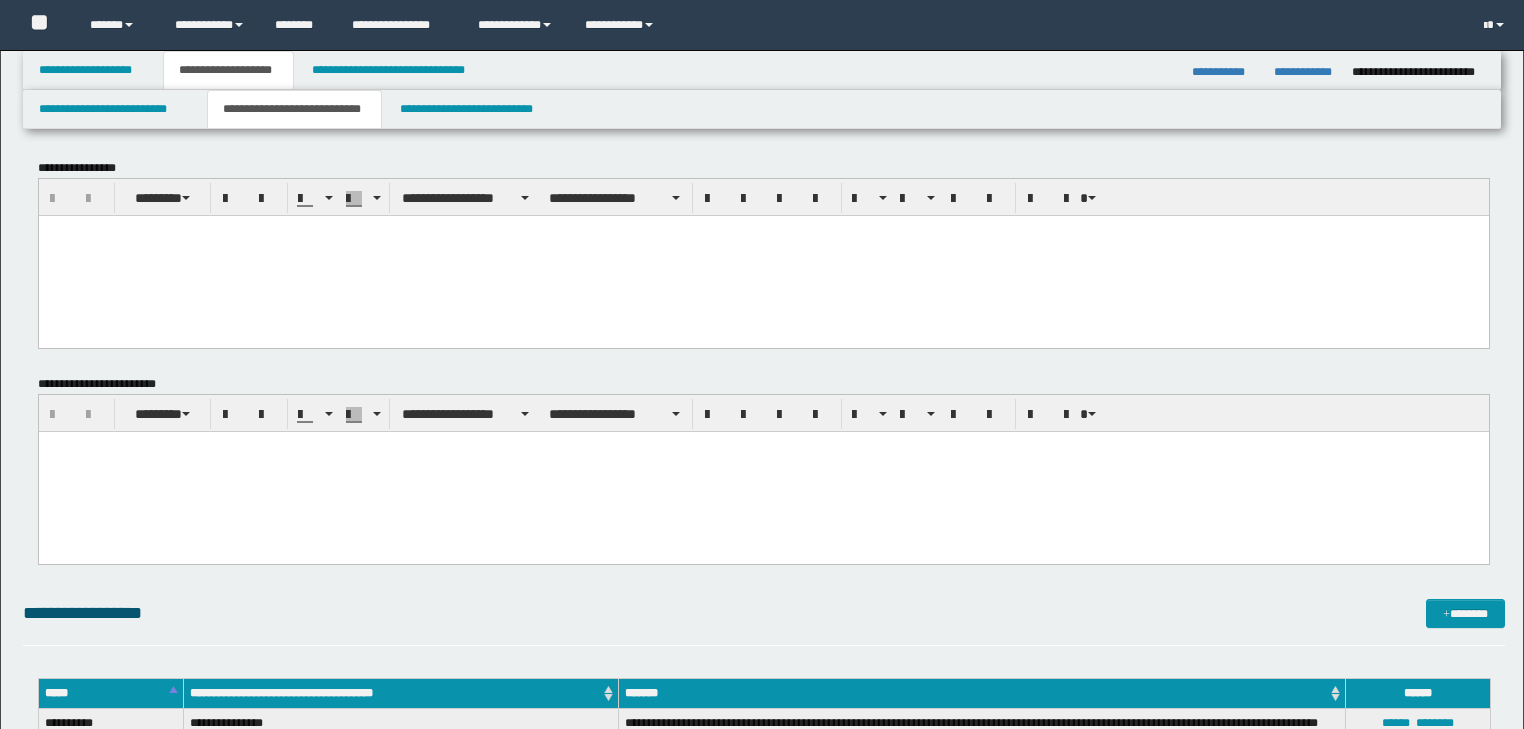 scroll, scrollTop: 133, scrollLeft: 0, axis: vertical 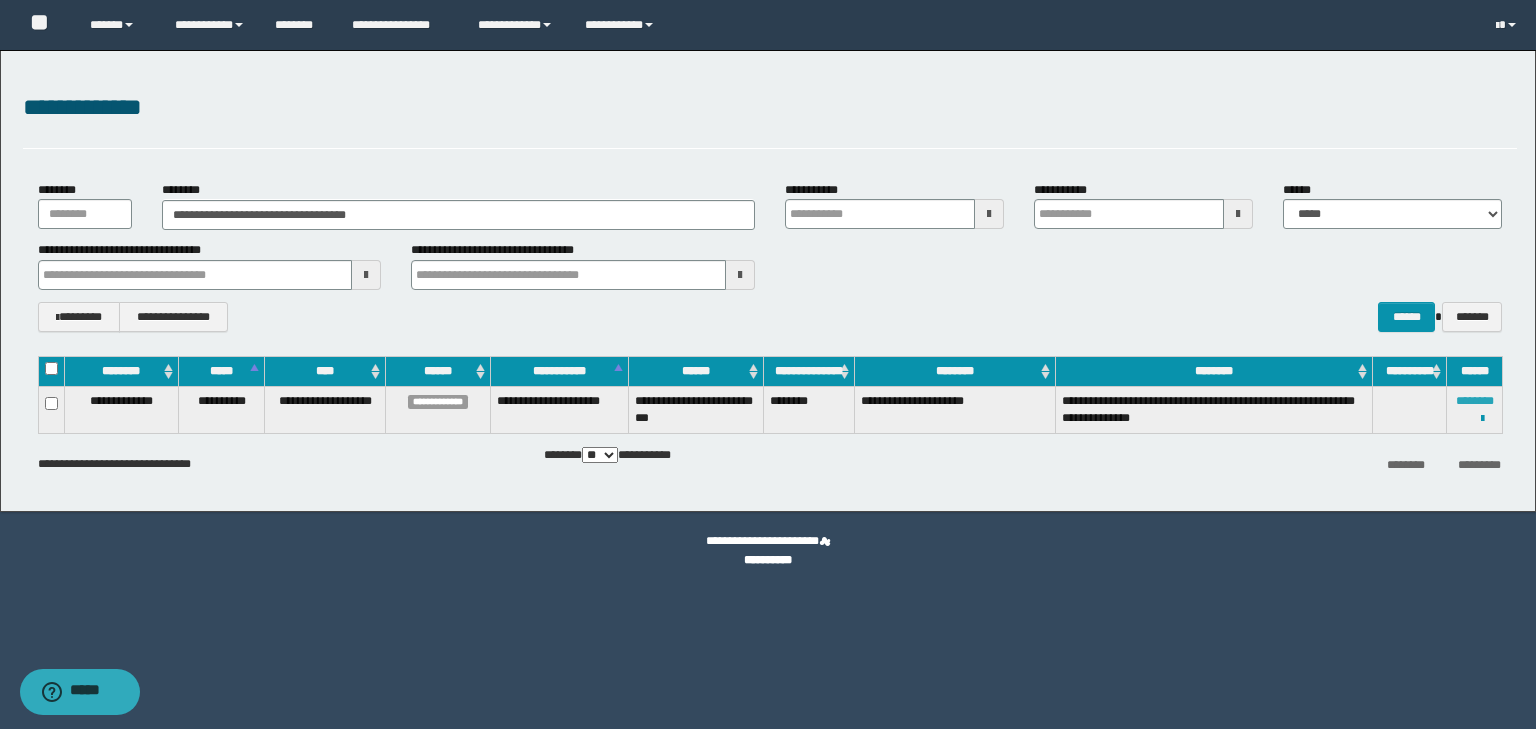 click on "********" at bounding box center (1475, 401) 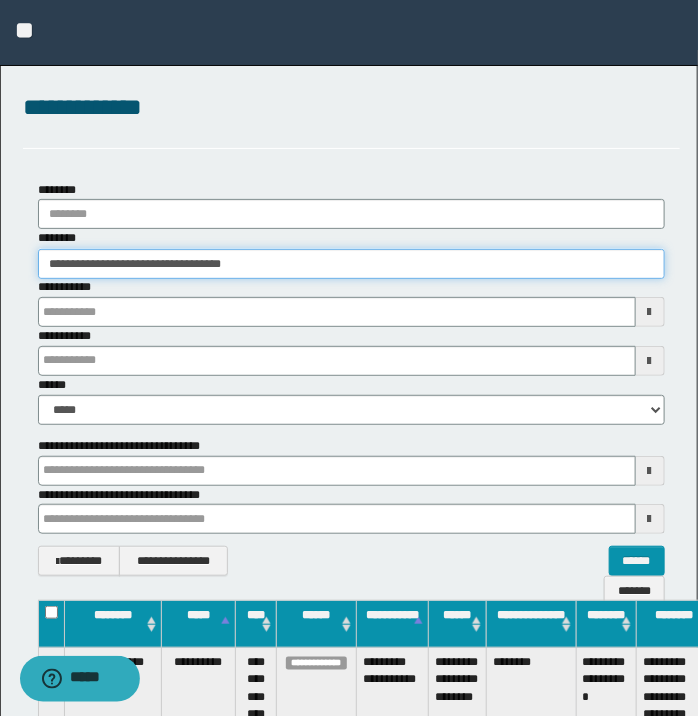 drag, startPoint x: 66, startPoint y: 260, endPoint x: 115, endPoint y: 260, distance: 49 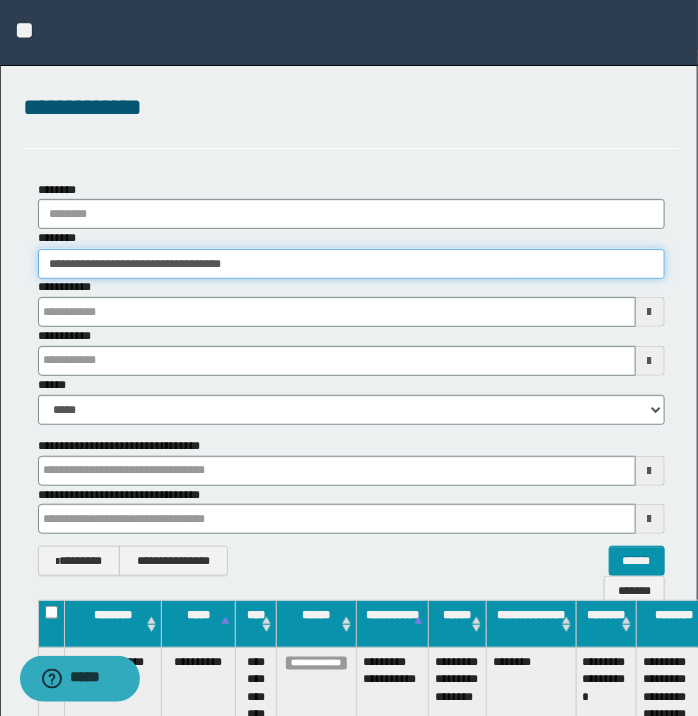 click on "**********" at bounding box center [351, 264] 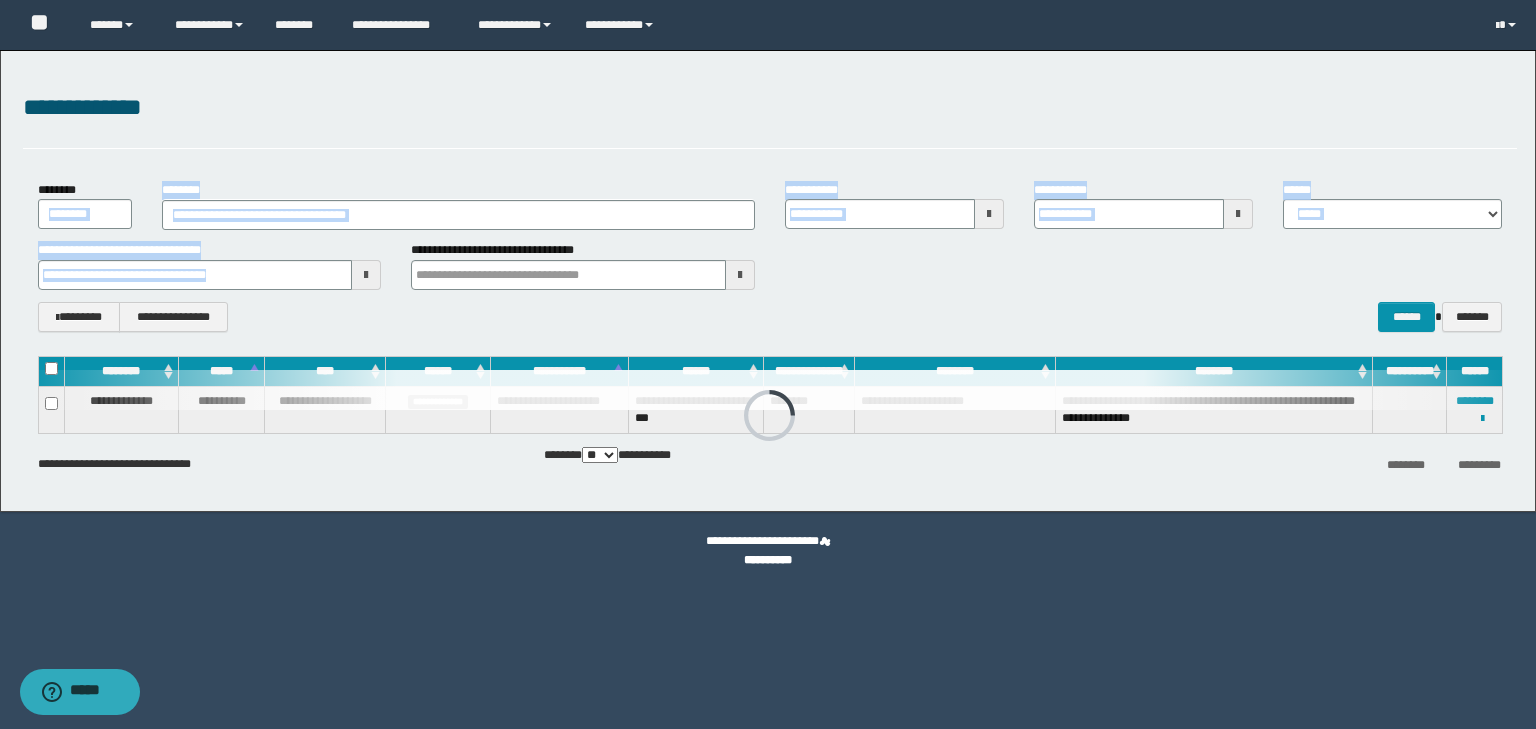 drag, startPoint x: 408, startPoint y: 235, endPoint x: 0, endPoint y: 212, distance: 408.64777 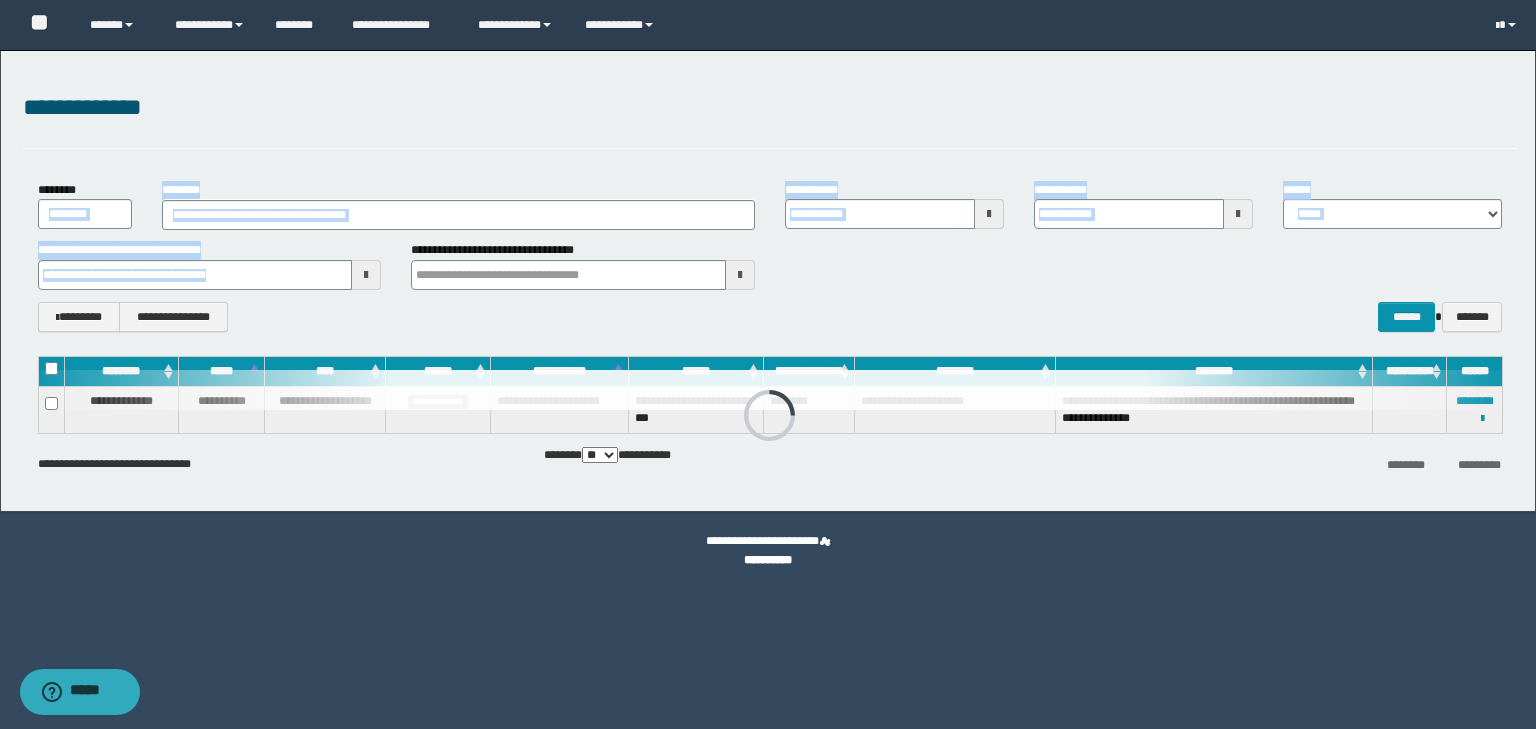 click on "**********" at bounding box center [768, 281] 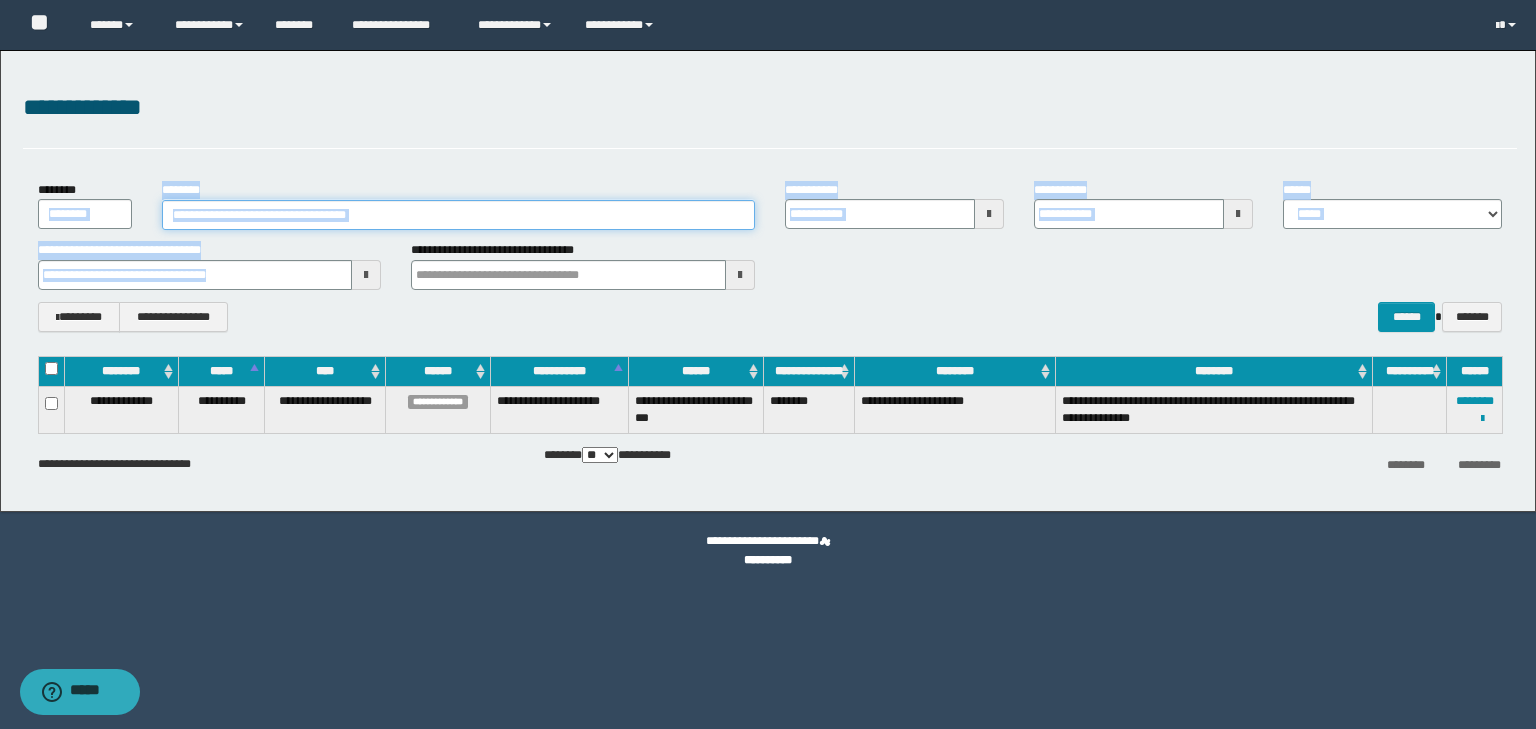 drag, startPoint x: 348, startPoint y: 205, endPoint x: 370, endPoint y: 210, distance: 22.561028 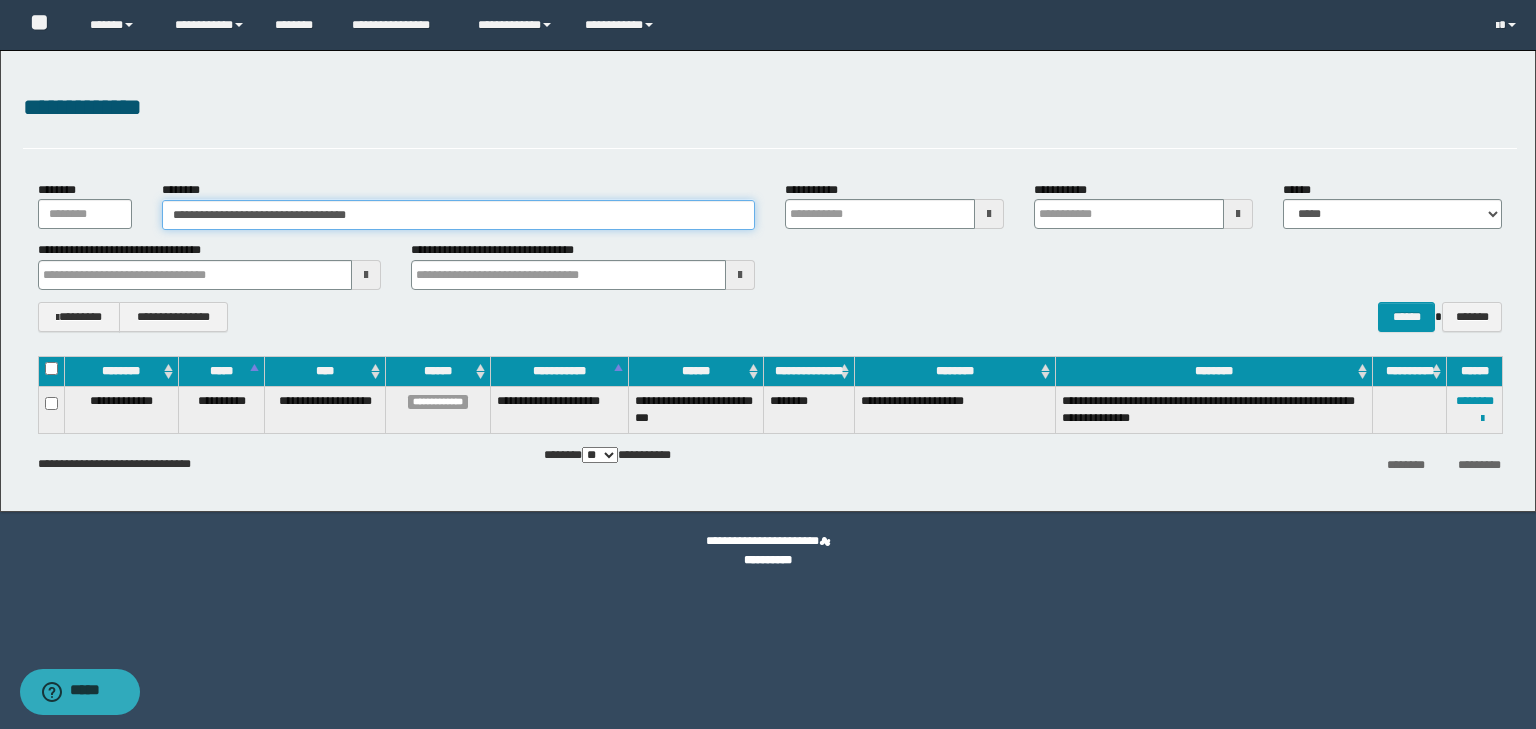 drag, startPoint x: 402, startPoint y: 211, endPoint x: 159, endPoint y: 216, distance: 243.05144 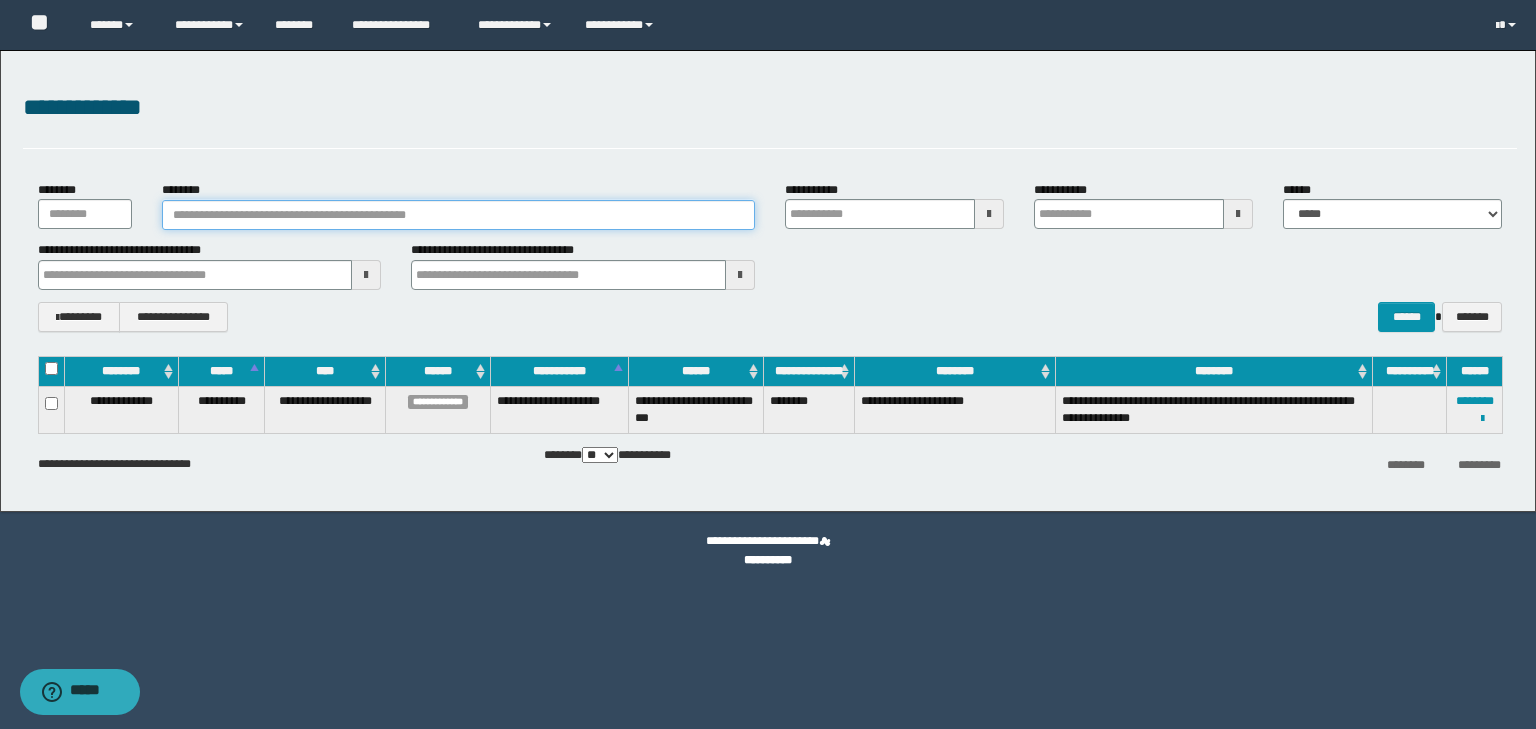 paste on "**********" 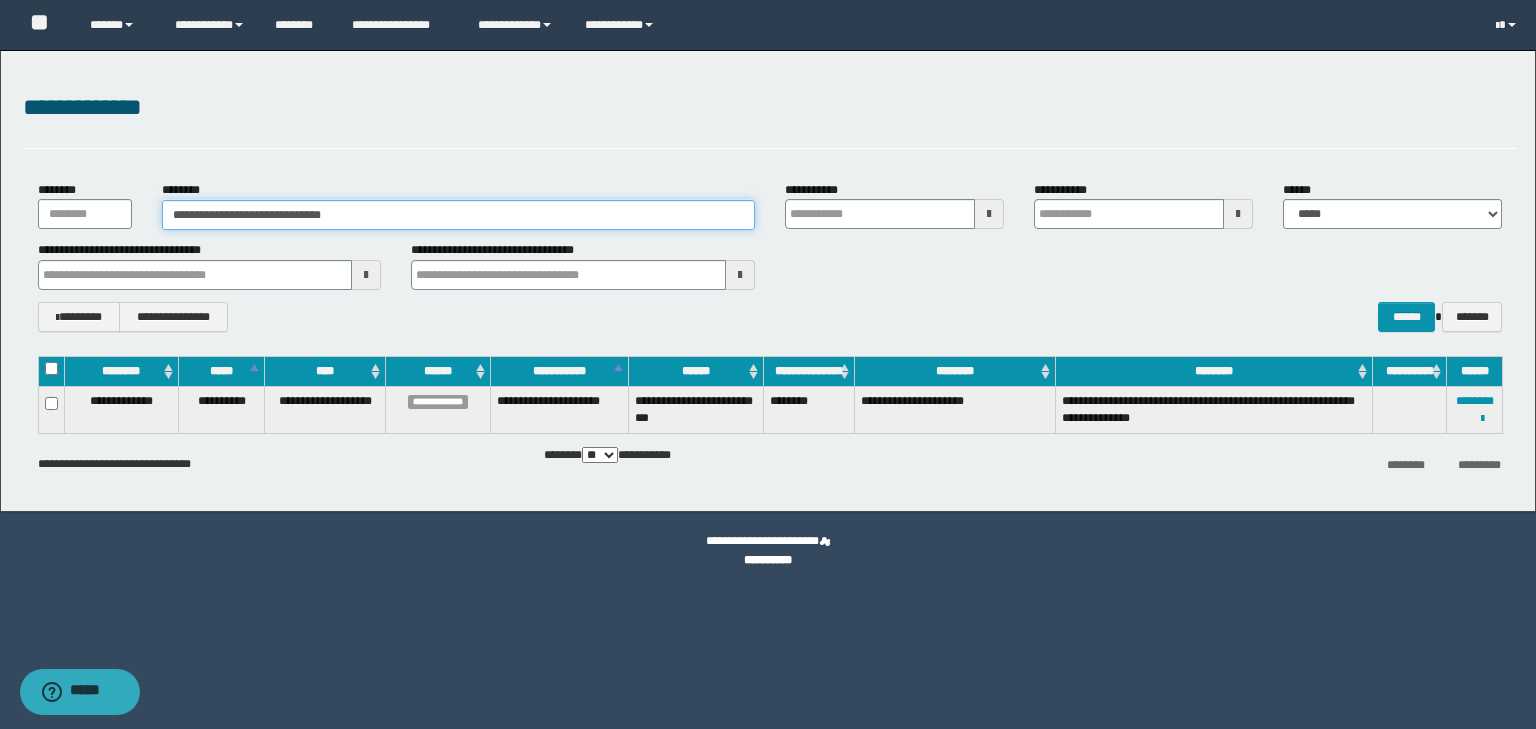 type on "**********" 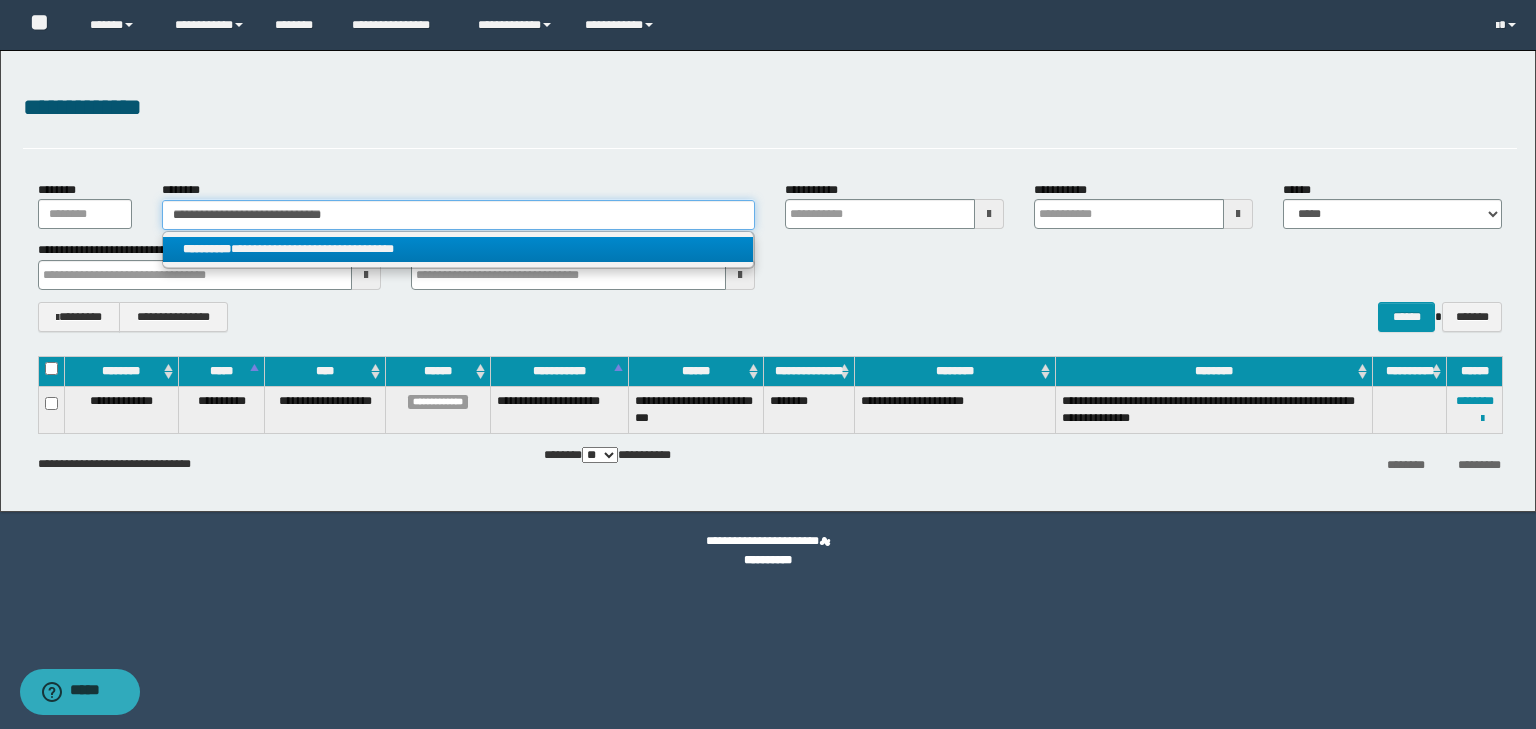type on "**********" 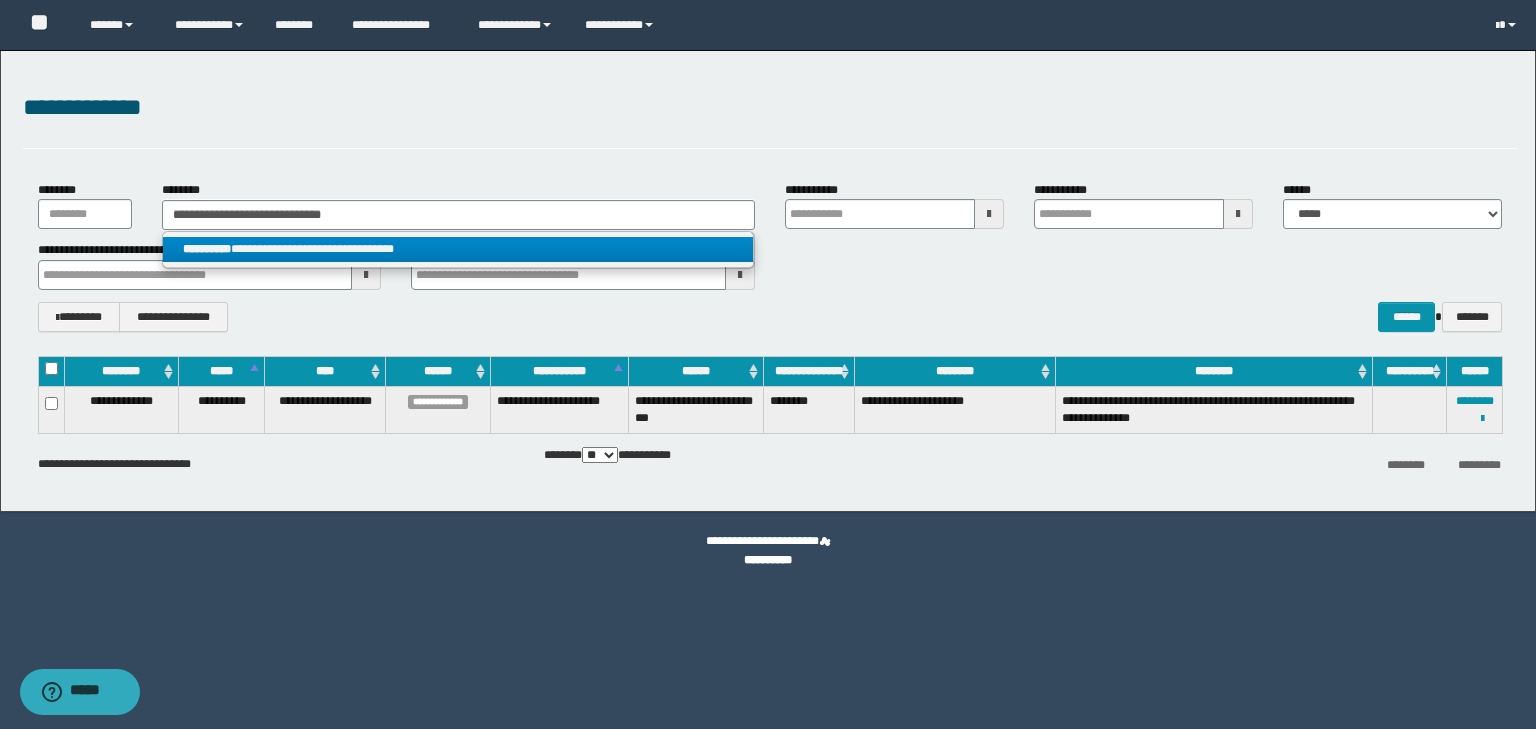 click on "**********" at bounding box center (458, 249) 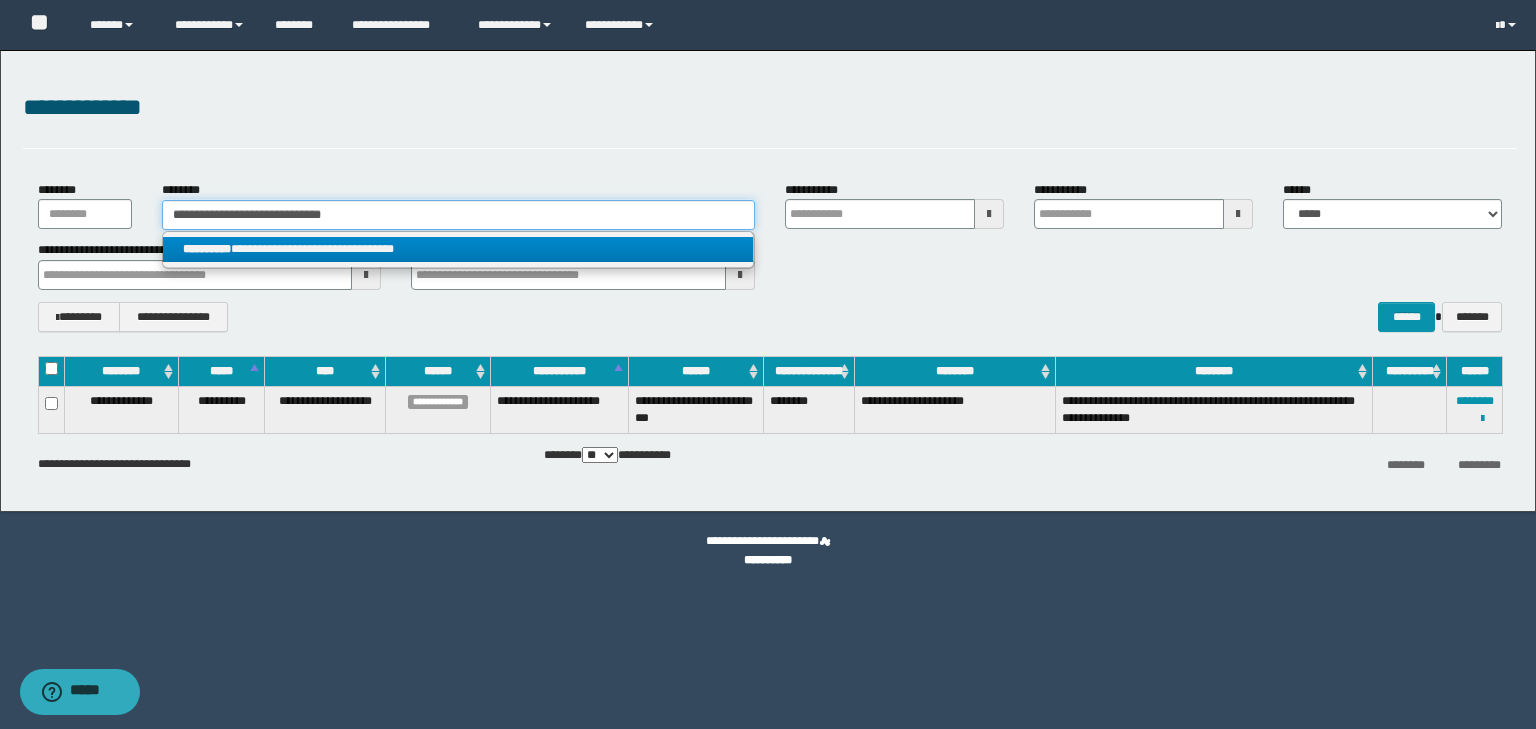 type 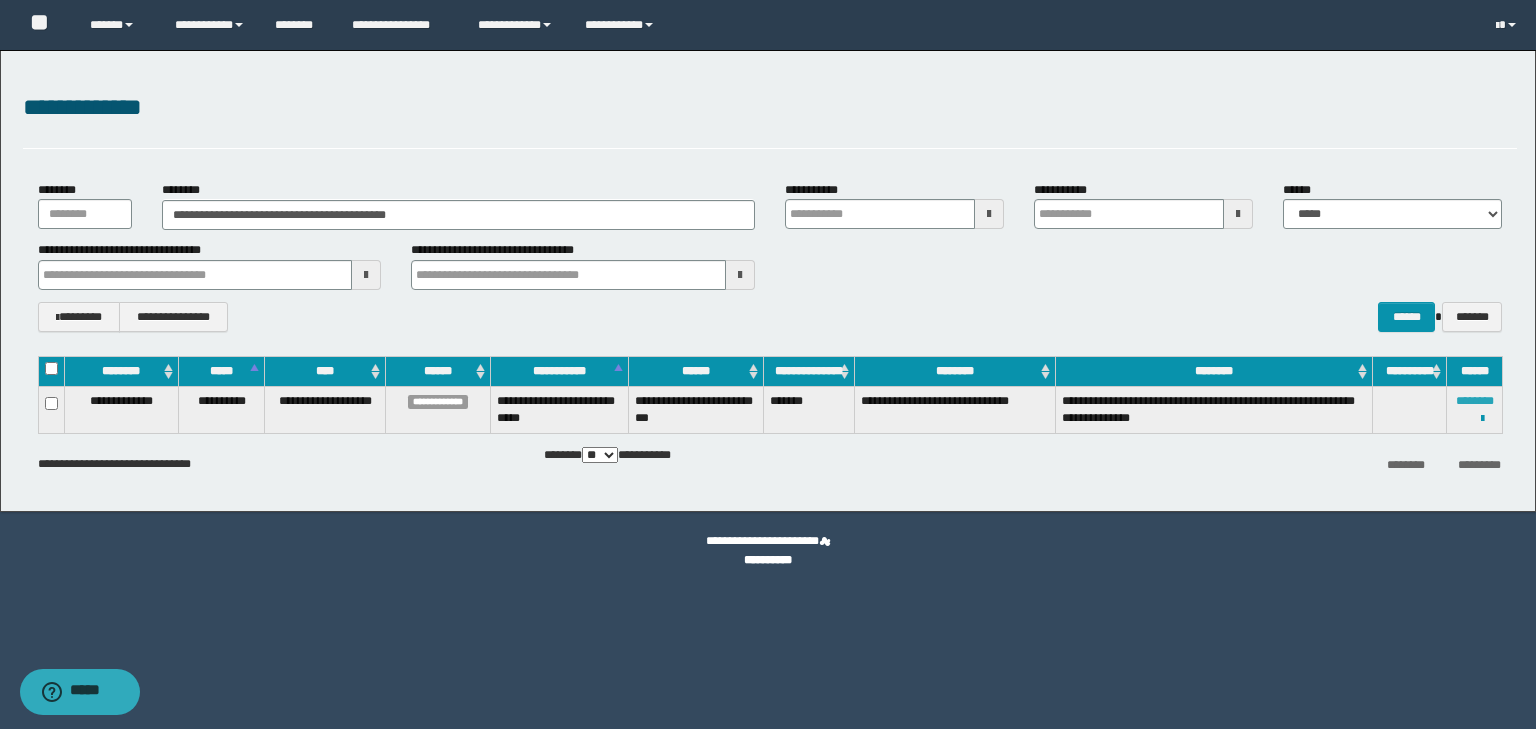 click on "********" at bounding box center [1475, 401] 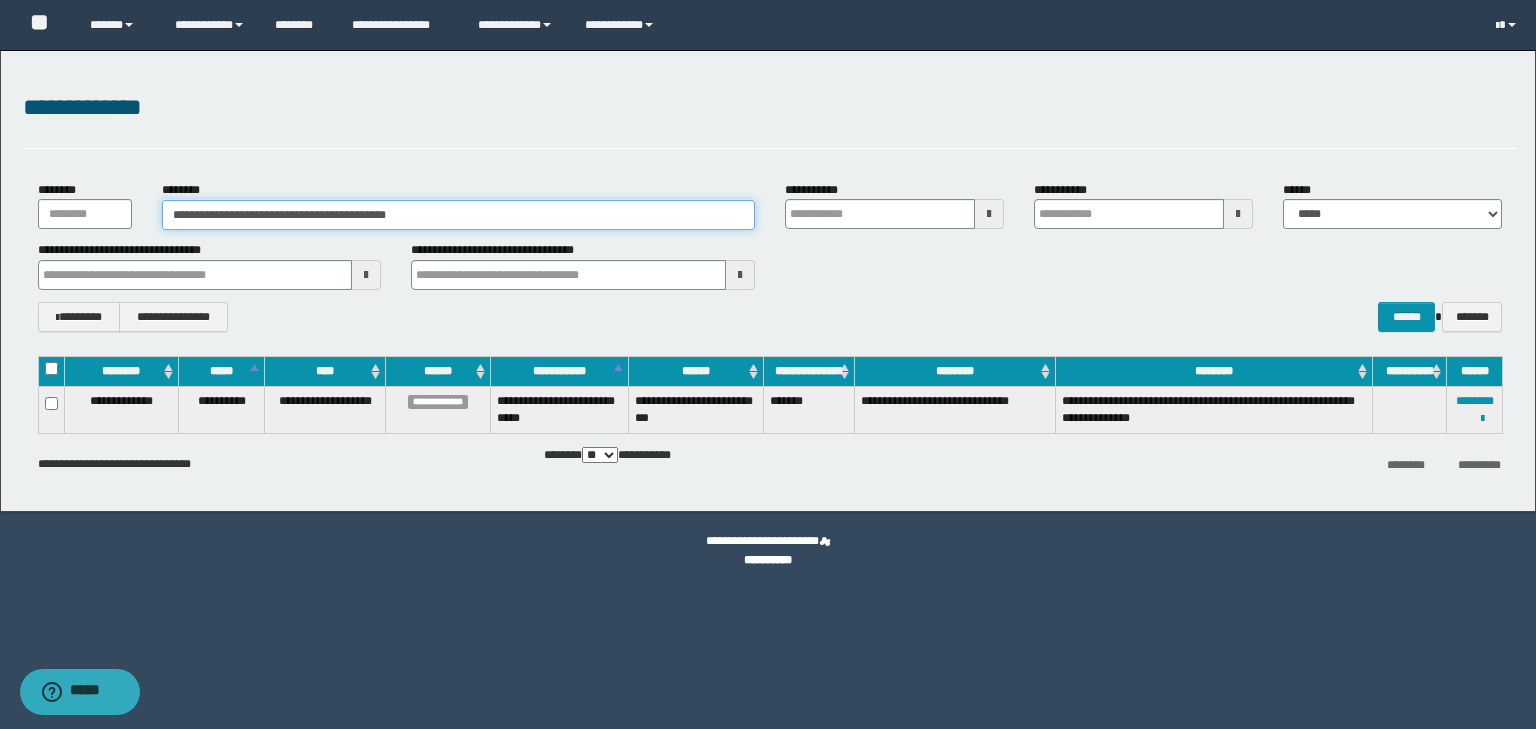 drag, startPoint x: 428, startPoint y: 212, endPoint x: 0, endPoint y: 223, distance: 428.14133 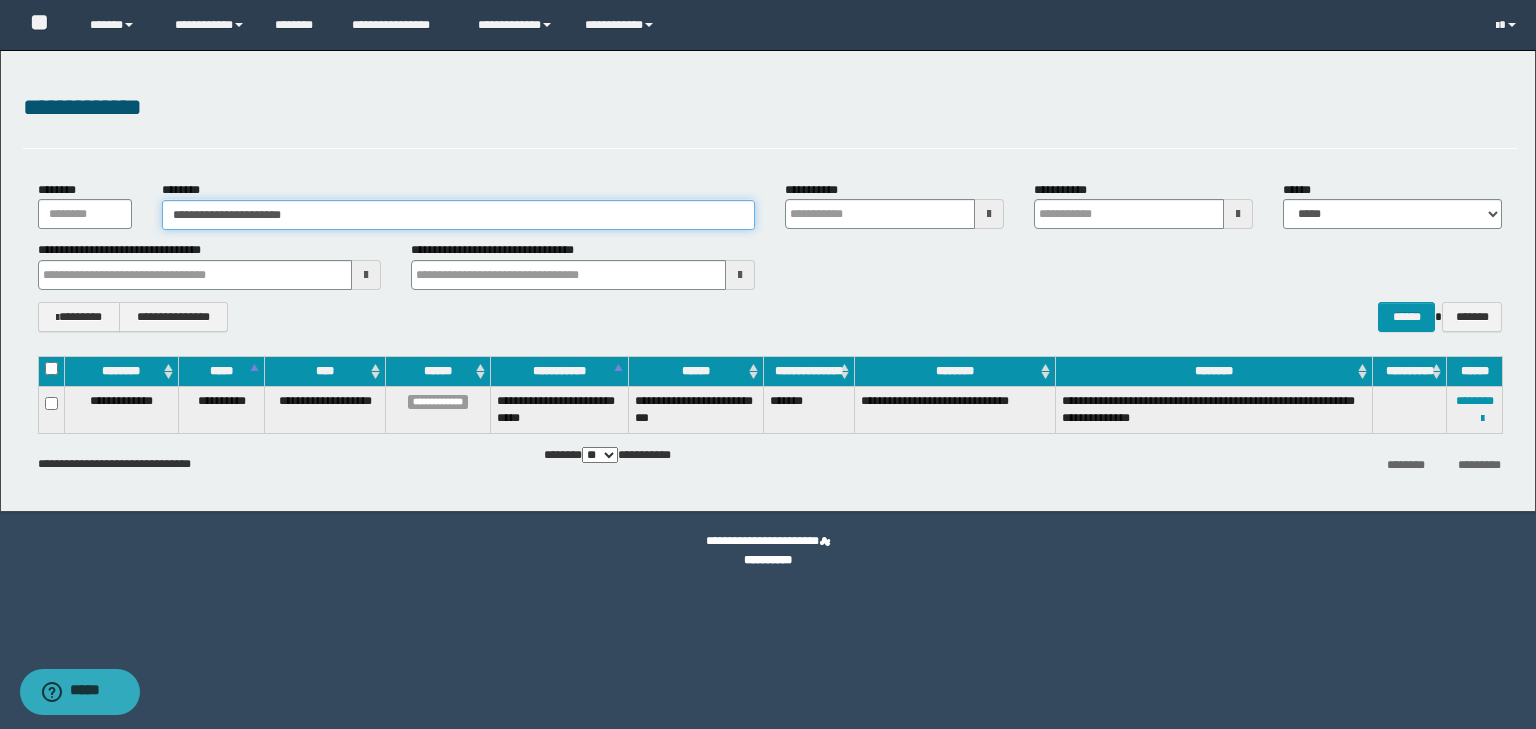 type on "**********" 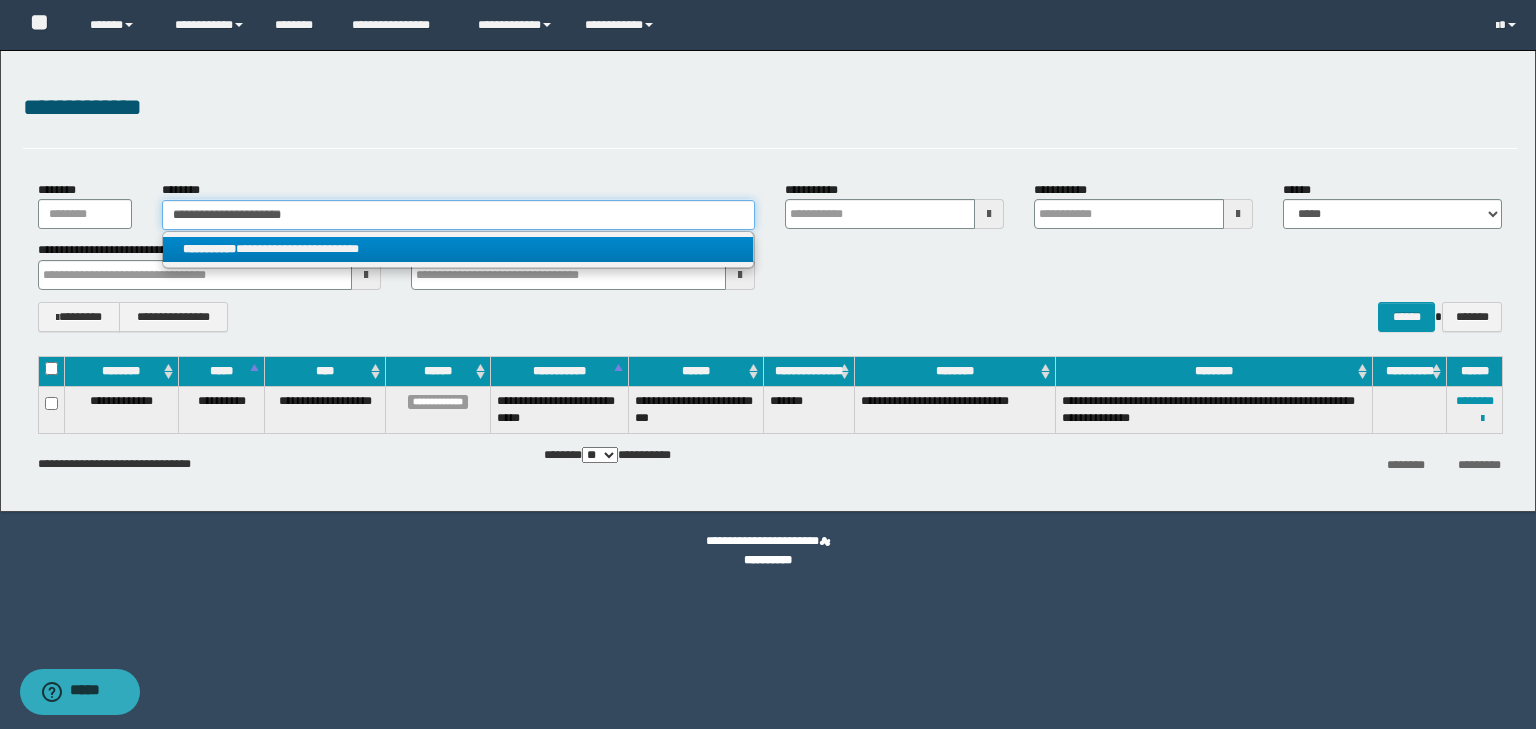 type on "**********" 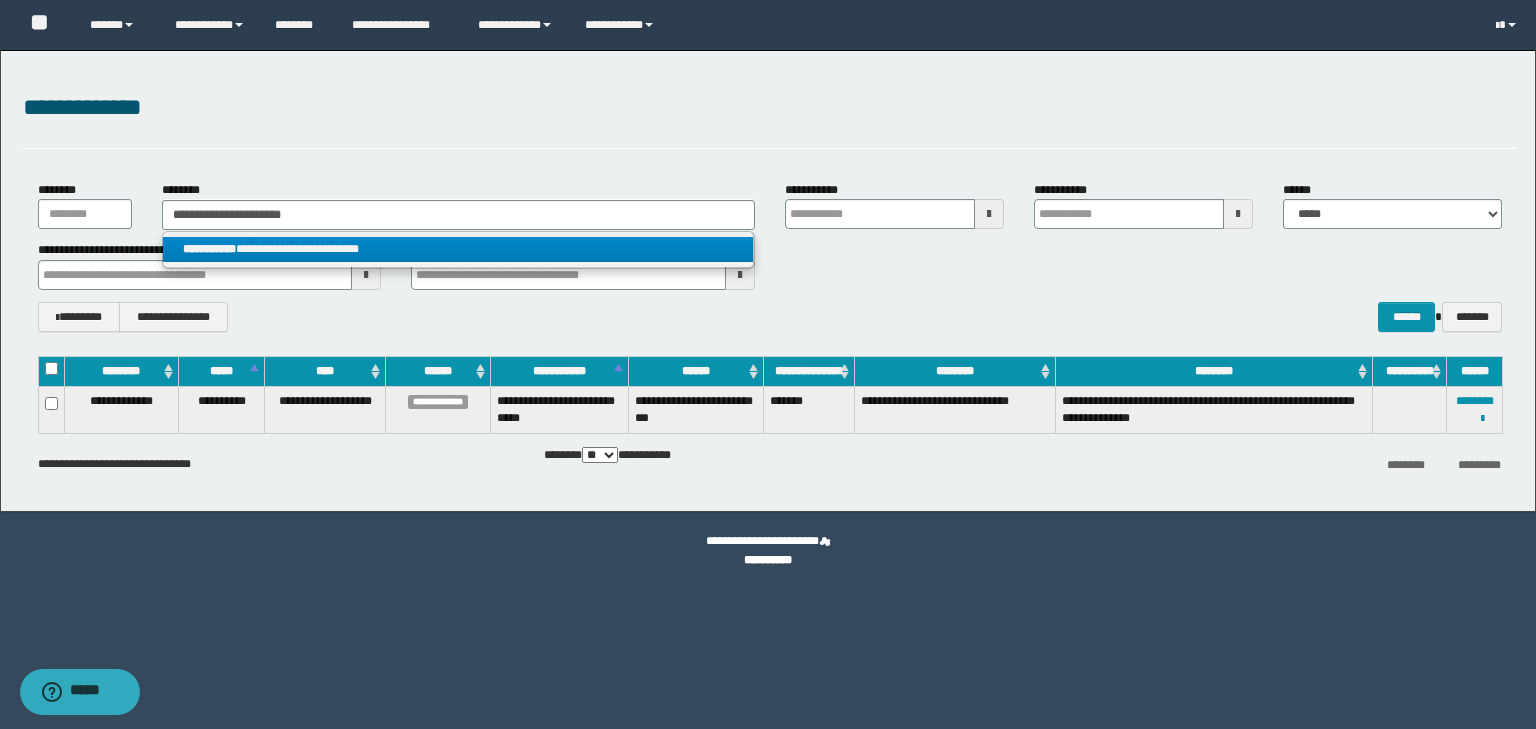 click on "**********" at bounding box center [458, 249] 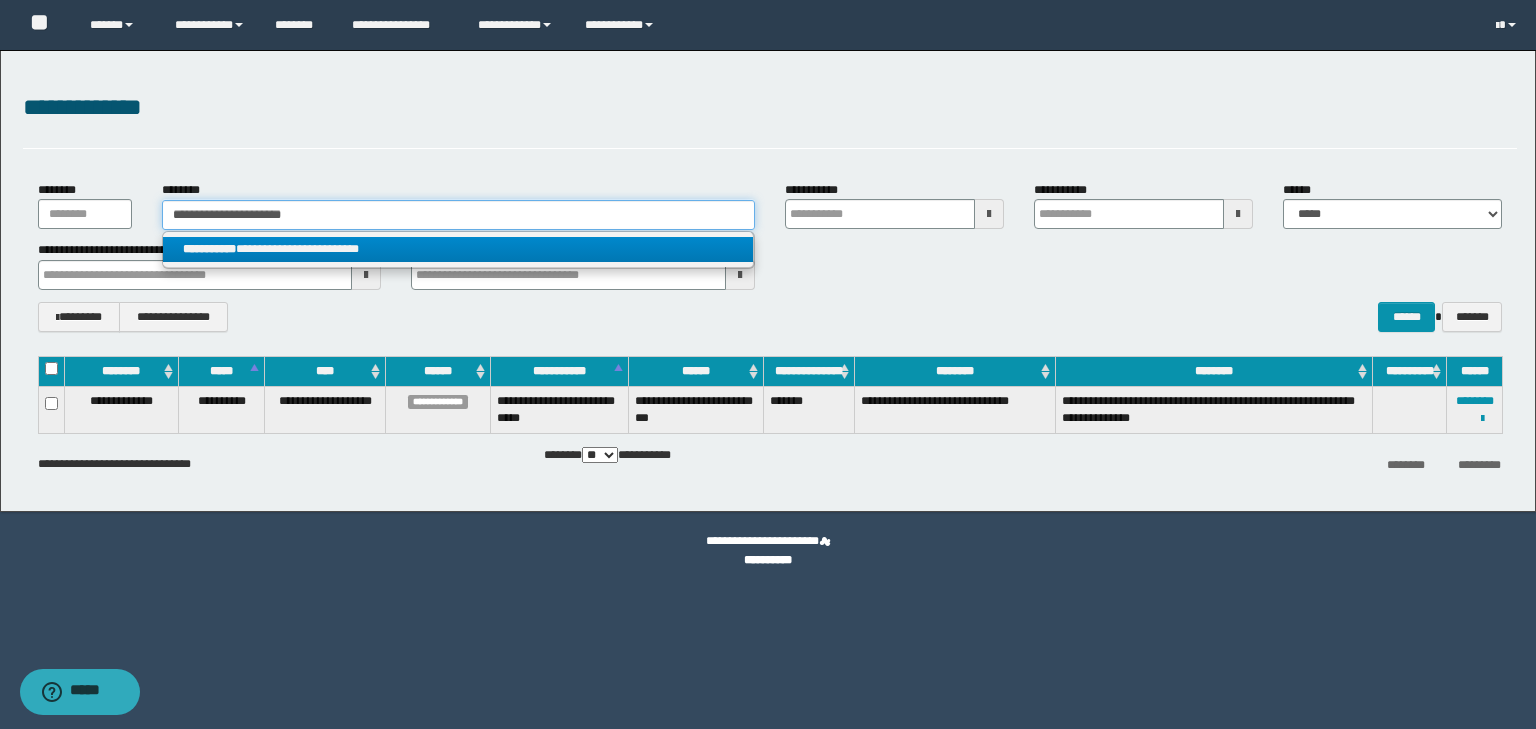 type 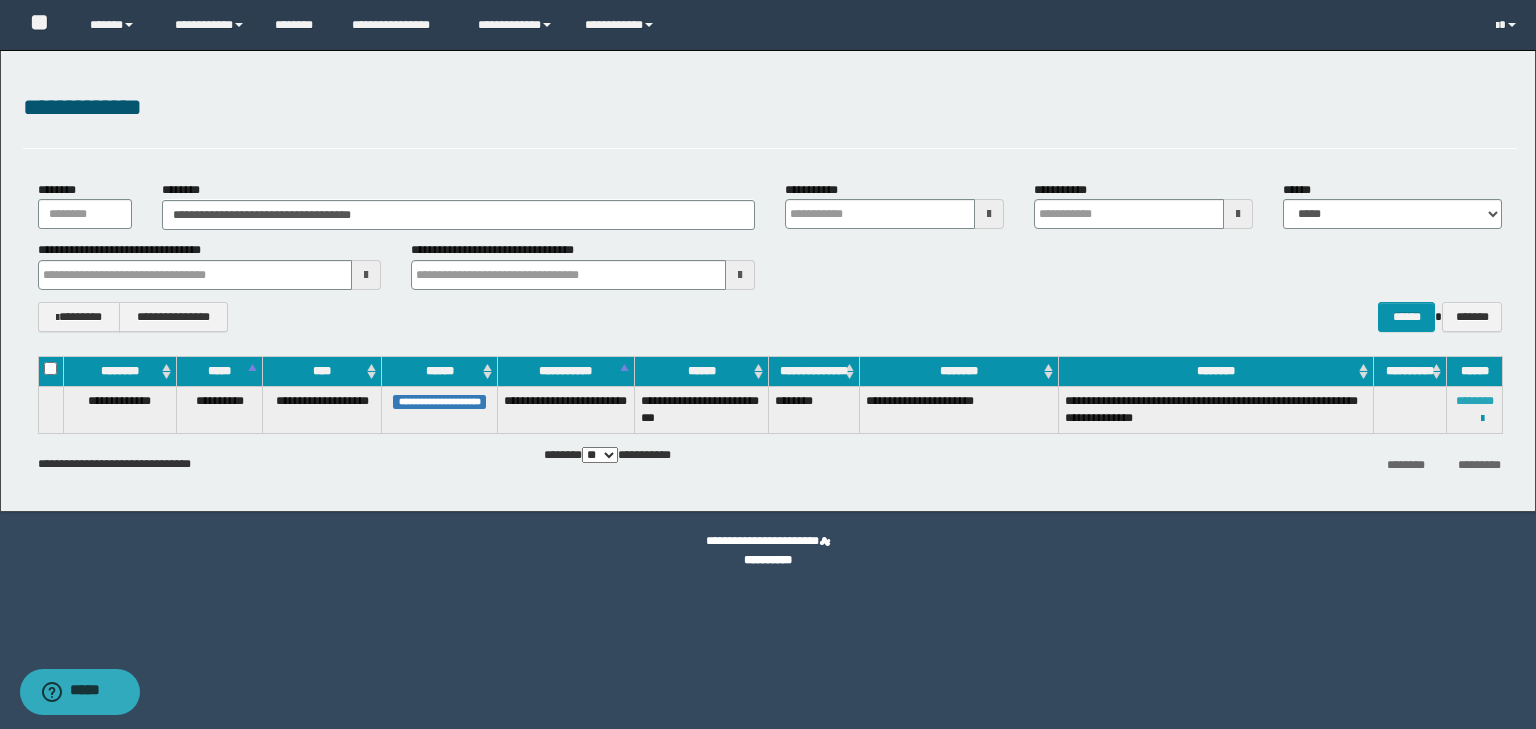 click on "********" at bounding box center [1475, 401] 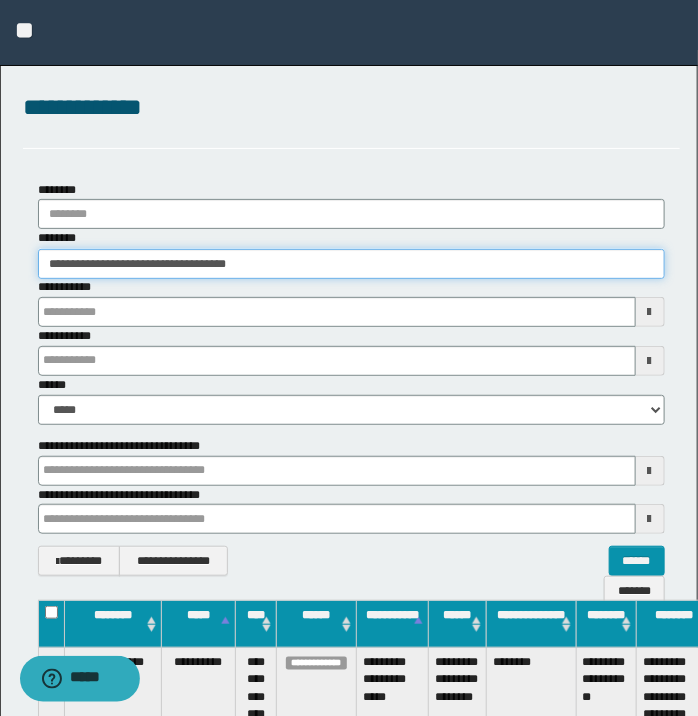 drag, startPoint x: 116, startPoint y: 261, endPoint x: 67, endPoint y: 264, distance: 49.09175 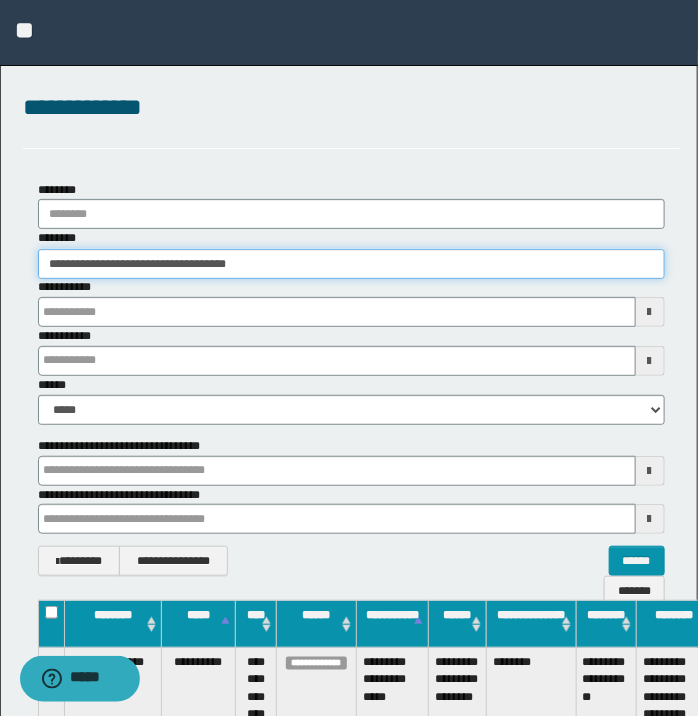 click on "**********" at bounding box center [351, 264] 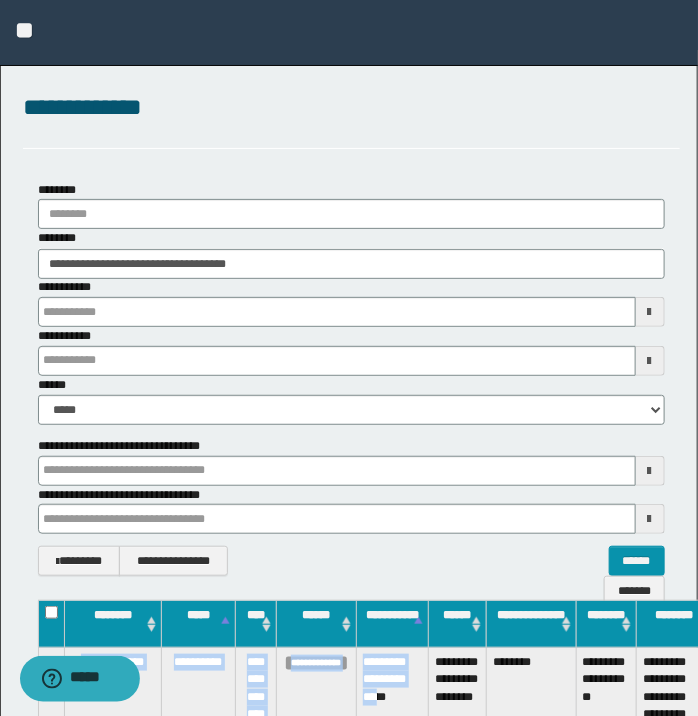 drag, startPoint x: 376, startPoint y: 660, endPoint x: 403, endPoint y: 689, distance: 39.623226 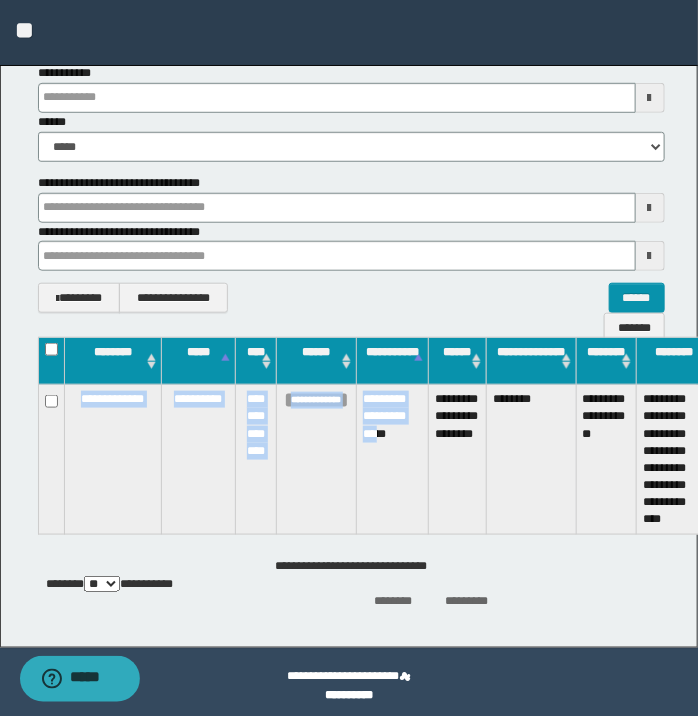 scroll, scrollTop: 266, scrollLeft: 0, axis: vertical 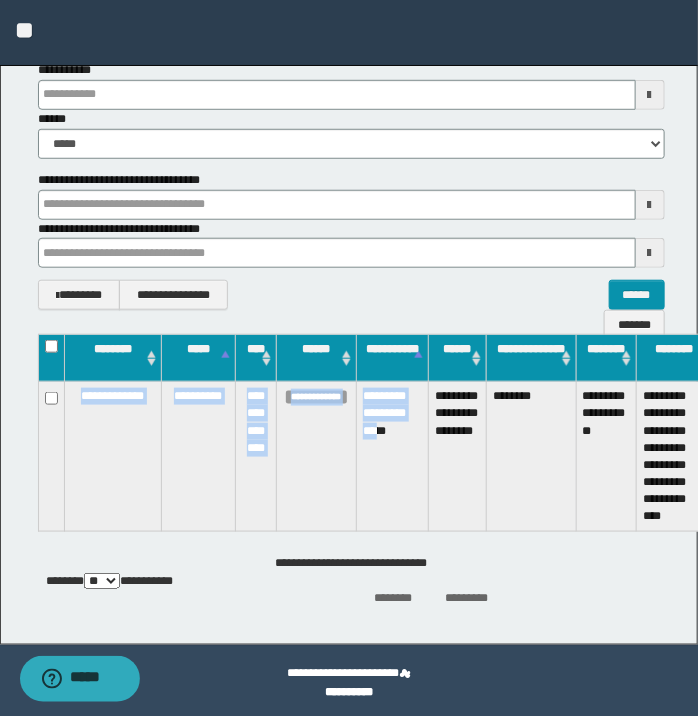 click on "**********" at bounding box center [393, 457] 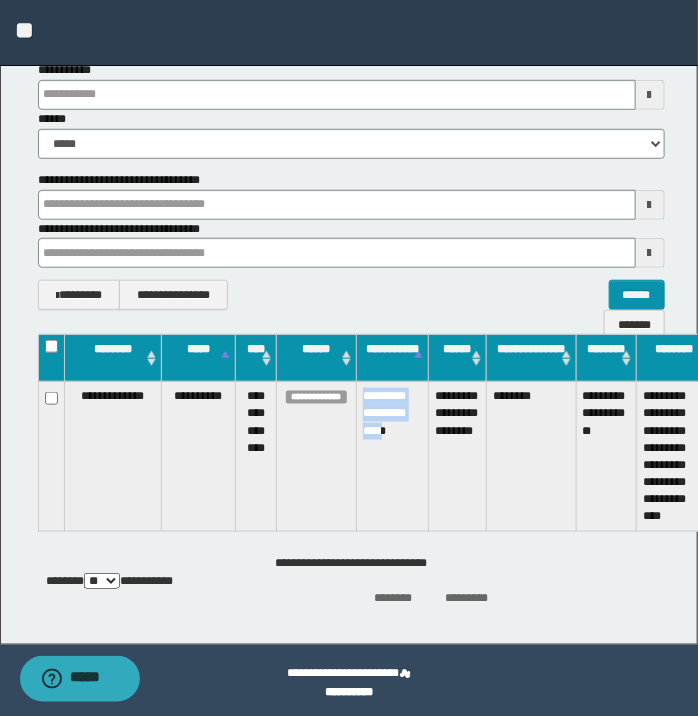 drag, startPoint x: 364, startPoint y: 390, endPoint x: 409, endPoint y: 426, distance: 57.628117 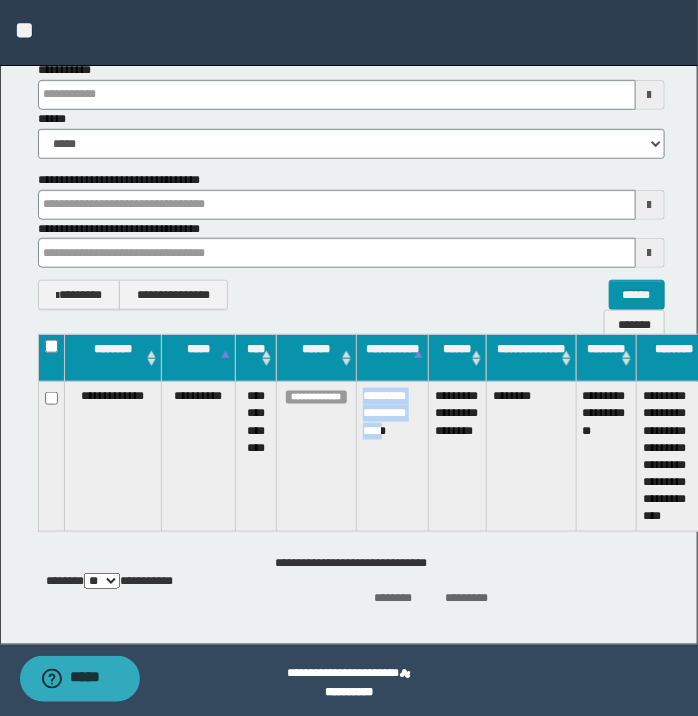 click on "**********" at bounding box center [393, 457] 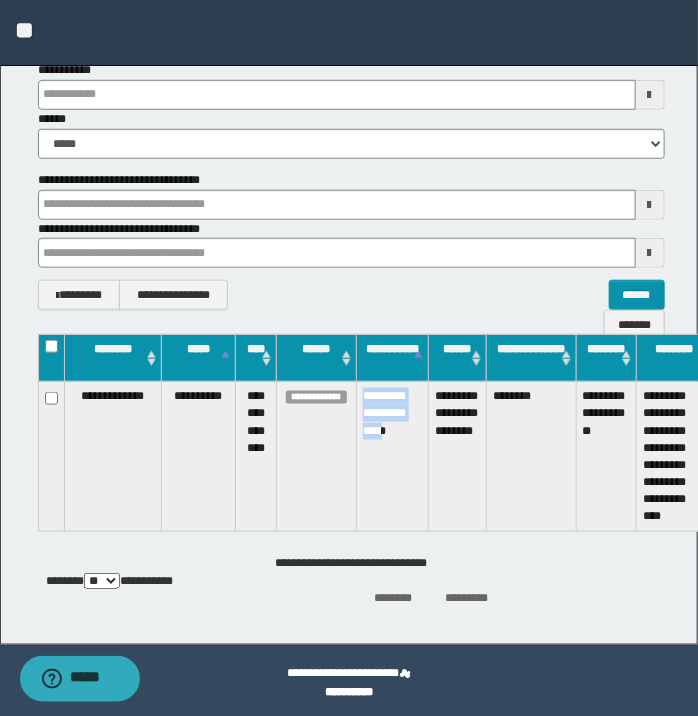 copy on "**********" 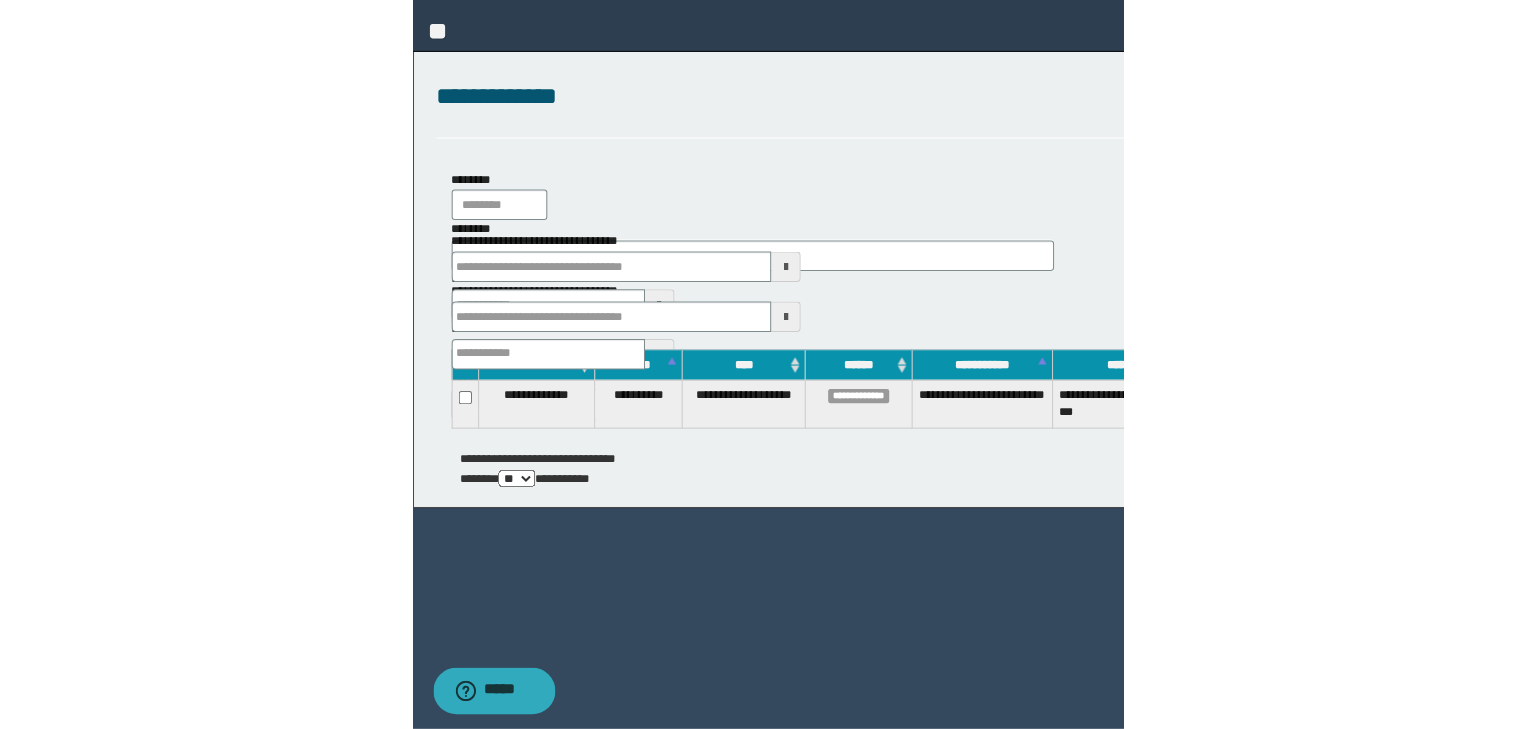 scroll, scrollTop: 0, scrollLeft: 0, axis: both 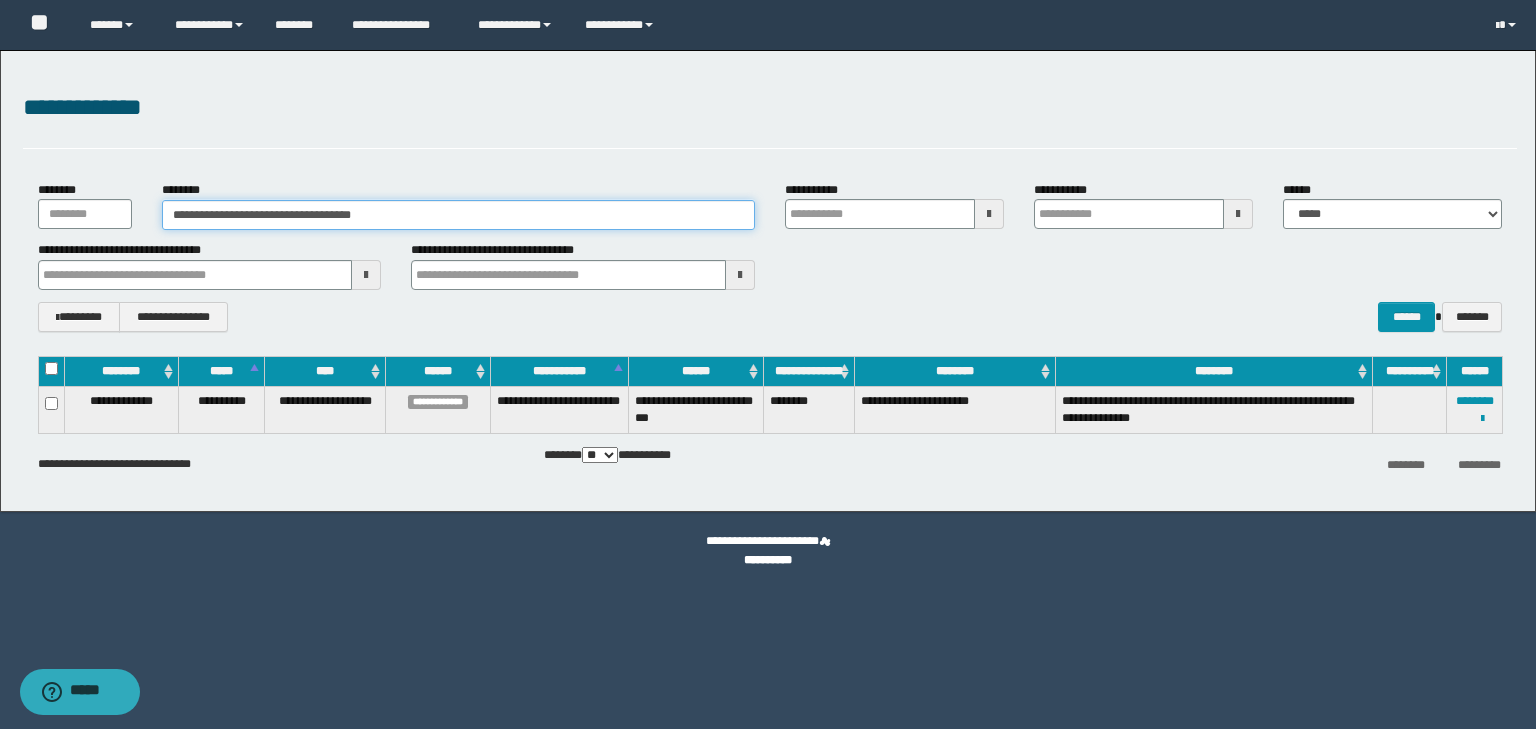 drag, startPoint x: 192, startPoint y: 212, endPoint x: 241, endPoint y: 212, distance: 49 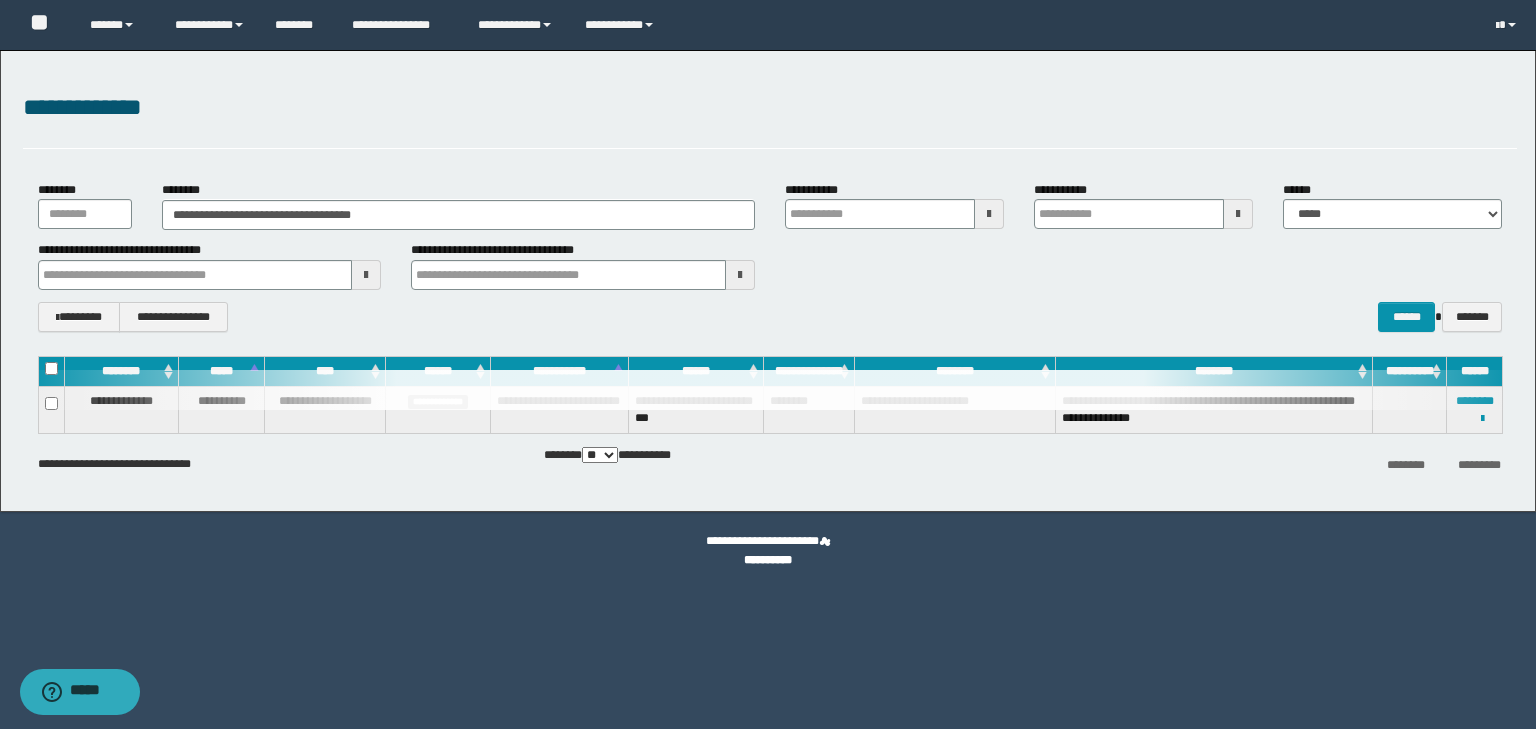 click on "**********" at bounding box center (768, 551) 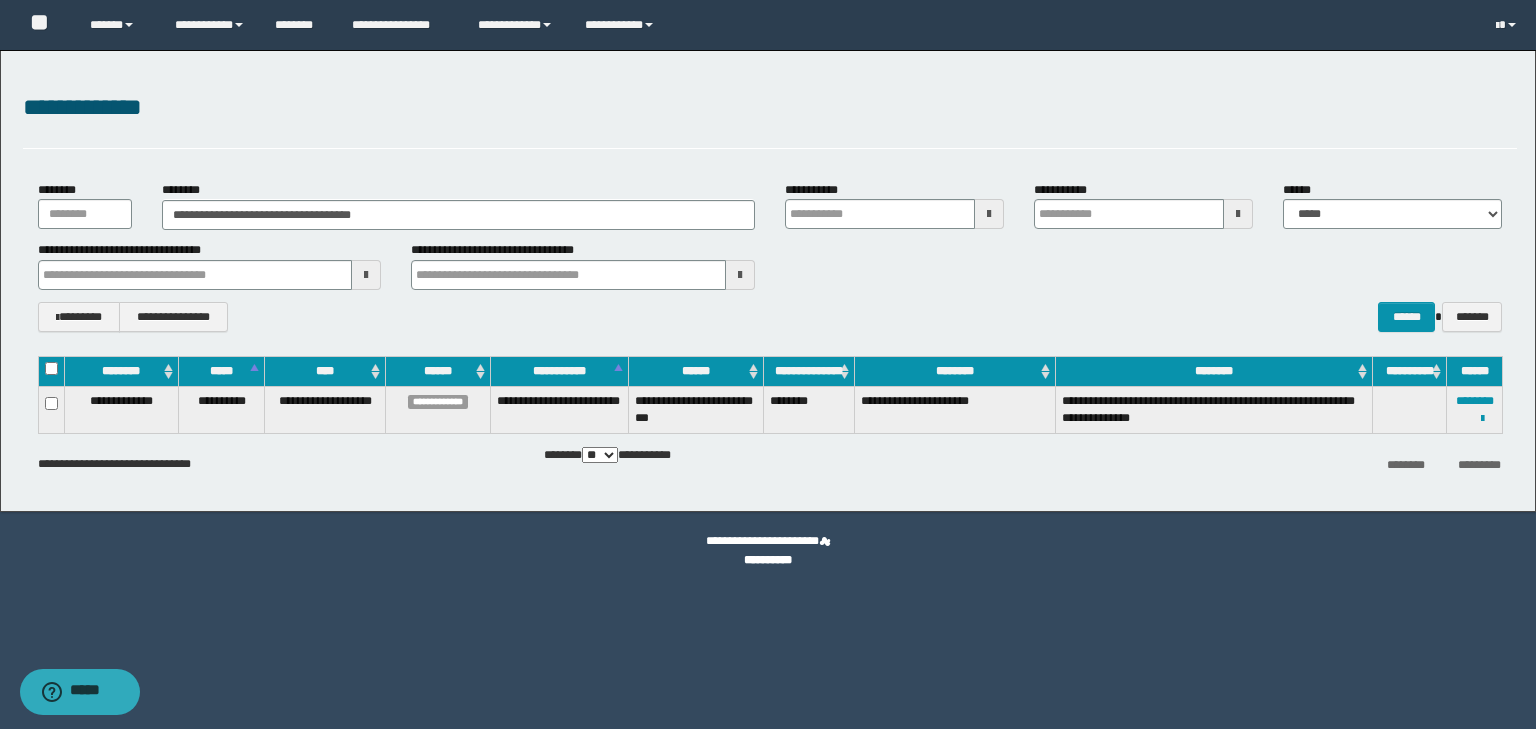 click on "**********" at bounding box center [770, 108] 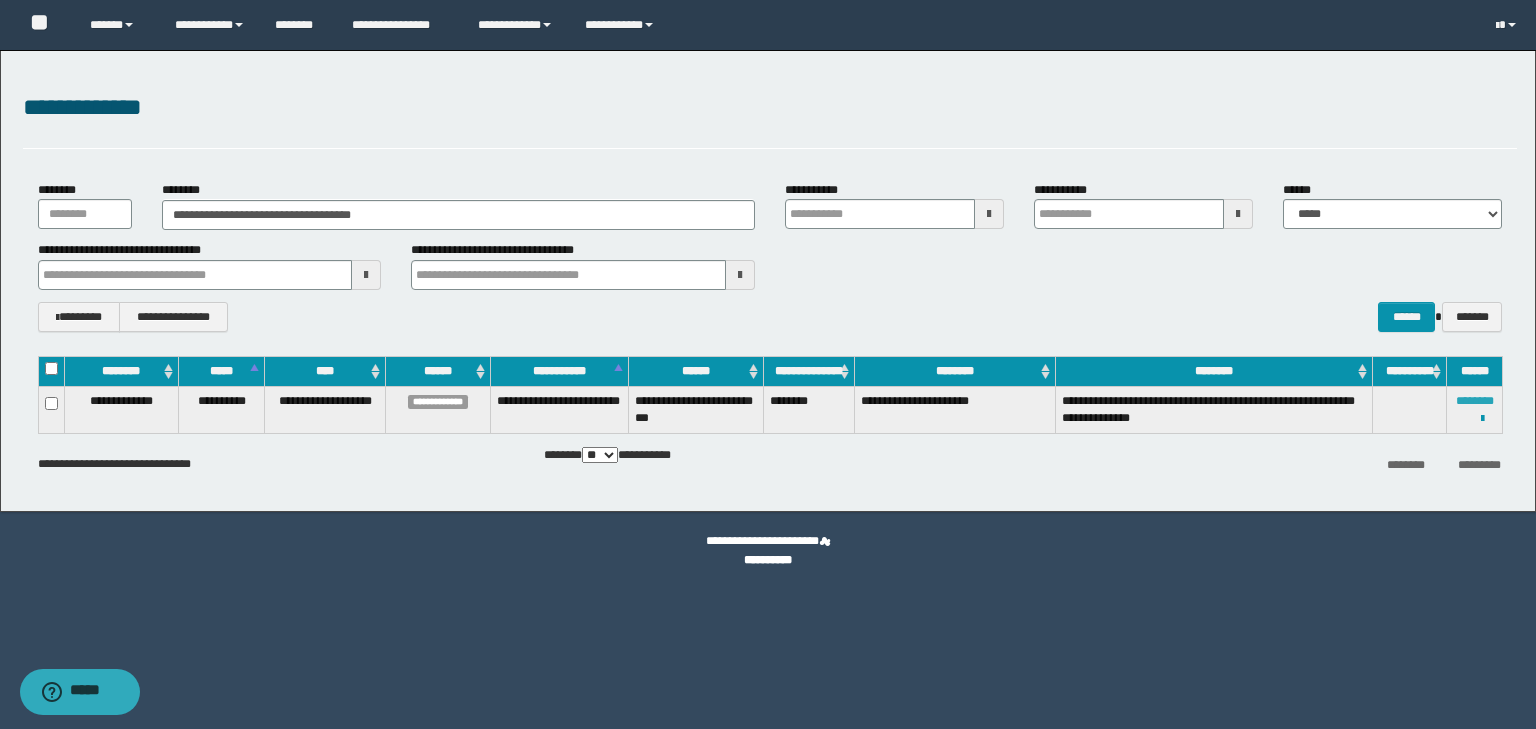 click on "********" at bounding box center [1475, 401] 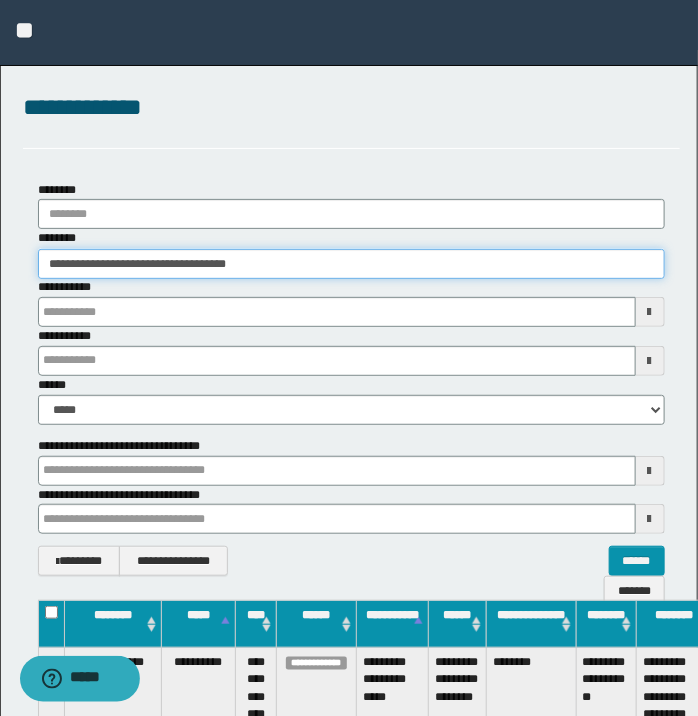drag, startPoint x: 117, startPoint y: 264, endPoint x: 65, endPoint y: 268, distance: 52.153618 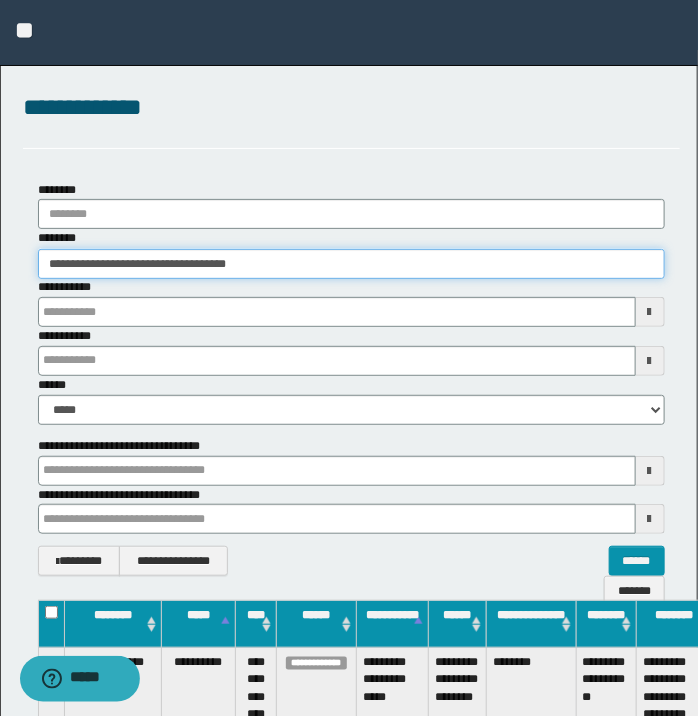 click on "**********" at bounding box center (351, 264) 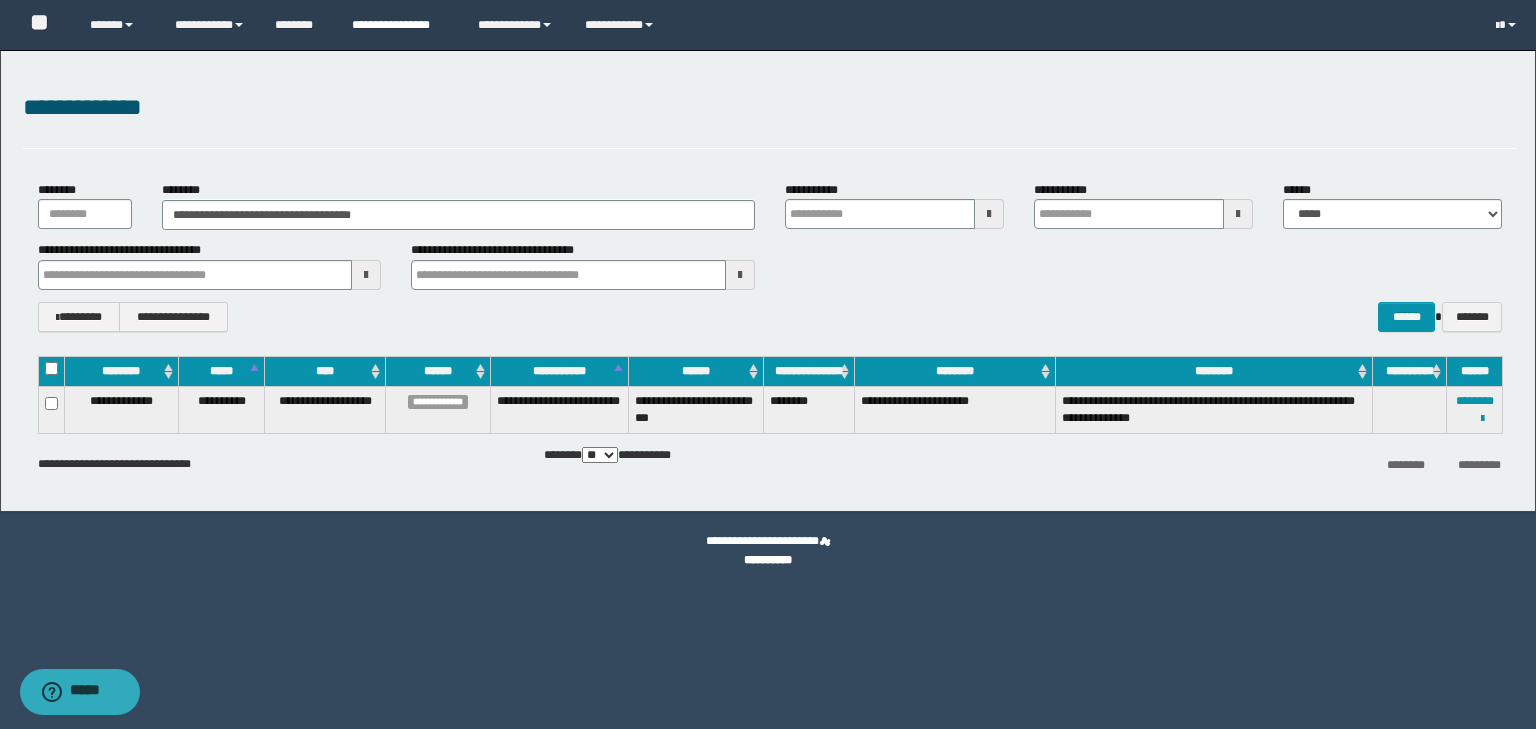 click on "**********" at bounding box center [400, 25] 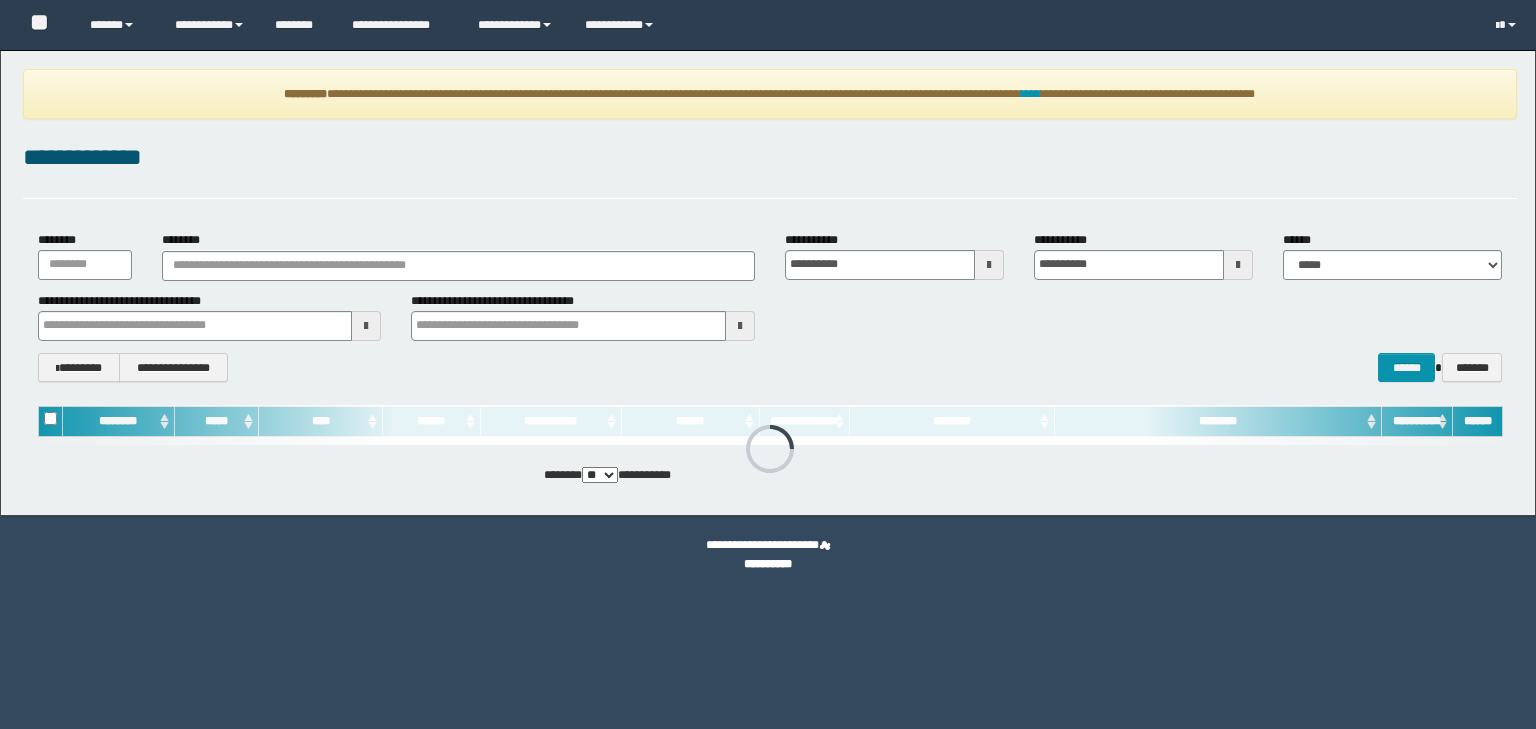 scroll, scrollTop: 0, scrollLeft: 0, axis: both 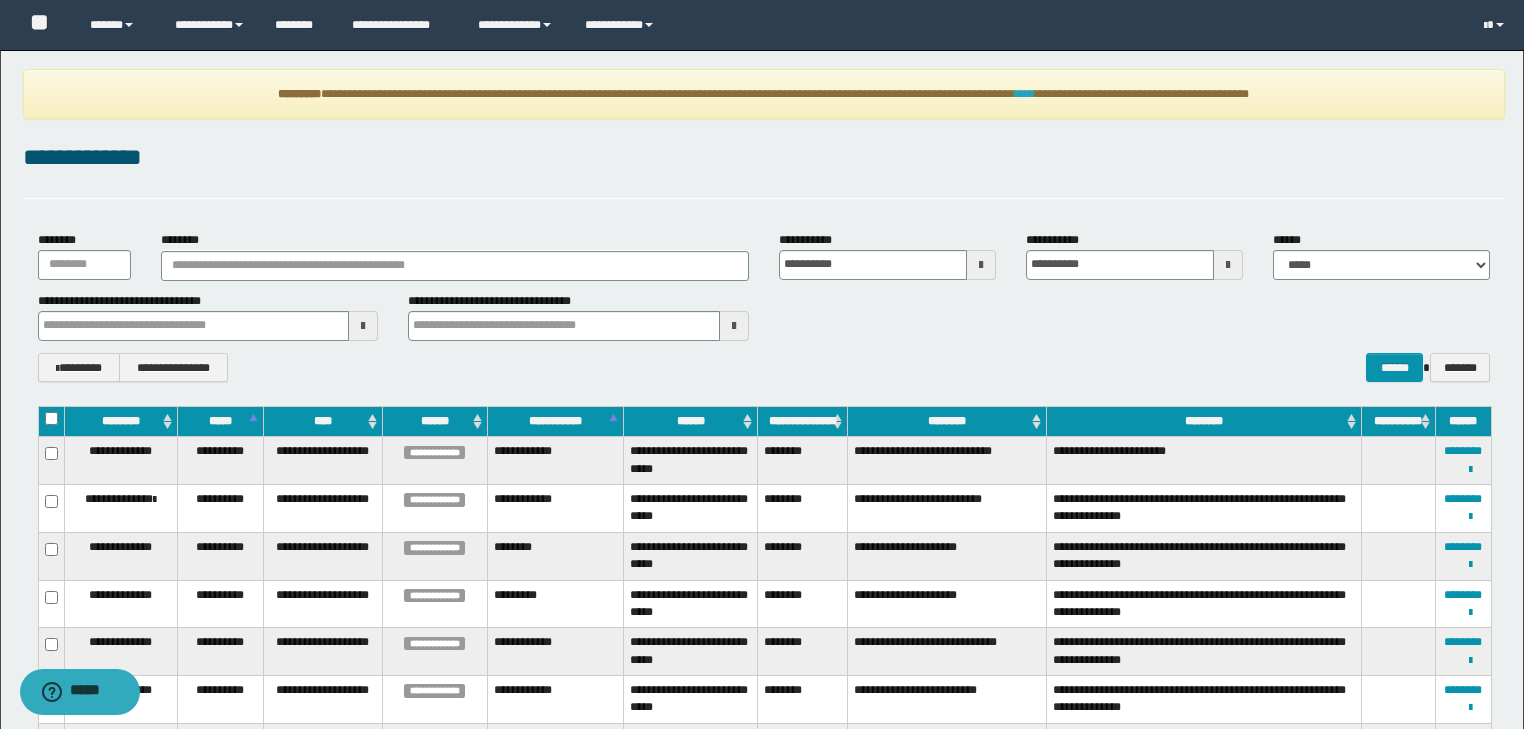 click on "****" at bounding box center [1025, 94] 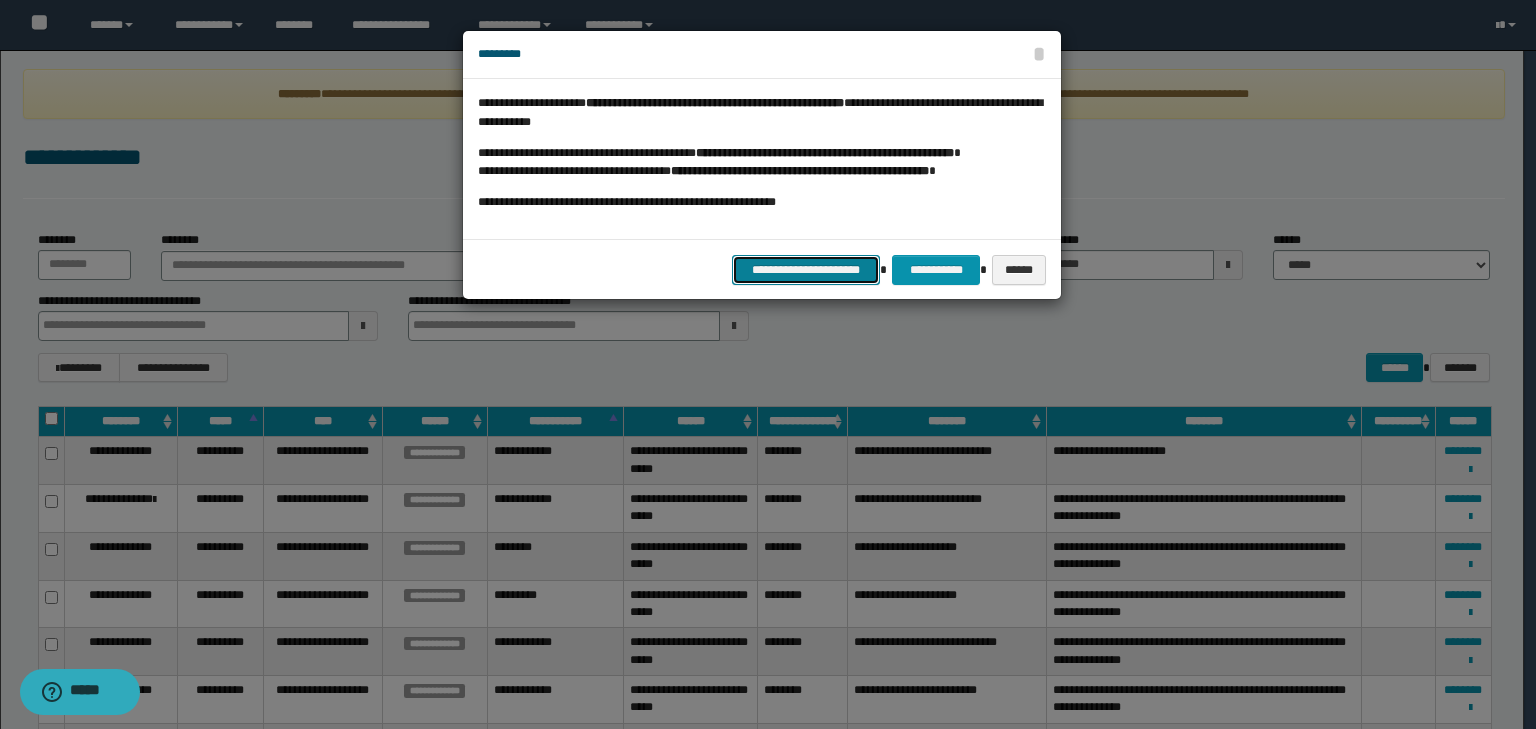 click on "**********" at bounding box center (806, 270) 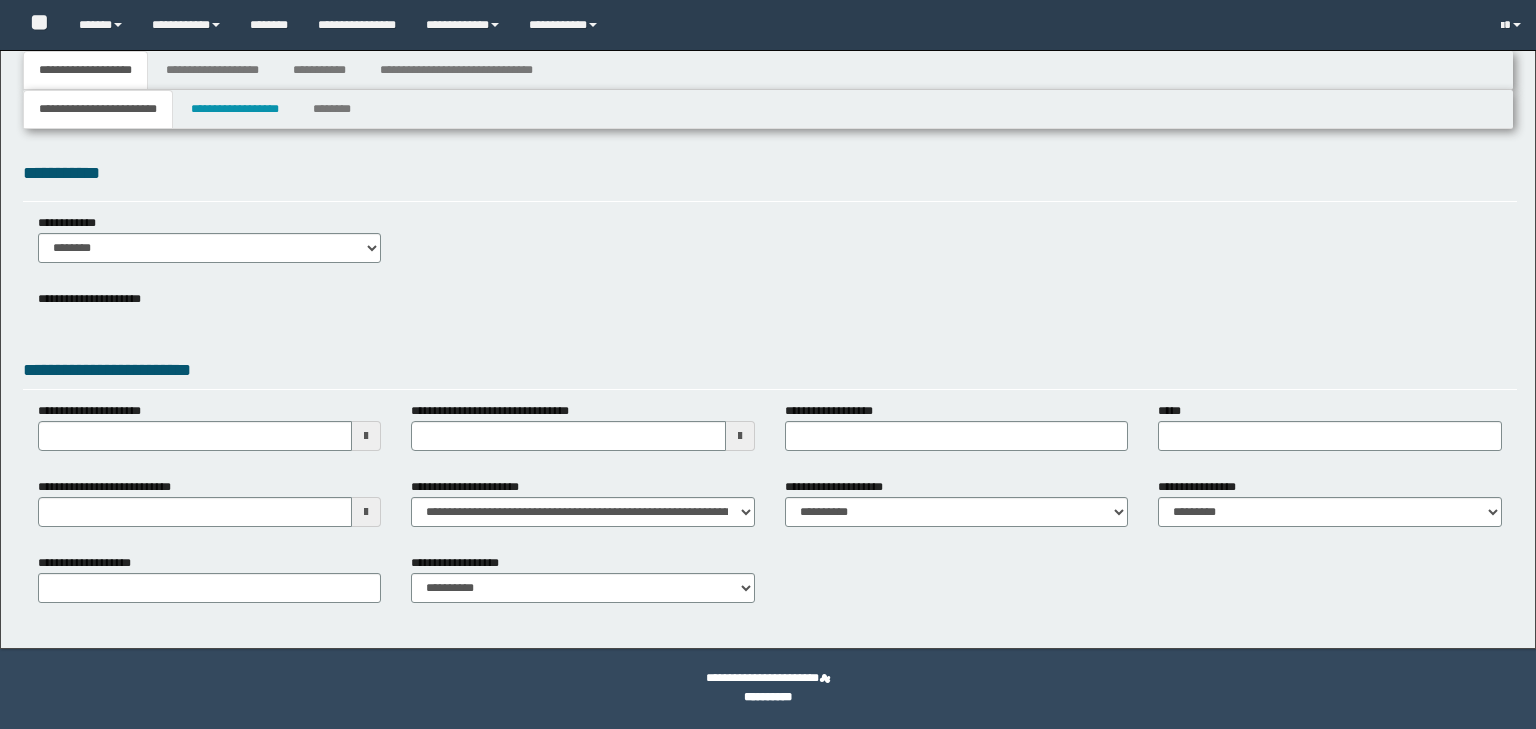 type 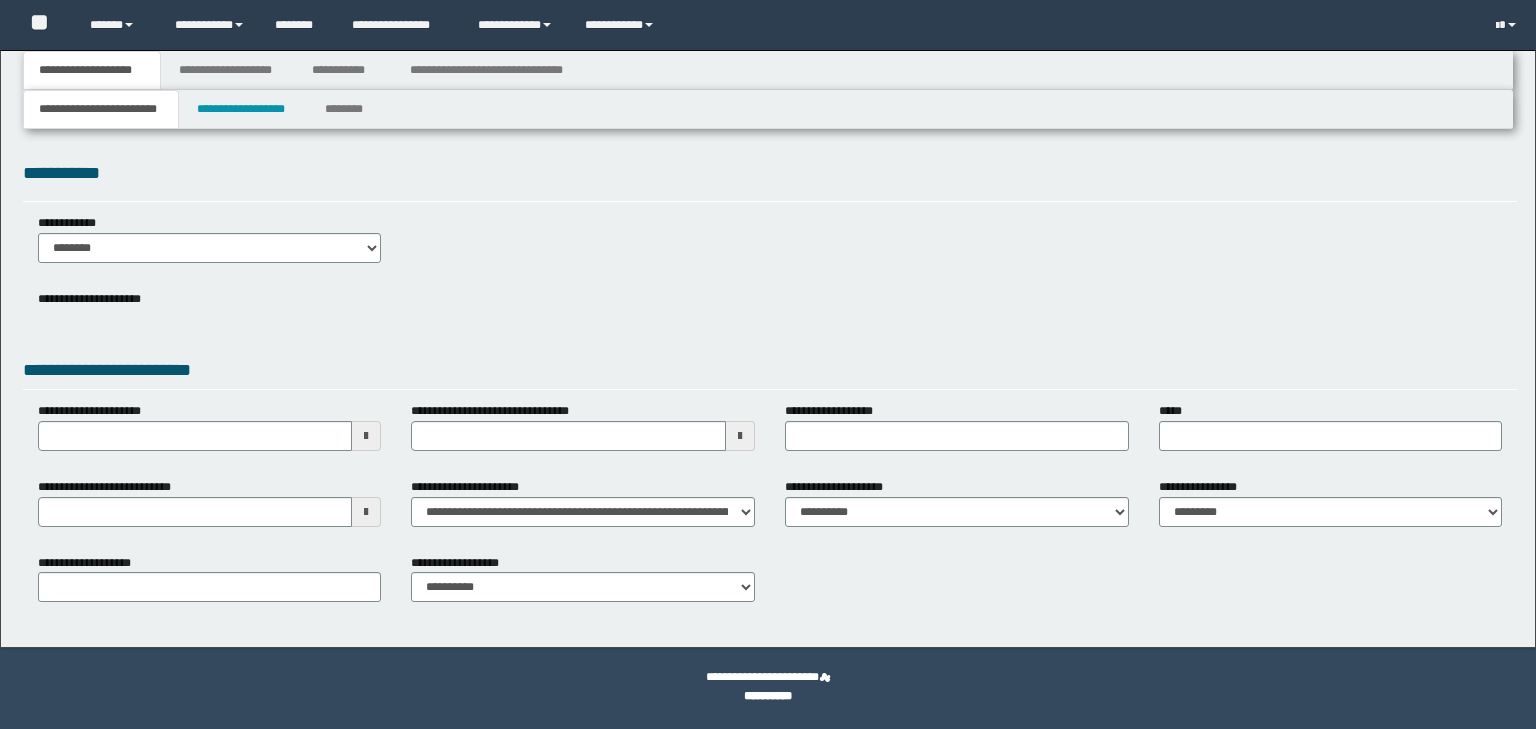 scroll, scrollTop: 0, scrollLeft: 0, axis: both 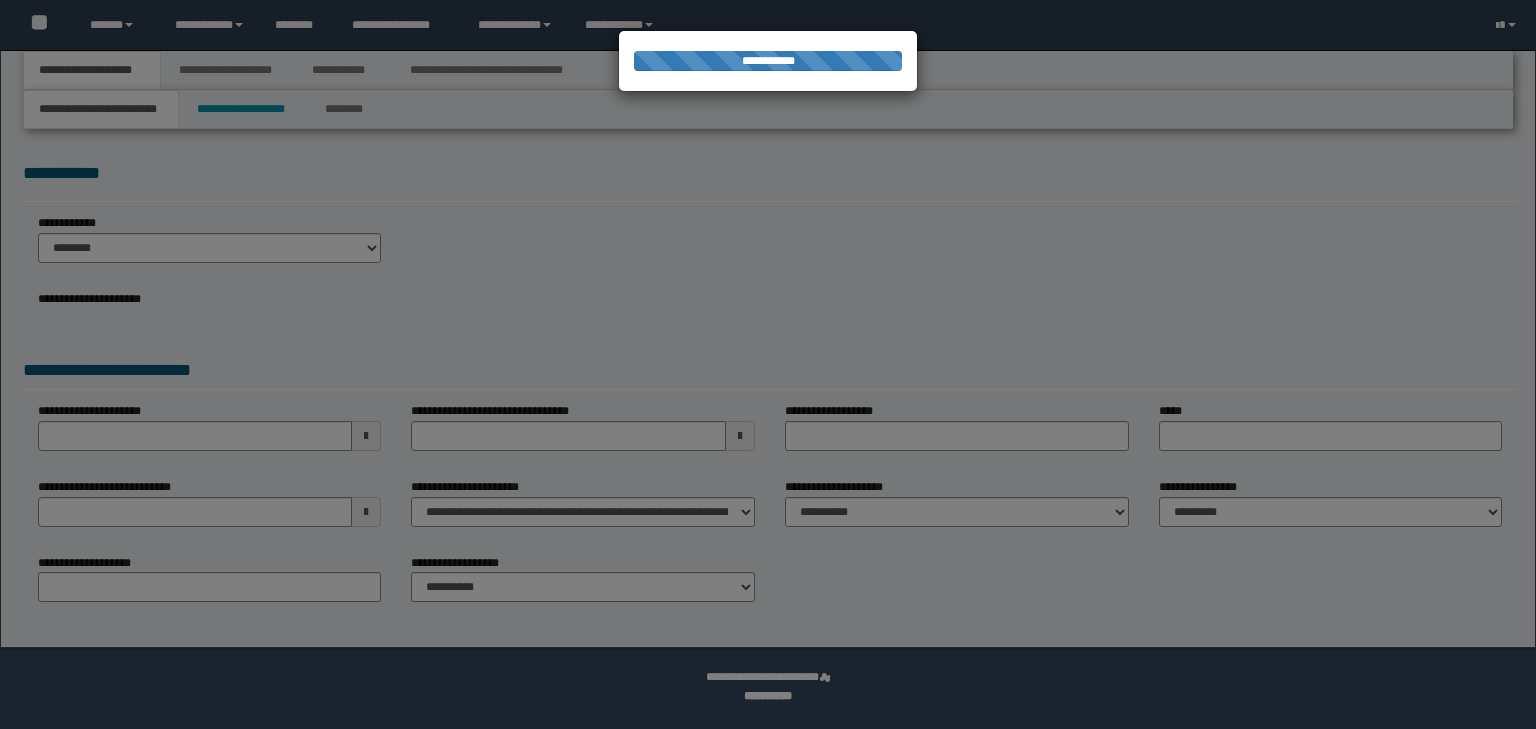 select on "*" 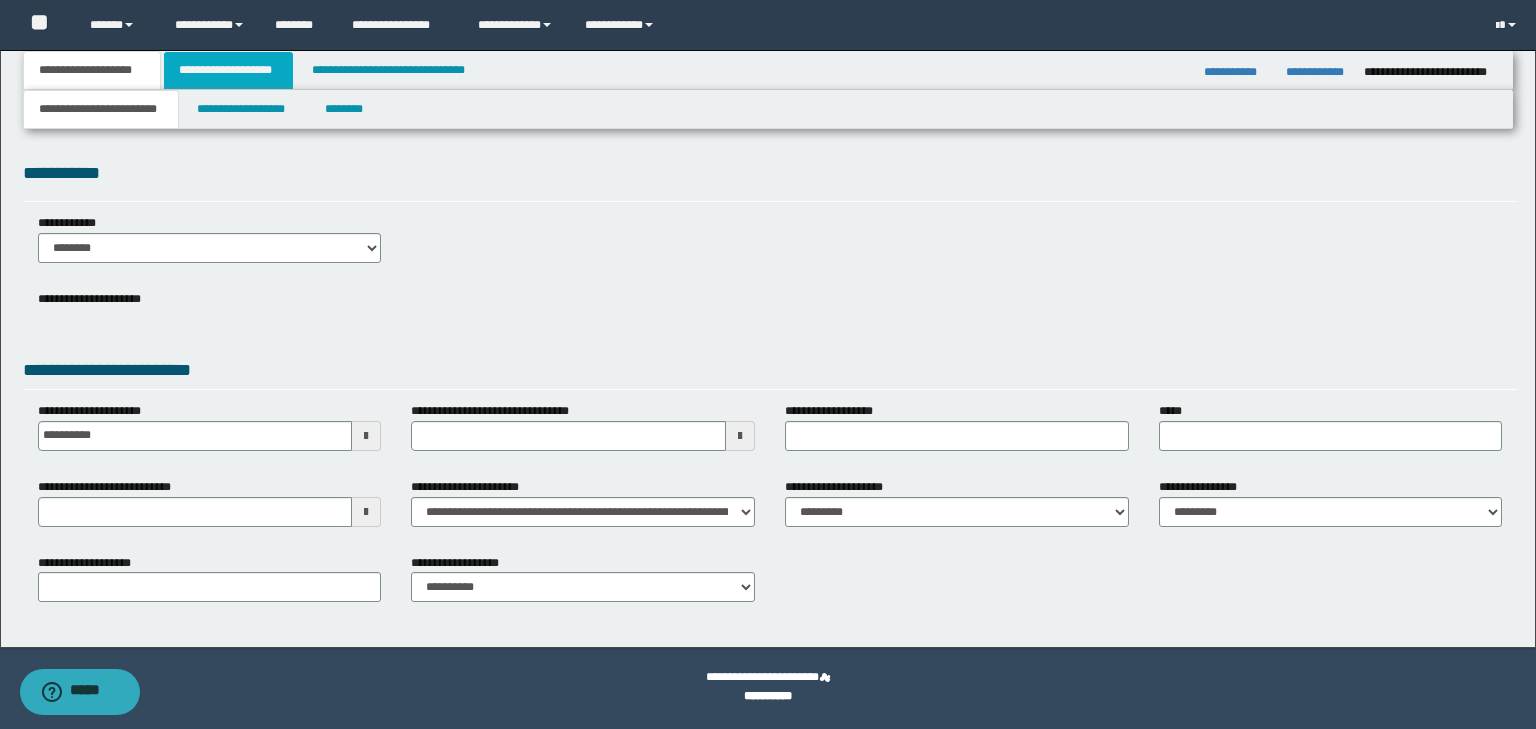 click on "**********" at bounding box center [228, 70] 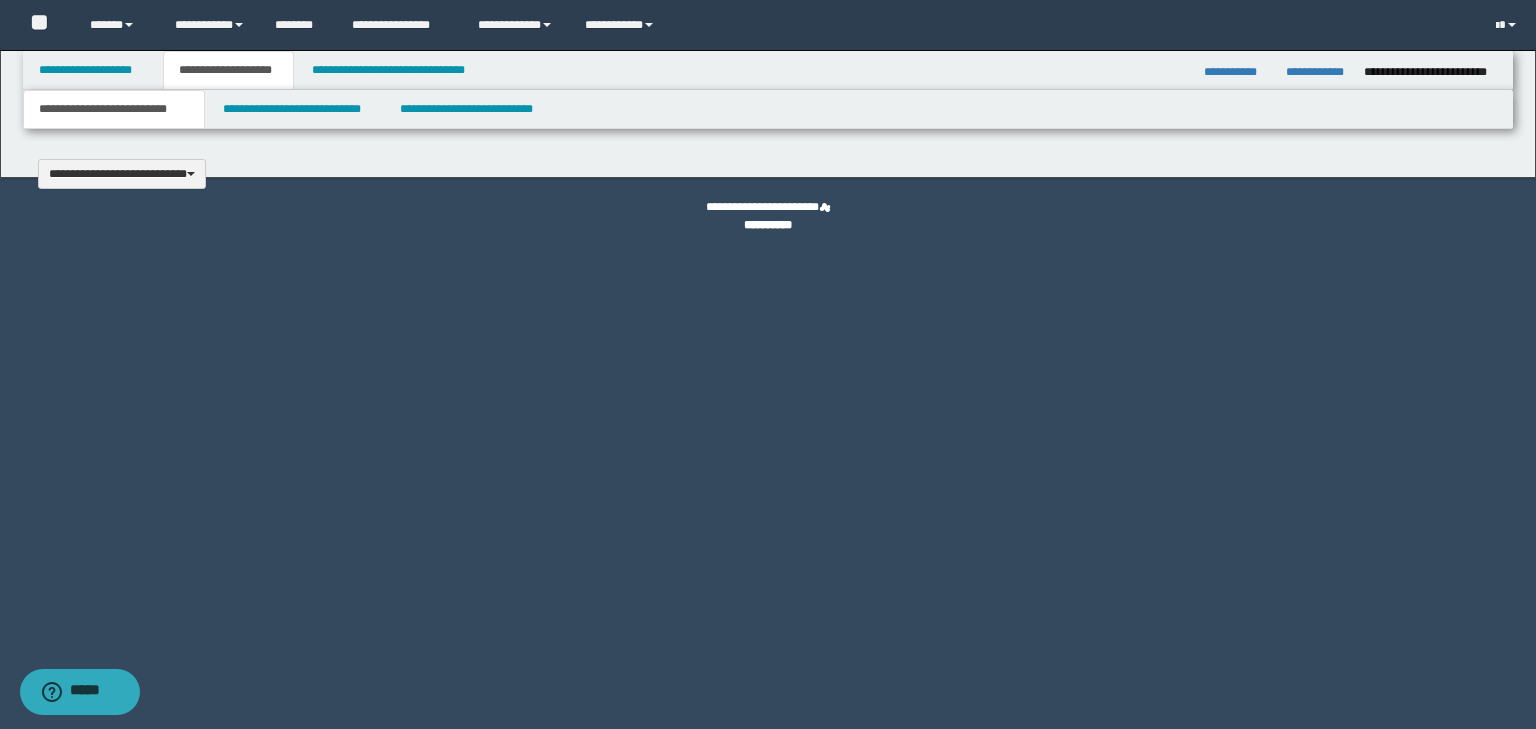 click at bounding box center [768, 364] 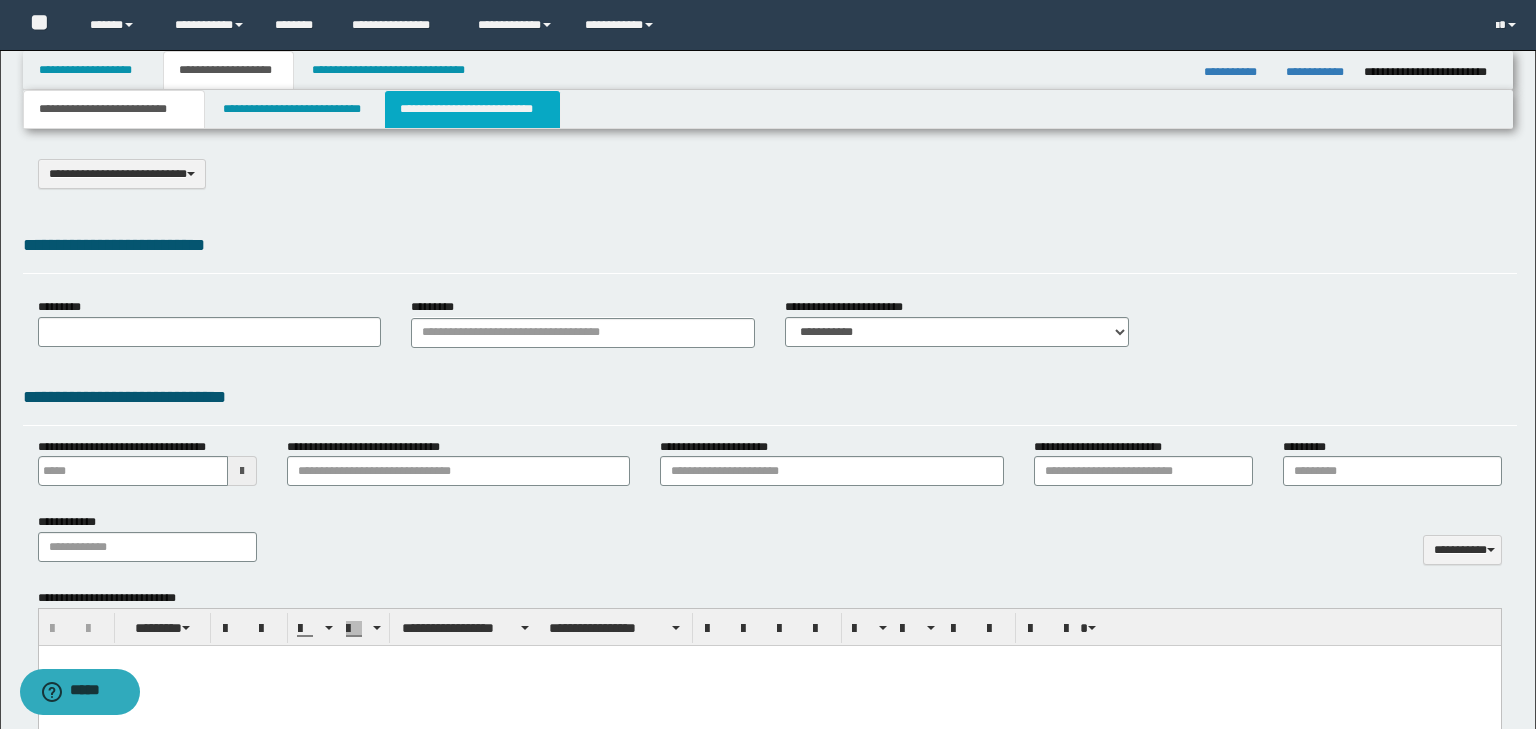select on "*" 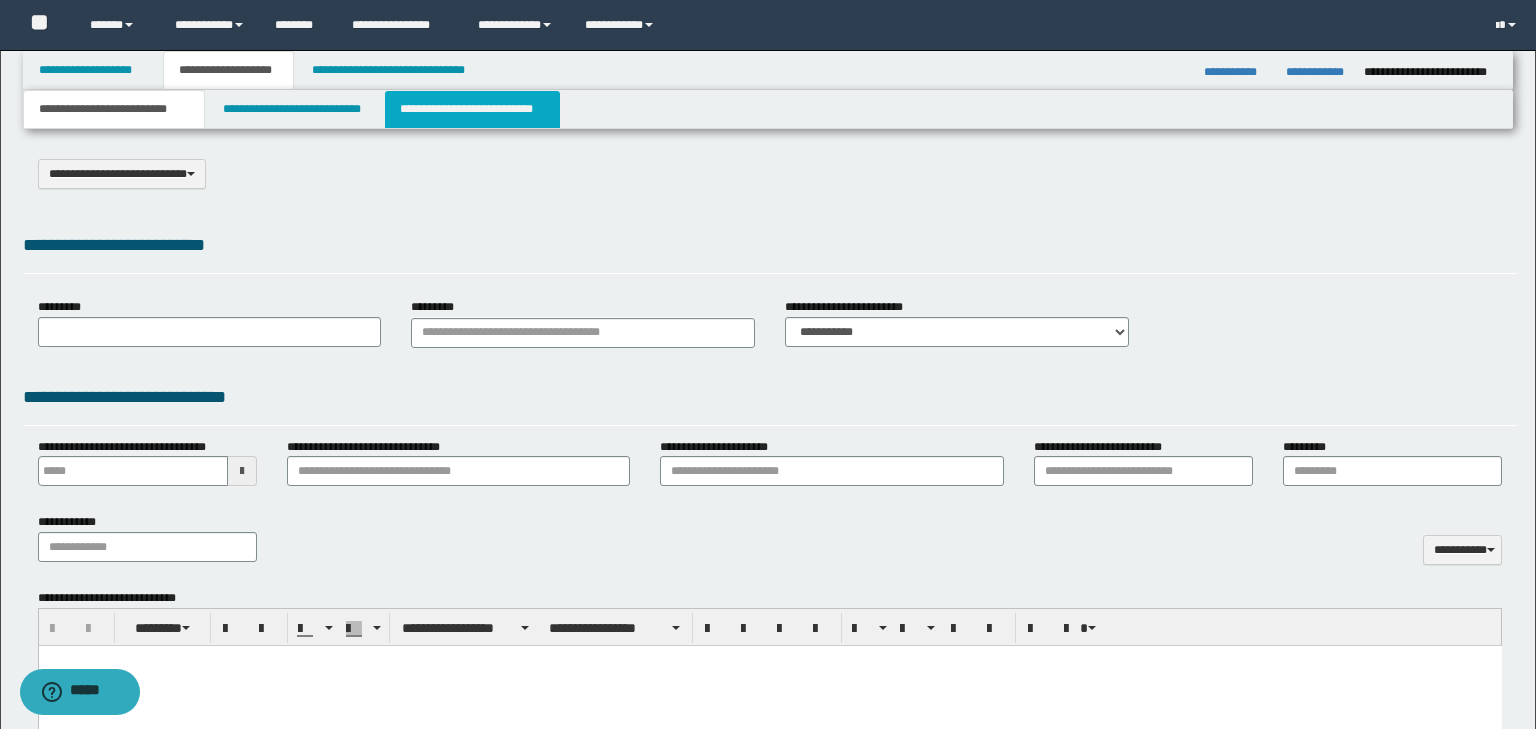 scroll, scrollTop: 0, scrollLeft: 0, axis: both 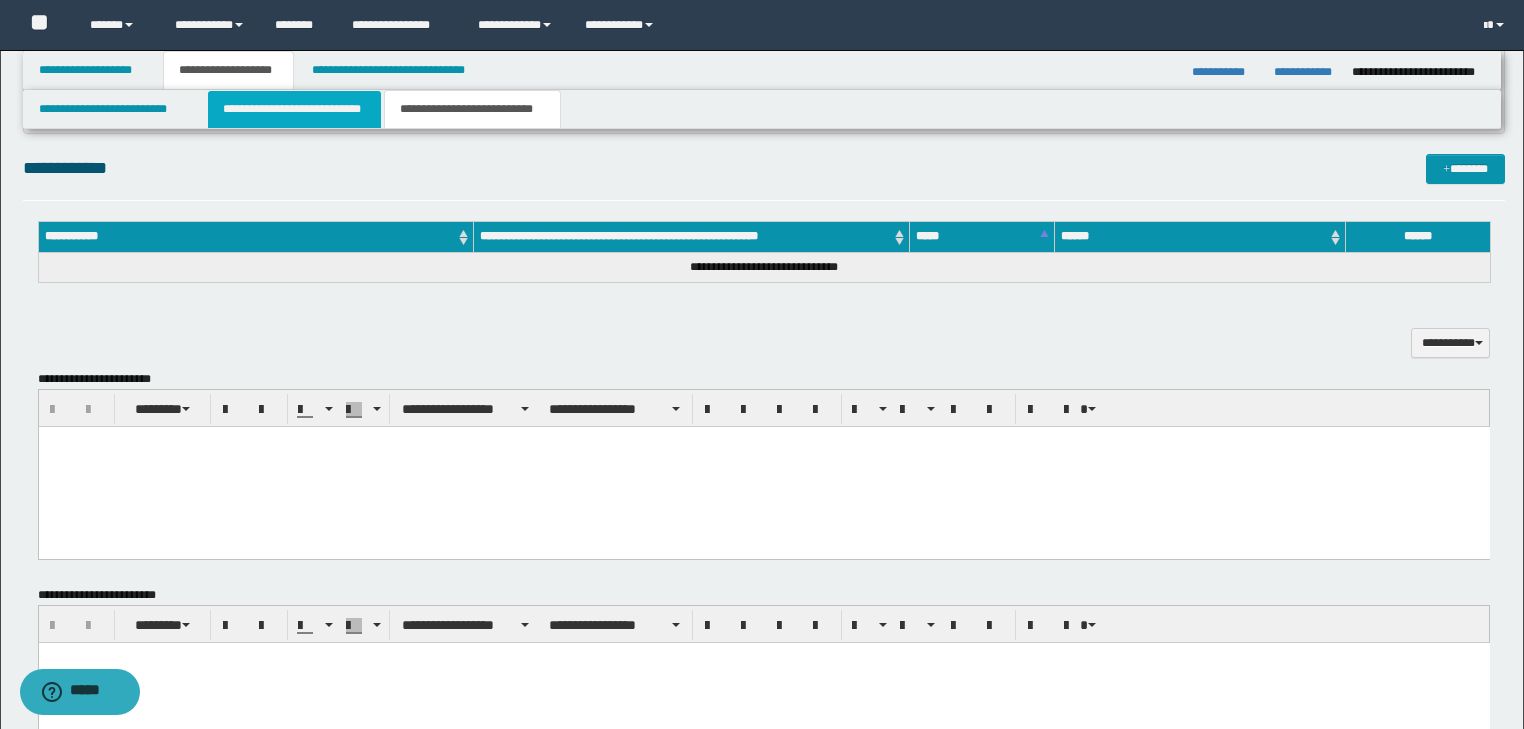 click on "**********" at bounding box center (294, 109) 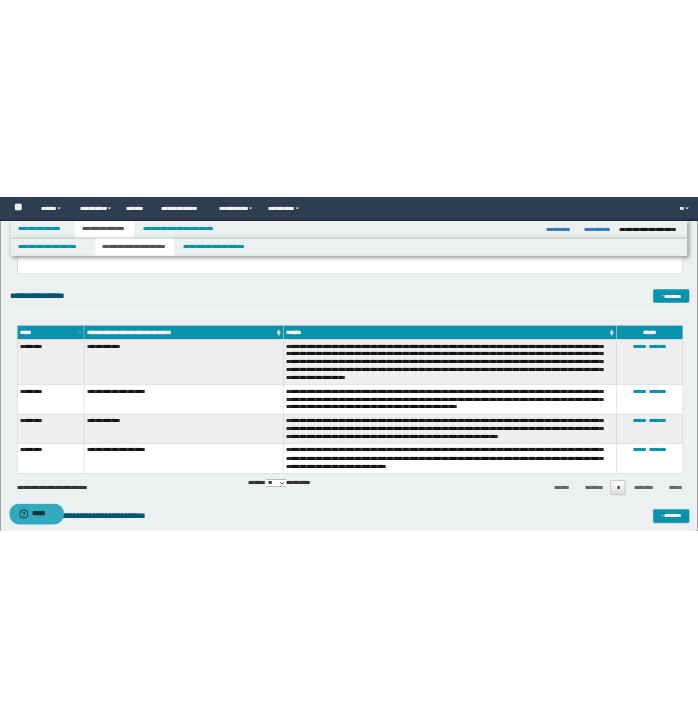 scroll, scrollTop: 0, scrollLeft: 0, axis: both 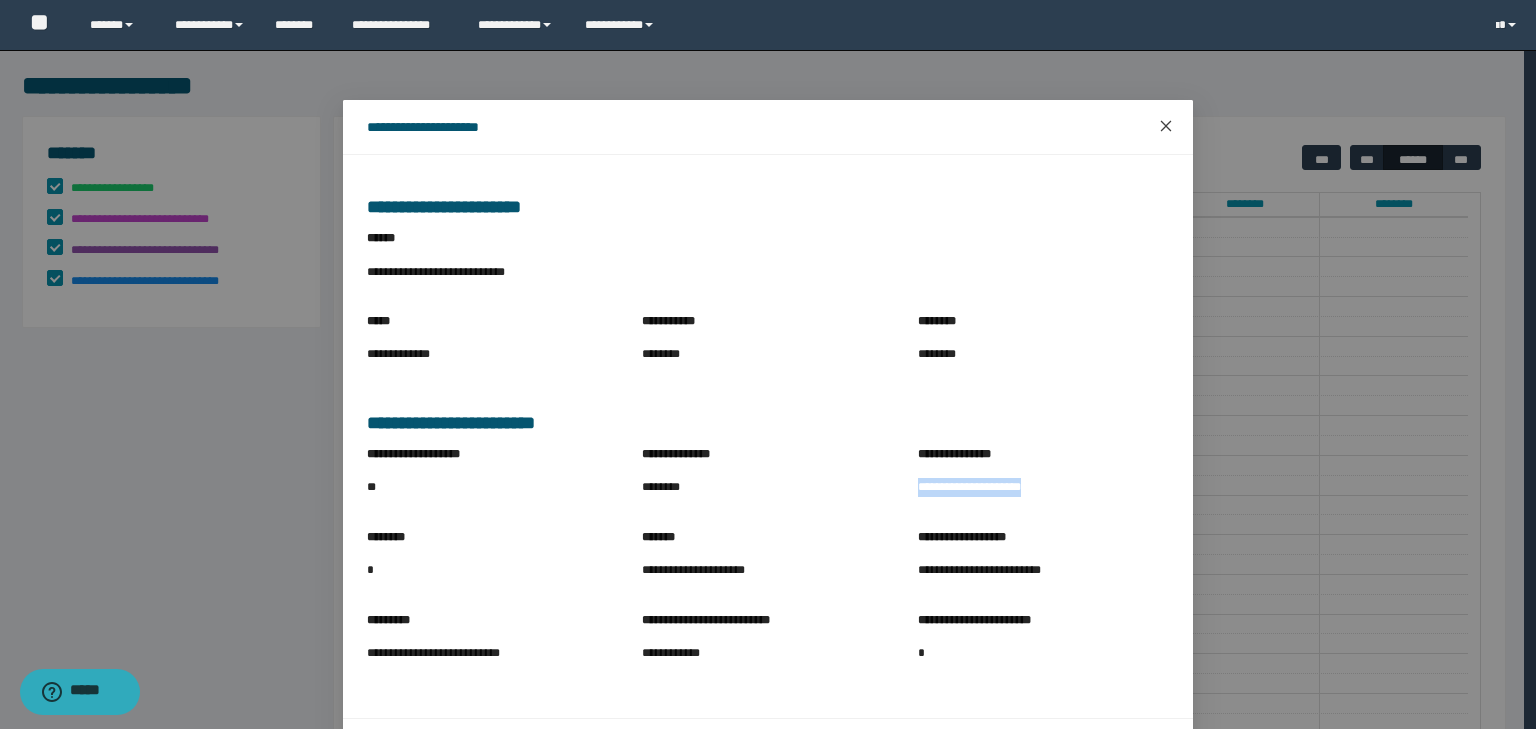 click 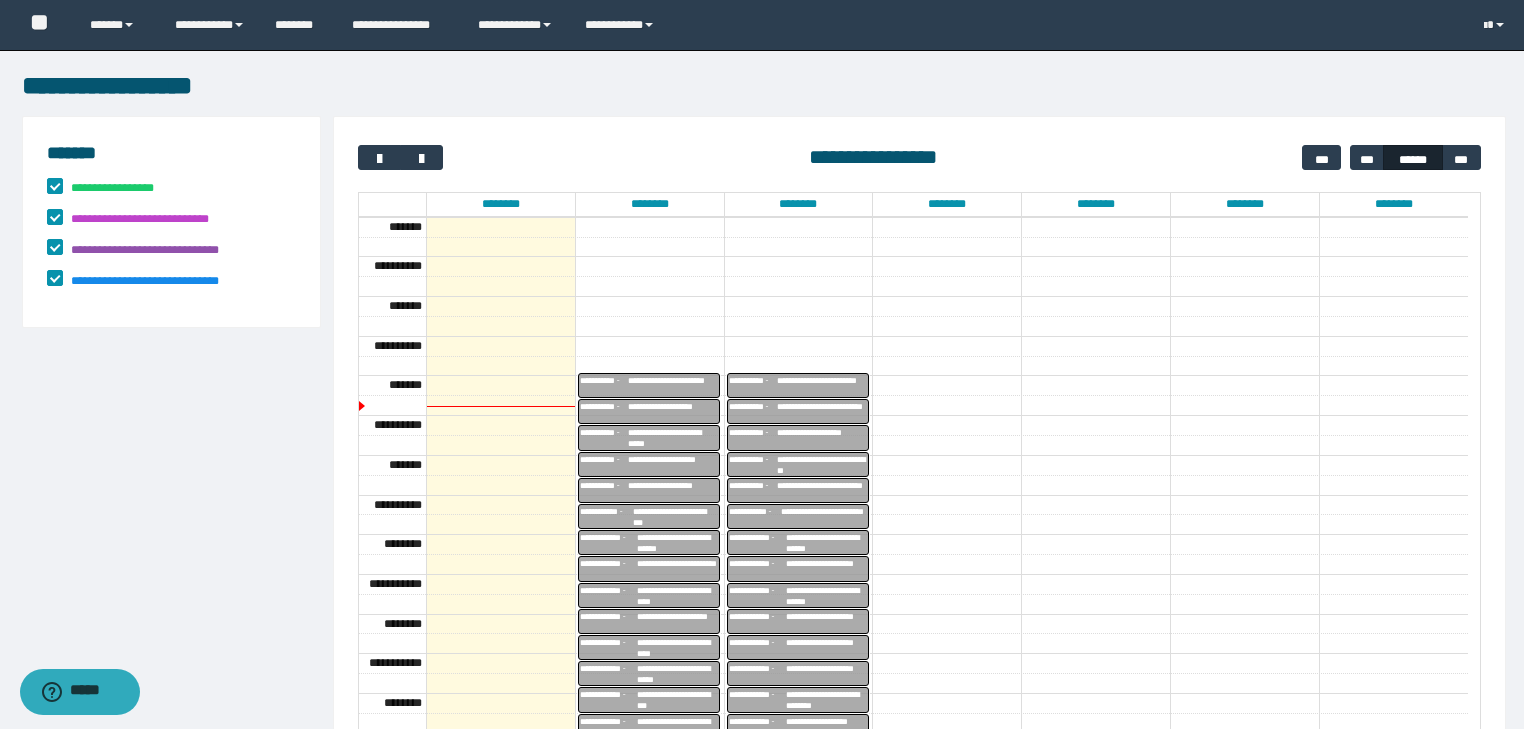 click on "**********" at bounding box center (673, 438) 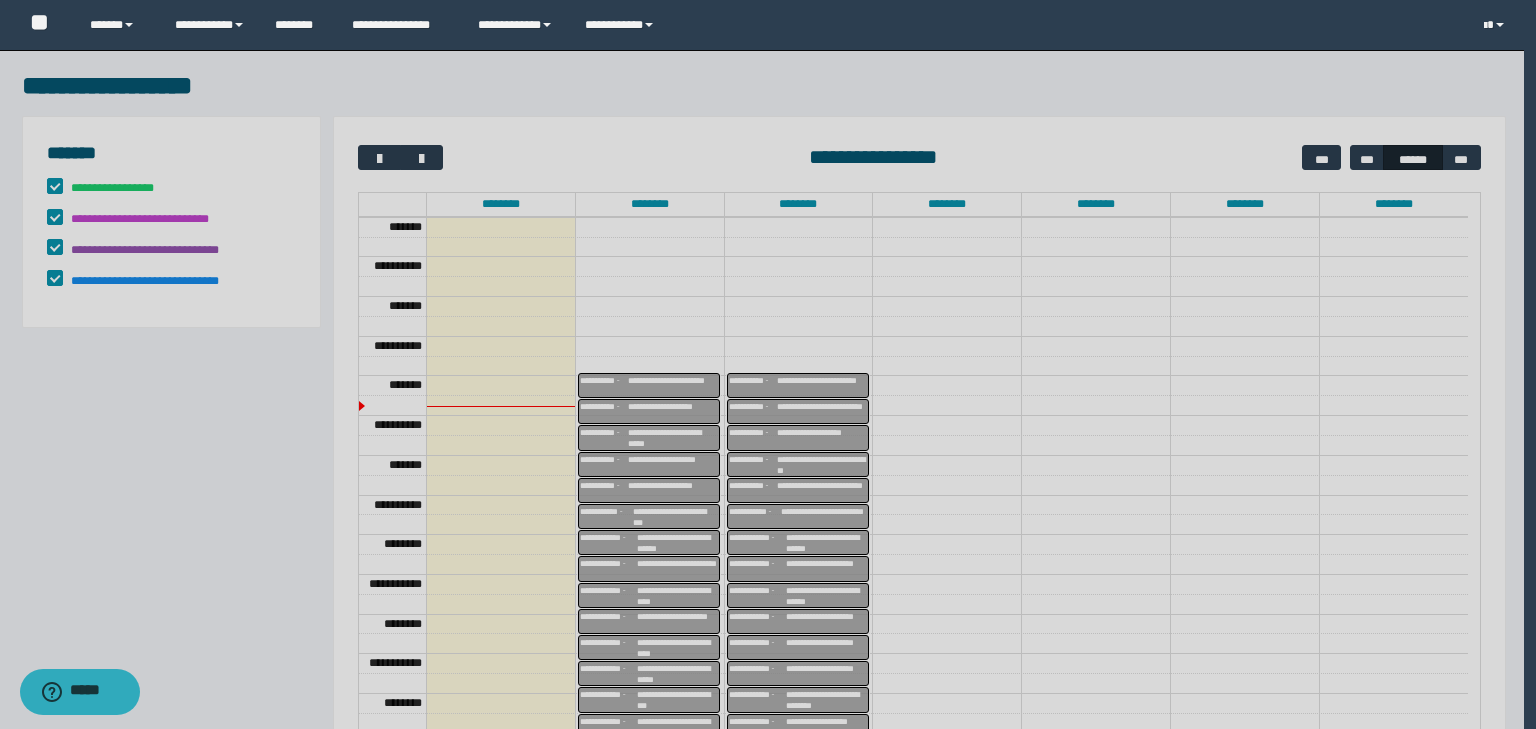 click on "**********" at bounding box center (367, 940) 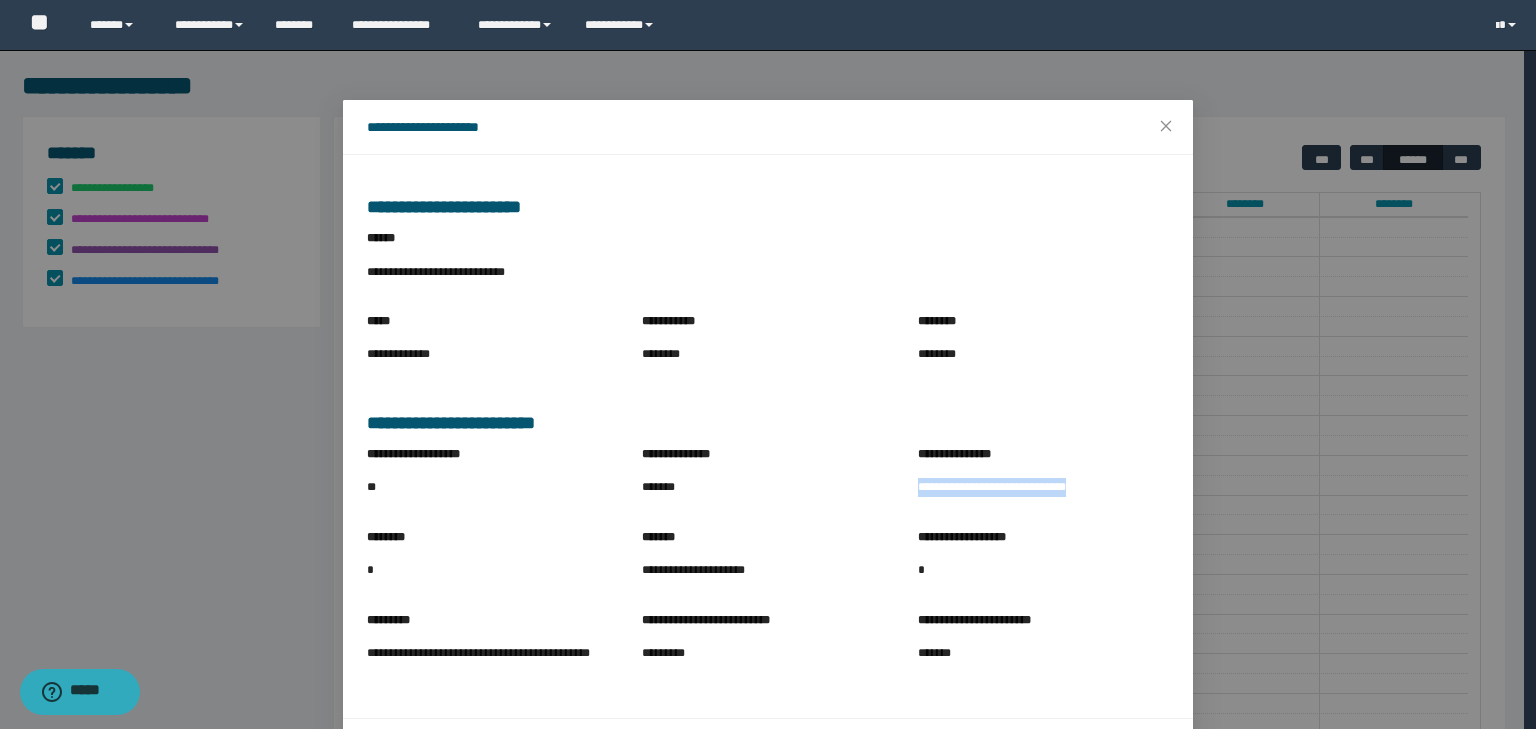 drag, startPoint x: 908, startPoint y: 486, endPoint x: 1100, endPoint y: 503, distance: 192.75113 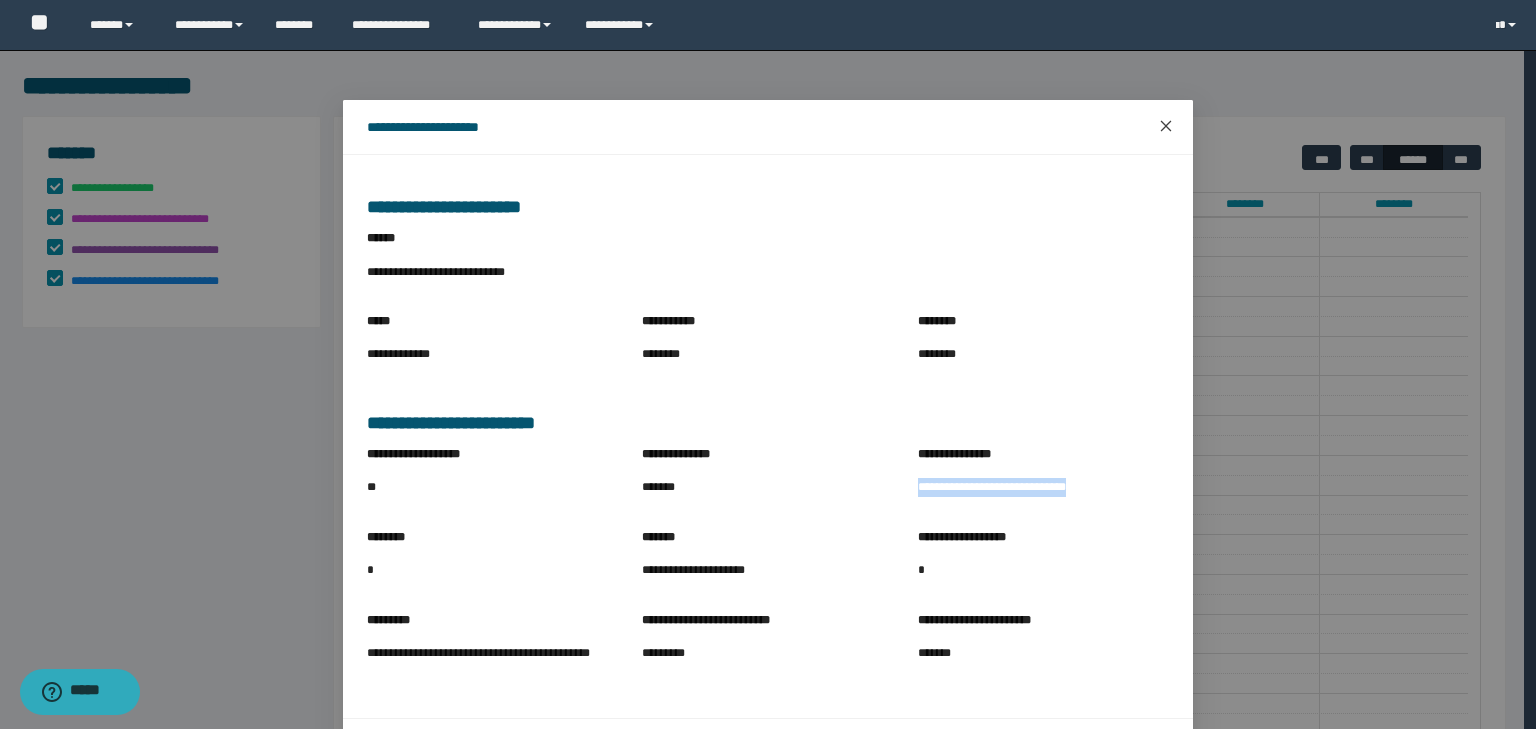 click 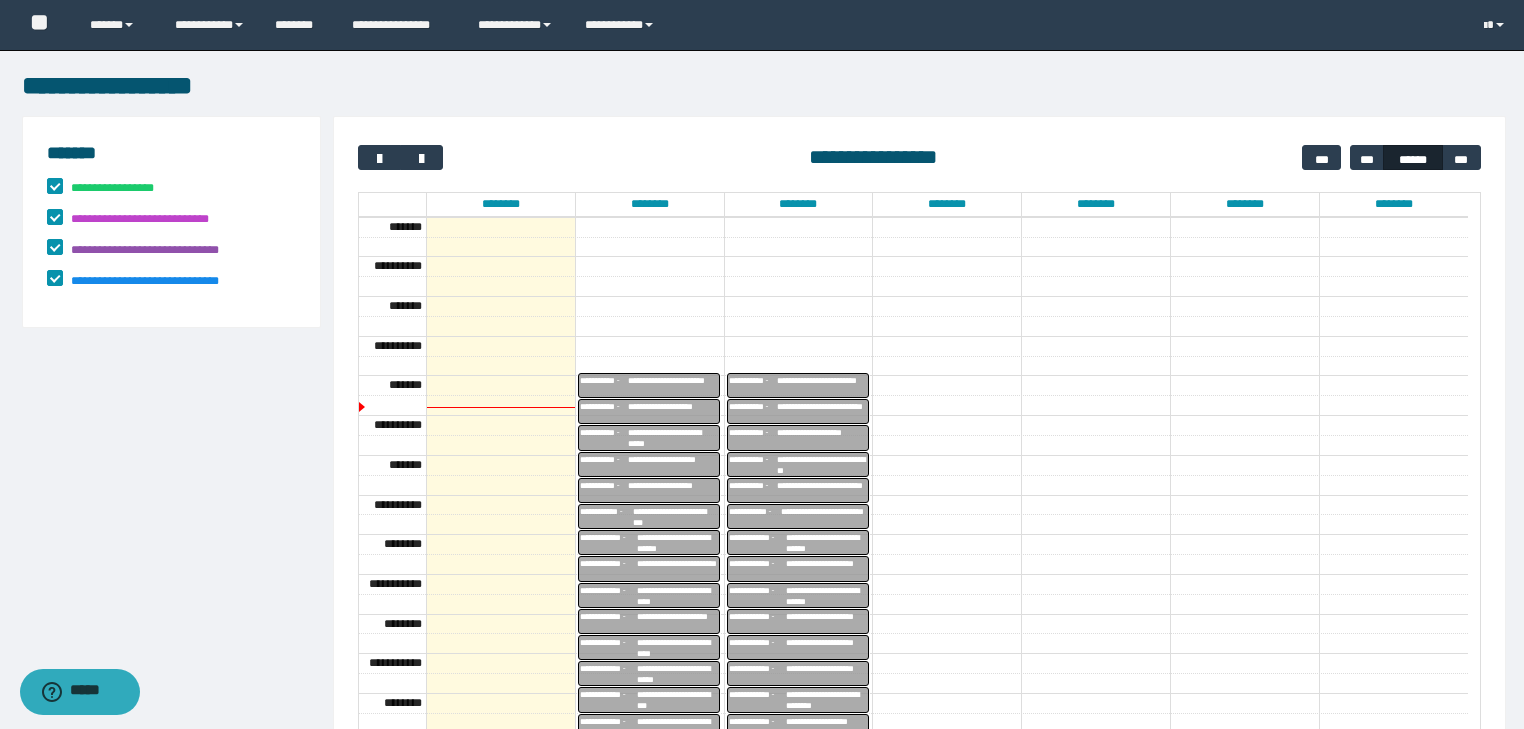 click on "**********" at bounding box center [673, 465] 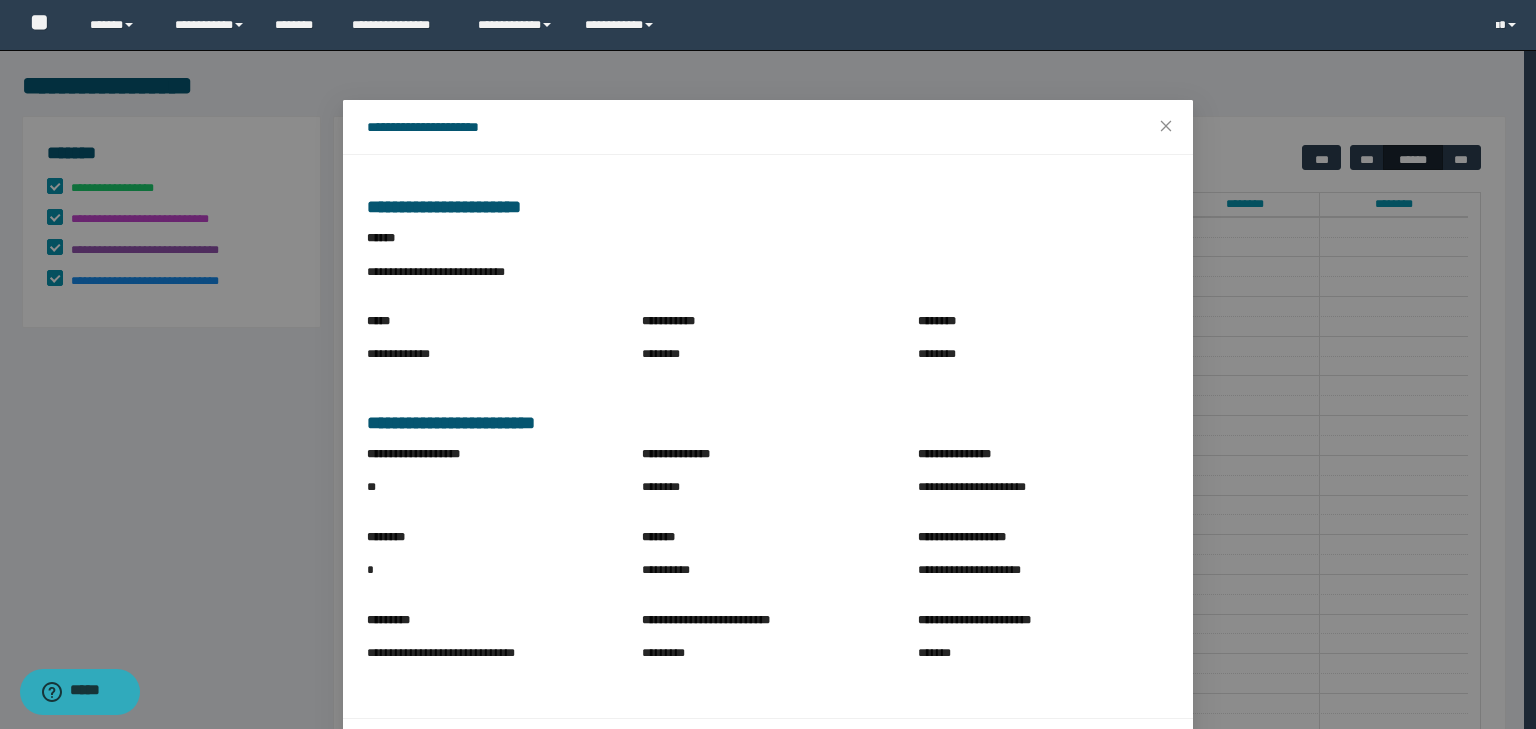 click on "**********" at bounding box center [767, 458] 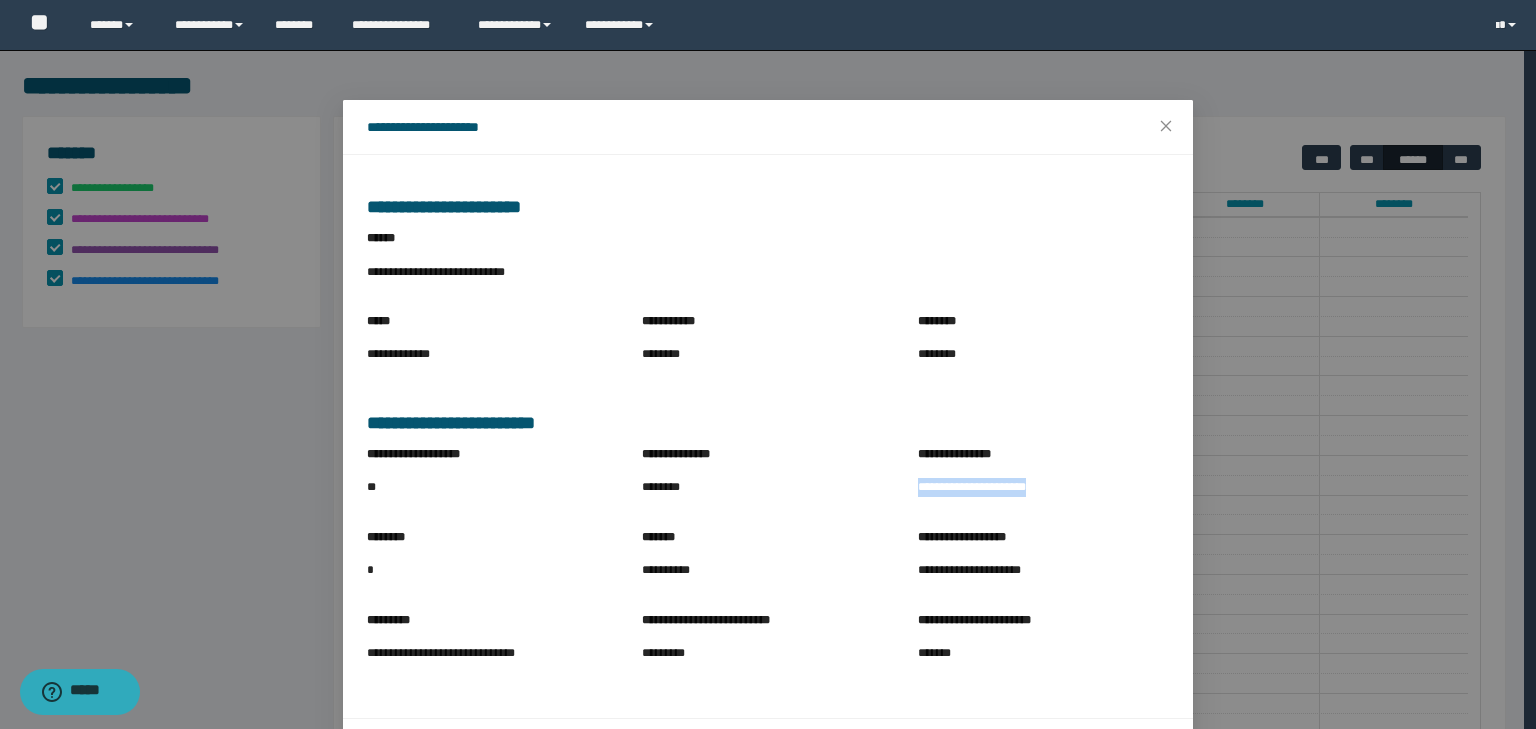 drag, startPoint x: 913, startPoint y: 486, endPoint x: 1039, endPoint y: 488, distance: 126.01587 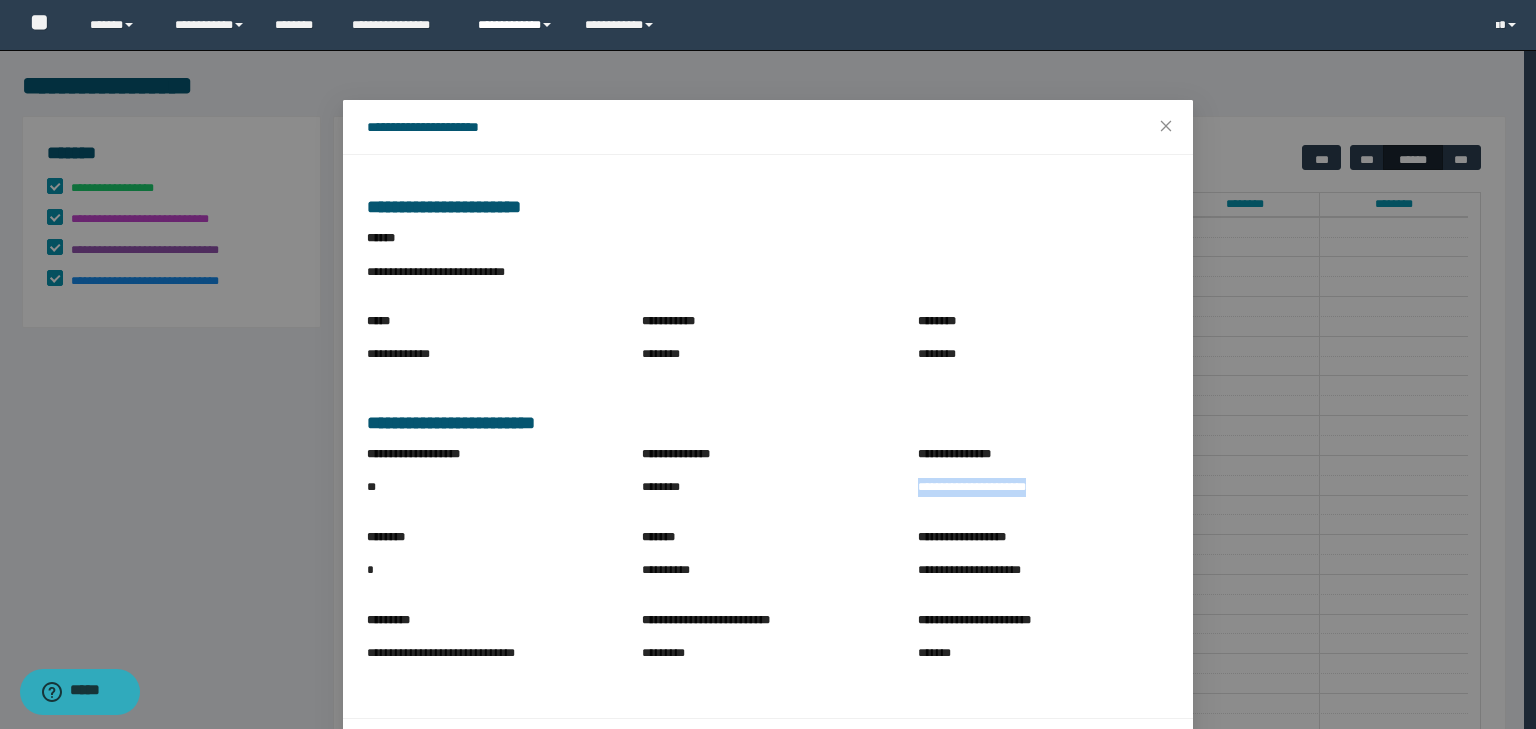 copy on "**********" 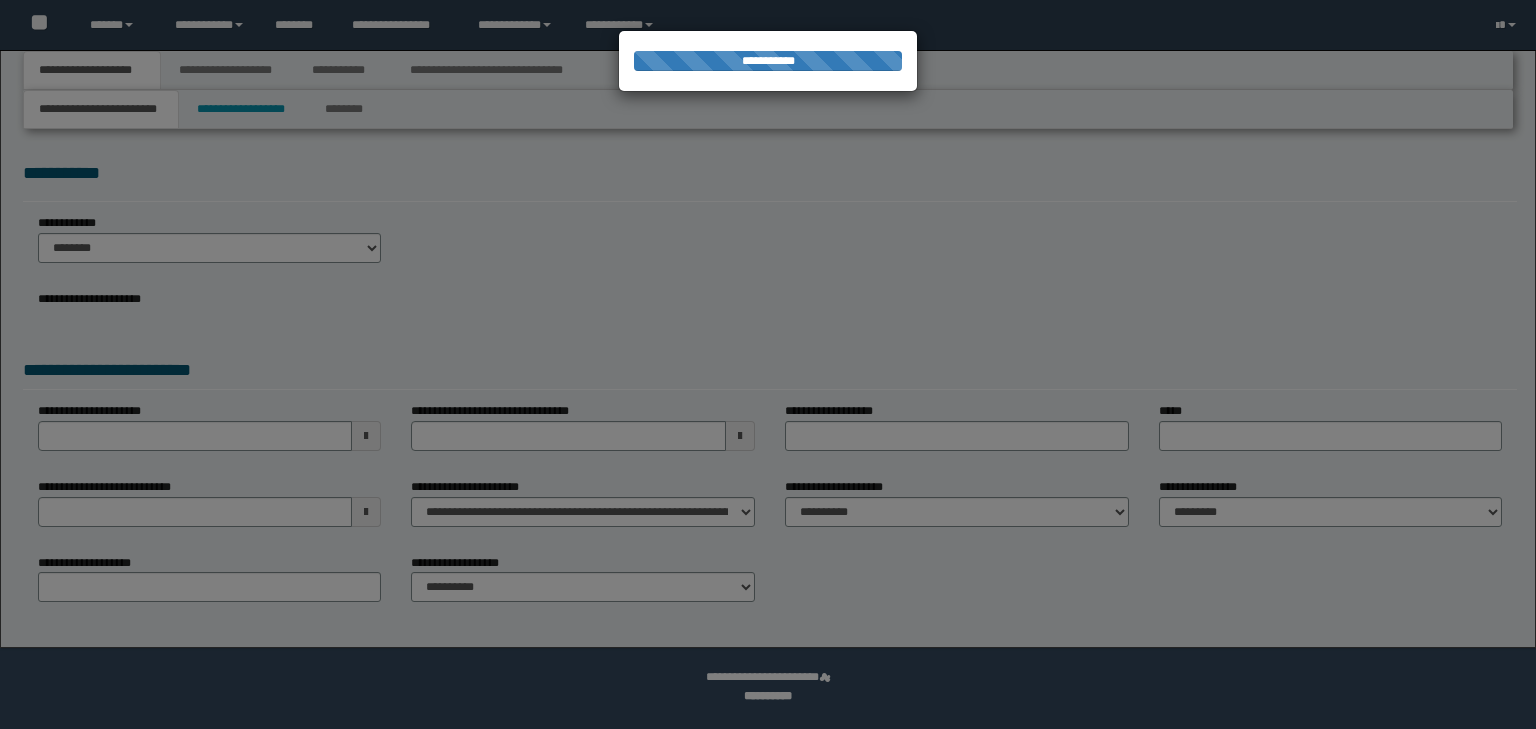 scroll, scrollTop: 0, scrollLeft: 0, axis: both 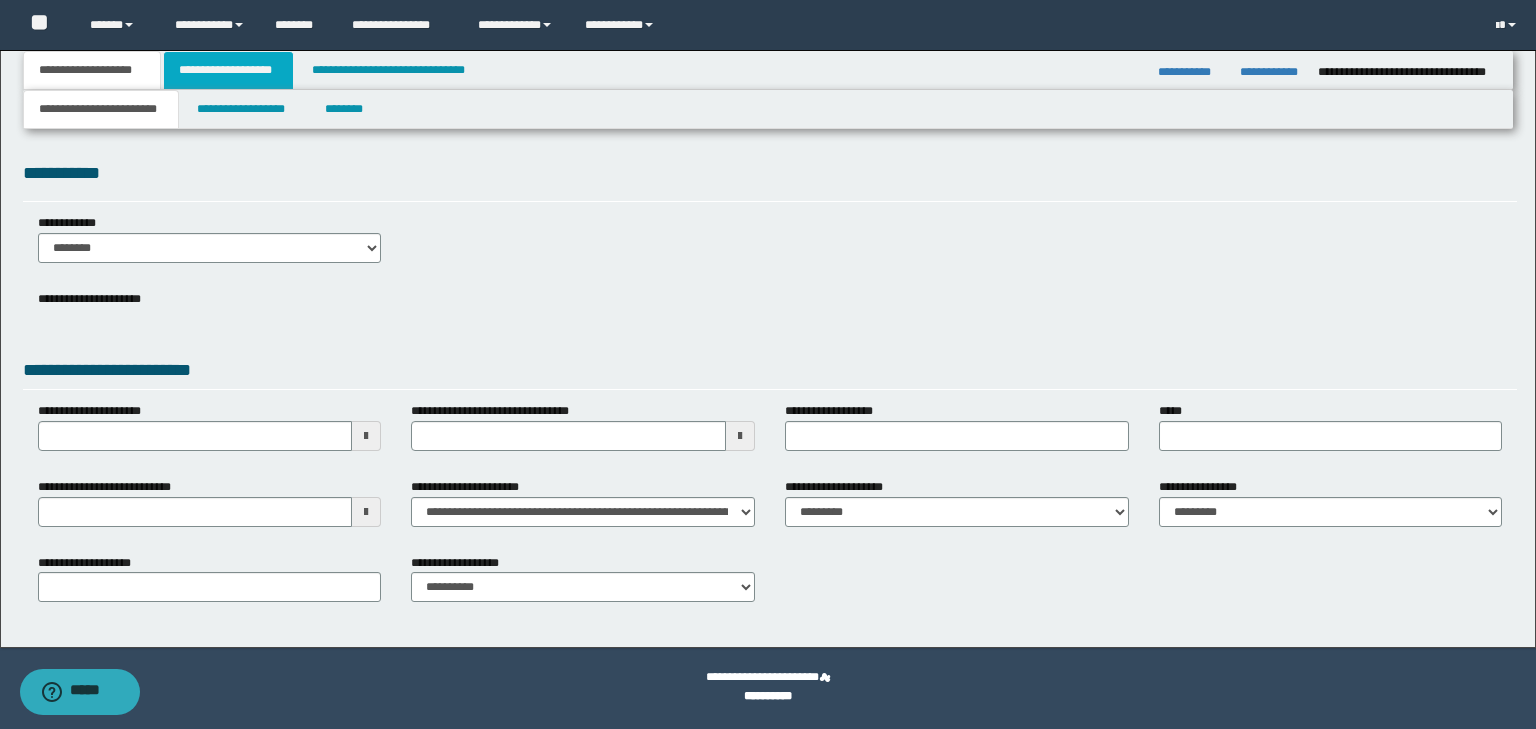 click on "**********" at bounding box center [228, 70] 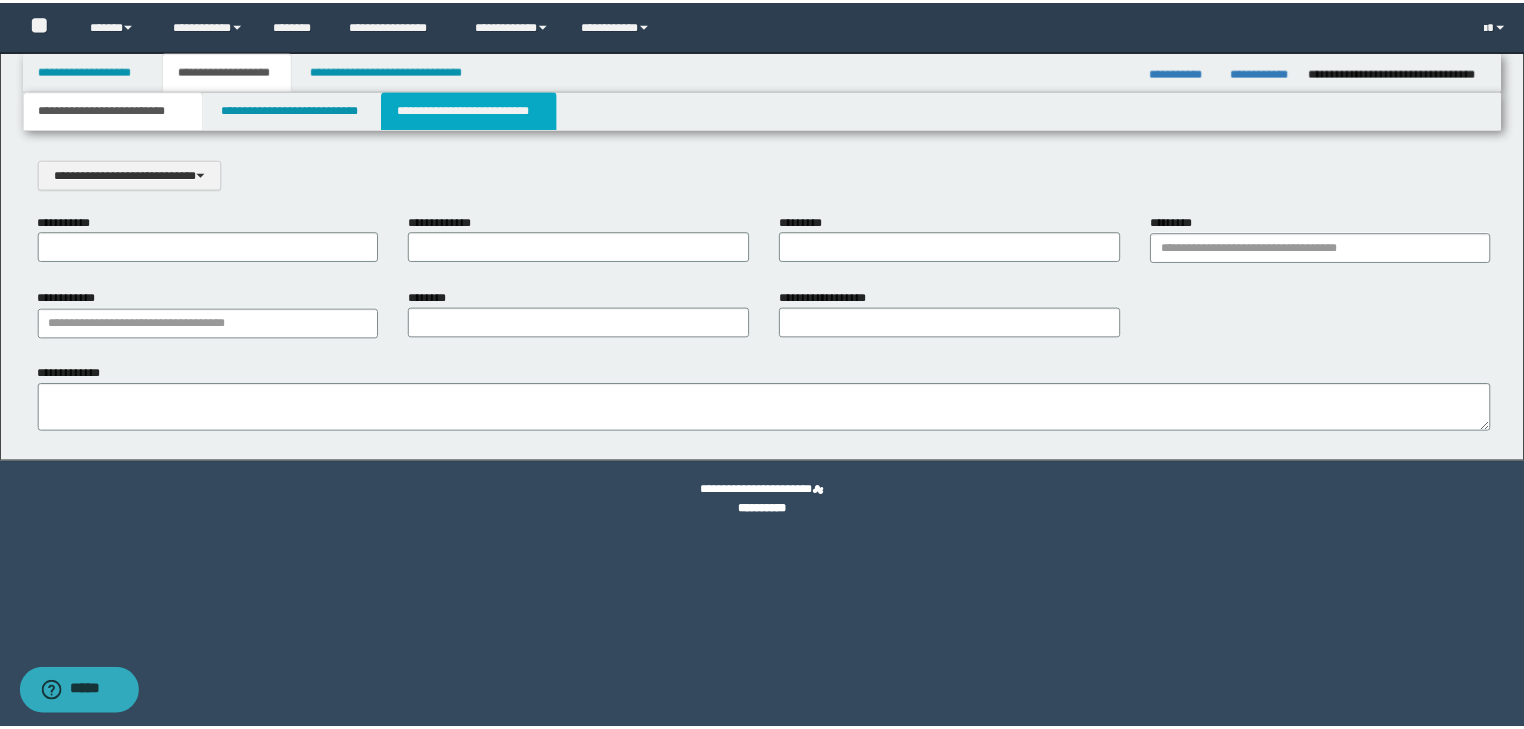 scroll, scrollTop: 0, scrollLeft: 0, axis: both 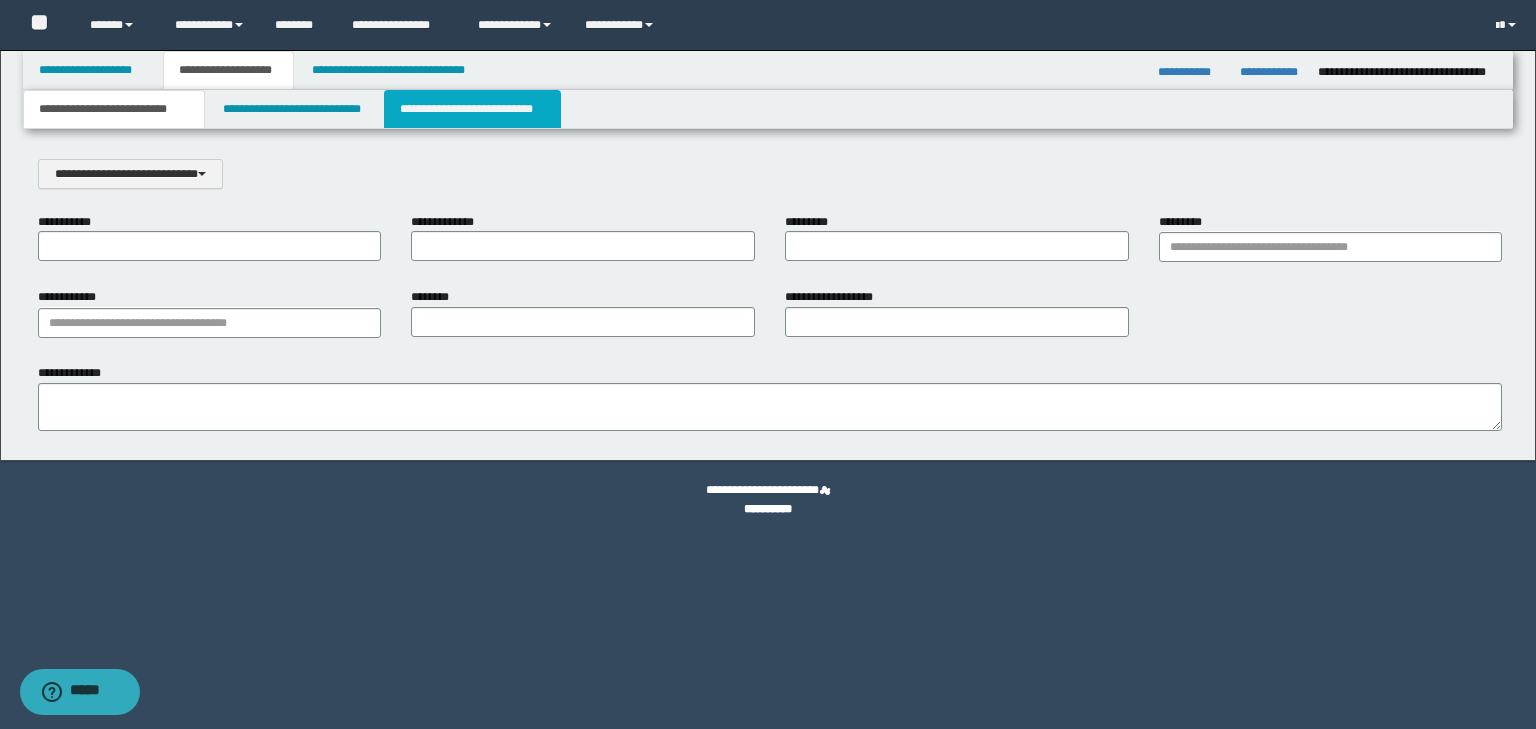 click on "**********" at bounding box center (472, 109) 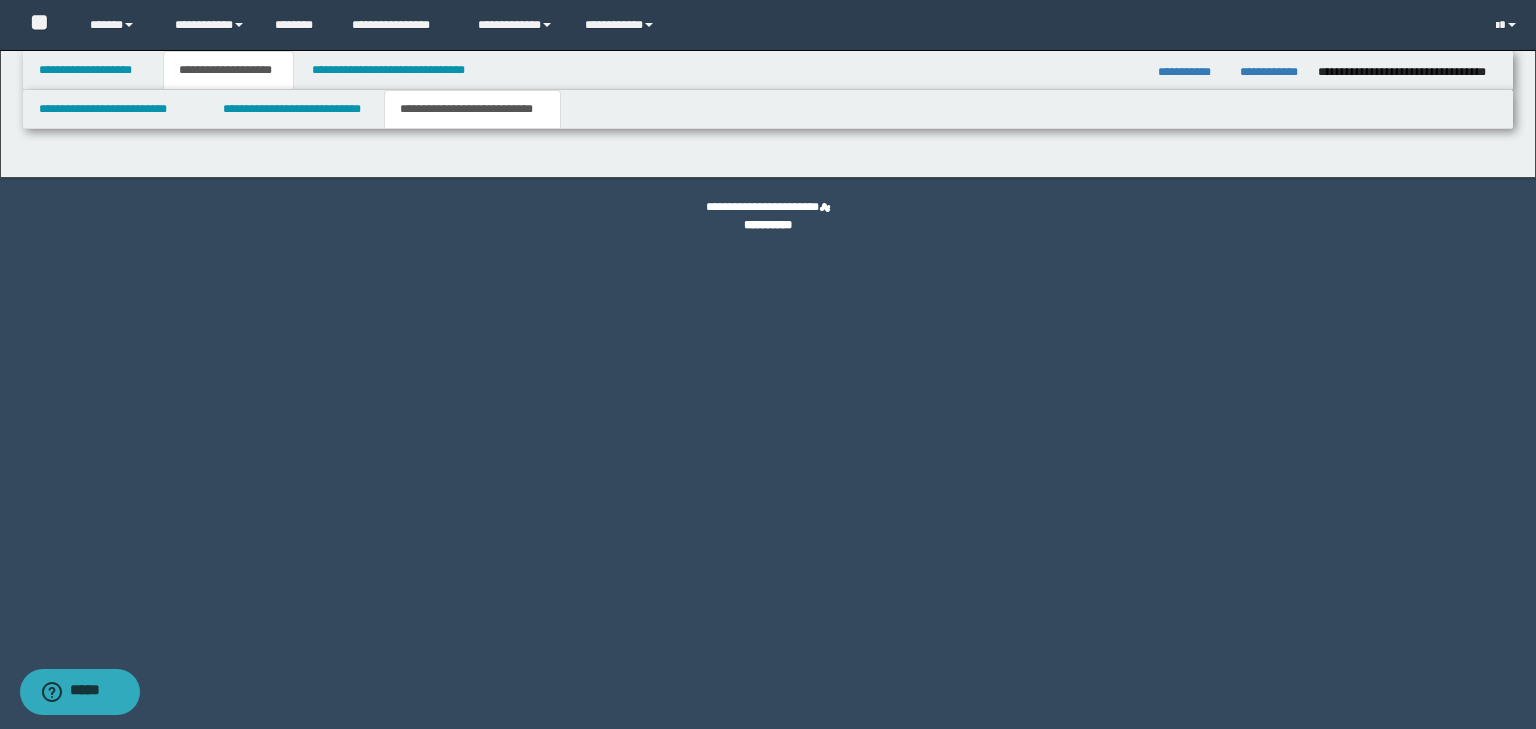 click on "**********" at bounding box center [768, 364] 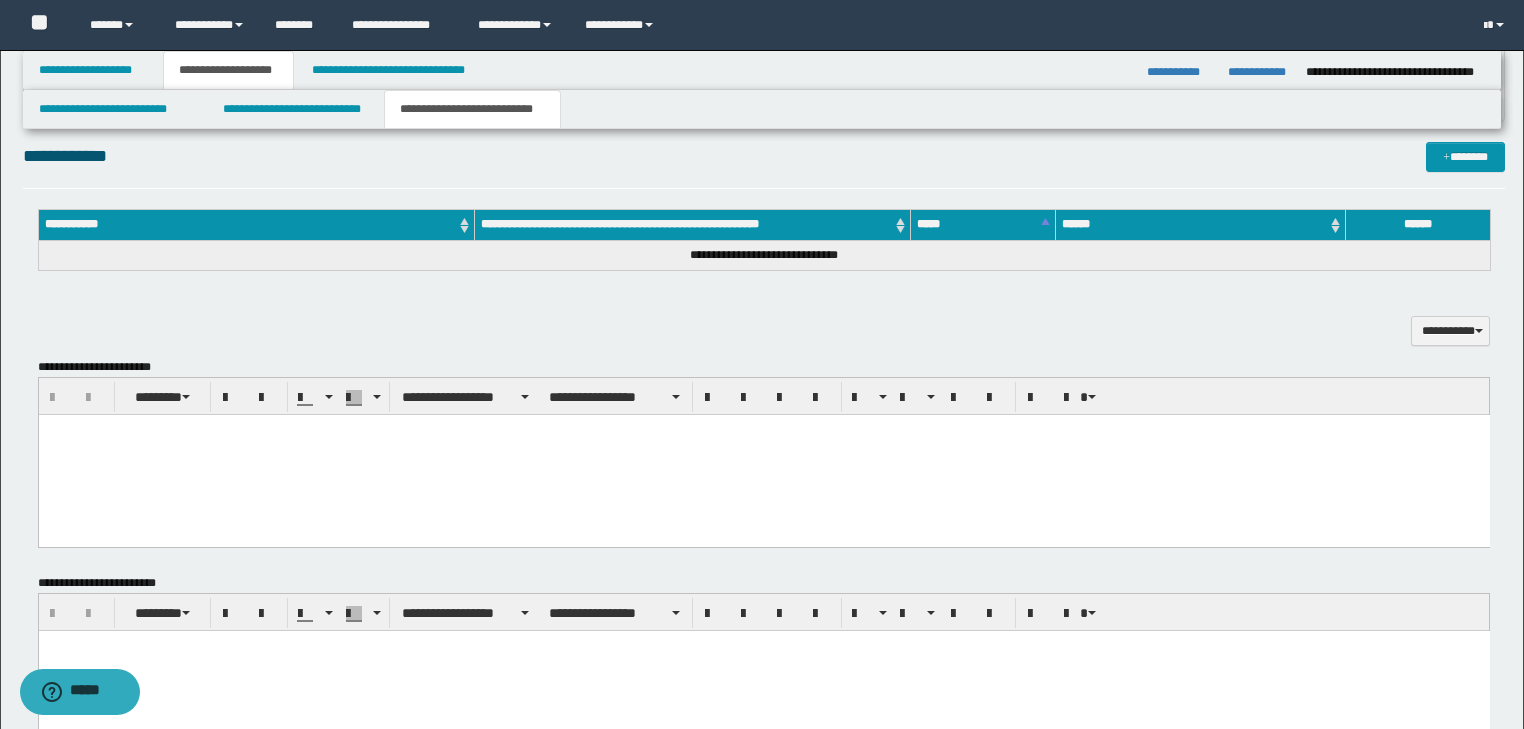 scroll, scrollTop: 249, scrollLeft: 0, axis: vertical 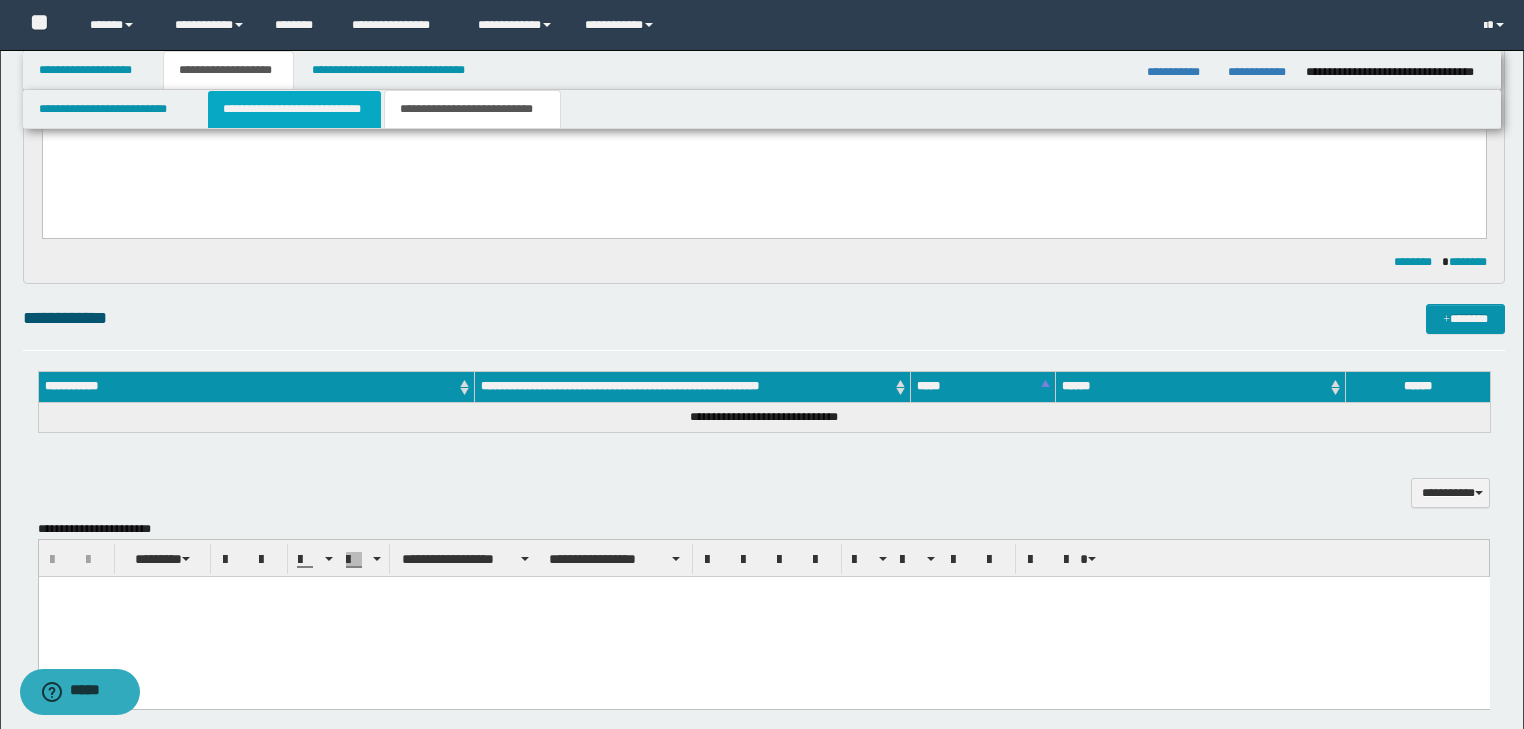 click on "**********" at bounding box center (294, 109) 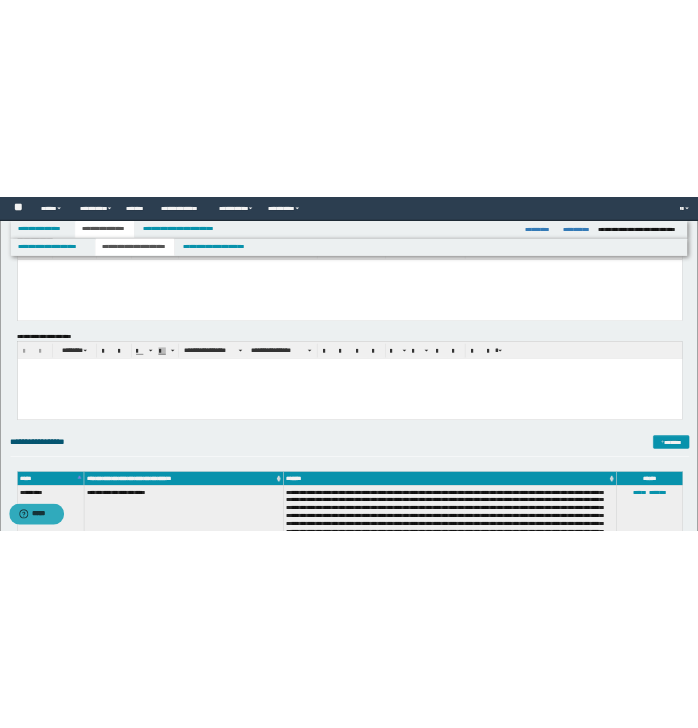 scroll, scrollTop: 400, scrollLeft: 0, axis: vertical 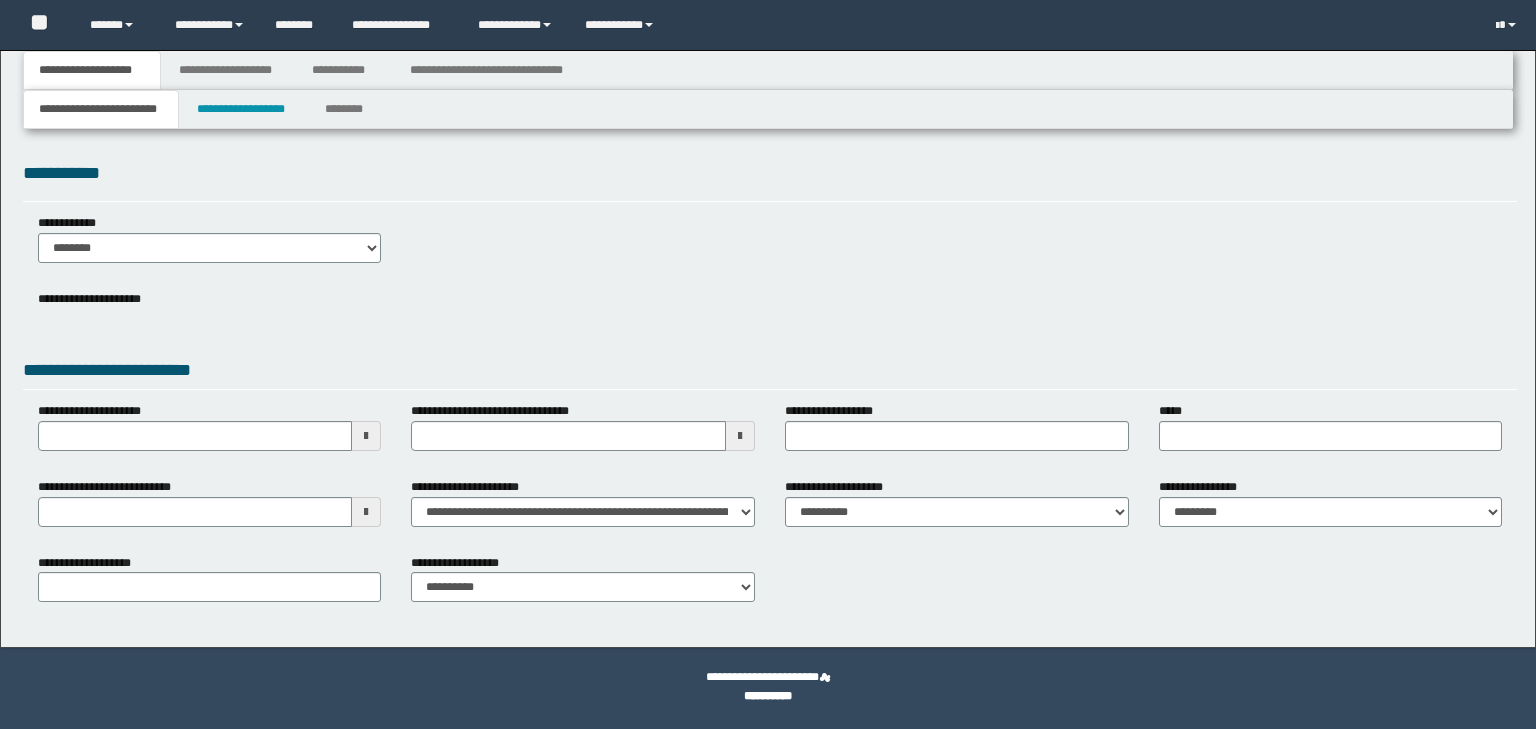 select on "*" 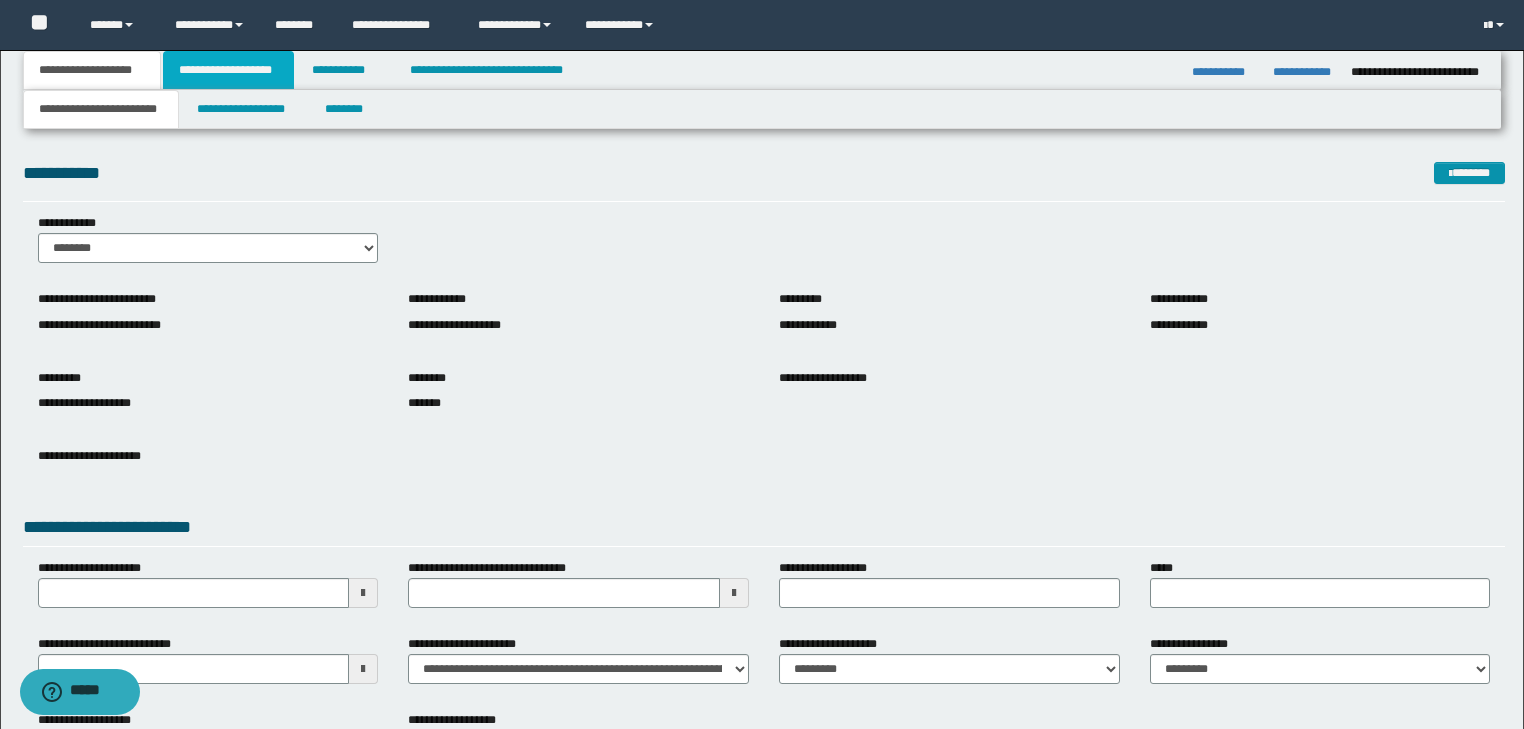 click on "**********" at bounding box center [228, 70] 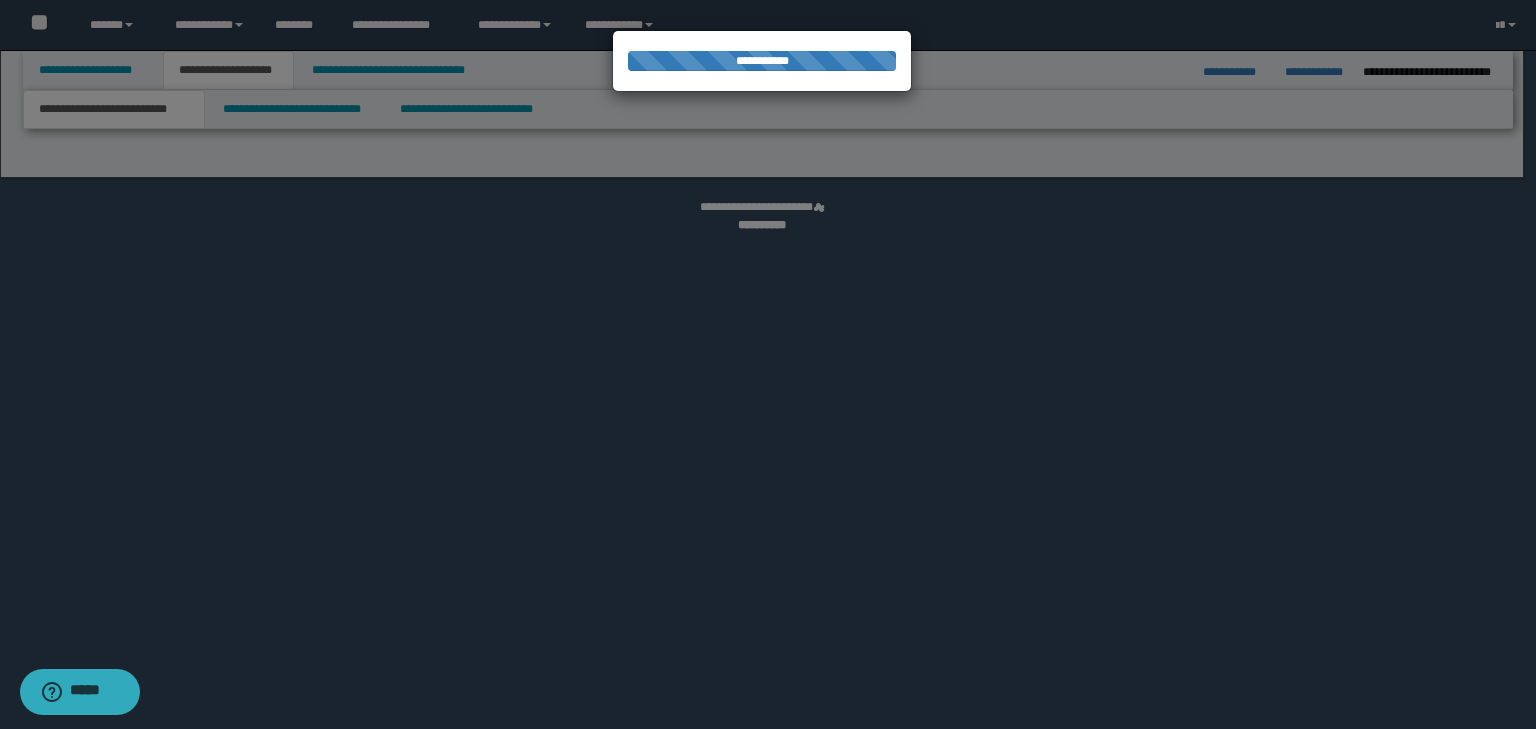 click at bounding box center (768, 364) 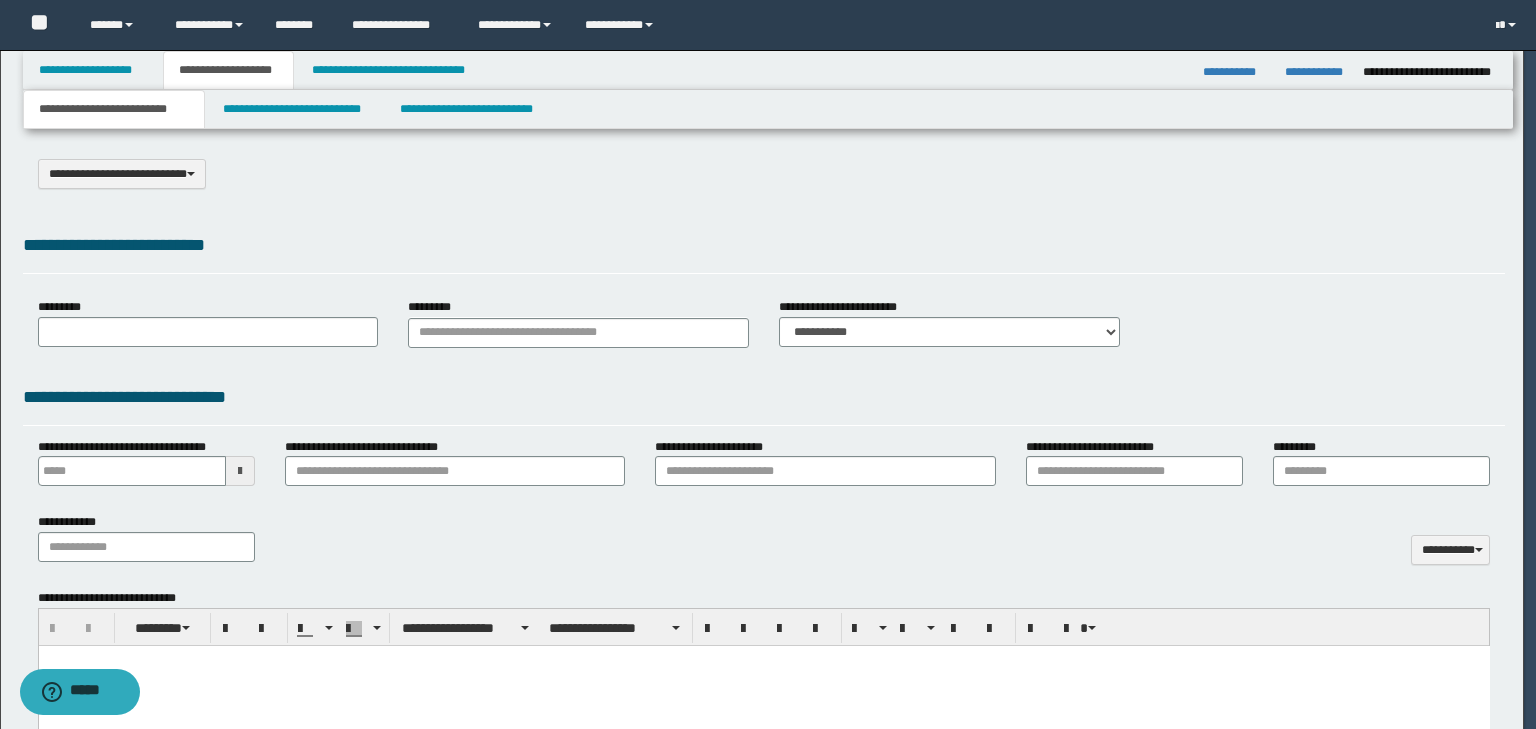 scroll, scrollTop: 0, scrollLeft: 0, axis: both 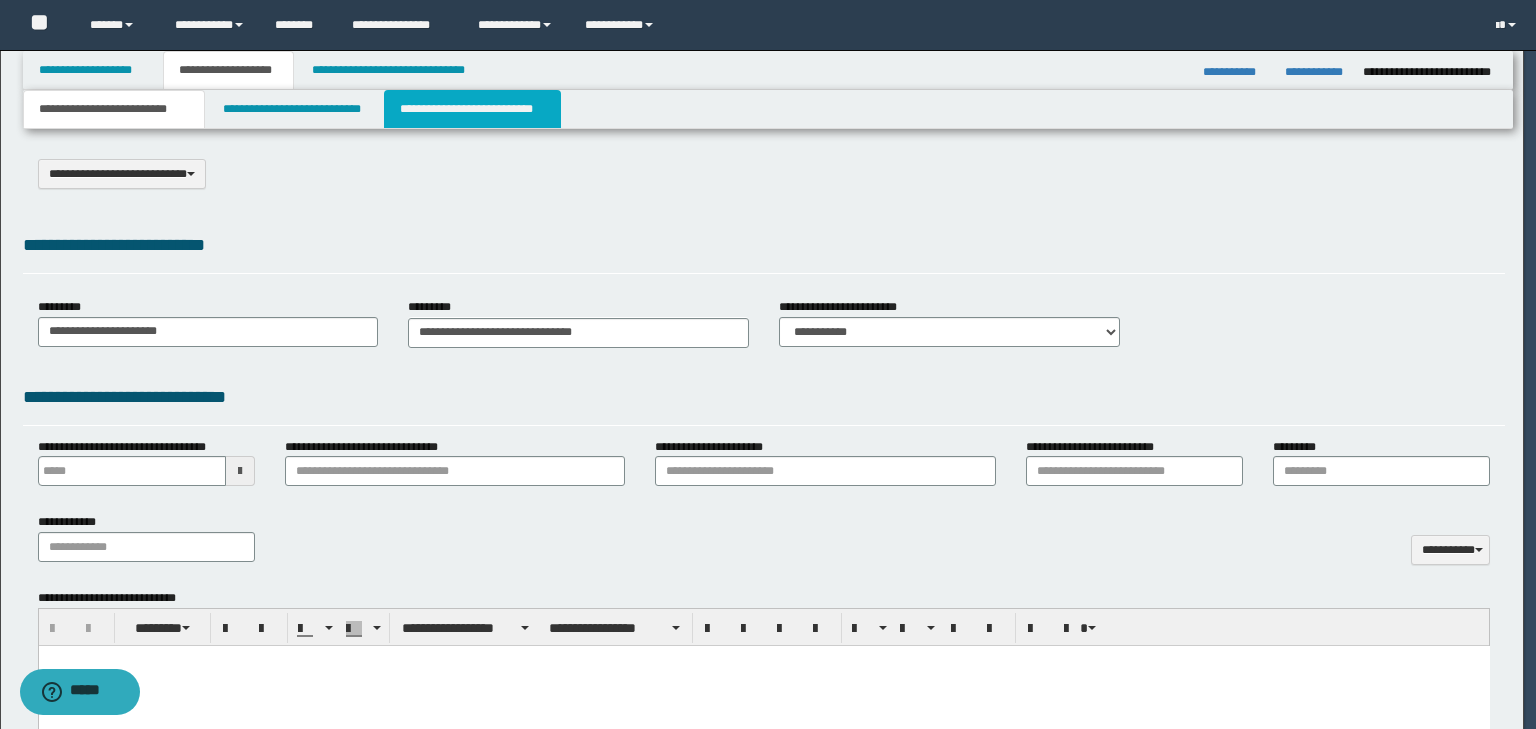 click on "**********" at bounding box center [472, 109] 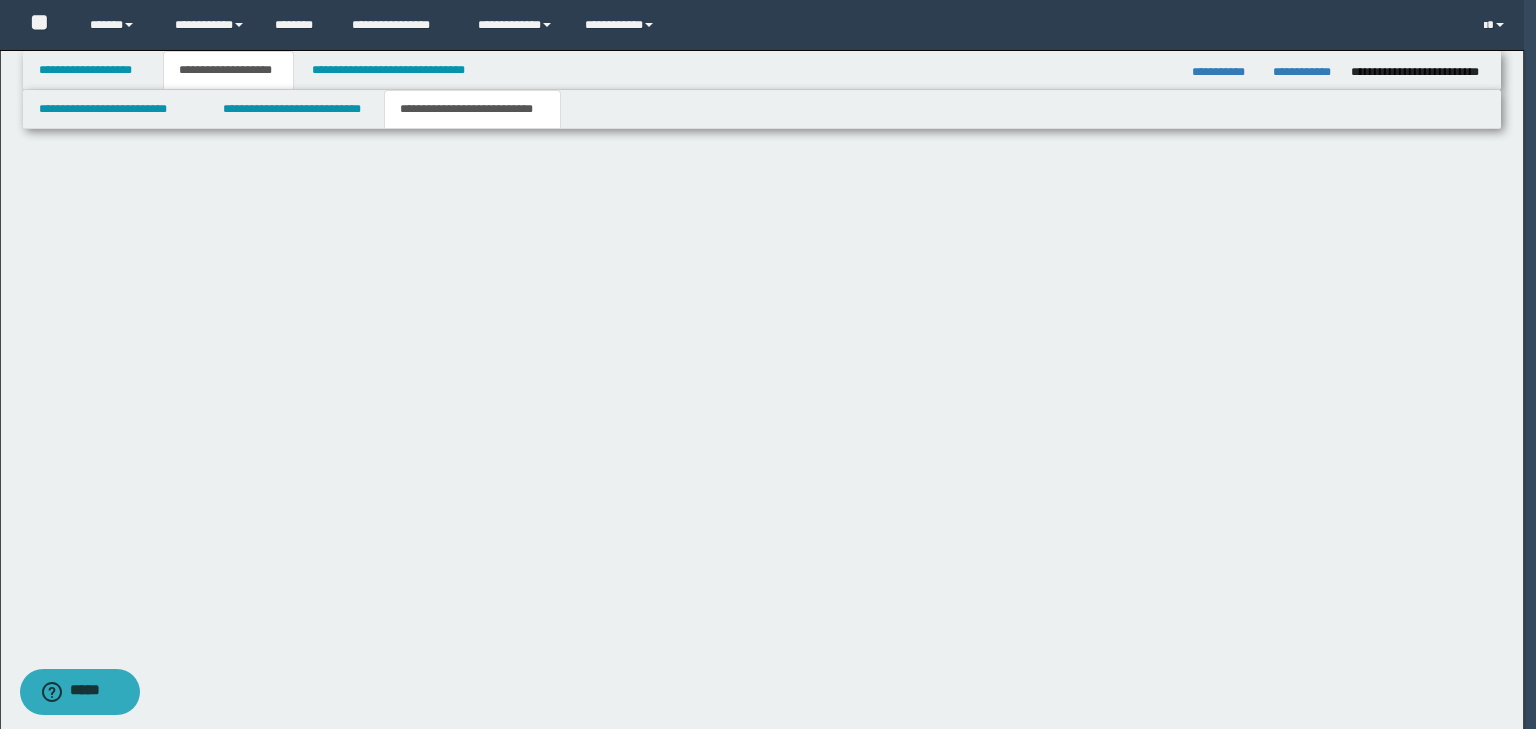 click on "**********" at bounding box center [762, 364] 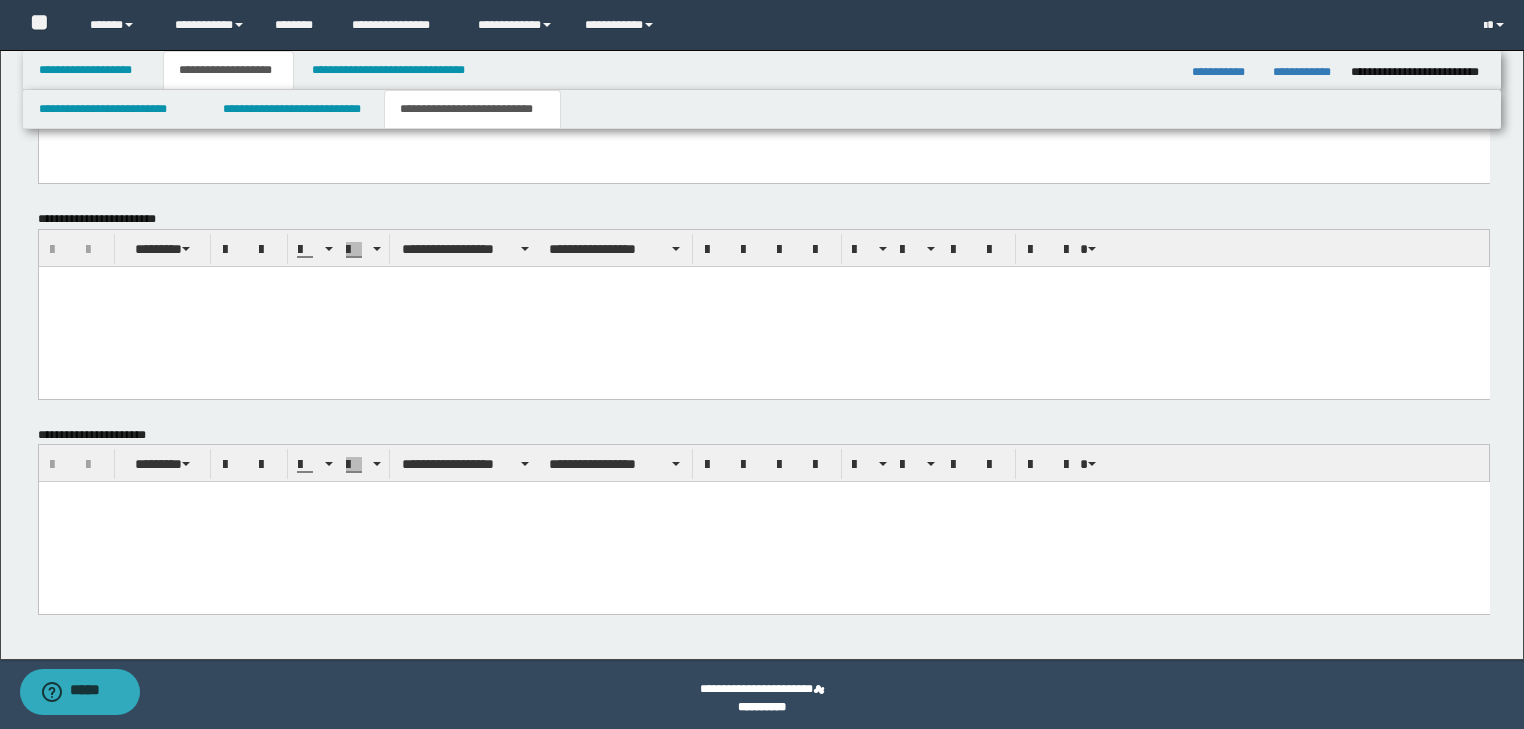 scroll, scrollTop: 783, scrollLeft: 0, axis: vertical 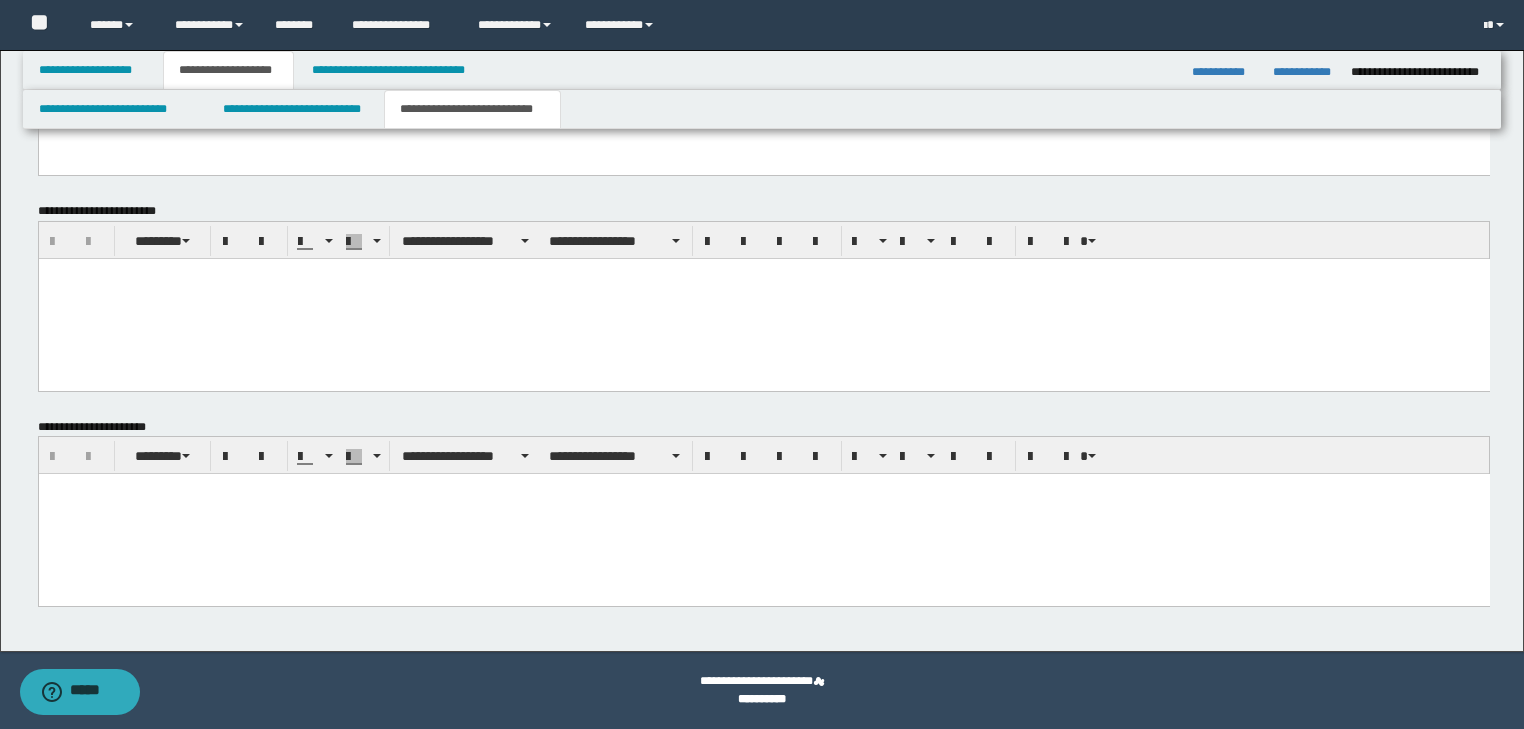 click at bounding box center [763, 514] 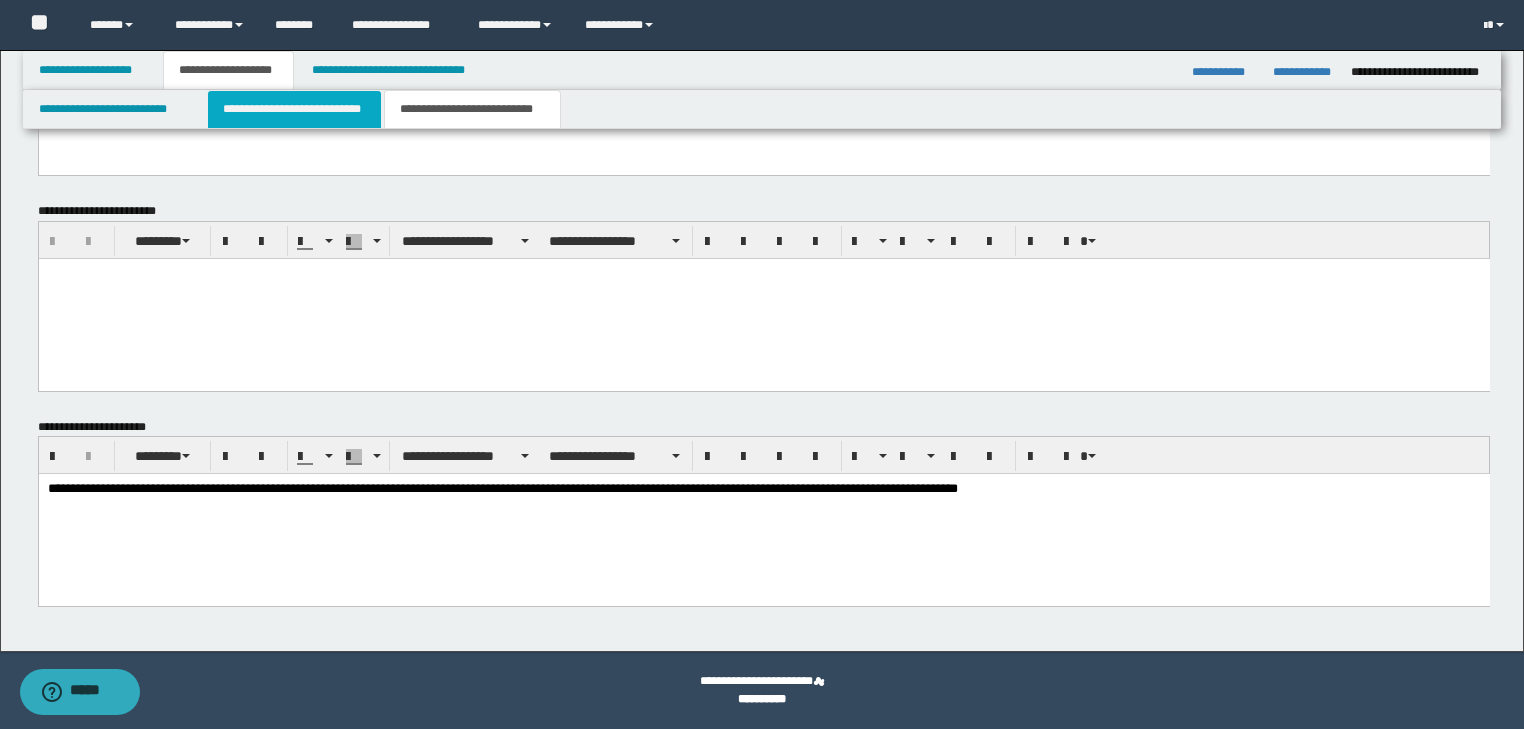 click on "**********" at bounding box center [294, 109] 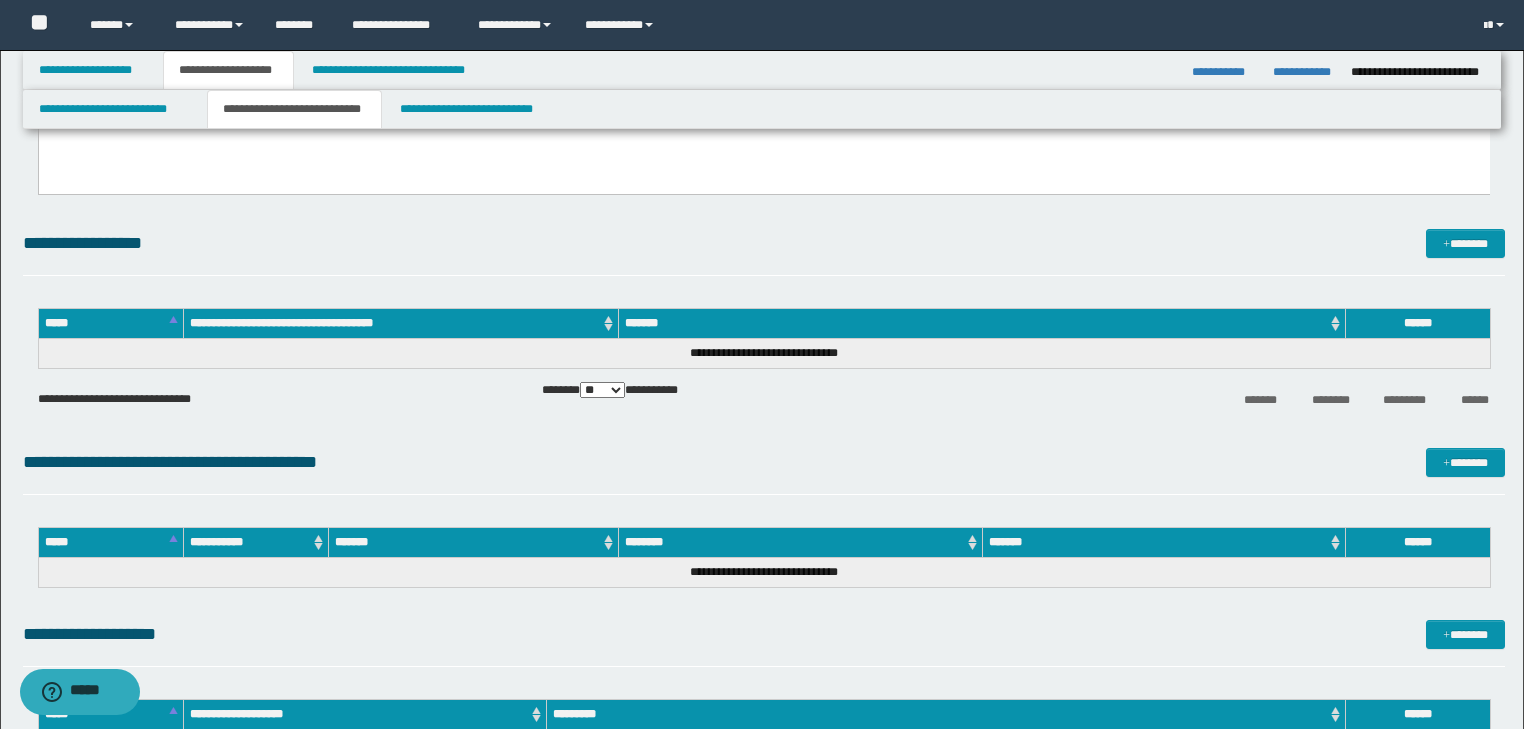 scroll, scrollTop: 400, scrollLeft: 0, axis: vertical 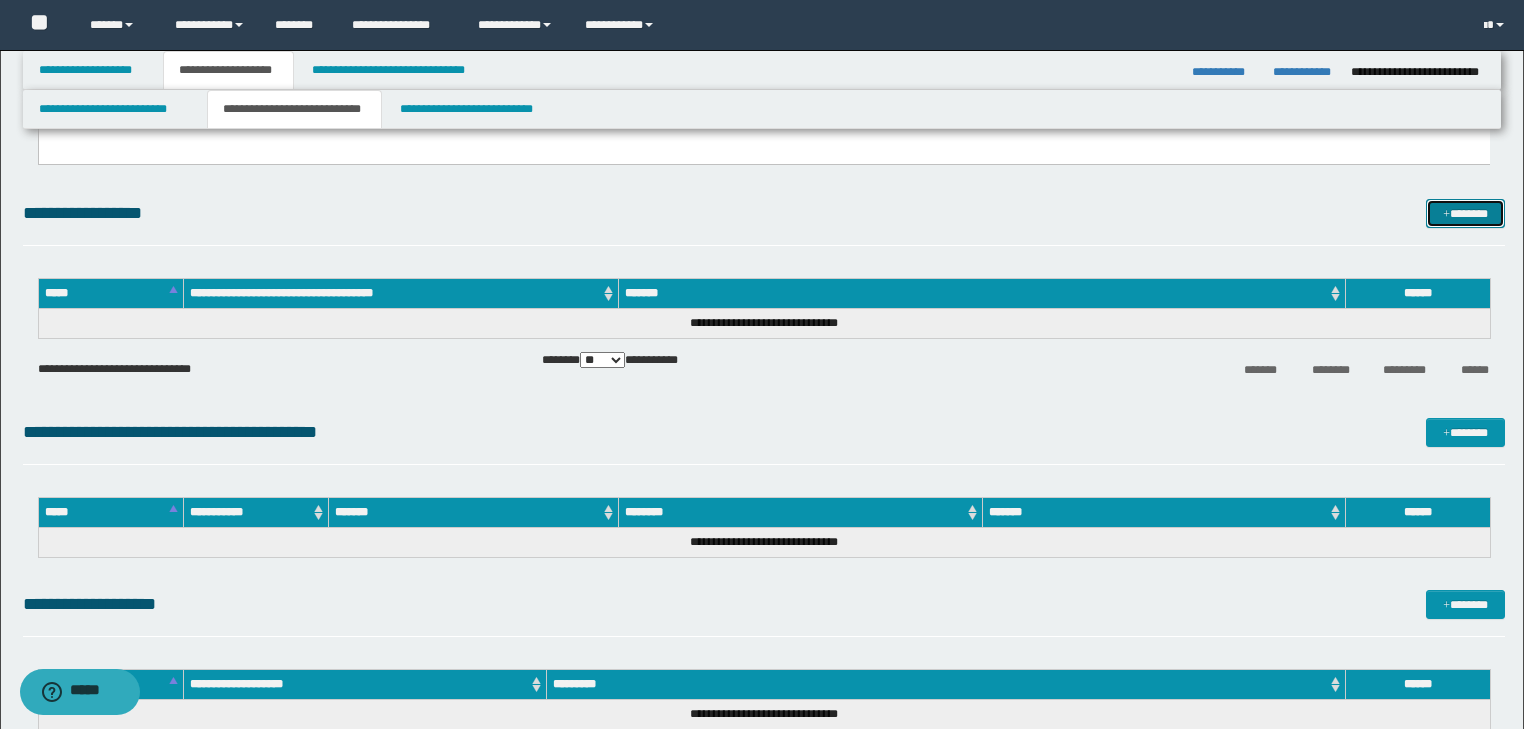 click on "*******" at bounding box center [1465, 214] 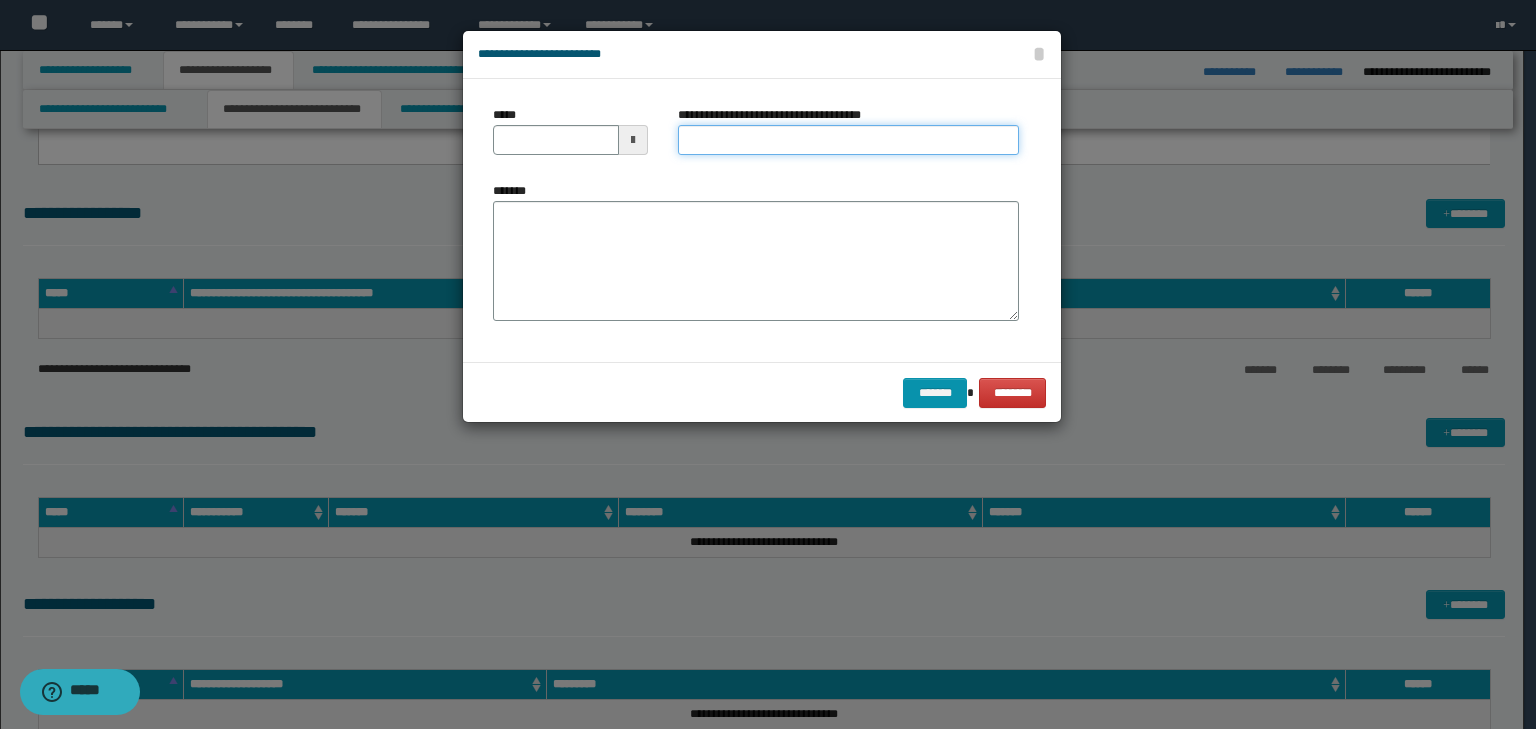 click on "**********" at bounding box center (848, 140) 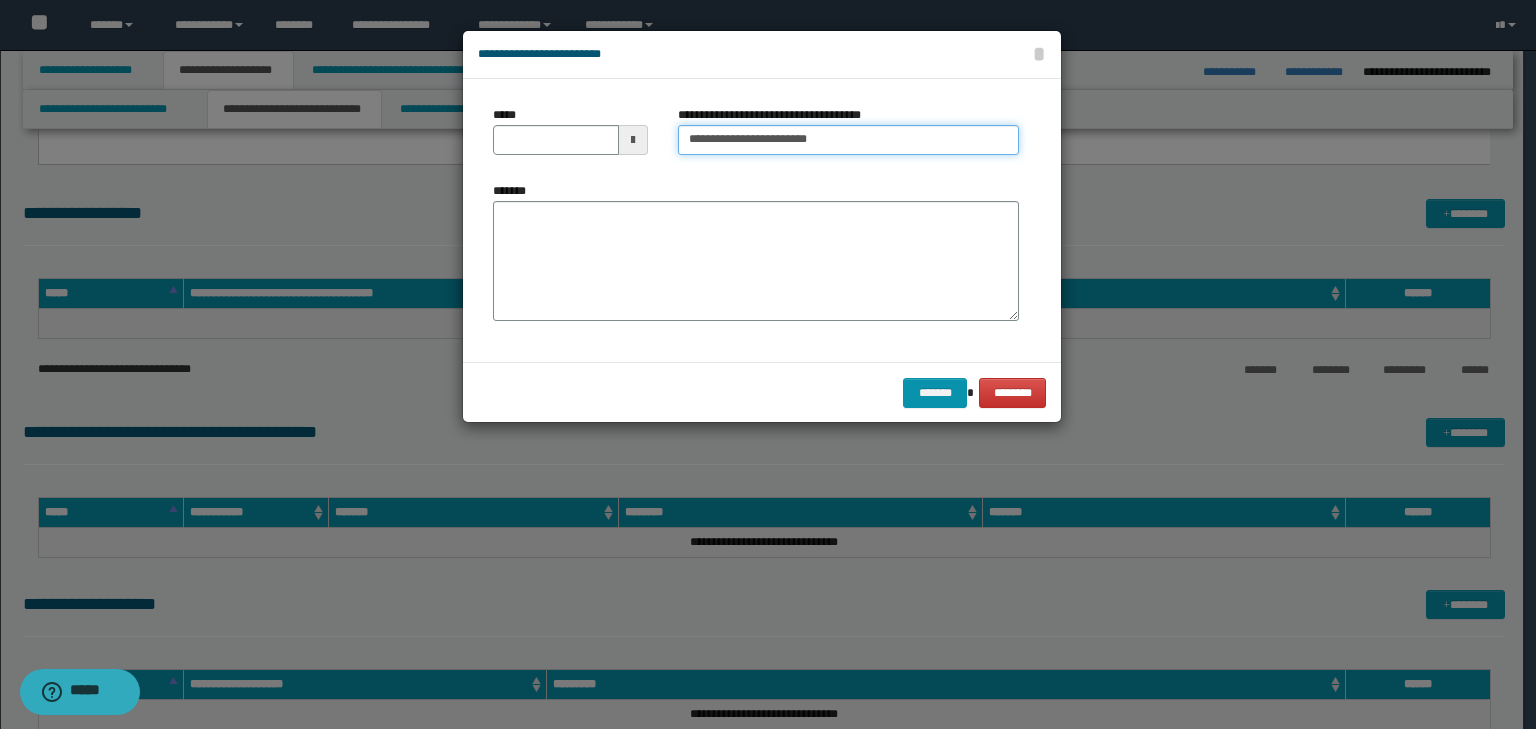 click on "**********" at bounding box center (848, 140) 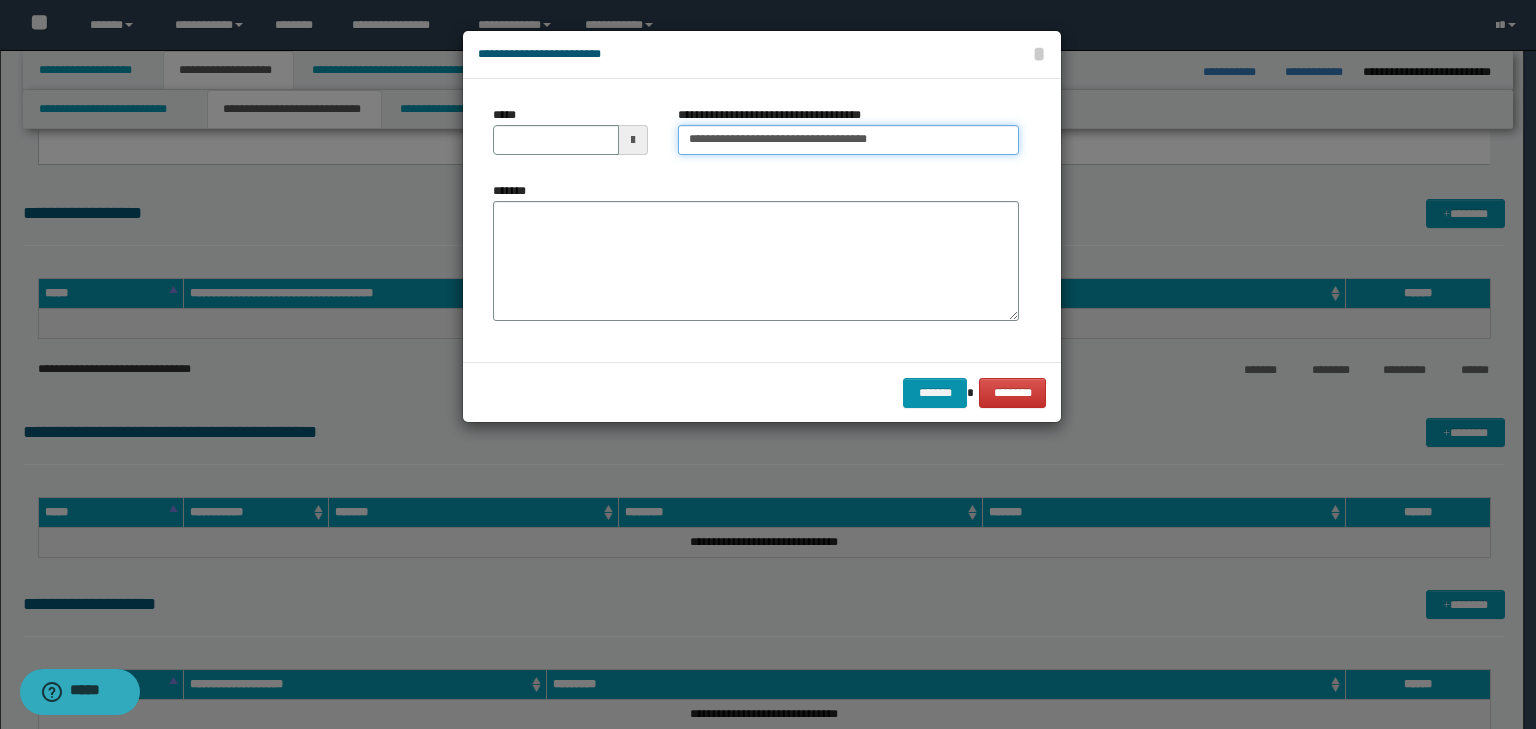 type on "**********" 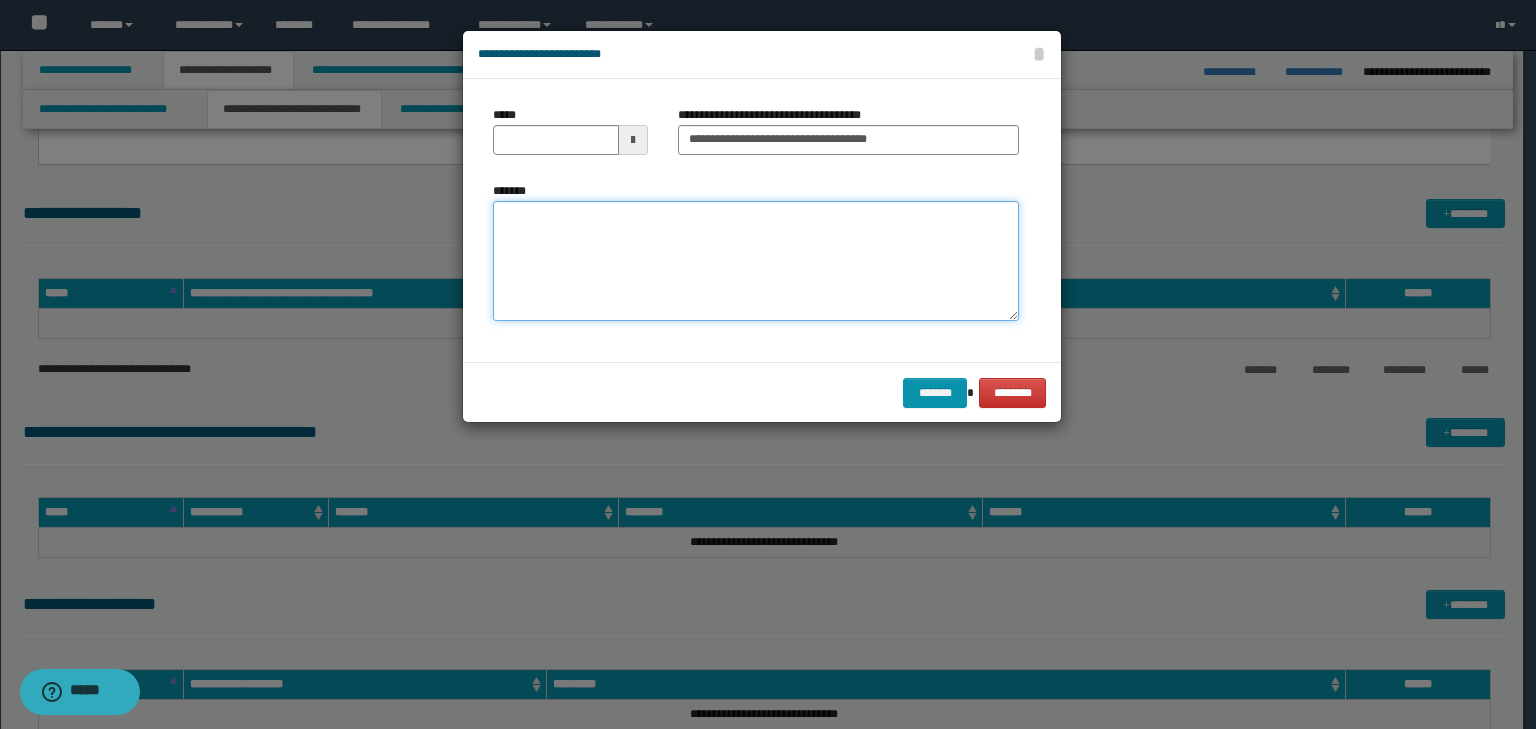 click on "*******" at bounding box center [756, 261] 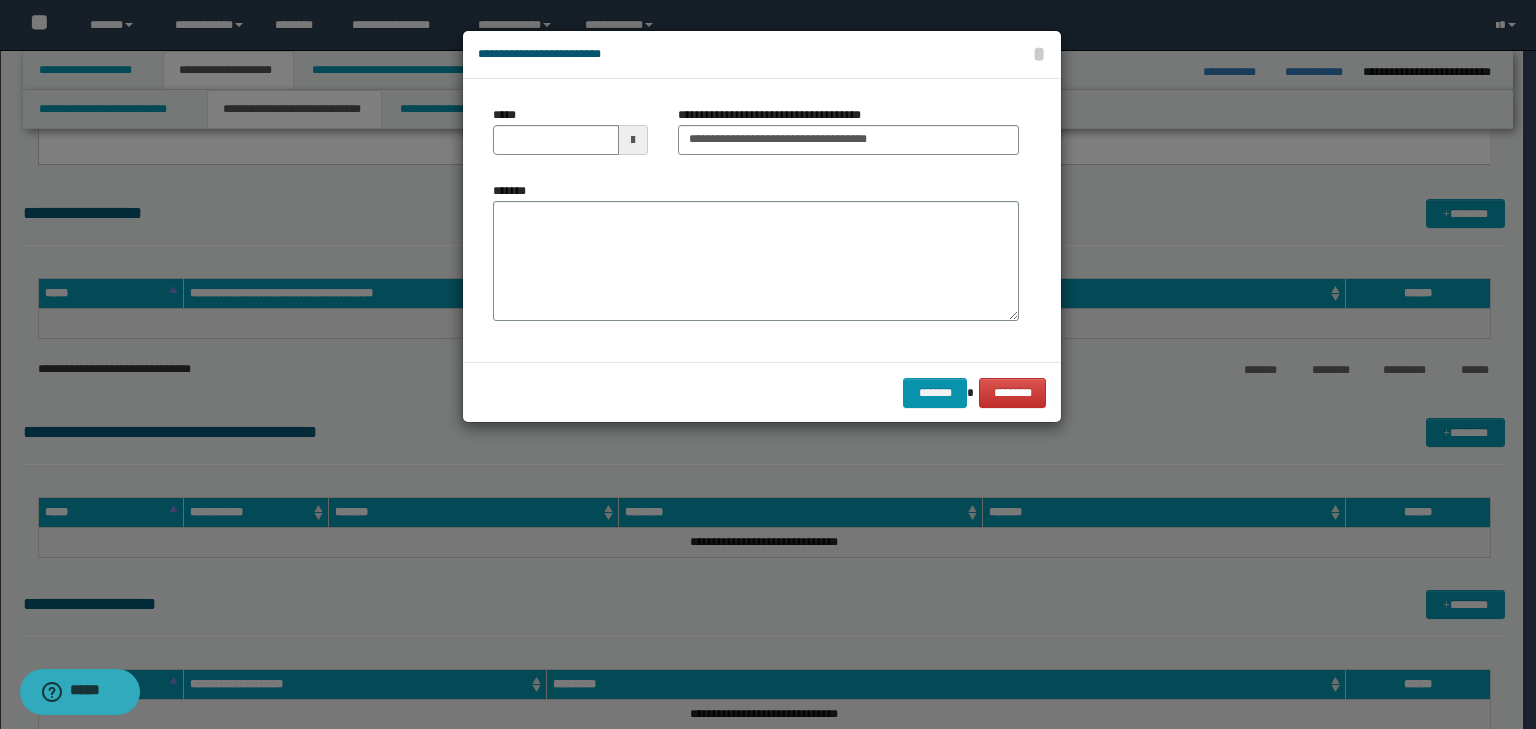 click at bounding box center [768, 364] 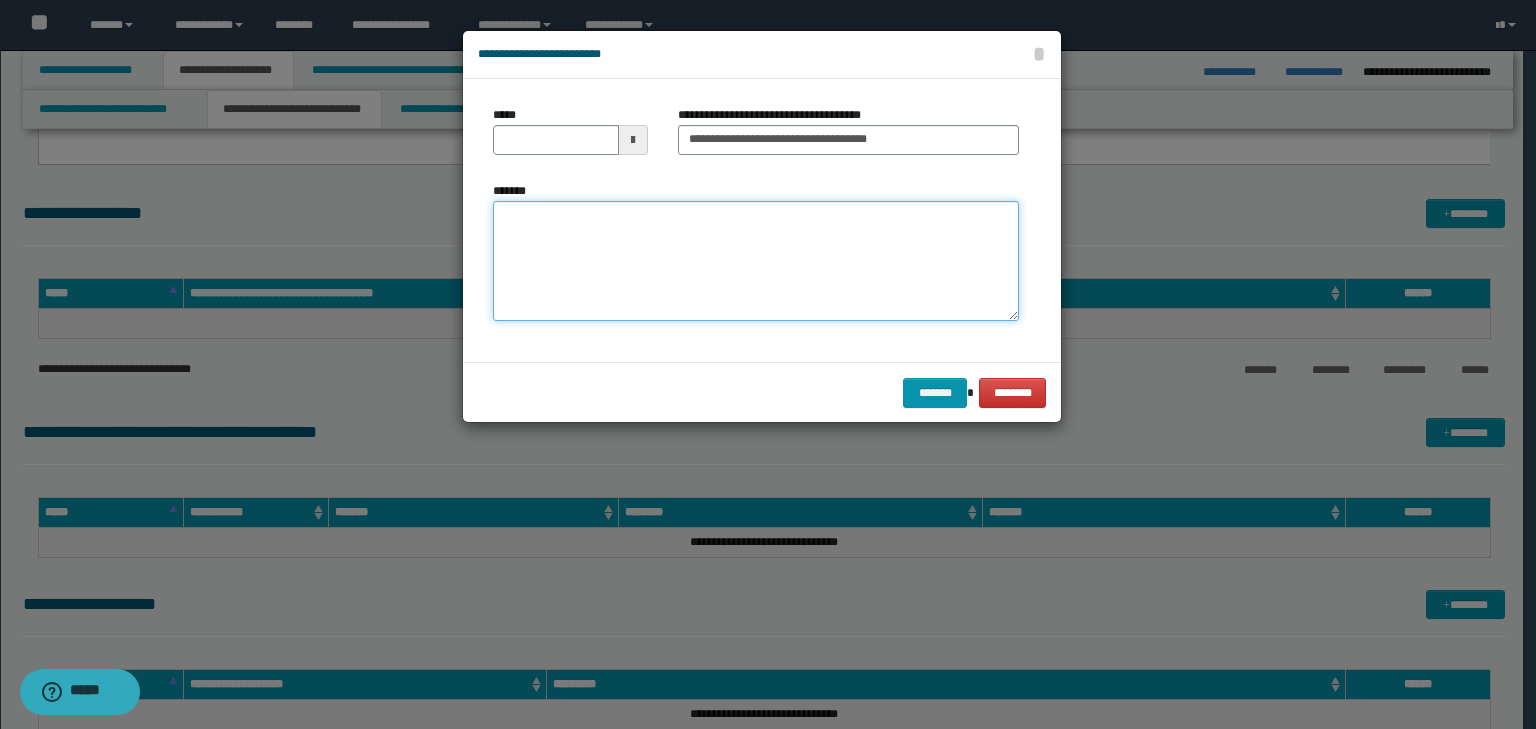click on "*******" at bounding box center (756, 261) 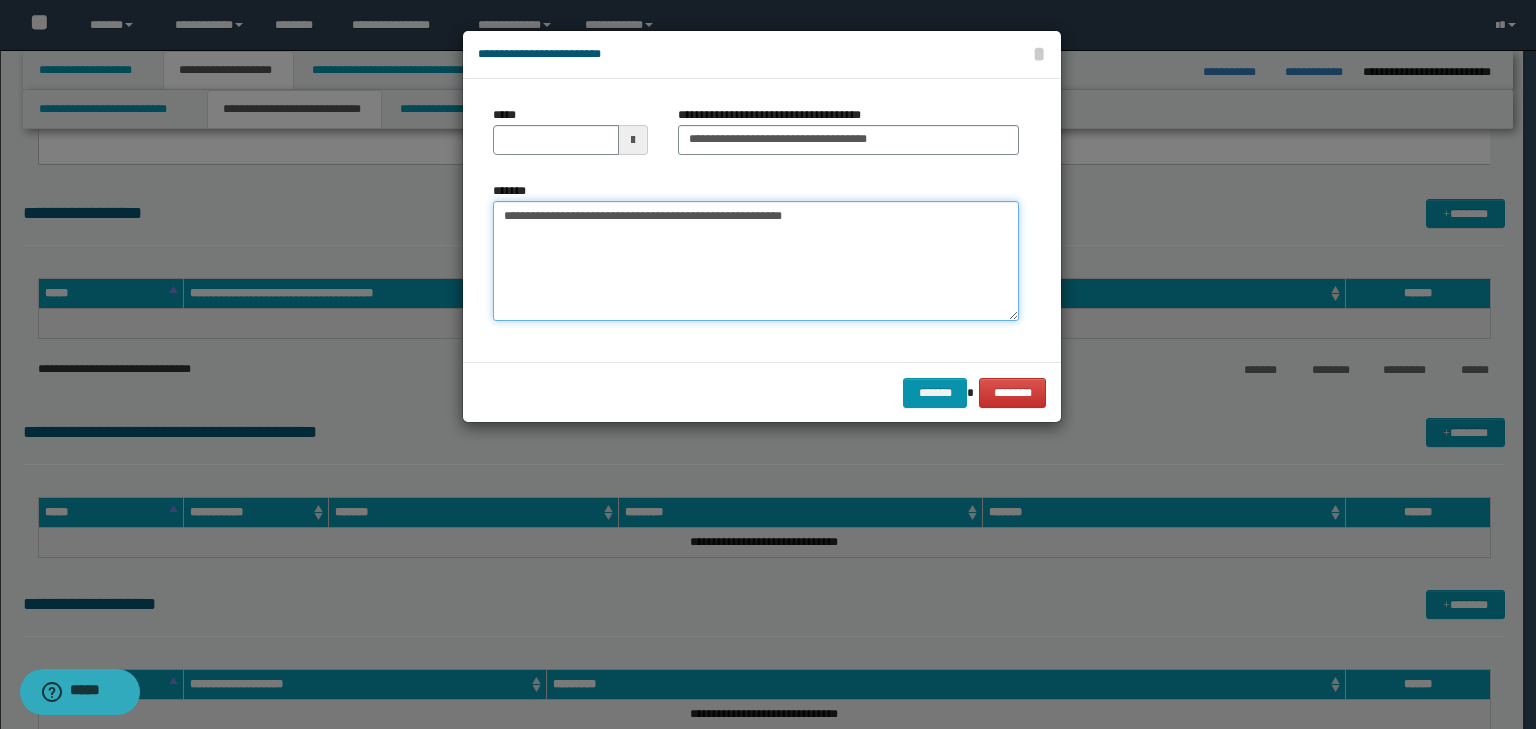 type on "**********" 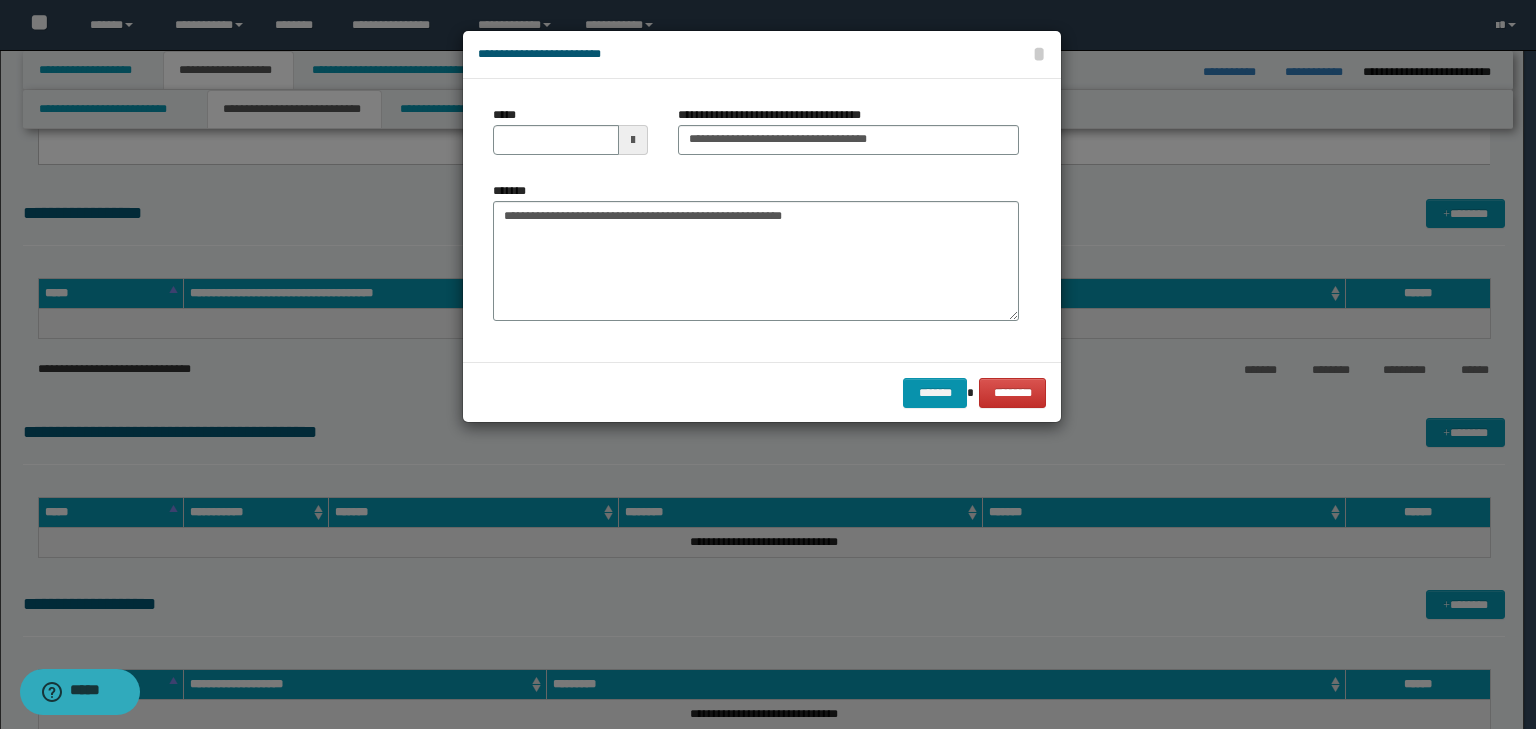 click at bounding box center [768, 364] 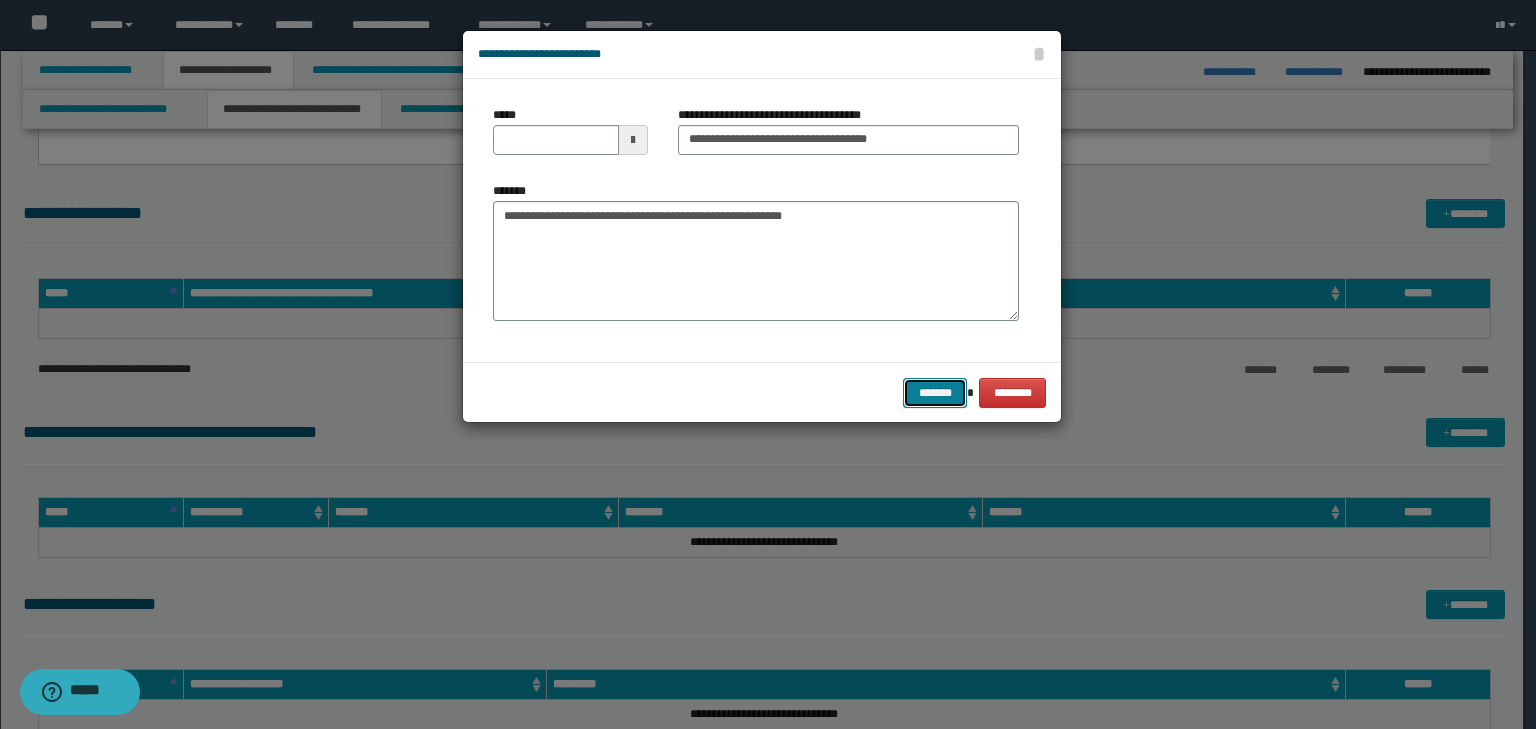 click on "*******" at bounding box center (935, 393) 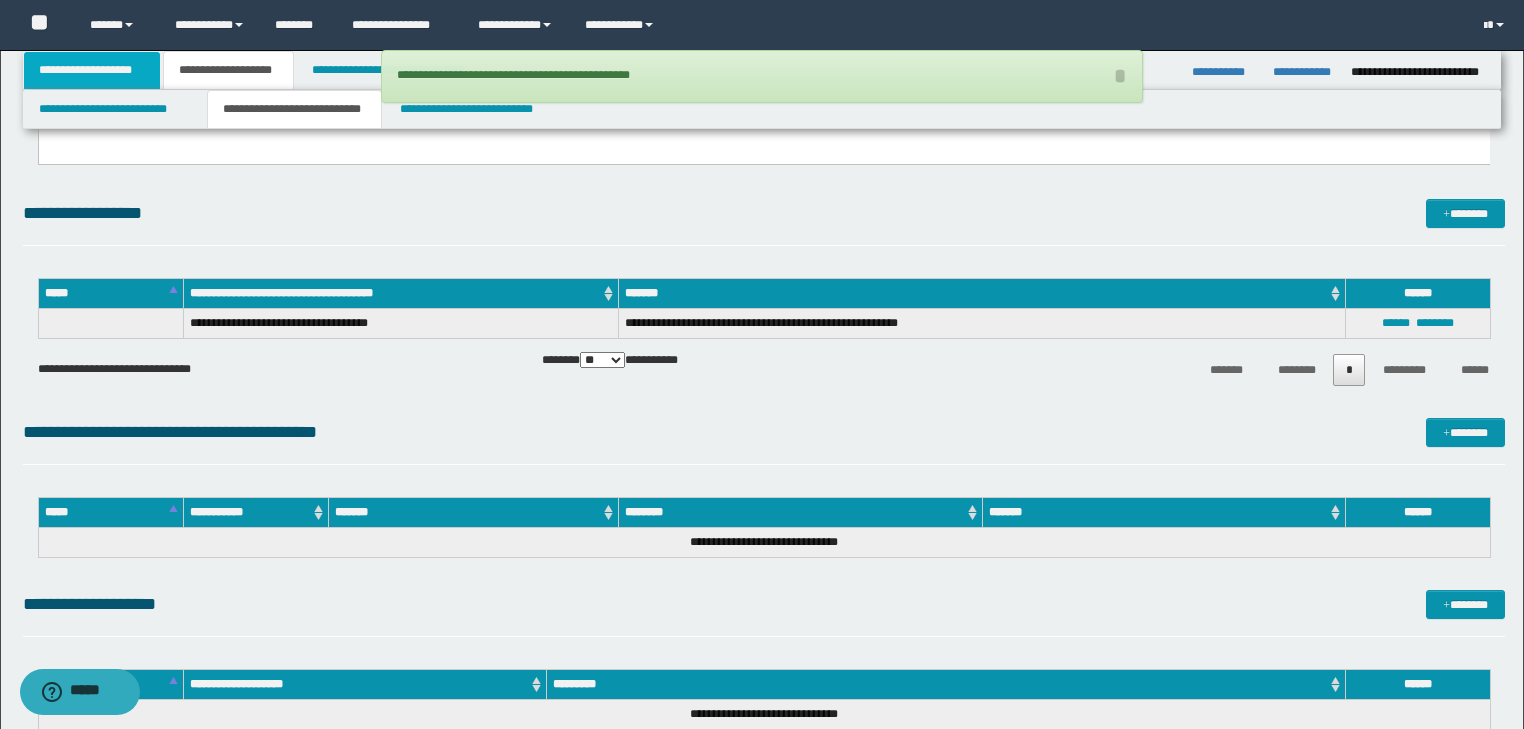 click on "**********" at bounding box center [92, 70] 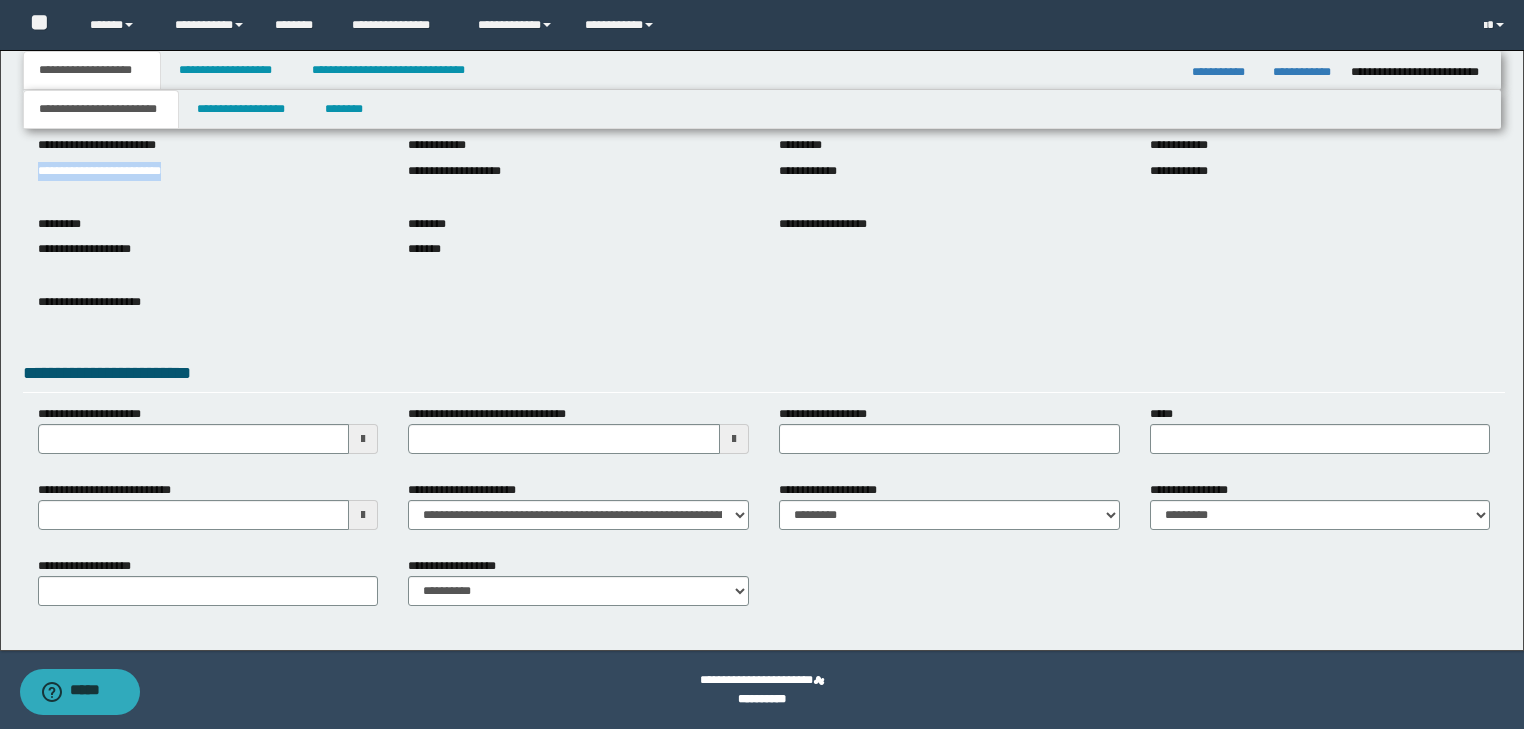 drag, startPoint x: 35, startPoint y: 174, endPoint x: 197, endPoint y: 190, distance: 162.78821 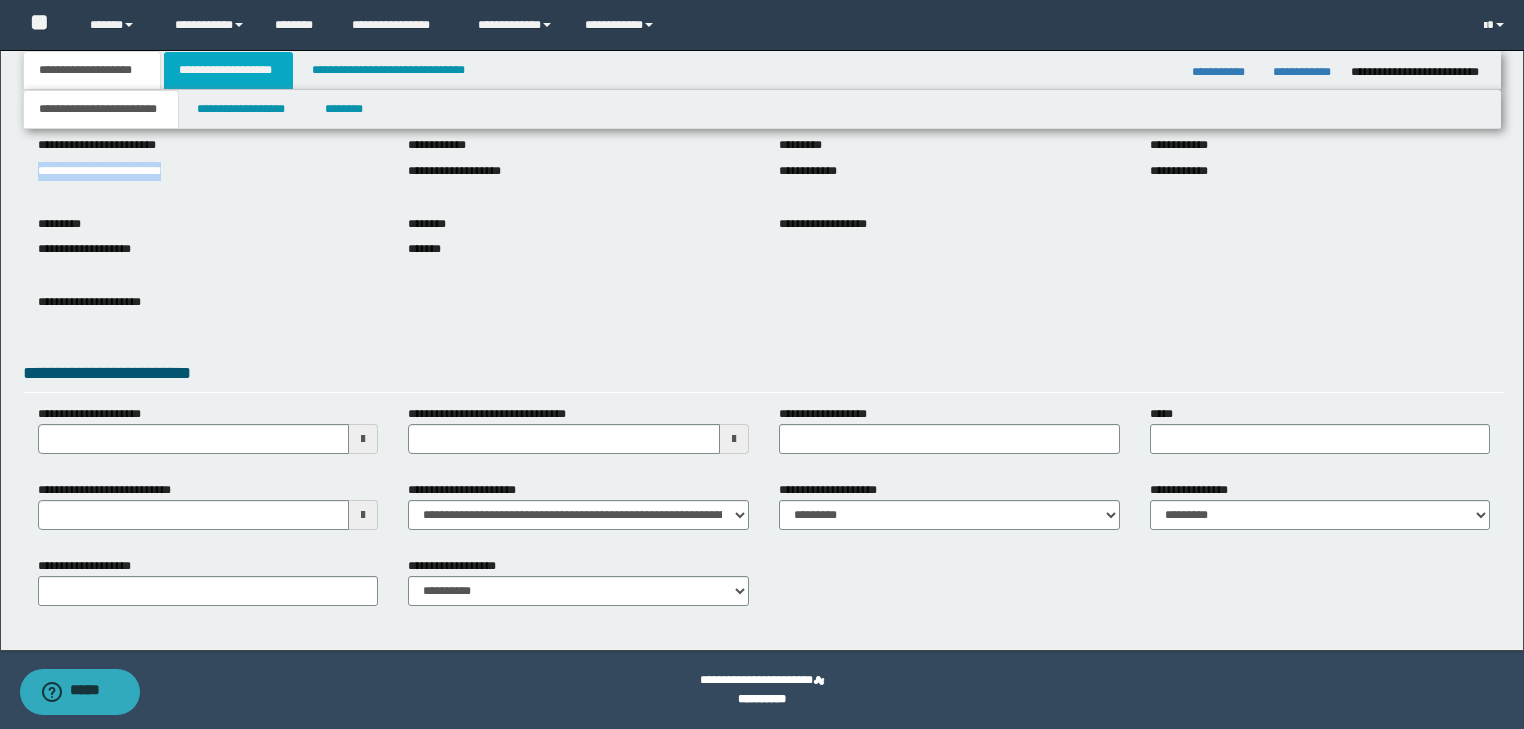 click on "**********" at bounding box center (228, 70) 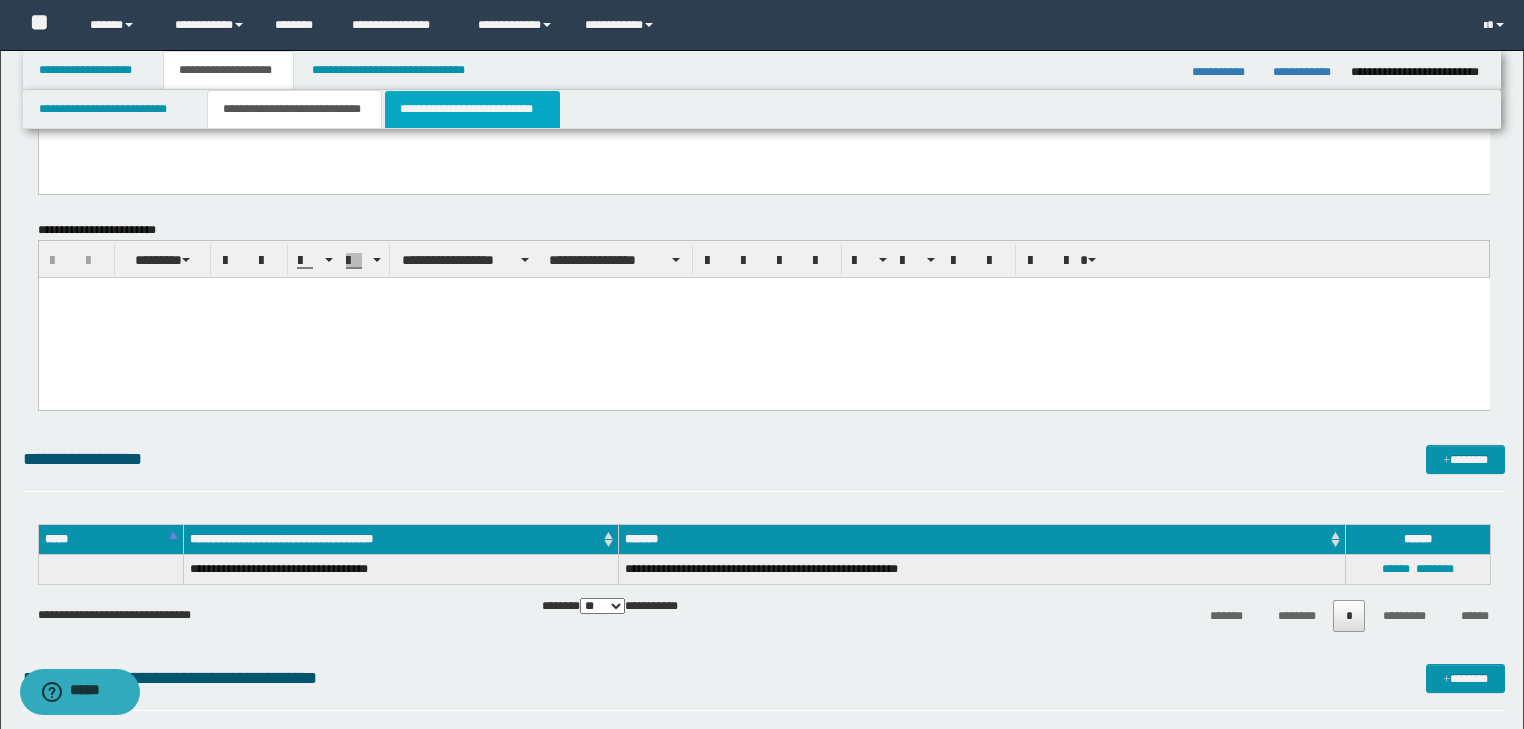 click on "**********" at bounding box center [472, 109] 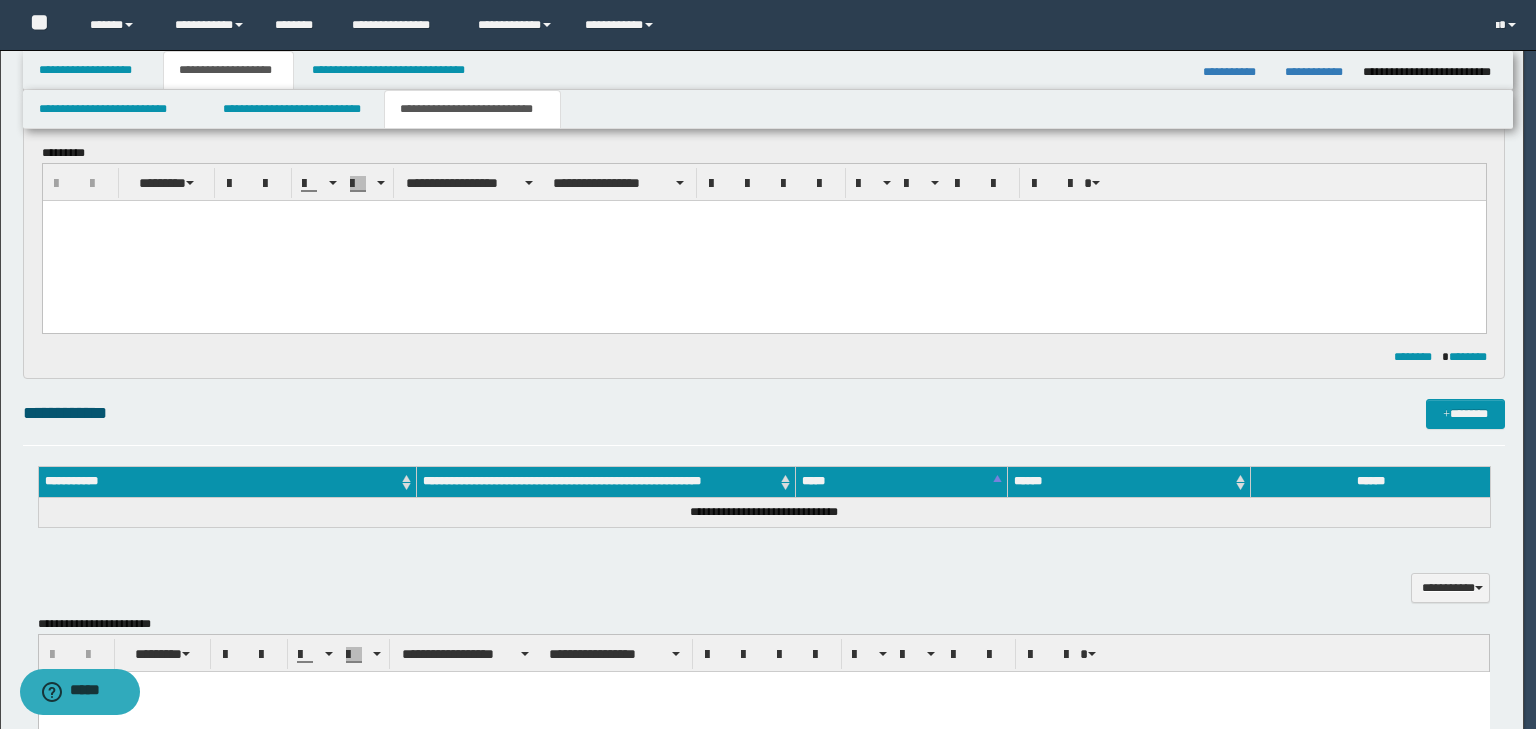 click on "**********" at bounding box center (472, 109) 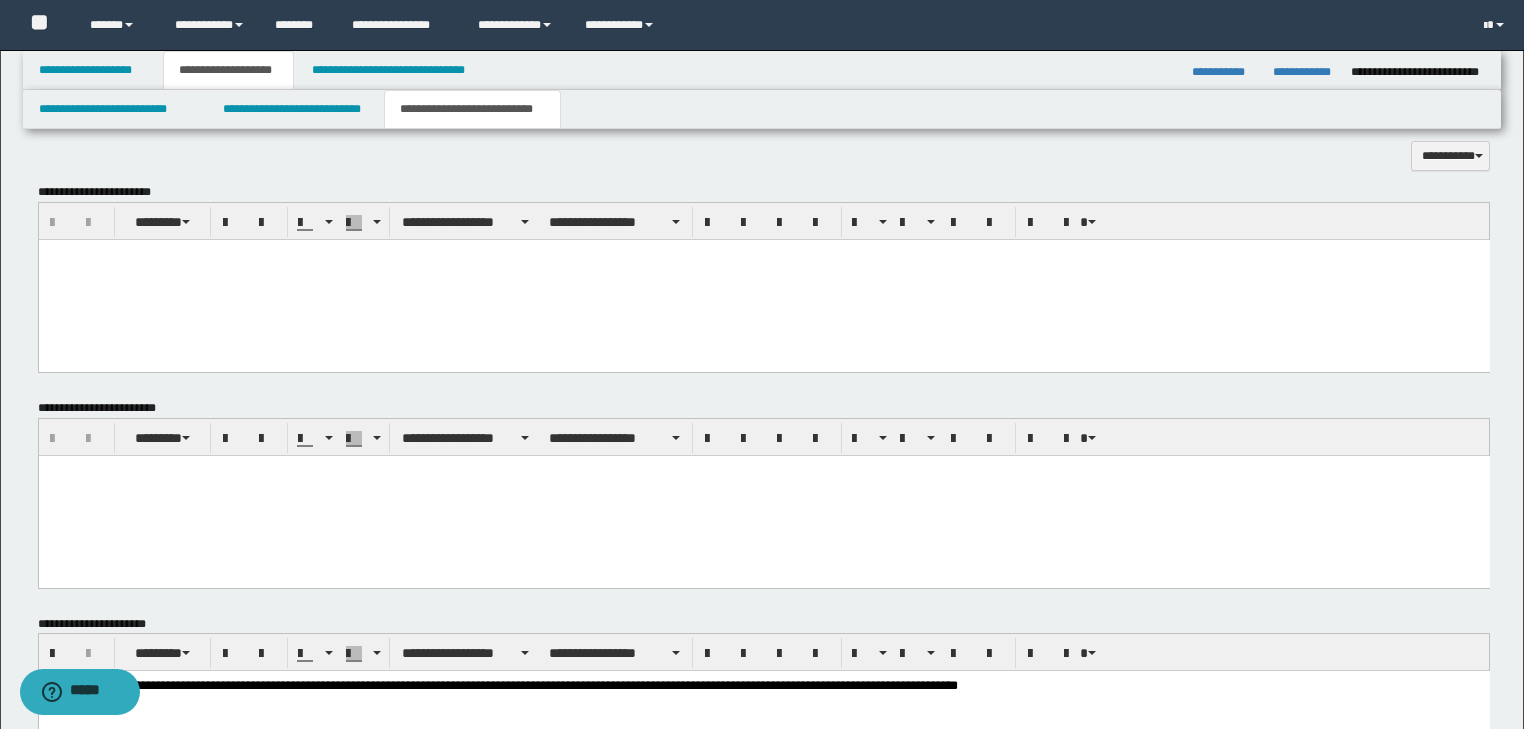 scroll, scrollTop: 783, scrollLeft: 0, axis: vertical 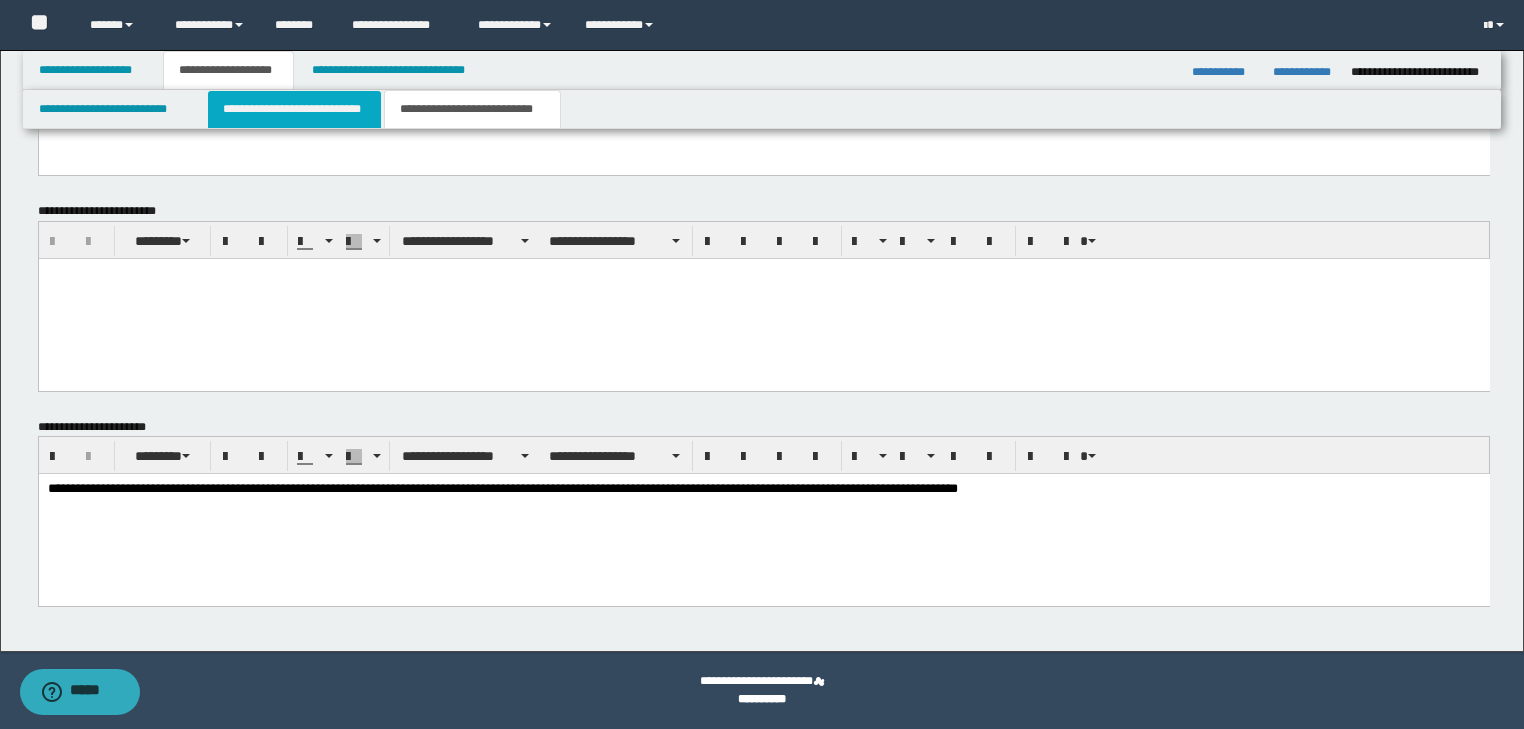 click on "**********" at bounding box center (294, 109) 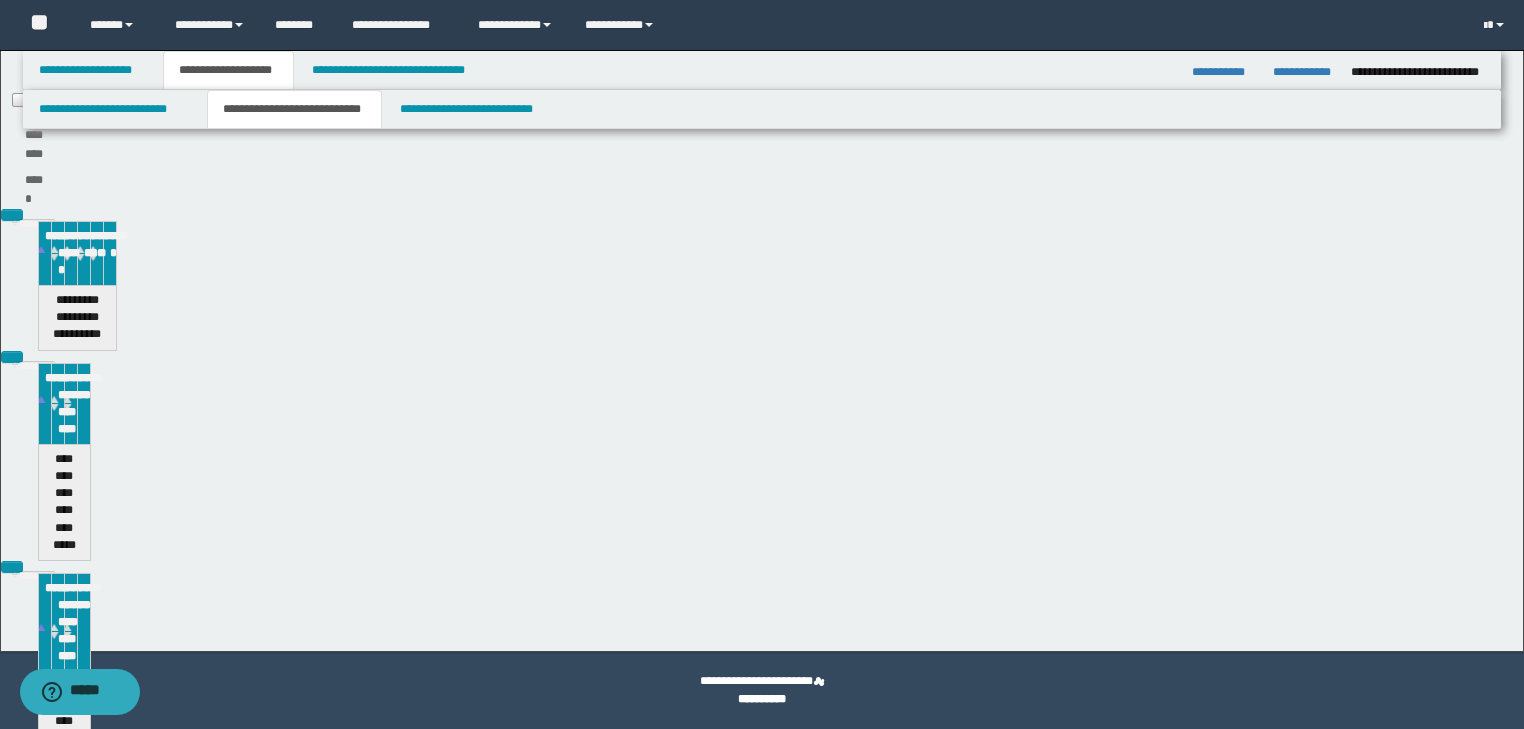 type 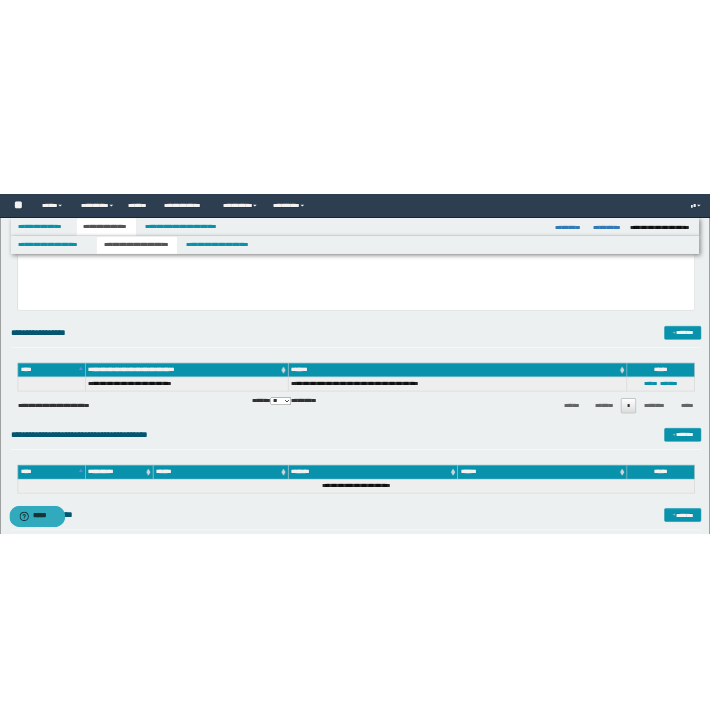scroll, scrollTop: 277, scrollLeft: 0, axis: vertical 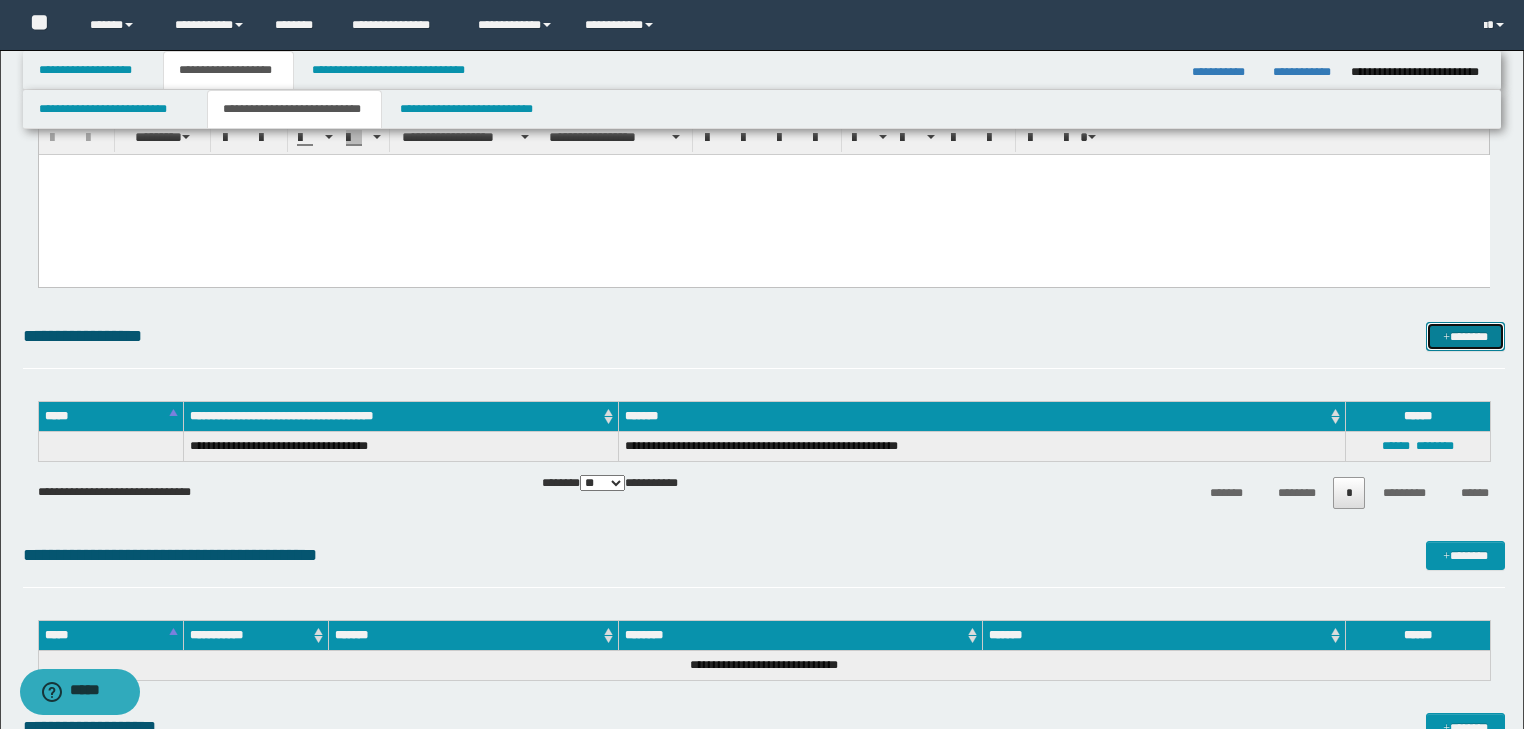 click on "*******" at bounding box center [1465, 337] 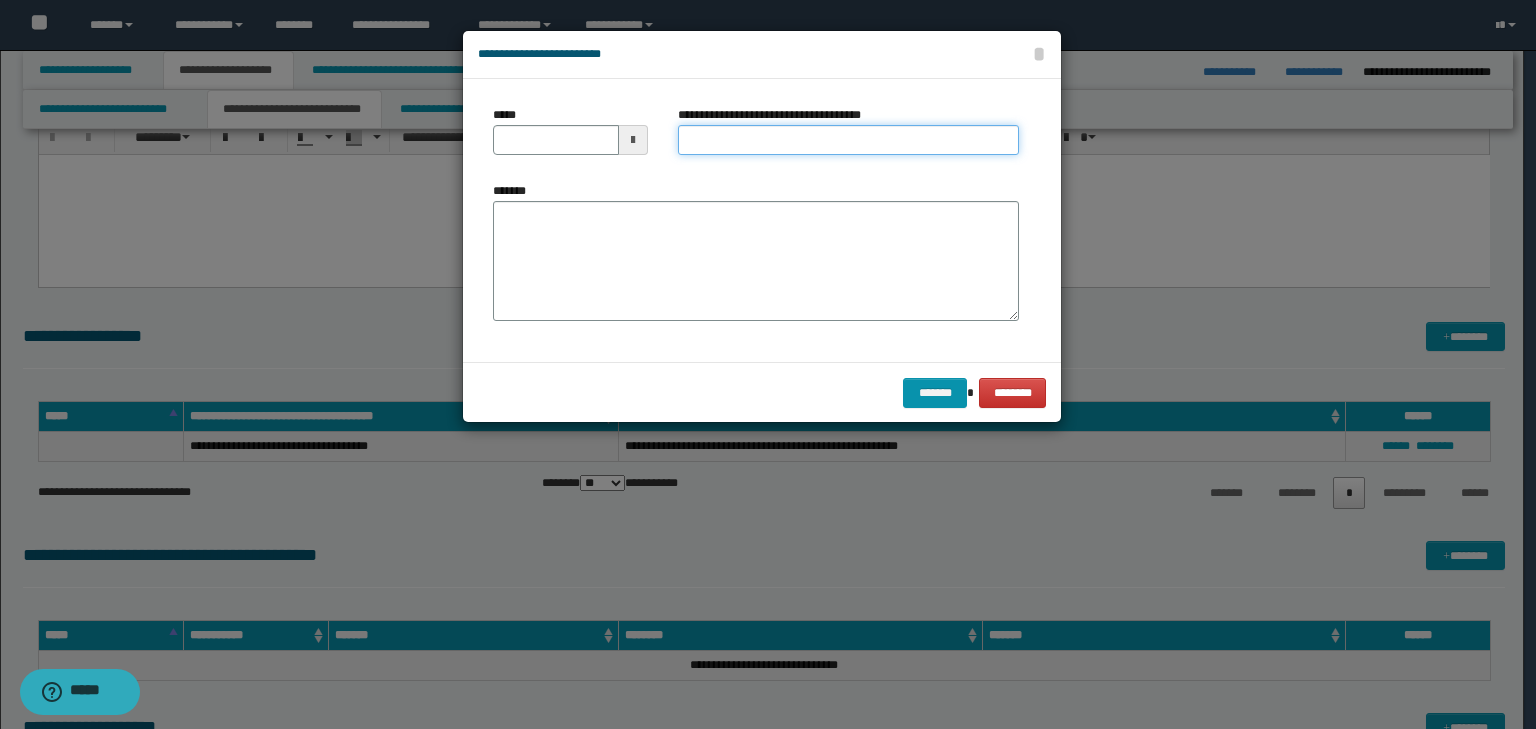 click on "**********" at bounding box center [848, 140] 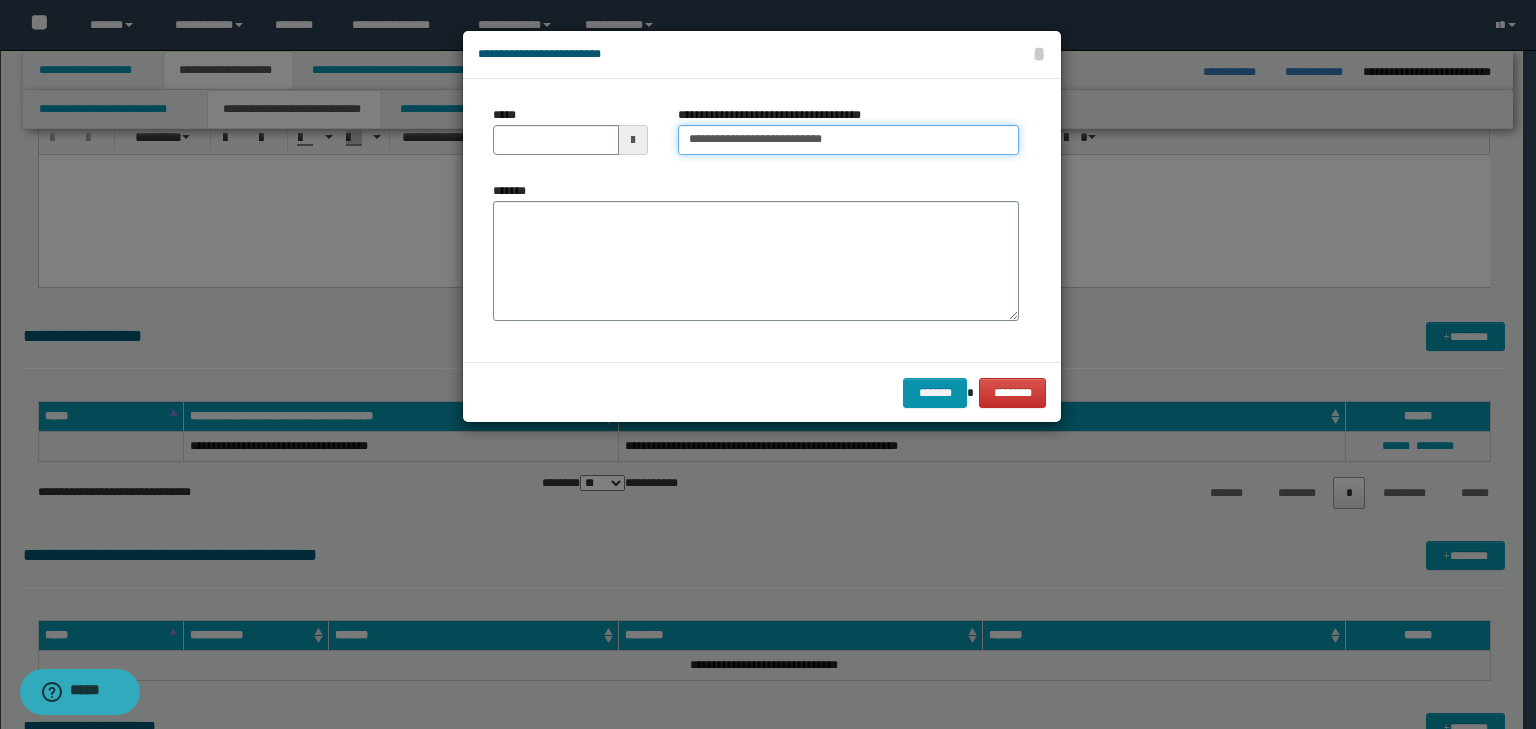 type on "**********" 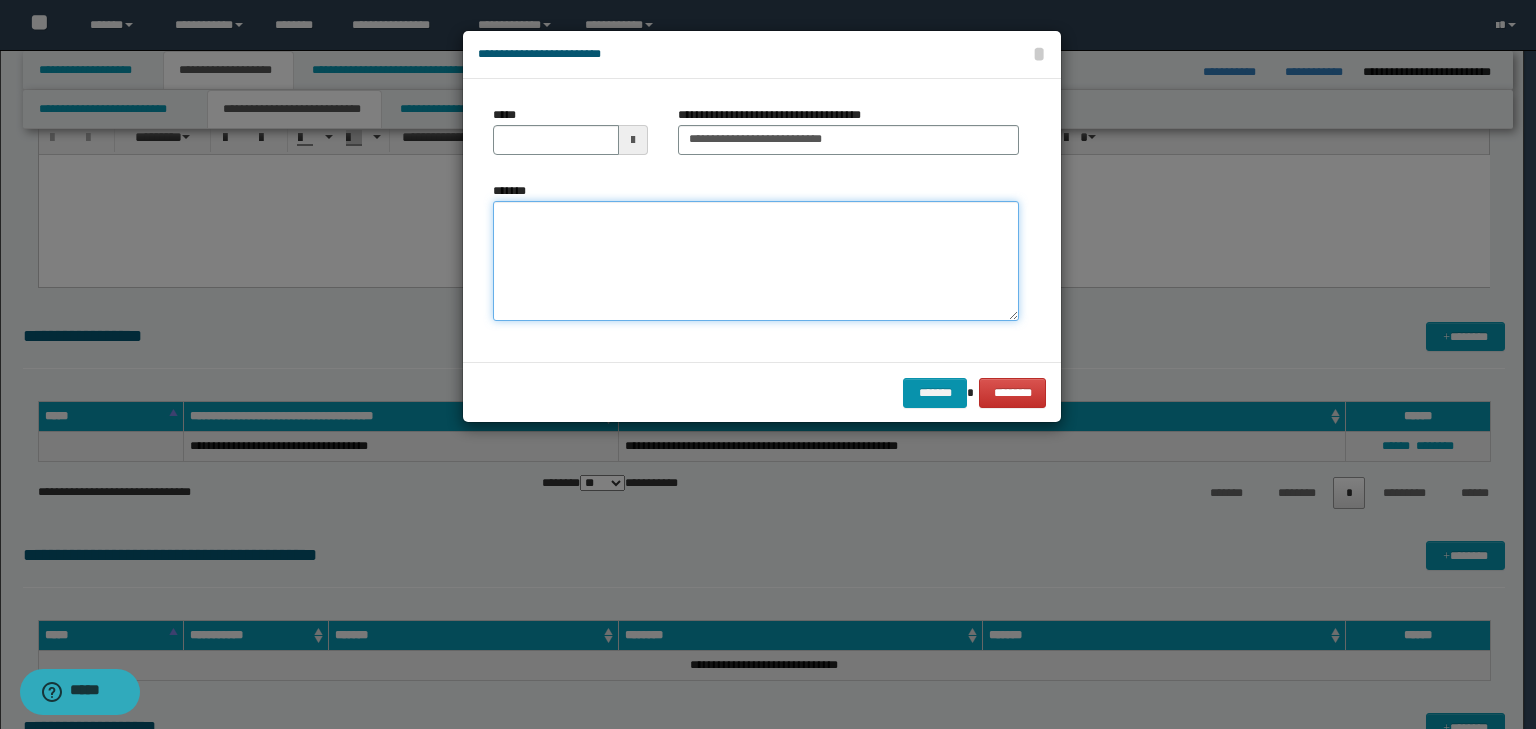 drag, startPoint x: 689, startPoint y: 240, endPoint x: 360, endPoint y: 540, distance: 445.24265 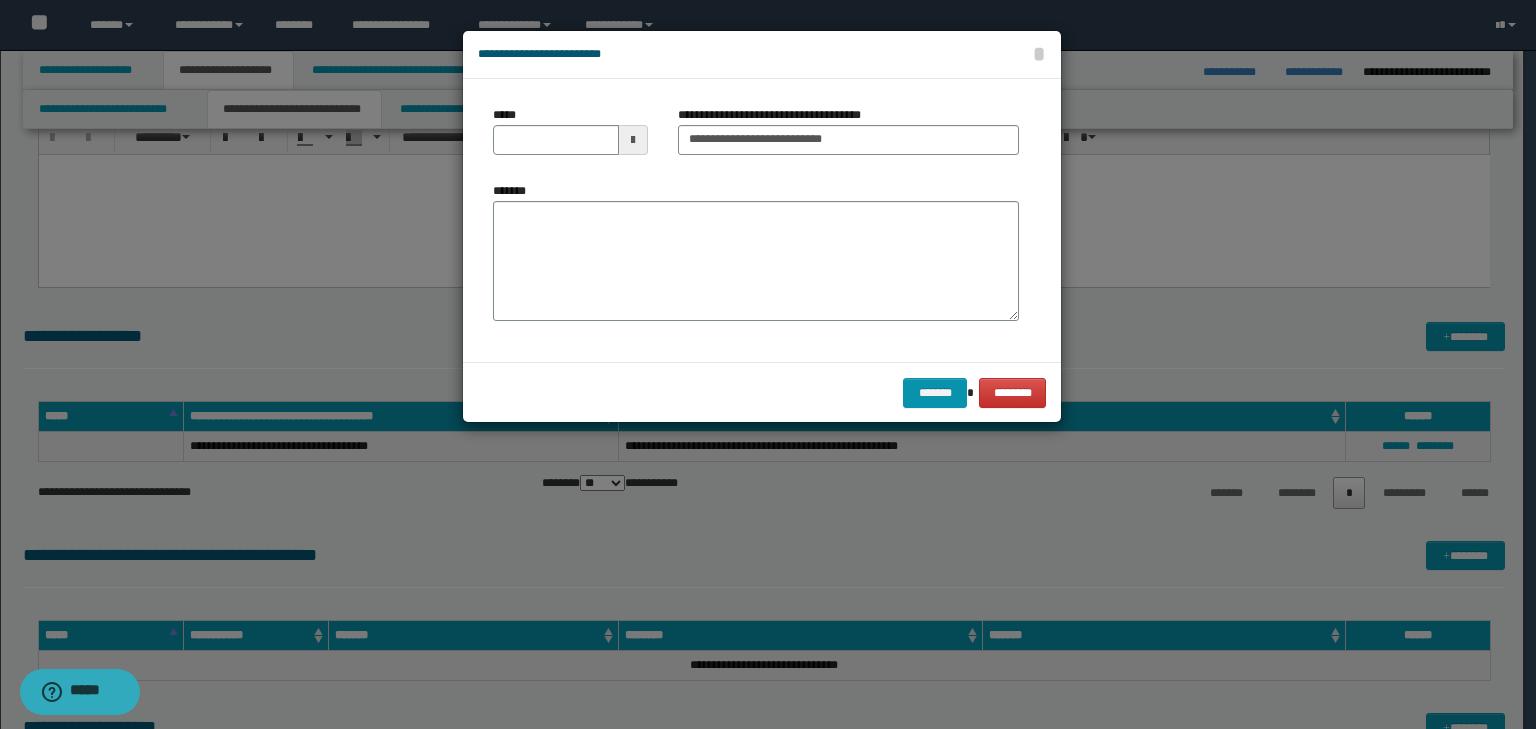 click at bounding box center [768, 364] 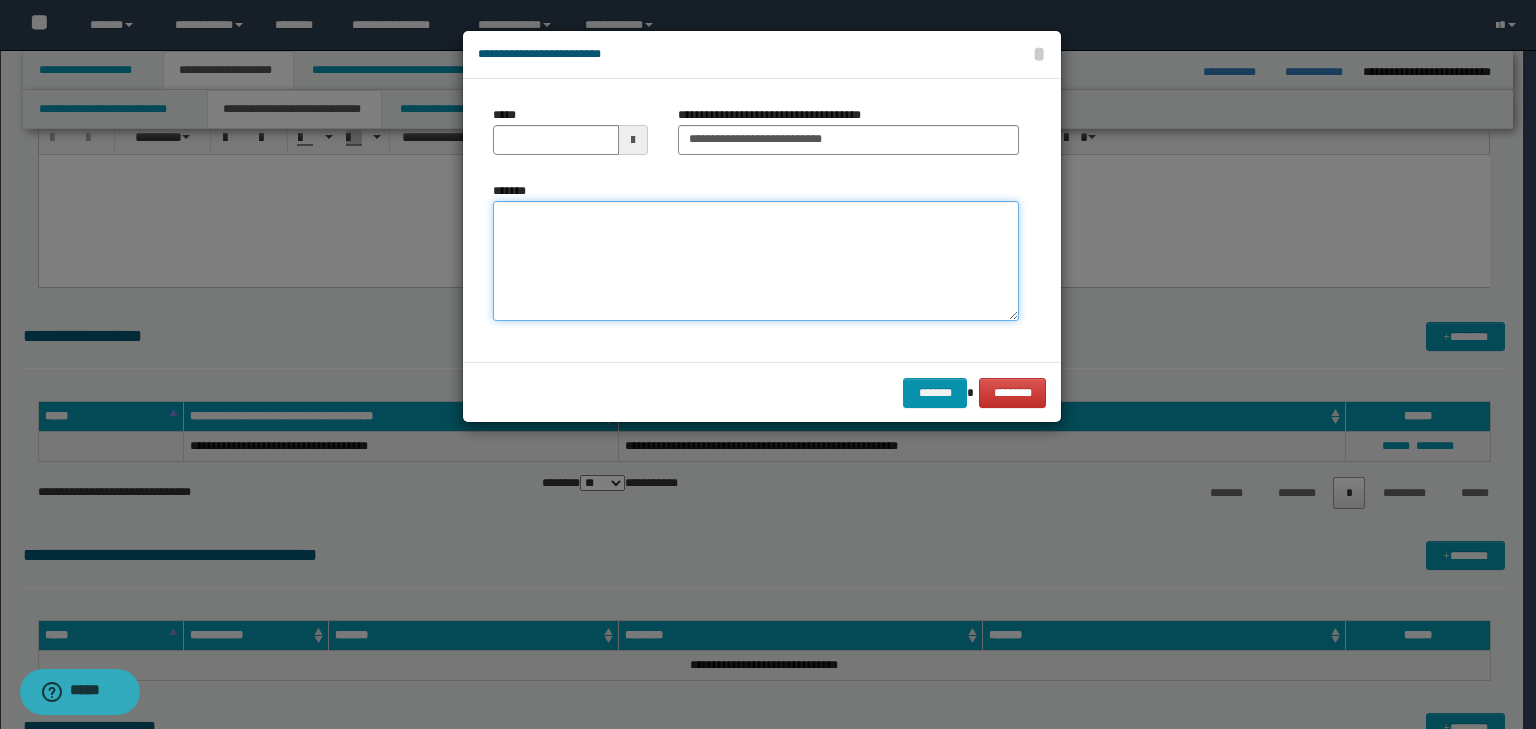 click on "*******" at bounding box center [756, 261] 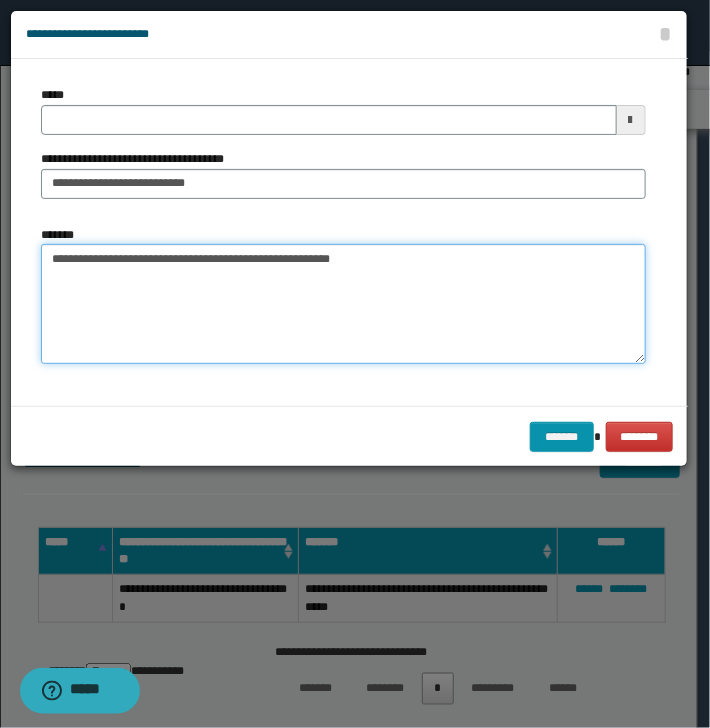 type on "**********" 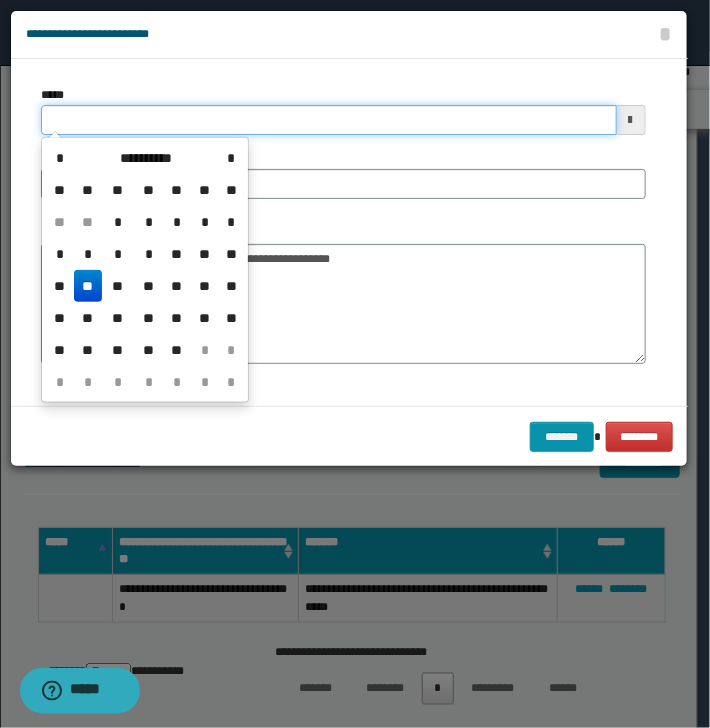 click on "*****" at bounding box center [329, 120] 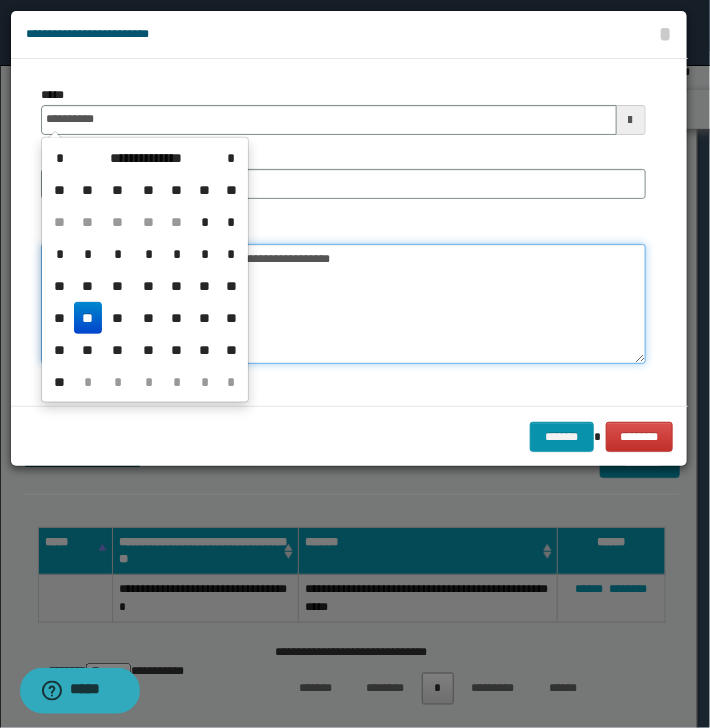 type on "**********" 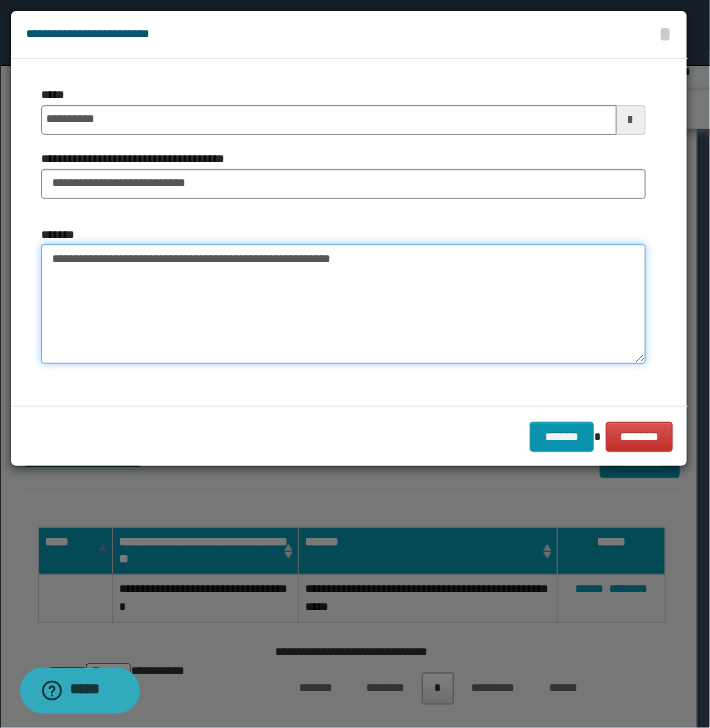 click on "**********" at bounding box center (343, 304) 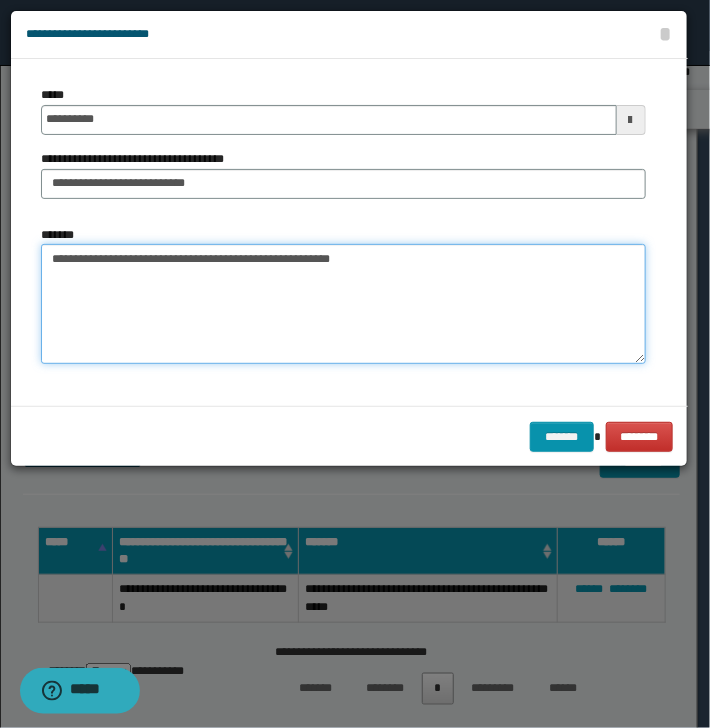 click on "**********" at bounding box center (343, 304) 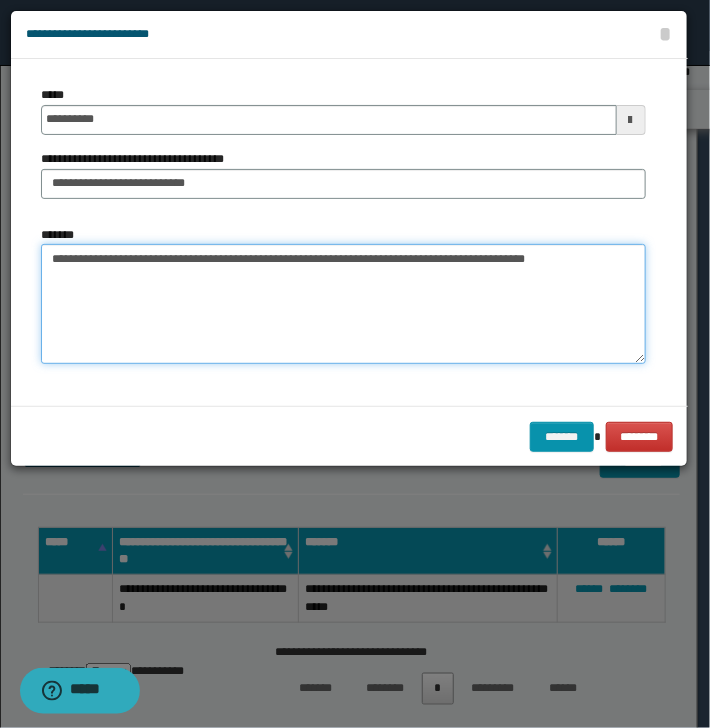 click on "**********" at bounding box center [343, 304] 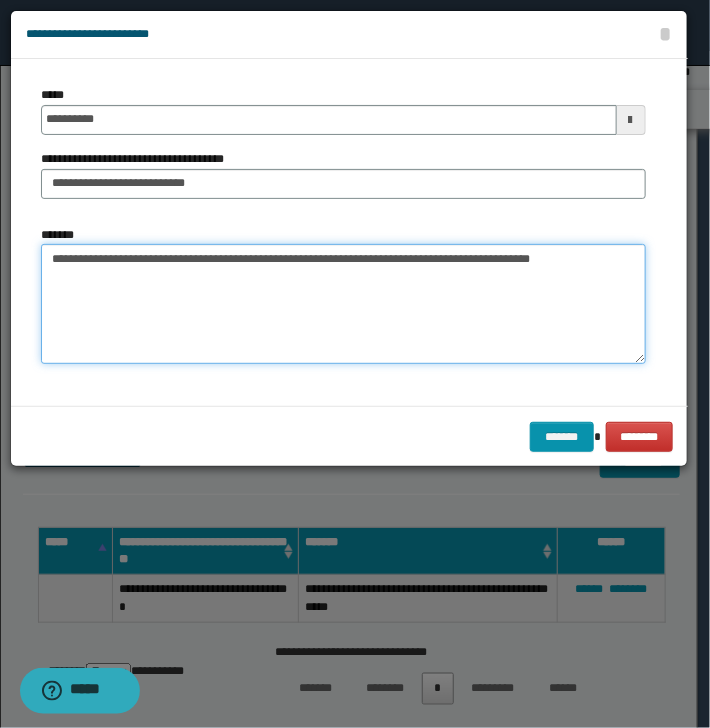 click on "**********" at bounding box center [343, 304] 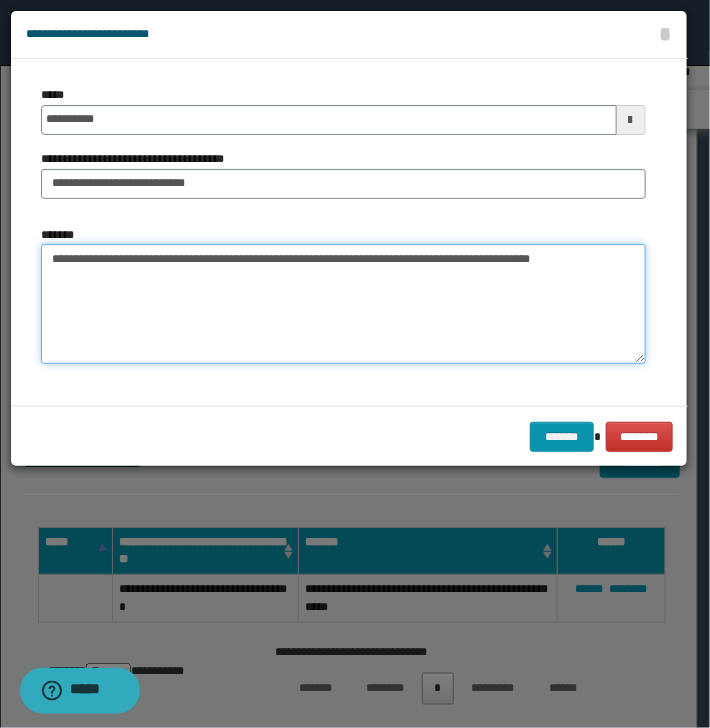 paste on "**********" 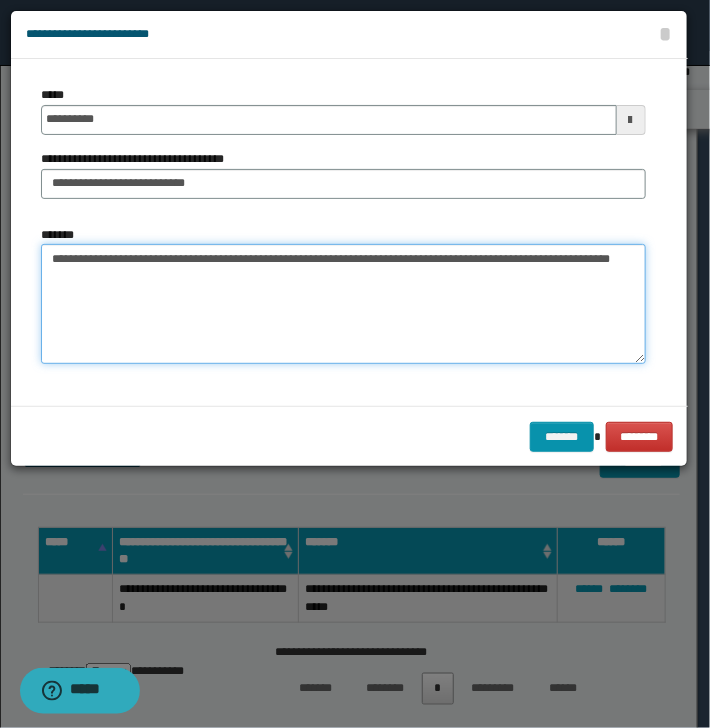 drag, startPoint x: 268, startPoint y: 258, endPoint x: 144, endPoint y: 260, distance: 124.01613 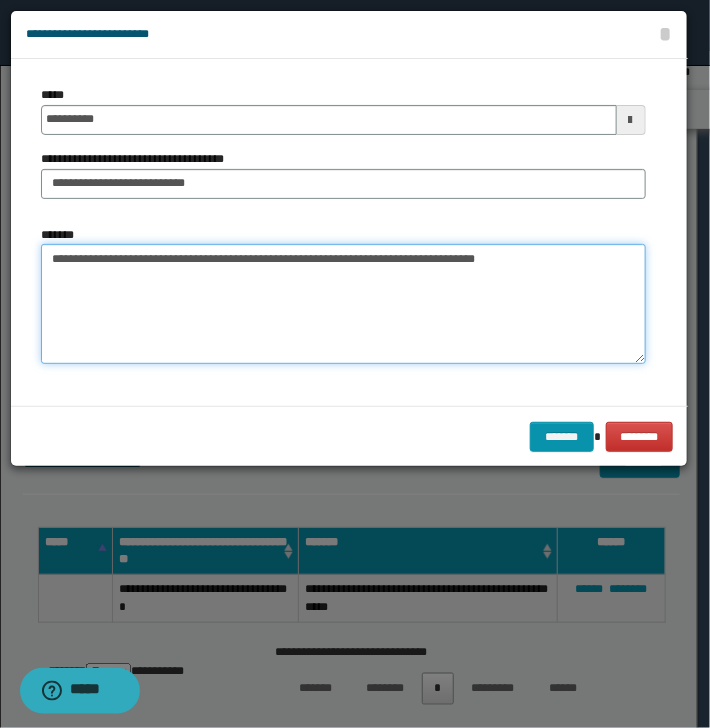 drag, startPoint x: 190, startPoint y: 258, endPoint x: 4, endPoint y: 252, distance: 186.09676 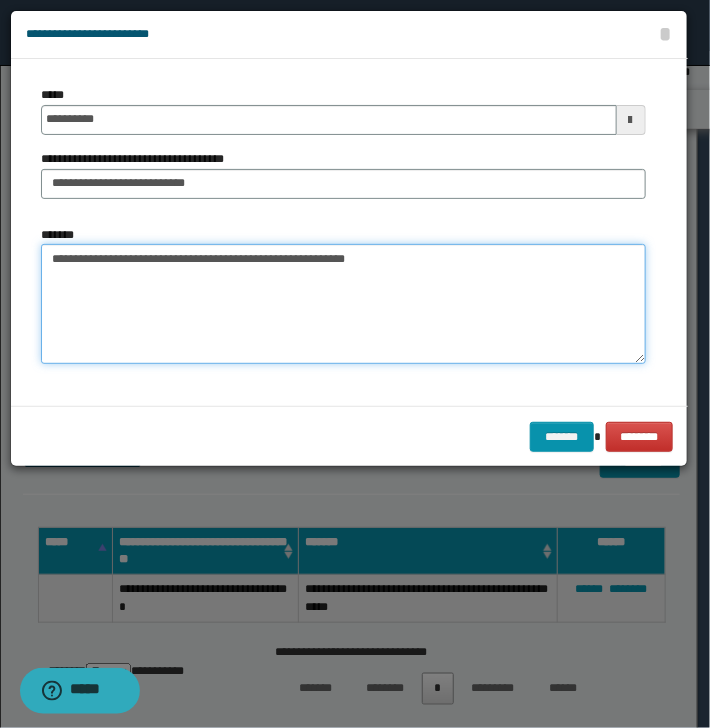 click on "**********" at bounding box center (343, 304) 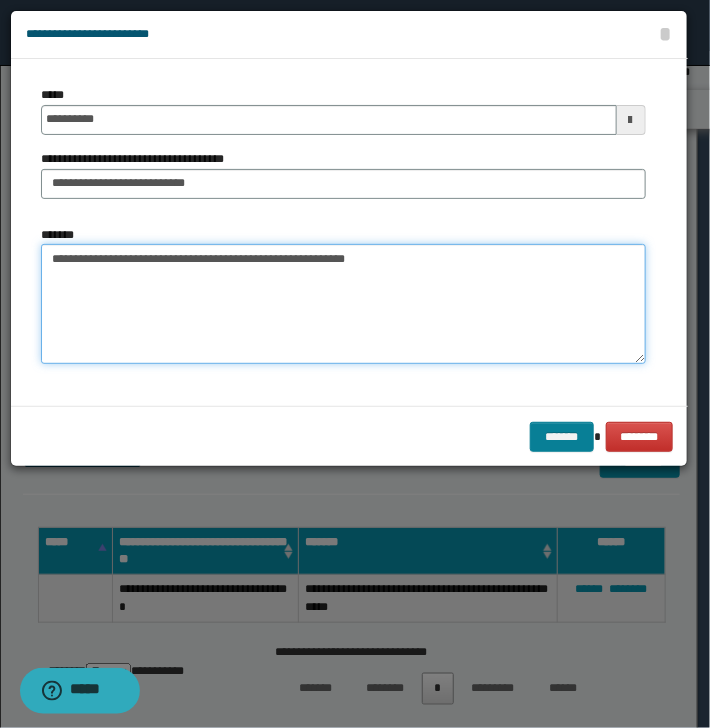 type on "**********" 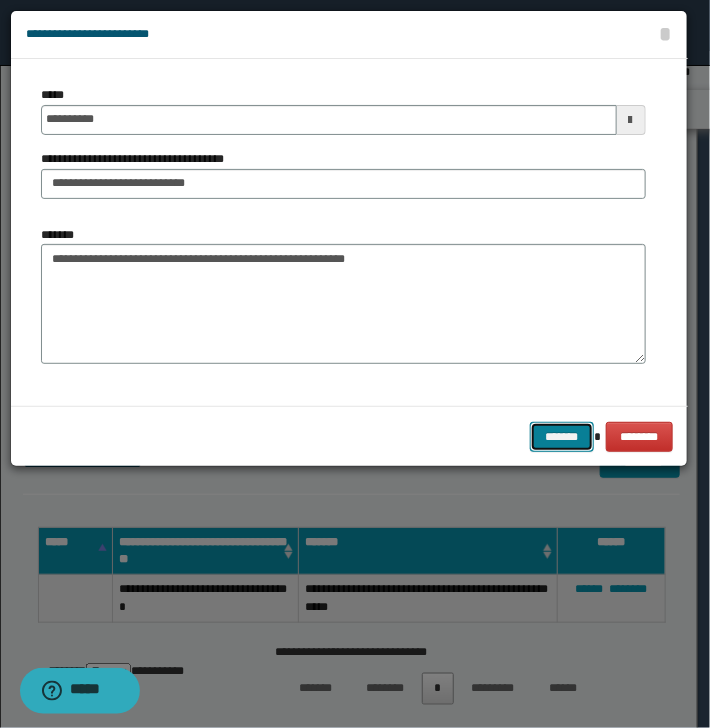 click on "*******" at bounding box center [562, 437] 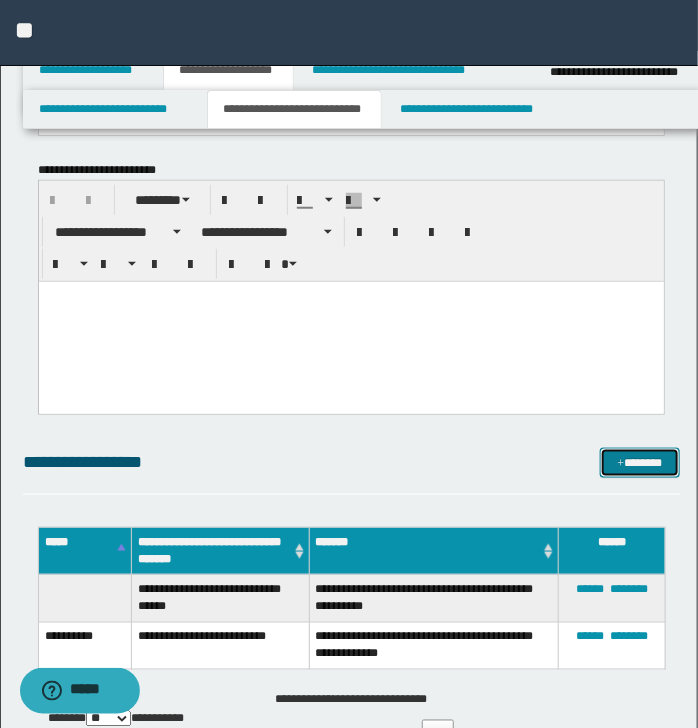 click on "*******" at bounding box center (639, 463) 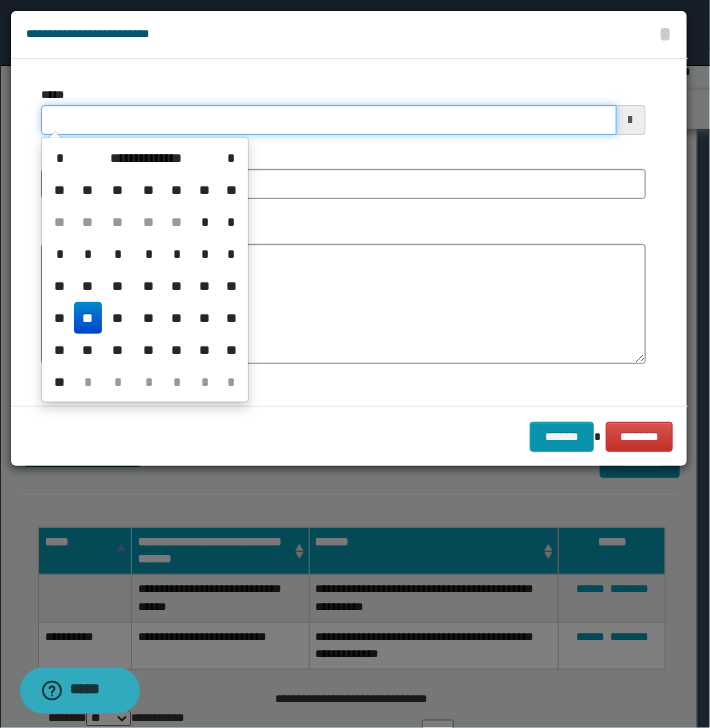 click on "*****" at bounding box center (329, 120) 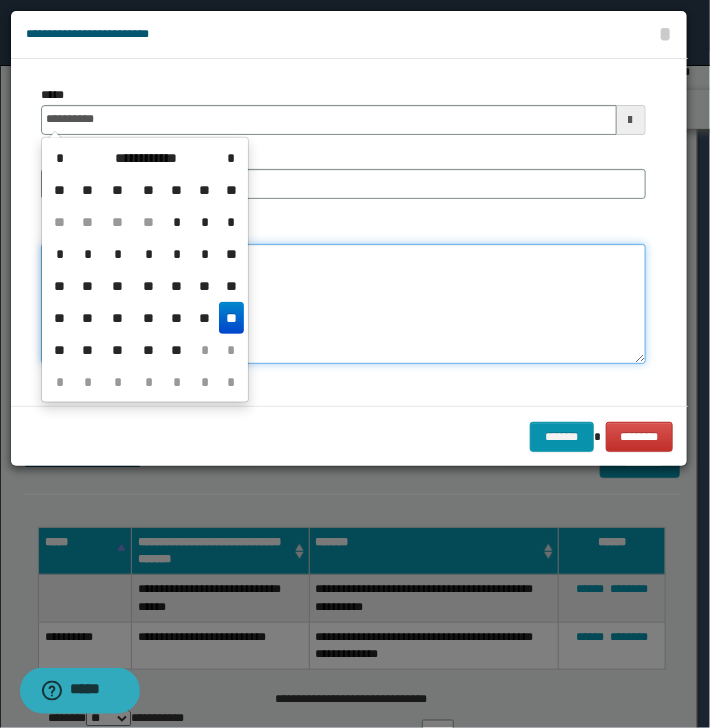 type on "**********" 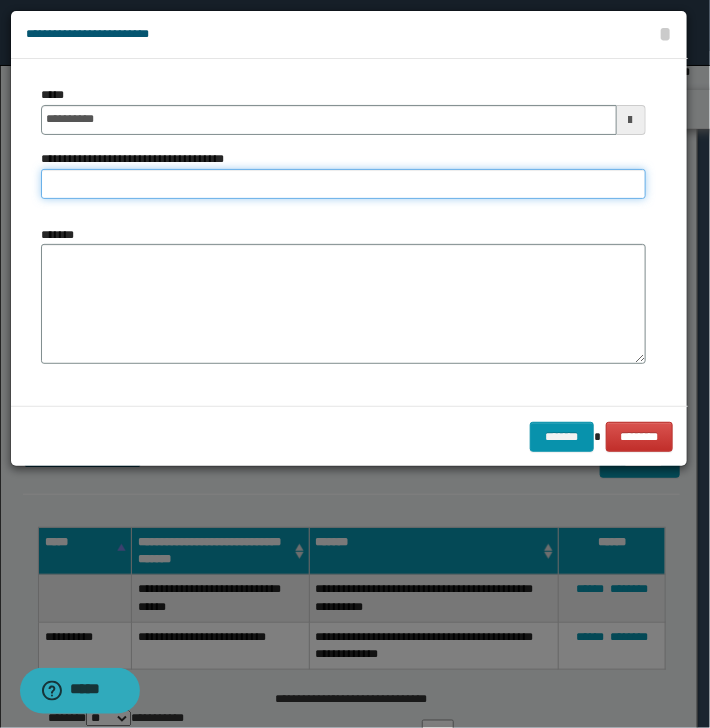 click on "**********" at bounding box center (343, 184) 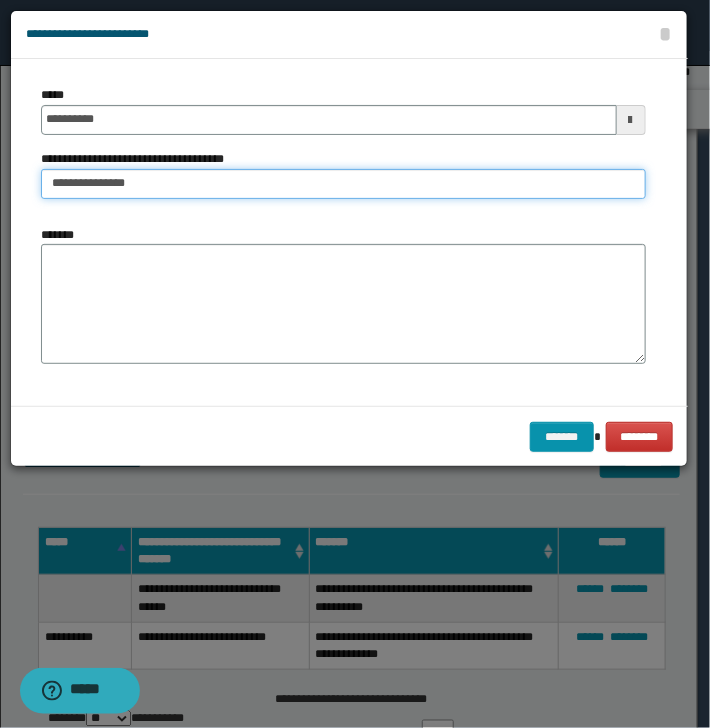 type on "**********" 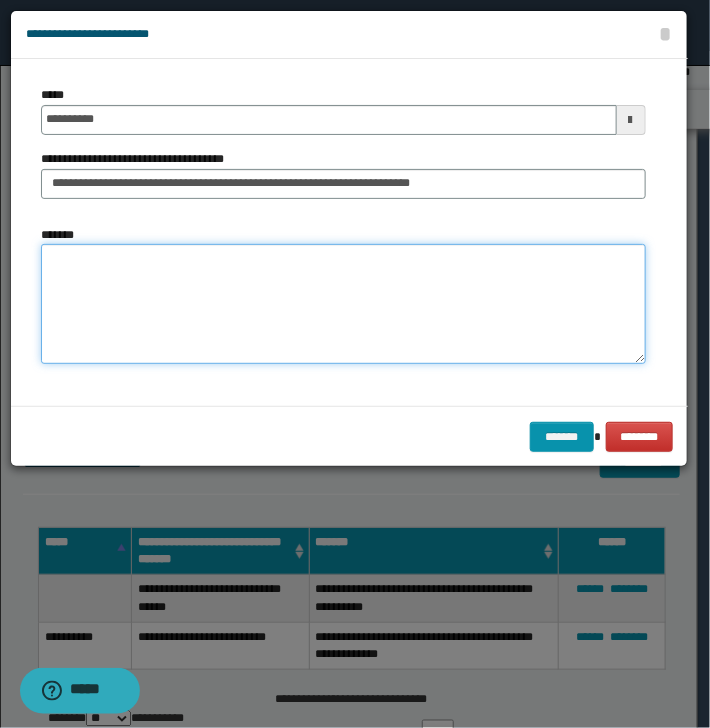 click on "*******" at bounding box center [343, 304] 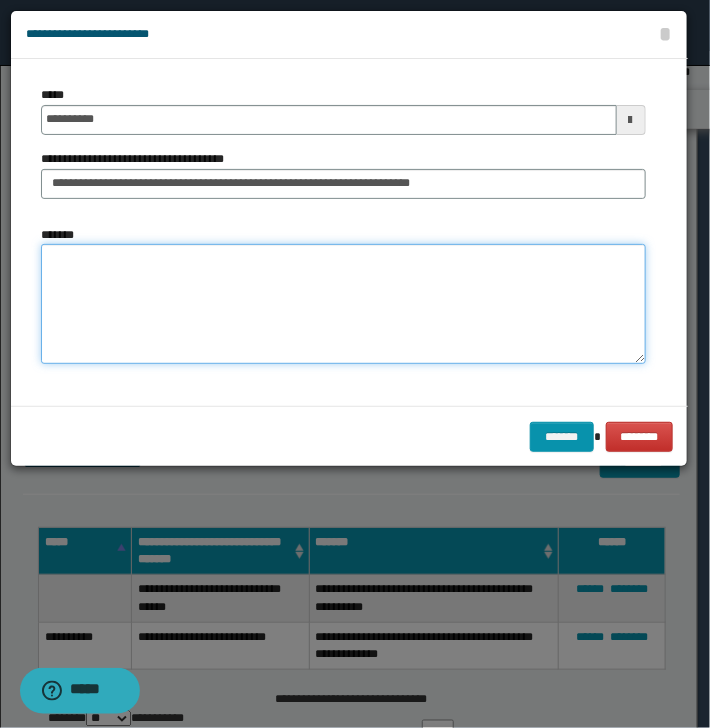 click on "*******" at bounding box center (343, 304) 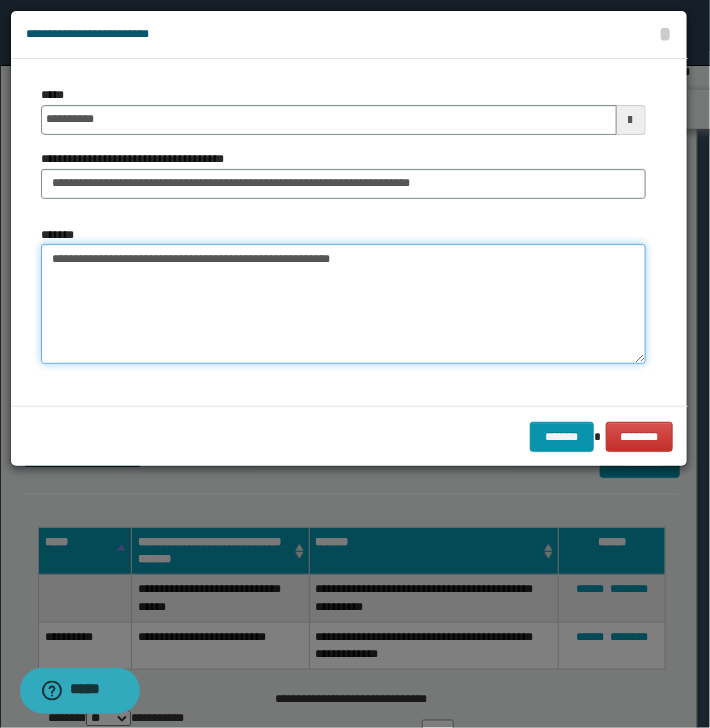 click on "**********" at bounding box center [343, 304] 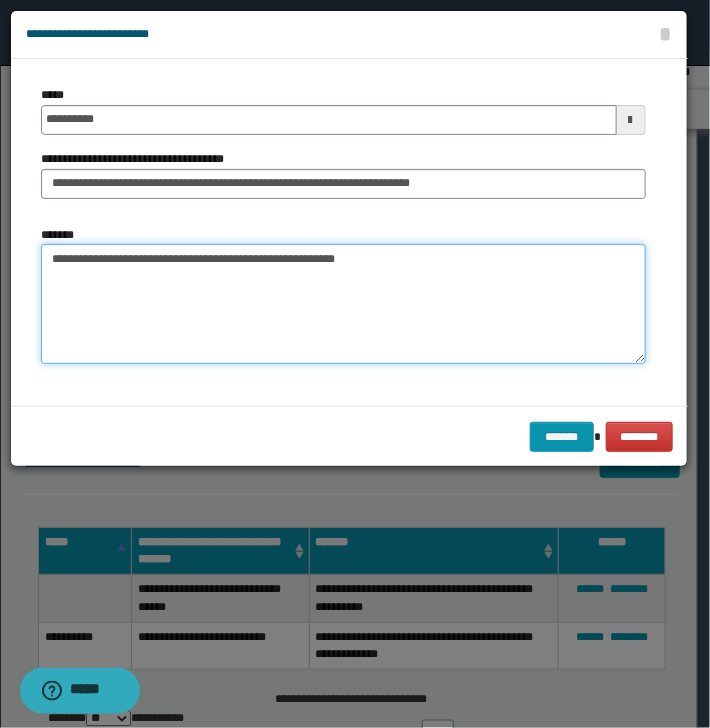click on "**********" at bounding box center [343, 304] 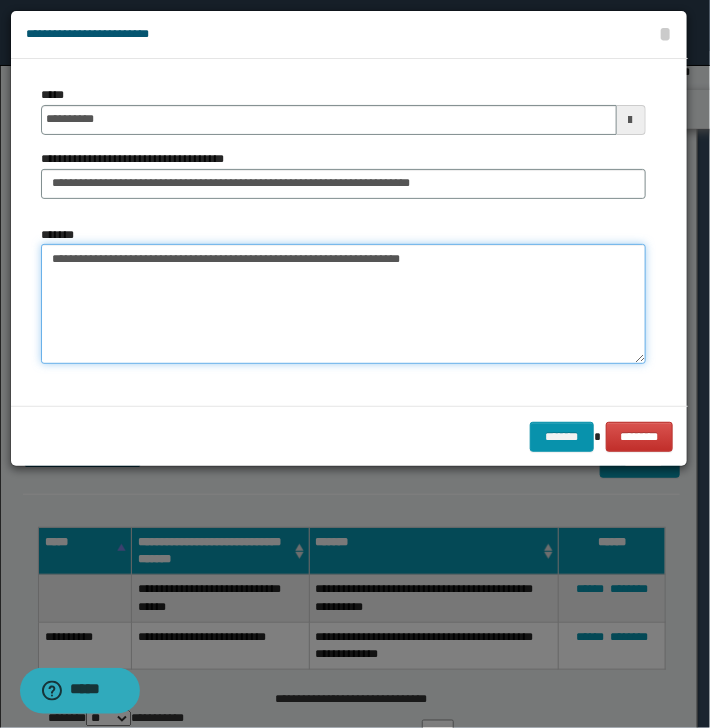 click on "**********" at bounding box center [343, 304] 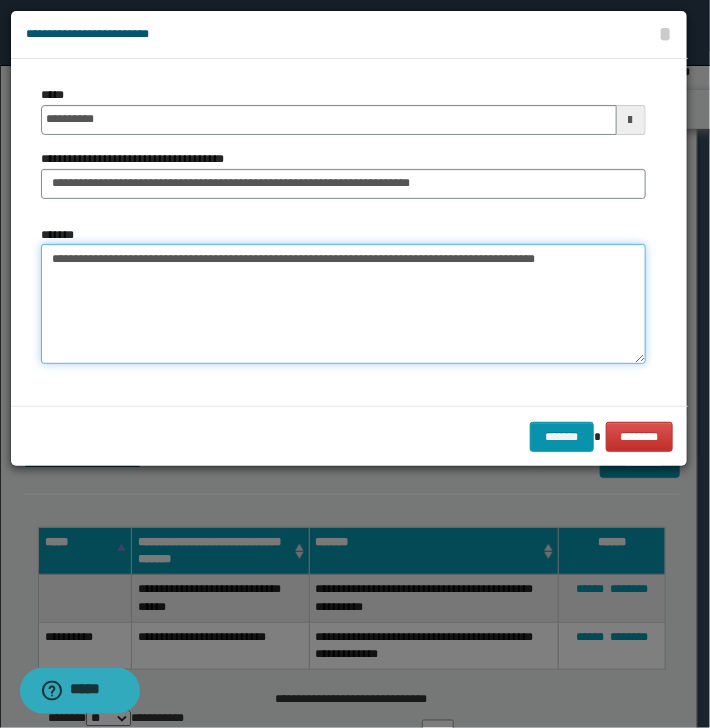 drag, startPoint x: 582, startPoint y: 269, endPoint x: 411, endPoint y: 265, distance: 171.04678 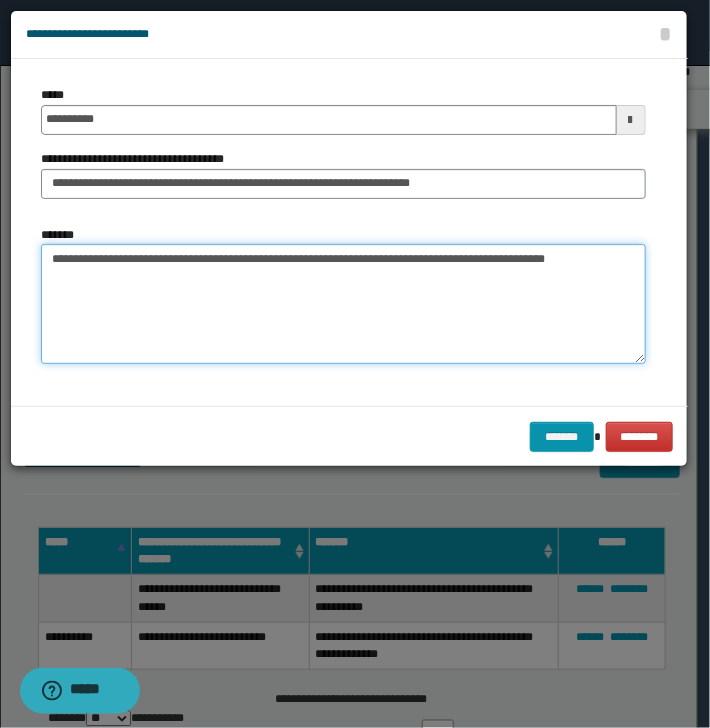 click on "**********" at bounding box center [343, 304] 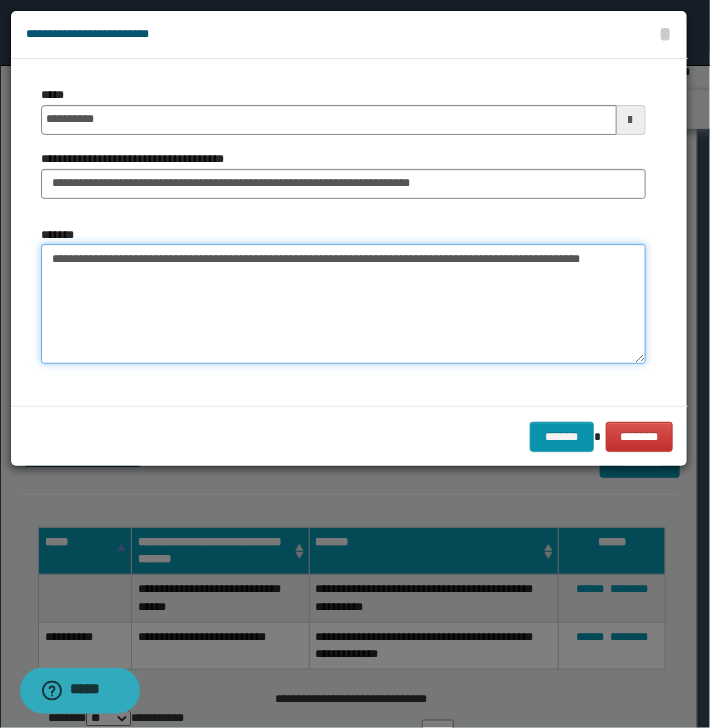 drag, startPoint x: 346, startPoint y: 259, endPoint x: 231, endPoint y: 260, distance: 115.00435 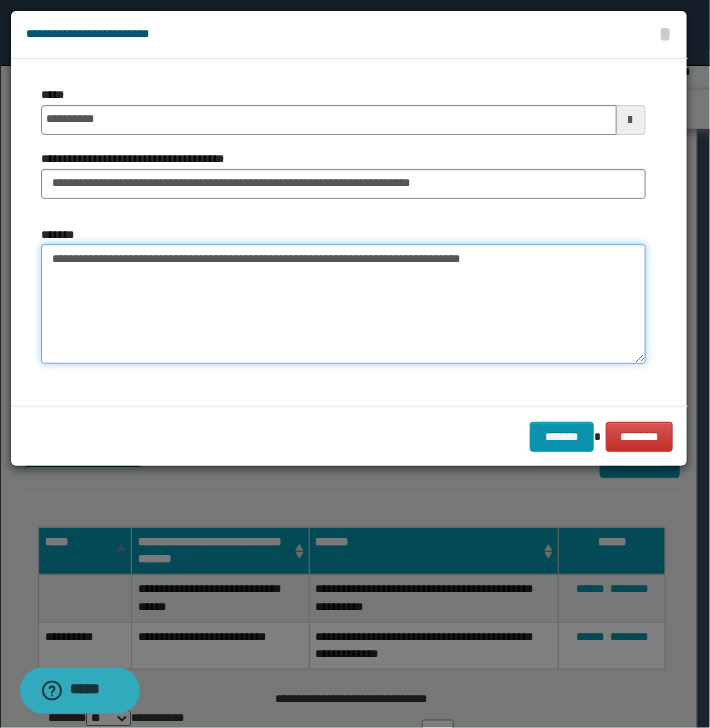 click on "**********" at bounding box center [343, 304] 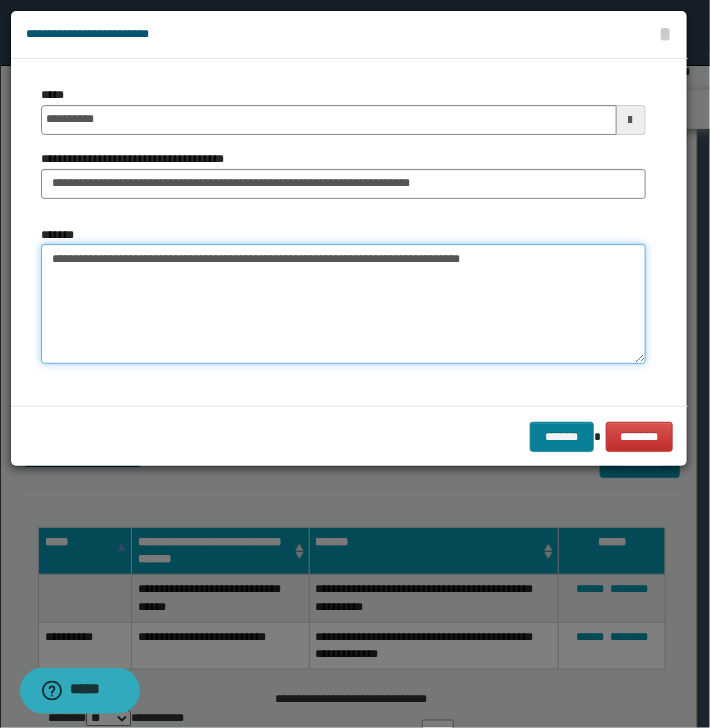 type on "**********" 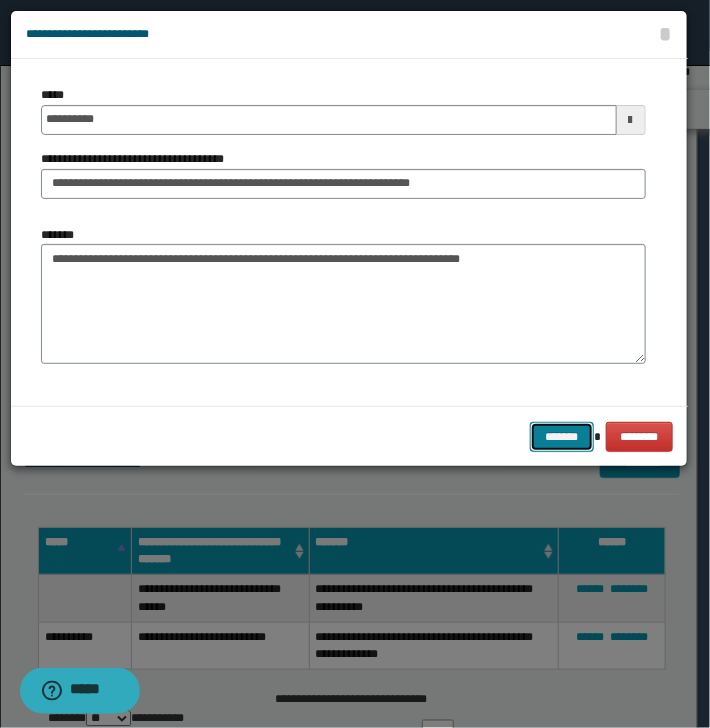 click on "*******" at bounding box center (562, 437) 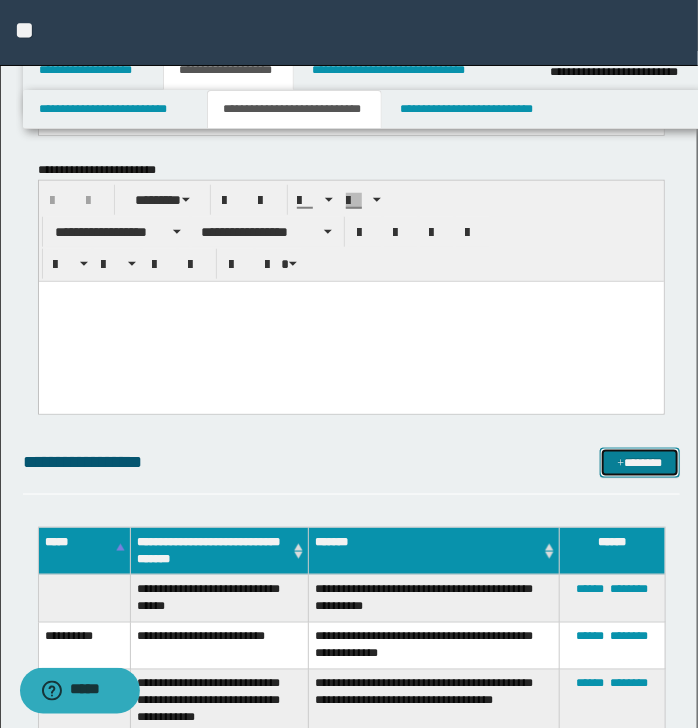 click on "*******" at bounding box center (639, 463) 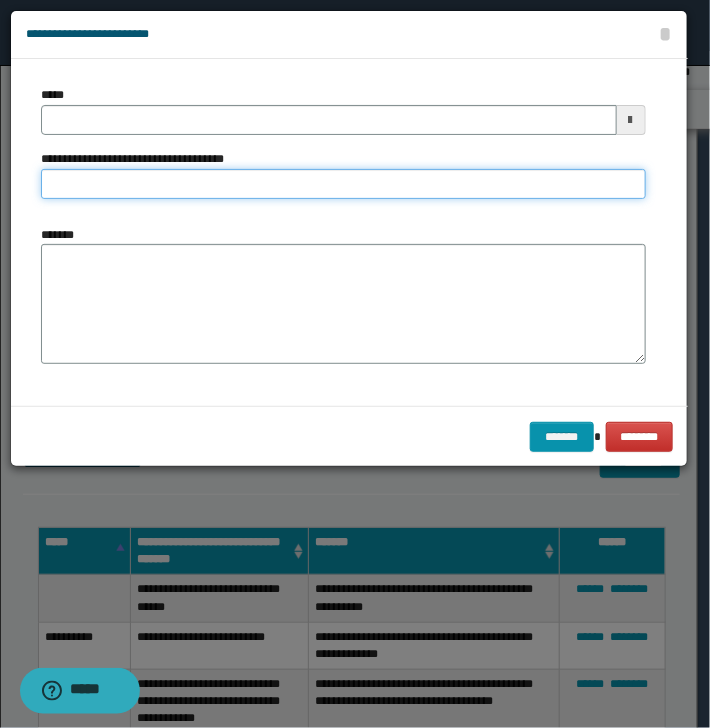 drag, startPoint x: 95, startPoint y: 180, endPoint x: 128, endPoint y: 196, distance: 36.67424 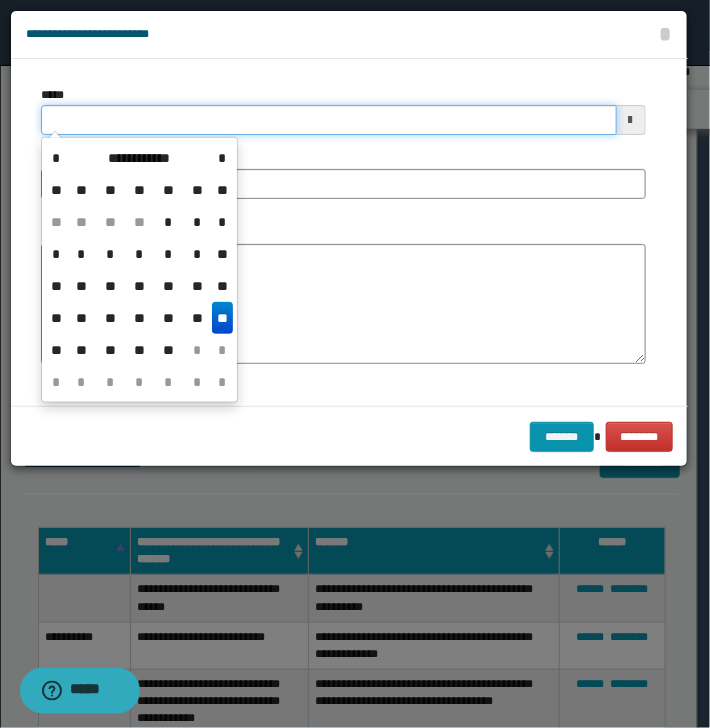 click on "*****" at bounding box center (329, 120) 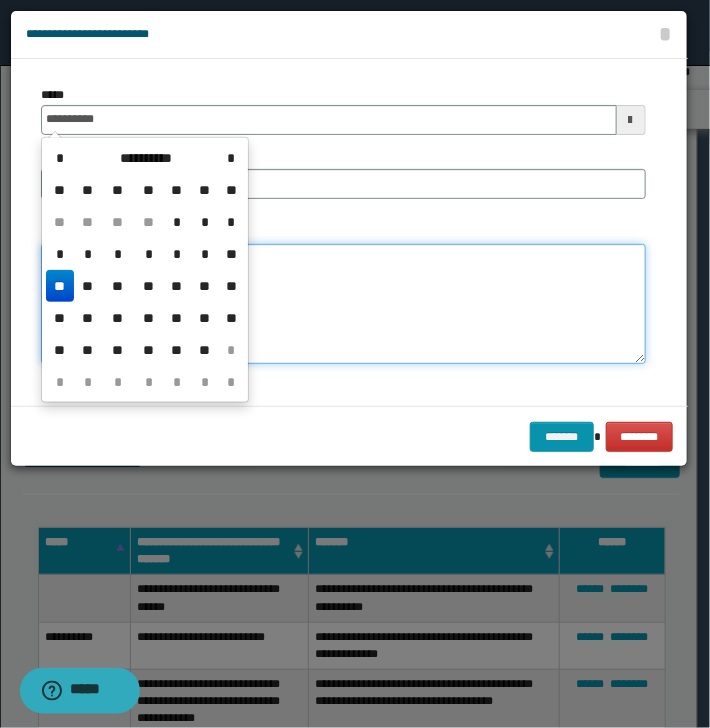 type on "**********" 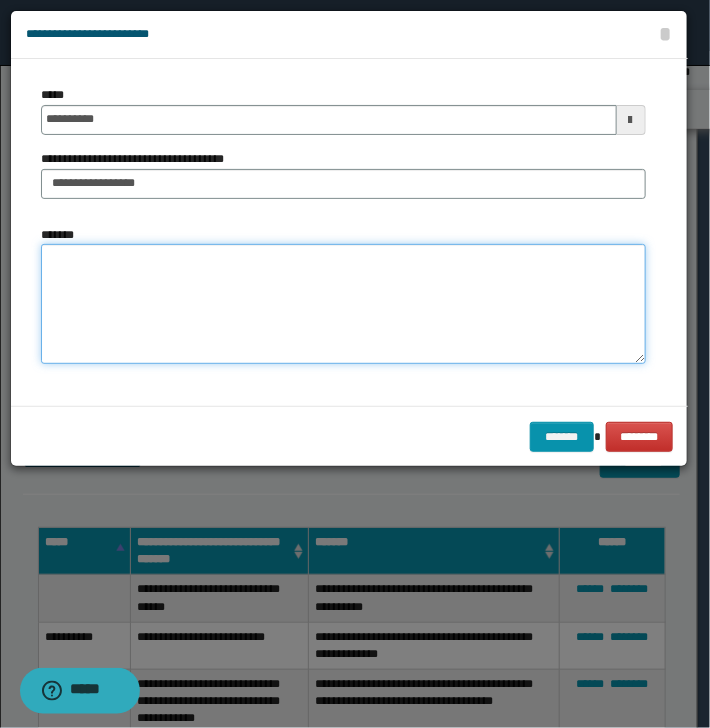 click on "*******" at bounding box center (343, 304) 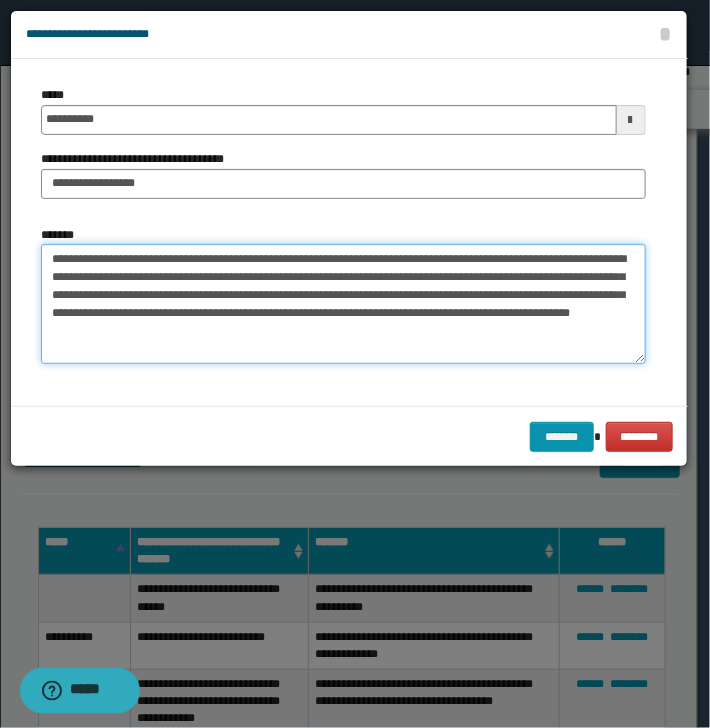 drag, startPoint x: 49, startPoint y: 263, endPoint x: 84, endPoint y: 260, distance: 35.128338 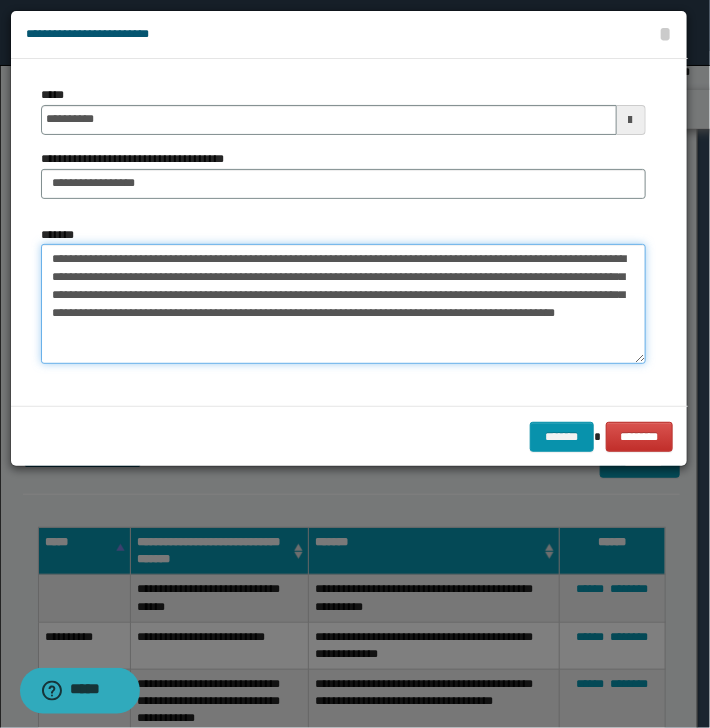 click on "**********" at bounding box center (343, 304) 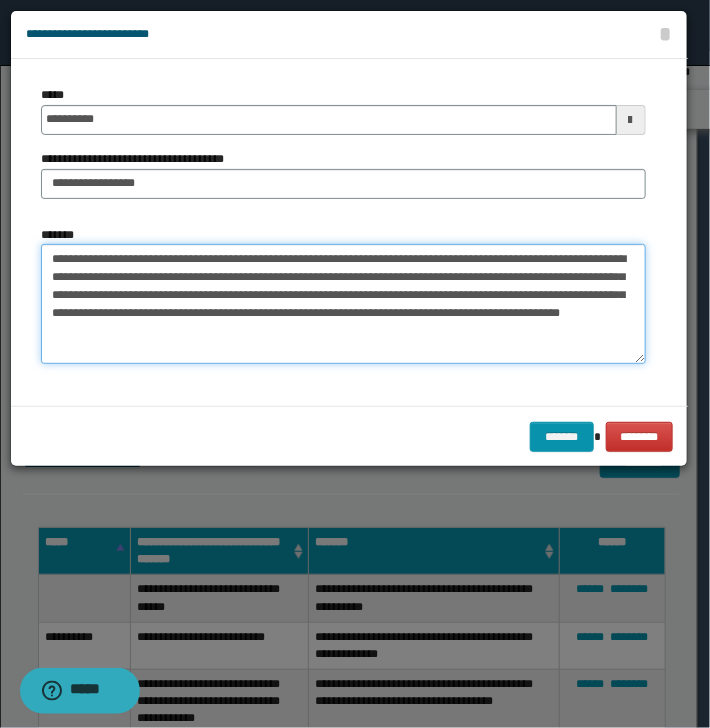 click on "**********" at bounding box center [343, 304] 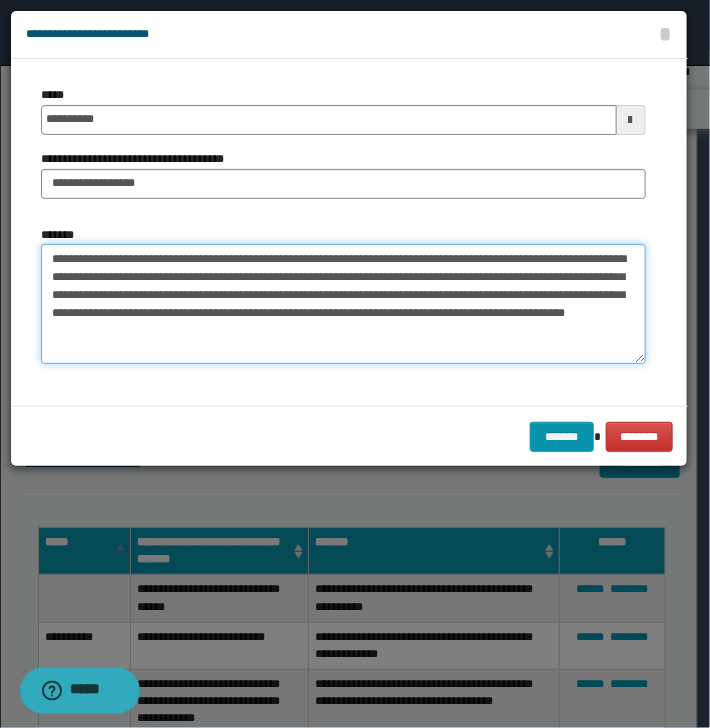 click on "**********" at bounding box center [343, 304] 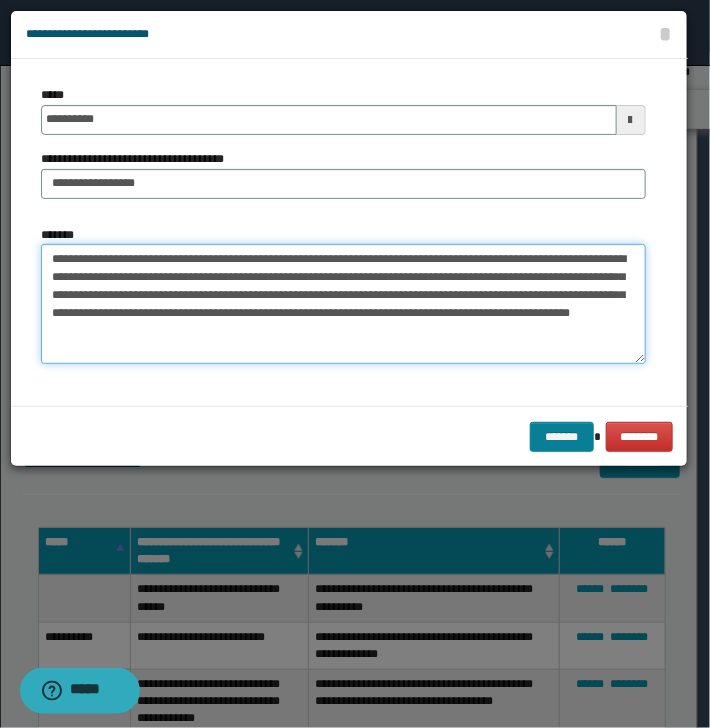 type on "**********" 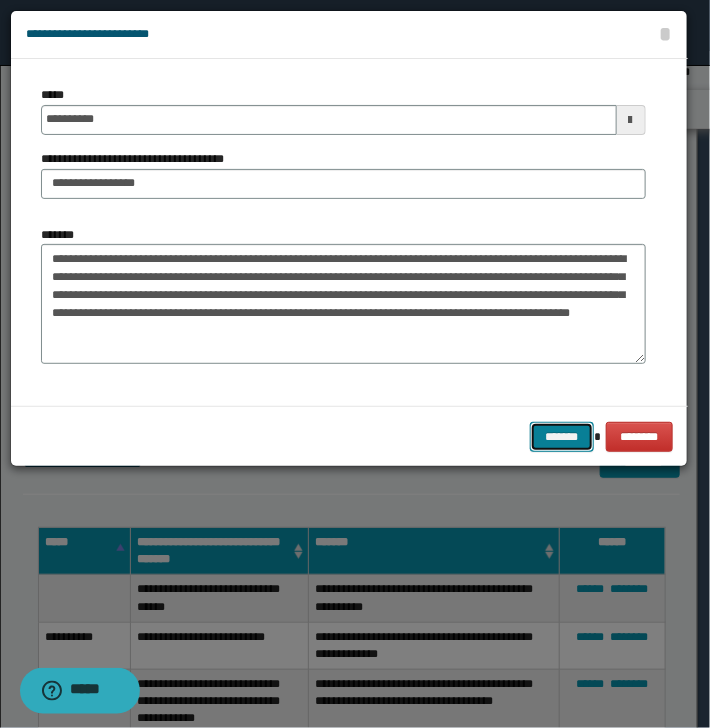 click on "*******" at bounding box center [562, 437] 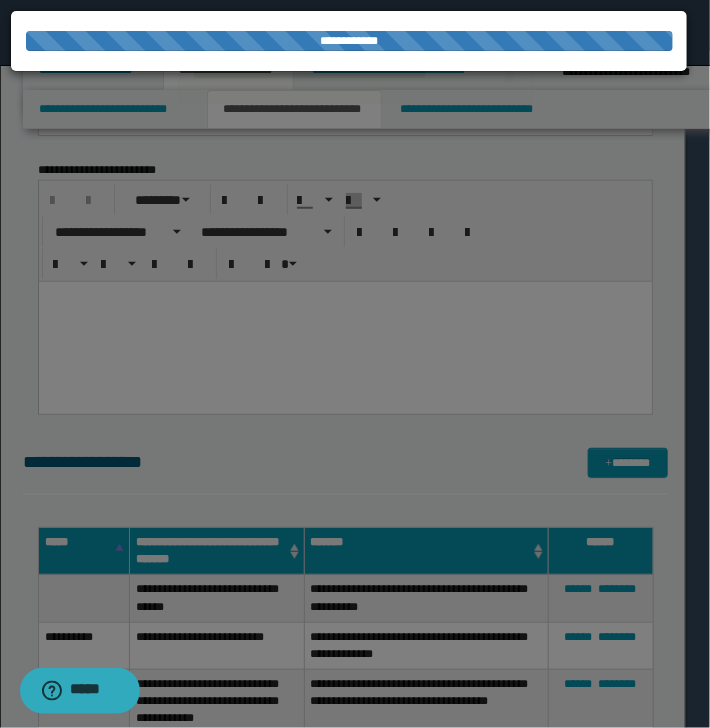type 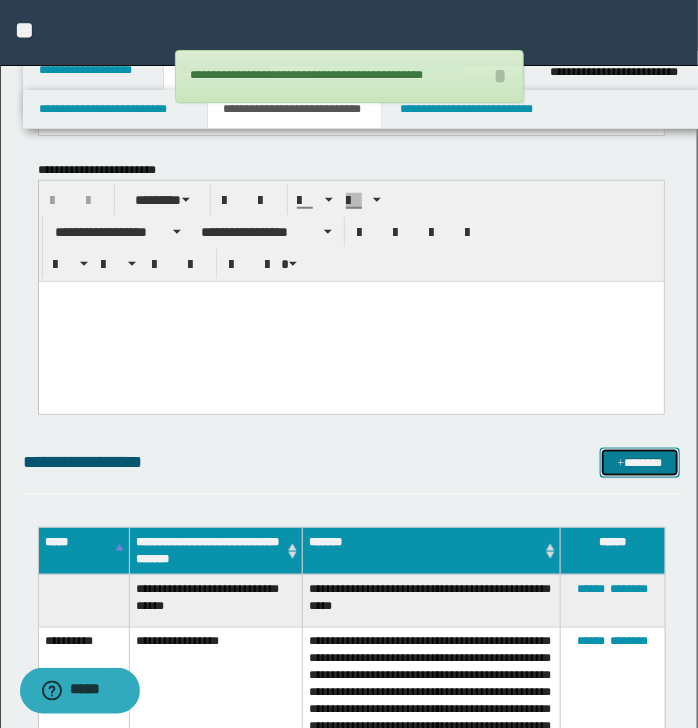 click on "*******" at bounding box center (639, 463) 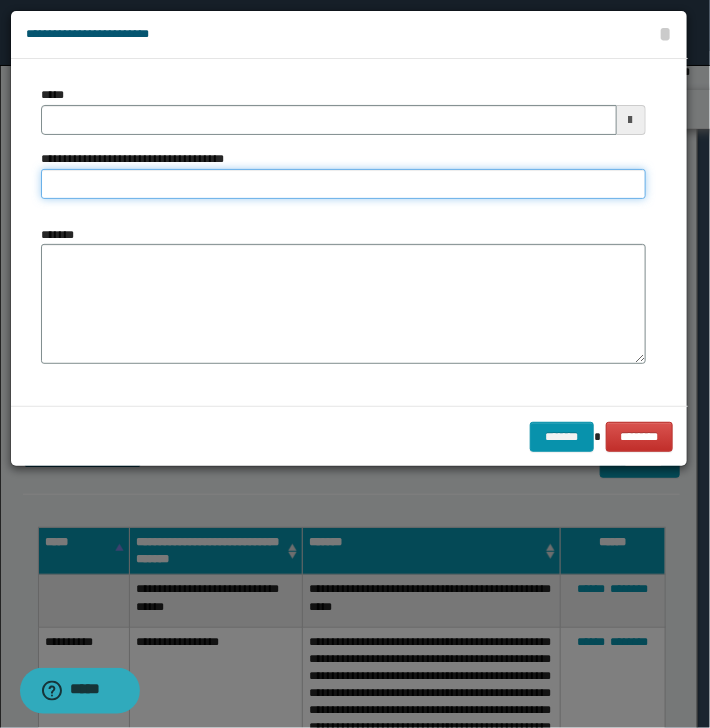 click on "**********" at bounding box center (343, 184) 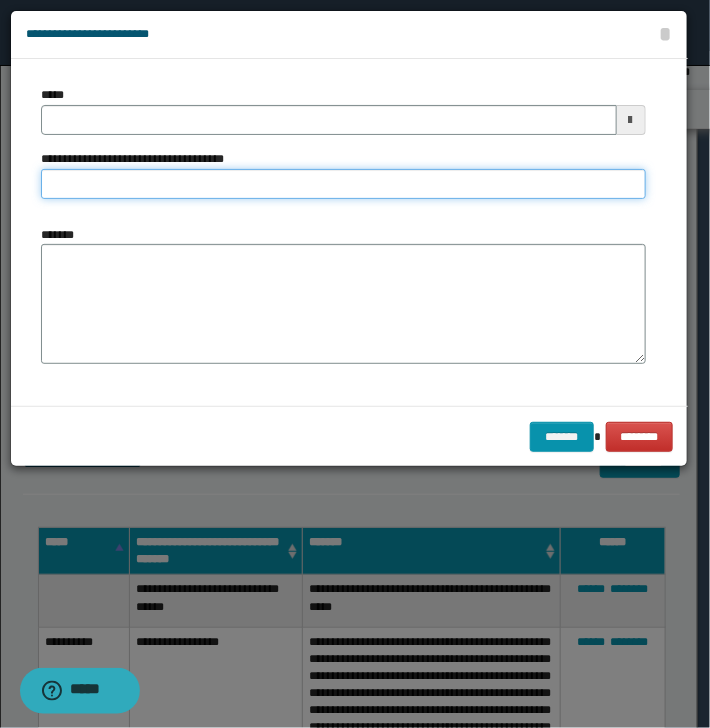 type on "**********" 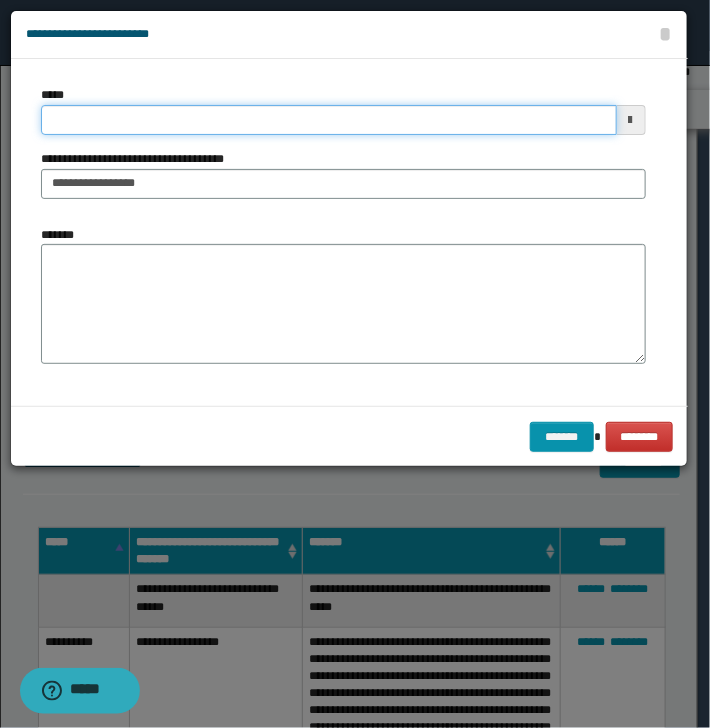 click on "*****" at bounding box center [329, 120] 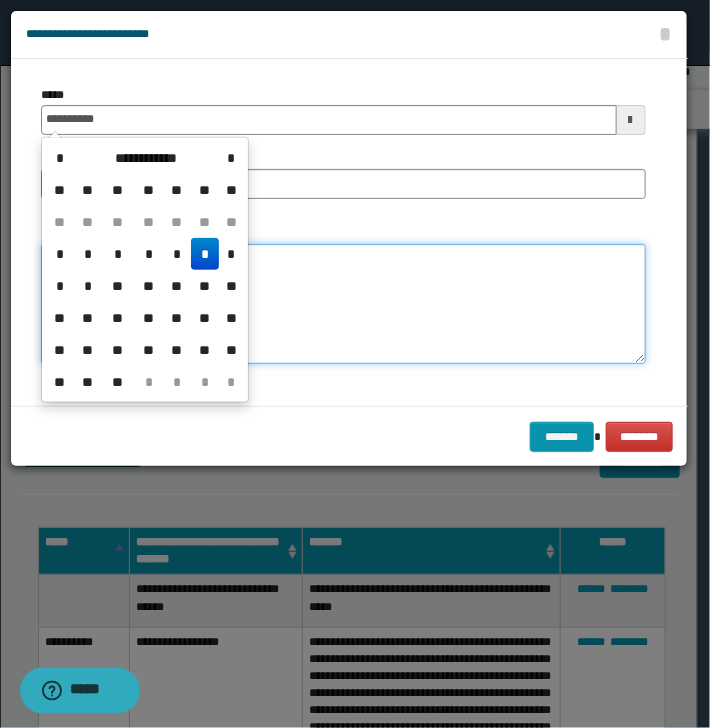 type on "**********" 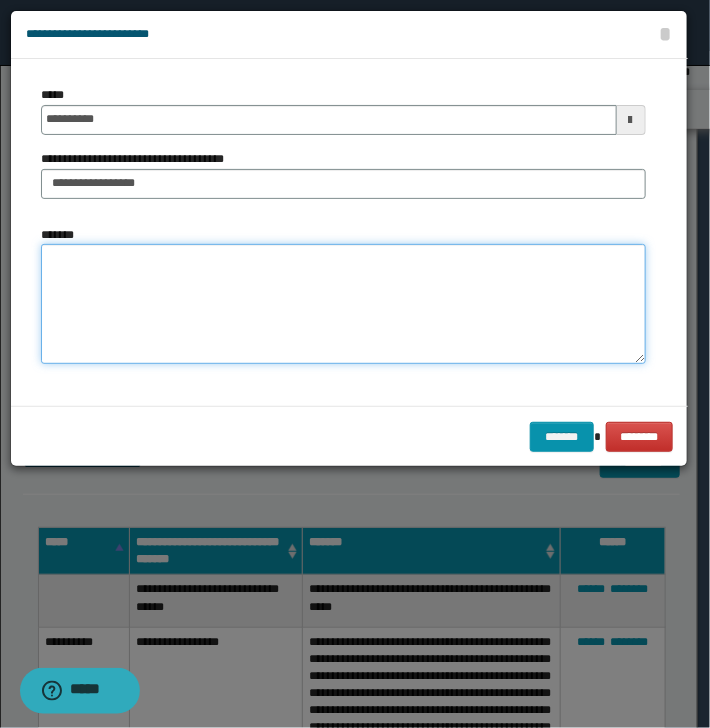 click on "*******" at bounding box center (343, 304) 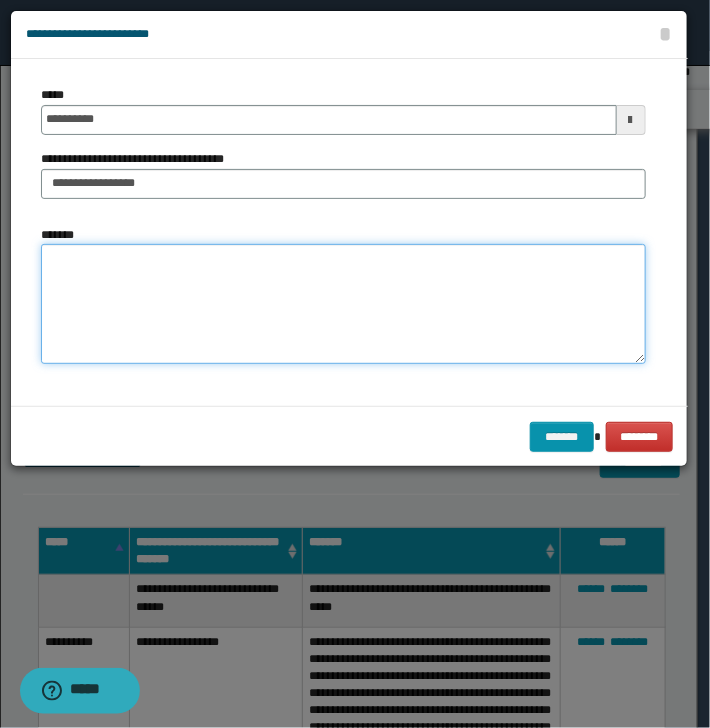 click on "*******" at bounding box center [343, 304] 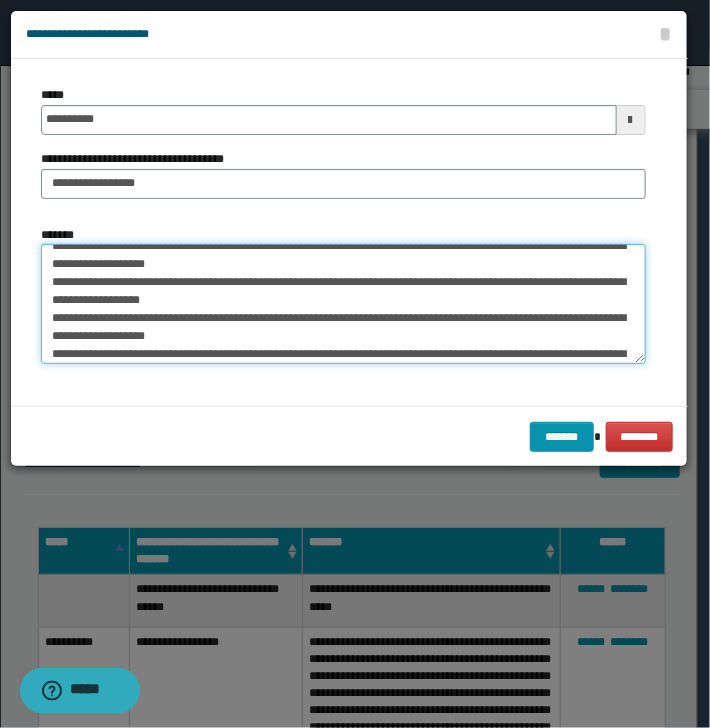 scroll, scrollTop: 0, scrollLeft: 0, axis: both 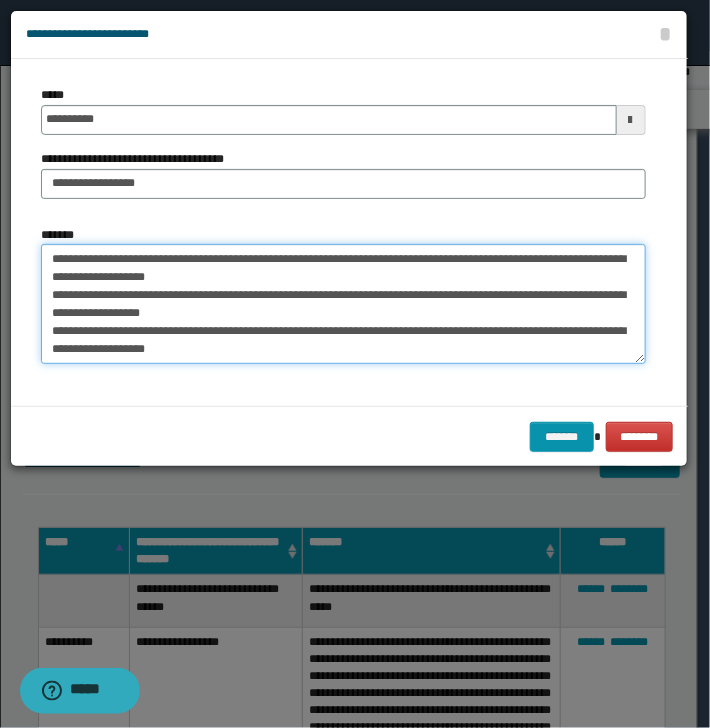 click on "*******" at bounding box center [343, 304] 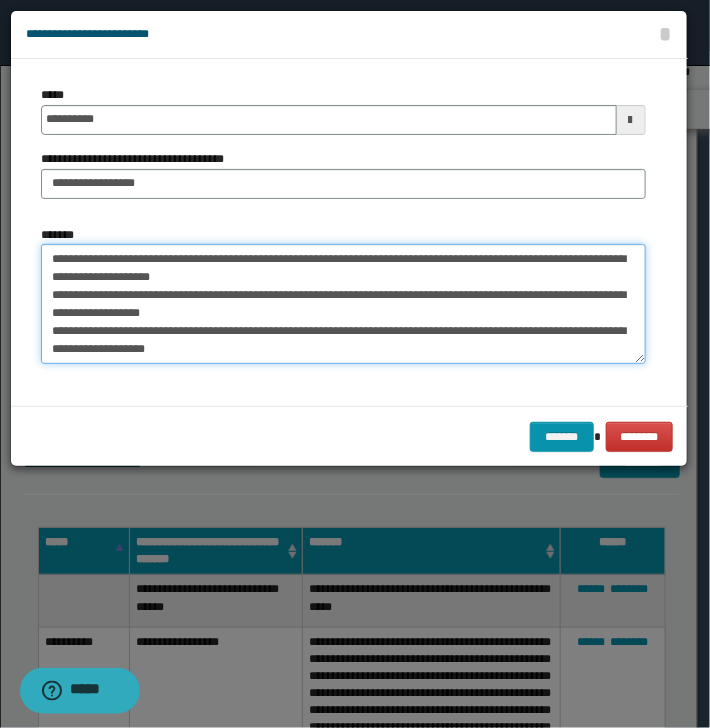 drag, startPoint x: 400, startPoint y: 257, endPoint x: 432, endPoint y: 256, distance: 32.01562 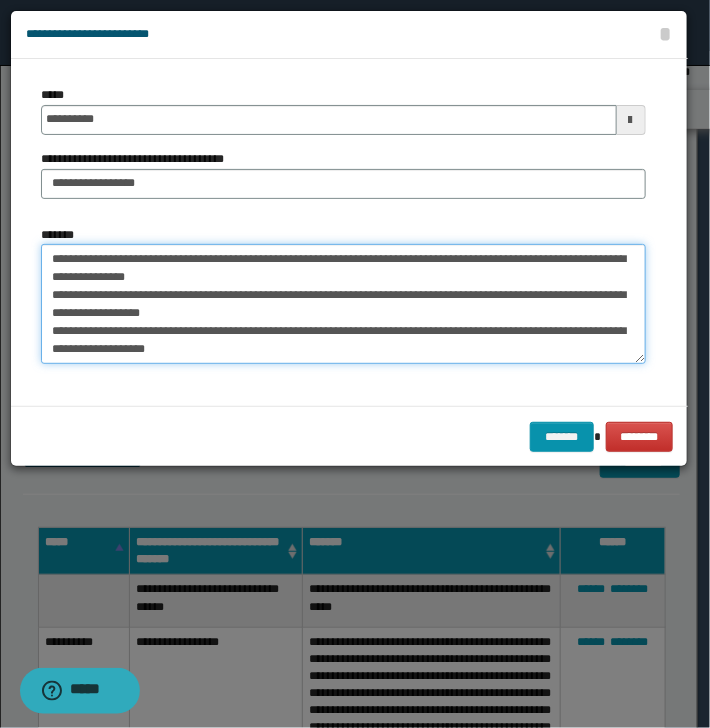 click on "*******" at bounding box center [343, 304] 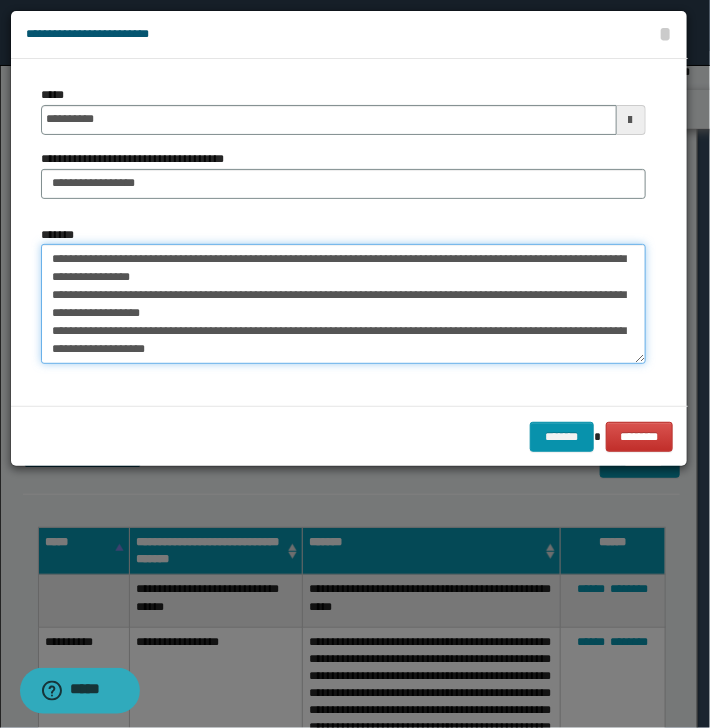 click on "*******" at bounding box center [343, 304] 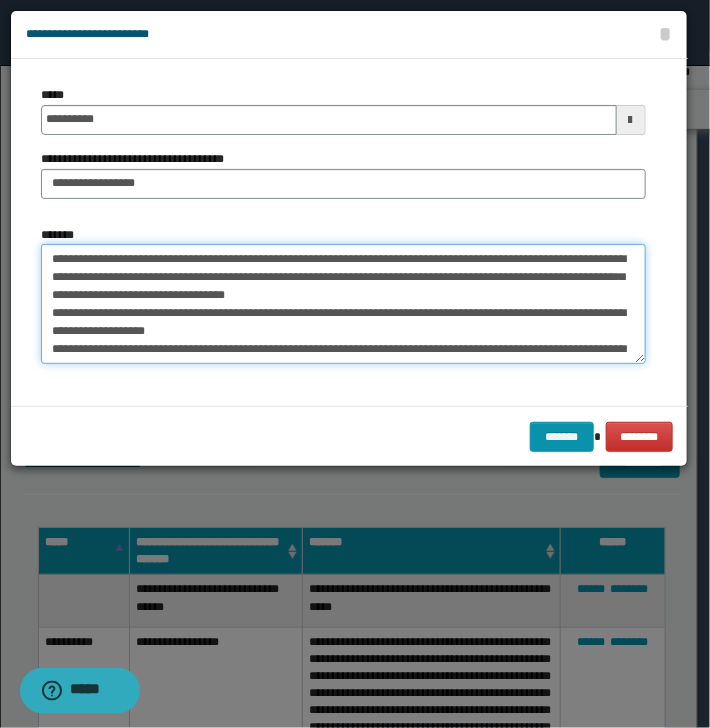 click on "*******" at bounding box center (343, 304) 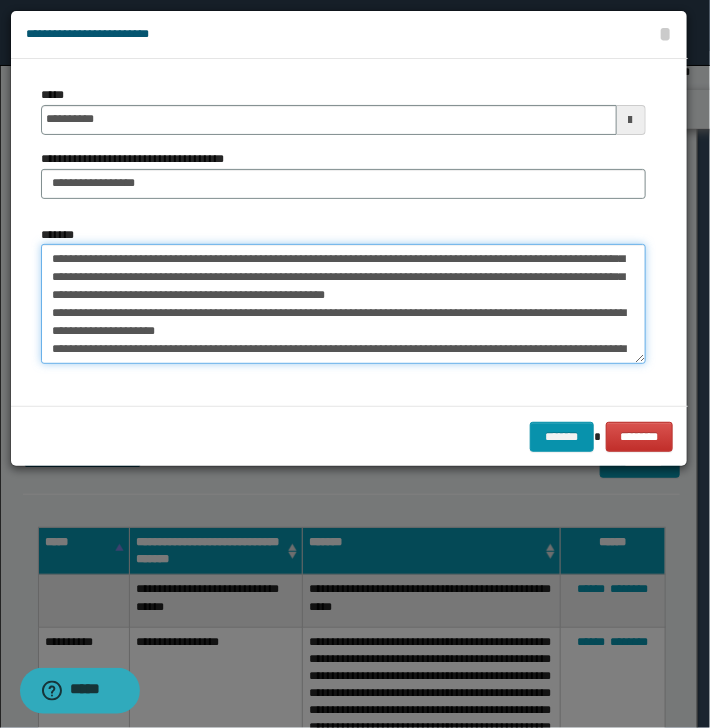 scroll, scrollTop: 32, scrollLeft: 0, axis: vertical 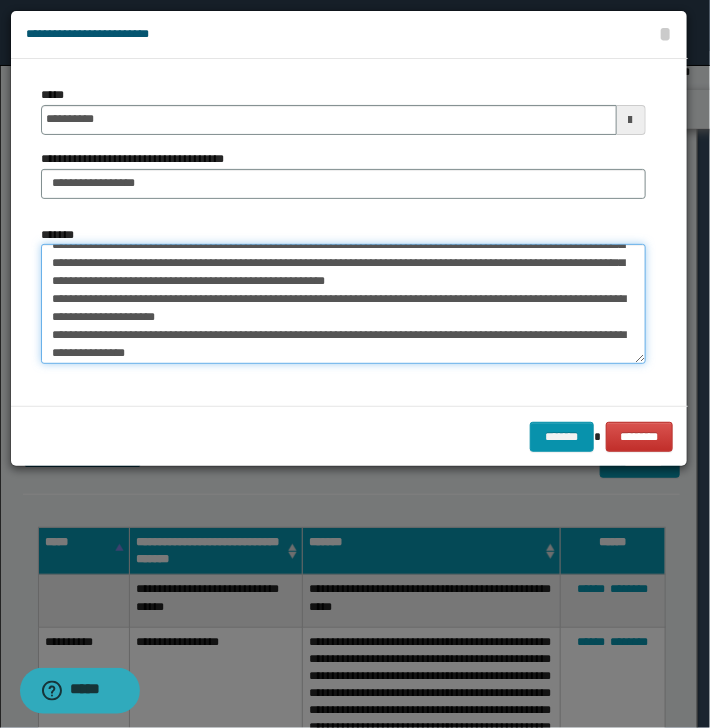 click on "*******" at bounding box center (343, 304) 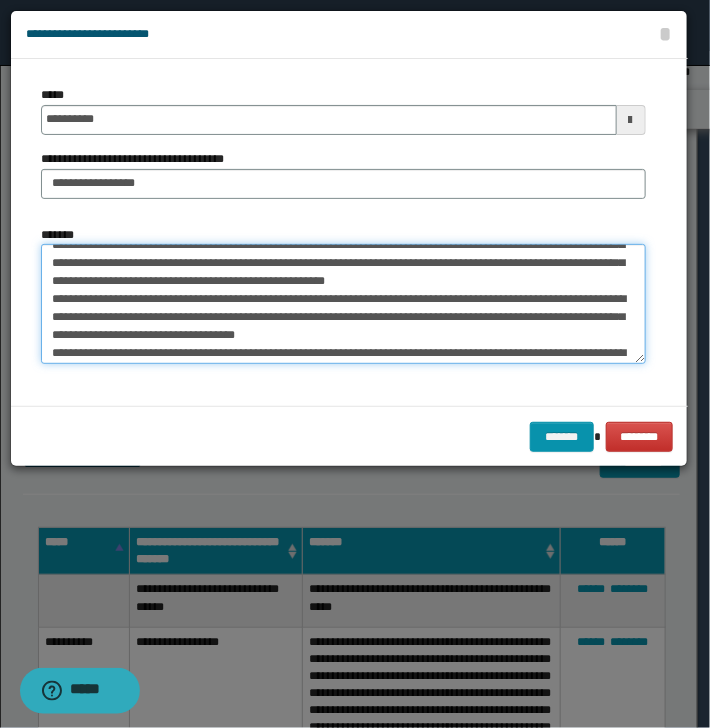 click on "*******" at bounding box center (343, 304) 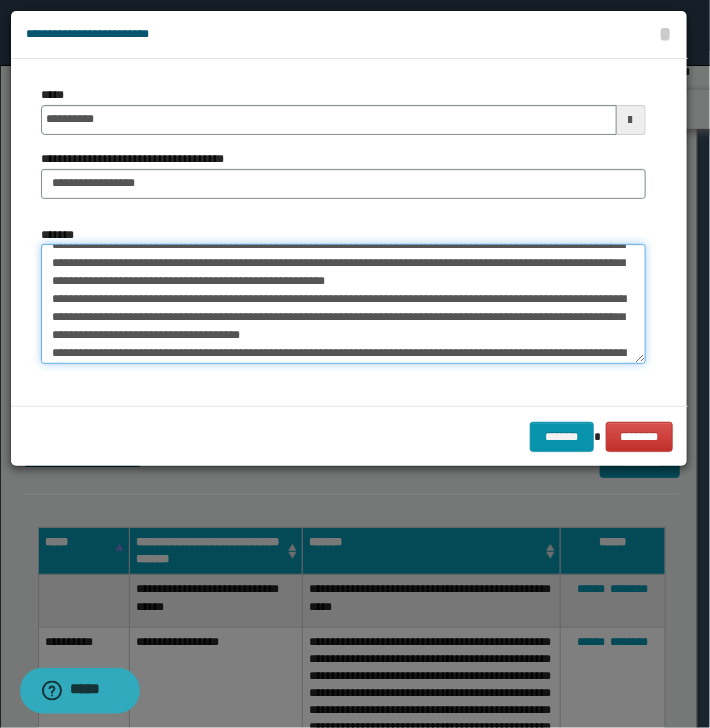 drag, startPoint x: 468, startPoint y: 317, endPoint x: 604, endPoint y: 317, distance: 136 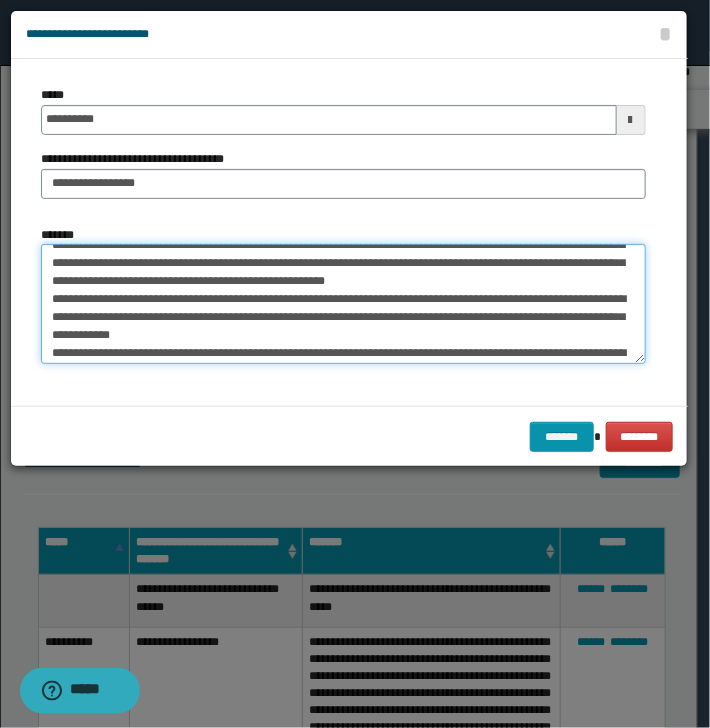 drag, startPoint x: 473, startPoint y: 319, endPoint x: 504, endPoint y: 316, distance: 31.144823 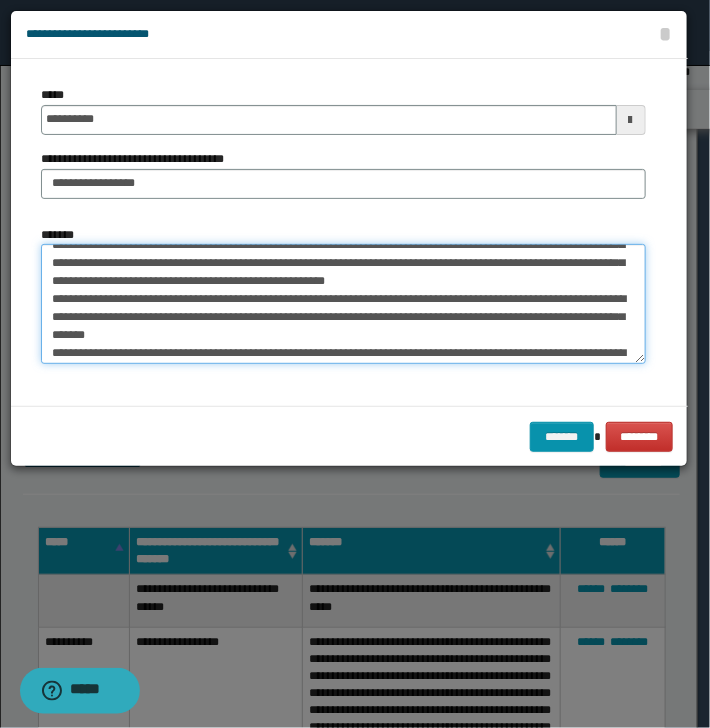 scroll, scrollTop: 64, scrollLeft: 0, axis: vertical 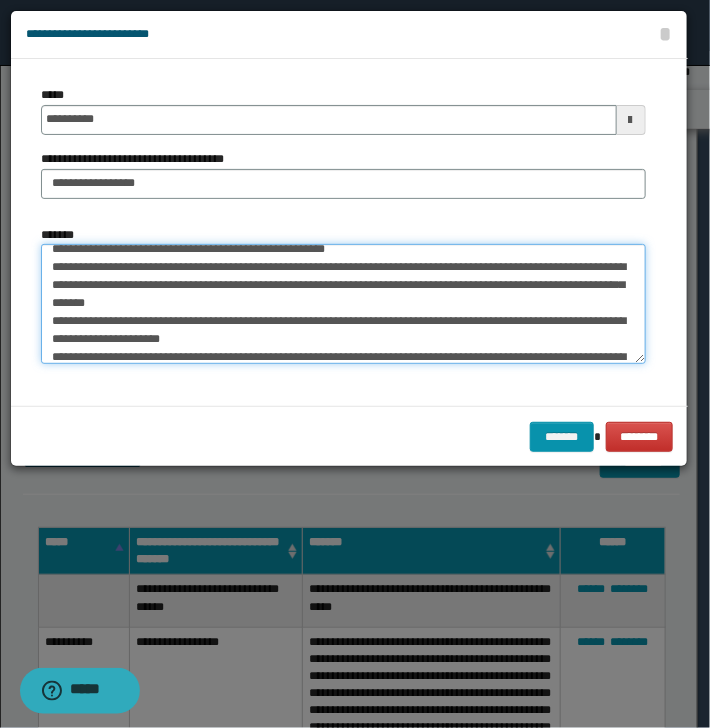 click on "*******" at bounding box center (343, 304) 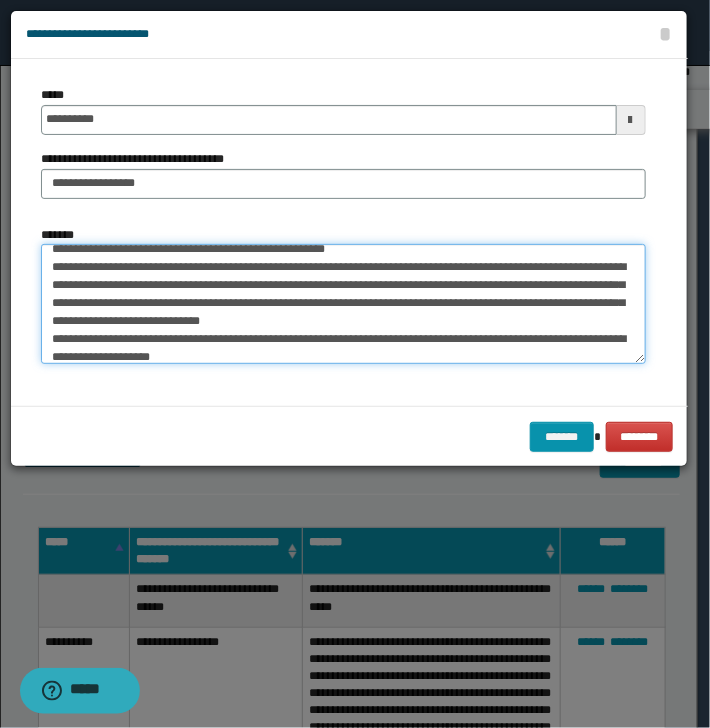 click on "*******" at bounding box center [343, 304] 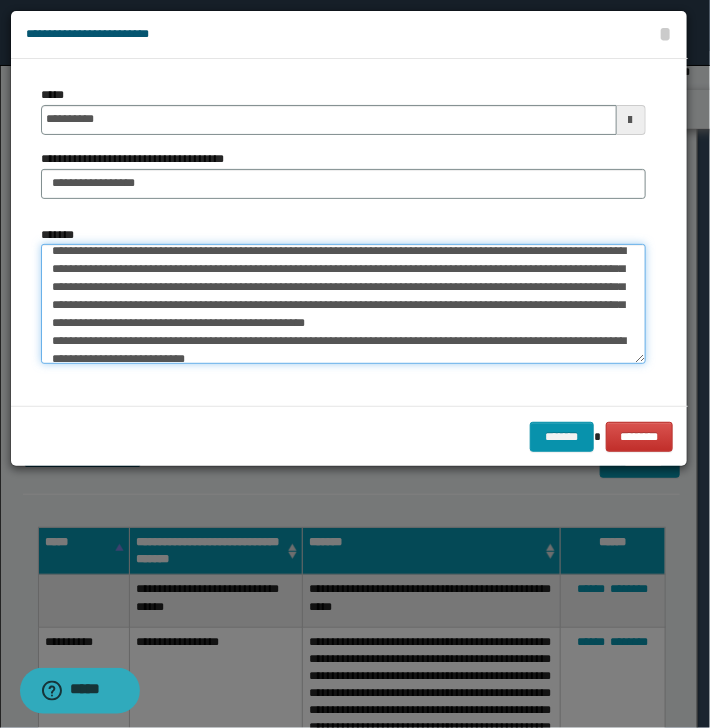scroll, scrollTop: 96, scrollLeft: 0, axis: vertical 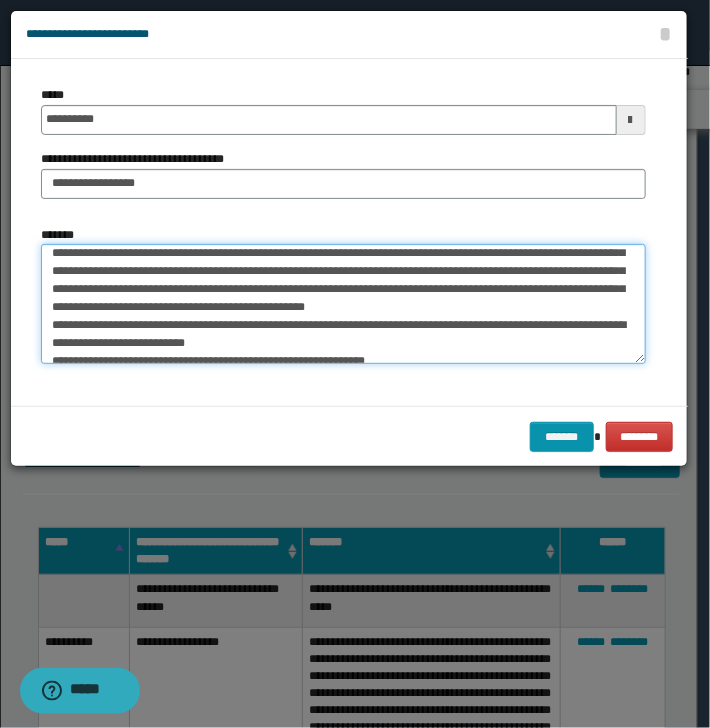 click on "*******" at bounding box center (343, 304) 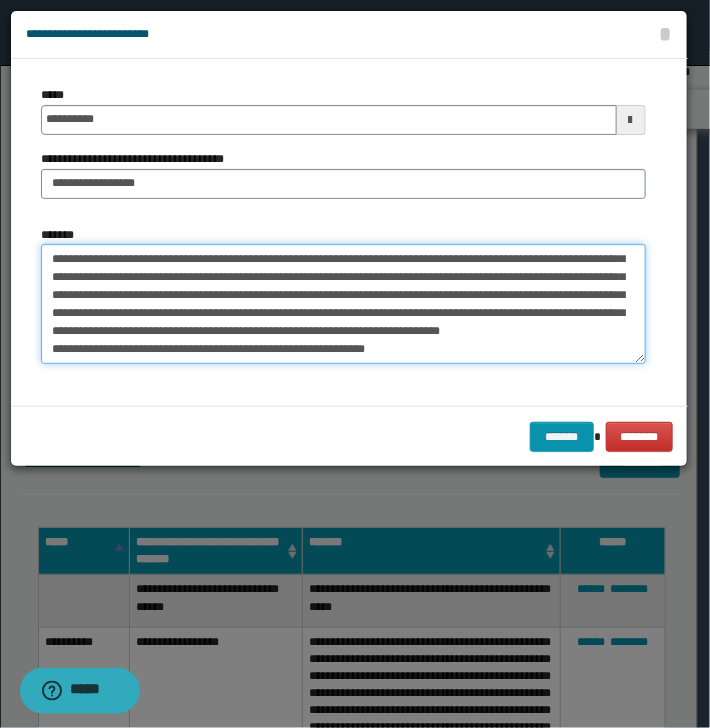 scroll, scrollTop: 77, scrollLeft: 0, axis: vertical 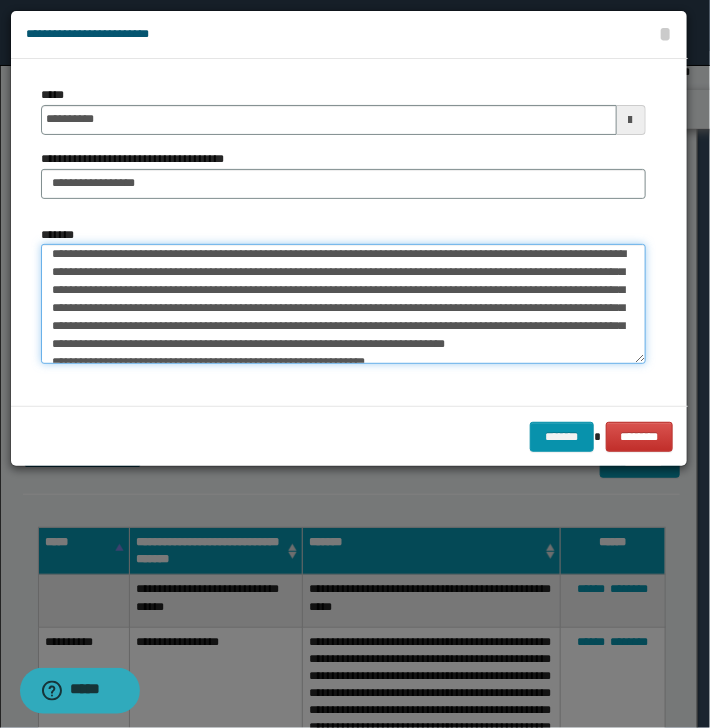 drag, startPoint x: 480, startPoint y: 340, endPoint x: 492, endPoint y: 340, distance: 12 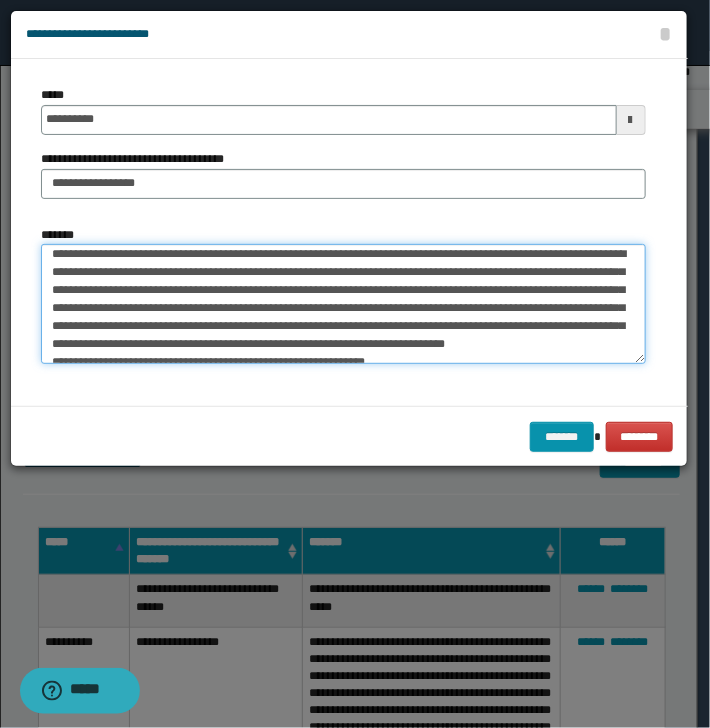 click on "*******" at bounding box center (343, 304) 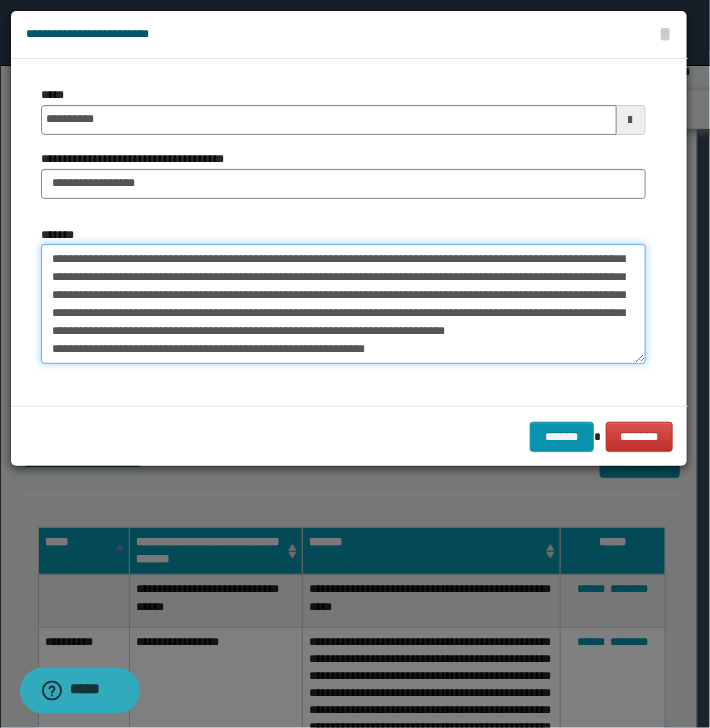 scroll, scrollTop: 108, scrollLeft: 0, axis: vertical 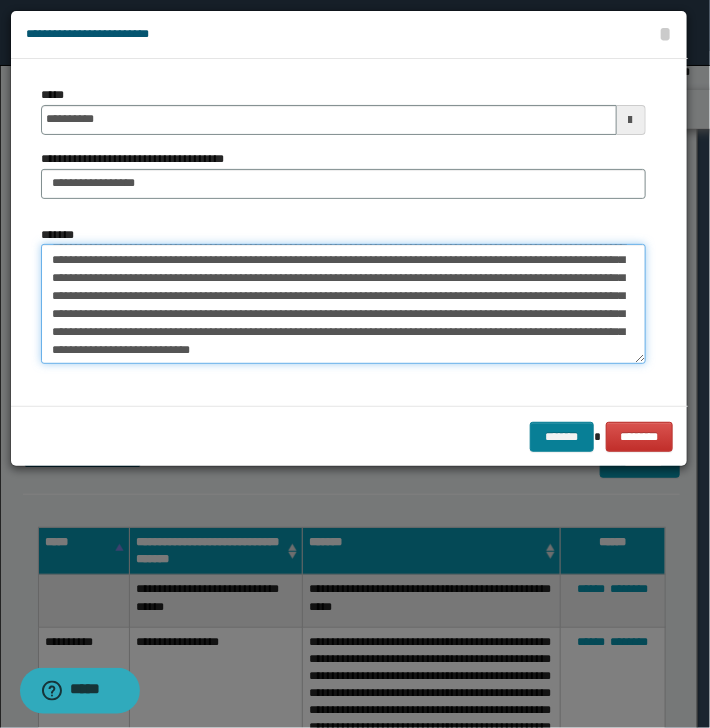 type on "**********" 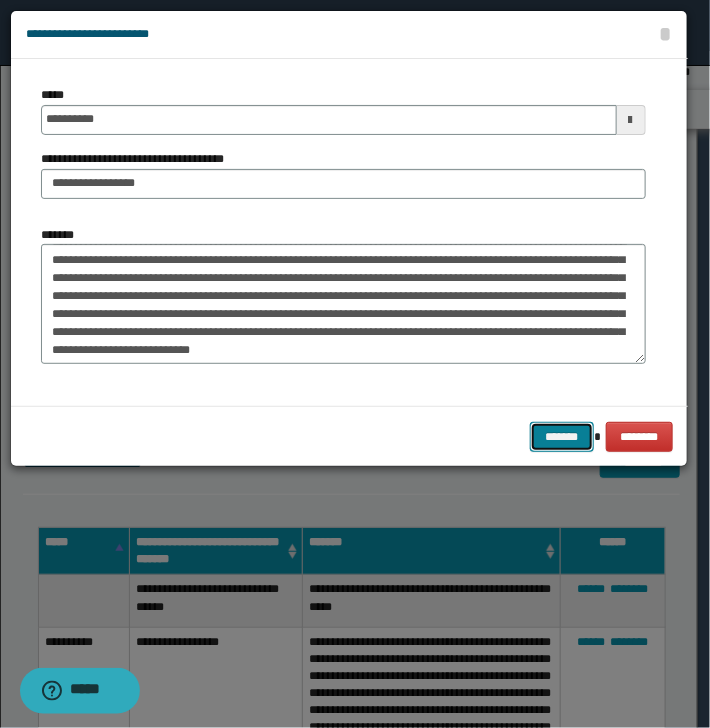 click on "*******" at bounding box center [562, 437] 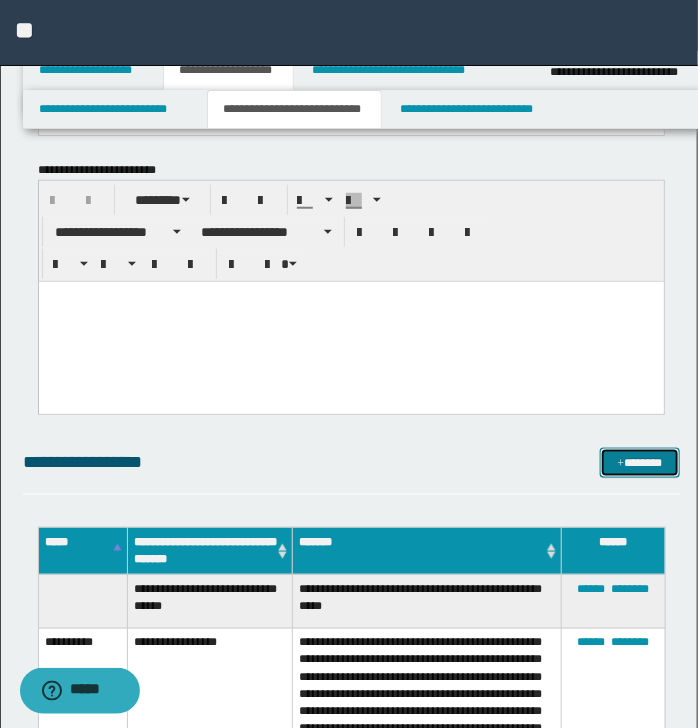 click on "*******" at bounding box center (639, 463) 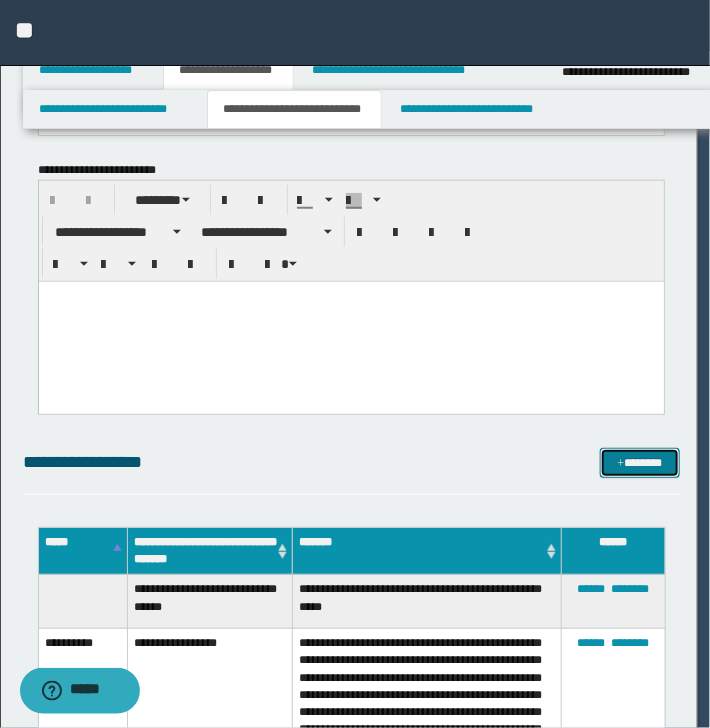 scroll, scrollTop: 0, scrollLeft: 0, axis: both 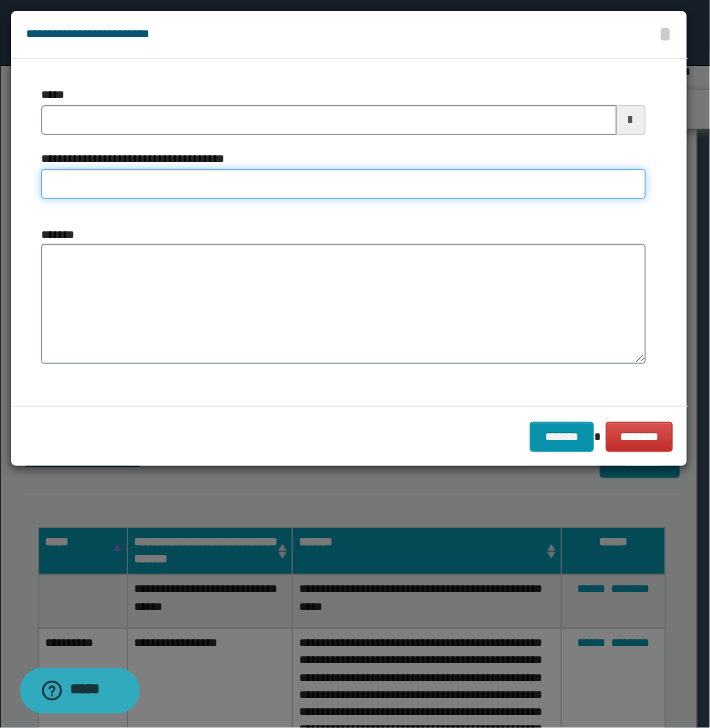 drag, startPoint x: 113, startPoint y: 184, endPoint x: 125, endPoint y: 189, distance: 13 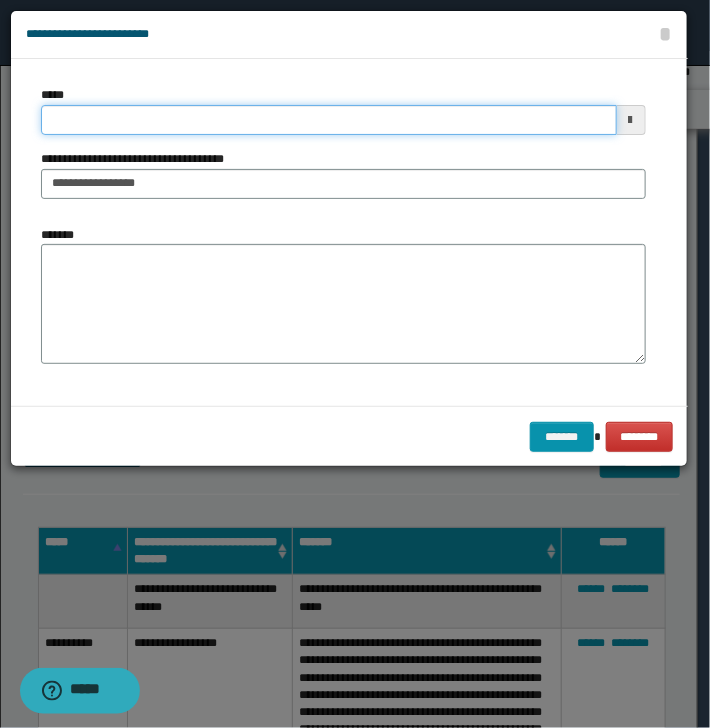 click on "*****" at bounding box center (329, 120) 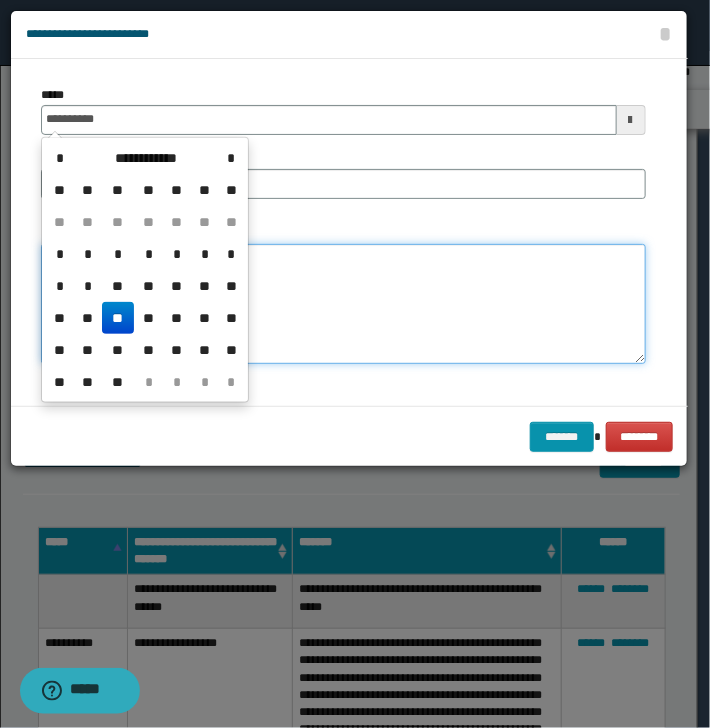 type on "**********" 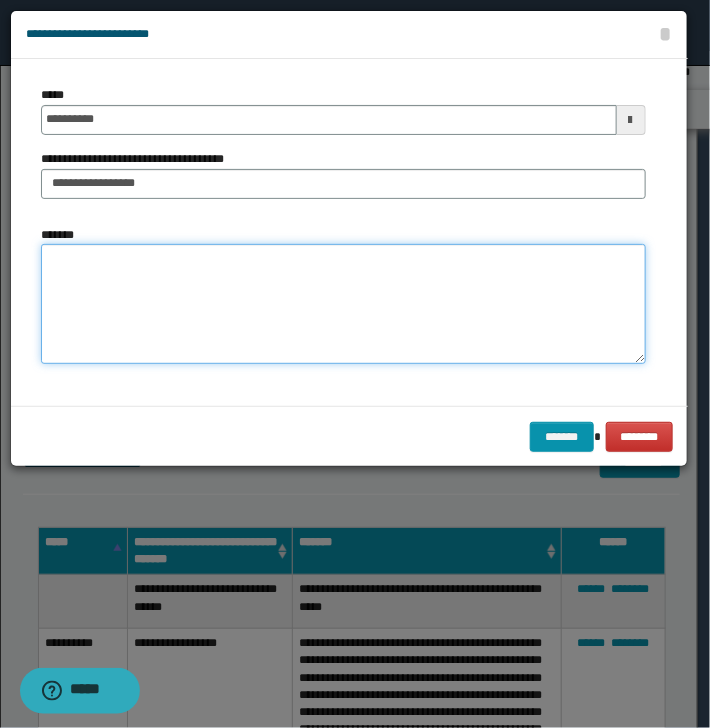 click on "*******" at bounding box center (343, 304) 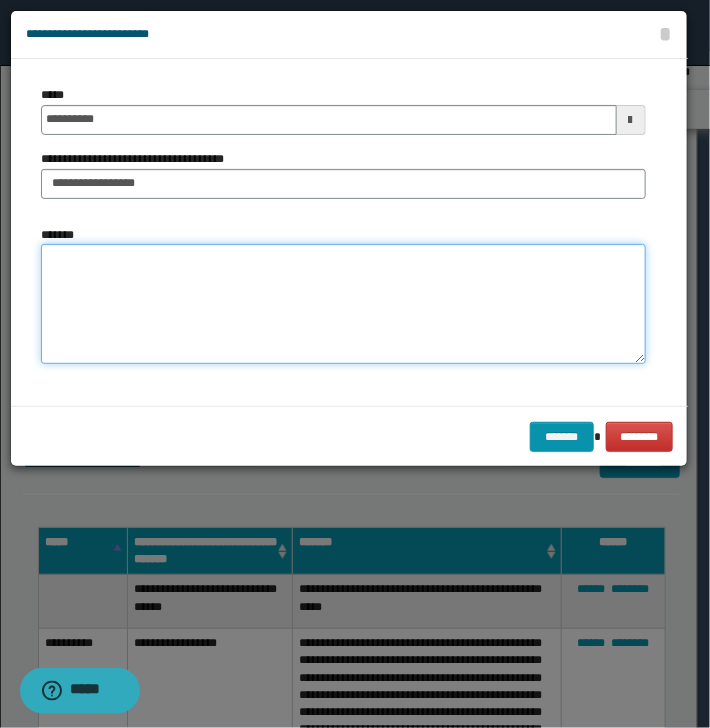 click on "*******" at bounding box center [343, 304] 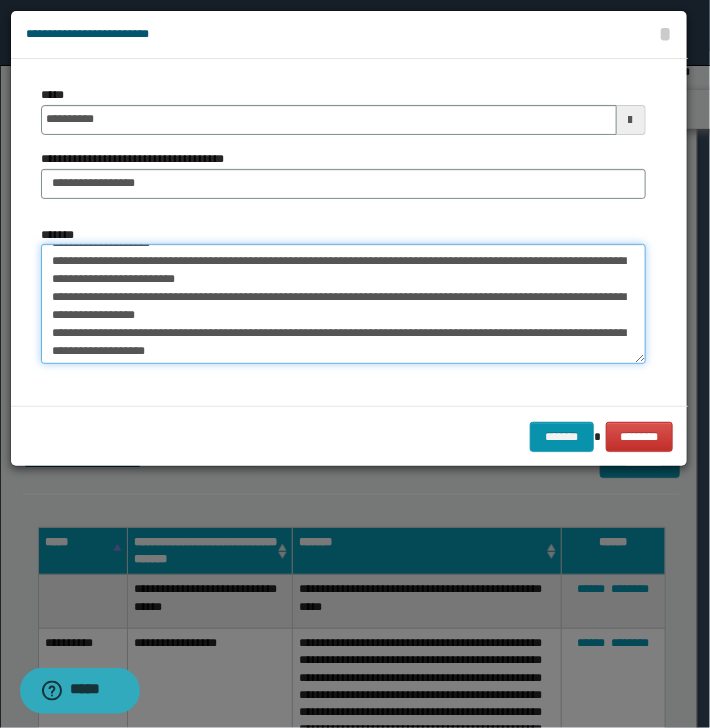 scroll, scrollTop: 0, scrollLeft: 0, axis: both 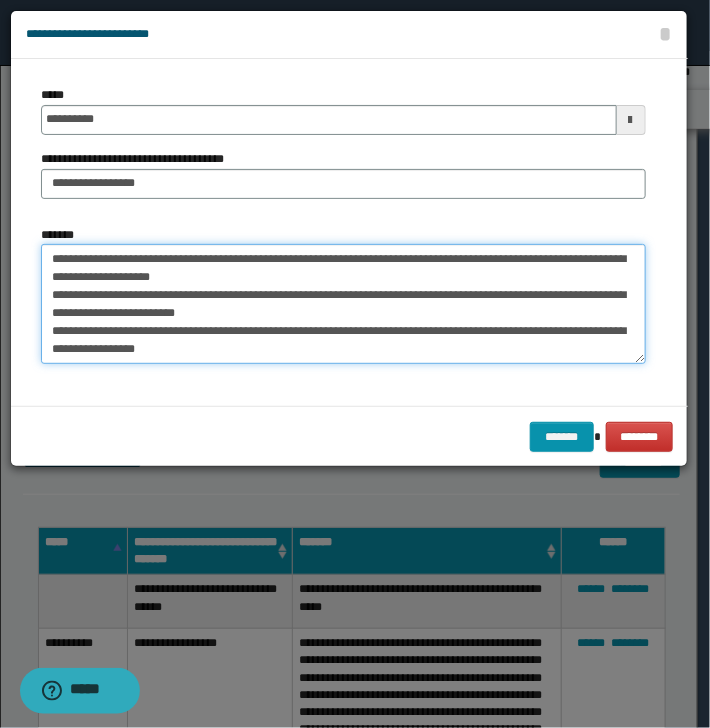 click on "**********" at bounding box center (343, 304) 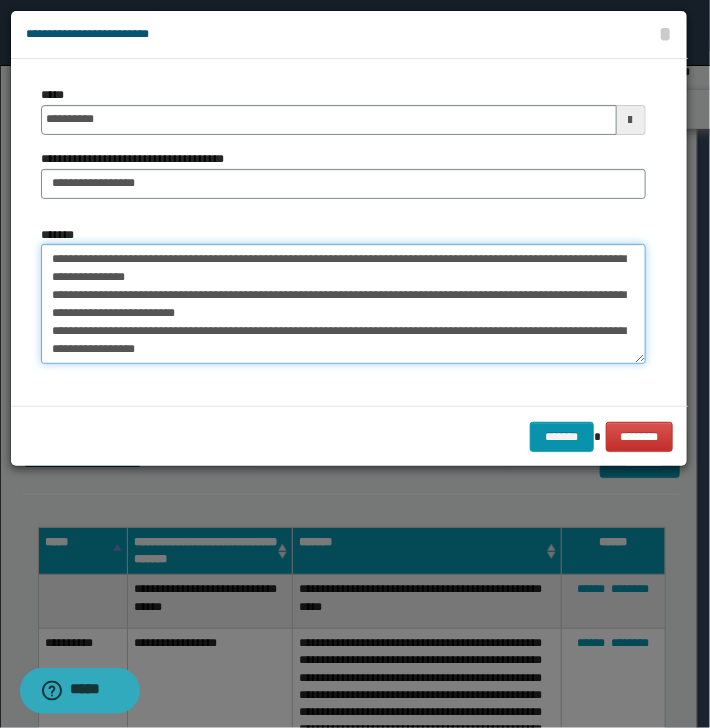 click on "**********" at bounding box center (343, 304) 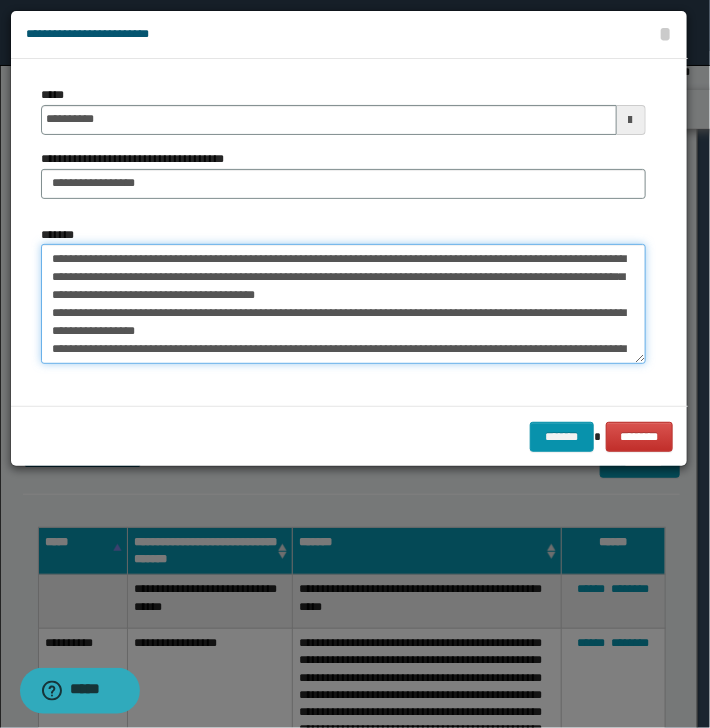drag, startPoint x: 141, startPoint y: 331, endPoint x: 187, endPoint y: 331, distance: 46 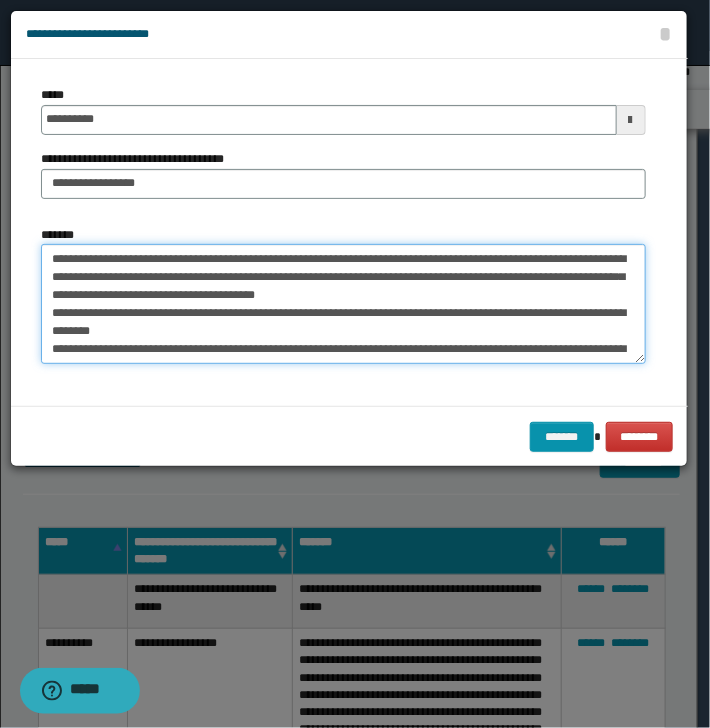 click on "**********" at bounding box center (343, 304) 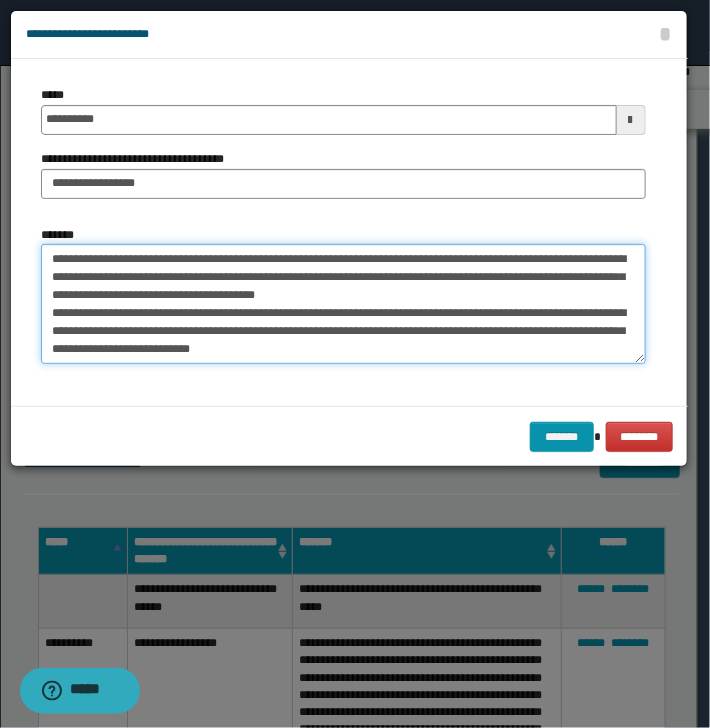 drag, startPoint x: 146, startPoint y: 329, endPoint x: 178, endPoint y: 329, distance: 32 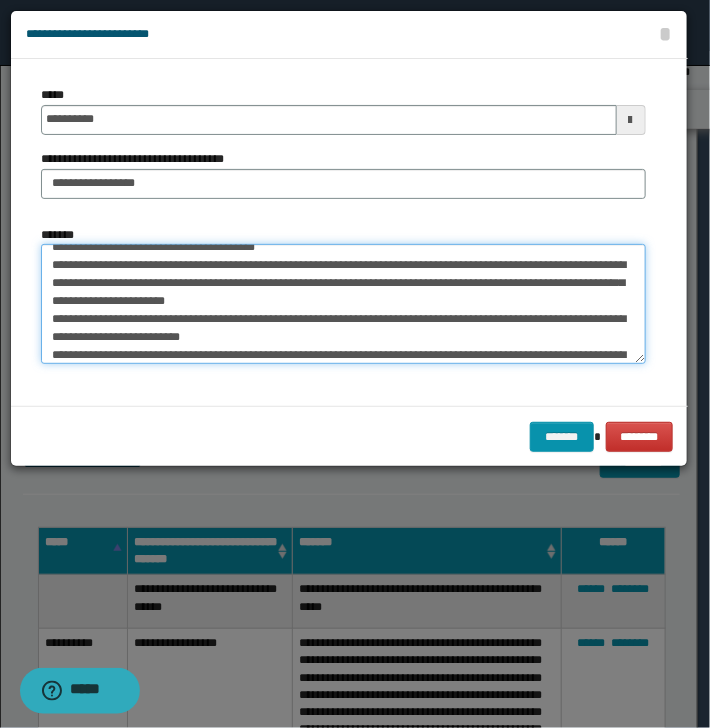 scroll, scrollTop: 64, scrollLeft: 0, axis: vertical 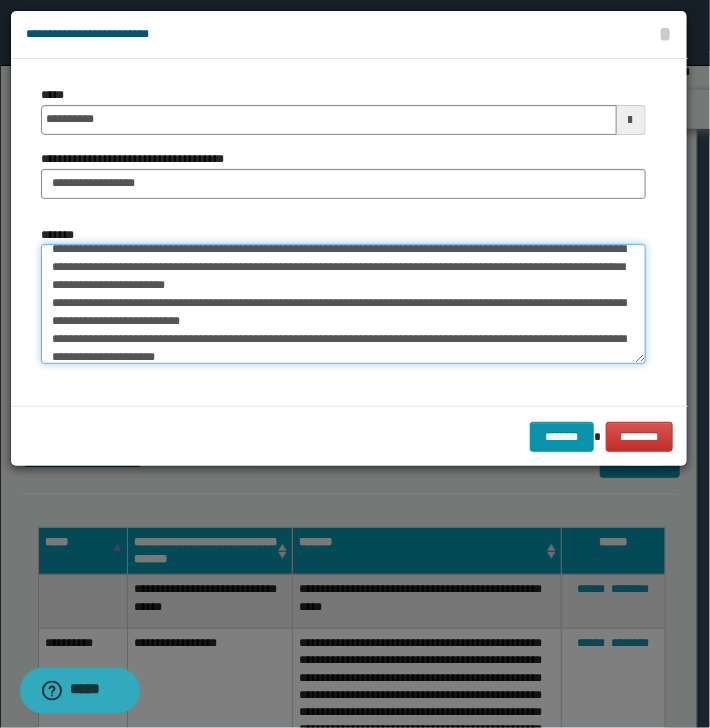 click on "**********" at bounding box center [343, 304] 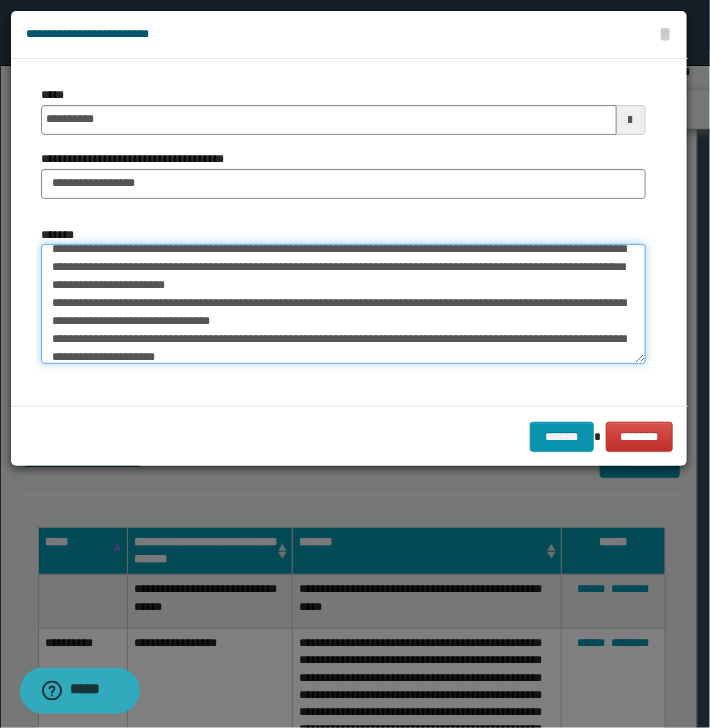 scroll, scrollTop: 72, scrollLeft: 0, axis: vertical 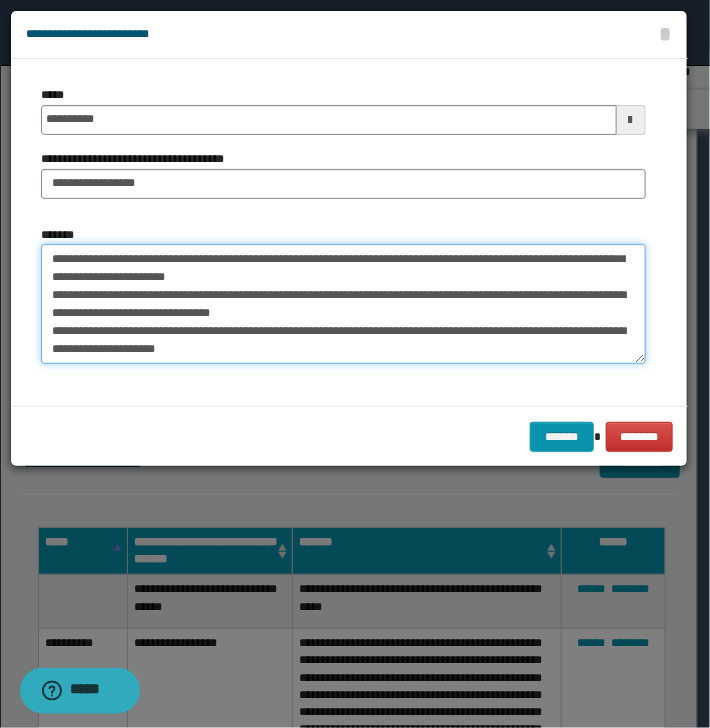 drag, startPoint x: 160, startPoint y: 308, endPoint x: 204, endPoint y: 308, distance: 44 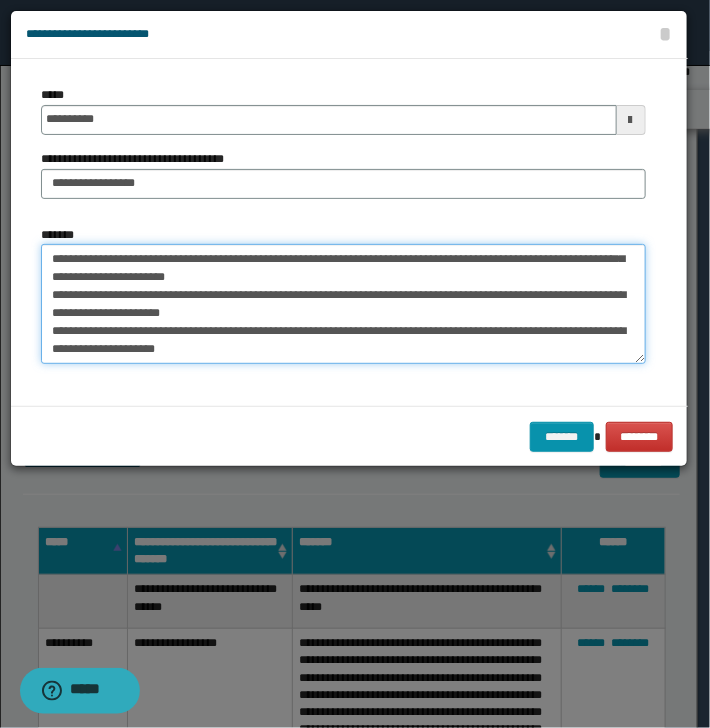 drag, startPoint x: 164, startPoint y: 312, endPoint x: 195, endPoint y: 310, distance: 31.06445 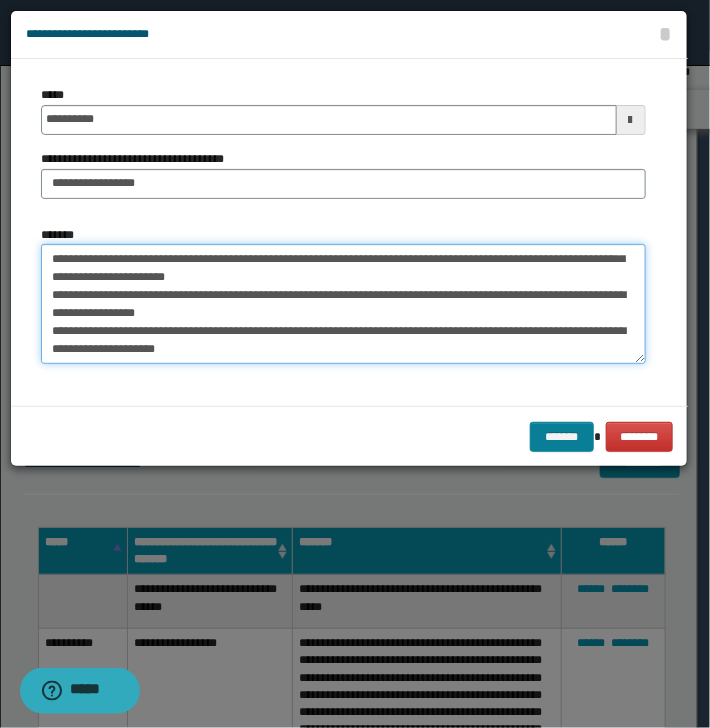 type on "**********" 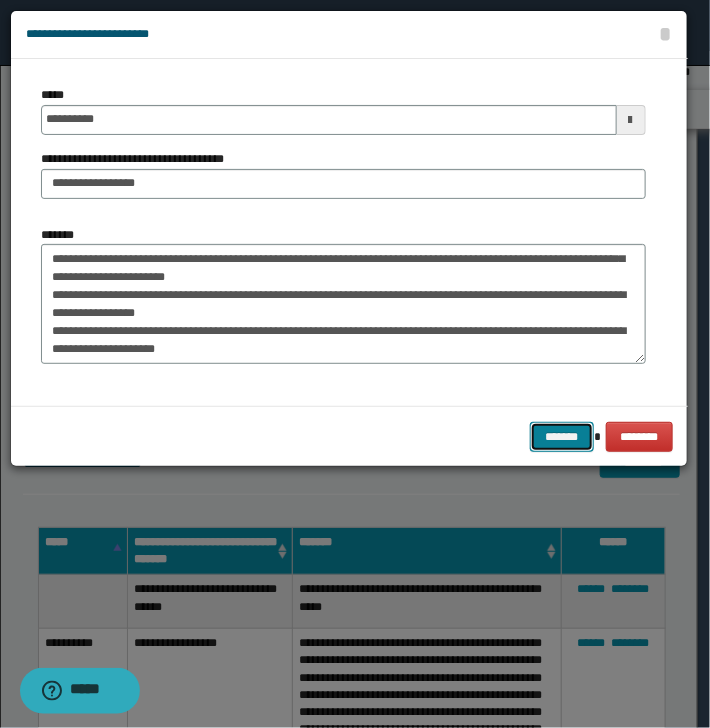 click on "*******" at bounding box center [562, 437] 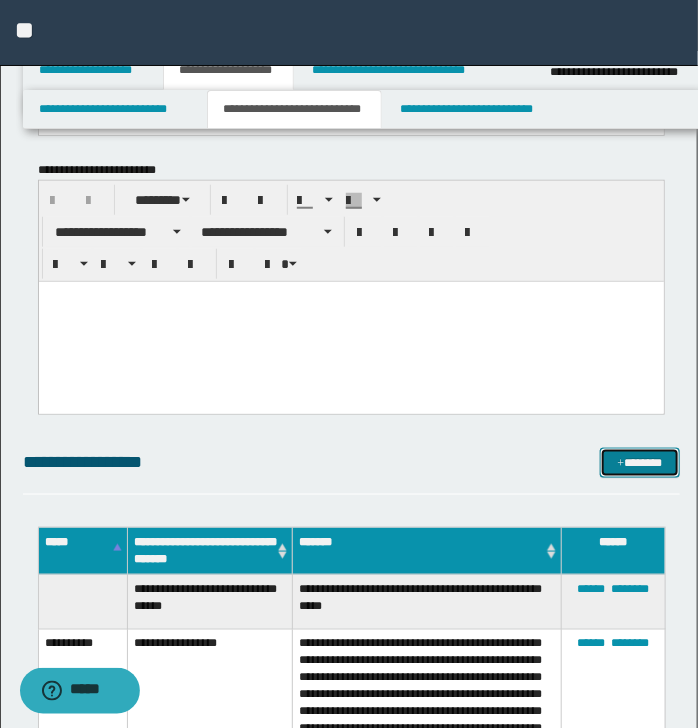 click on "*******" at bounding box center (639, 463) 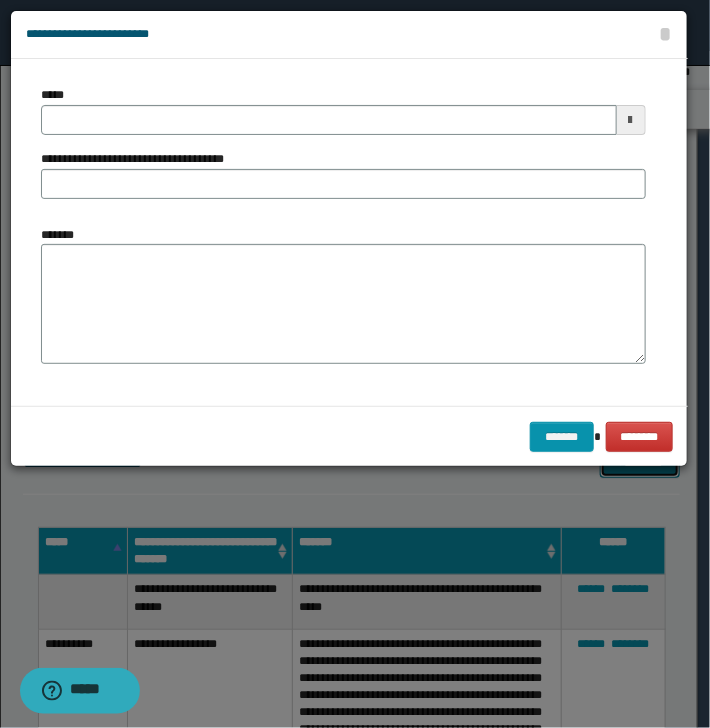 scroll, scrollTop: 0, scrollLeft: 0, axis: both 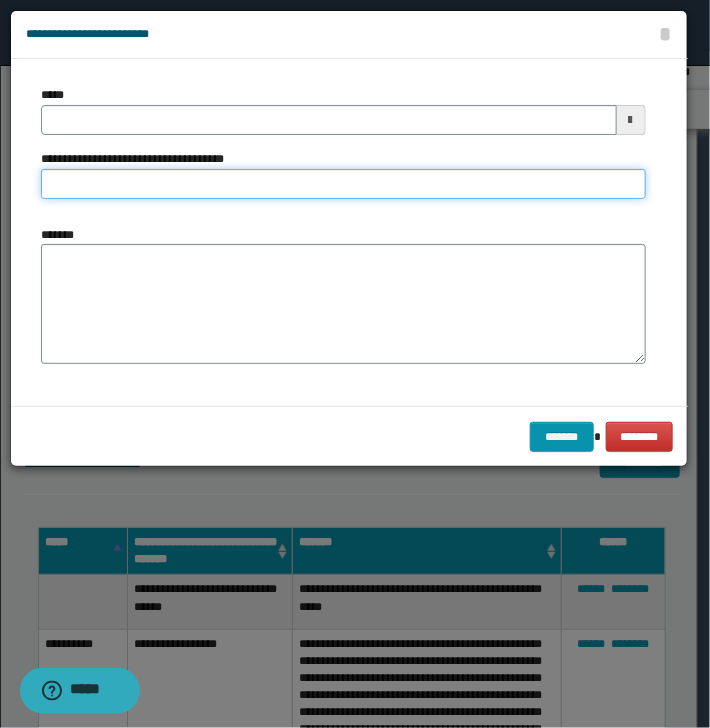 click on "**********" at bounding box center [343, 184] 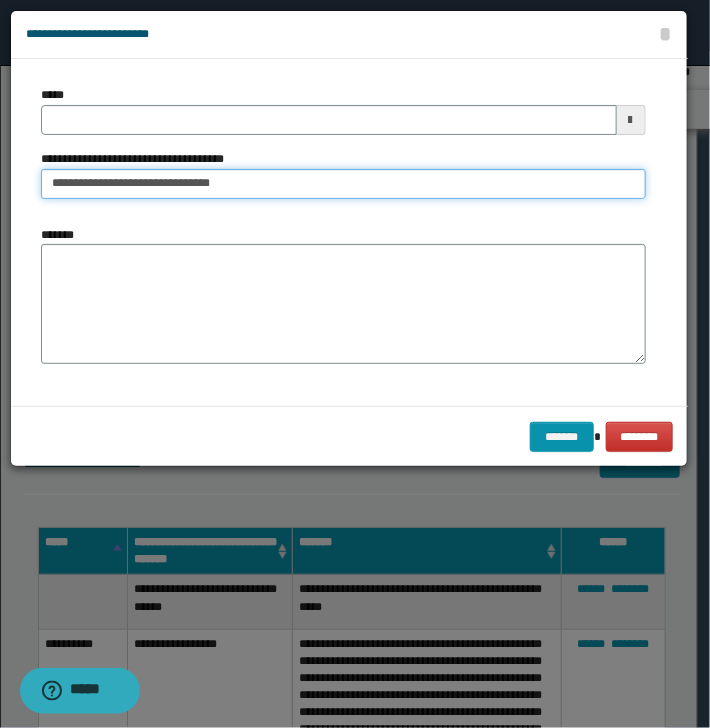 type on "**********" 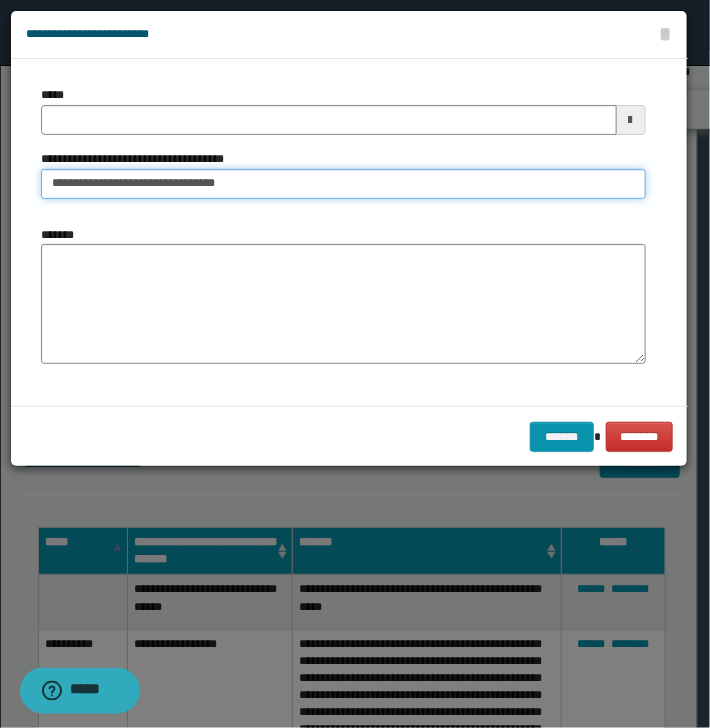 type 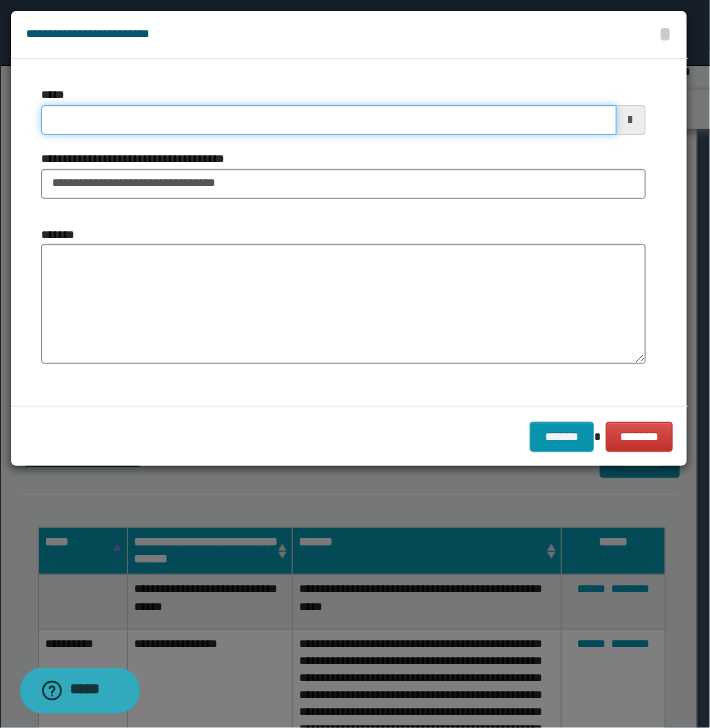 click on "*****" at bounding box center (329, 120) 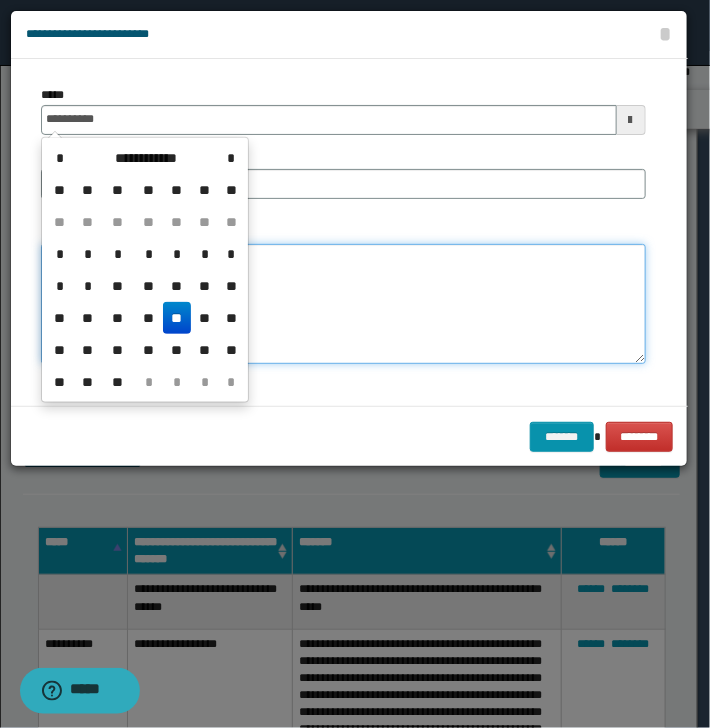 type on "**********" 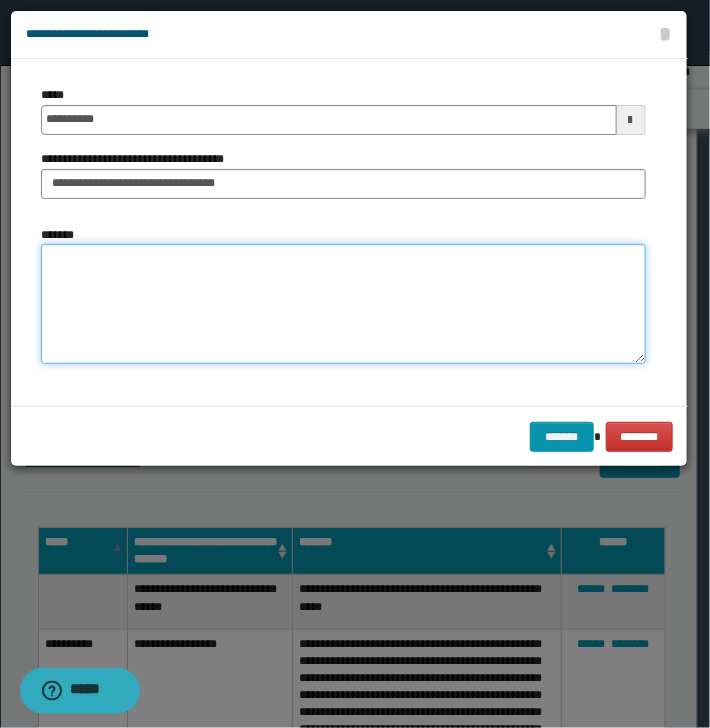 click on "*******" at bounding box center (343, 304) 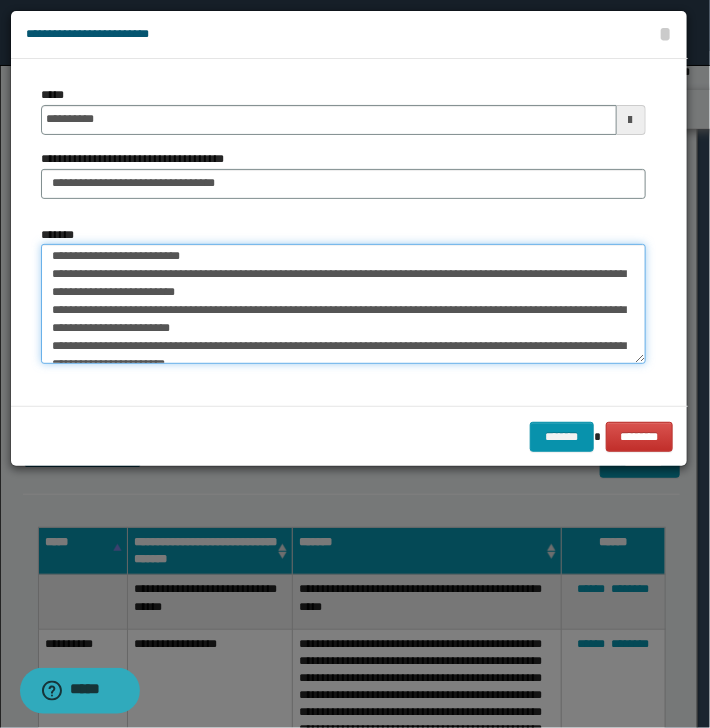 scroll, scrollTop: 0, scrollLeft: 0, axis: both 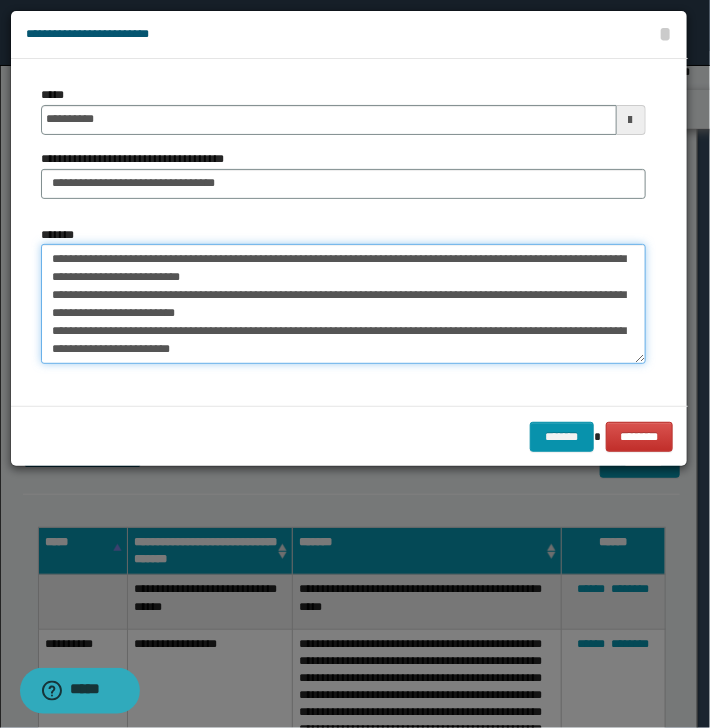 click on "**********" at bounding box center [343, 304] 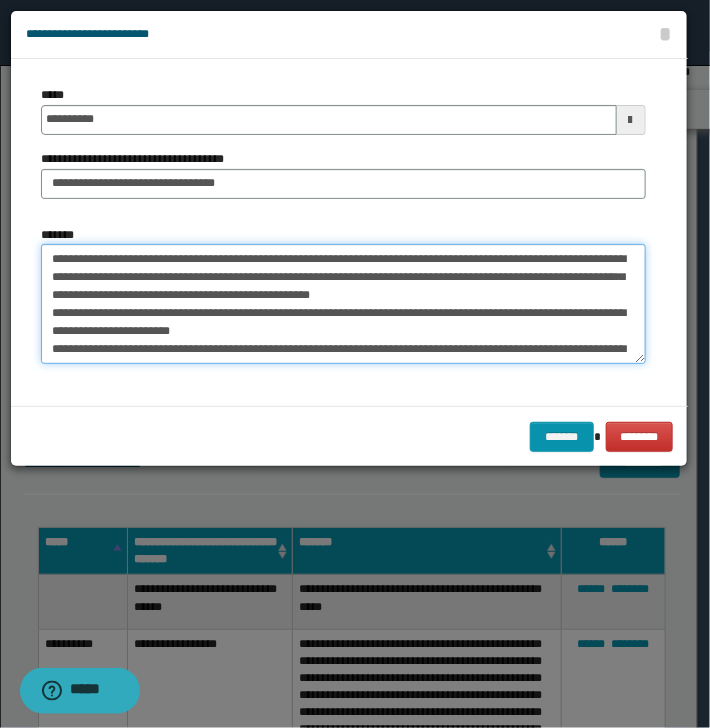 click on "**********" at bounding box center [343, 304] 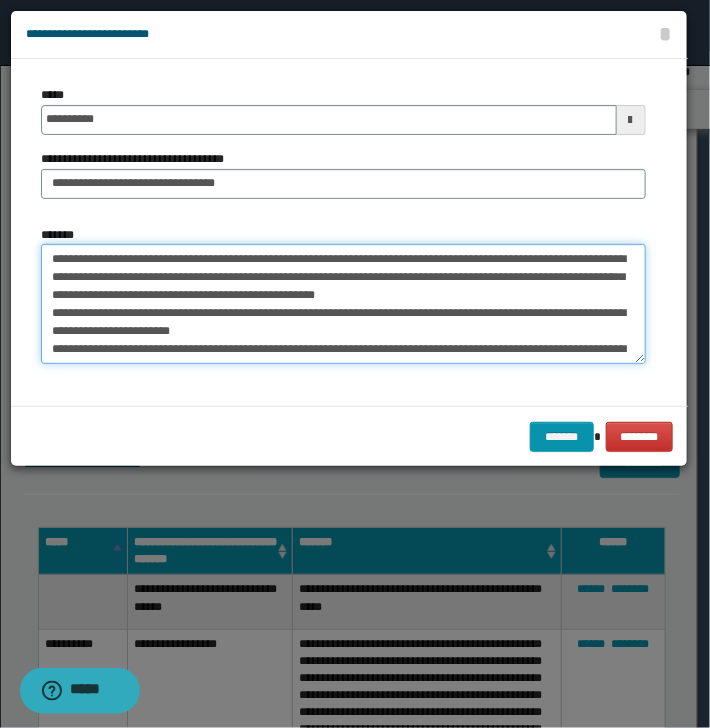 click on "**********" at bounding box center (343, 304) 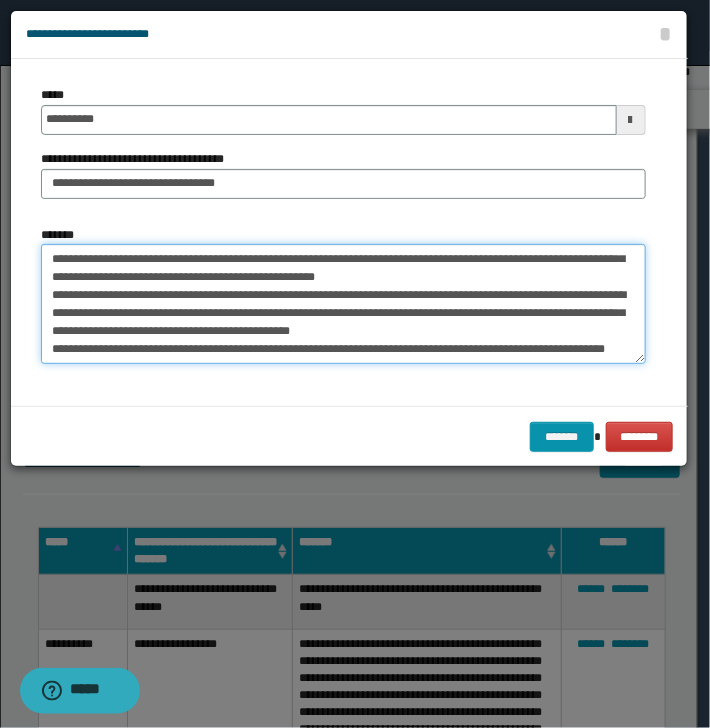 scroll, scrollTop: 36, scrollLeft: 0, axis: vertical 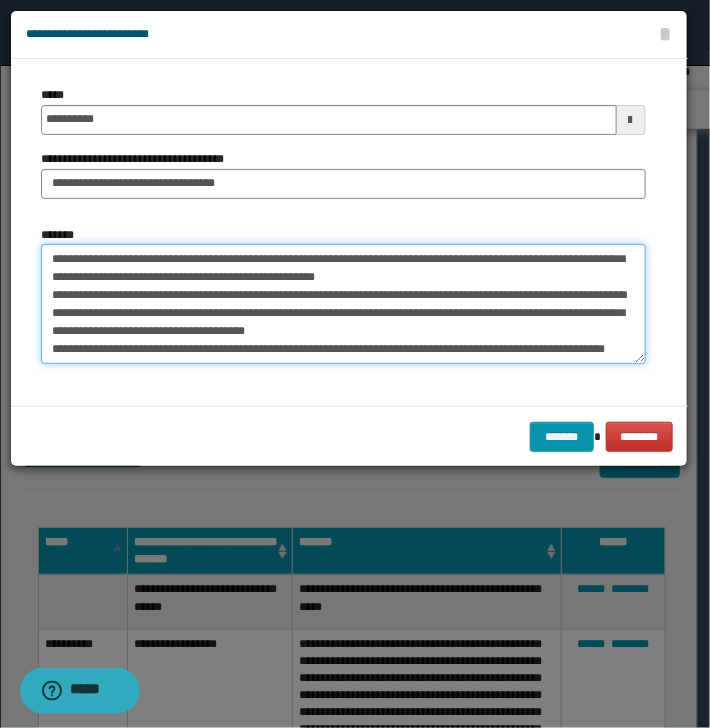 drag, startPoint x: 328, startPoint y: 316, endPoint x: 358, endPoint y: 311, distance: 30.413813 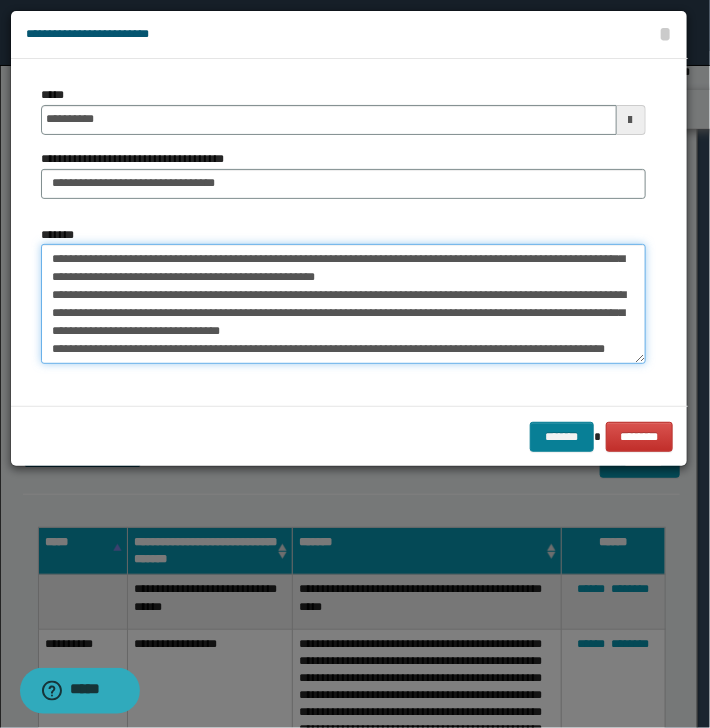 type on "**********" 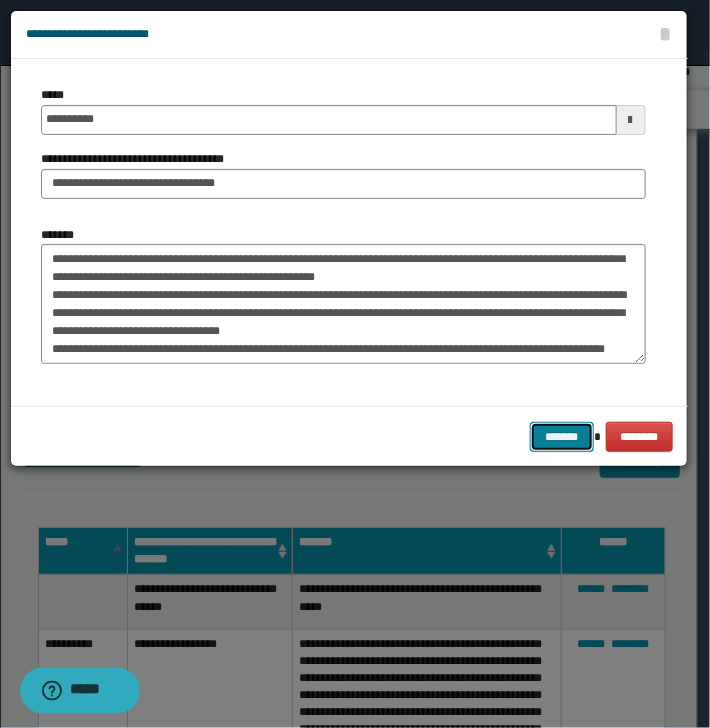 click on "*******" at bounding box center (562, 437) 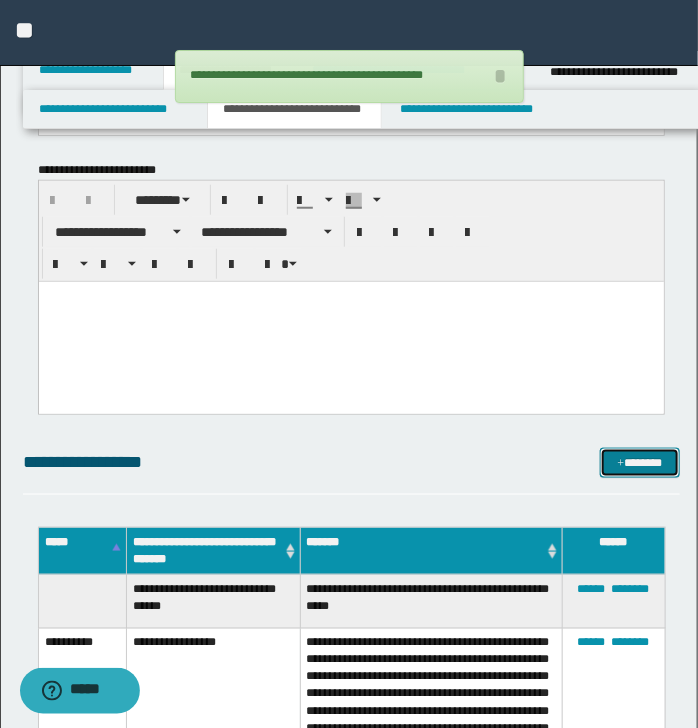 click on "*******" at bounding box center [639, 463] 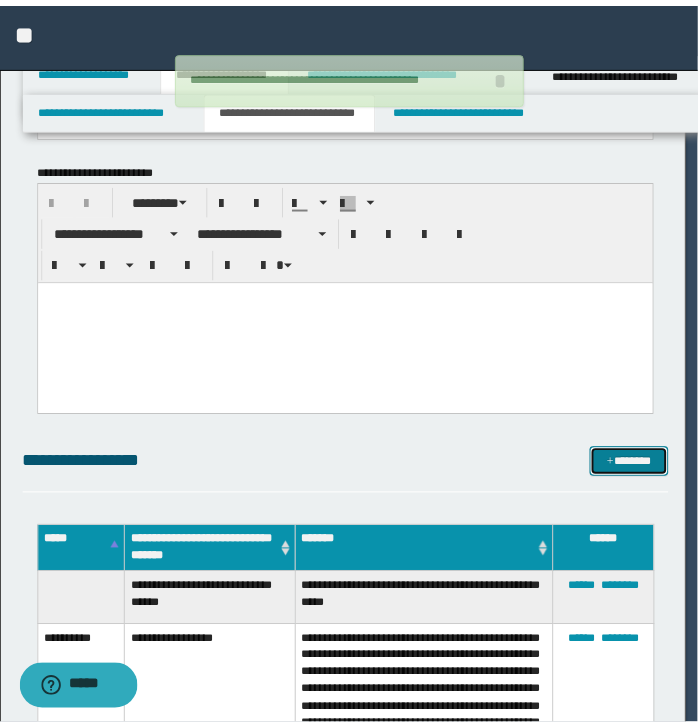 scroll, scrollTop: 0, scrollLeft: 0, axis: both 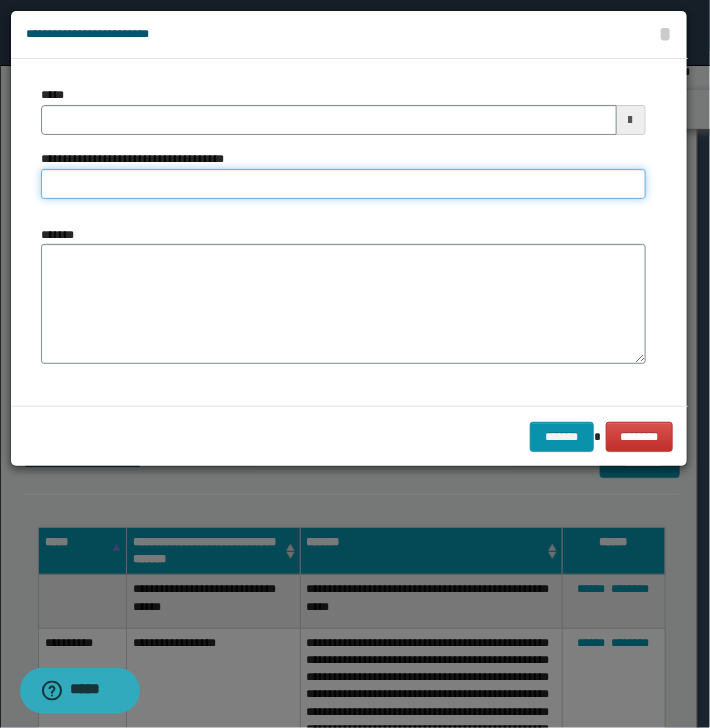 drag, startPoint x: 76, startPoint y: 180, endPoint x: 128, endPoint y: 191, distance: 53.15073 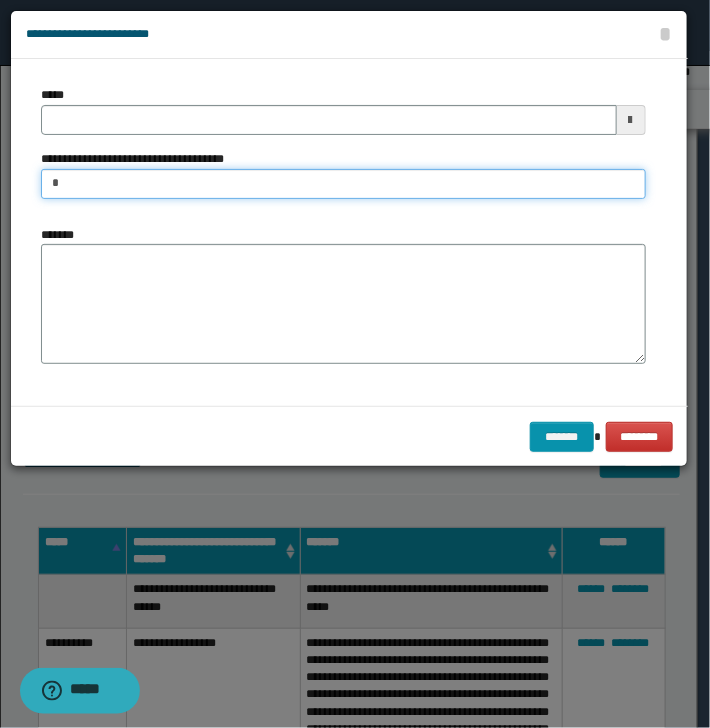 type on "**********" 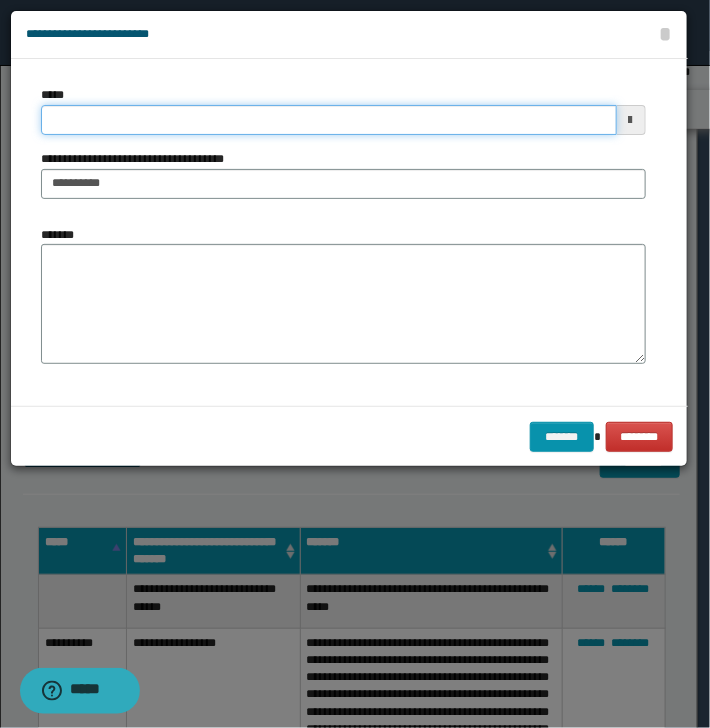 click on "*****" at bounding box center [329, 120] 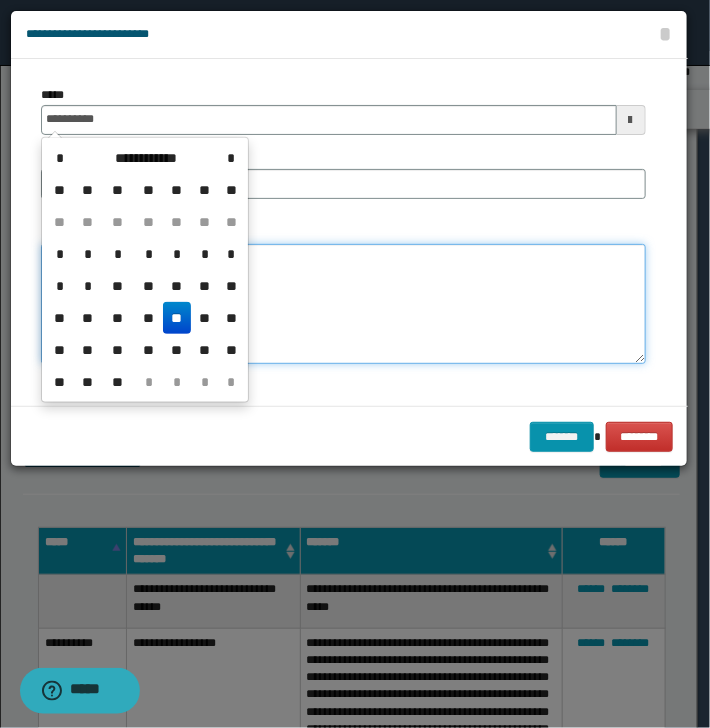 type on "**********" 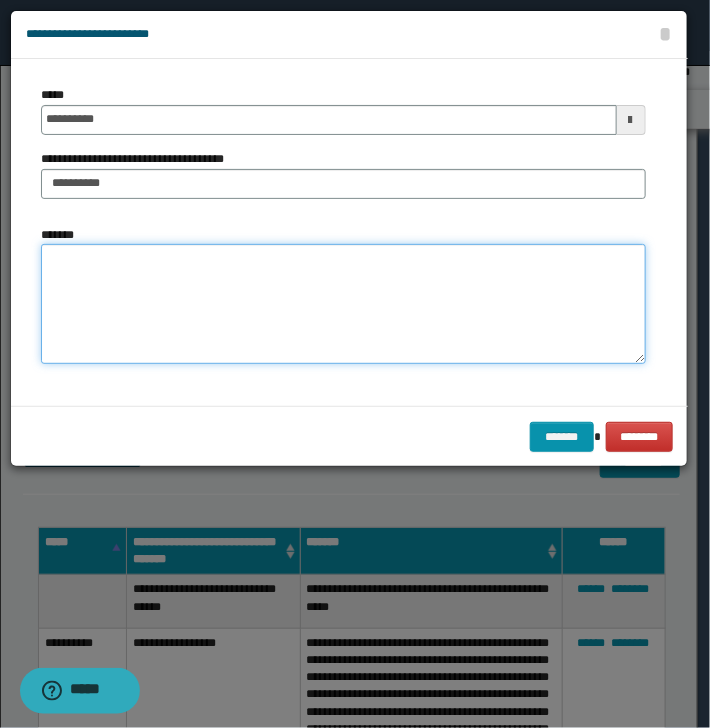 click on "*******" at bounding box center [343, 304] 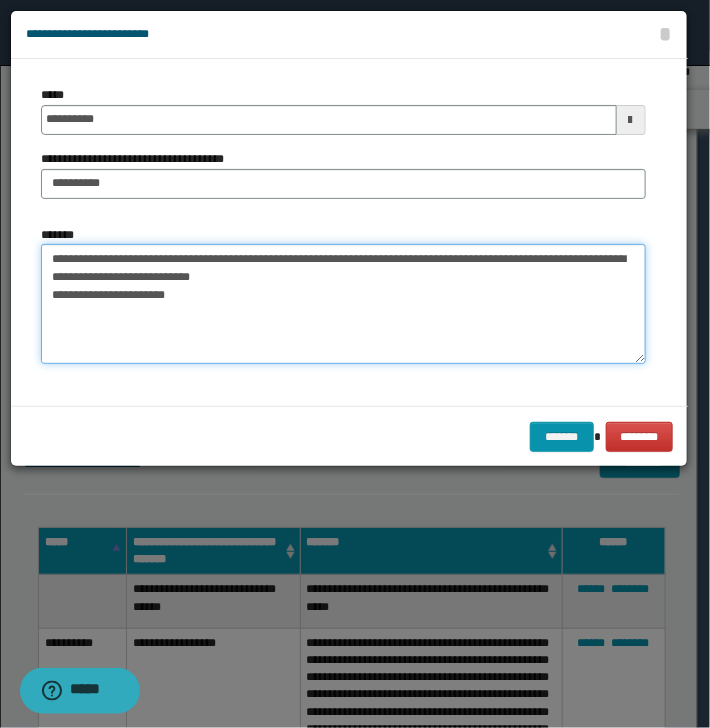 drag, startPoint x: 56, startPoint y: 259, endPoint x: 83, endPoint y: 259, distance: 27 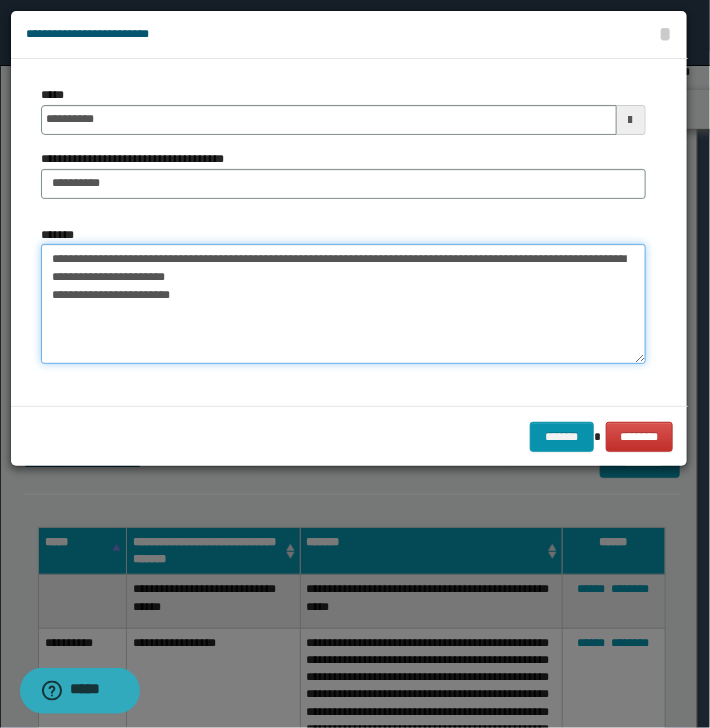 click on "**********" at bounding box center [343, 304] 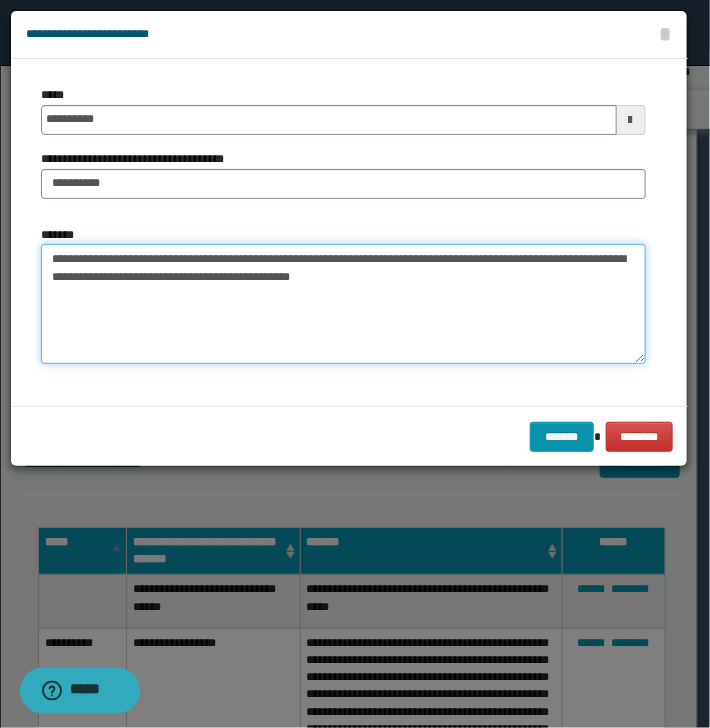 click on "**********" at bounding box center [343, 304] 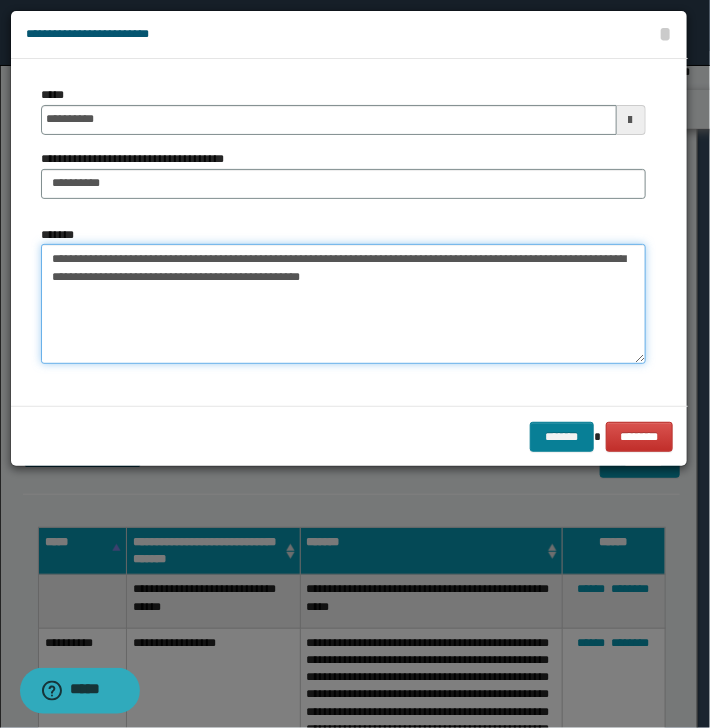type on "**********" 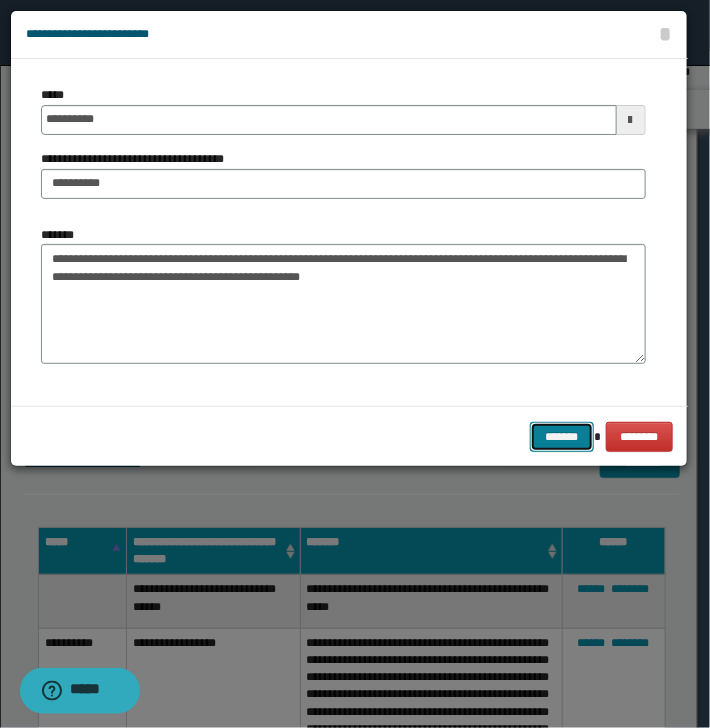 click on "*******" at bounding box center (562, 437) 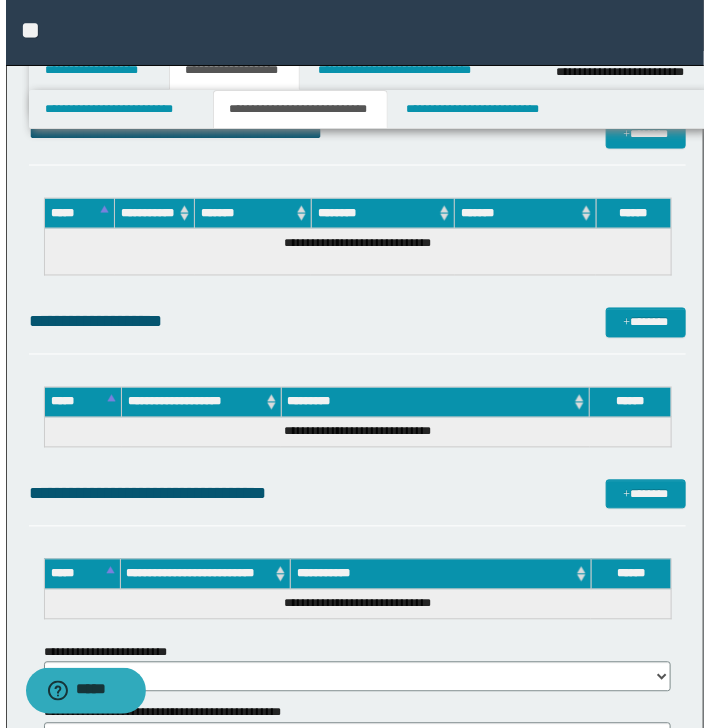 scroll, scrollTop: 2410, scrollLeft: 0, axis: vertical 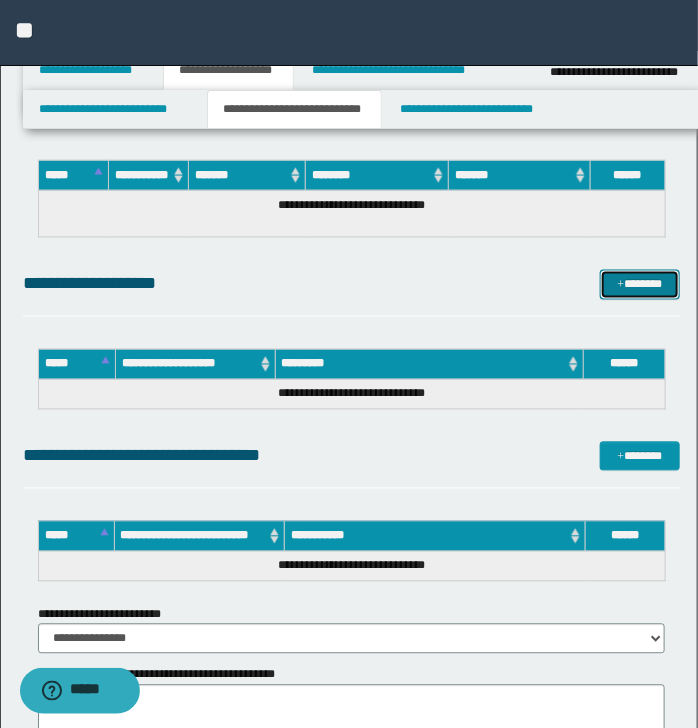 click on "*******" at bounding box center (639, 285) 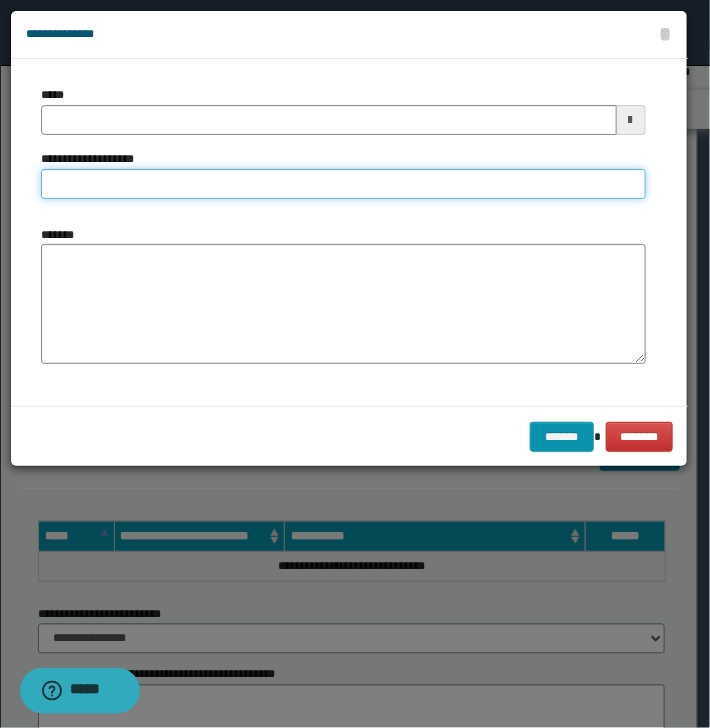 click on "**********" at bounding box center [343, 184] 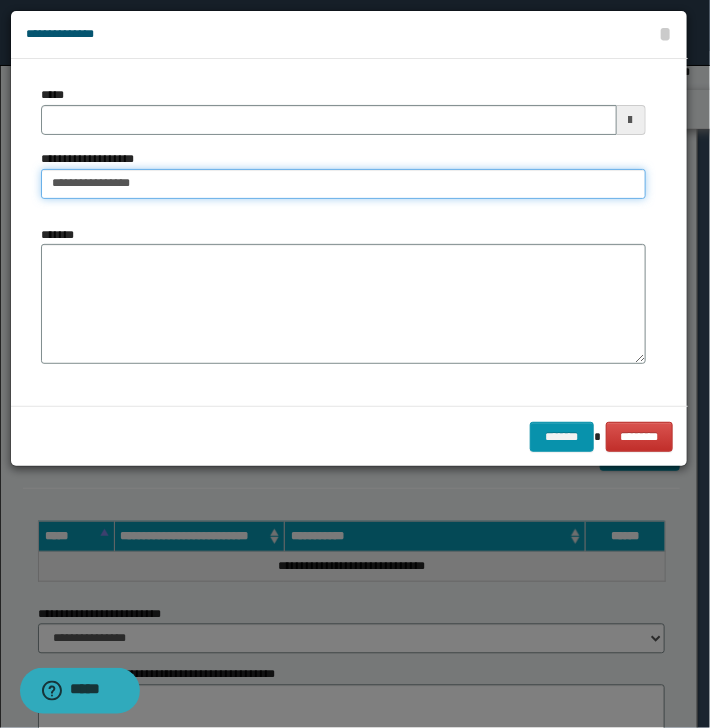 type on "**********" 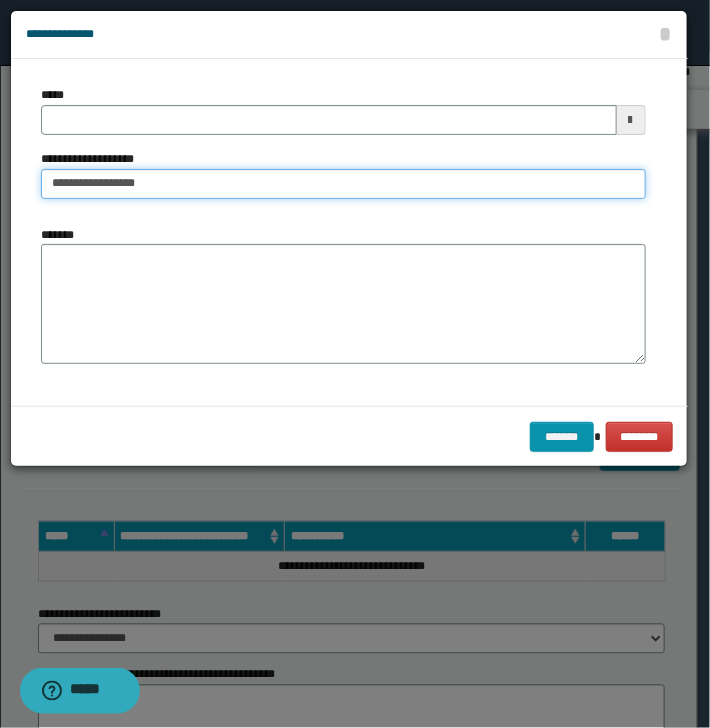type 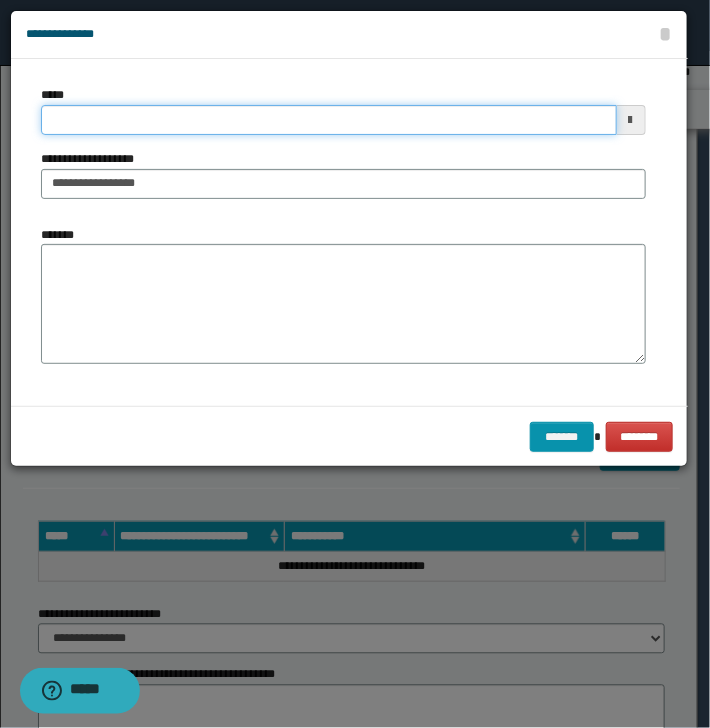 click on "*****" at bounding box center [329, 120] 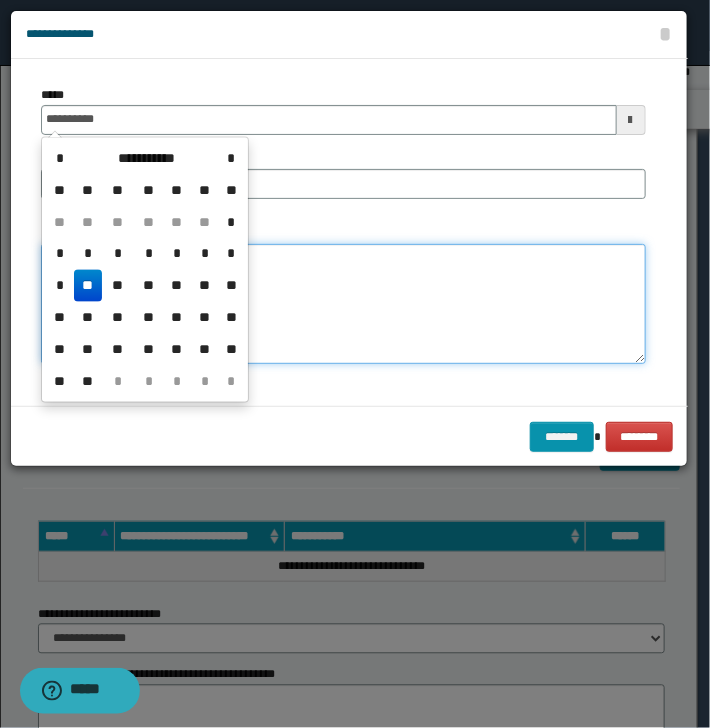 type on "**********" 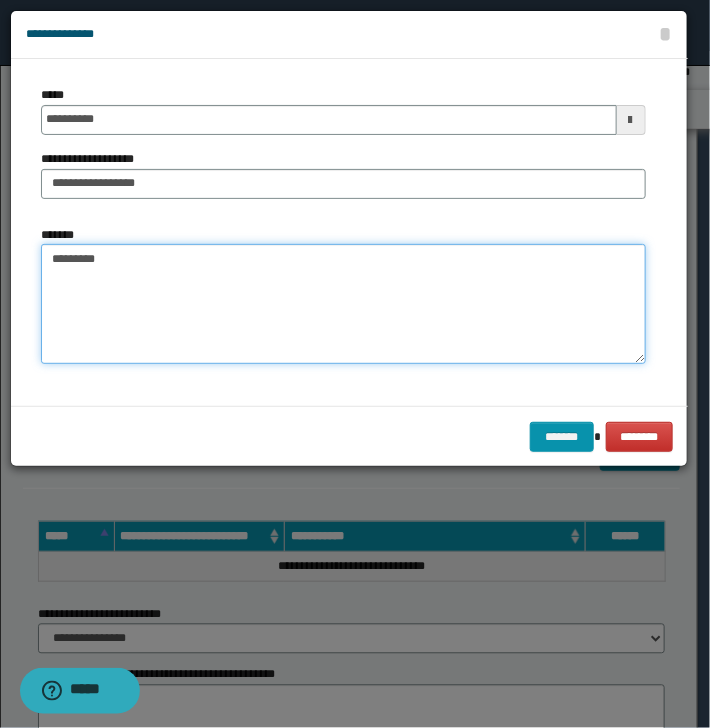 click on "********" at bounding box center (343, 304) 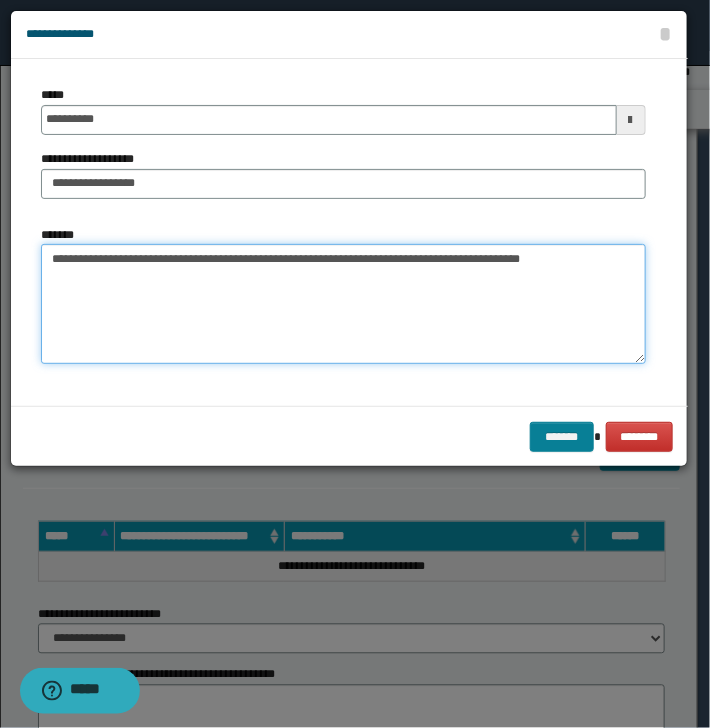 type on "**********" 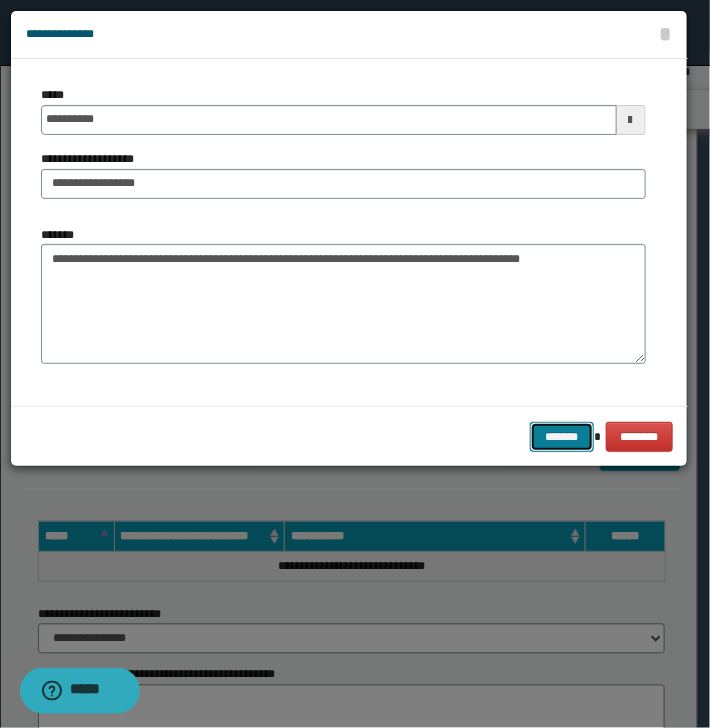click on "*******" at bounding box center [562, 437] 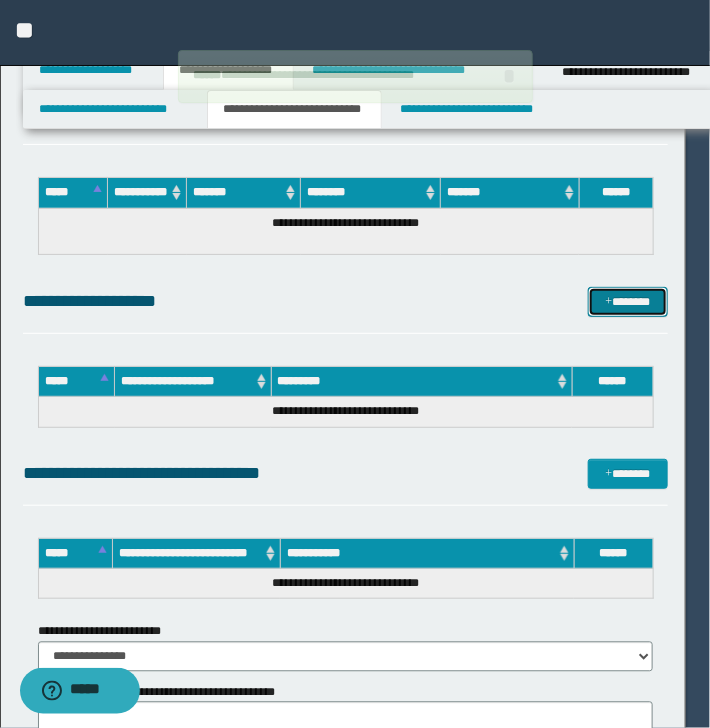 type 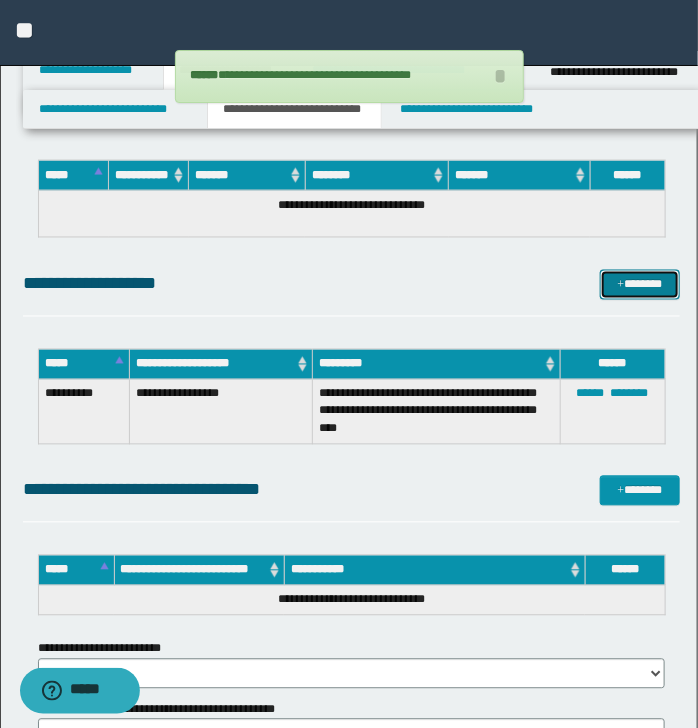 click on "*******" at bounding box center (639, 285) 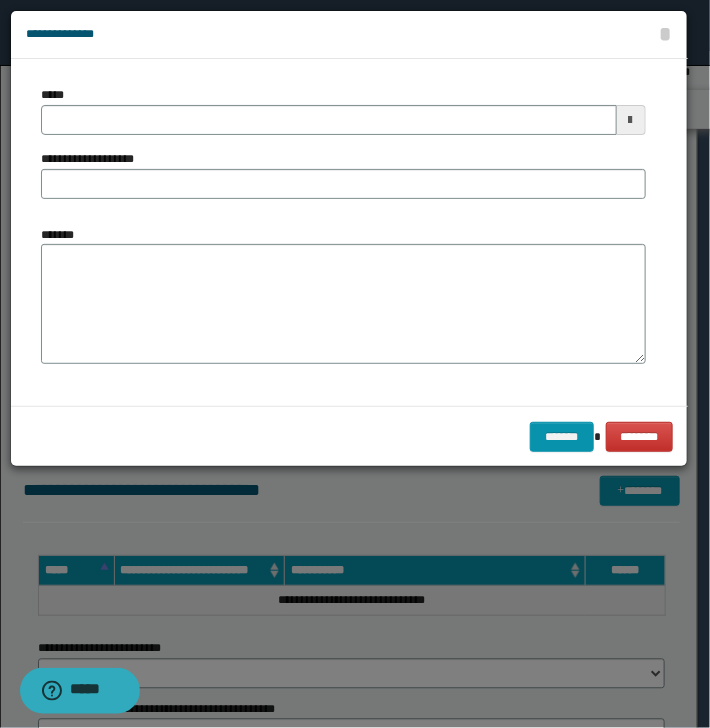 type 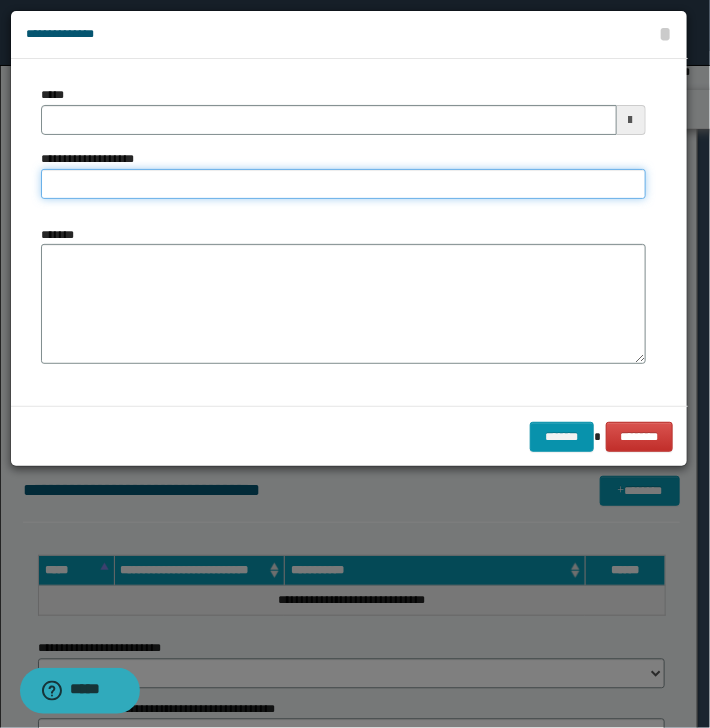 click on "**********" at bounding box center [343, 184] 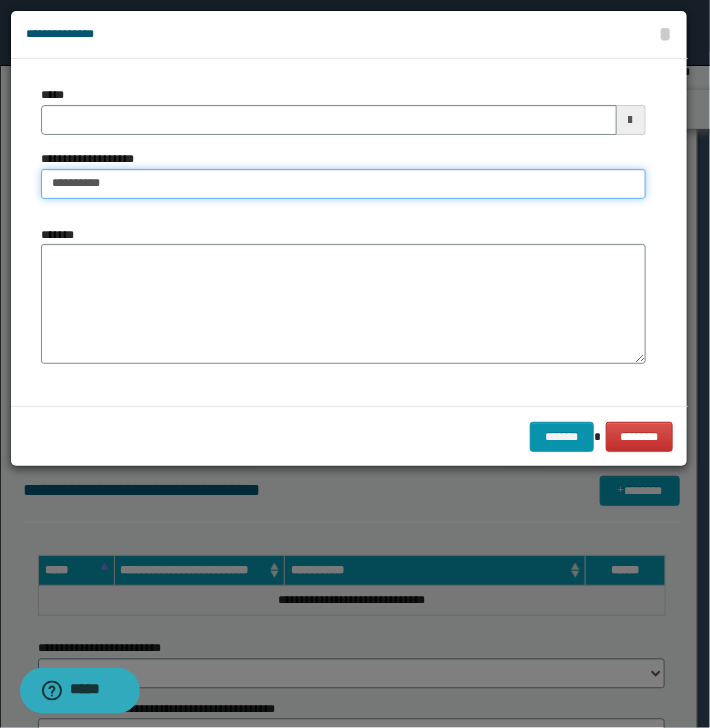 type on "**********" 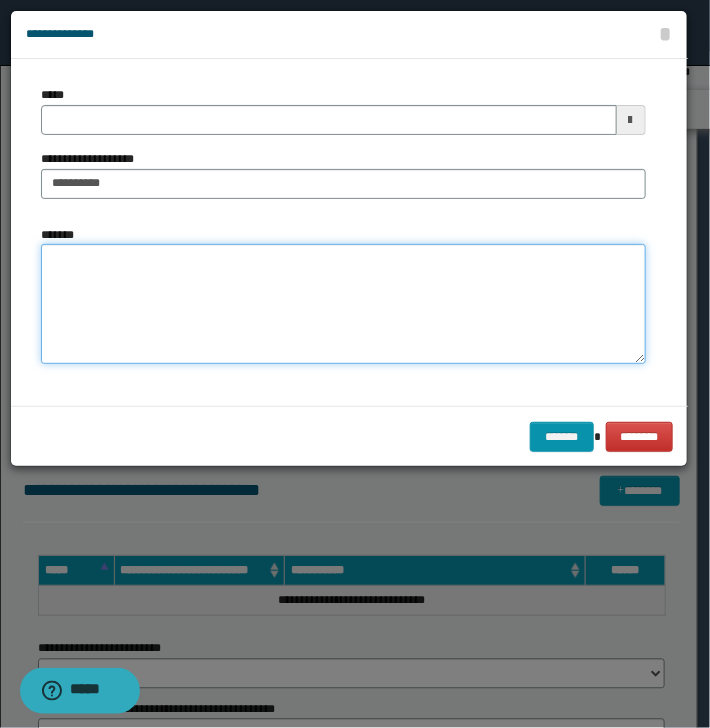 click on "*******" at bounding box center (343, 304) 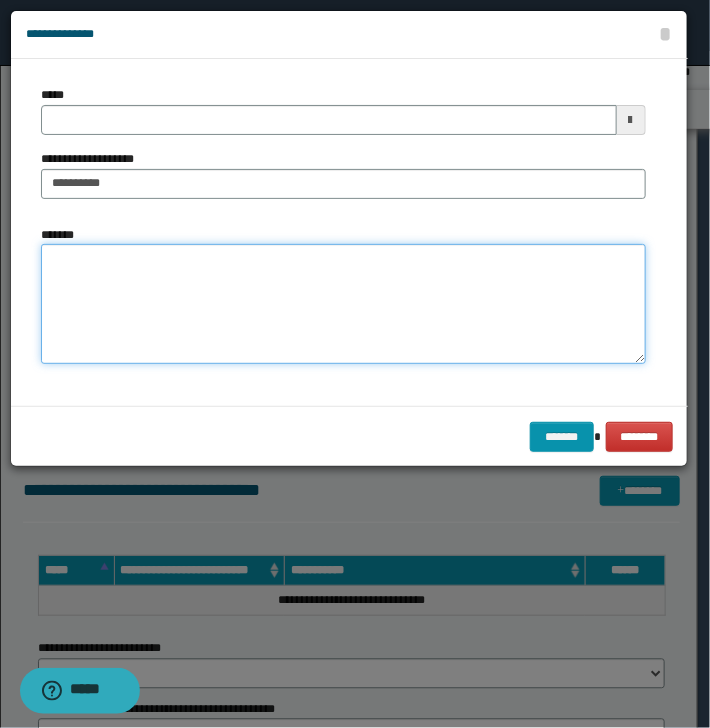 type 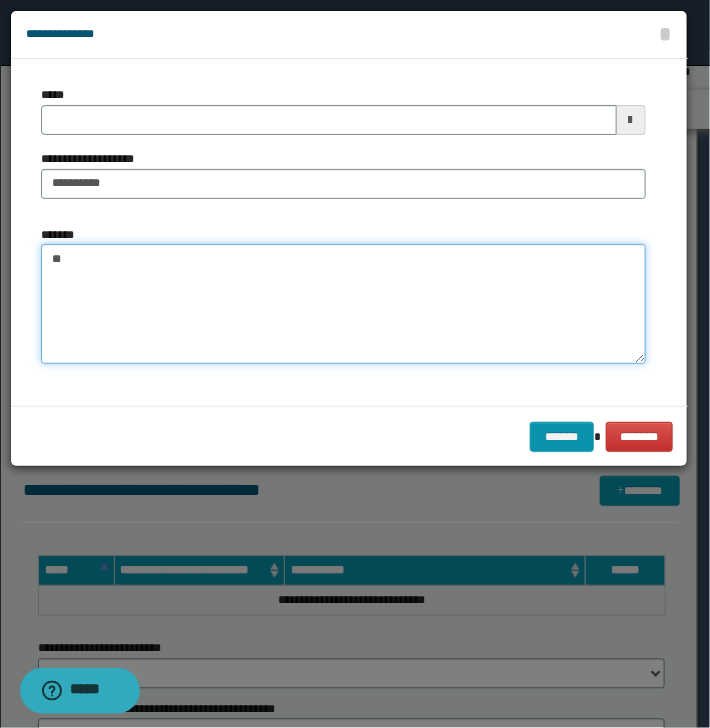 type on "*" 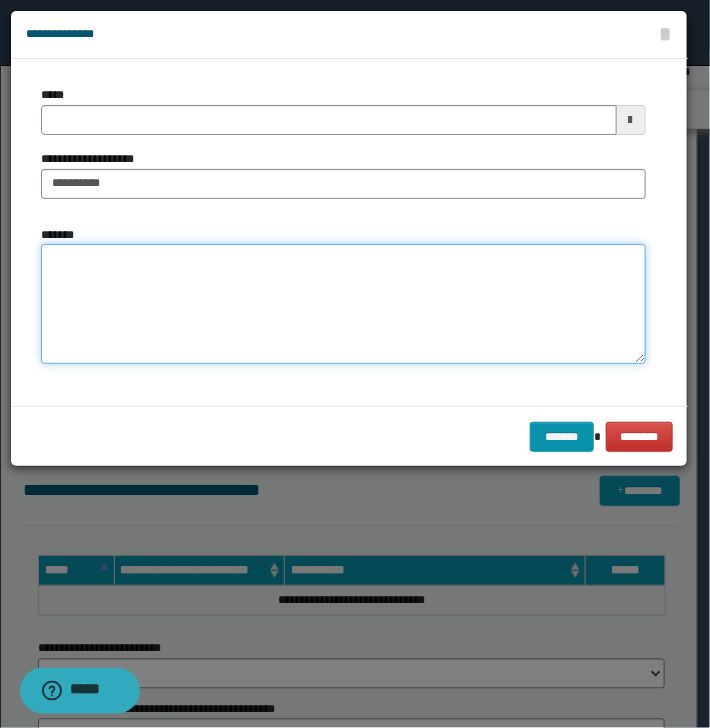 type on "*" 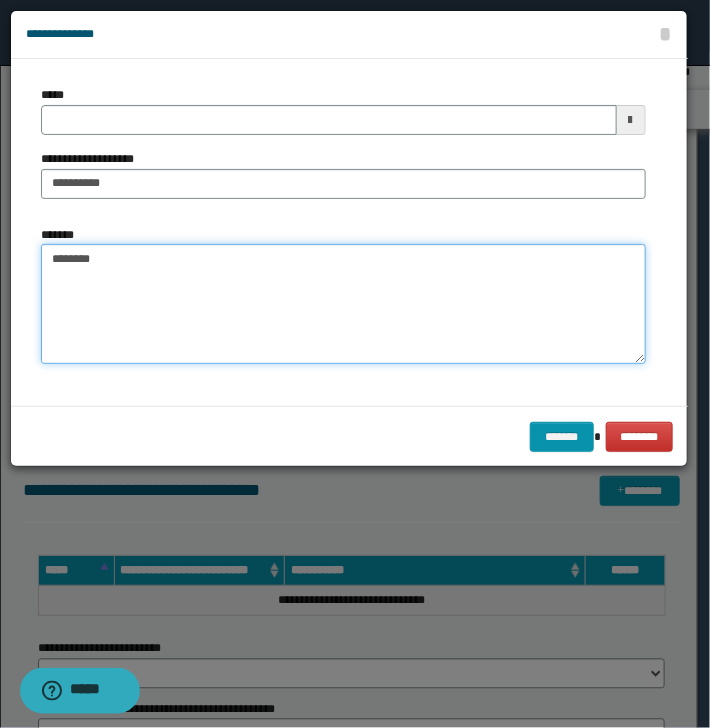 type on "********" 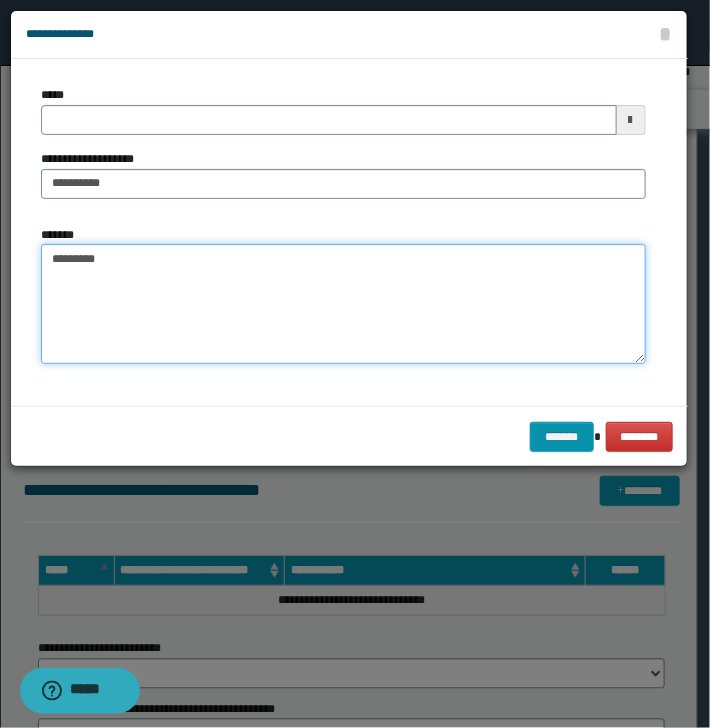 type 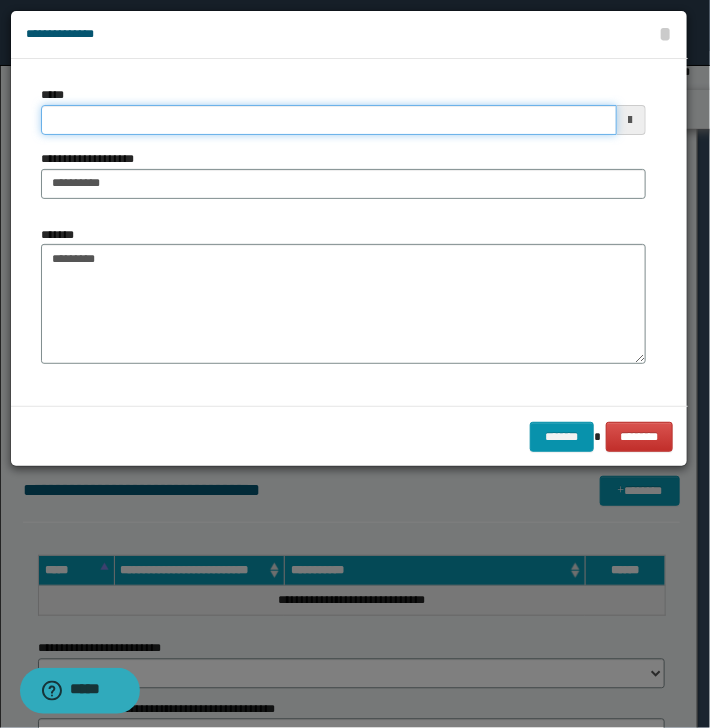 click on "*****" at bounding box center [329, 120] 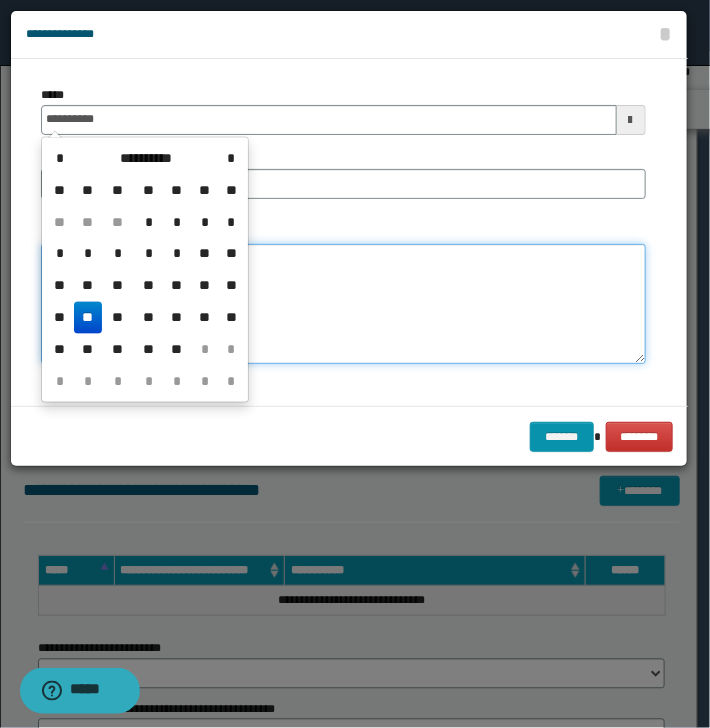 type on "**********" 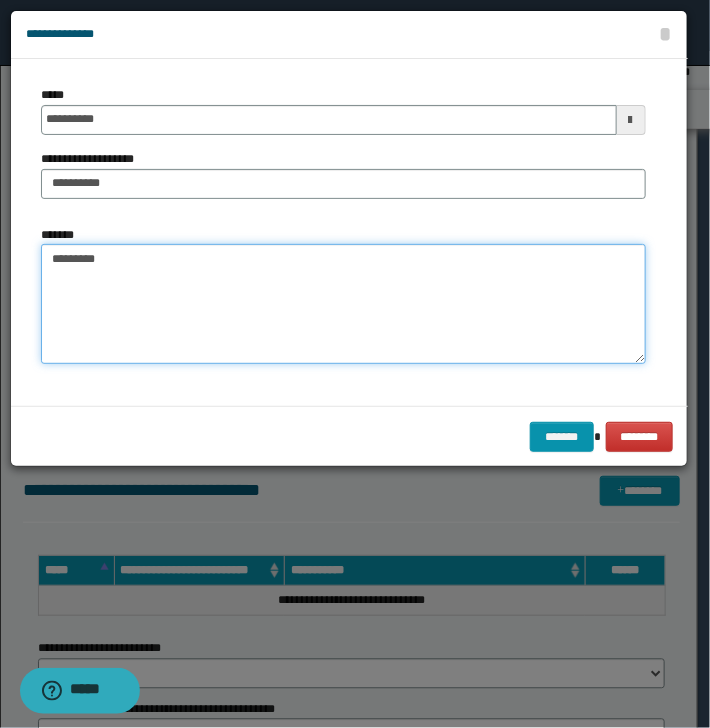click on "********" at bounding box center [343, 304] 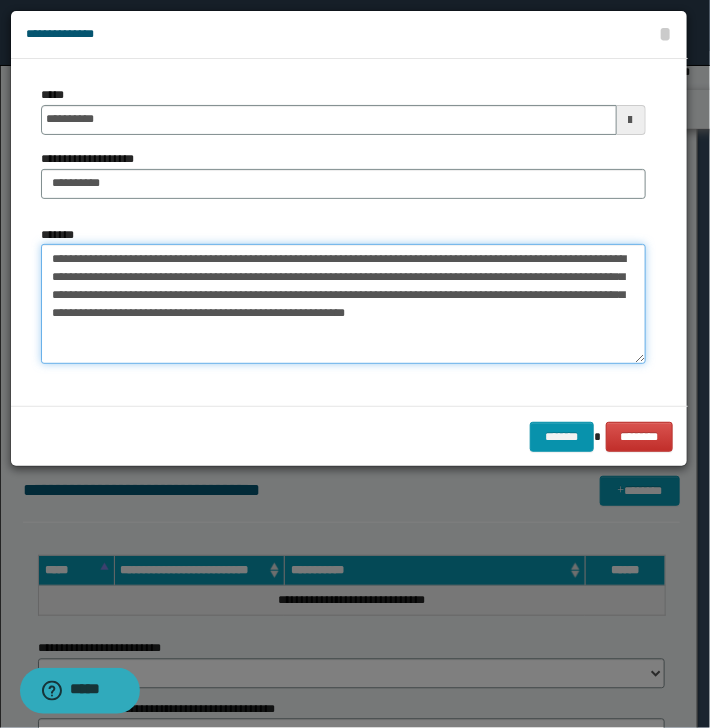click on "**********" at bounding box center [343, 304] 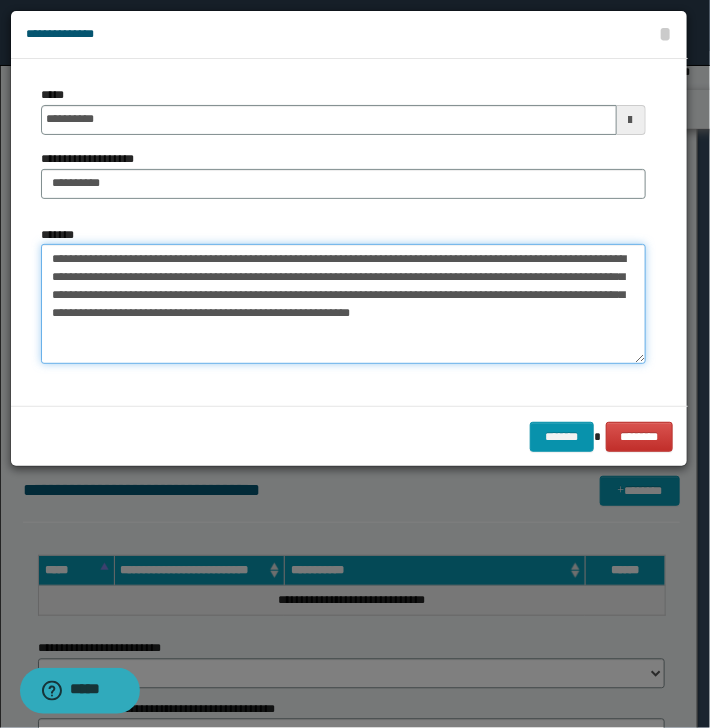 click on "**********" at bounding box center (343, 304) 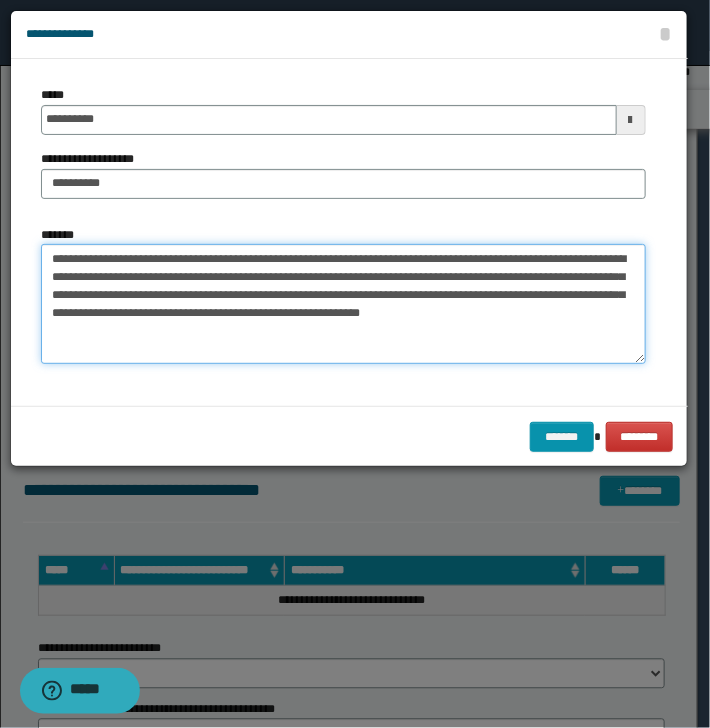 type on "**********" 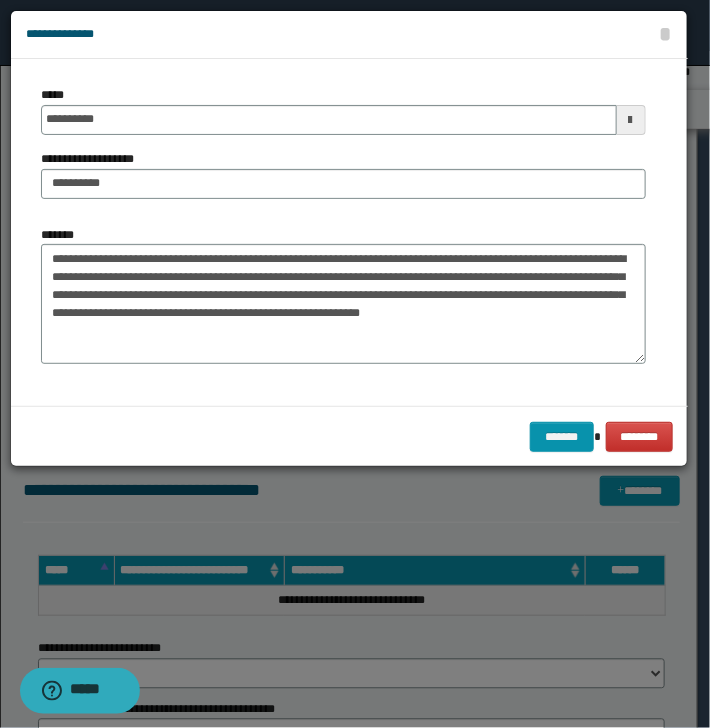 click on "*******
********" at bounding box center [349, 436] 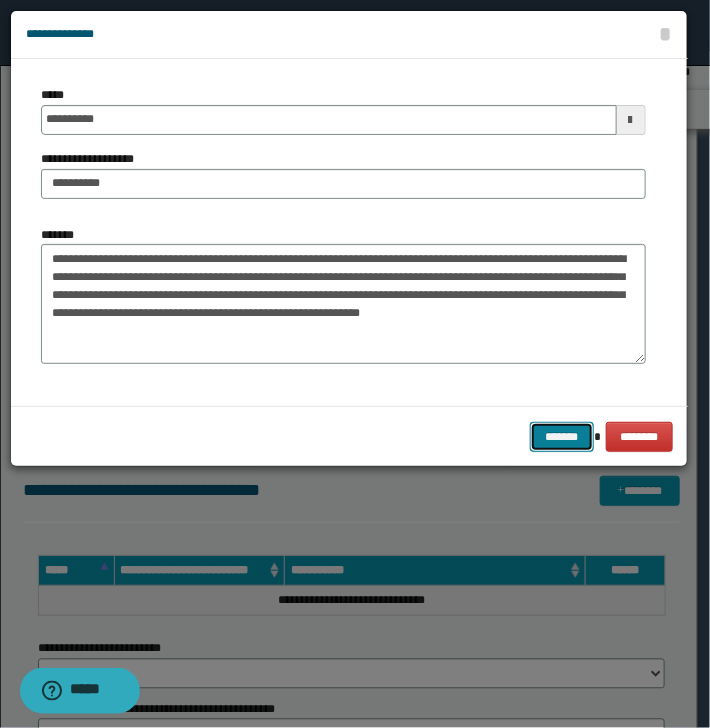 click on "*******" at bounding box center (562, 437) 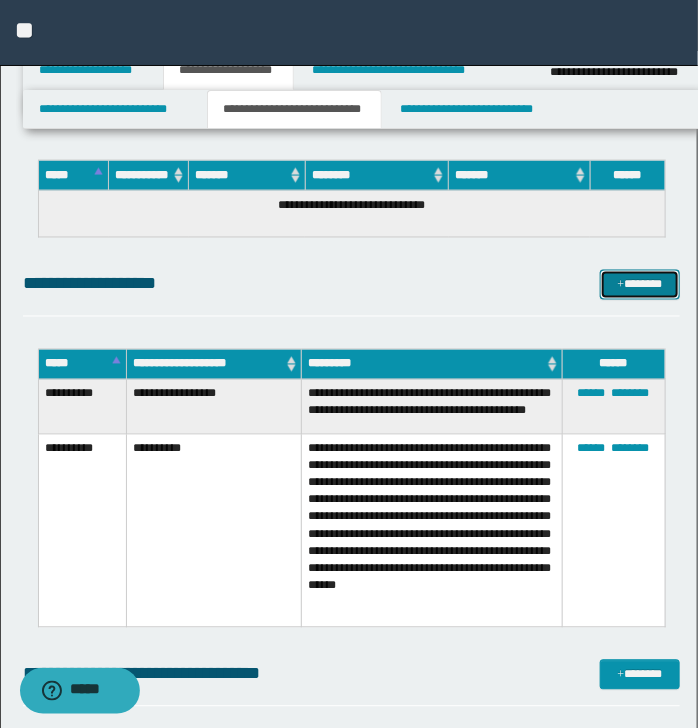 click on "*******" at bounding box center [639, 285] 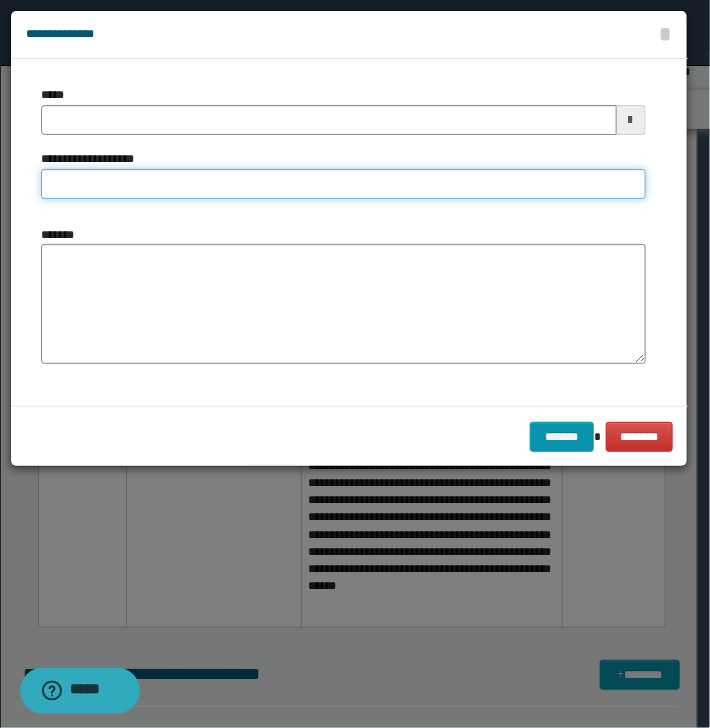 click on "**********" at bounding box center (343, 184) 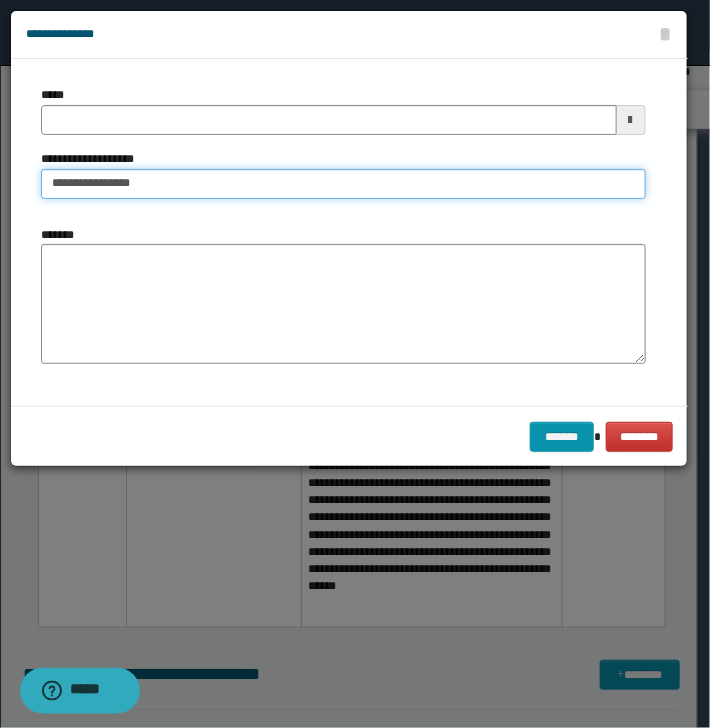 type 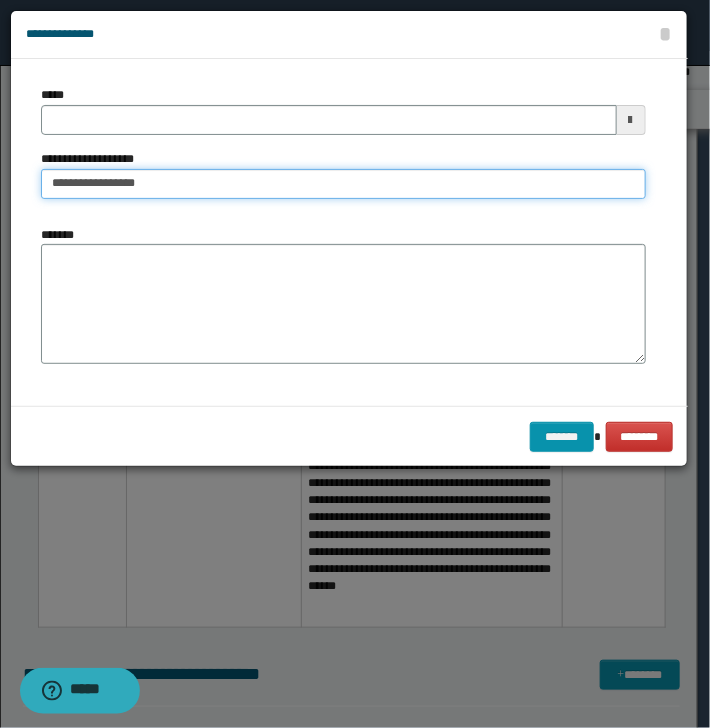 type on "**********" 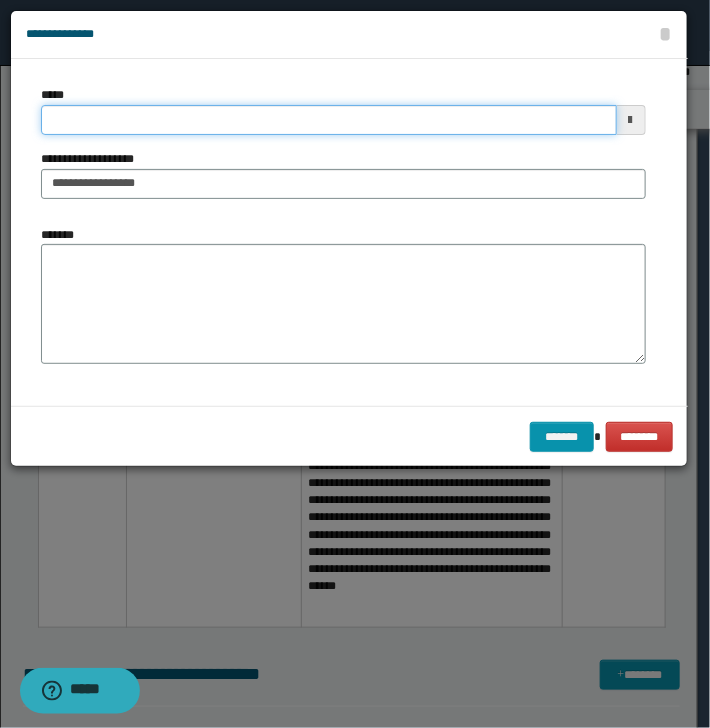 click on "*****" at bounding box center (329, 120) 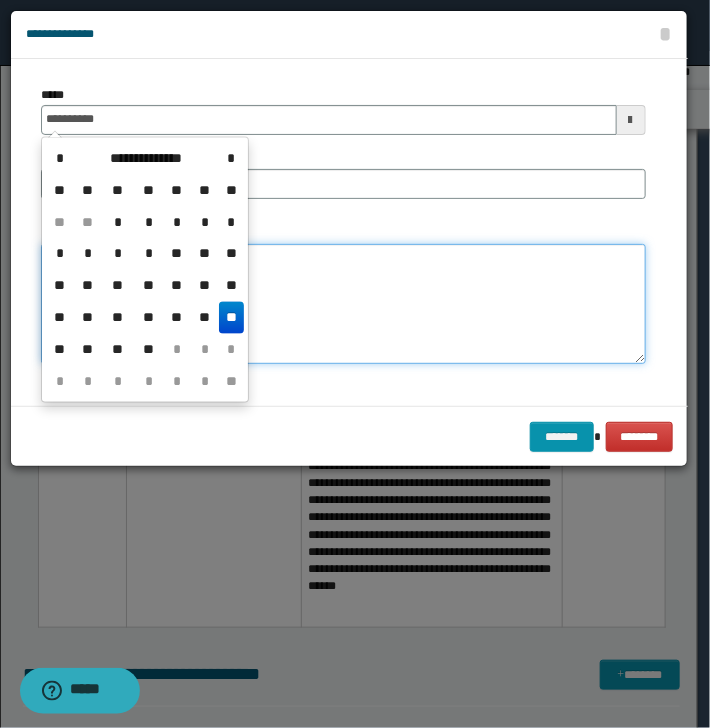 type on "**********" 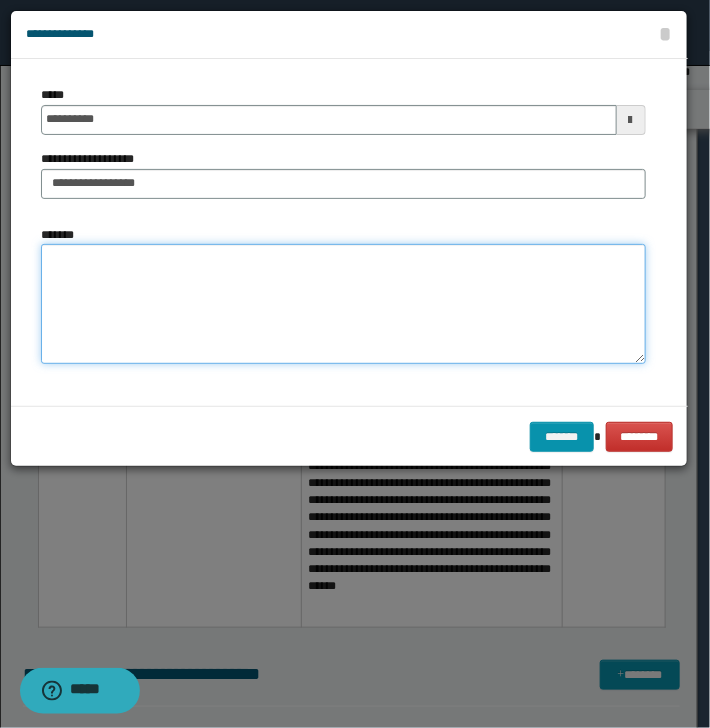 click on "*******" at bounding box center (343, 304) 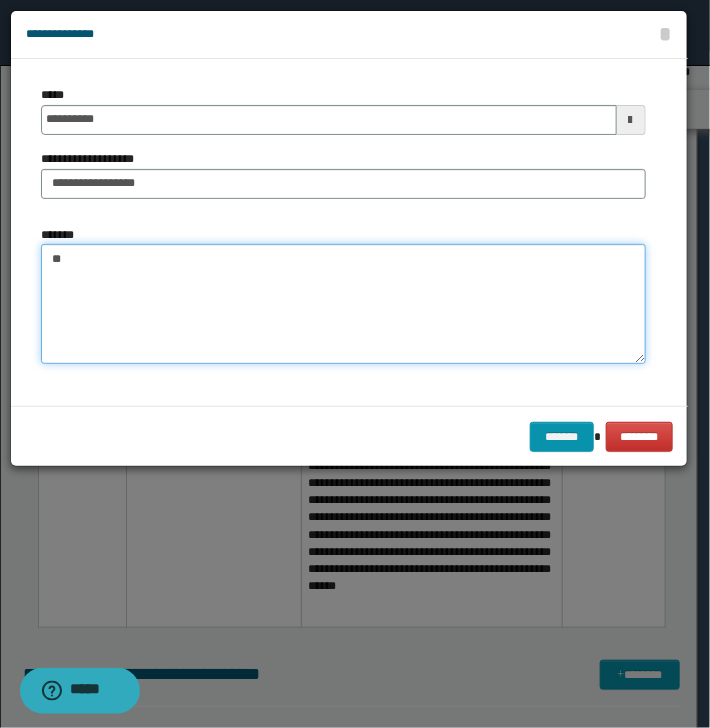type on "*" 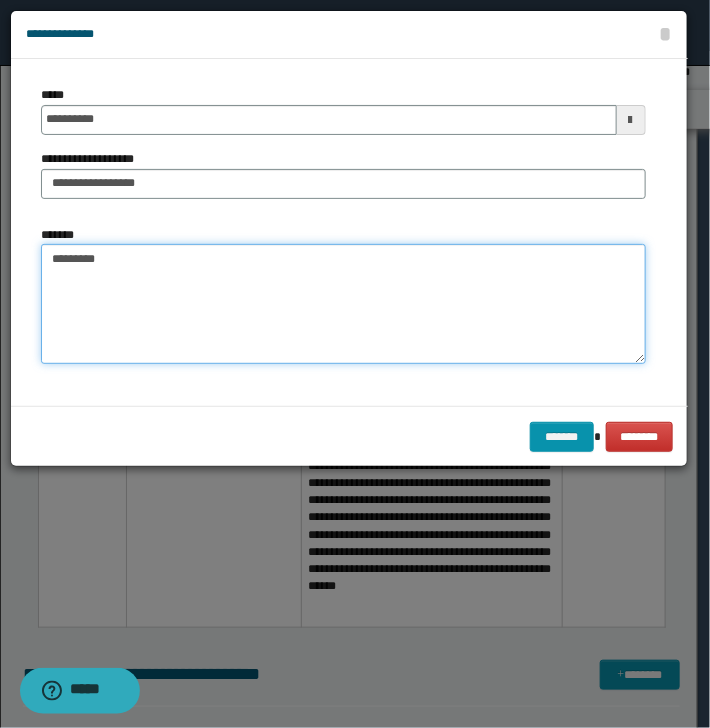 click on "********" at bounding box center [343, 304] 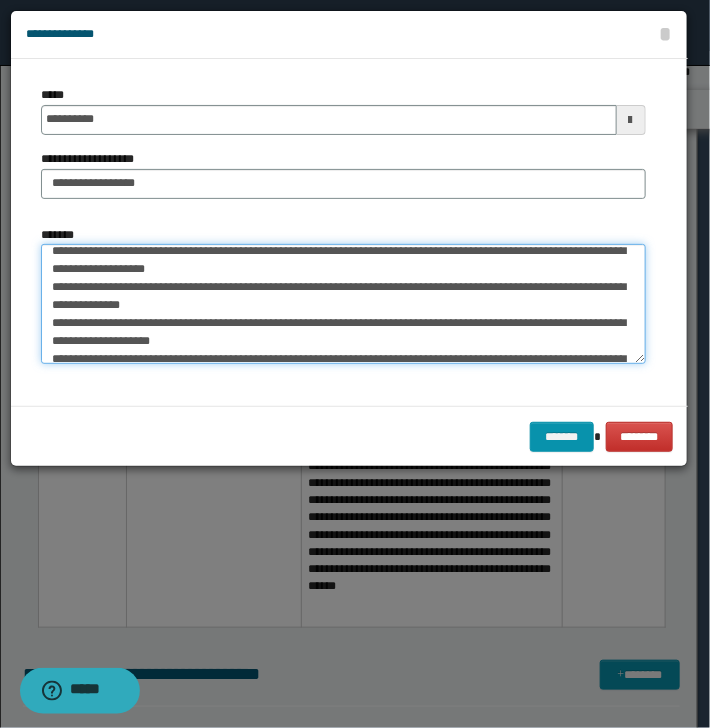 scroll, scrollTop: 0, scrollLeft: 0, axis: both 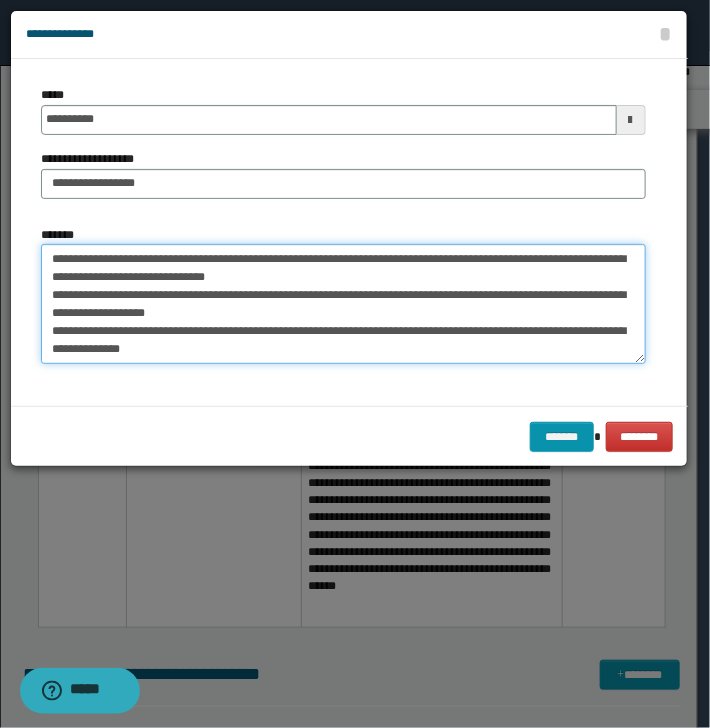 drag, startPoint x: 110, startPoint y: 260, endPoint x: 98, endPoint y: 259, distance: 12.0415945 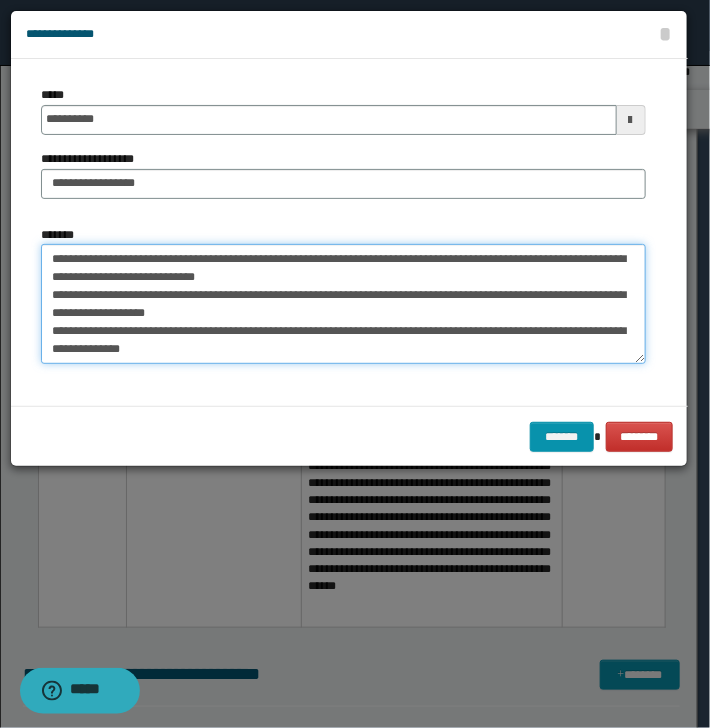 drag, startPoint x: 200, startPoint y: 297, endPoint x: 182, endPoint y: 296, distance: 18.027756 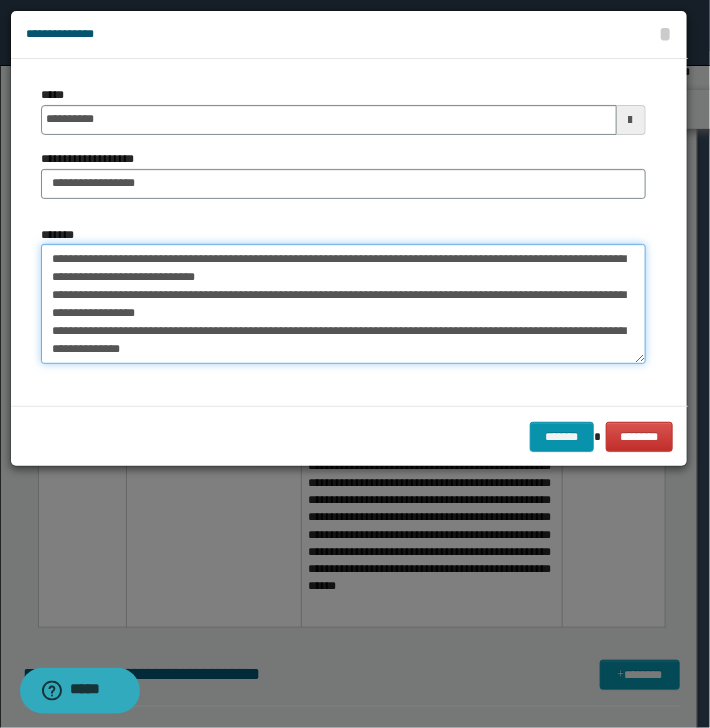 click on "**********" at bounding box center (343, 304) 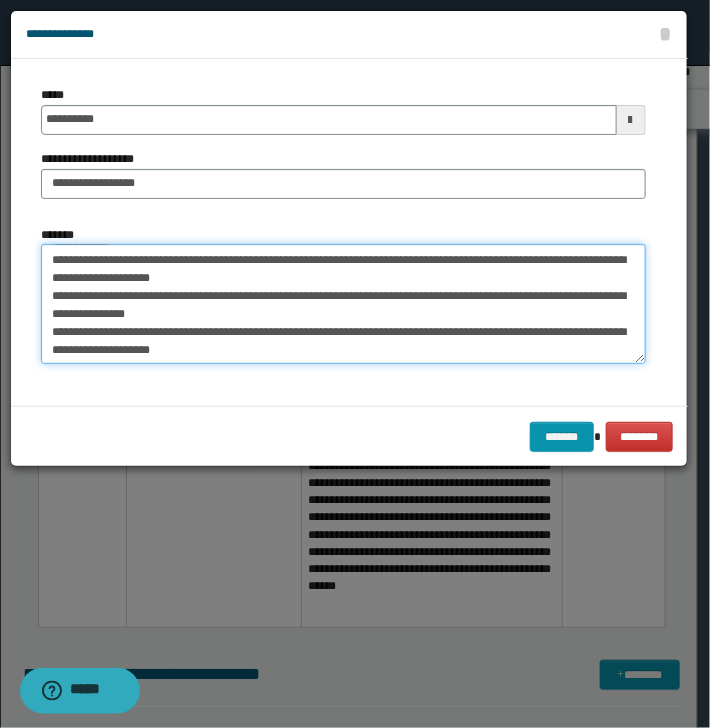 scroll, scrollTop: 108, scrollLeft: 0, axis: vertical 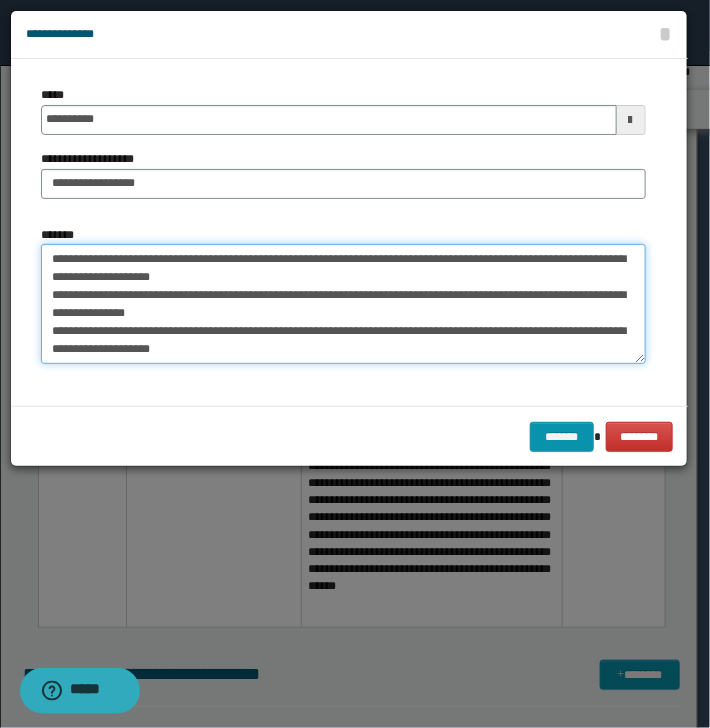 click on "**********" at bounding box center (343, 304) 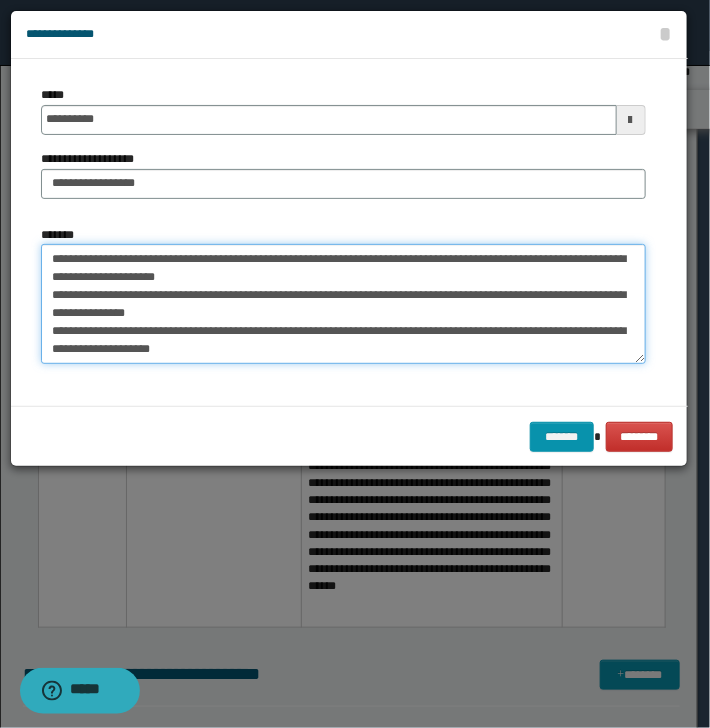 click on "**********" at bounding box center (343, 304) 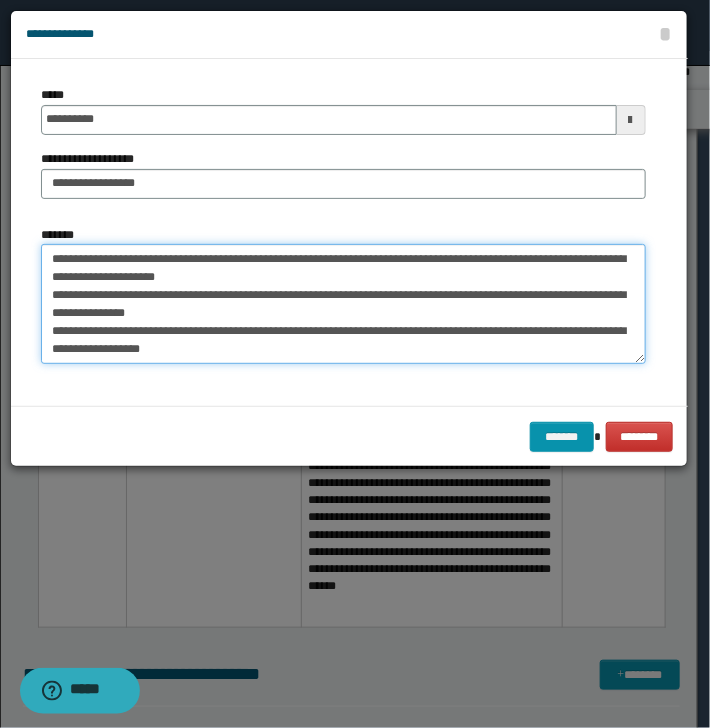 drag, startPoint x: 470, startPoint y: 333, endPoint x: 499, endPoint y: 366, distance: 43.931767 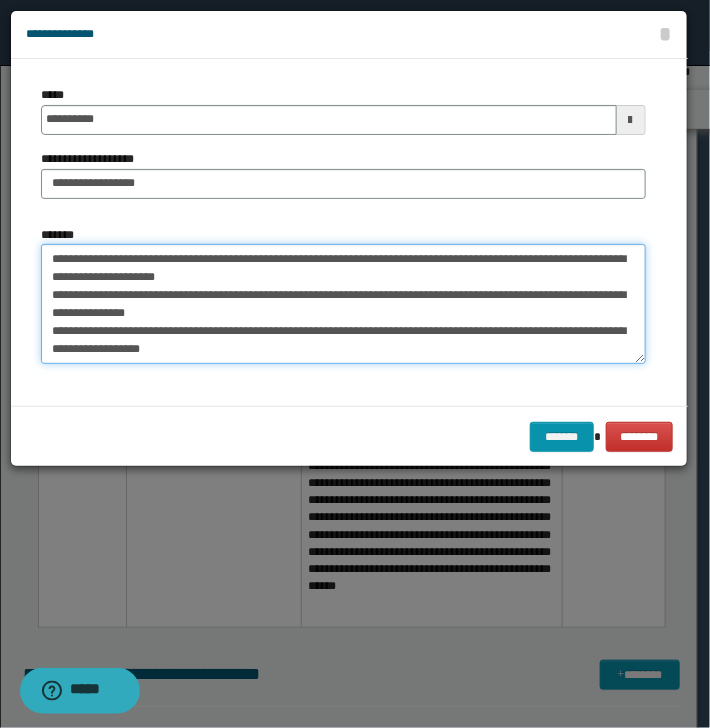 paste 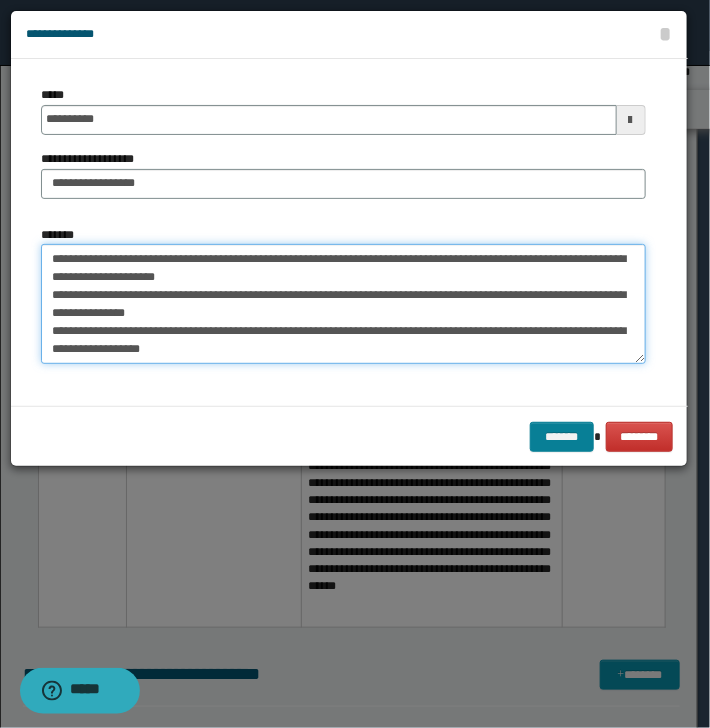 type on "**********" 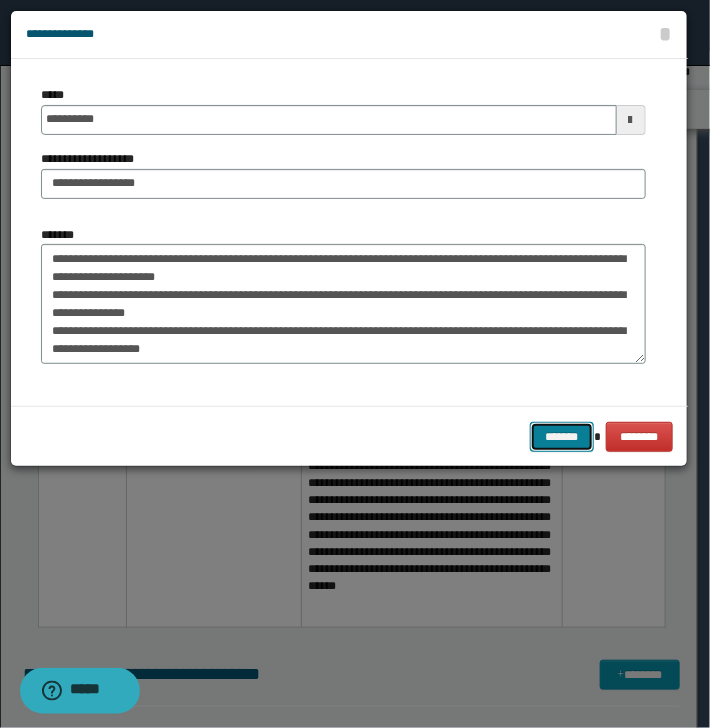 click on "*******" at bounding box center [562, 437] 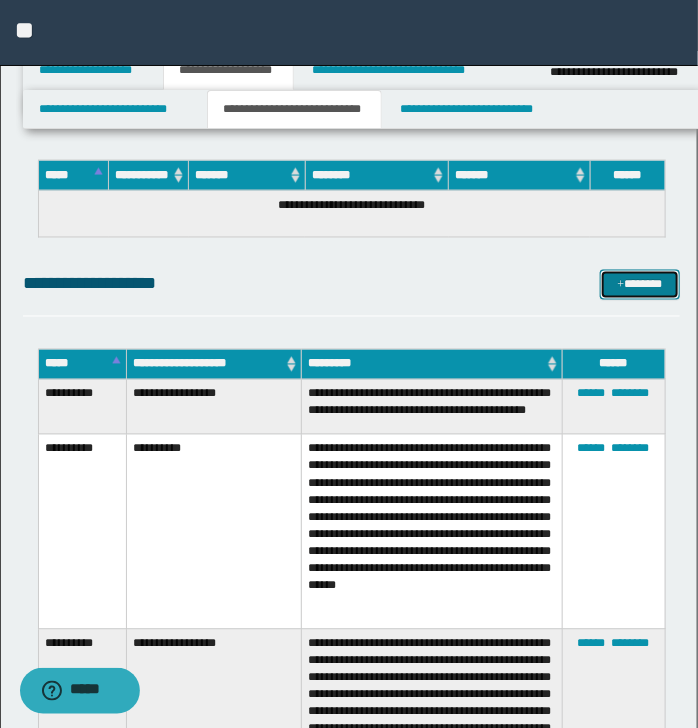 click on "*******" at bounding box center (639, 285) 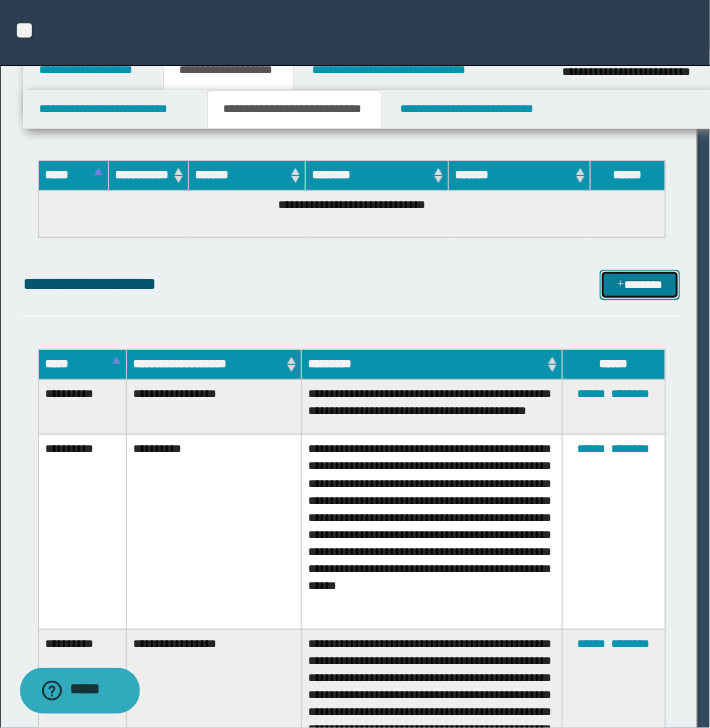 scroll, scrollTop: 0, scrollLeft: 0, axis: both 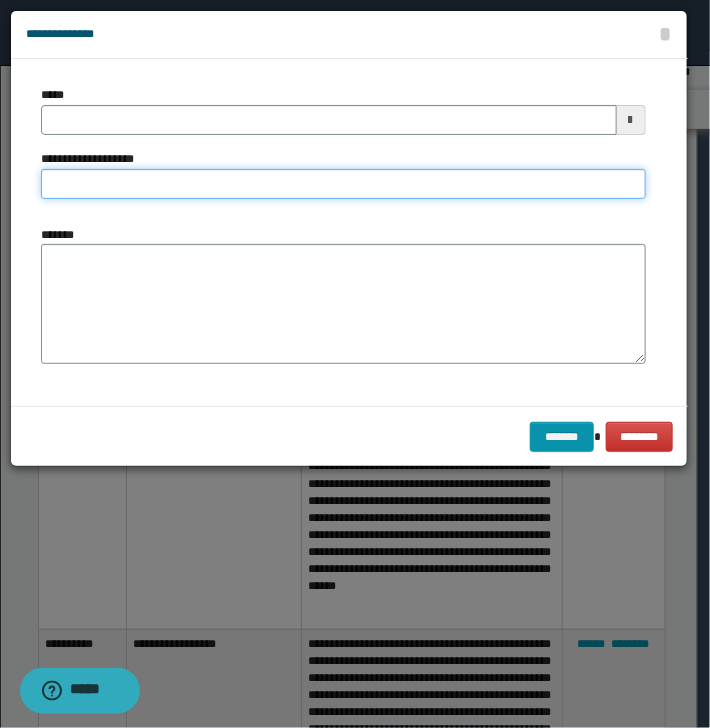 click on "**********" at bounding box center [343, 184] 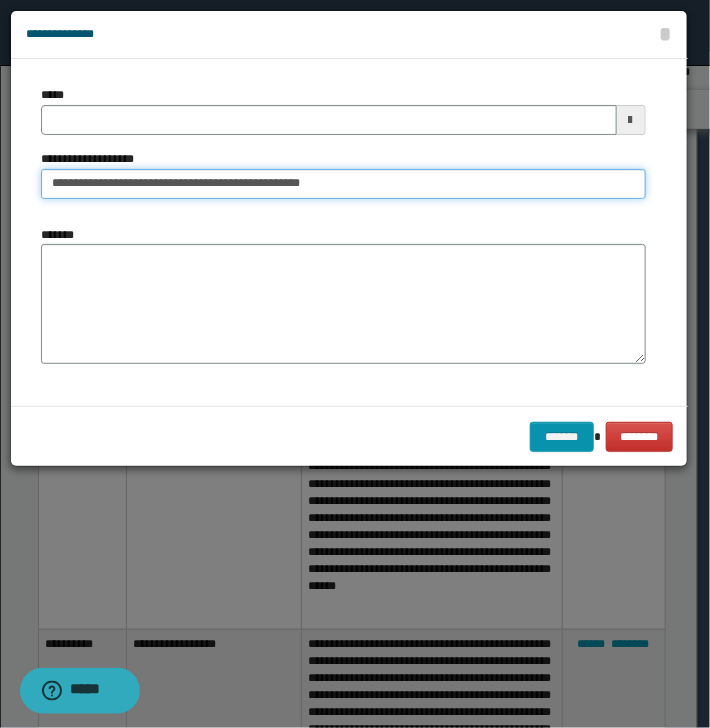 type on "**********" 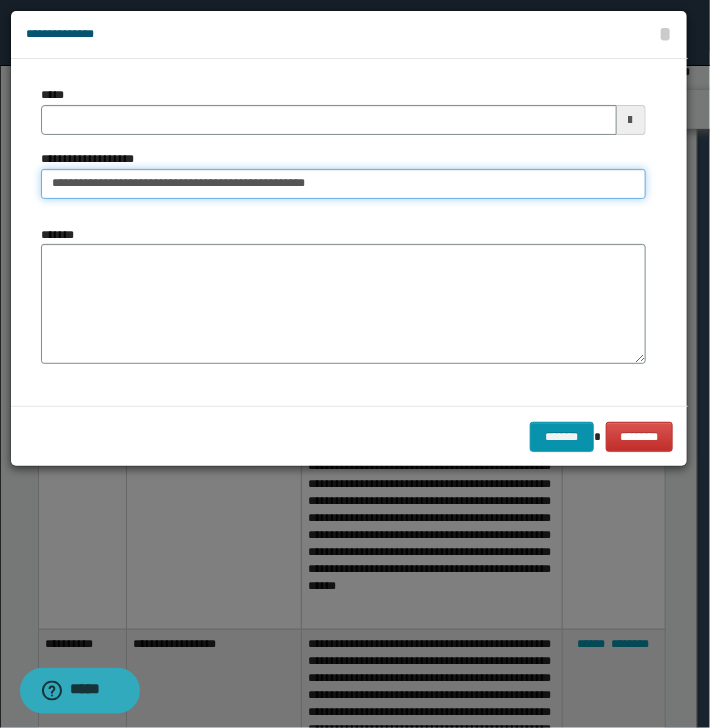 type 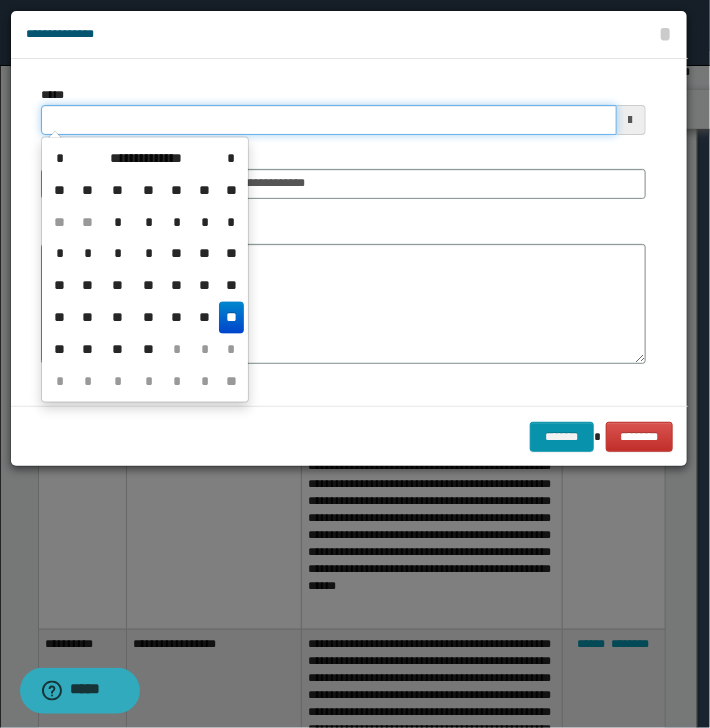 click on "*****" at bounding box center (329, 120) 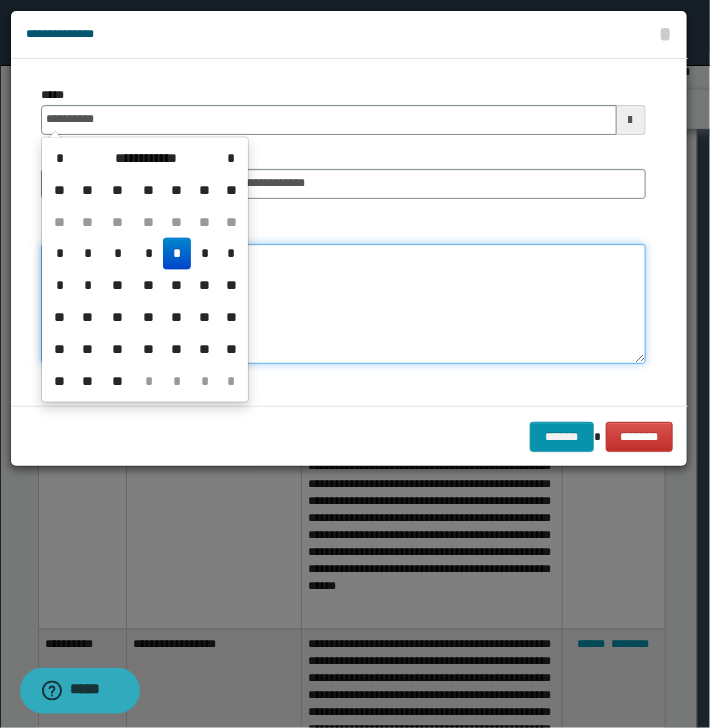 type on "**********" 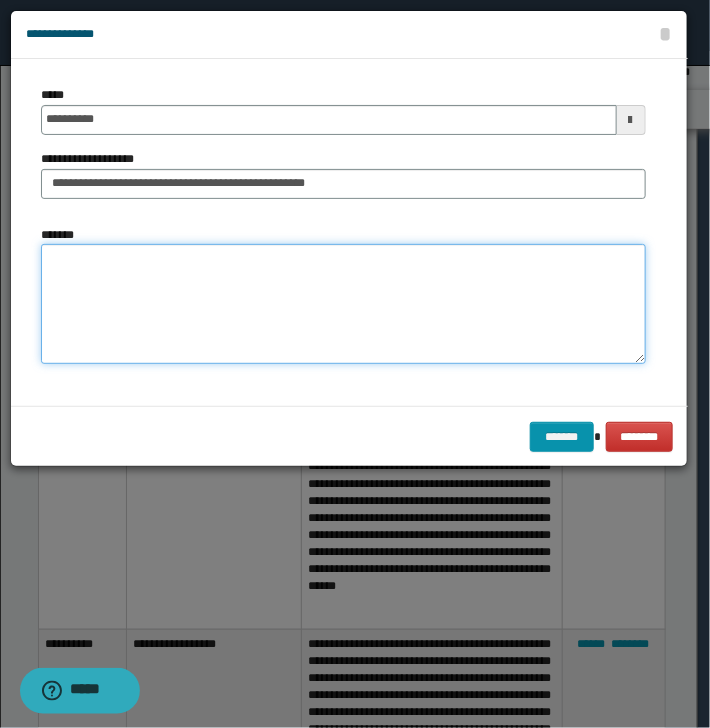 click on "*******" at bounding box center (343, 304) 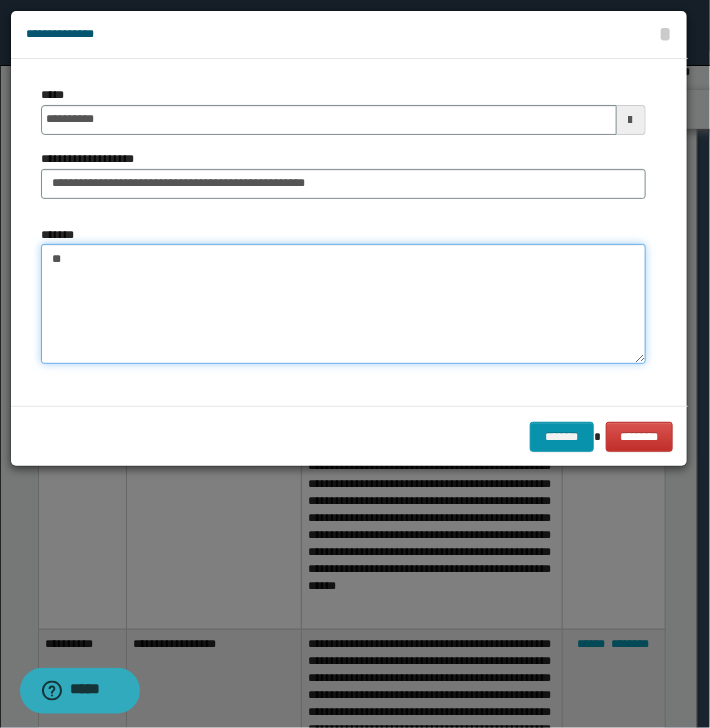 type on "*" 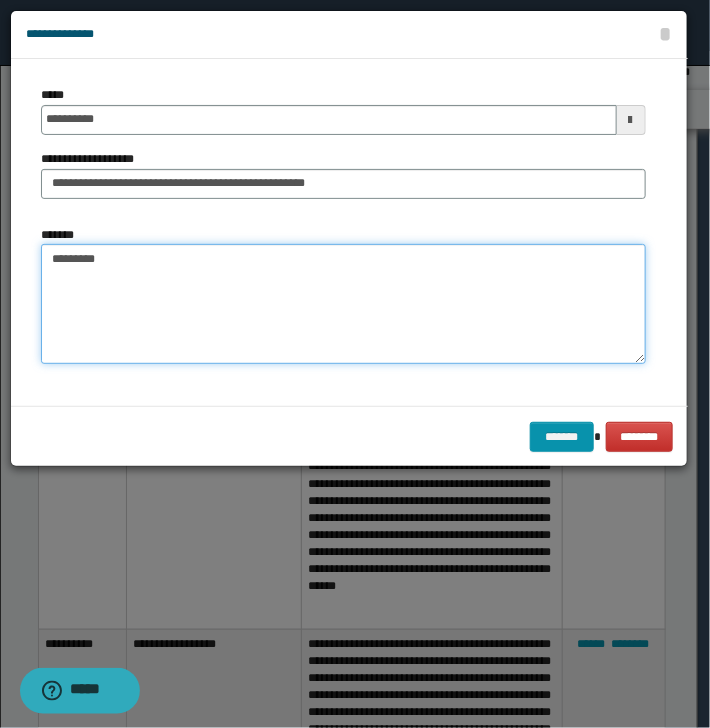 scroll, scrollTop: 1727, scrollLeft: 0, axis: vertical 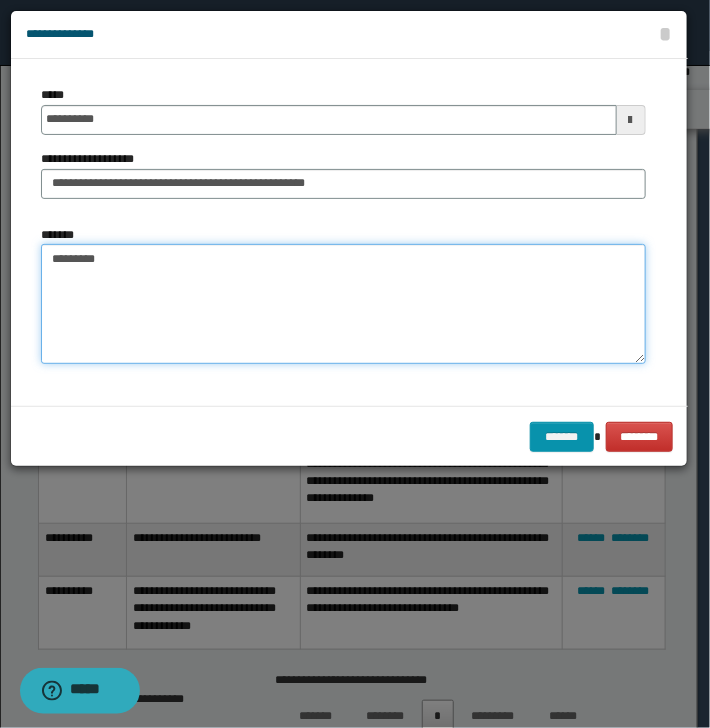 click on "********" at bounding box center (343, 304) 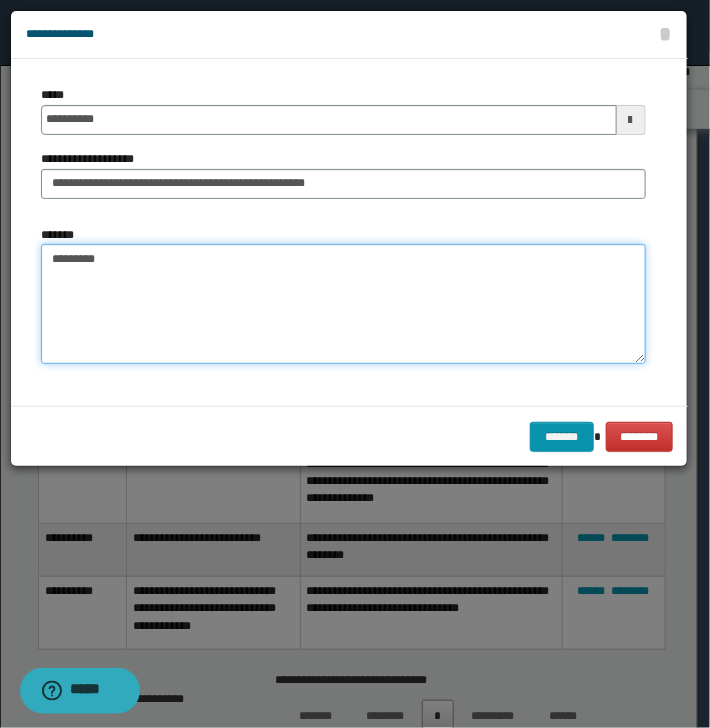 paste on "**********" 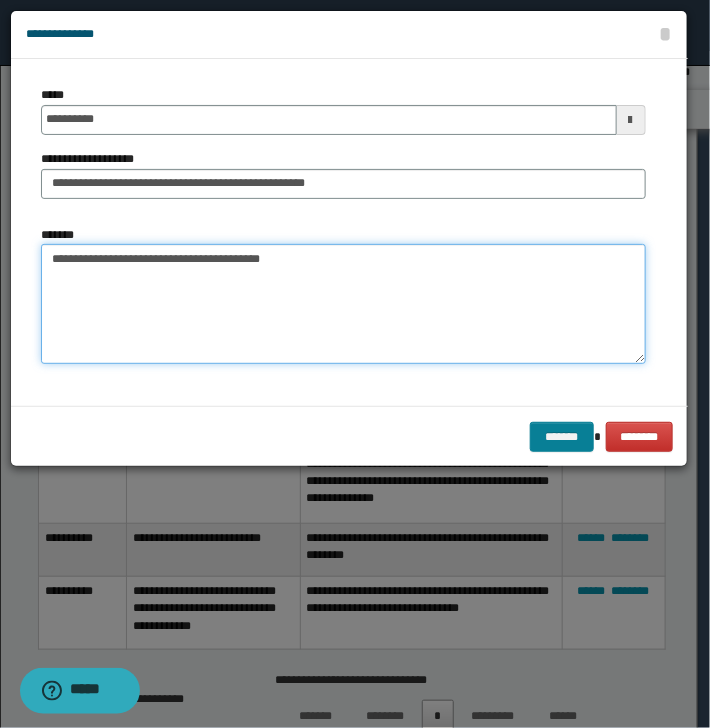 type on "**********" 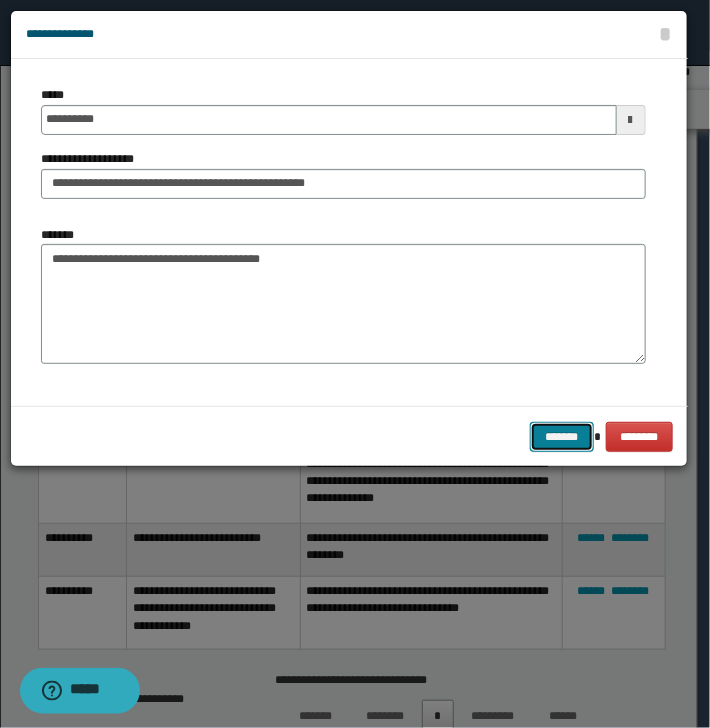 click on "*******" at bounding box center [562, 437] 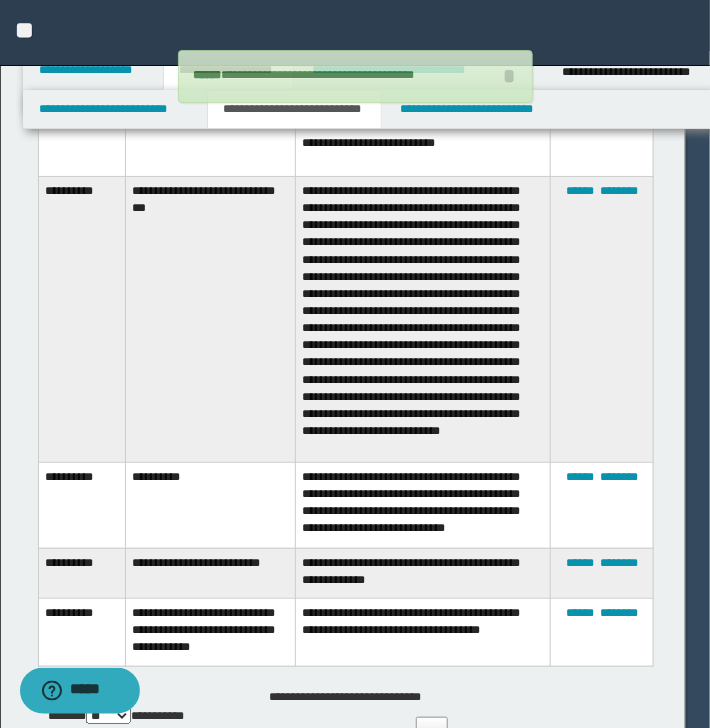 scroll, scrollTop: 2330, scrollLeft: 0, axis: vertical 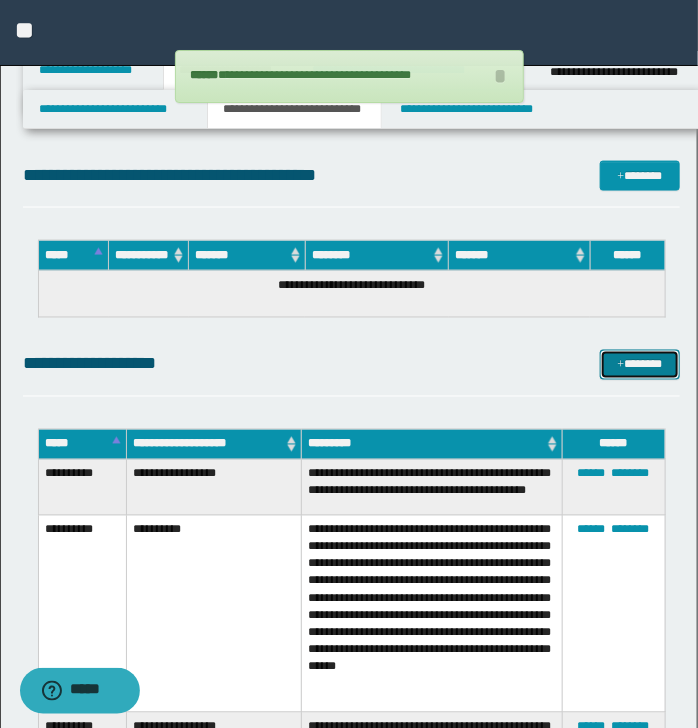 click on "*******" at bounding box center (639, 365) 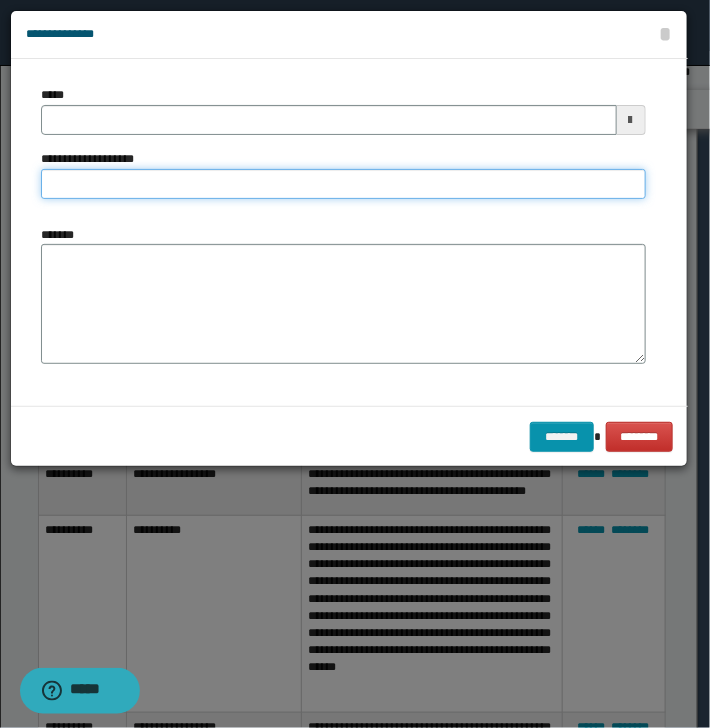 paste on "*******" 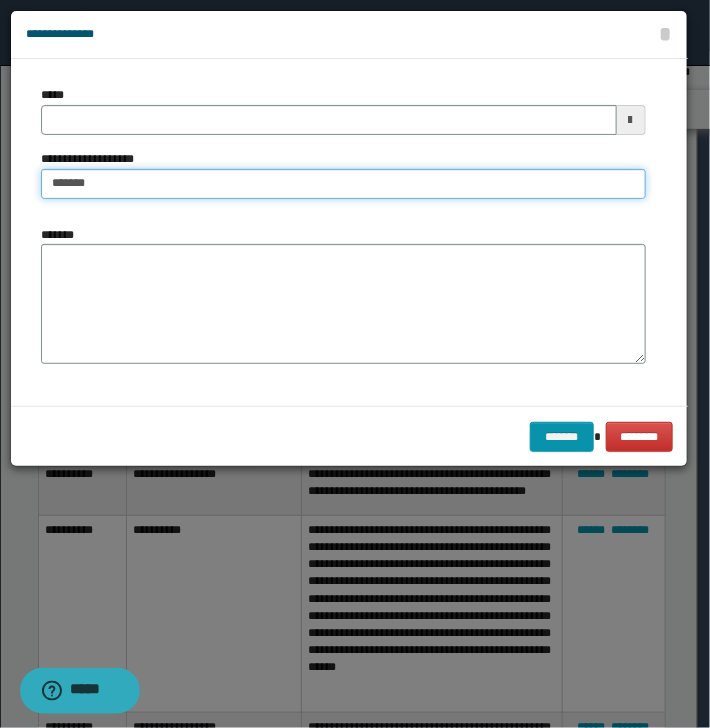 type on "********" 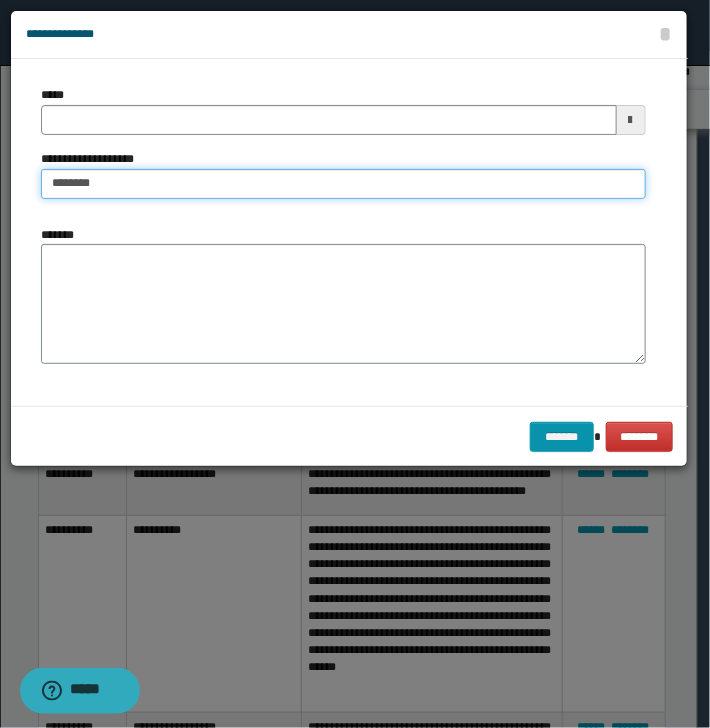 type 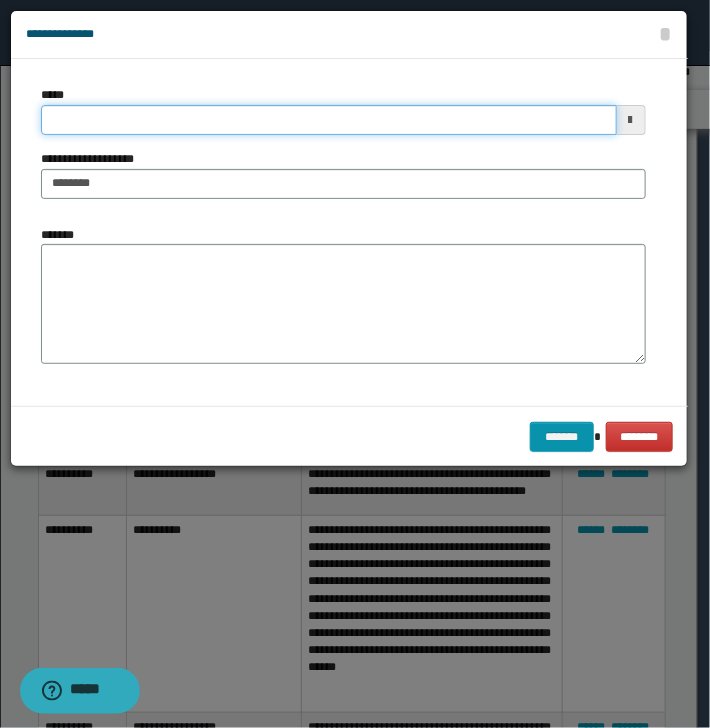 click on "*****" at bounding box center [329, 120] 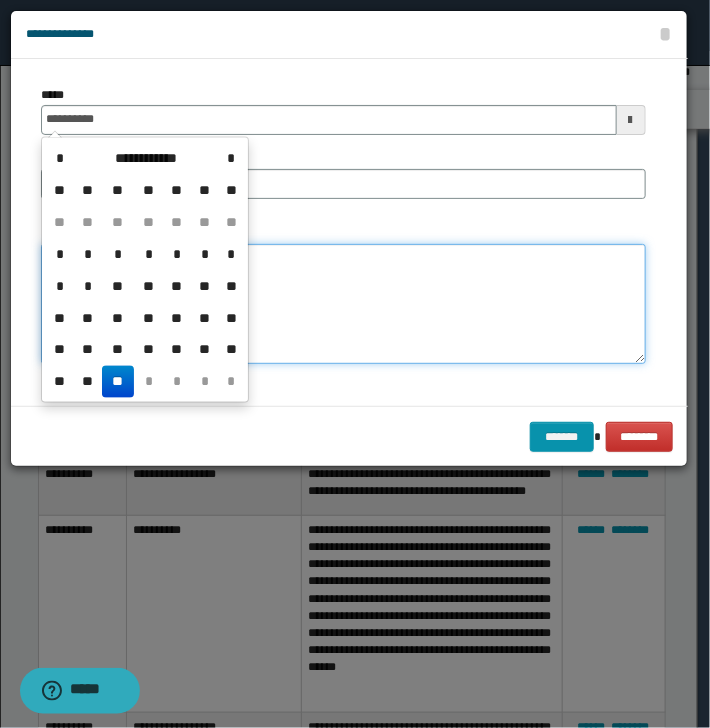 type on "**********" 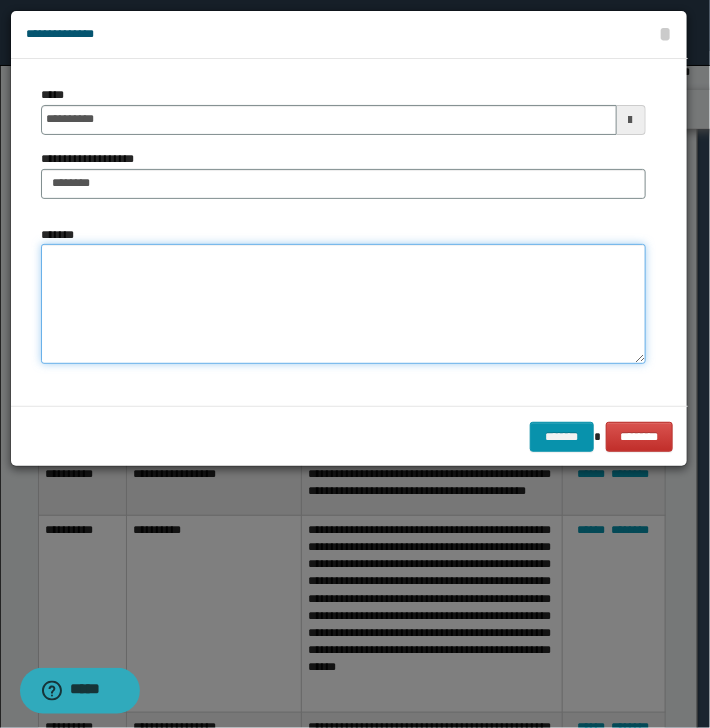 click on "*******" at bounding box center (343, 304) 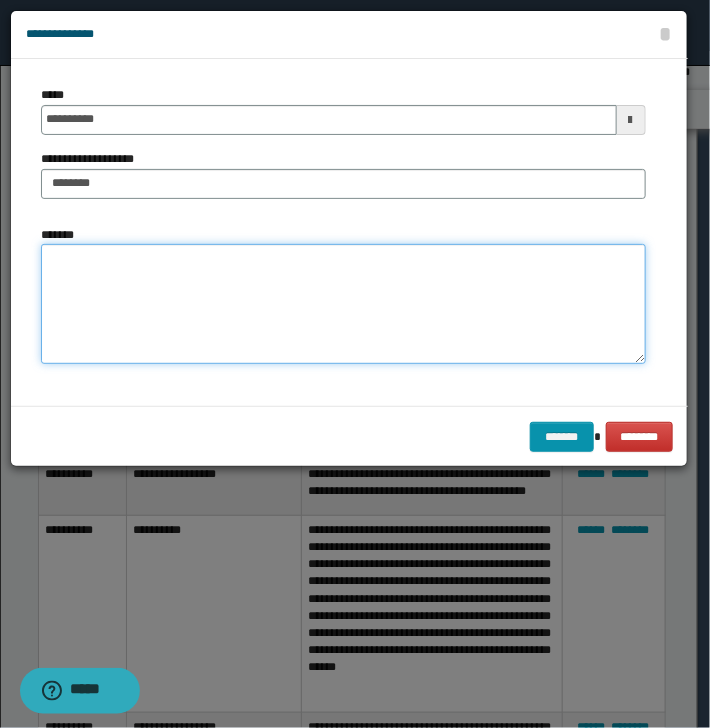 type on "*" 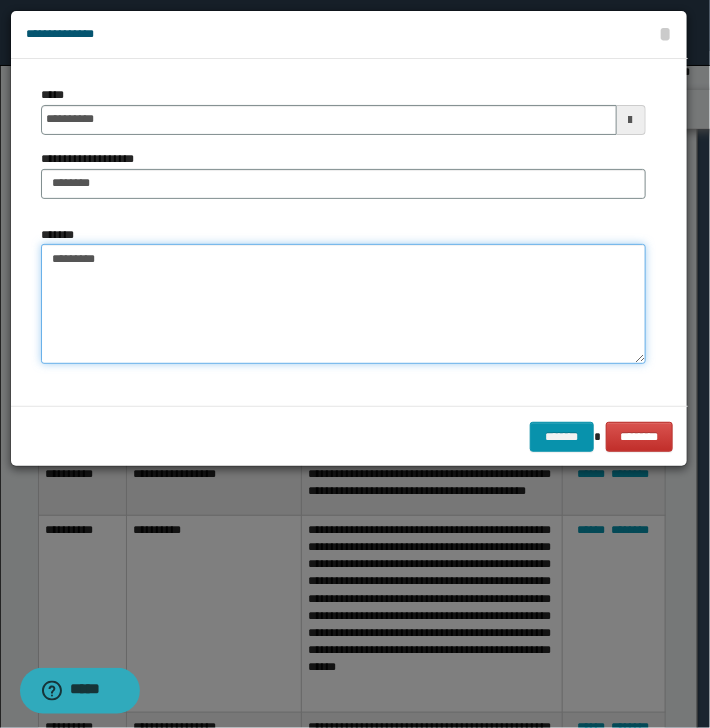 click on "********" at bounding box center [343, 304] 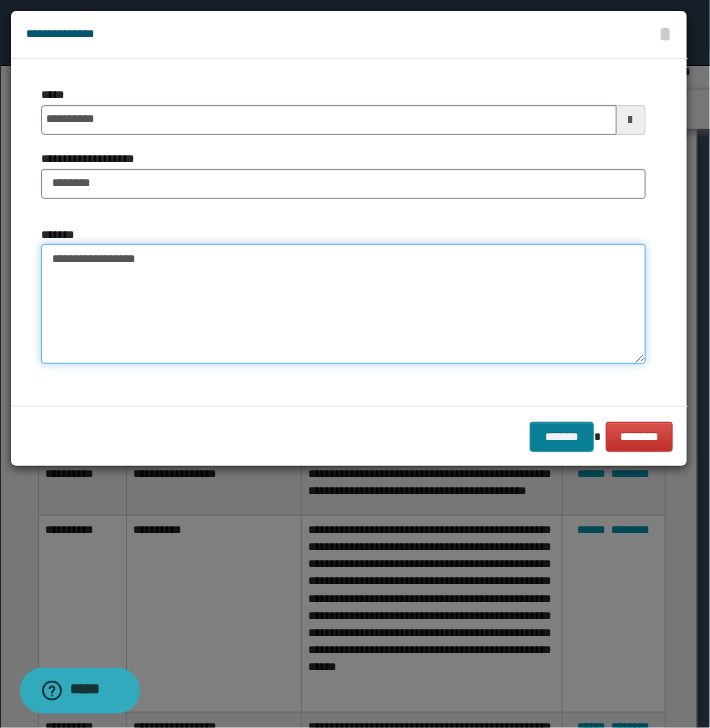 type on "**********" 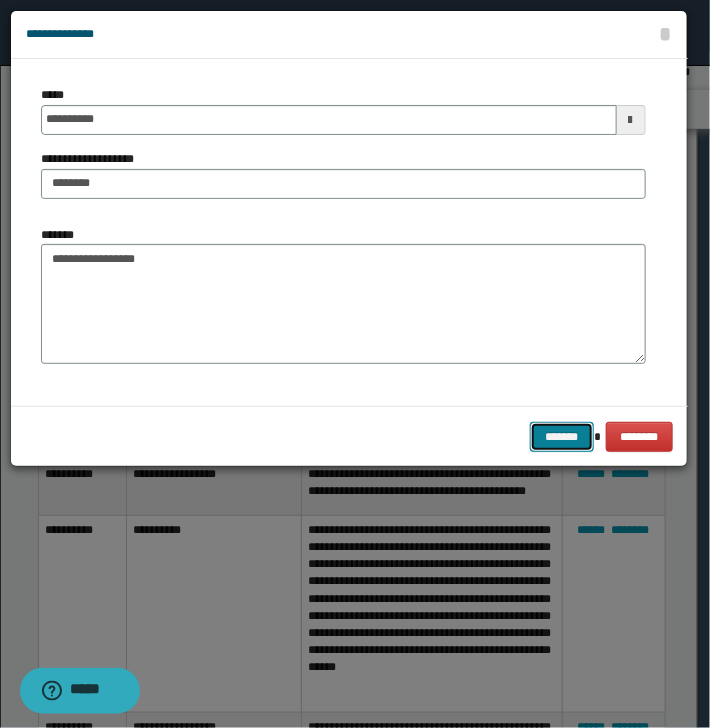 click on "*******" at bounding box center (562, 437) 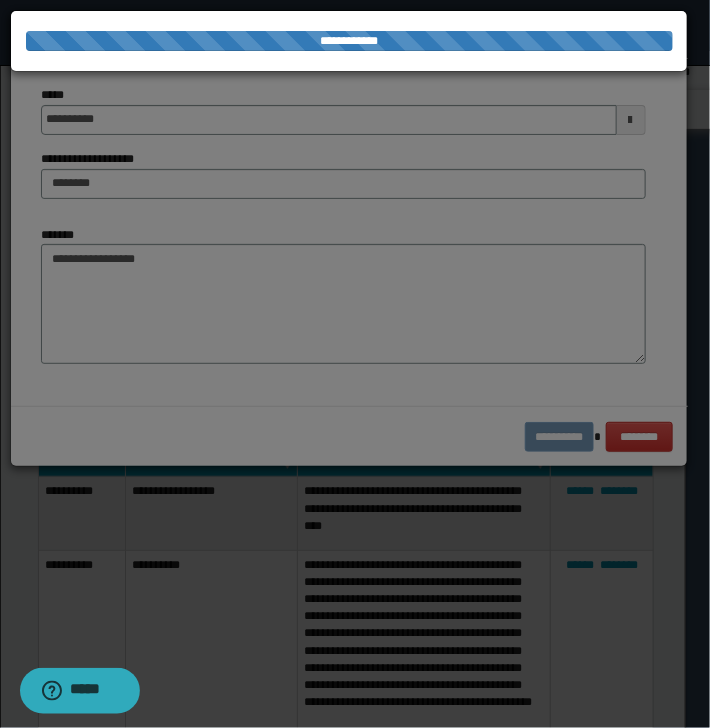 click at bounding box center [355, 364] 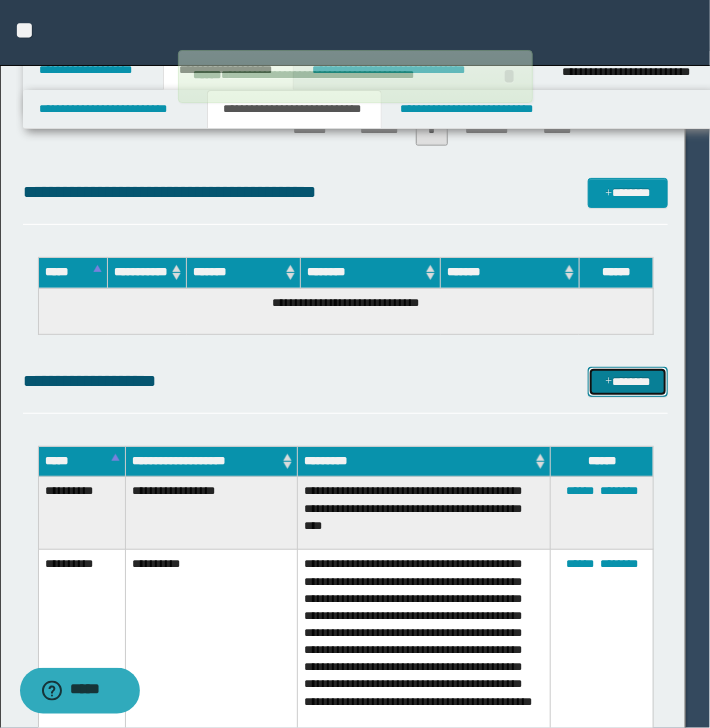 type 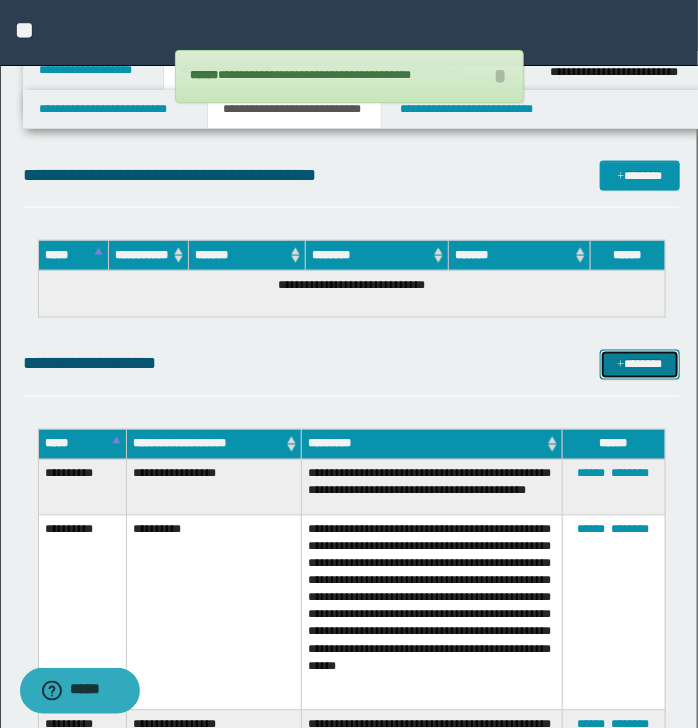 click on "*******" at bounding box center [639, 365] 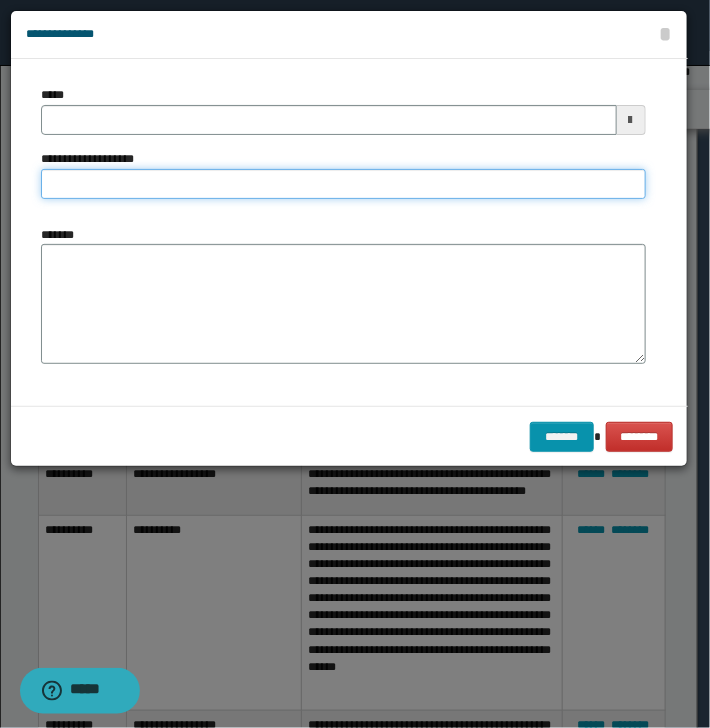 click on "**********" at bounding box center [343, 184] 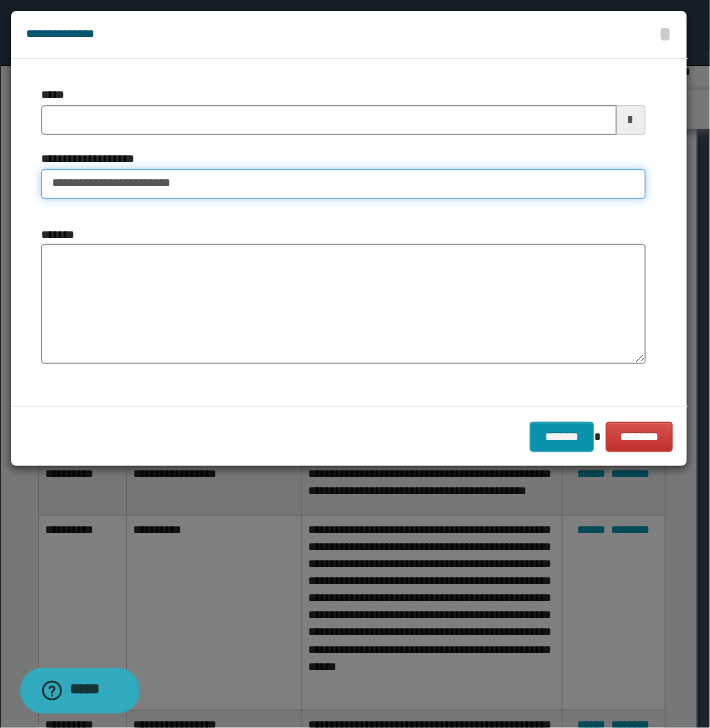 type on "**********" 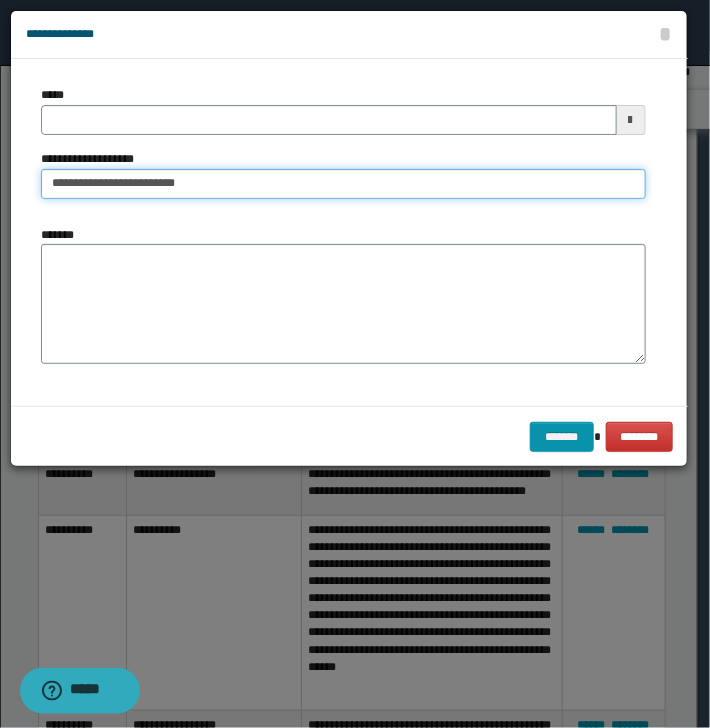 type 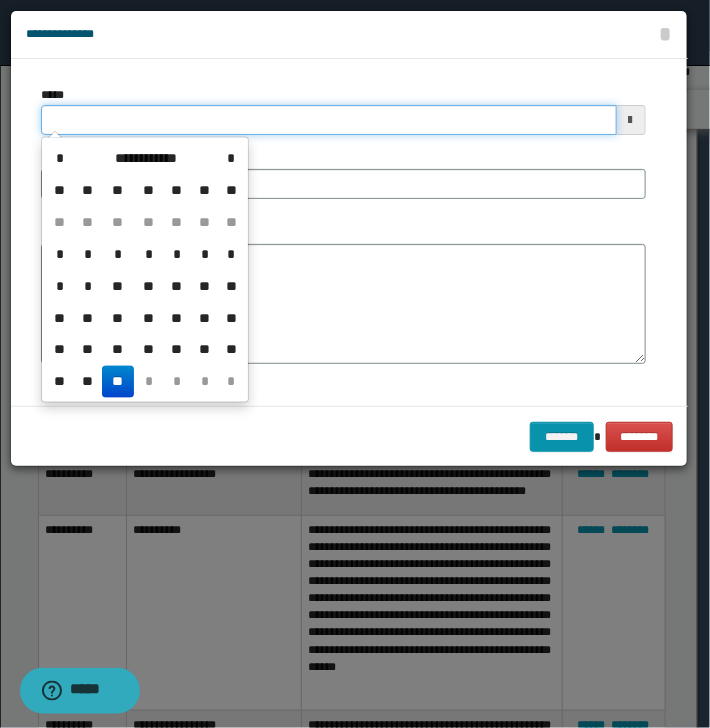 click on "*****" at bounding box center [329, 120] 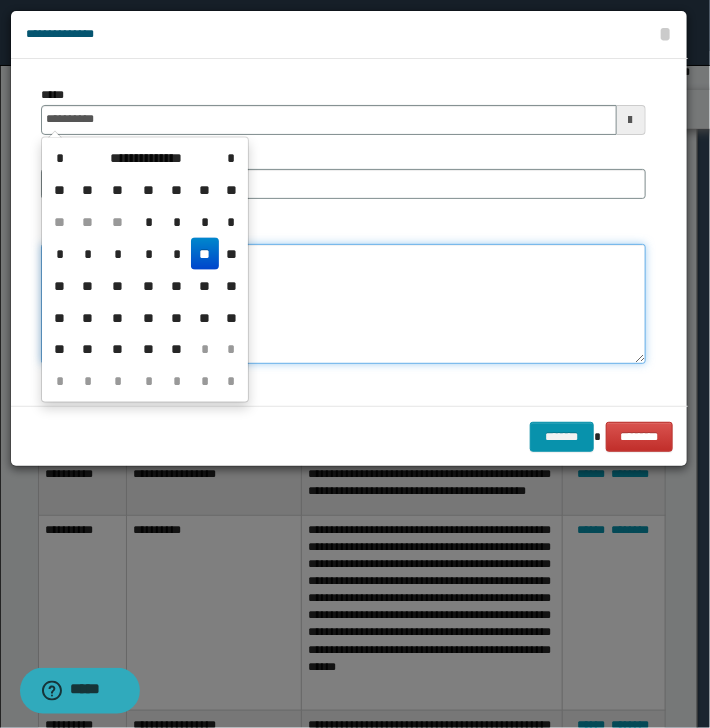 type on "**********" 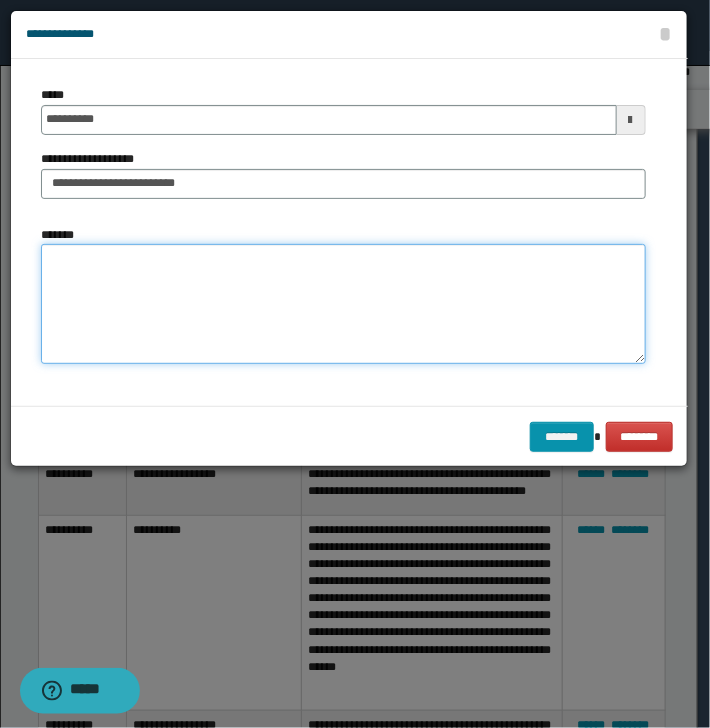 click on "*******" at bounding box center (343, 304) 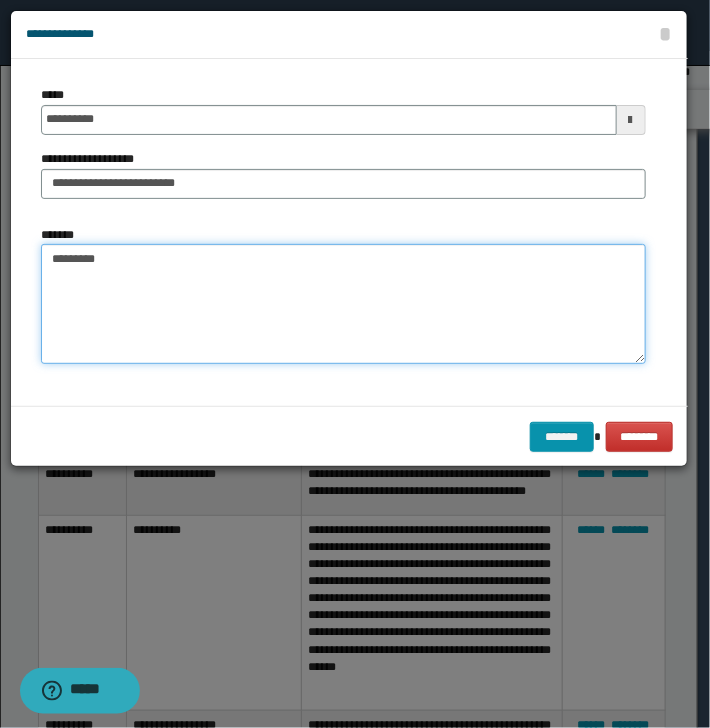 click on "********" at bounding box center (343, 304) 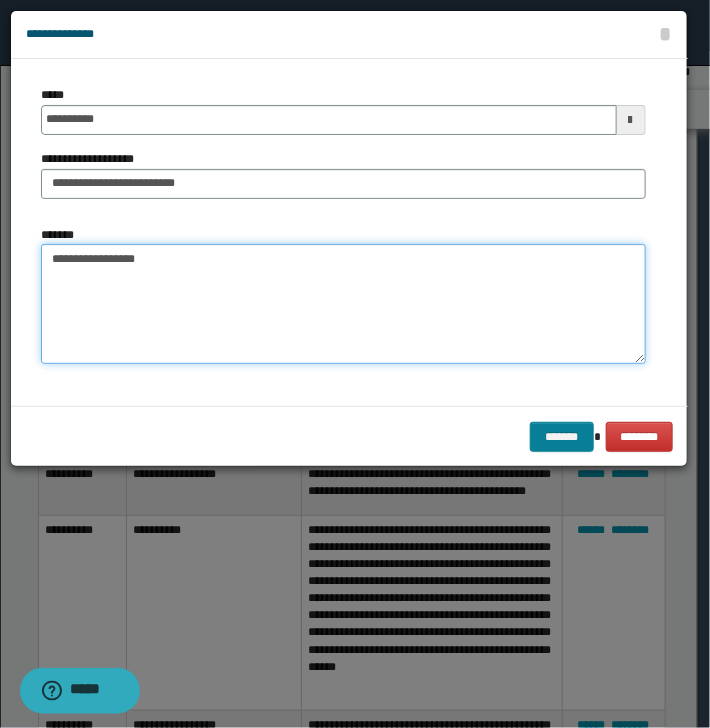type on "**********" 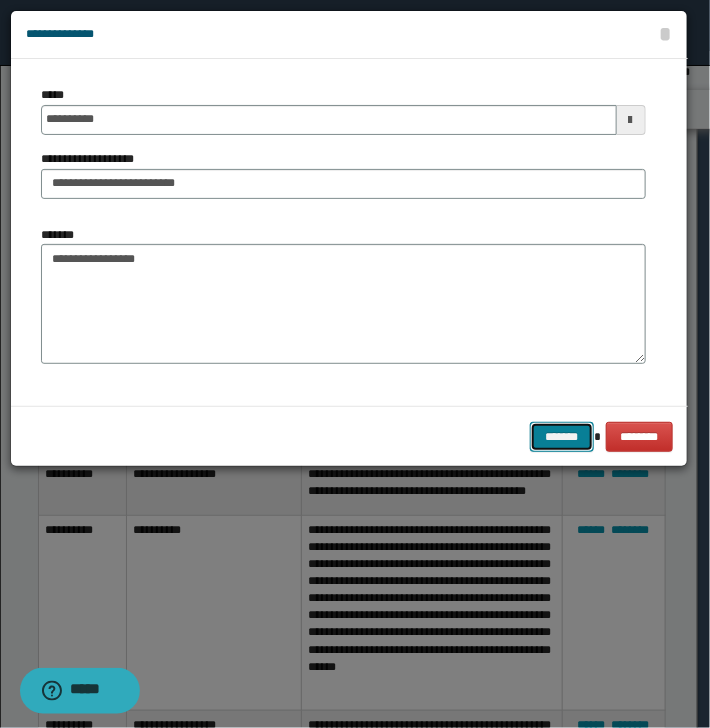 click on "*******" at bounding box center [562, 437] 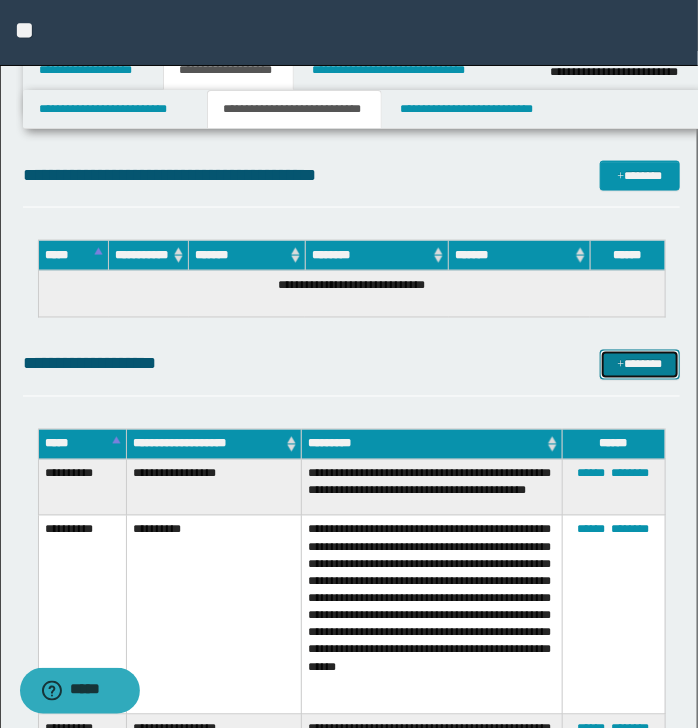click on "*******" at bounding box center (639, 365) 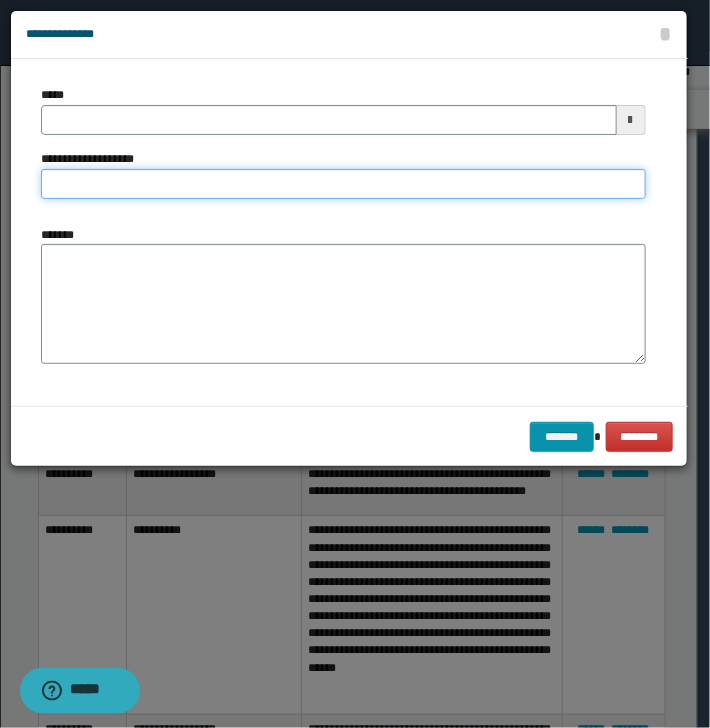 click on "**********" at bounding box center (343, 184) 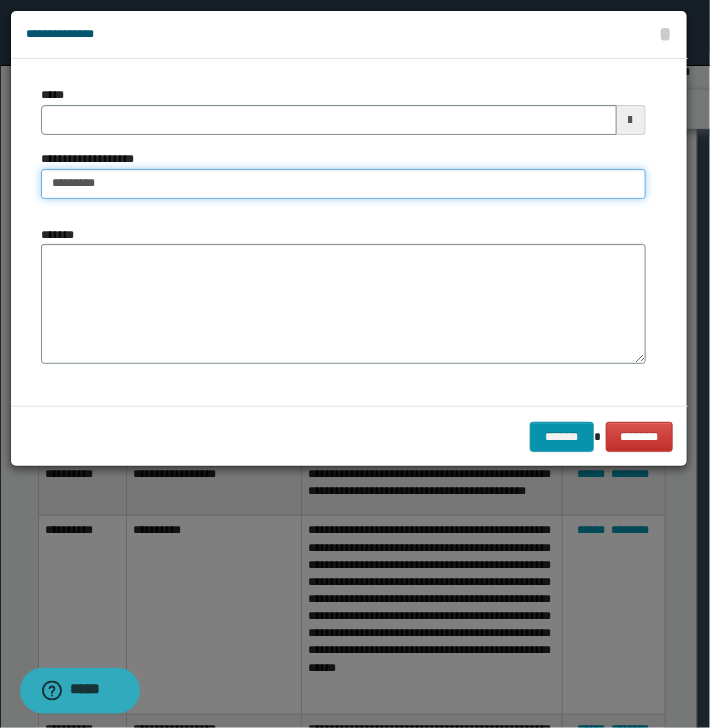 type on "**********" 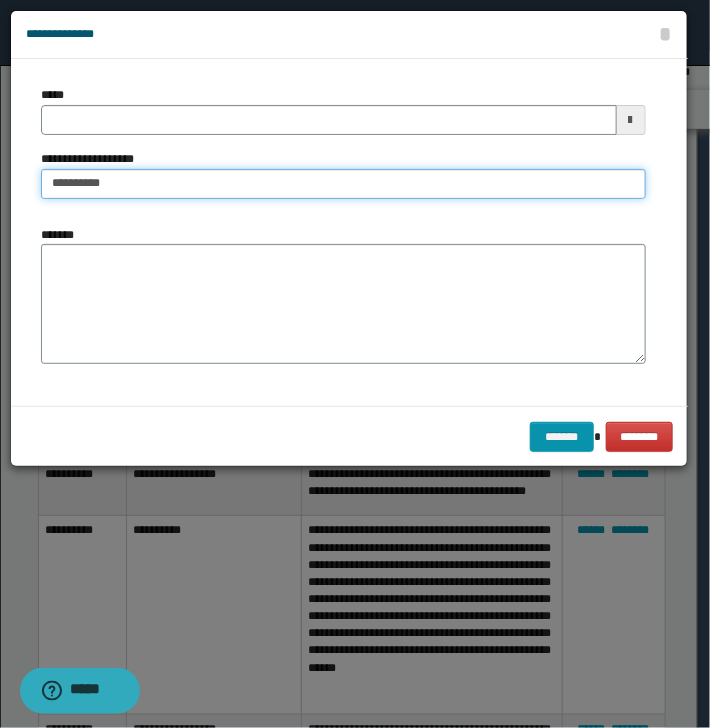 type 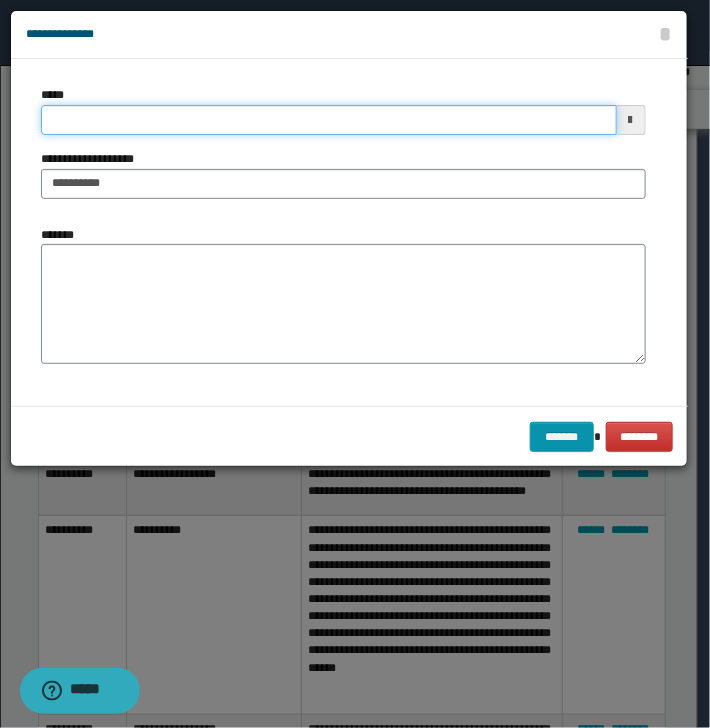 click on "*****" at bounding box center [329, 120] 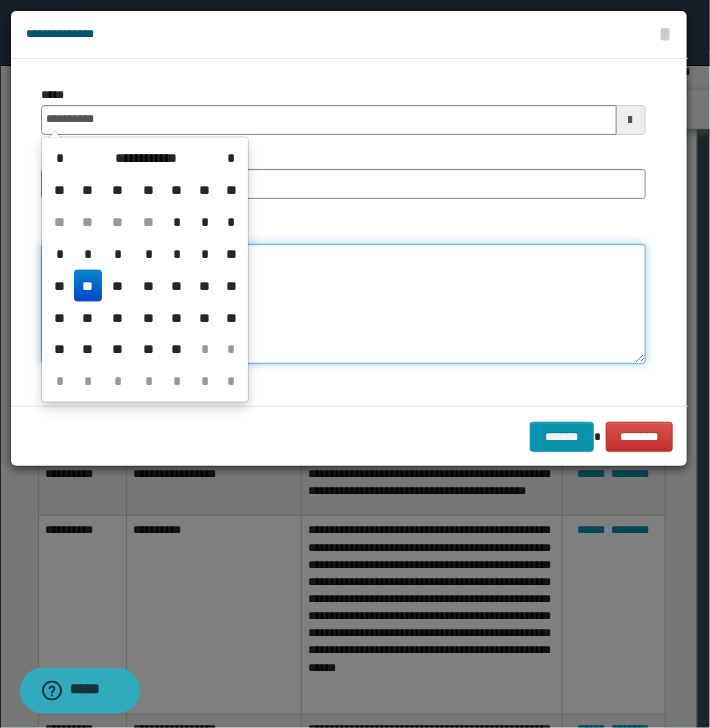 type on "**********" 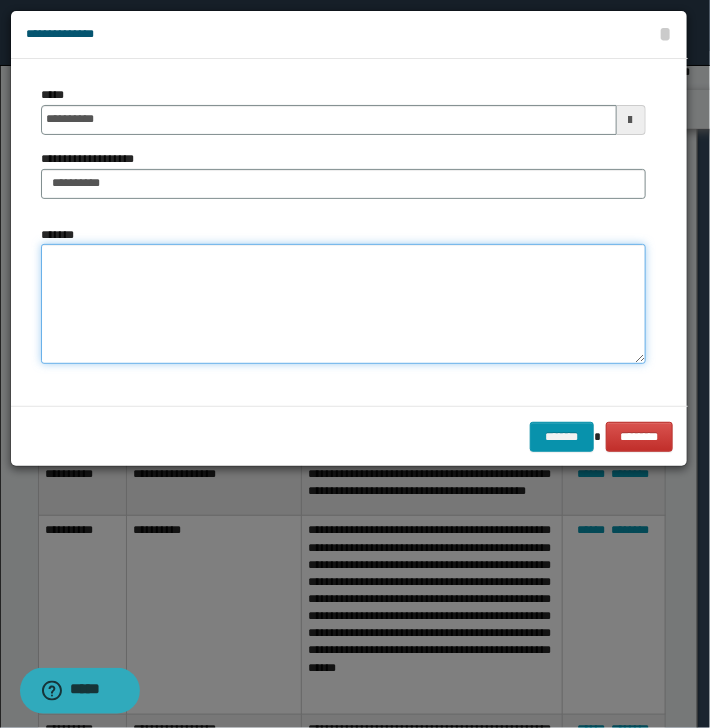 click on "*******" at bounding box center [343, 304] 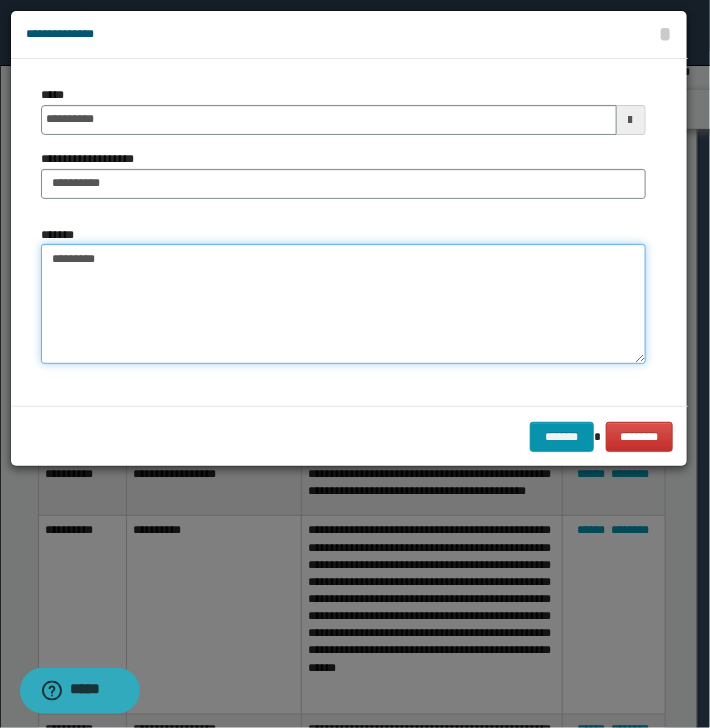 click on "********" at bounding box center (343, 304) 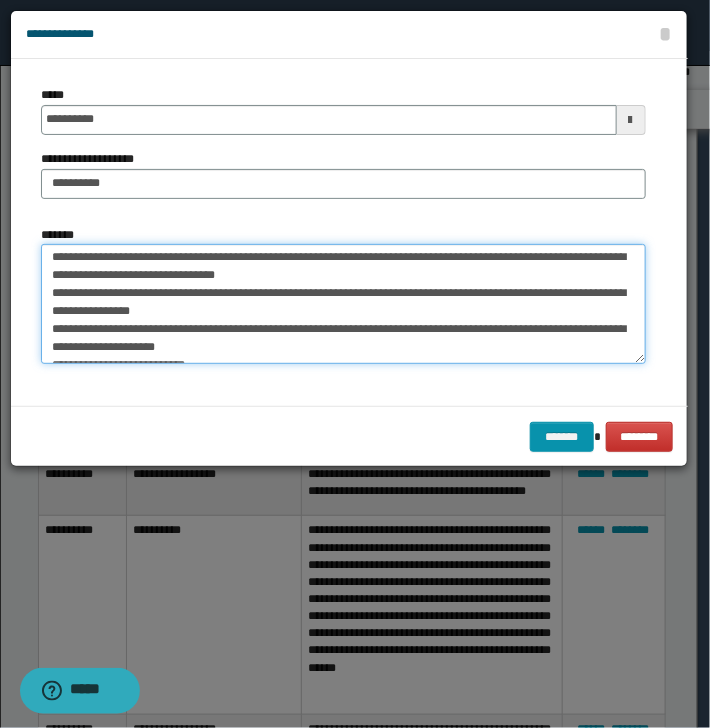 scroll, scrollTop: 0, scrollLeft: 0, axis: both 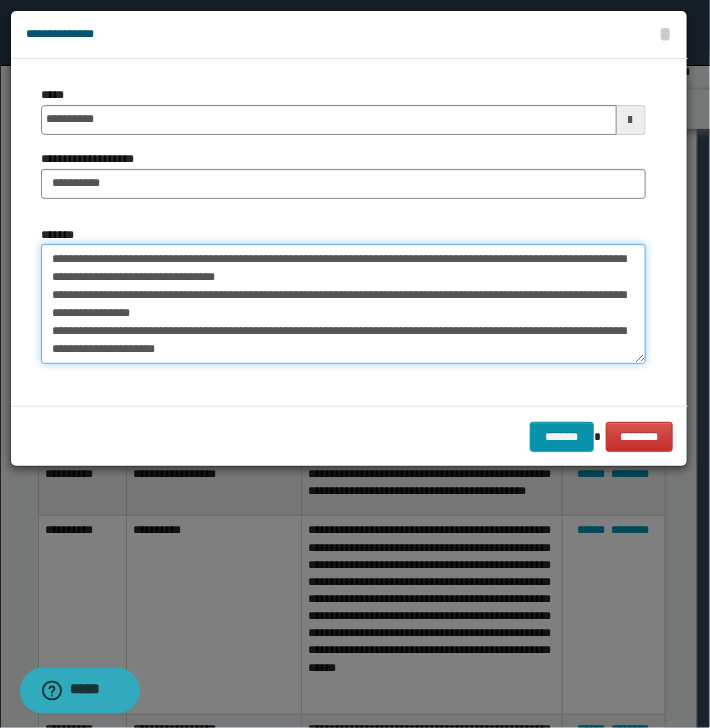click on "**********" at bounding box center (343, 304) 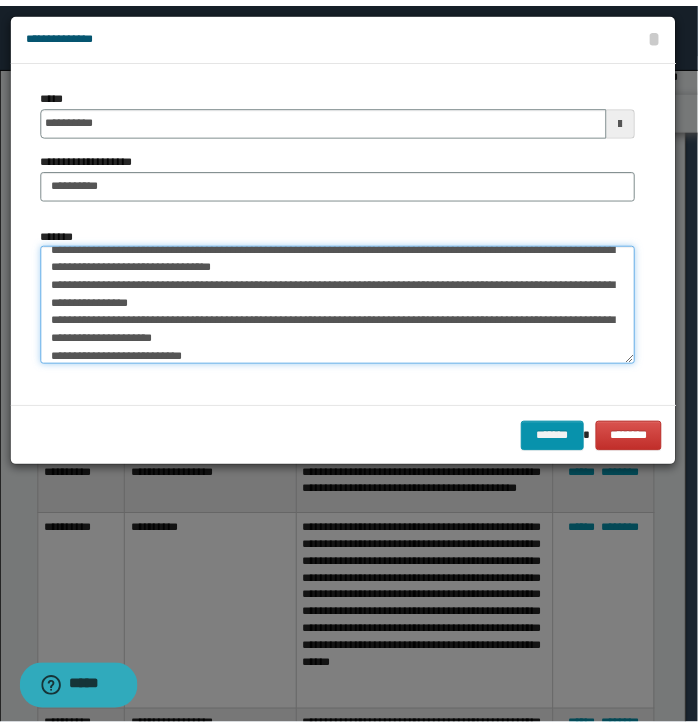 scroll, scrollTop: 17, scrollLeft: 0, axis: vertical 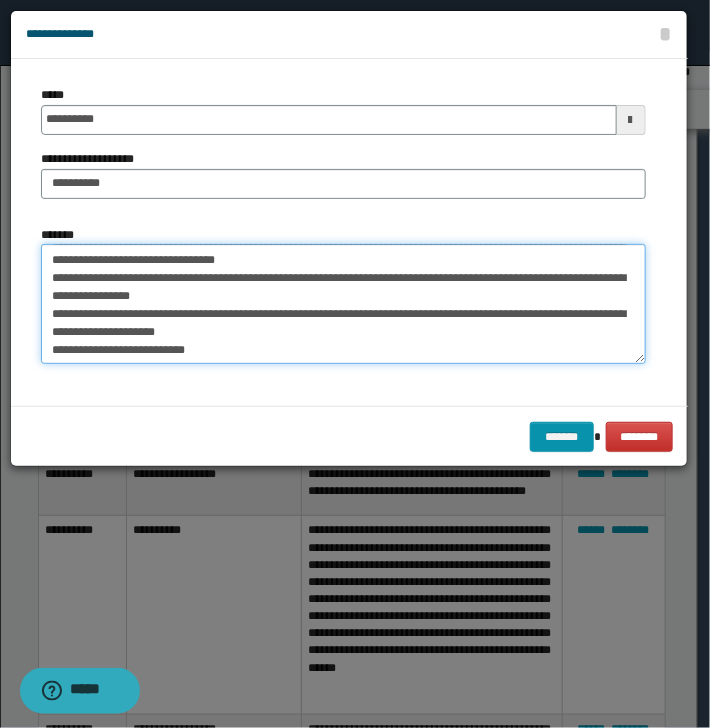 click on "**********" at bounding box center (343, 304) 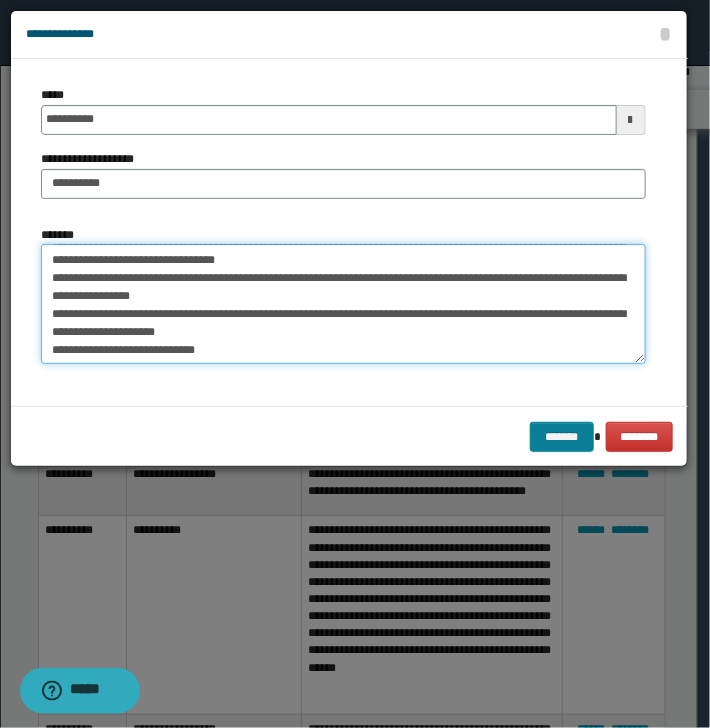 type on "**********" 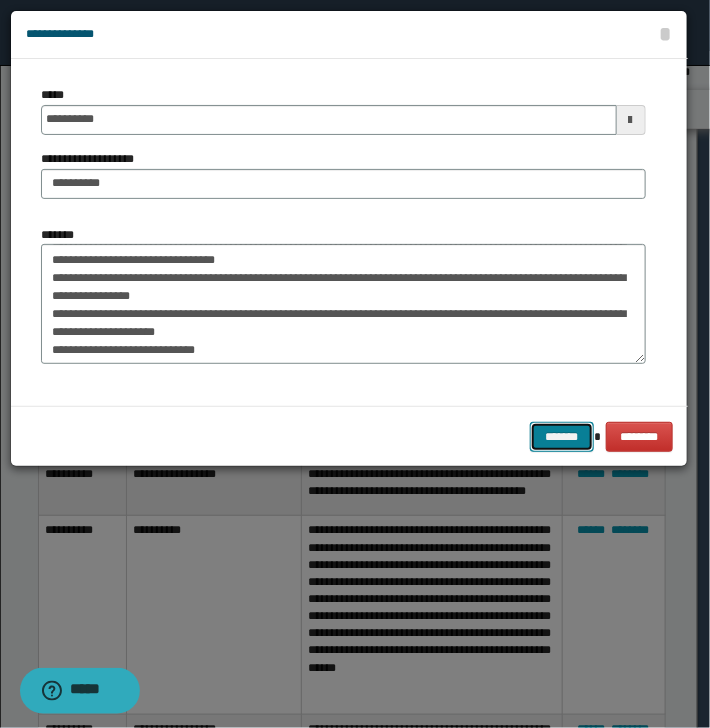 click on "*******" at bounding box center (562, 437) 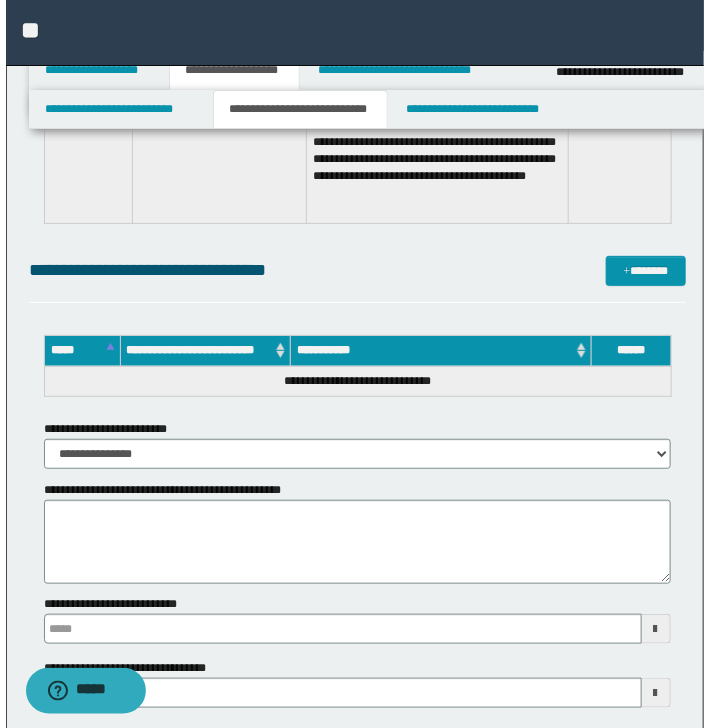 scroll, scrollTop: 3412, scrollLeft: 0, axis: vertical 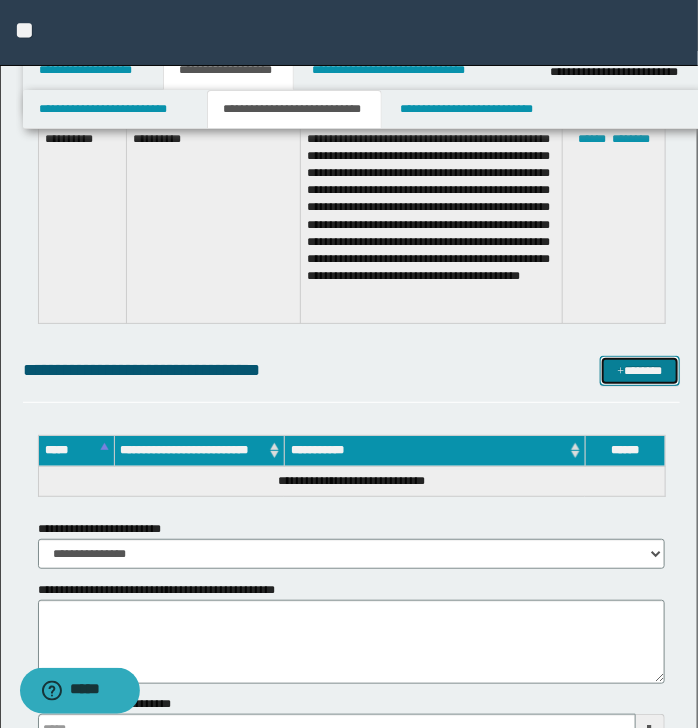 click on "*******" at bounding box center [639, 371] 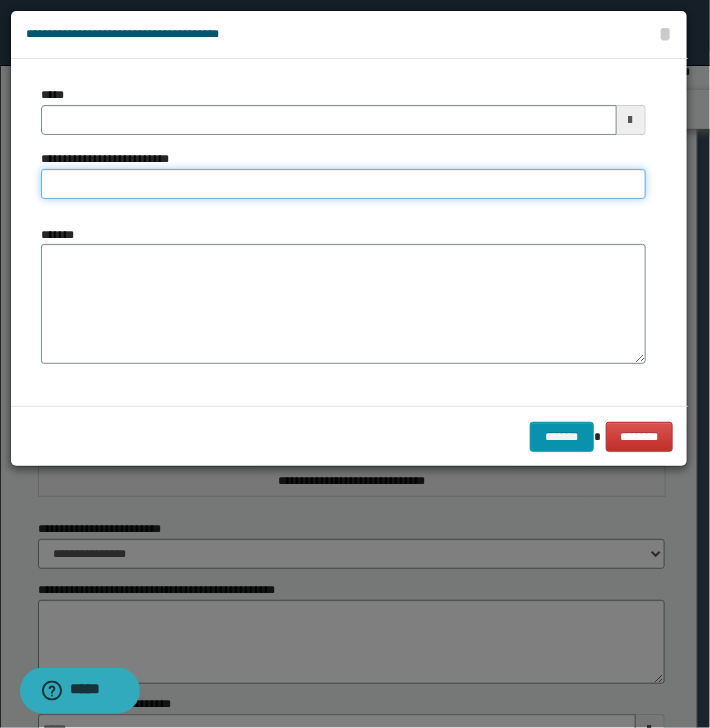 drag, startPoint x: 89, startPoint y: 186, endPoint x: 100, endPoint y: 195, distance: 14.21267 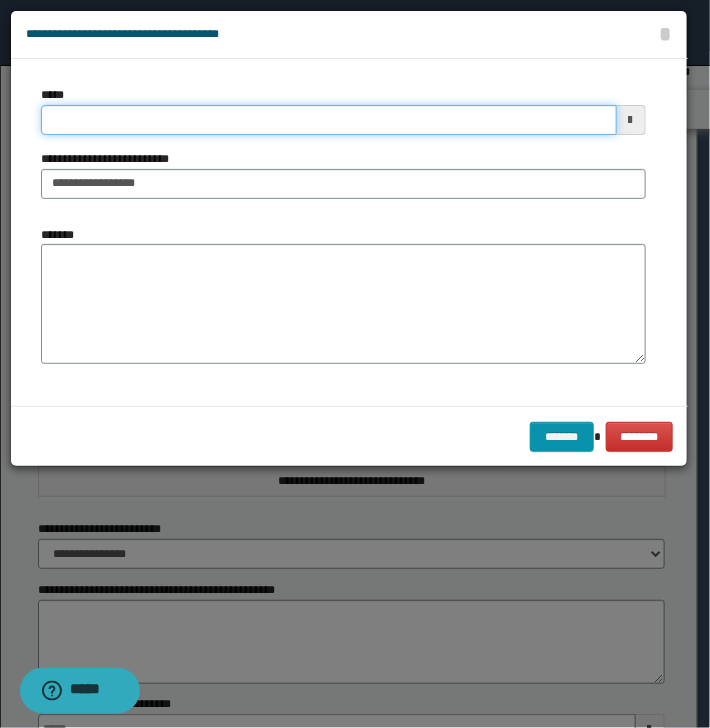 click on "*****" at bounding box center (329, 120) 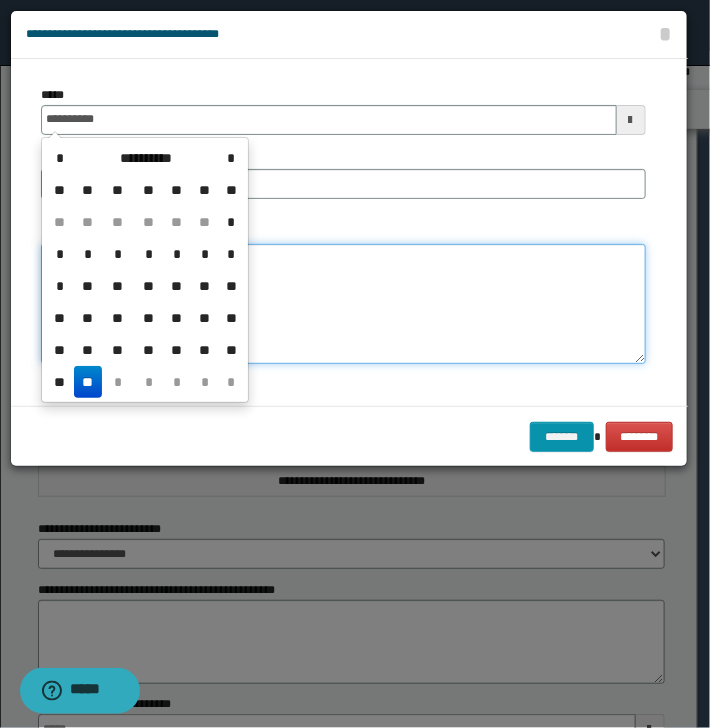 type on "**********" 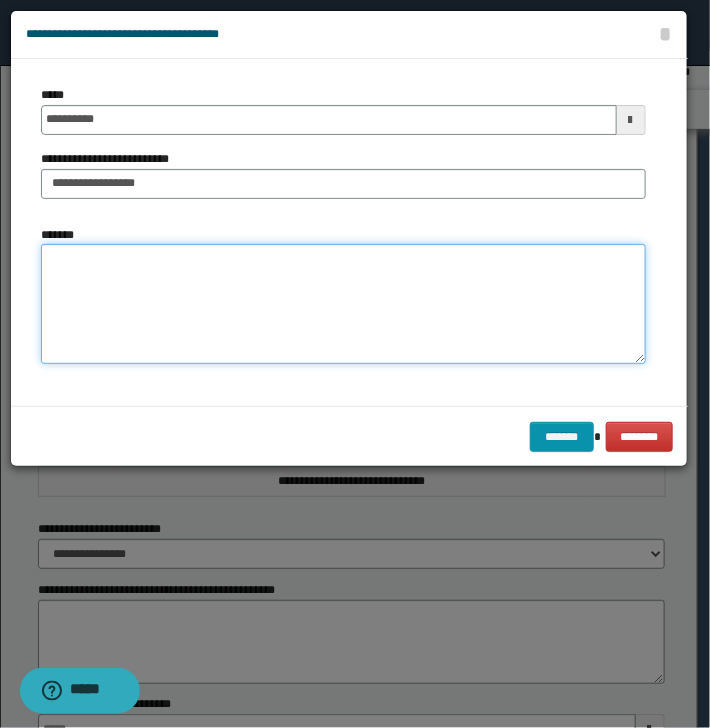 click on "*******" at bounding box center (343, 304) 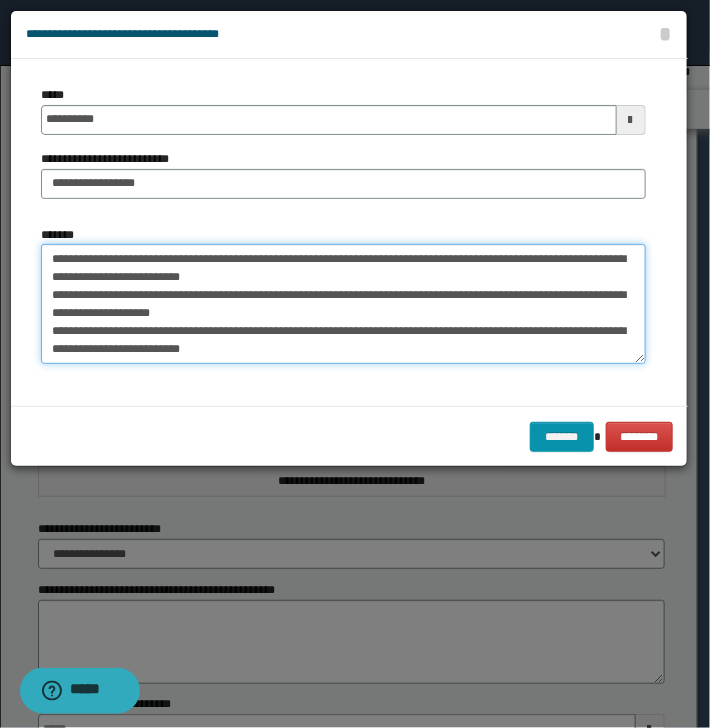 scroll, scrollTop: 53, scrollLeft: 0, axis: vertical 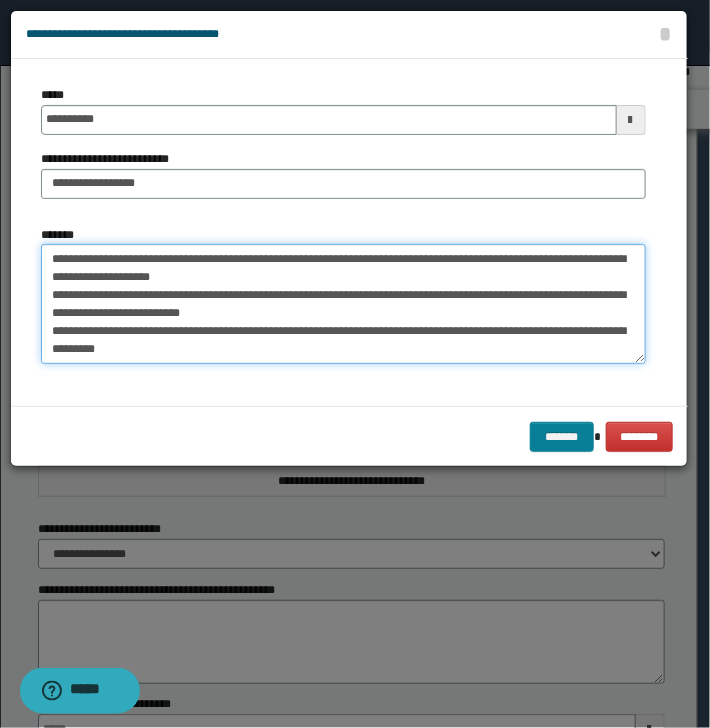 type on "**********" 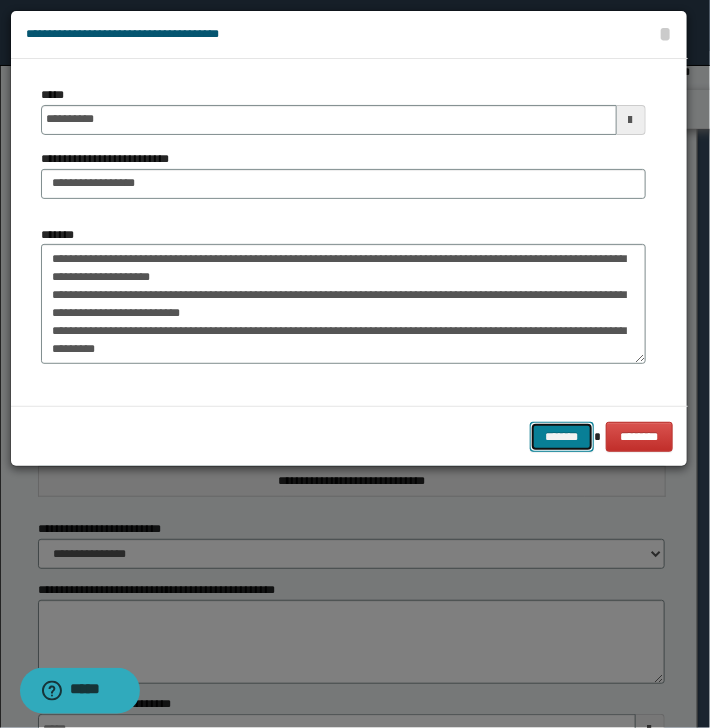 click on "*******" at bounding box center (562, 437) 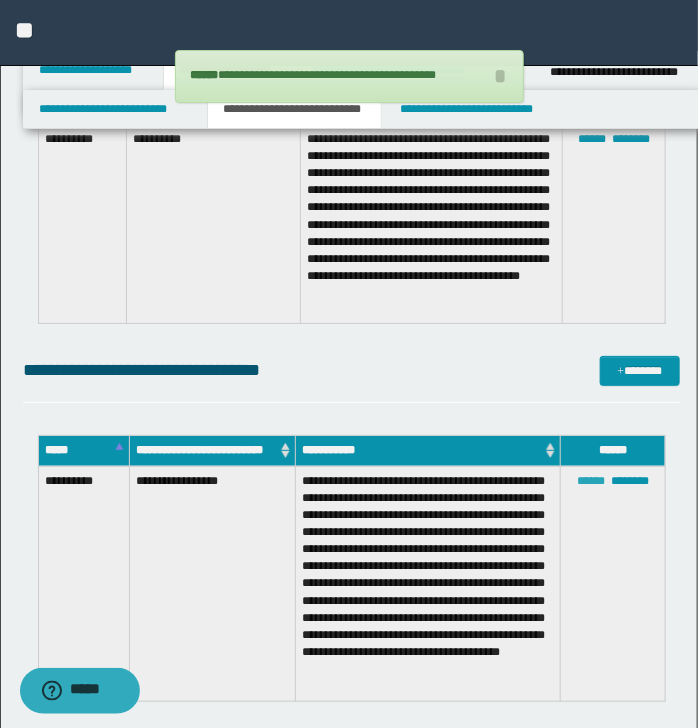 click on "******" at bounding box center (591, 481) 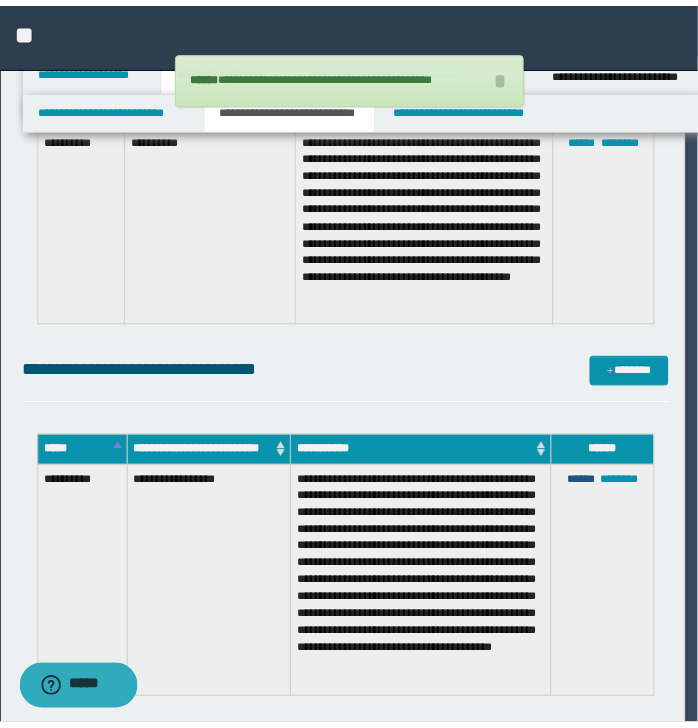 scroll, scrollTop: 0, scrollLeft: 0, axis: both 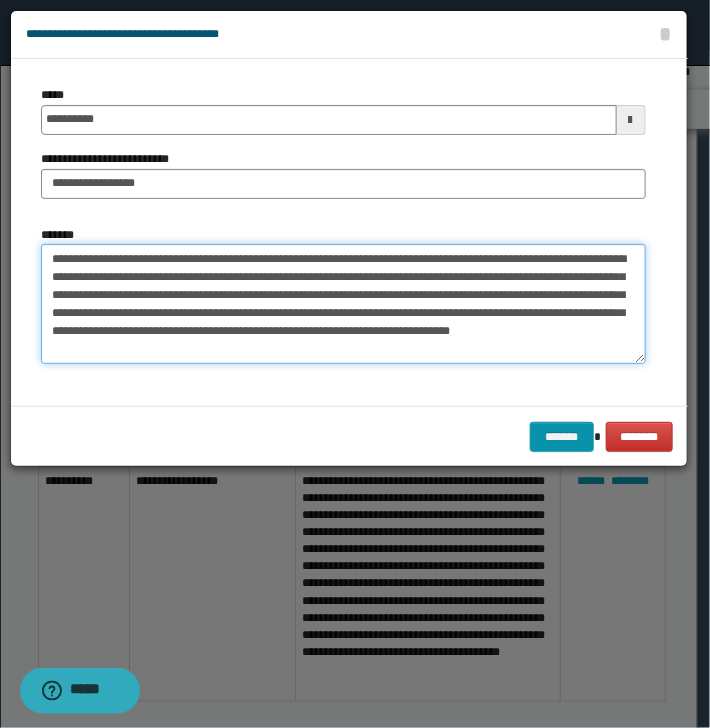 click on "**********" at bounding box center [343, 304] 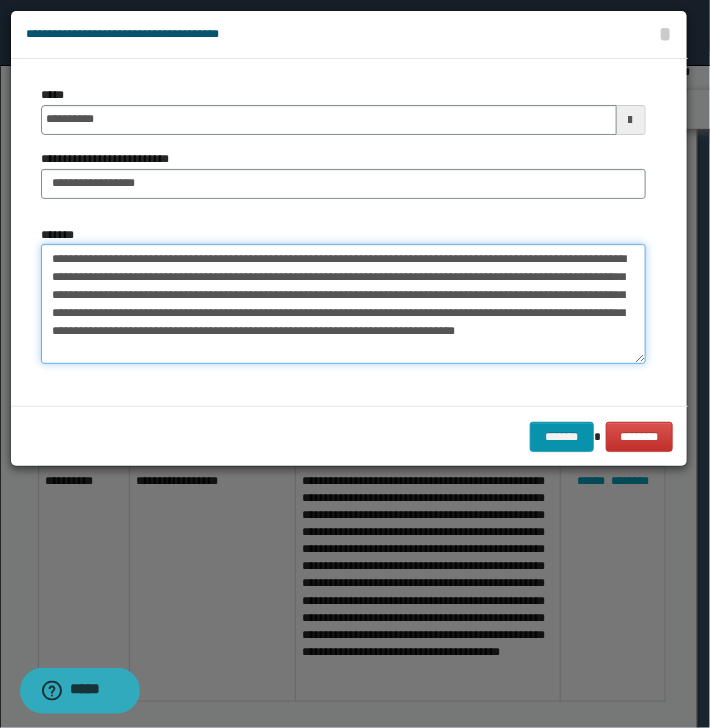 click on "**********" at bounding box center [343, 304] 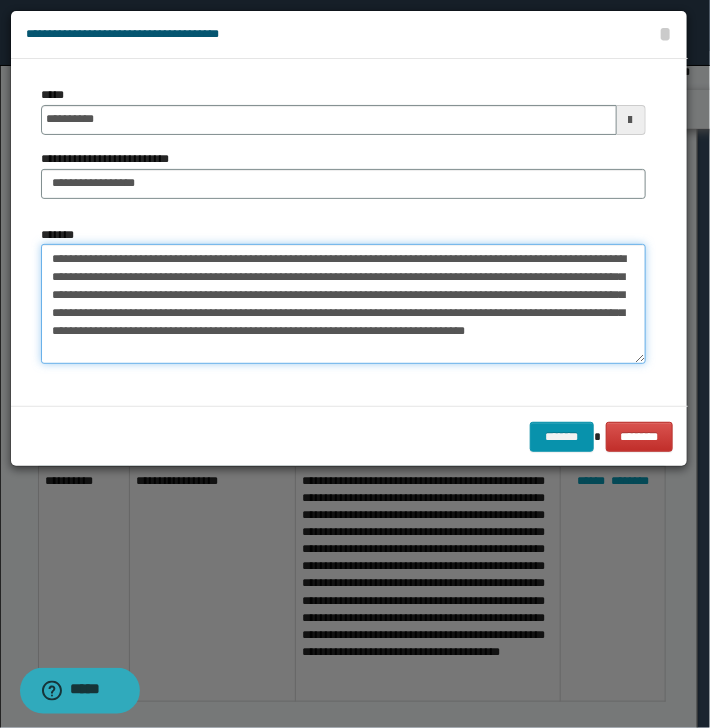 click on "**********" at bounding box center [343, 304] 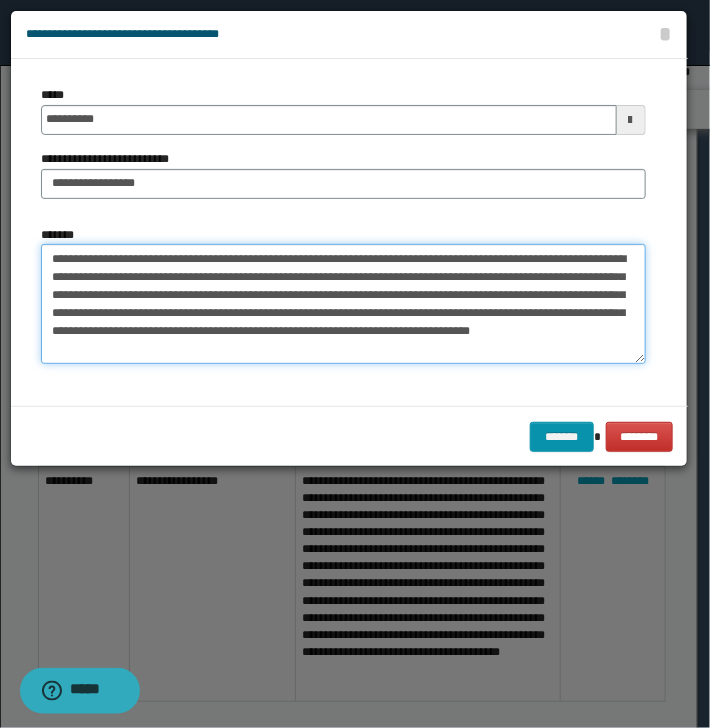 click on "**********" at bounding box center (343, 304) 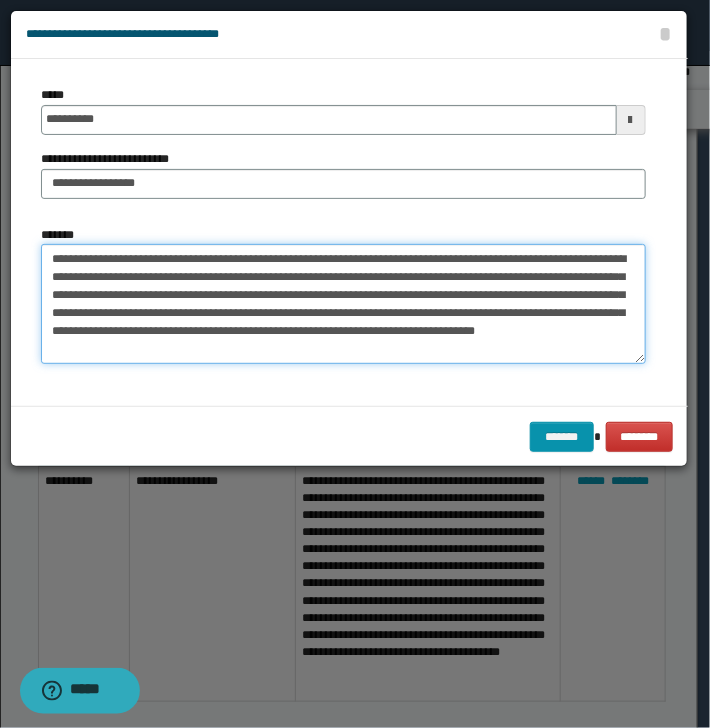 click on "**********" at bounding box center [343, 304] 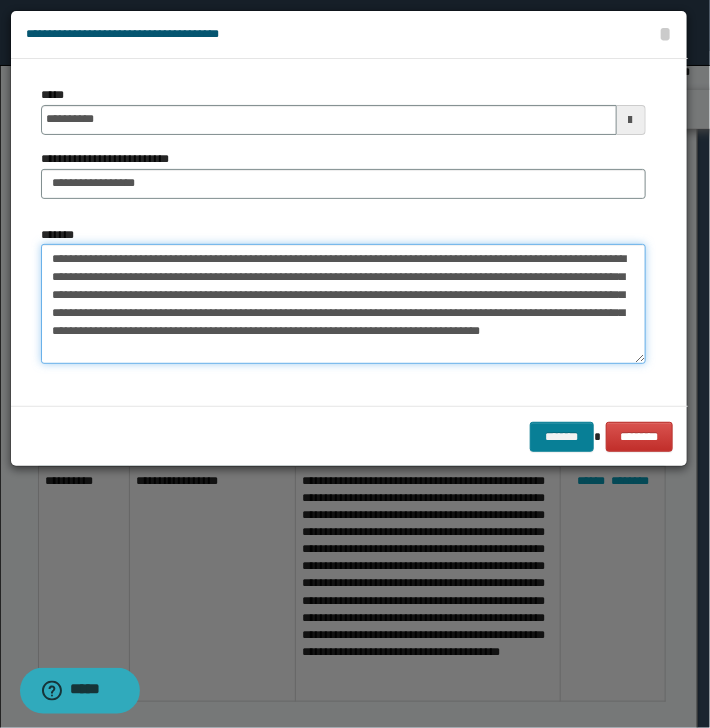 type on "**********" 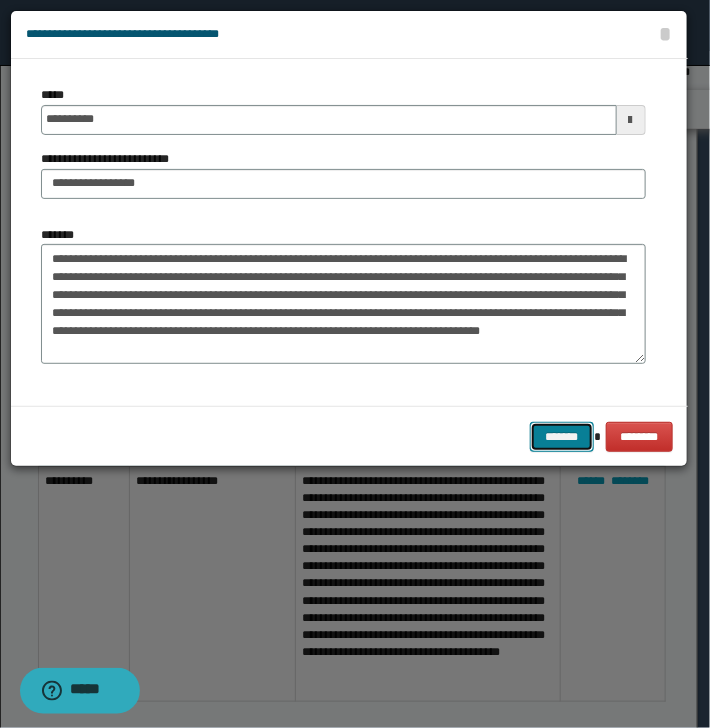 click on "*******" at bounding box center (562, 437) 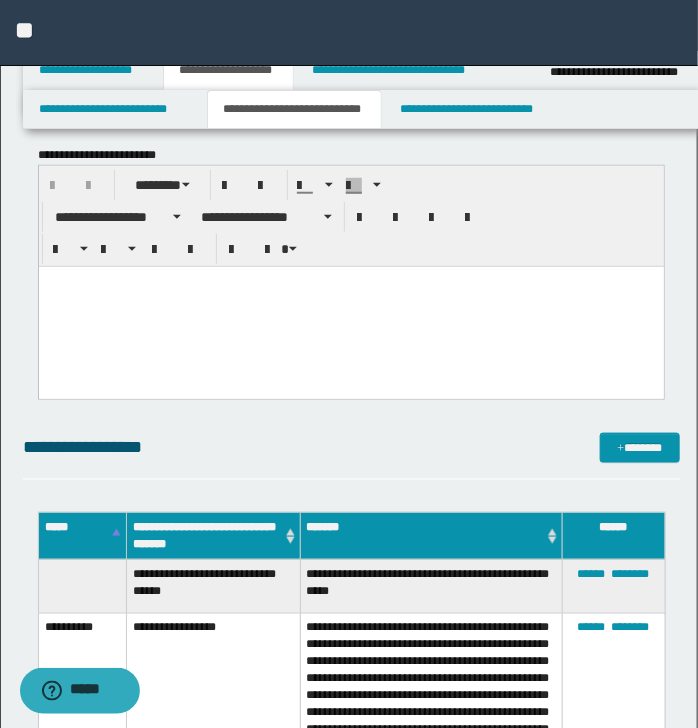 scroll, scrollTop: 345, scrollLeft: 0, axis: vertical 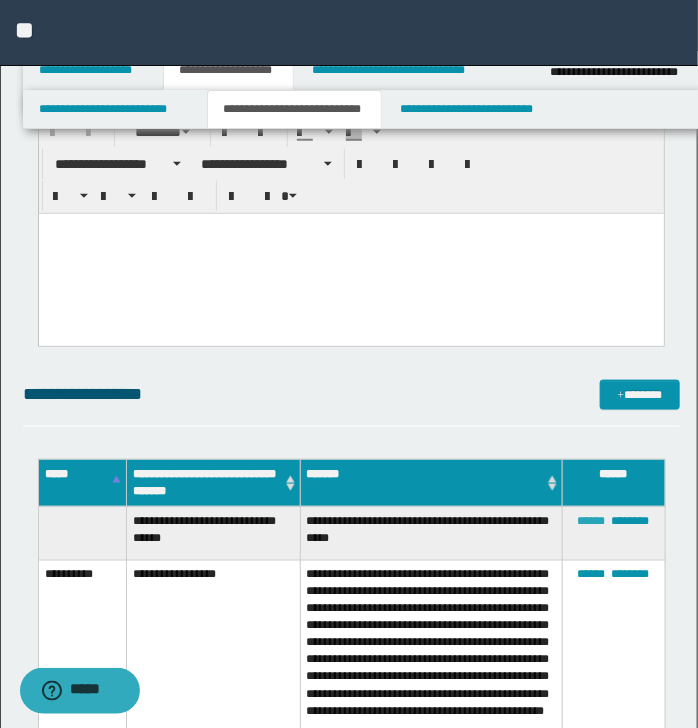 click on "******" at bounding box center (592, 521) 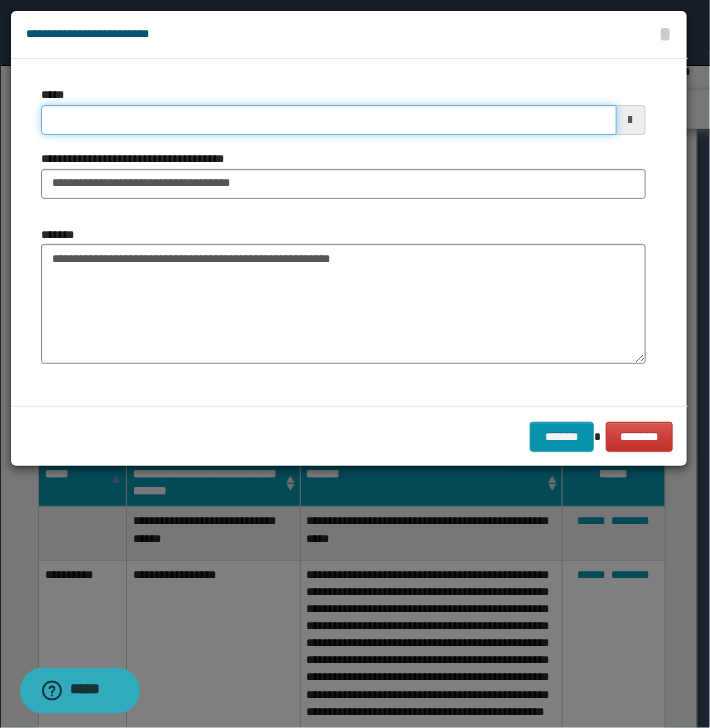 click on "*****" at bounding box center (329, 120) 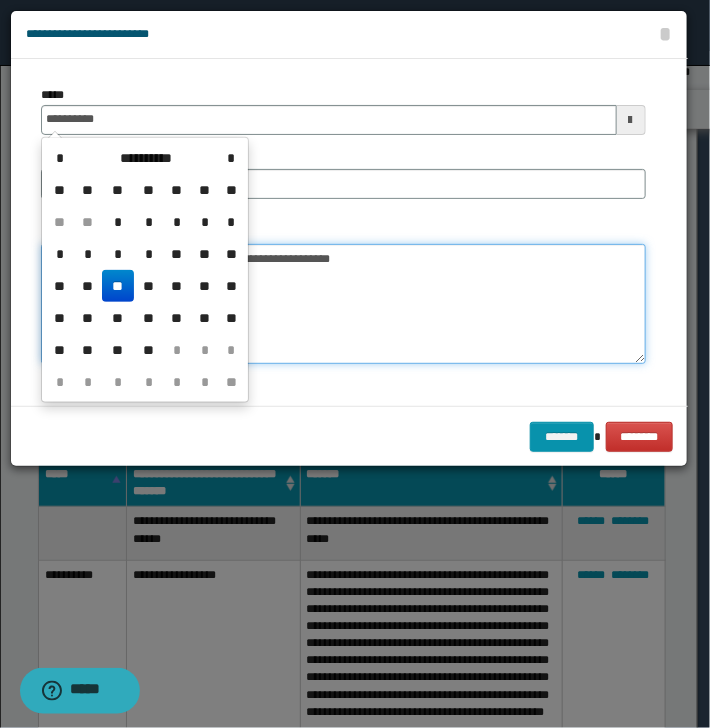 type on "**********" 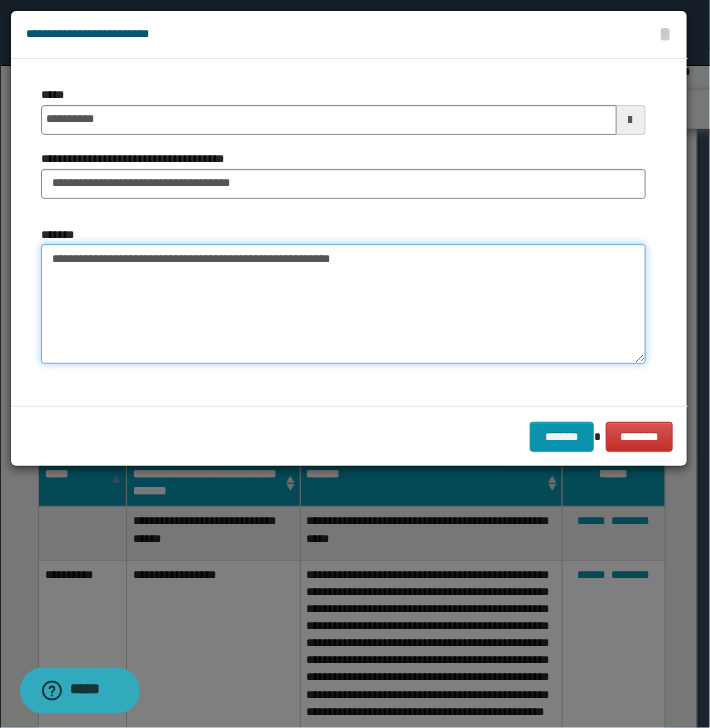 click on "**********" at bounding box center [343, 304] 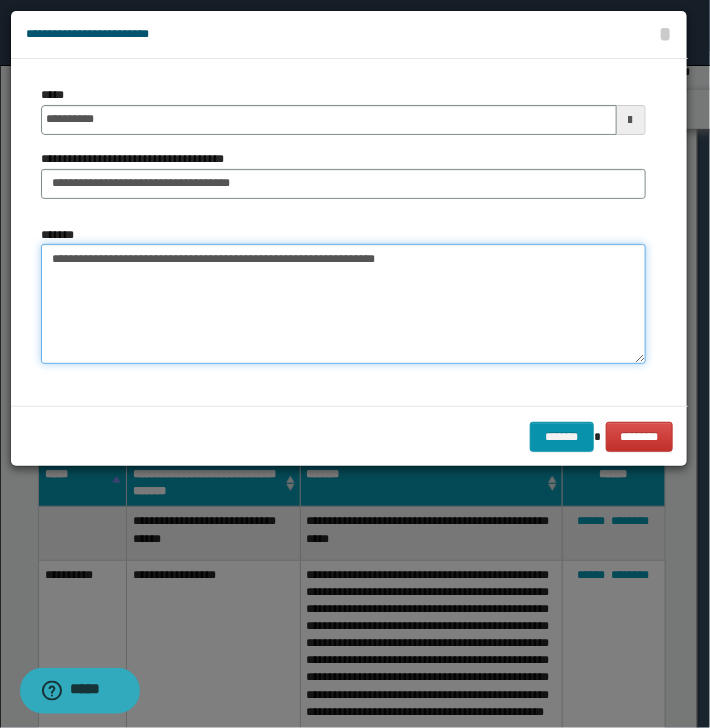 click on "**********" at bounding box center [343, 304] 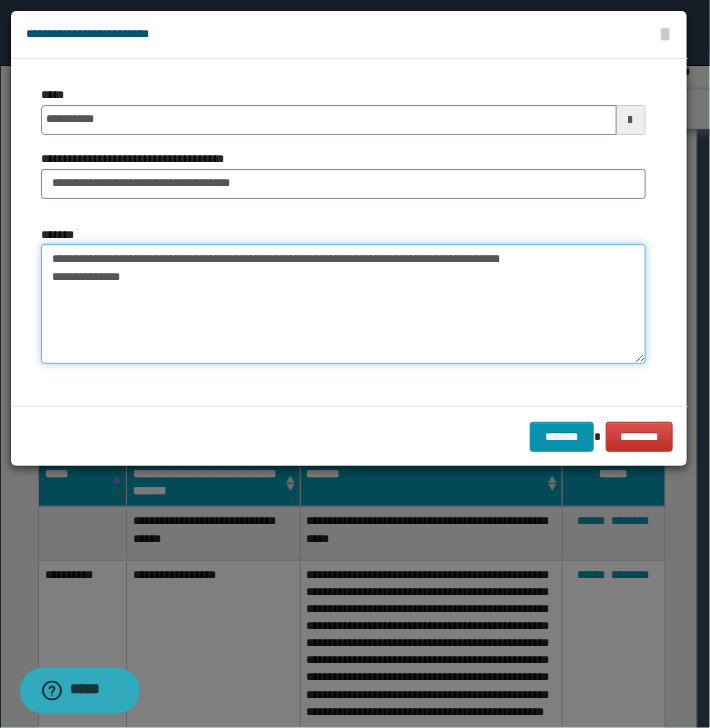 click on "**********" at bounding box center (343, 304) 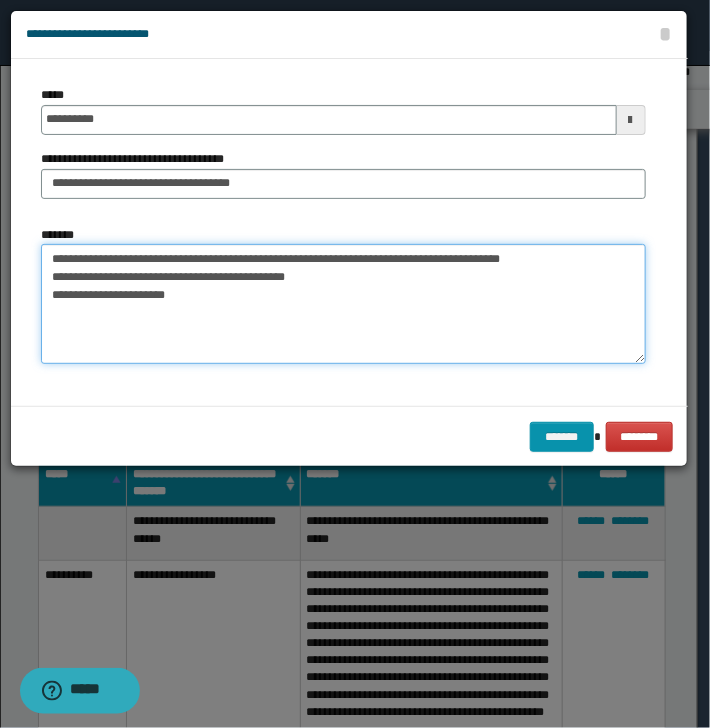 click on "**********" at bounding box center (343, 304) 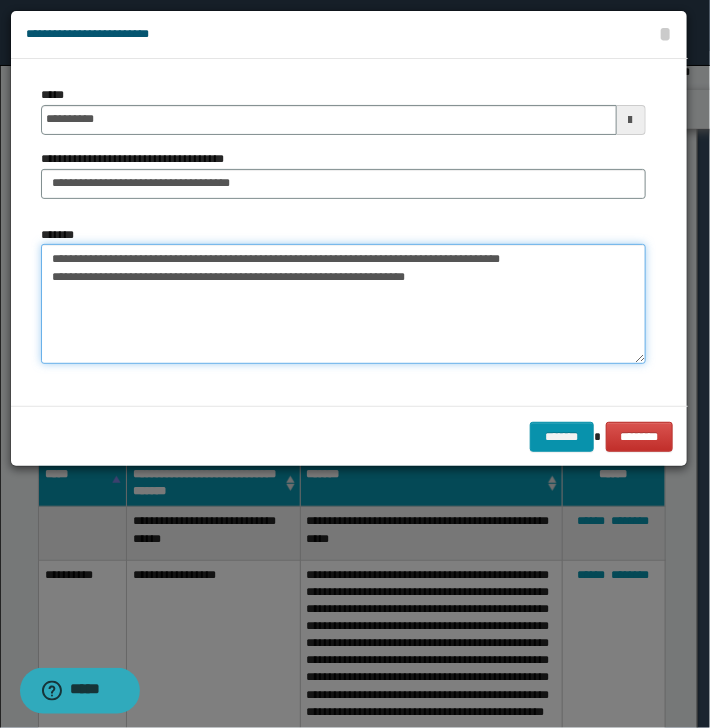 click on "**********" at bounding box center [343, 304] 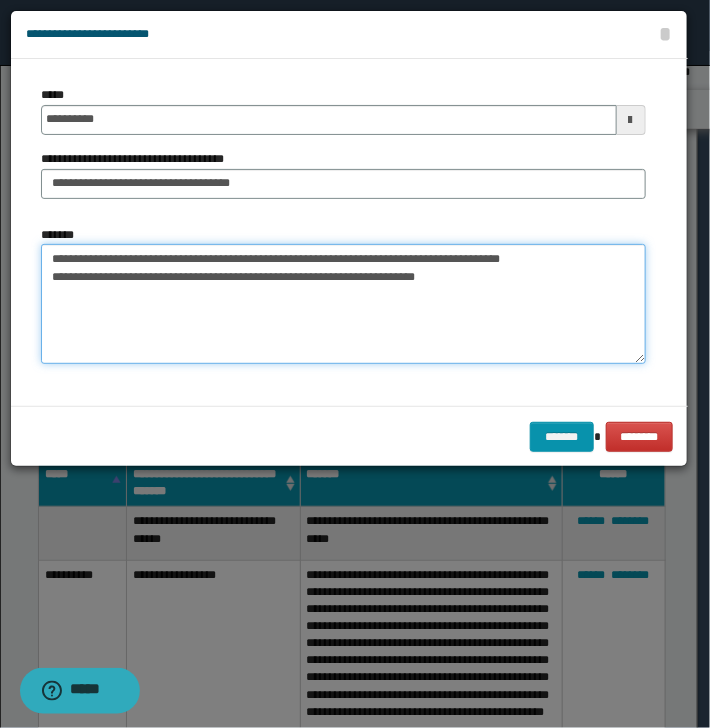 click on "**********" at bounding box center (343, 304) 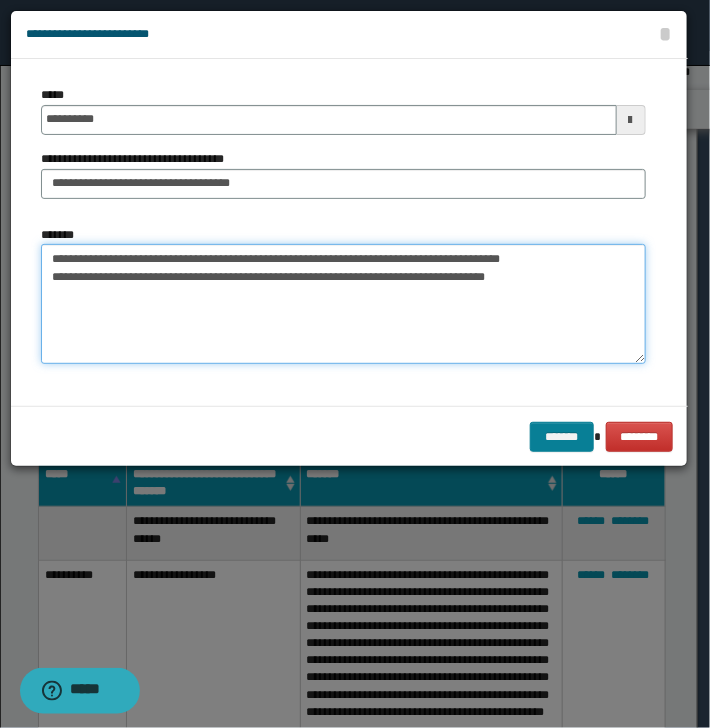 type on "**********" 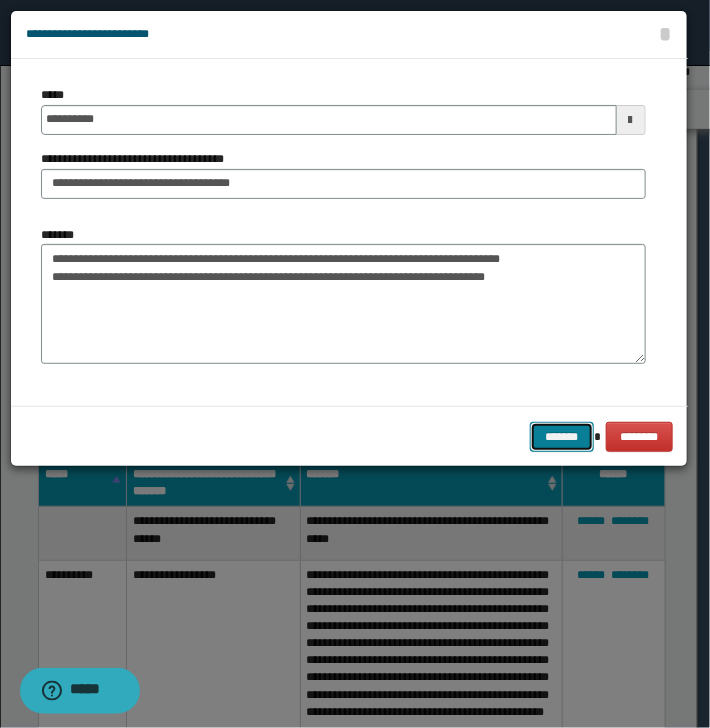 click on "*******" at bounding box center [562, 437] 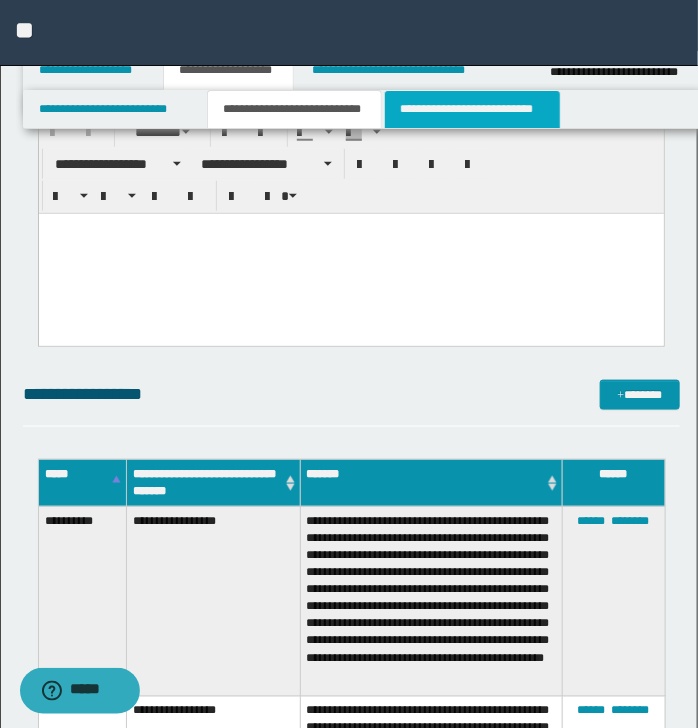 click on "**********" at bounding box center [472, 109] 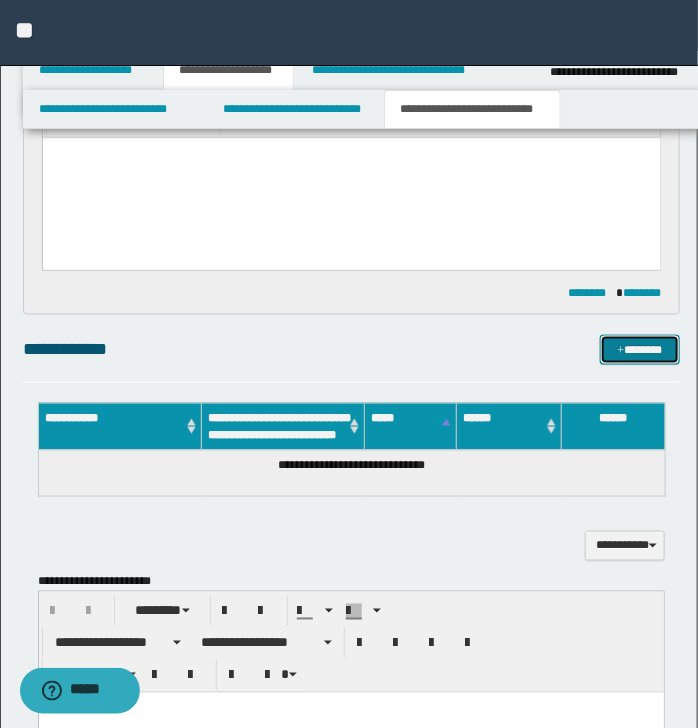 click on "*******" at bounding box center (639, 350) 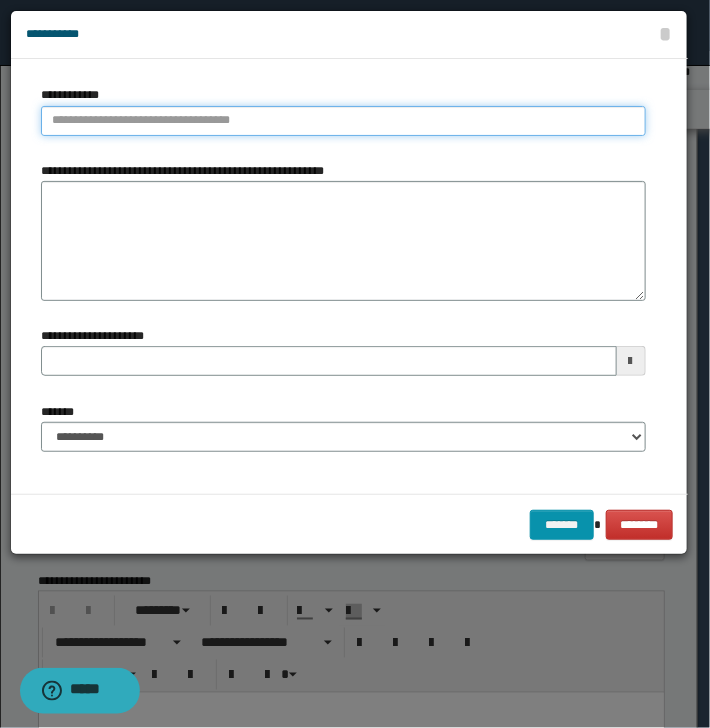 click on "**********" at bounding box center (343, 121) 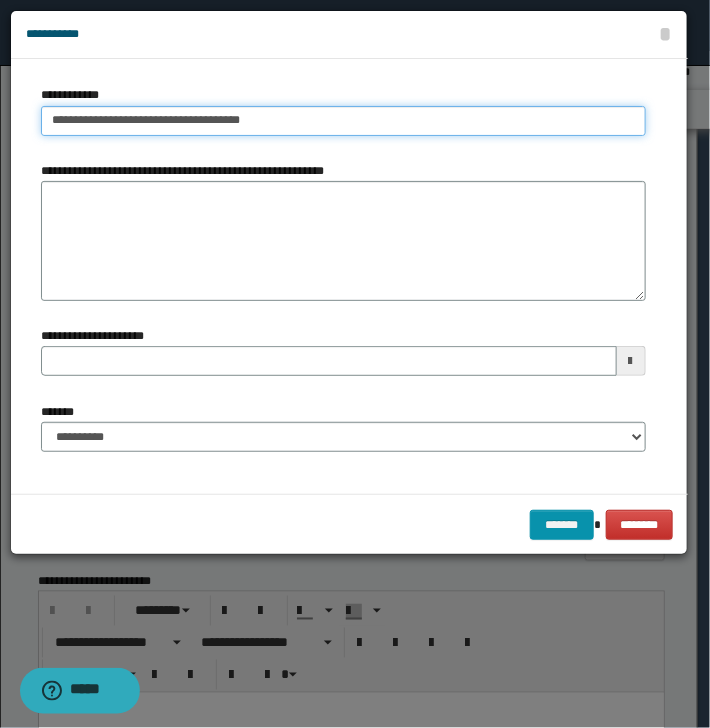 type on "**********" 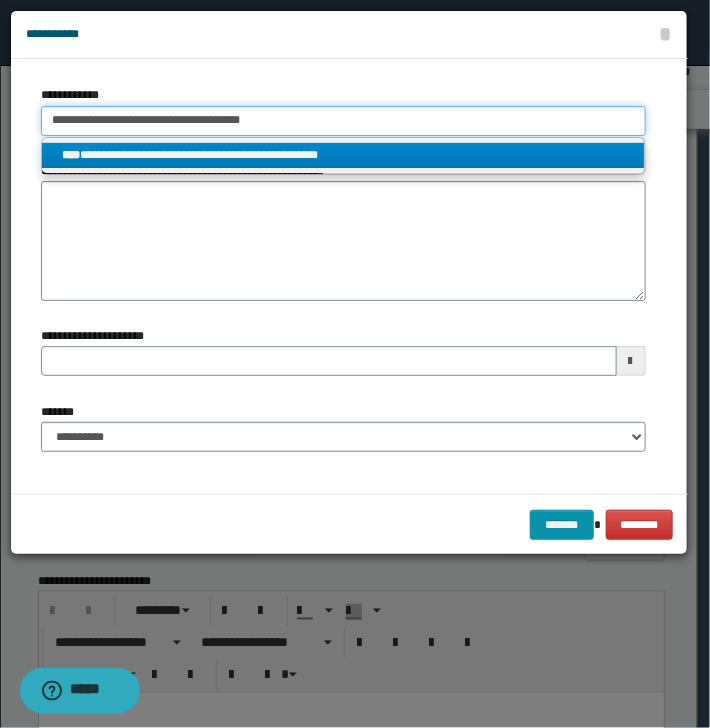 type on "**********" 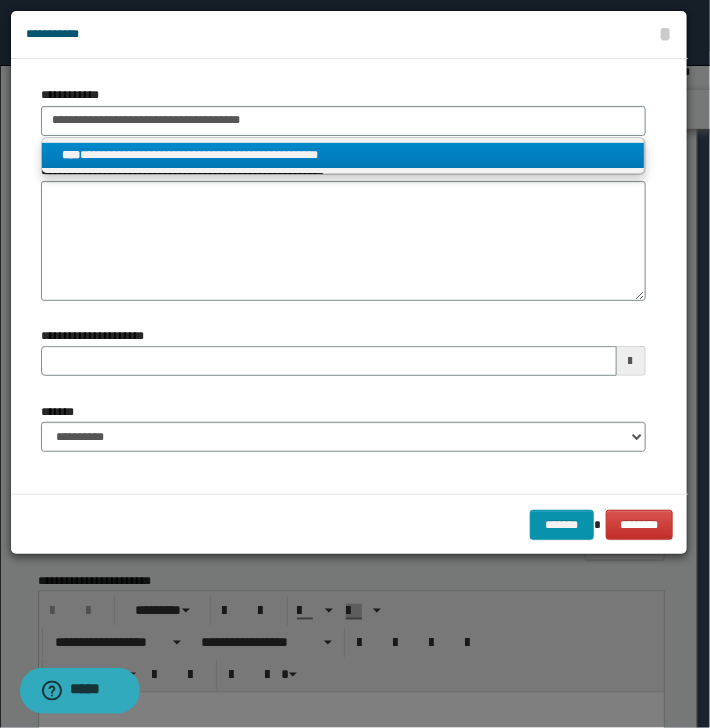 click on "**********" at bounding box center [343, 155] 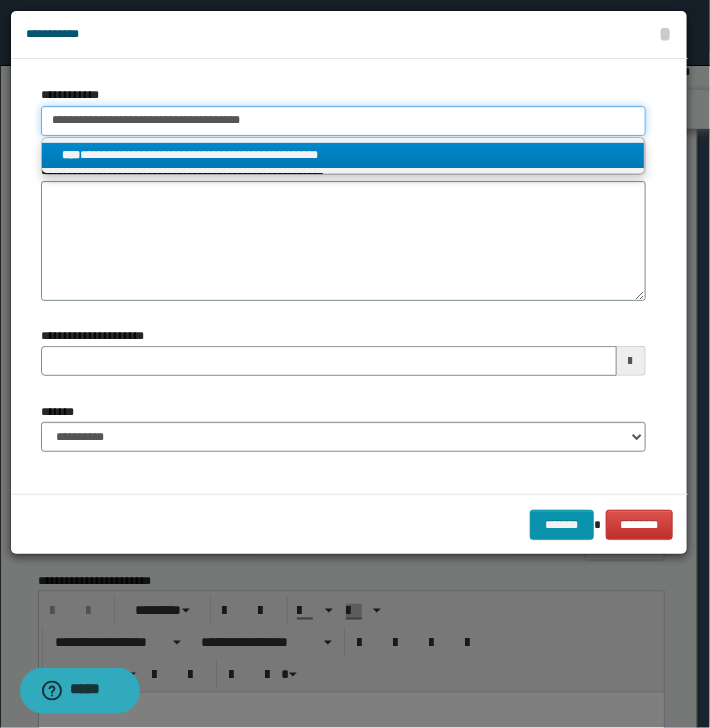 type 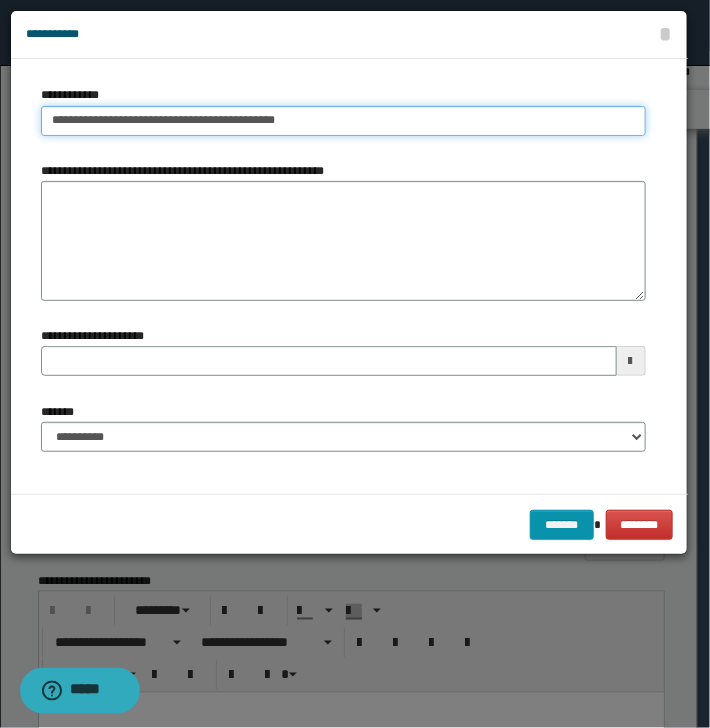 type 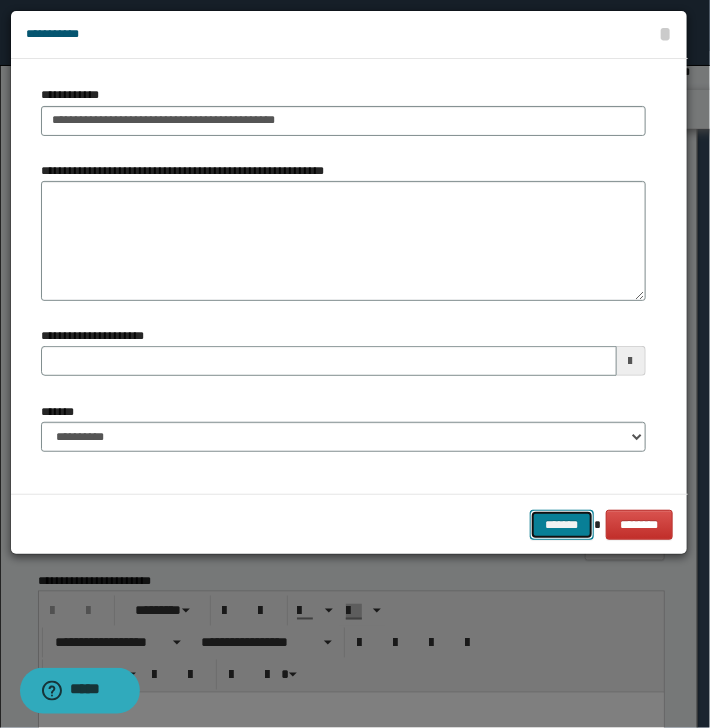 click on "*******" at bounding box center (562, 525) 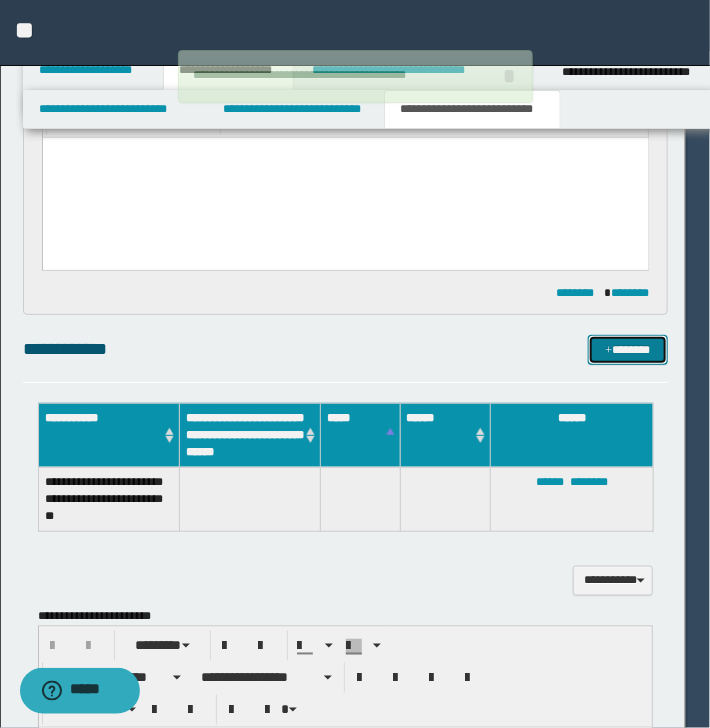 type 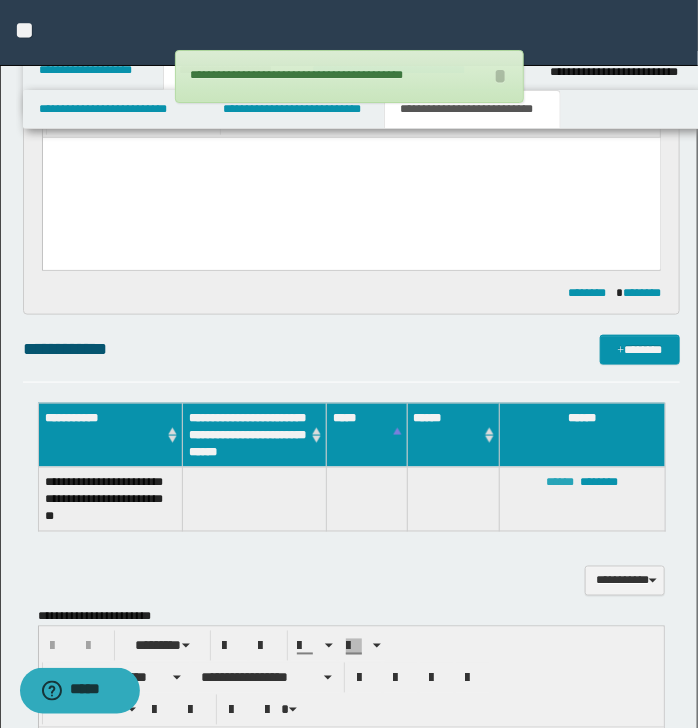 click on "******" at bounding box center (560, 482) 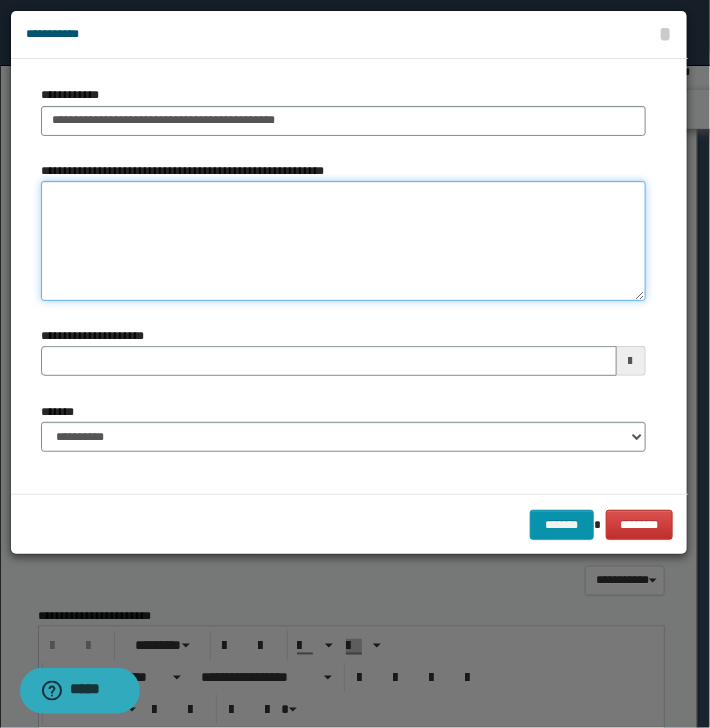 click on "**********" at bounding box center [343, 241] 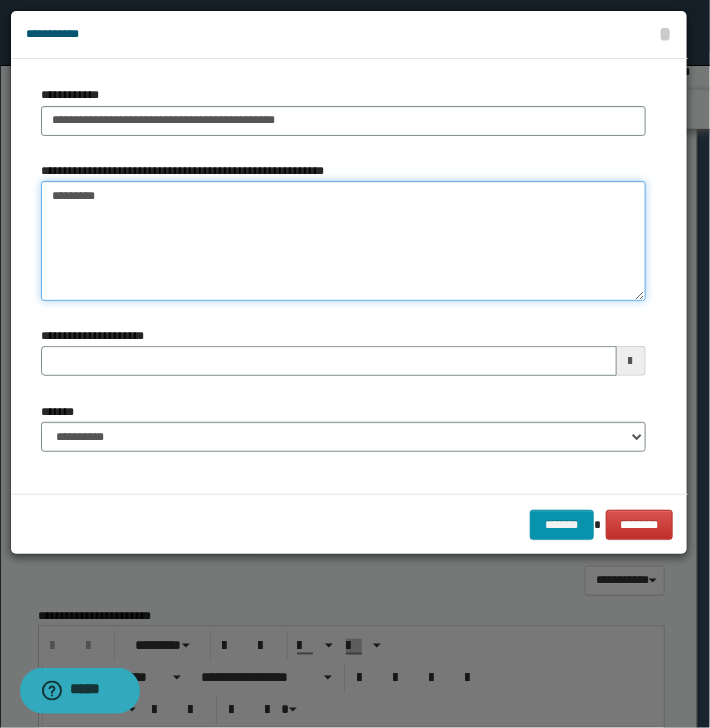 type on "**********" 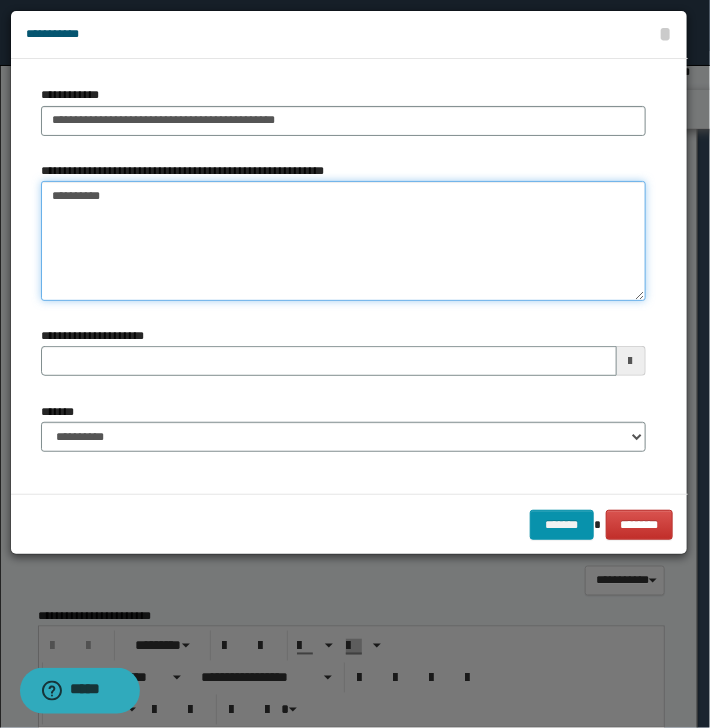 type 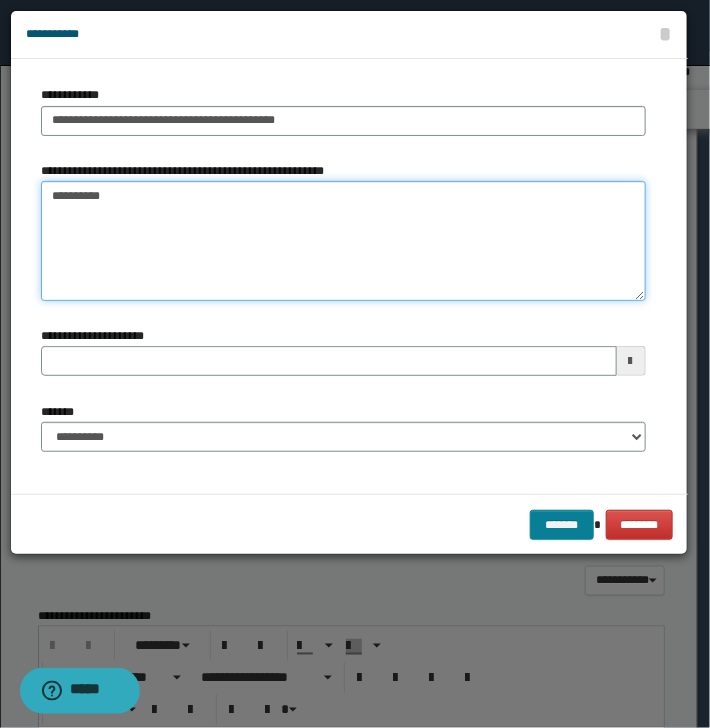 type on "**********" 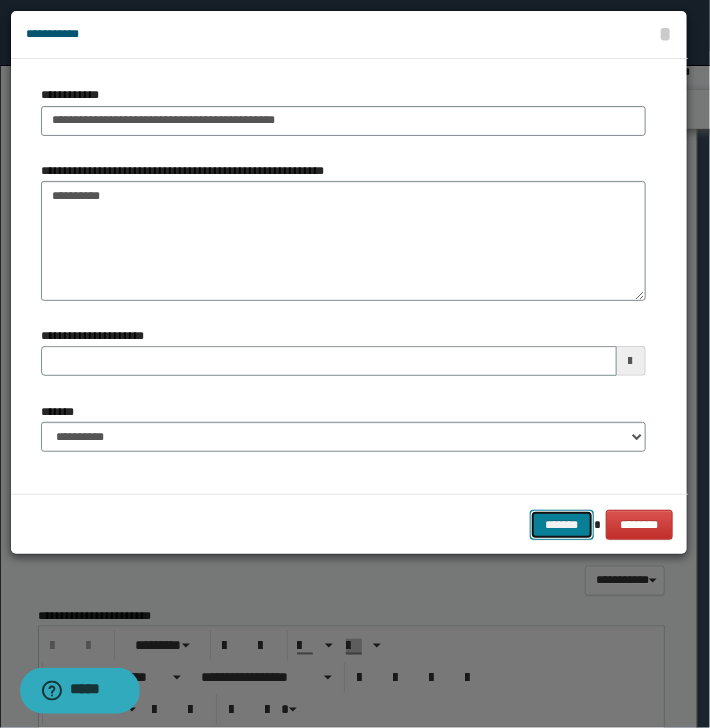 click on "*******" at bounding box center (562, 525) 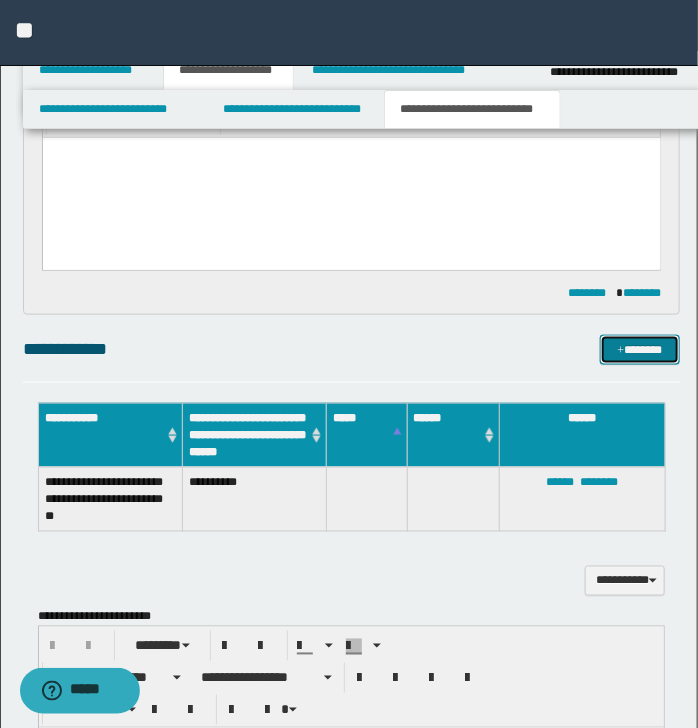 click on "*******" at bounding box center (639, 350) 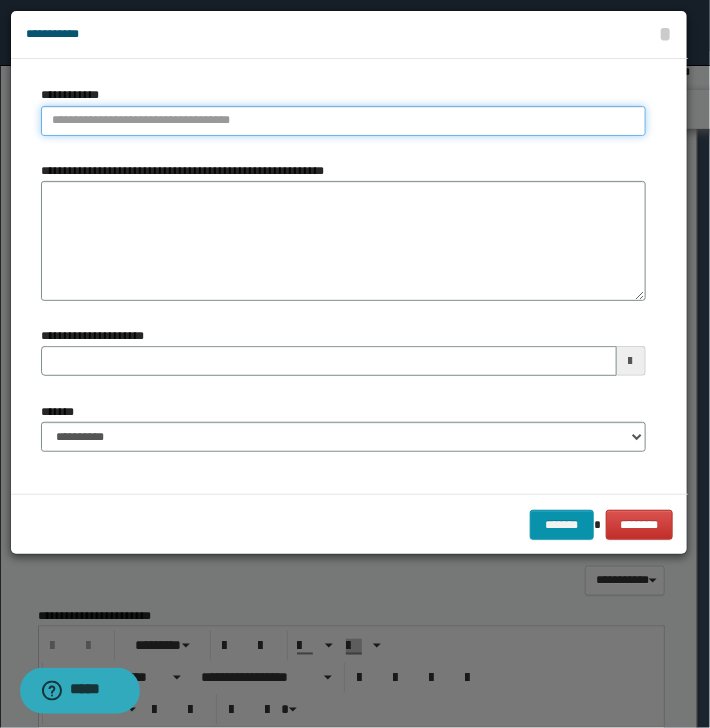 type on "**********" 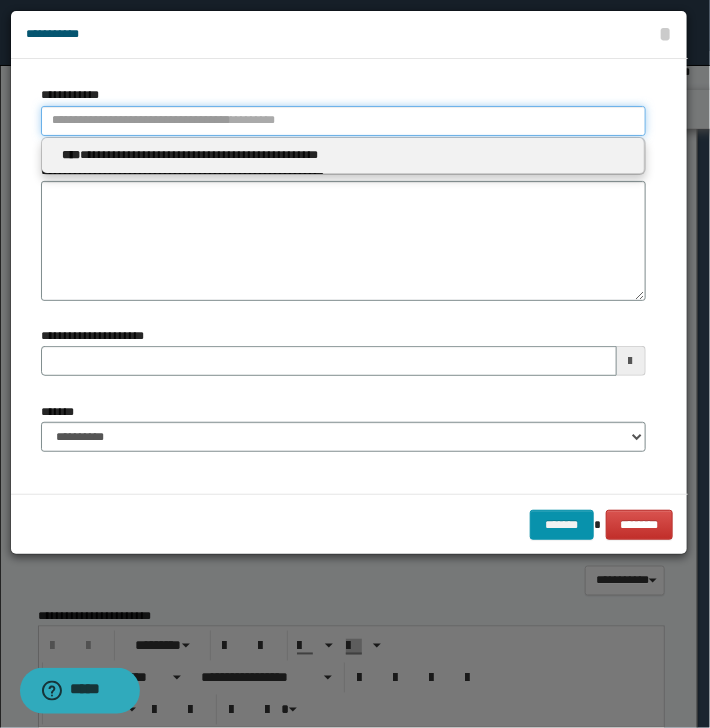 click on "**********" at bounding box center [343, 121] 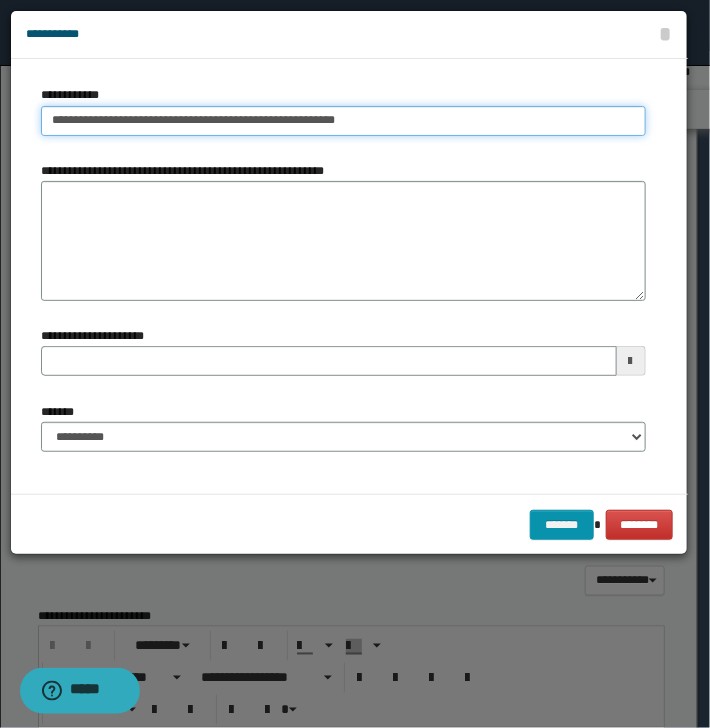 type on "**********" 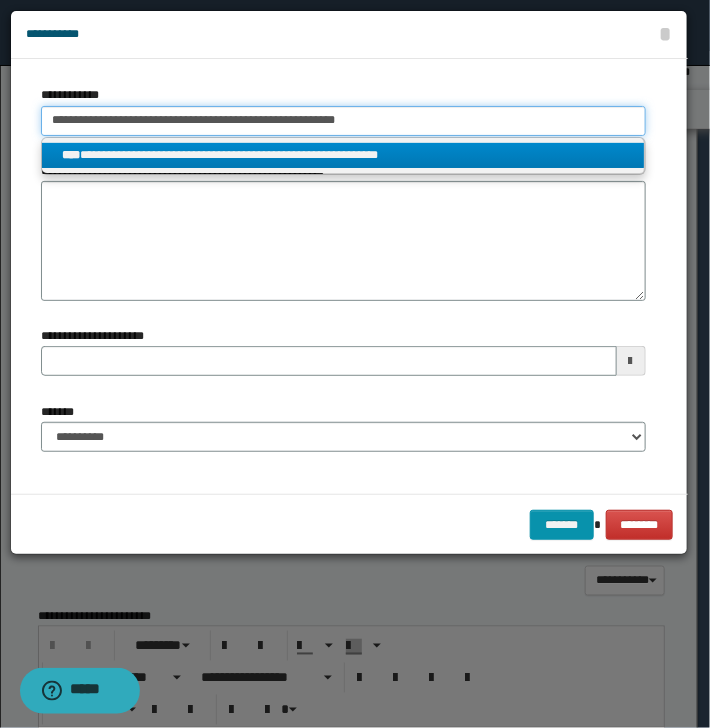 type on "**********" 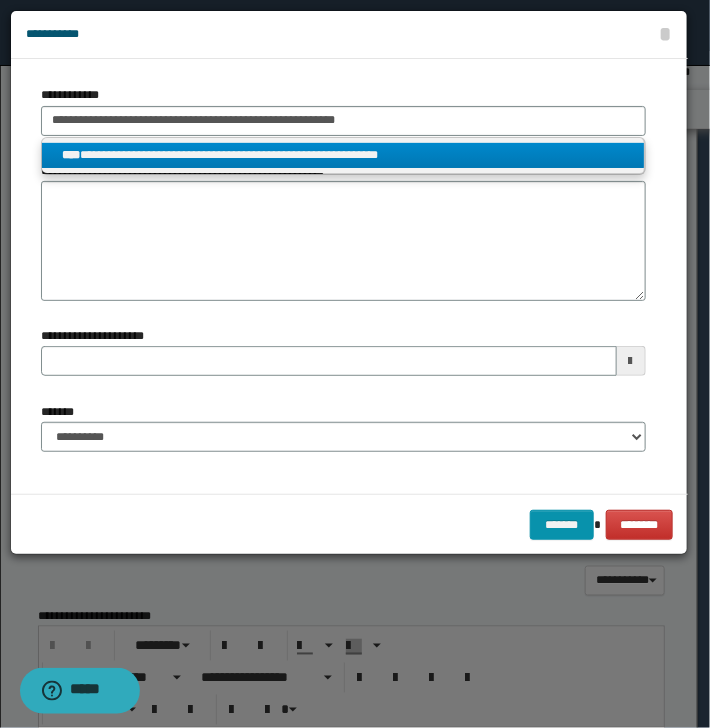 click on "**********" at bounding box center (343, 155) 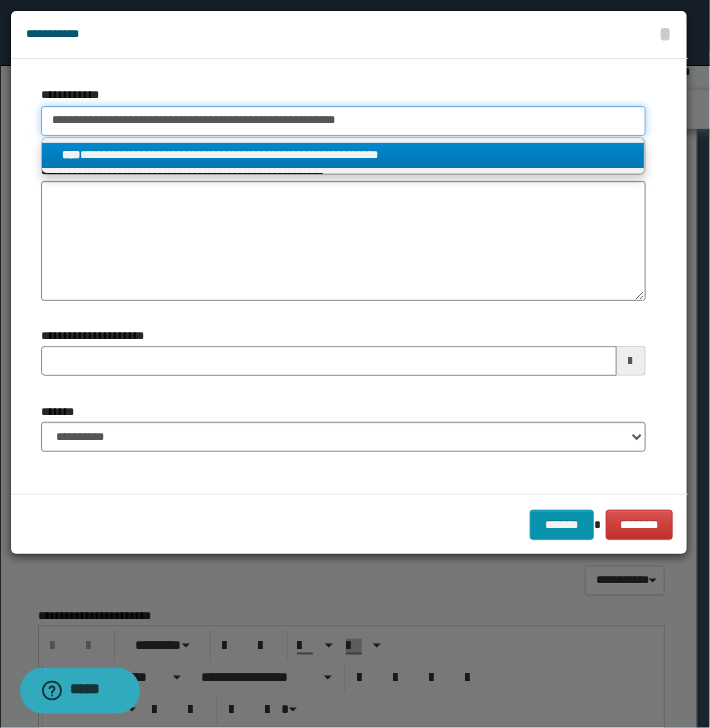 type 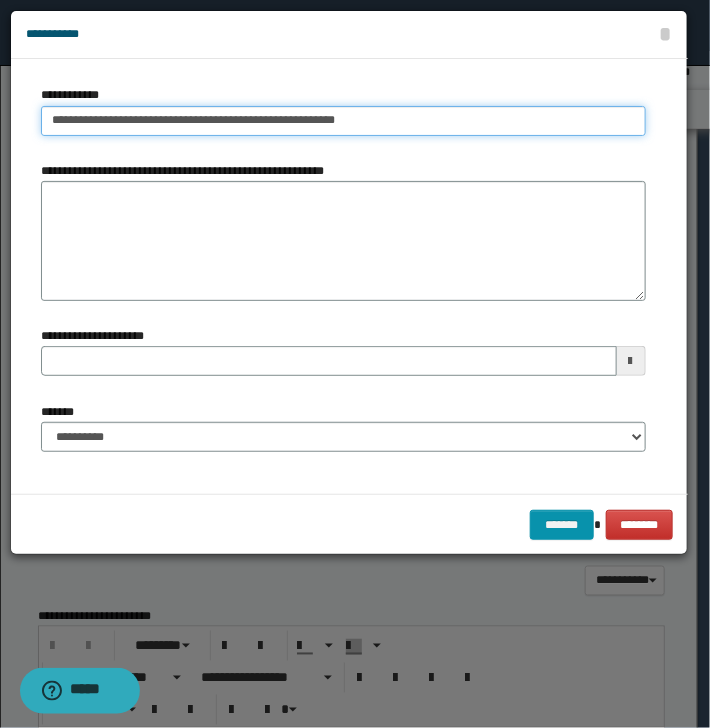 type 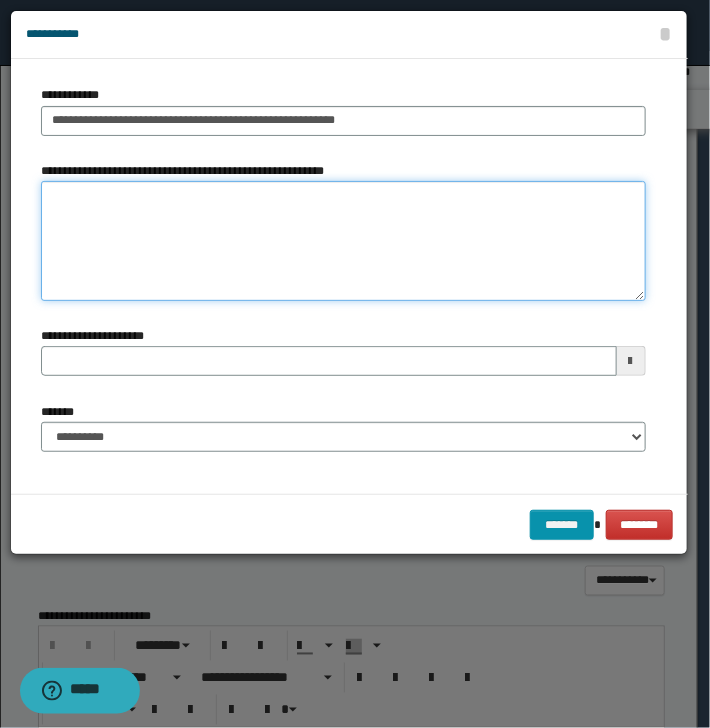 type 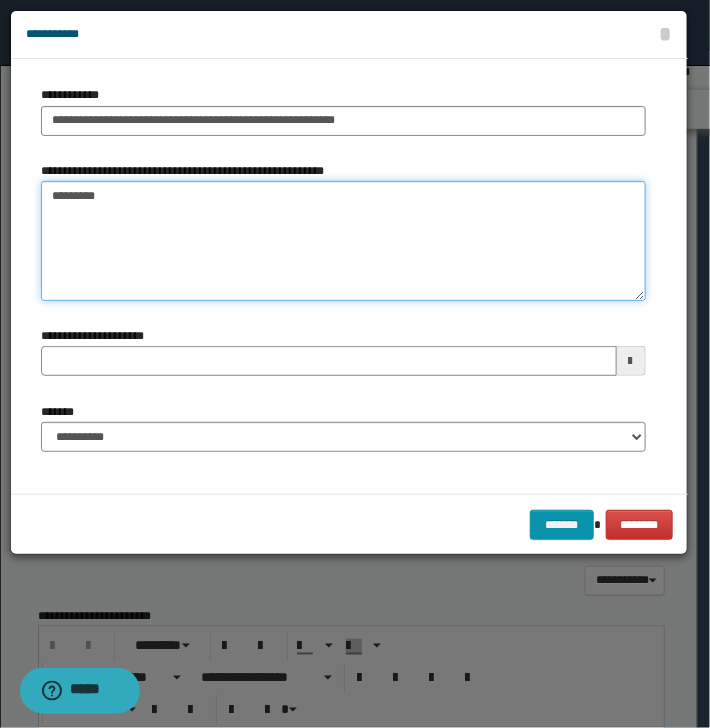 type 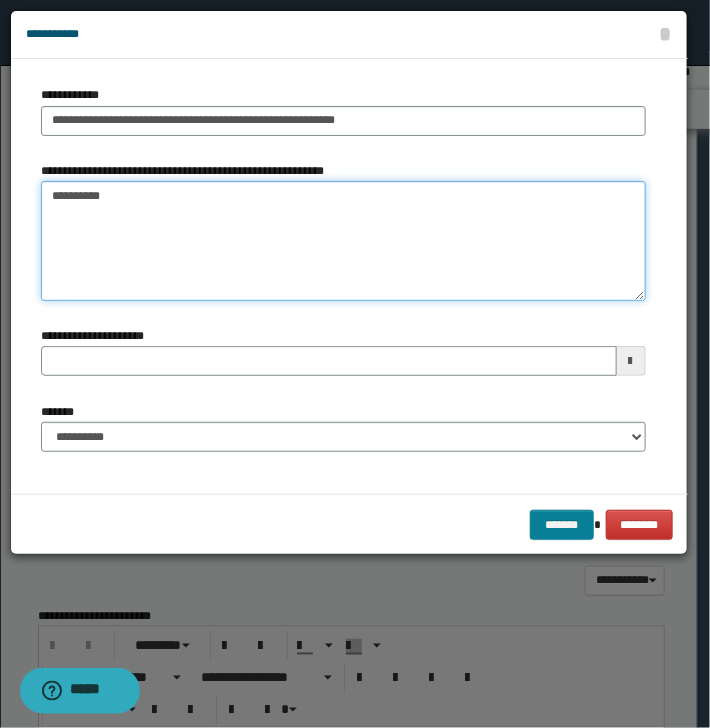 type on "**********" 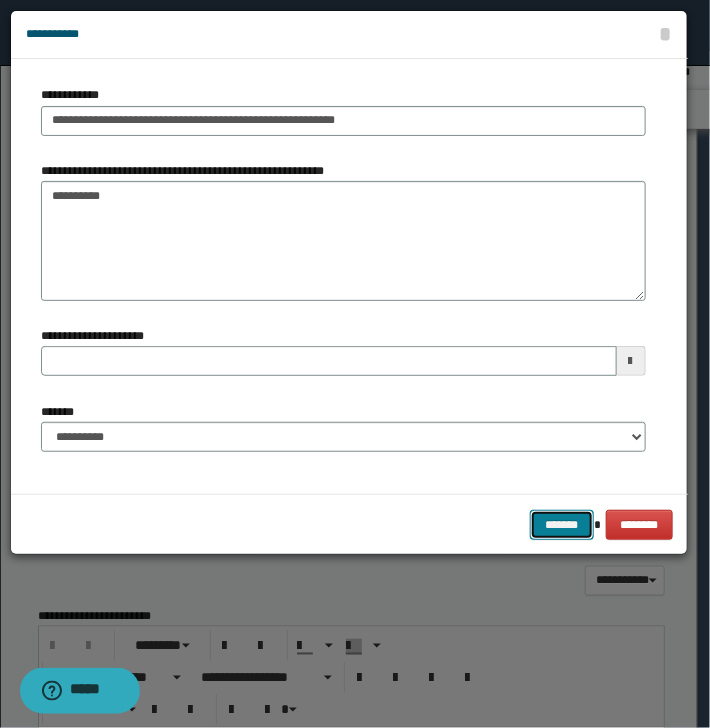 click on "*******" at bounding box center [562, 525] 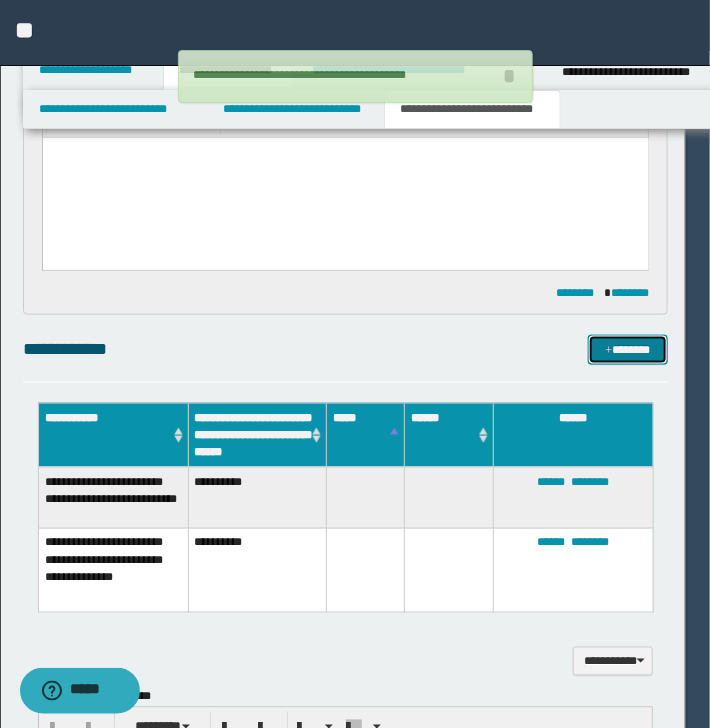 type 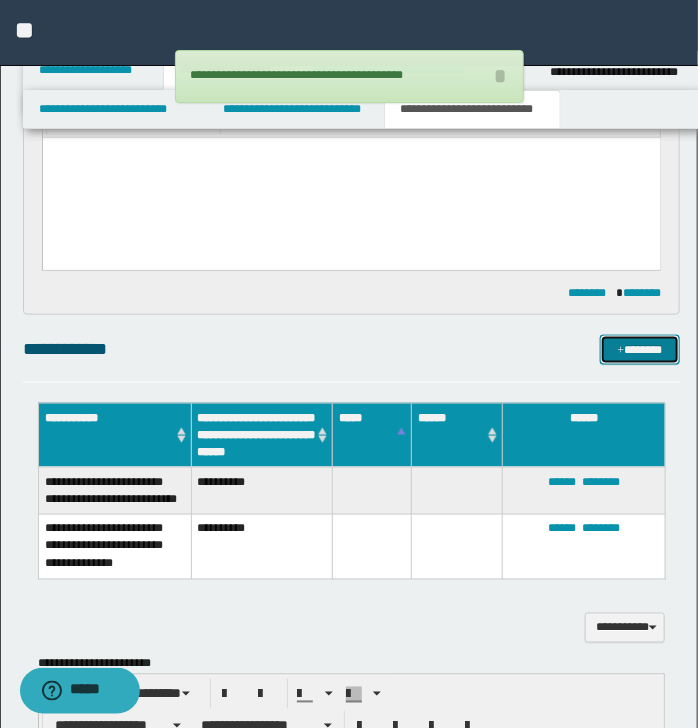 click on "*******" at bounding box center (639, 350) 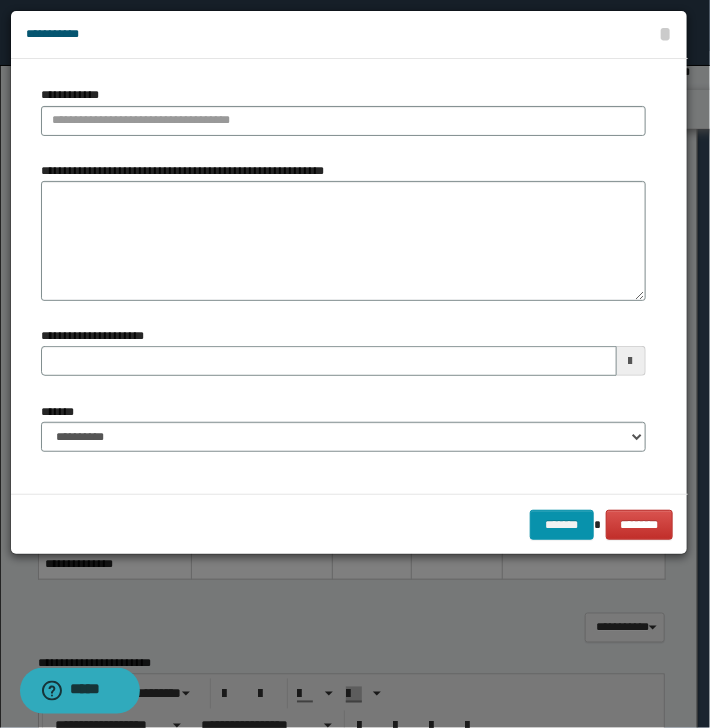 type 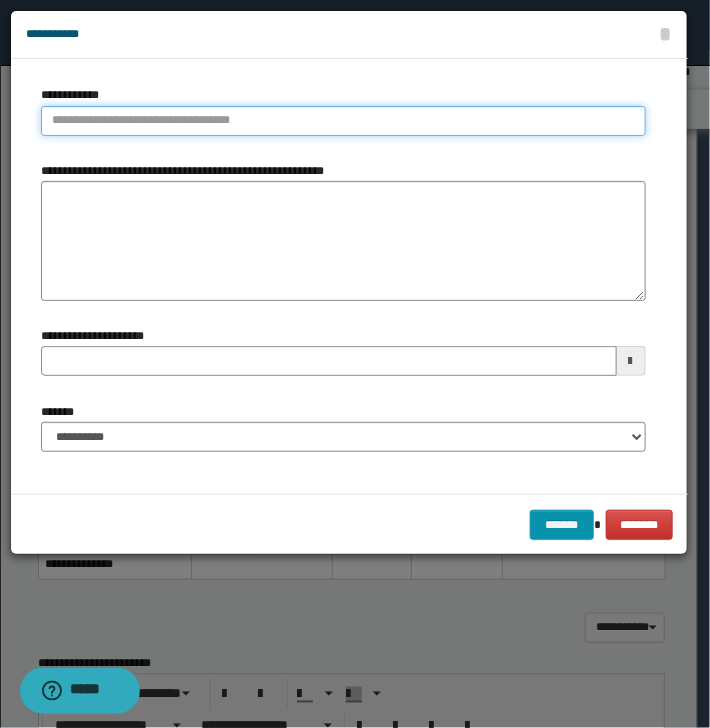 type on "**********" 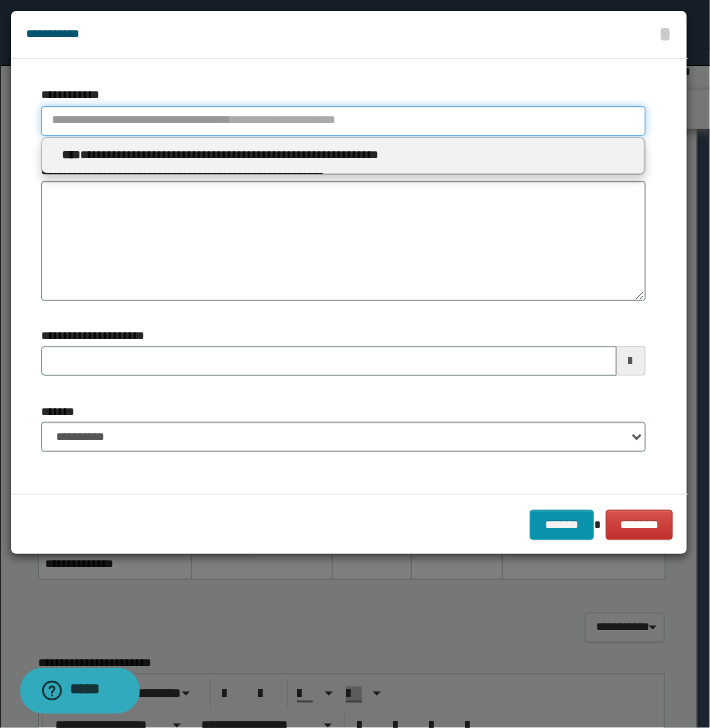 click on "**********" at bounding box center [343, 121] 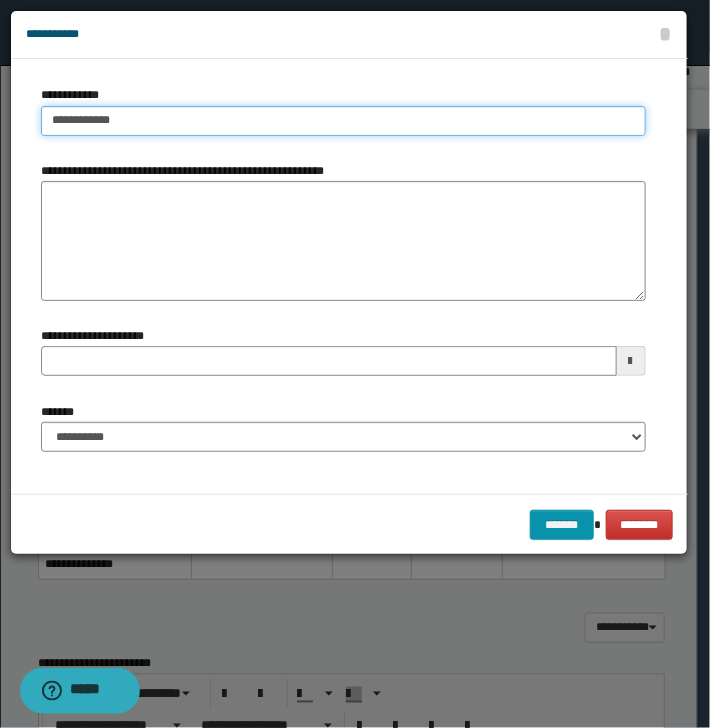 type on "**********" 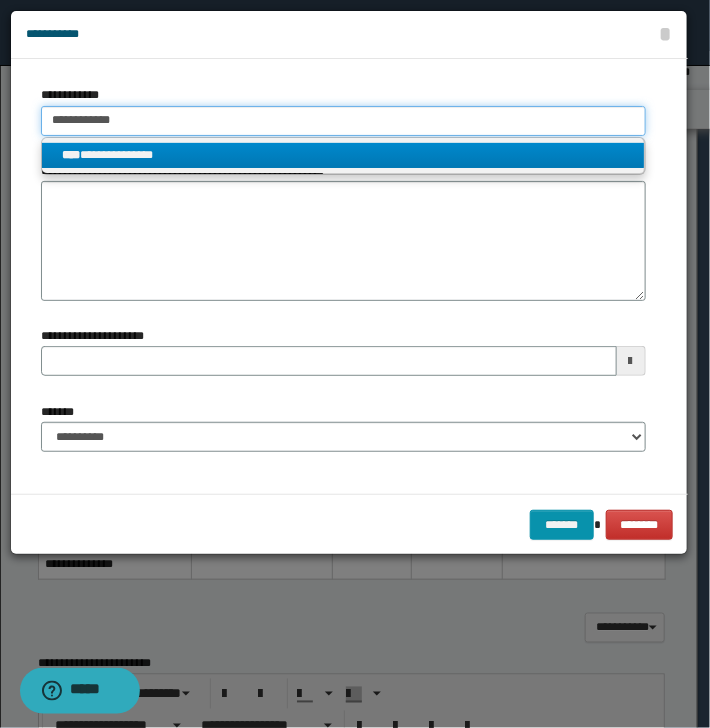 type on "**********" 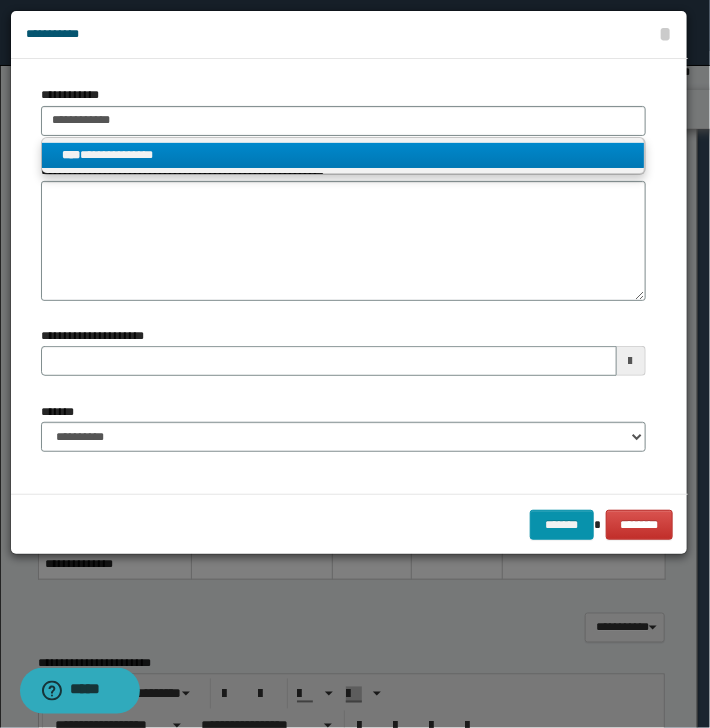 click on "**********" at bounding box center (343, 155) 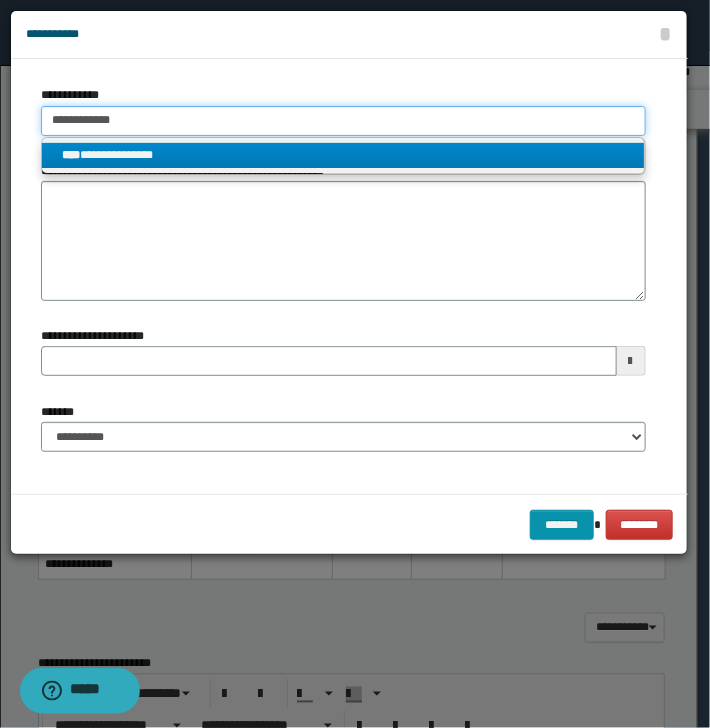 type 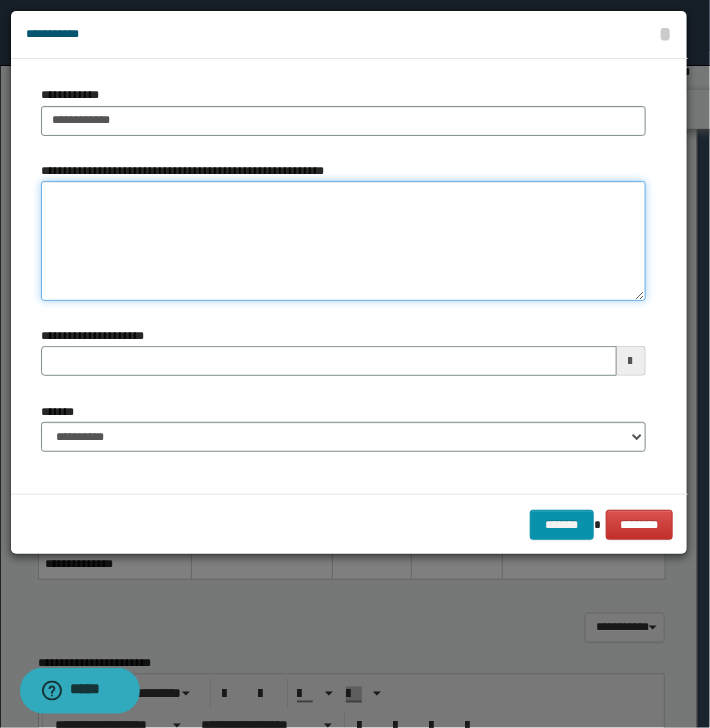 click on "**********" at bounding box center (343, 241) 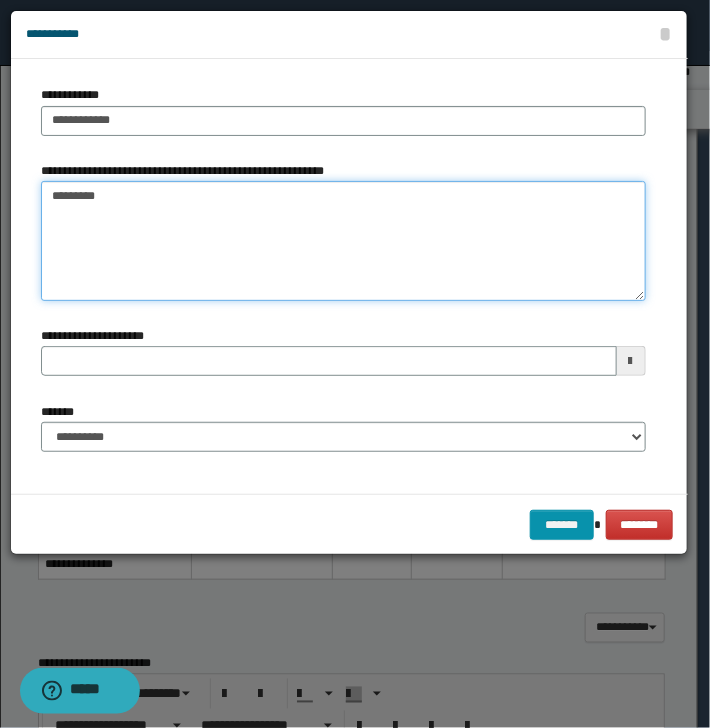 type on "**********" 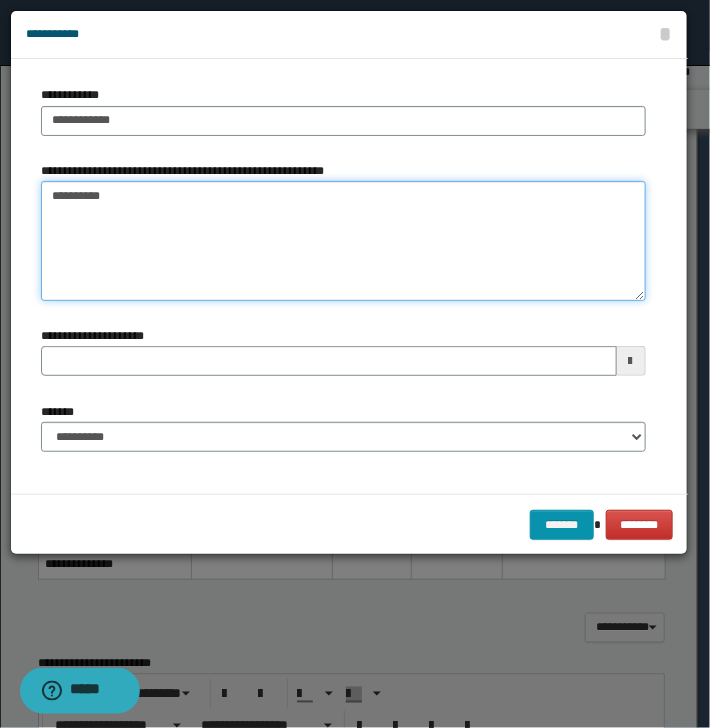 type 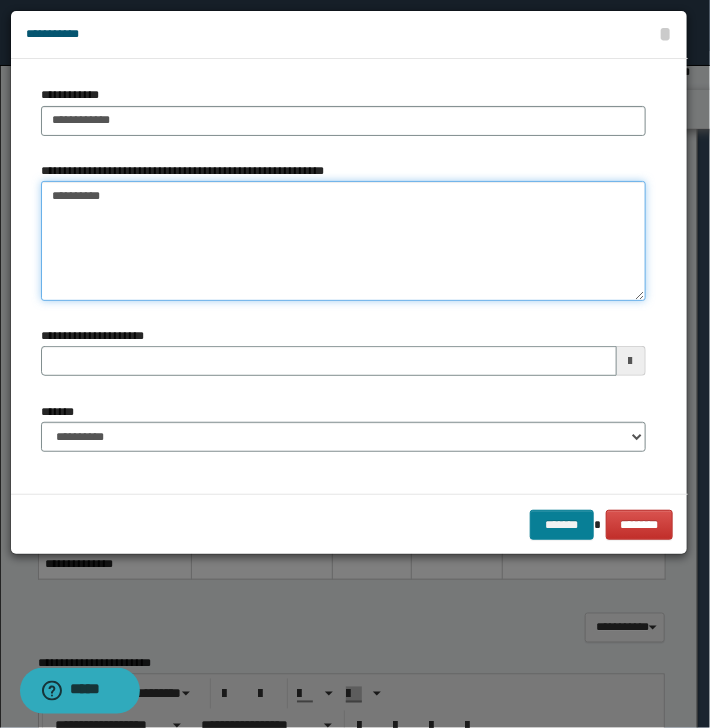 type on "**********" 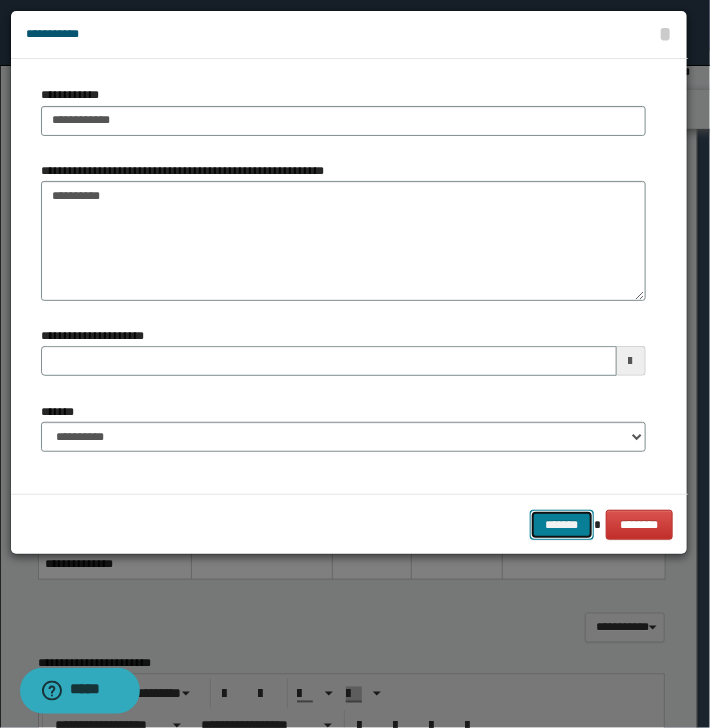 click on "*******" at bounding box center [562, 525] 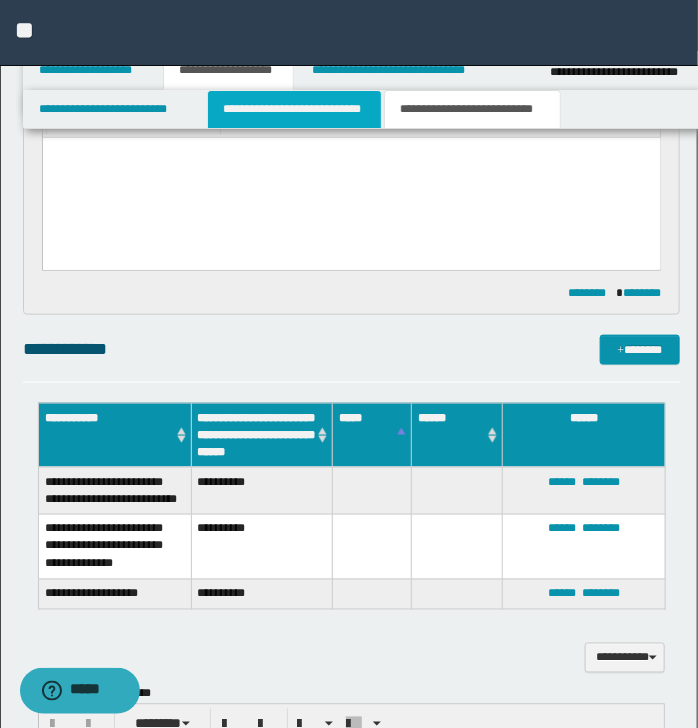 drag, startPoint x: 265, startPoint y: 111, endPoint x: 372, endPoint y: 200, distance: 139.17615 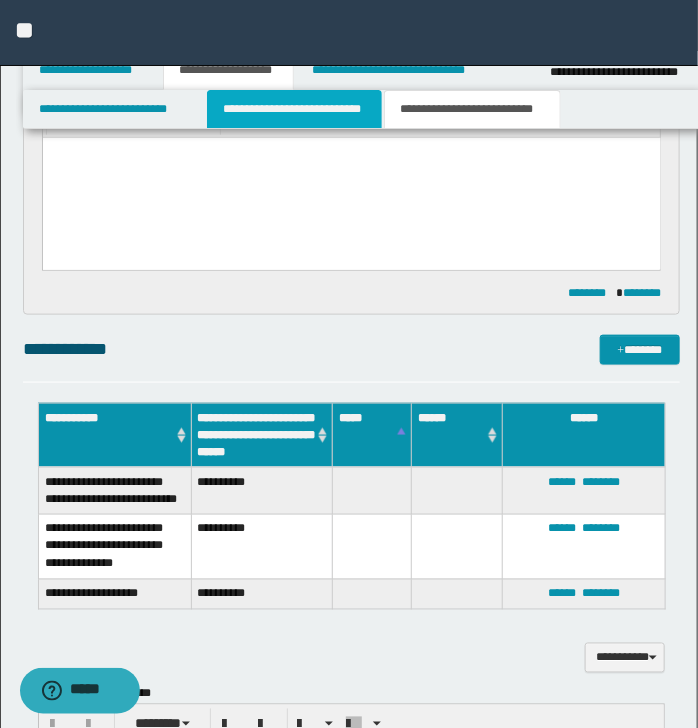 type 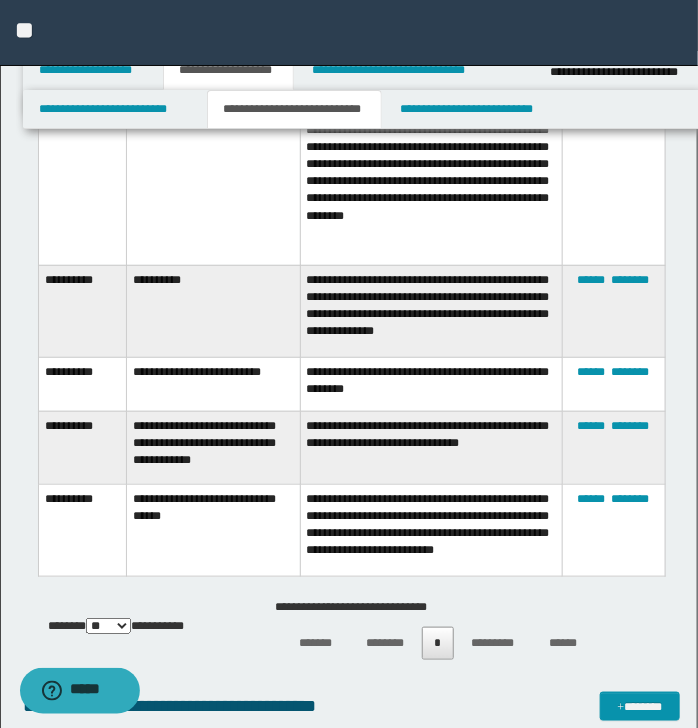 scroll, scrollTop: 1812, scrollLeft: 0, axis: vertical 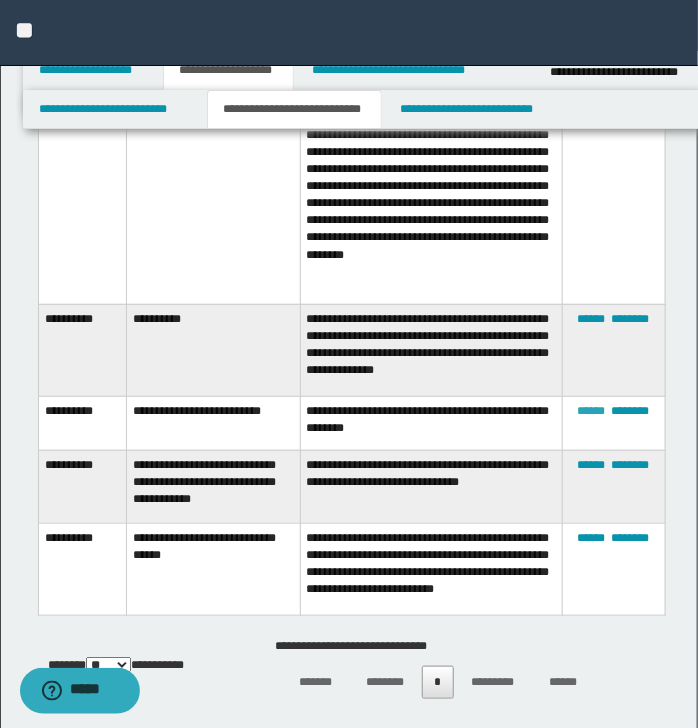 click on "******" at bounding box center [592, 411] 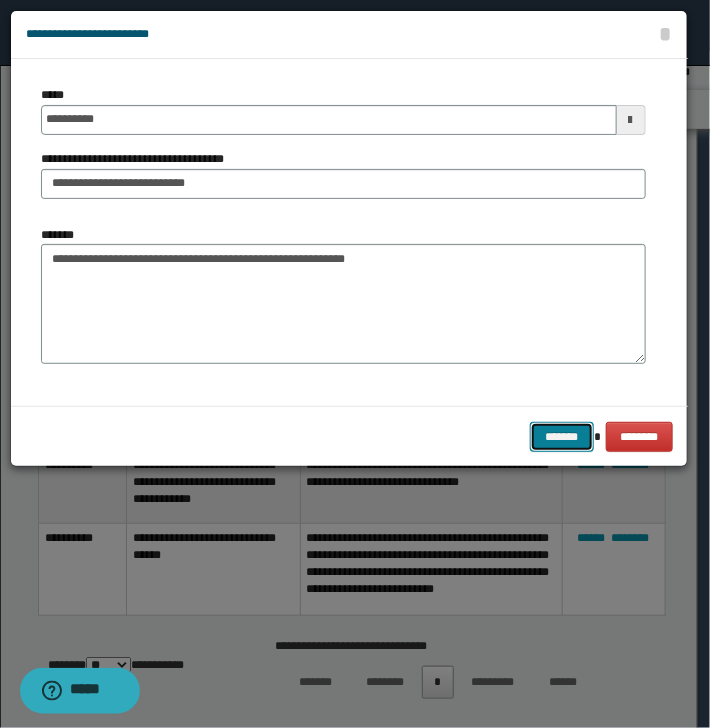 click on "*******" at bounding box center [562, 437] 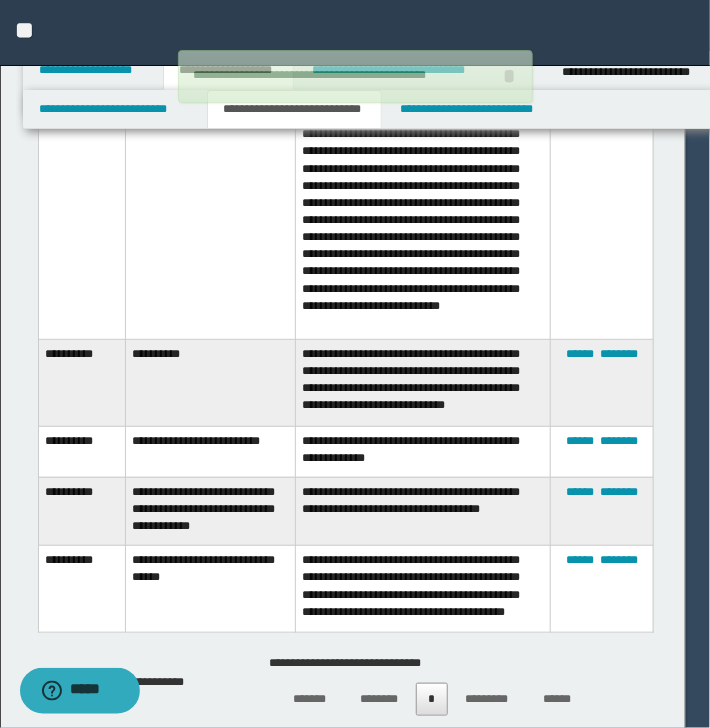 type 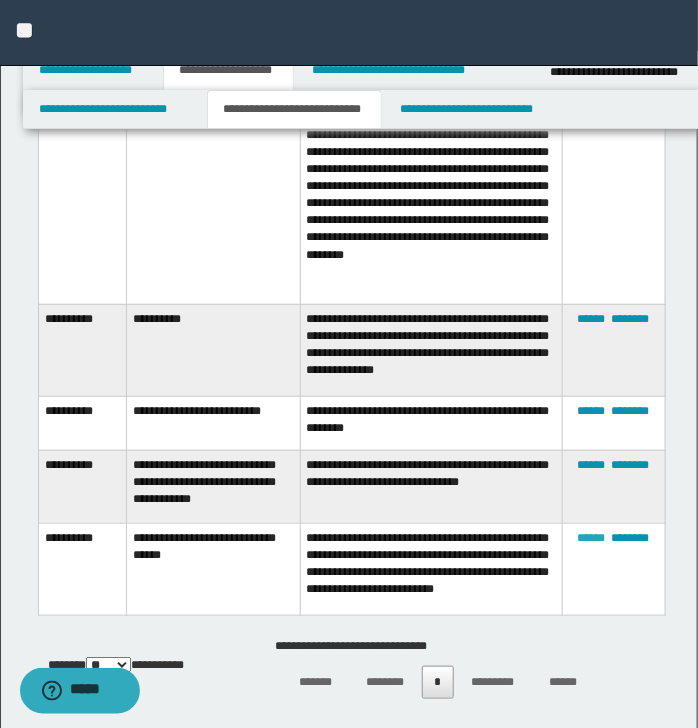 click on "******" at bounding box center (592, 538) 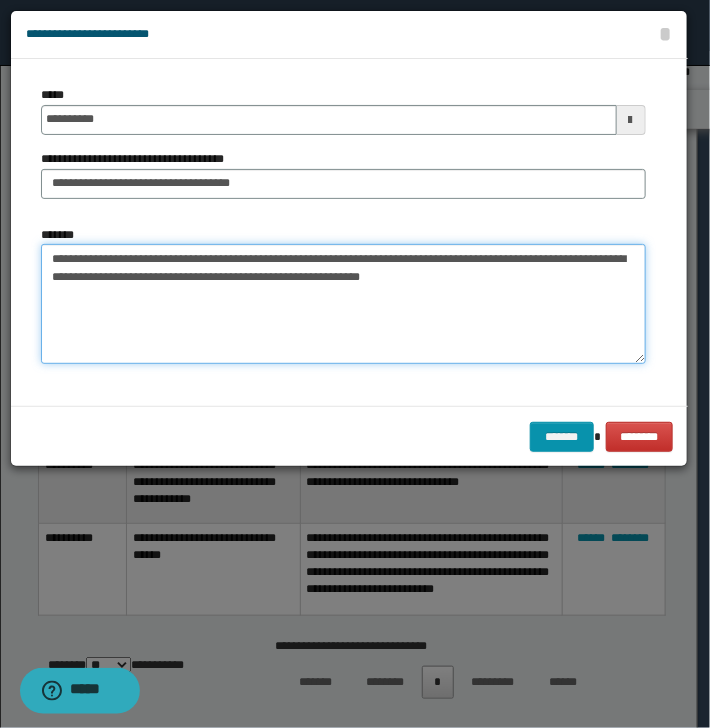 click on "**********" at bounding box center [343, 304] 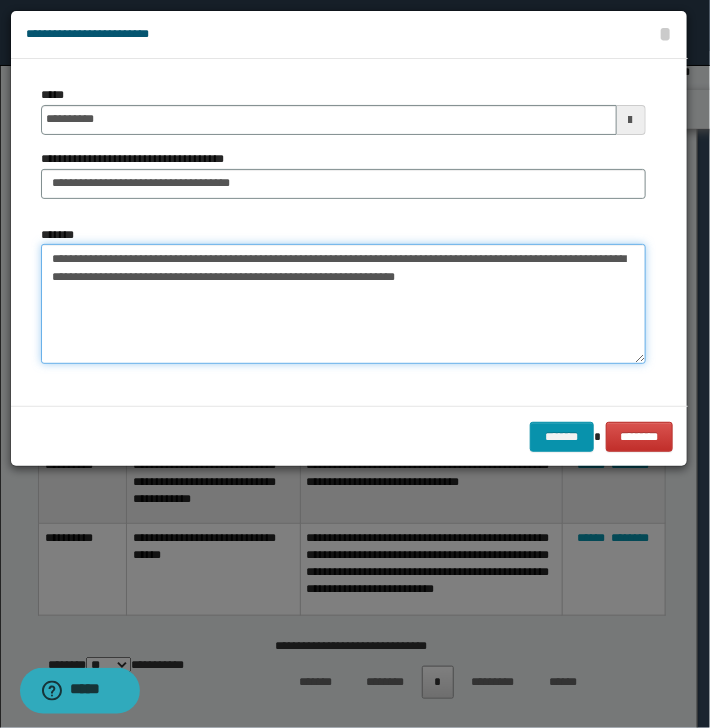 drag, startPoint x: 202, startPoint y: 257, endPoint x: 292, endPoint y: 259, distance: 90.02222 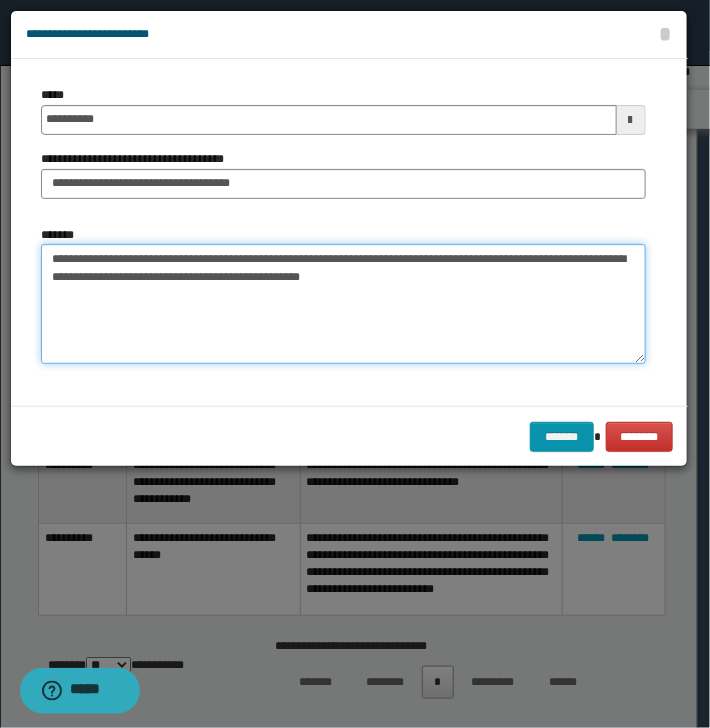 click on "**********" at bounding box center (343, 304) 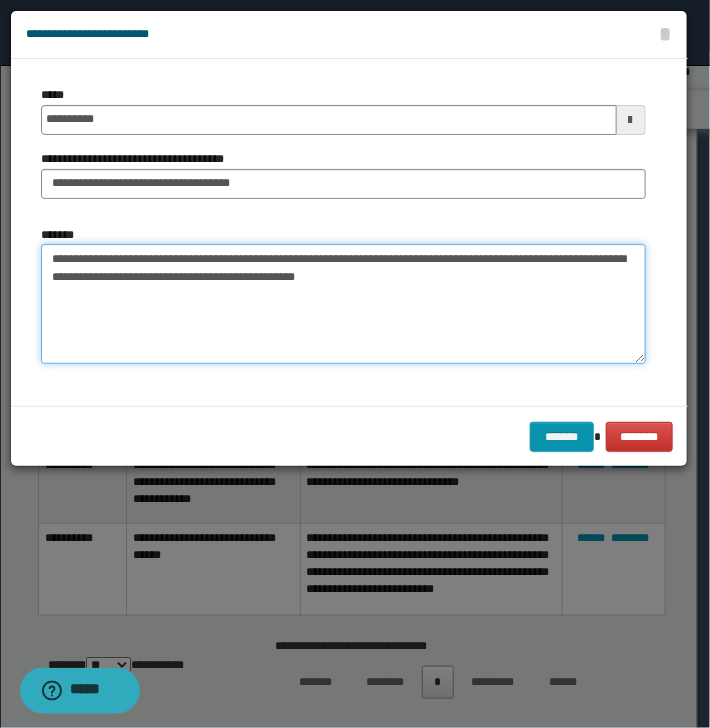 click on "**********" at bounding box center [343, 304] 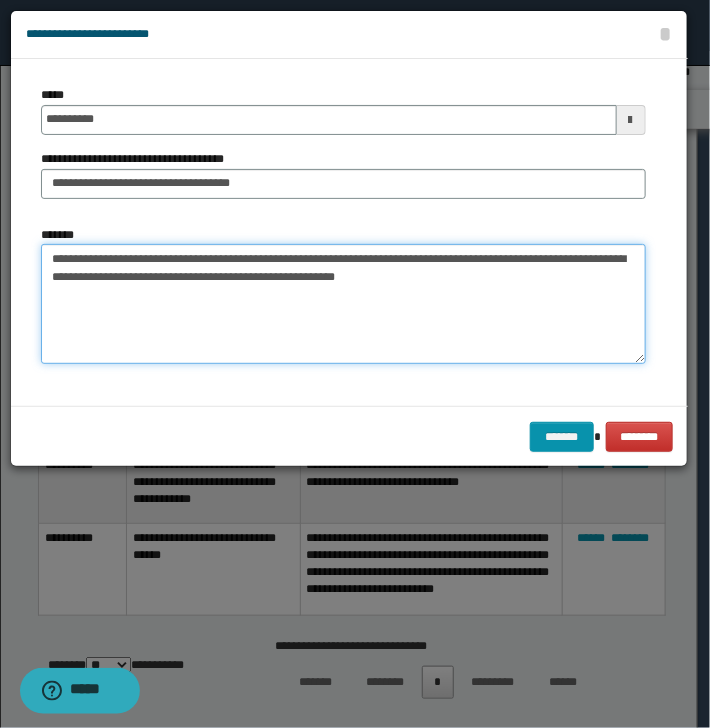 click on "**********" at bounding box center [343, 304] 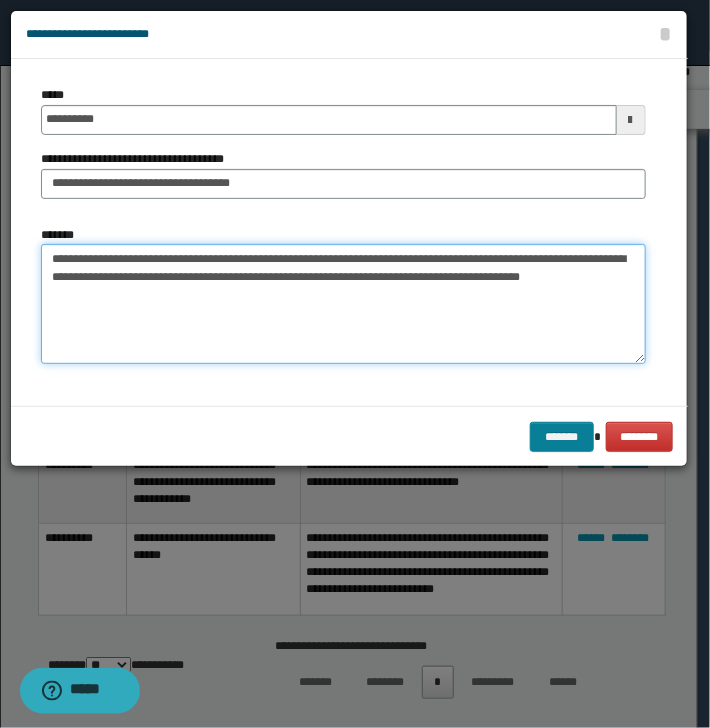 type on "**********" 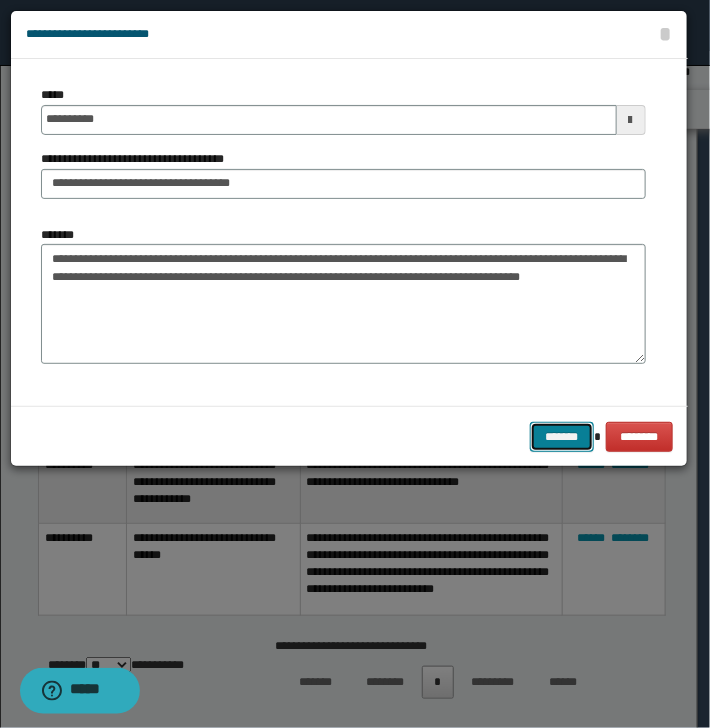 click on "*******" at bounding box center [562, 437] 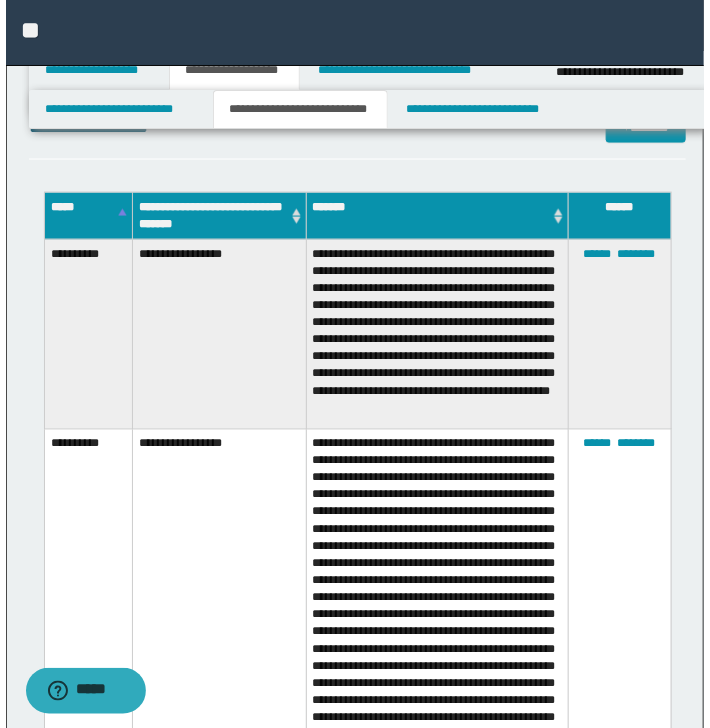 scroll, scrollTop: 479, scrollLeft: 0, axis: vertical 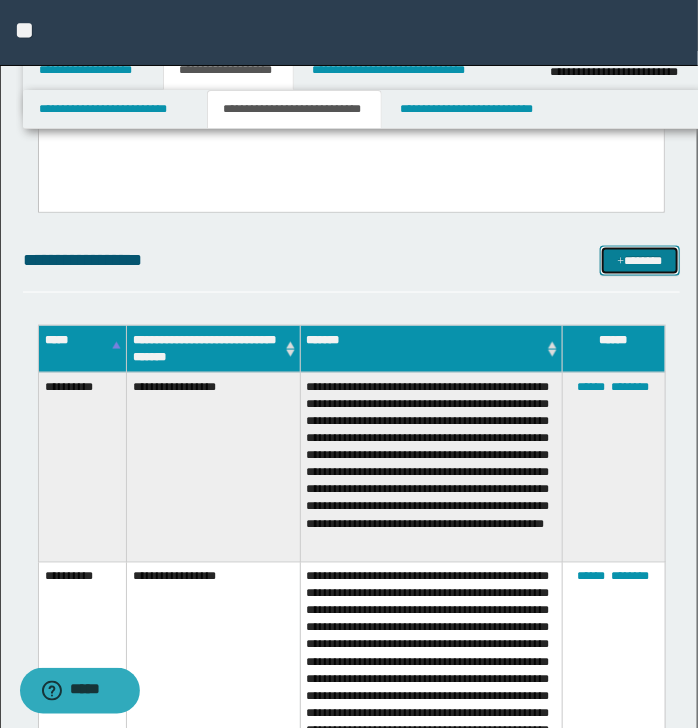 click on "*******" at bounding box center (639, 261) 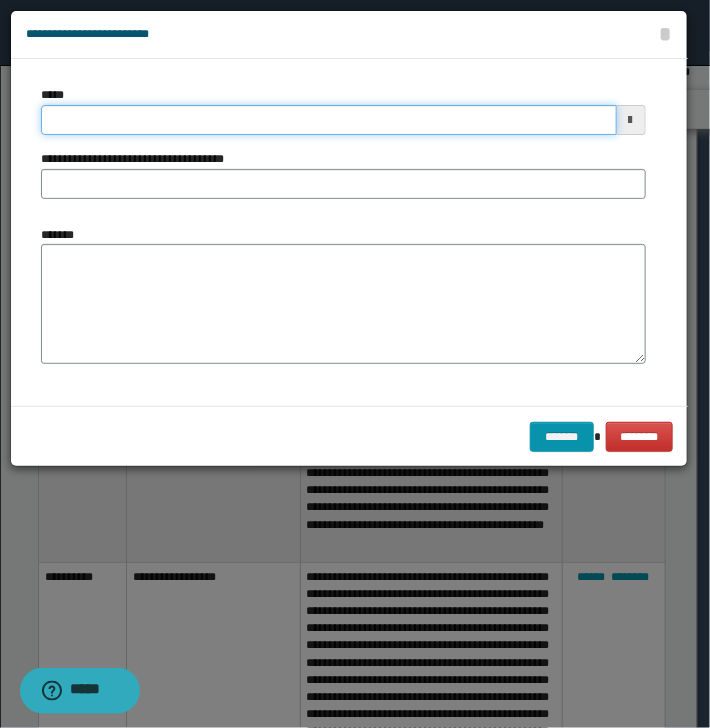 click on "*****" at bounding box center [329, 120] 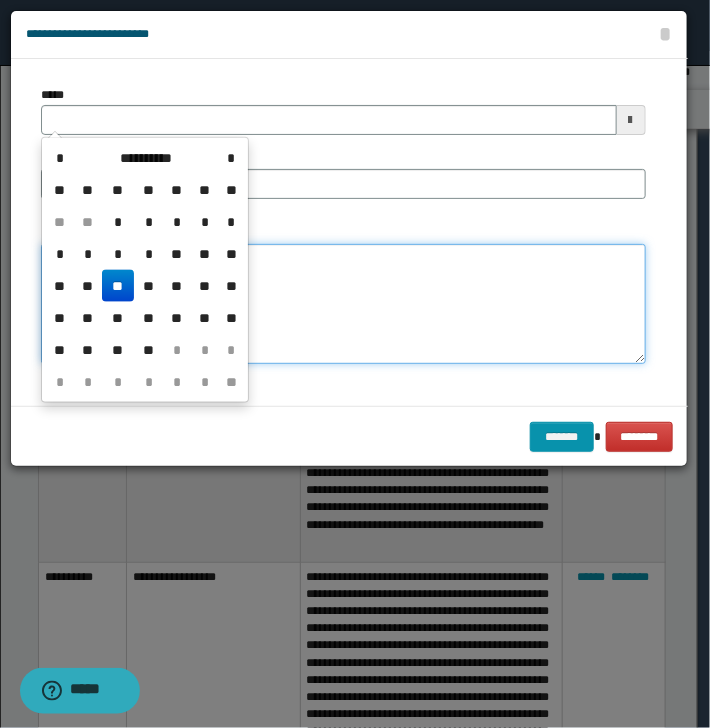type 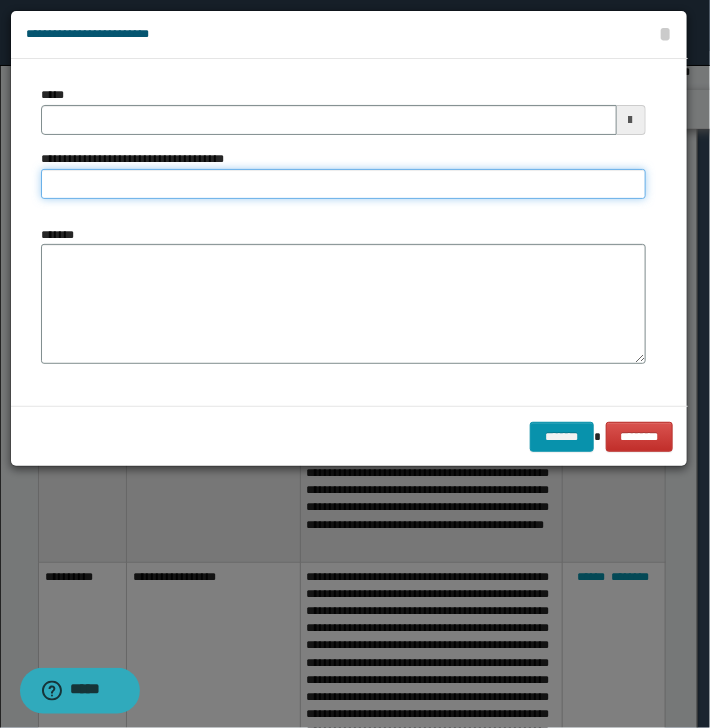 click on "**********" at bounding box center (343, 184) 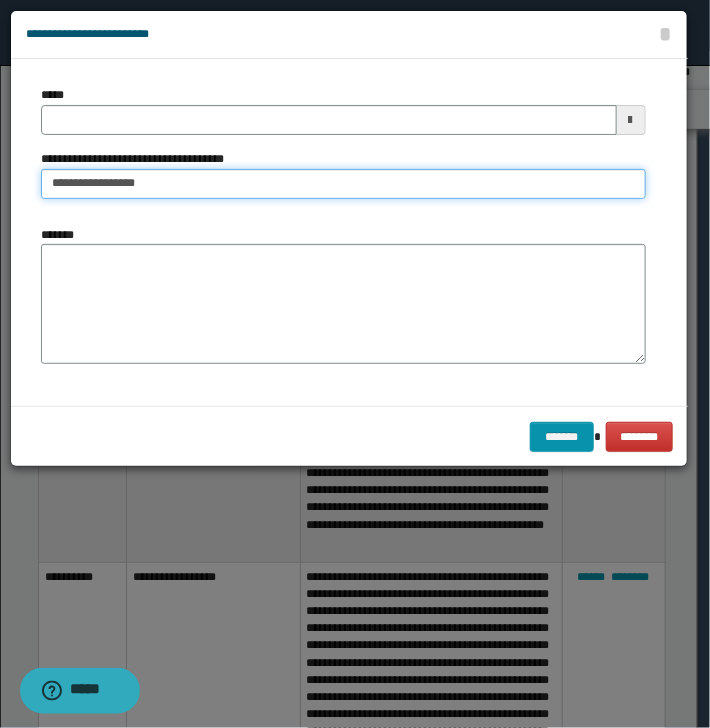 type on "**********" 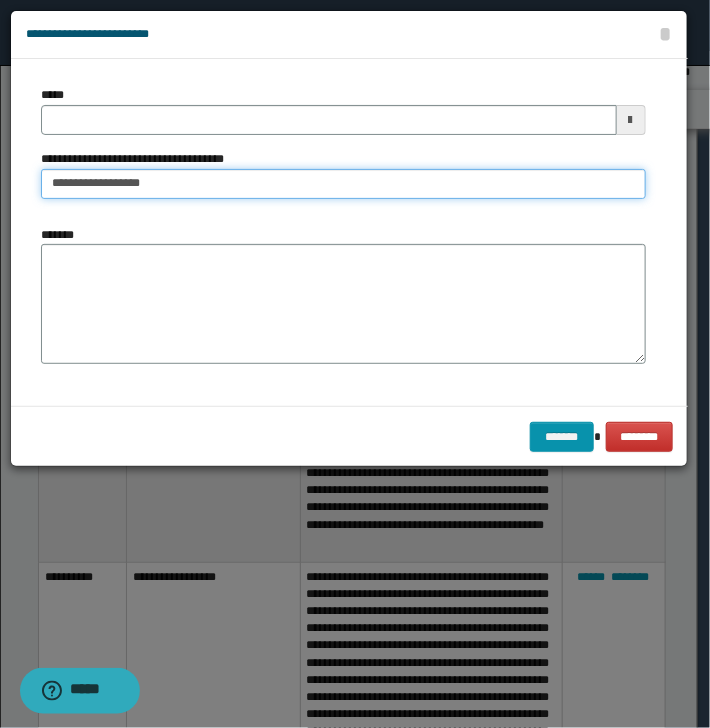 type 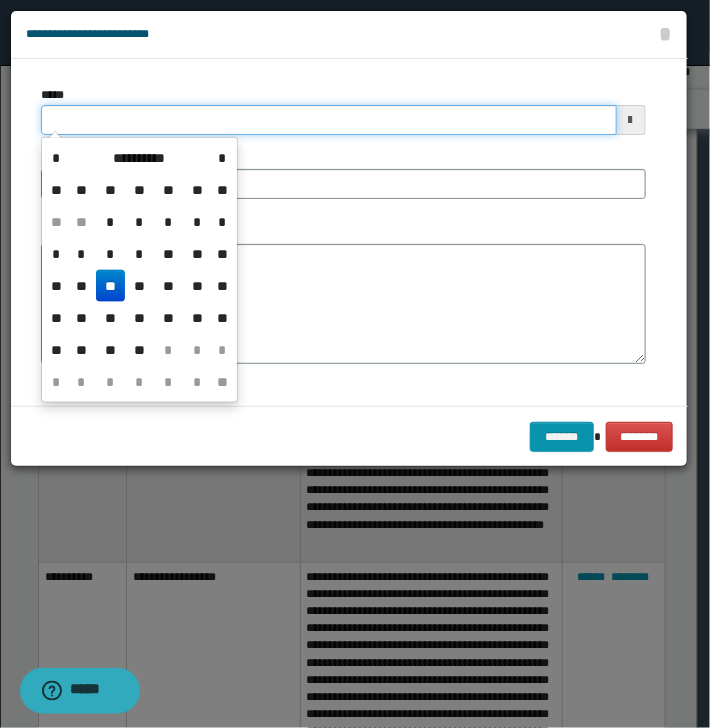 click on "*****" at bounding box center (329, 120) 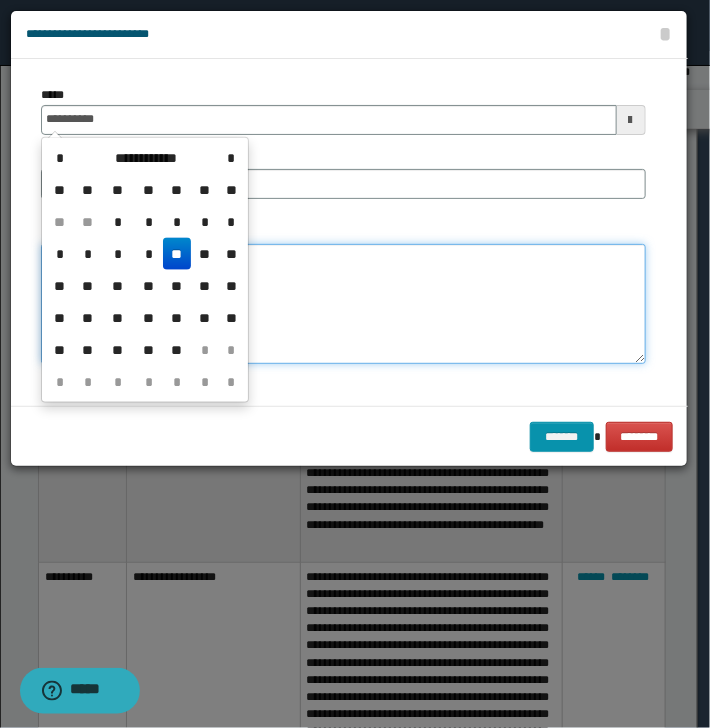 type on "**********" 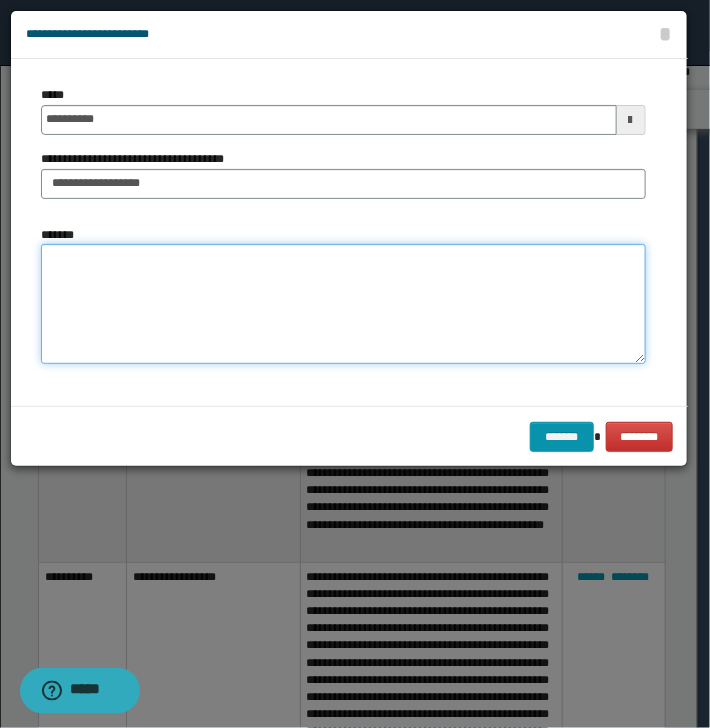 click on "*******" at bounding box center (343, 304) 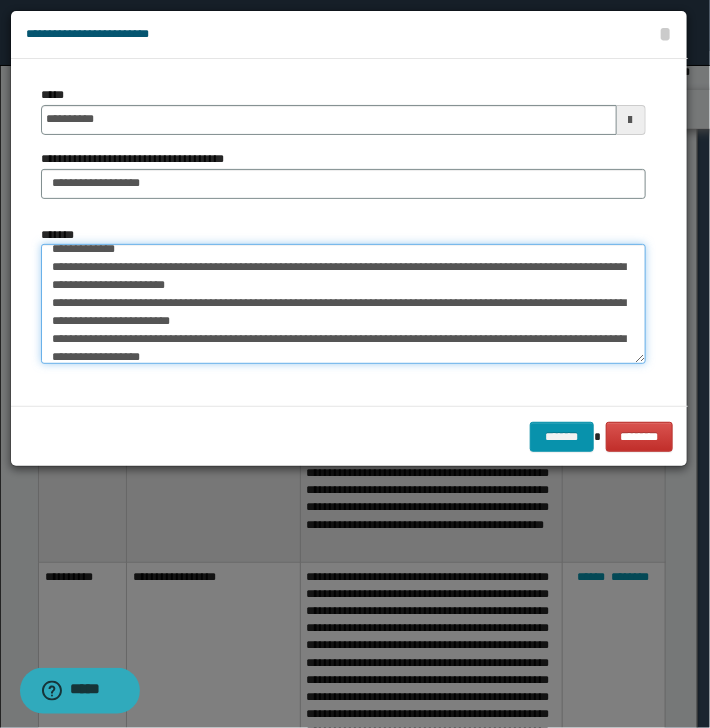 scroll, scrollTop: 0, scrollLeft: 0, axis: both 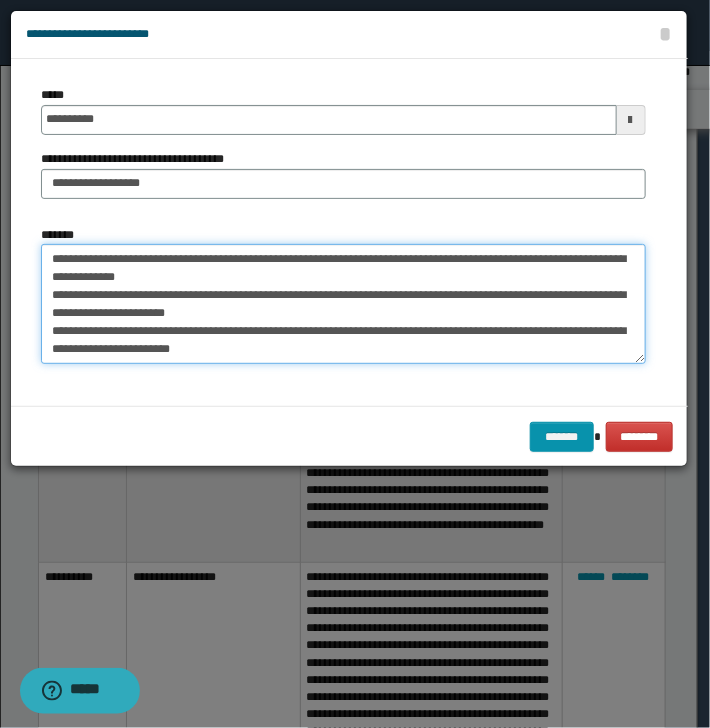 drag, startPoint x: 52, startPoint y: 256, endPoint x: 84, endPoint y: 256, distance: 32 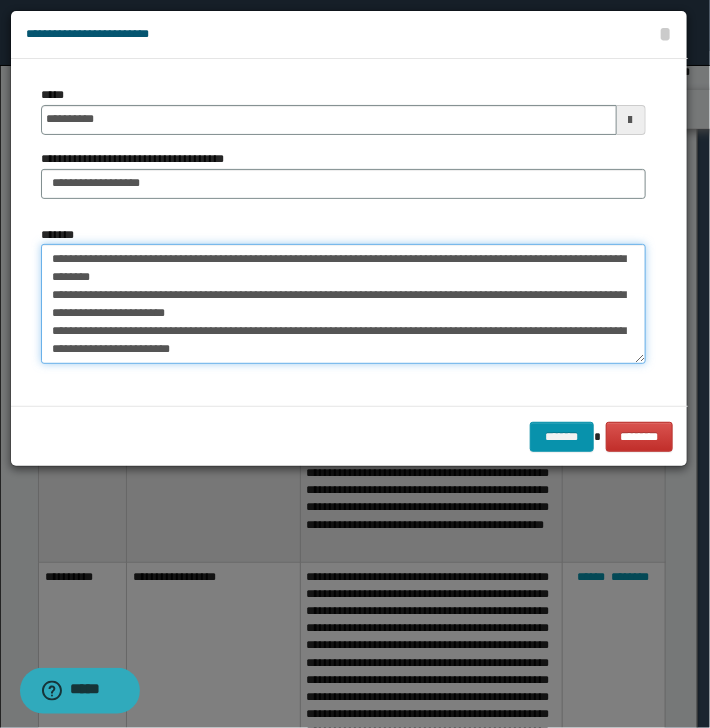 drag, startPoint x: 252, startPoint y: 257, endPoint x: 249, endPoint y: 267, distance: 10.440307 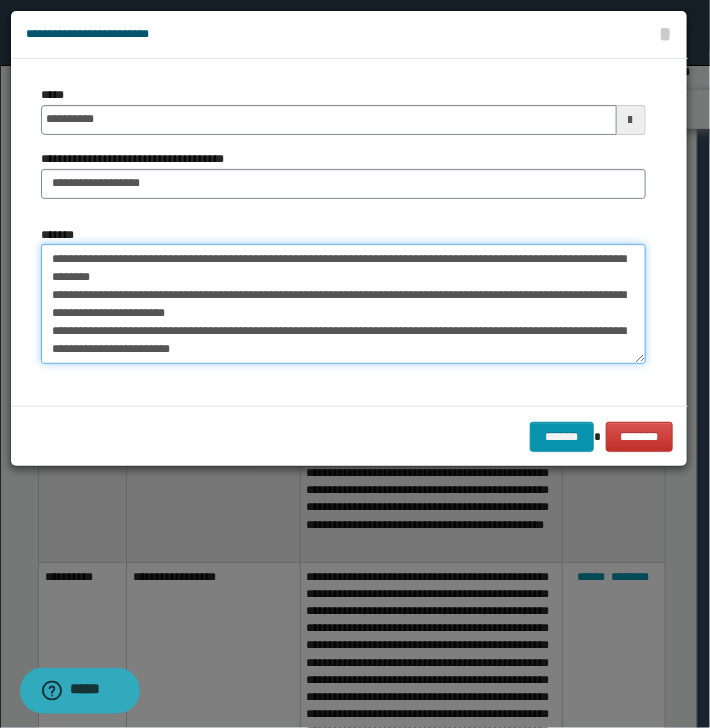 drag, startPoint x: 392, startPoint y: 261, endPoint x: 380, endPoint y: 272, distance: 16.27882 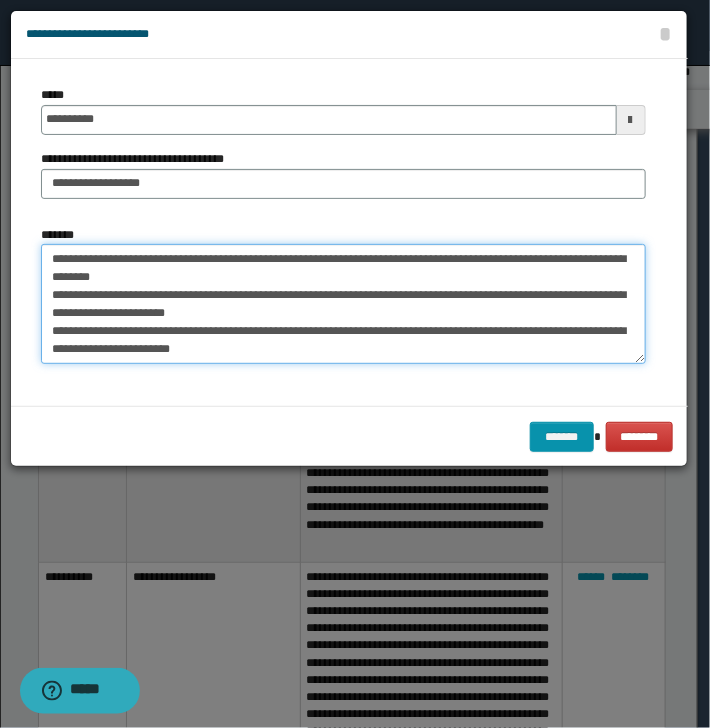 click on "**********" at bounding box center [343, 304] 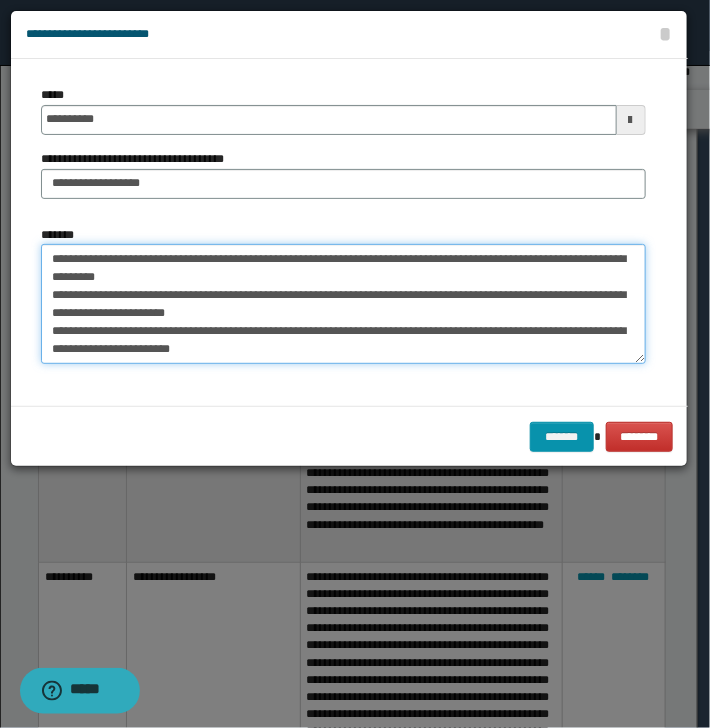 click on "**********" at bounding box center (343, 304) 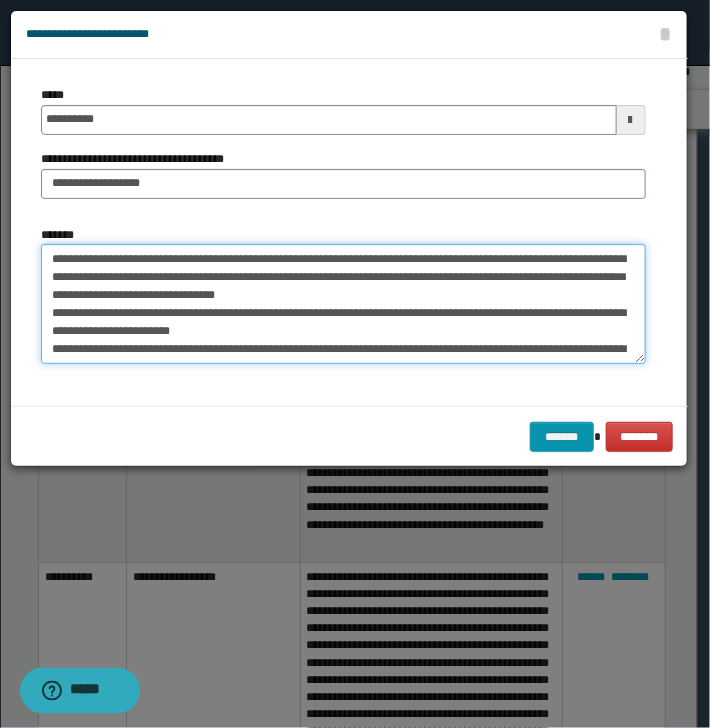 drag, startPoint x: 253, startPoint y: 276, endPoint x: 265, endPoint y: 276, distance: 12 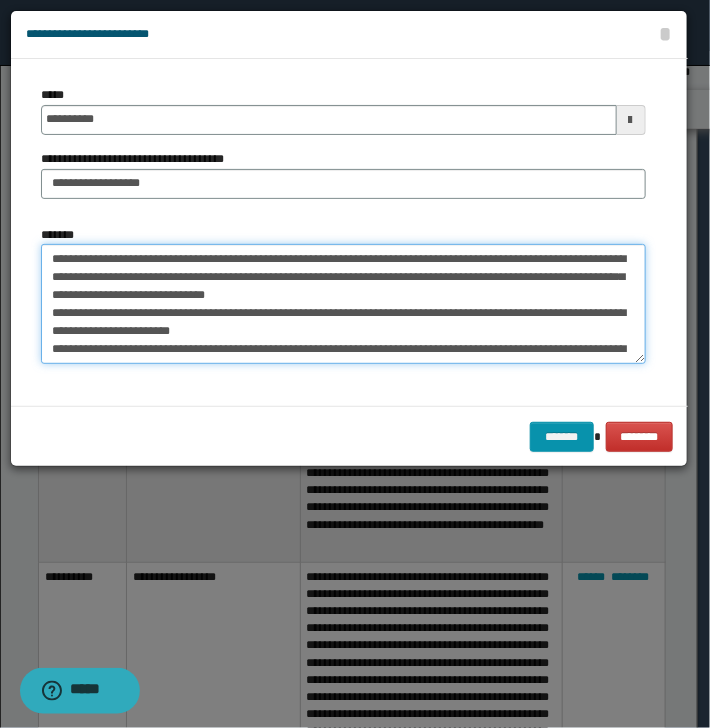 click on "**********" at bounding box center (343, 304) 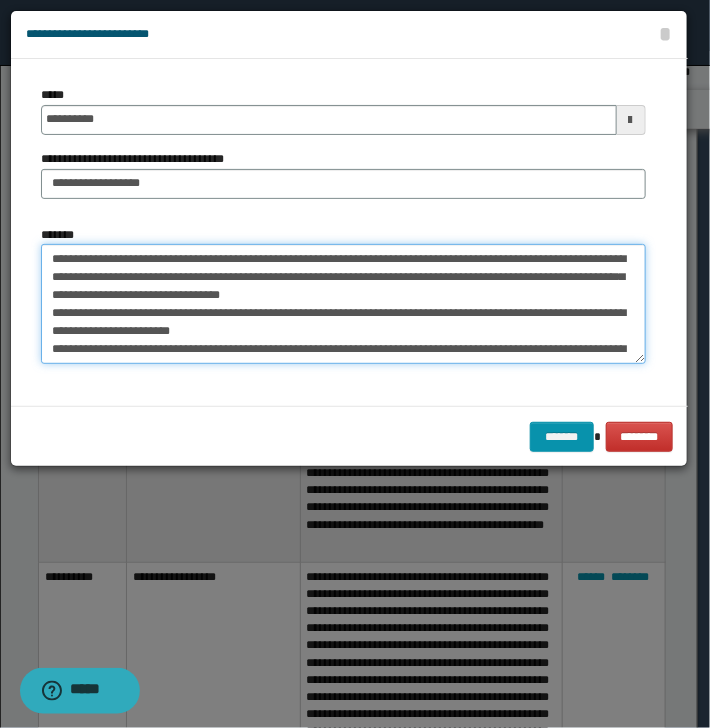 click on "**********" at bounding box center (343, 304) 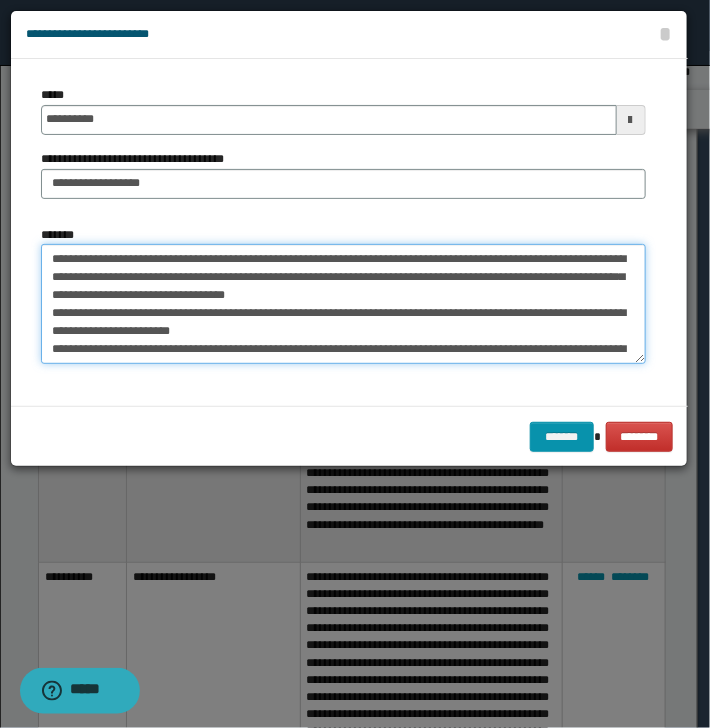 click on "**********" at bounding box center (343, 304) 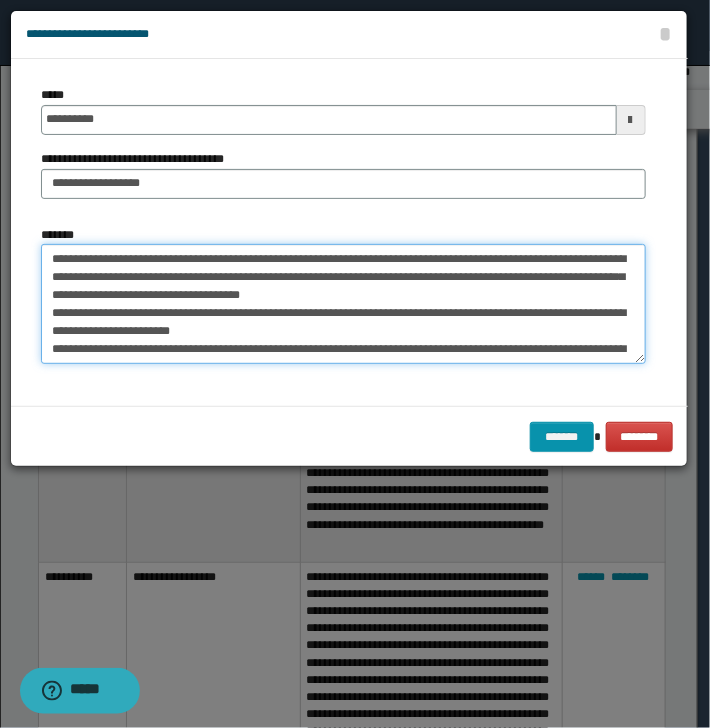 drag, startPoint x: 184, startPoint y: 294, endPoint x: 234, endPoint y: 293, distance: 50.01 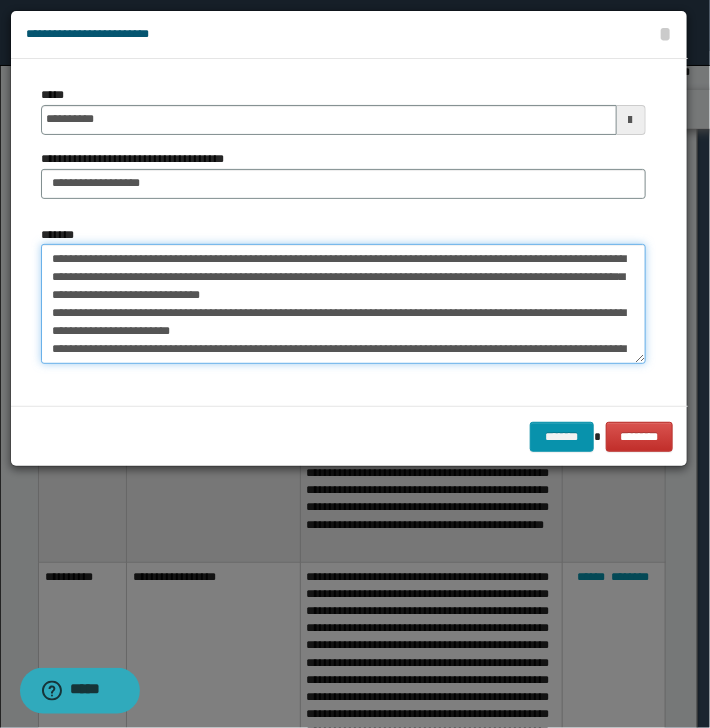 click on "**********" at bounding box center [343, 304] 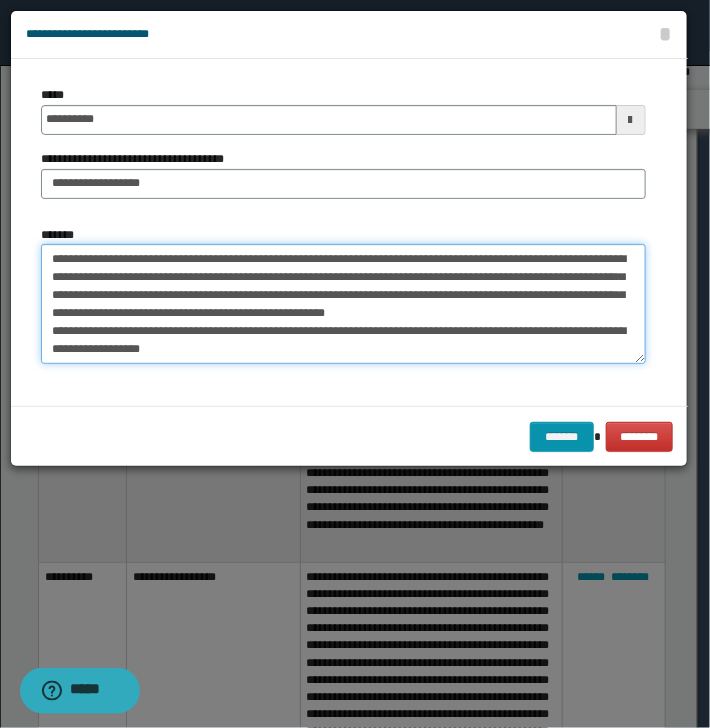 drag, startPoint x: 48, startPoint y: 315, endPoint x: 309, endPoint y: 331, distance: 261.48996 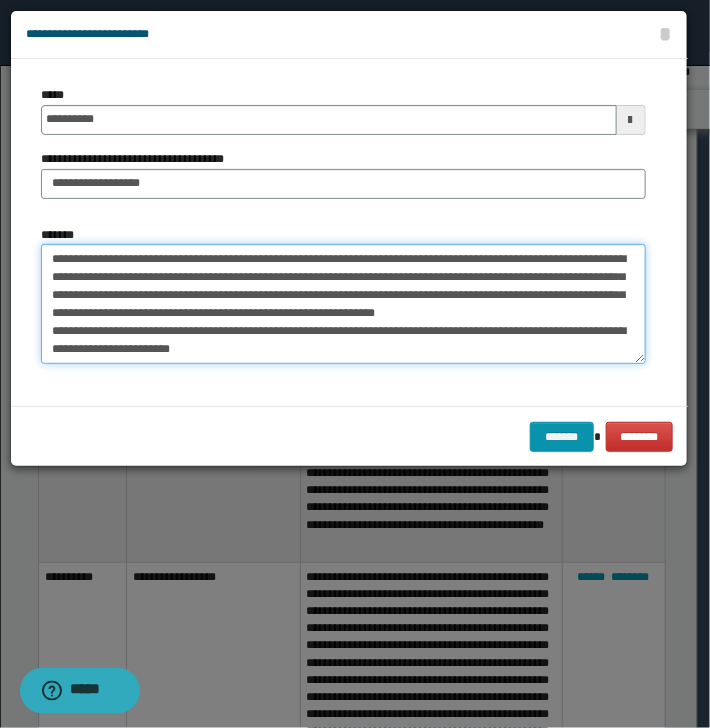 click on "**********" at bounding box center [343, 304] 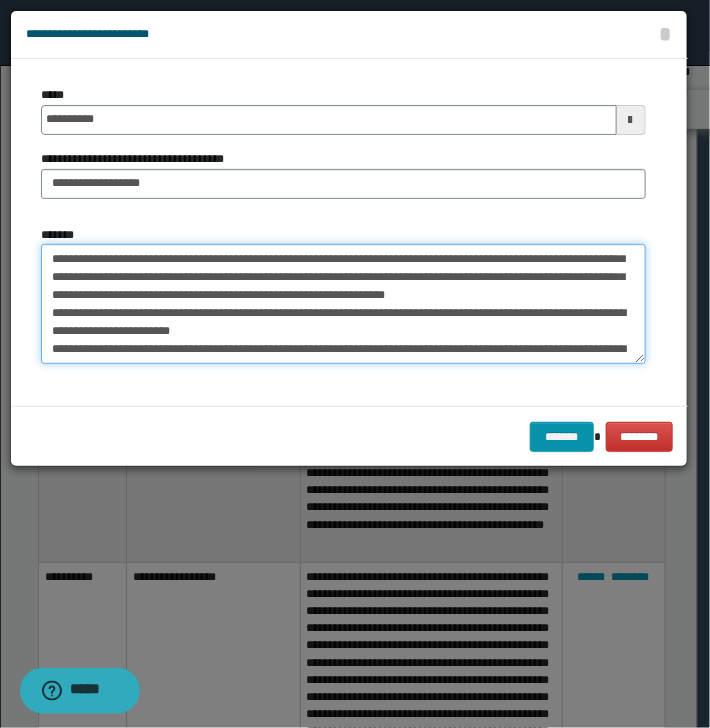 scroll, scrollTop: 36, scrollLeft: 0, axis: vertical 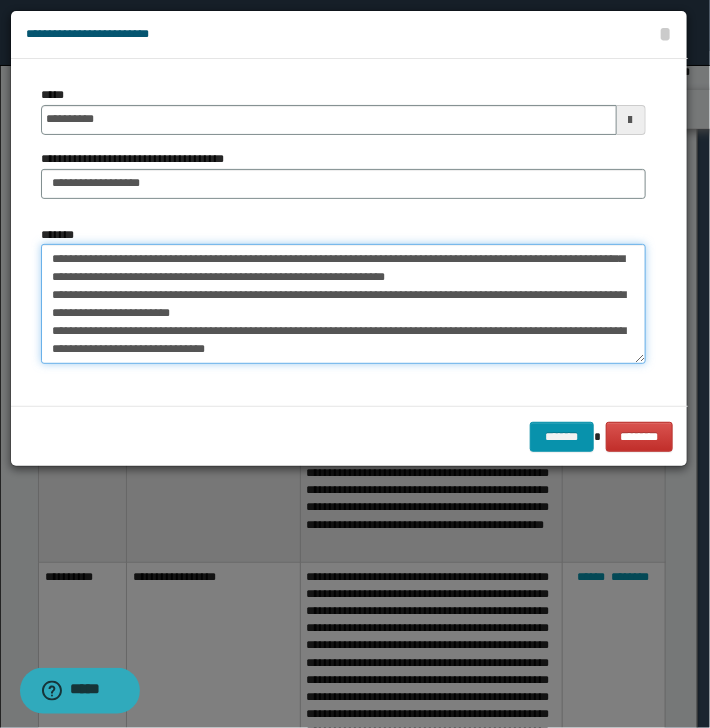 drag, startPoint x: 338, startPoint y: 294, endPoint x: 164, endPoint y: 314, distance: 175.14566 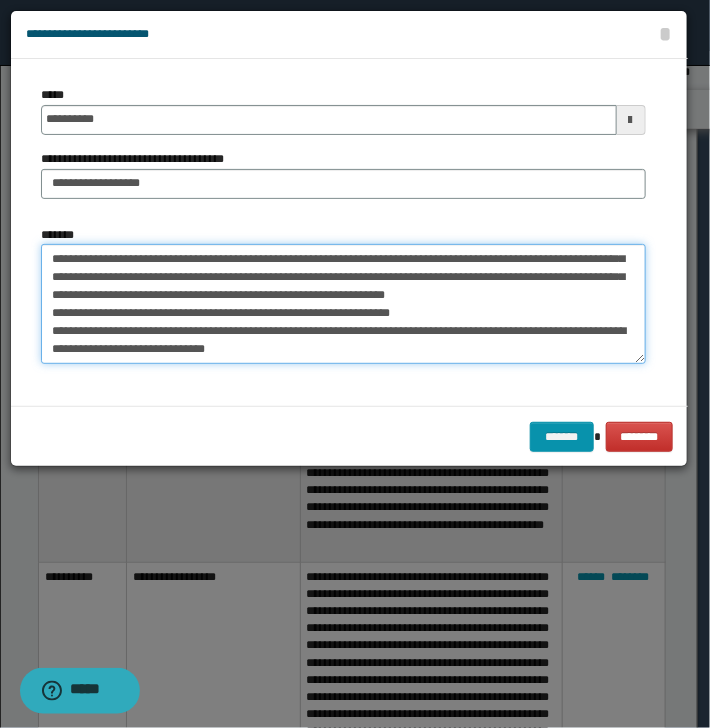 scroll, scrollTop: 17, scrollLeft: 0, axis: vertical 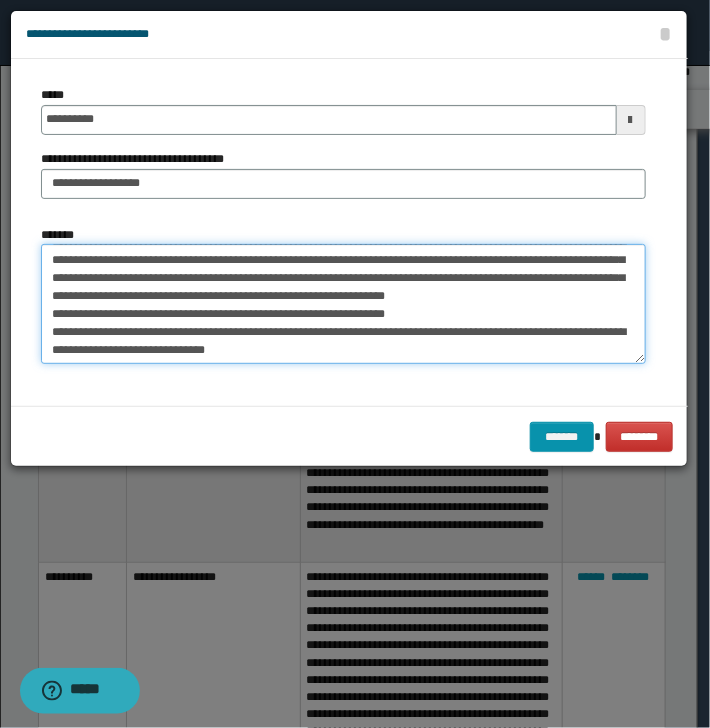 drag, startPoint x: 88, startPoint y: 331, endPoint x: 200, endPoint y: 333, distance: 112.01785 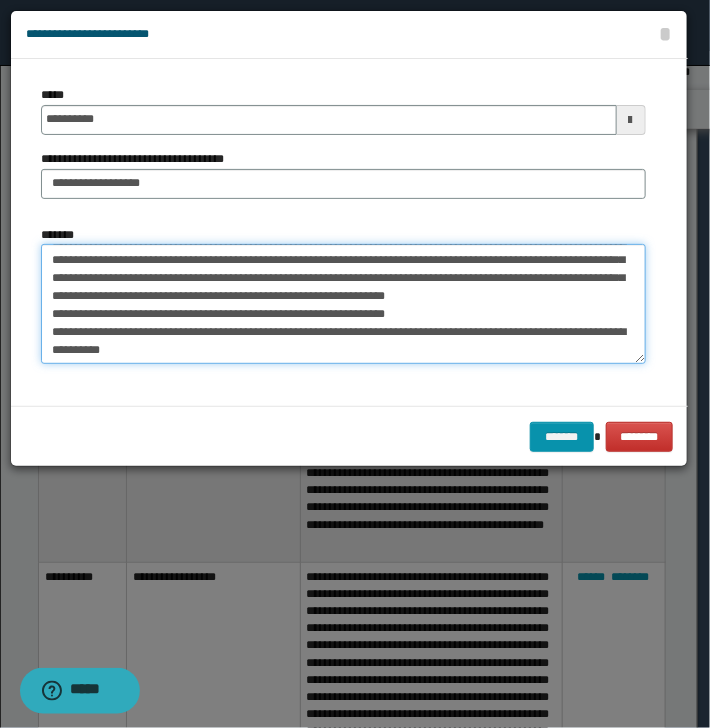 click on "**********" at bounding box center [343, 304] 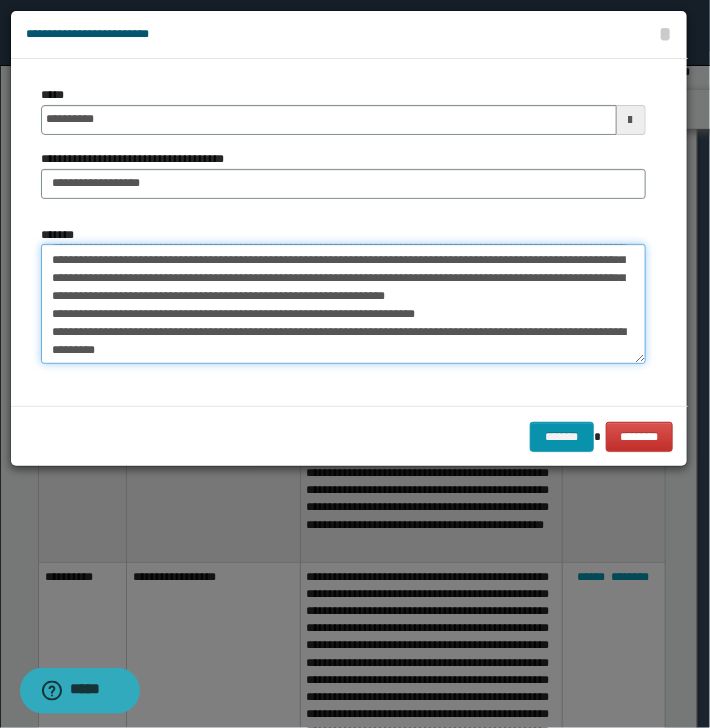 click on "**********" at bounding box center [343, 304] 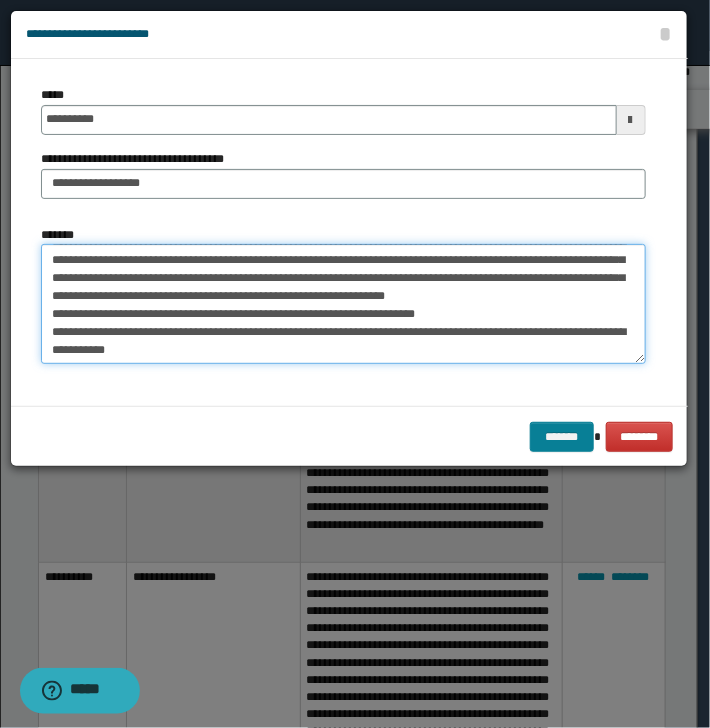 type on "**********" 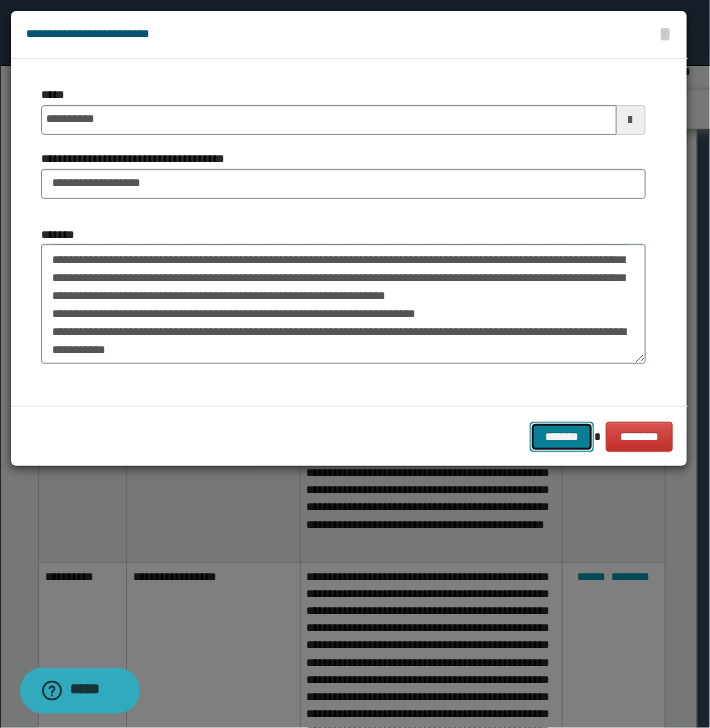 click on "*******" at bounding box center [562, 437] 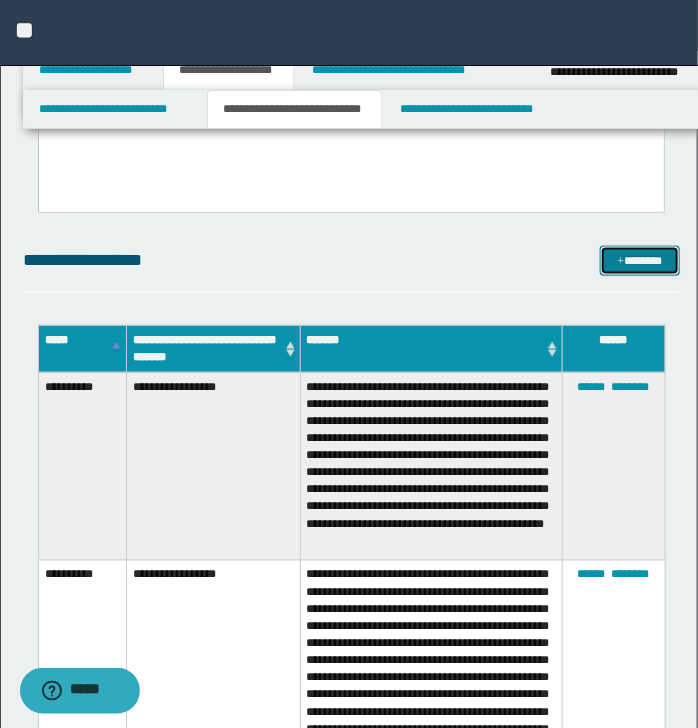 click on "*******" at bounding box center [639, 261] 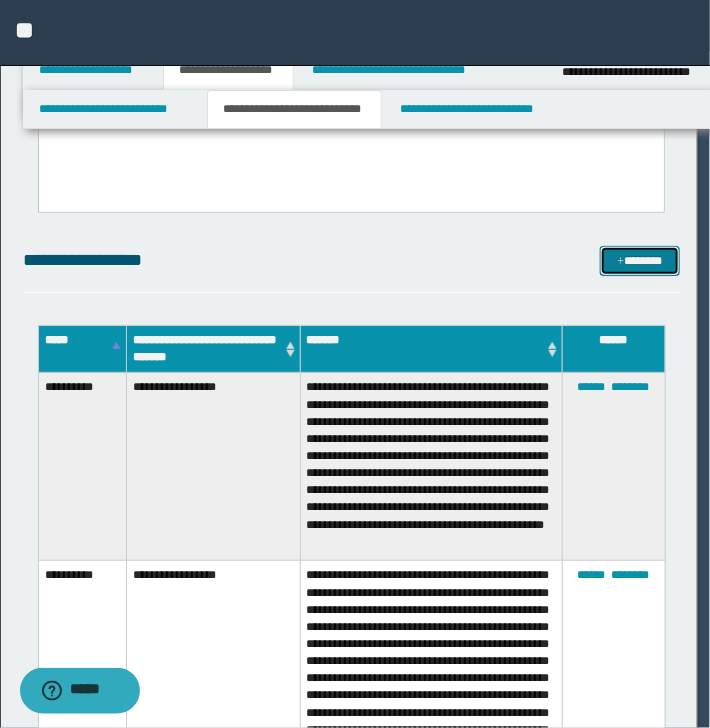 scroll, scrollTop: 0, scrollLeft: 0, axis: both 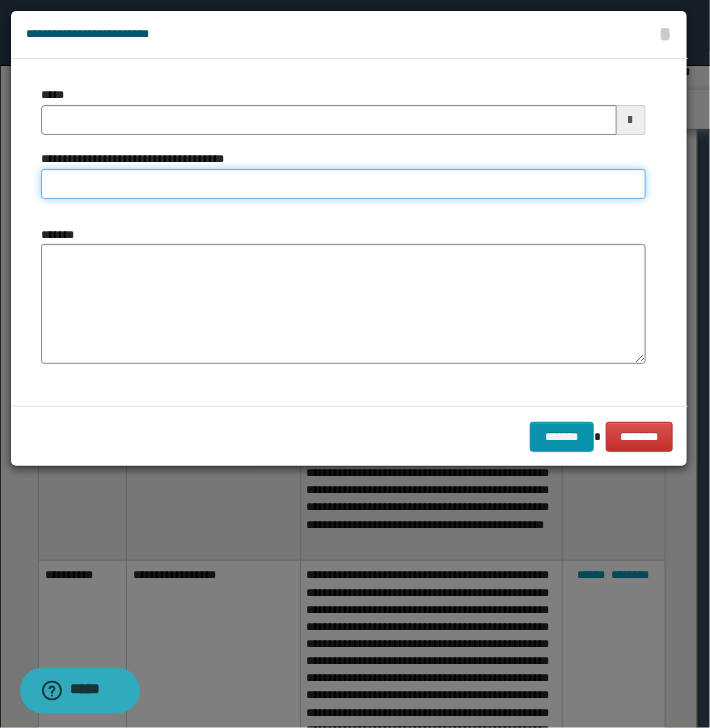 click on "**********" at bounding box center (343, 184) 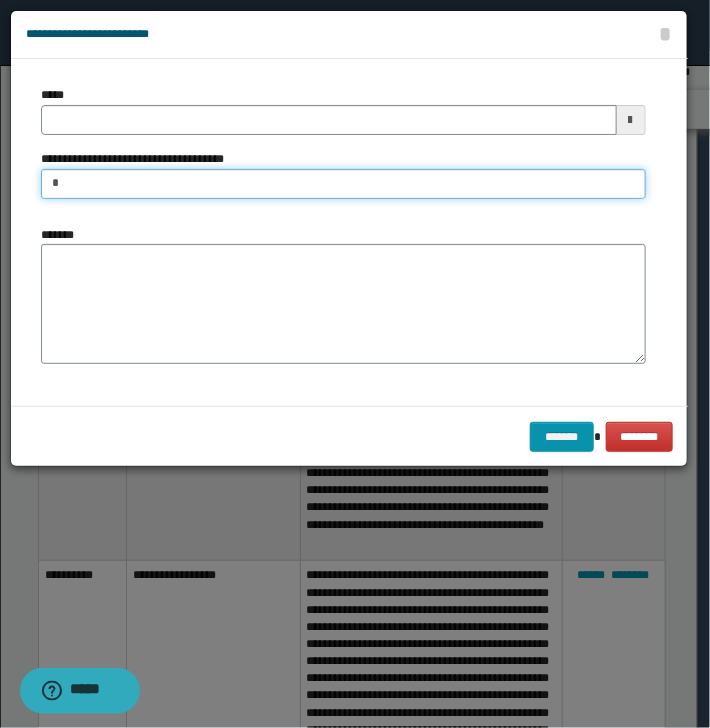 type on "**********" 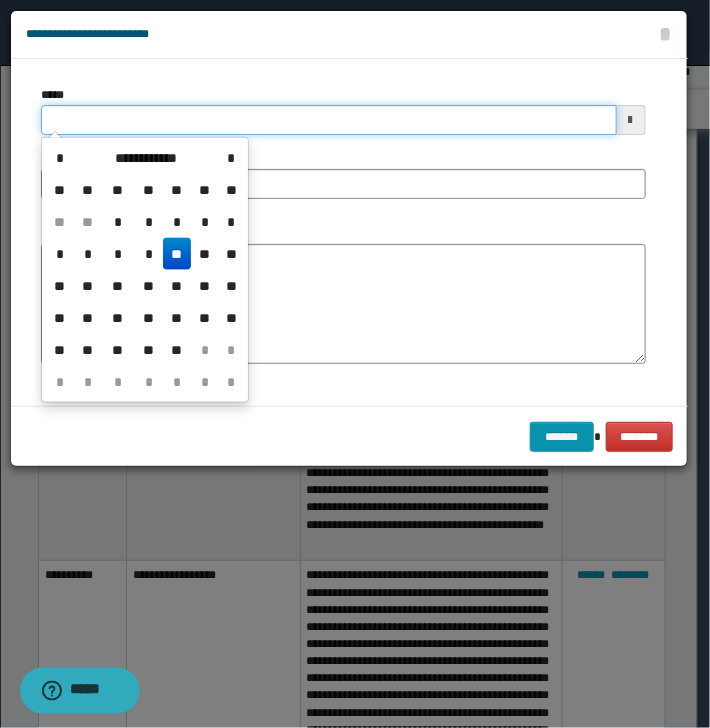 click on "*****" at bounding box center (329, 120) 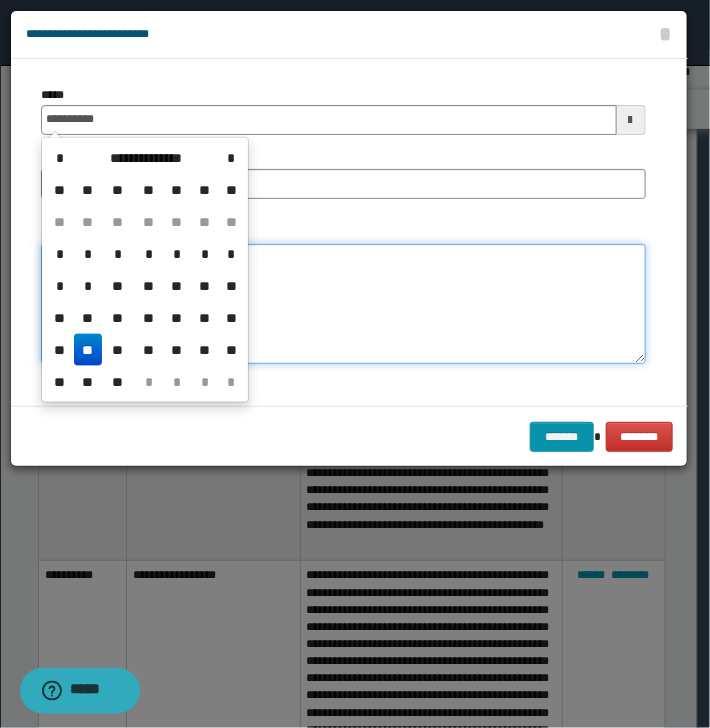 type on "**********" 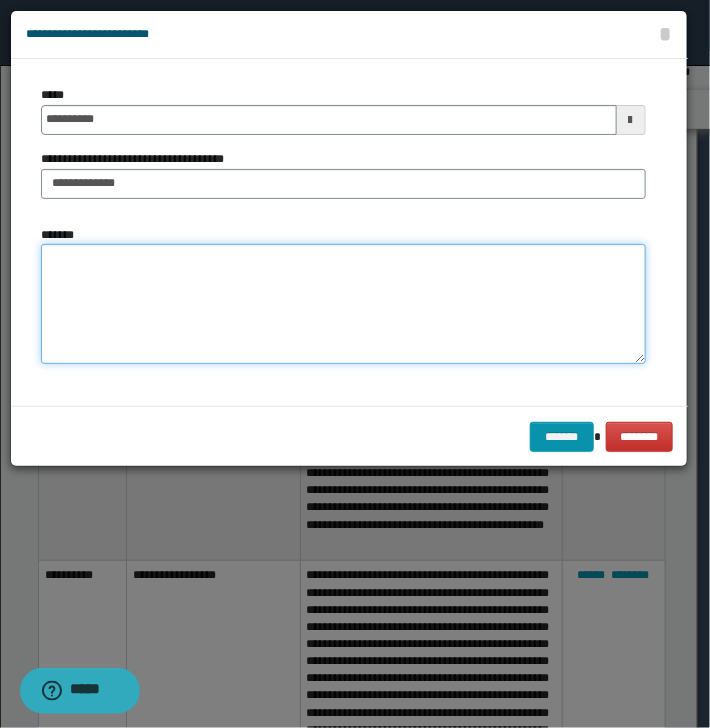 click on "*******" at bounding box center (343, 304) 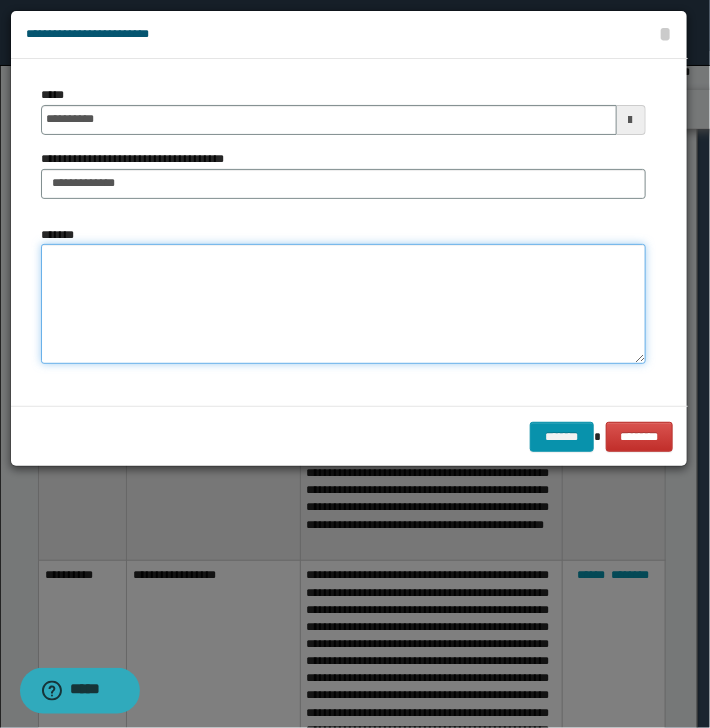 click on "*******" at bounding box center (343, 304) 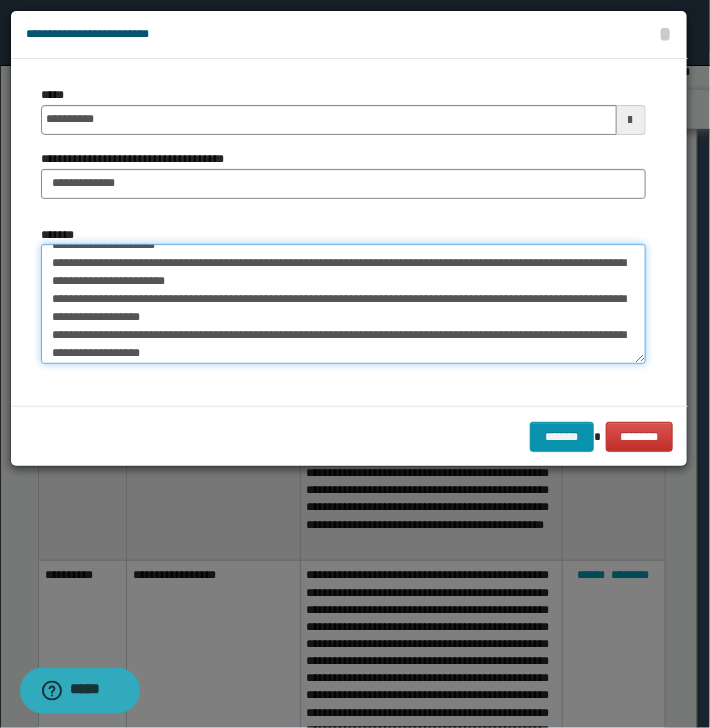 scroll, scrollTop: 0, scrollLeft: 0, axis: both 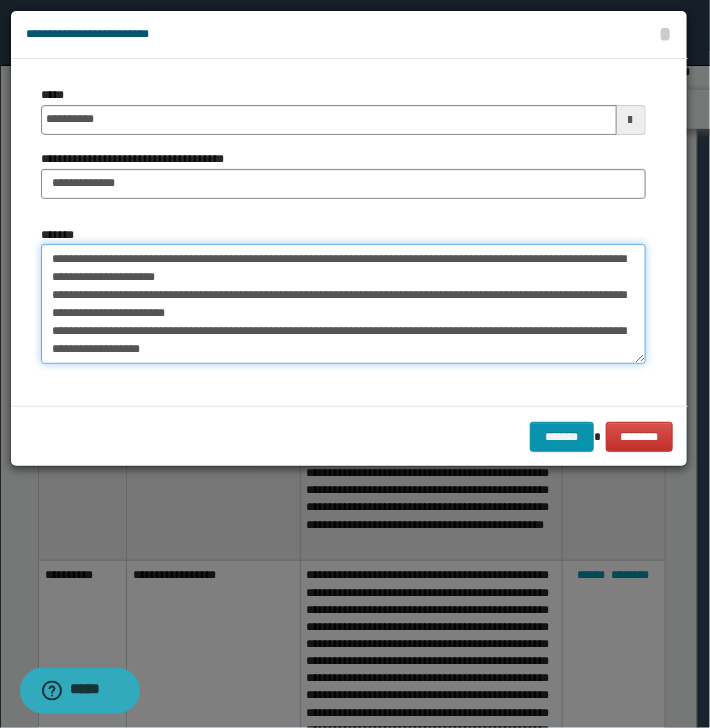 drag, startPoint x: 52, startPoint y: 258, endPoint x: 83, endPoint y: 260, distance: 31.06445 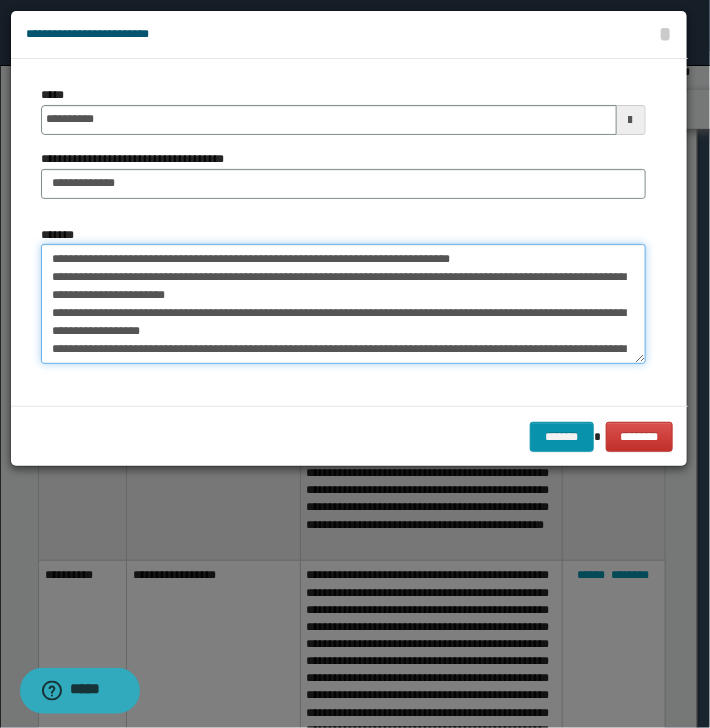 click on "**********" at bounding box center (343, 304) 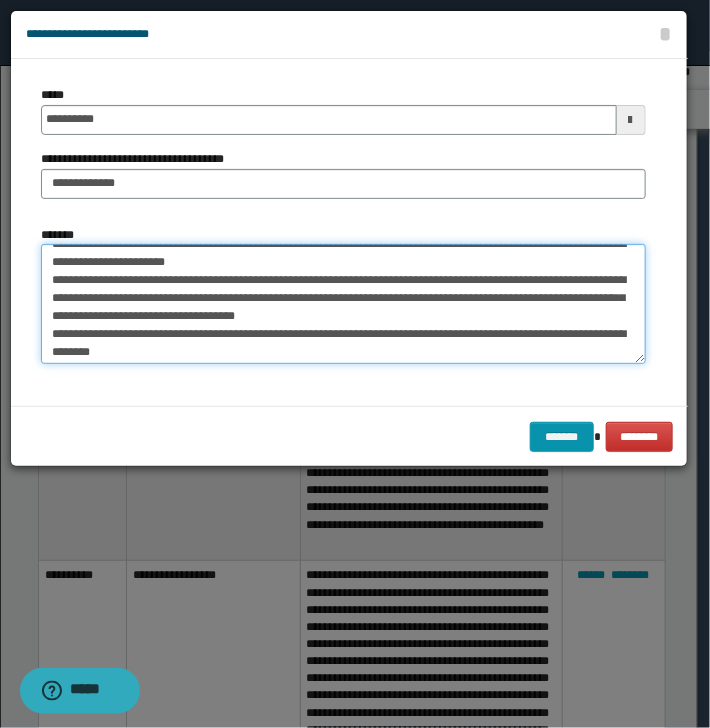 scroll, scrollTop: 36, scrollLeft: 0, axis: vertical 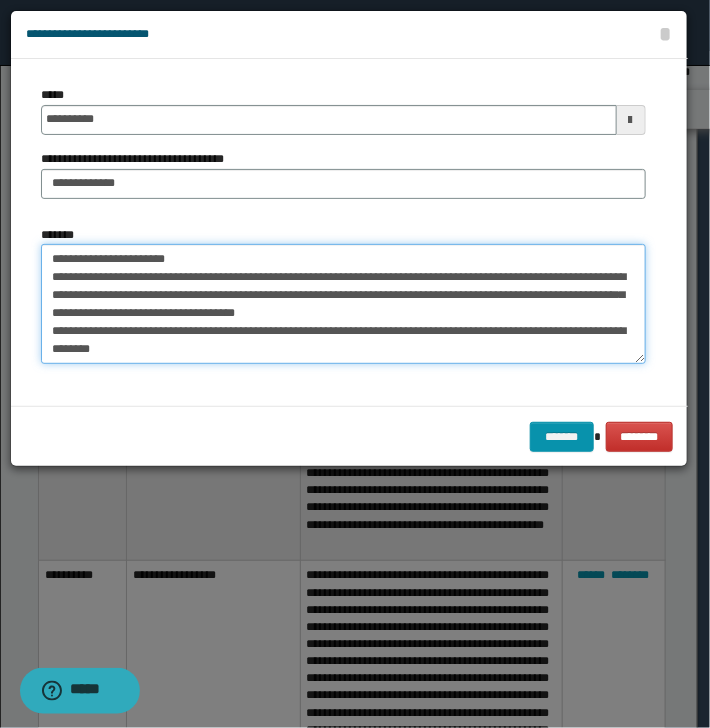 drag, startPoint x: 313, startPoint y: 351, endPoint x: 344, endPoint y: 312, distance: 49.819675 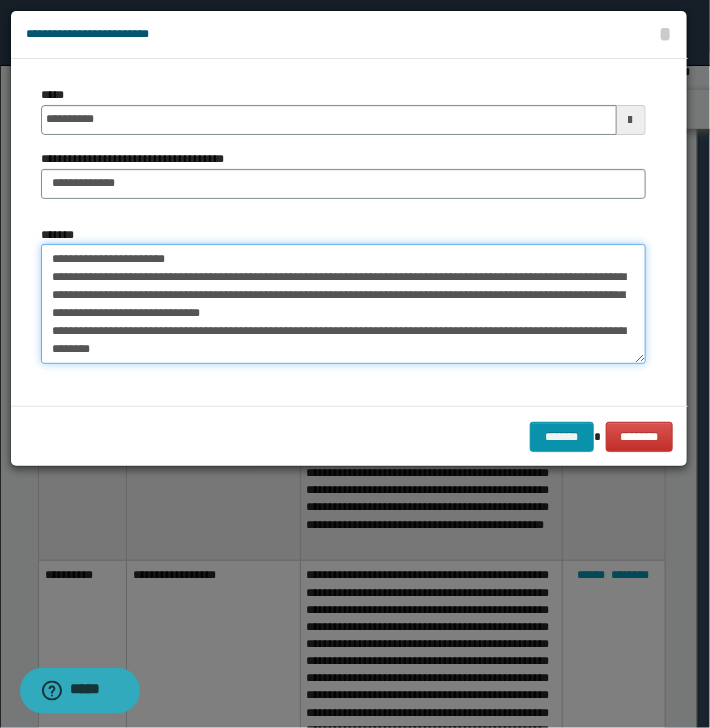 click on "**********" at bounding box center [343, 304] 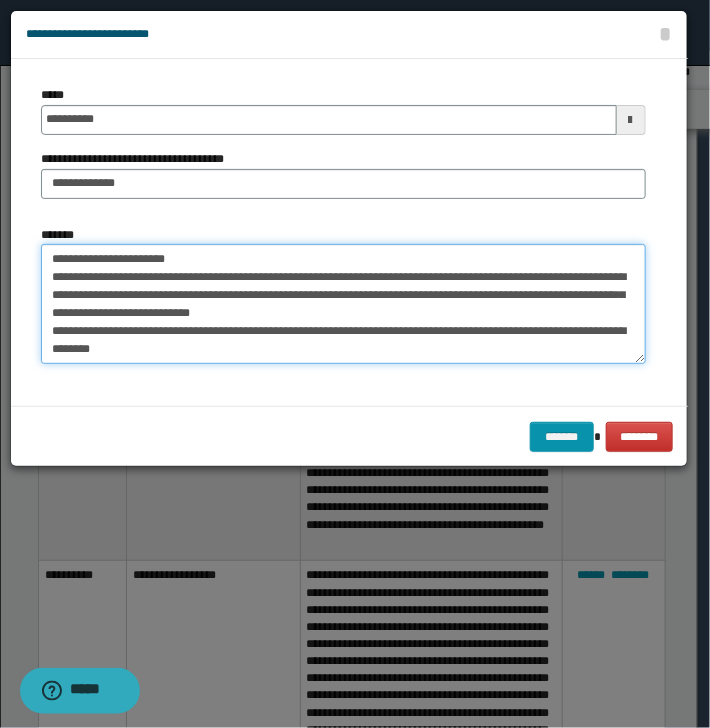 click on "**********" at bounding box center (343, 304) 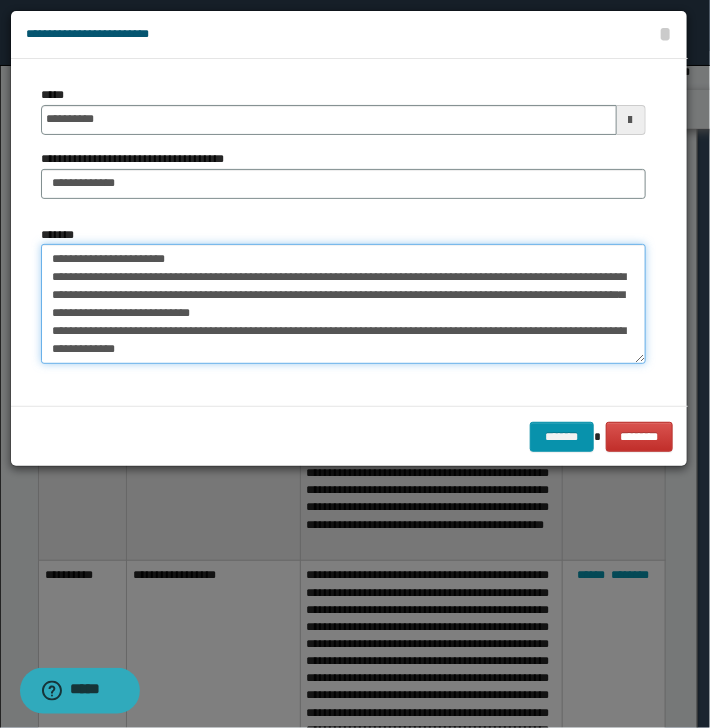 click on "**********" at bounding box center [343, 304] 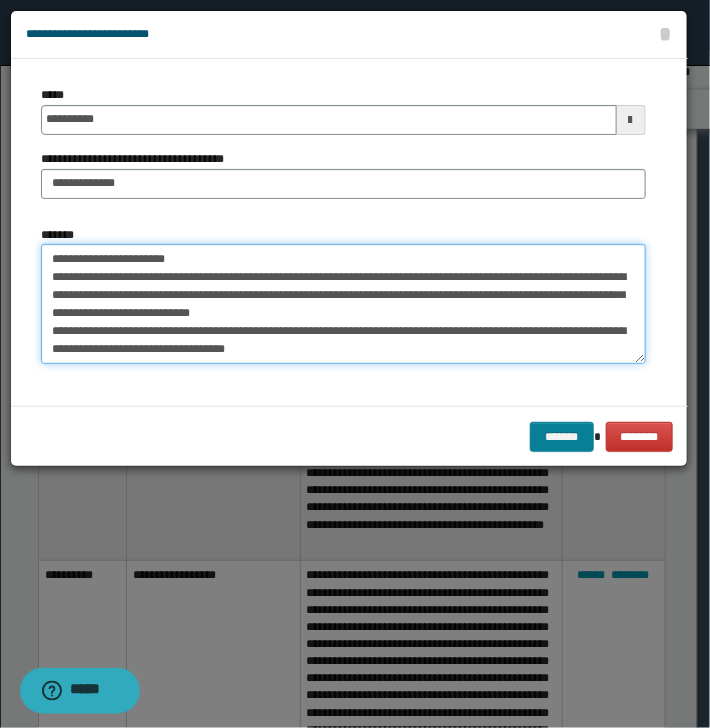 type on "**********" 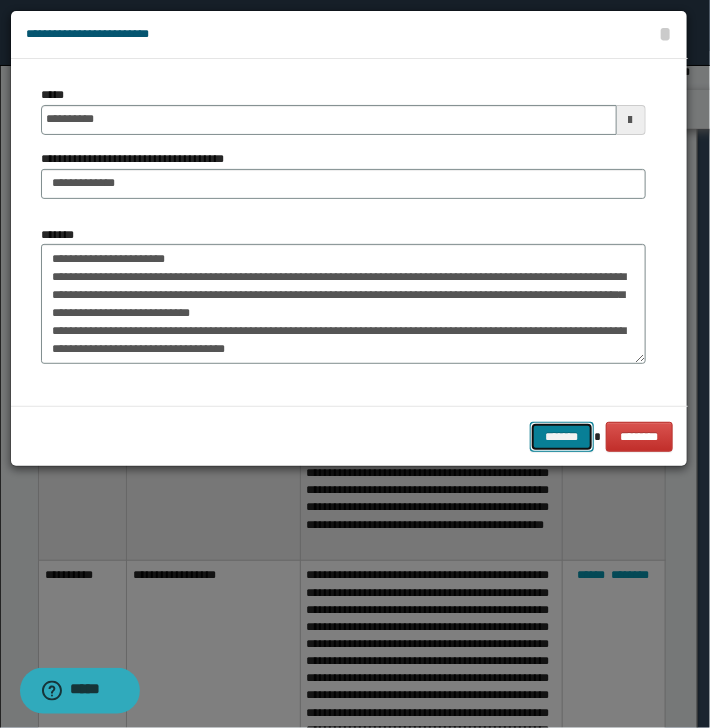 drag, startPoint x: 558, startPoint y: 432, endPoint x: 443, endPoint y: 432, distance: 115 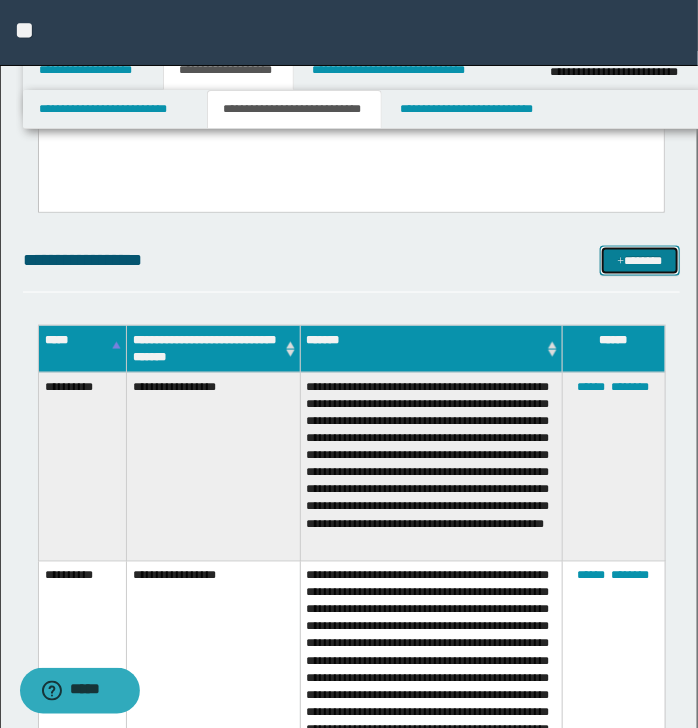 click on "*******" at bounding box center [639, 261] 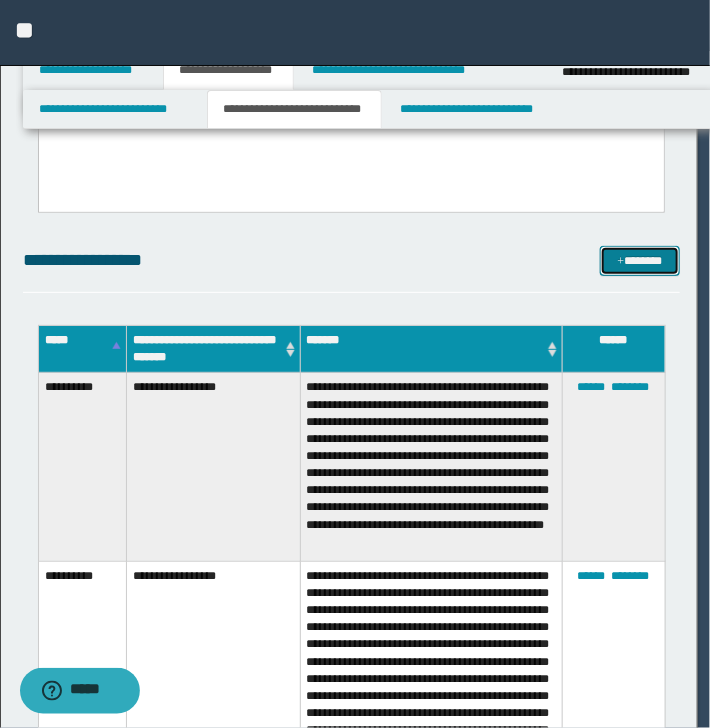 scroll, scrollTop: 0, scrollLeft: 0, axis: both 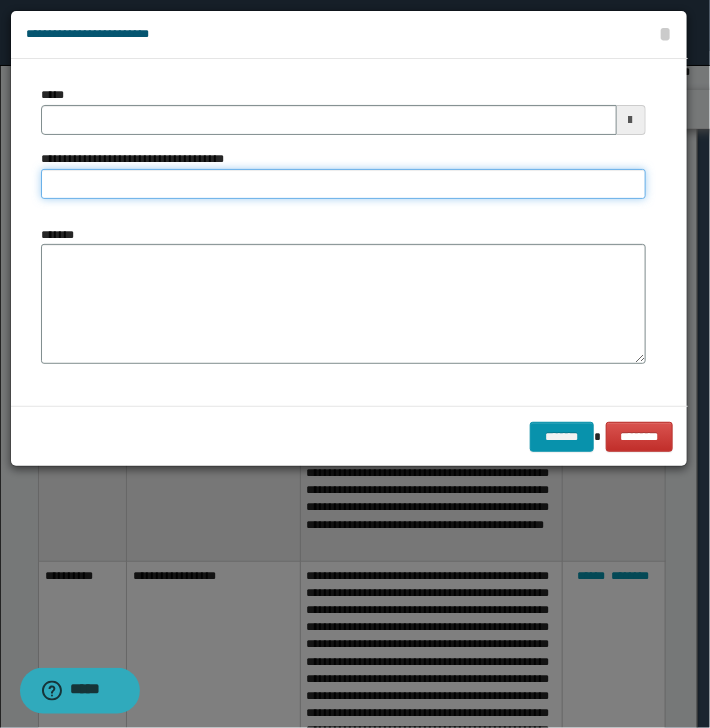 click on "**********" at bounding box center (343, 184) 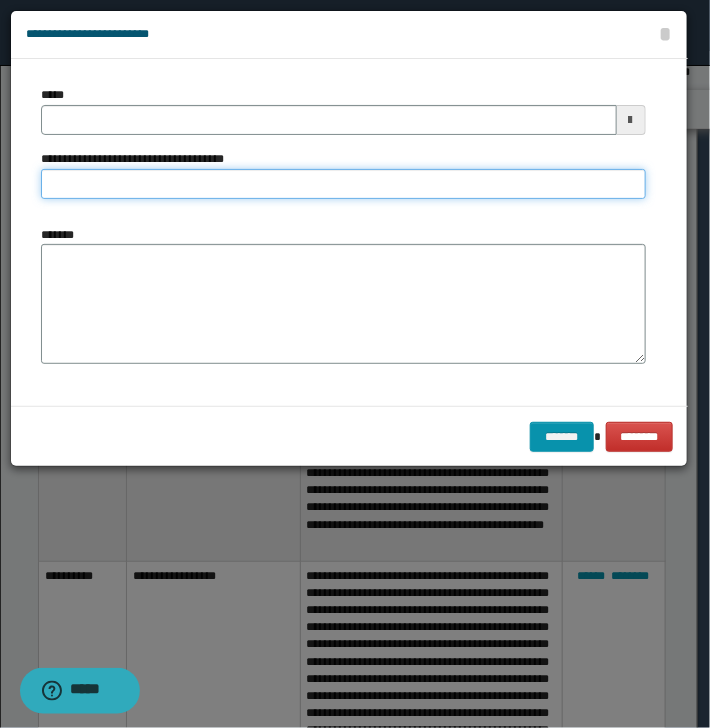type 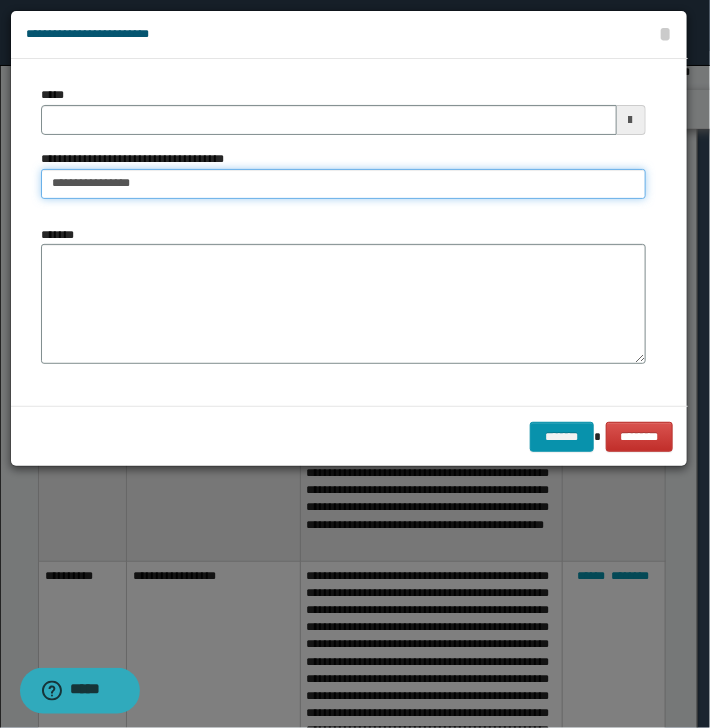 type 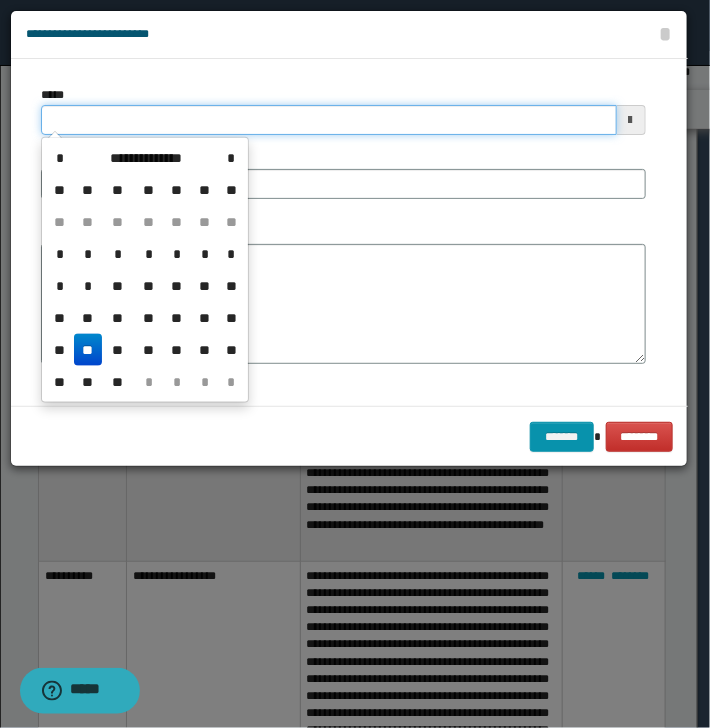 click on "*****" at bounding box center [329, 120] 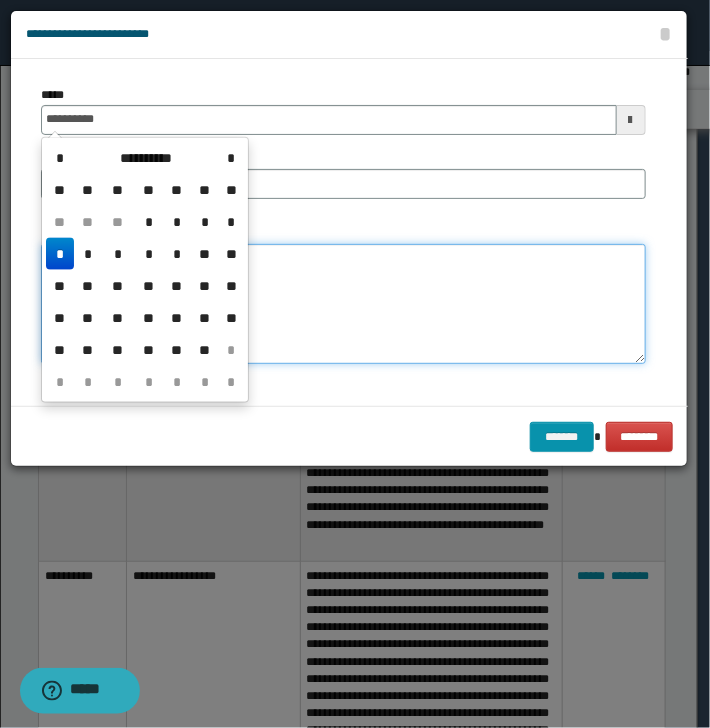 type on "**********" 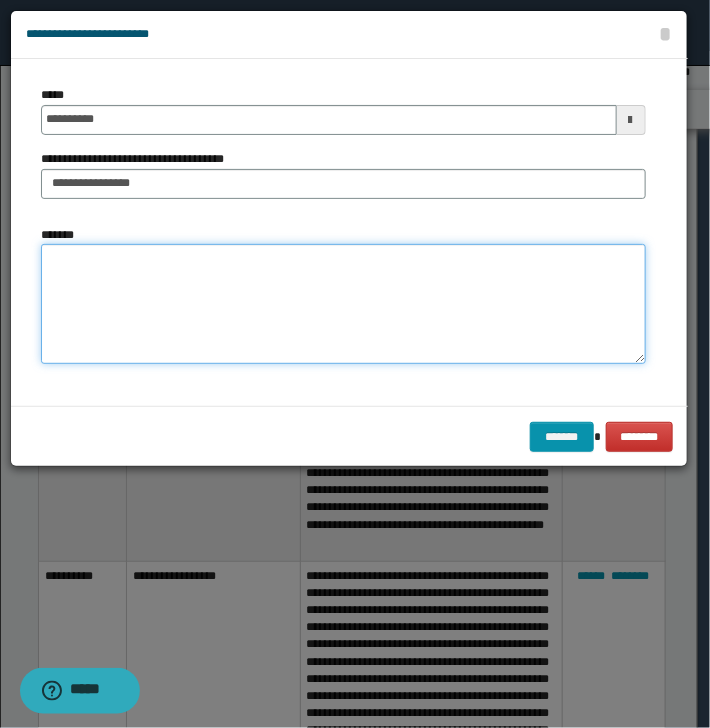 click on "*******" at bounding box center [343, 304] 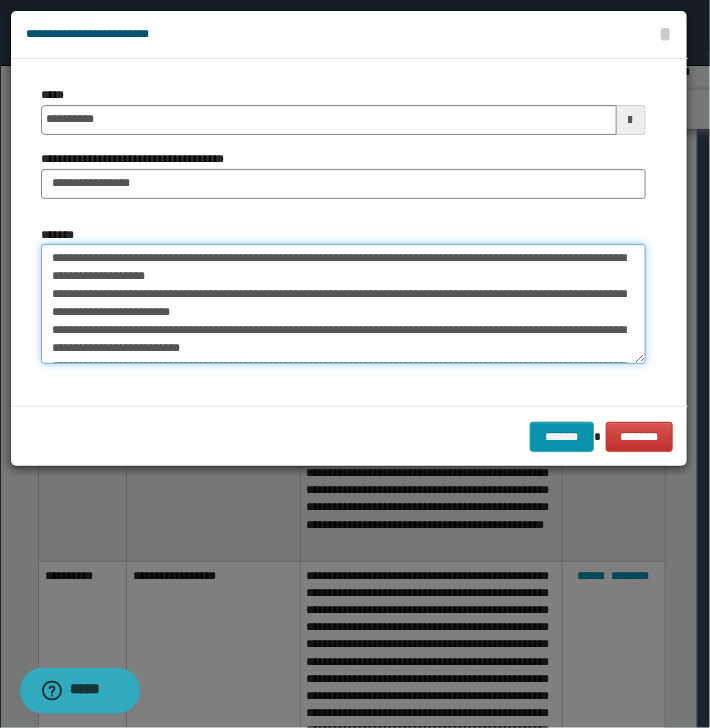 scroll, scrollTop: 0, scrollLeft: 0, axis: both 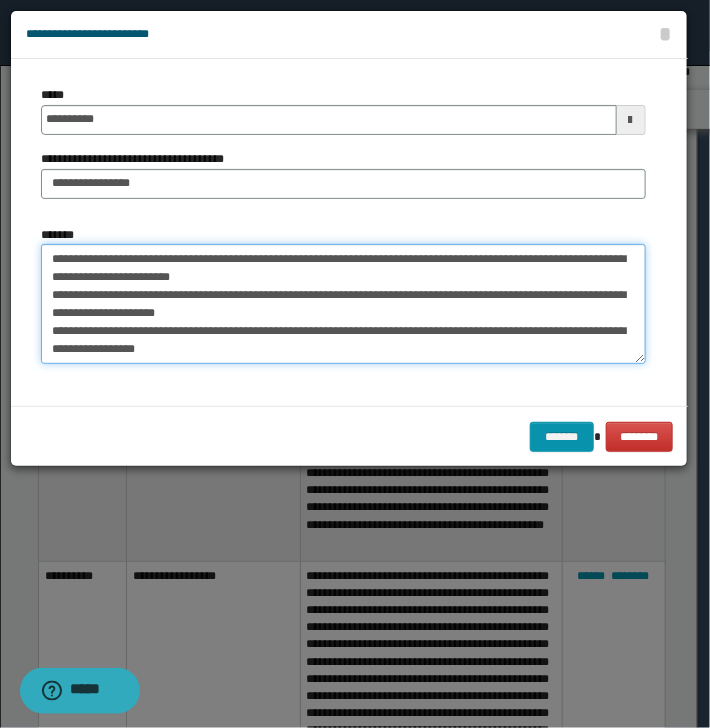 drag, startPoint x: 57, startPoint y: 256, endPoint x: 84, endPoint y: 256, distance: 27 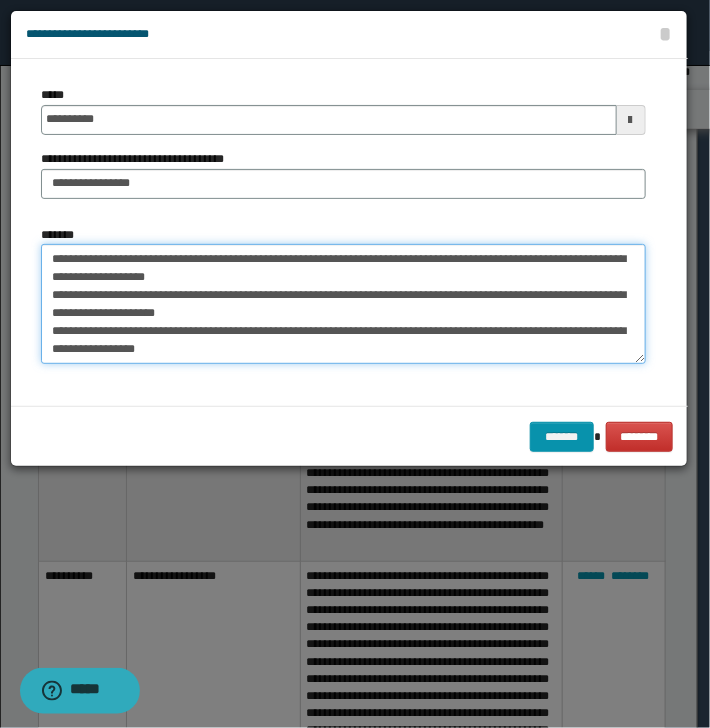 drag, startPoint x: 233, startPoint y: 257, endPoint x: 7, endPoint y: 260, distance: 226.01991 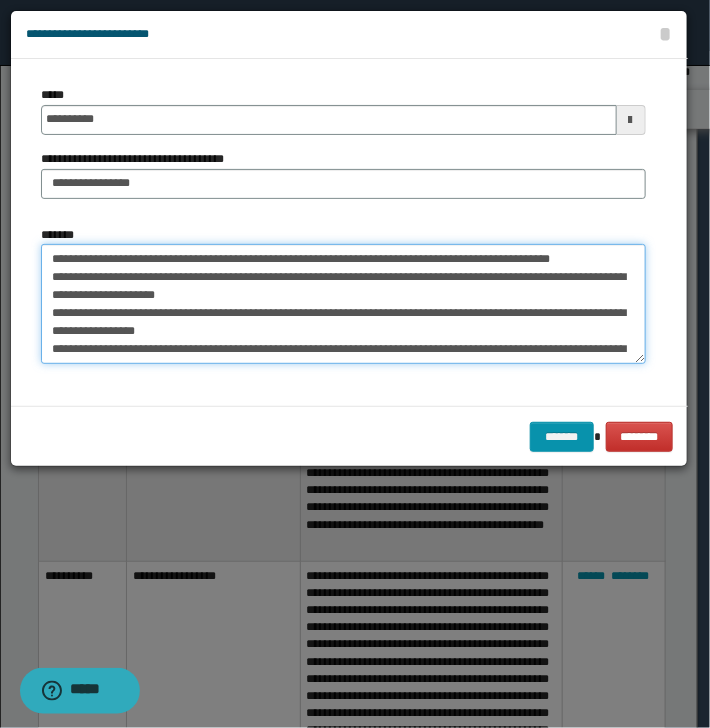 drag, startPoint x: 62, startPoint y: 260, endPoint x: 5, endPoint y: 261, distance: 57.00877 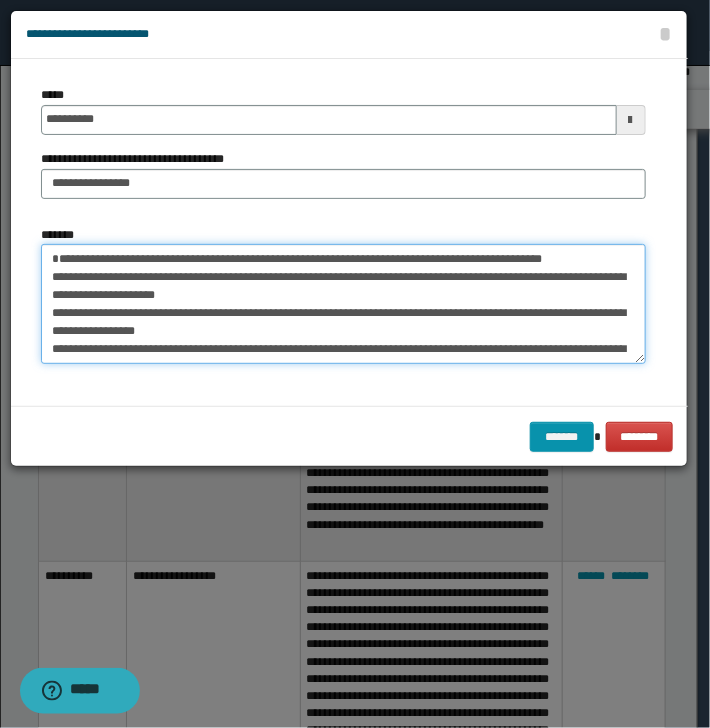 drag, startPoint x: 54, startPoint y: 258, endPoint x: 88, endPoint y: 260, distance: 34.058773 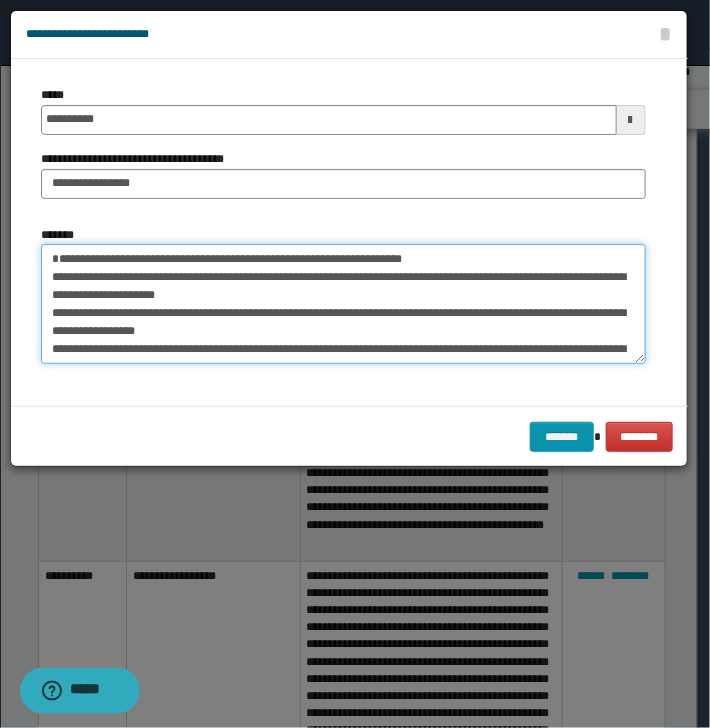 drag, startPoint x: 404, startPoint y: 257, endPoint x: 524, endPoint y: 256, distance: 120.004166 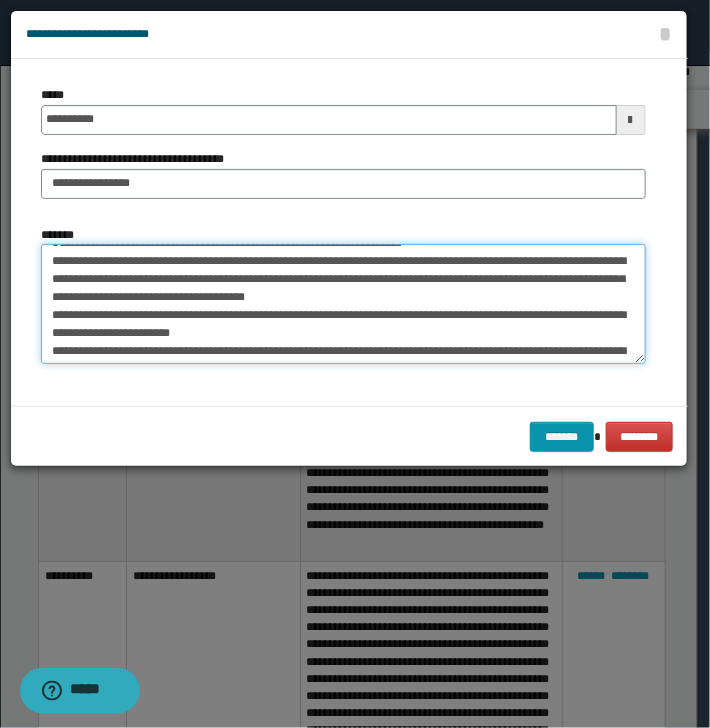 scroll, scrollTop: 32, scrollLeft: 0, axis: vertical 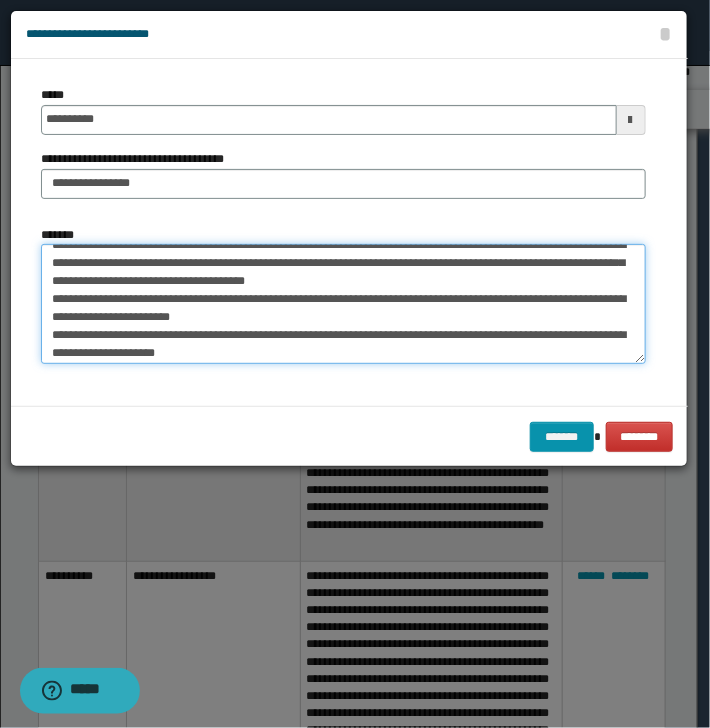click on "*******" at bounding box center [343, 304] 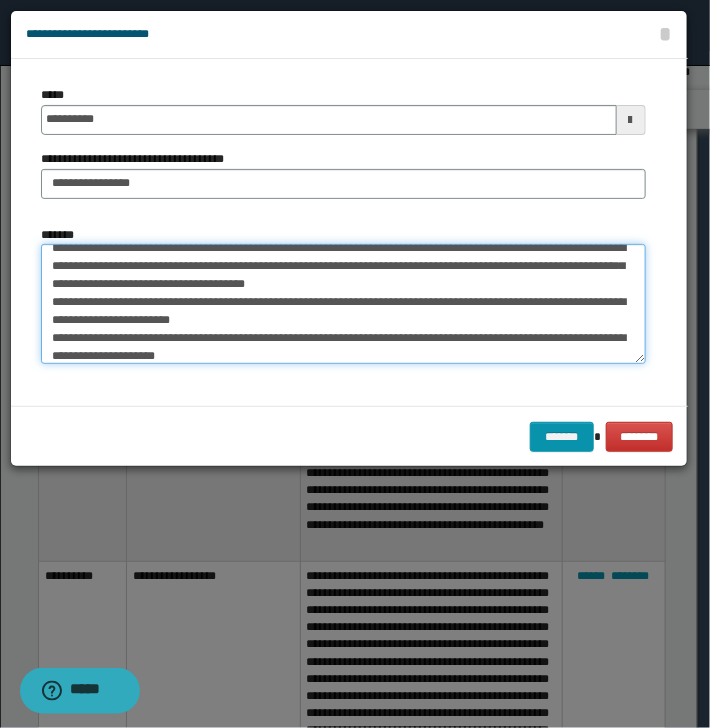 scroll, scrollTop: 35, scrollLeft: 0, axis: vertical 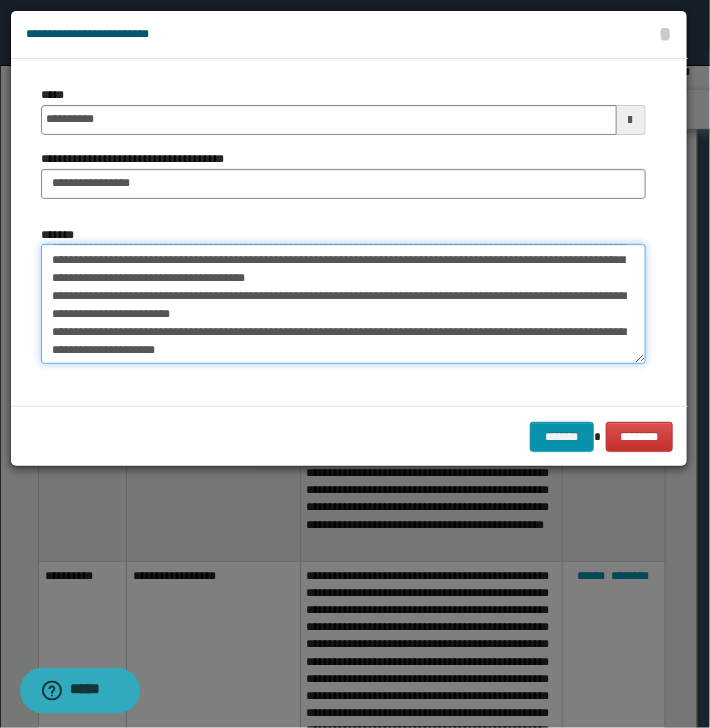 click on "*******" at bounding box center [343, 304] 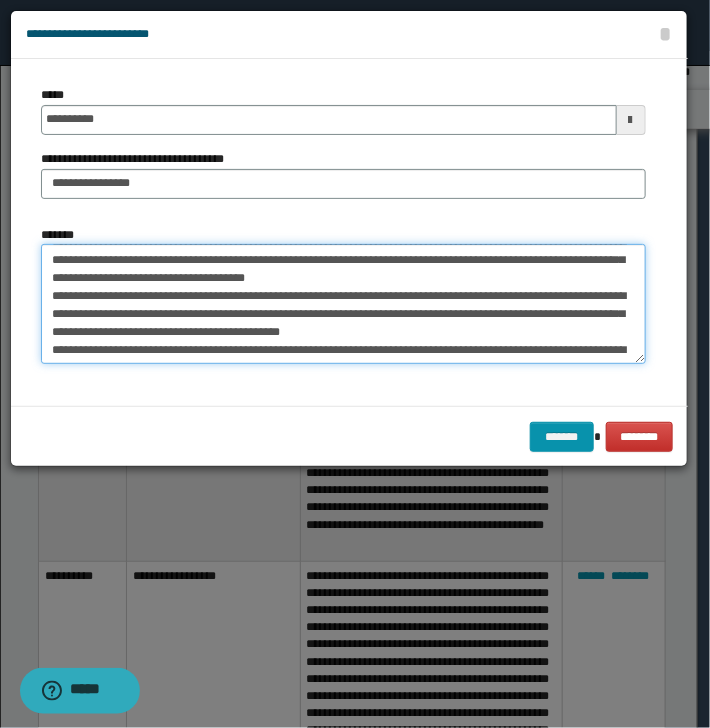 click on "*******" at bounding box center (343, 304) 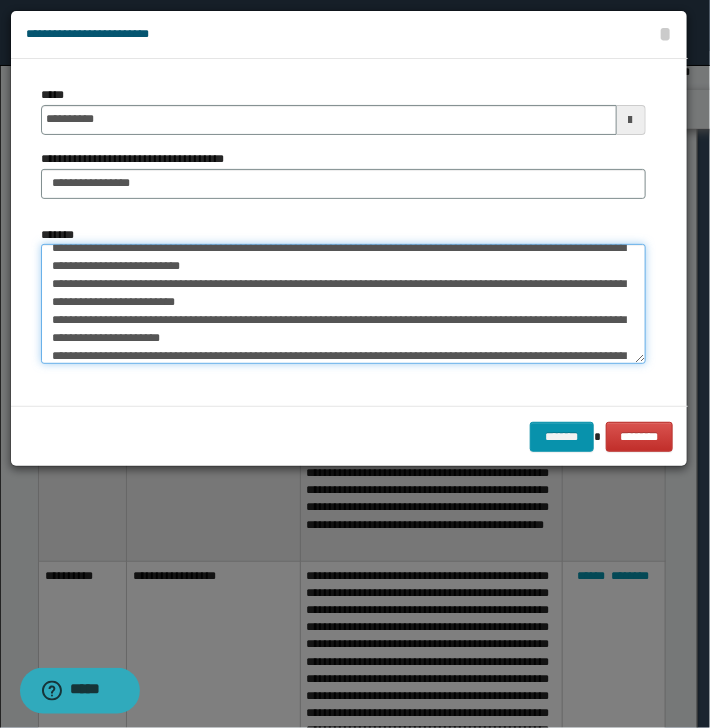 scroll, scrollTop: 240, scrollLeft: 0, axis: vertical 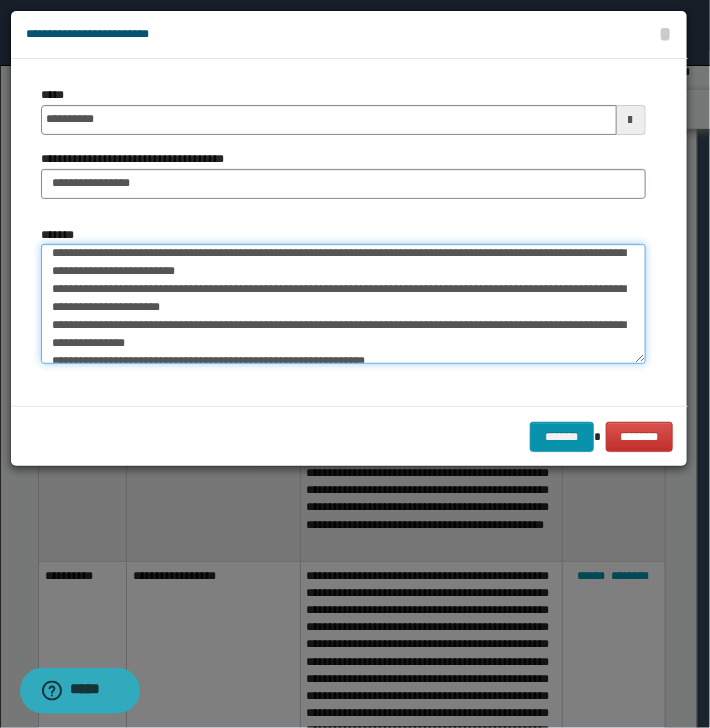 drag, startPoint x: 52, startPoint y: 335, endPoint x: 360, endPoint y: 289, distance: 311.4161 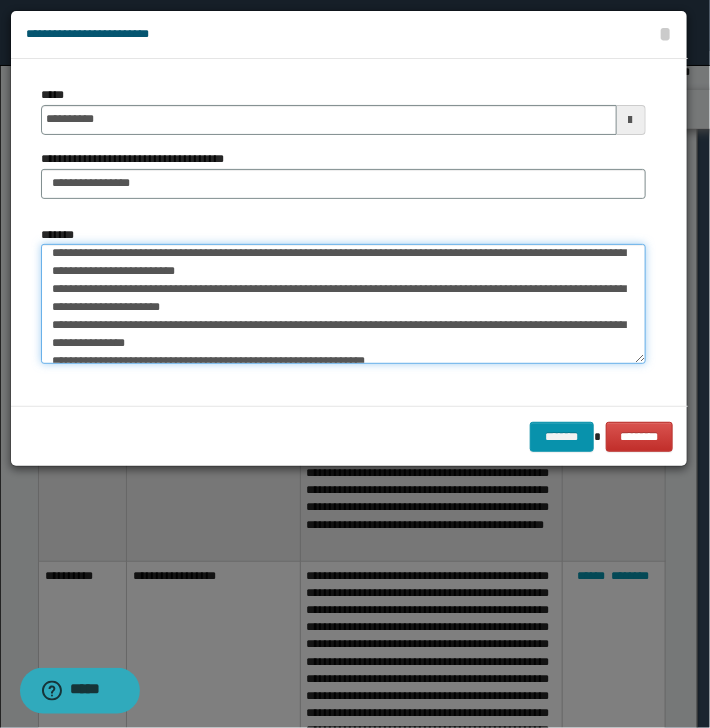 click on "*******" at bounding box center [343, 304] 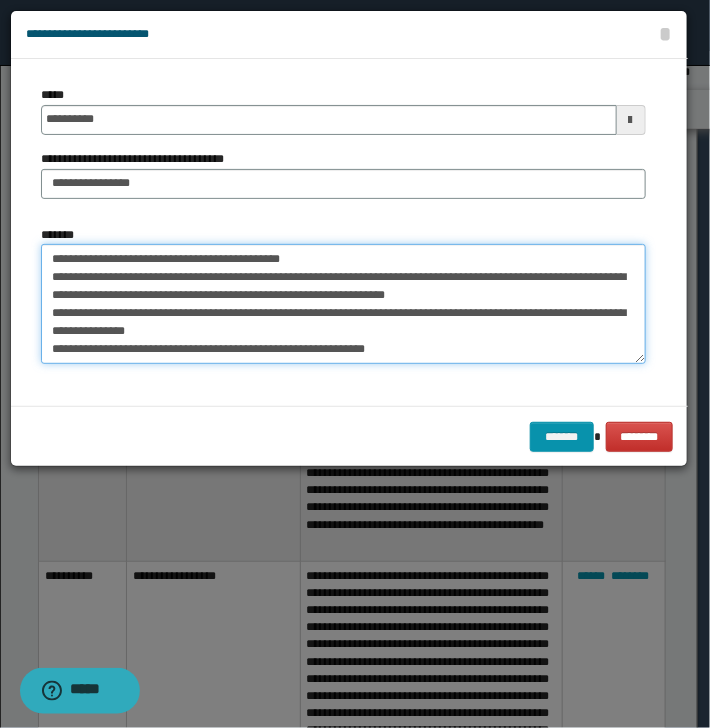 scroll, scrollTop: 108, scrollLeft: 0, axis: vertical 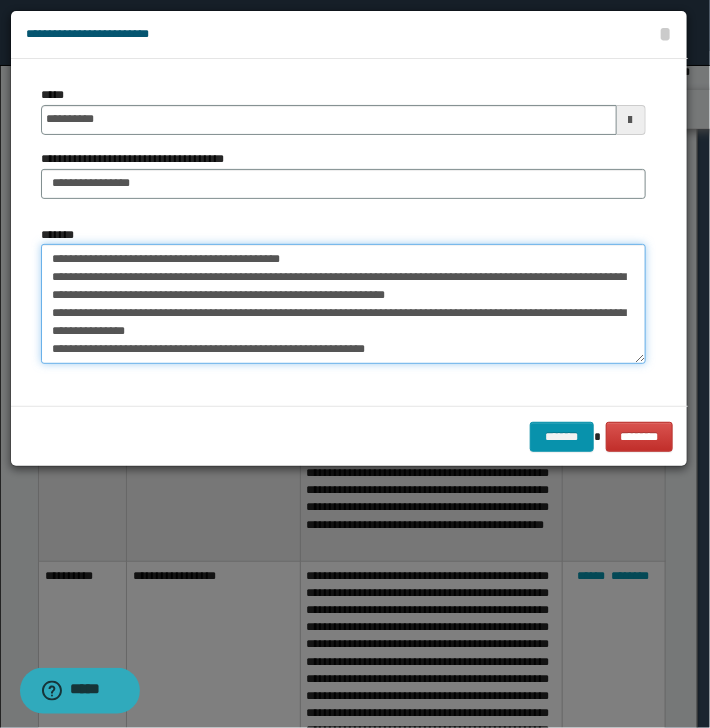click on "**********" at bounding box center [343, 304] 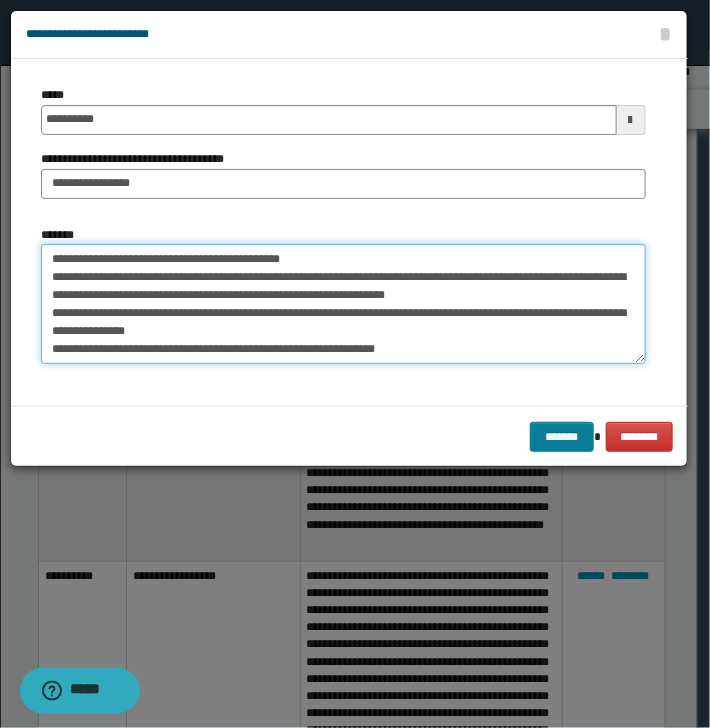 type on "**********" 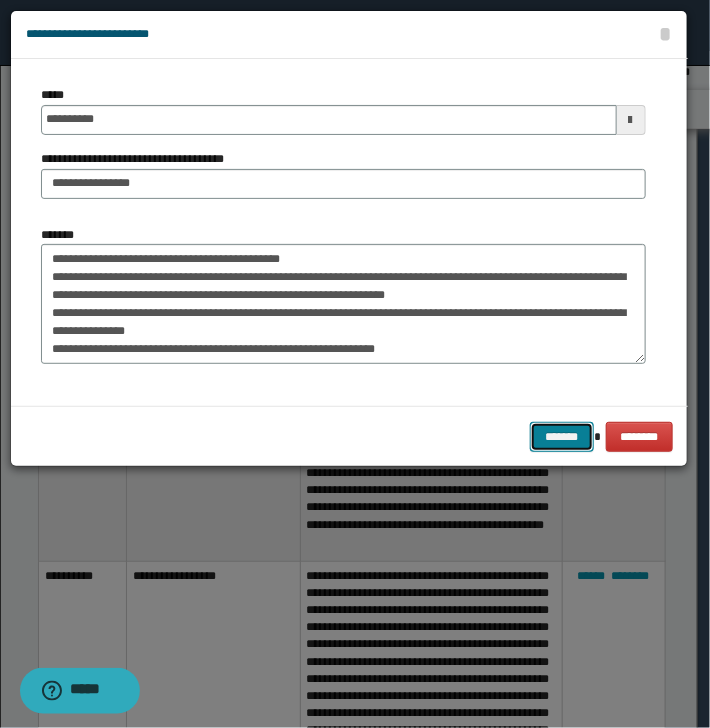 click on "*******" at bounding box center (562, 437) 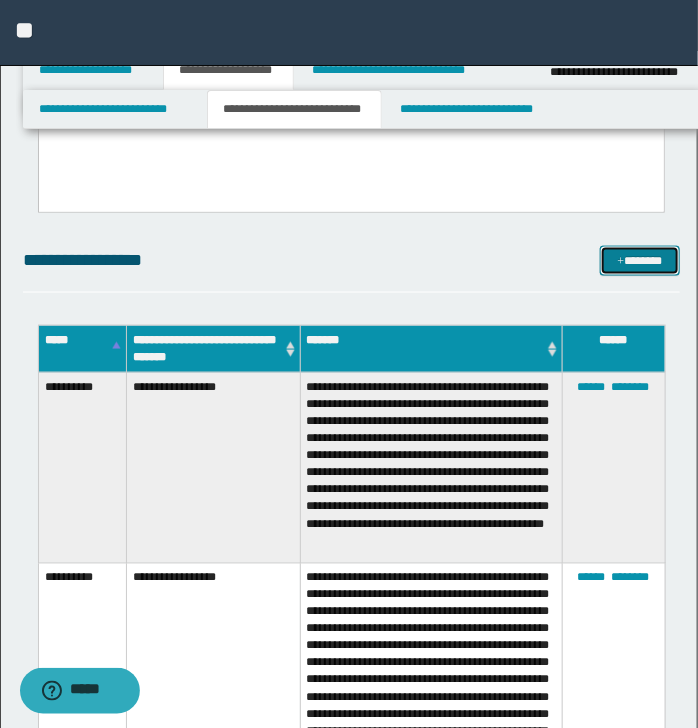 click on "*******" at bounding box center [639, 261] 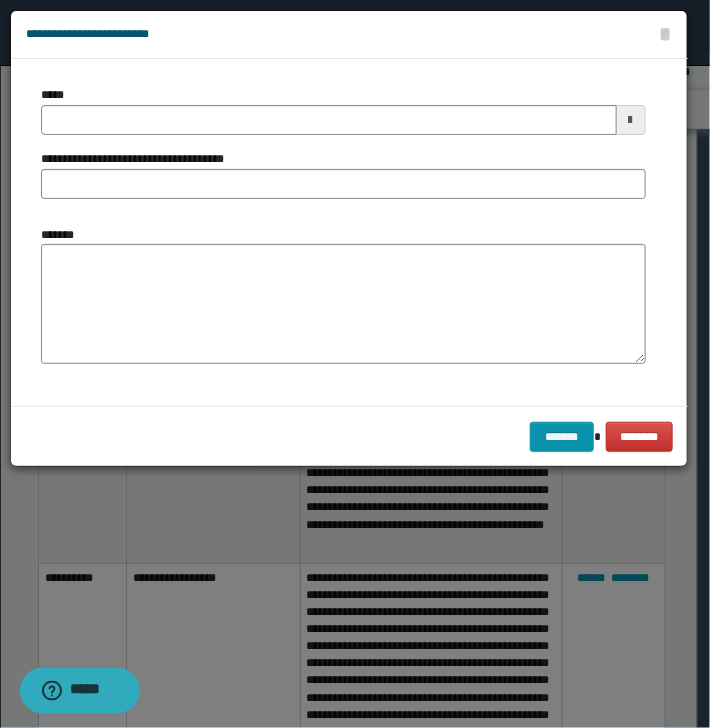 scroll, scrollTop: 0, scrollLeft: 0, axis: both 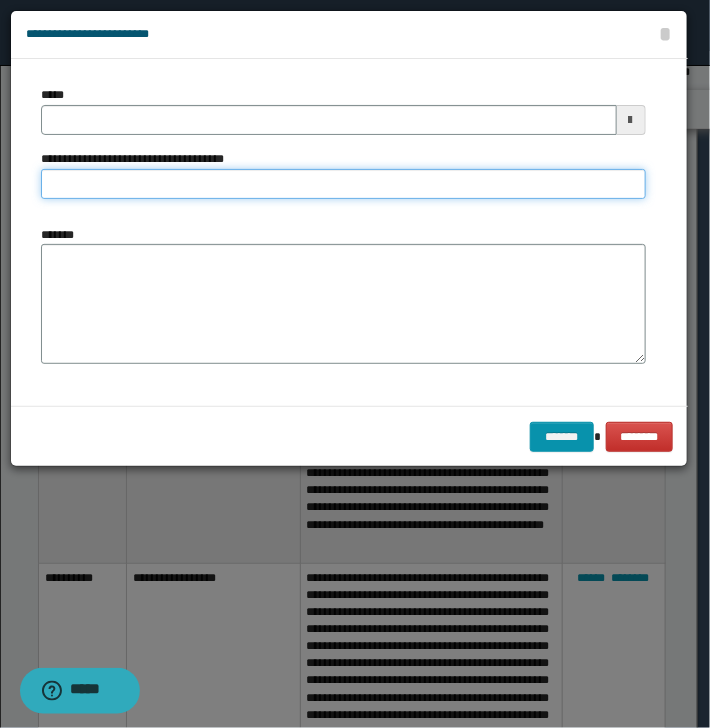 click on "**********" at bounding box center (343, 184) 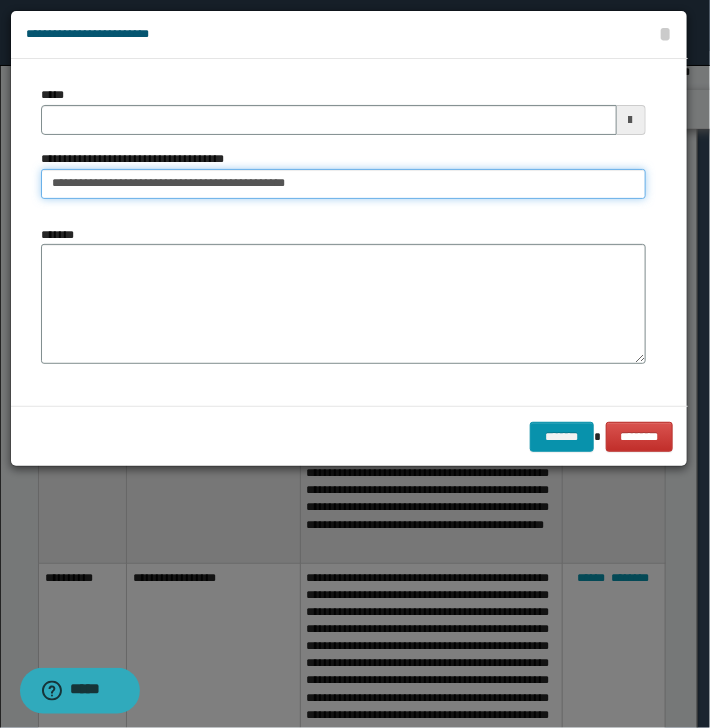 type on "**********" 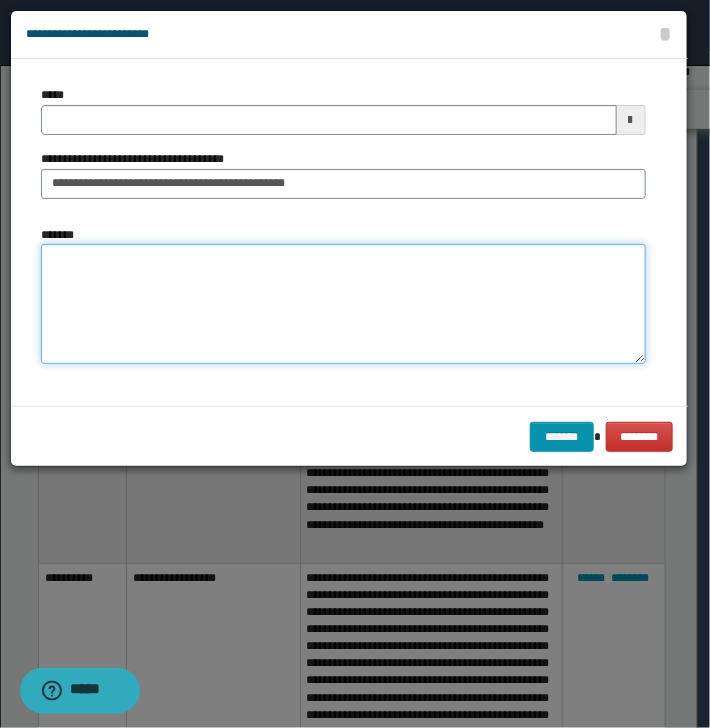 click on "*******" at bounding box center [343, 304] 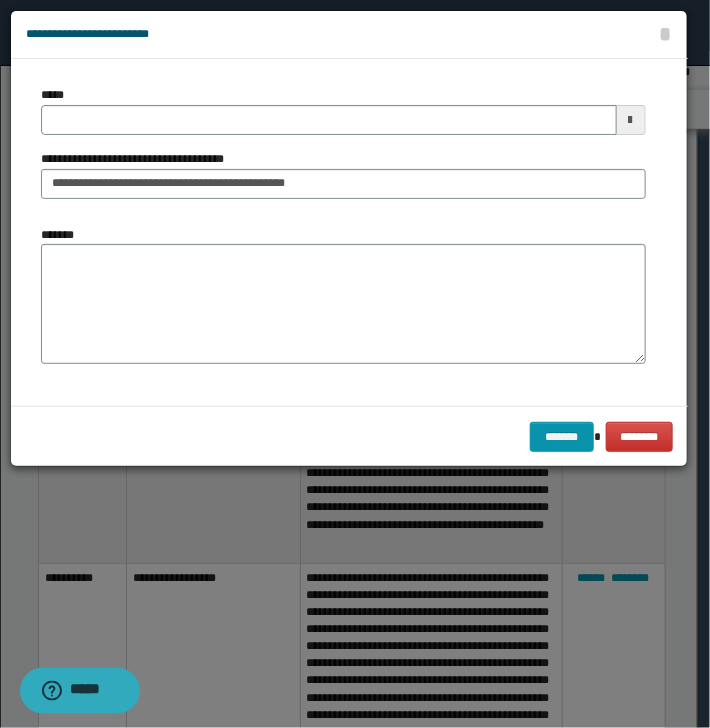 click on "*******" at bounding box center (343, 295) 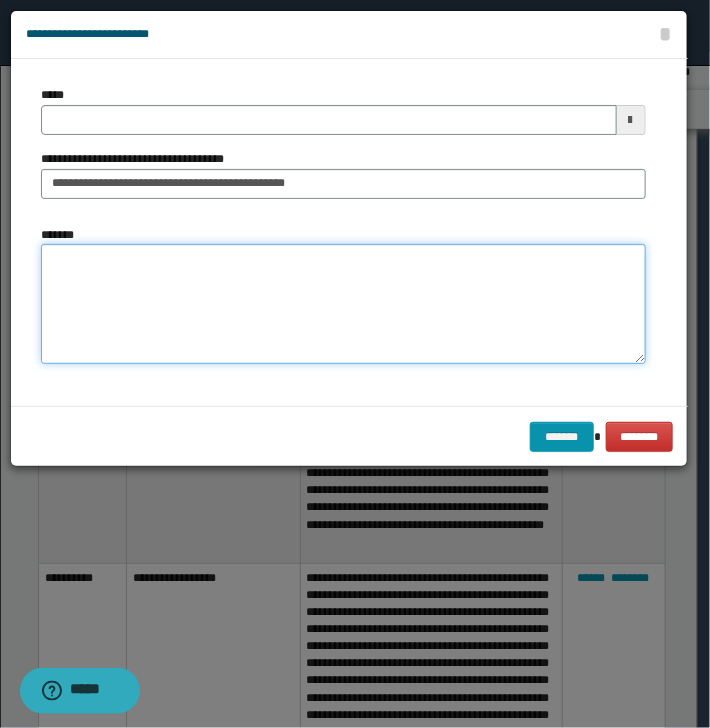 click on "*******" at bounding box center (343, 304) 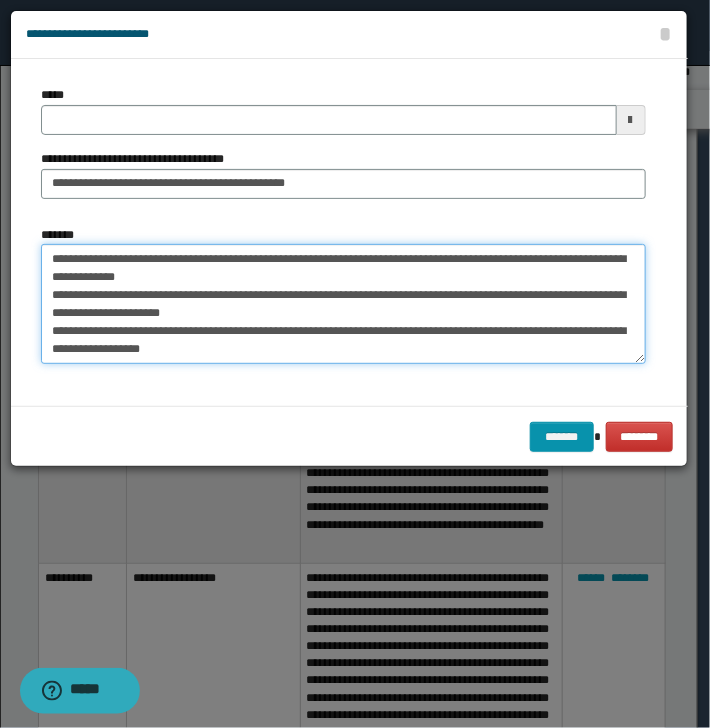 scroll, scrollTop: 84, scrollLeft: 0, axis: vertical 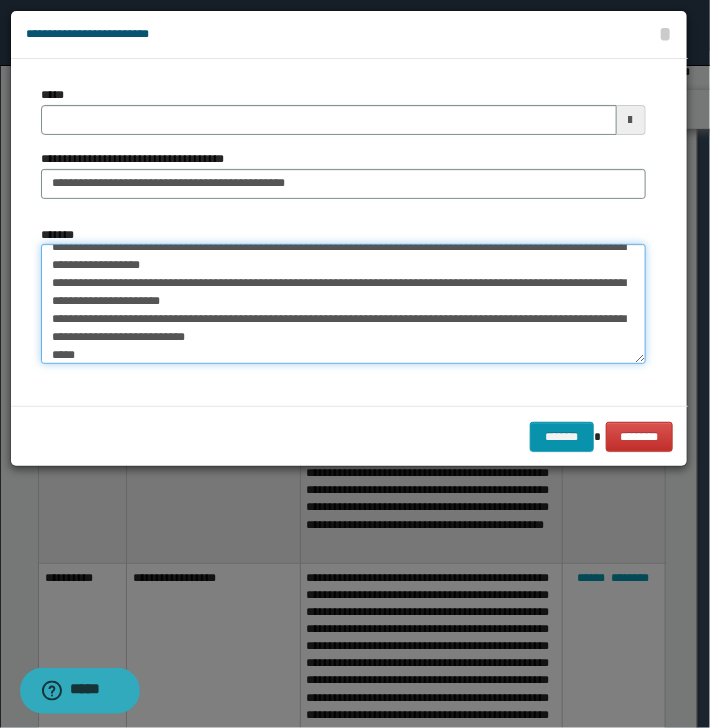 type 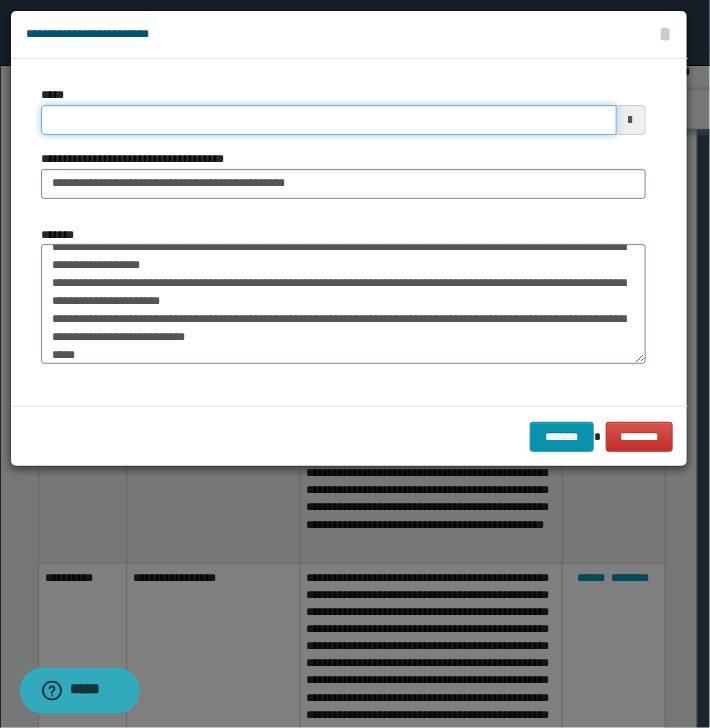 click on "*****" at bounding box center (329, 120) 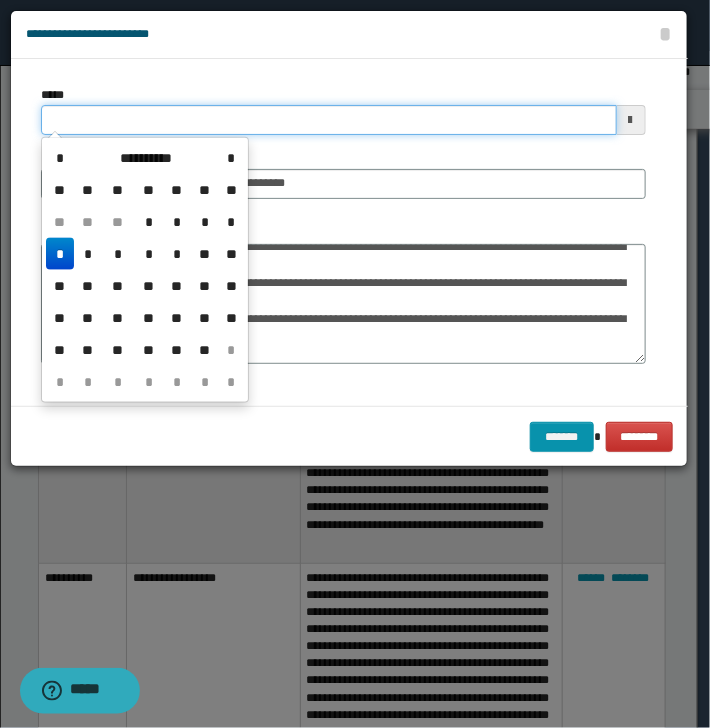 click on "*****" at bounding box center [329, 120] 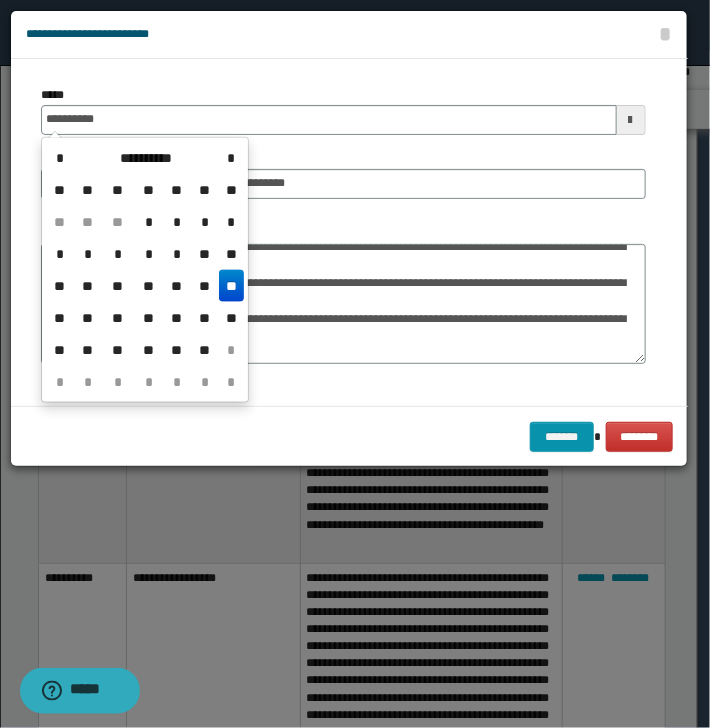 type on "**********" 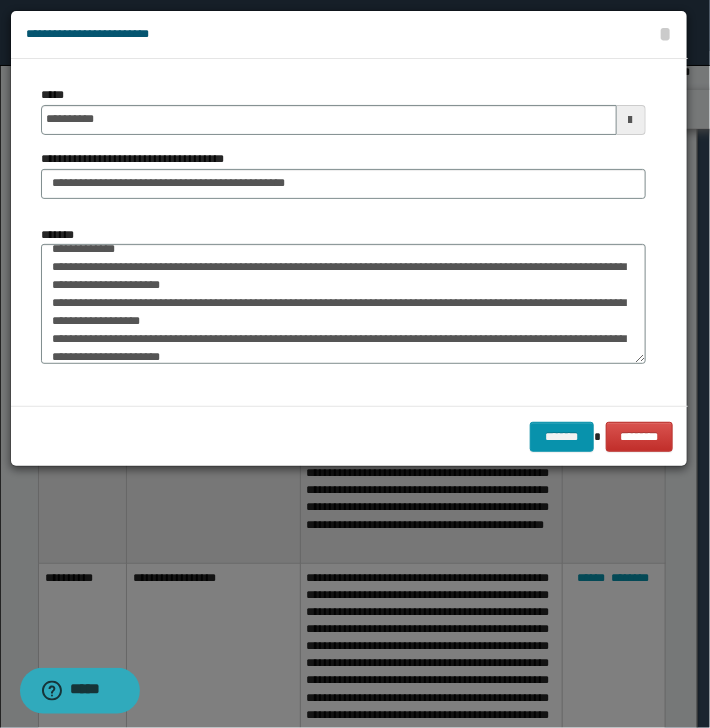 scroll, scrollTop: 0, scrollLeft: 0, axis: both 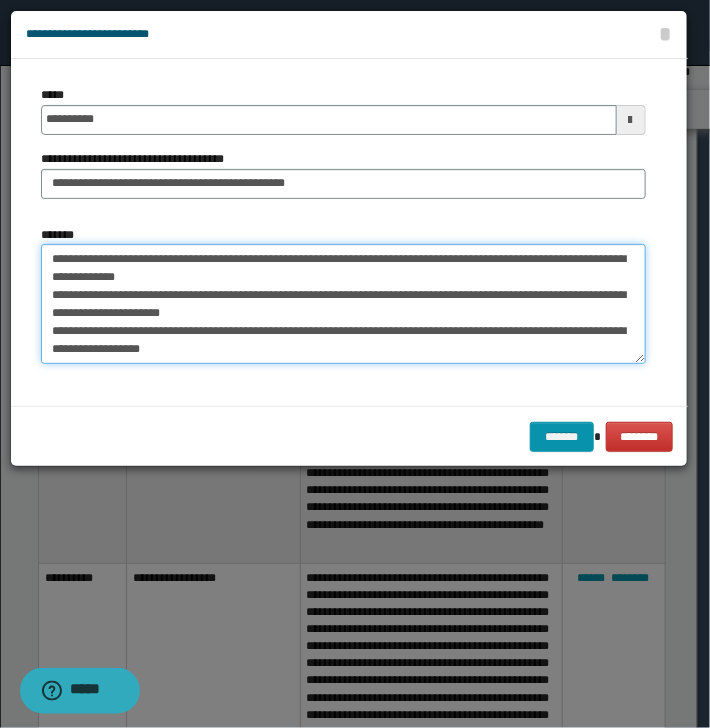 drag, startPoint x: 50, startPoint y: 260, endPoint x: 84, endPoint y: 258, distance: 34.058773 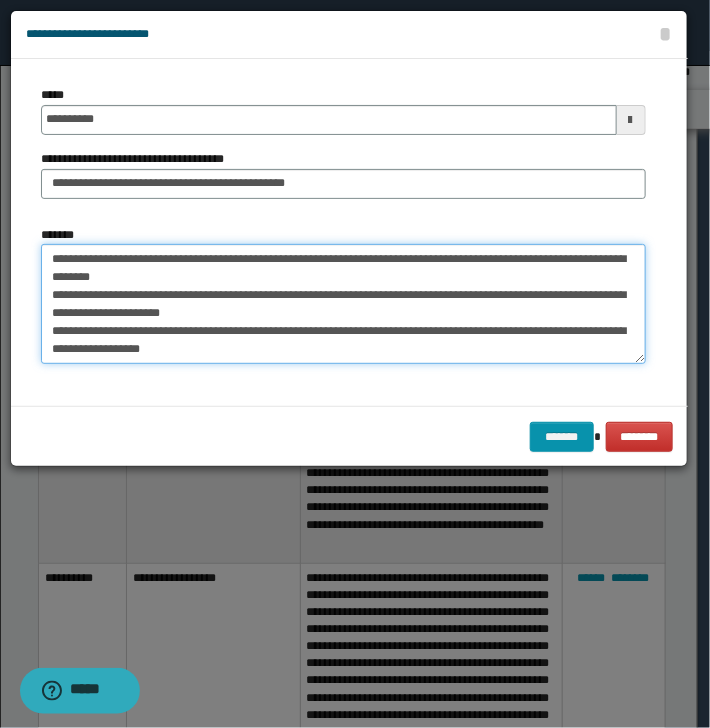 click on "**********" at bounding box center (343, 304) 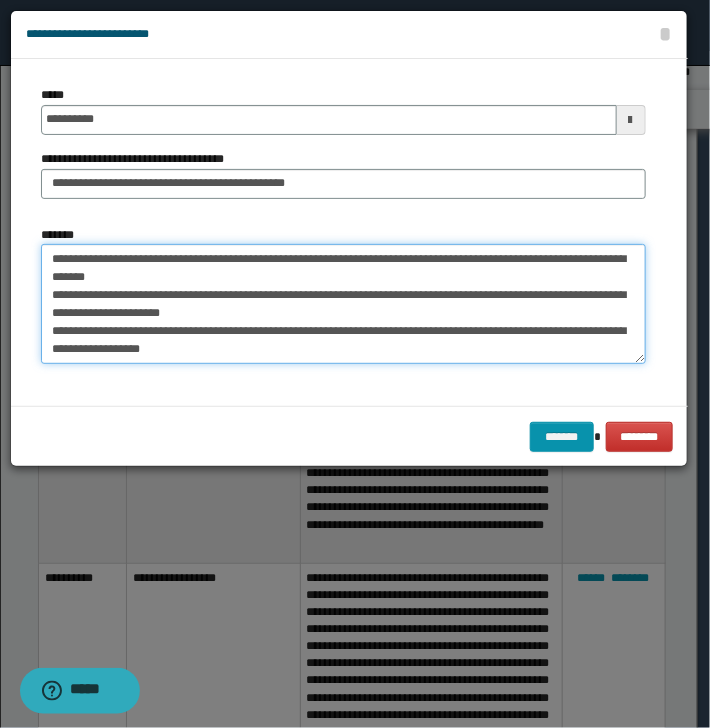 drag, startPoint x: 368, startPoint y: 258, endPoint x: 382, endPoint y: 256, distance: 14.142136 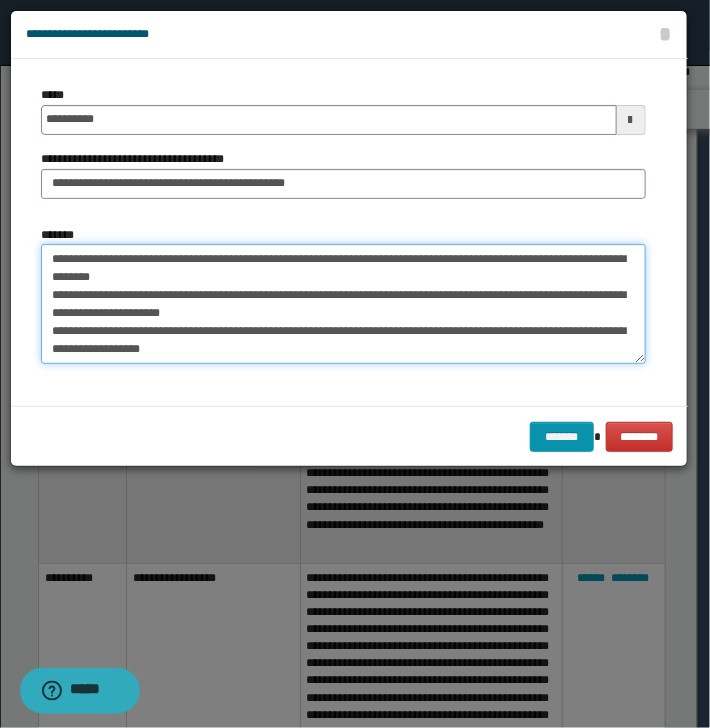 click on "**********" at bounding box center [343, 304] 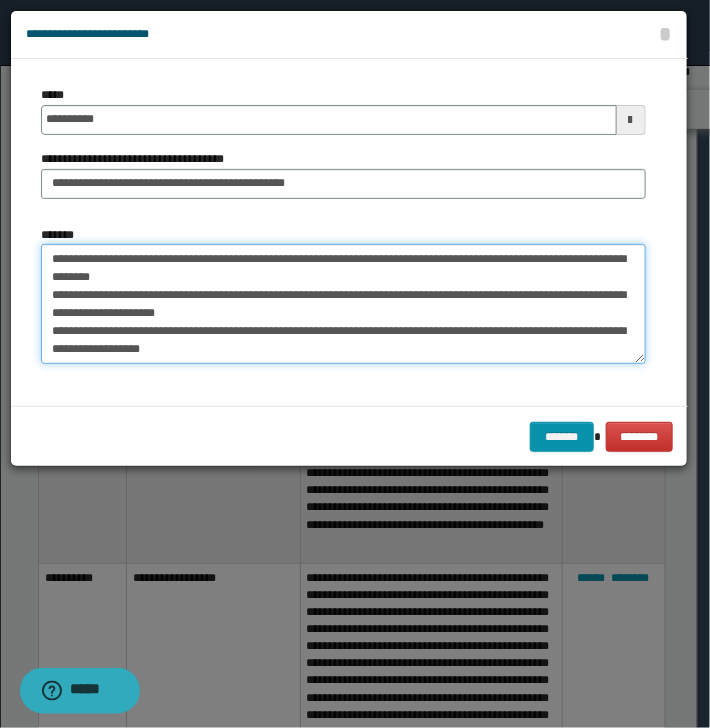 click on "**********" at bounding box center (343, 304) 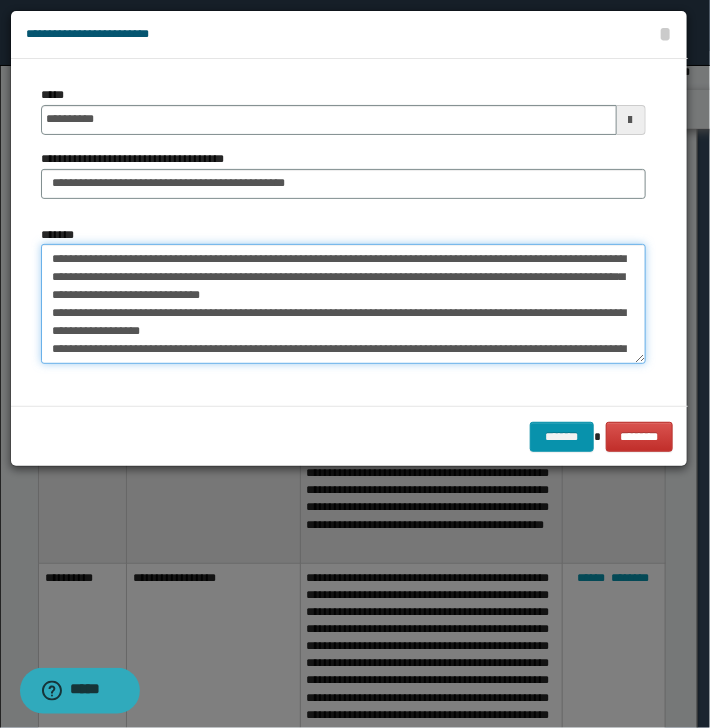 click on "**********" at bounding box center [343, 304] 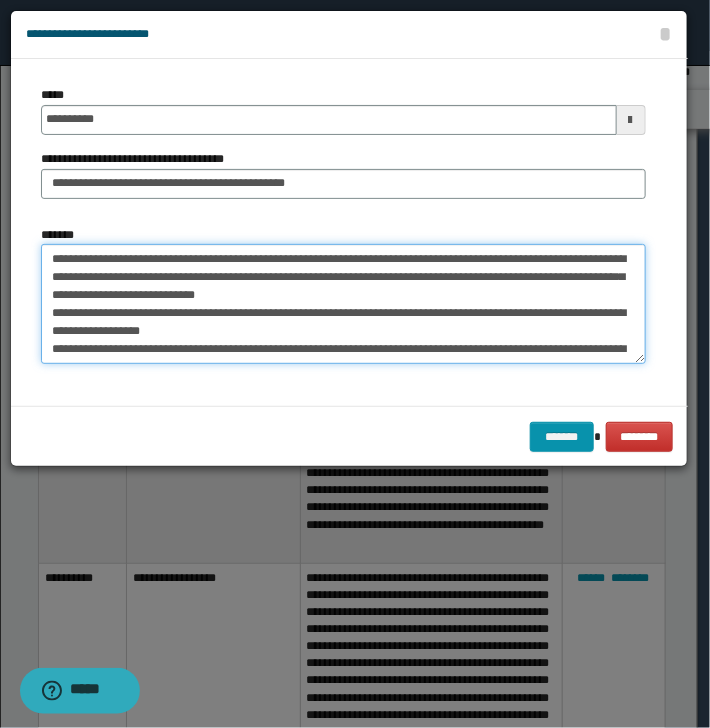 click on "**********" at bounding box center [343, 304] 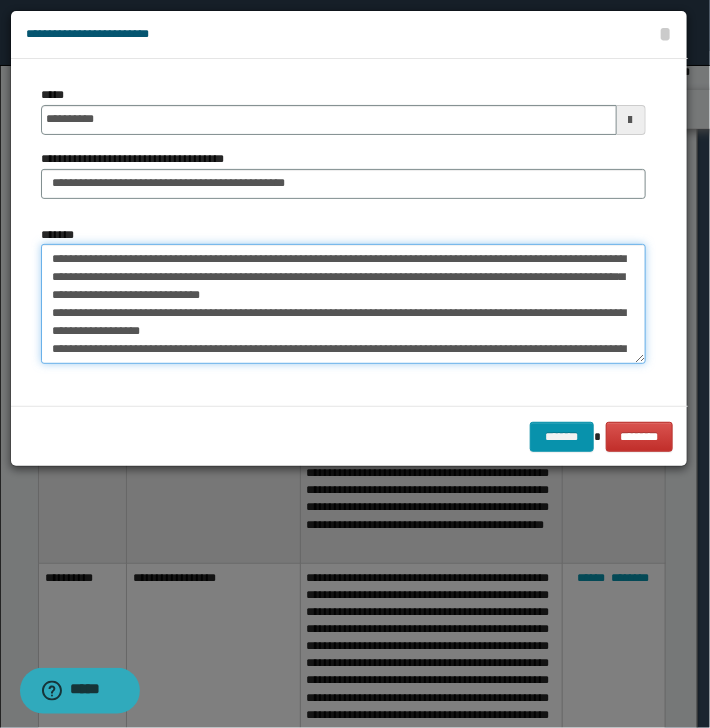 click on "**********" at bounding box center [343, 304] 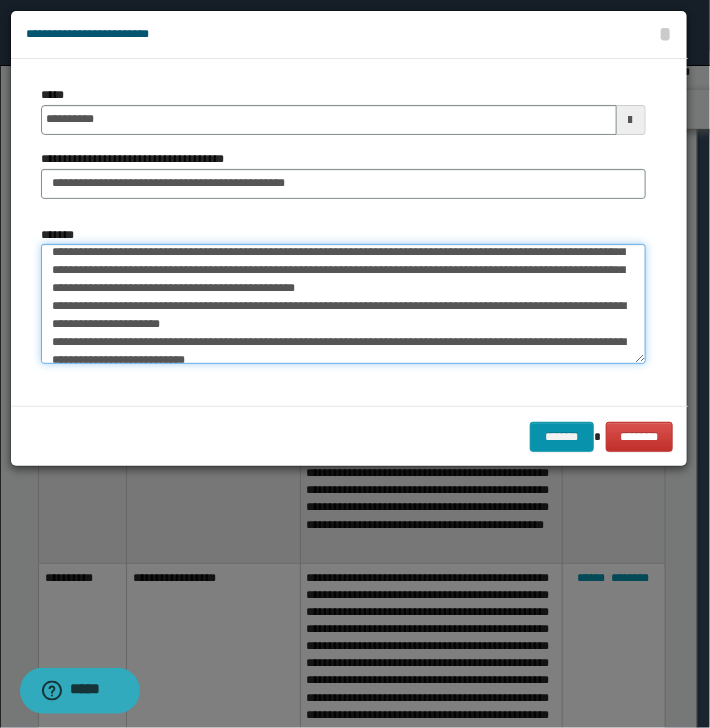 scroll, scrollTop: 53, scrollLeft: 0, axis: vertical 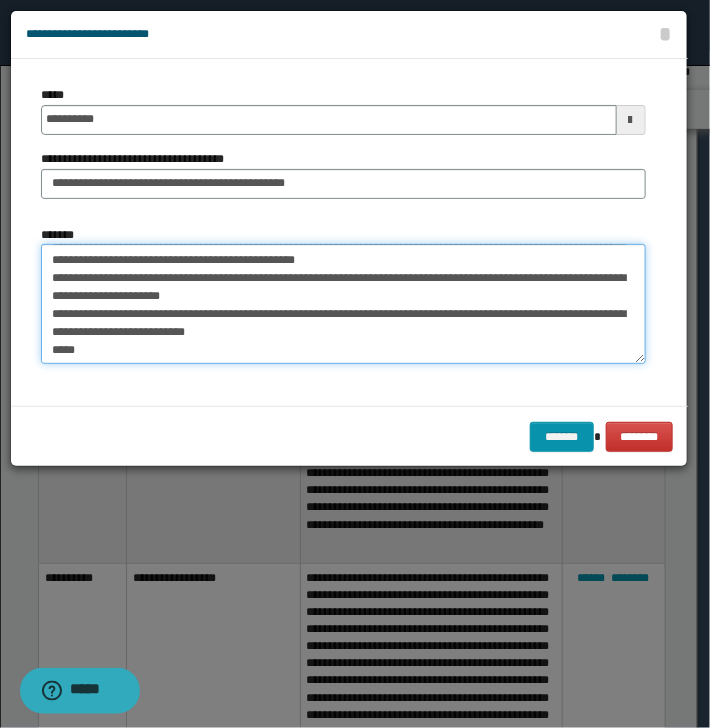 drag, startPoint x: 377, startPoint y: 297, endPoint x: 94, endPoint y: 285, distance: 283.2543 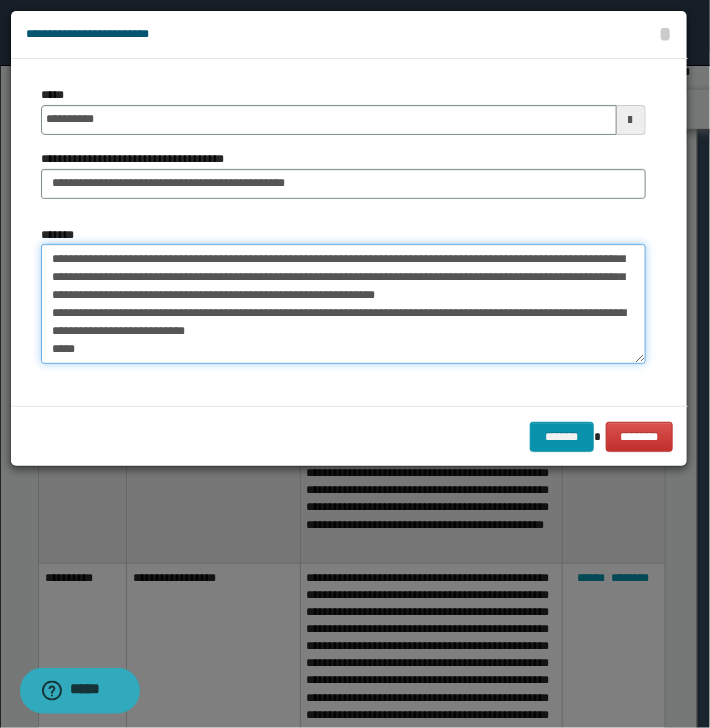 scroll, scrollTop: 17, scrollLeft: 0, axis: vertical 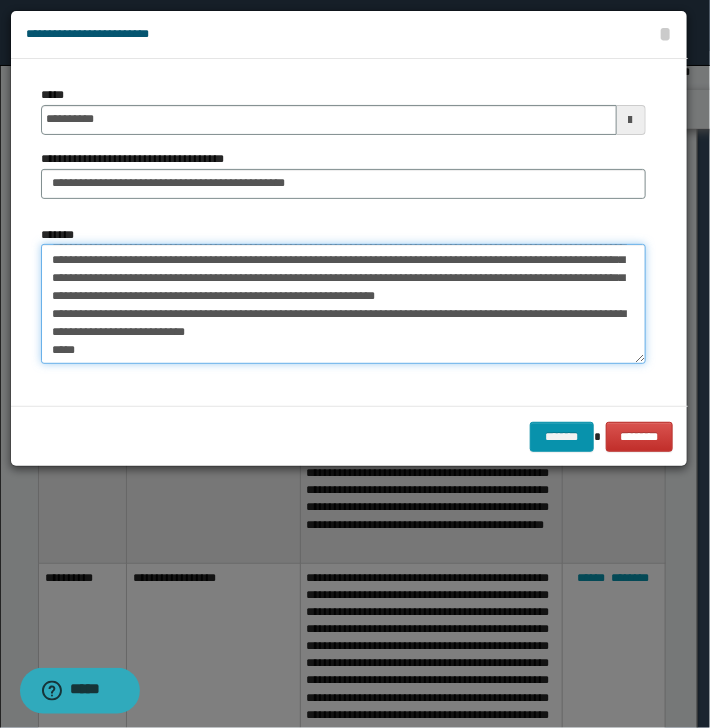 click on "**********" at bounding box center (343, 304) 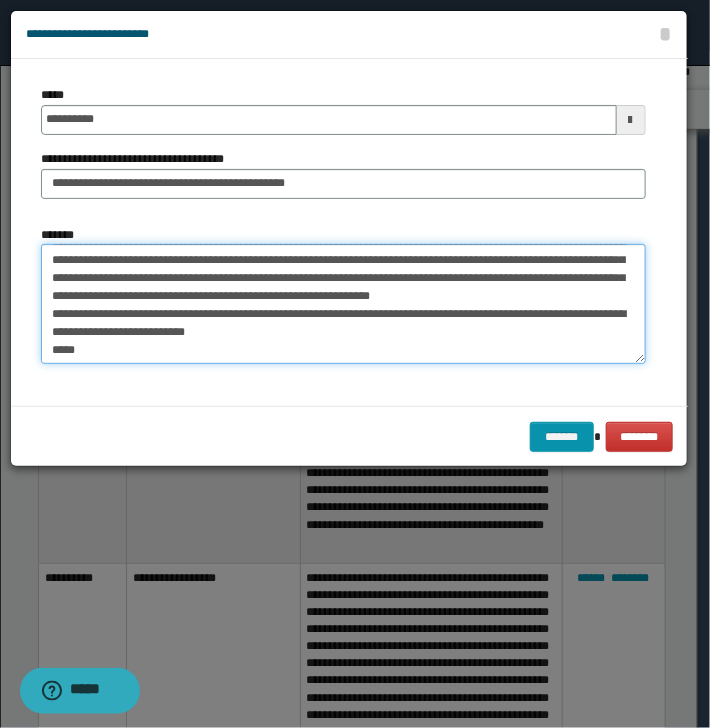 drag, startPoint x: 256, startPoint y: 276, endPoint x: 306, endPoint y: 272, distance: 50.159744 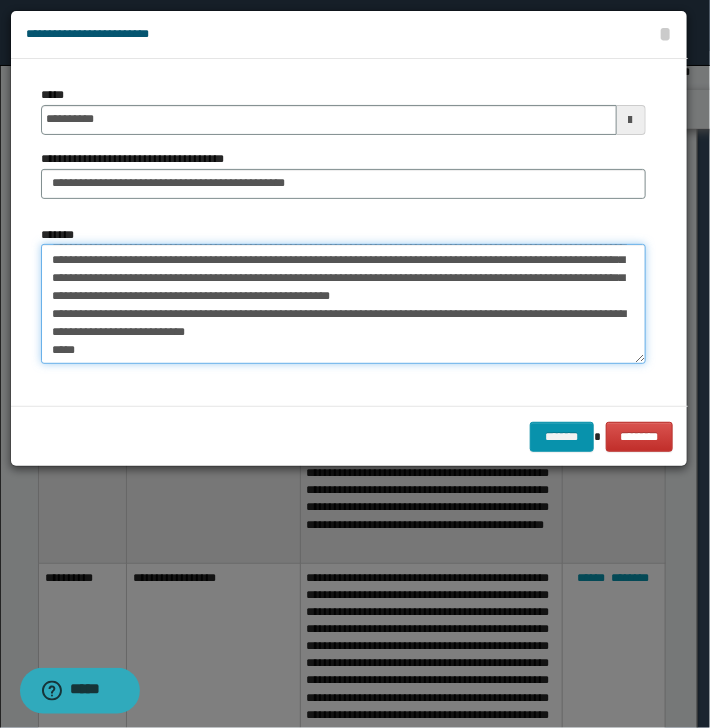 click on "**********" at bounding box center (343, 304) 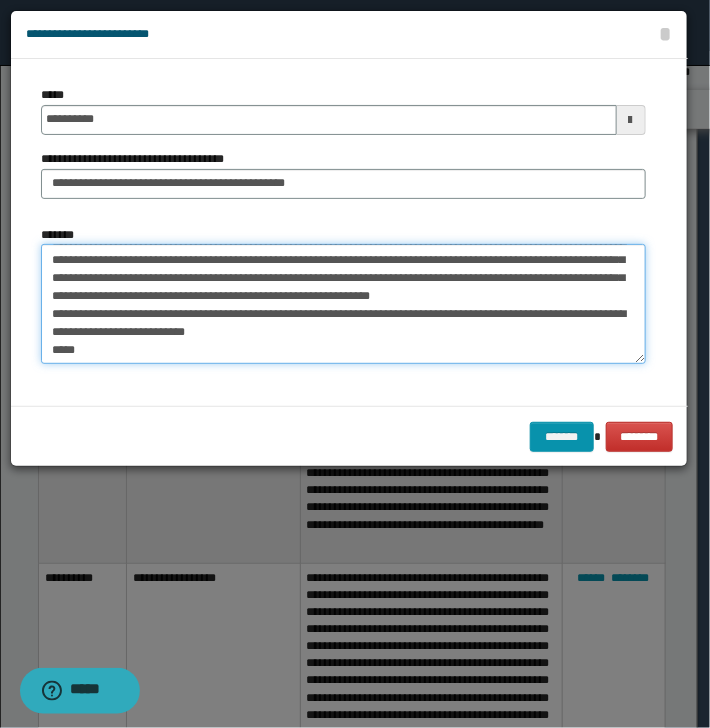 click on "**********" at bounding box center (343, 304) 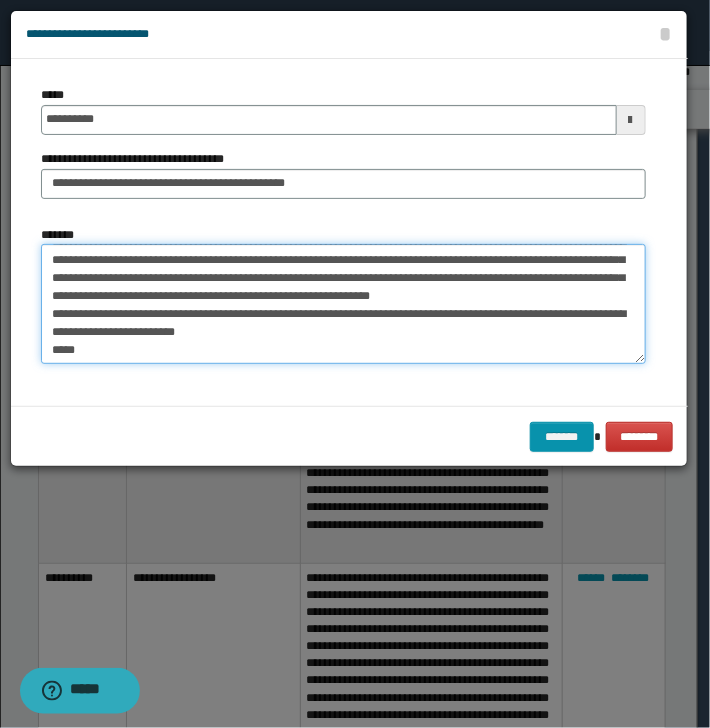 click on "**********" at bounding box center (343, 304) 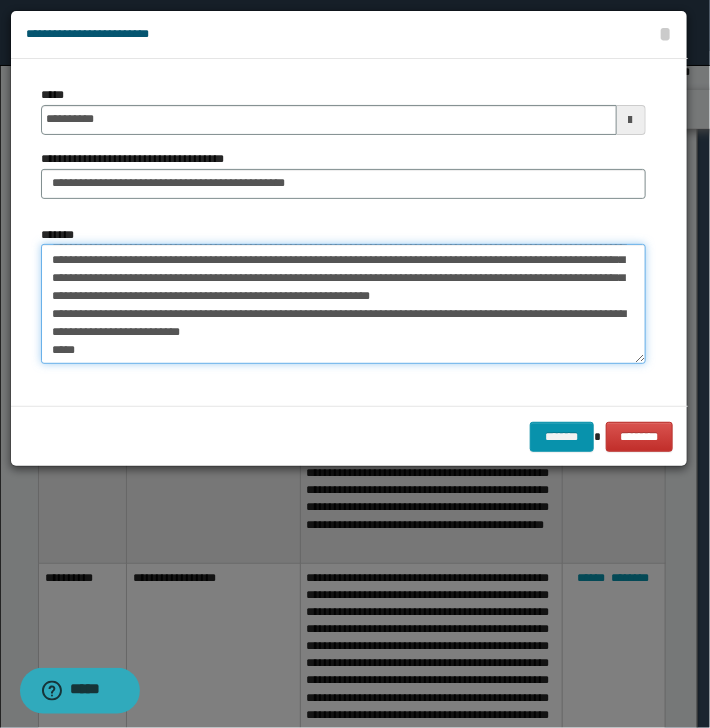 click on "**********" at bounding box center [343, 304] 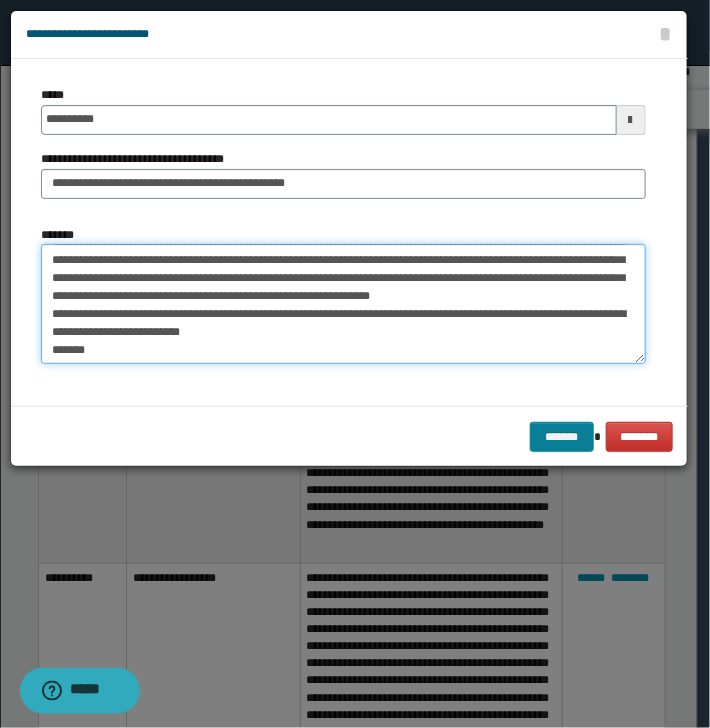 type on "**********" 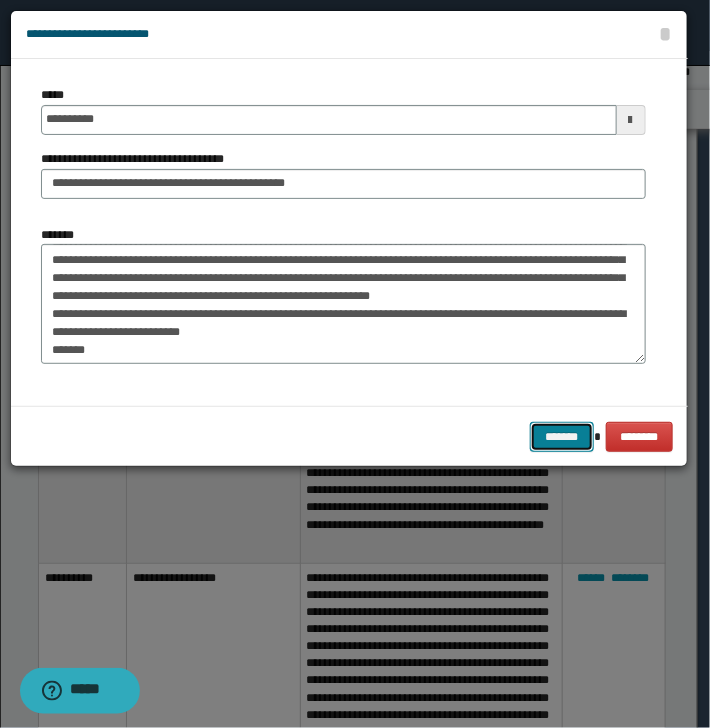 click on "*******" at bounding box center (562, 437) 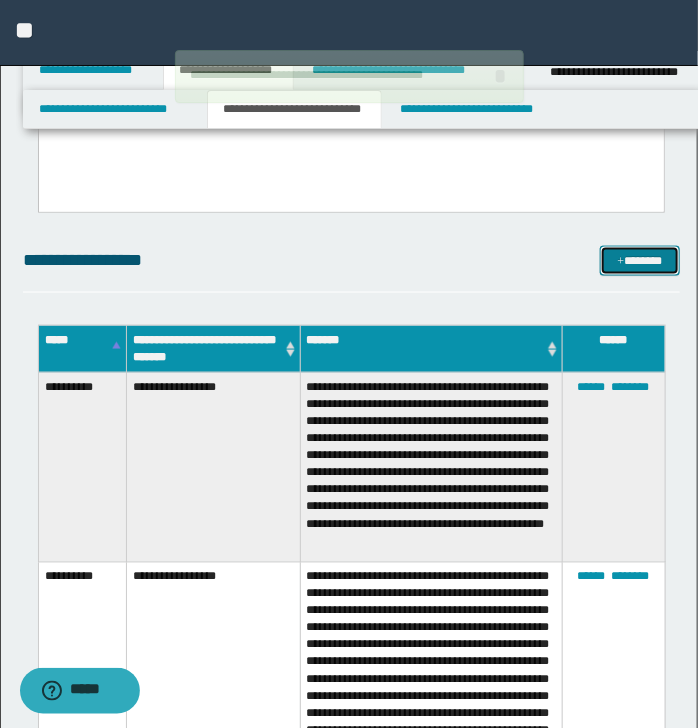 click on "*******" at bounding box center [639, 261] 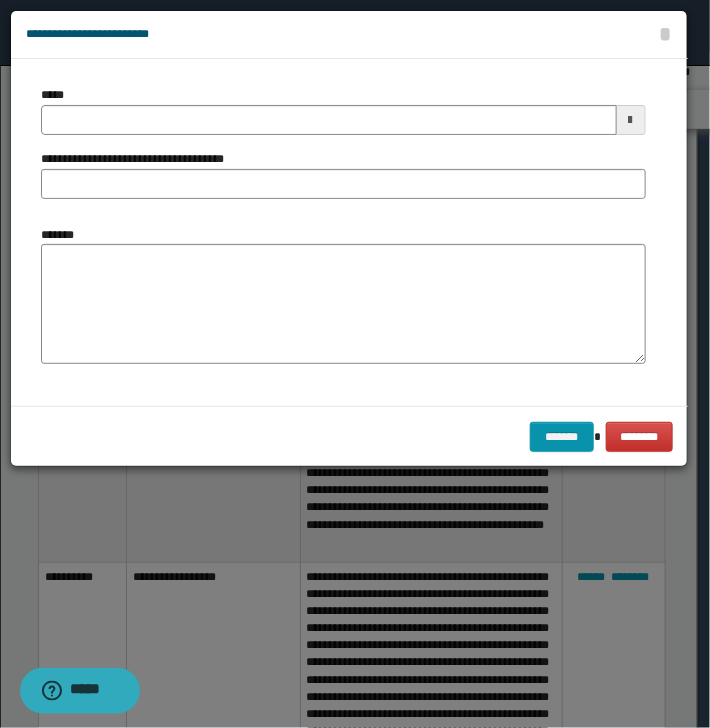scroll, scrollTop: 0, scrollLeft: 0, axis: both 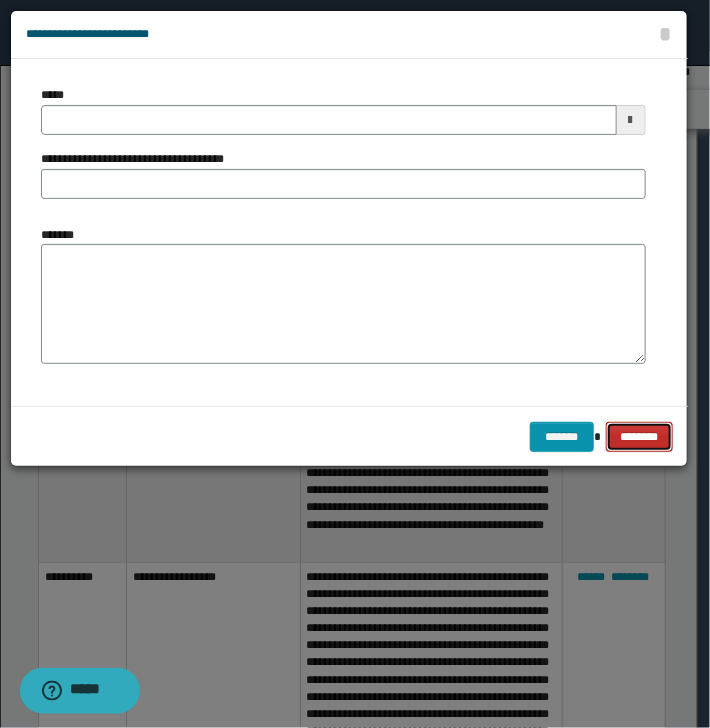 click on "********" at bounding box center [639, 437] 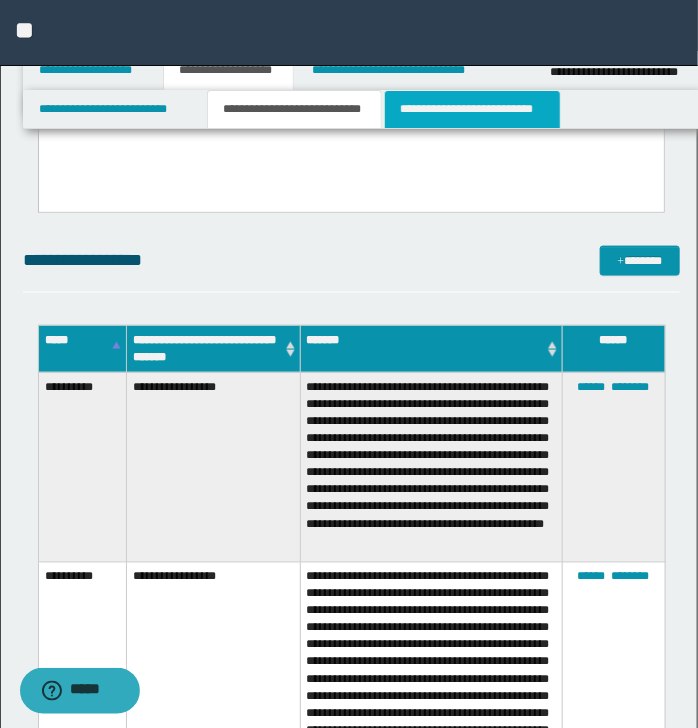 click on "**********" at bounding box center [472, 109] 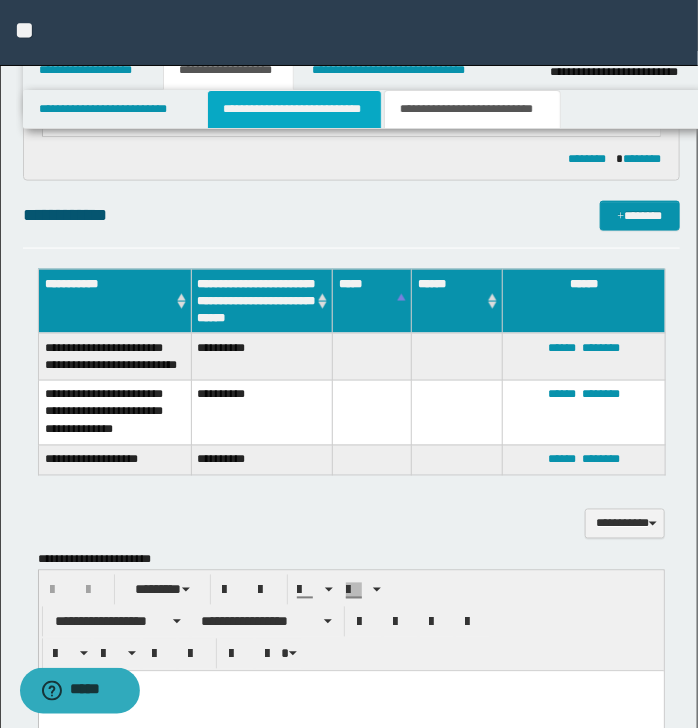 click on "**********" at bounding box center [294, 109] 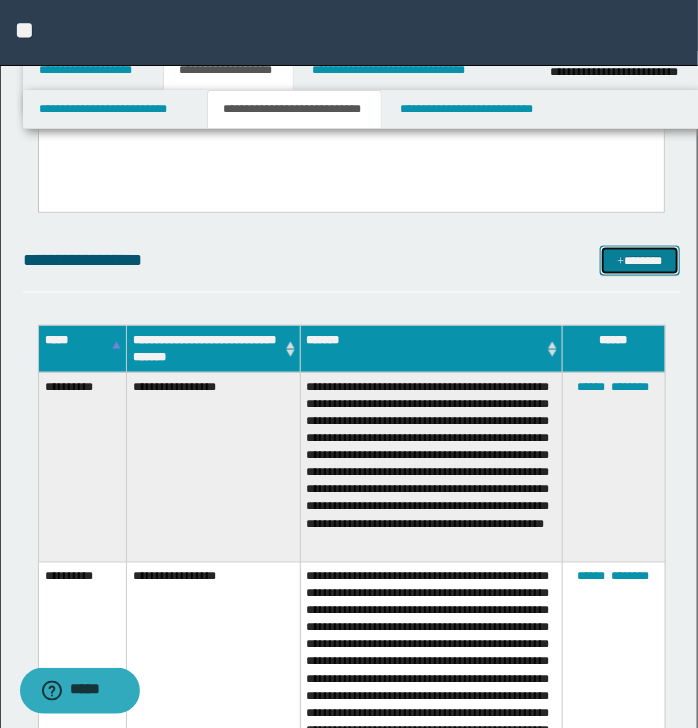 click on "*******" at bounding box center (639, 261) 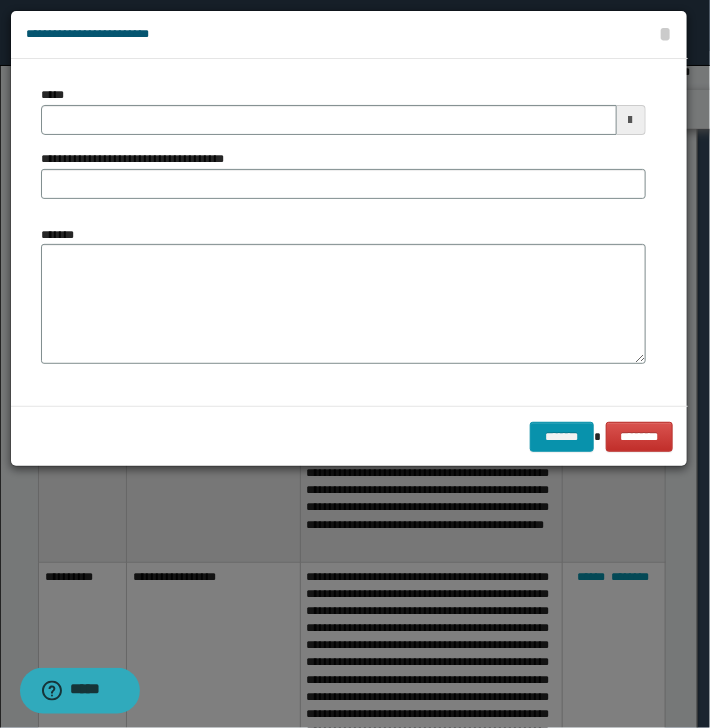 type 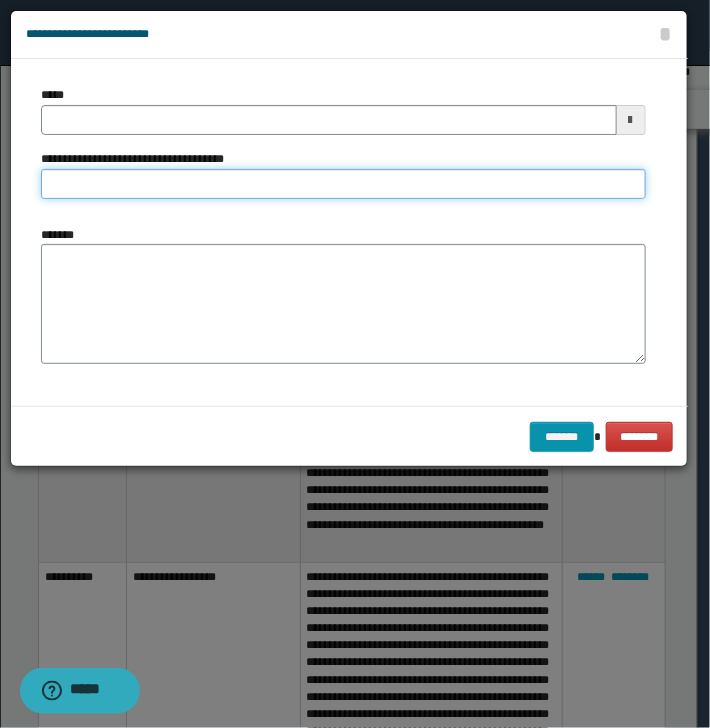 click on "**********" at bounding box center [343, 184] 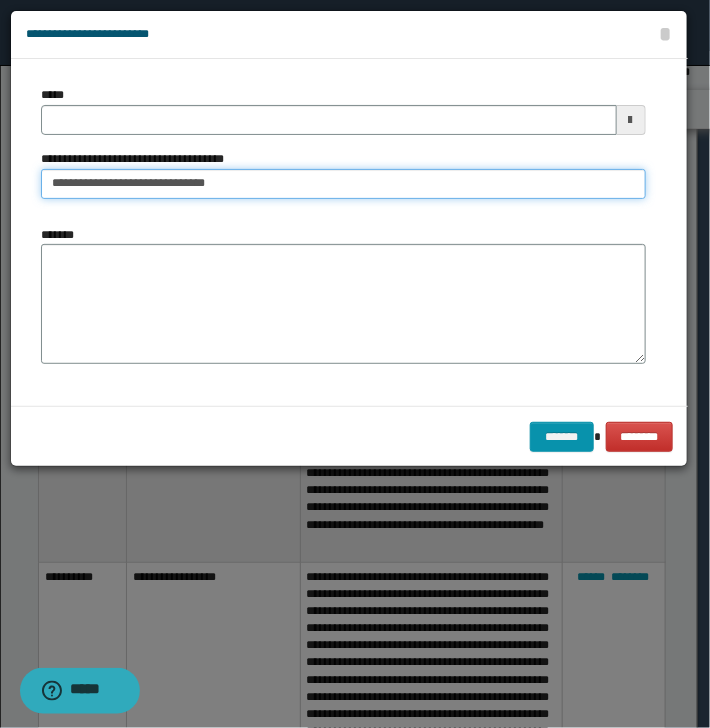 type 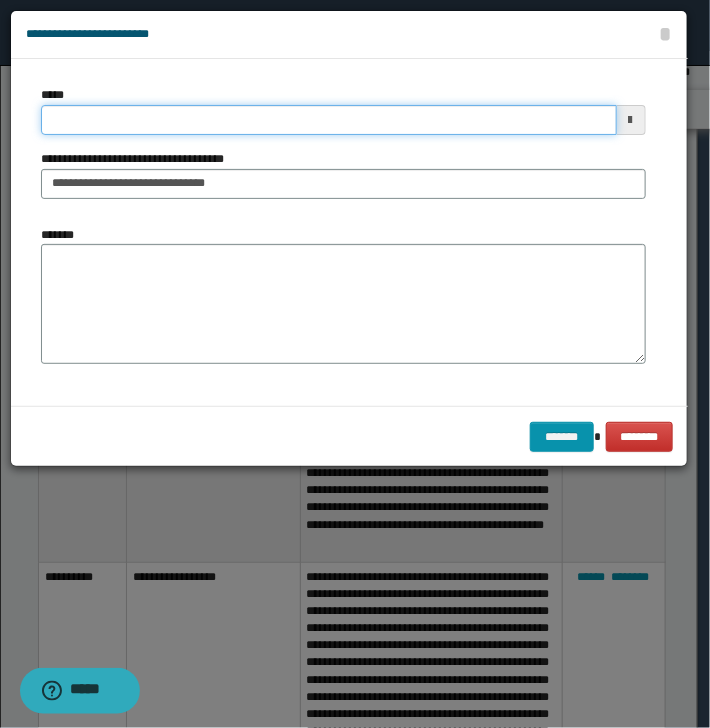 click on "*****" at bounding box center (329, 120) 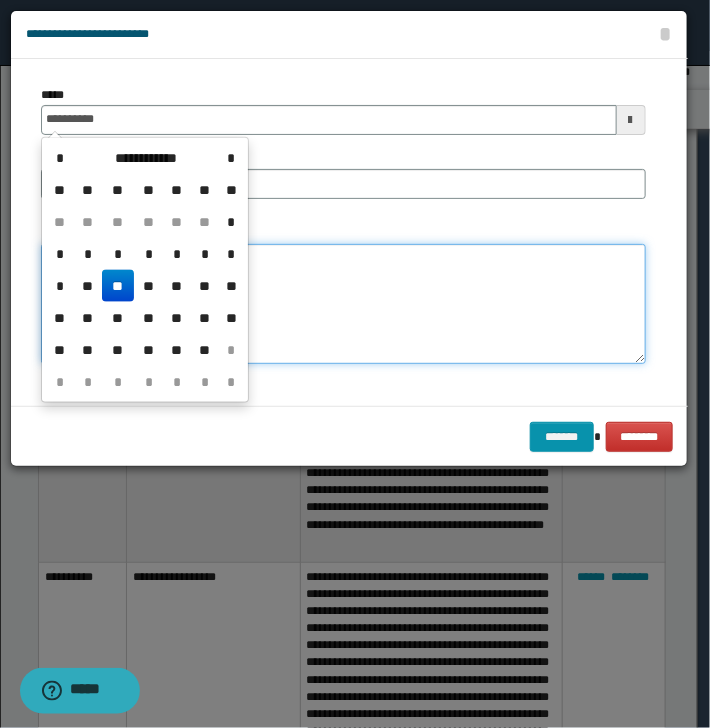 type on "**********" 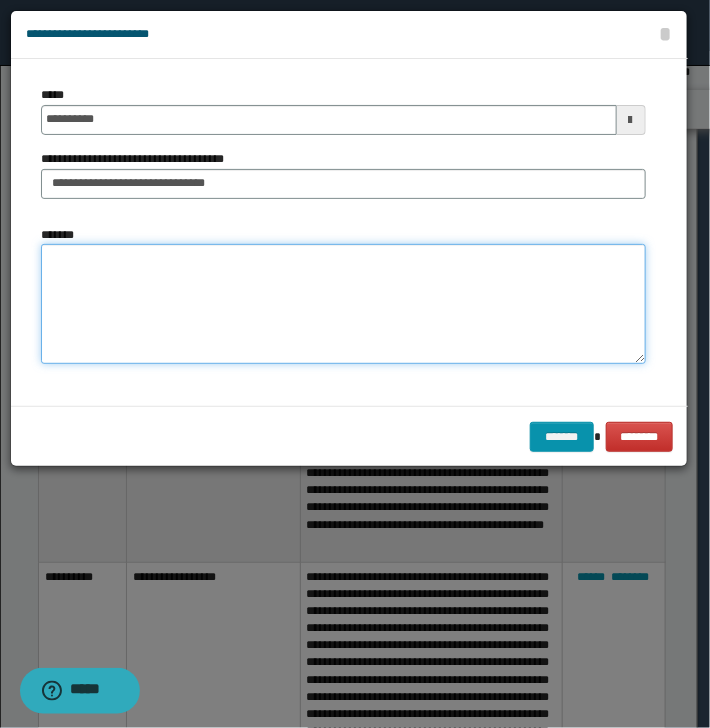 click on "*******" at bounding box center (343, 304) 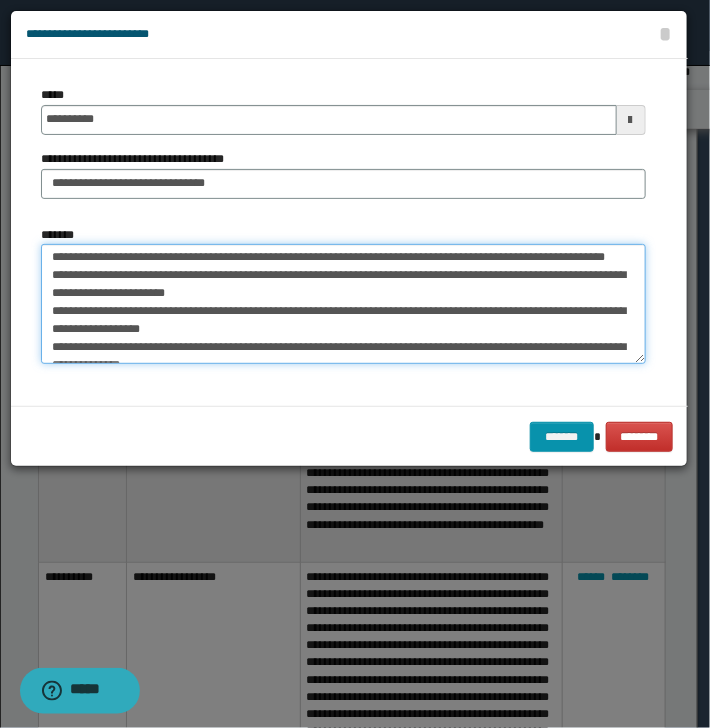scroll, scrollTop: 0, scrollLeft: 0, axis: both 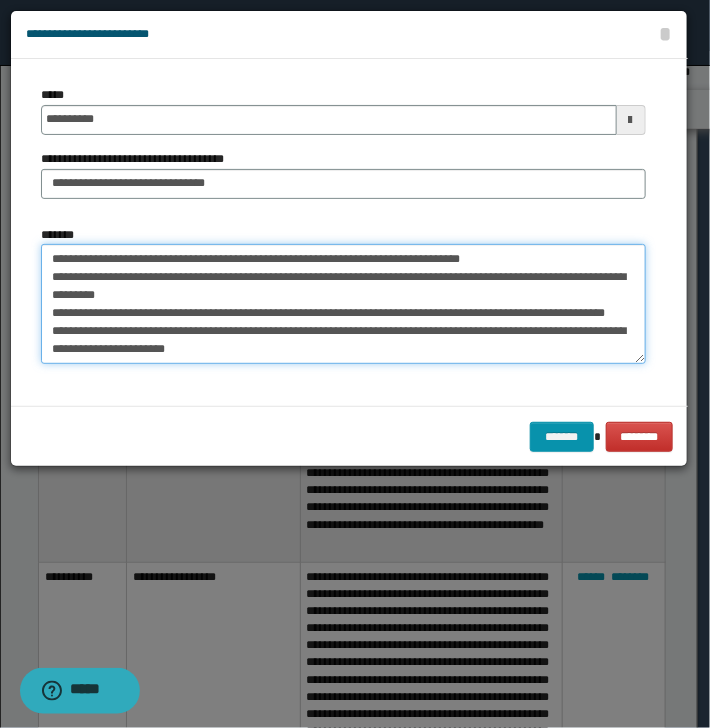 drag, startPoint x: 56, startPoint y: 257, endPoint x: 84, endPoint y: 256, distance: 28.01785 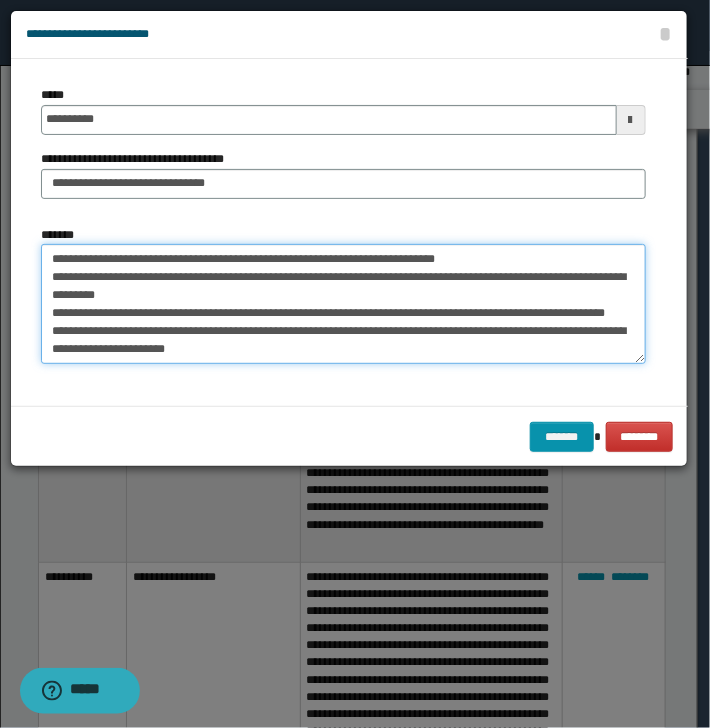 drag, startPoint x: 72, startPoint y: 257, endPoint x: 121, endPoint y: 256, distance: 49.010204 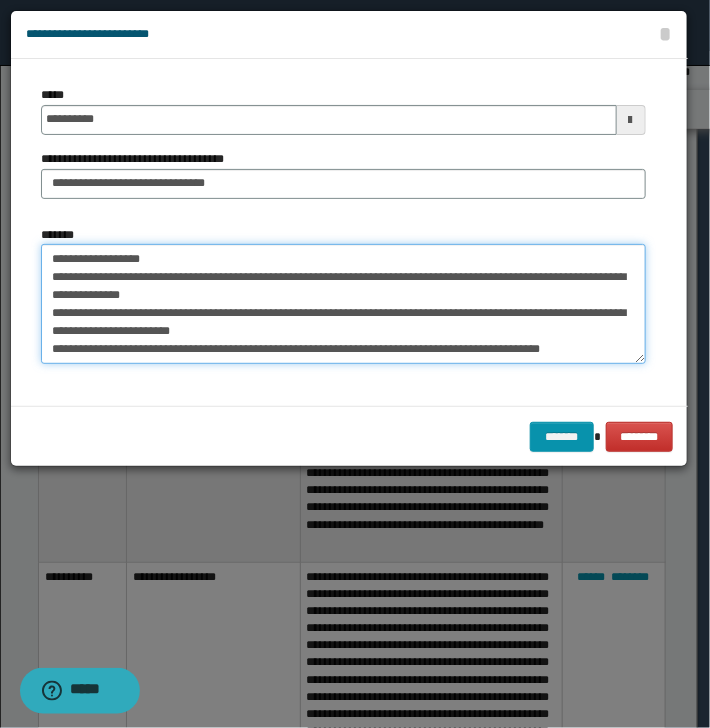 scroll, scrollTop: 144, scrollLeft: 0, axis: vertical 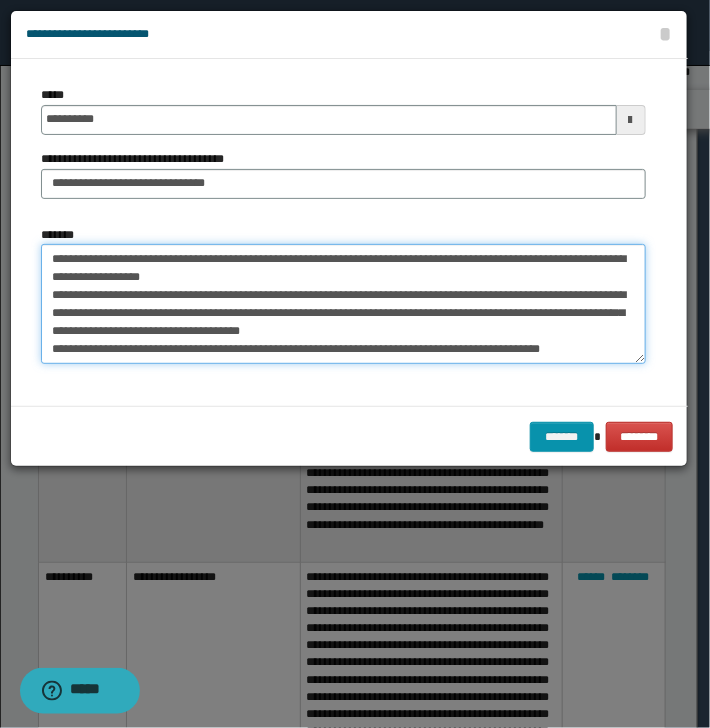 click on "**********" at bounding box center [343, 304] 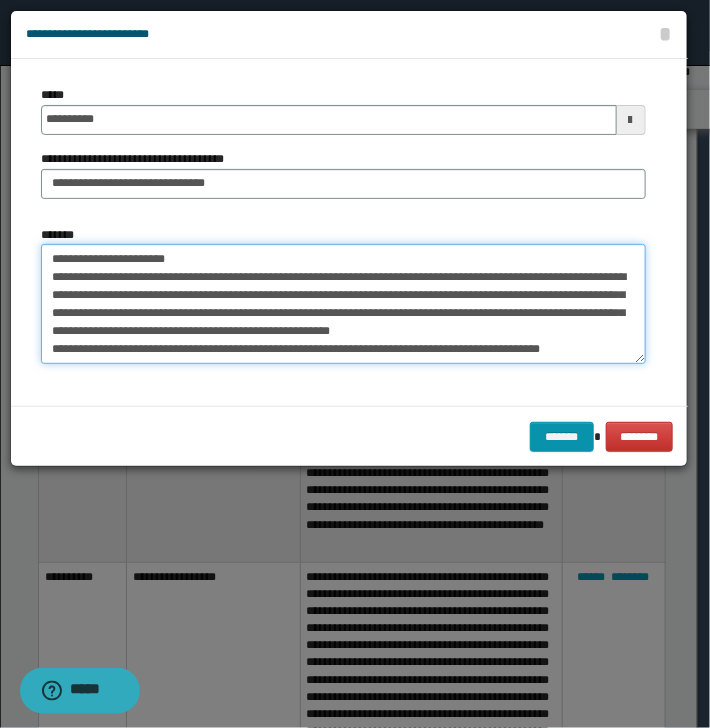 scroll, scrollTop: 108, scrollLeft: 0, axis: vertical 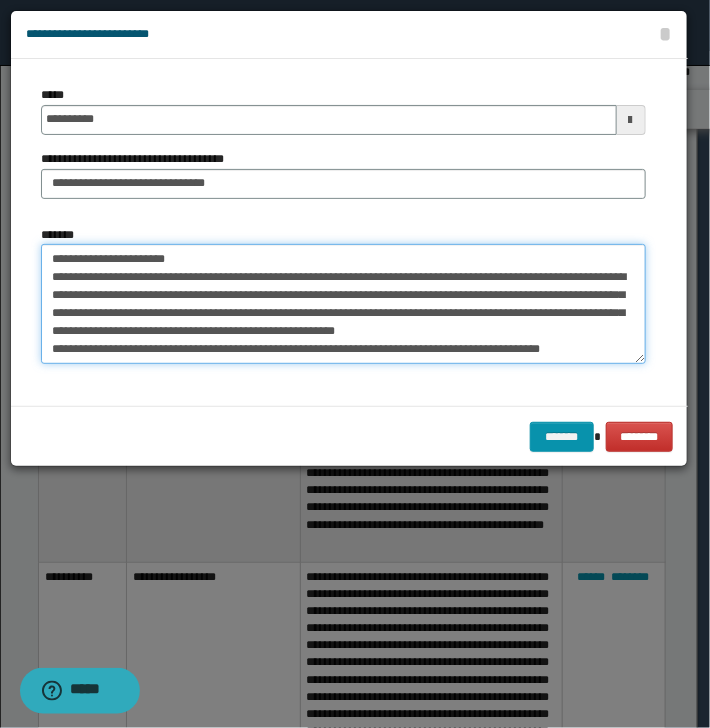 click on "**********" at bounding box center [343, 304] 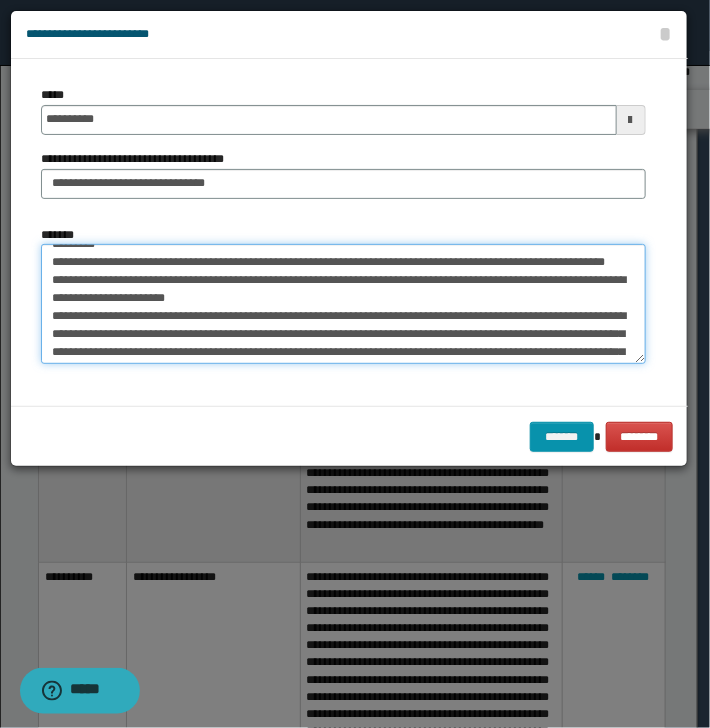 scroll, scrollTop: 0, scrollLeft: 0, axis: both 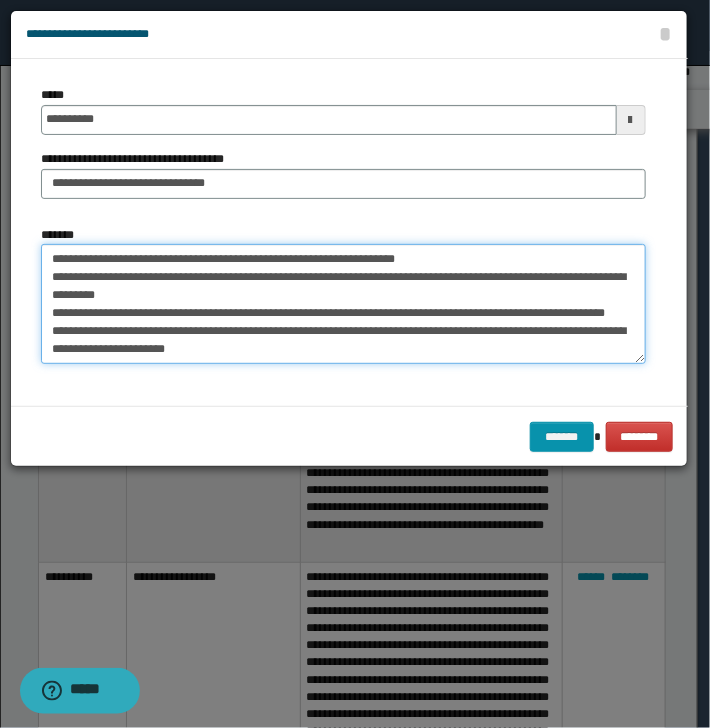 click on "**********" at bounding box center (343, 304) 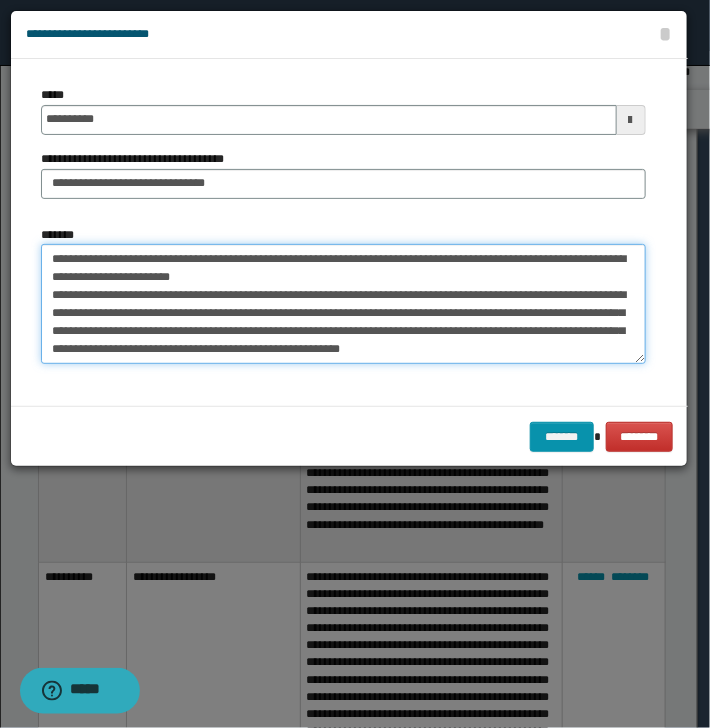 scroll, scrollTop: 108, scrollLeft: 0, axis: vertical 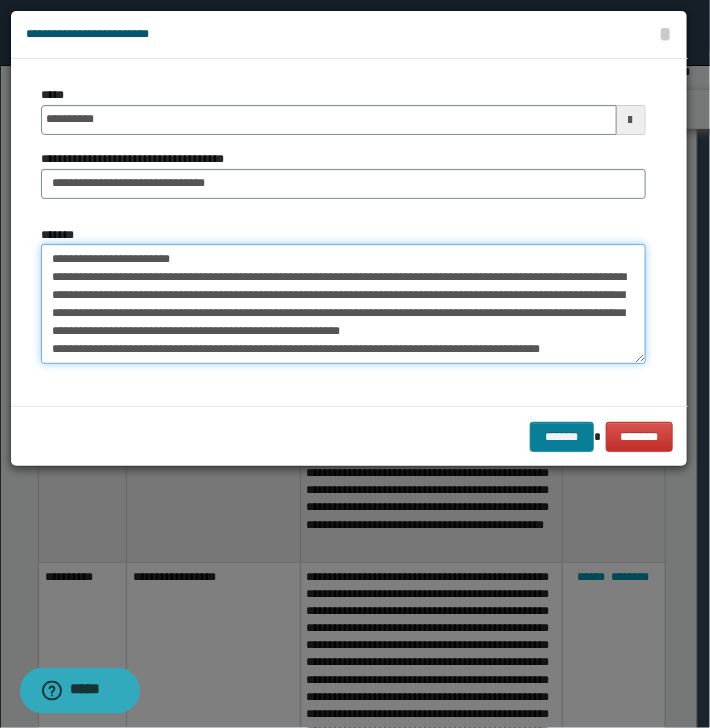 type on "**********" 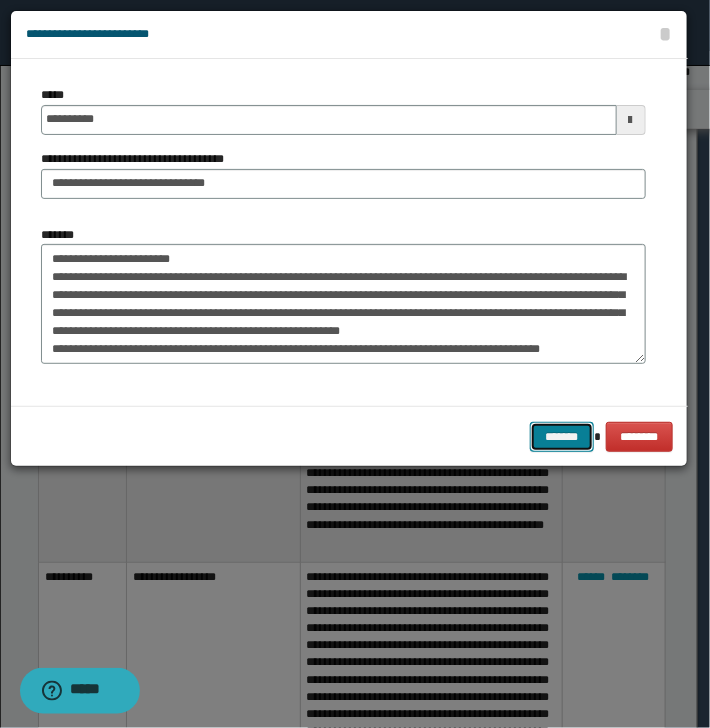 click on "*******" at bounding box center [562, 437] 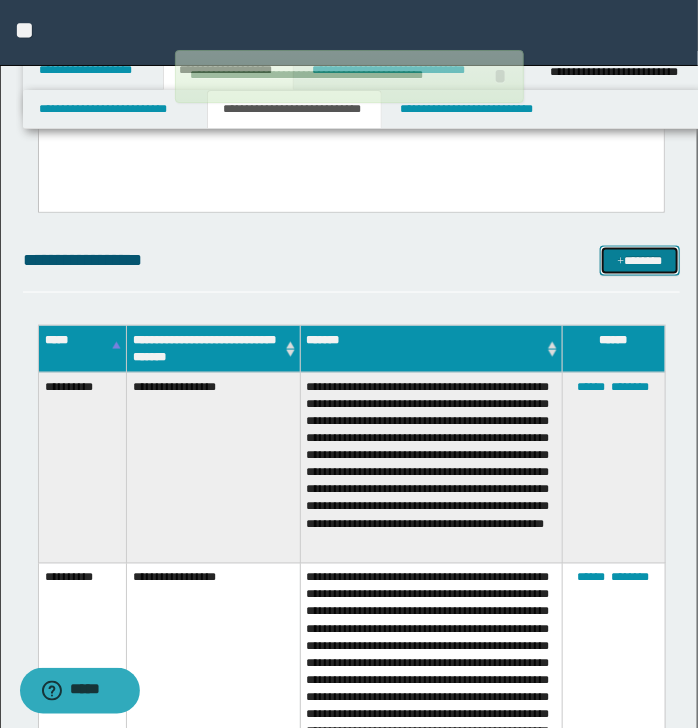 click on "*******" at bounding box center (639, 261) 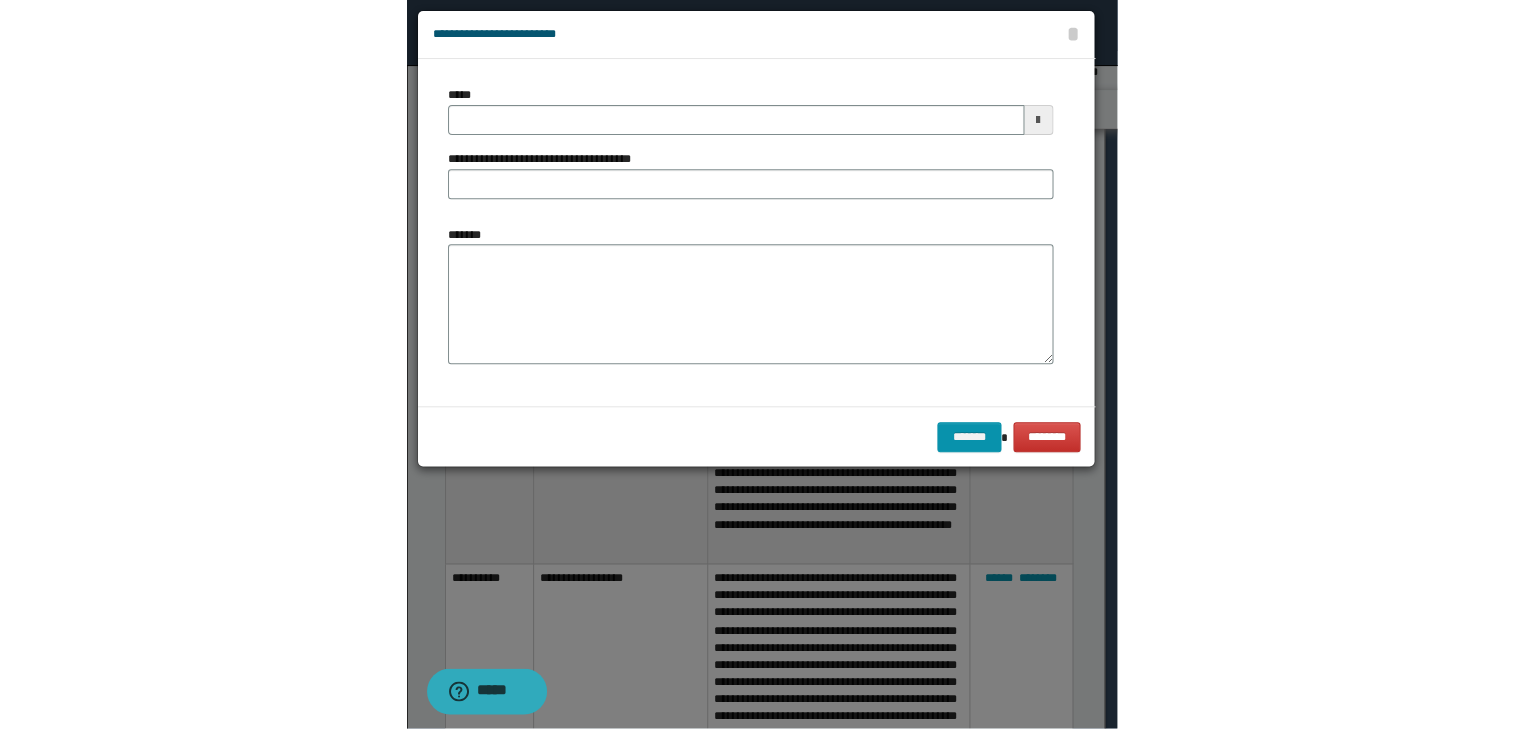 scroll, scrollTop: 0, scrollLeft: 0, axis: both 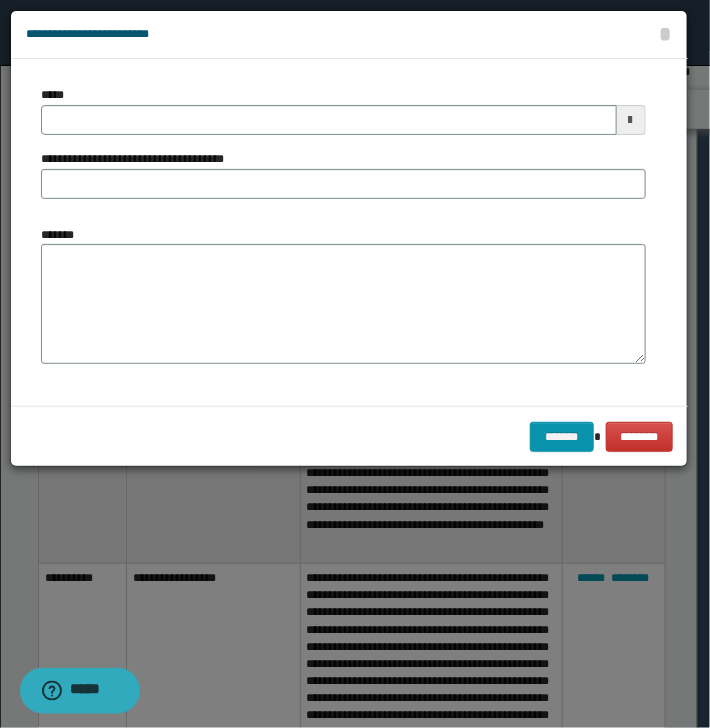 type 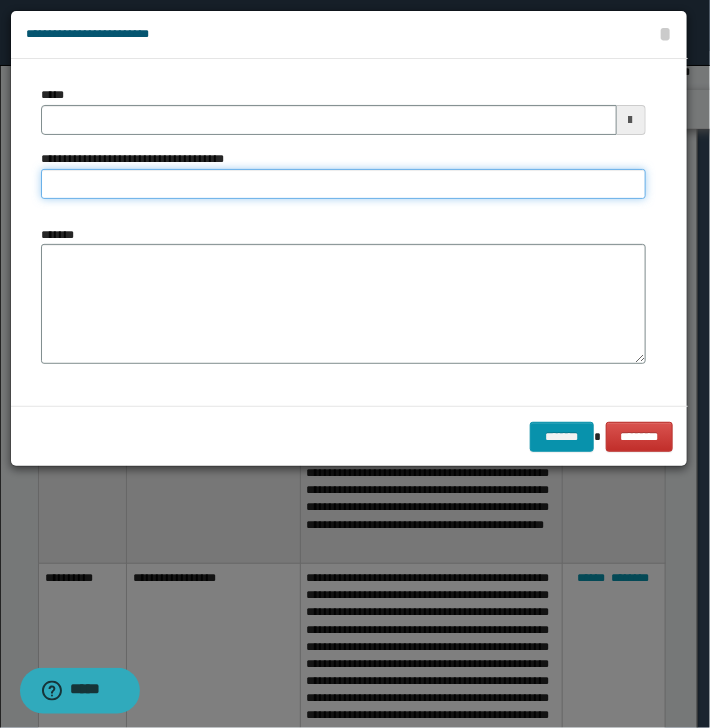 click on "**********" at bounding box center (343, 184) 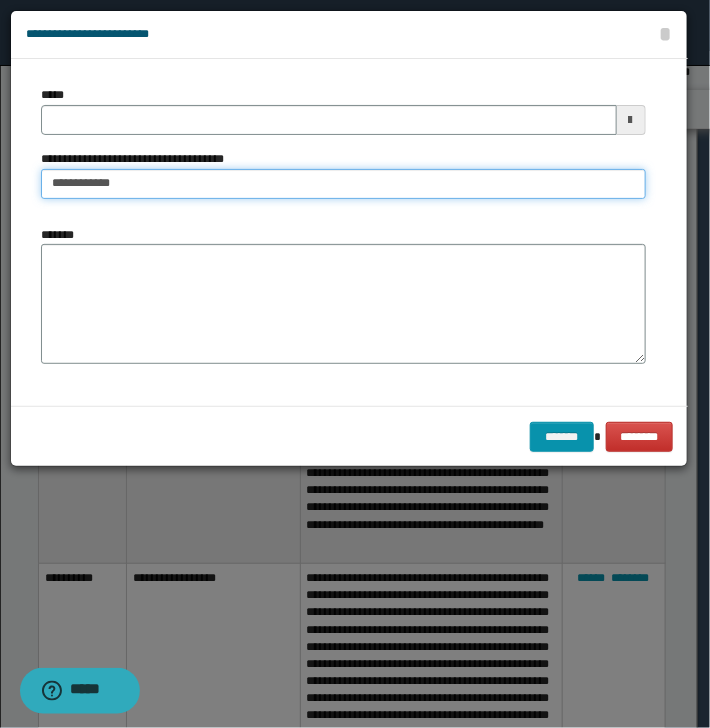 type on "**********" 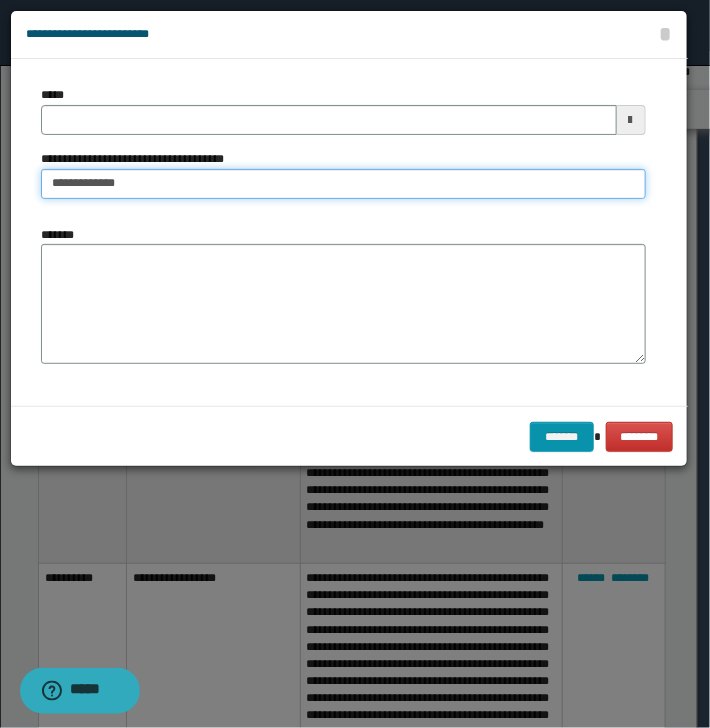 type 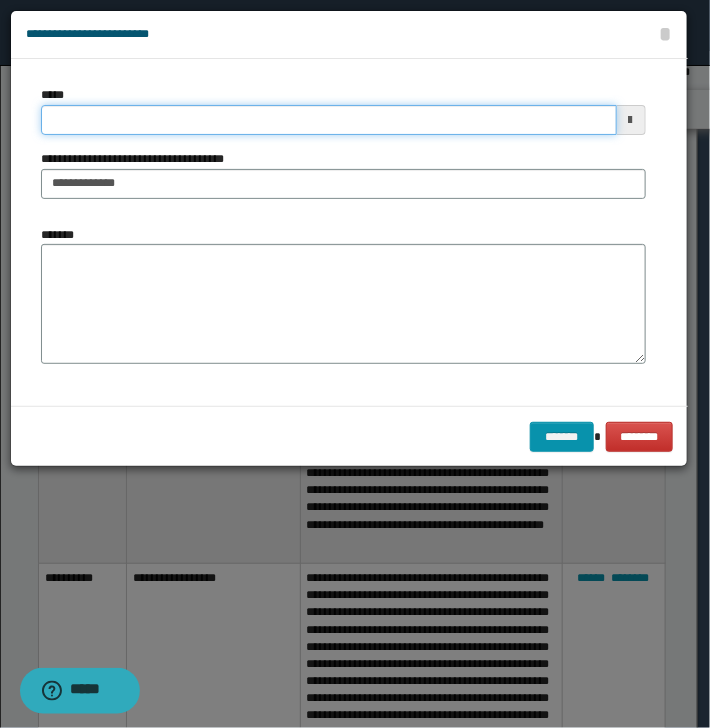 click on "*****" at bounding box center (329, 120) 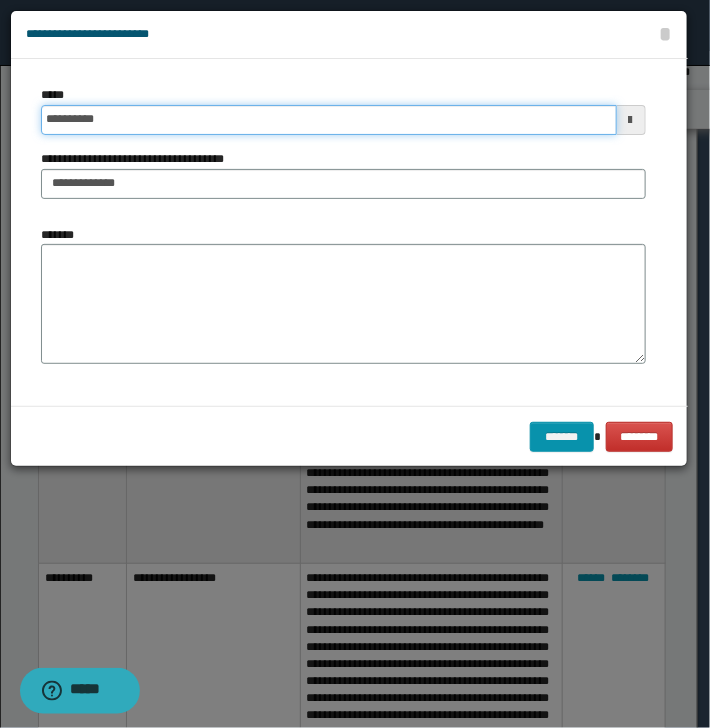 type on "**********" 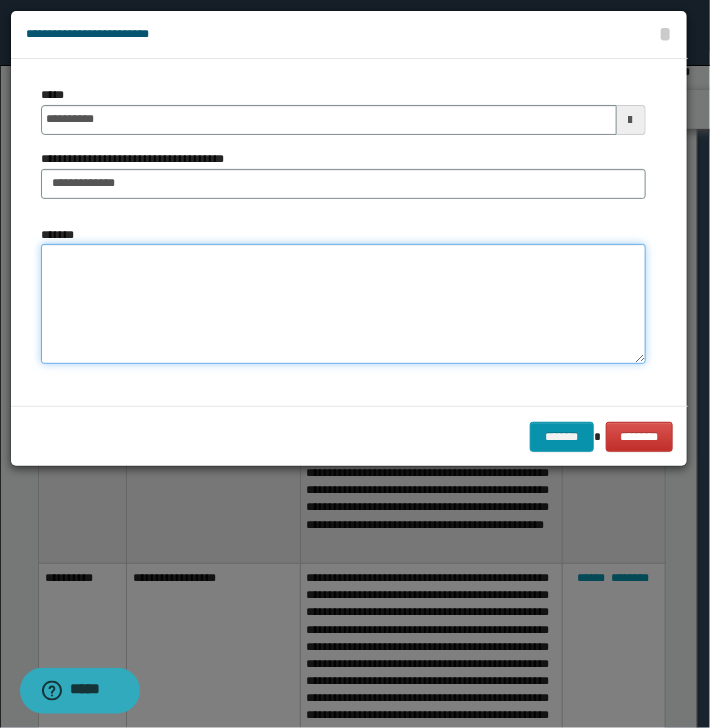 click on "*******" at bounding box center (343, 304) 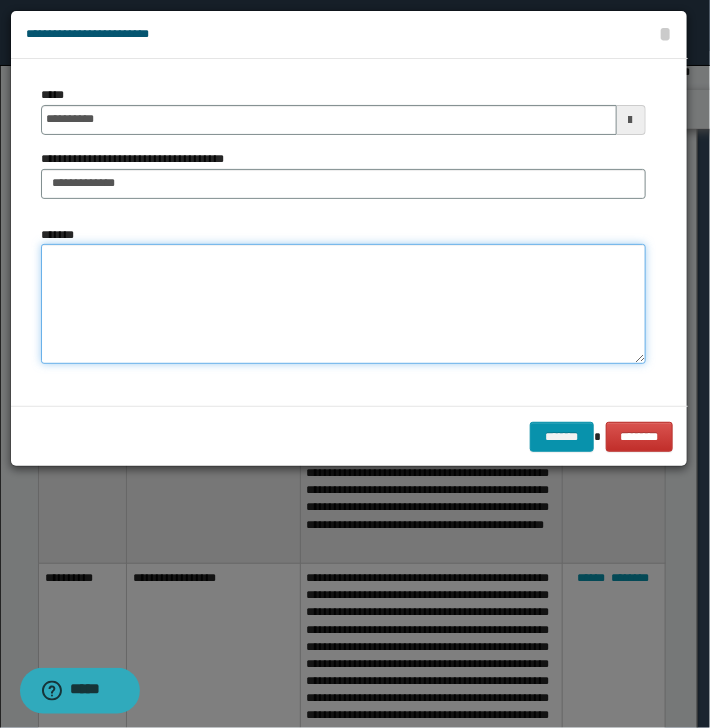click on "*******" at bounding box center [343, 304] 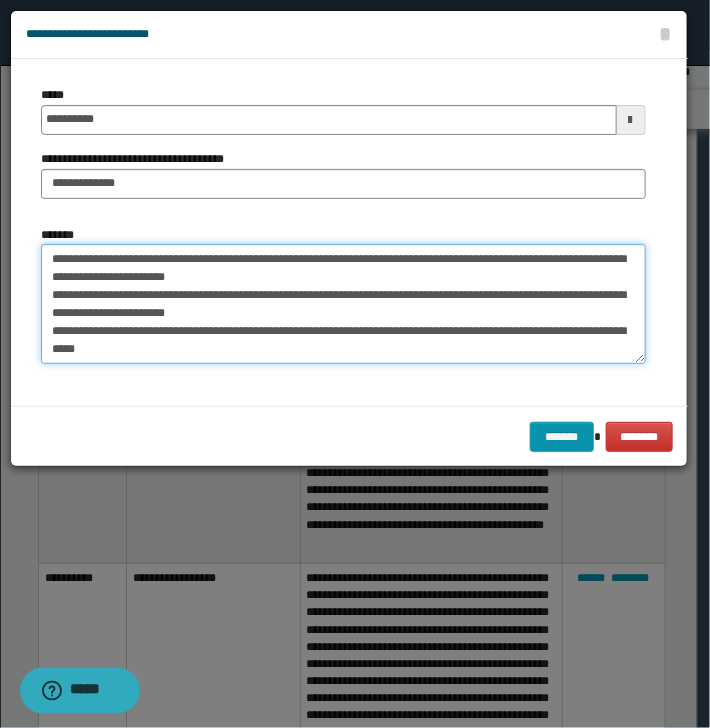 click on "**********" at bounding box center (343, 304) 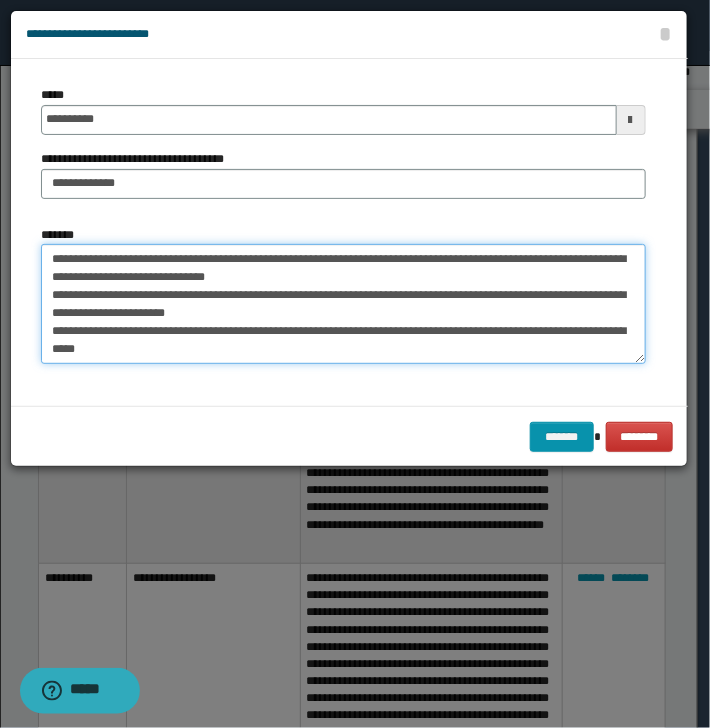 drag, startPoint x: 75, startPoint y: 290, endPoint x: 65, endPoint y: 303, distance: 16.40122 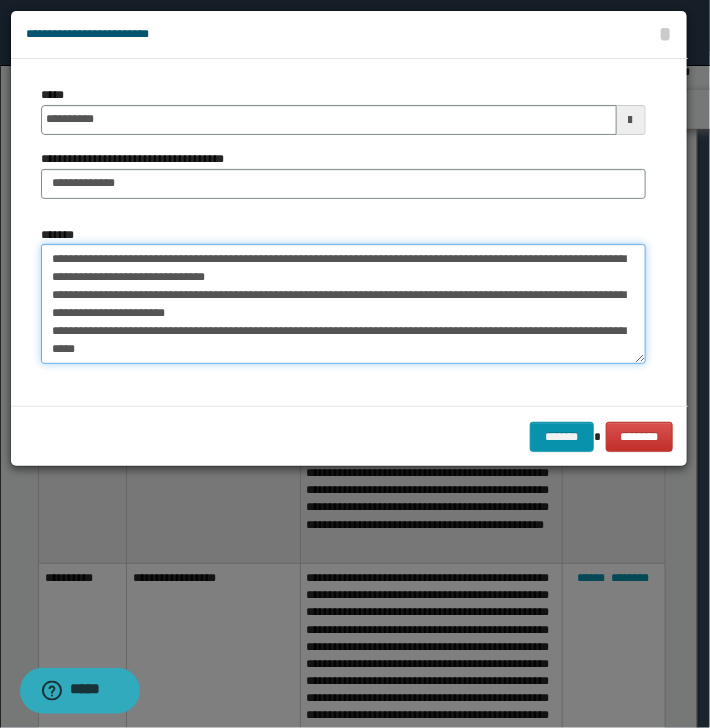 paste 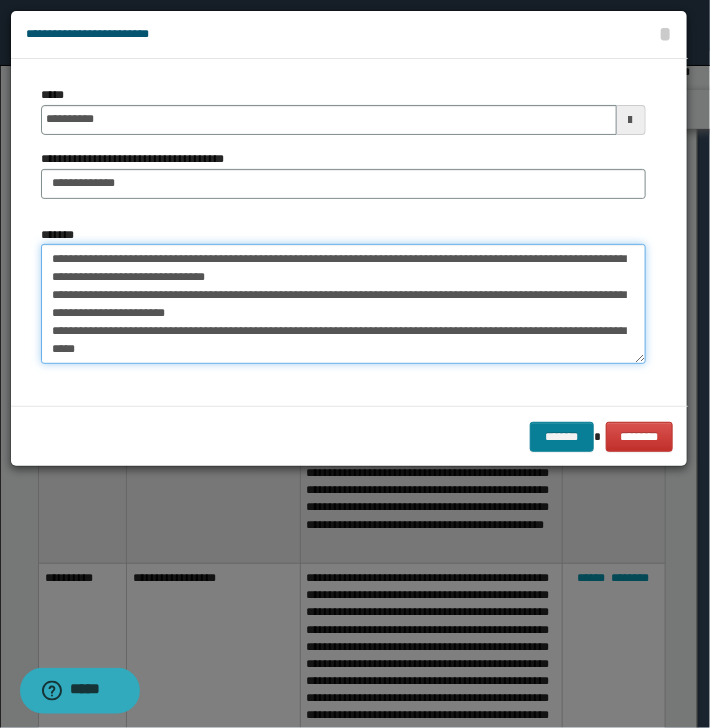 type on "**********" 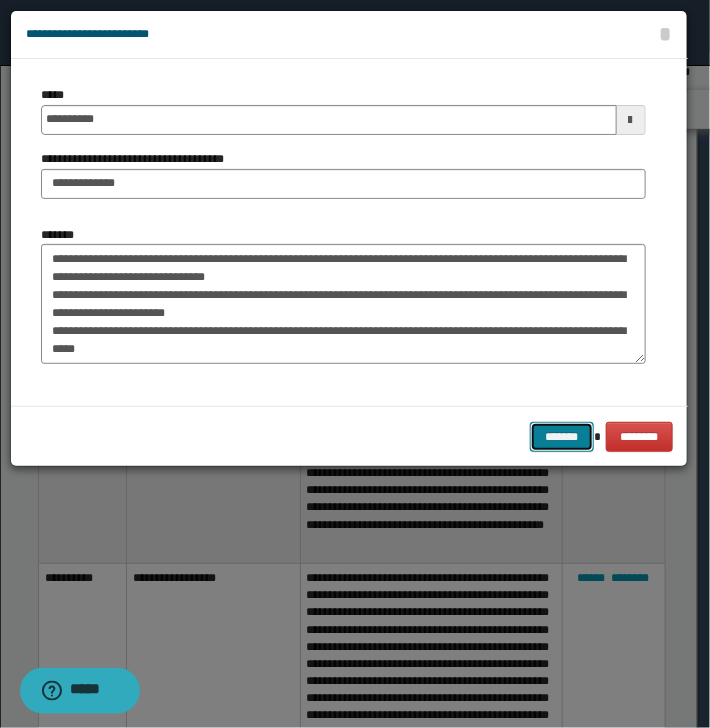click on "*******" at bounding box center (562, 437) 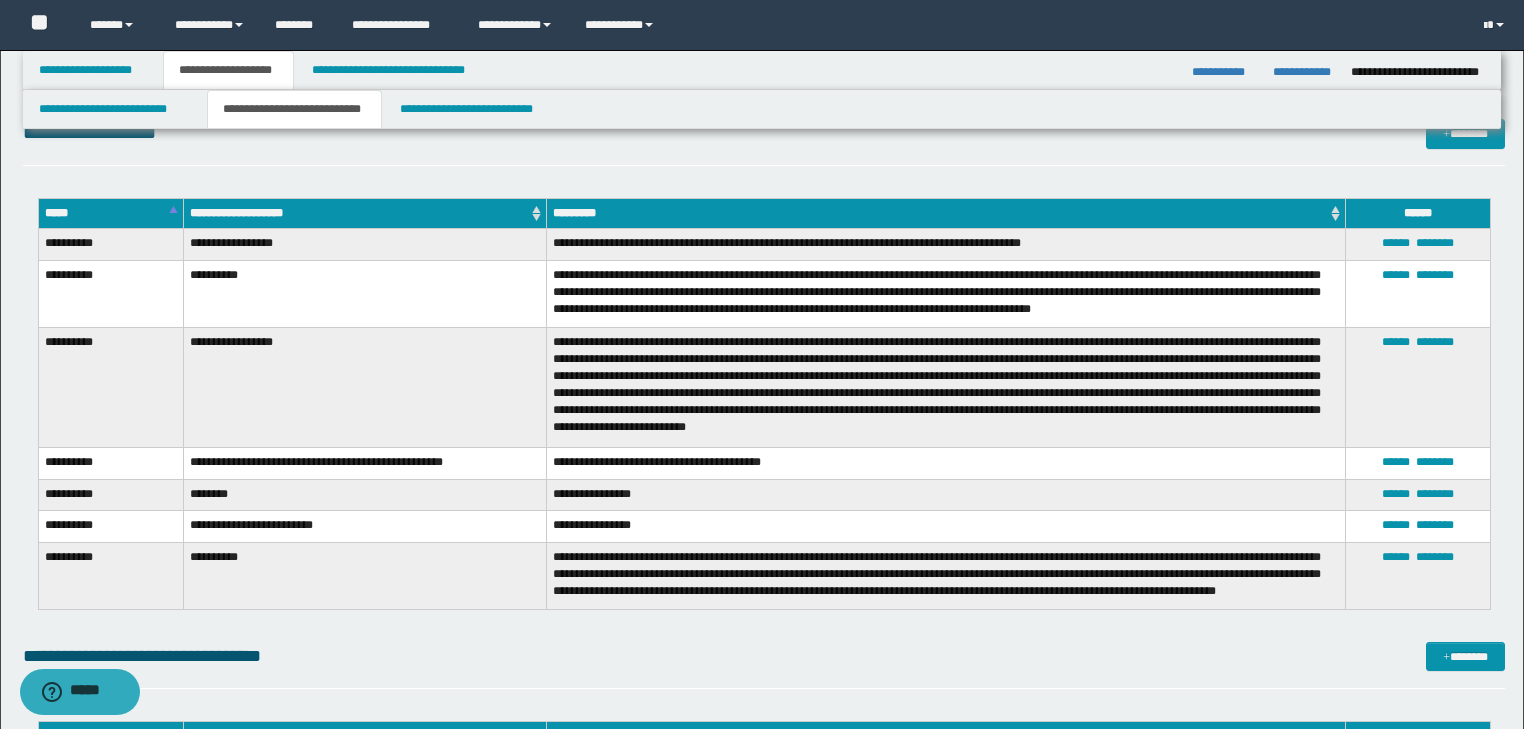 scroll, scrollTop: 2479, scrollLeft: 0, axis: vertical 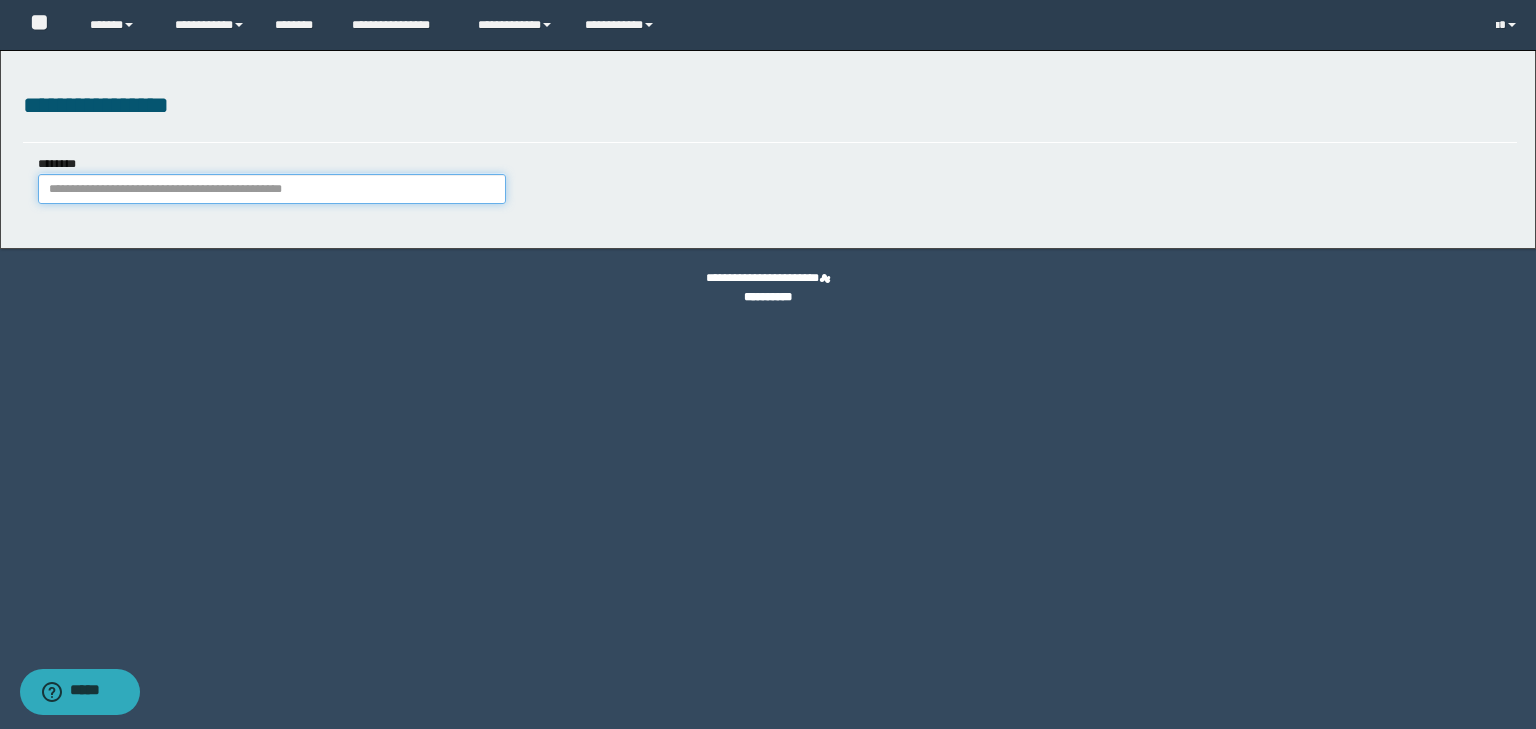 click on "********" at bounding box center [272, 189] 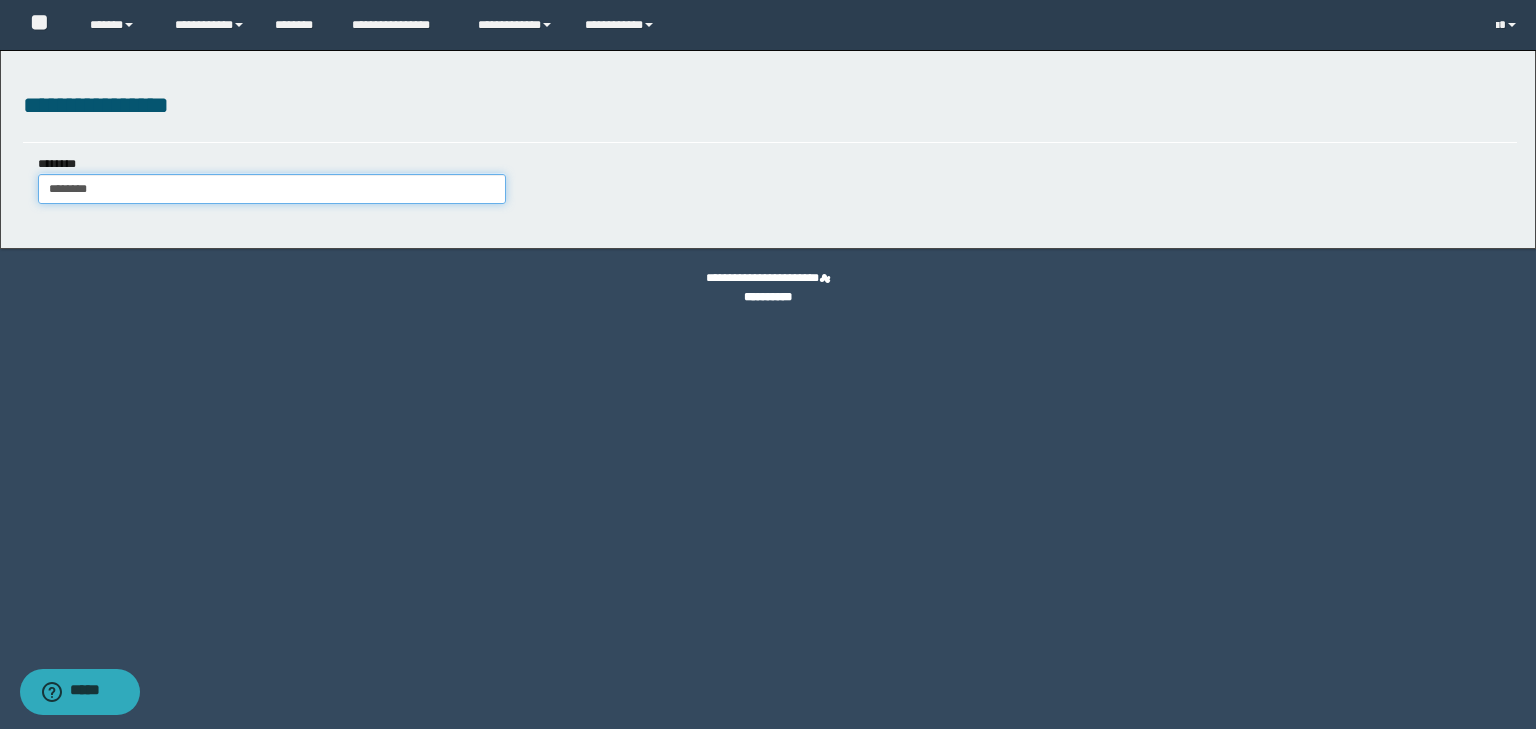 type on "********" 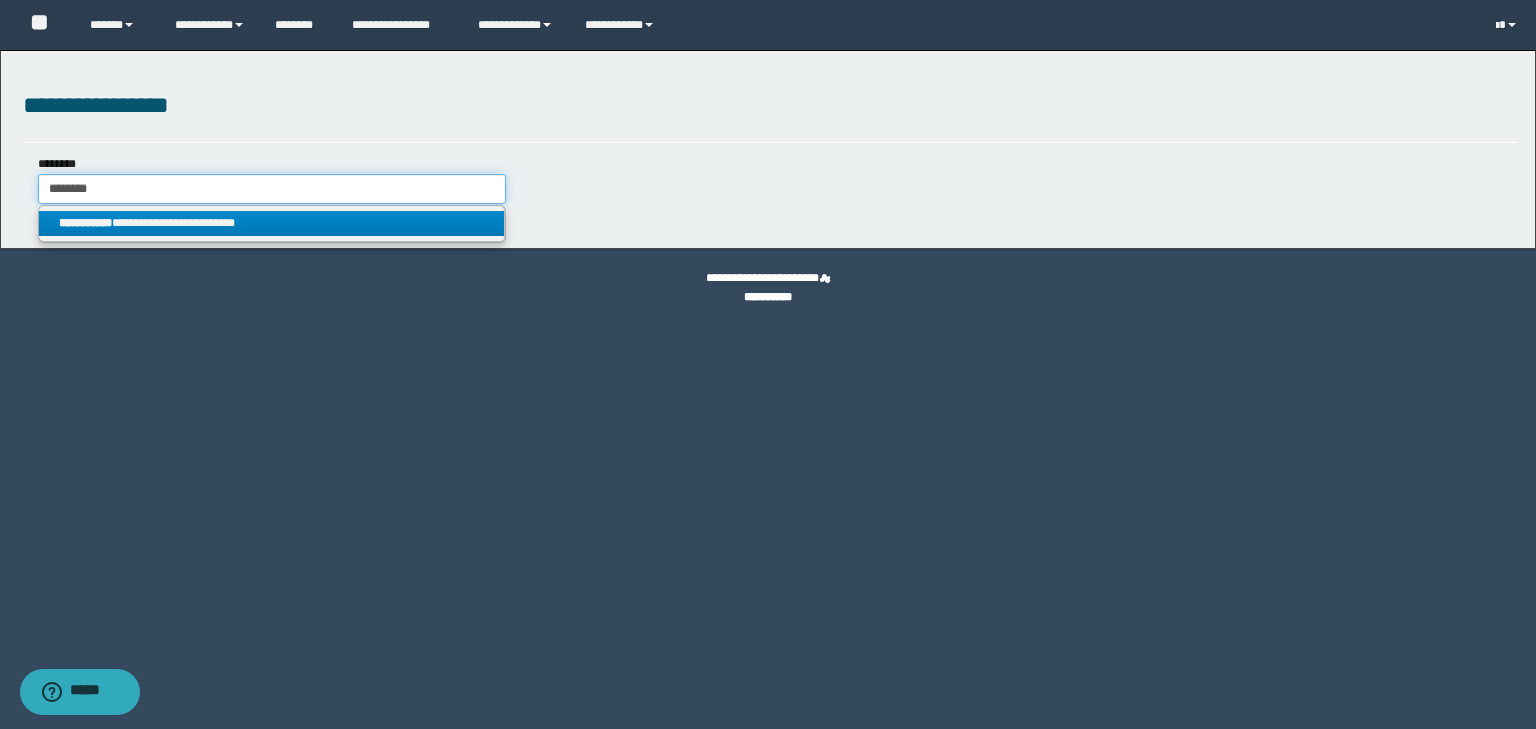 type on "********" 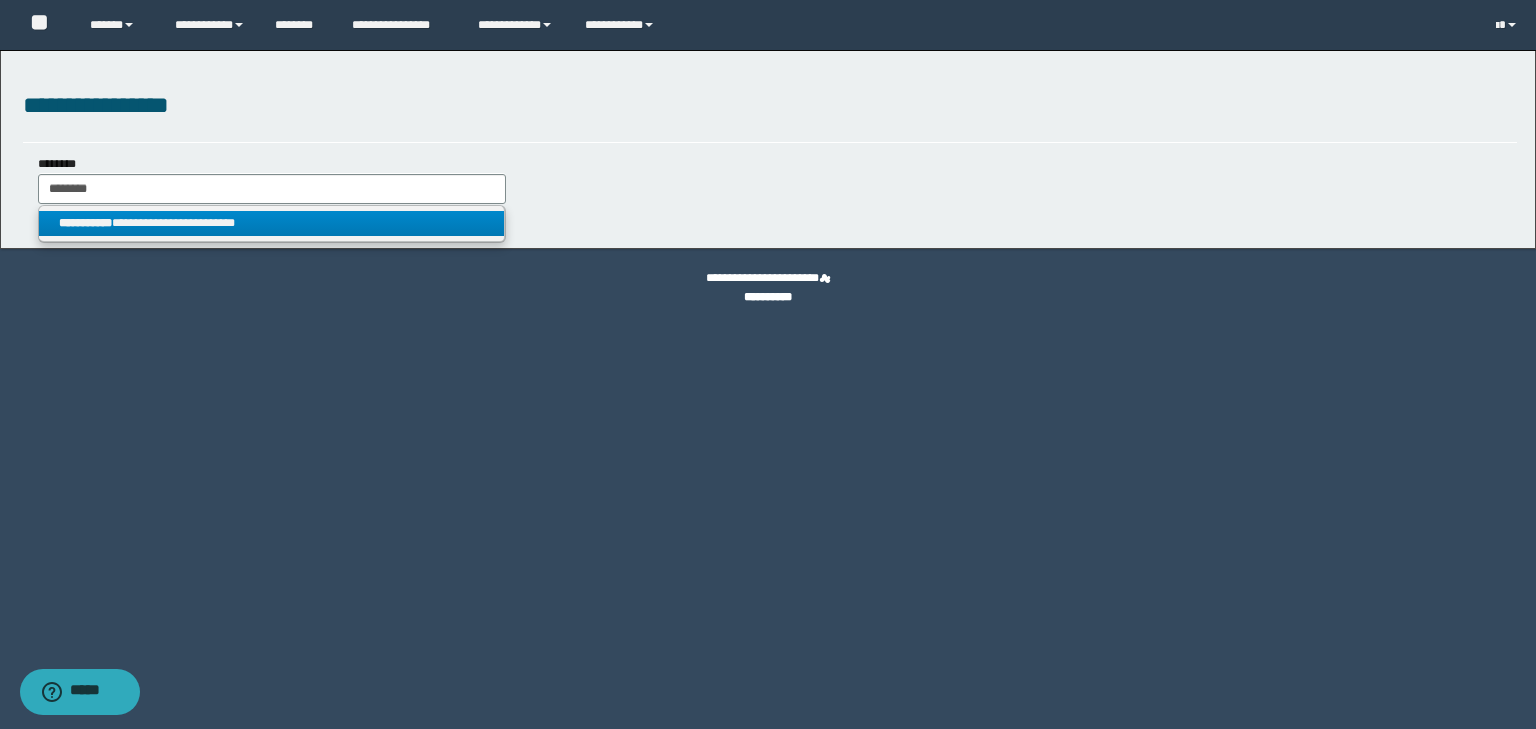 click on "**********" at bounding box center (272, 223) 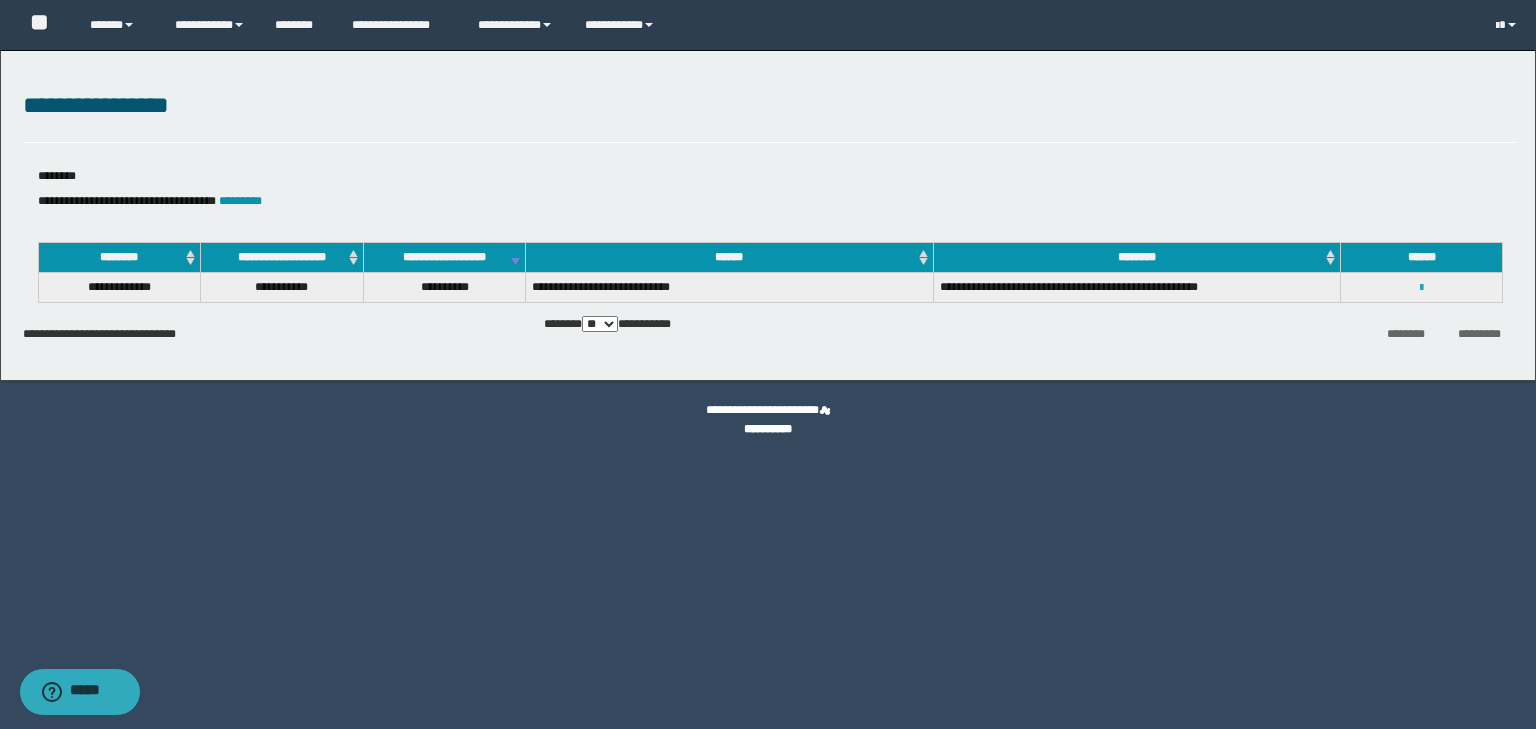 click at bounding box center [1421, 288] 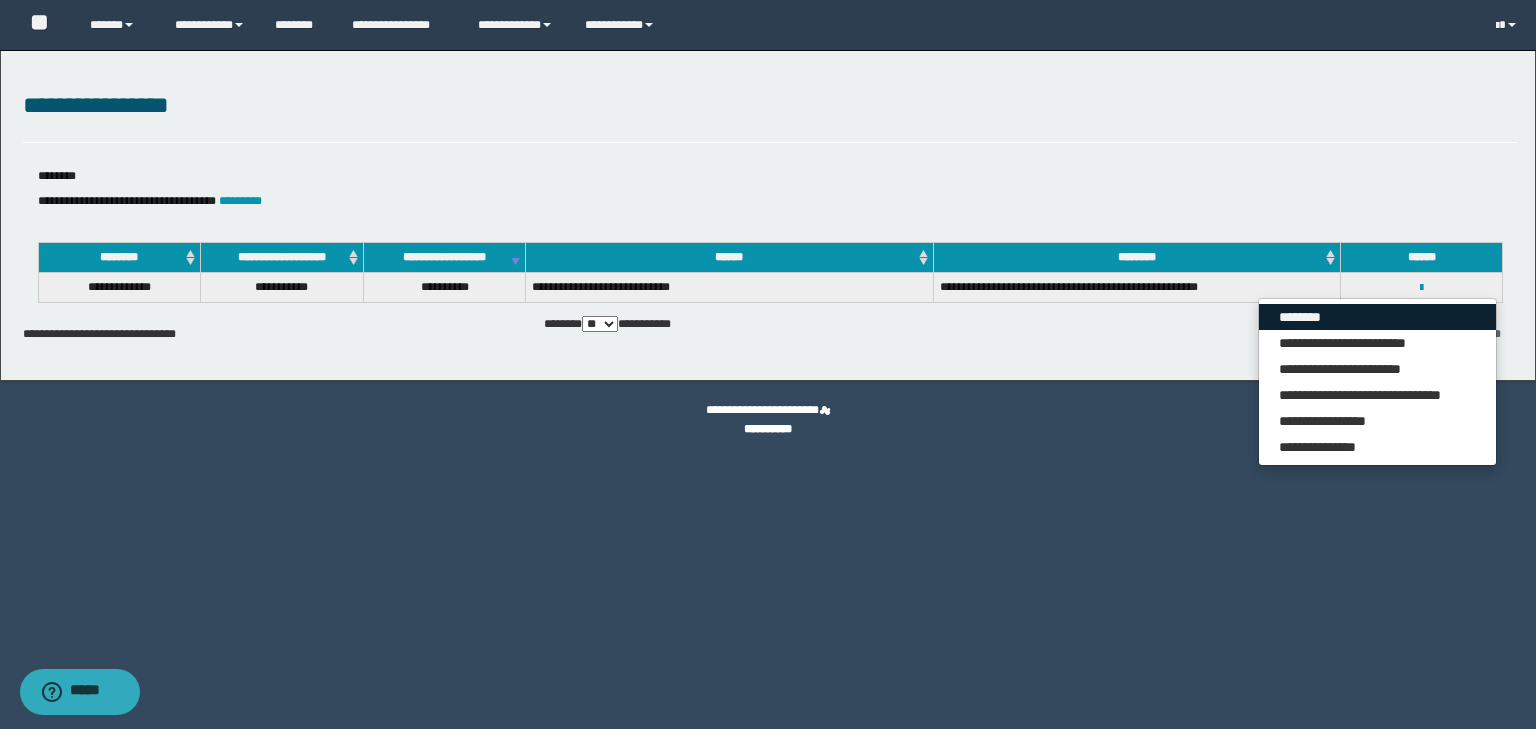 click on "********" at bounding box center [1377, 317] 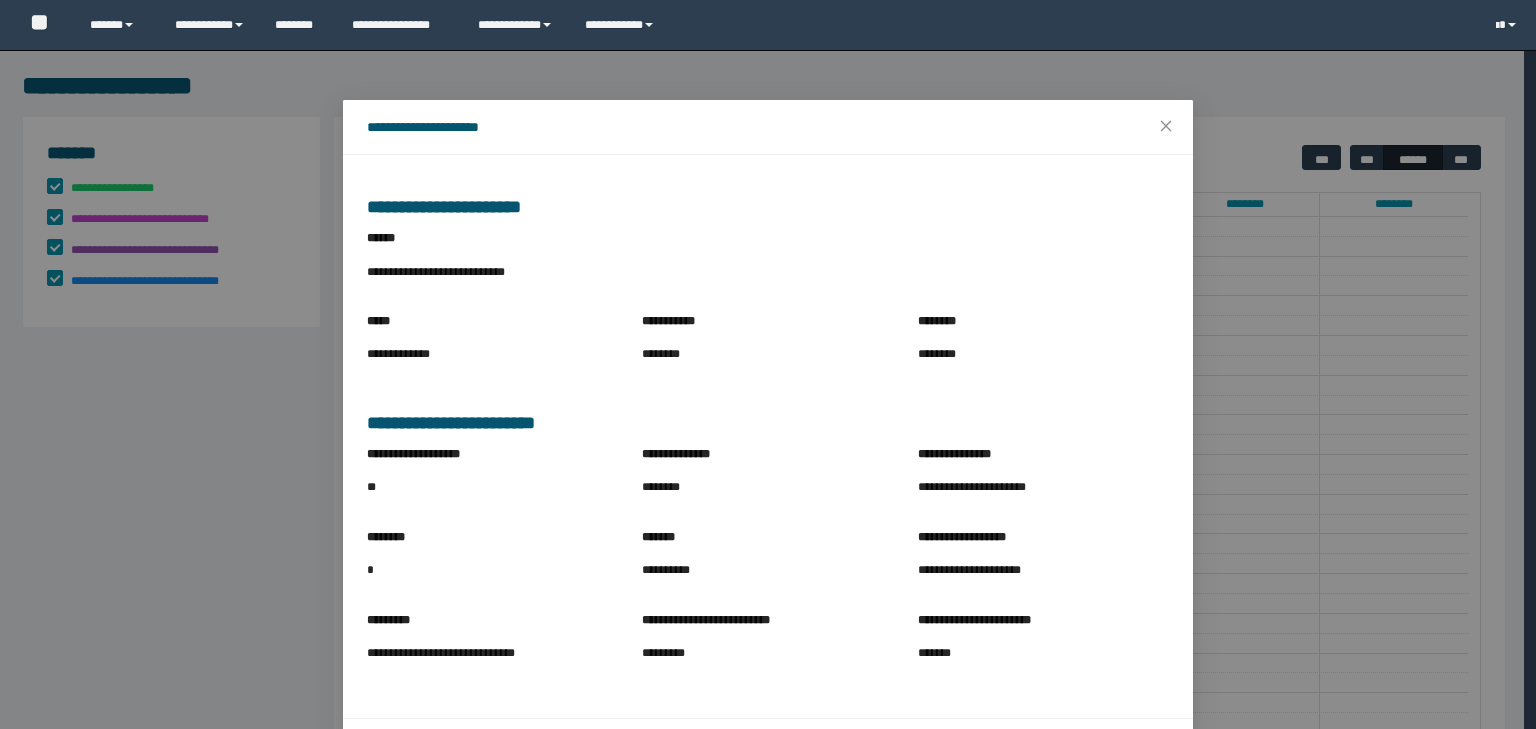 scroll, scrollTop: 0, scrollLeft: 0, axis: both 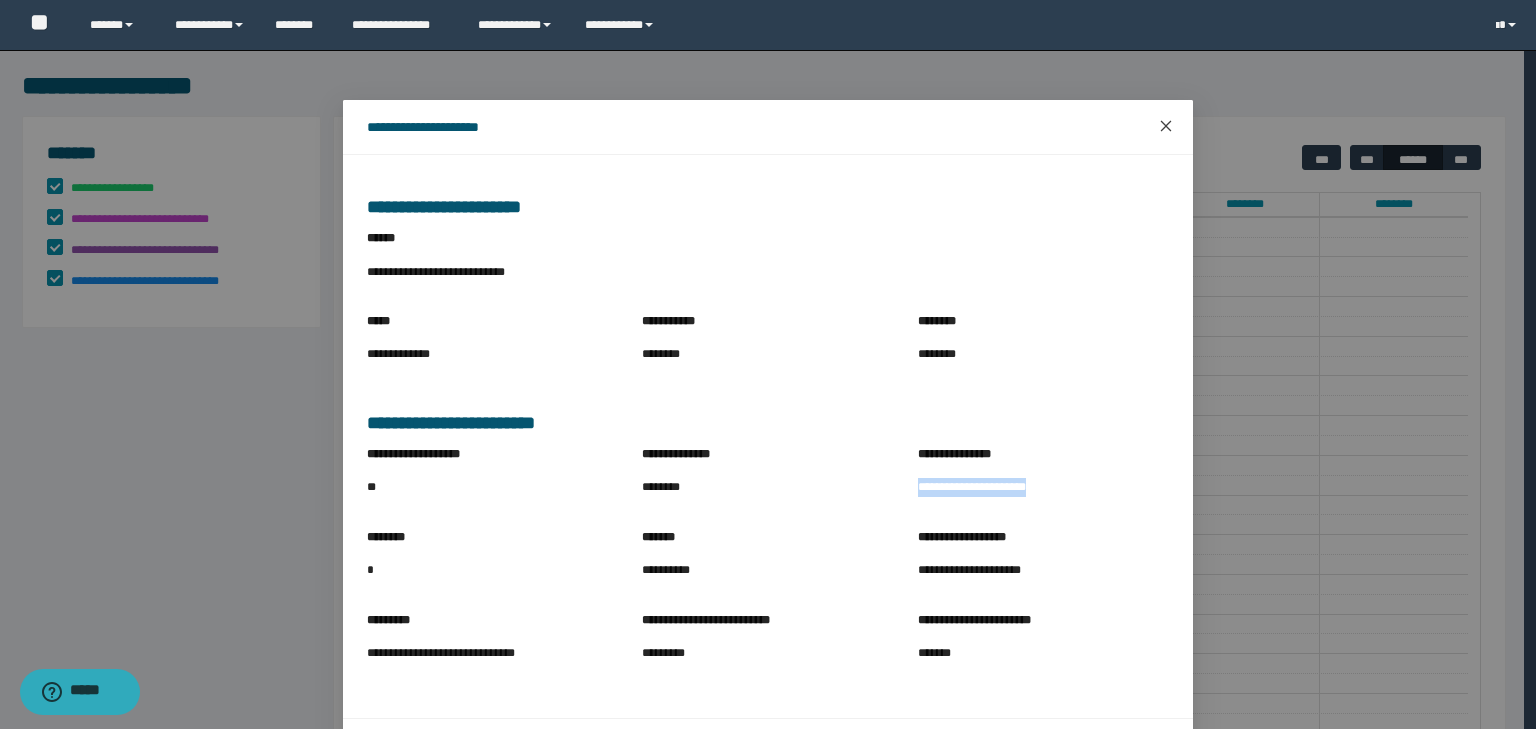 click at bounding box center [1166, 127] 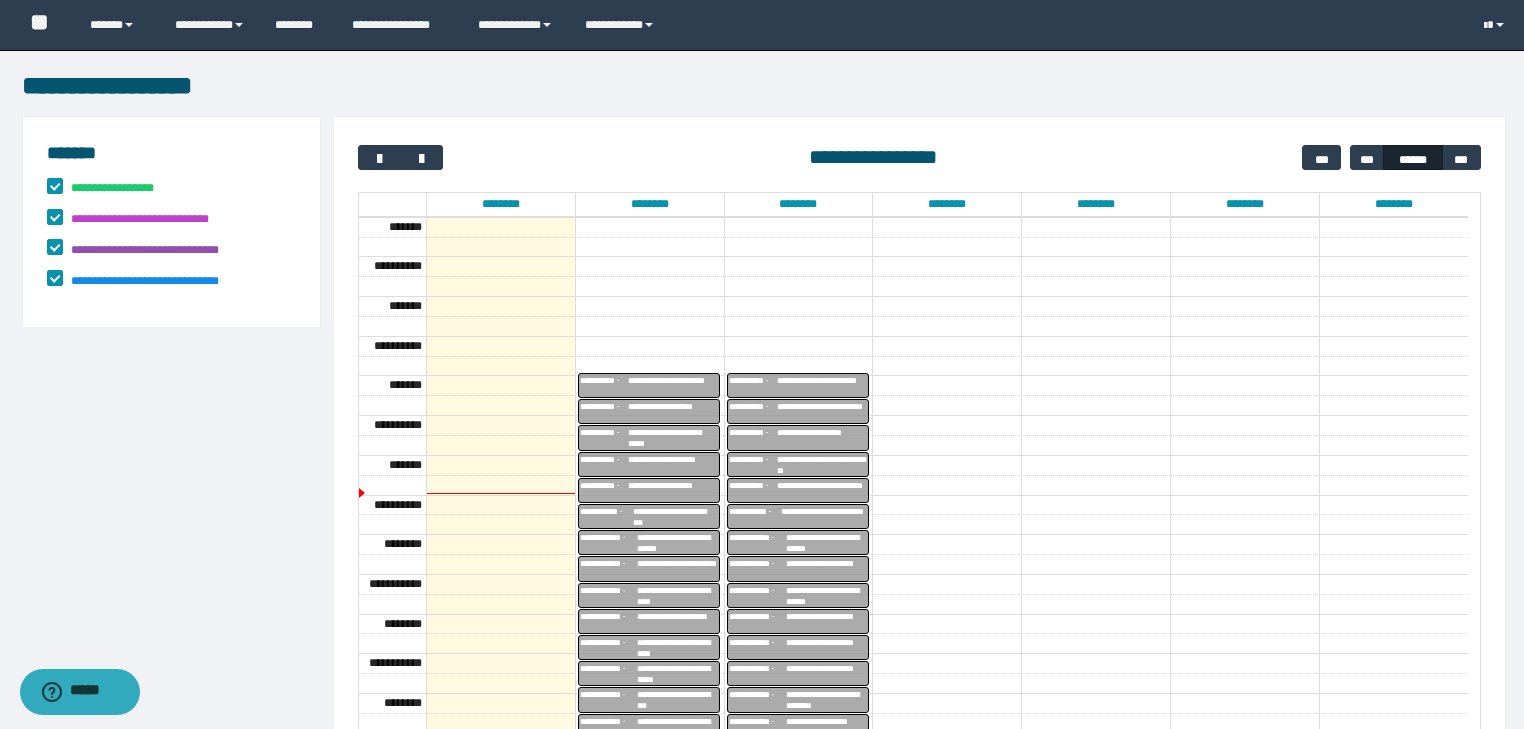 click on "**********" at bounding box center [673, 485] 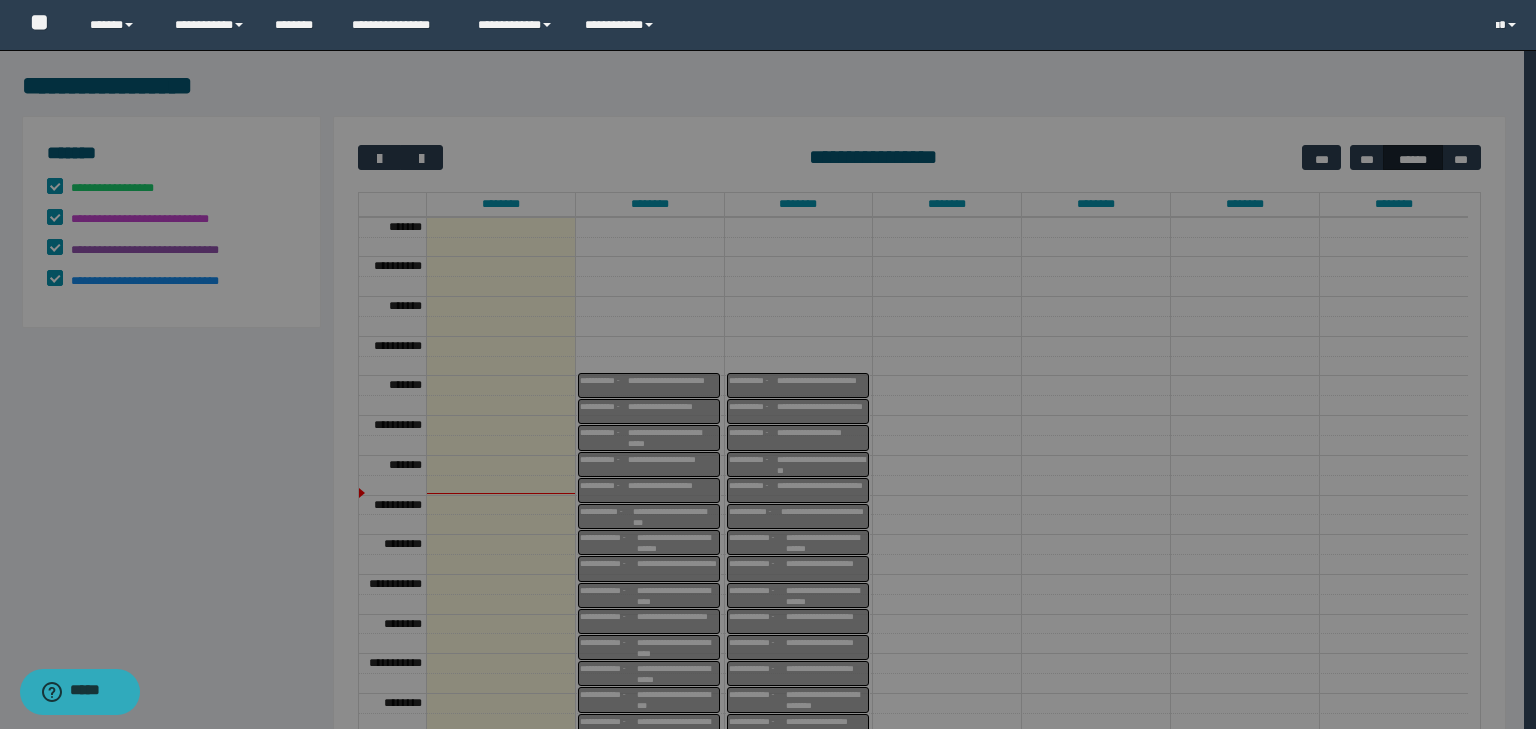 click on "********" at bounding box center [767, 487] 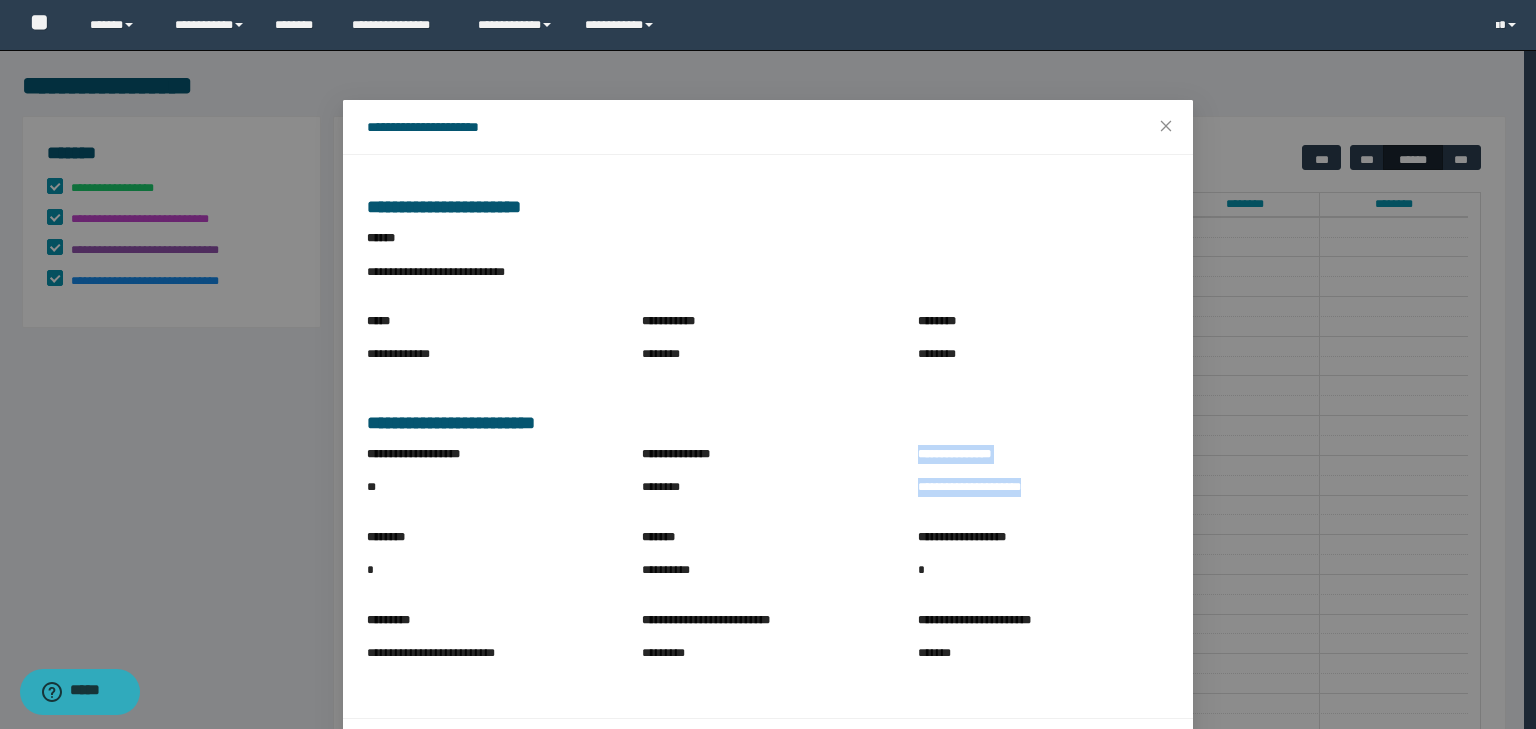drag, startPoint x: 896, startPoint y: 479, endPoint x: 1040, endPoint y: 480, distance: 144.00348 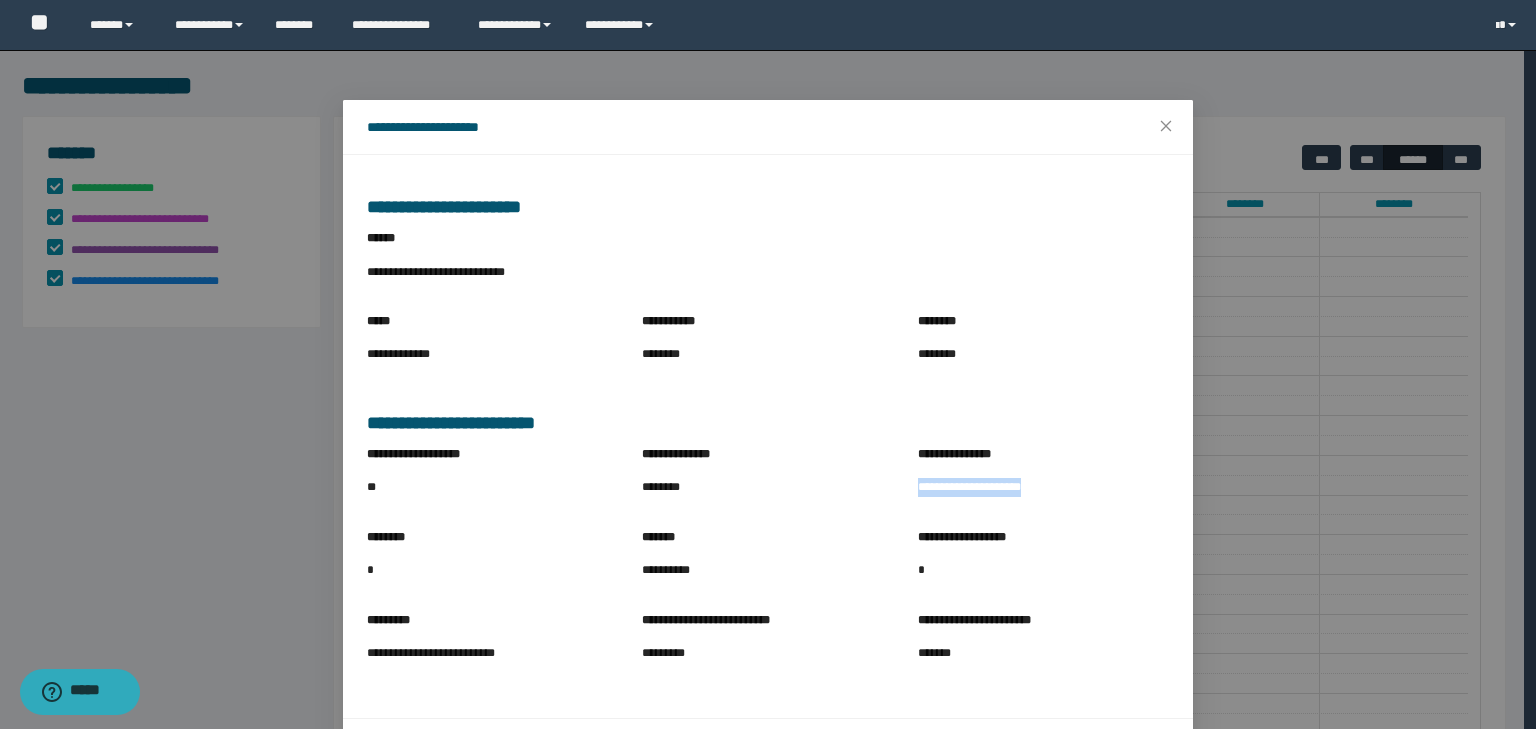 drag, startPoint x: 909, startPoint y: 485, endPoint x: 1027, endPoint y: 485, distance: 118 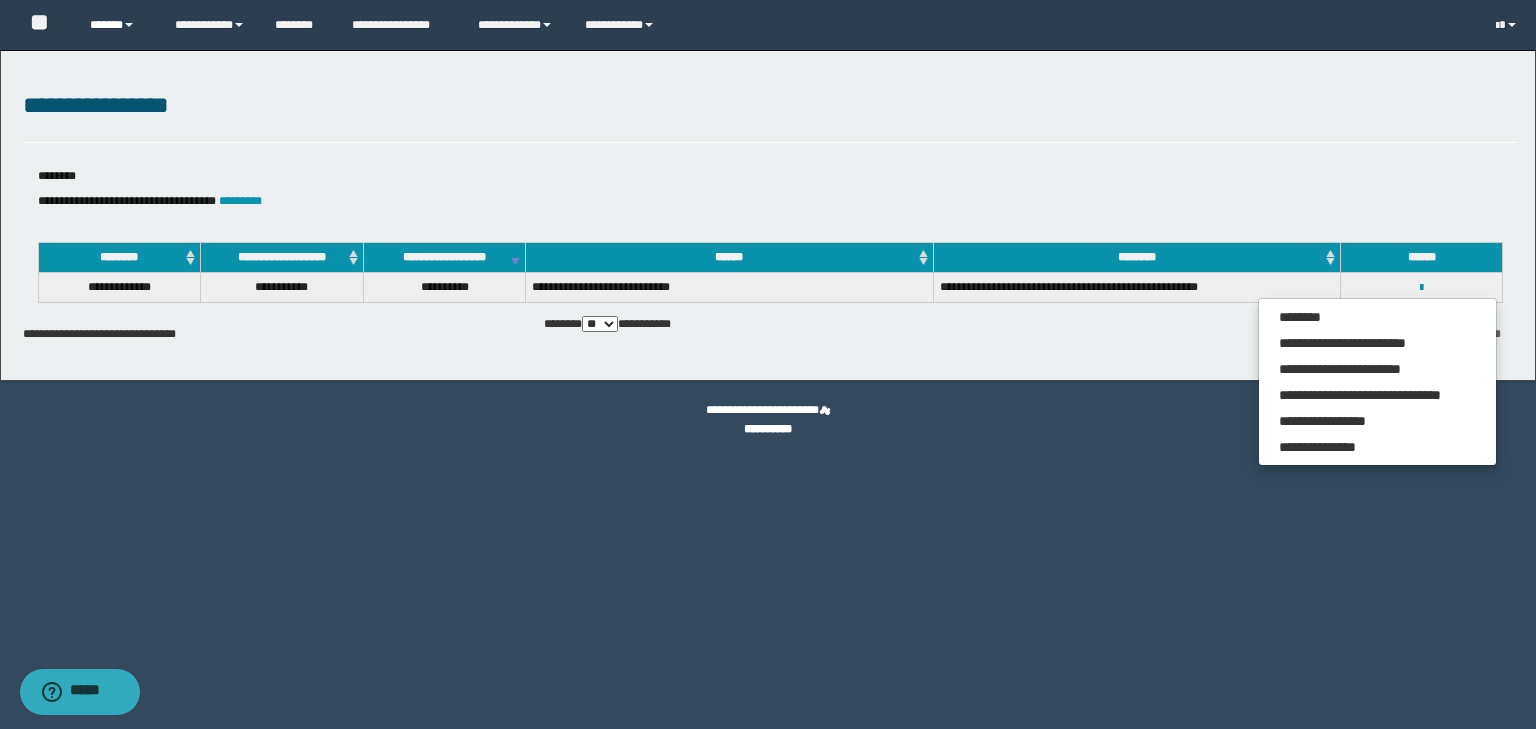 scroll, scrollTop: 0, scrollLeft: 0, axis: both 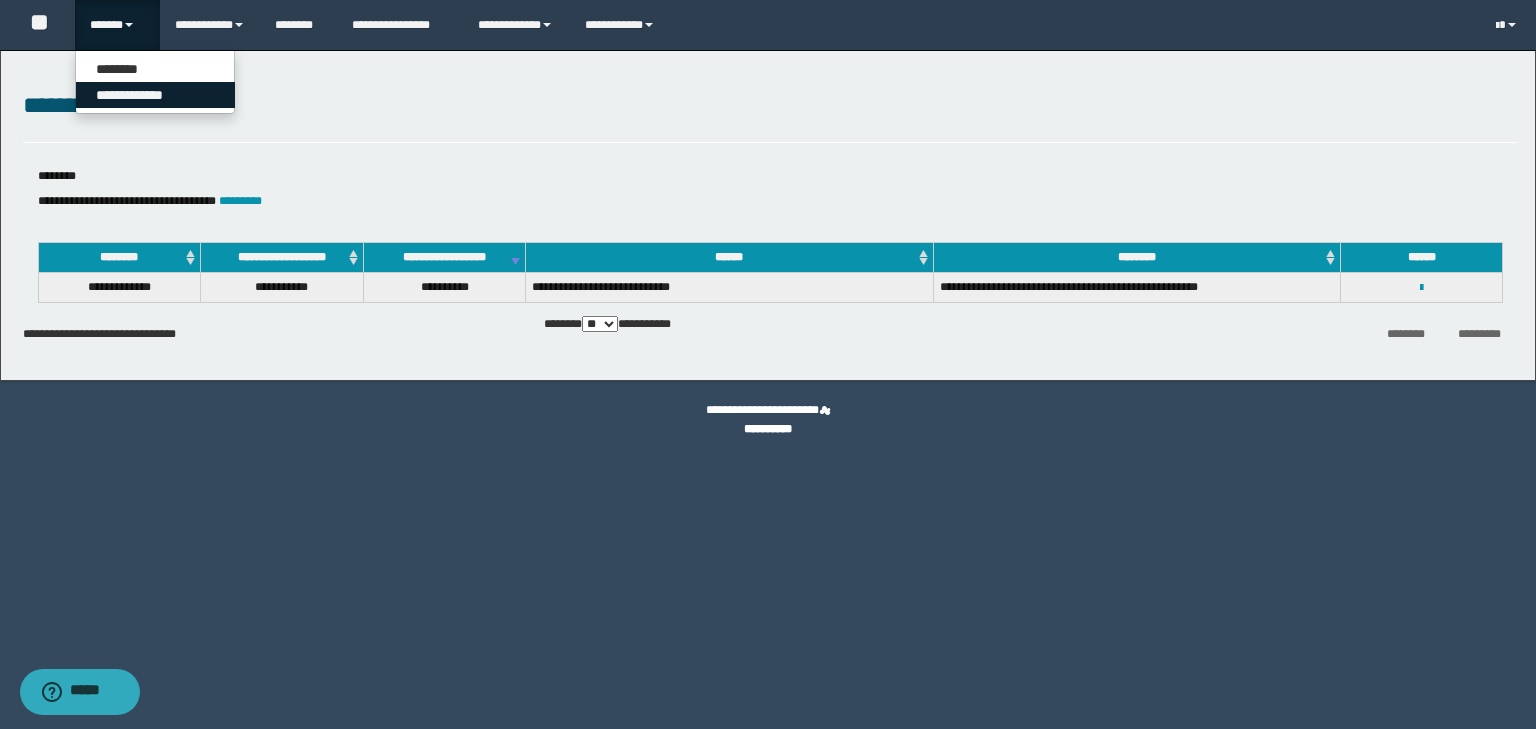 click on "**********" at bounding box center [155, 95] 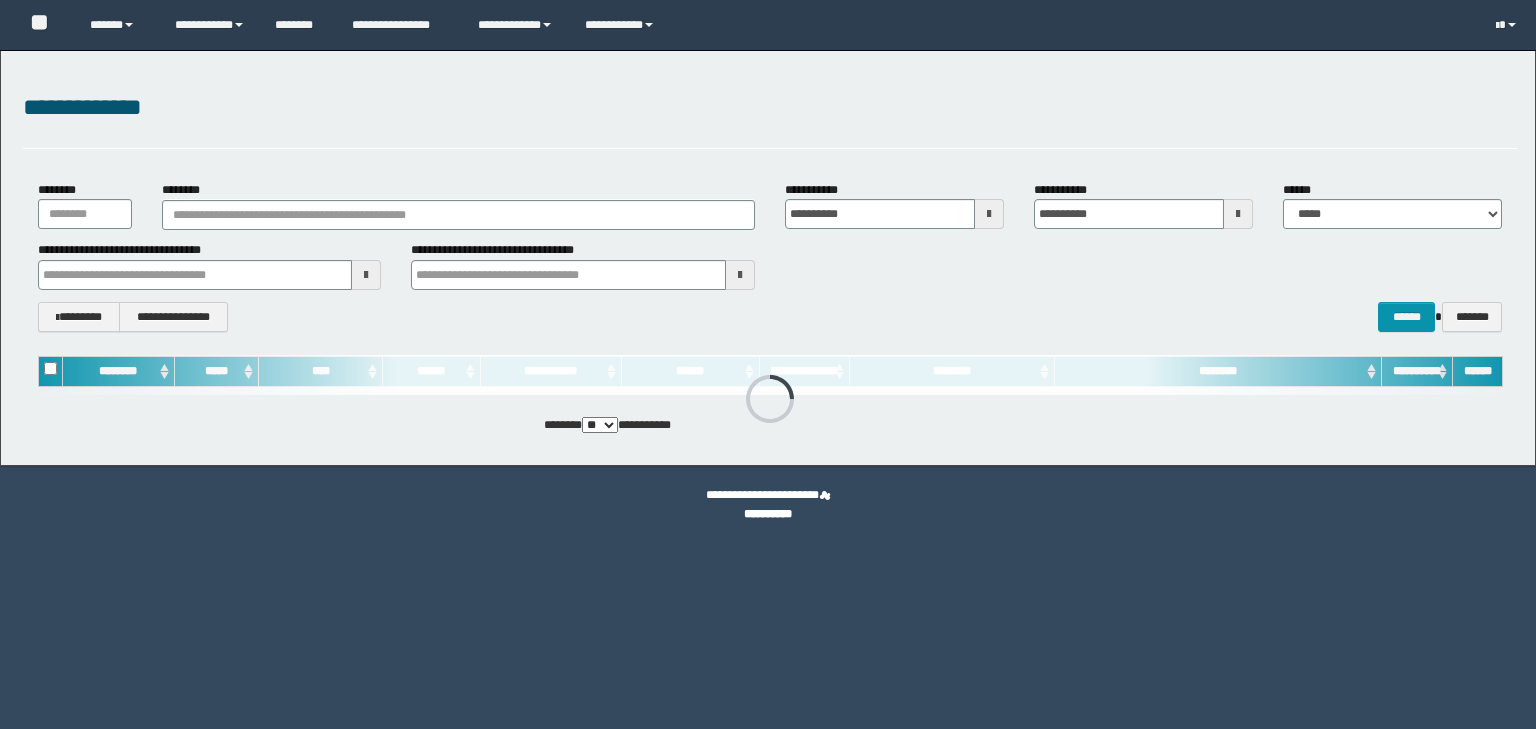 scroll, scrollTop: 0, scrollLeft: 0, axis: both 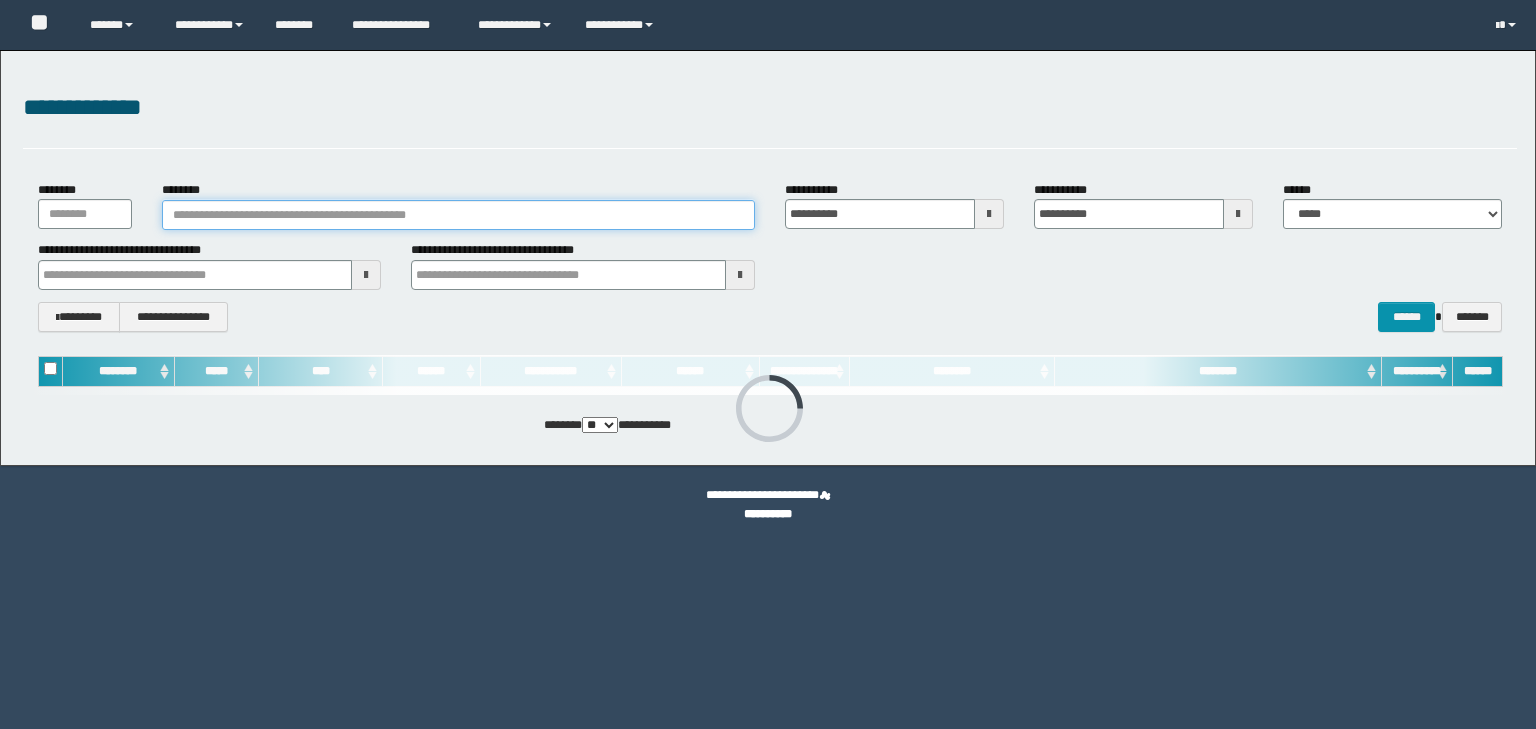 click on "********" at bounding box center (458, 215) 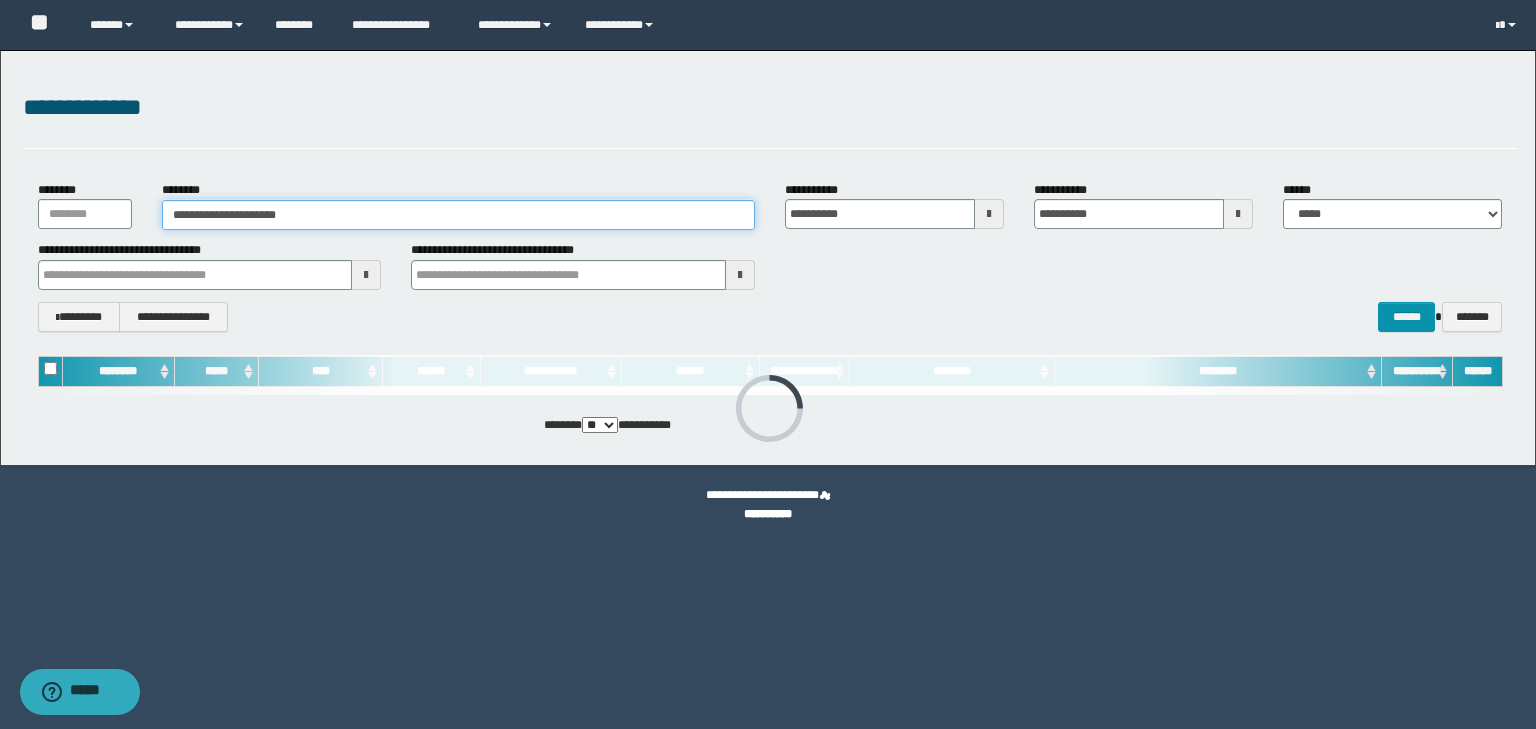 type on "**********" 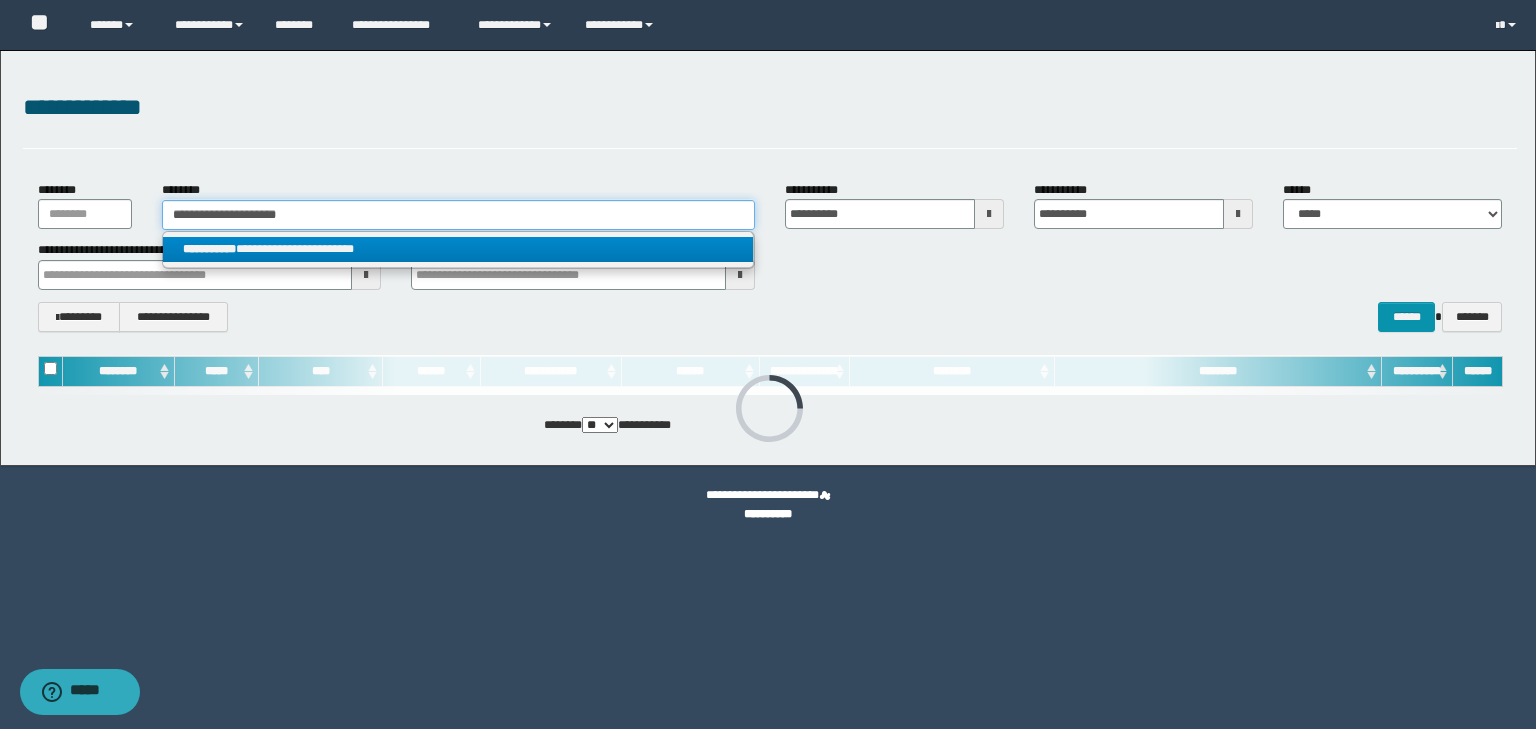 type on "**********" 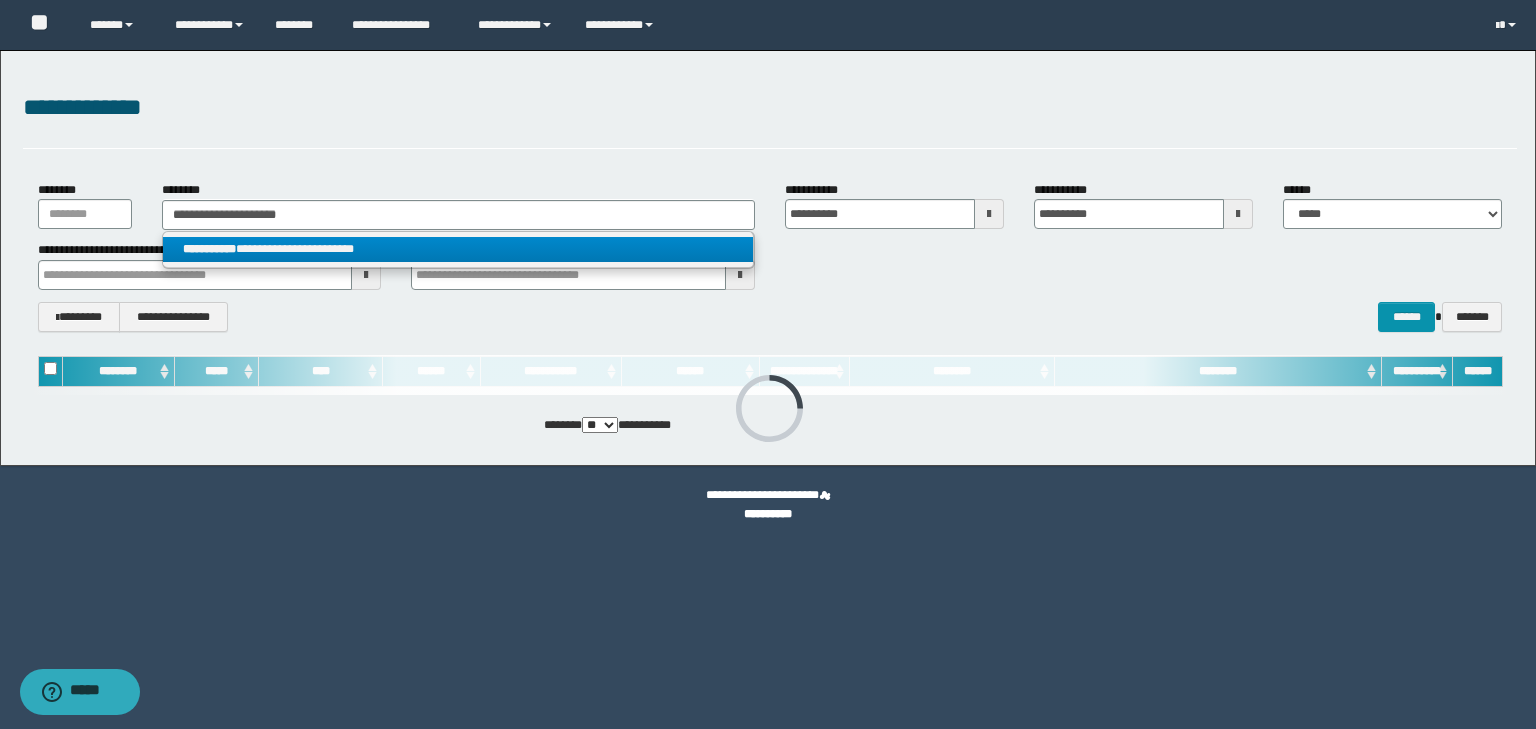 click on "**********" at bounding box center (458, 249) 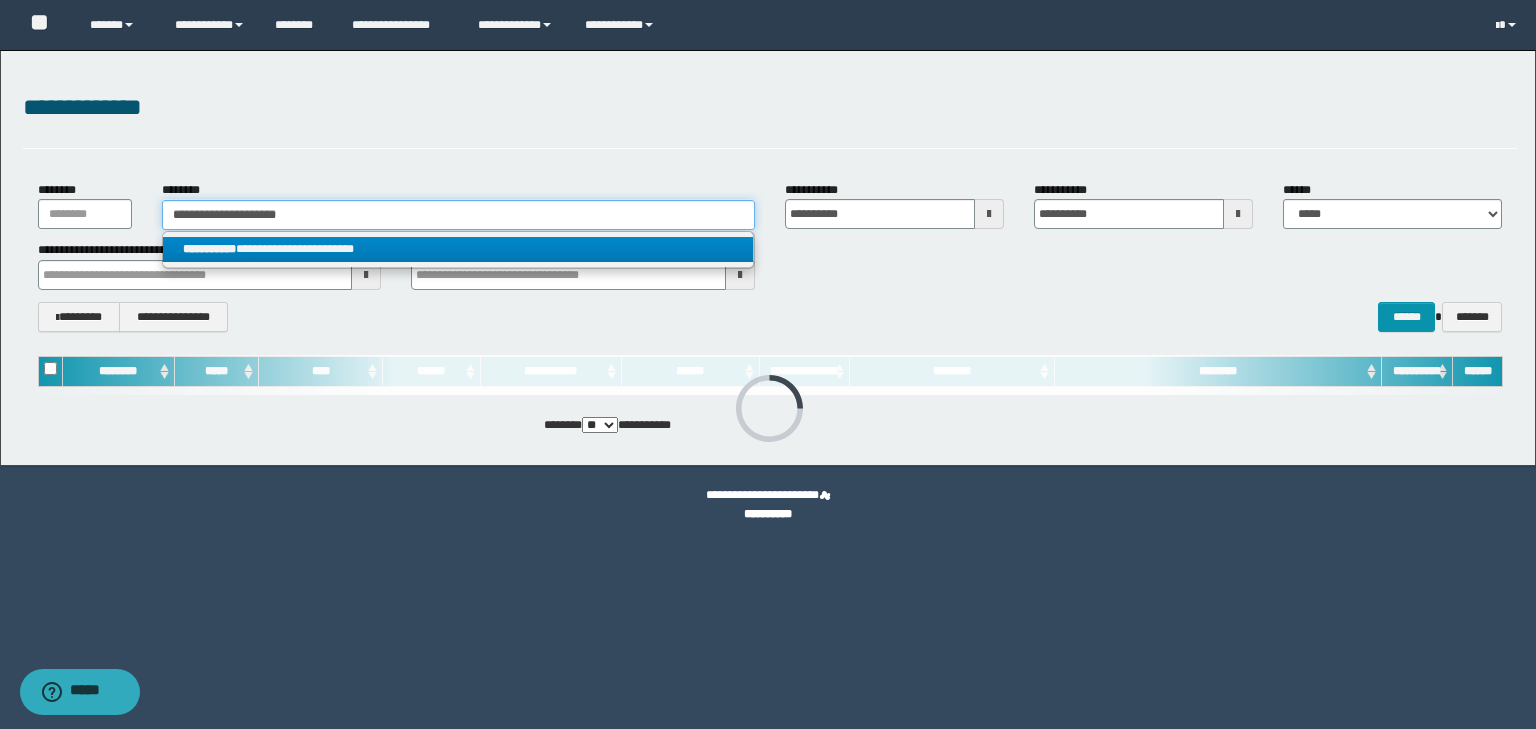 type 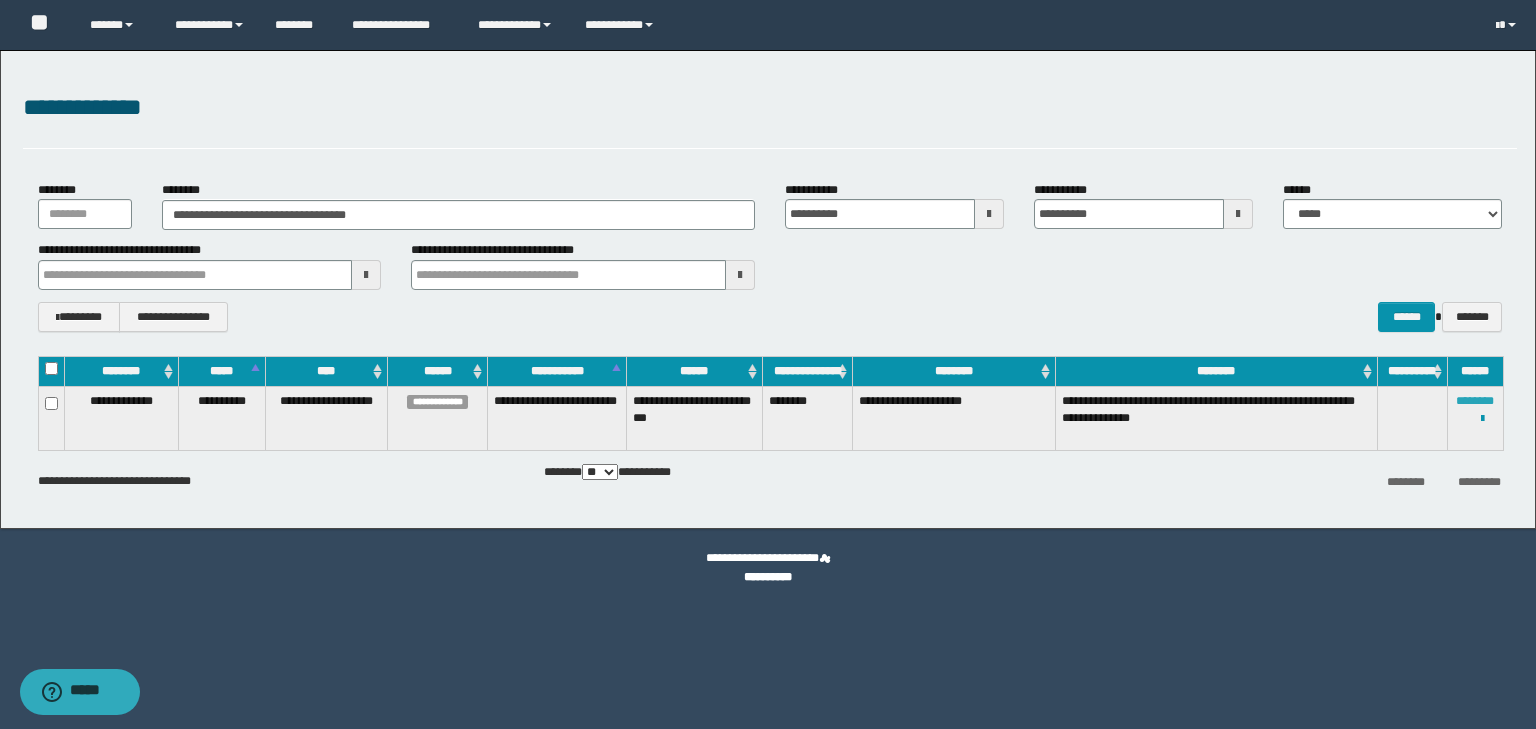 click on "********" at bounding box center [1475, 401] 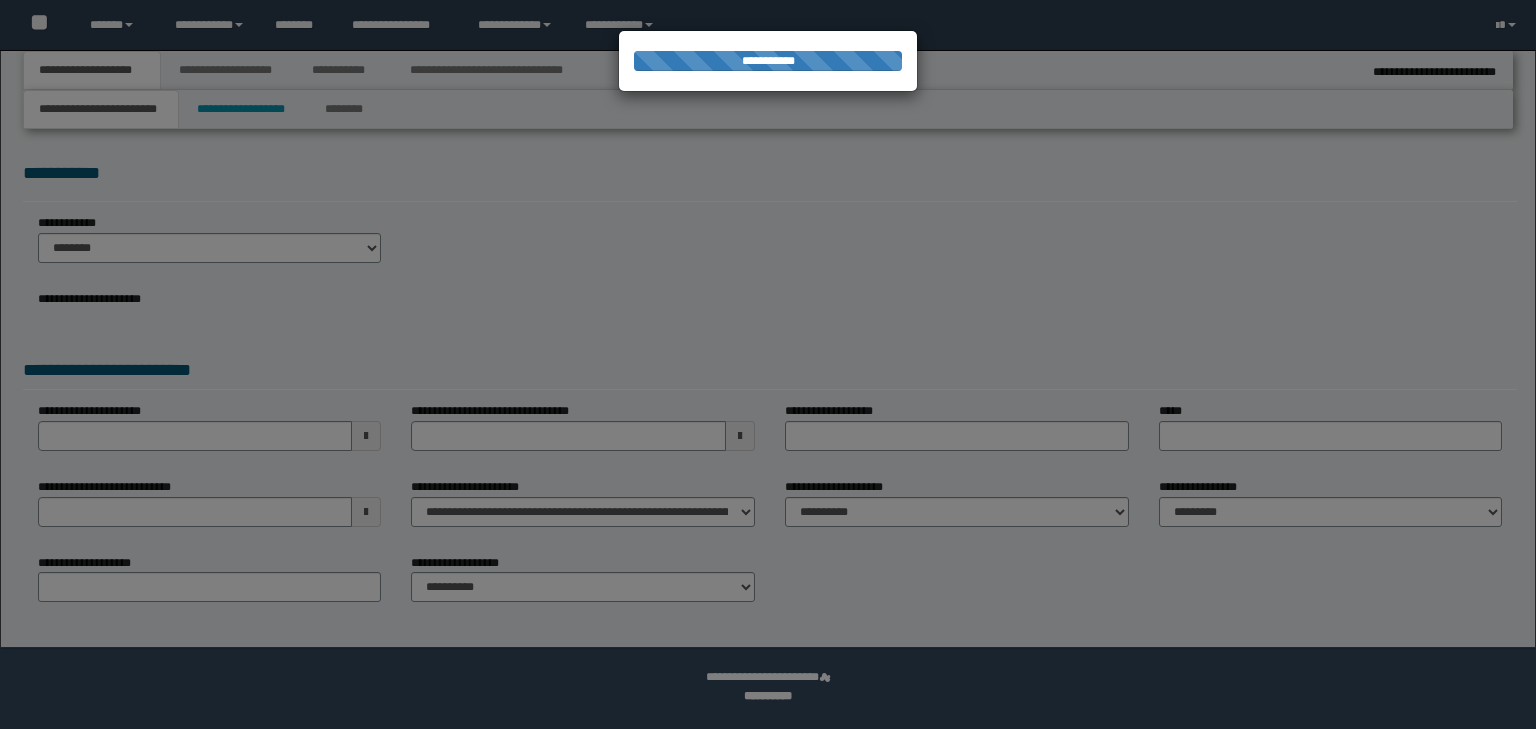scroll, scrollTop: 0, scrollLeft: 0, axis: both 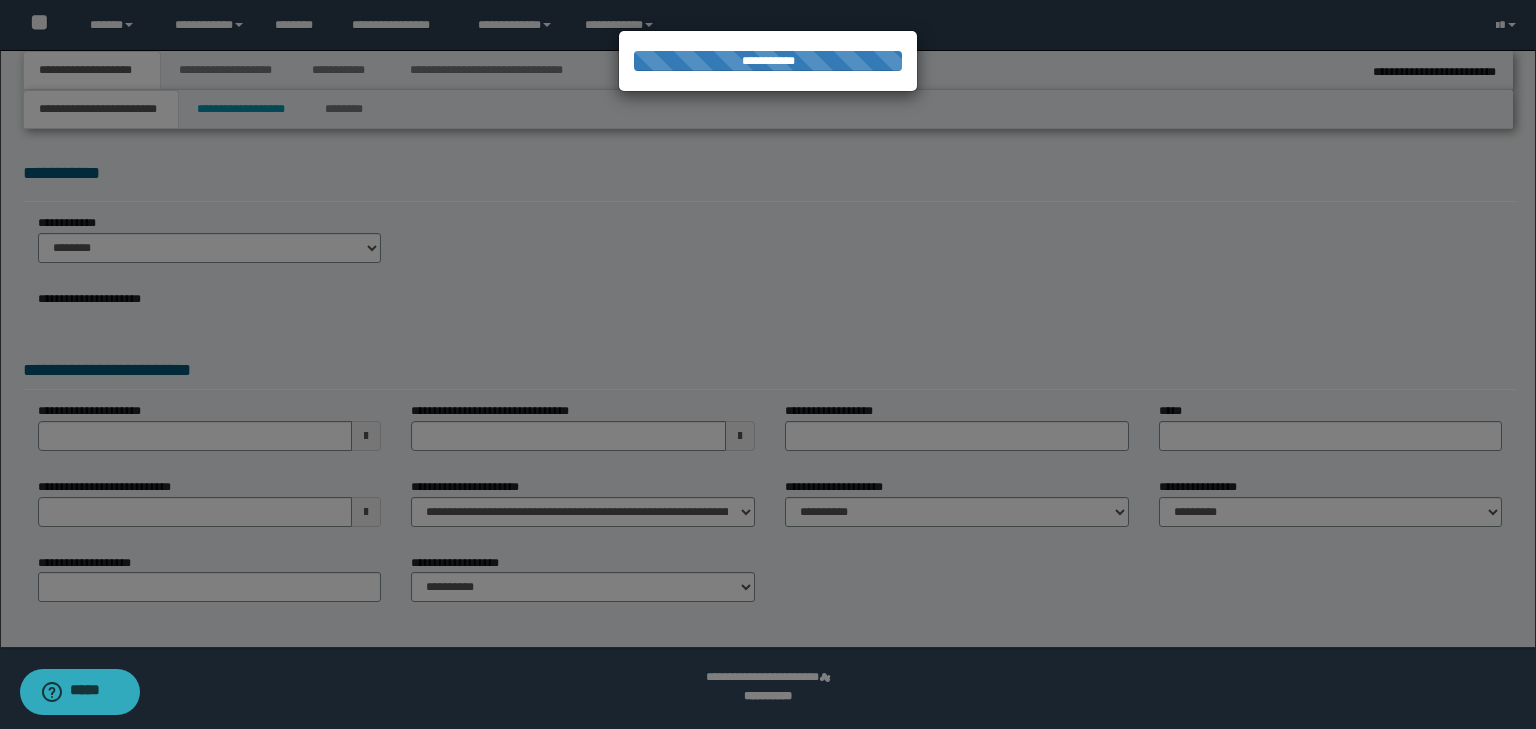 select on "*" 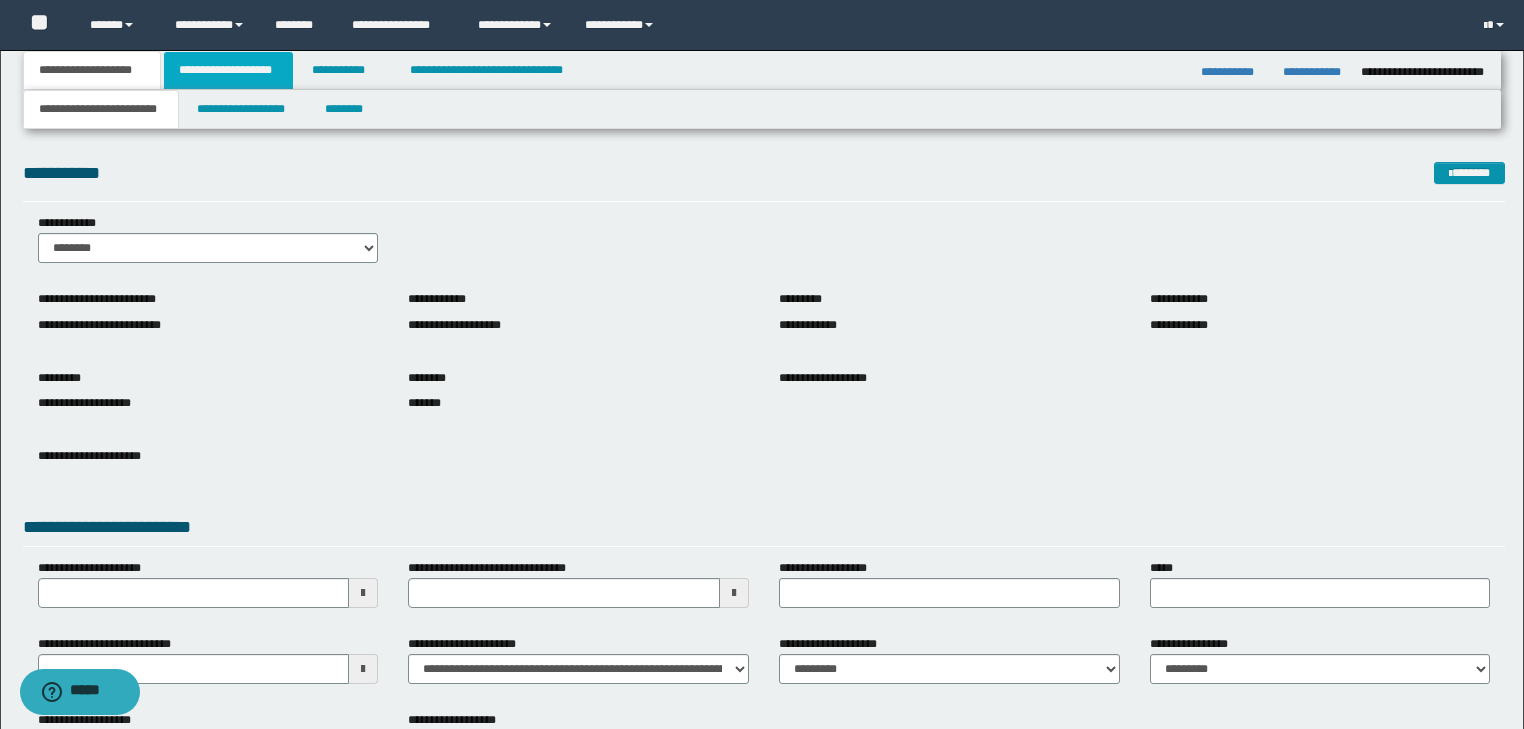 click on "**********" at bounding box center [228, 70] 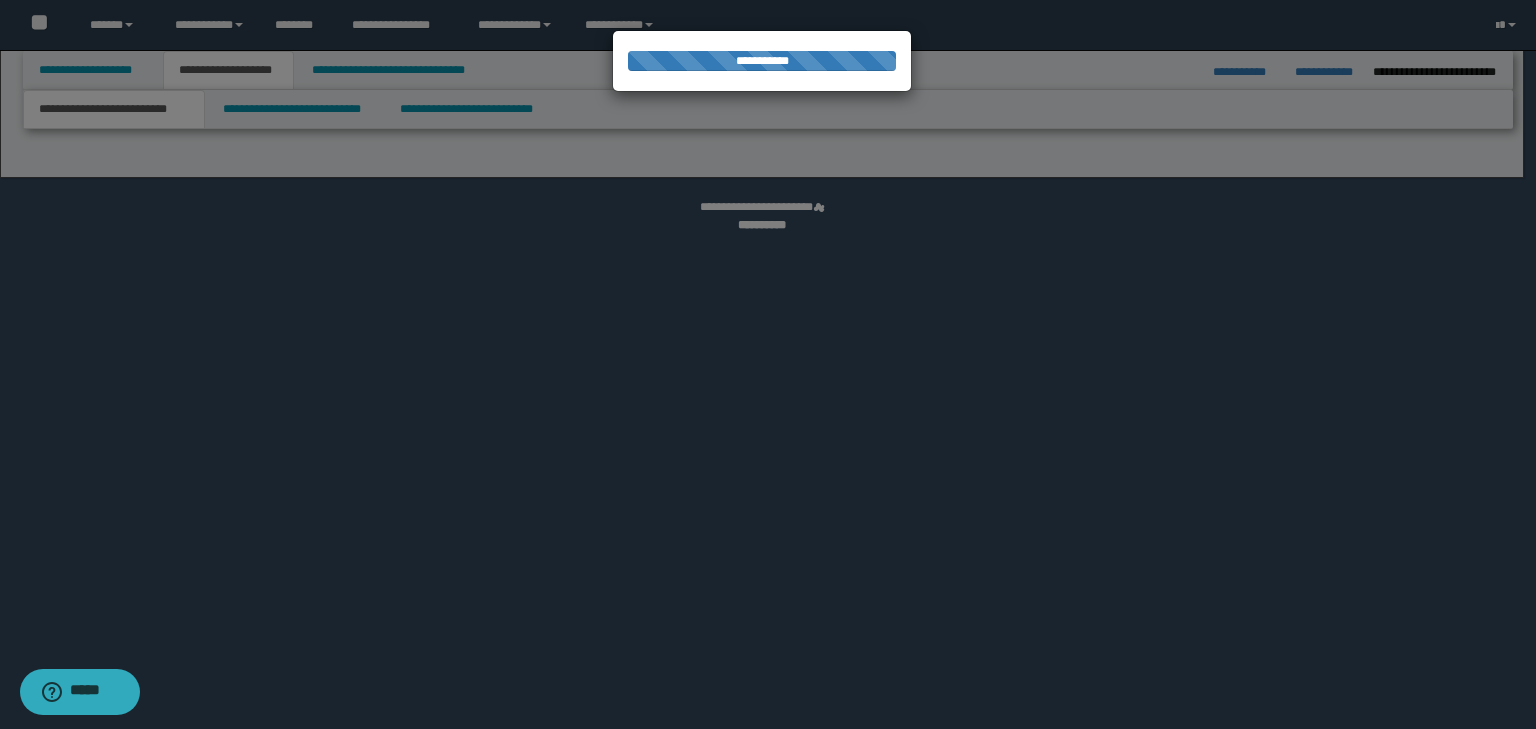 click at bounding box center [768, 364] 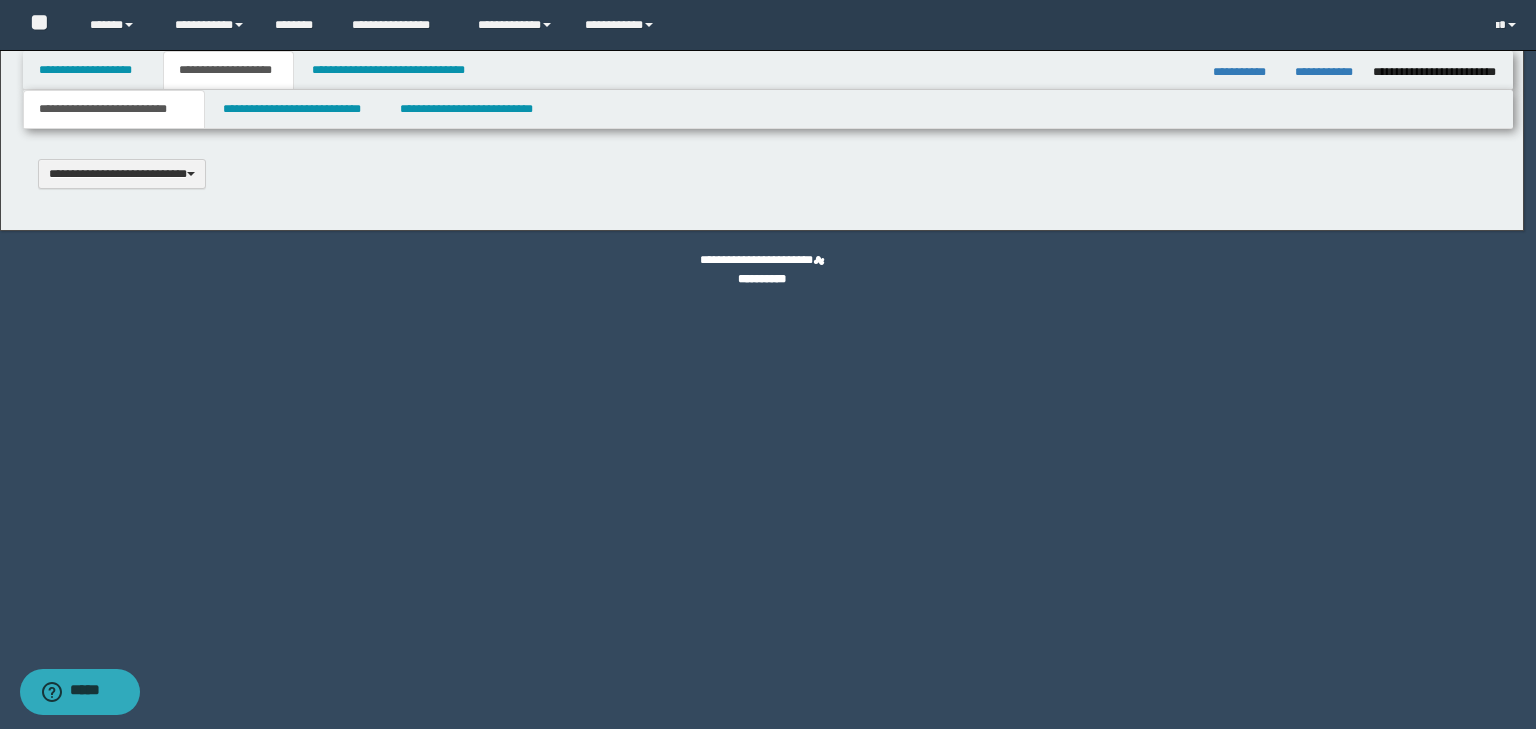 type 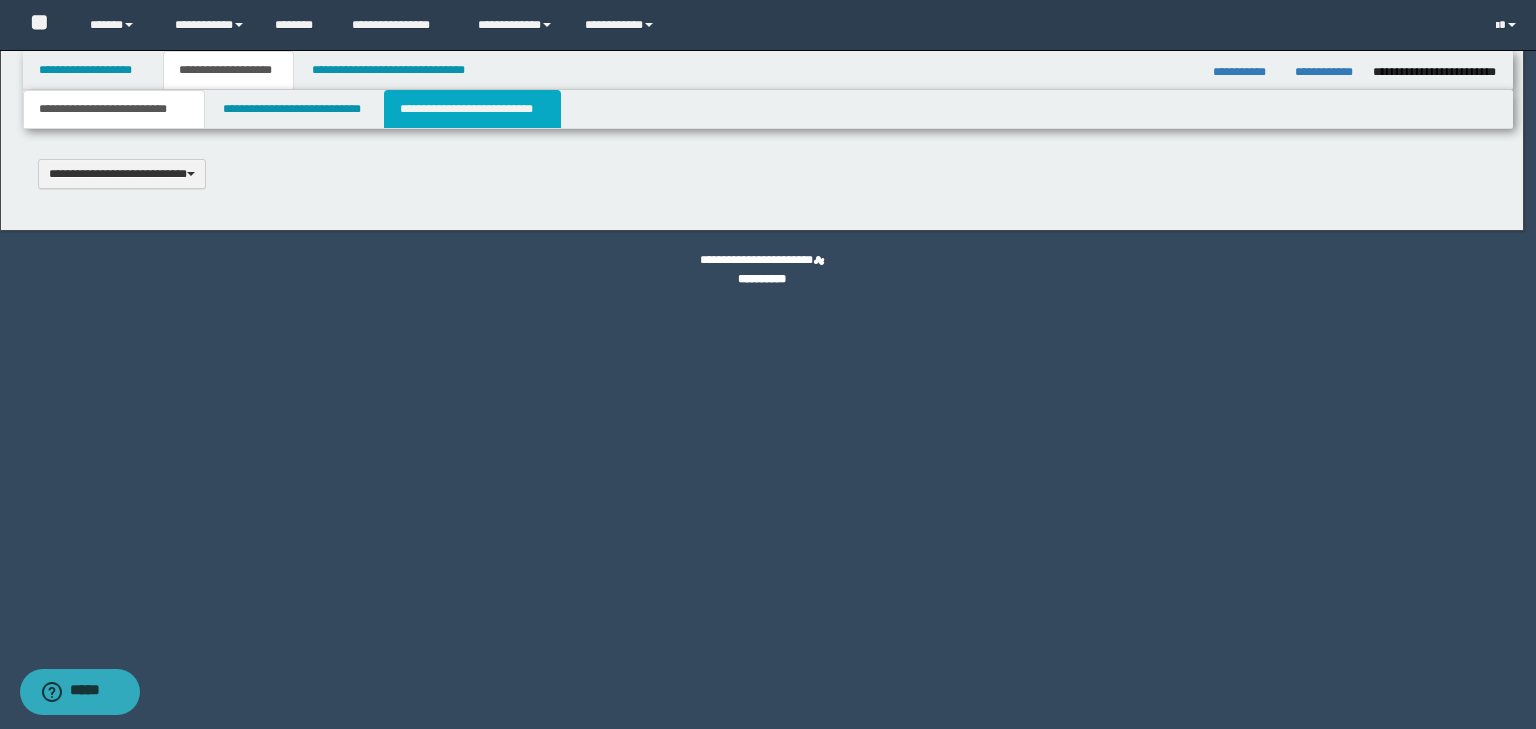 select on "*" 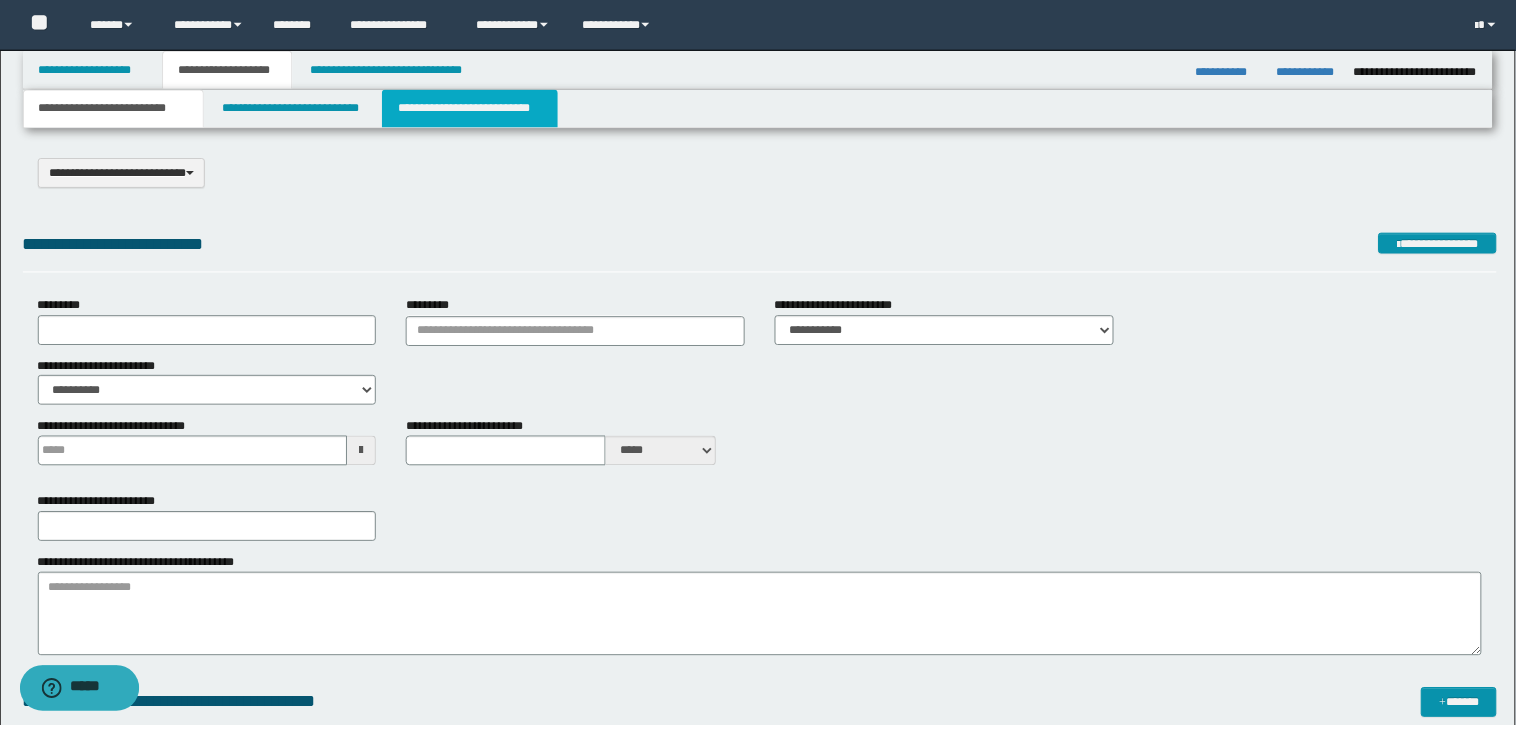 click on "**********" at bounding box center (472, 109) 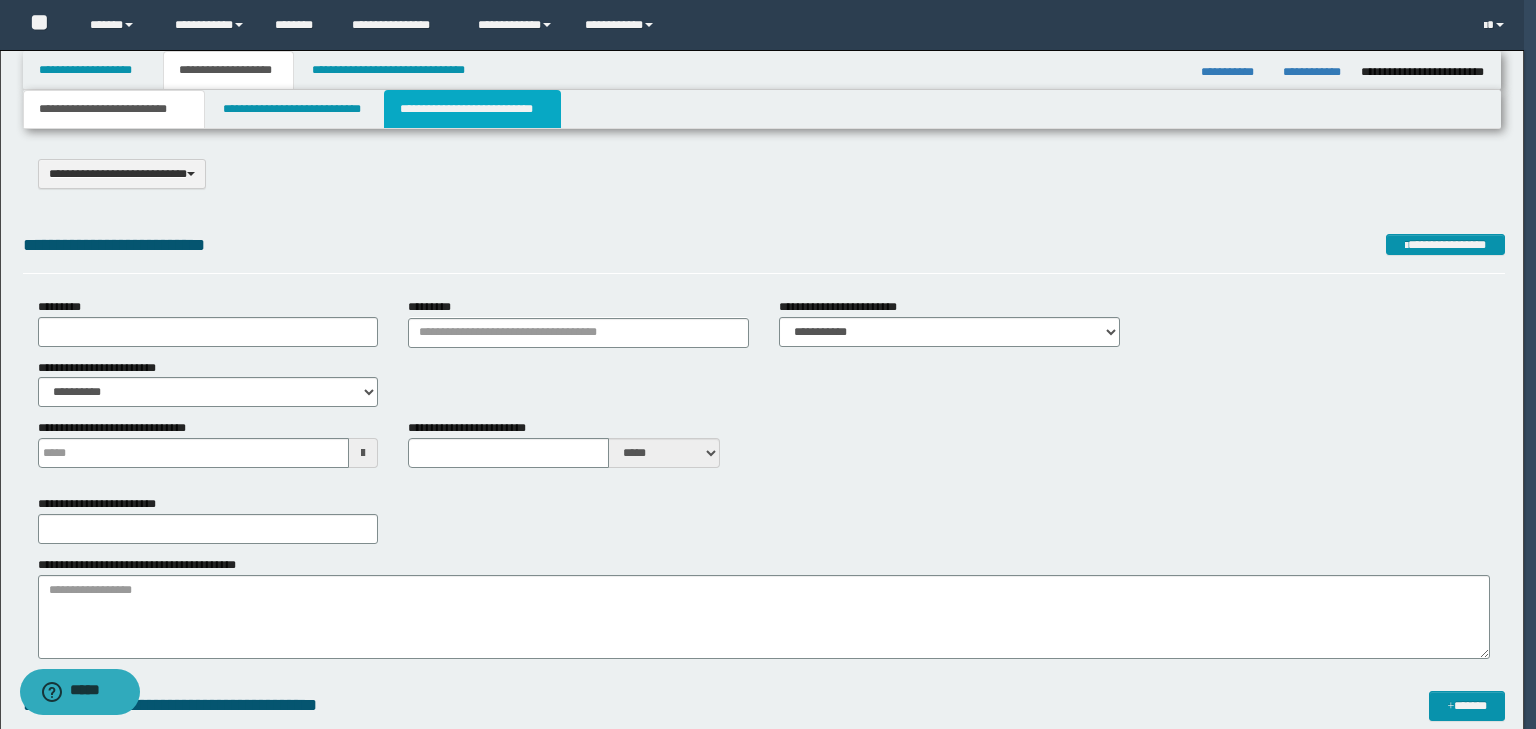 click on "**********" at bounding box center (762, 364) 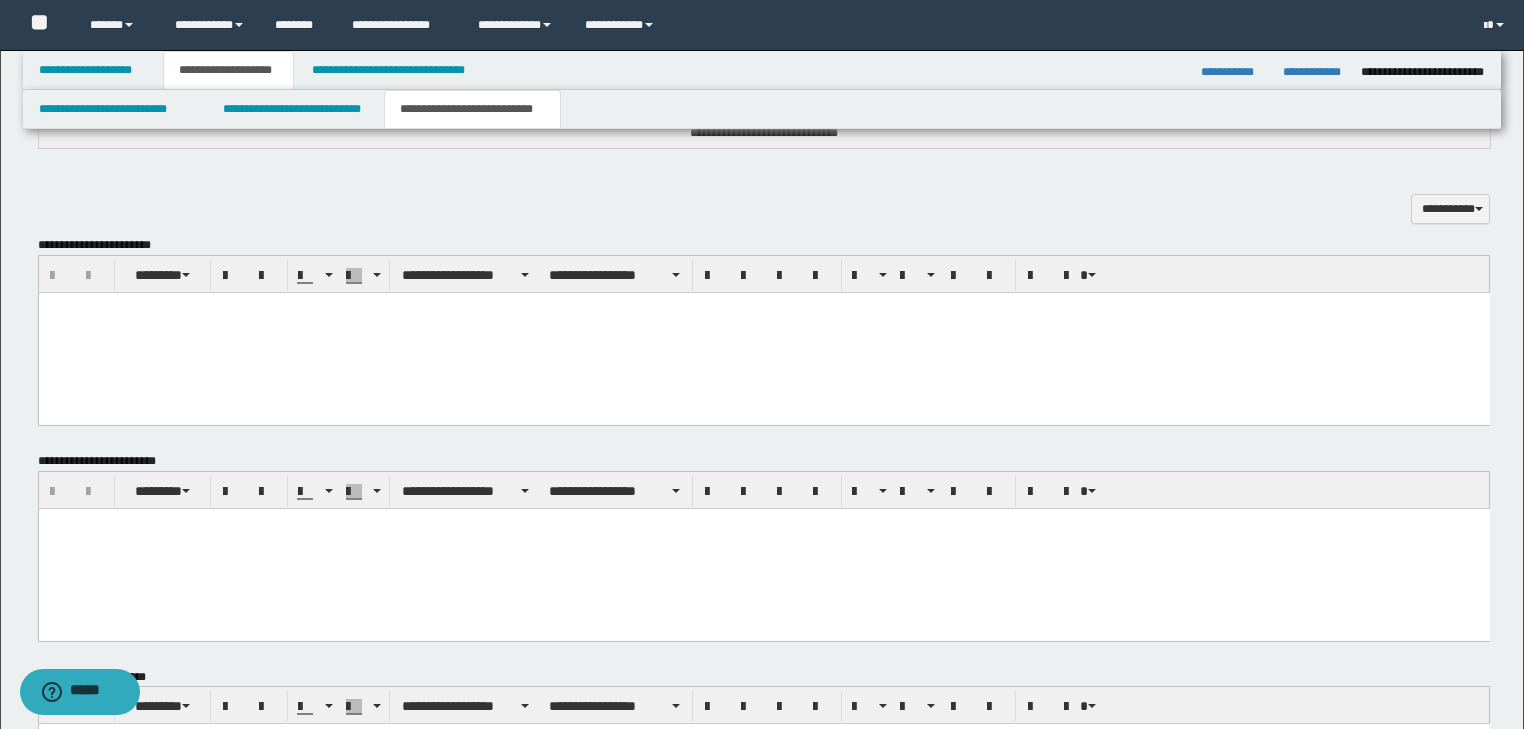 scroll, scrollTop: 783, scrollLeft: 0, axis: vertical 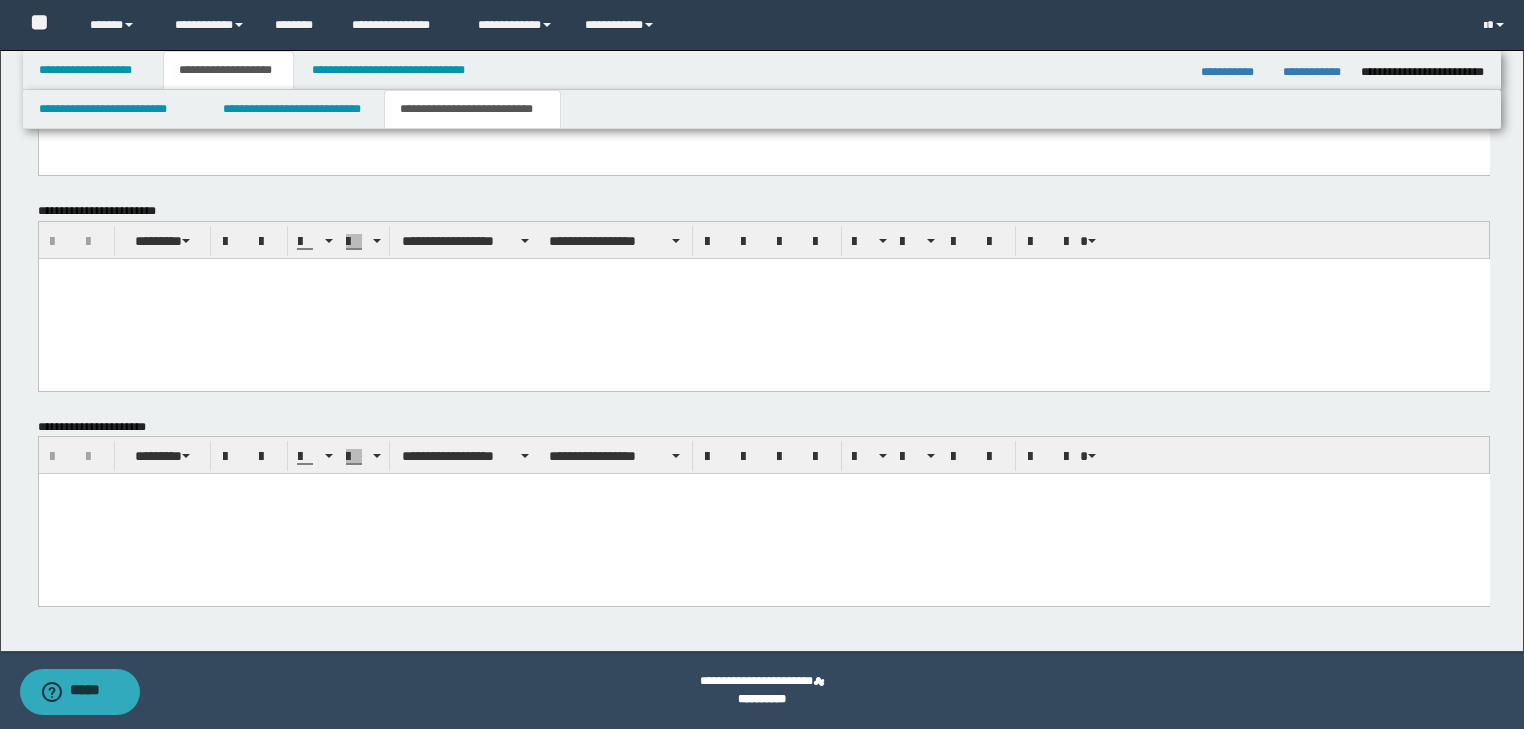 click at bounding box center (763, 514) 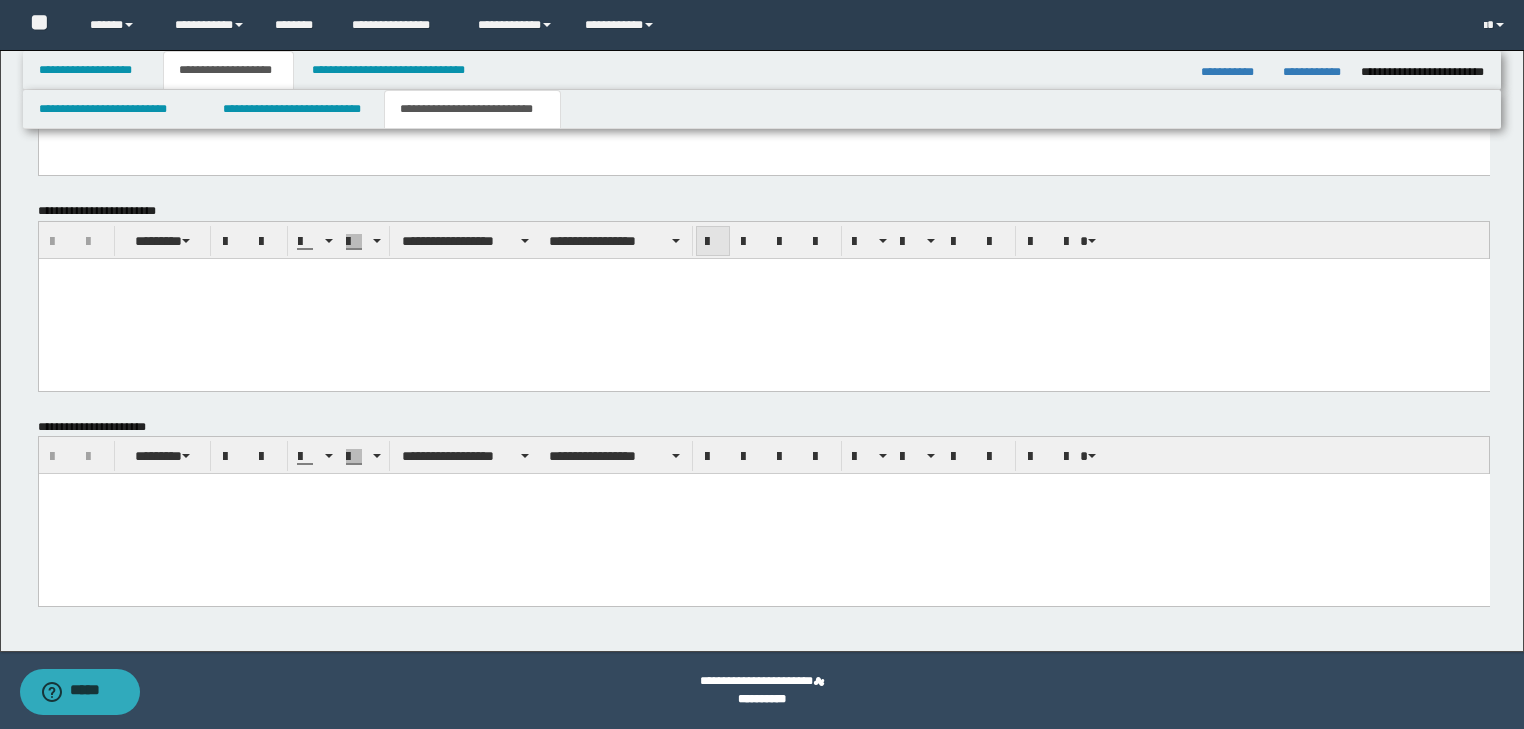 paste 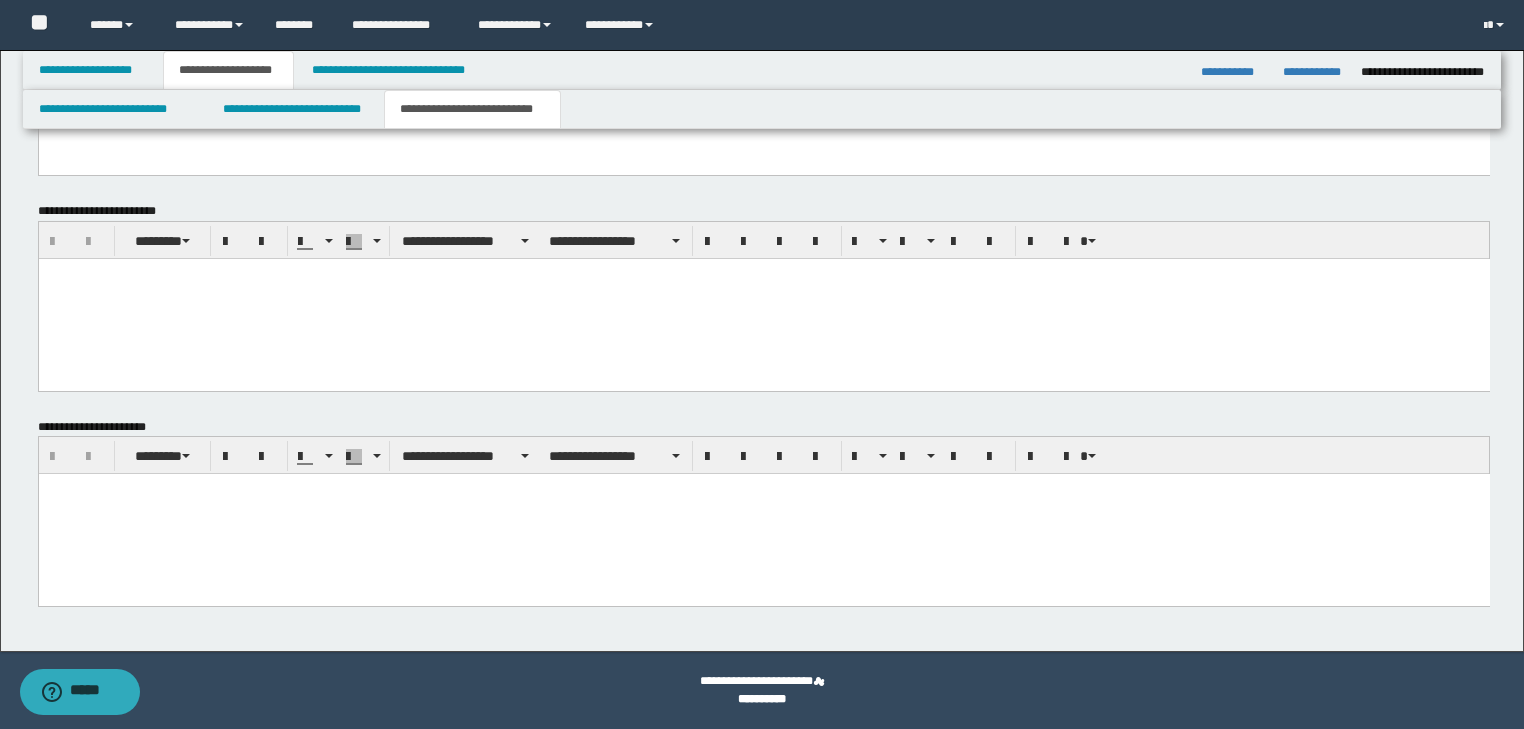 type 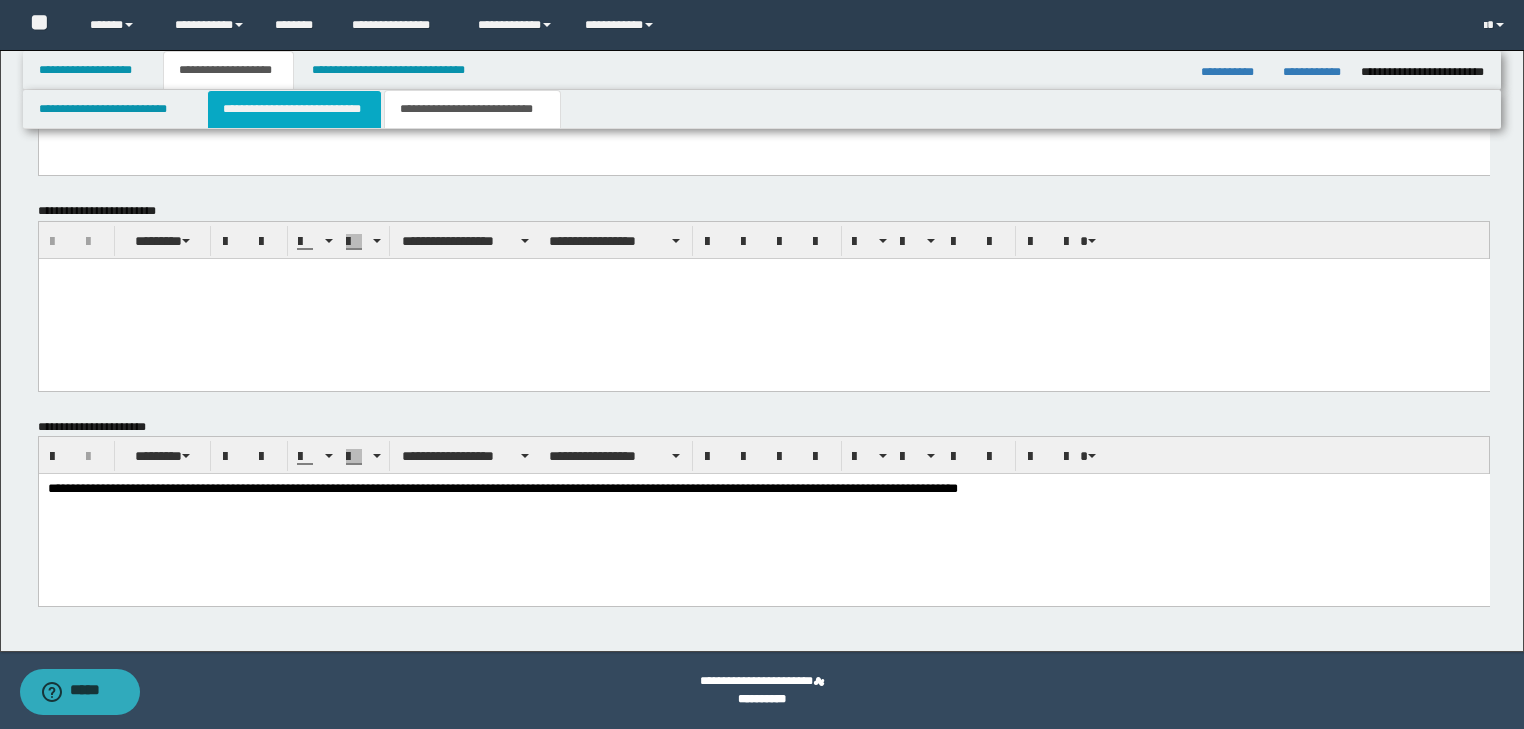 click on "**********" at bounding box center [294, 109] 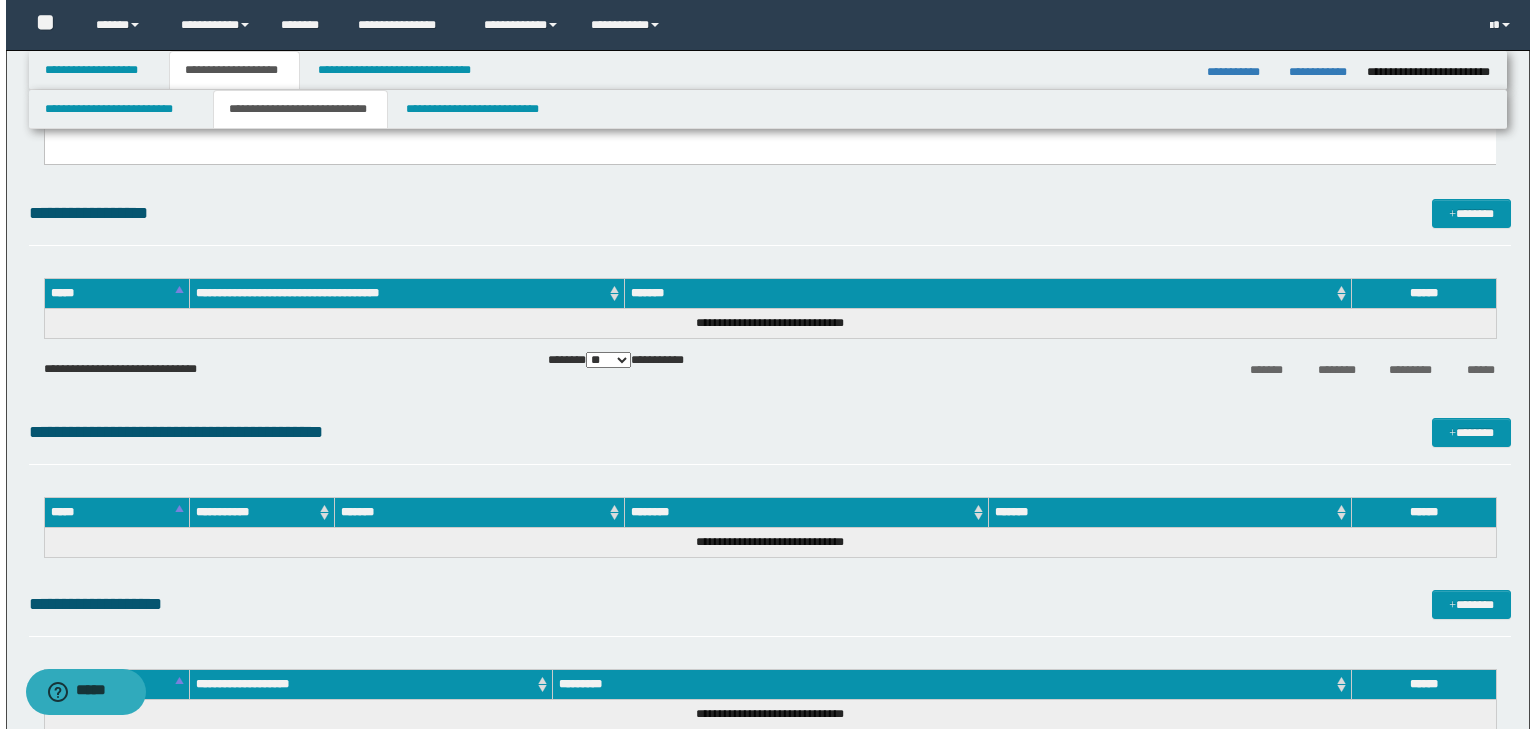 scroll, scrollTop: 266, scrollLeft: 0, axis: vertical 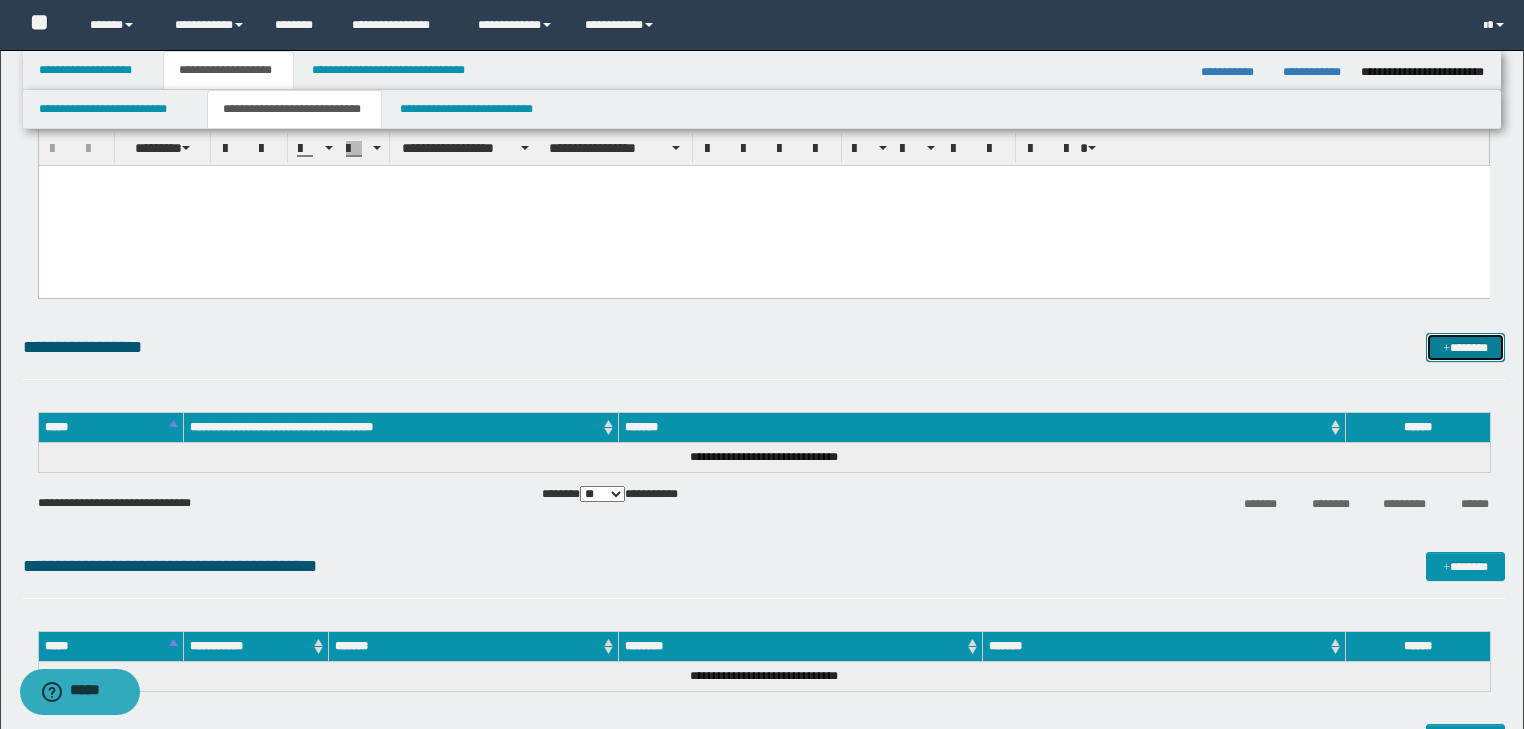 click on "*******" at bounding box center [1465, 348] 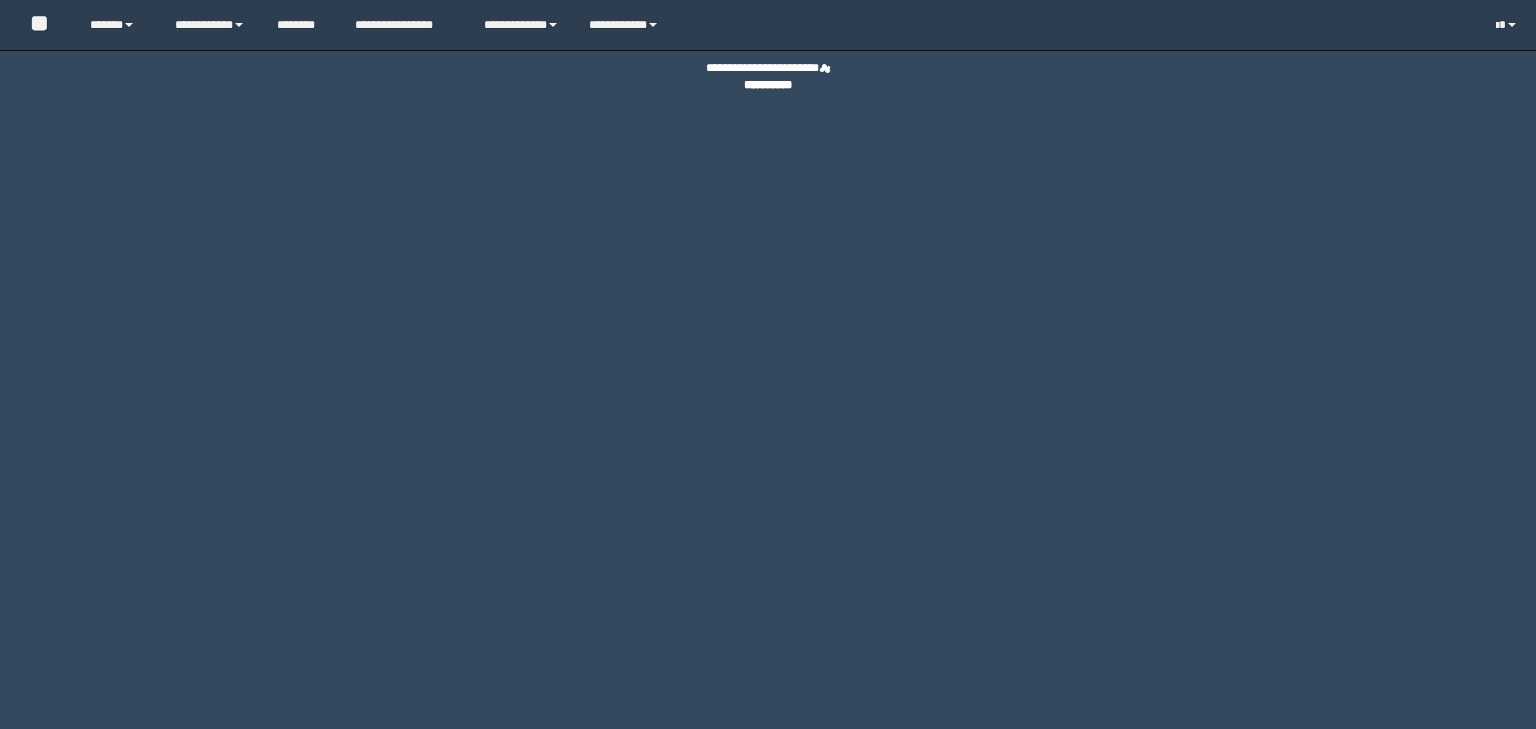 scroll, scrollTop: 0, scrollLeft: 0, axis: both 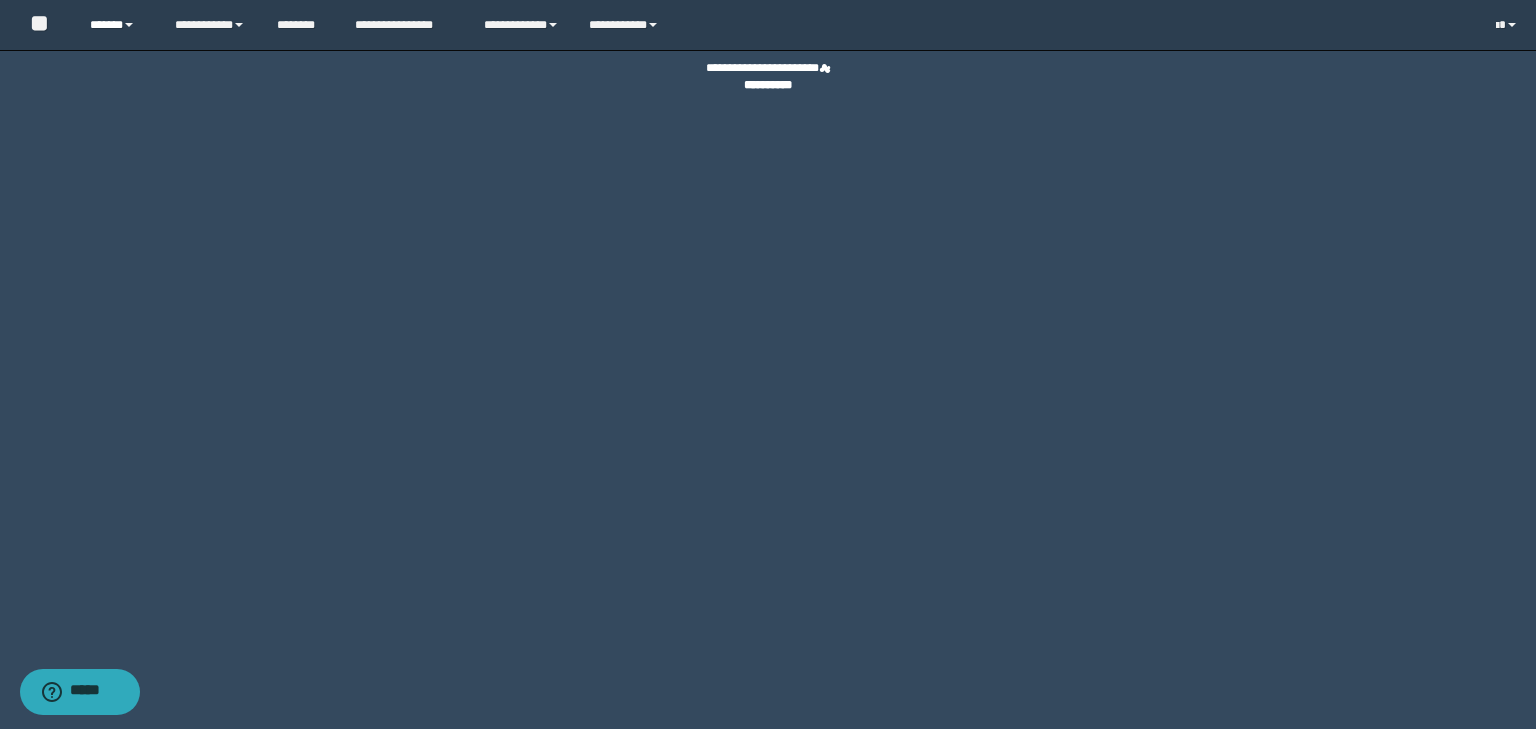 click at bounding box center (129, 25) 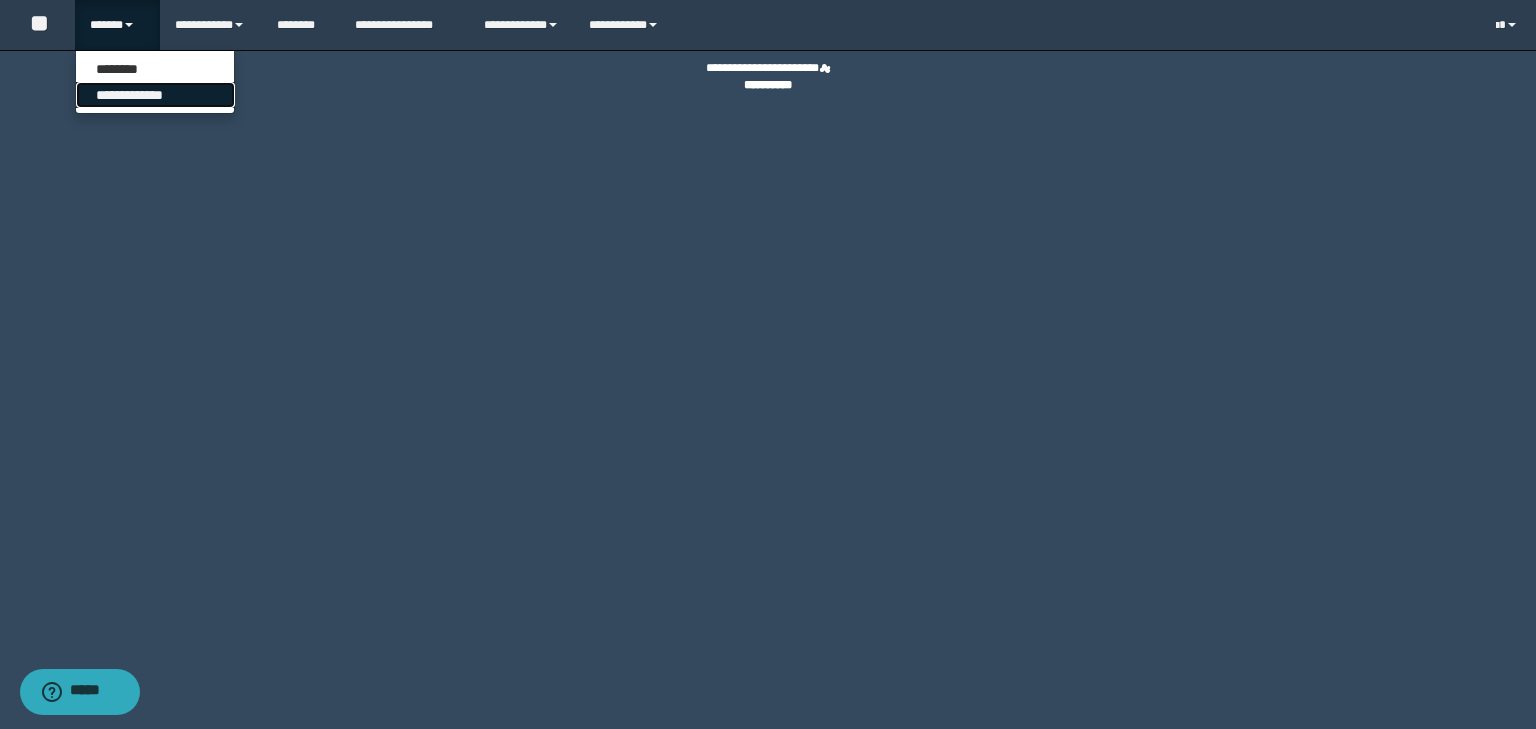 click on "**********" at bounding box center [155, 95] 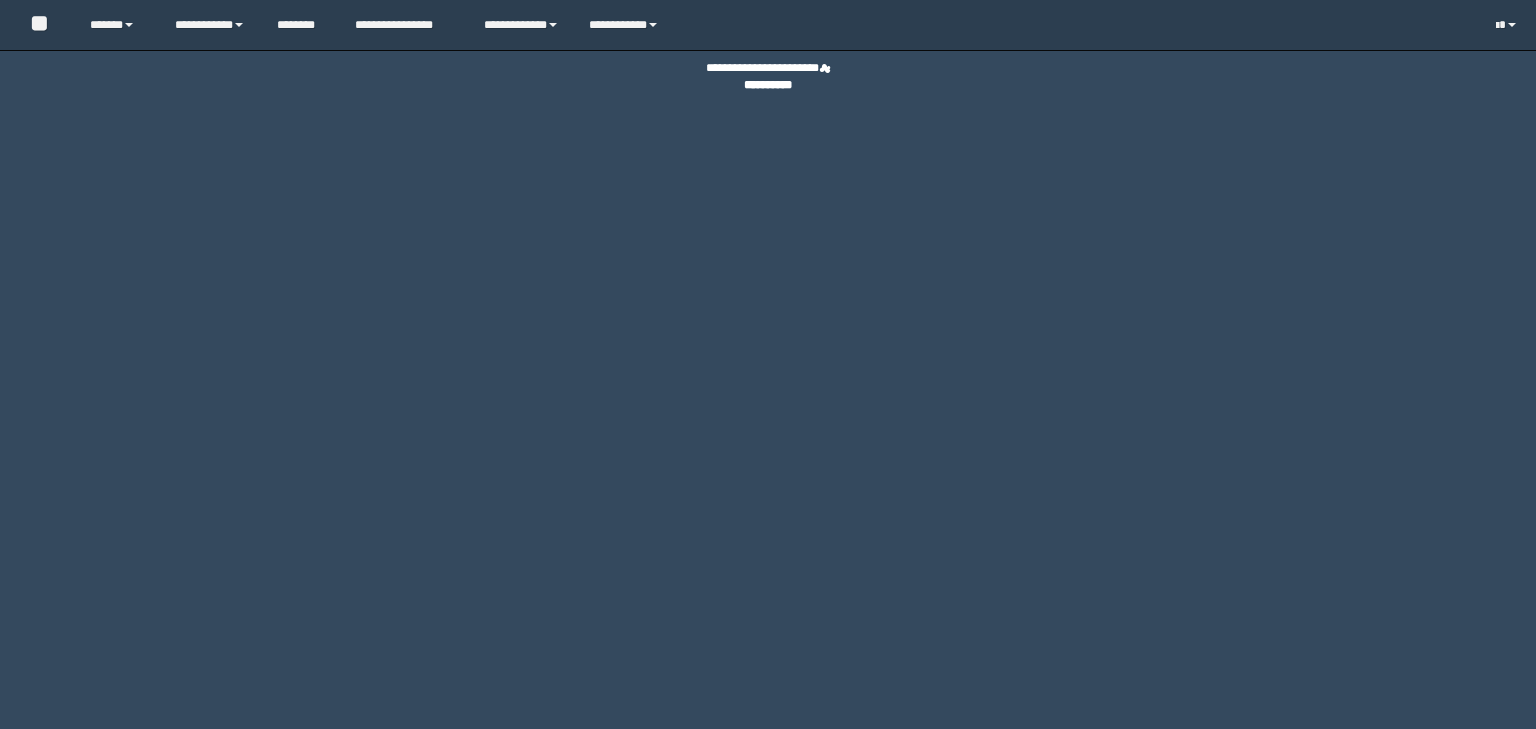 scroll, scrollTop: 0, scrollLeft: 0, axis: both 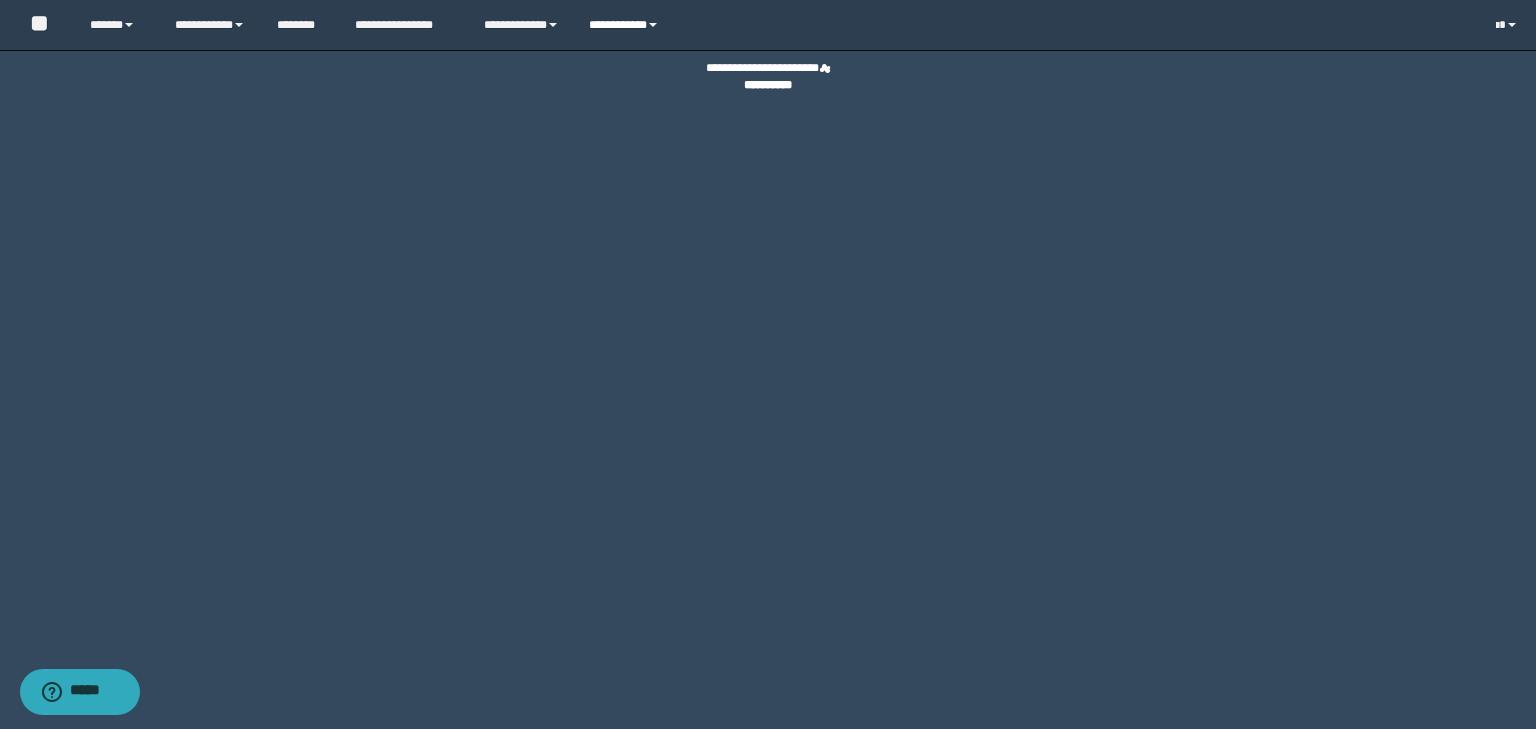 click on "**********" at bounding box center (626, 25) 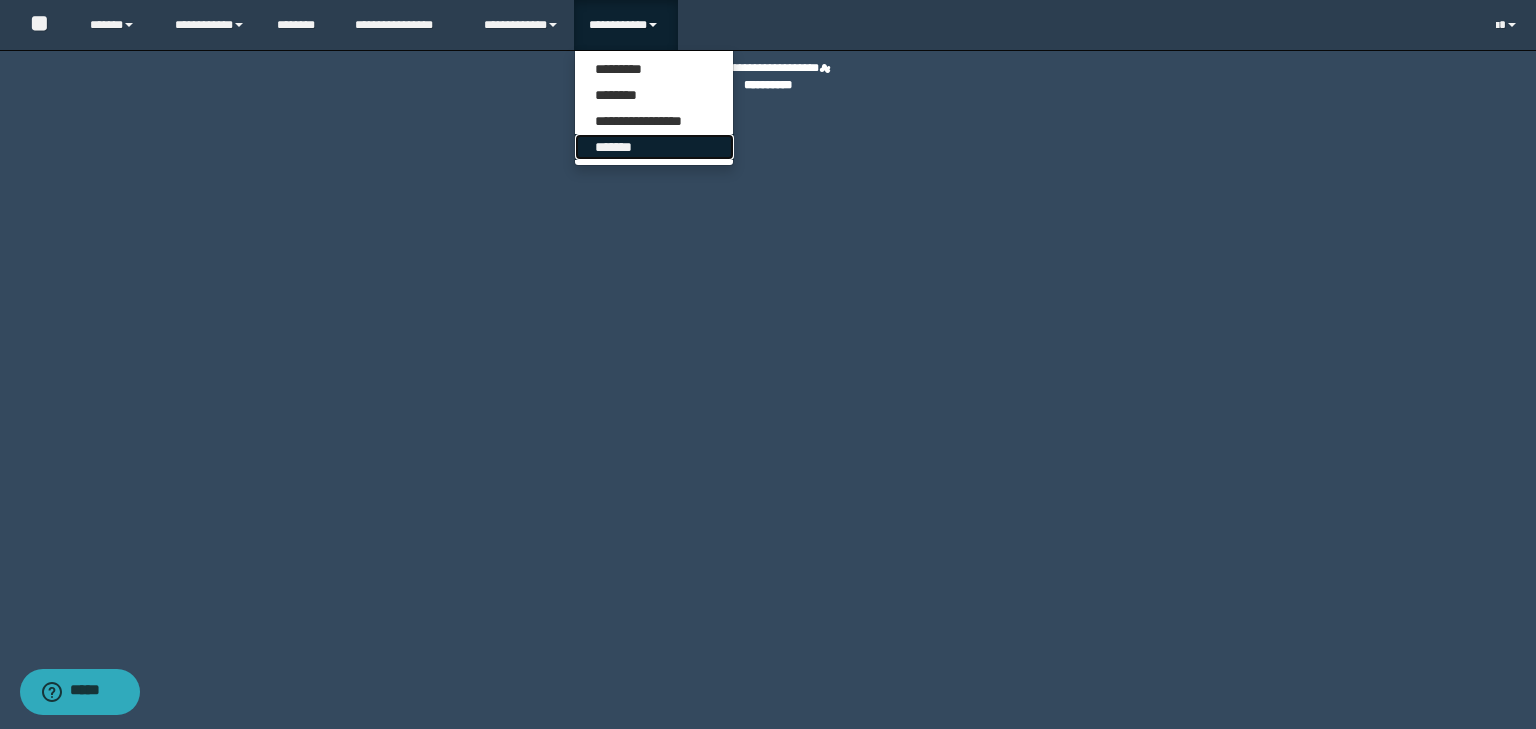 click on "*******" at bounding box center (654, 147) 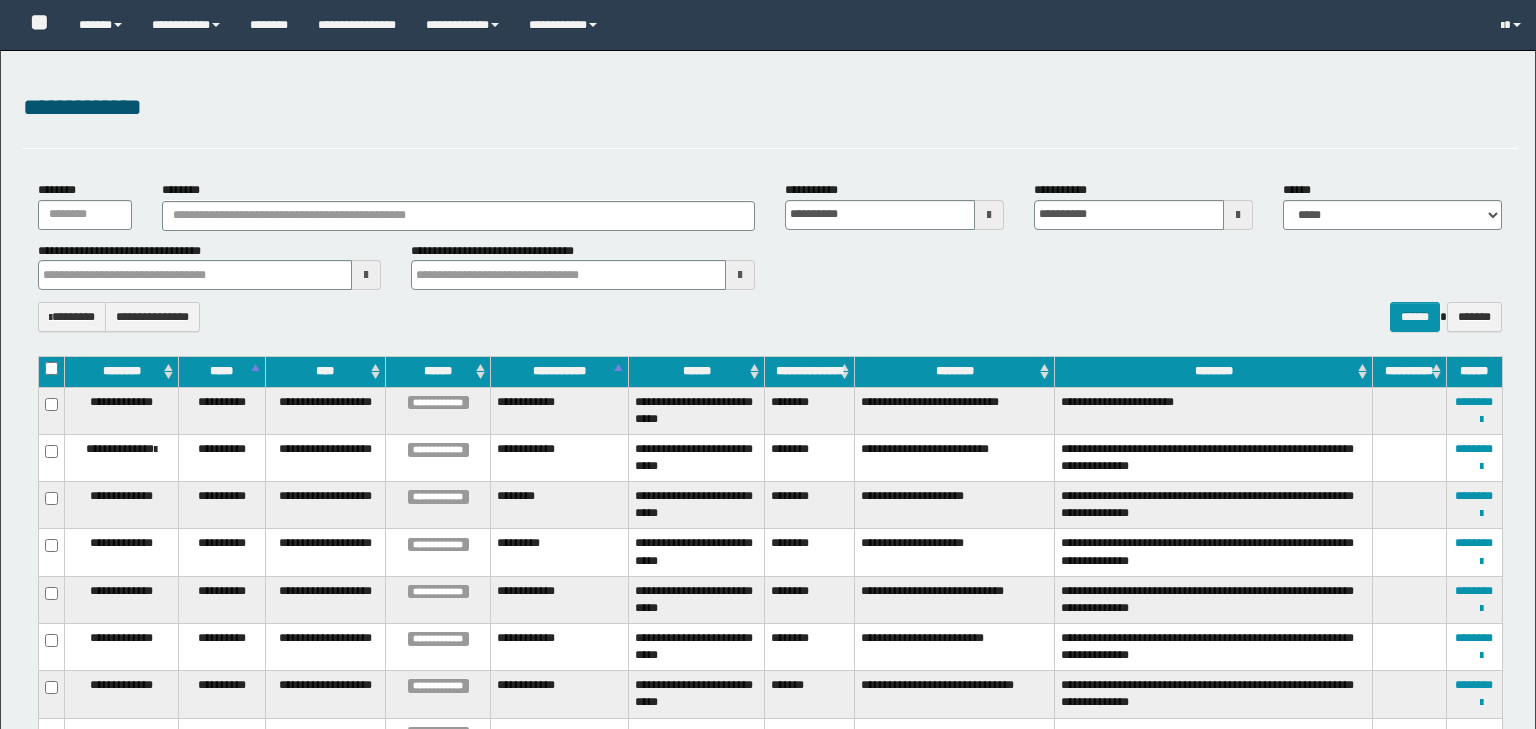 type 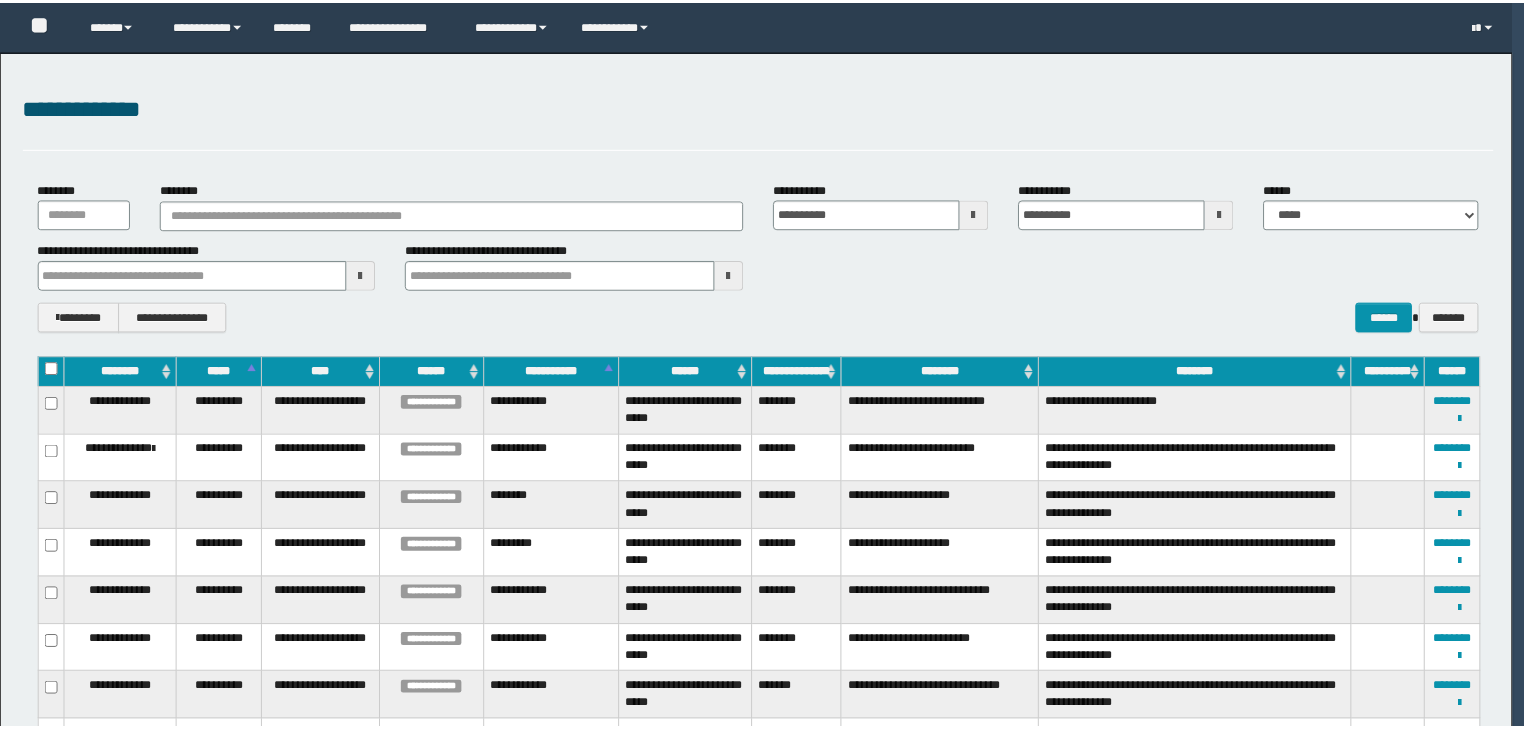 scroll, scrollTop: 0, scrollLeft: 0, axis: both 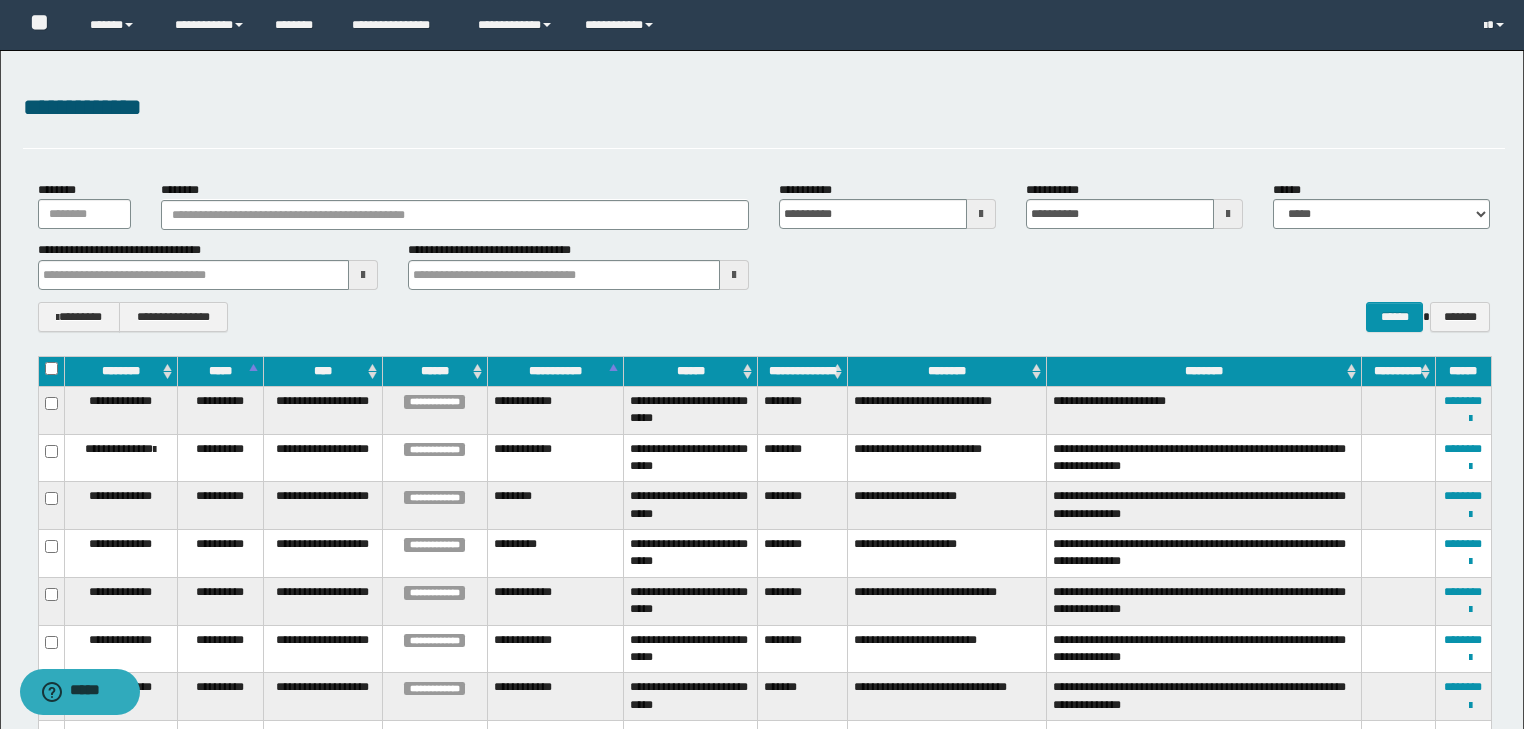 type 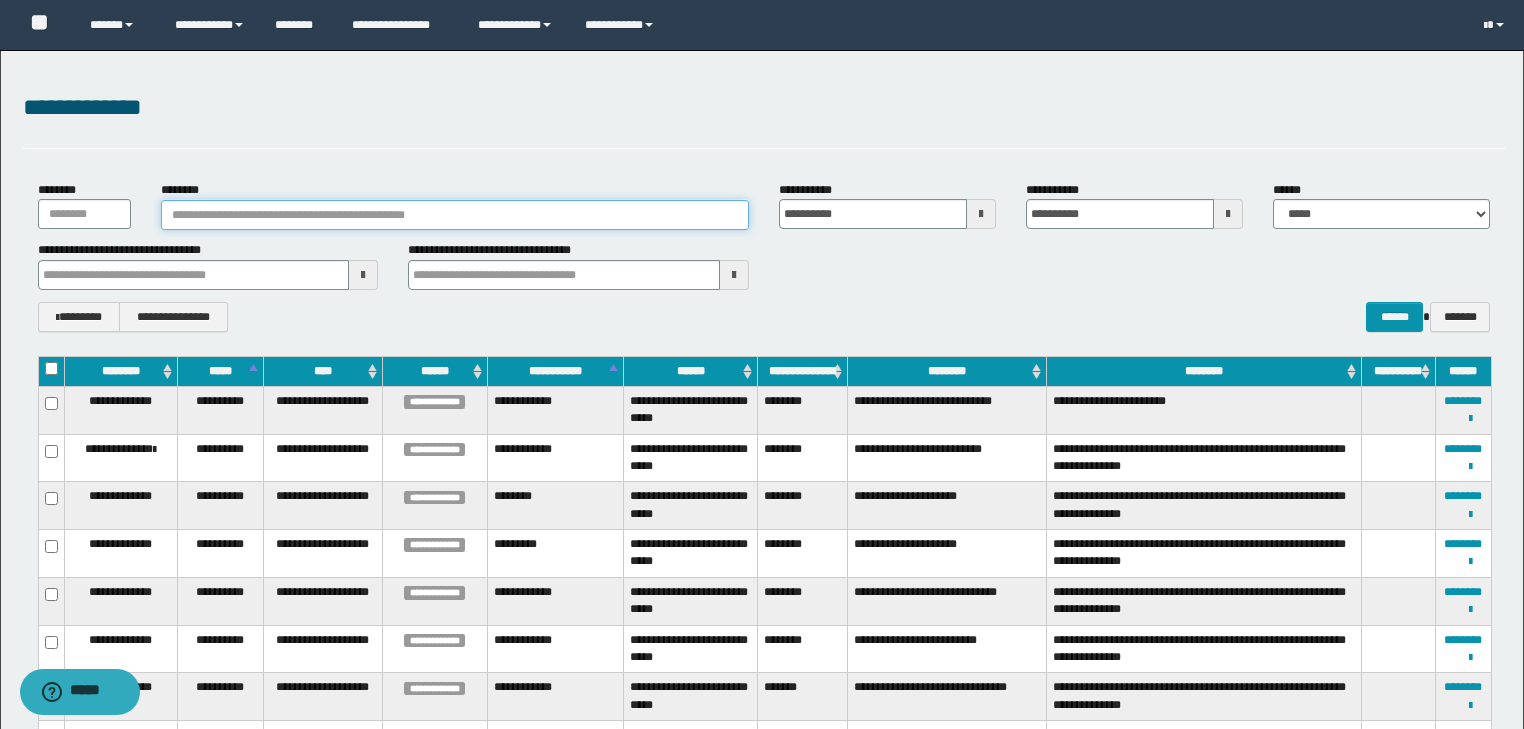 click on "********" at bounding box center [455, 215] 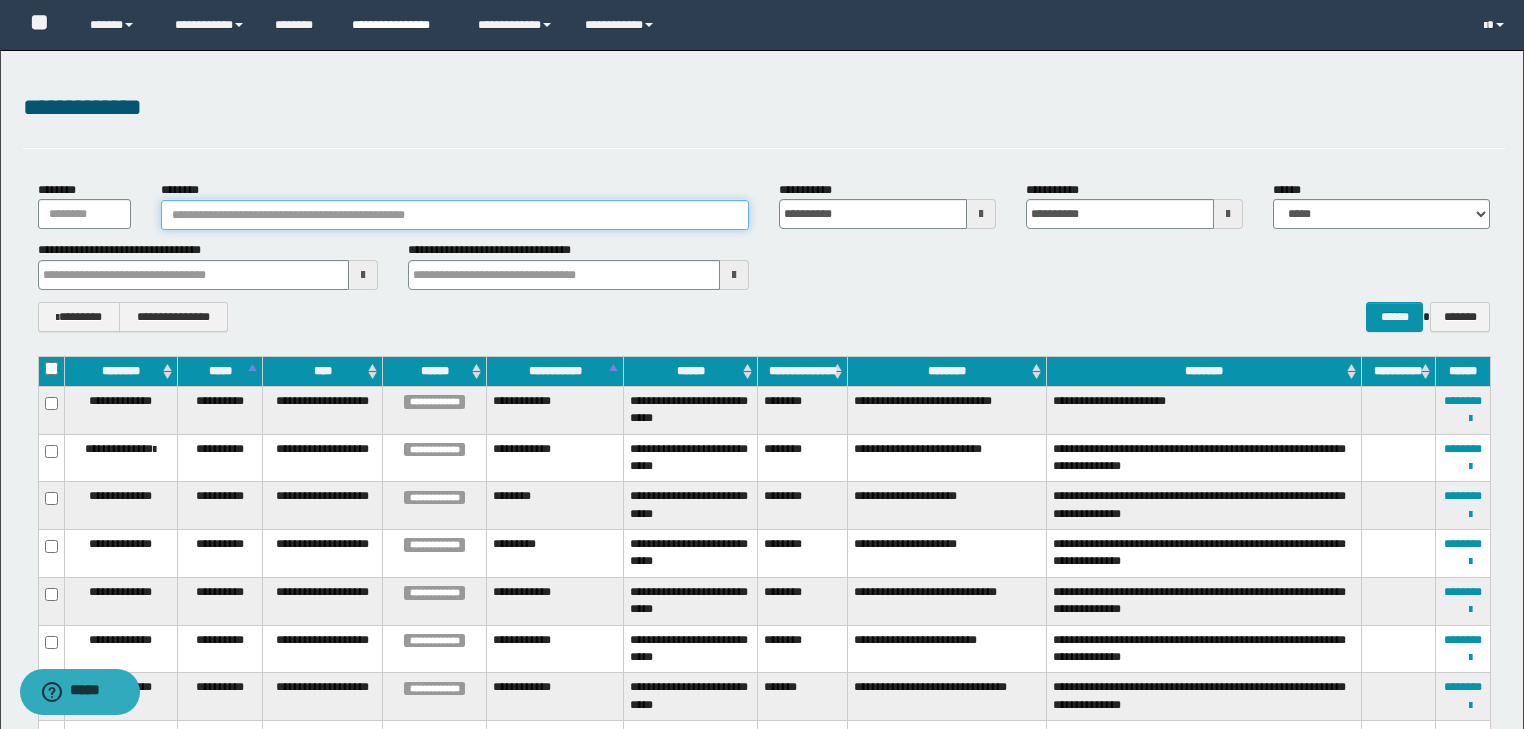 type 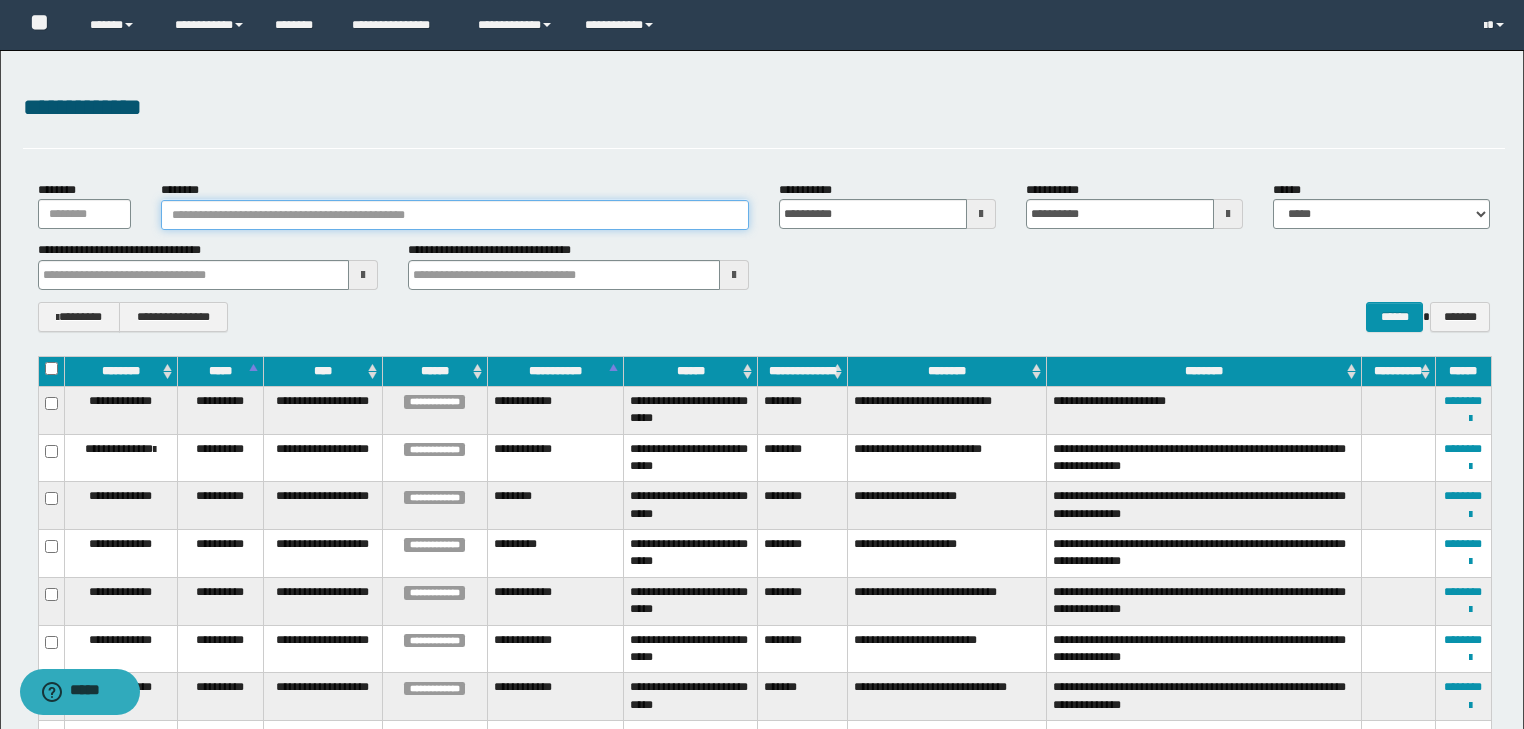 click on "********" at bounding box center (455, 215) 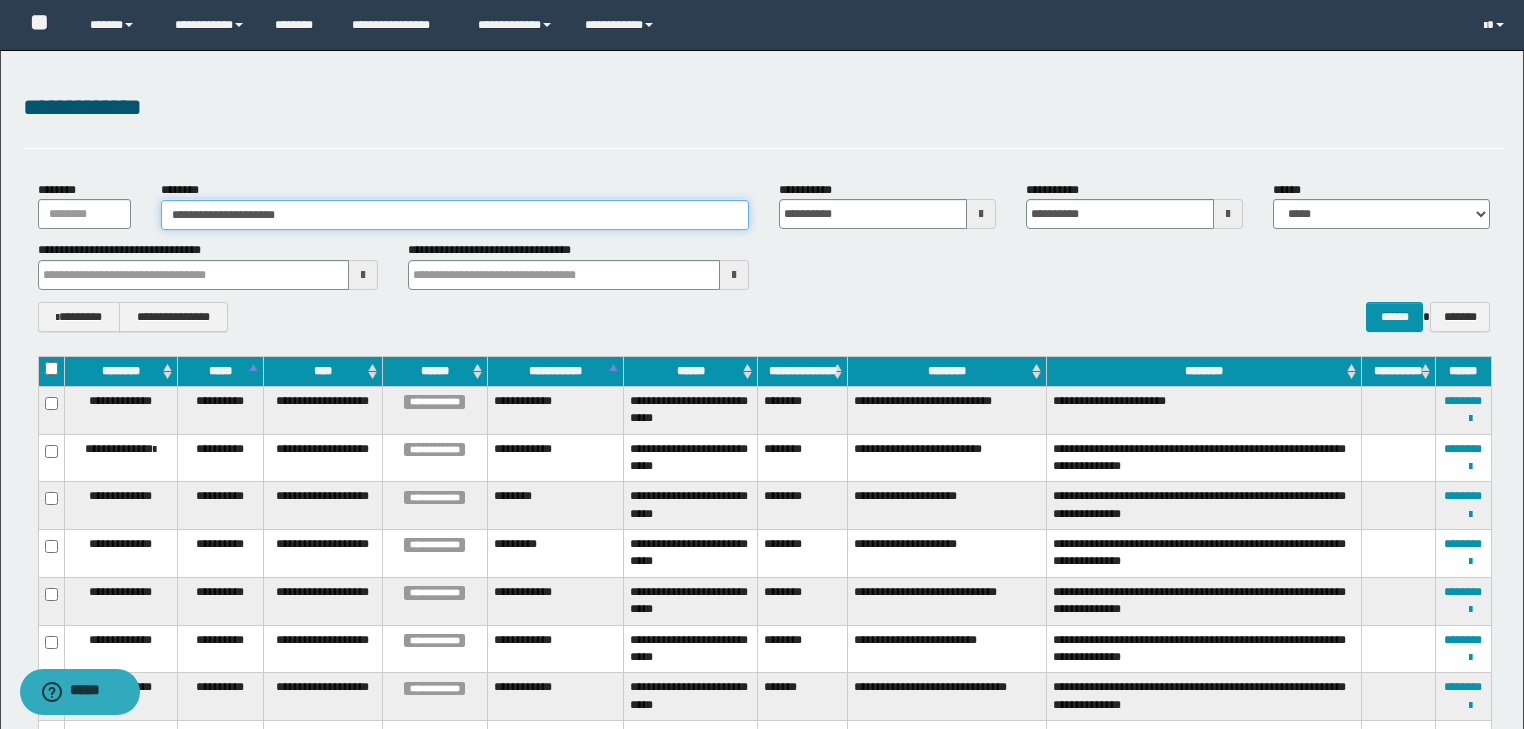 type on "**********" 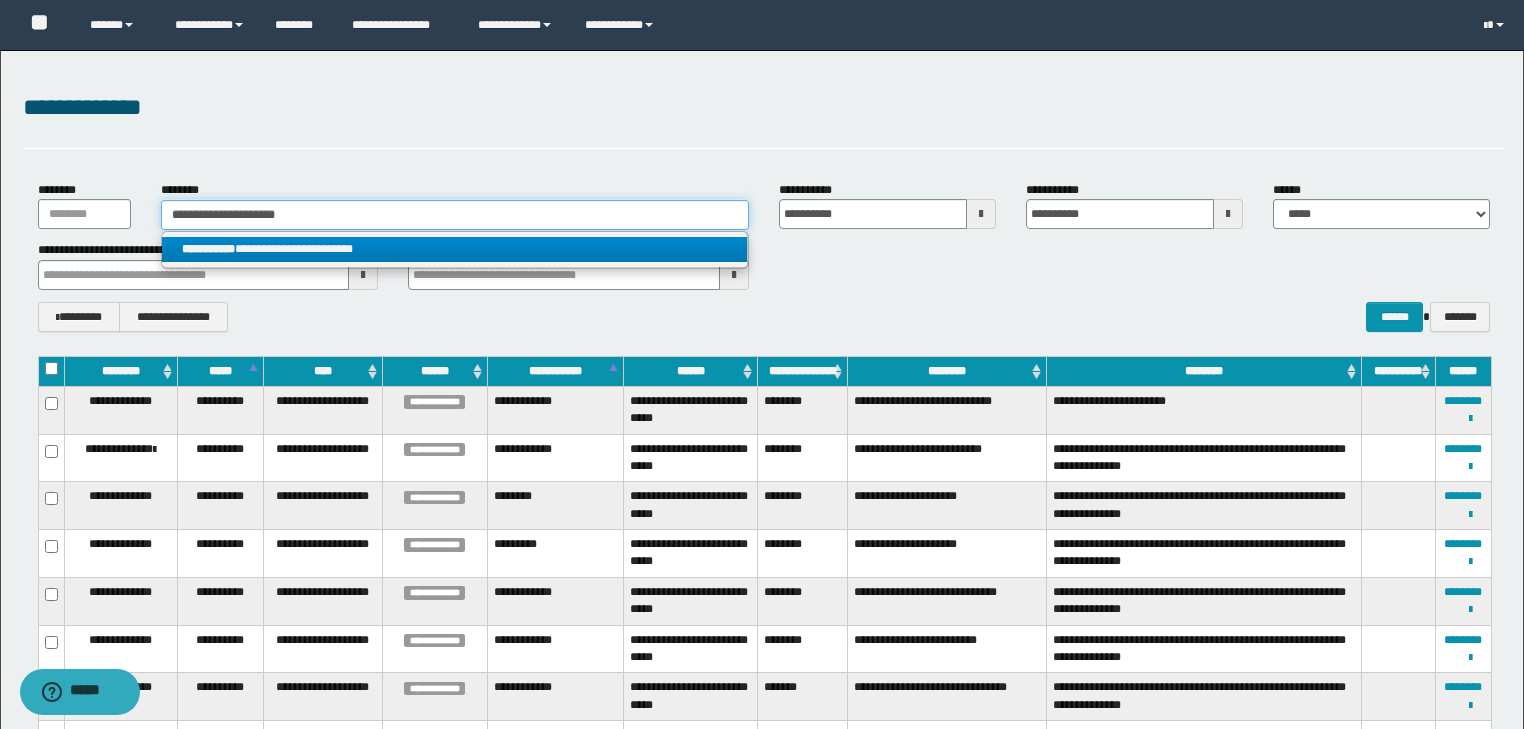 type on "**********" 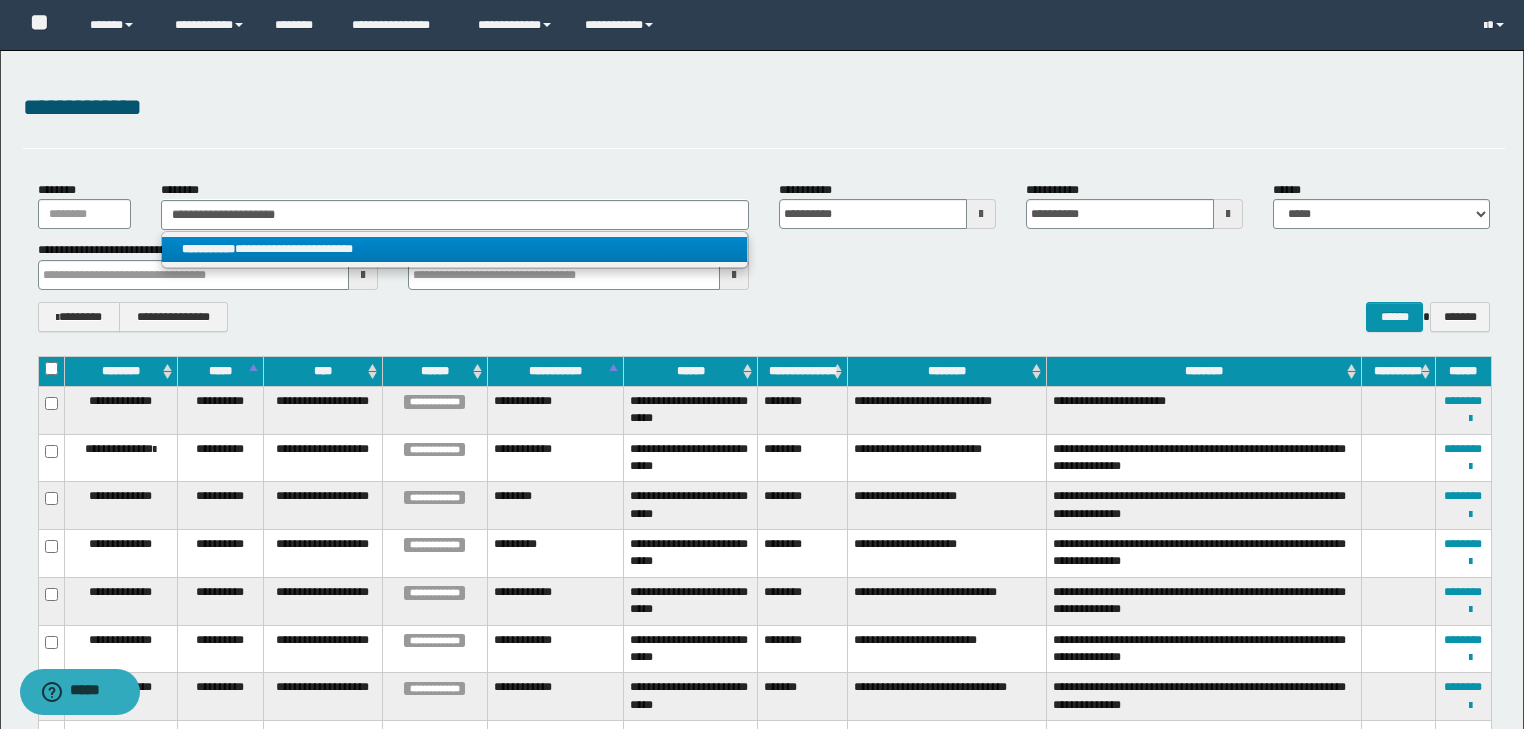 click on "**********" at bounding box center (454, 249) 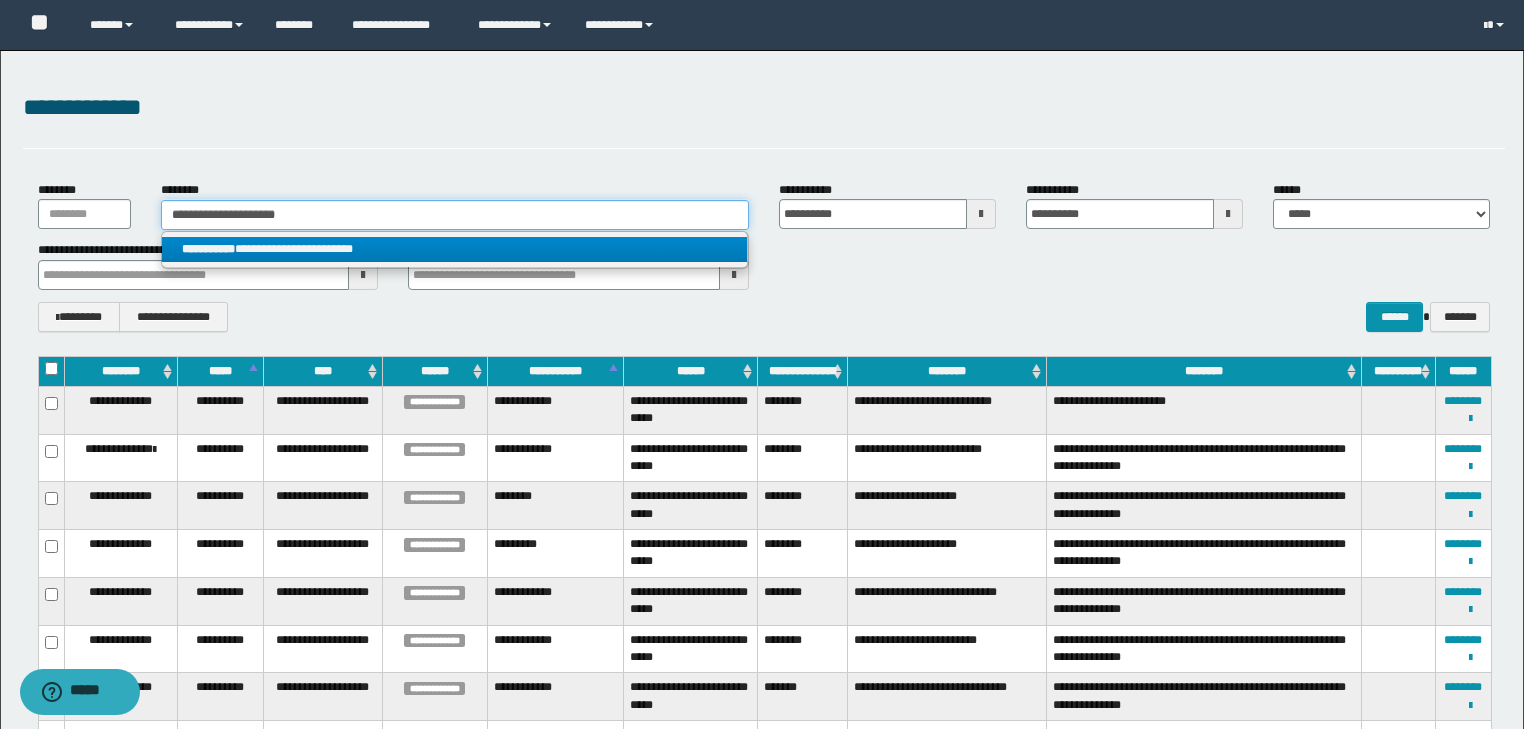 type 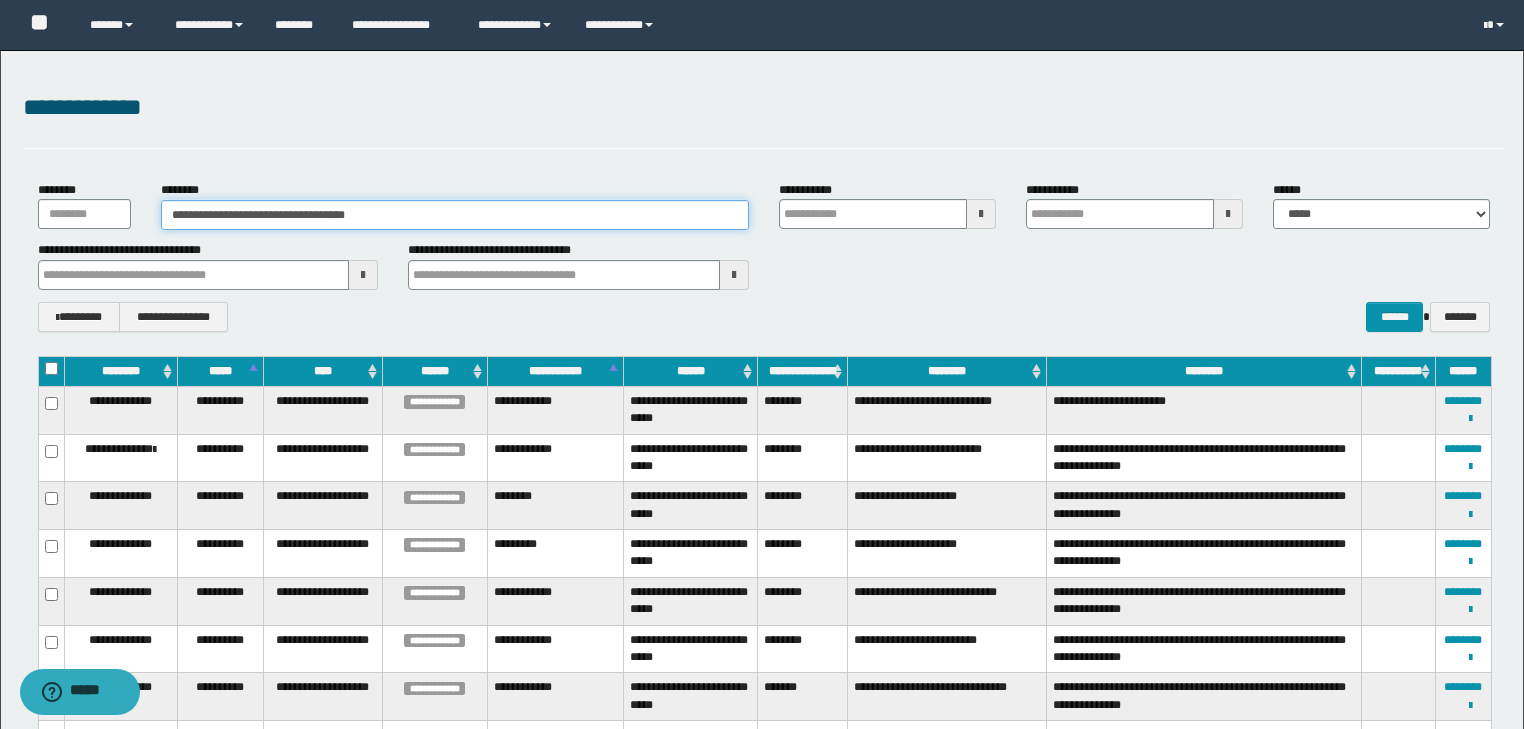 type 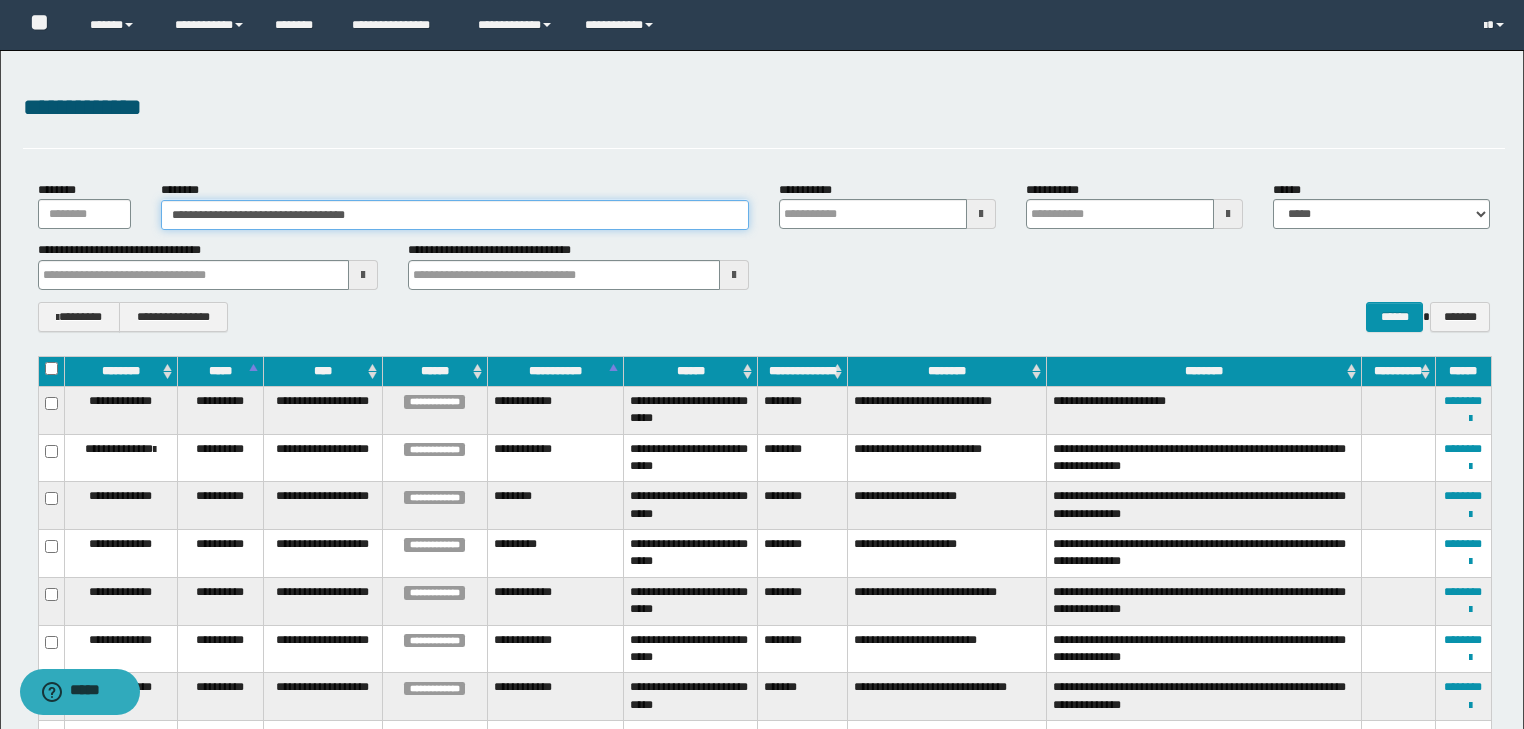 type 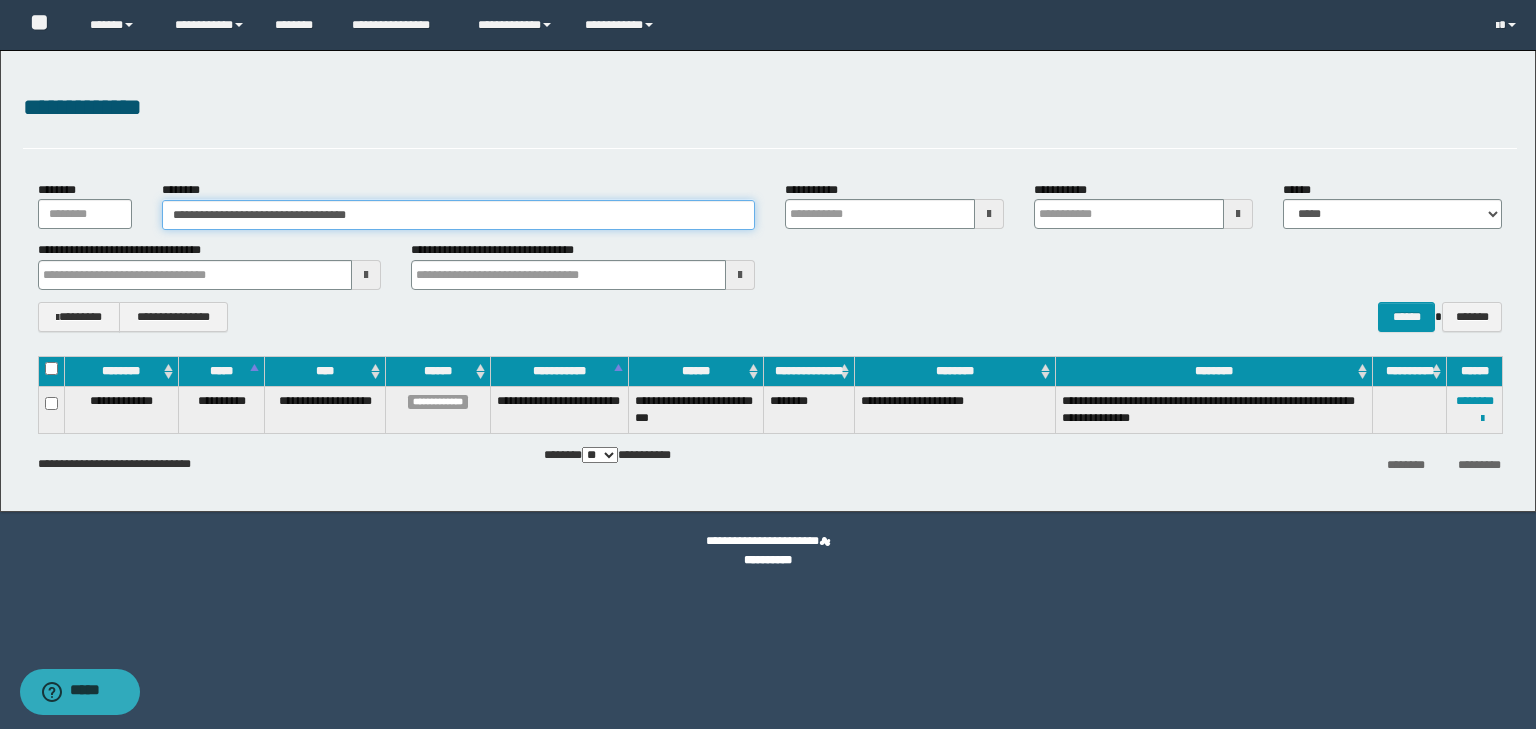drag, startPoint x: 190, startPoint y: 214, endPoint x: 241, endPoint y: 214, distance: 51 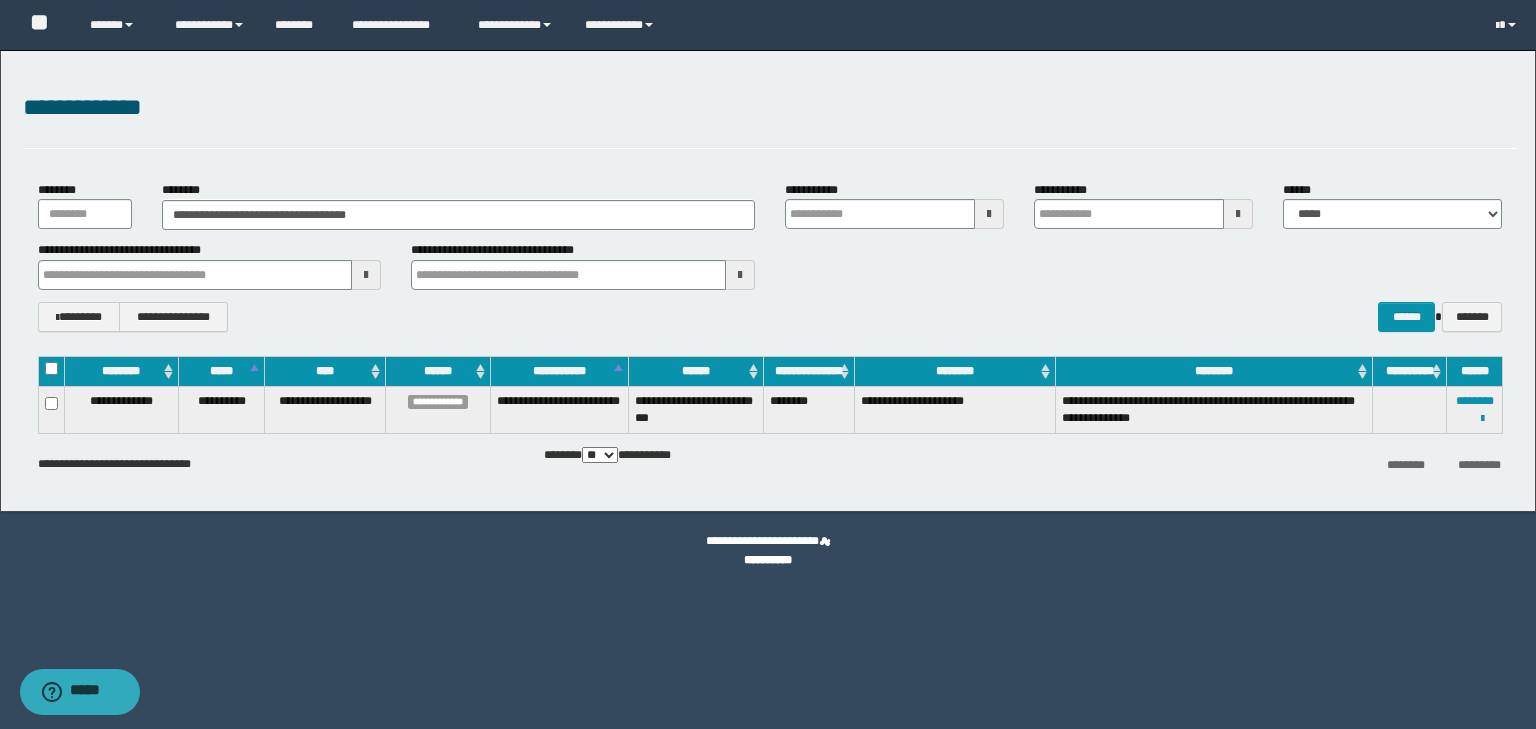 type 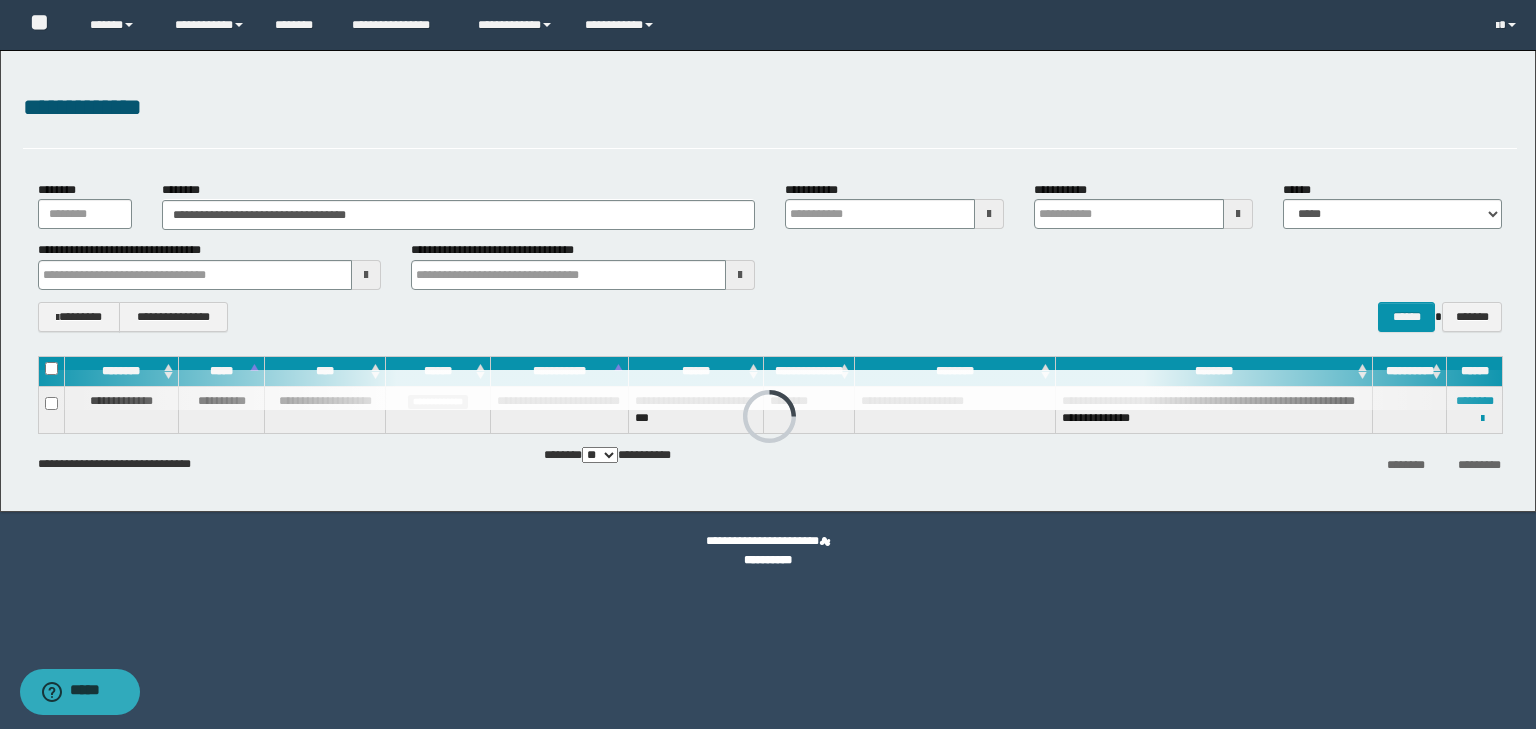 type 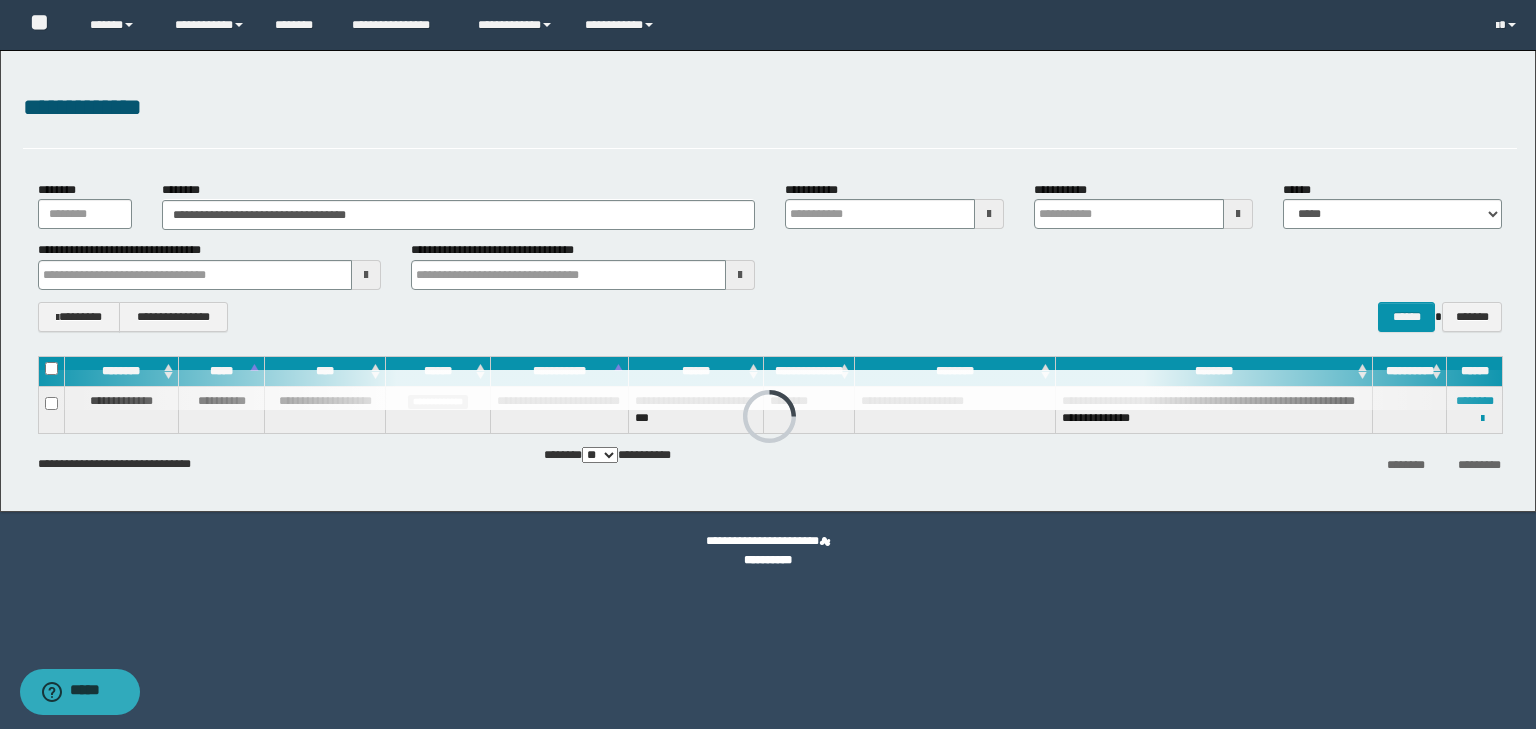 type 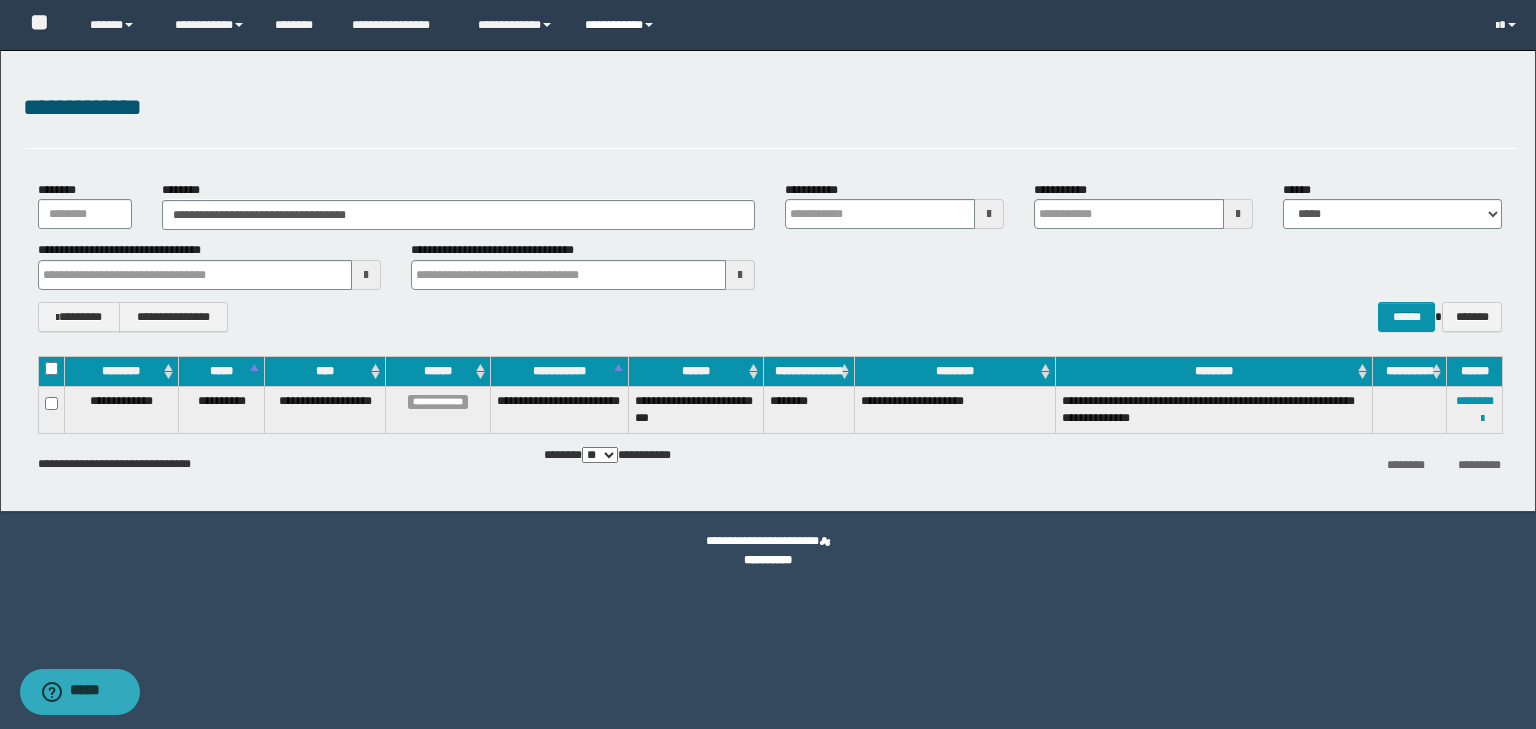 type 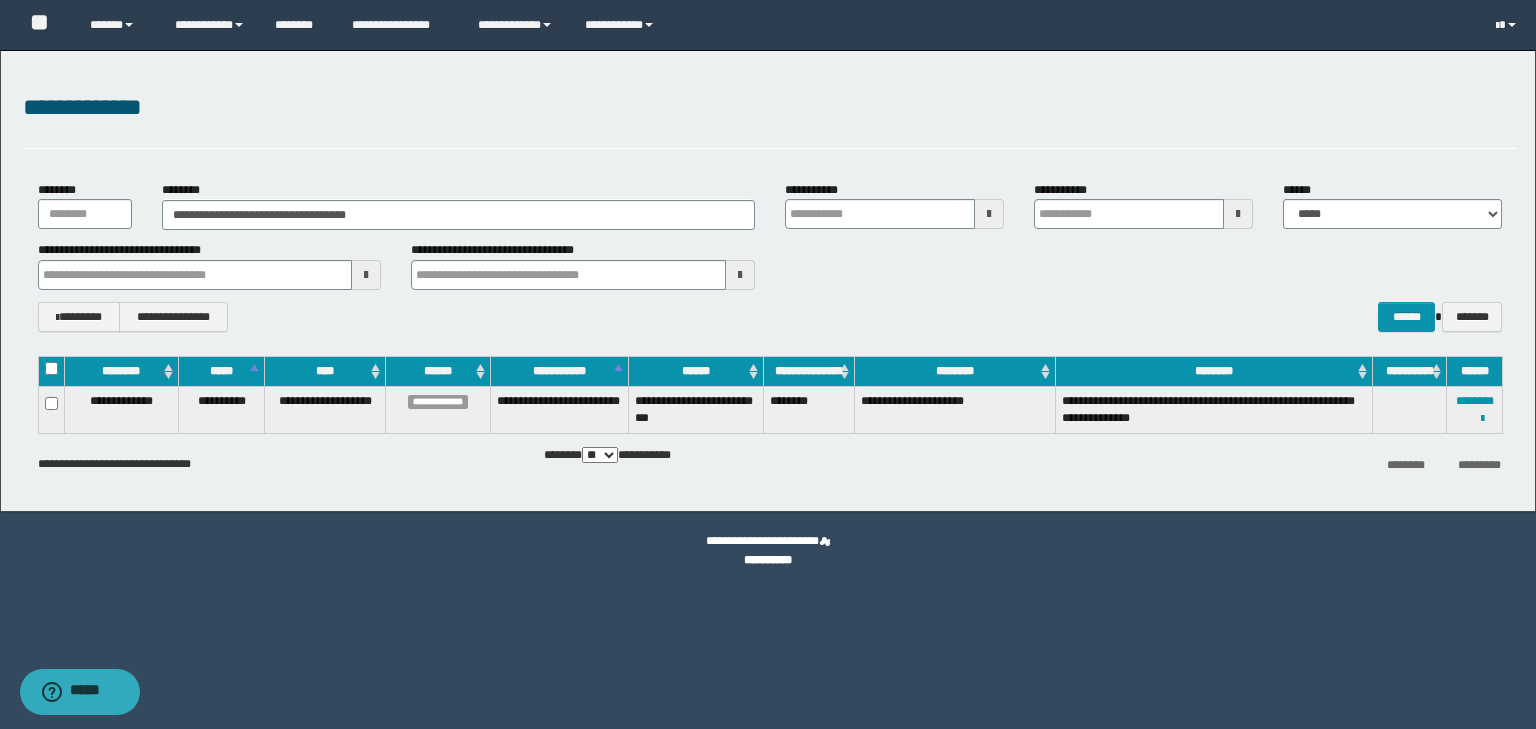 type 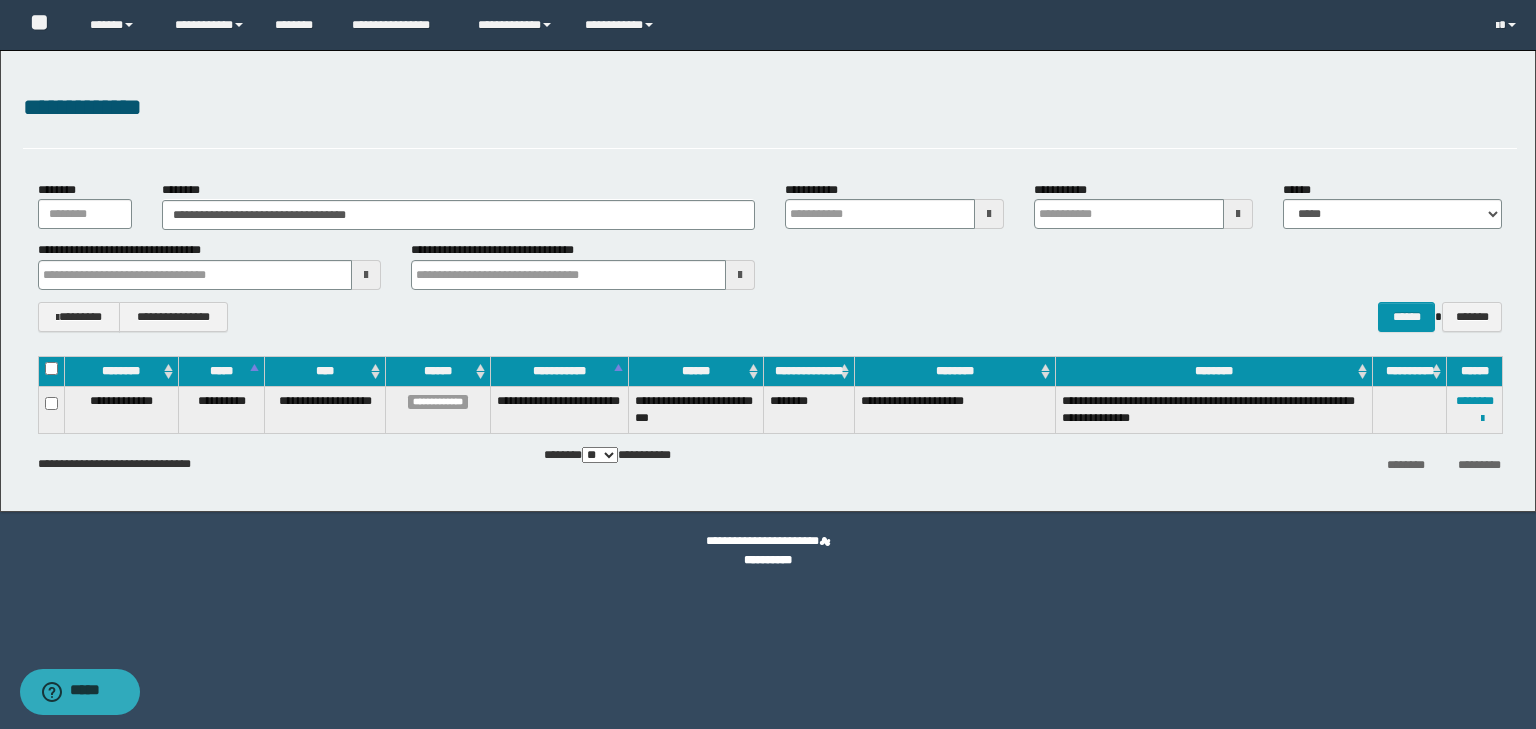 type 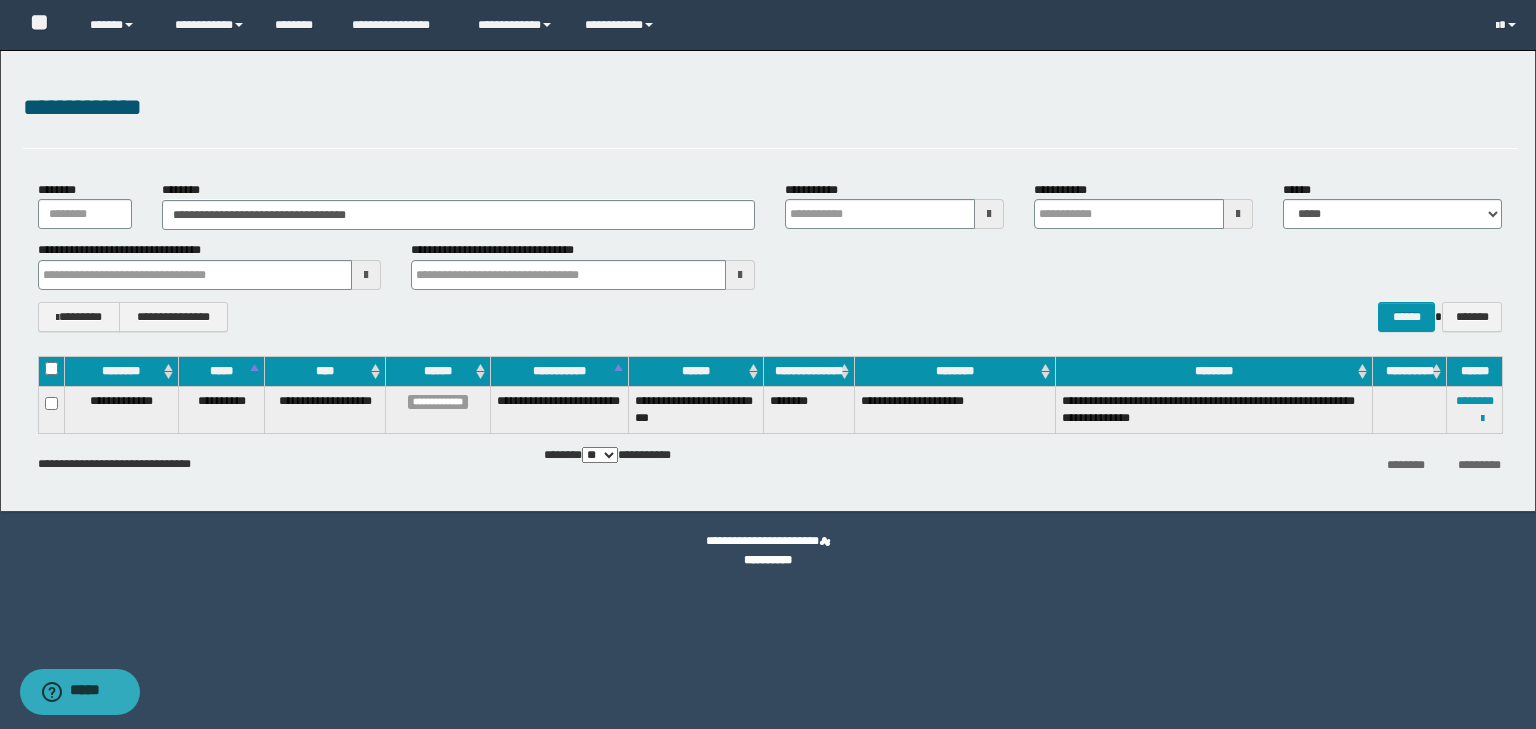 type 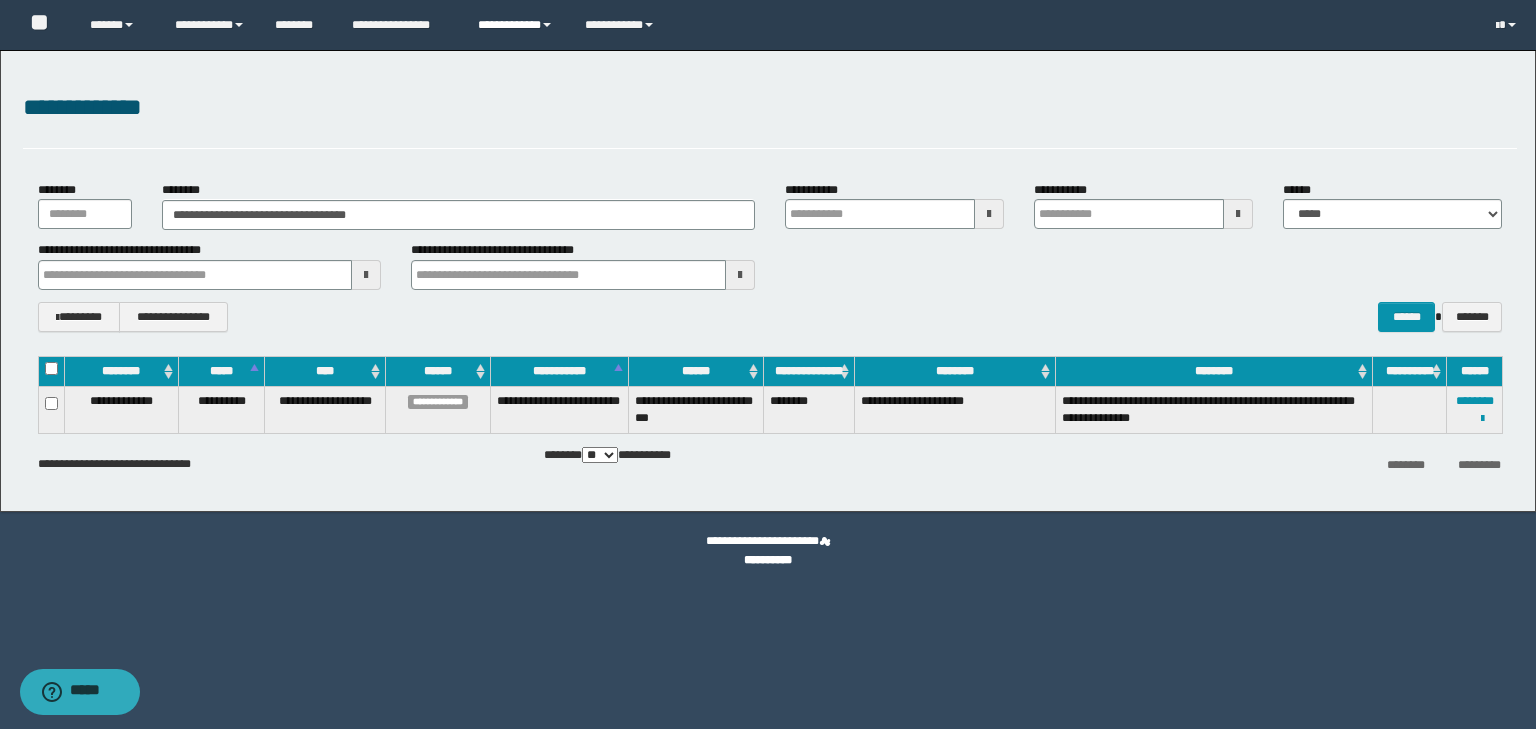 type 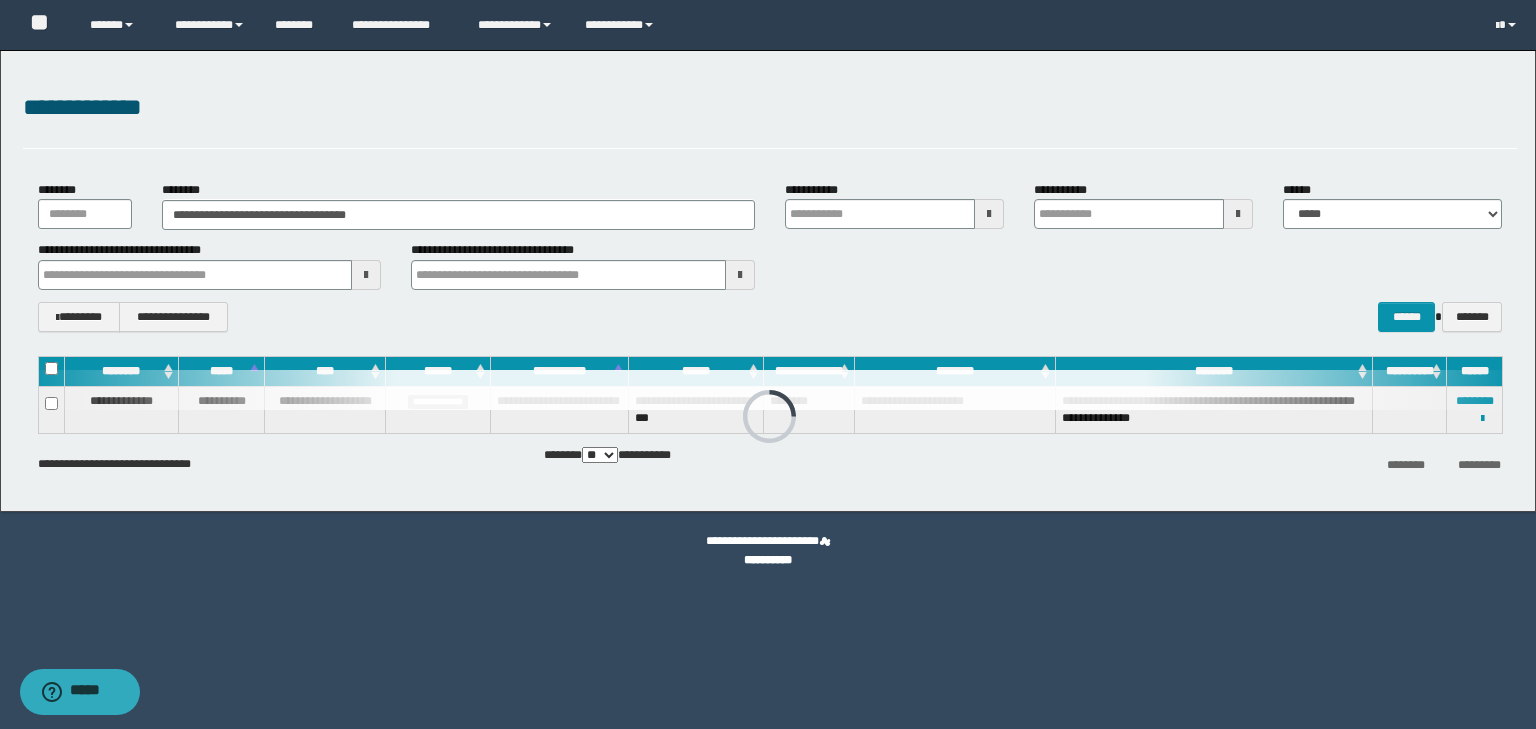 type 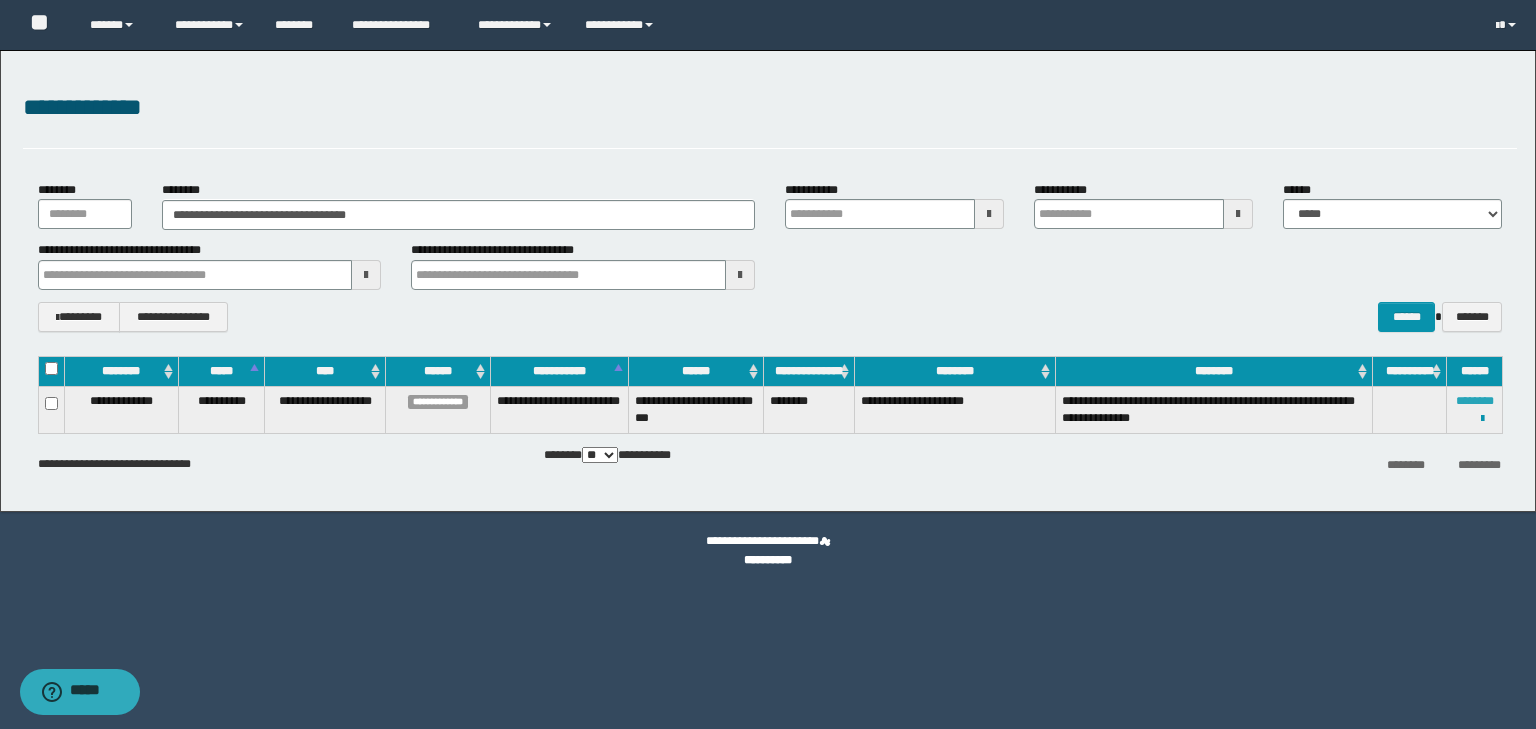 click on "********" at bounding box center (1475, 401) 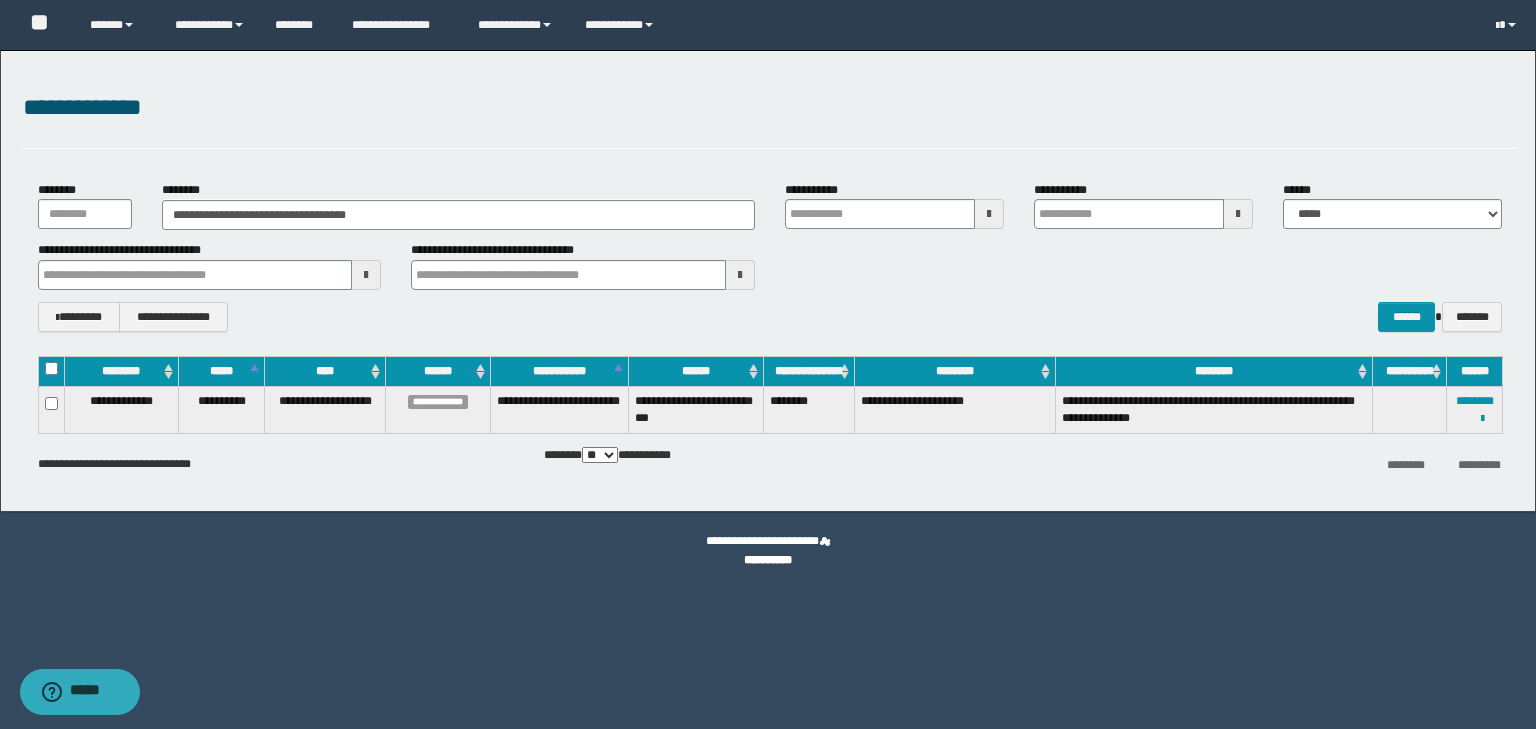 type 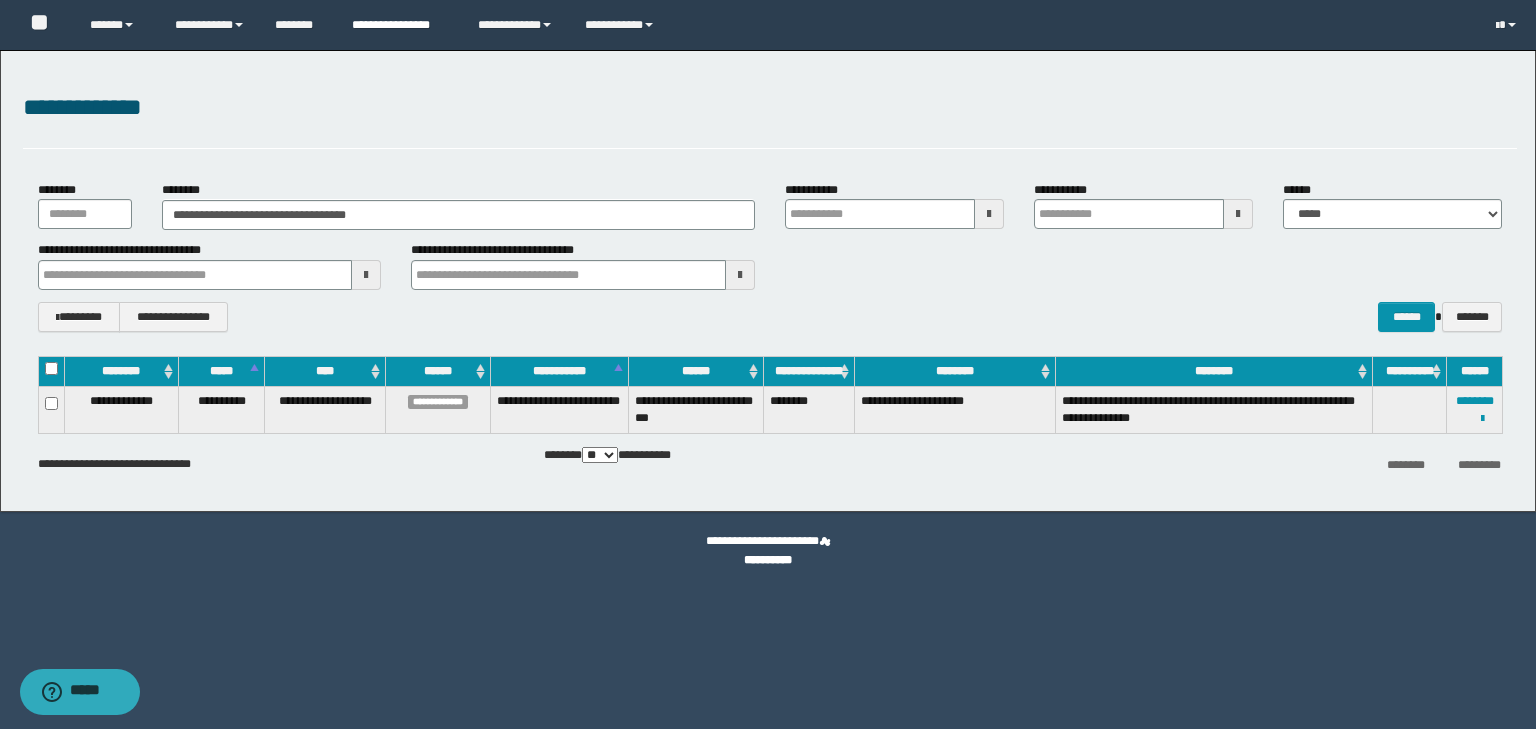 type 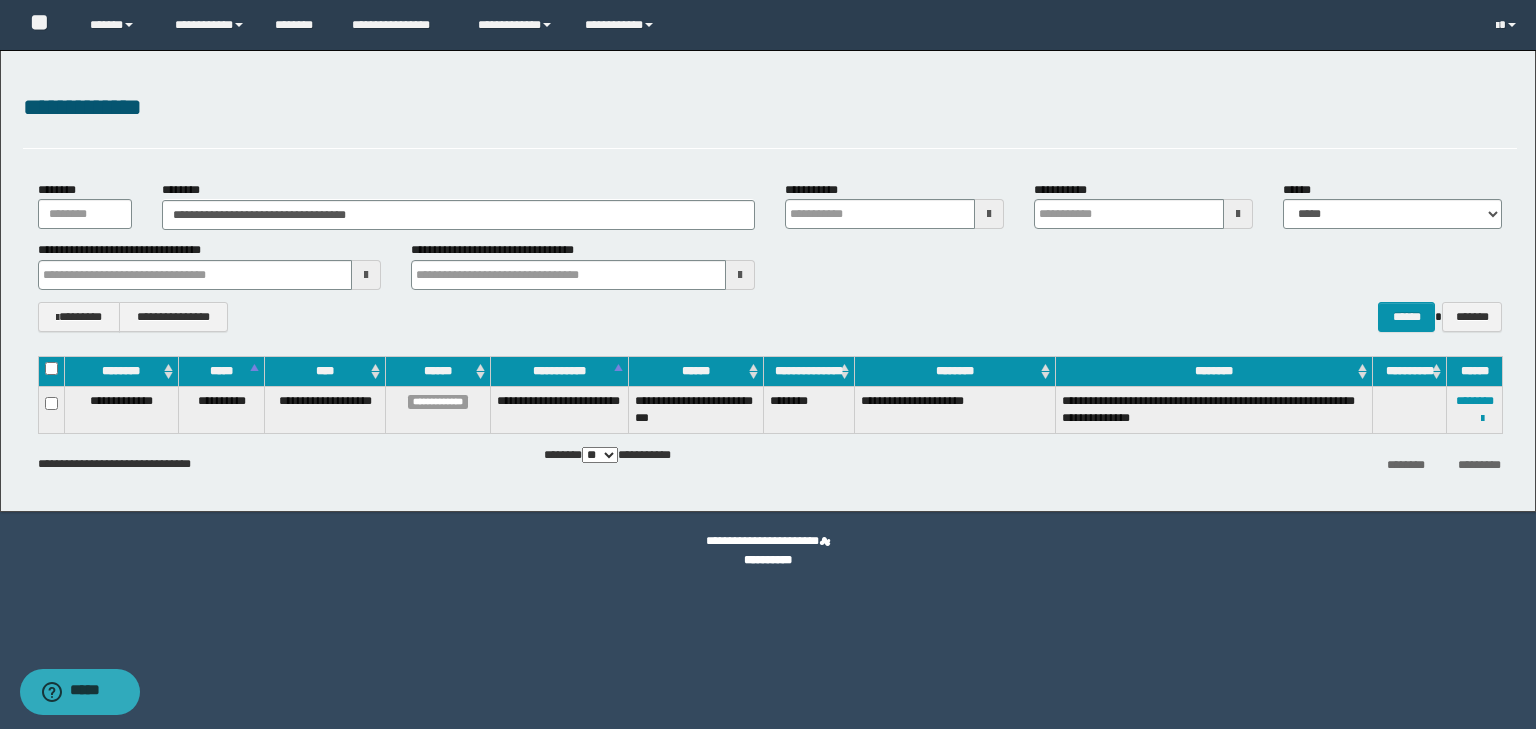 type 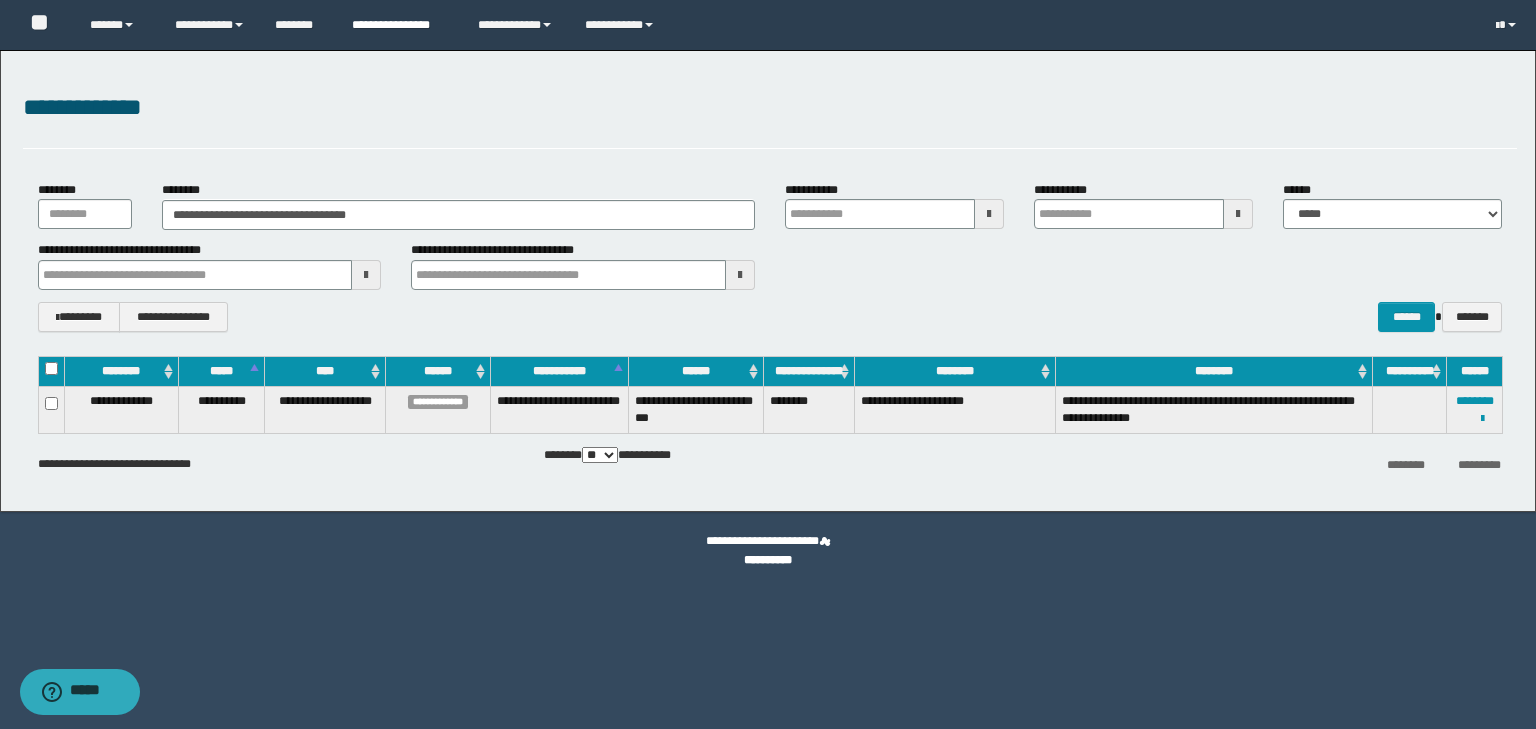 type 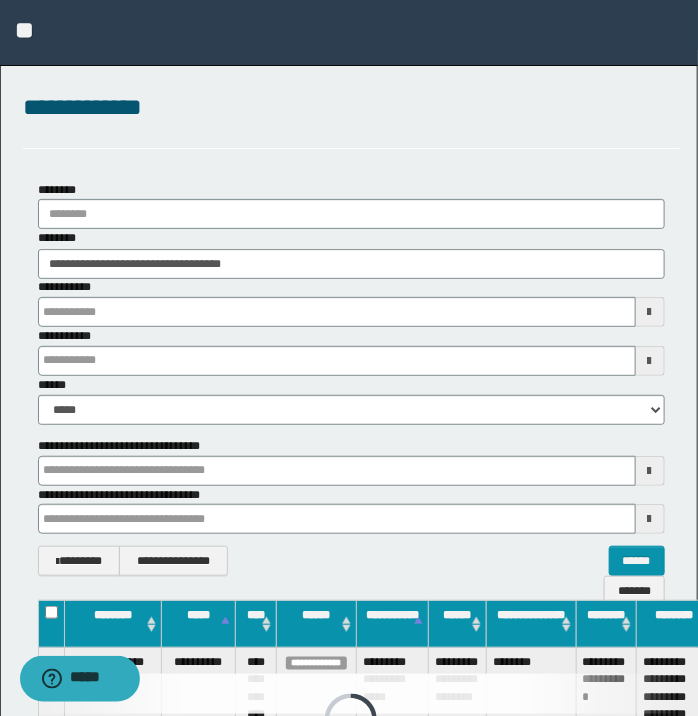 type 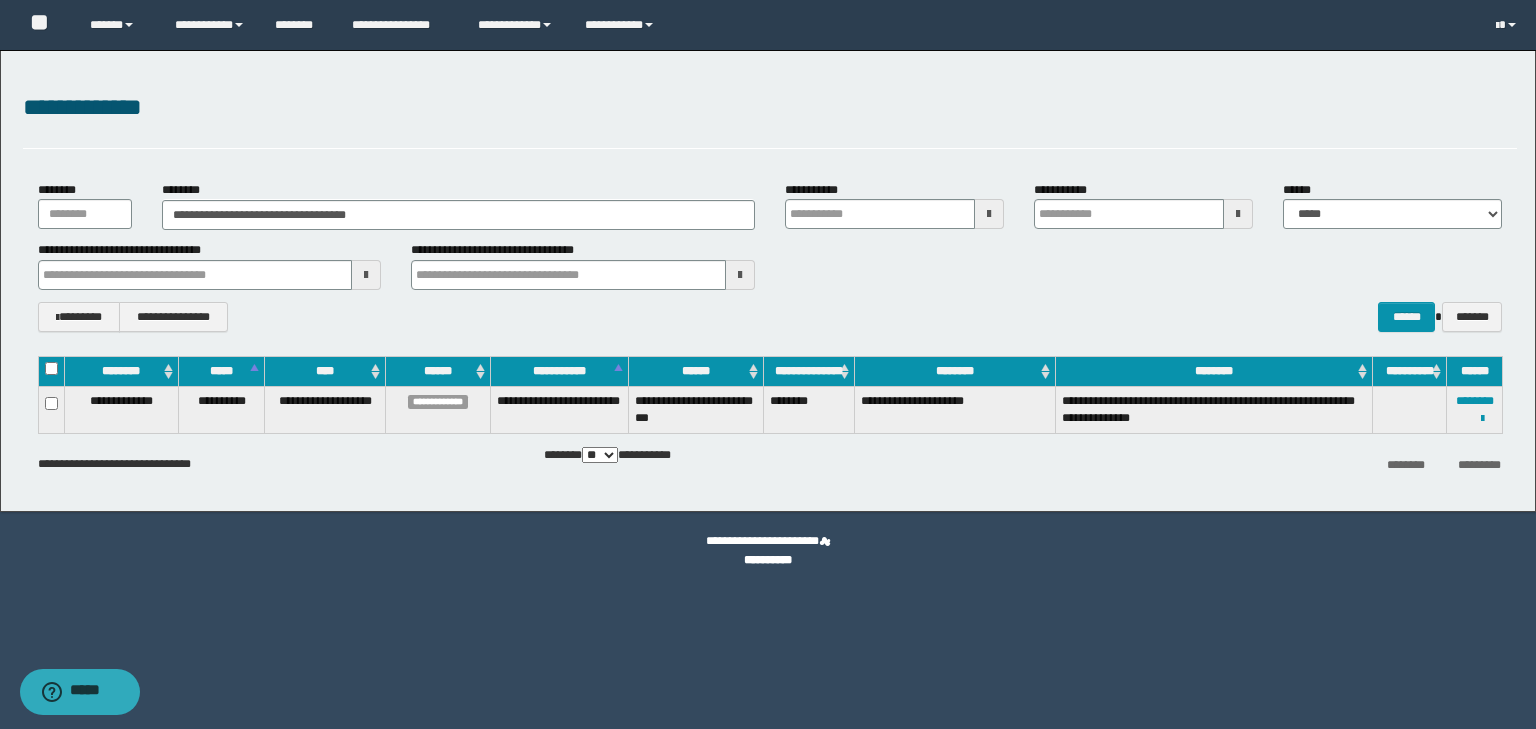 type 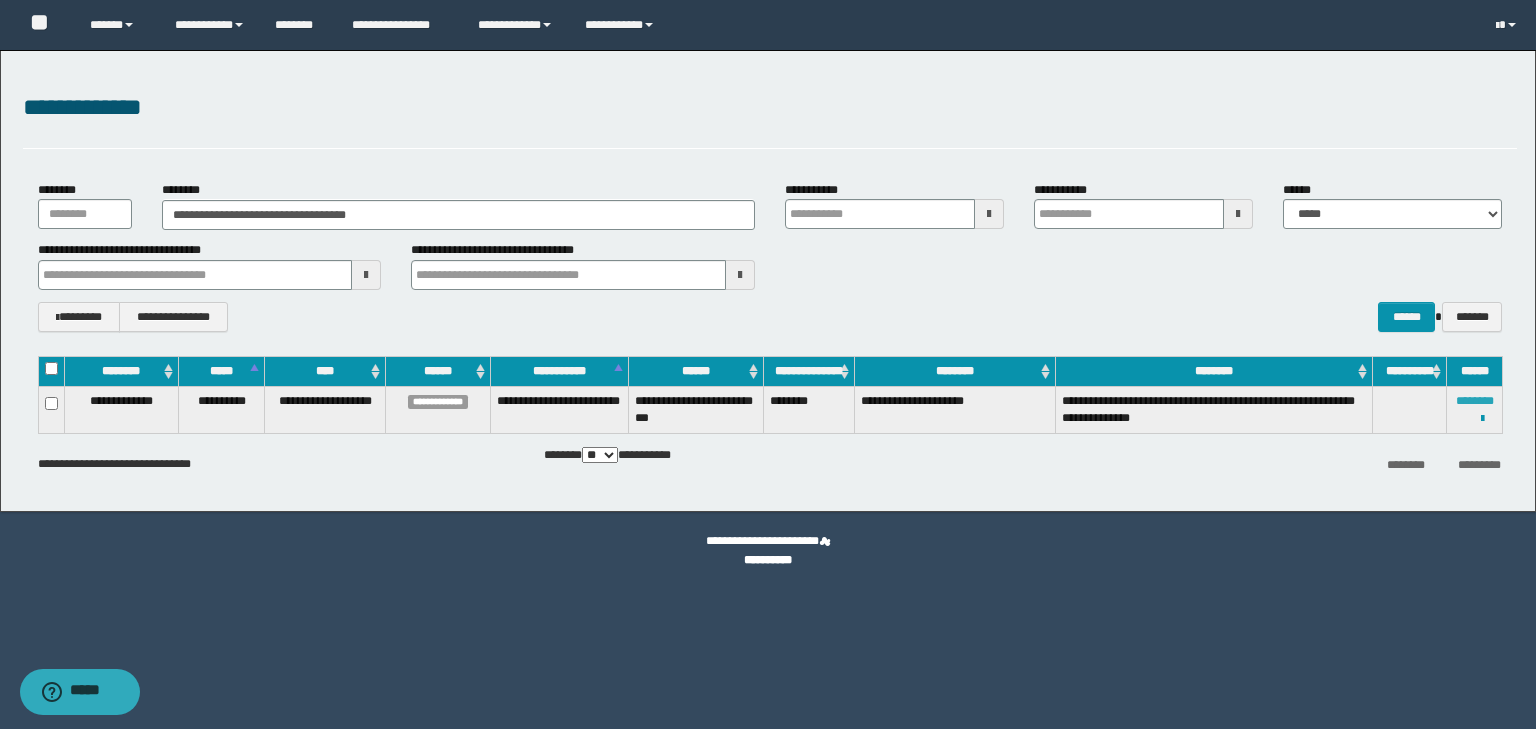 click on "********" at bounding box center (1475, 401) 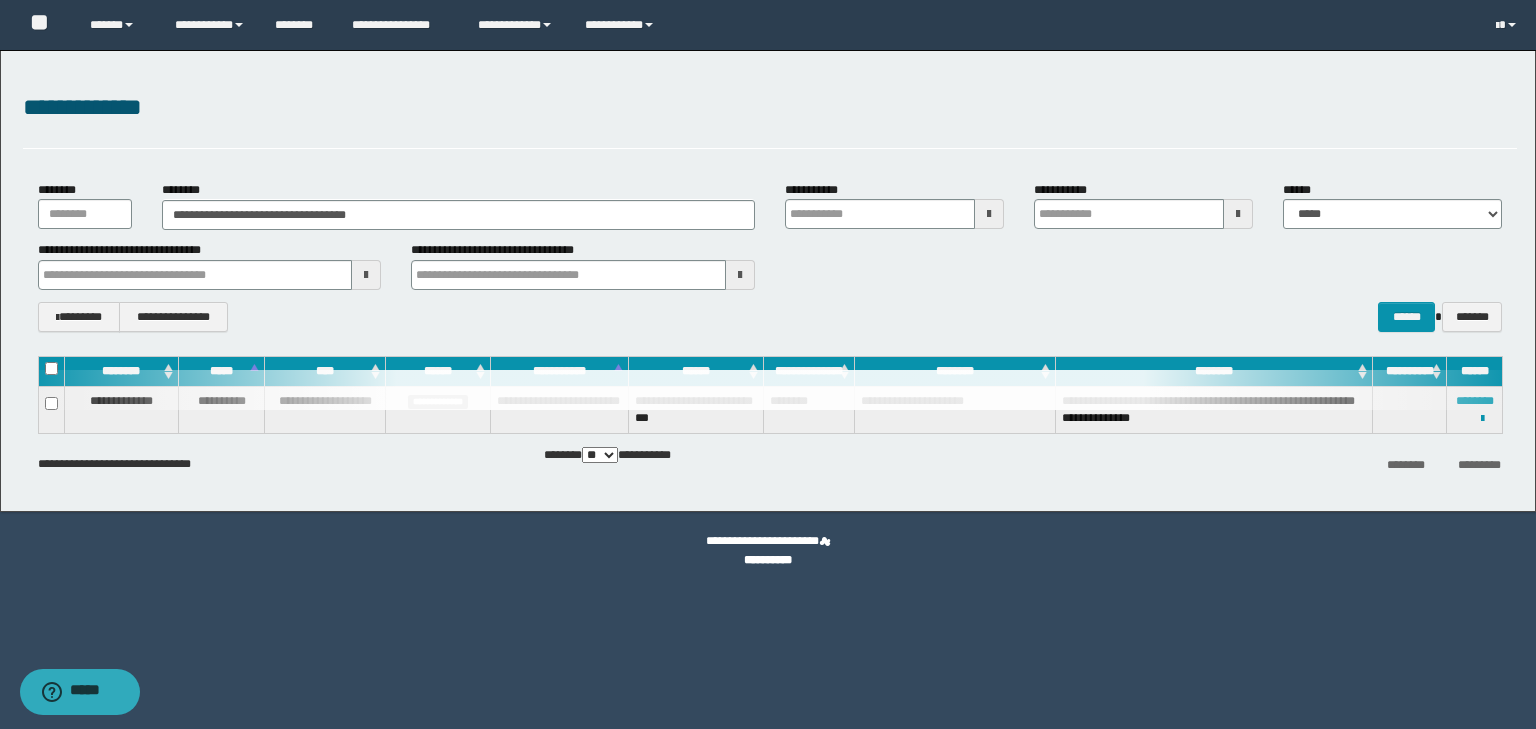 type 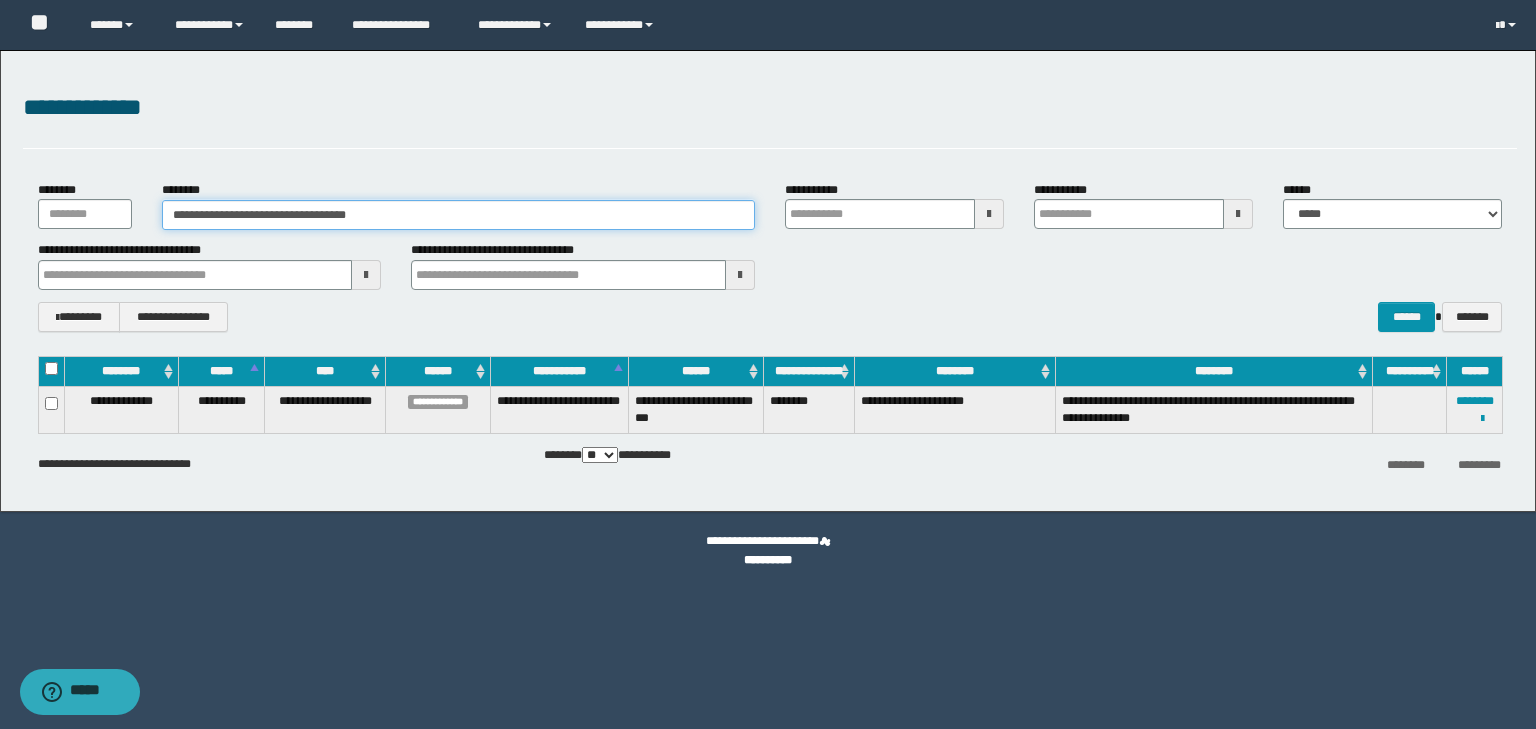 drag, startPoint x: 408, startPoint y: 200, endPoint x: 58, endPoint y: 240, distance: 352.2783 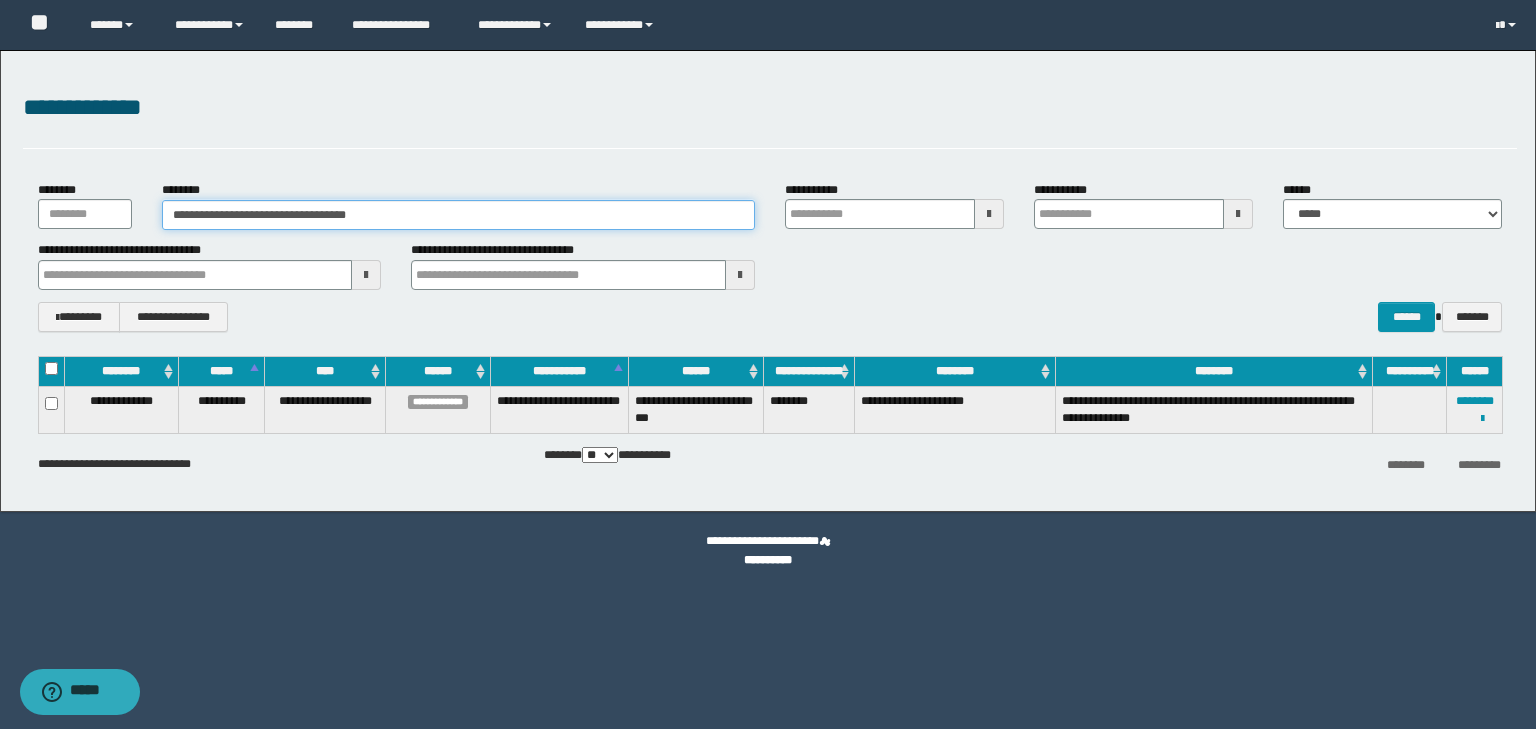 paste 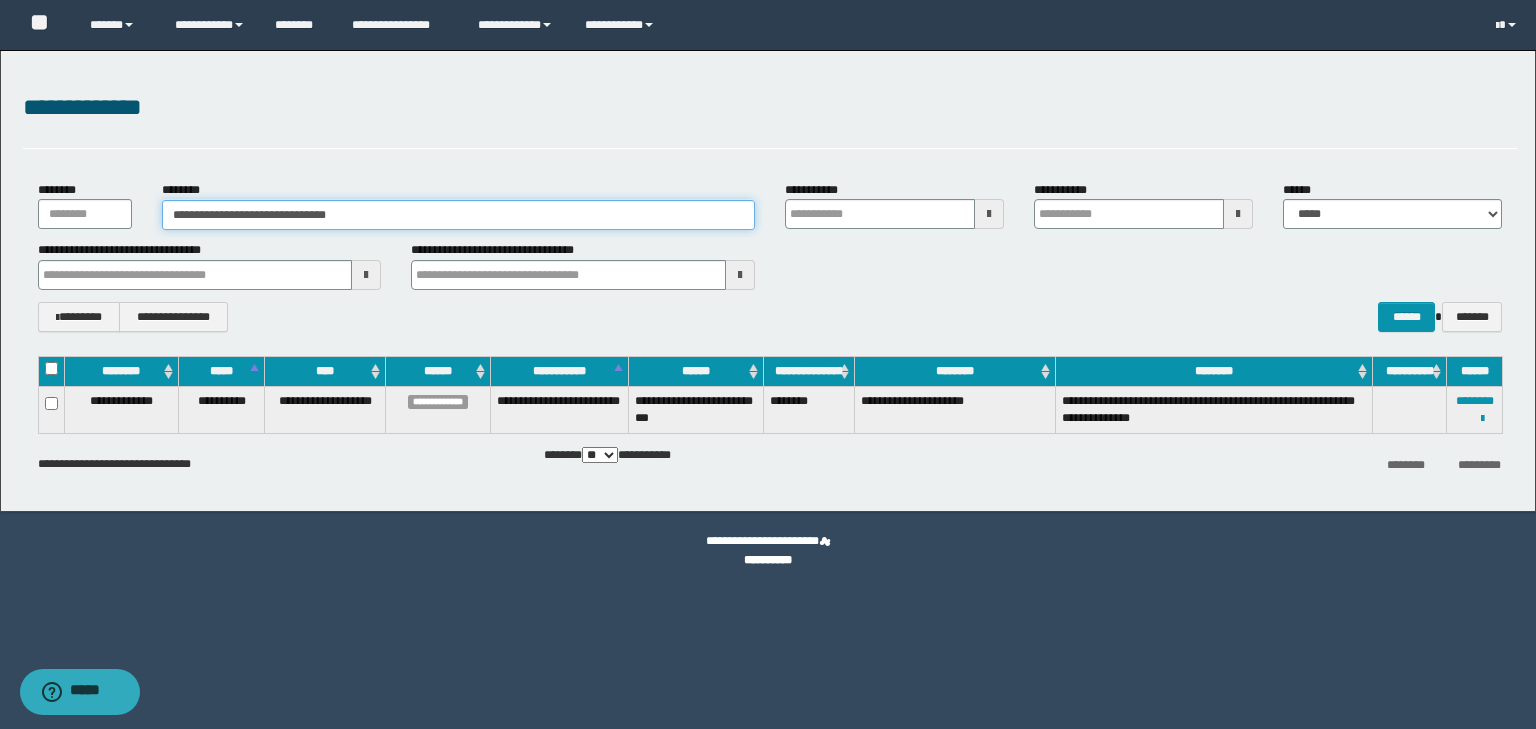 type on "**********" 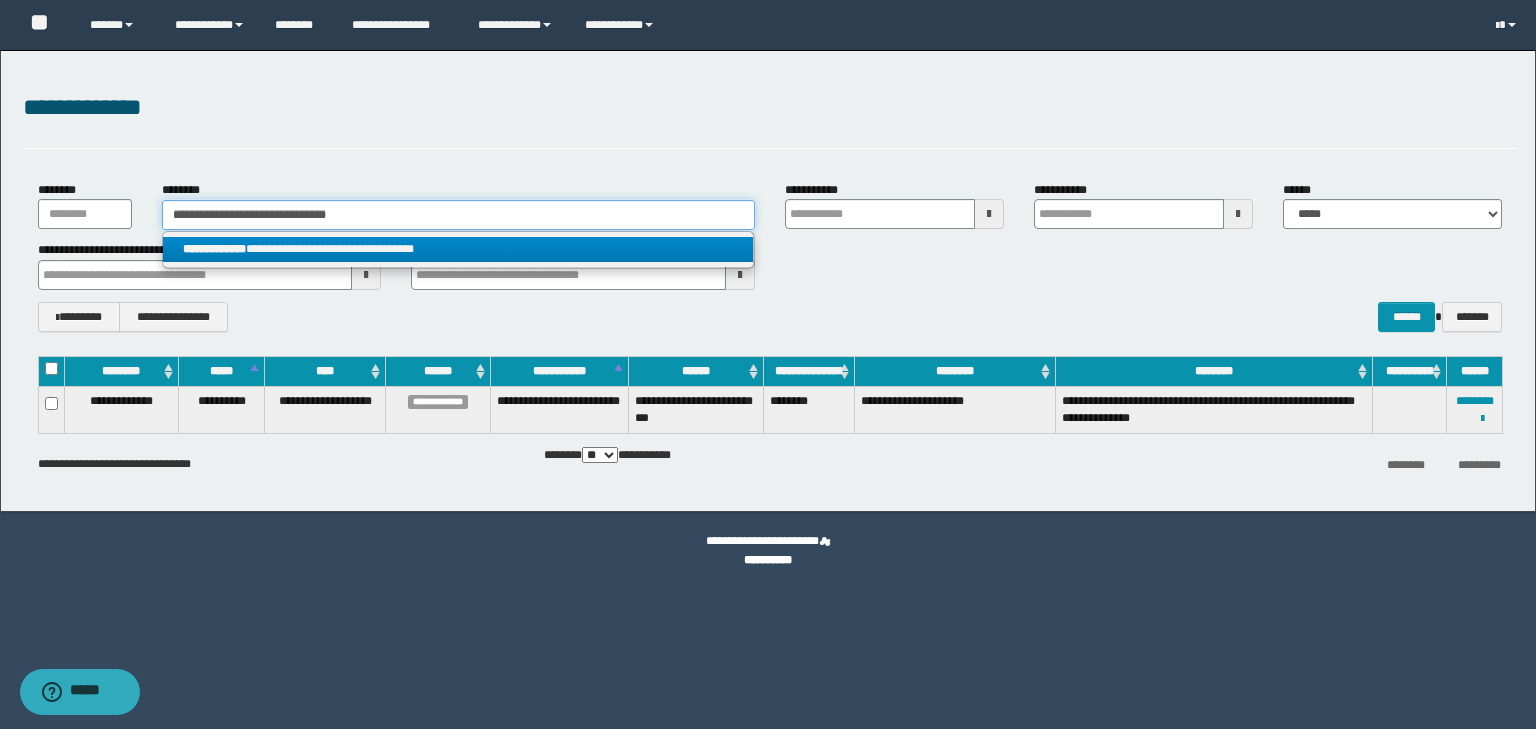type on "**********" 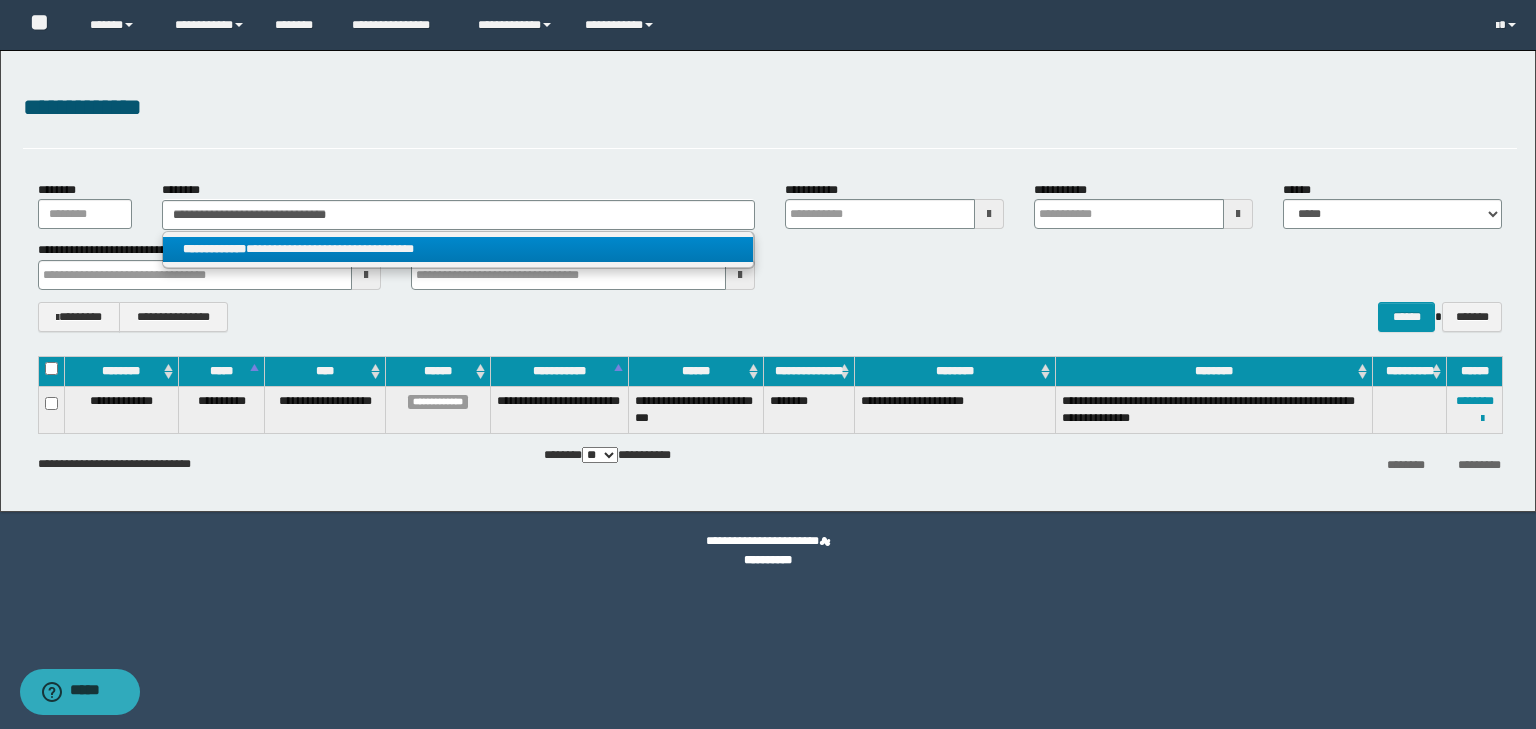 click on "**********" at bounding box center (458, 249) 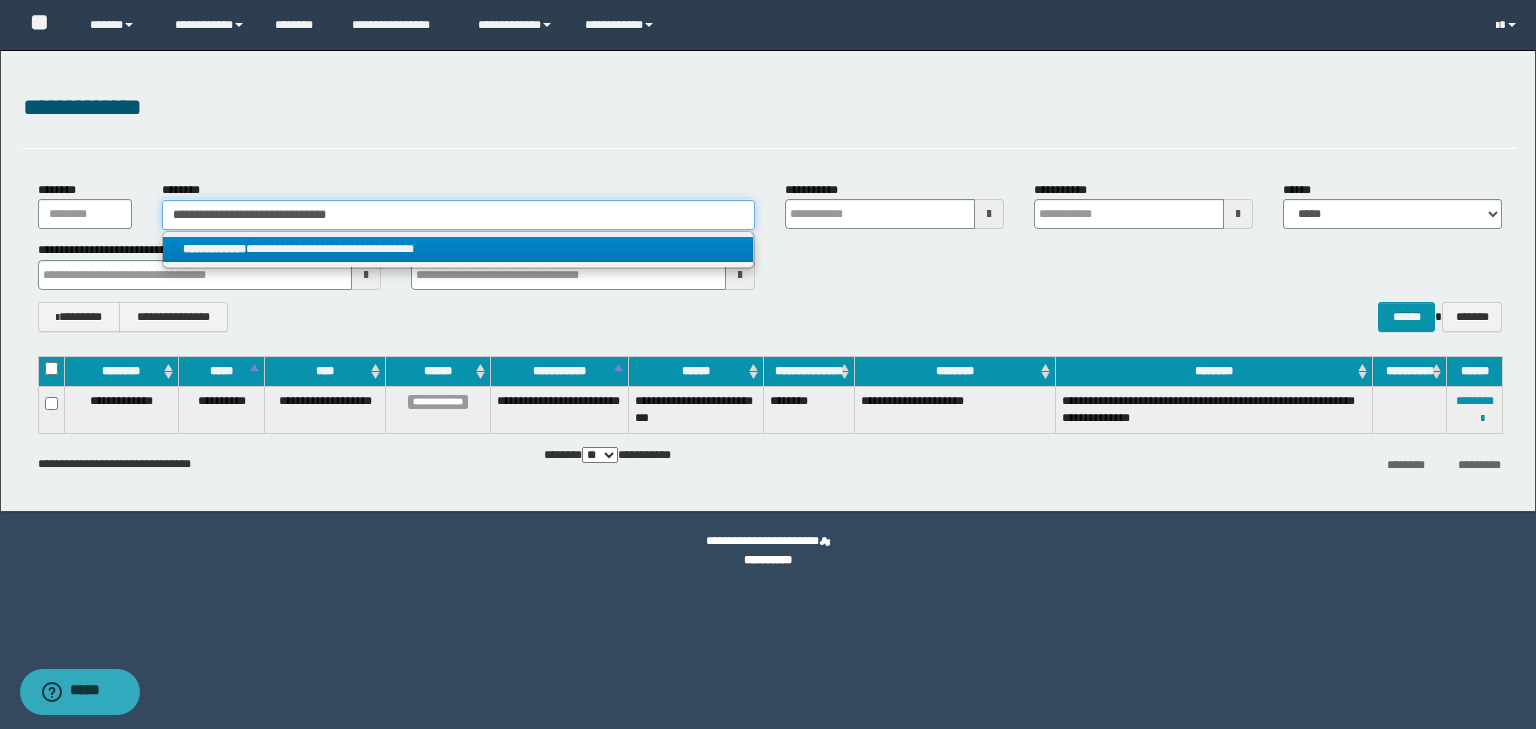 type 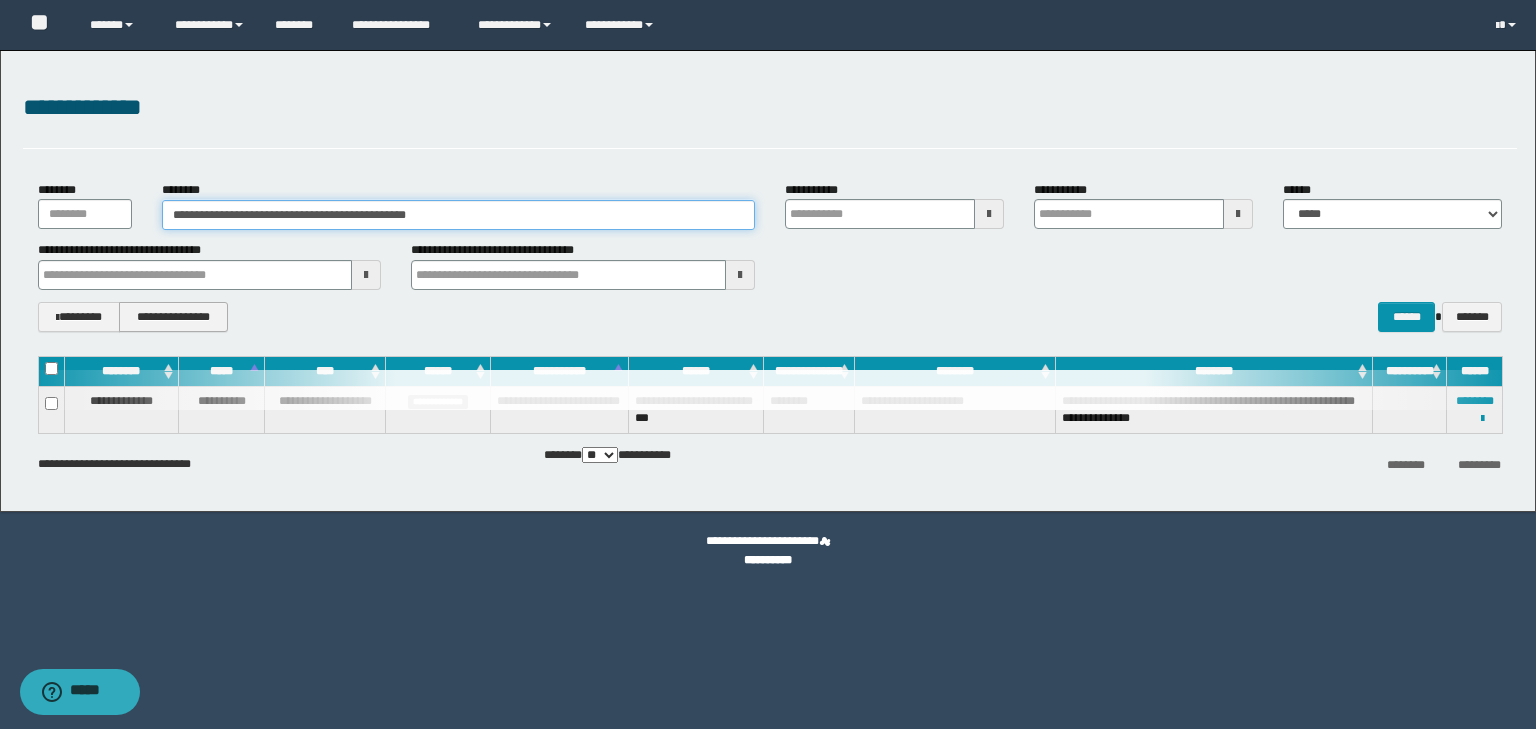 type 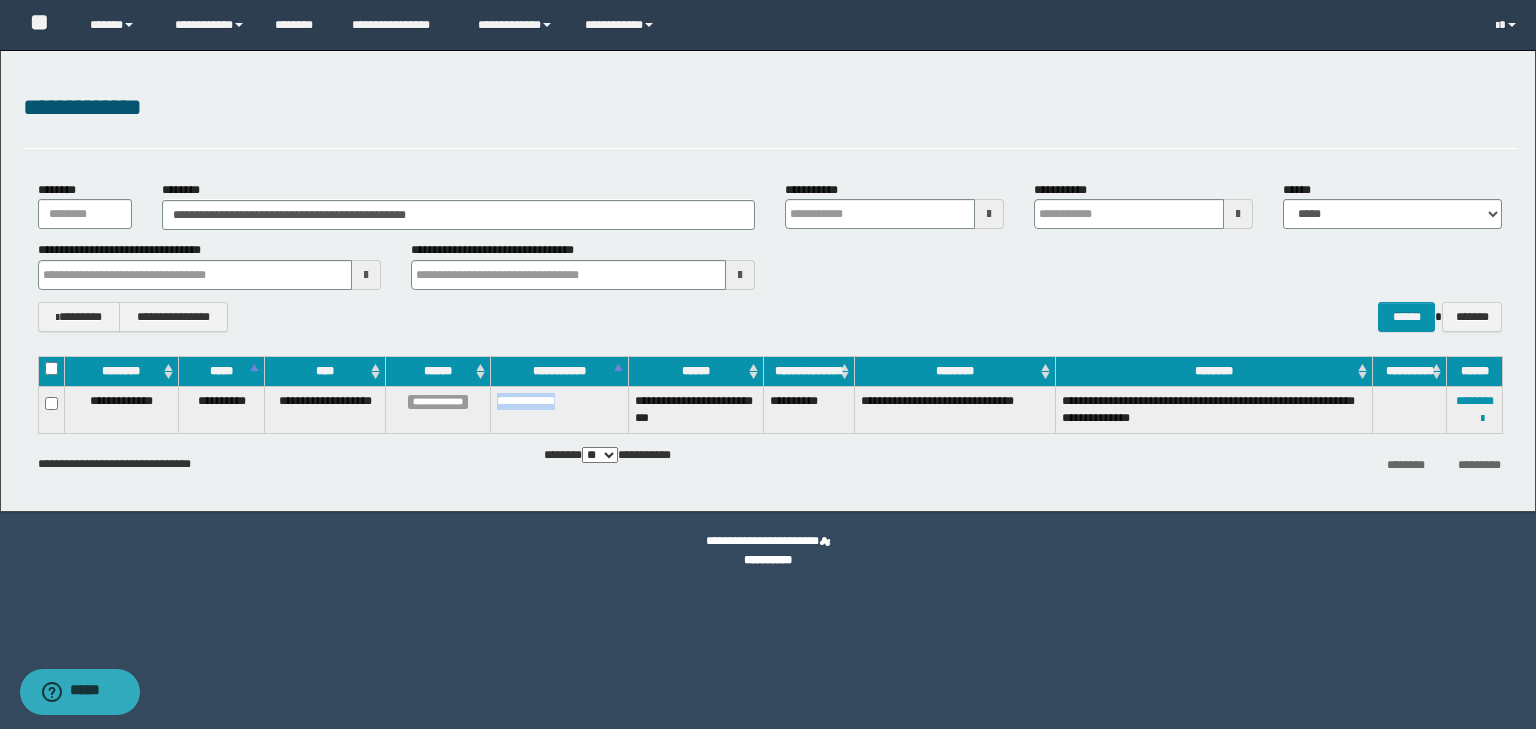 drag, startPoint x: 497, startPoint y: 400, endPoint x: 569, endPoint y: 408, distance: 72.443085 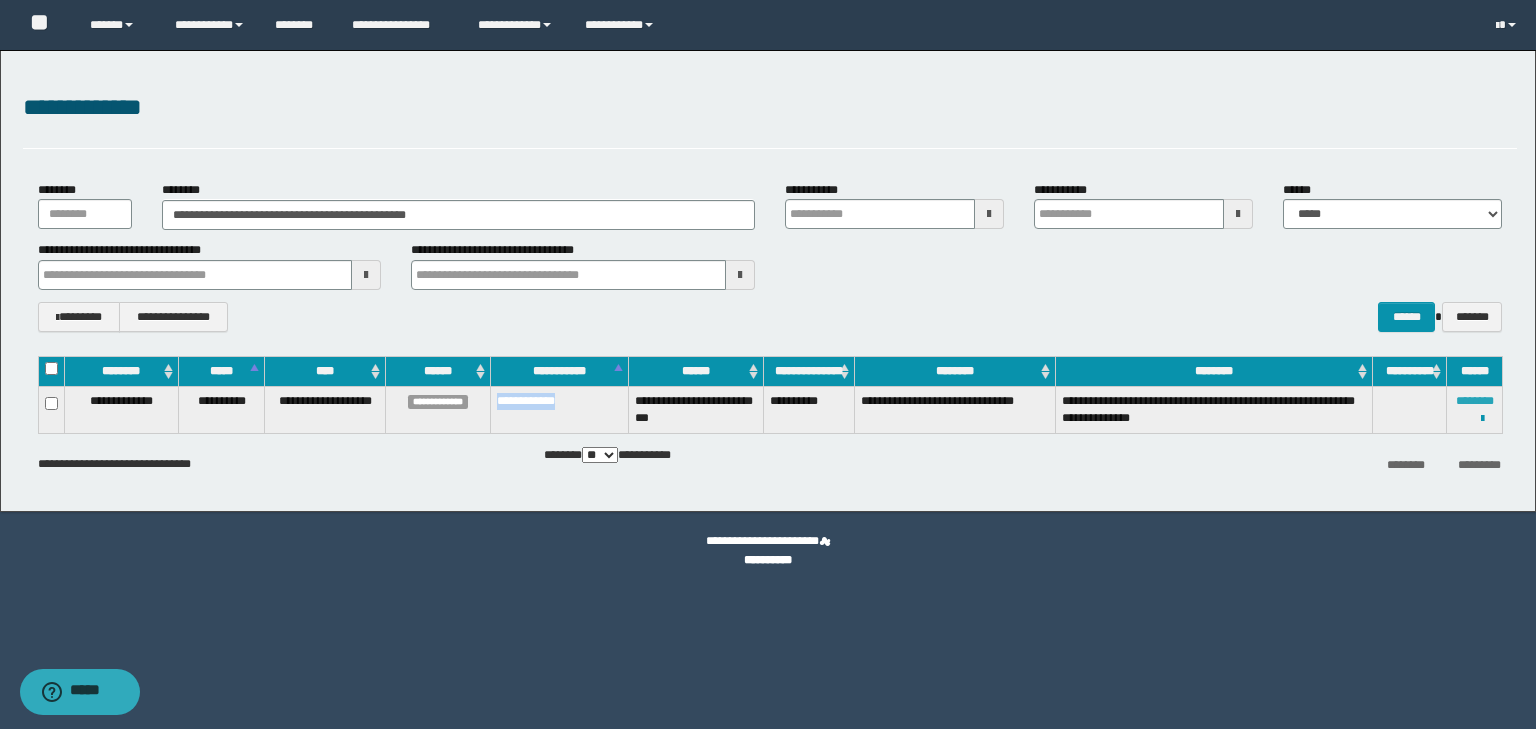 click on "********" at bounding box center (1475, 401) 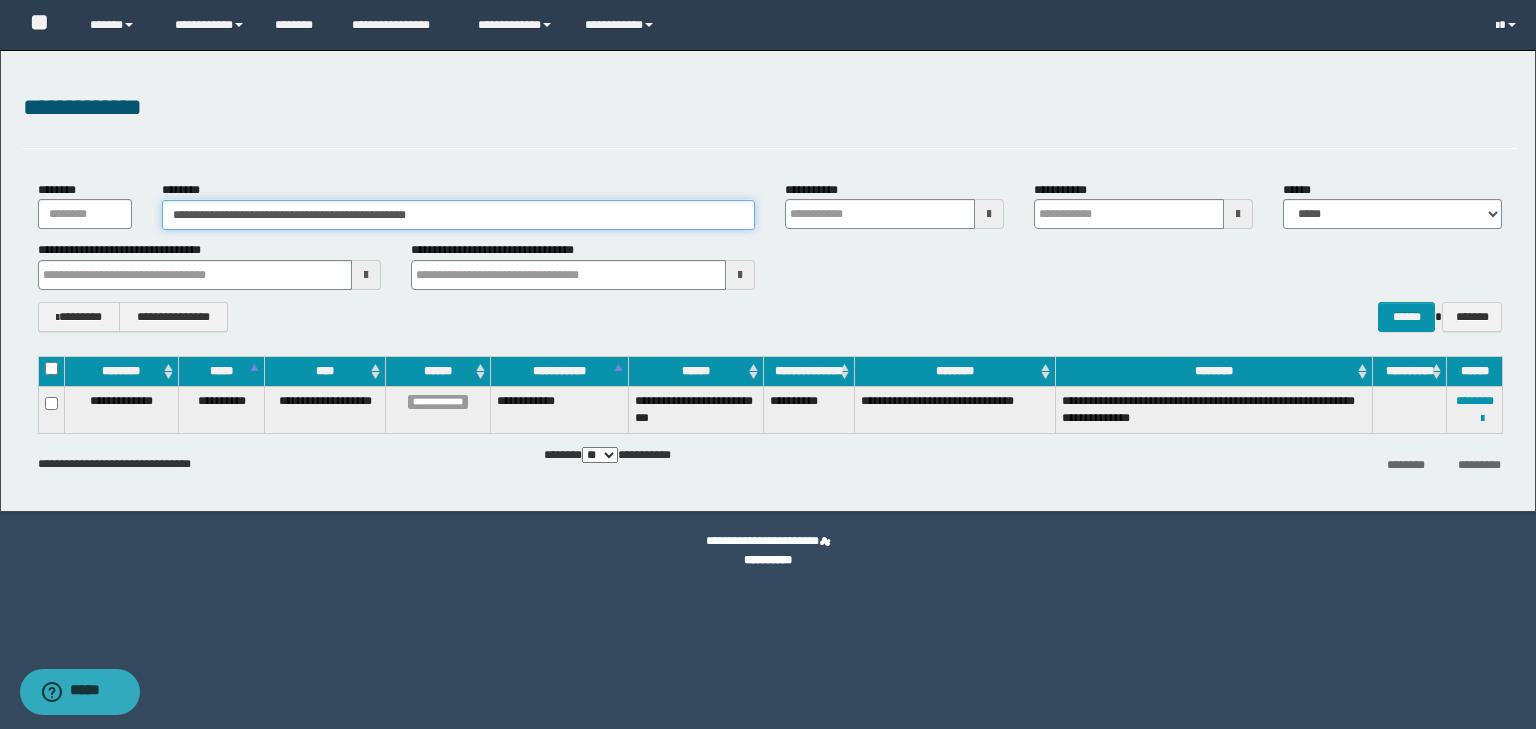 drag, startPoint x: 252, startPoint y: 216, endPoint x: 188, endPoint y: 220, distance: 64.12488 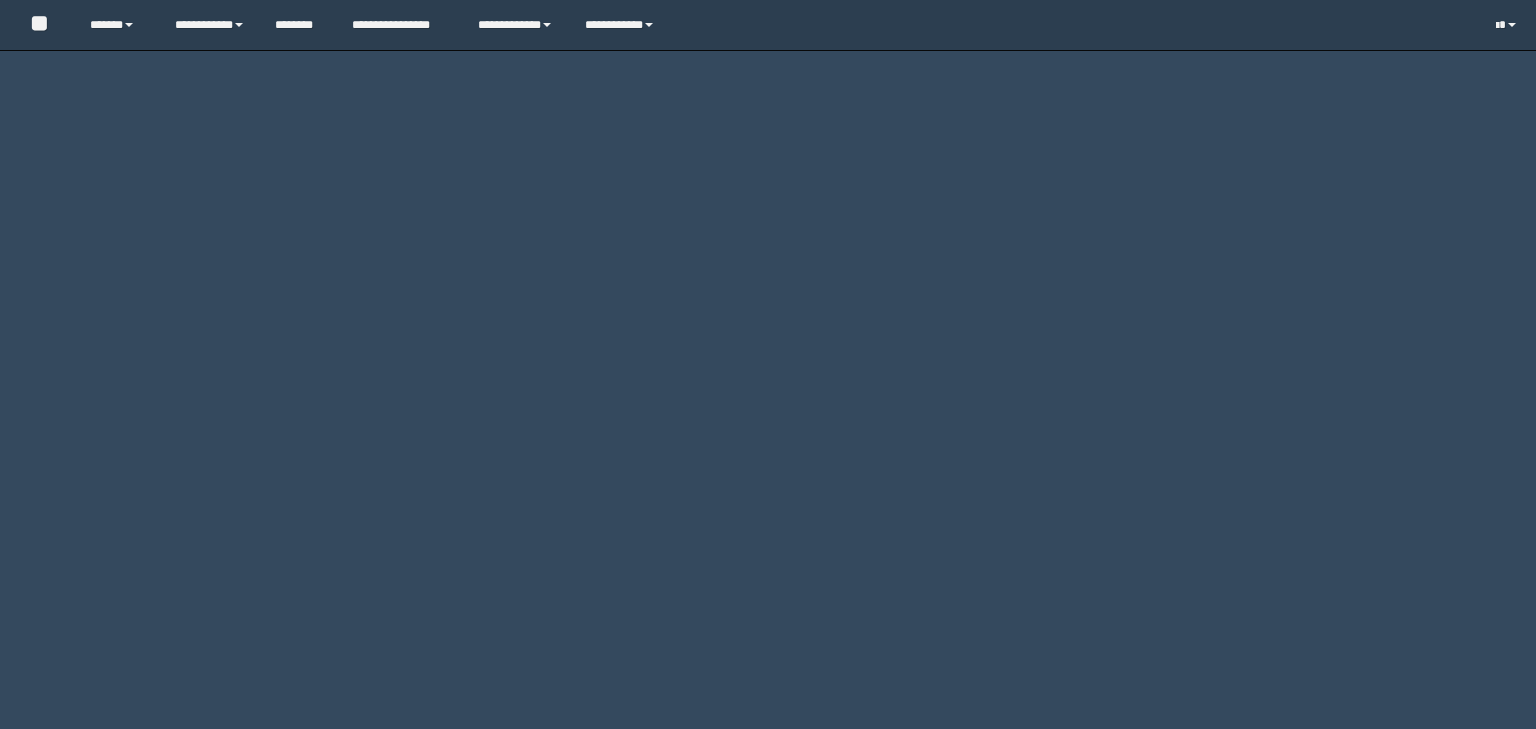 scroll, scrollTop: 0, scrollLeft: 0, axis: both 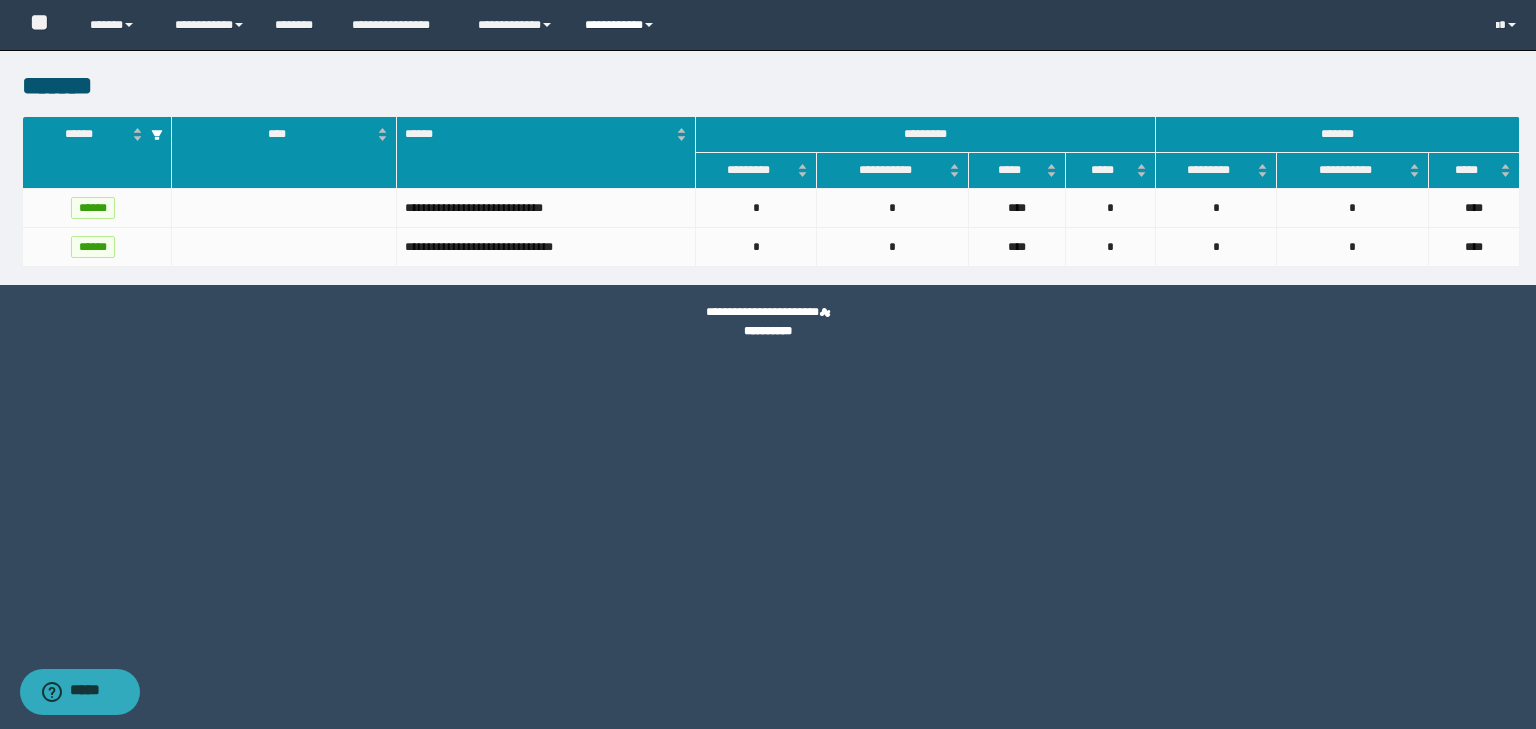 click on "**********" at bounding box center (622, 25) 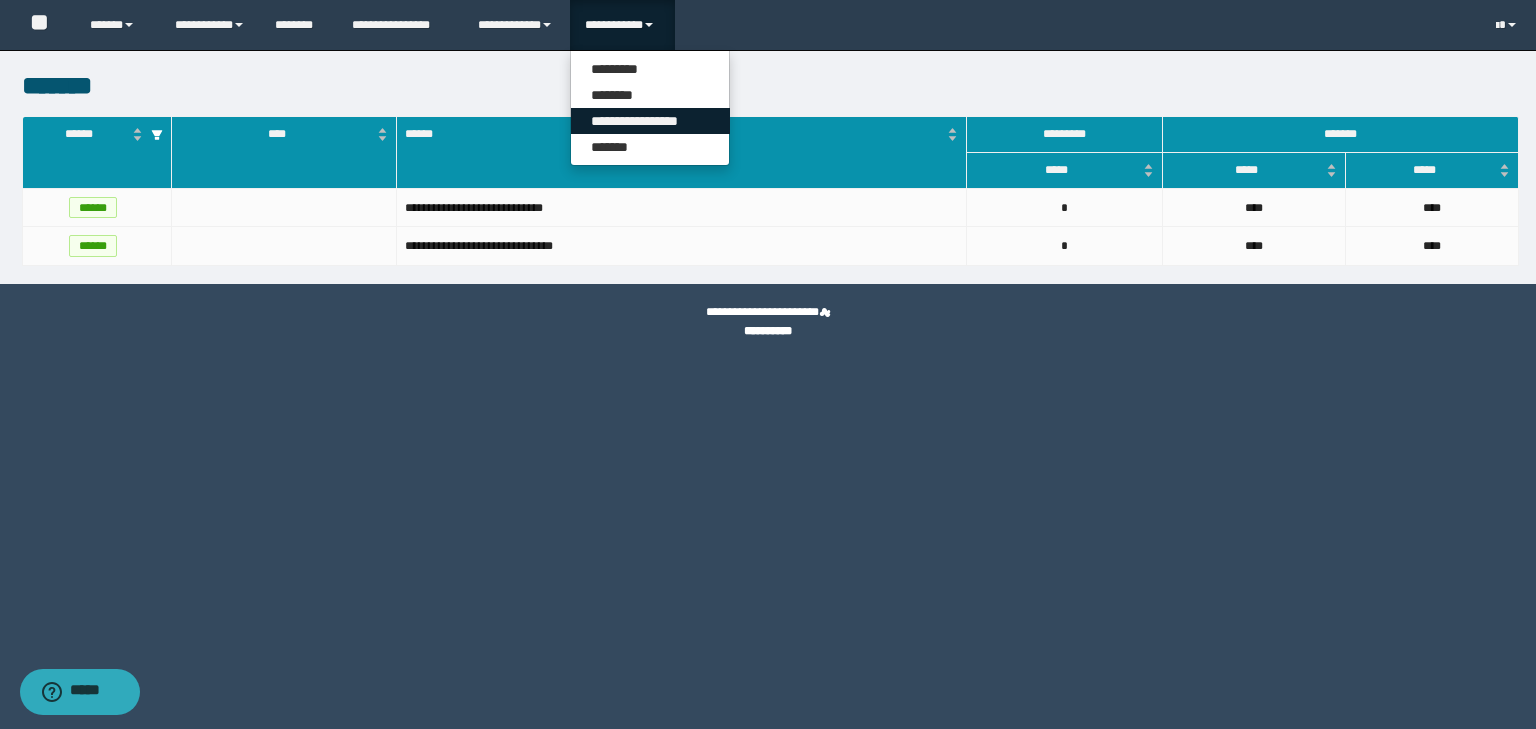 drag, startPoint x: 612, startPoint y: 123, endPoint x: 824, endPoint y: 84, distance: 215.55742 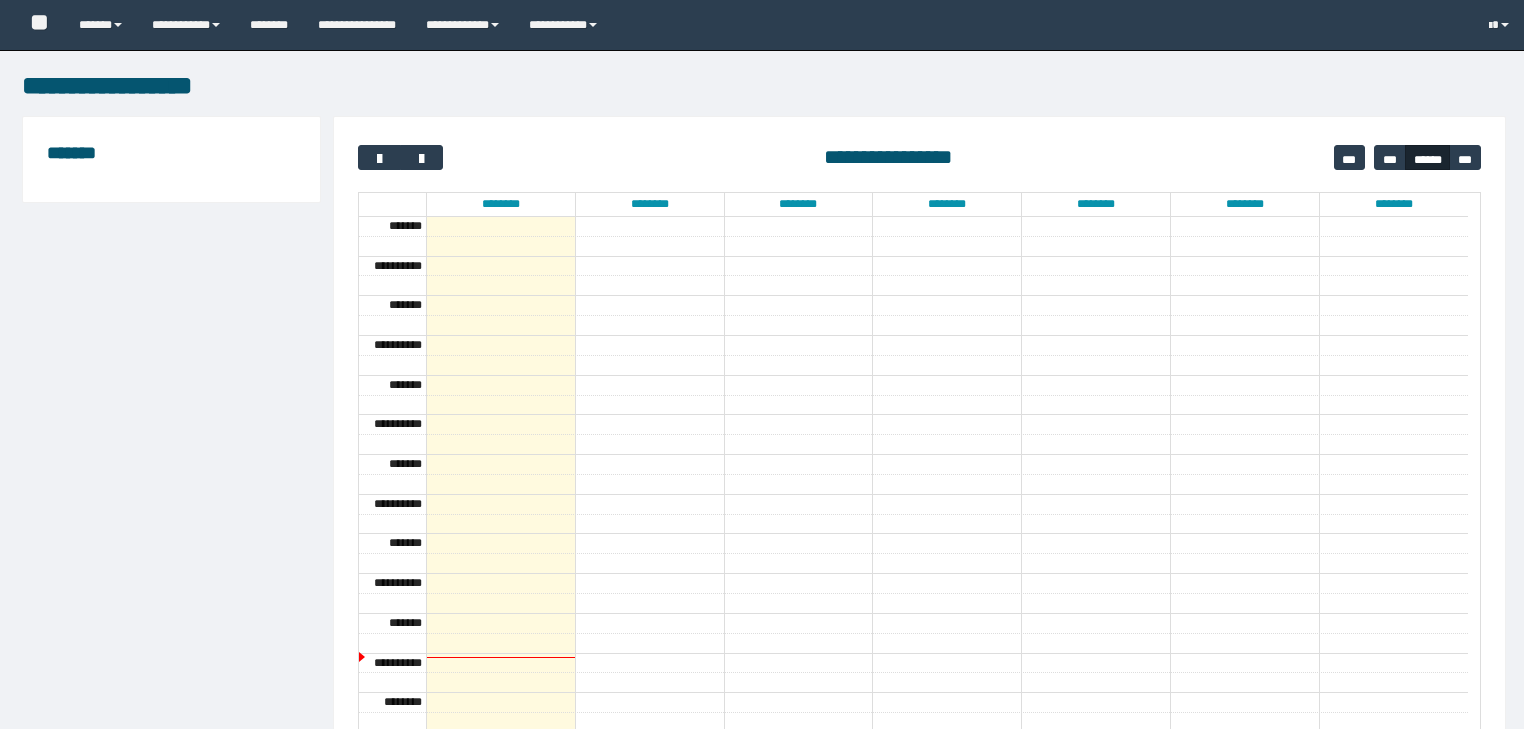 scroll, scrollTop: 0, scrollLeft: 0, axis: both 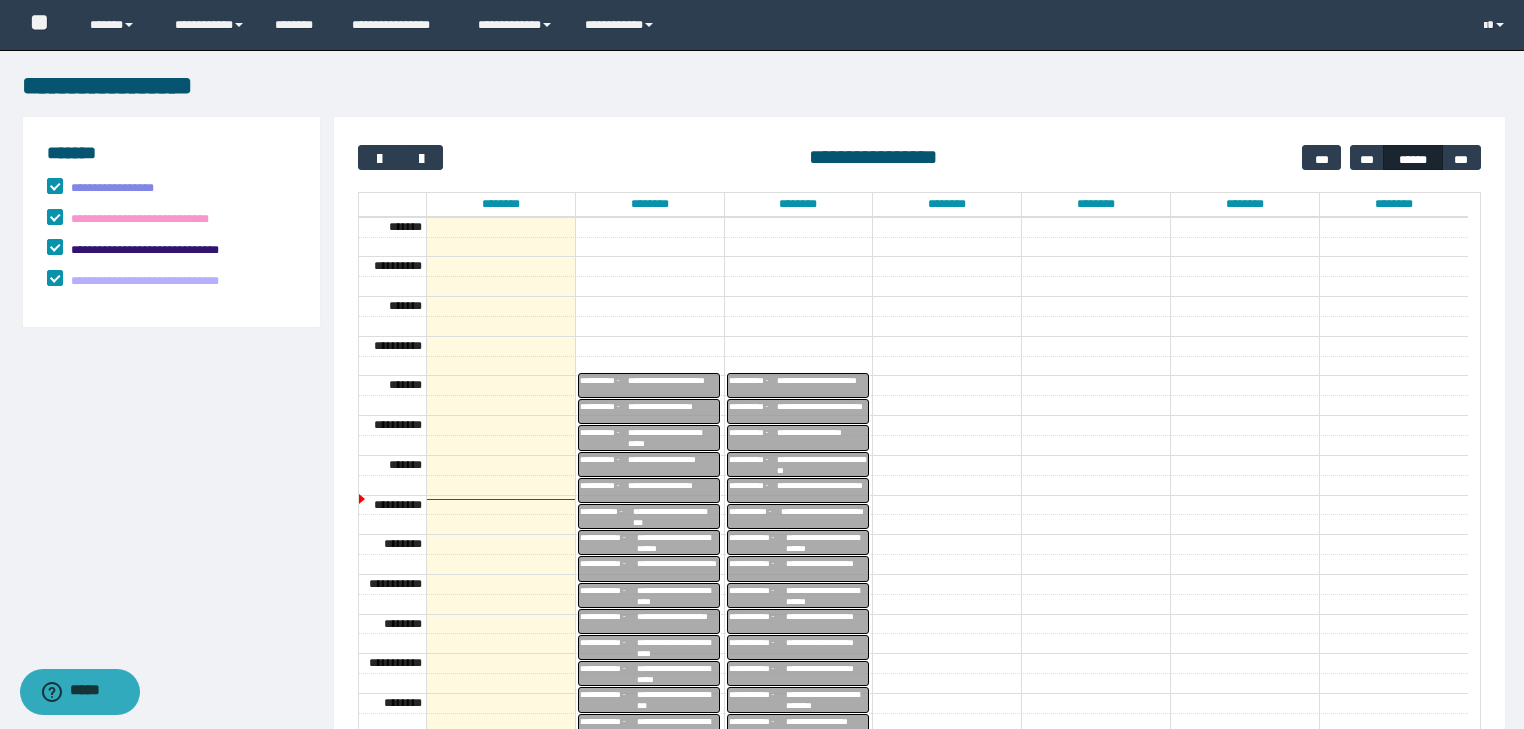 click on "**********" at bounding box center [673, 485] 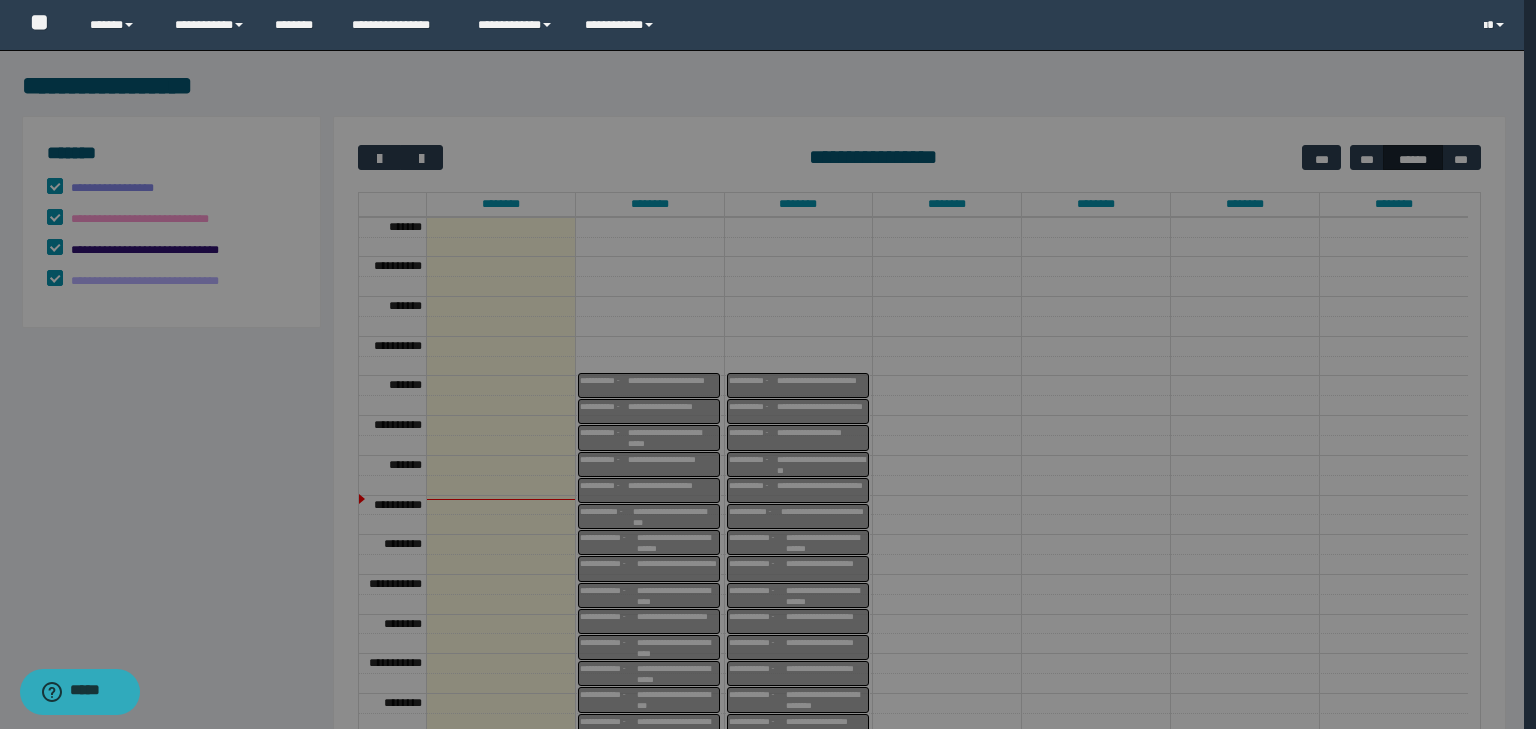 click on "********" at bounding box center [767, 487] 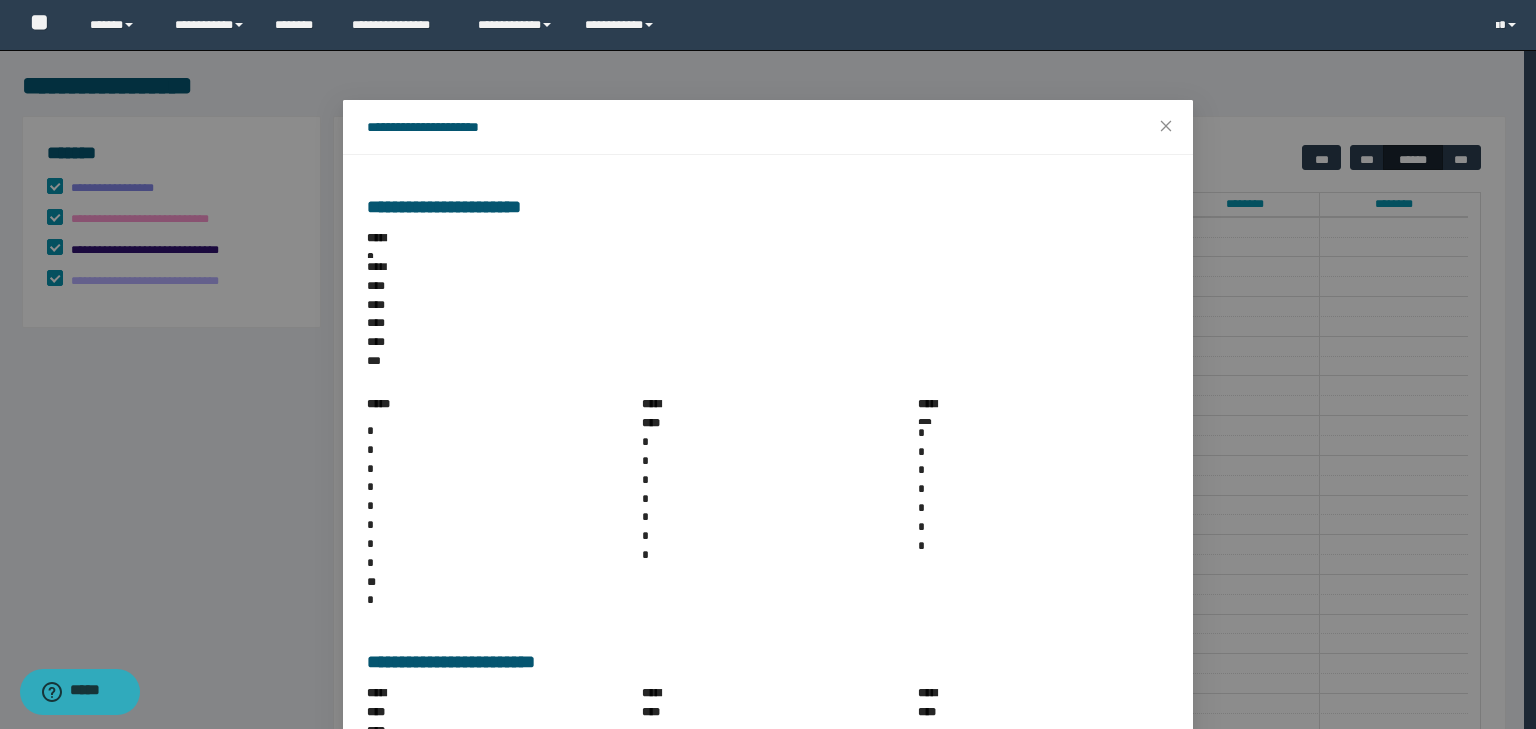 drag, startPoint x: 910, startPoint y: 486, endPoint x: 1045, endPoint y: 494, distance: 135.23683 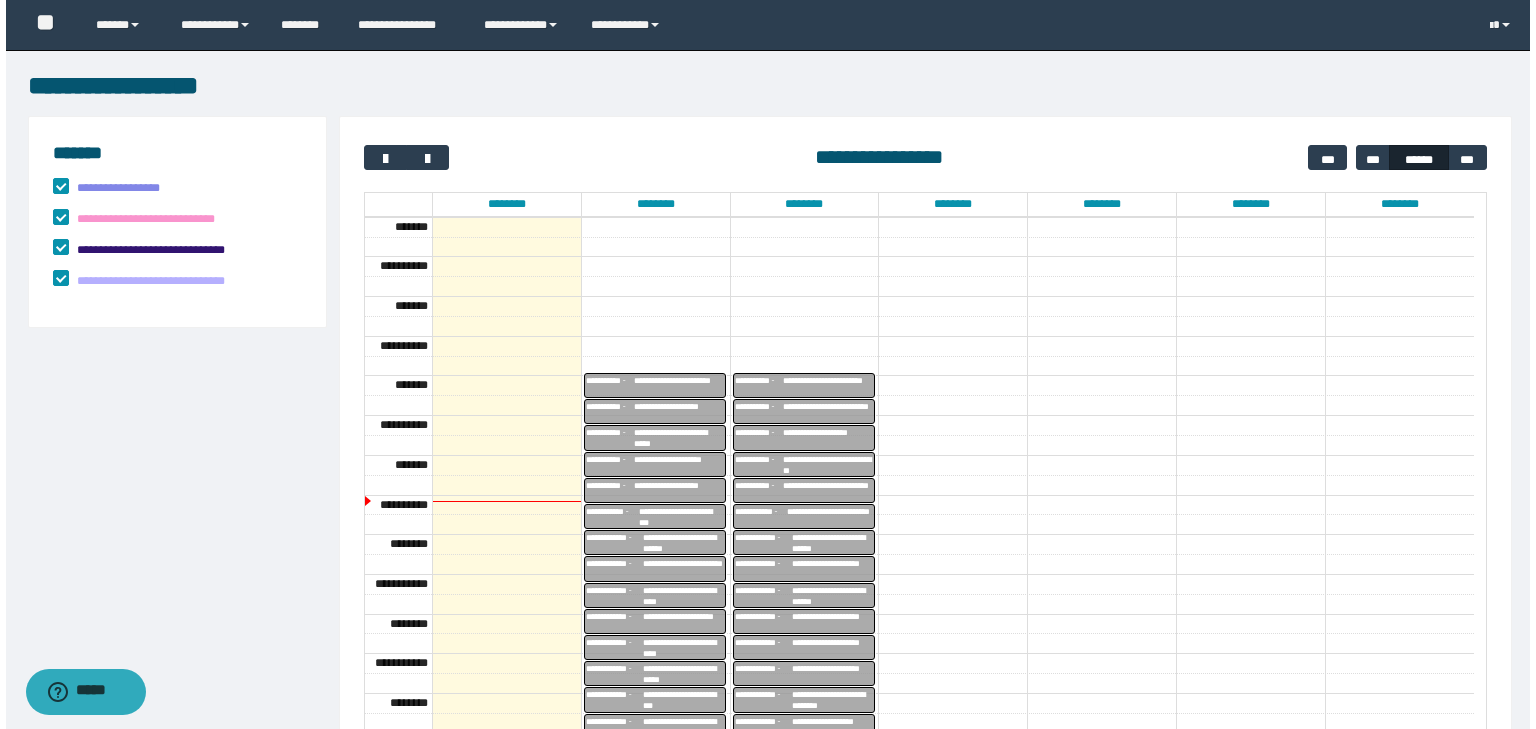 scroll, scrollTop: 292, scrollLeft: 0, axis: vertical 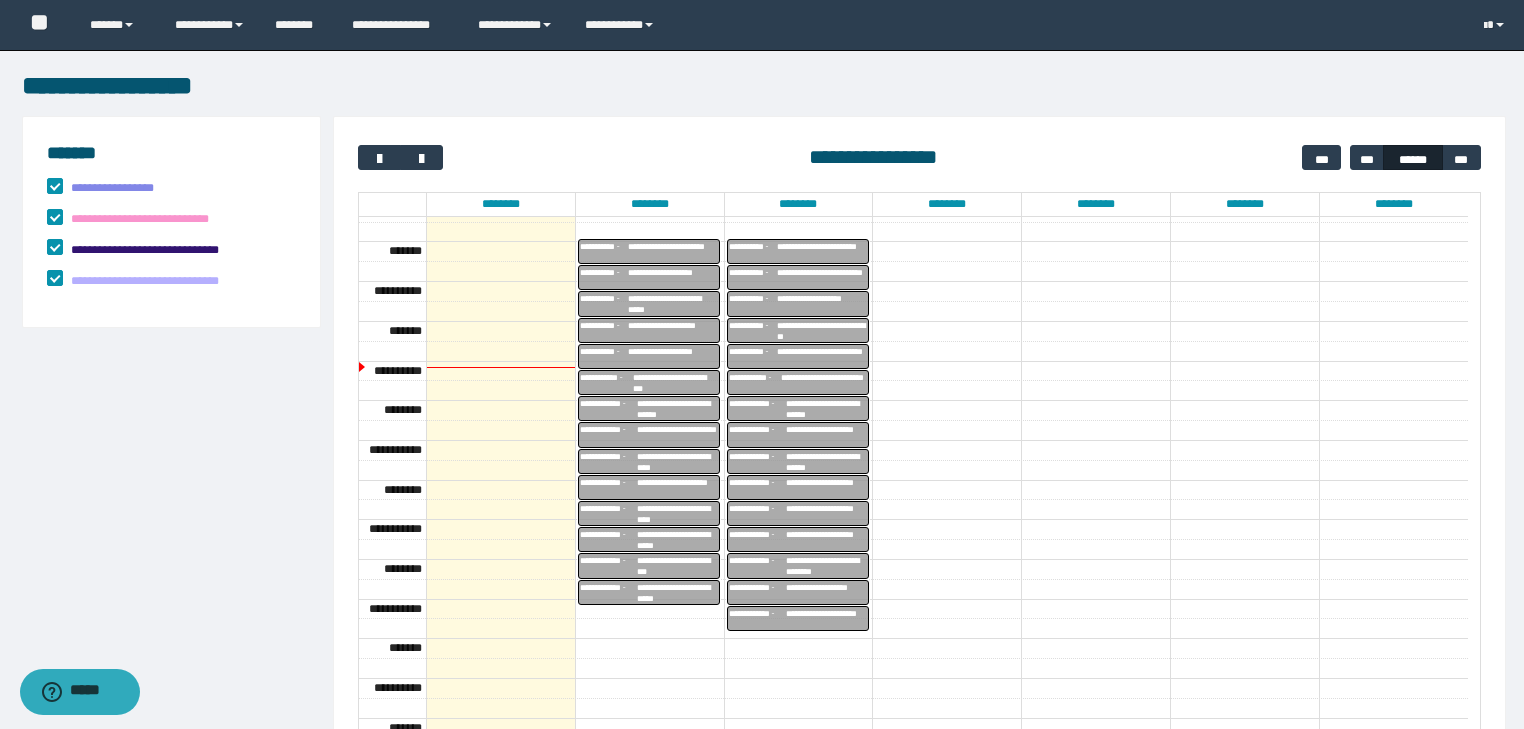 click on "**********" at bounding box center [677, 409] 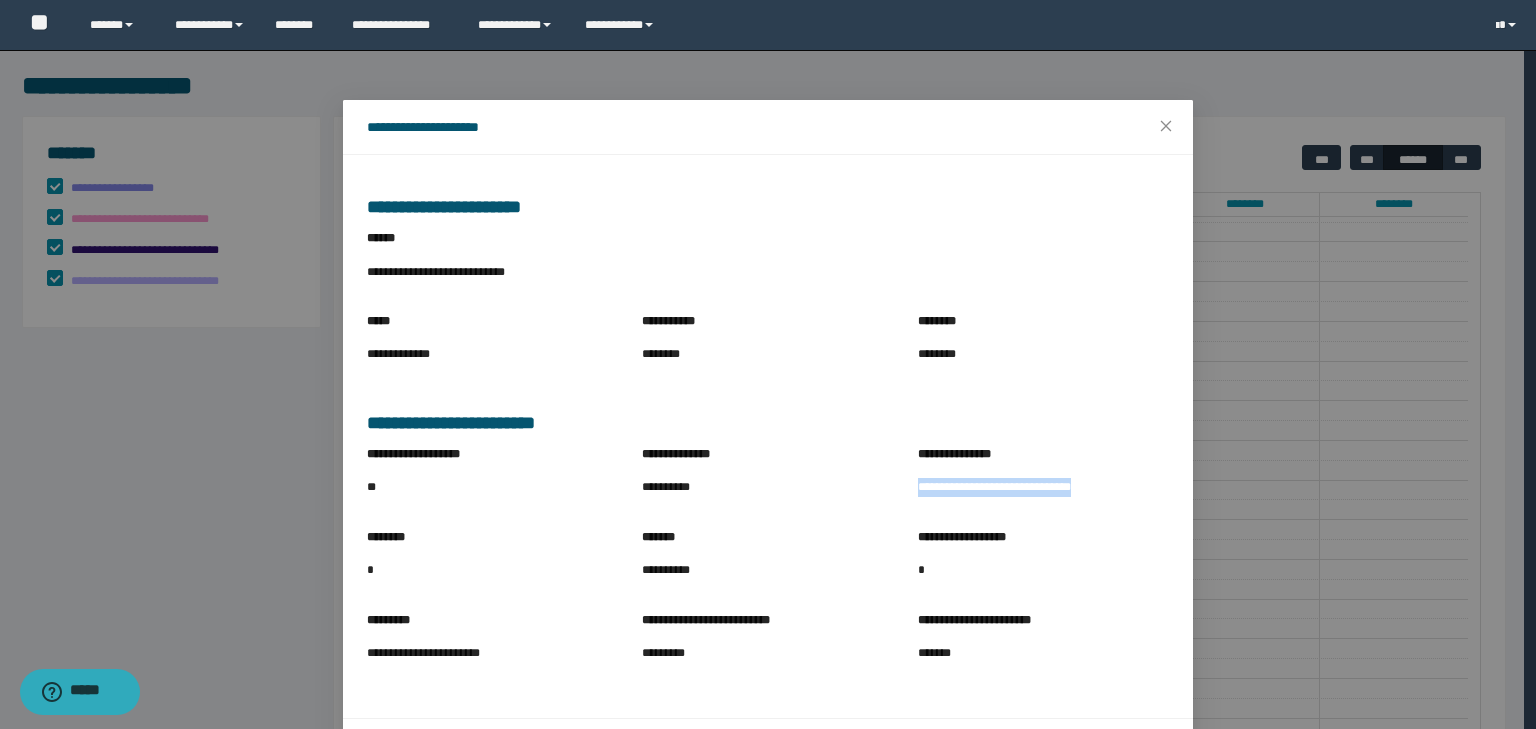 drag, startPoint x: 912, startPoint y: 487, endPoint x: 1100, endPoint y: 489, distance: 188.01064 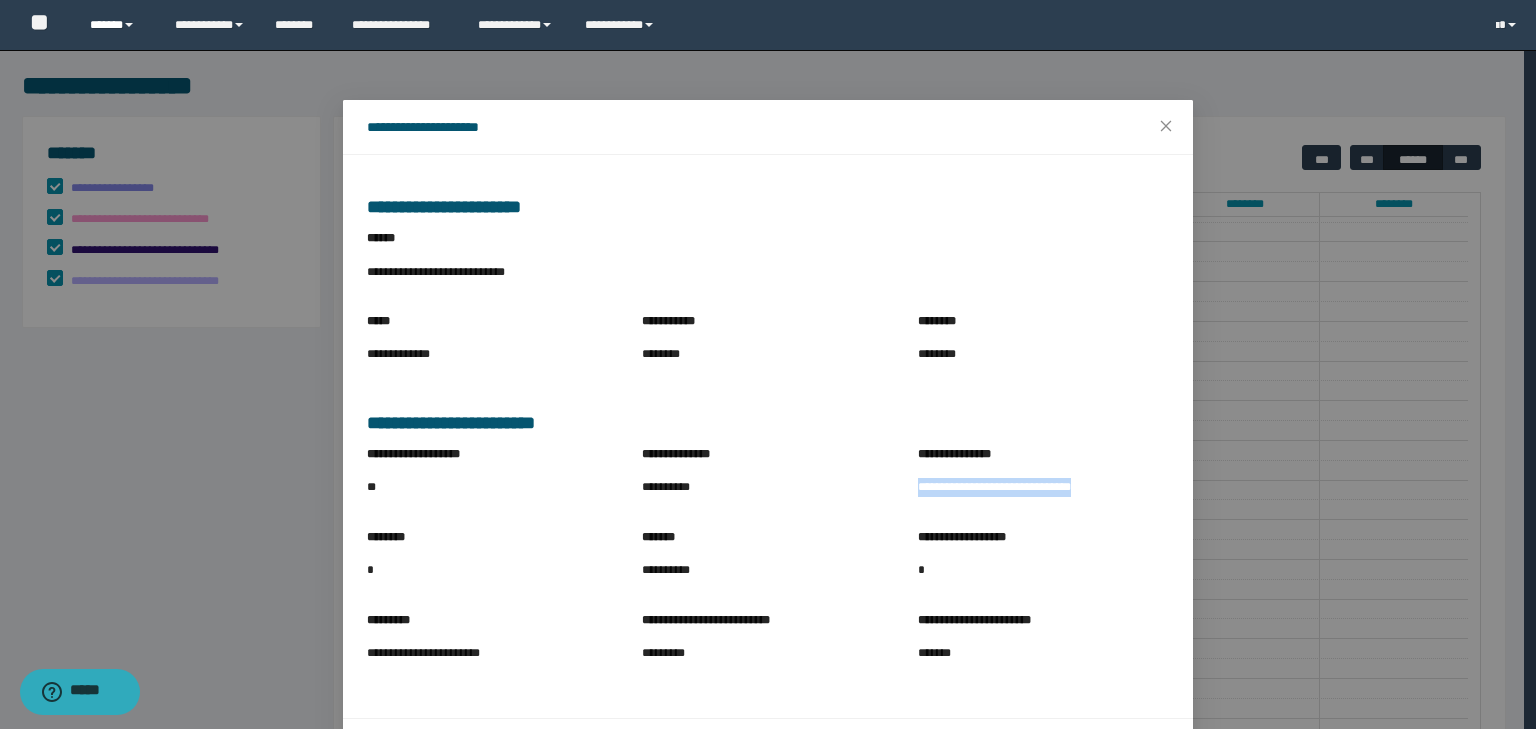 click on "******" at bounding box center (117, 25) 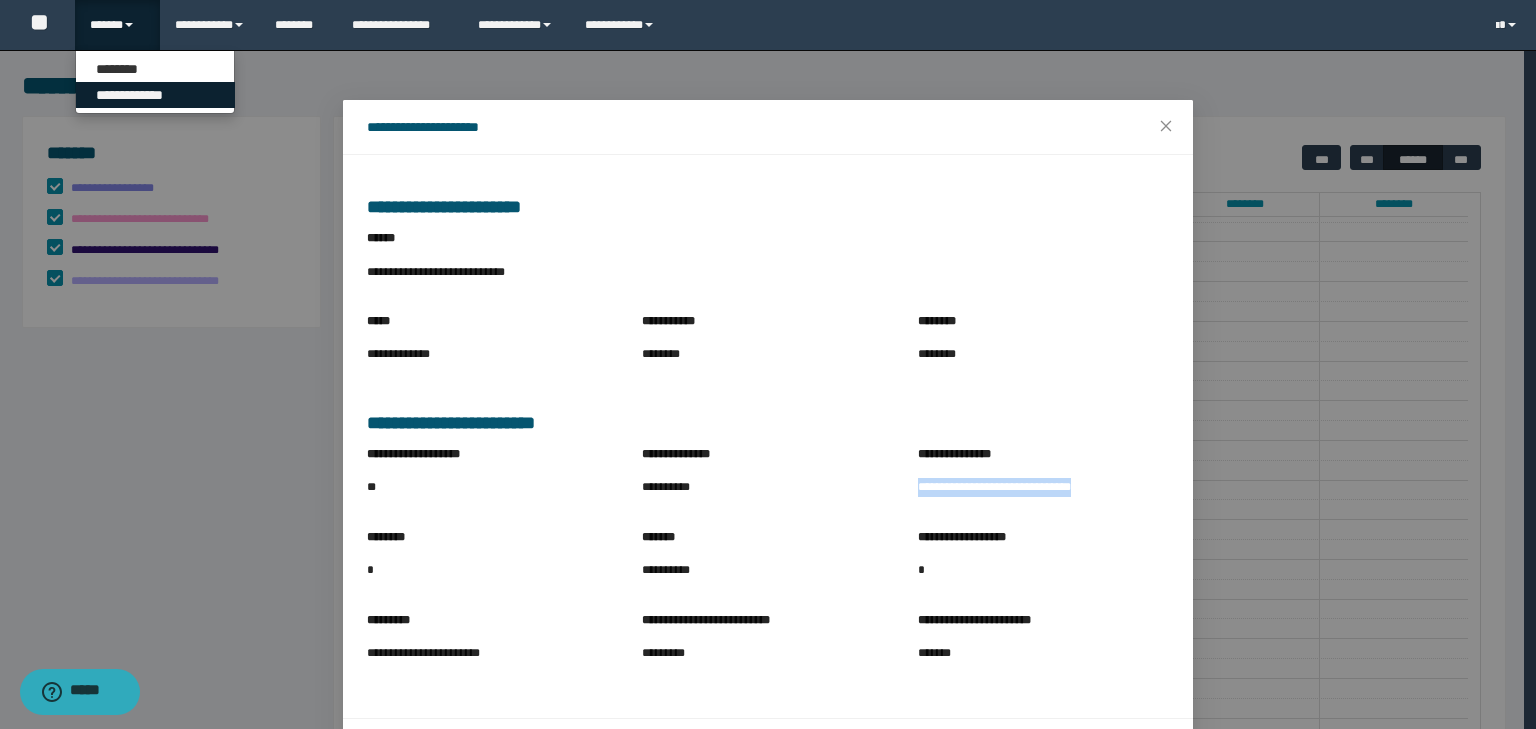 click on "**********" at bounding box center [155, 95] 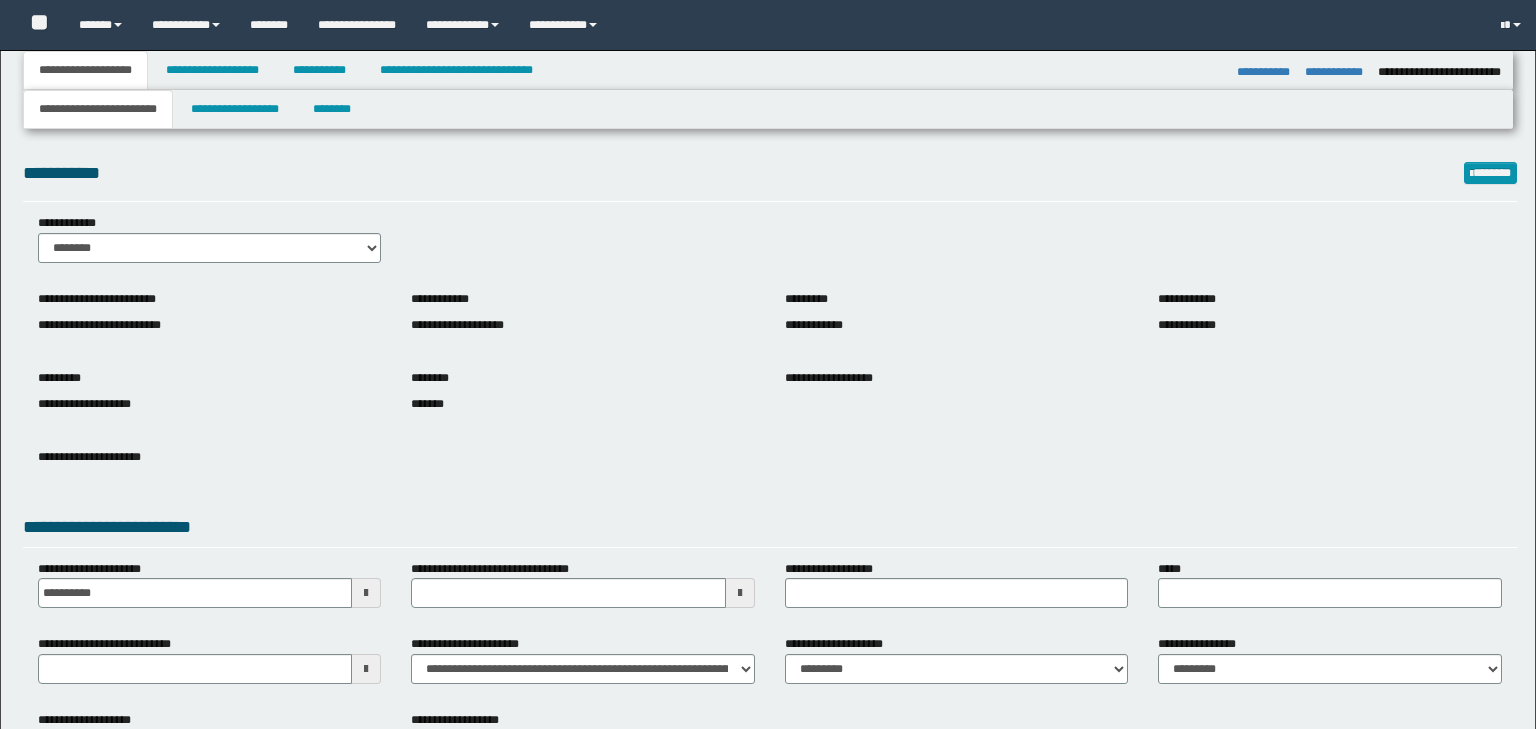 select on "*" 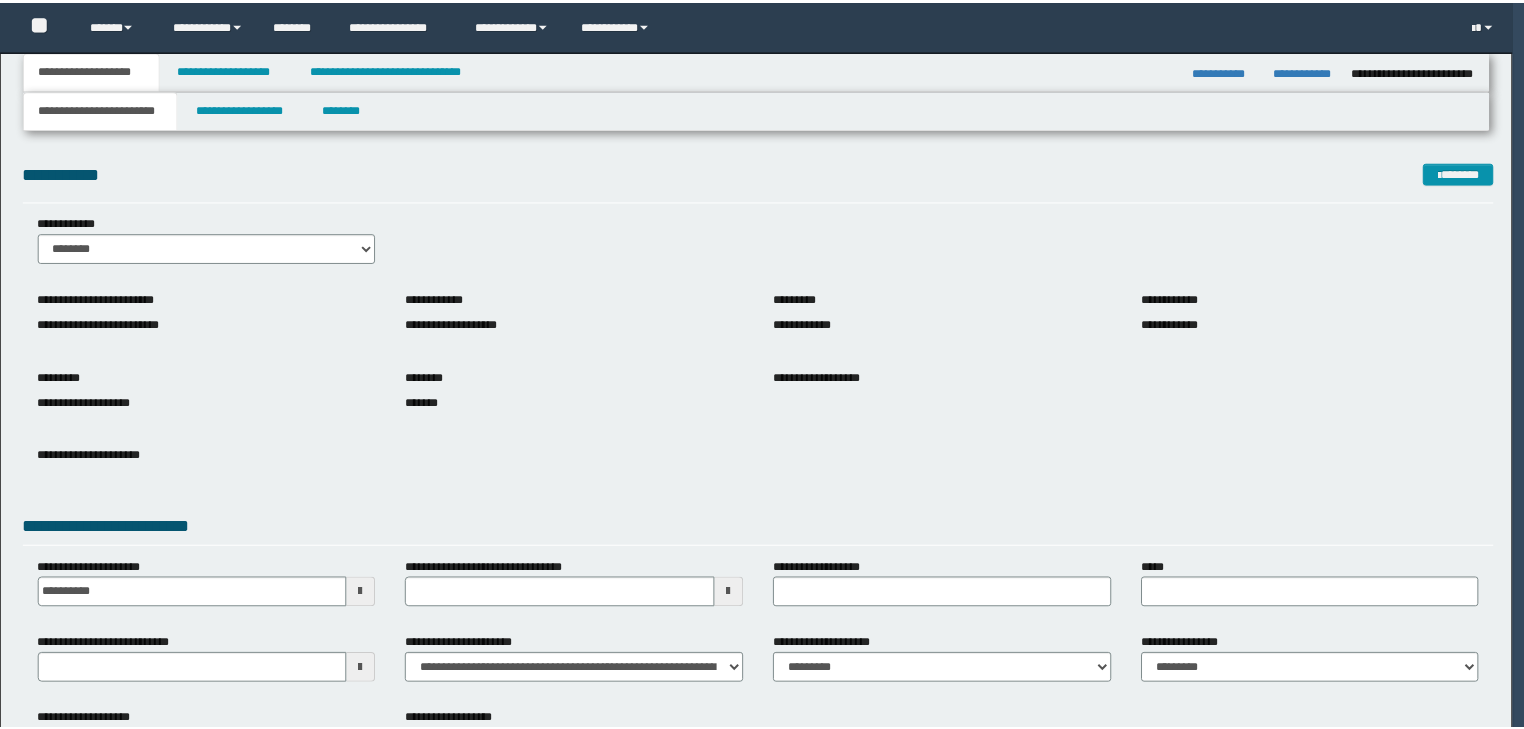 scroll, scrollTop: 0, scrollLeft: 0, axis: both 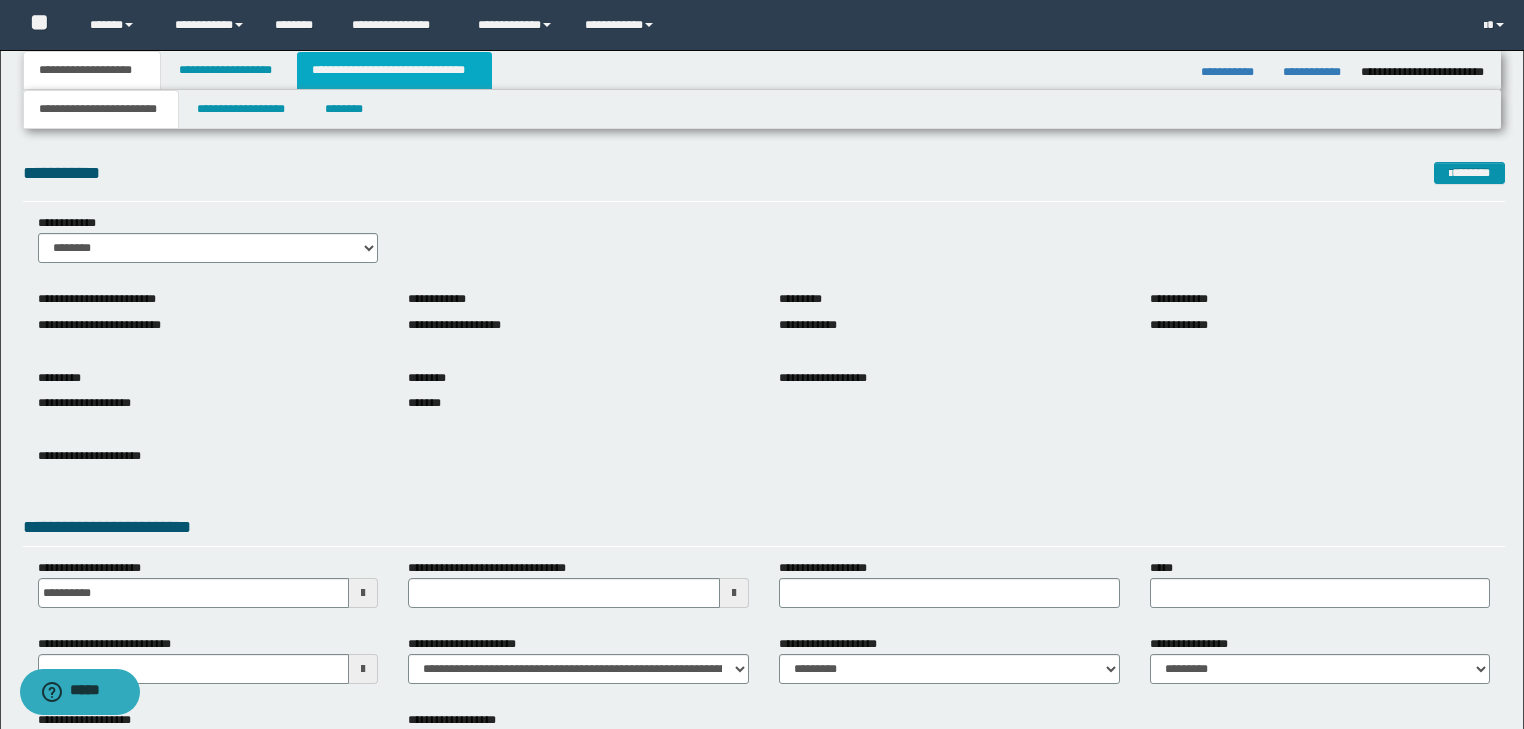 click on "**********" at bounding box center (394, 70) 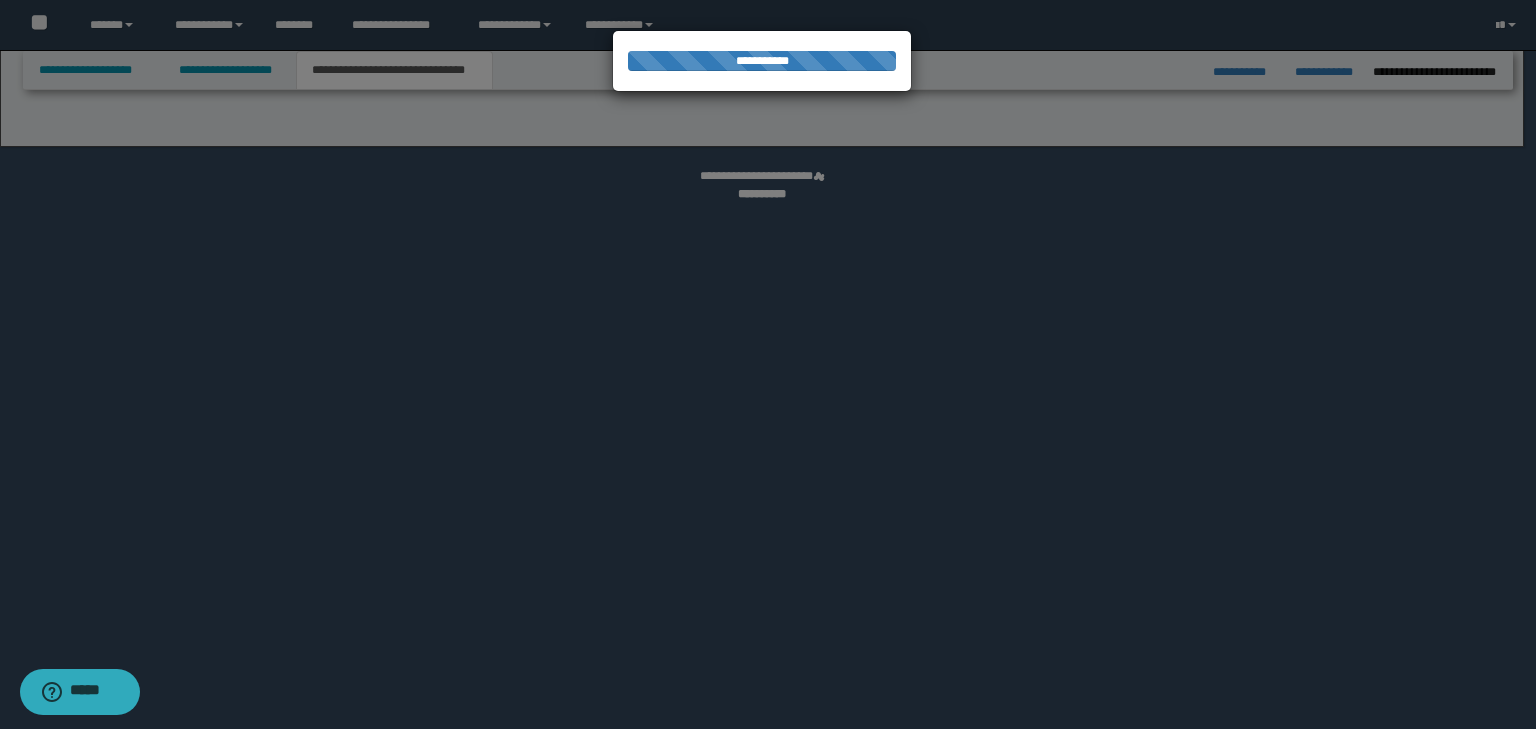 drag, startPoint x: 194, startPoint y: 68, endPoint x: 224, endPoint y: 71, distance: 30.149628 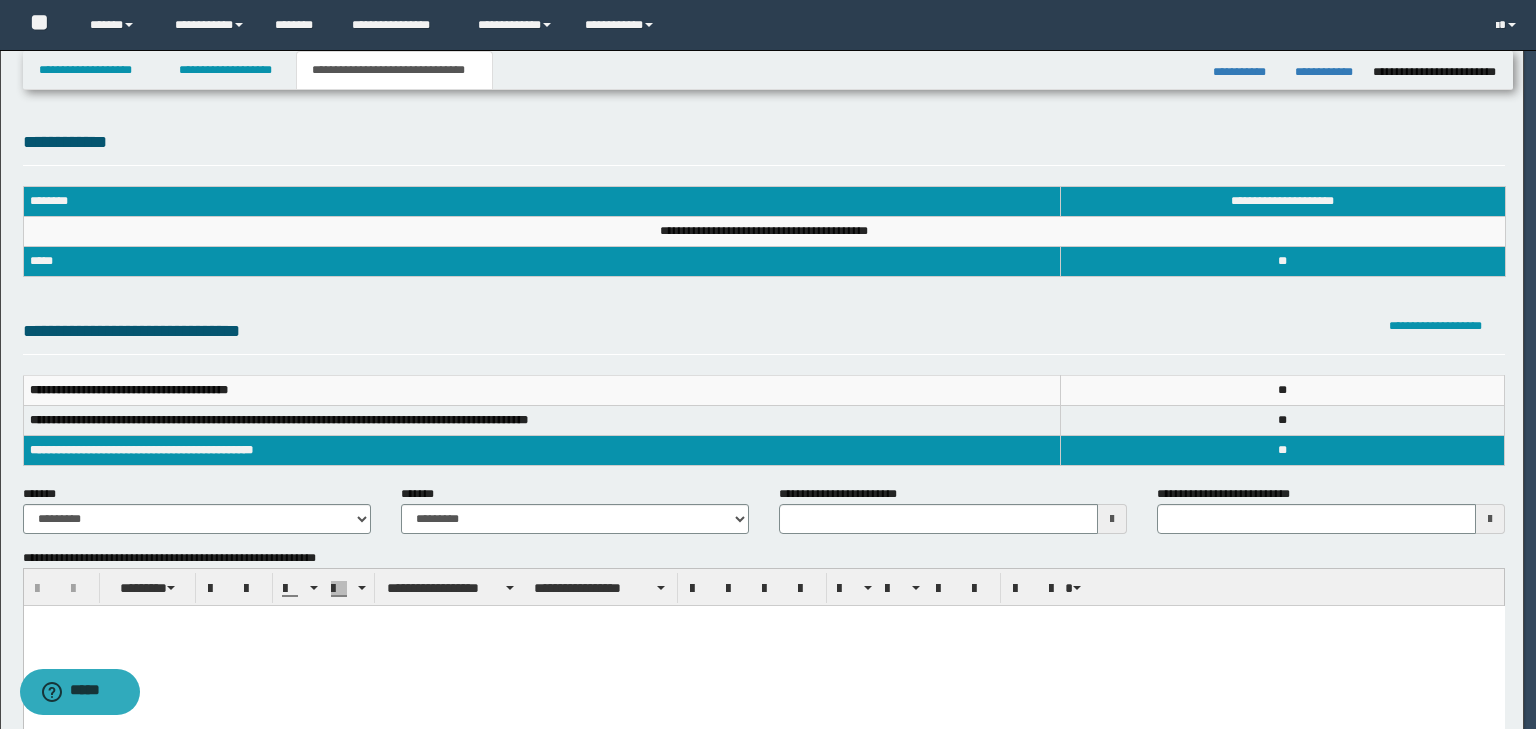 scroll, scrollTop: 0, scrollLeft: 0, axis: both 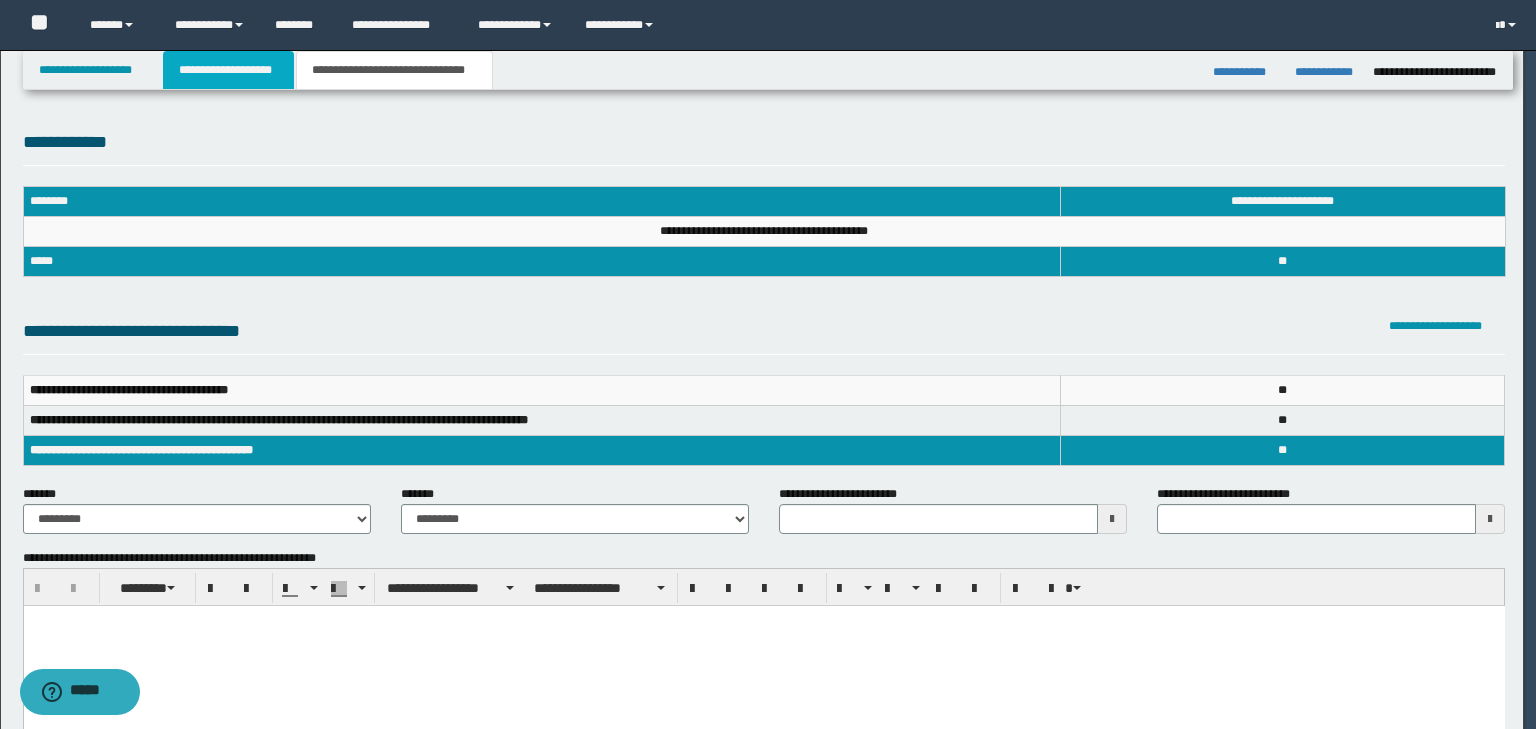 click on "**********" at bounding box center [228, 70] 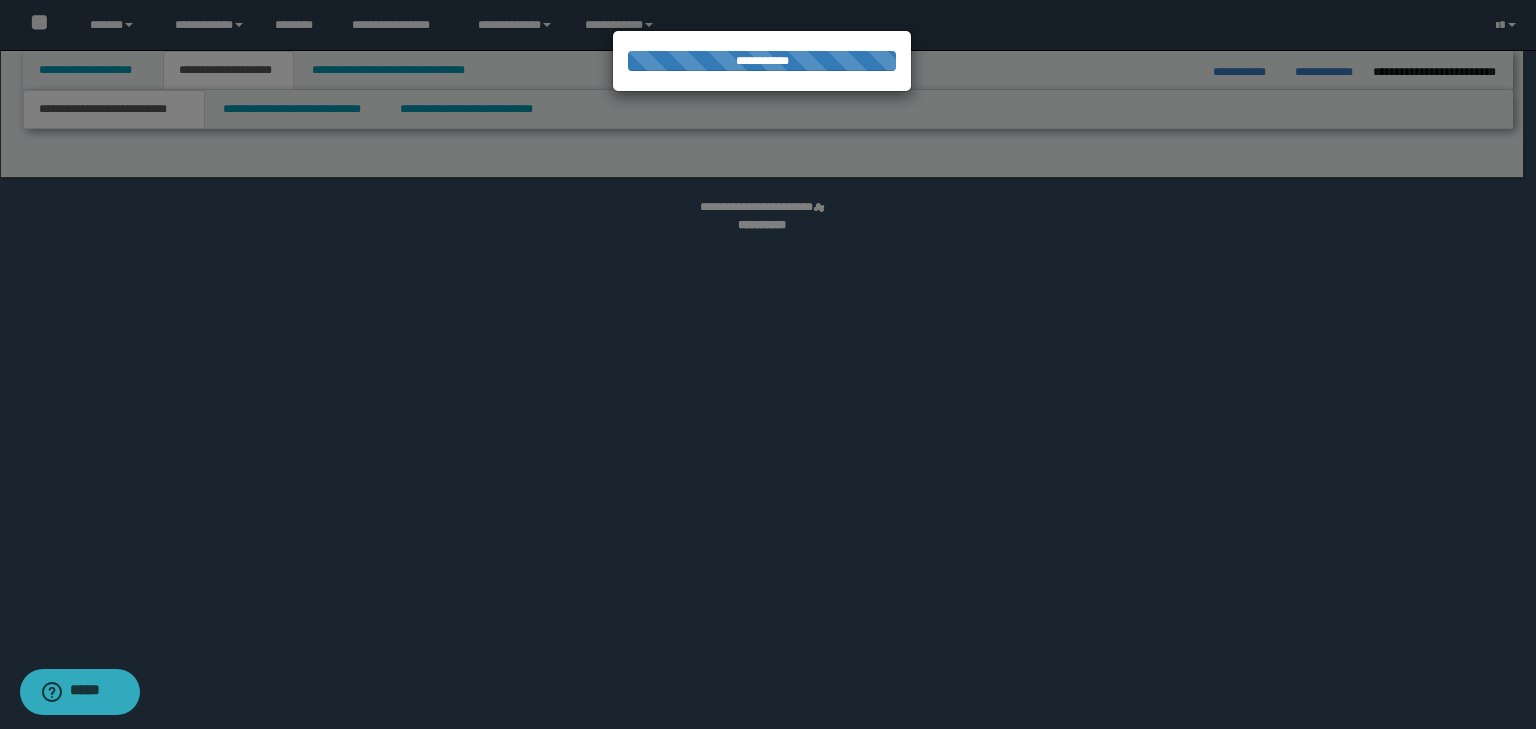 click at bounding box center (768, 364) 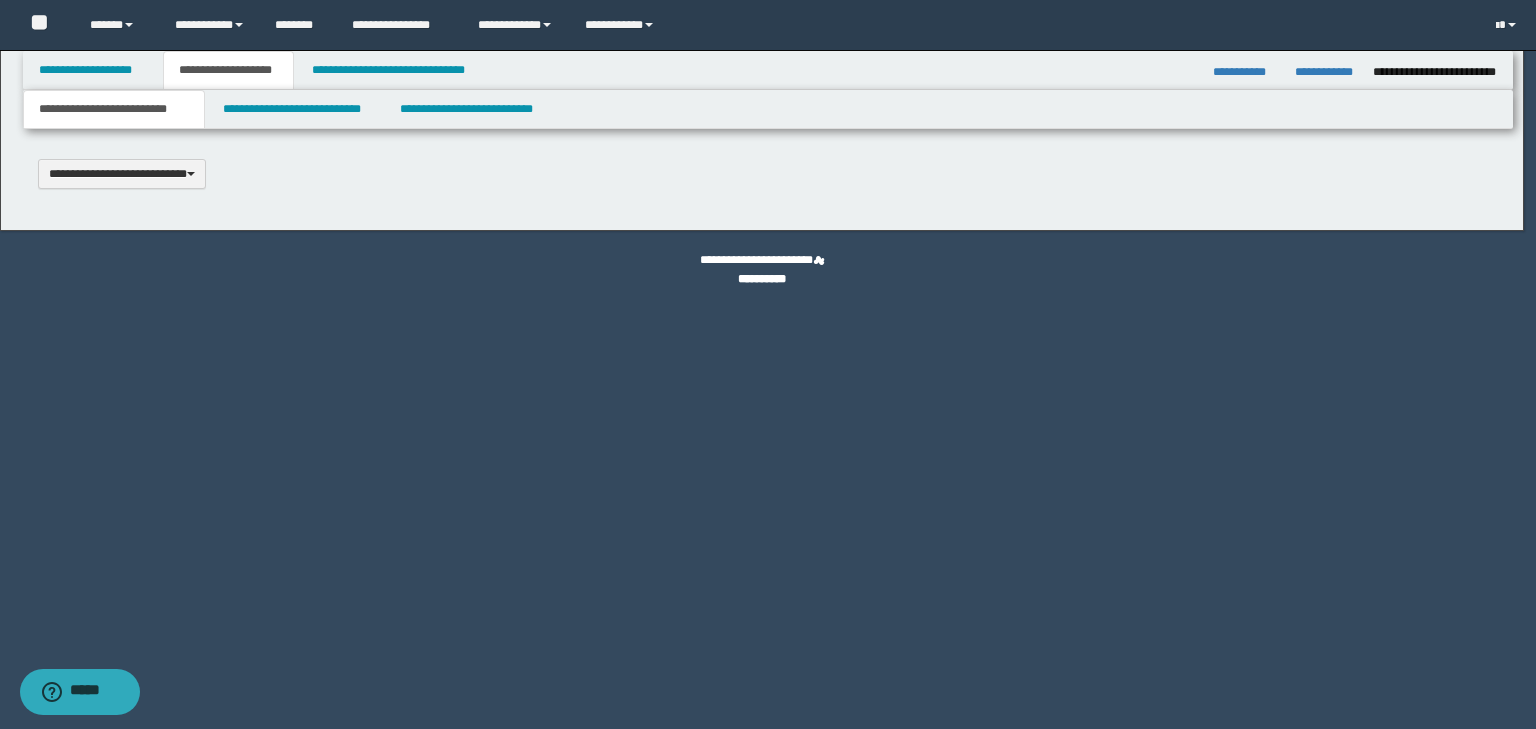 type 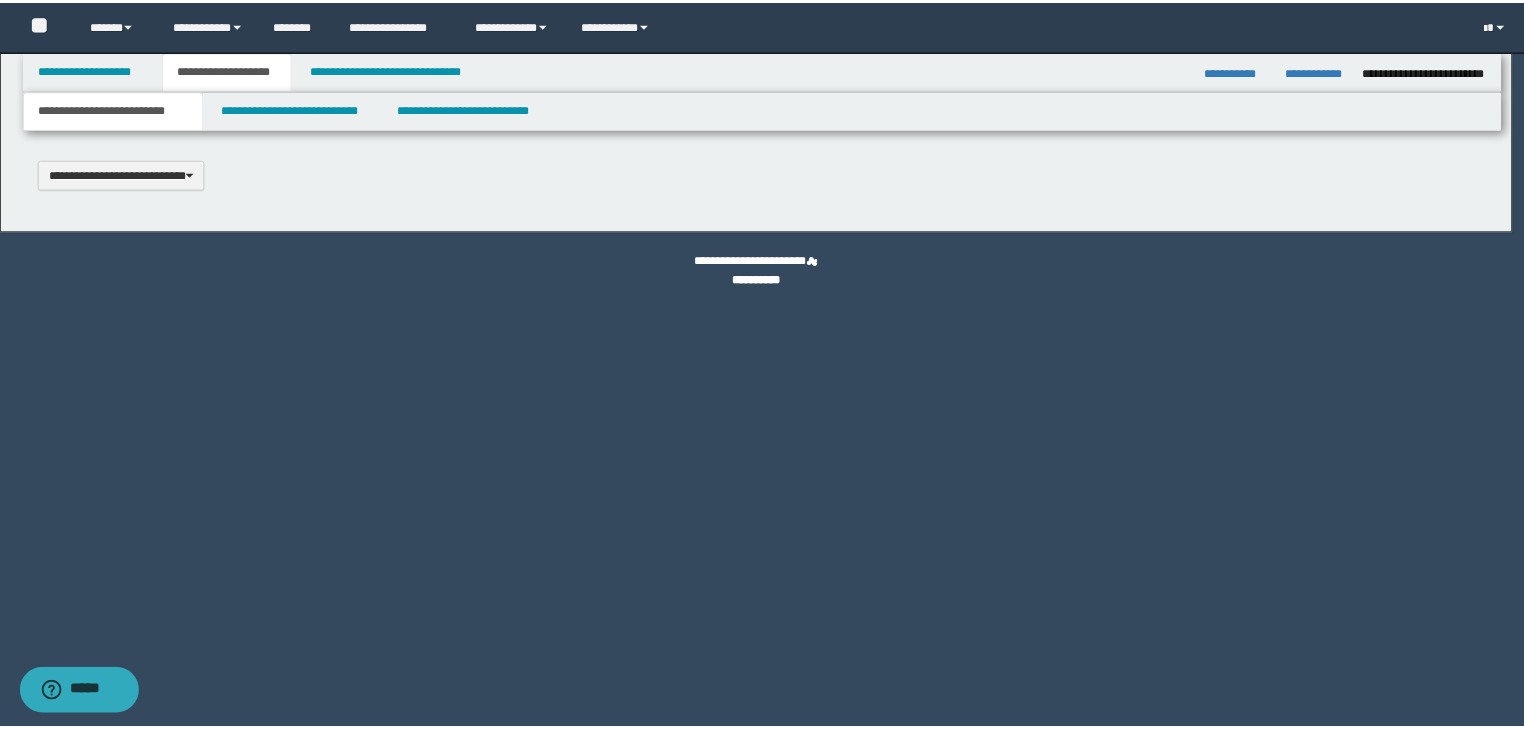 scroll, scrollTop: 0, scrollLeft: 0, axis: both 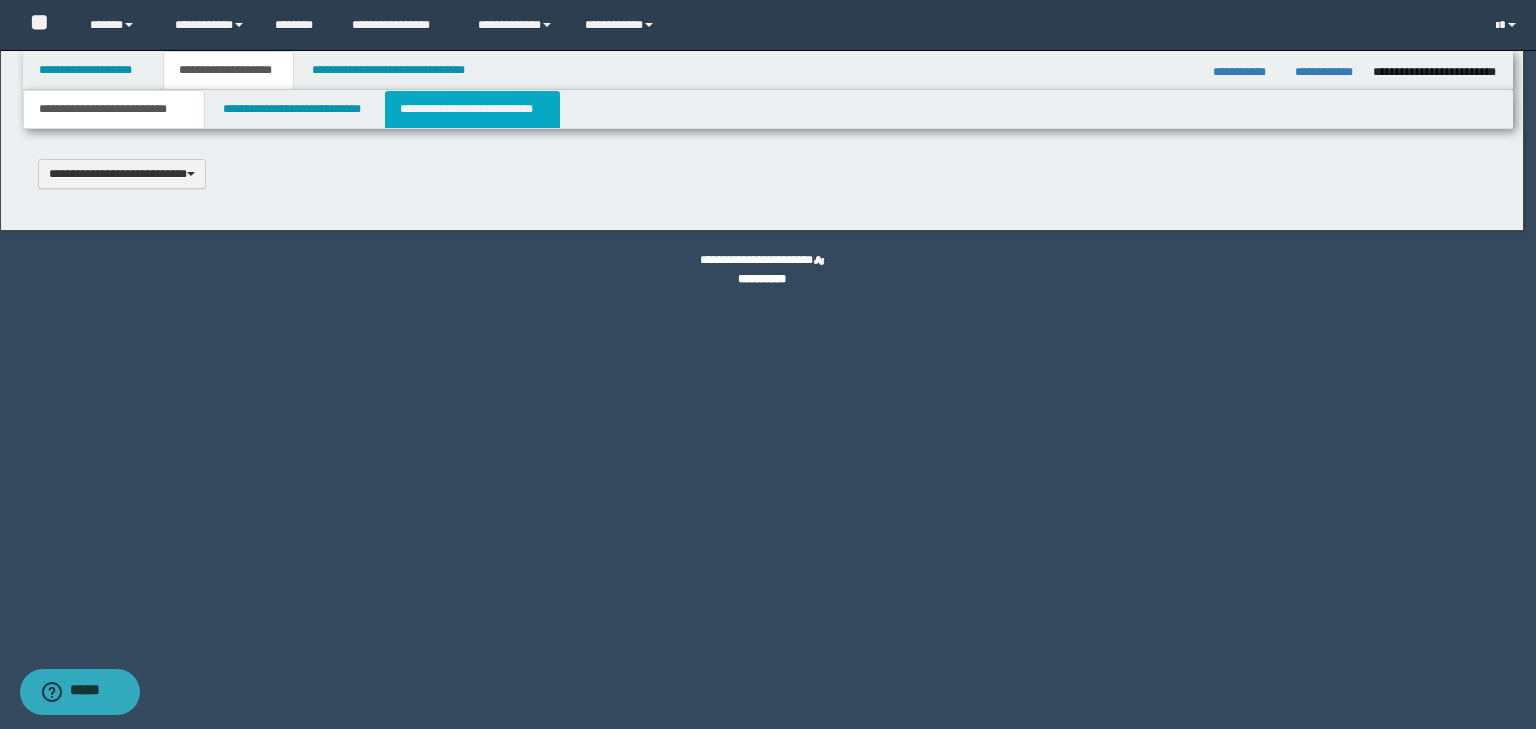 click on "**********" at bounding box center [762, 364] 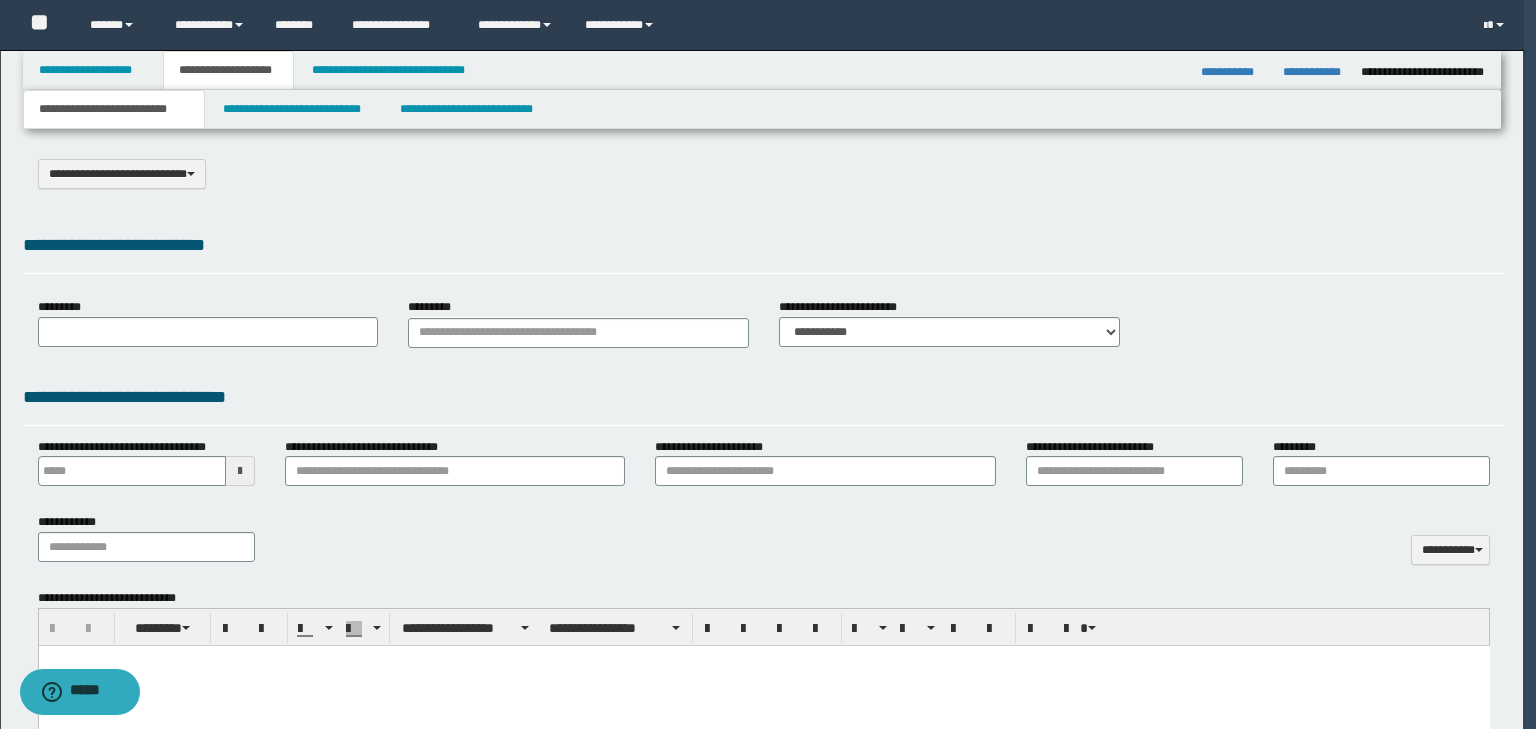 select on "*" 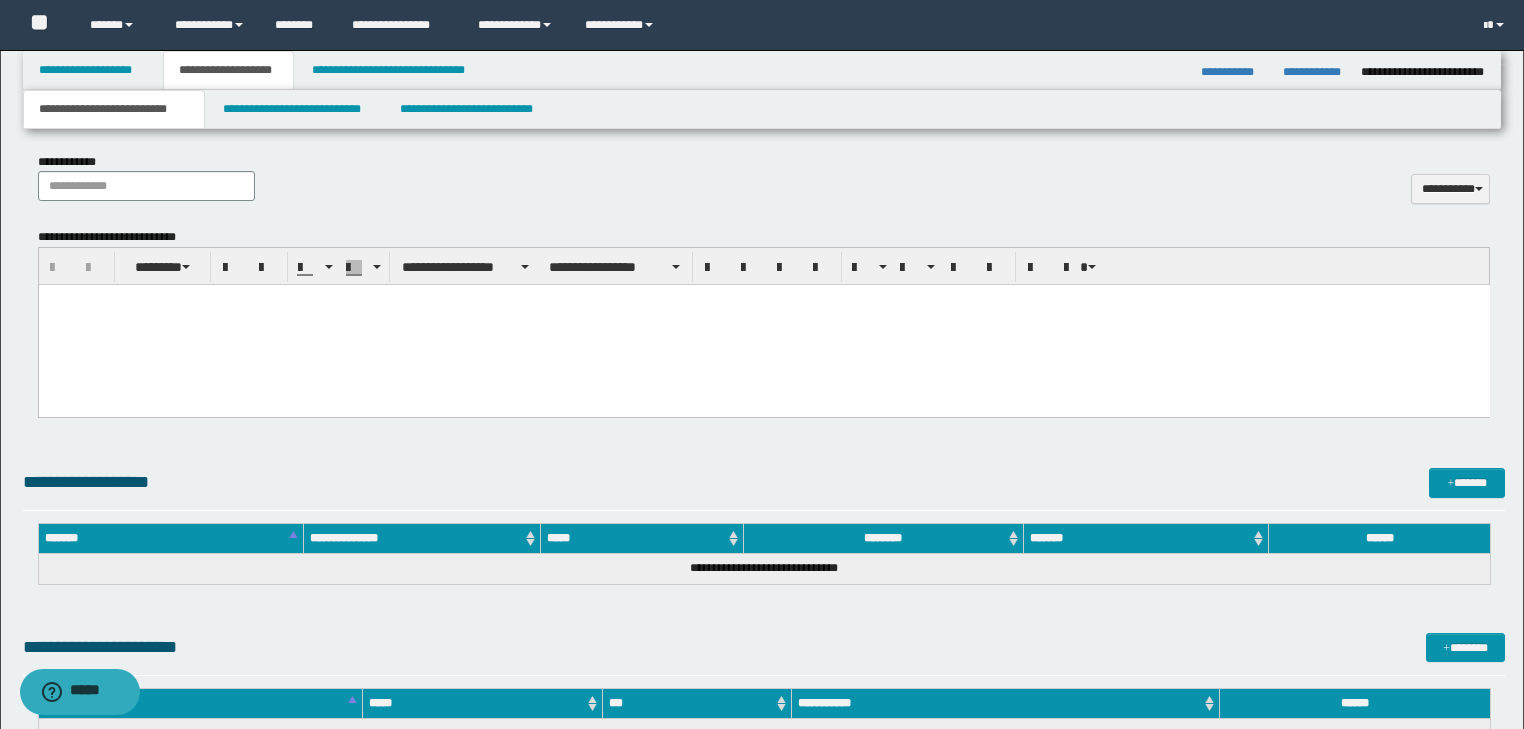 scroll, scrollTop: 1282, scrollLeft: 0, axis: vertical 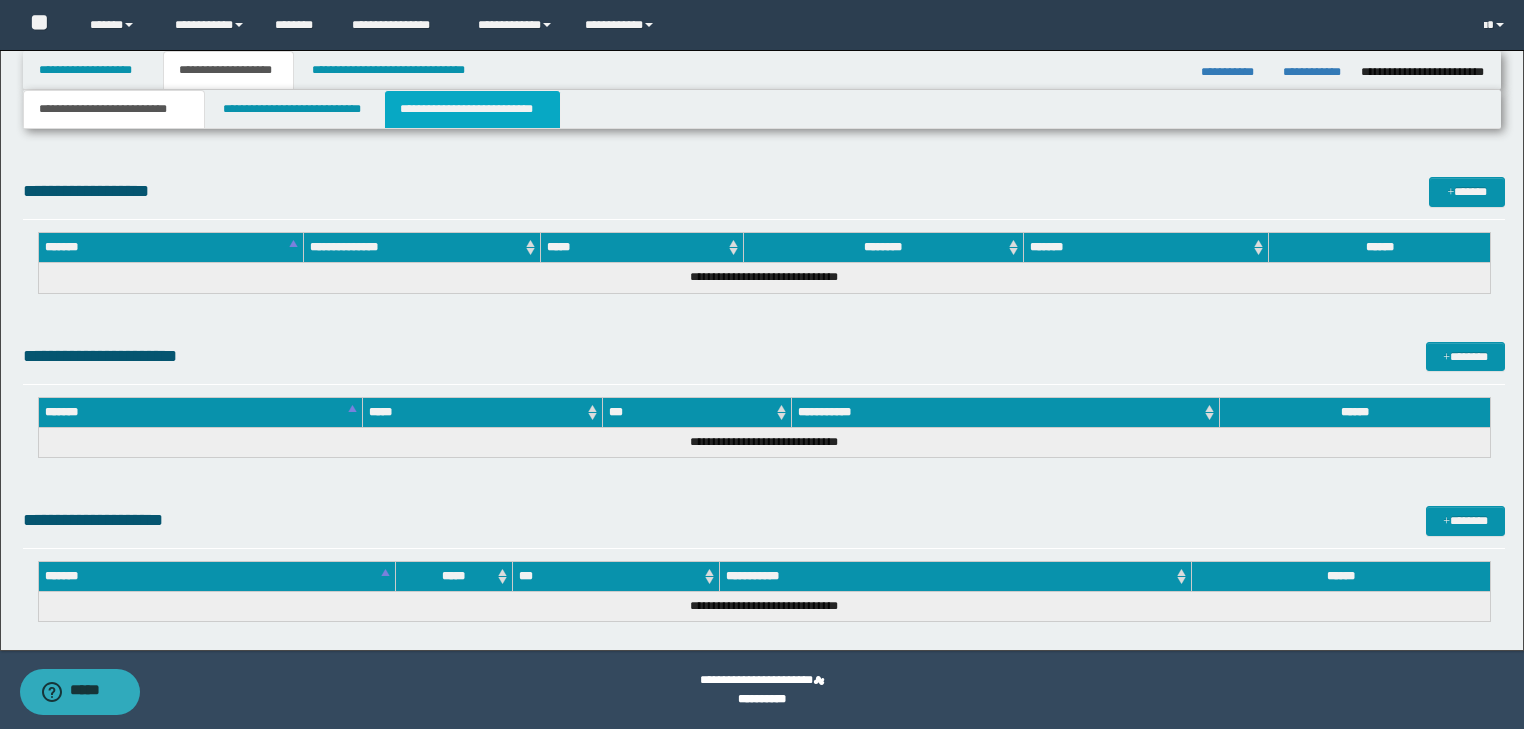 click on "**********" at bounding box center (472, 109) 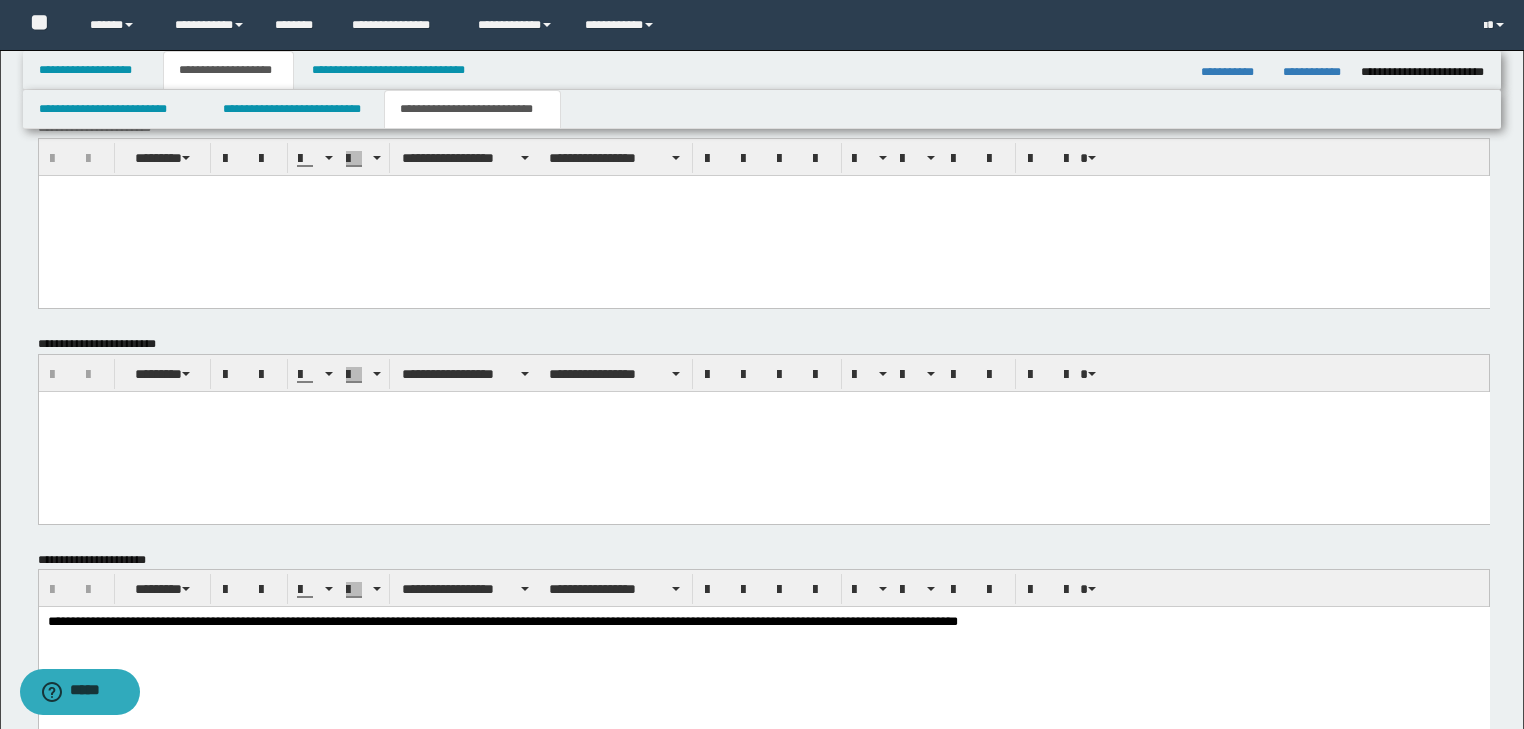 scroll, scrollTop: 783, scrollLeft: 0, axis: vertical 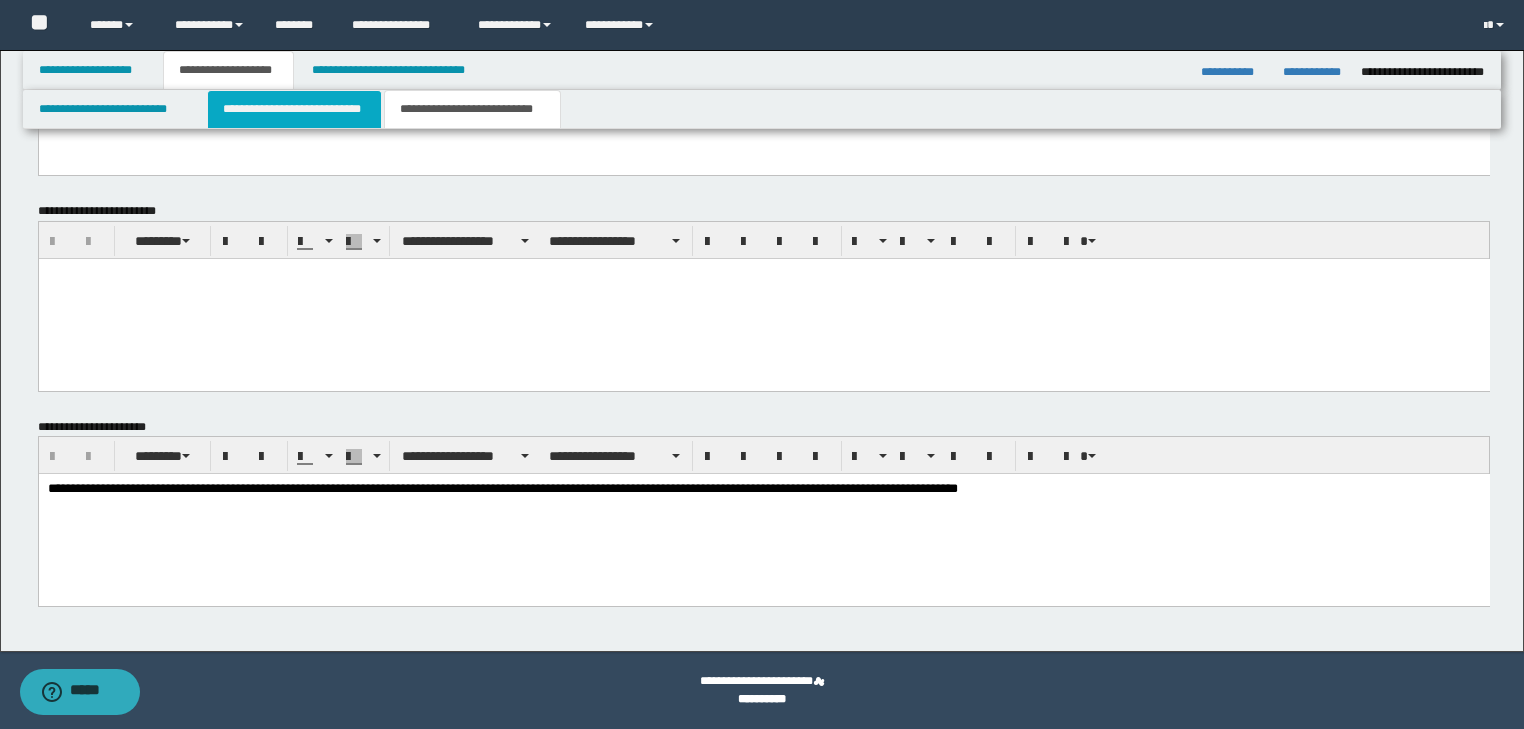 click on "**********" at bounding box center (294, 109) 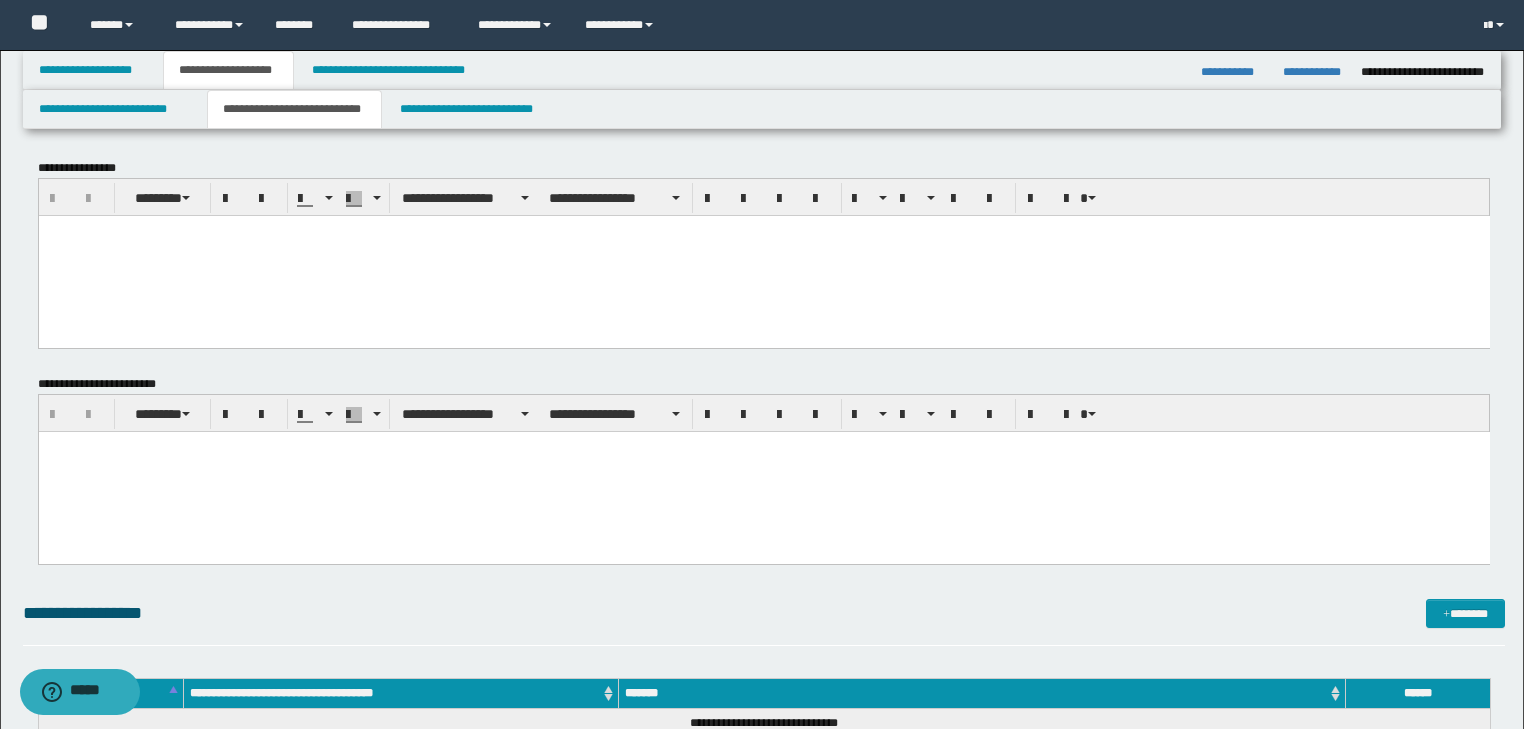scroll, scrollTop: 533, scrollLeft: 0, axis: vertical 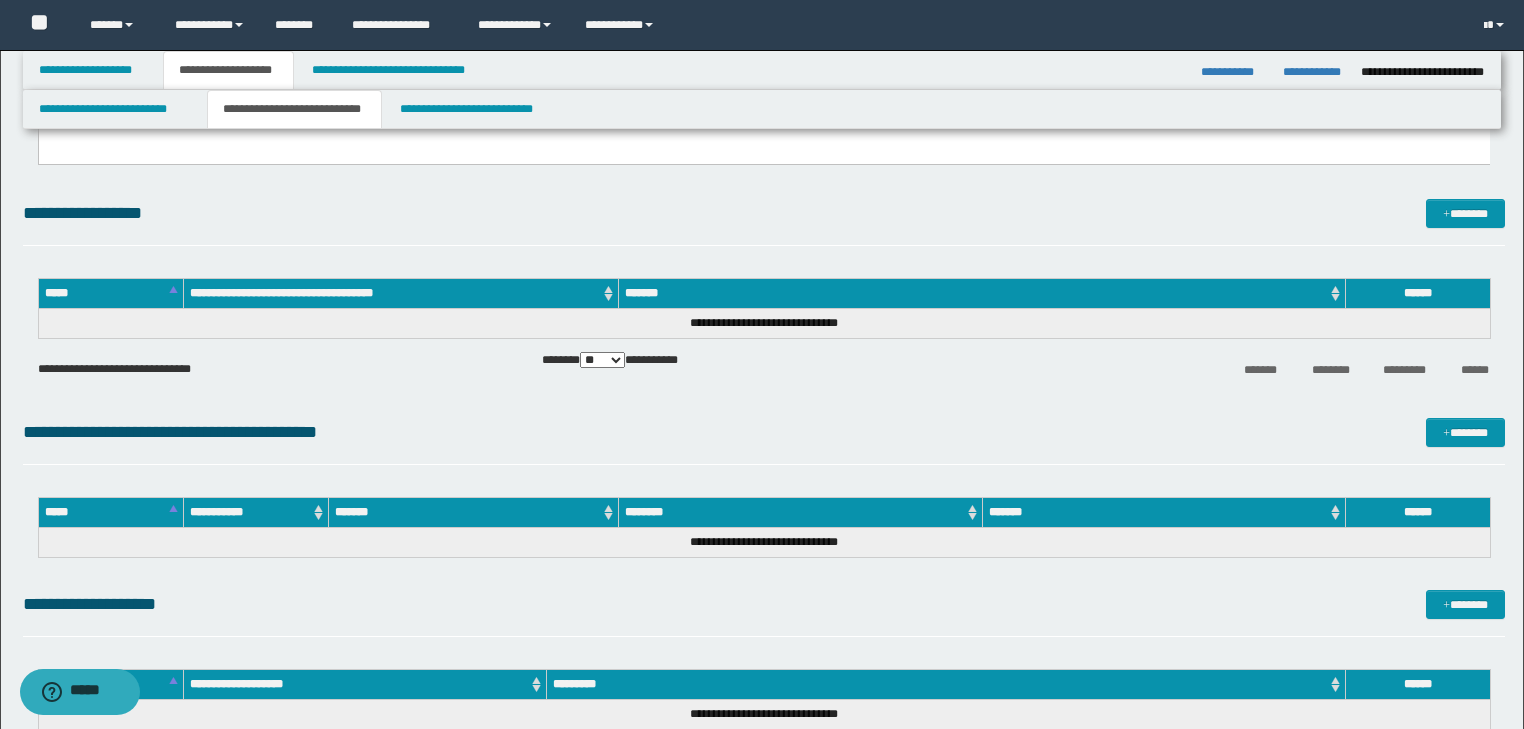 click on "**********" at bounding box center (294, 109) 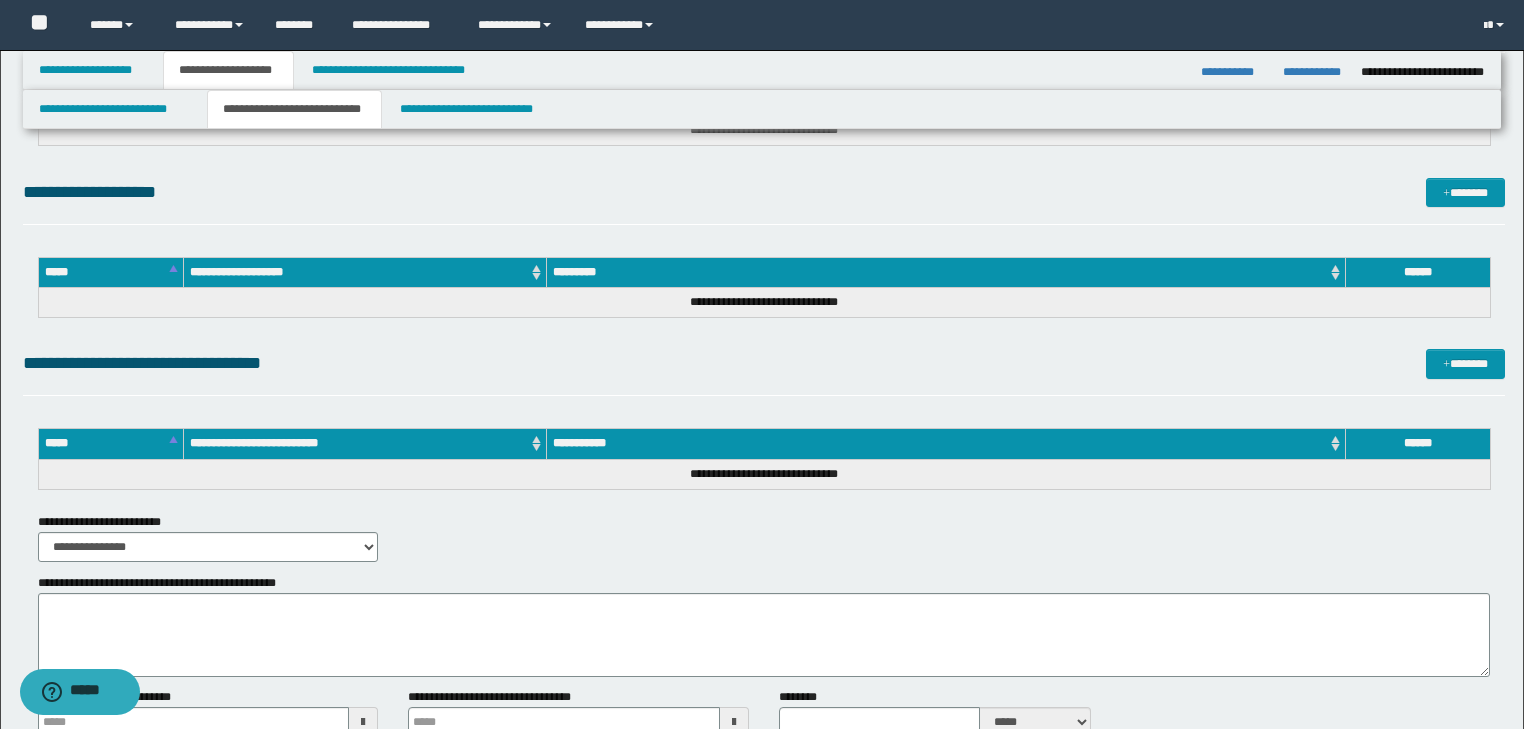 scroll, scrollTop: 944, scrollLeft: 0, axis: vertical 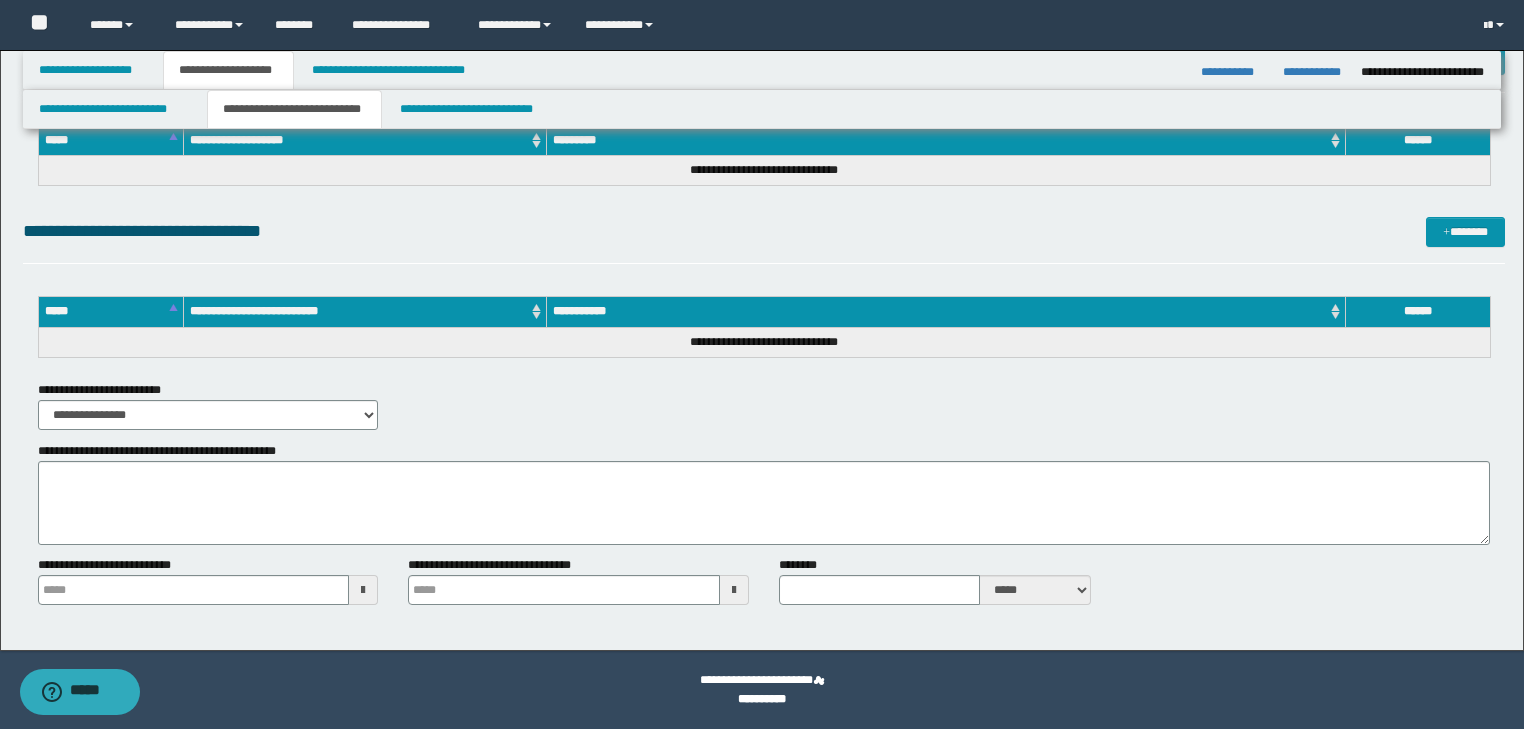 click on "**********" at bounding box center [294, 109] 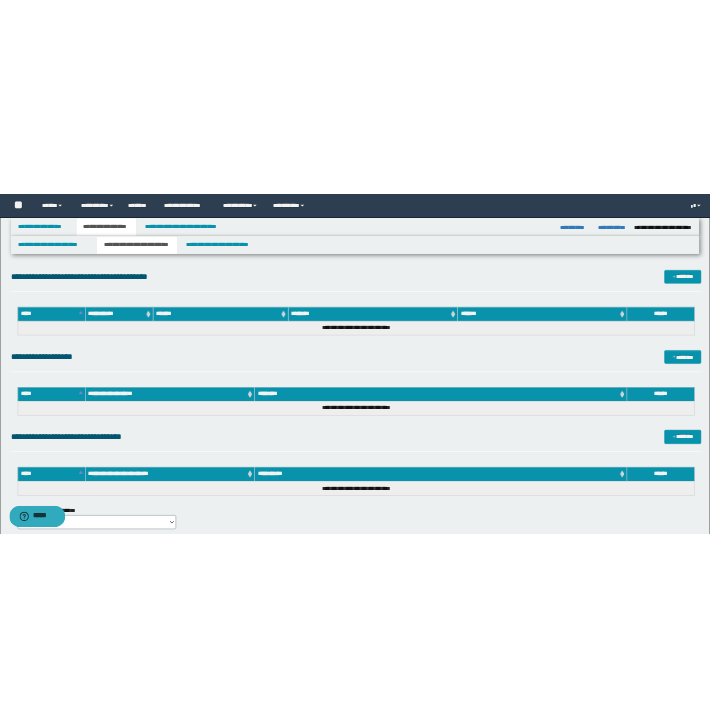 scroll, scrollTop: 410, scrollLeft: 0, axis: vertical 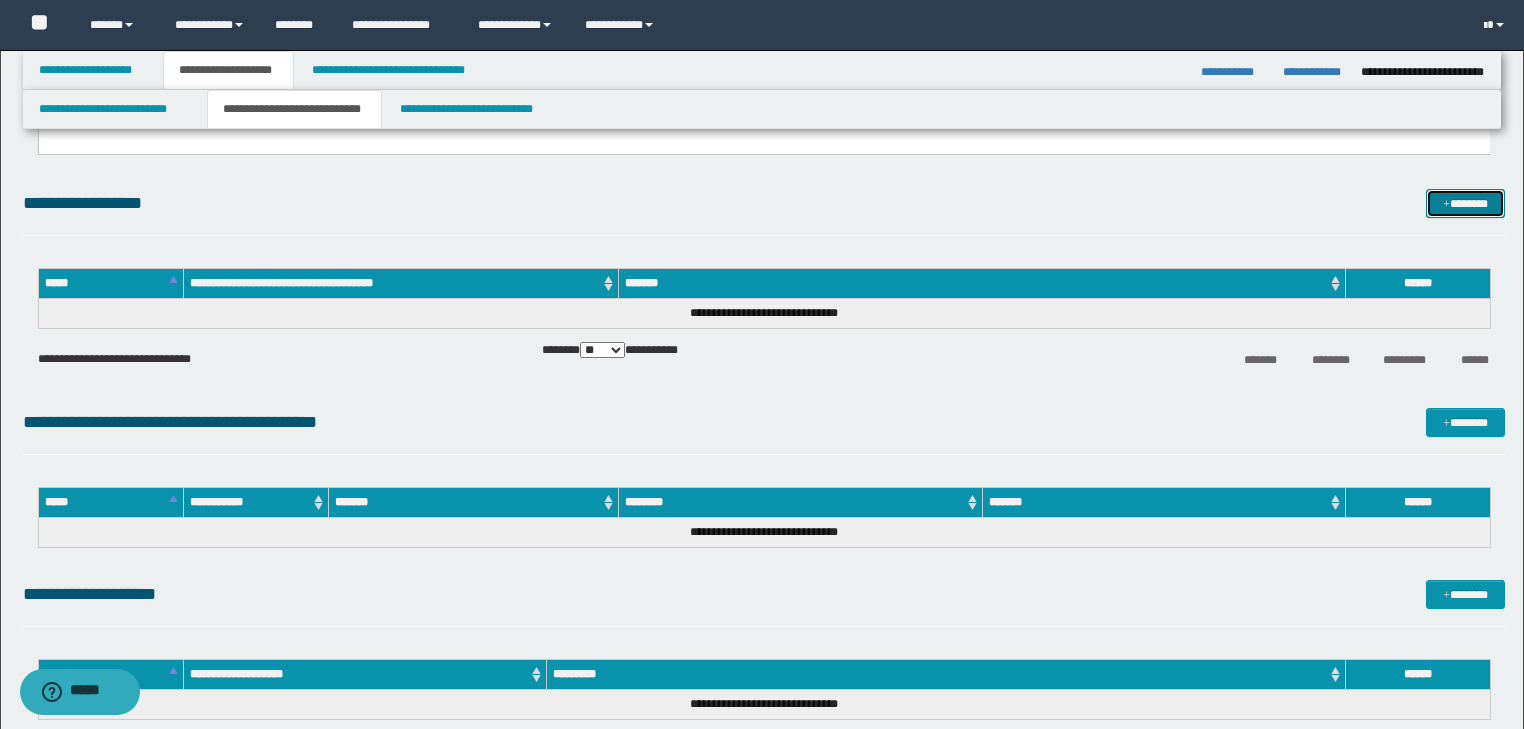 click on "*******" at bounding box center [1465, 204] 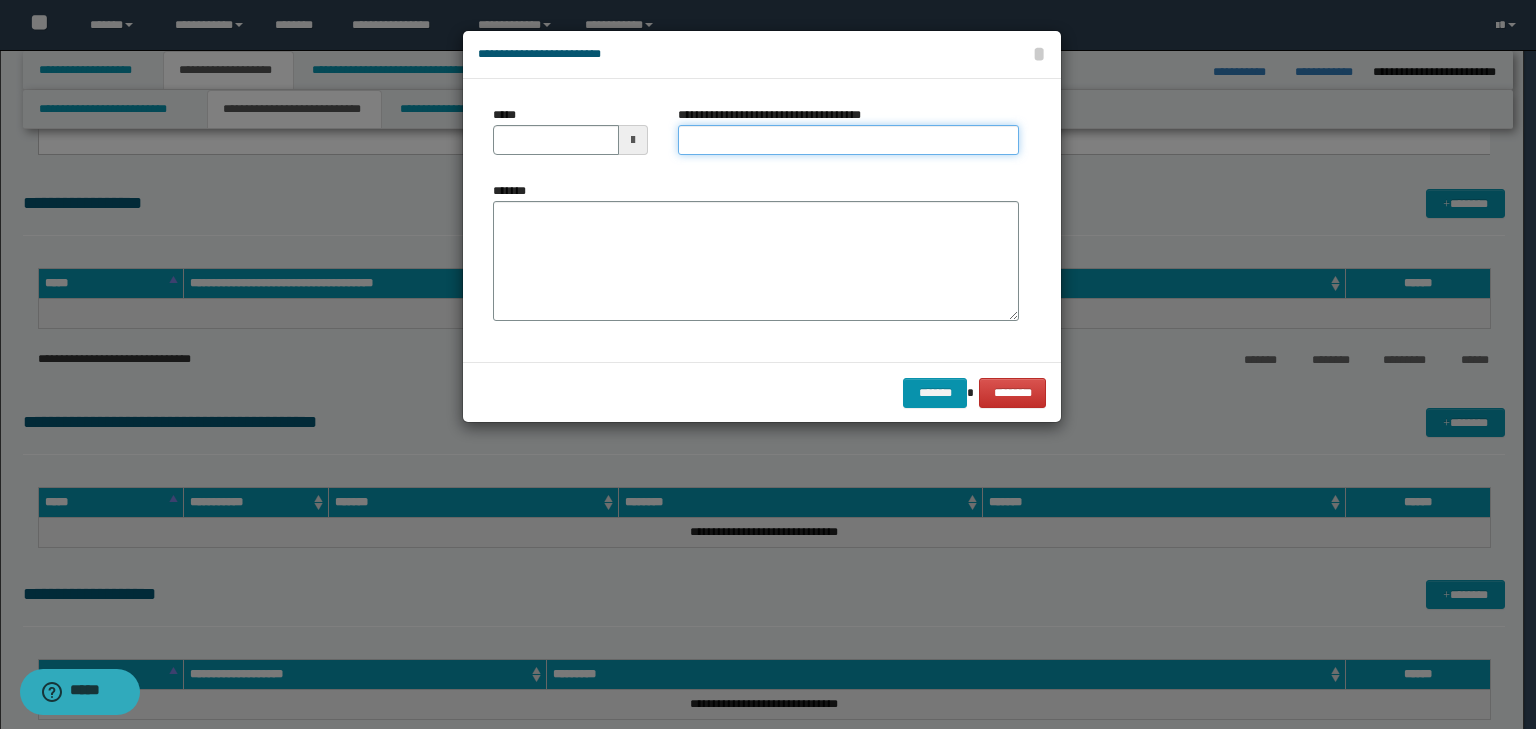 click on "**********" at bounding box center [848, 140] 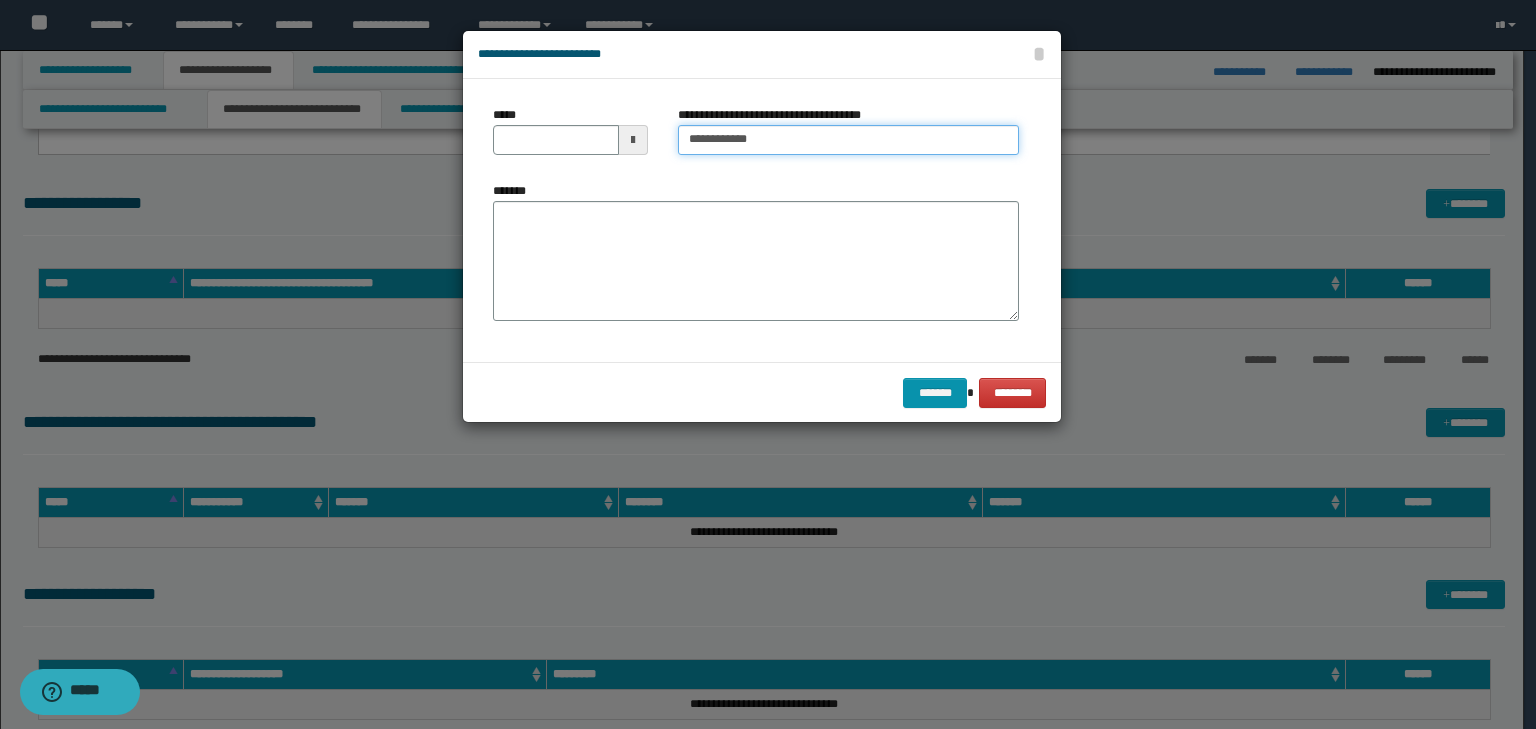 type on "**********" 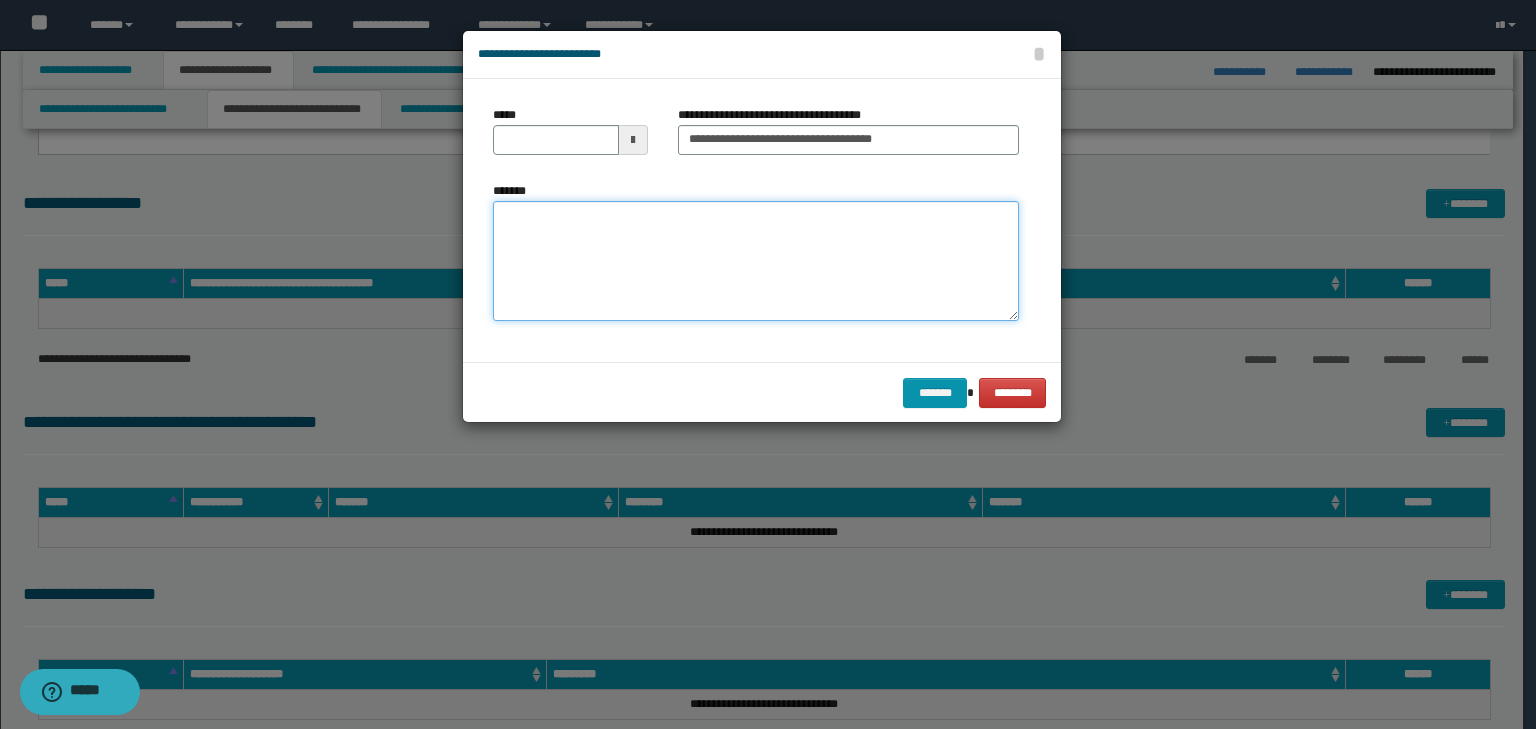 click on "*******" at bounding box center [756, 261] 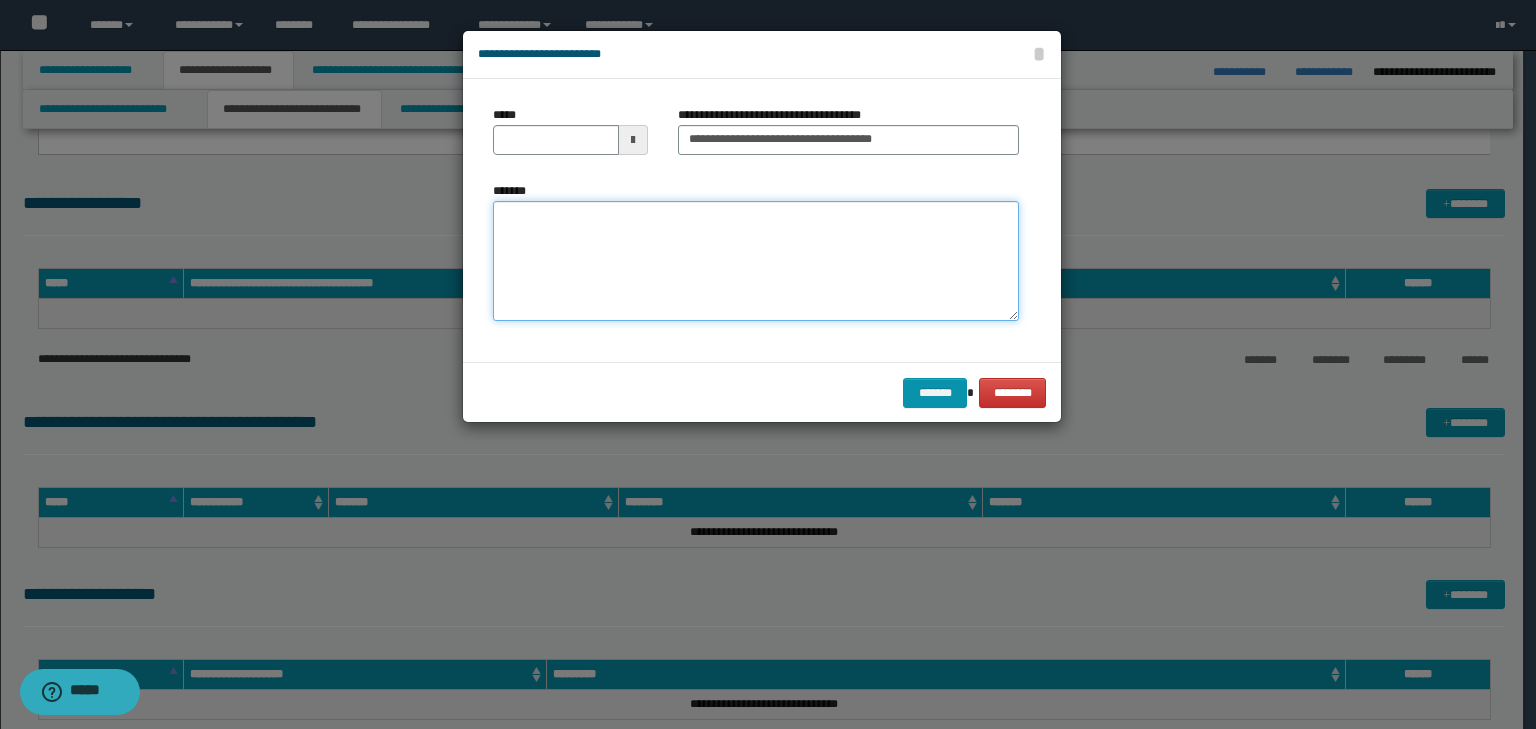 click on "*******" at bounding box center (756, 261) 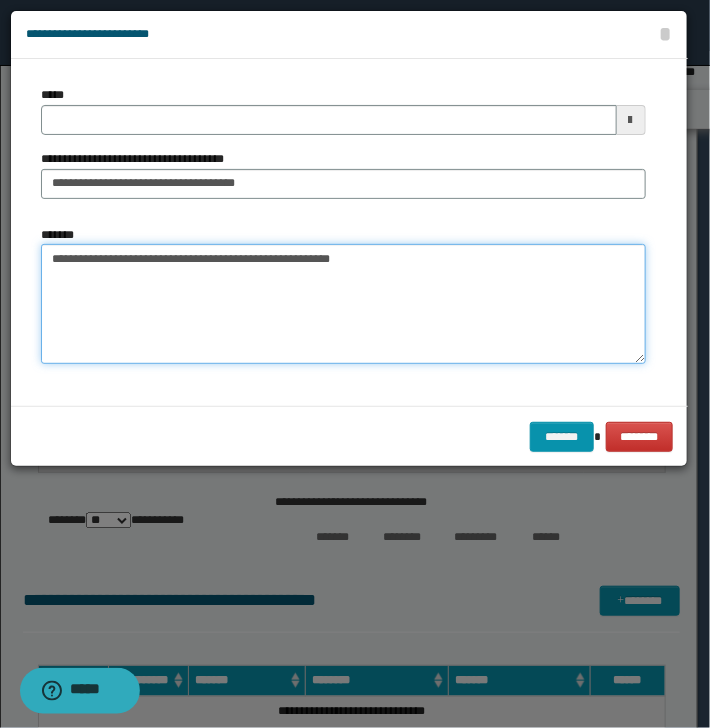 type on "**********" 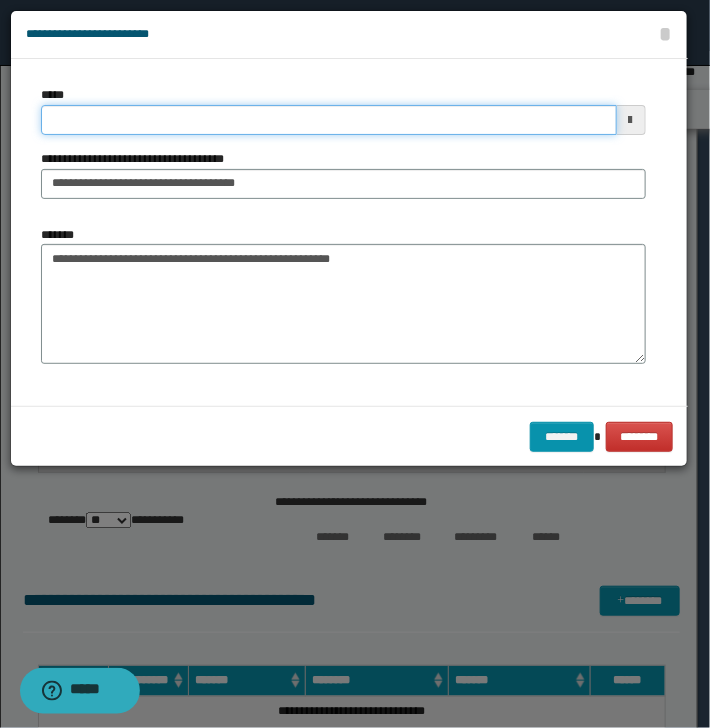 click on "*****" at bounding box center [329, 120] 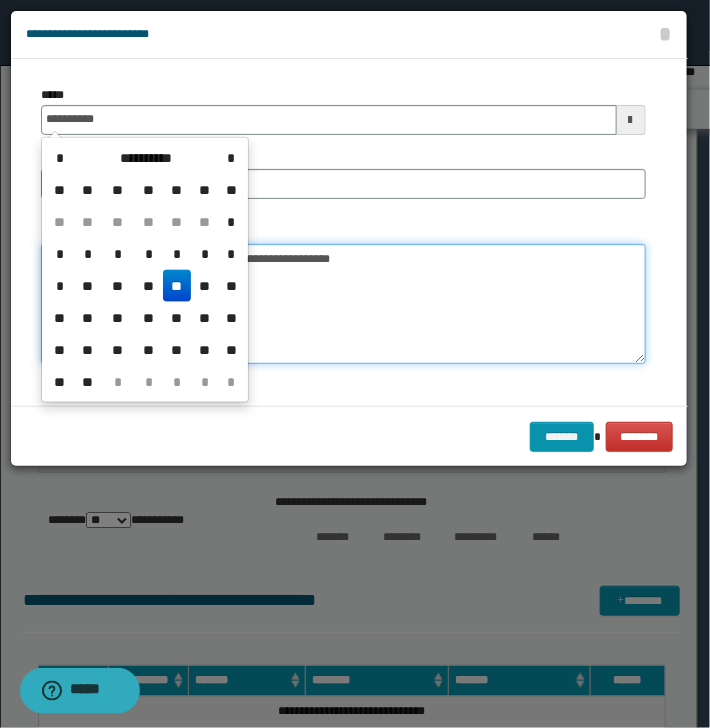 type on "**********" 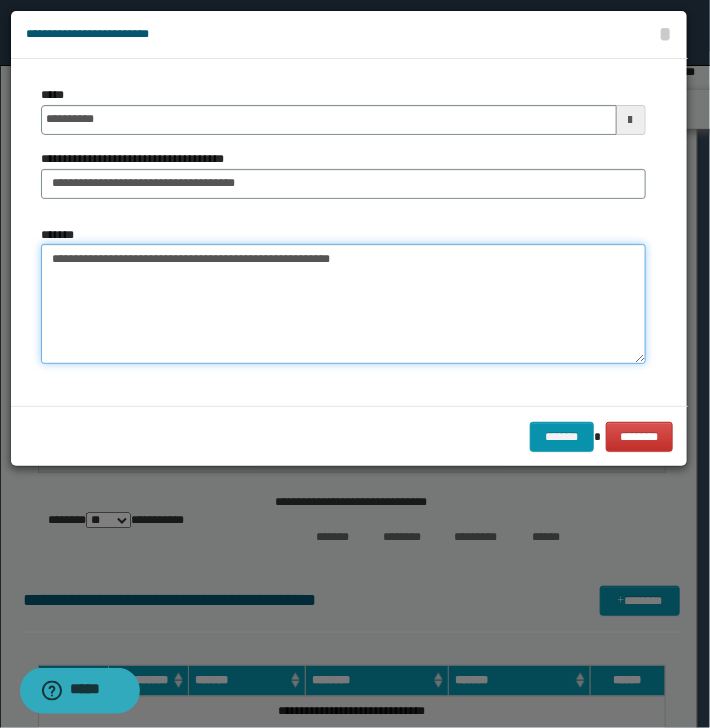 click on "**********" at bounding box center (343, 304) 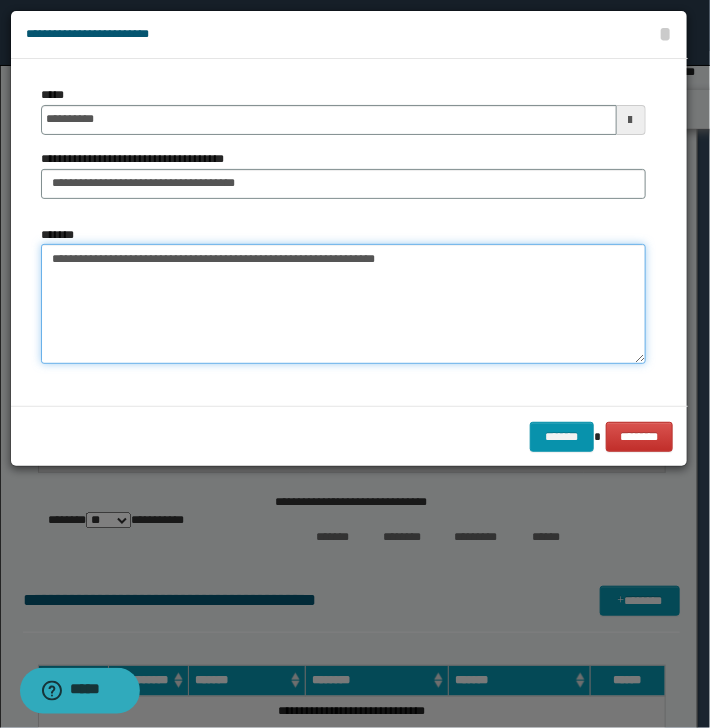 click on "**********" at bounding box center [343, 304] 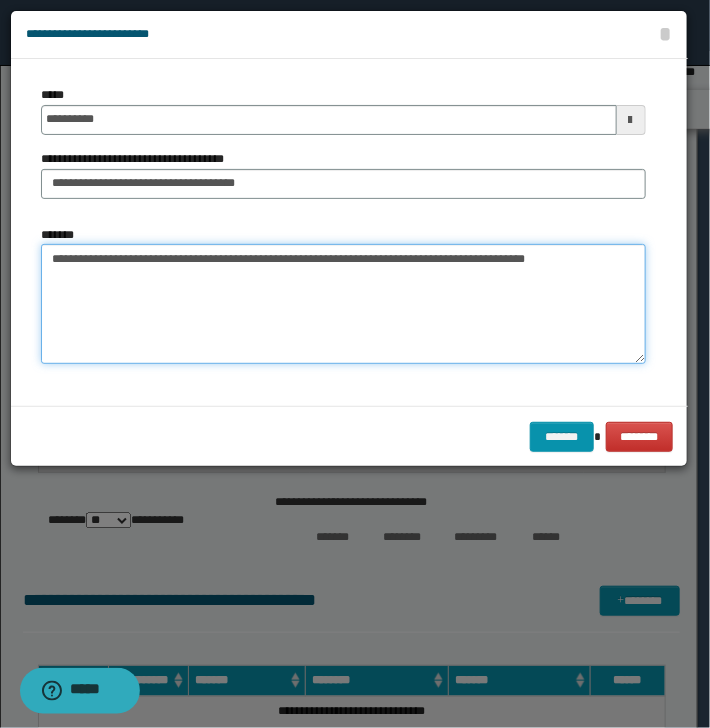 click on "**********" at bounding box center (343, 304) 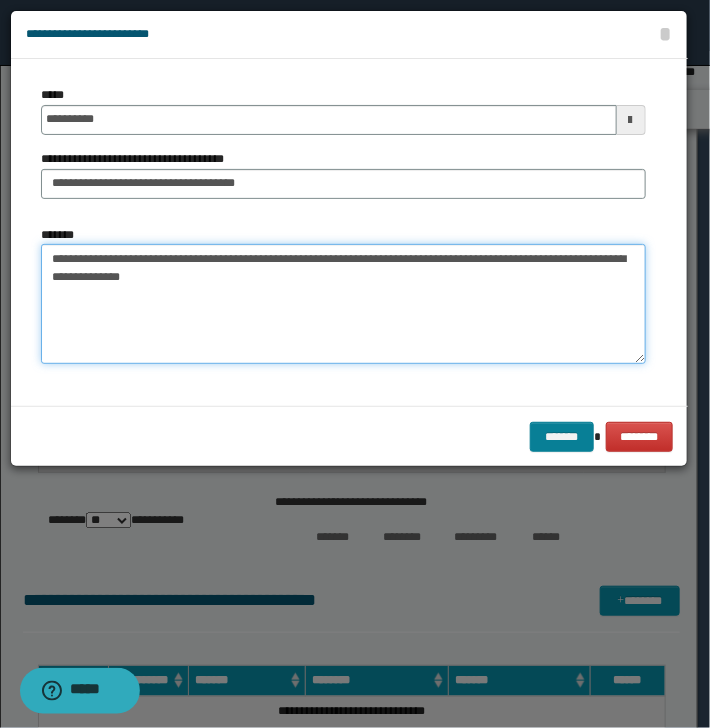 type on "**********" 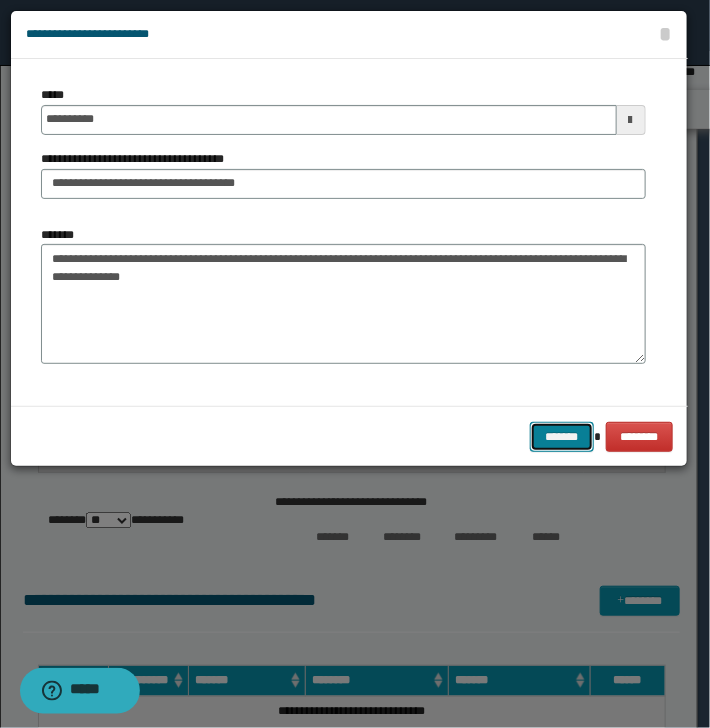 drag, startPoint x: 562, startPoint y: 440, endPoint x: 584, endPoint y: 416, distance: 32.55764 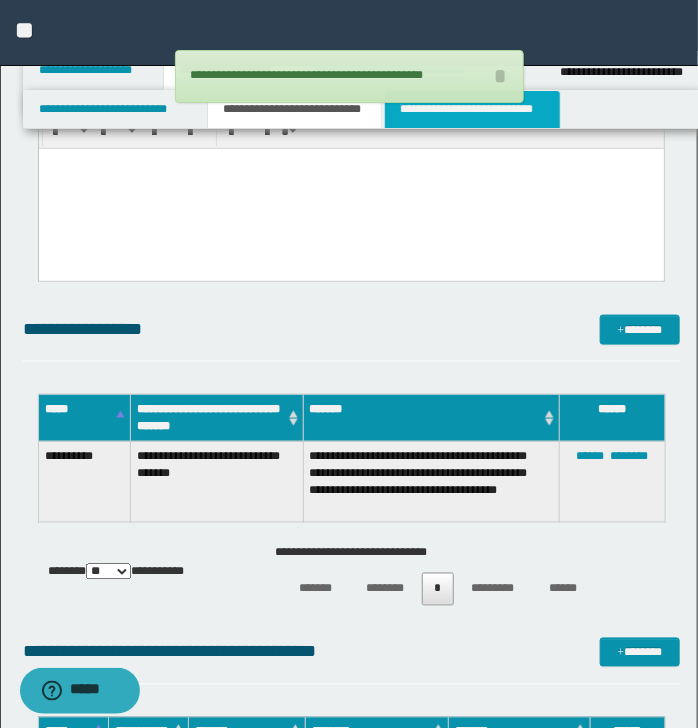click on "**********" at bounding box center [472, 109] 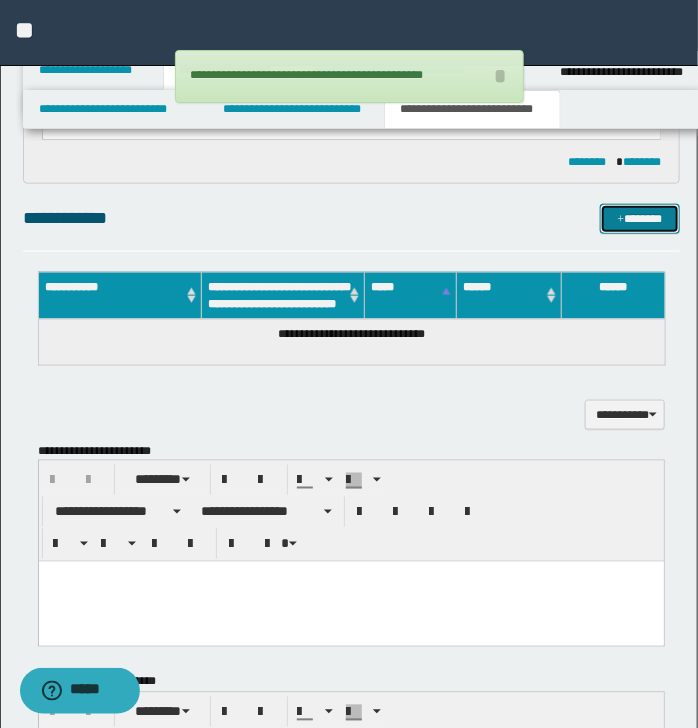 click on "*******" at bounding box center [639, 219] 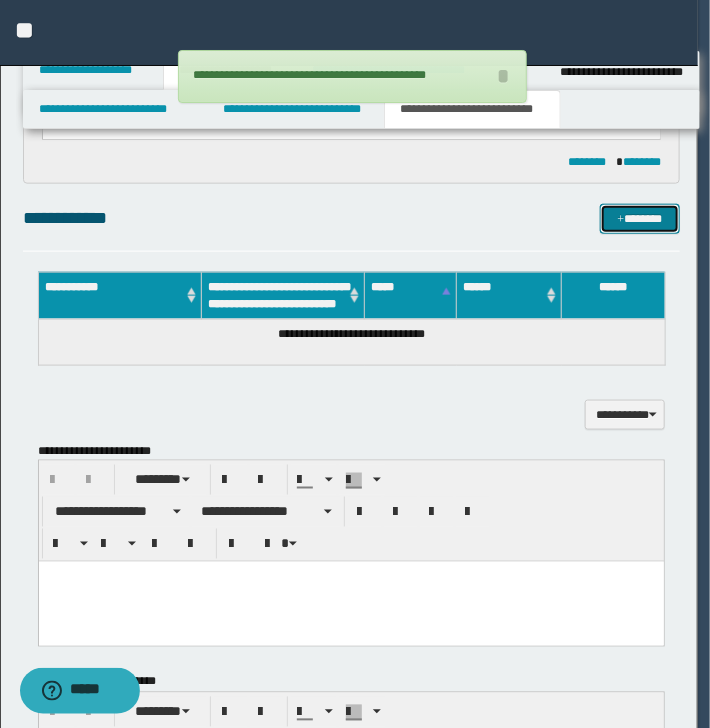 type 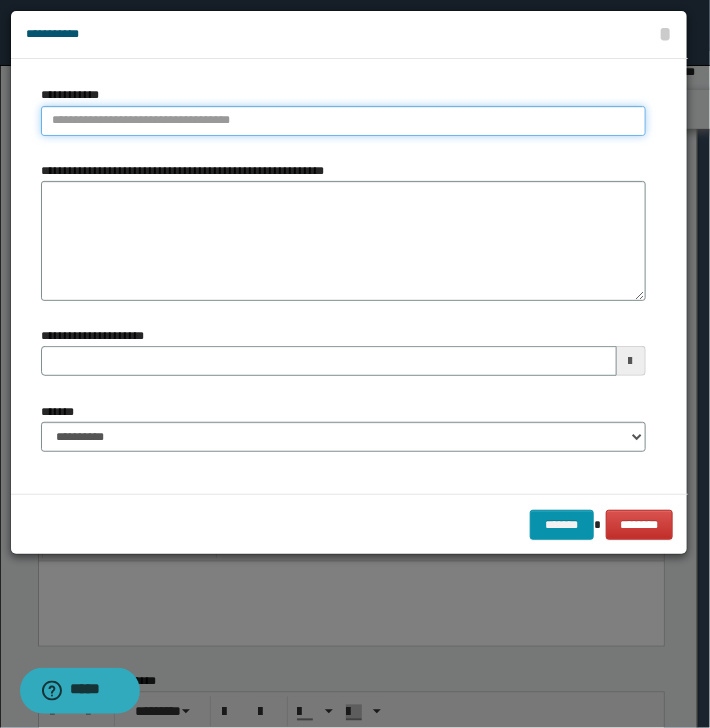 click on "**********" at bounding box center (343, 121) 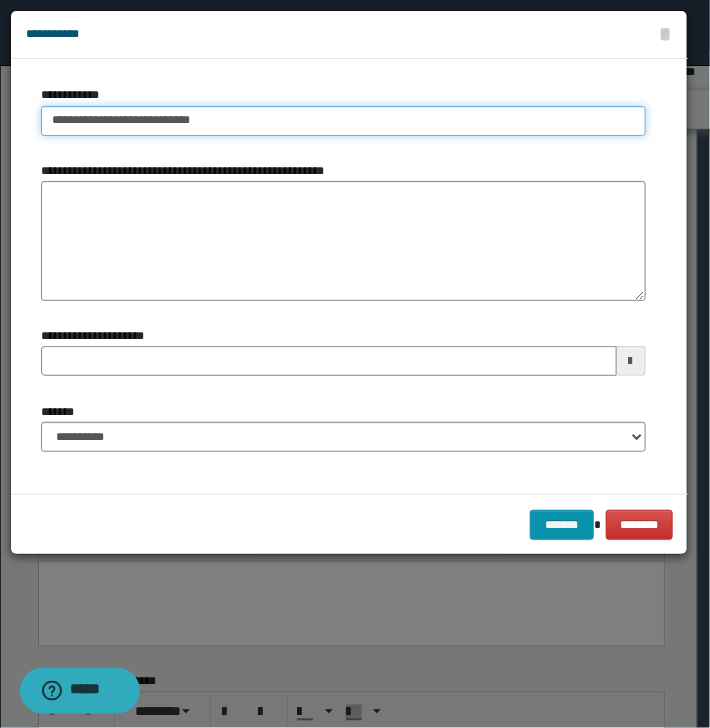 type on "**********" 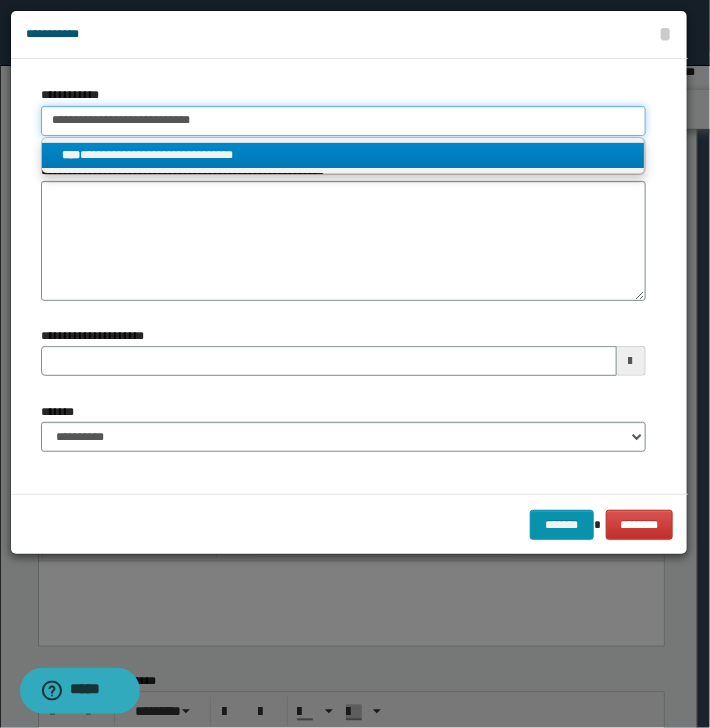 type on "**********" 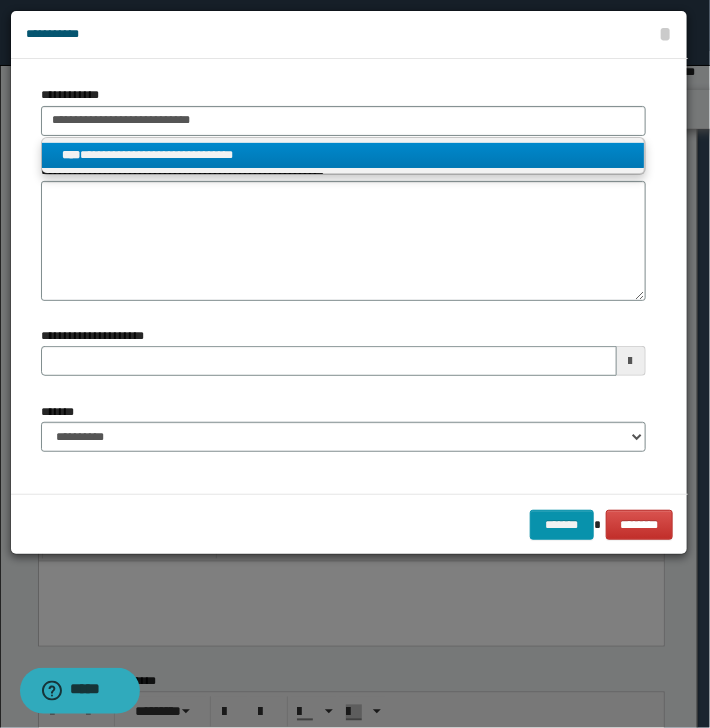 click on "**********" at bounding box center (343, 155) 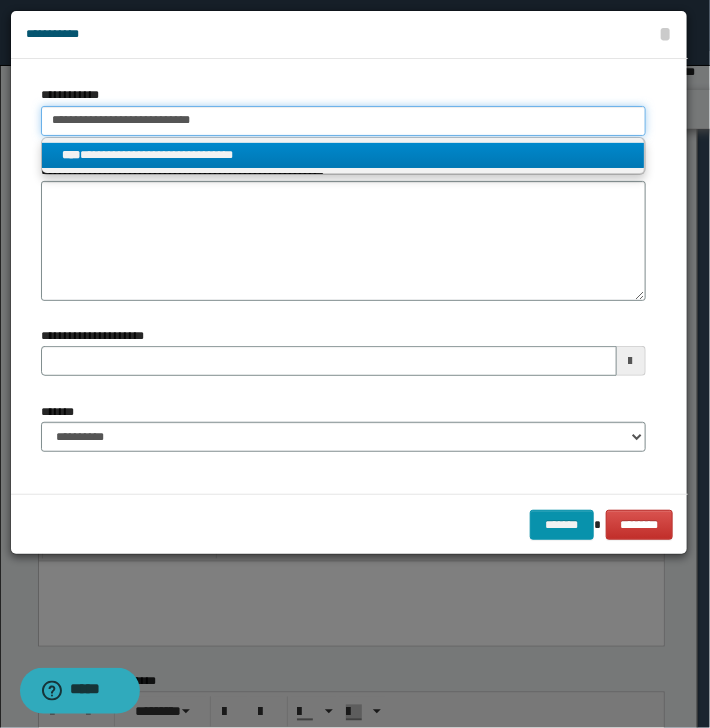 type 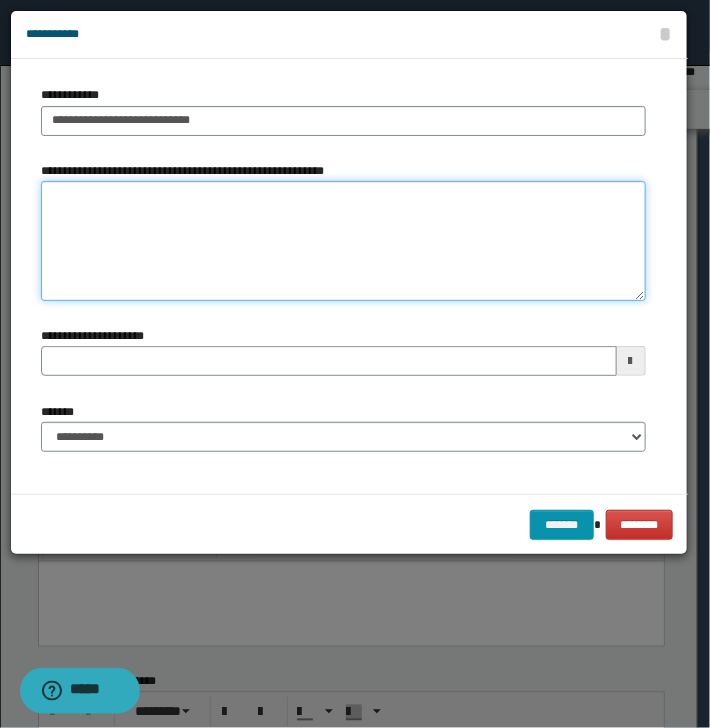 type 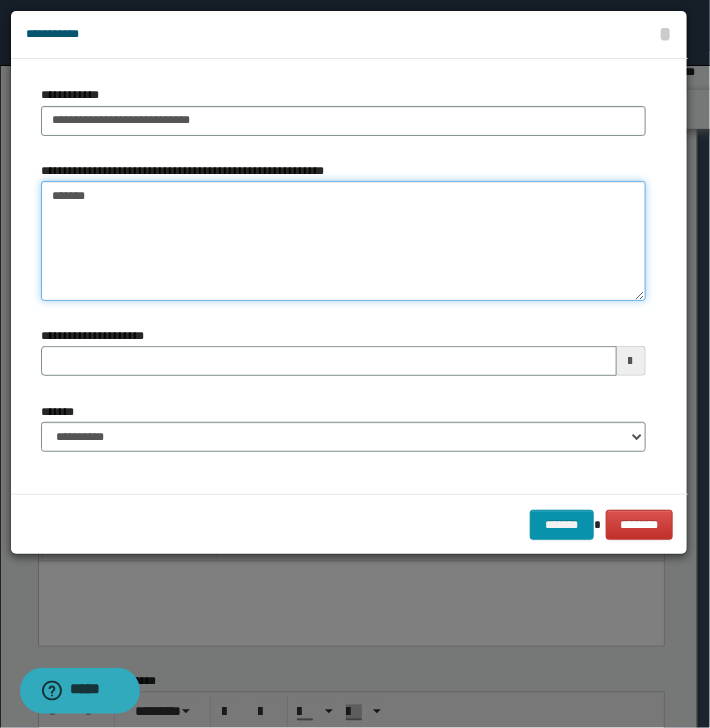 type on "********" 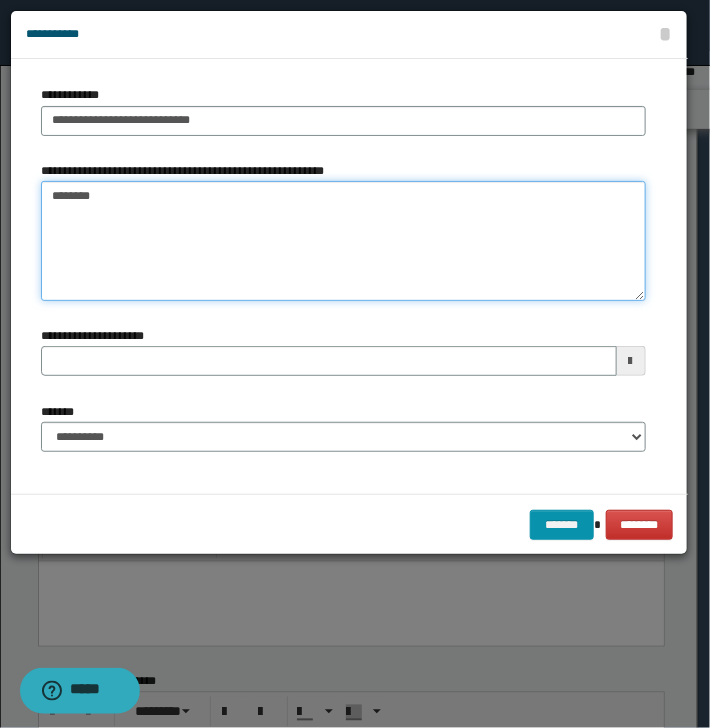 type 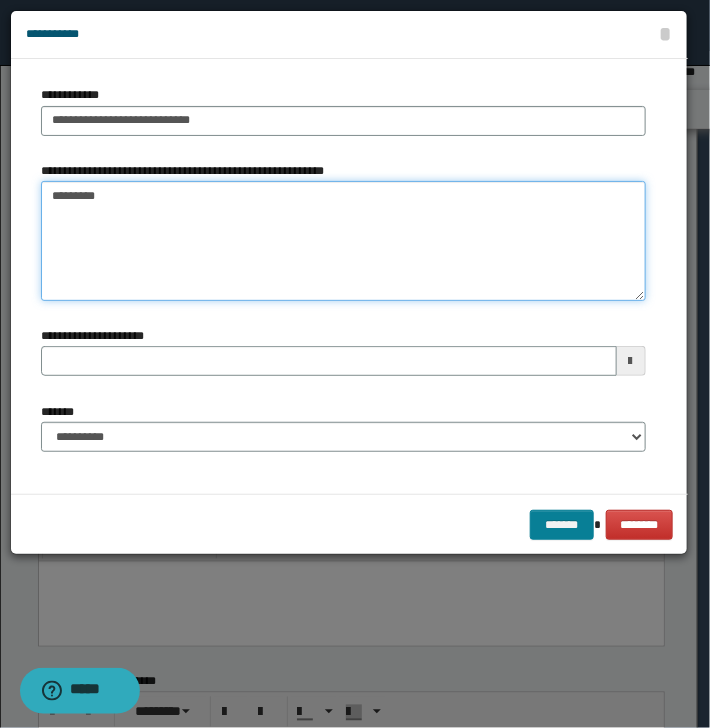 type on "********" 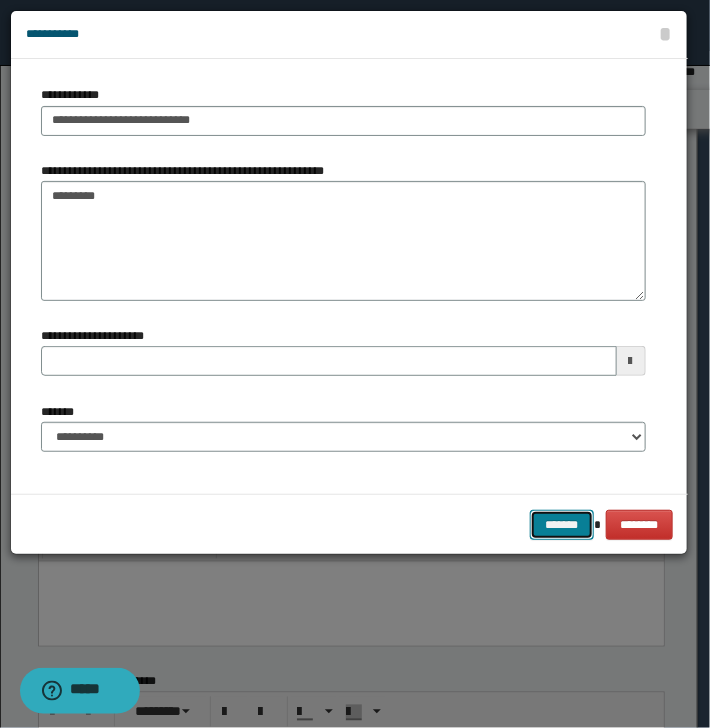 click on "*******" at bounding box center [562, 525] 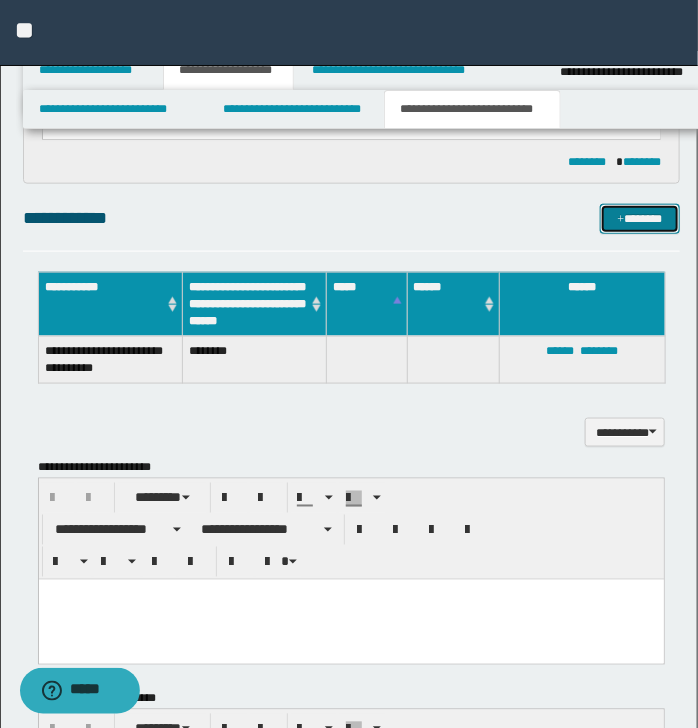 click on "*******" at bounding box center (639, 219) 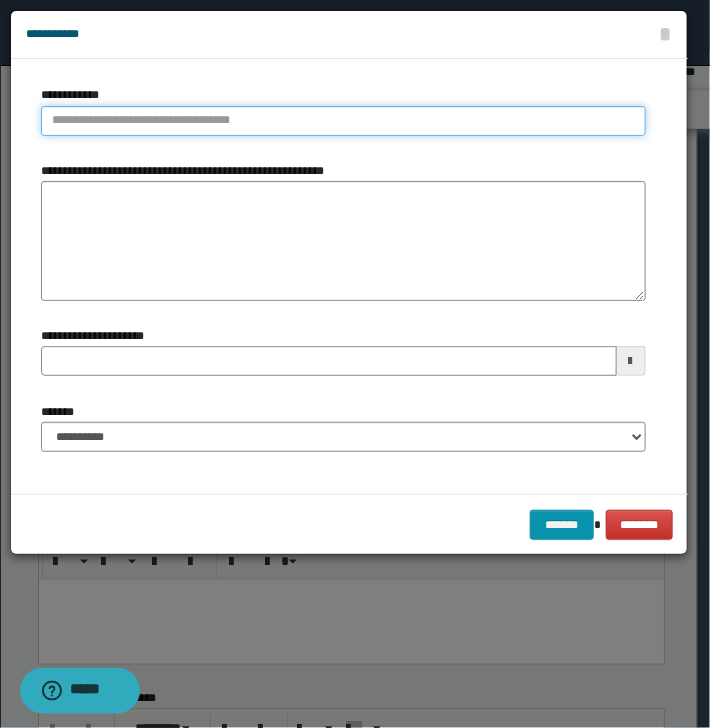 type on "**********" 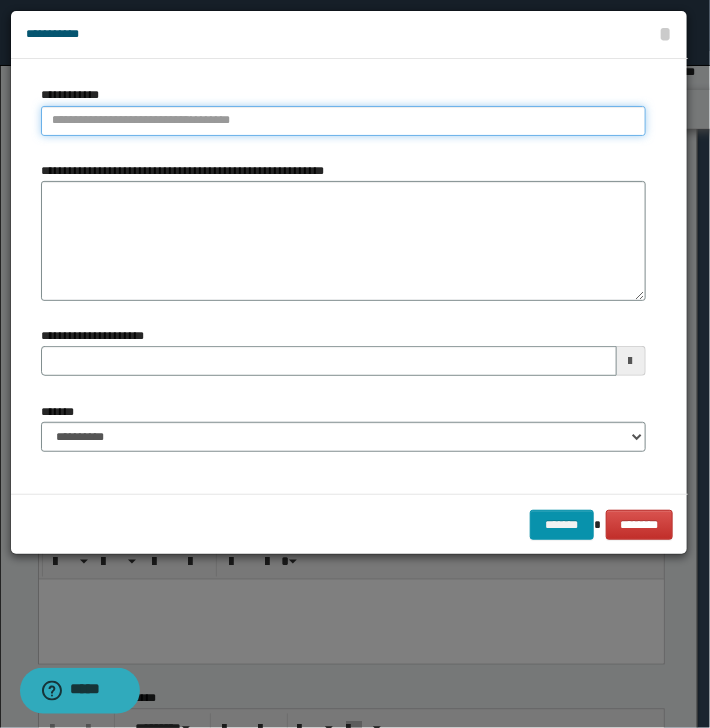 click on "**********" at bounding box center [343, 121] 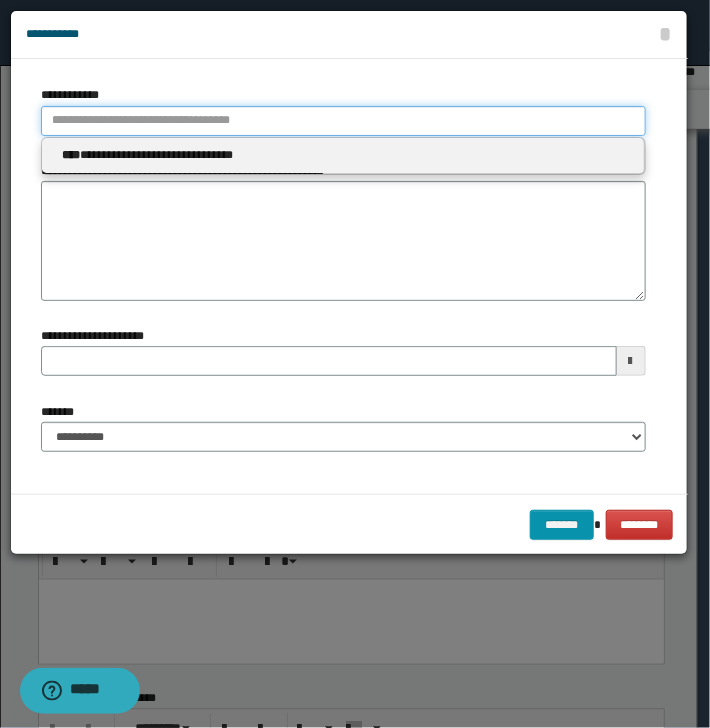 paste on "**********" 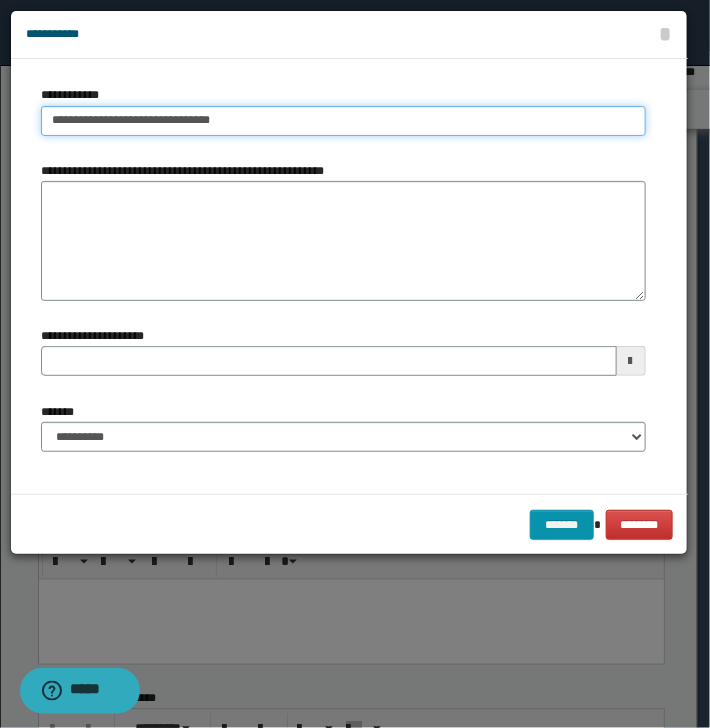 type on "**********" 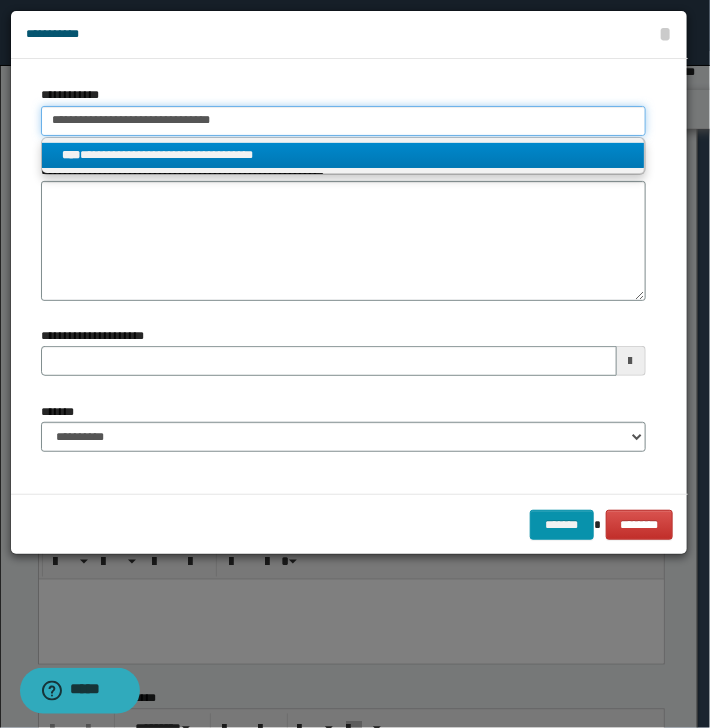 type on "**********" 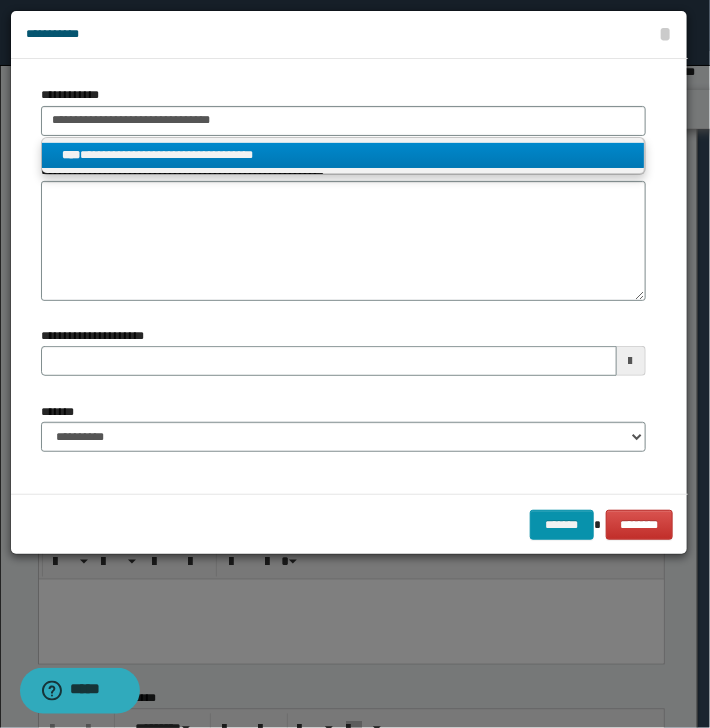 click on "**********" at bounding box center (343, 155) 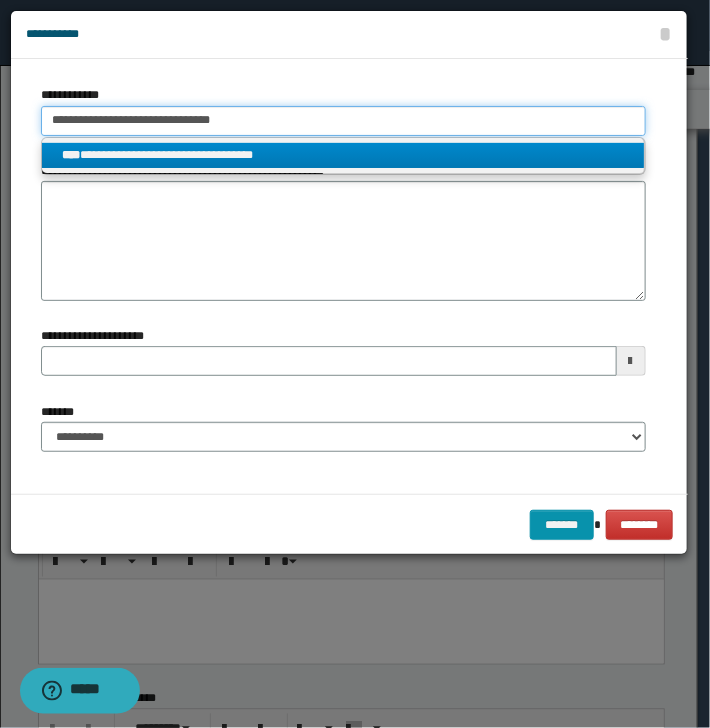 type 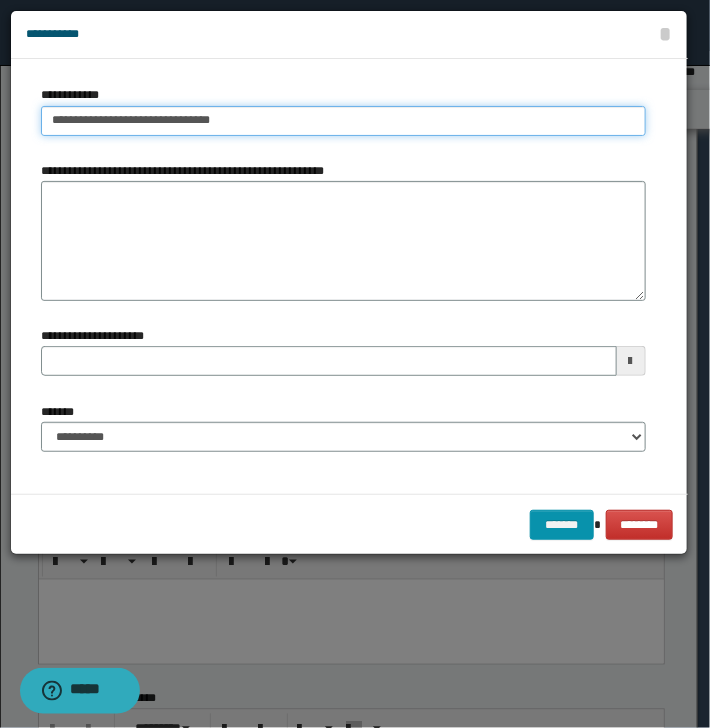 type 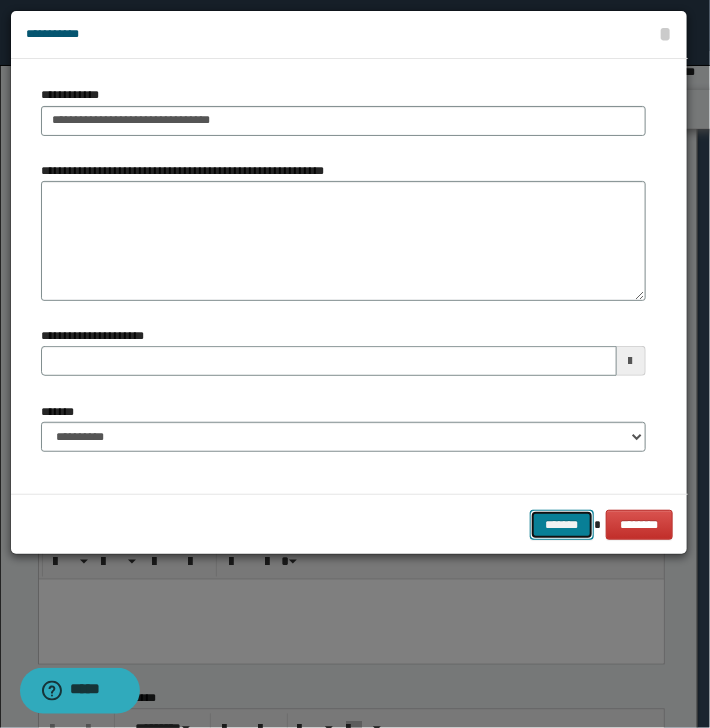 click on "*******" at bounding box center [562, 525] 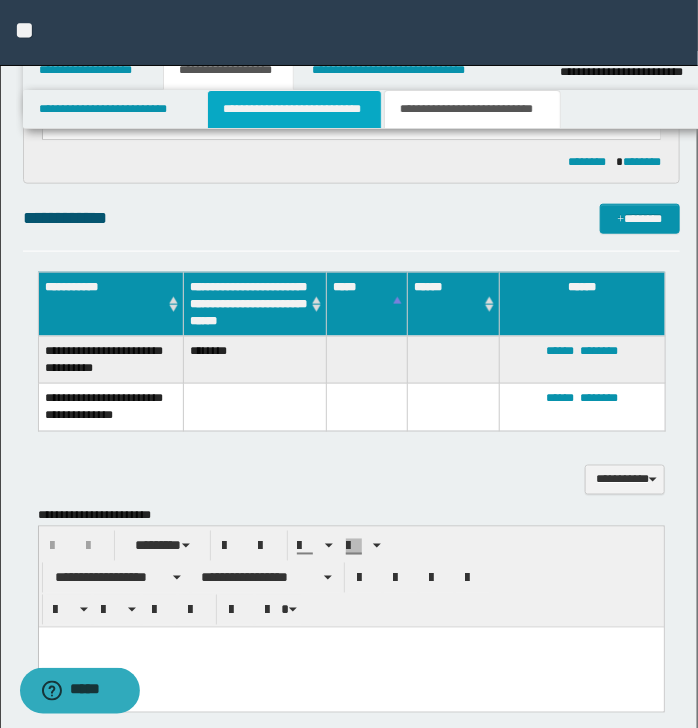 click on "**********" at bounding box center (294, 109) 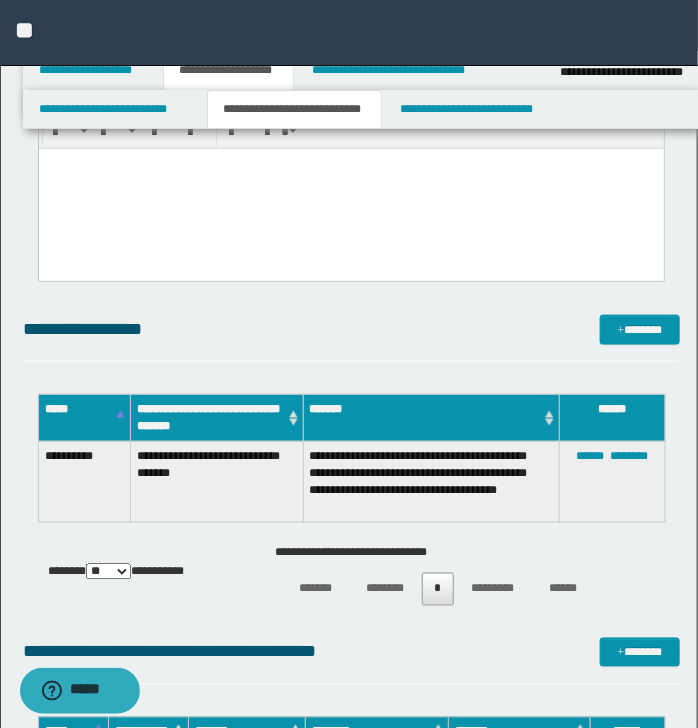 click on "******    ********" at bounding box center (613, 482) 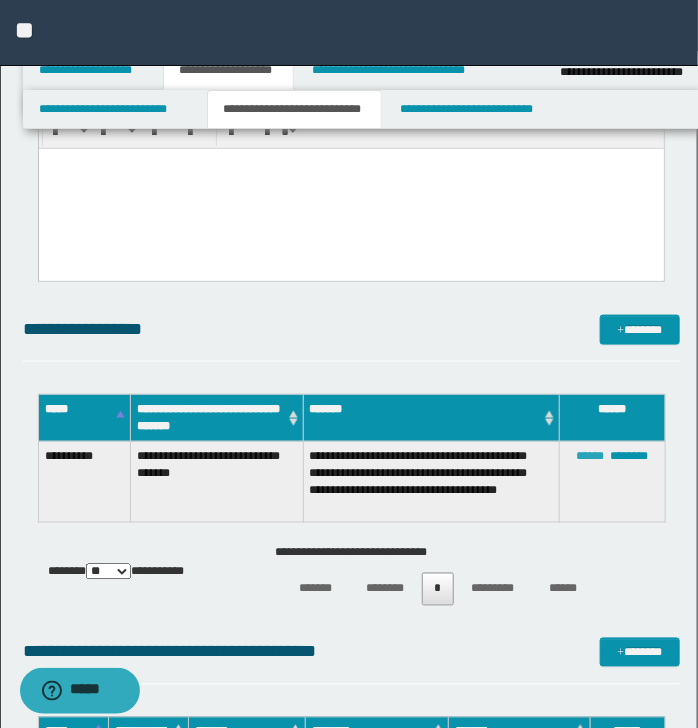 click on "******" at bounding box center [590, 456] 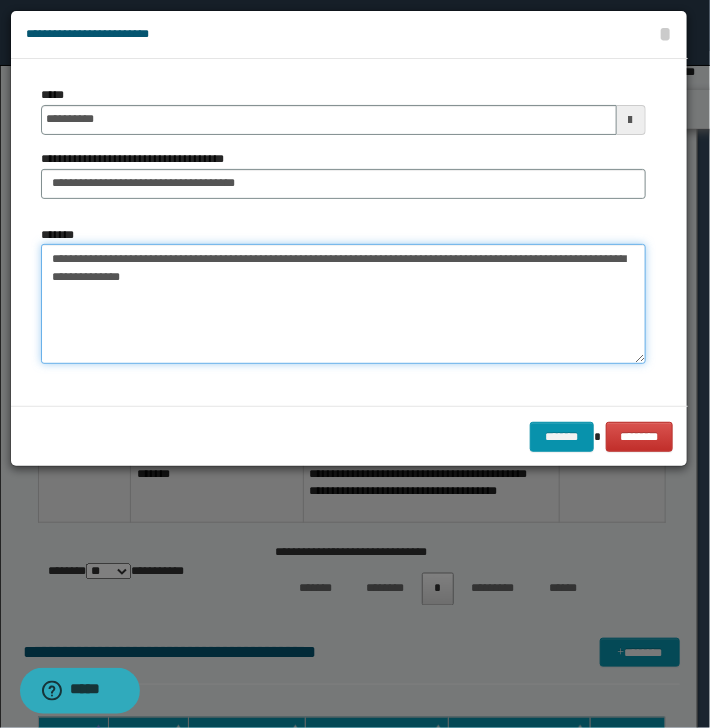 click on "**********" at bounding box center (343, 304) 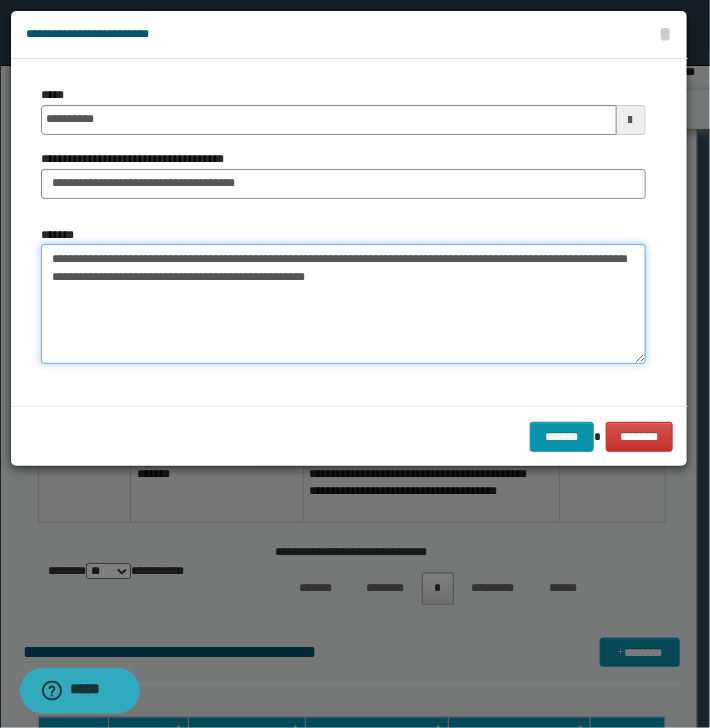 drag, startPoint x: 202, startPoint y: 256, endPoint x: 293, endPoint y: 256, distance: 91 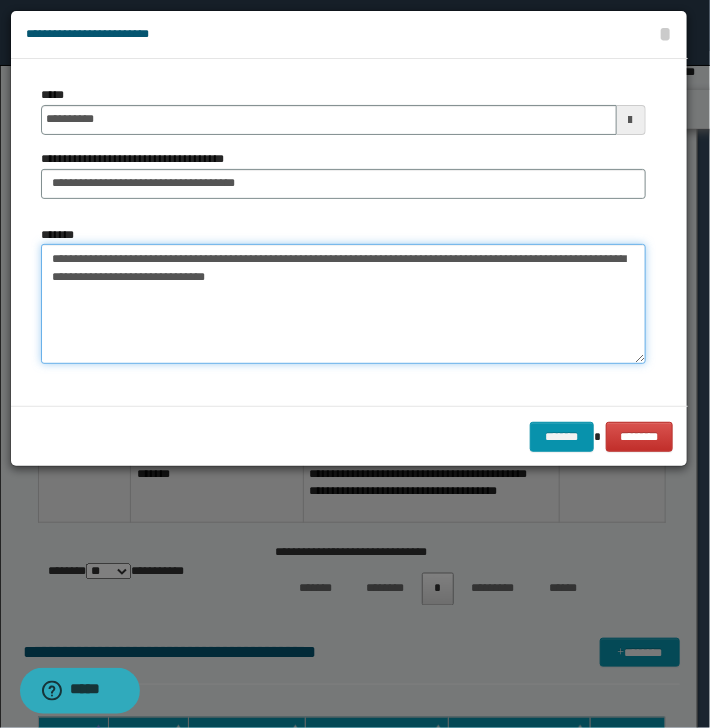 click on "**********" at bounding box center (343, 304) 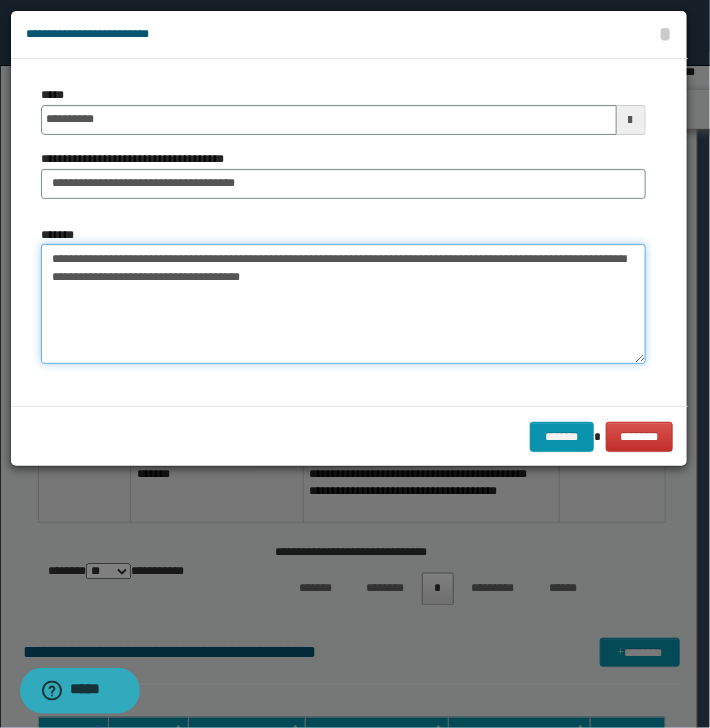 click on "**********" at bounding box center (343, 304) 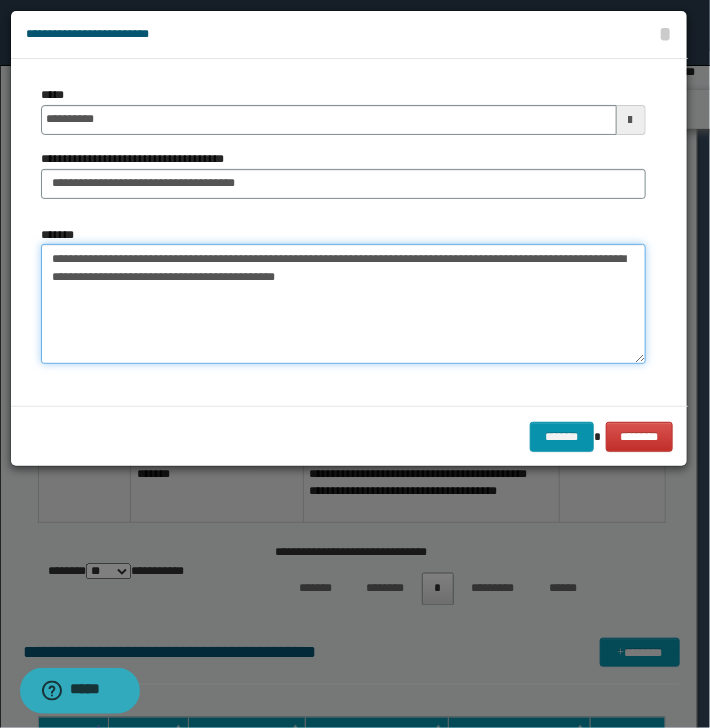 type on "**********" 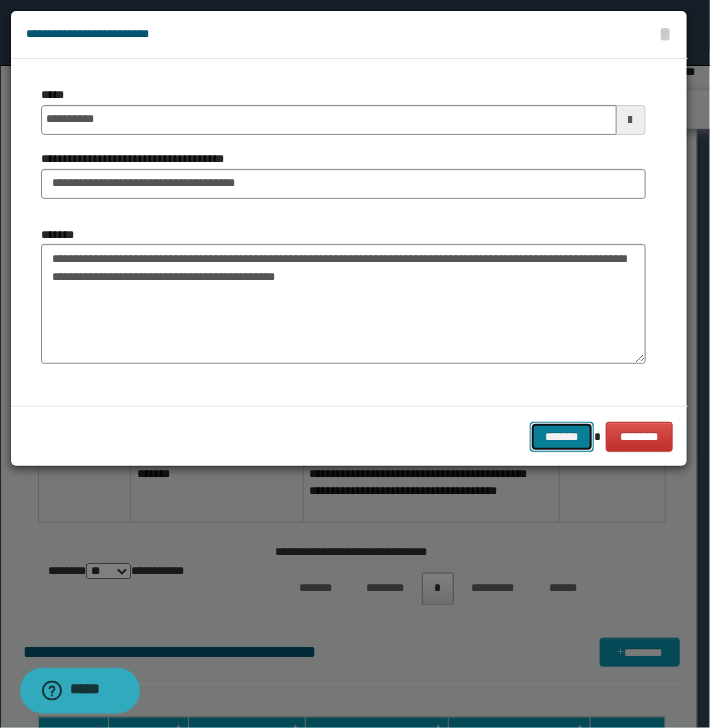 click on "*******" at bounding box center [562, 437] 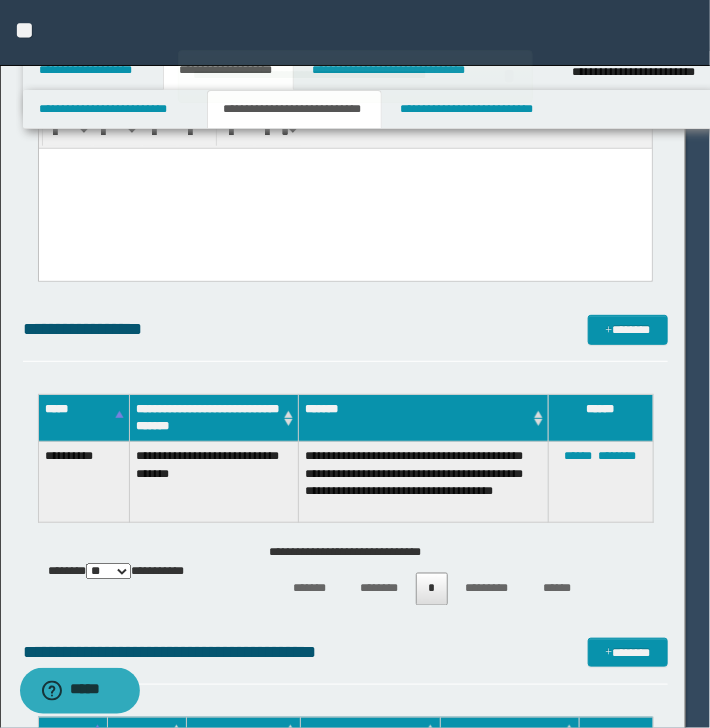 type 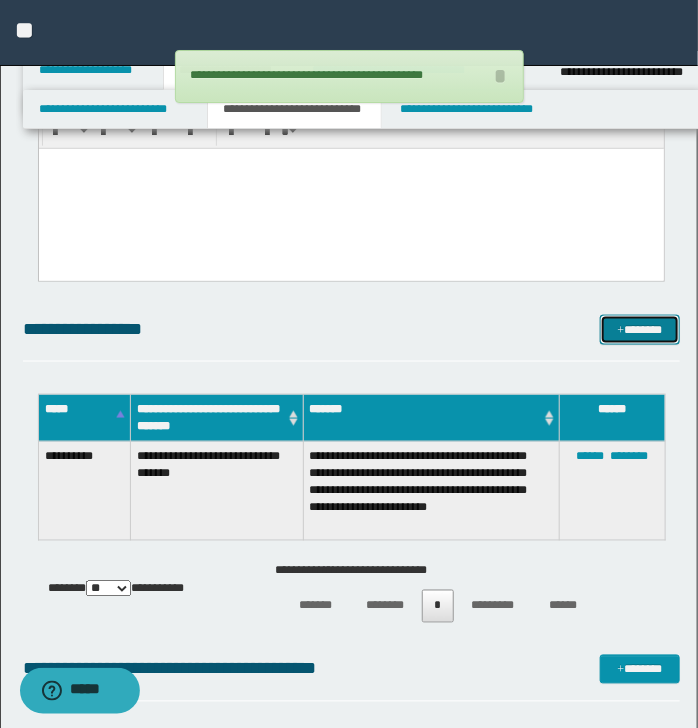 click on "*******" at bounding box center (639, 330) 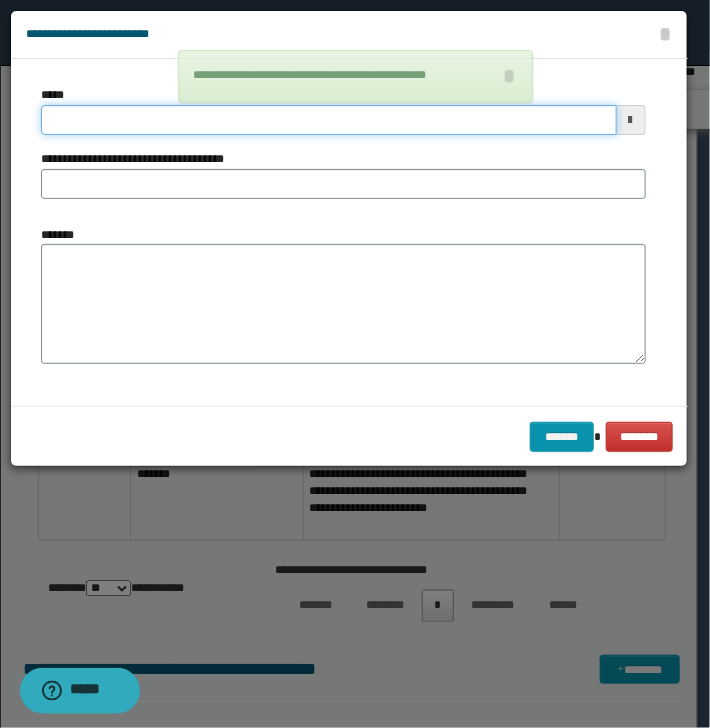 click on "*****" at bounding box center (329, 120) 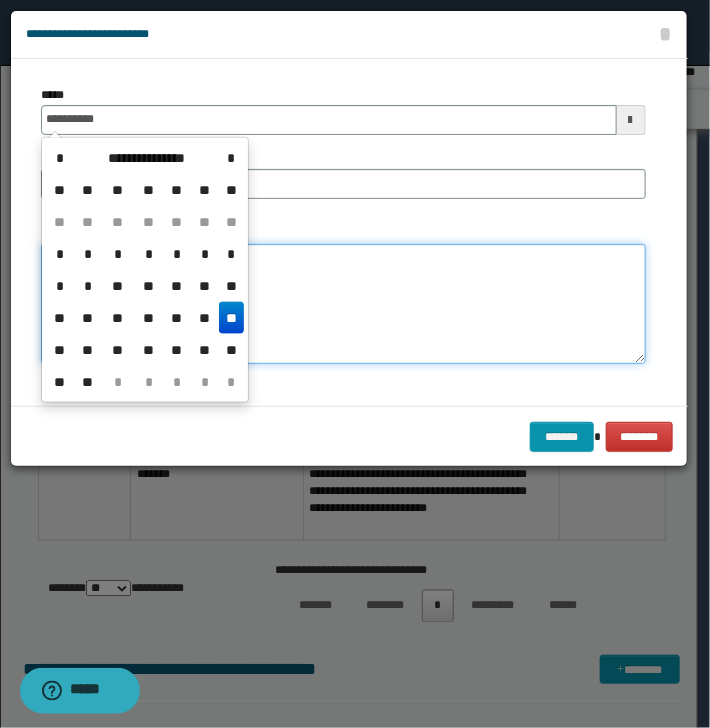 type on "**********" 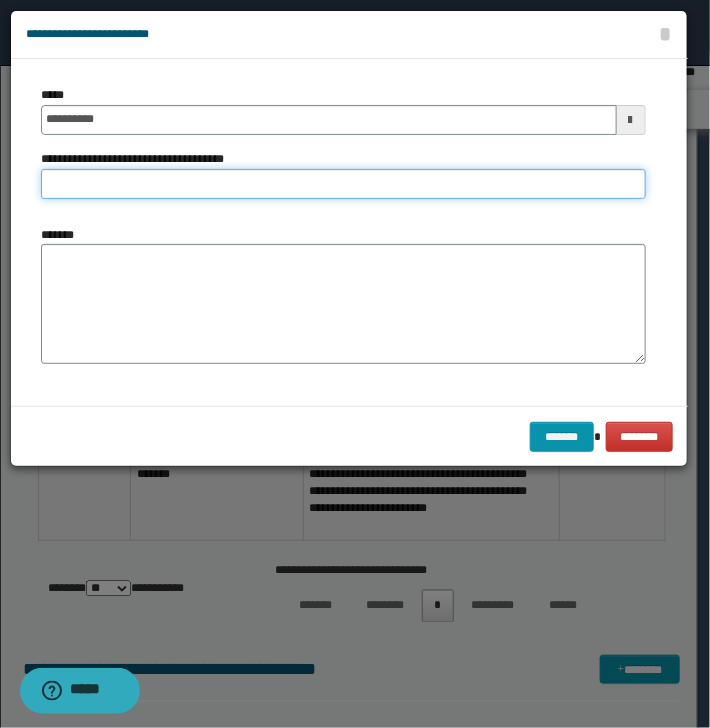 click on "**********" at bounding box center (343, 184) 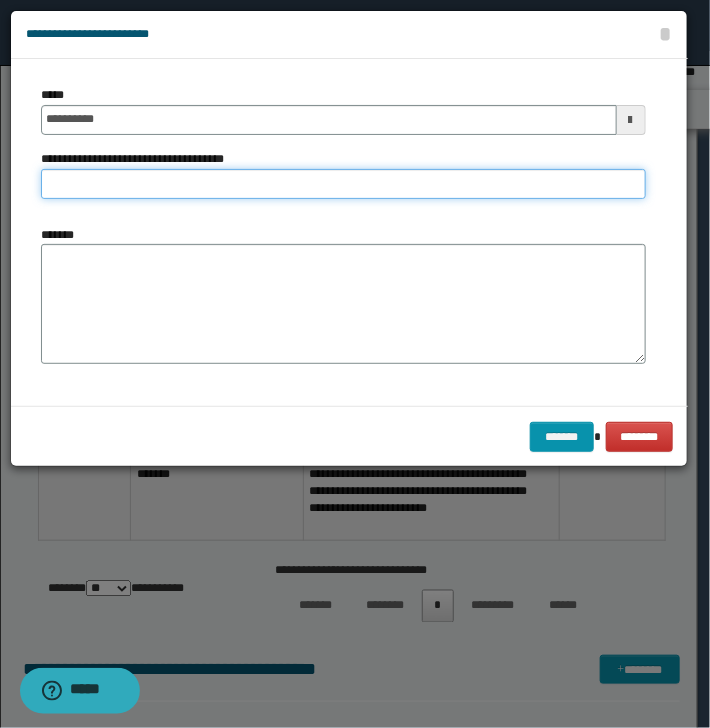 click on "**********" at bounding box center [343, 184] 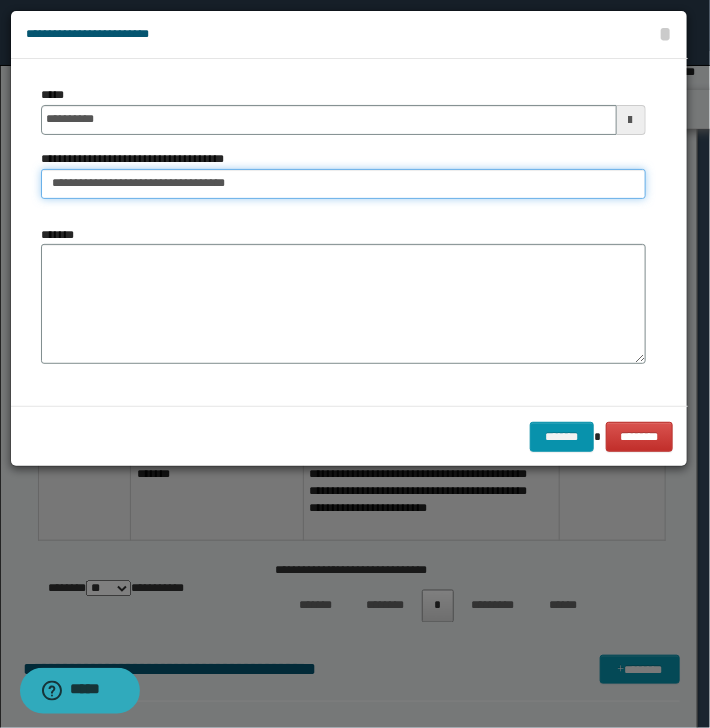 type on "**********" 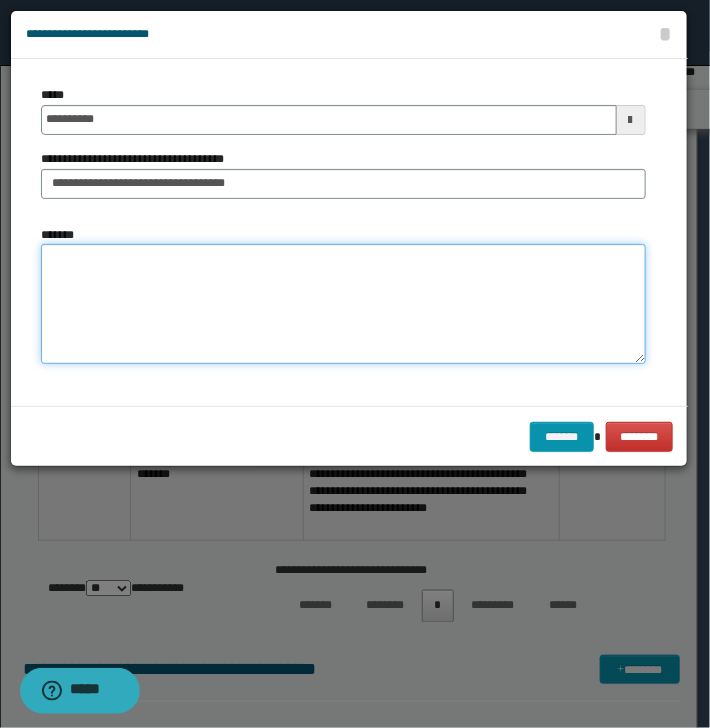 click on "*******" at bounding box center [343, 304] 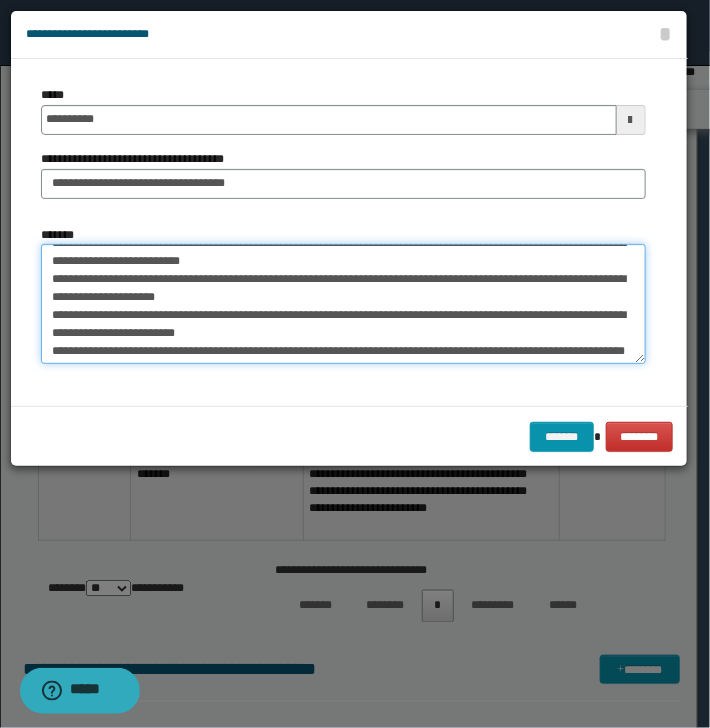 scroll, scrollTop: 0, scrollLeft: 0, axis: both 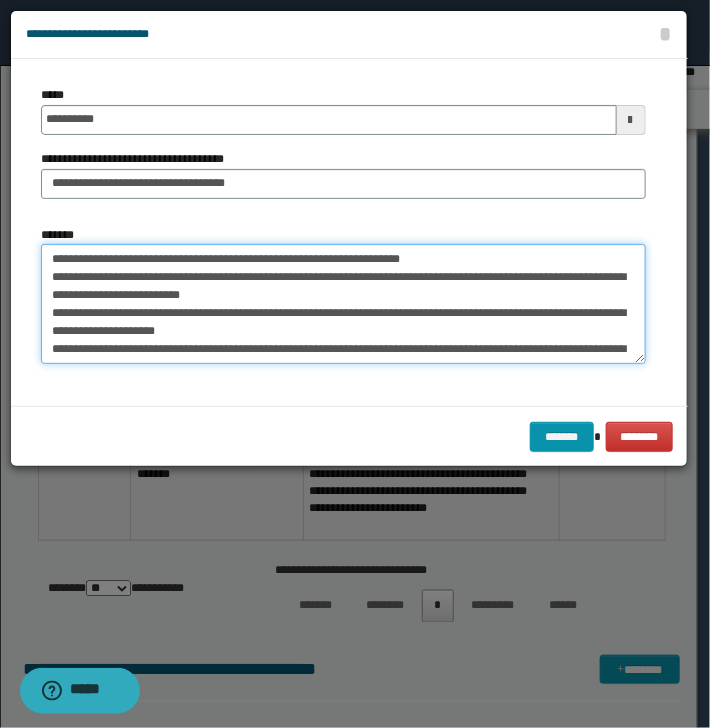drag, startPoint x: 58, startPoint y: 258, endPoint x: 85, endPoint y: 257, distance: 27.018513 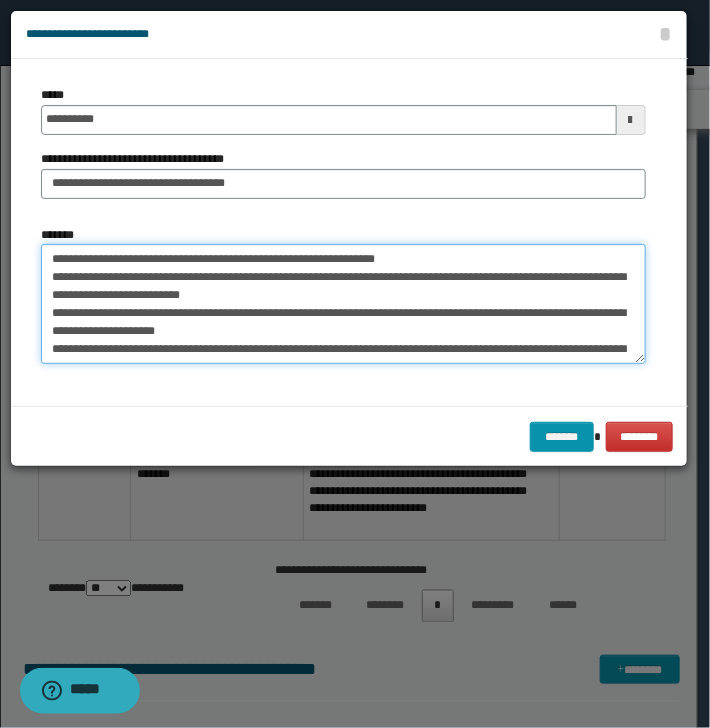 drag, startPoint x: 104, startPoint y: 256, endPoint x: 159, endPoint y: 257, distance: 55.00909 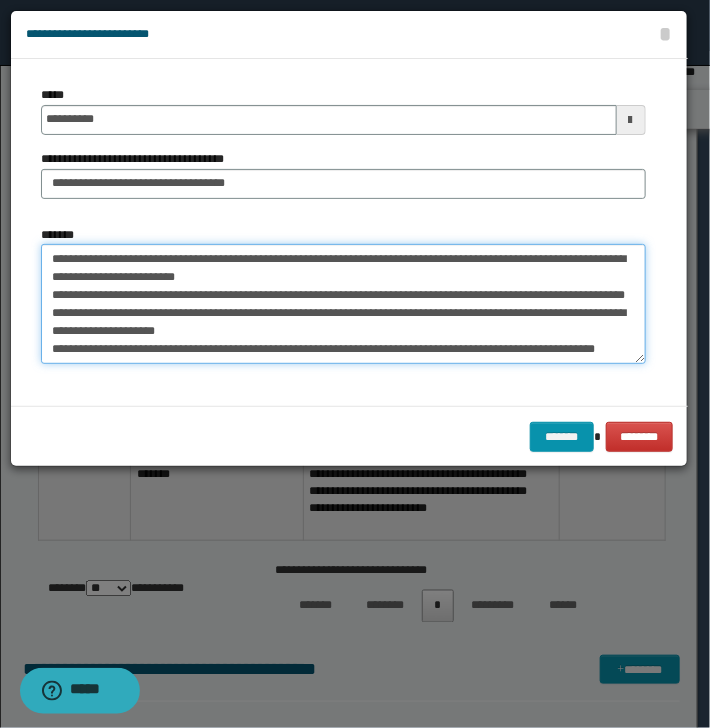 scroll, scrollTop: 0, scrollLeft: 0, axis: both 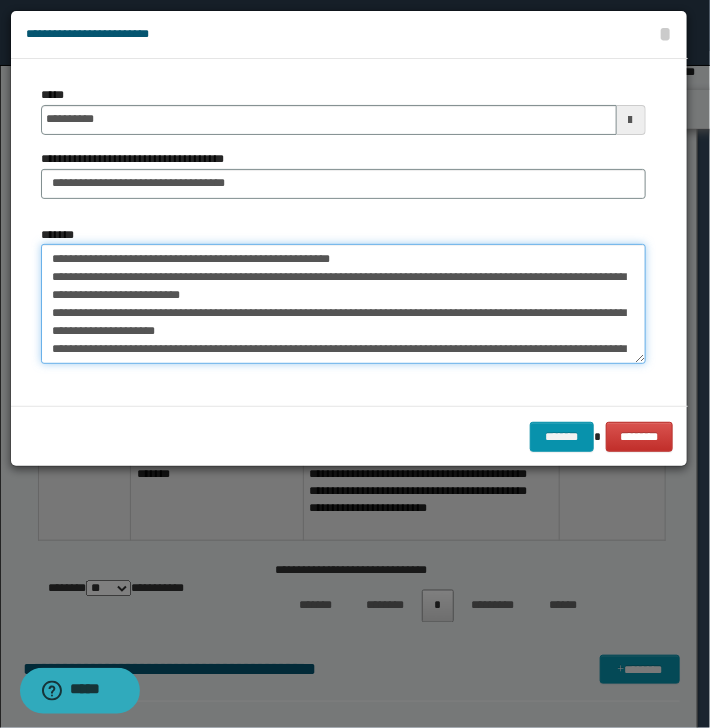 drag, startPoint x: 384, startPoint y: 312, endPoint x: 412, endPoint y: 312, distance: 28 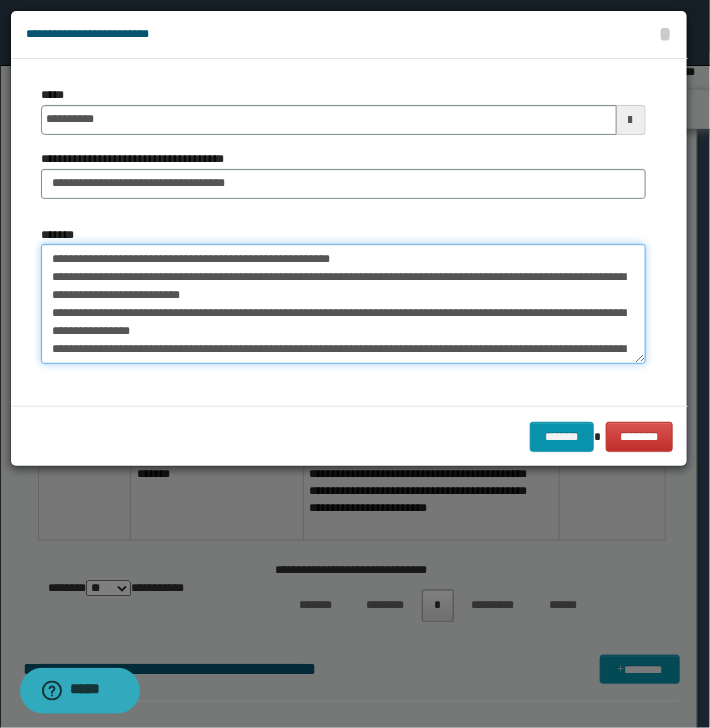 drag, startPoint x: 150, startPoint y: 330, endPoint x: 175, endPoint y: 328, distance: 25.079872 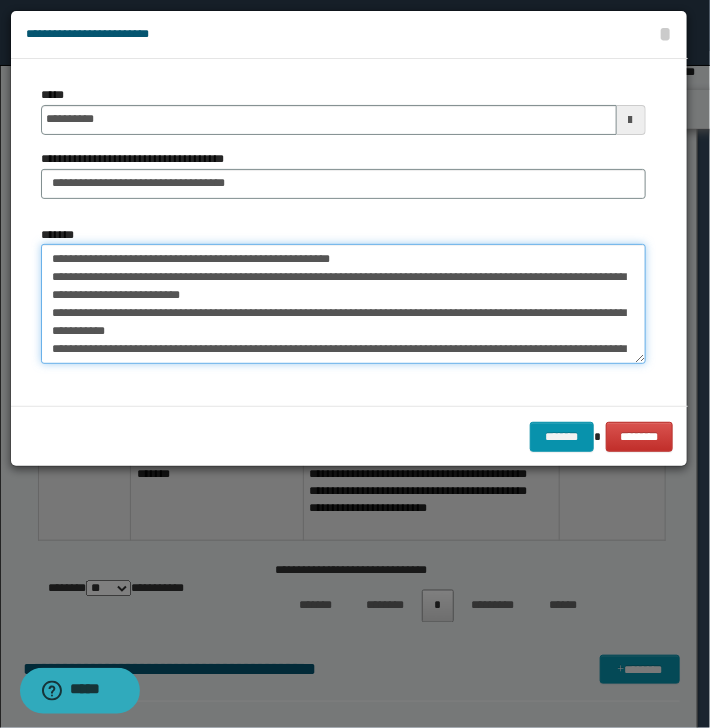 scroll, scrollTop: 32, scrollLeft: 0, axis: vertical 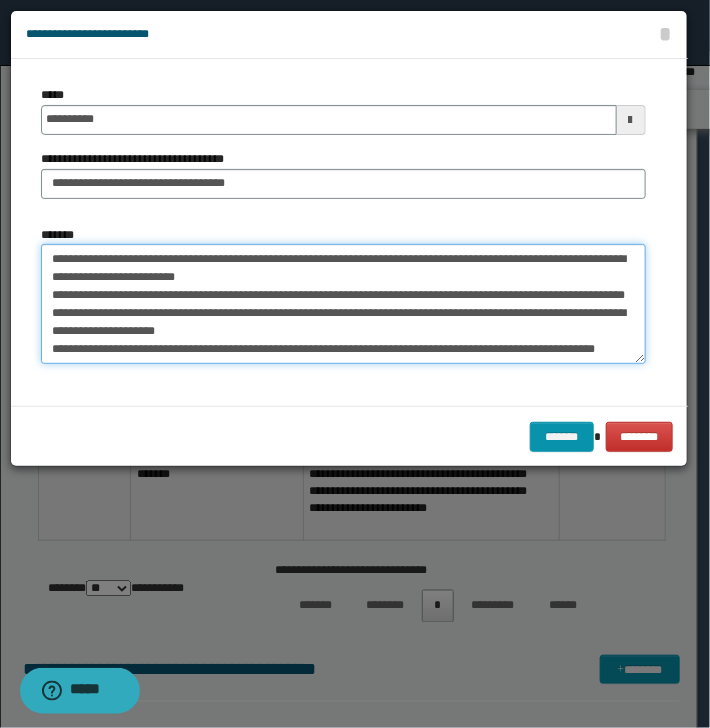 drag, startPoint x: 124, startPoint y: 308, endPoint x: 257, endPoint y: 313, distance: 133.09395 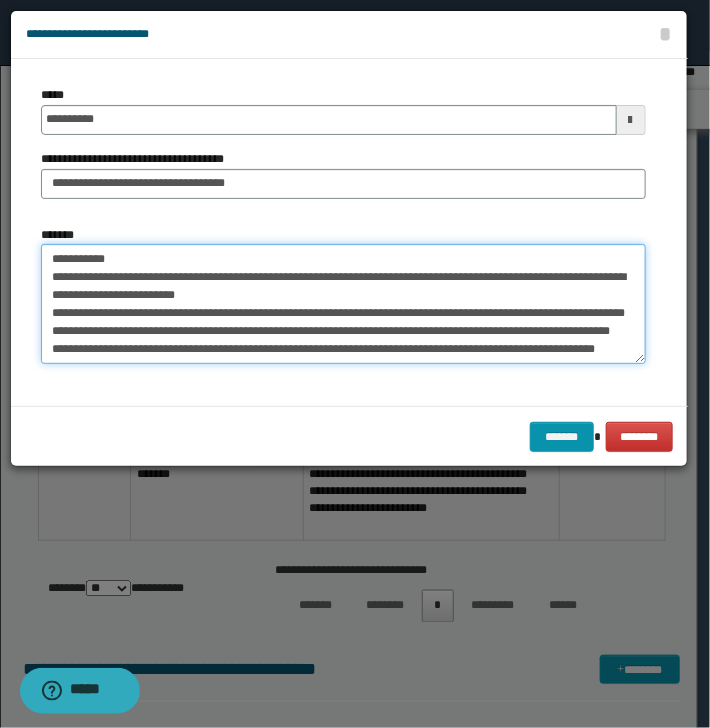scroll, scrollTop: 108, scrollLeft: 0, axis: vertical 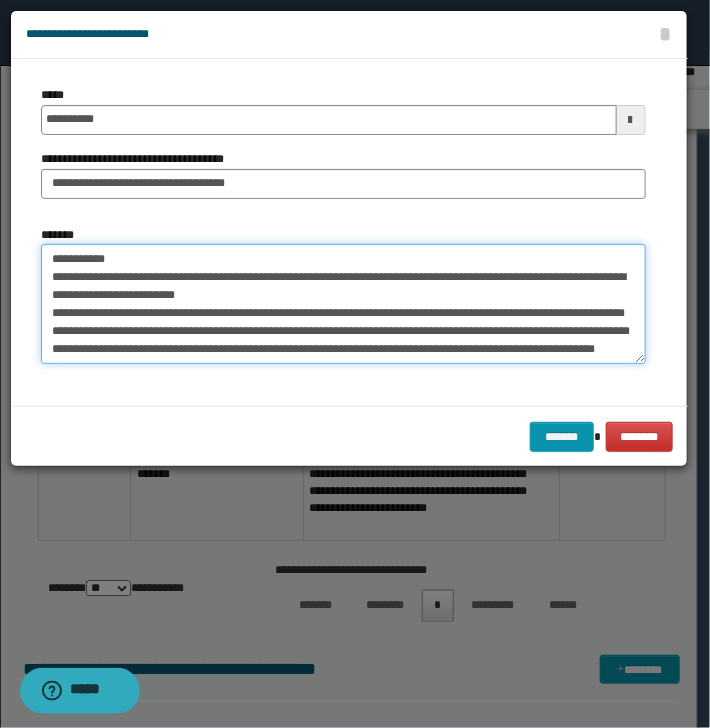 drag, startPoint x: 158, startPoint y: 309, endPoint x: 190, endPoint y: 308, distance: 32.01562 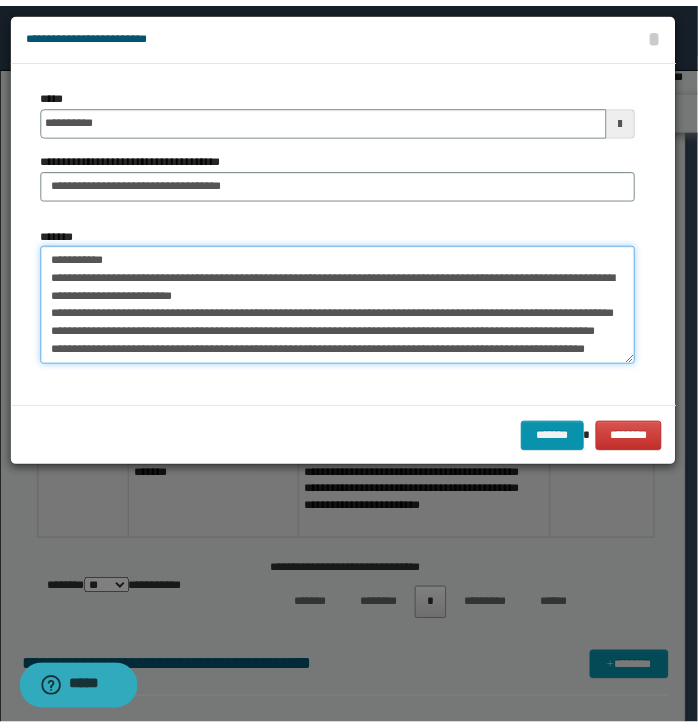 scroll, scrollTop: 125, scrollLeft: 0, axis: vertical 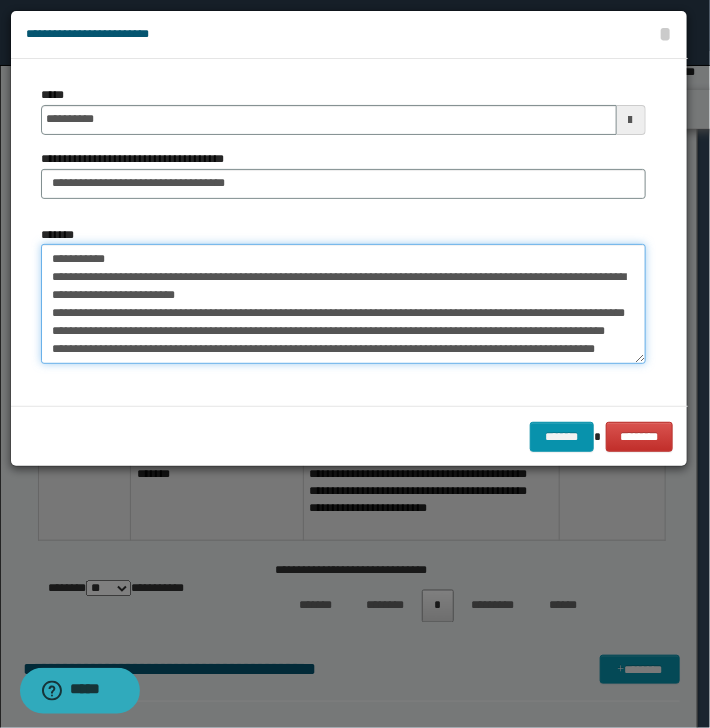 click on "**********" at bounding box center [343, 304] 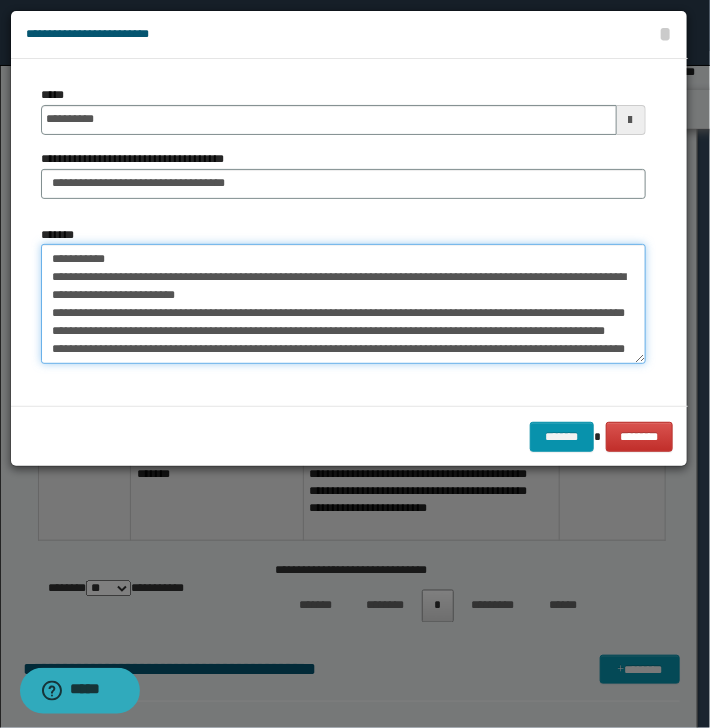 click on "**********" at bounding box center (343, 304) 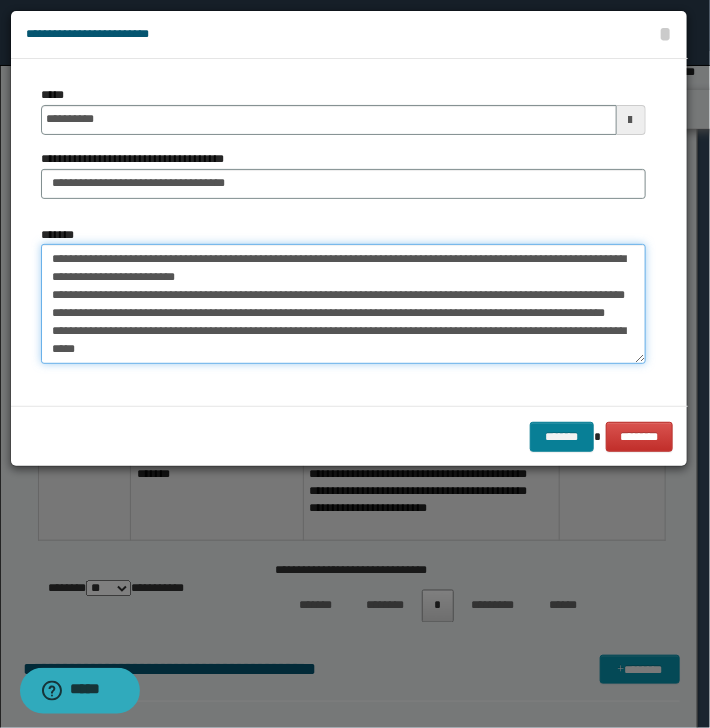 type on "**********" 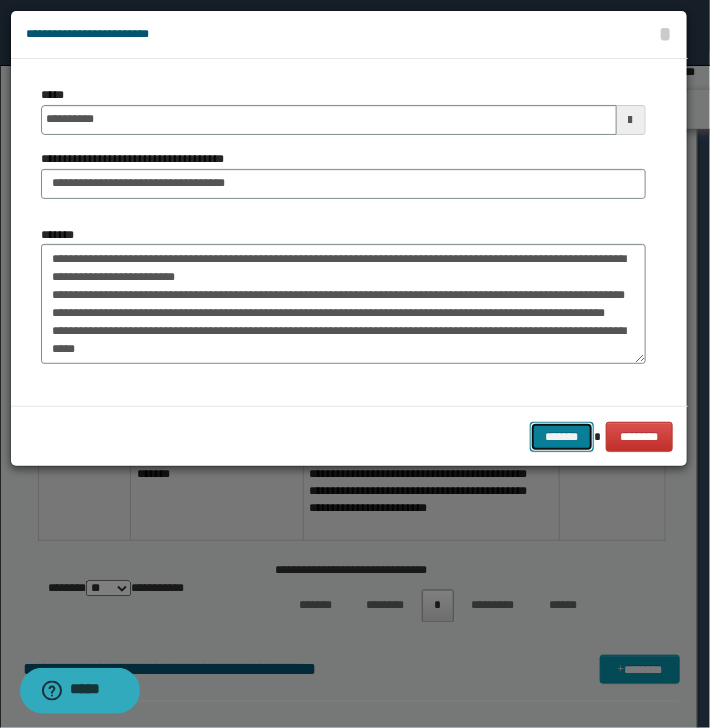 drag, startPoint x: 561, startPoint y: 426, endPoint x: 561, endPoint y: 440, distance: 14 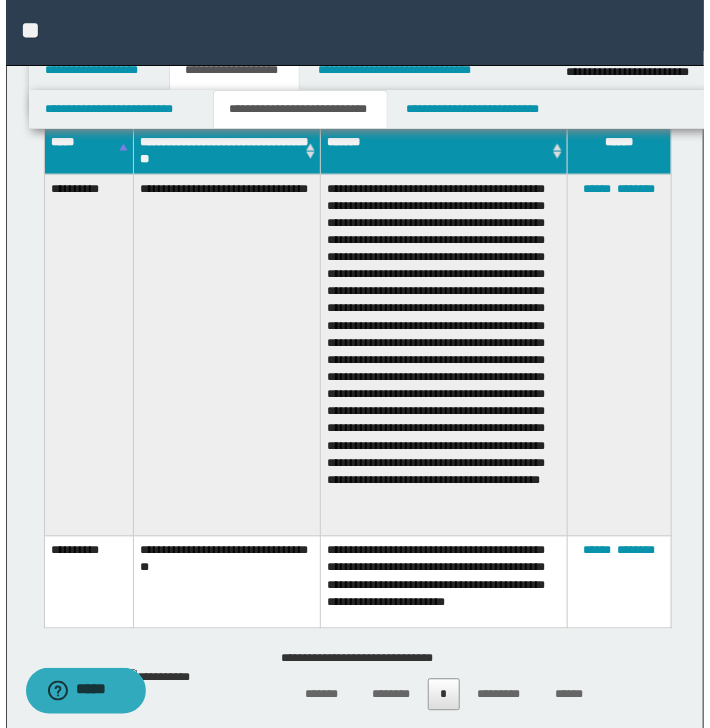 scroll, scrollTop: 544, scrollLeft: 0, axis: vertical 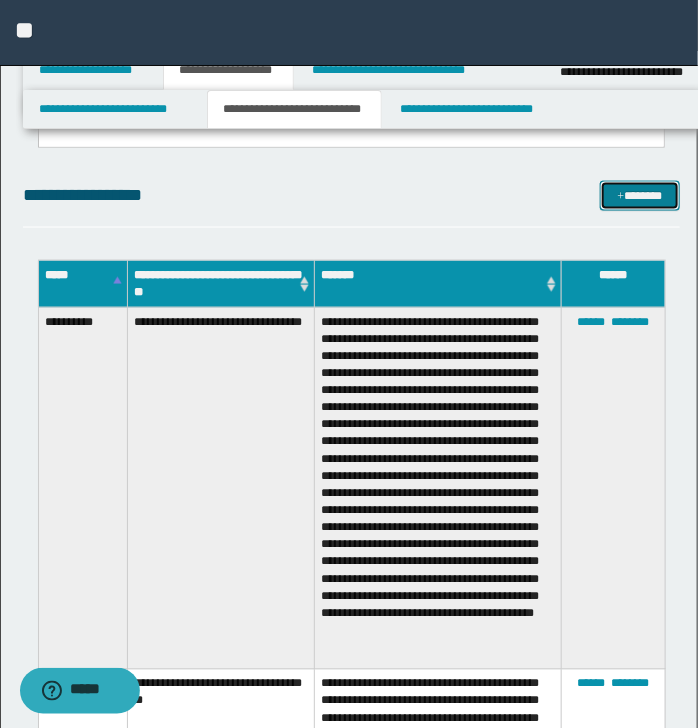 click on "*******" at bounding box center (639, 196) 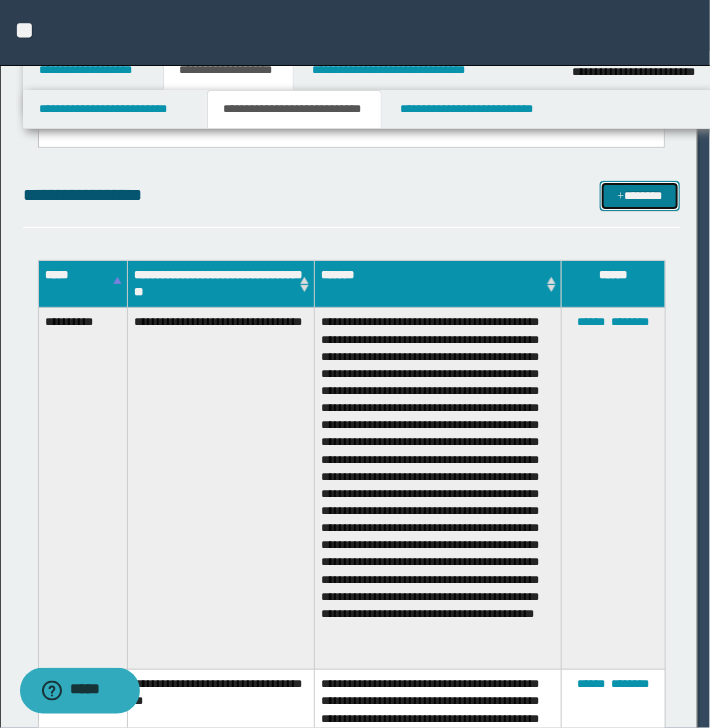 scroll, scrollTop: 0, scrollLeft: 0, axis: both 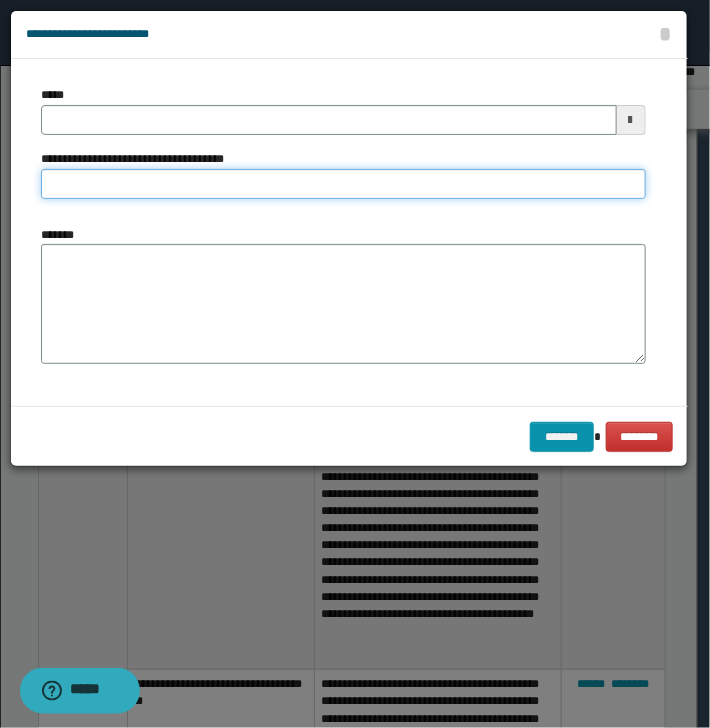click on "**********" at bounding box center (343, 184) 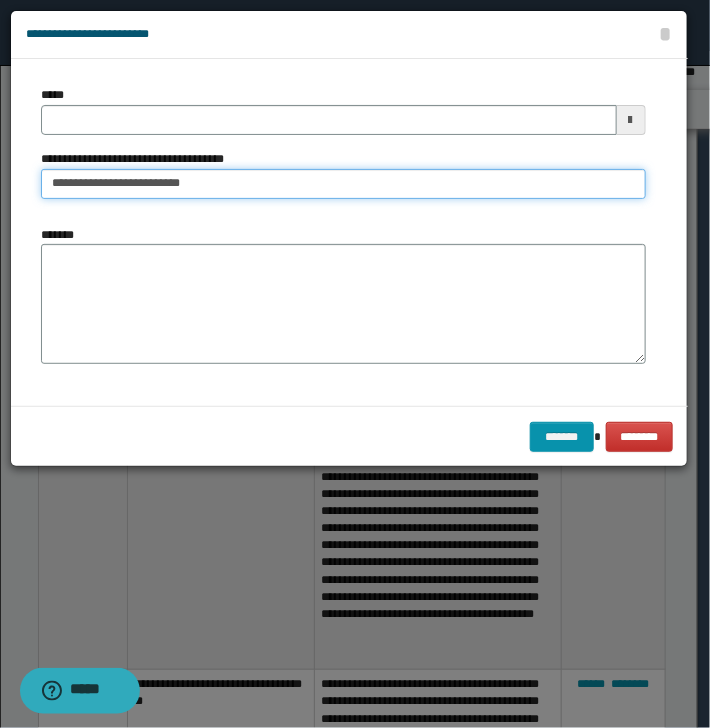 type on "**********" 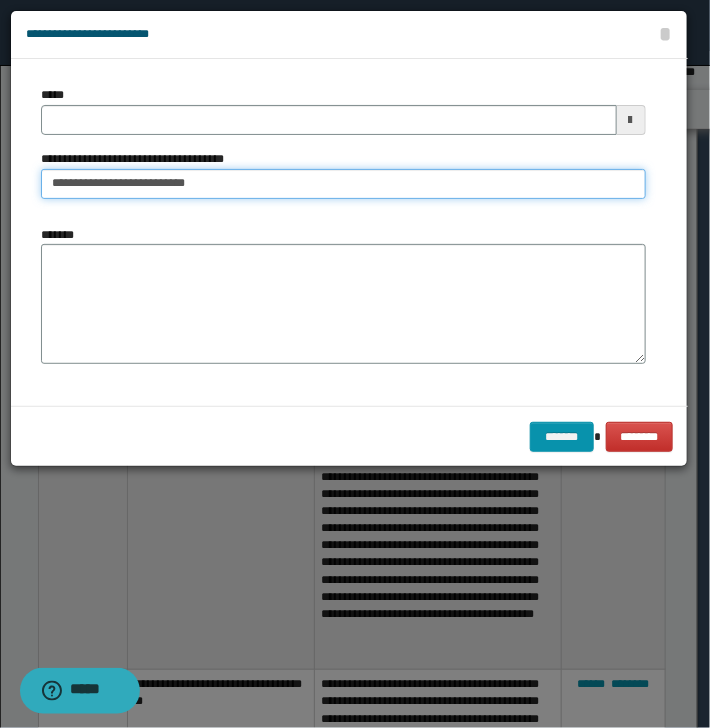 type 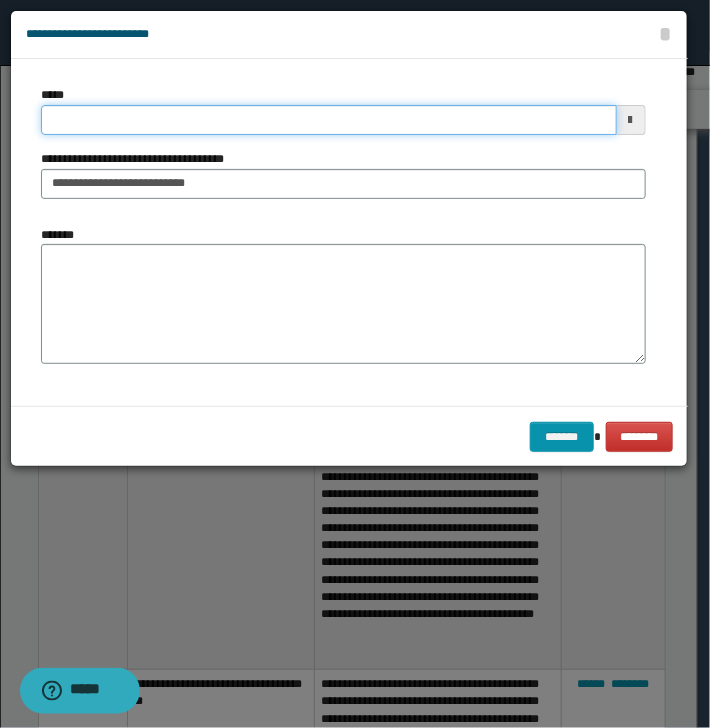 click on "*****" at bounding box center (329, 120) 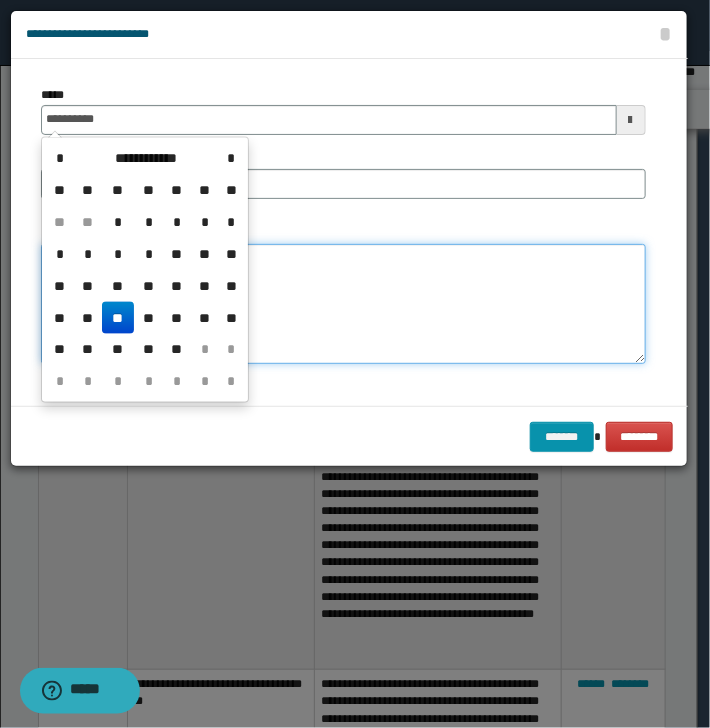 type on "**********" 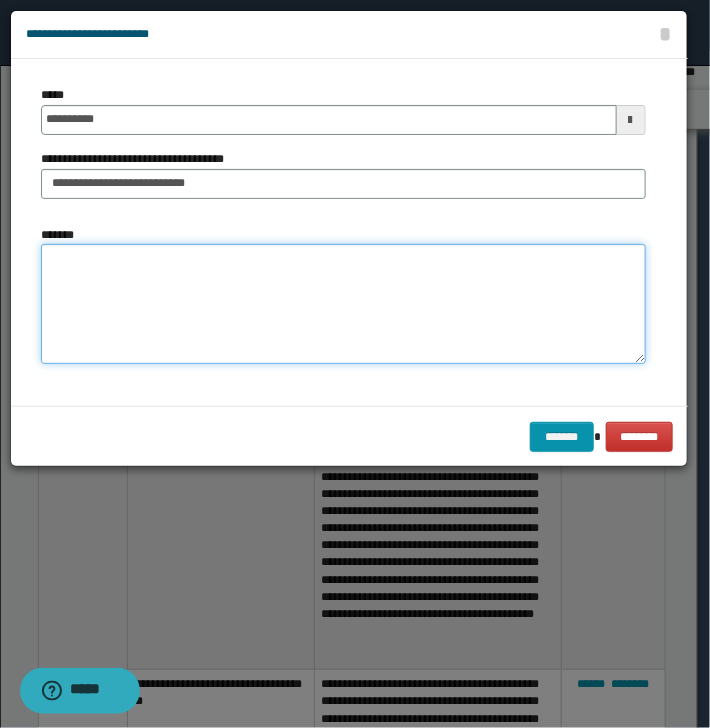click on "*******" at bounding box center [343, 304] 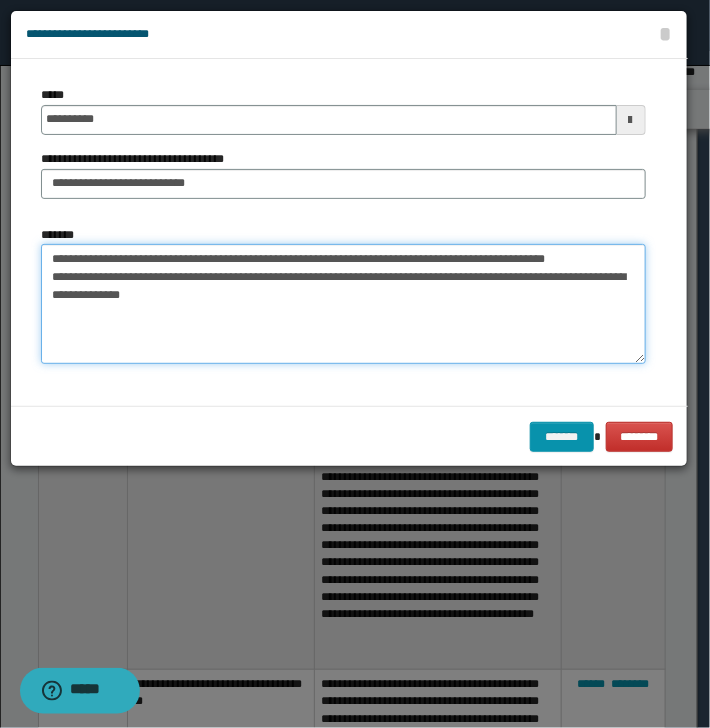 click on "**********" at bounding box center (343, 304) 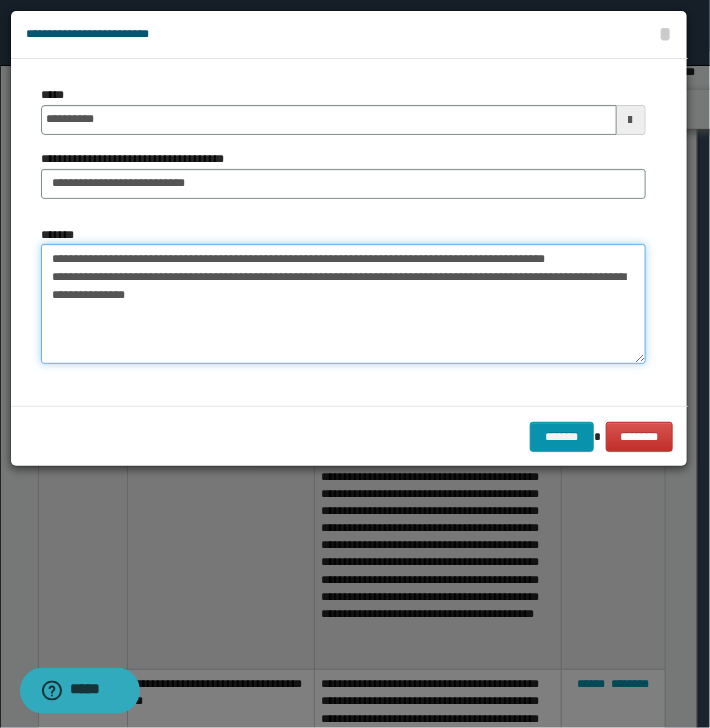 paste on "**********" 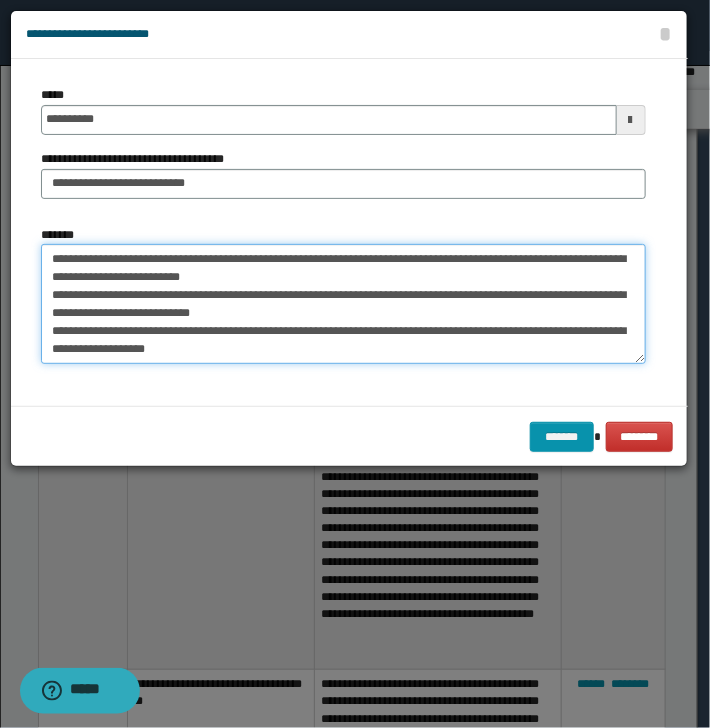 scroll, scrollTop: 0, scrollLeft: 0, axis: both 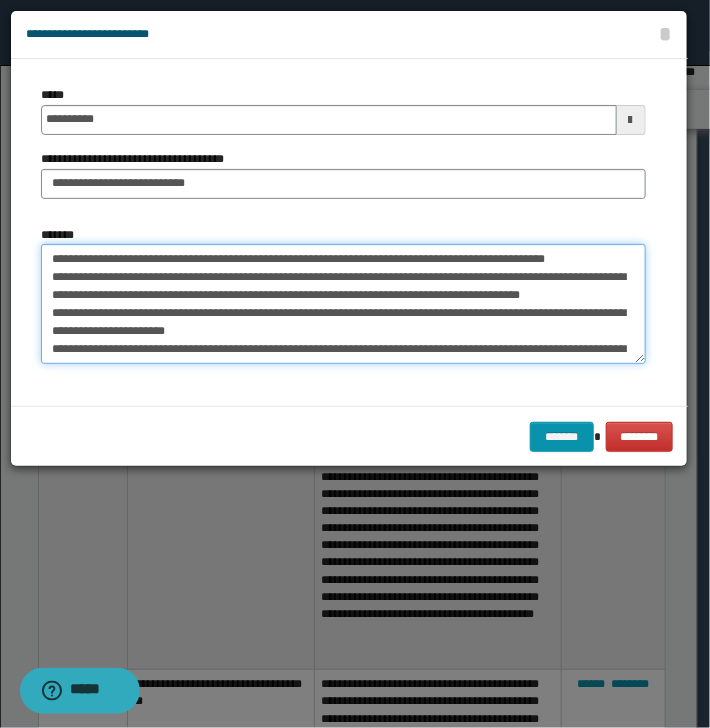 drag, startPoint x: 118, startPoint y: 256, endPoint x: 149, endPoint y: 256, distance: 31 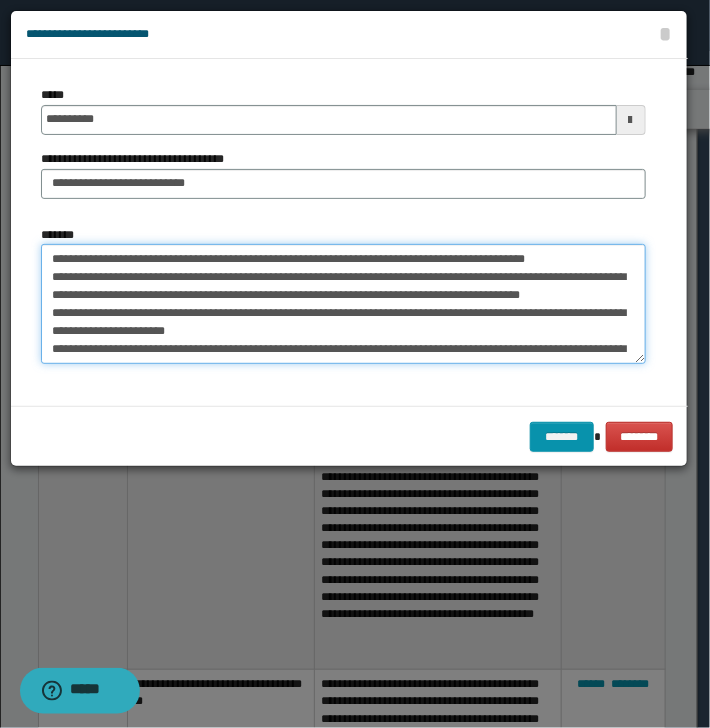 drag, startPoint x: 59, startPoint y: 256, endPoint x: 113, endPoint y: 256, distance: 54 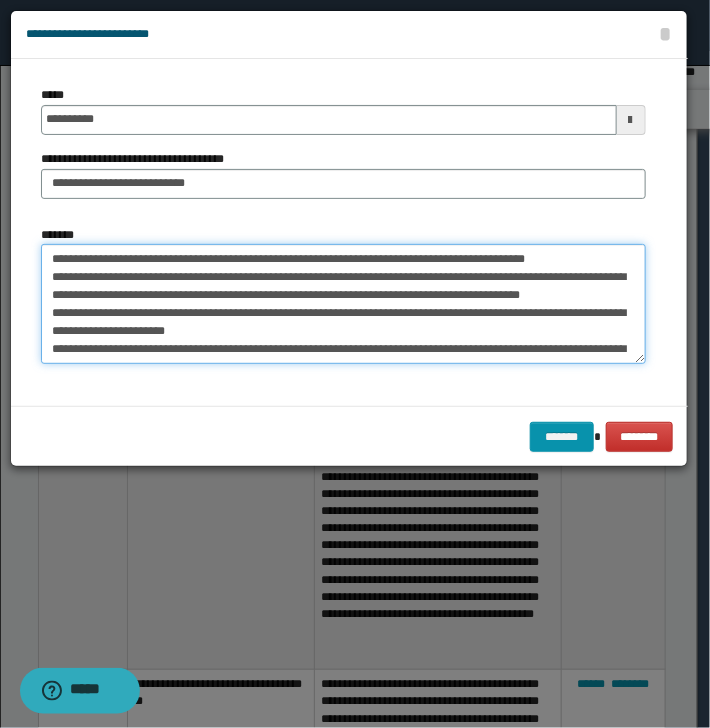 click on "**********" at bounding box center (343, 304) 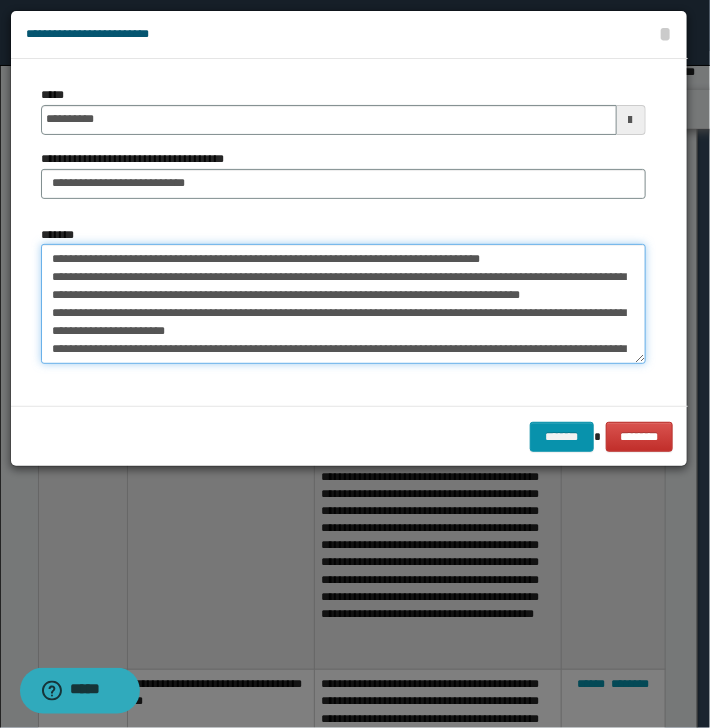 drag, startPoint x: 76, startPoint y: 258, endPoint x: 222, endPoint y: 254, distance: 146.05478 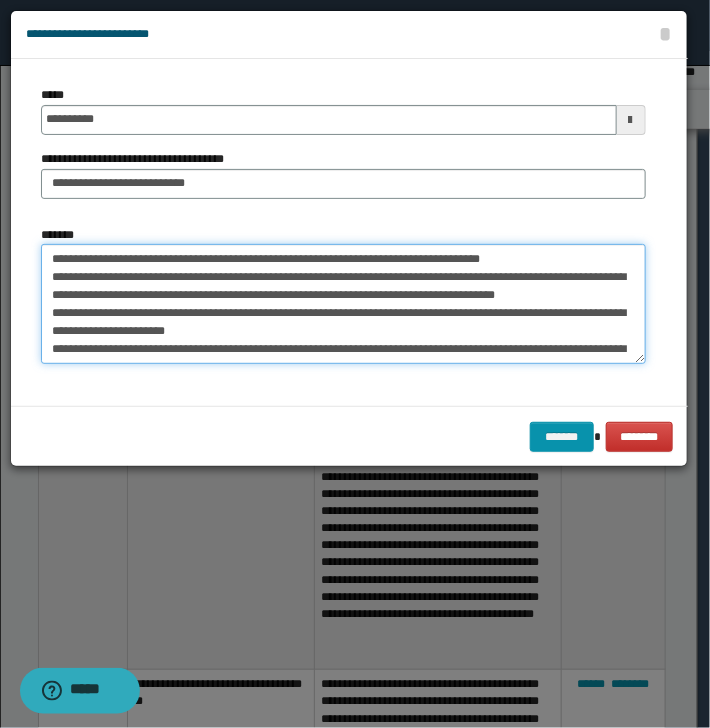 click on "**********" at bounding box center (343, 304) 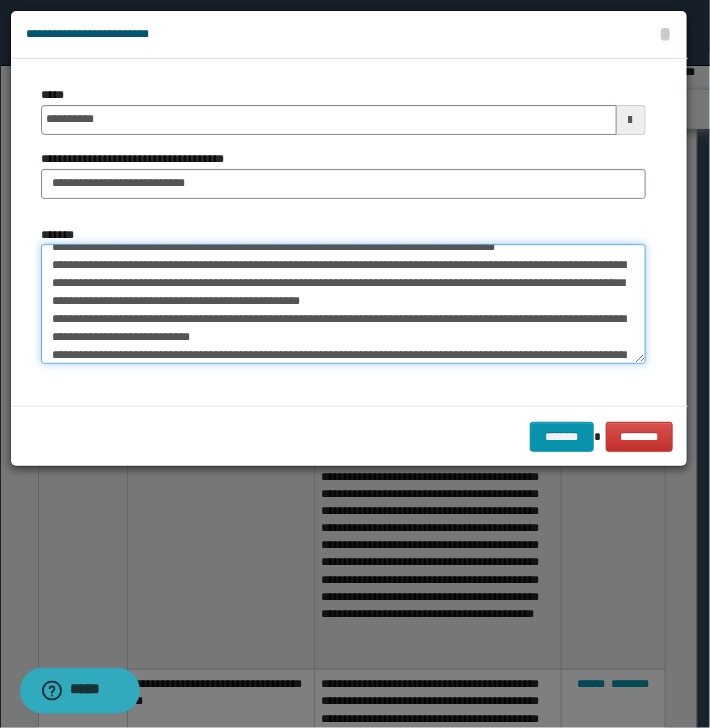 scroll, scrollTop: 72, scrollLeft: 0, axis: vertical 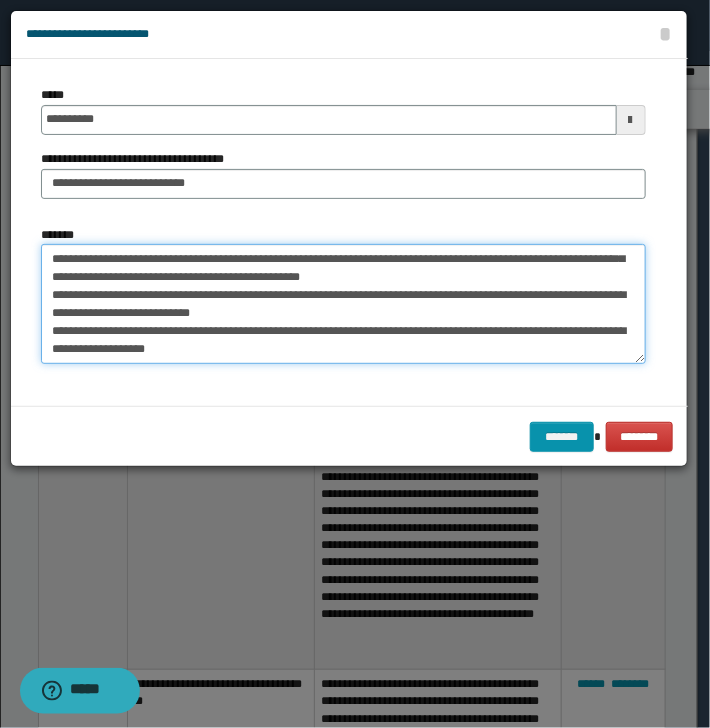 click on "**********" at bounding box center (343, 304) 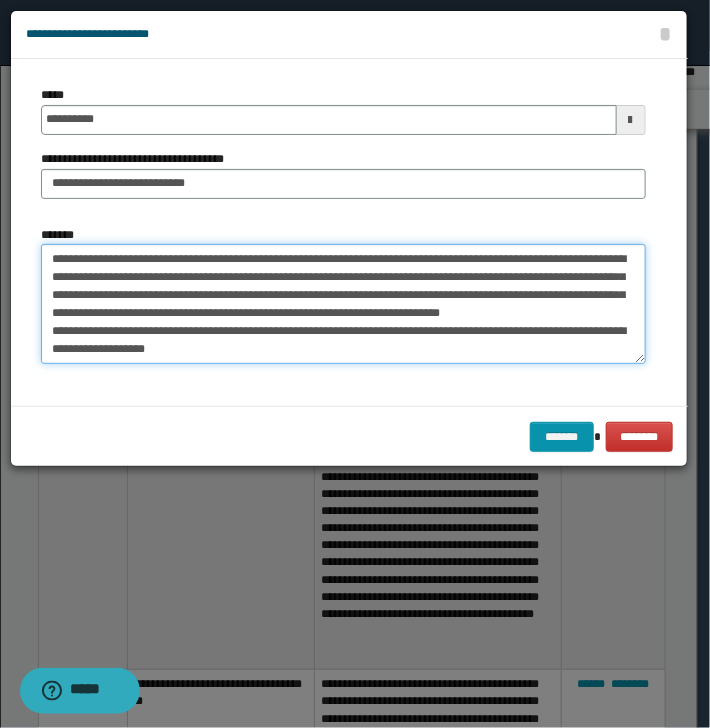 scroll, scrollTop: 53, scrollLeft: 0, axis: vertical 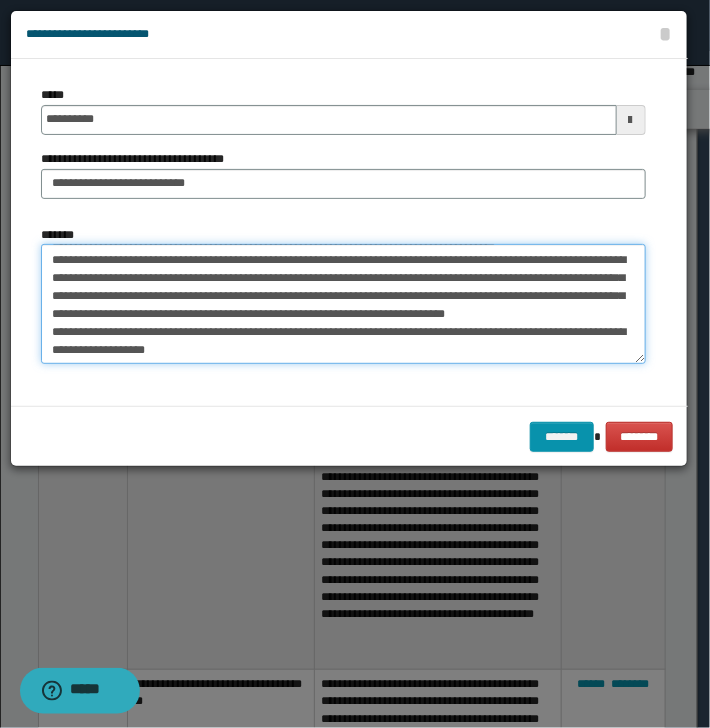 click on "**********" at bounding box center (343, 304) 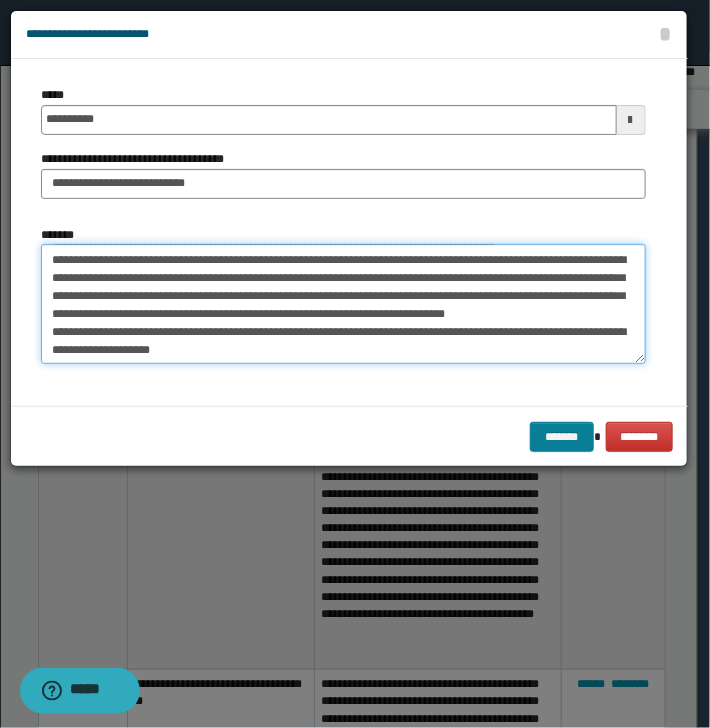 type on "**********" 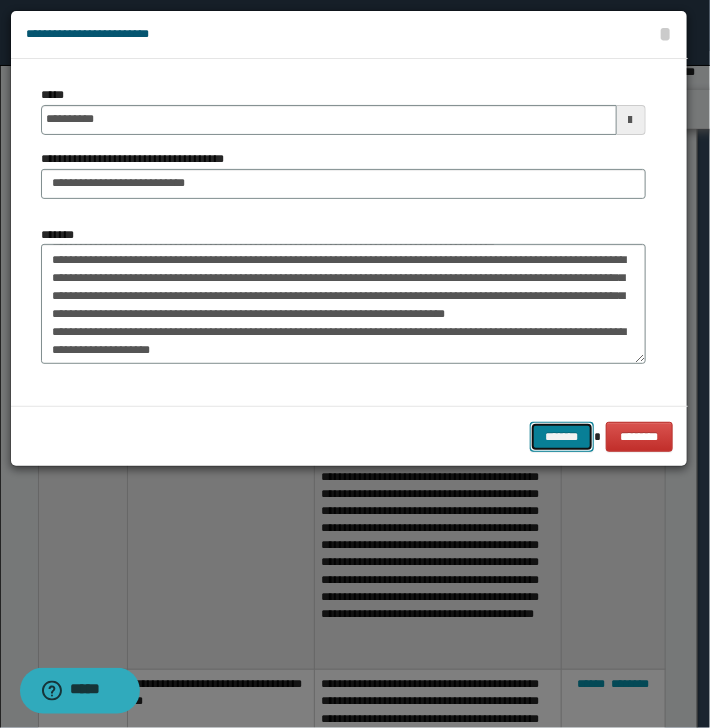 click on "*******" at bounding box center [562, 437] 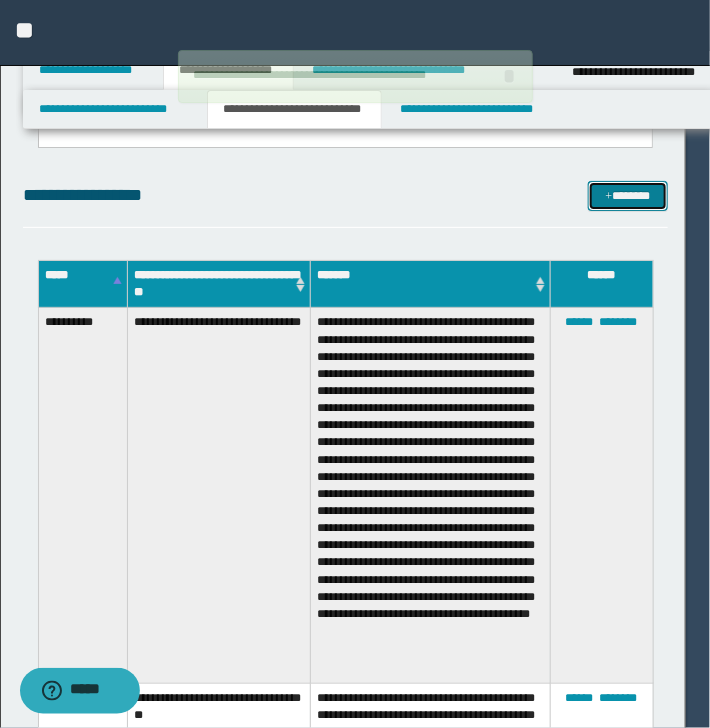 type 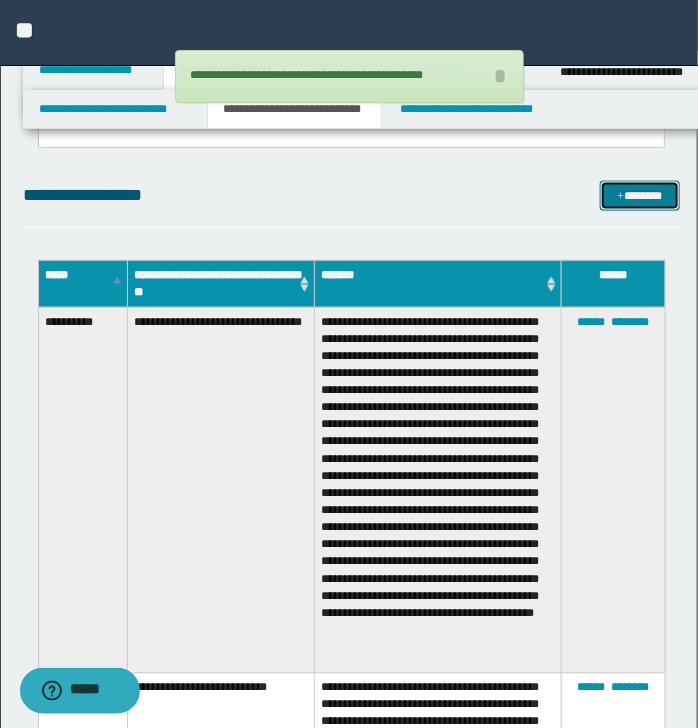 drag, startPoint x: 673, startPoint y: 192, endPoint x: 663, endPoint y: 198, distance: 11.661903 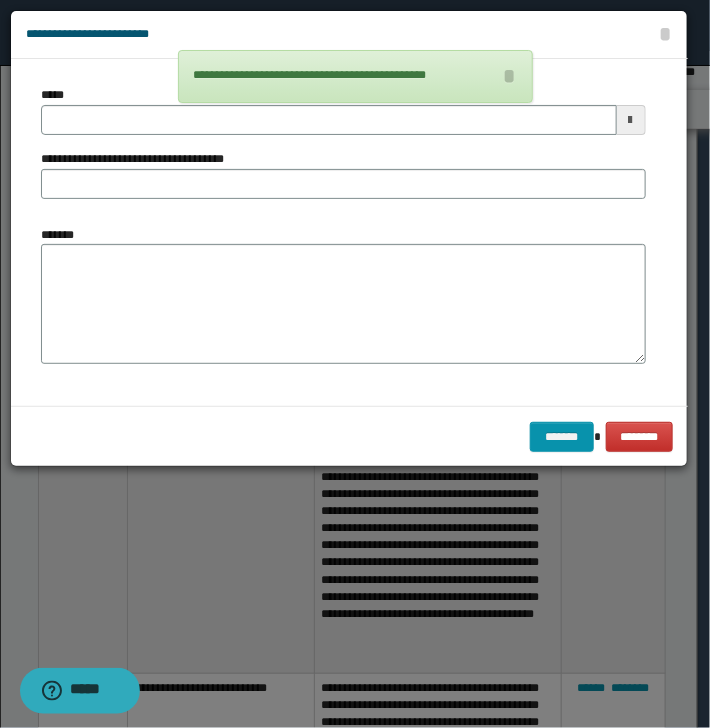 scroll, scrollTop: 0, scrollLeft: 0, axis: both 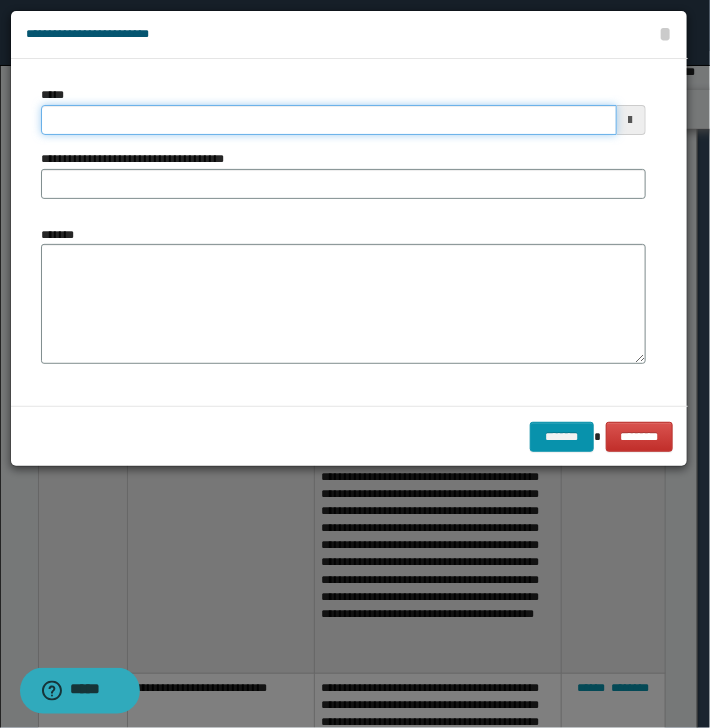 click on "*****" at bounding box center (329, 120) 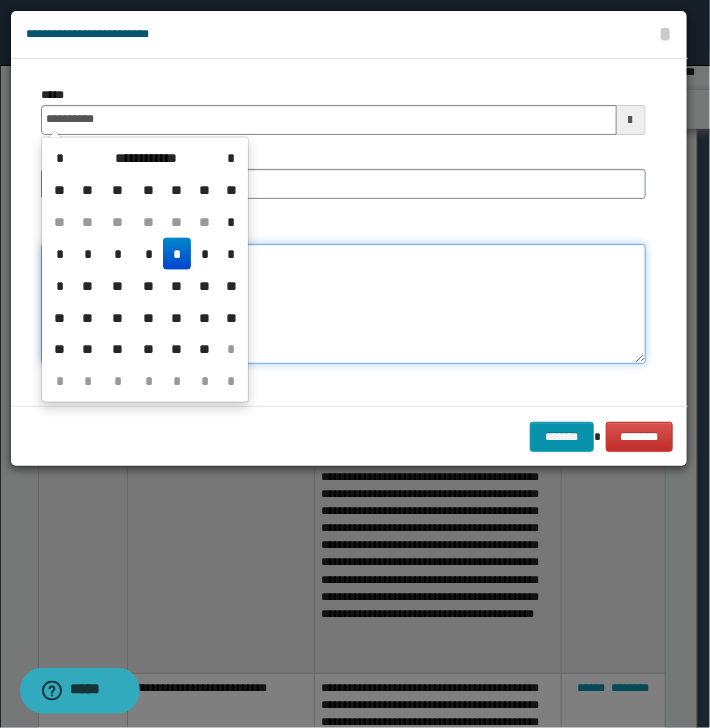type on "**********" 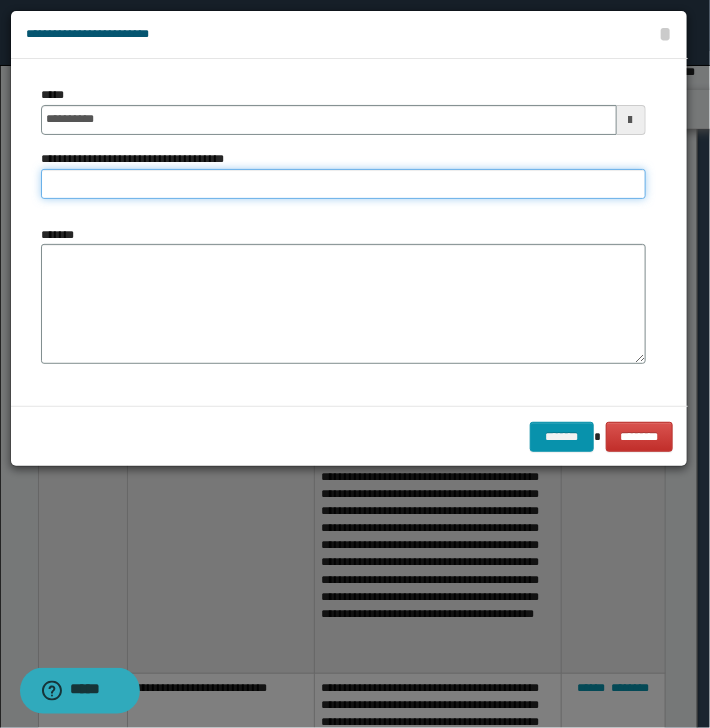 click on "**********" at bounding box center [343, 184] 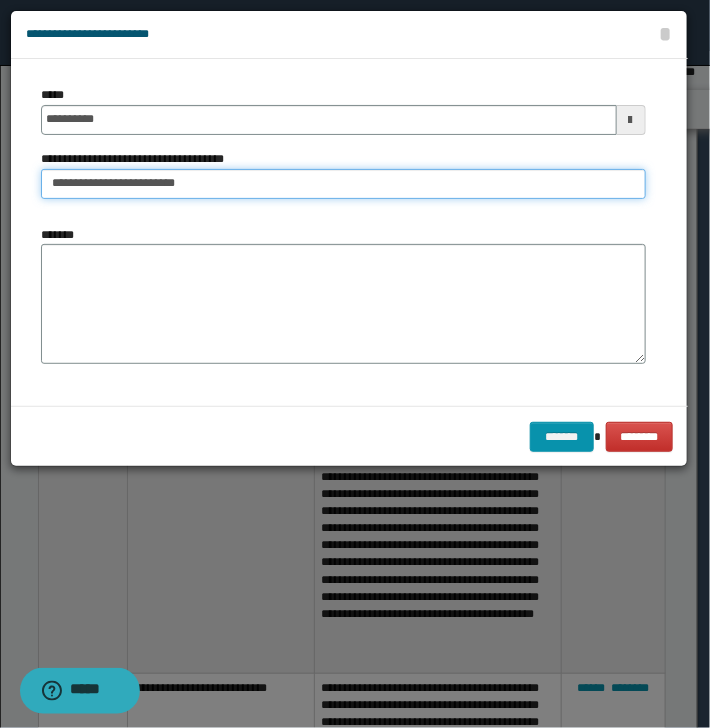 drag, startPoint x: 117, startPoint y: 182, endPoint x: 240, endPoint y: 184, distance: 123.01626 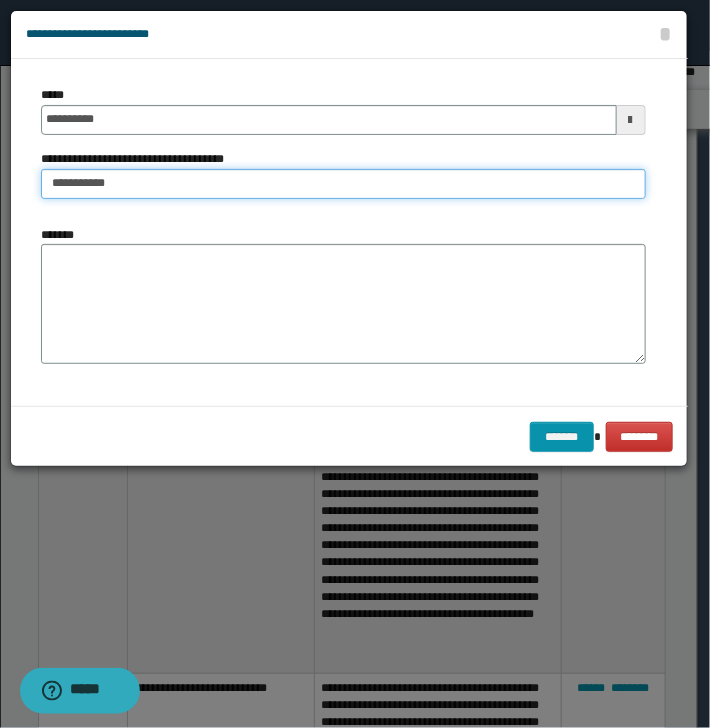 type on "**********" 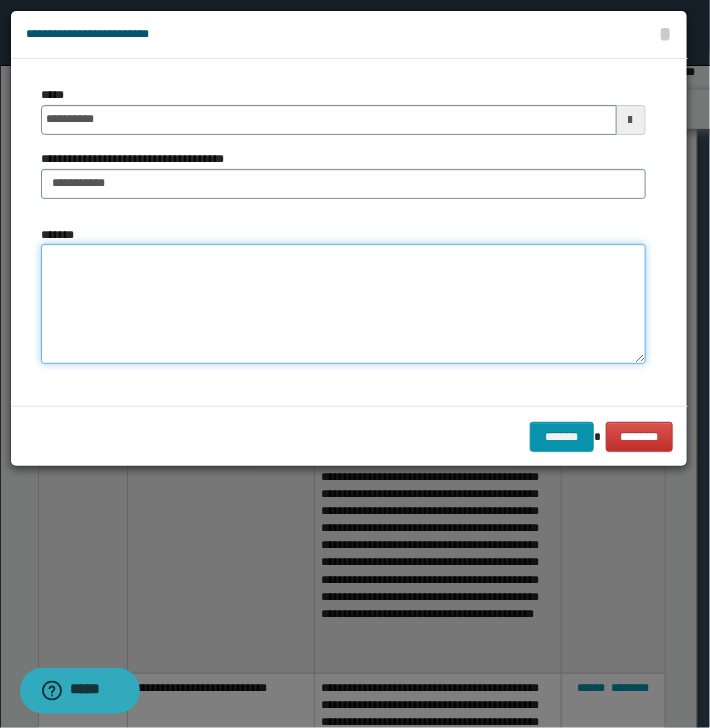 click on "*******" at bounding box center [343, 304] 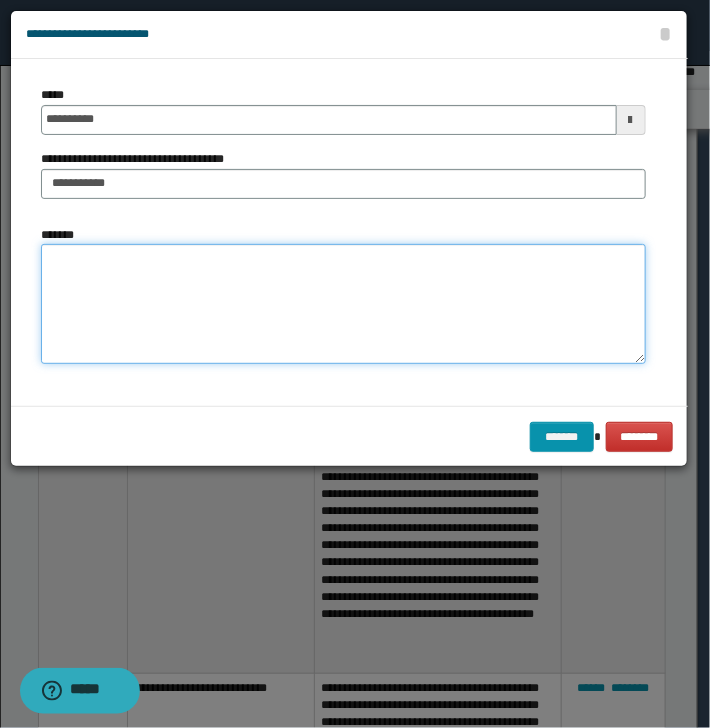 drag, startPoint x: 193, startPoint y: 347, endPoint x: 170, endPoint y: 332, distance: 27.45906 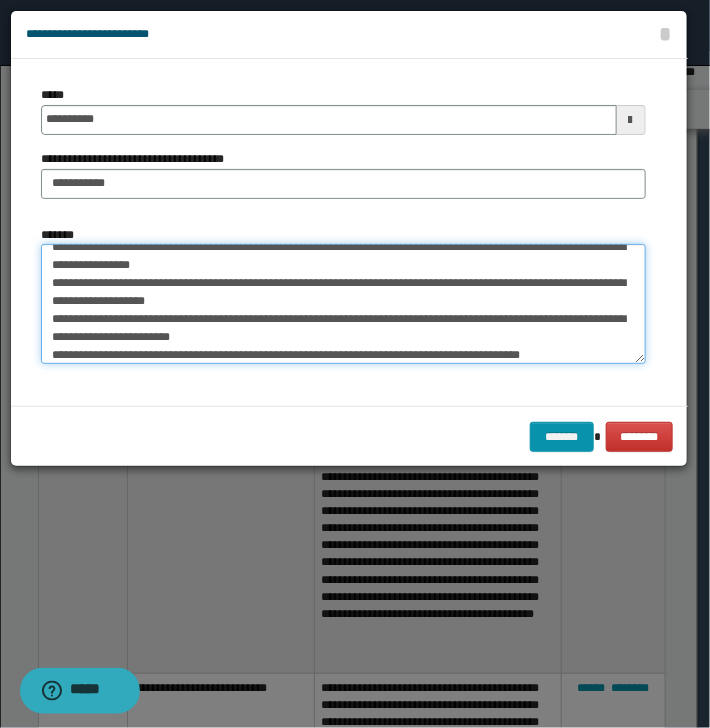 scroll, scrollTop: 0, scrollLeft: 0, axis: both 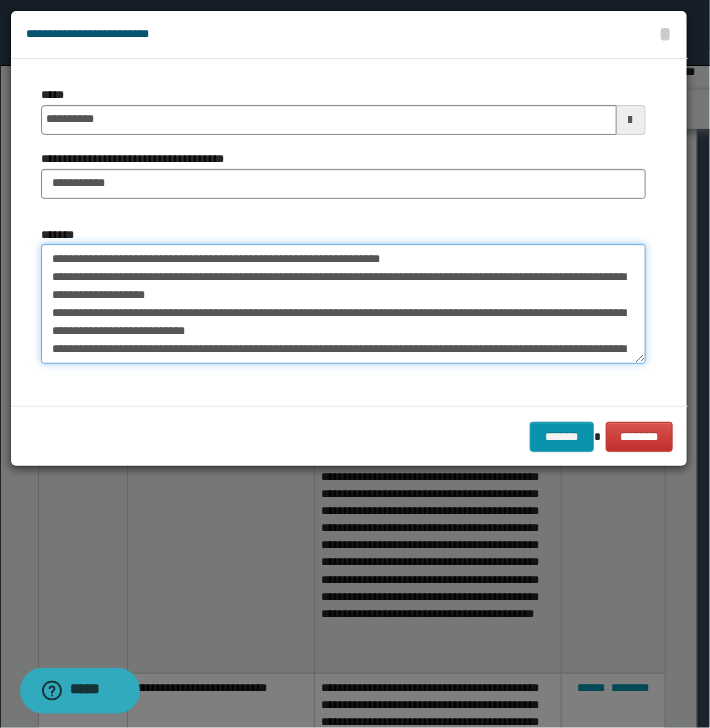 drag, startPoint x: 56, startPoint y: 260, endPoint x: 84, endPoint y: 260, distance: 28 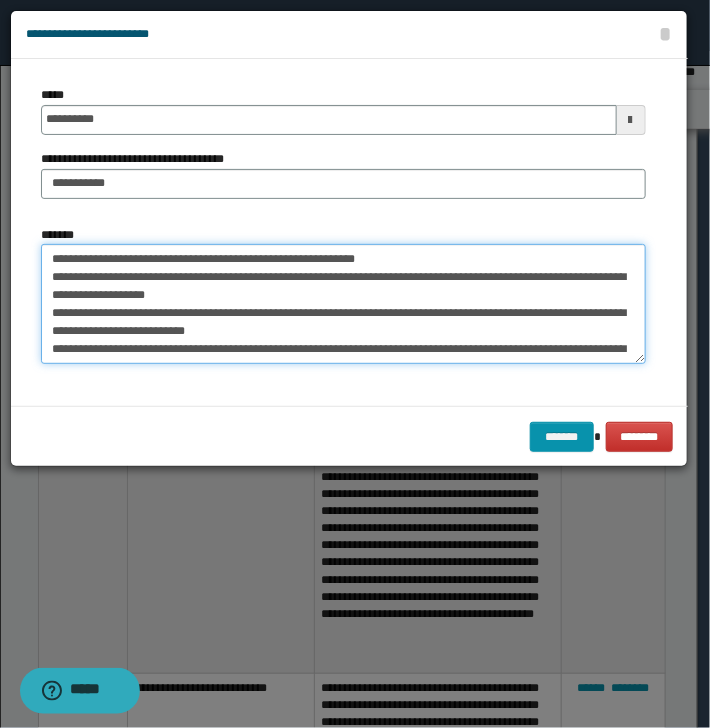 click on "*******" at bounding box center (343, 304) 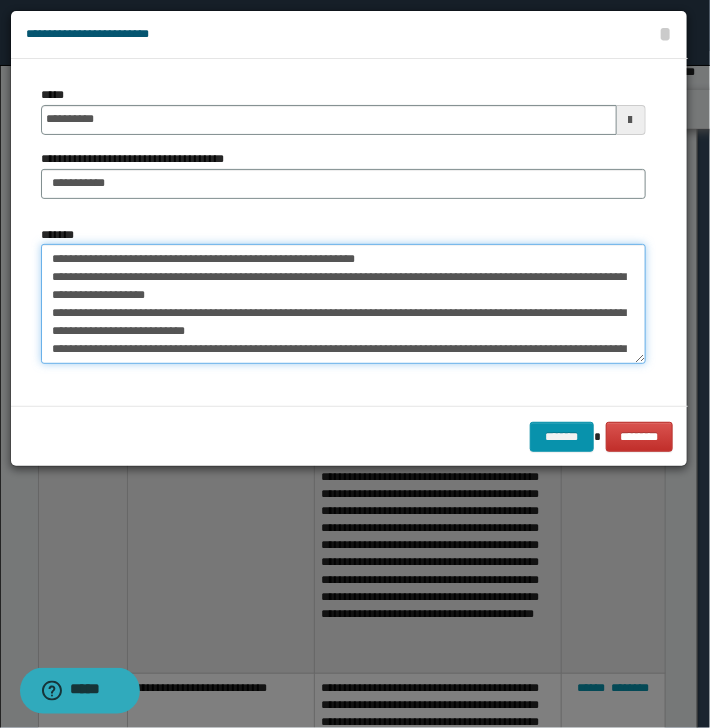 click on "*******" at bounding box center [343, 304] 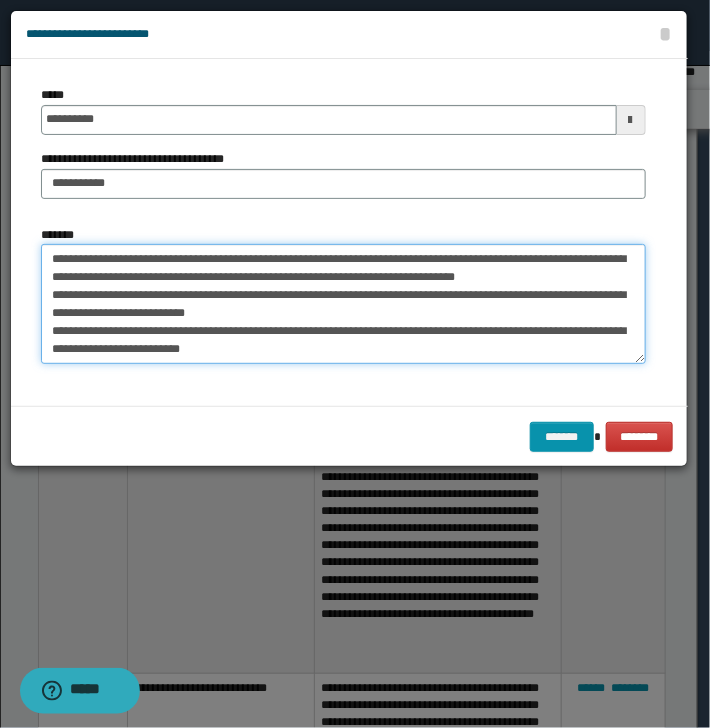click on "*******" at bounding box center [343, 304] 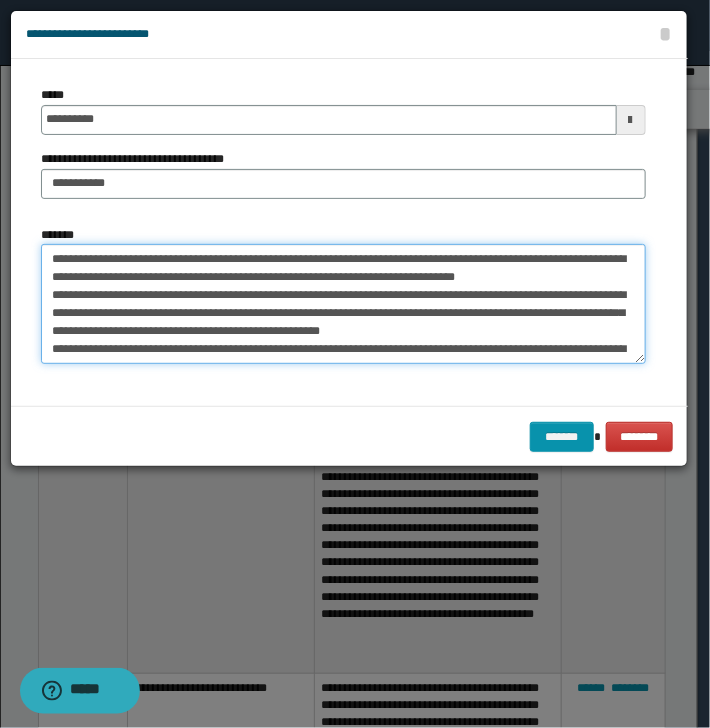 drag, startPoint x: 163, startPoint y: 332, endPoint x: 296, endPoint y: 333, distance: 133.00375 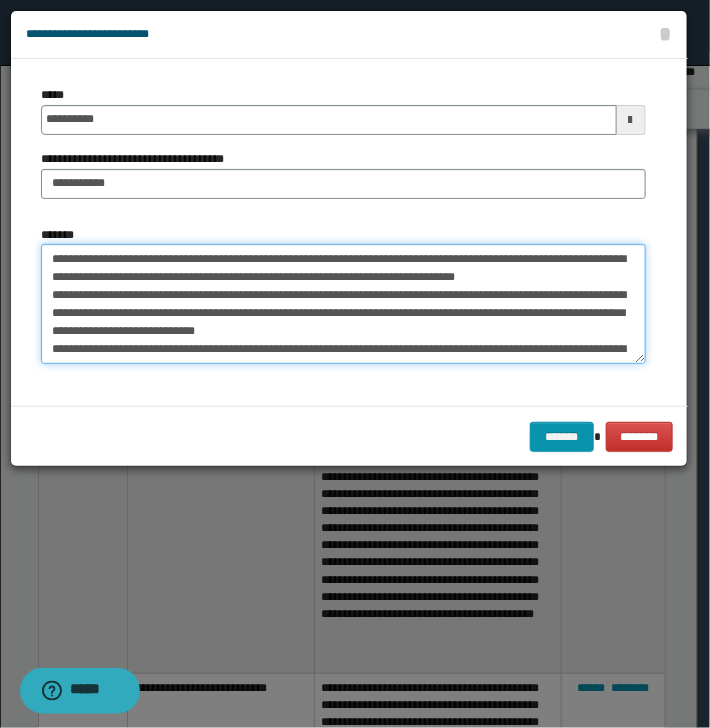 click on "*******" at bounding box center [343, 304] 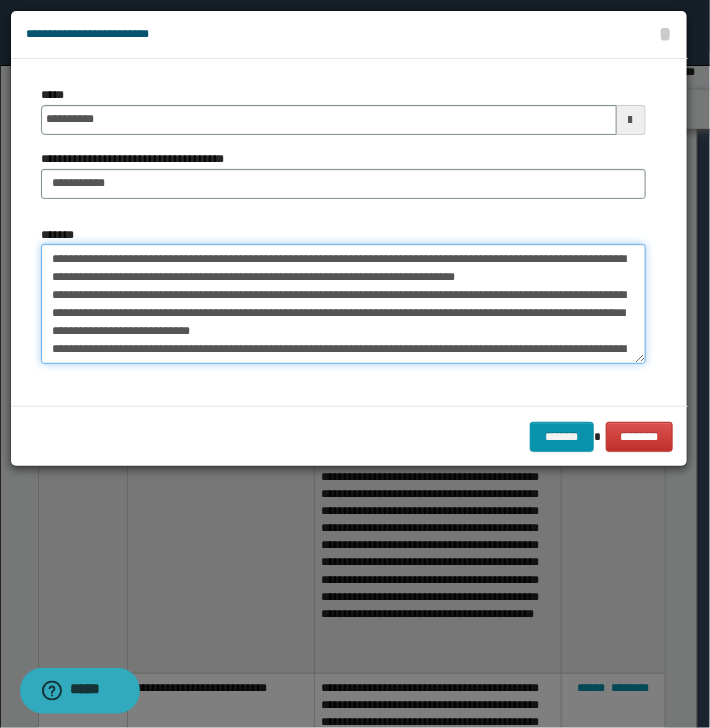 drag, startPoint x: 168, startPoint y: 330, endPoint x: 237, endPoint y: 330, distance: 69 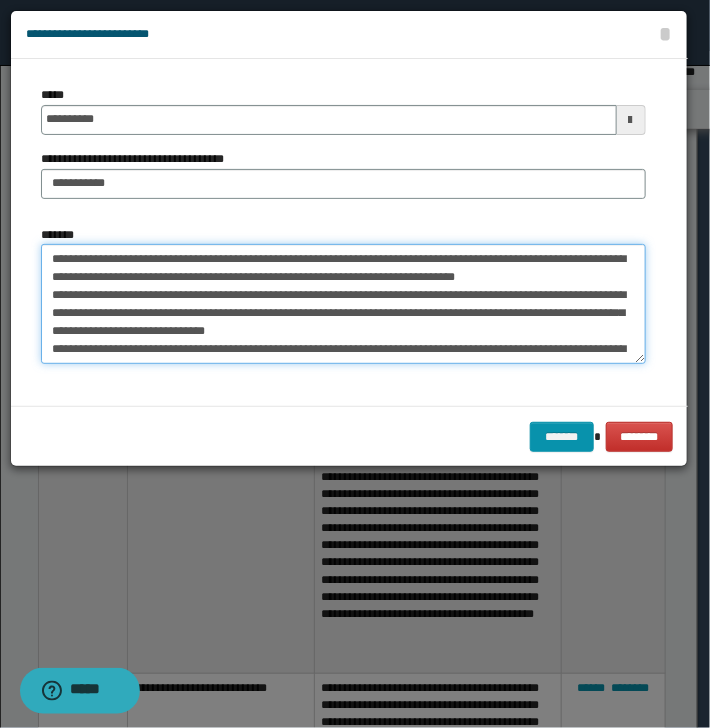 drag, startPoint x: 253, startPoint y: 331, endPoint x: 290, endPoint y: 325, distance: 37.48333 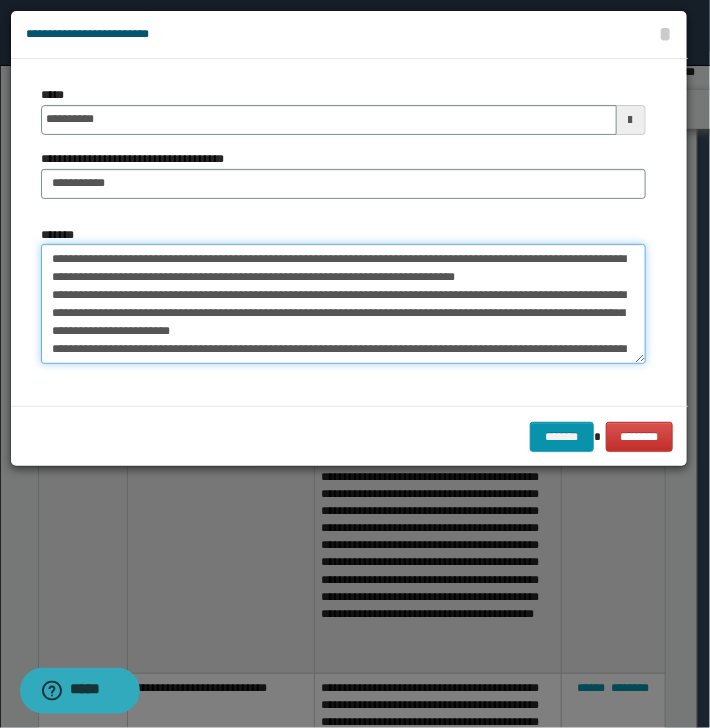 click on "*******" at bounding box center [343, 304] 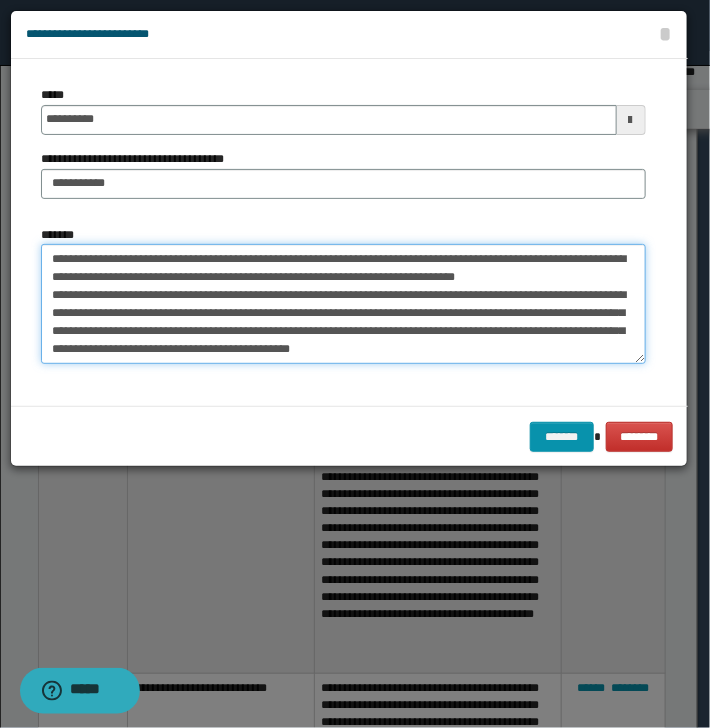 click on "*******" at bounding box center [343, 304] 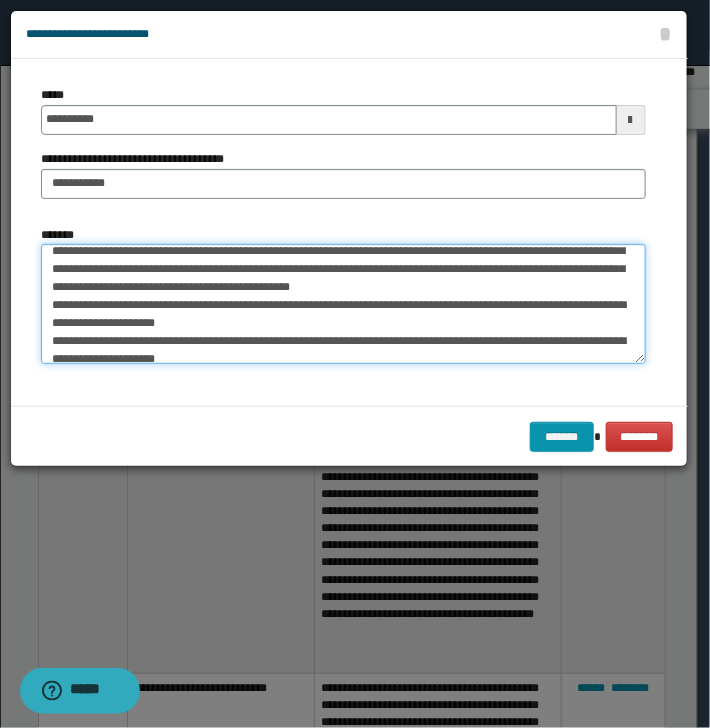 scroll, scrollTop: 64, scrollLeft: 0, axis: vertical 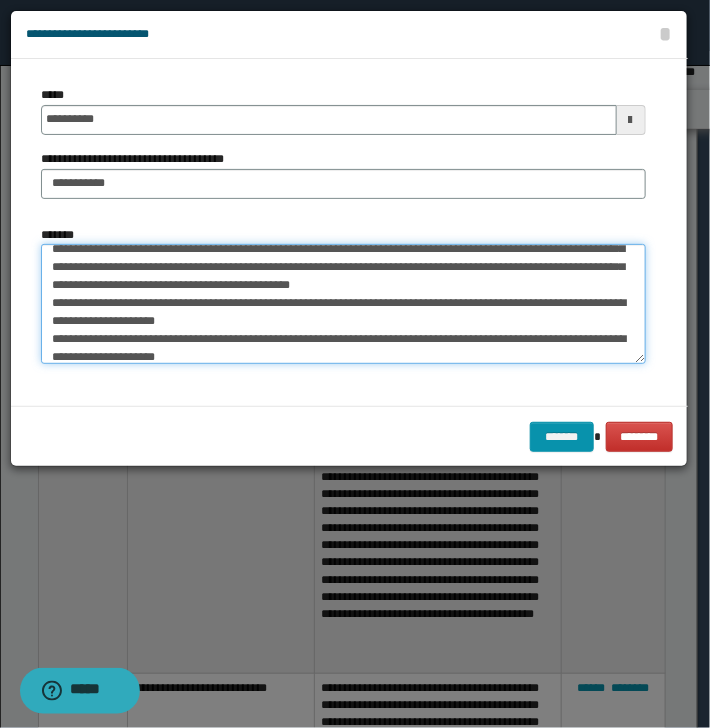 click on "*******" at bounding box center (343, 304) 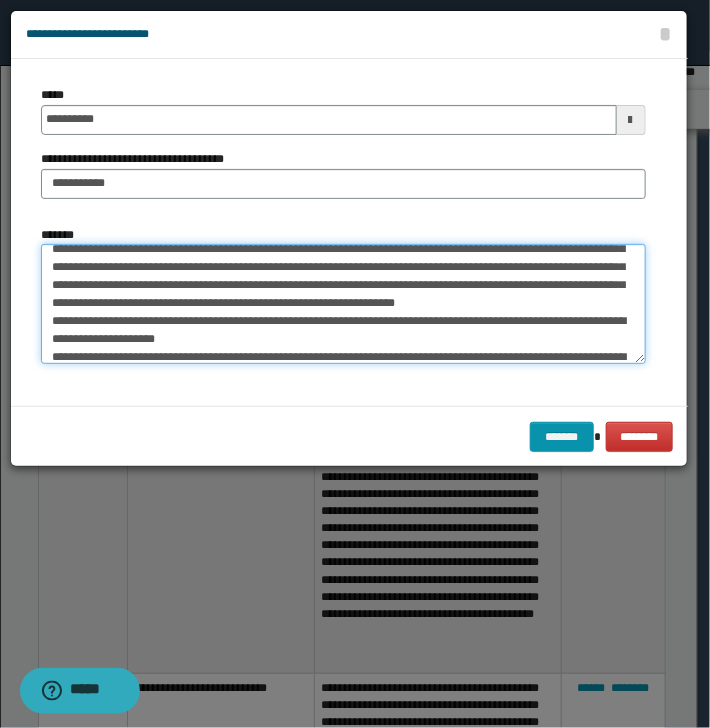 scroll, scrollTop: 46, scrollLeft: 0, axis: vertical 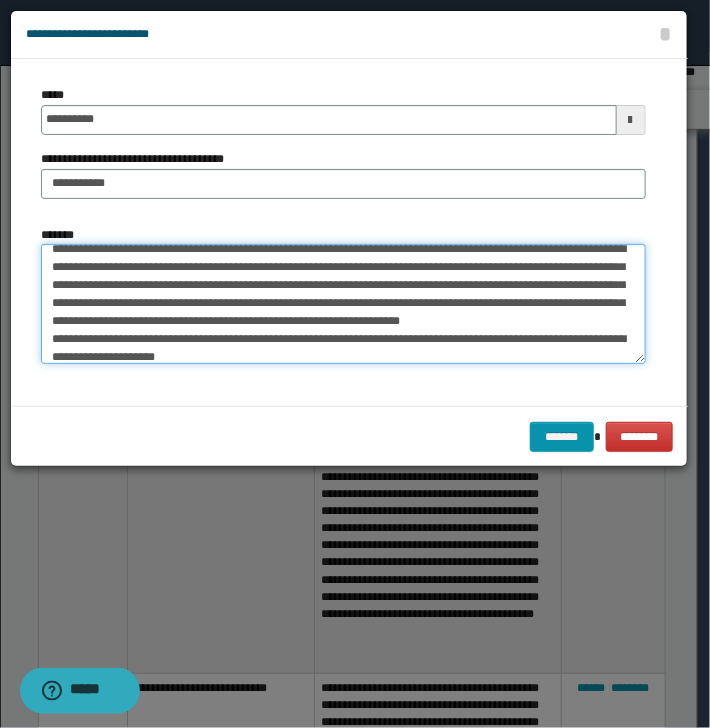 drag, startPoint x: 519, startPoint y: 303, endPoint x: 552, endPoint y: 304, distance: 33.01515 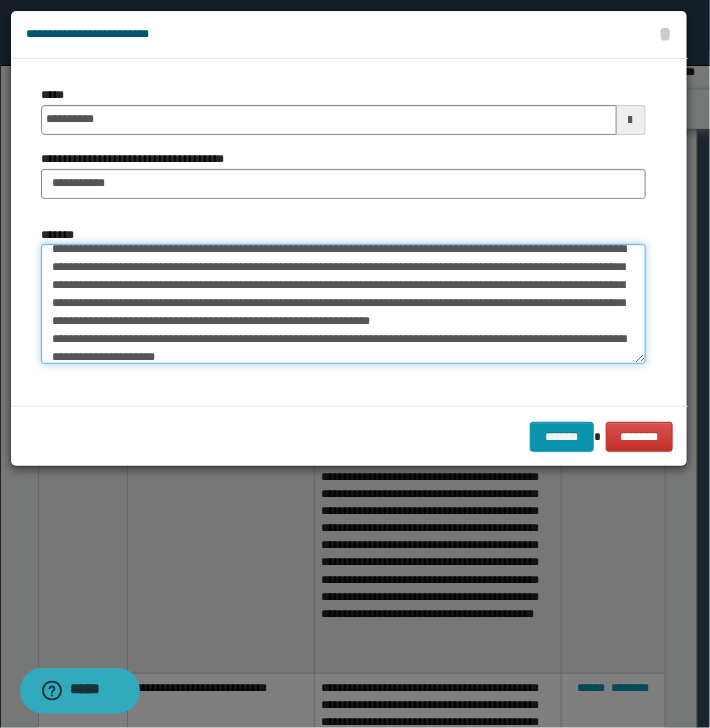 drag, startPoint x: 247, startPoint y: 336, endPoint x: 284, endPoint y: 336, distance: 37 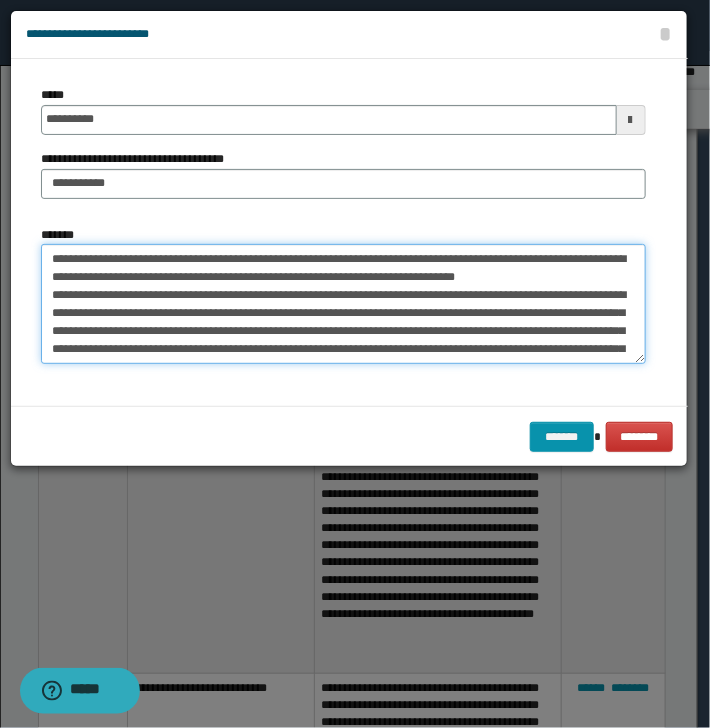 scroll, scrollTop: 133, scrollLeft: 0, axis: vertical 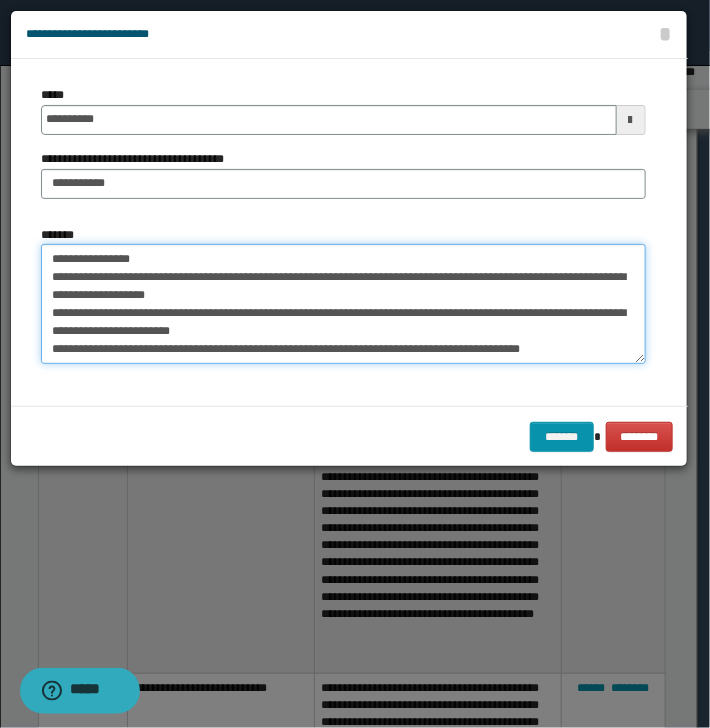 click on "*******" at bounding box center (343, 304) 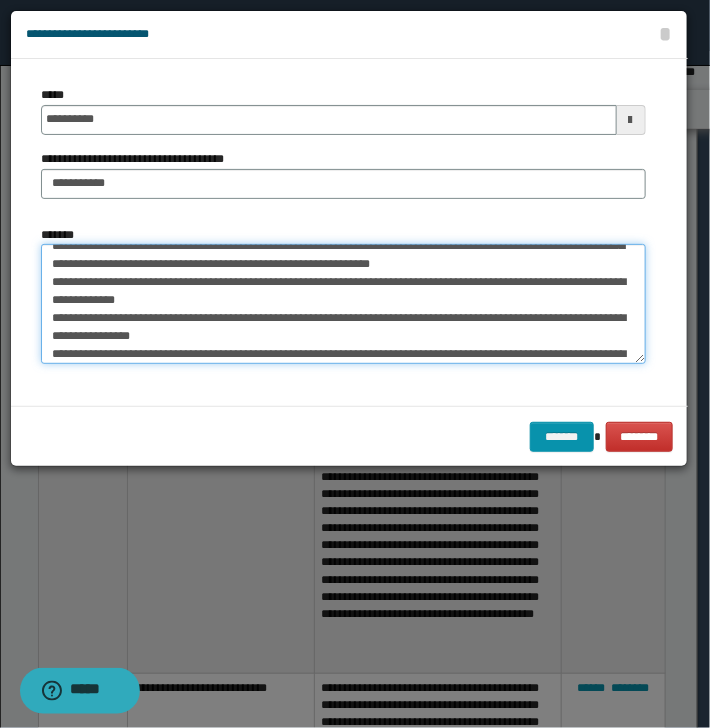 scroll, scrollTop: 46, scrollLeft: 0, axis: vertical 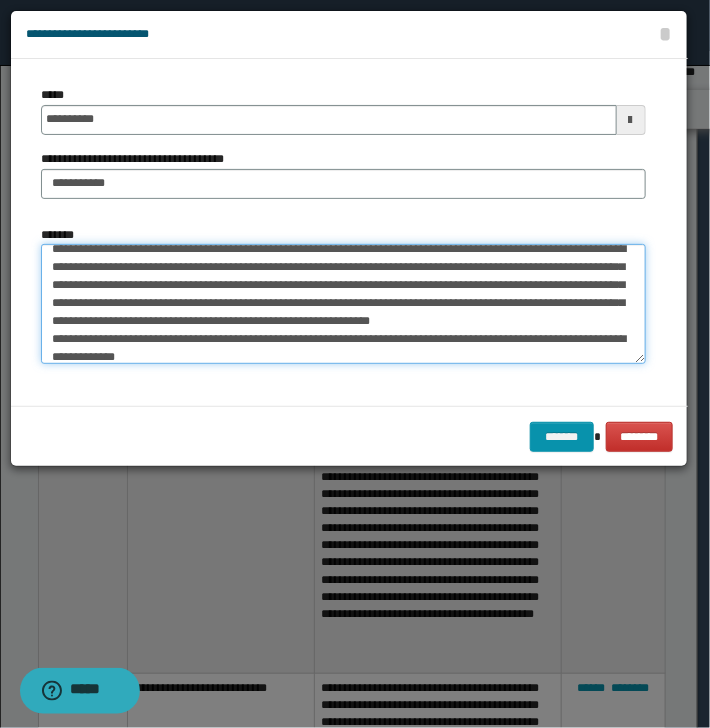 click on "*******" at bounding box center [343, 304] 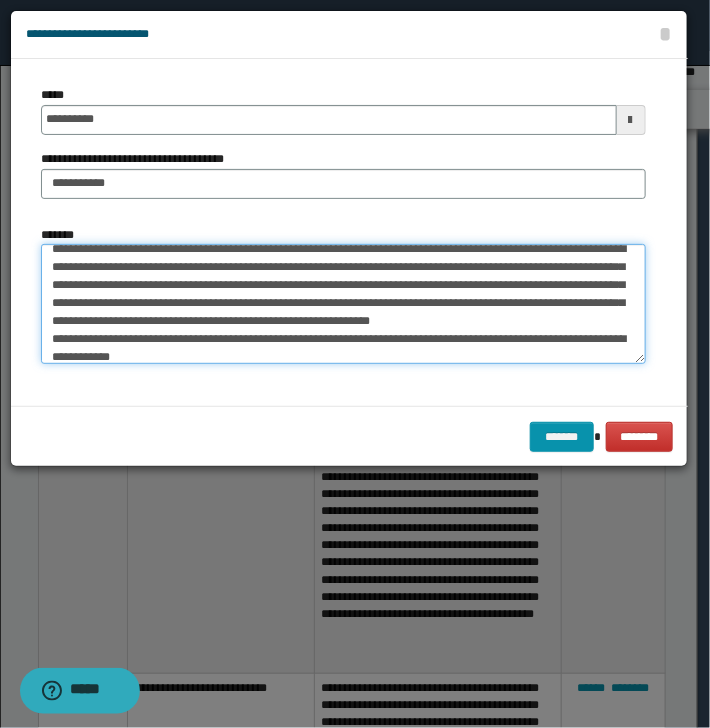 drag, startPoint x: 250, startPoint y: 340, endPoint x: 283, endPoint y: 336, distance: 33.24154 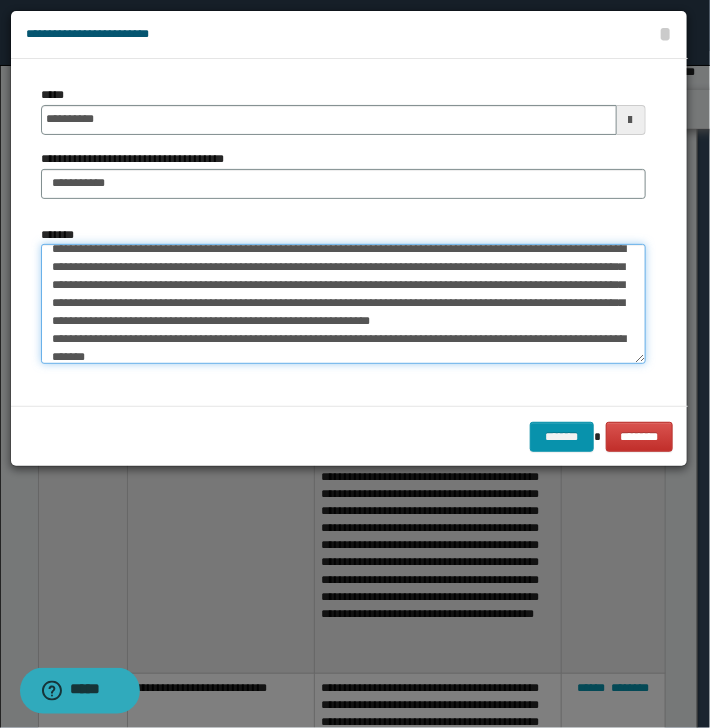 scroll, scrollTop: 78, scrollLeft: 0, axis: vertical 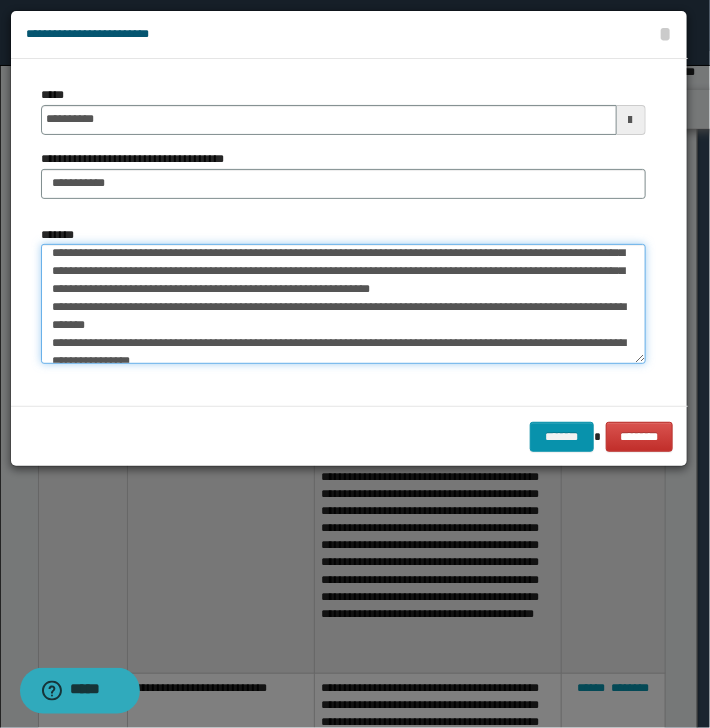 click on "*******" at bounding box center [343, 304] 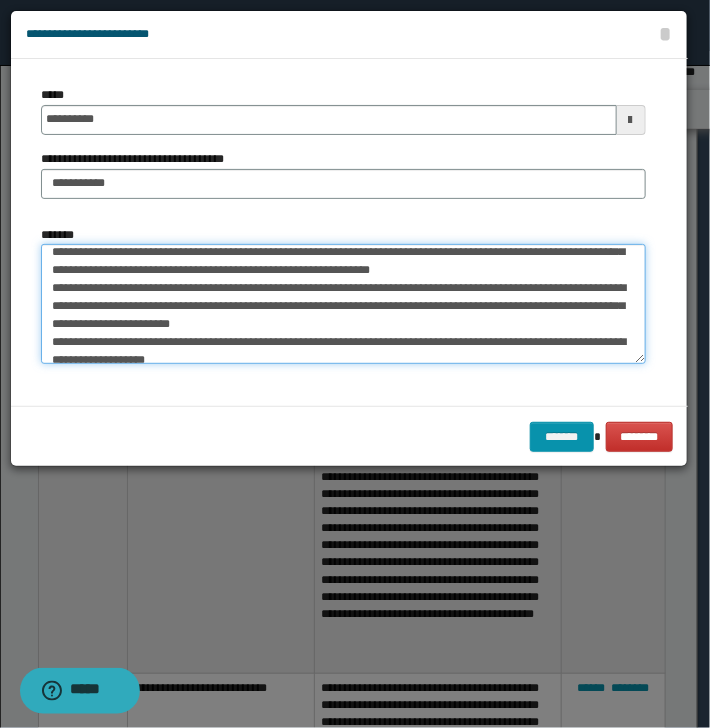 scroll, scrollTop: 110, scrollLeft: 0, axis: vertical 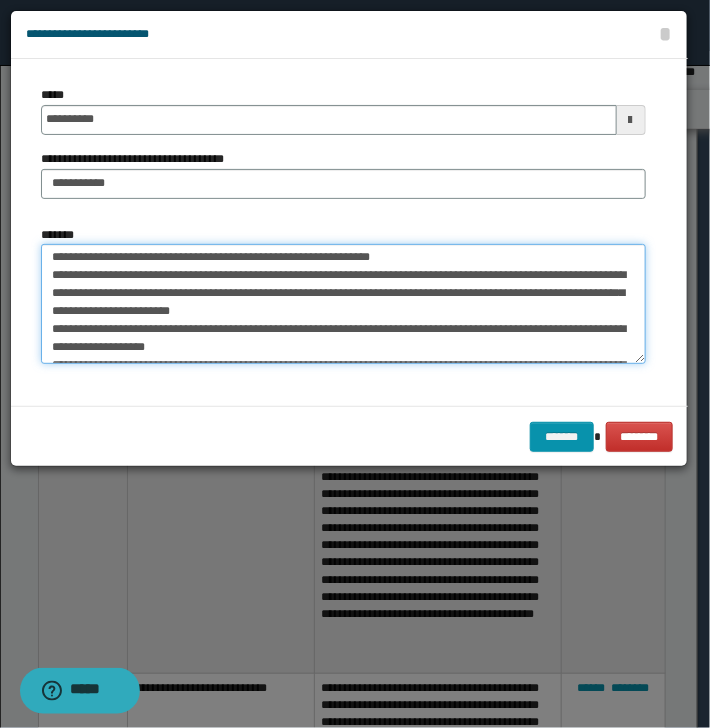 click on "*******" at bounding box center [343, 304] 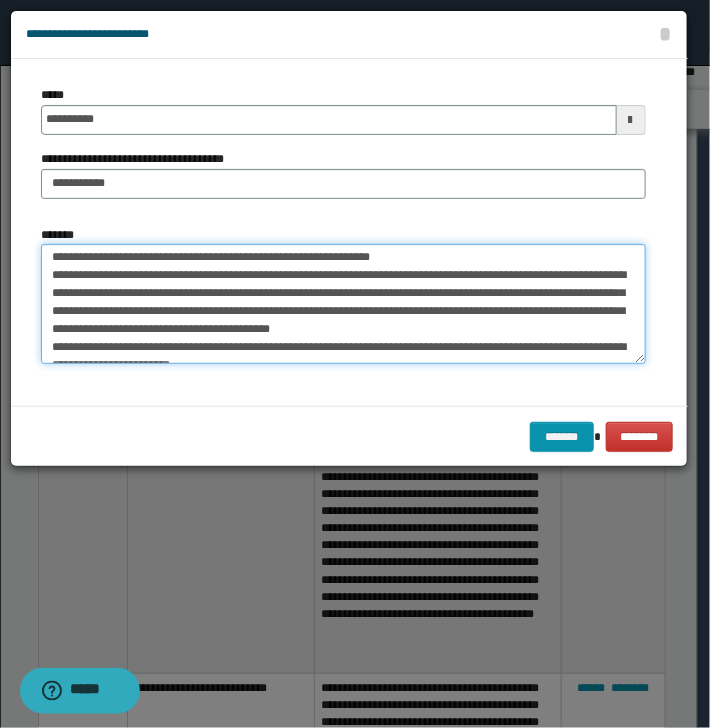 click on "*******" at bounding box center [343, 304] 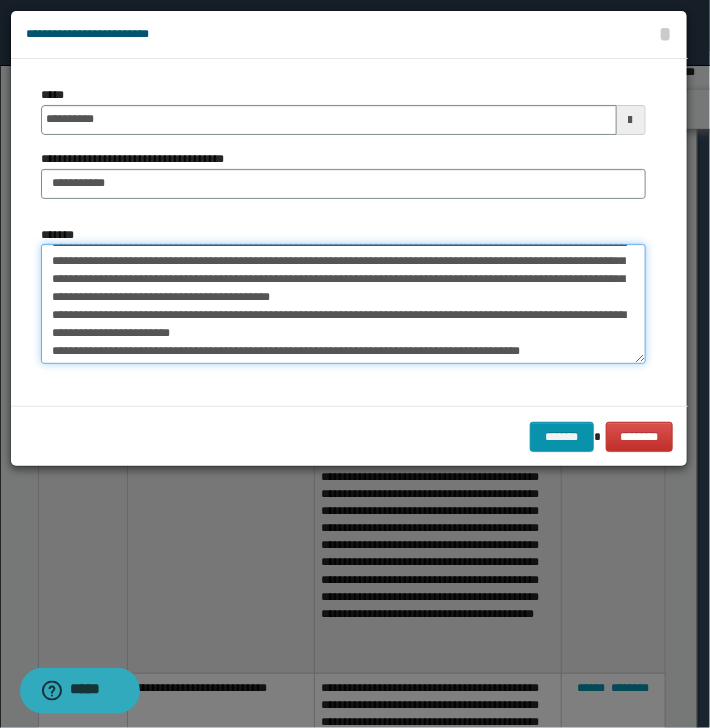 scroll, scrollTop: 144, scrollLeft: 0, axis: vertical 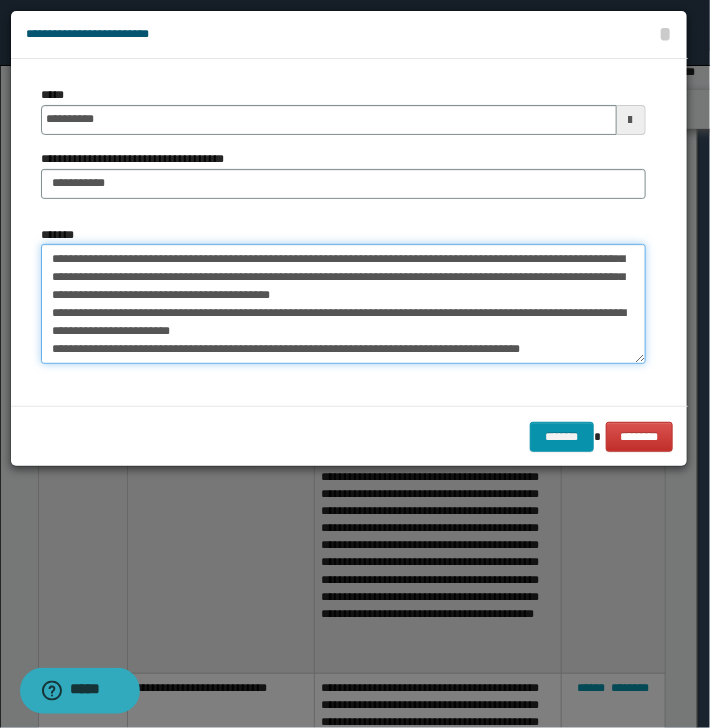 click on "*******" at bounding box center (343, 304) 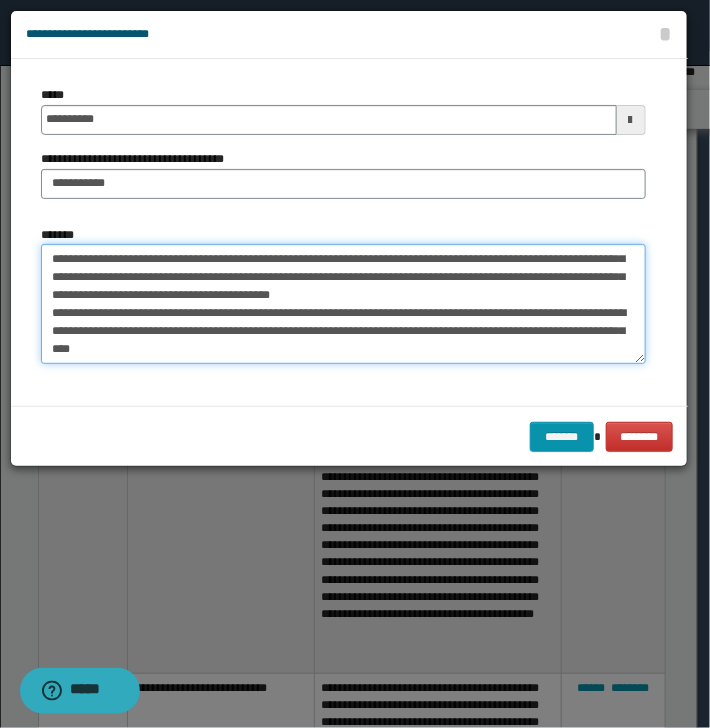 click on "*******" at bounding box center [343, 304] 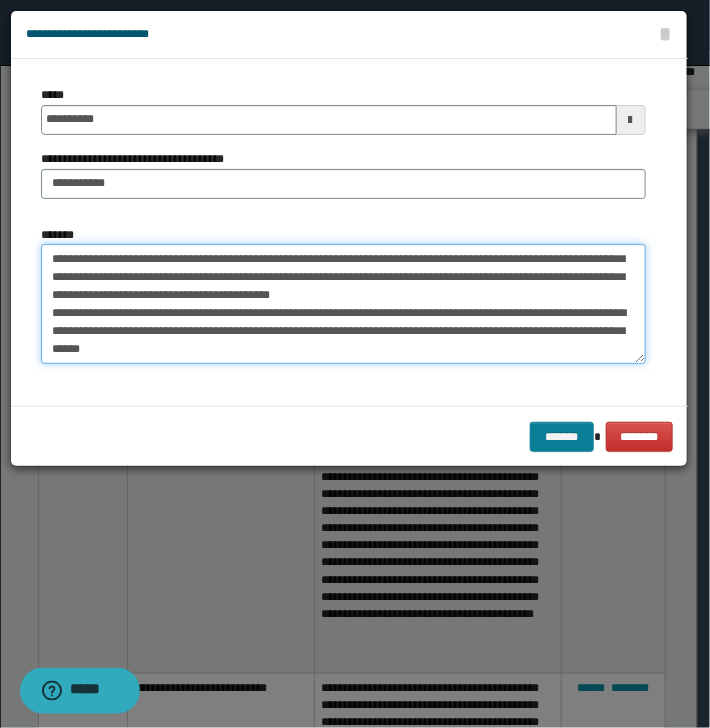 type on "**********" 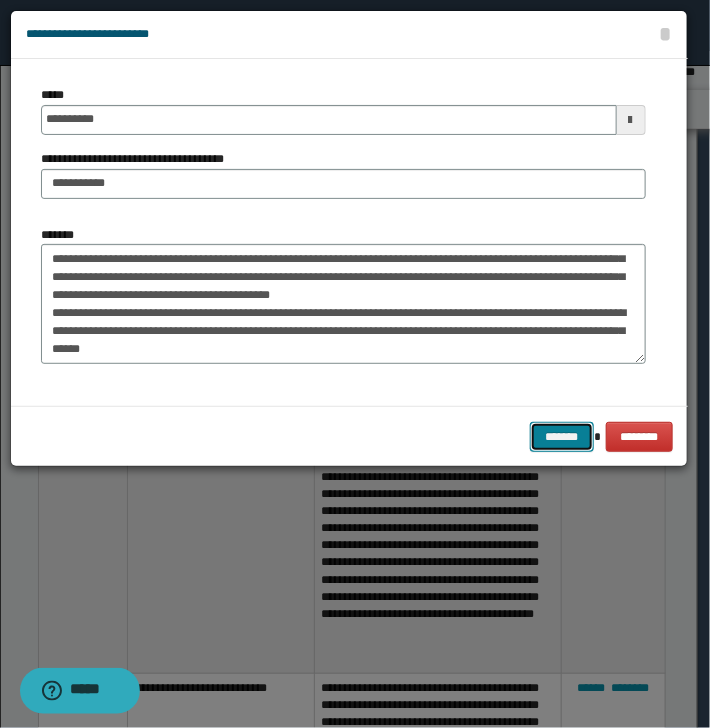 click on "*******" at bounding box center (562, 437) 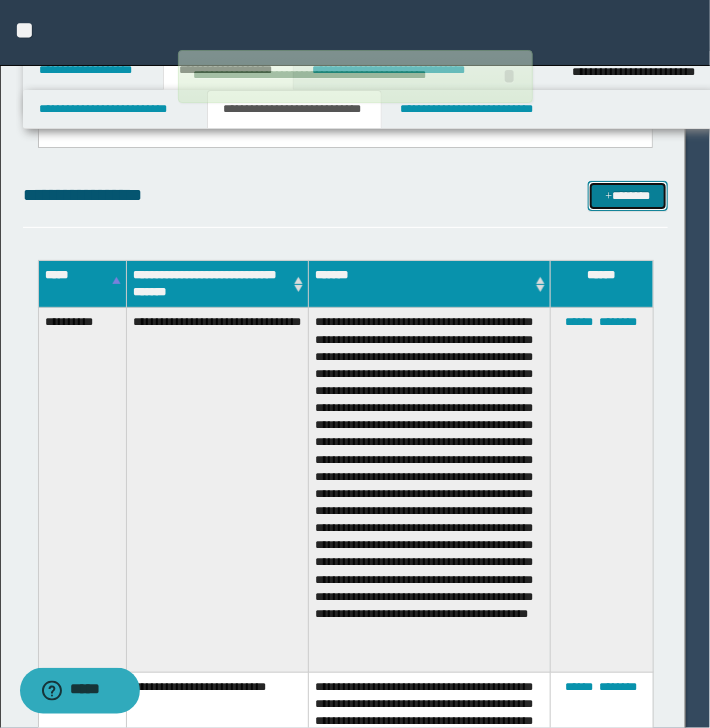 type 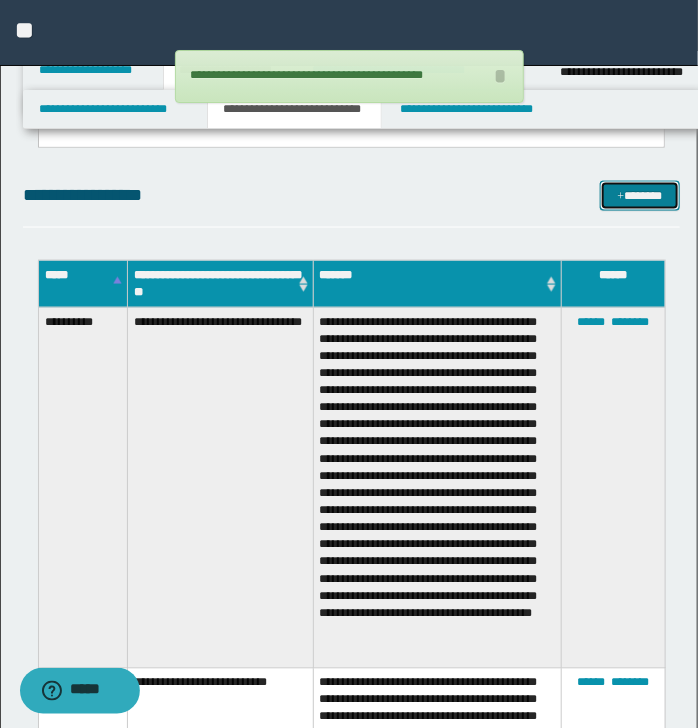 click on "*******" at bounding box center [639, 196] 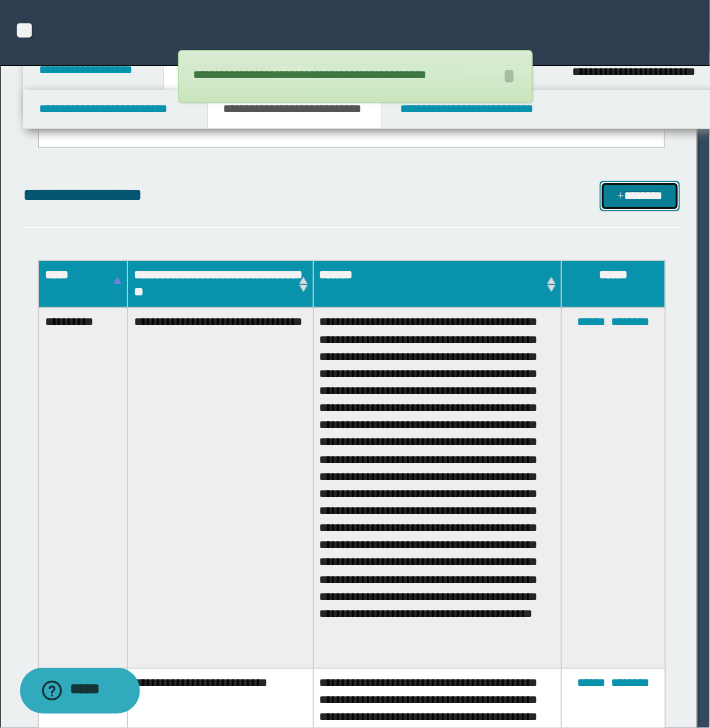 scroll, scrollTop: 0, scrollLeft: 0, axis: both 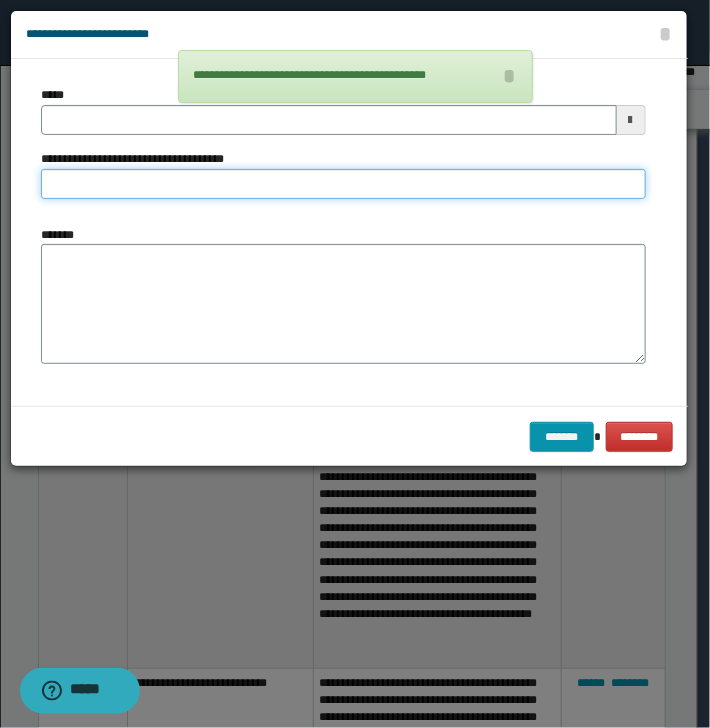 click on "**********" at bounding box center (343, 184) 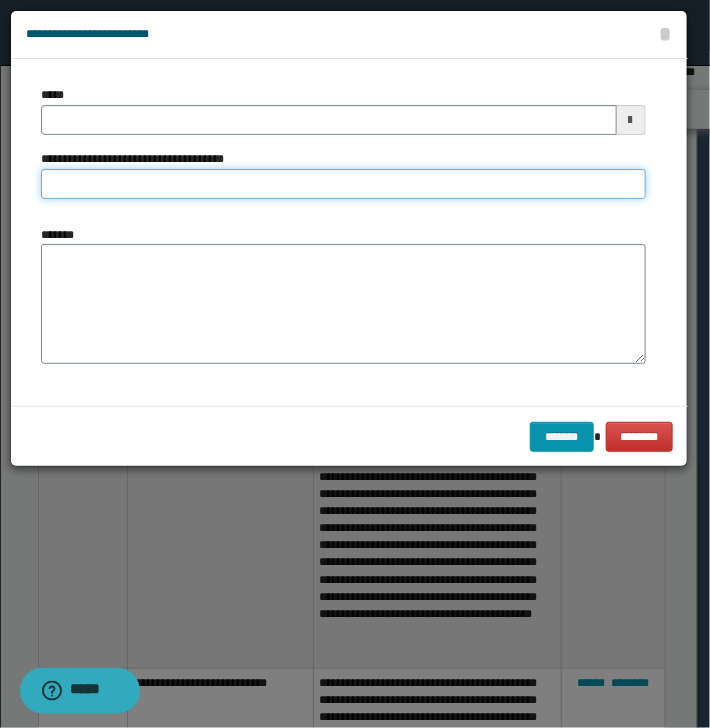 type on "**********" 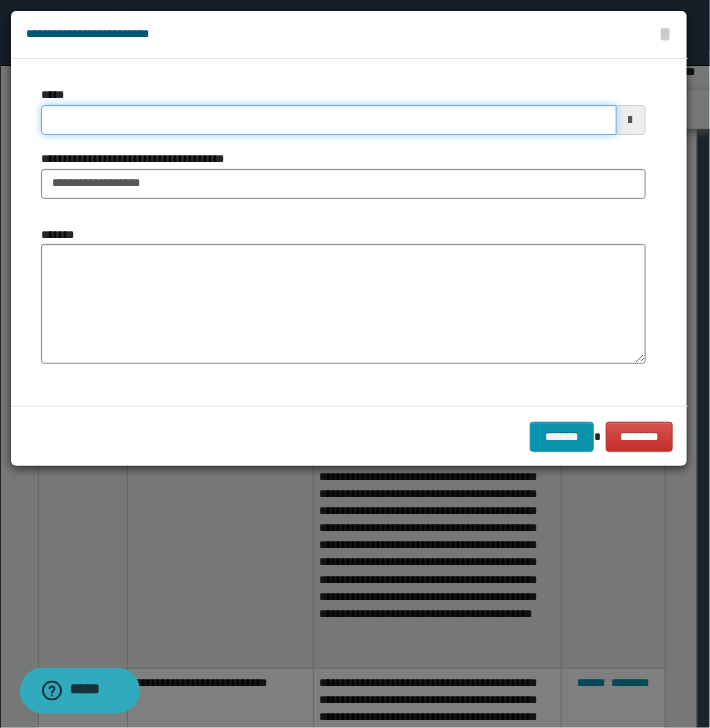 click on "*****" at bounding box center [329, 120] 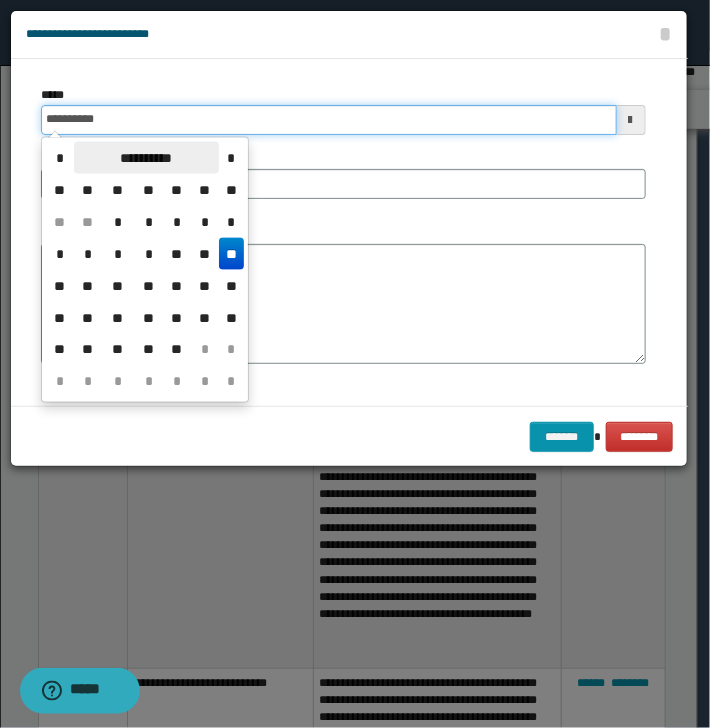 type on "**********" 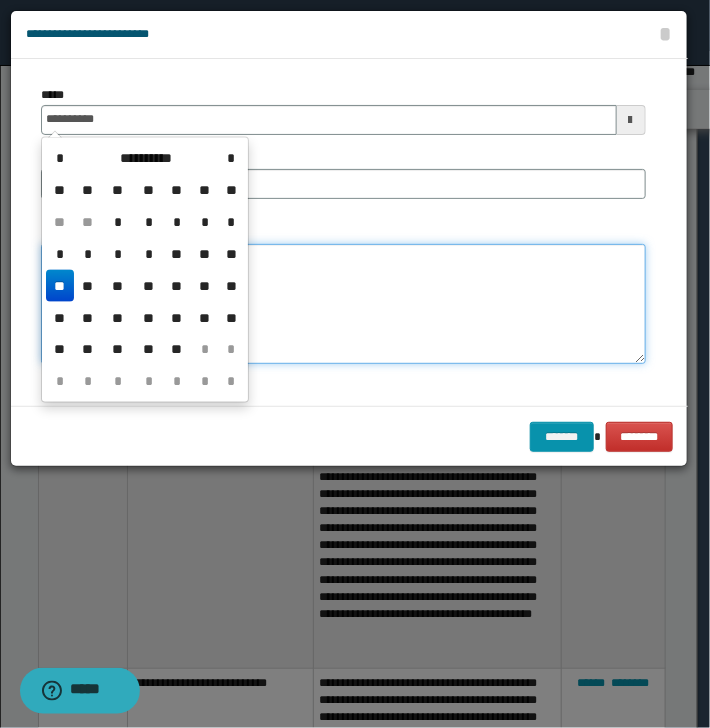 click on "*******" at bounding box center [343, 304] 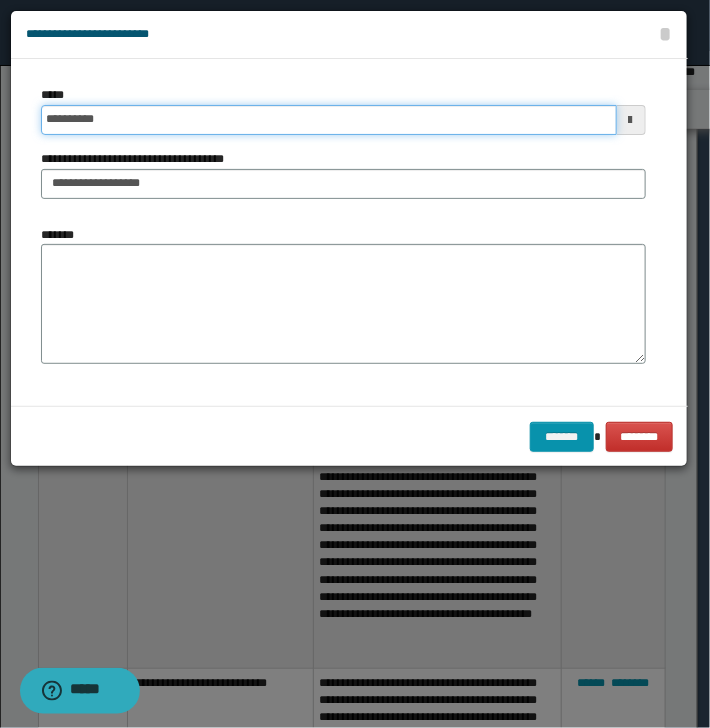 click on "**********" at bounding box center (329, 120) 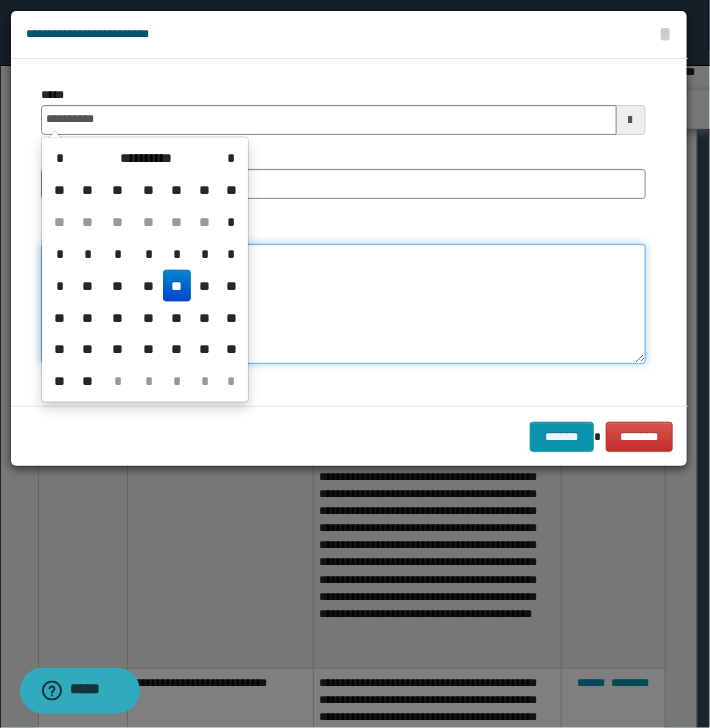 type on "**********" 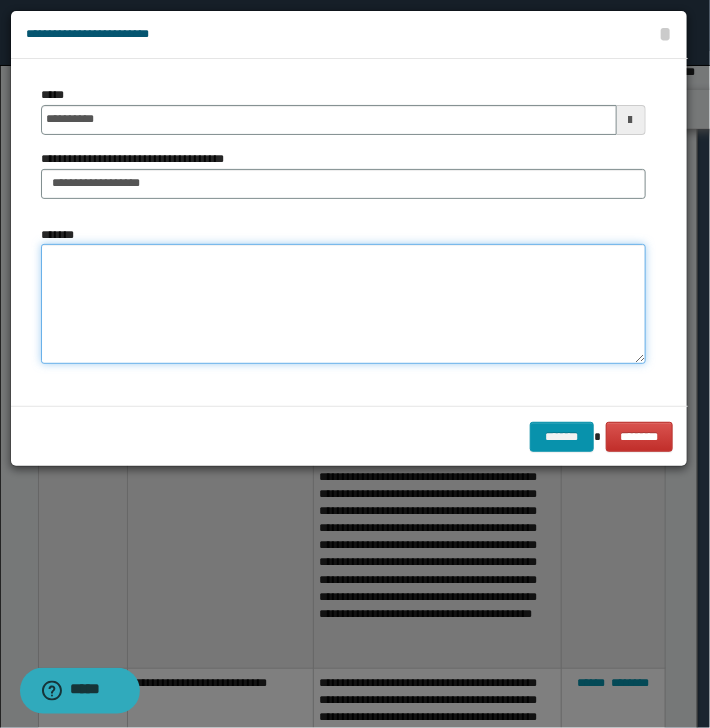 click on "*******" at bounding box center (343, 304) 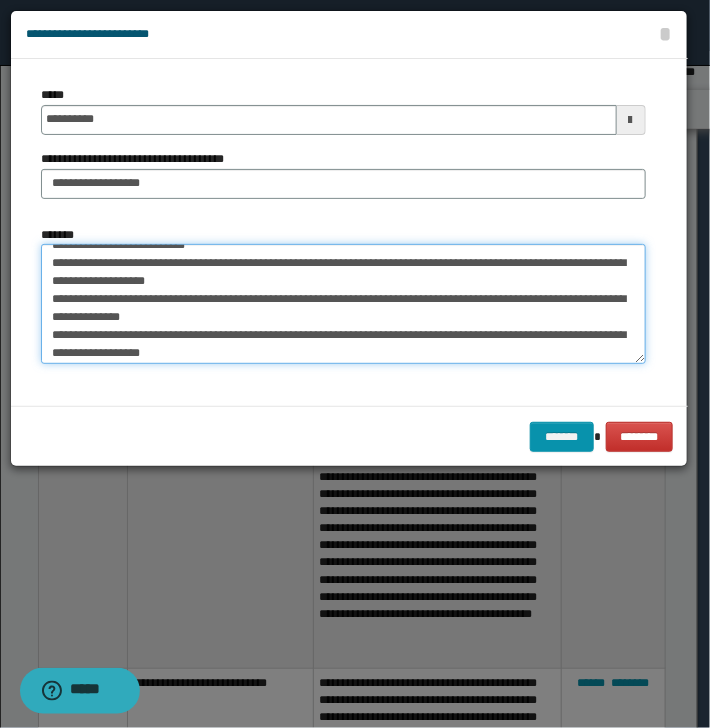 scroll, scrollTop: 0, scrollLeft: 0, axis: both 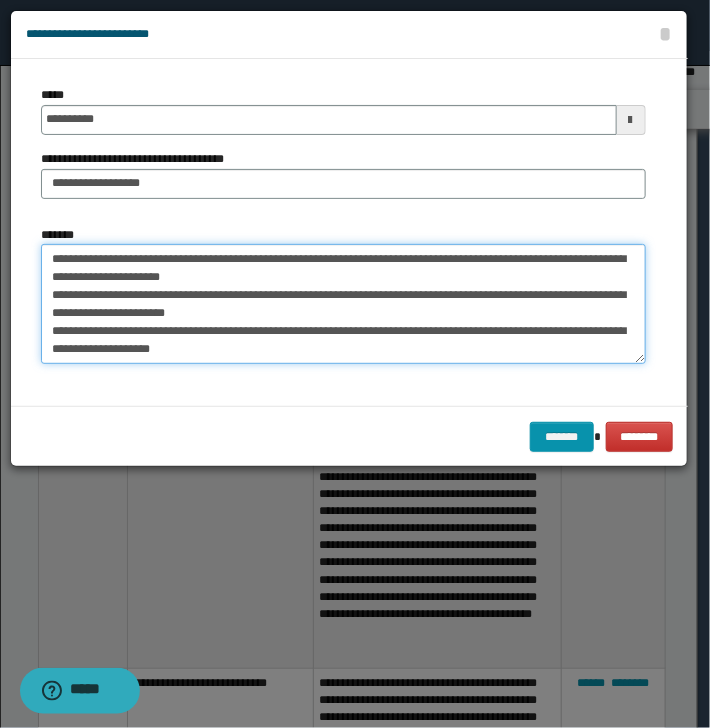 drag, startPoint x: 60, startPoint y: 256, endPoint x: 86, endPoint y: 256, distance: 26 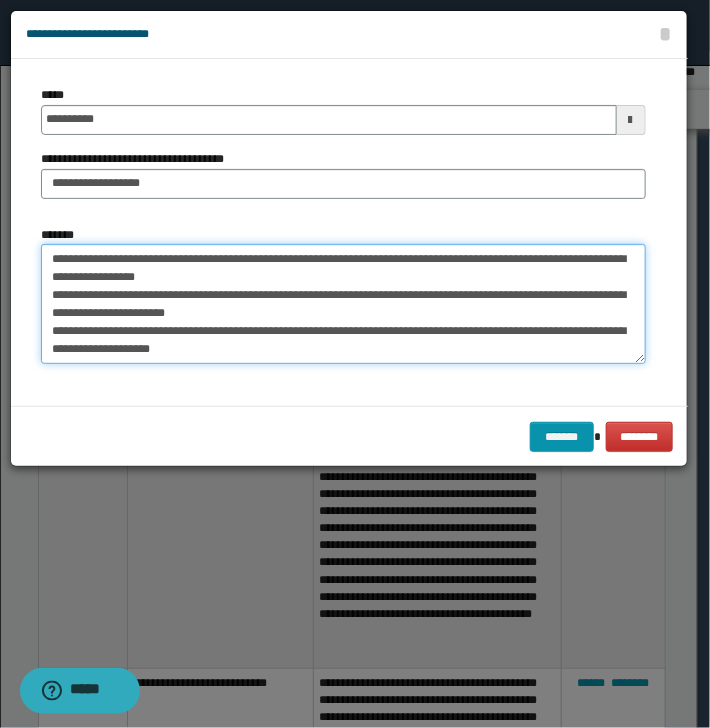 click on "*******" at bounding box center (343, 304) 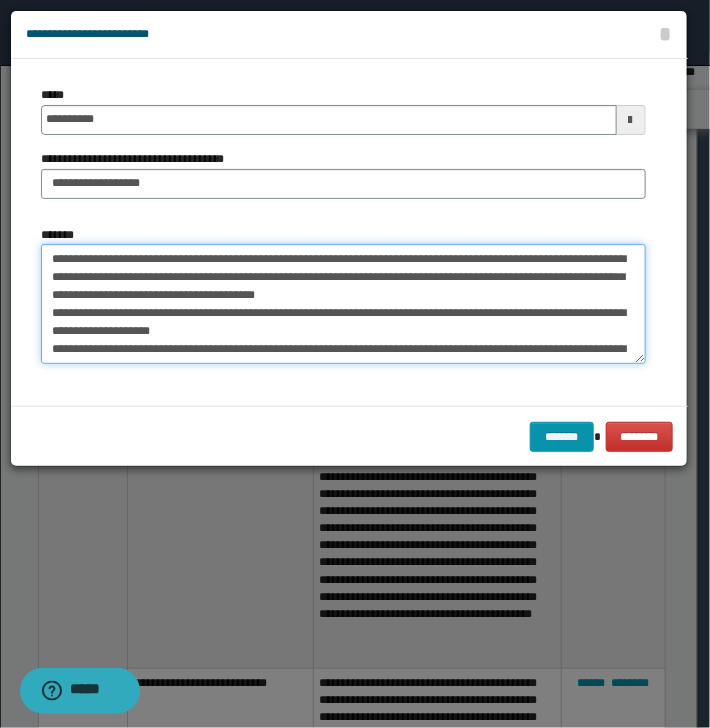 click on "*******" at bounding box center [343, 304] 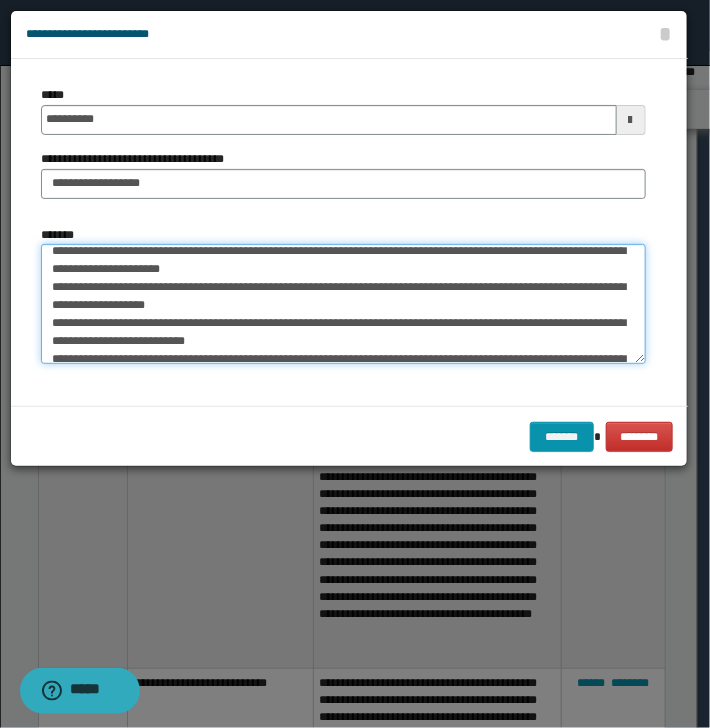 scroll, scrollTop: 133, scrollLeft: 0, axis: vertical 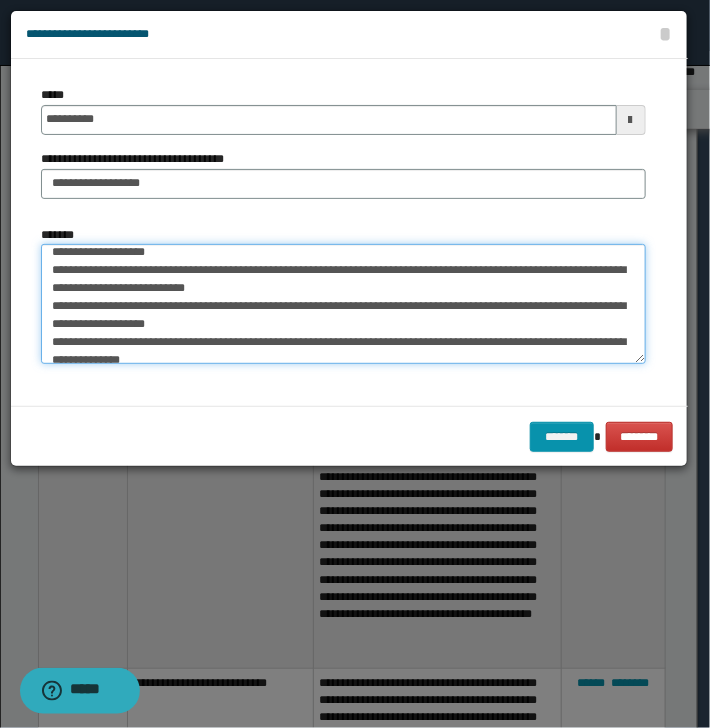 click on "*******" at bounding box center [343, 304] 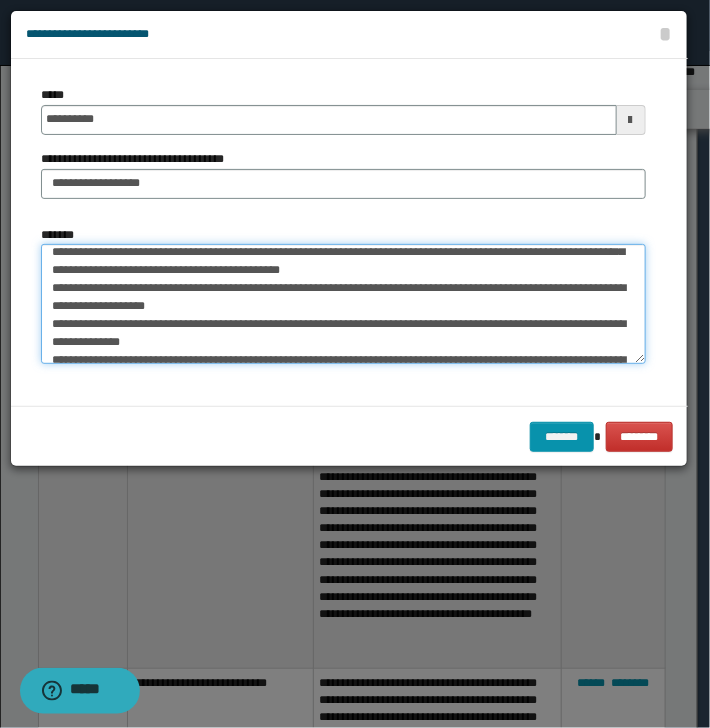 scroll, scrollTop: 116, scrollLeft: 0, axis: vertical 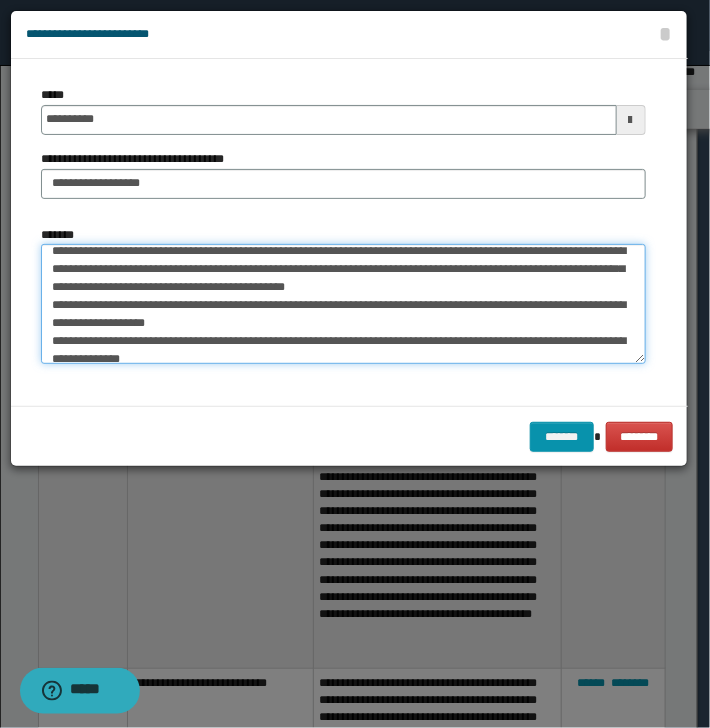 click on "*******" at bounding box center [343, 304] 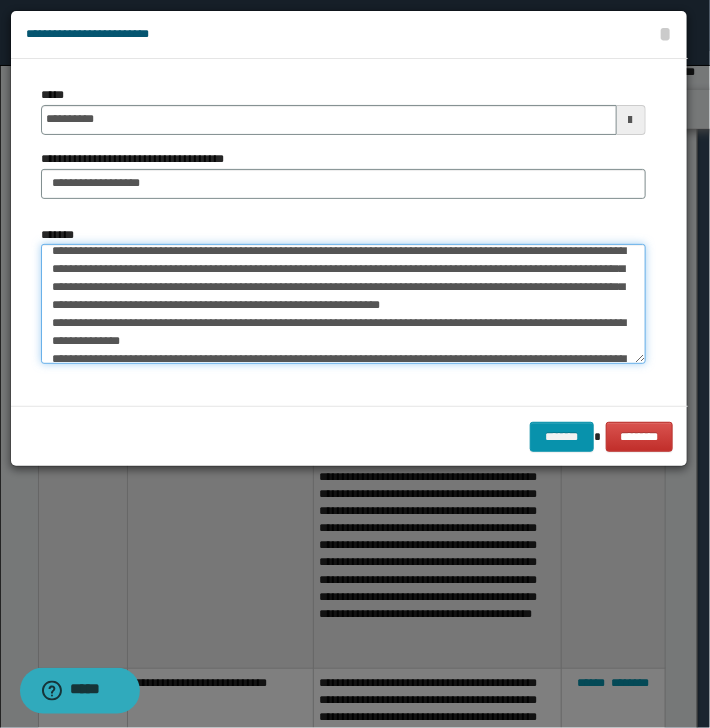 scroll, scrollTop: 97, scrollLeft: 0, axis: vertical 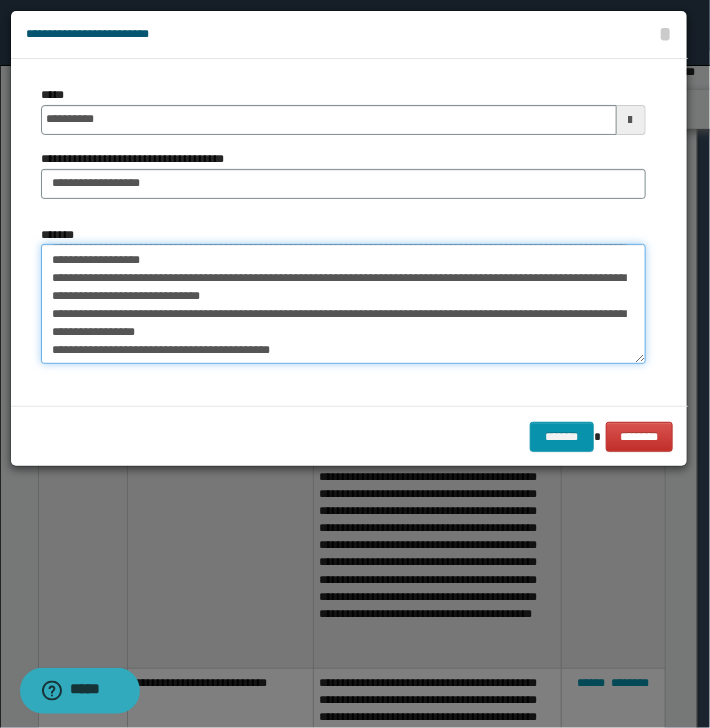 type on "**" 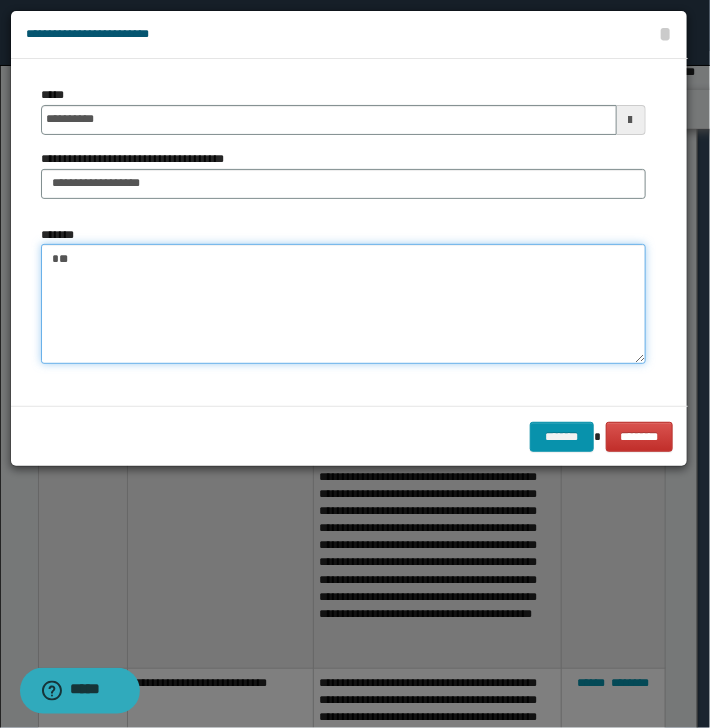 scroll, scrollTop: 0, scrollLeft: 0, axis: both 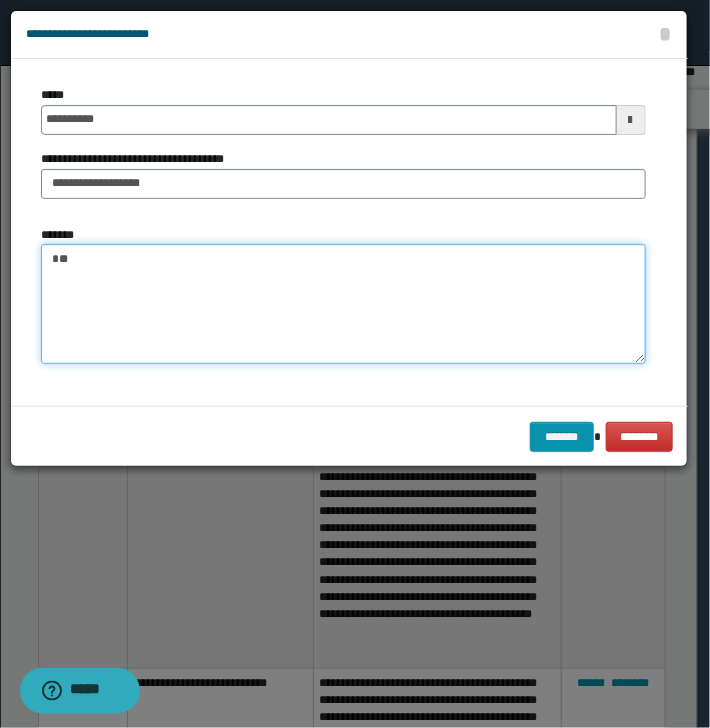 drag, startPoint x: 77, startPoint y: 272, endPoint x: 13, endPoint y: 268, distance: 64.12488 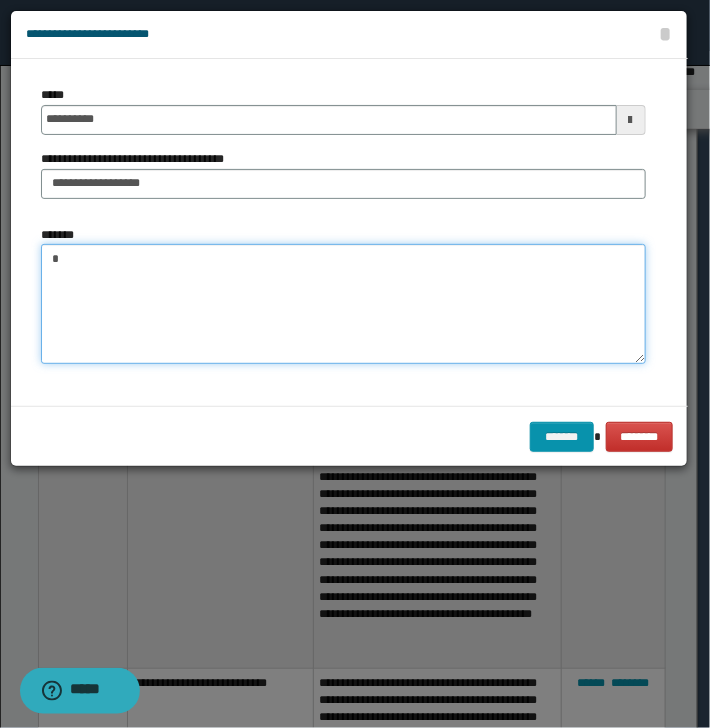 click on "*******" at bounding box center [343, 304] 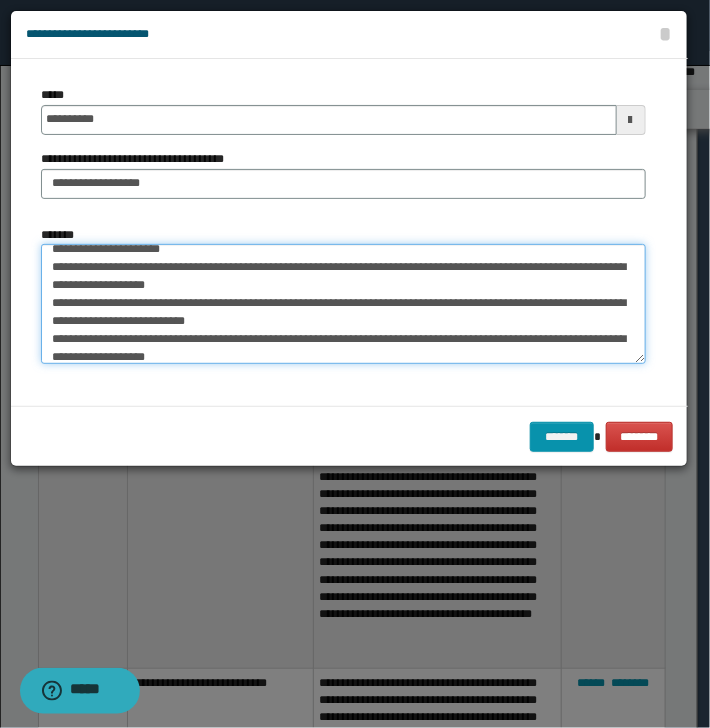 scroll, scrollTop: 0, scrollLeft: 0, axis: both 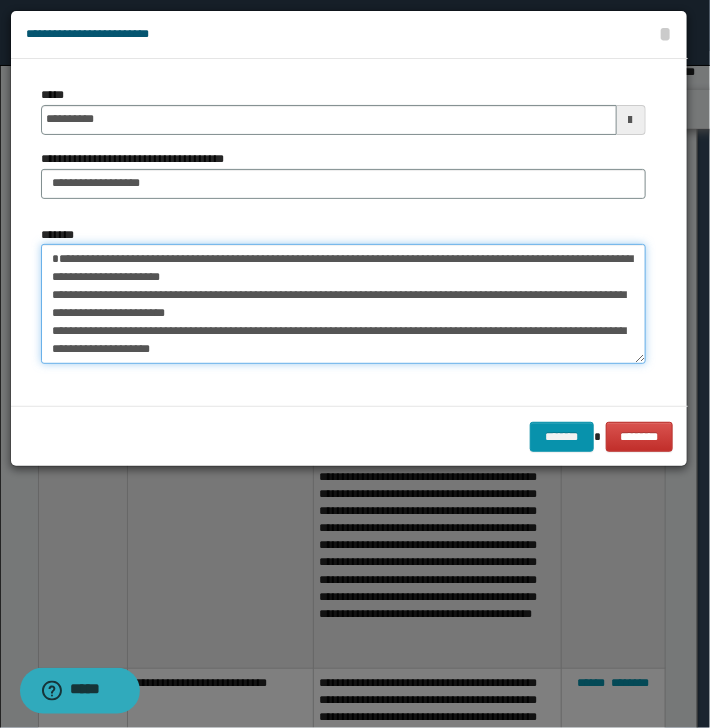drag, startPoint x: 62, startPoint y: 259, endPoint x: 87, endPoint y: 259, distance: 25 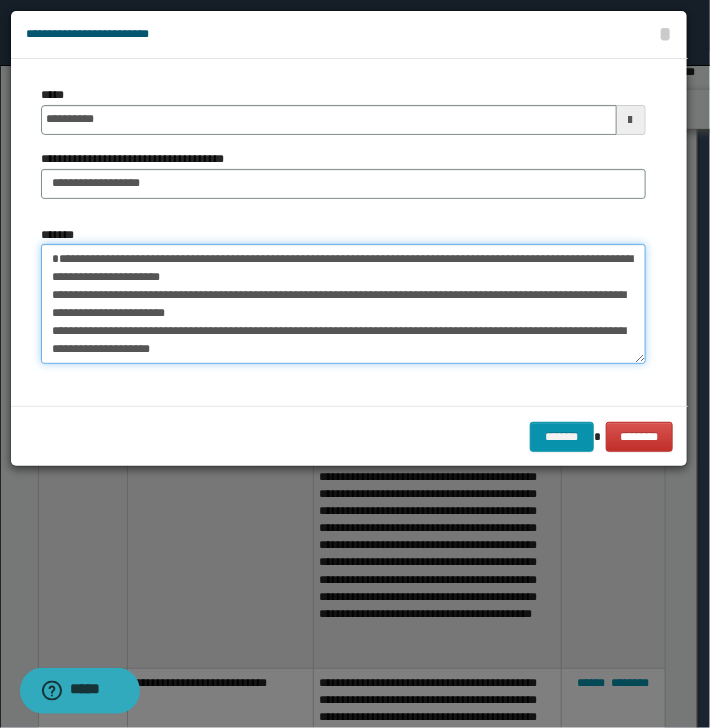 click on "*******" at bounding box center (343, 304) 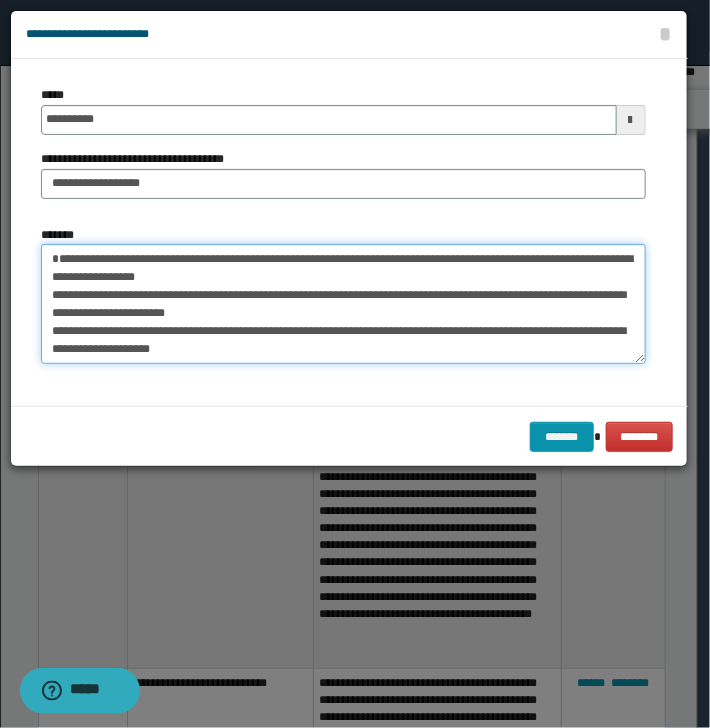 click on "*******" at bounding box center [343, 304] 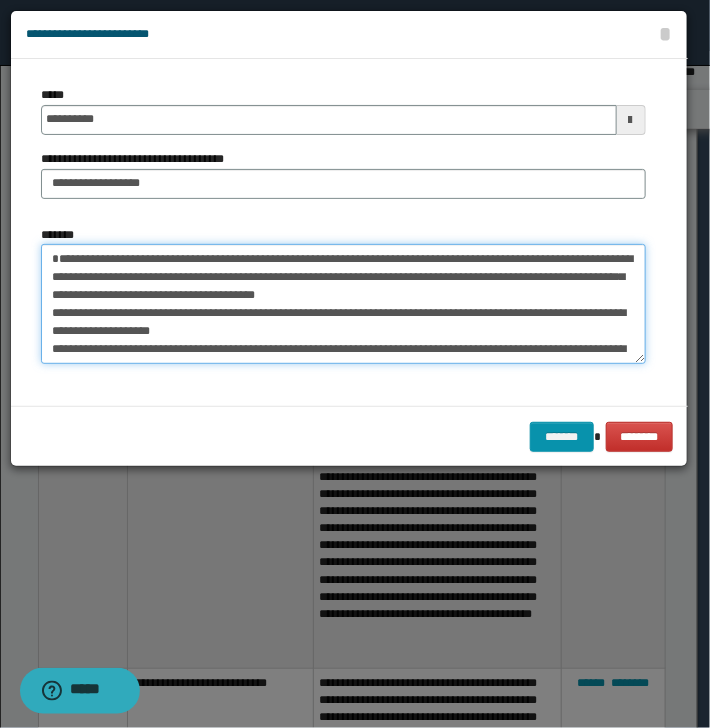 click on "*******" at bounding box center [343, 304] 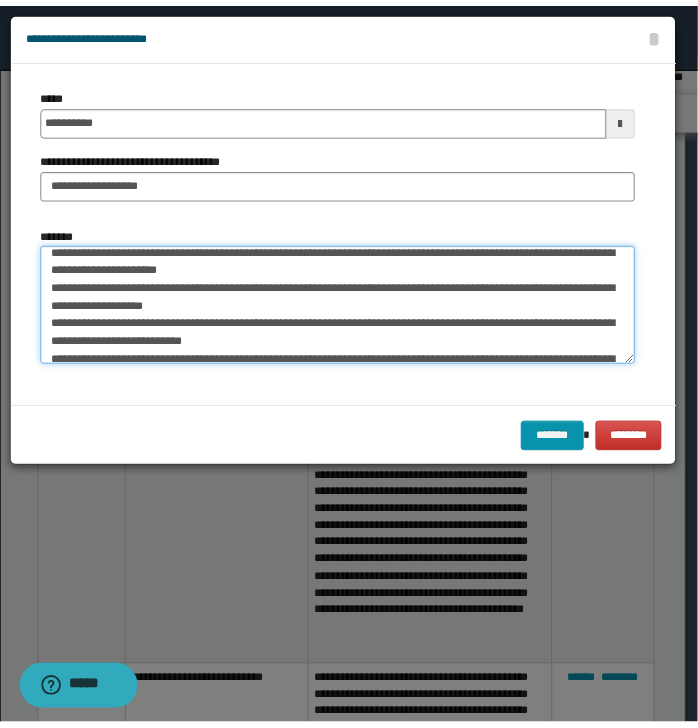 scroll, scrollTop: 133, scrollLeft: 0, axis: vertical 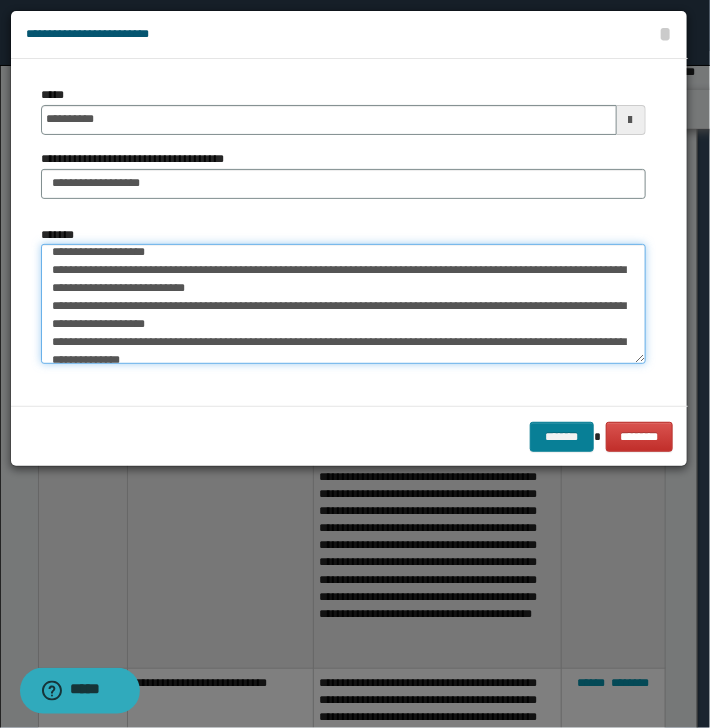 type on "**********" 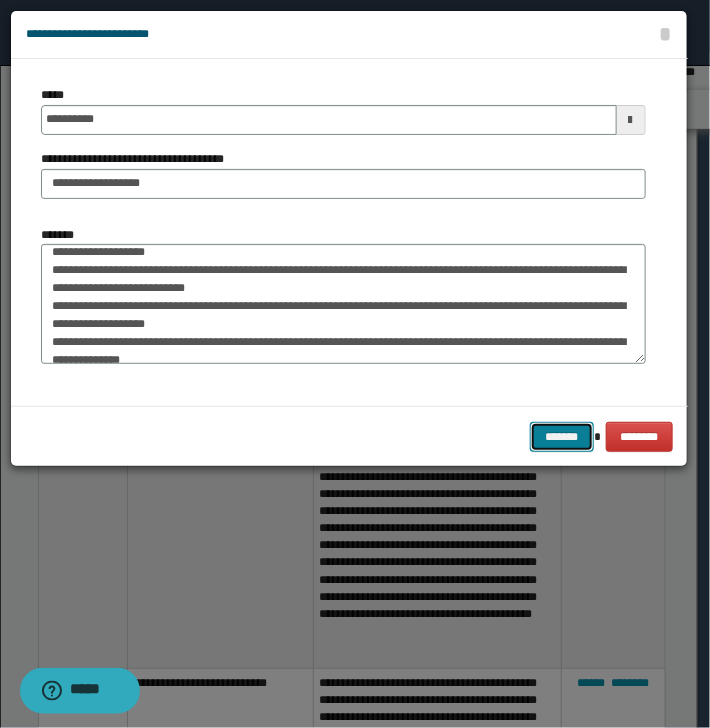 click on "*******" at bounding box center (562, 437) 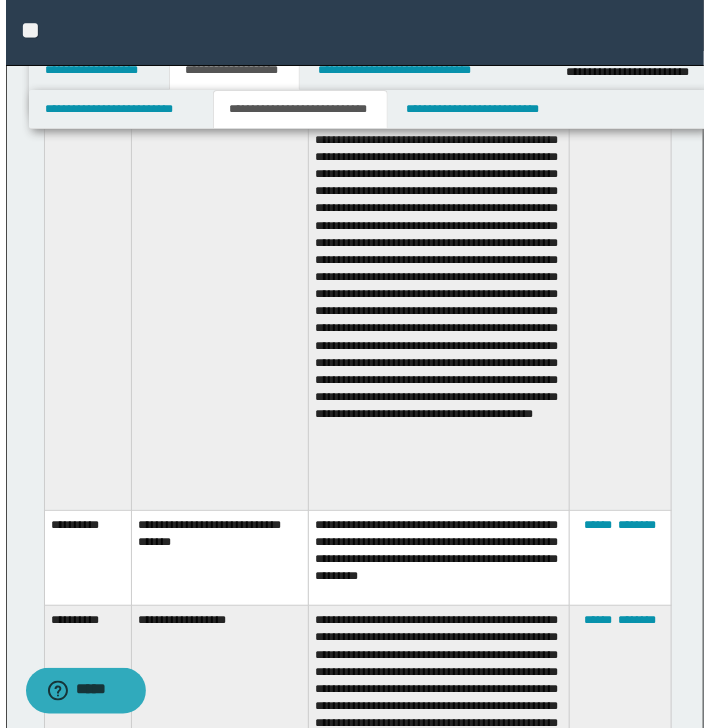 scroll, scrollTop: 1877, scrollLeft: 0, axis: vertical 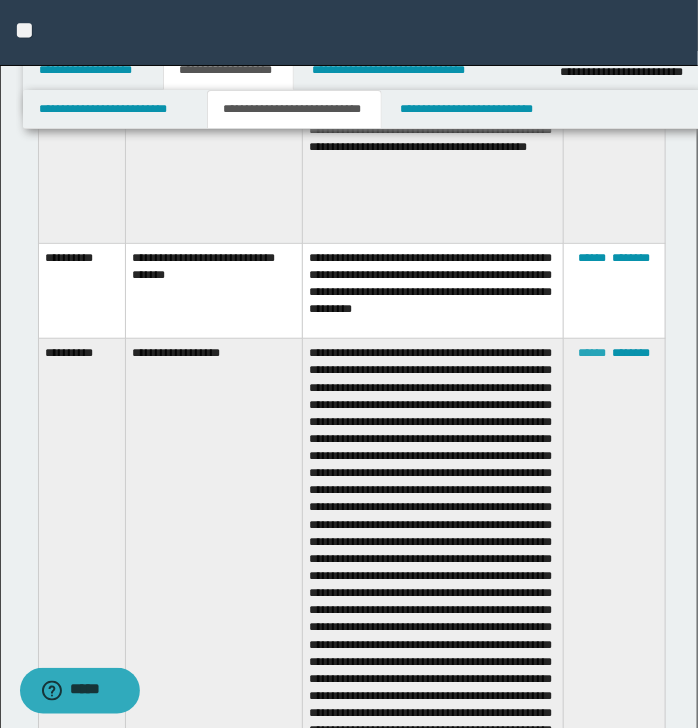 click on "******" at bounding box center [592, 353] 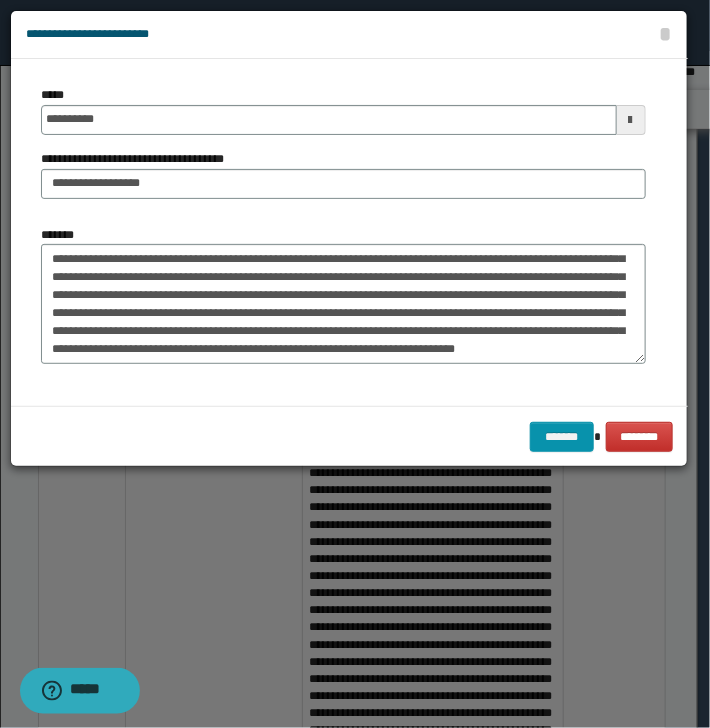scroll, scrollTop: 108, scrollLeft: 0, axis: vertical 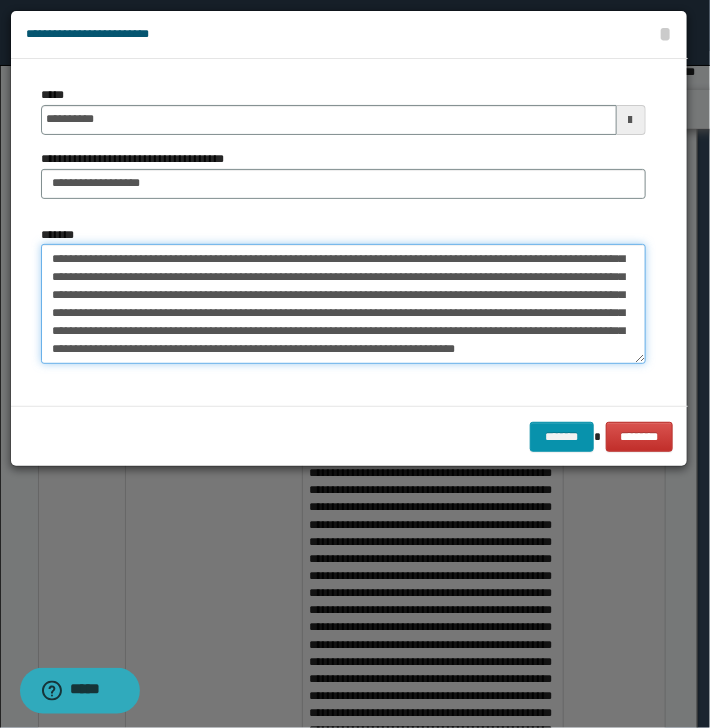 click on "*******" at bounding box center (343, 304) 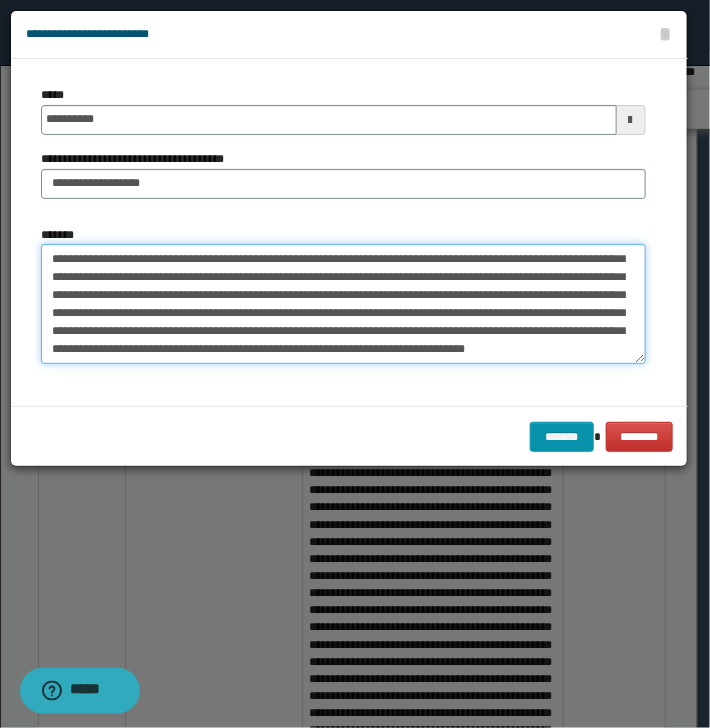 click on "*******" at bounding box center (343, 304) 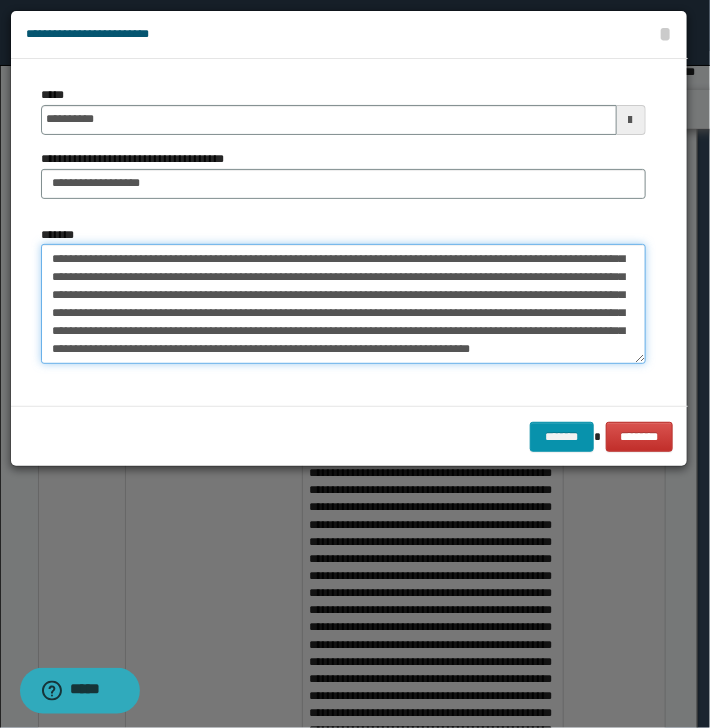 click on "*******" at bounding box center (343, 304) 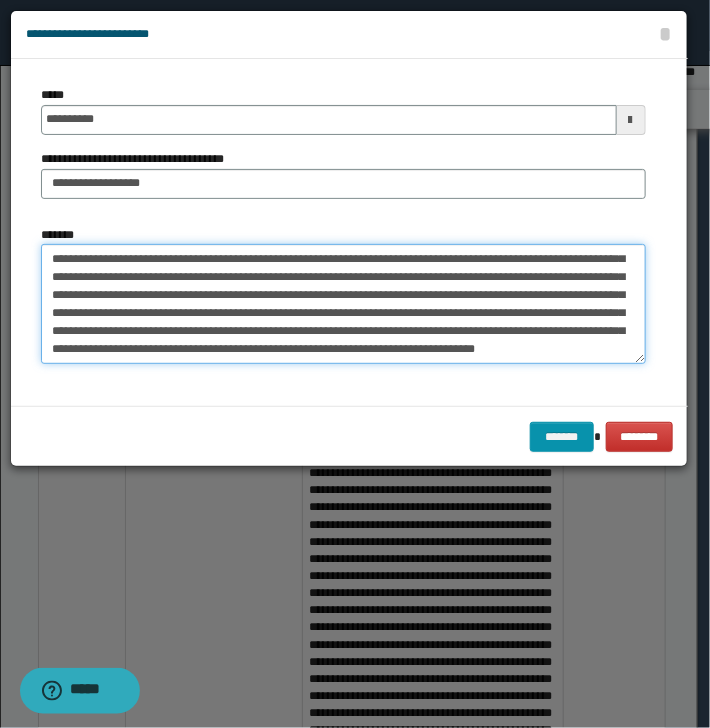 click on "*******" at bounding box center [343, 304] 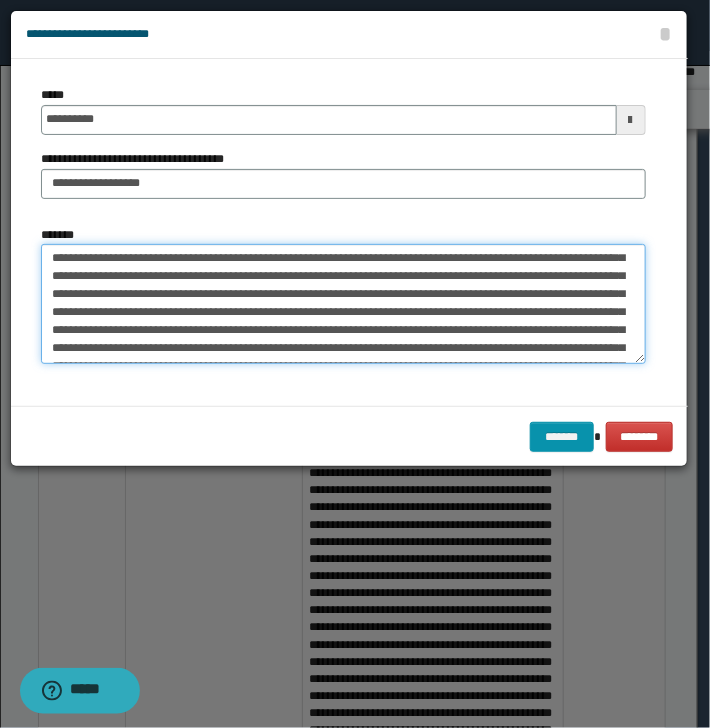 scroll, scrollTop: 0, scrollLeft: 0, axis: both 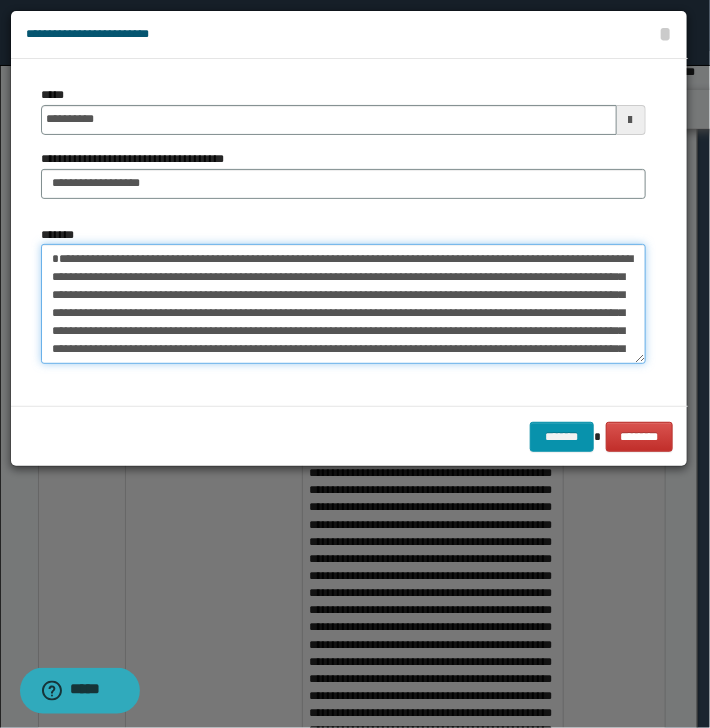 click on "*******" at bounding box center [343, 304] 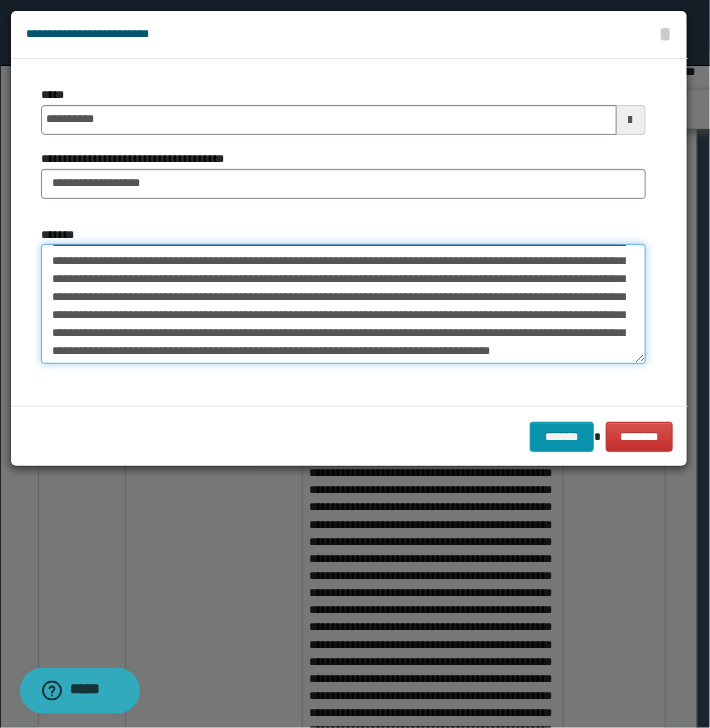 scroll, scrollTop: 125, scrollLeft: 0, axis: vertical 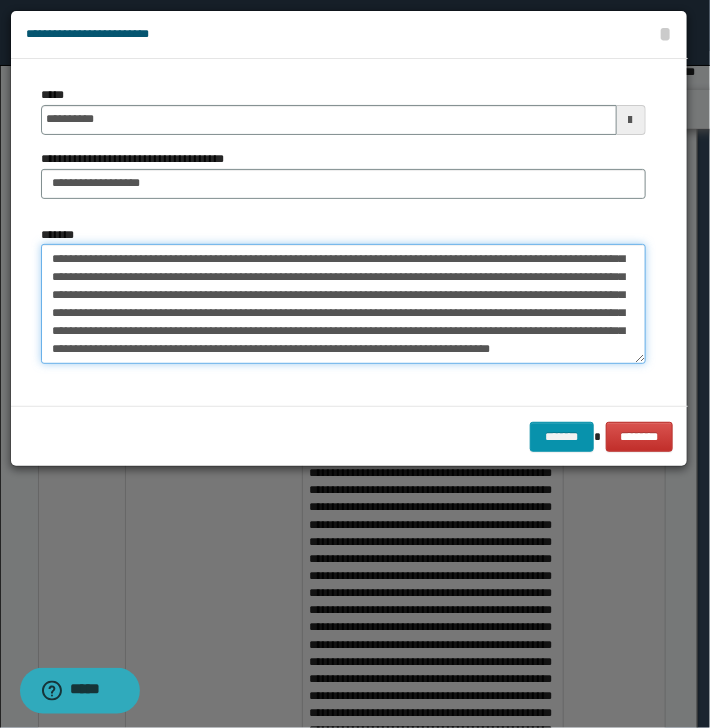 click on "*******" at bounding box center [343, 304] 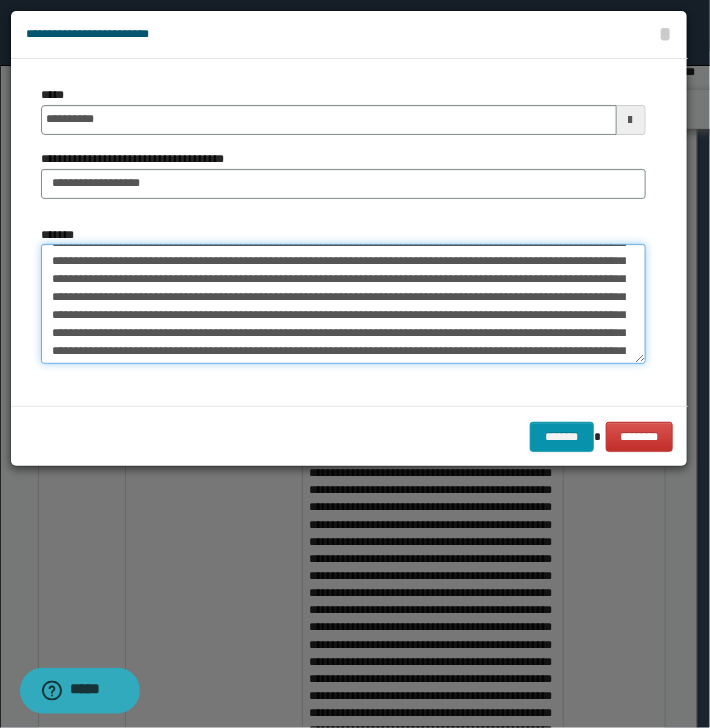 scroll, scrollTop: 0, scrollLeft: 0, axis: both 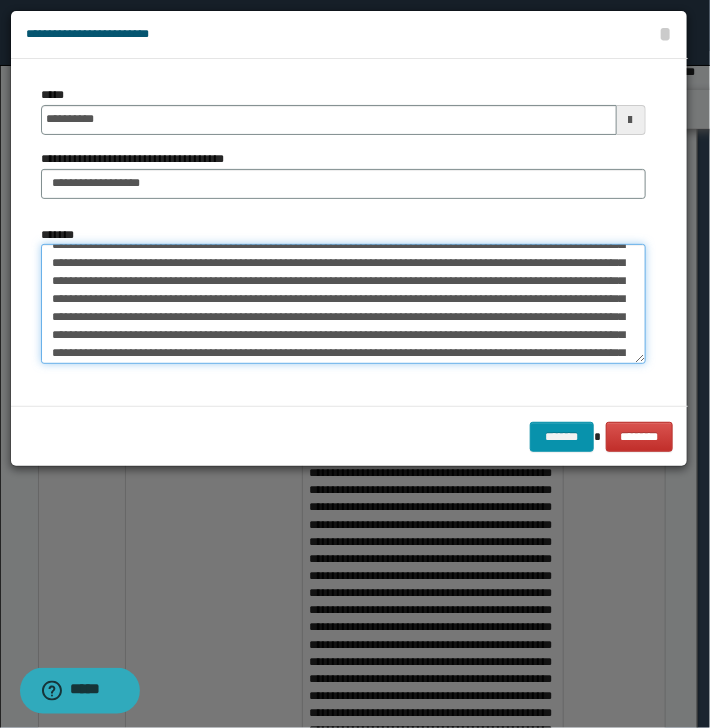 click on "*******" at bounding box center (343, 304) 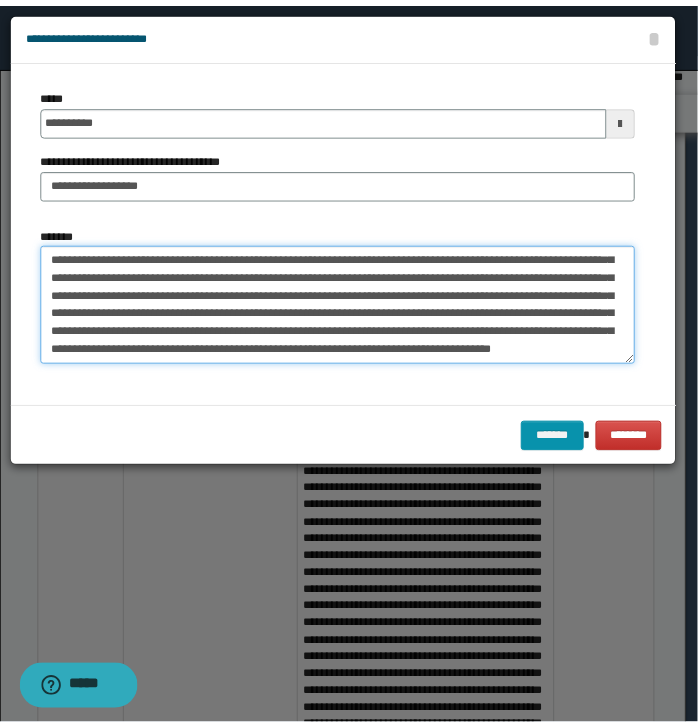 scroll, scrollTop: 125, scrollLeft: 0, axis: vertical 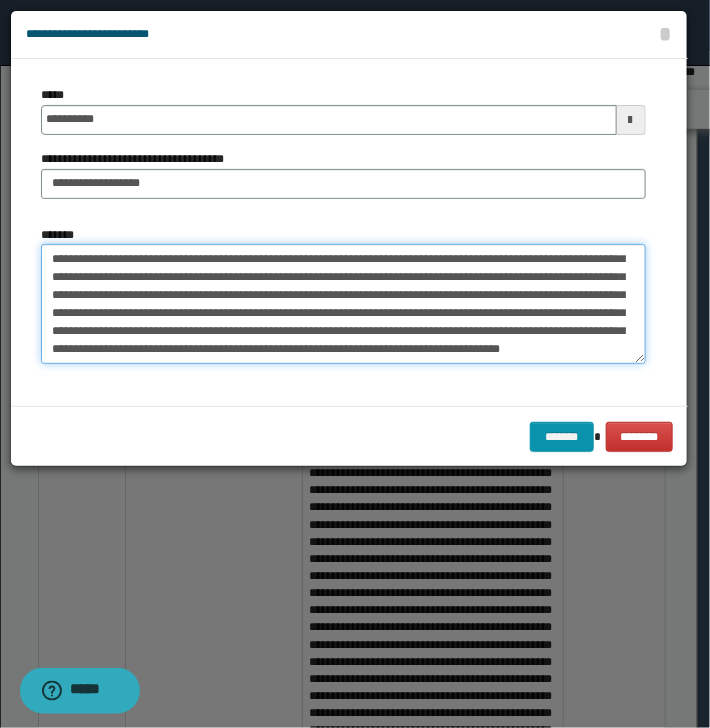 click on "*******" at bounding box center [343, 304] 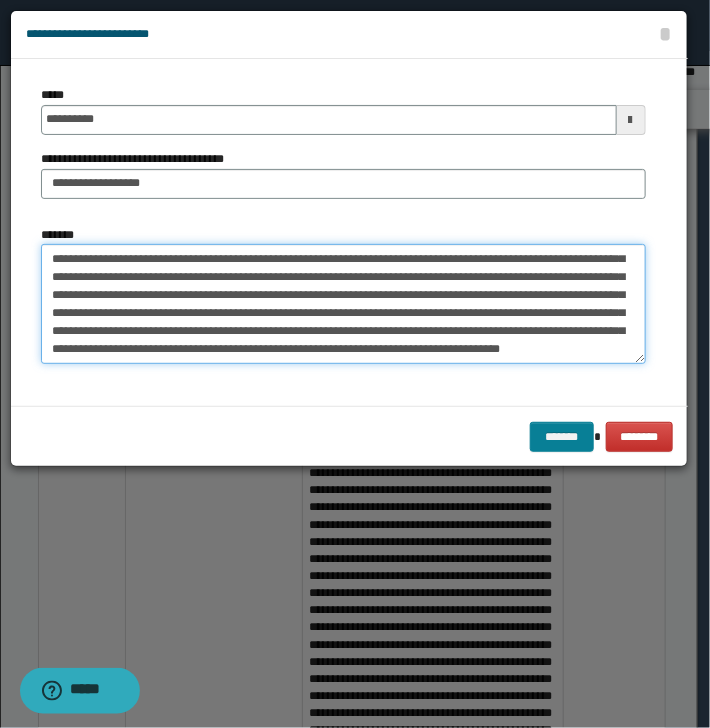 type on "**********" 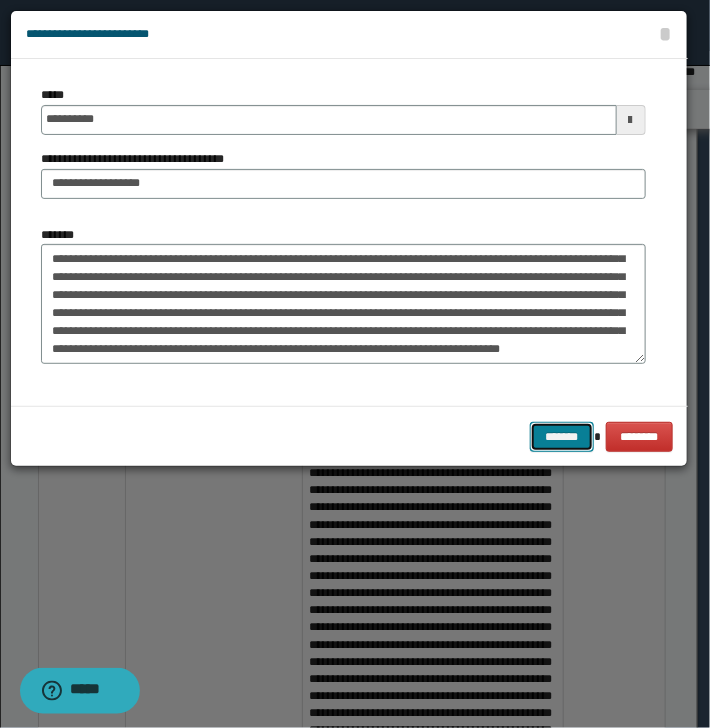 click on "*******" at bounding box center [562, 437] 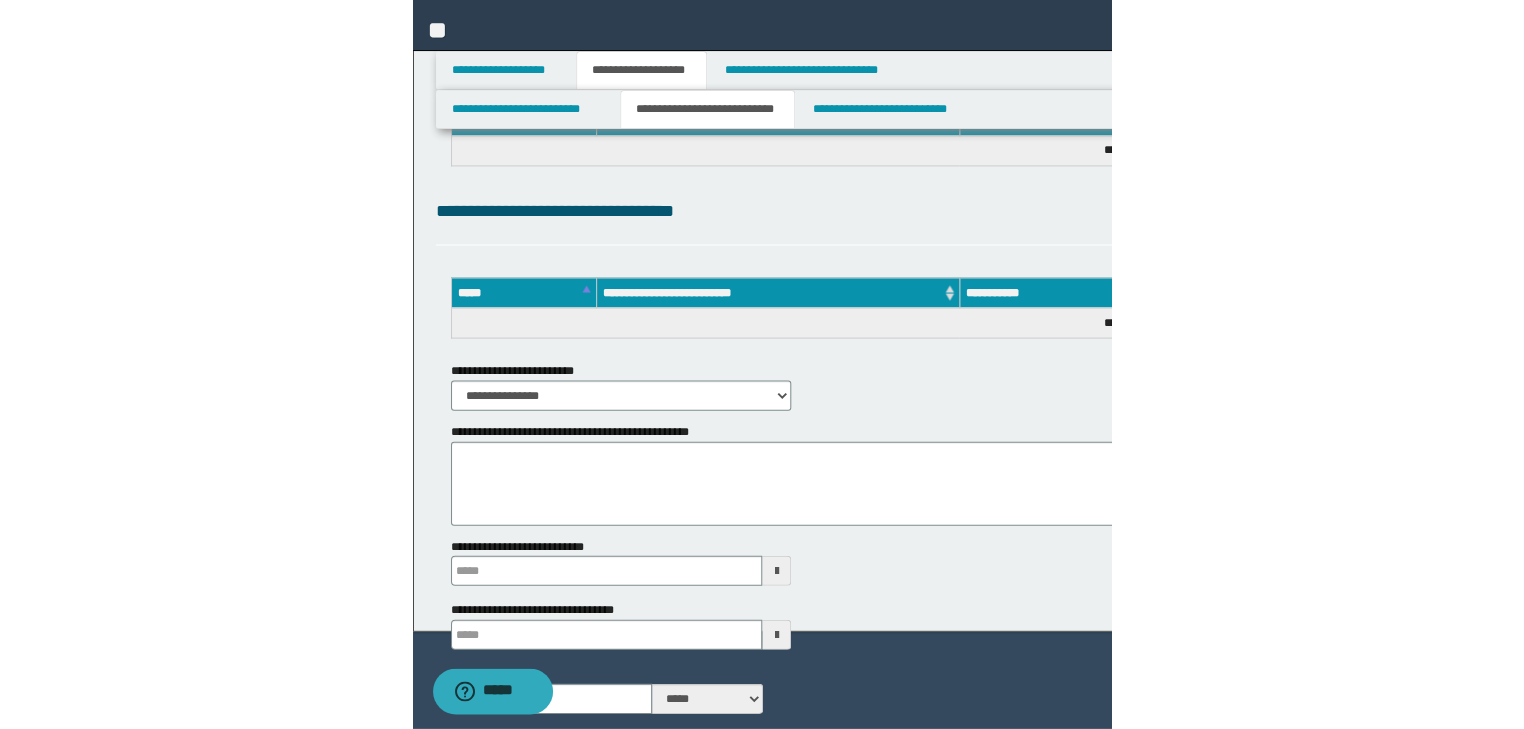 scroll, scrollTop: 1612, scrollLeft: 0, axis: vertical 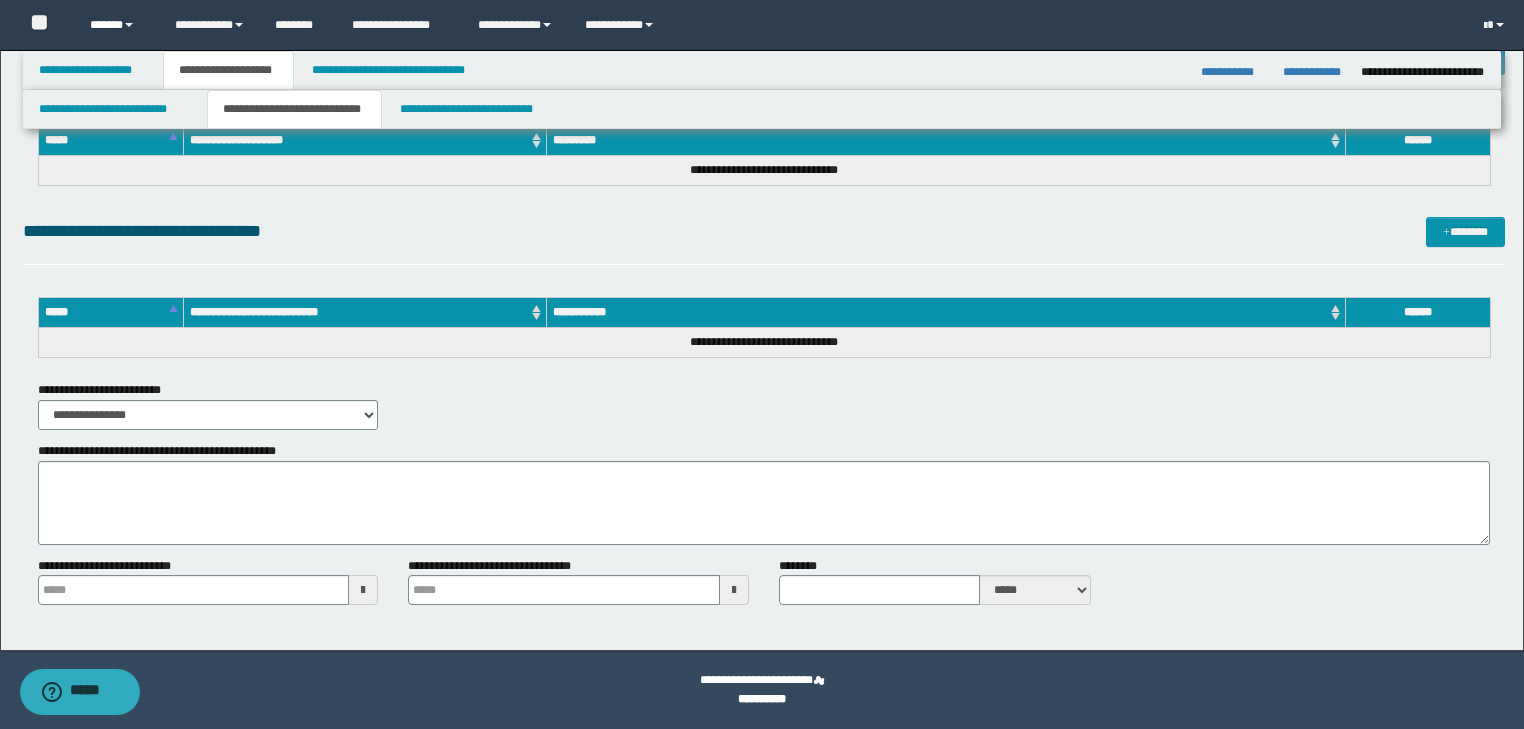 click on "******" at bounding box center (117, 25) 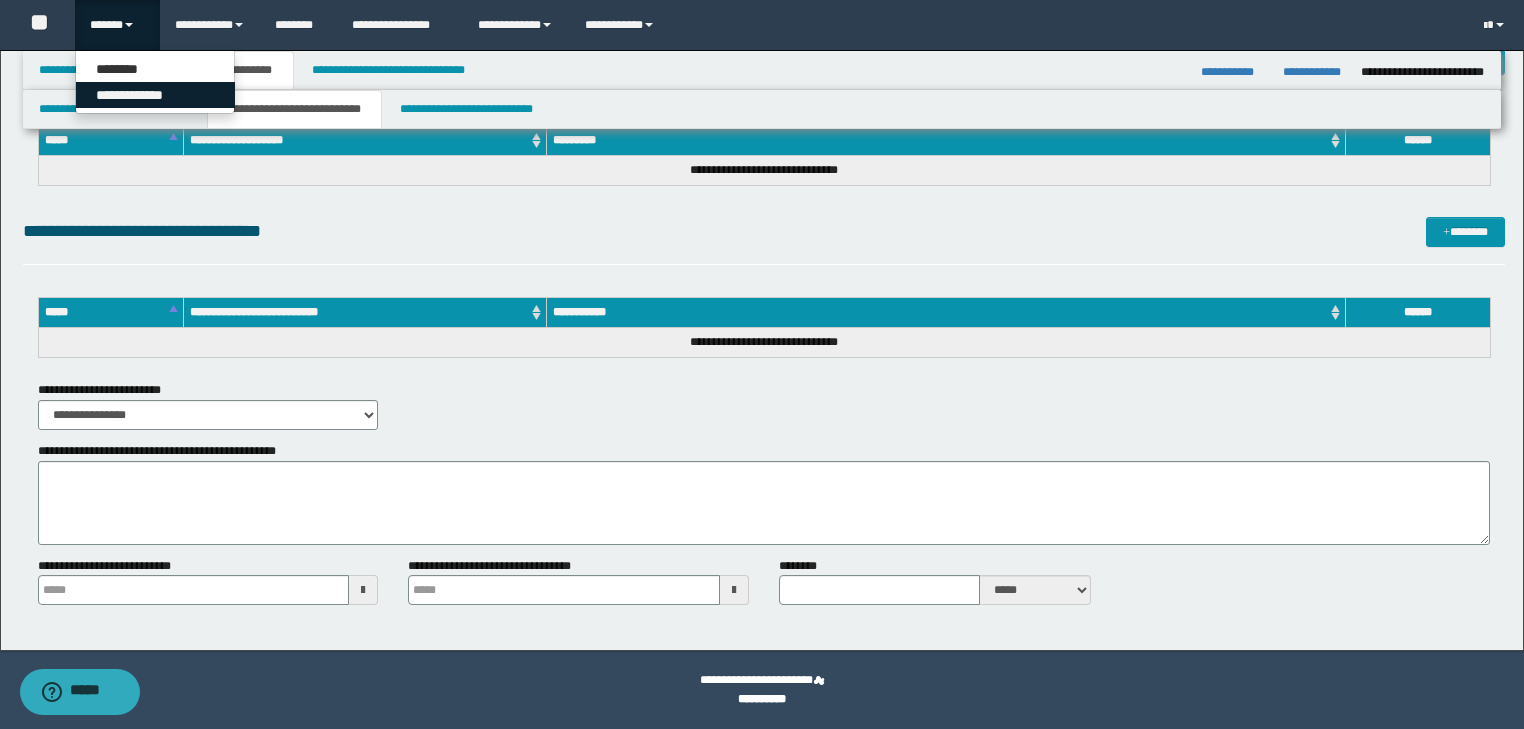 click on "**********" at bounding box center [155, 95] 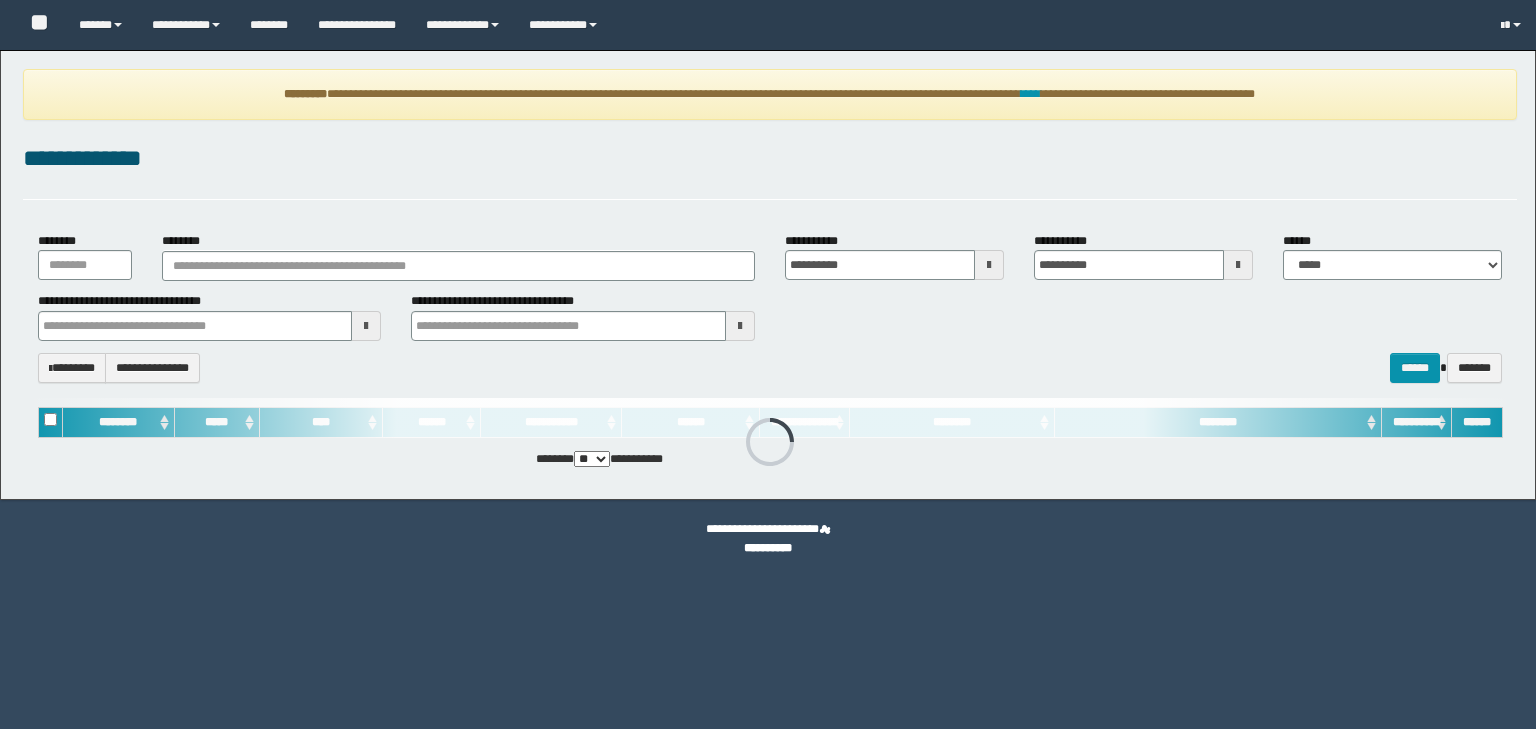scroll, scrollTop: 0, scrollLeft: 0, axis: both 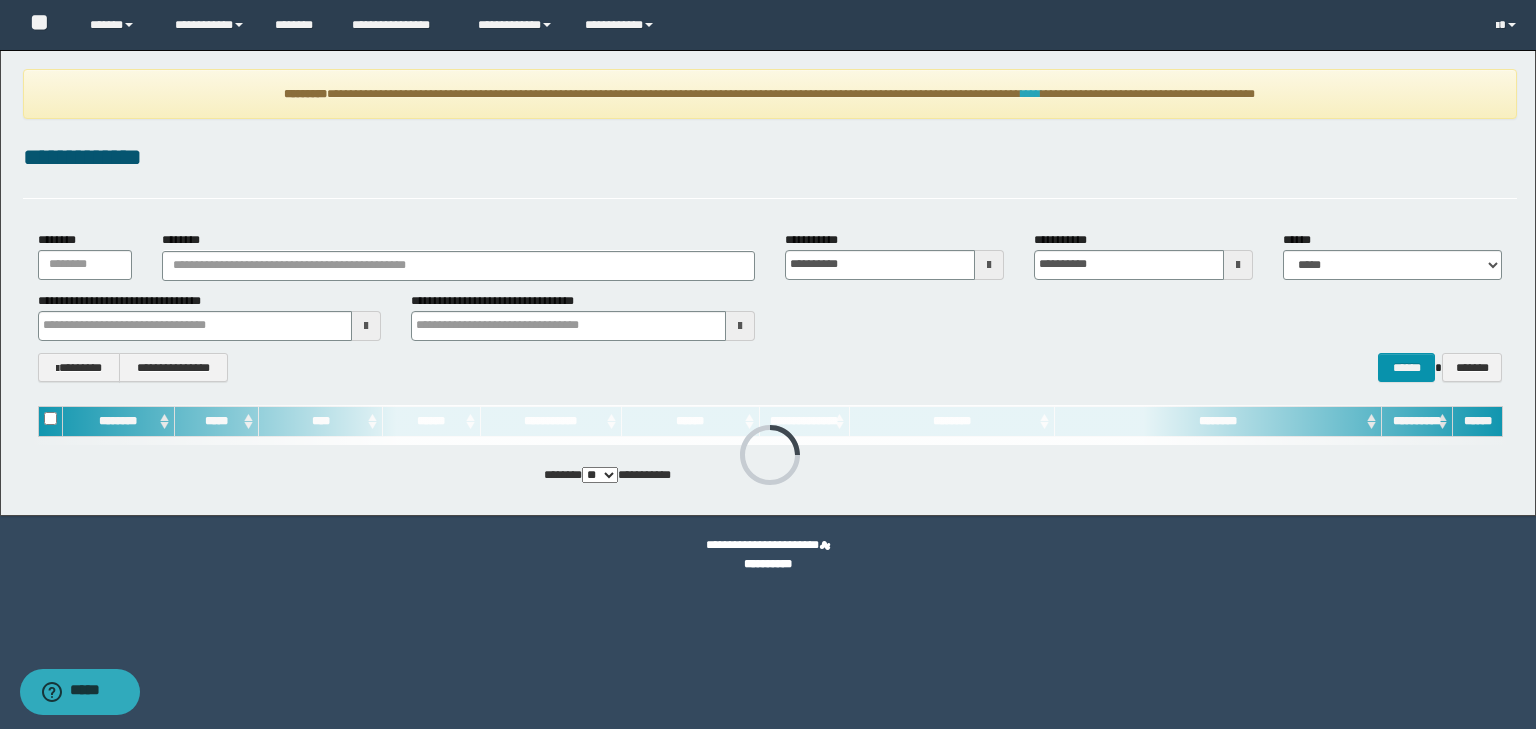 click on "****" at bounding box center [1031, 94] 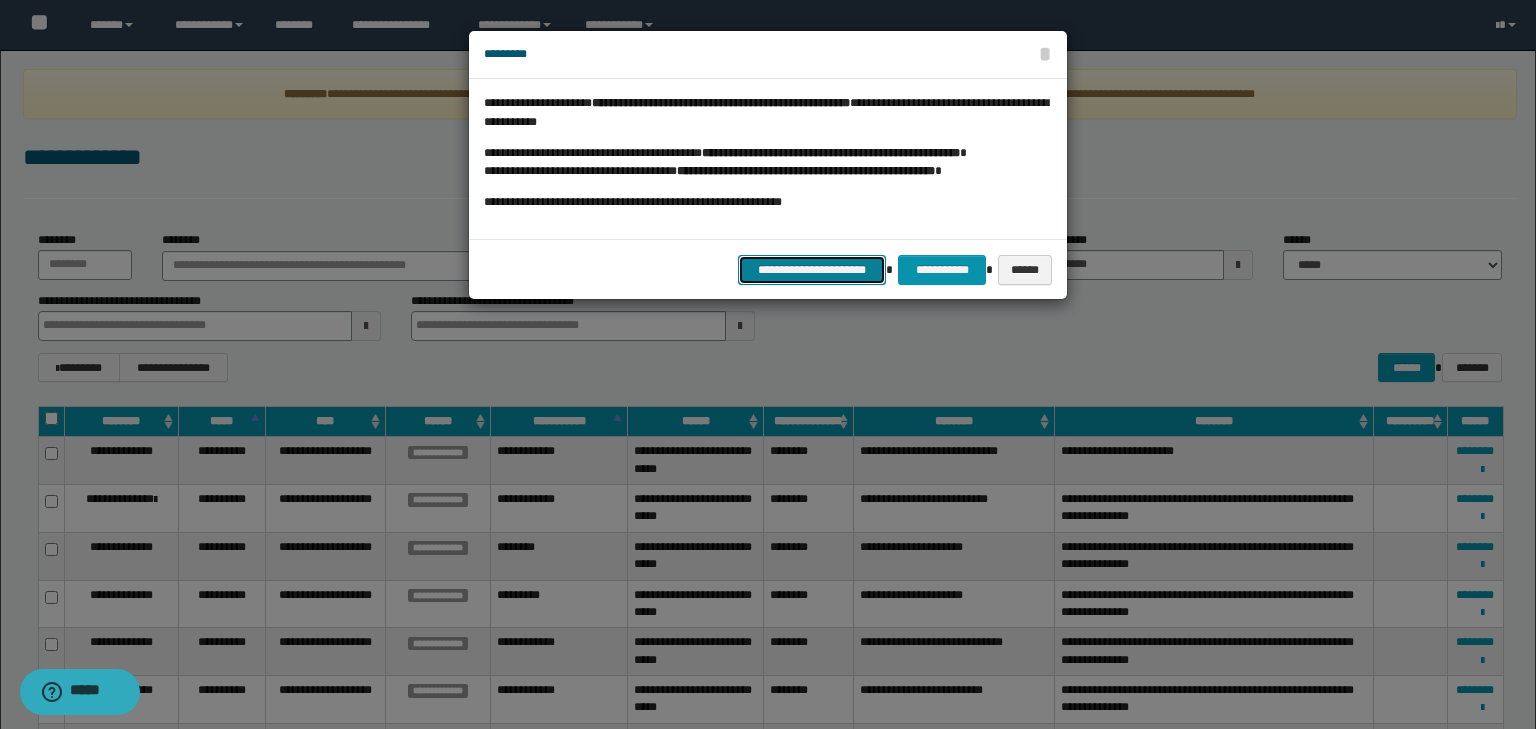 click on "**********" at bounding box center (812, 270) 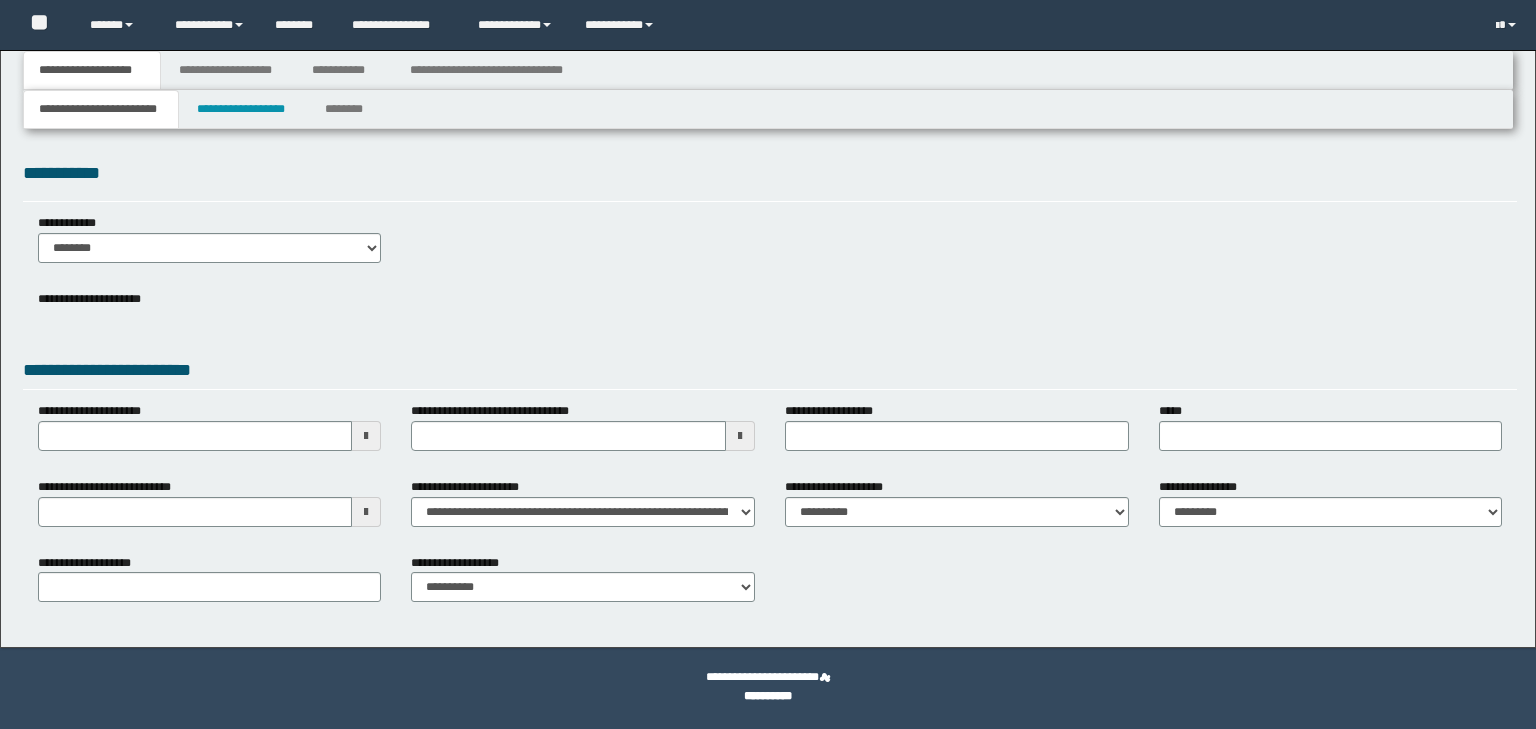 scroll, scrollTop: 0, scrollLeft: 0, axis: both 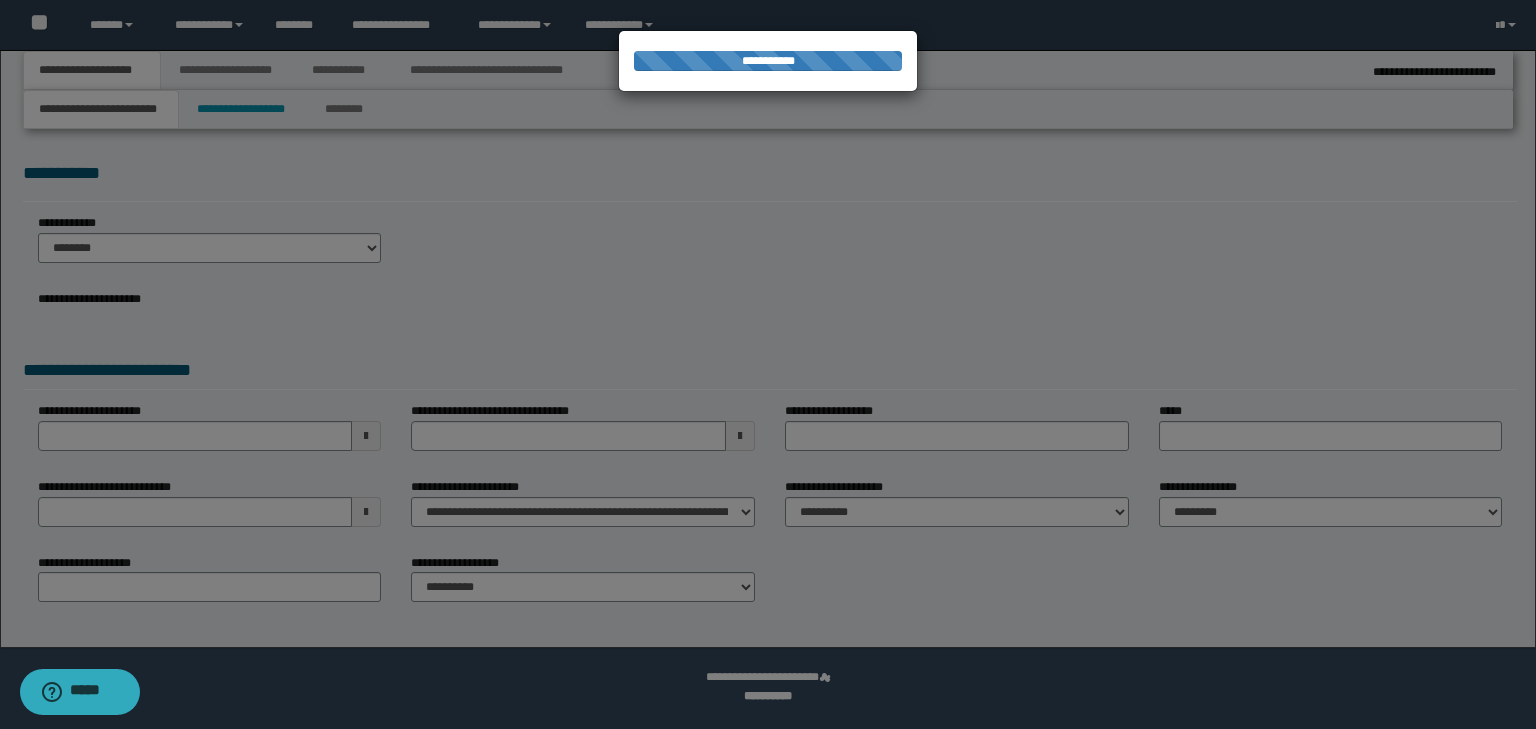 select on "*" 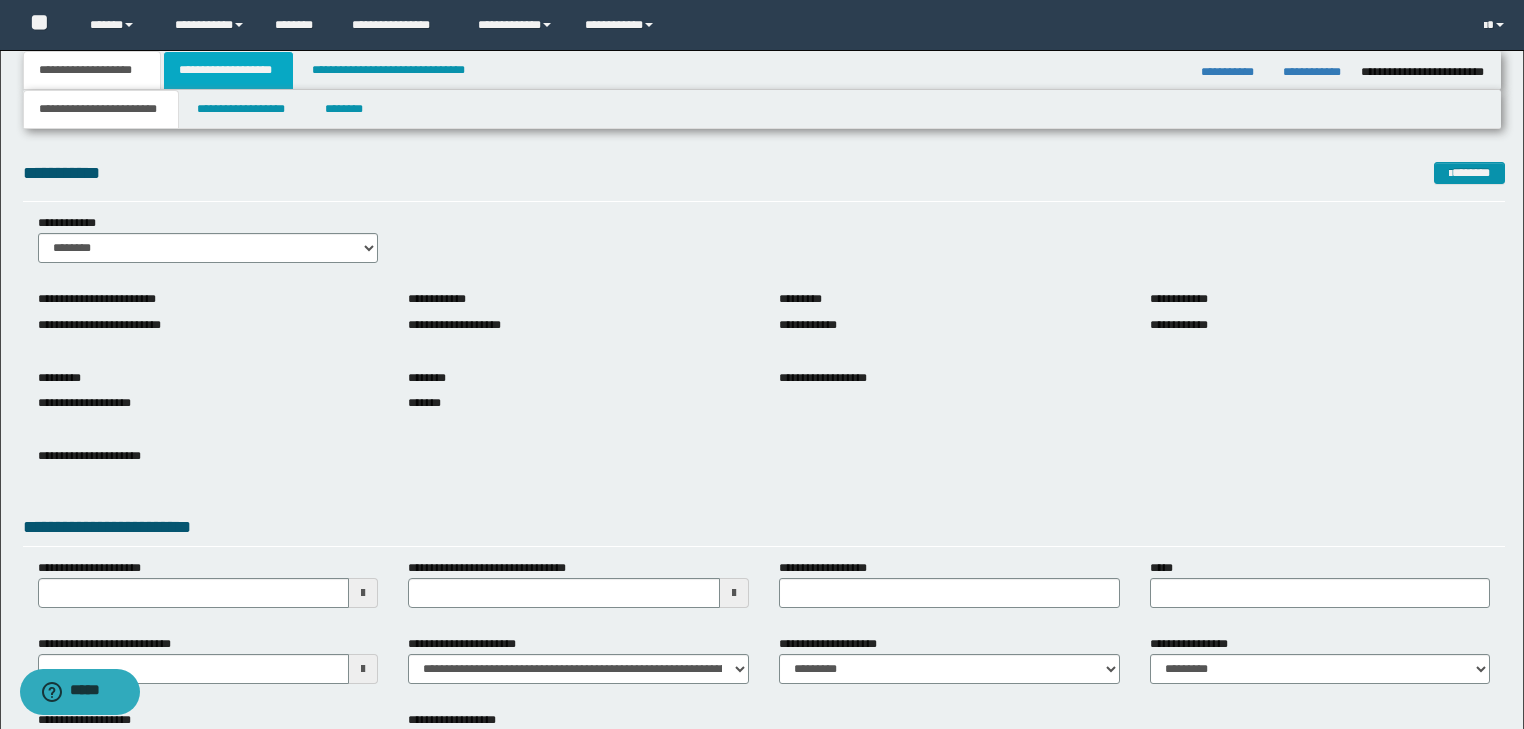 click on "**********" at bounding box center (228, 70) 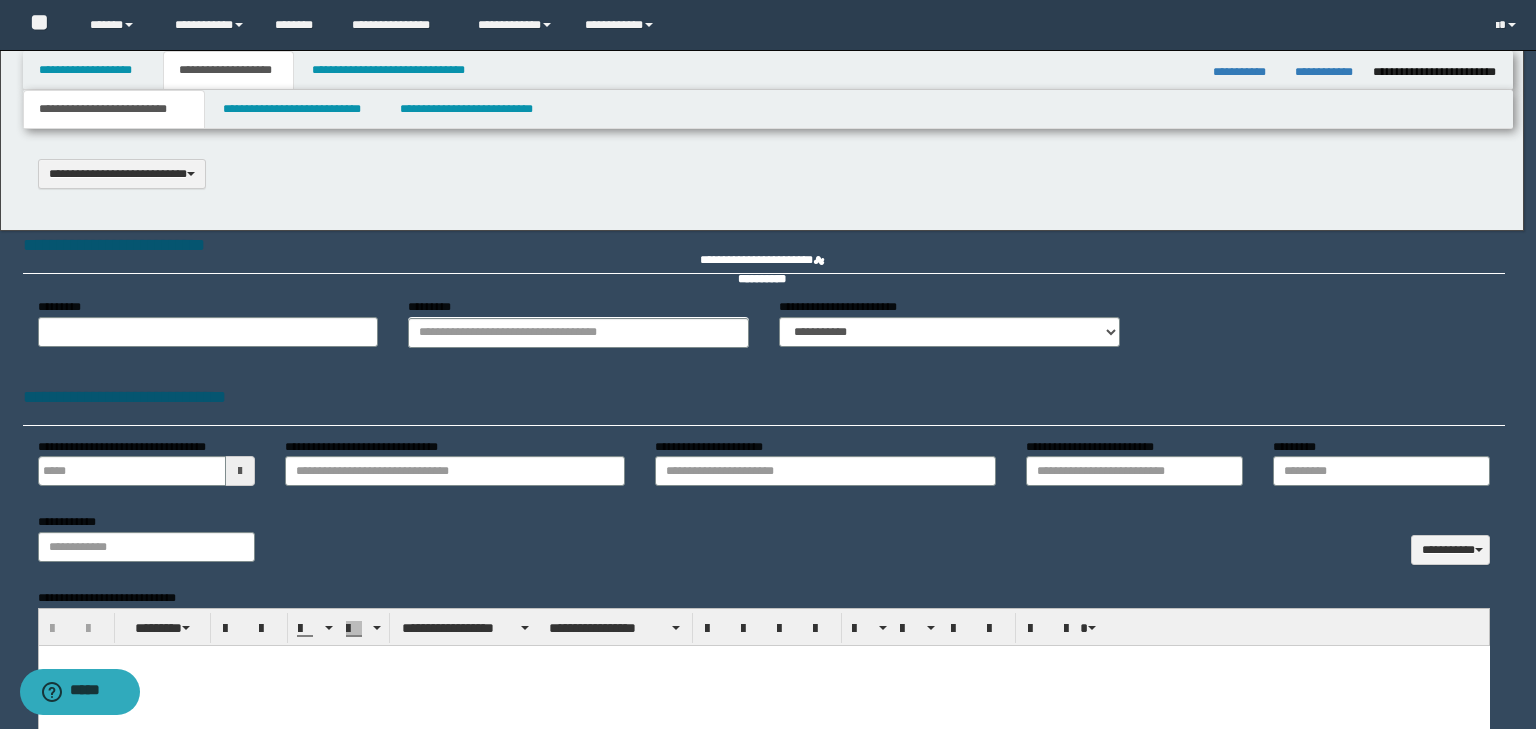 scroll, scrollTop: 0, scrollLeft: 0, axis: both 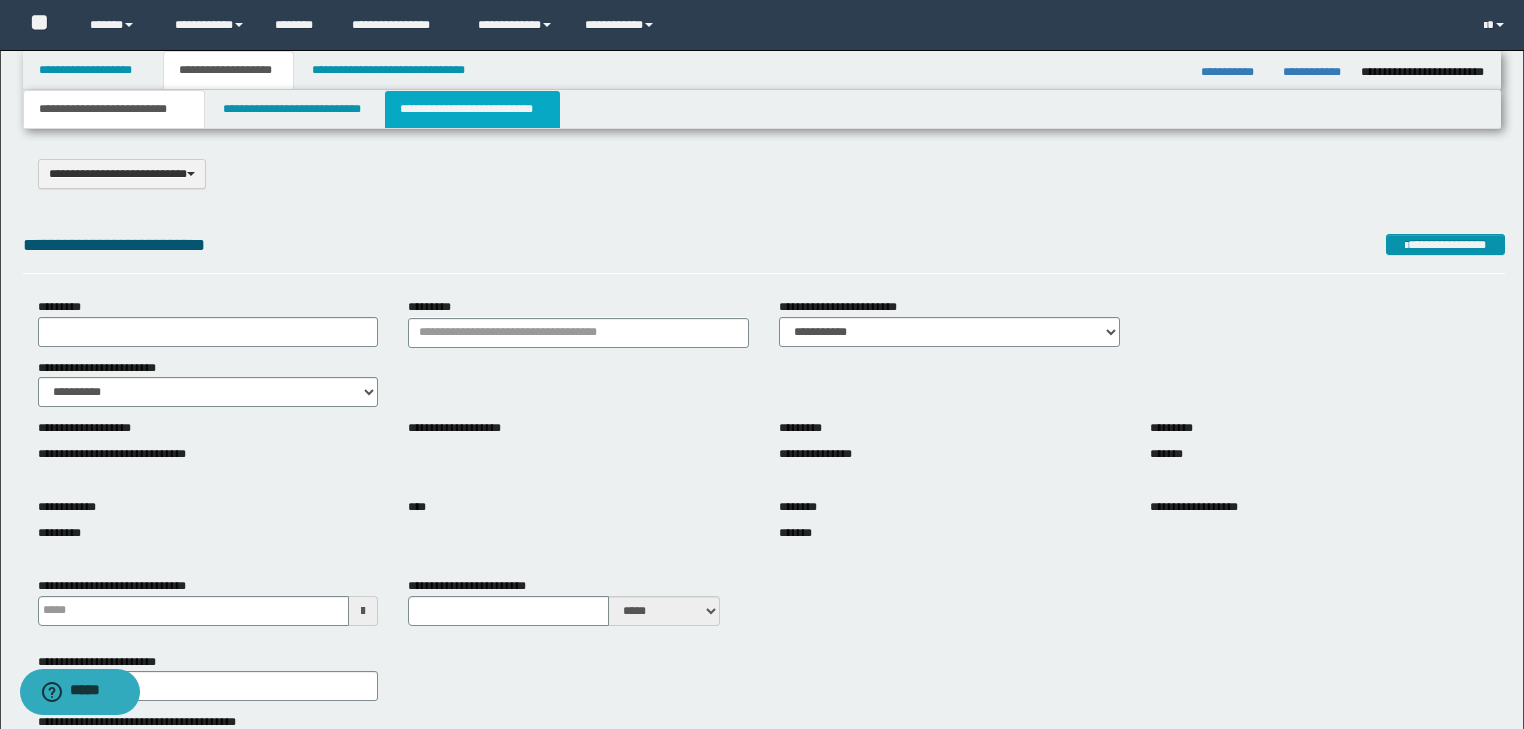 click on "**********" at bounding box center [472, 109] 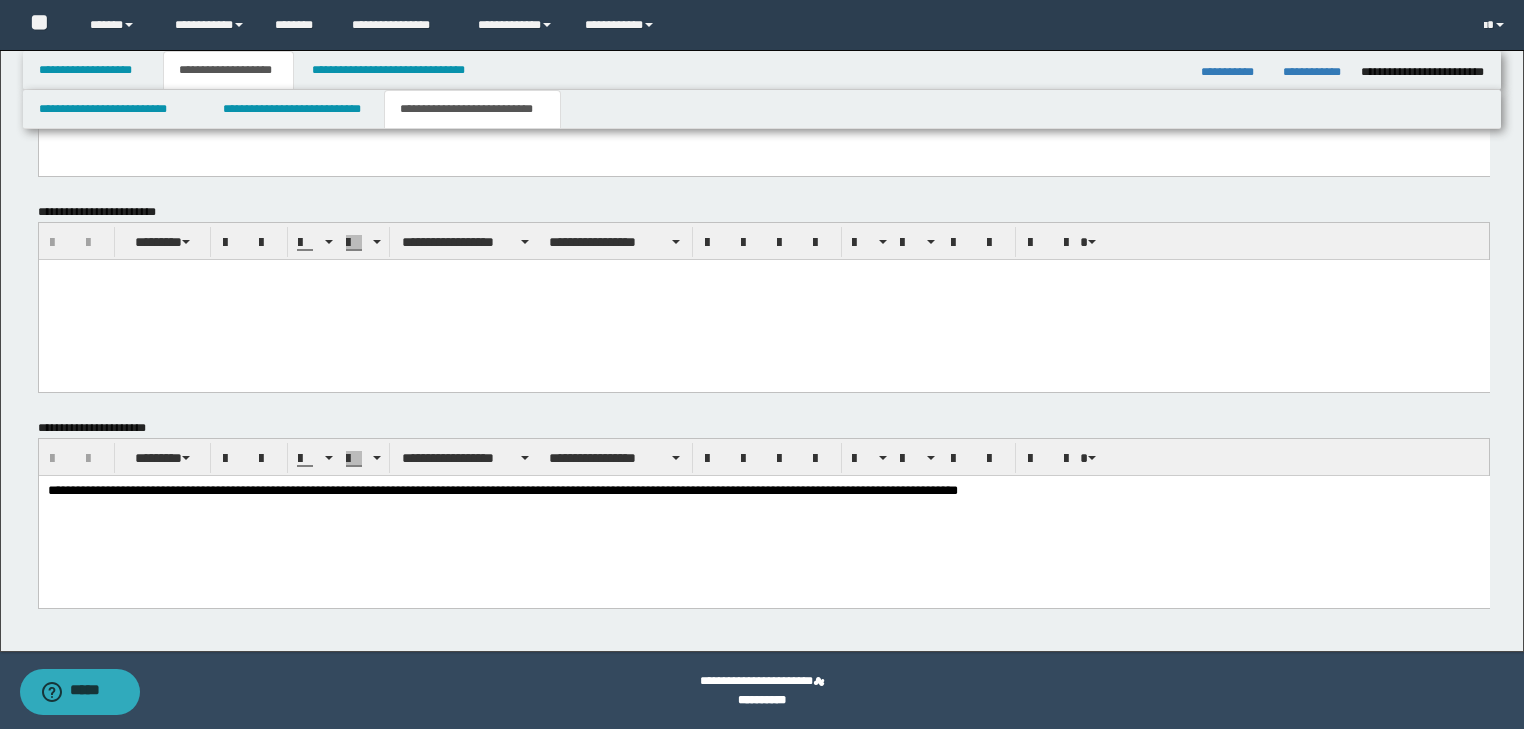 scroll, scrollTop: 813, scrollLeft: 0, axis: vertical 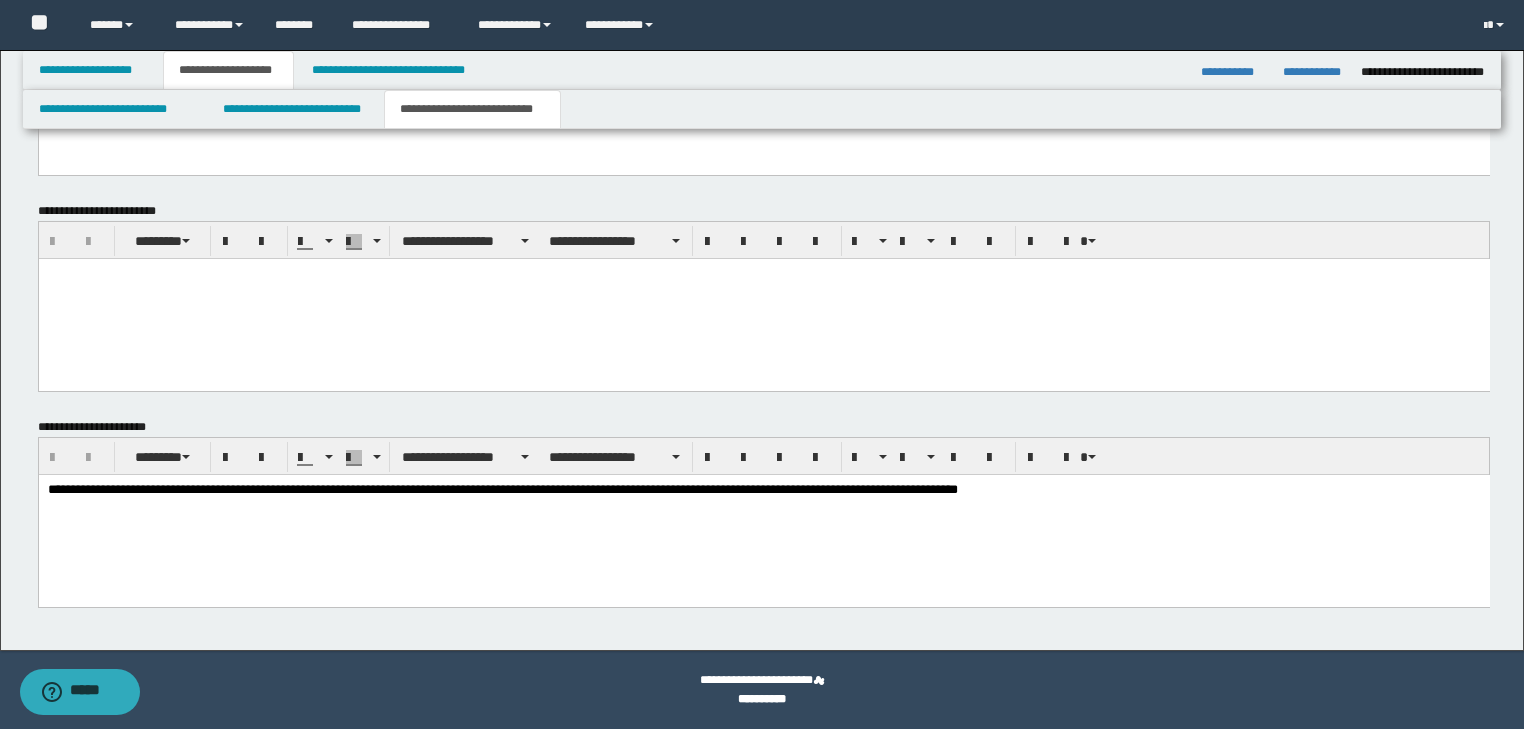 click on "**********" at bounding box center [763, 514] 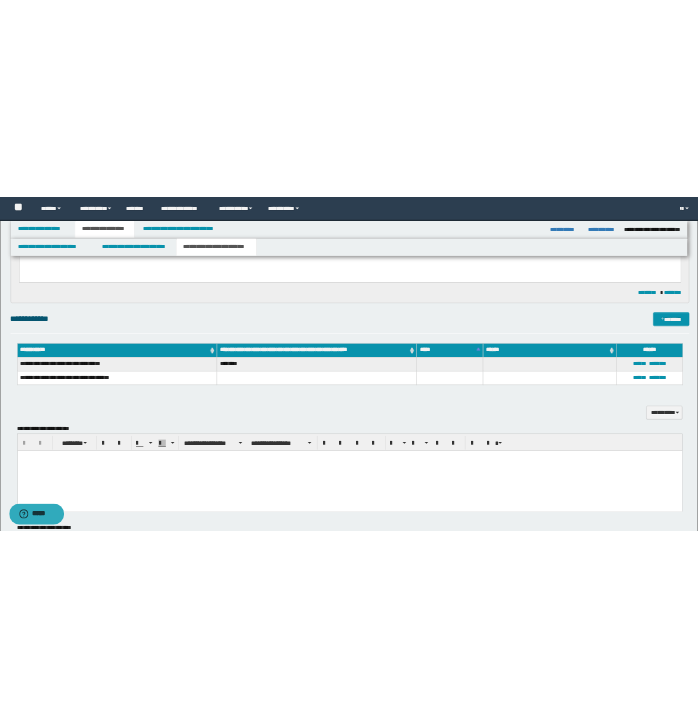 scroll, scrollTop: 280, scrollLeft: 0, axis: vertical 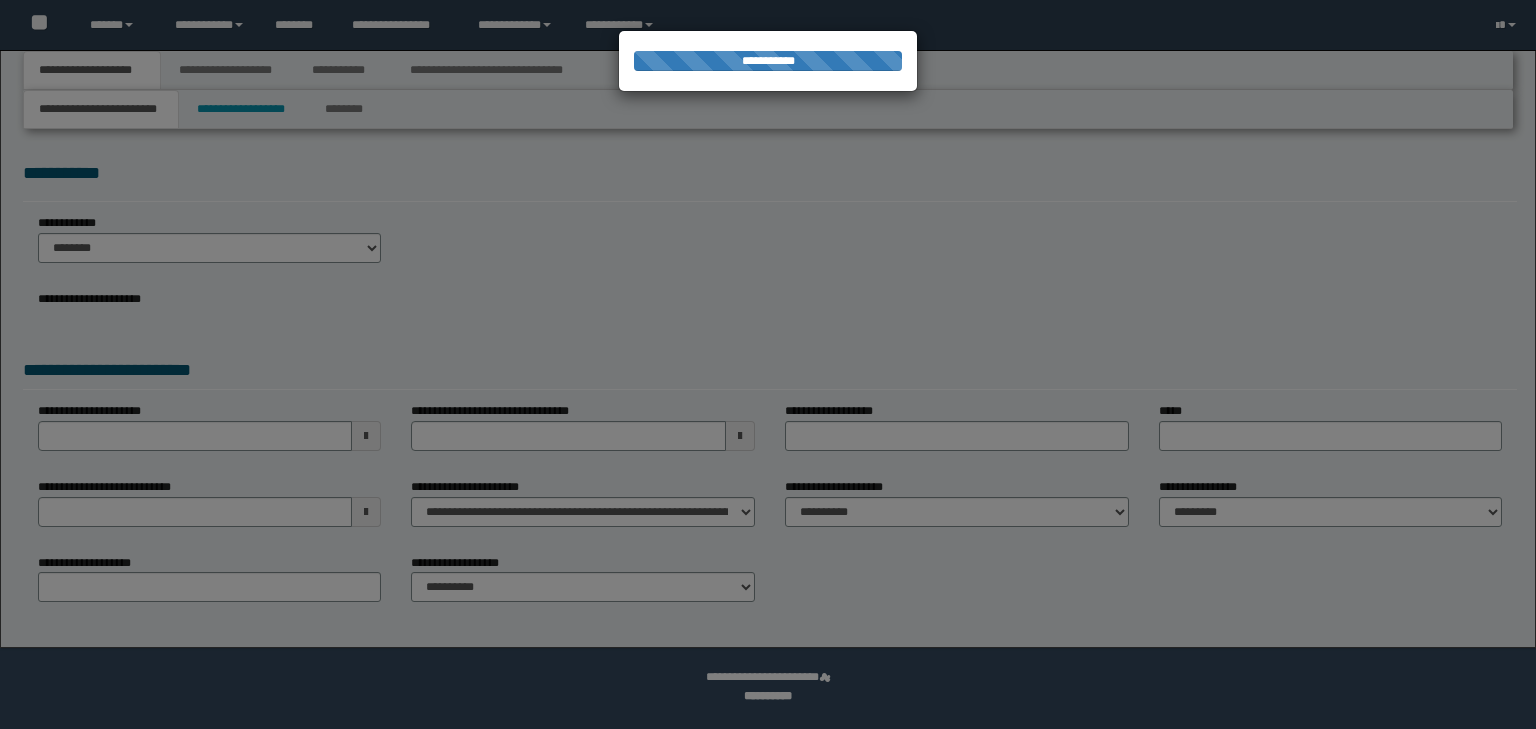select on "*" 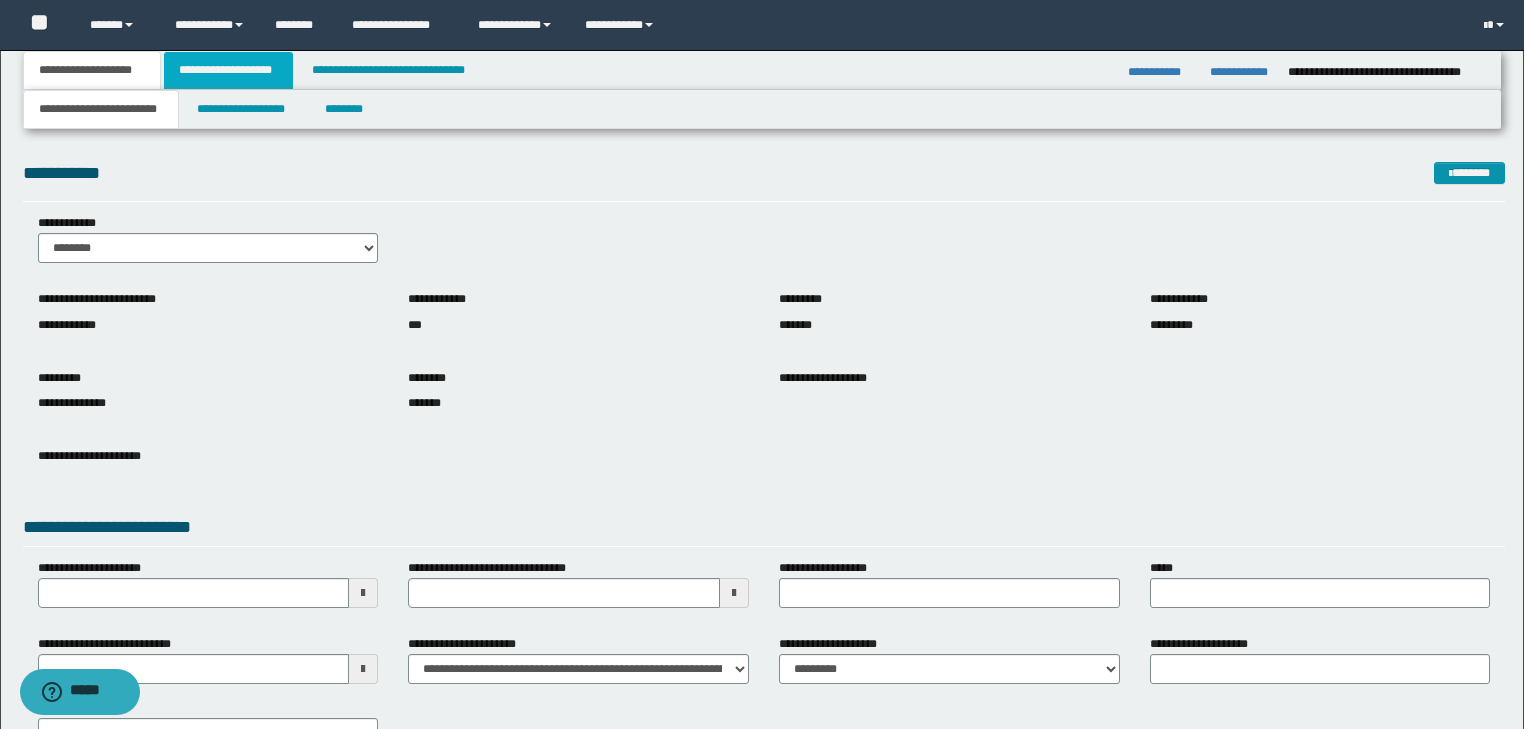 click on "**********" at bounding box center [228, 70] 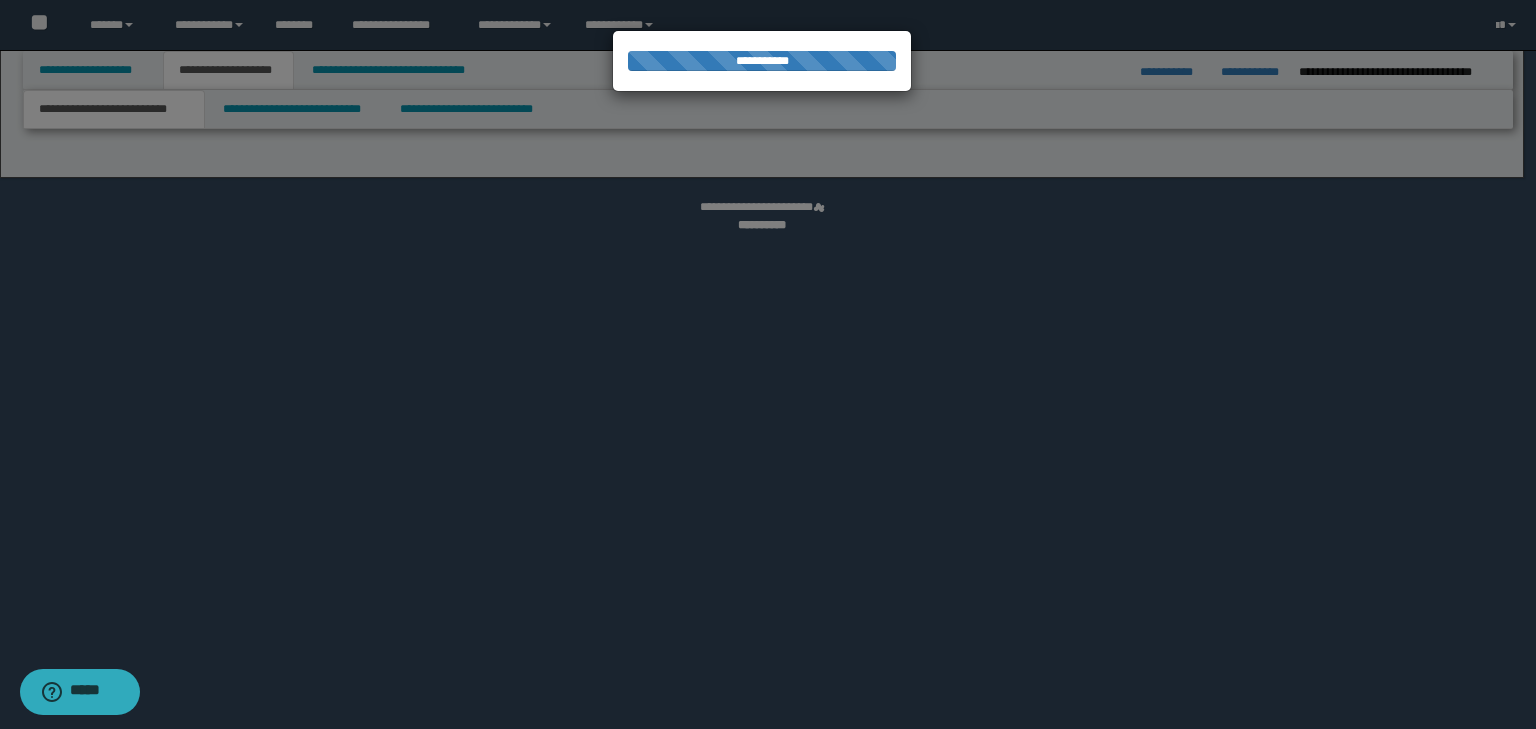 click at bounding box center [768, 364] 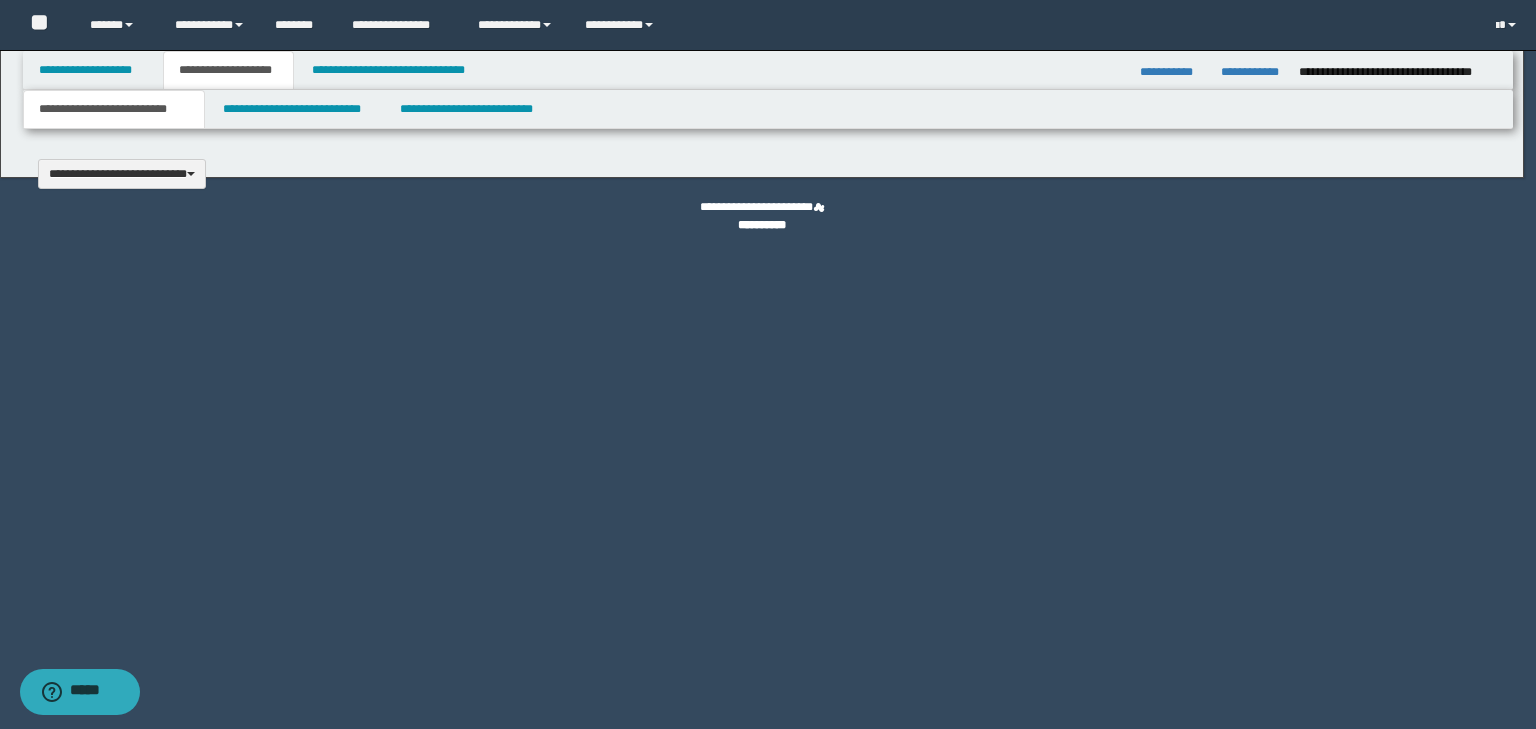 type 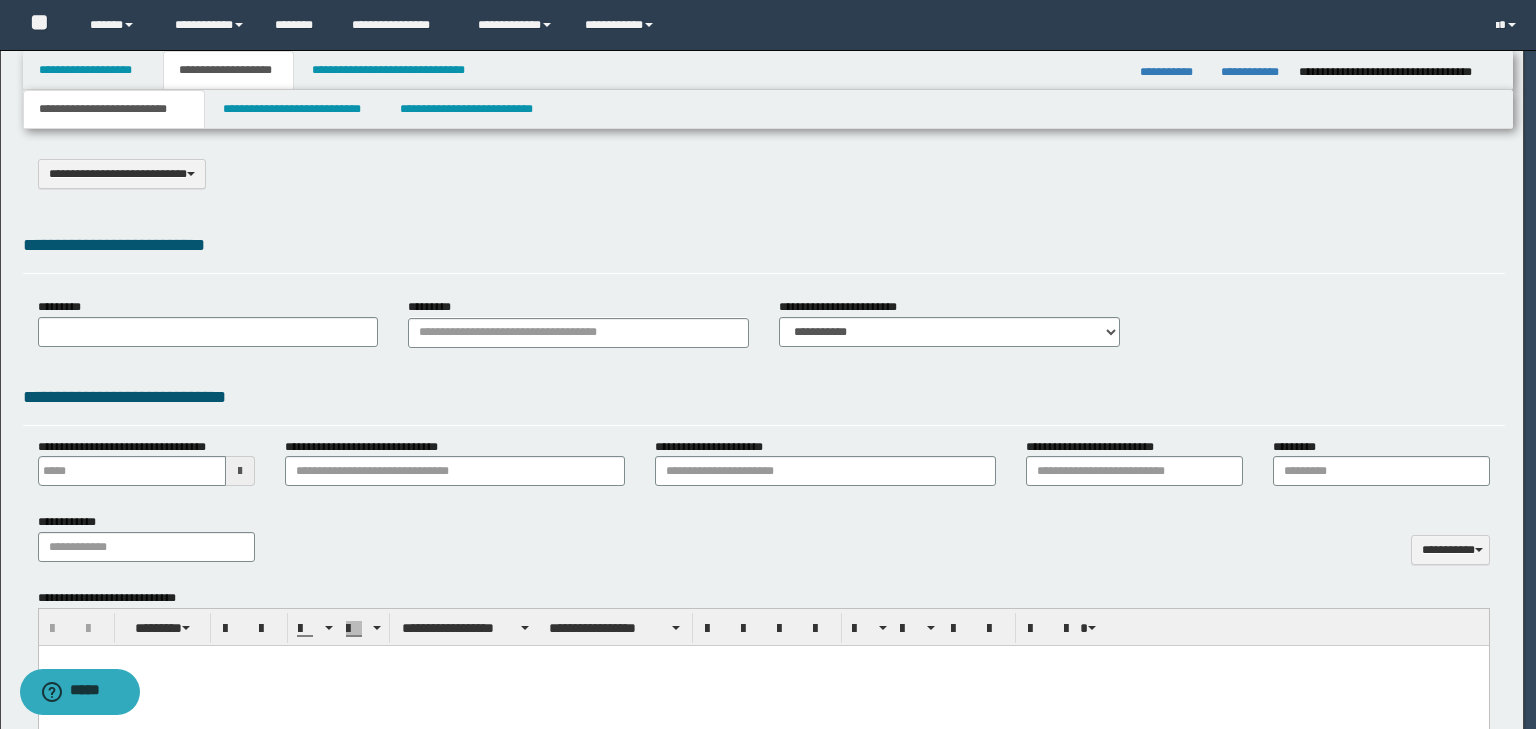 select on "*" 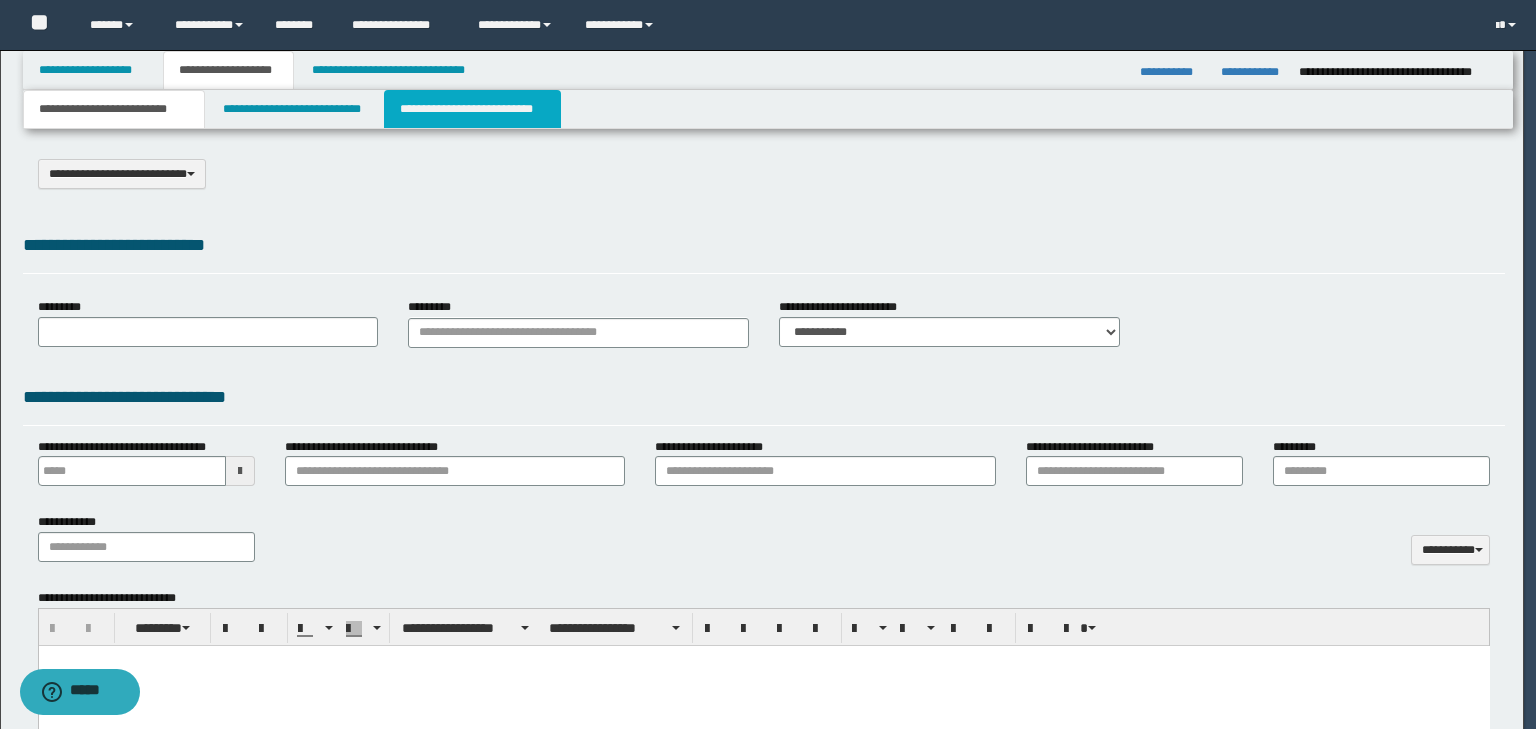 scroll, scrollTop: 0, scrollLeft: 0, axis: both 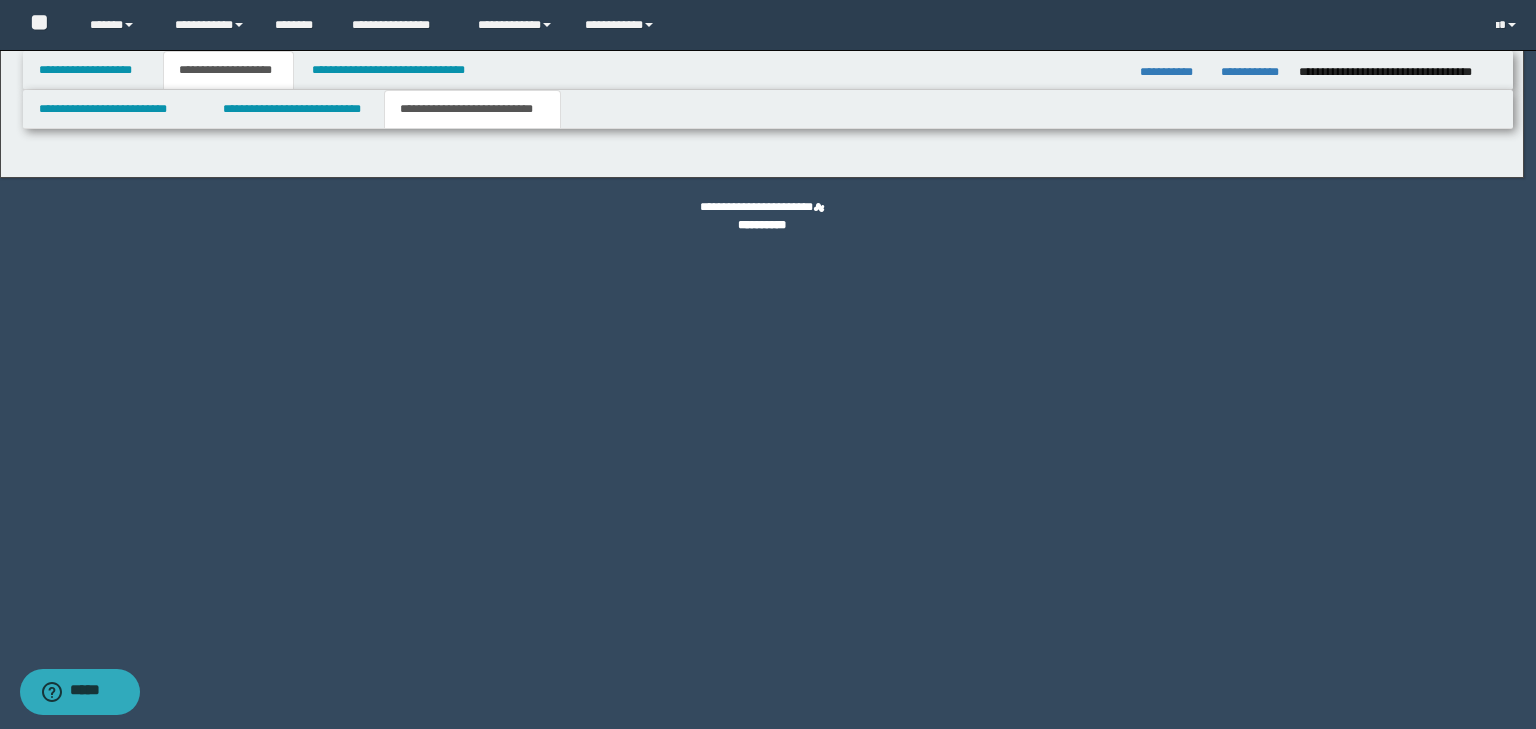 click on "**********" at bounding box center [762, 364] 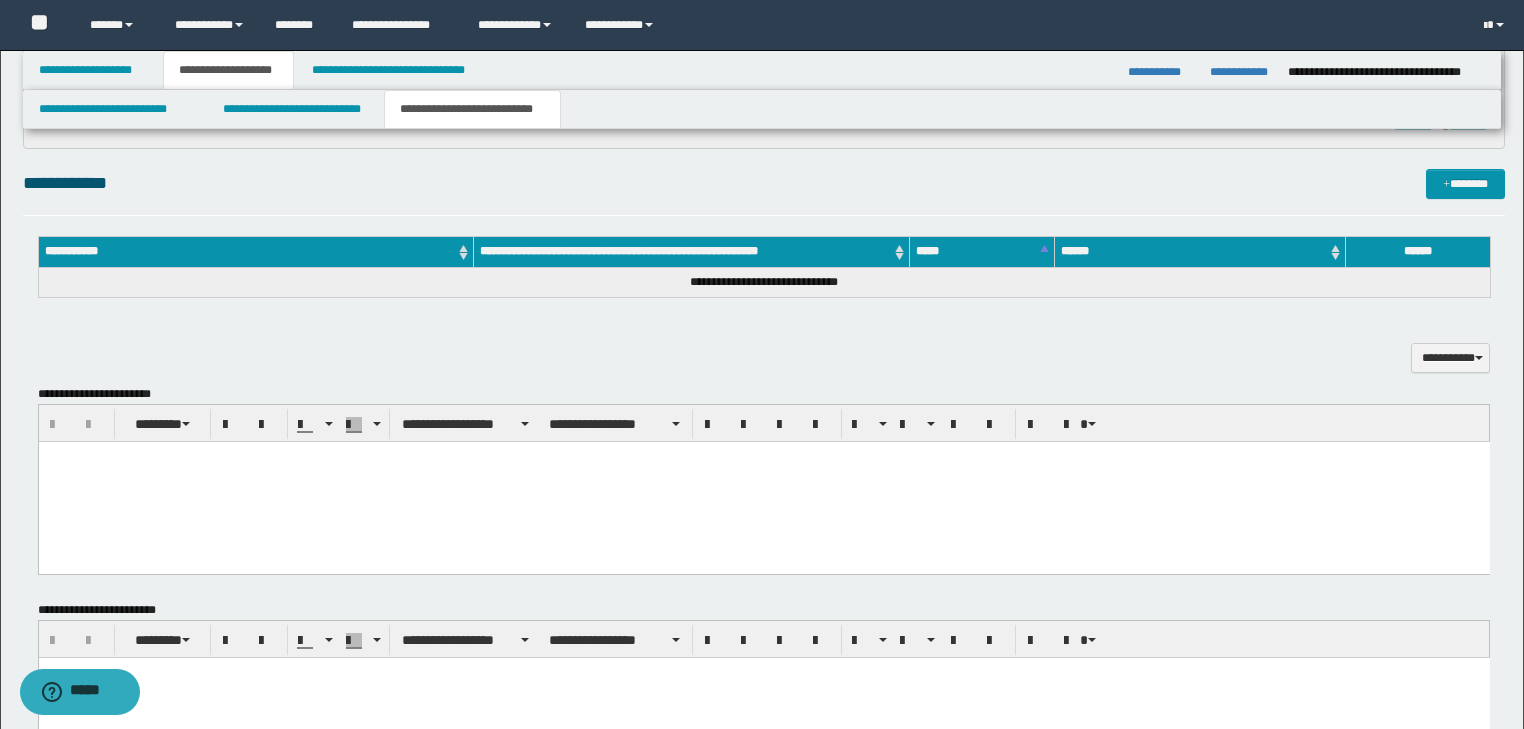 scroll, scrollTop: 383, scrollLeft: 0, axis: vertical 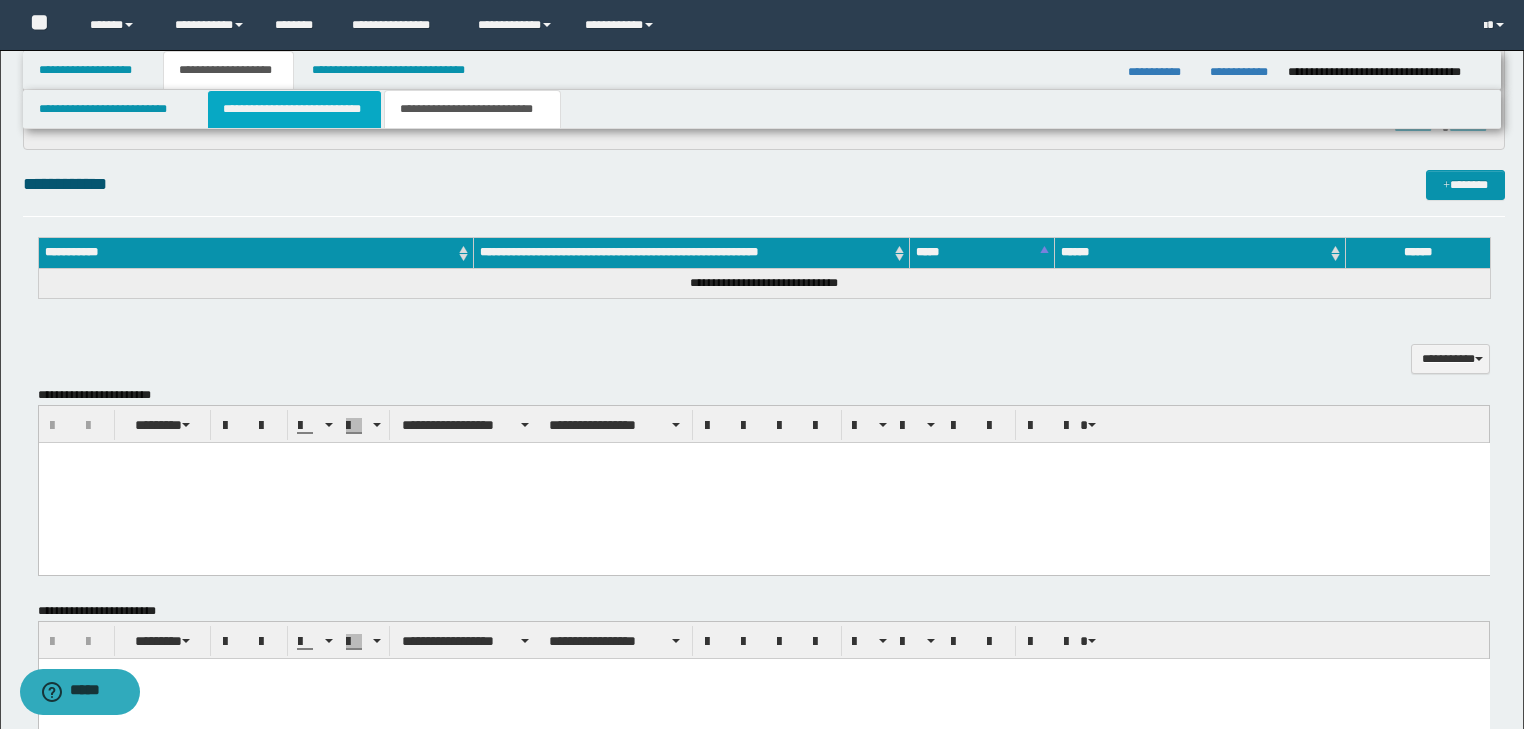 click on "**********" at bounding box center (294, 109) 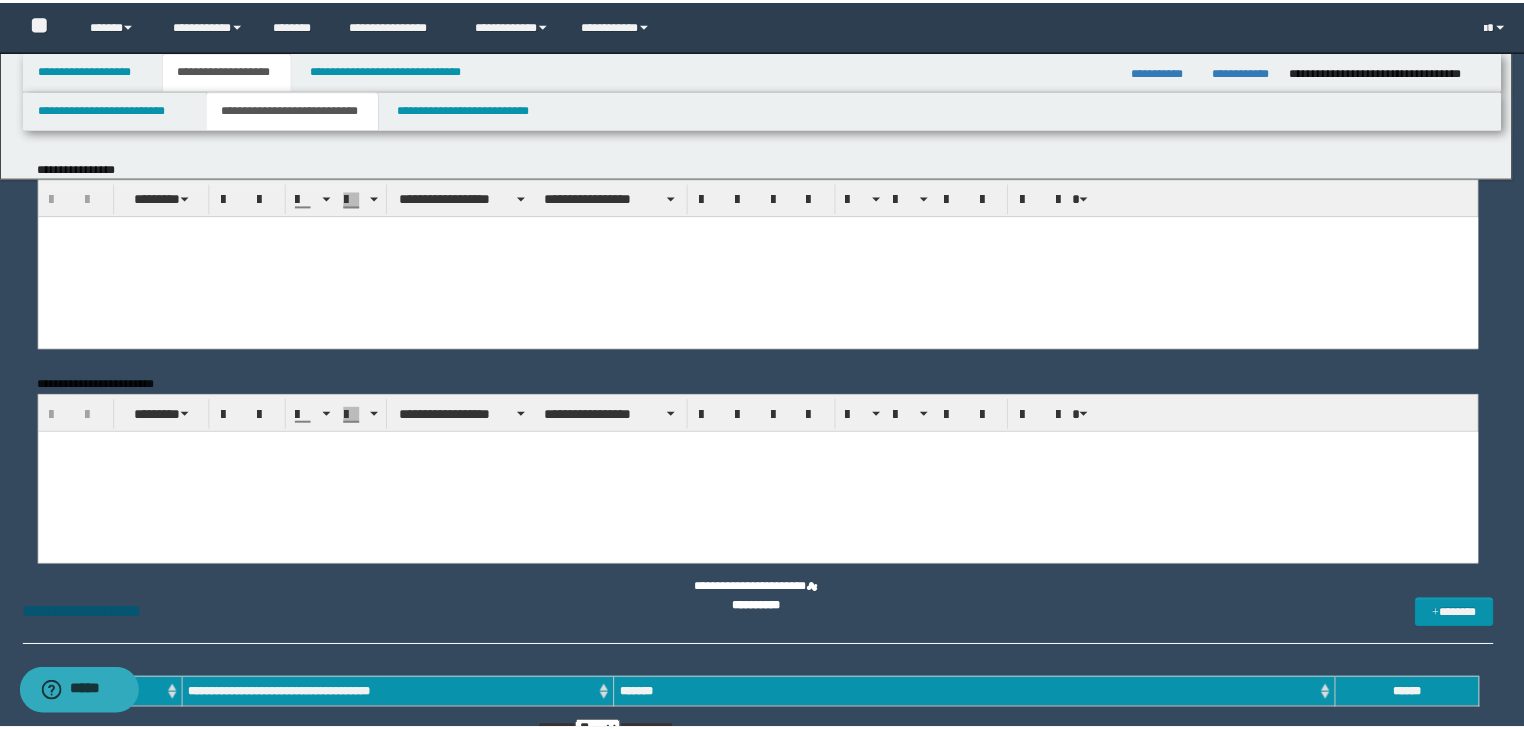 scroll, scrollTop: 0, scrollLeft: 0, axis: both 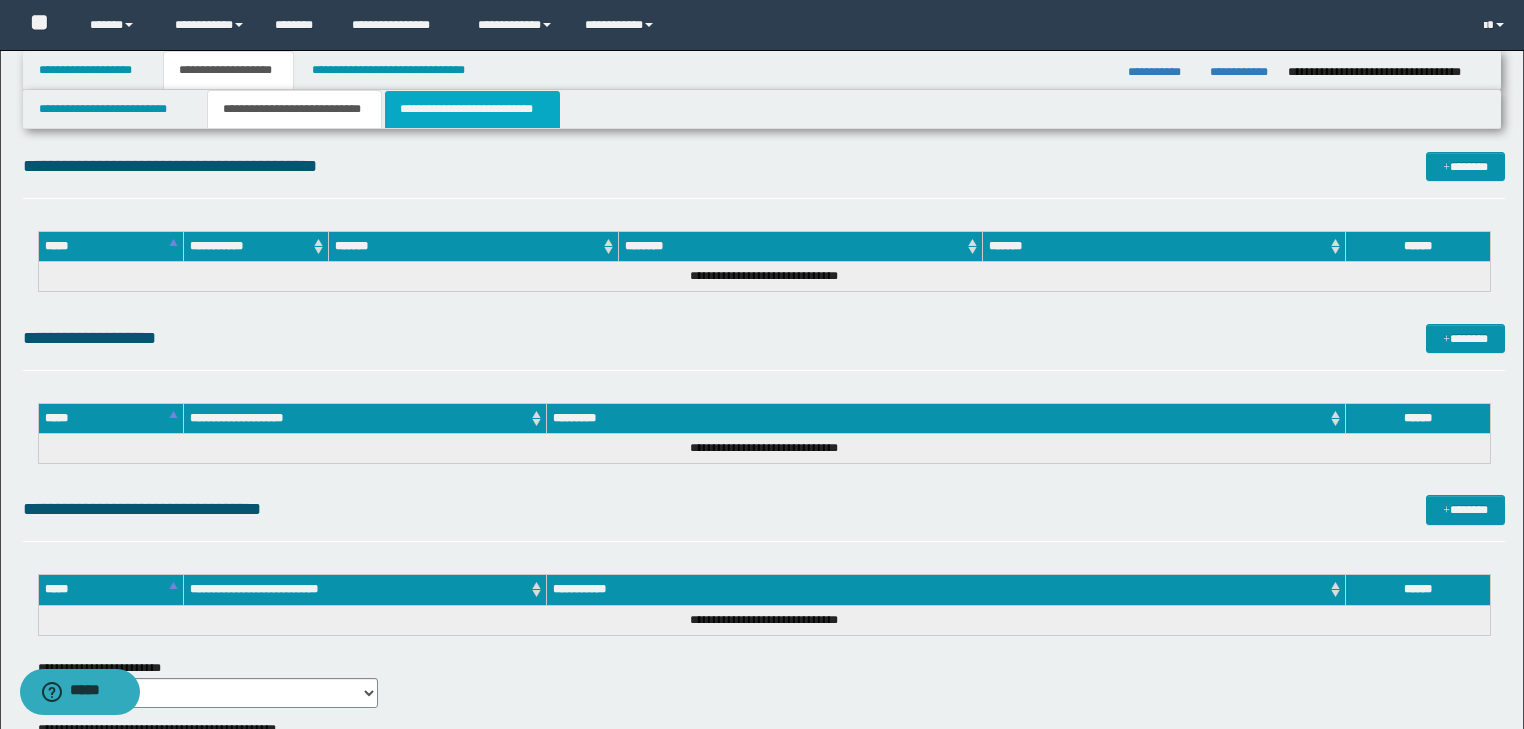 drag, startPoint x: 456, startPoint y: 119, endPoint x: 468, endPoint y: 114, distance: 13 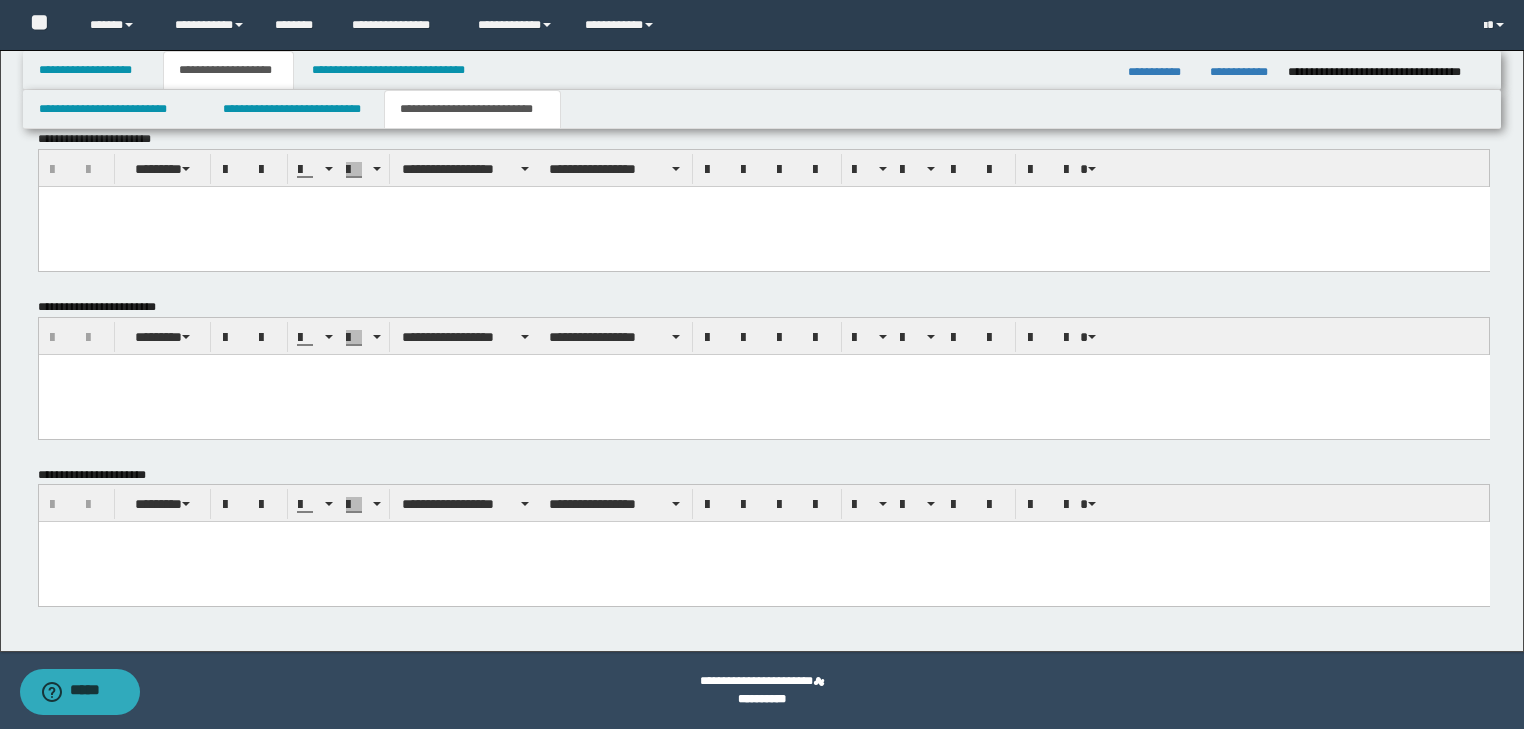 drag, startPoint x: 127, startPoint y: 560, endPoint x: 218, endPoint y: 1007, distance: 456.16882 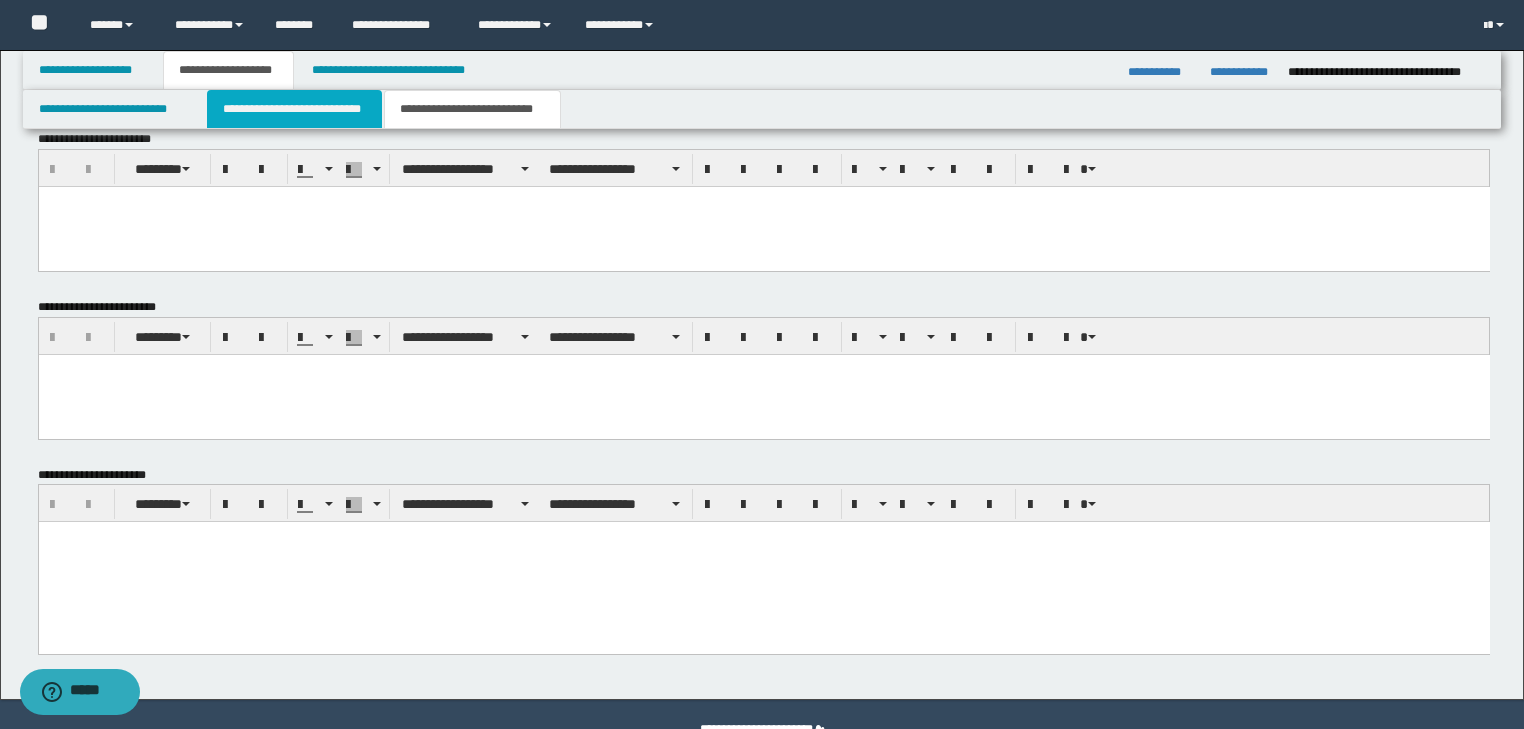click on "**********" at bounding box center [294, 109] 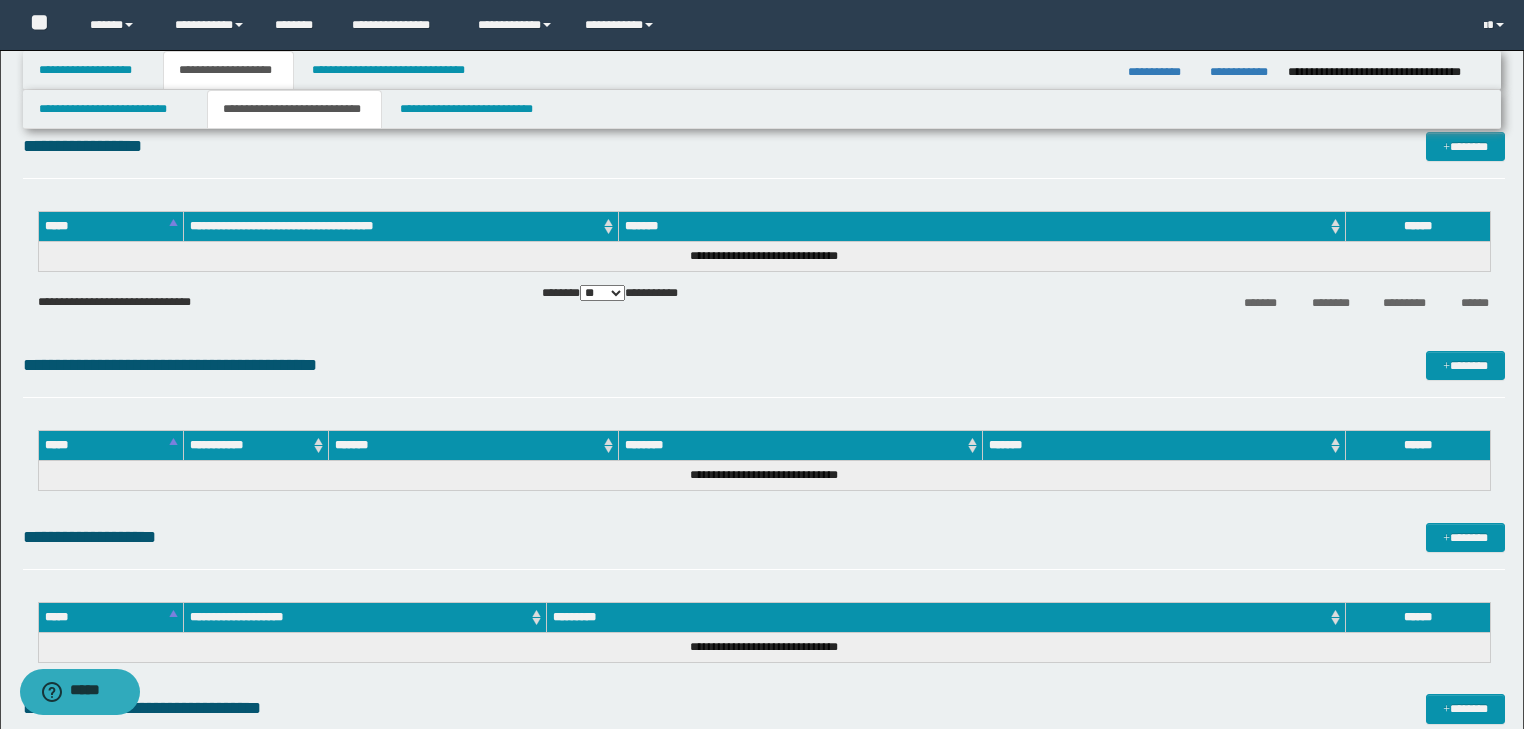 scroll, scrollTop: 307, scrollLeft: 0, axis: vertical 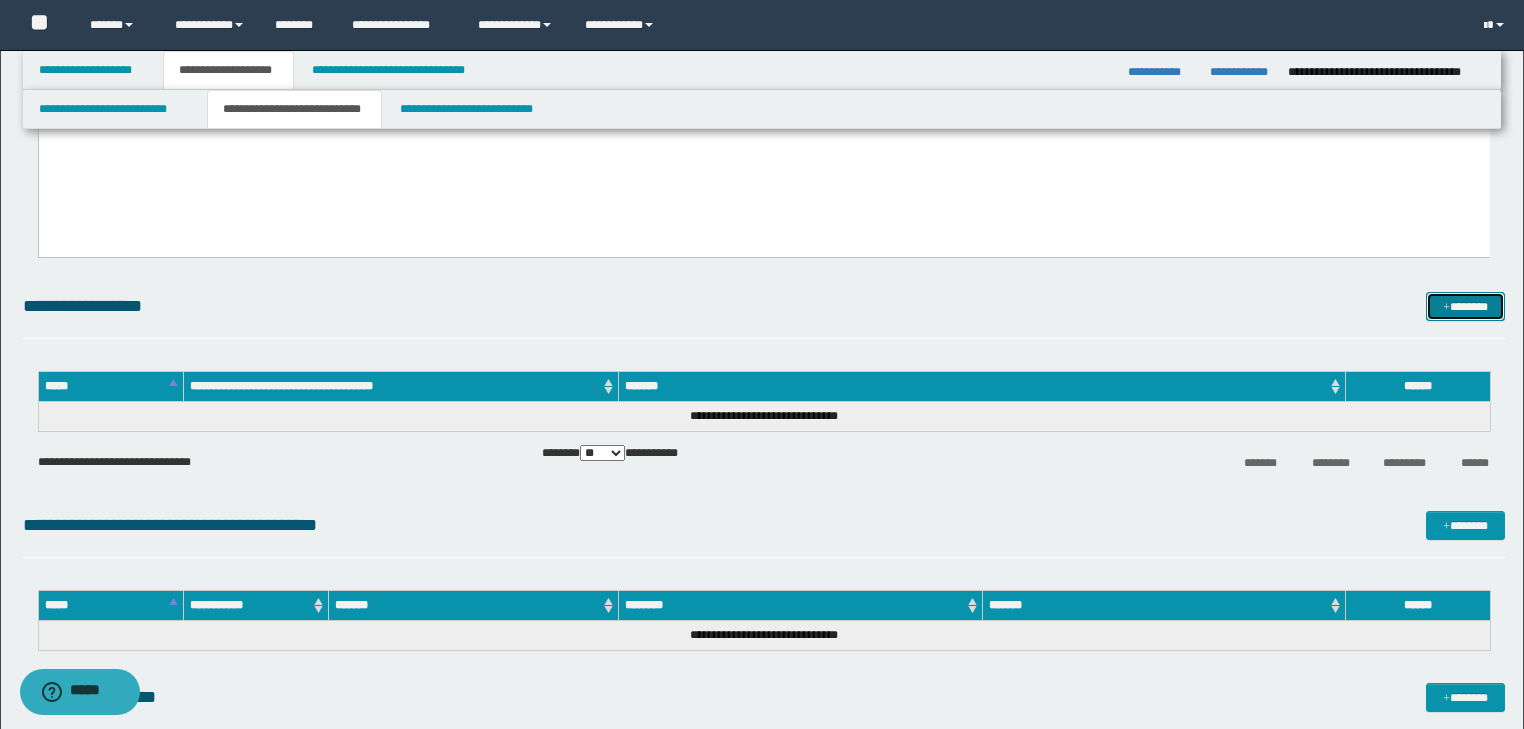 click on "*******" at bounding box center (1465, 307) 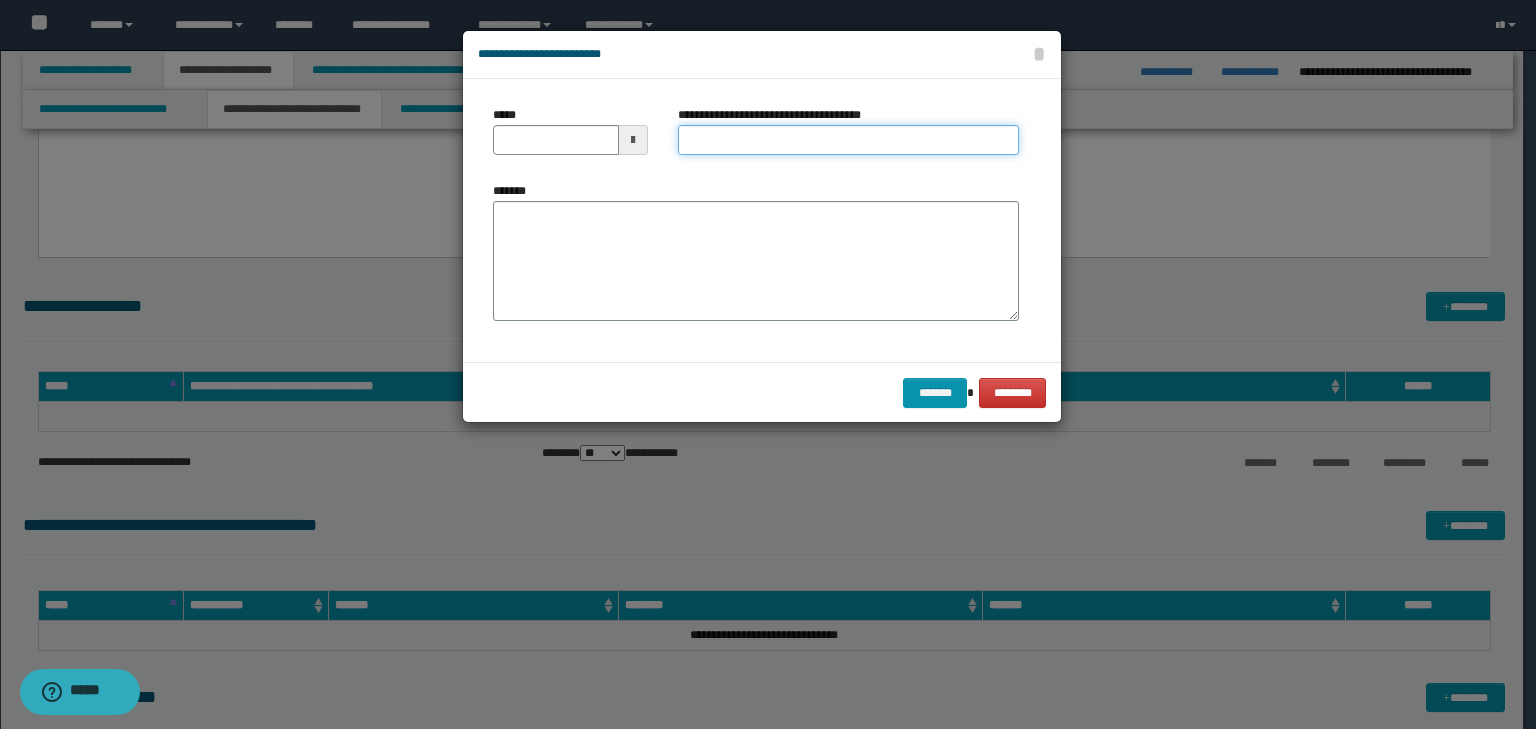 click on "**********" at bounding box center (848, 140) 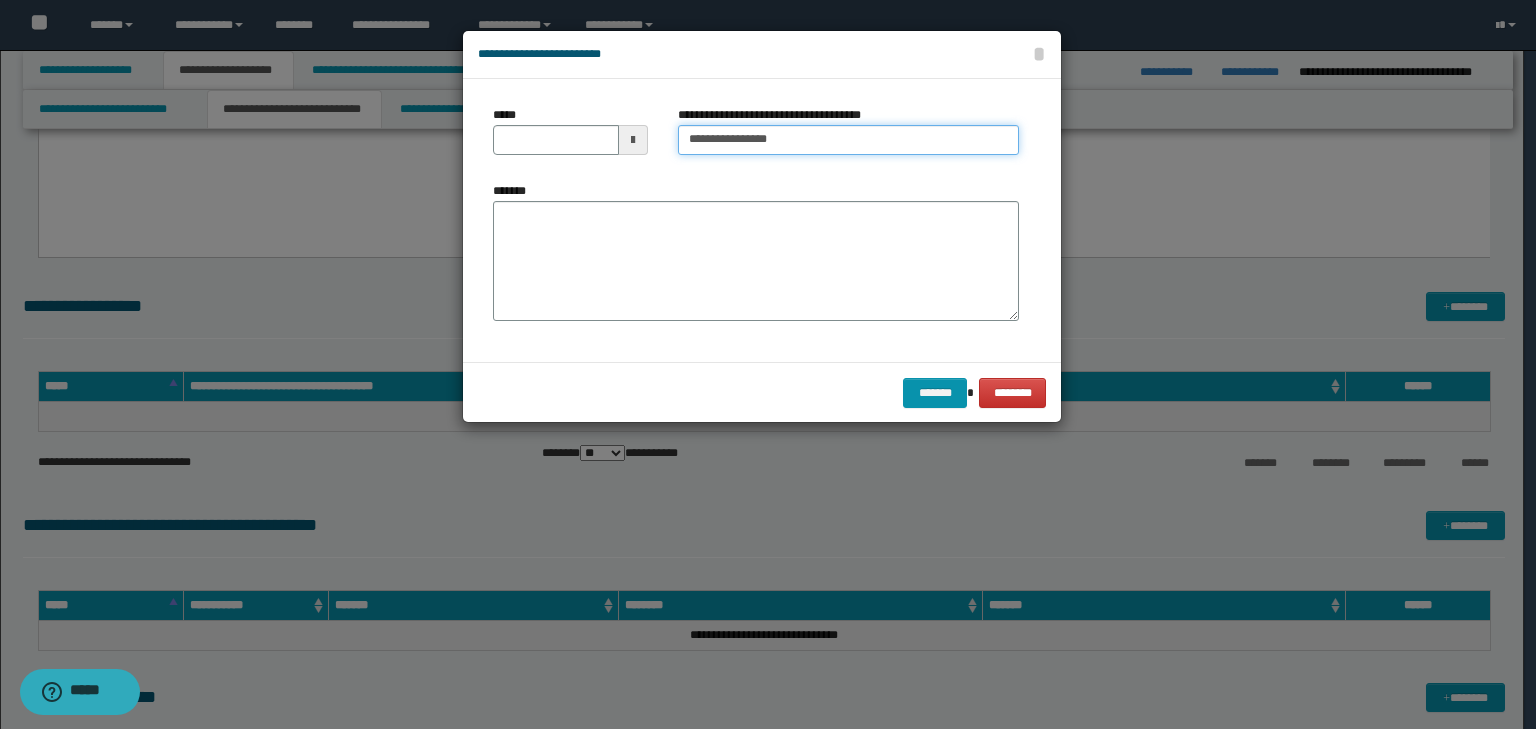 type on "**********" 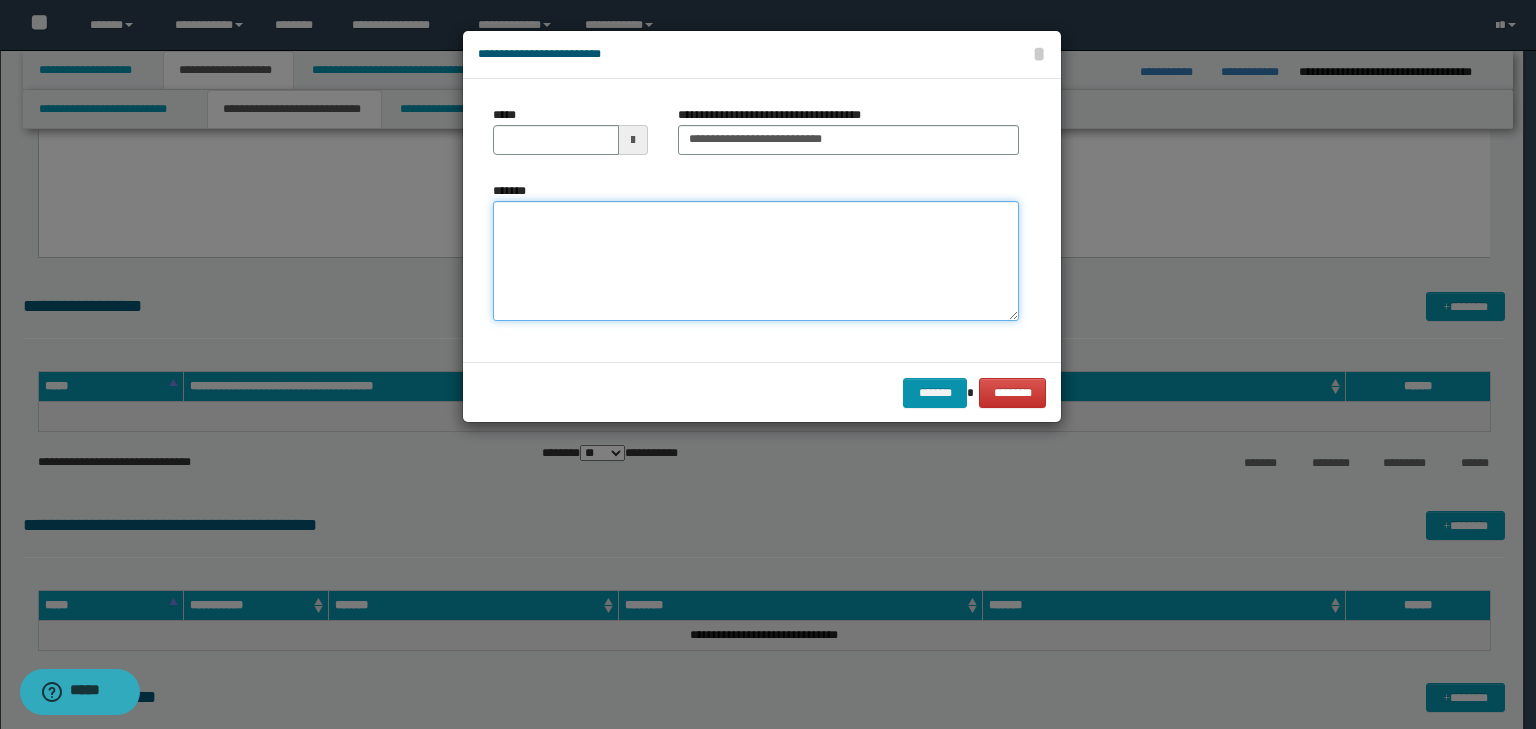 click on "*******" at bounding box center [756, 261] 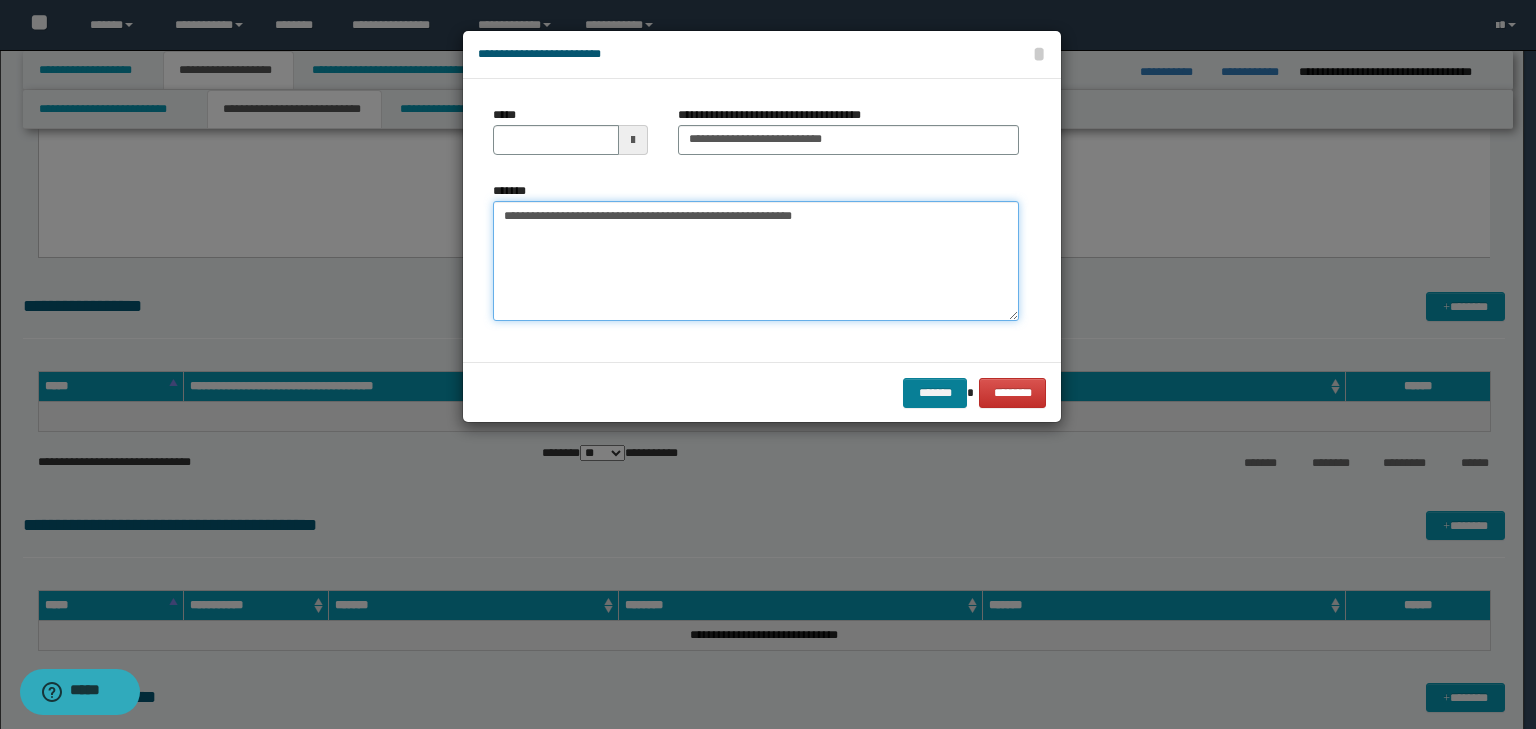 type on "**********" 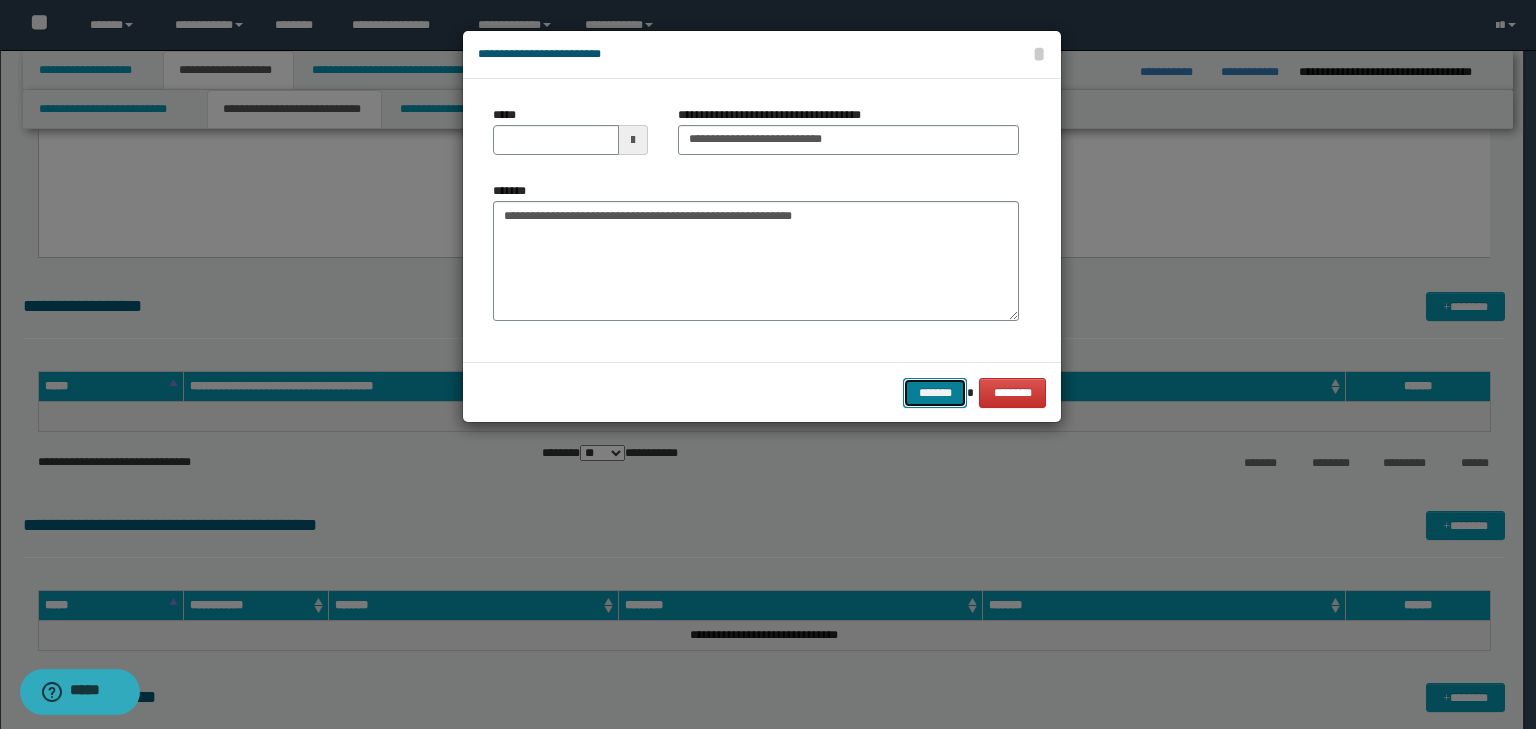 click on "*******" at bounding box center (935, 393) 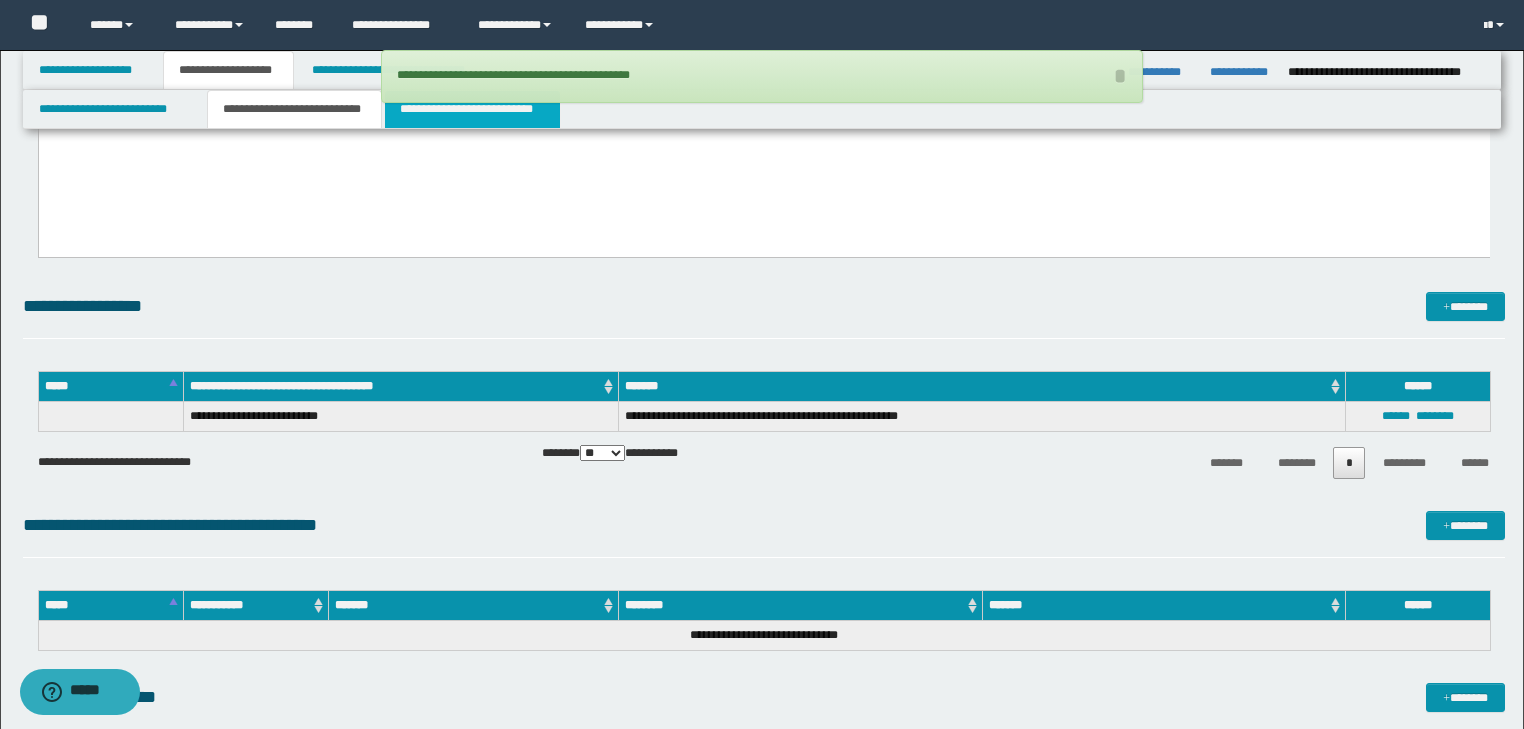 click on "**********" at bounding box center (472, 109) 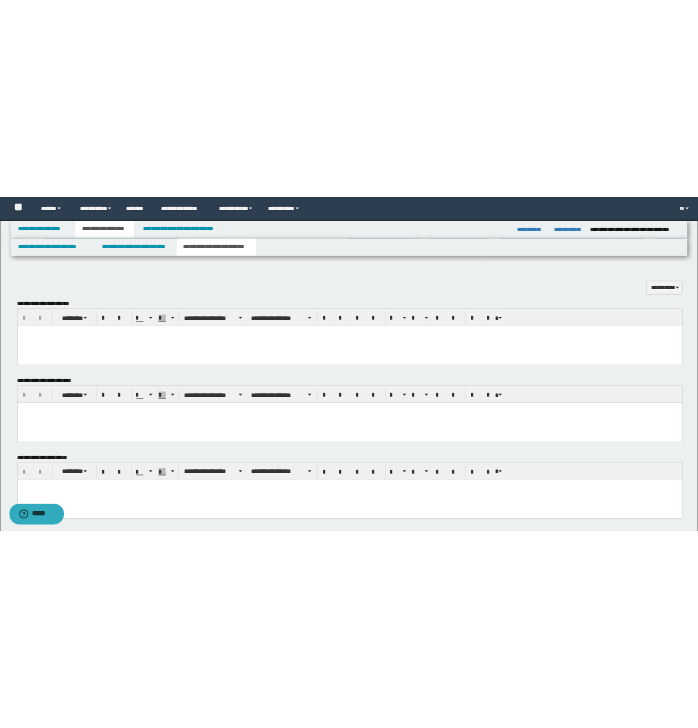 scroll, scrollTop: 573, scrollLeft: 0, axis: vertical 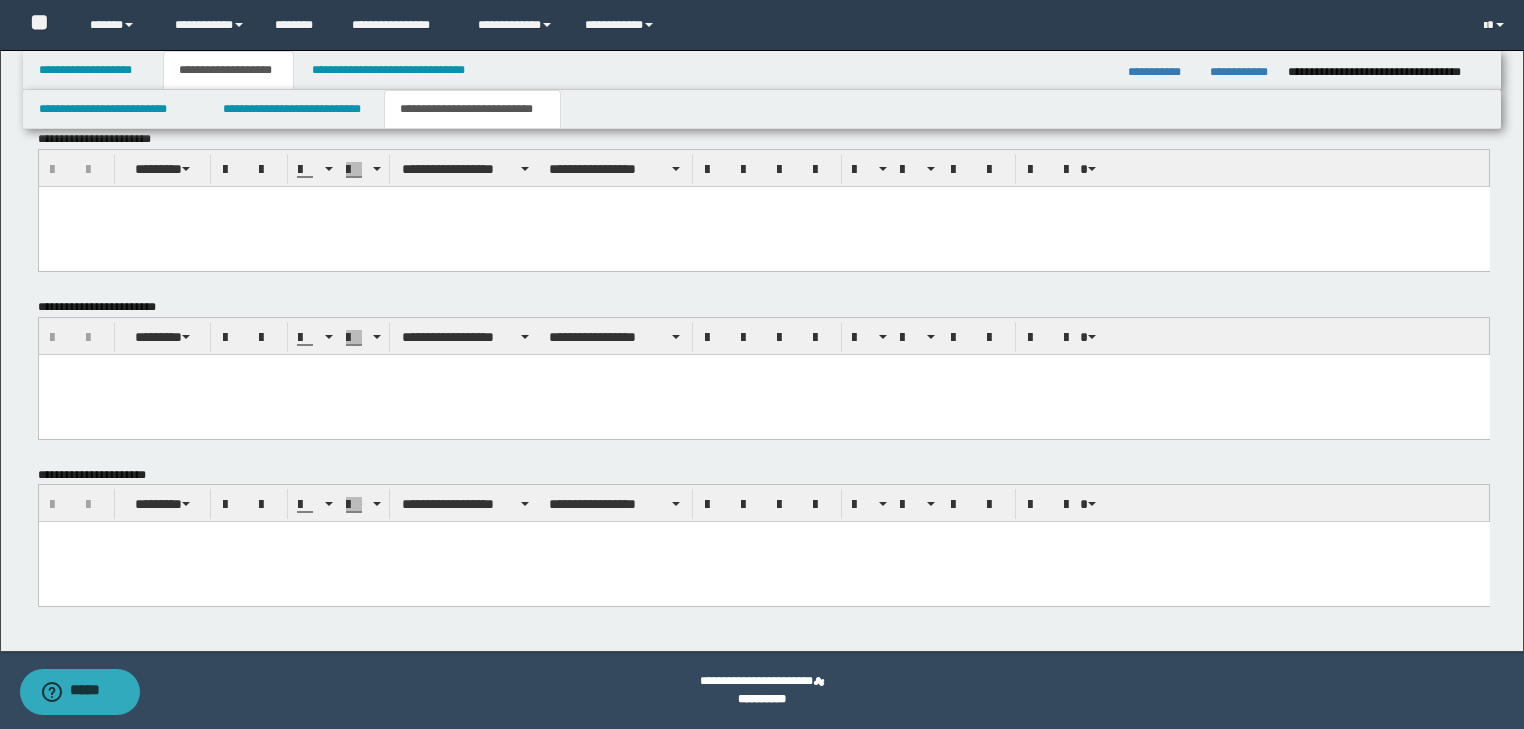 click at bounding box center (763, 562) 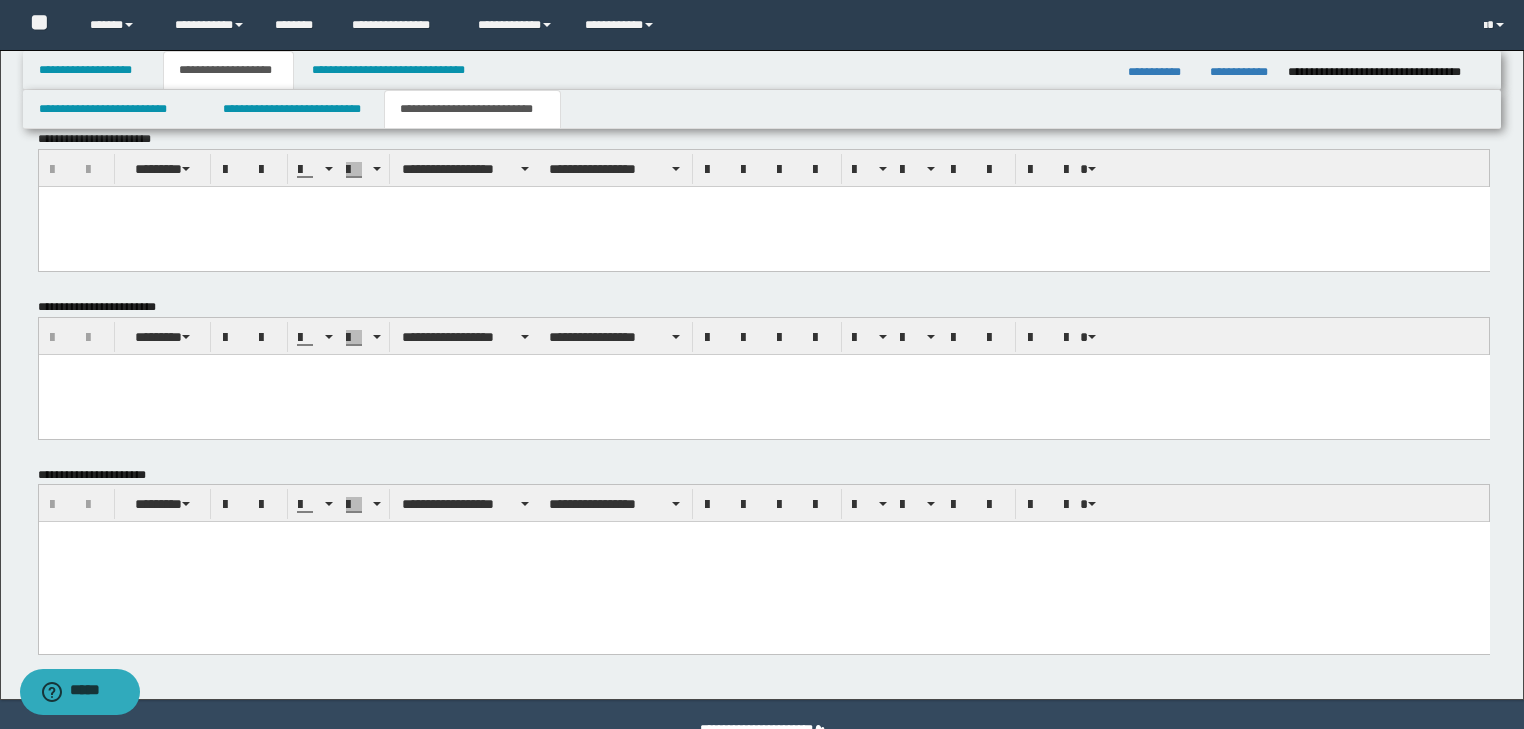 click at bounding box center (763, 562) 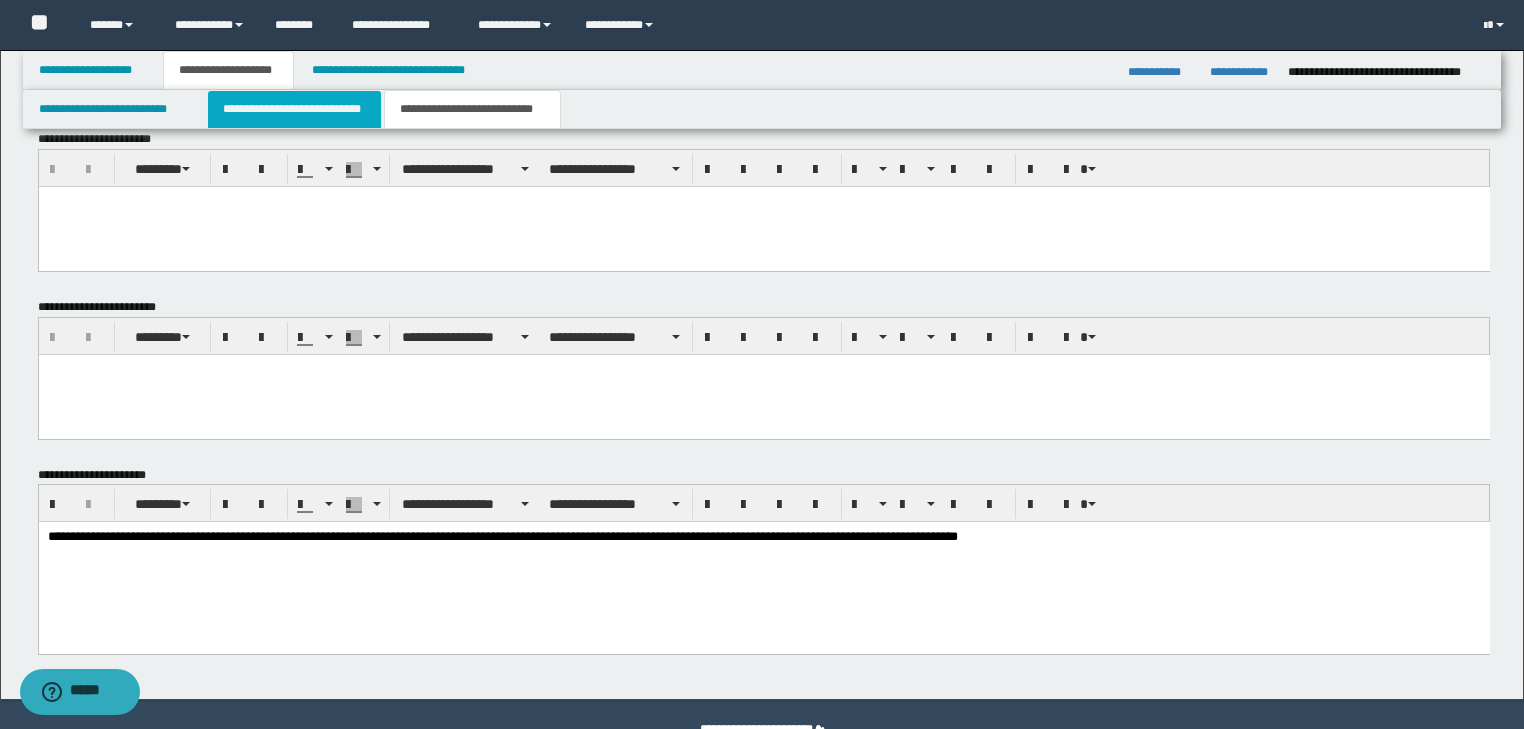 click on "**********" at bounding box center [294, 109] 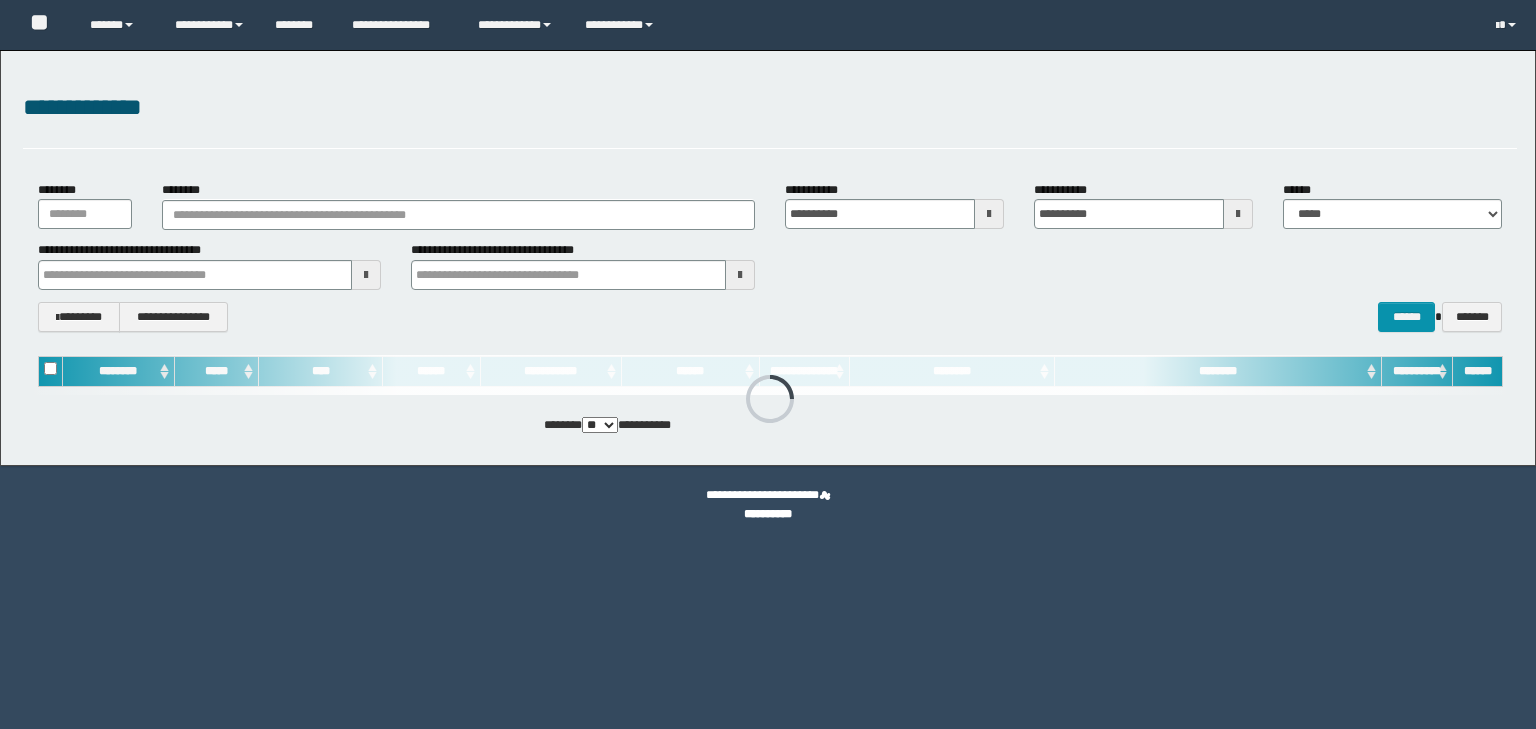 scroll, scrollTop: 0, scrollLeft: 0, axis: both 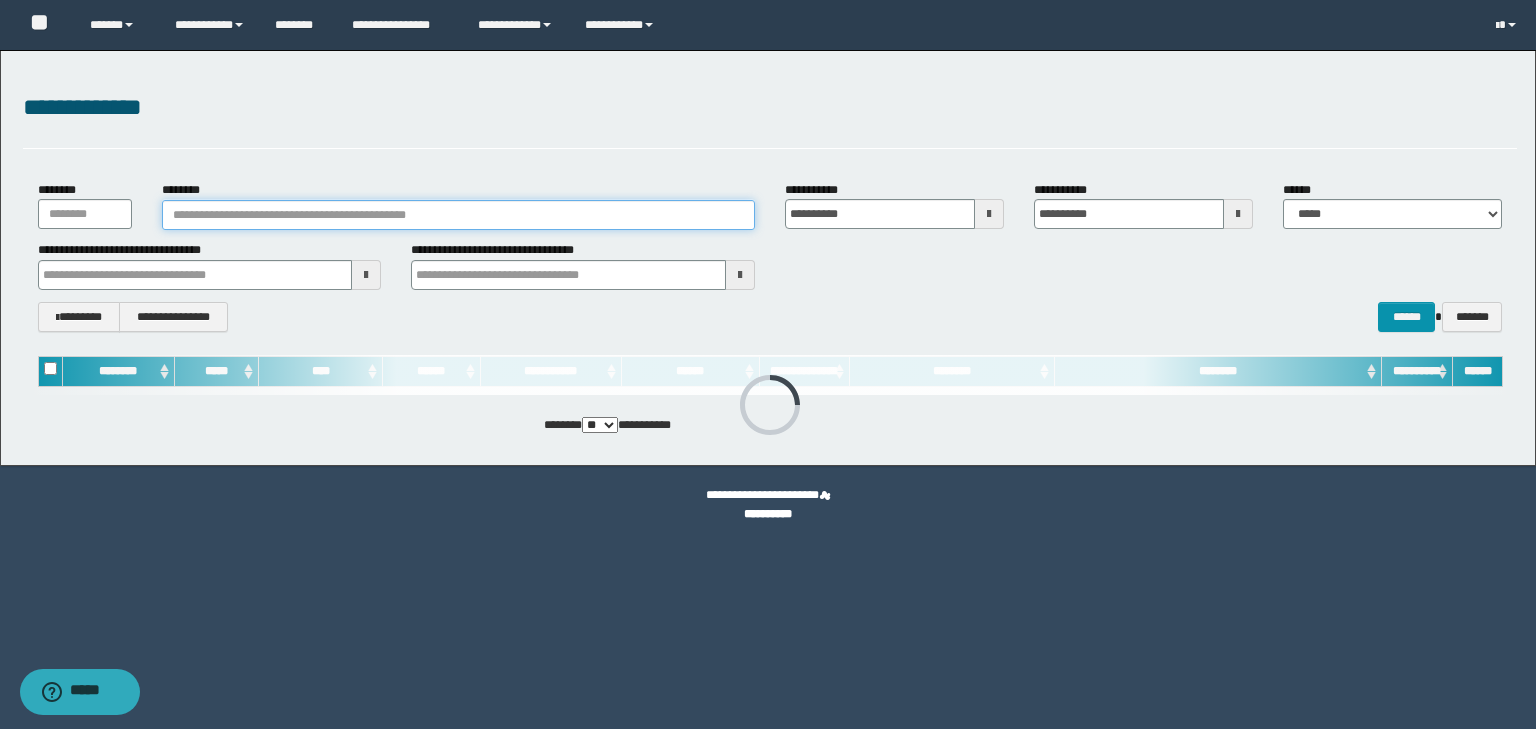 click on "********" at bounding box center [458, 215] 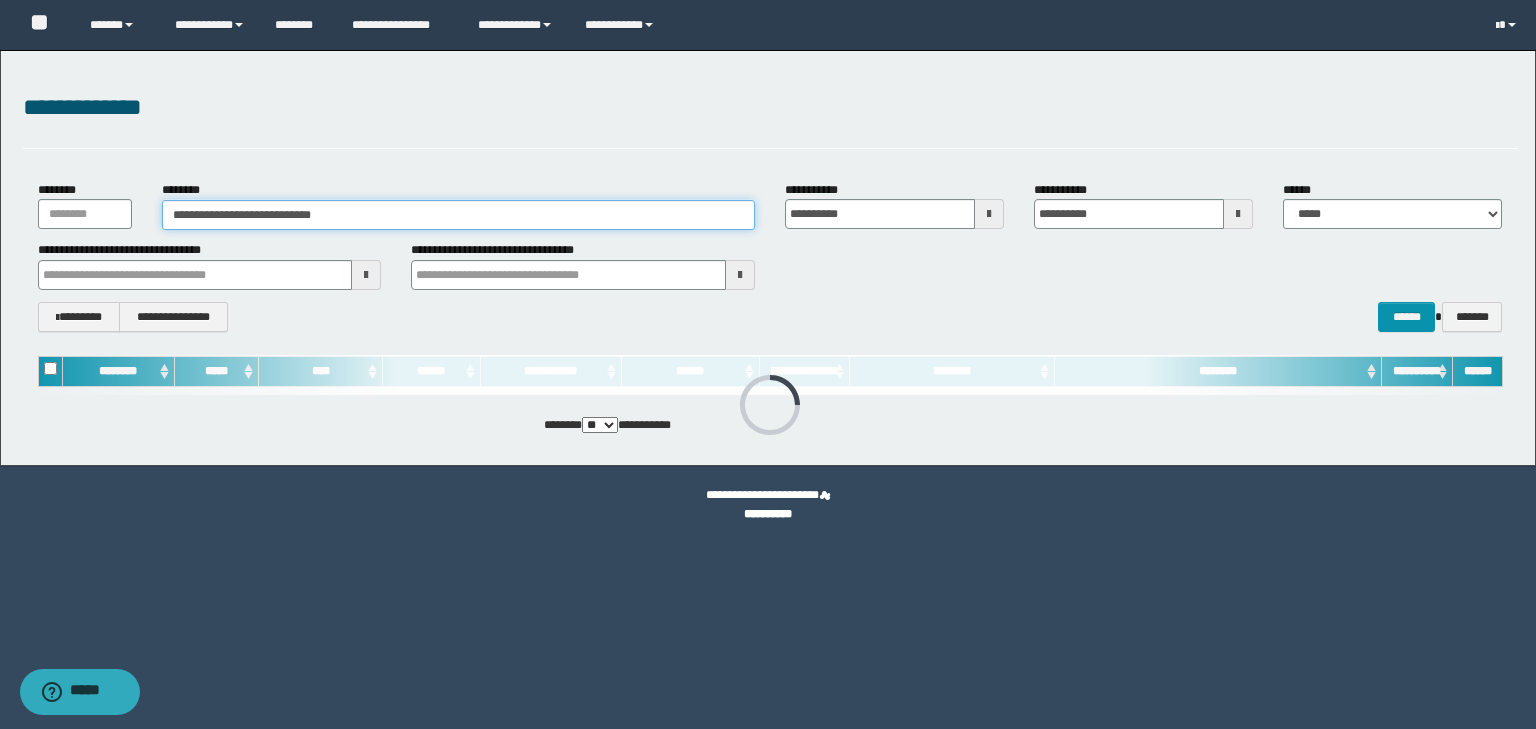 type on "**********" 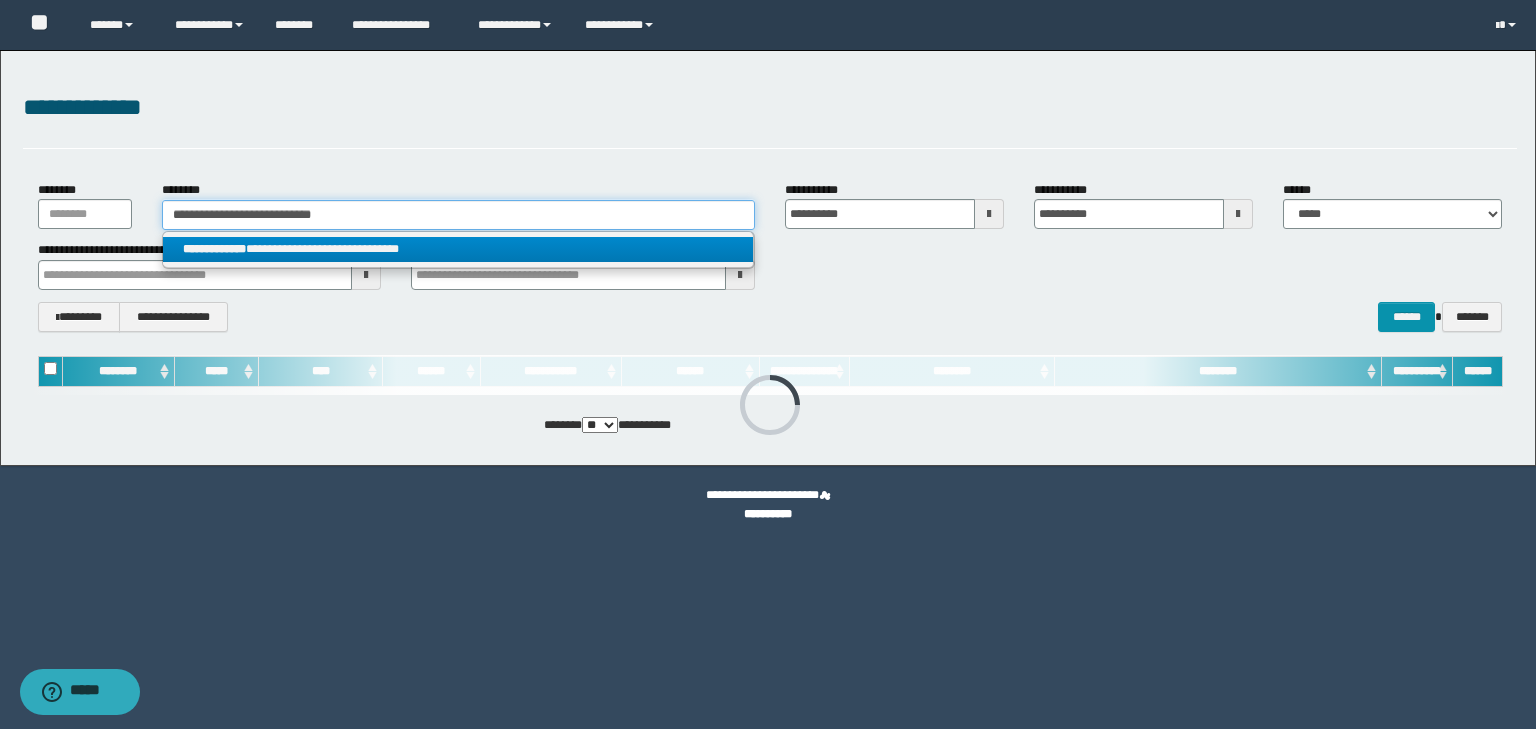 type on "**********" 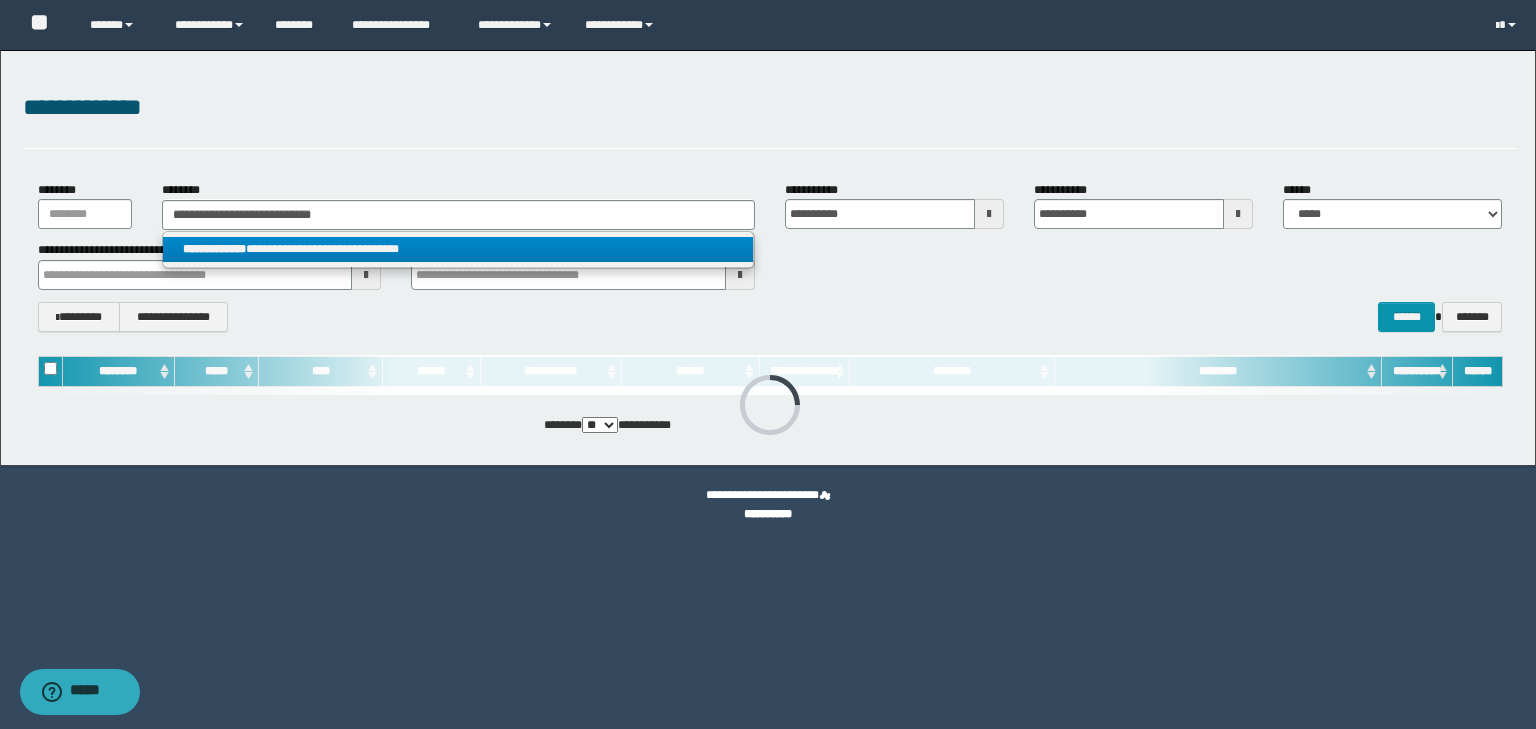click on "**********" at bounding box center (458, 249) 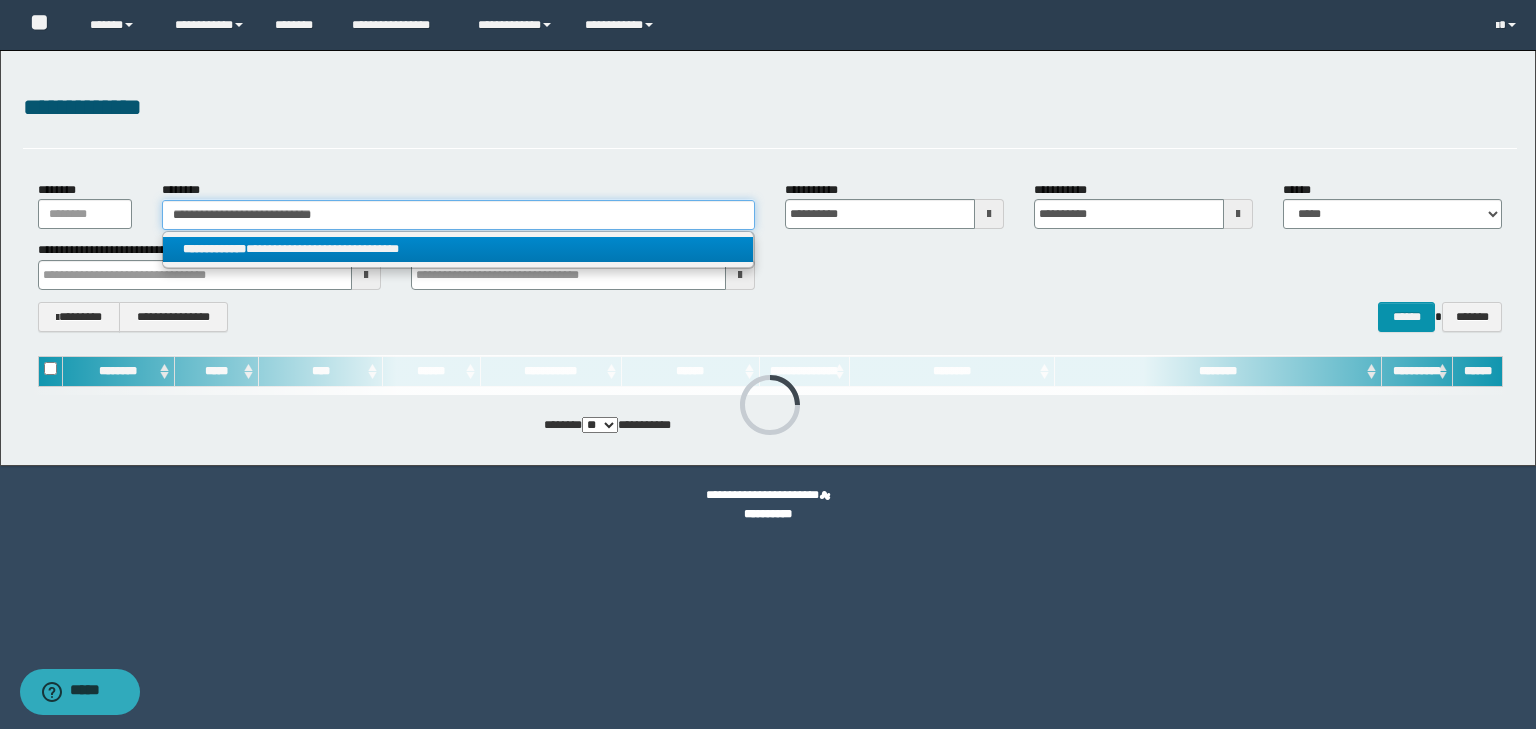 type 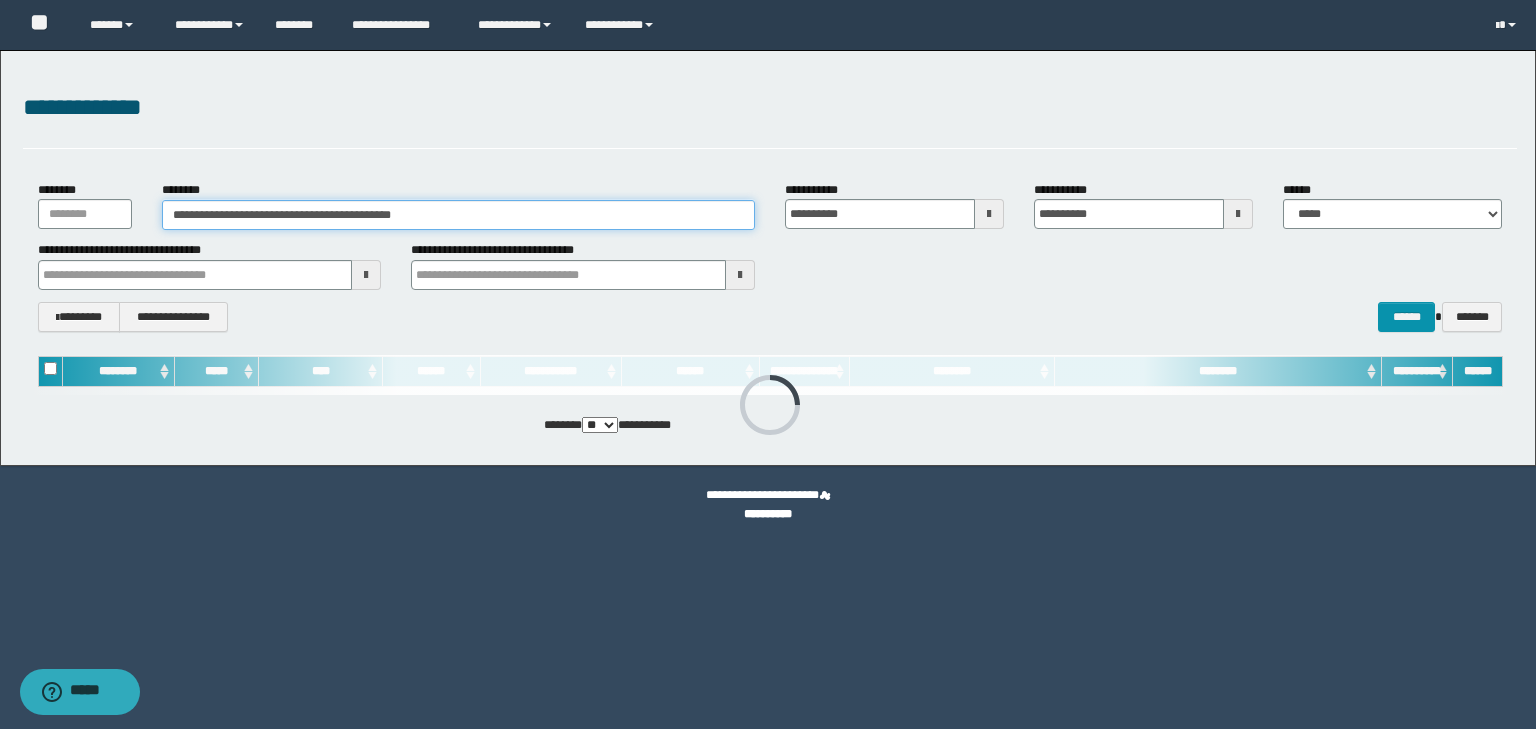 drag, startPoint x: 176, startPoint y: 212, endPoint x: 254, endPoint y: 212, distance: 78 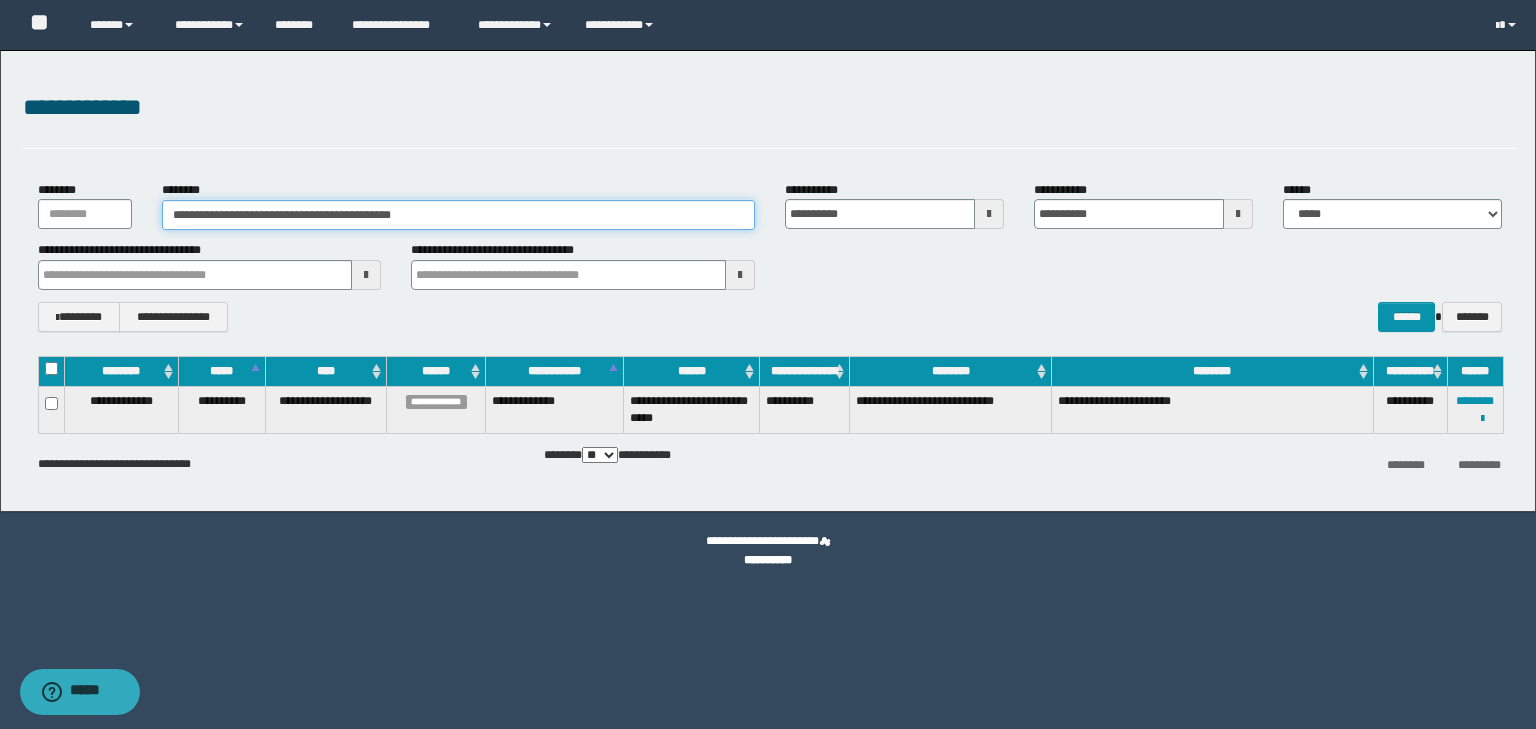 click on "**********" at bounding box center (458, 215) 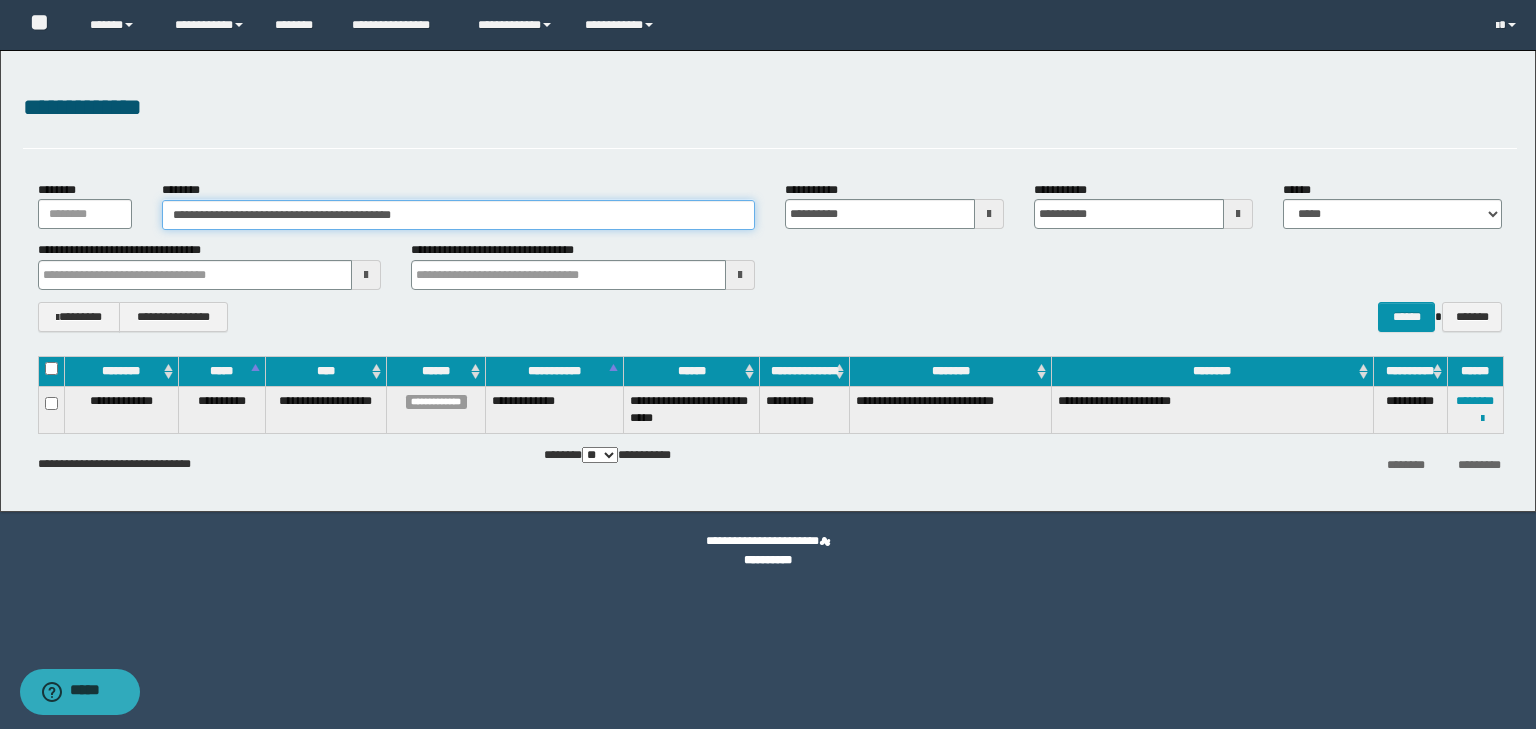 drag, startPoint x: 172, startPoint y: 216, endPoint x: 256, endPoint y: 212, distance: 84.095184 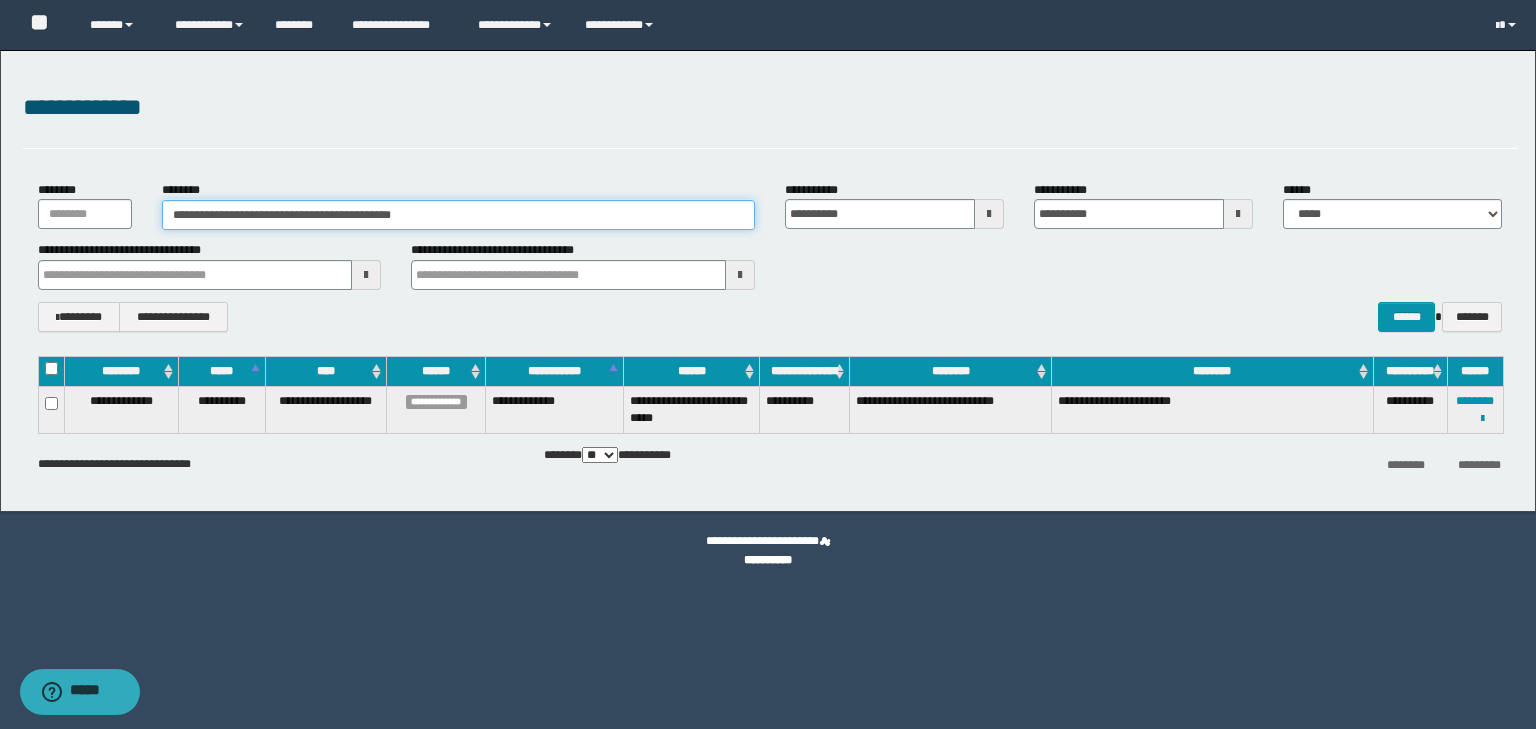 drag, startPoint x: 441, startPoint y: 212, endPoint x: 43, endPoint y: 236, distance: 398.72296 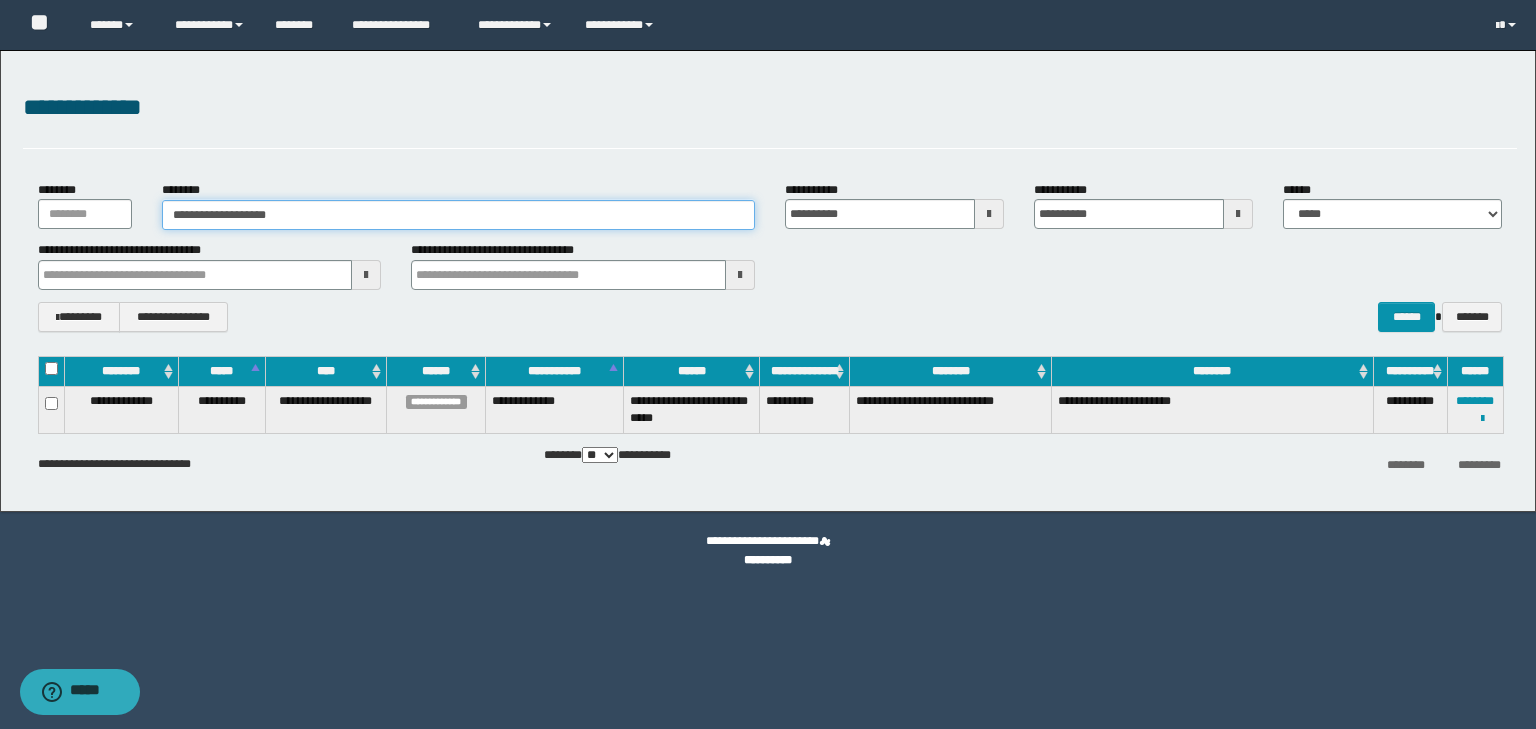 type on "**********" 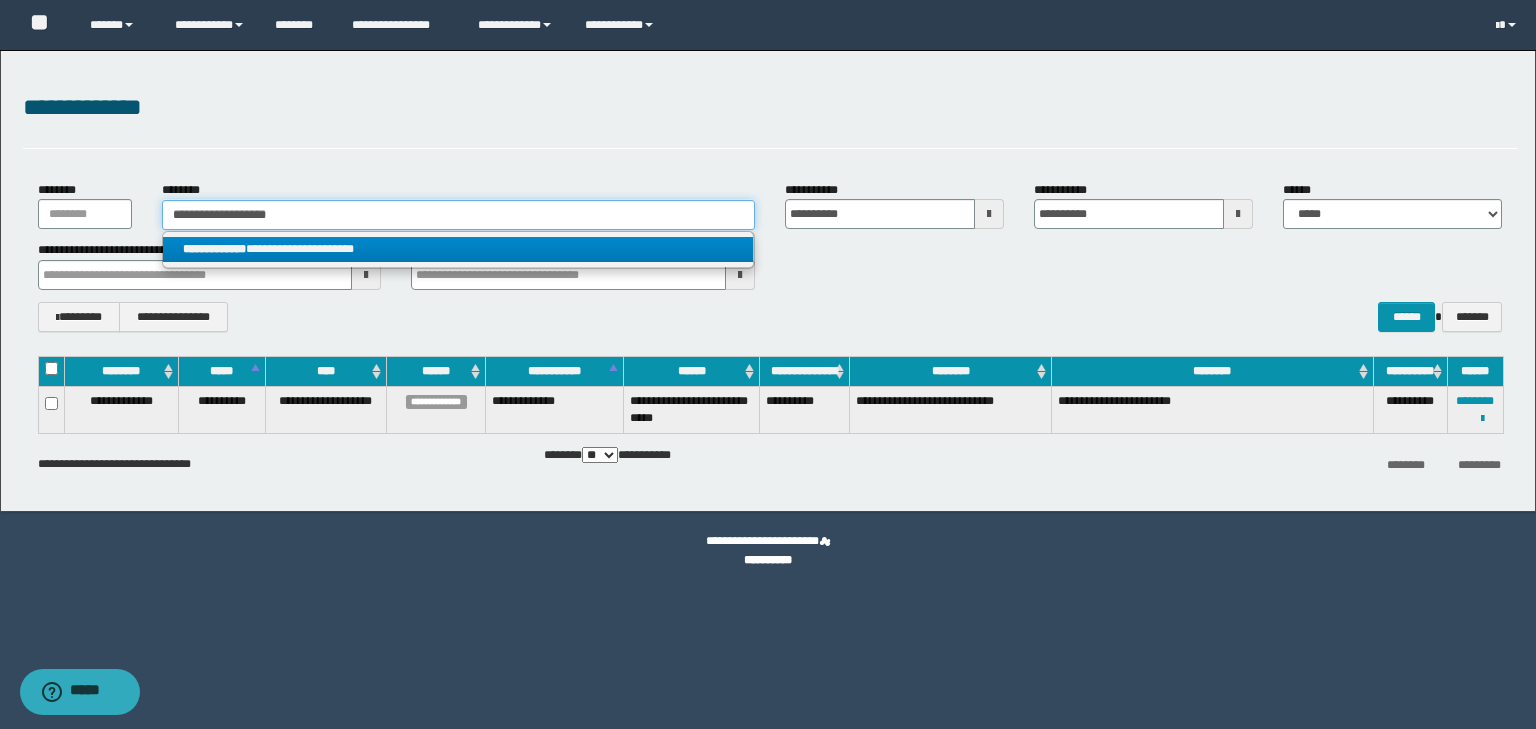 type on "**********" 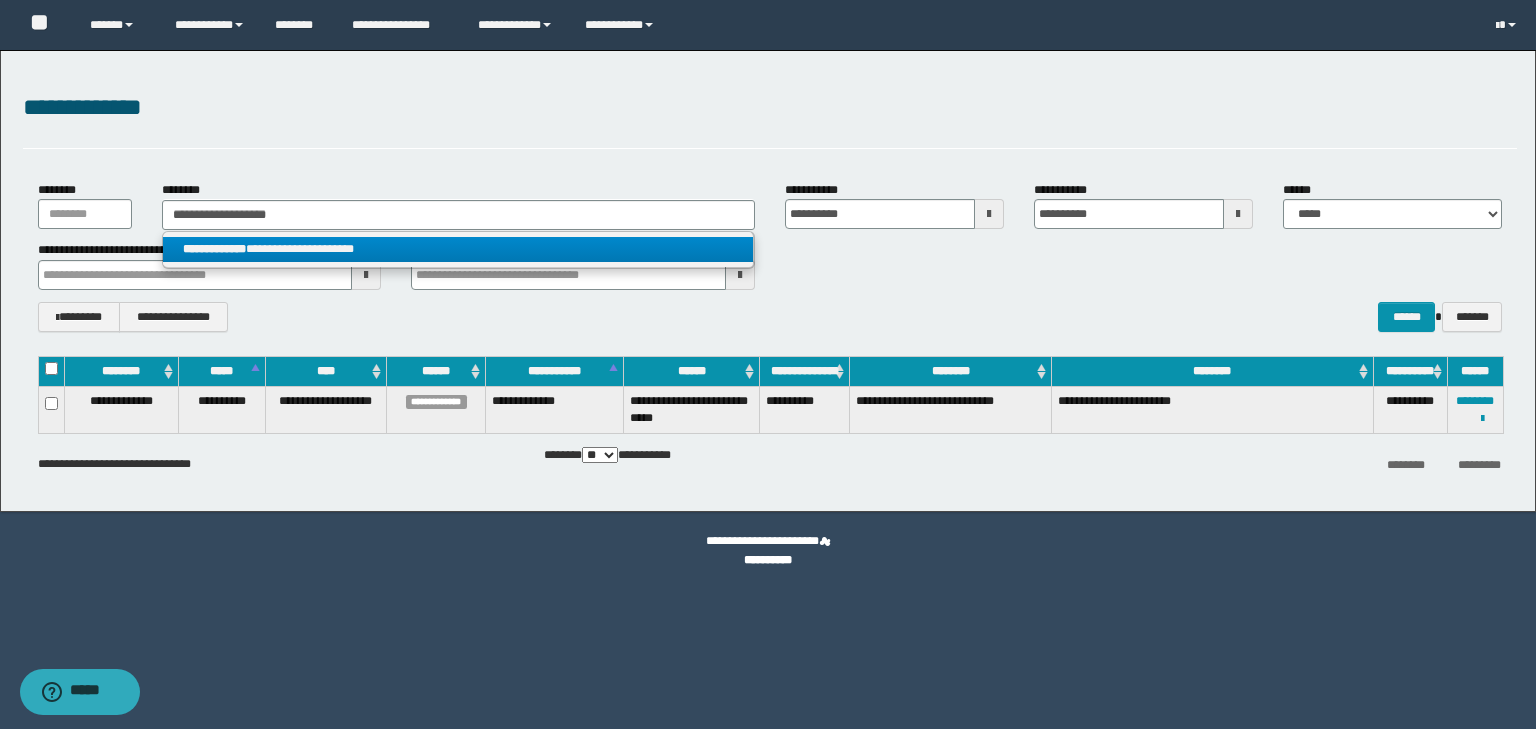 click on "**********" at bounding box center [458, 249] 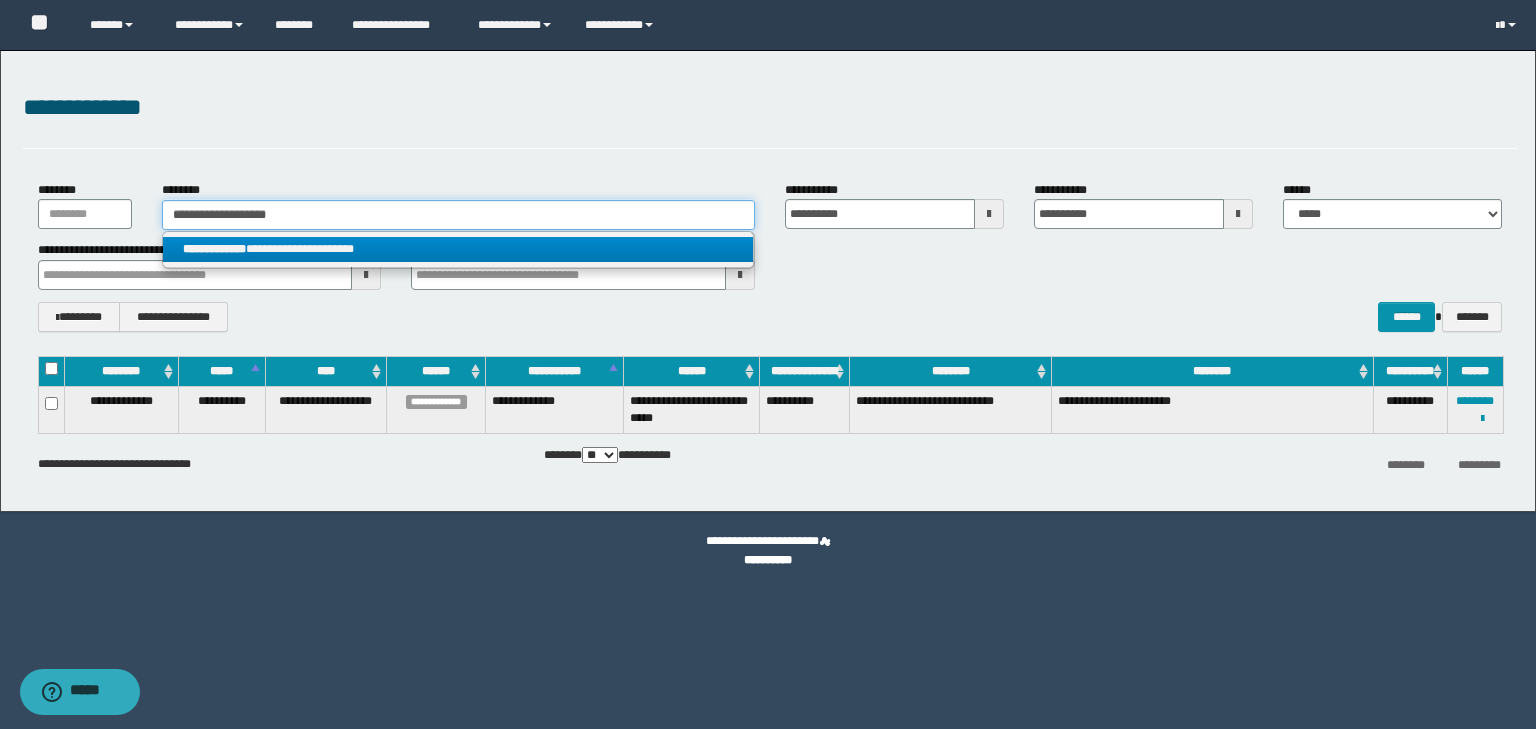 type 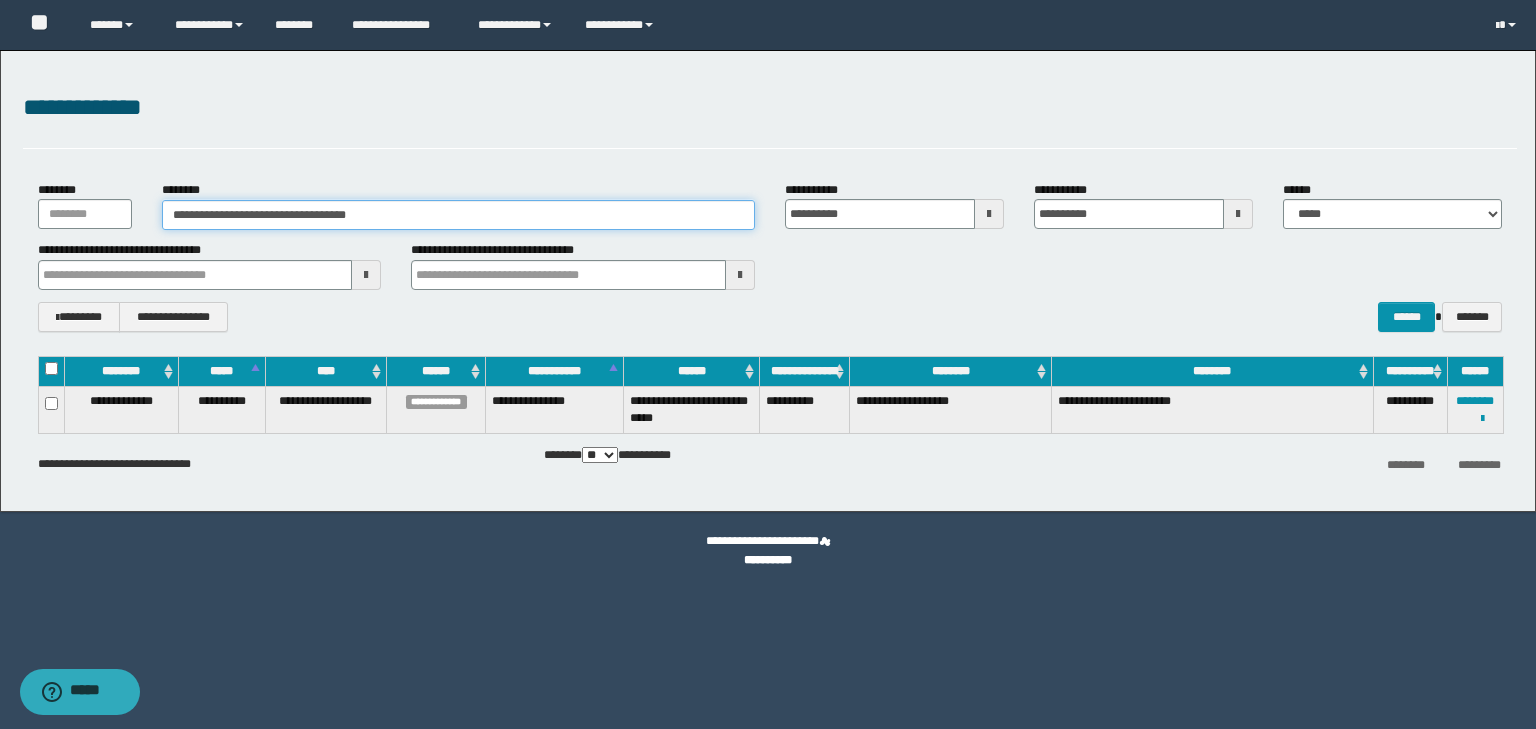 drag, startPoint x: 192, startPoint y: 216, endPoint x: 256, endPoint y: 212, distance: 64.12488 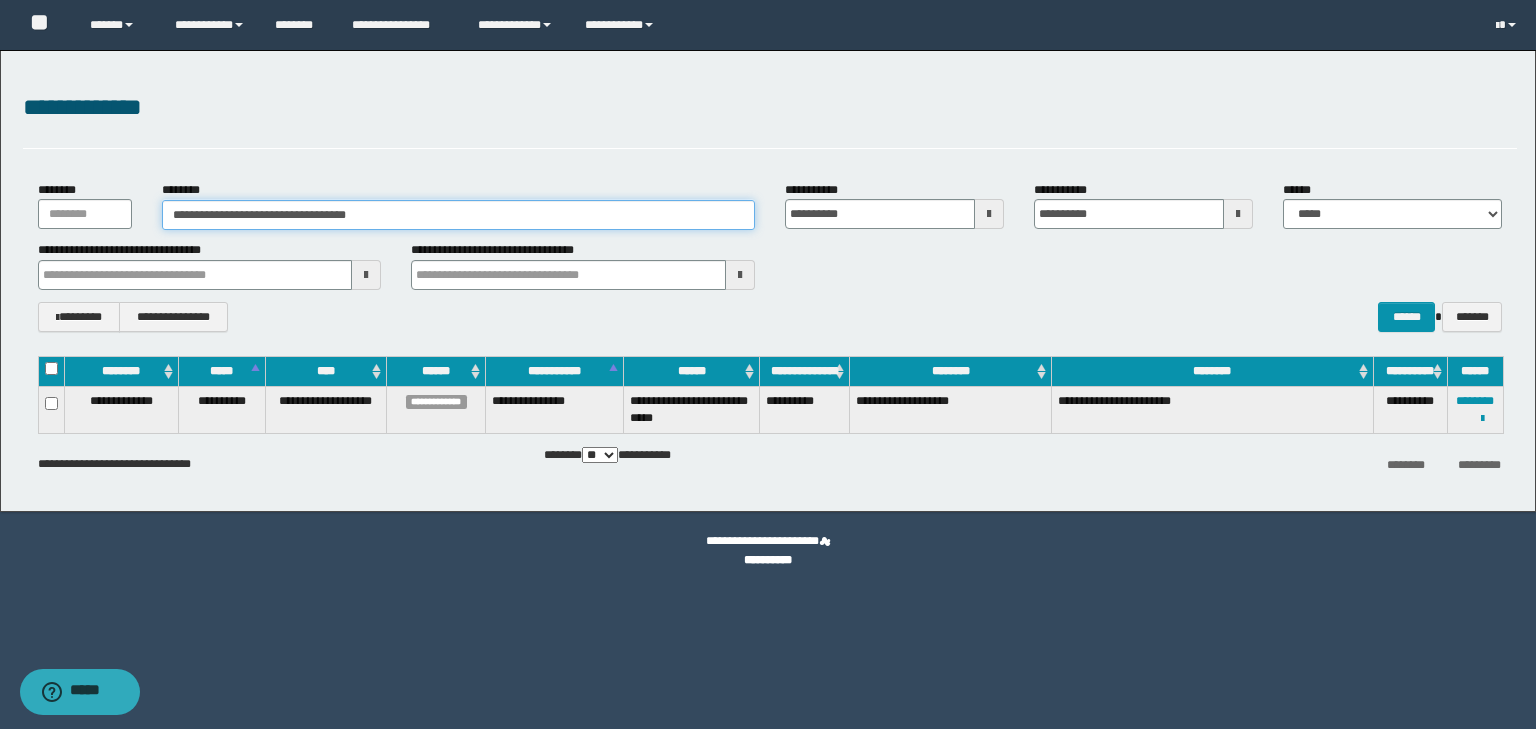 drag, startPoint x: 384, startPoint y: 216, endPoint x: 68, endPoint y: 232, distance: 316.40482 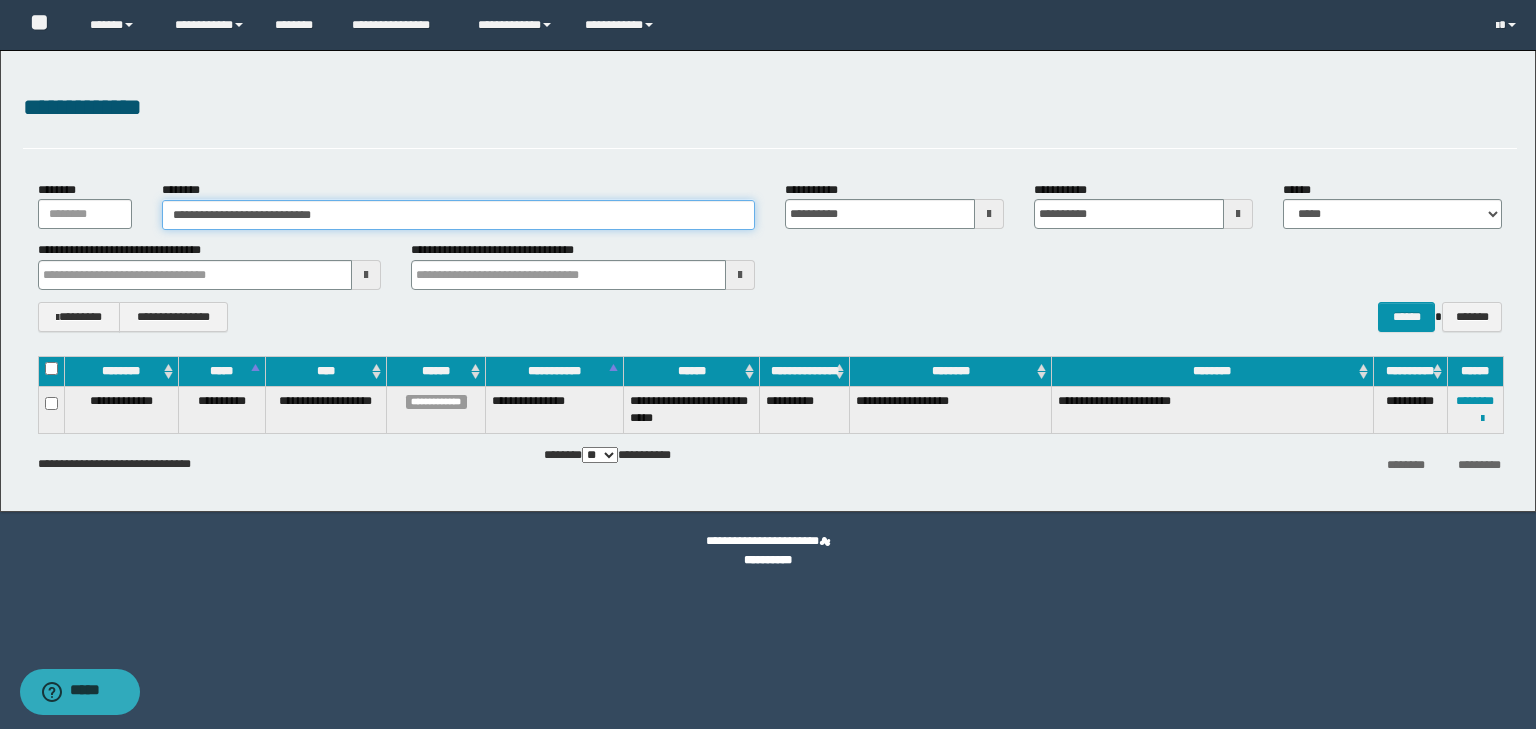 type on "**********" 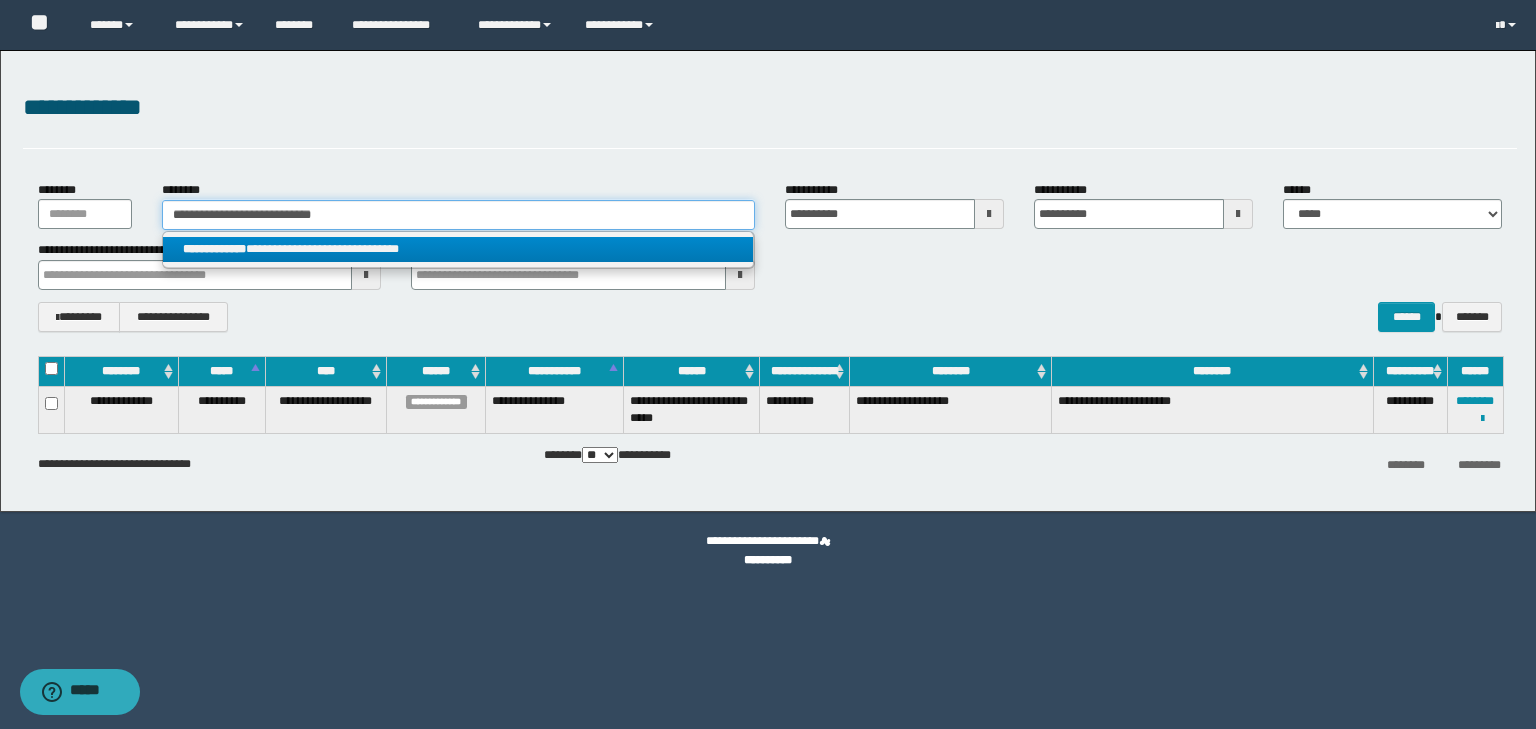 type on "**********" 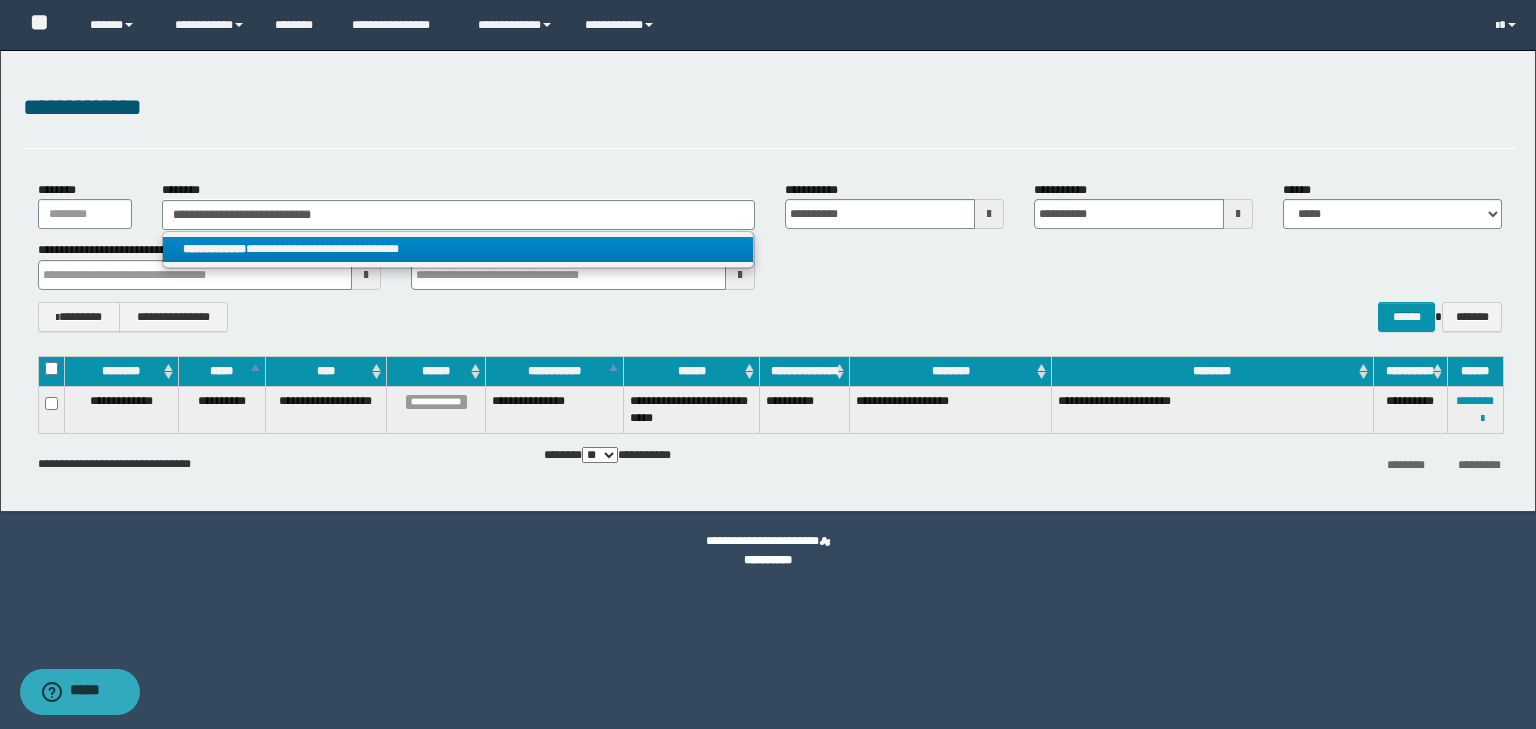 click on "**********" at bounding box center (458, 249) 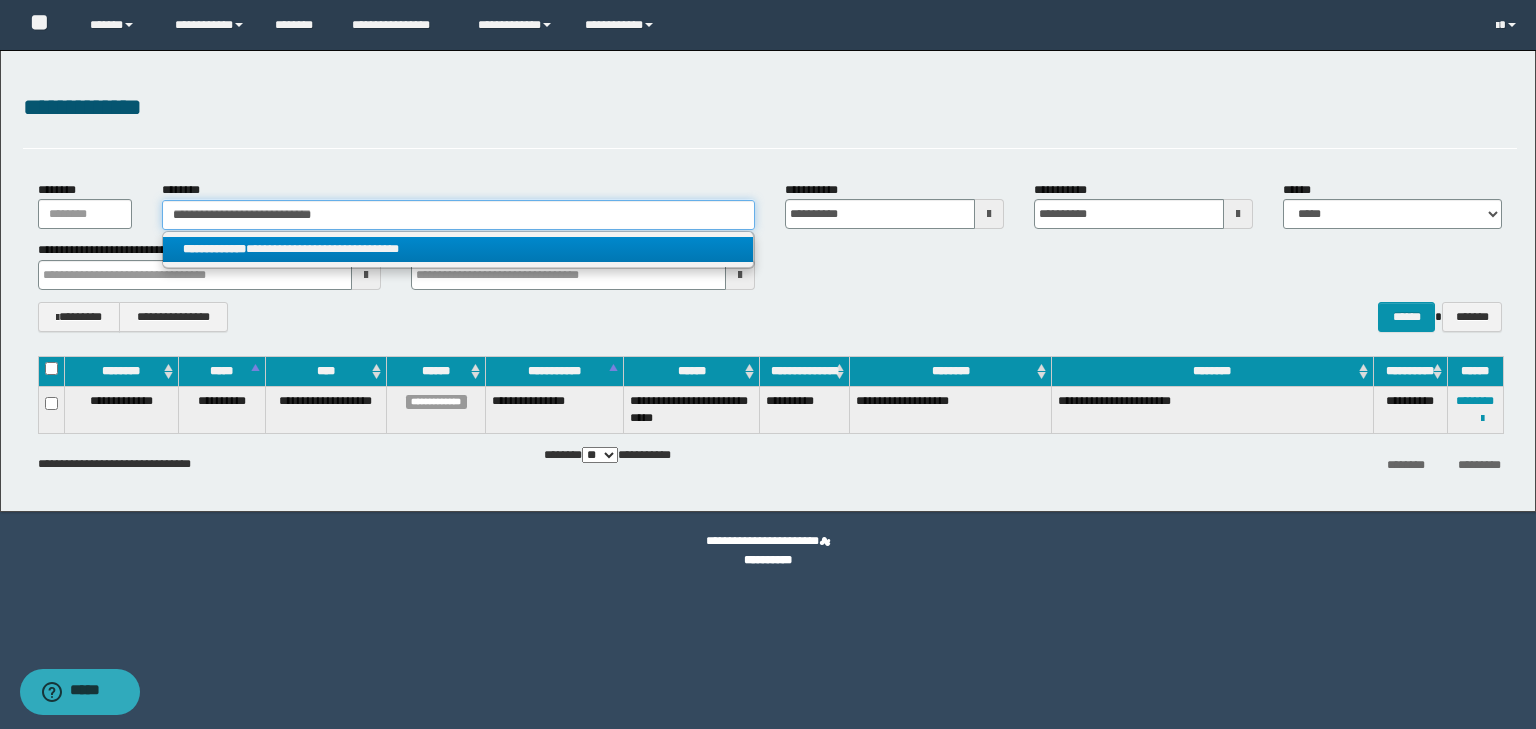 type 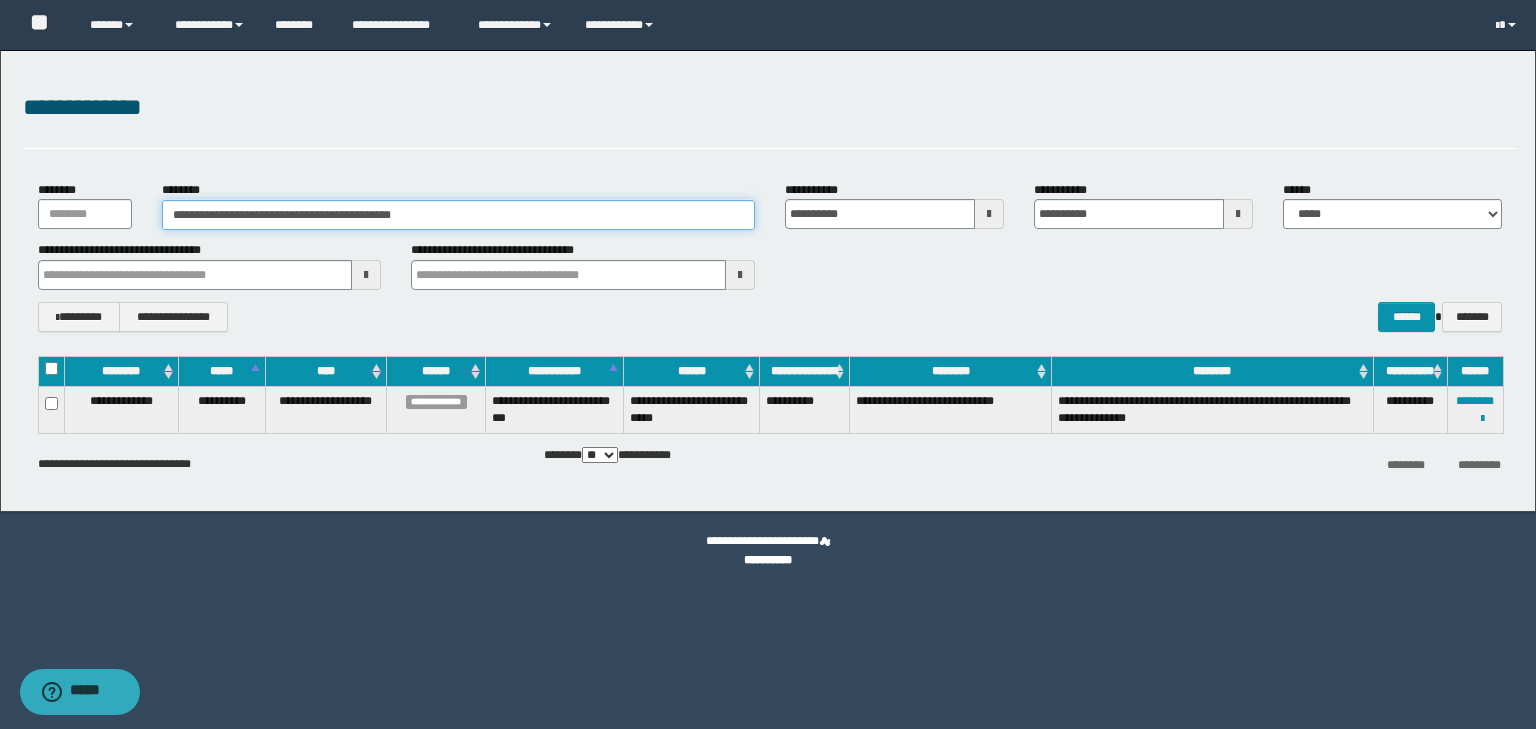 drag, startPoint x: 168, startPoint y: 212, endPoint x: 257, endPoint y: 217, distance: 89.140335 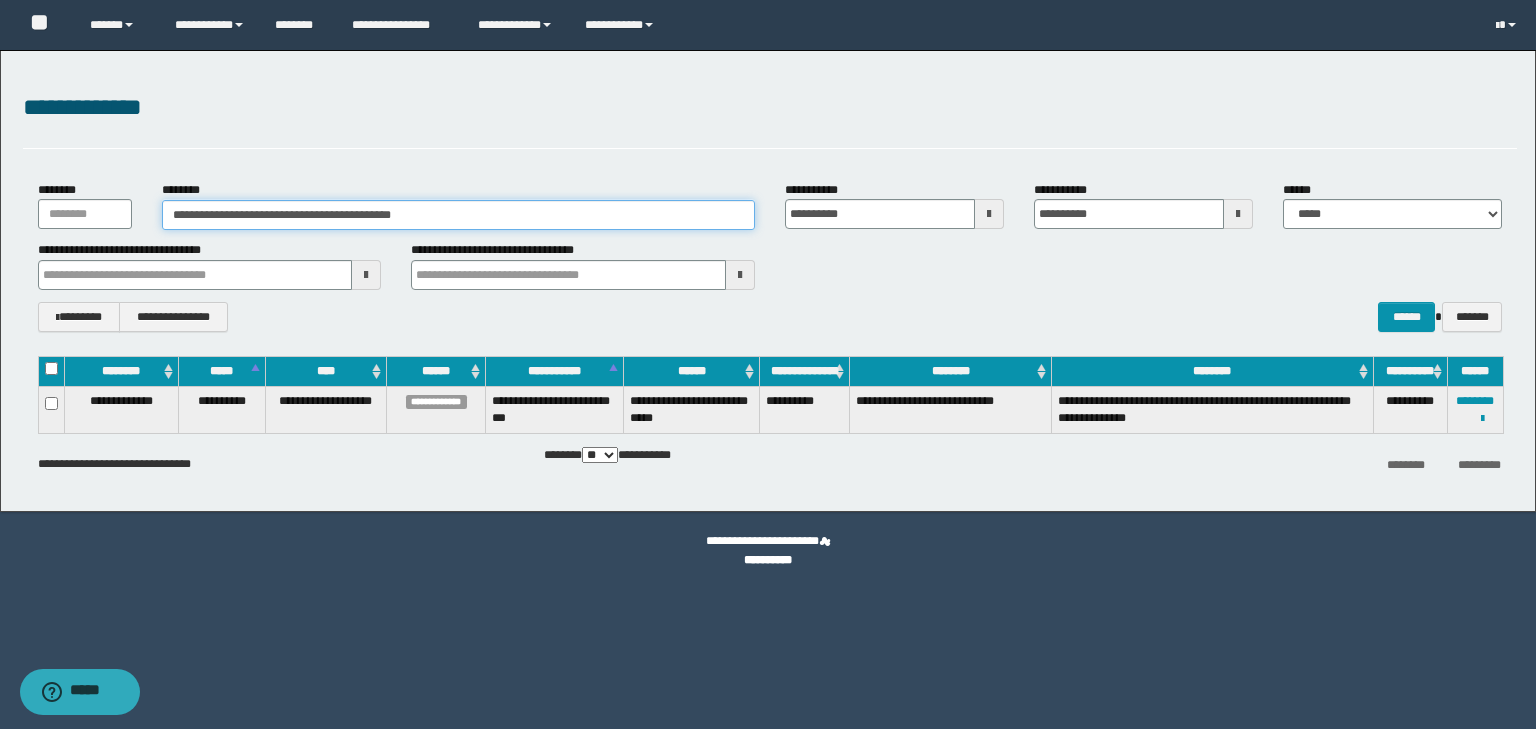 drag, startPoint x: 441, startPoint y: 222, endPoint x: 0, endPoint y: 248, distance: 441.76578 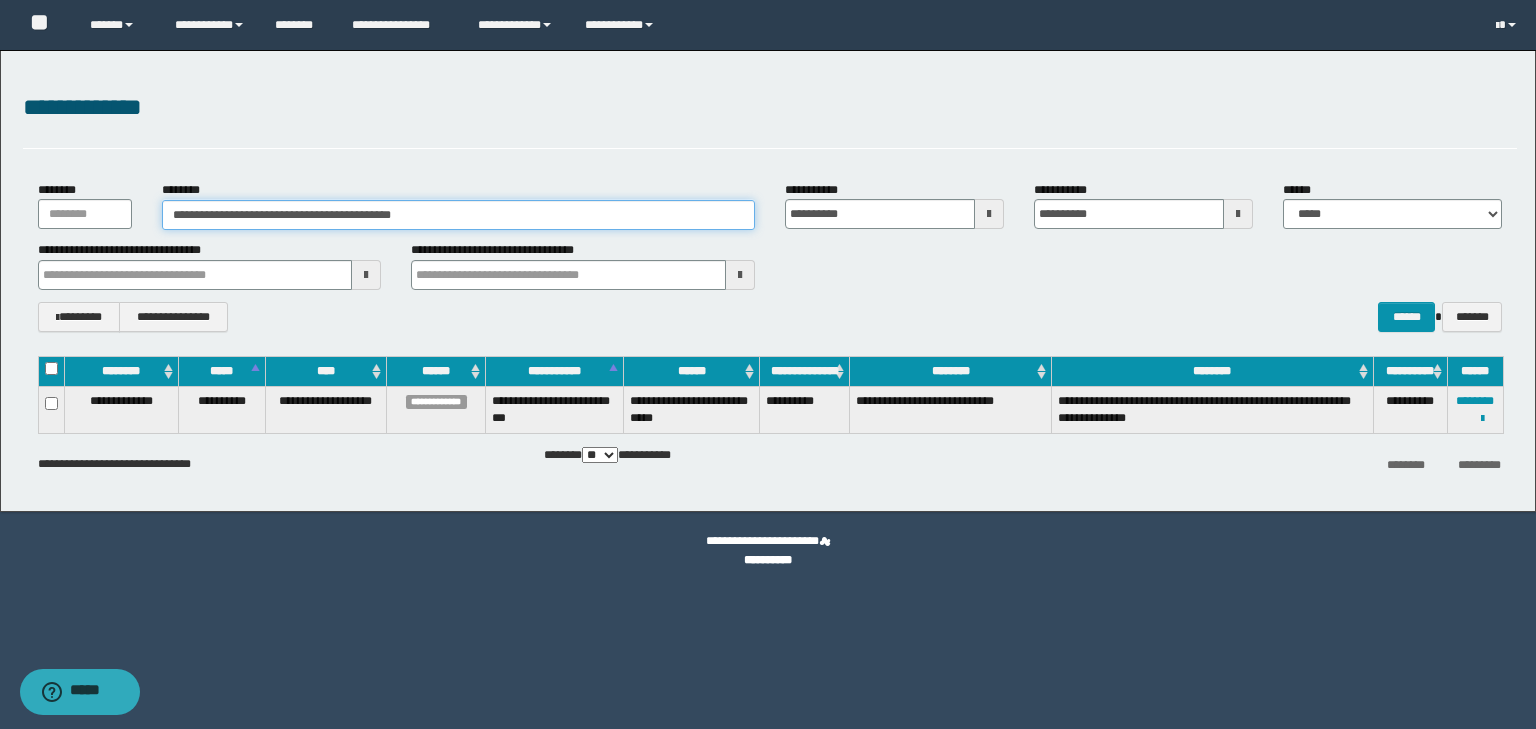 paste 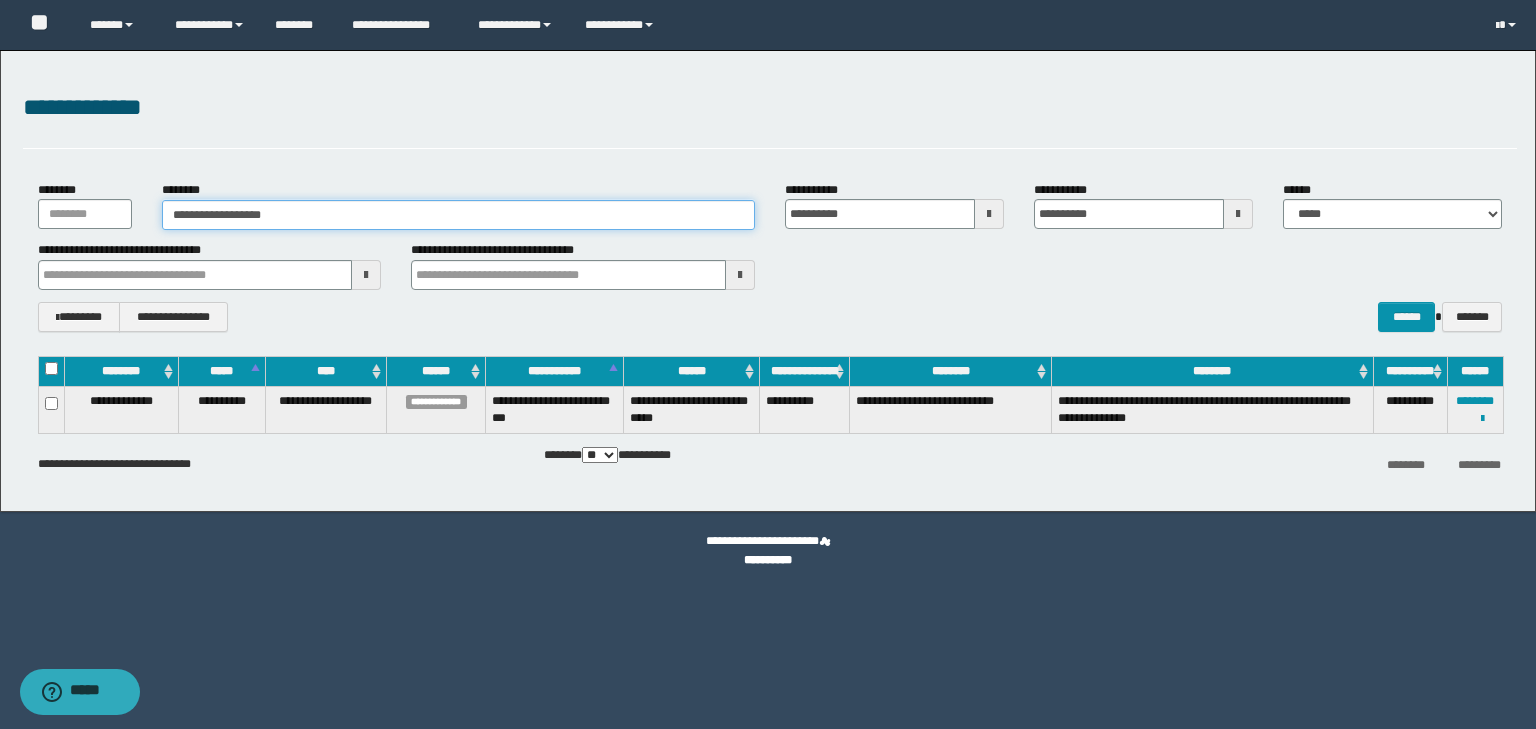 type on "**********" 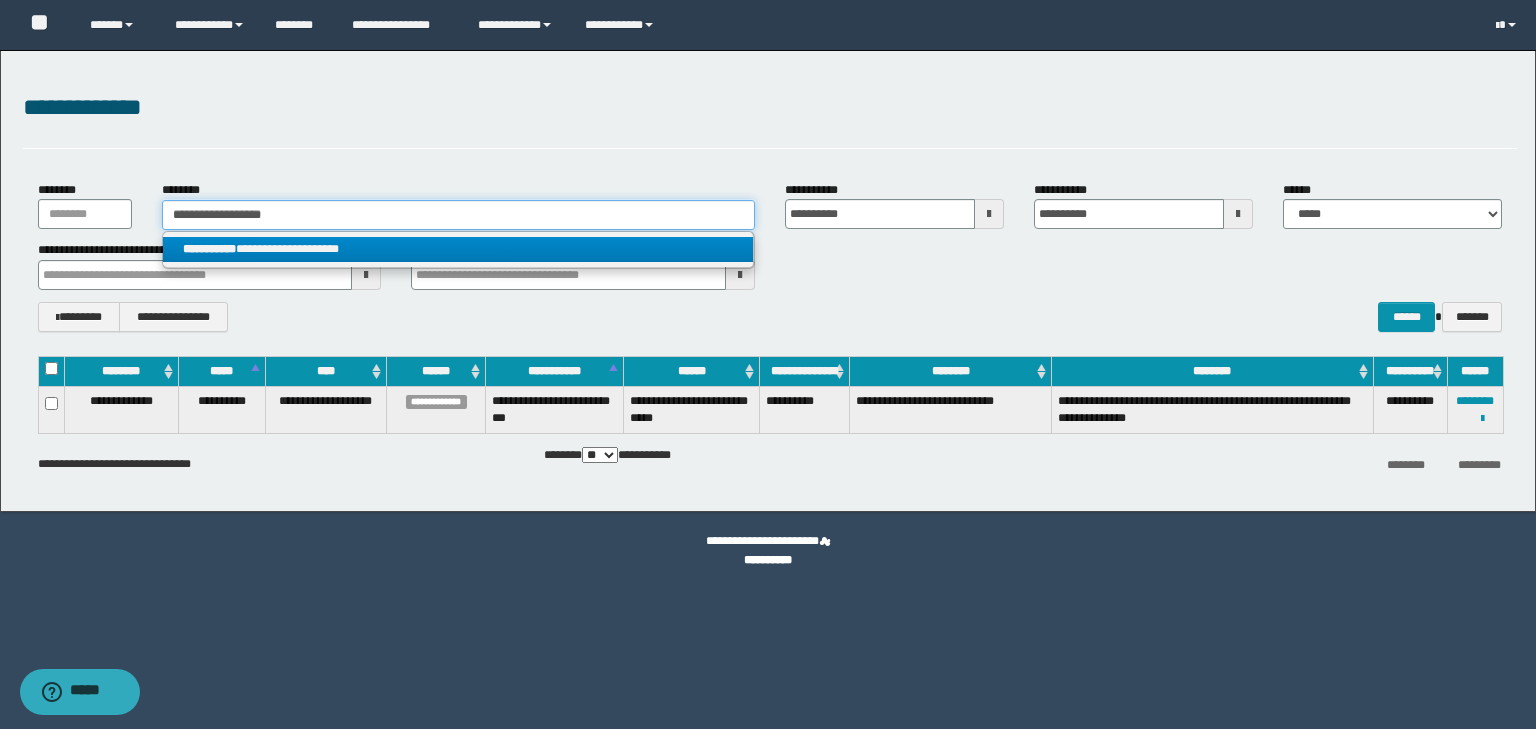 type on "**********" 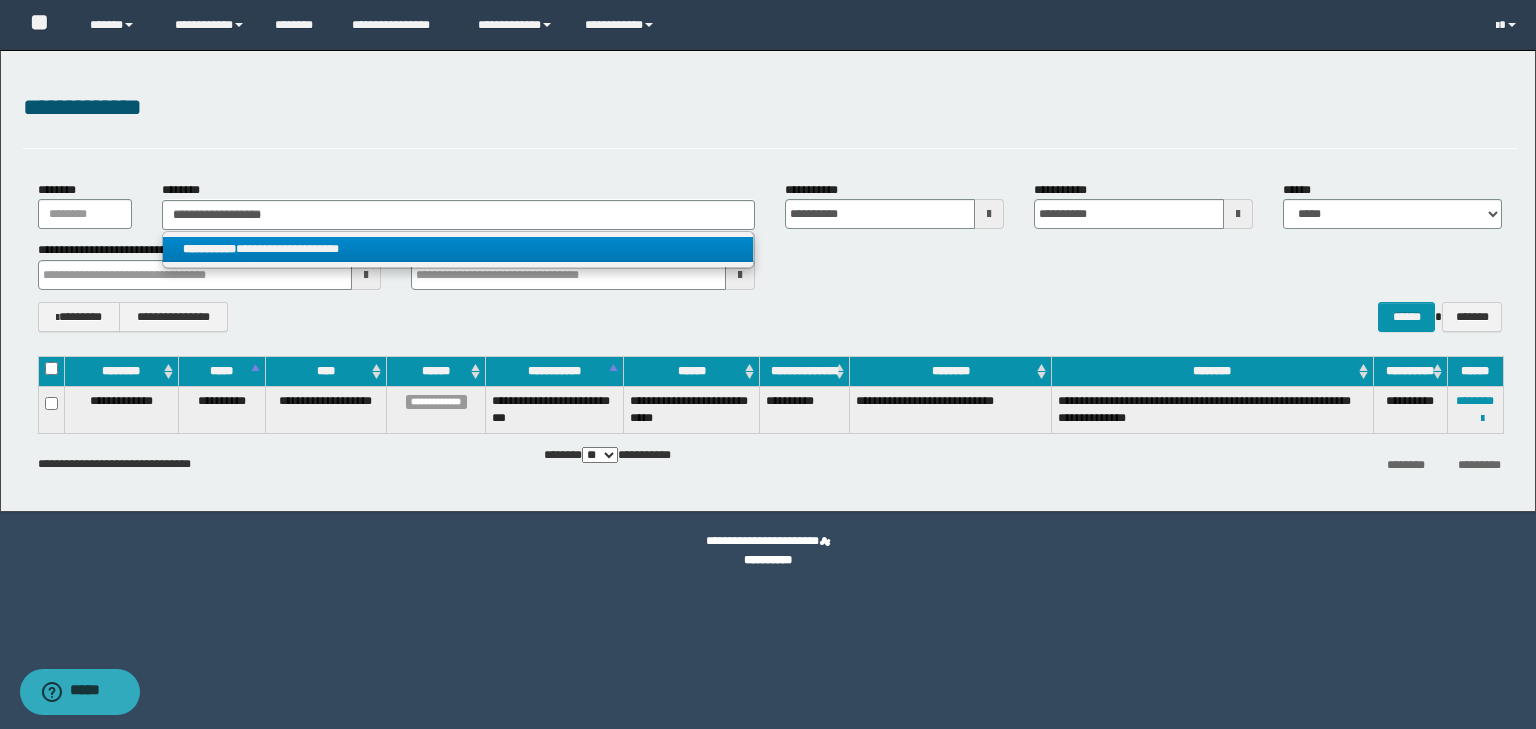 click on "**********" at bounding box center (458, 249) 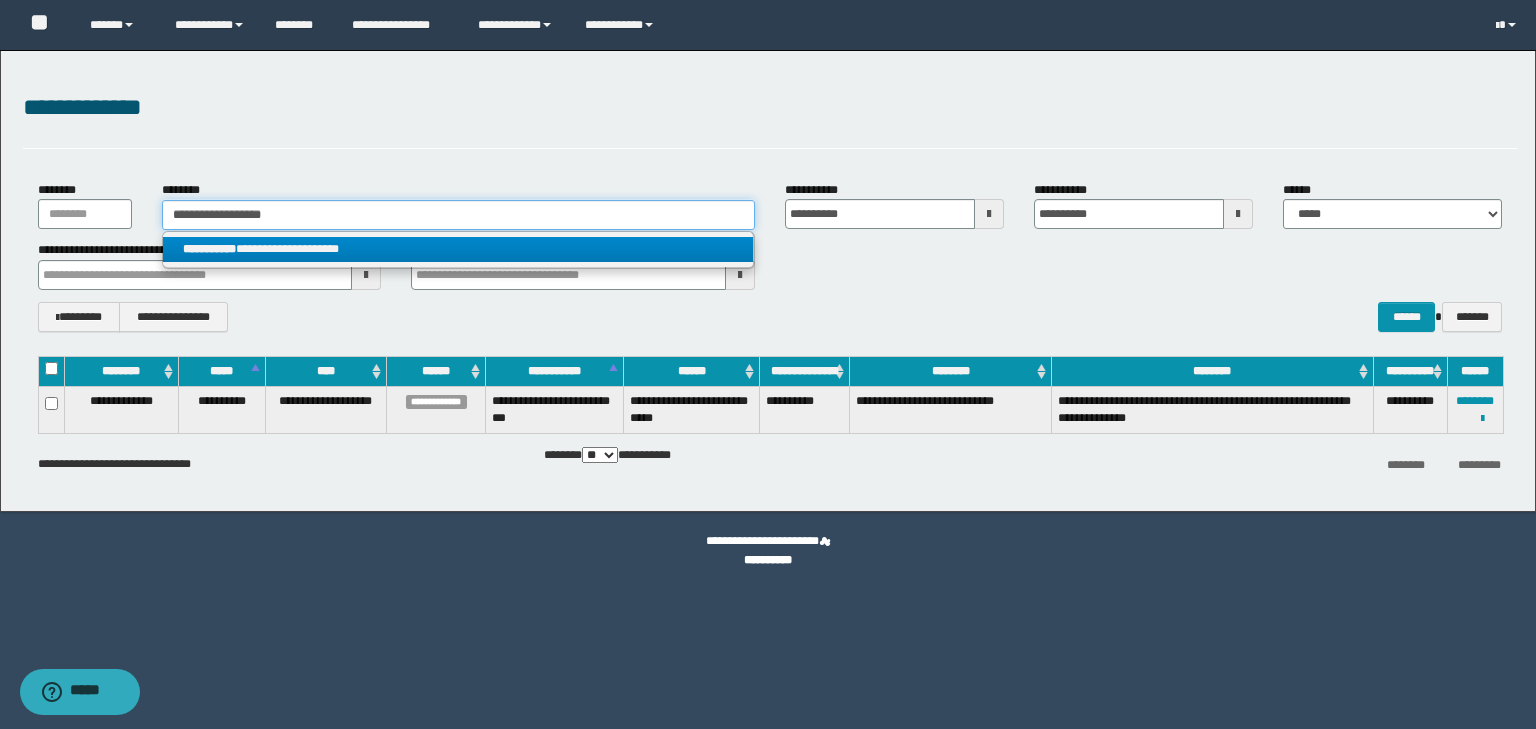 type 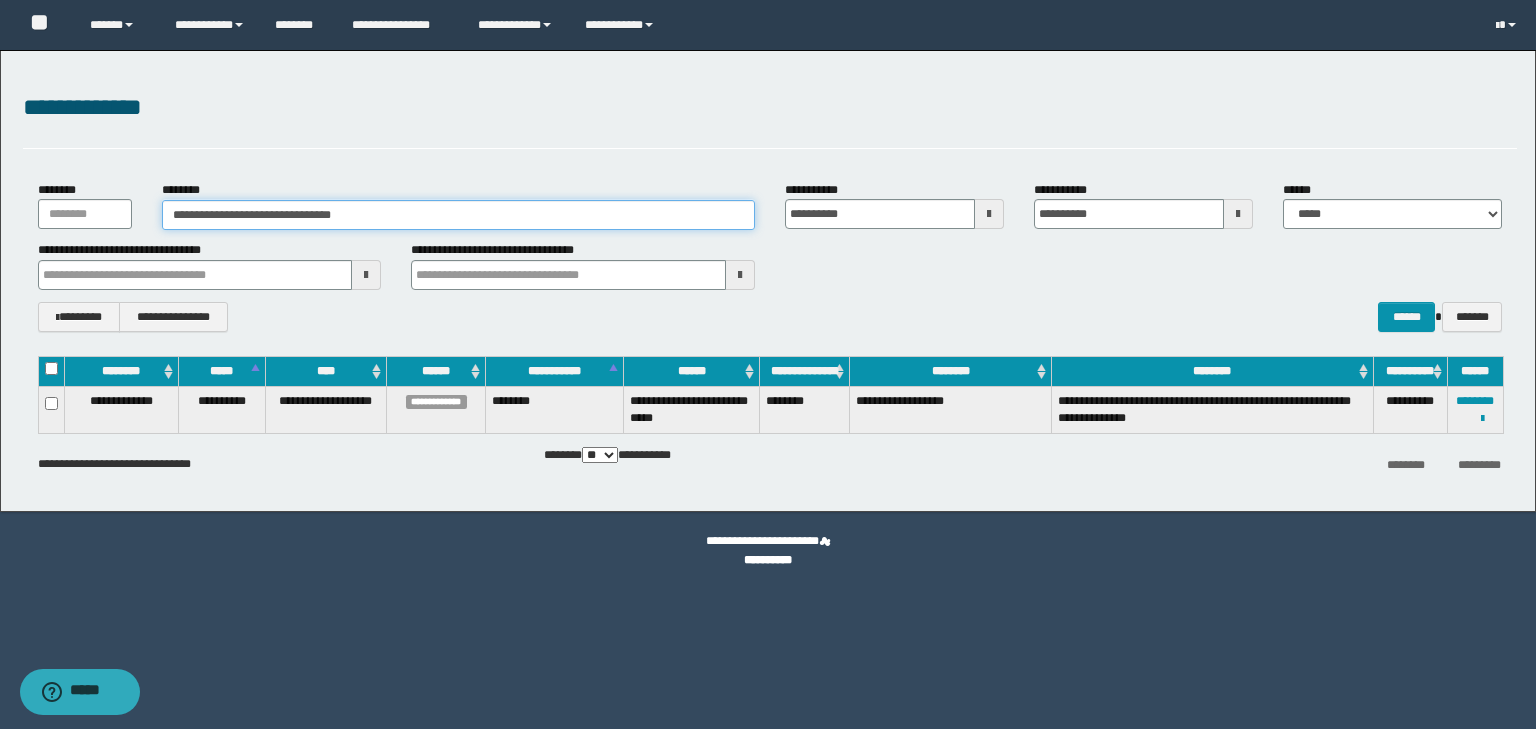 drag, startPoint x: 165, startPoint y: 213, endPoint x: 240, endPoint y: 213, distance: 75 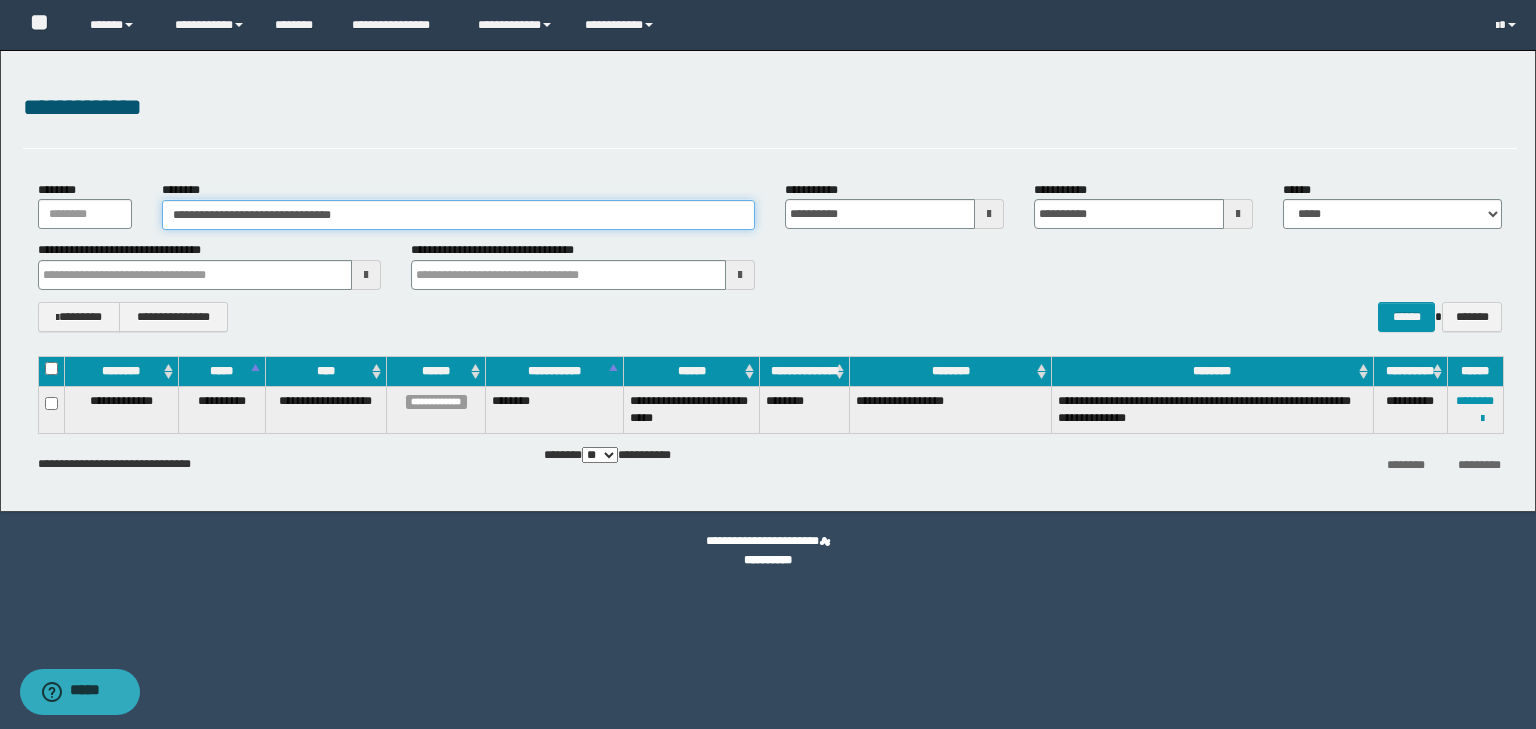 drag, startPoint x: 351, startPoint y: 205, endPoint x: 43, endPoint y: 221, distance: 308.4153 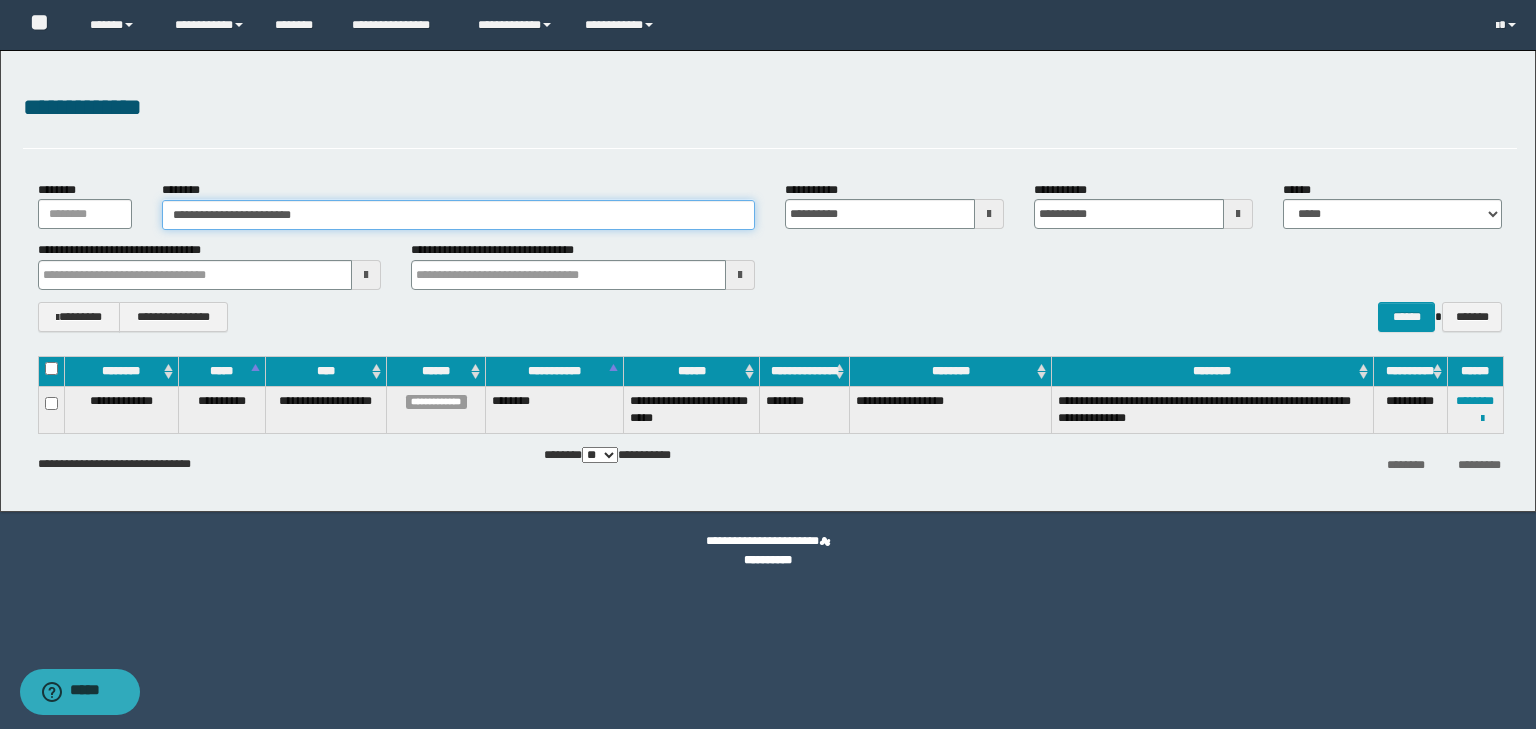 type on "**********" 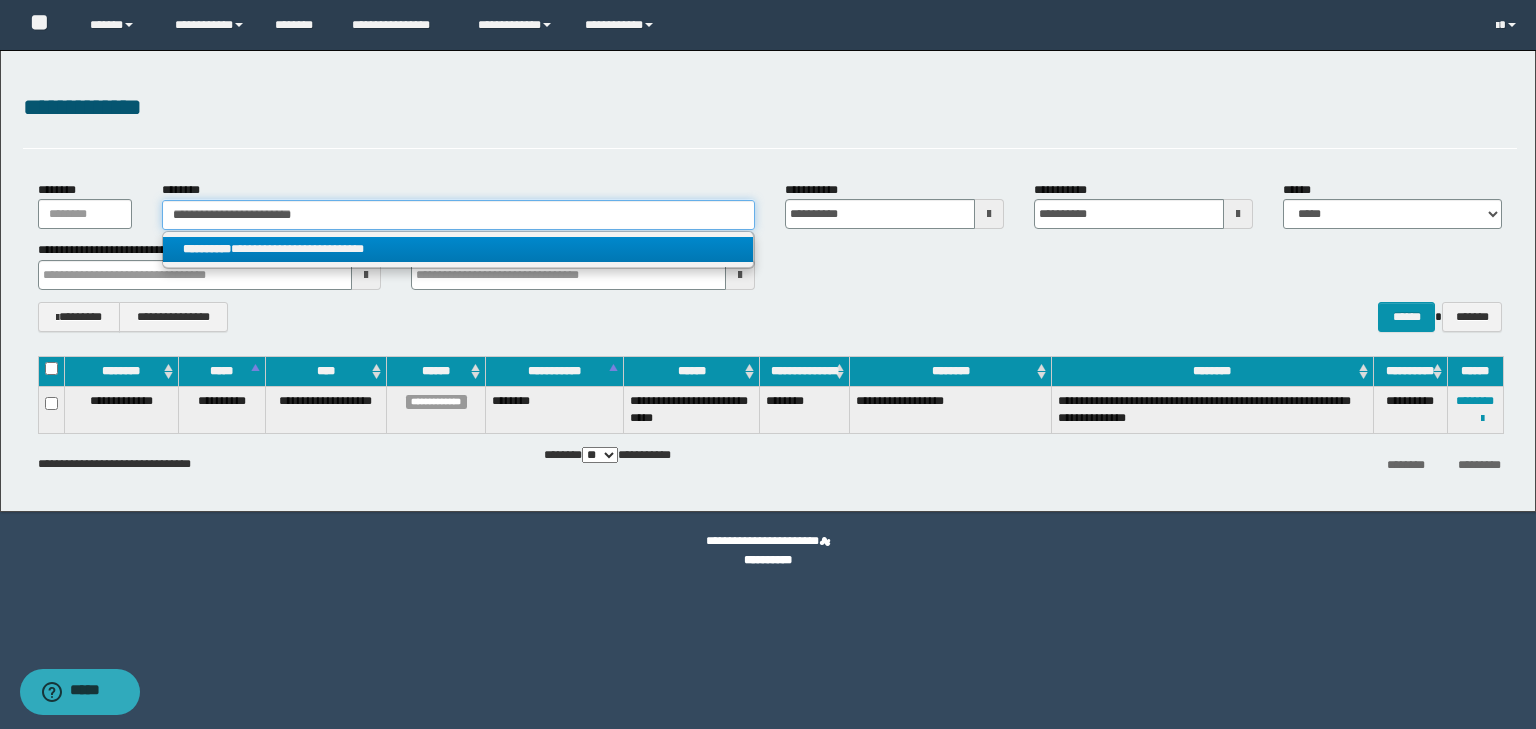 type on "**********" 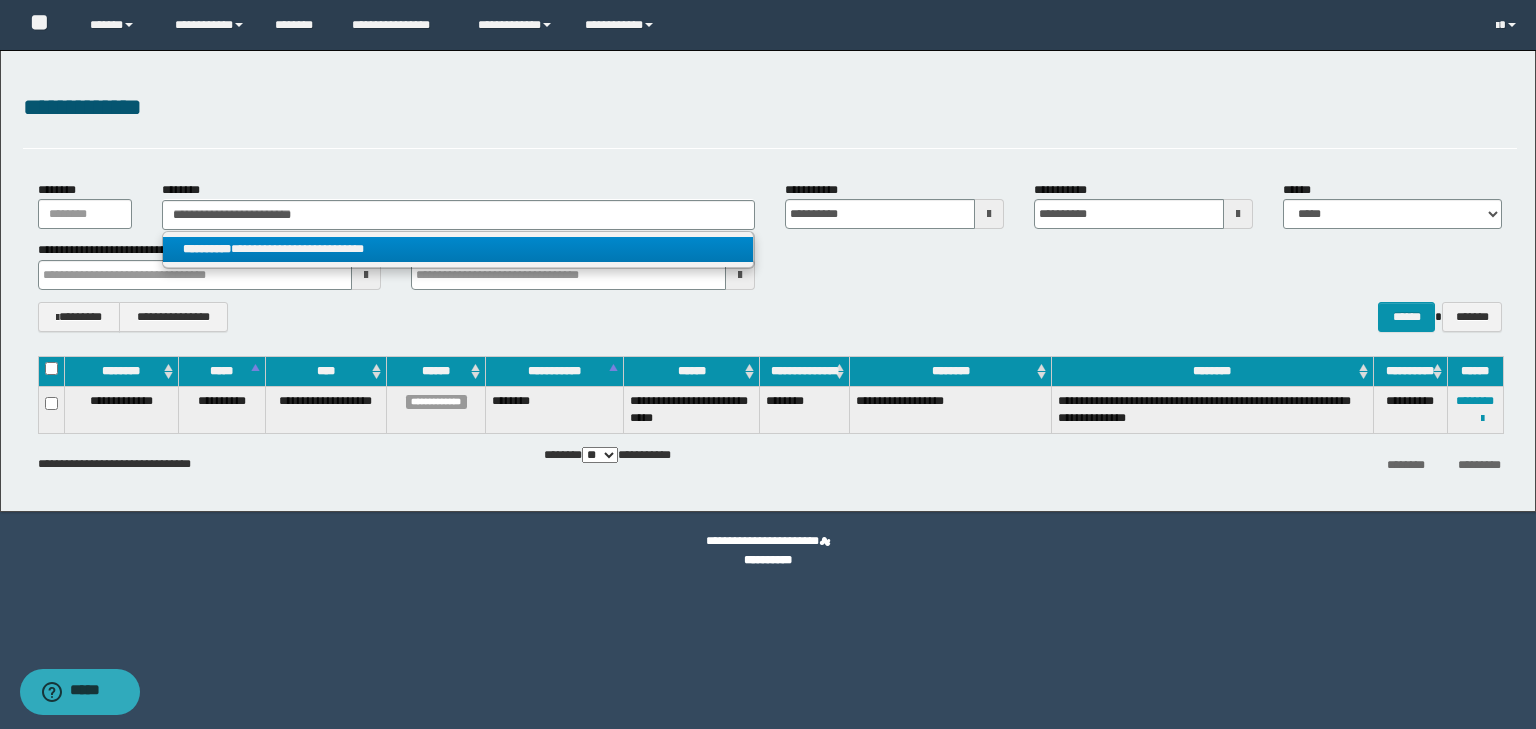 click on "**********" at bounding box center [458, 249] 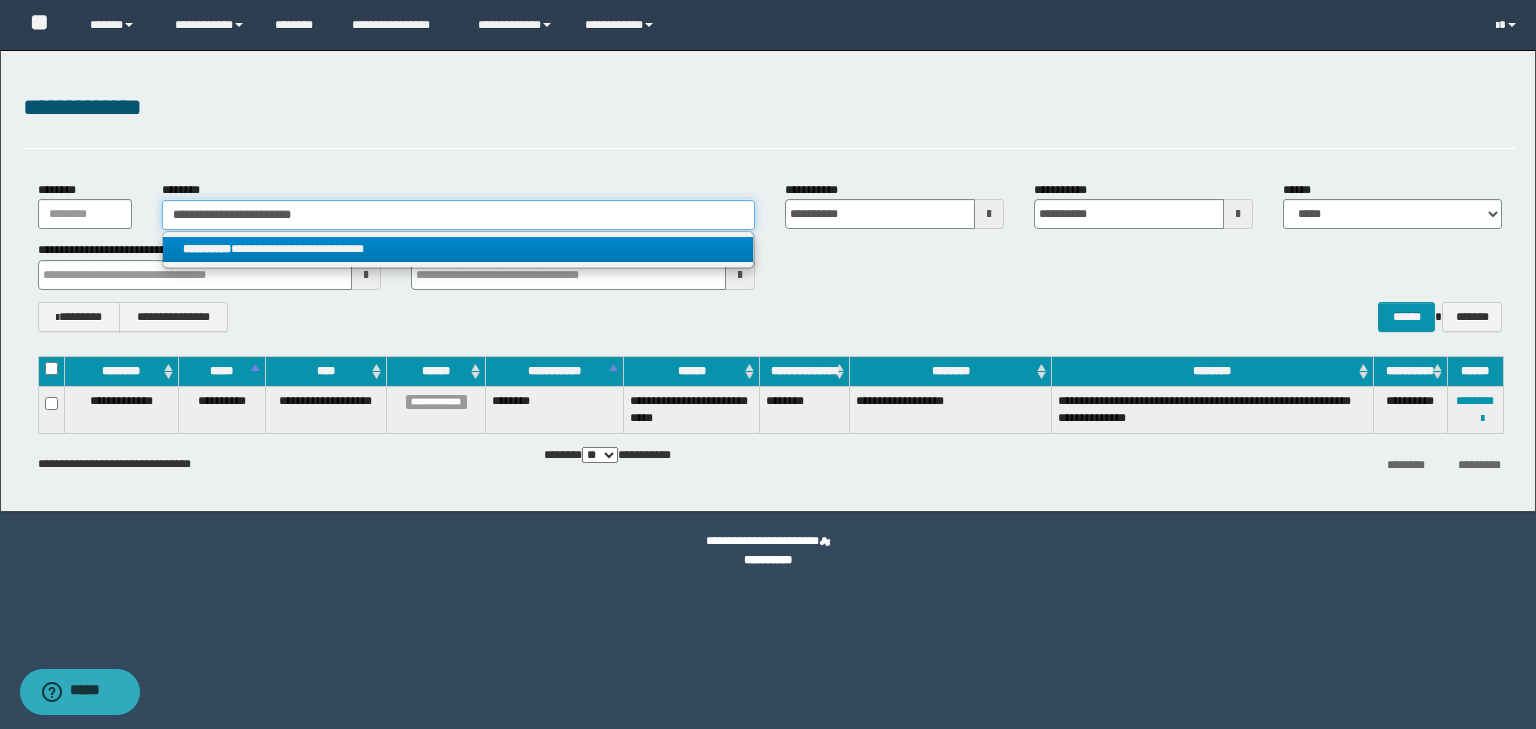 type 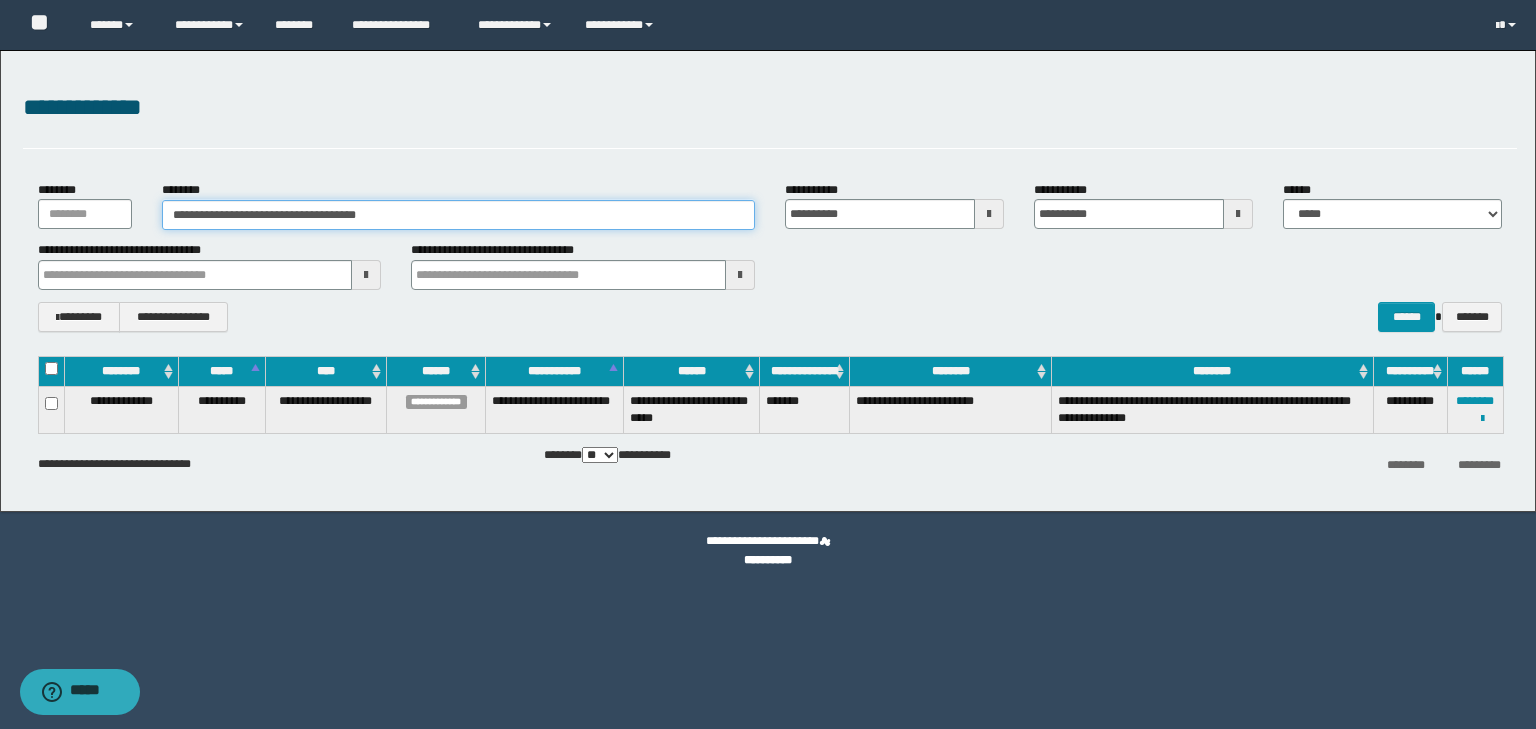 drag, startPoint x: 208, startPoint y: 212, endPoint x: 240, endPoint y: 212, distance: 32 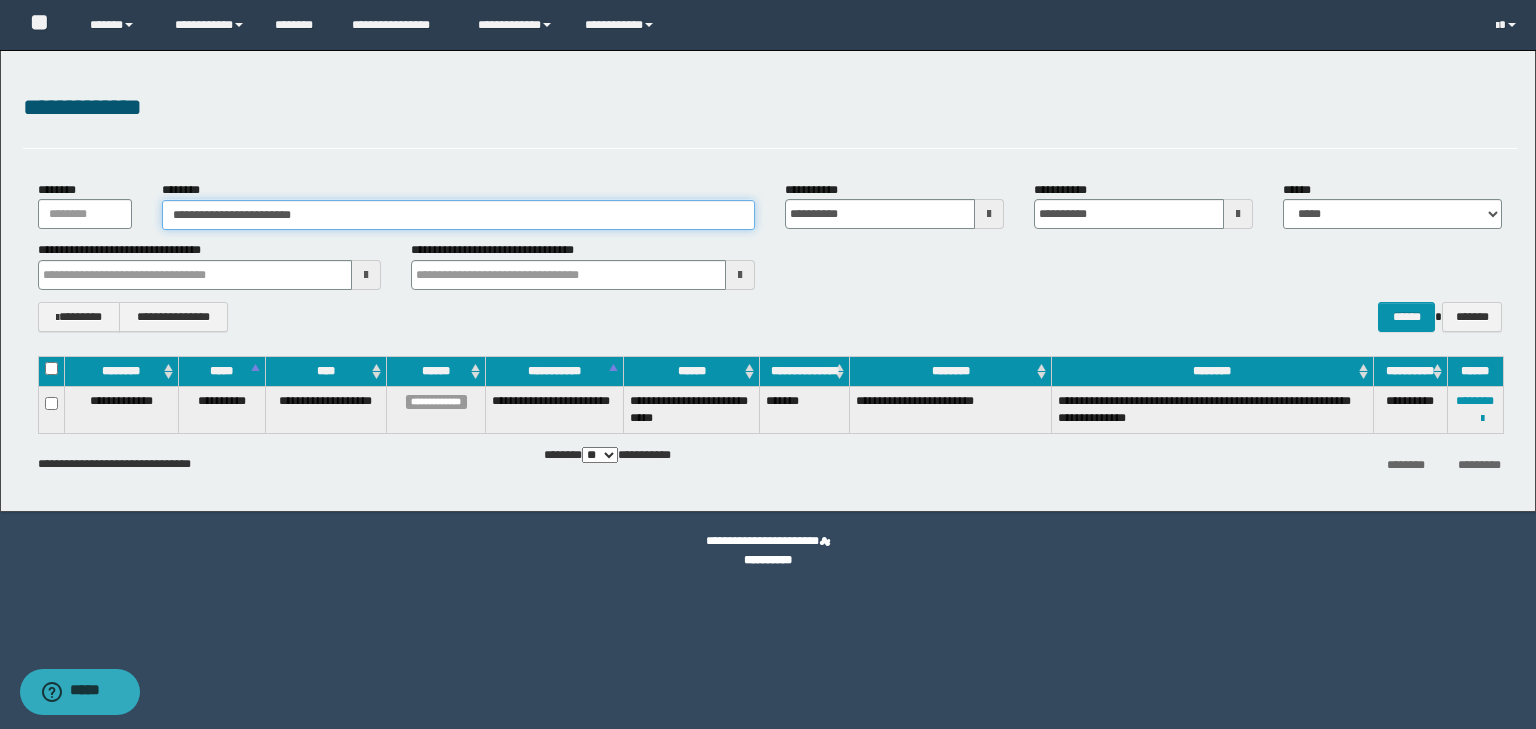 type on "**********" 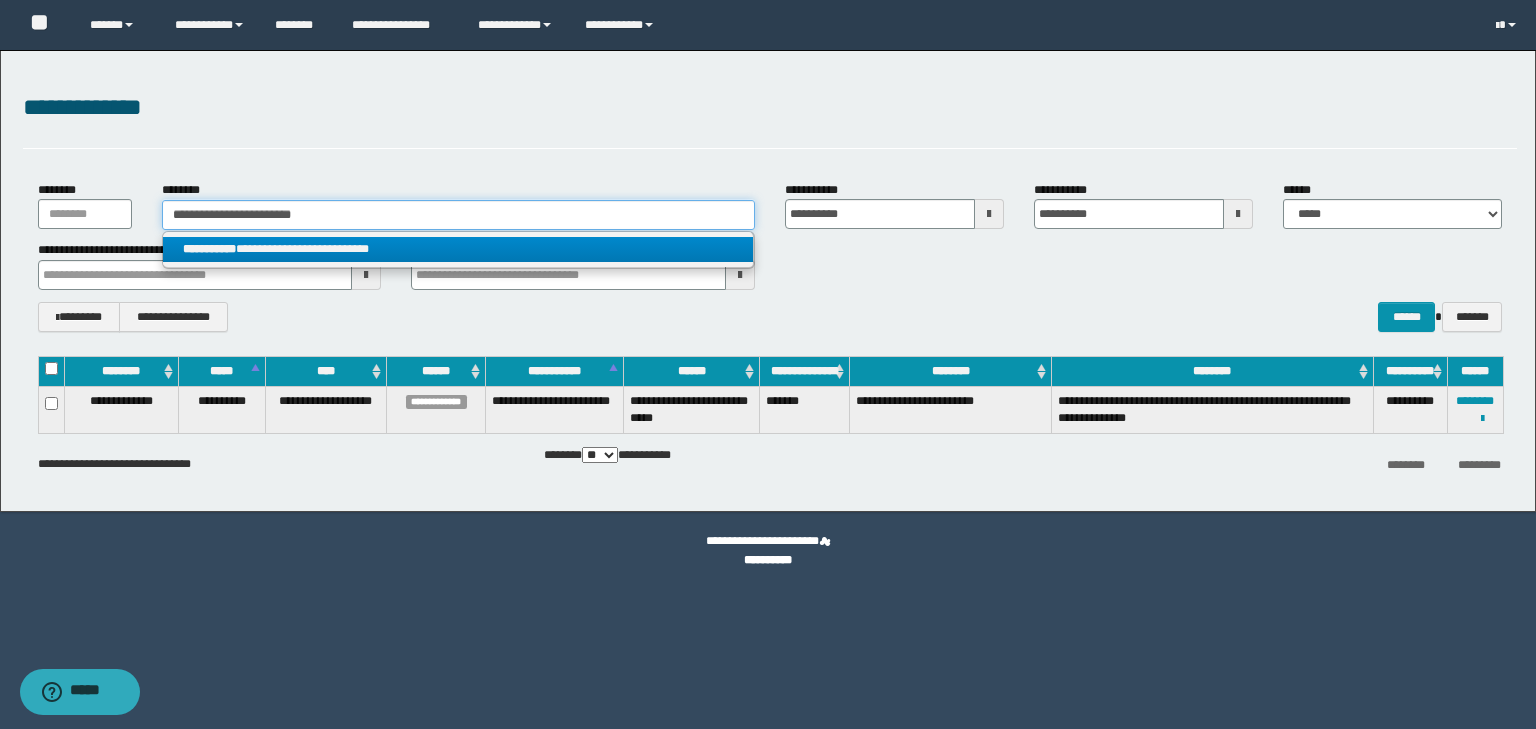 type on "**********" 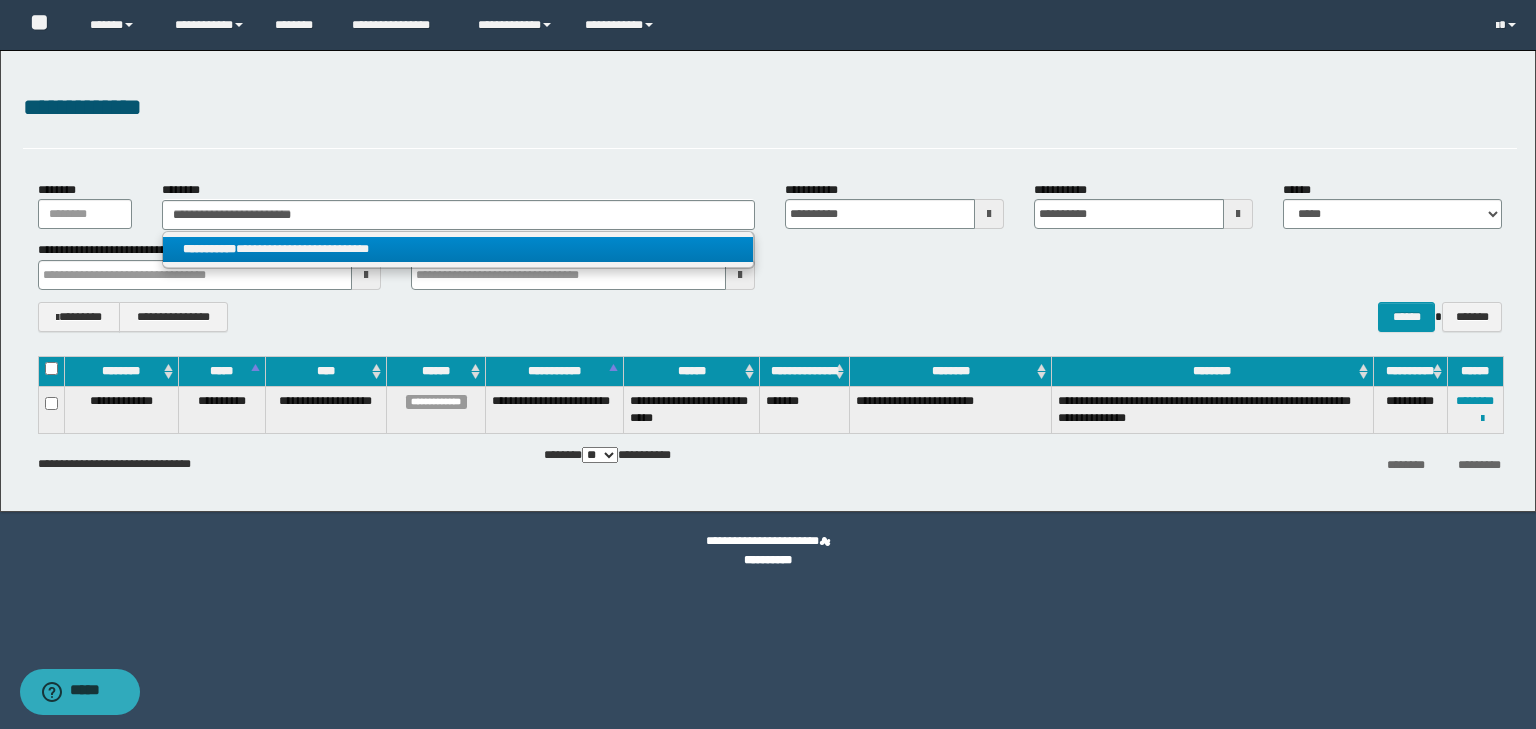 click on "**********" at bounding box center [458, 249] 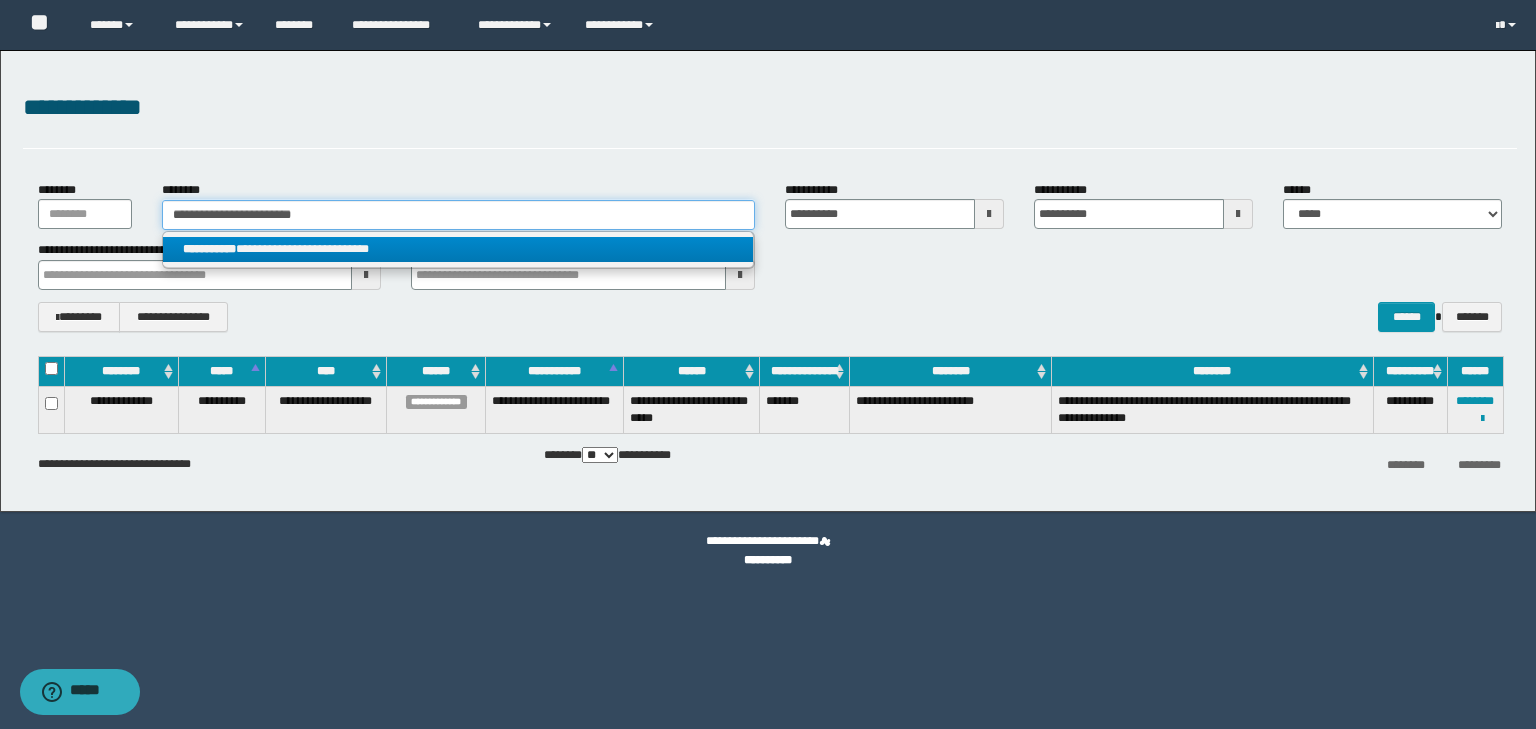 type 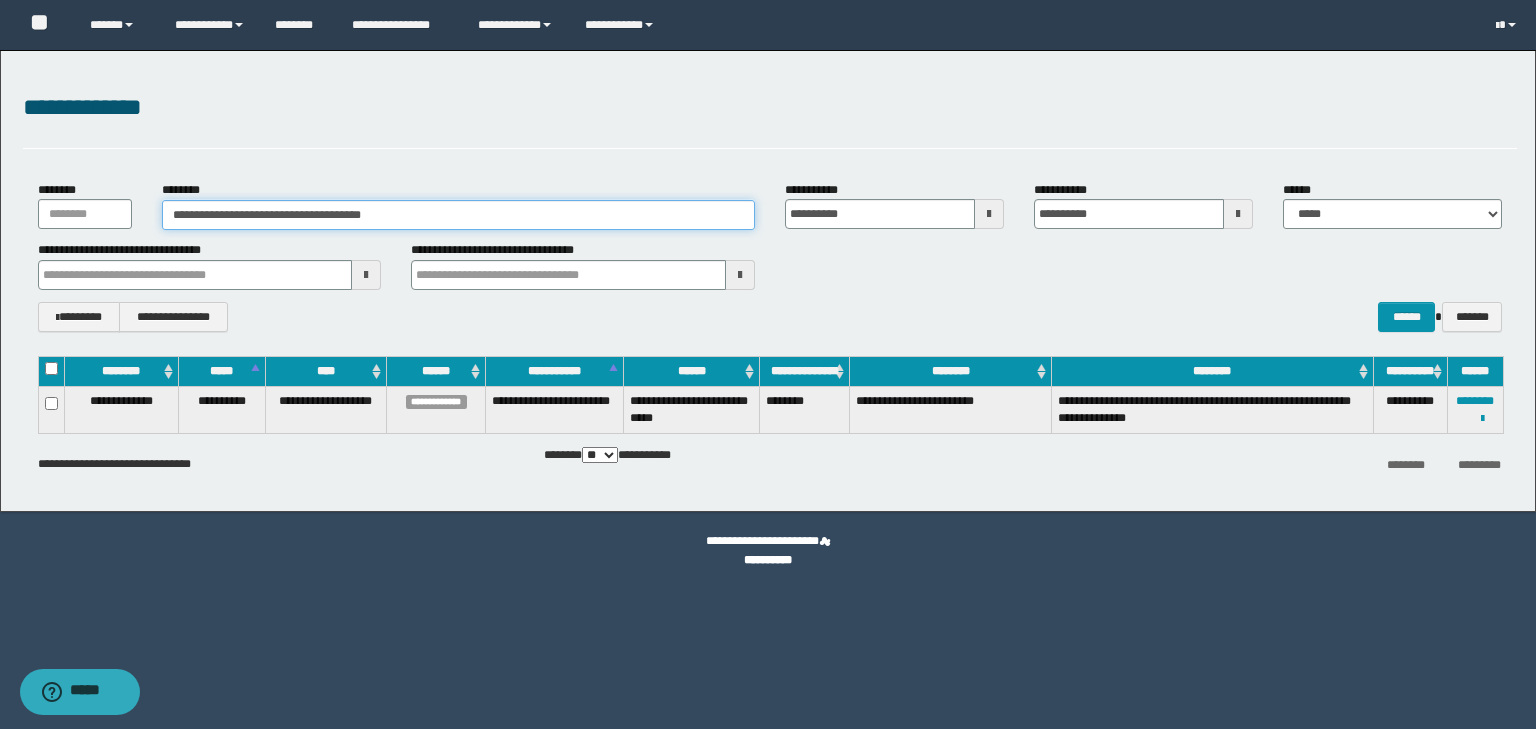 drag, startPoint x: 170, startPoint y: 213, endPoint x: 249, endPoint y: 217, distance: 79.101204 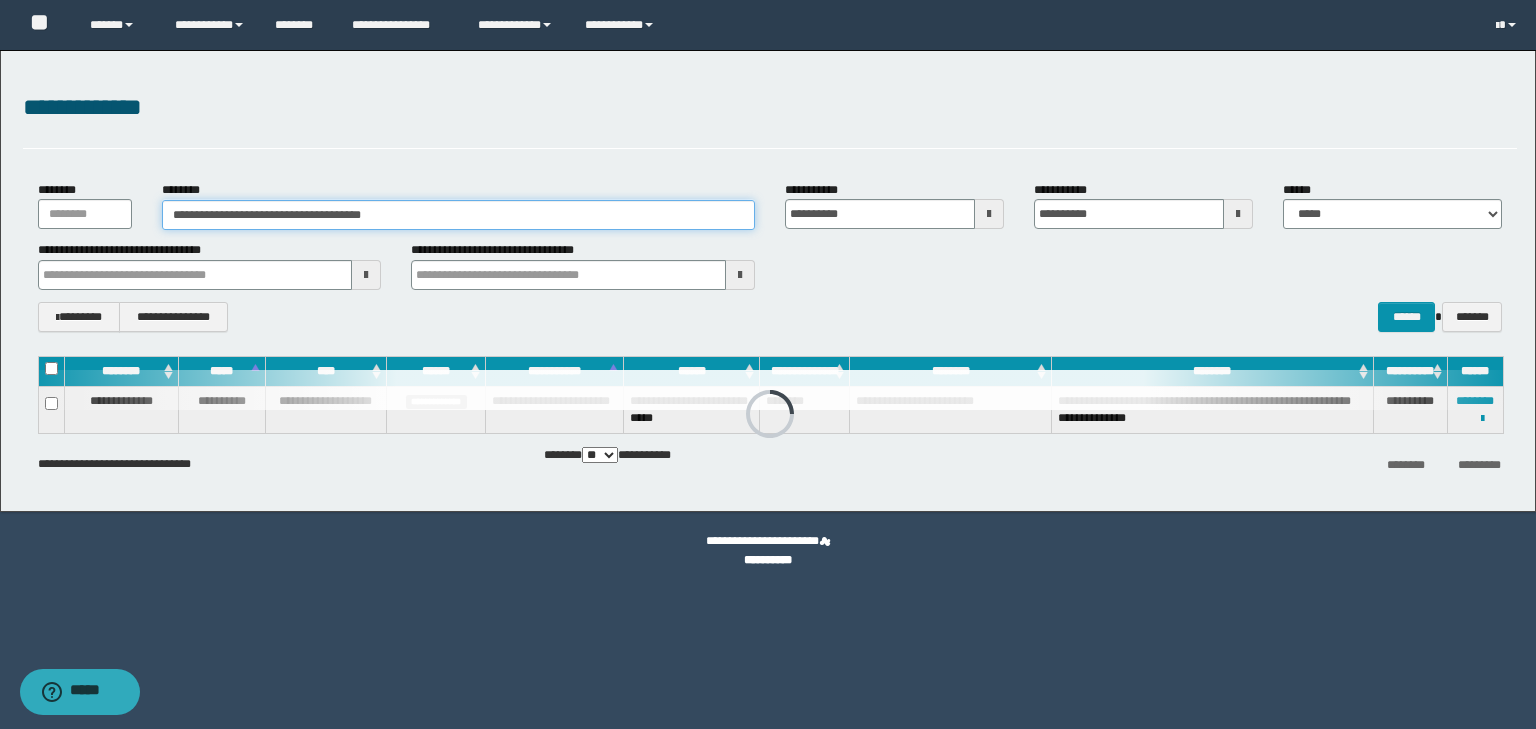 drag, startPoint x: 389, startPoint y: 213, endPoint x: 86, endPoint y: 224, distance: 303.19962 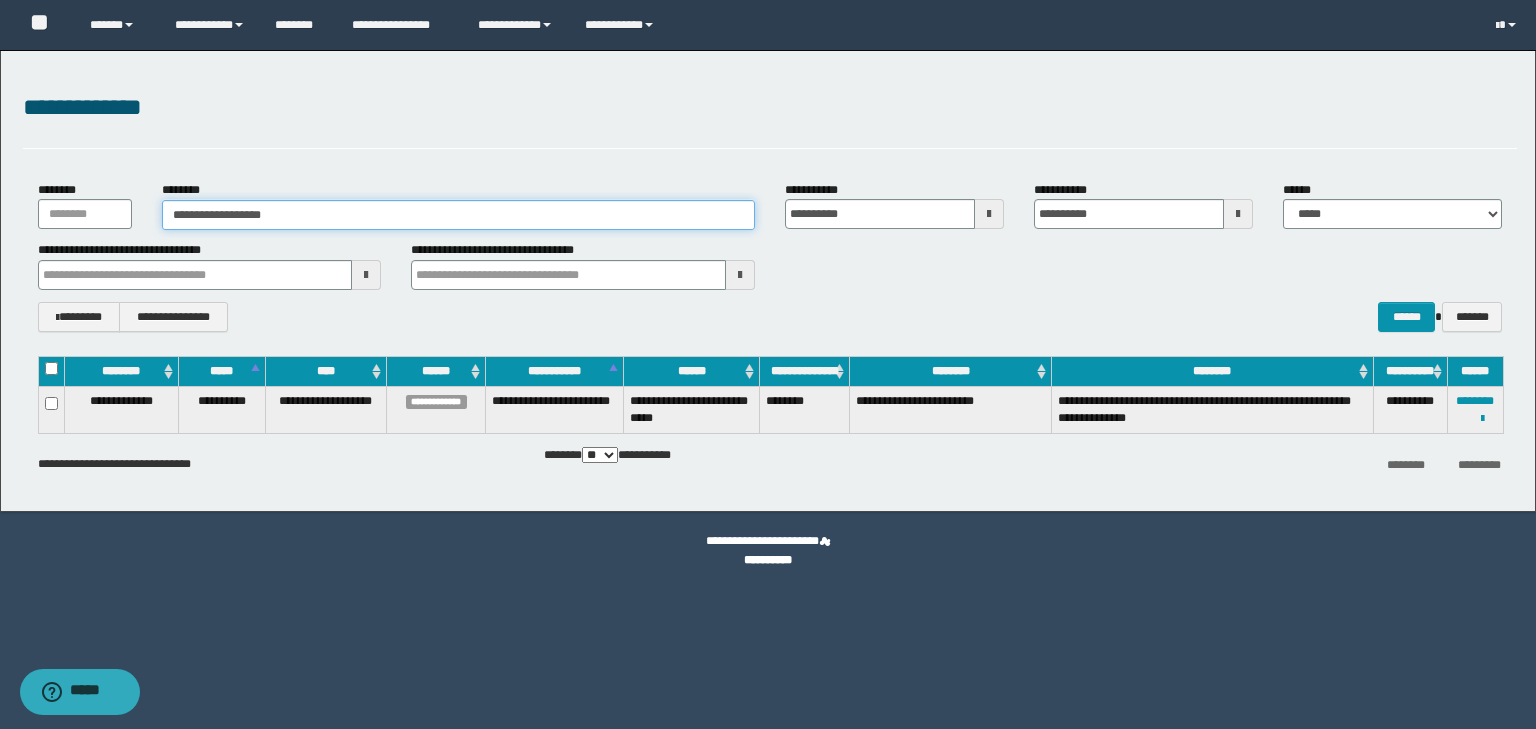 type on "**********" 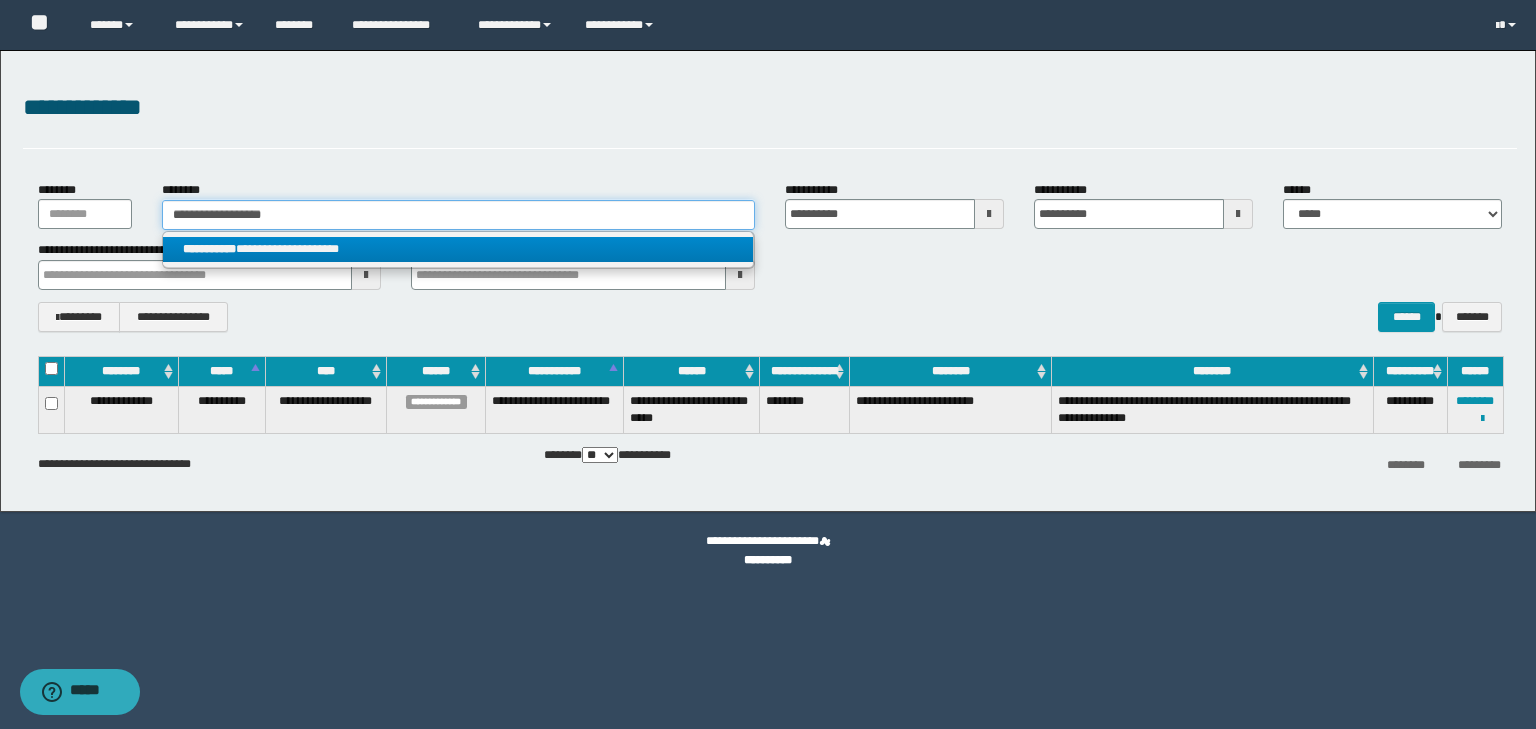 type on "**********" 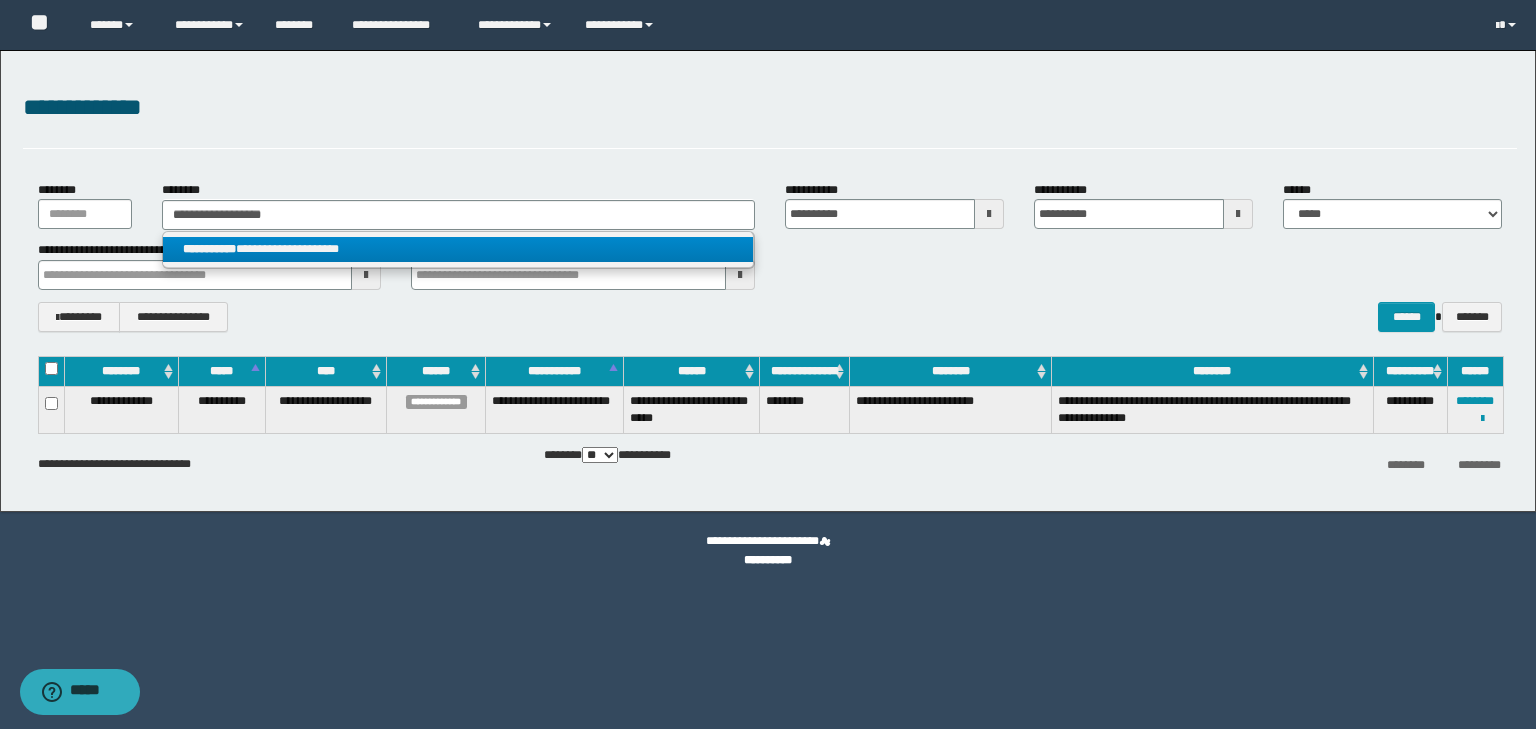click on "**********" at bounding box center (458, 249) 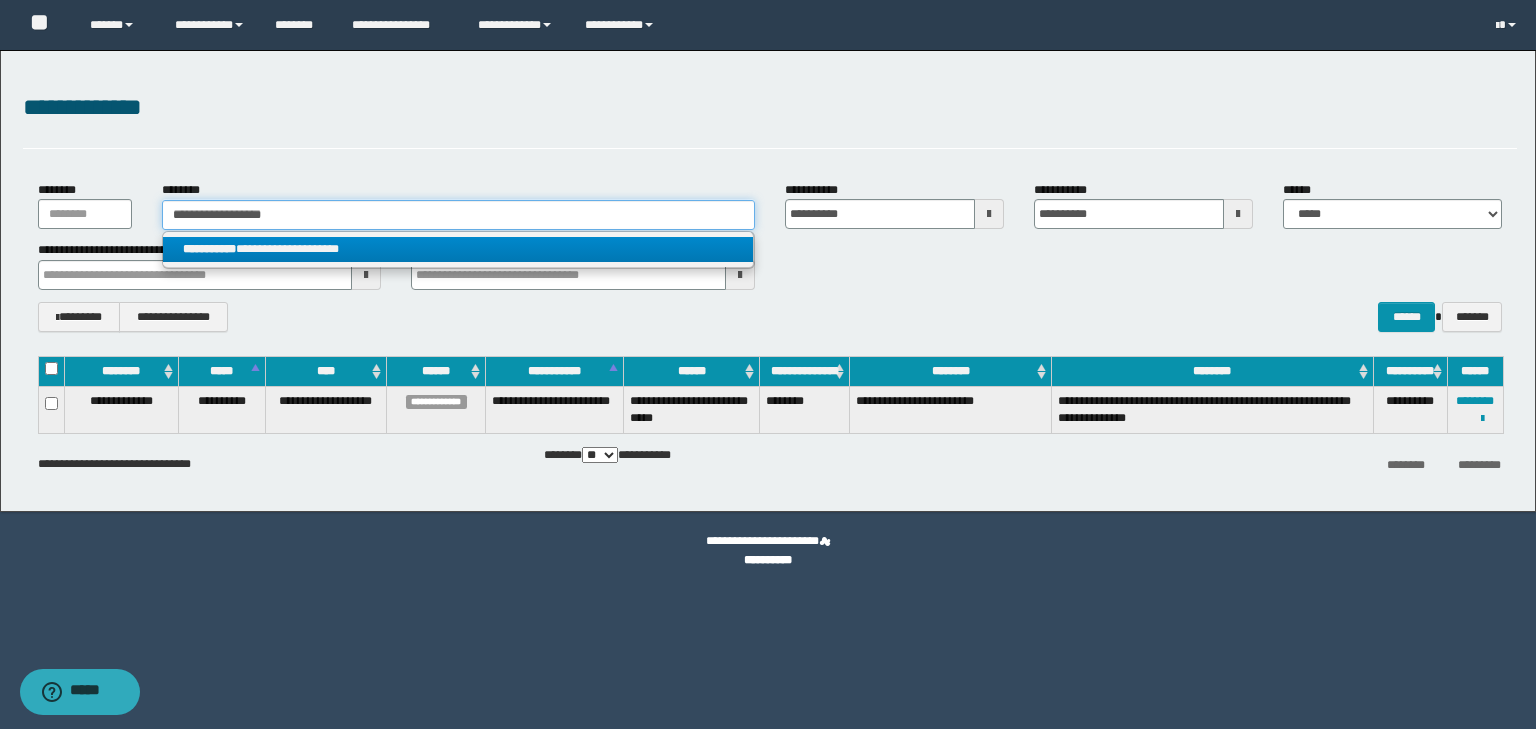 type 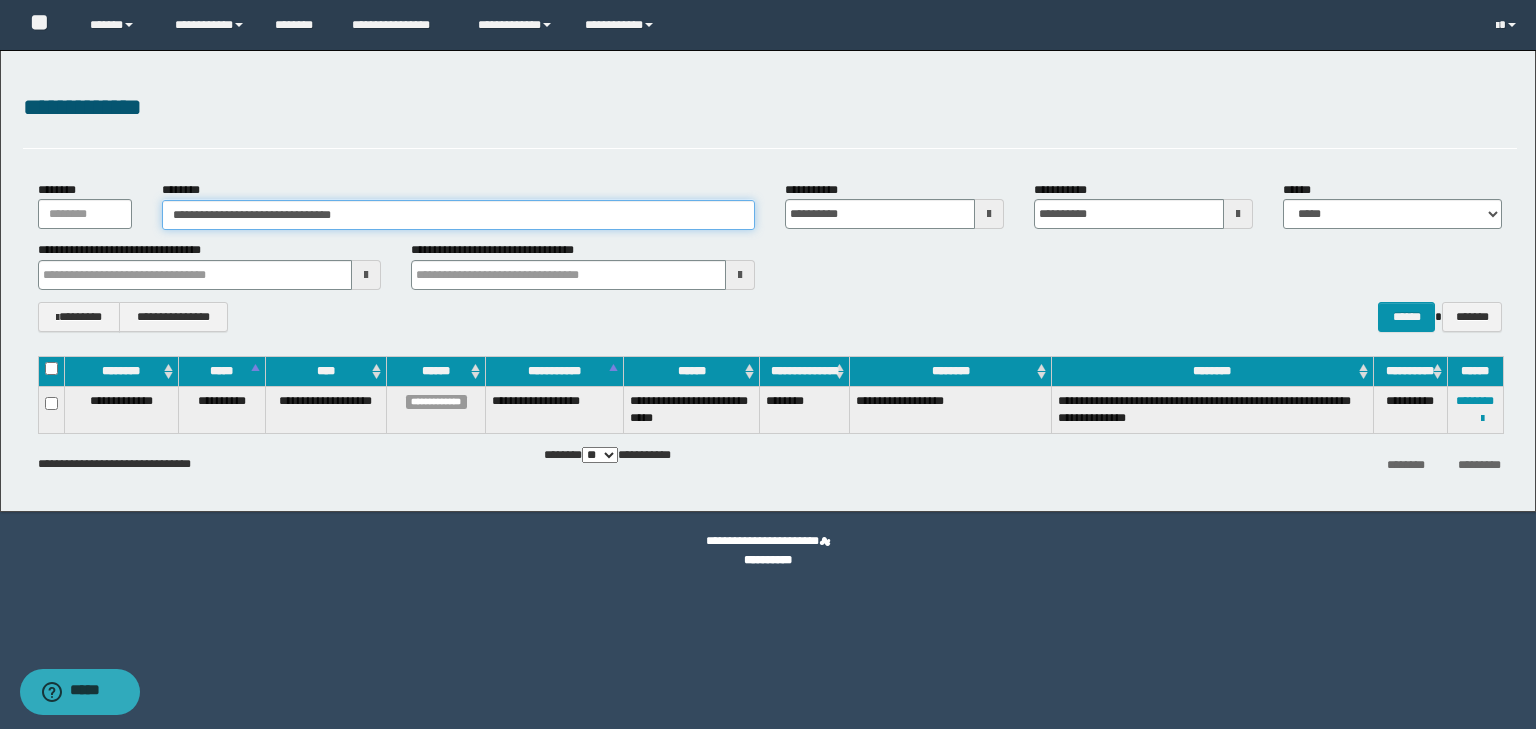 drag, startPoint x: 171, startPoint y: 211, endPoint x: 240, endPoint y: 212, distance: 69.00725 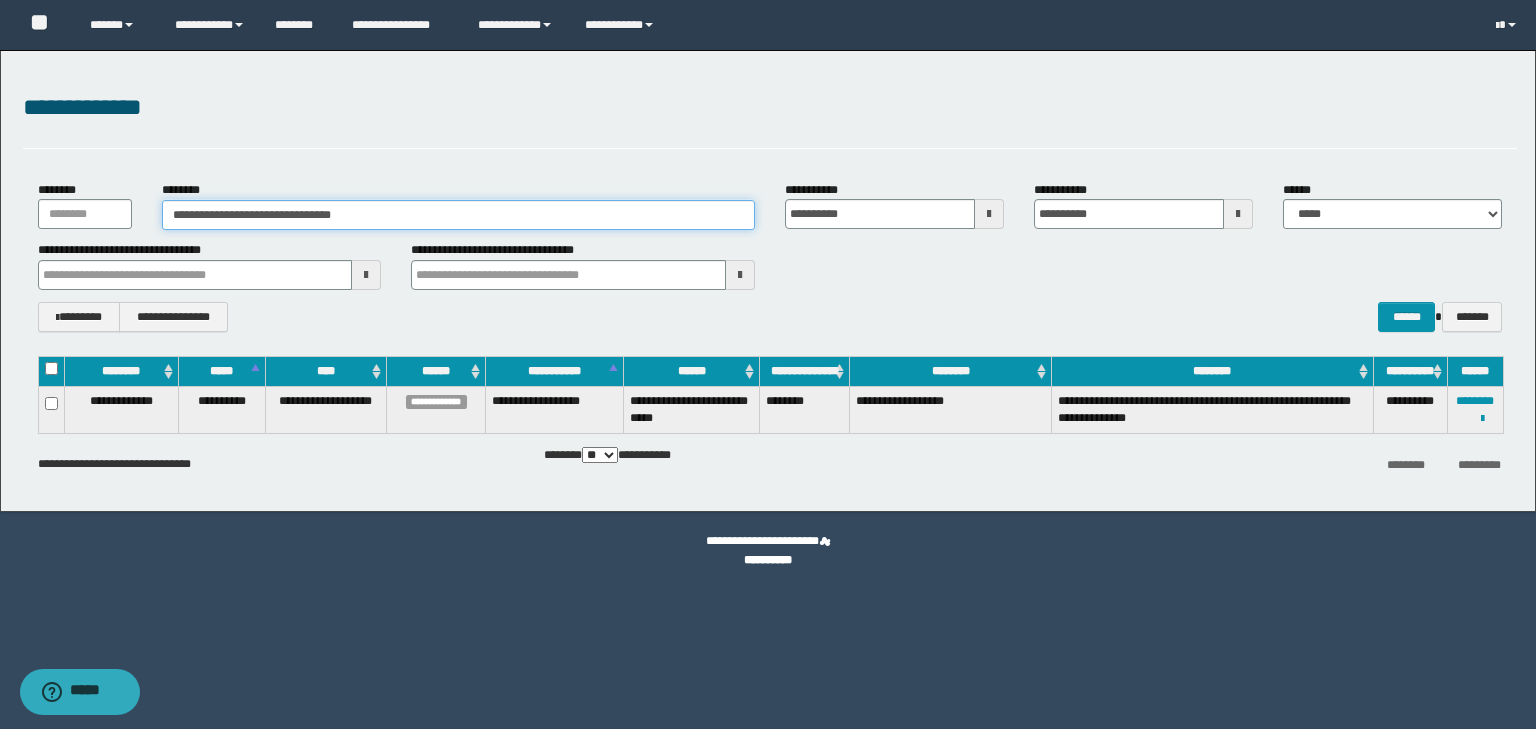 drag, startPoint x: 392, startPoint y: 228, endPoint x: 42, endPoint y: 236, distance: 350.09143 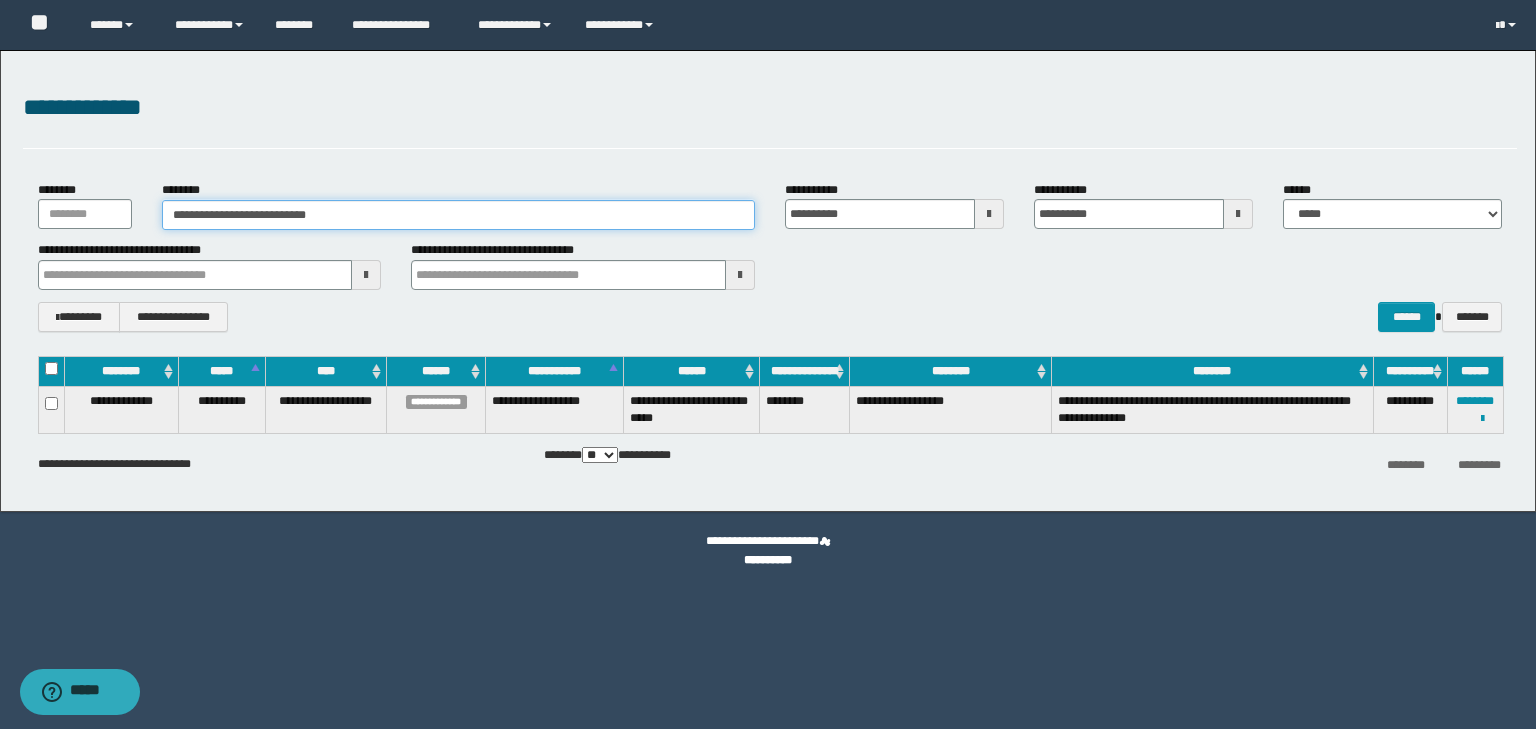 type on "**********" 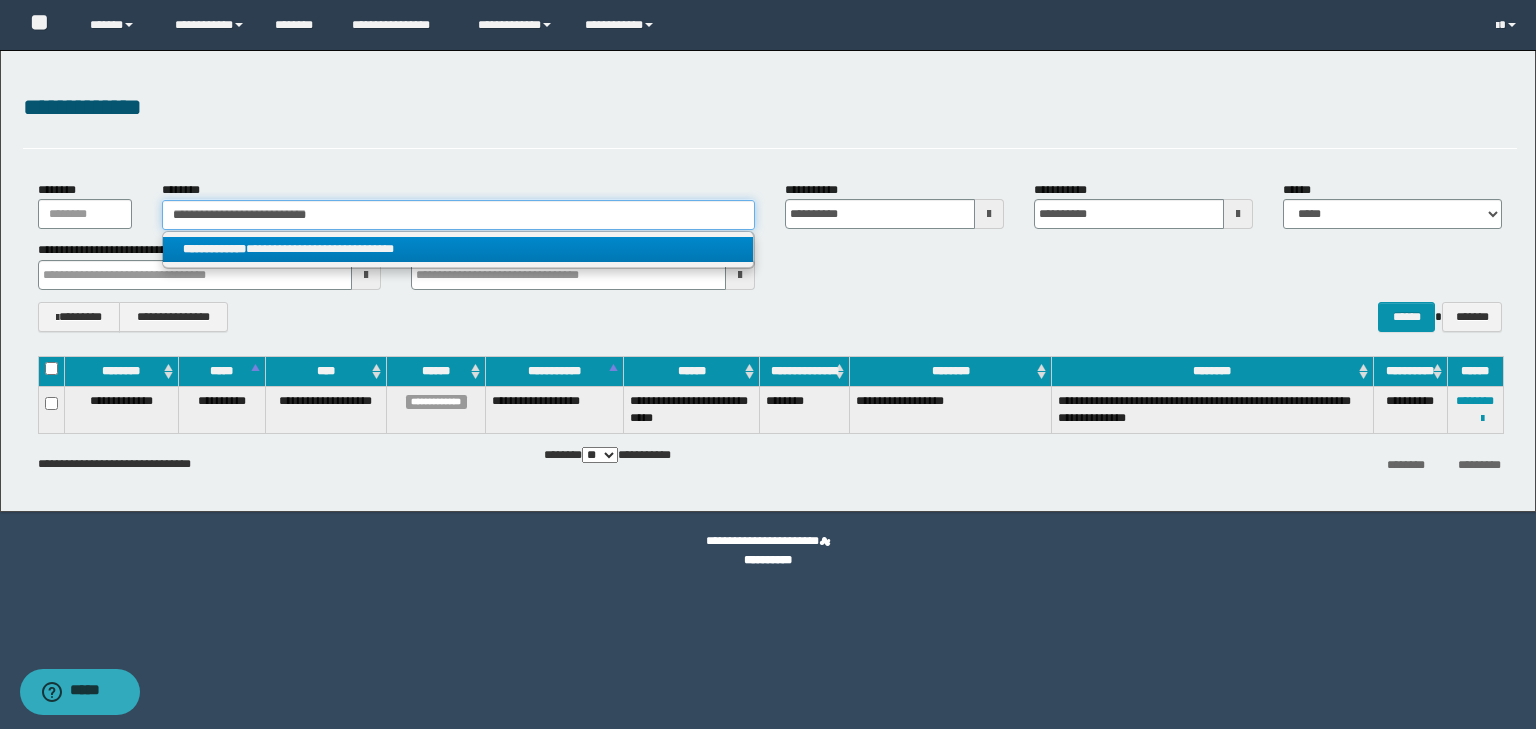 type on "**********" 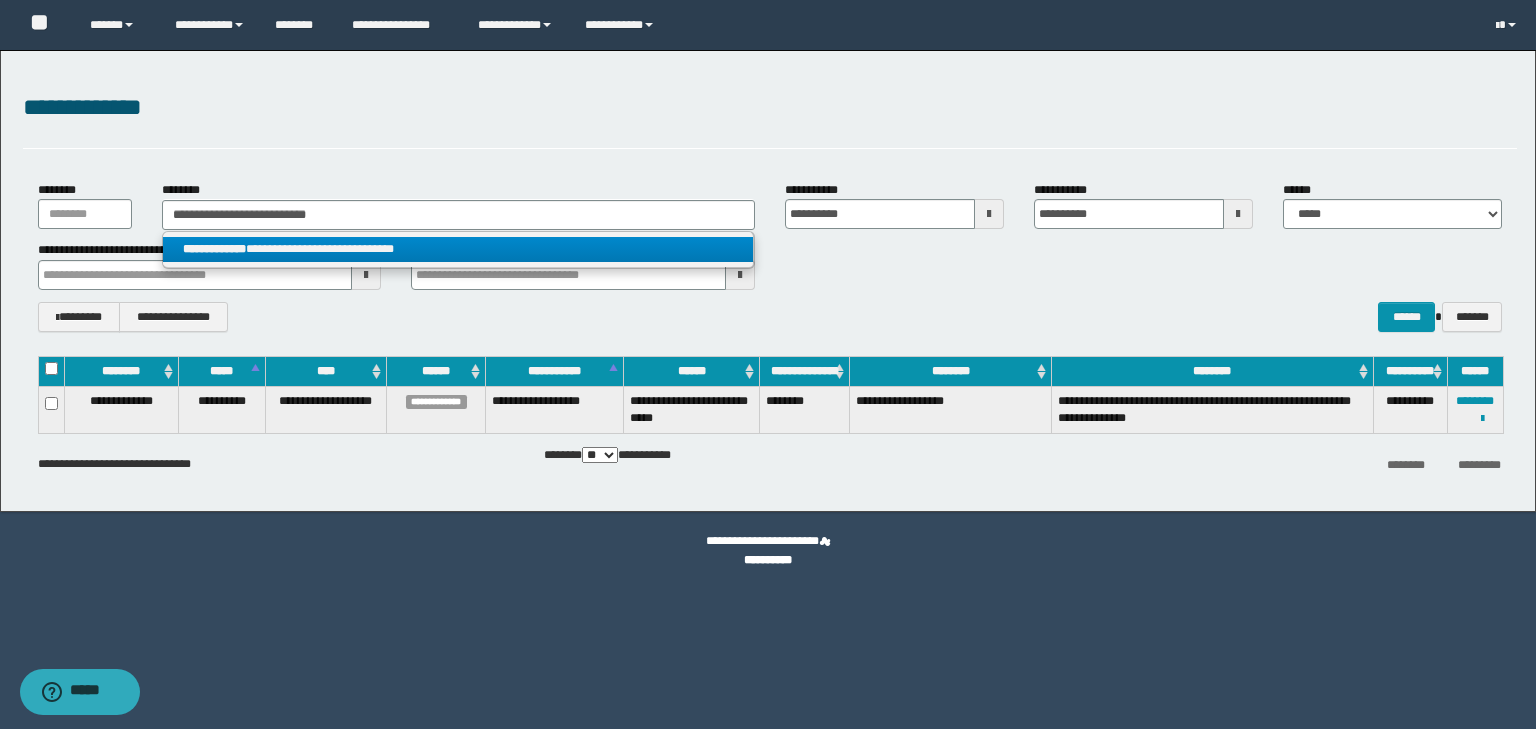 click on "**********" at bounding box center (458, 249) 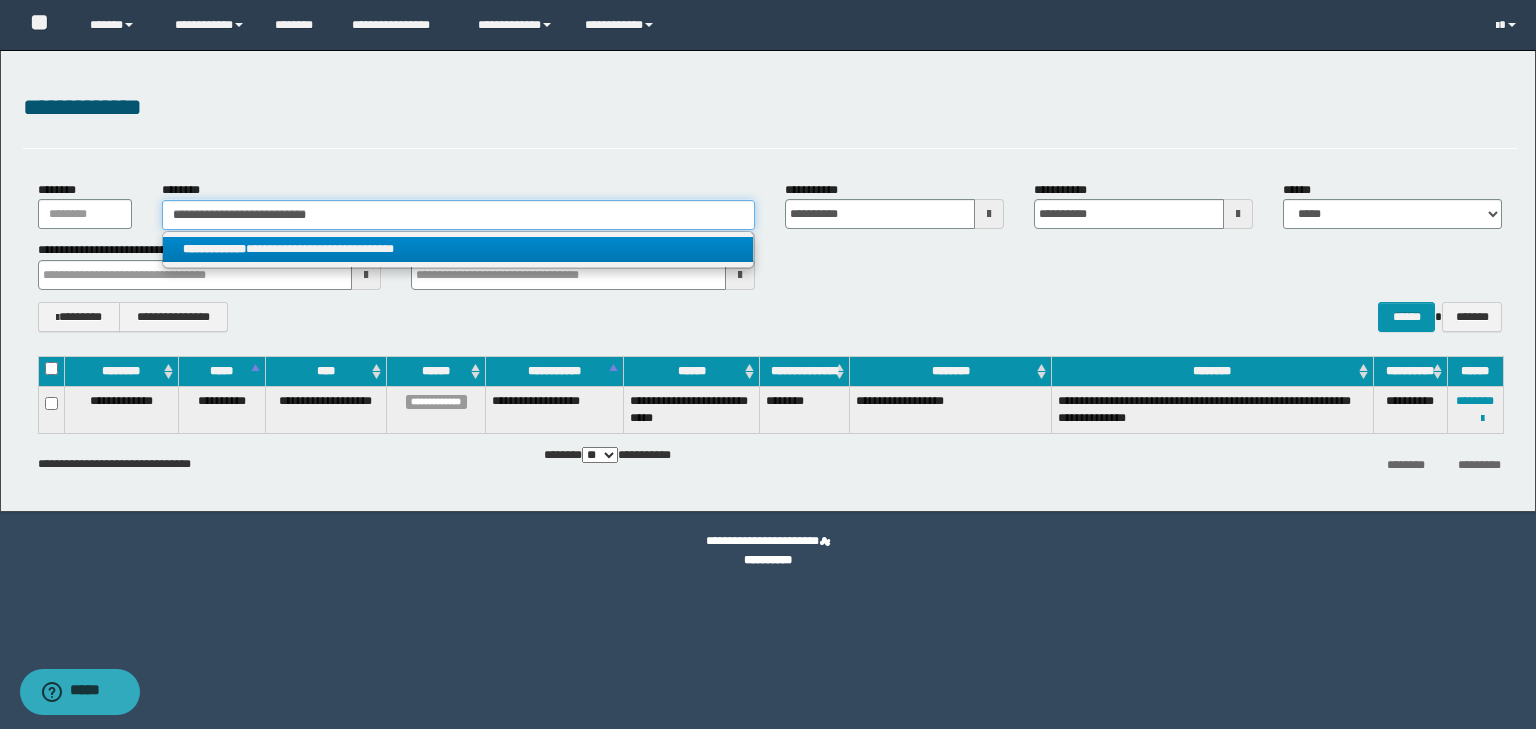 type 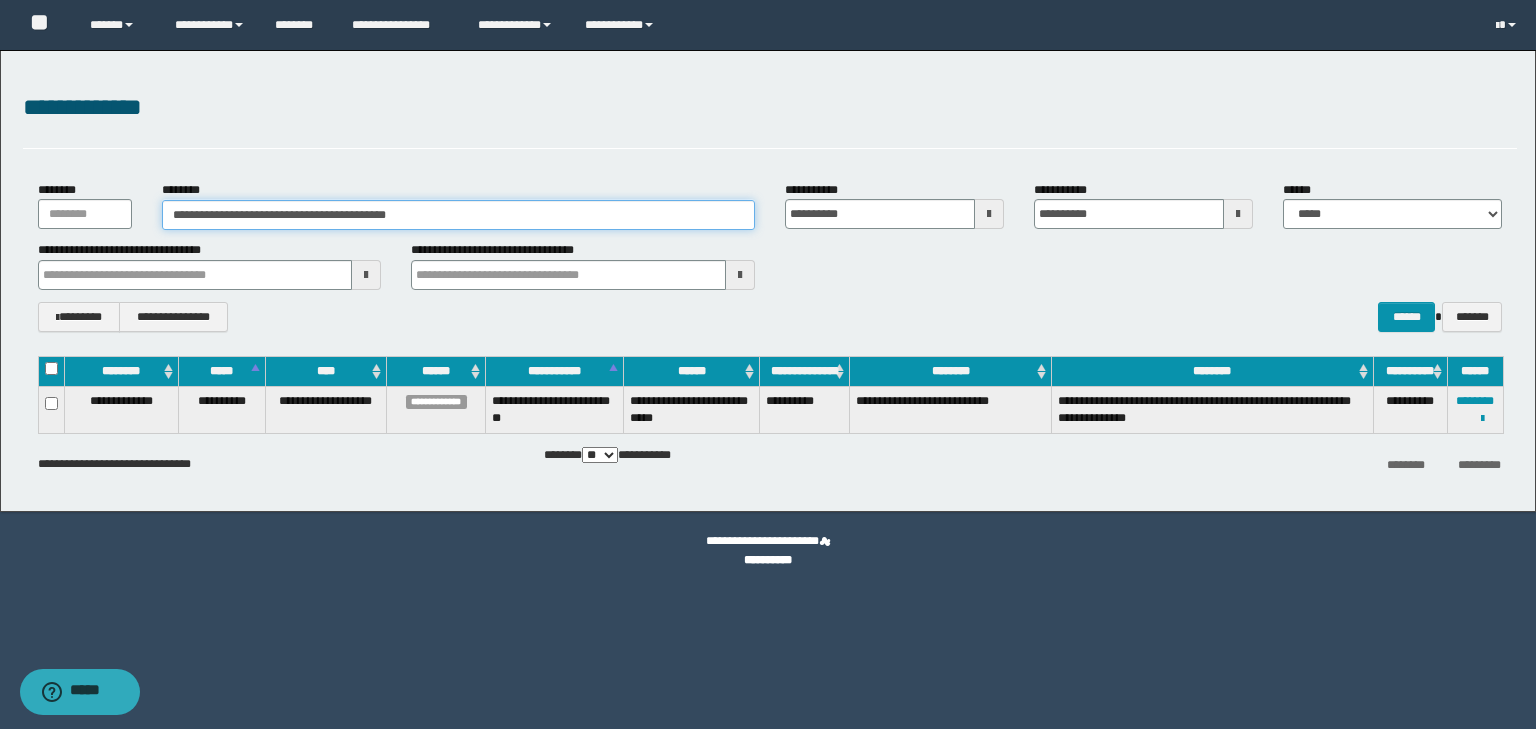 drag, startPoint x: 170, startPoint y: 212, endPoint x: 257, endPoint y: 216, distance: 87.0919 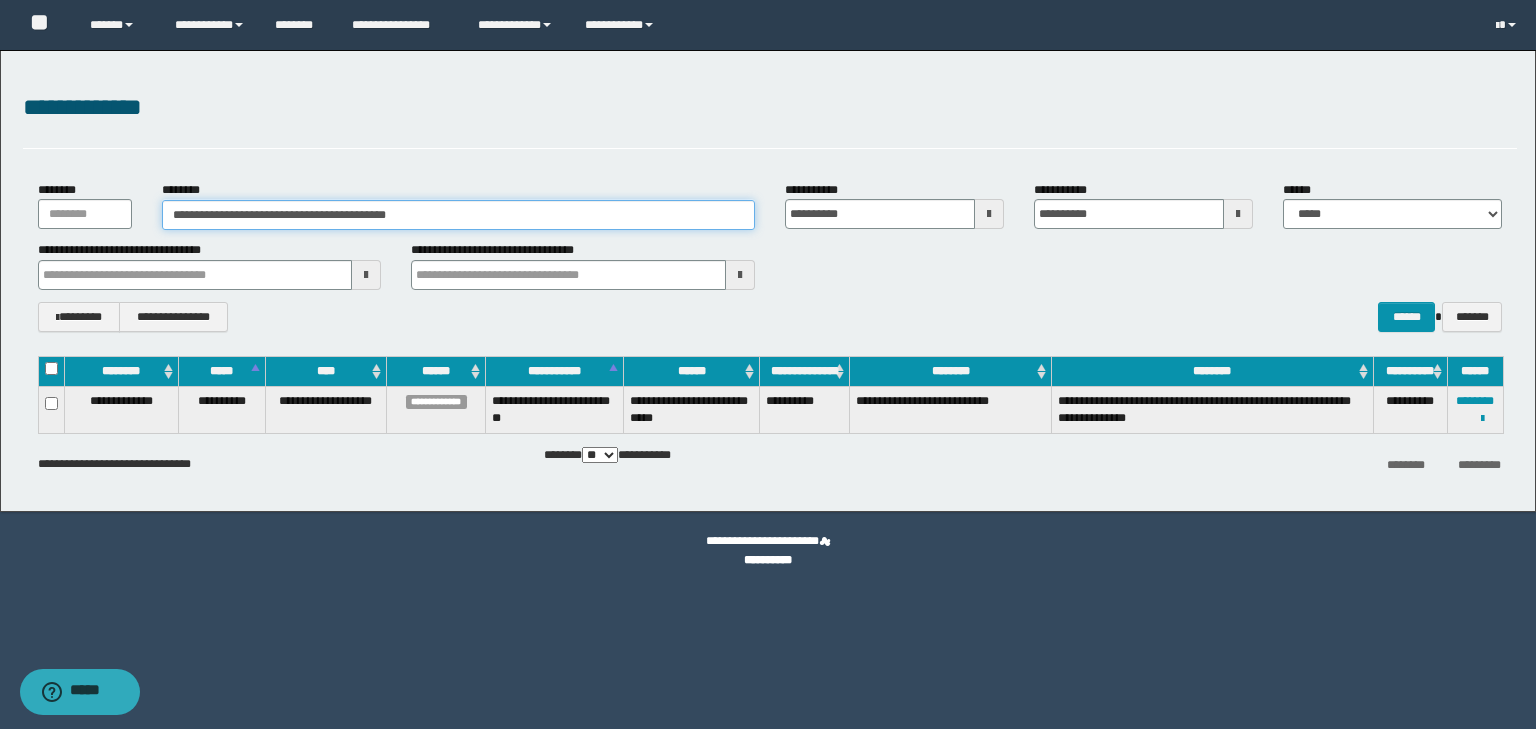 drag, startPoint x: 429, startPoint y: 218, endPoint x: 0, endPoint y: 255, distance: 430.59262 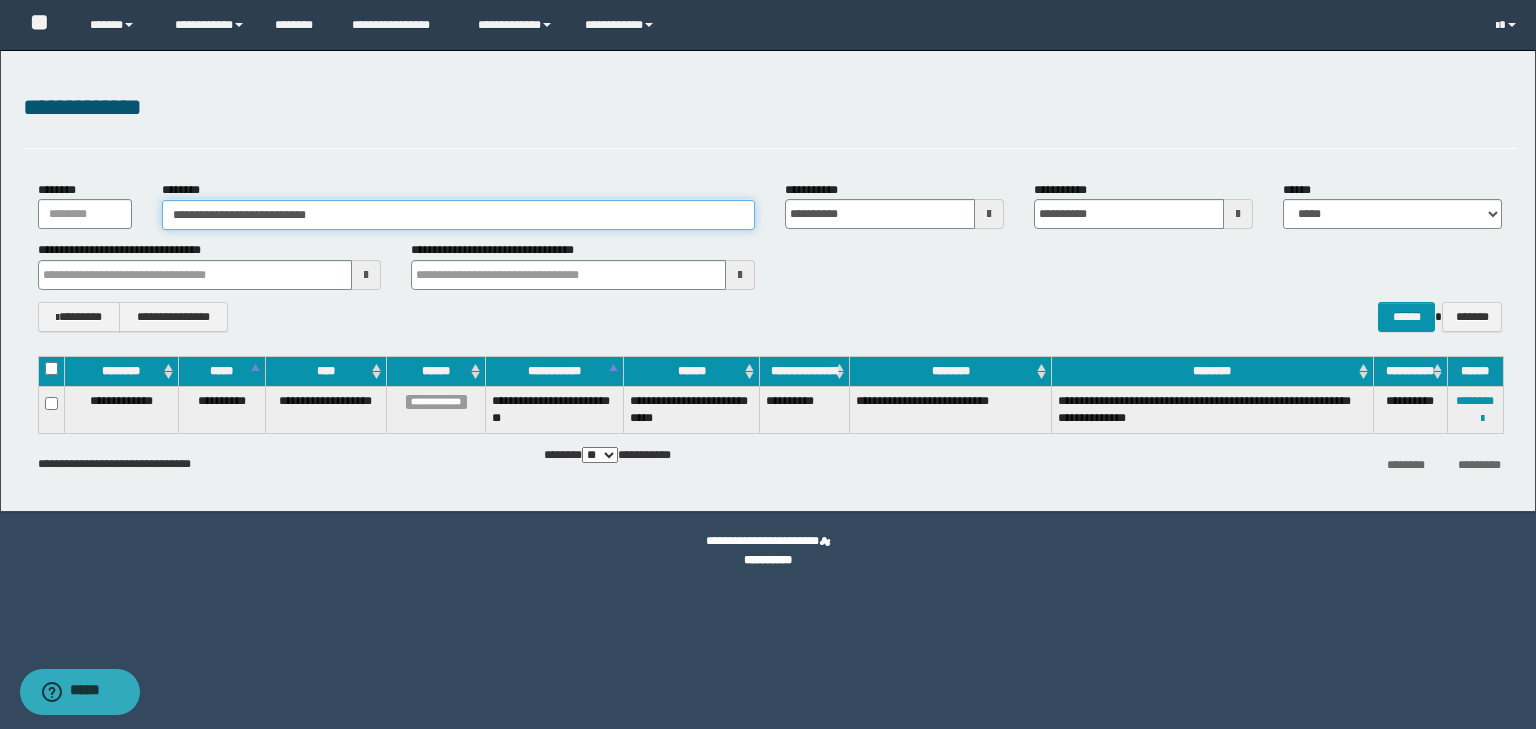 click on "**********" at bounding box center [458, 215] 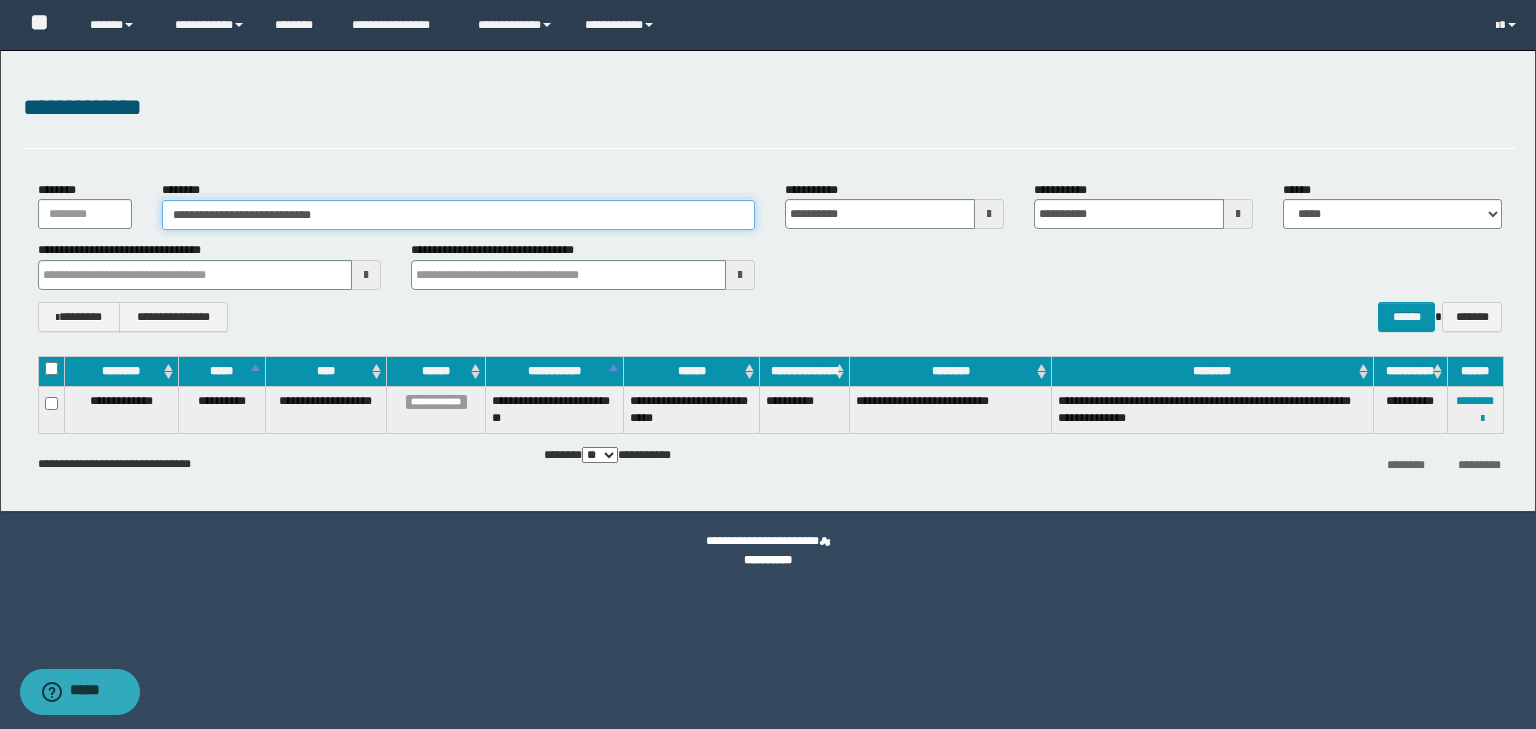 type on "**********" 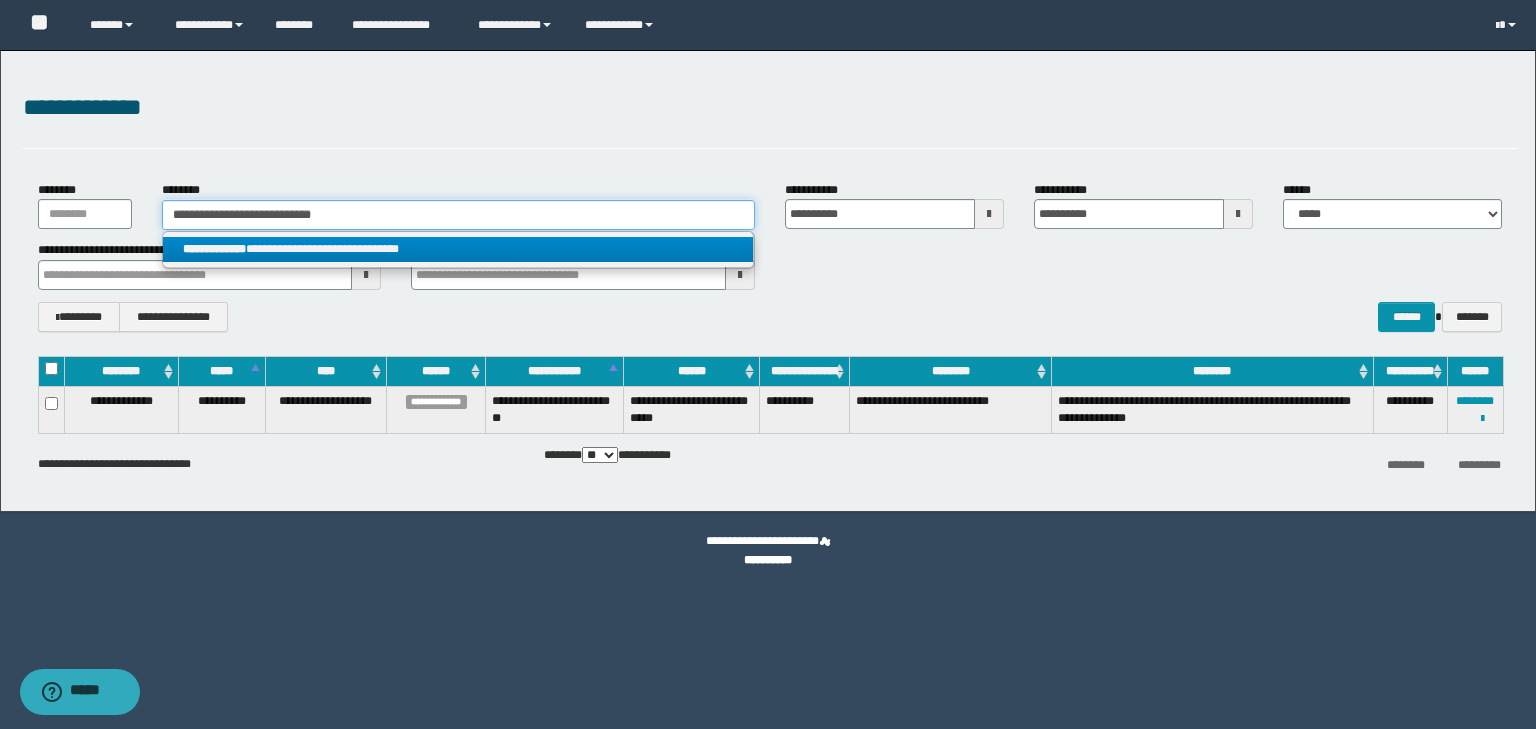 type on "**********" 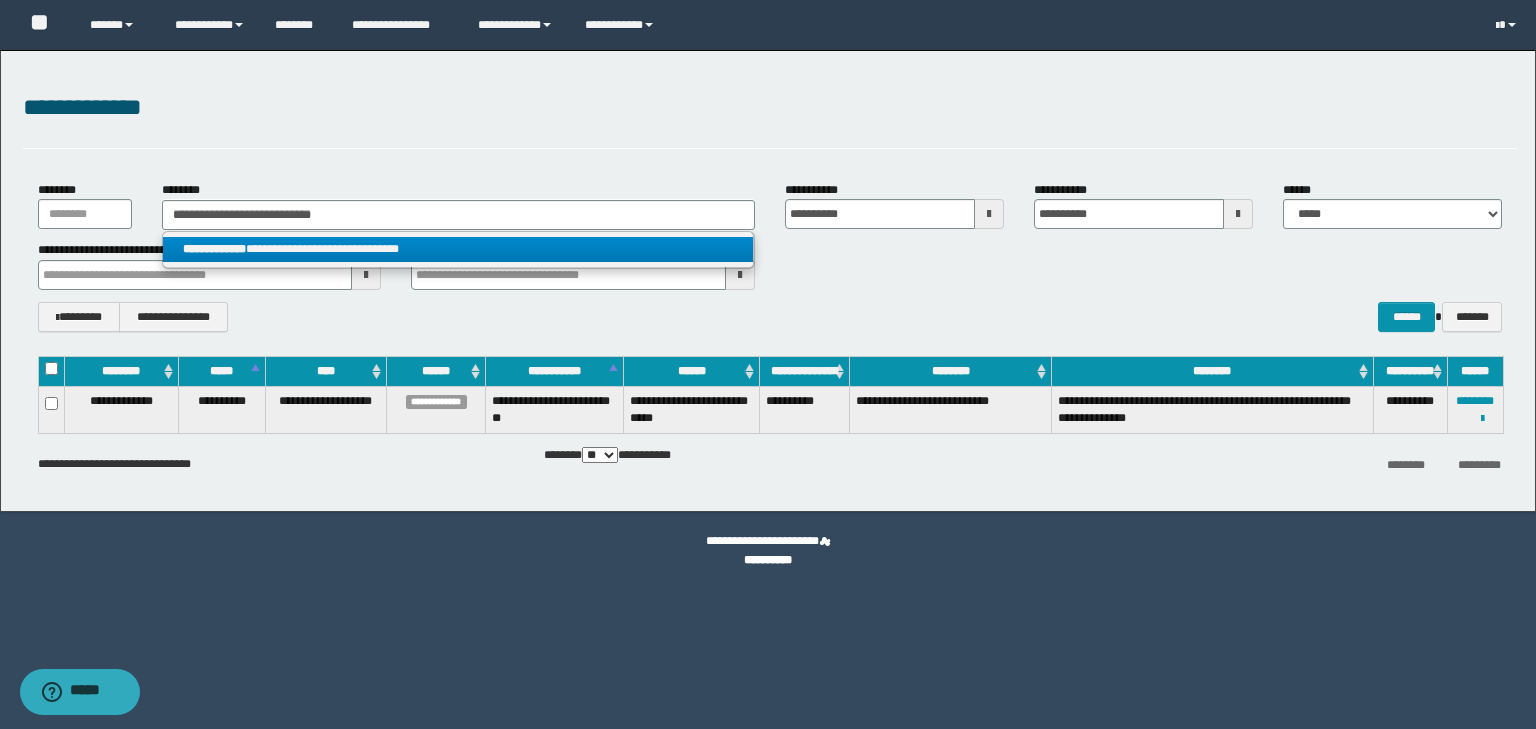 click on "**********" at bounding box center (458, 249) 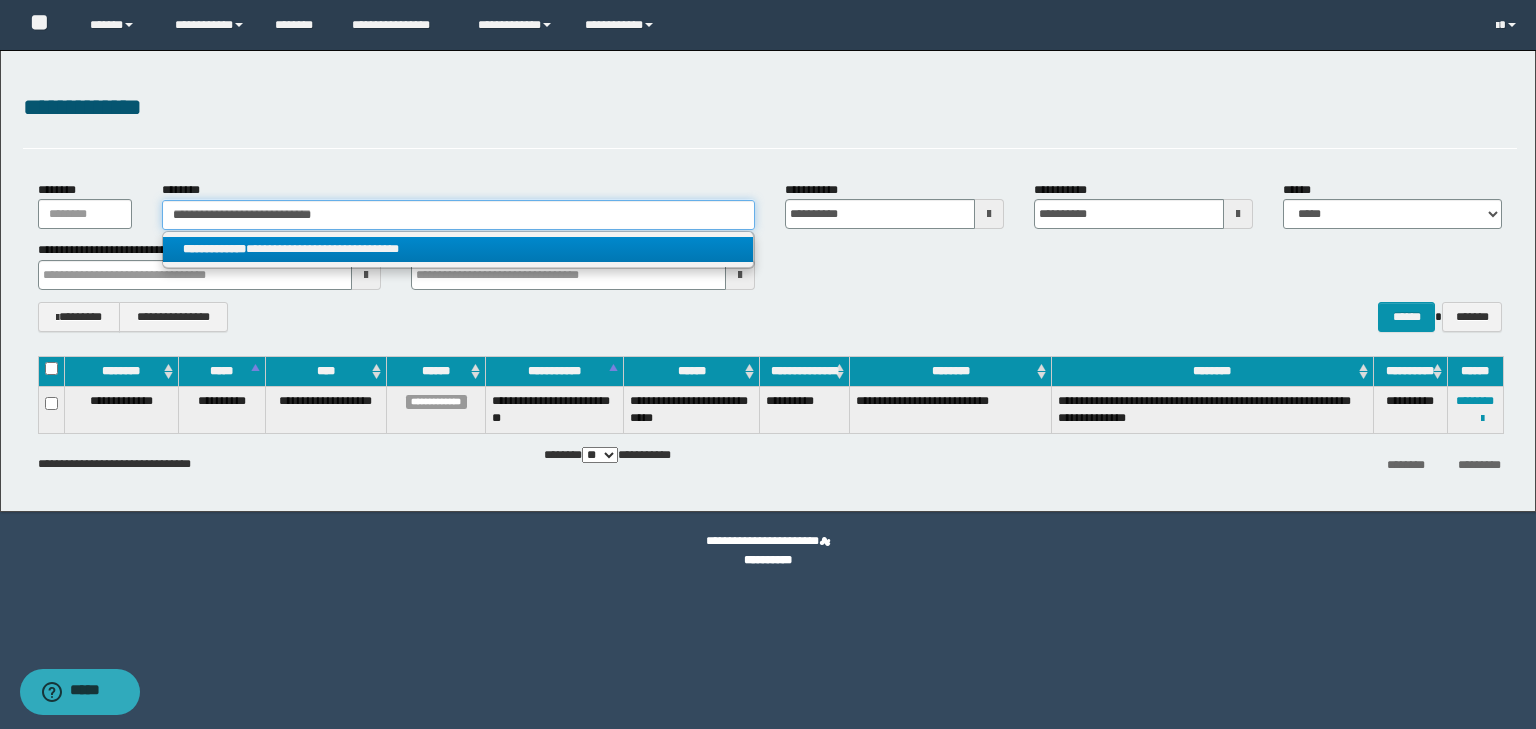 type 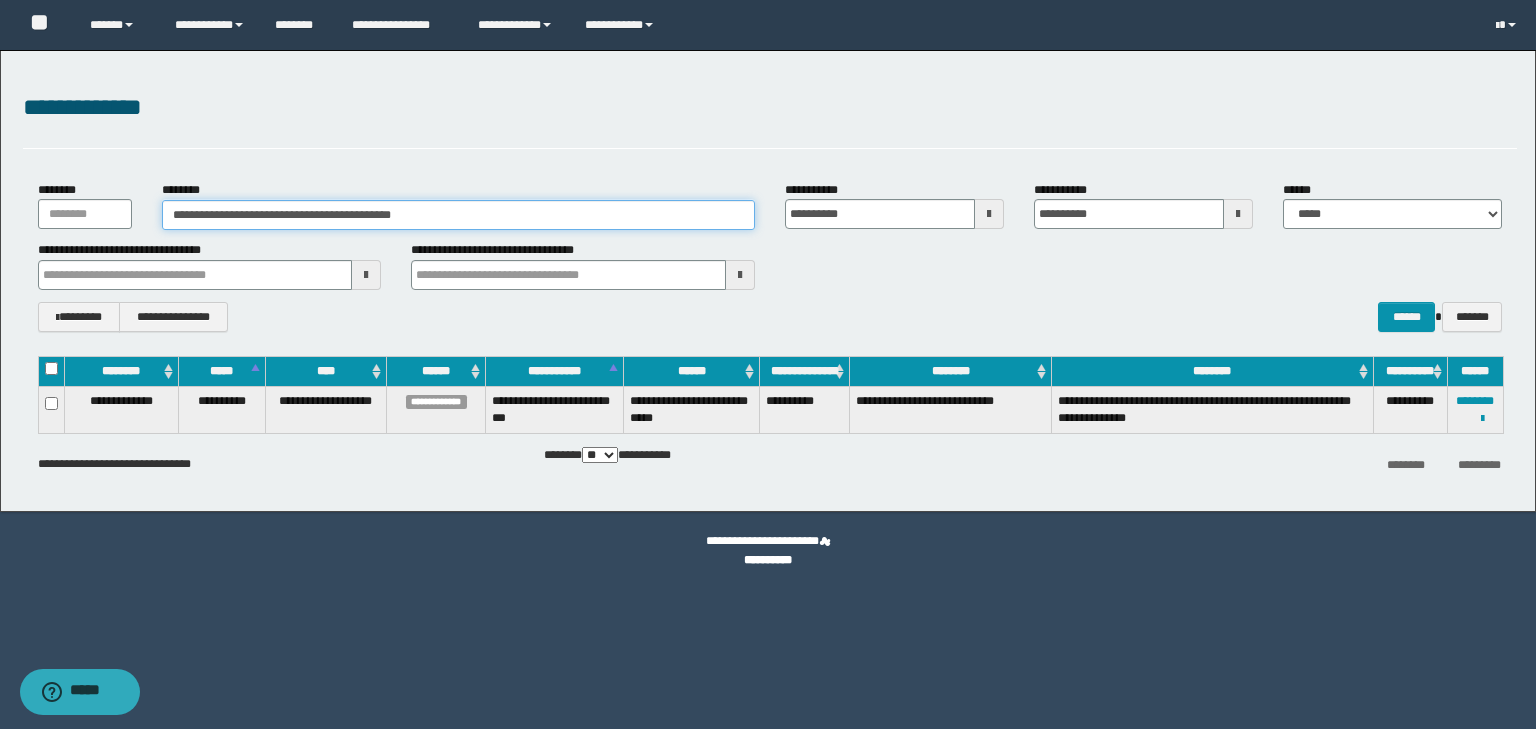 drag, startPoint x: 172, startPoint y: 212, endPoint x: 255, endPoint y: 214, distance: 83.02409 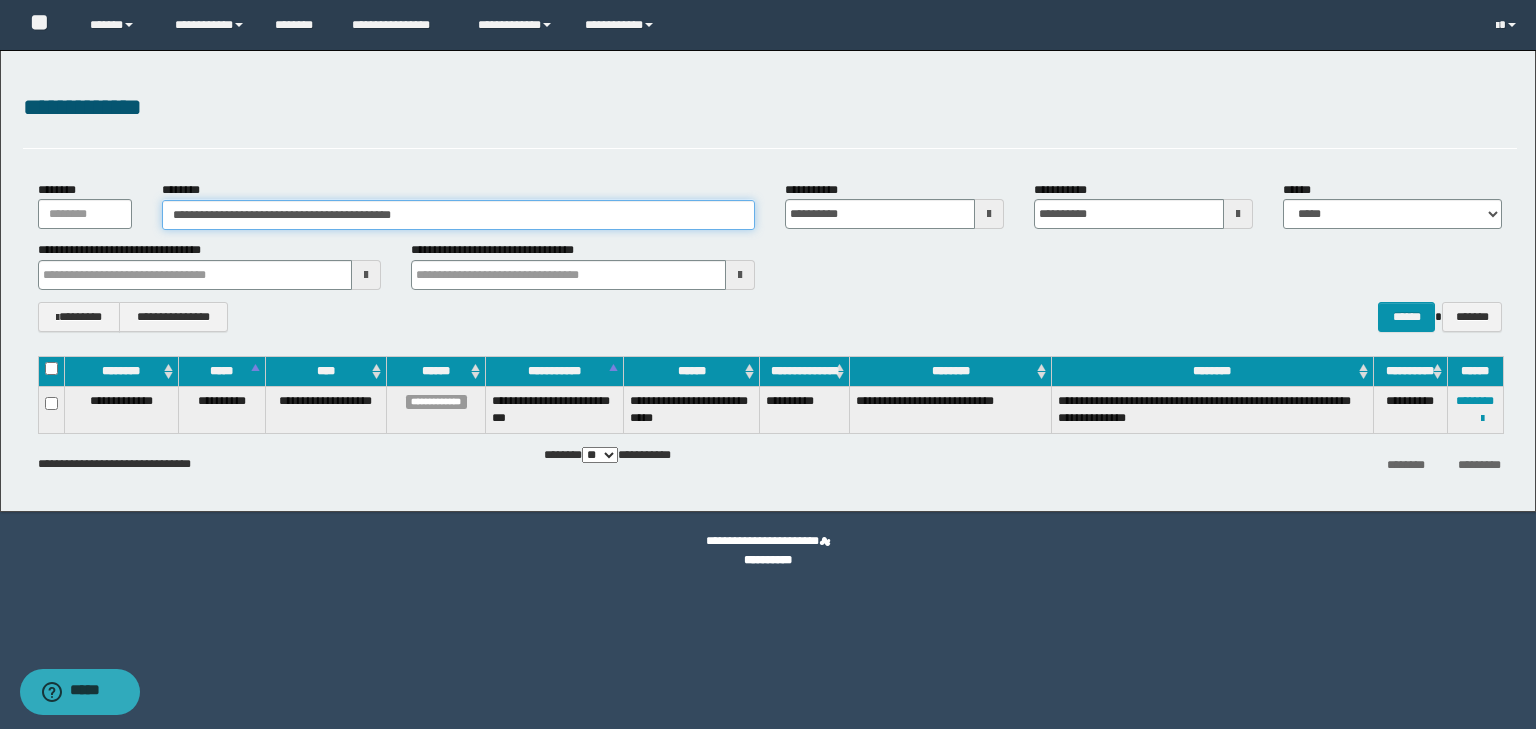 drag, startPoint x: 439, startPoint y: 213, endPoint x: 0, endPoint y: 234, distance: 439.50198 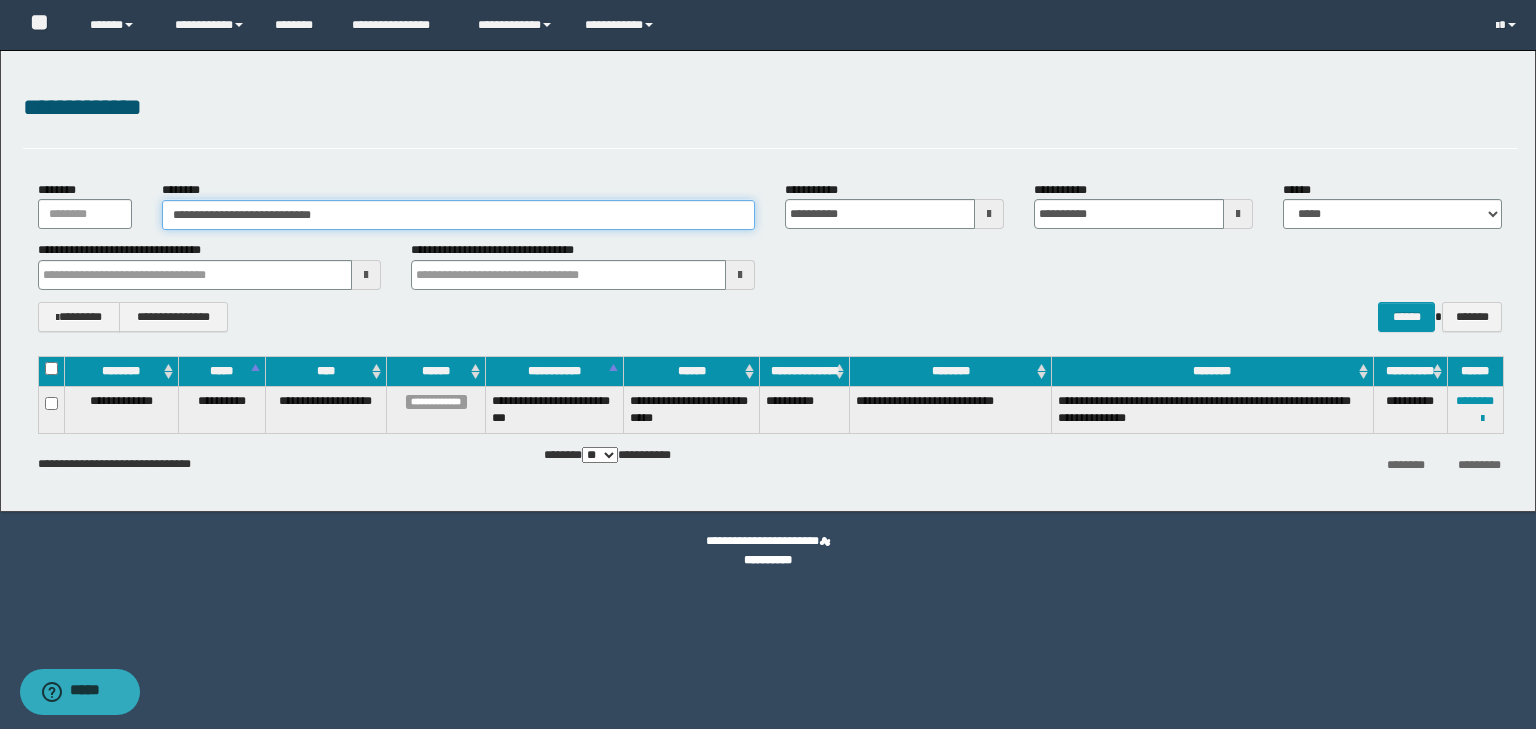 type on "**********" 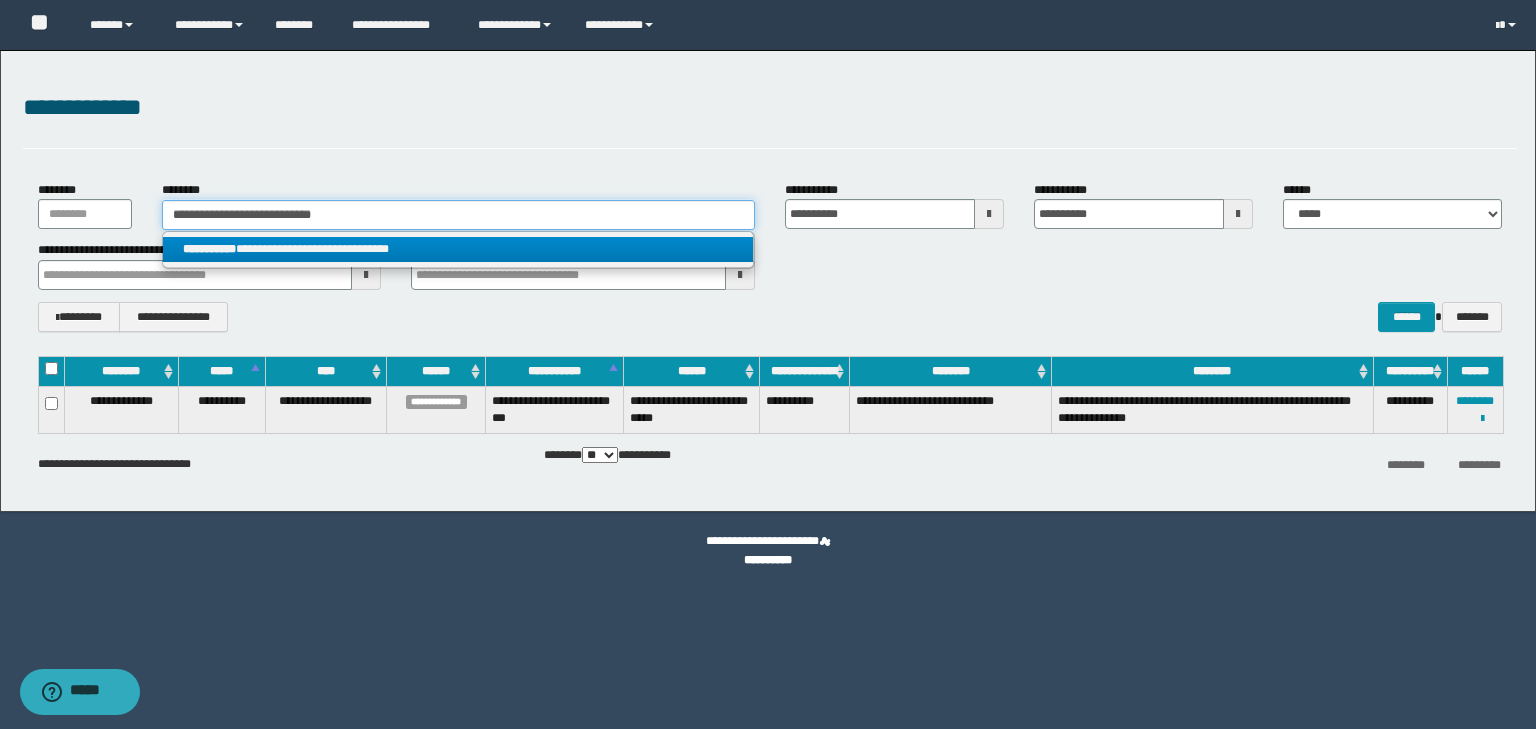 type on "**********" 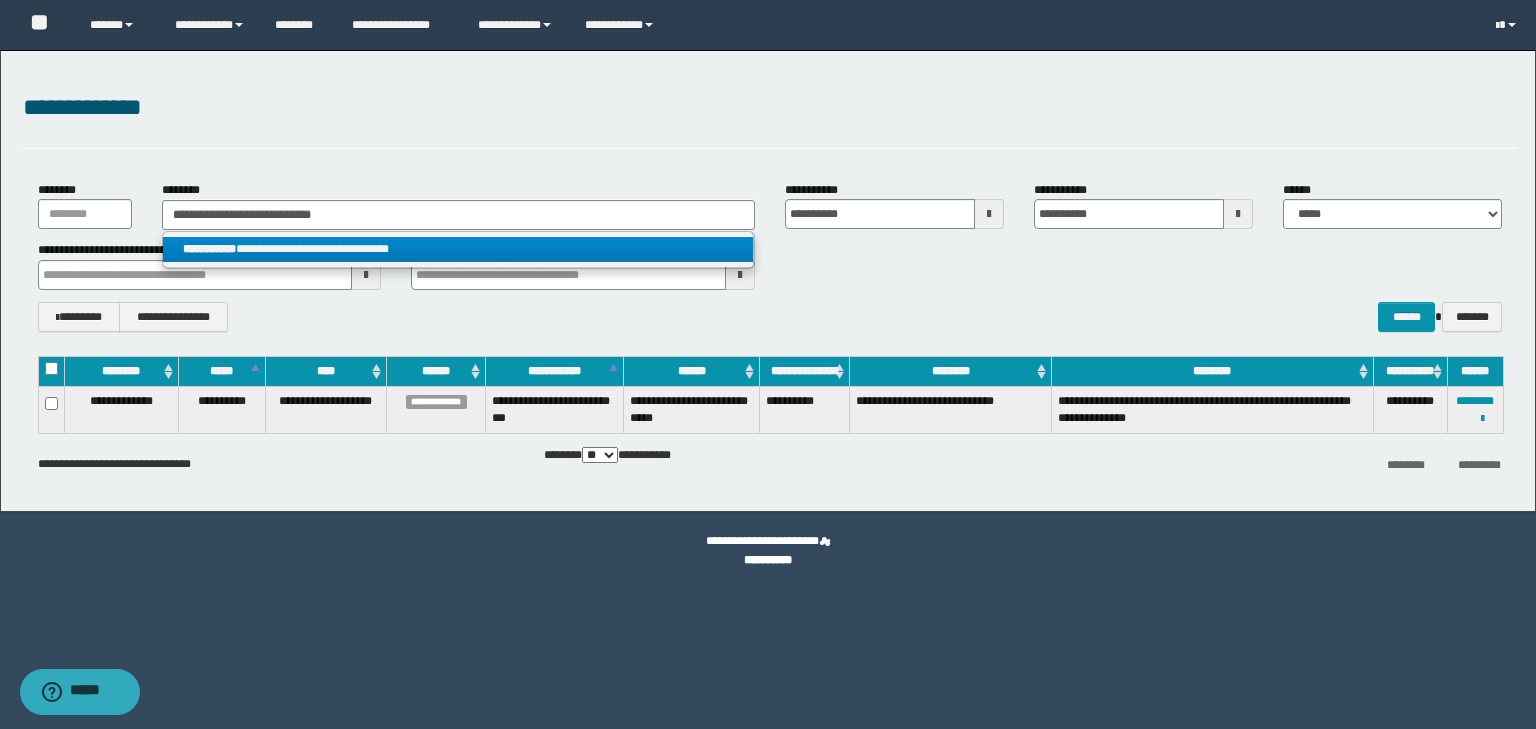 click on "**********" at bounding box center (458, 249) 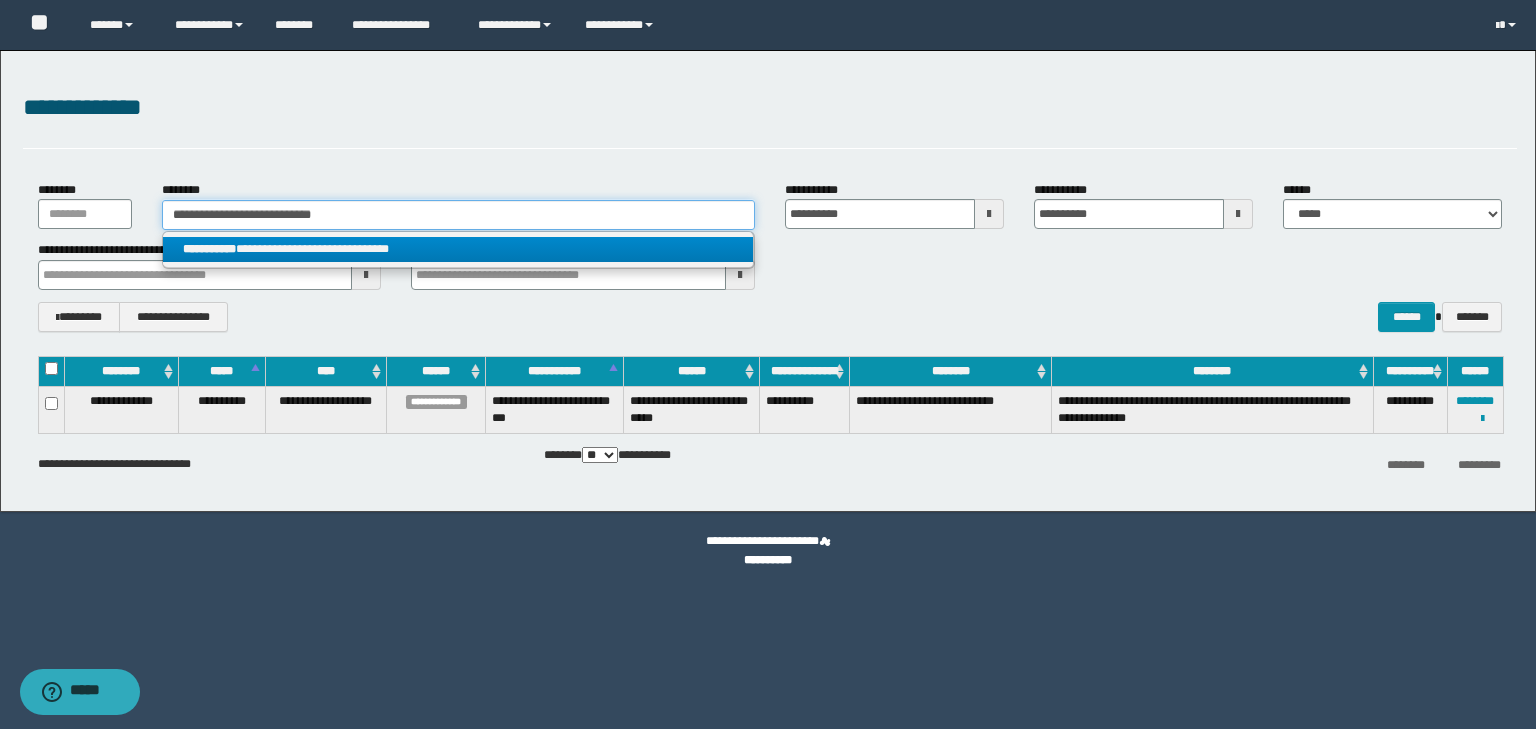 type 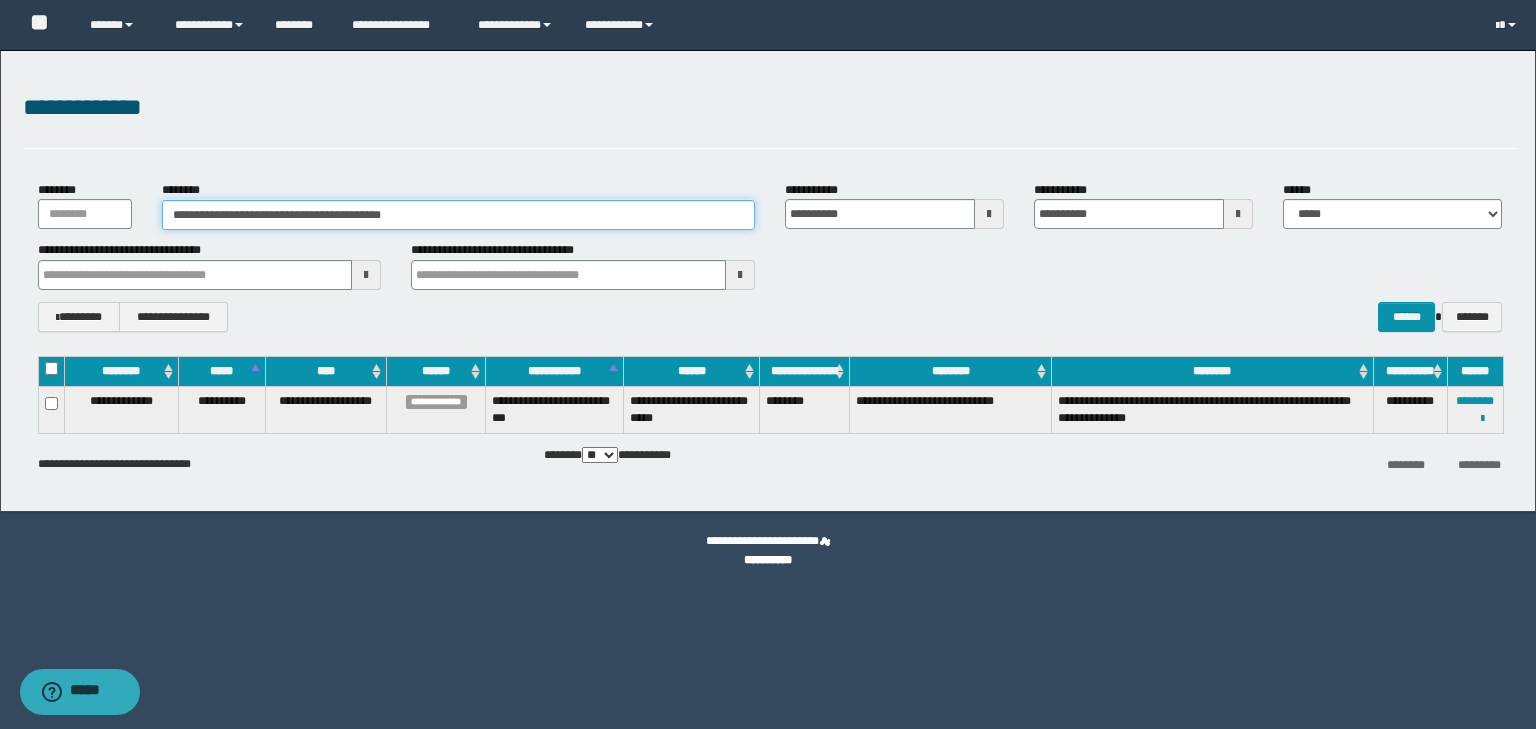 drag, startPoint x: 168, startPoint y: 210, endPoint x: 240, endPoint y: 215, distance: 72.1734 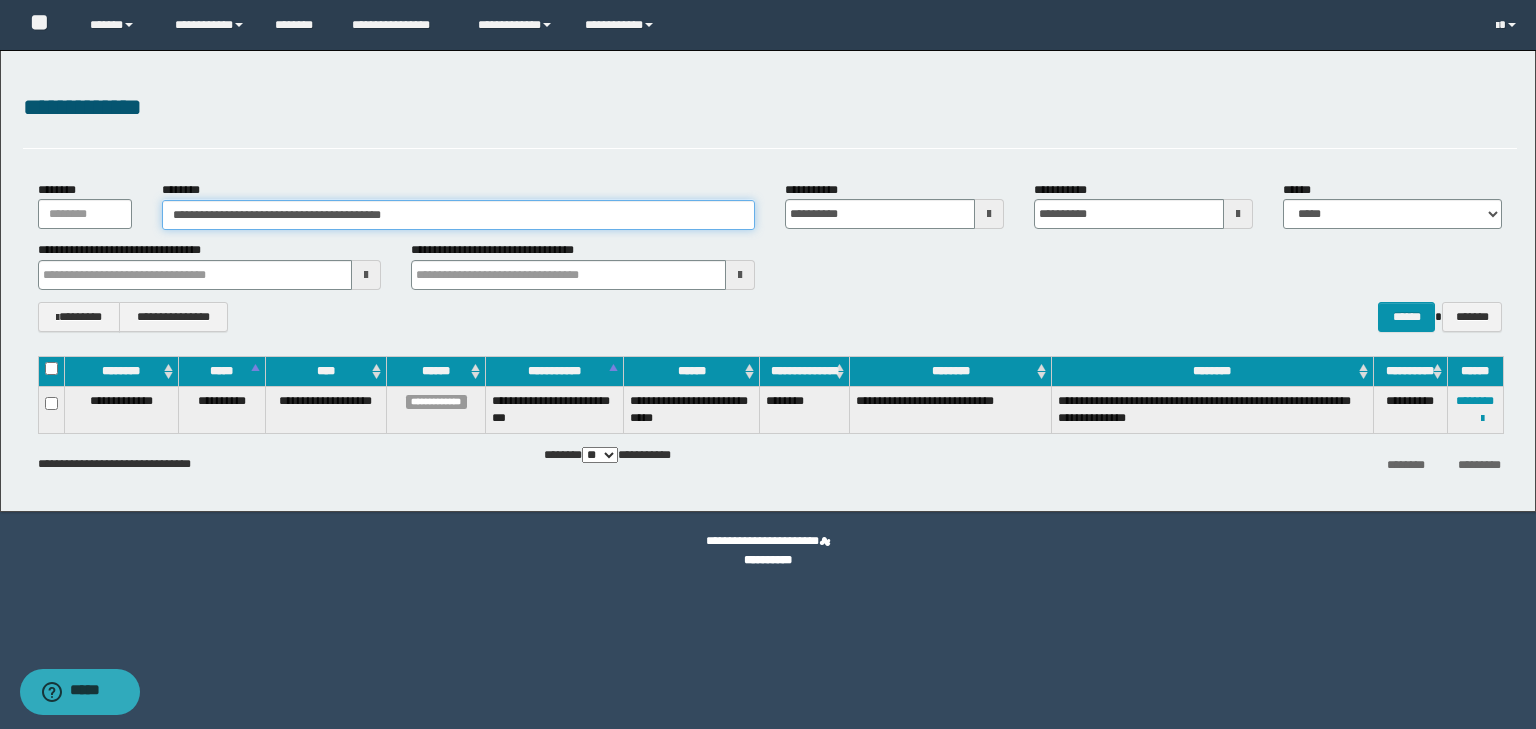 drag, startPoint x: 409, startPoint y: 214, endPoint x: 0, endPoint y: 247, distance: 410.32913 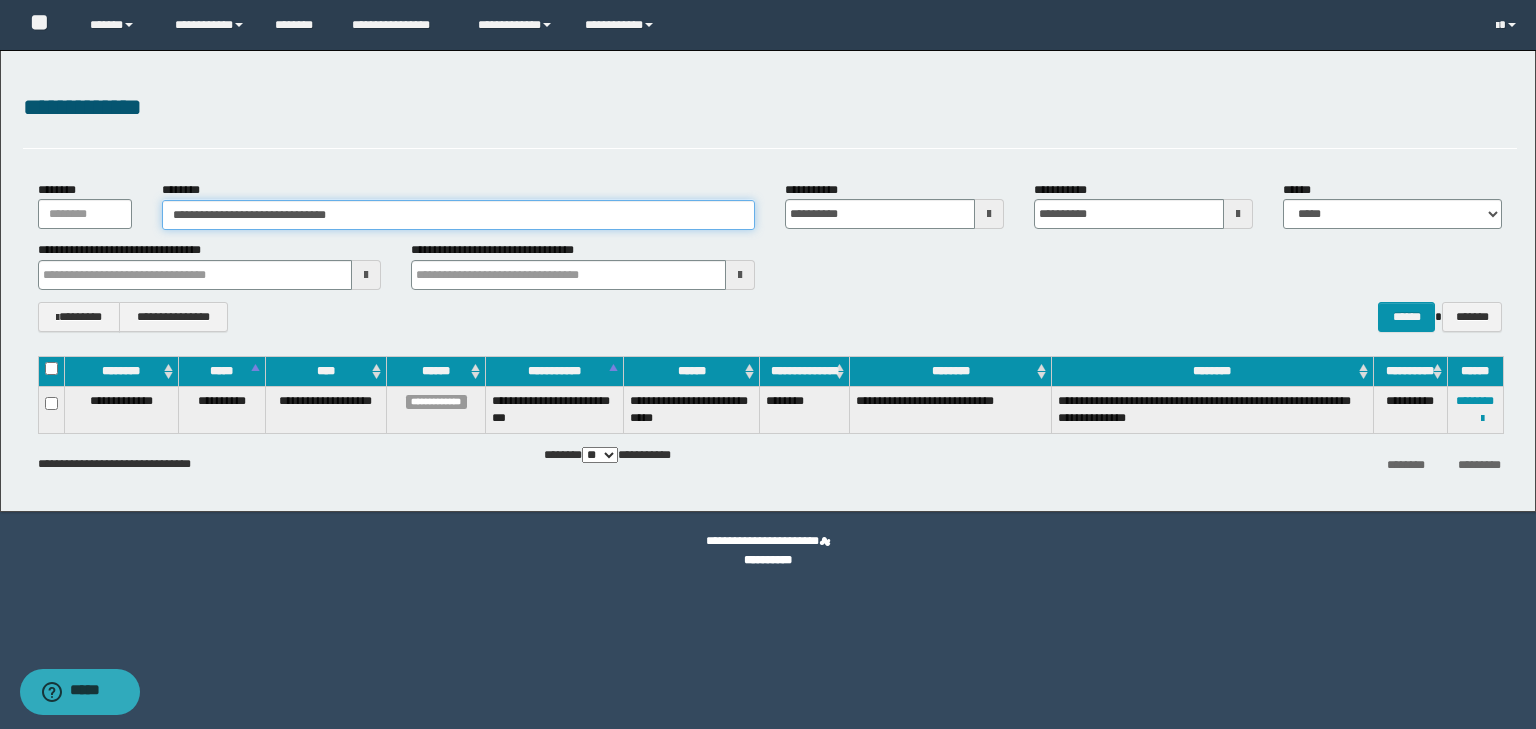 type on "**********" 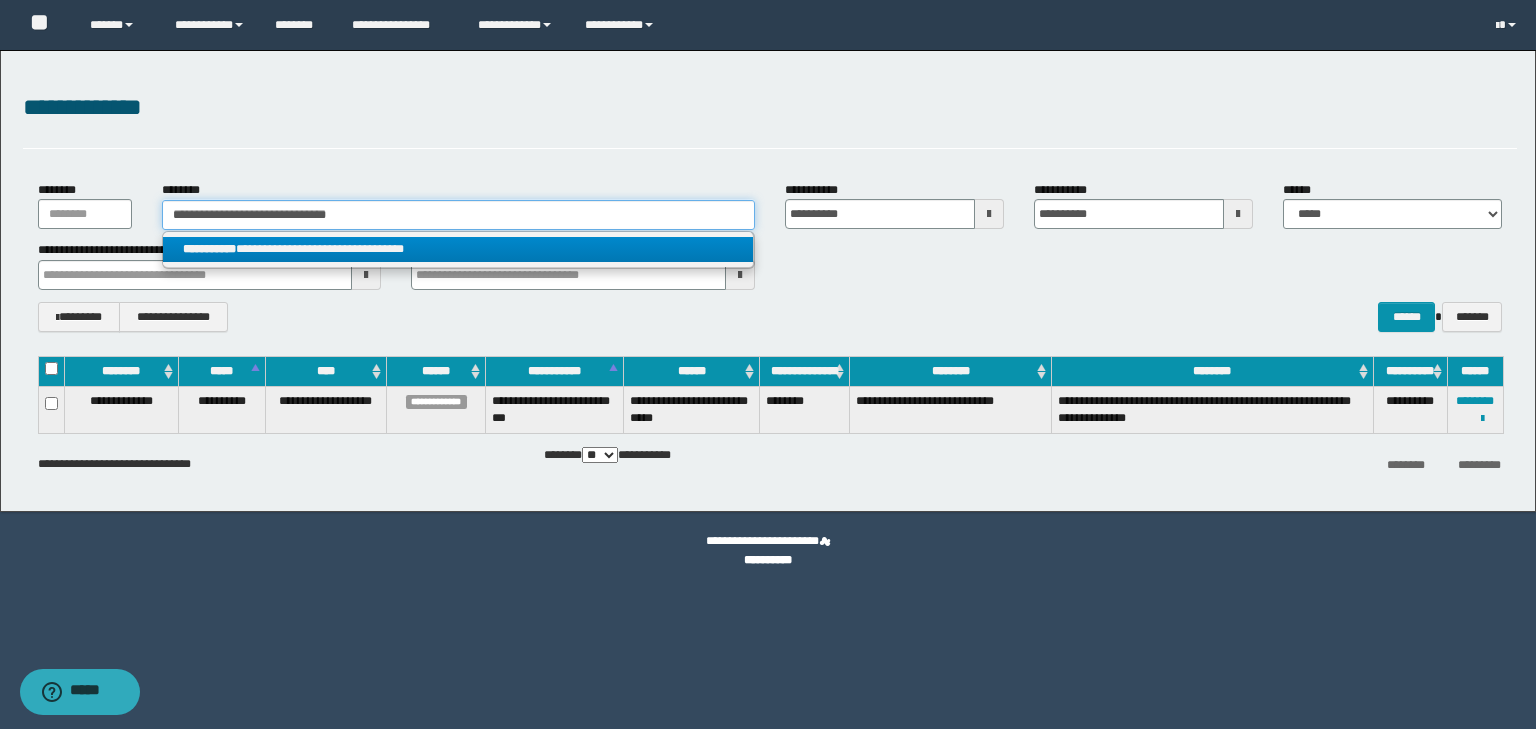 type on "**********" 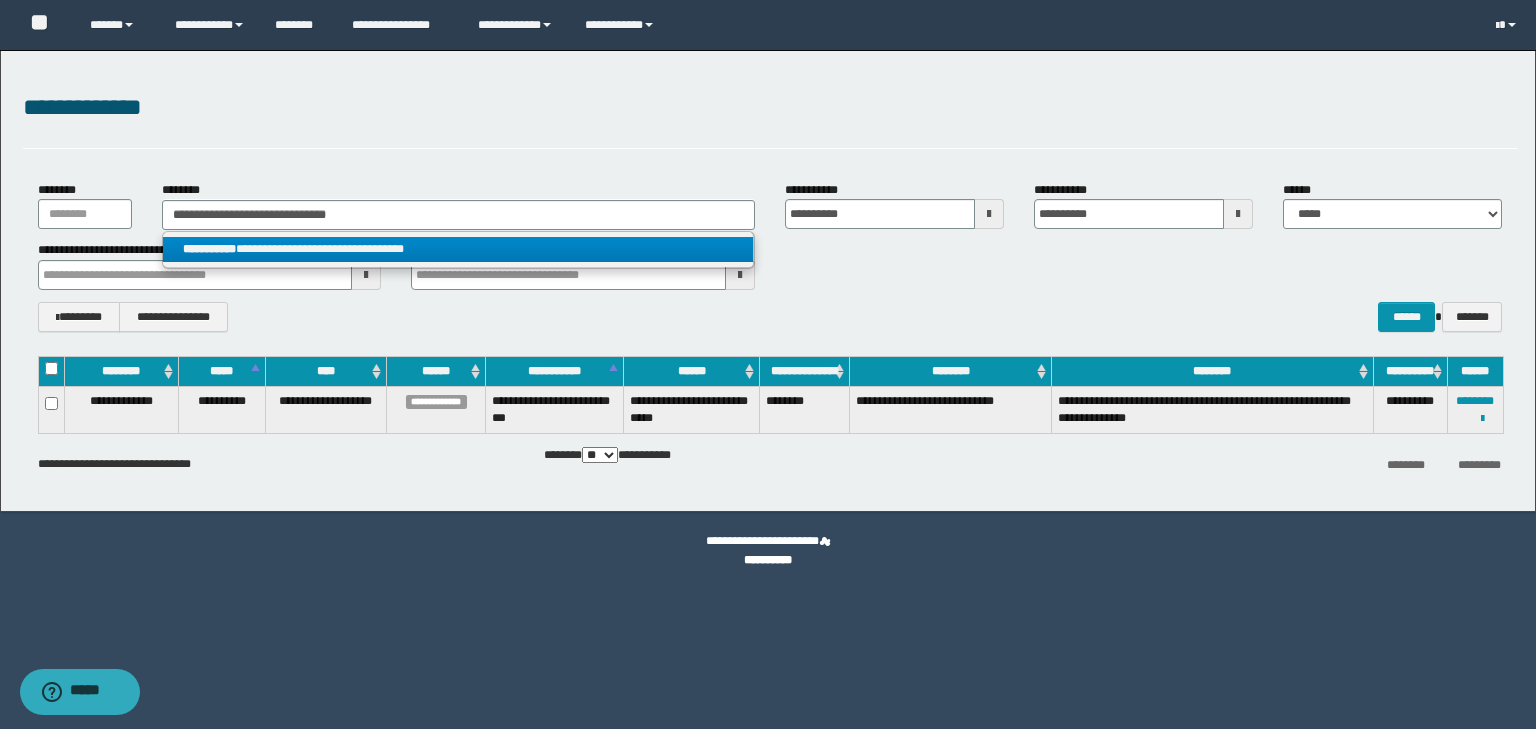 click on "**********" at bounding box center [458, 249] 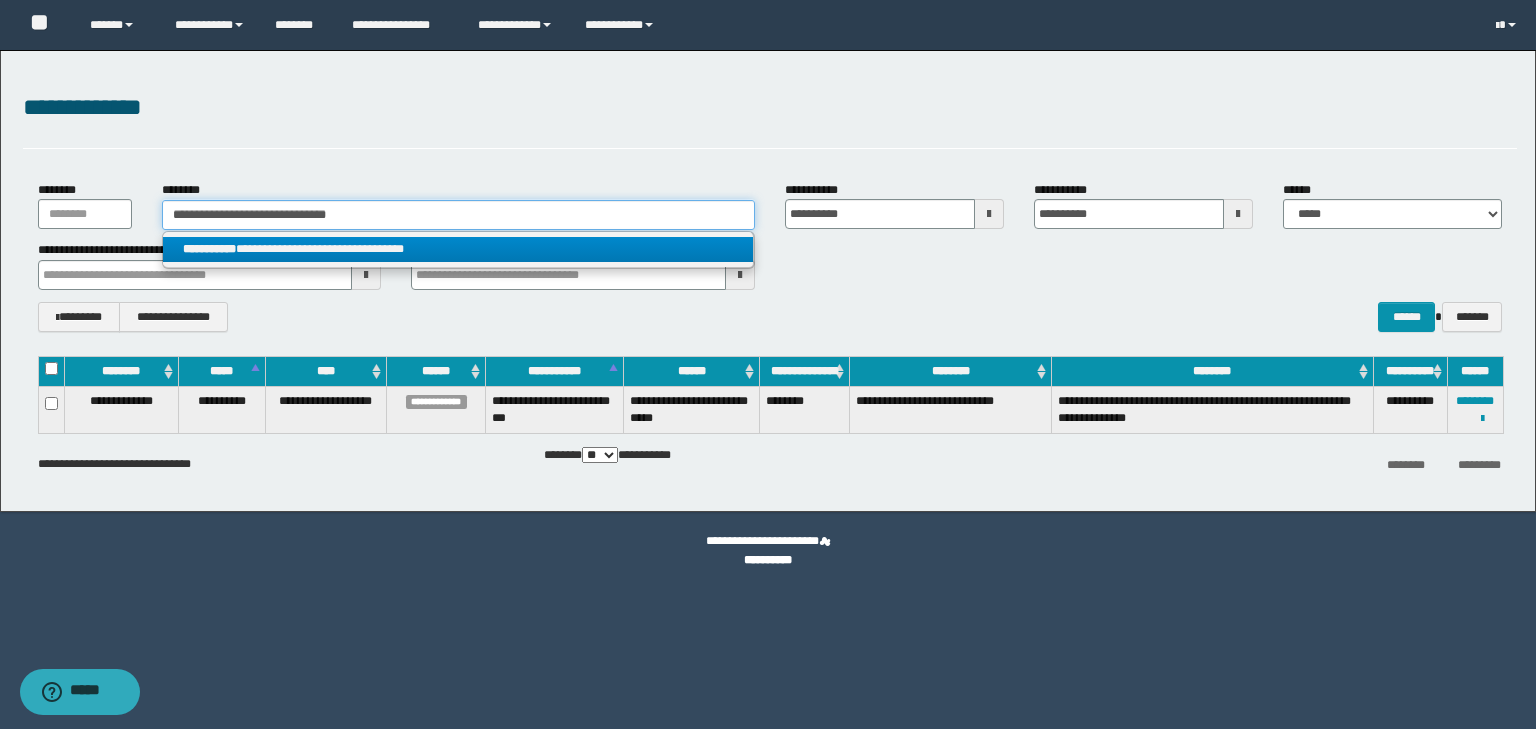 type 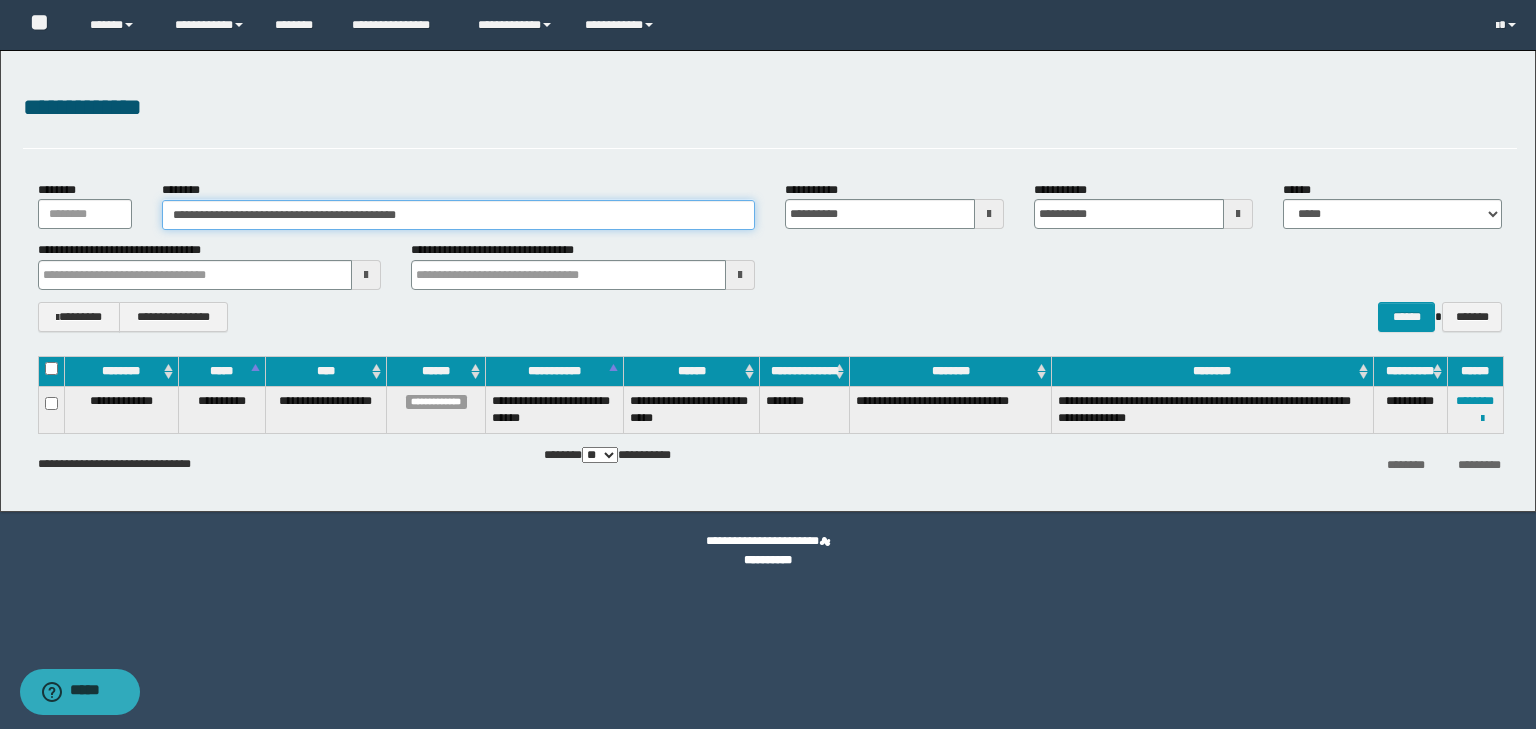 drag, startPoint x: 172, startPoint y: 216, endPoint x: 240, endPoint y: 212, distance: 68.117546 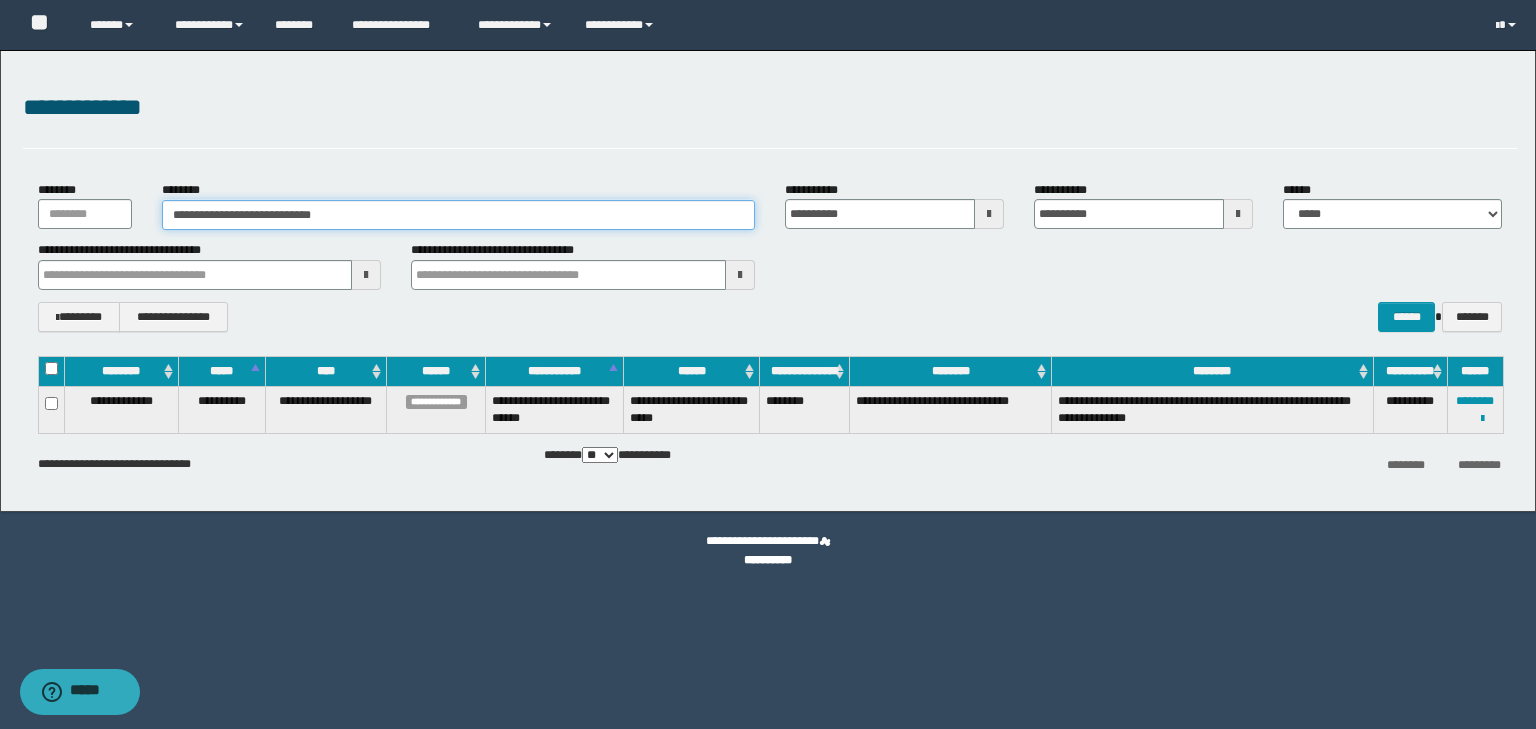 type on "**********" 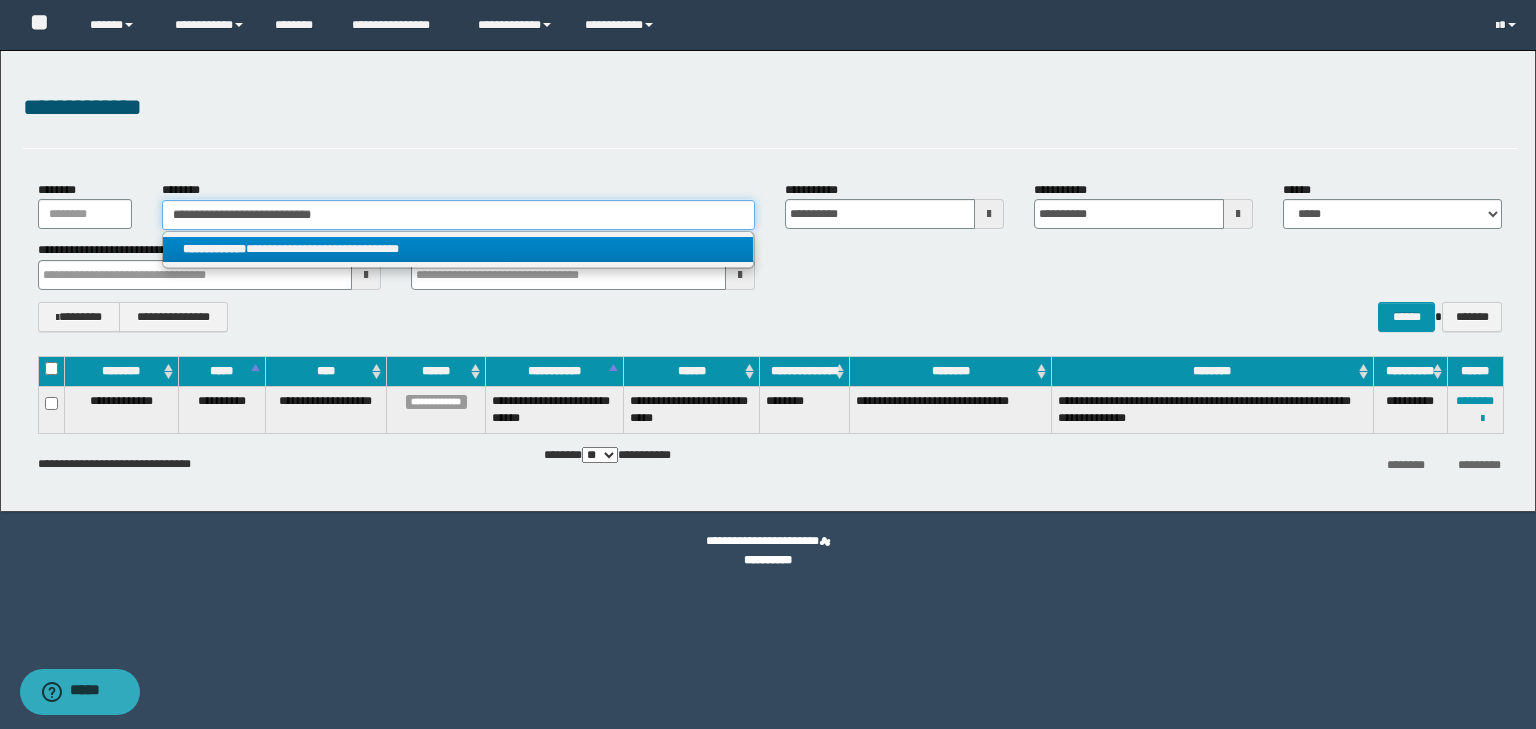 type on "**********" 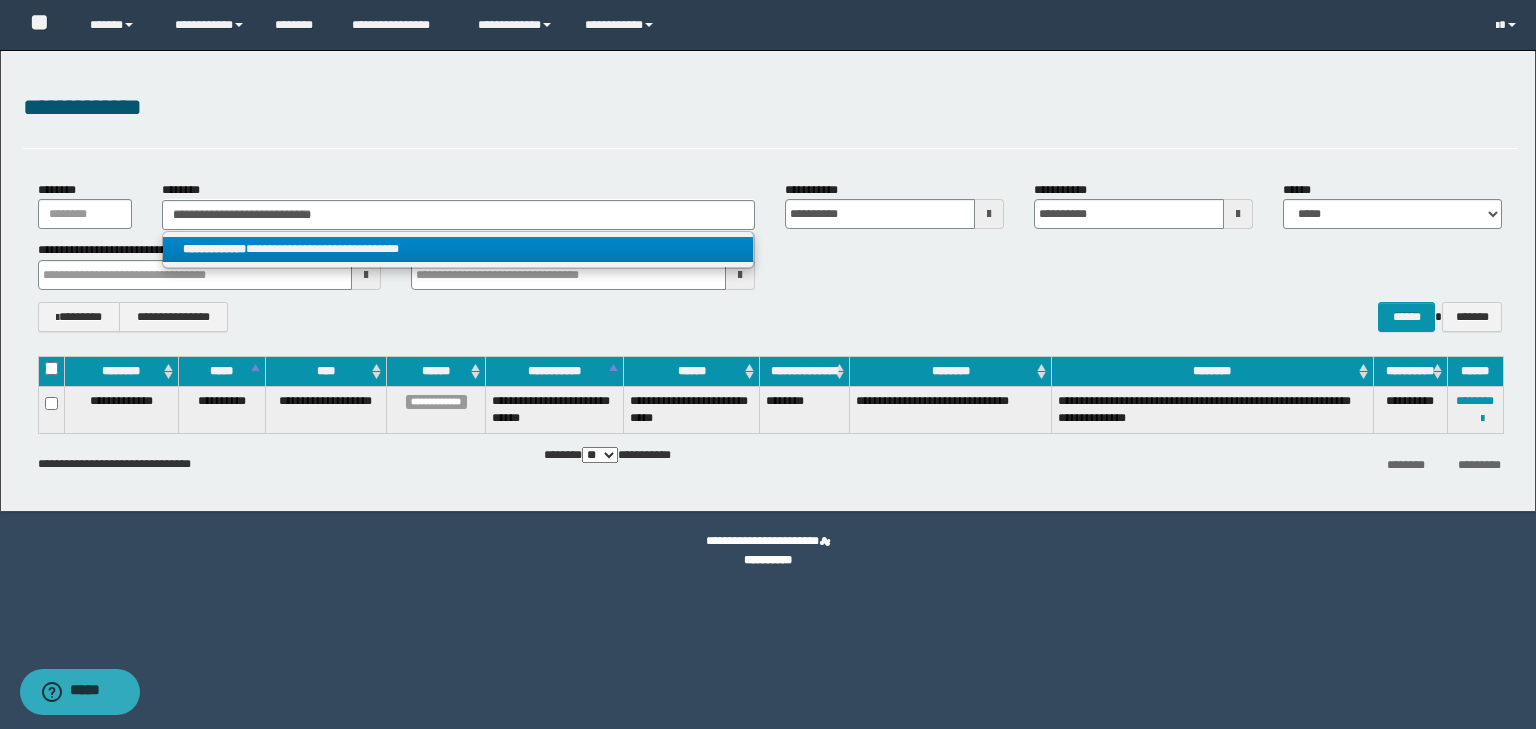 click on "**********" at bounding box center (458, 249) 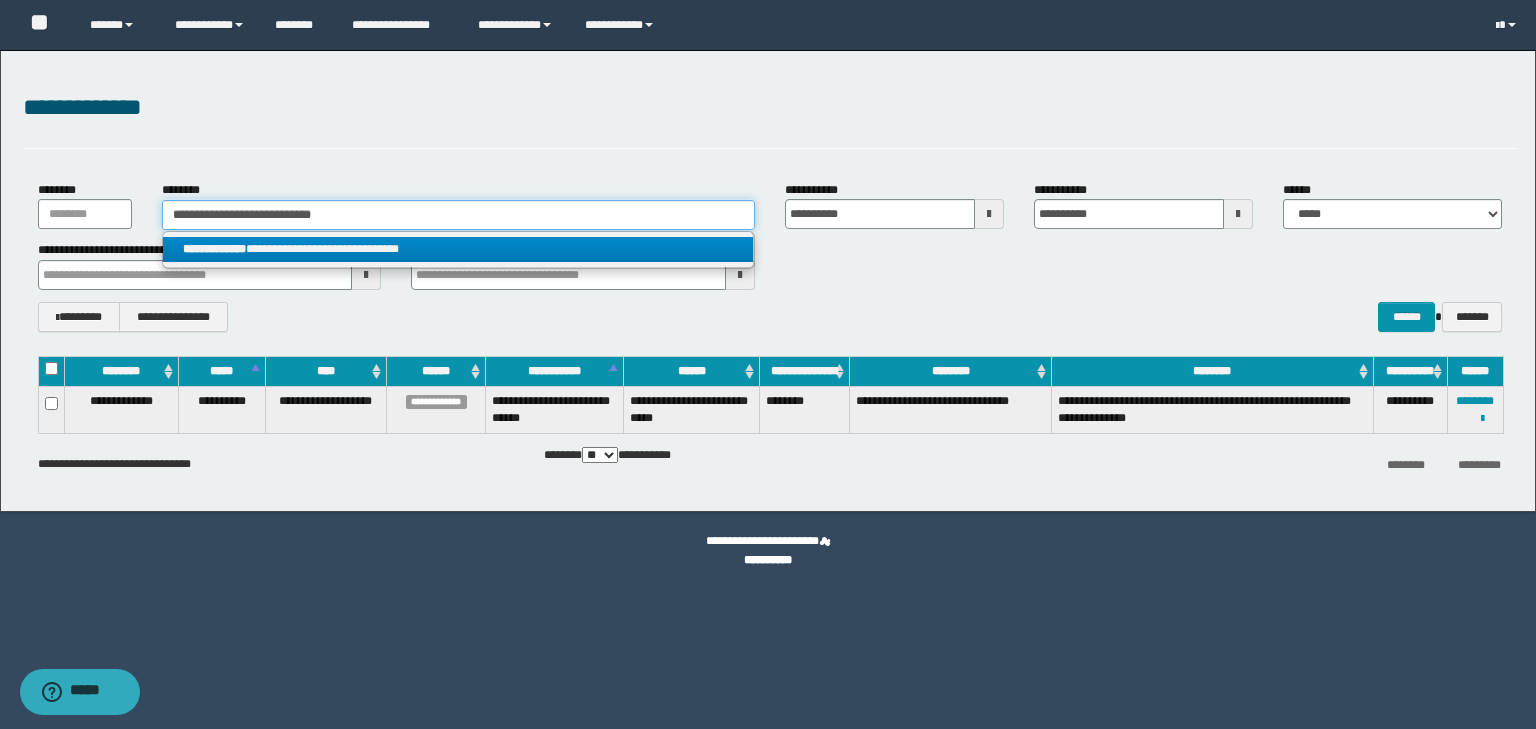 type 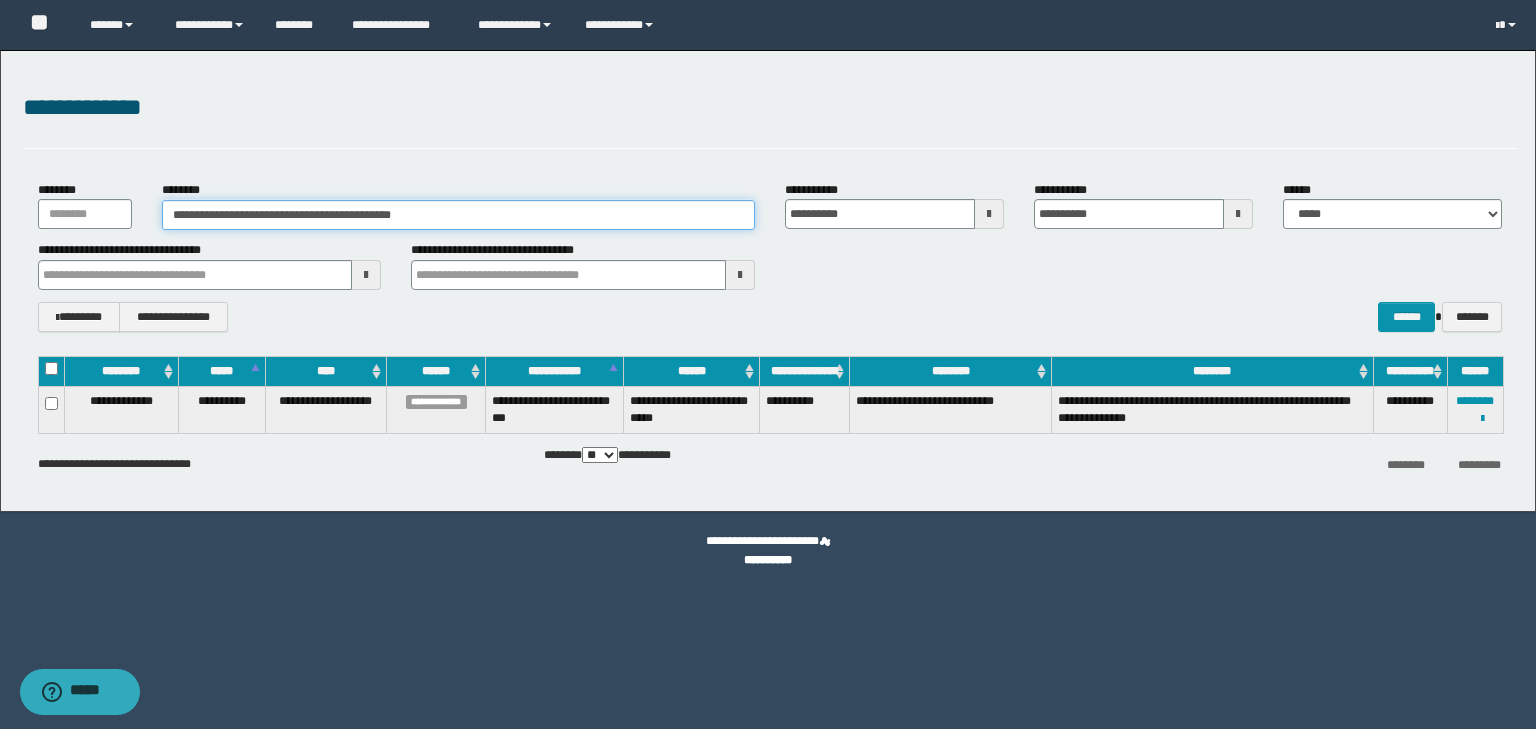 drag, startPoint x: 192, startPoint y: 212, endPoint x: 252, endPoint y: 213, distance: 60.00833 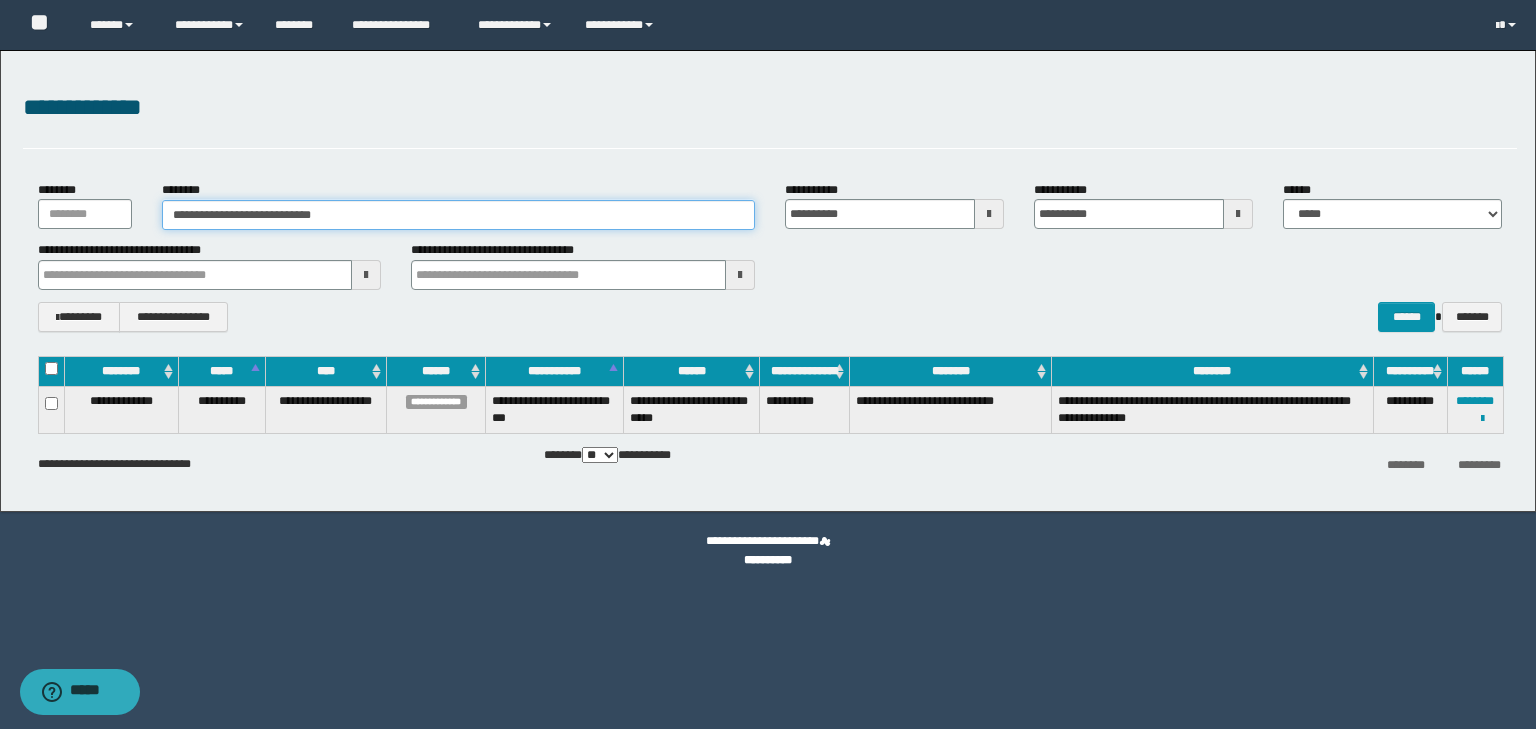 type on "**********" 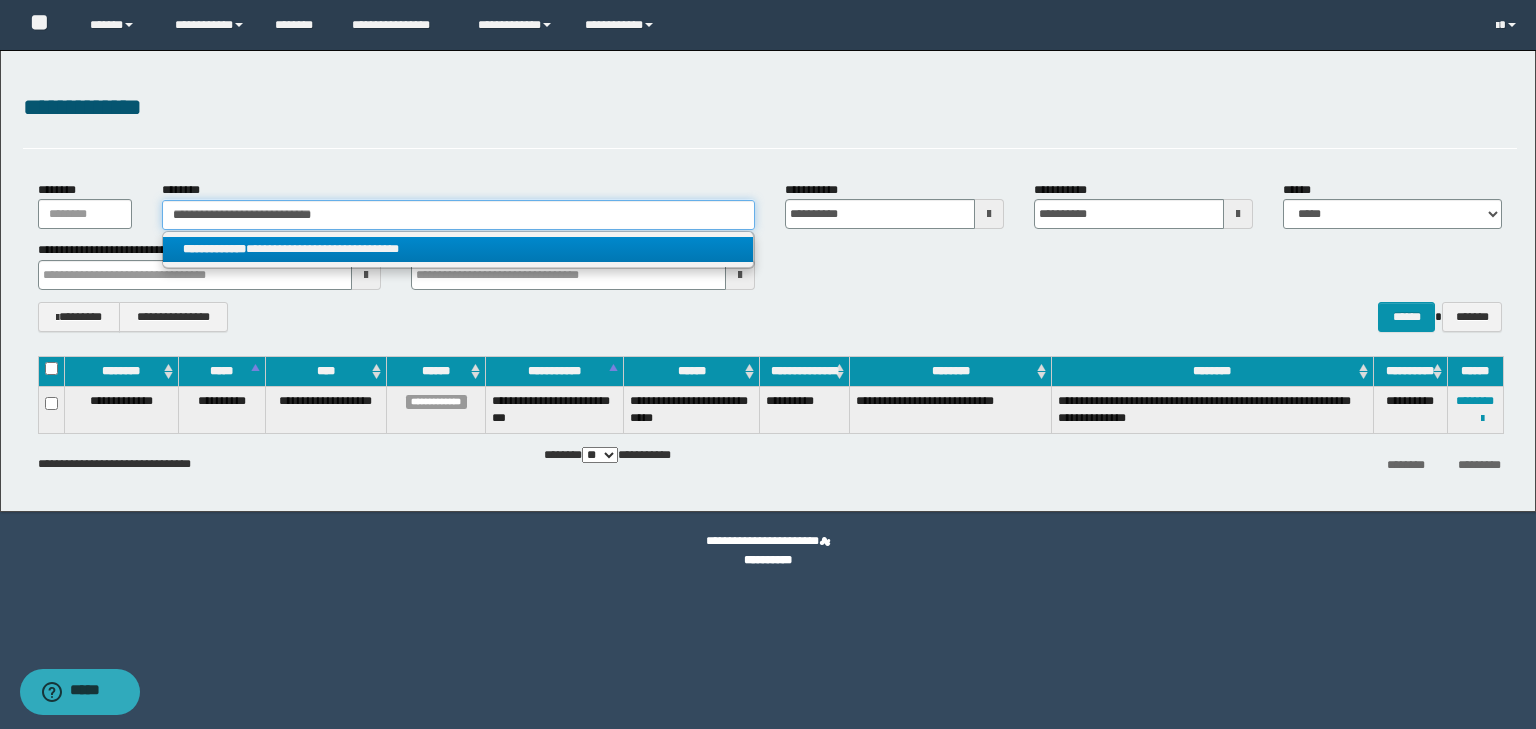 type on "**********" 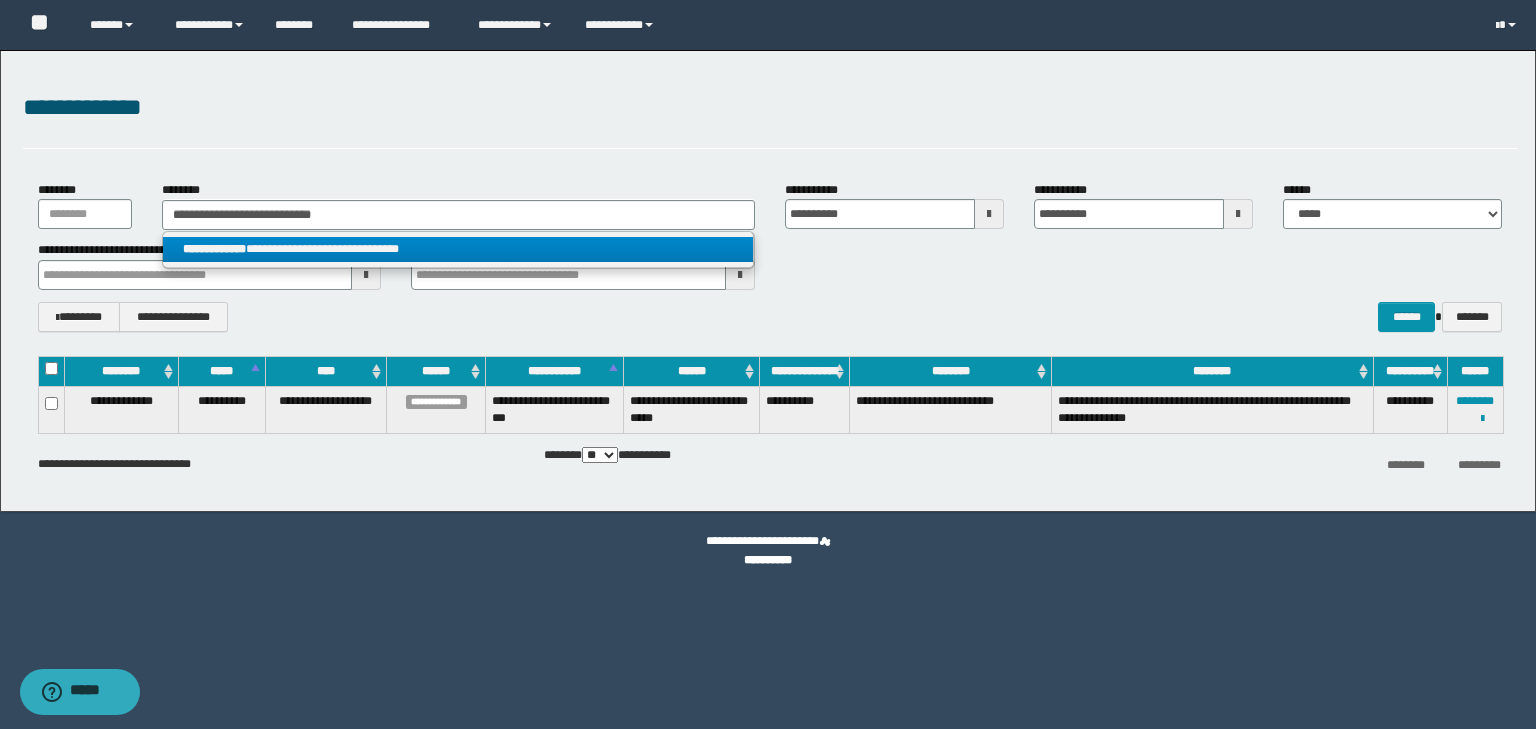 click on "**********" at bounding box center (458, 249) 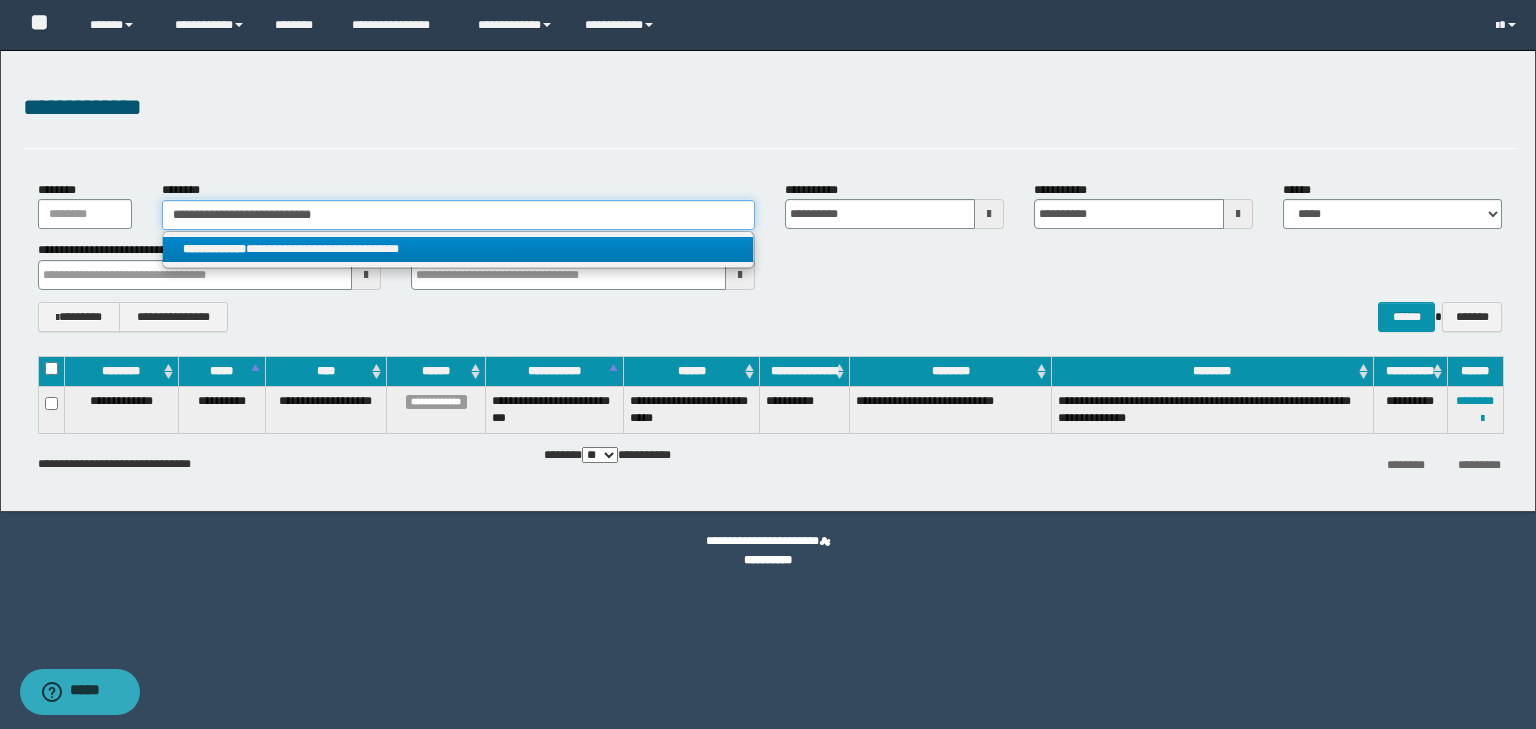 type 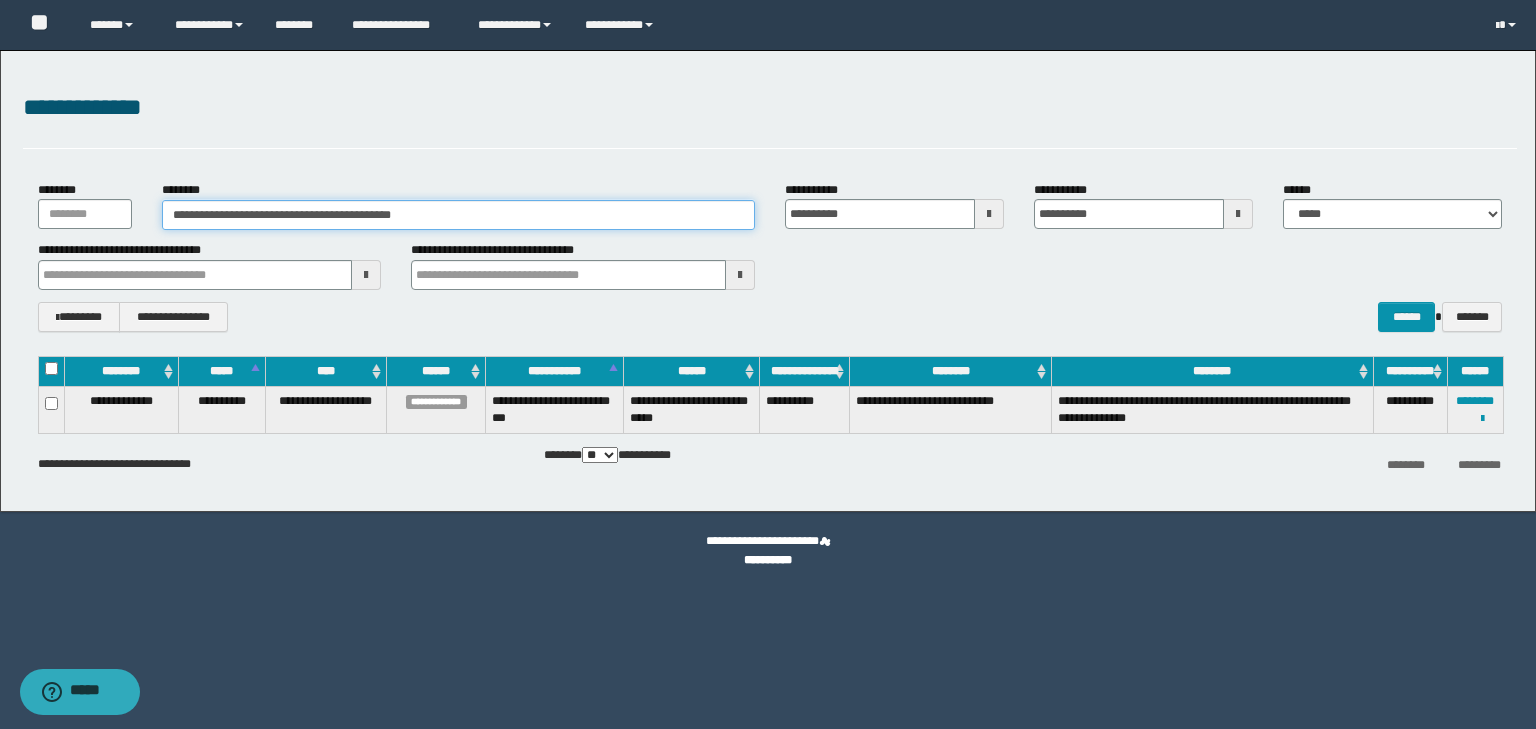 drag, startPoint x: 172, startPoint y: 213, endPoint x: 256, endPoint y: 211, distance: 84.0238 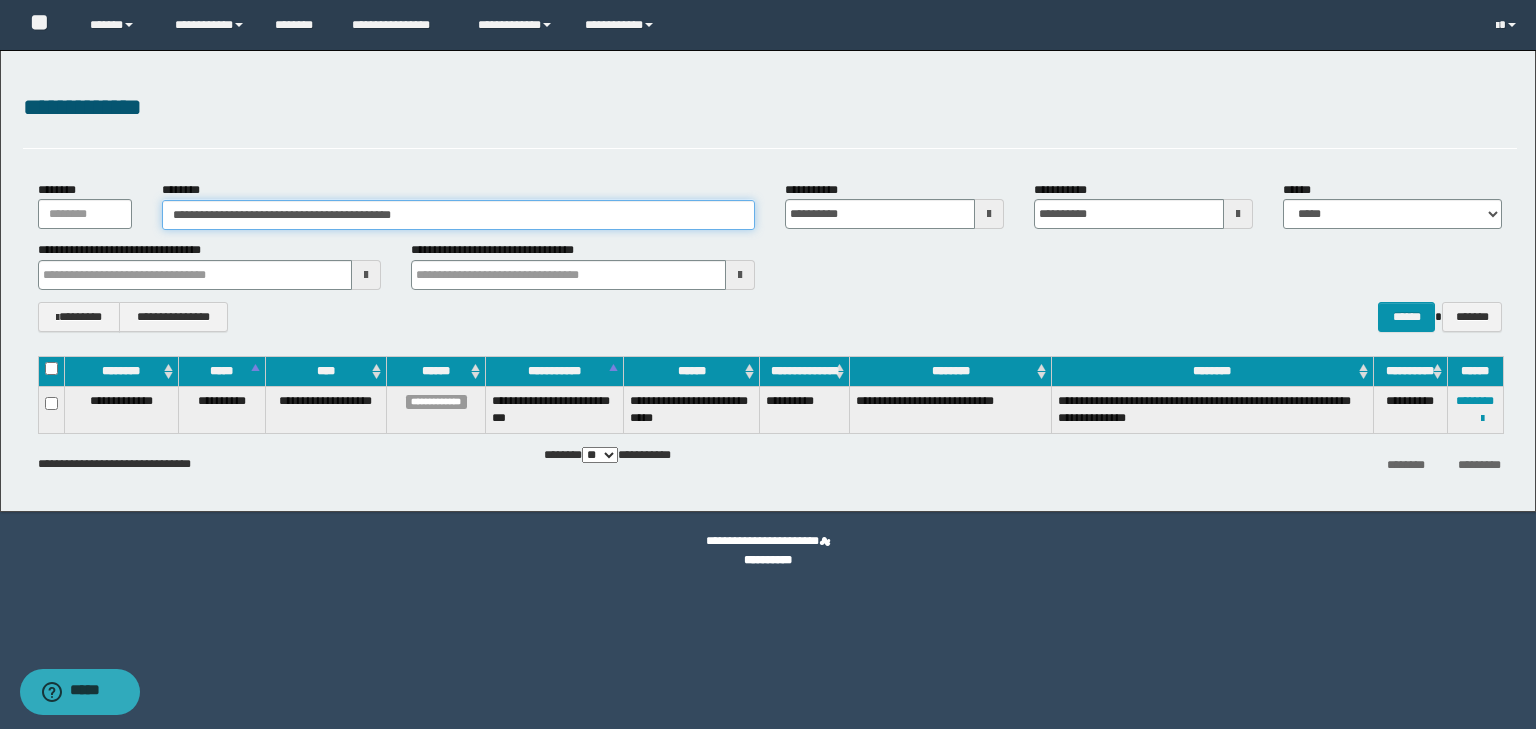 drag, startPoint x: 418, startPoint y: 208, endPoint x: 45, endPoint y: 236, distance: 374.04947 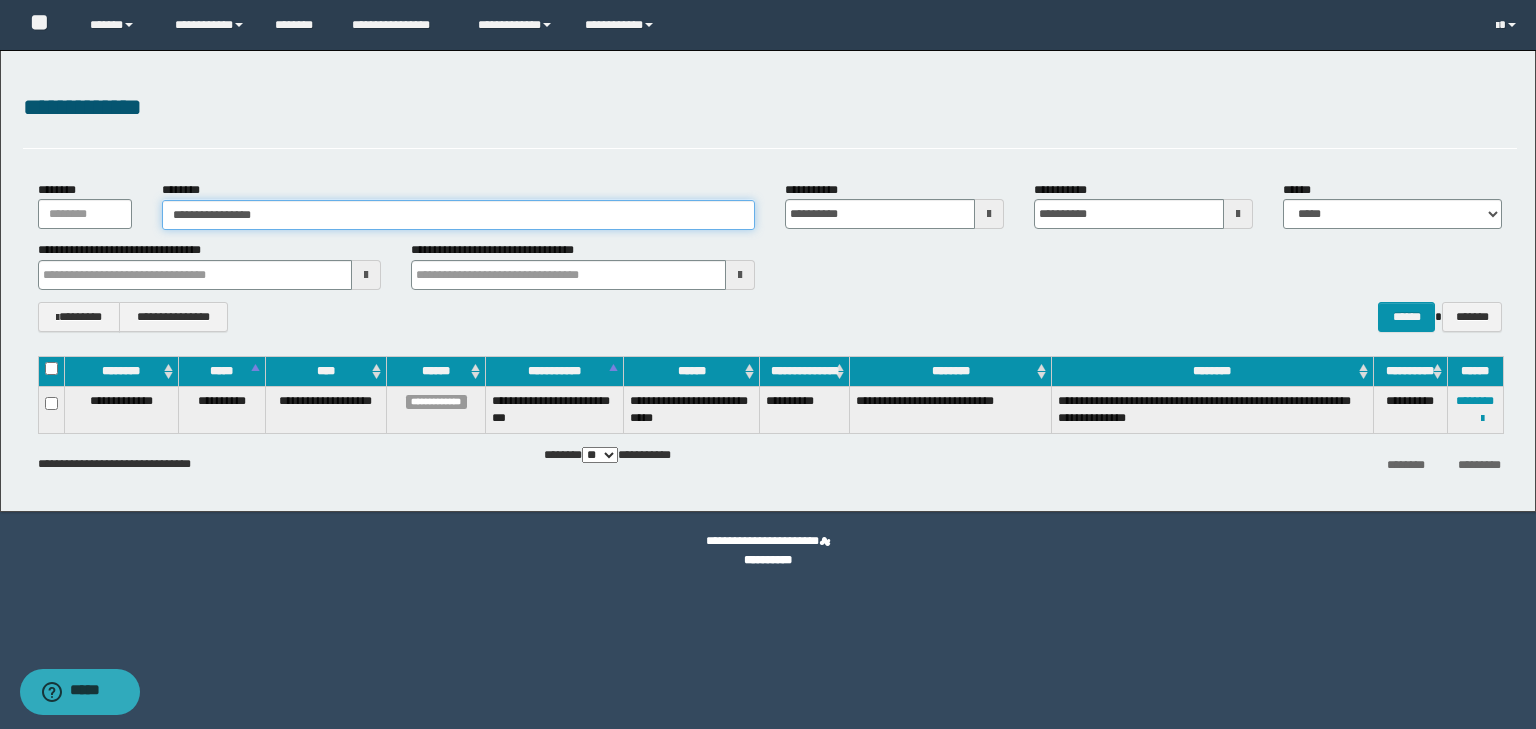 type on "**********" 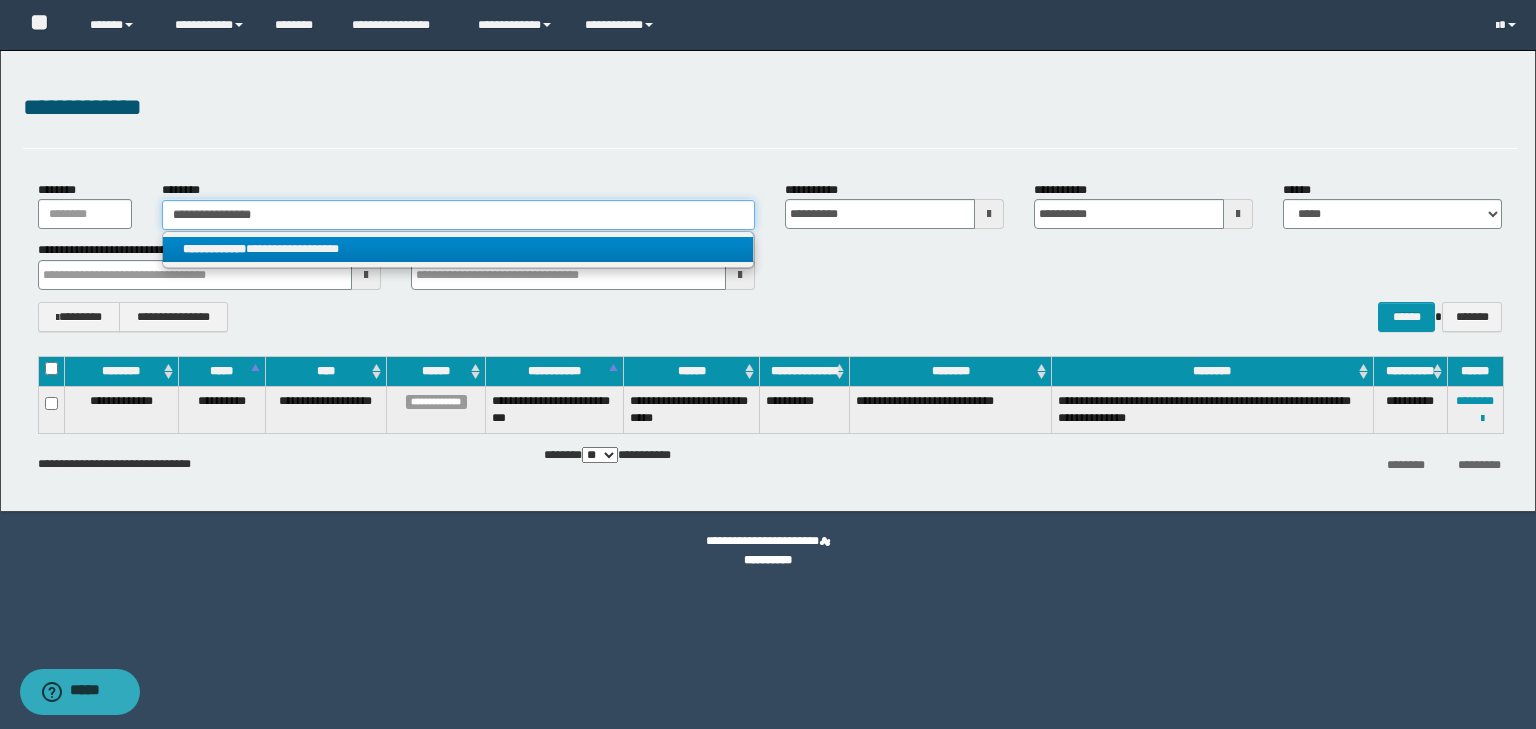 type on "**********" 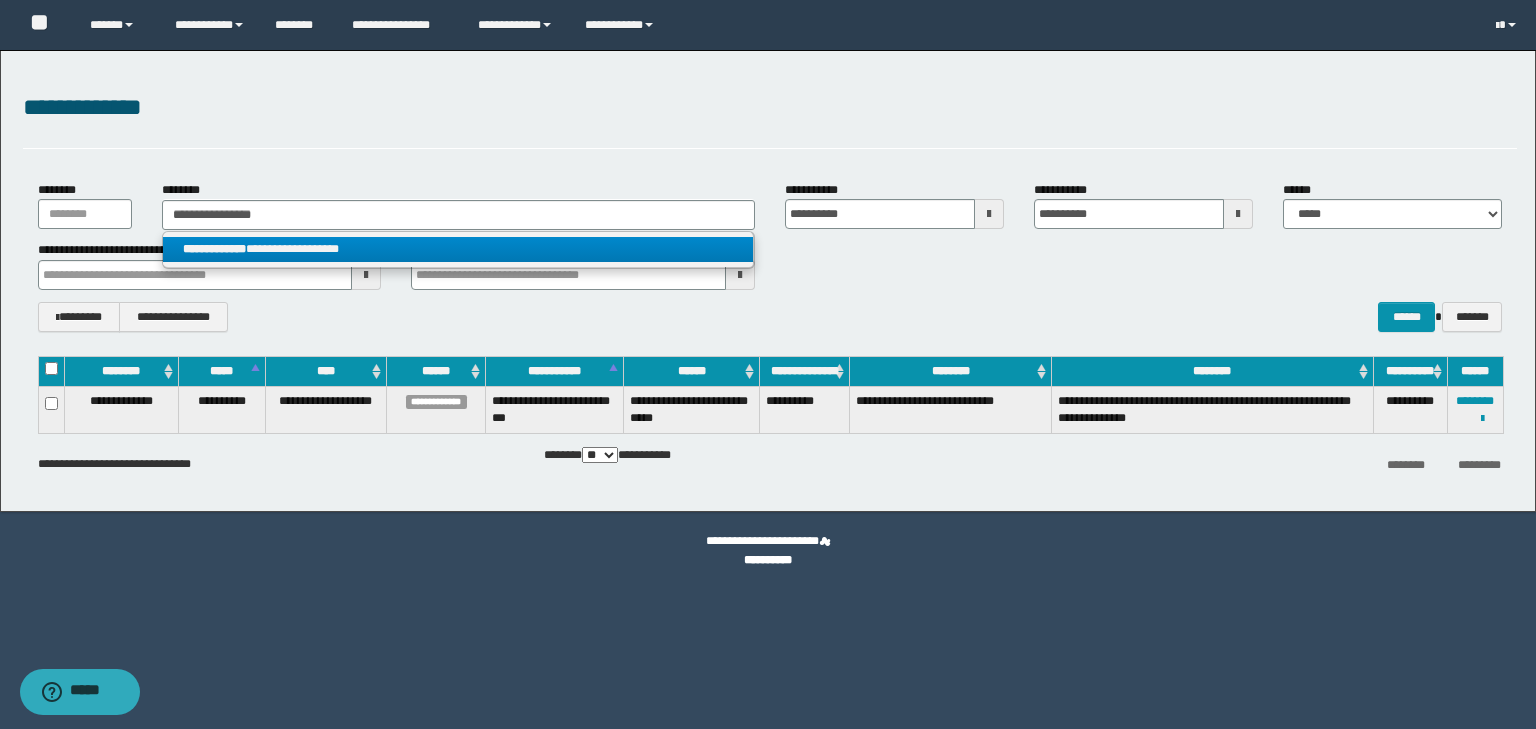 click on "**********" at bounding box center (458, 249) 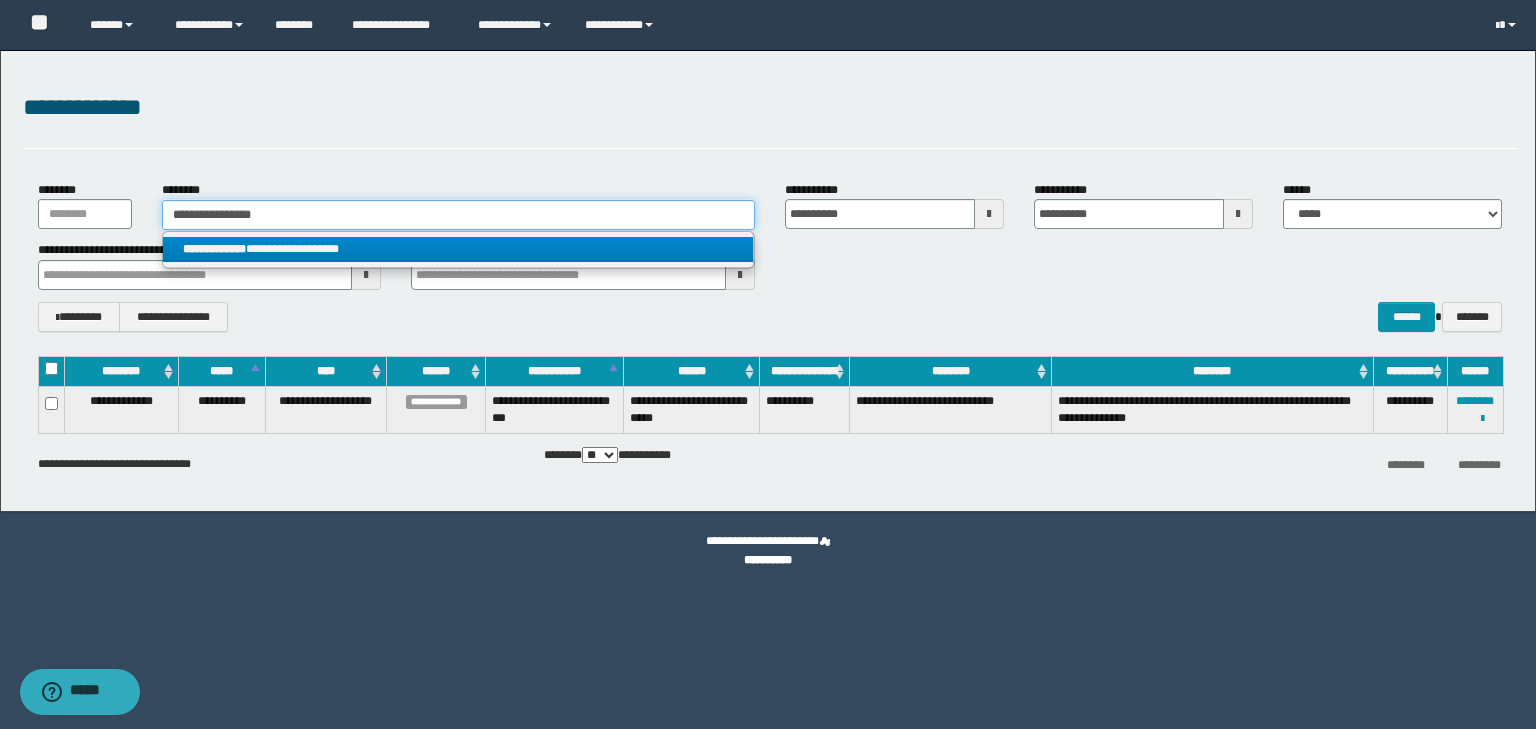 type 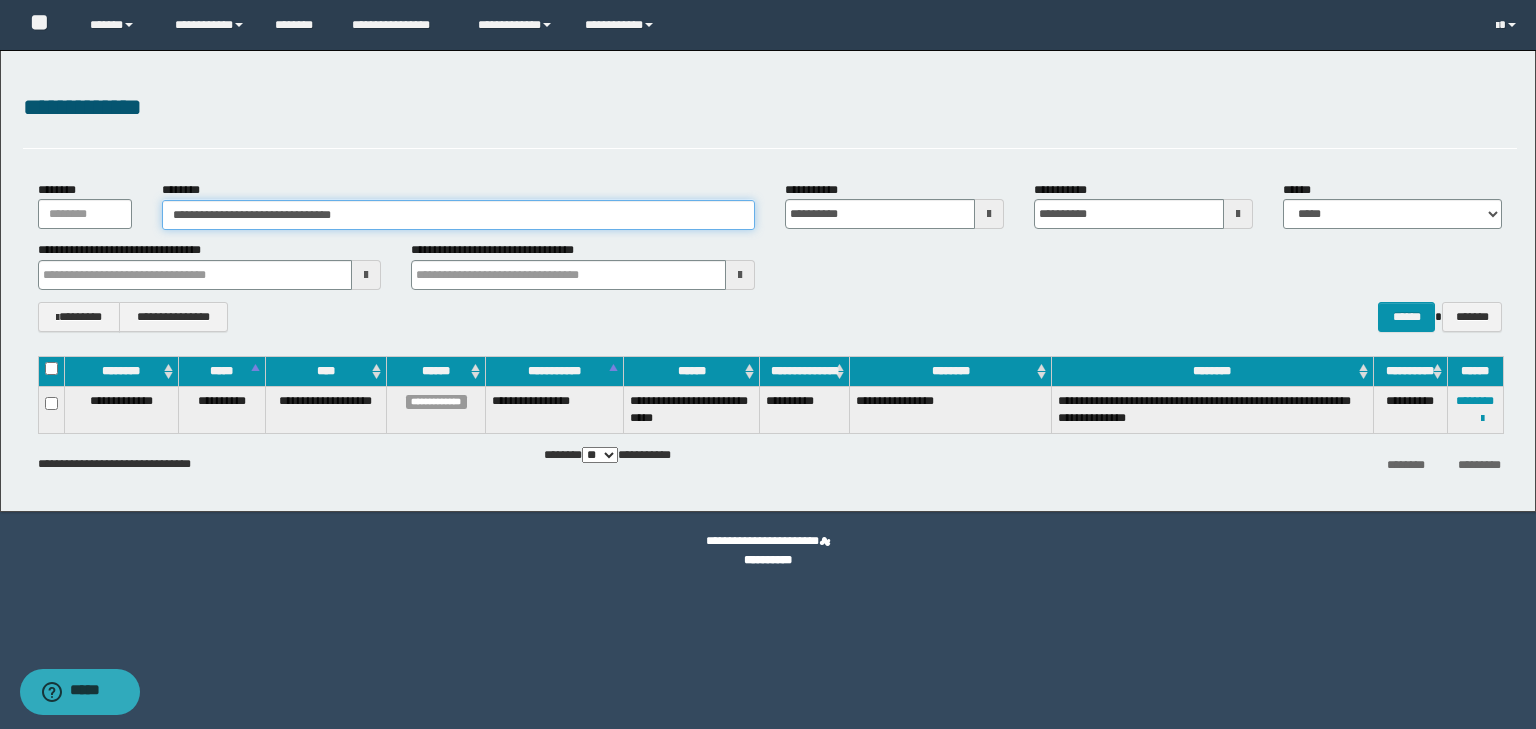 drag, startPoint x: 173, startPoint y: 213, endPoint x: 257, endPoint y: 212, distance: 84.00595 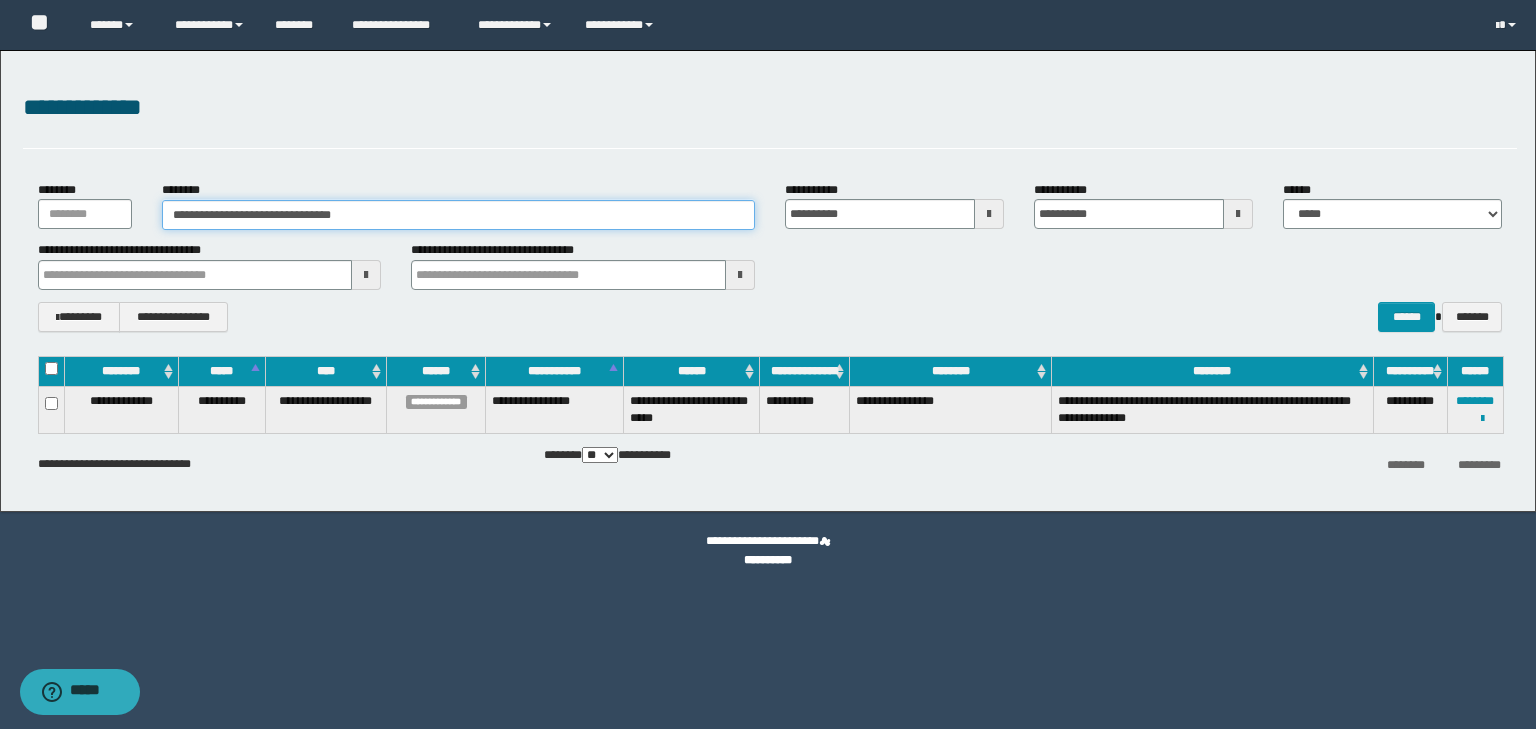 drag, startPoint x: 373, startPoint y: 211, endPoint x: 0, endPoint y: 237, distance: 373.90506 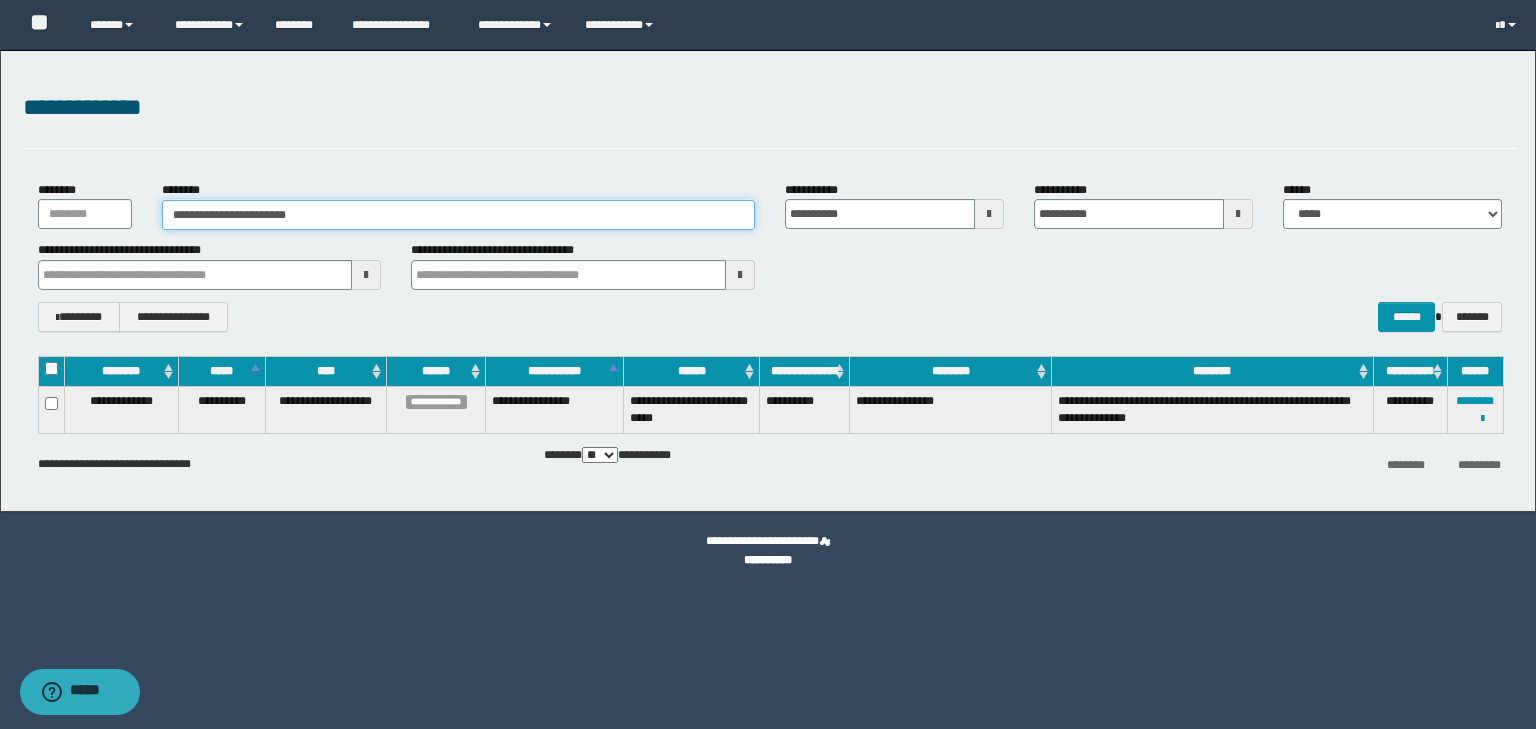 type on "**********" 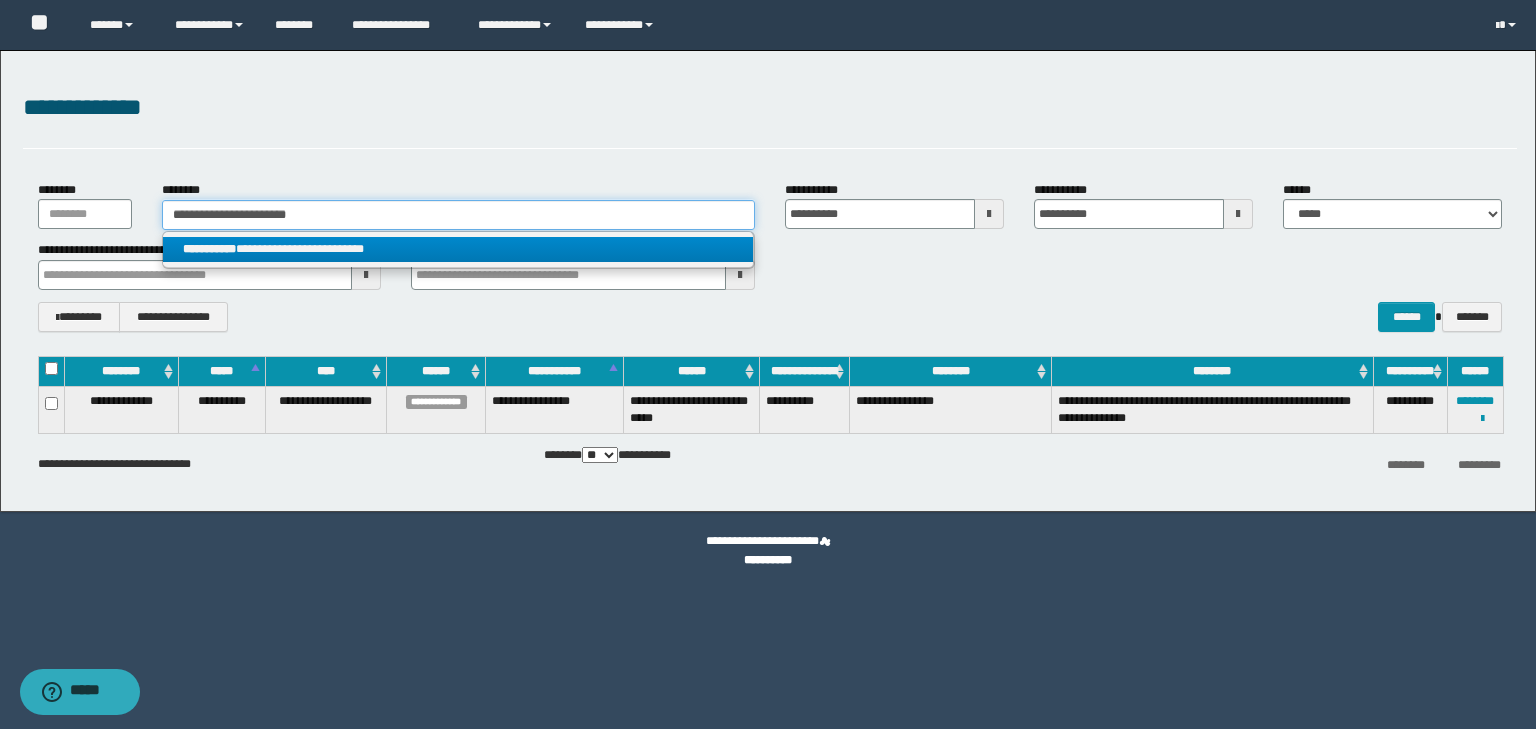 type on "**********" 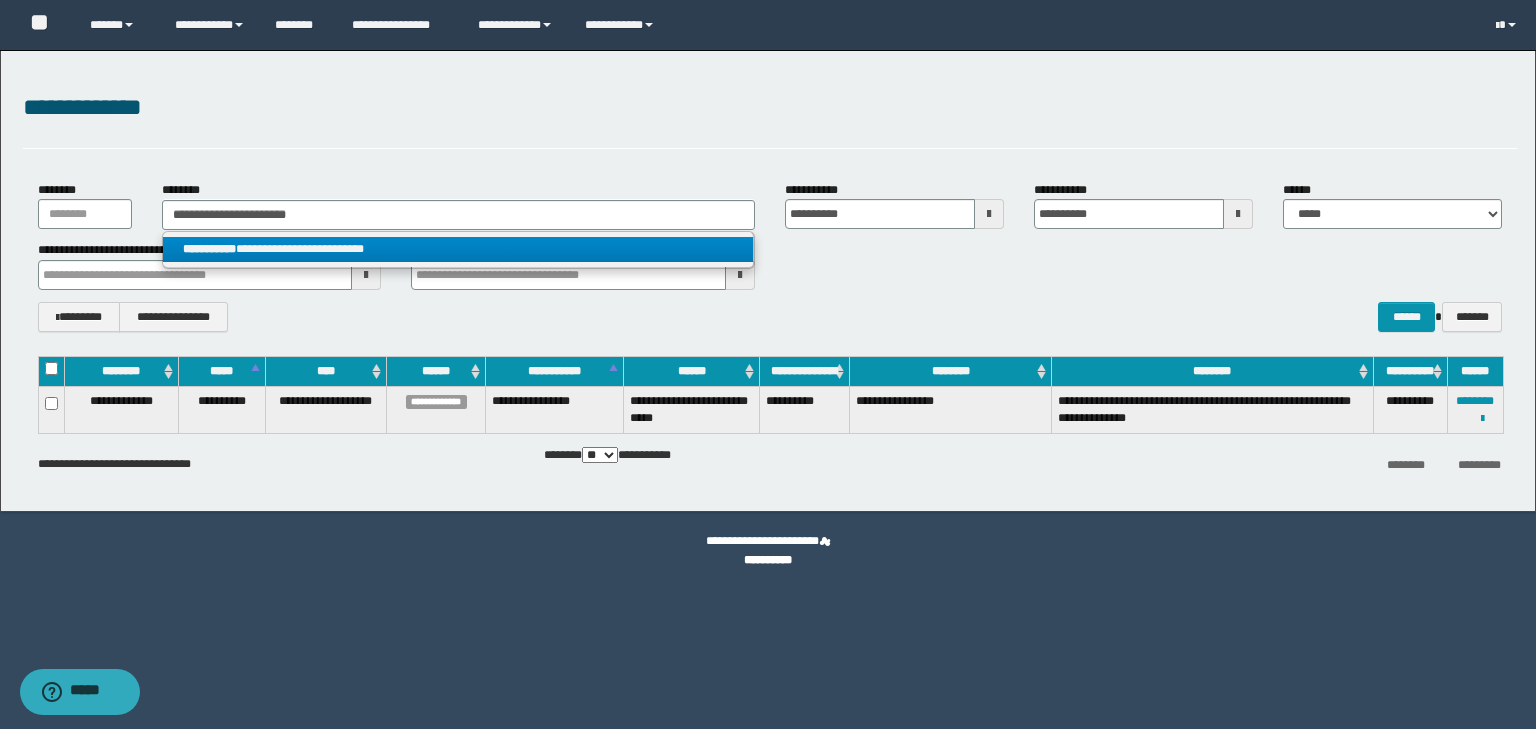 click on "**********" at bounding box center (458, 249) 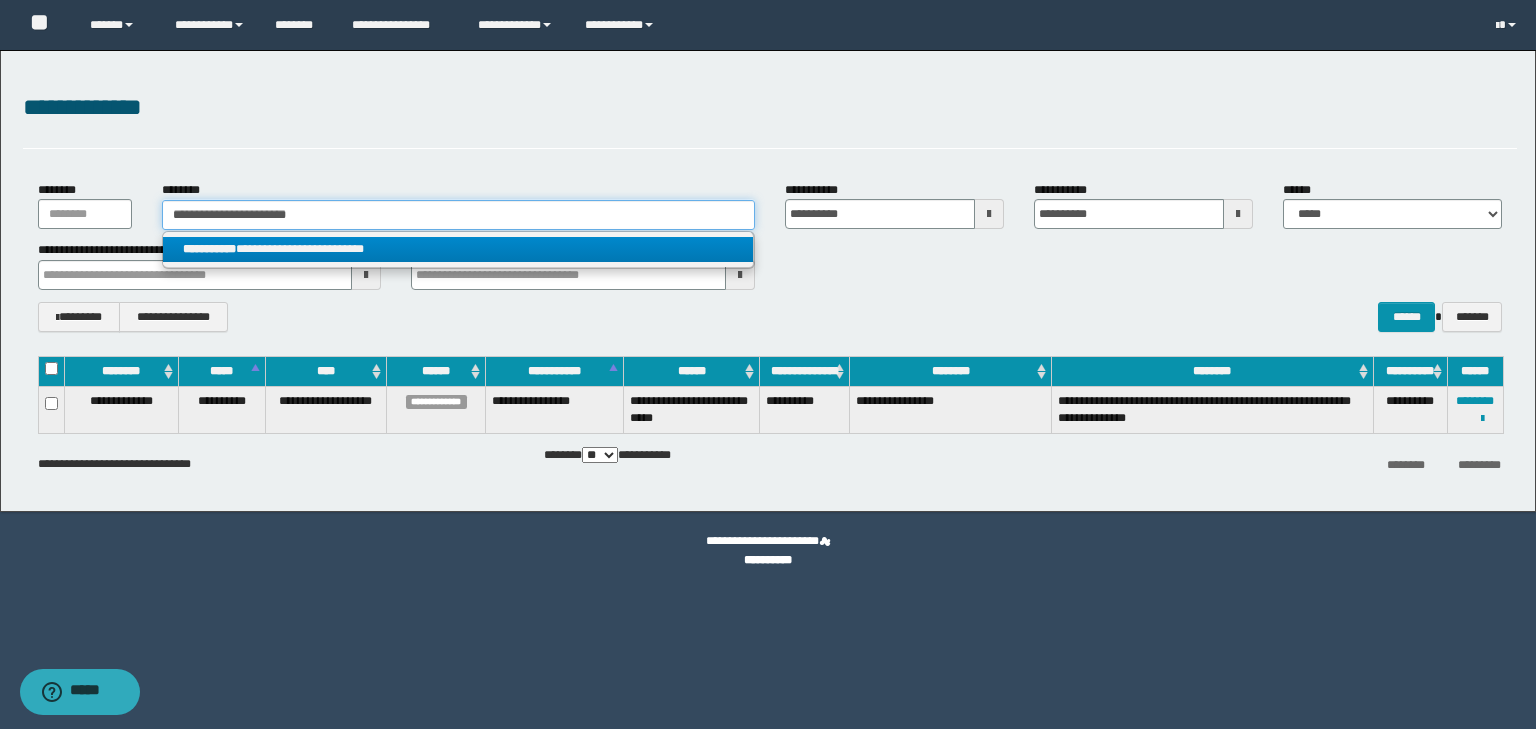 type 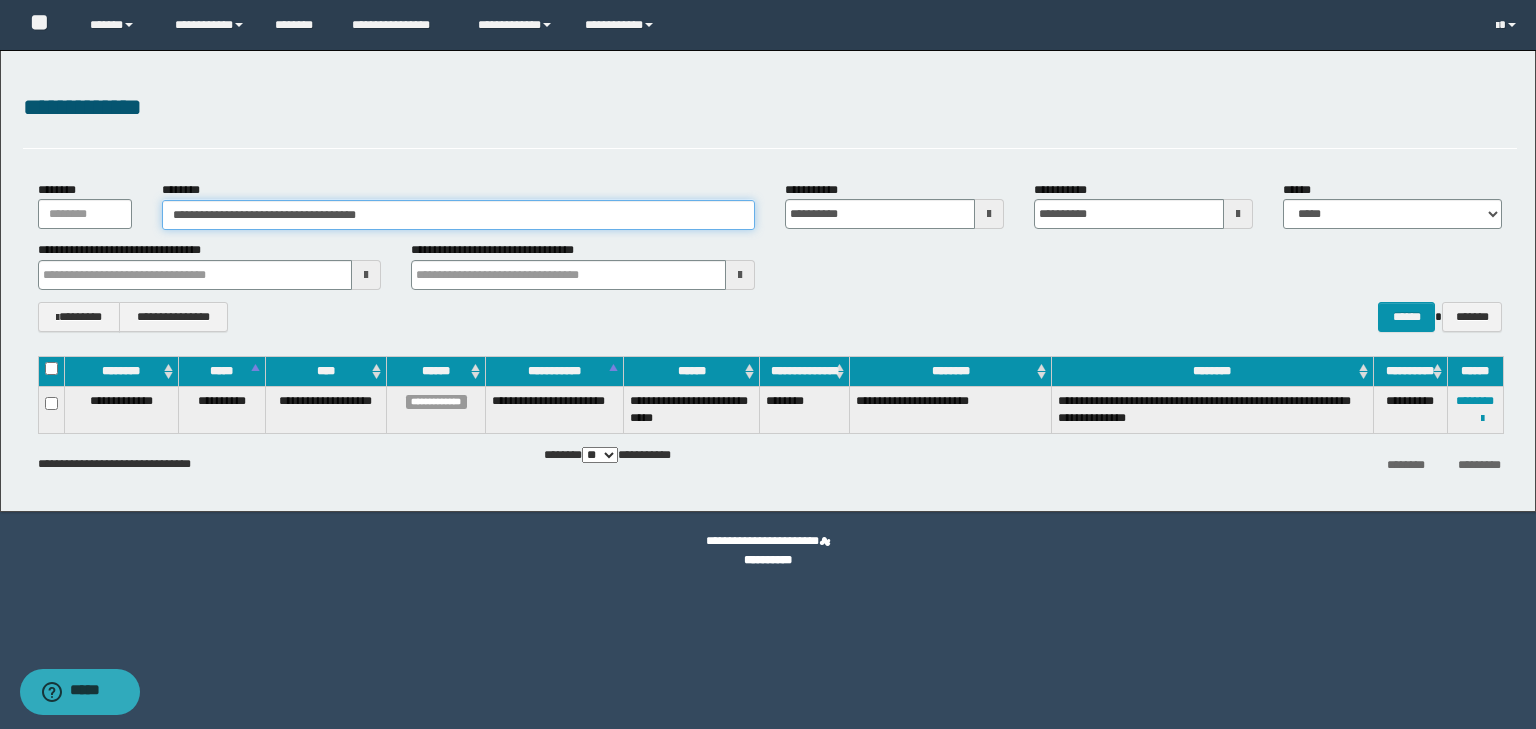 drag, startPoint x: 174, startPoint y: 212, endPoint x: 243, endPoint y: 214, distance: 69.02898 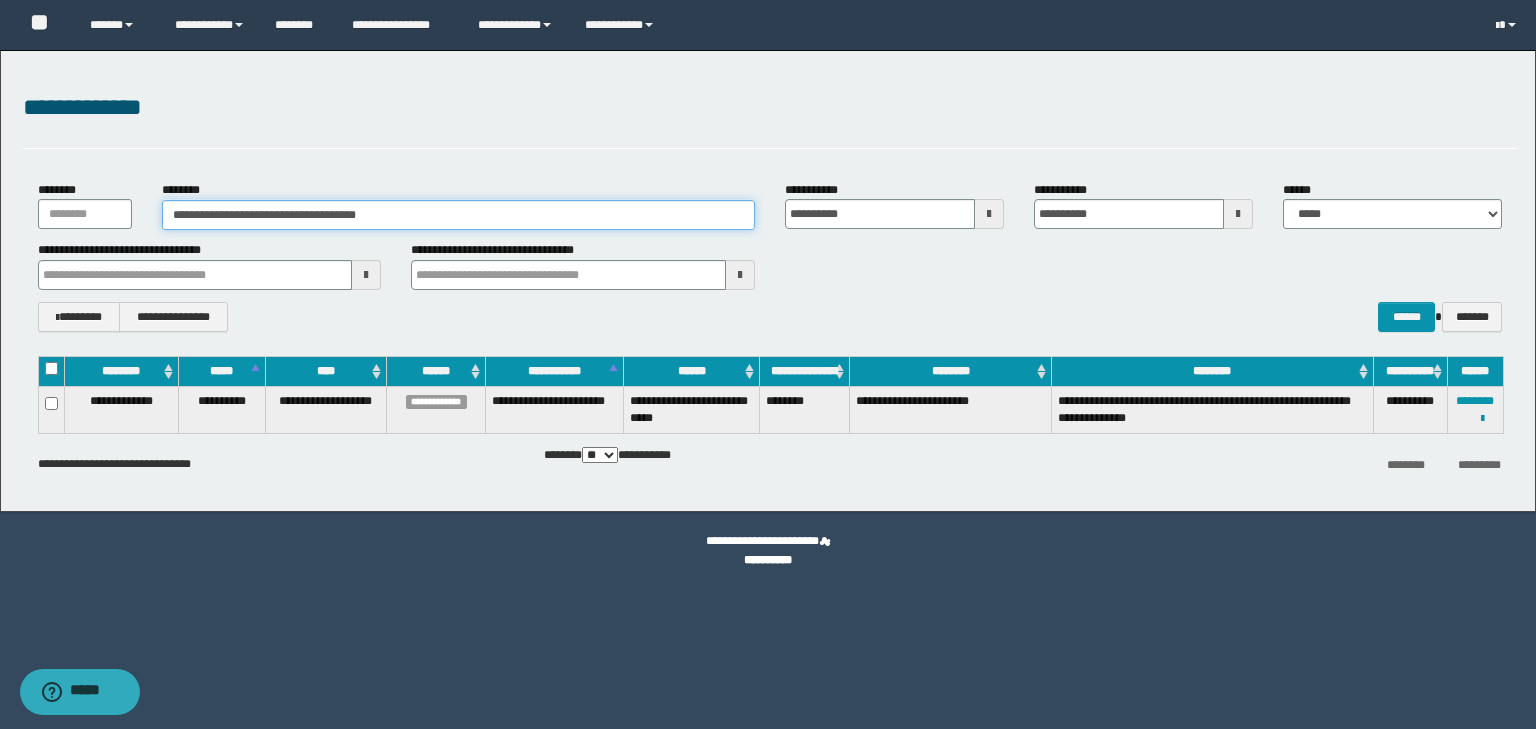 click on "**********" at bounding box center (458, 215) 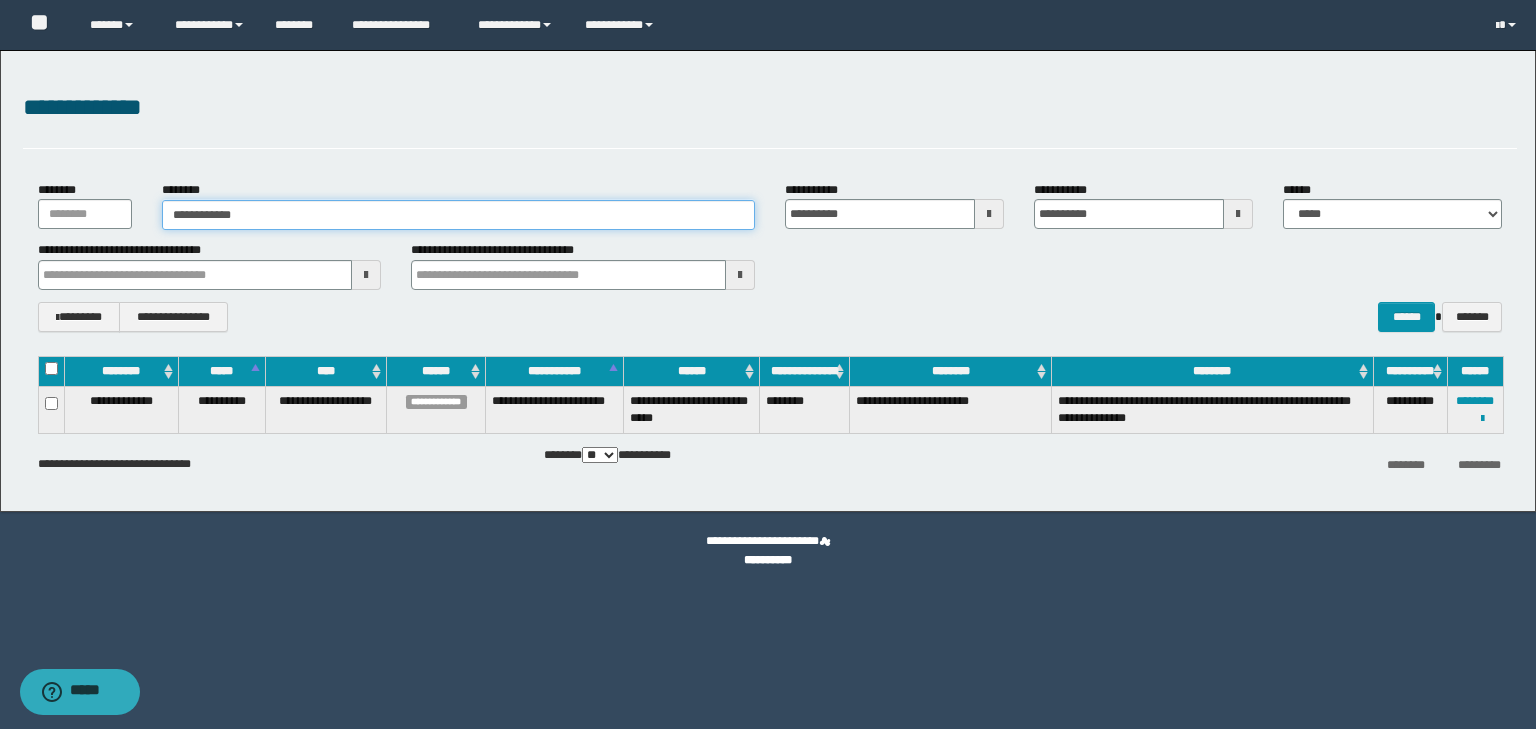 type on "**********" 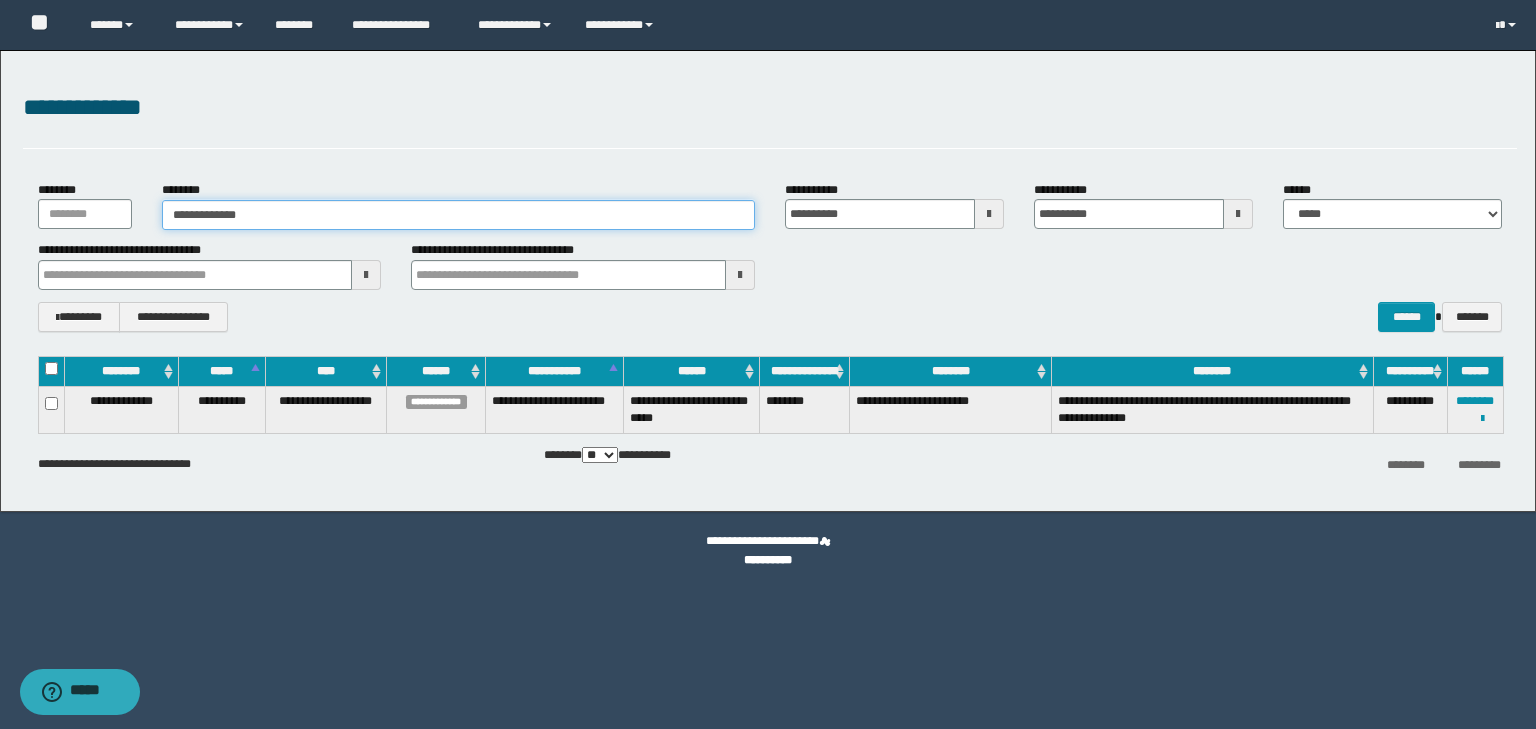 type on "**********" 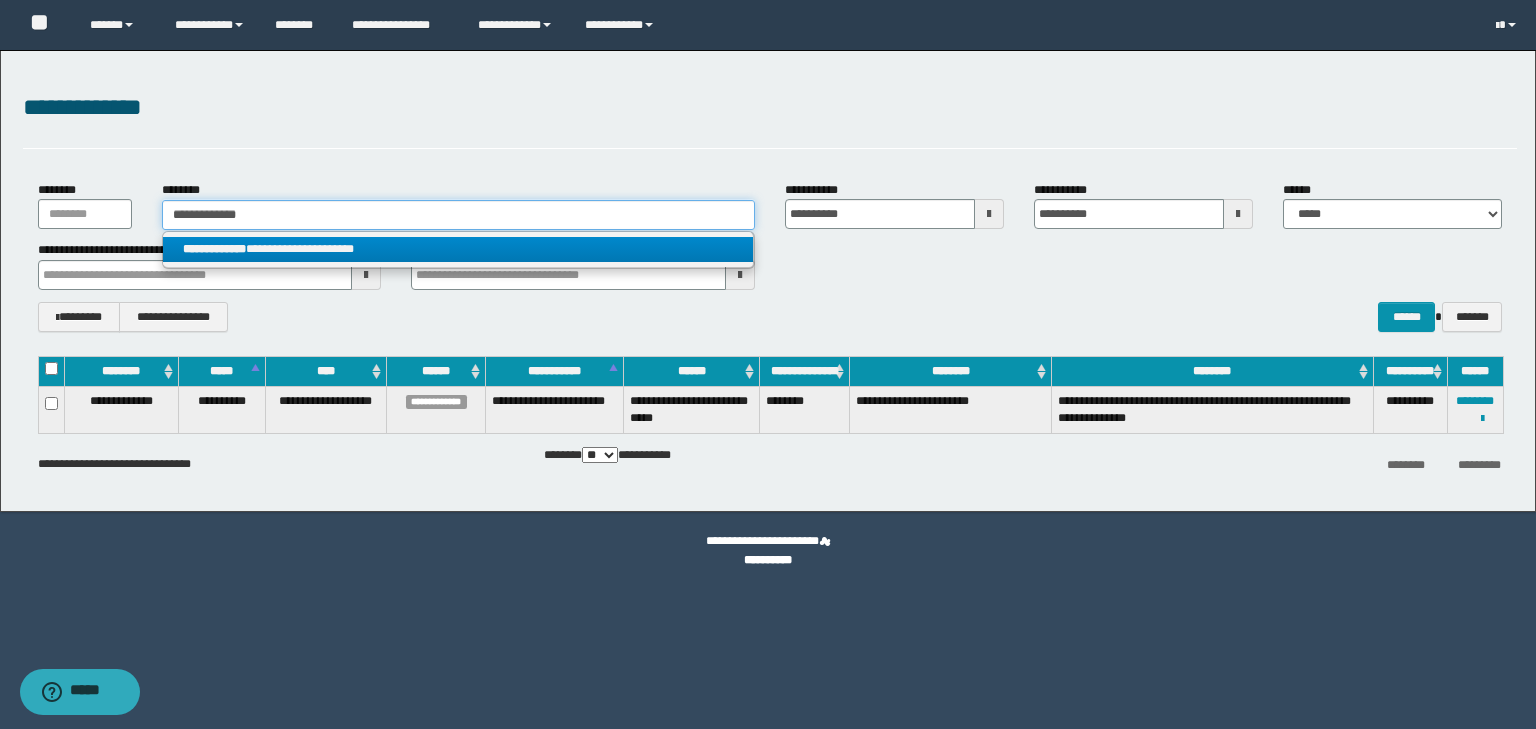 type on "**********" 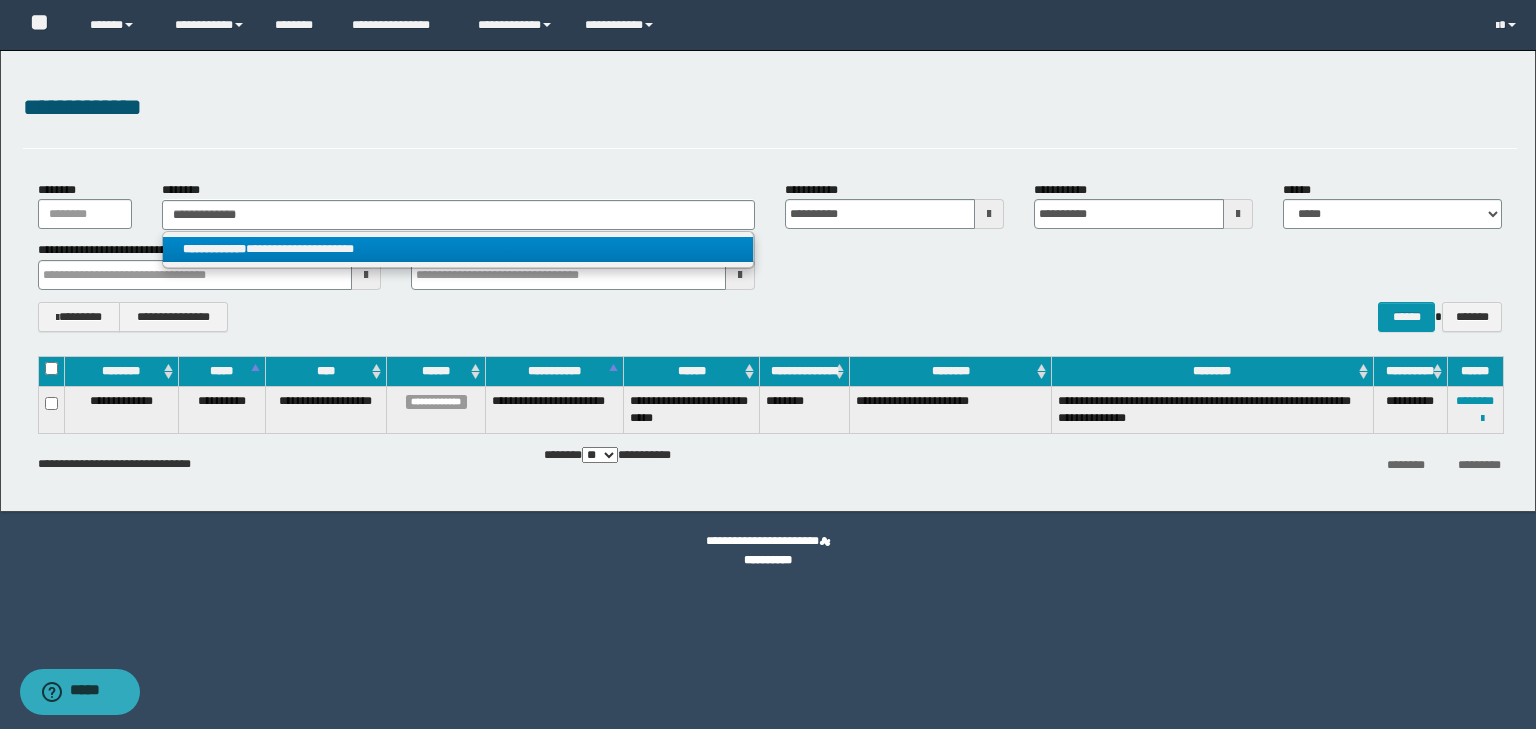 click on "**********" at bounding box center [458, 249] 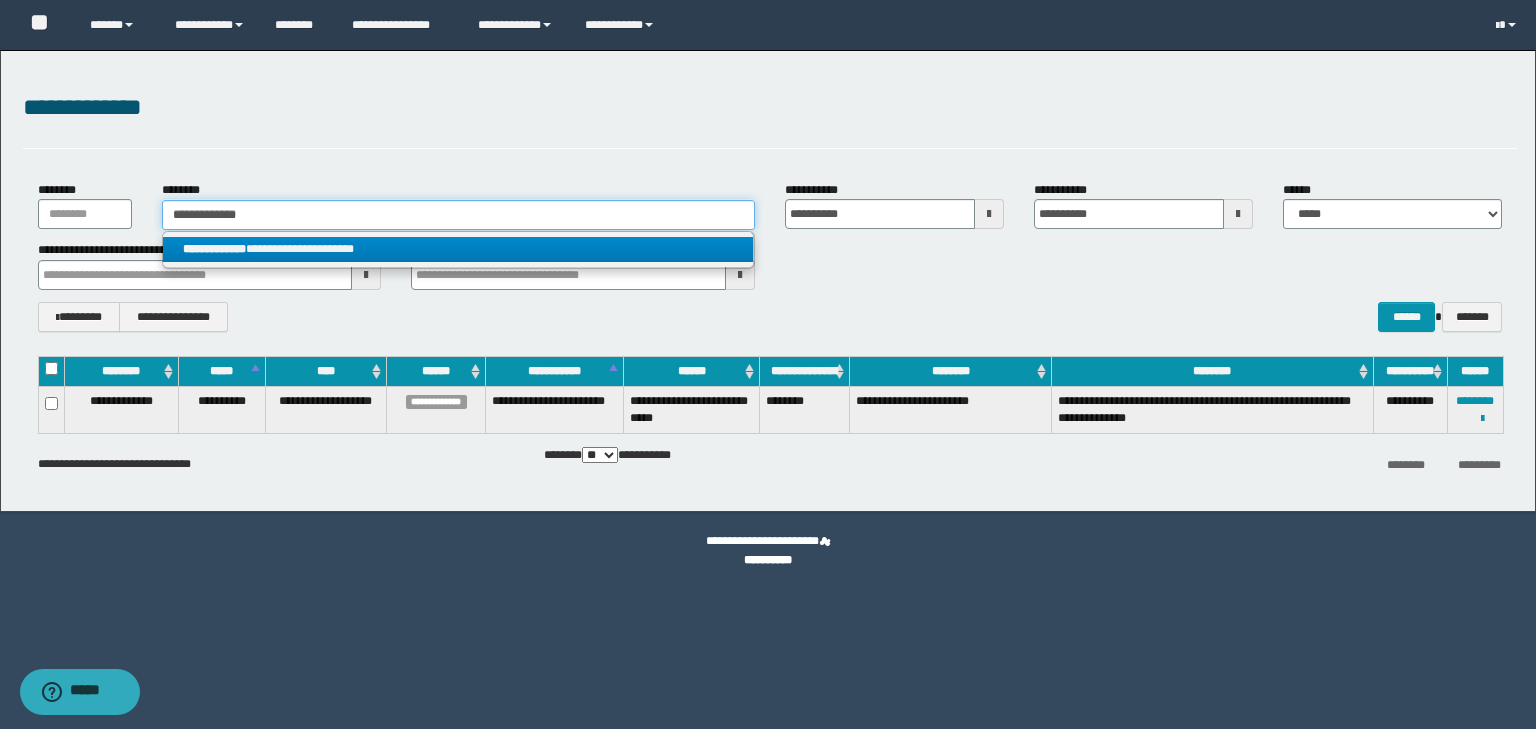 type 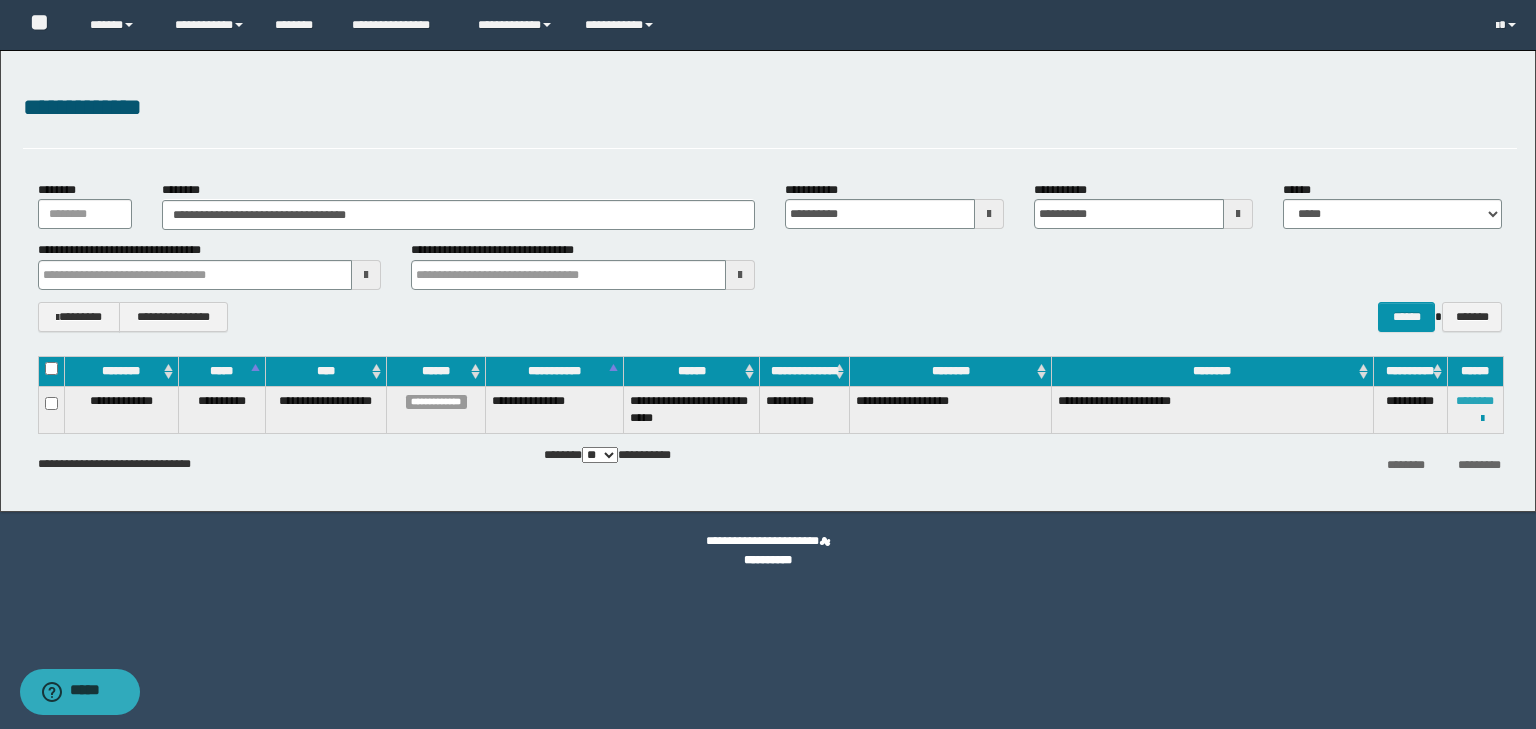 click on "********" at bounding box center (1475, 401) 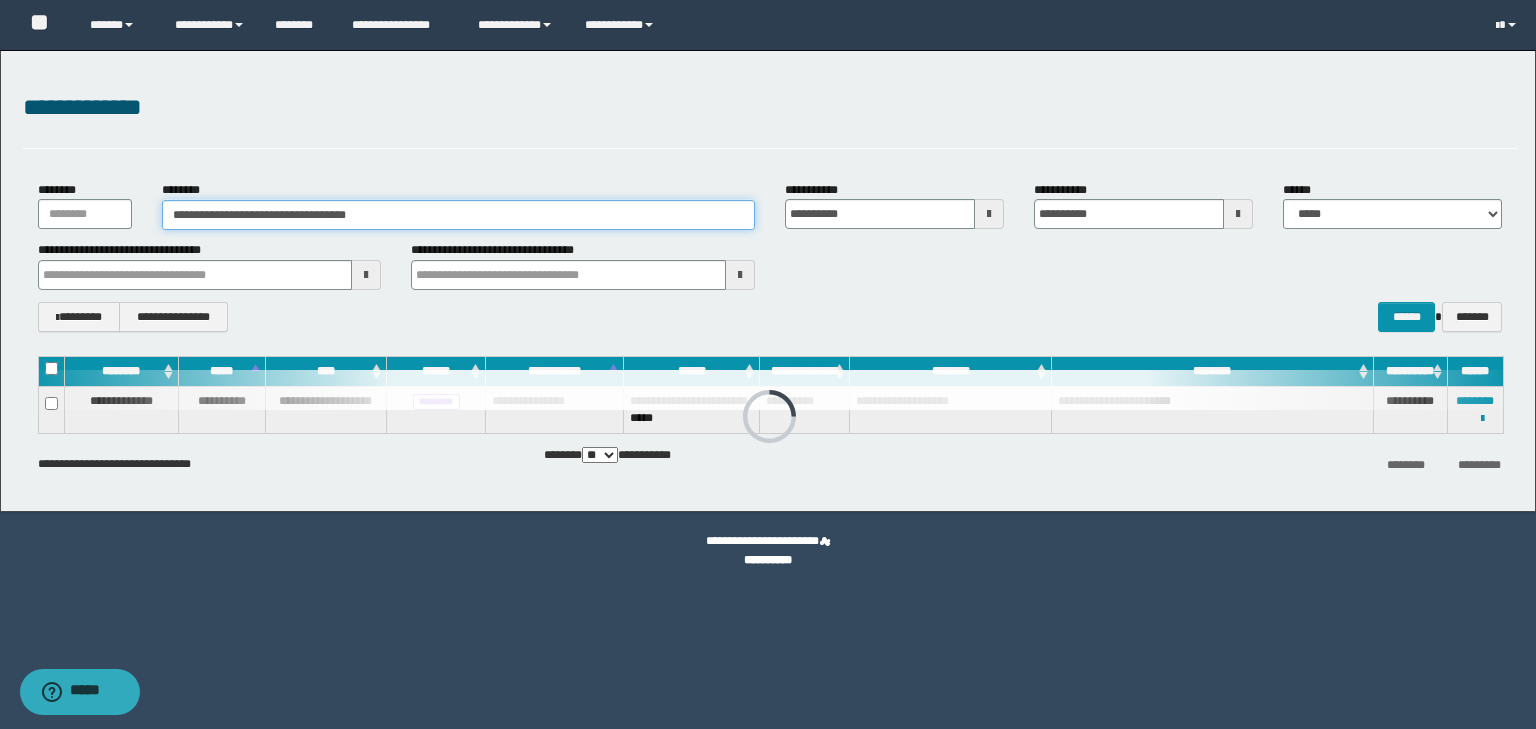 click on "**********" at bounding box center (458, 215) 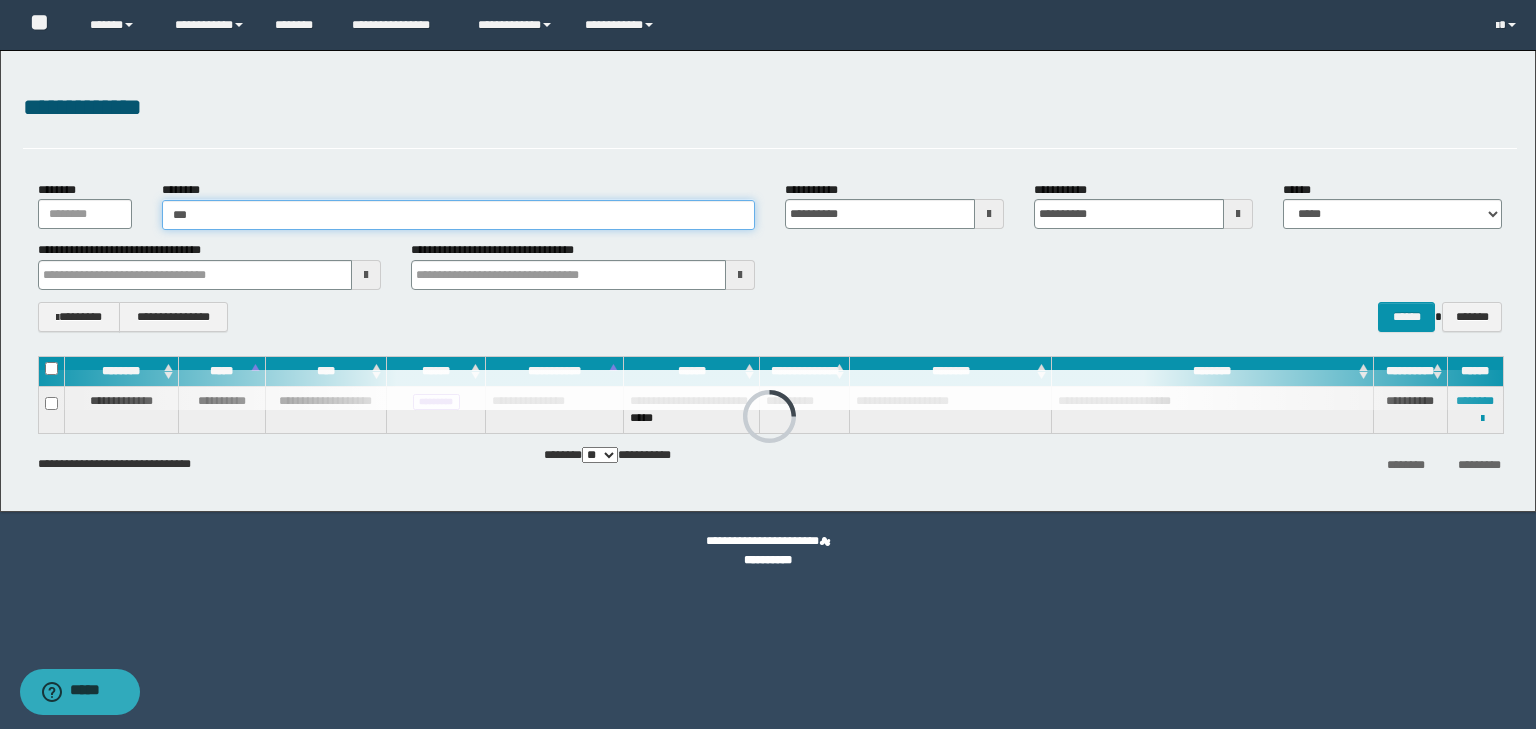 type on "****" 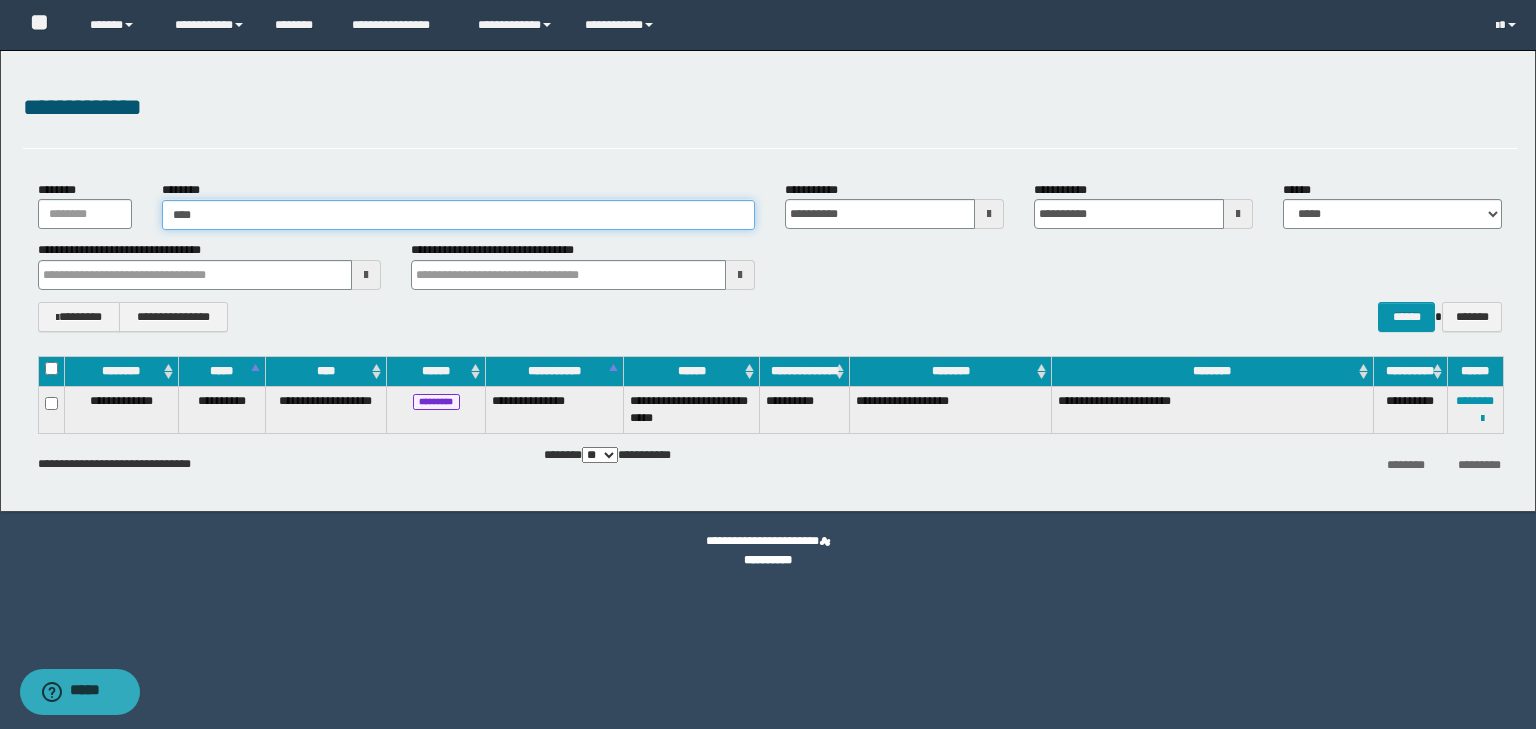 type on "****" 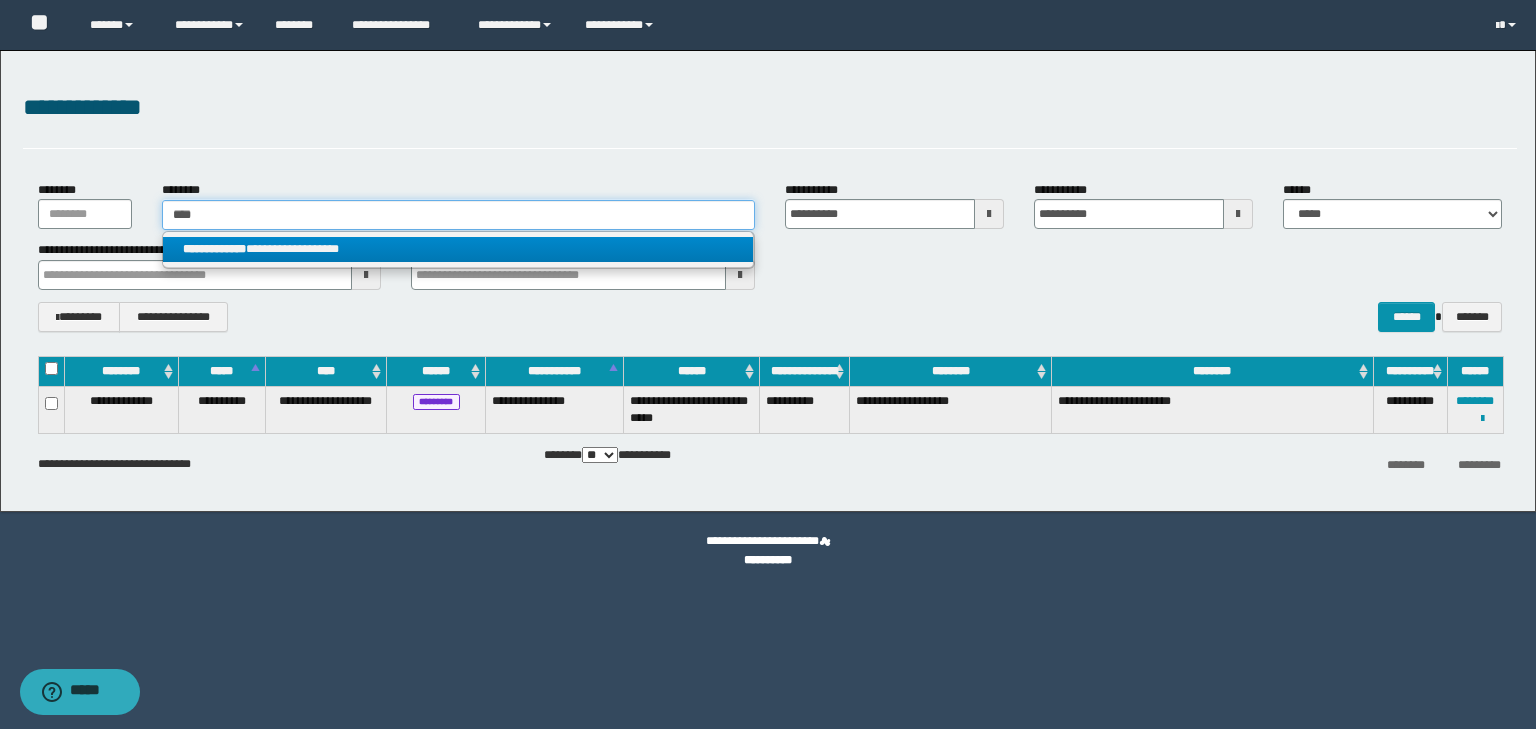 type on "****" 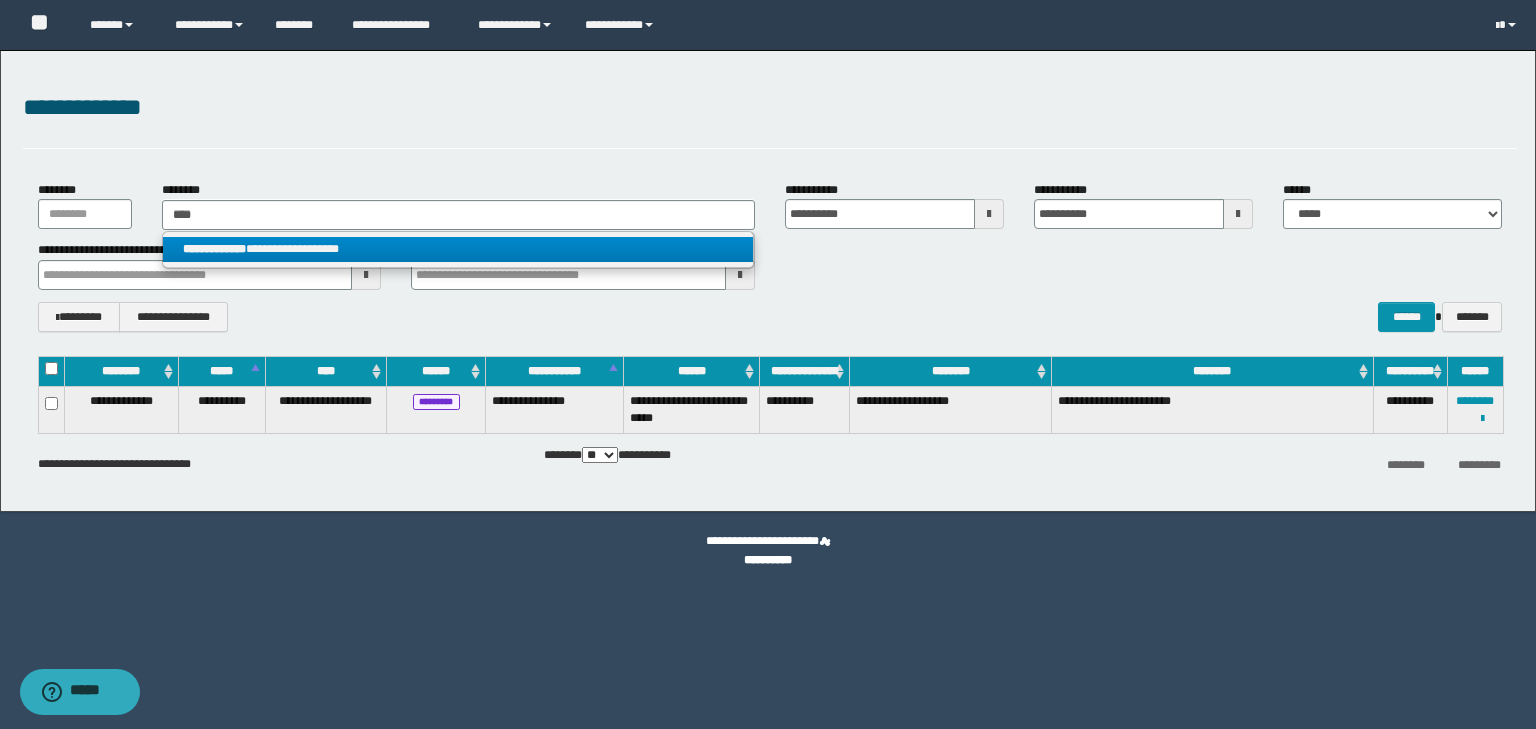 click on "**********" at bounding box center [458, 249] 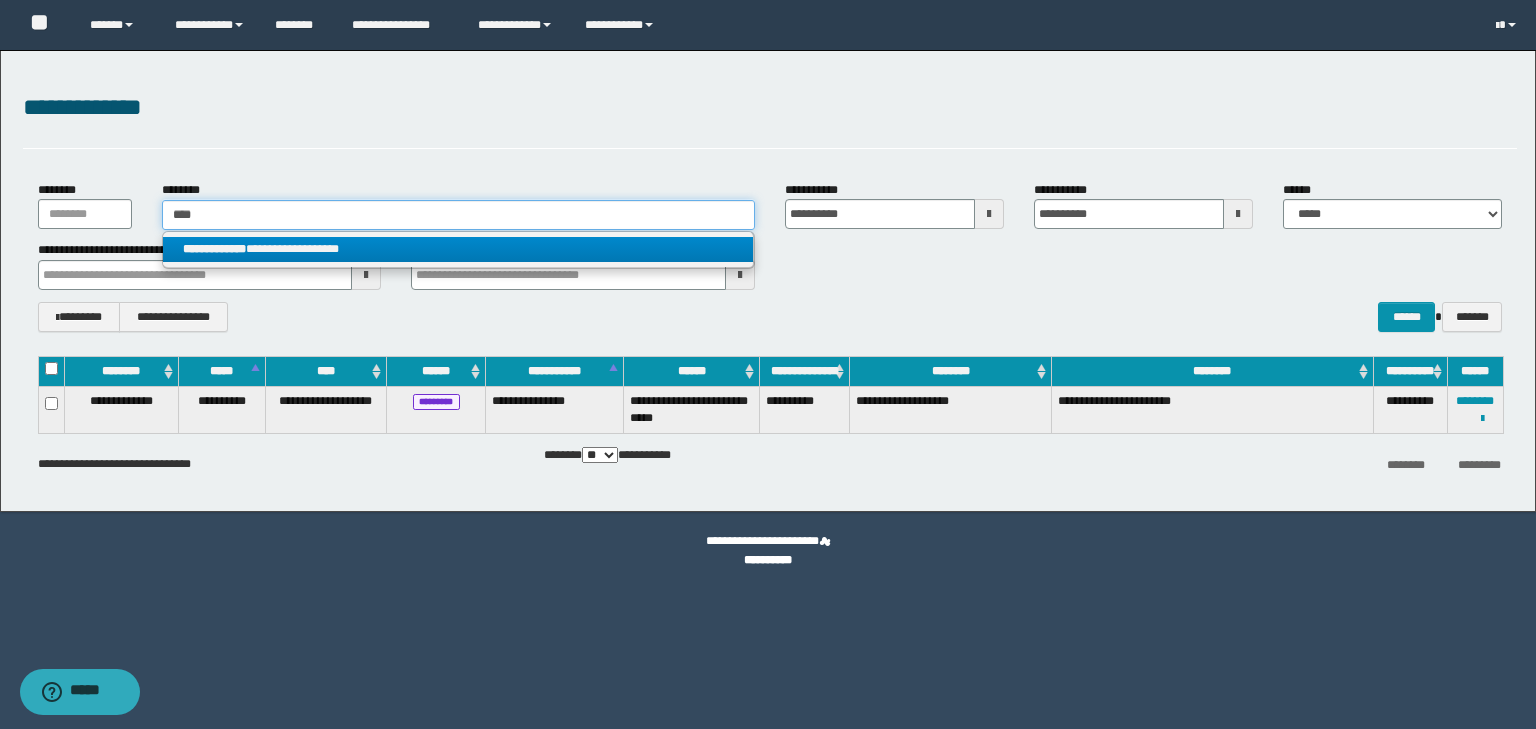 type 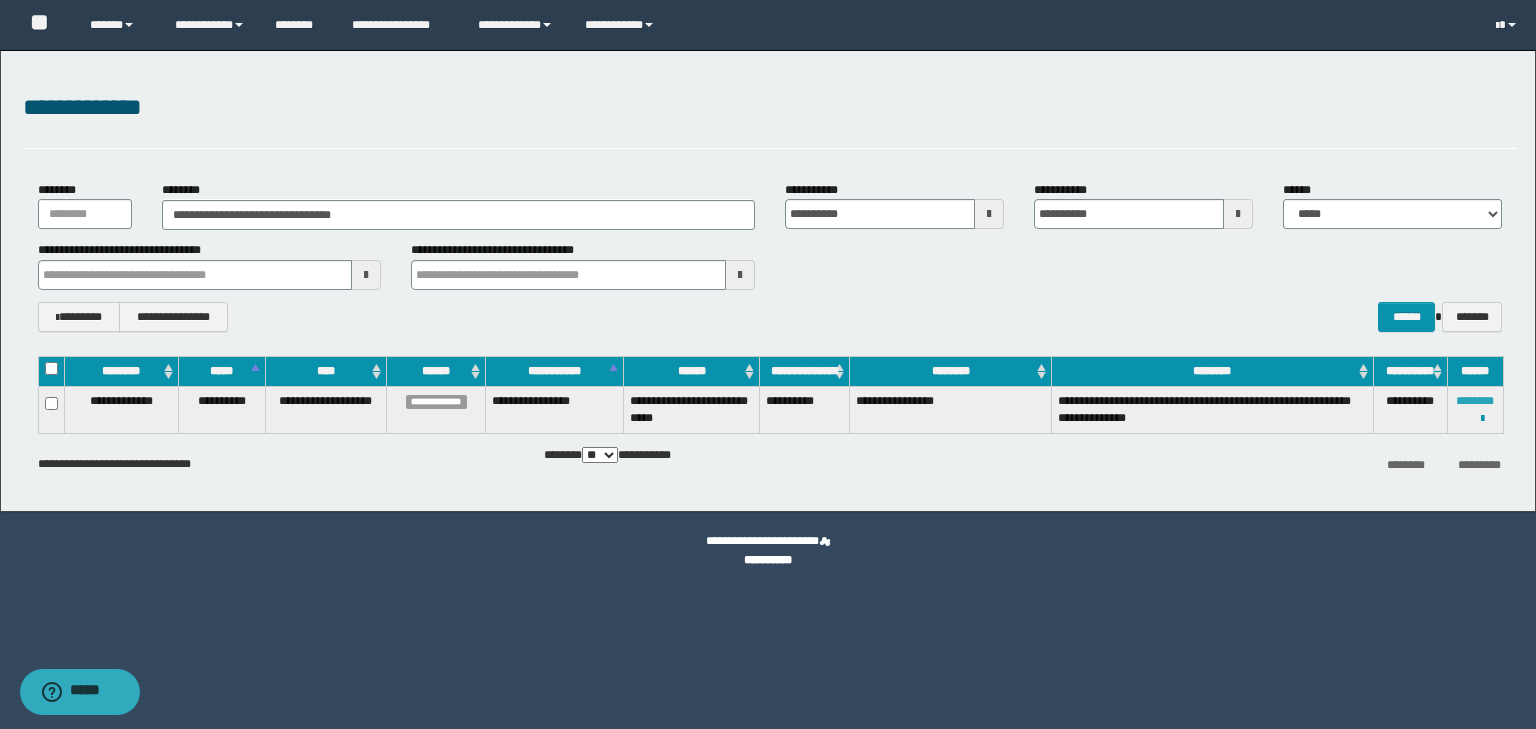 click on "********" at bounding box center [1475, 401] 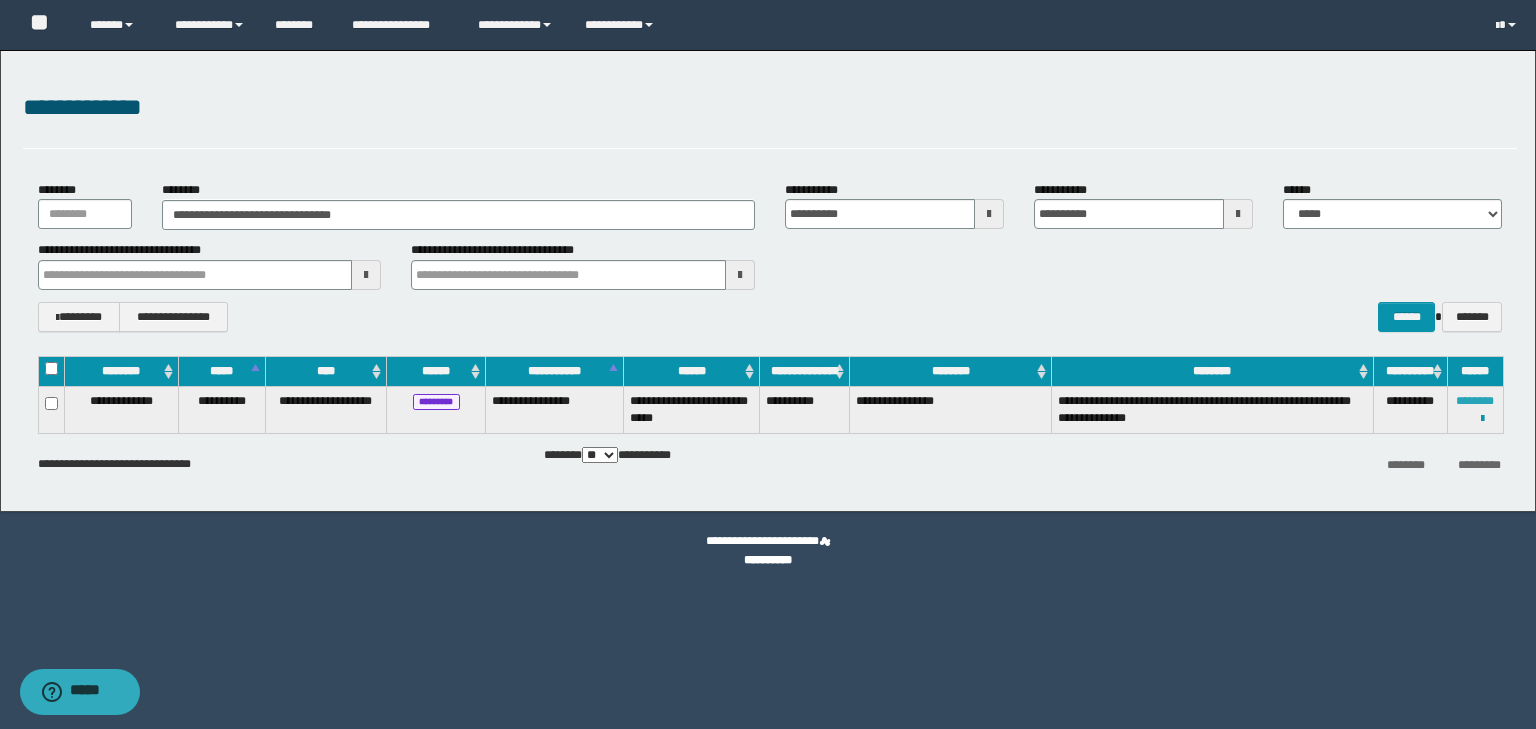 click on "********" at bounding box center [1475, 401] 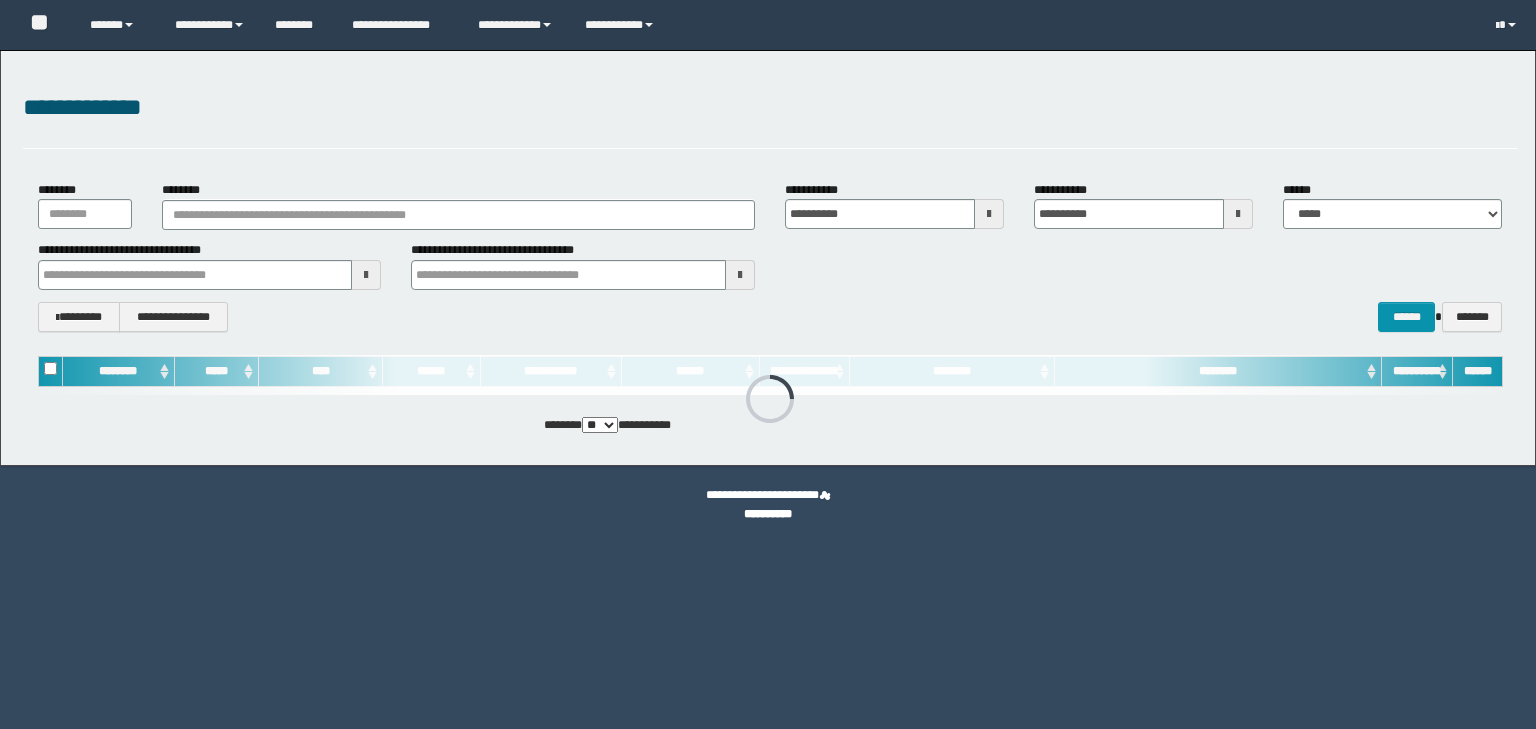scroll, scrollTop: 0, scrollLeft: 0, axis: both 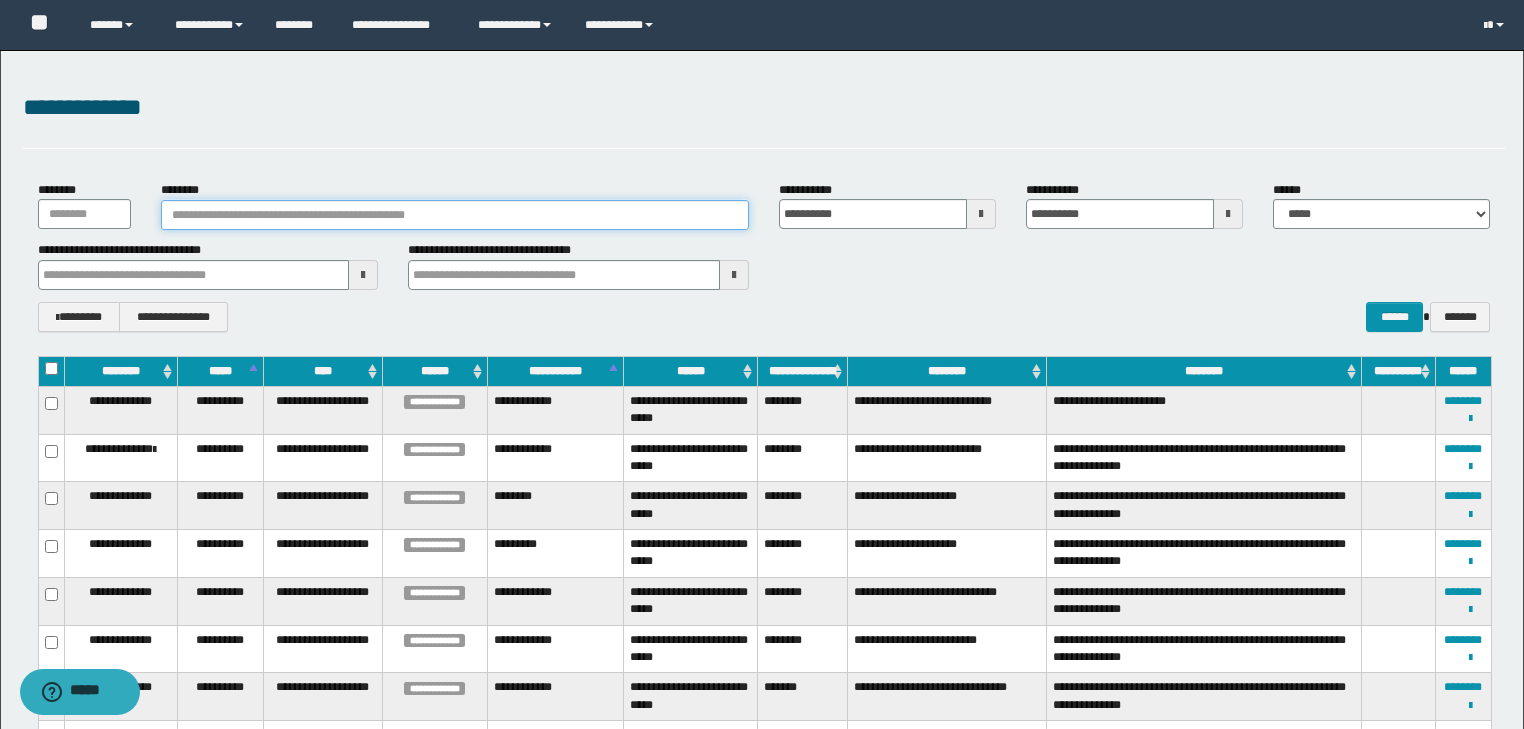 click on "********" at bounding box center (455, 215) 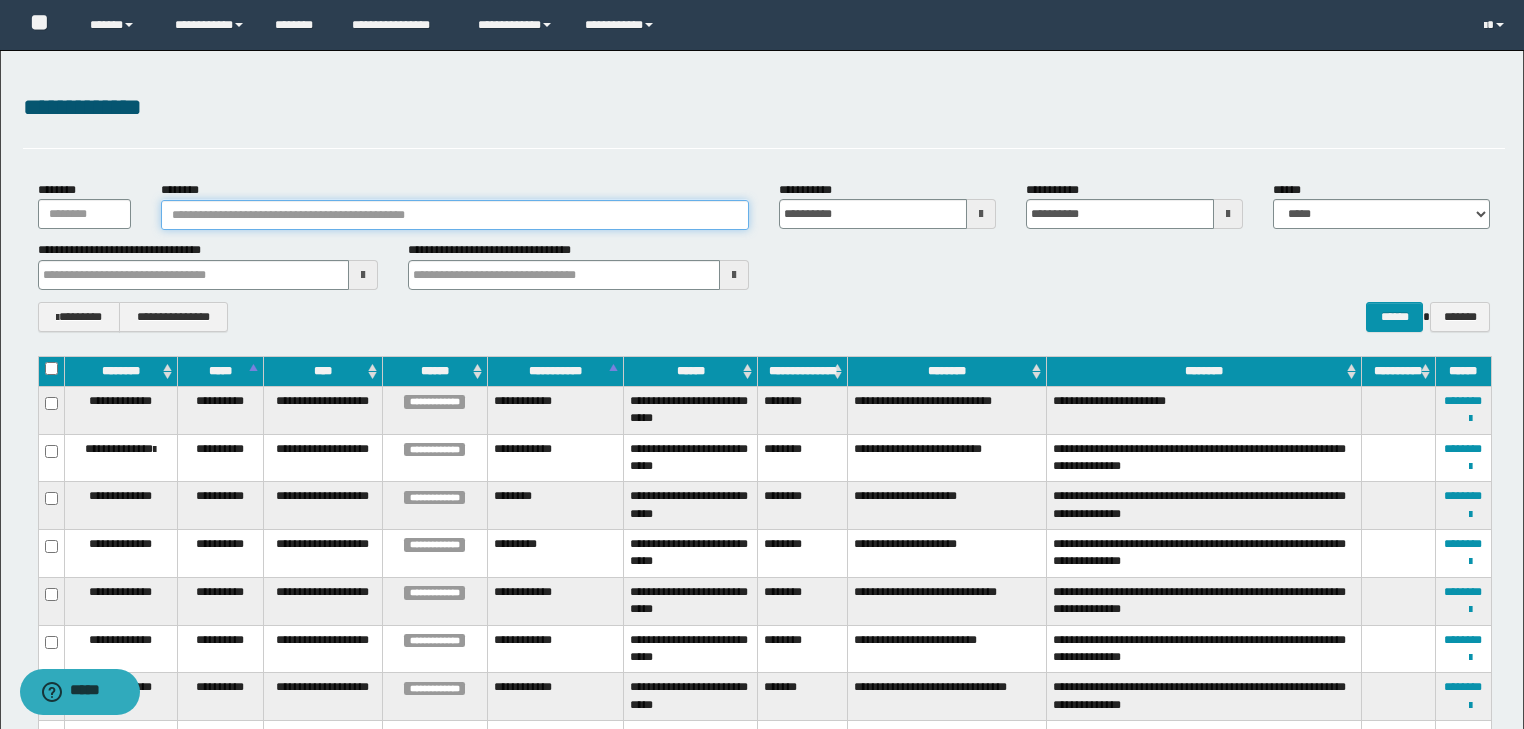 click on "********" at bounding box center (455, 215) 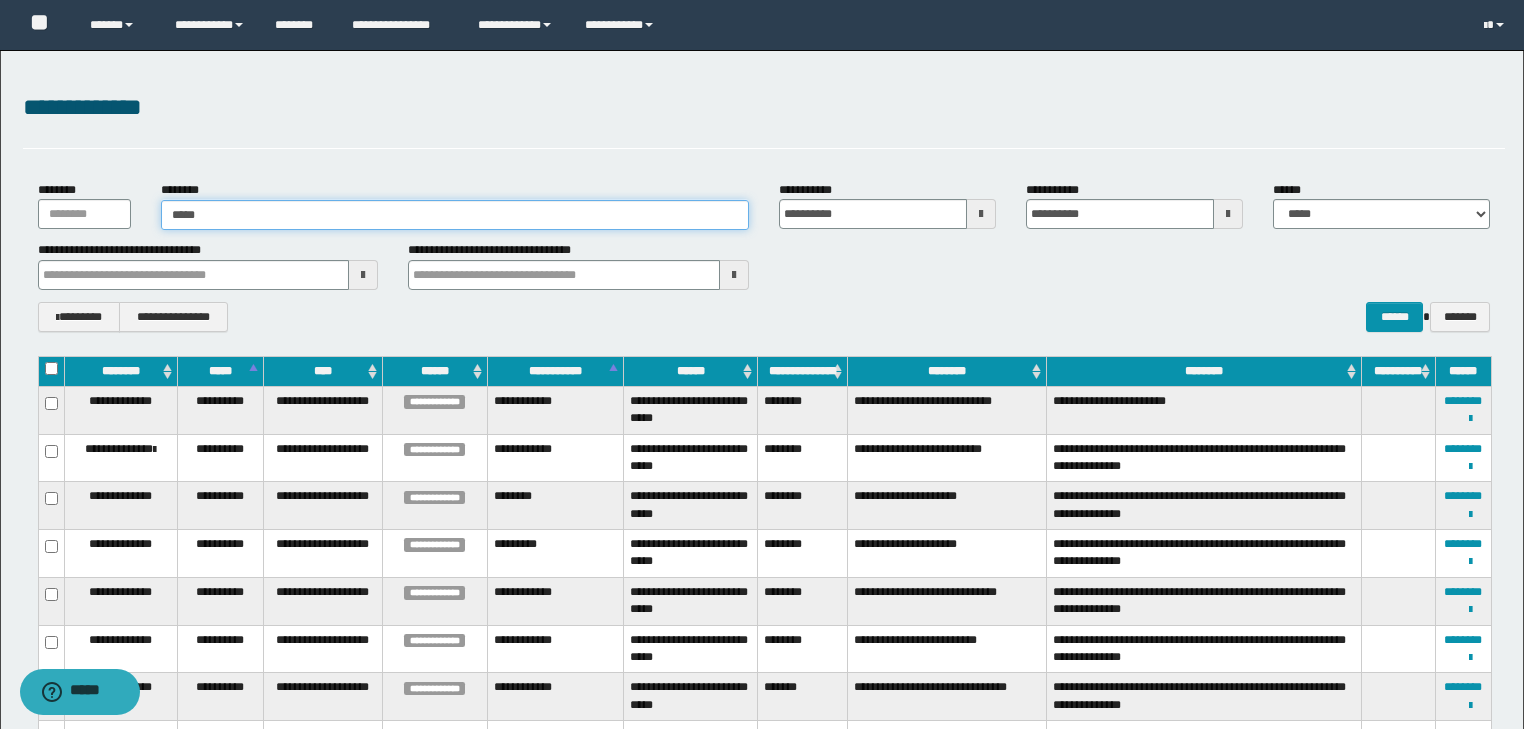 type on "******" 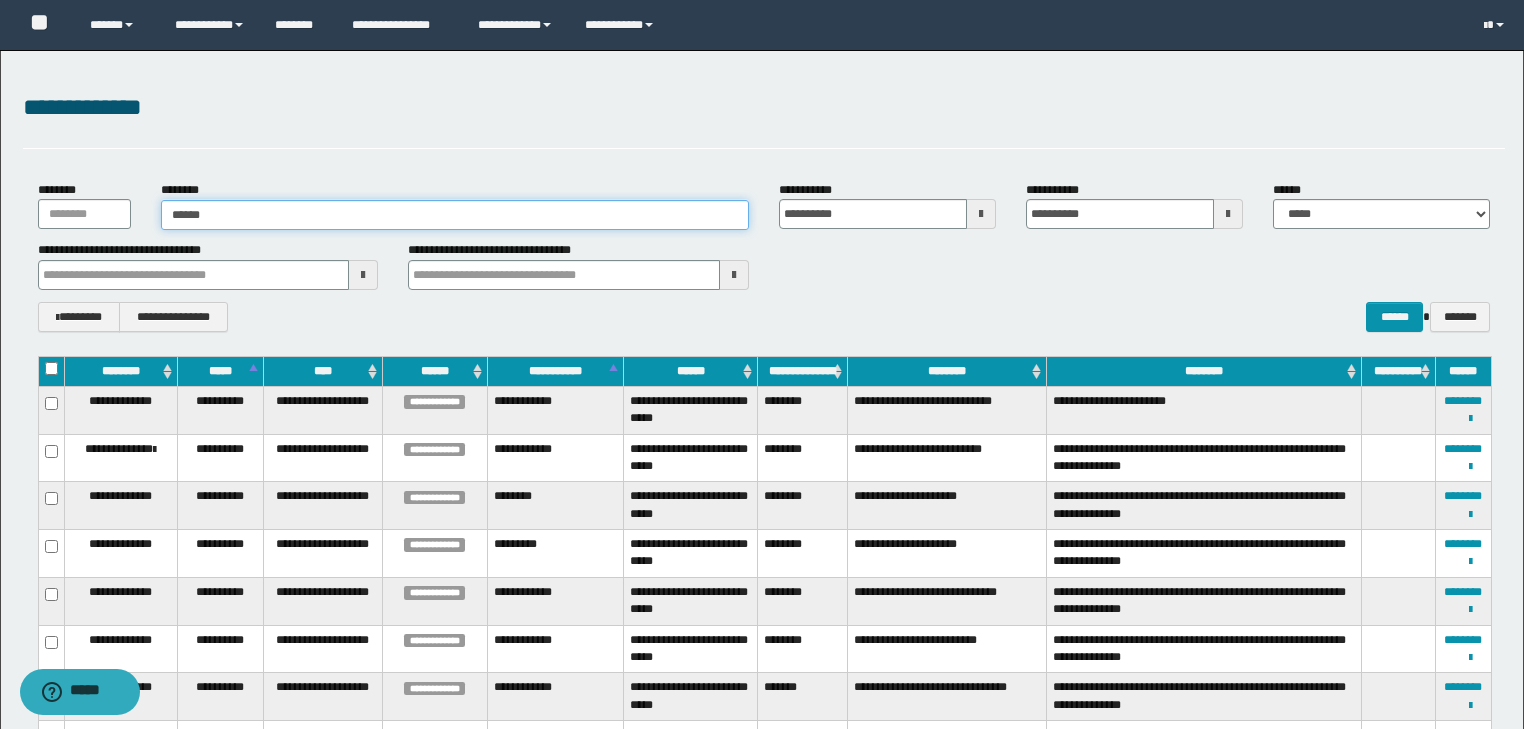 type on "******" 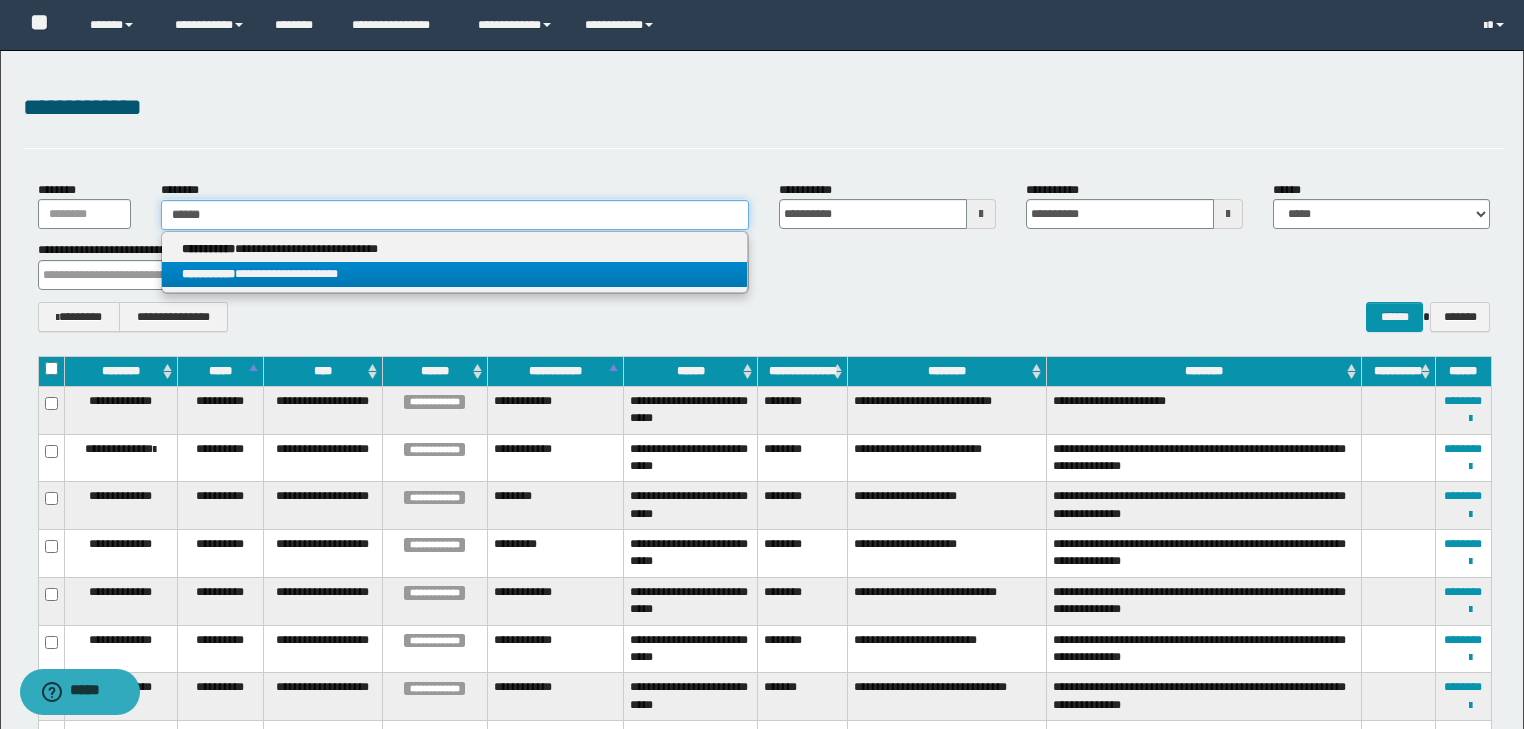 type on "******" 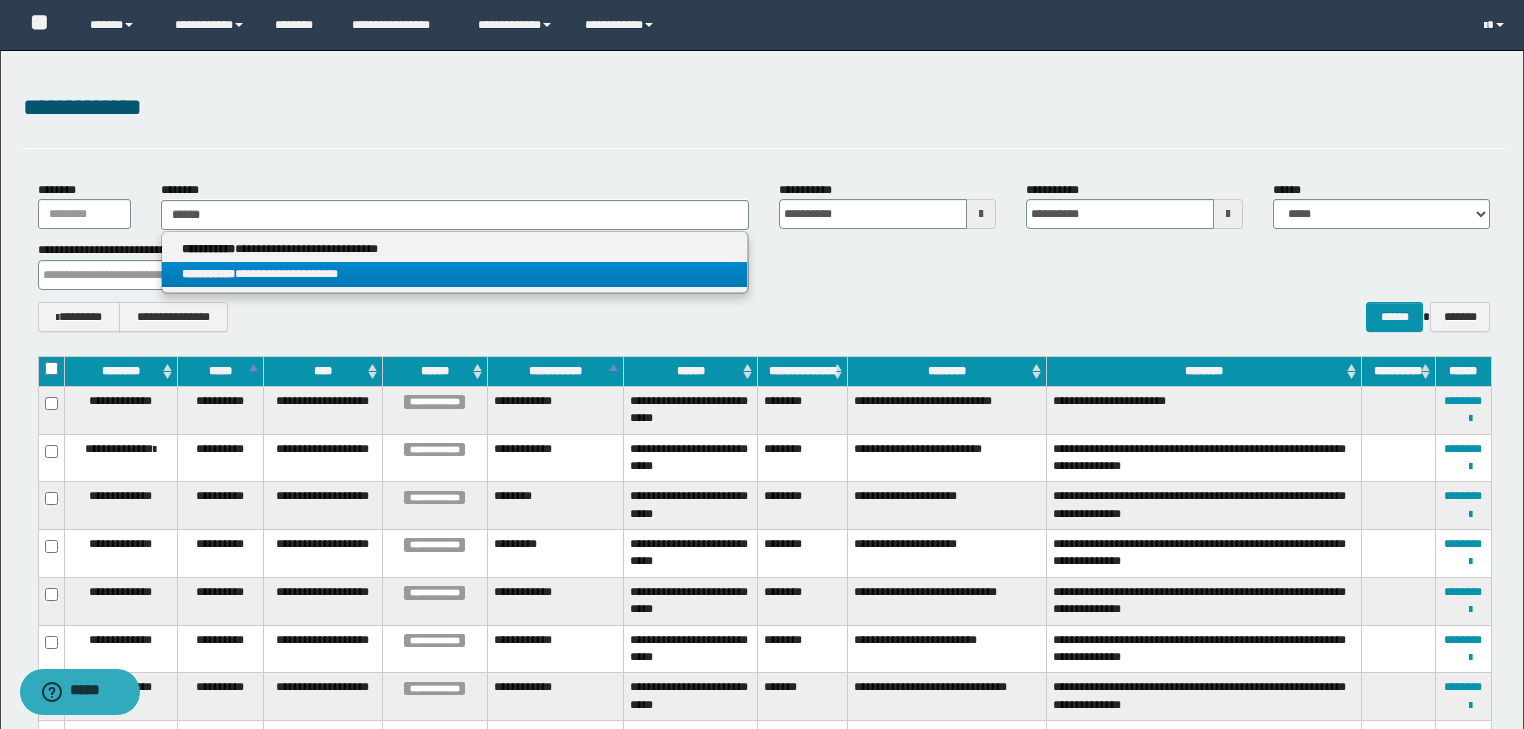 click on "**********" at bounding box center (454, 274) 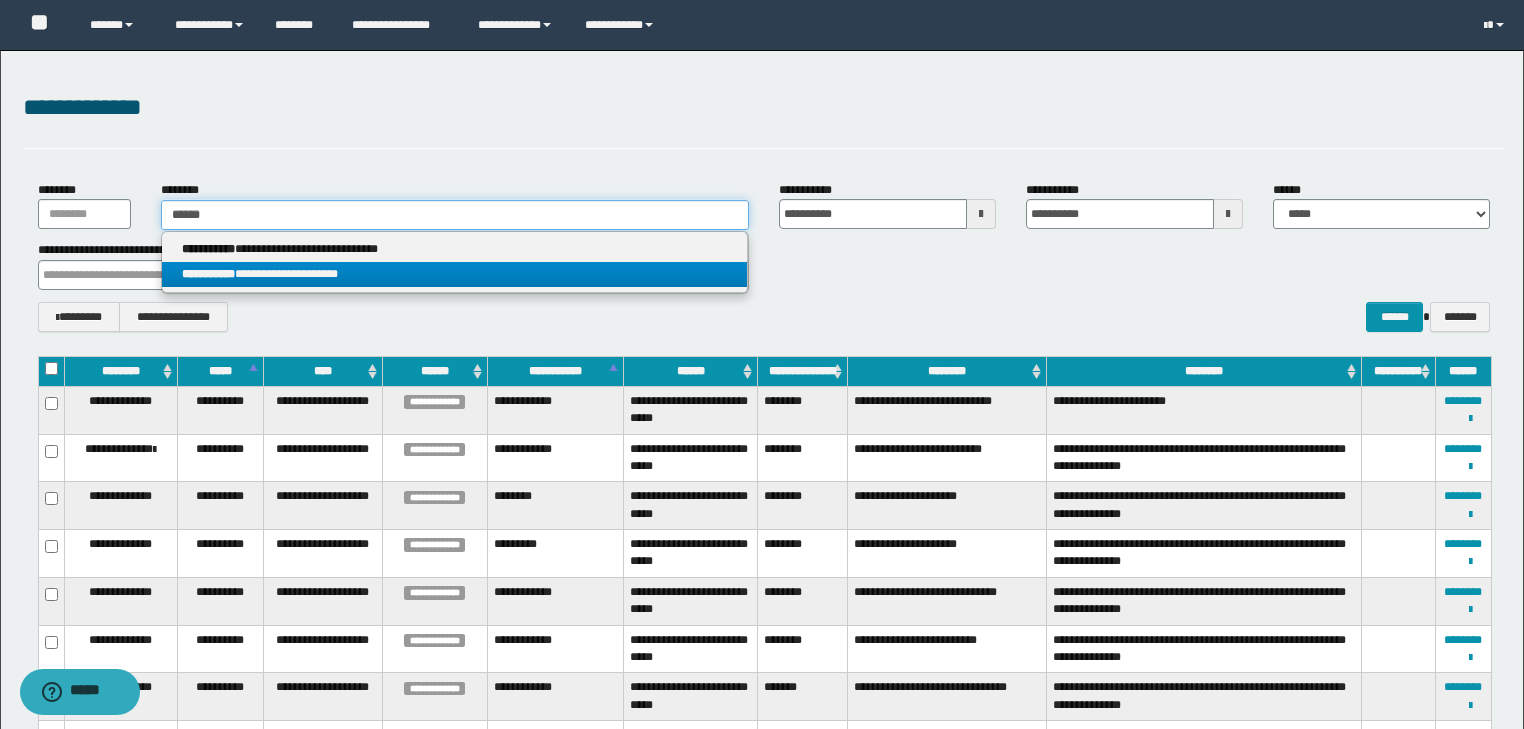 type 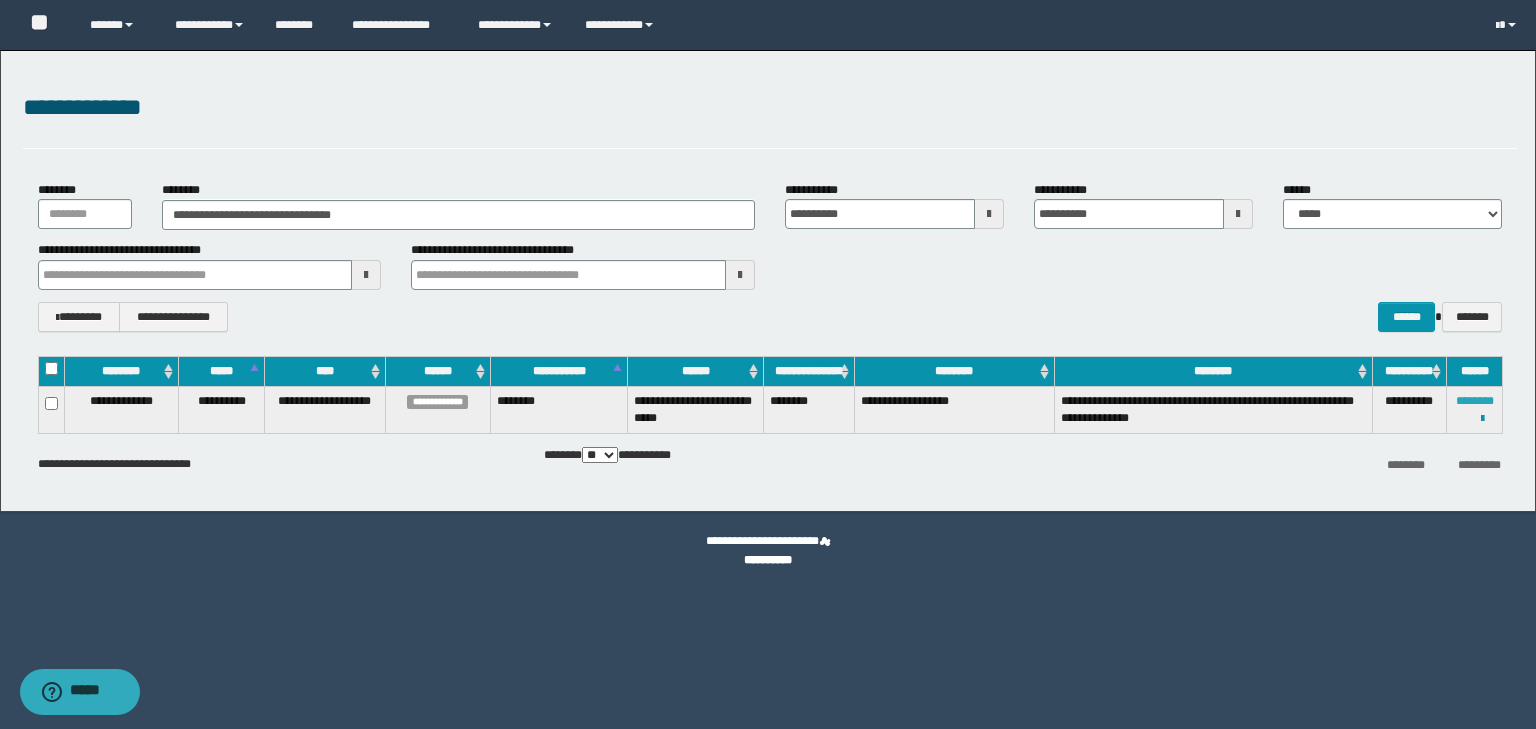 click on "********" at bounding box center (1475, 401) 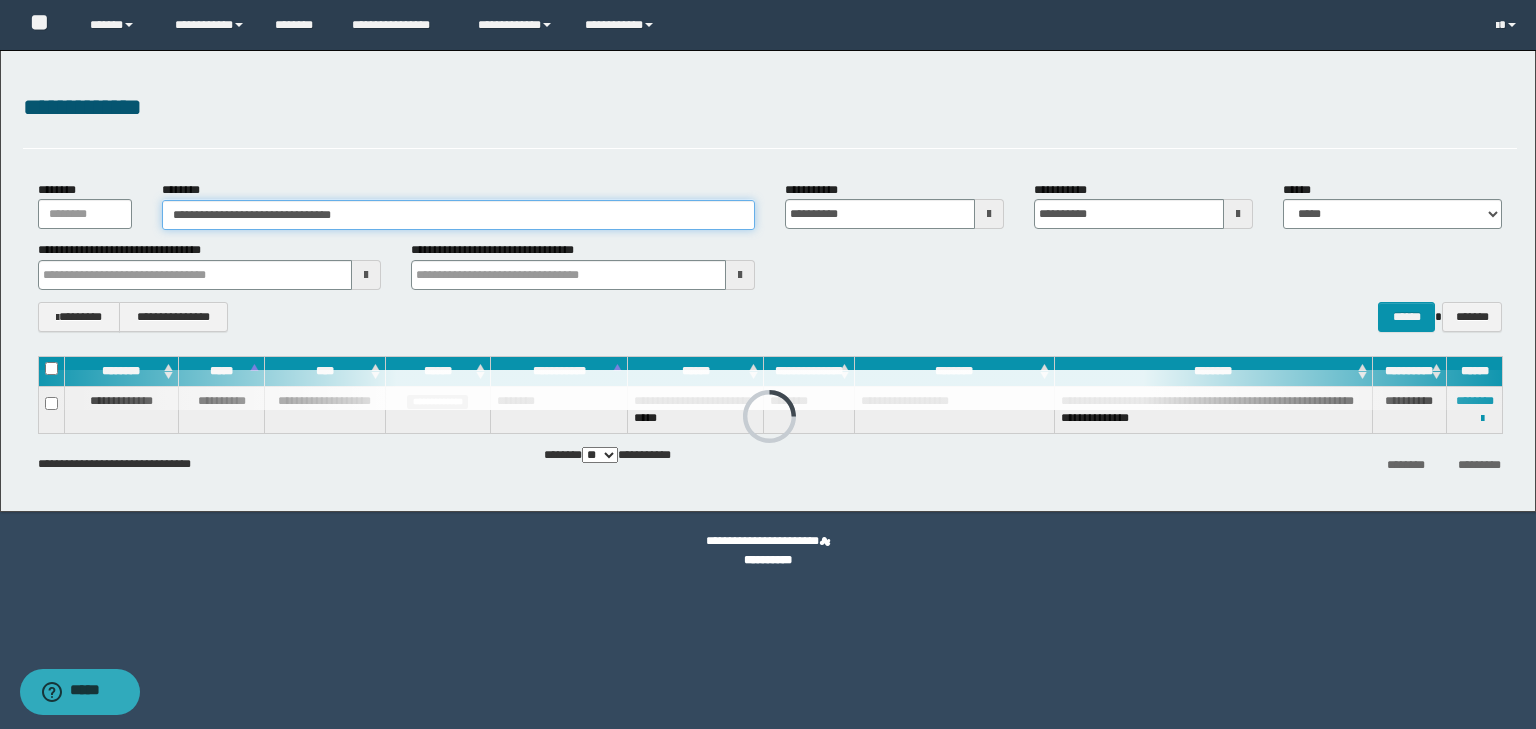 click on "**********" at bounding box center [458, 215] 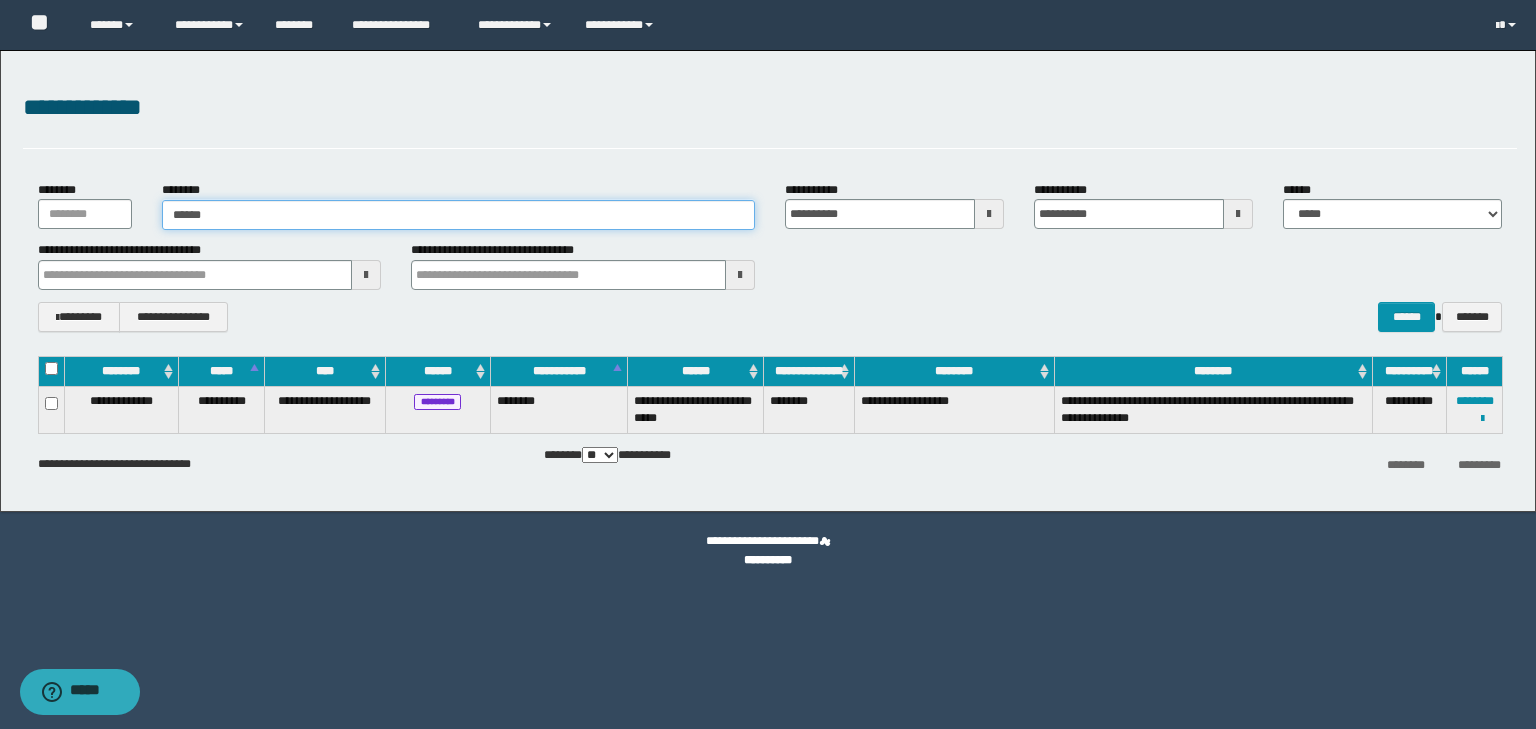 click on "******" at bounding box center [458, 215] 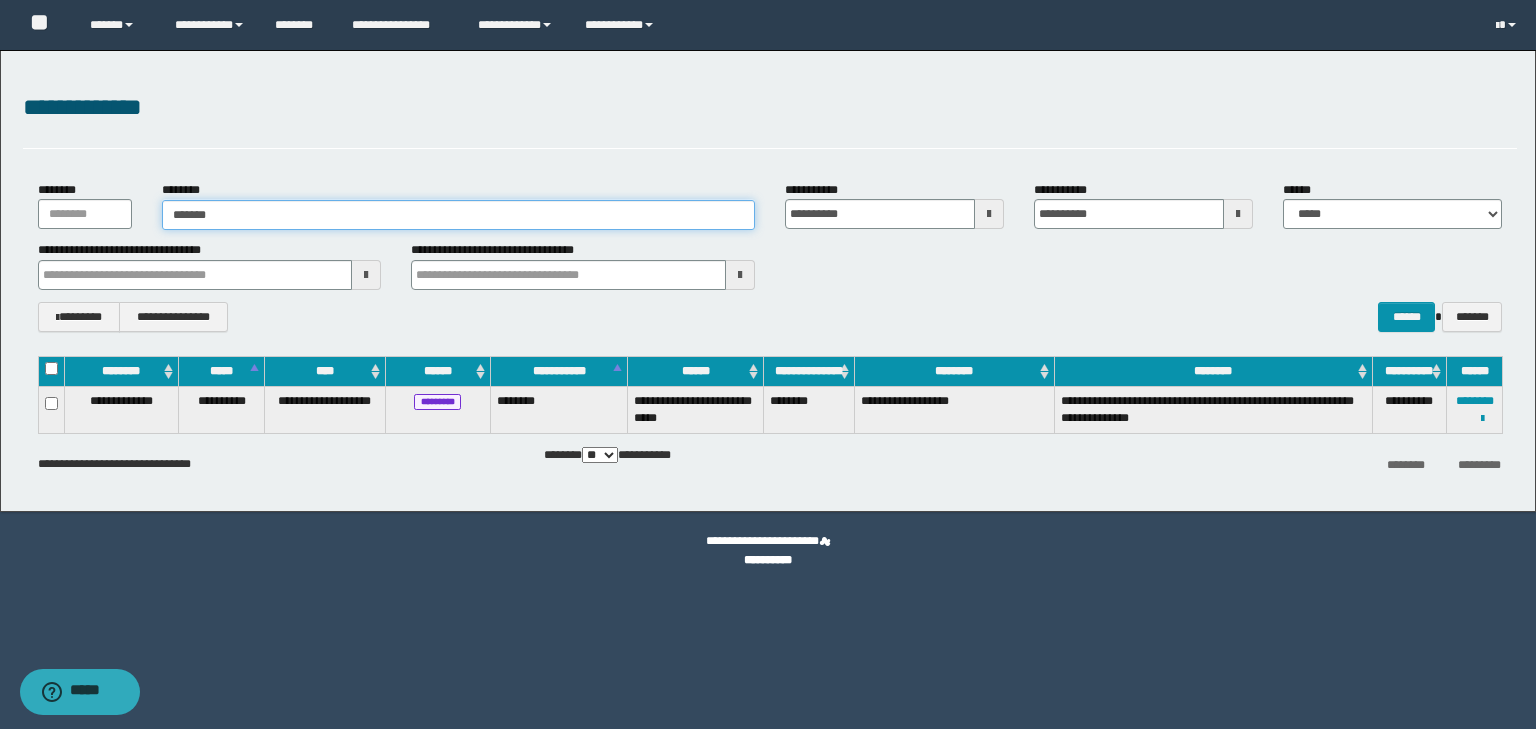 type on "*******" 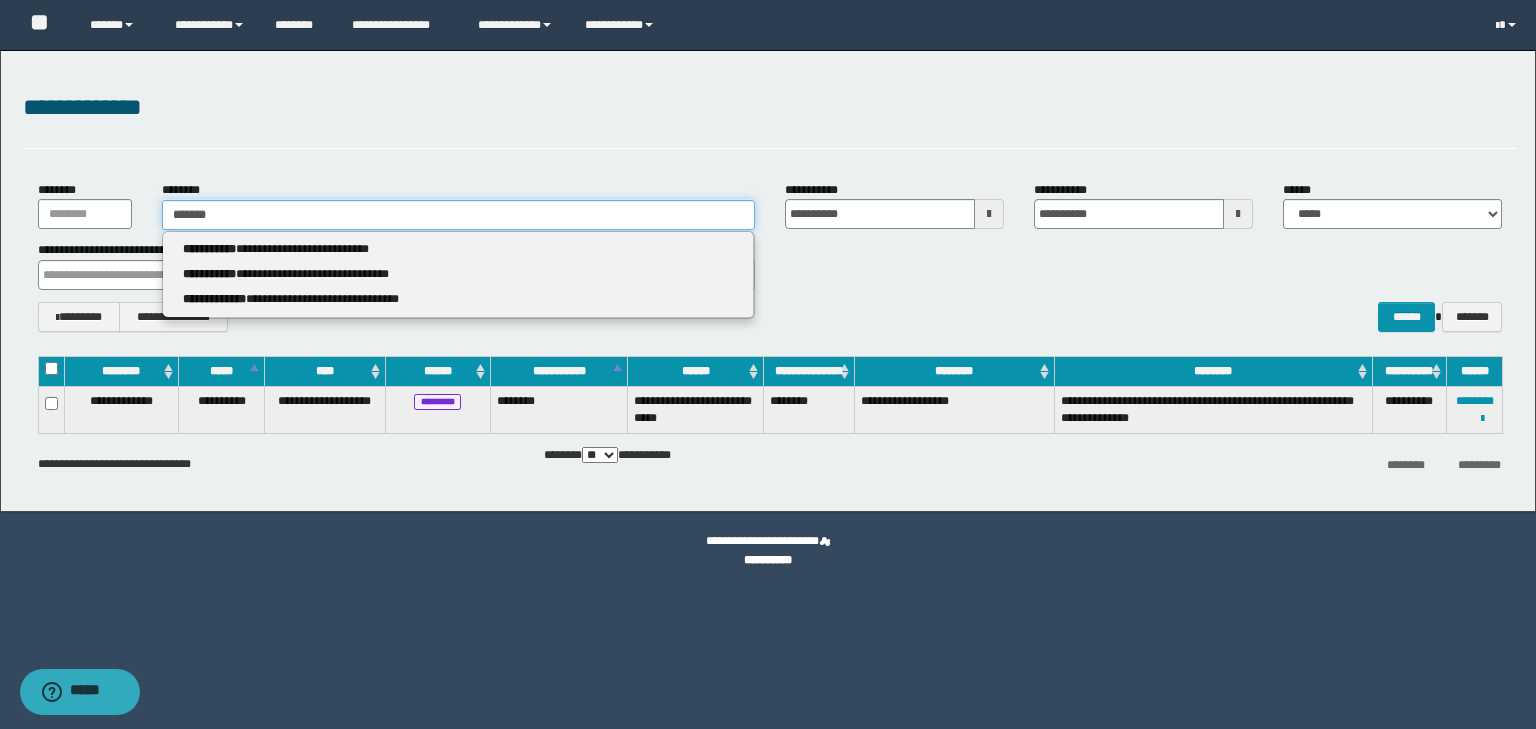 type on "*******" 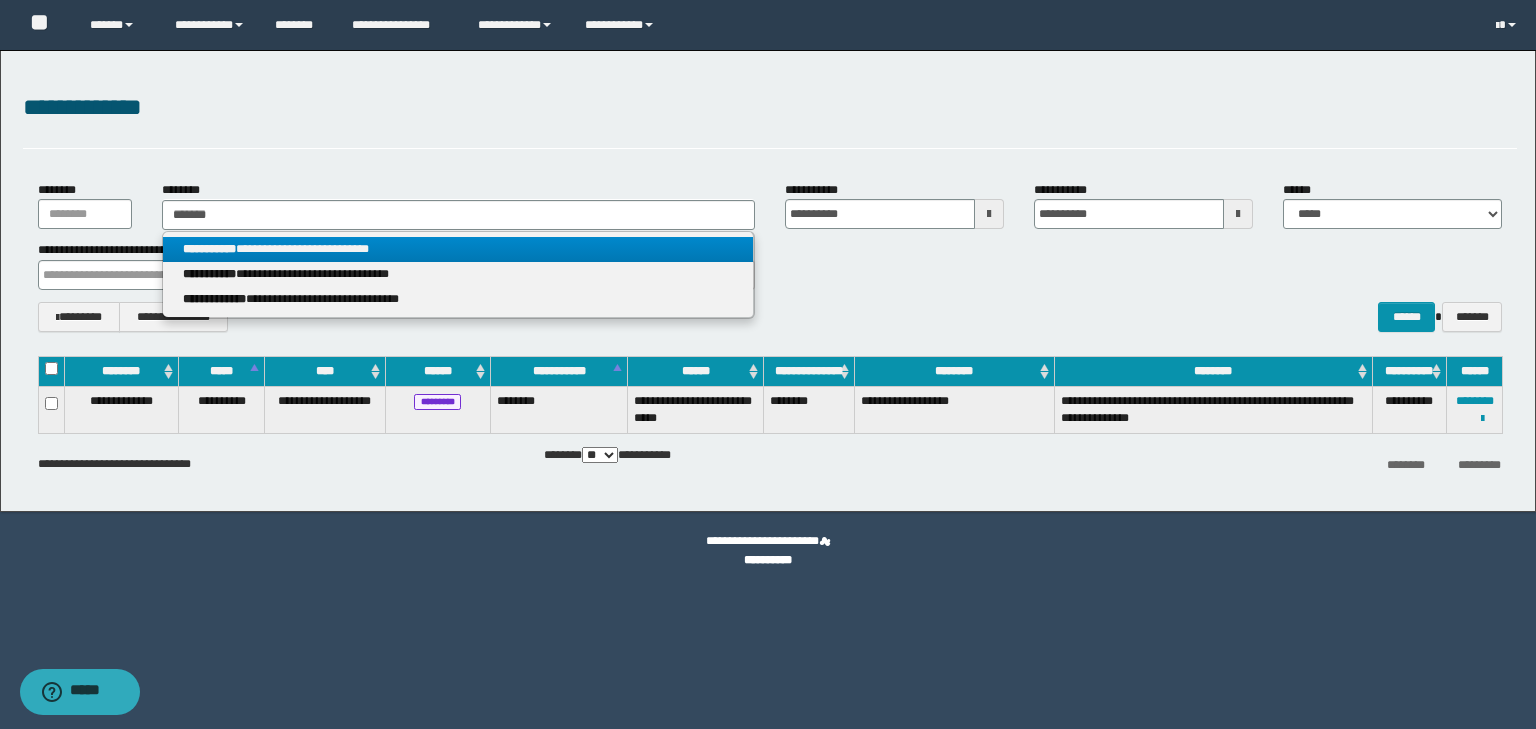 click on "**********" at bounding box center (458, 249) 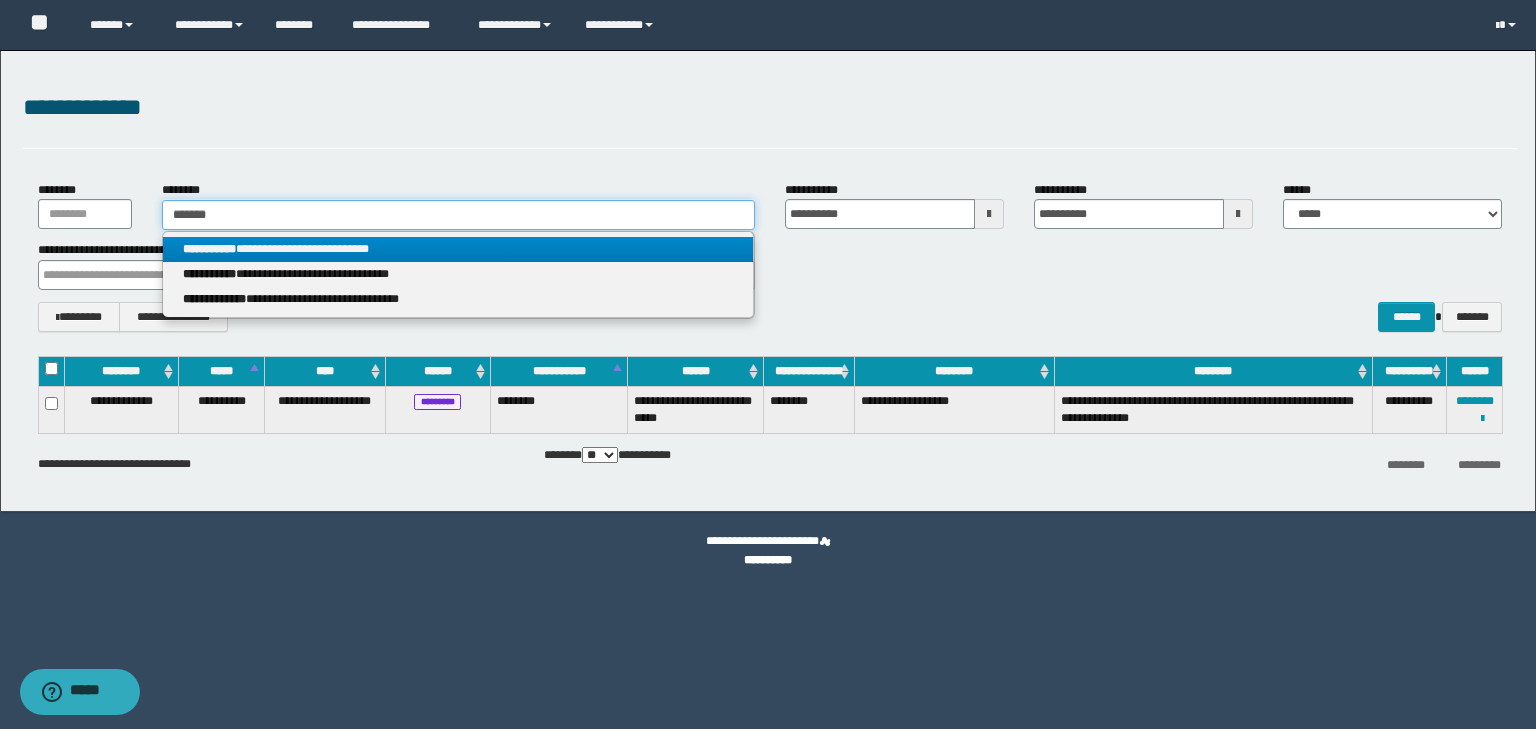 type 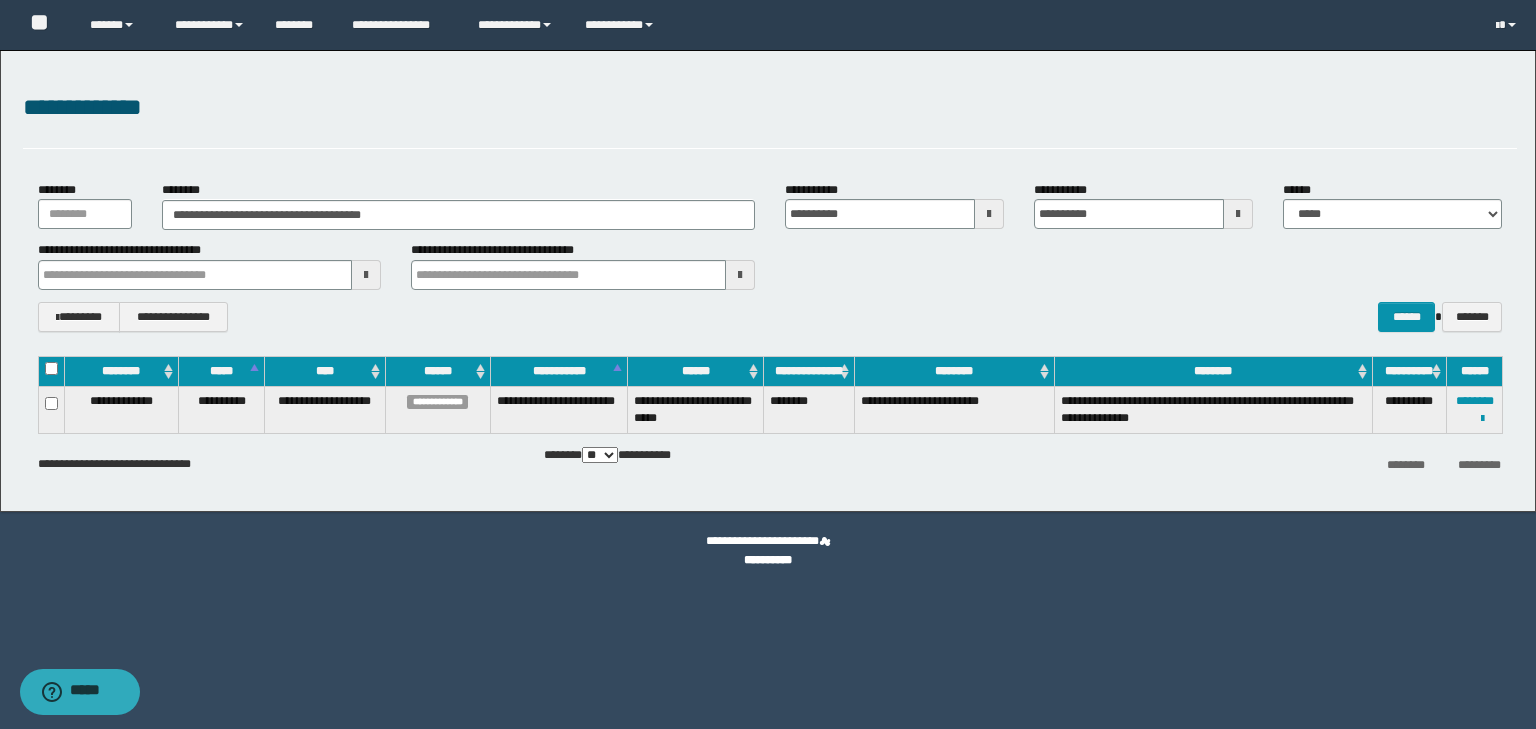 click on "**********" at bounding box center [768, 364] 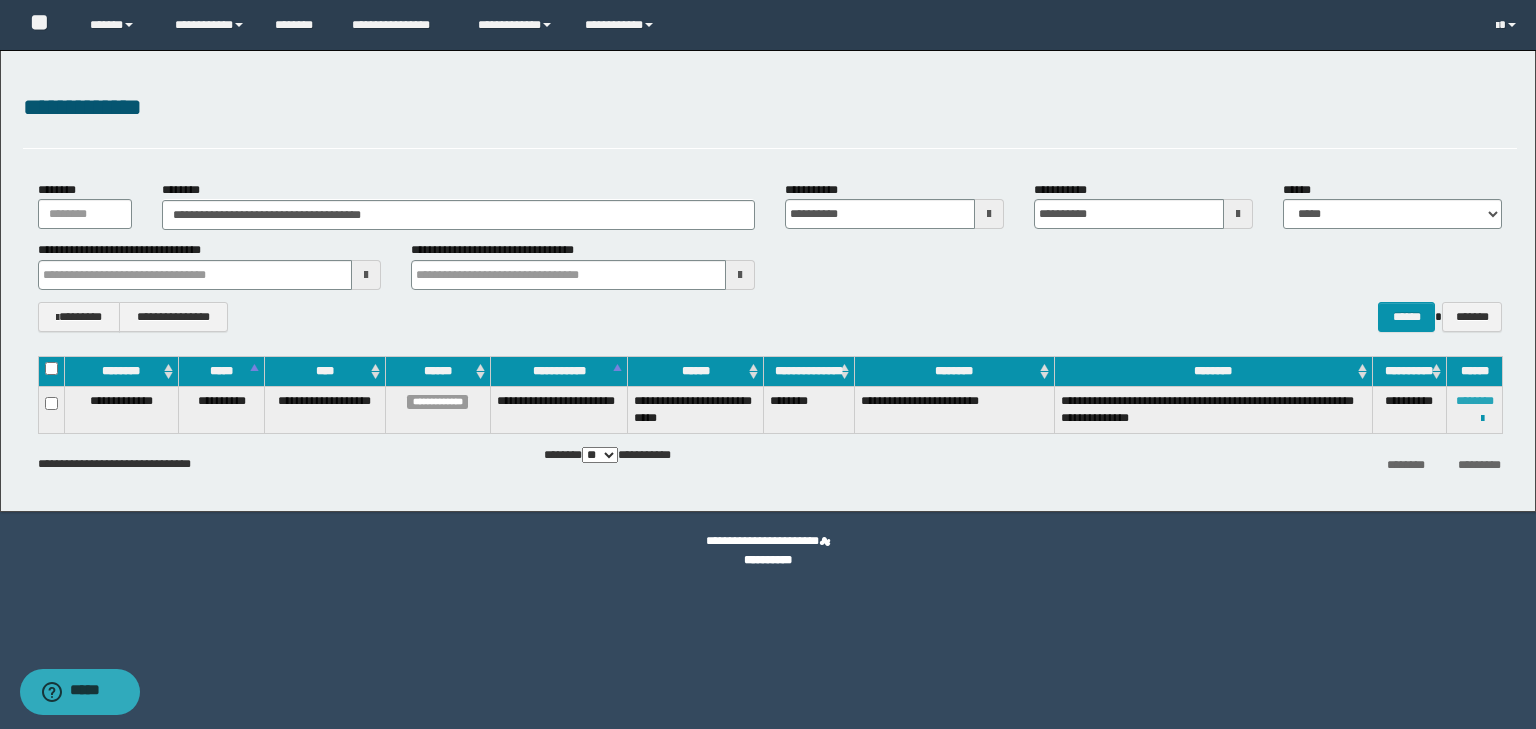 click on "********" at bounding box center (1475, 401) 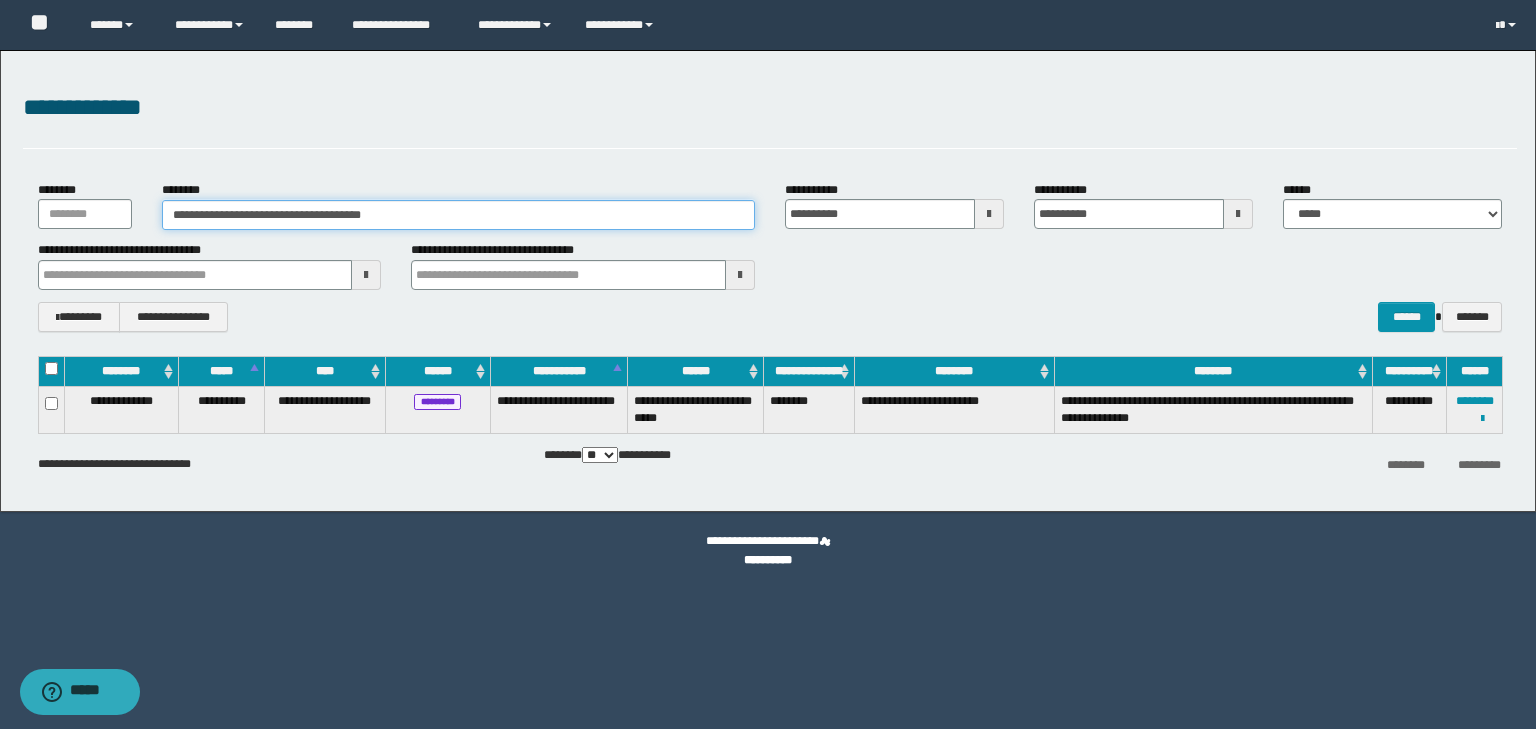 click on "**********" at bounding box center (458, 215) 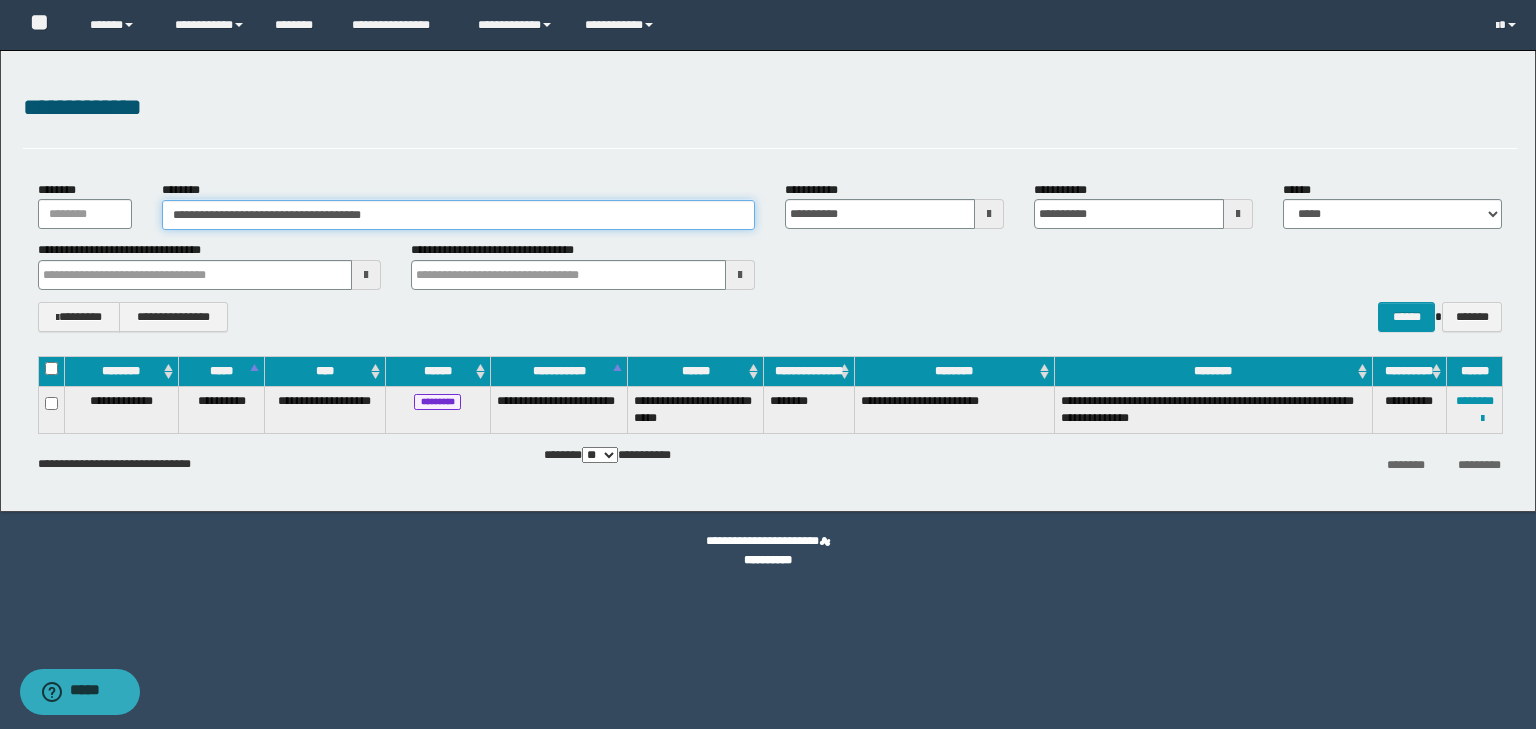 click on "**********" at bounding box center (458, 215) 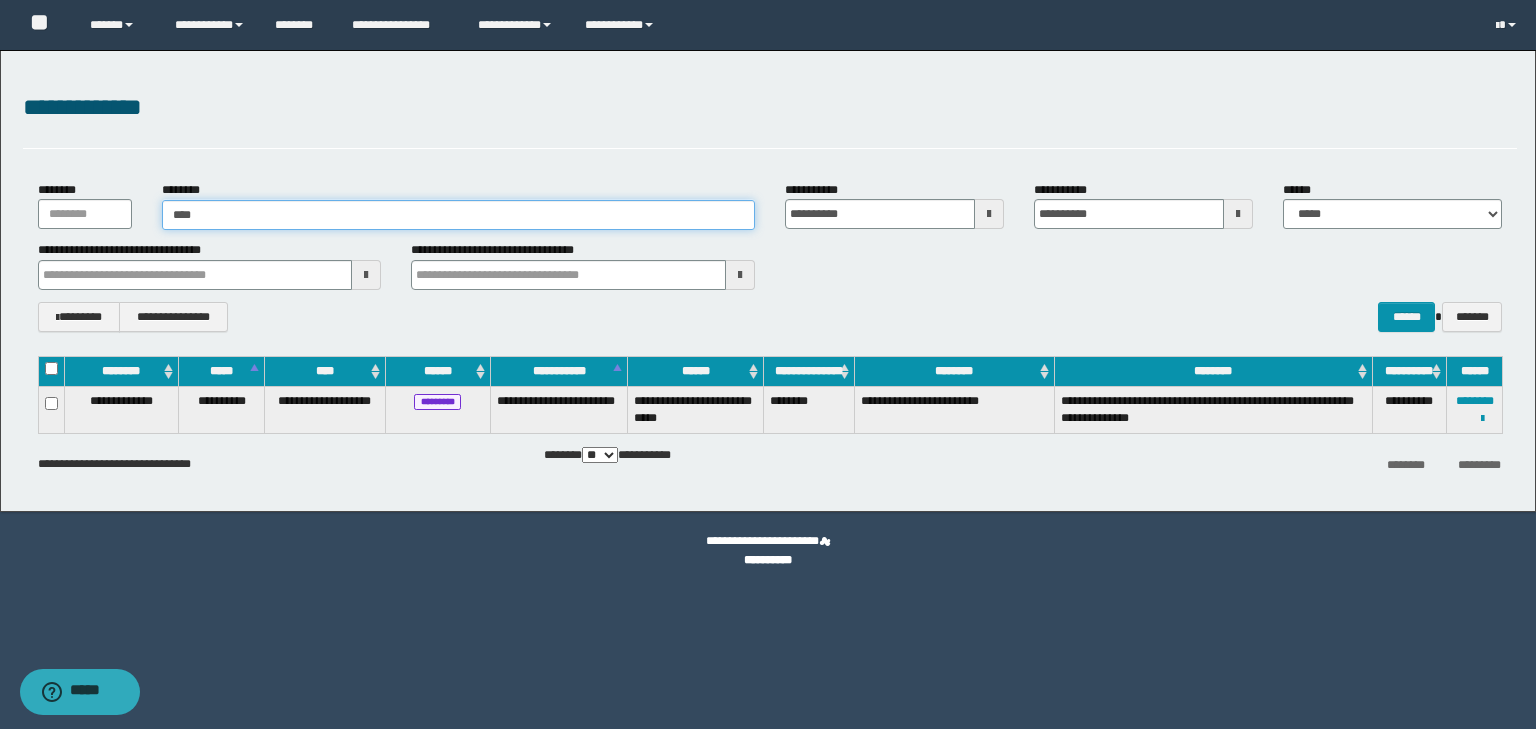 type on "*****" 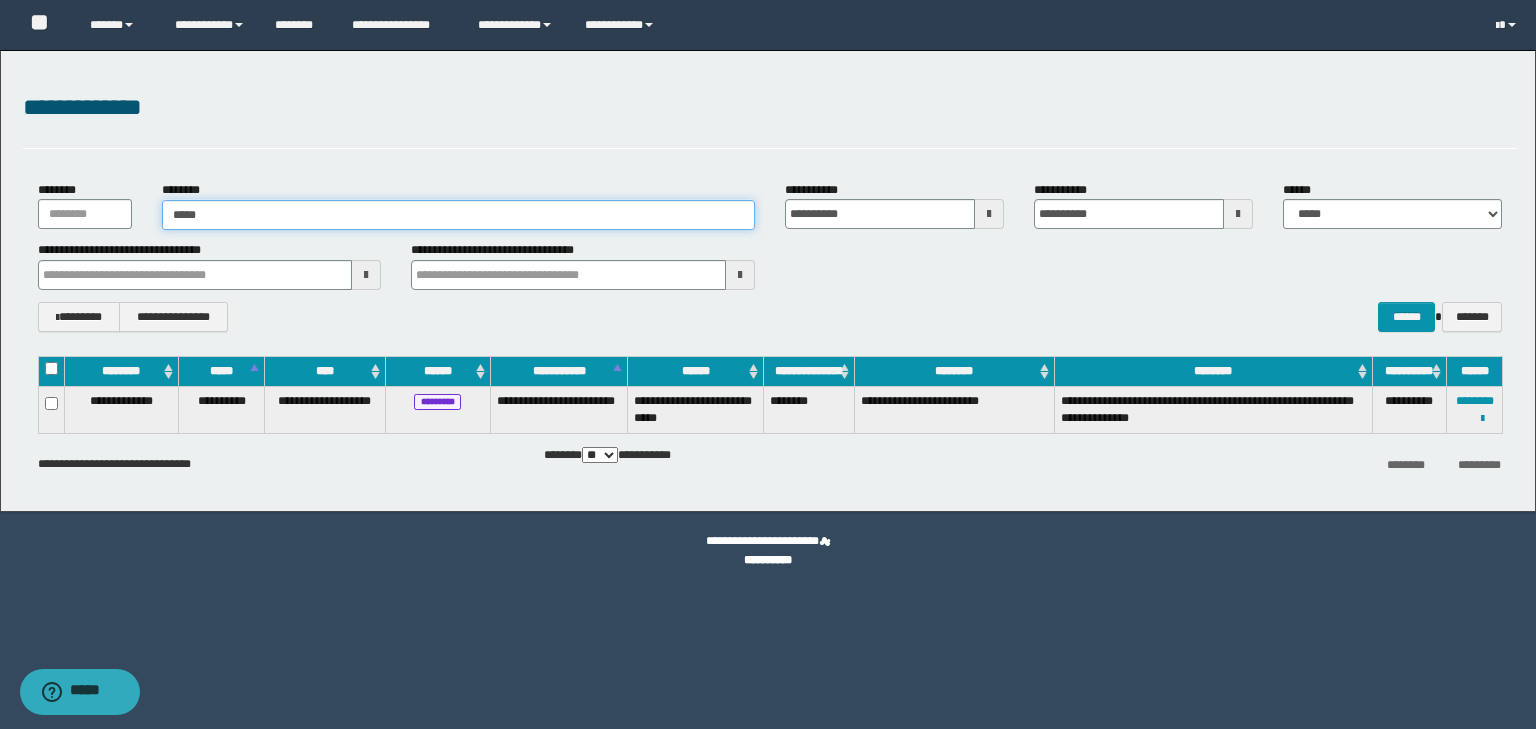 type on "*****" 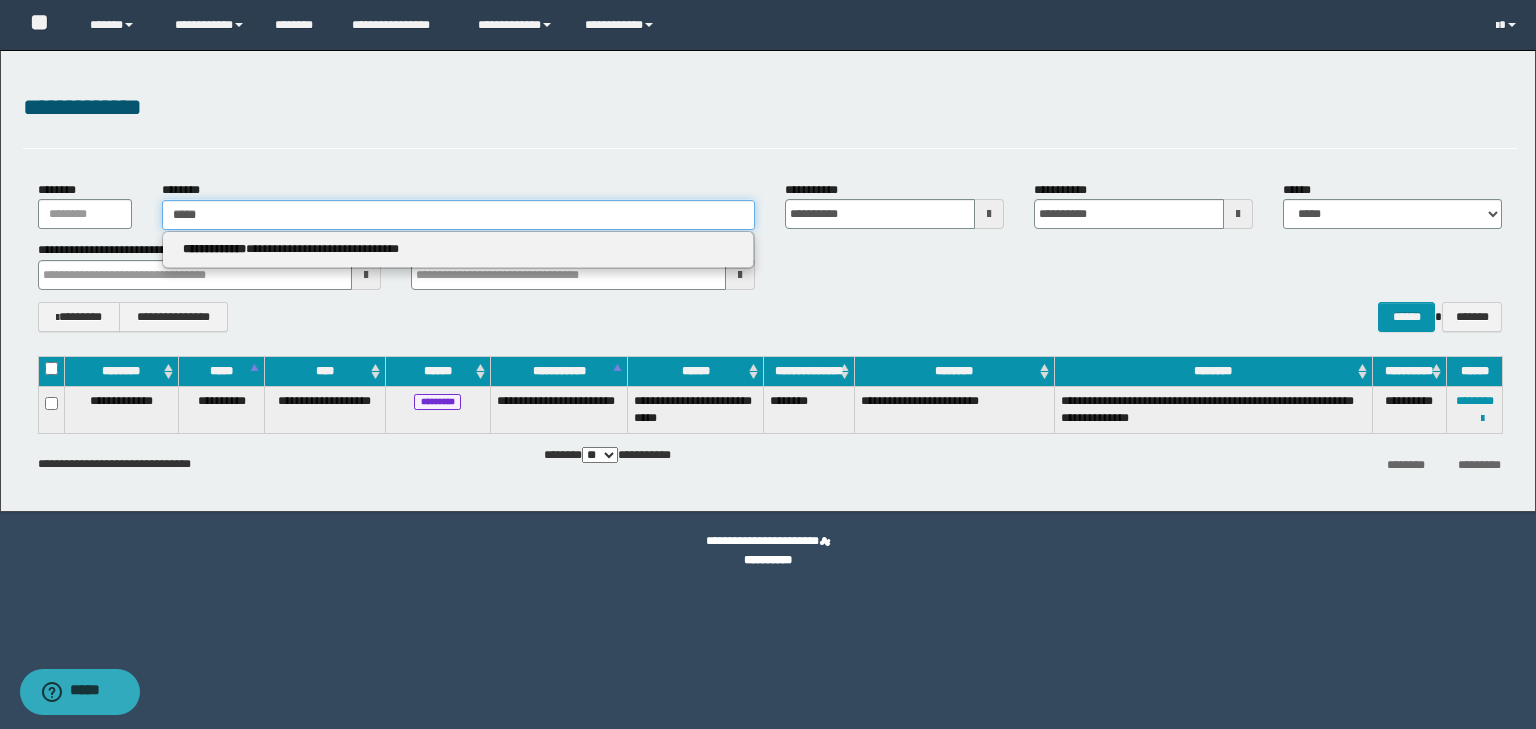 type on "*****" 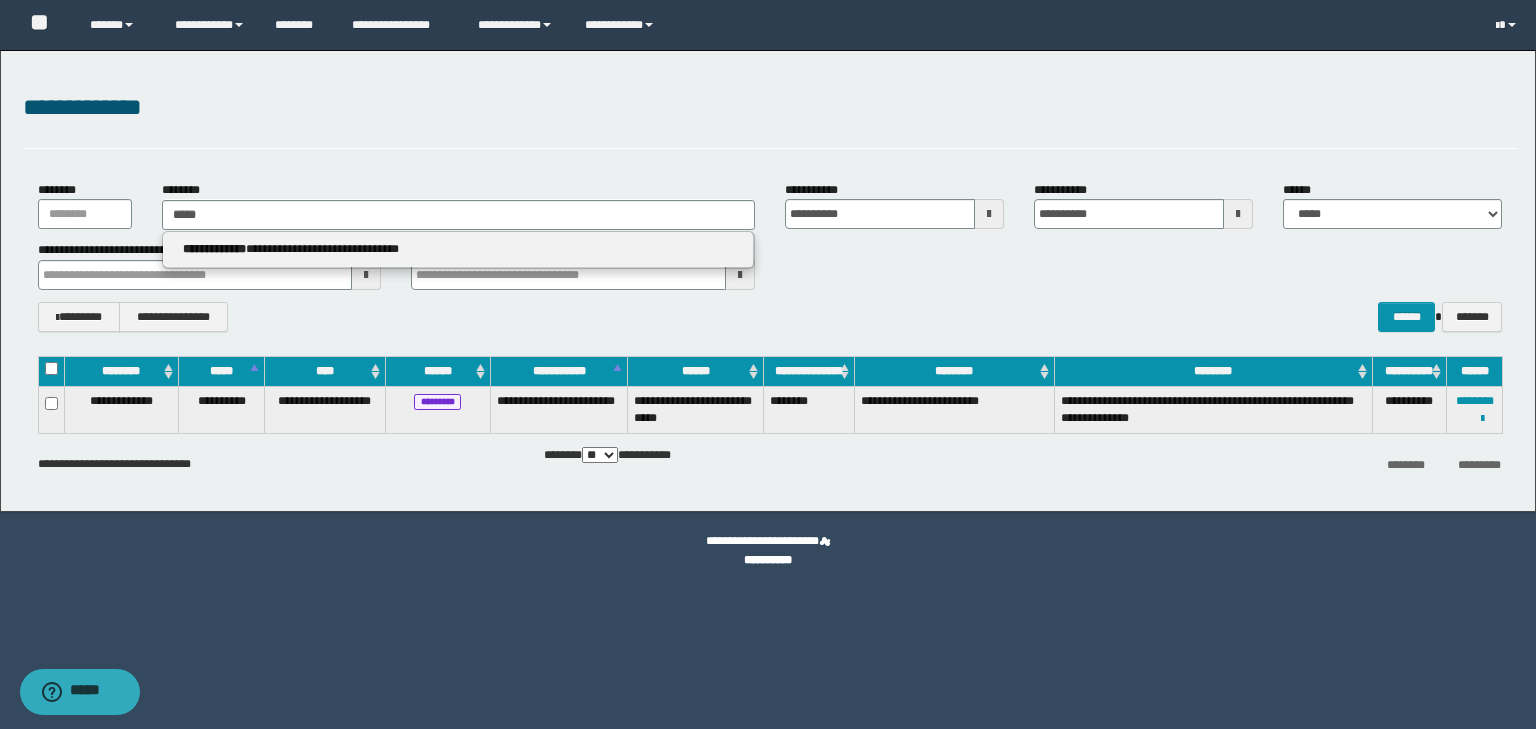 click on "**********" at bounding box center (458, 249) 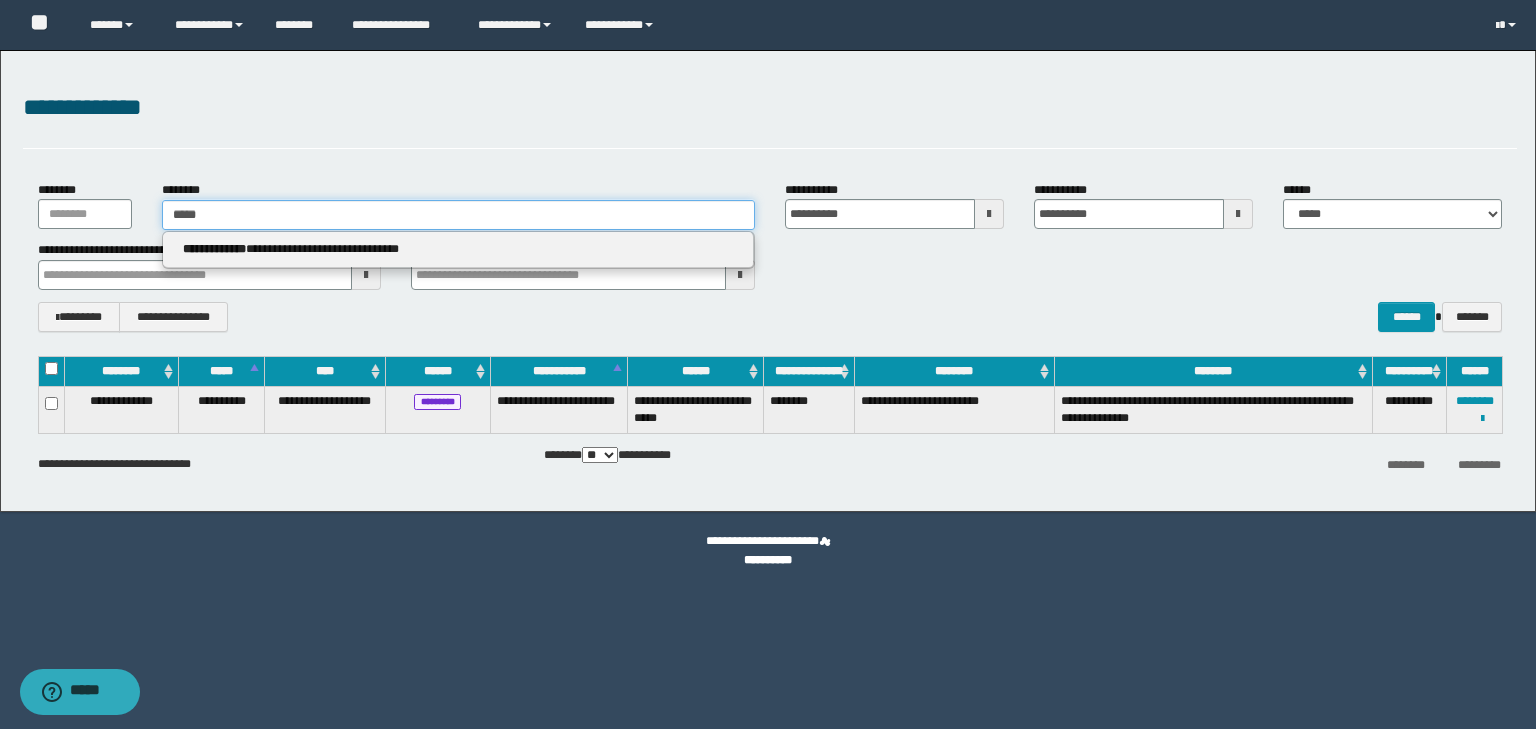 type 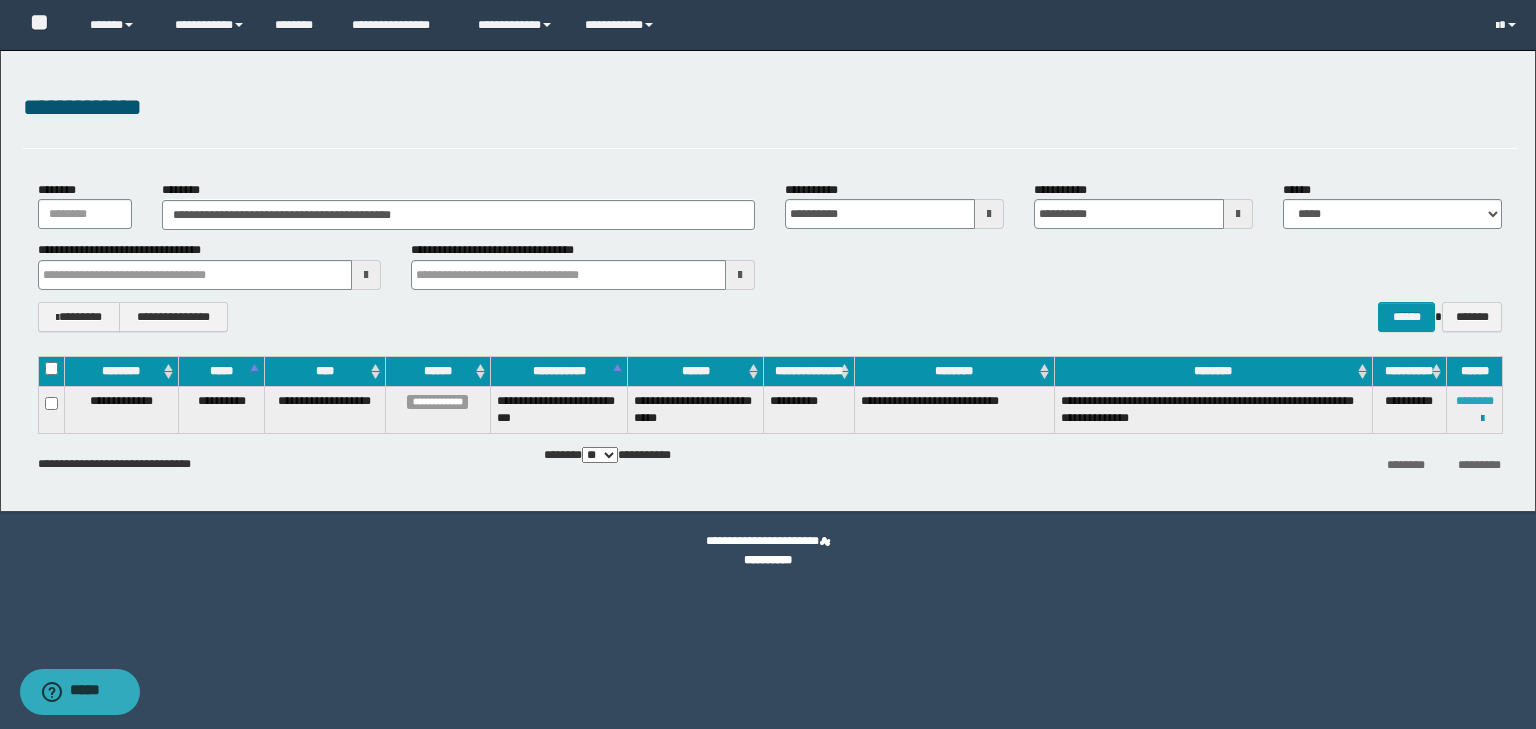 click on "********" at bounding box center [1475, 401] 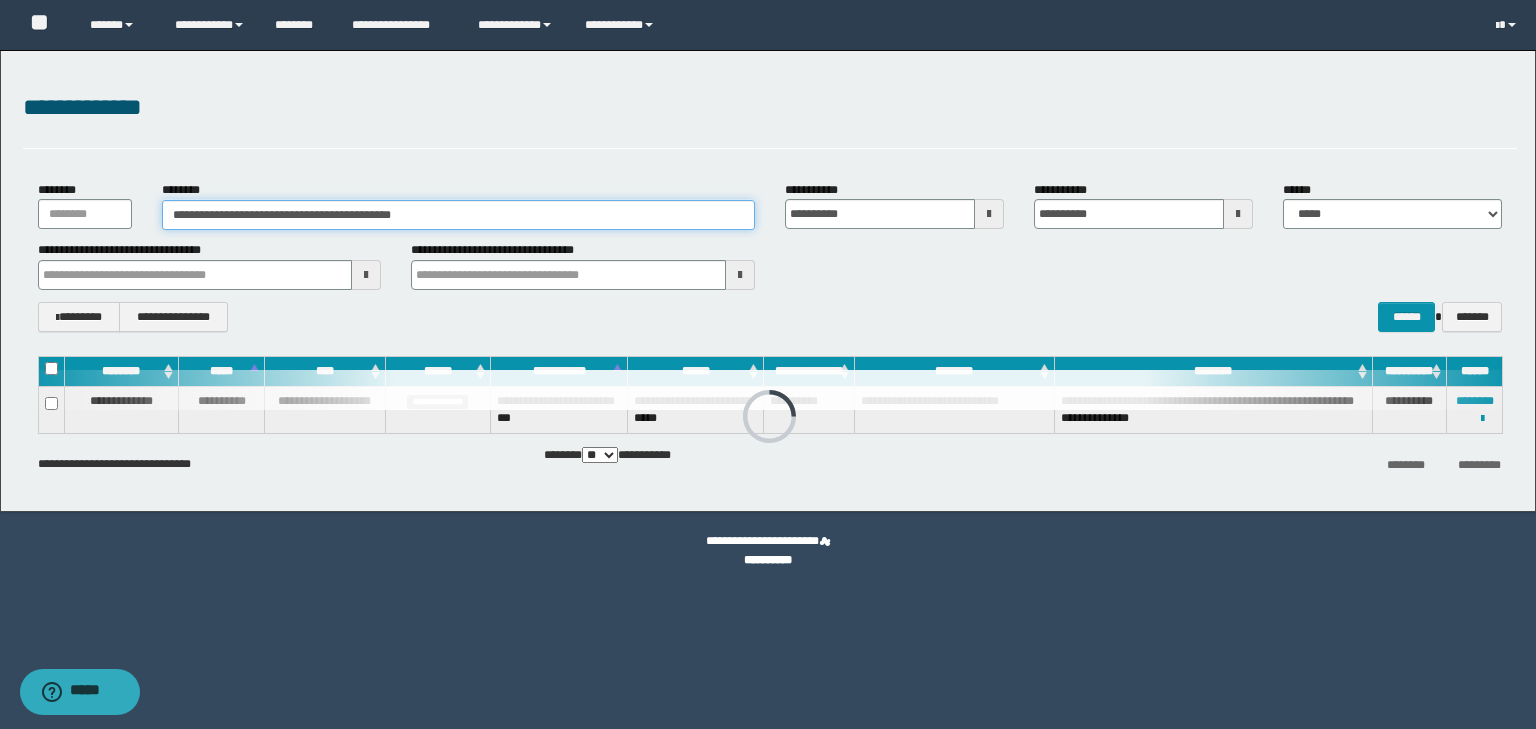 click on "**********" at bounding box center (458, 215) 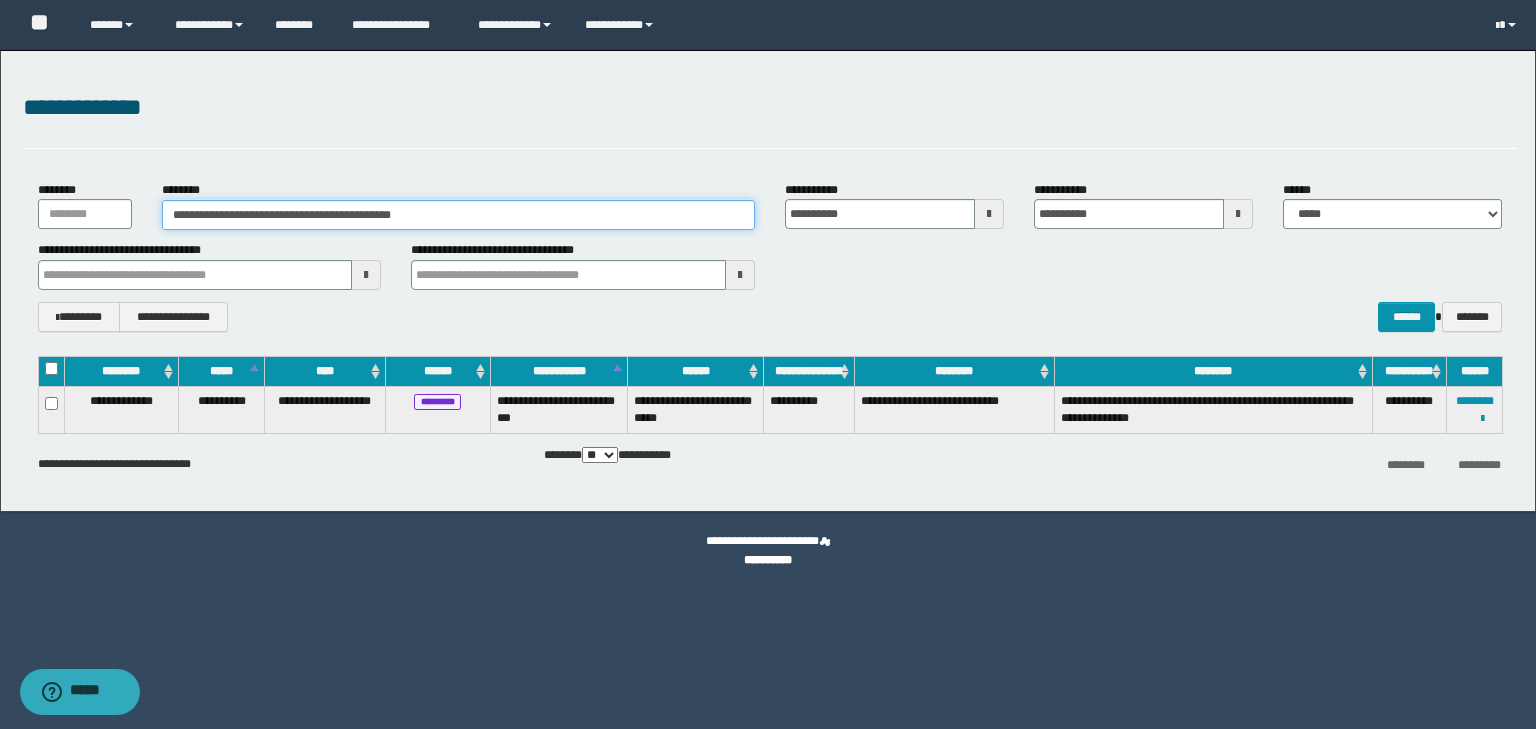 click on "**********" at bounding box center (458, 215) 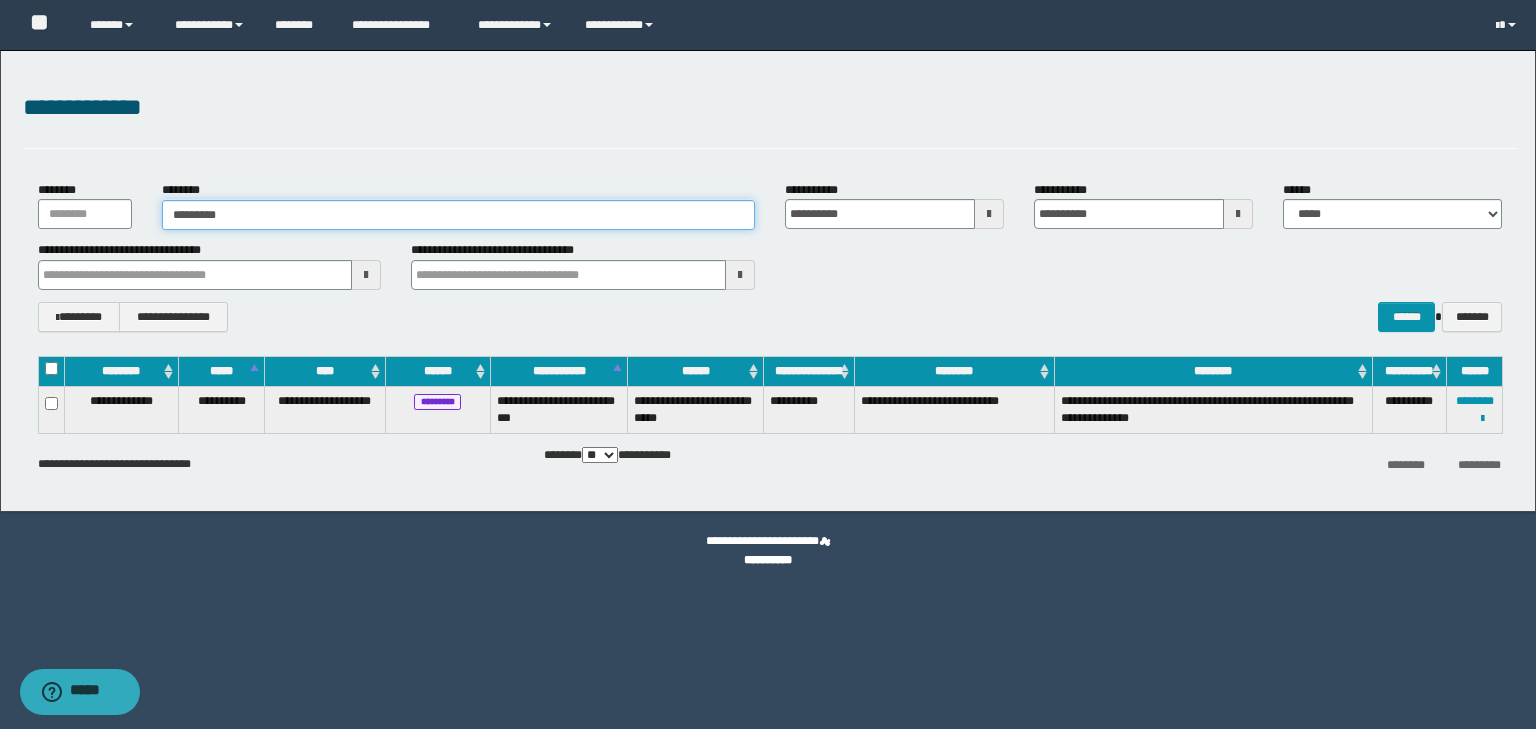 type on "**********" 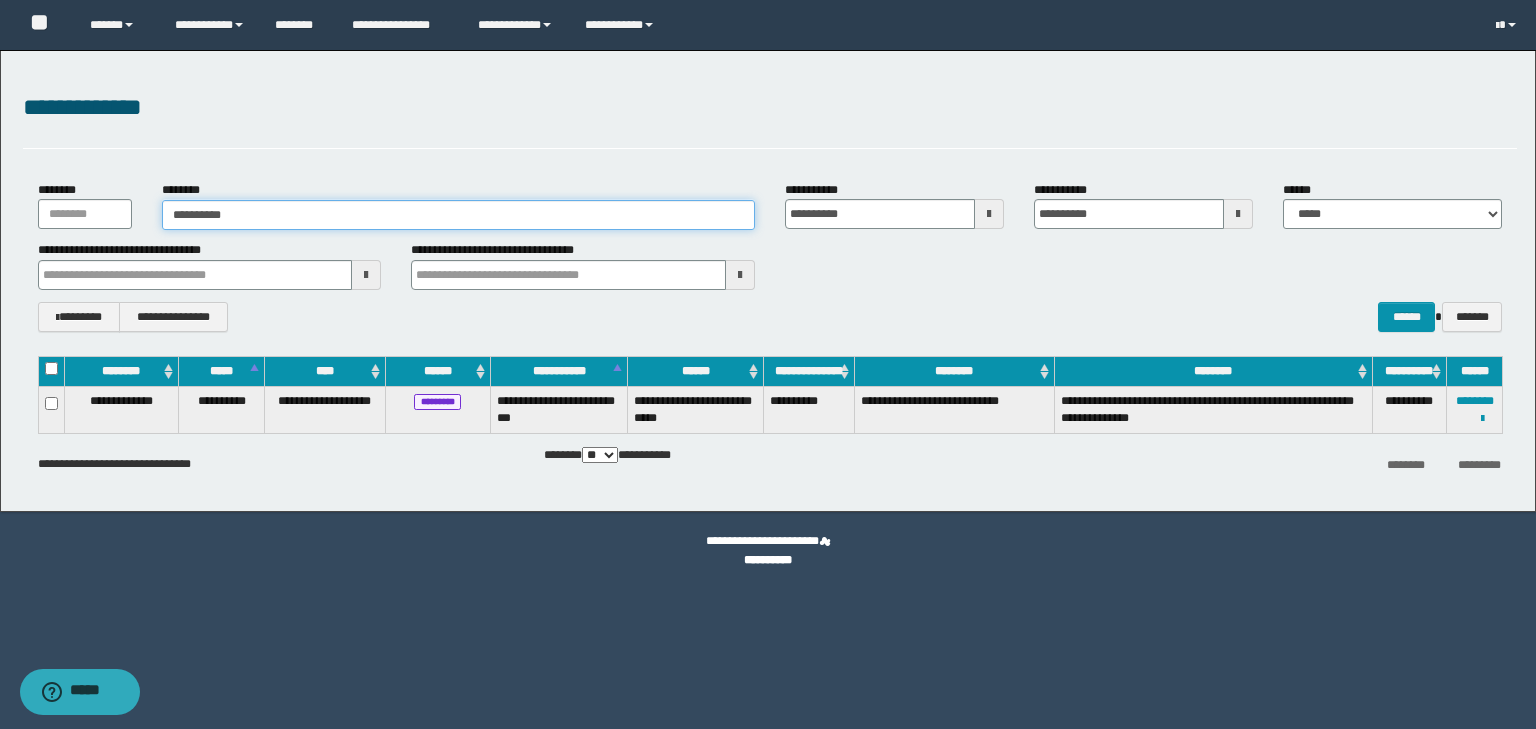 type on "**********" 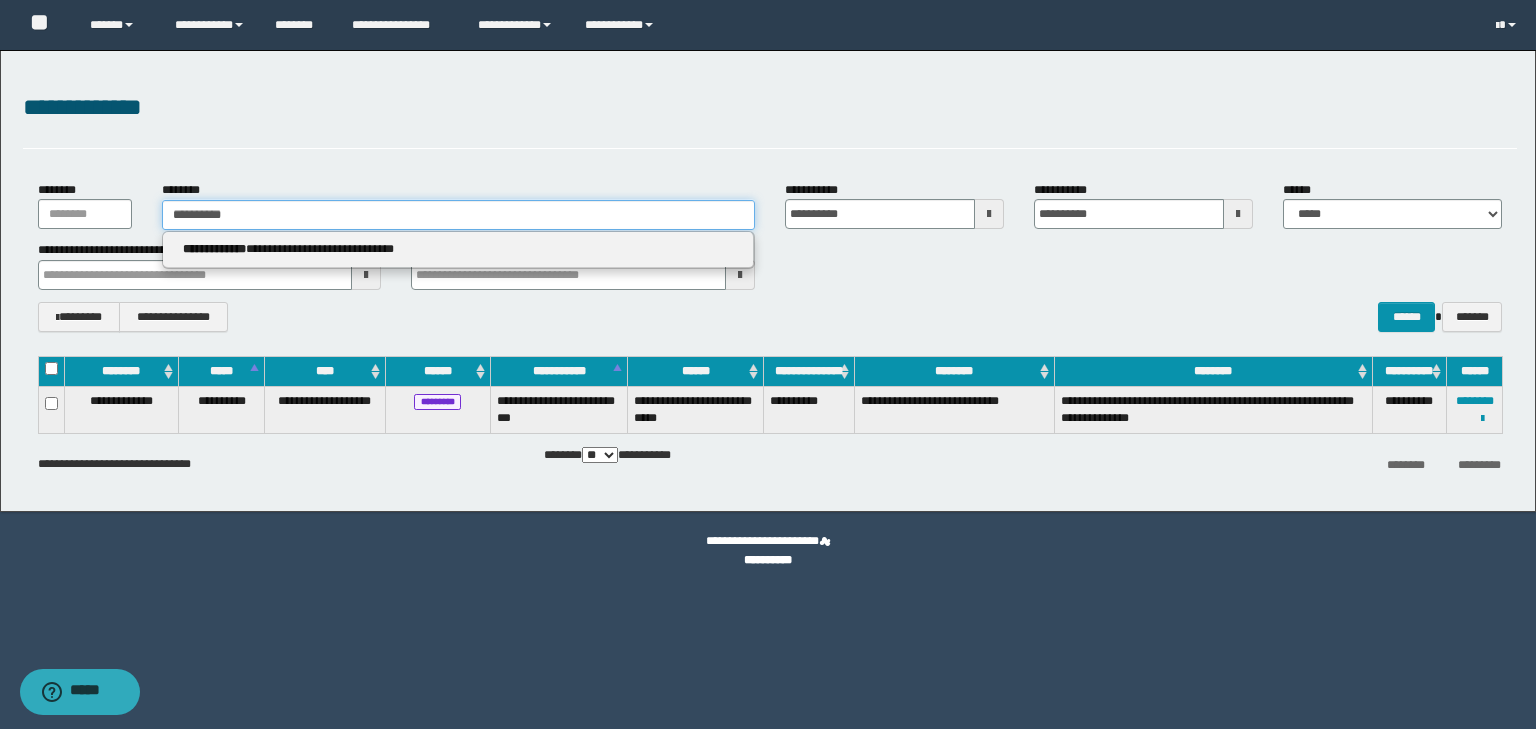 type on "**********" 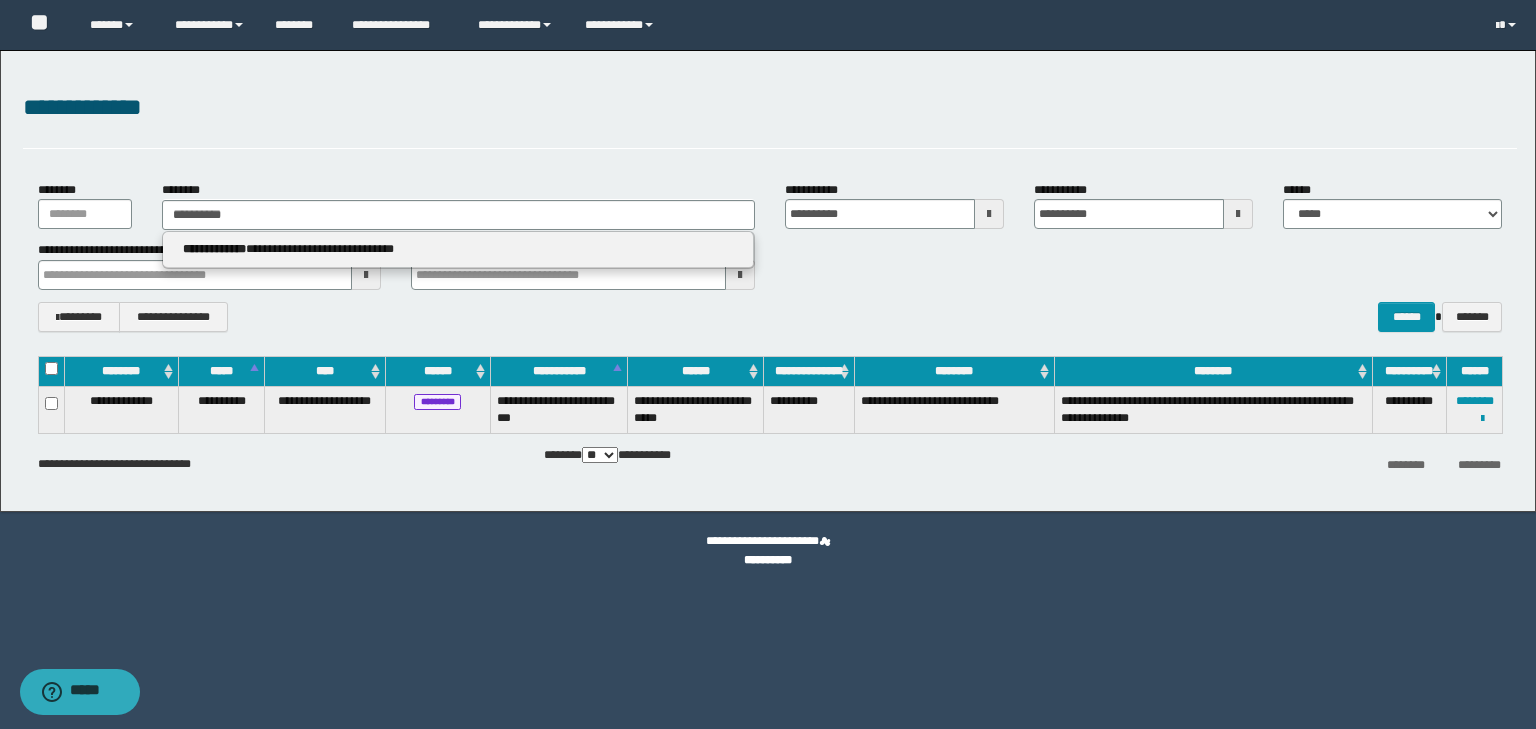 click on "**********" at bounding box center (458, 249) 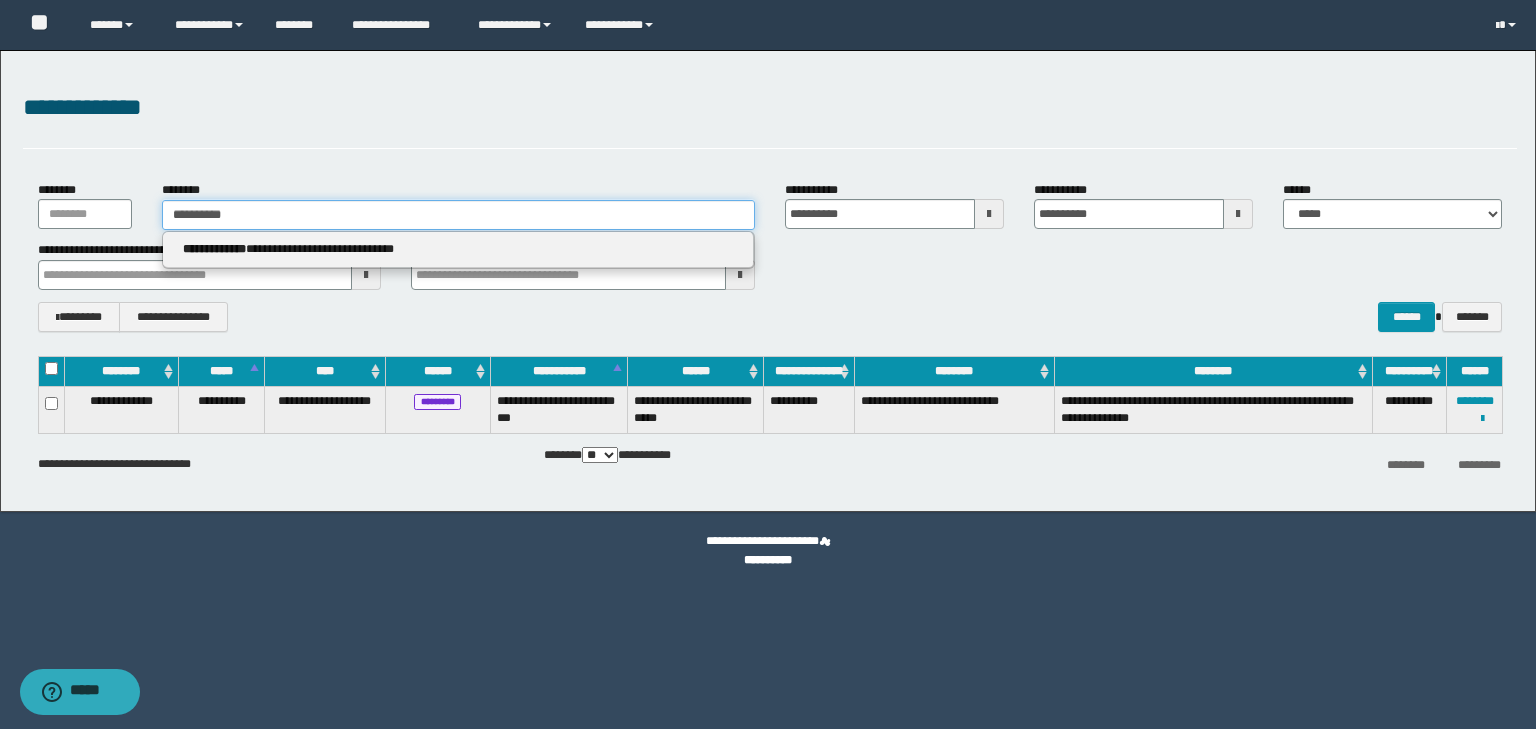 type 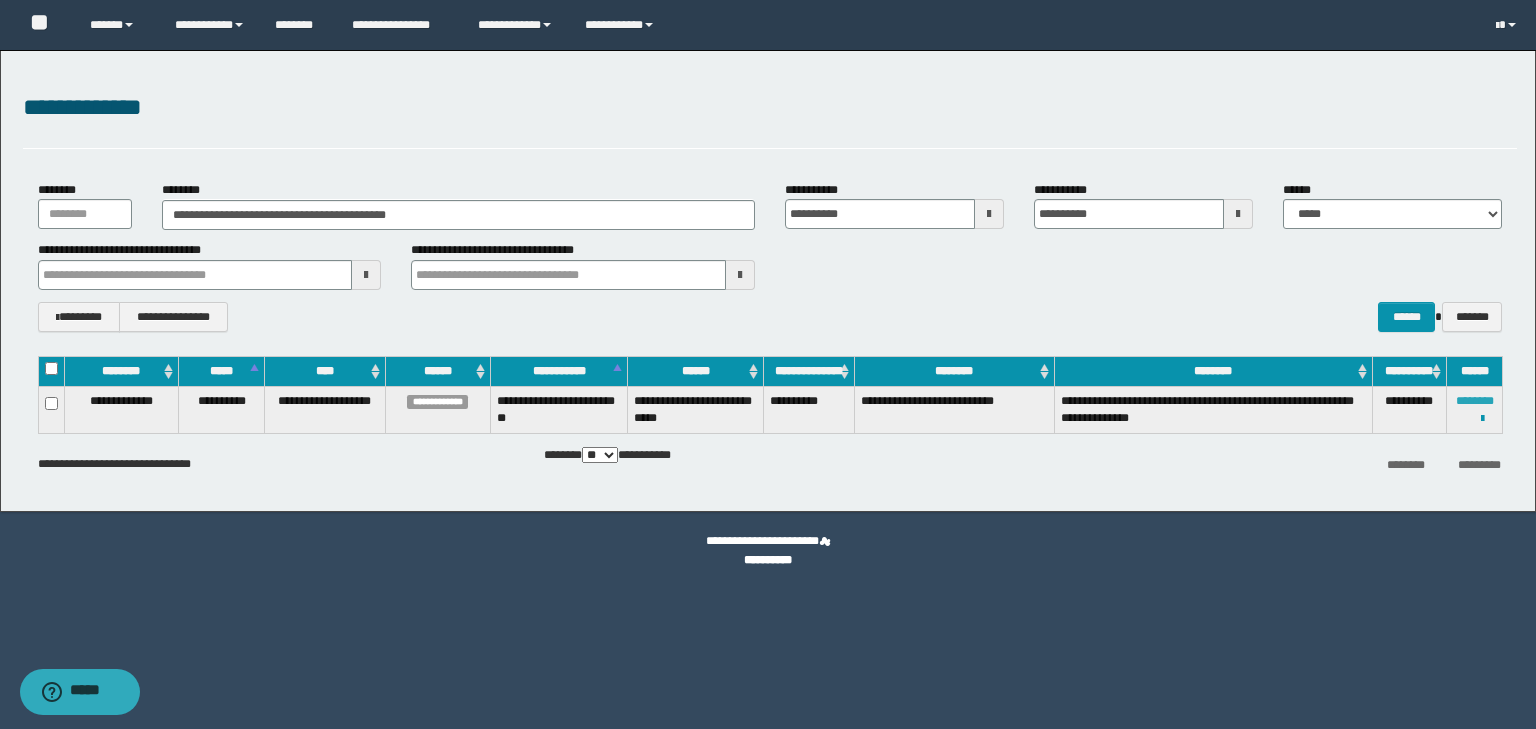 click on "********" at bounding box center (1475, 401) 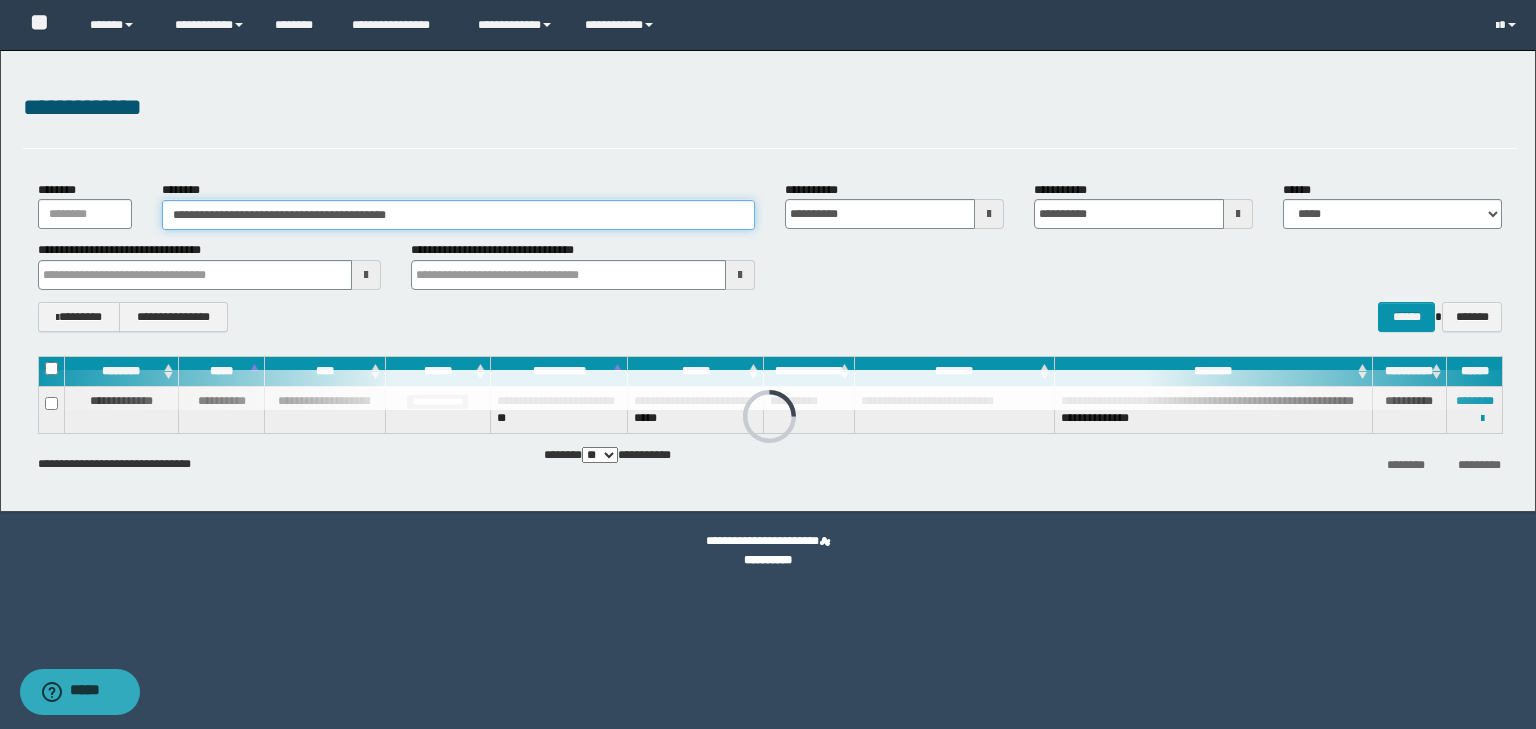 click on "**********" at bounding box center [458, 215] 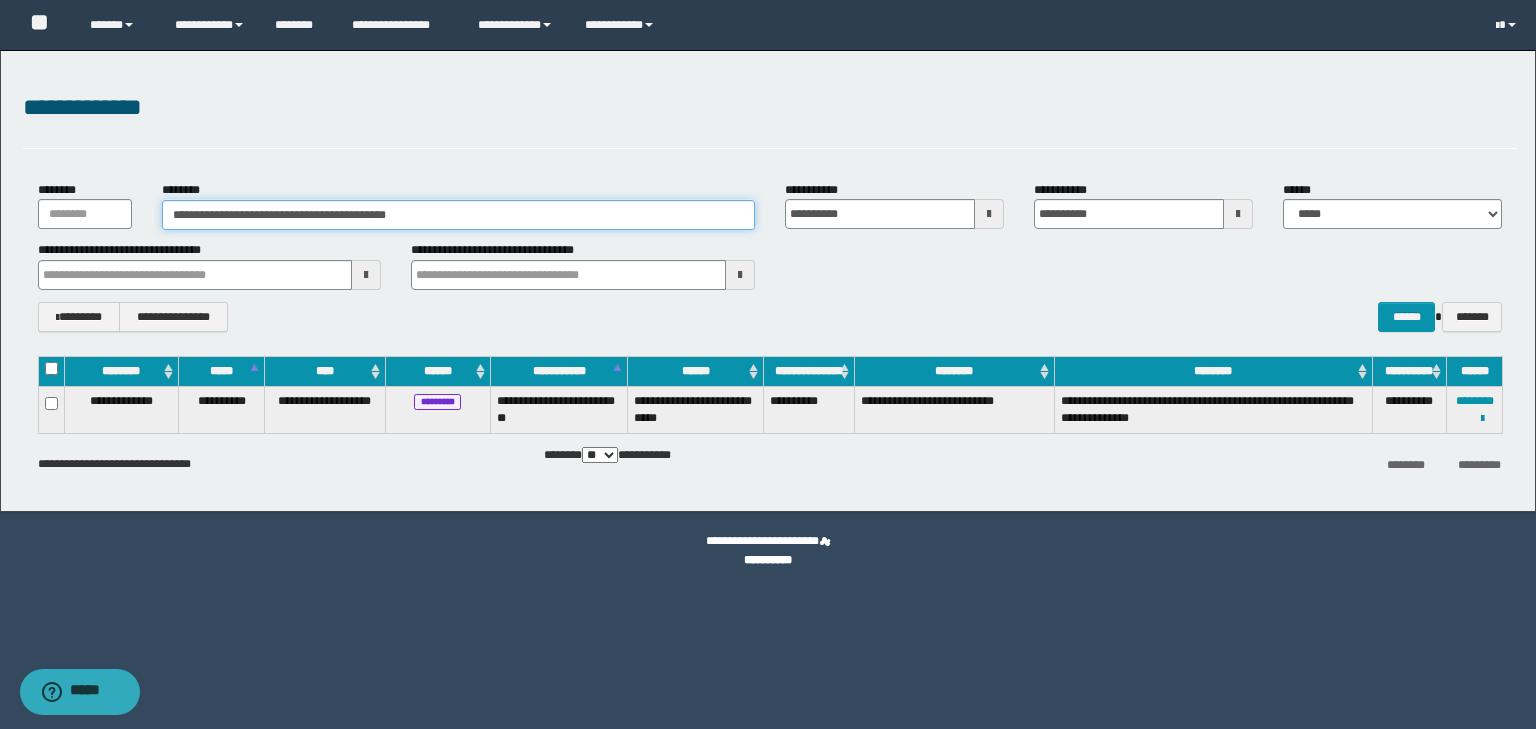 click on "**********" at bounding box center (458, 215) 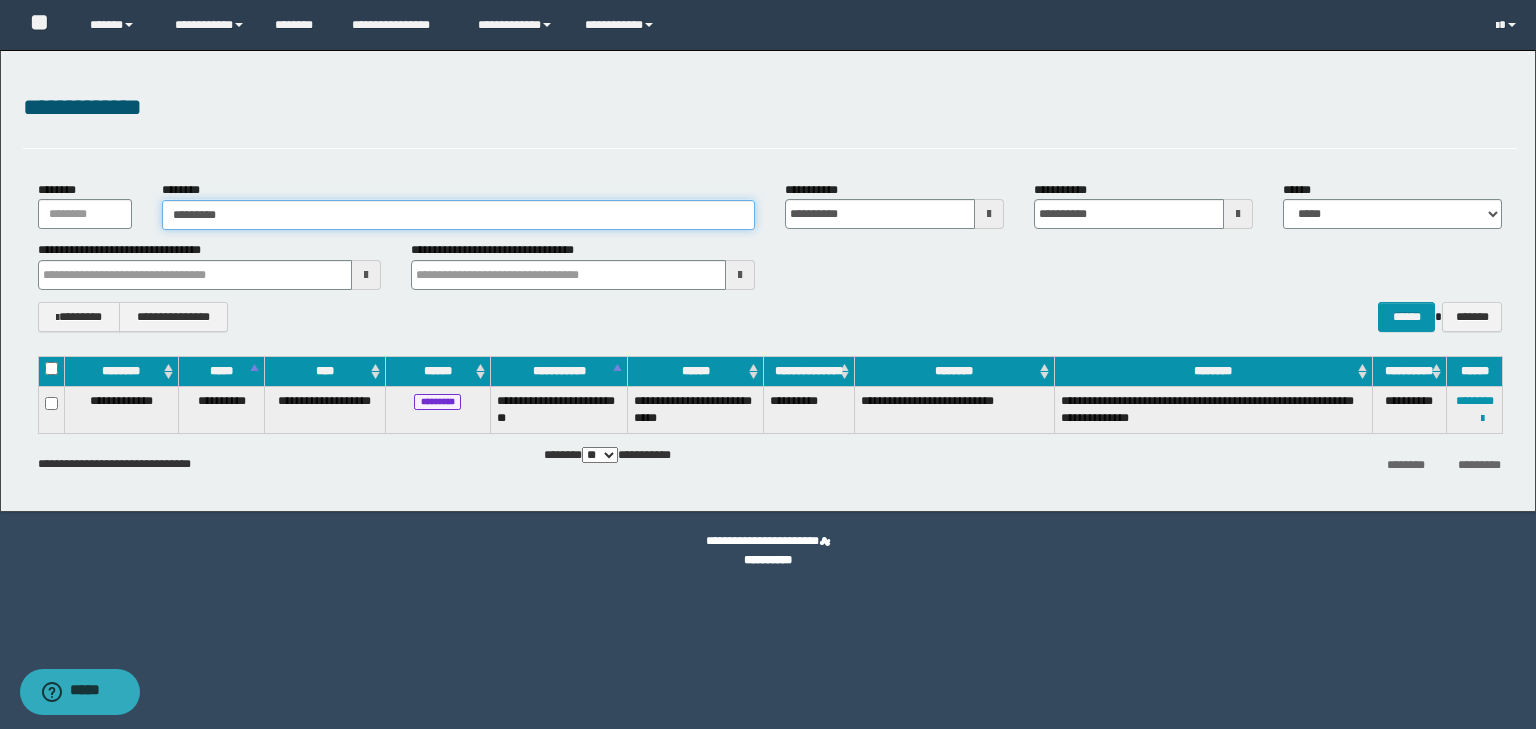 type on "**********" 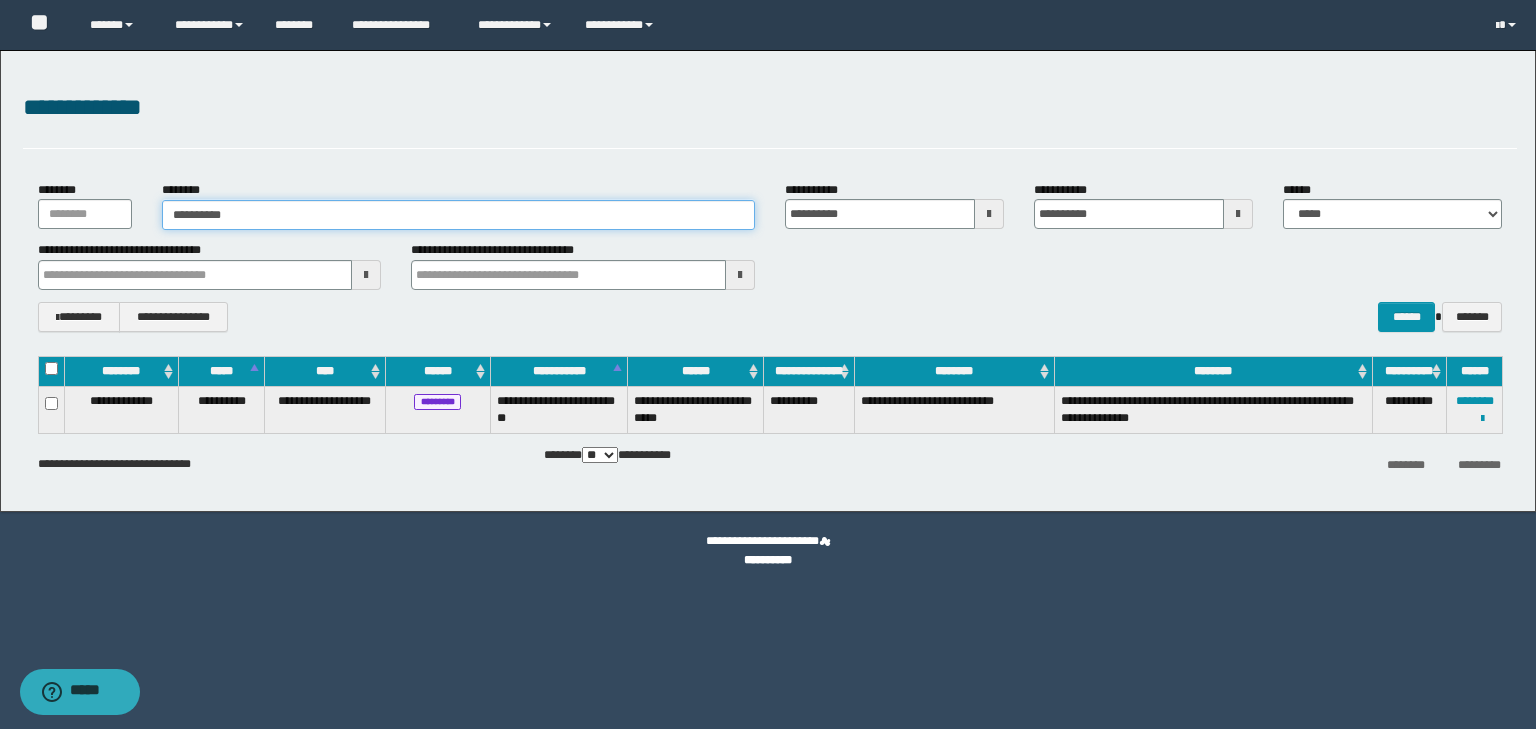 type on "**********" 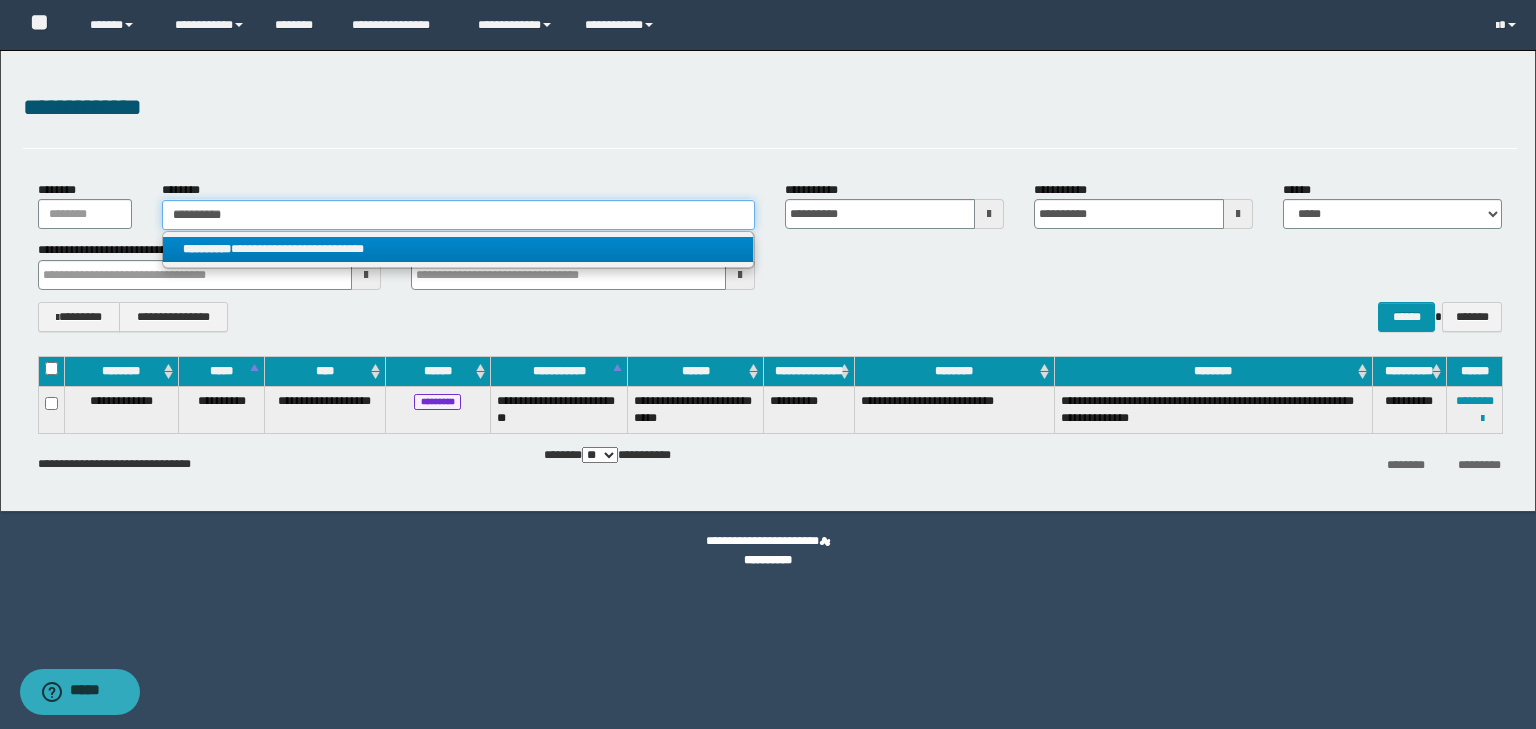 type on "**********" 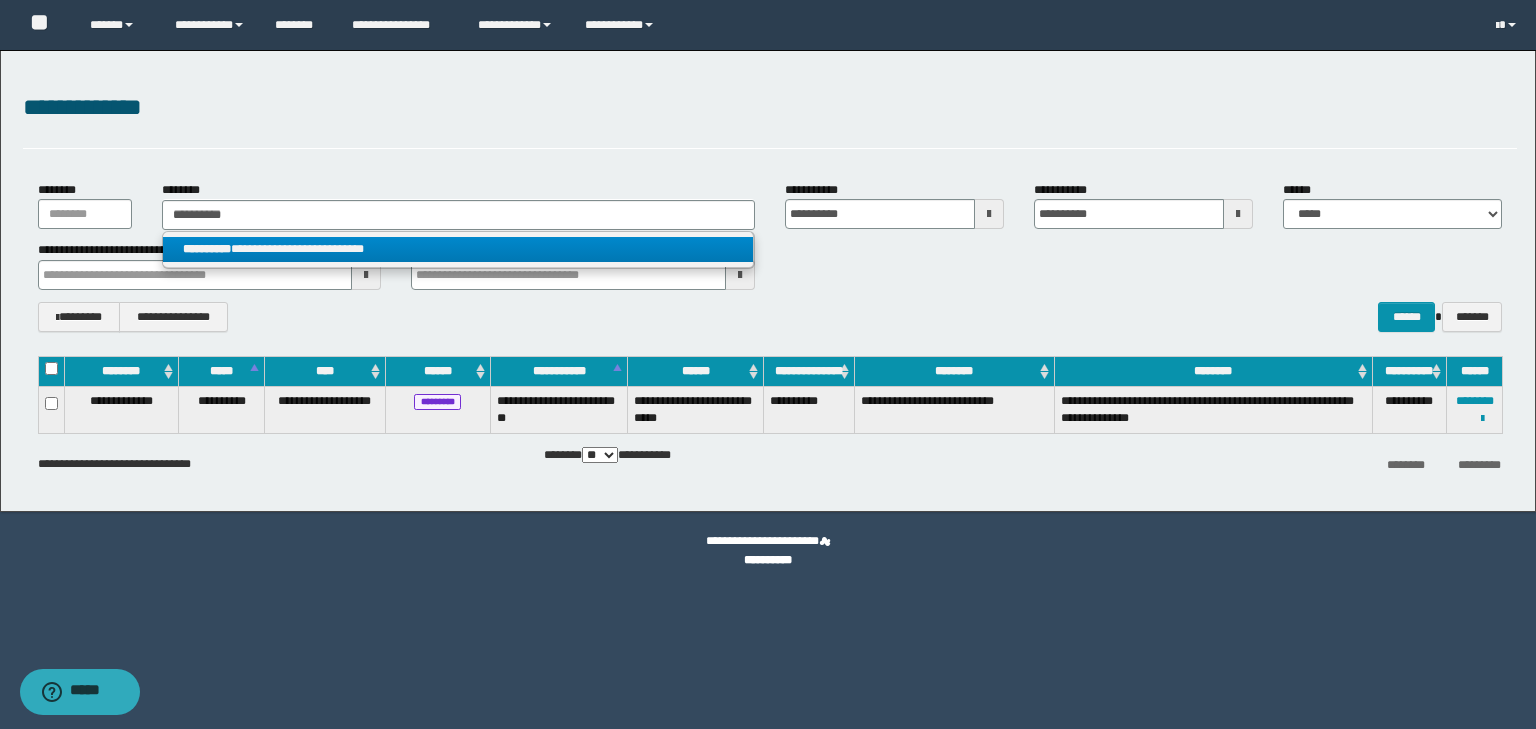 click on "**********" at bounding box center [458, 249] 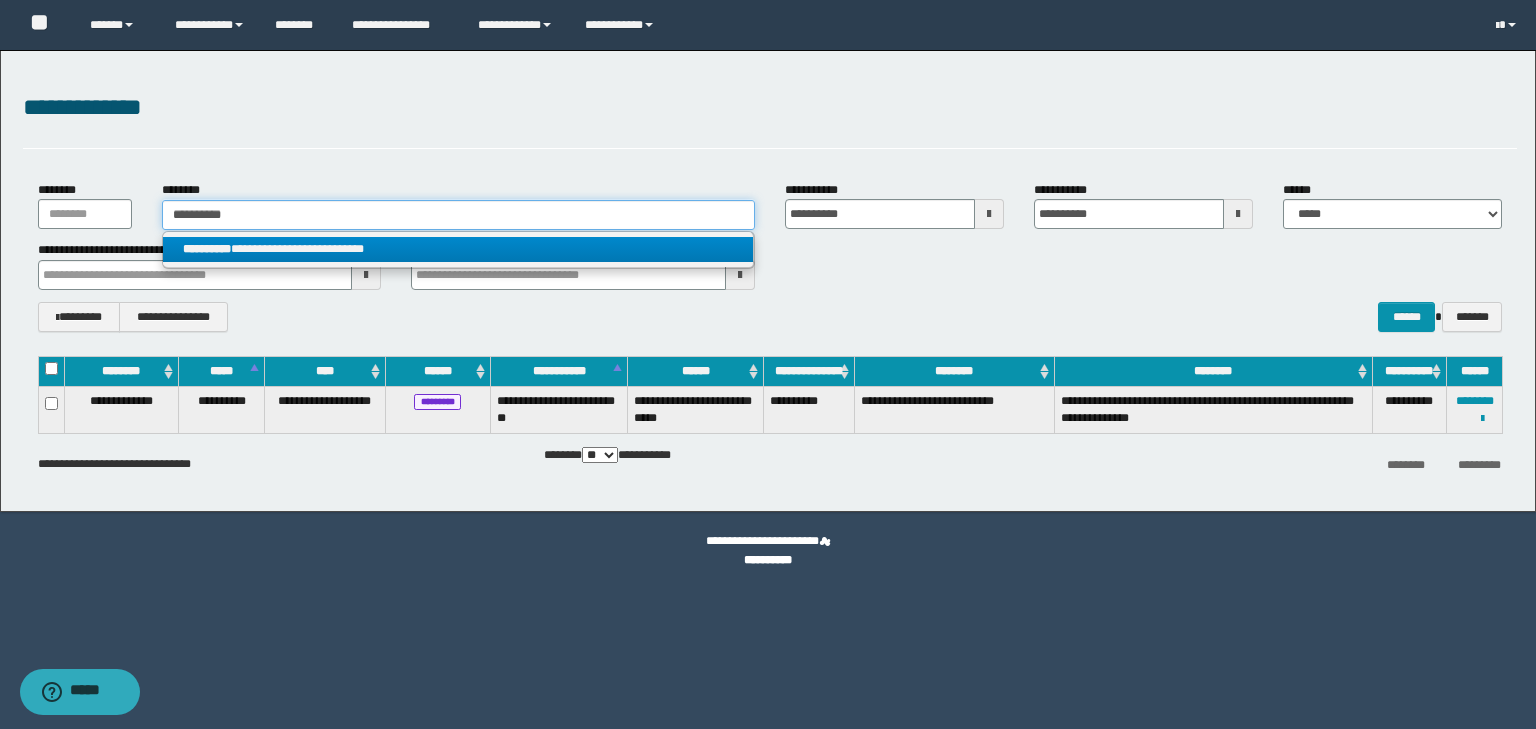 type 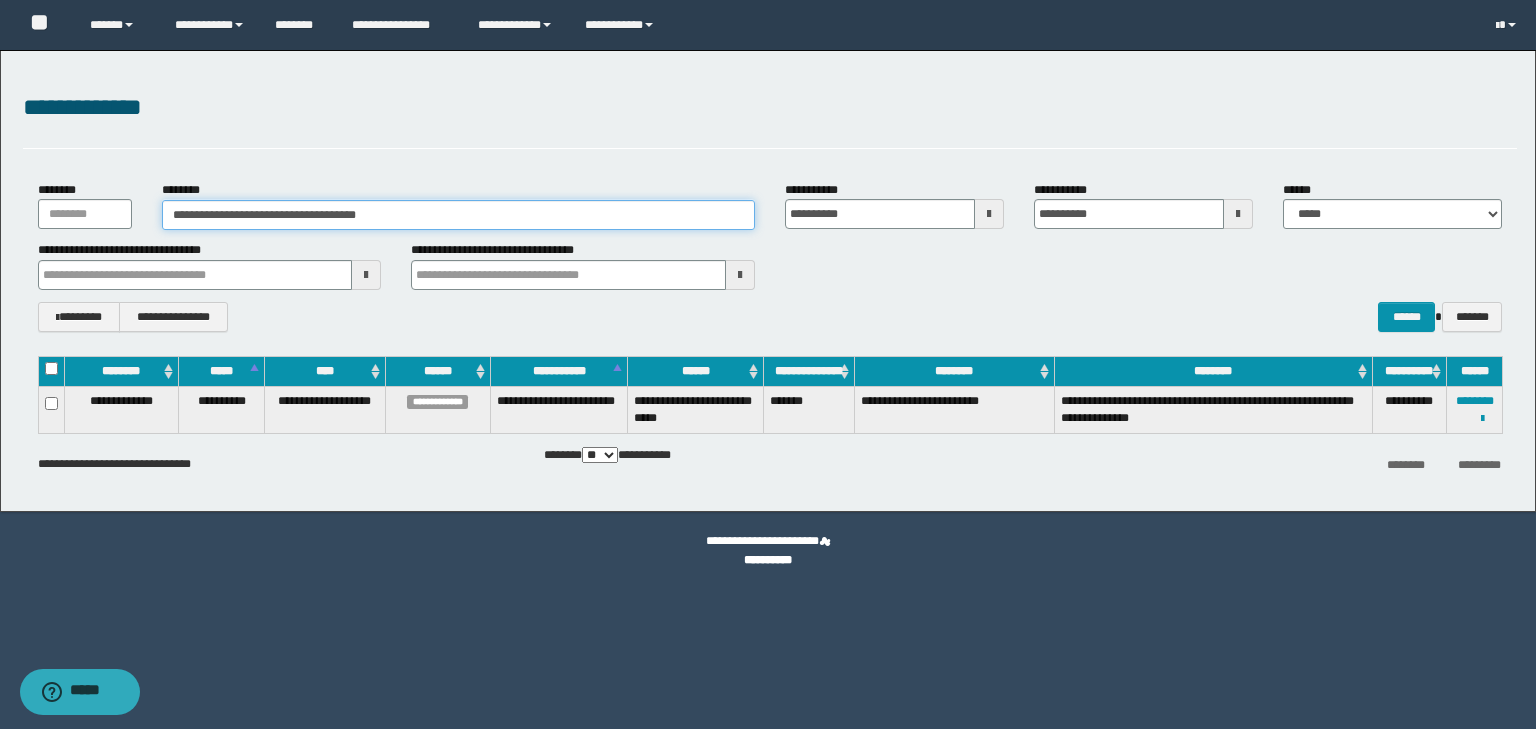 click on "**********" at bounding box center (458, 215) 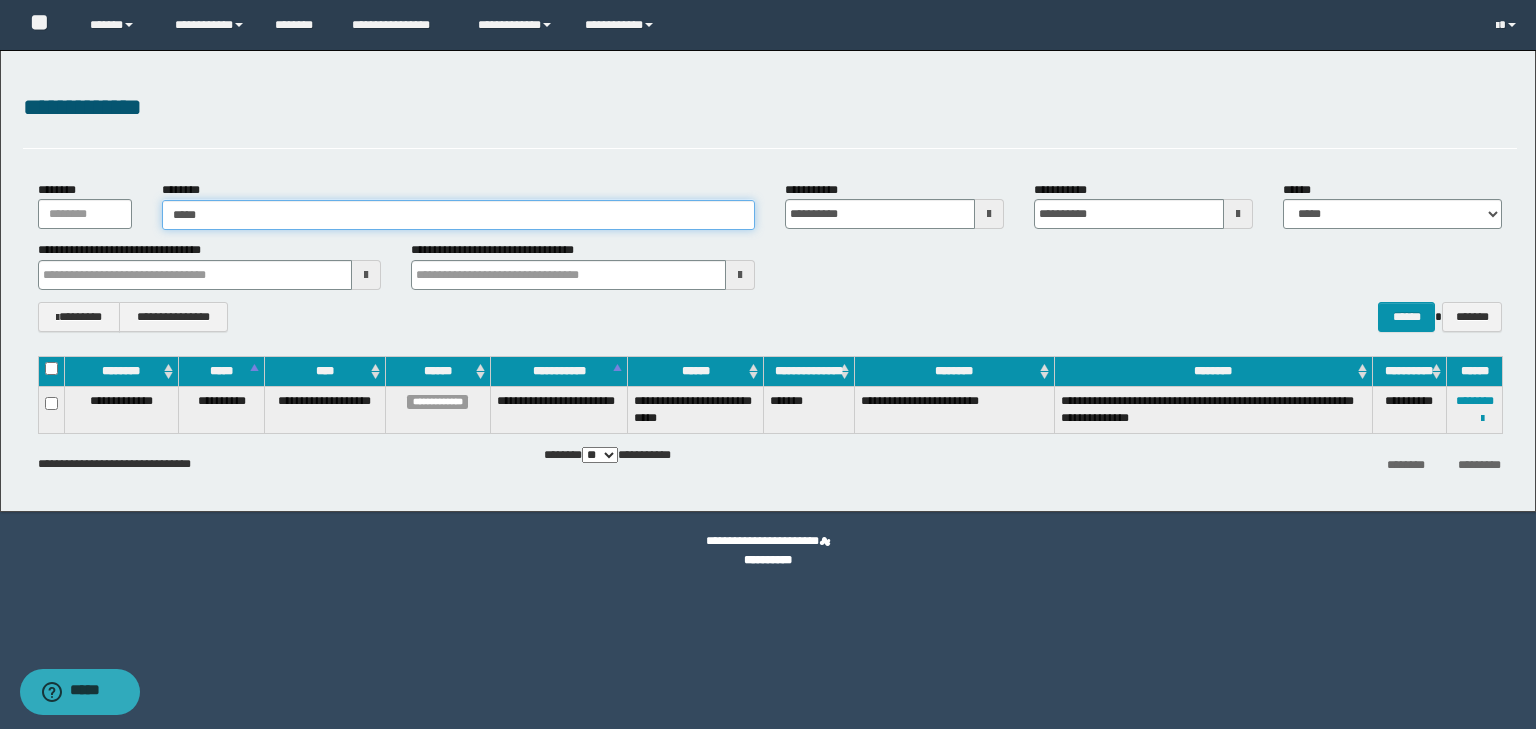 type on "******" 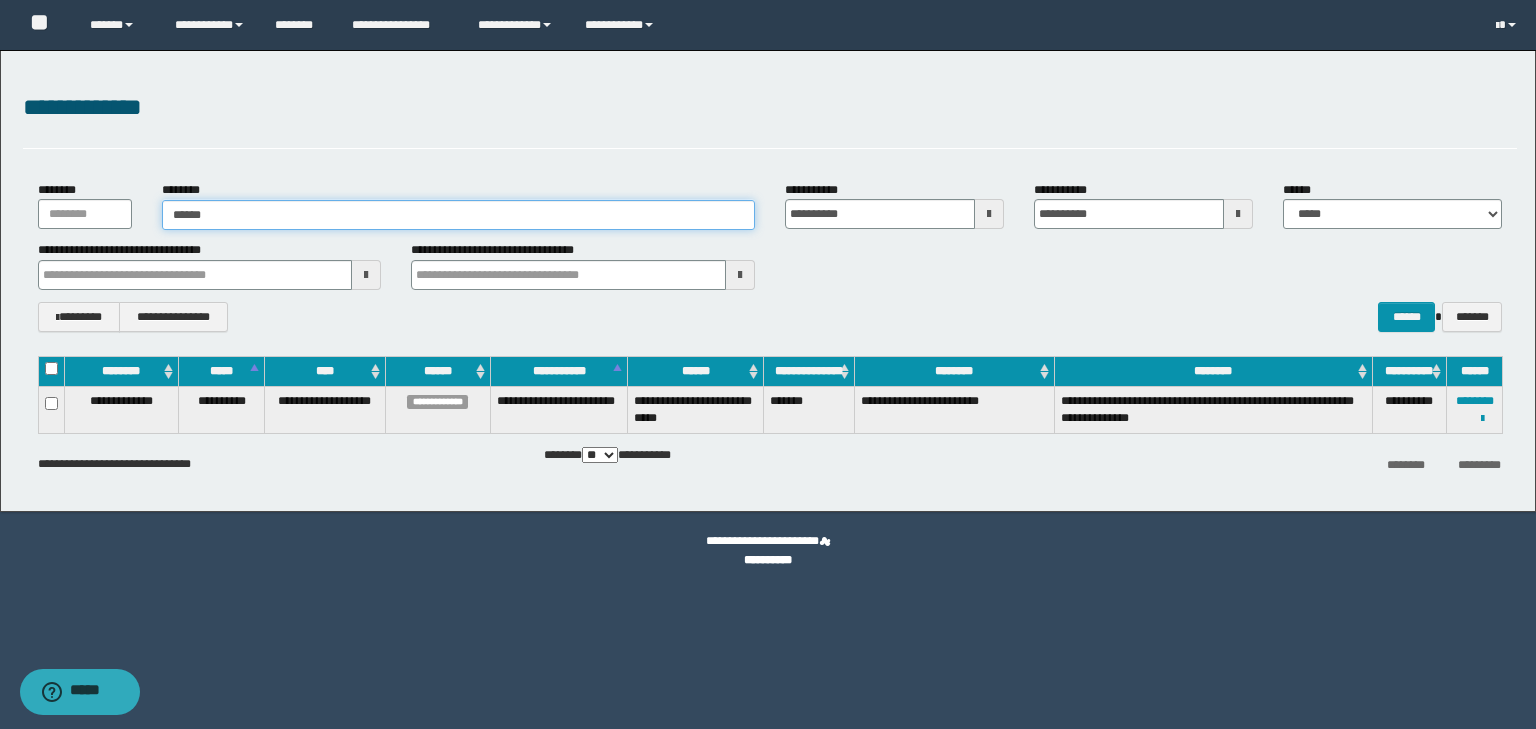 type on "******" 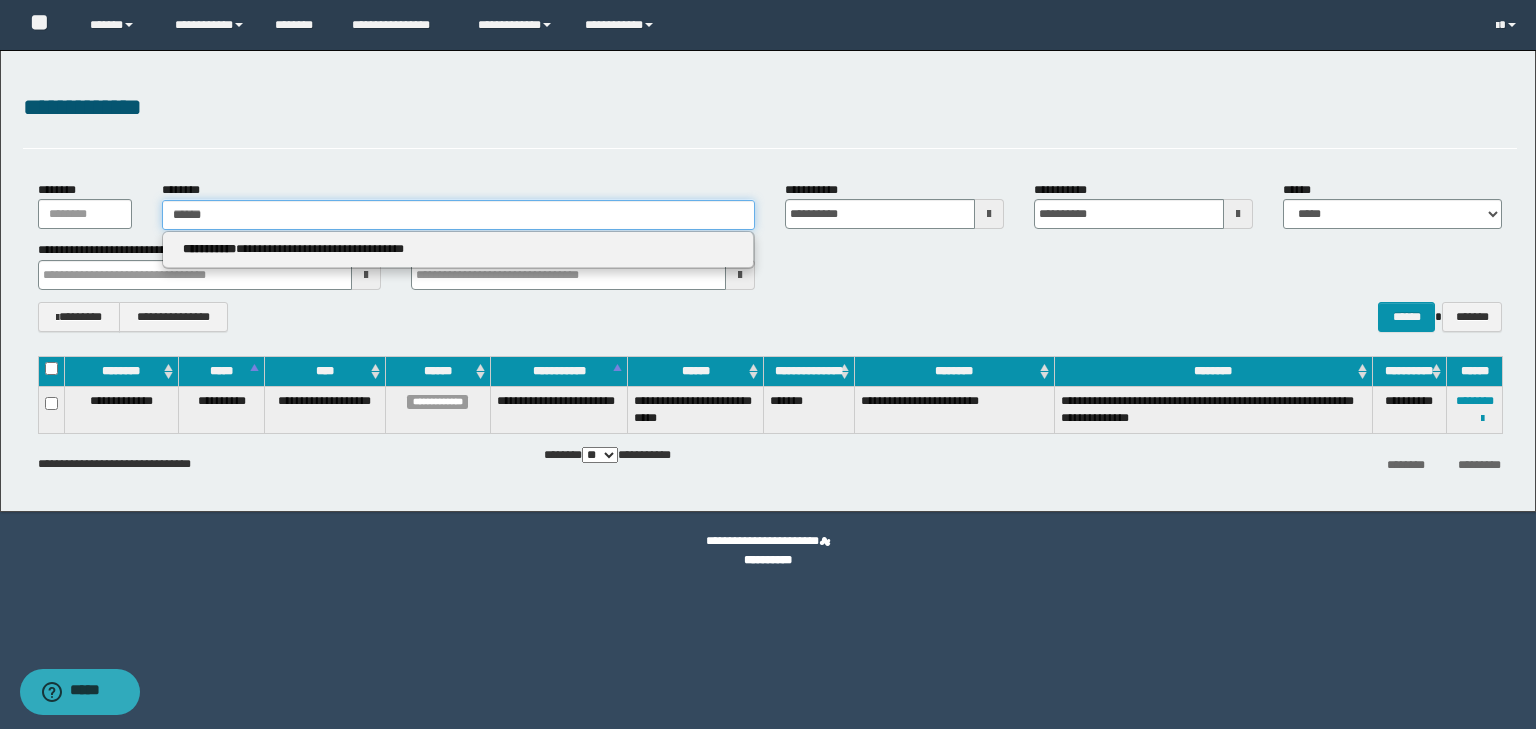 type on "******" 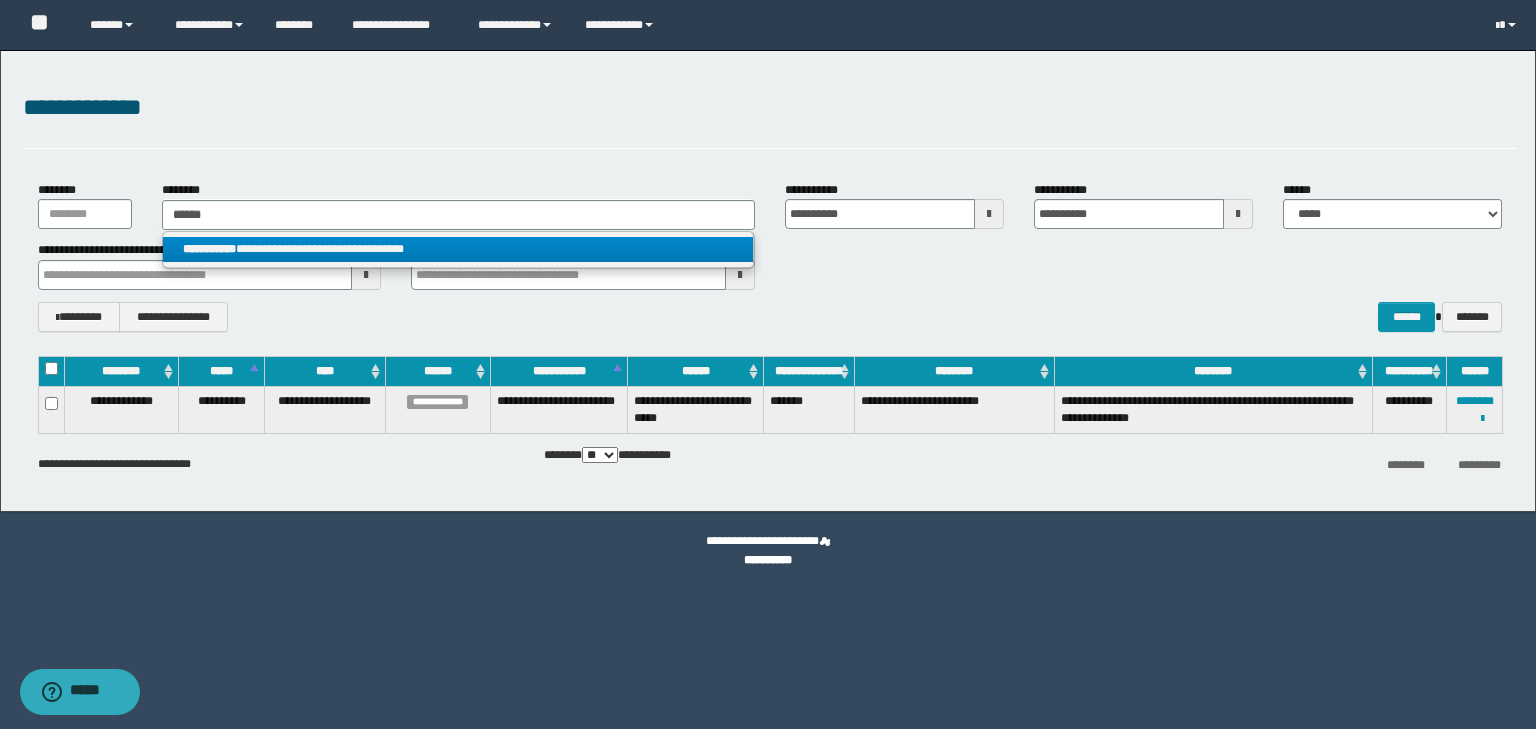 click on "**********" at bounding box center [458, 249] 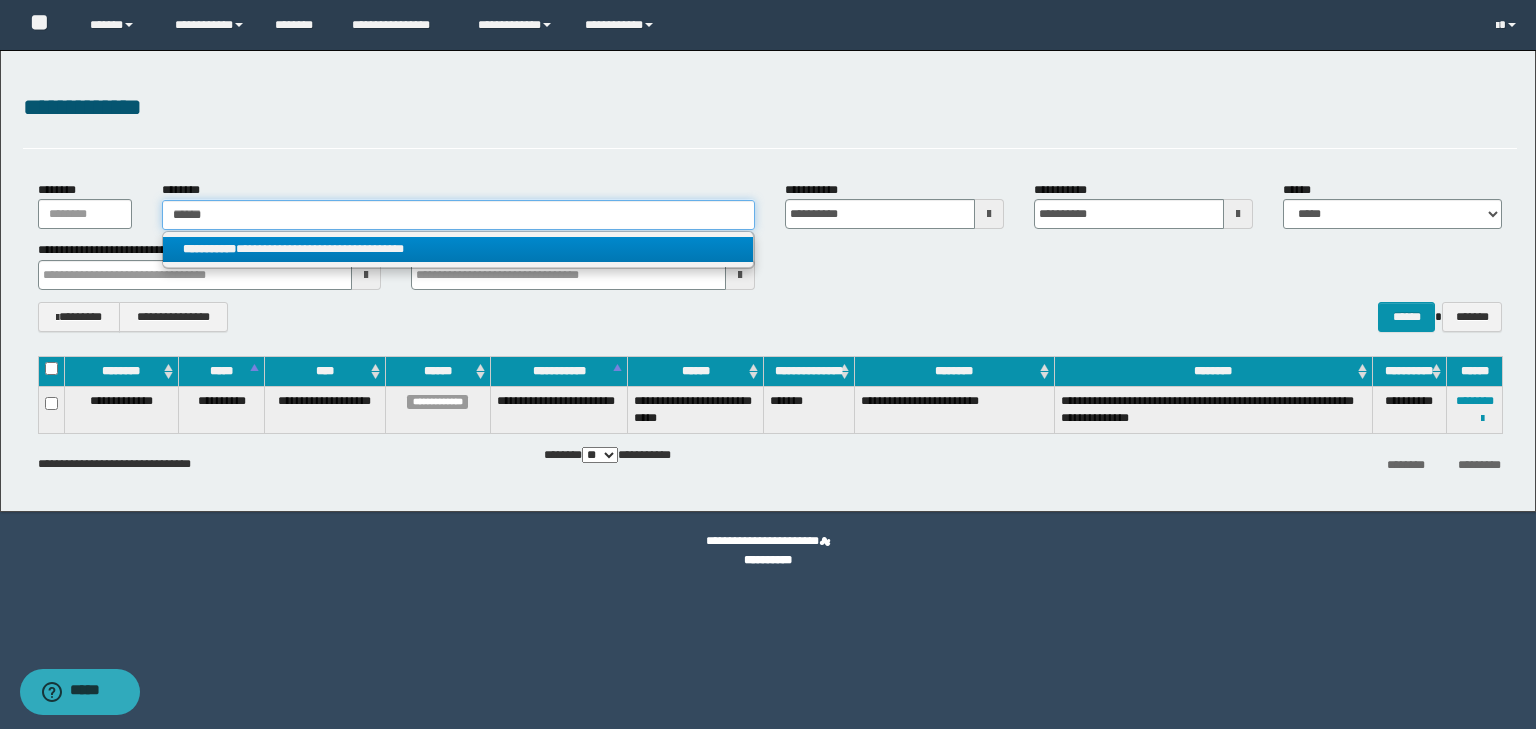type 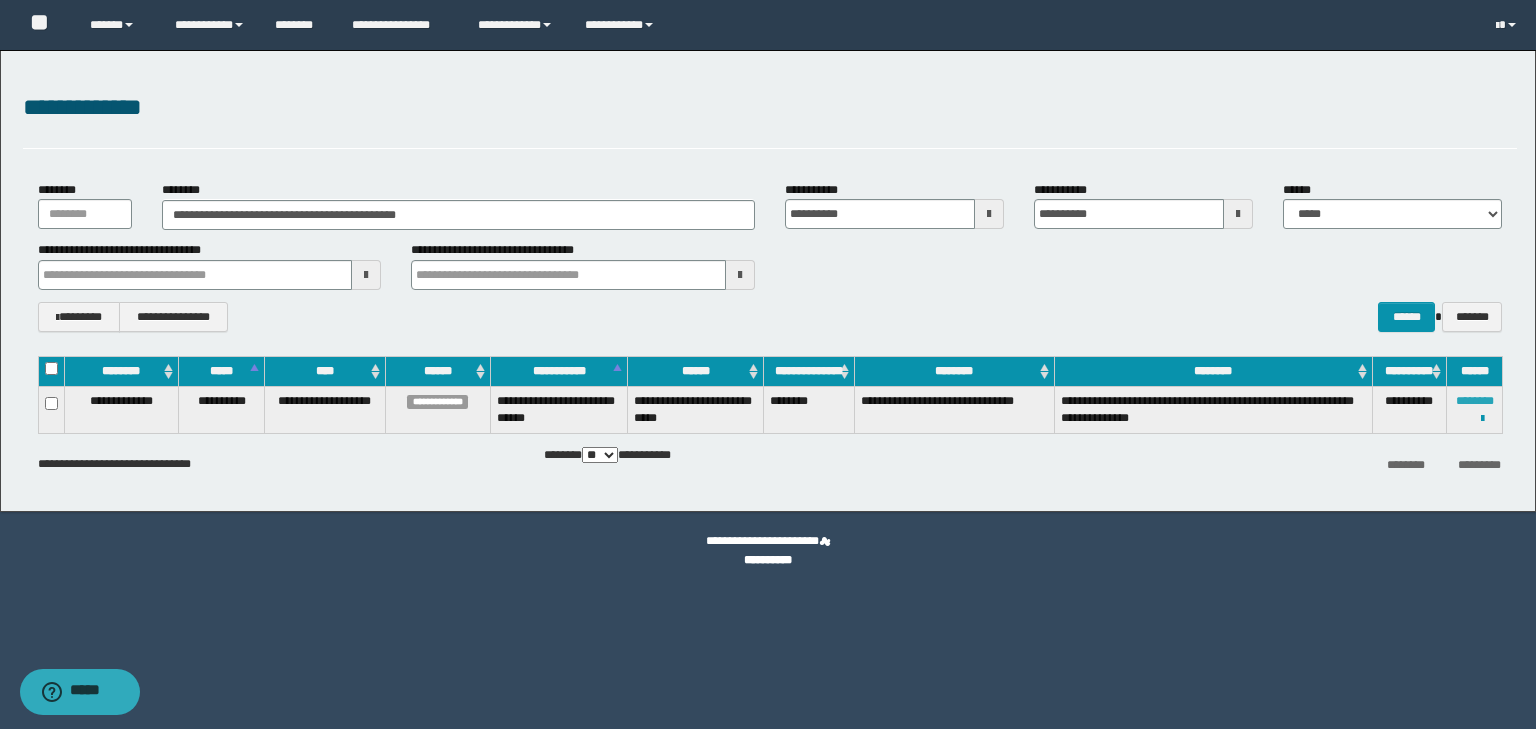 click on "********" at bounding box center [1475, 401] 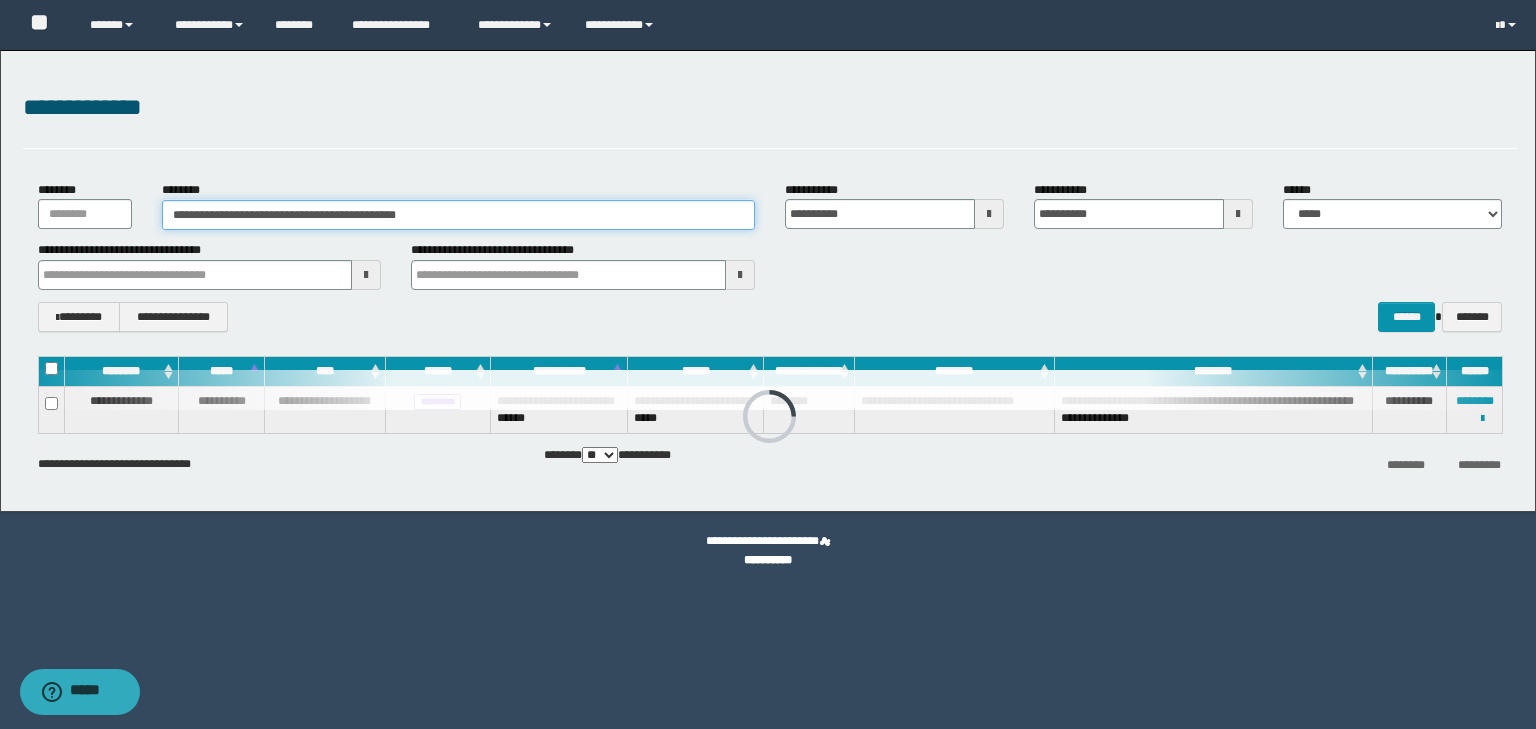 click on "**********" at bounding box center [458, 215] 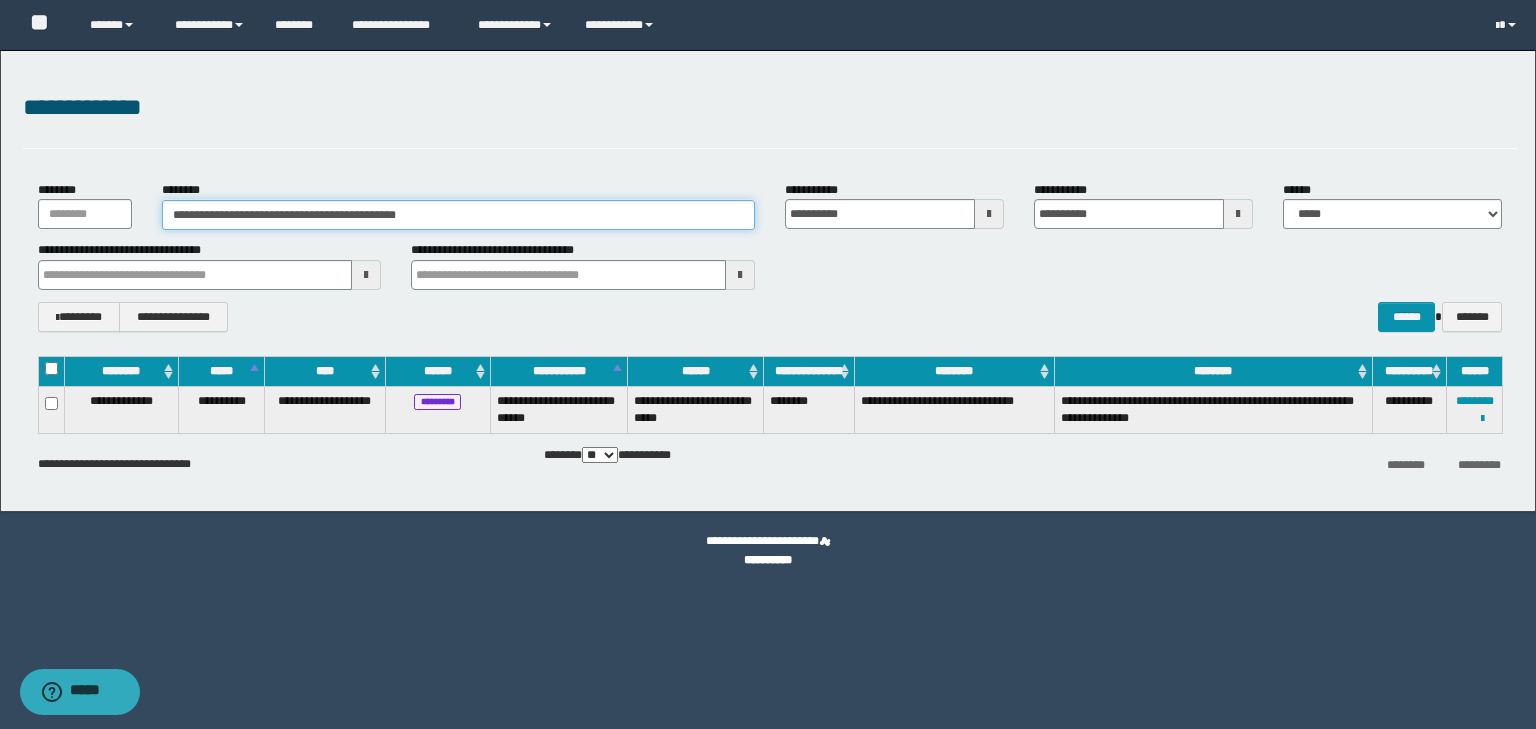 click on "**********" at bounding box center (458, 215) 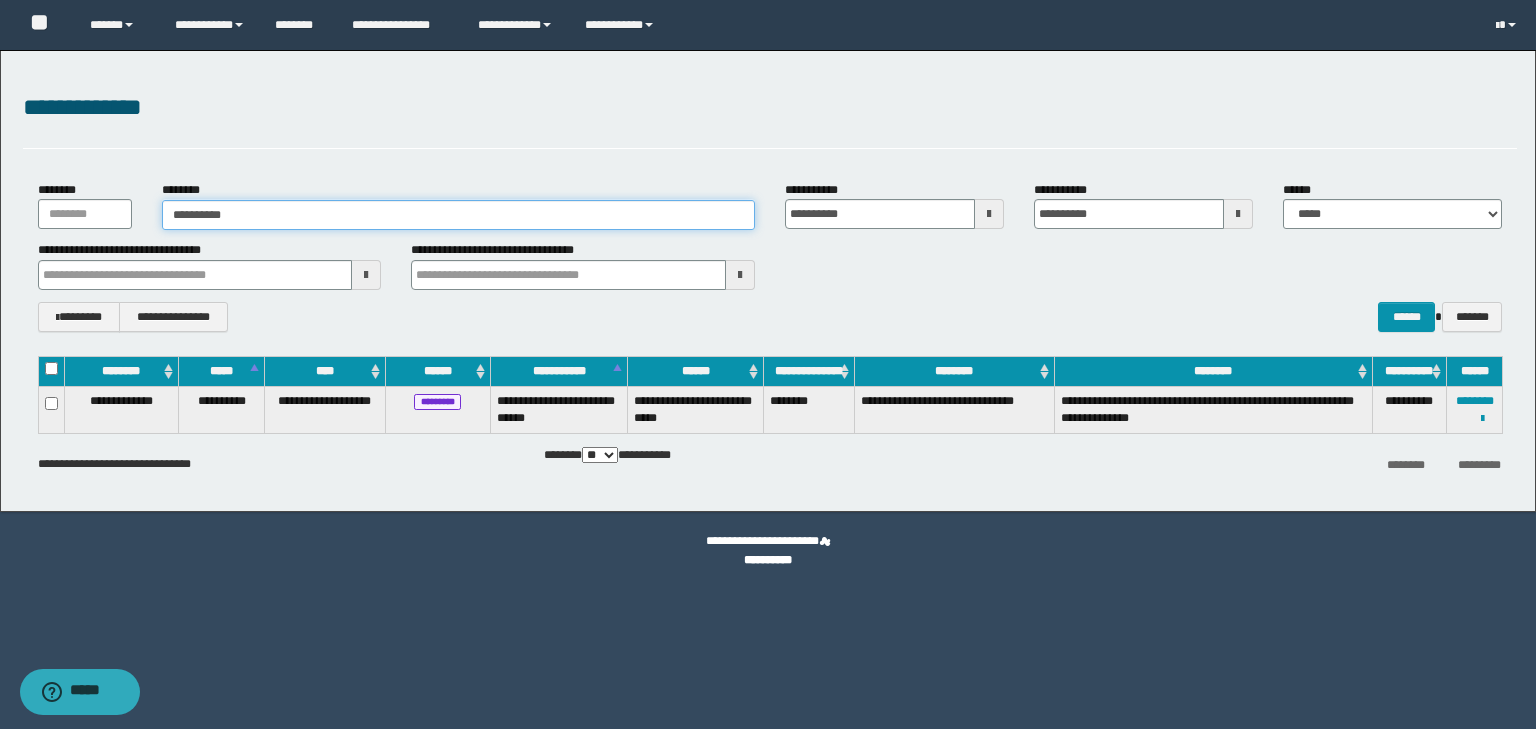 type on "**********" 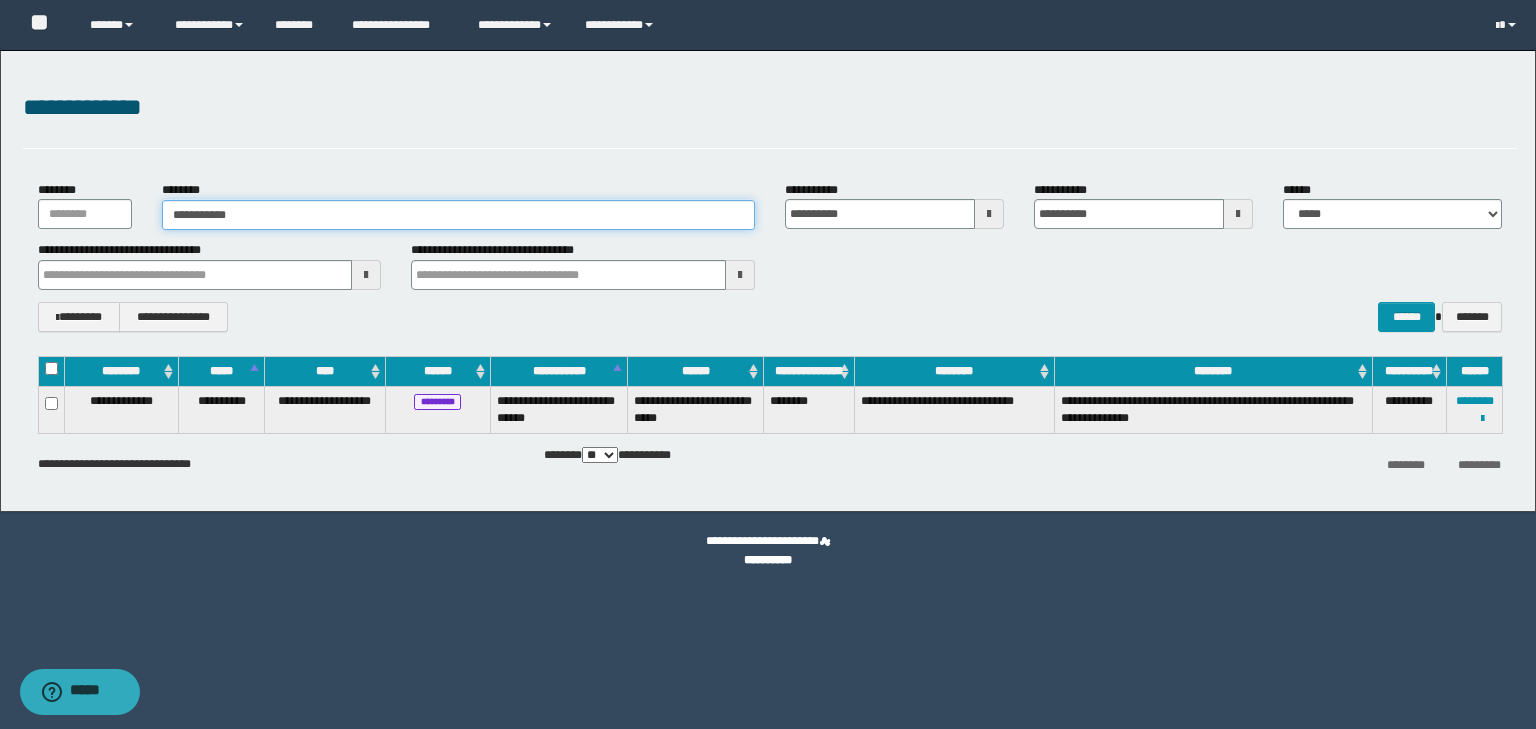 type on "**********" 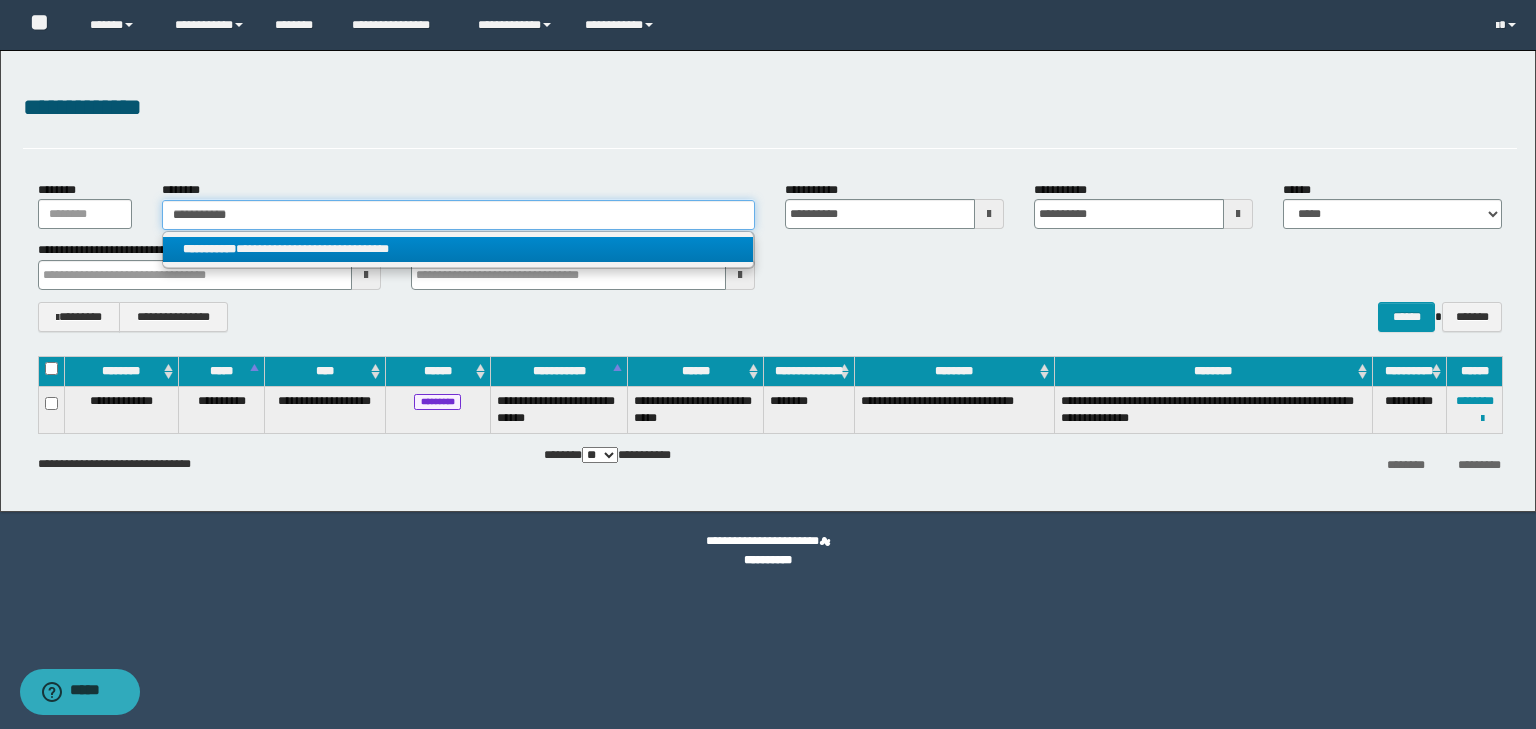 type on "**********" 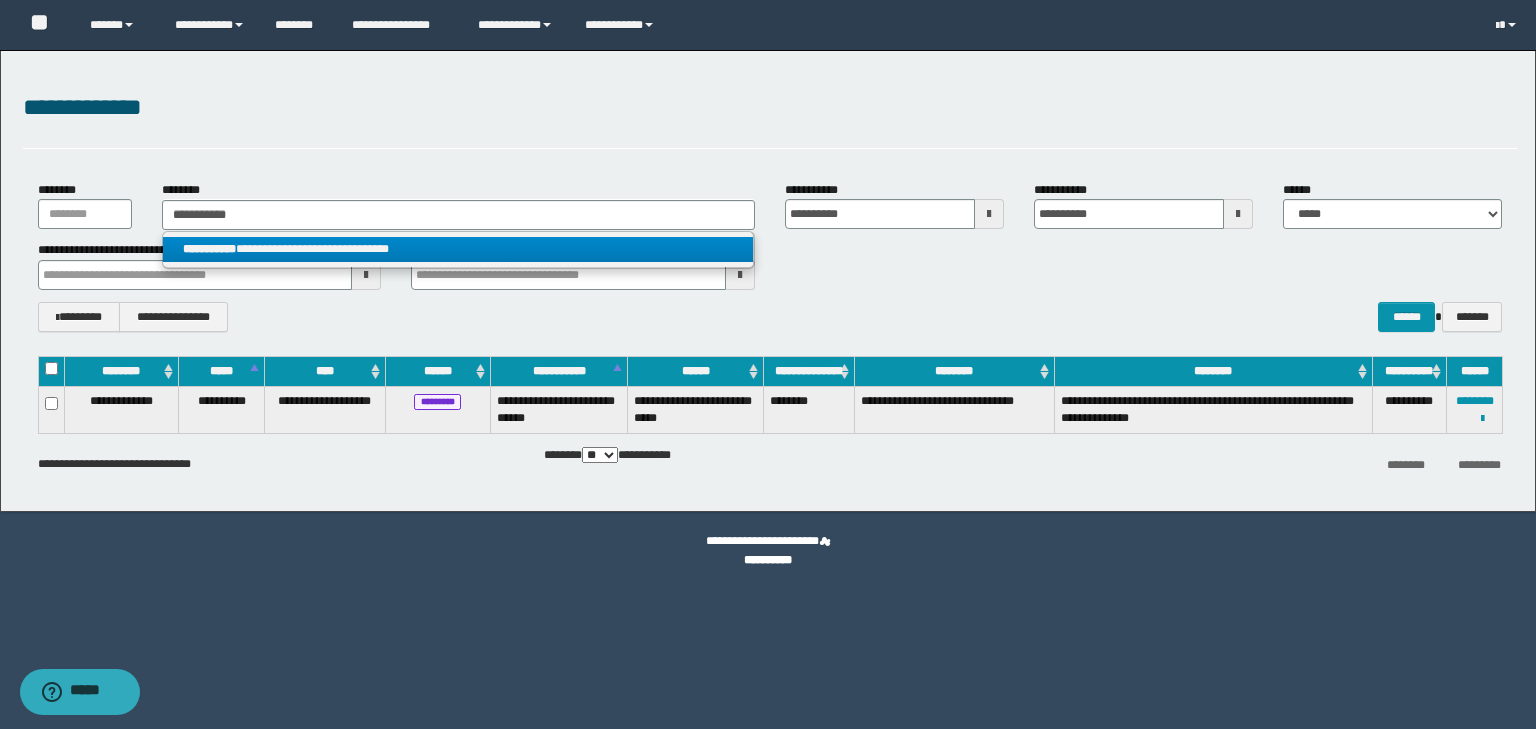 click on "**********" at bounding box center (458, 249) 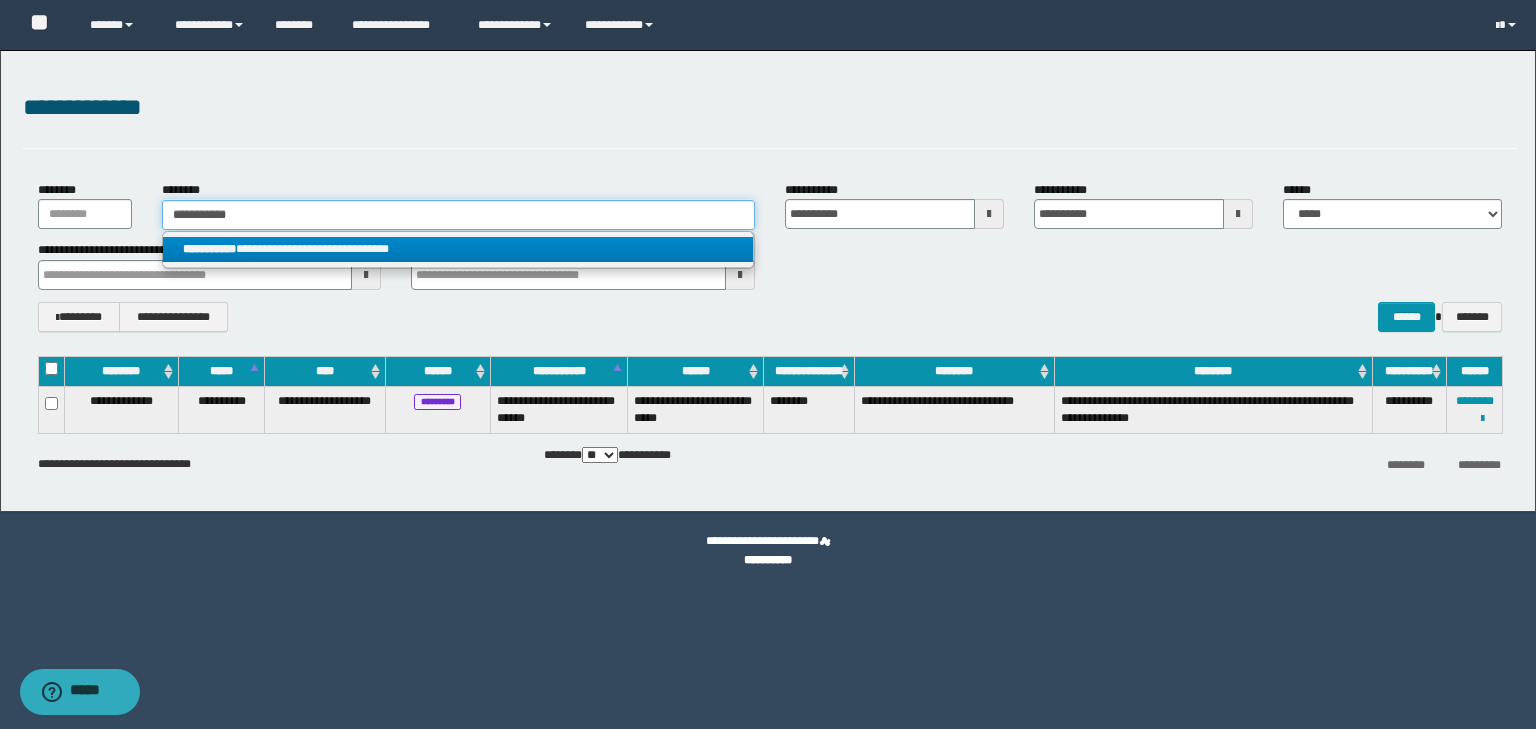 type 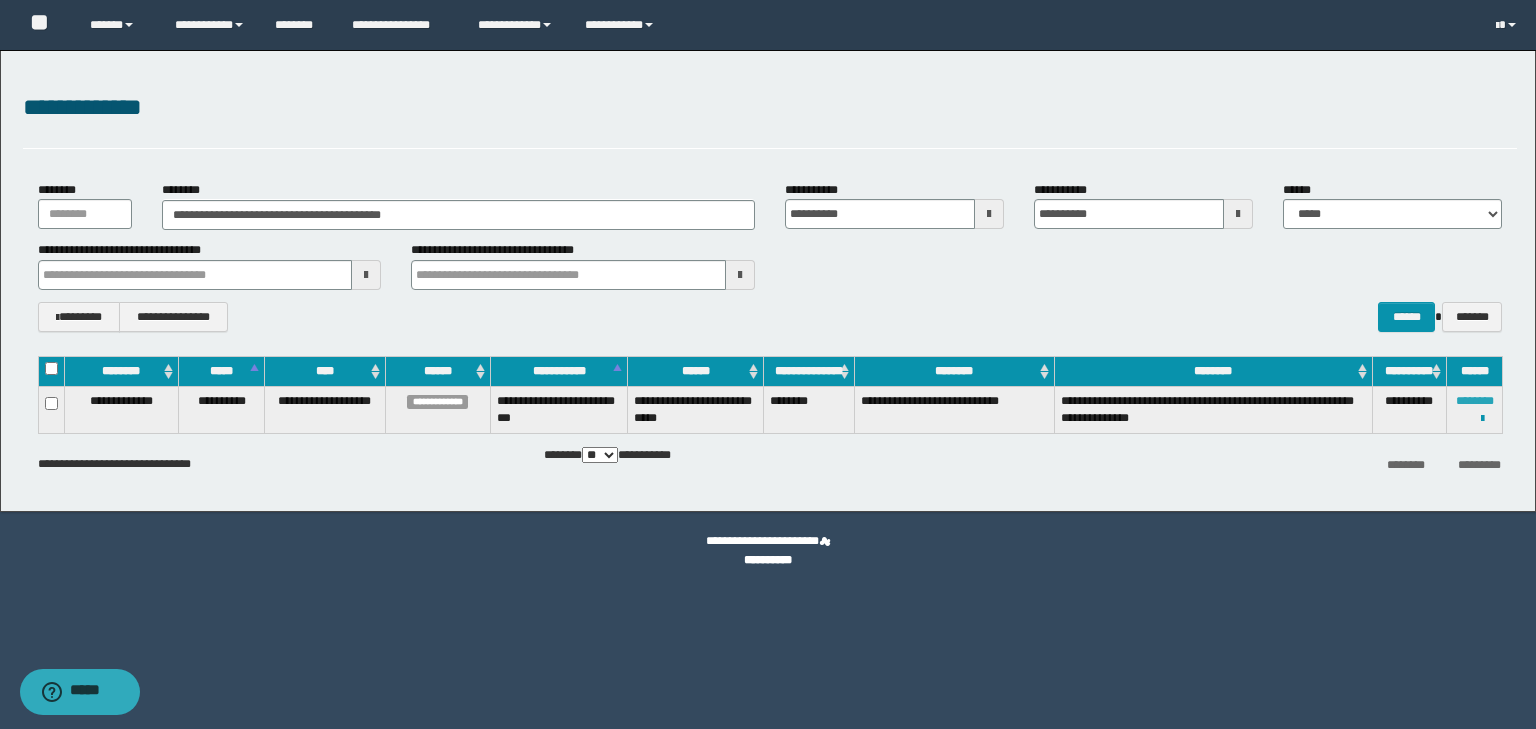 click on "********" at bounding box center [1475, 401] 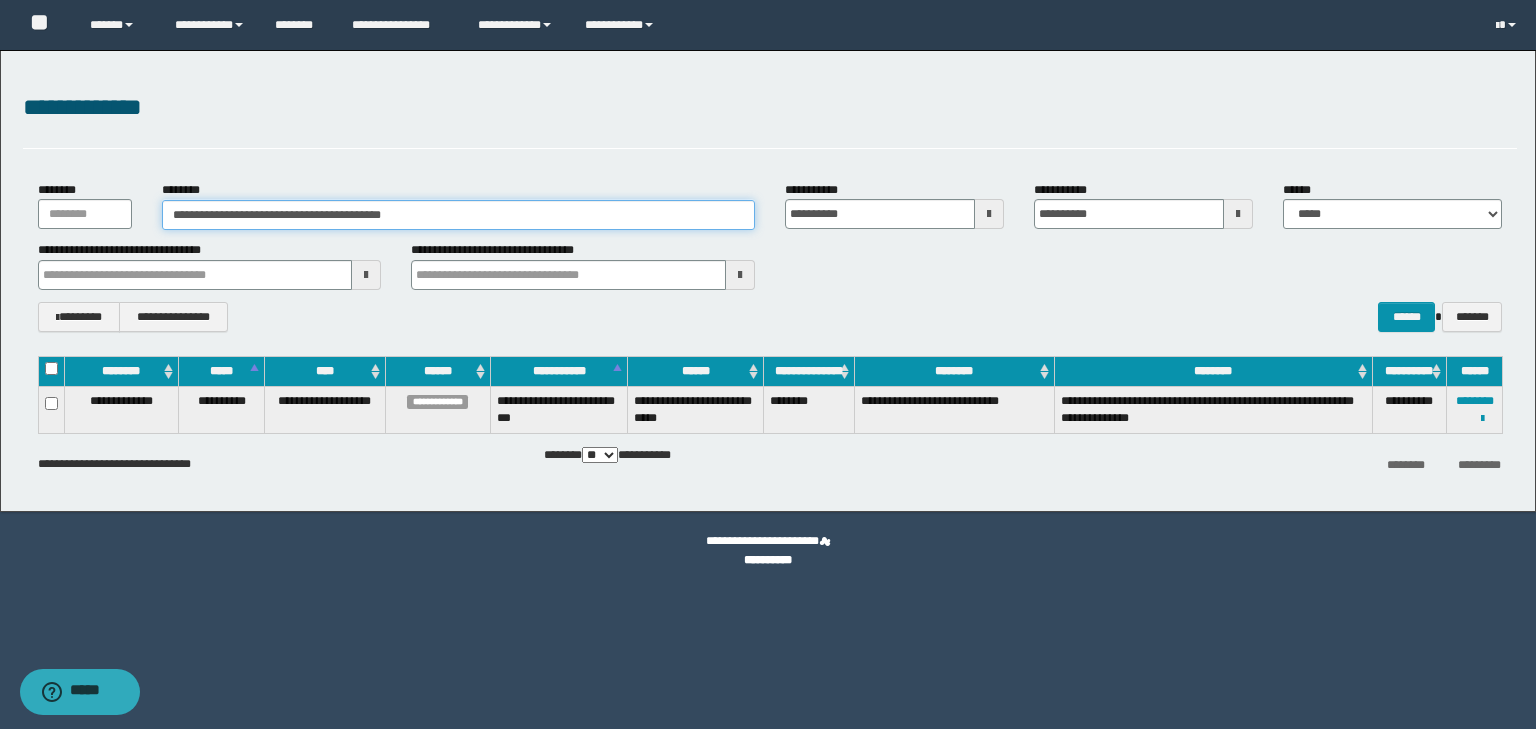 click on "**********" at bounding box center (458, 215) 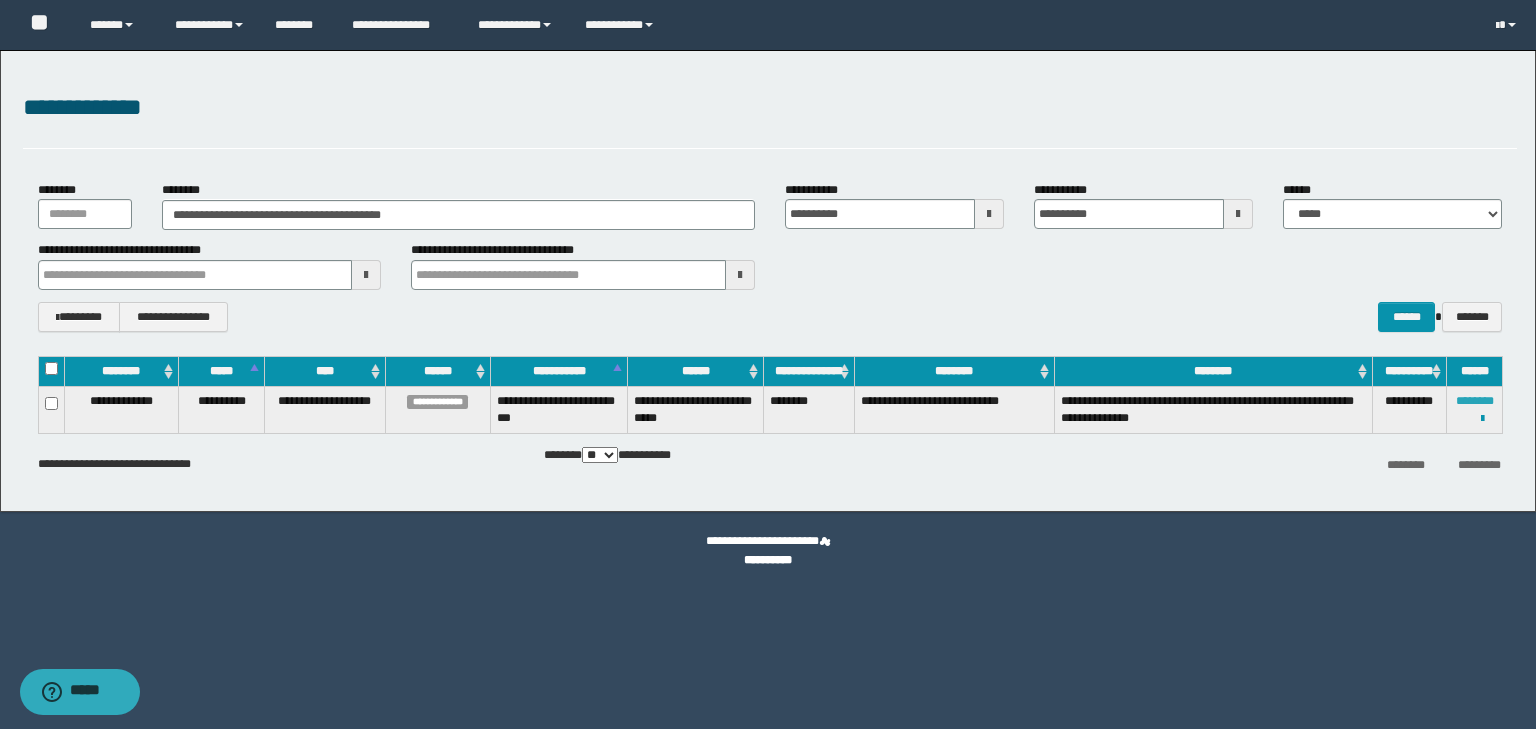 click on "********" at bounding box center (1475, 401) 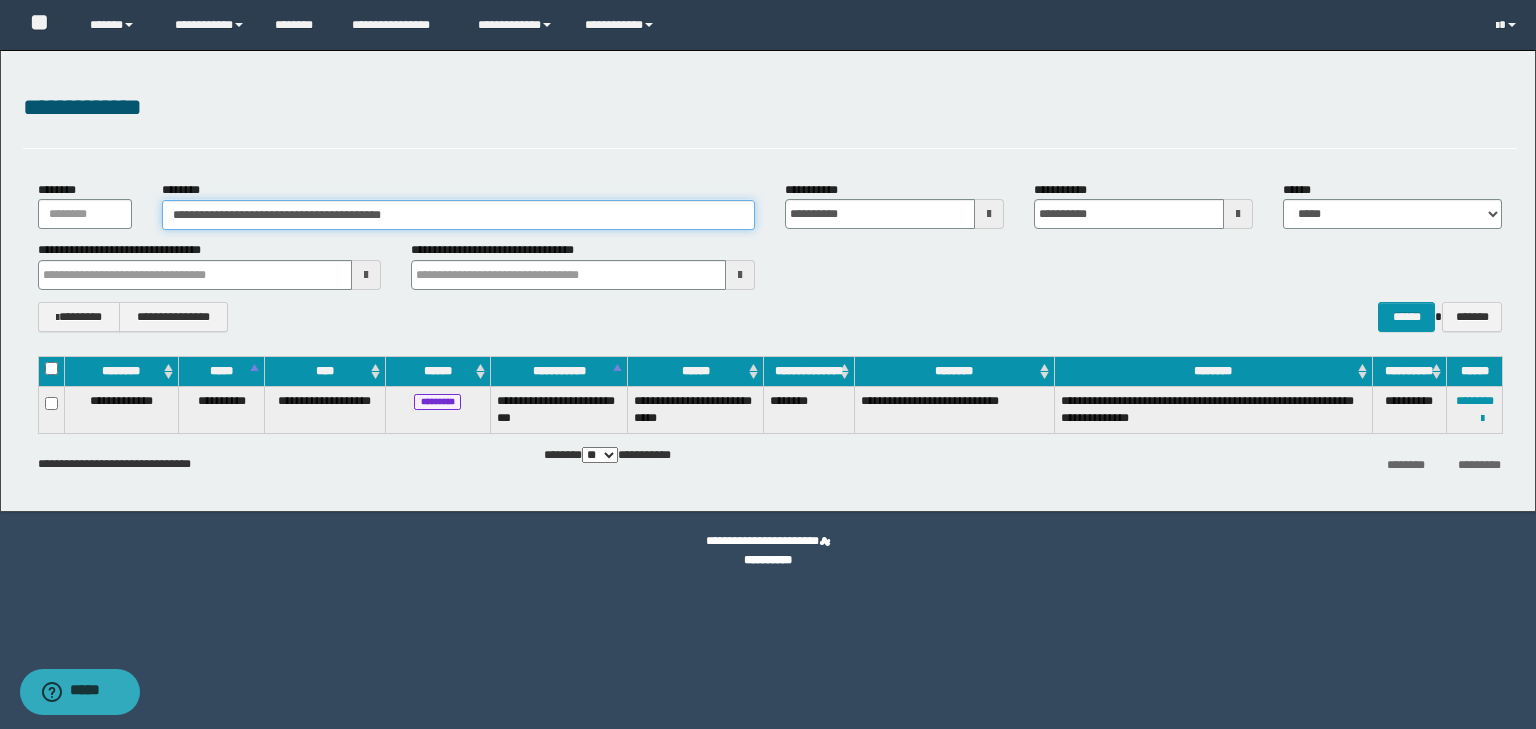 click on "**********" at bounding box center [458, 215] 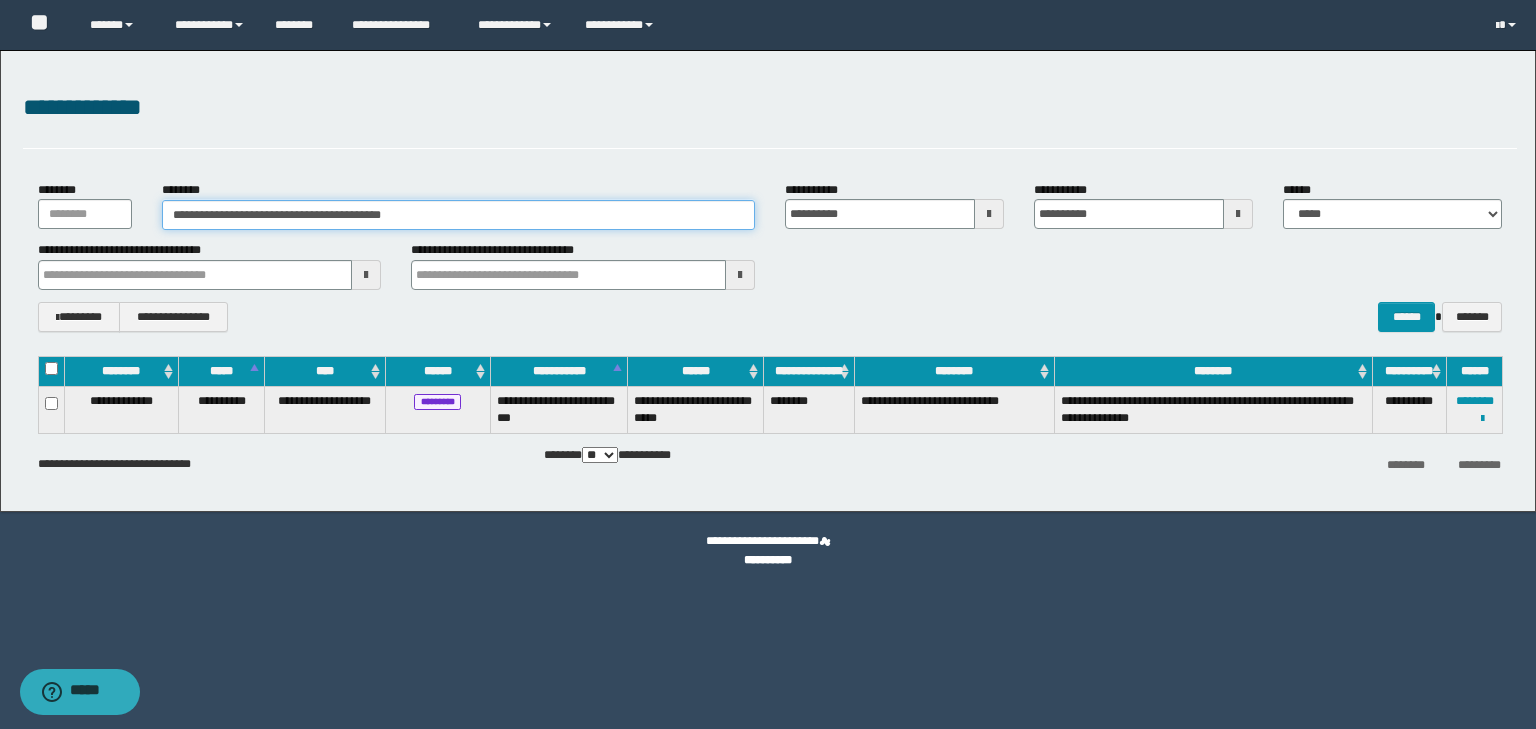 click on "**********" at bounding box center [458, 215] 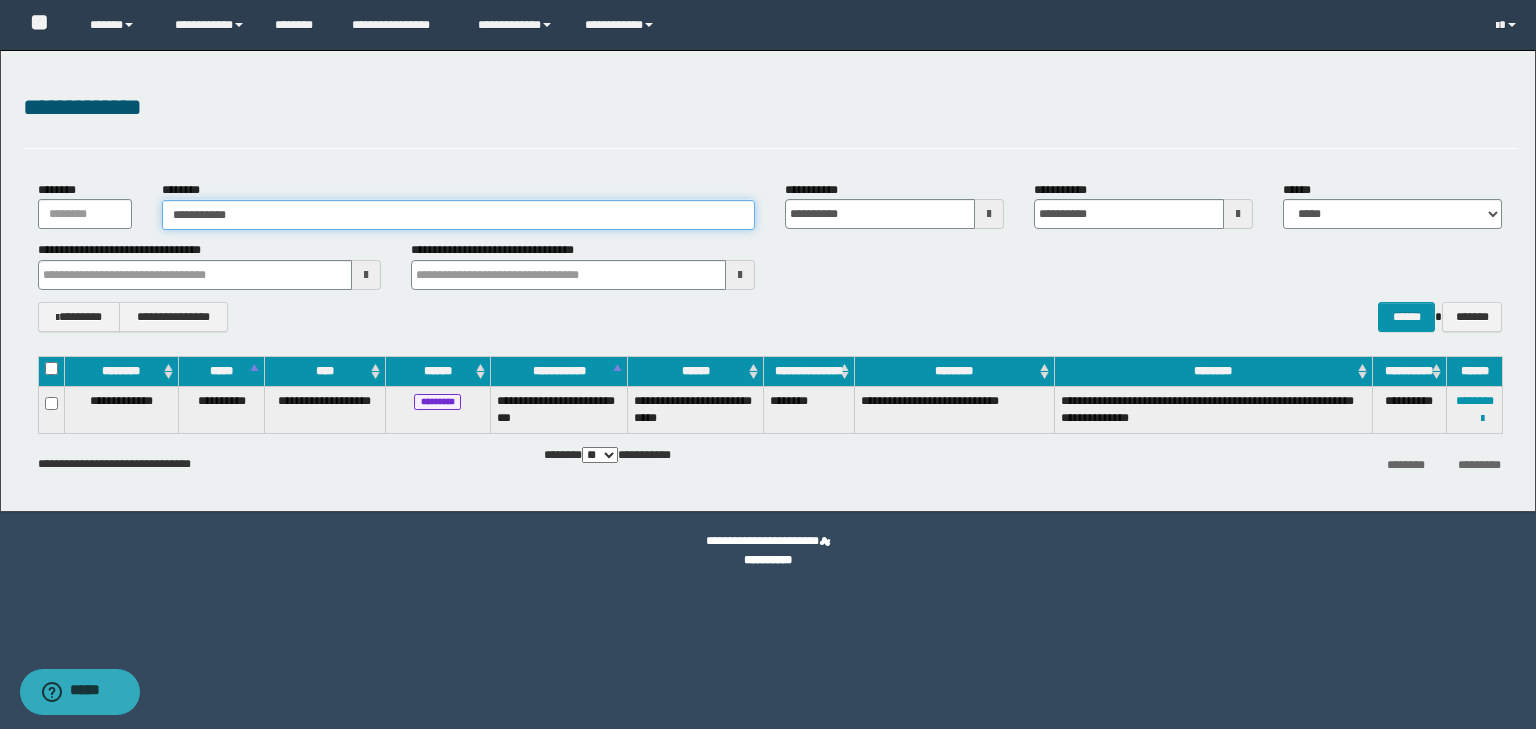 type on "**********" 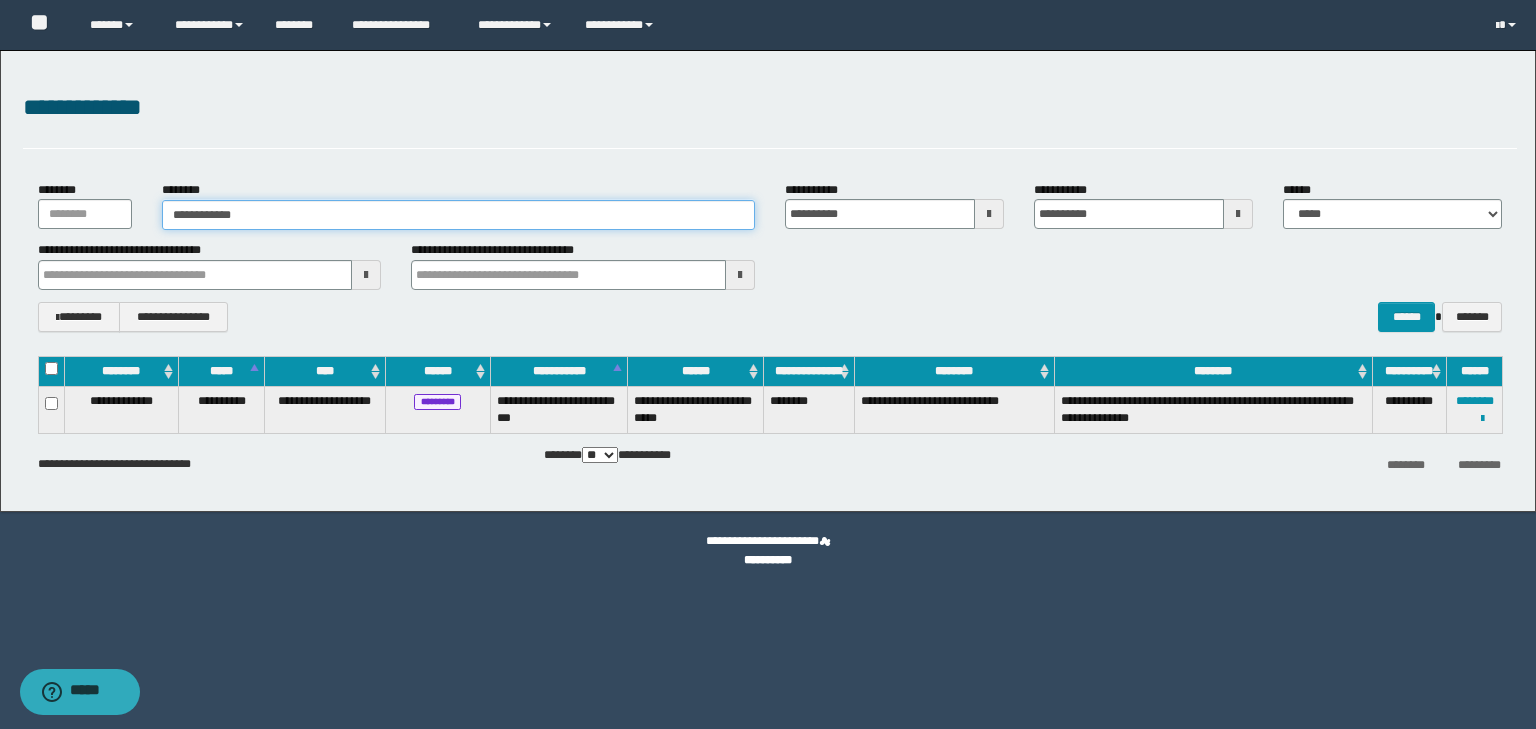 type on "**********" 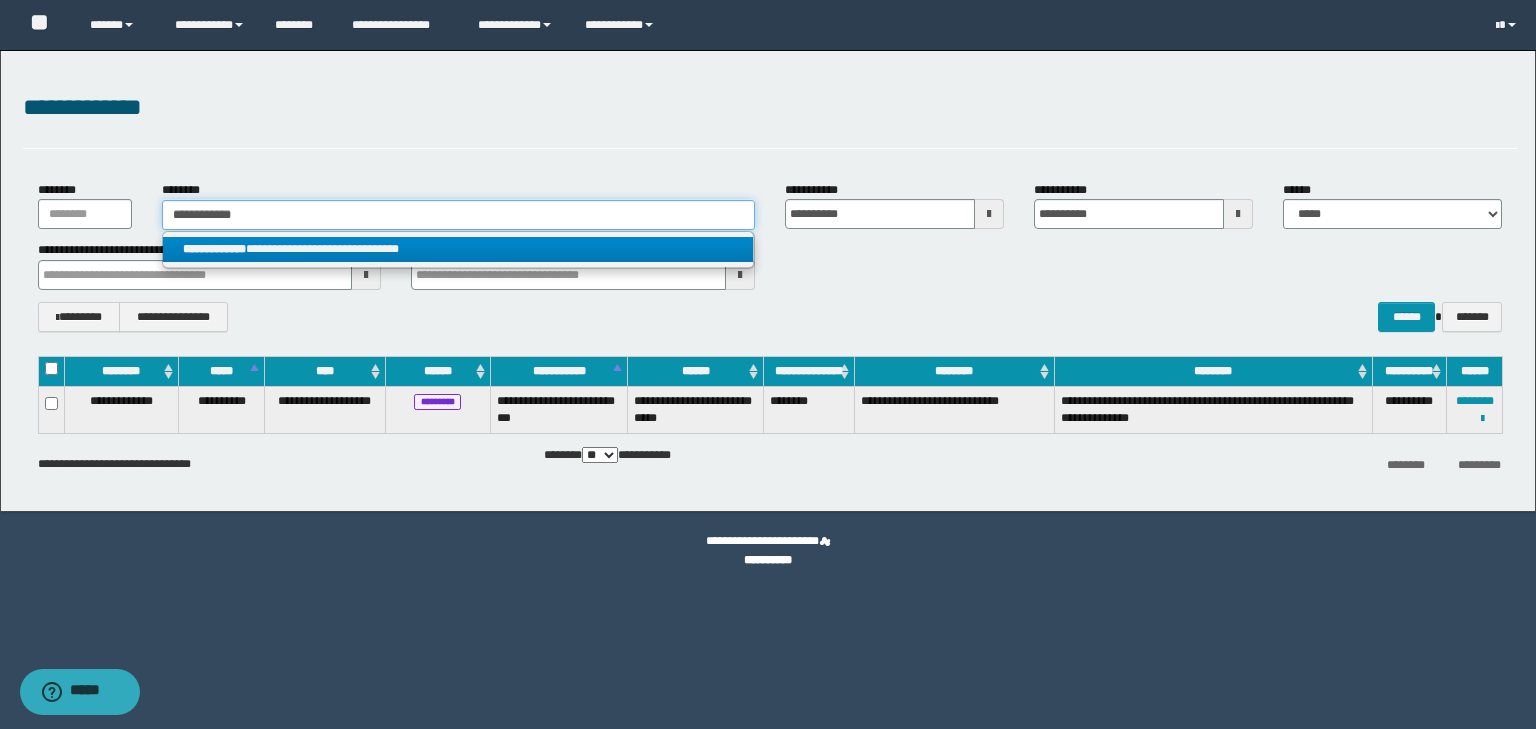 type on "**********" 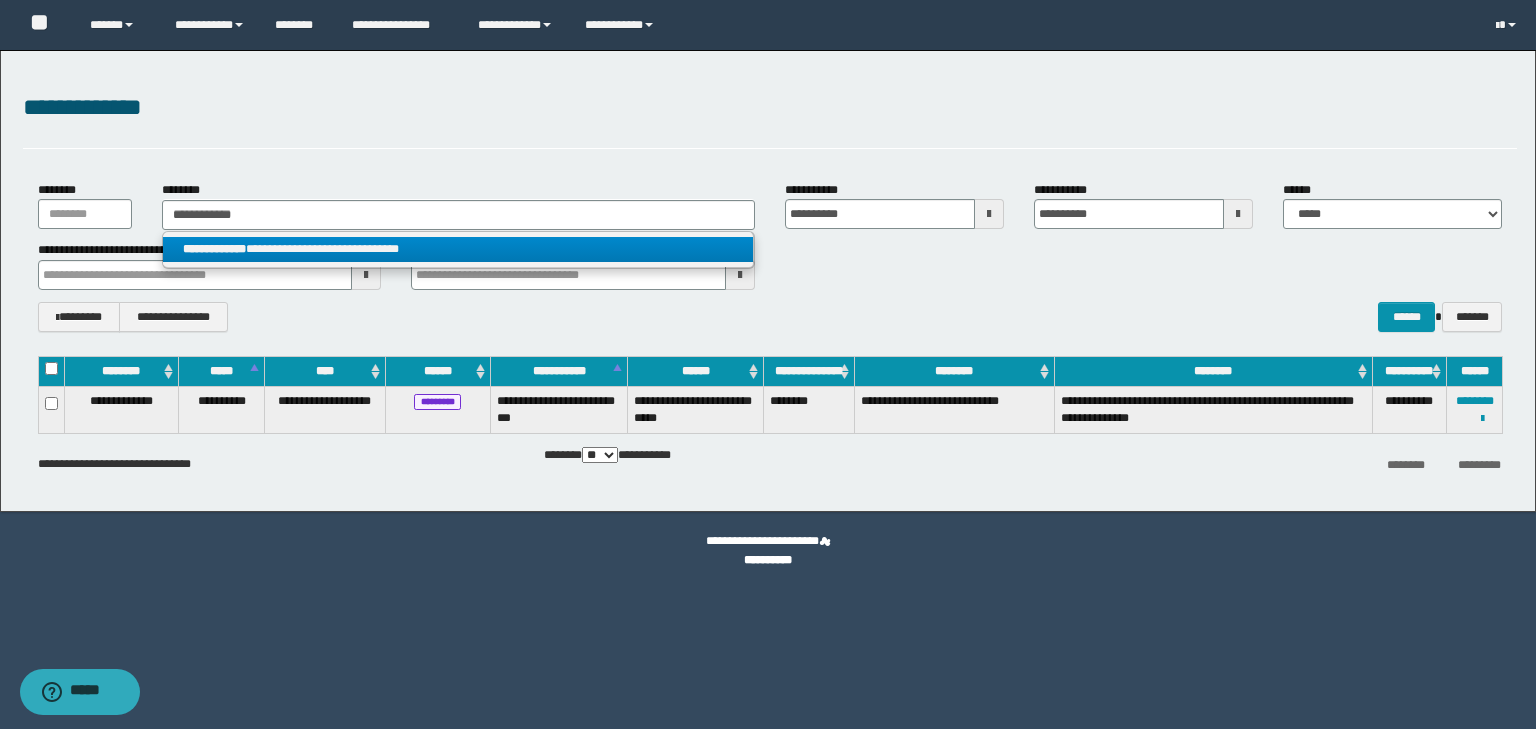 click on "**********" at bounding box center [458, 249] 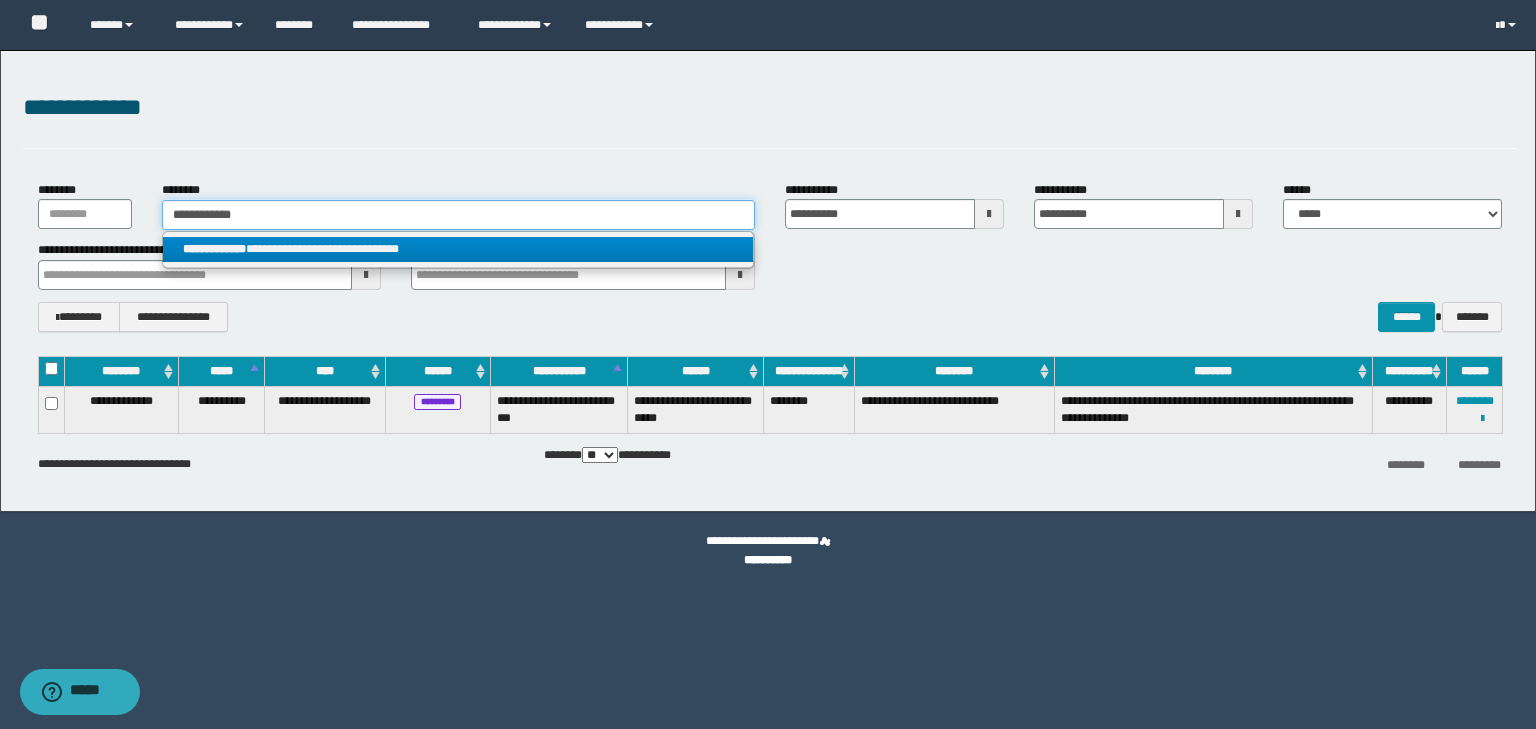 type 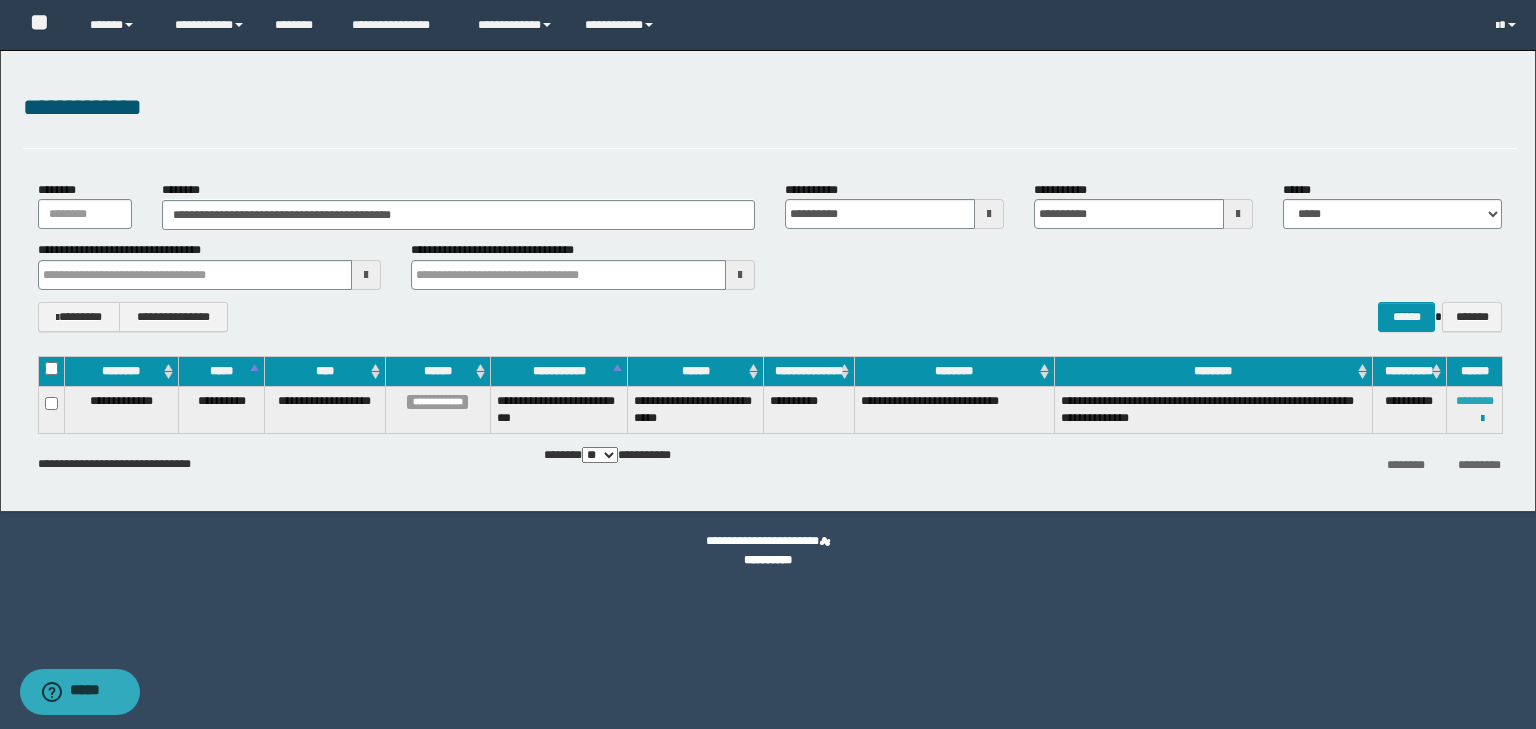 click on "********" at bounding box center (1475, 401) 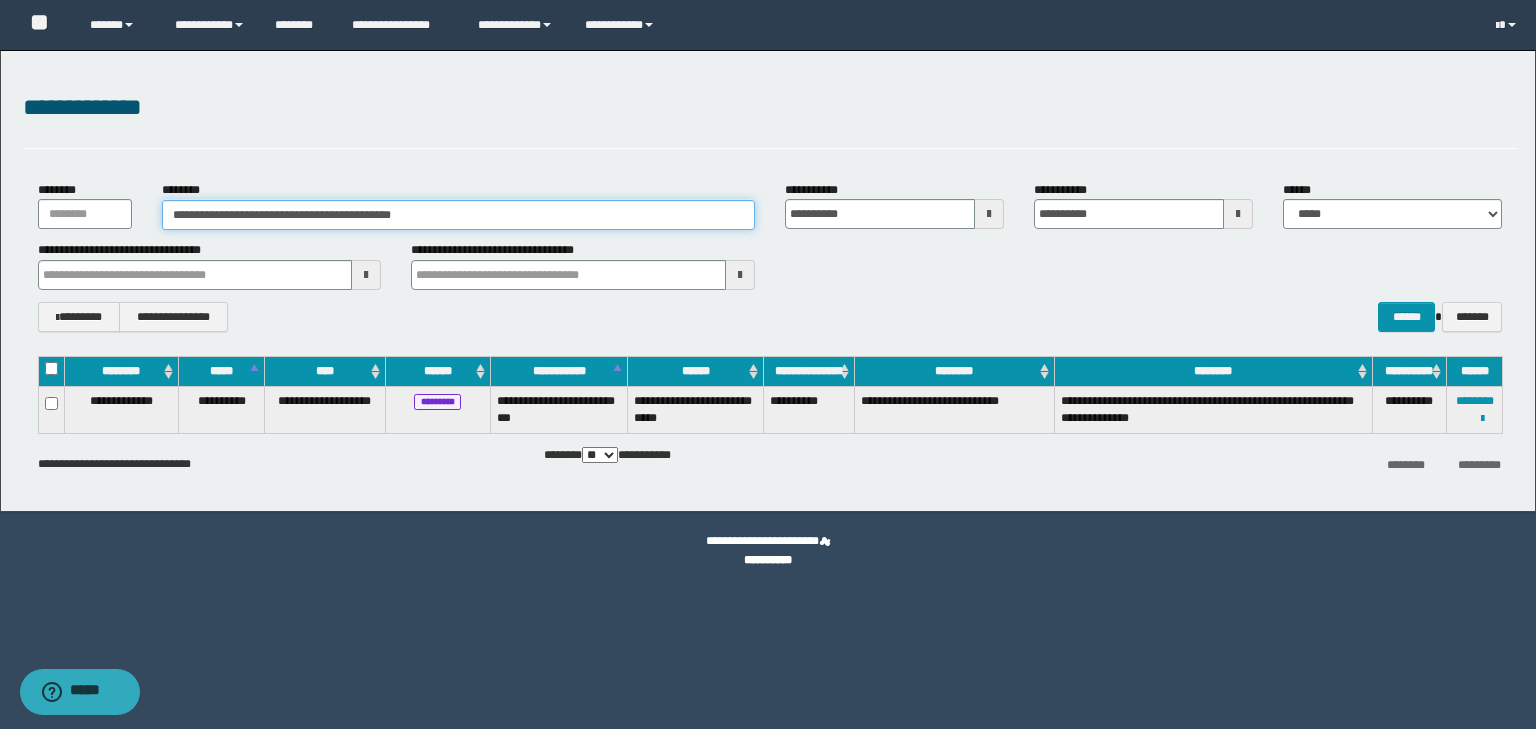 click on "**********" at bounding box center (458, 215) 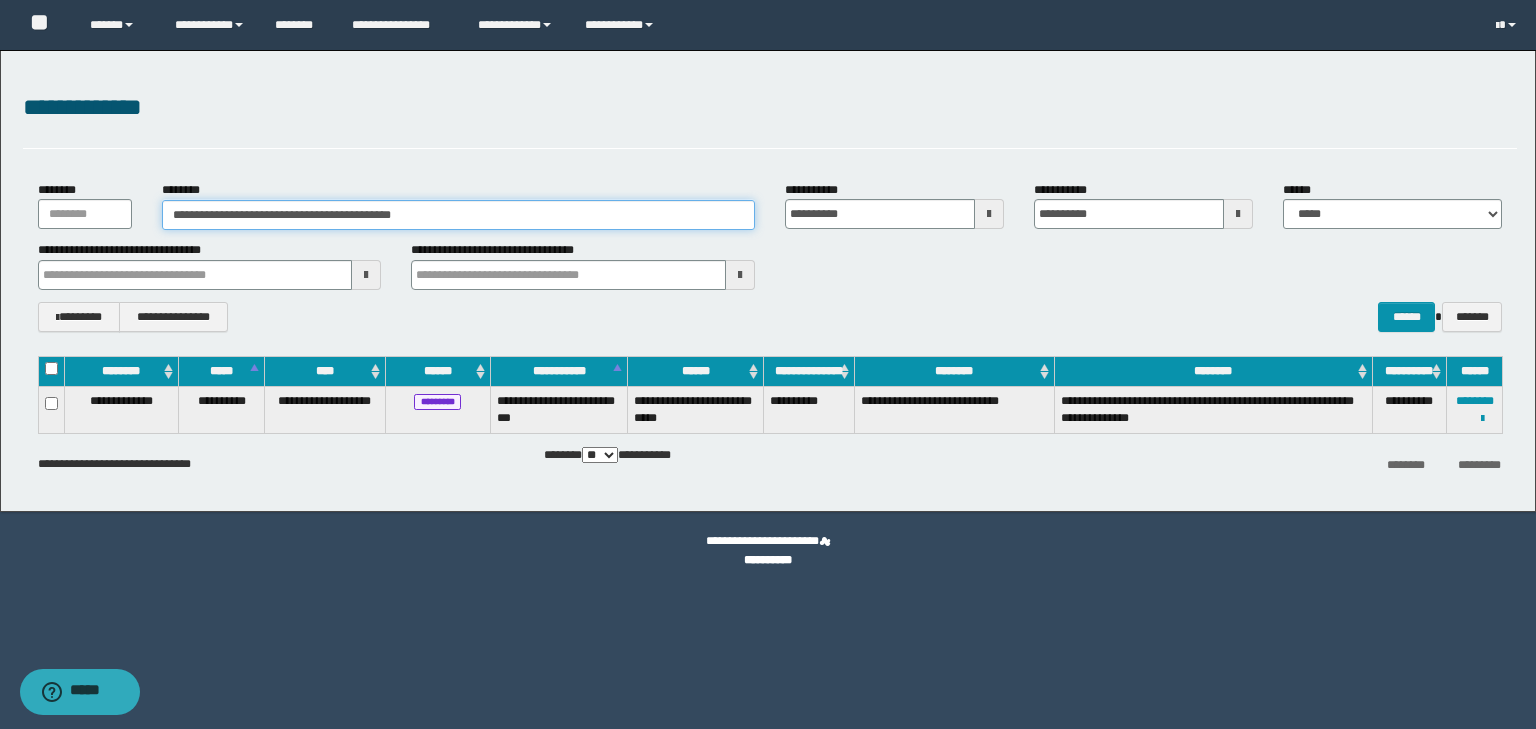 click on "**********" at bounding box center [458, 215] 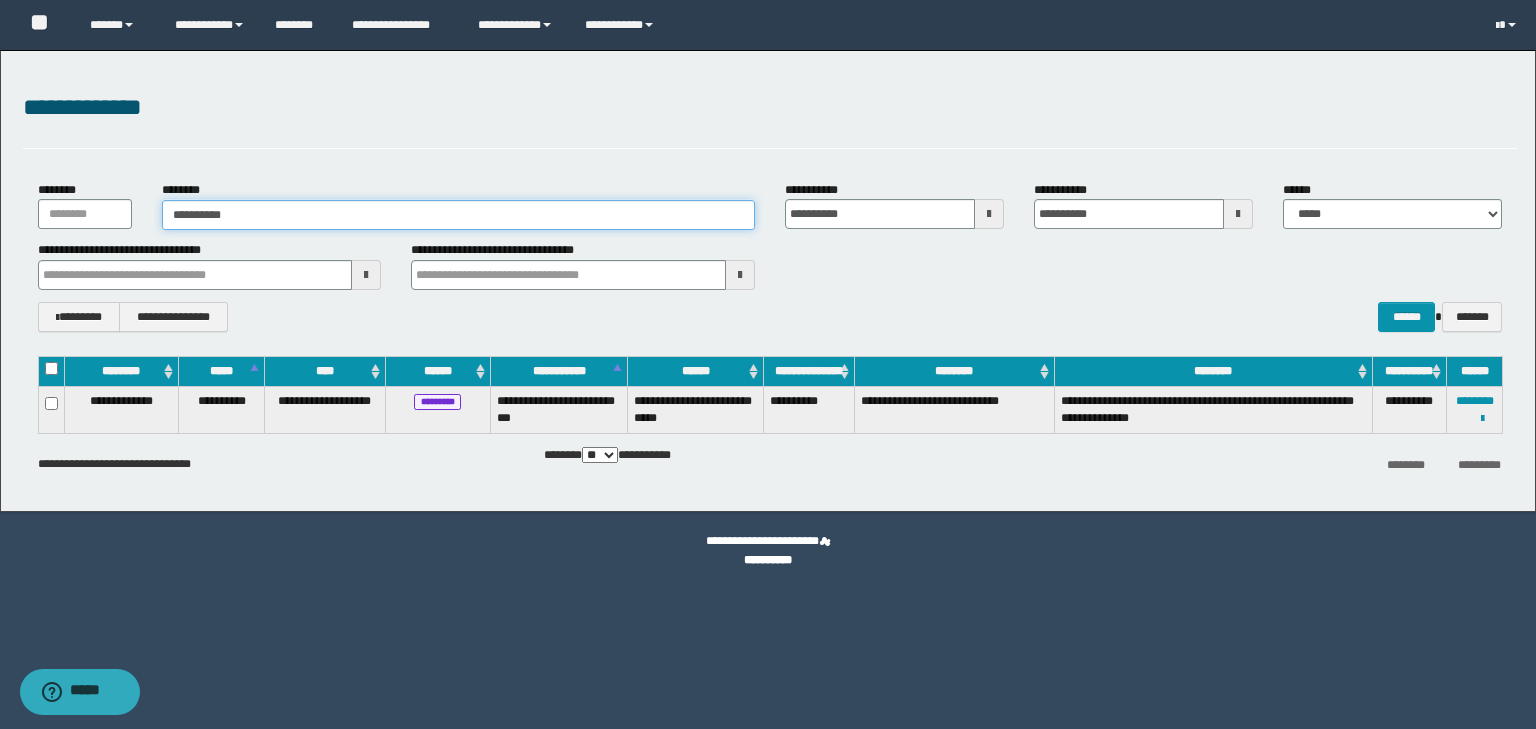 type on "**********" 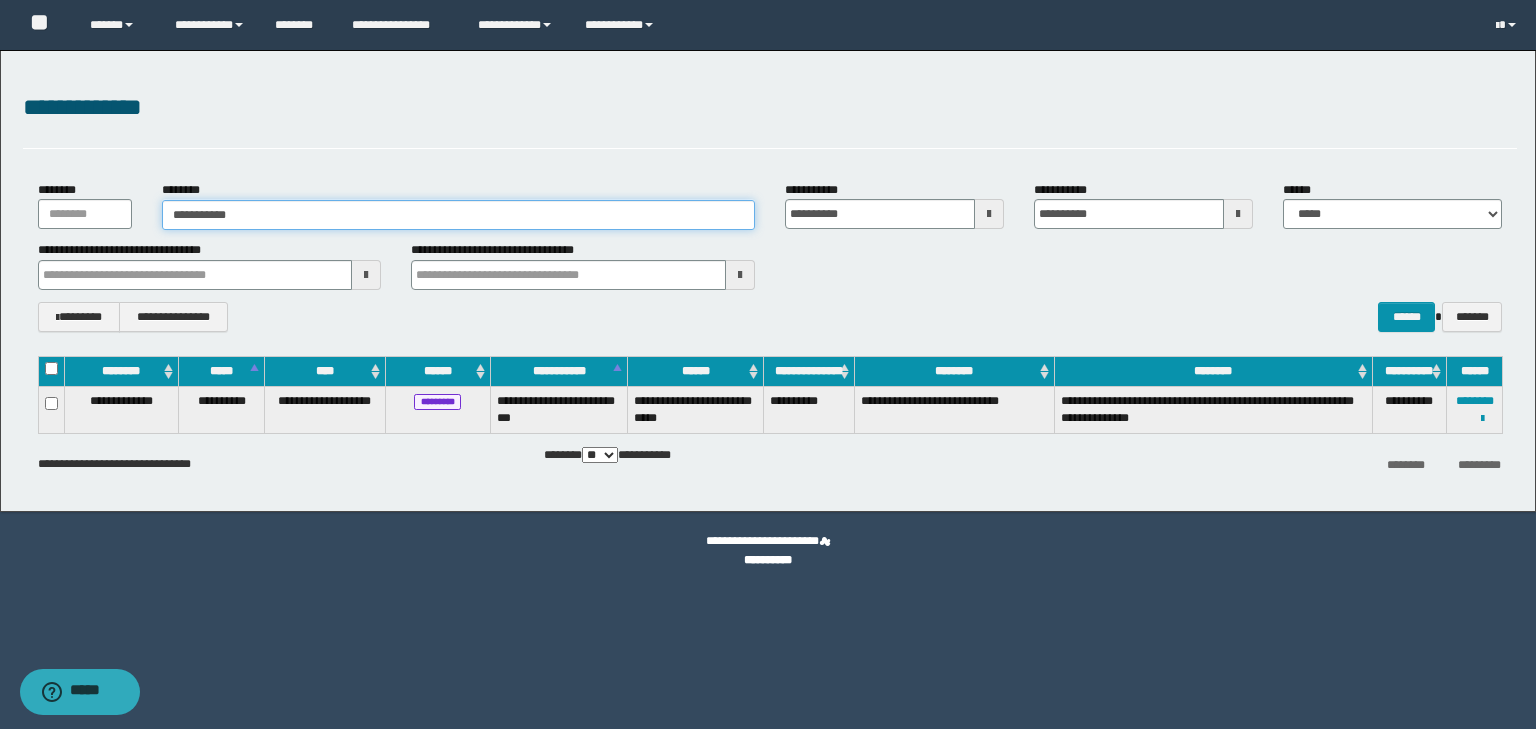 type on "**********" 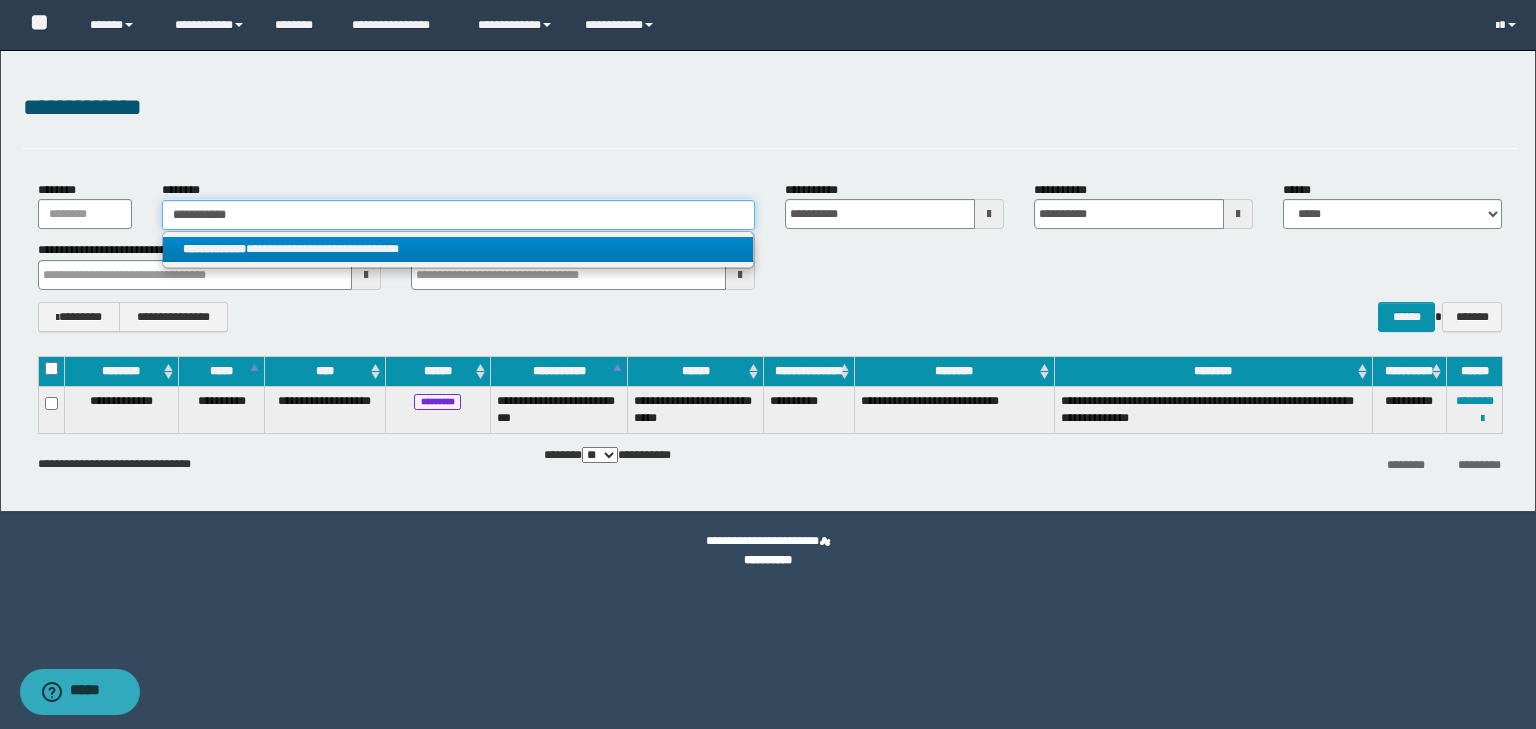 type on "**********" 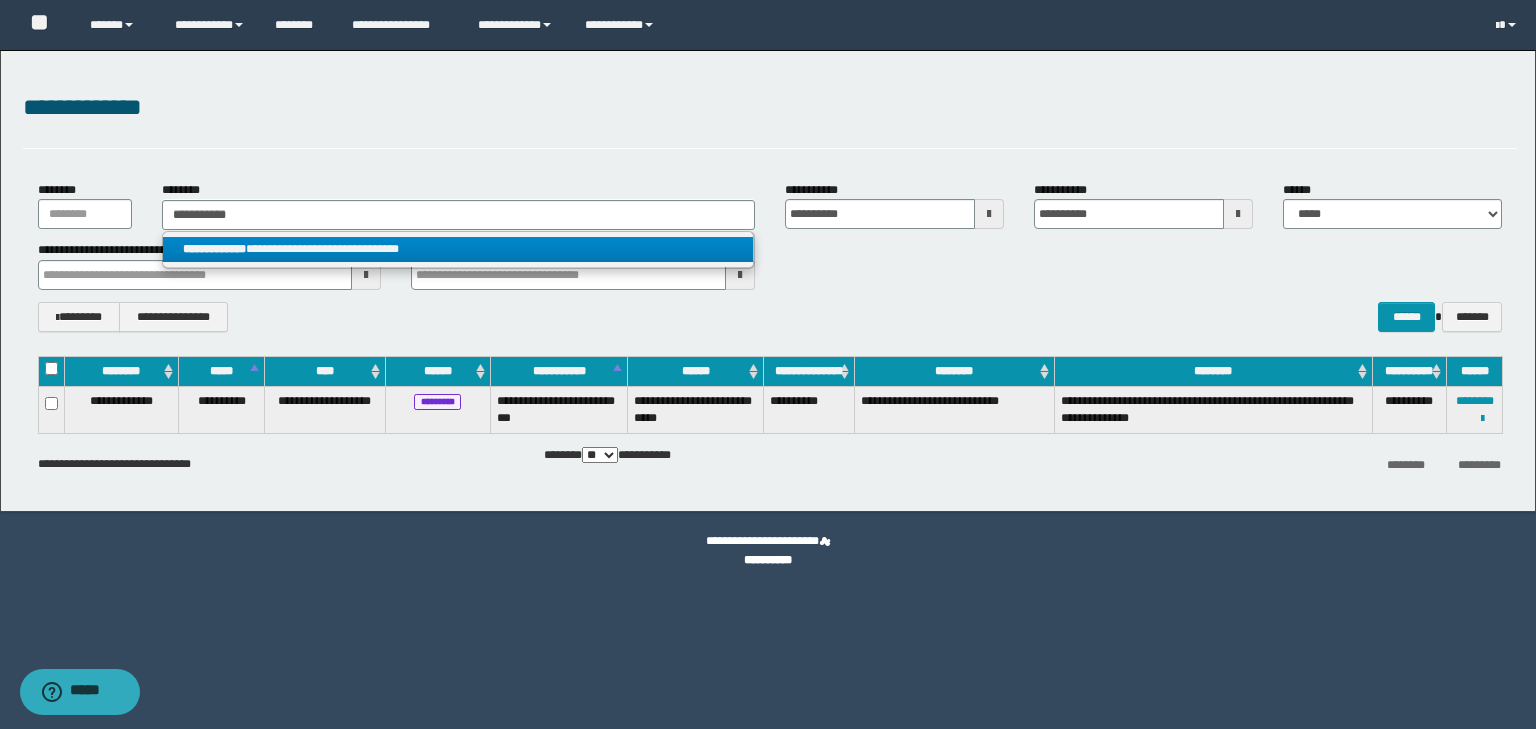 click on "**********" at bounding box center [458, 249] 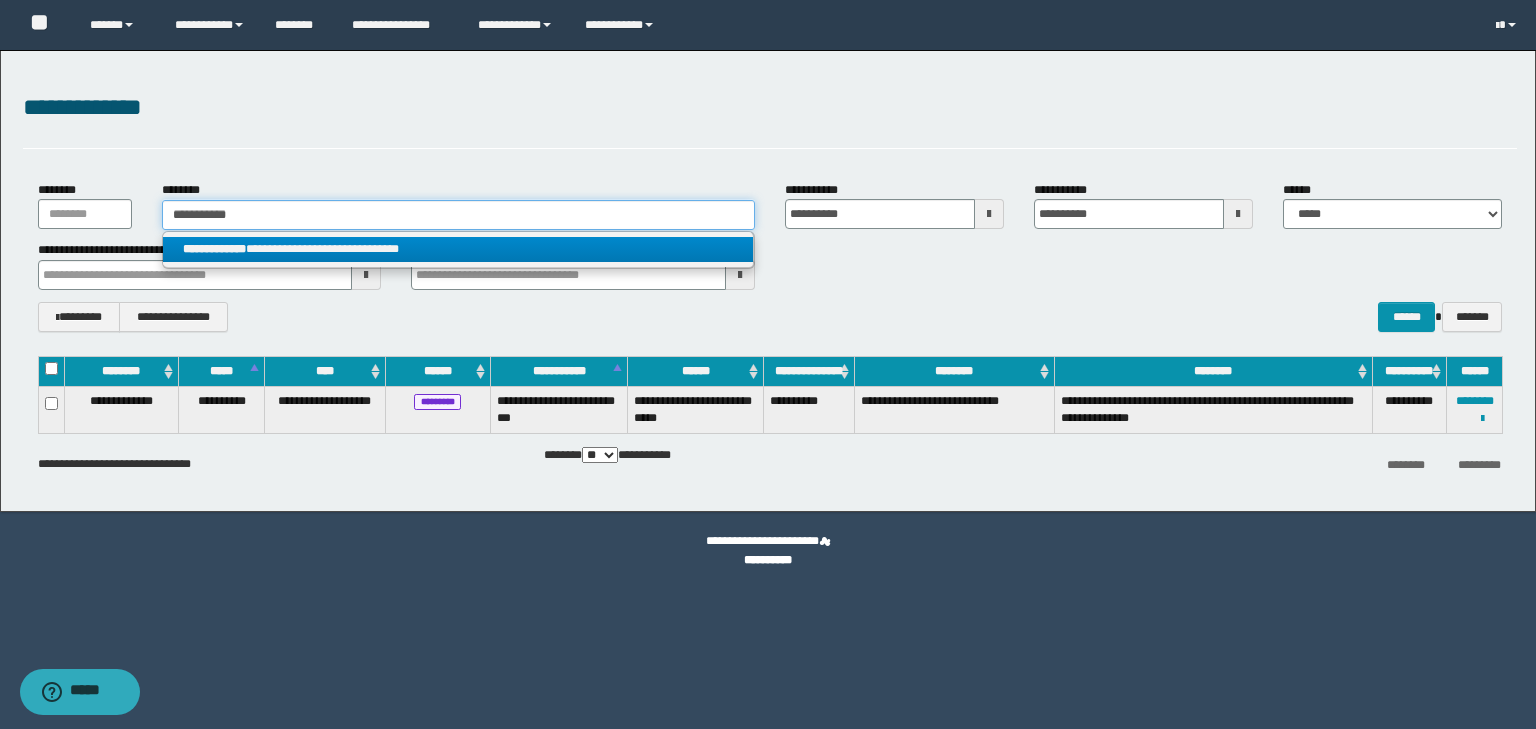 type 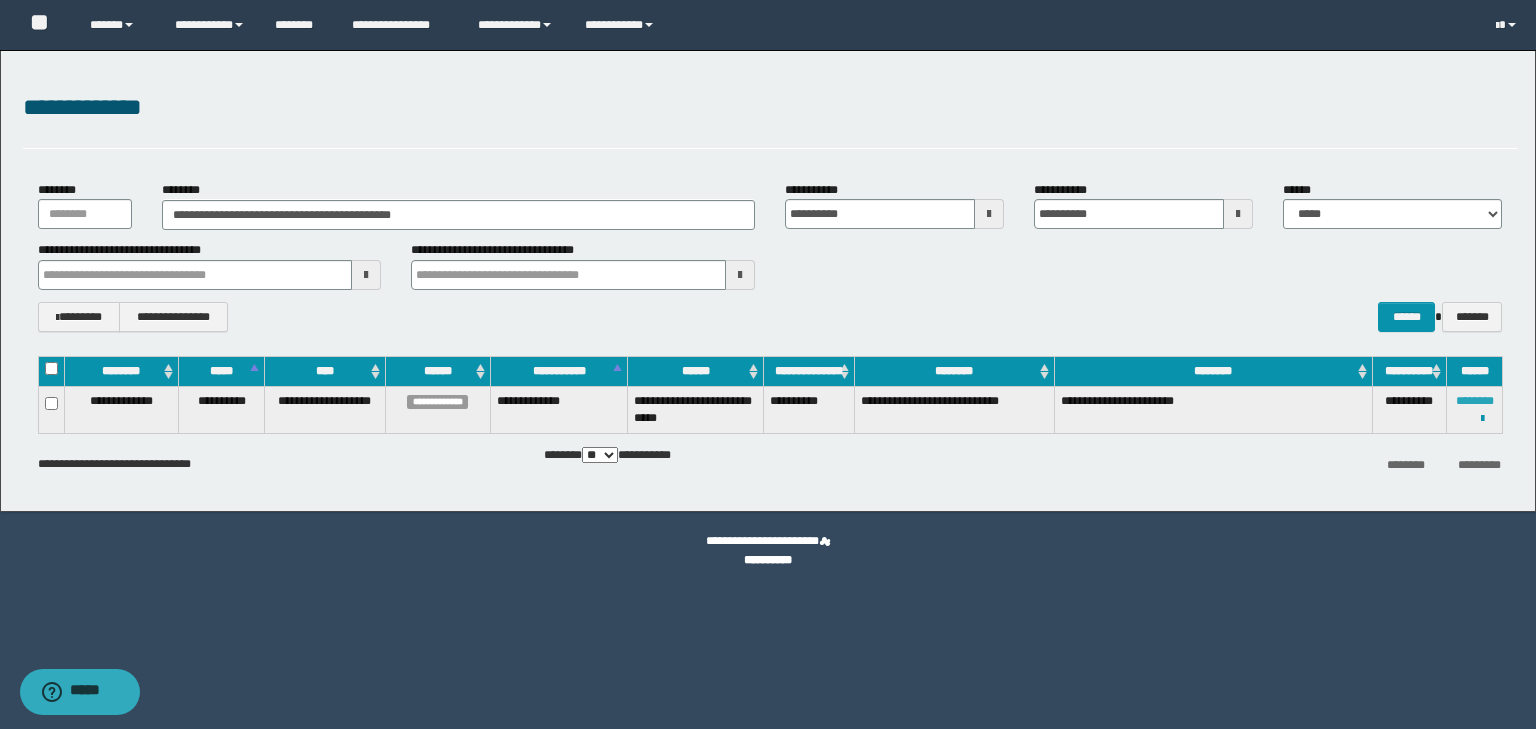 click on "********" at bounding box center [1475, 401] 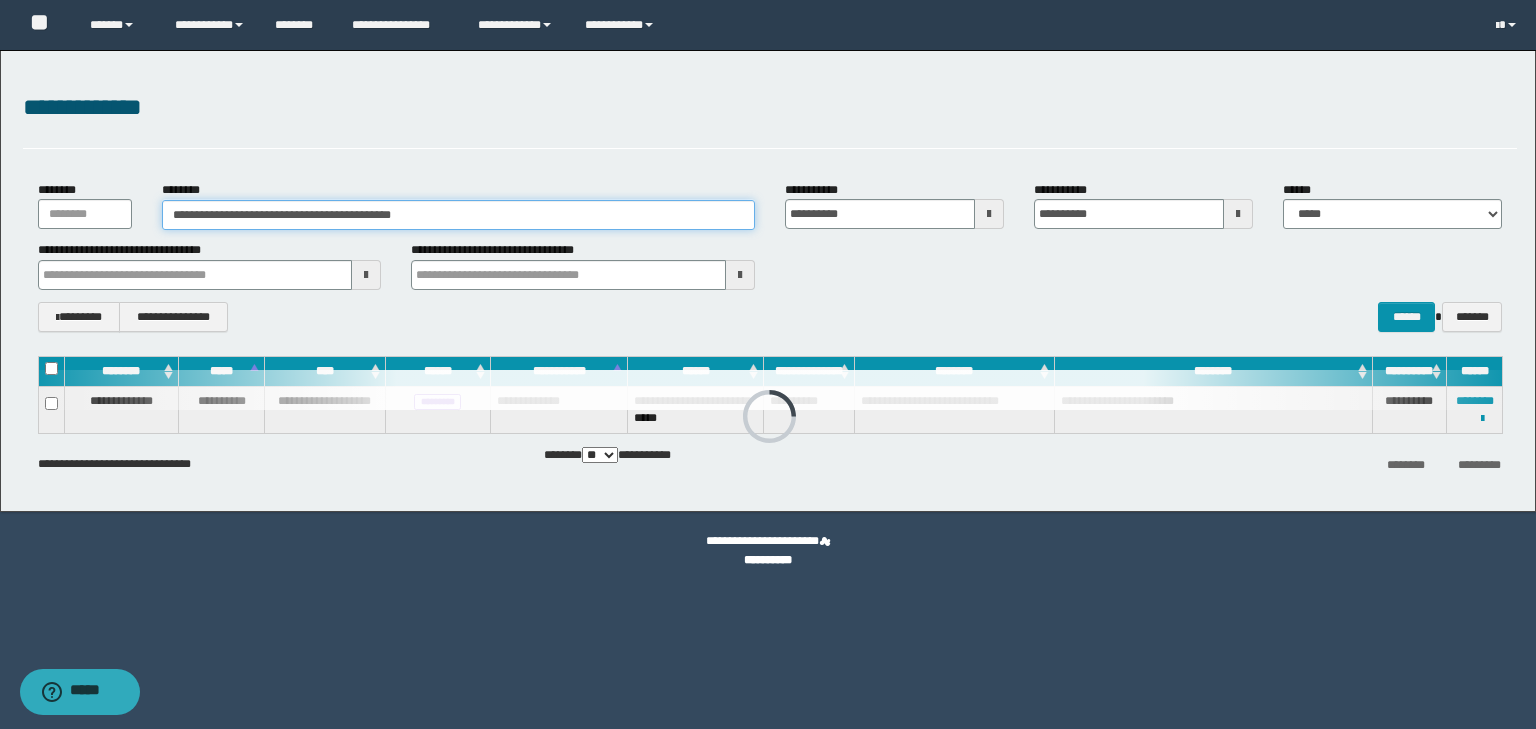 click on "**********" at bounding box center (458, 215) 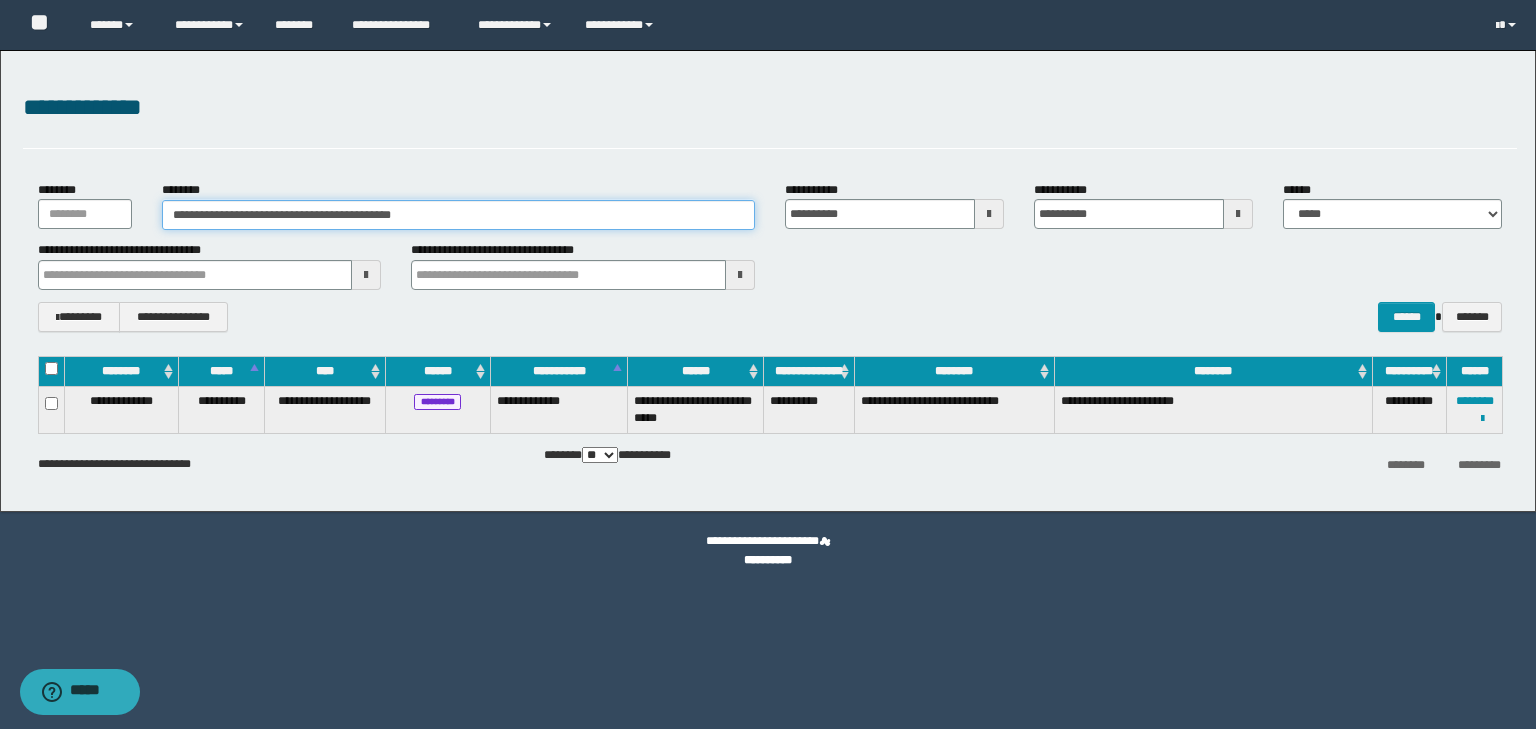 click on "**********" at bounding box center (458, 215) 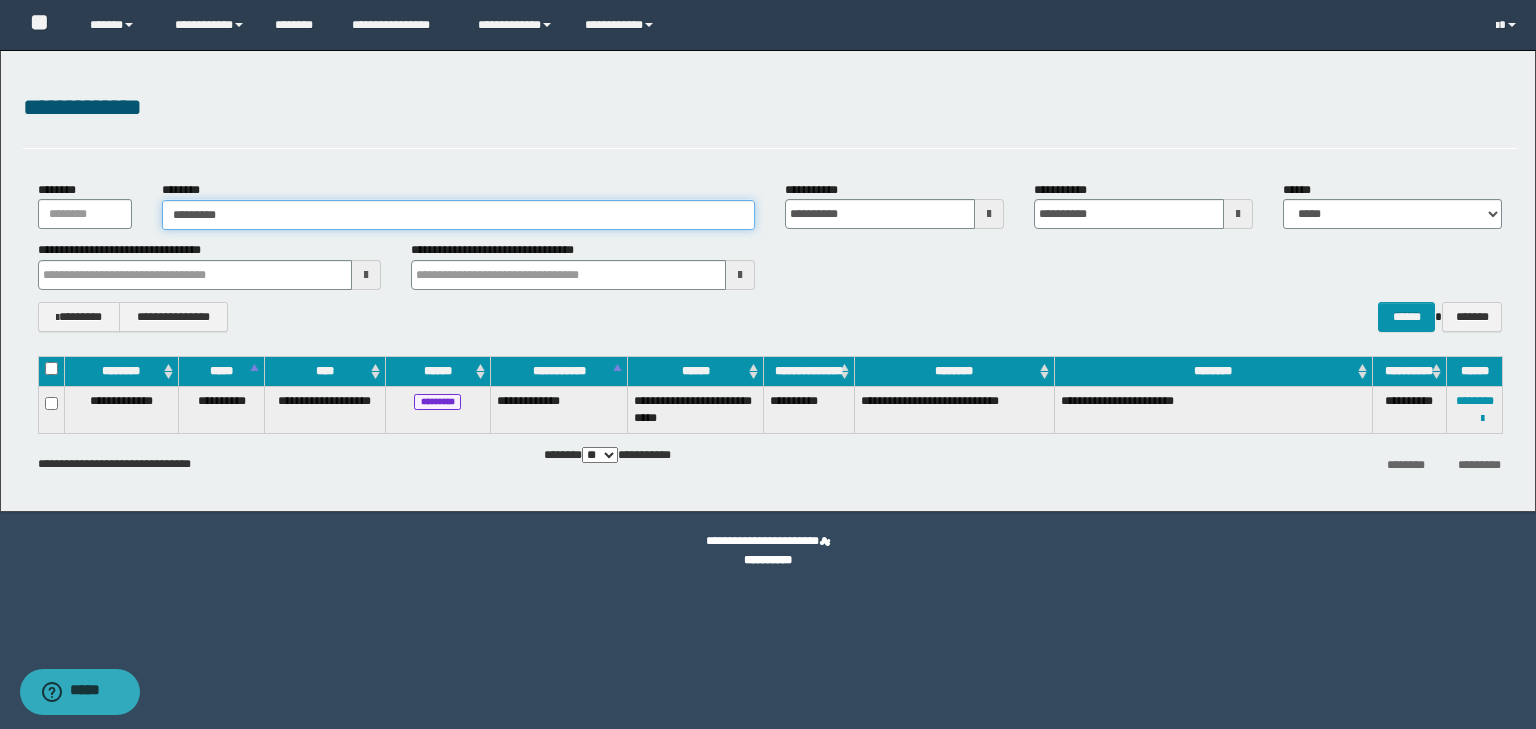 type on "**********" 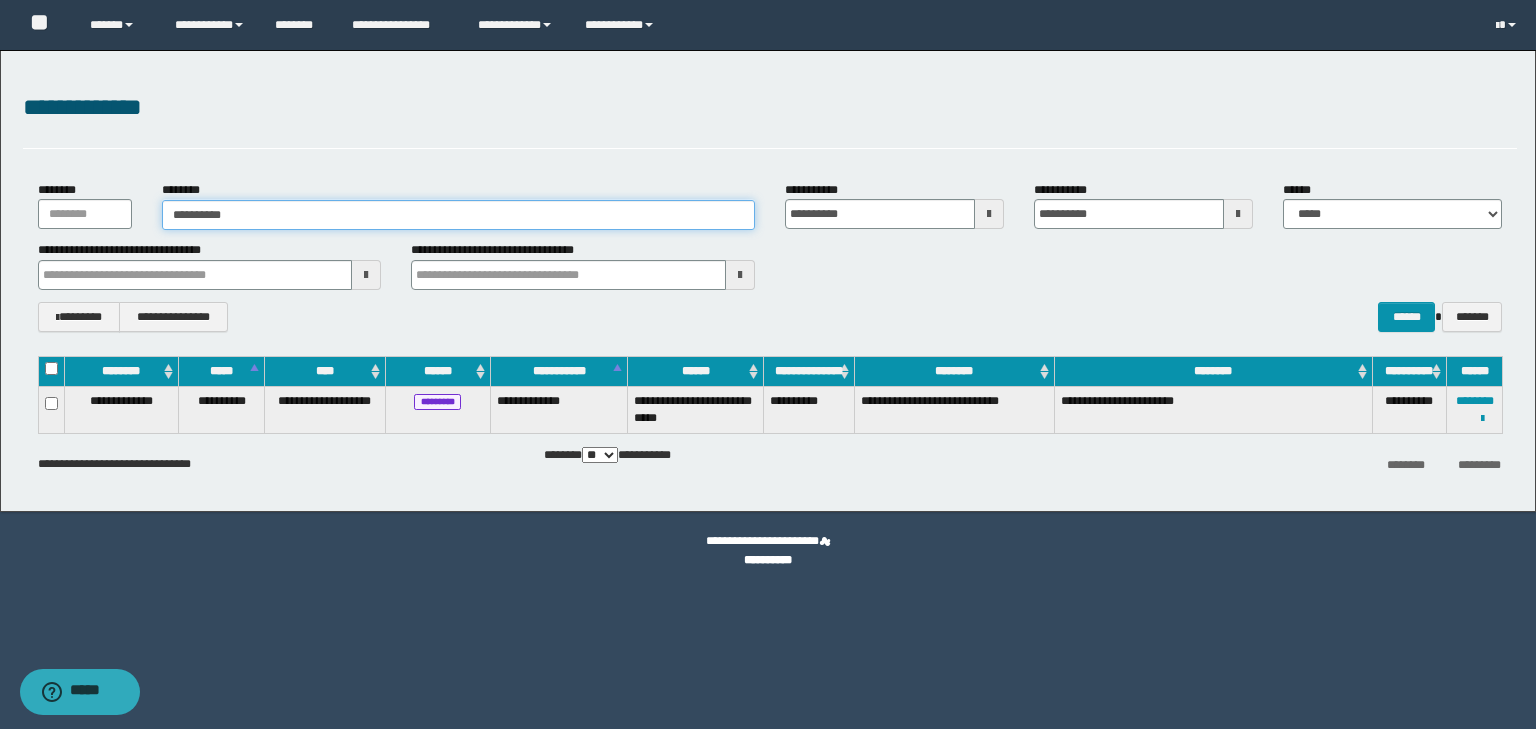 type on "**********" 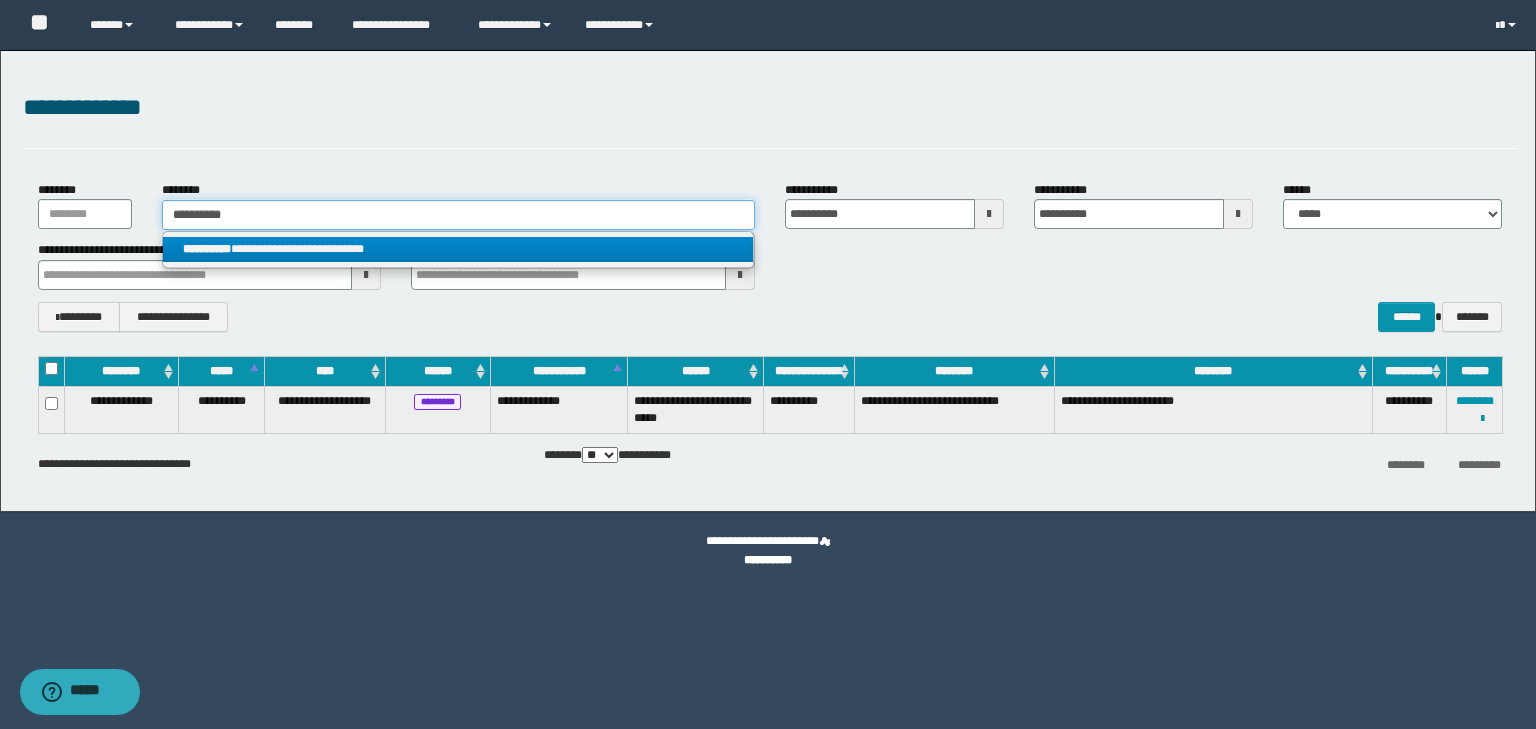 type on "**********" 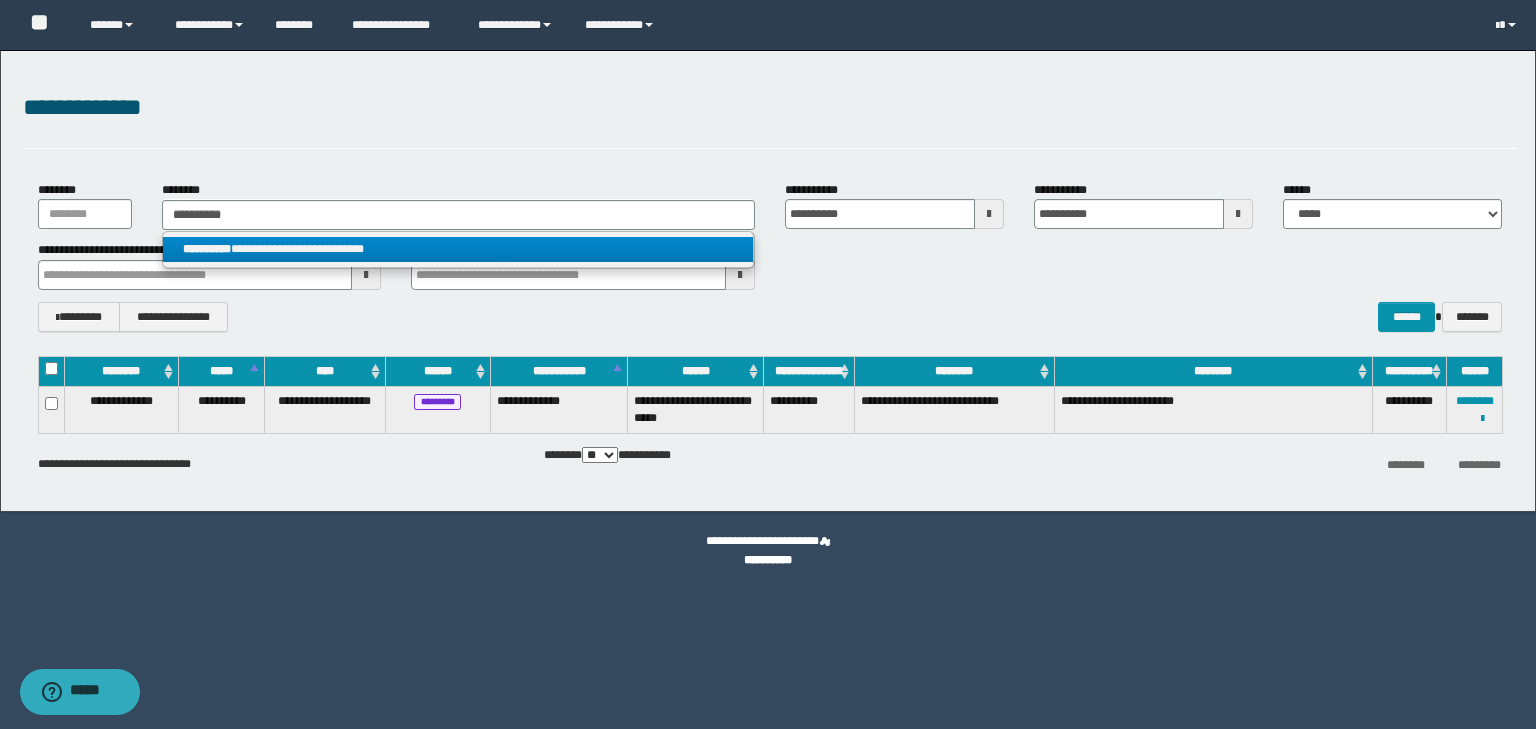 click on "**********" at bounding box center [458, 249] 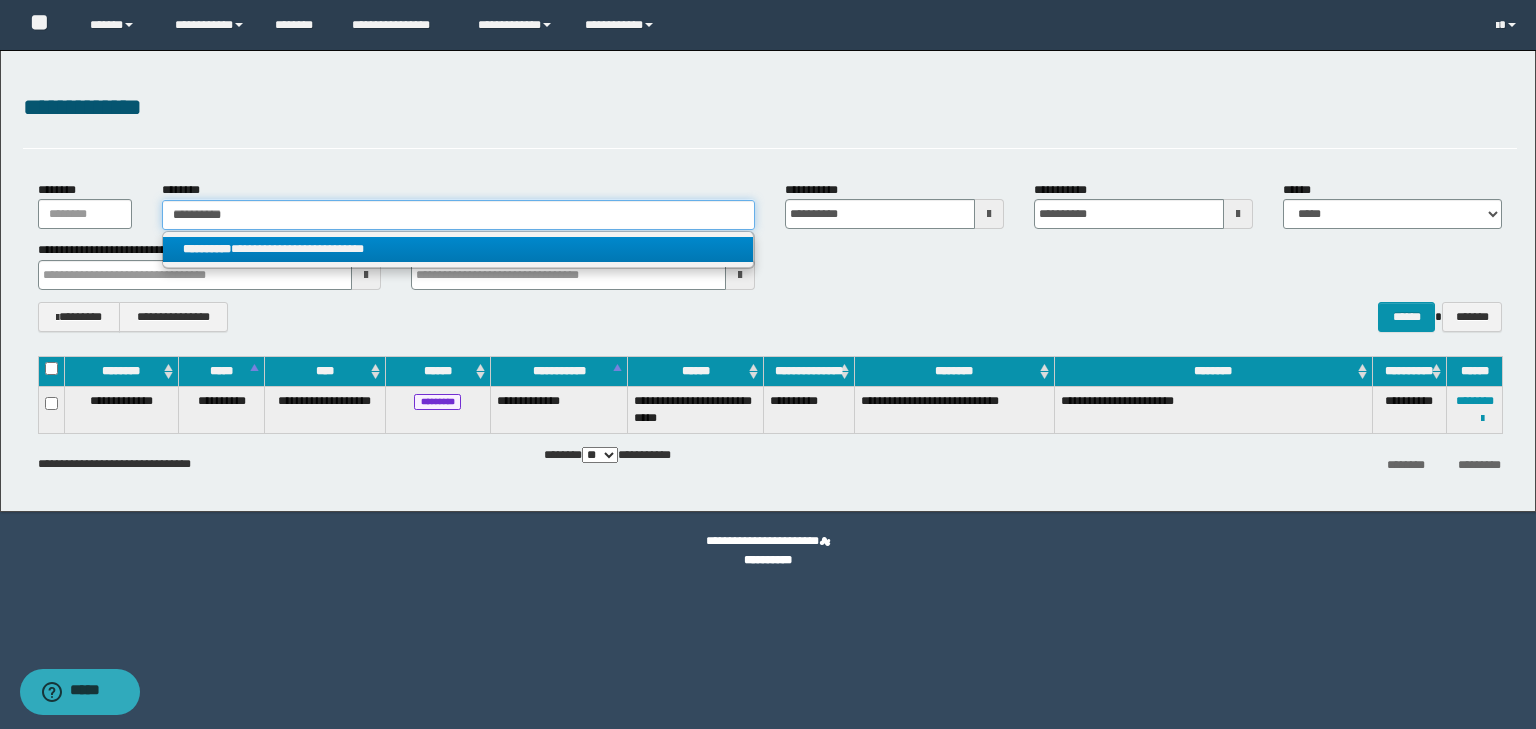 type 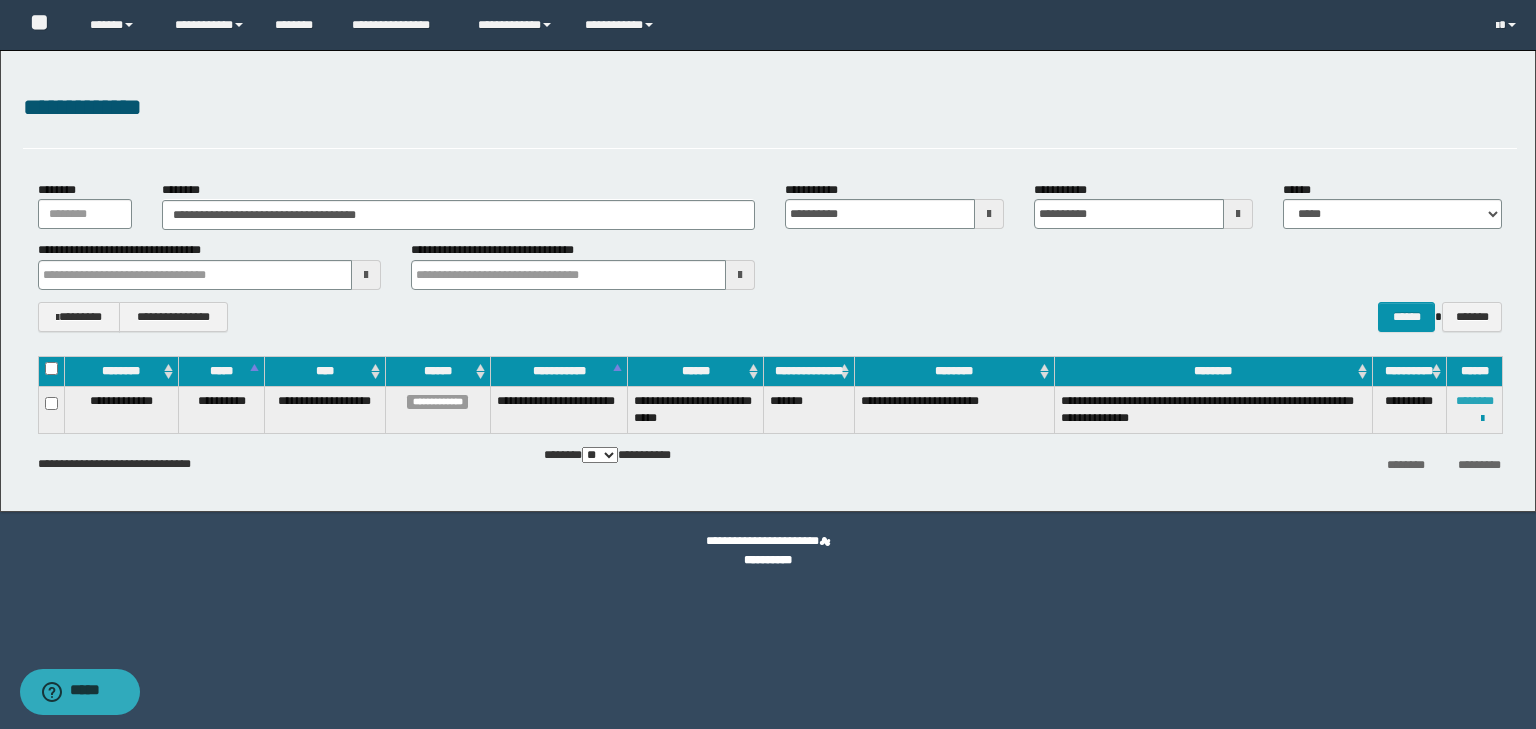 click on "********" at bounding box center (1475, 401) 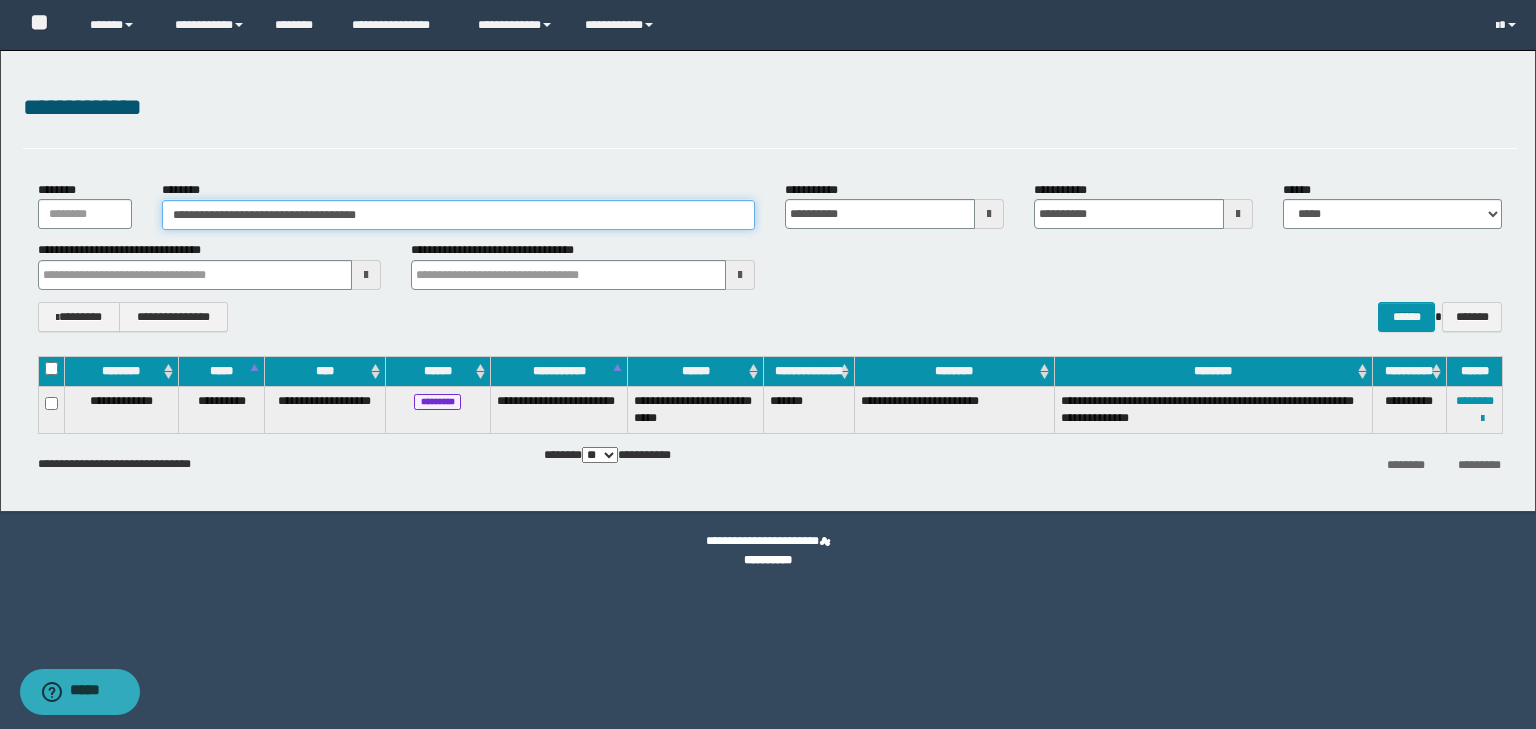 click on "**********" at bounding box center [458, 215] 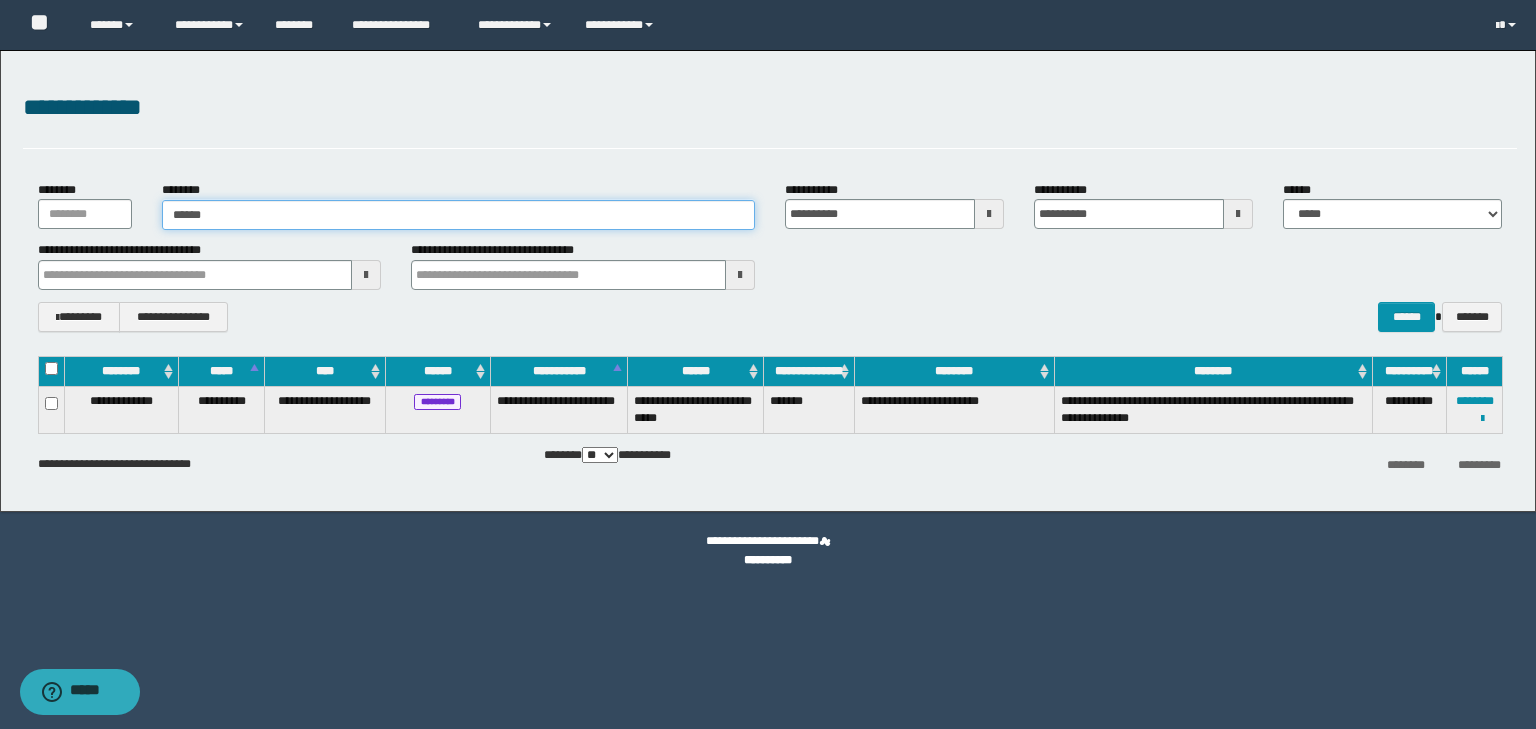 type on "*******" 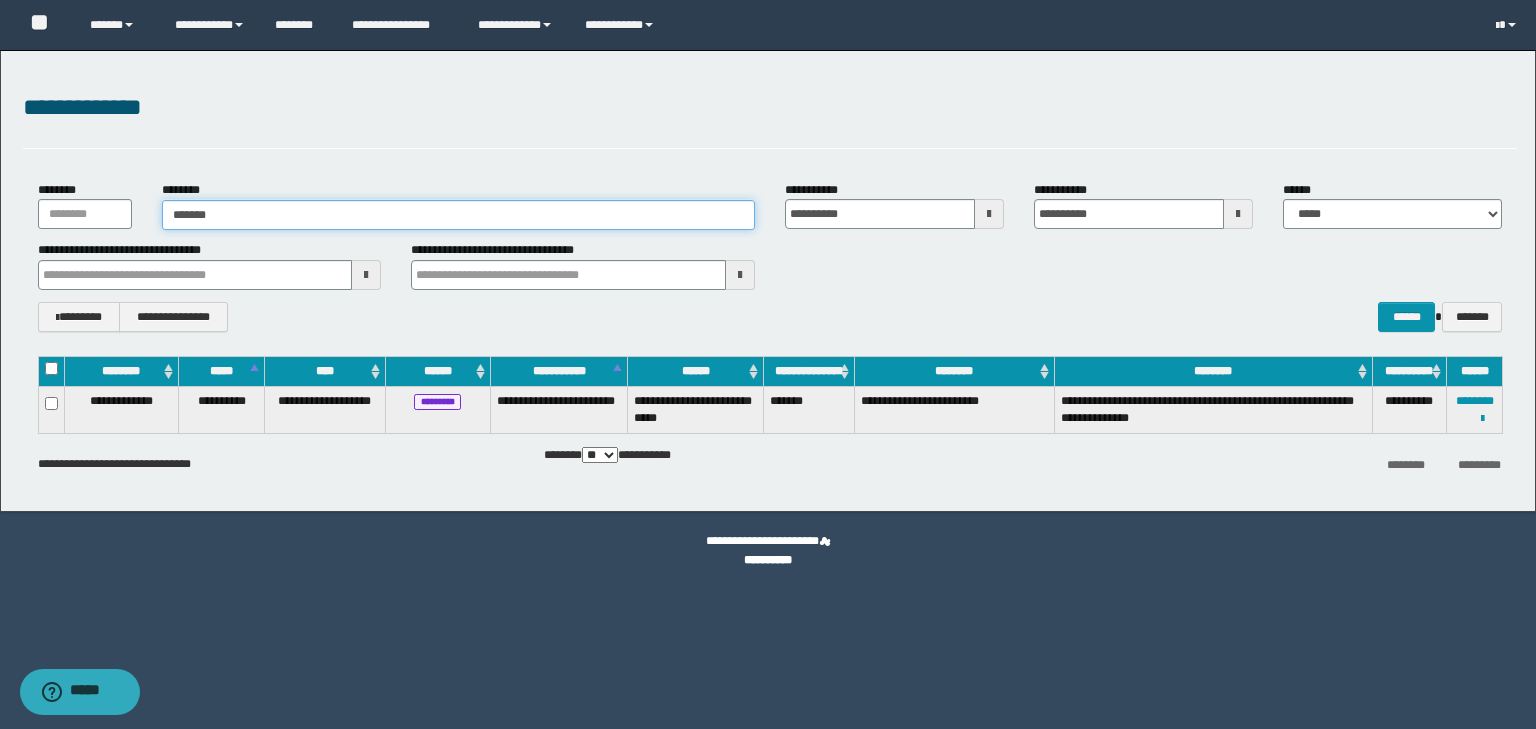 type on "*******" 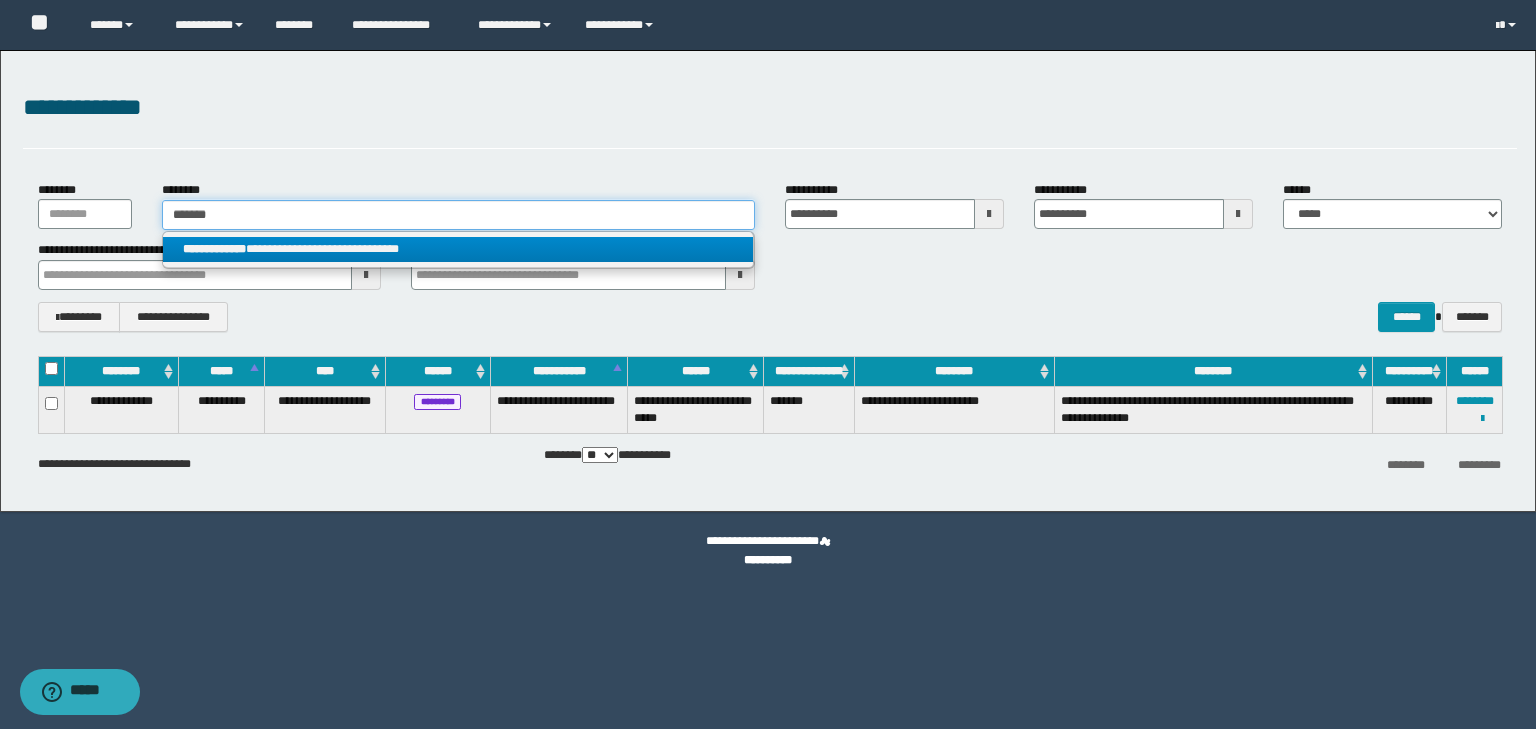 type on "*******" 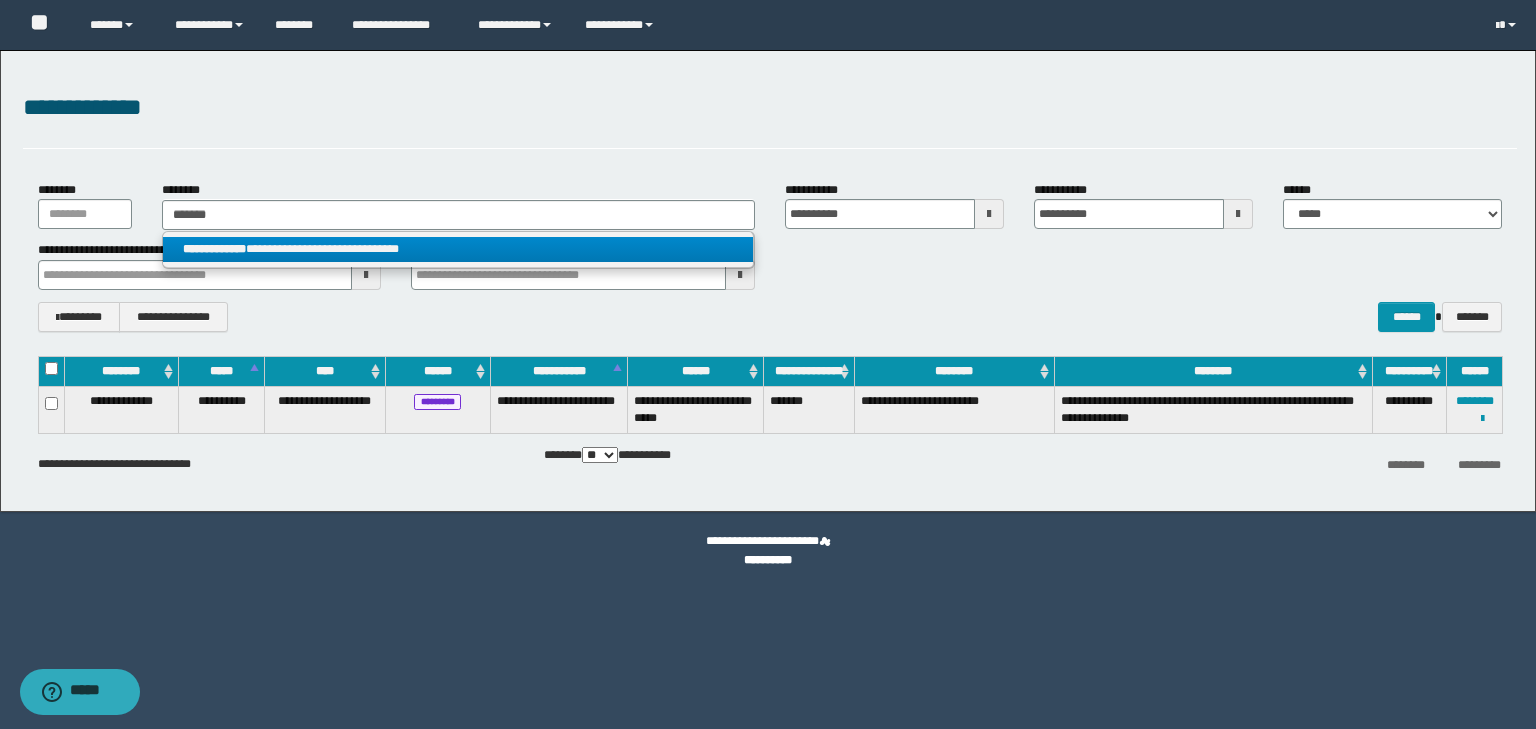 click on "**********" at bounding box center (458, 249) 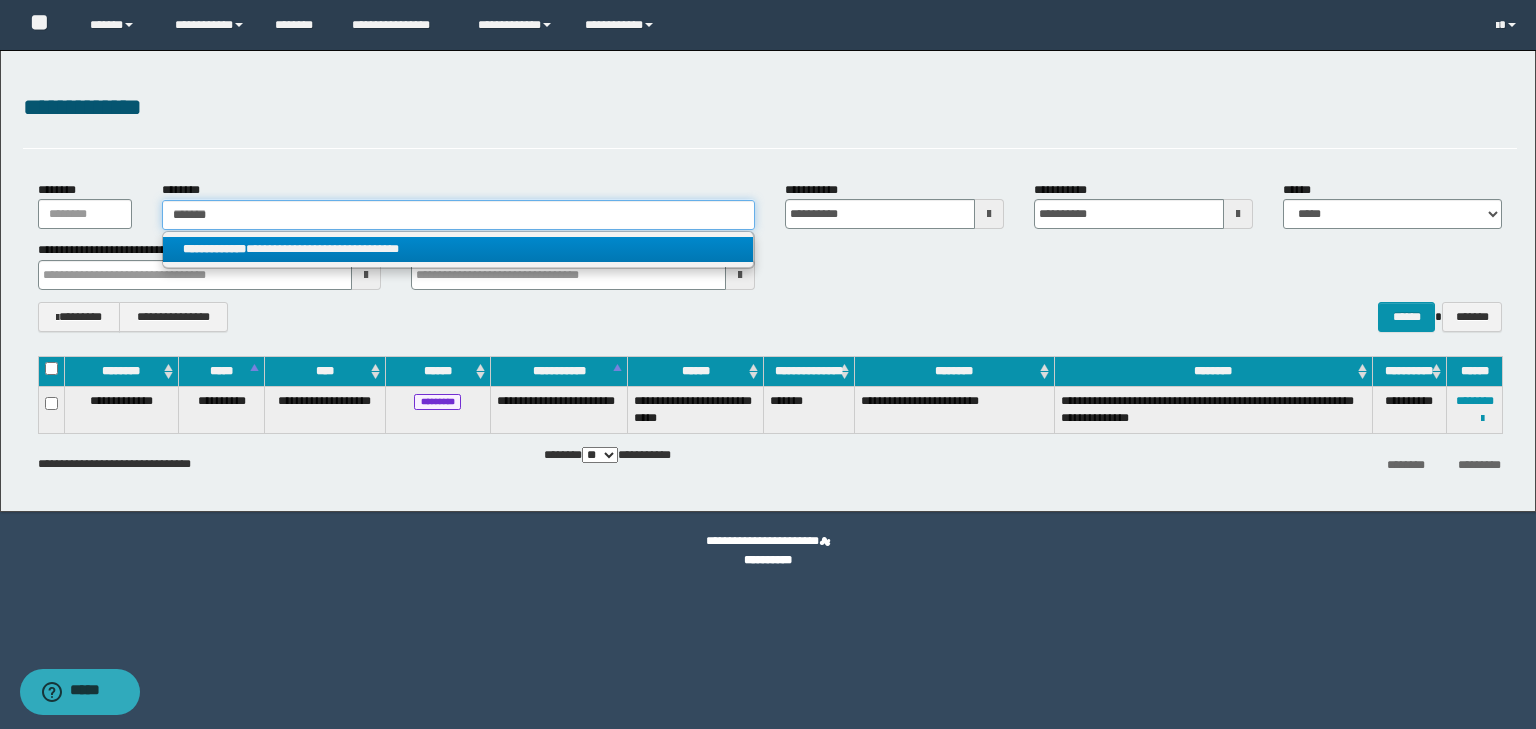 type 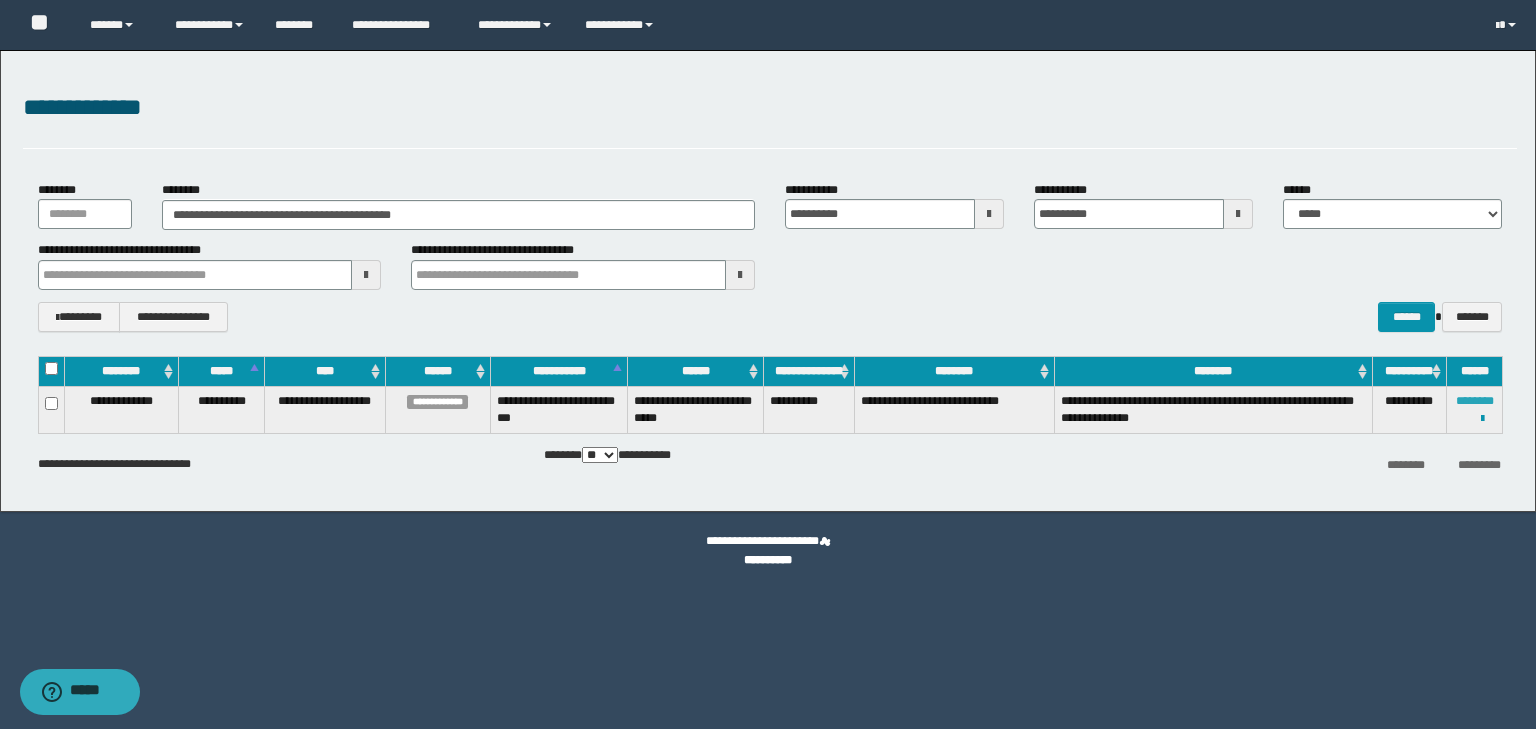 click on "********" at bounding box center (1475, 401) 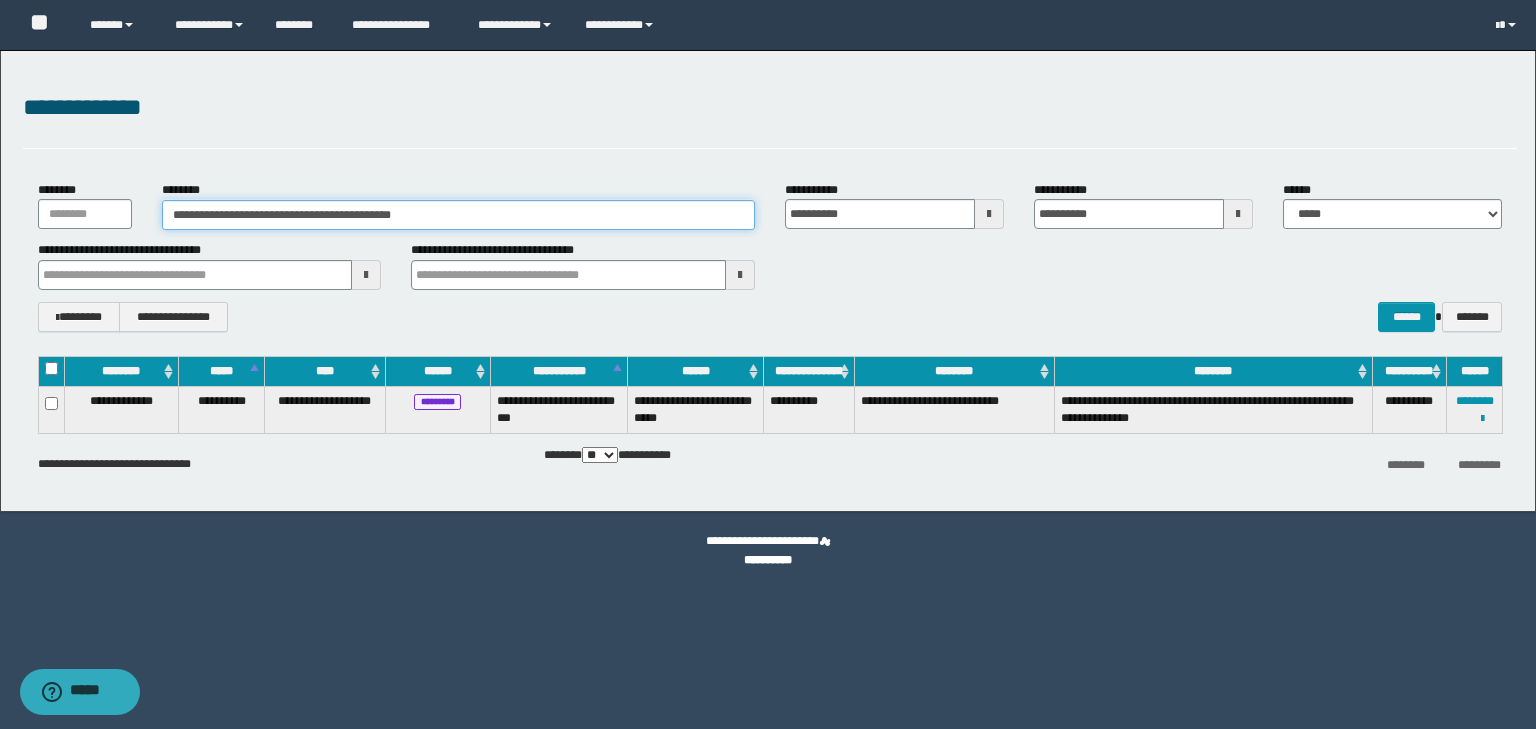 click on "**********" at bounding box center [458, 215] 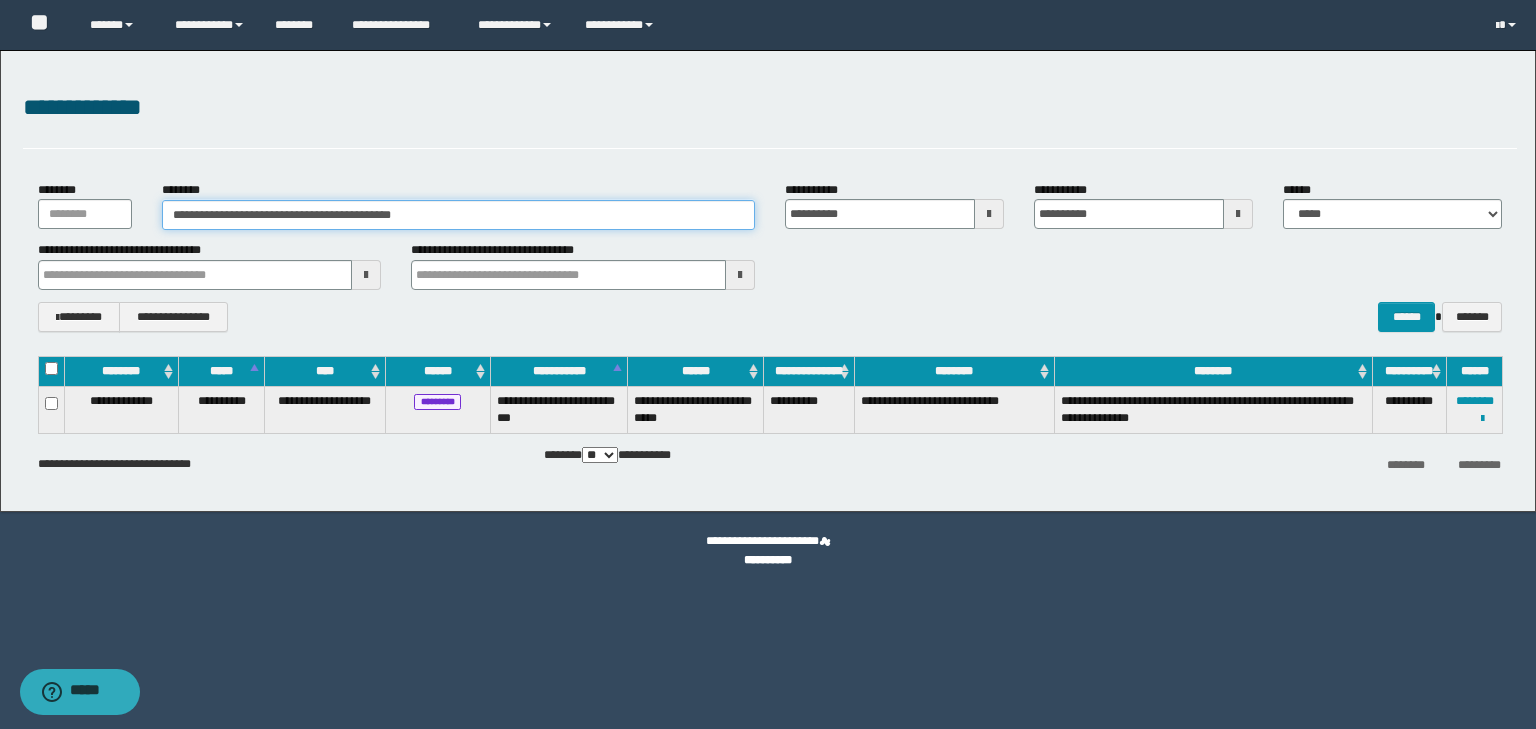 click on "**********" at bounding box center (458, 215) 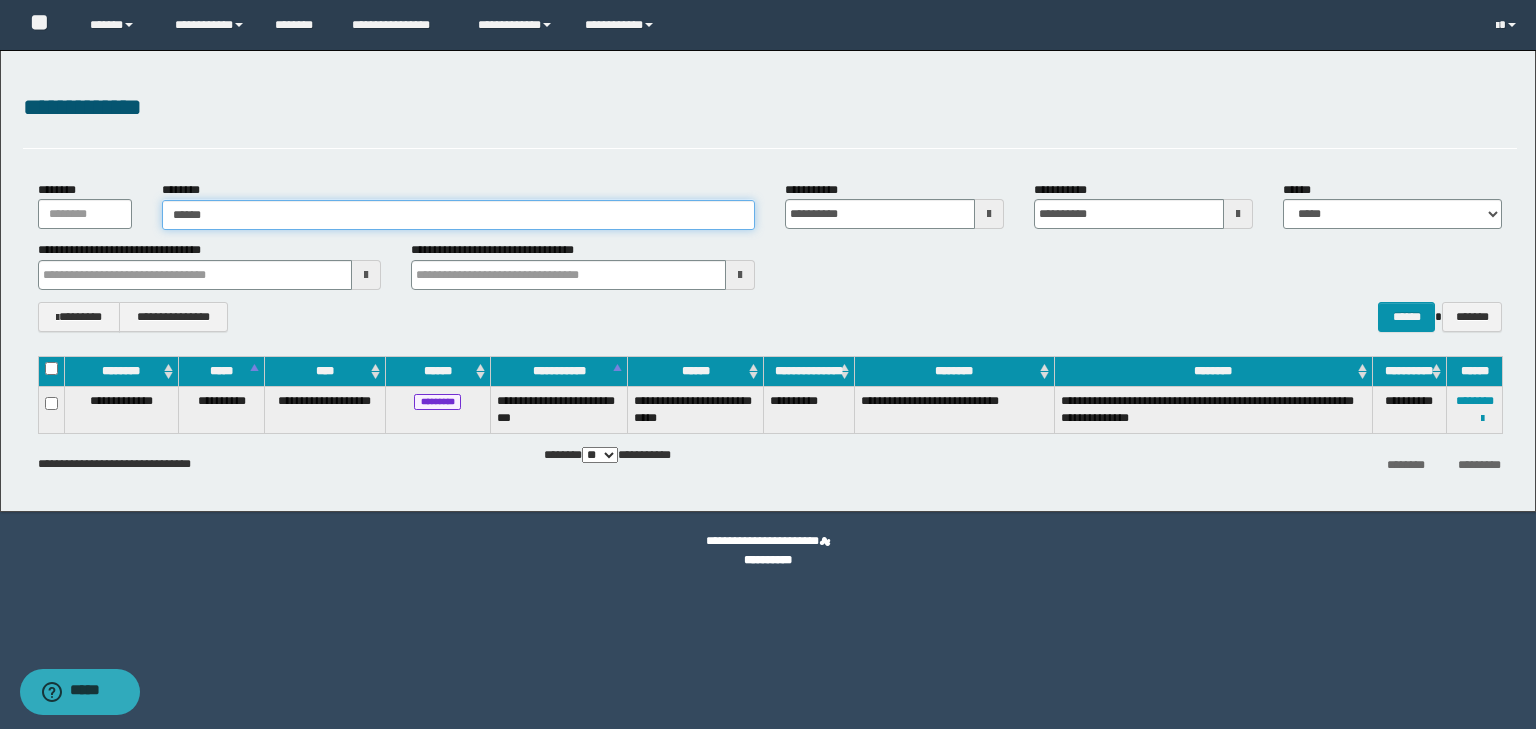 type on "******" 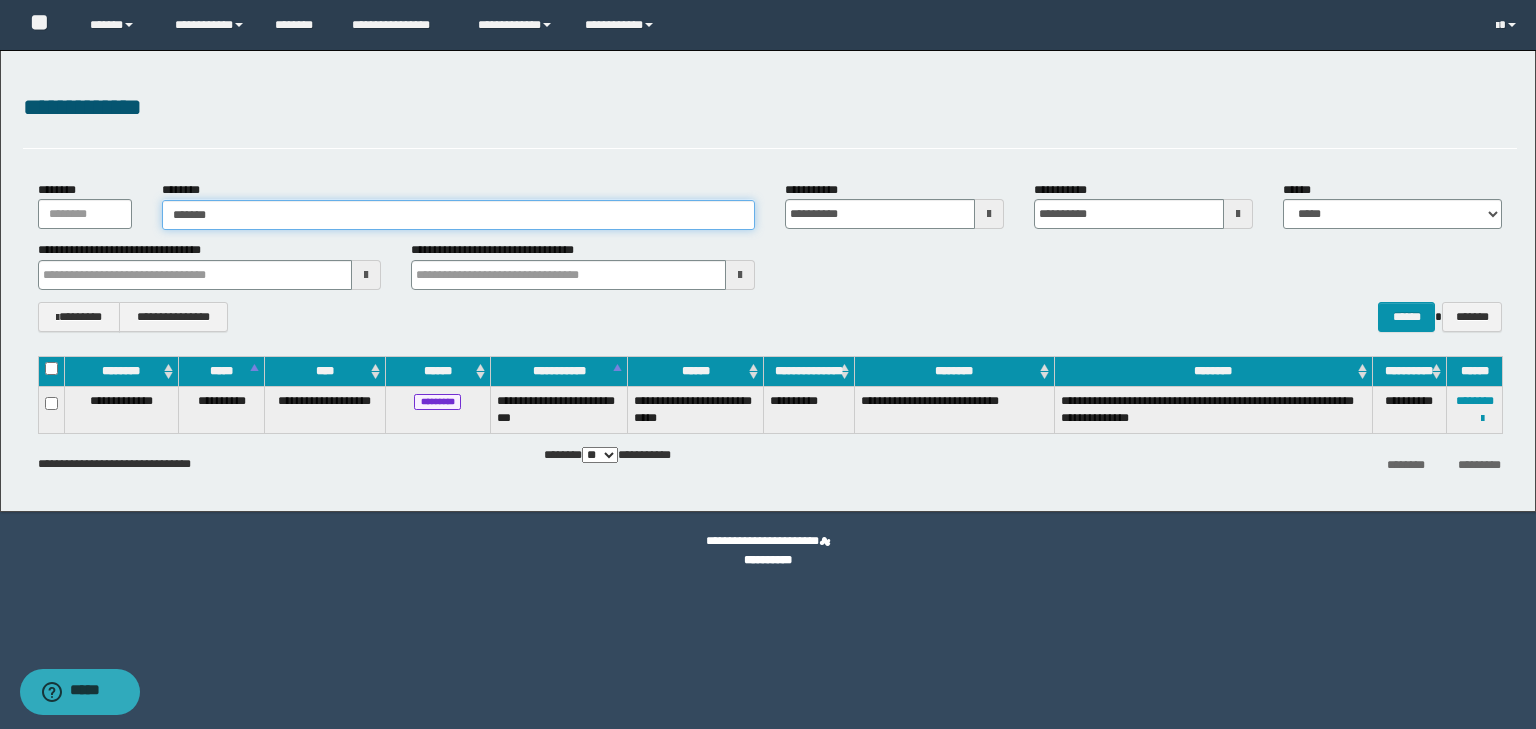 type on "******" 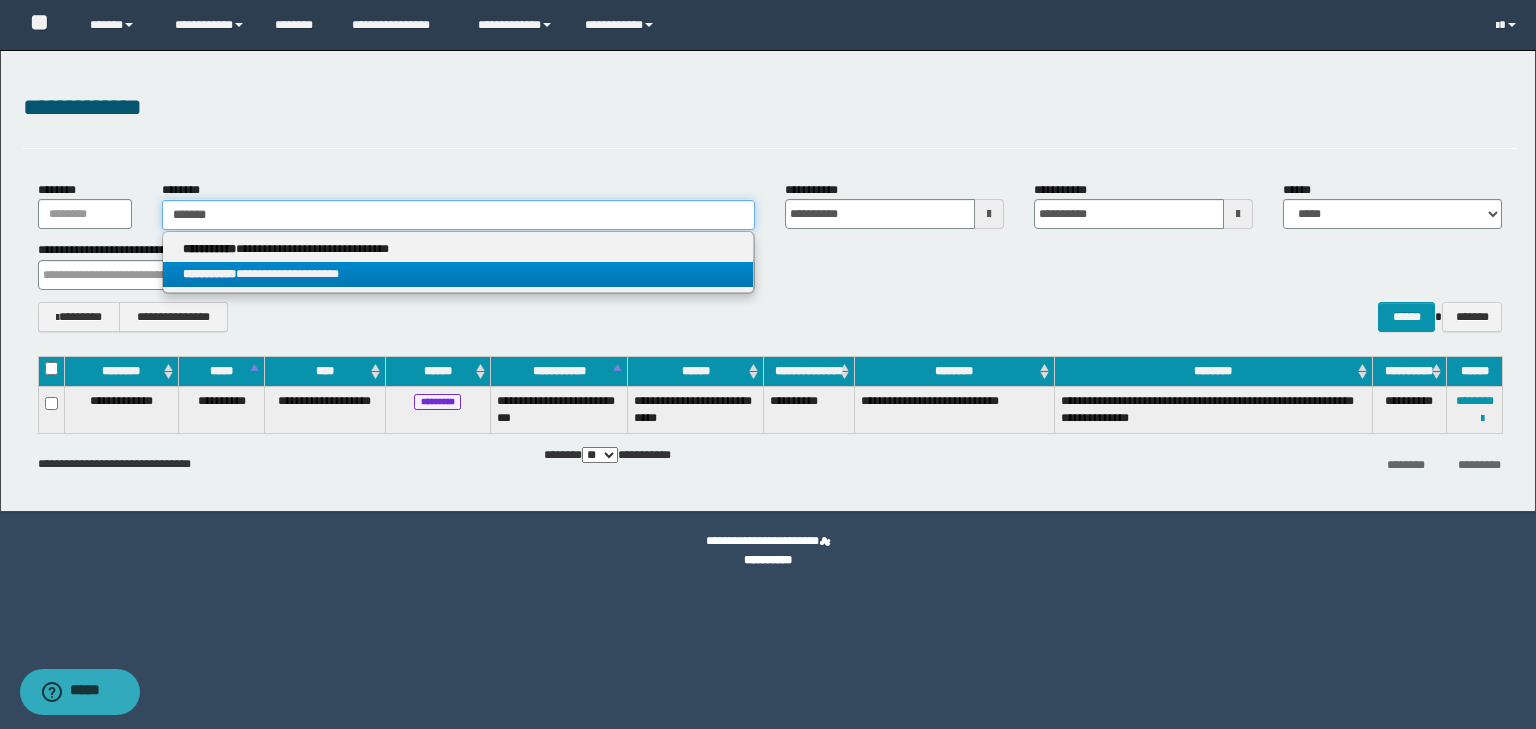 type on "******" 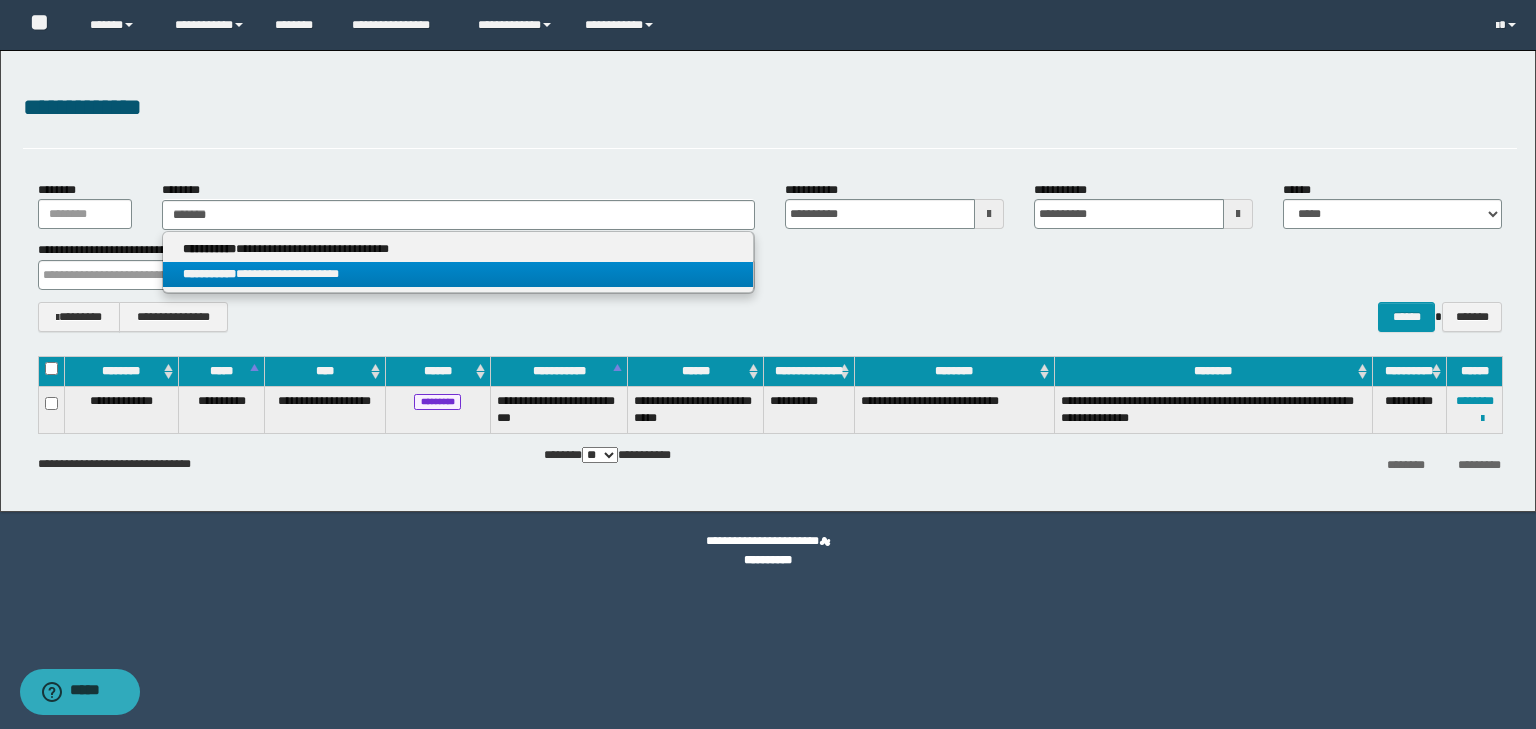 click on "**********" at bounding box center (458, 274) 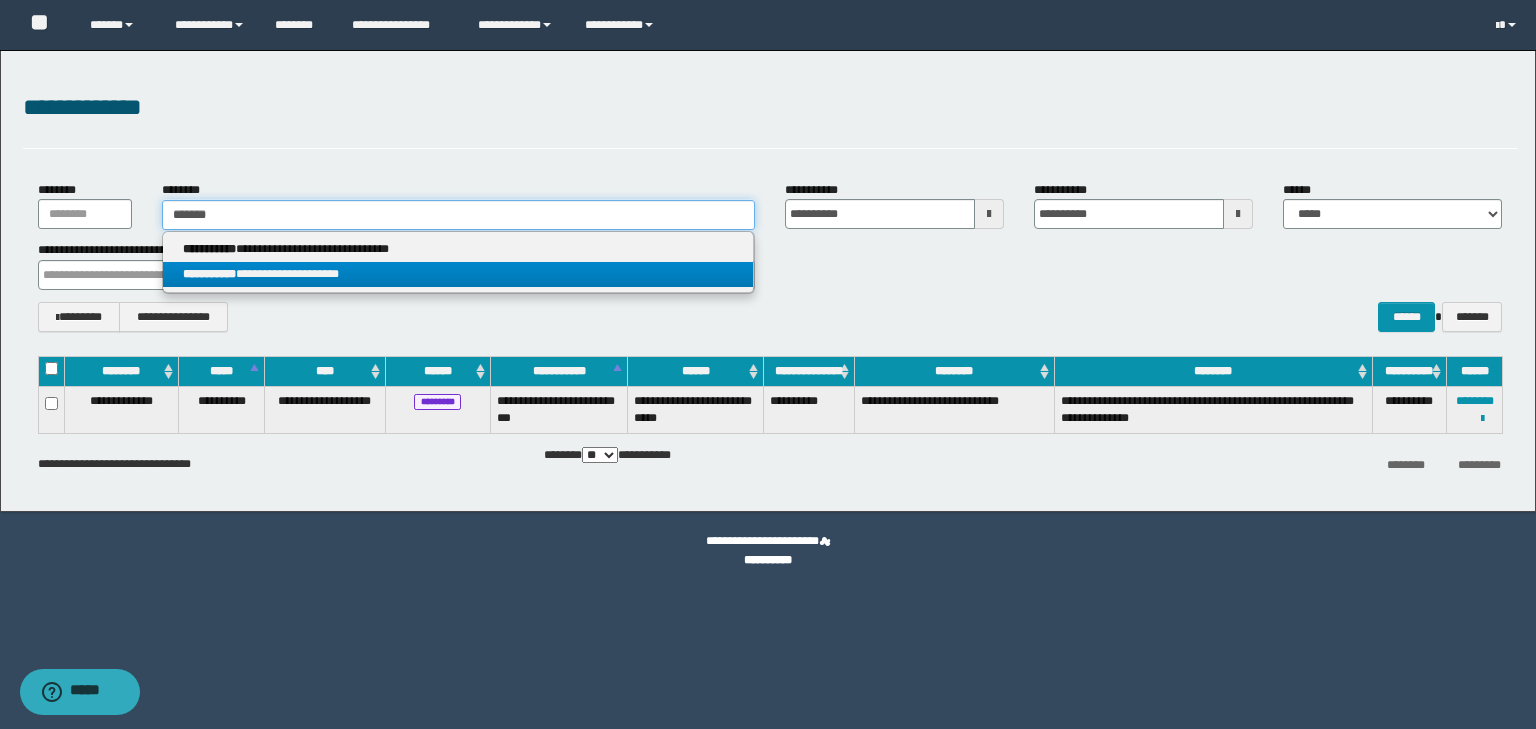 type 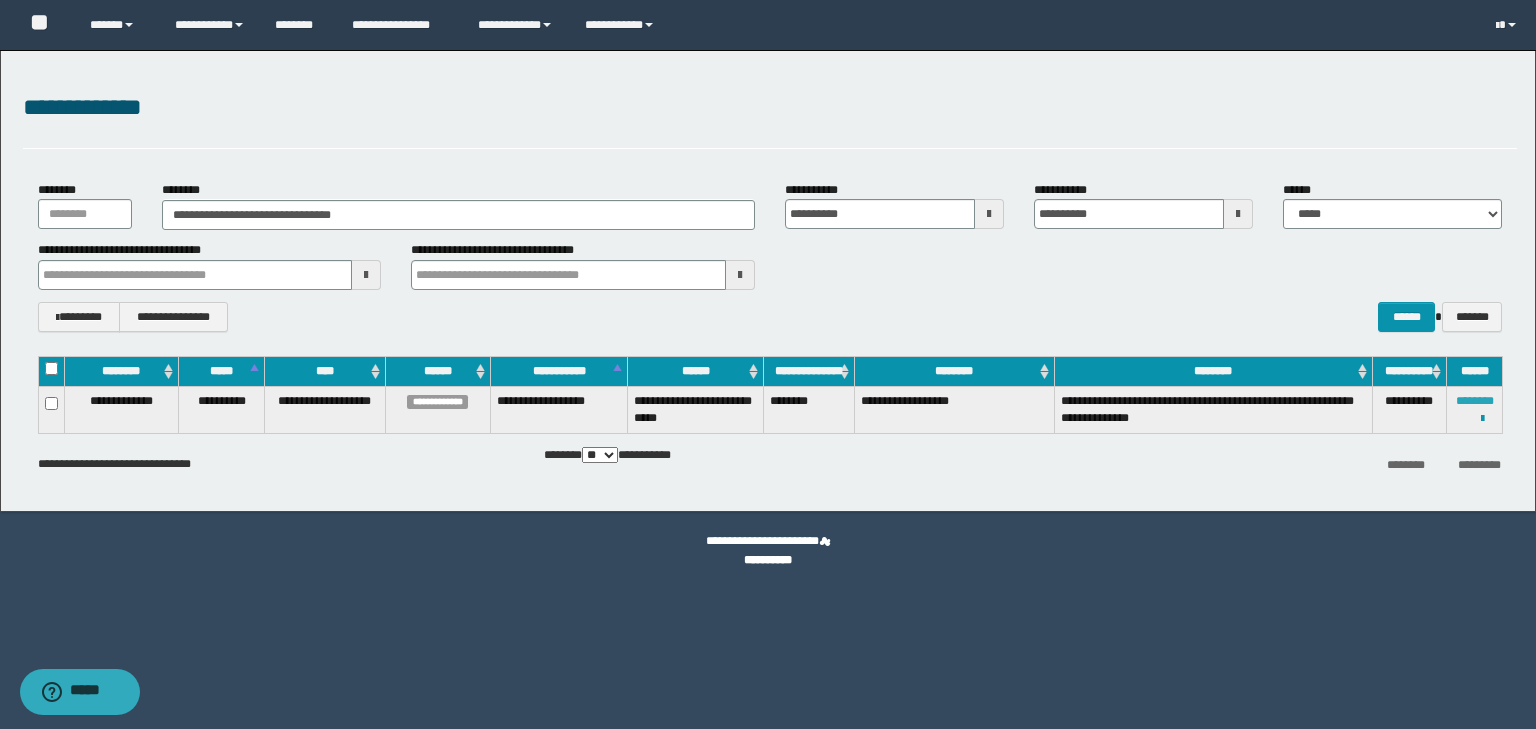 click on "********" at bounding box center (1475, 401) 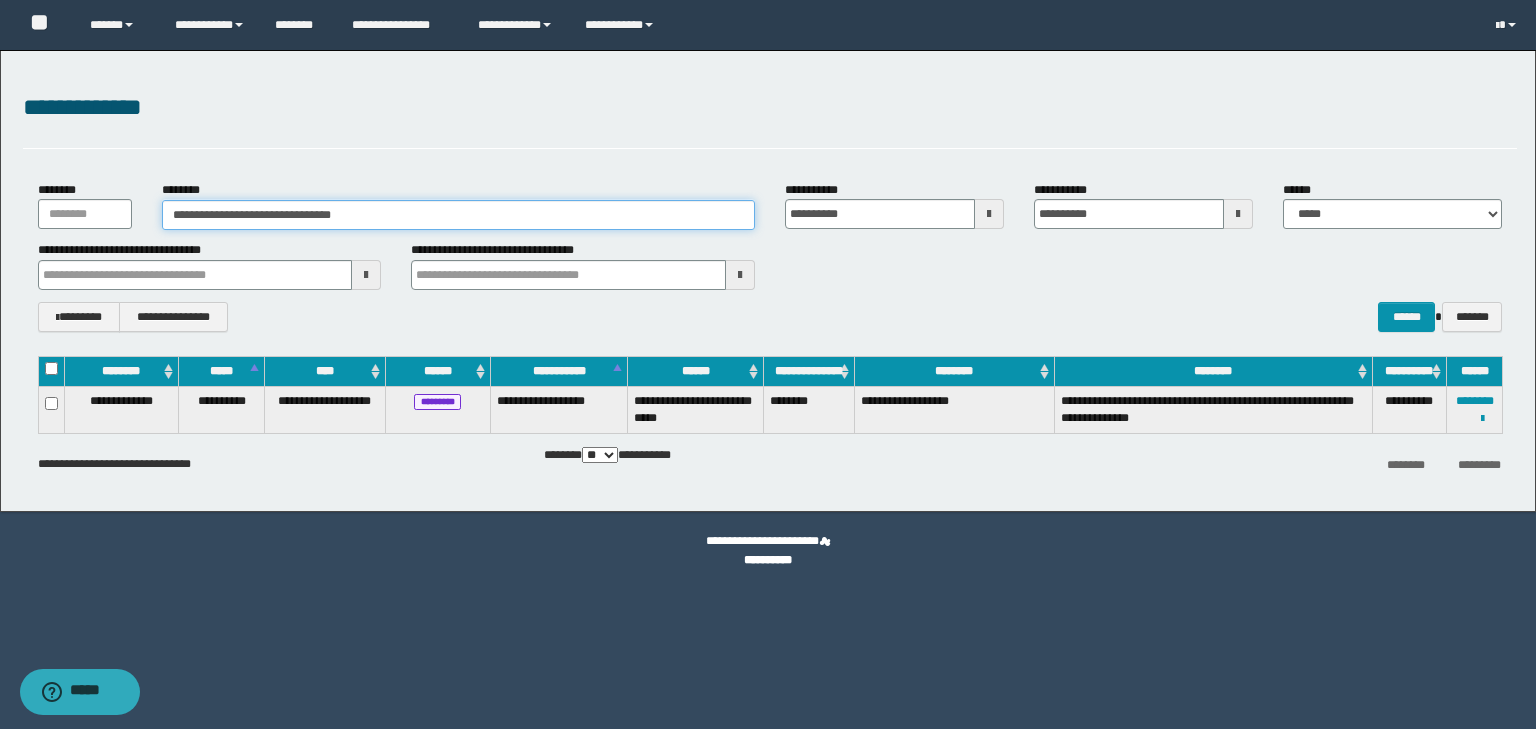 click on "**********" at bounding box center [458, 215] 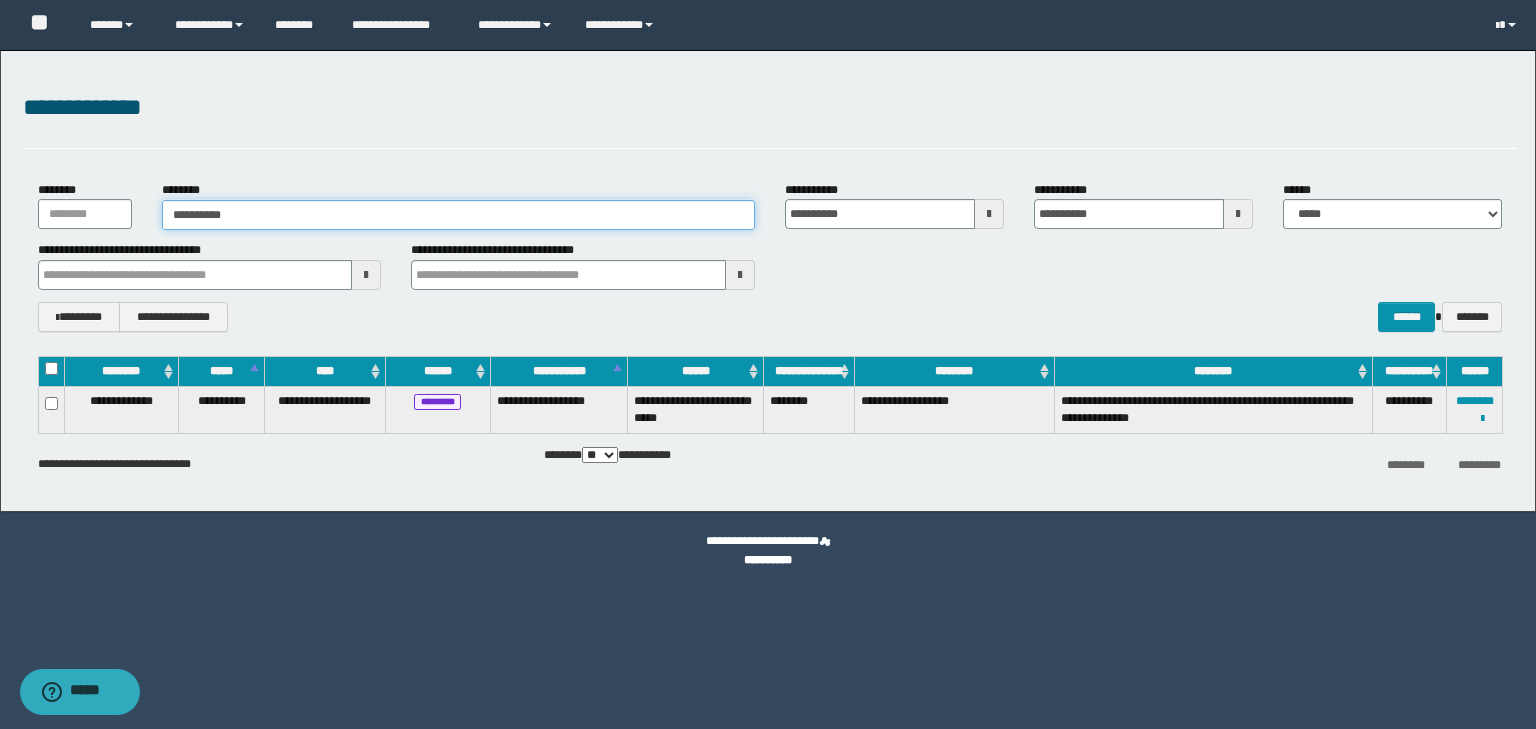 type on "**********" 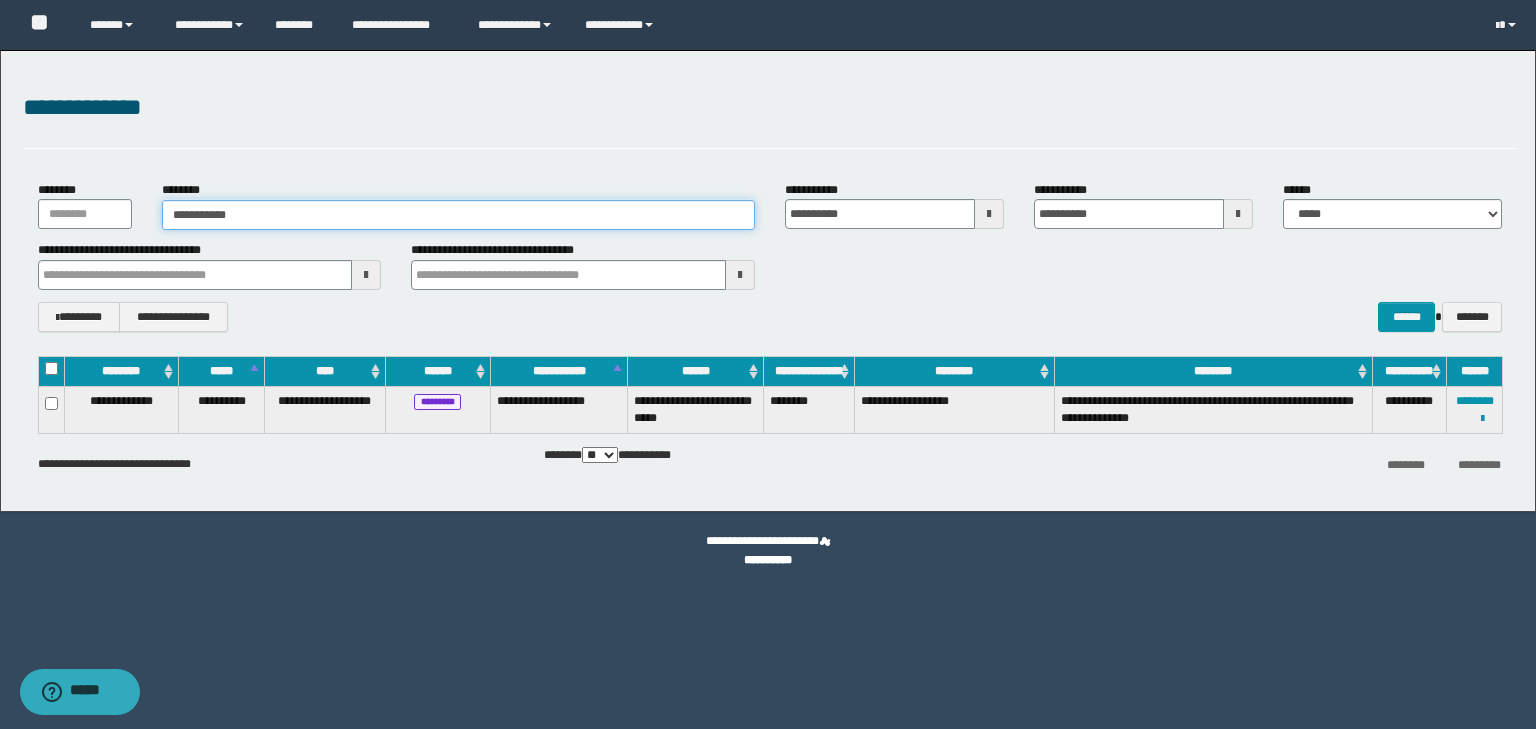 type on "**********" 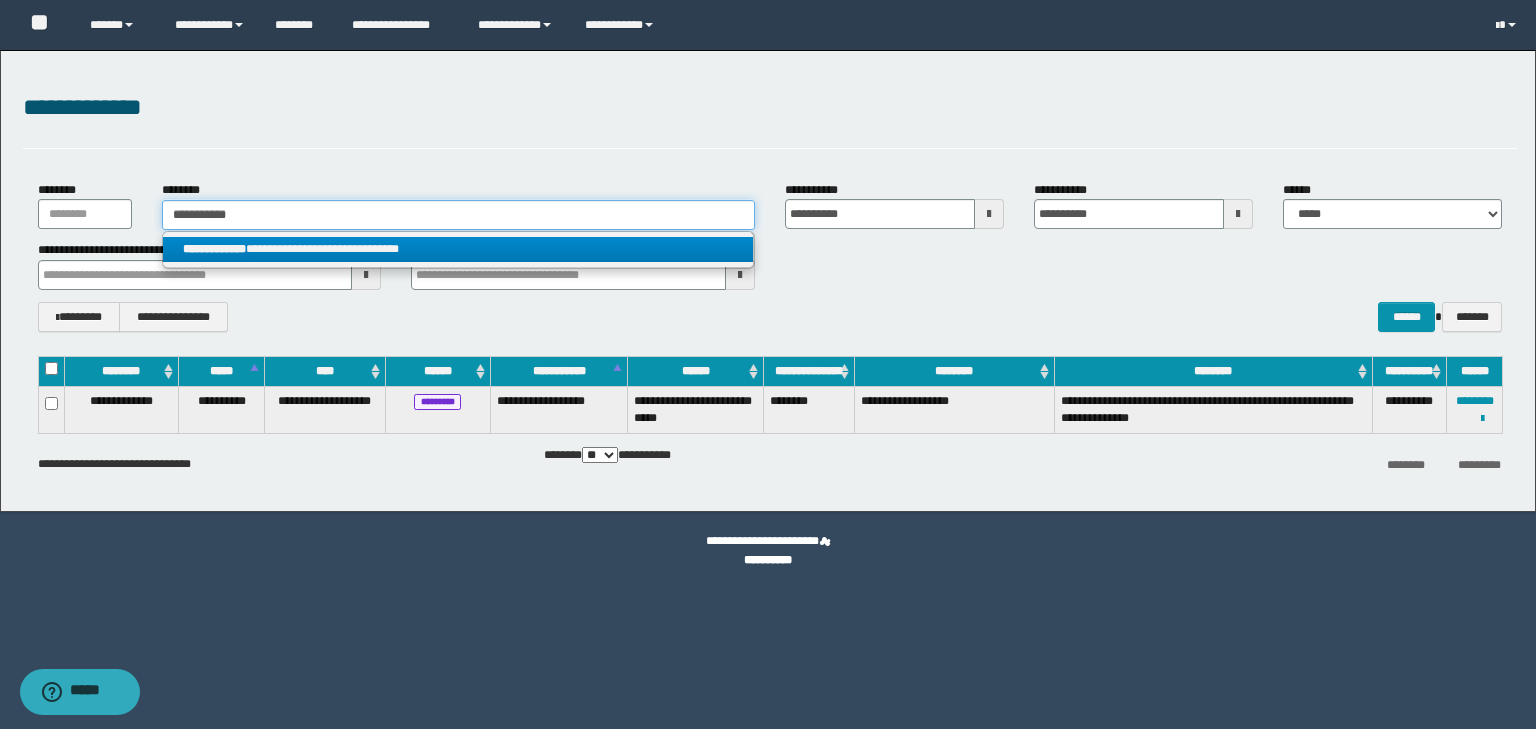 type on "**********" 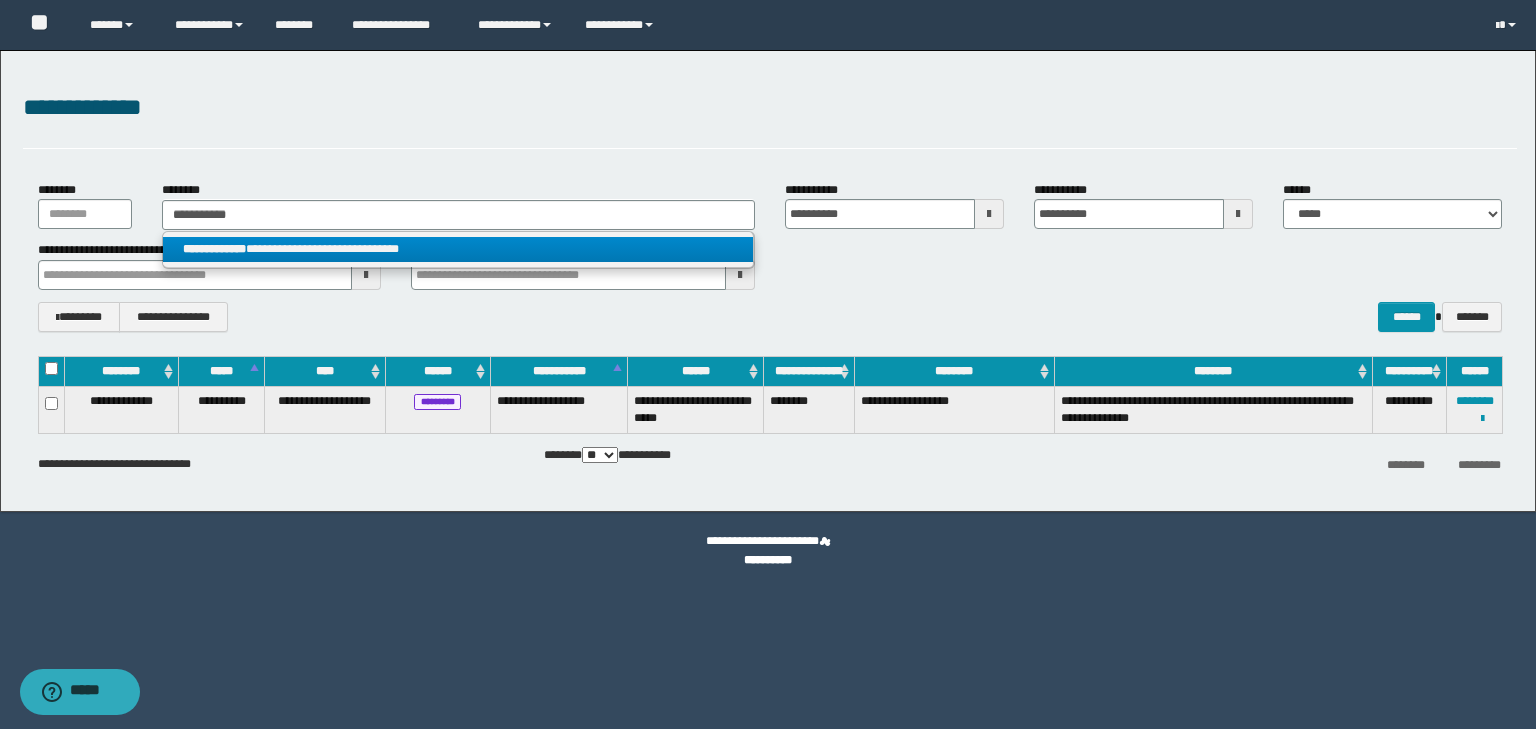 click on "**********" at bounding box center (458, 249) 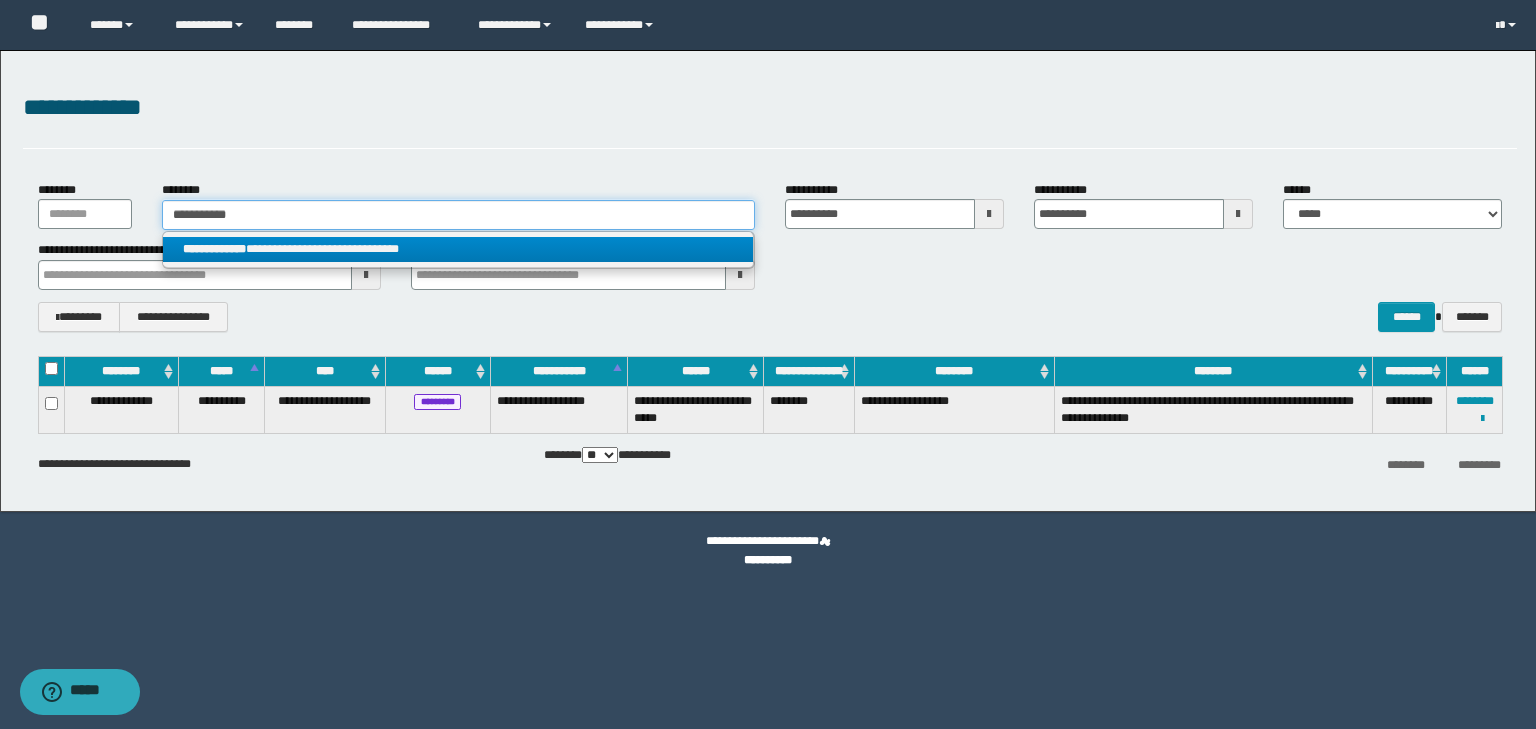 type 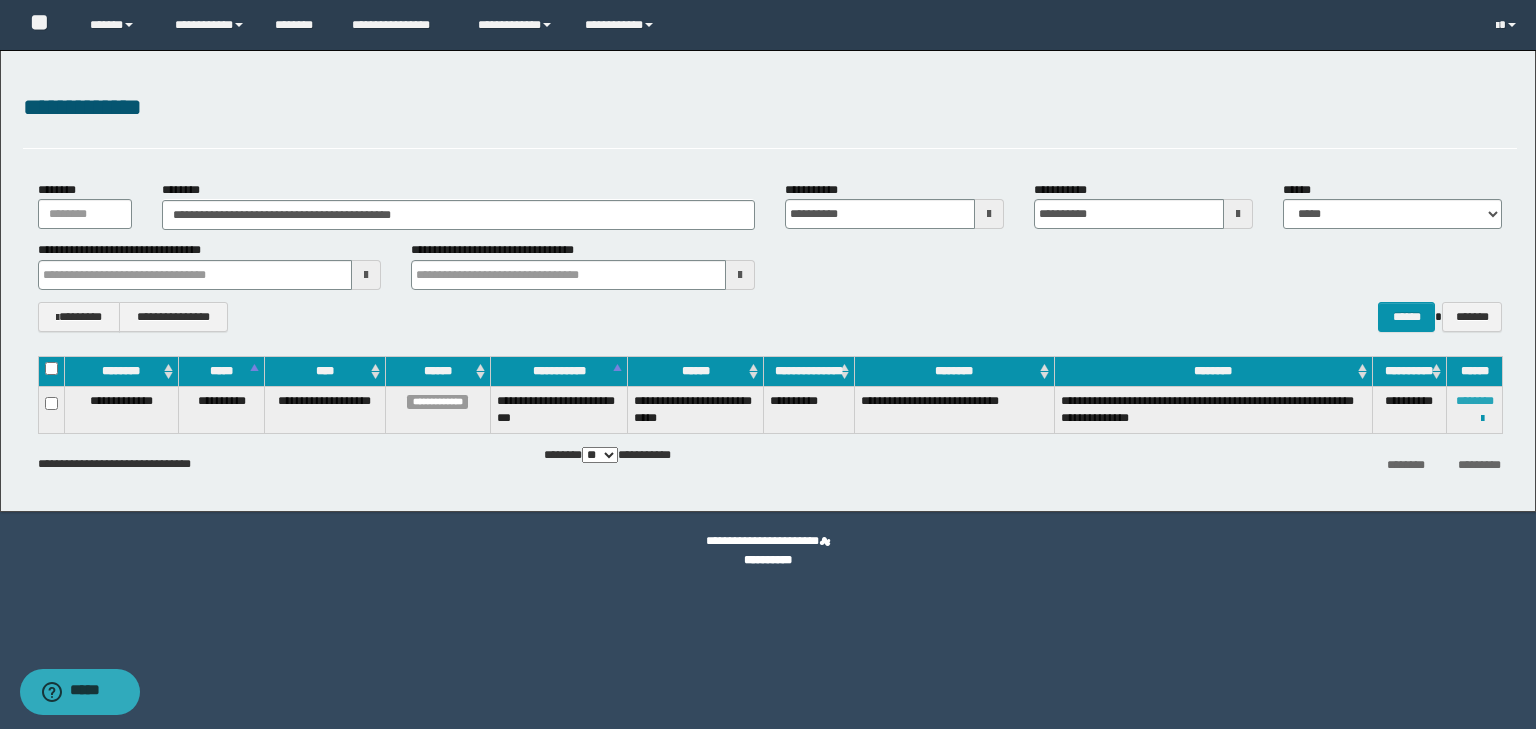 click on "********" at bounding box center (1475, 401) 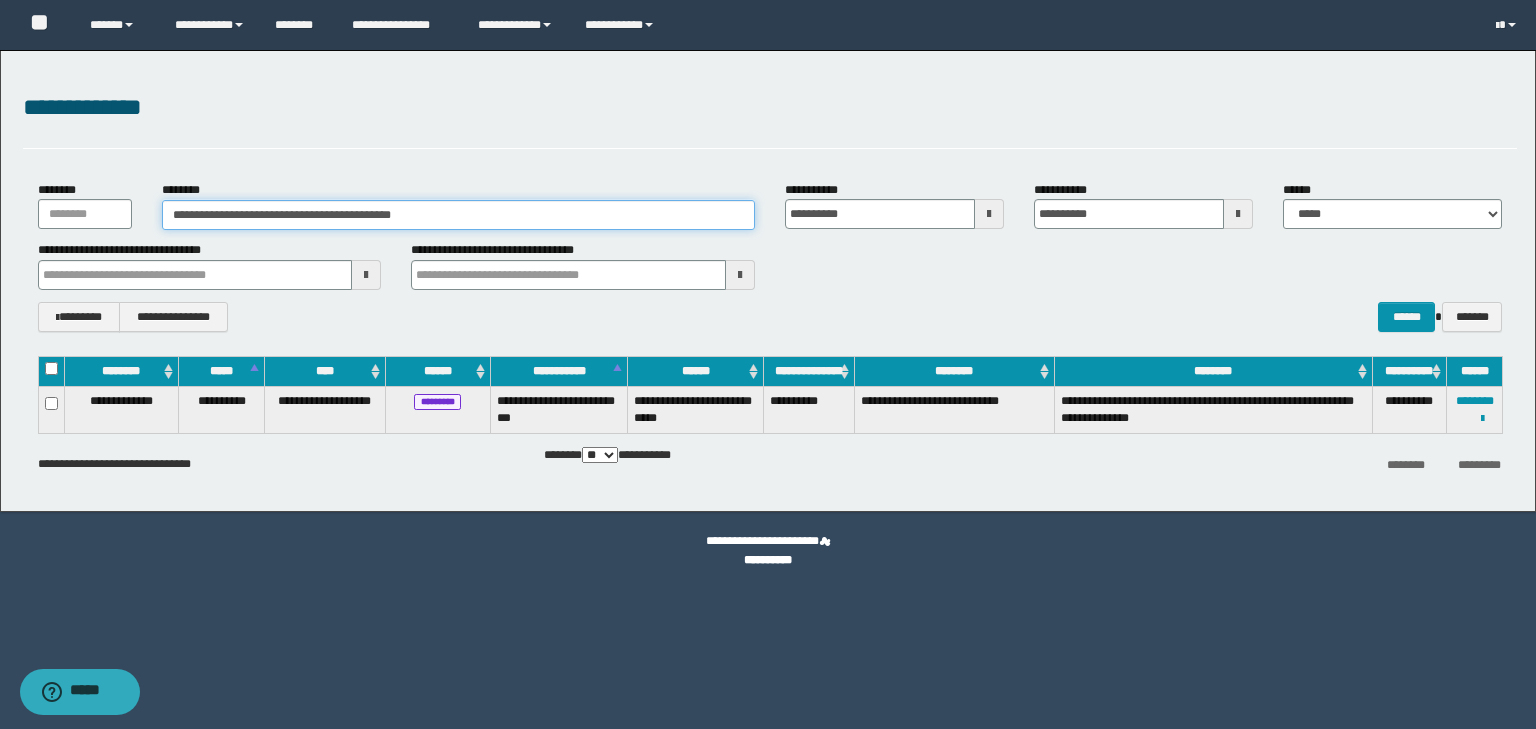 click on "**********" at bounding box center (458, 215) 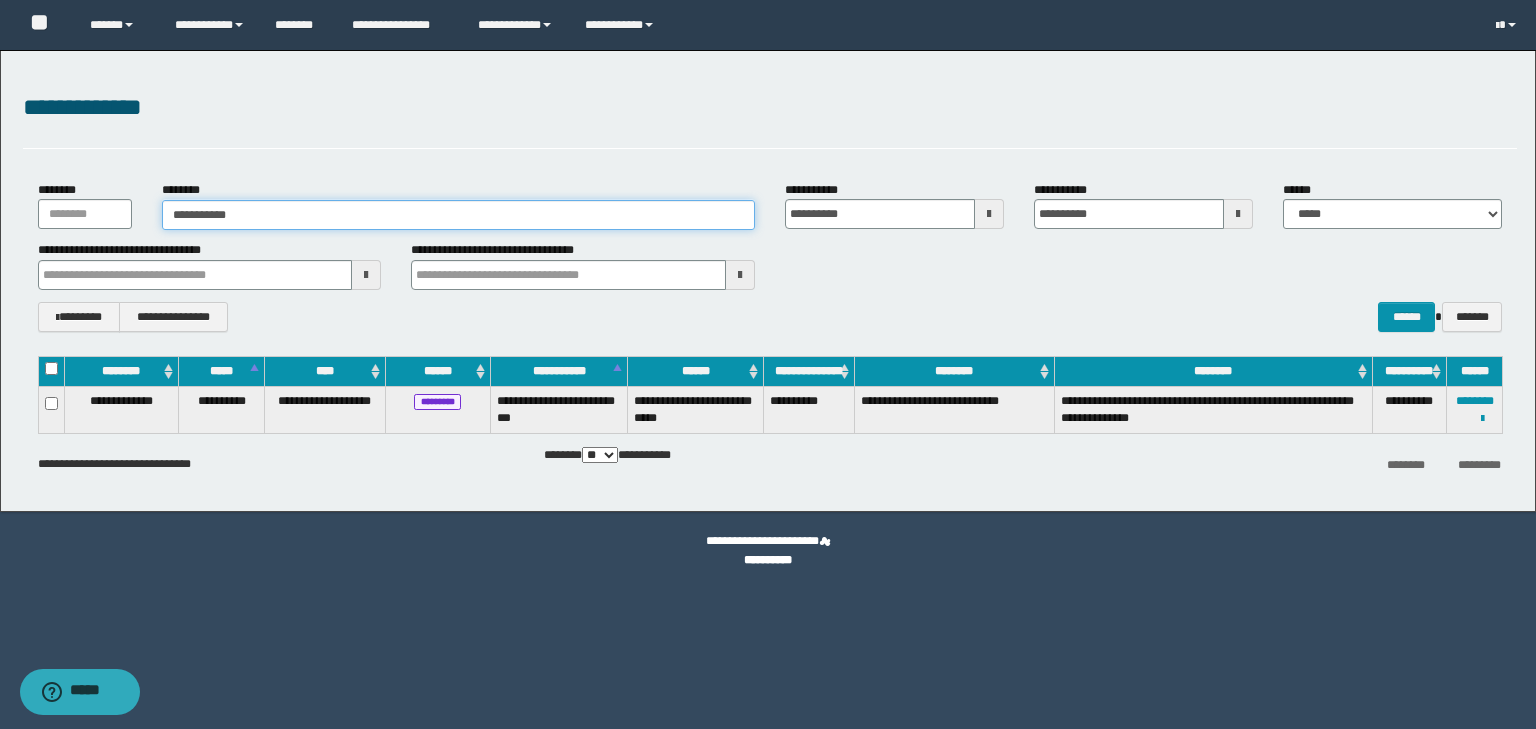 type on "**********" 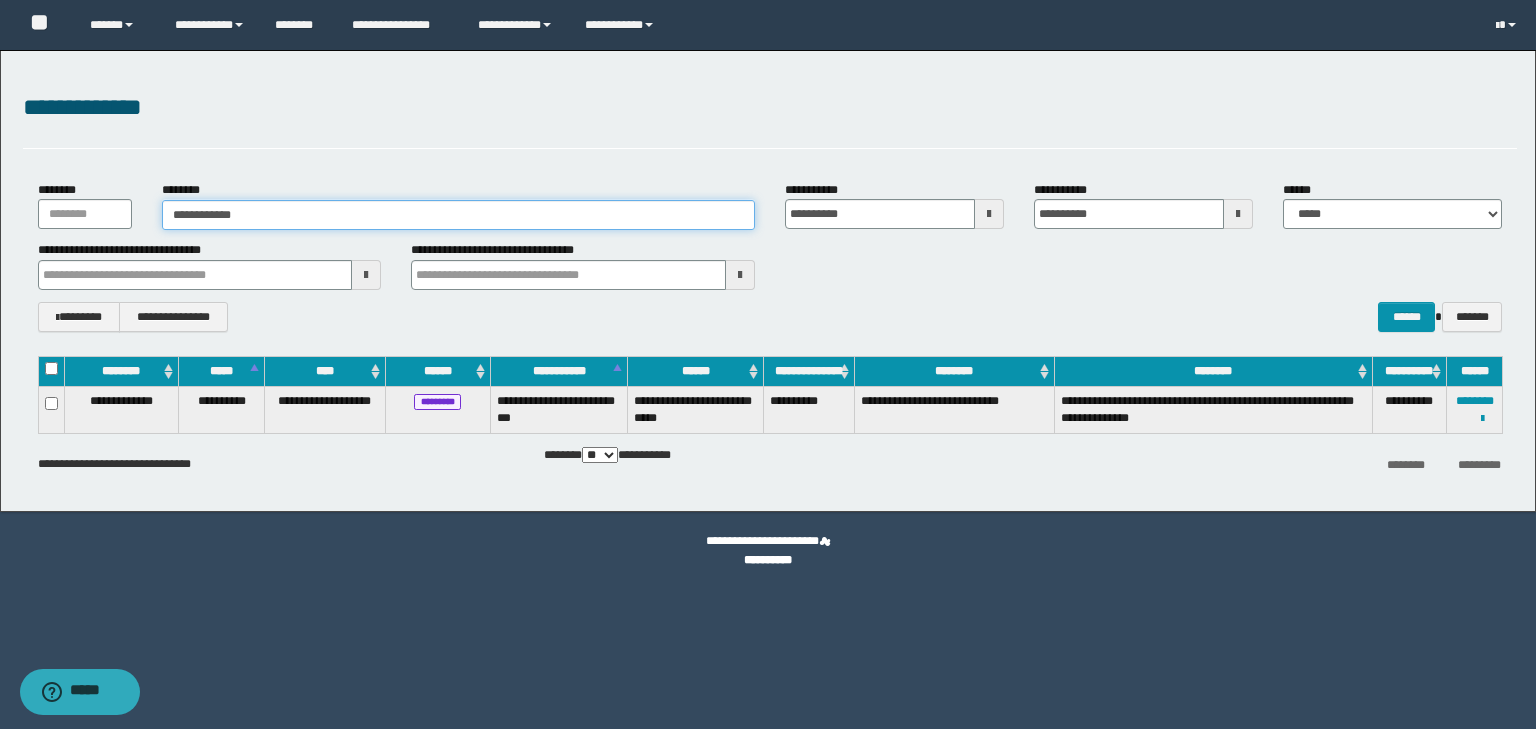 type on "**********" 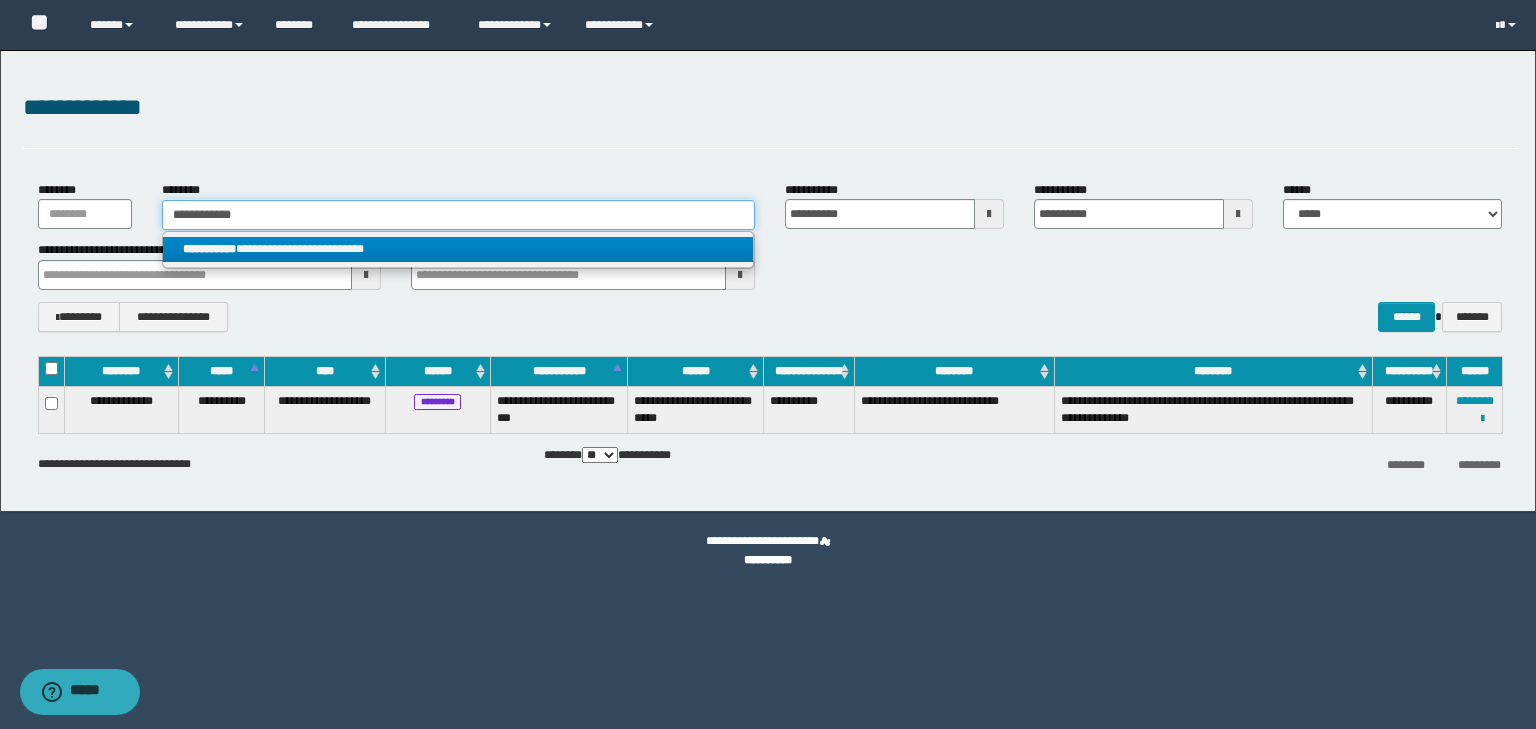 type on "**********" 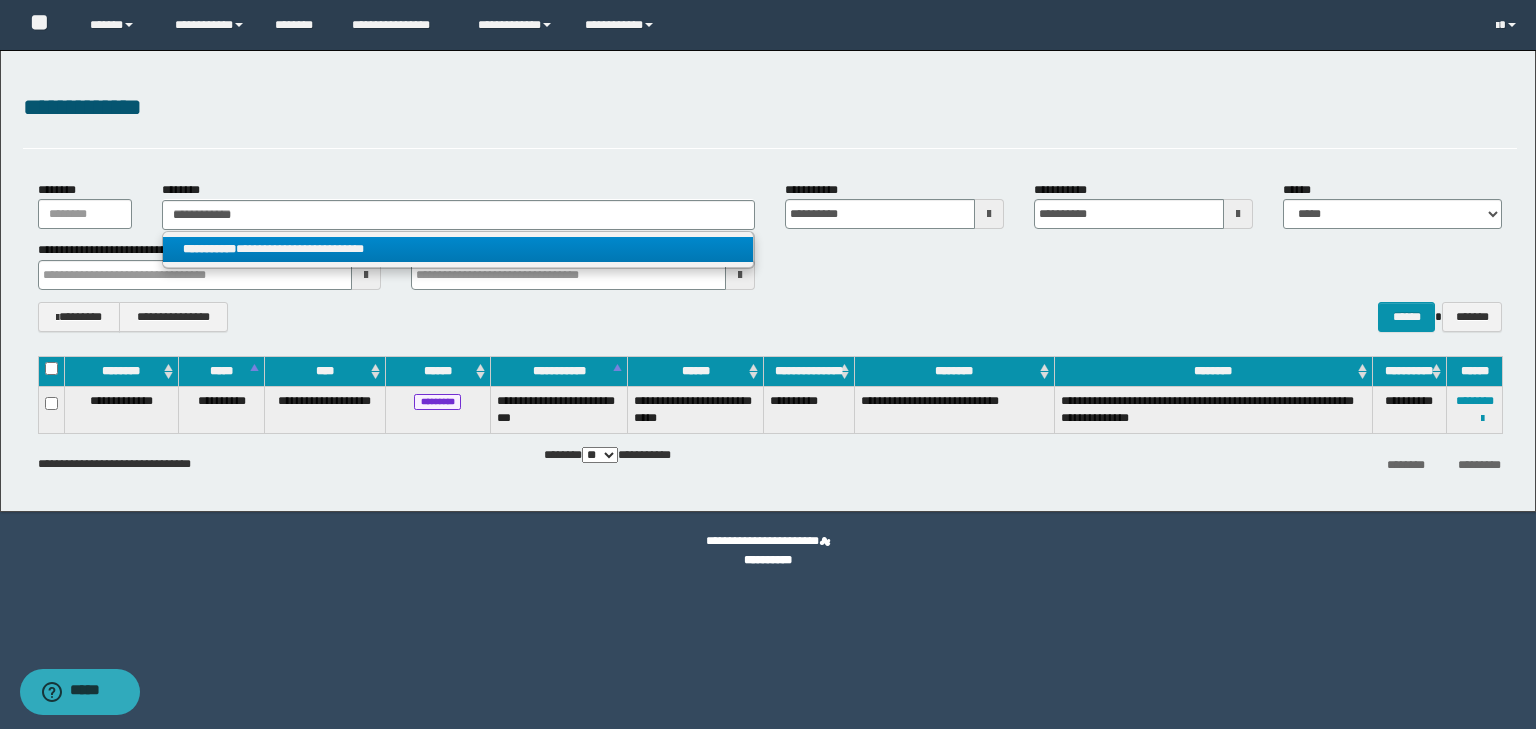 click on "**********" at bounding box center [458, 249] 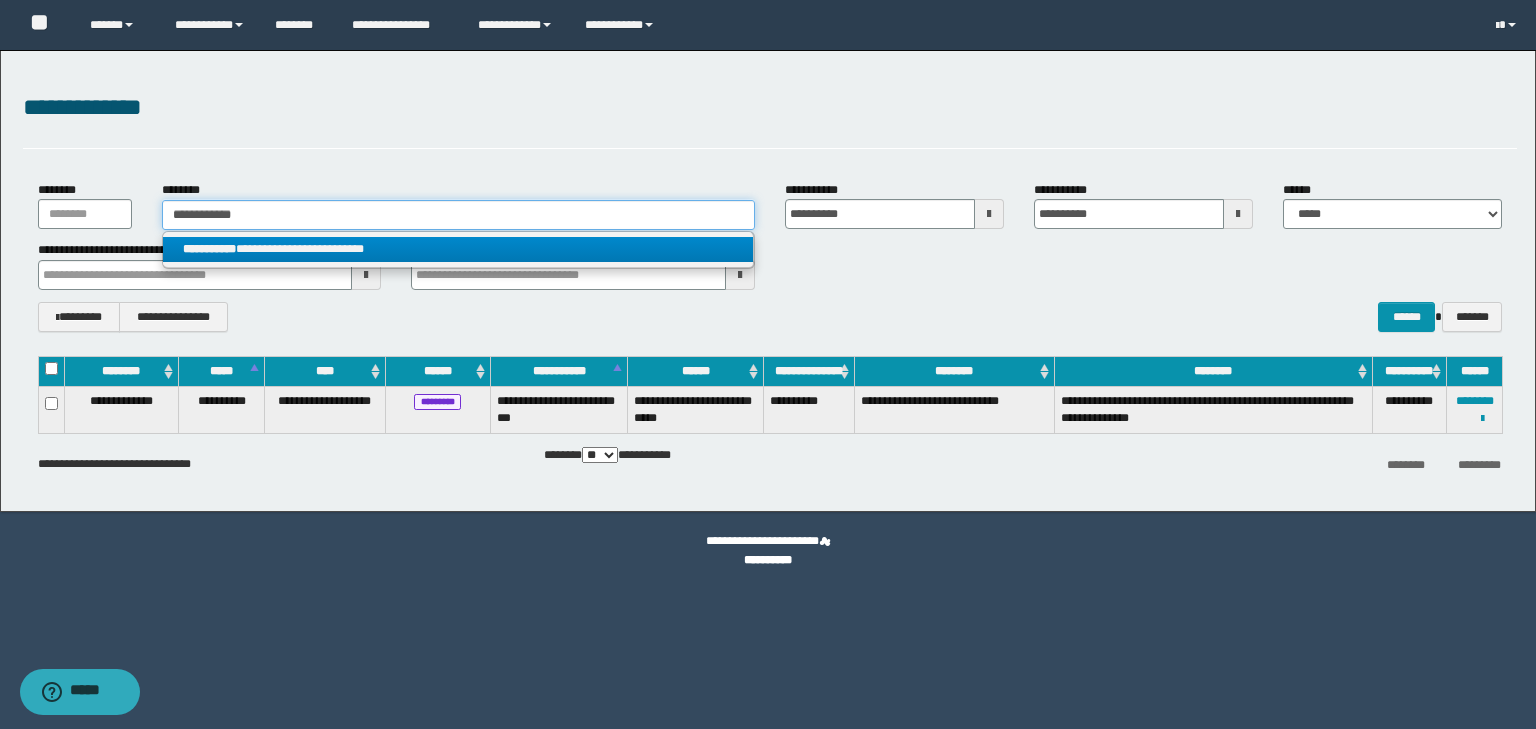 type 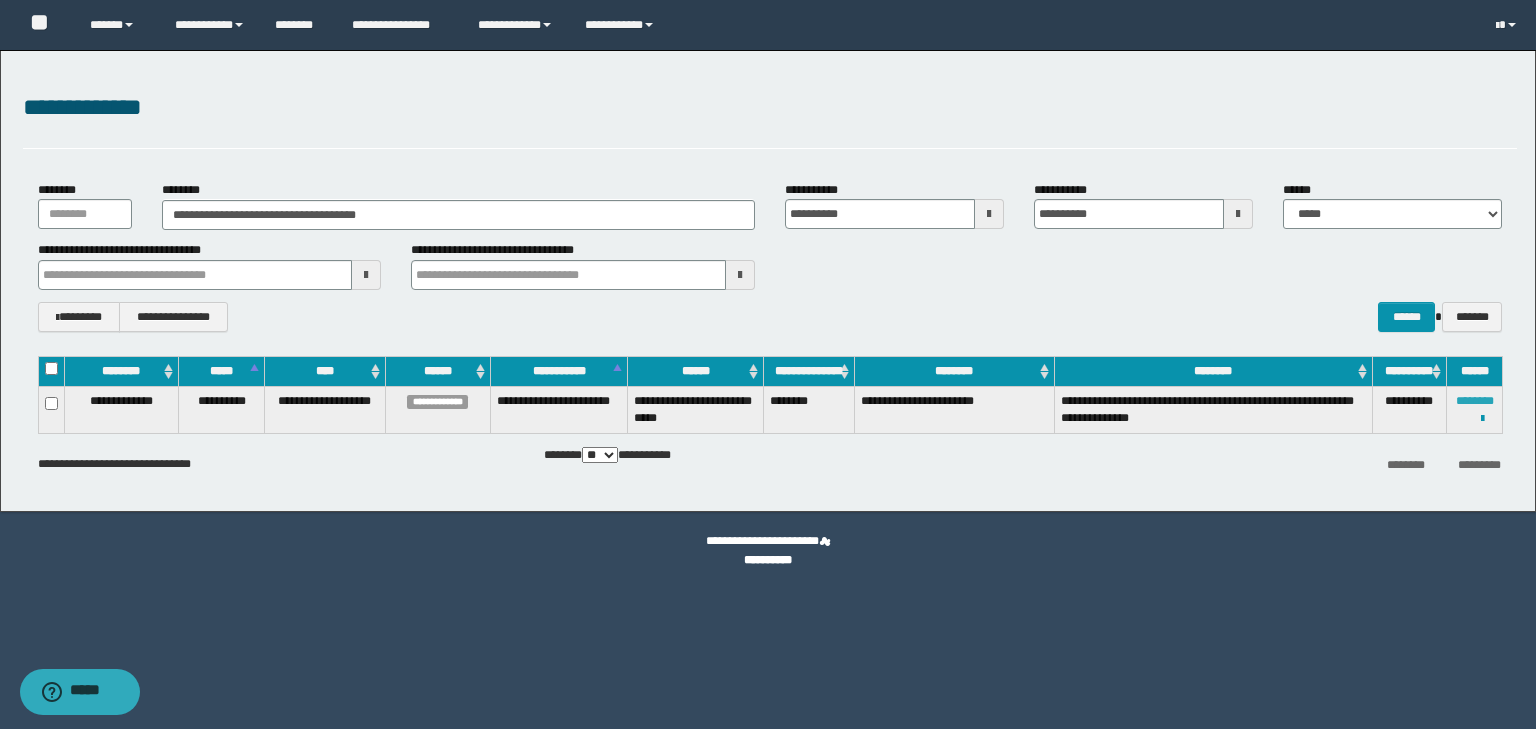 click on "********" at bounding box center (1475, 401) 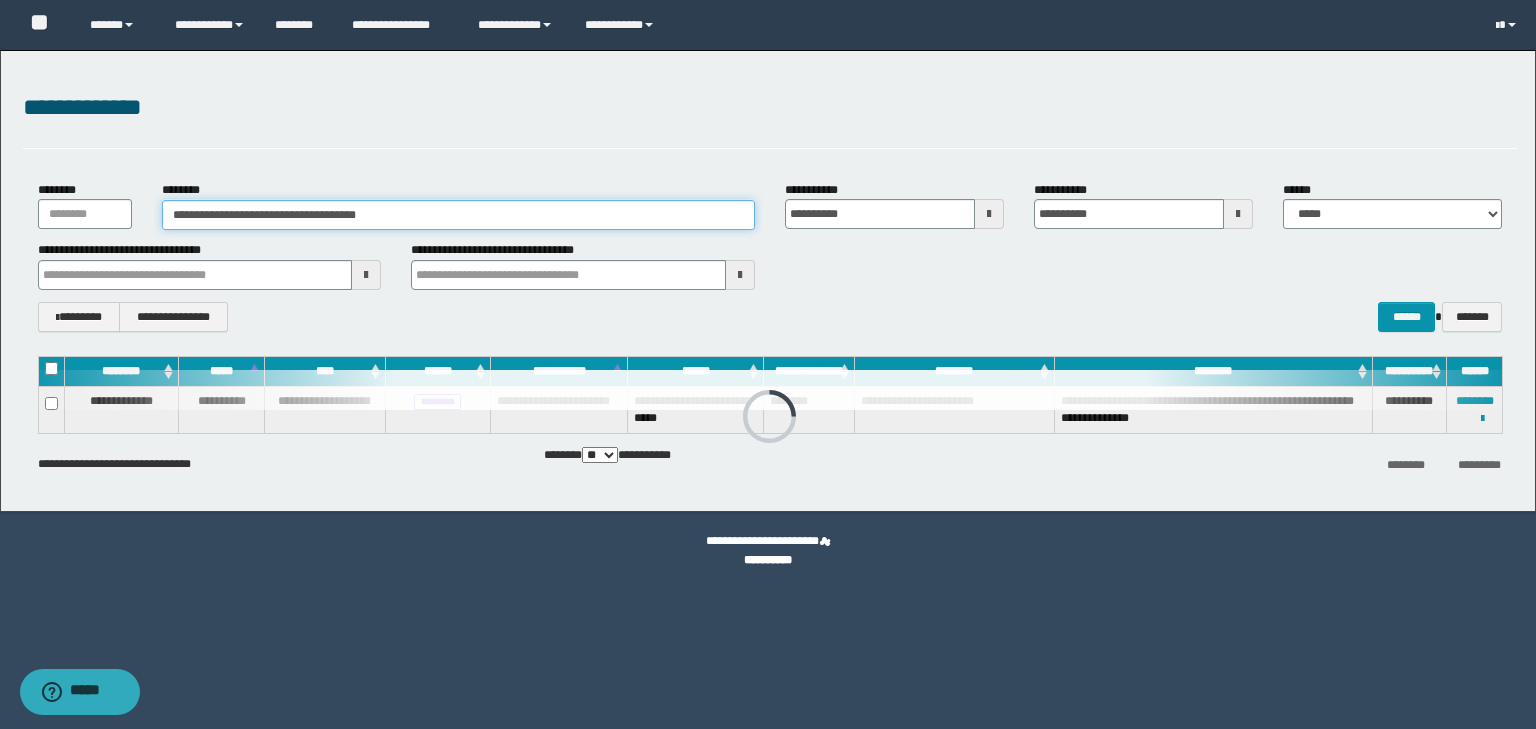 click on "**********" at bounding box center (458, 215) 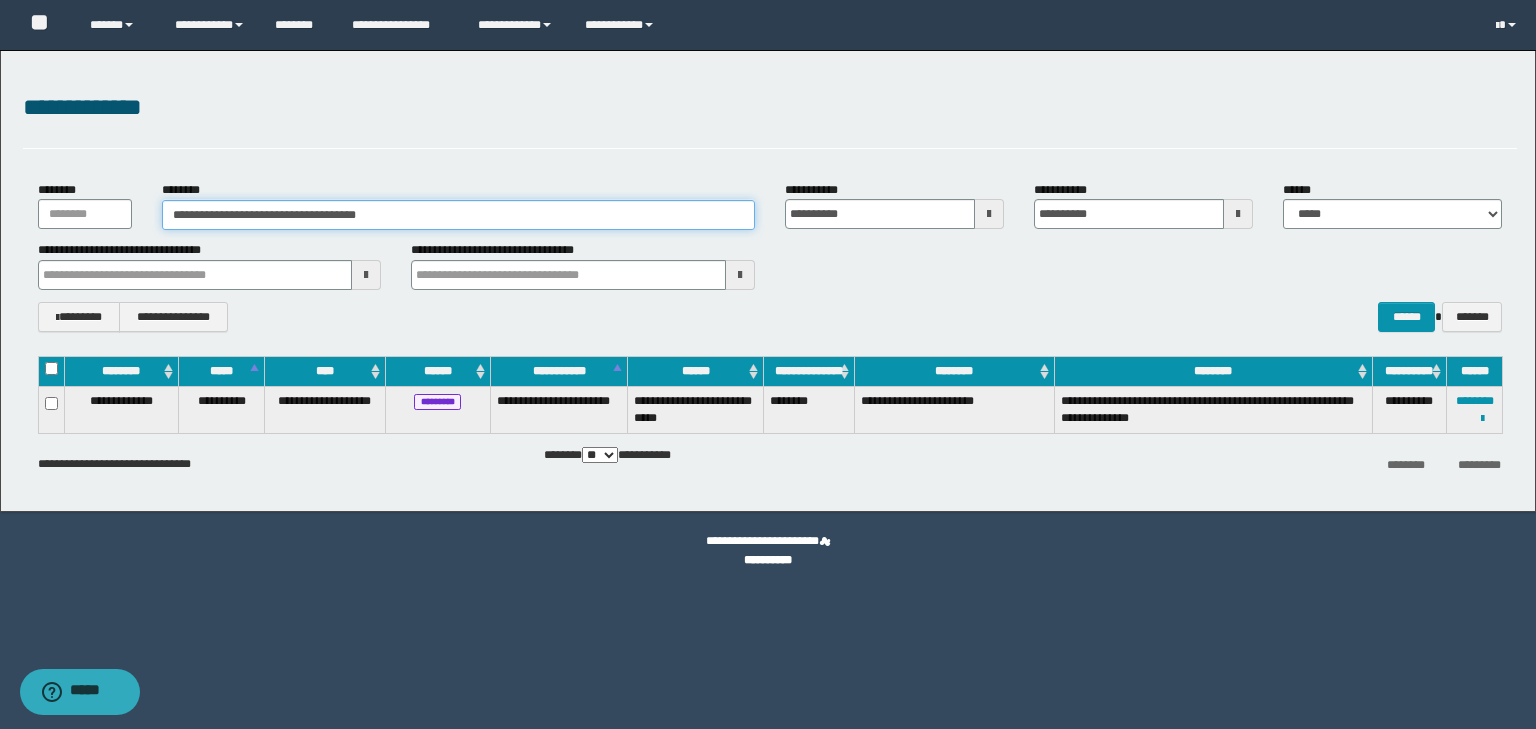 click on "**********" at bounding box center [458, 215] 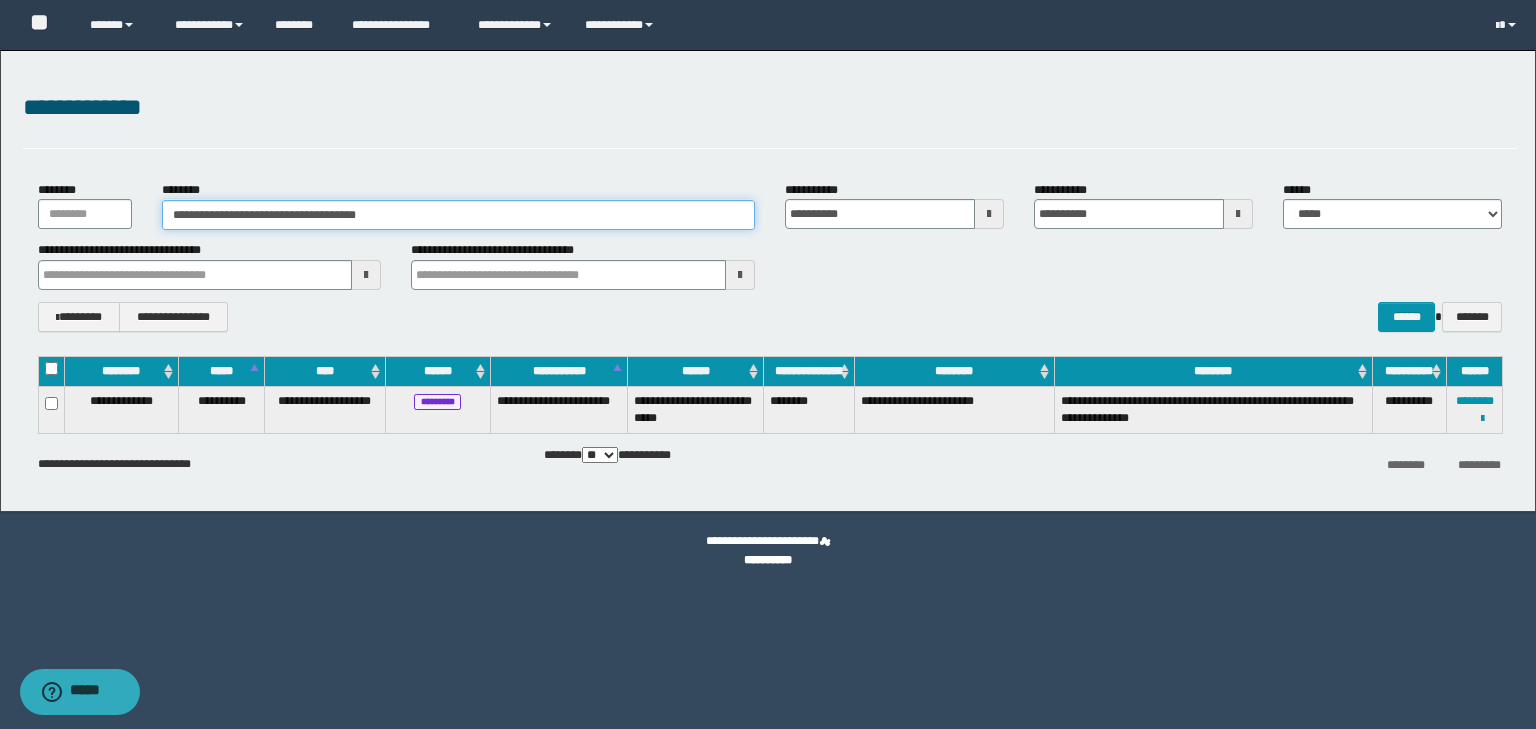 click on "**********" at bounding box center [458, 215] 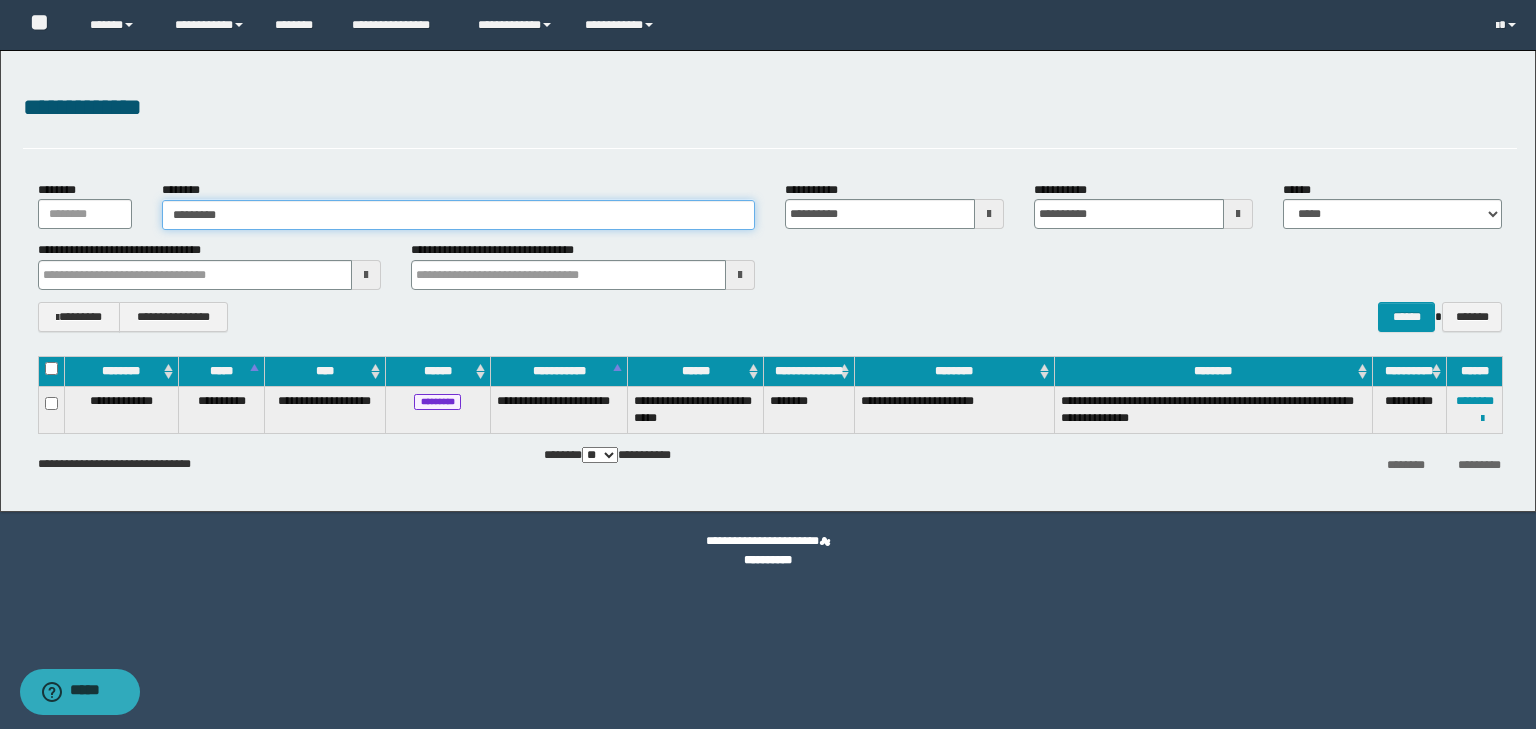 type on "**********" 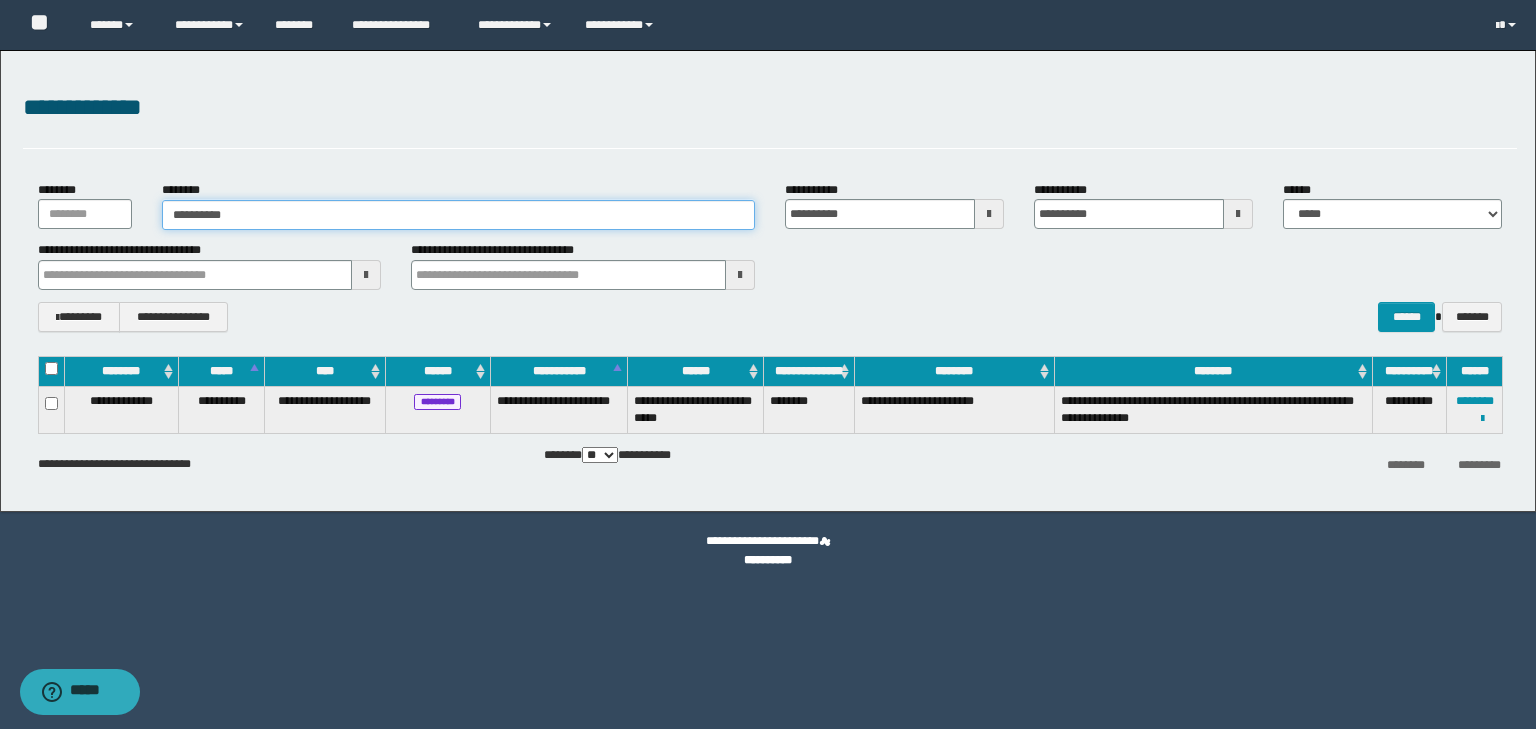 type on "**********" 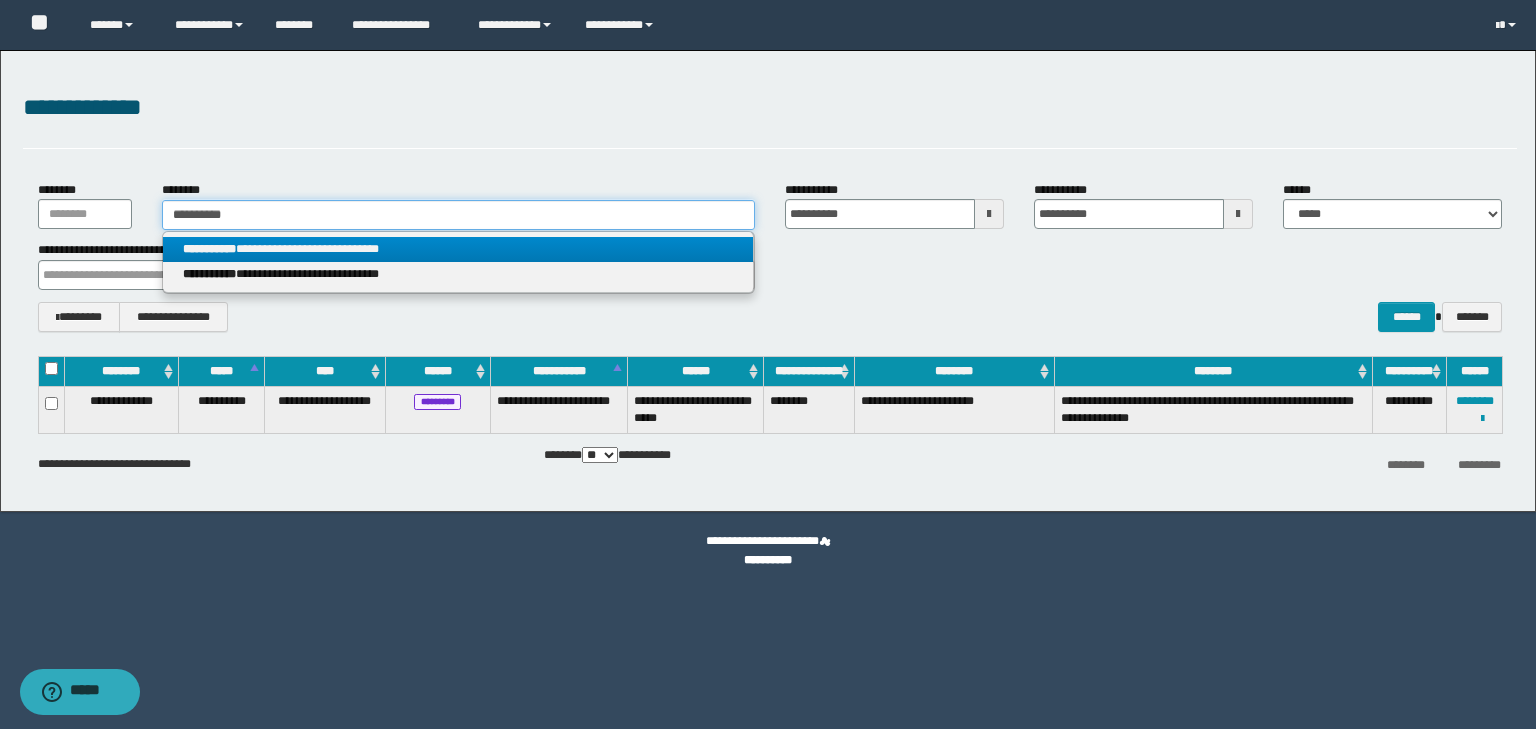 click on "**********" at bounding box center [458, 215] 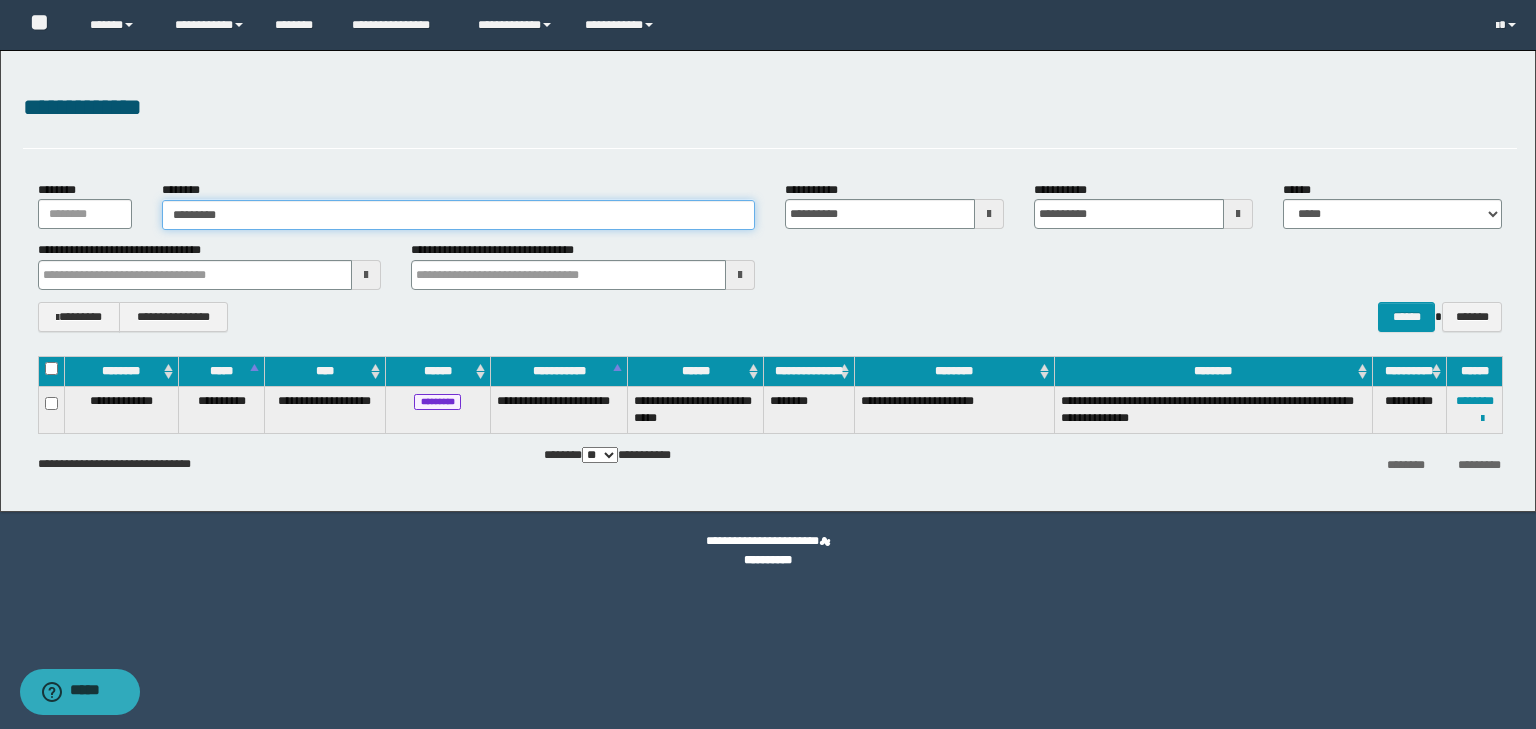 type on "**********" 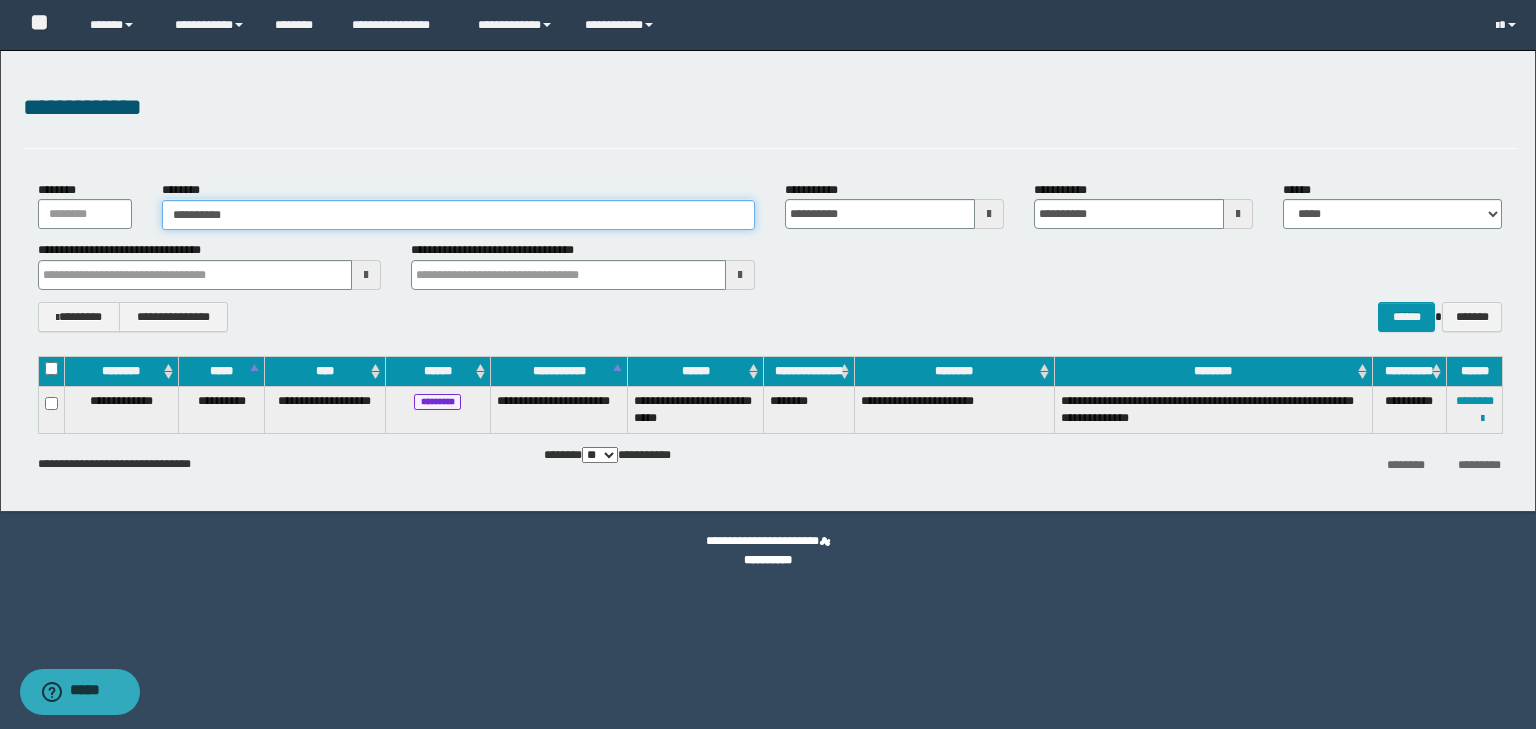 type on "**********" 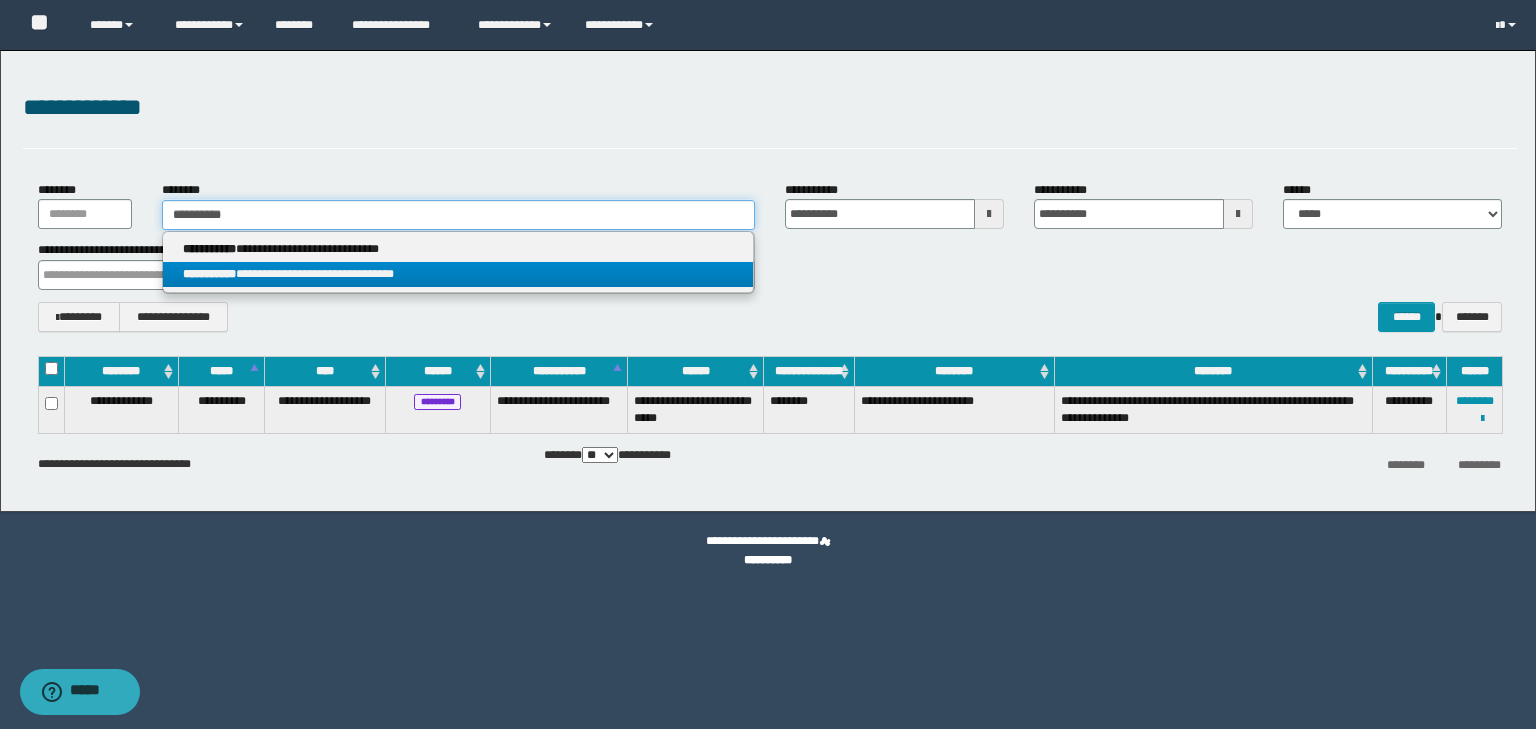 type on "**********" 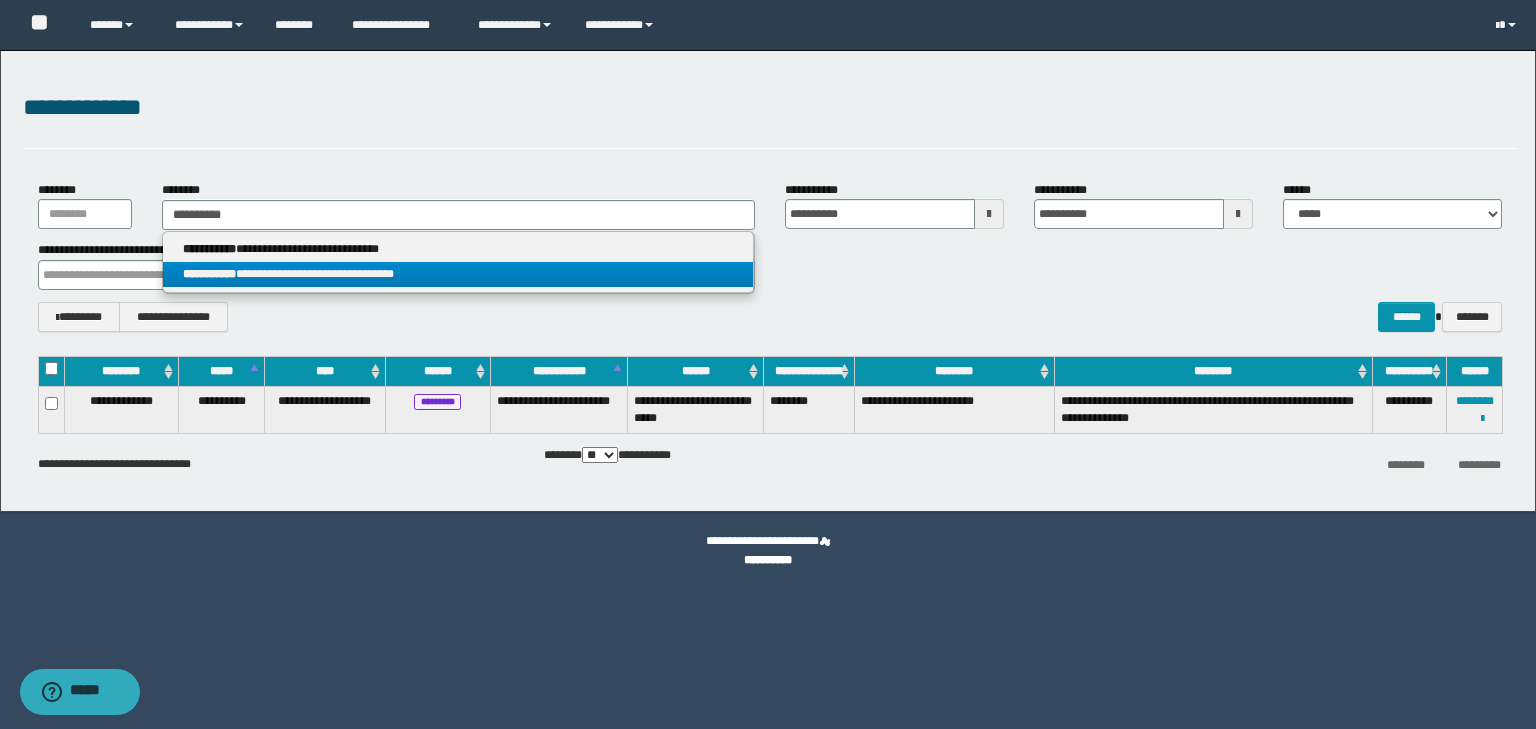 click on "**********" at bounding box center (458, 274) 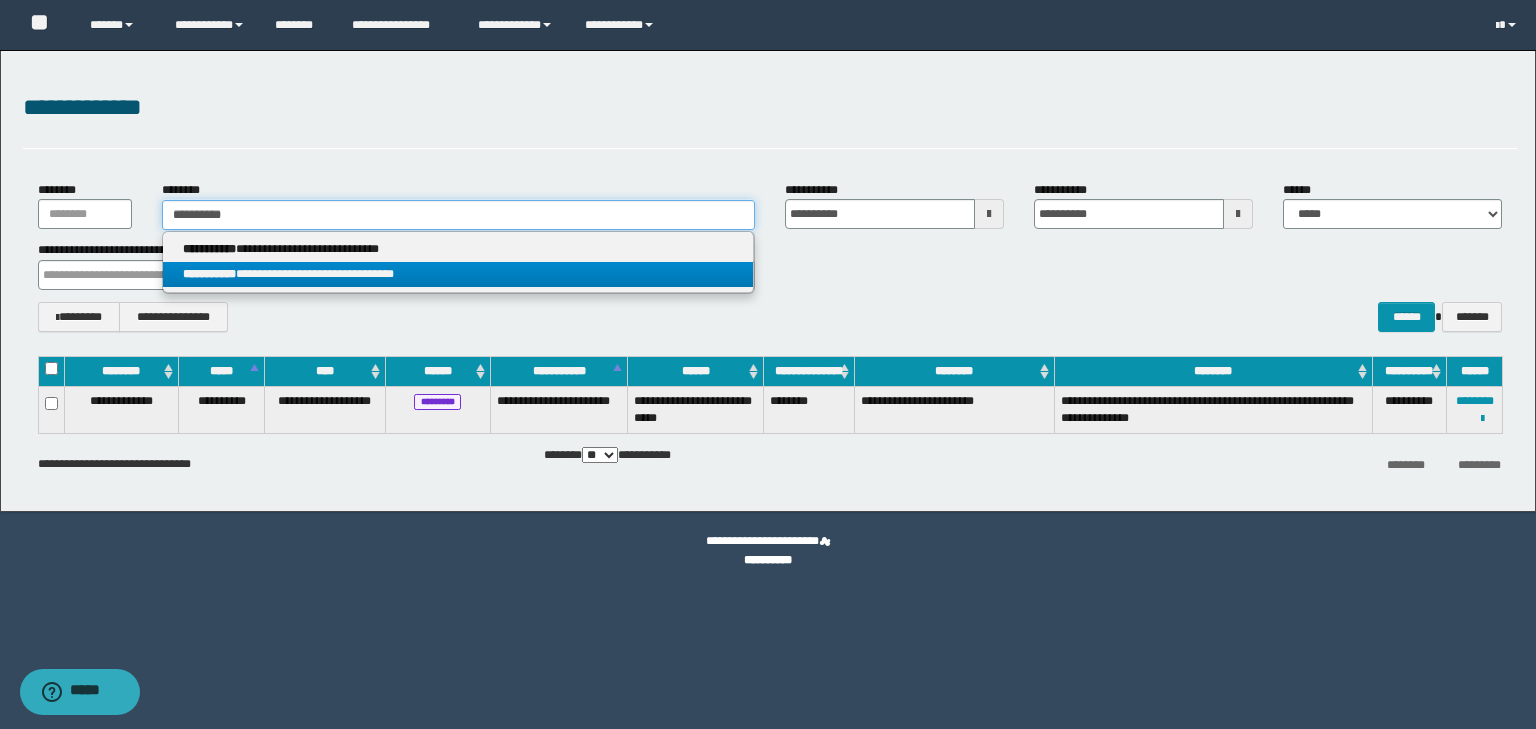 type 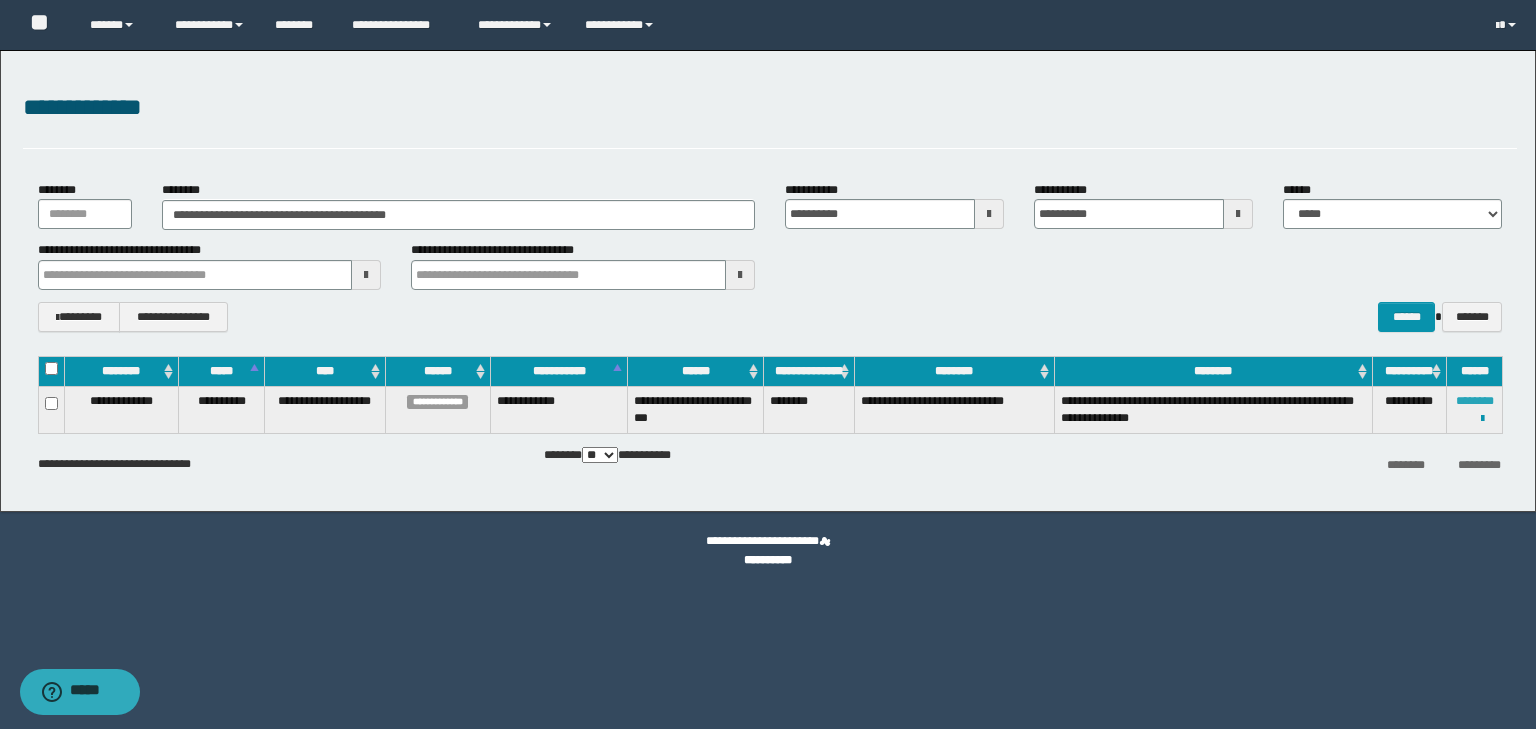click on "********" at bounding box center [1475, 401] 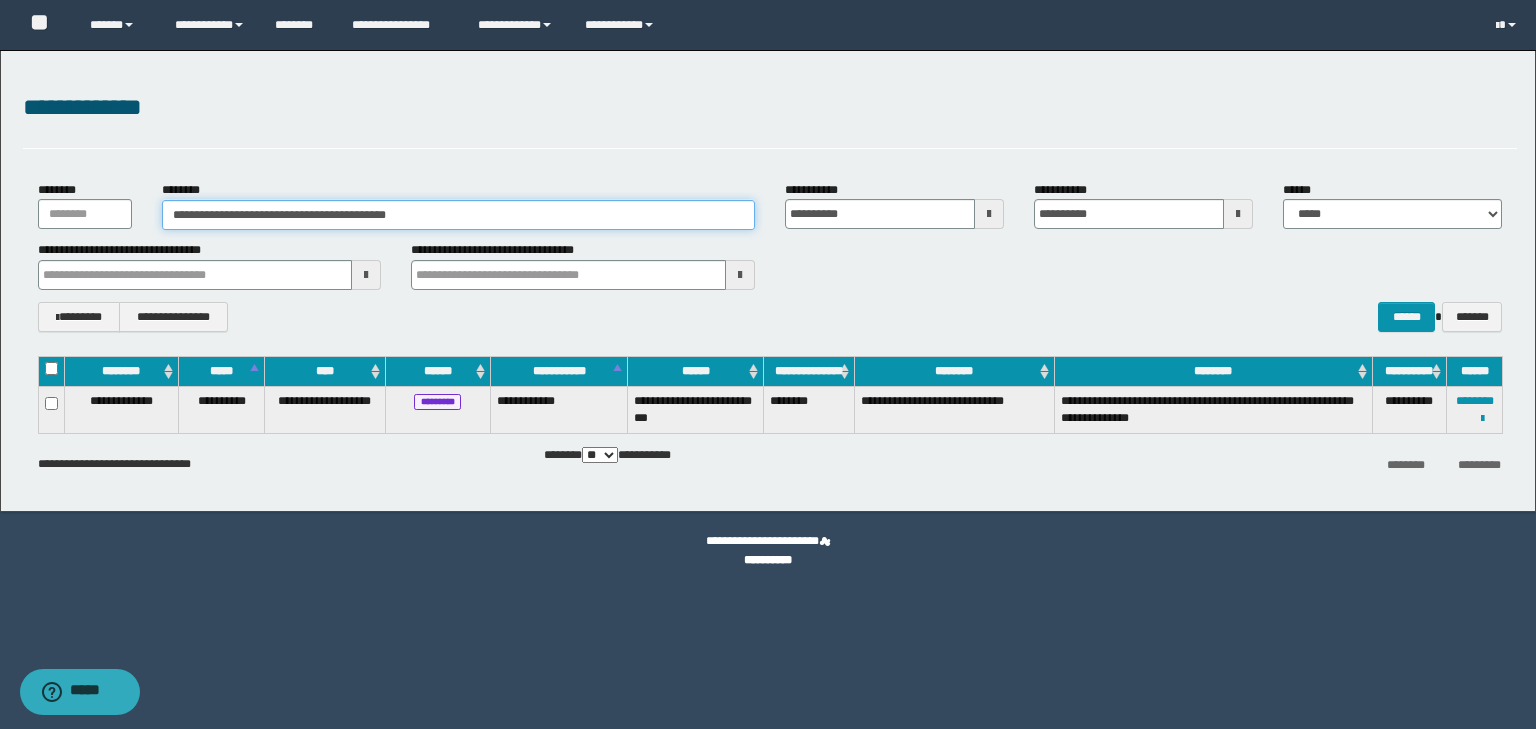 click on "**********" at bounding box center (458, 215) 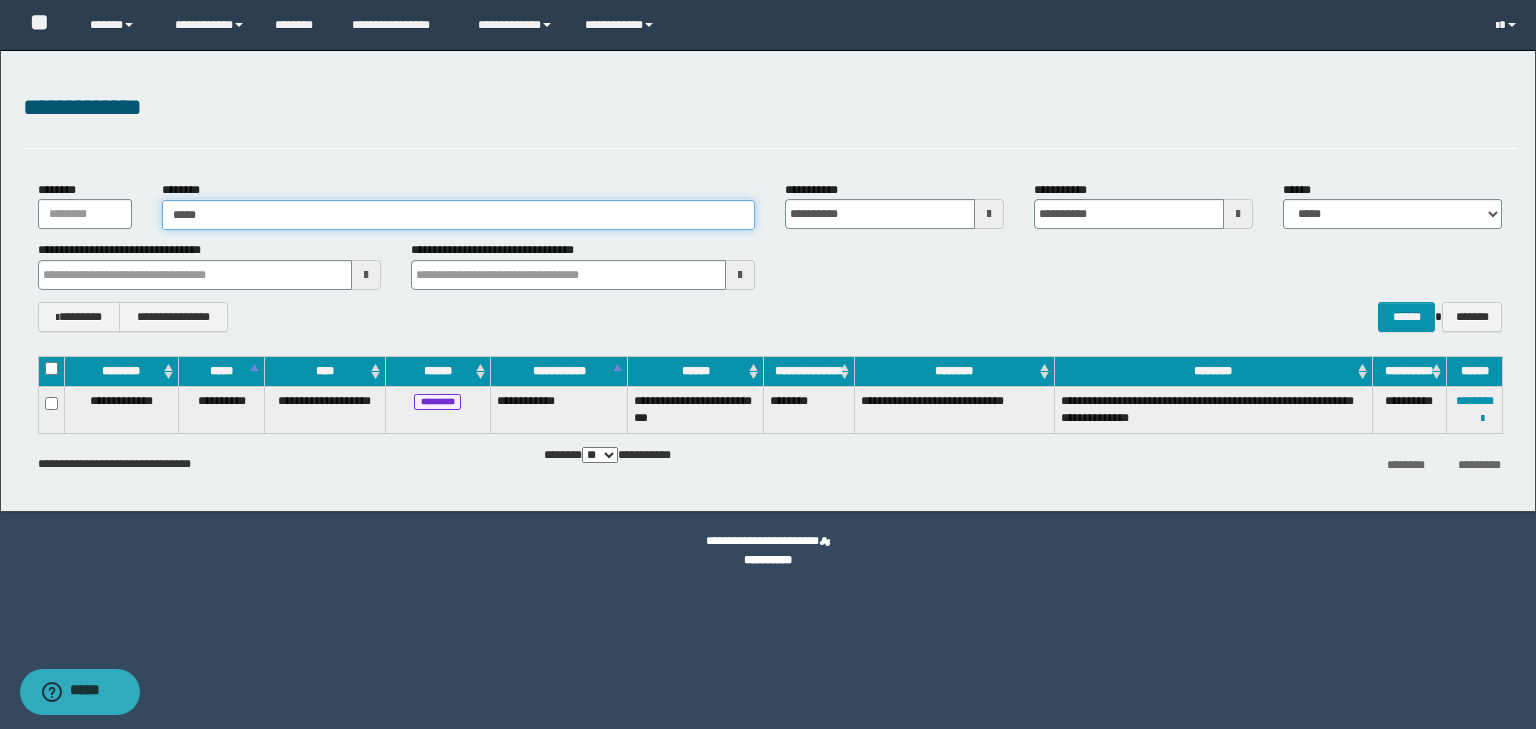 type on "******" 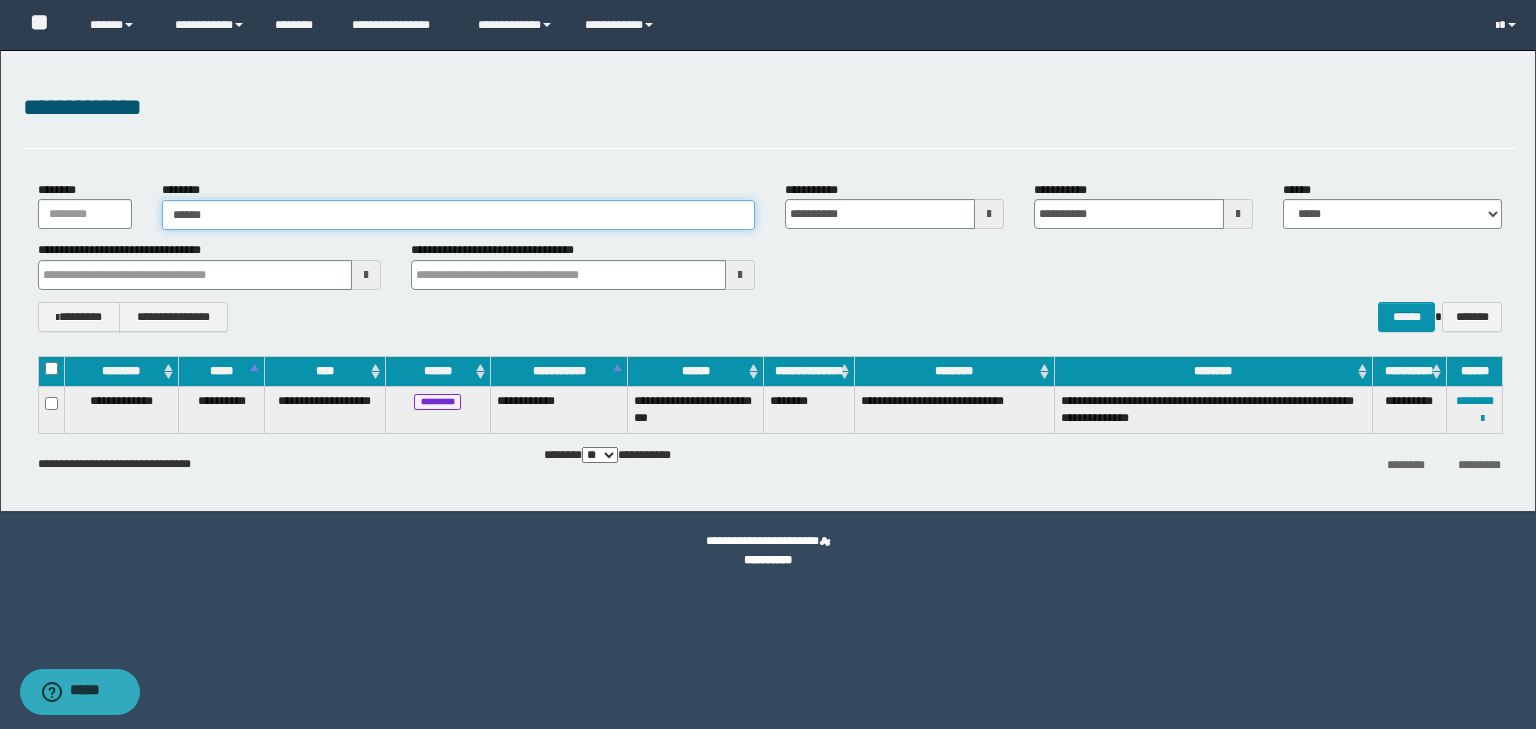type on "******" 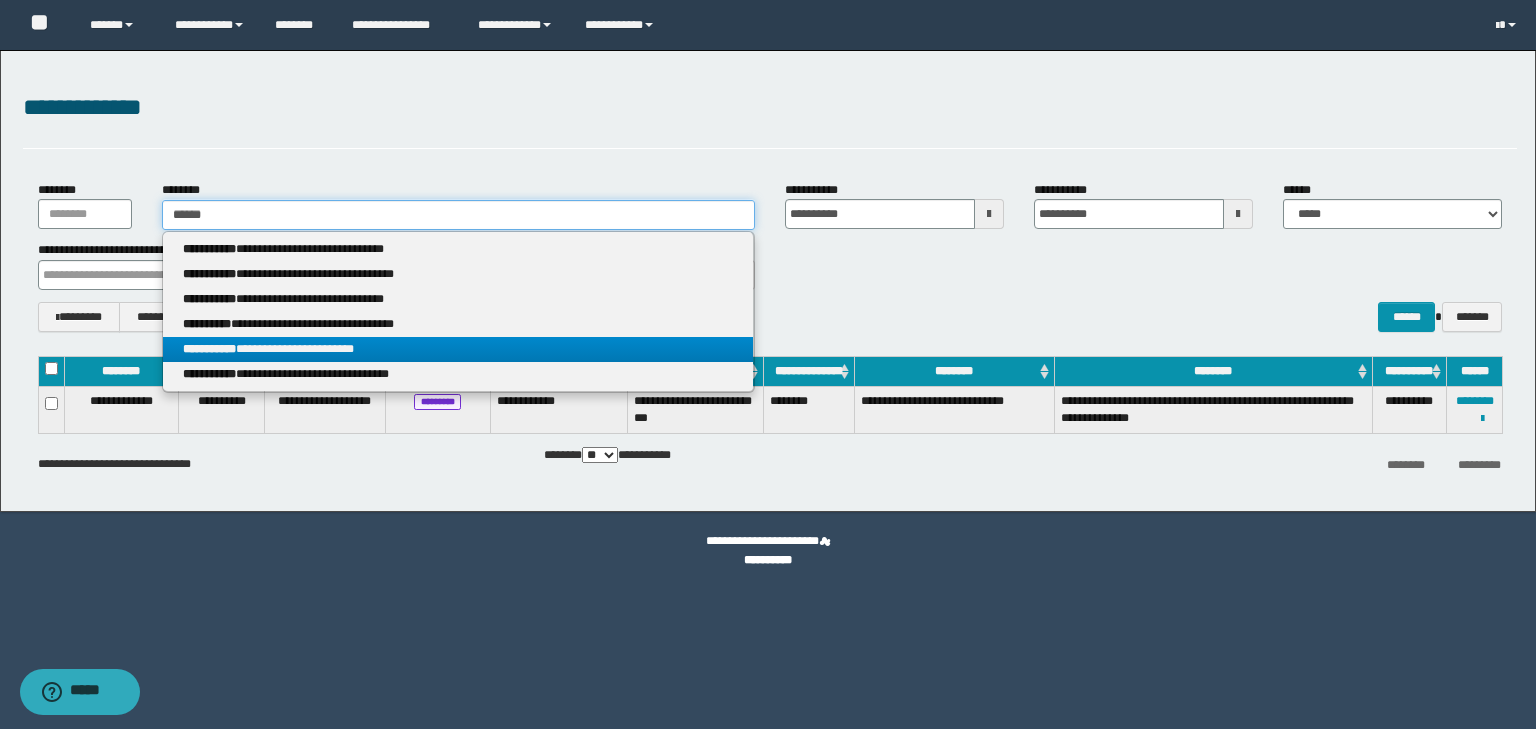 type on "******" 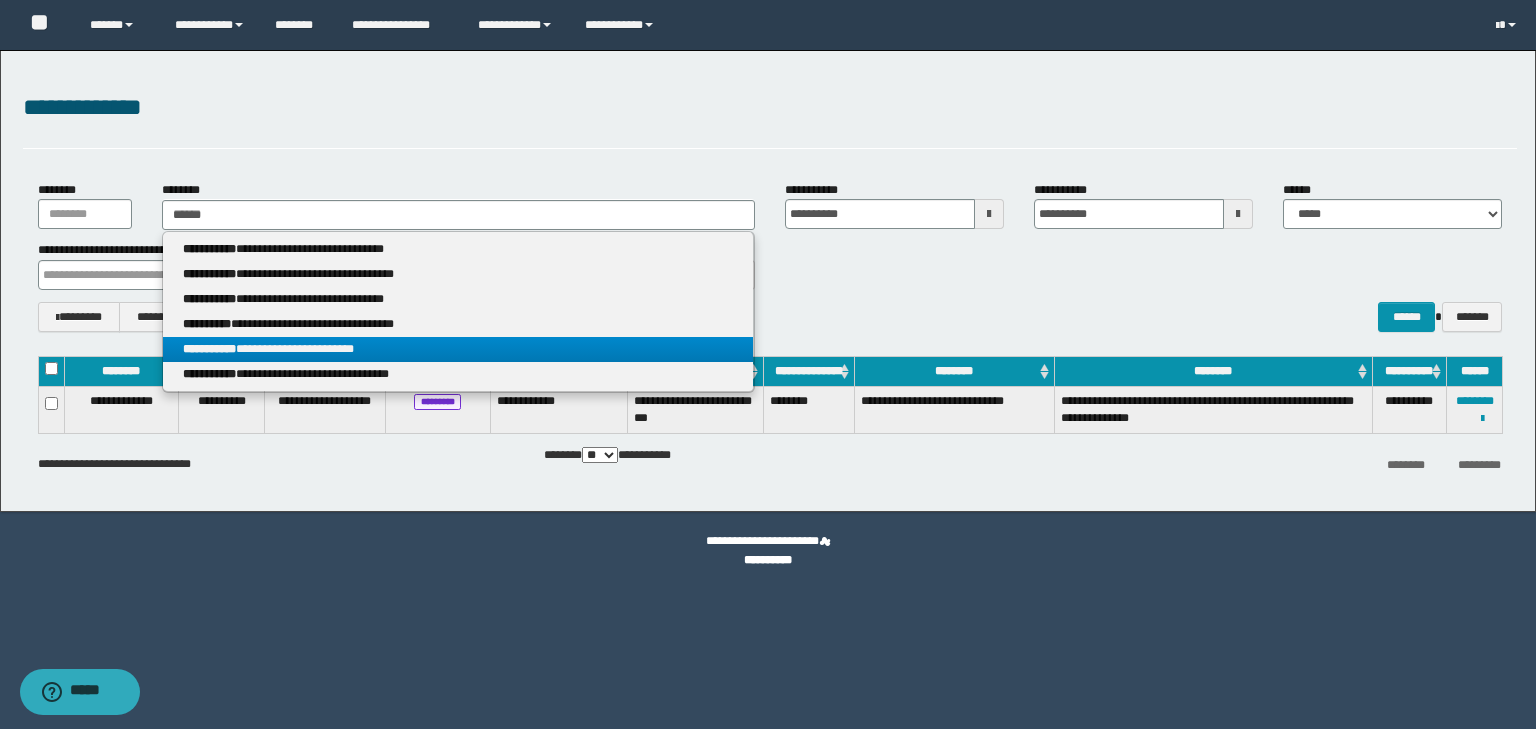 click on "**********" at bounding box center [458, 349] 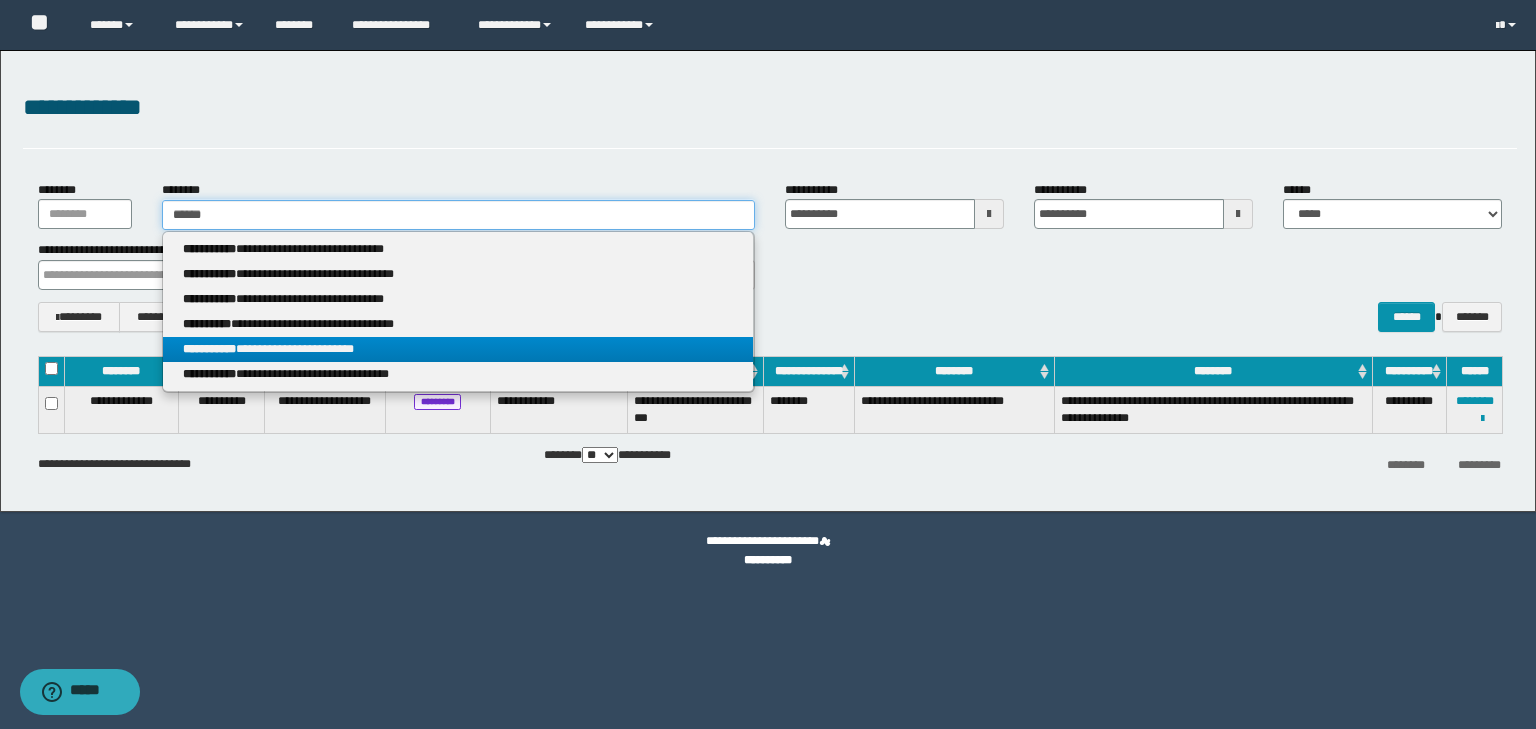 type 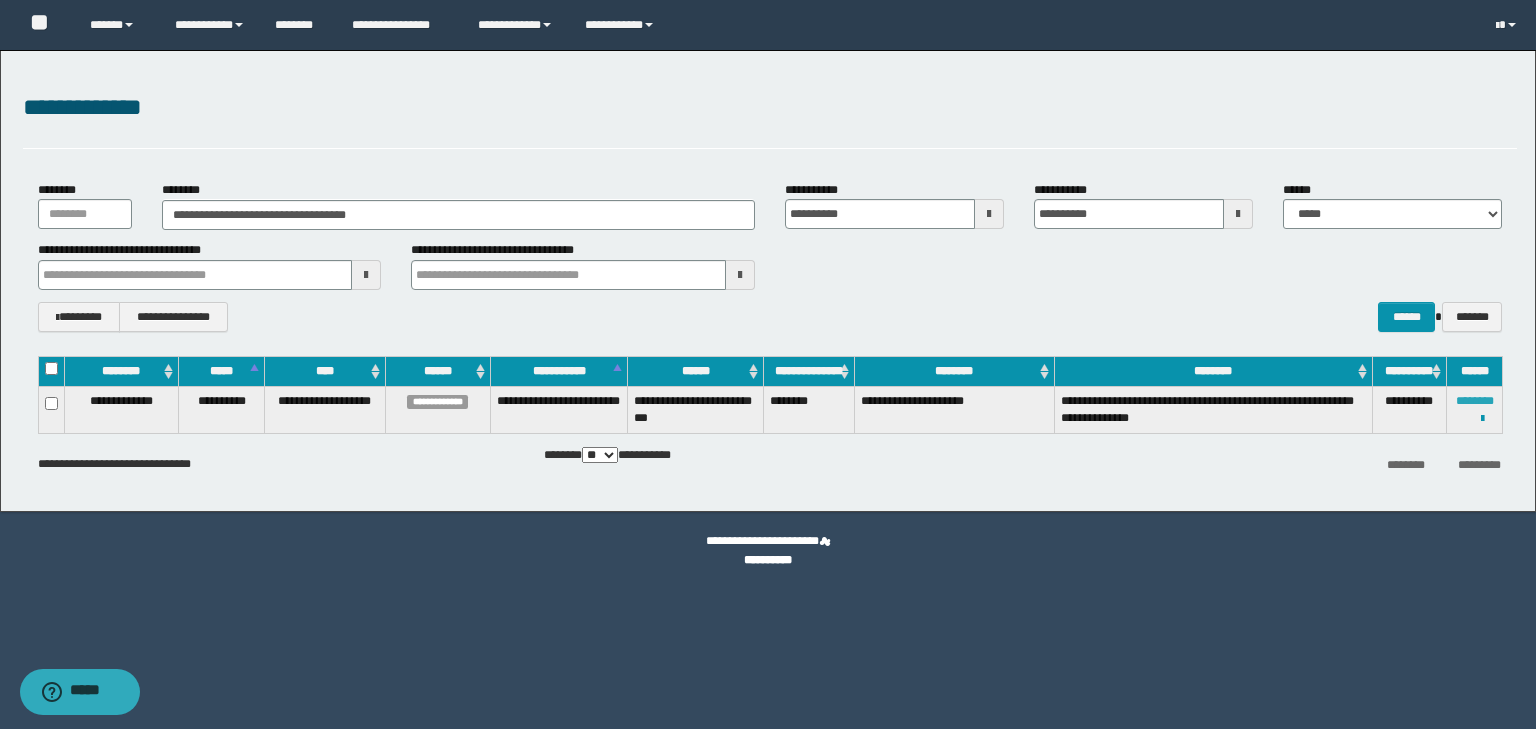 click on "********" at bounding box center (1475, 401) 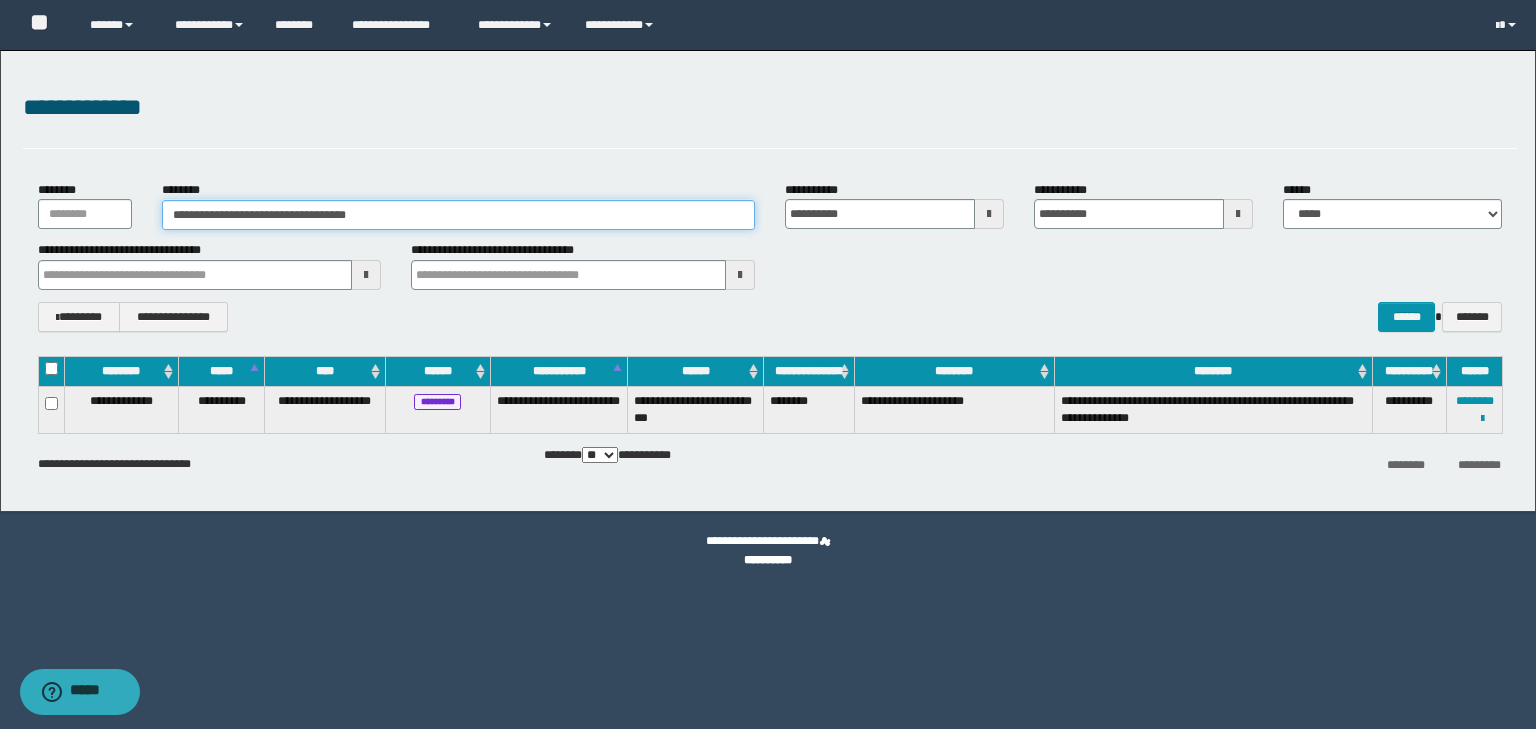 click on "**********" at bounding box center (458, 215) 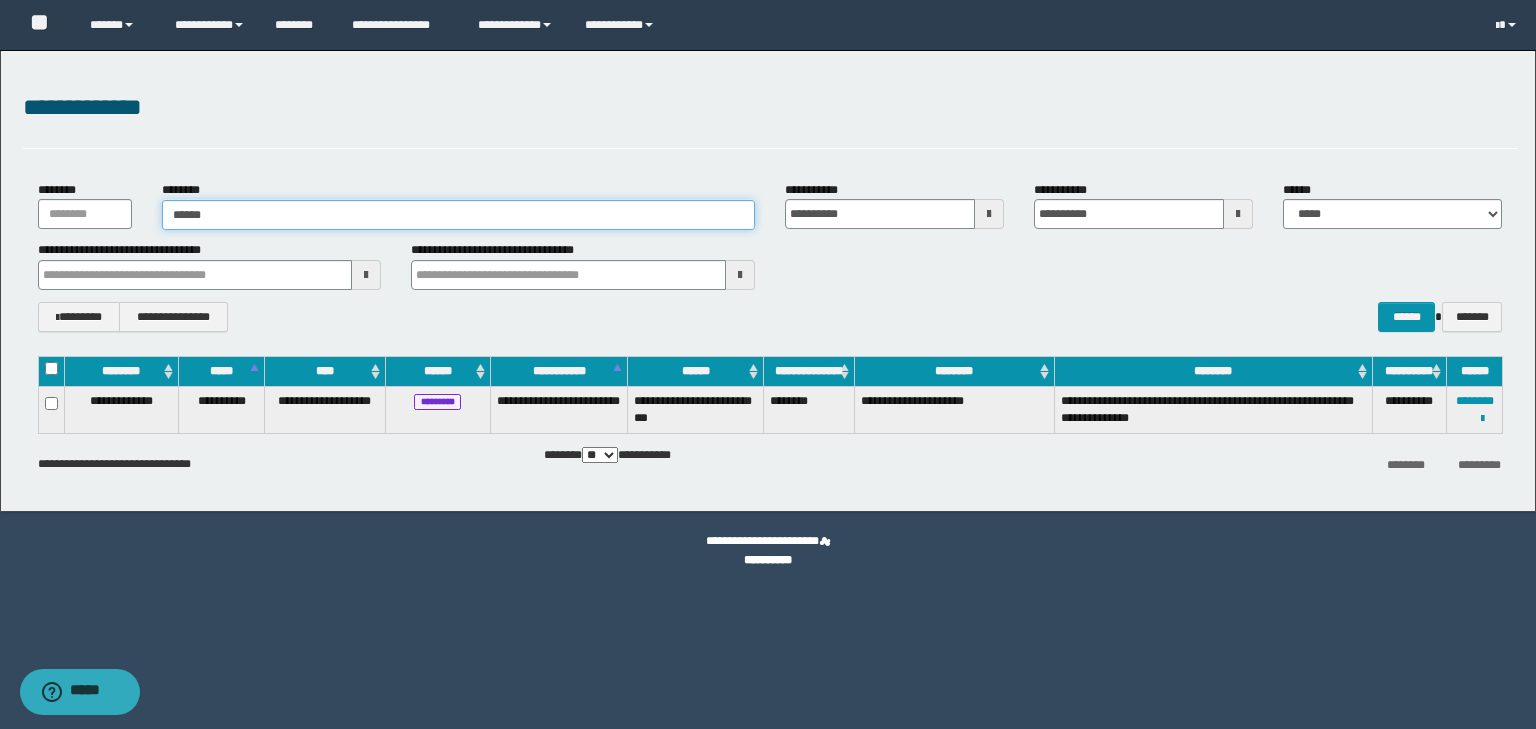 type on "*******" 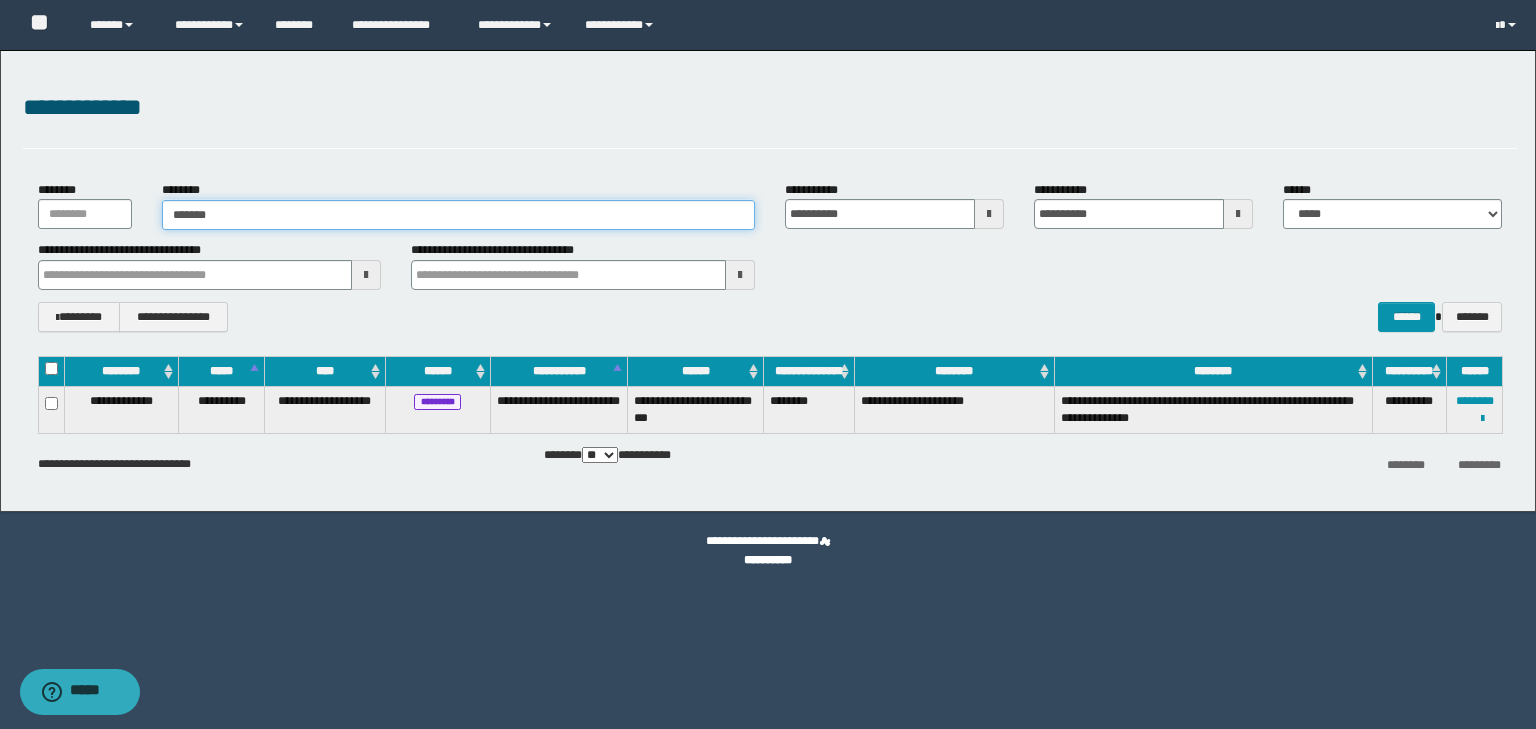 type on "*******" 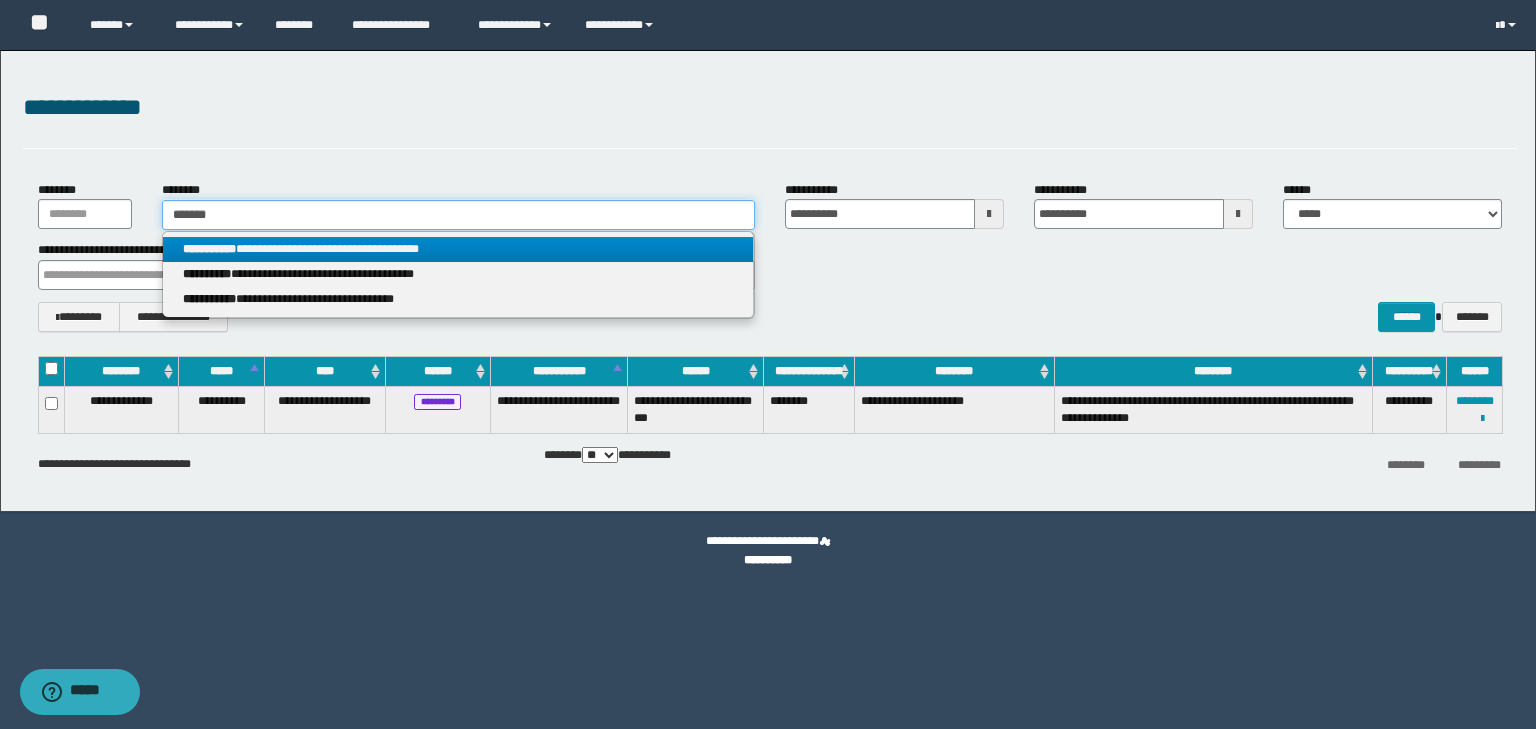 click on "*******" at bounding box center (458, 215) 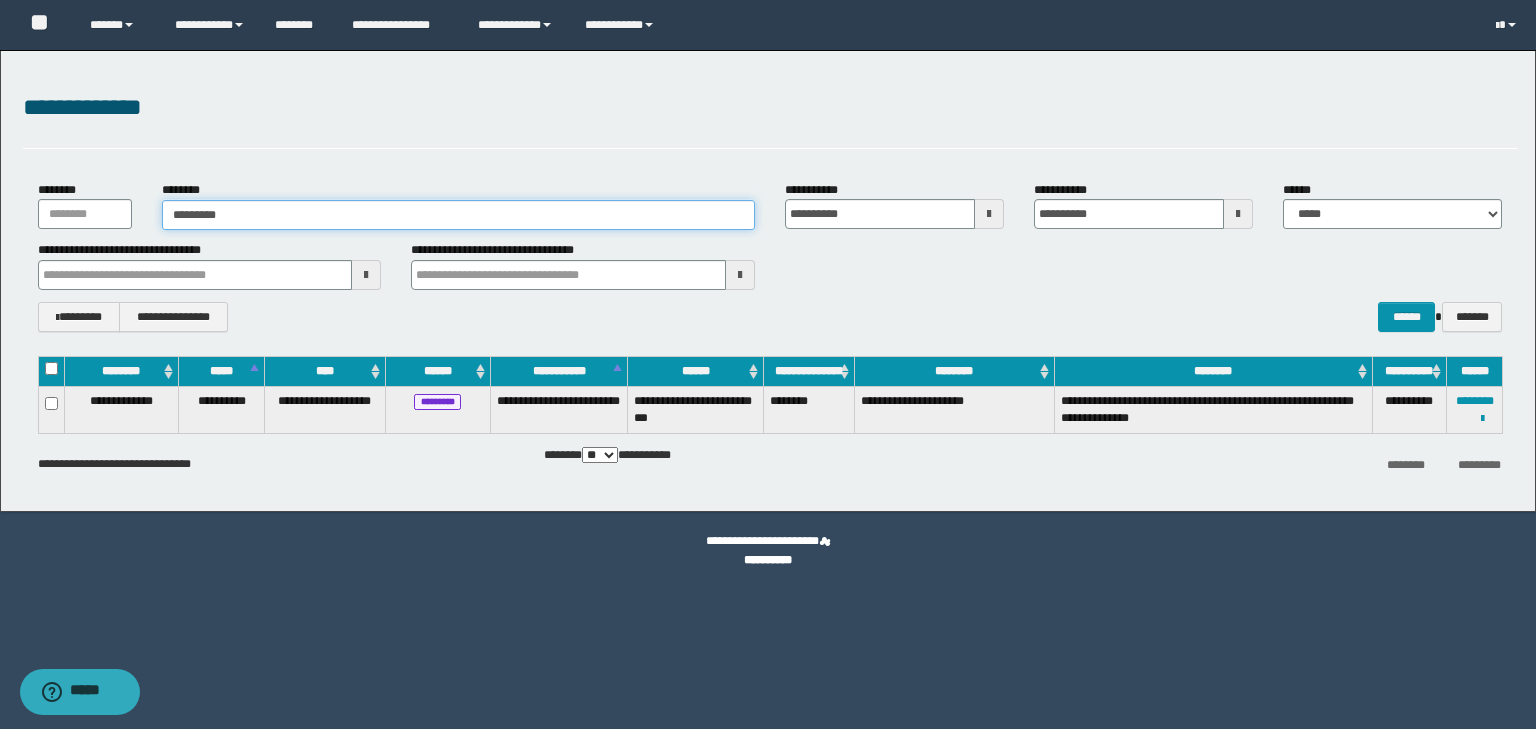 type on "**********" 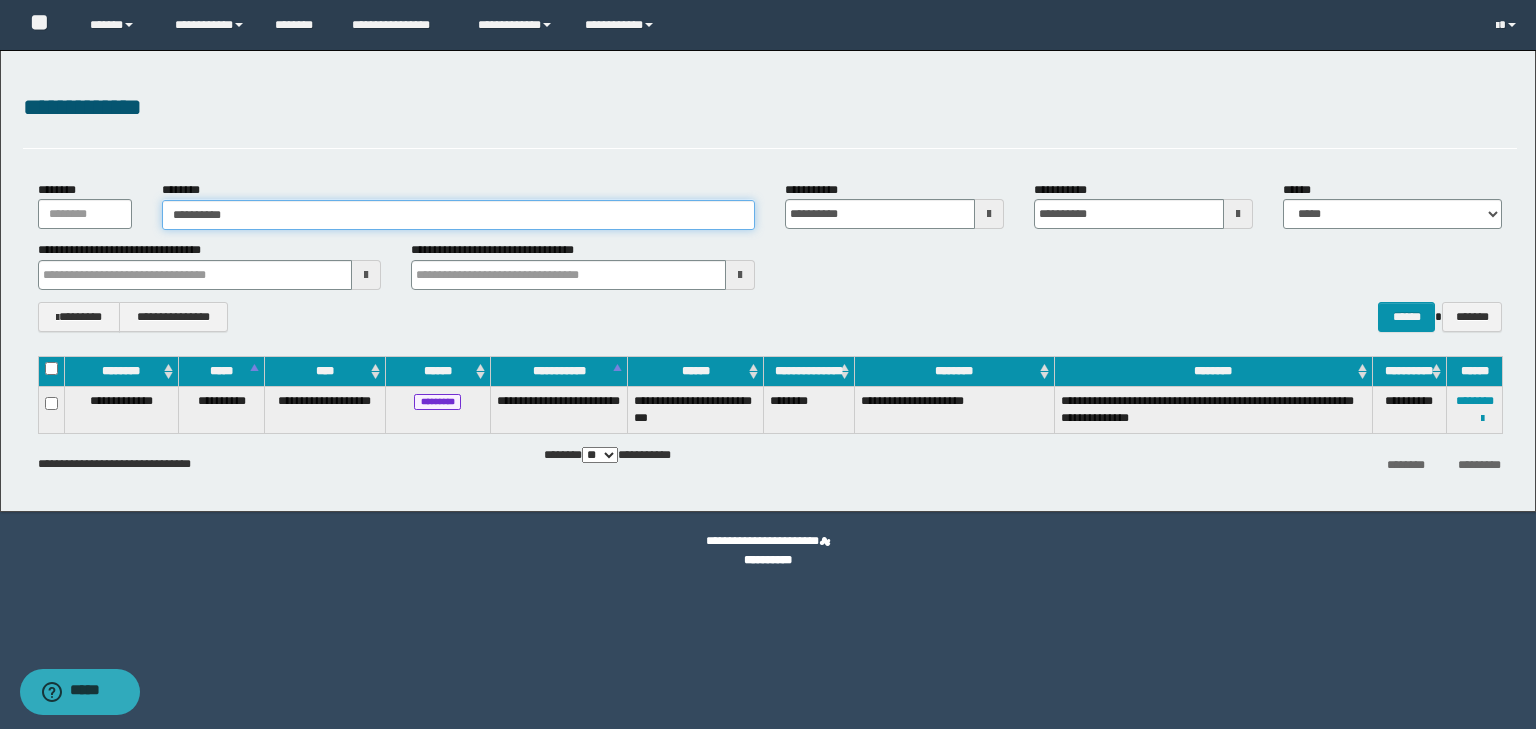type on "**********" 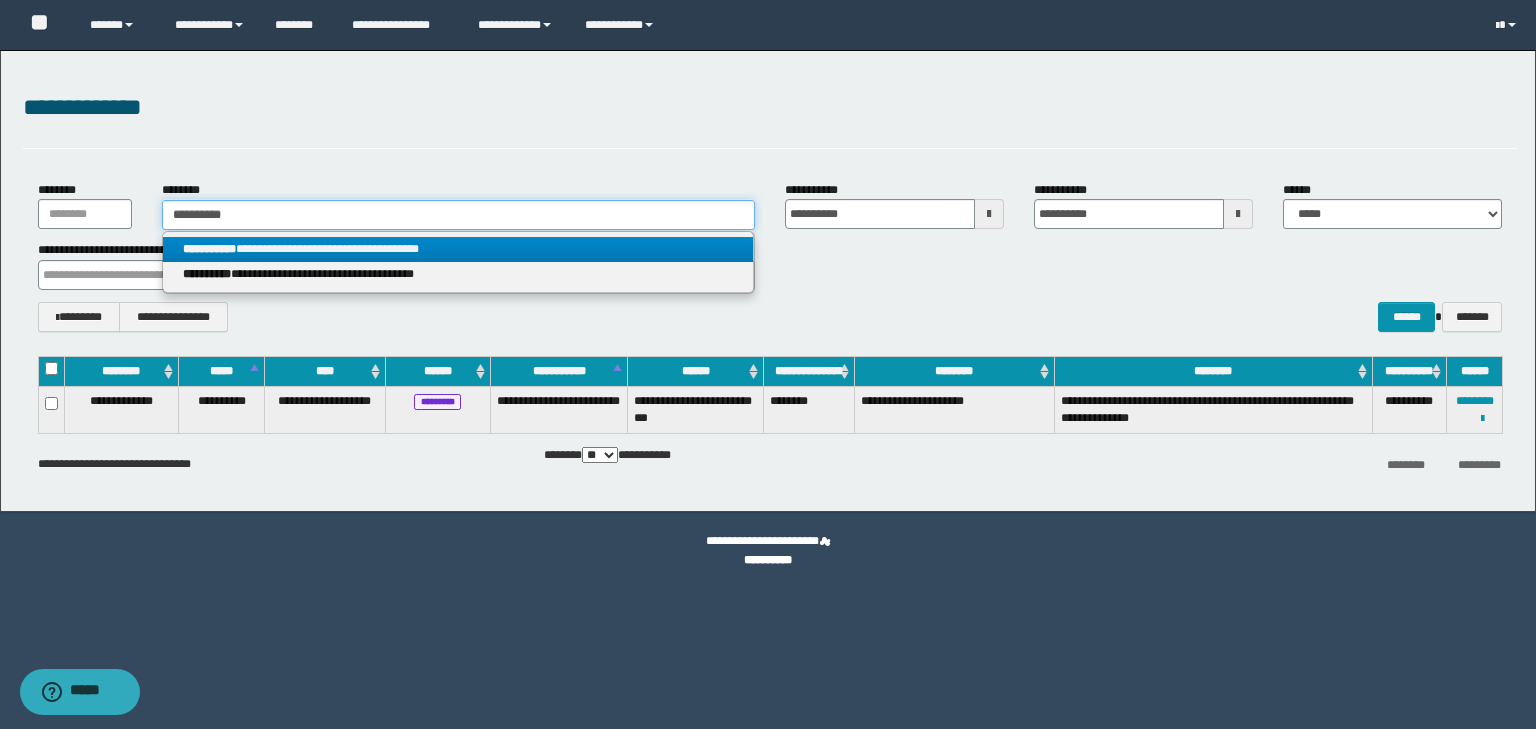 type on "**********" 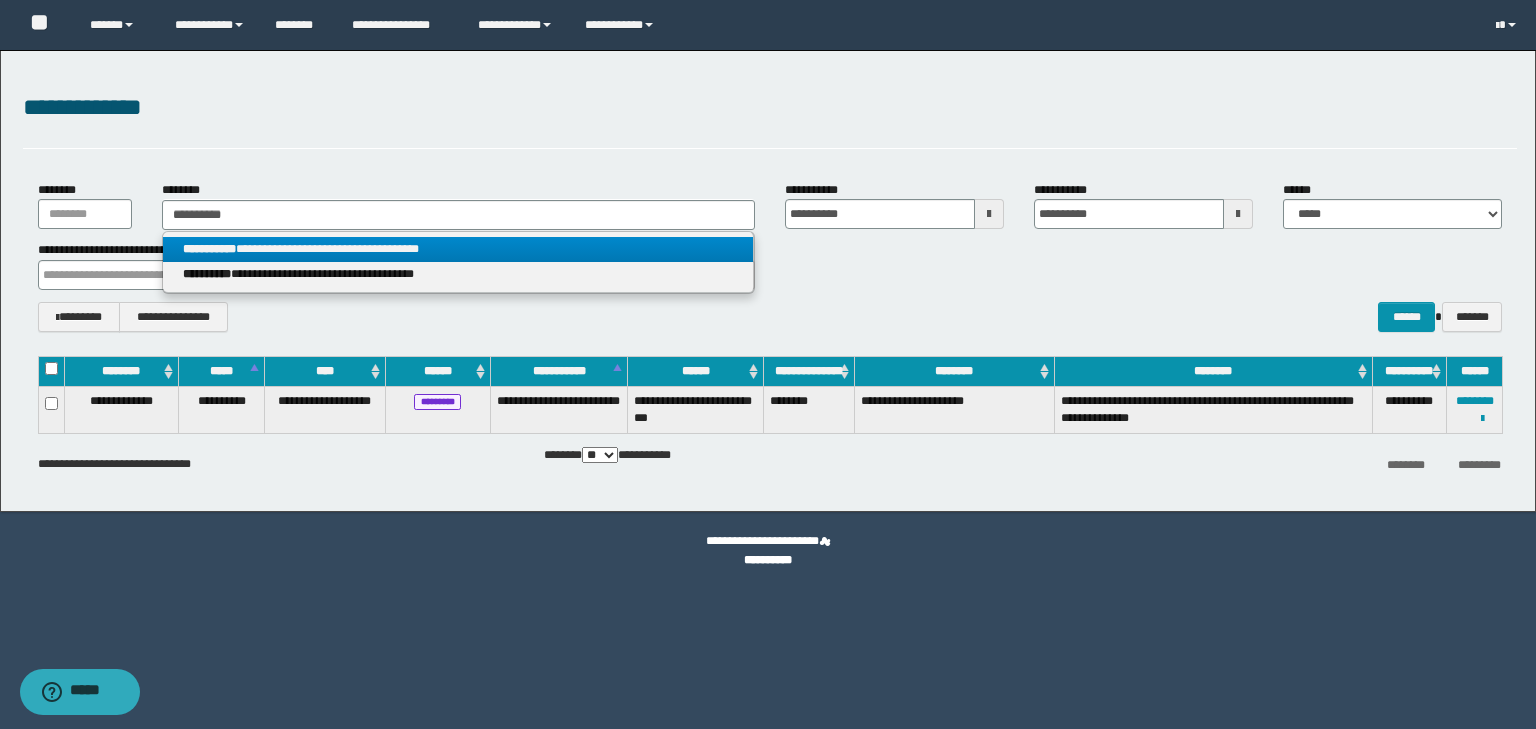 click on "**********" at bounding box center (458, 249) 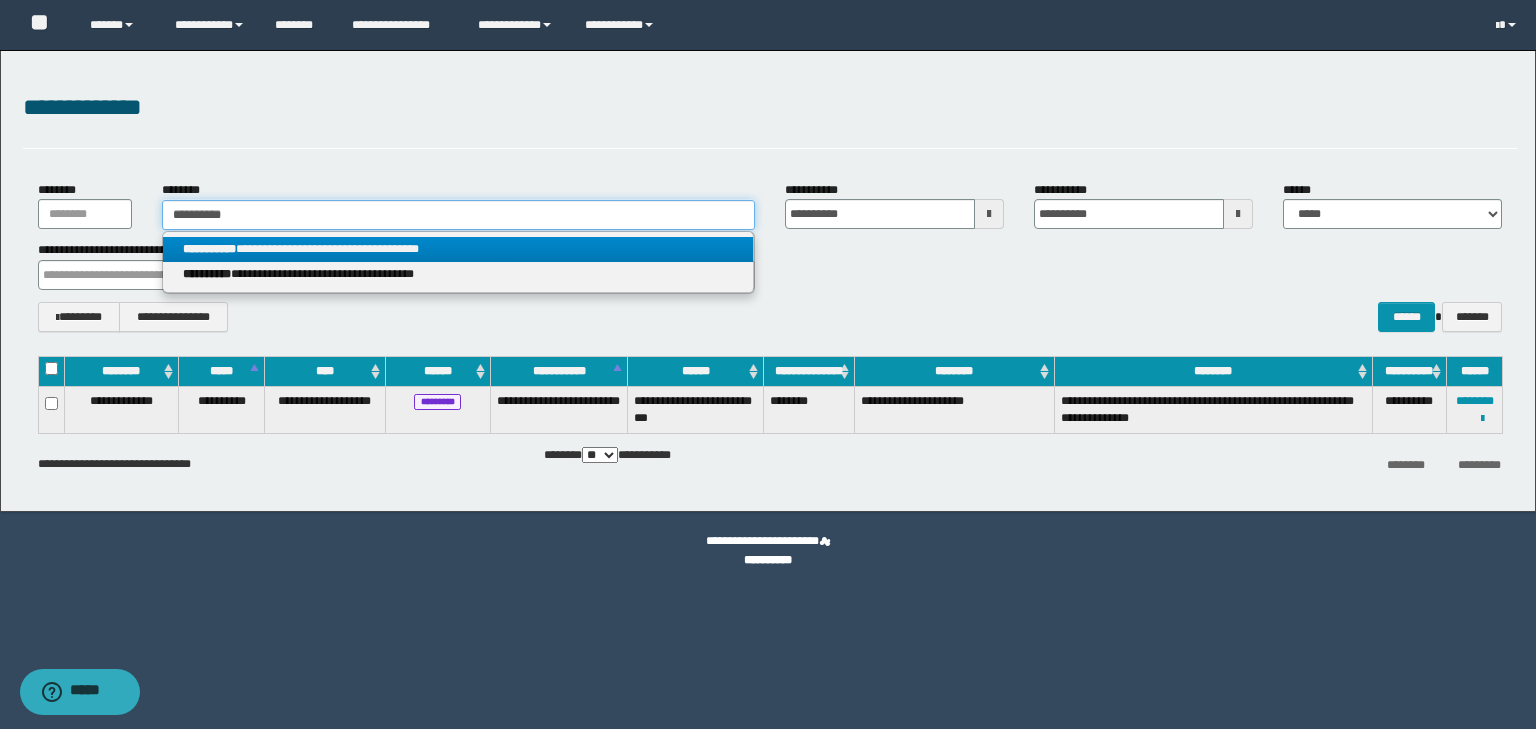 type 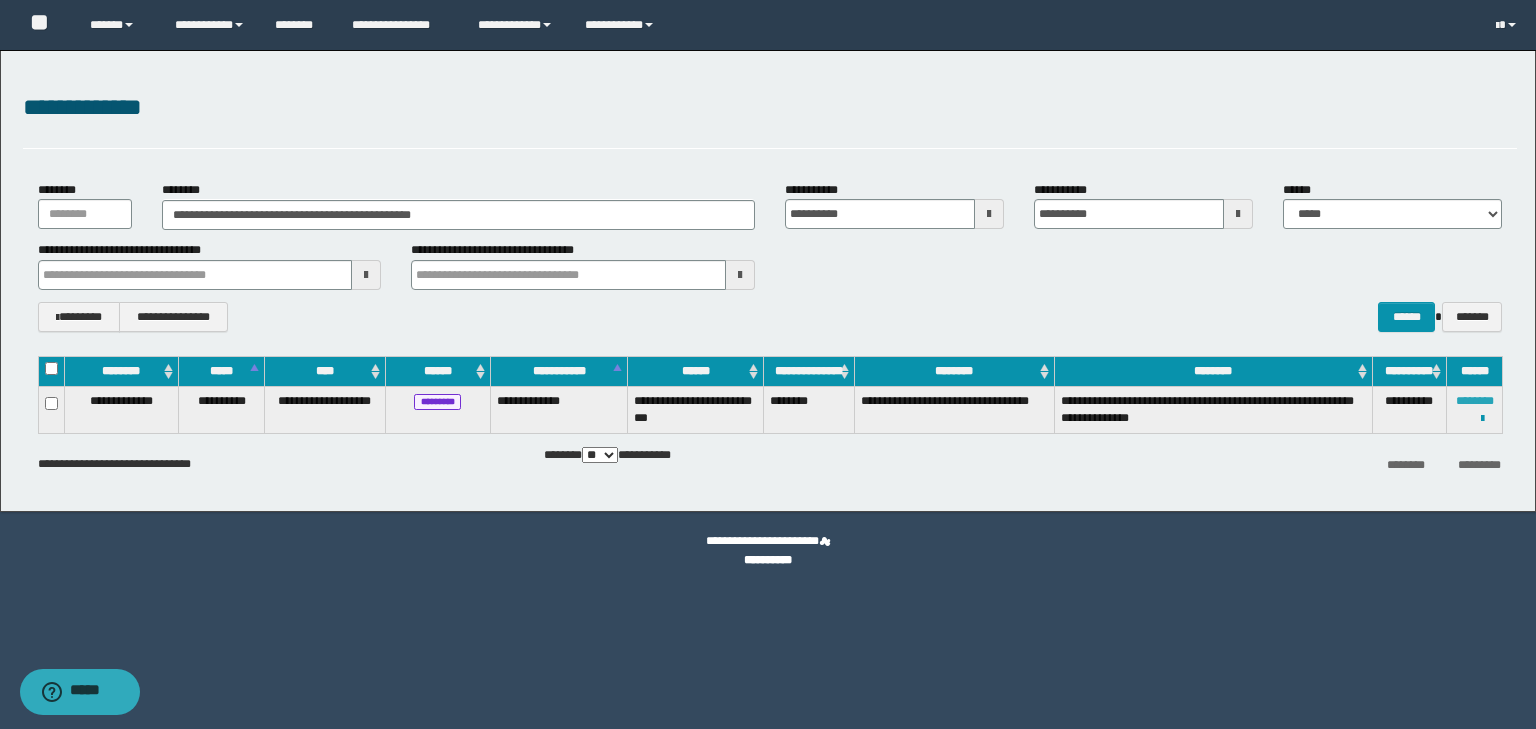 click on "********" at bounding box center [1475, 401] 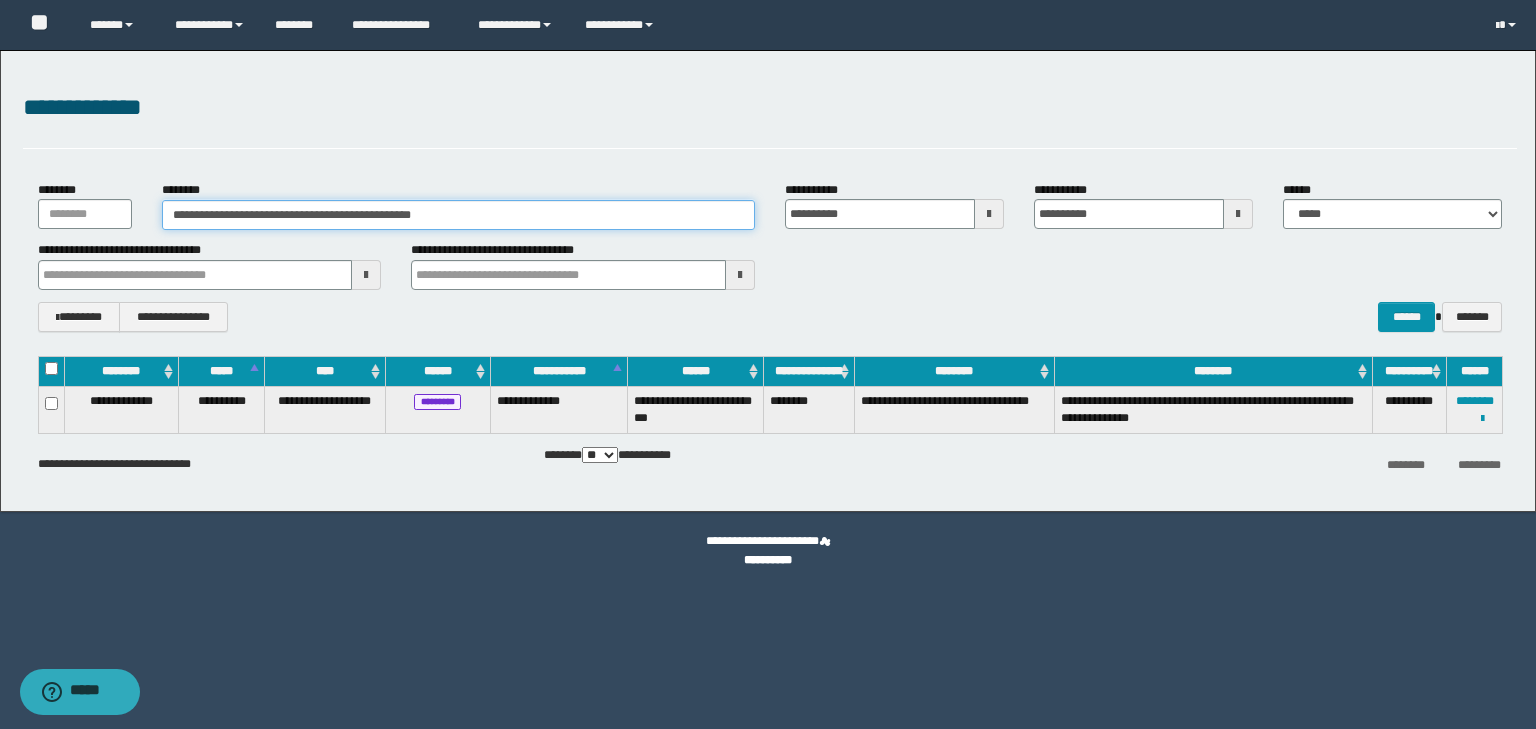 click on "**********" at bounding box center (458, 215) 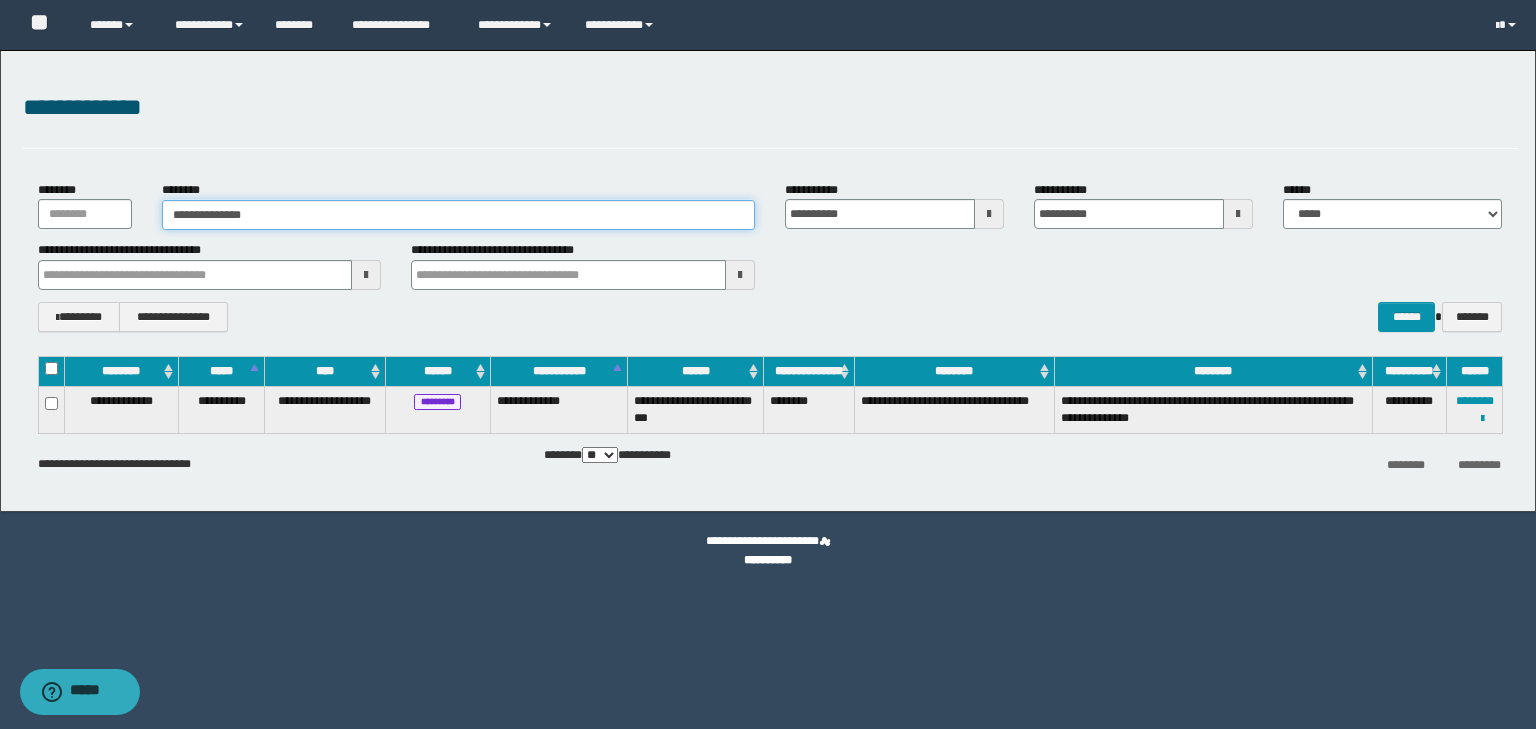 type on "**********" 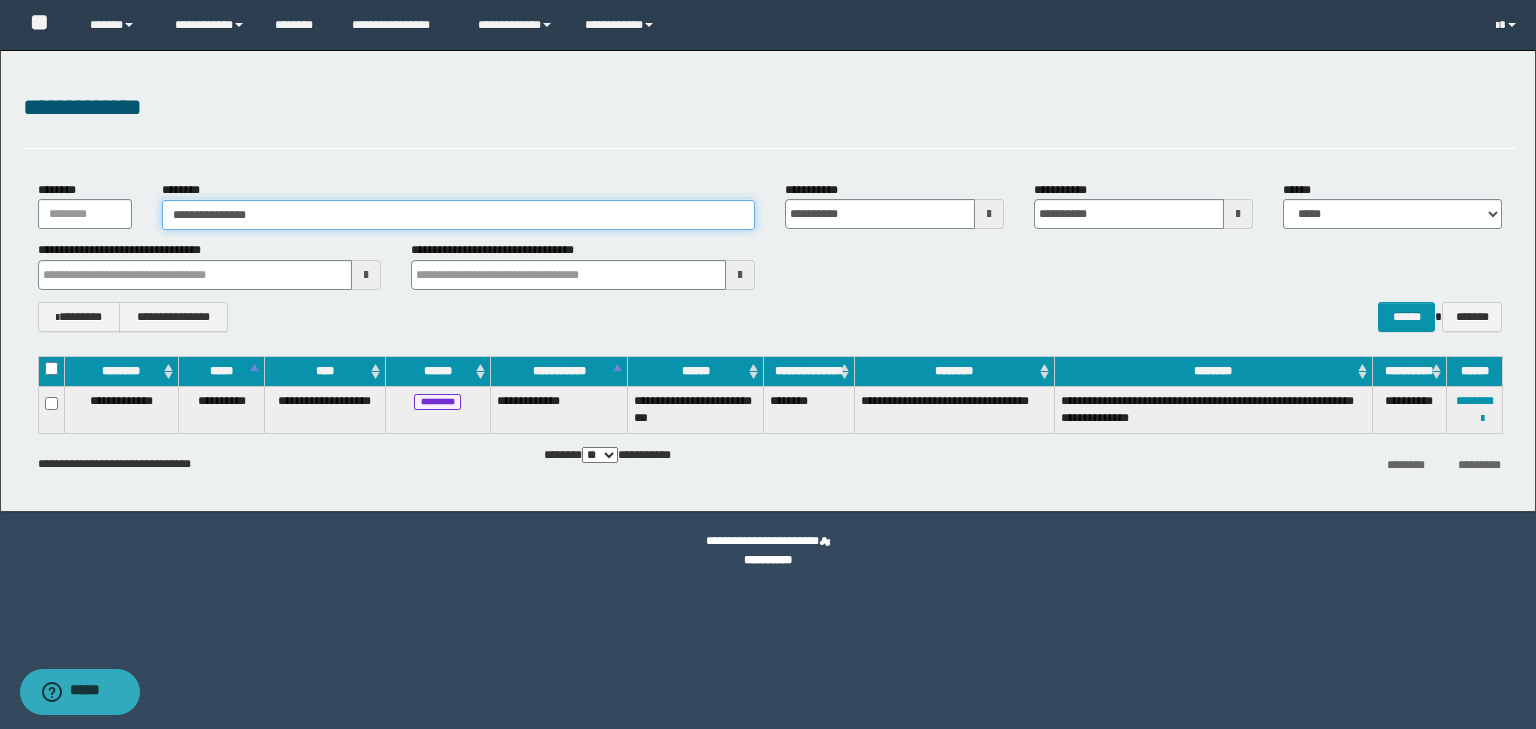 type on "**********" 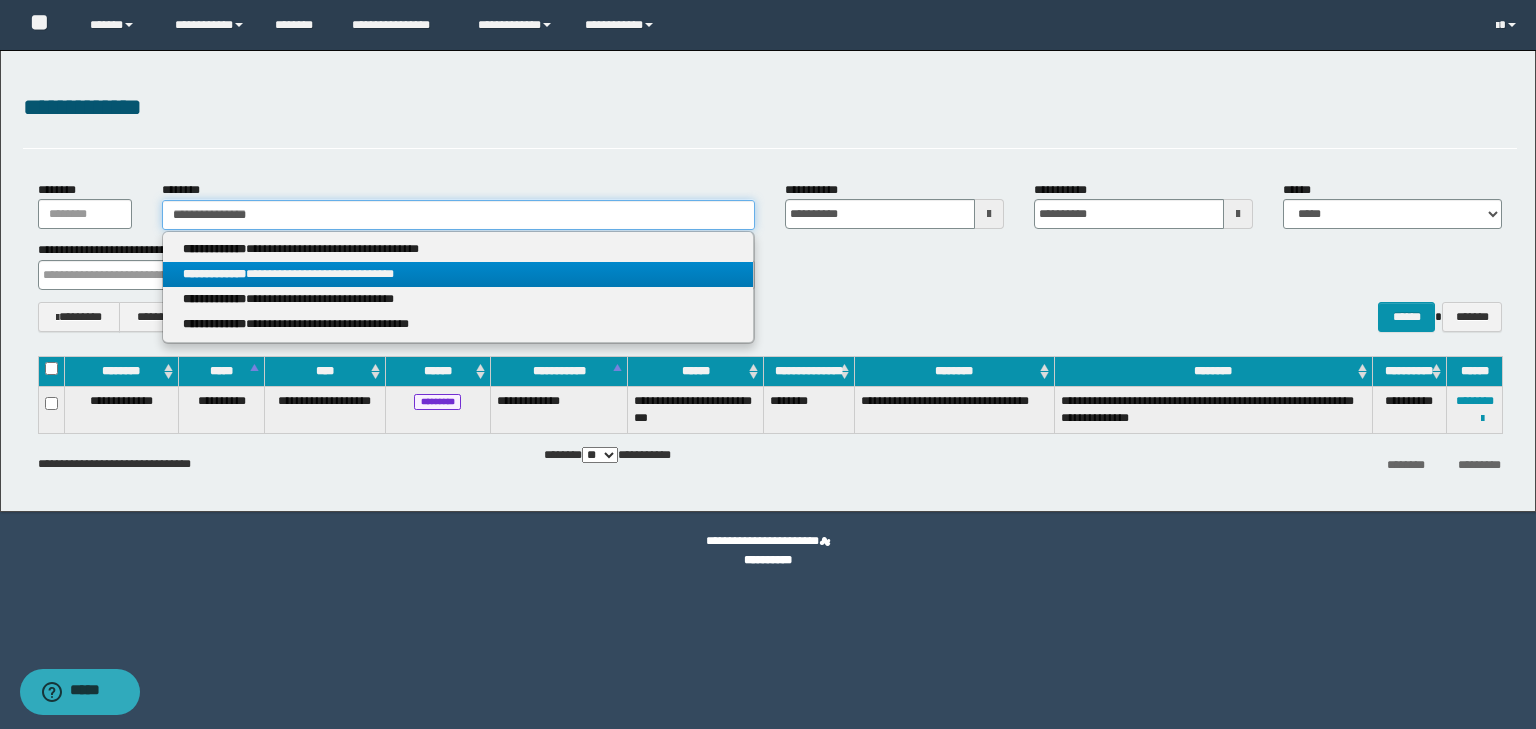 type on "**********" 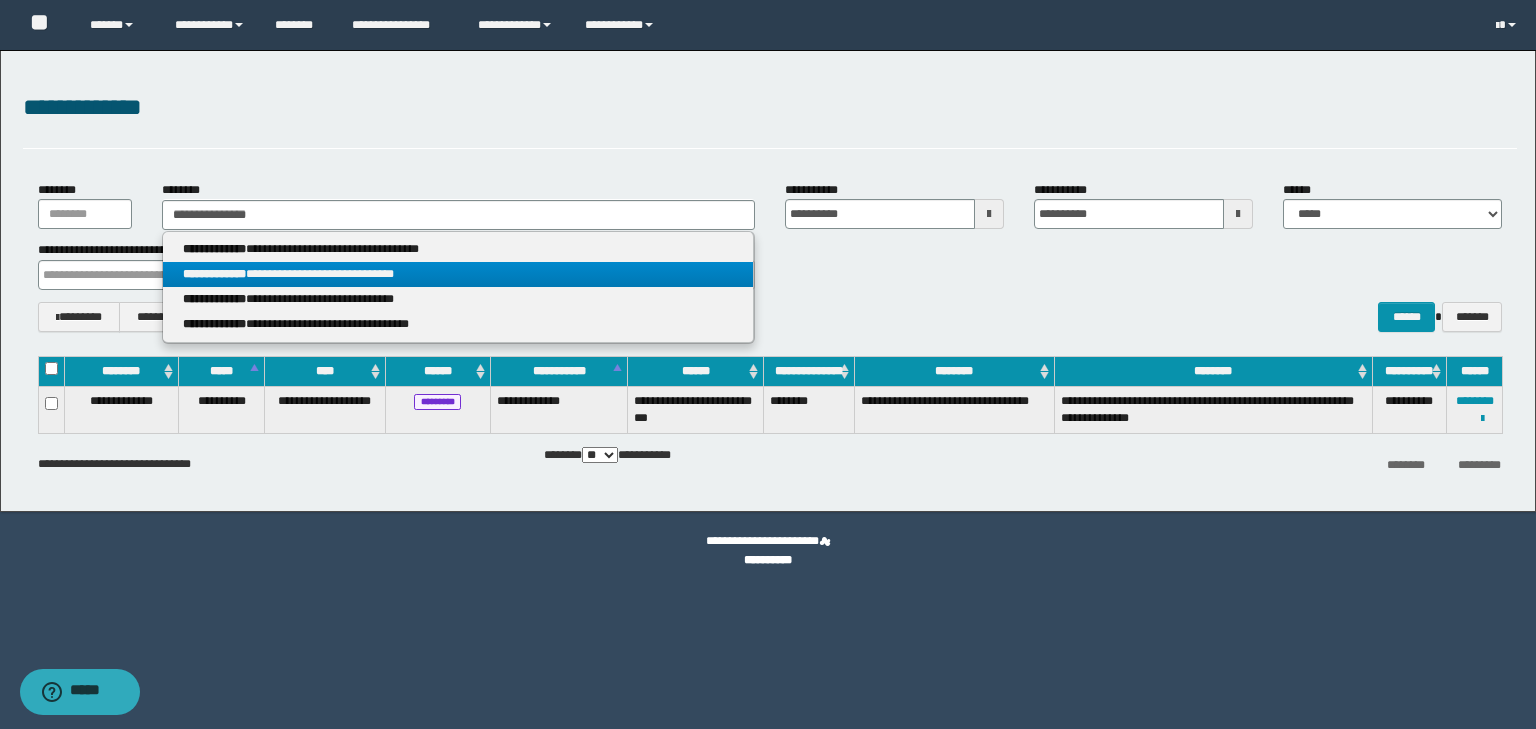 click on "**********" at bounding box center [458, 274] 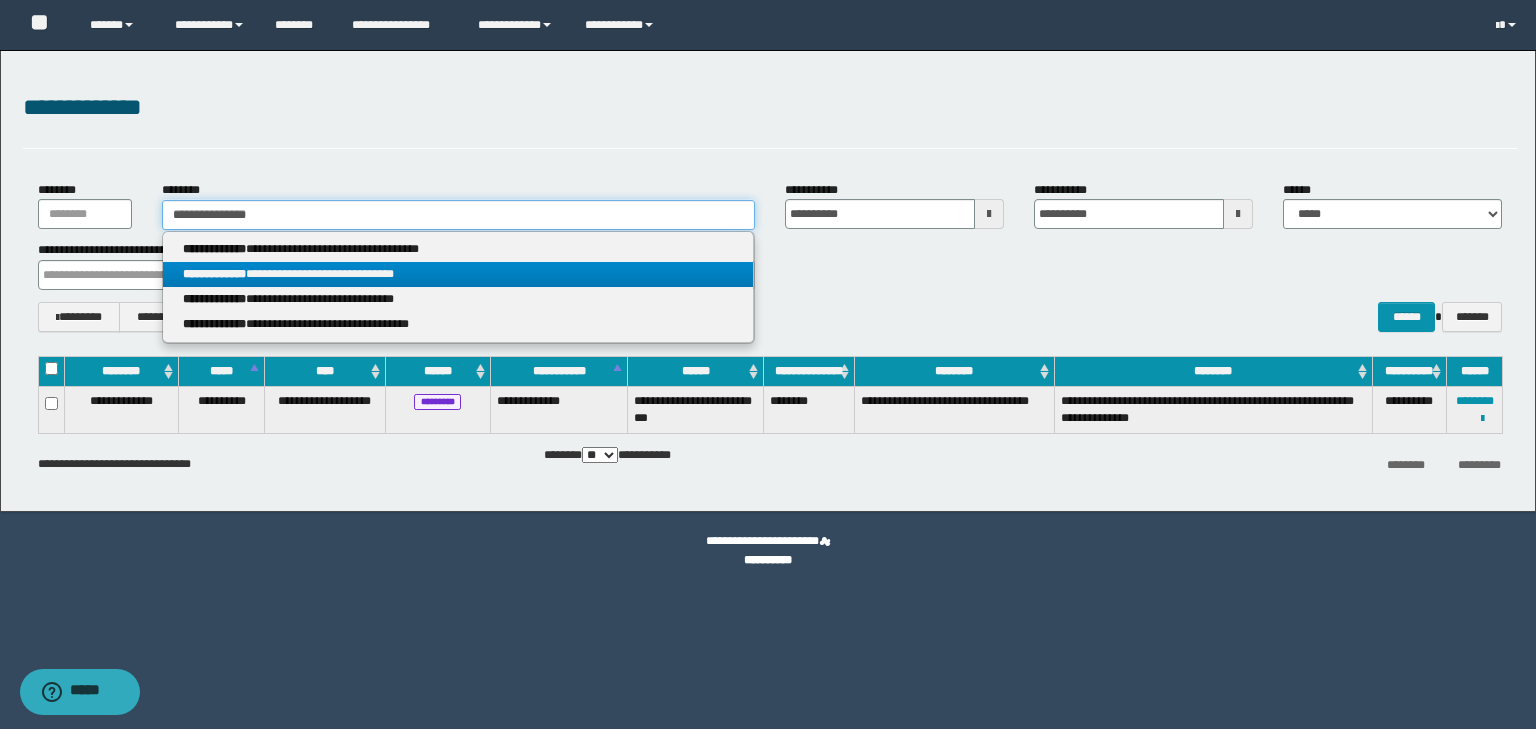 type 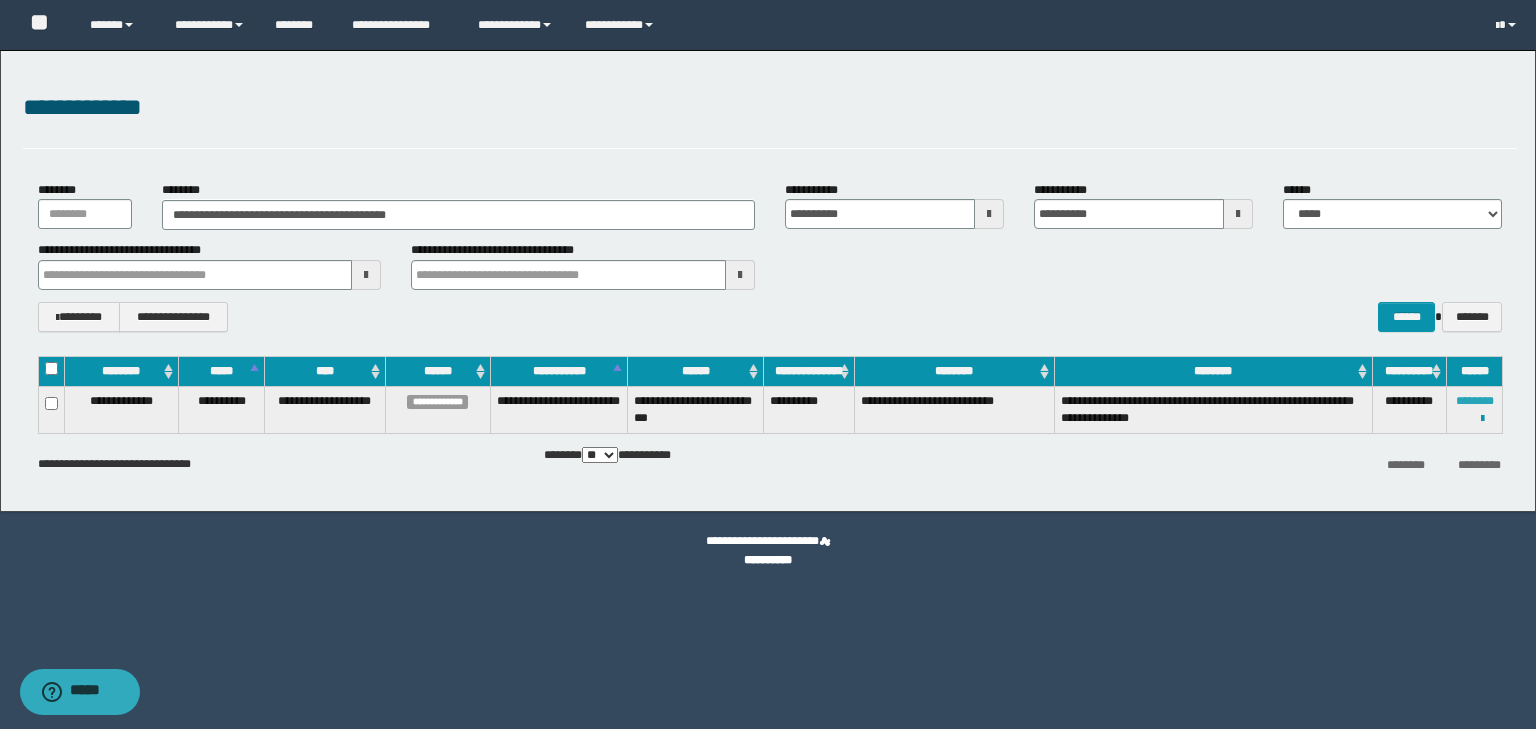 click on "********" at bounding box center (1475, 401) 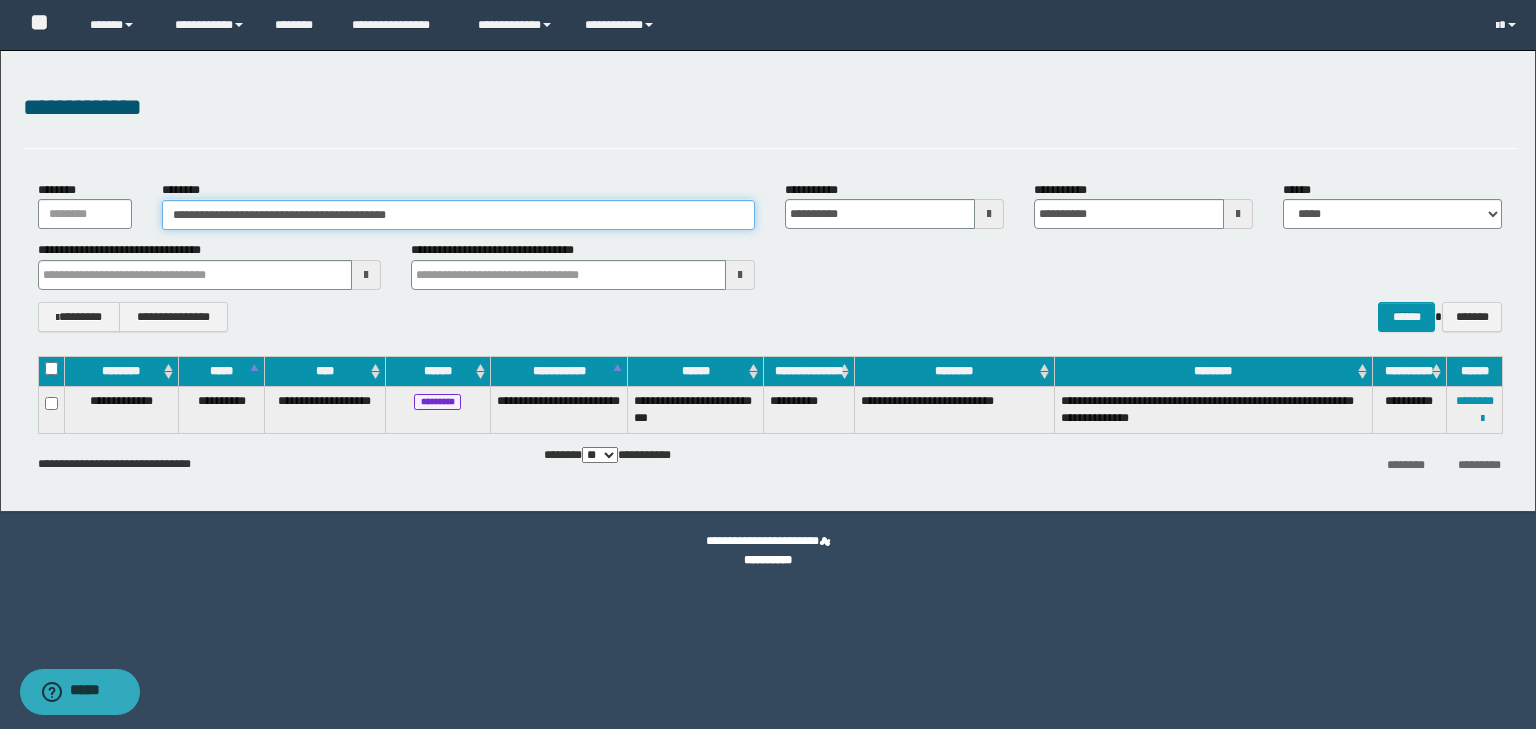 click on "**********" at bounding box center (458, 215) 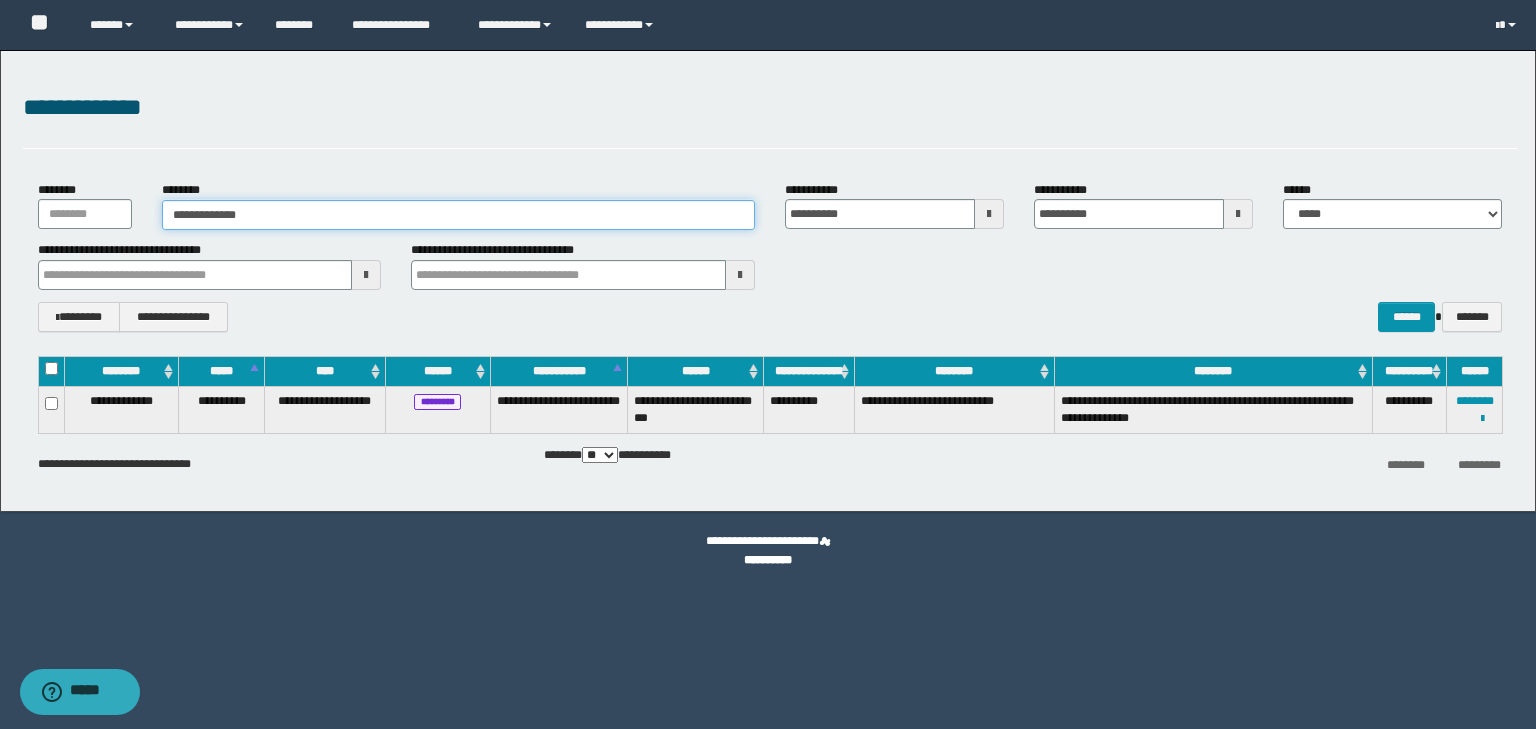 type on "**********" 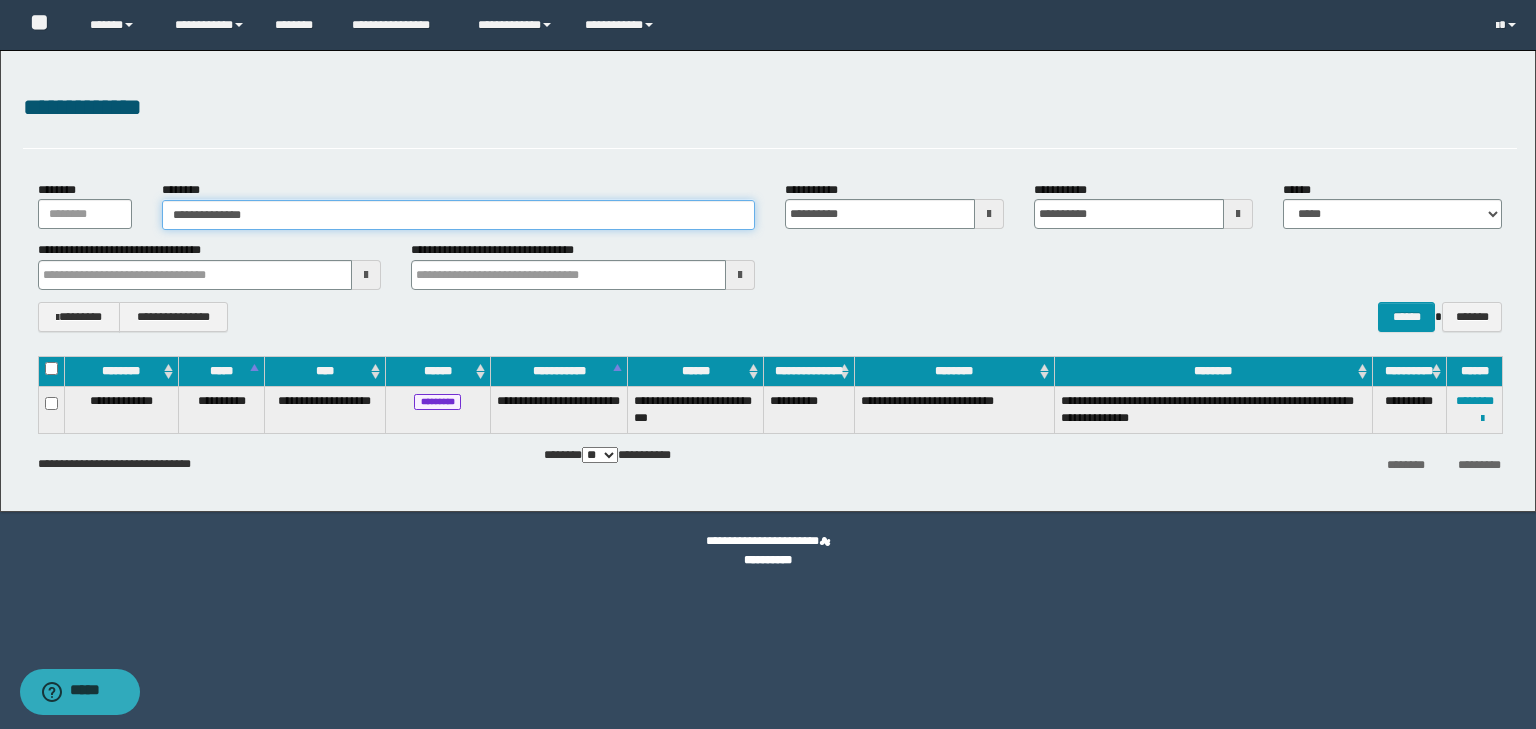 type on "**********" 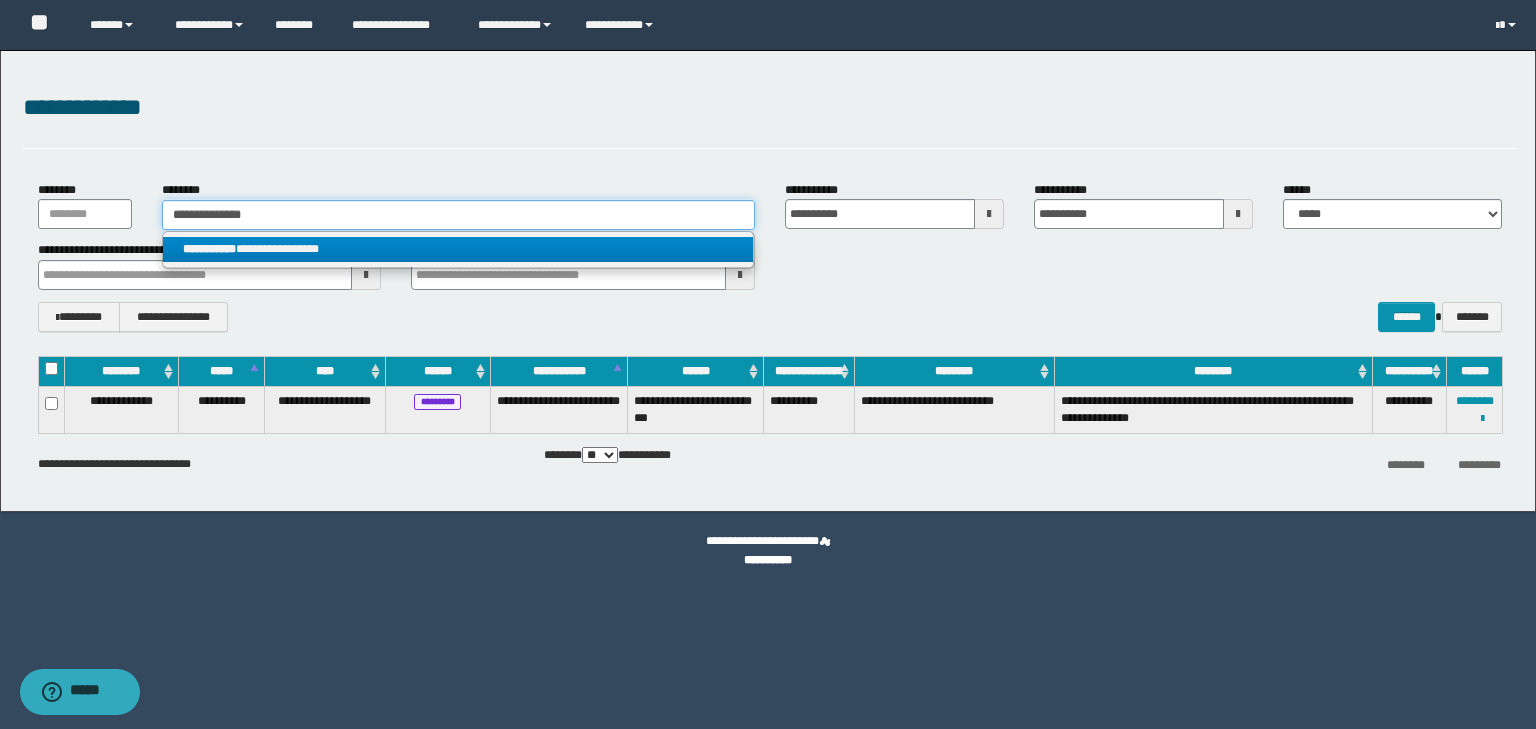 type on "**********" 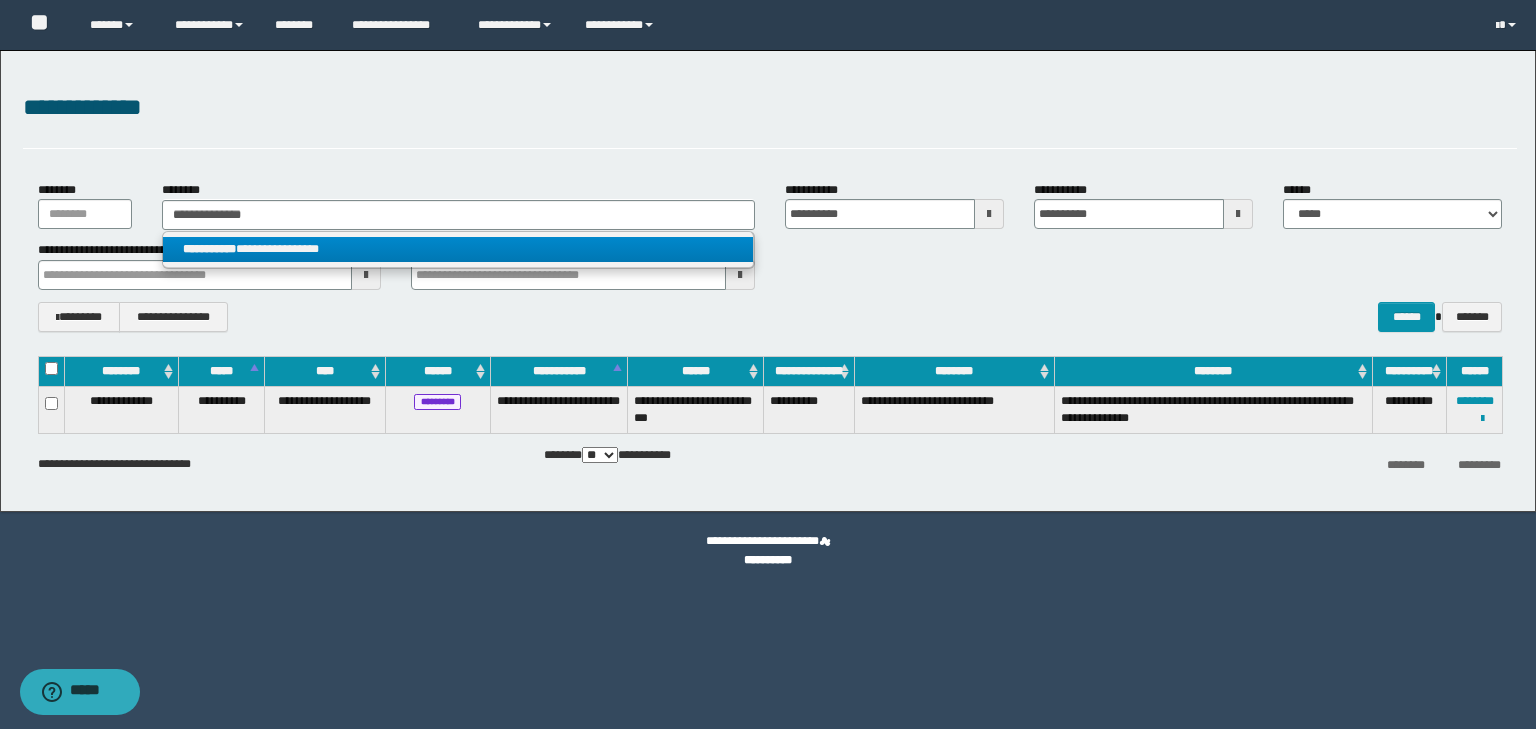 click on "**********" at bounding box center [458, 249] 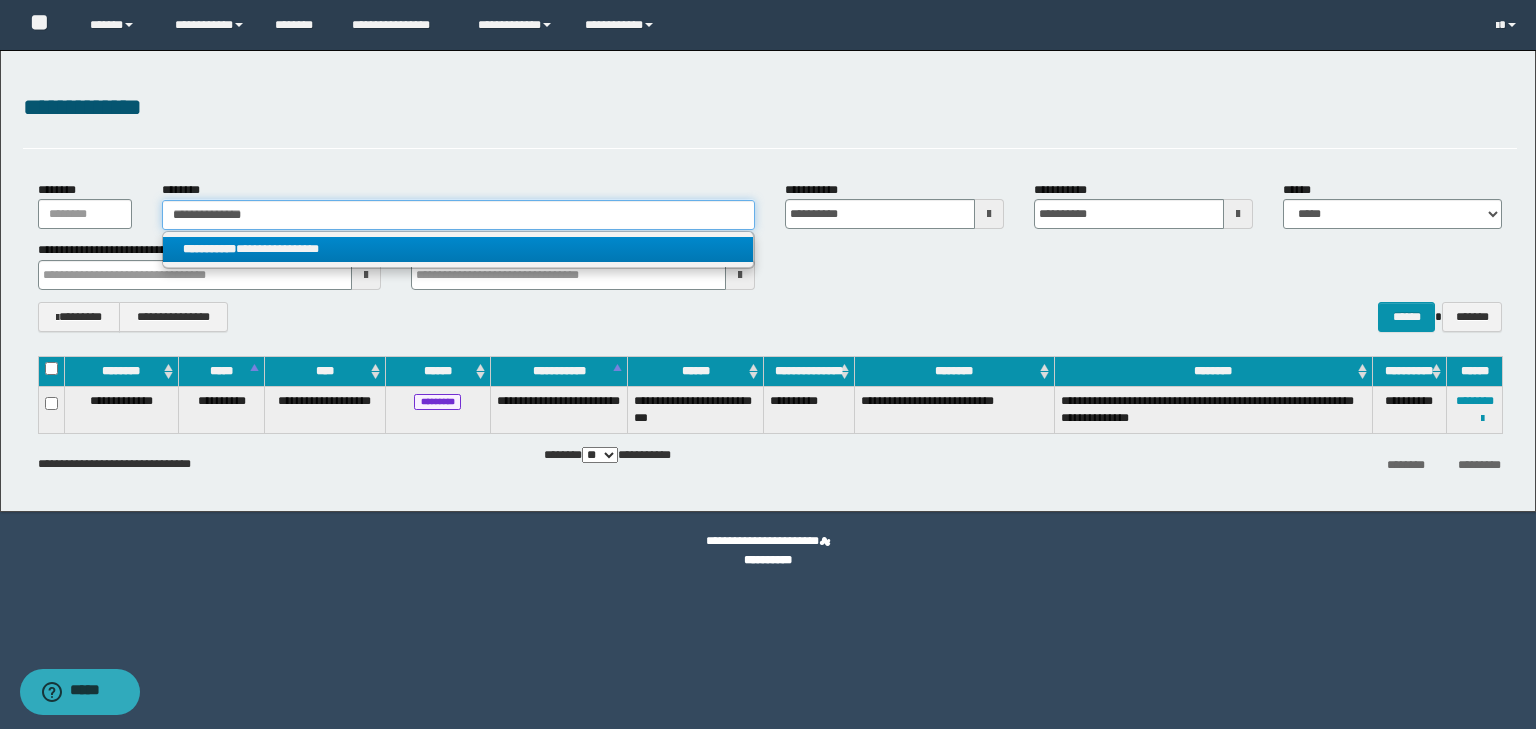 type 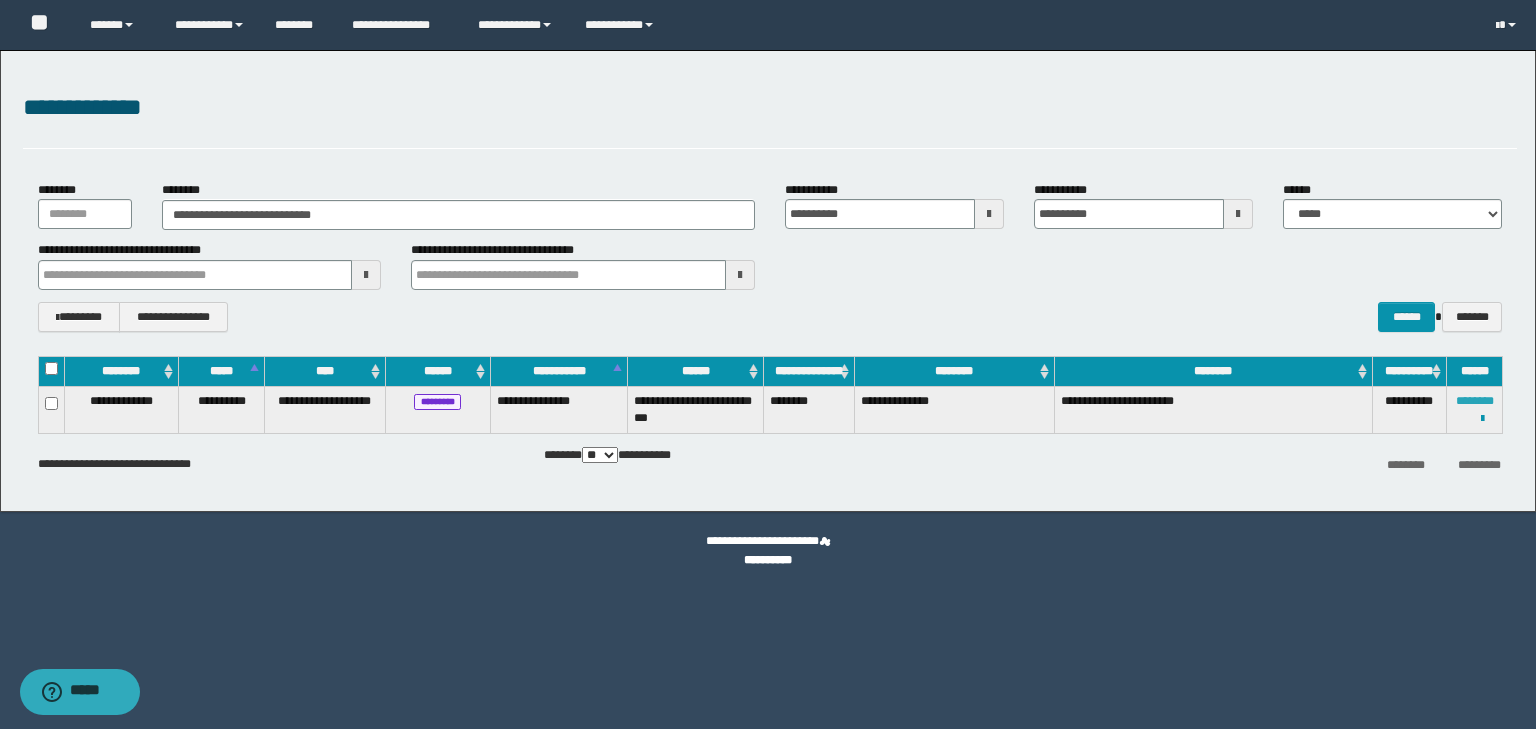click on "********" at bounding box center (1475, 401) 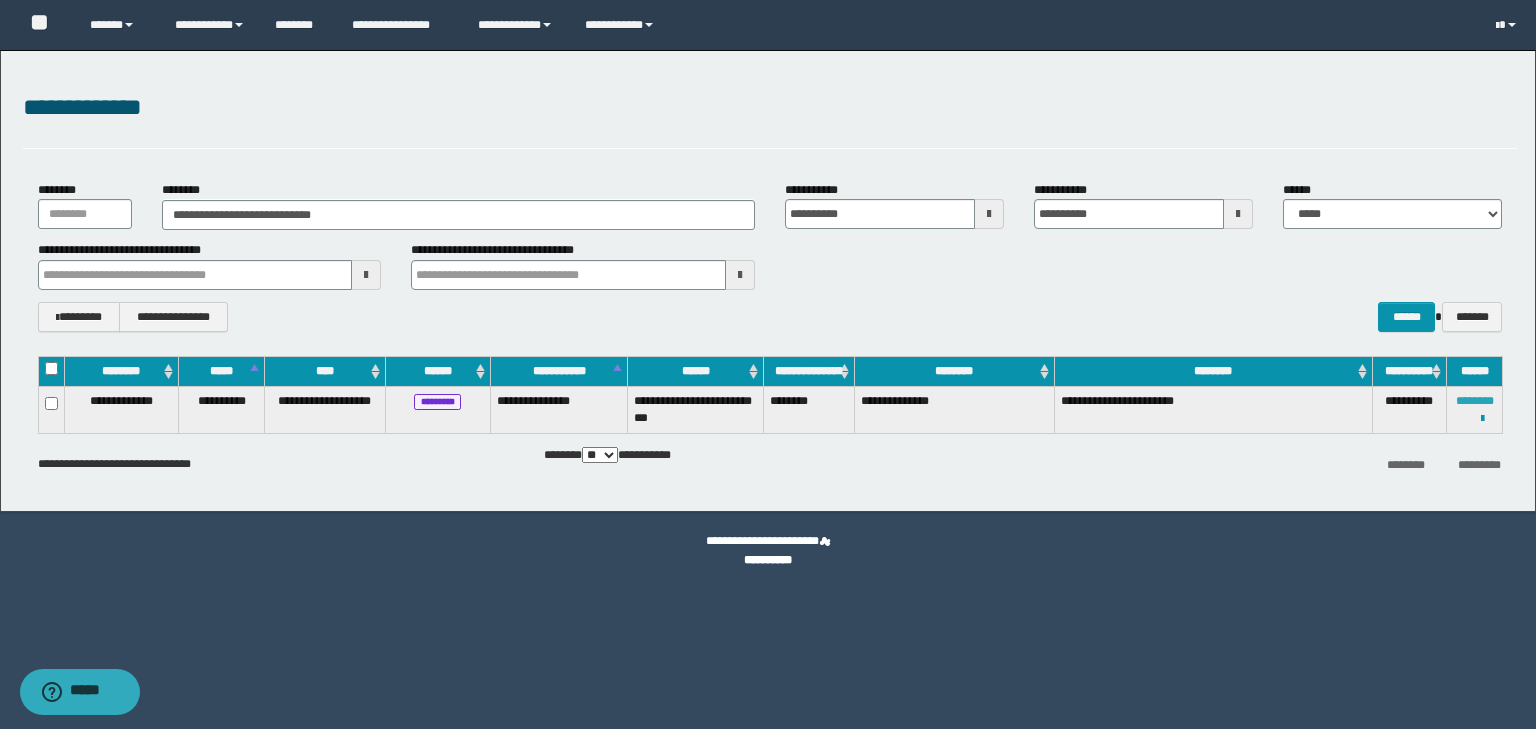 click on "********" at bounding box center [1475, 401] 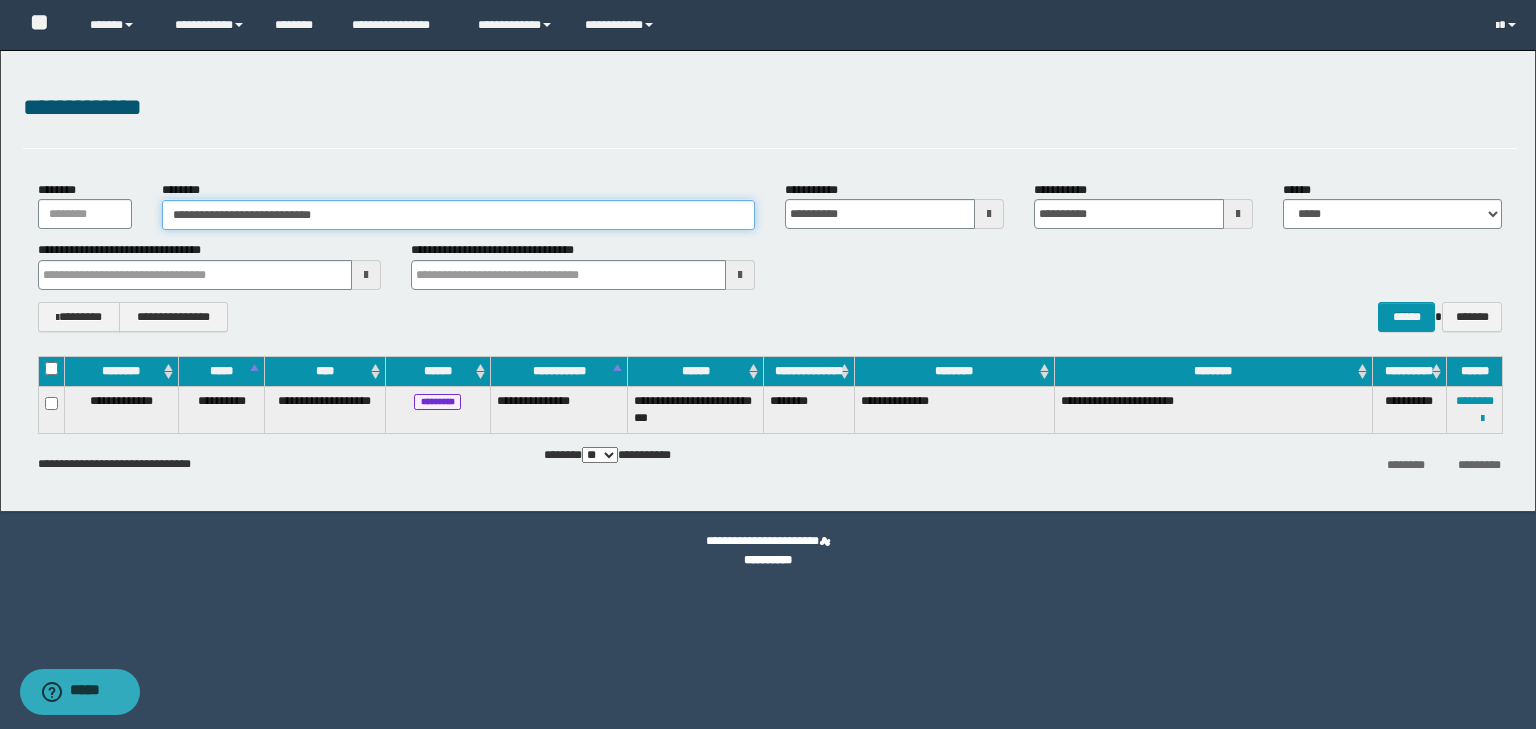 click on "**********" at bounding box center (458, 215) 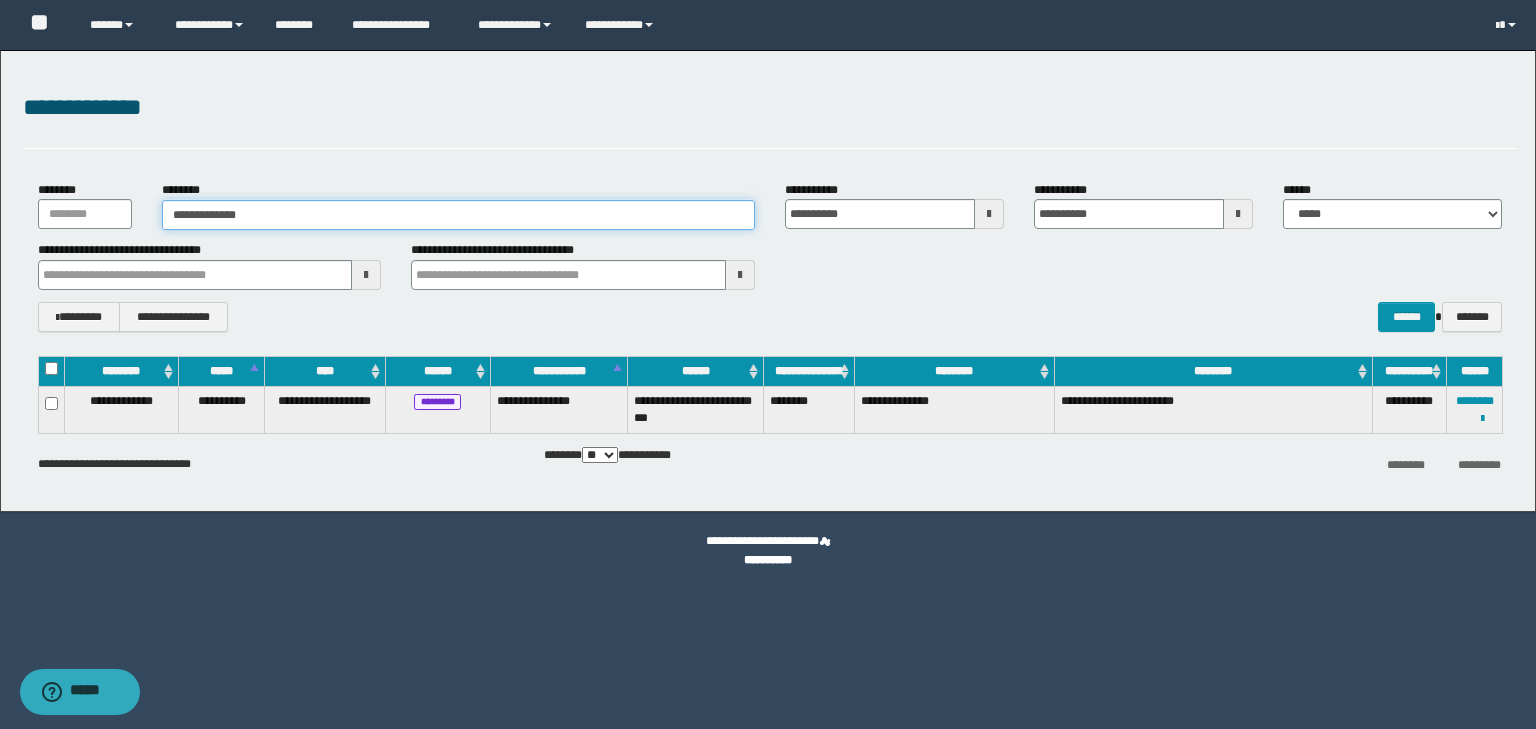 type on "**********" 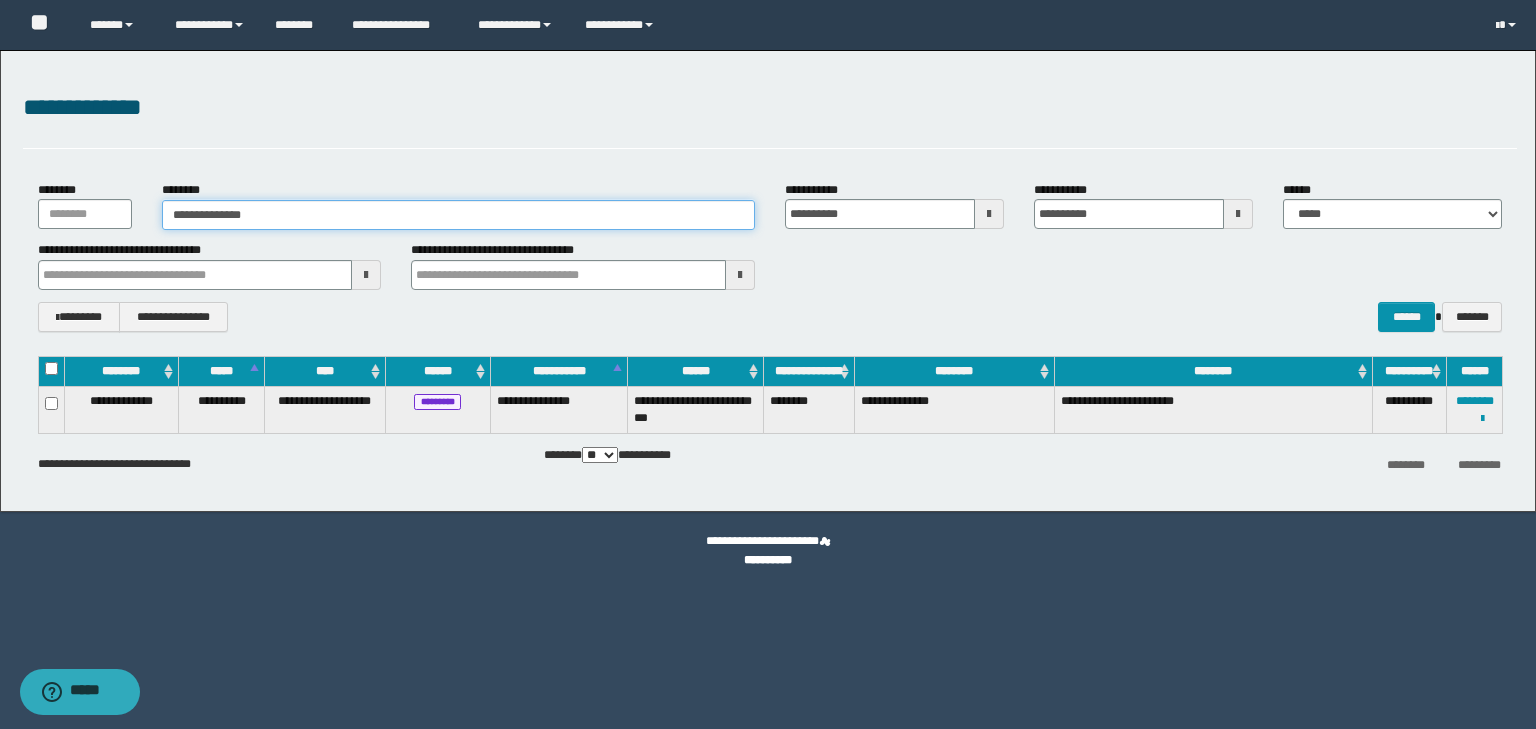 type on "**********" 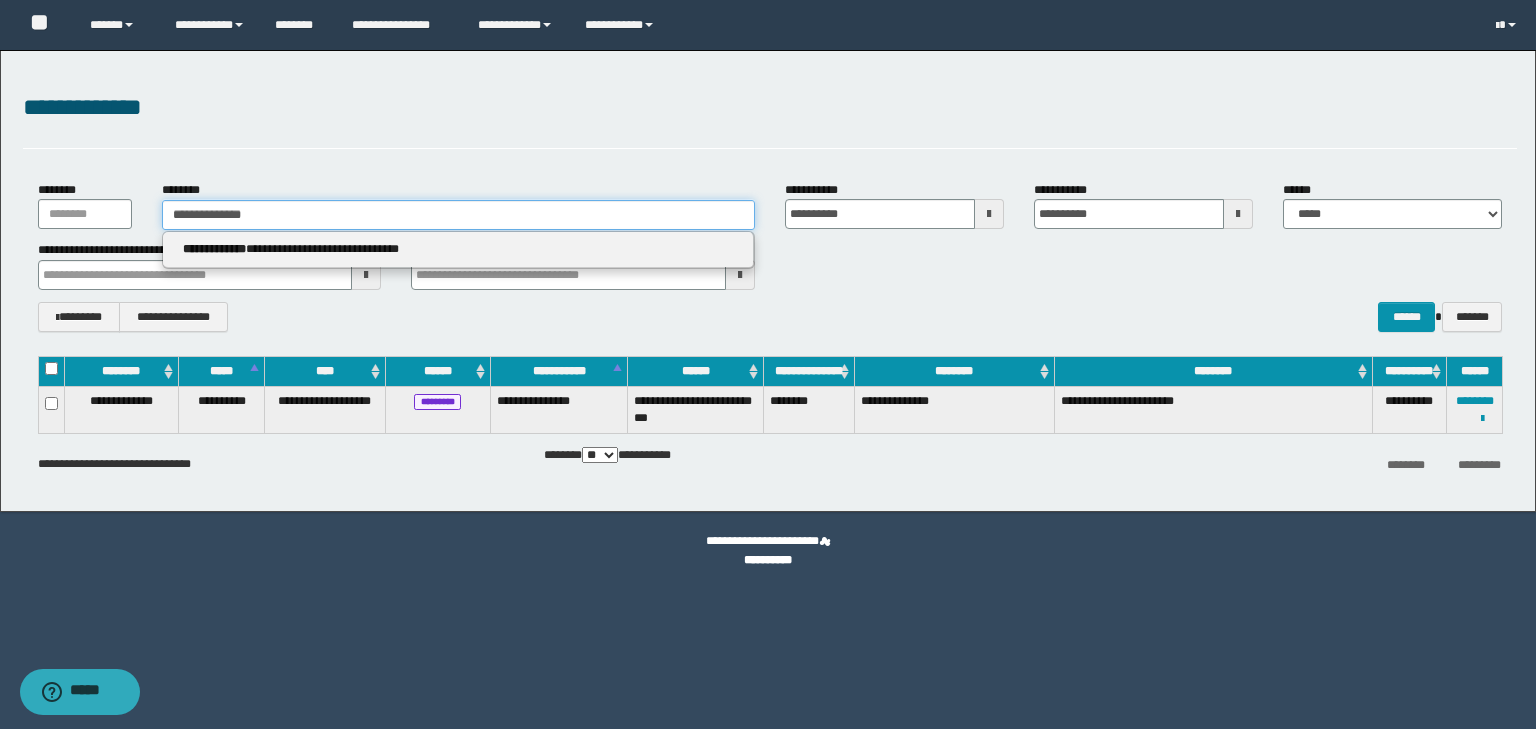 type on "**********" 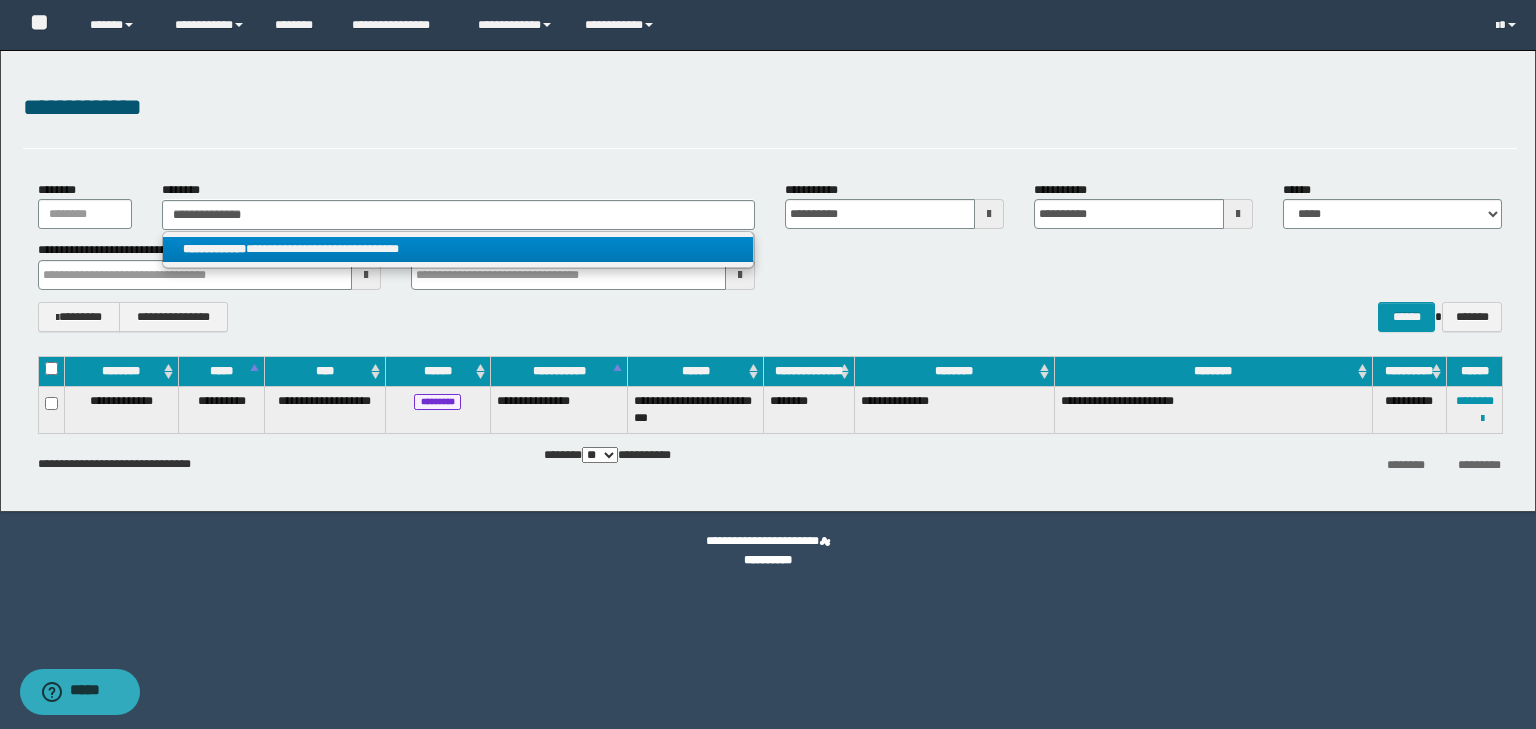 click on "**********" at bounding box center [458, 249] 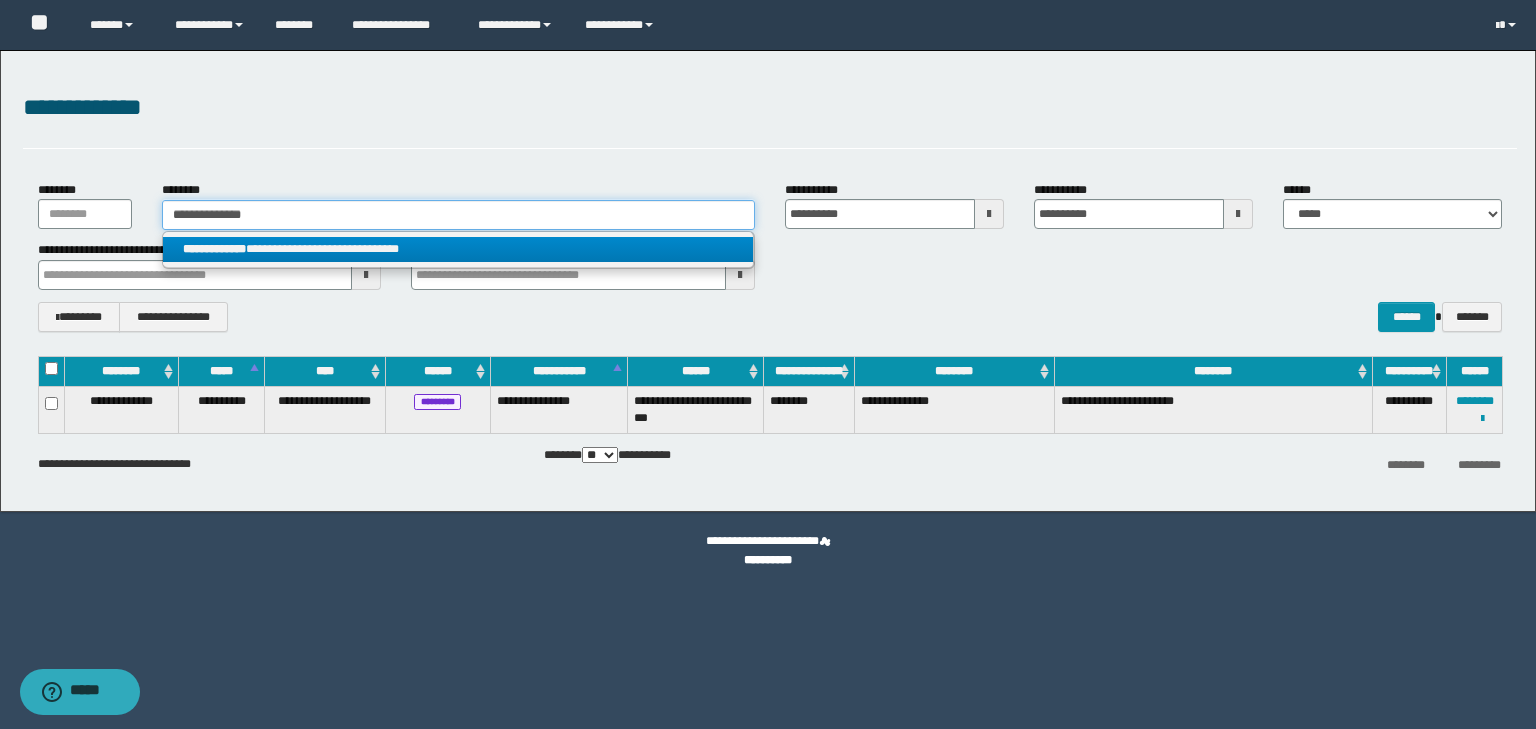 type 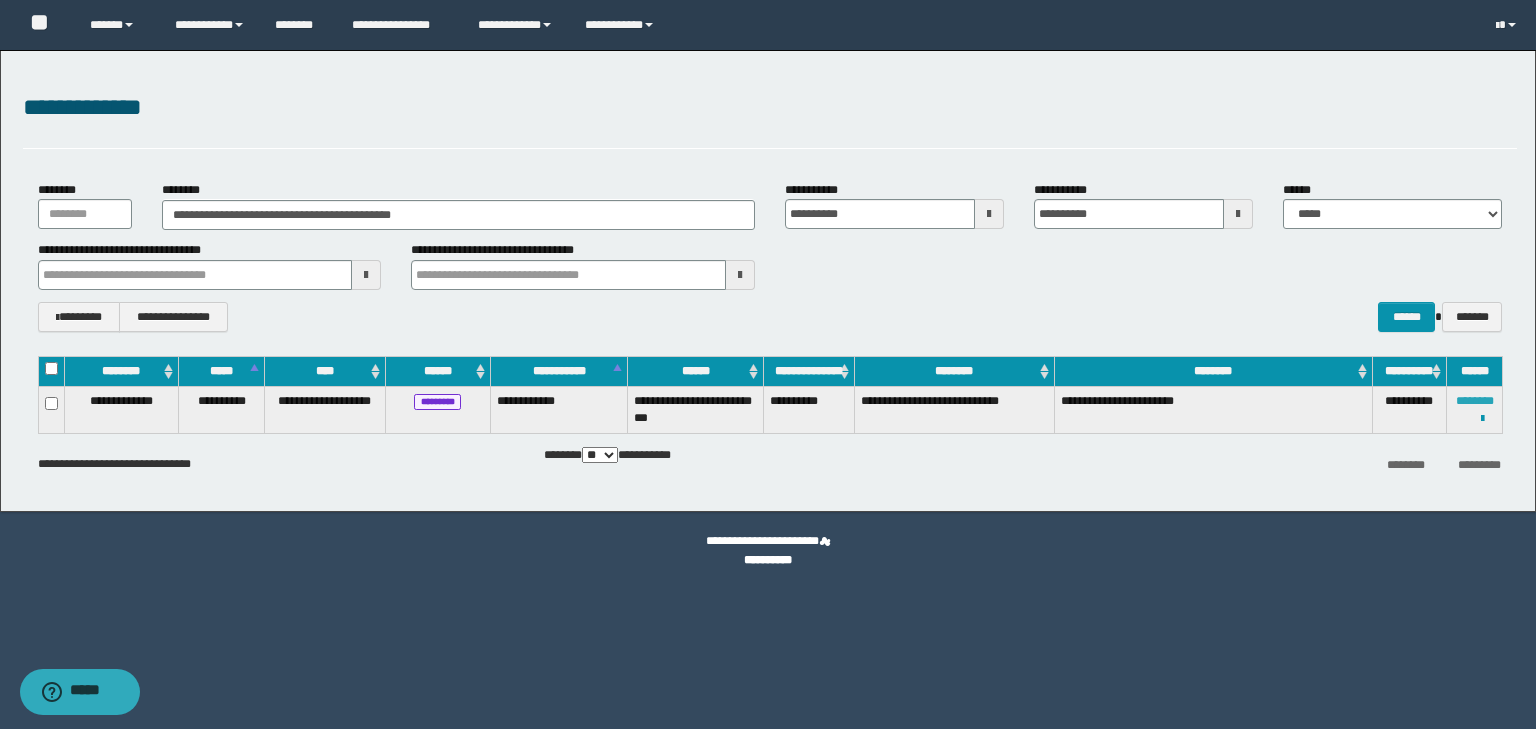 click on "********" at bounding box center [1475, 401] 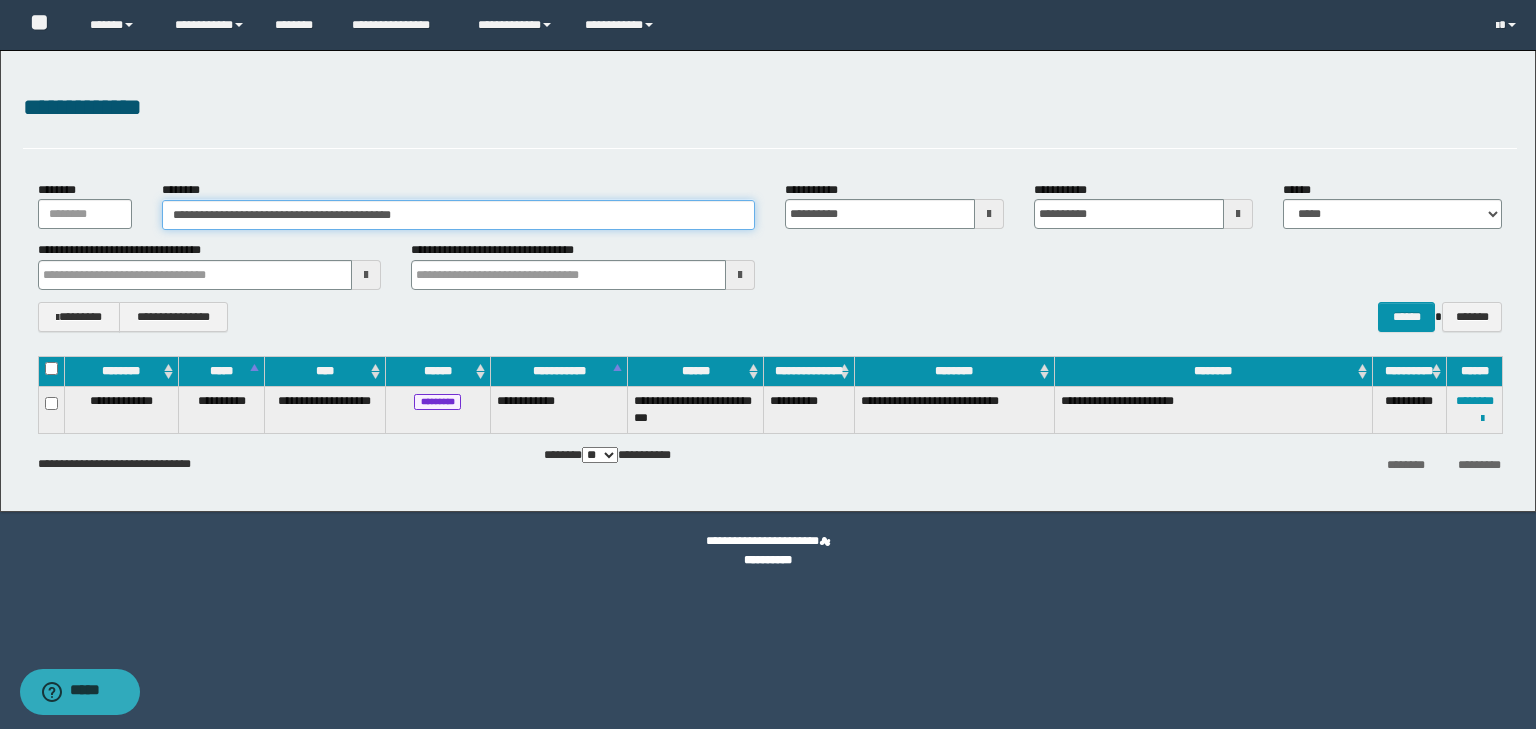 click on "**********" at bounding box center [458, 215] 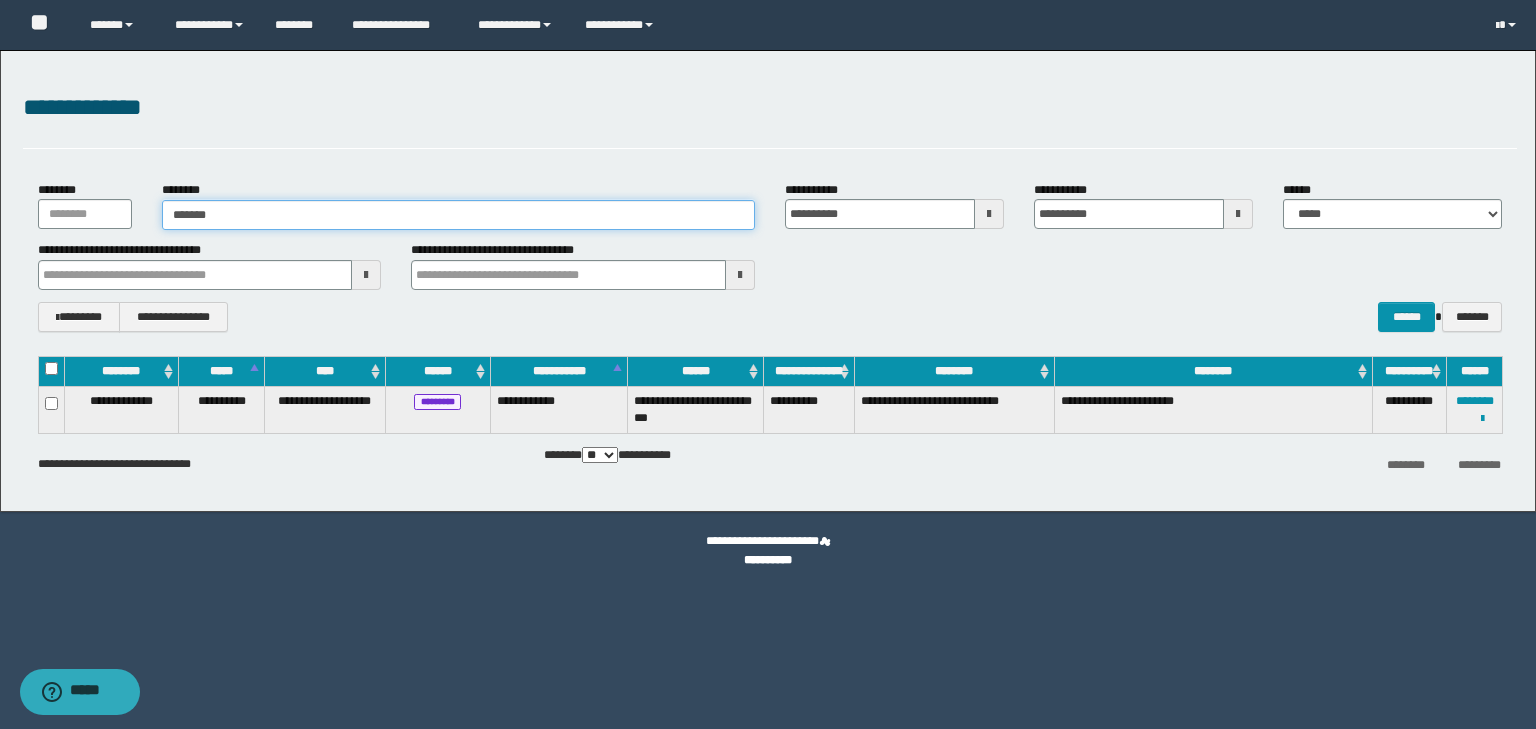 type on "********" 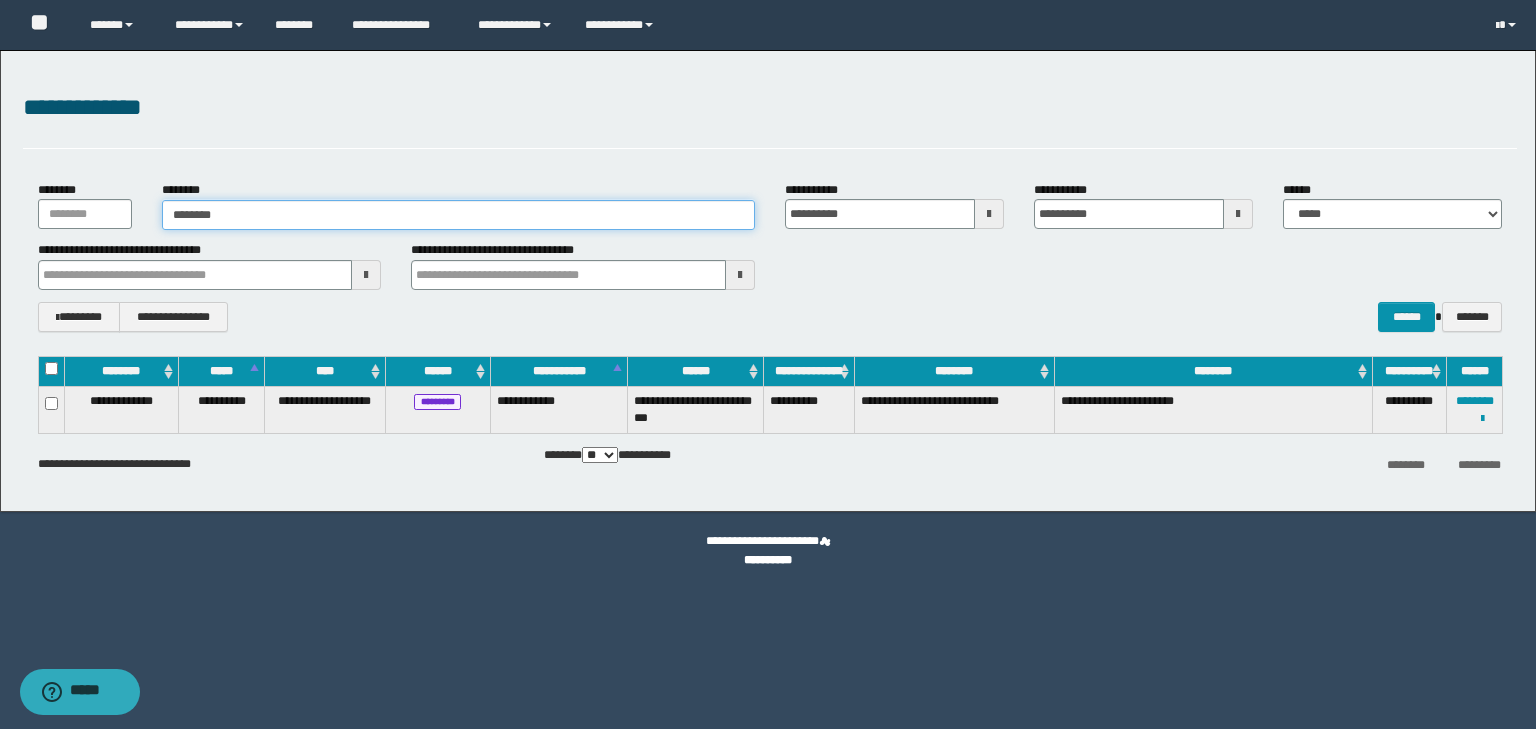 type on "********" 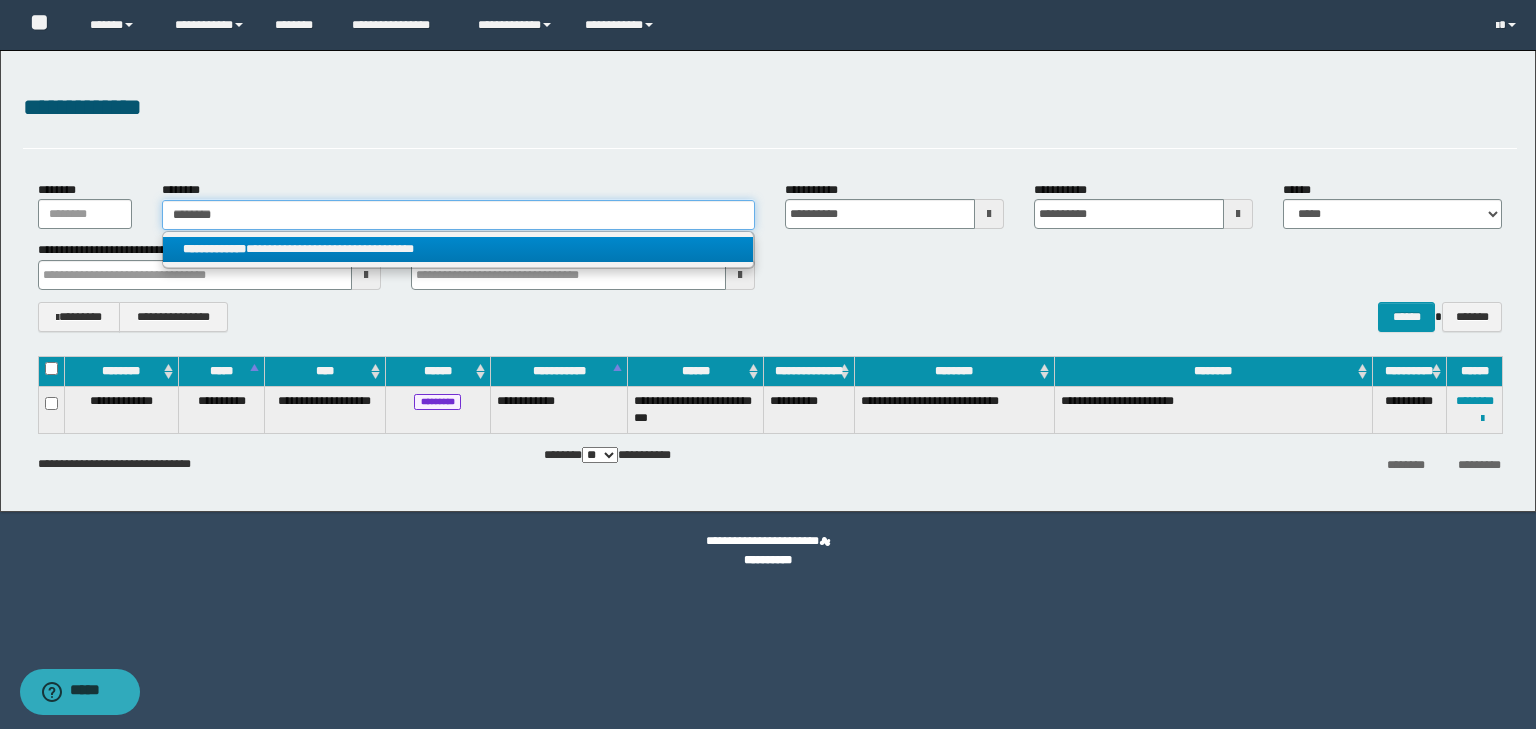 type on "********" 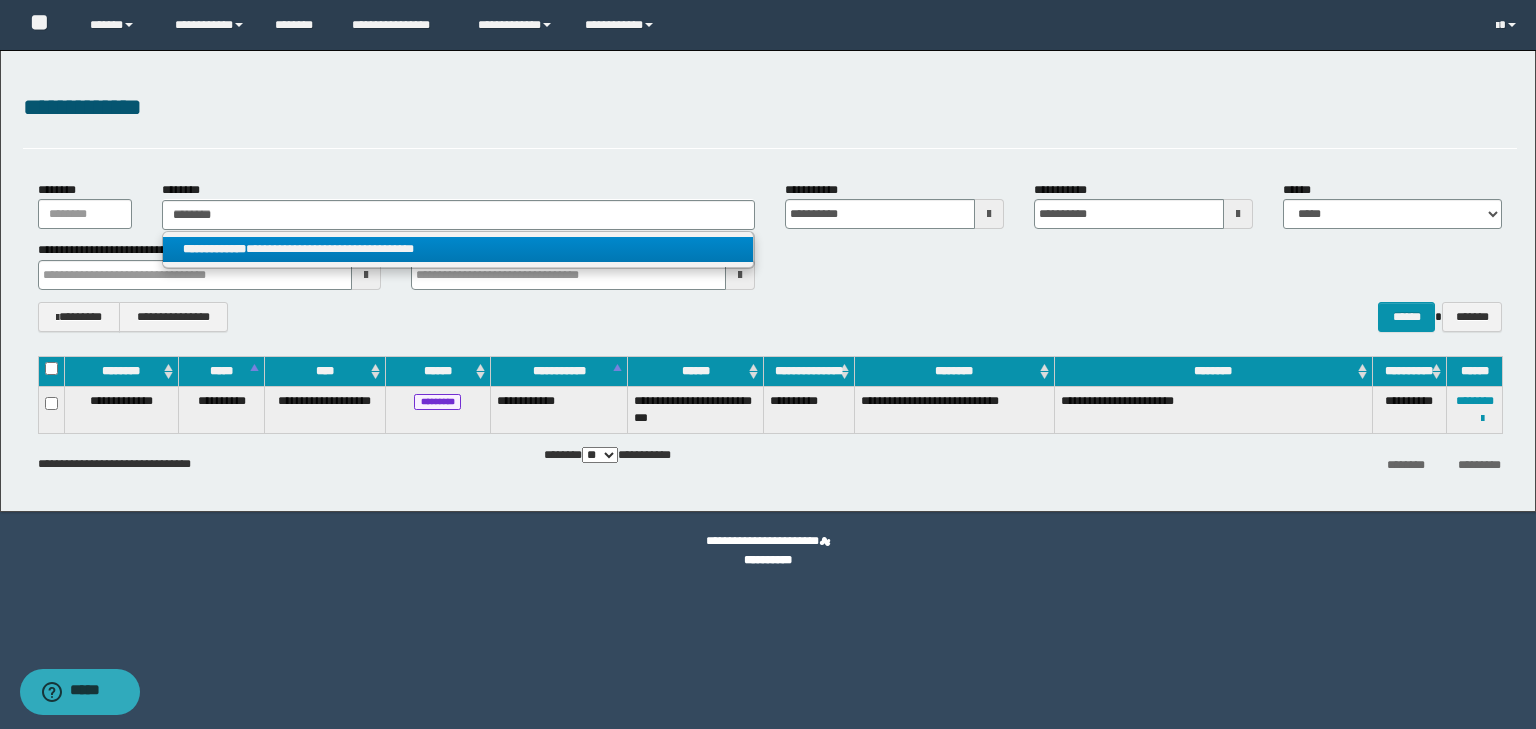 click on "**********" at bounding box center (458, 249) 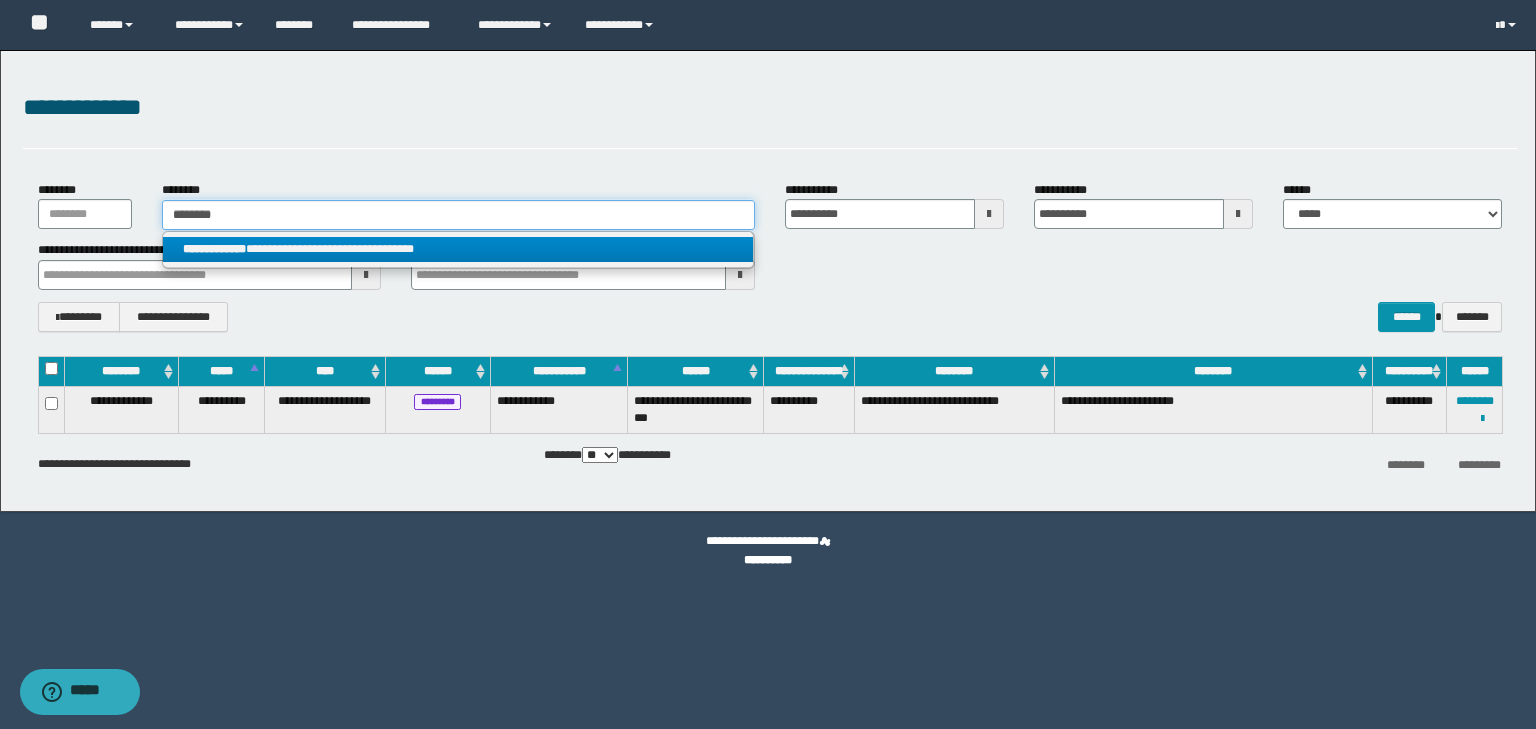type 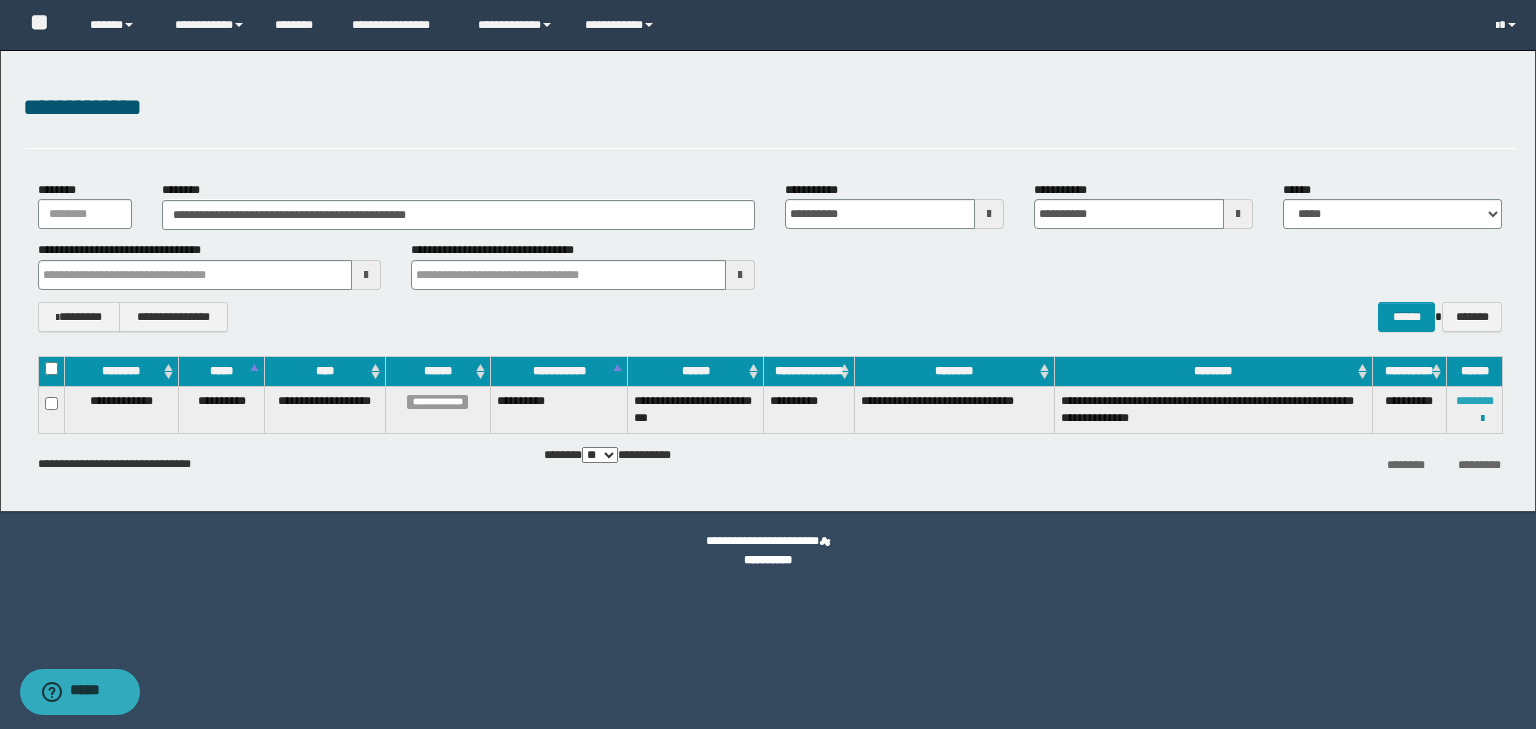 click on "********" at bounding box center (1475, 401) 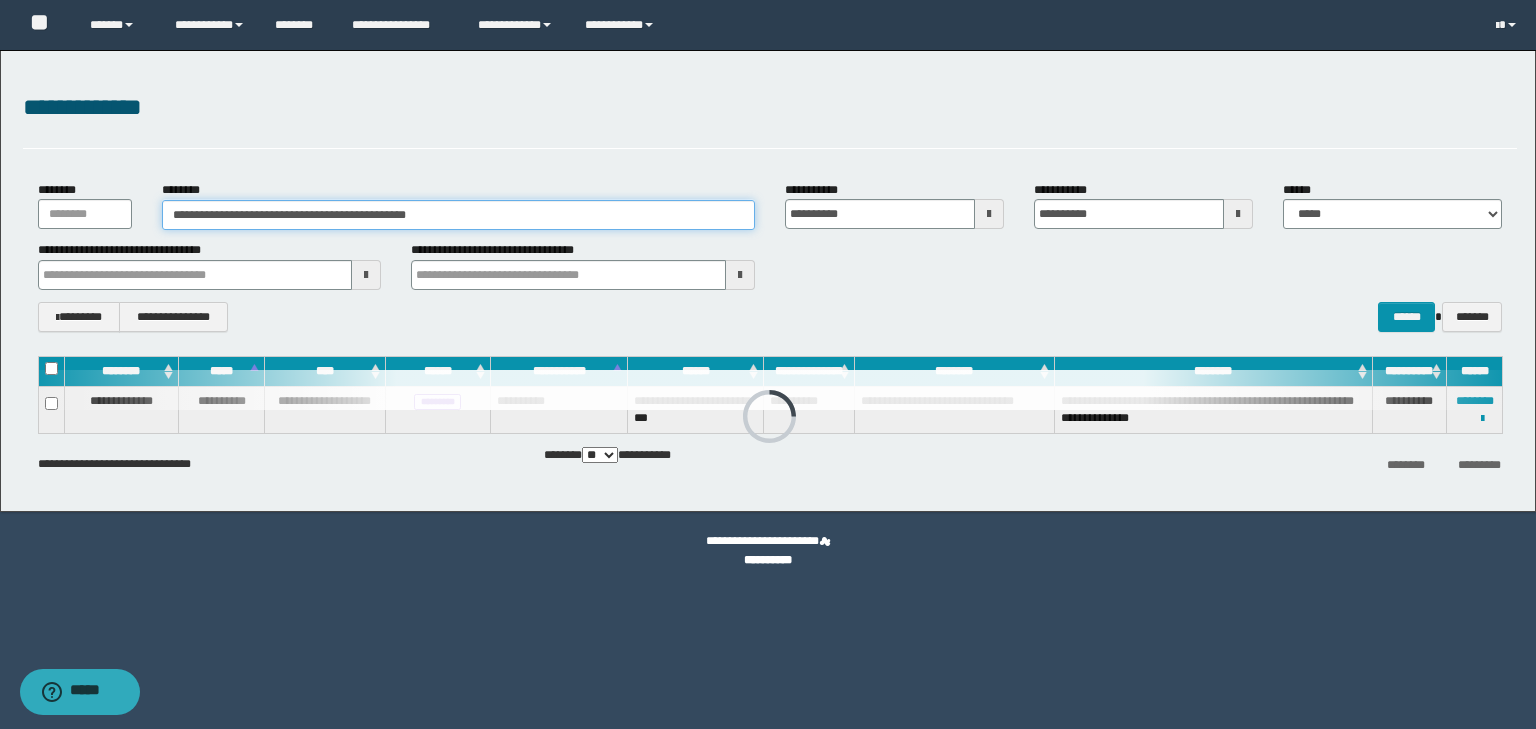 click on "**********" at bounding box center [458, 215] 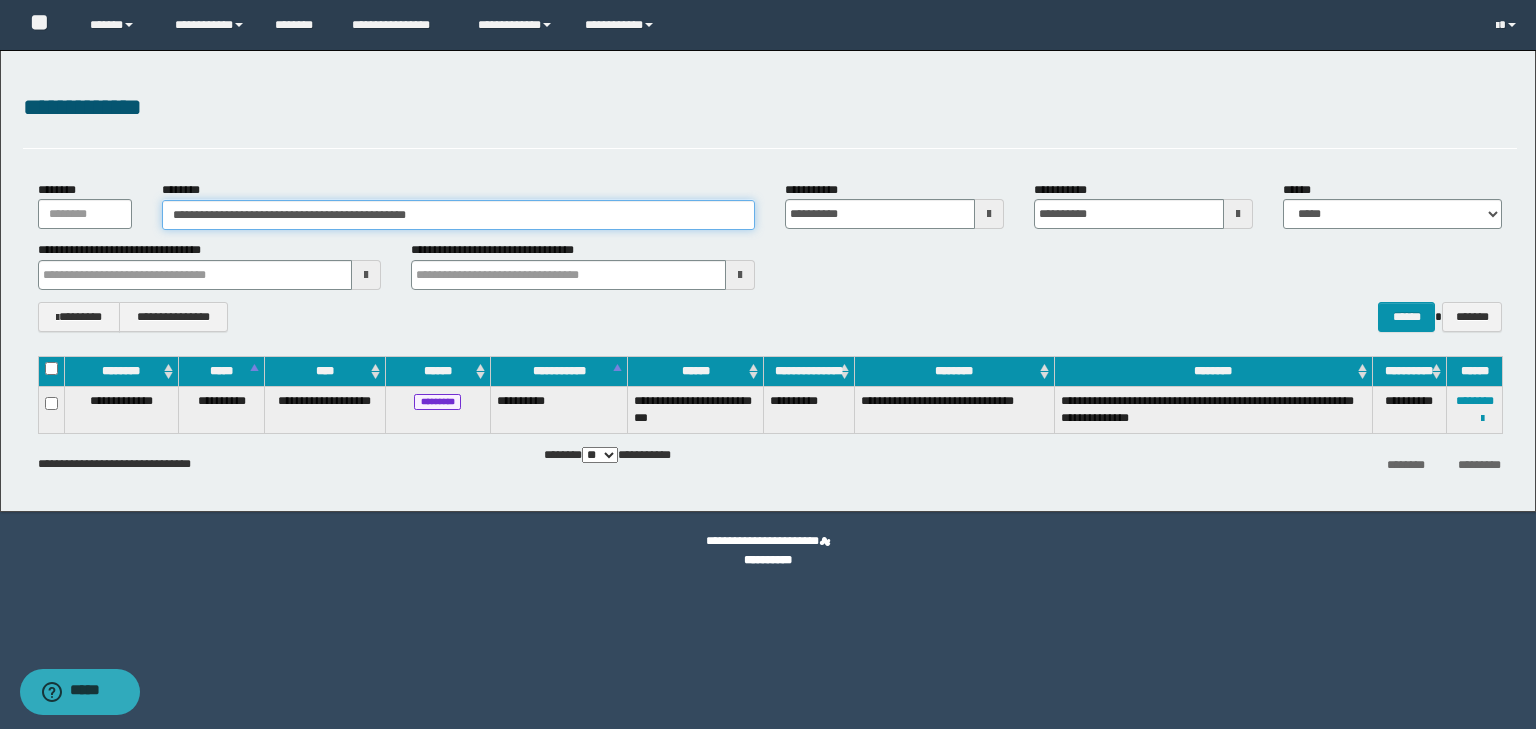 click on "**********" at bounding box center (458, 215) 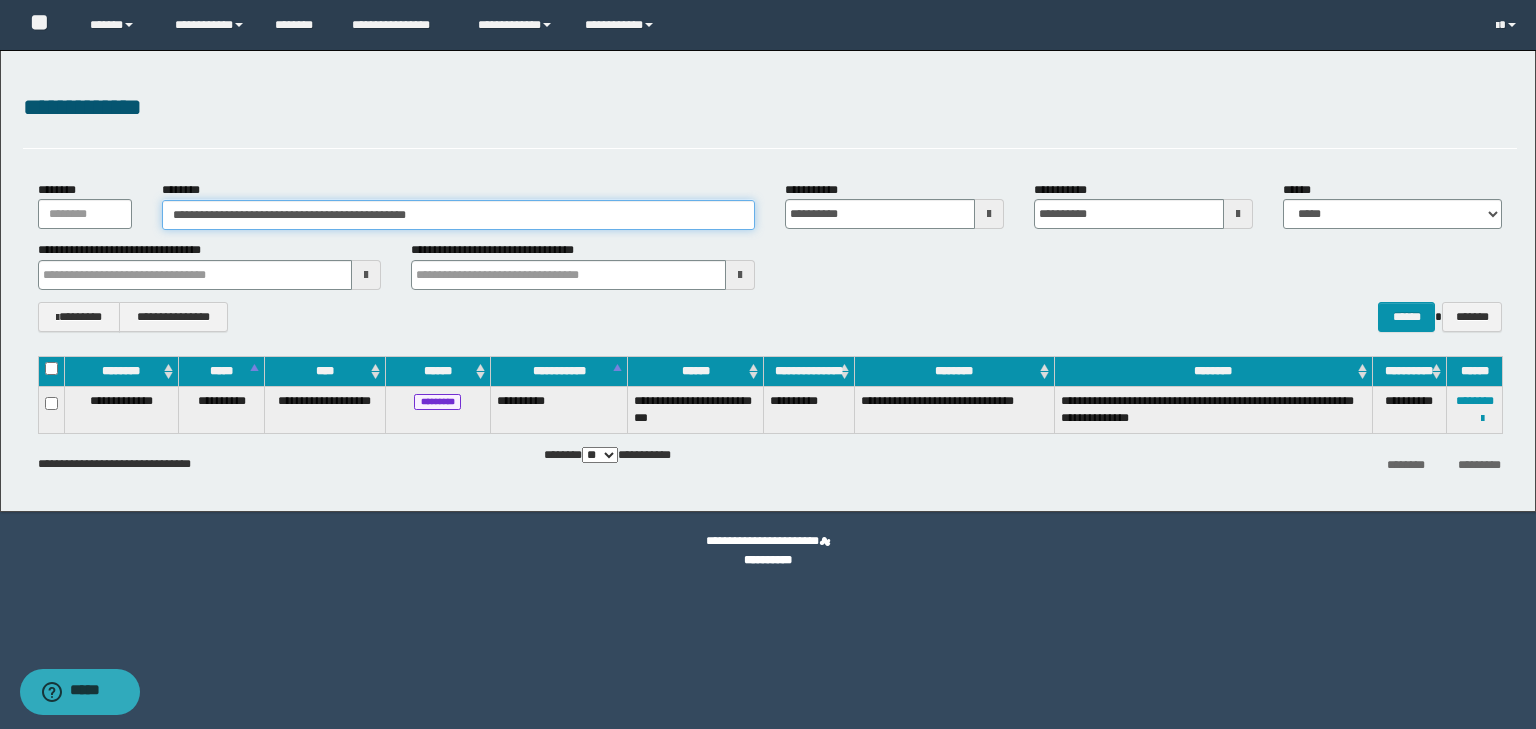 paste on "**********" 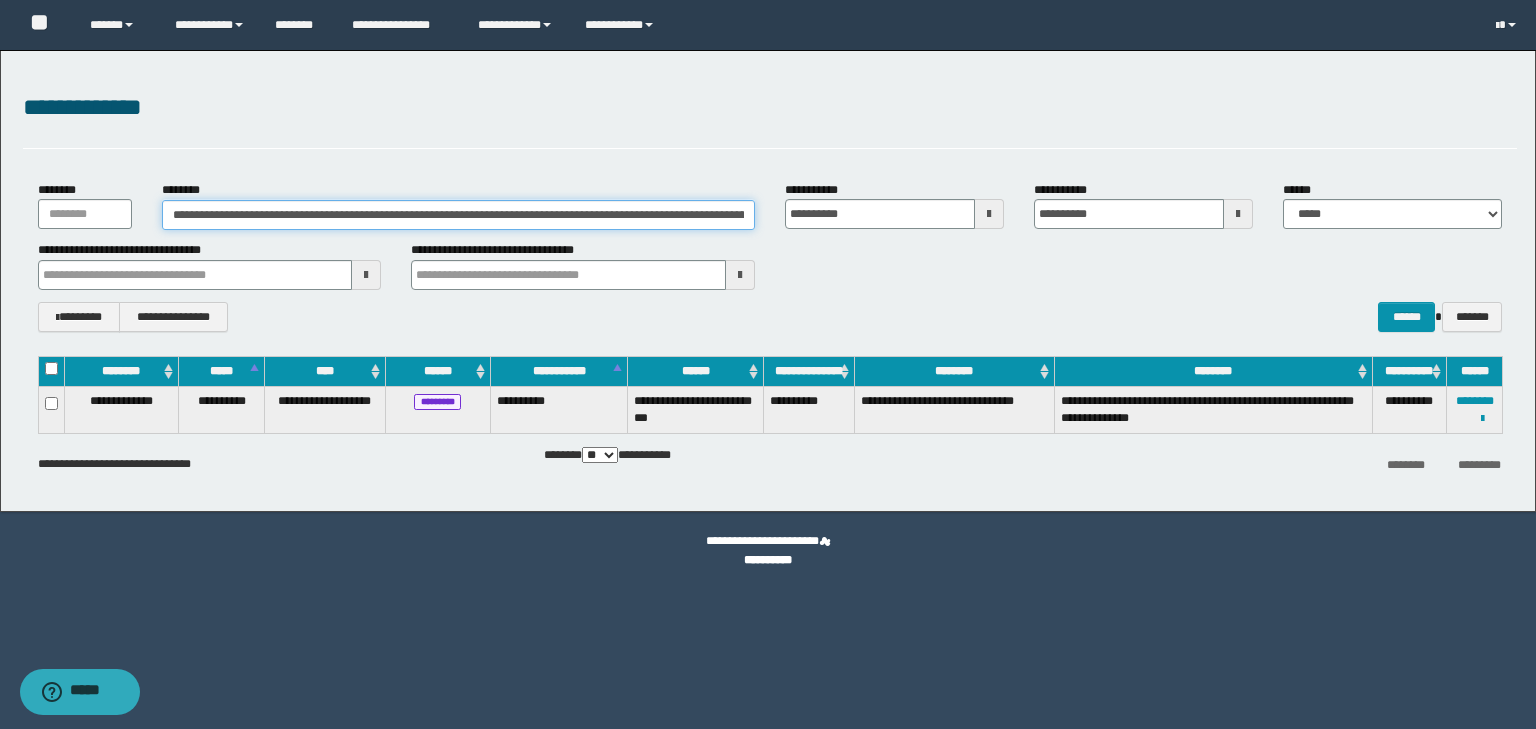 scroll, scrollTop: 0, scrollLeft: 227, axis: horizontal 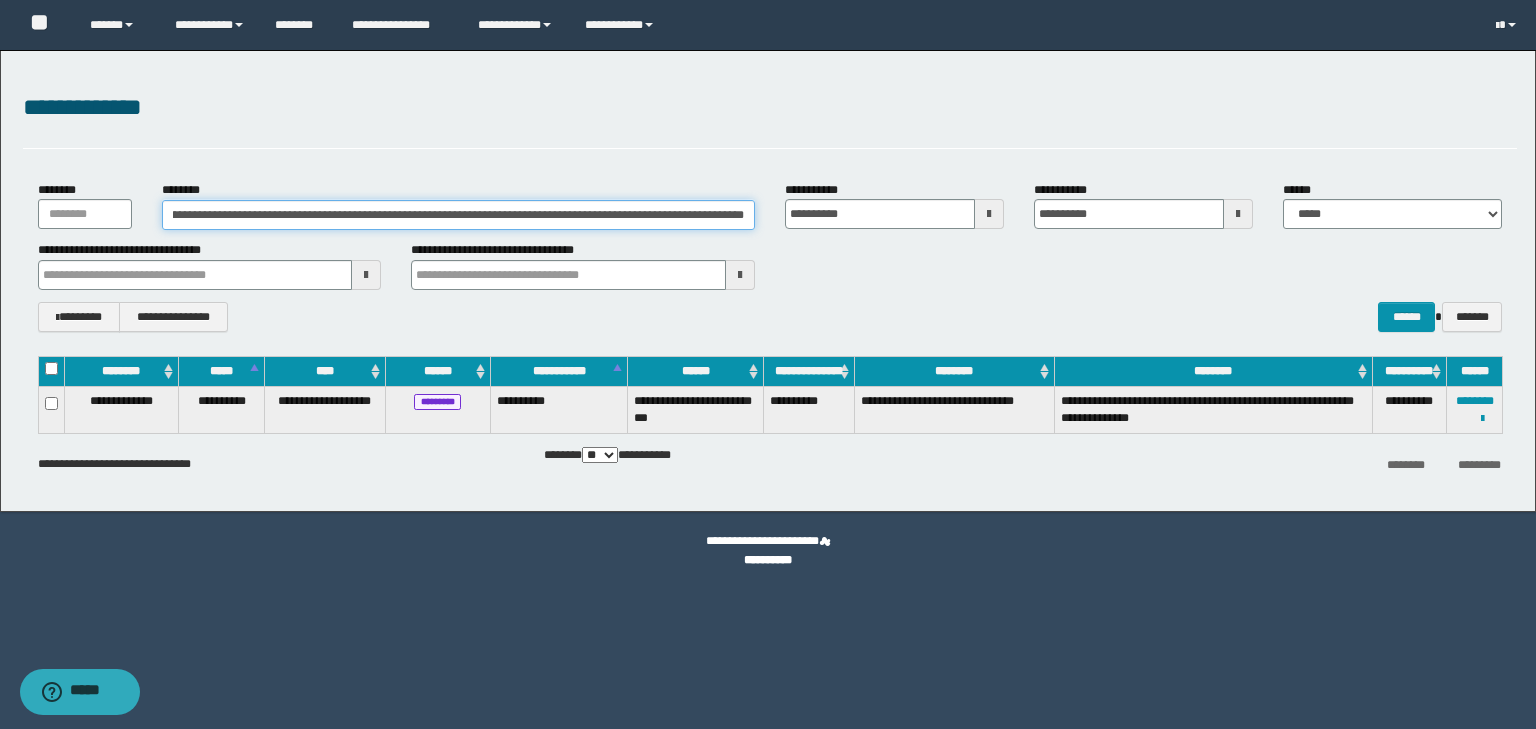 type on "**********" 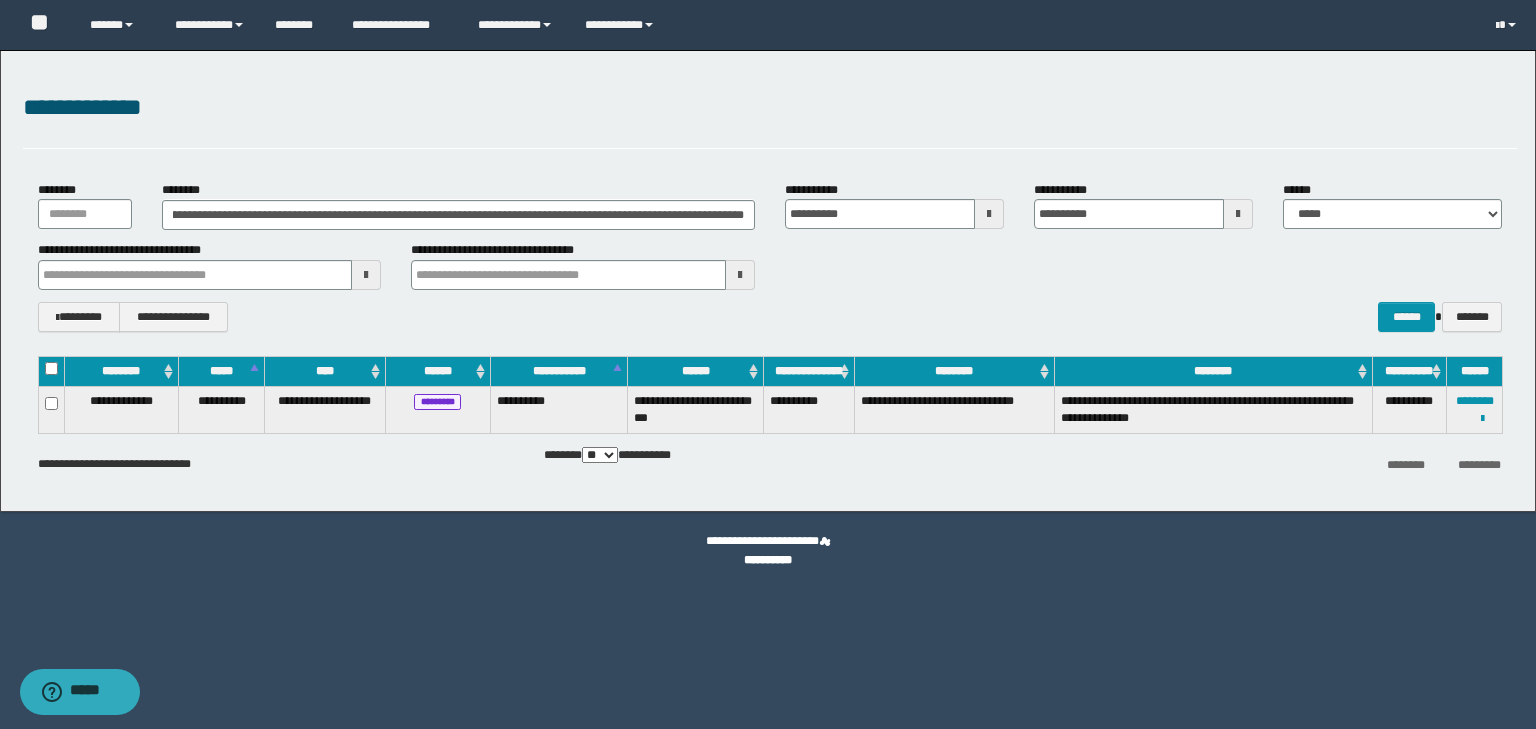 scroll, scrollTop: 0, scrollLeft: 0, axis: both 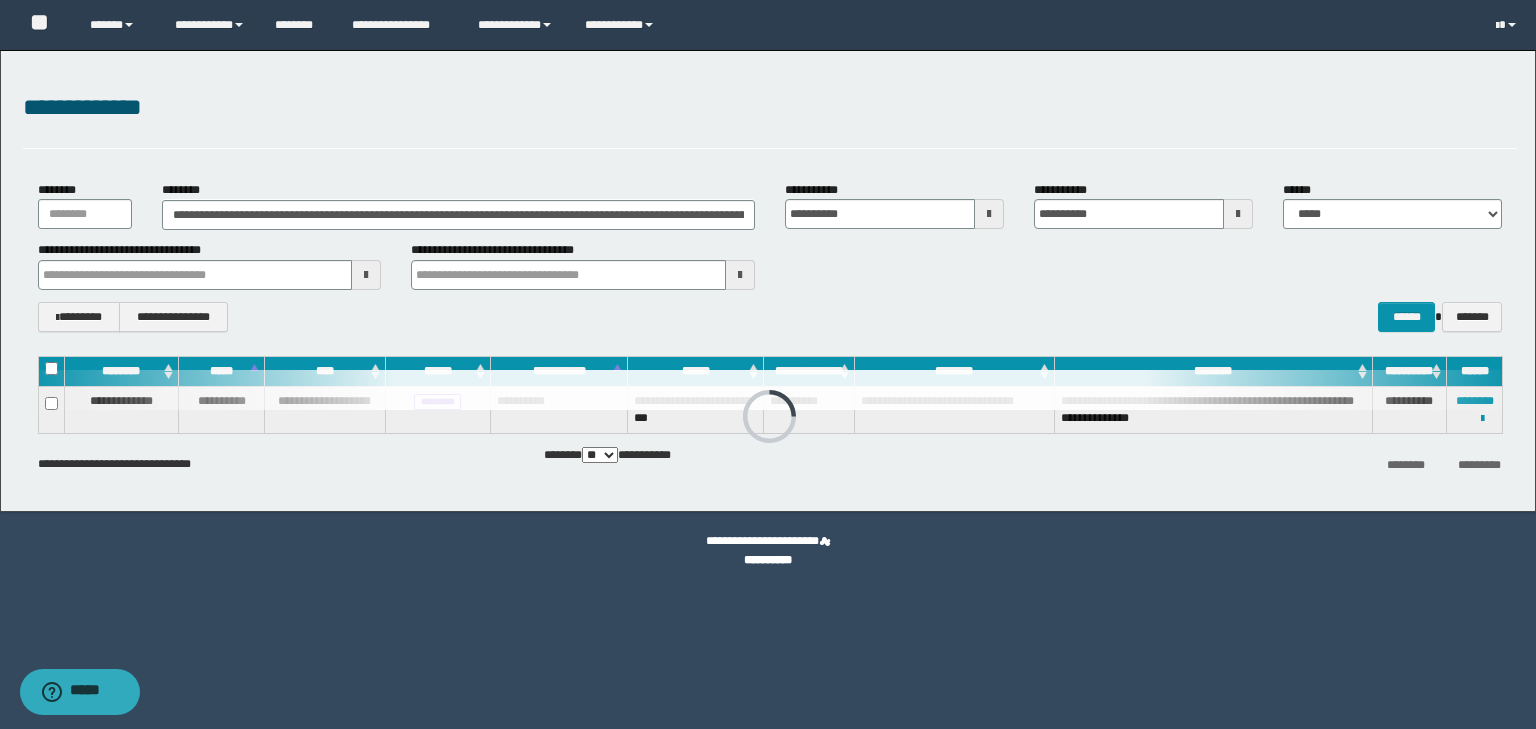 click on "**********" at bounding box center (770, 108) 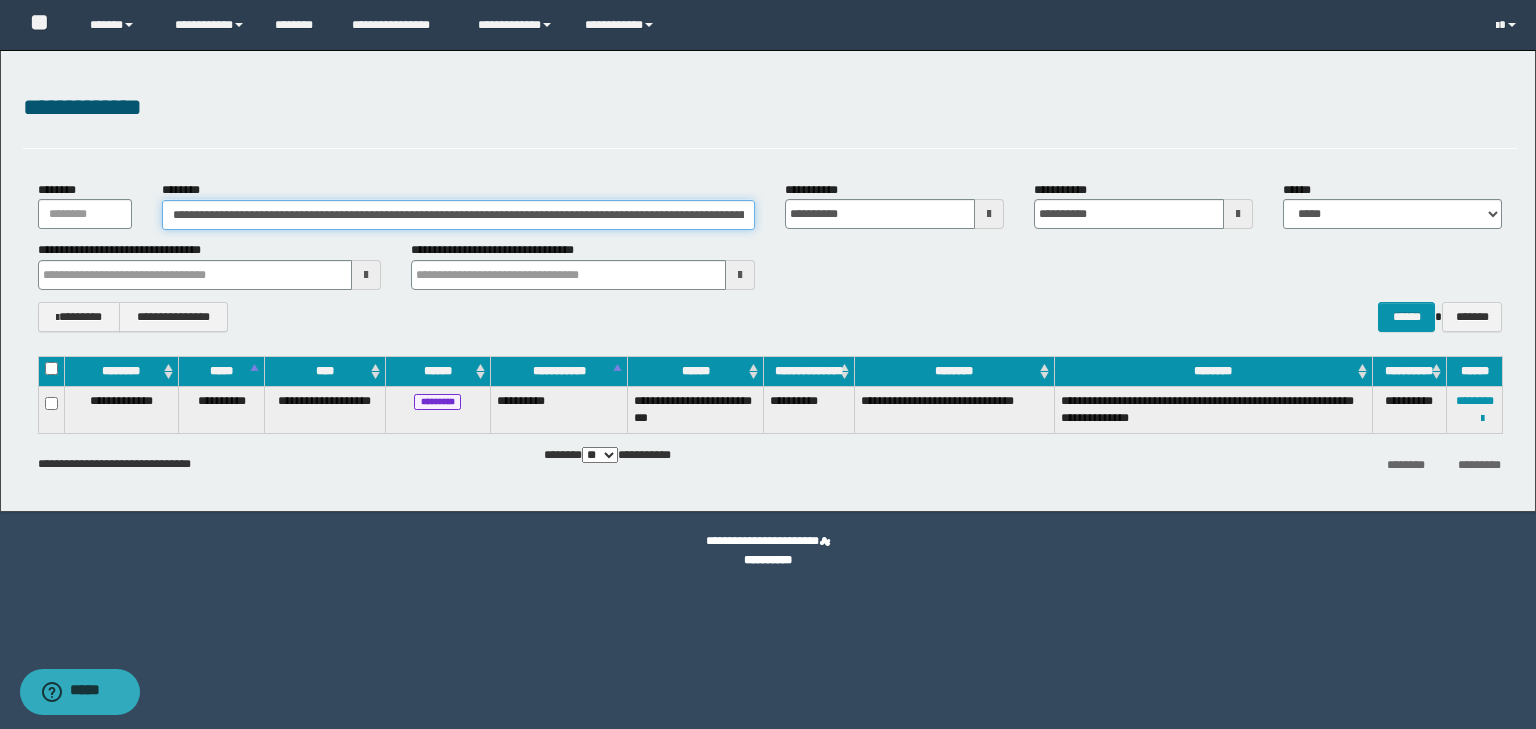 click on "**********" at bounding box center [458, 215] 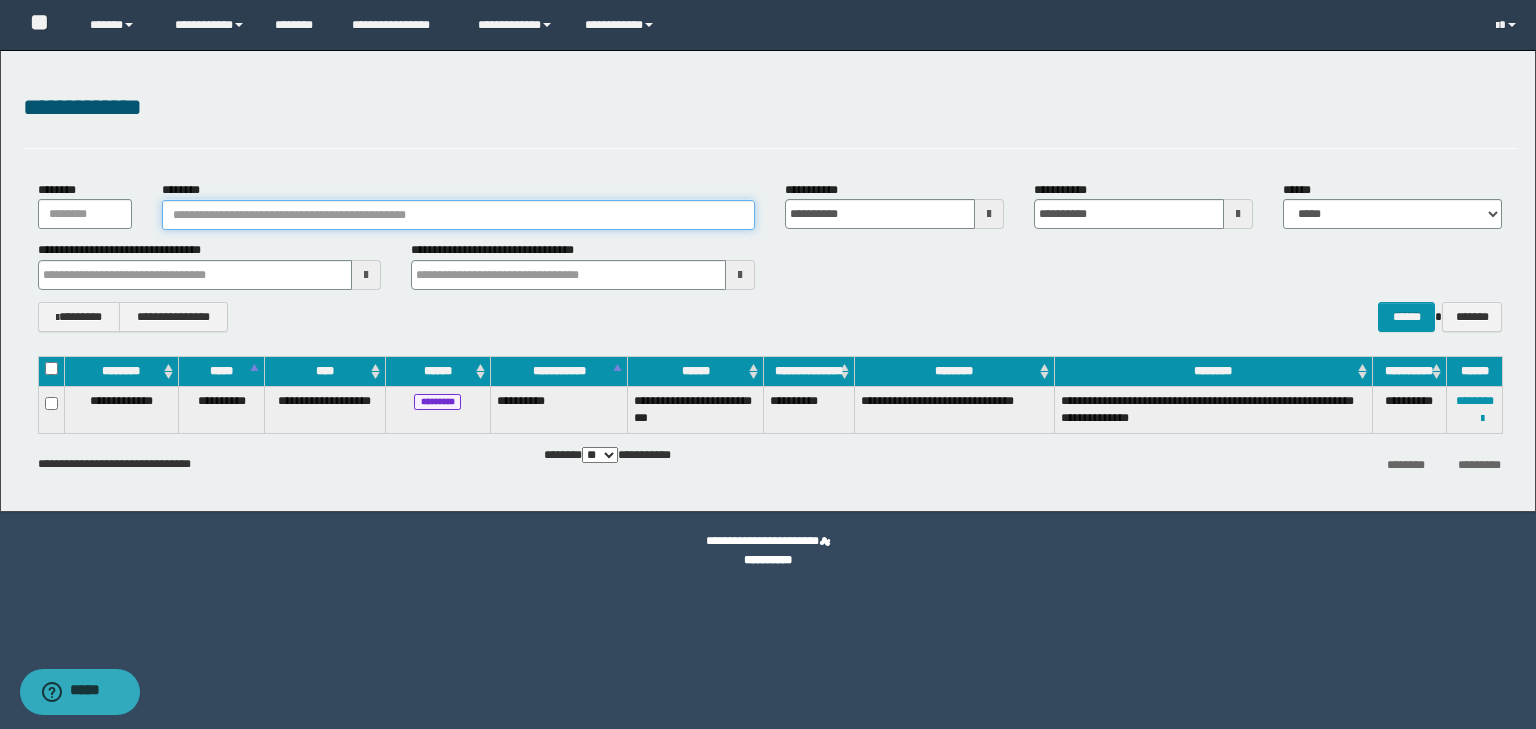 paste on "********" 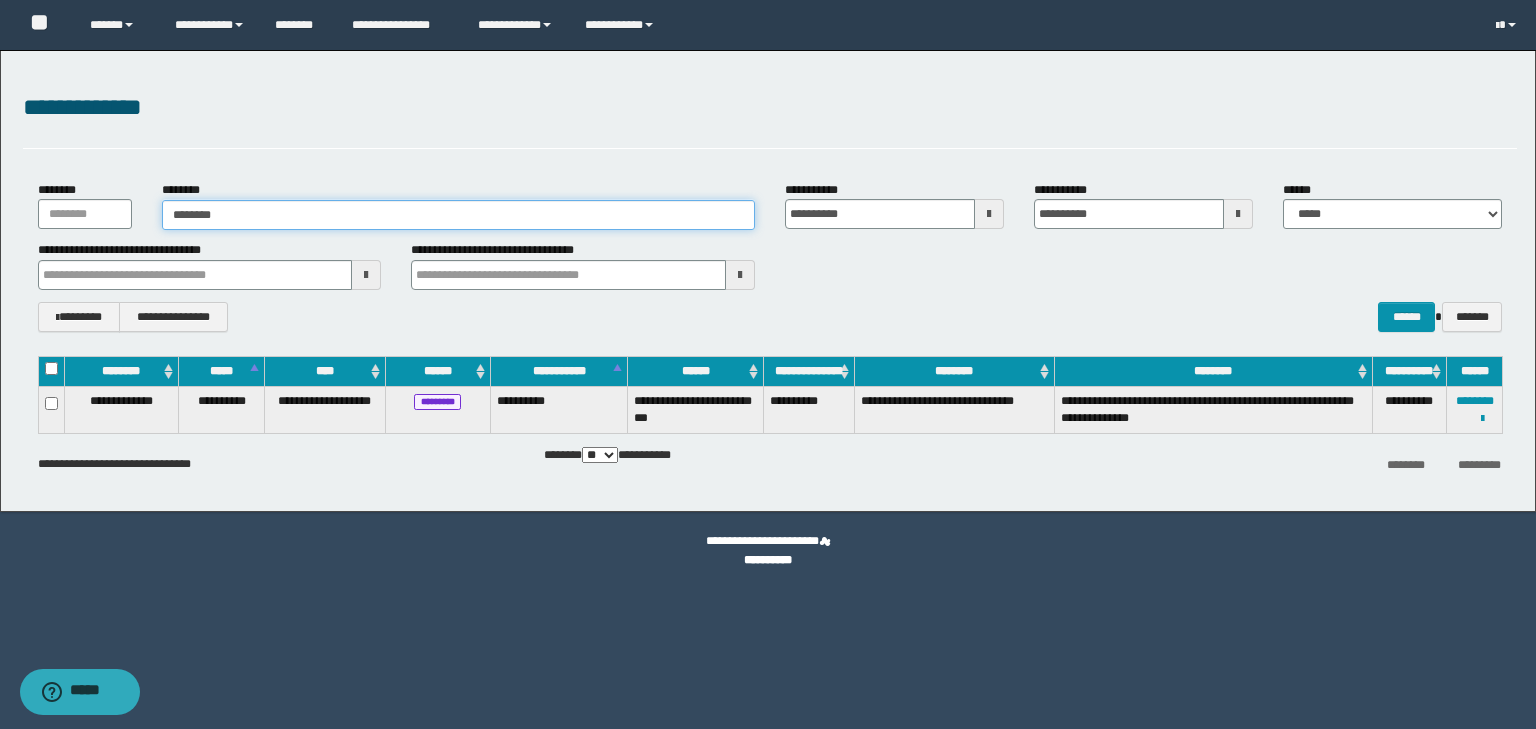 click on "********" at bounding box center [458, 215] 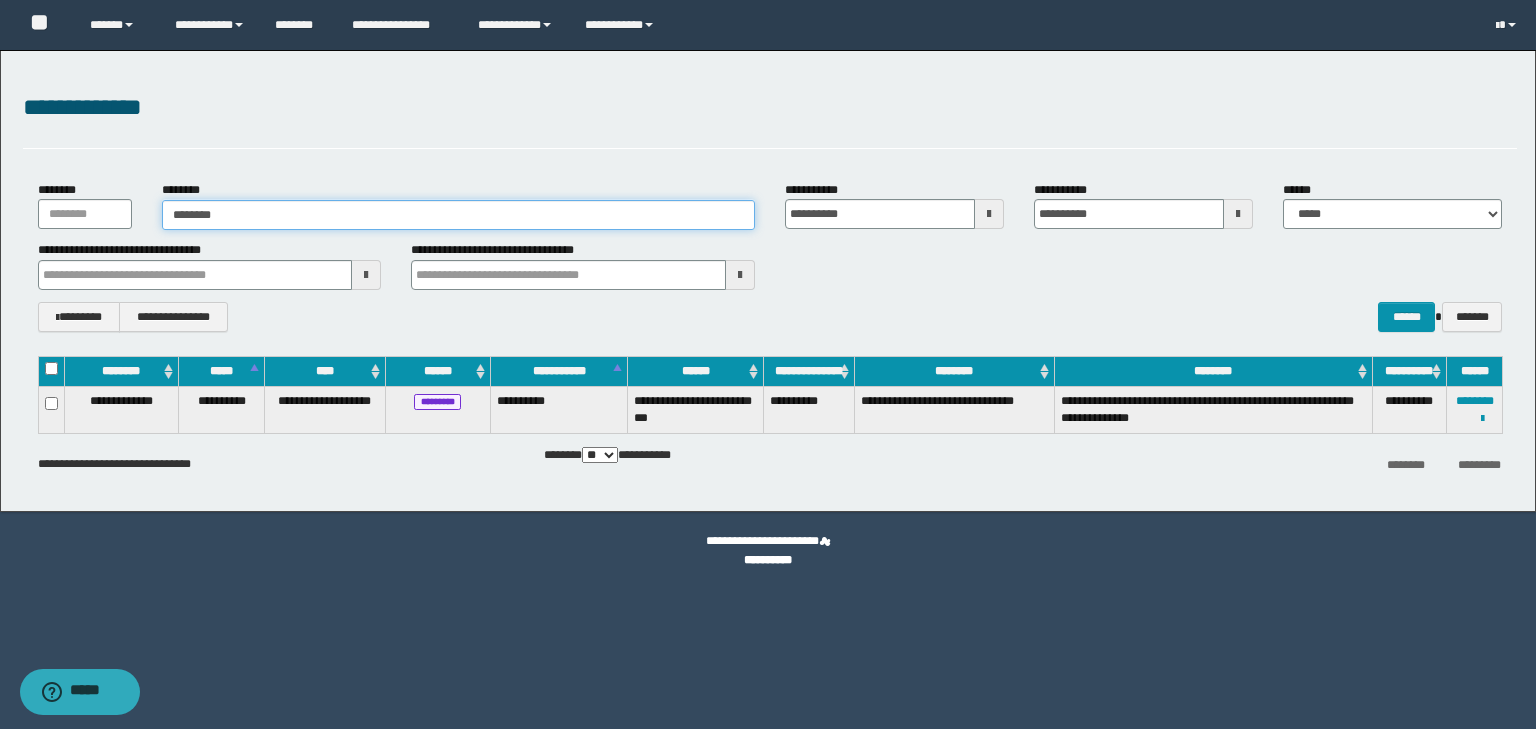 click on "********" at bounding box center [458, 215] 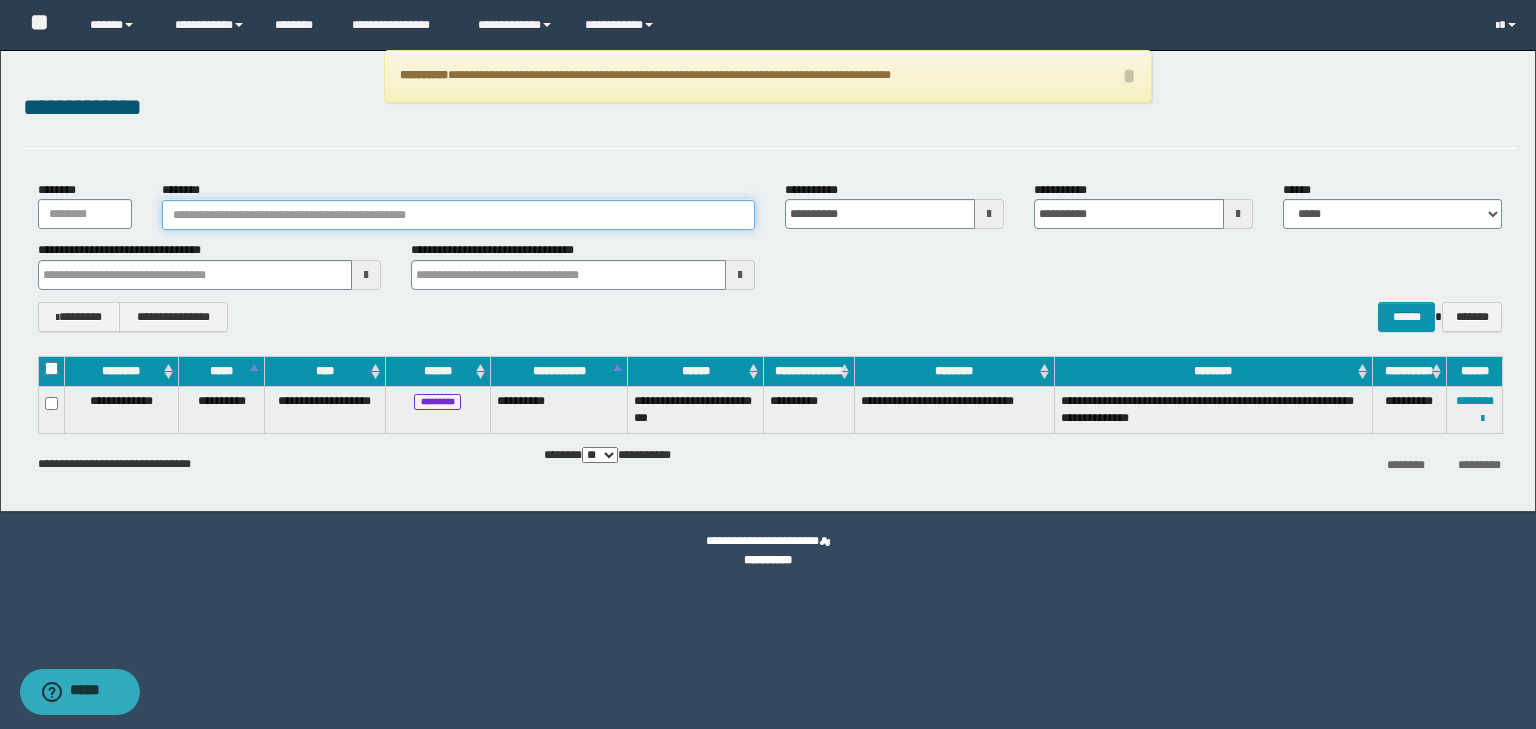 click on "********" at bounding box center [458, 215] 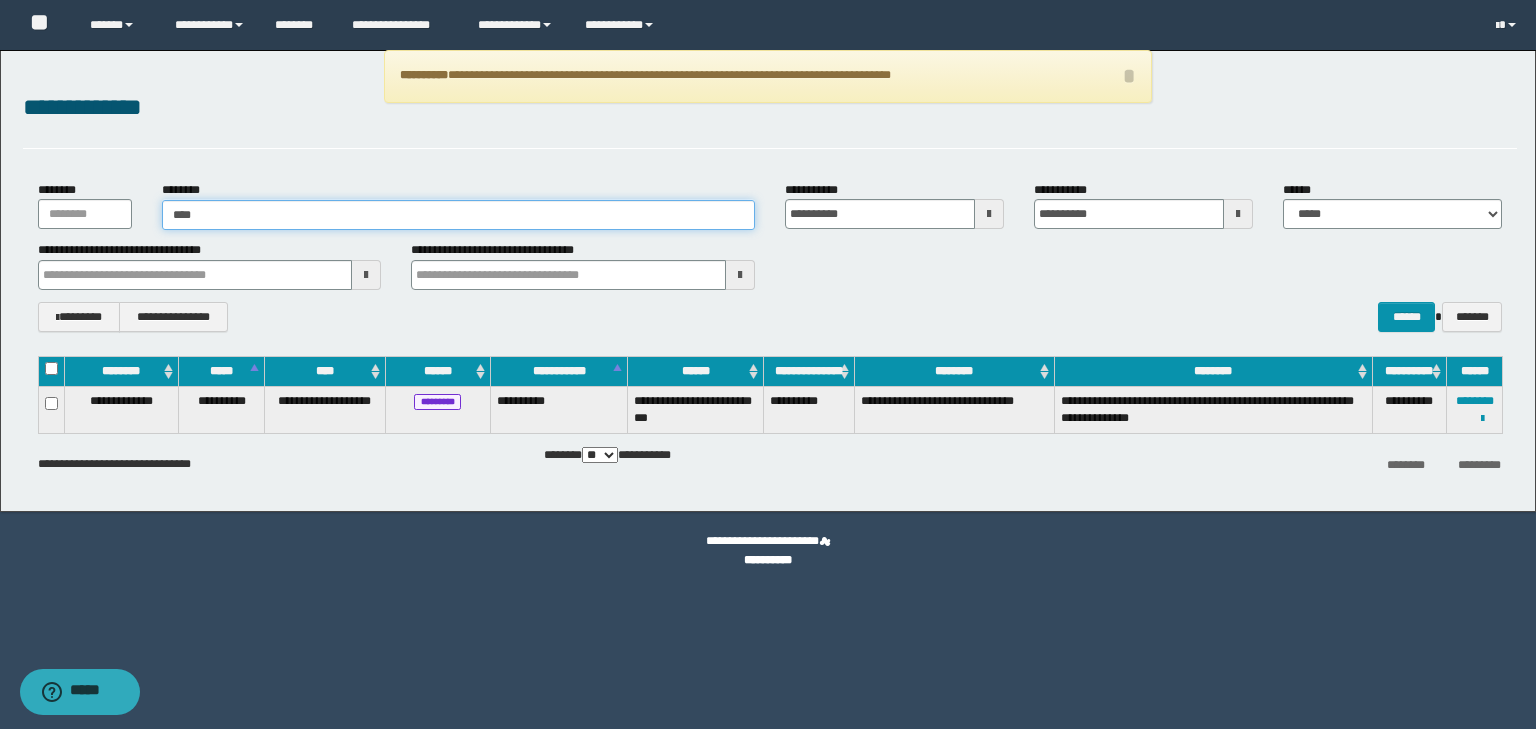 type on "****" 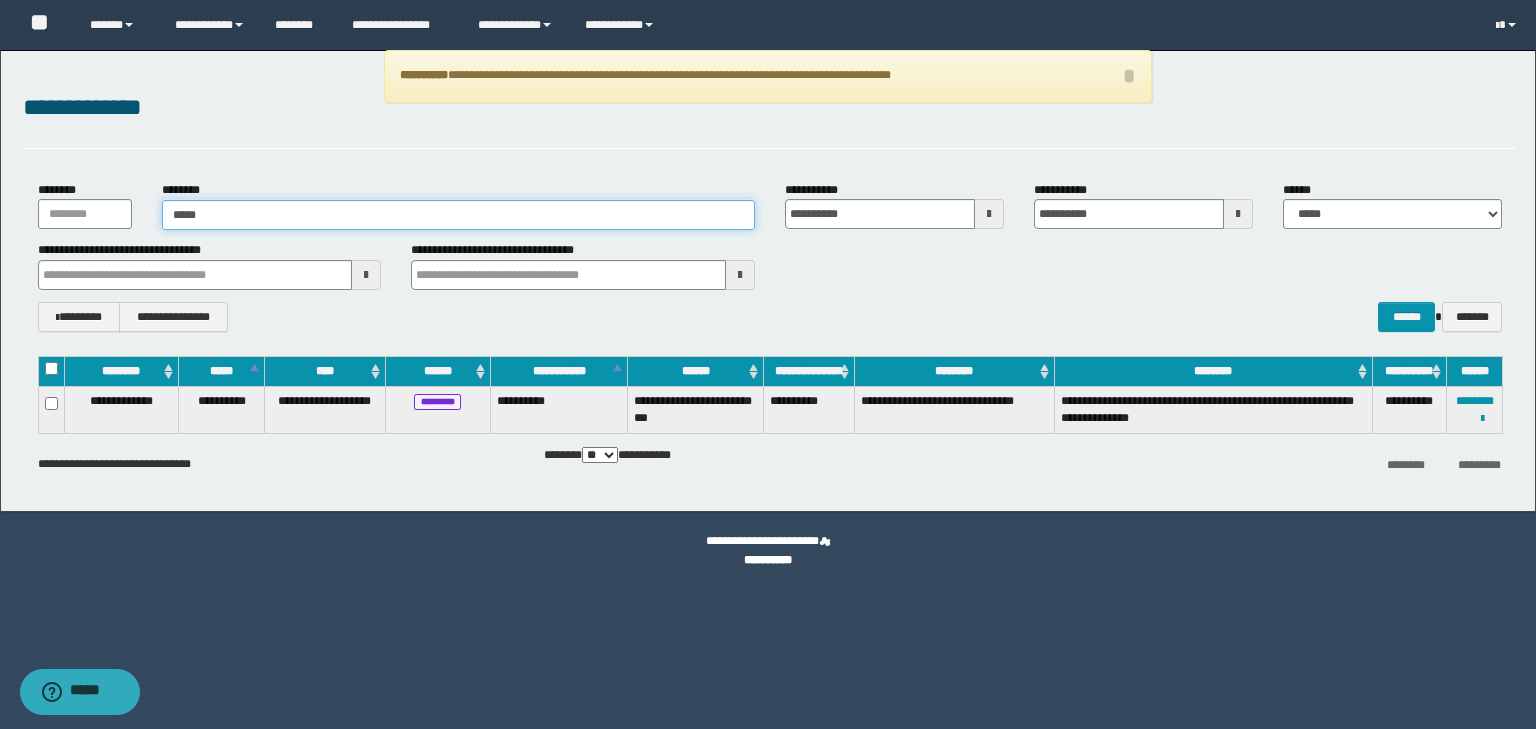 type on "****" 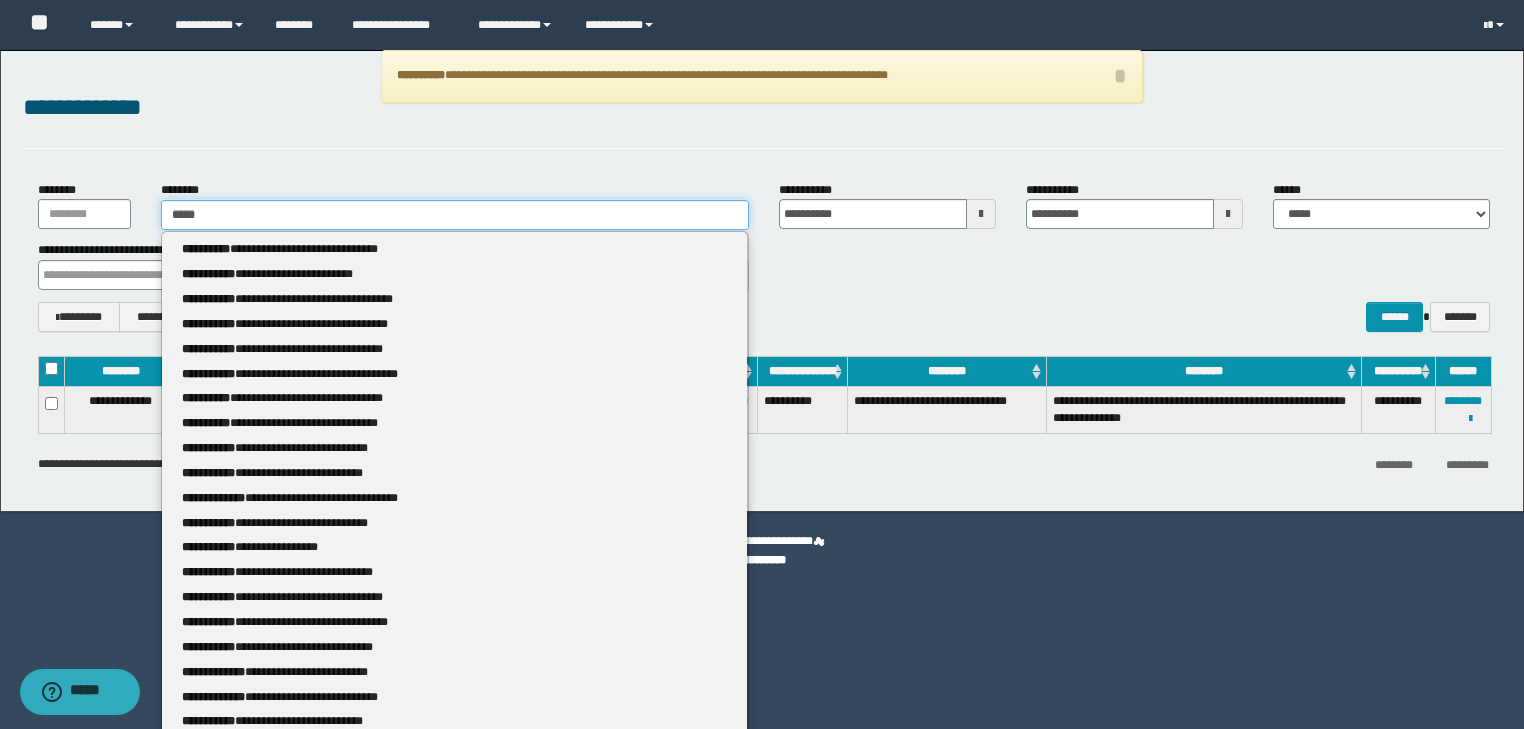 type 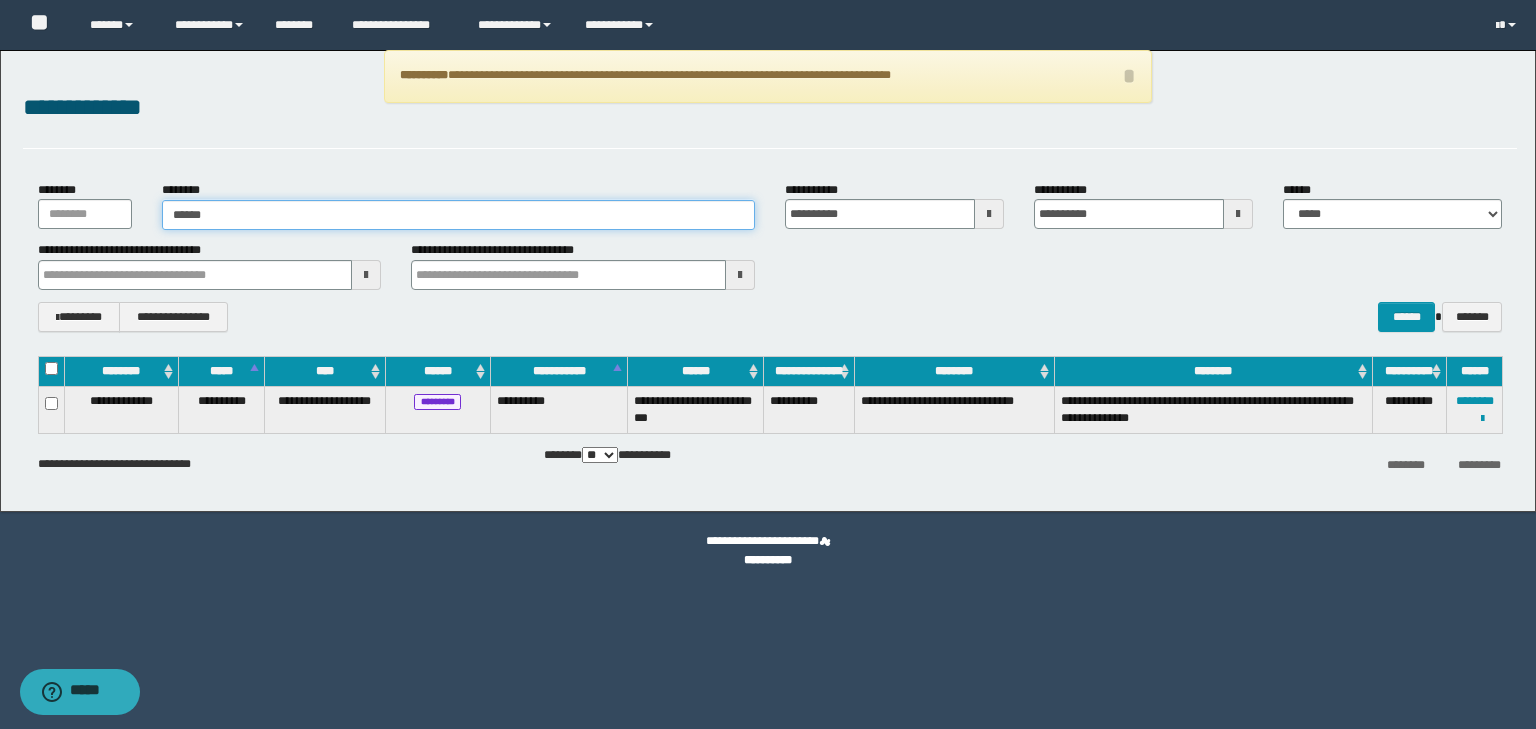 type on "****" 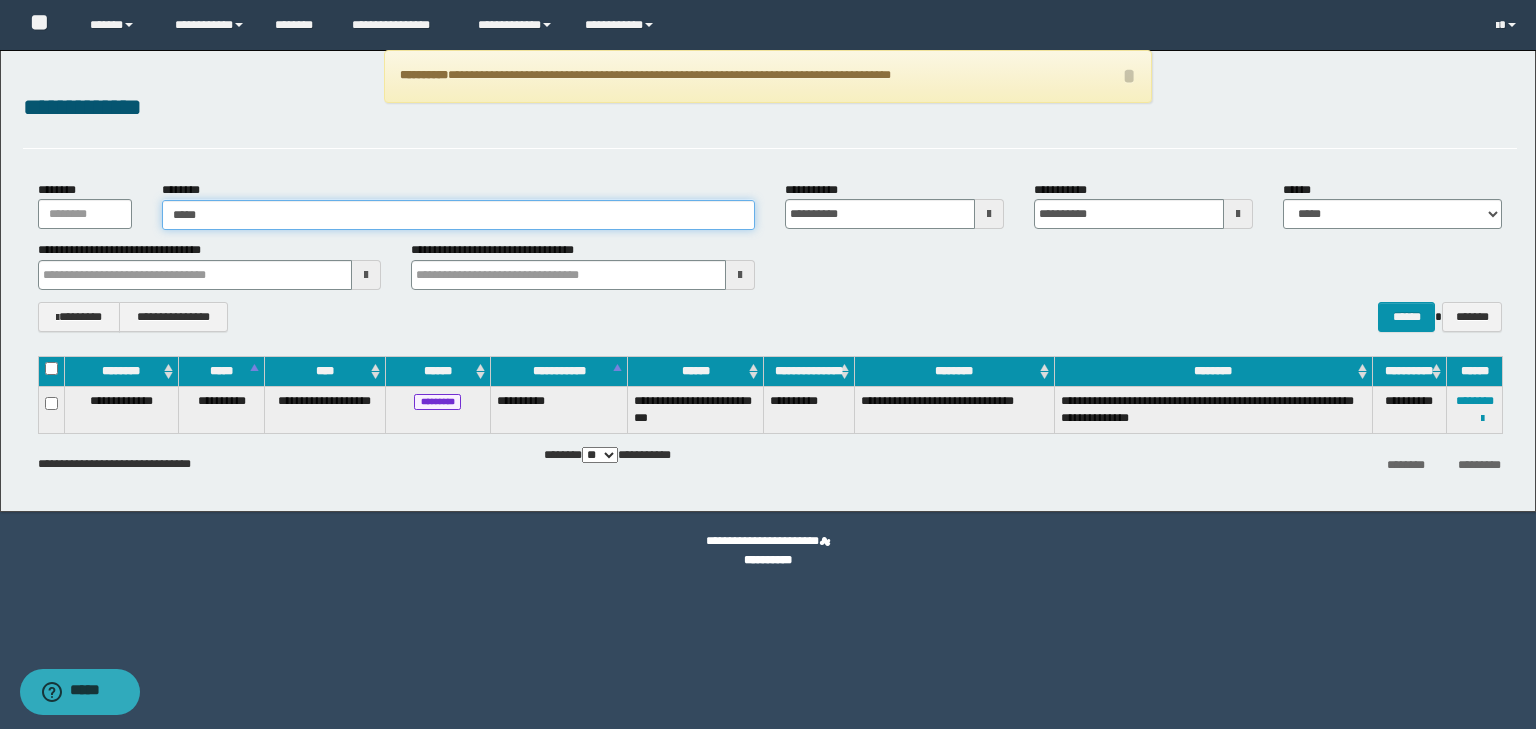 type on "****" 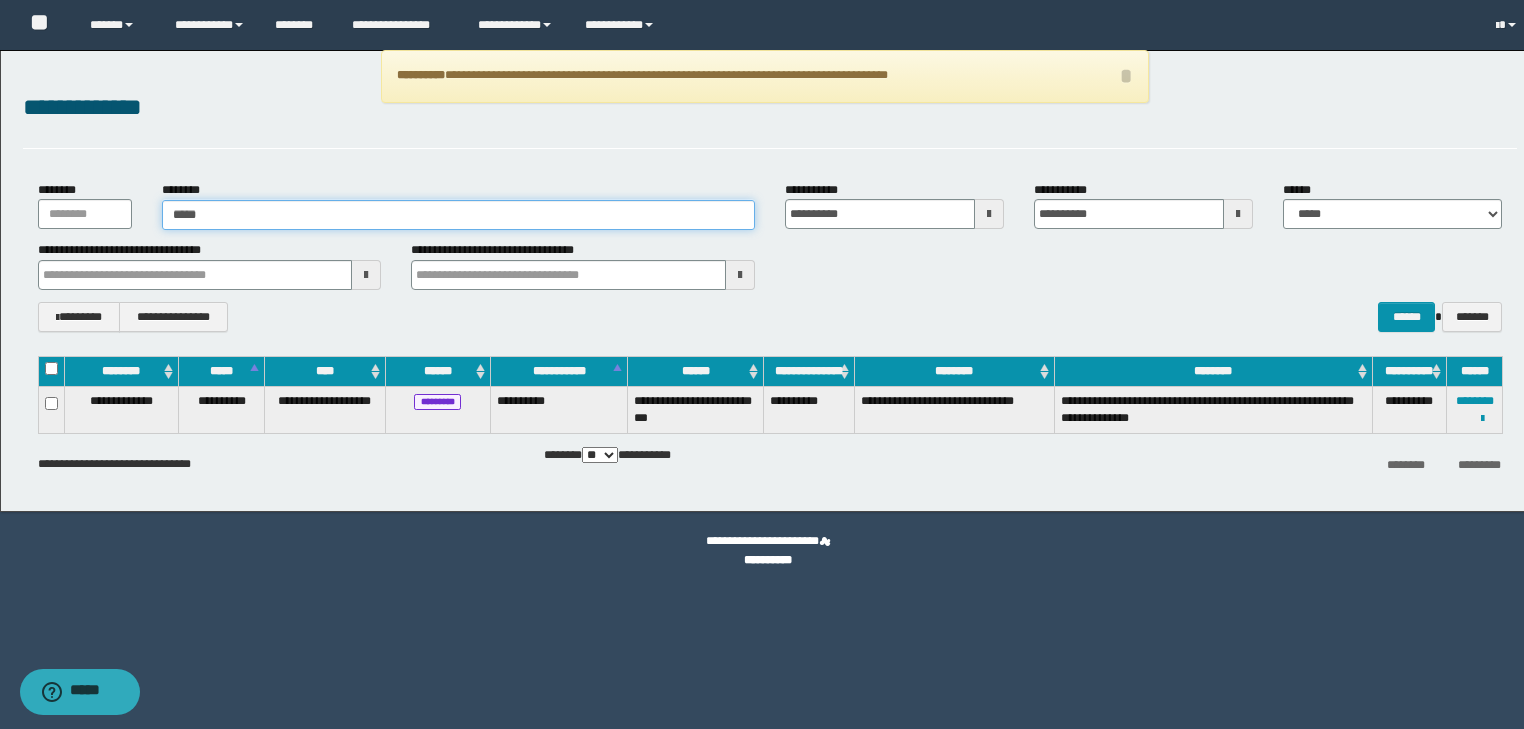type 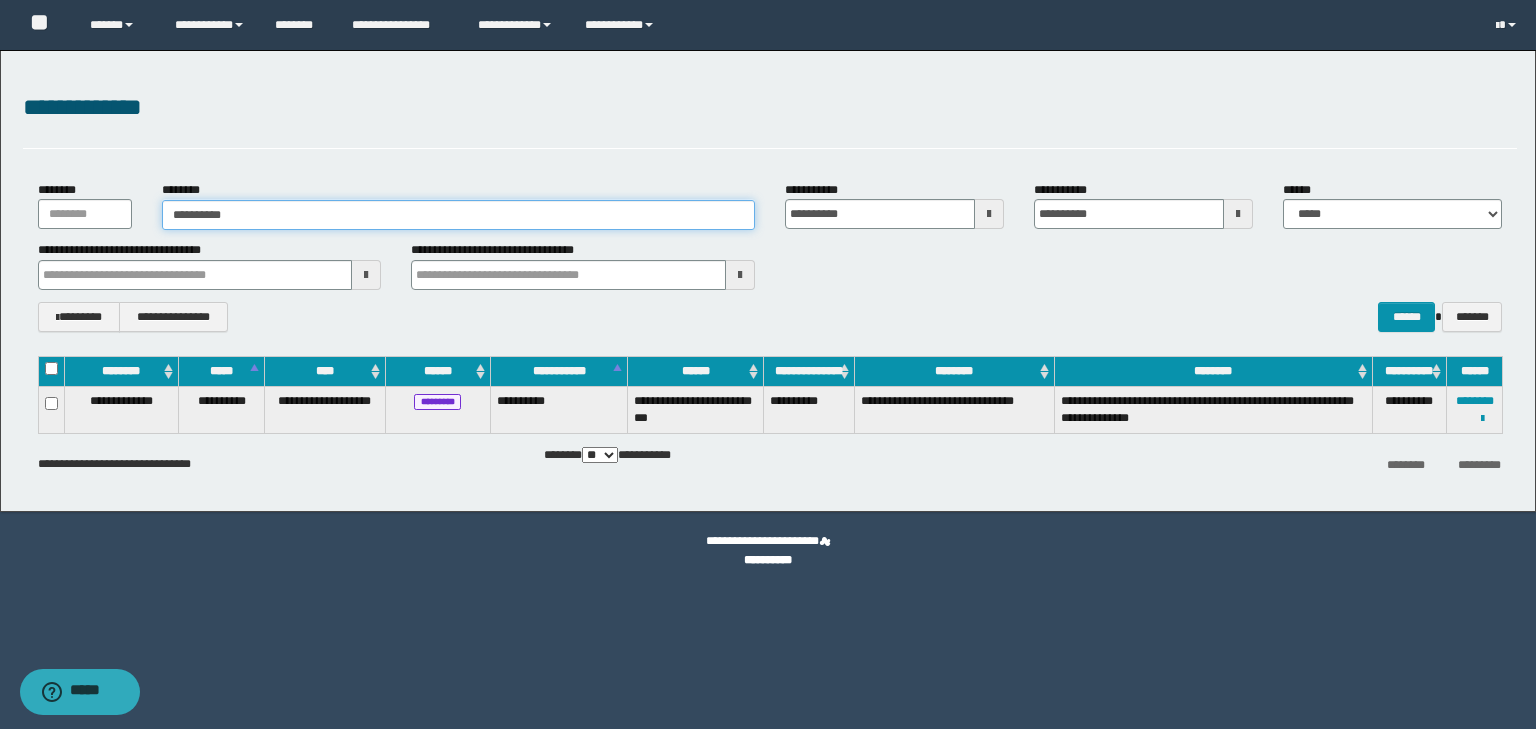 type on "**********" 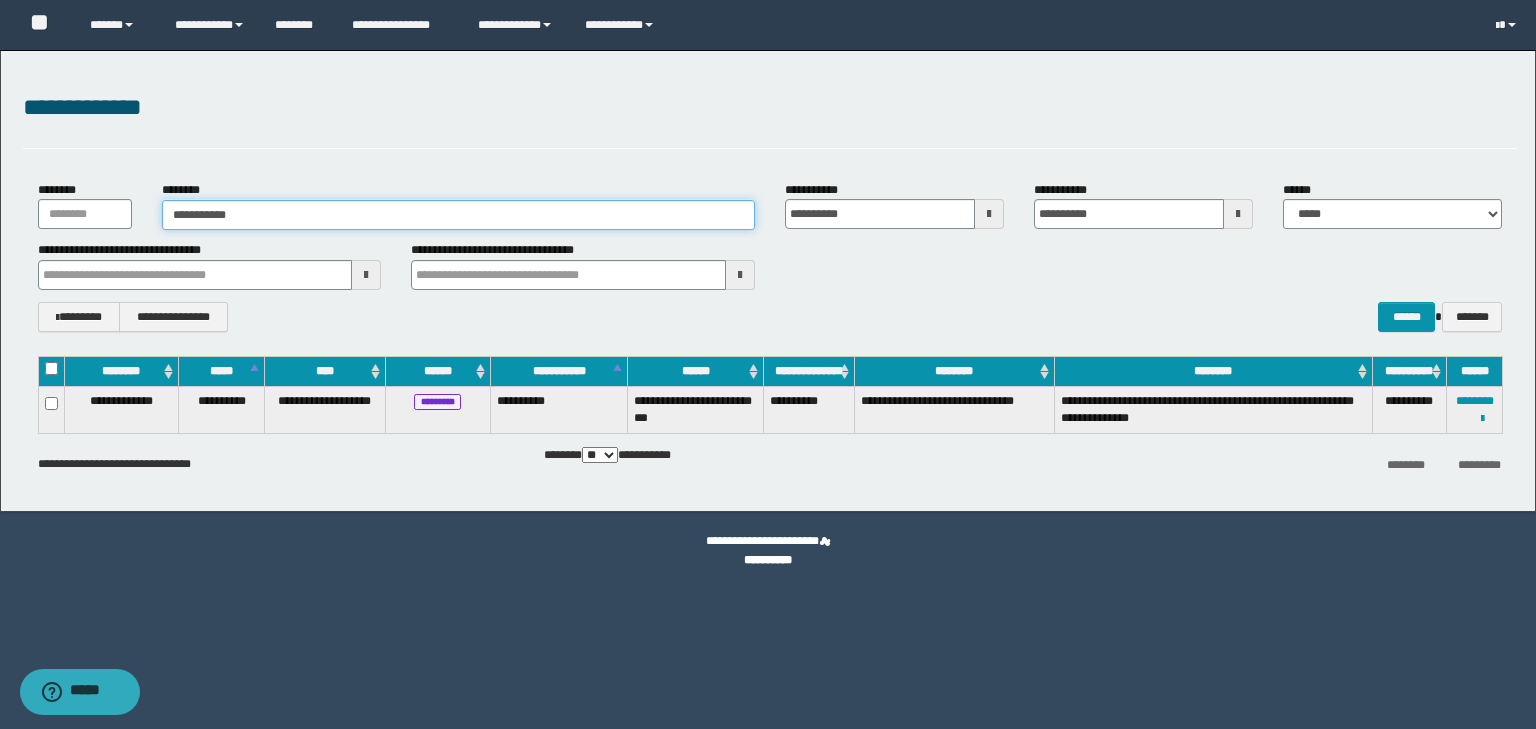 type on "**********" 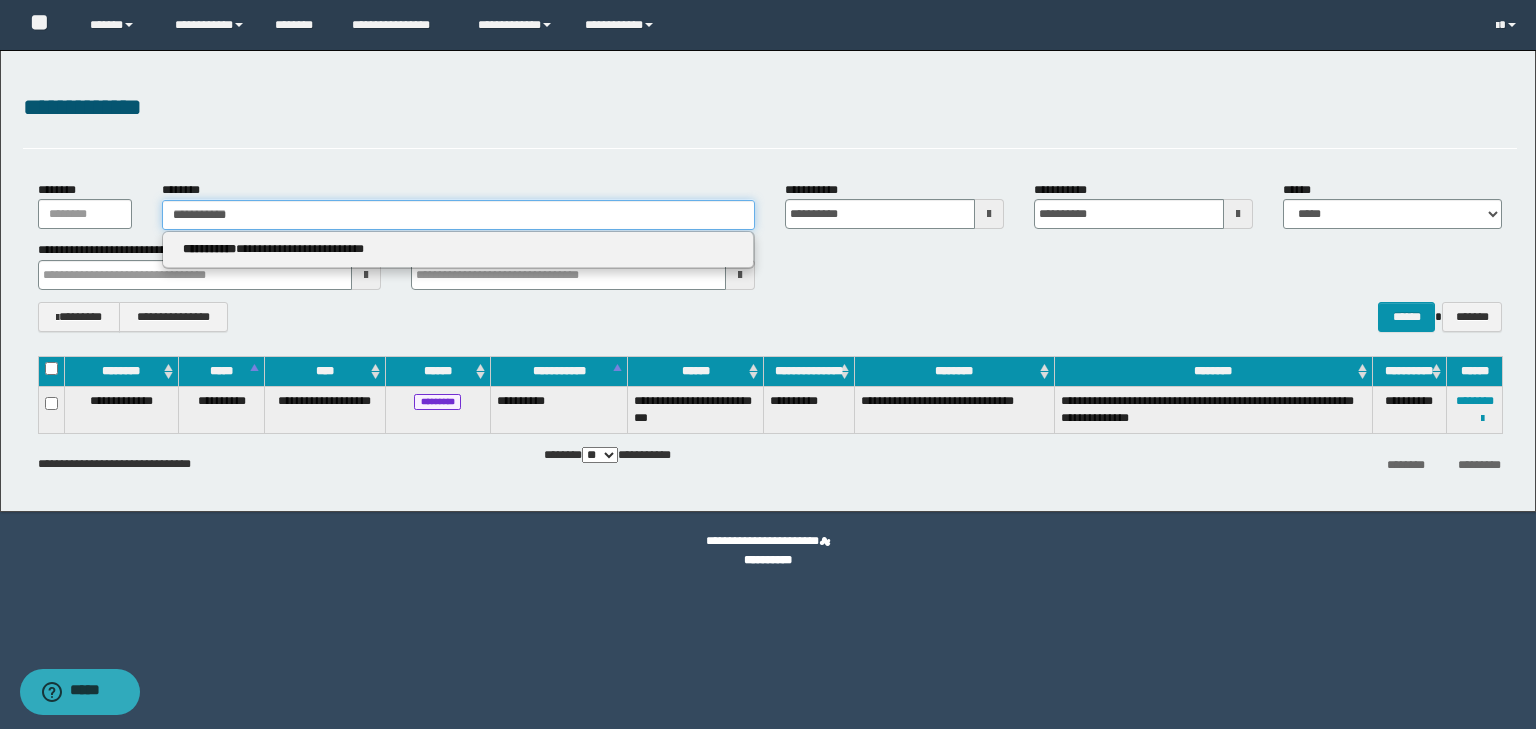type on "**********" 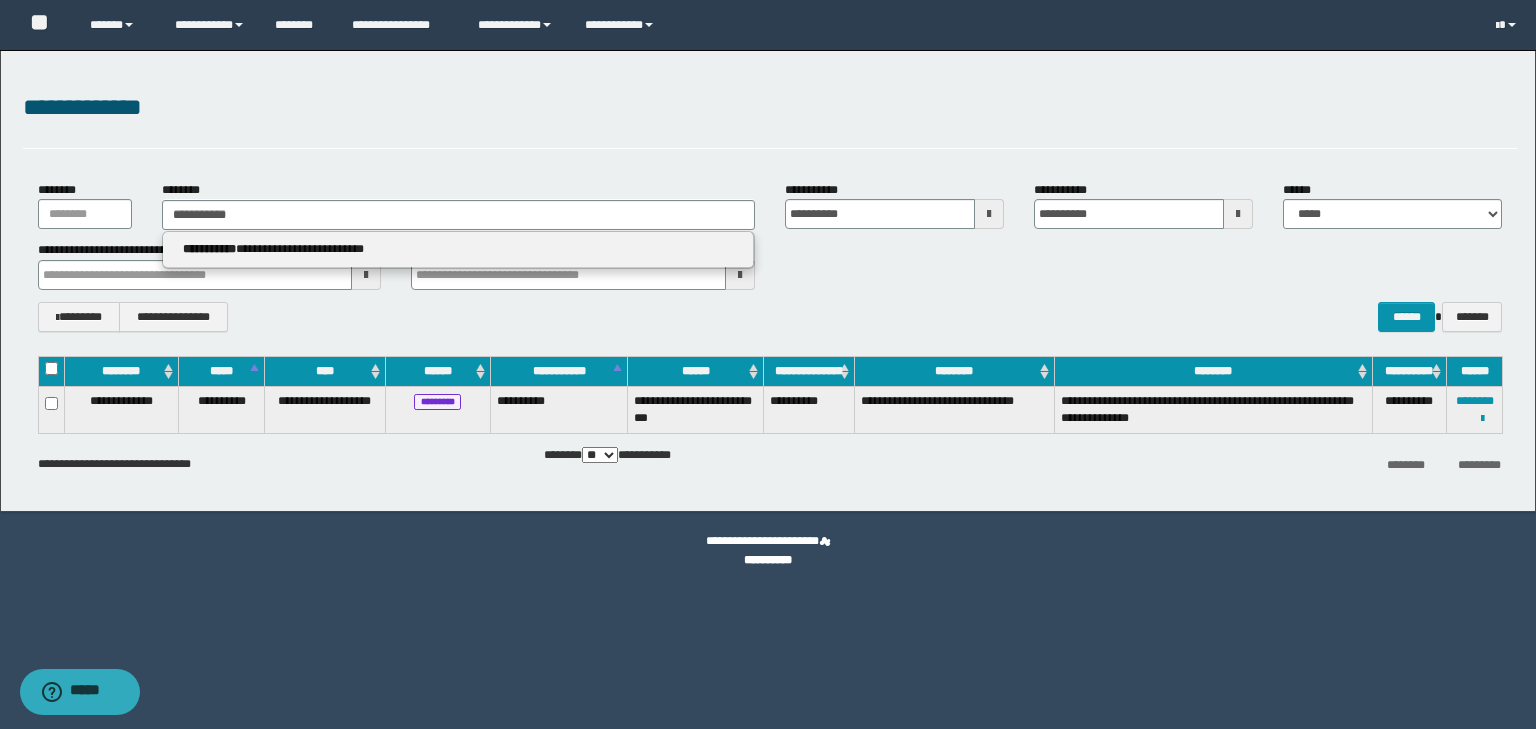 click on "**********" at bounding box center (458, 249) 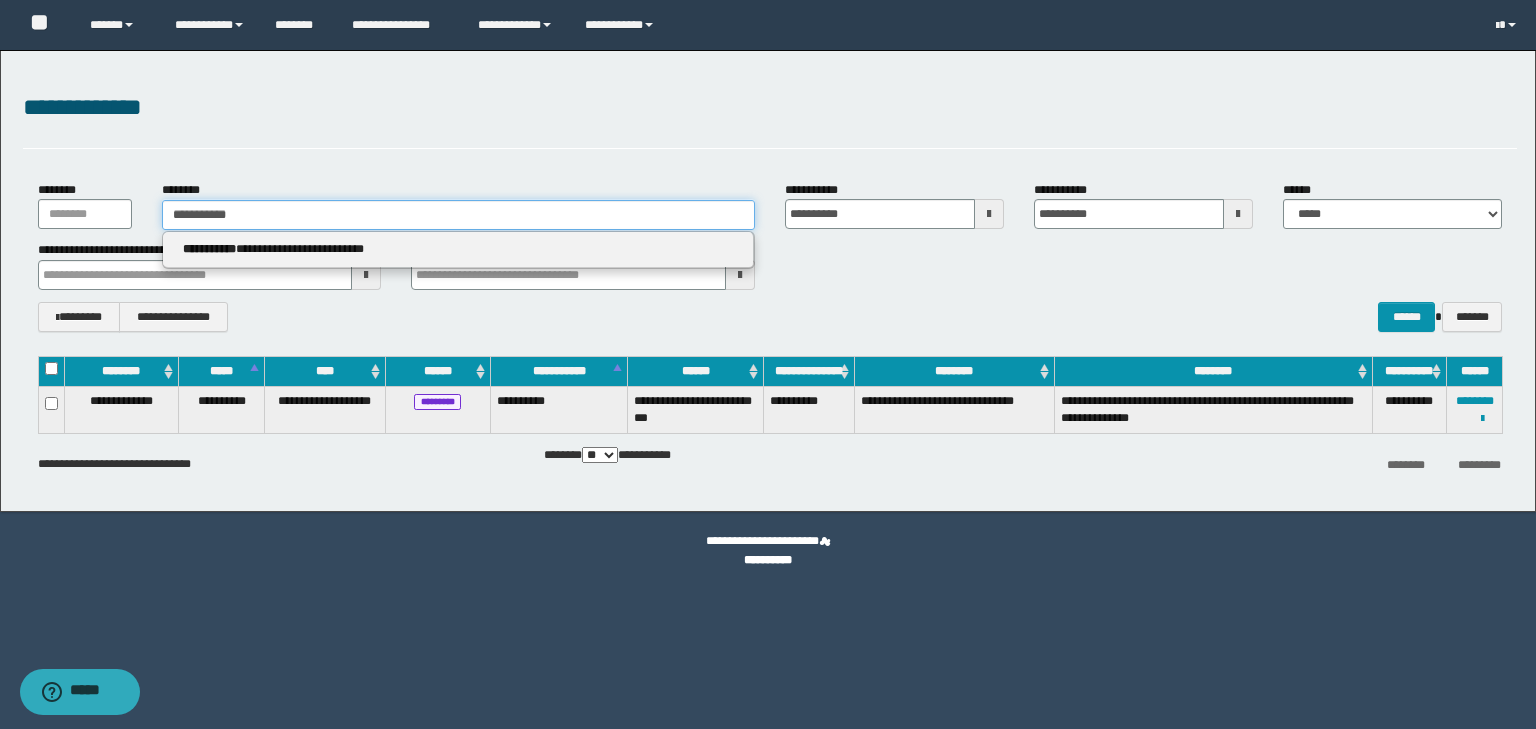 type 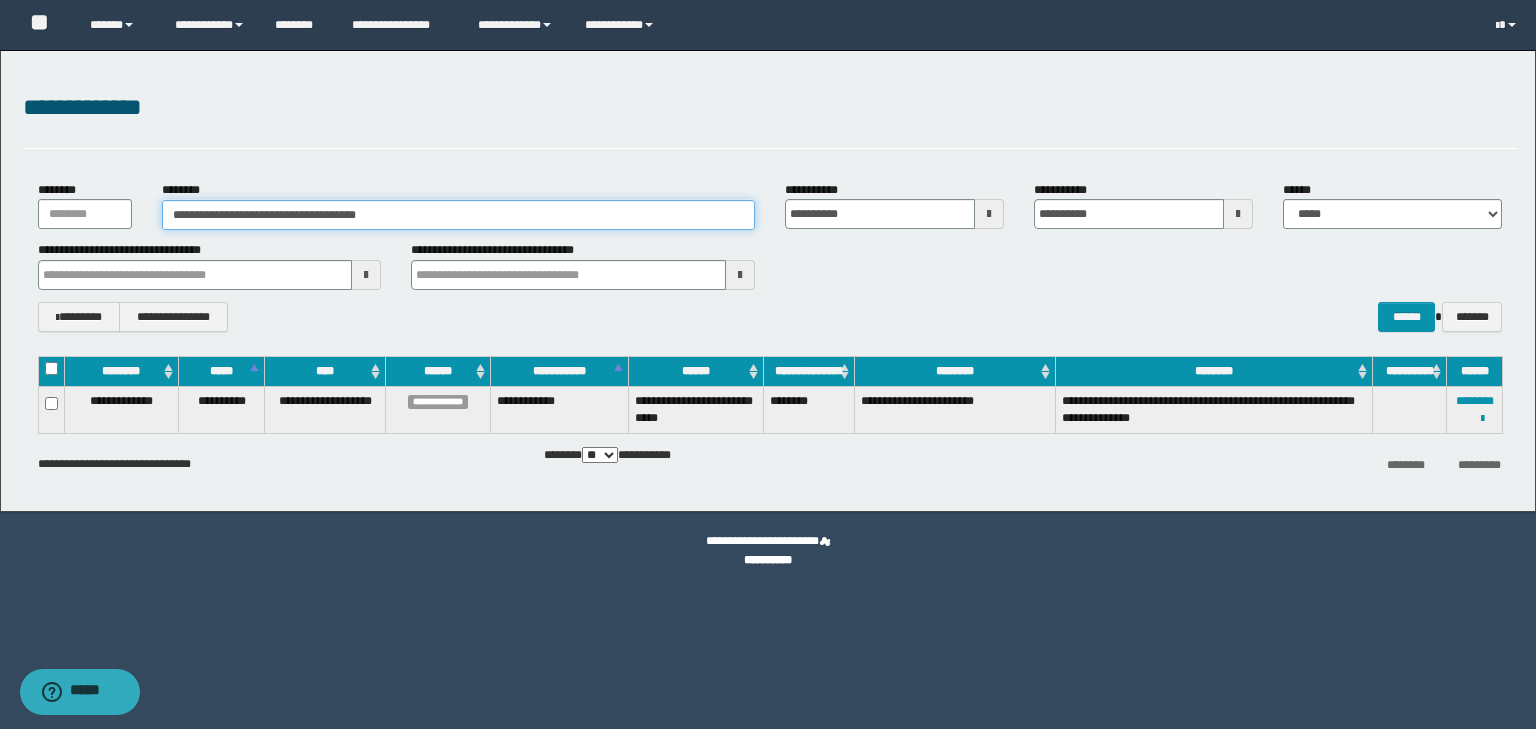 click on "**********" at bounding box center (458, 215) 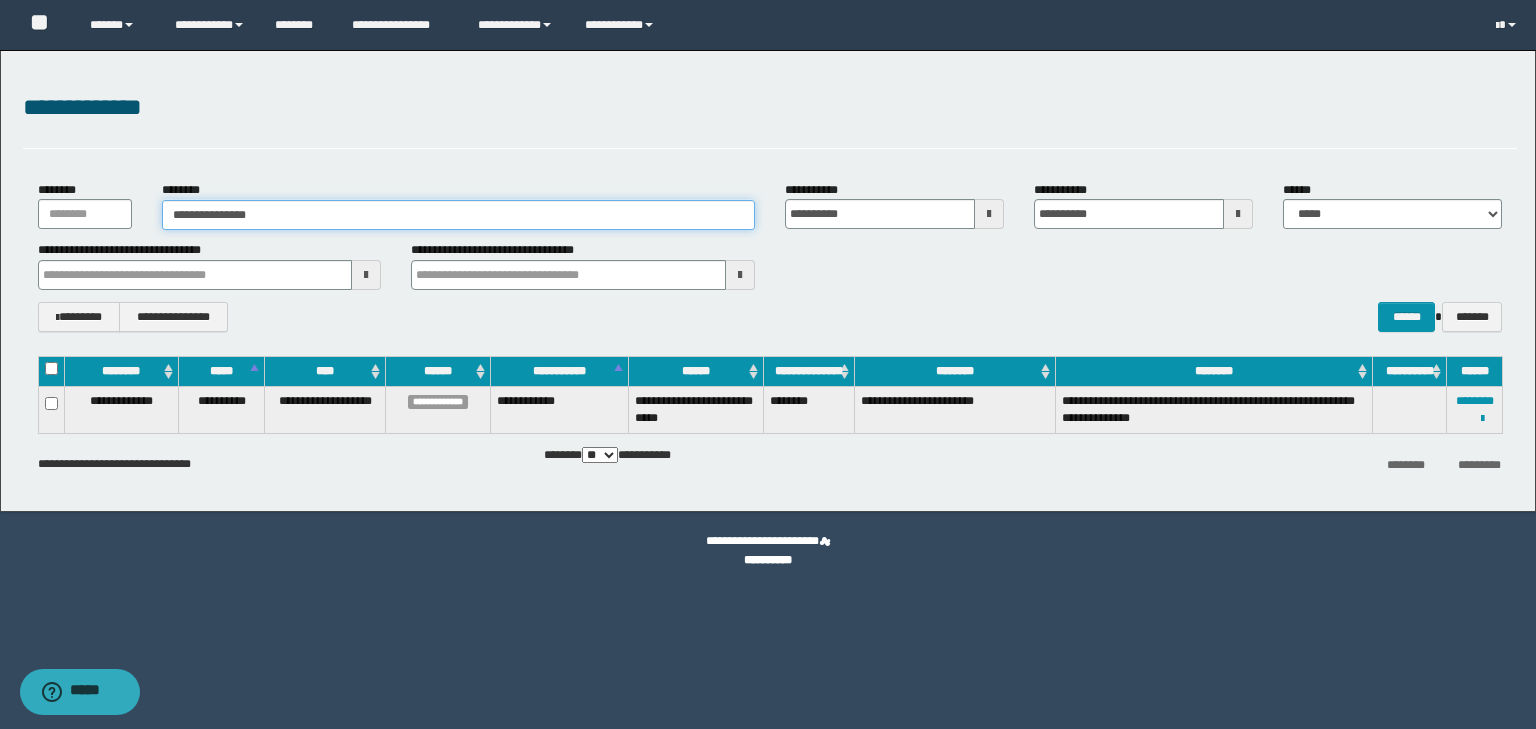 type on "**********" 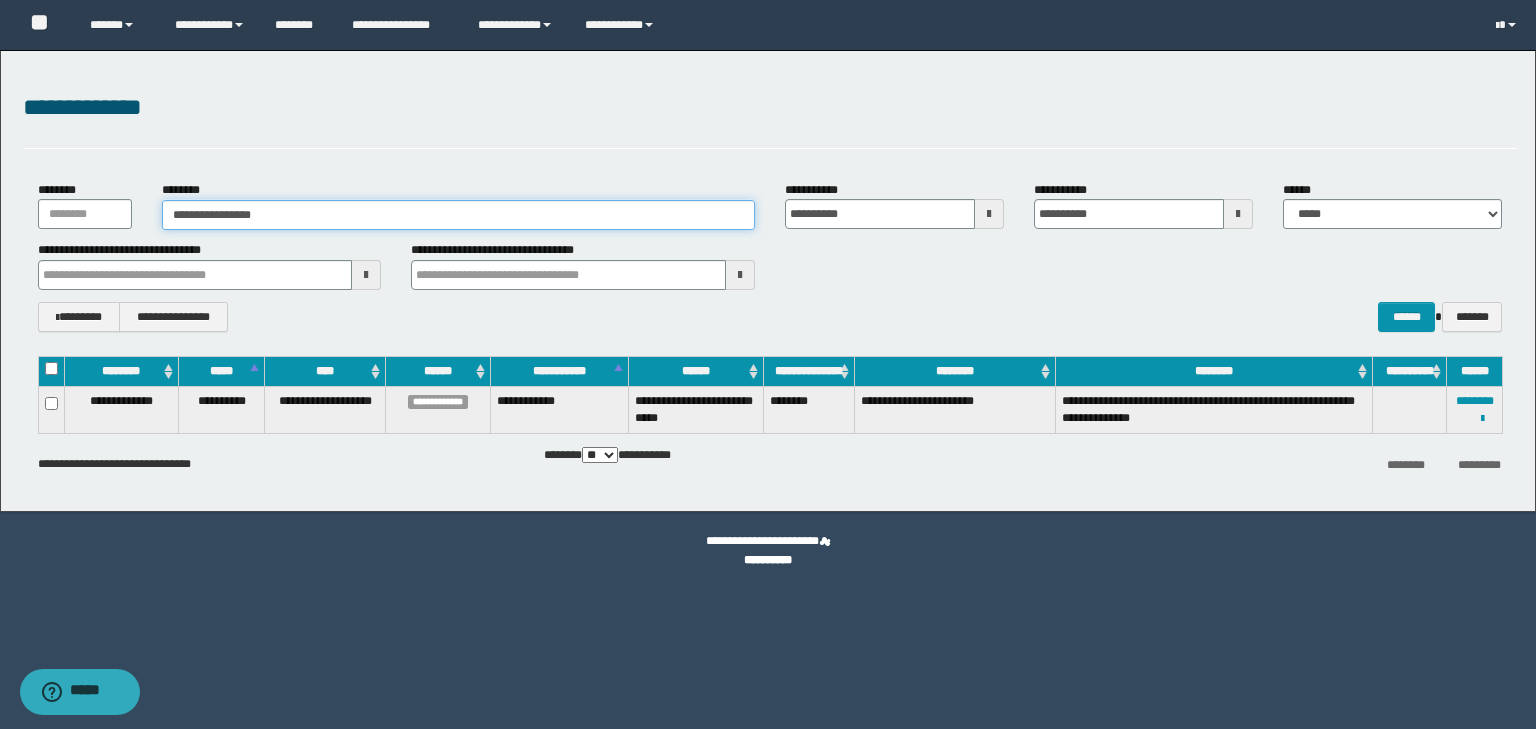 type on "**********" 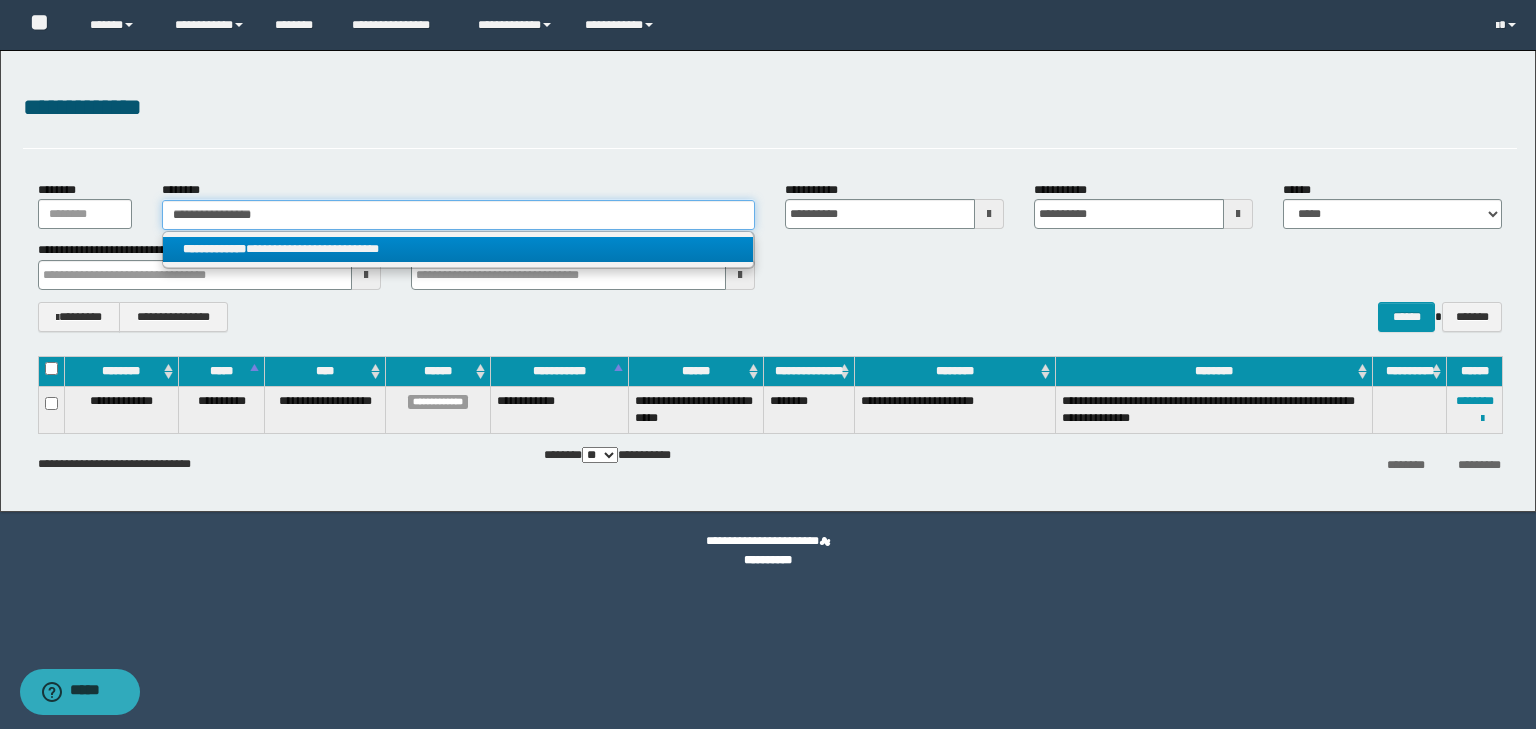type on "**********" 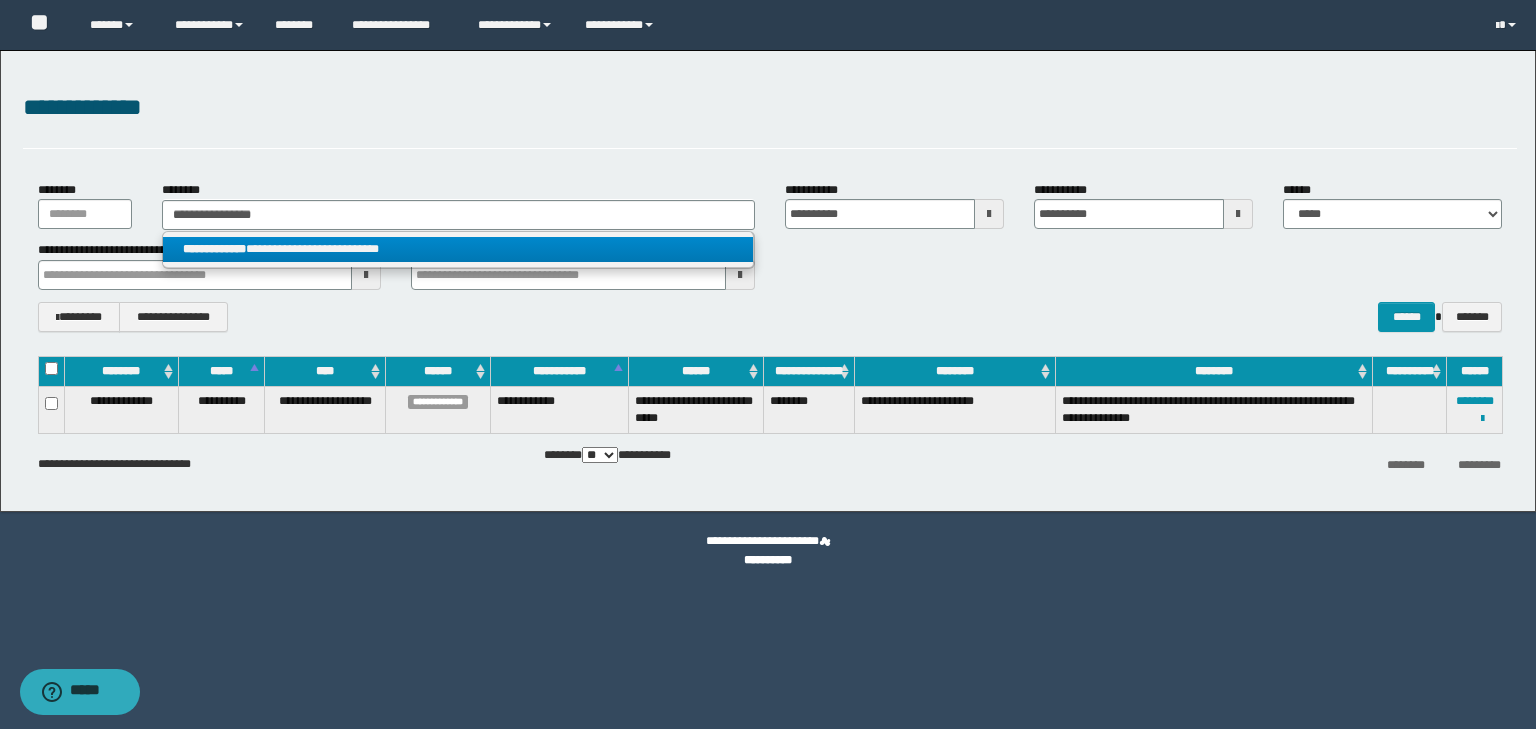 click on "**********" at bounding box center [458, 249] 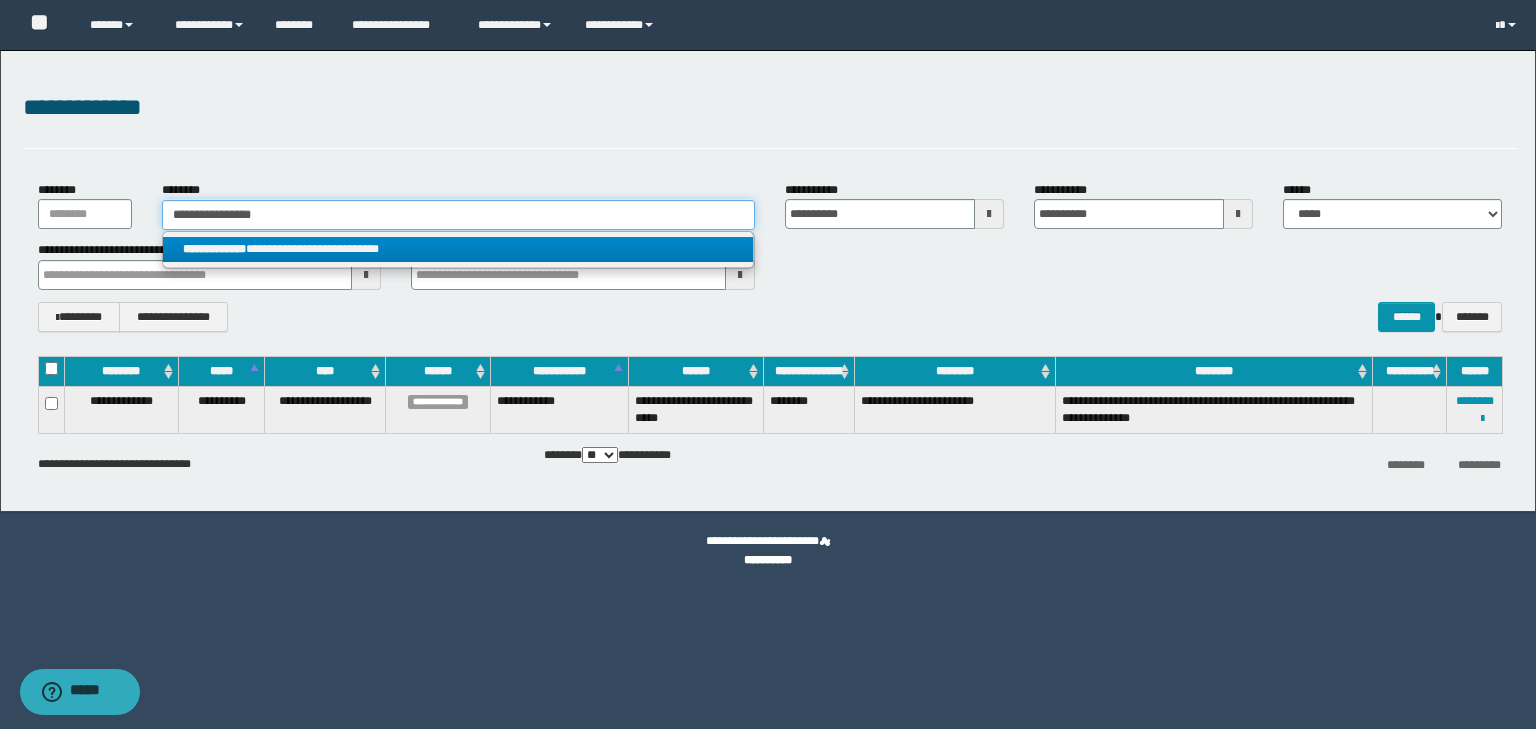 type 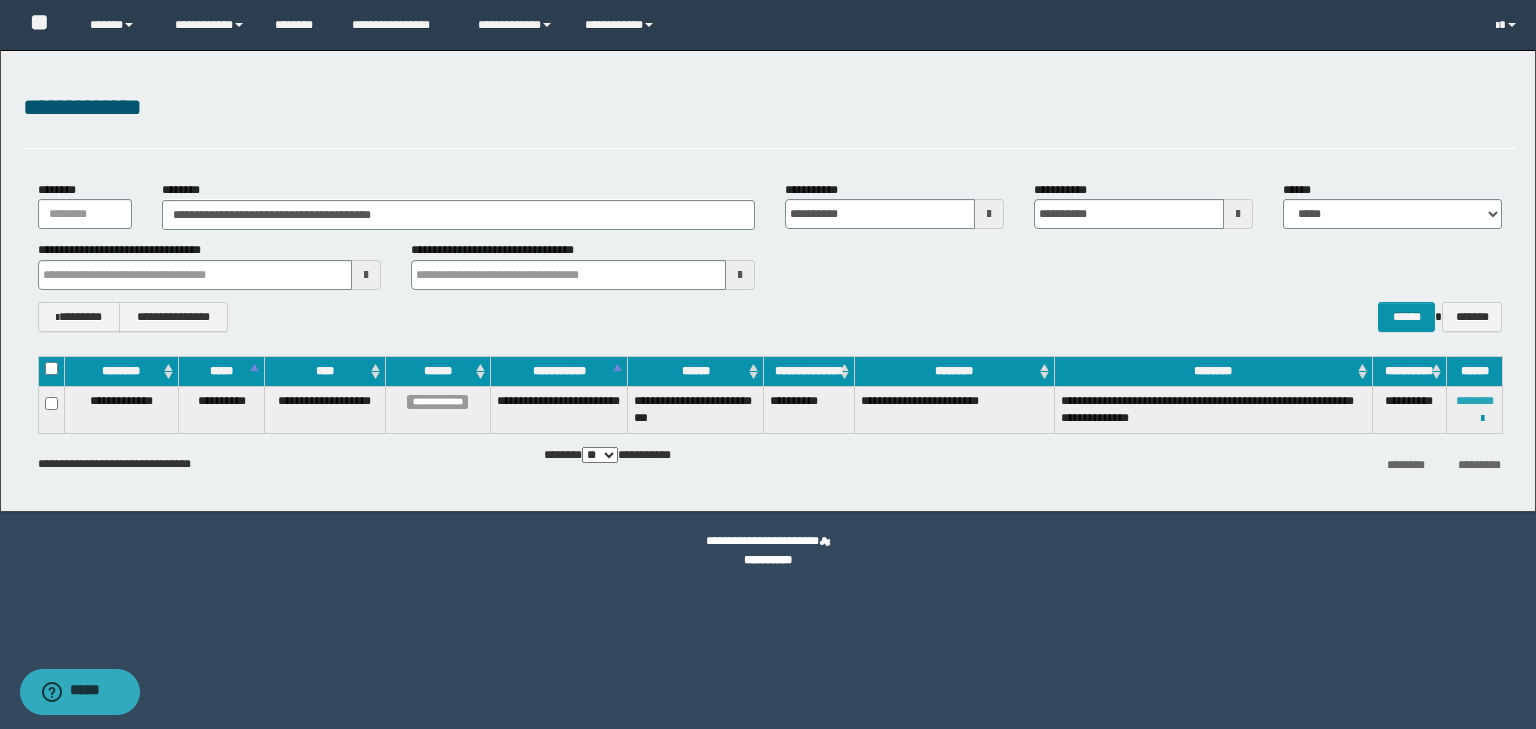 click on "********" at bounding box center [1475, 401] 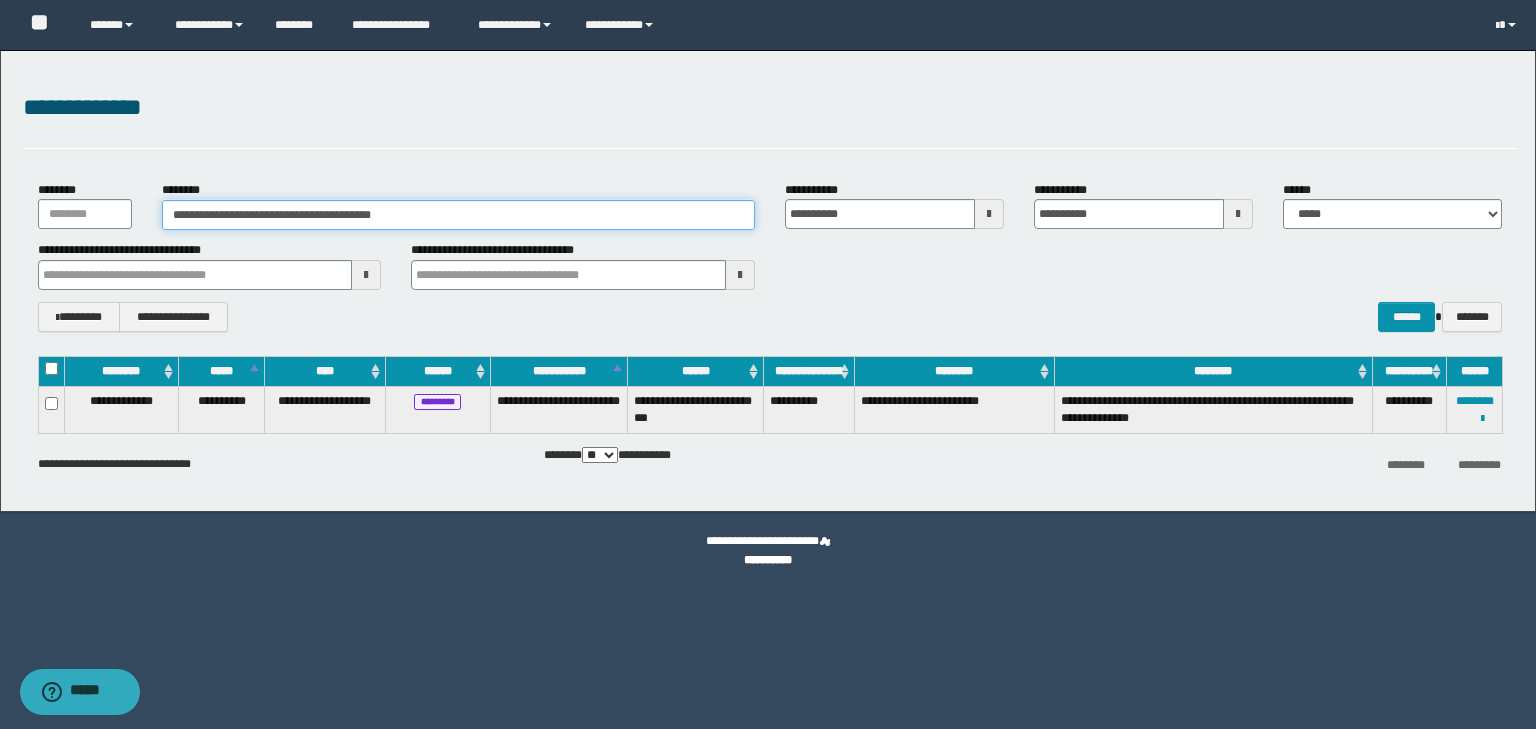 click on "**********" at bounding box center [458, 215] 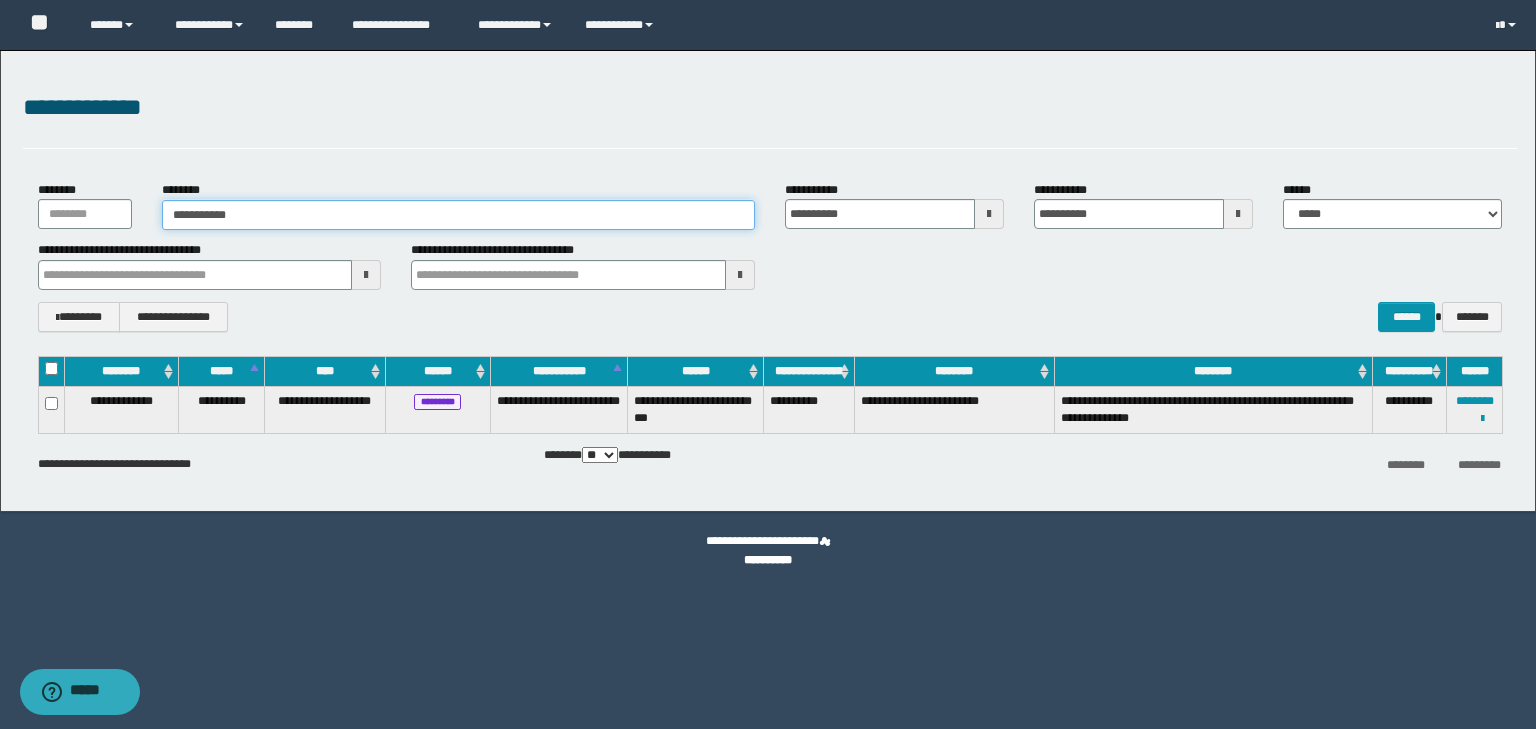 type on "**********" 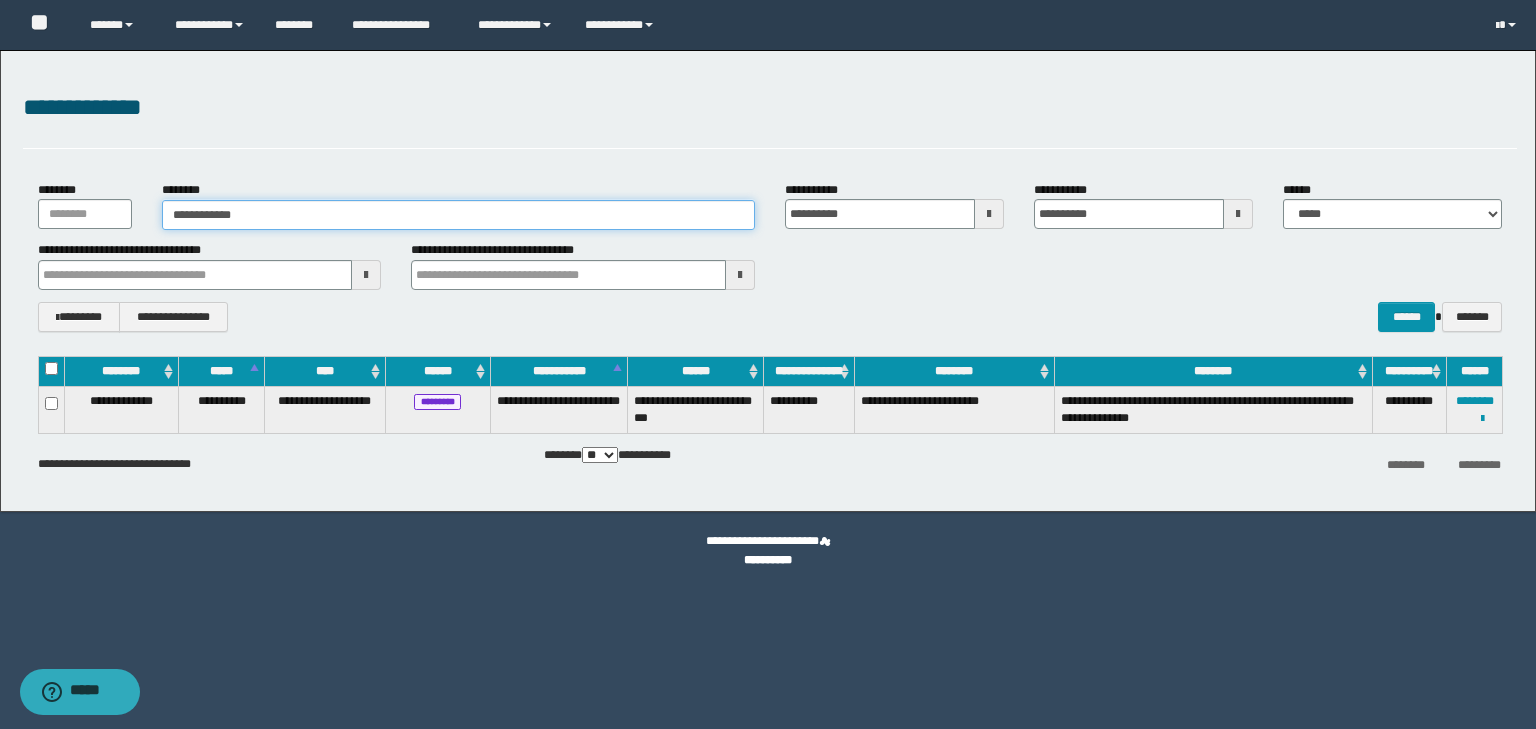 type on "**********" 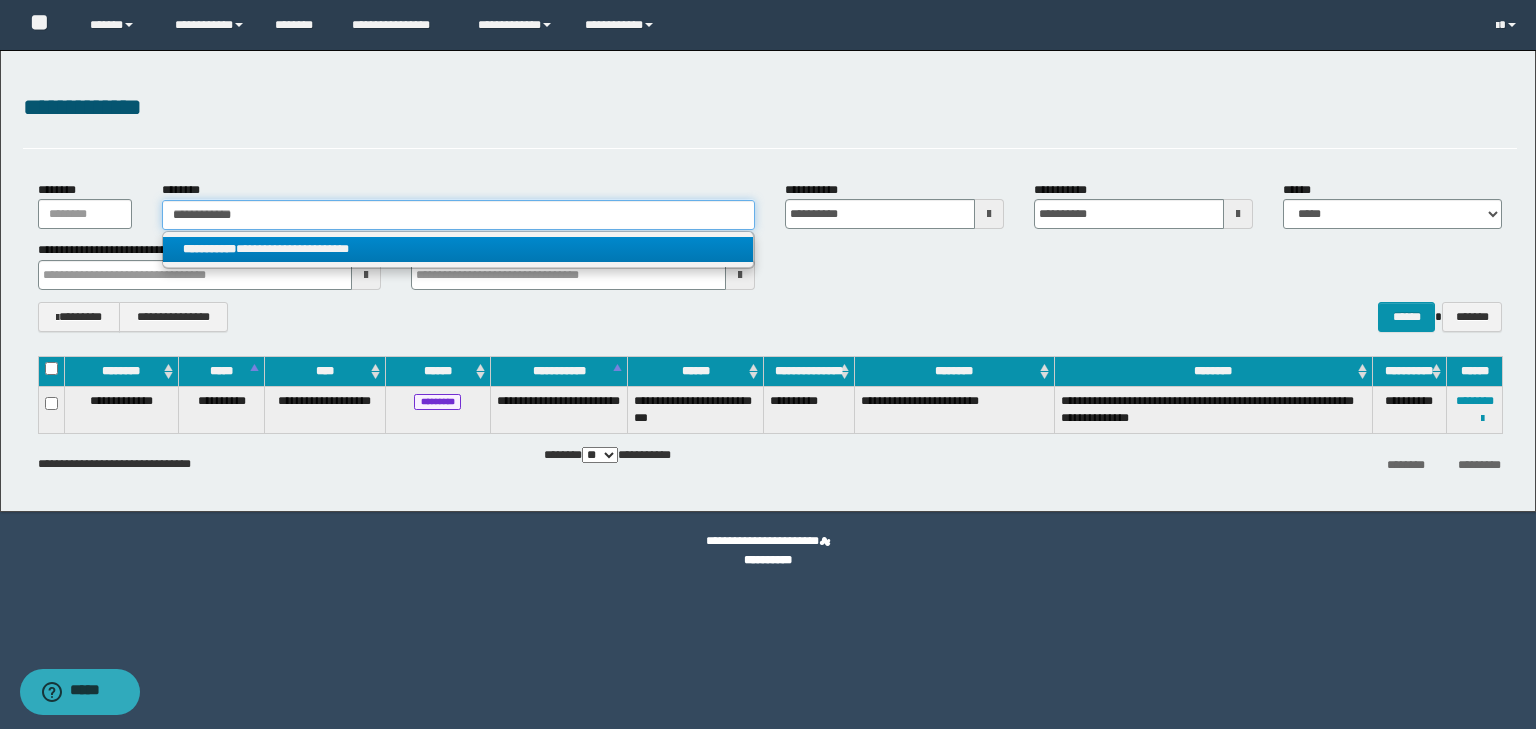 type on "**********" 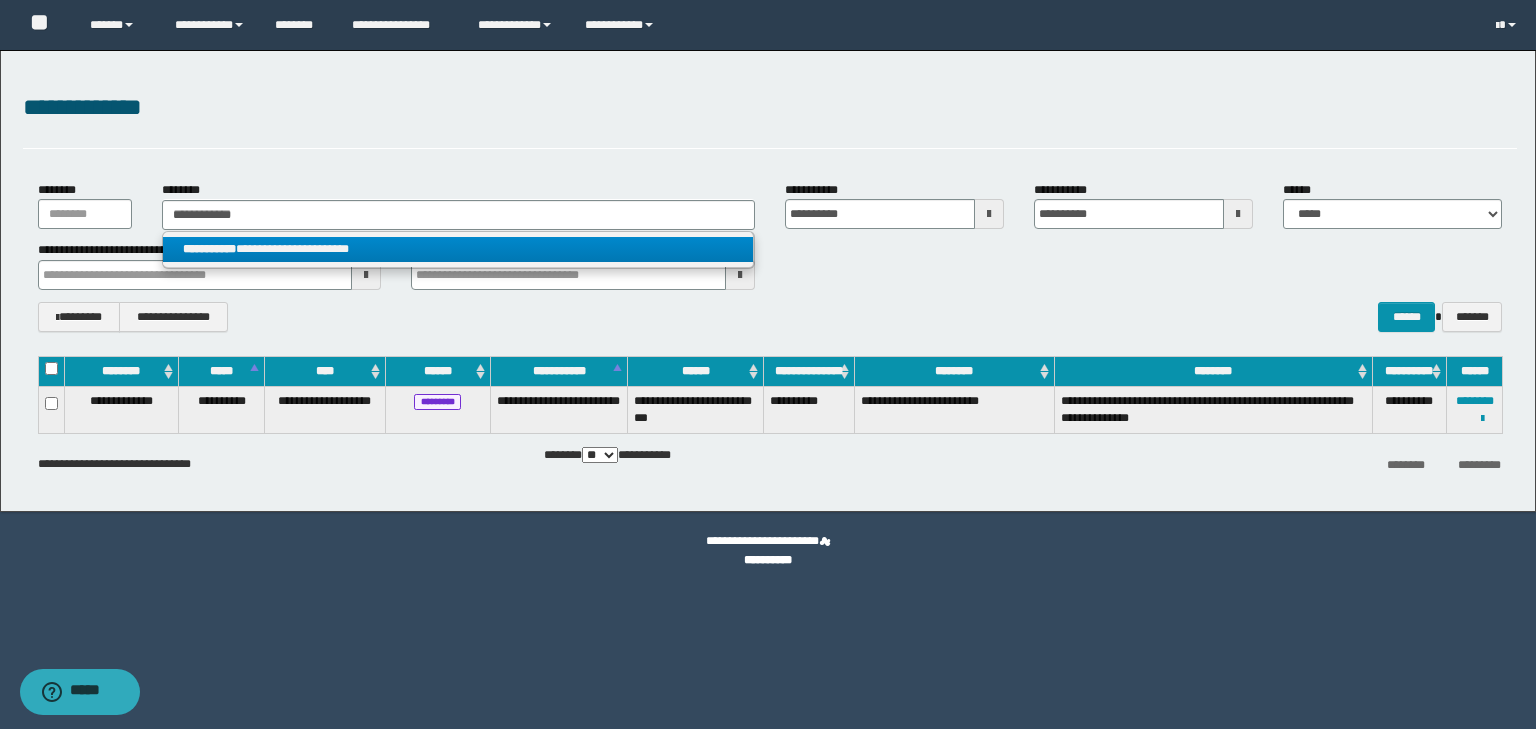 click on "**********" at bounding box center (458, 249) 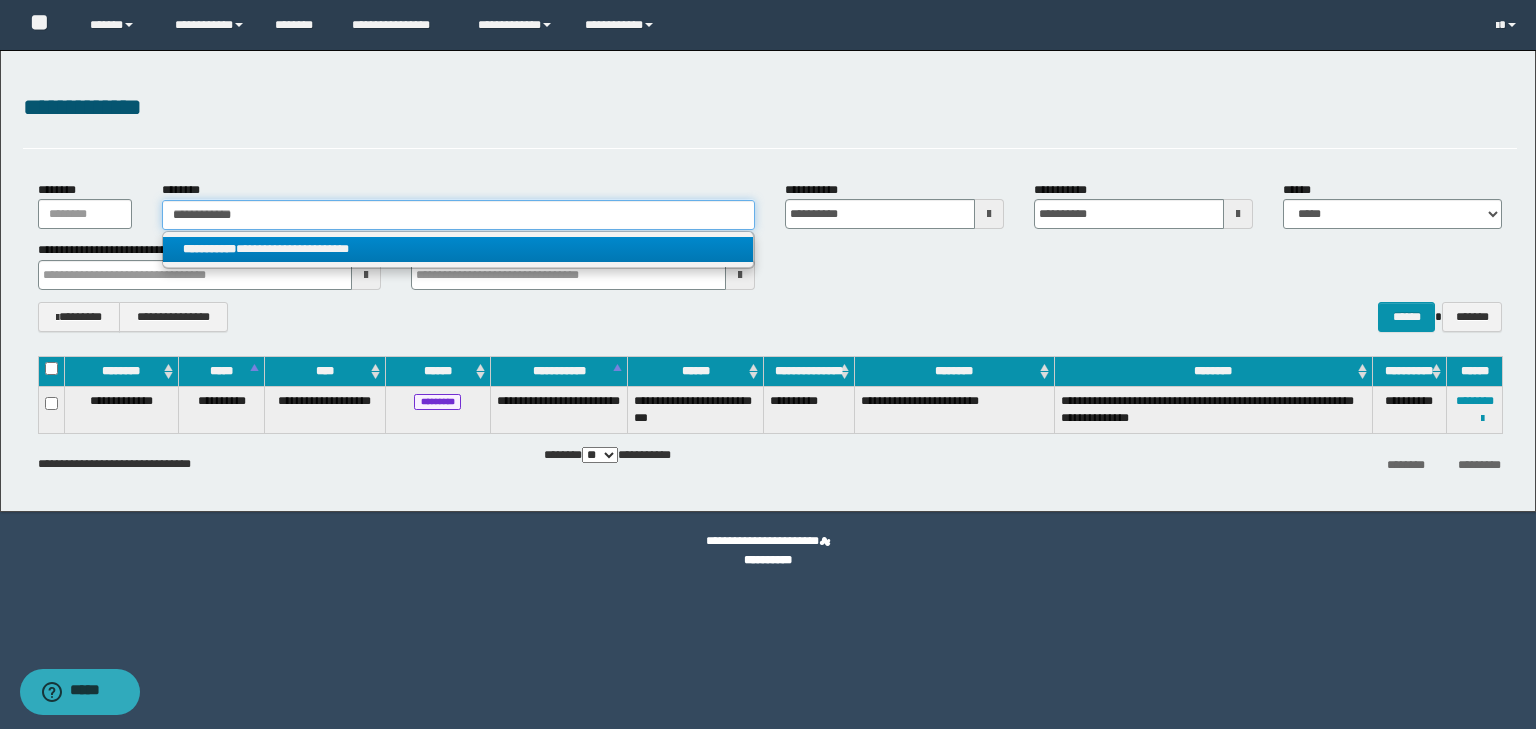 type 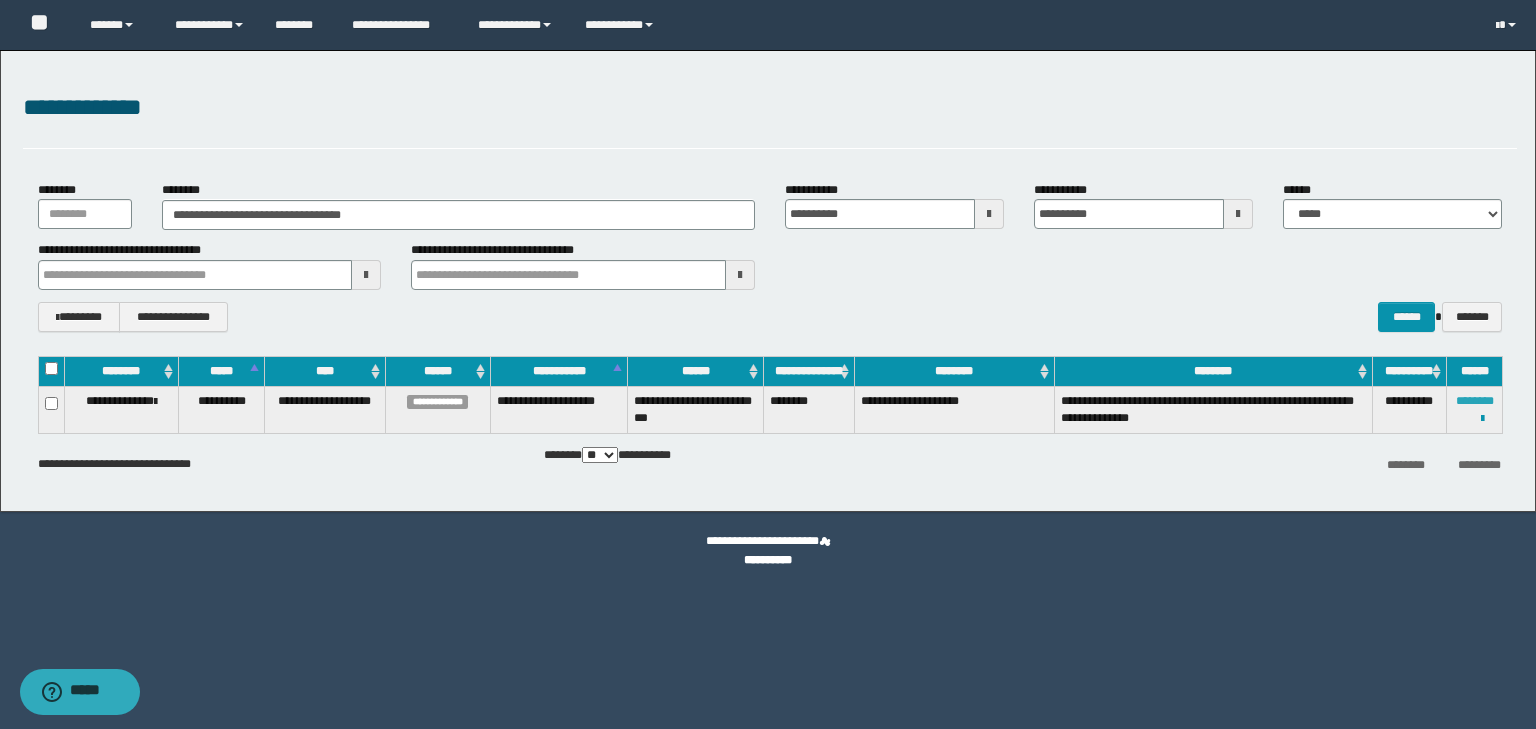 click on "********" at bounding box center (1475, 401) 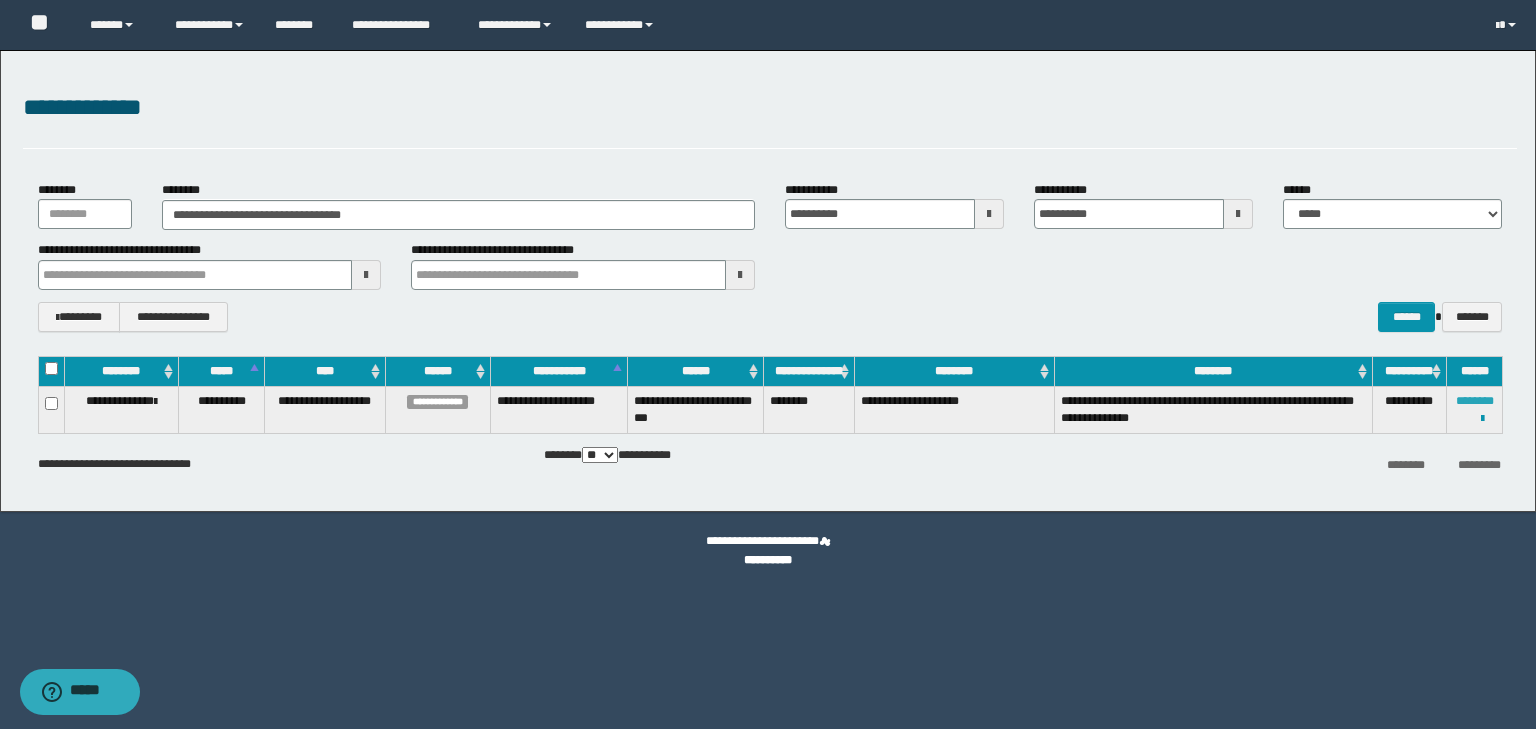 click on "********" at bounding box center (1475, 401) 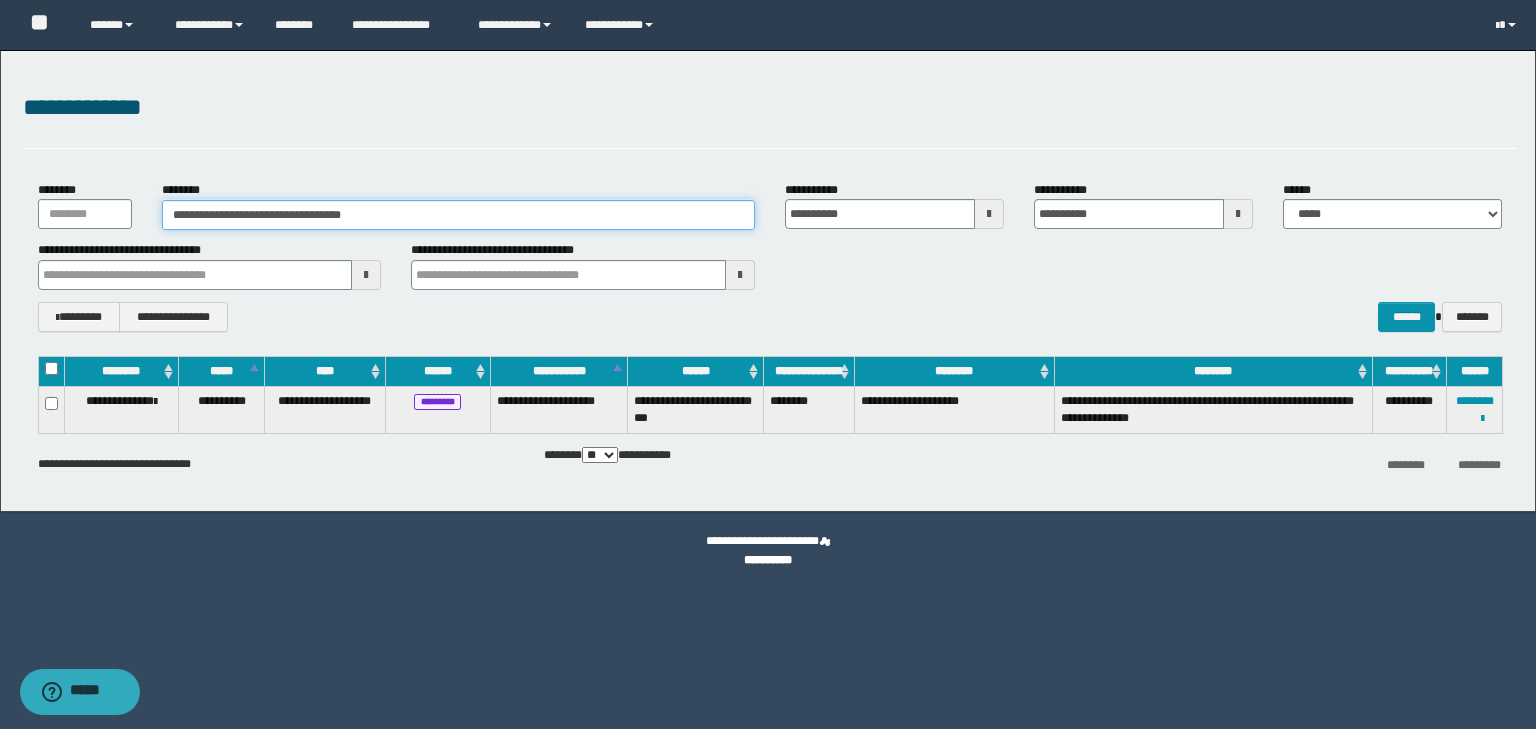 click on "**********" at bounding box center [458, 215] 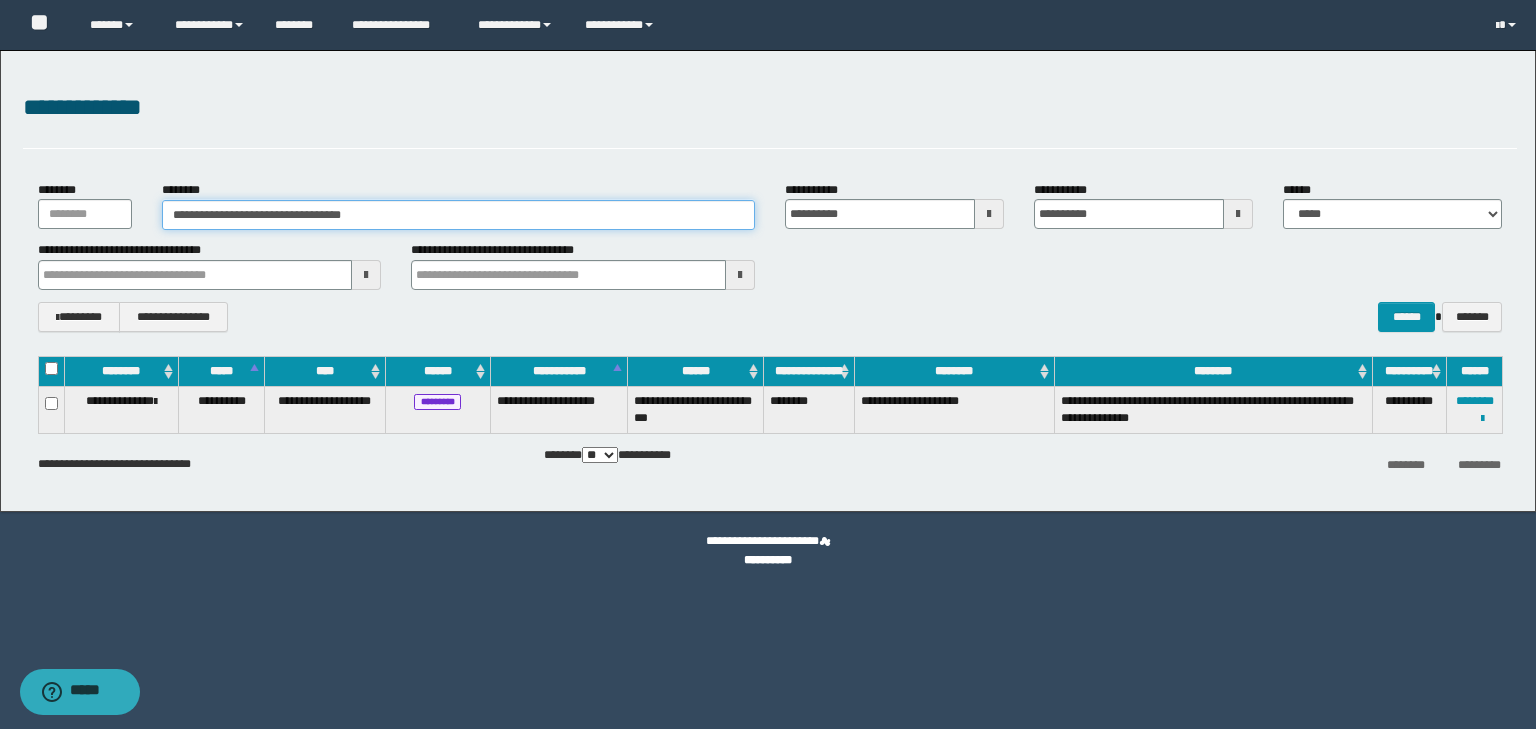 click on "**********" at bounding box center [458, 215] 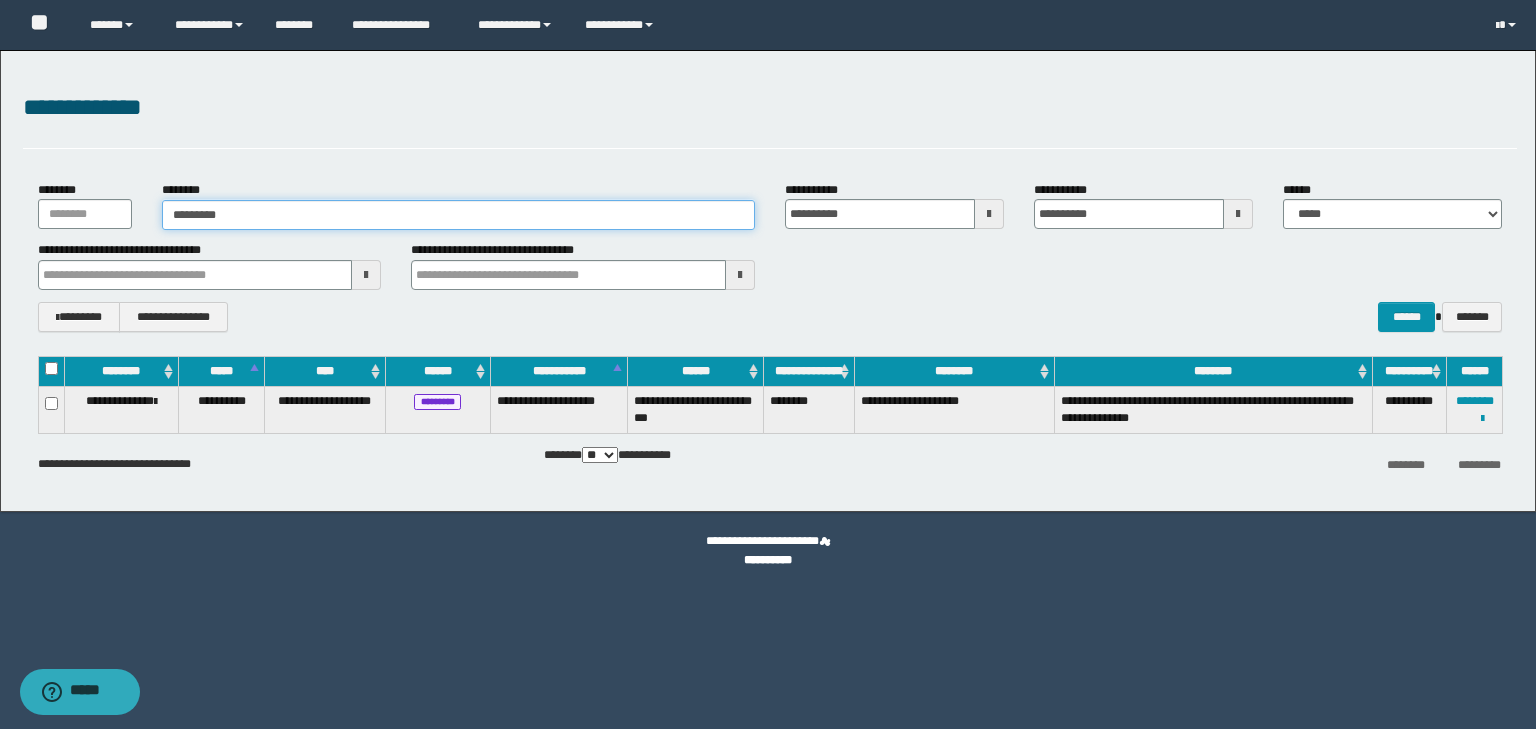 type on "*********" 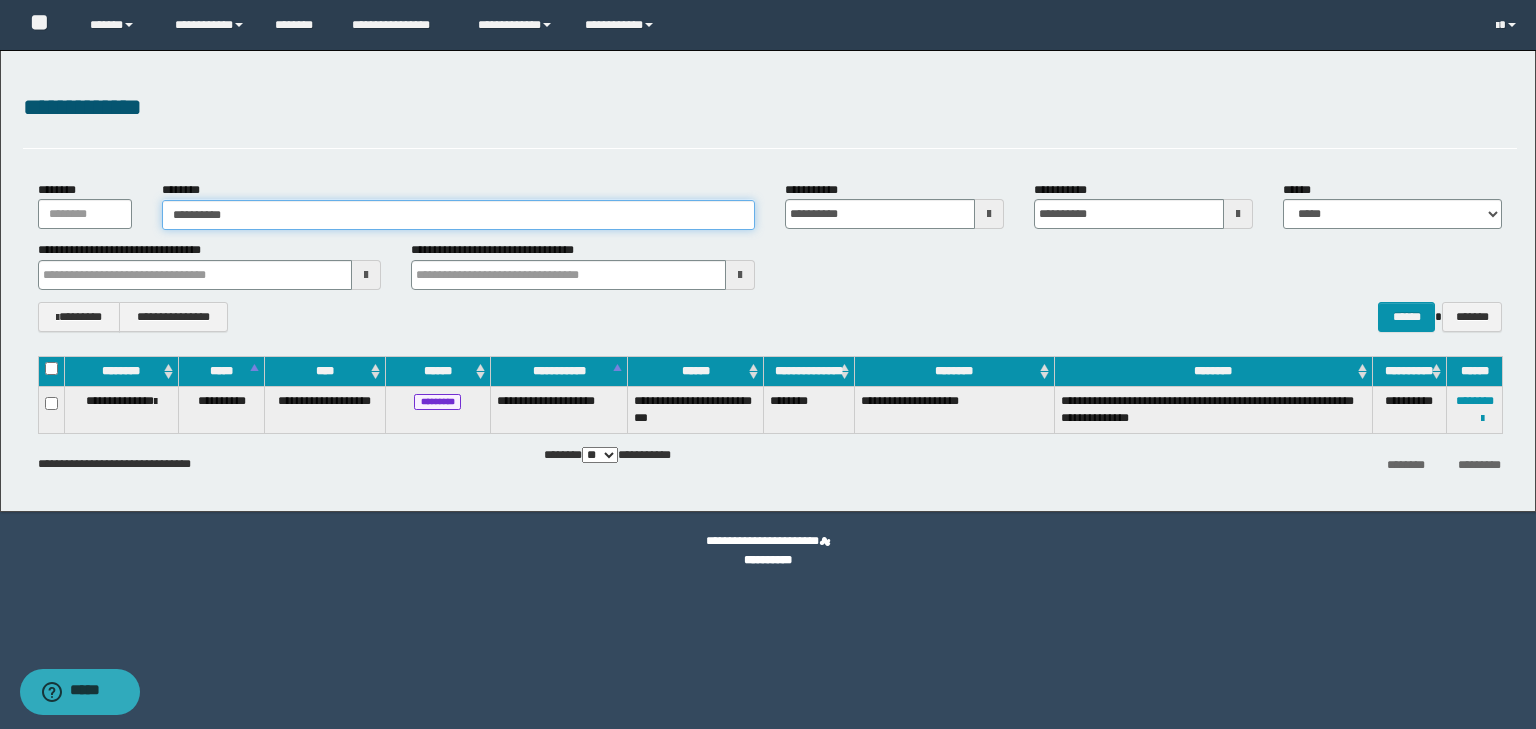 type on "*********" 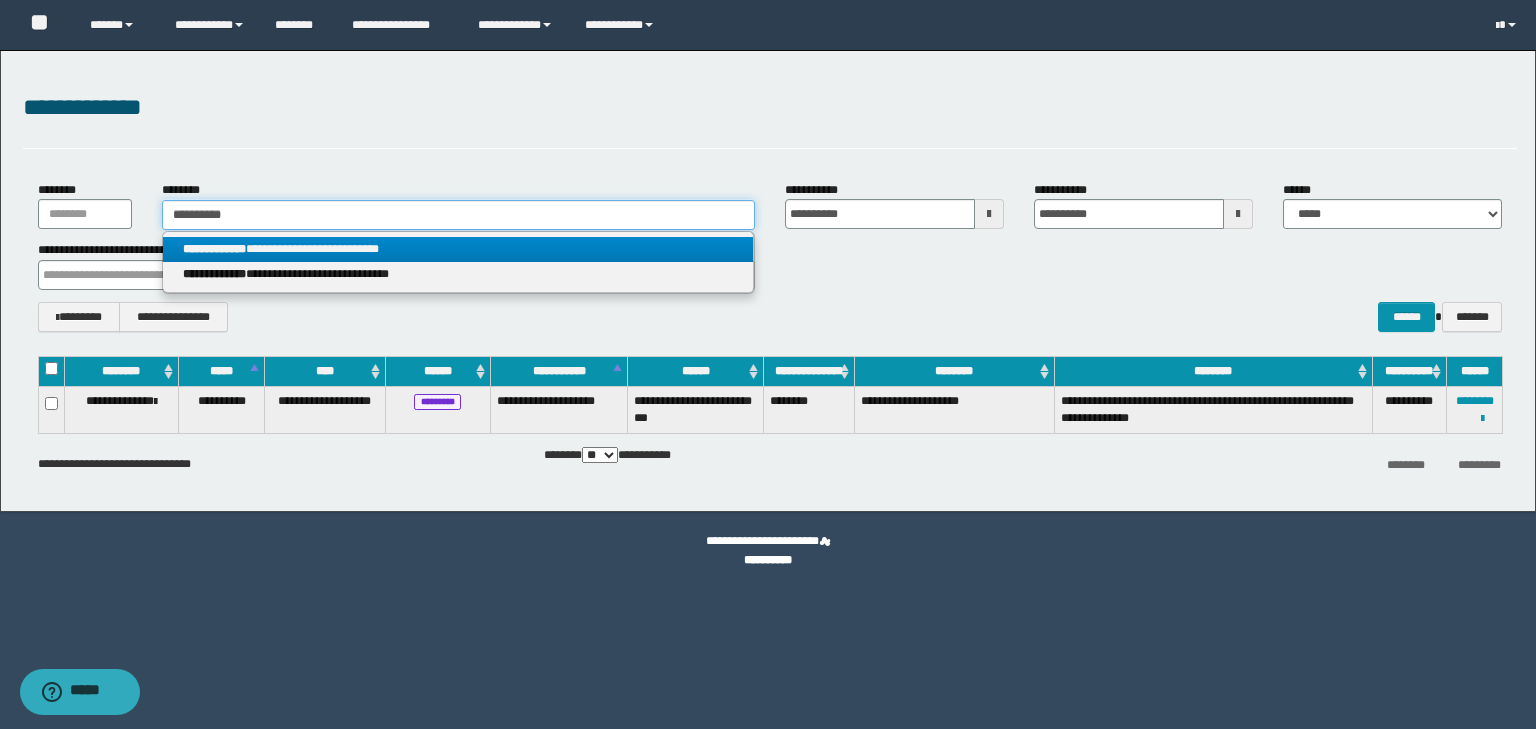type on "*********" 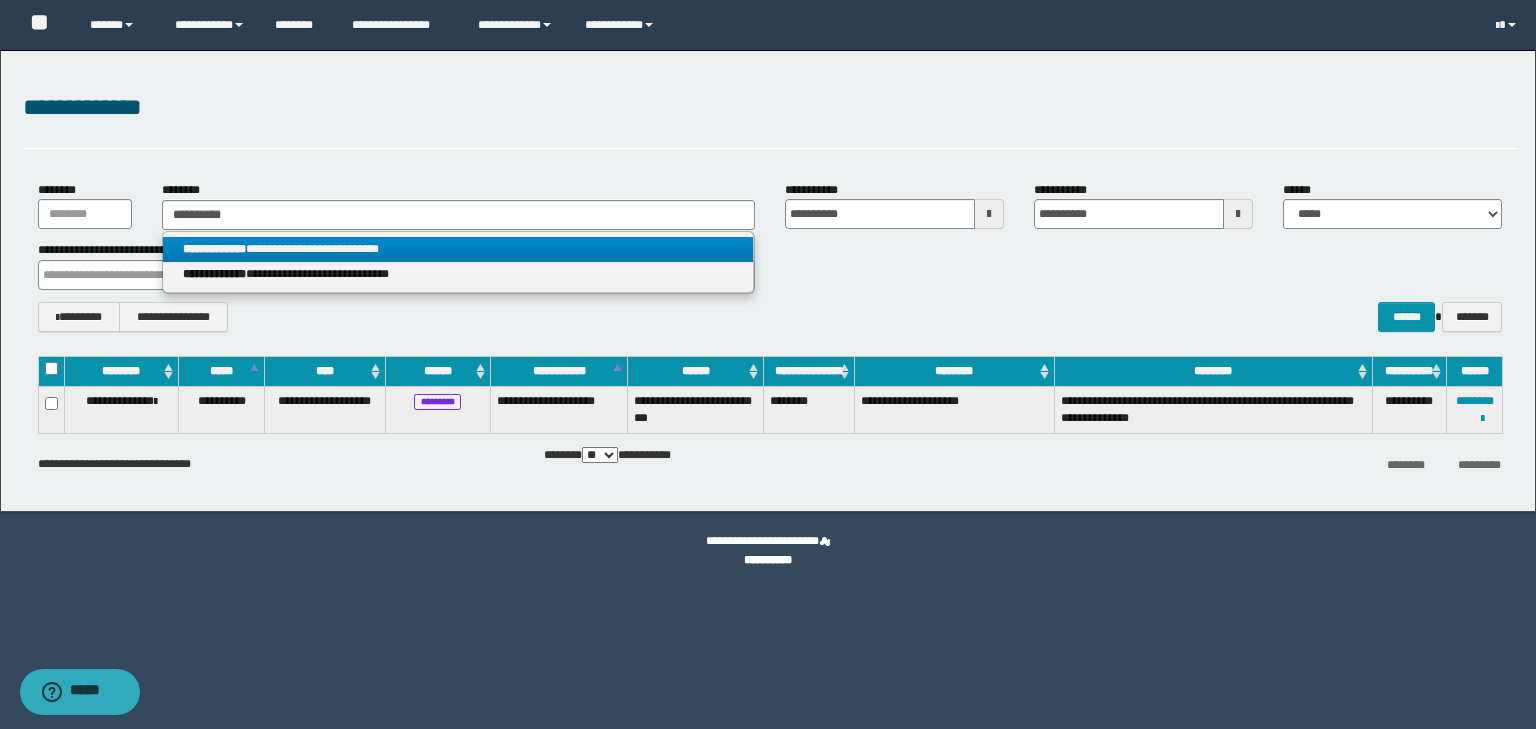 click on "**********" at bounding box center [458, 249] 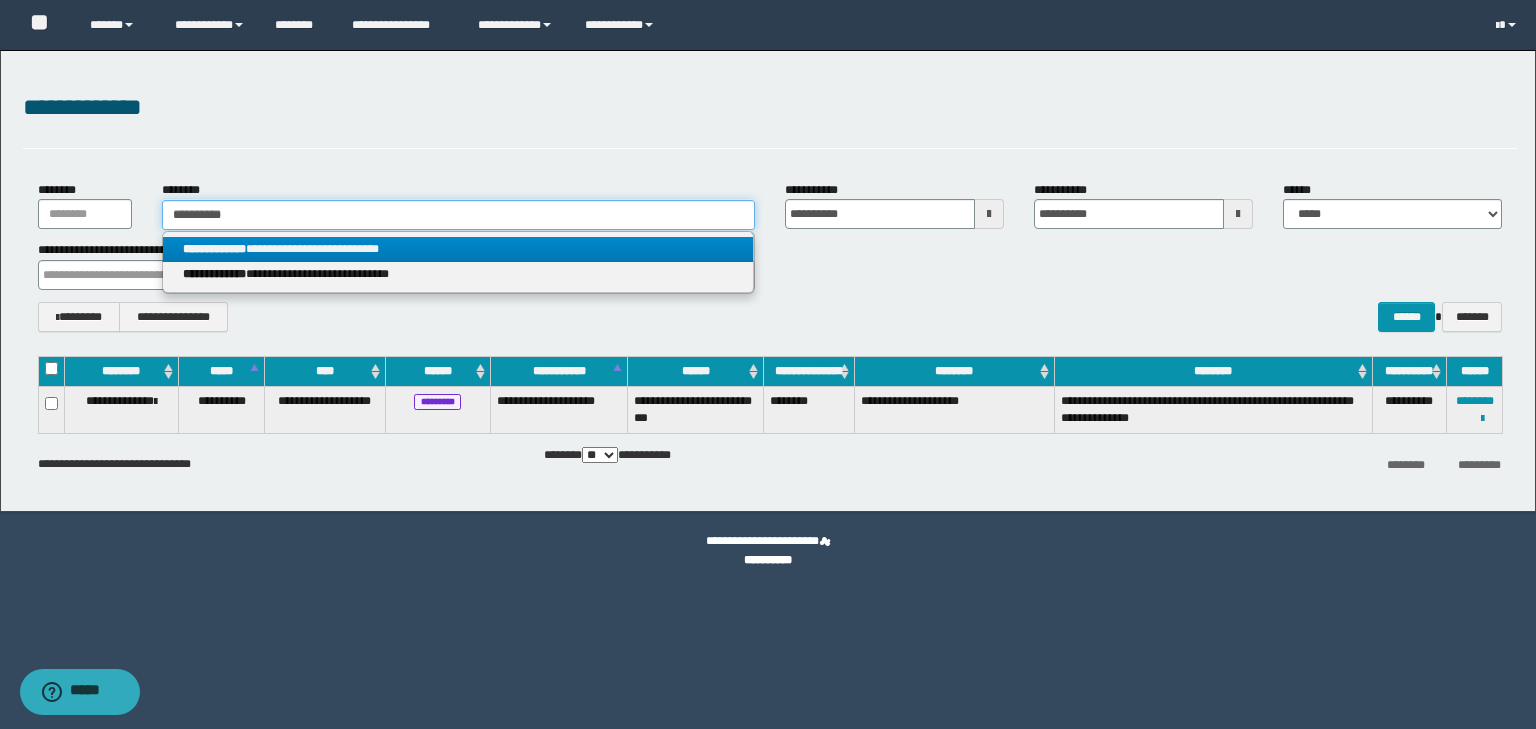 type 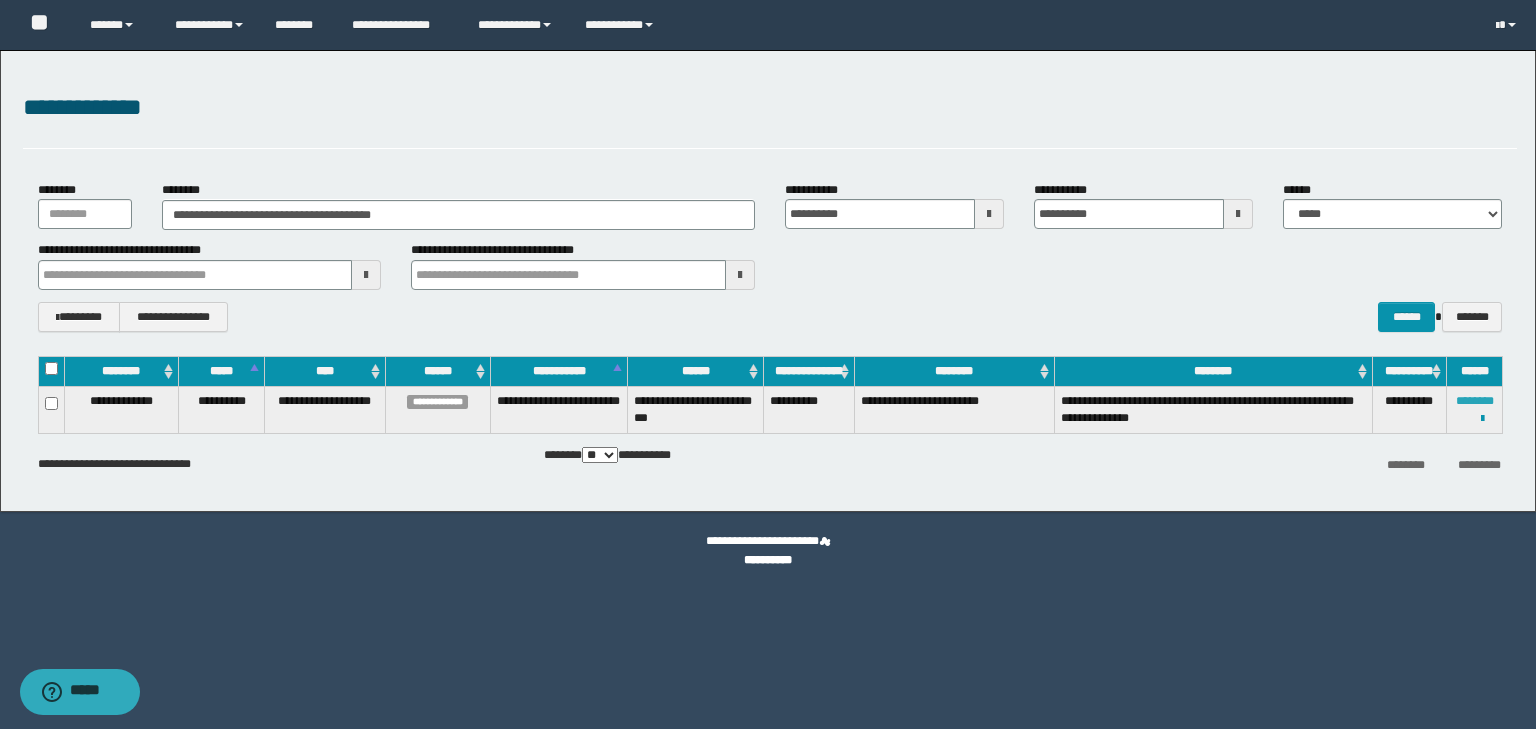 click on "********" at bounding box center (1475, 401) 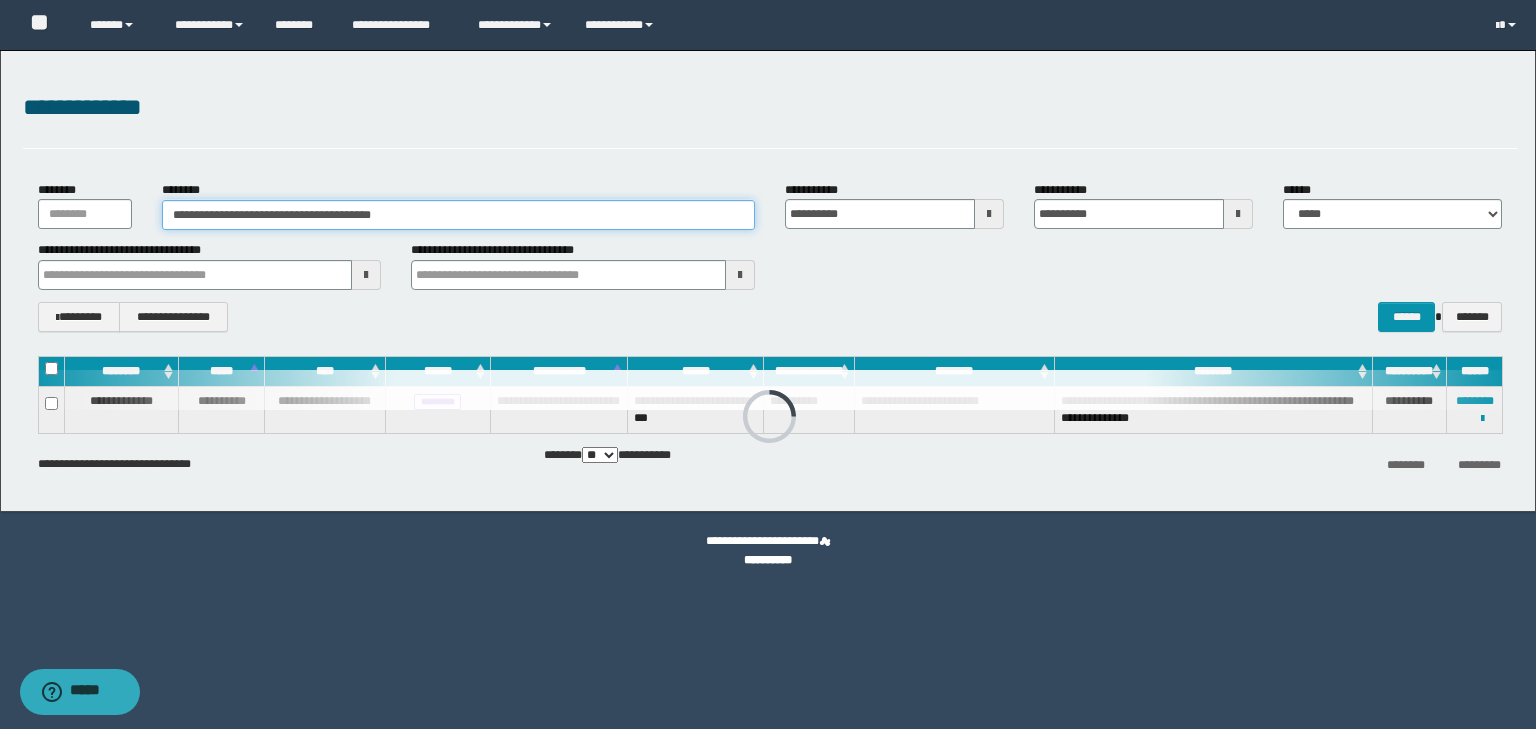 click on "**********" at bounding box center [458, 215] 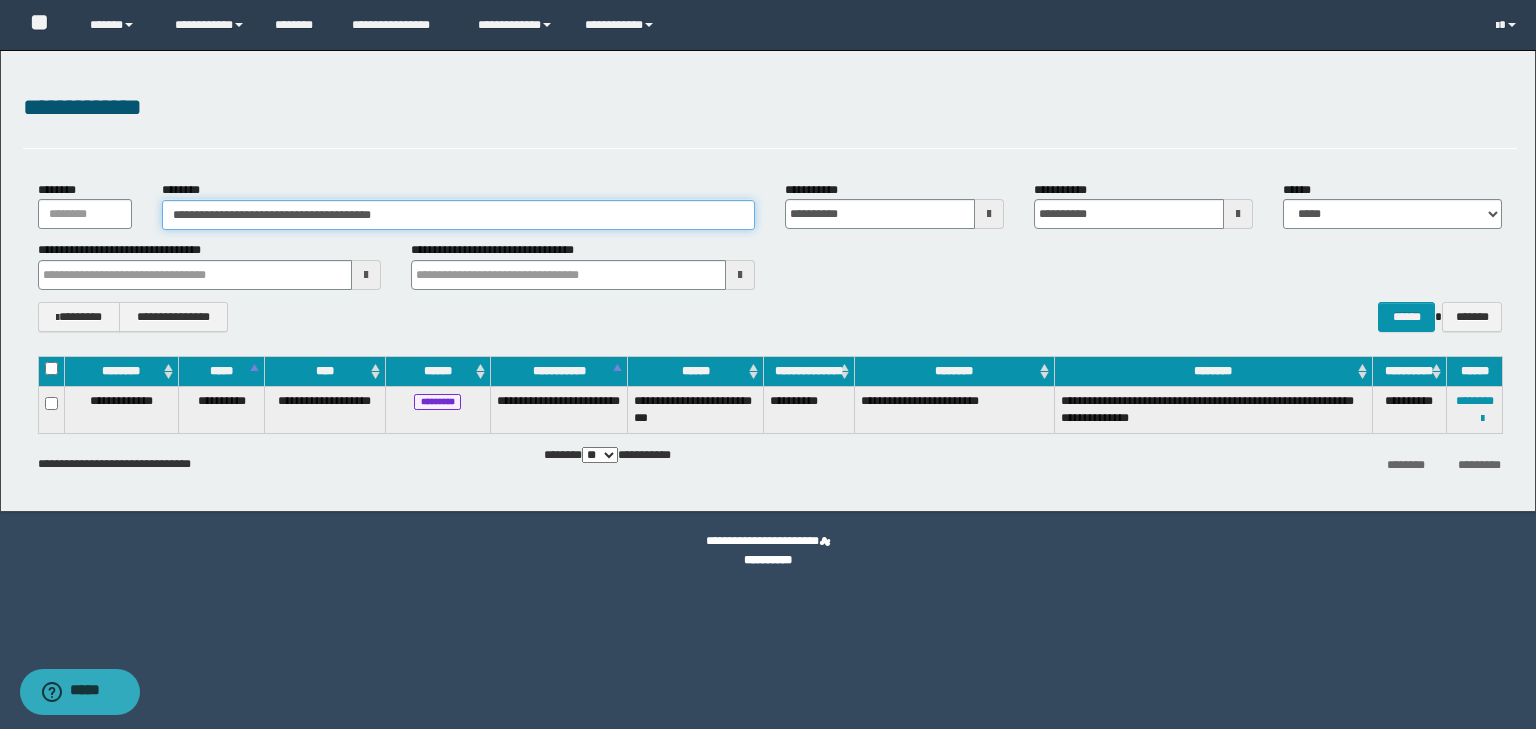click on "**********" at bounding box center [458, 215] 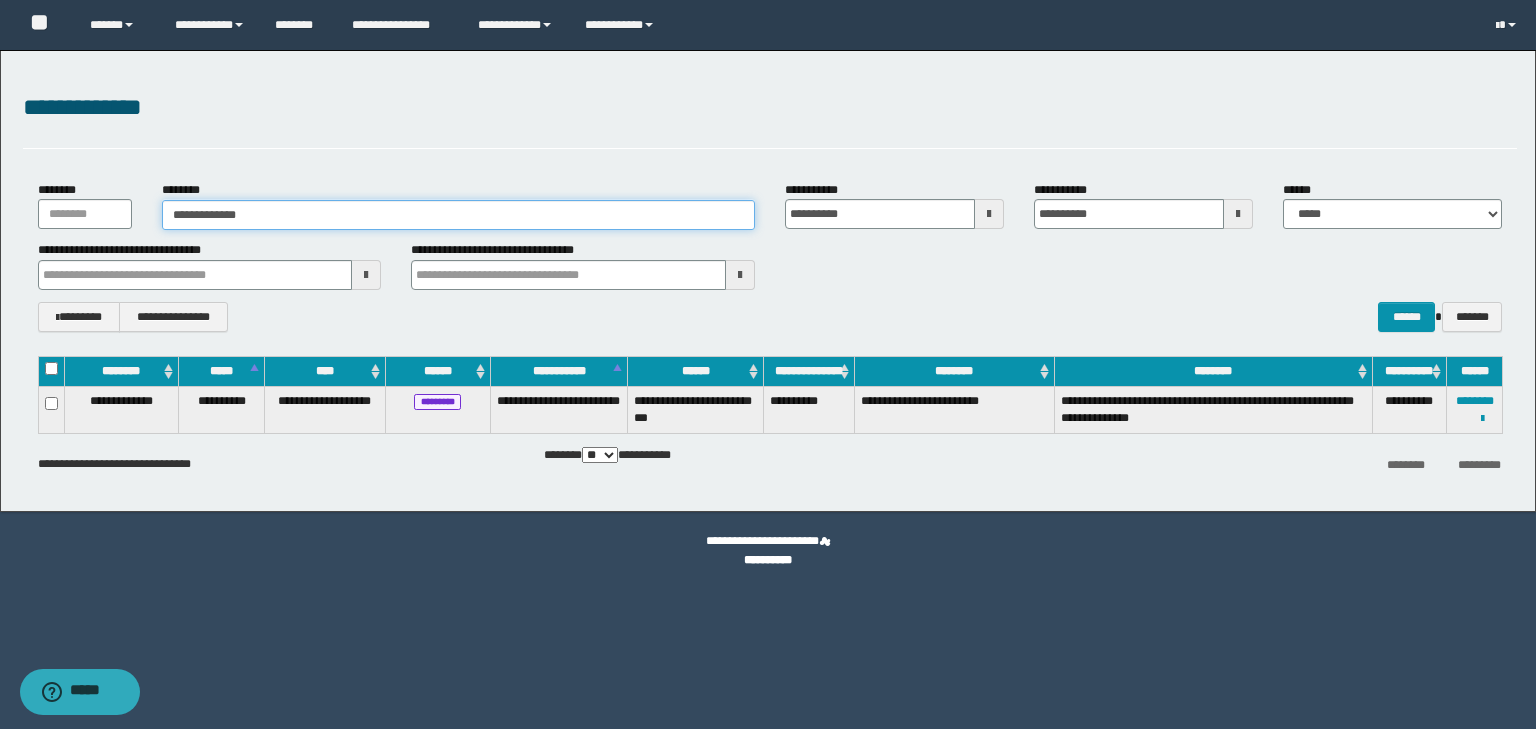 type on "**********" 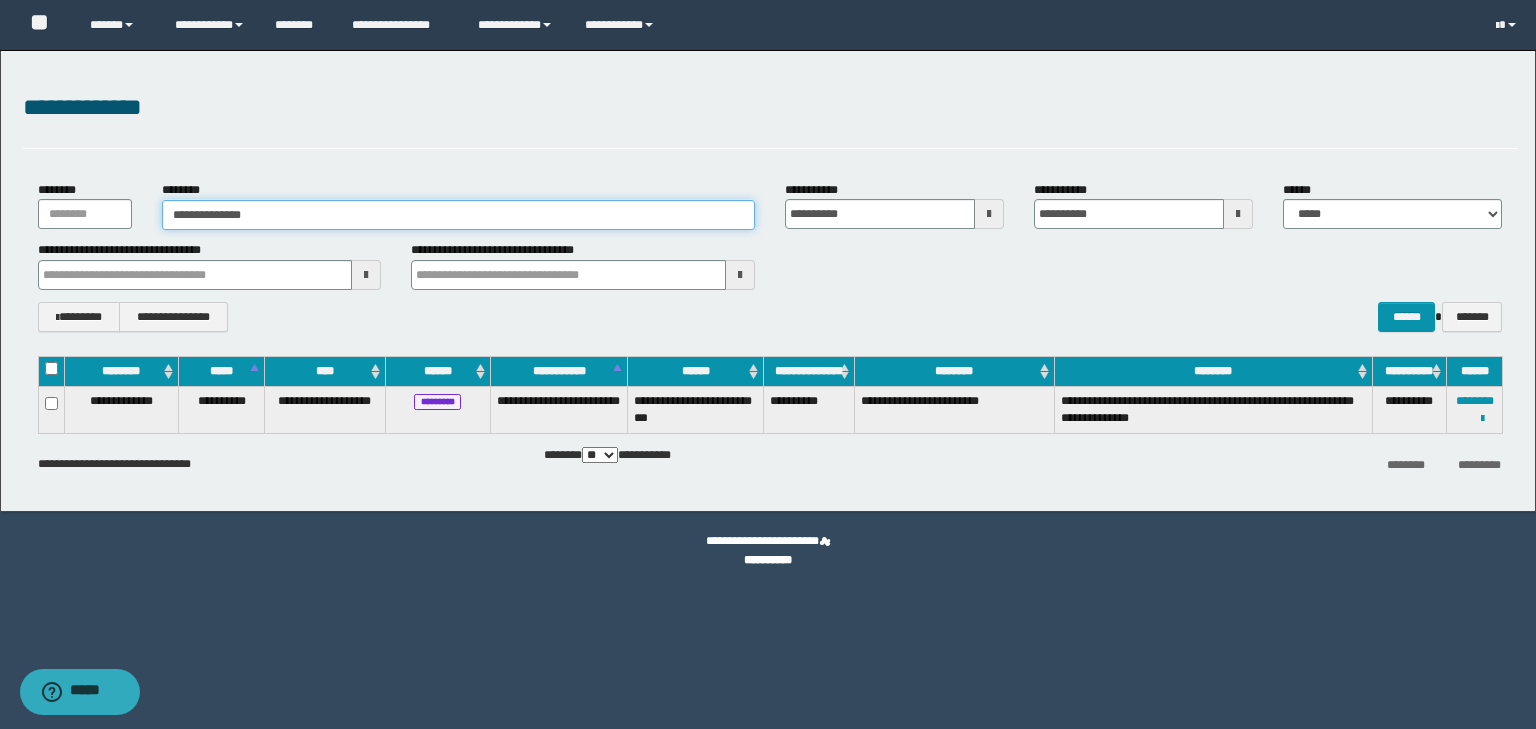 type on "**********" 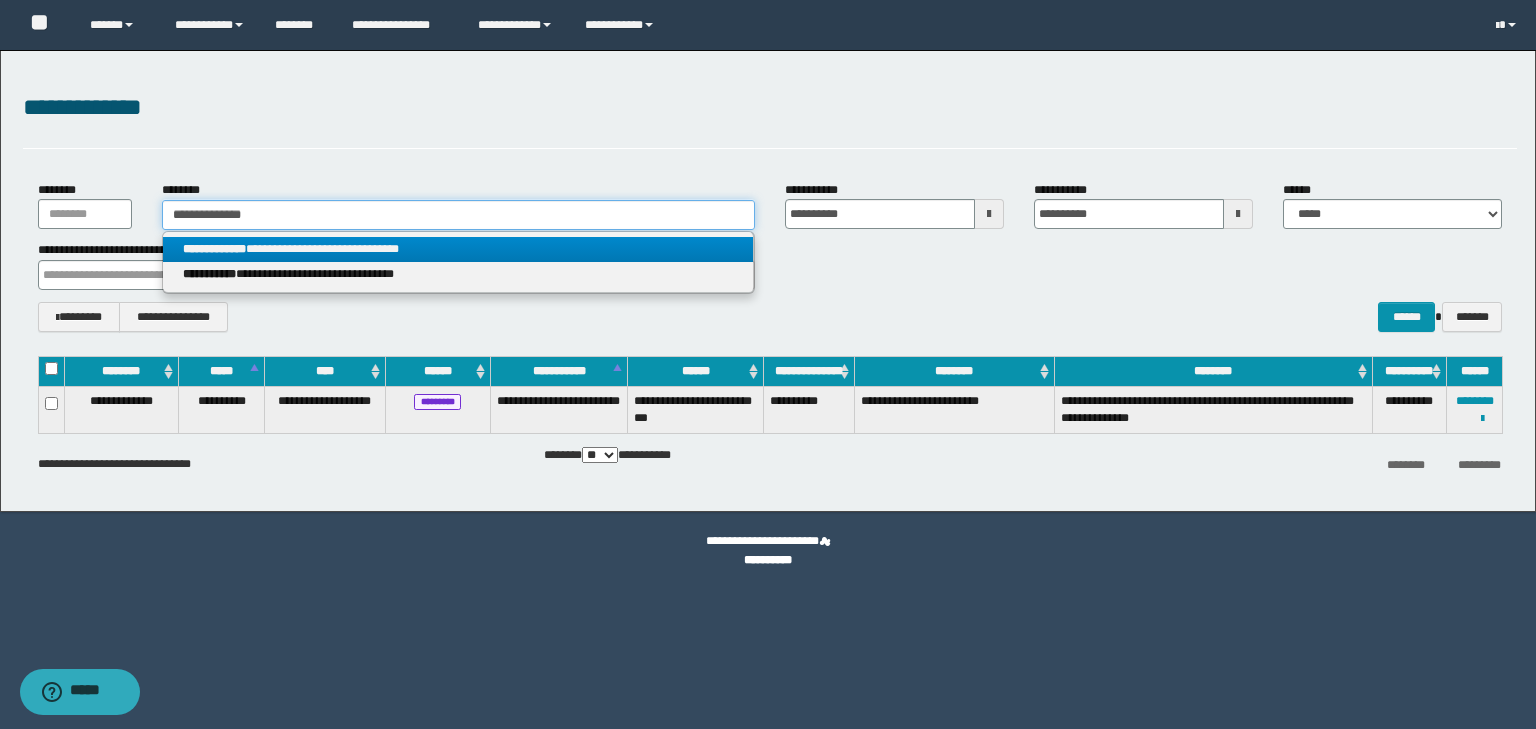 type on "**********" 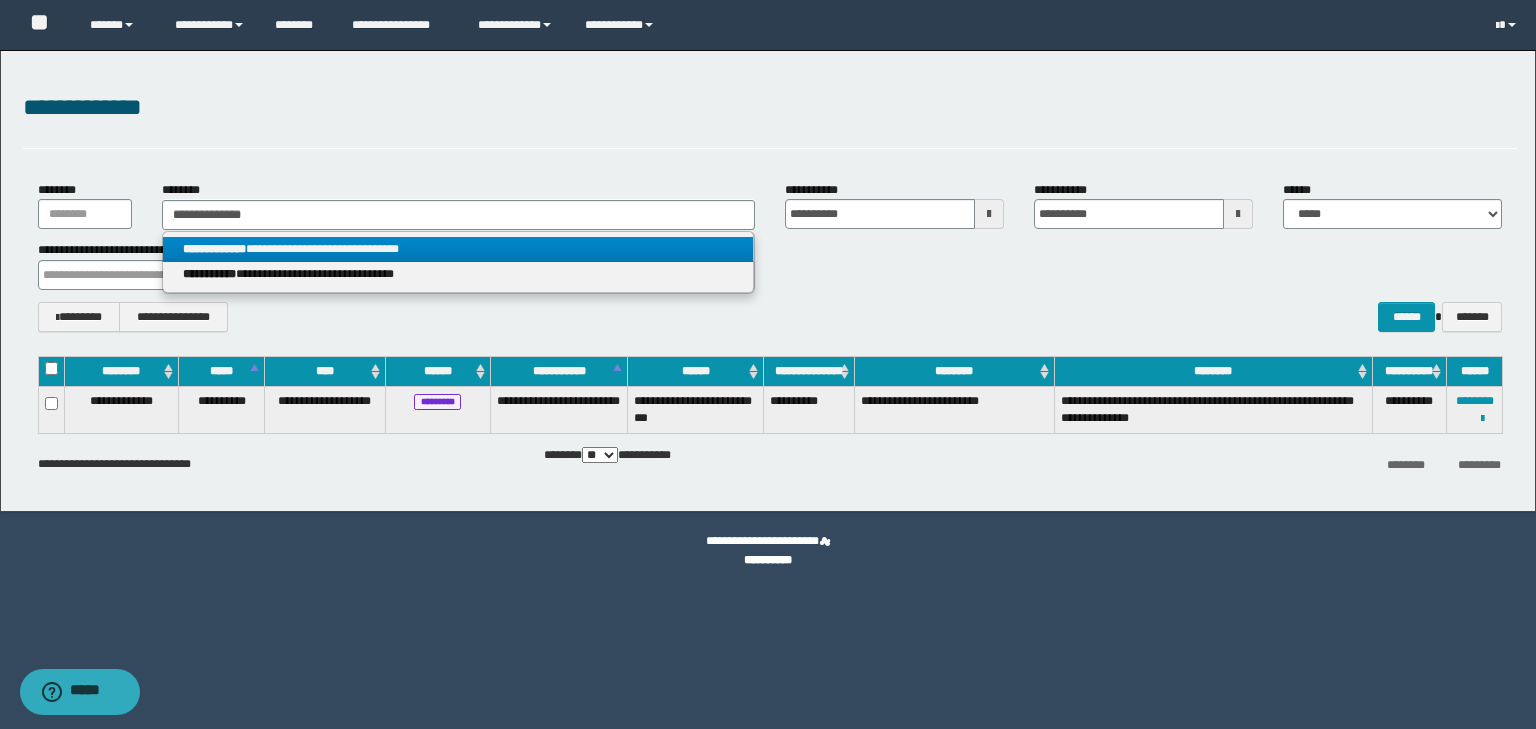 click on "**********" at bounding box center [458, 249] 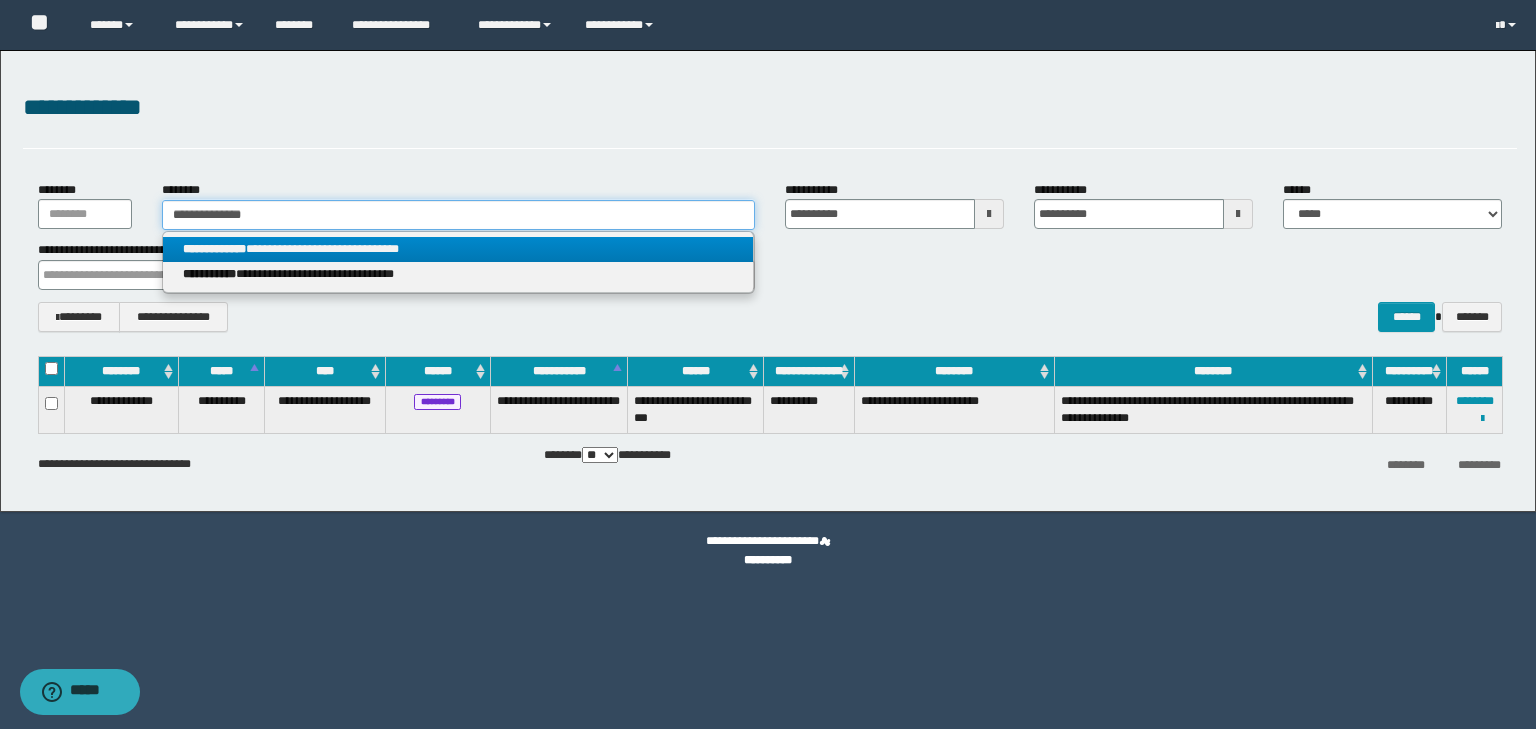 type 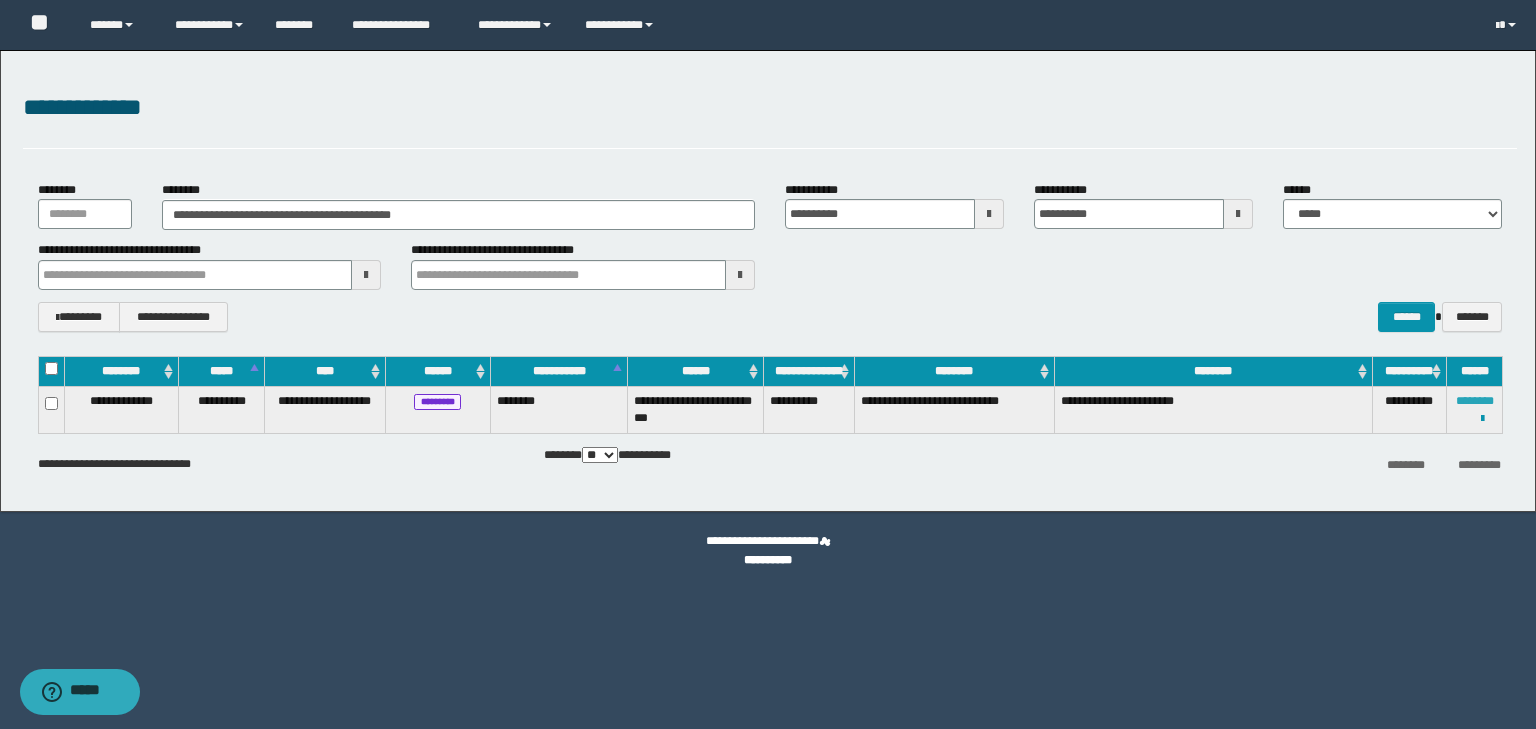 click on "********" at bounding box center (1475, 401) 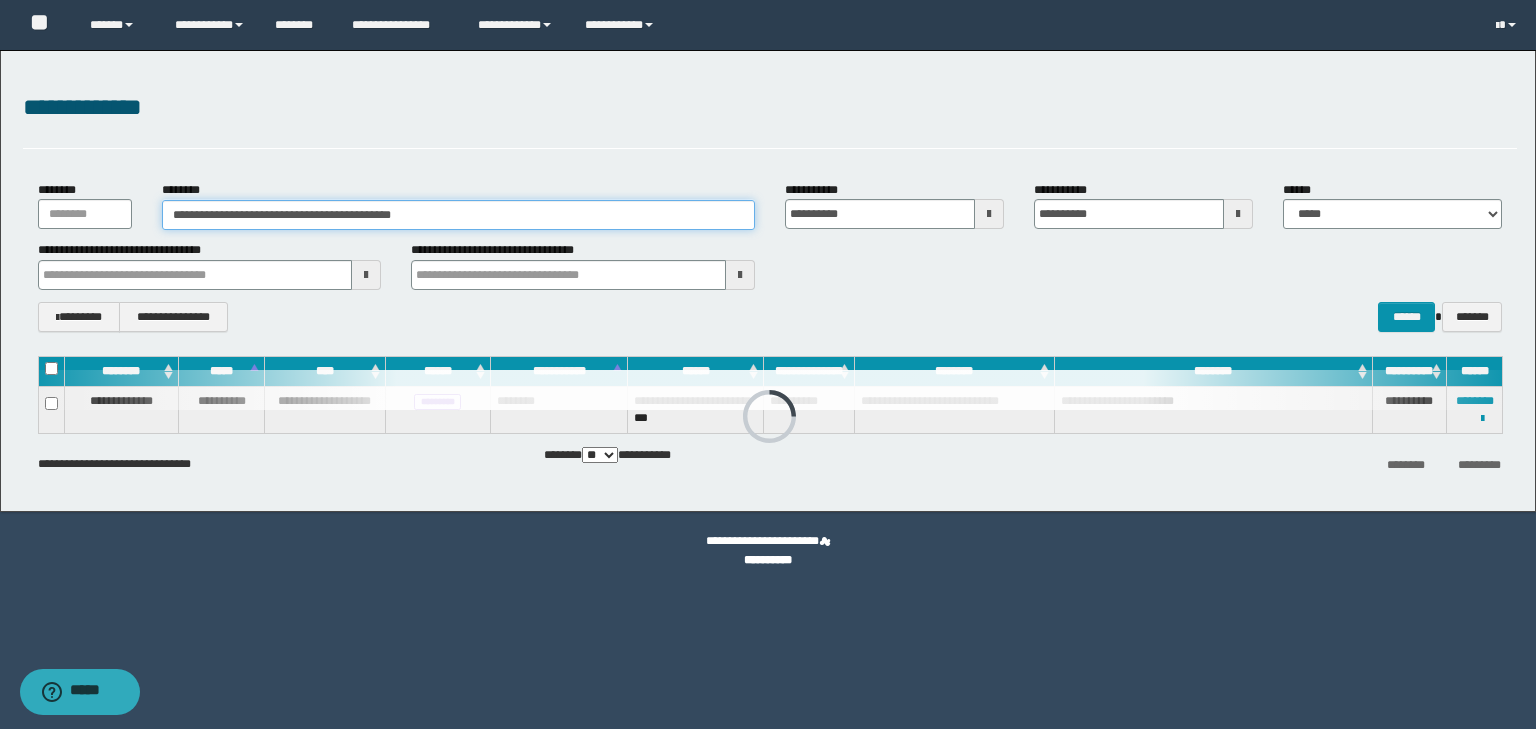 click on "**********" at bounding box center [458, 215] 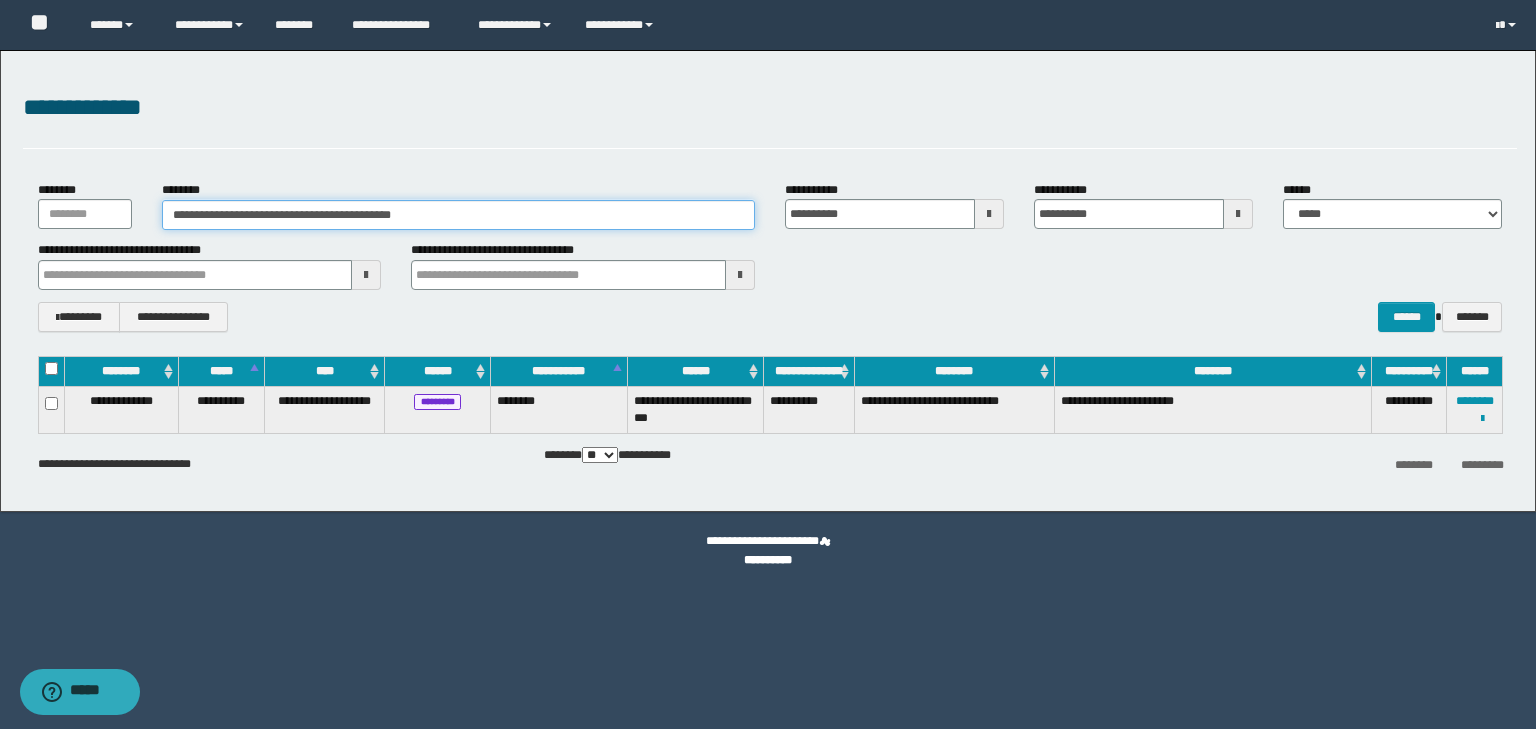 click on "**********" at bounding box center [458, 215] 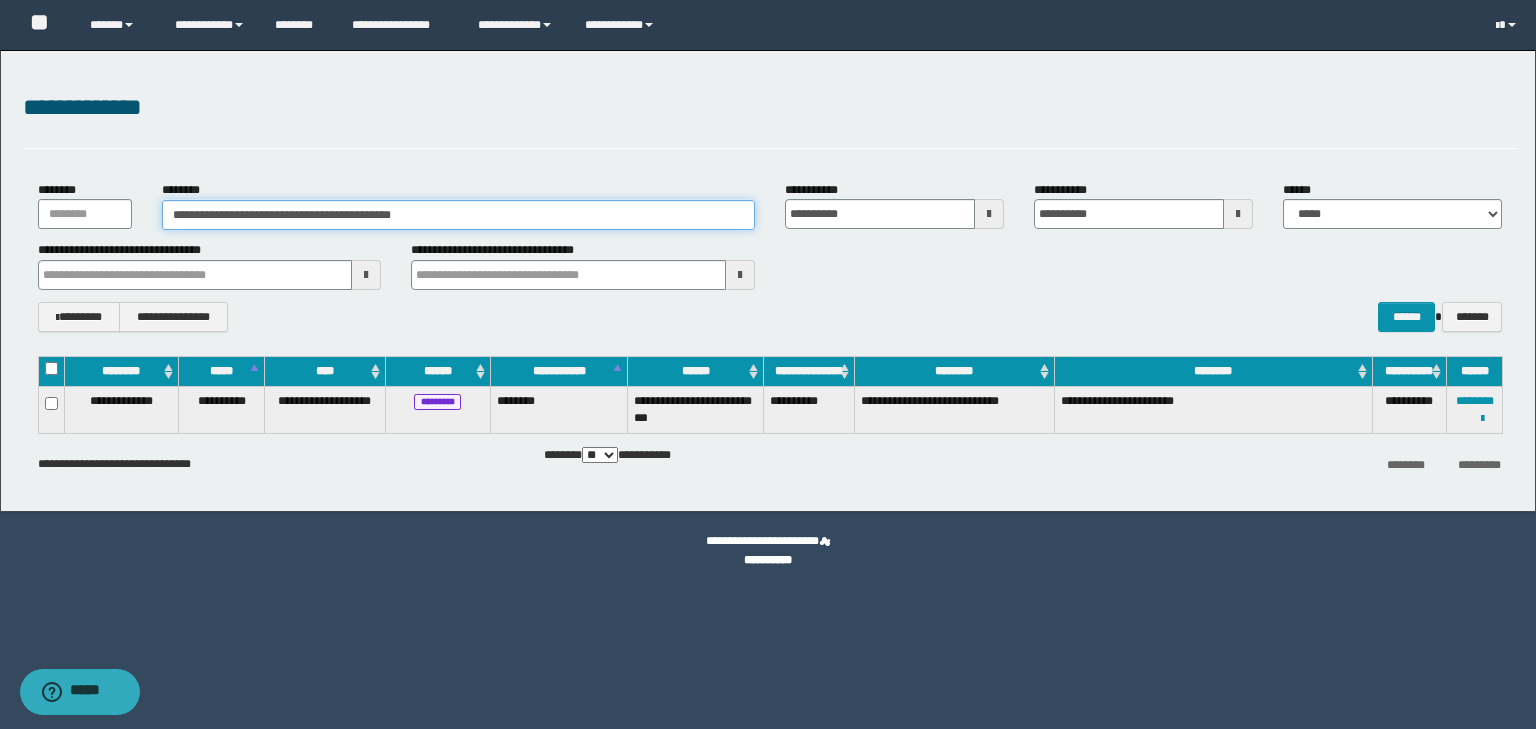 click on "**********" at bounding box center [458, 215] 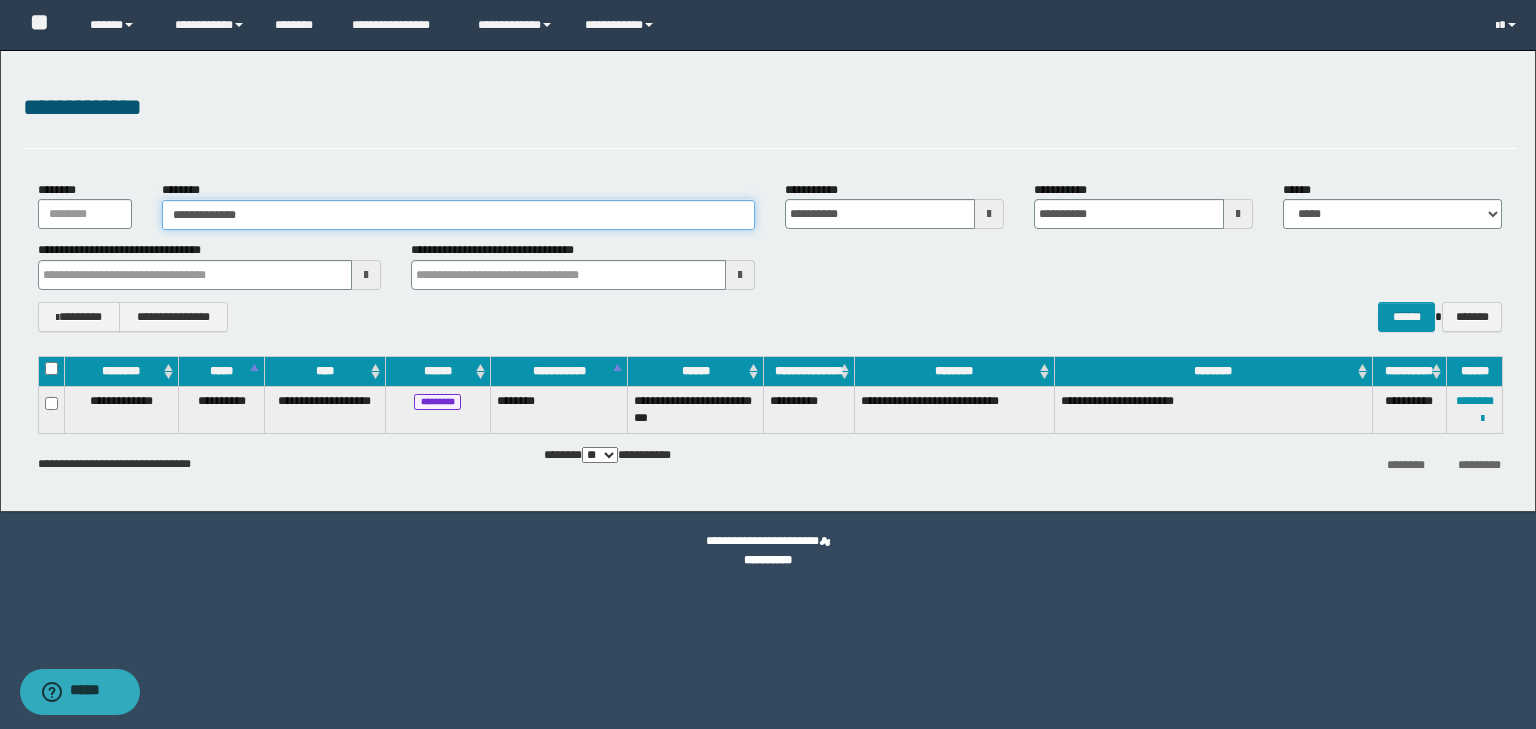 type on "**********" 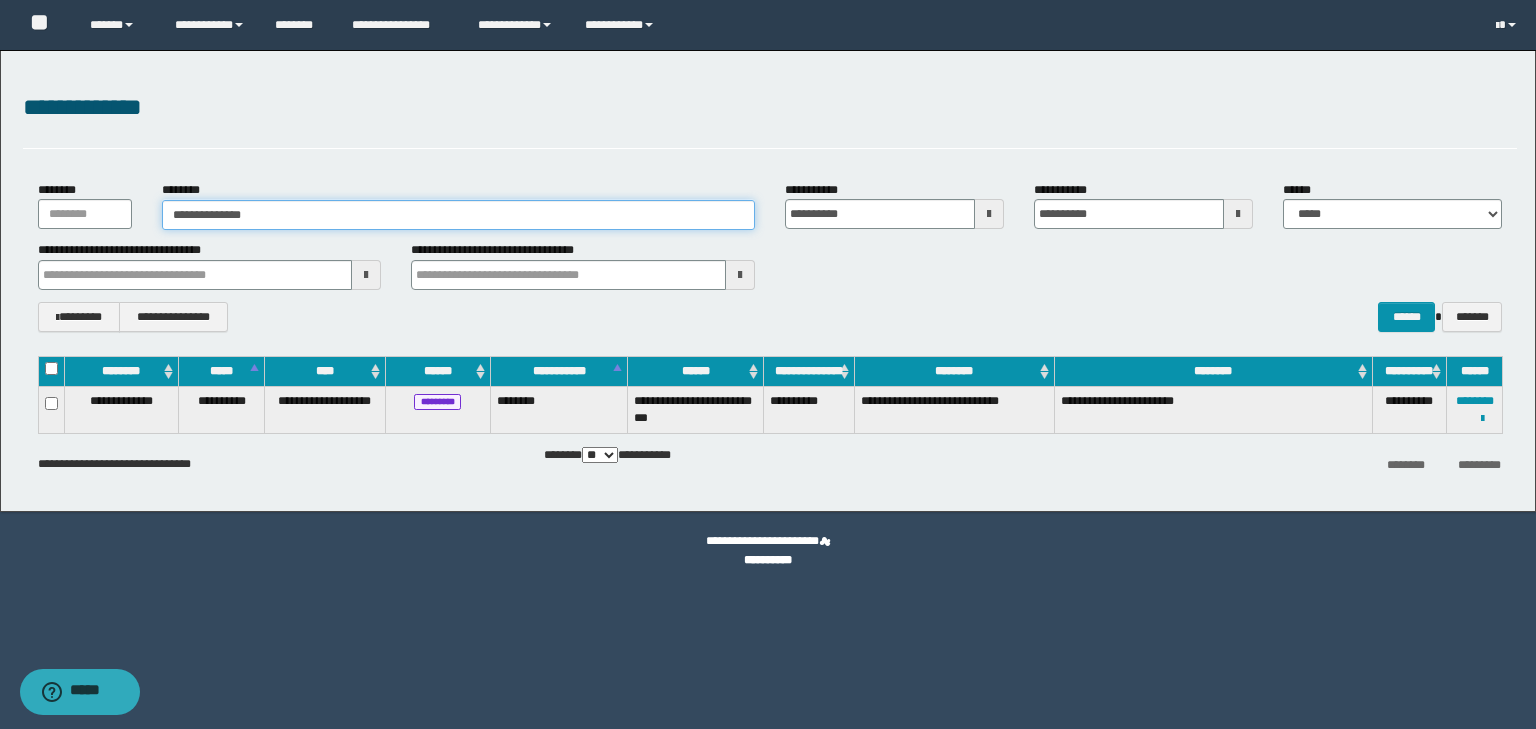 type on "**********" 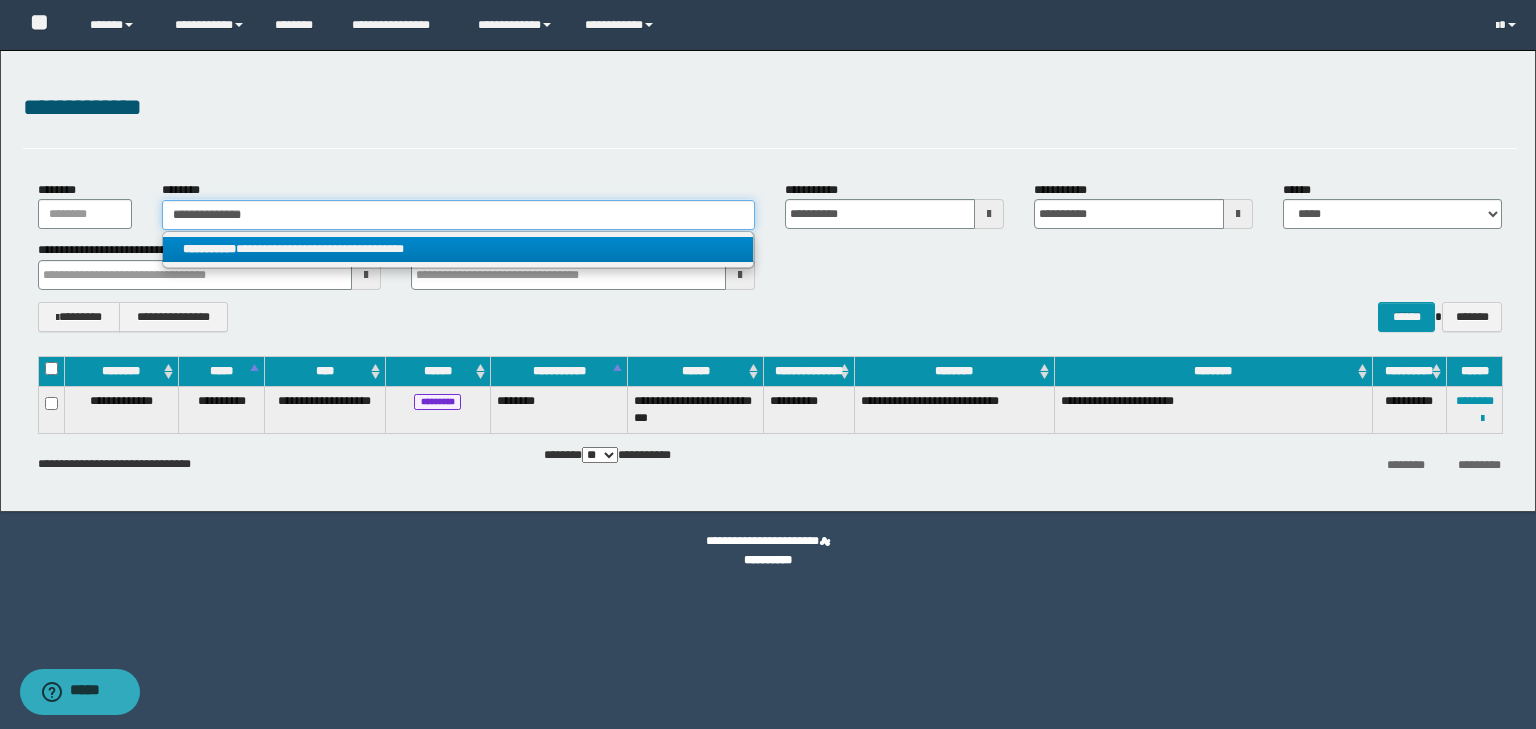 type on "**********" 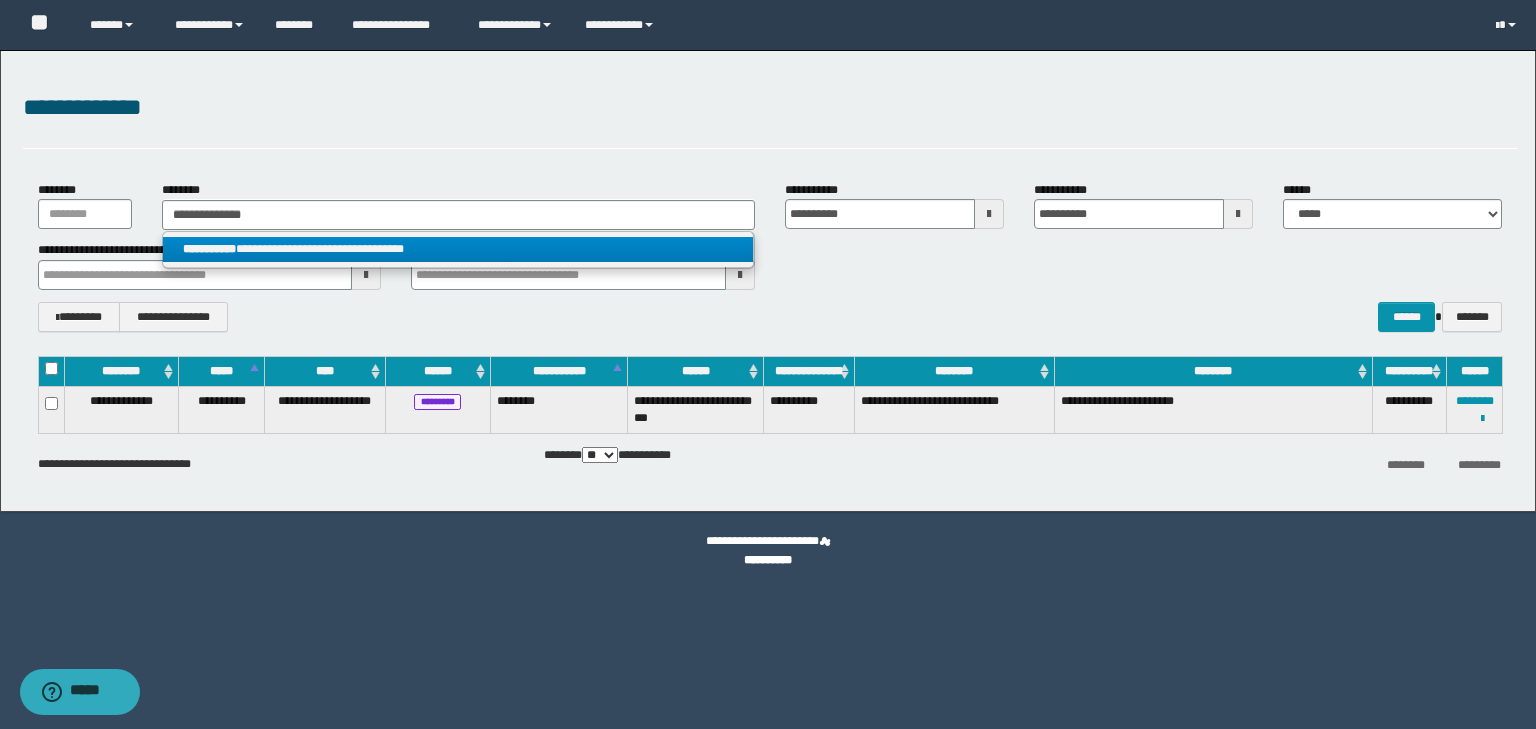 click on "**********" at bounding box center [458, 249] 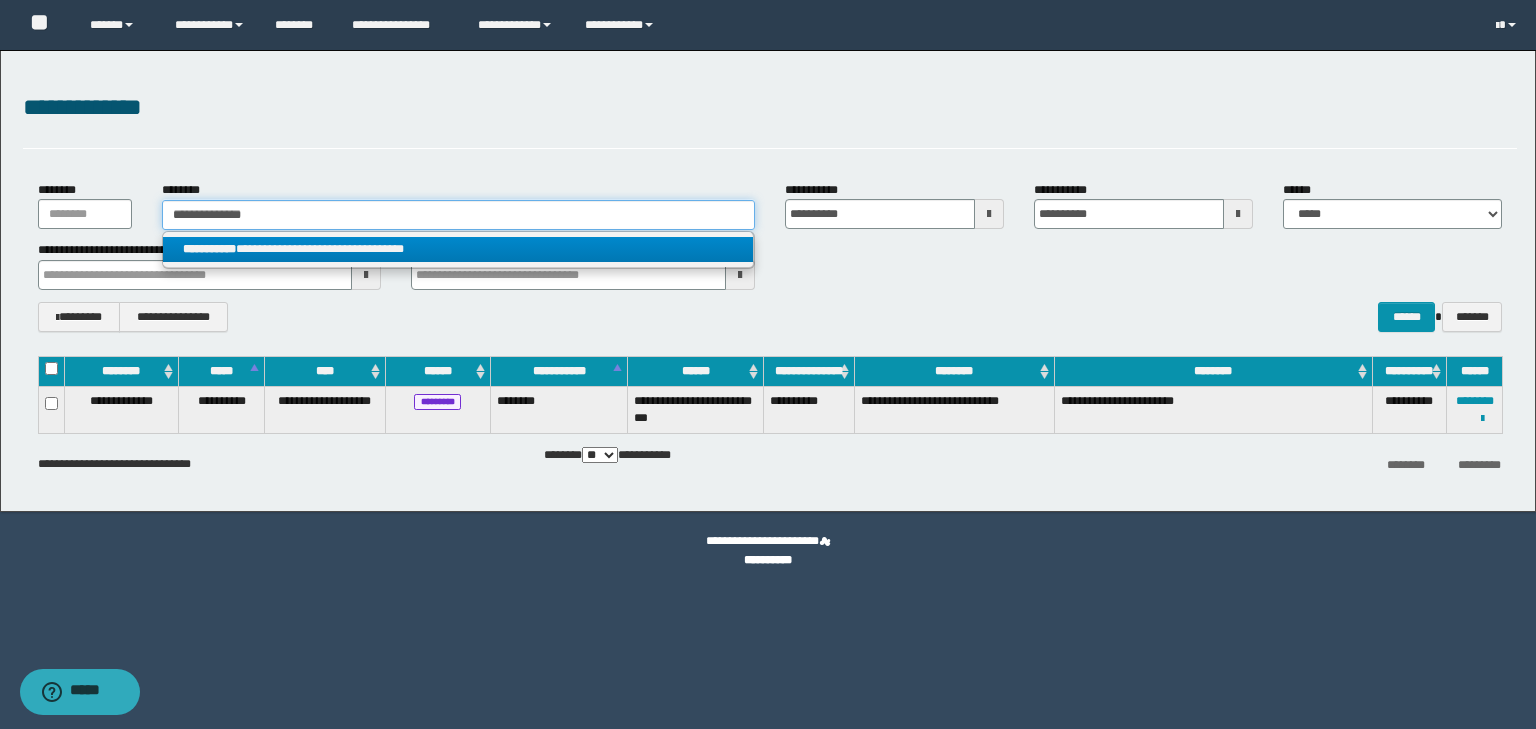 type 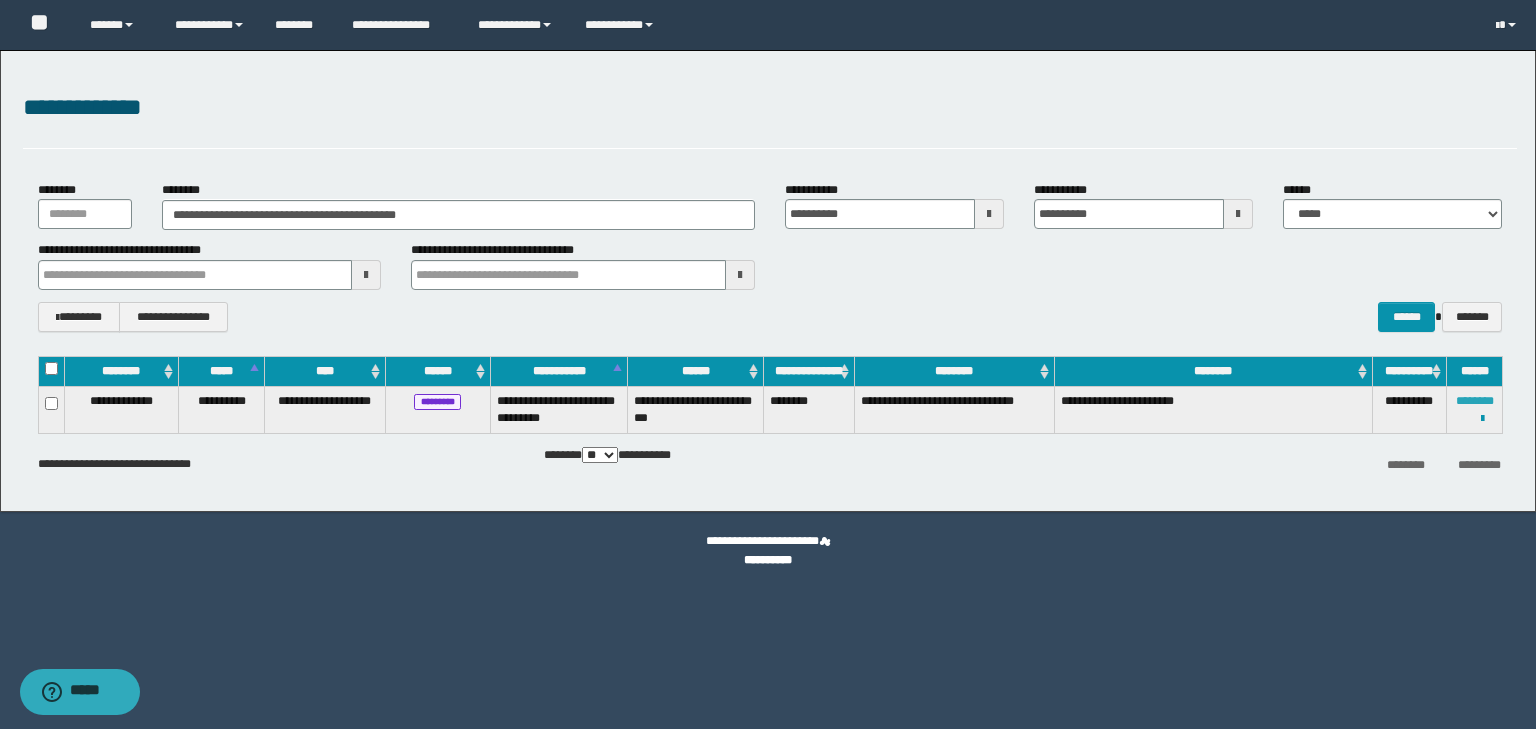 click on "********" at bounding box center (1475, 401) 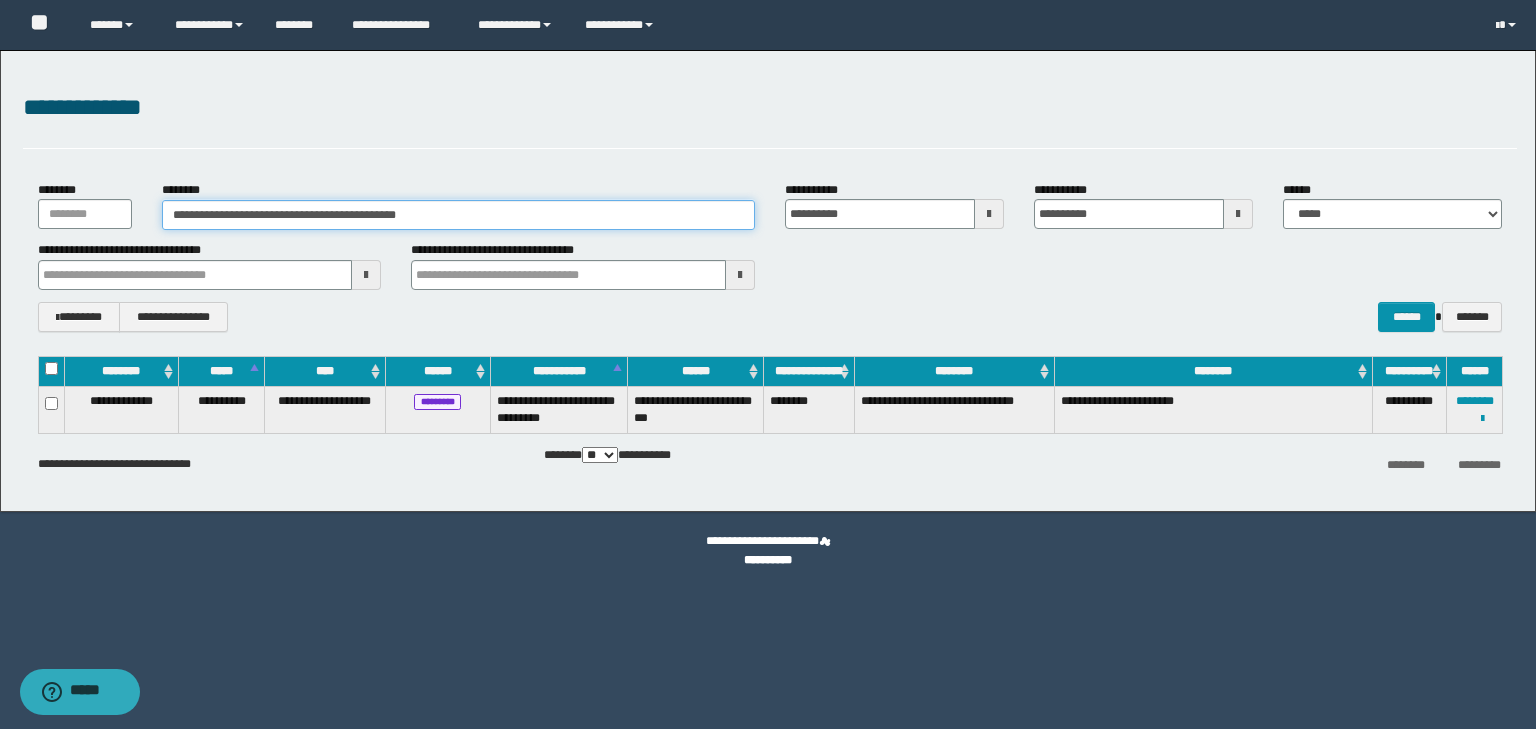 click on "**********" at bounding box center [458, 215] 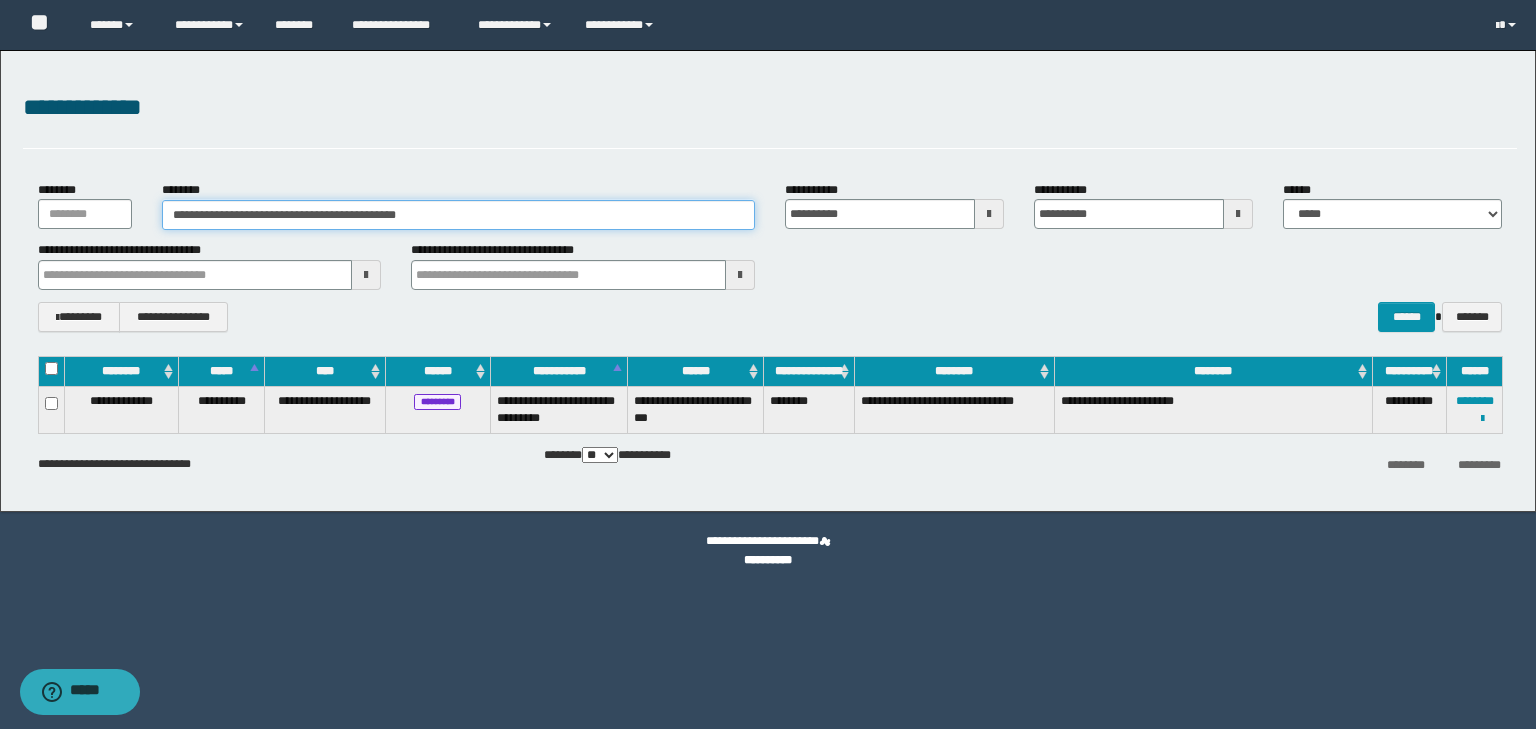 click on "**********" at bounding box center [458, 215] 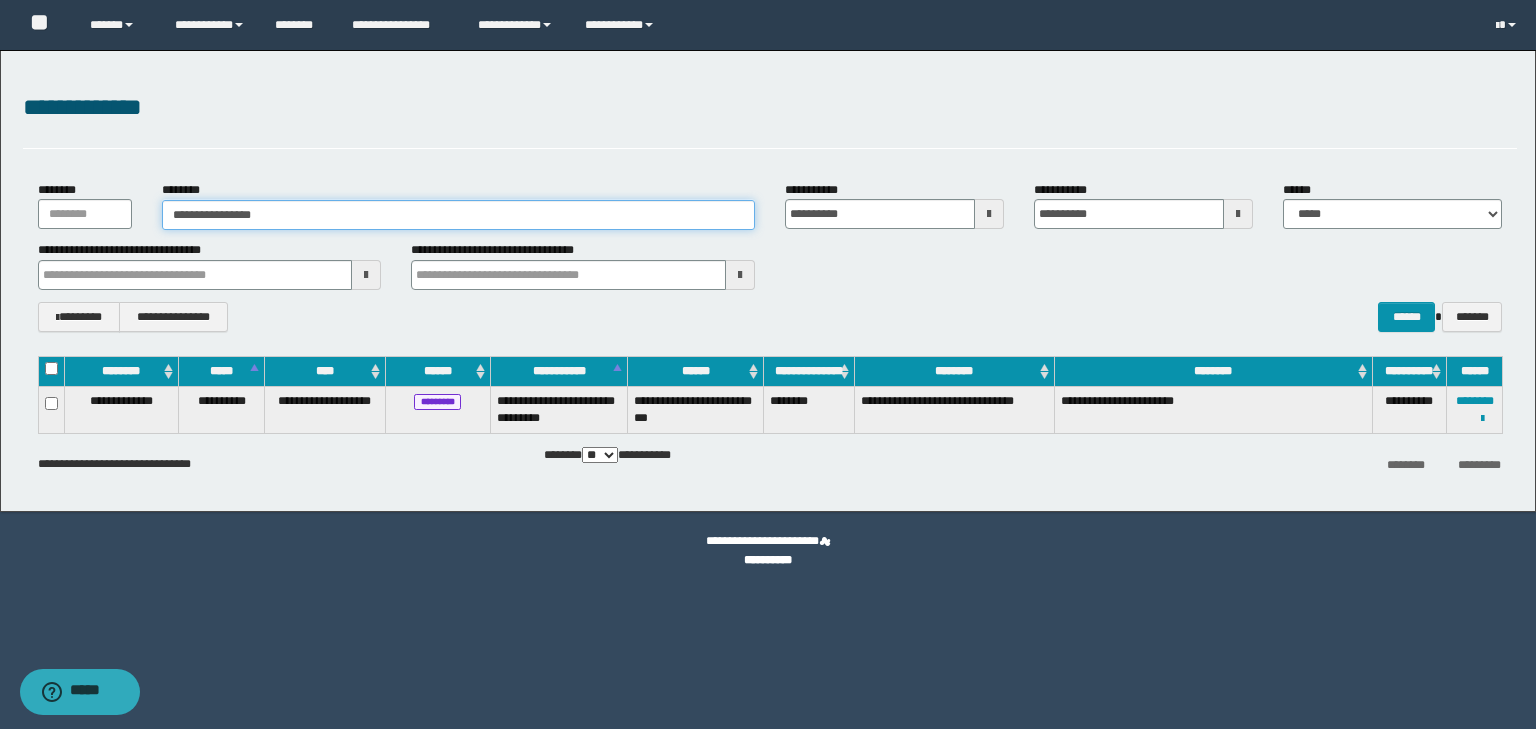 type on "**********" 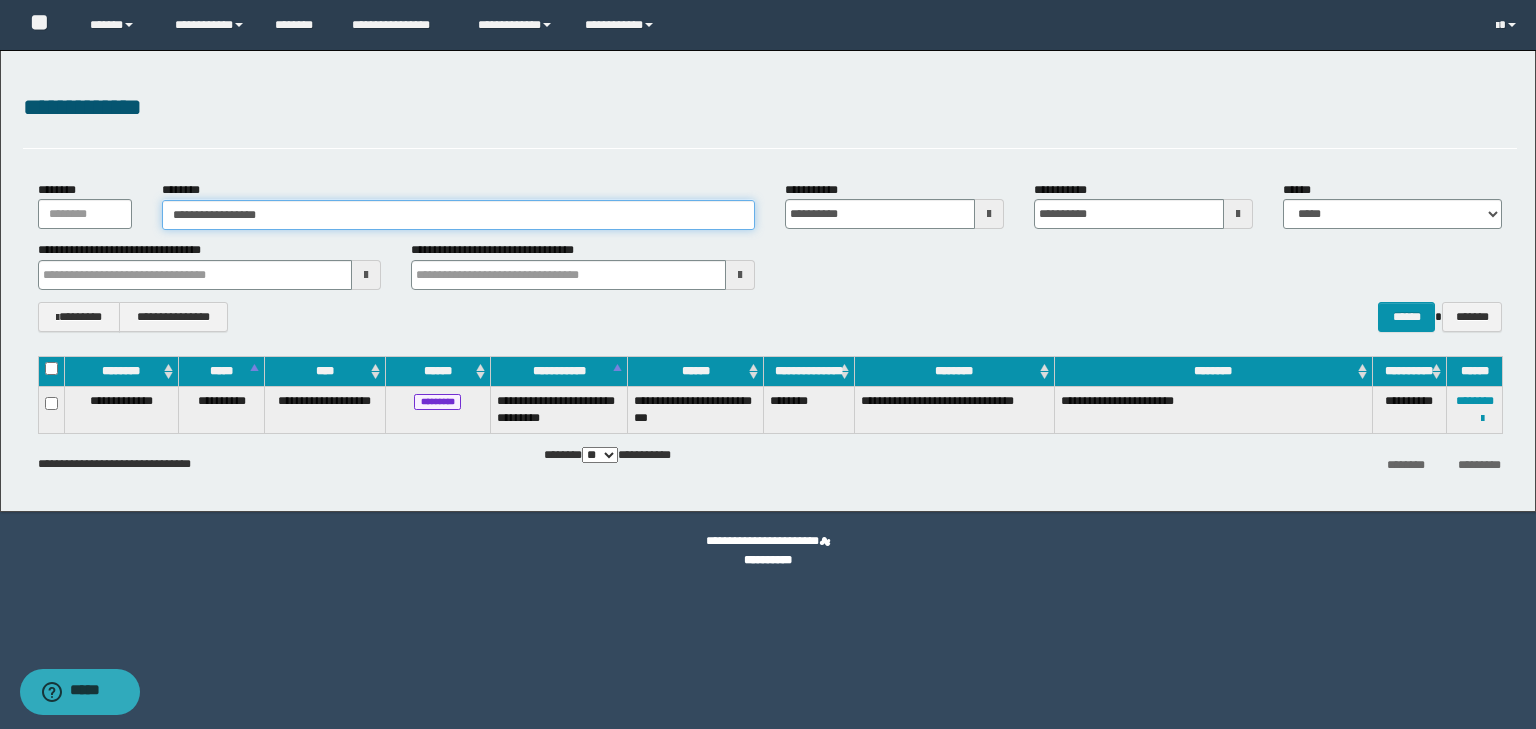 type on "**********" 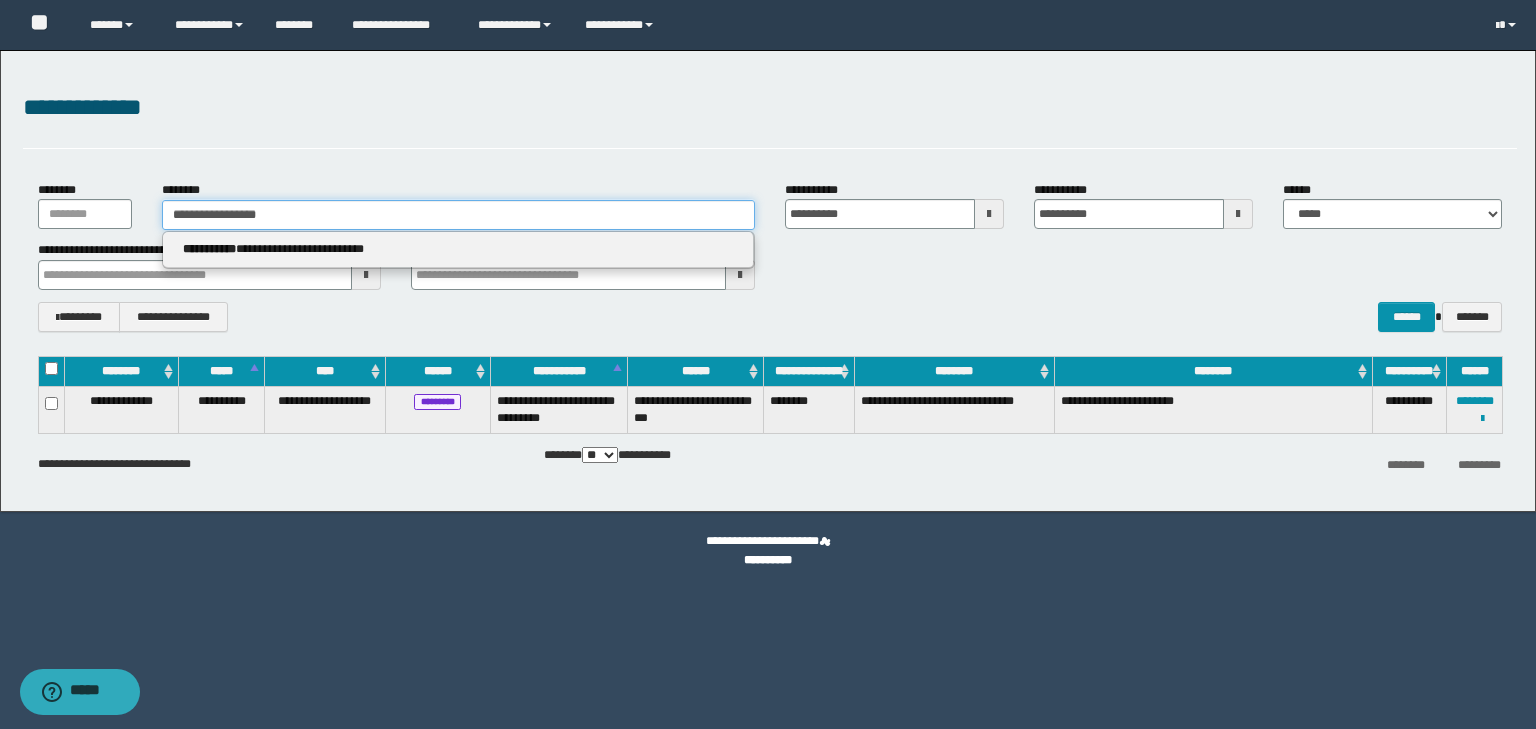 type on "**********" 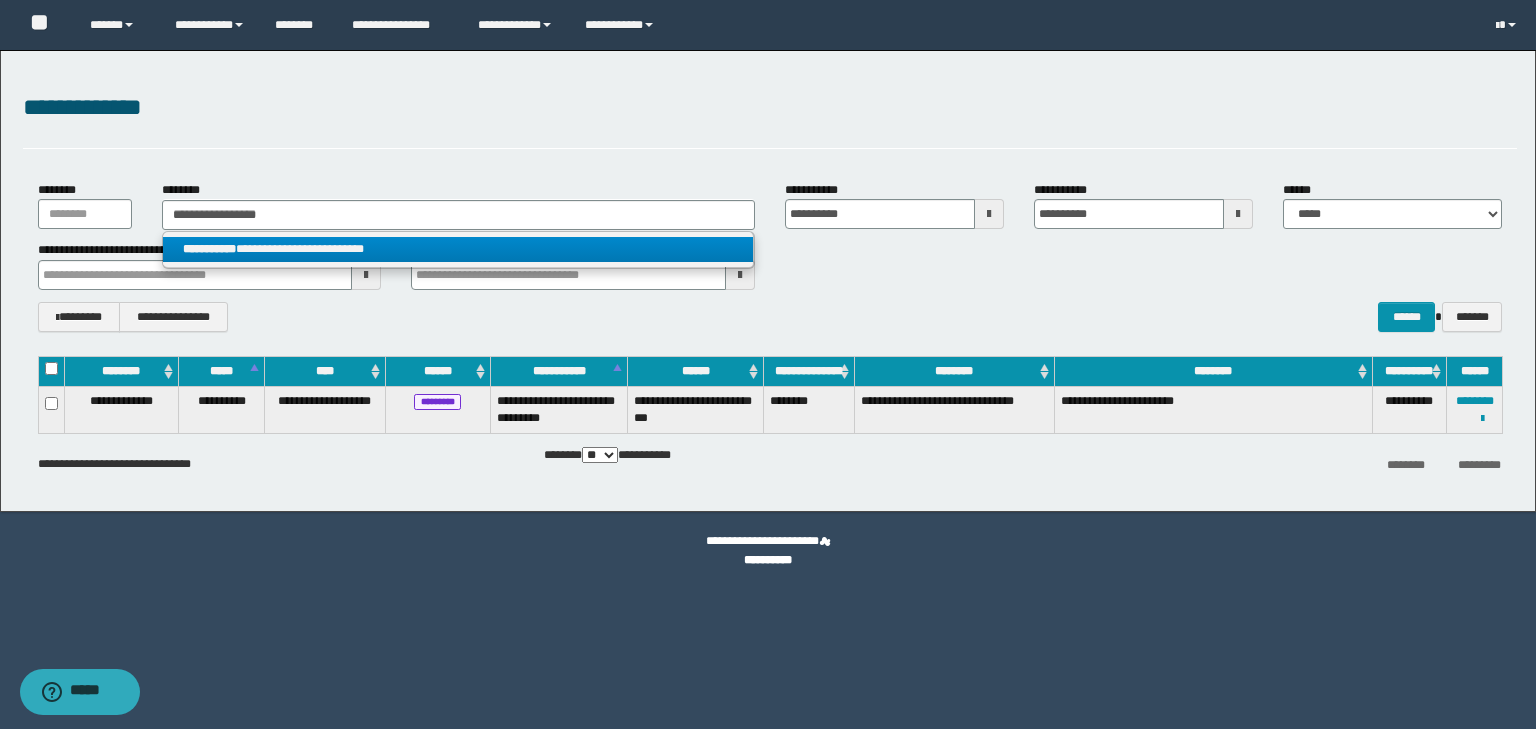click on "**********" at bounding box center [458, 249] 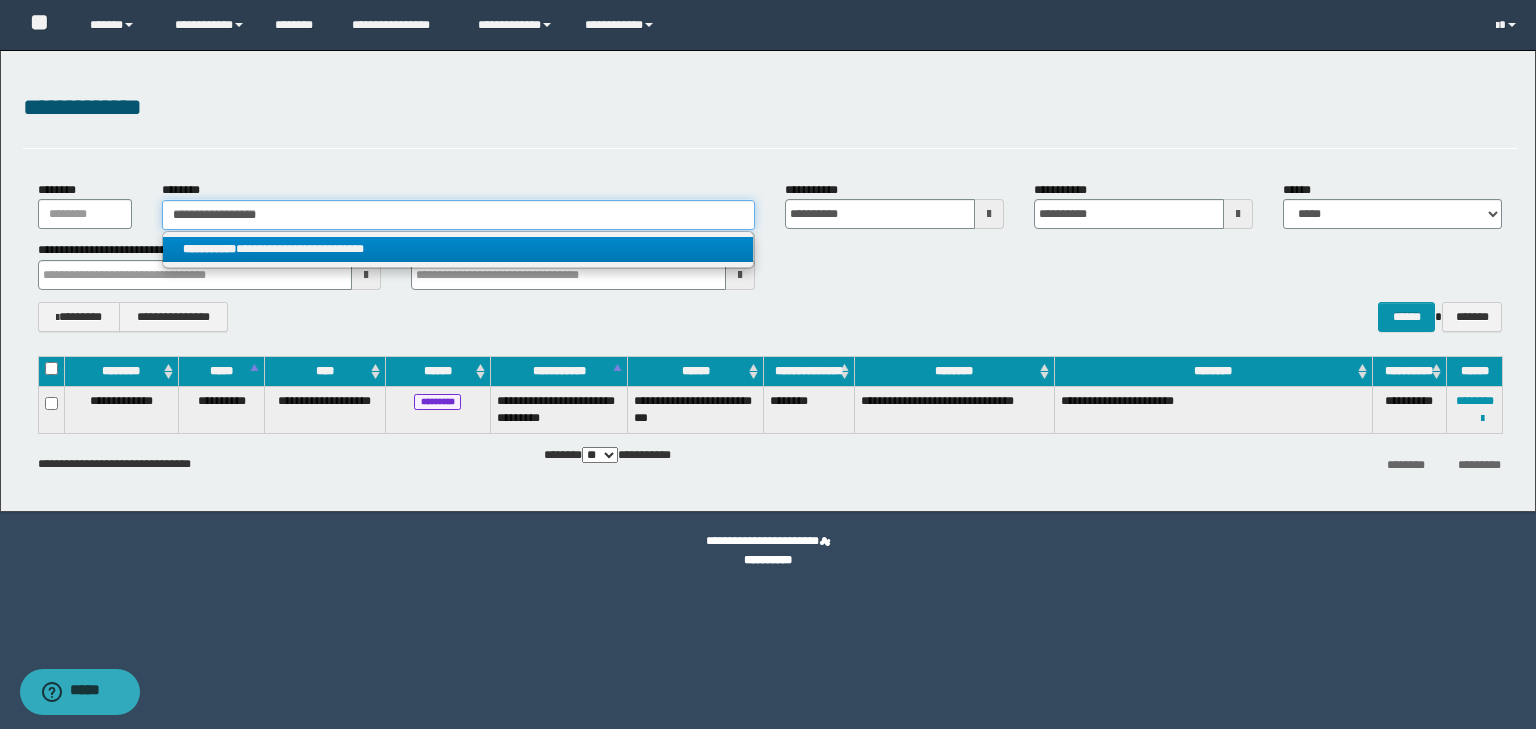 type 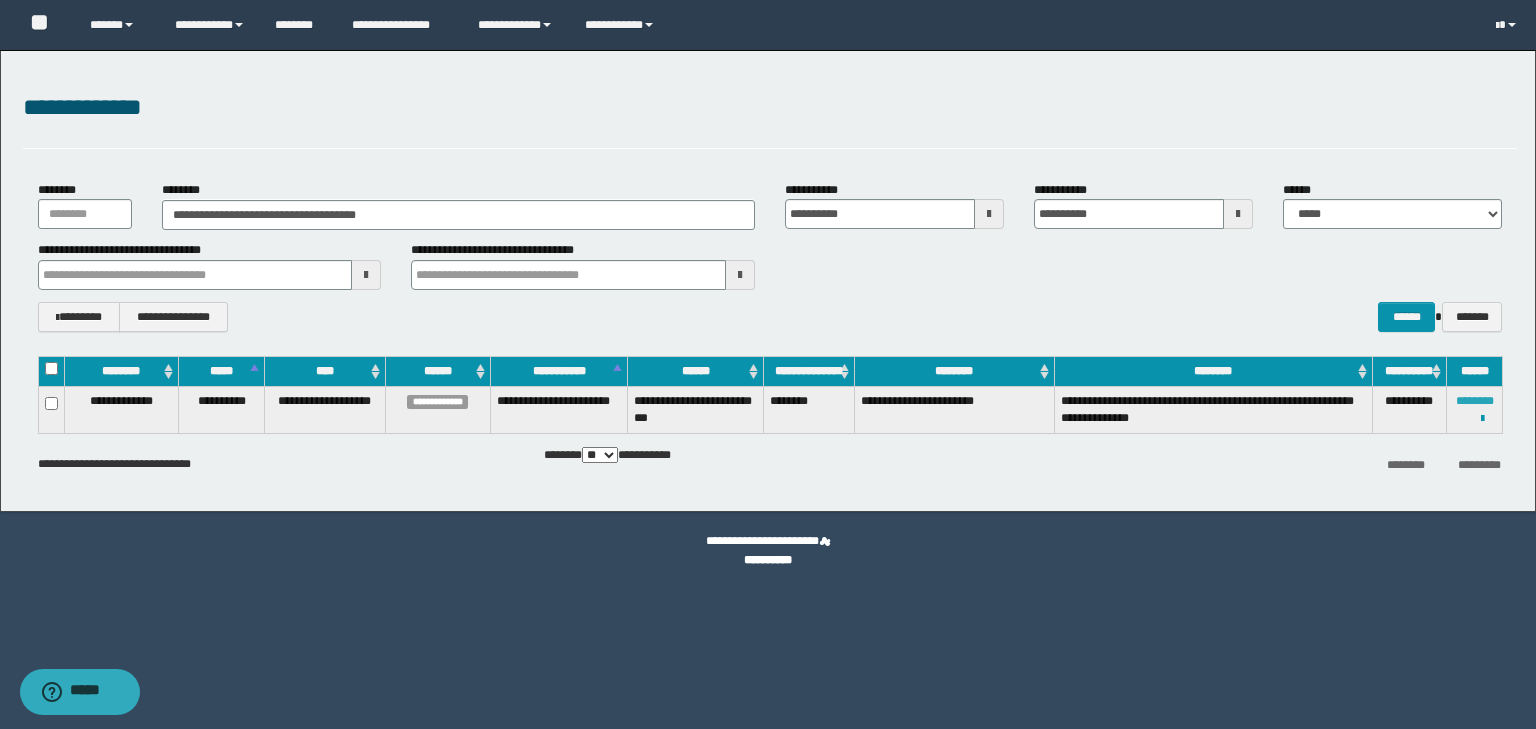 click on "********" at bounding box center (1475, 401) 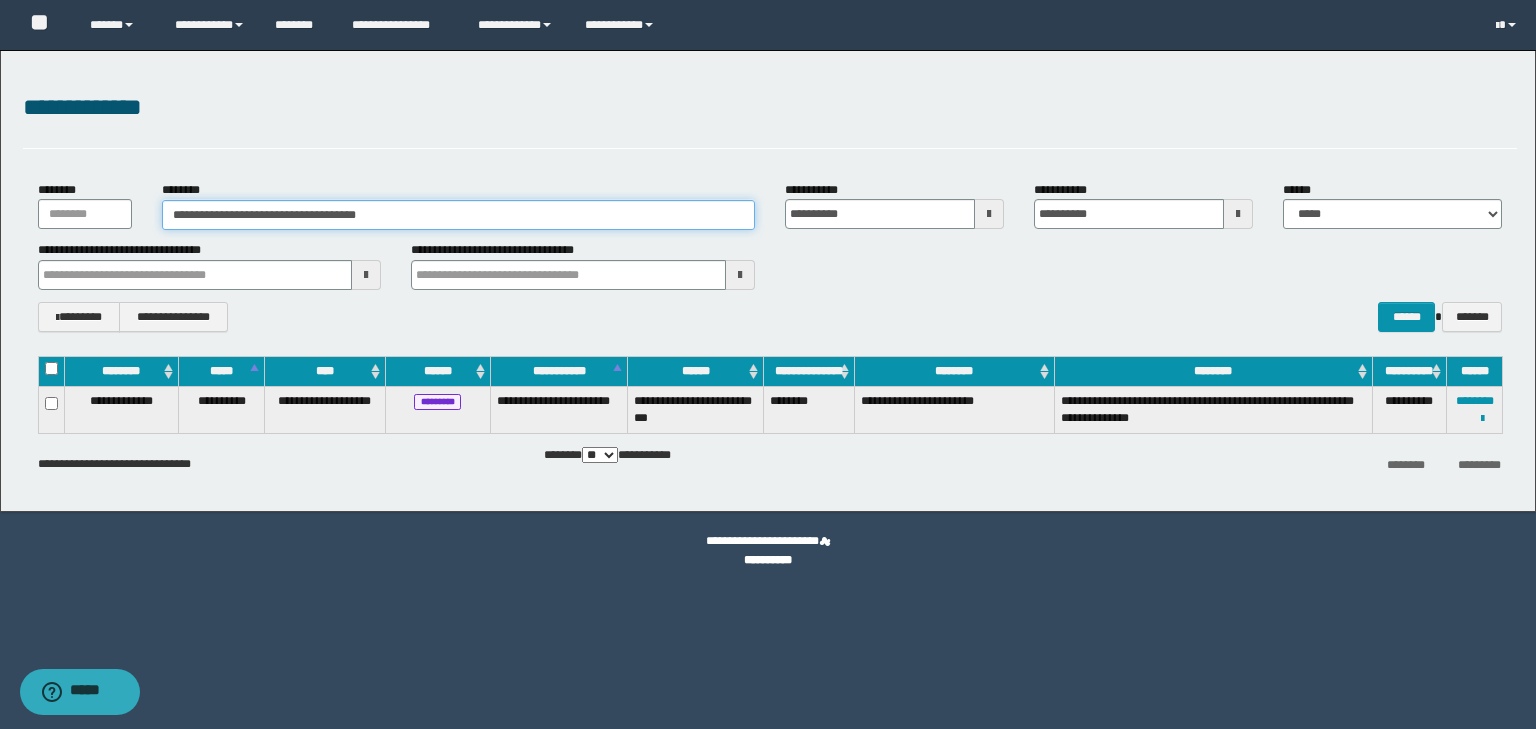 click on "**********" at bounding box center (458, 215) 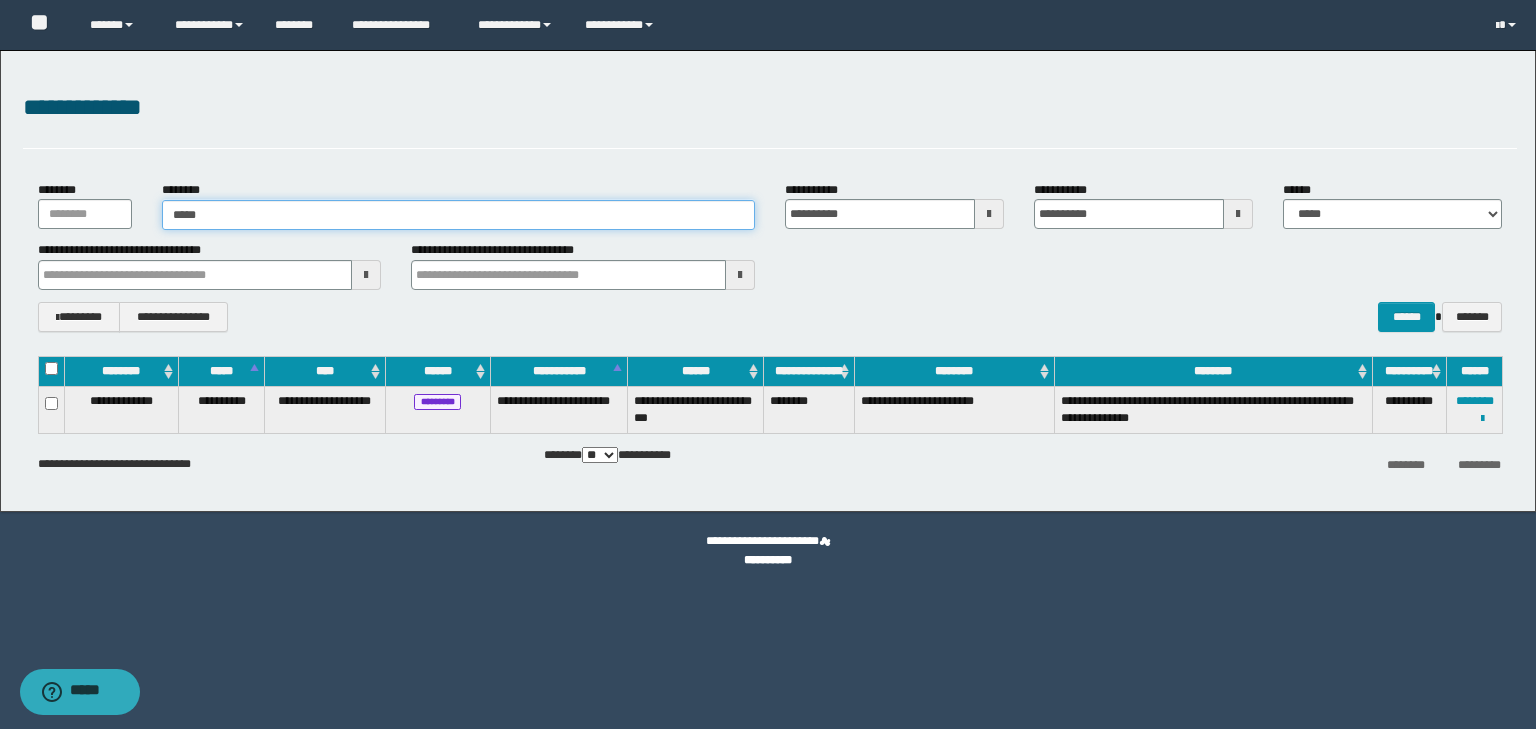 type on "******" 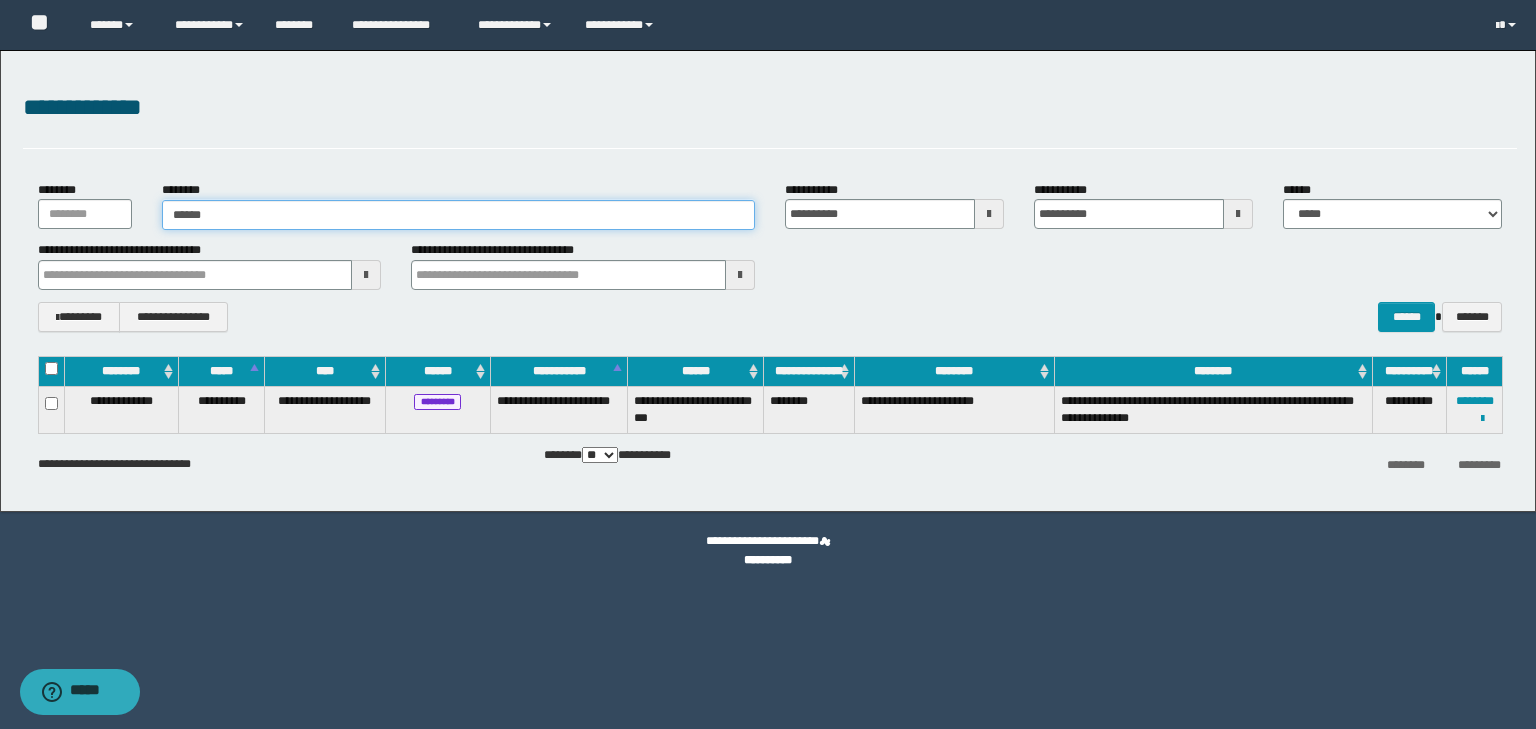 type on "******" 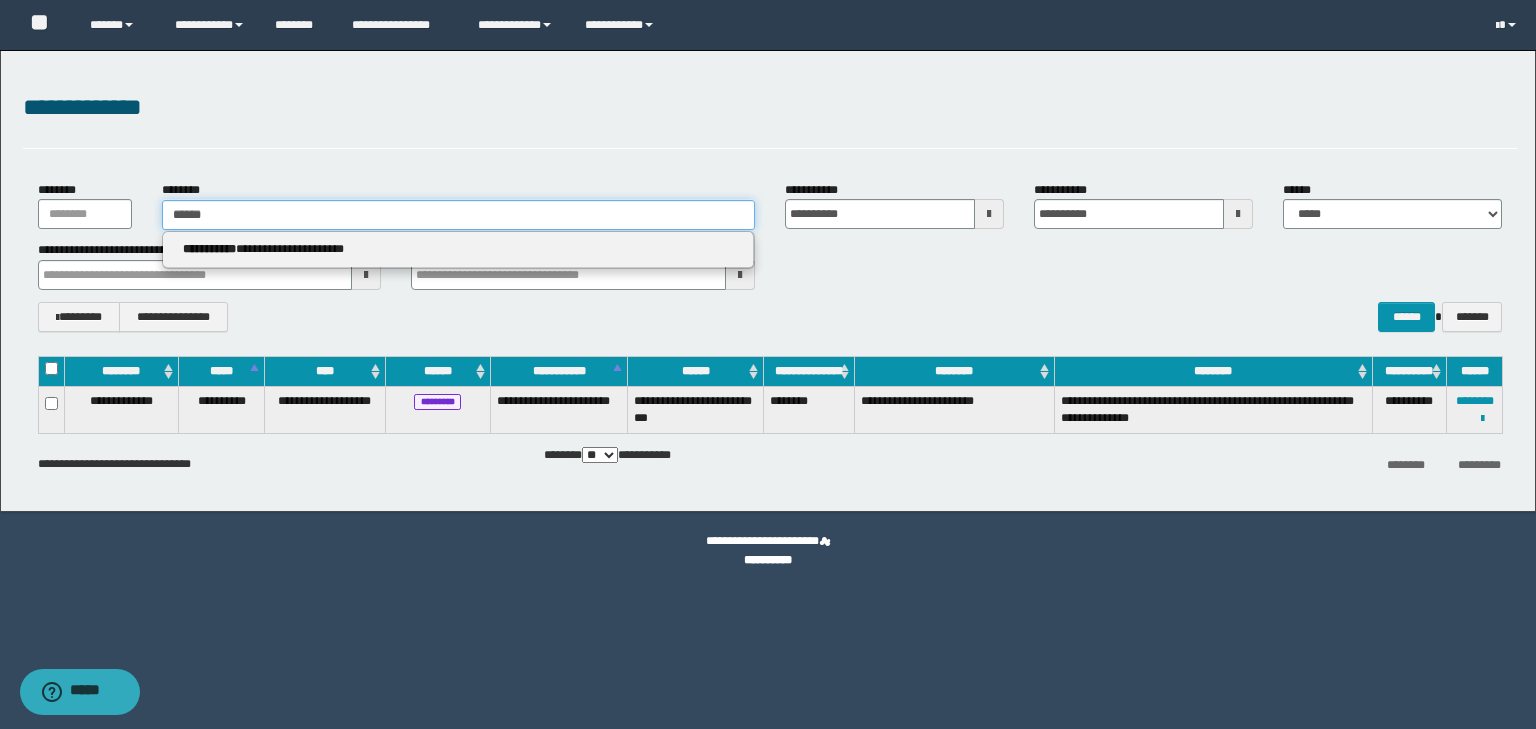 type on "******" 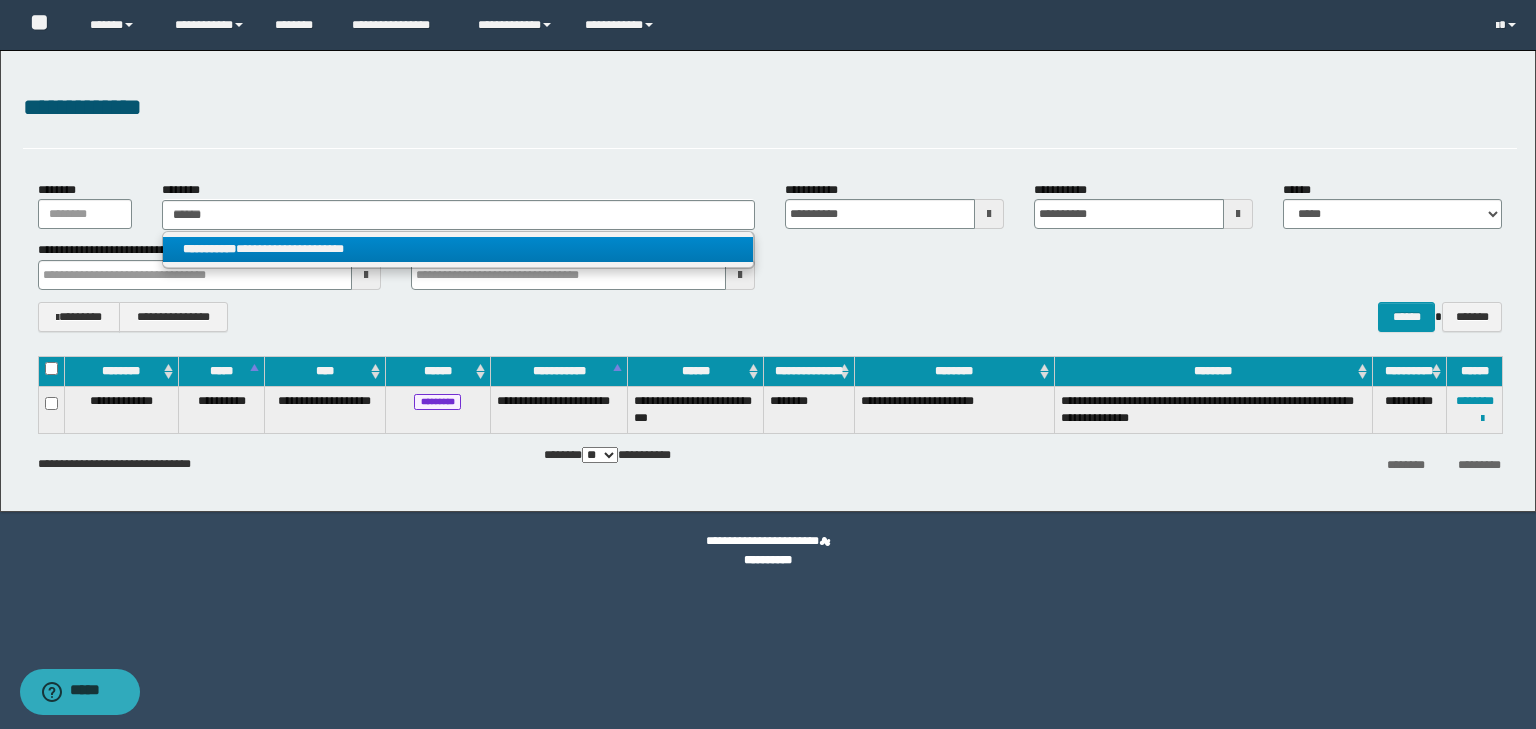 click on "**********" at bounding box center [458, 249] 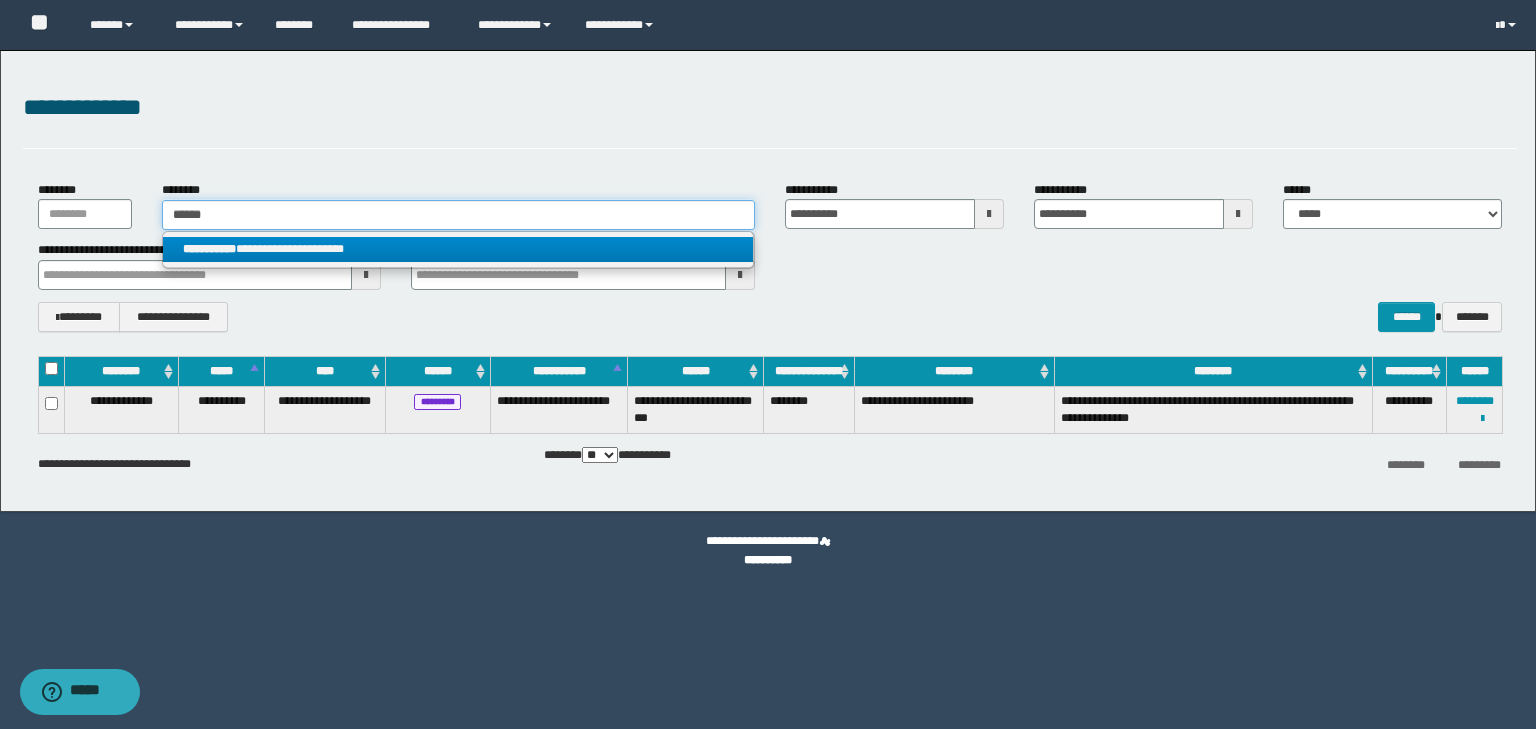 type 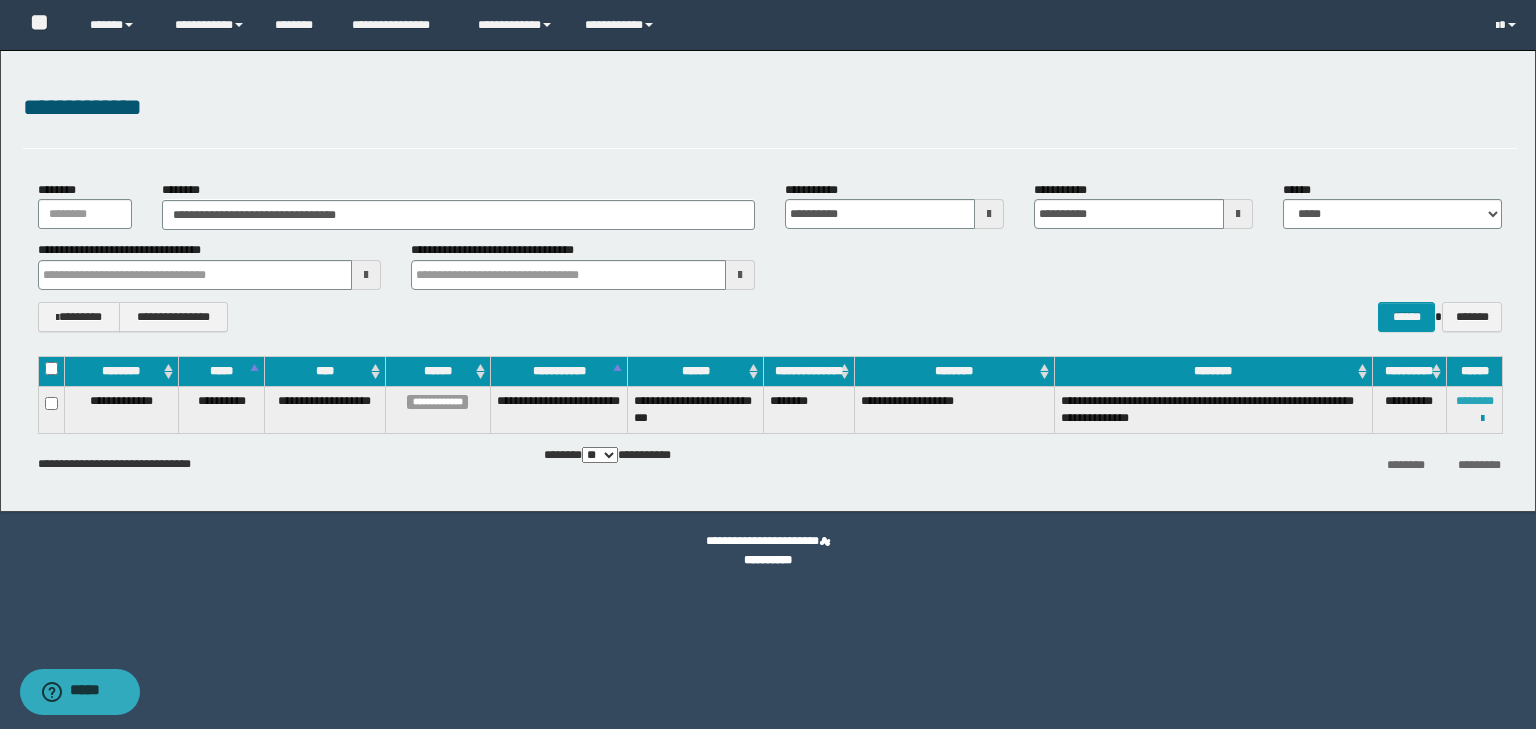 click on "********" at bounding box center (1475, 401) 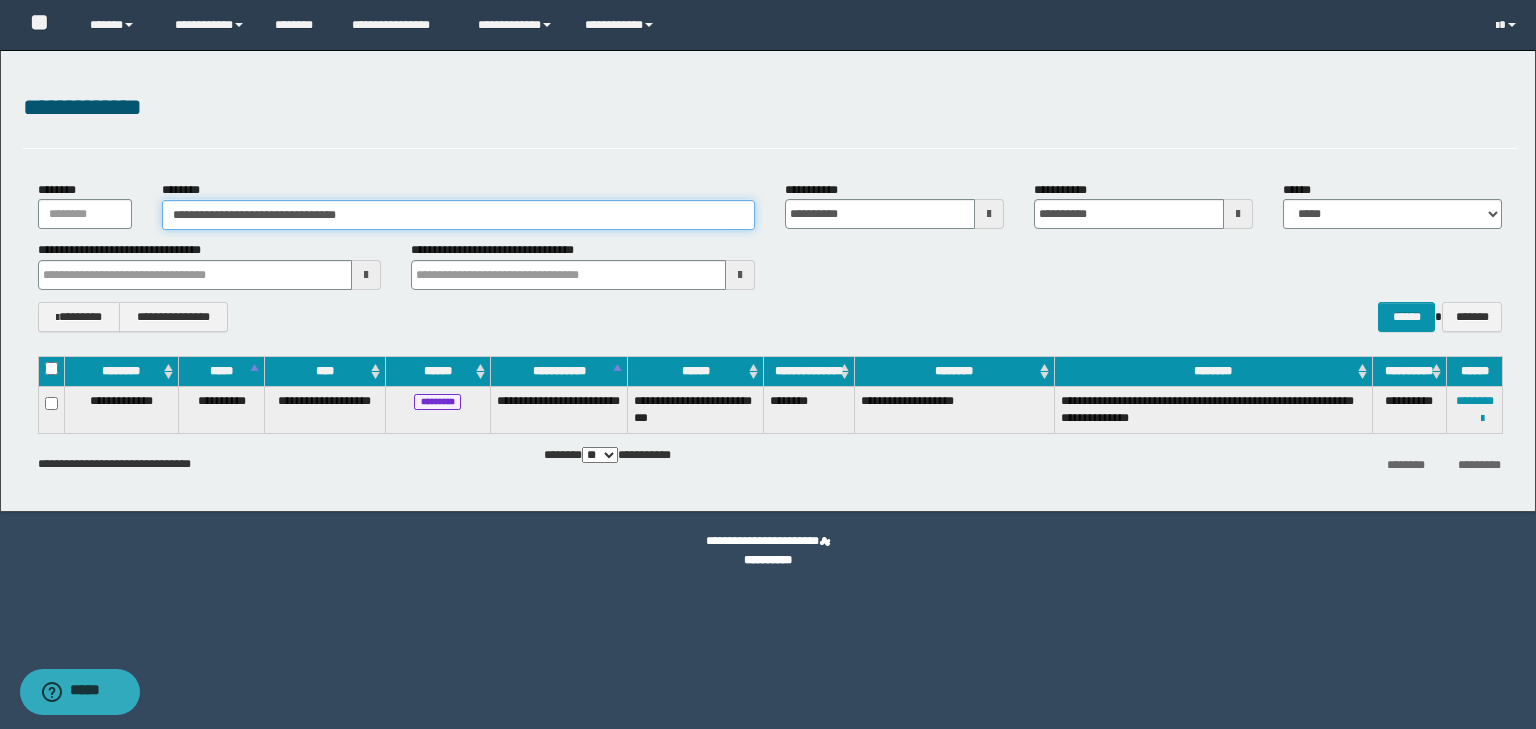 click on "**********" at bounding box center (458, 215) 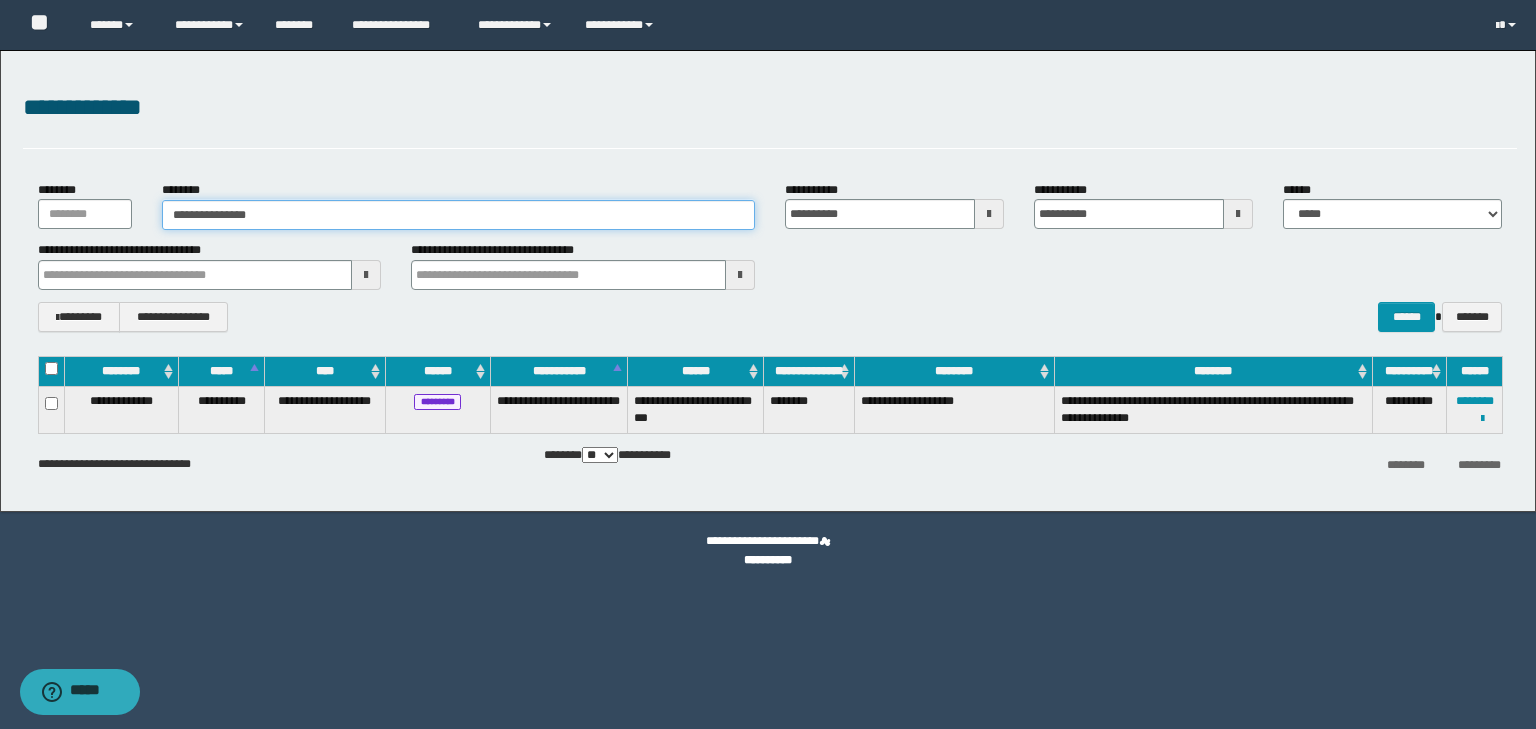 type on "**********" 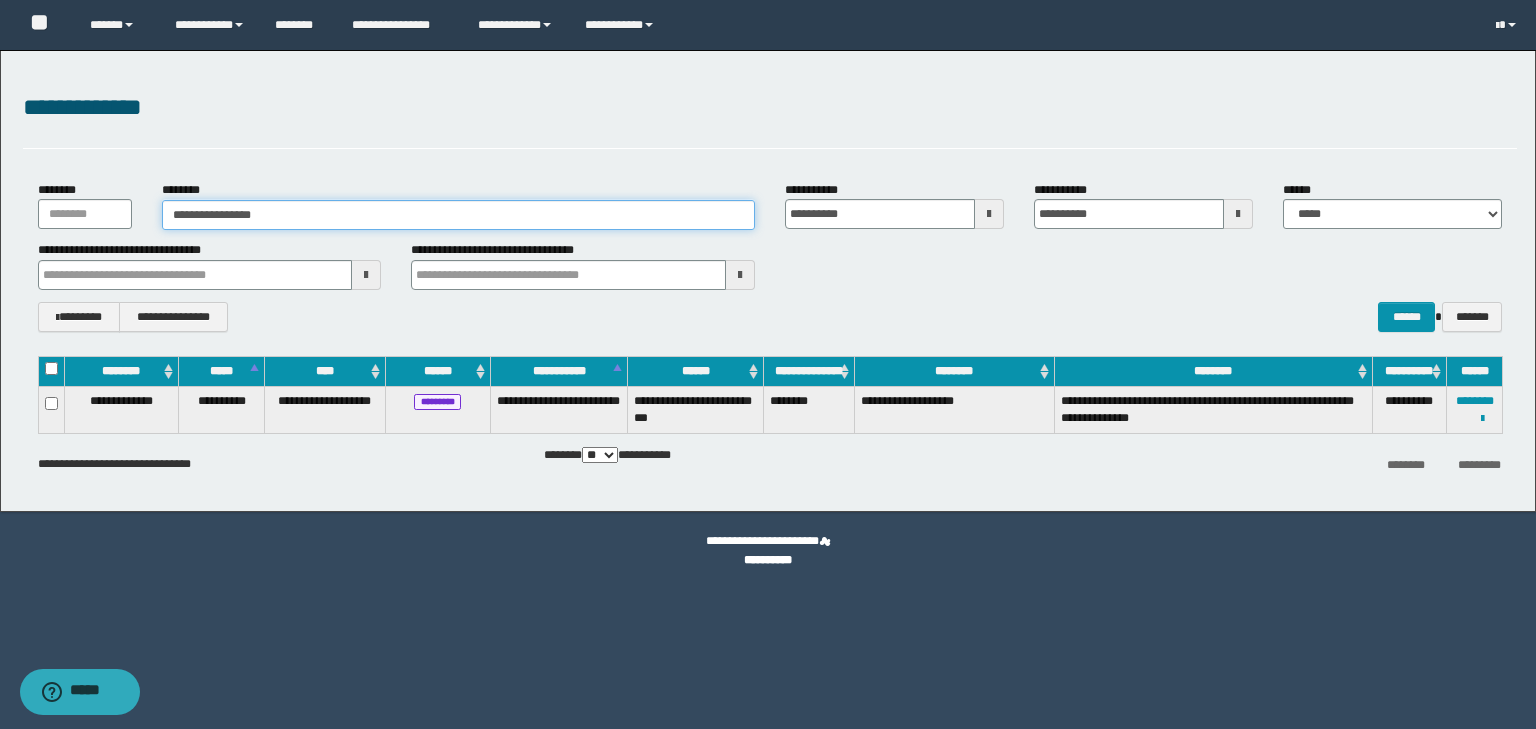 type on "**********" 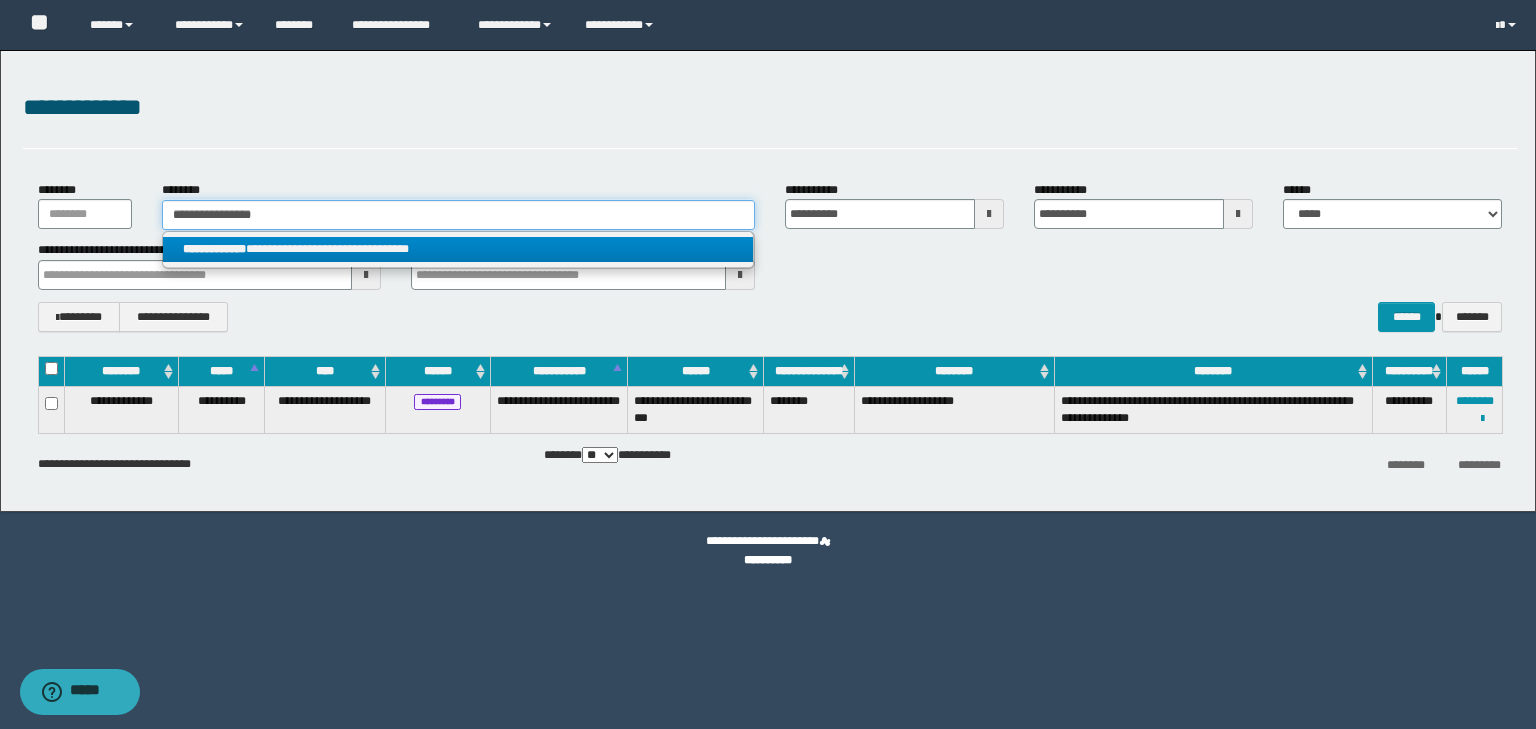type on "**********" 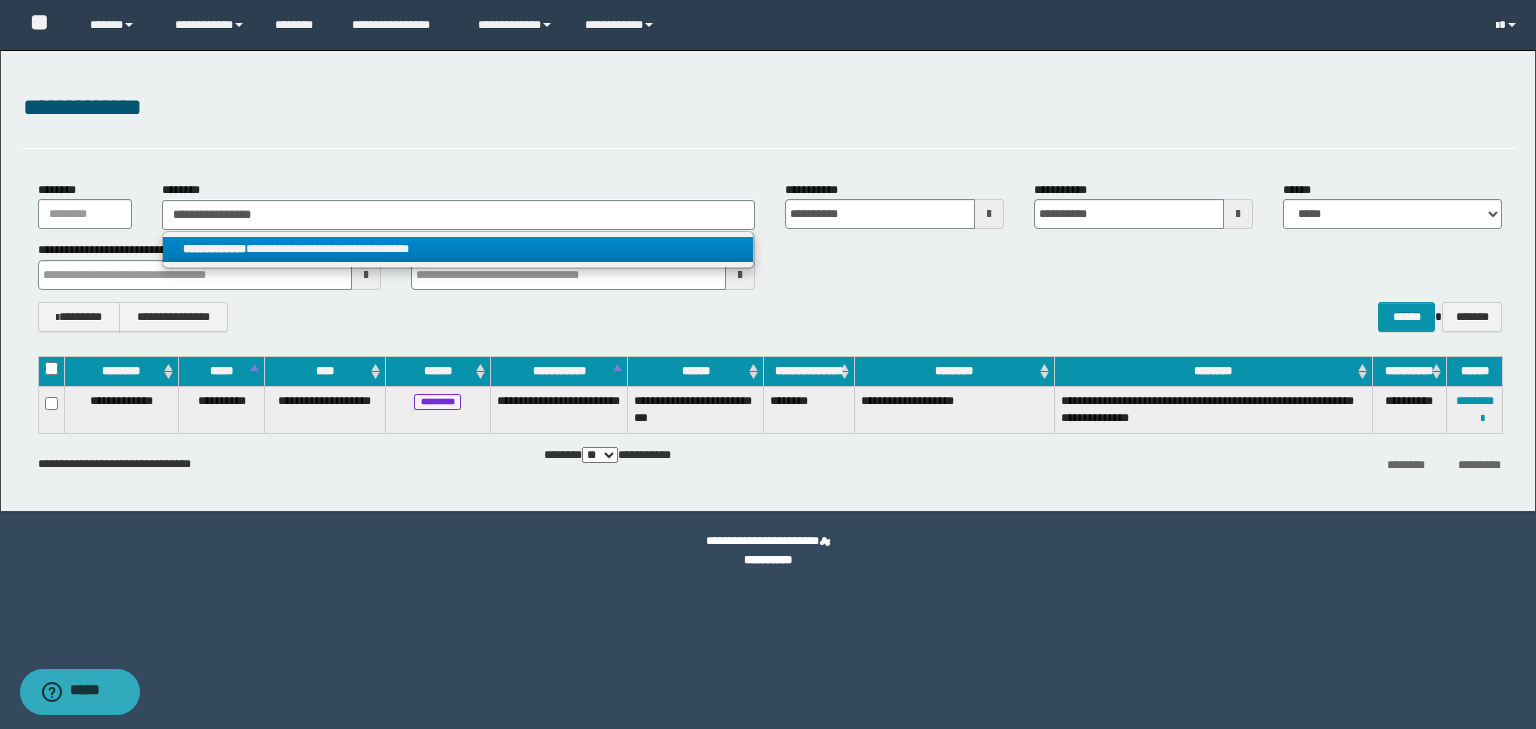 click on "**********" at bounding box center [458, 249] 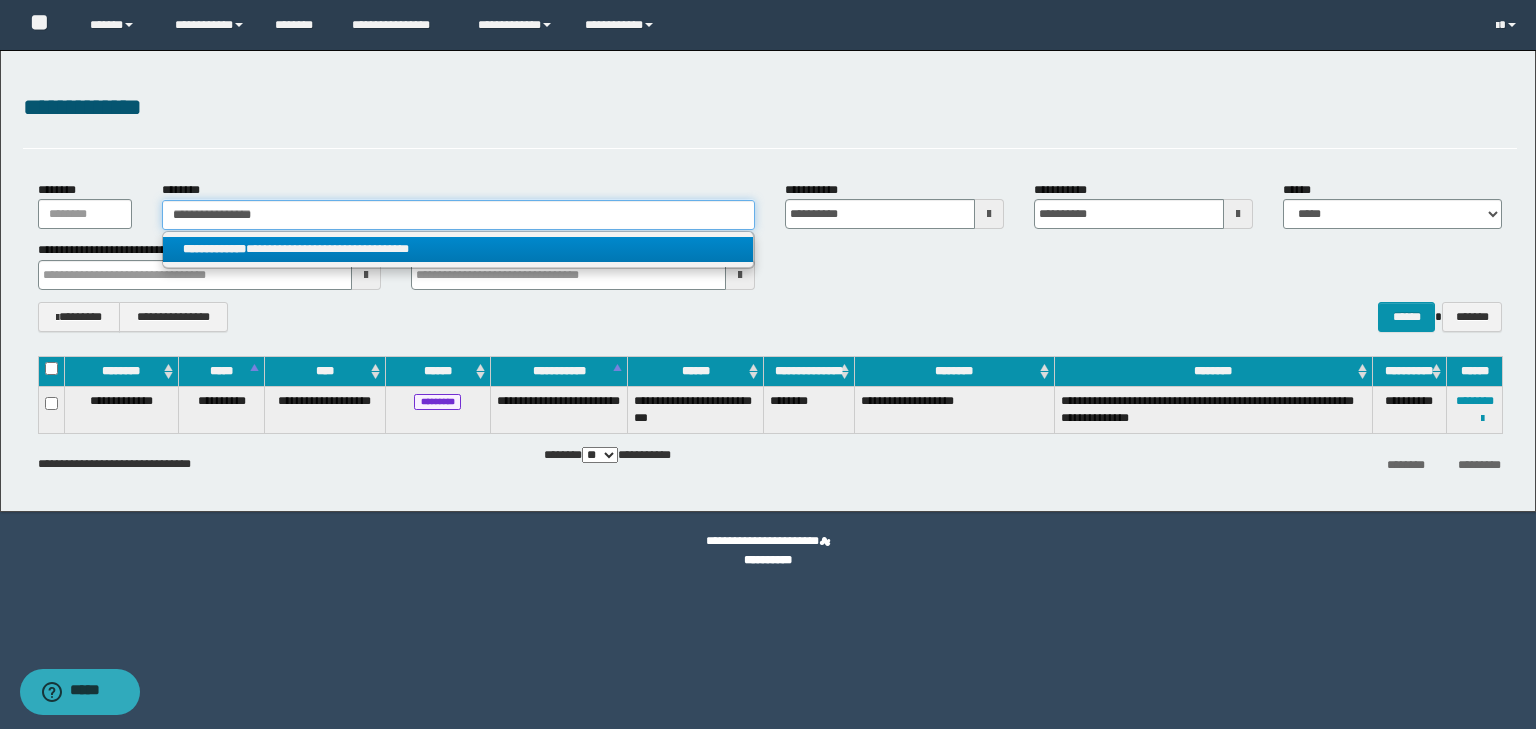 type 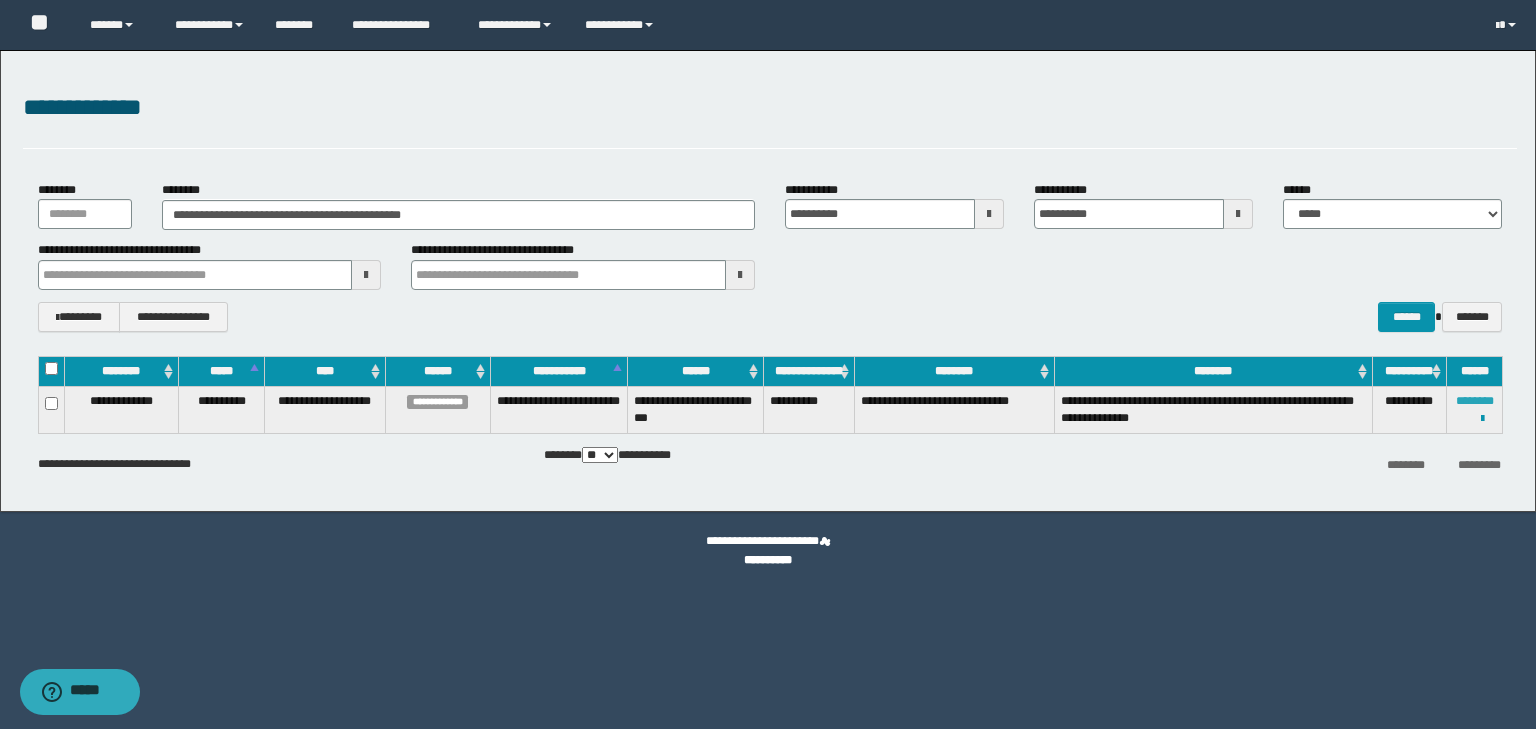 click on "********" at bounding box center (1475, 401) 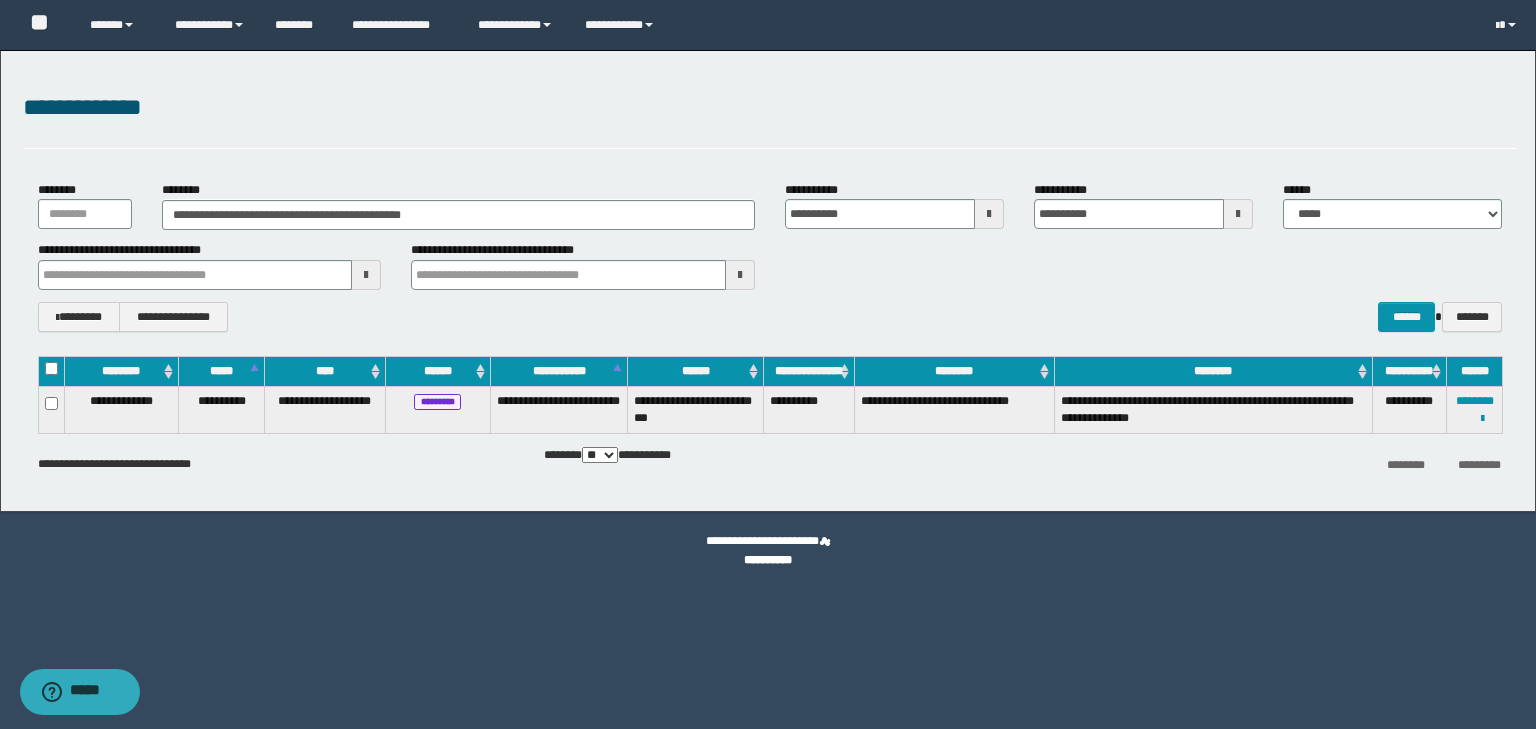 click on "**********" at bounding box center [458, 205] 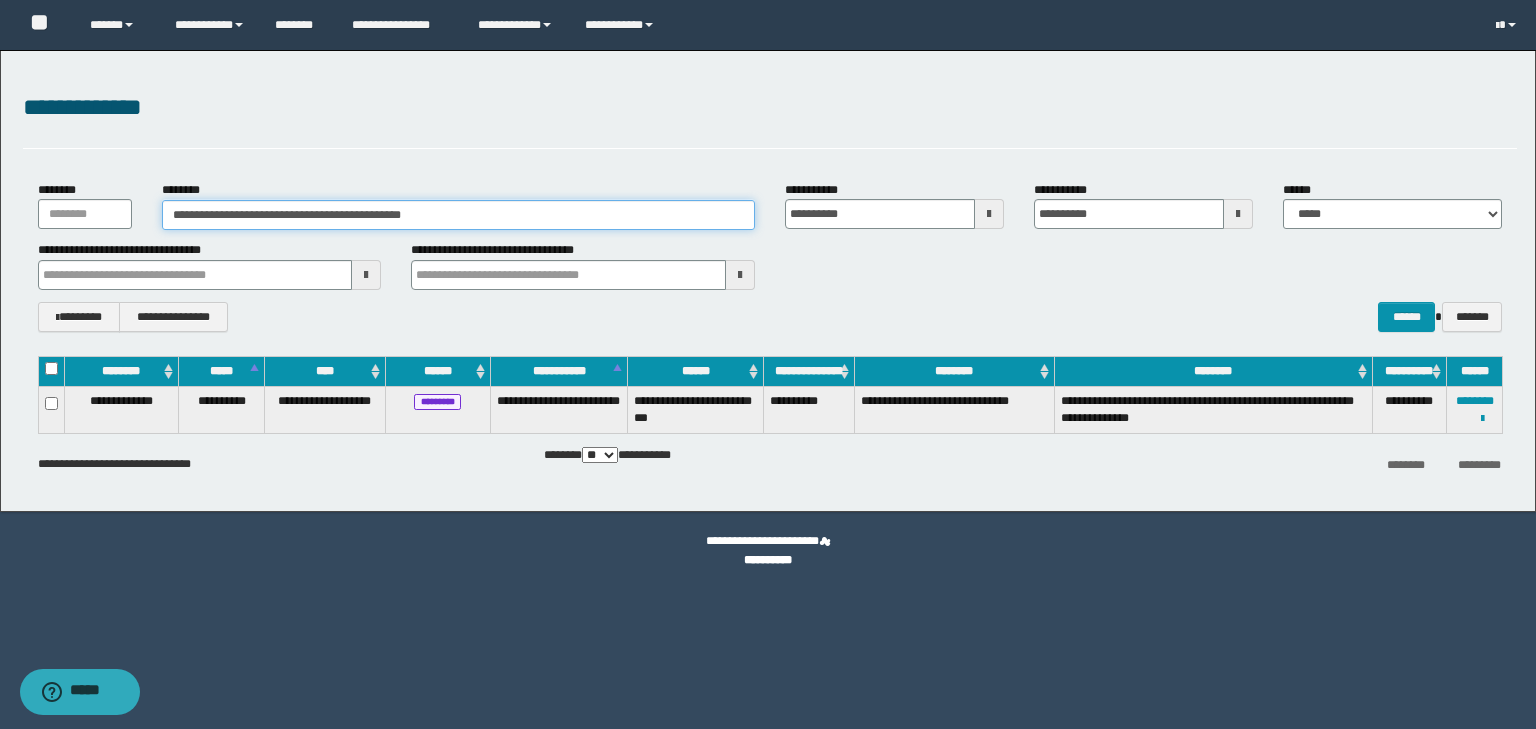 click on "**********" at bounding box center [458, 215] 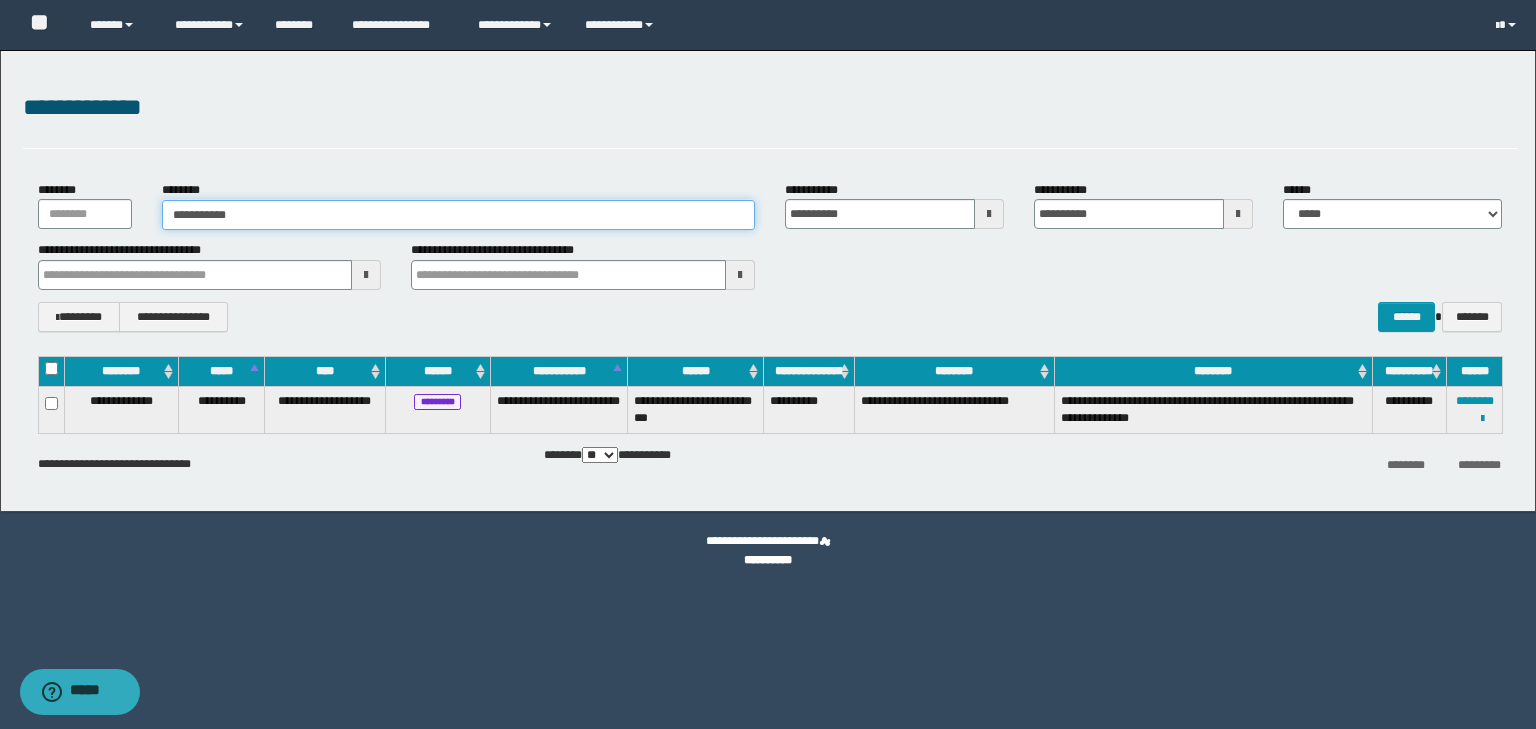 type on "**********" 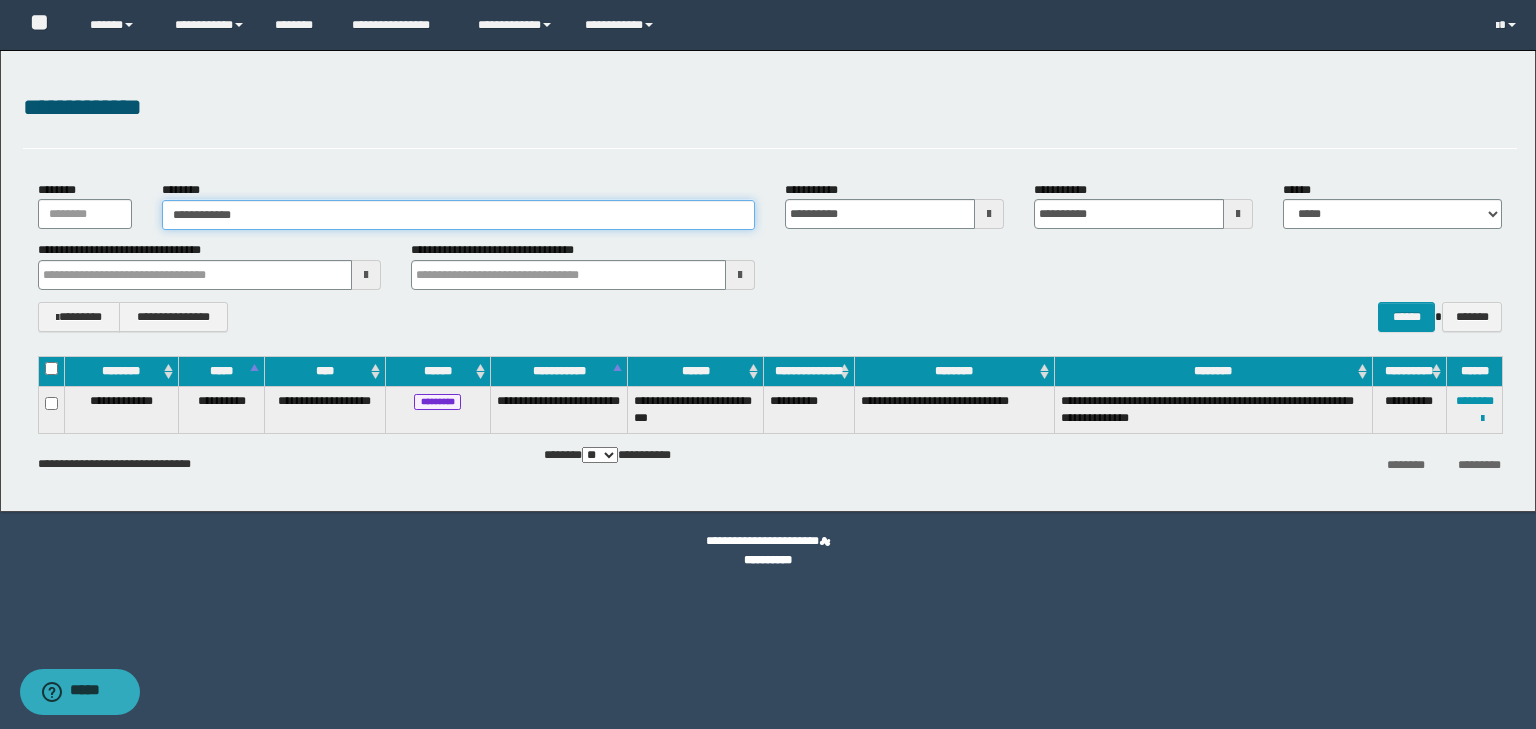 type on "**********" 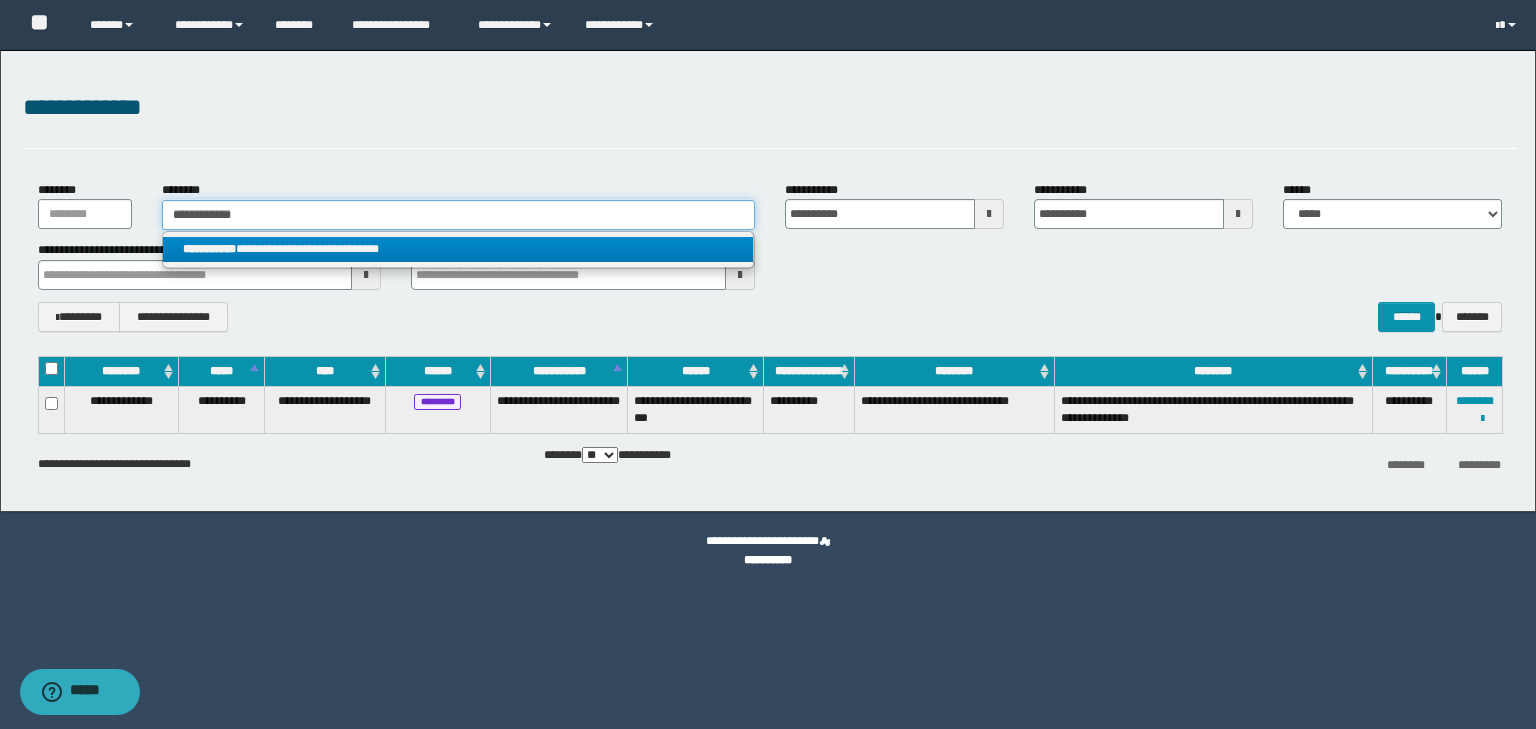 type on "**********" 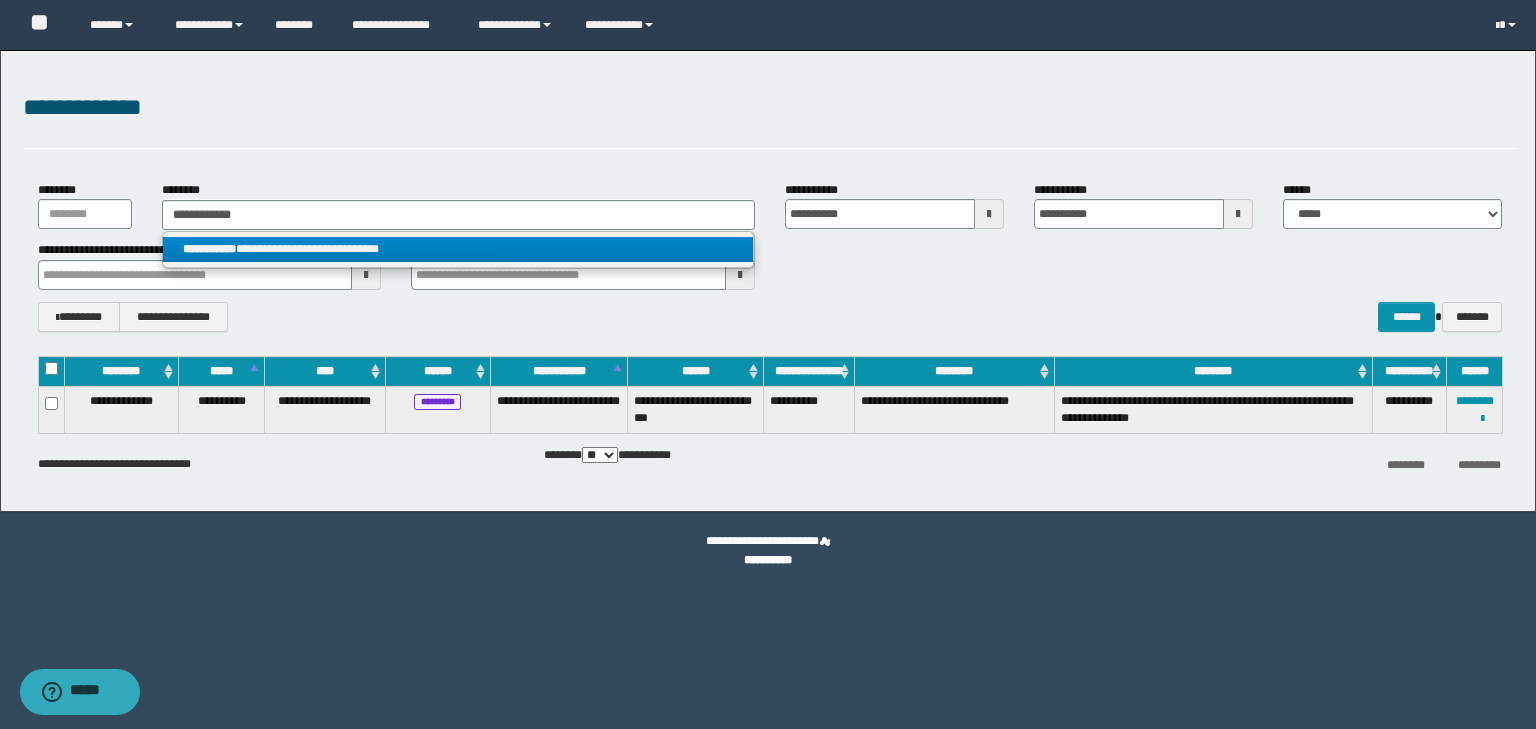 click on "**********" at bounding box center (458, 249) 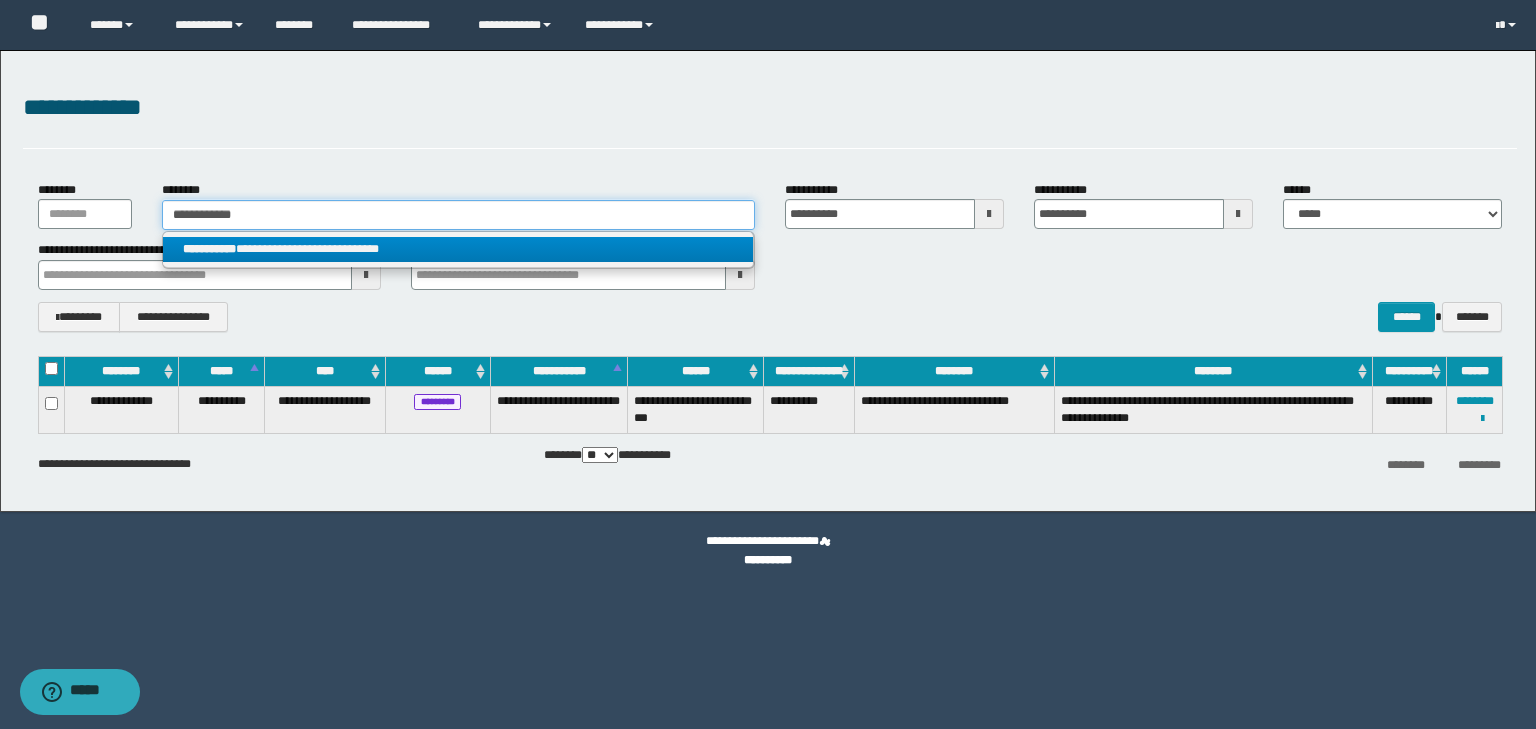 type 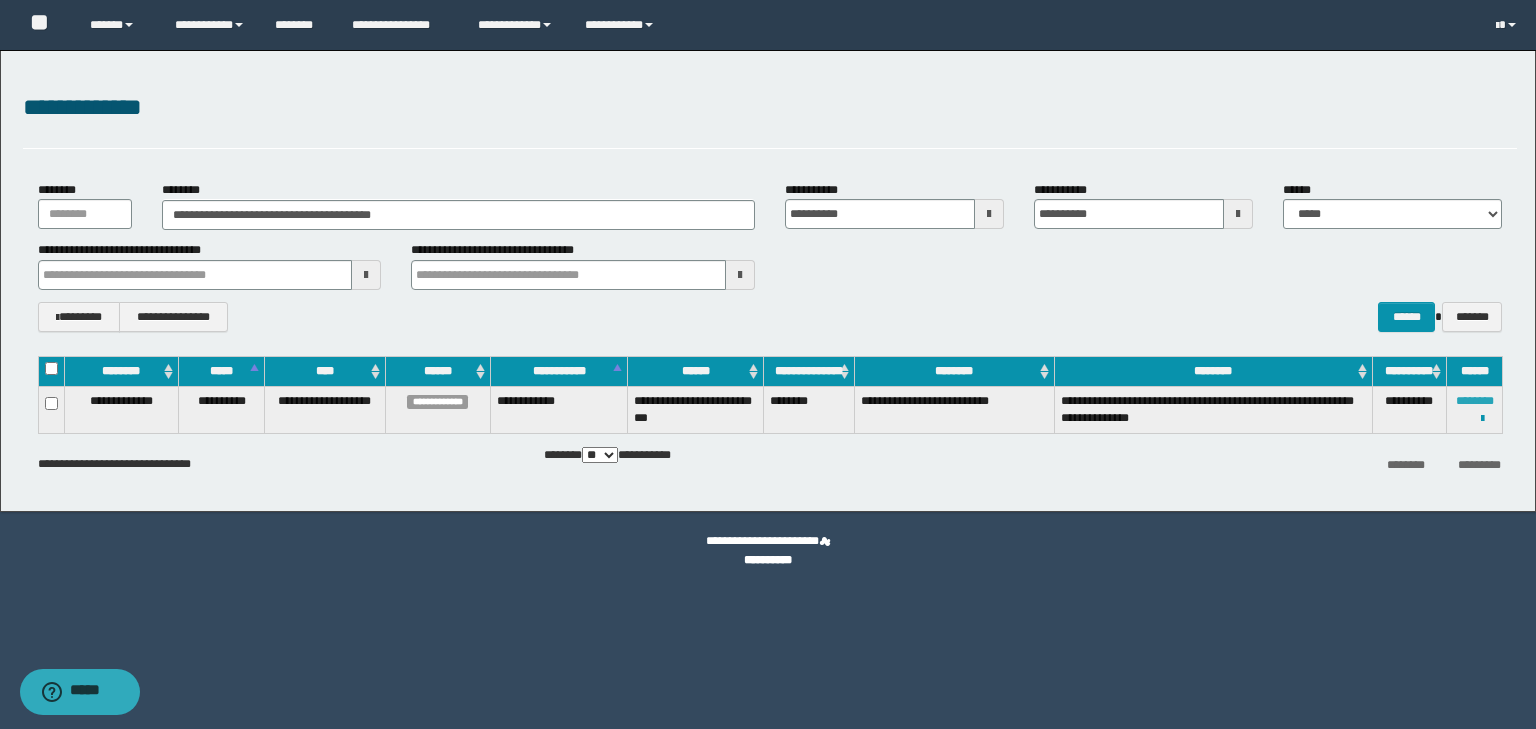 click on "********" at bounding box center [1475, 401] 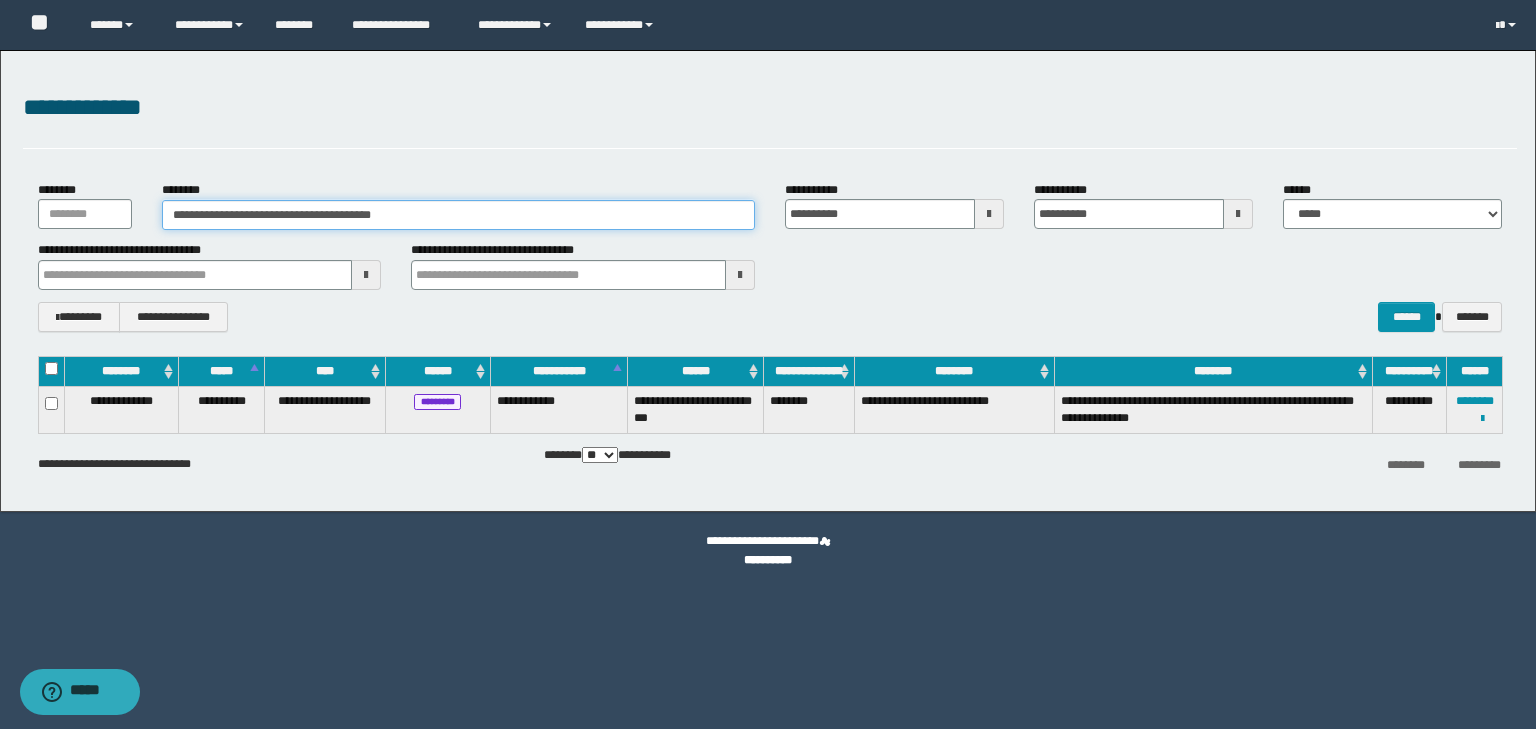 click on "**********" at bounding box center [458, 215] 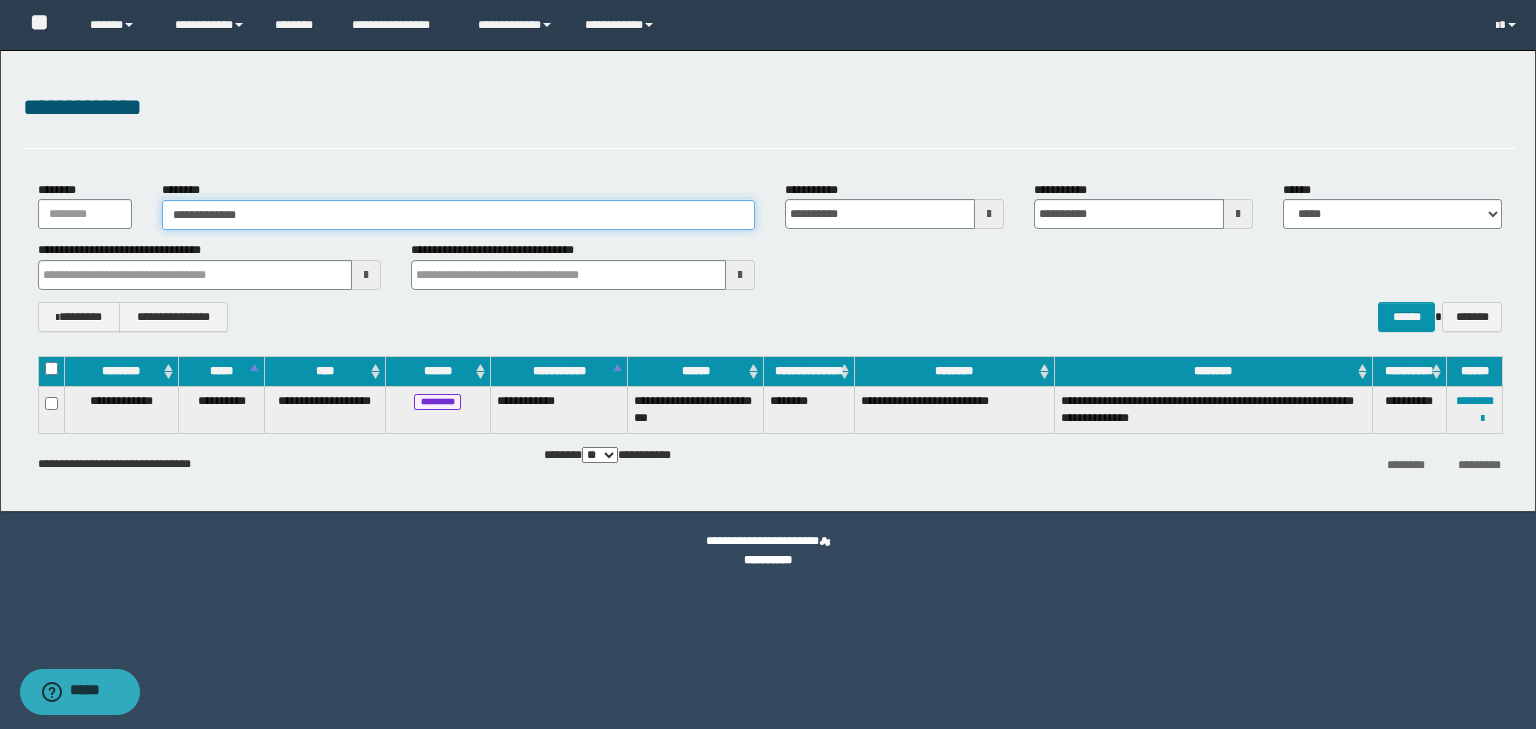 type on "**********" 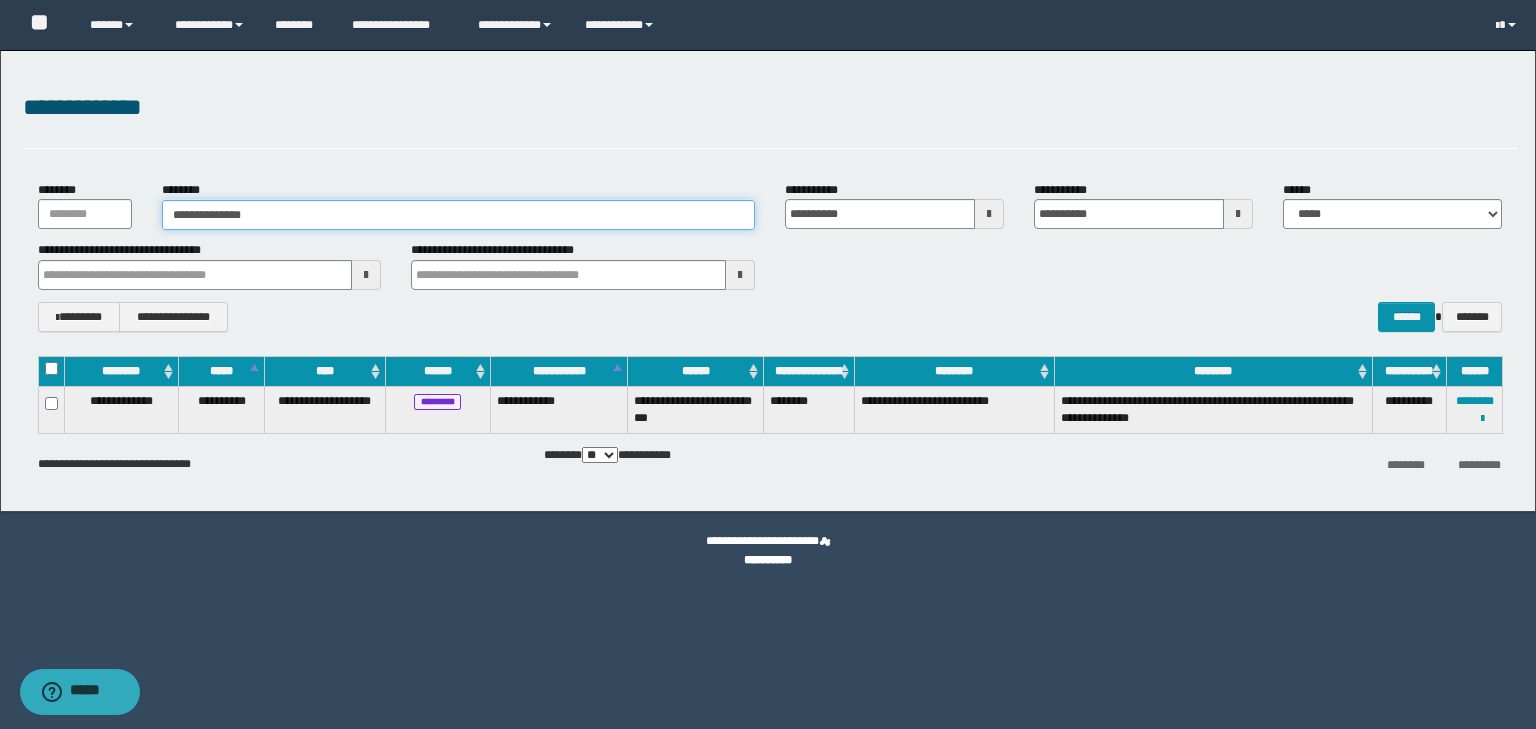 type on "**********" 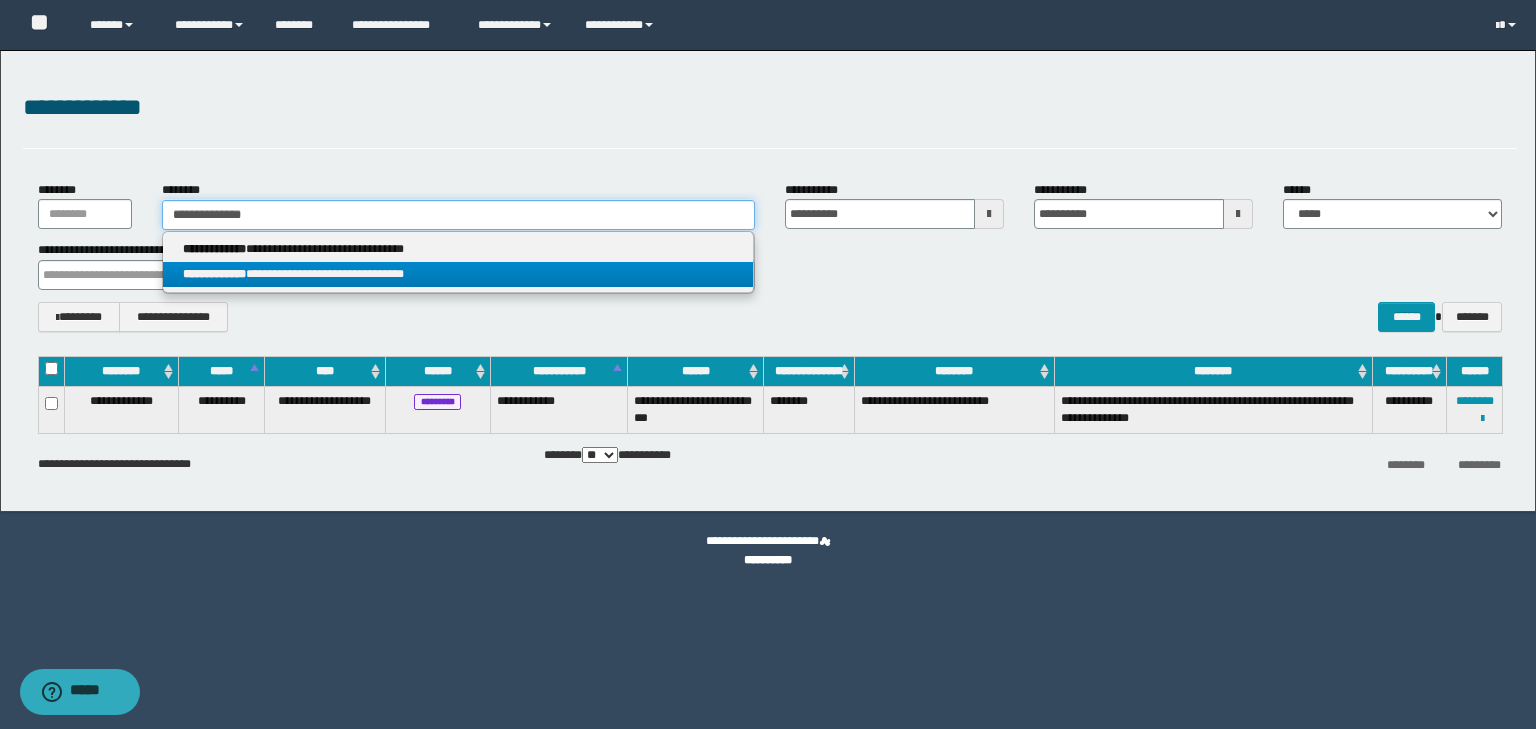 type on "**********" 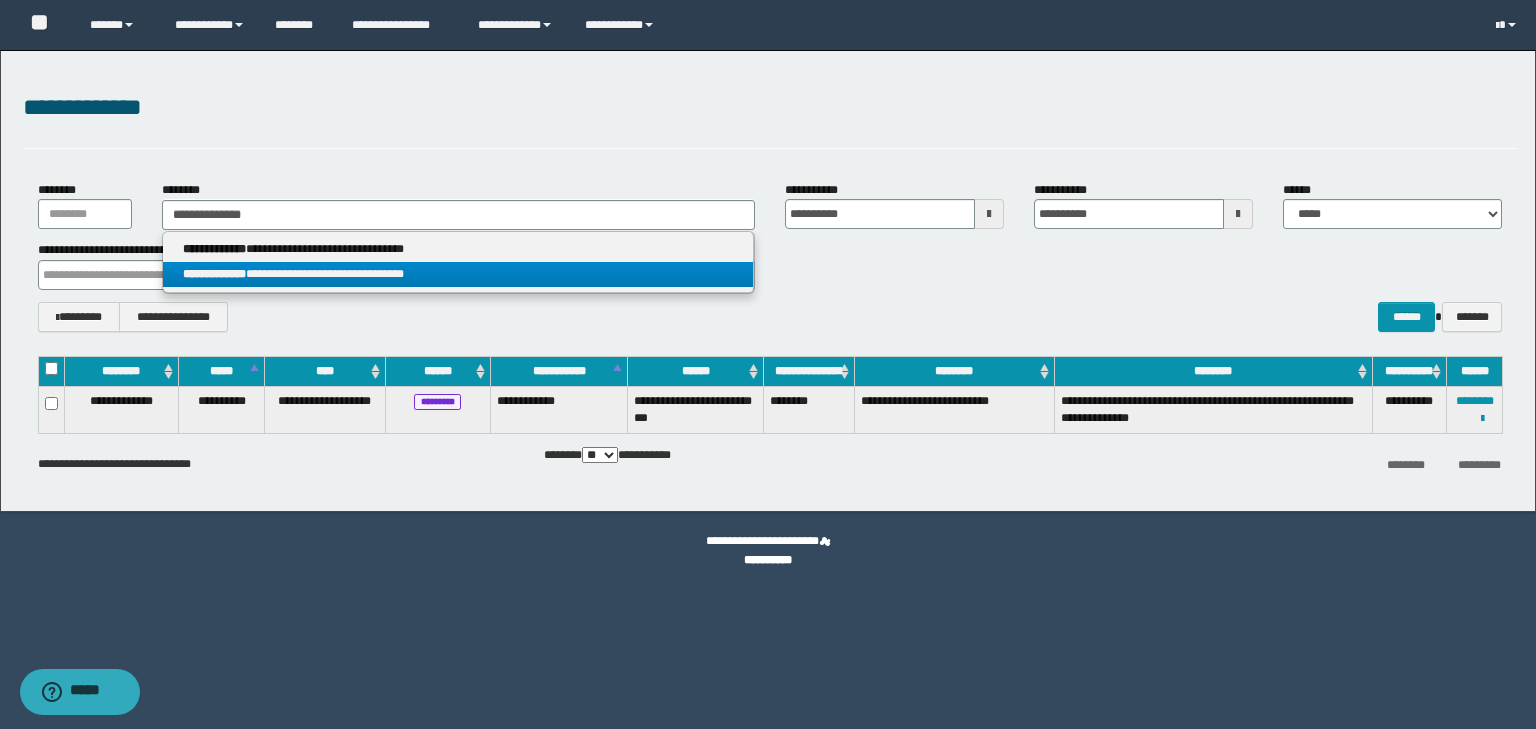 click on "**********" at bounding box center [458, 274] 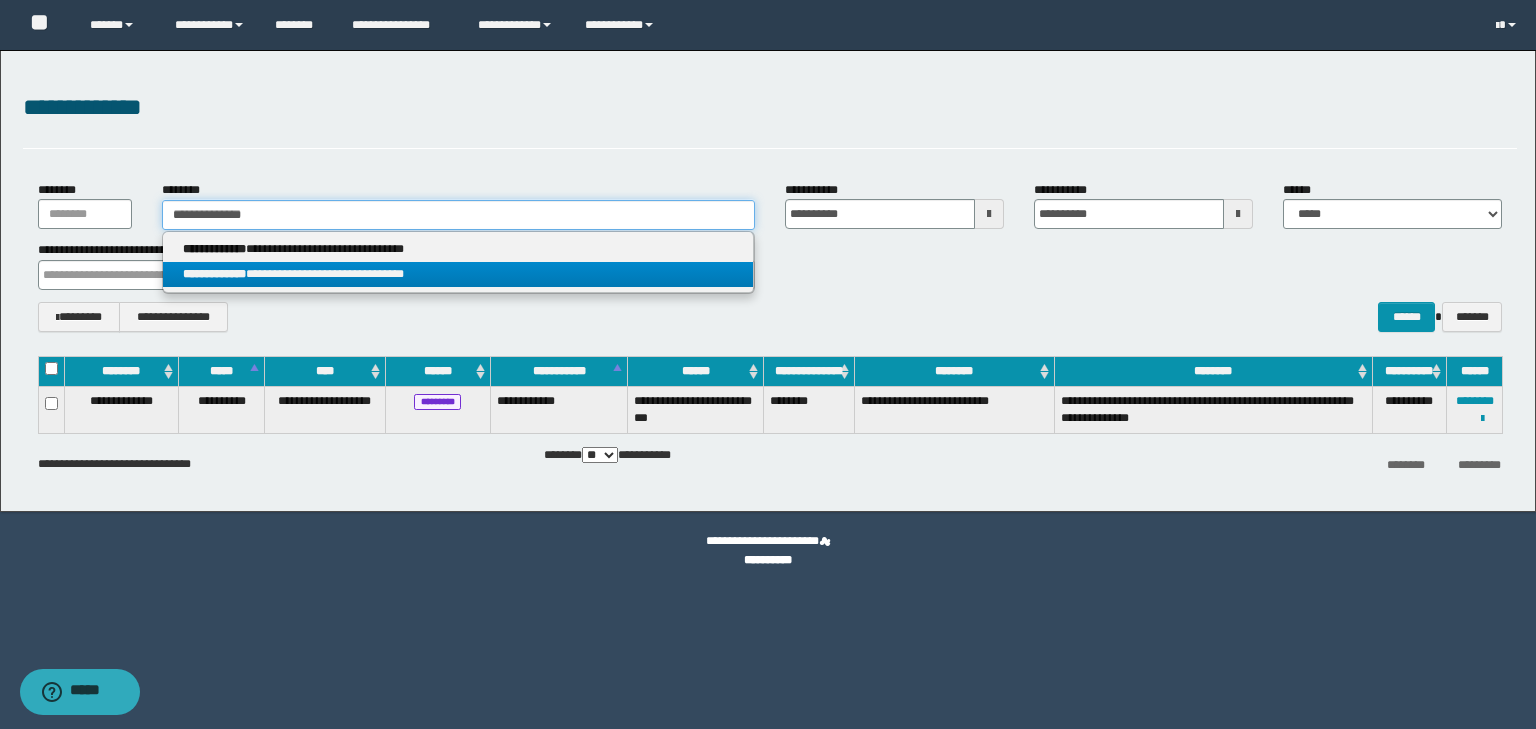 type 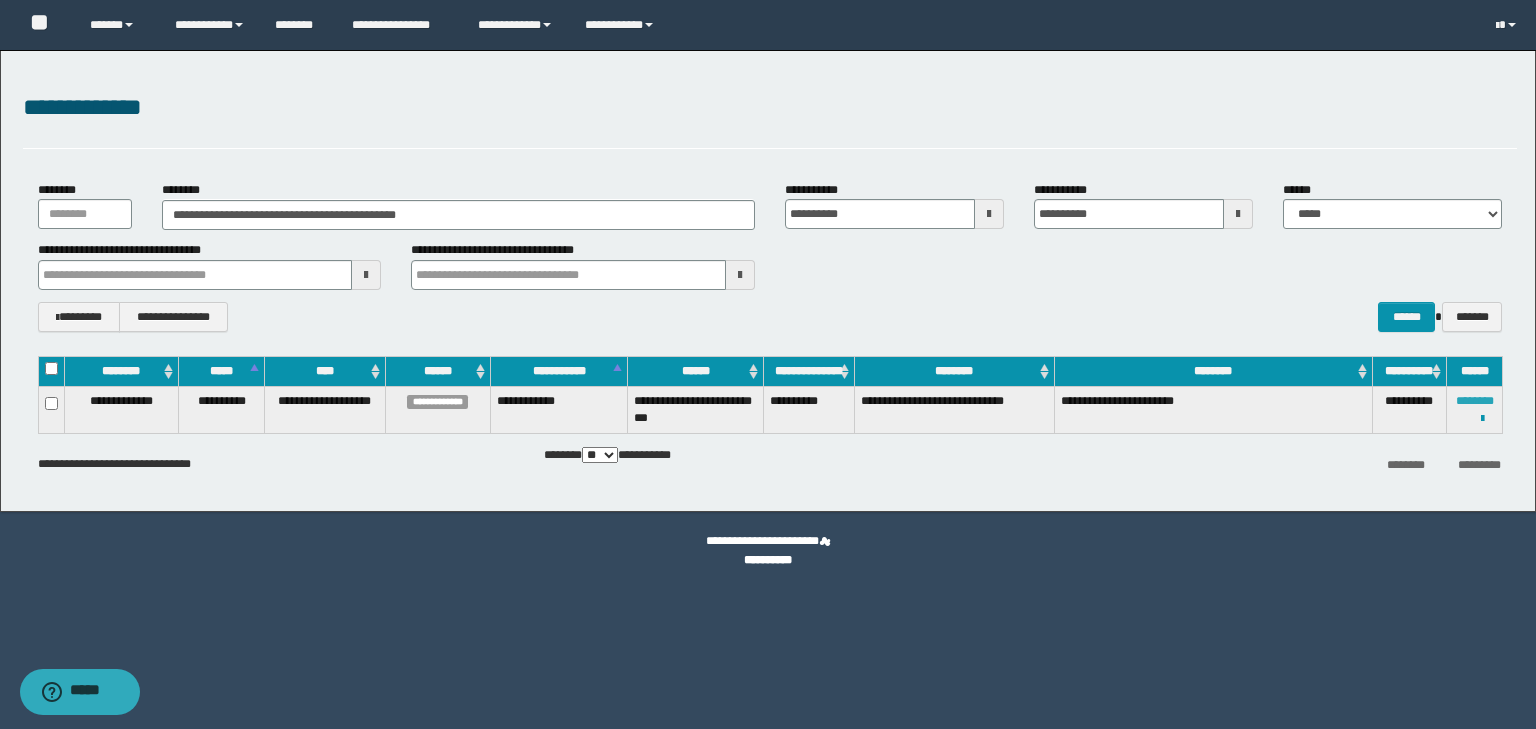 click on "********" at bounding box center (1475, 401) 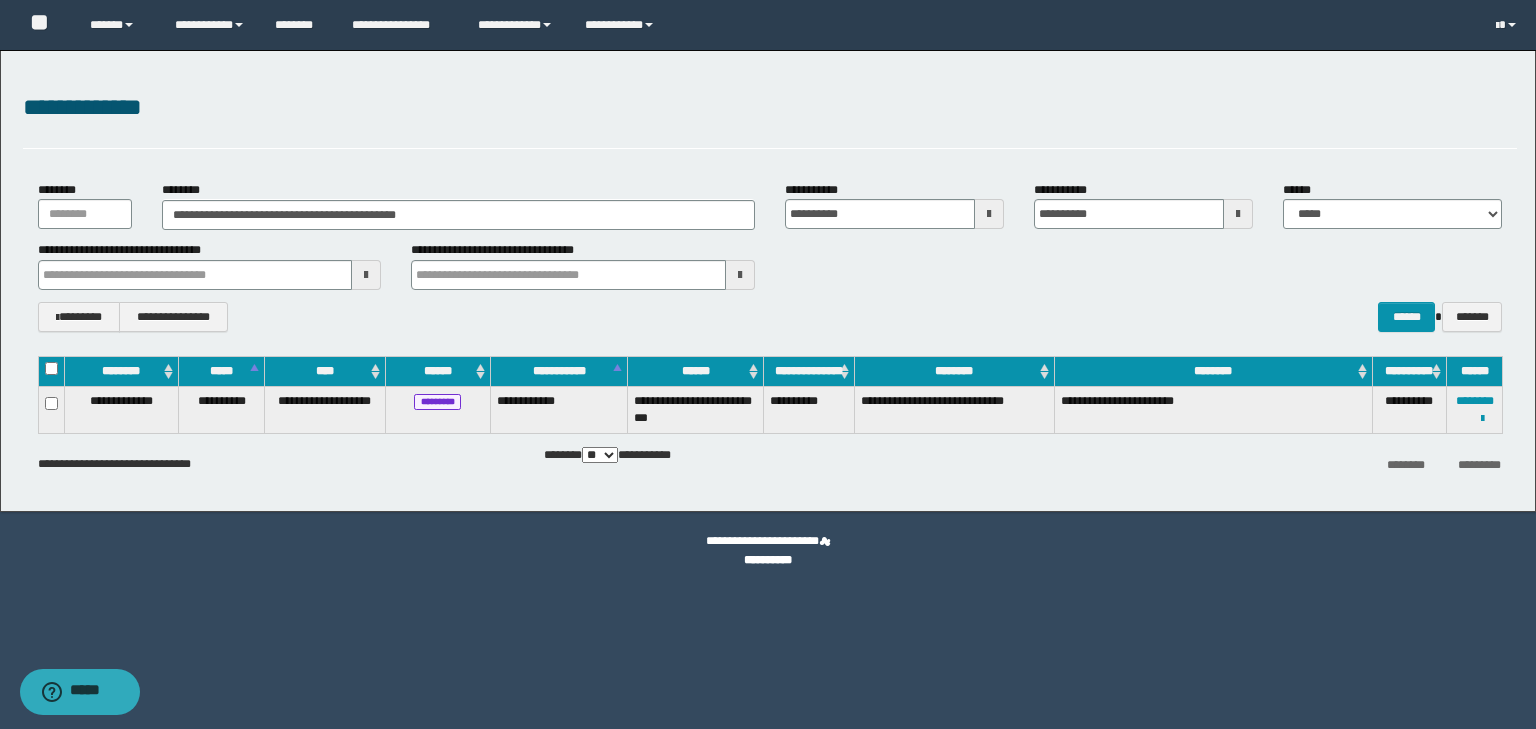 click on "**********" at bounding box center (770, 256) 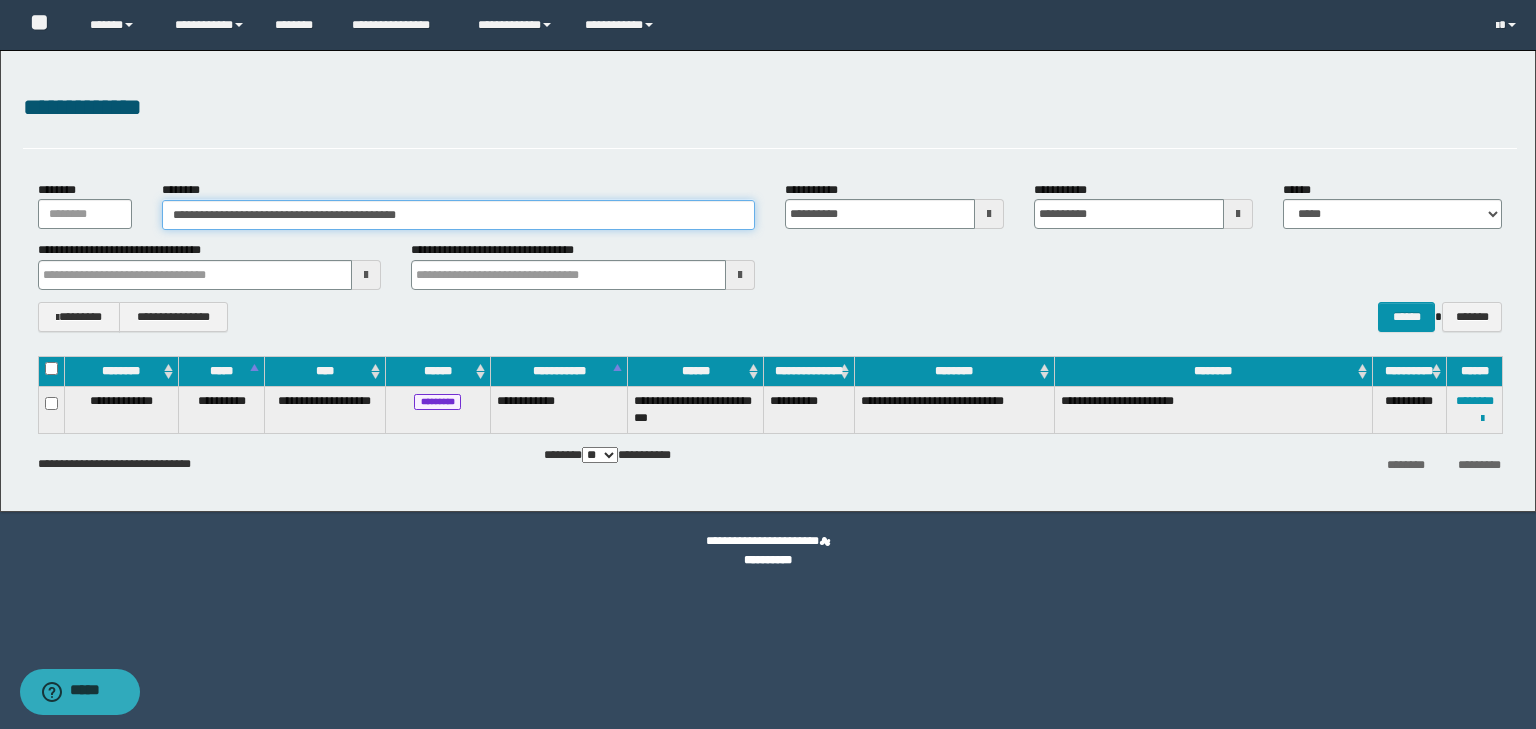 click on "**********" at bounding box center [458, 215] 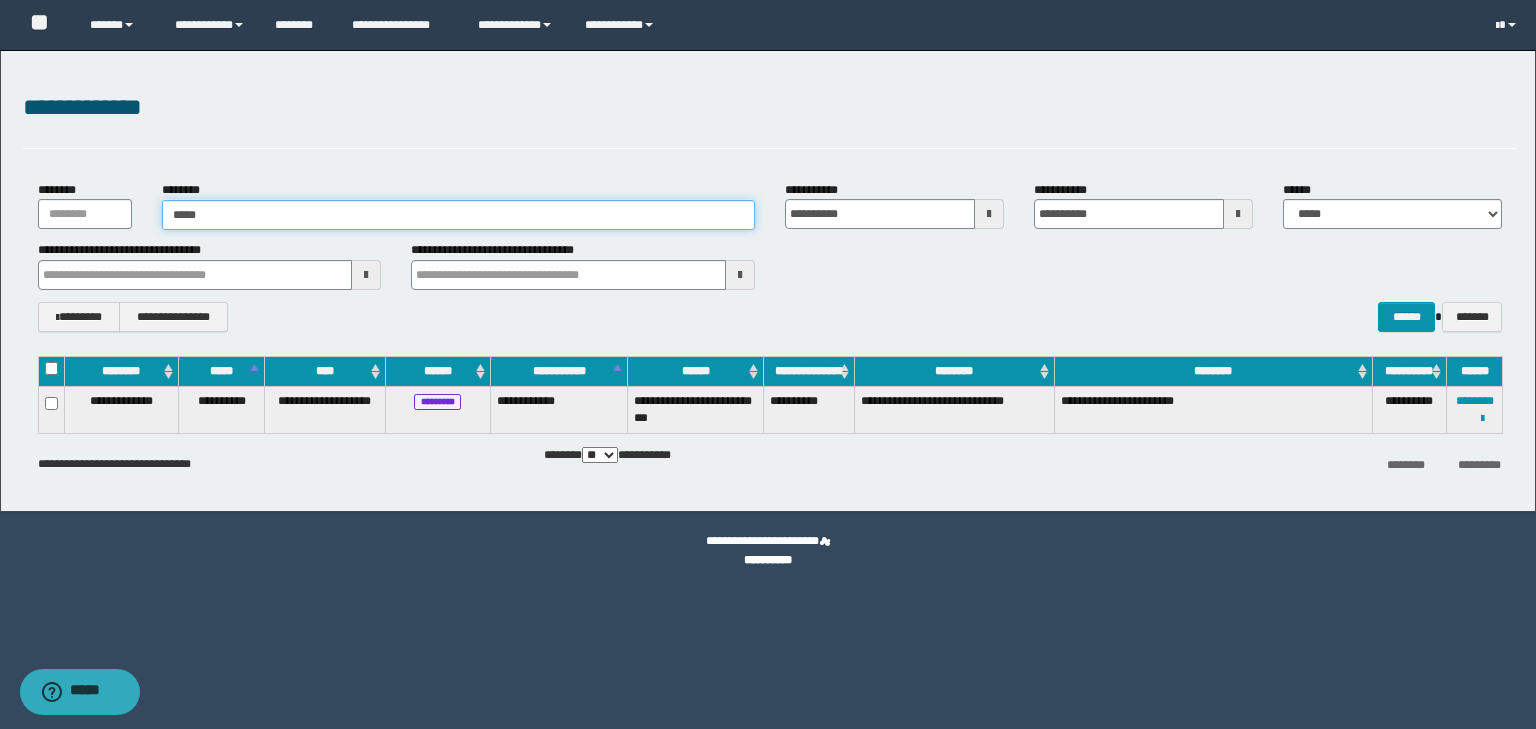 type on "******" 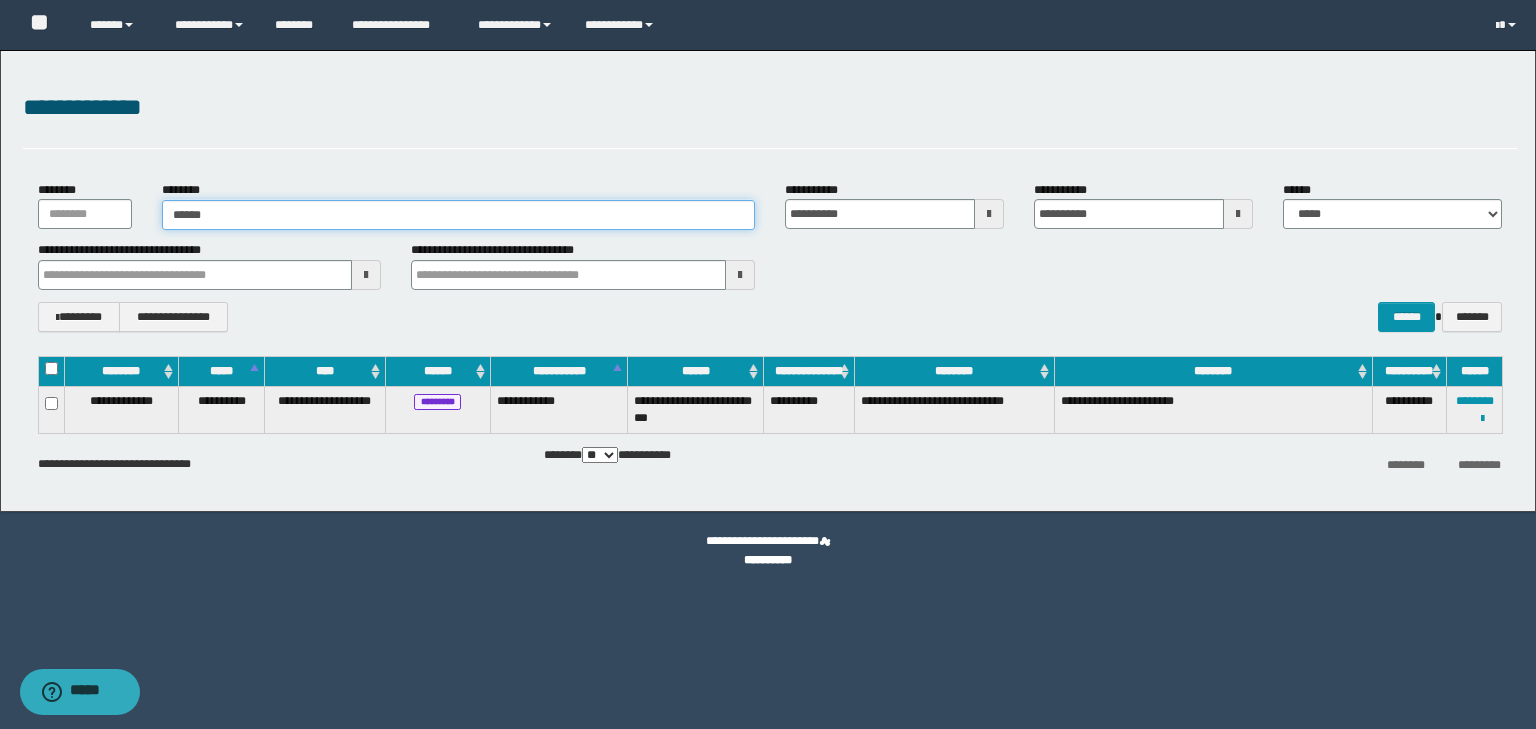 type on "******" 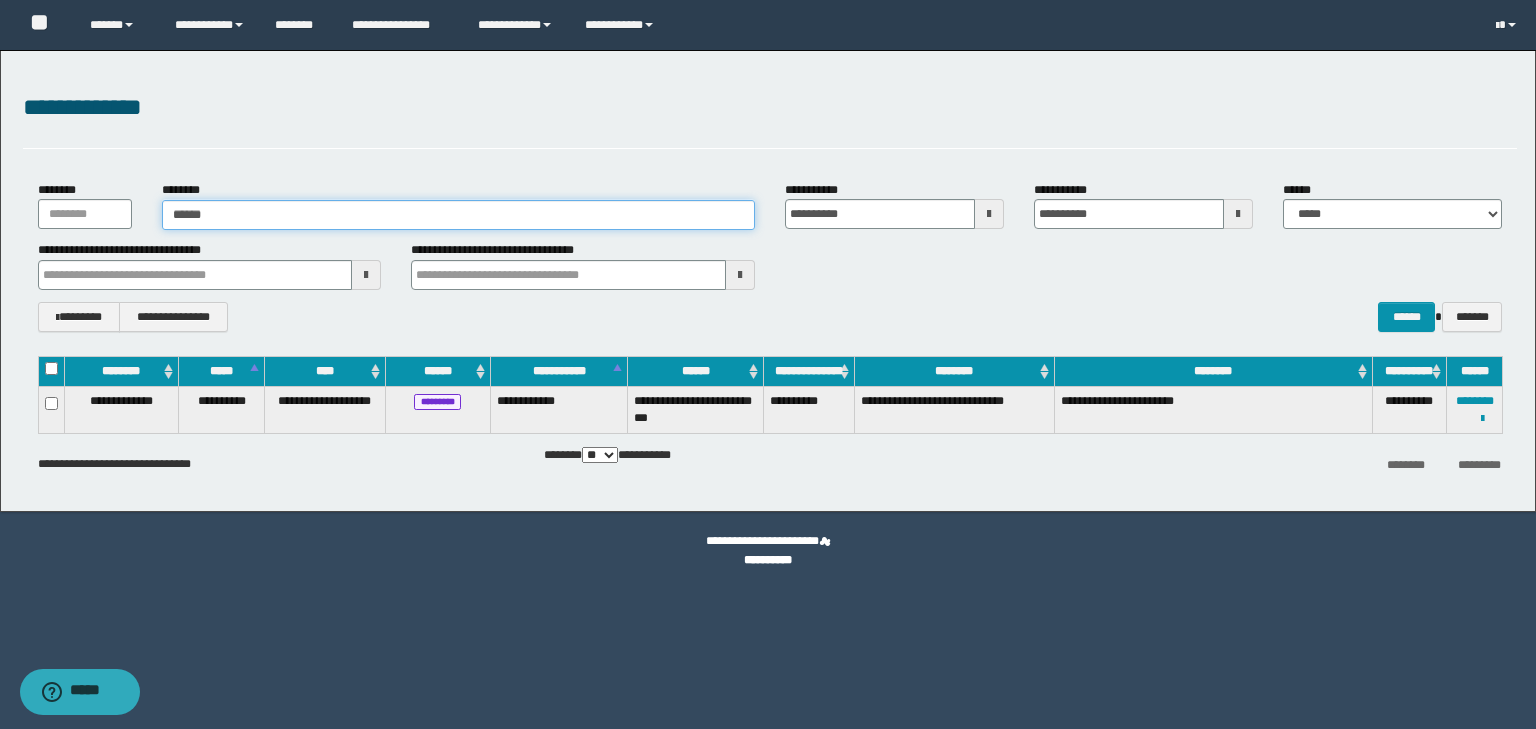 type 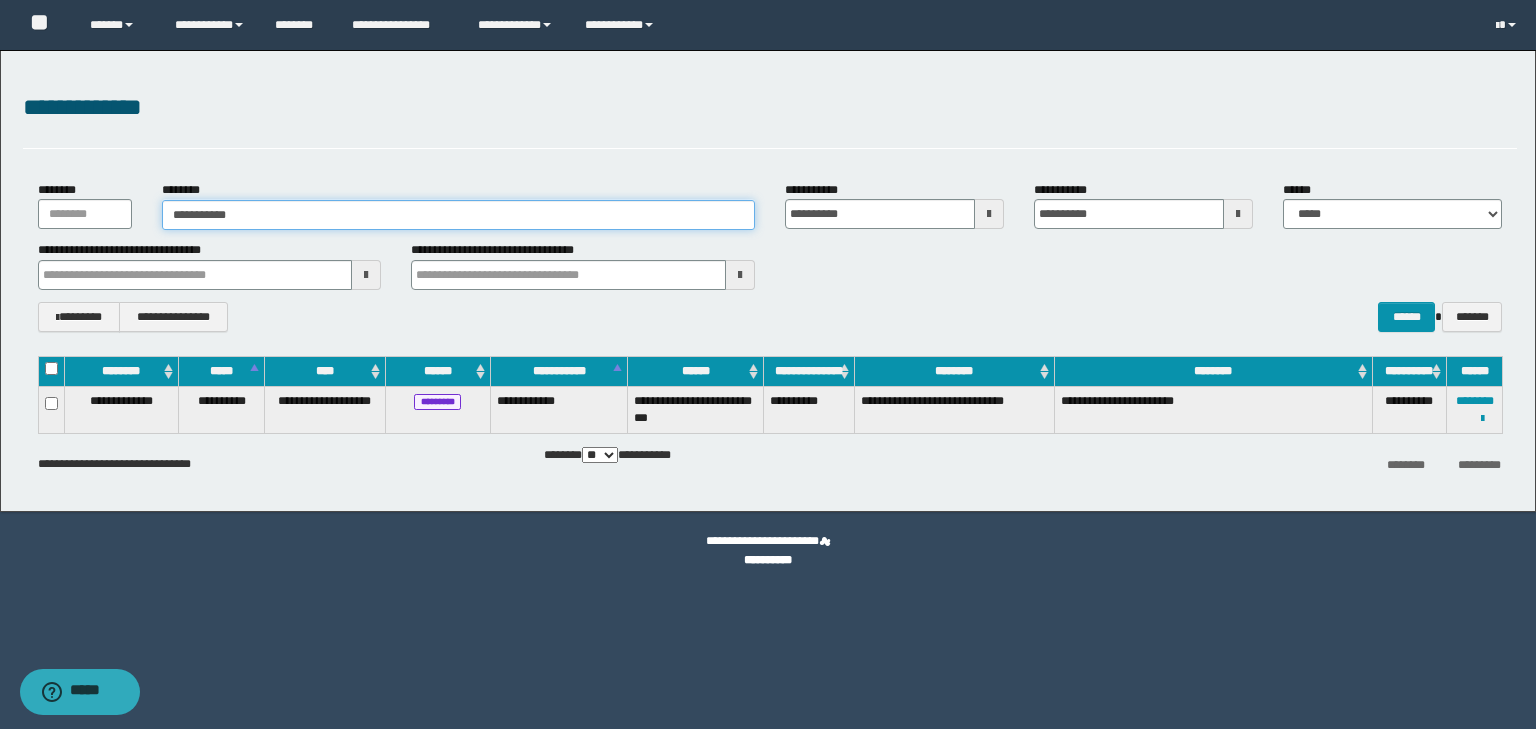 type on "**********" 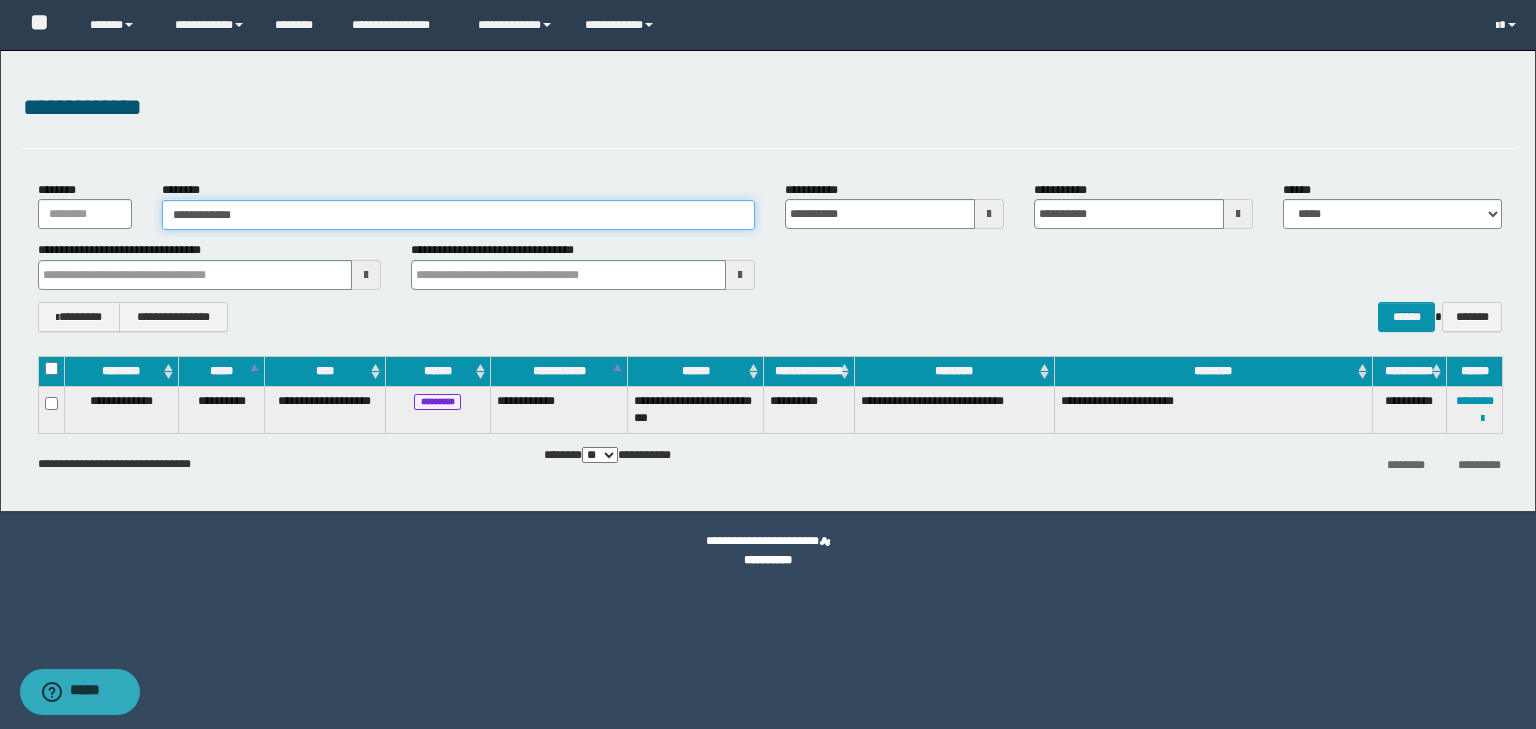 type on "**********" 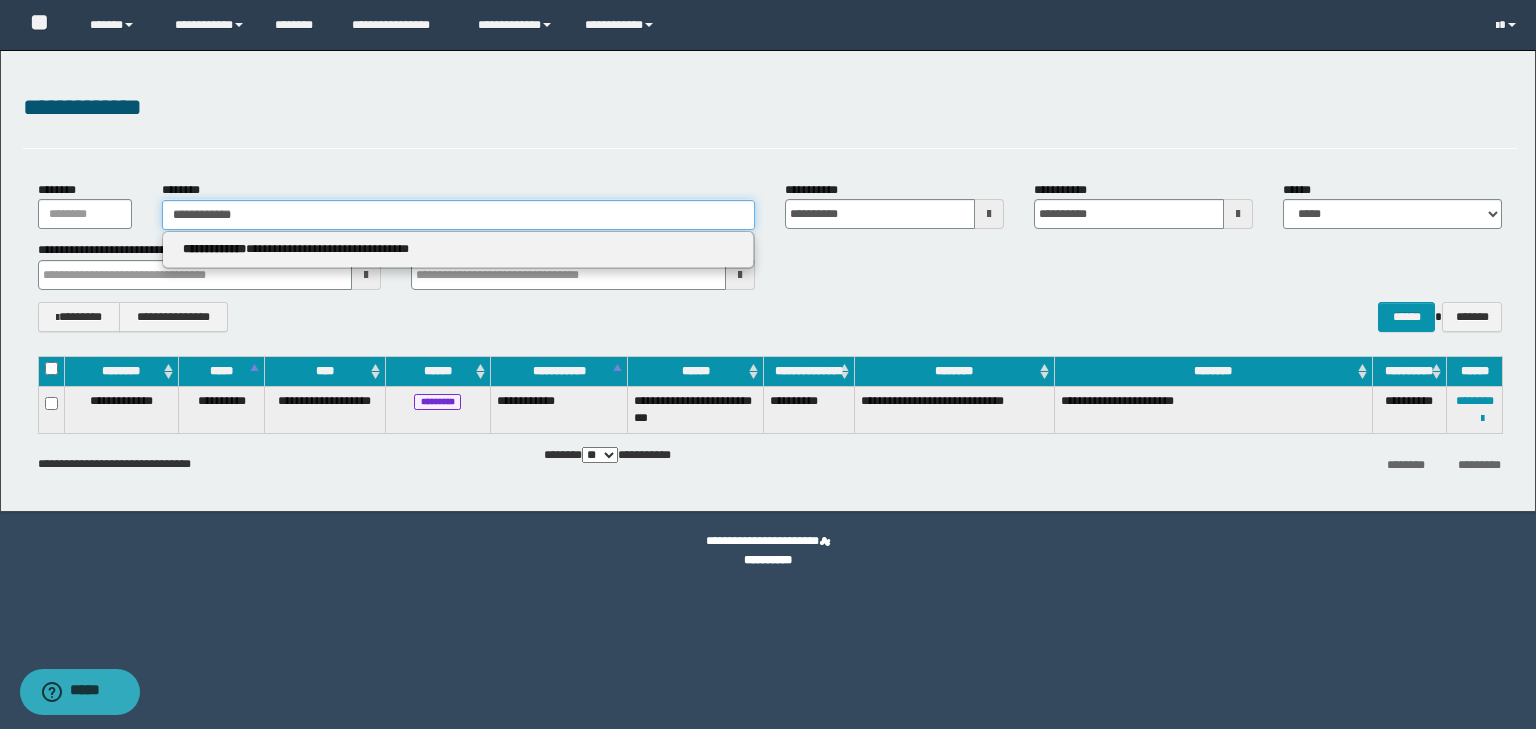 type on "**********" 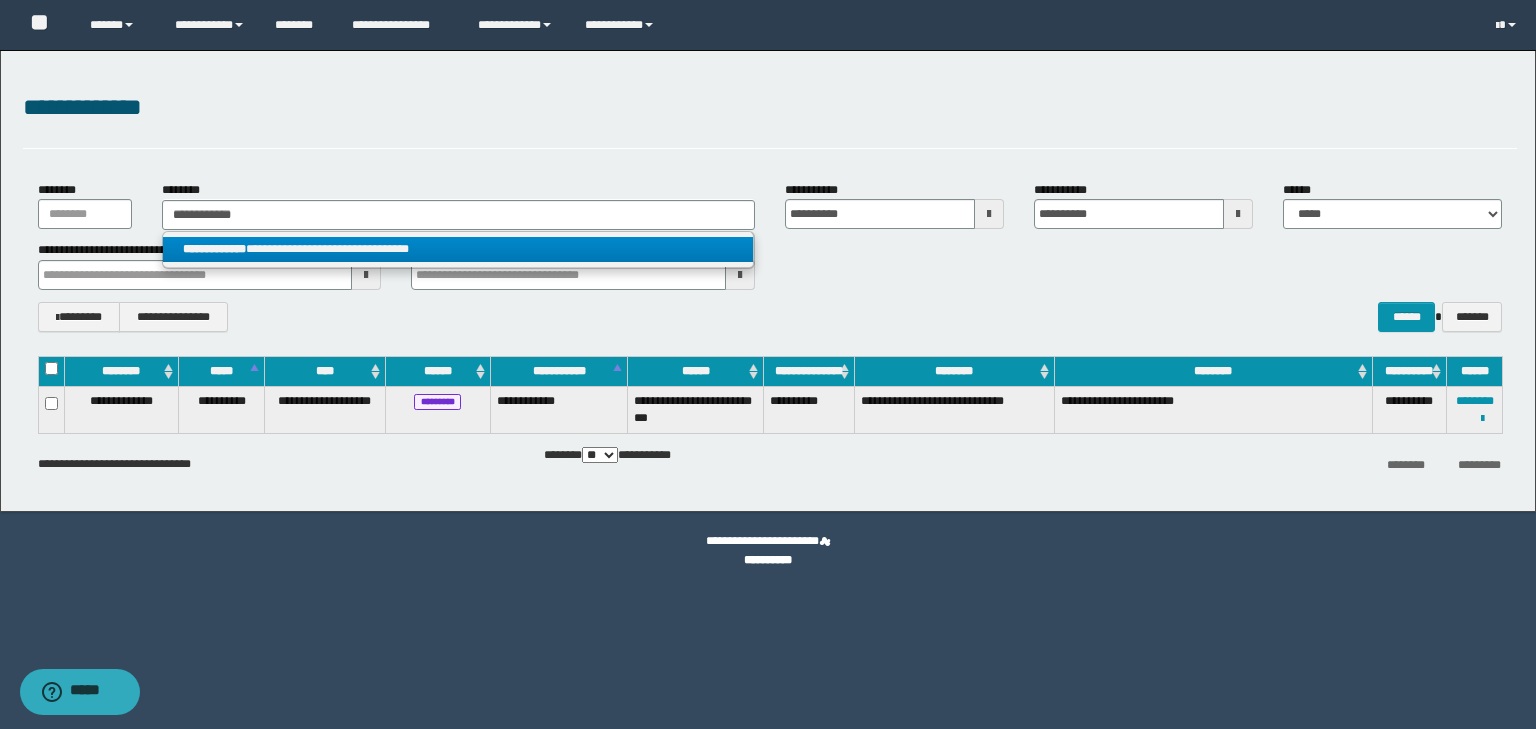 click on "**********" at bounding box center [458, 249] 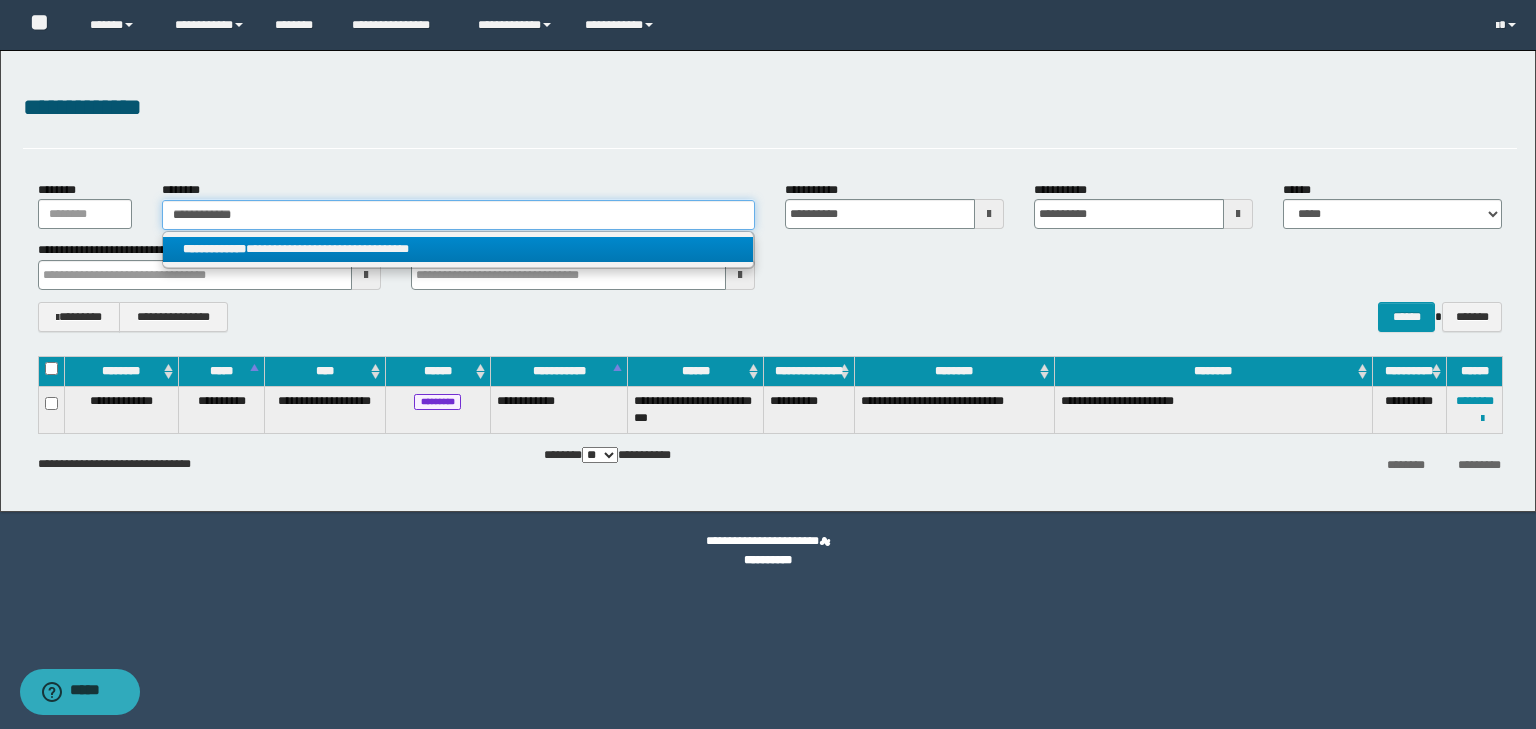 type 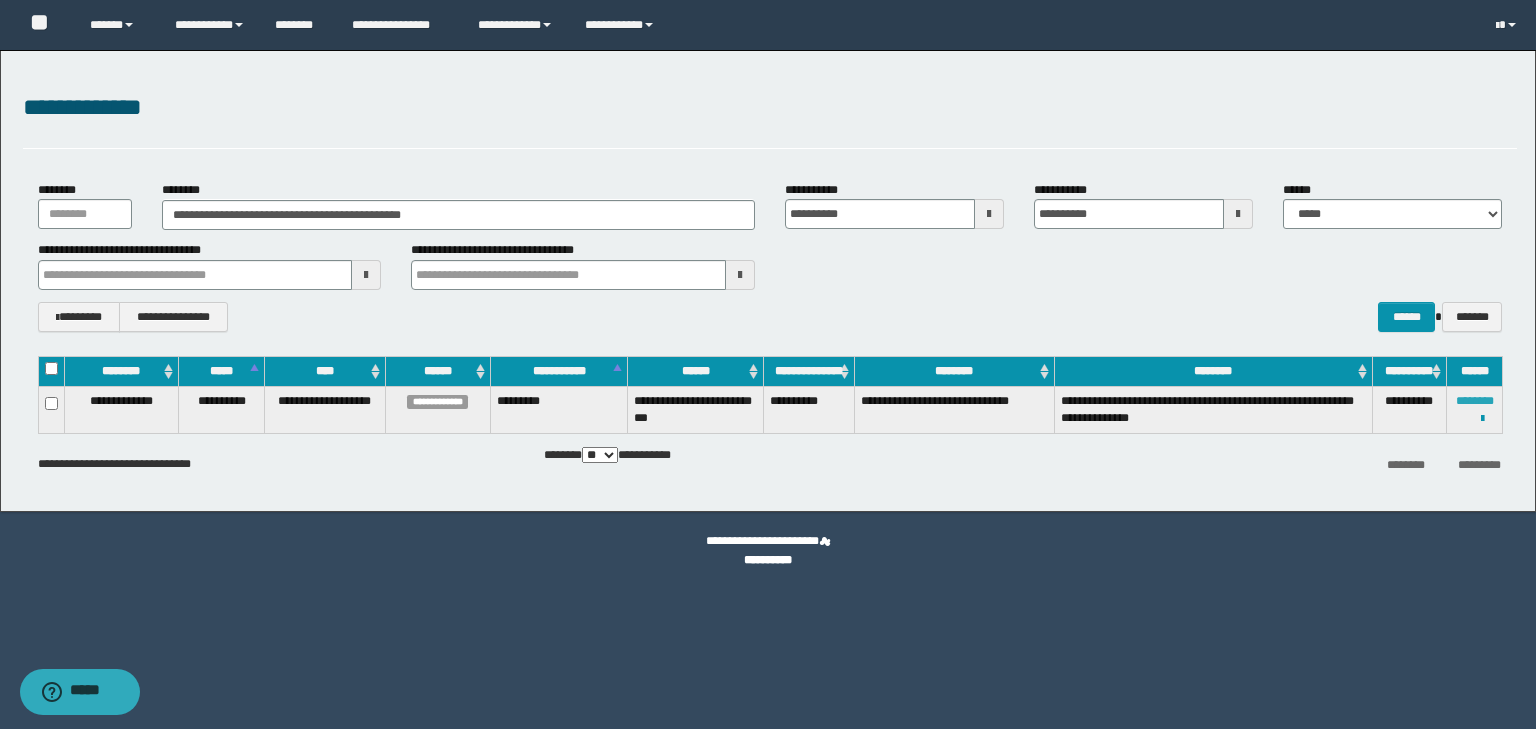 click on "********" at bounding box center (1475, 401) 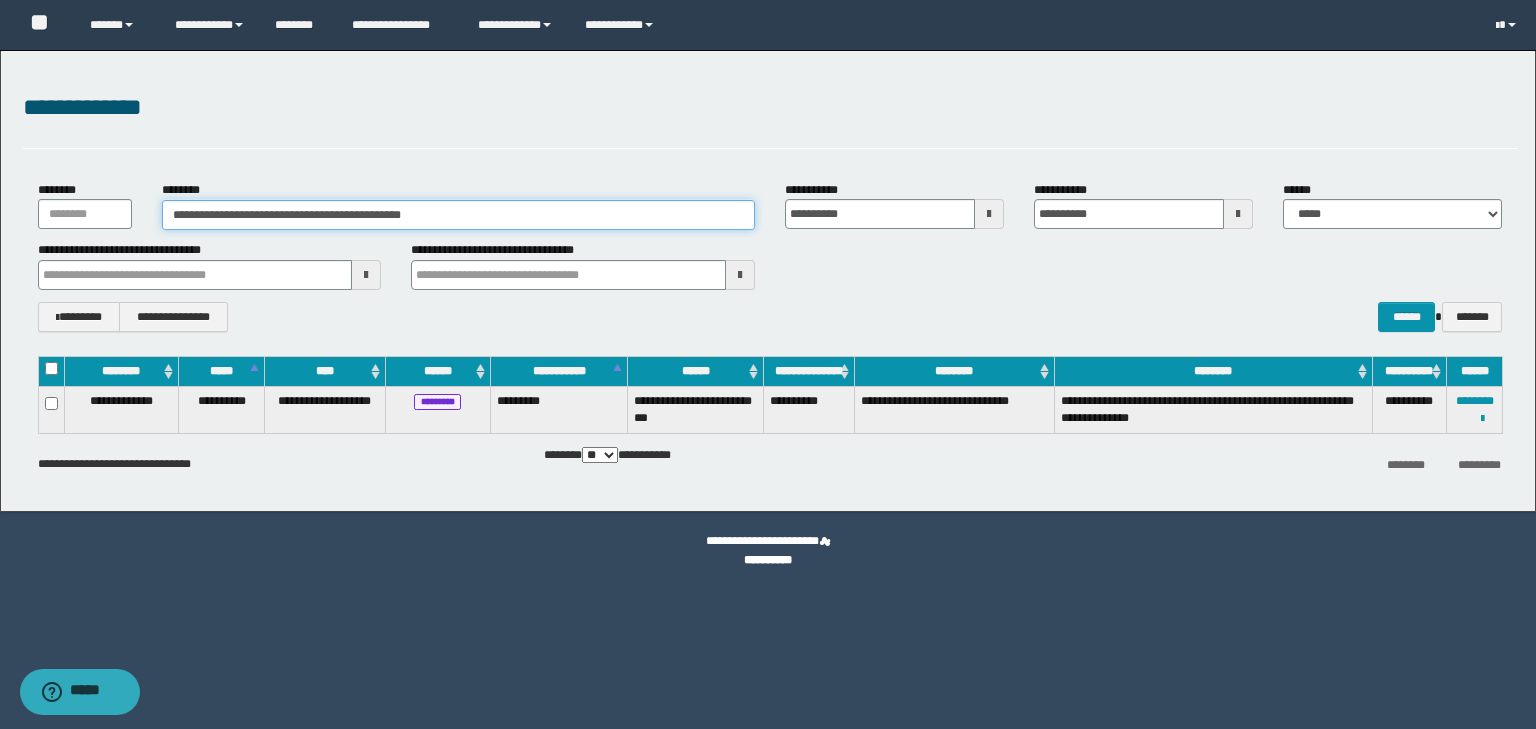 click on "**********" at bounding box center [458, 215] 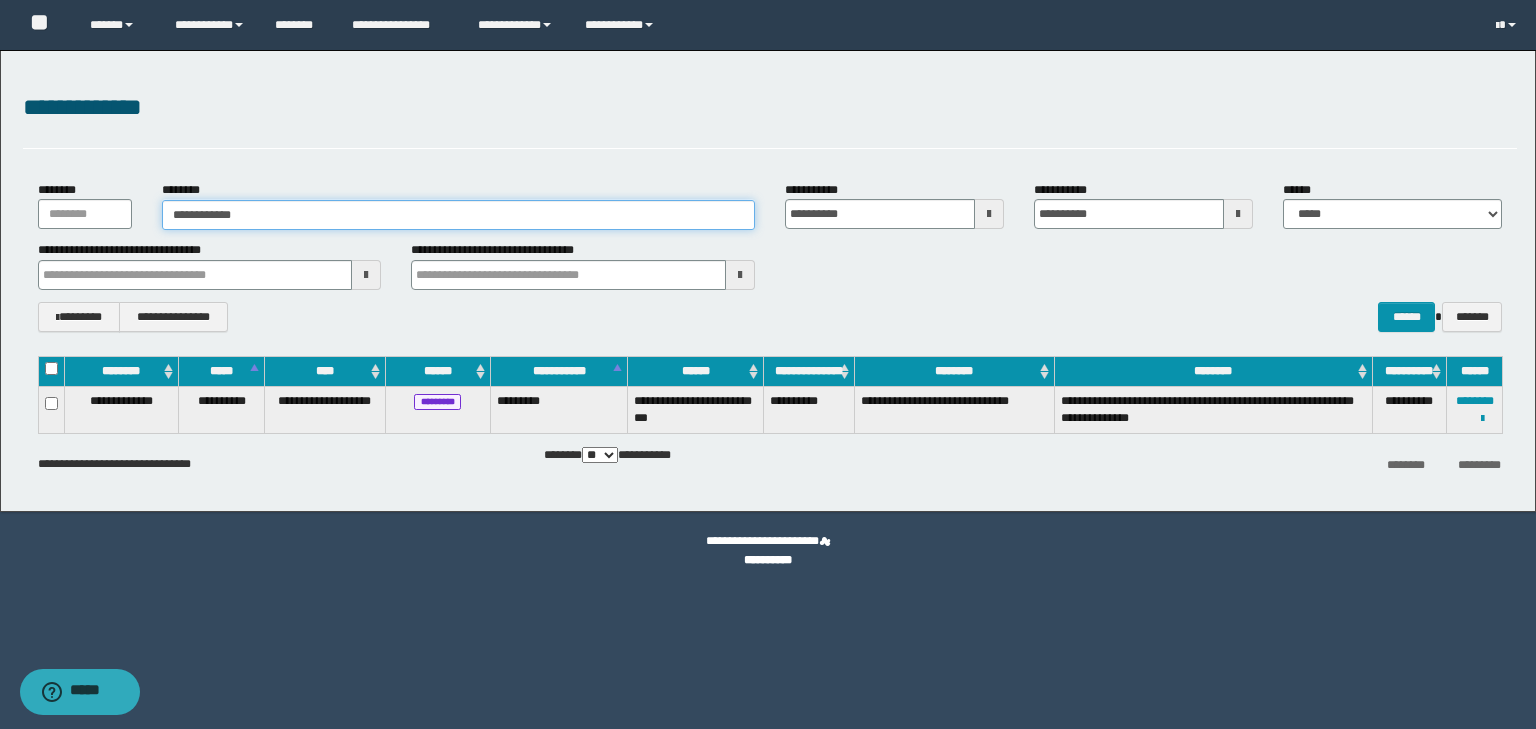 type on "**********" 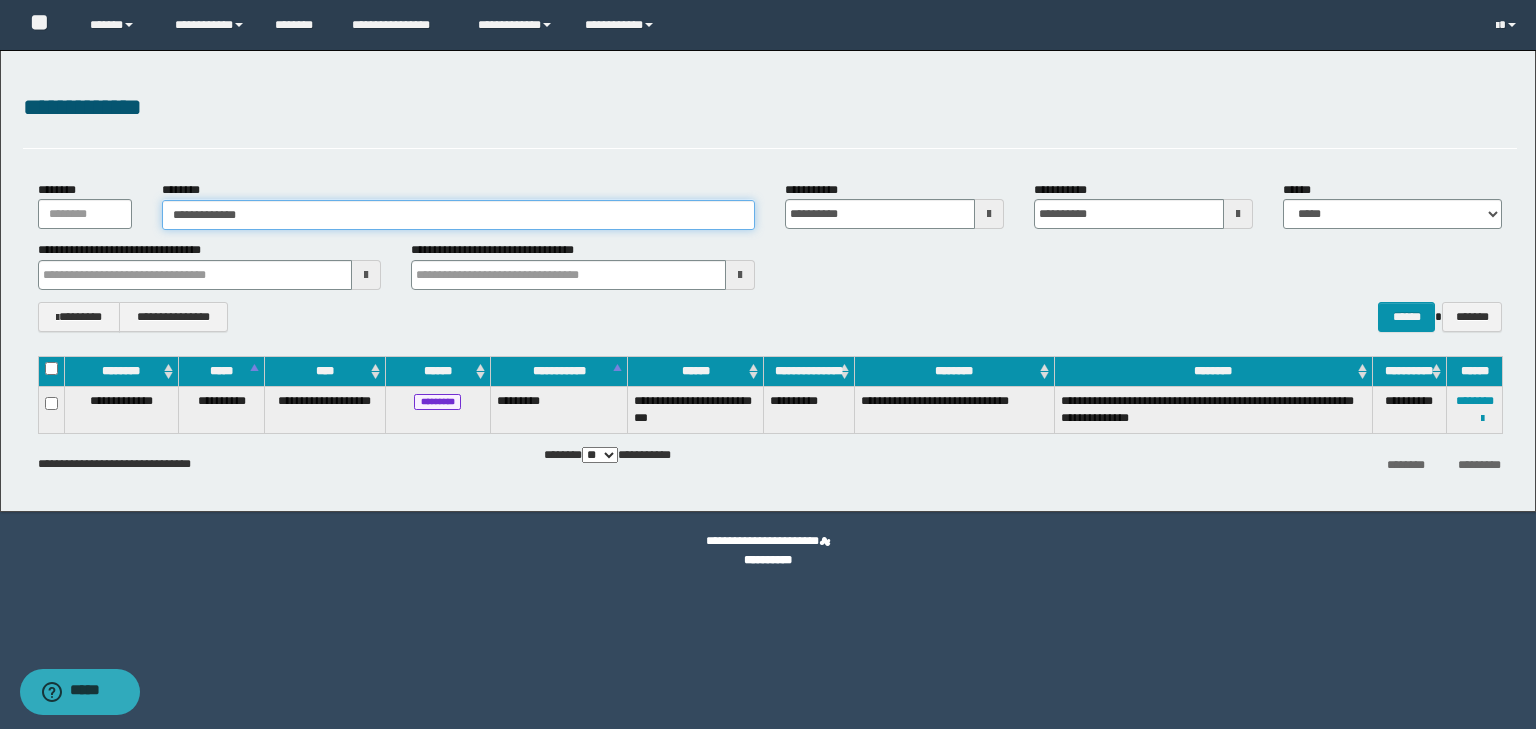 type on "**********" 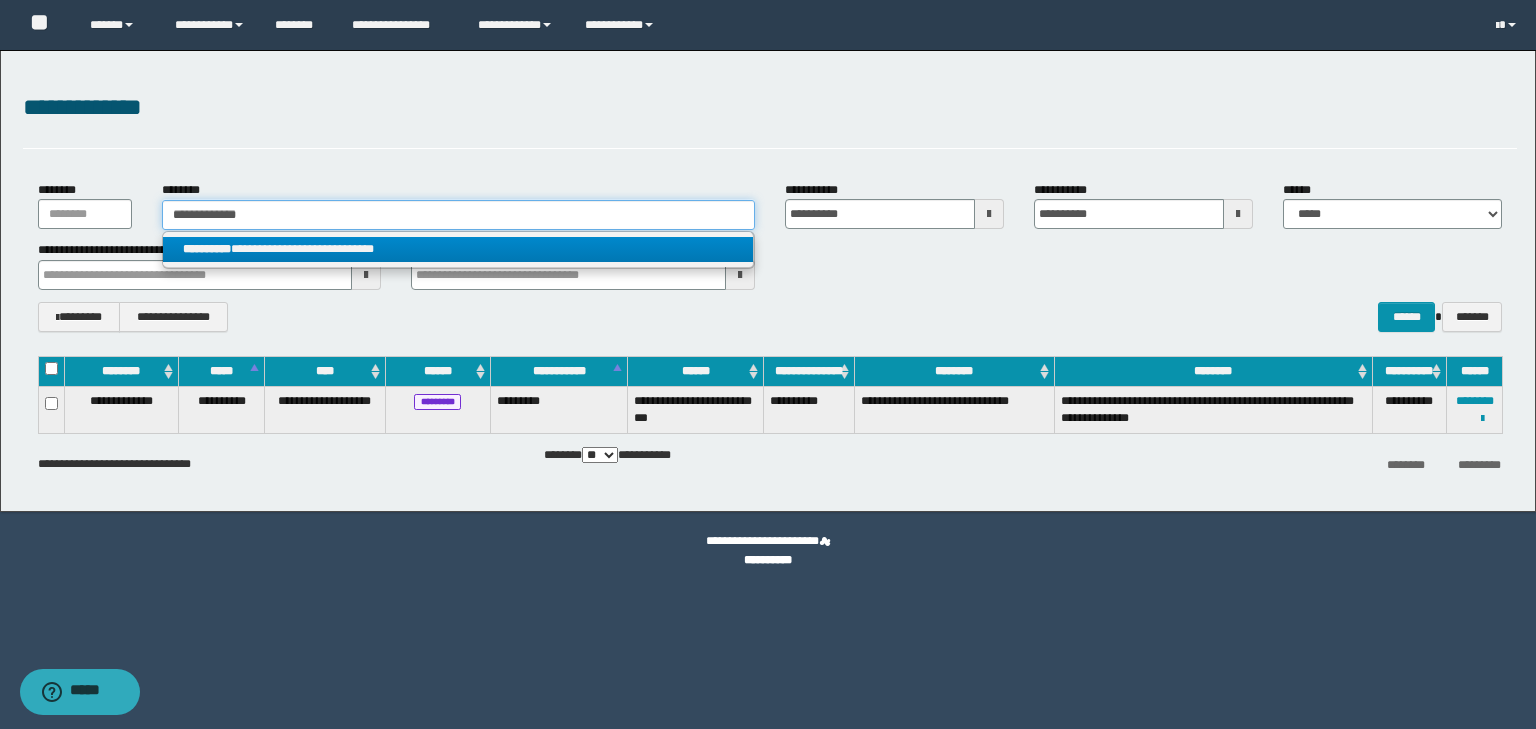 type on "**********" 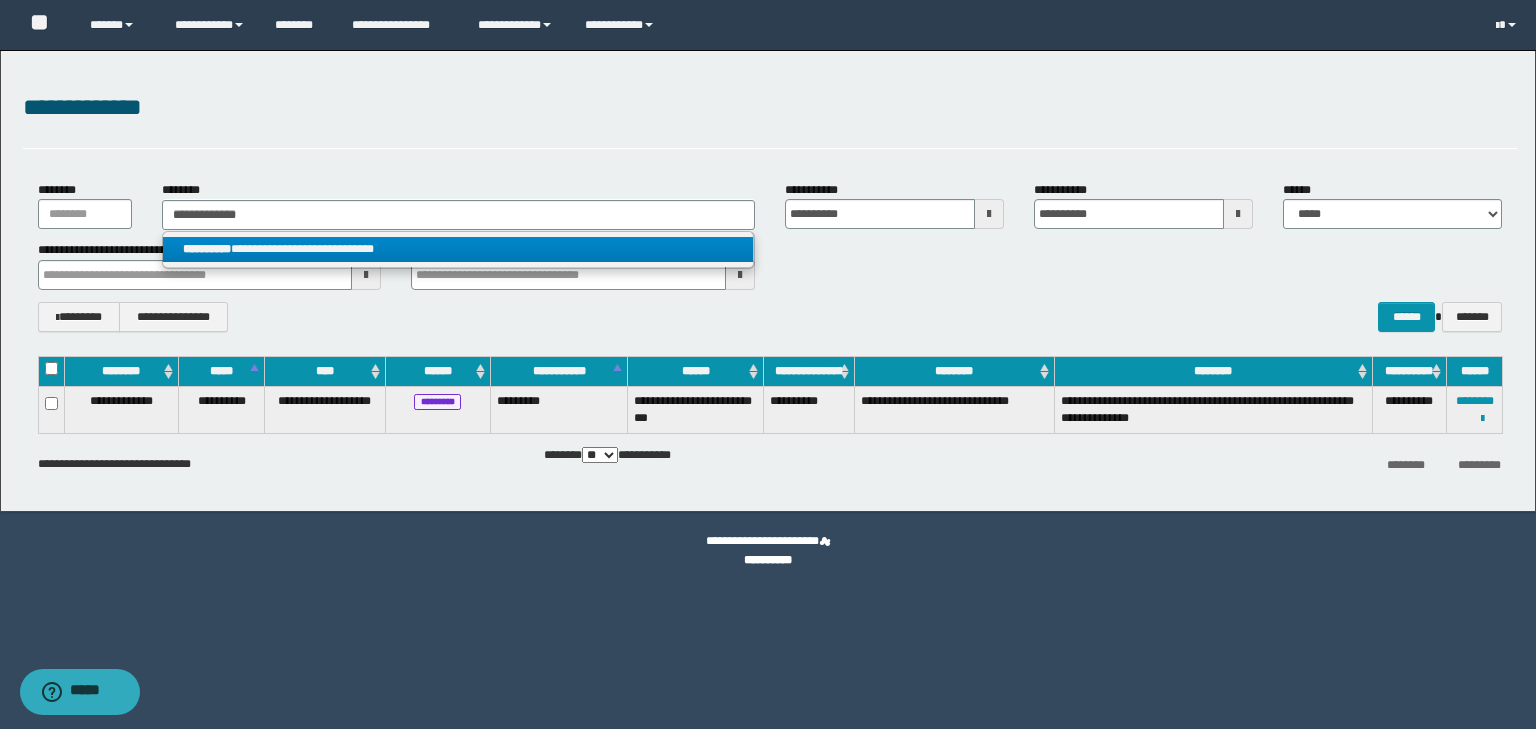 click on "**********" at bounding box center (458, 249) 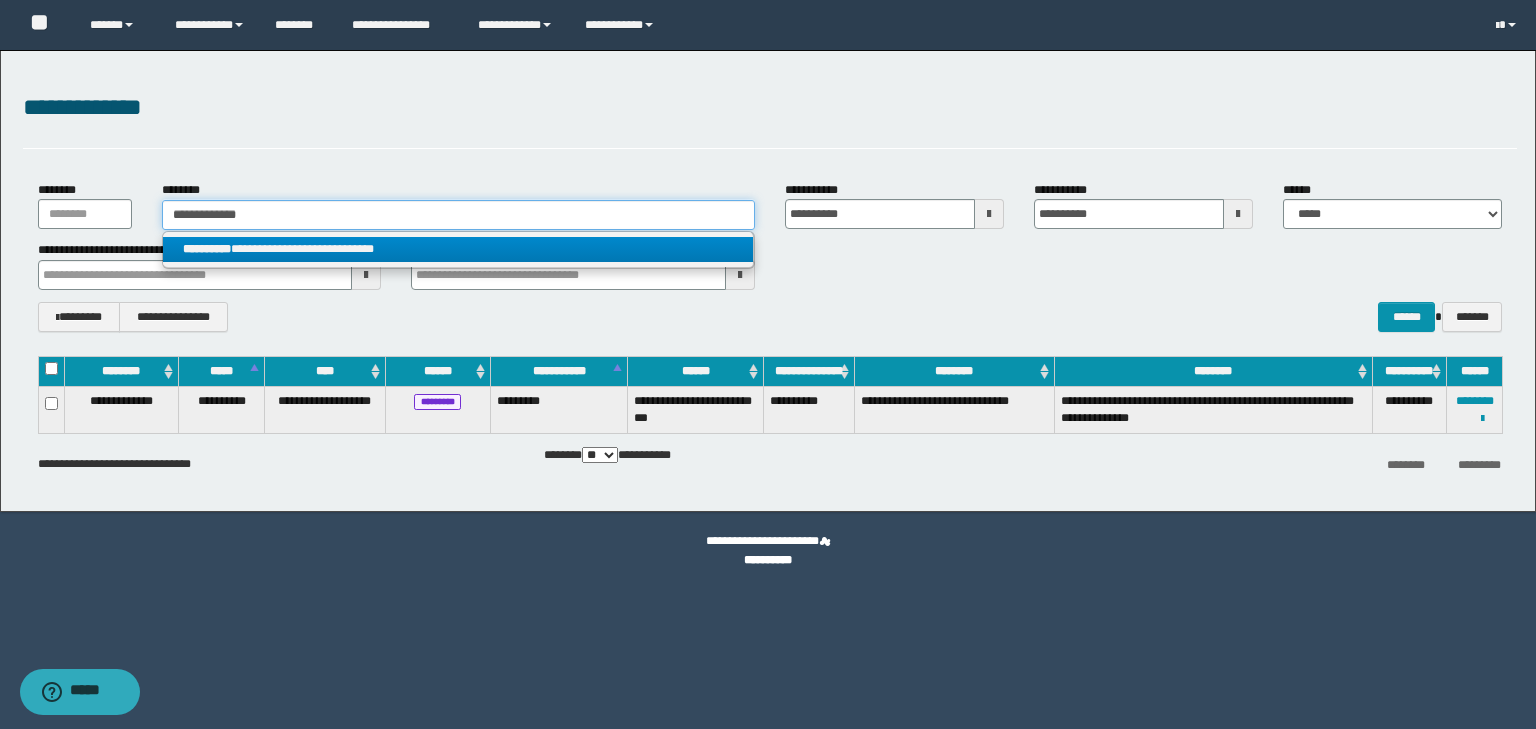 type 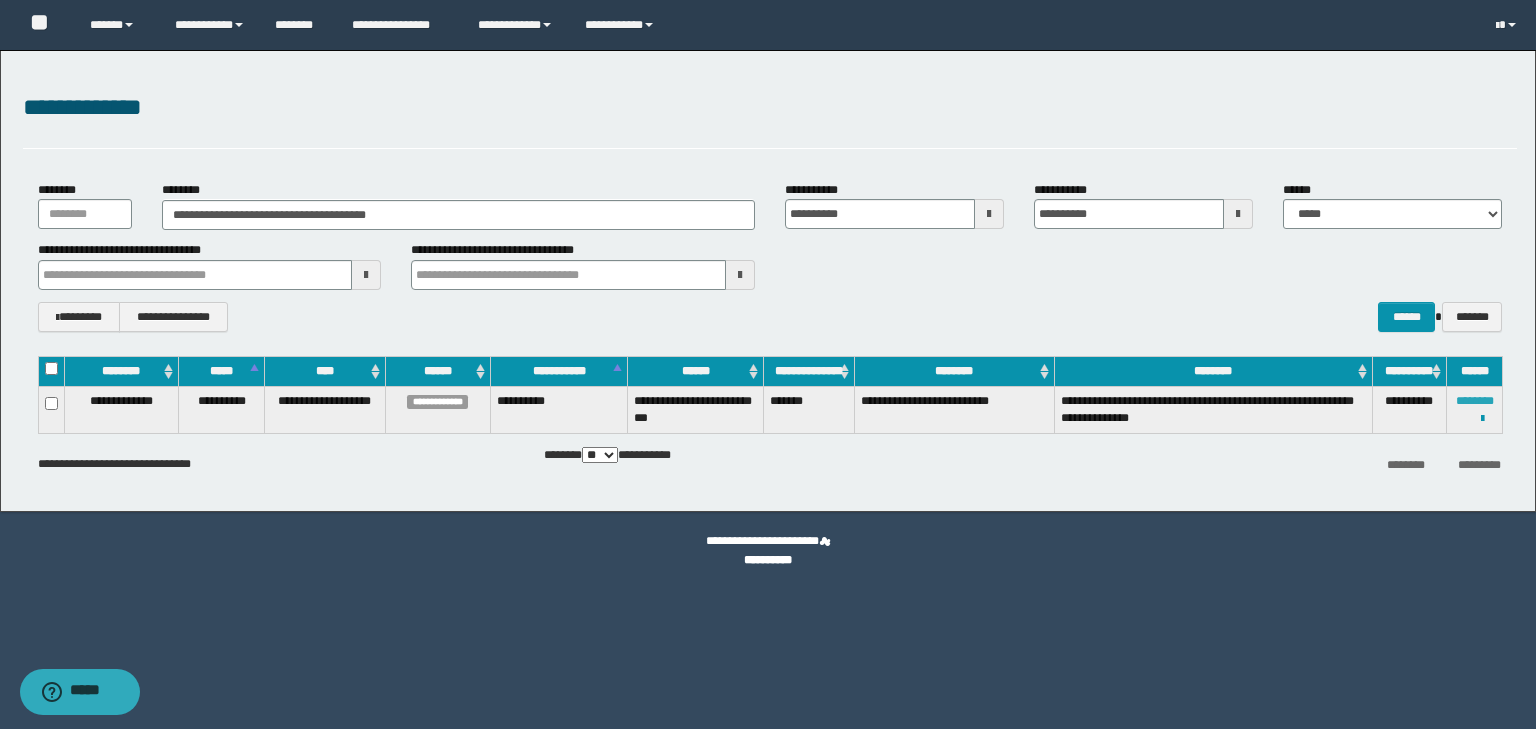 click on "********" at bounding box center (1475, 401) 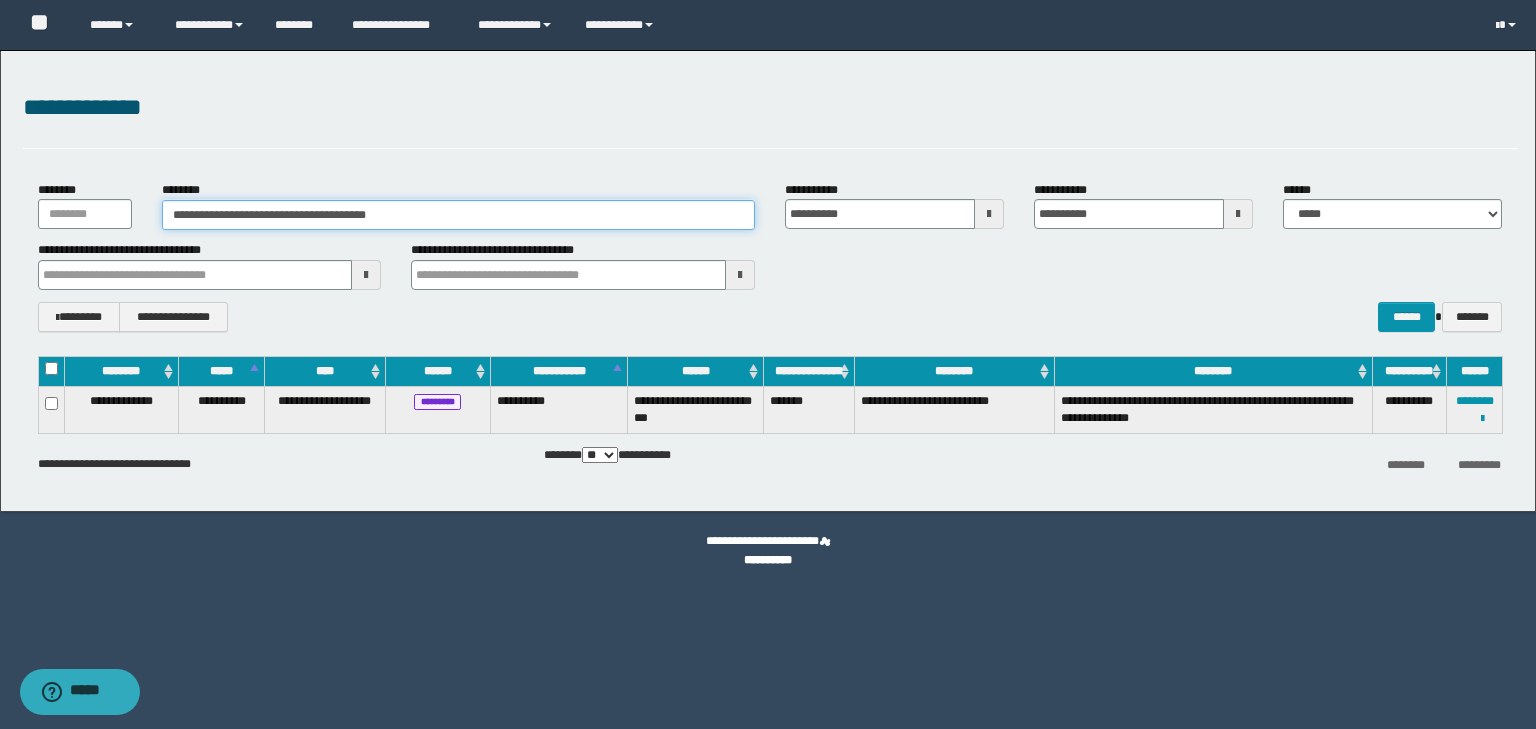 click on "**********" at bounding box center [458, 215] 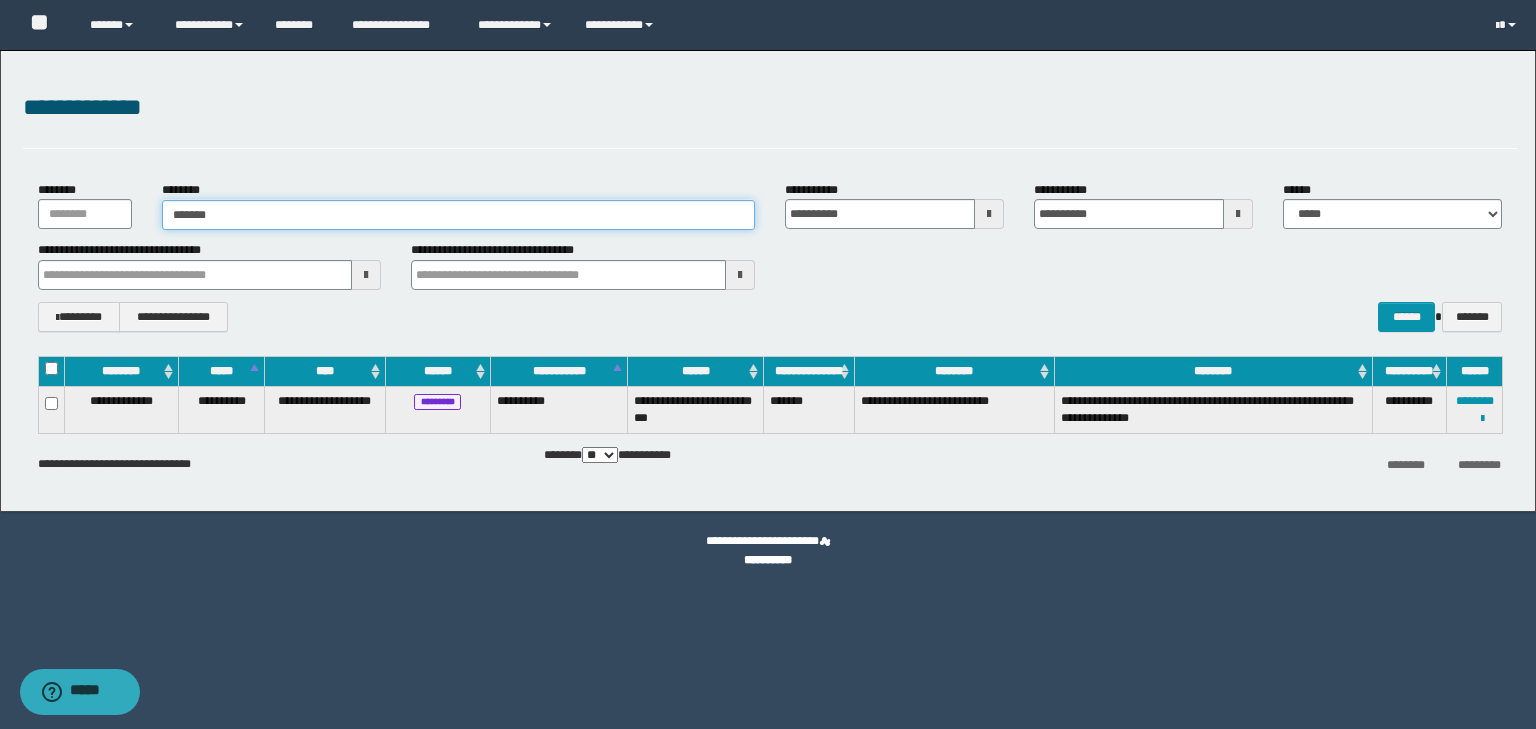 type on "********" 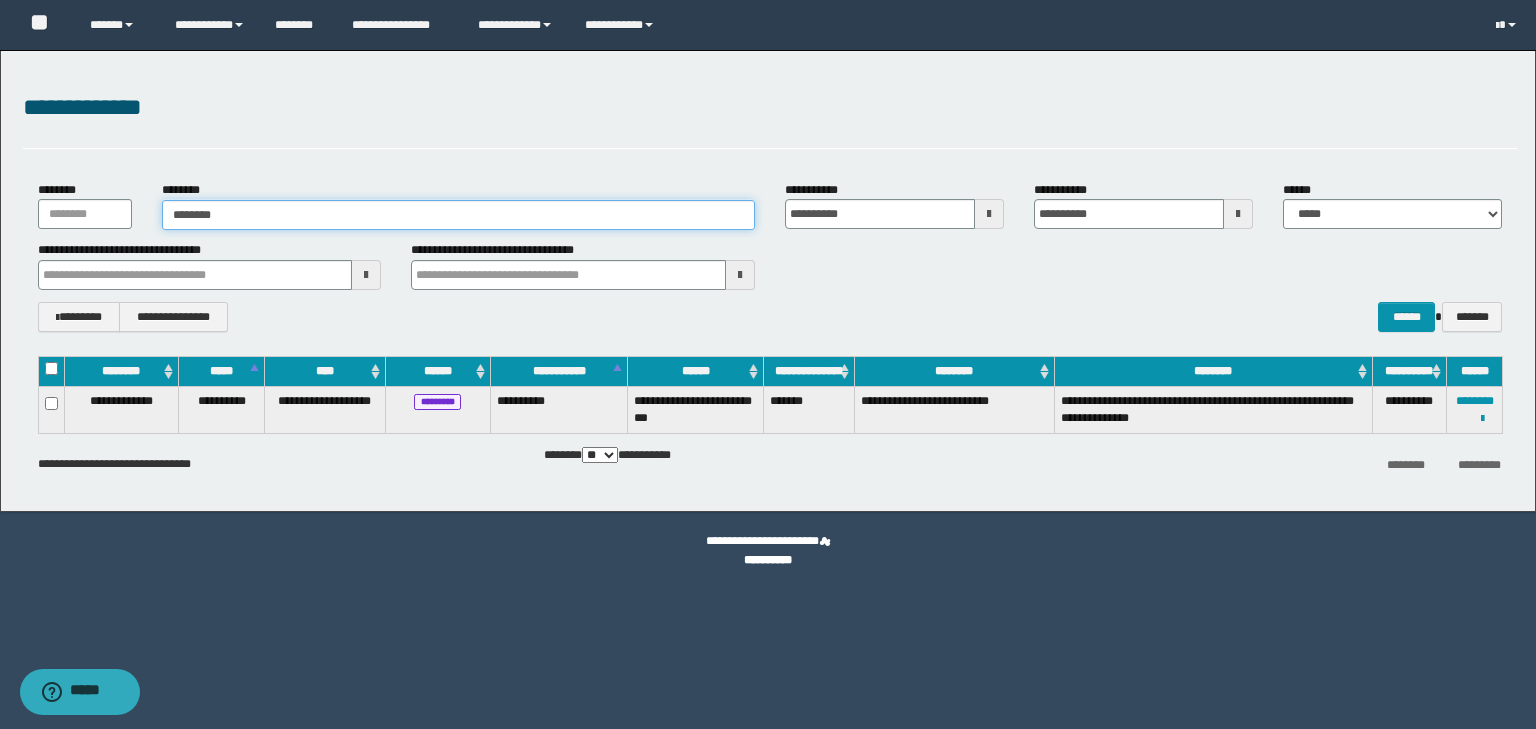 type on "********" 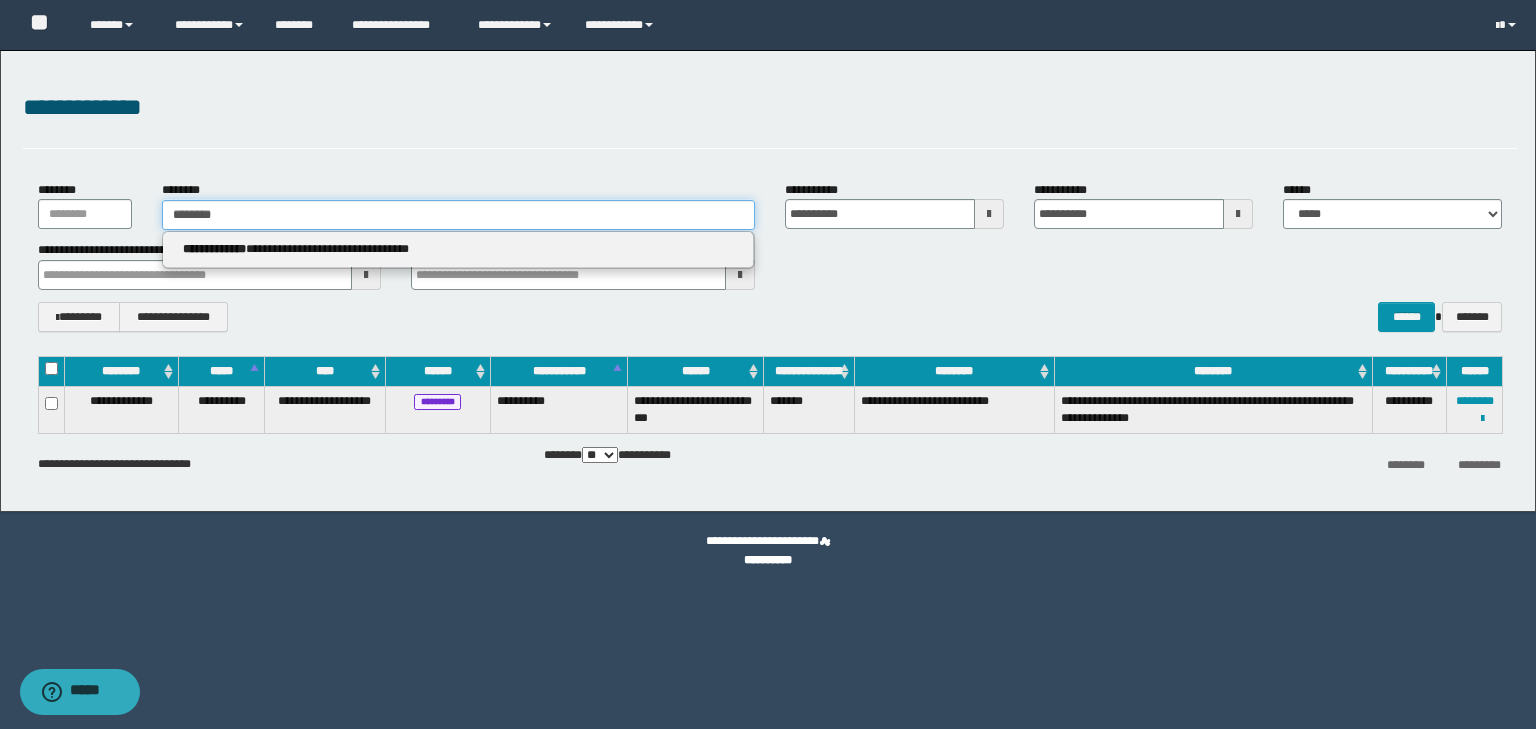 type on "********" 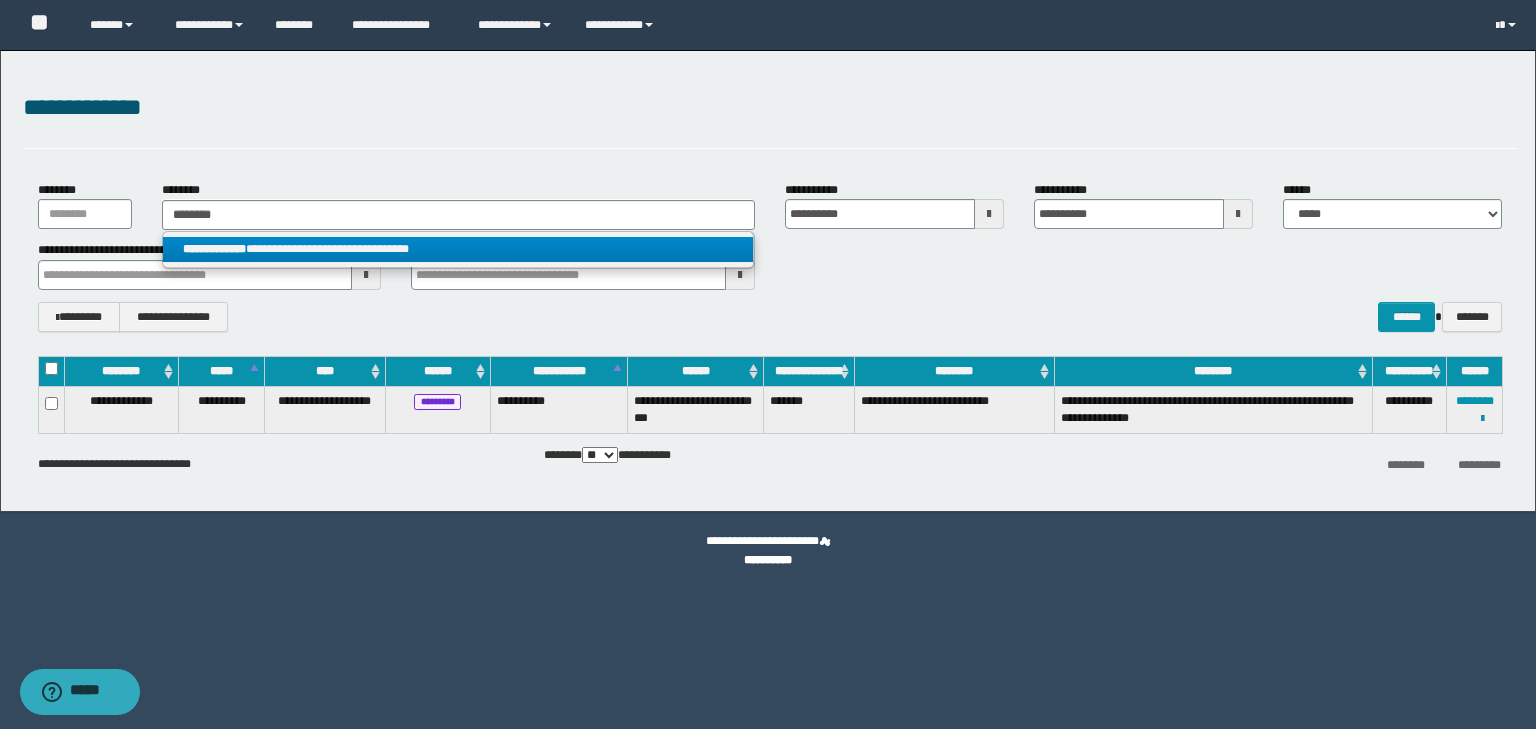 click on "**********" at bounding box center [458, 249] 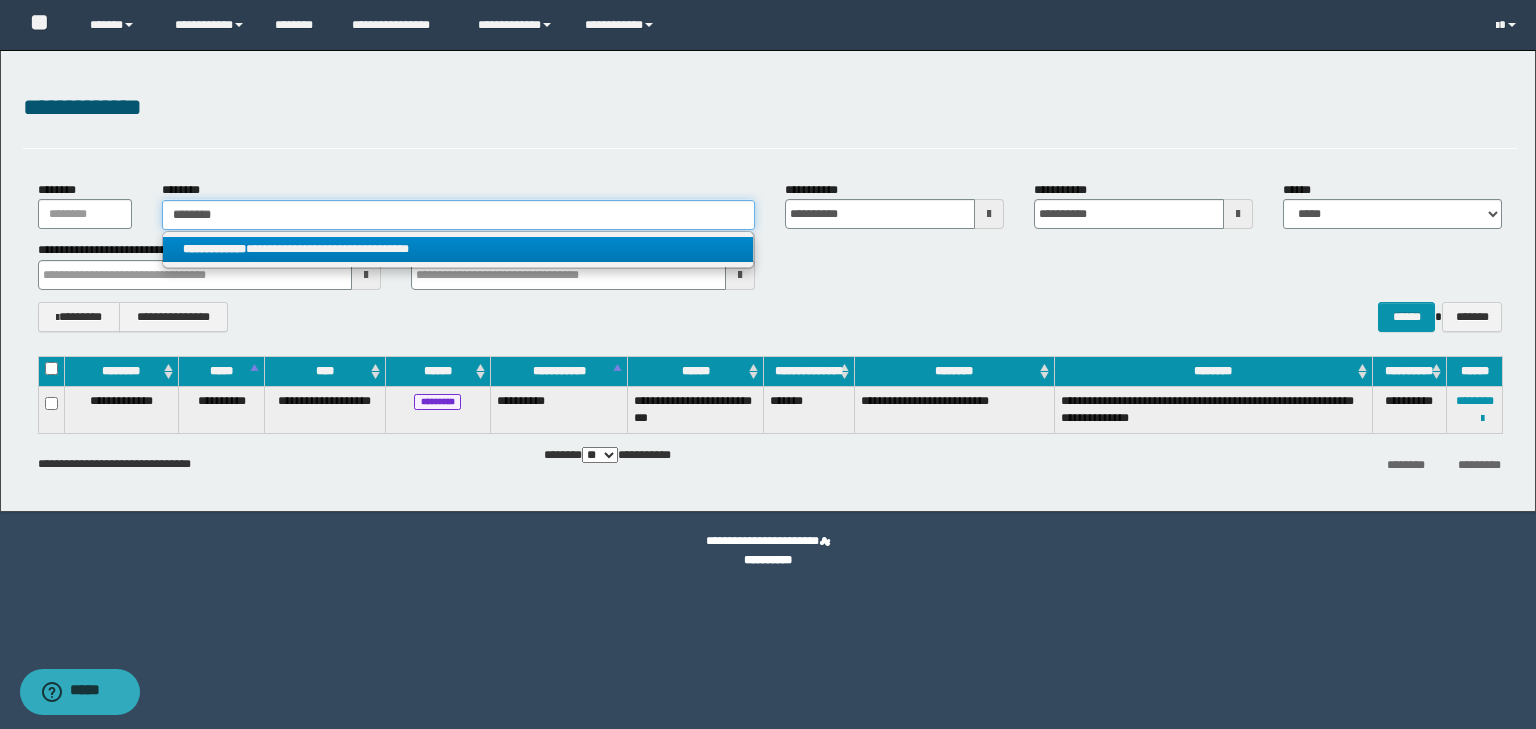 type 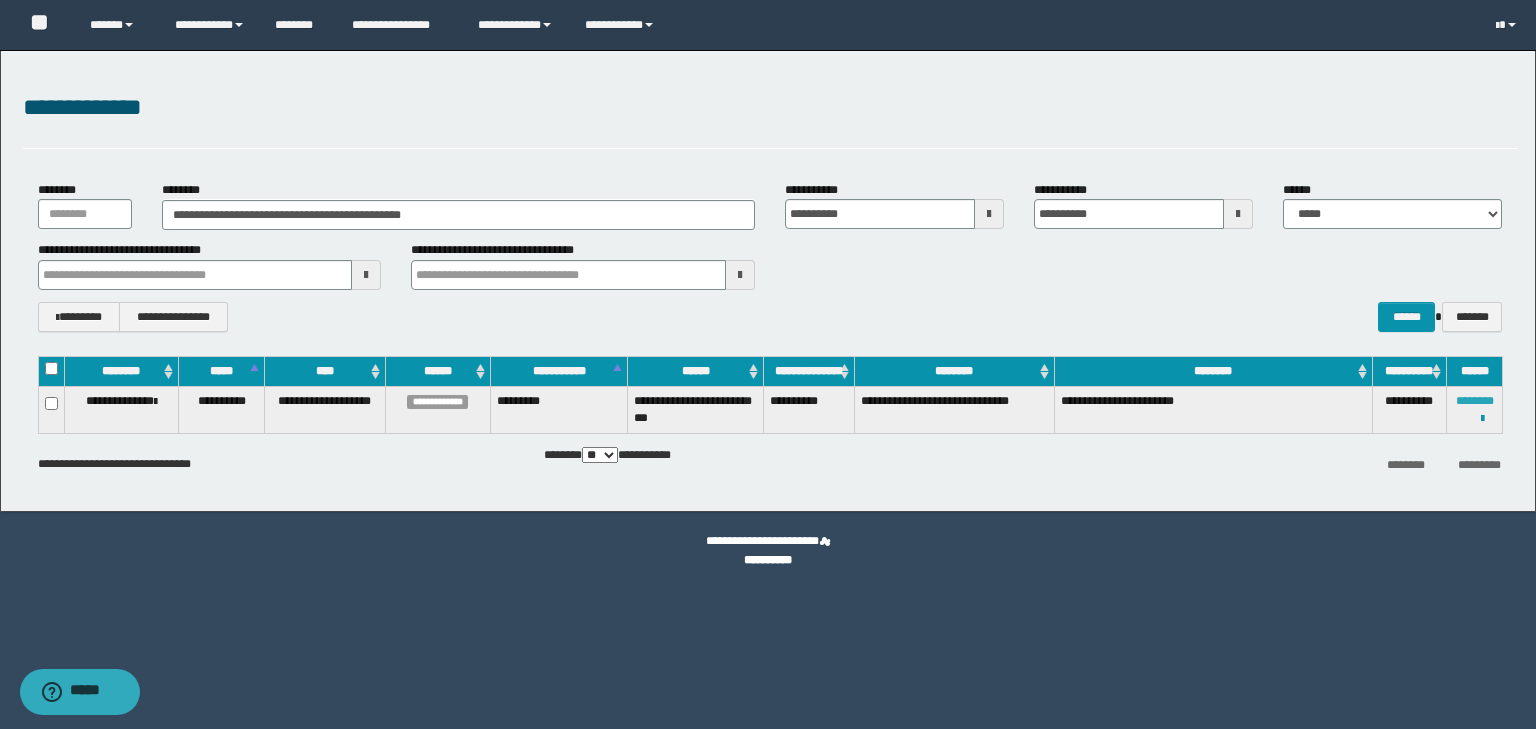 click on "********" at bounding box center [1475, 401] 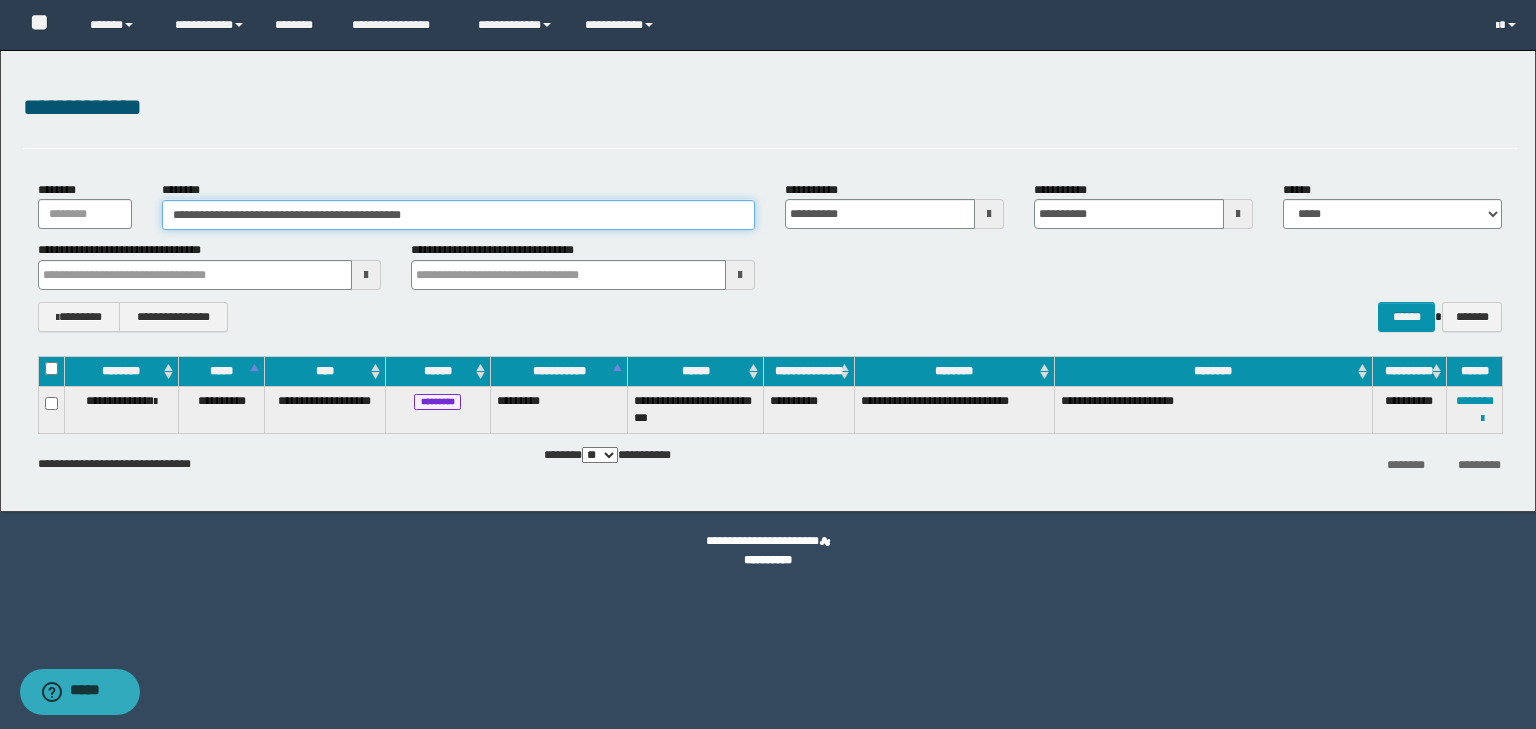click on "**********" at bounding box center (458, 215) 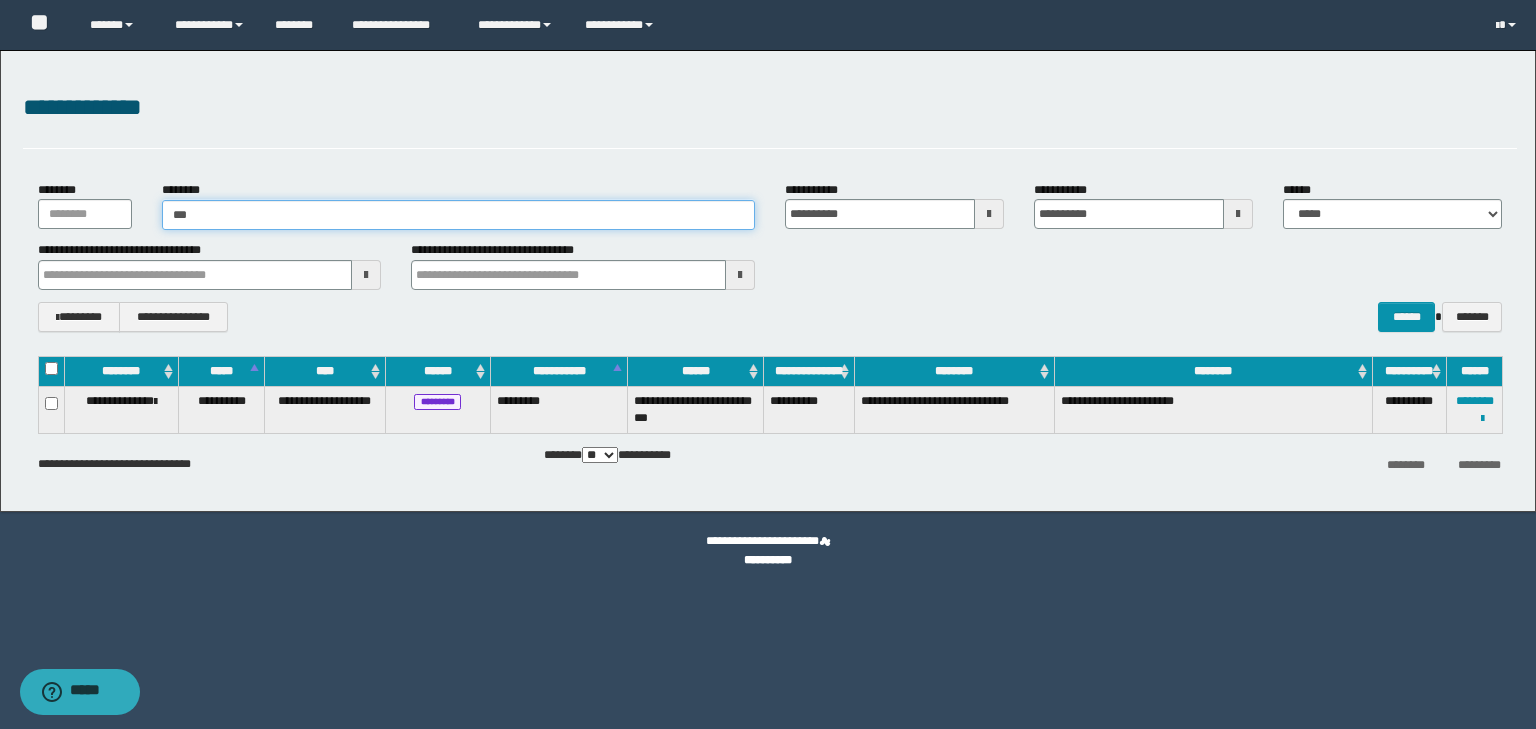 type on "****" 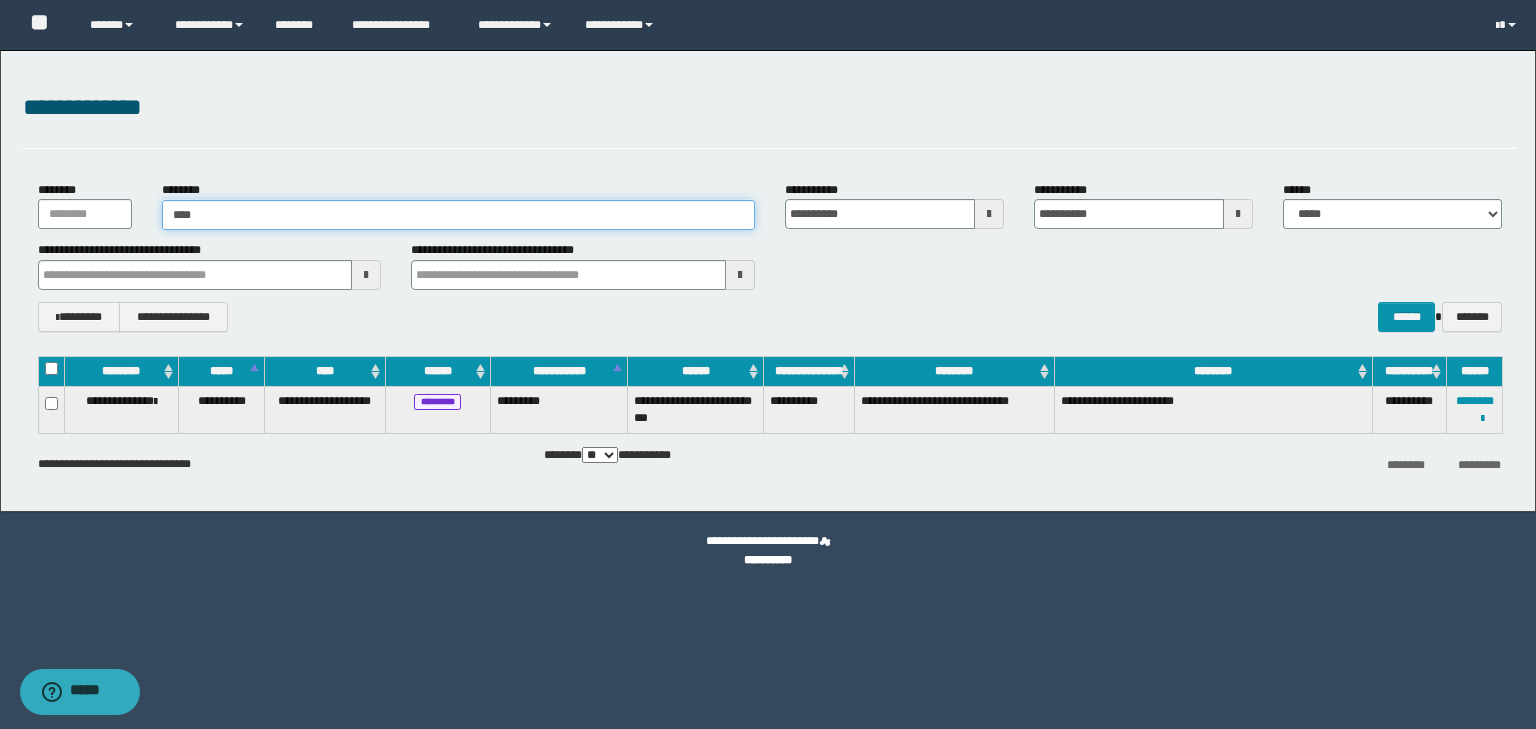 type on "****" 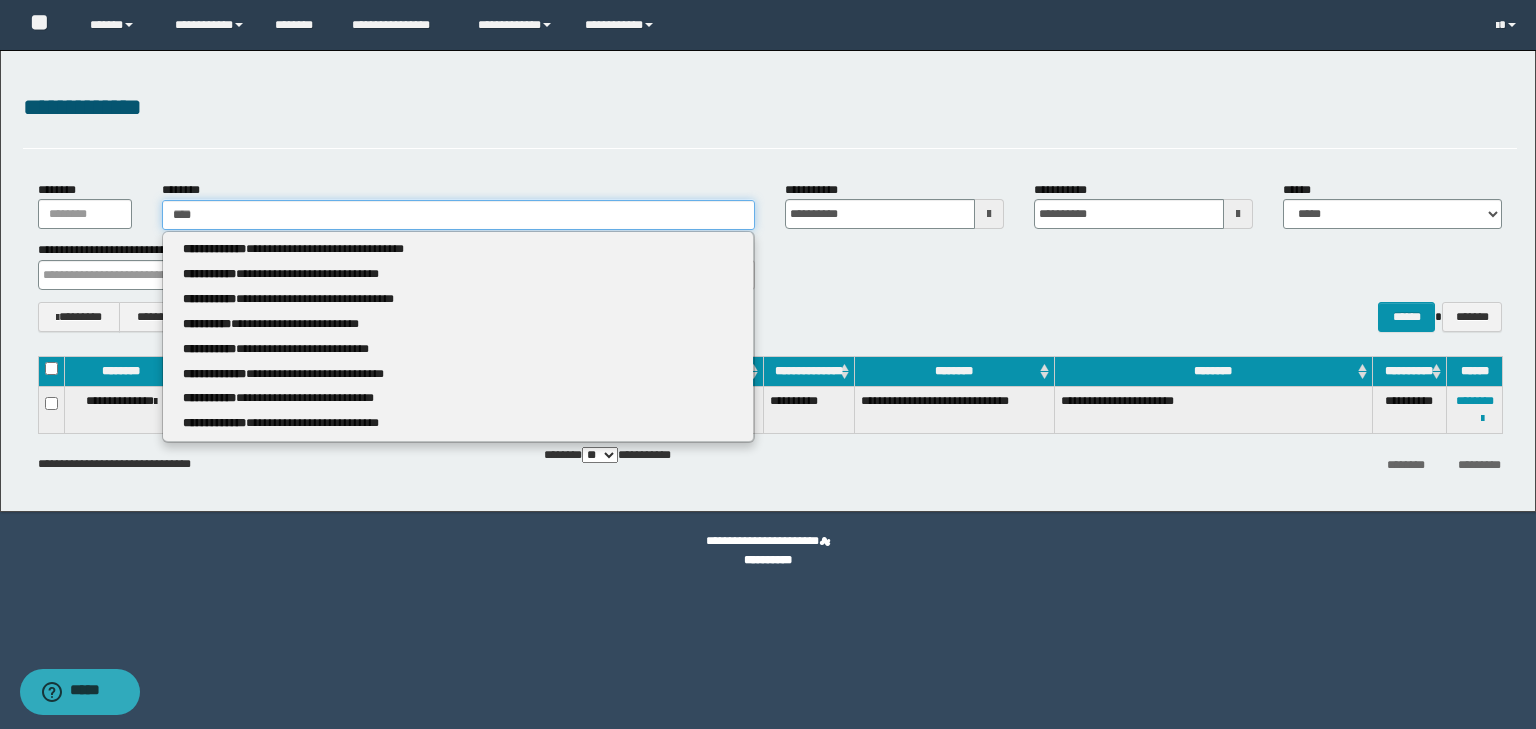 type 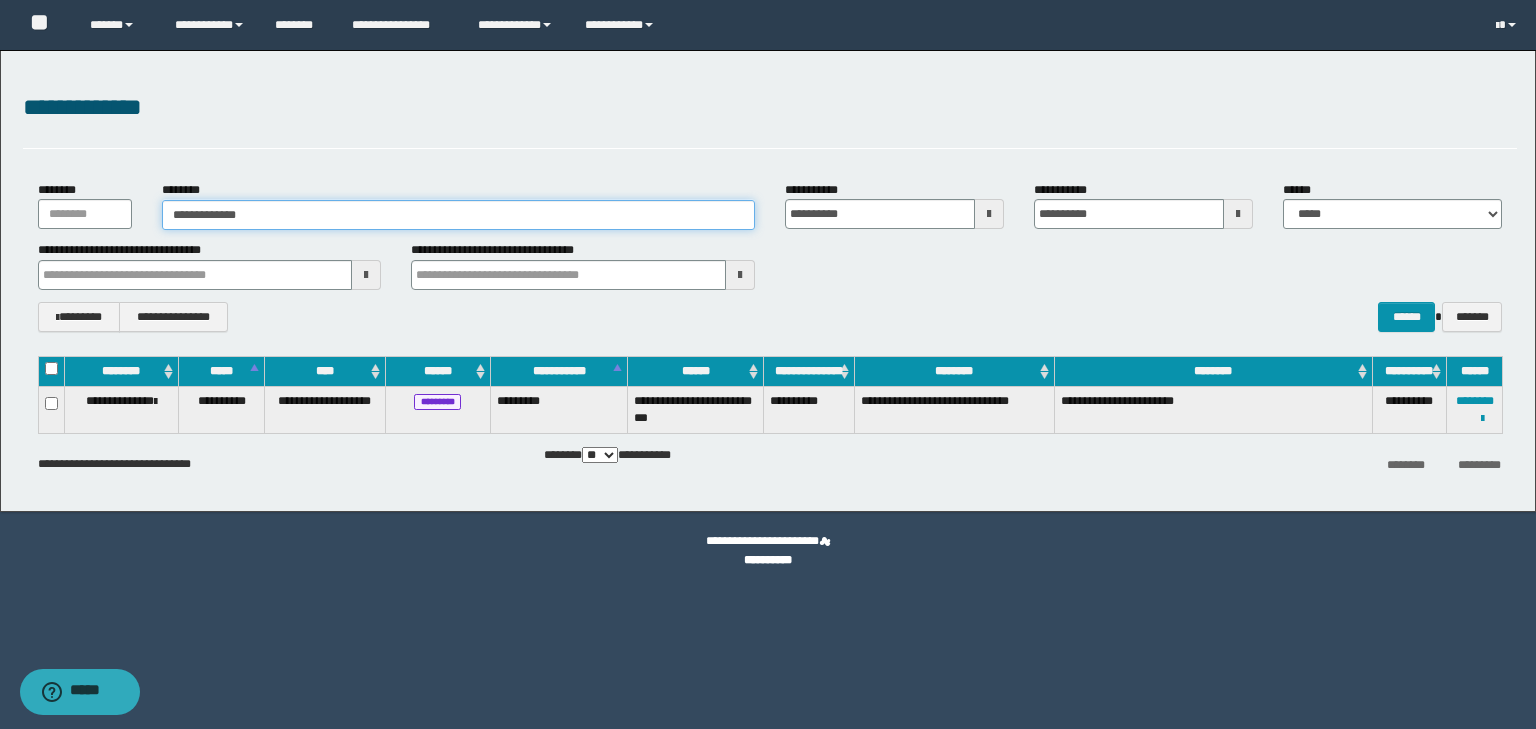 type on "**********" 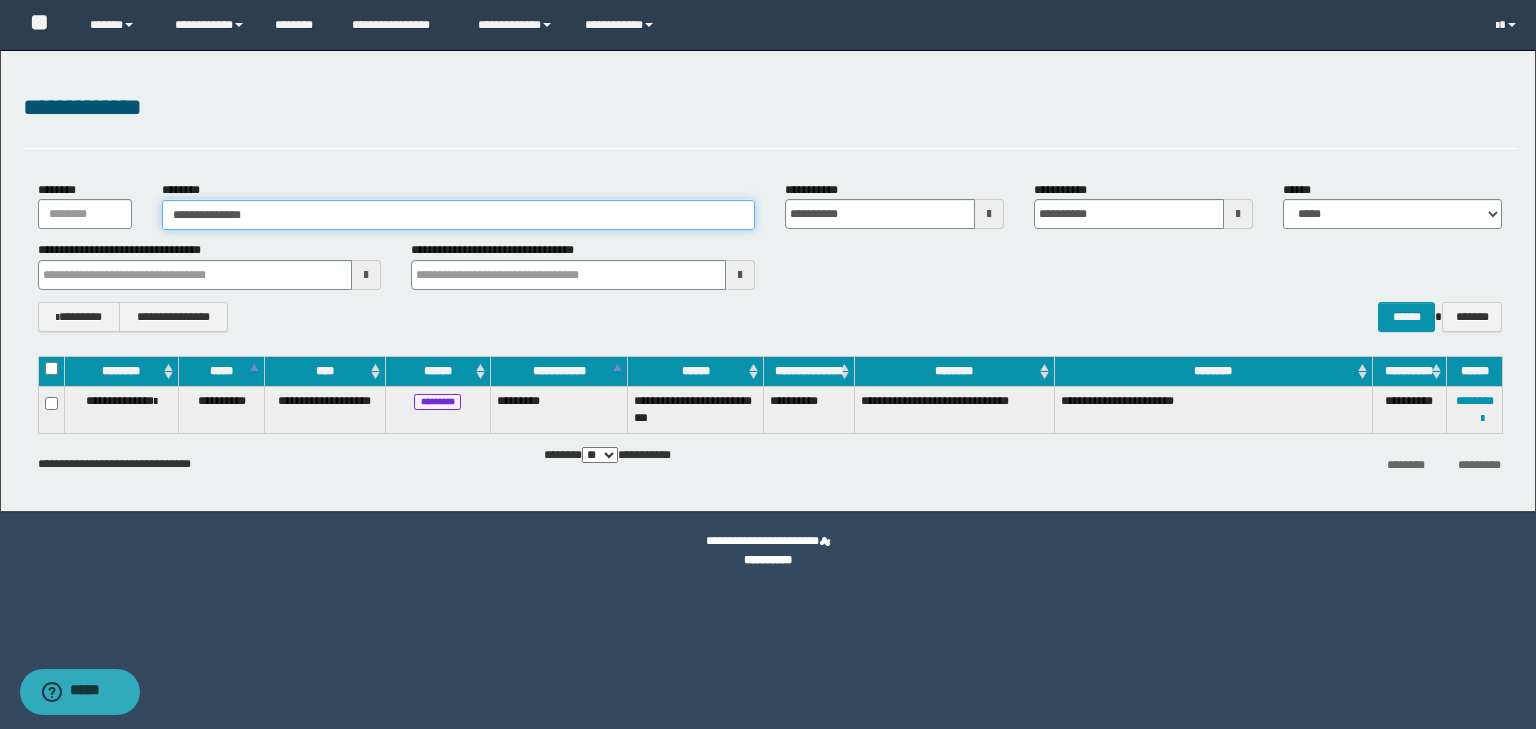 type on "**********" 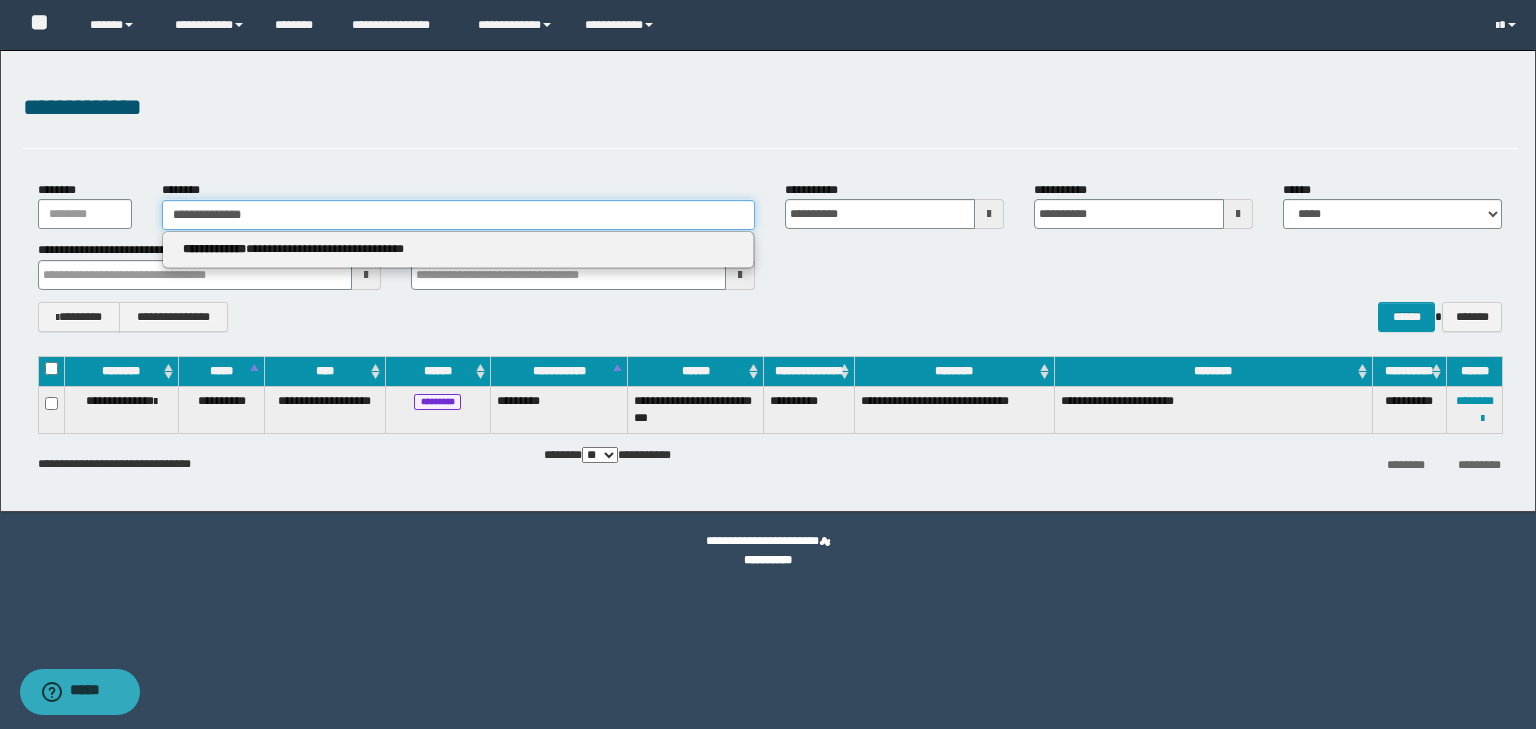 type on "**********" 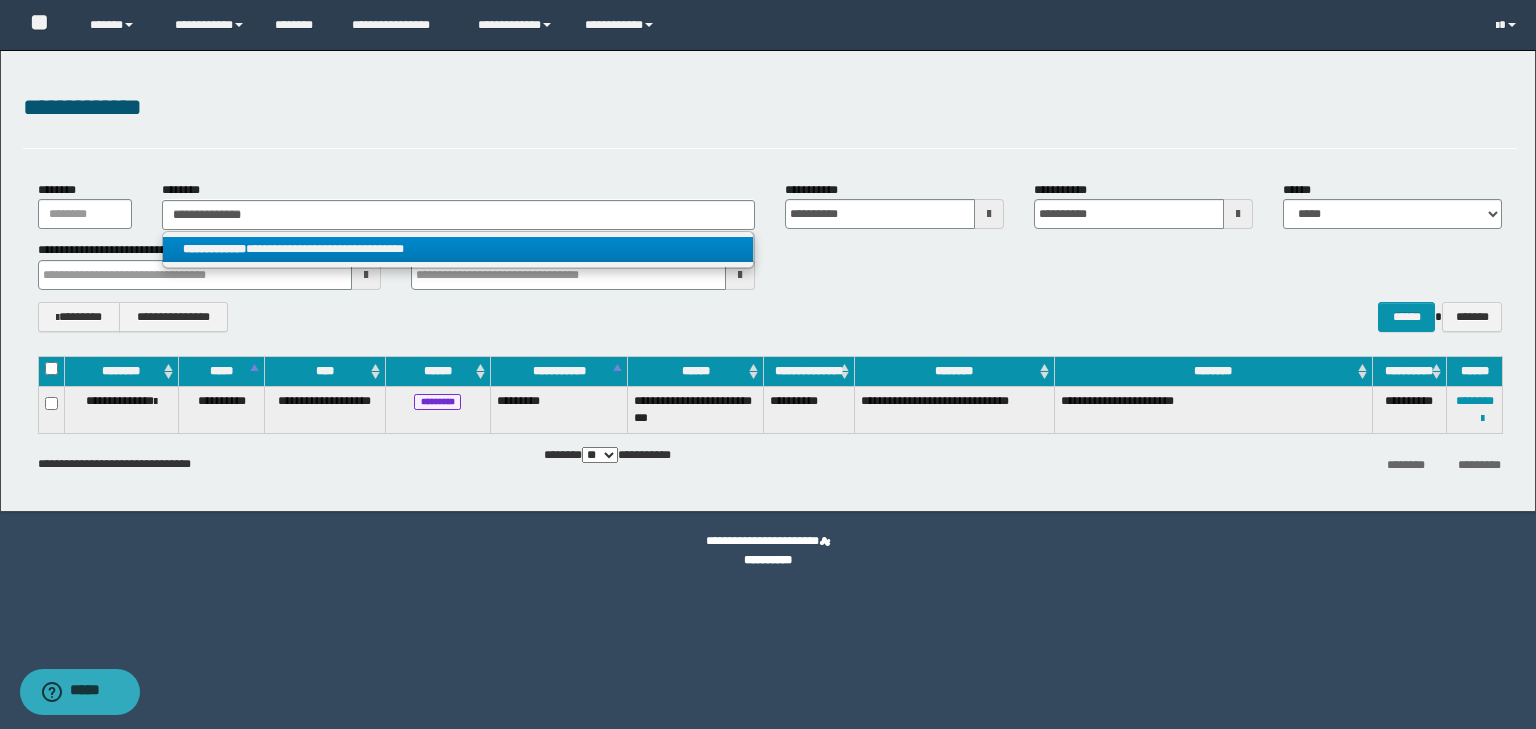click on "**********" at bounding box center [458, 249] 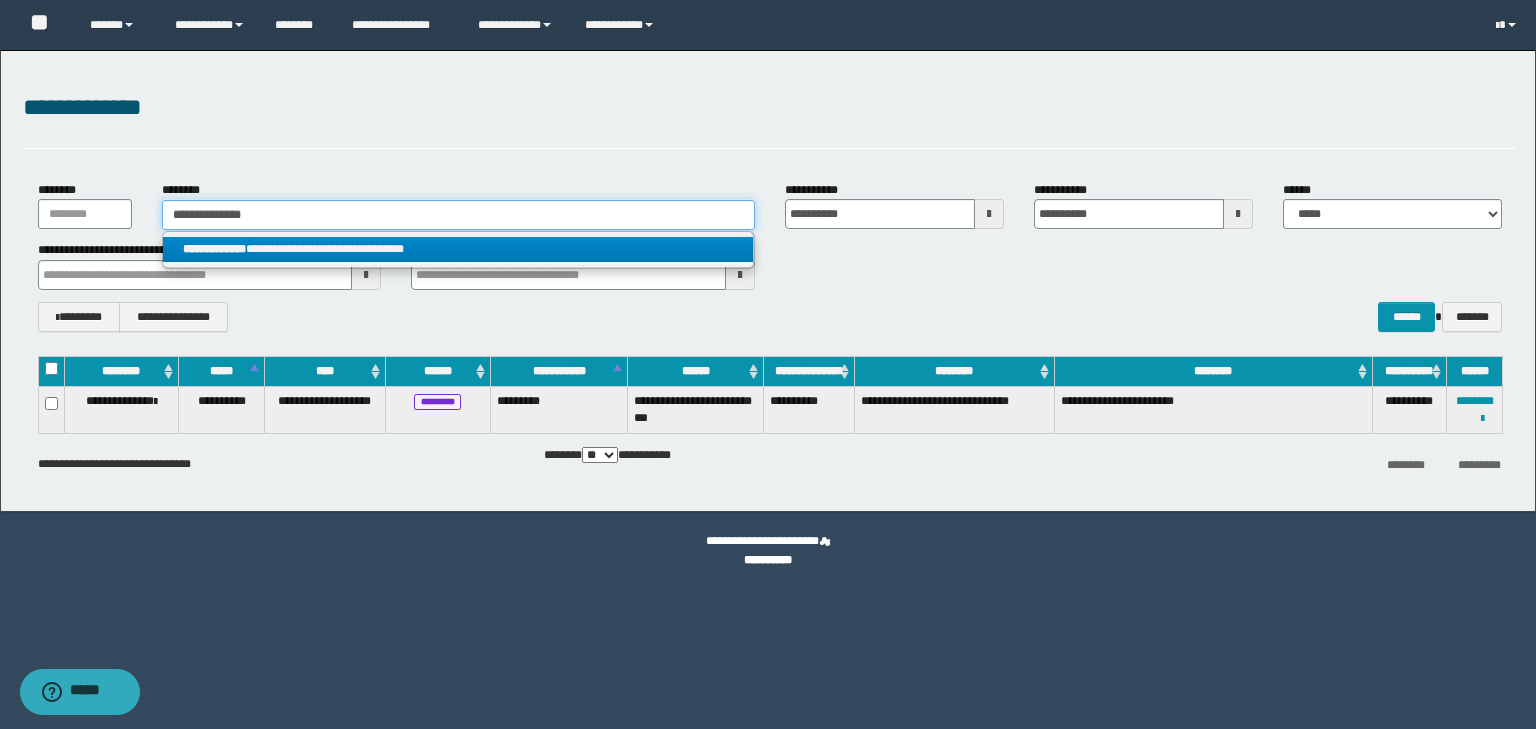 type 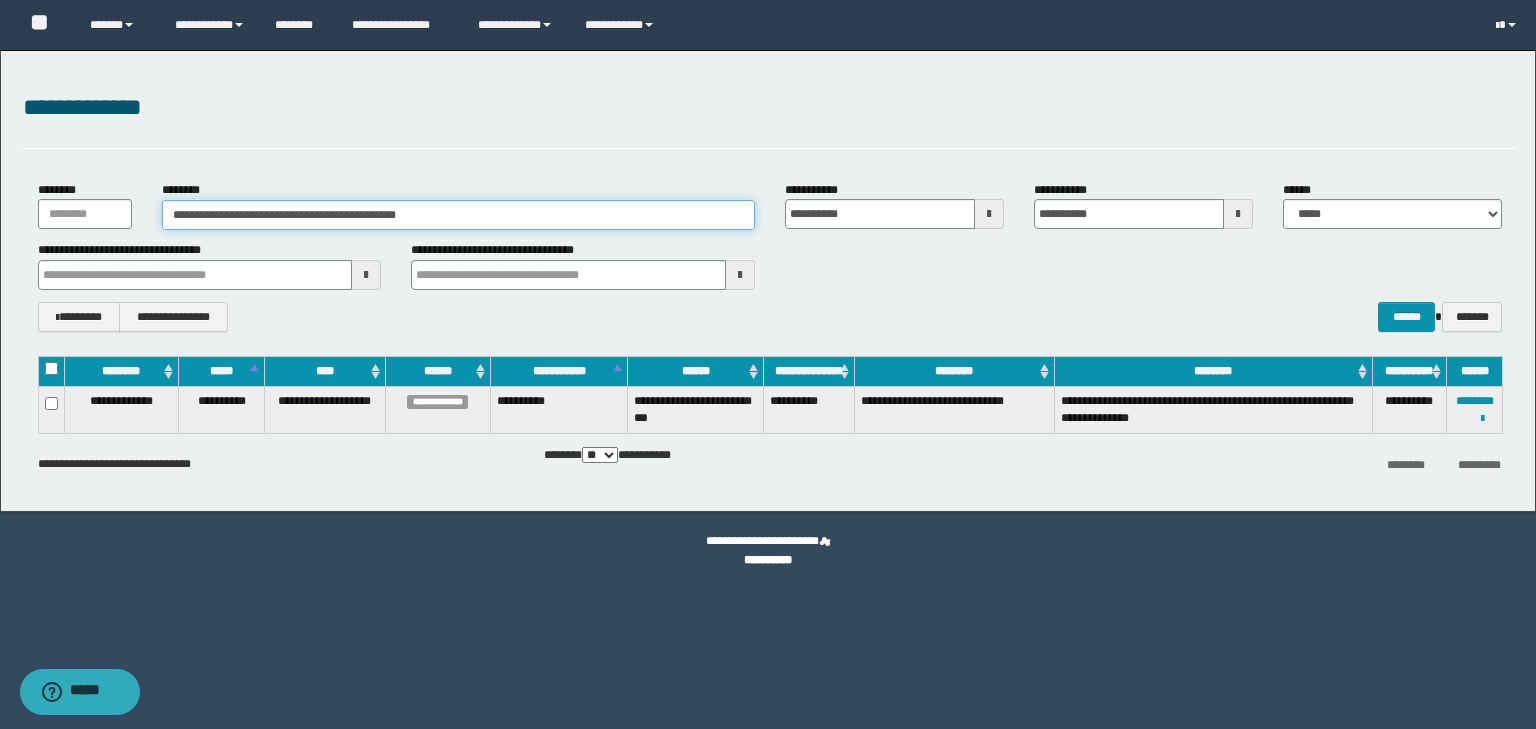 click on "**********" at bounding box center [458, 215] 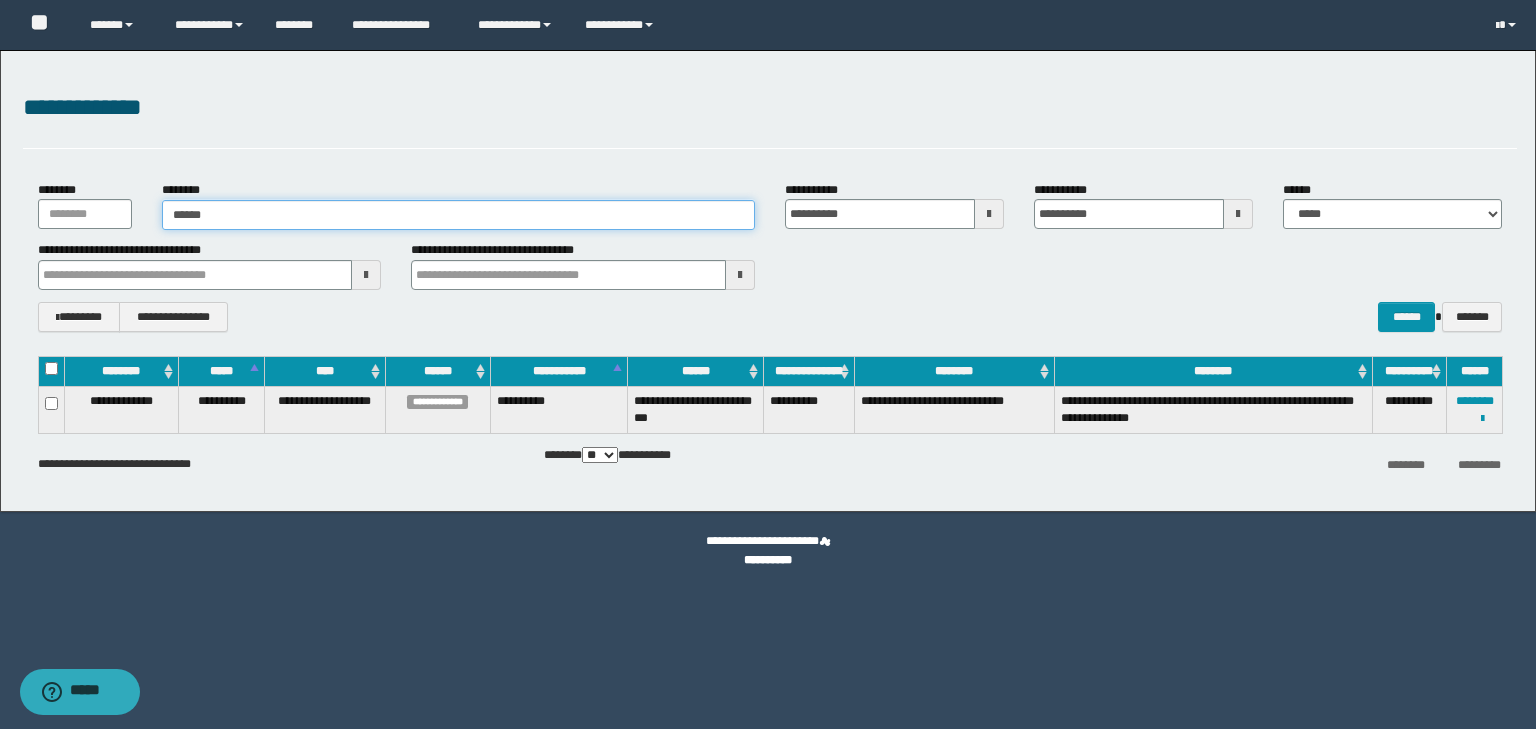 type on "*******" 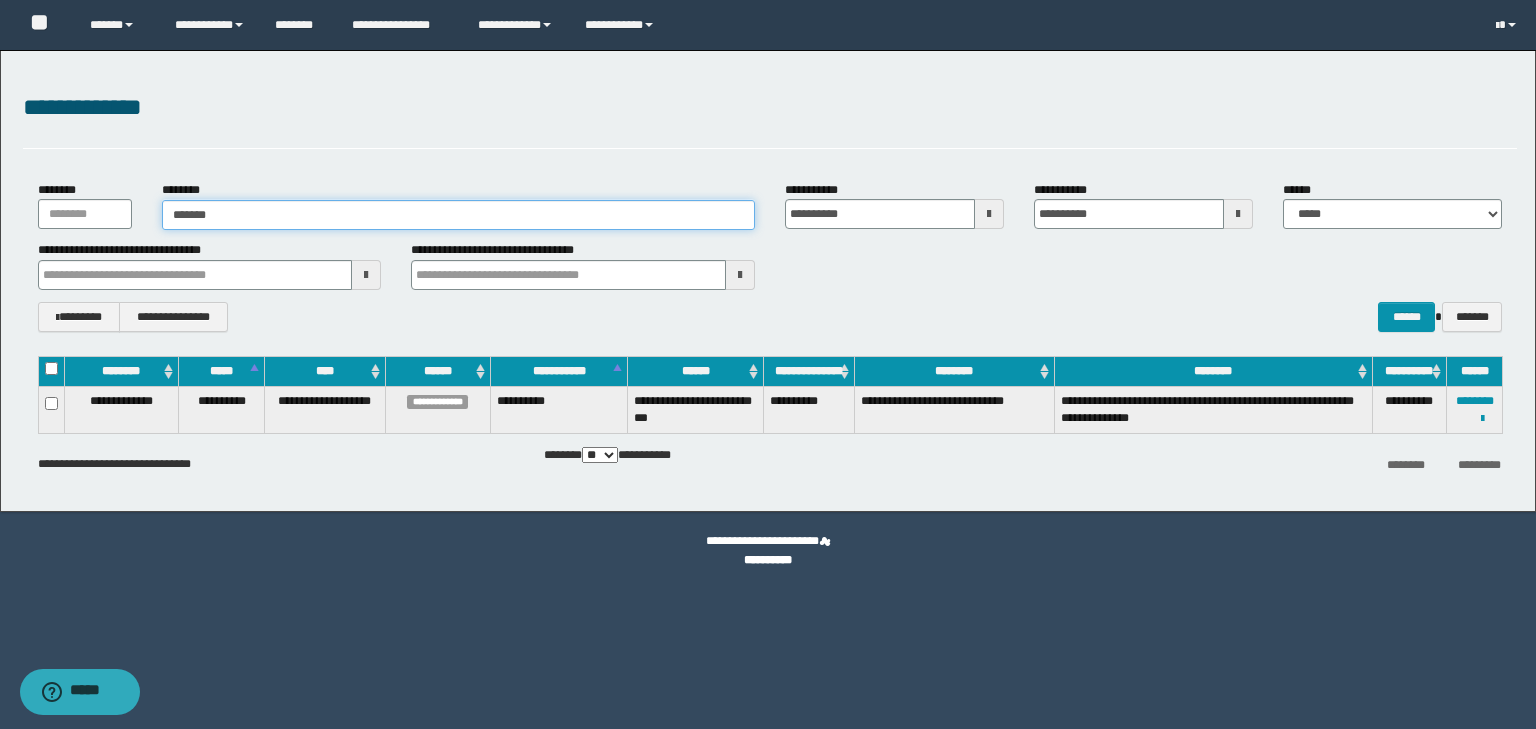 type on "*******" 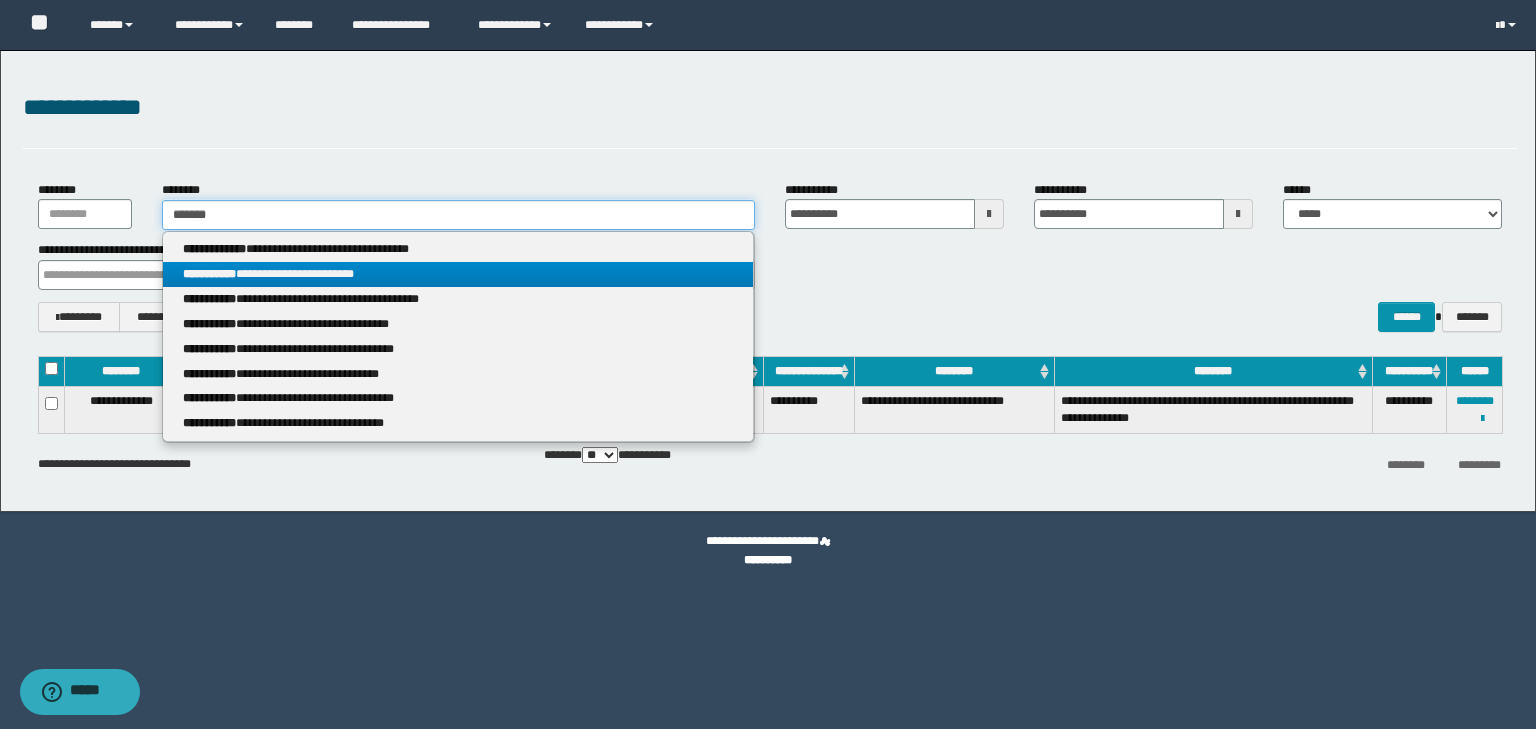 type on "*******" 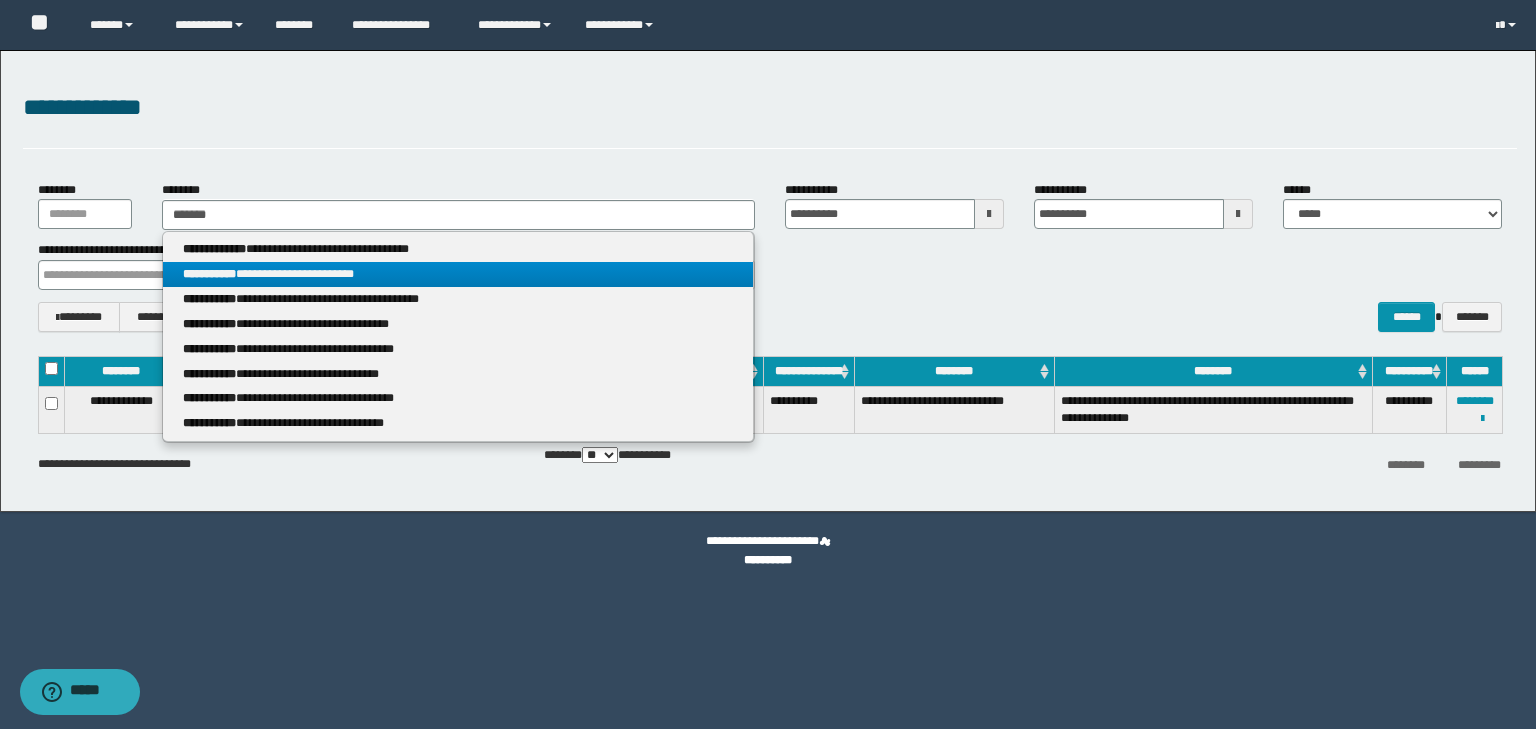 click on "**********" at bounding box center (458, 274) 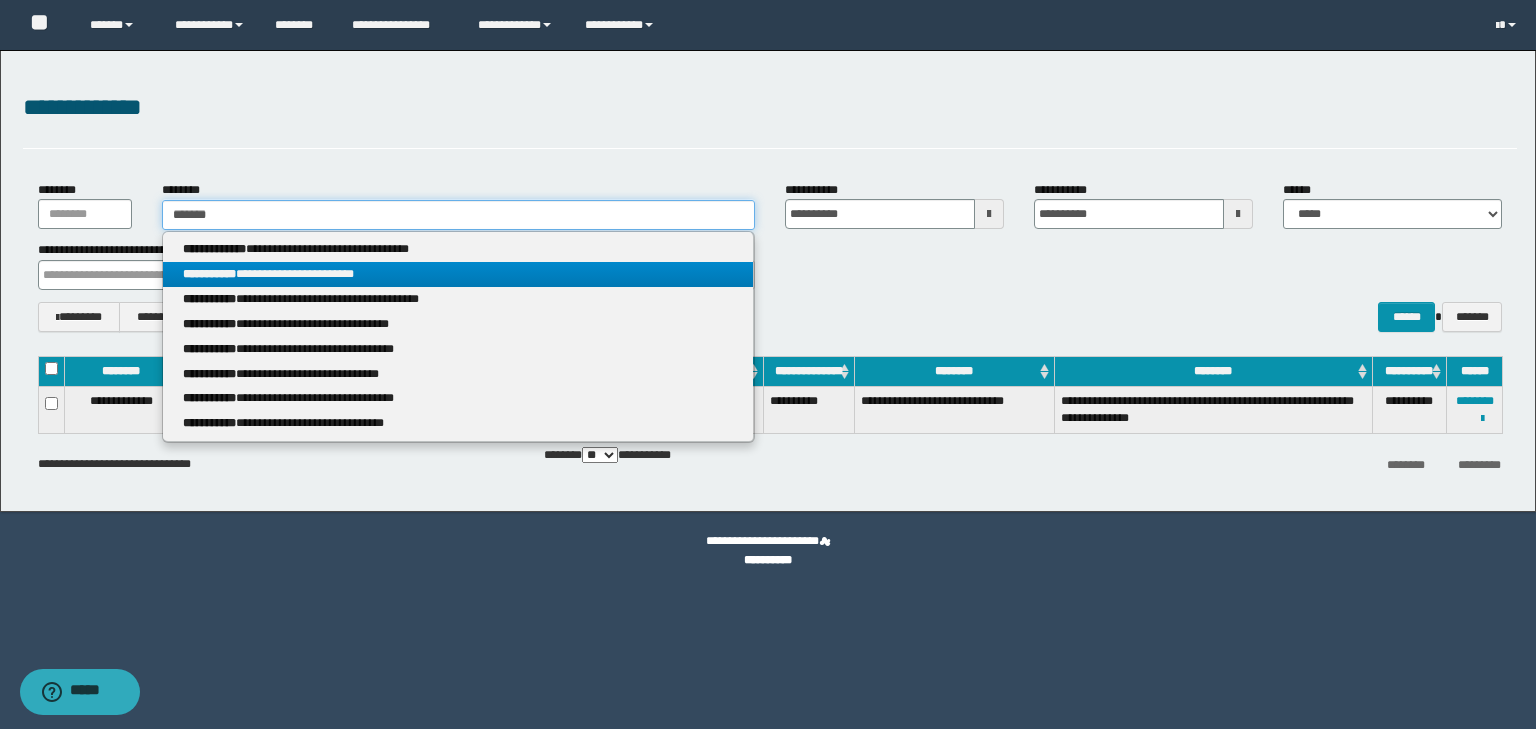 type 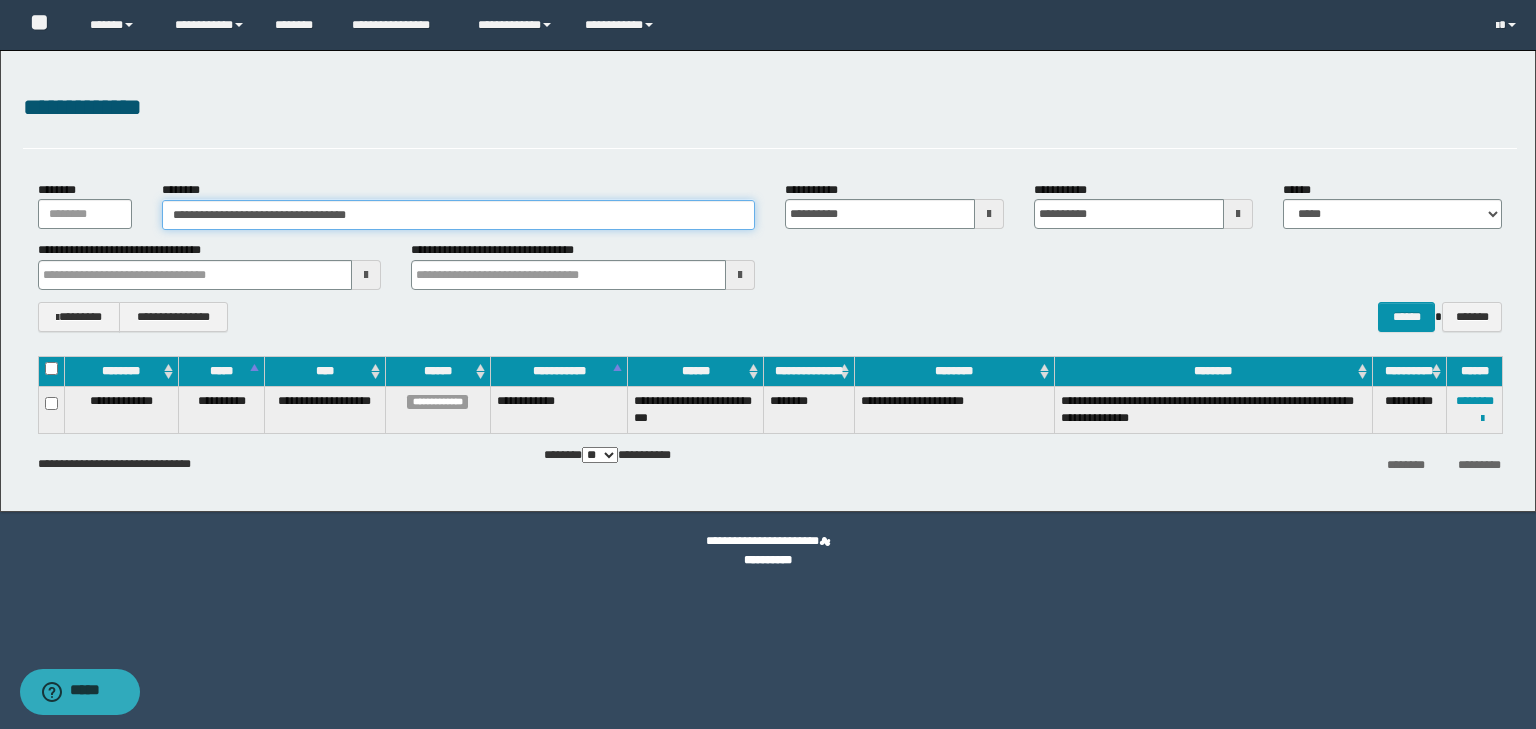 click on "**********" at bounding box center (458, 215) 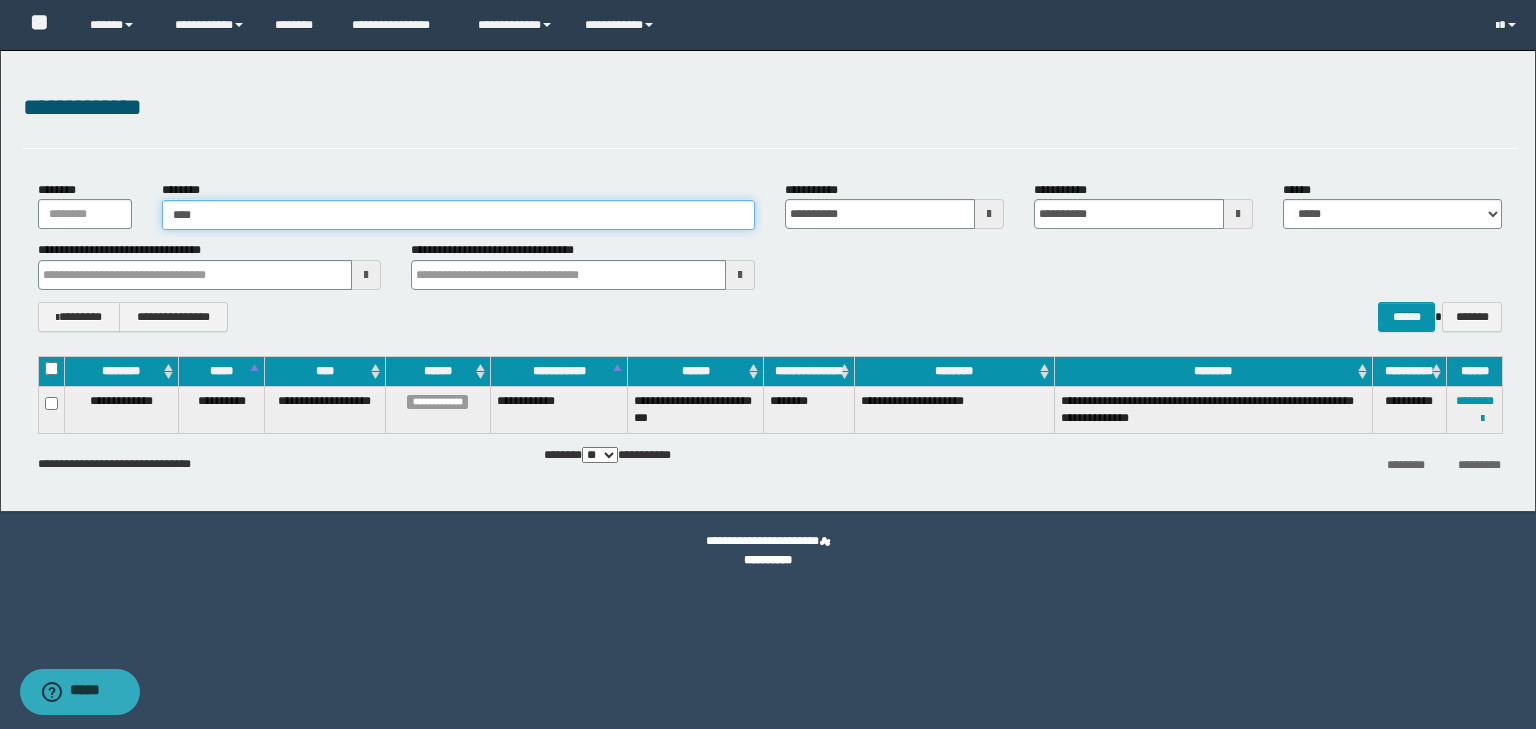 type on "****" 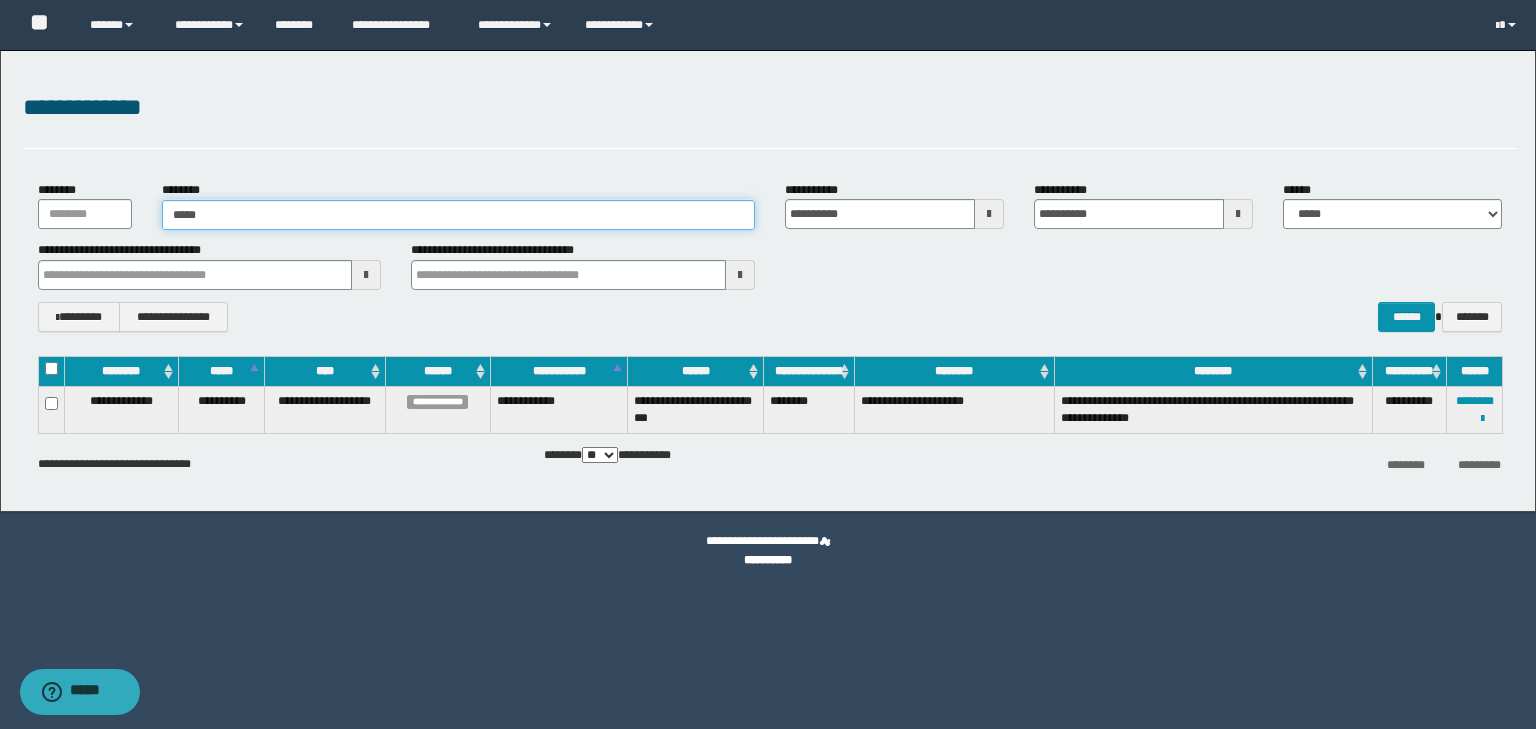 type on "****" 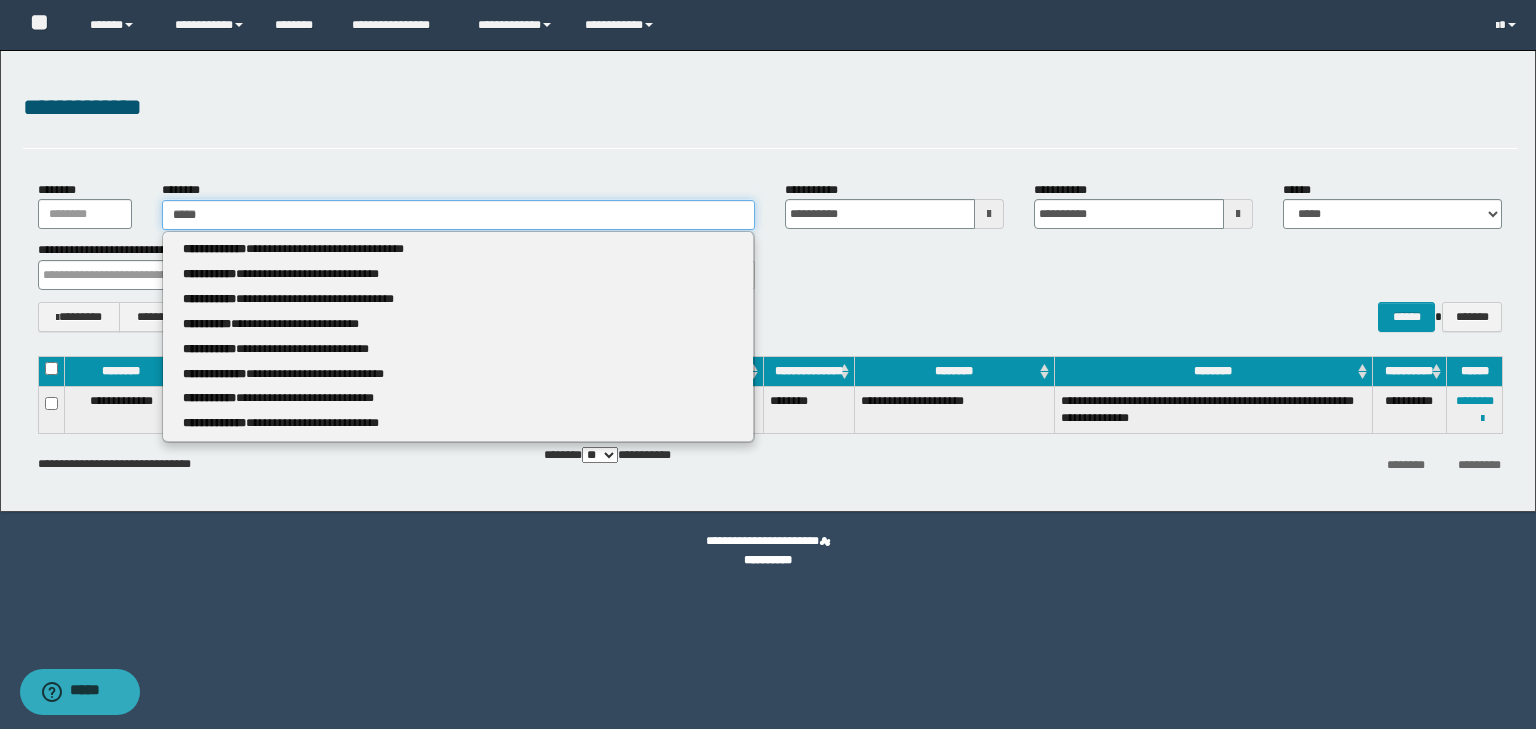 type 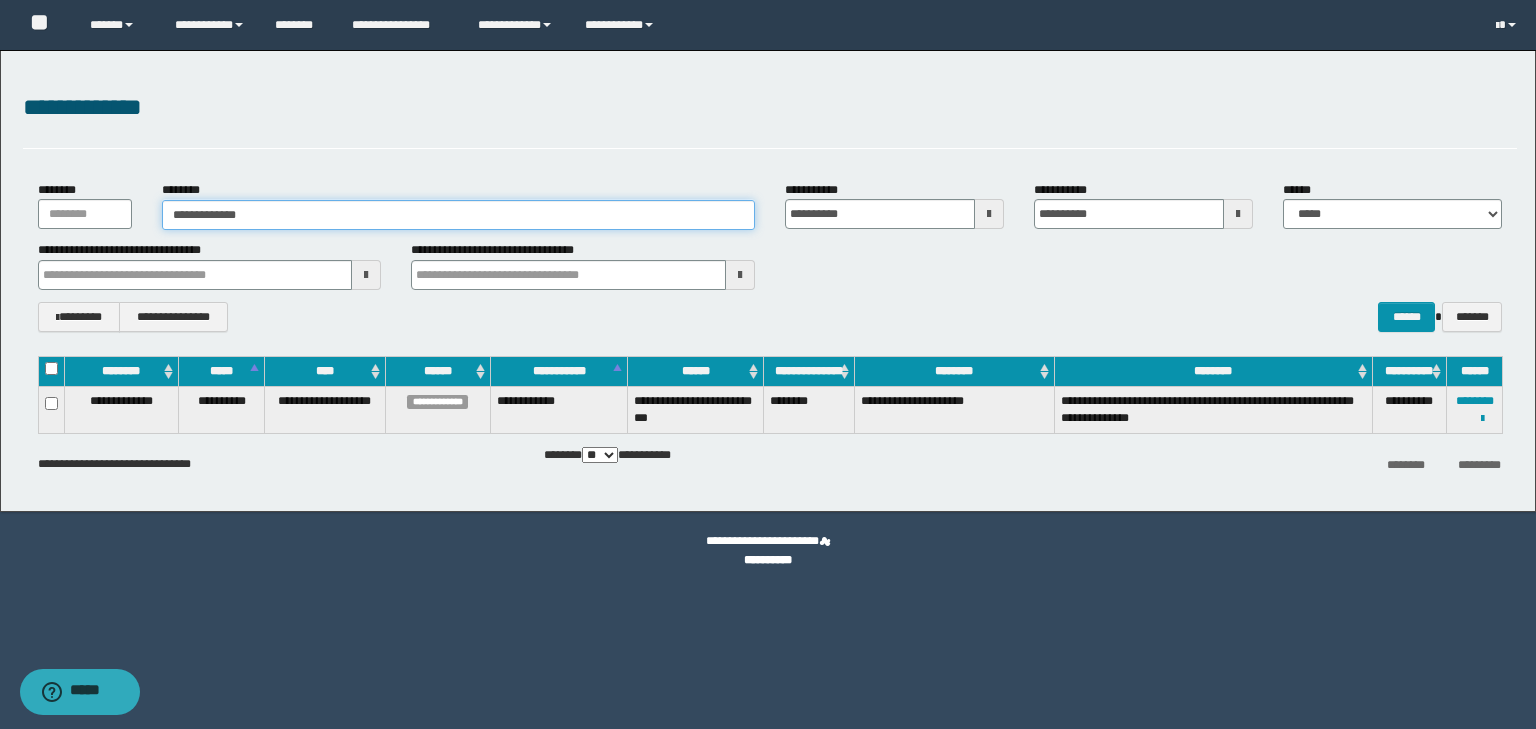 type on "**********" 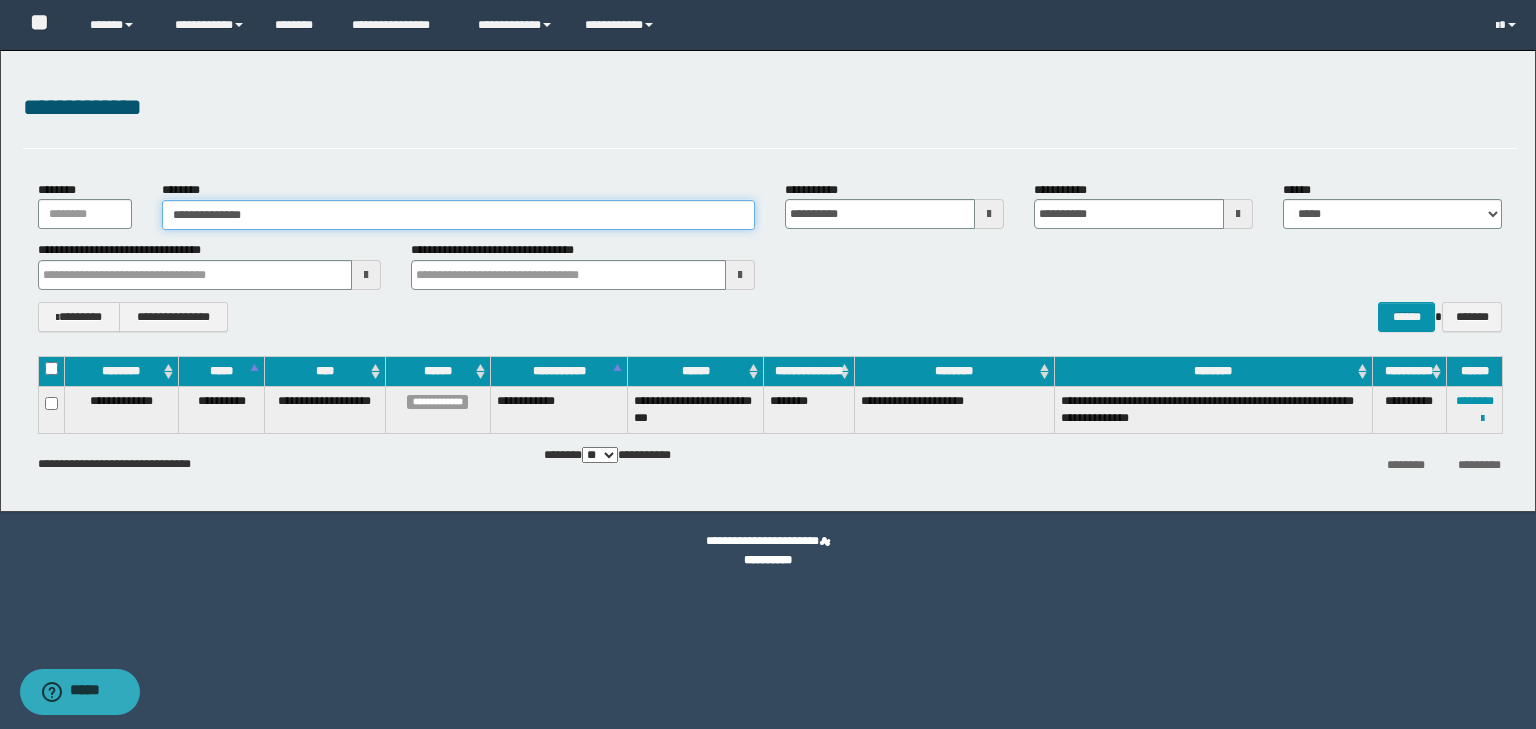 type on "**********" 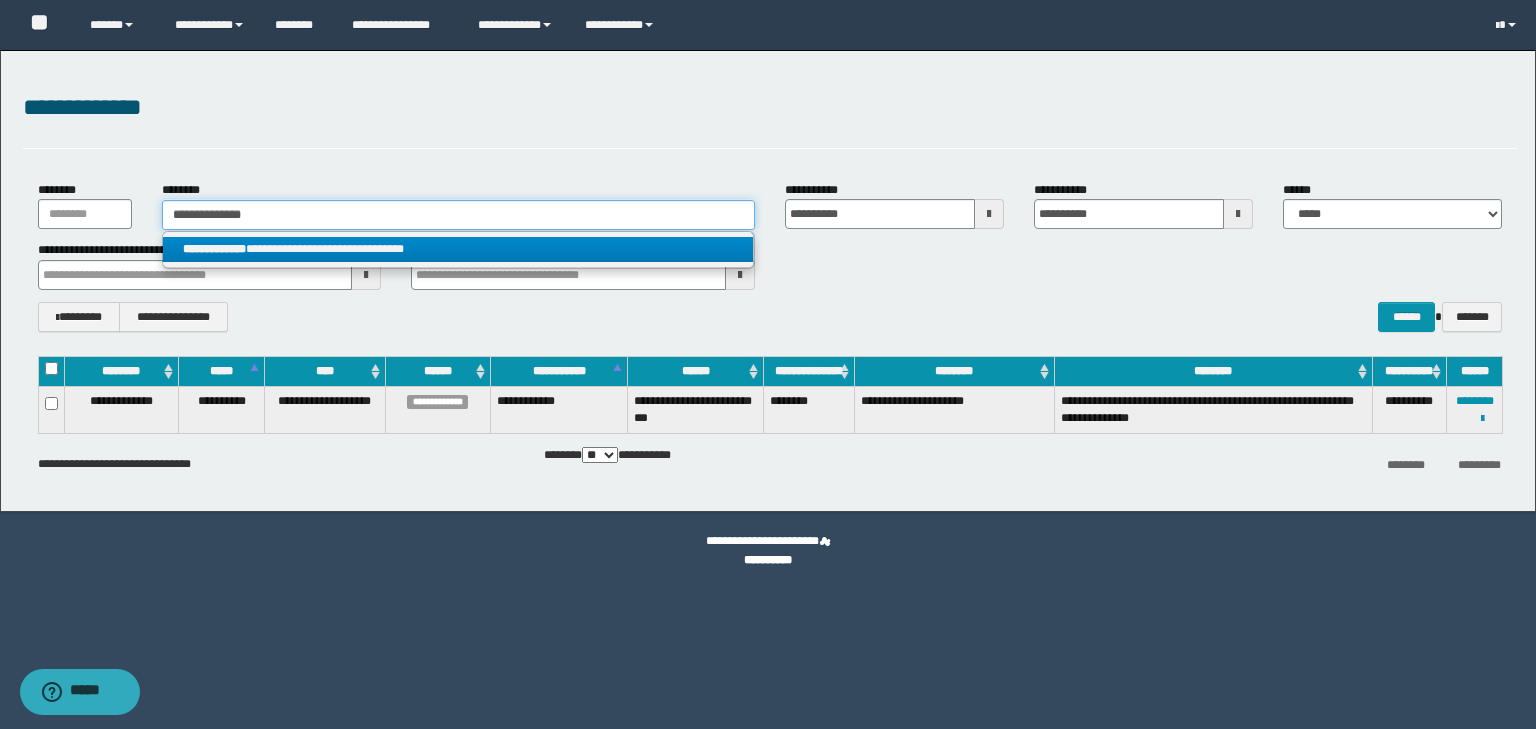type on "**********" 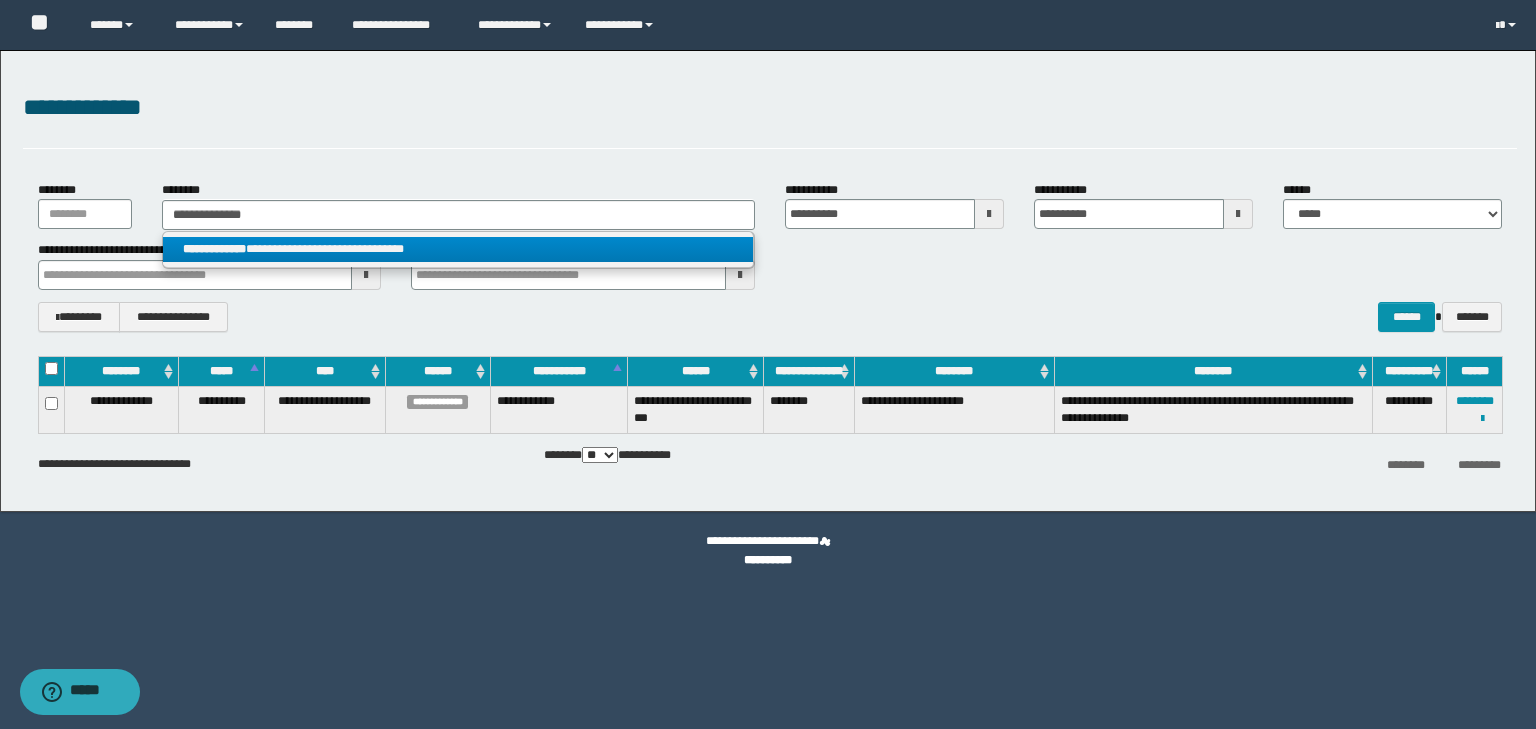 click on "**********" at bounding box center [458, 249] 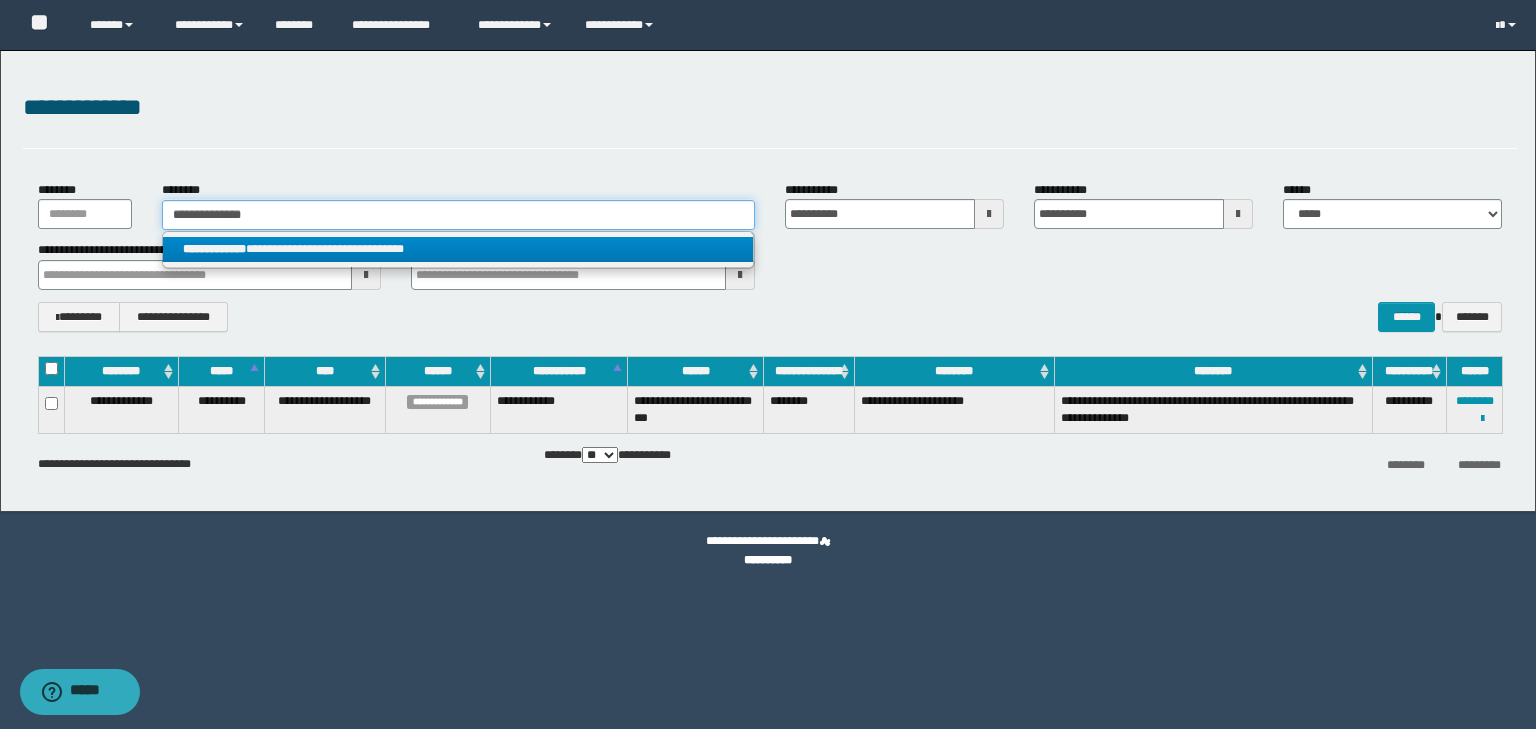 type 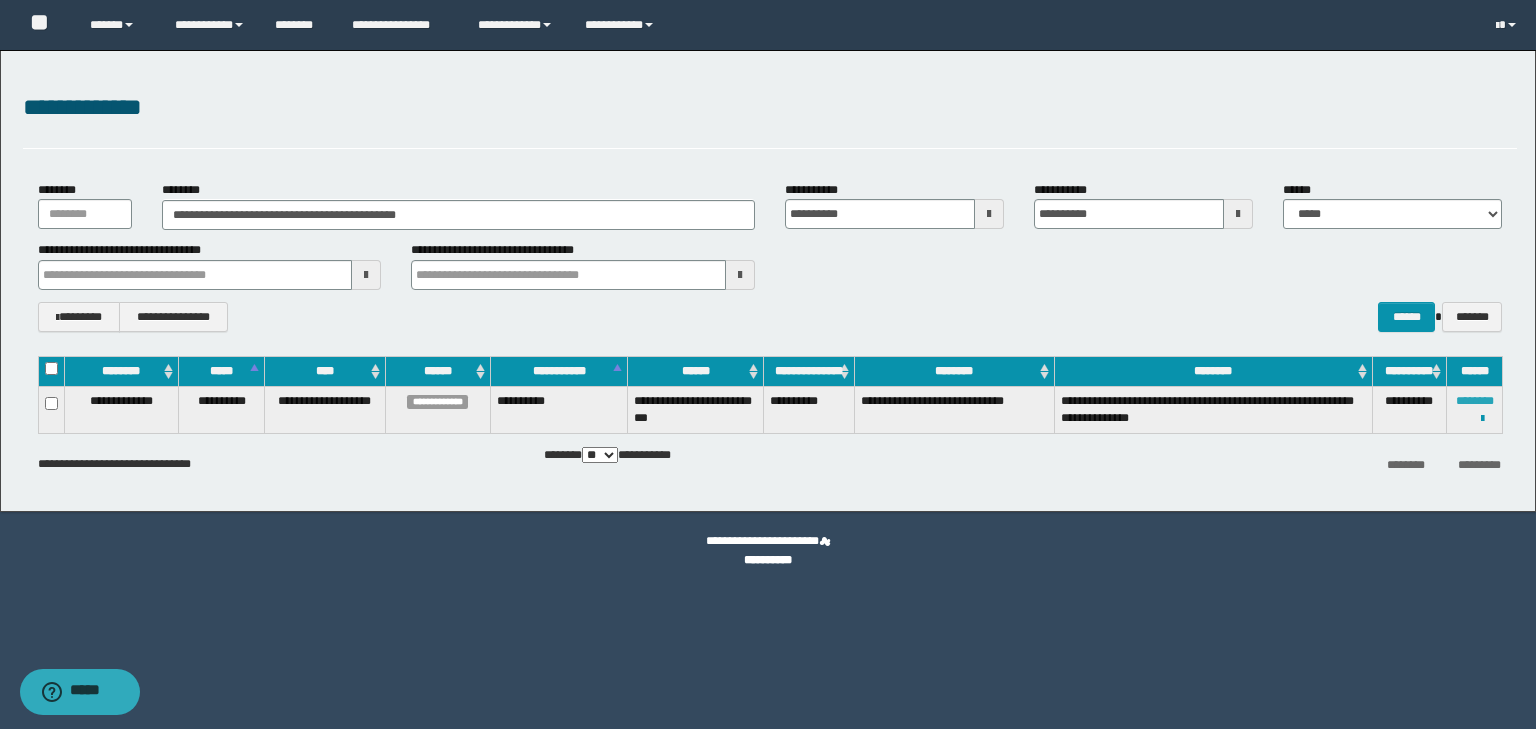 click on "********" at bounding box center (1475, 401) 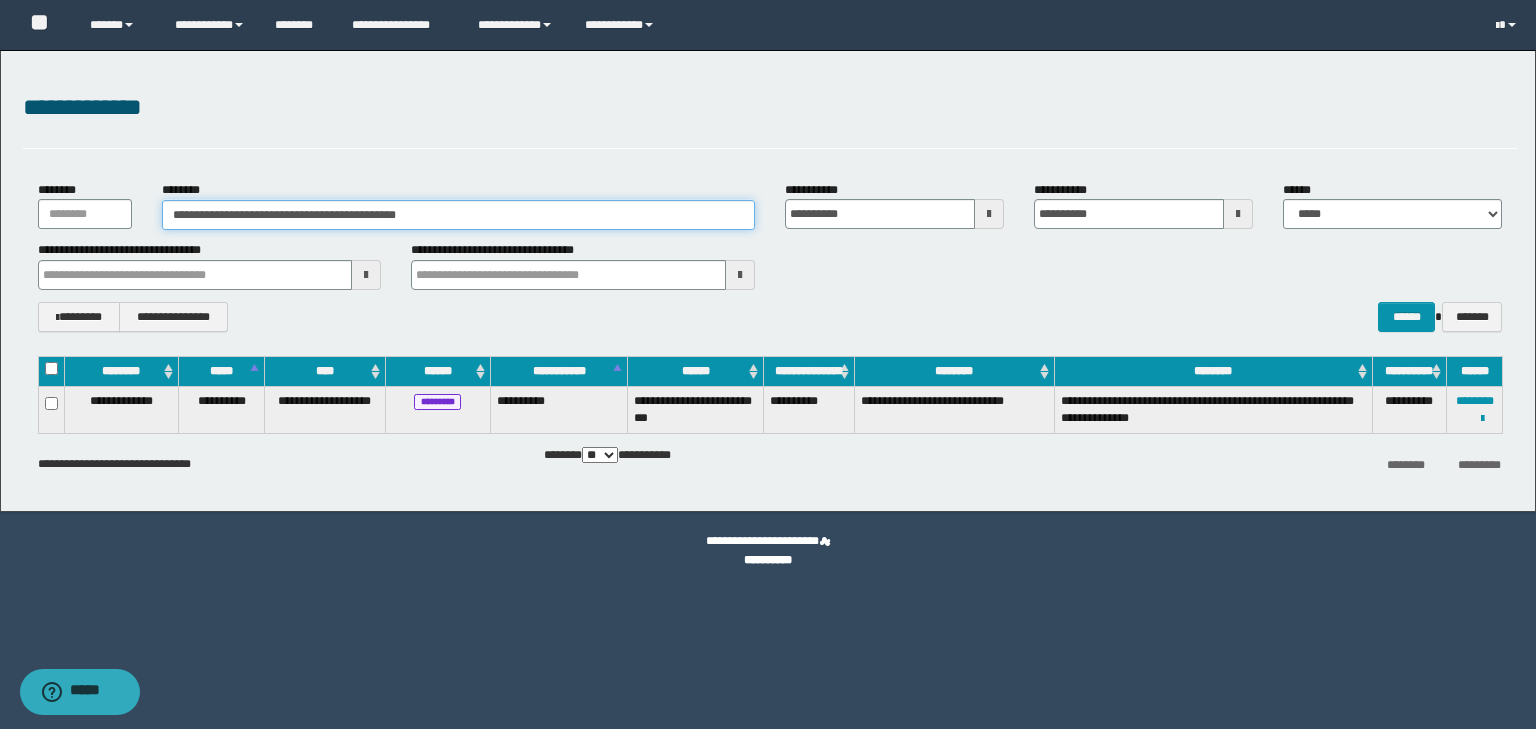 click on "**********" at bounding box center (458, 215) 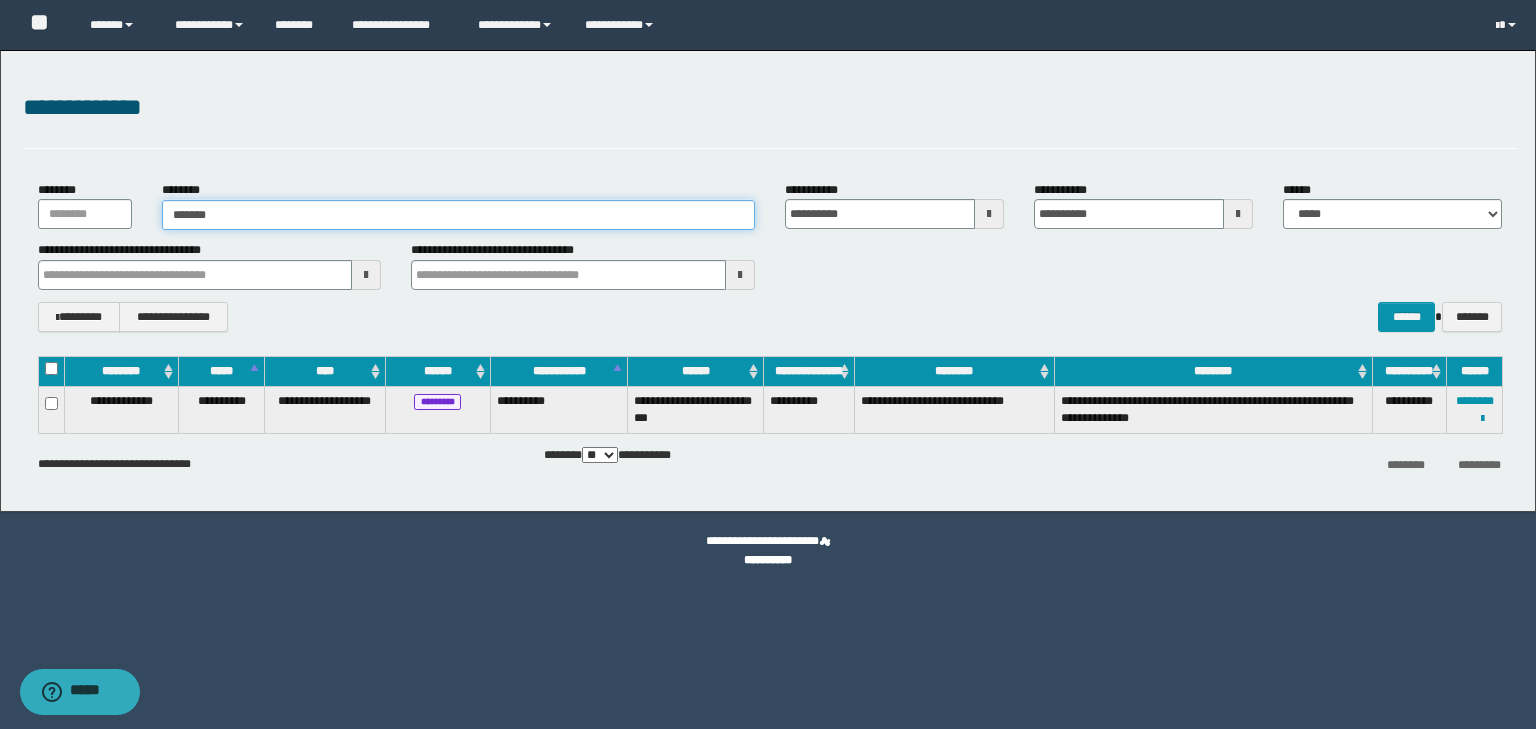 type on "********" 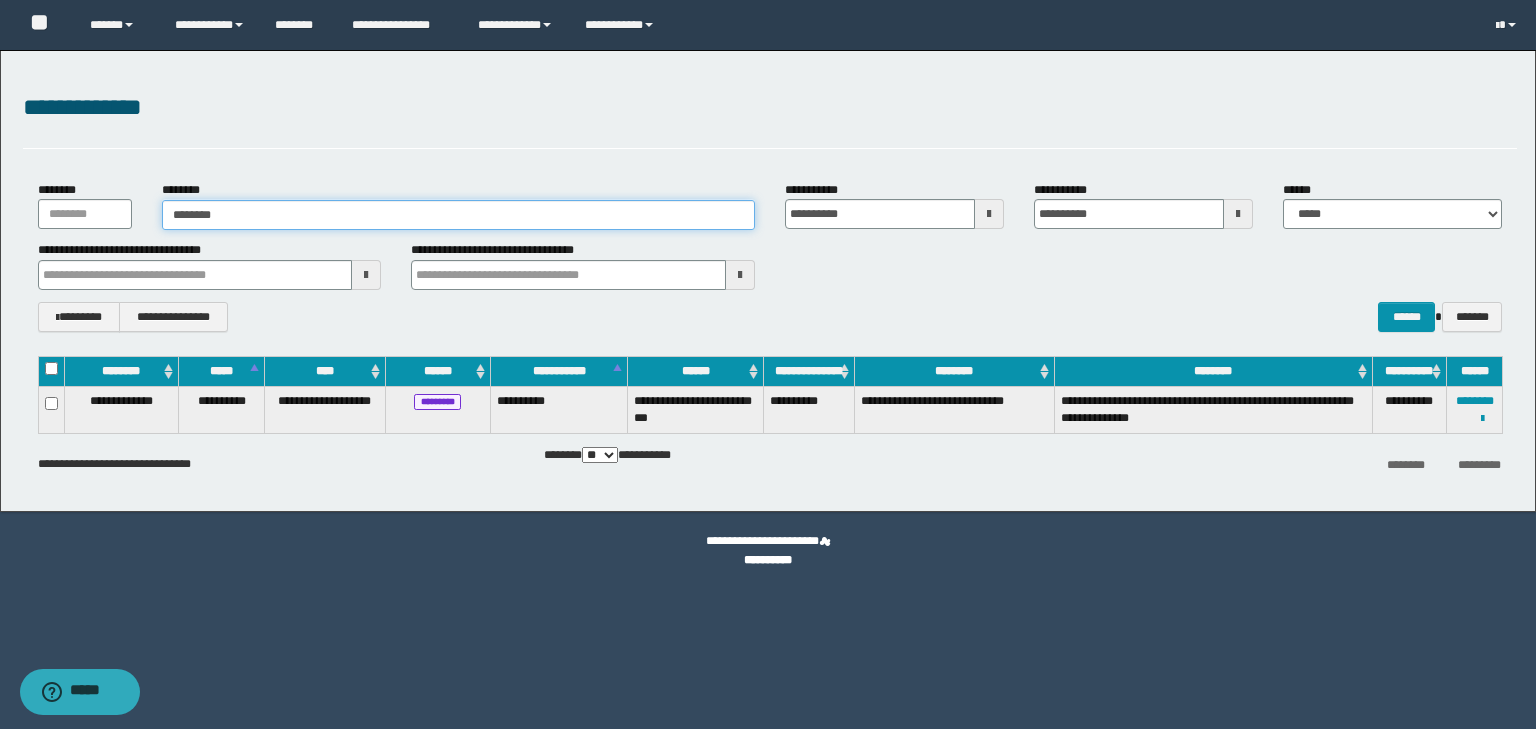 type on "********" 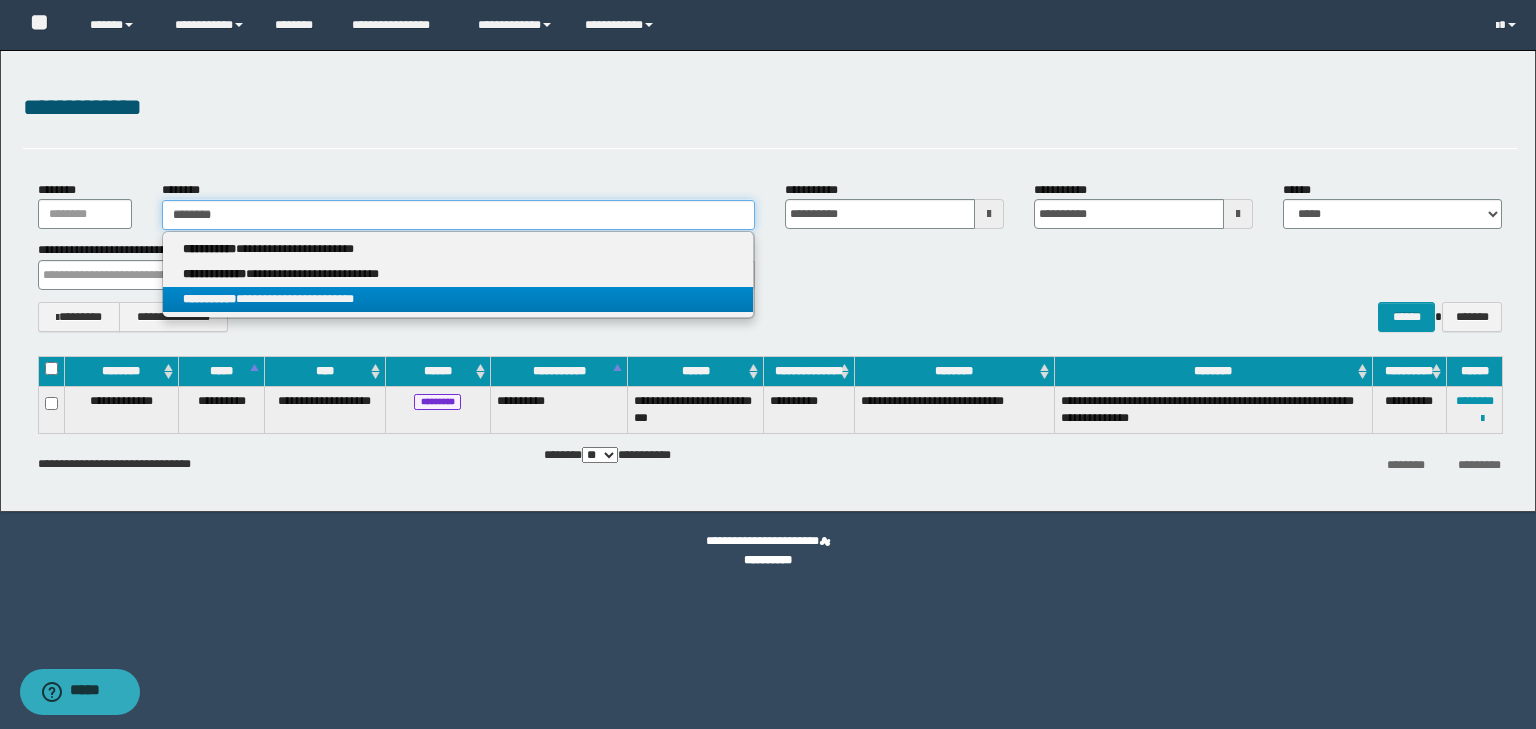 type on "********" 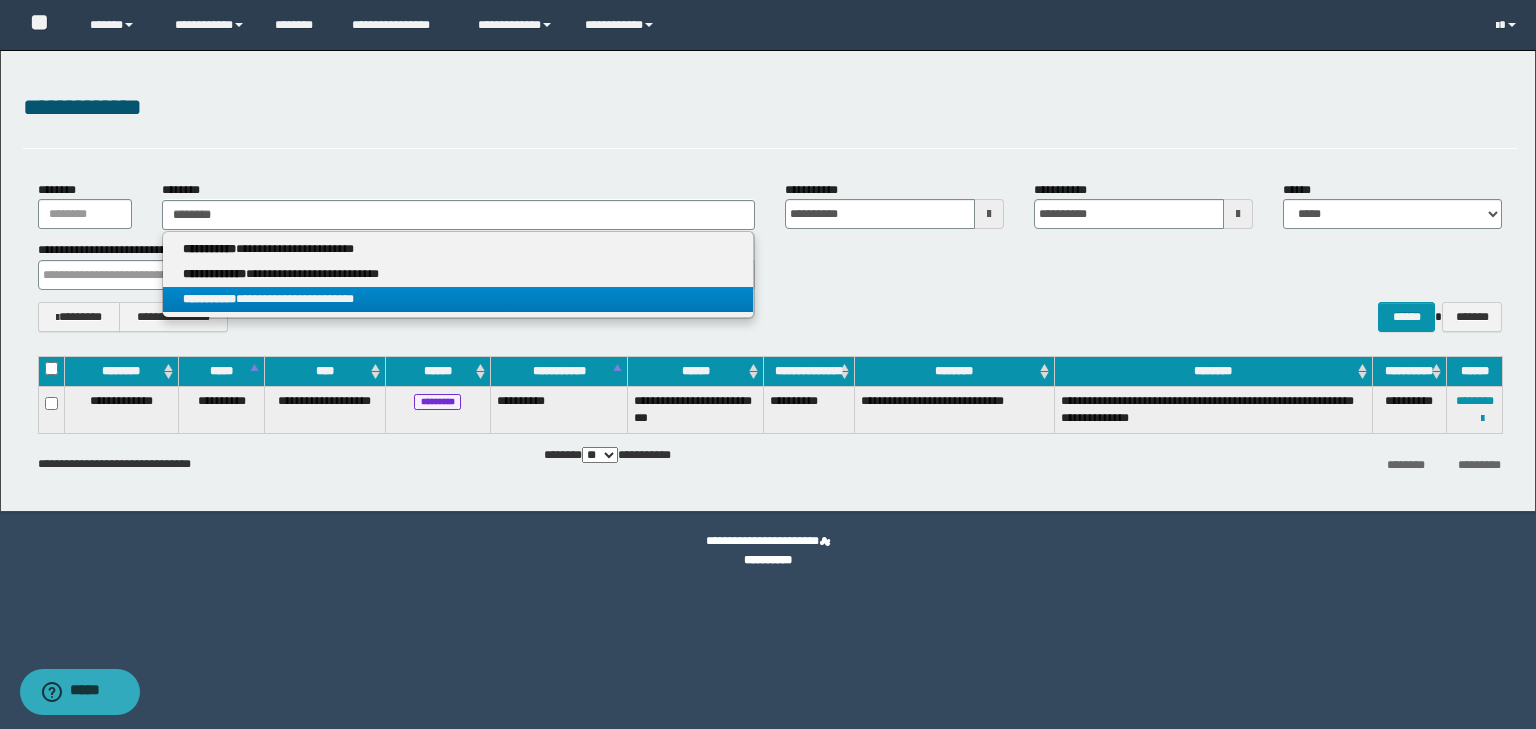 click on "**********" at bounding box center [458, 299] 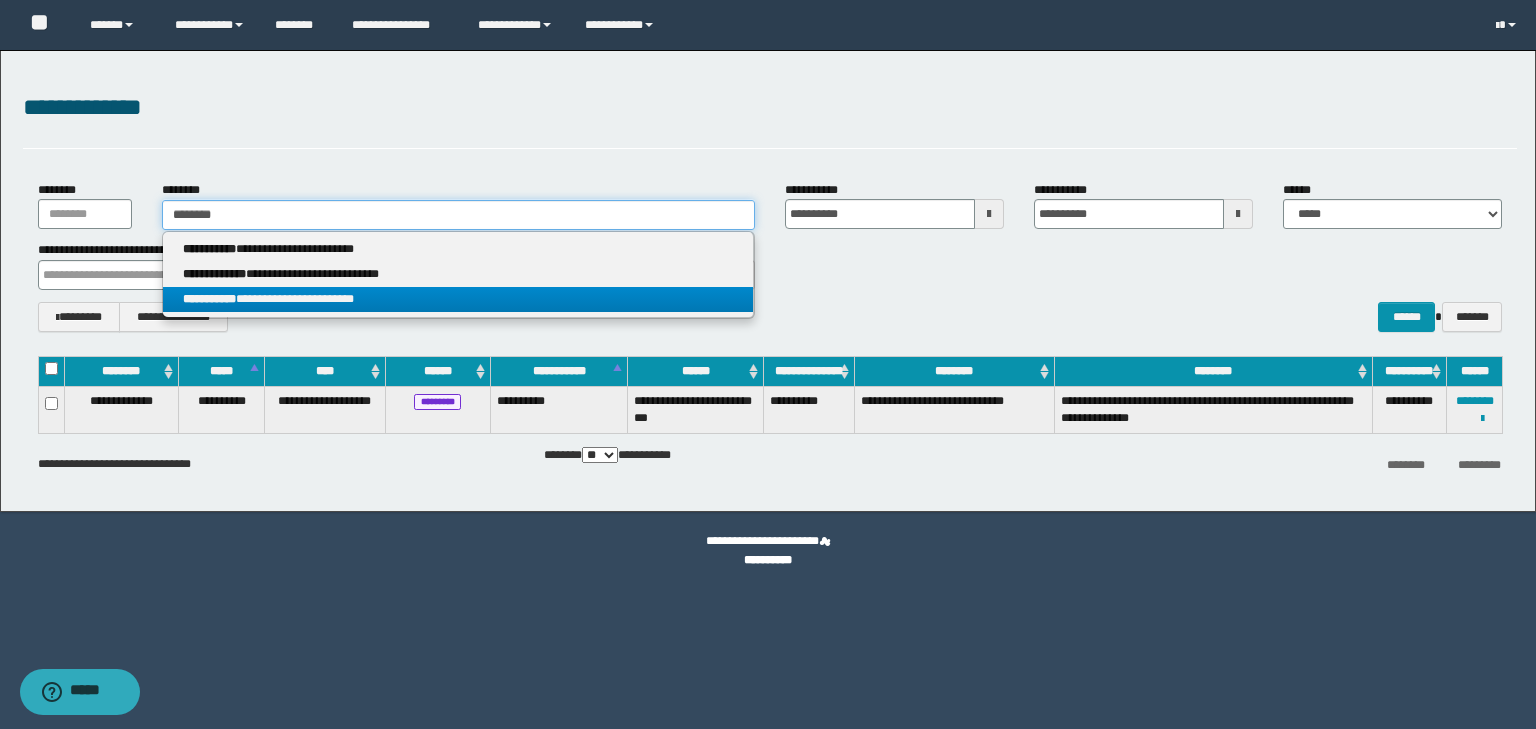 type 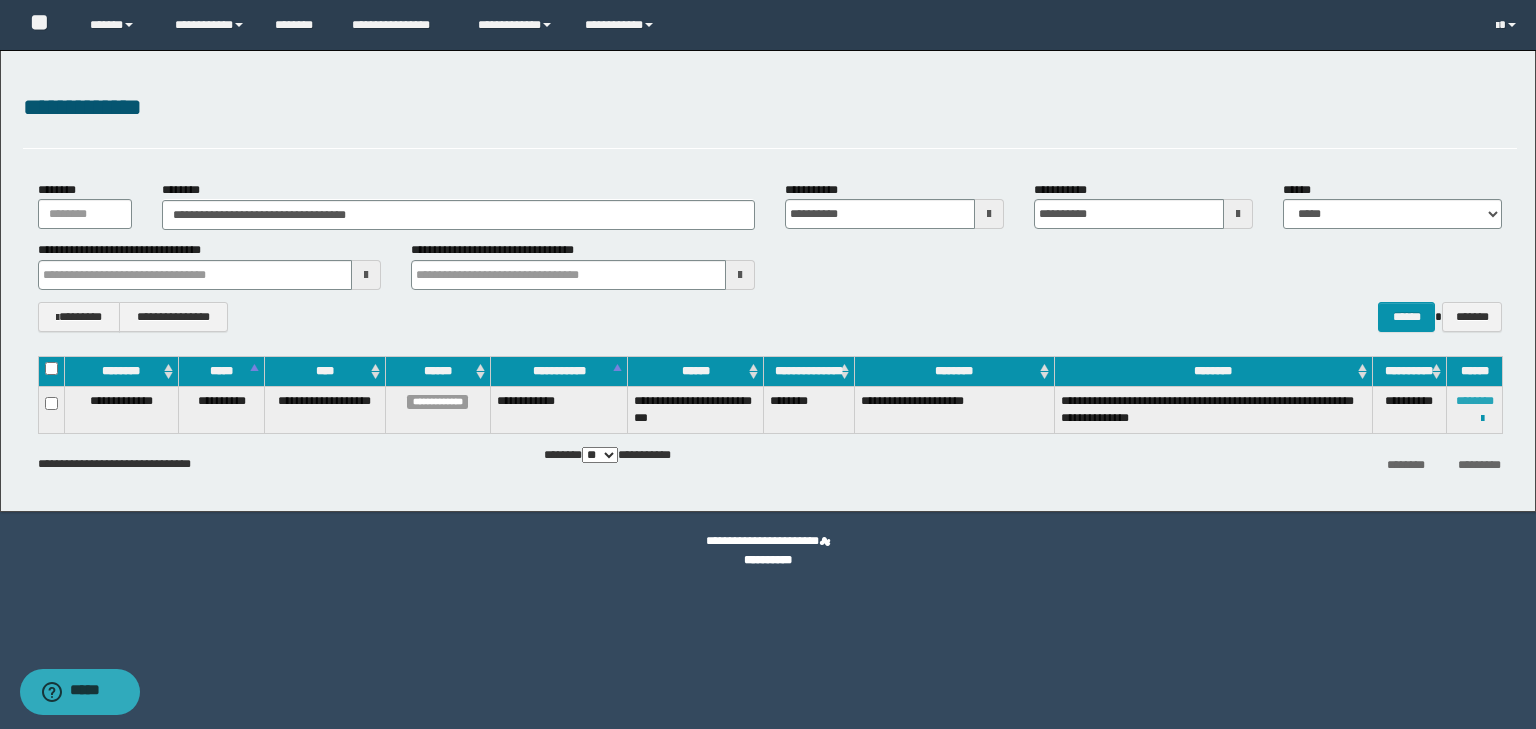 click on "********" at bounding box center [1475, 401] 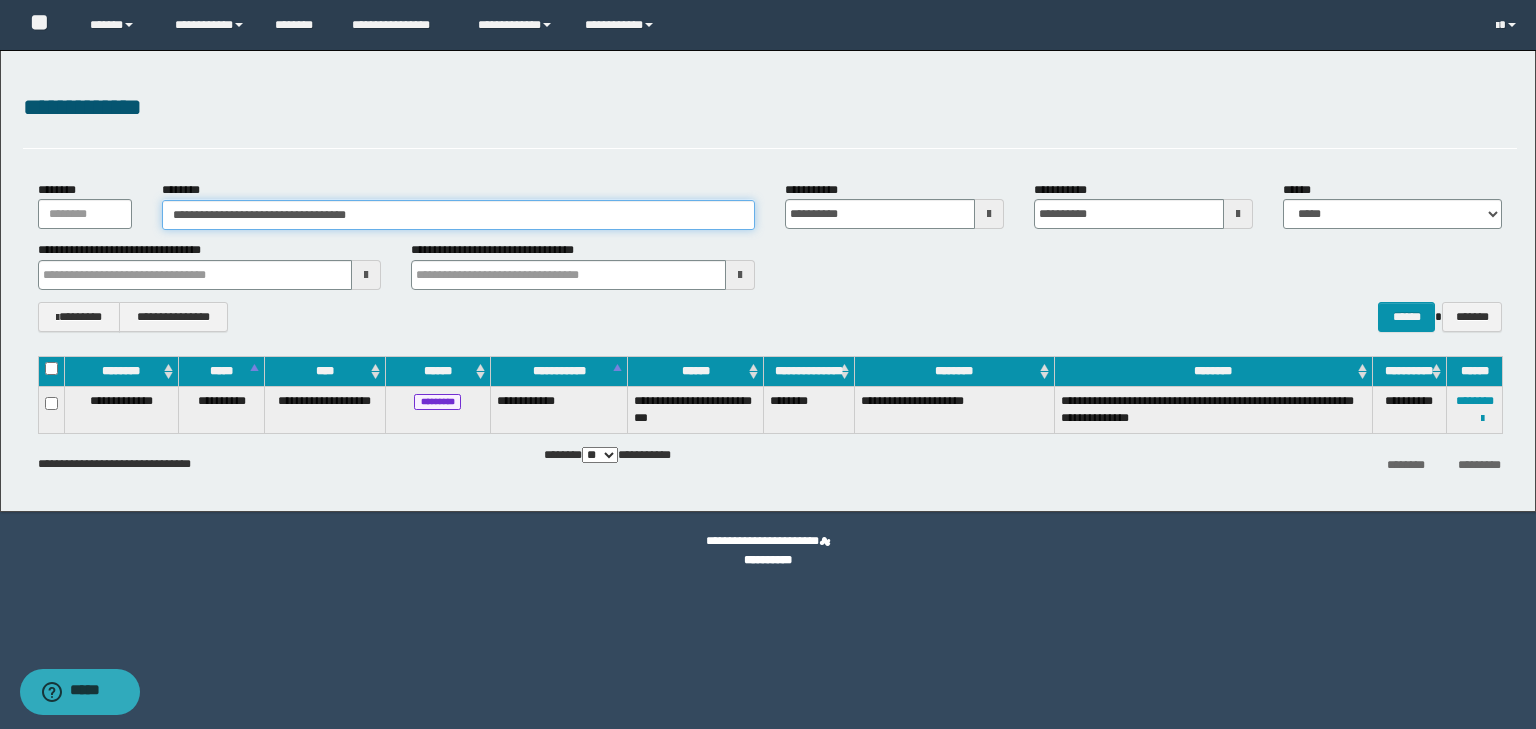 click on "**********" at bounding box center [458, 215] 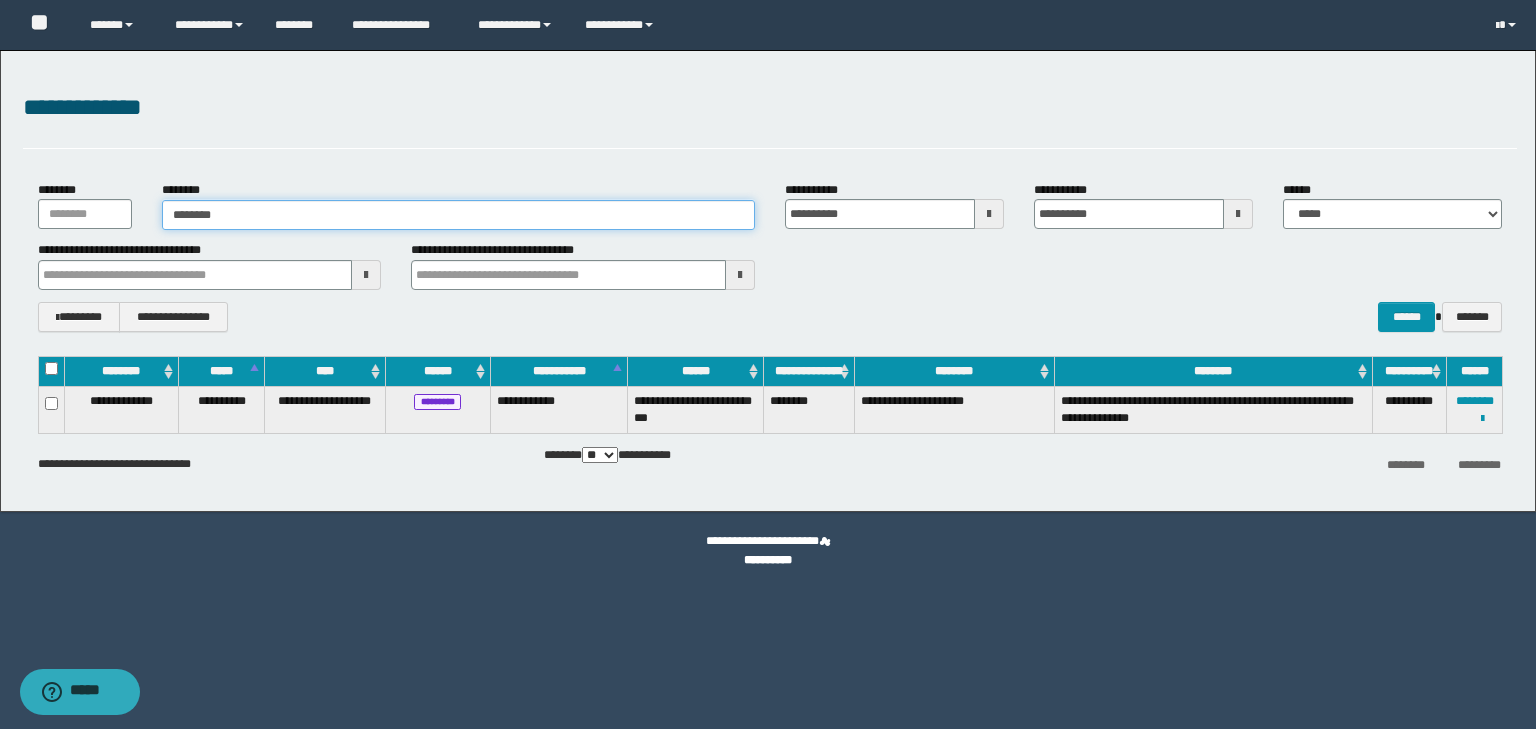 type on "********" 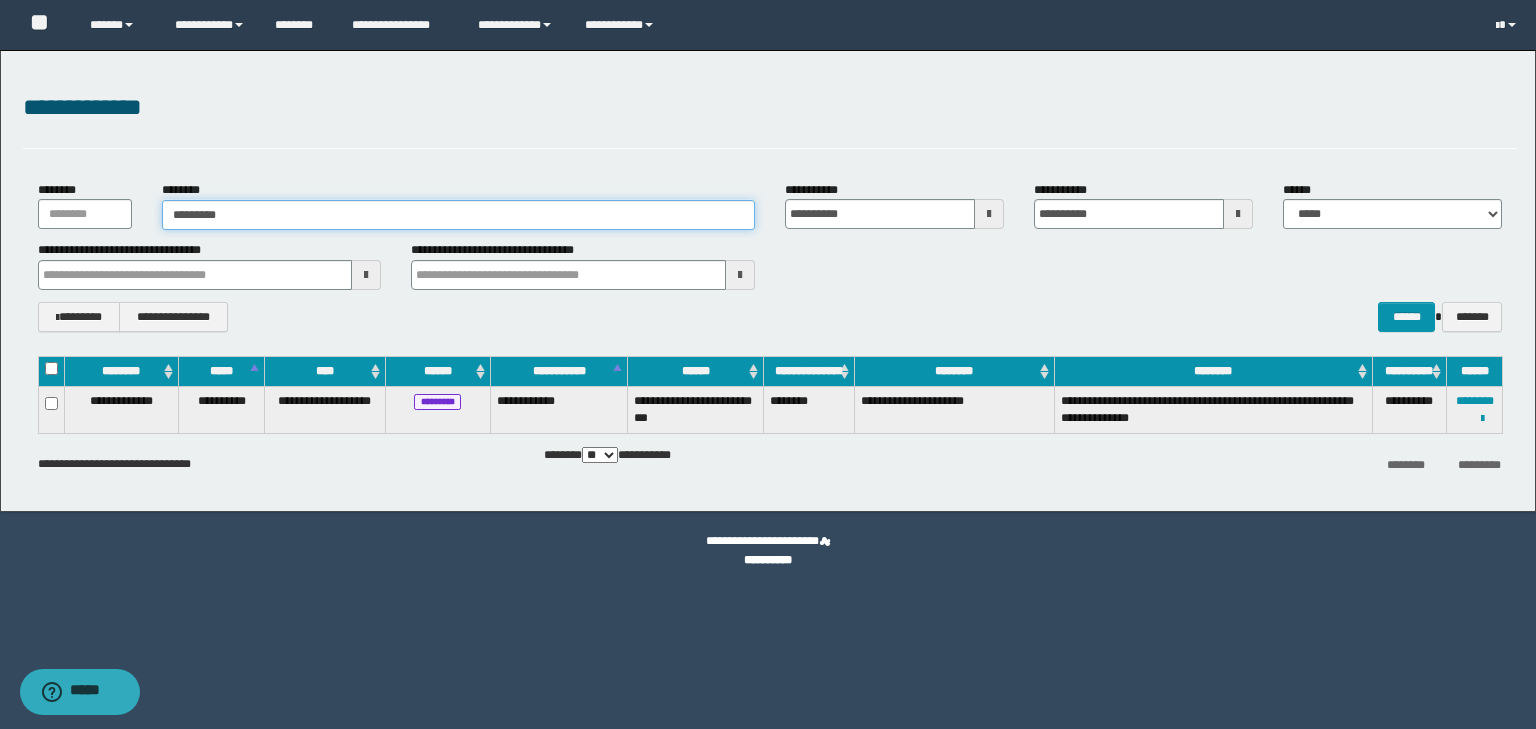 type on "********" 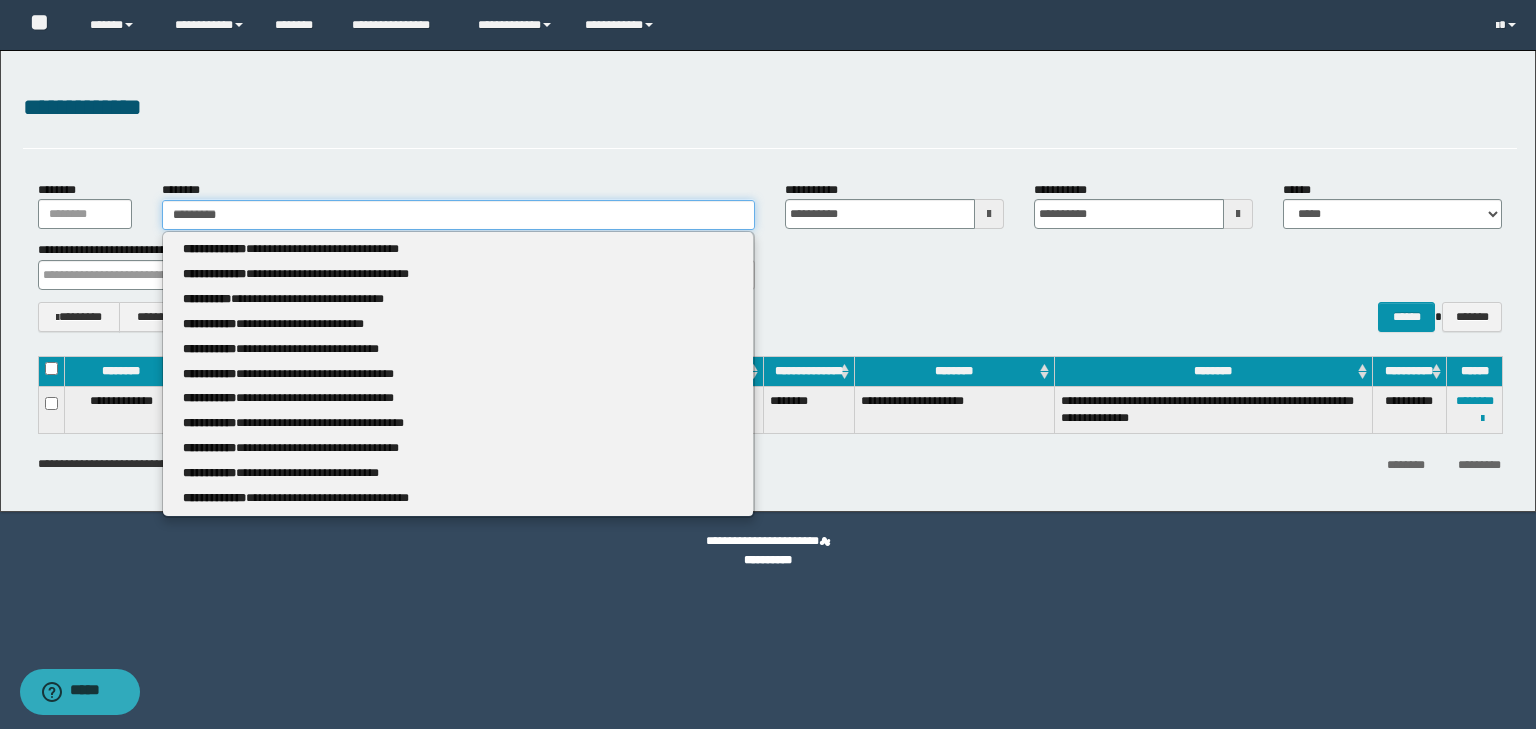 type 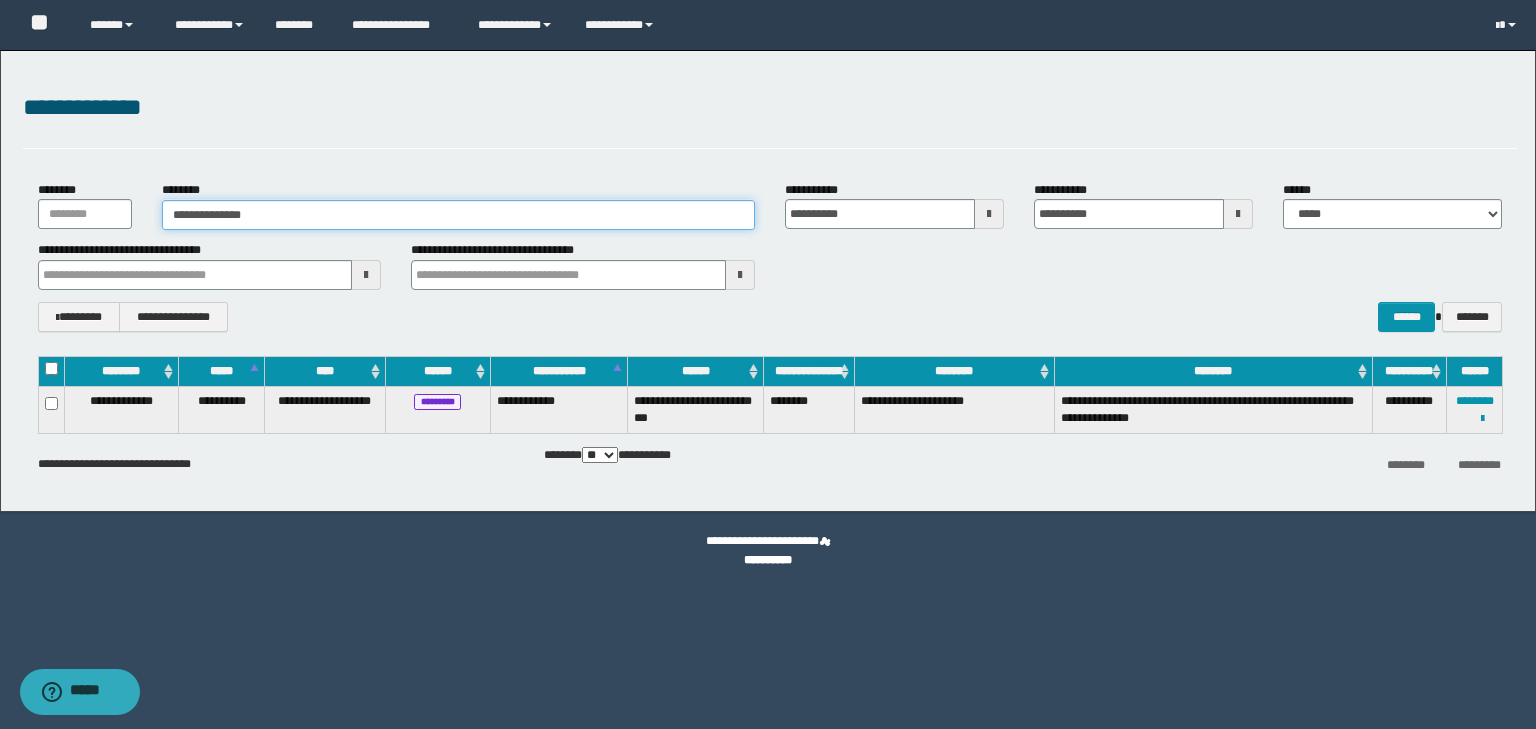 type on "**********" 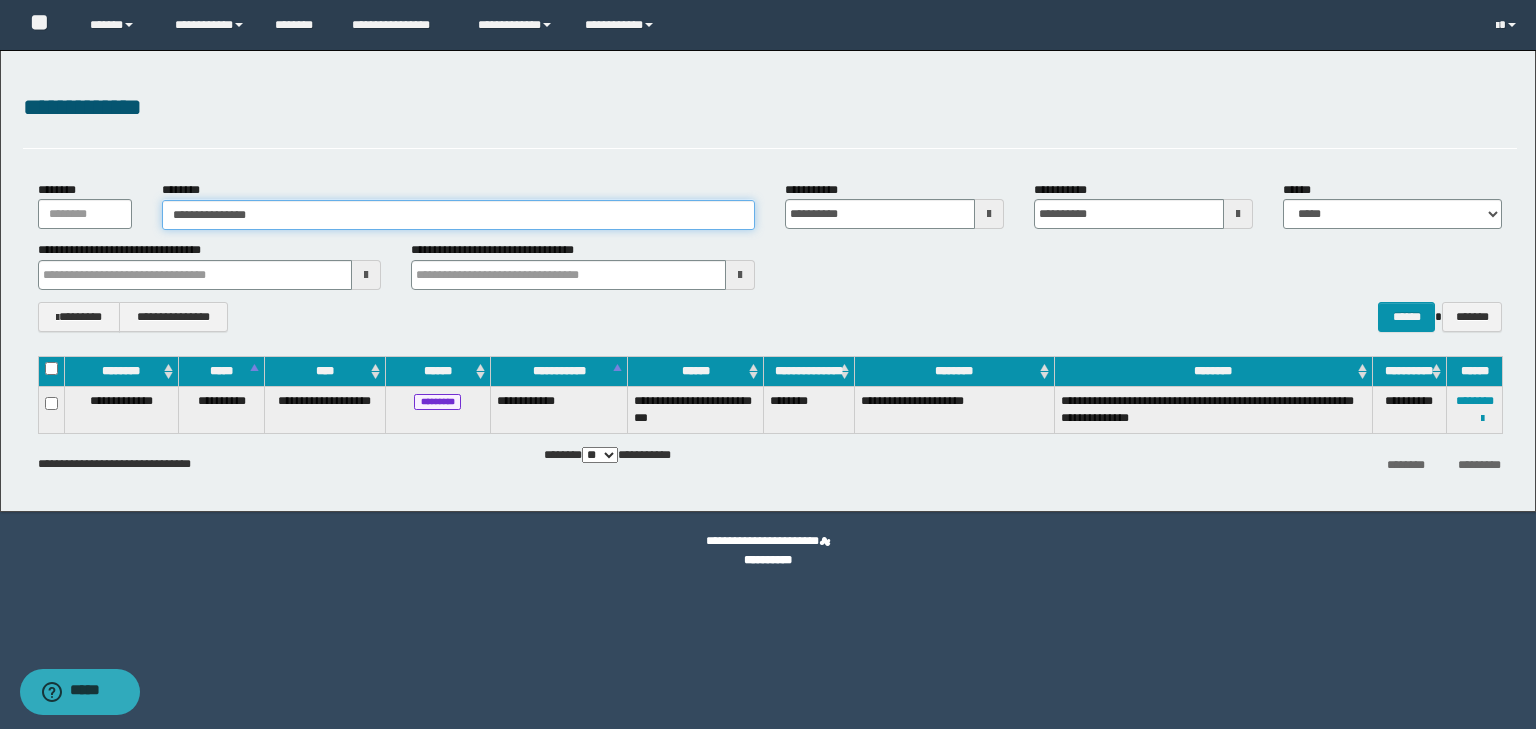 type on "**********" 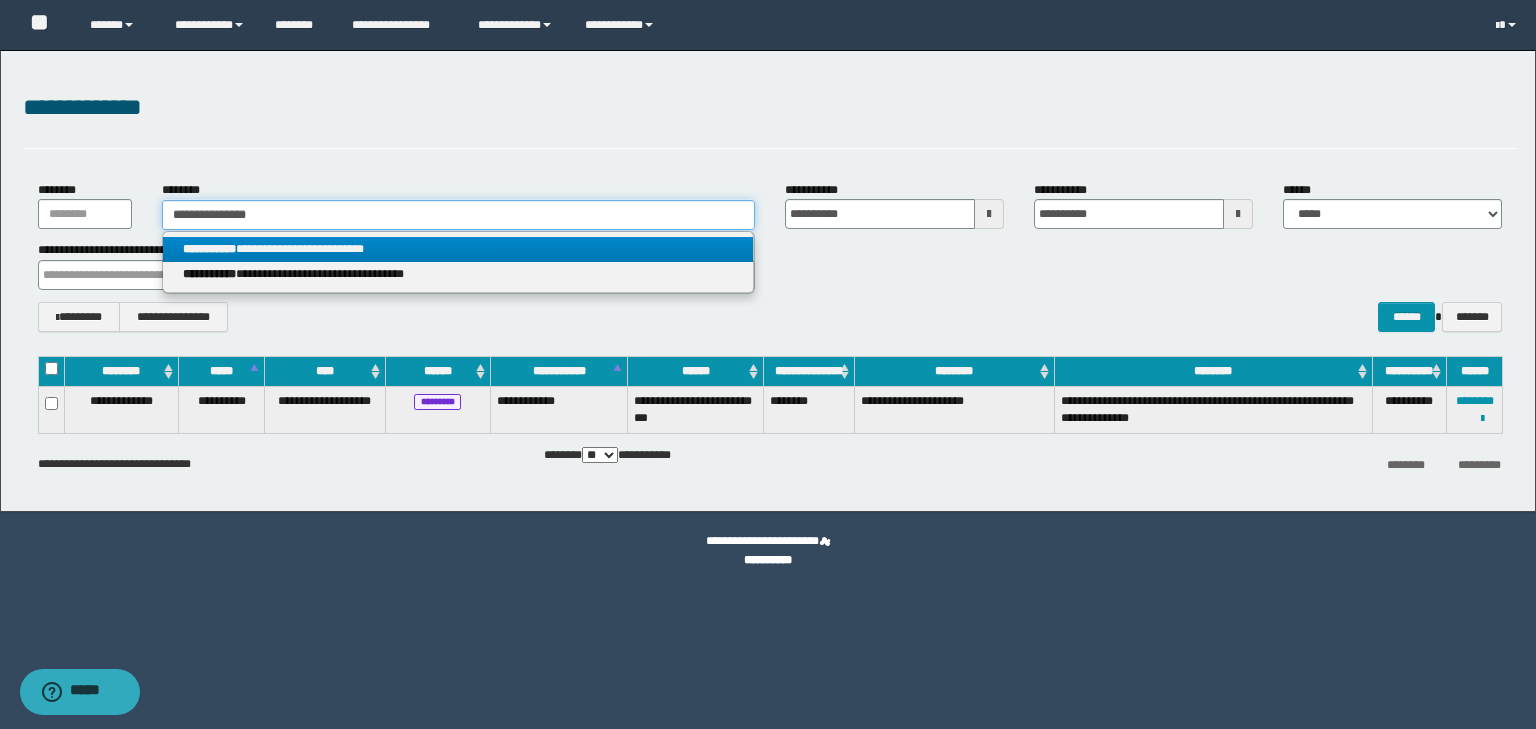 type on "**********" 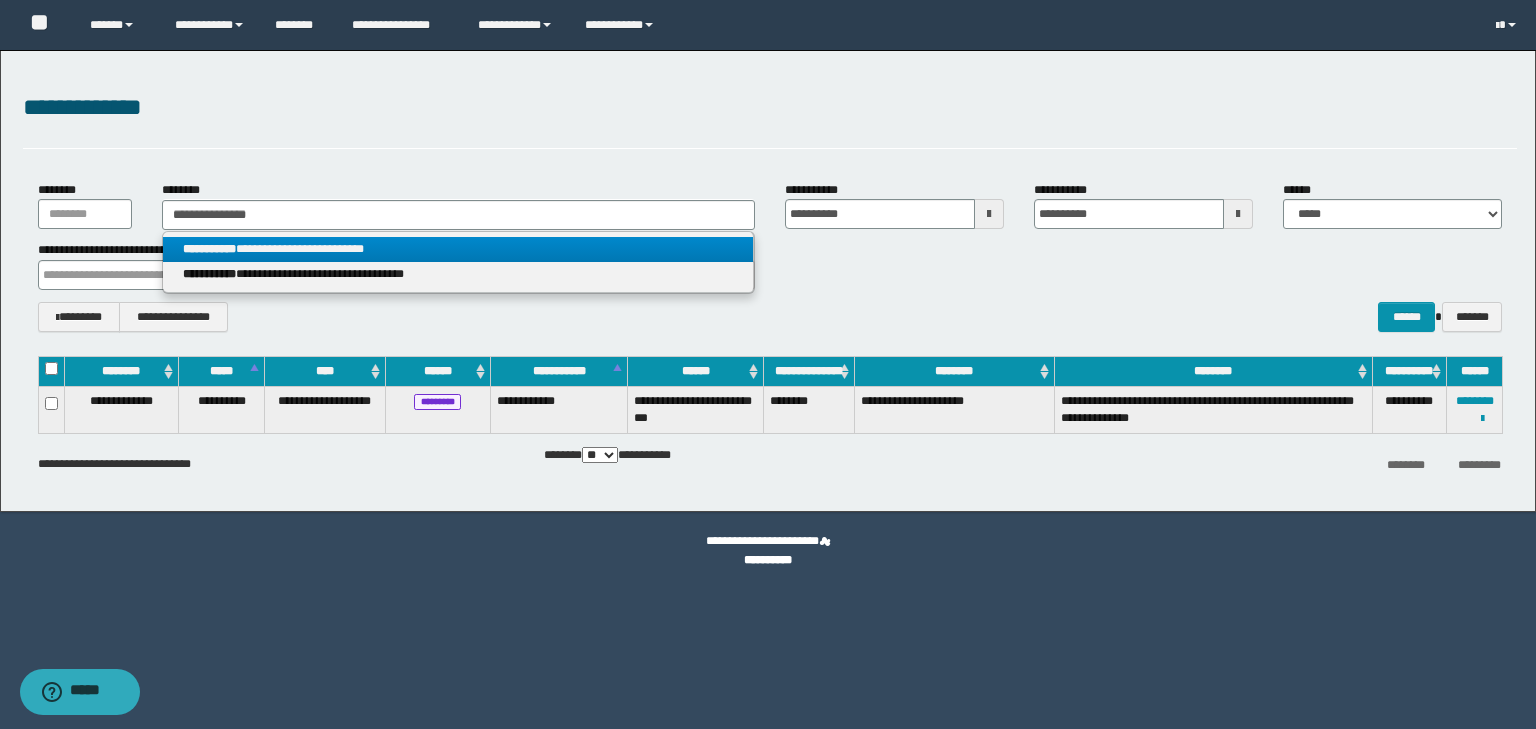 click on "**********" at bounding box center [458, 249] 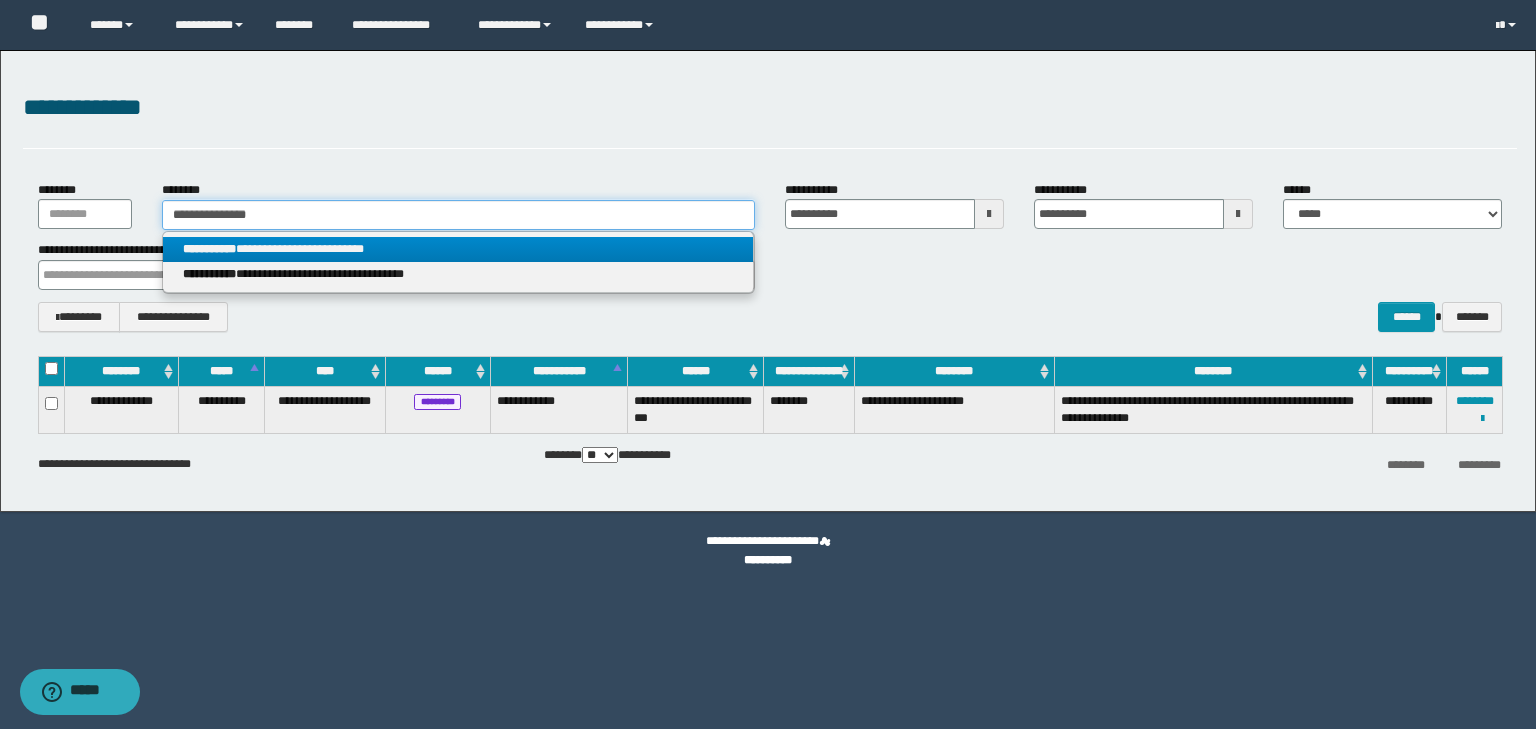 type 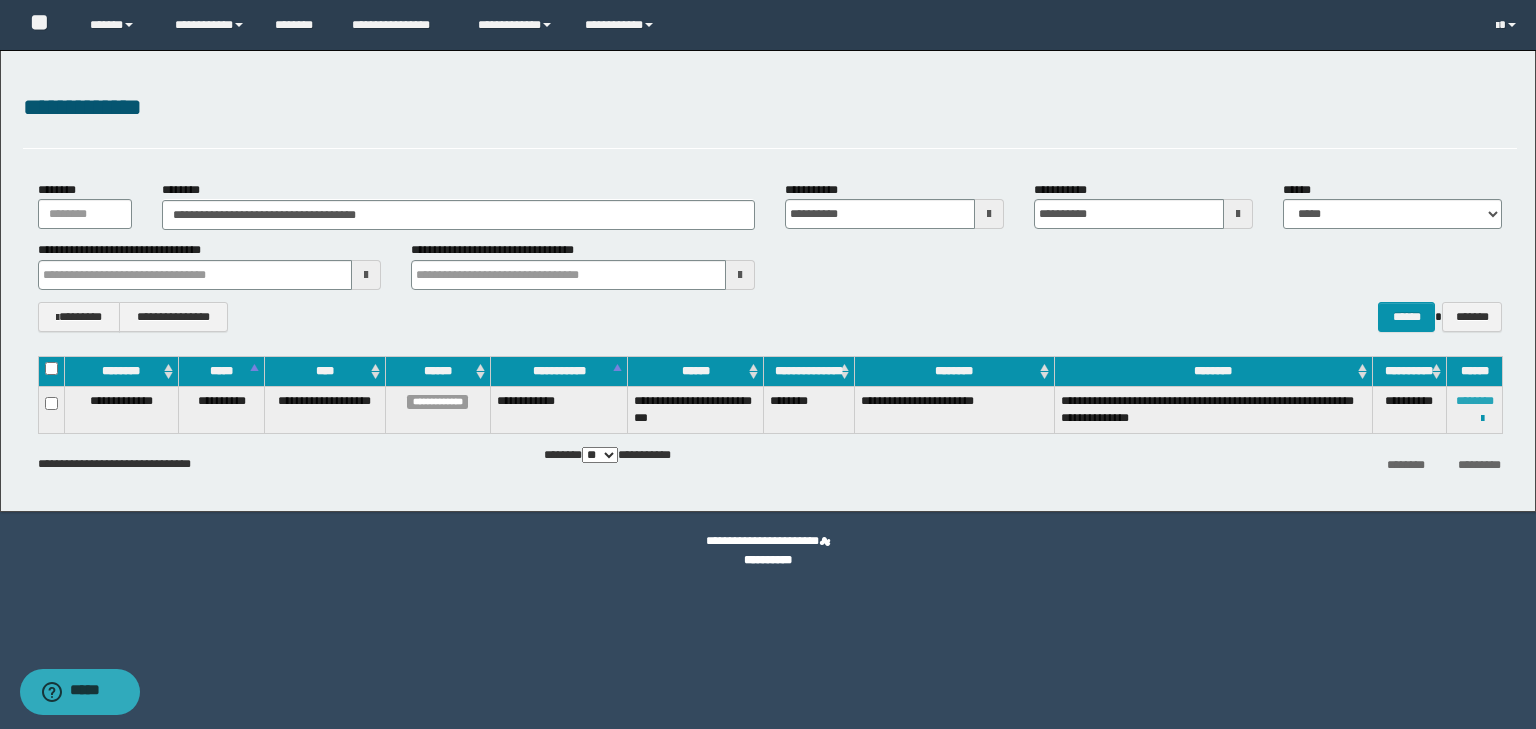 click on "********" at bounding box center [1475, 401] 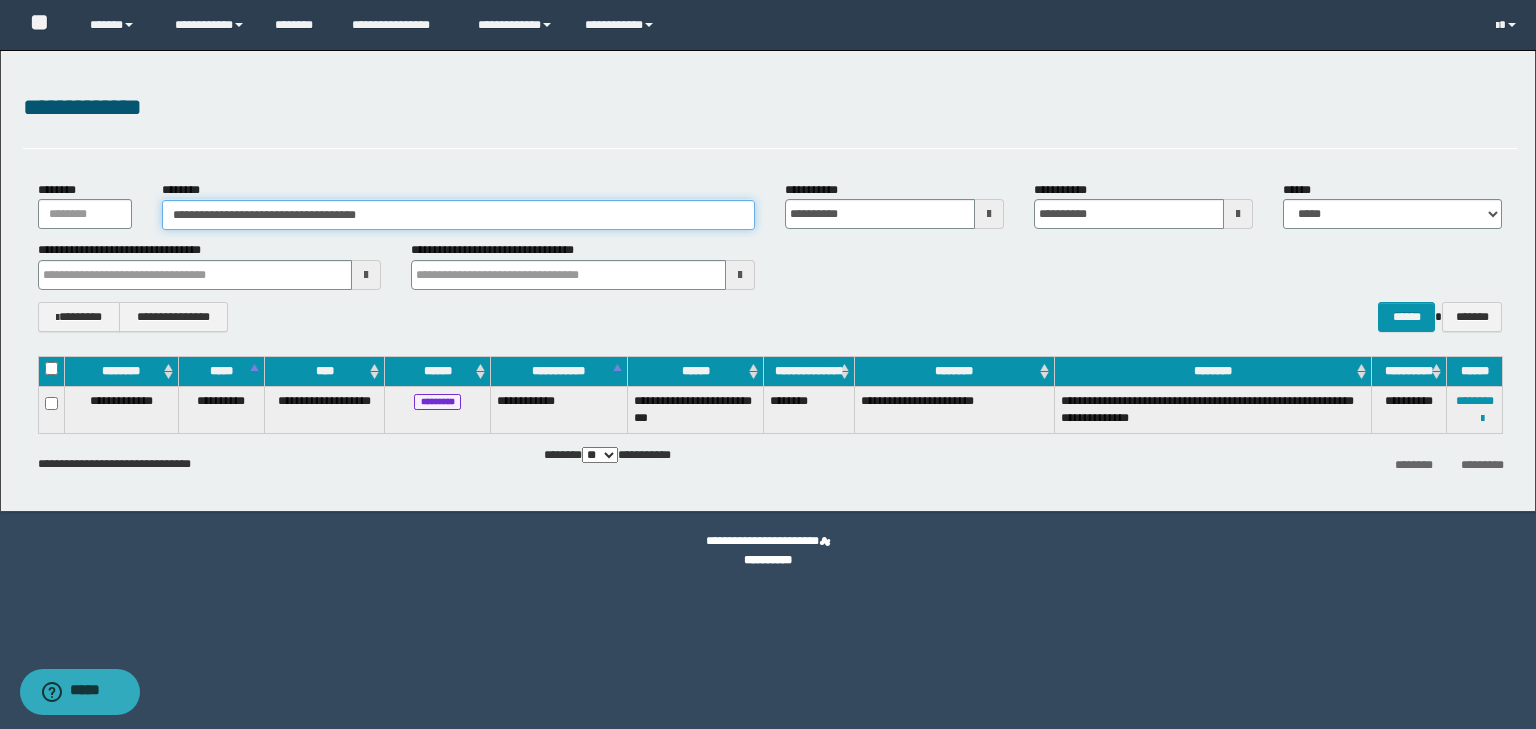 click on "**********" at bounding box center (458, 215) 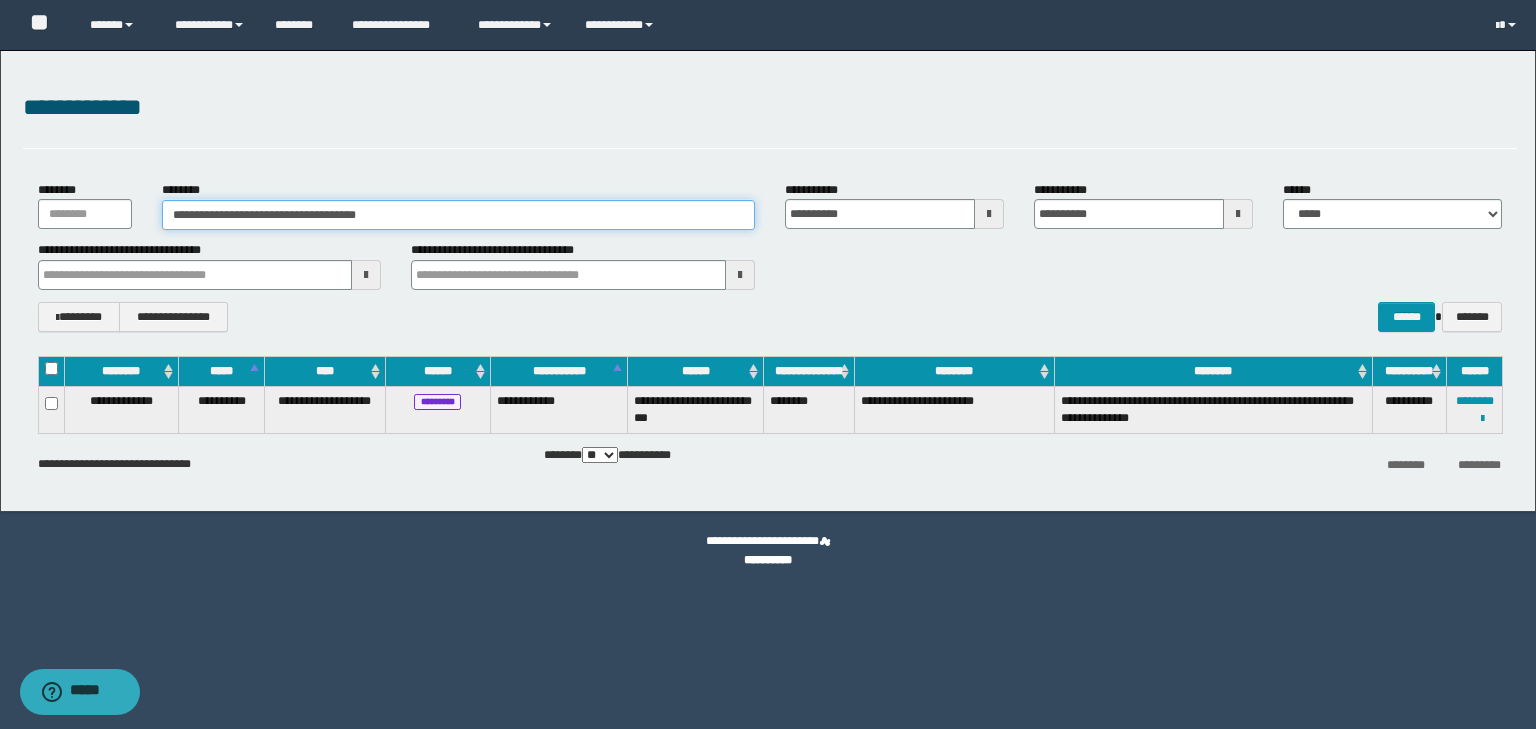 click on "**********" at bounding box center (458, 215) 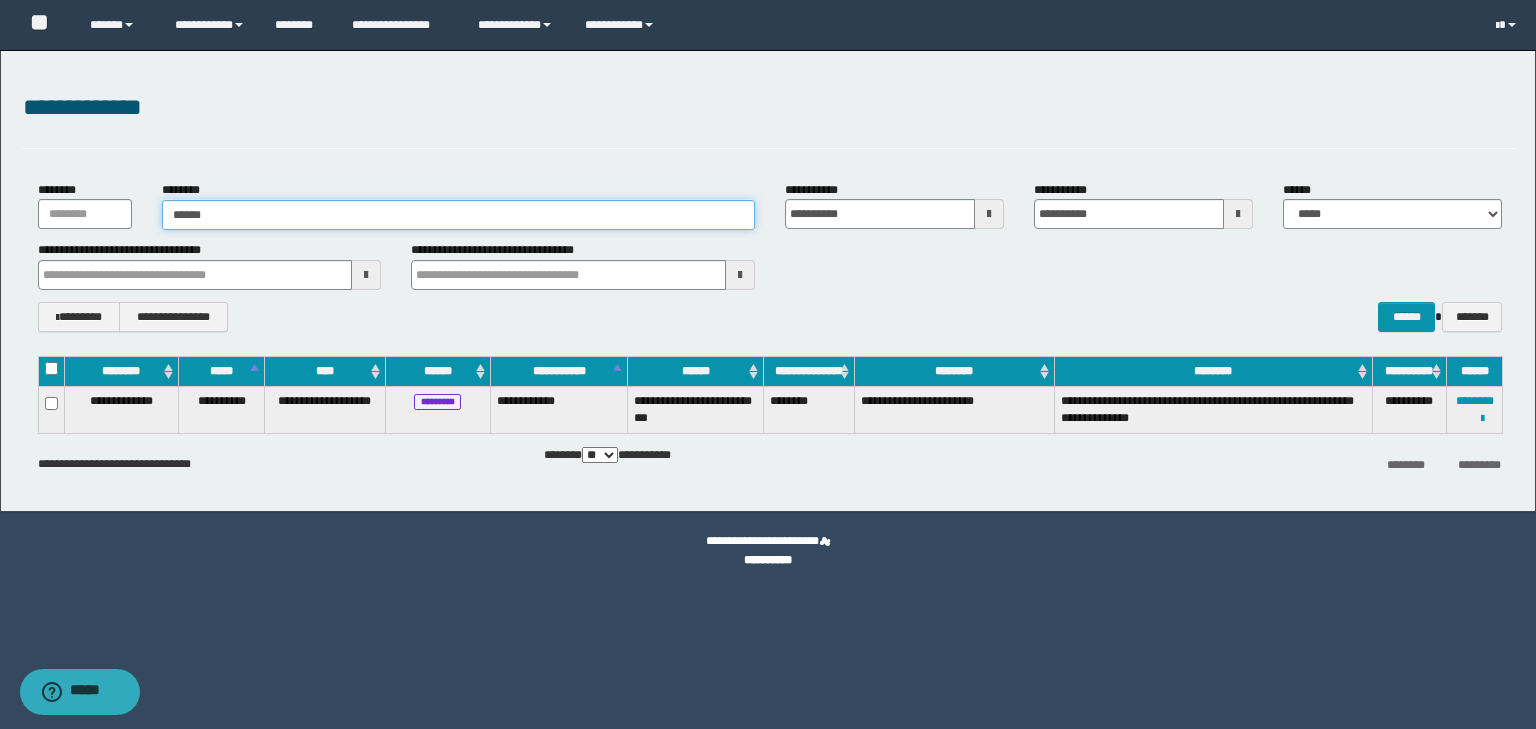 type on "*******" 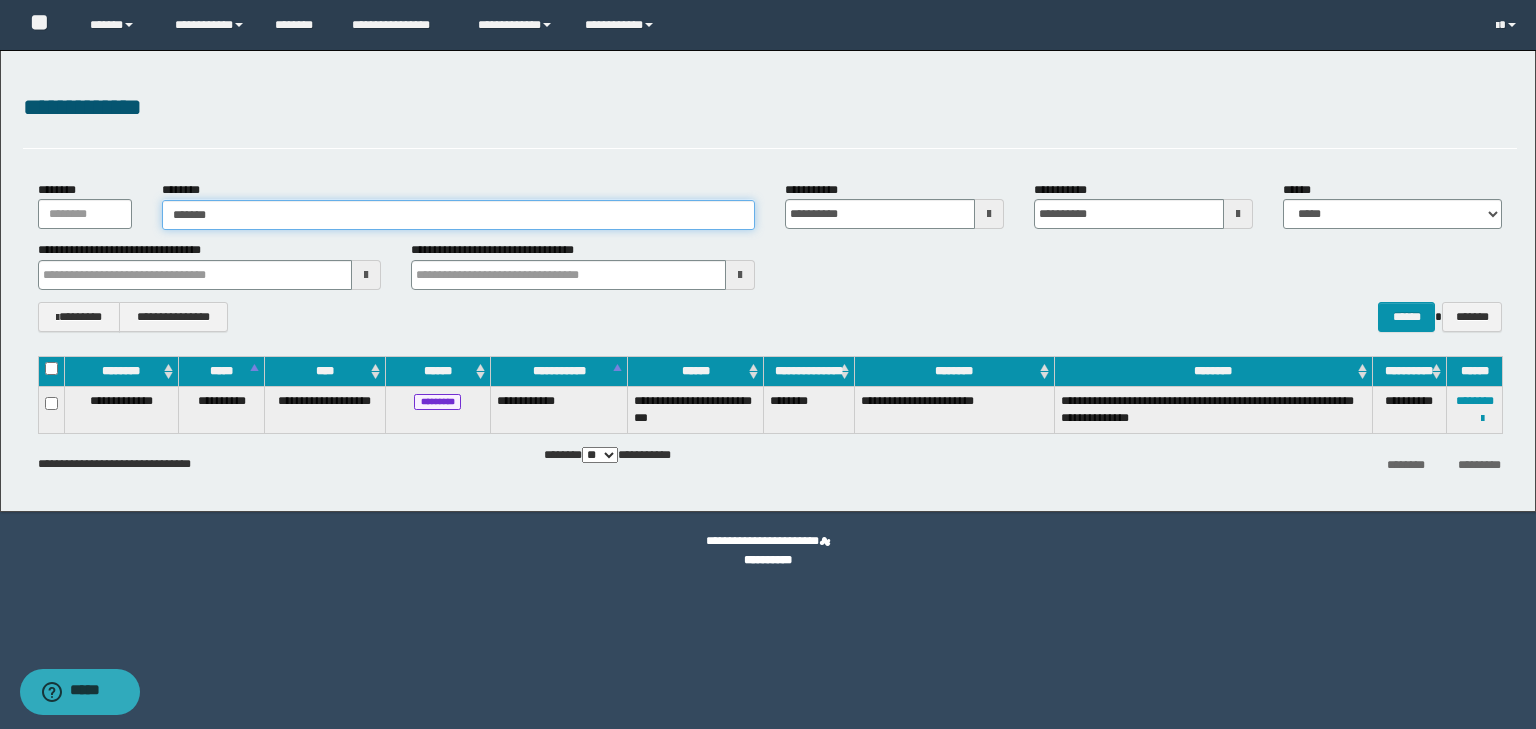 type on "*******" 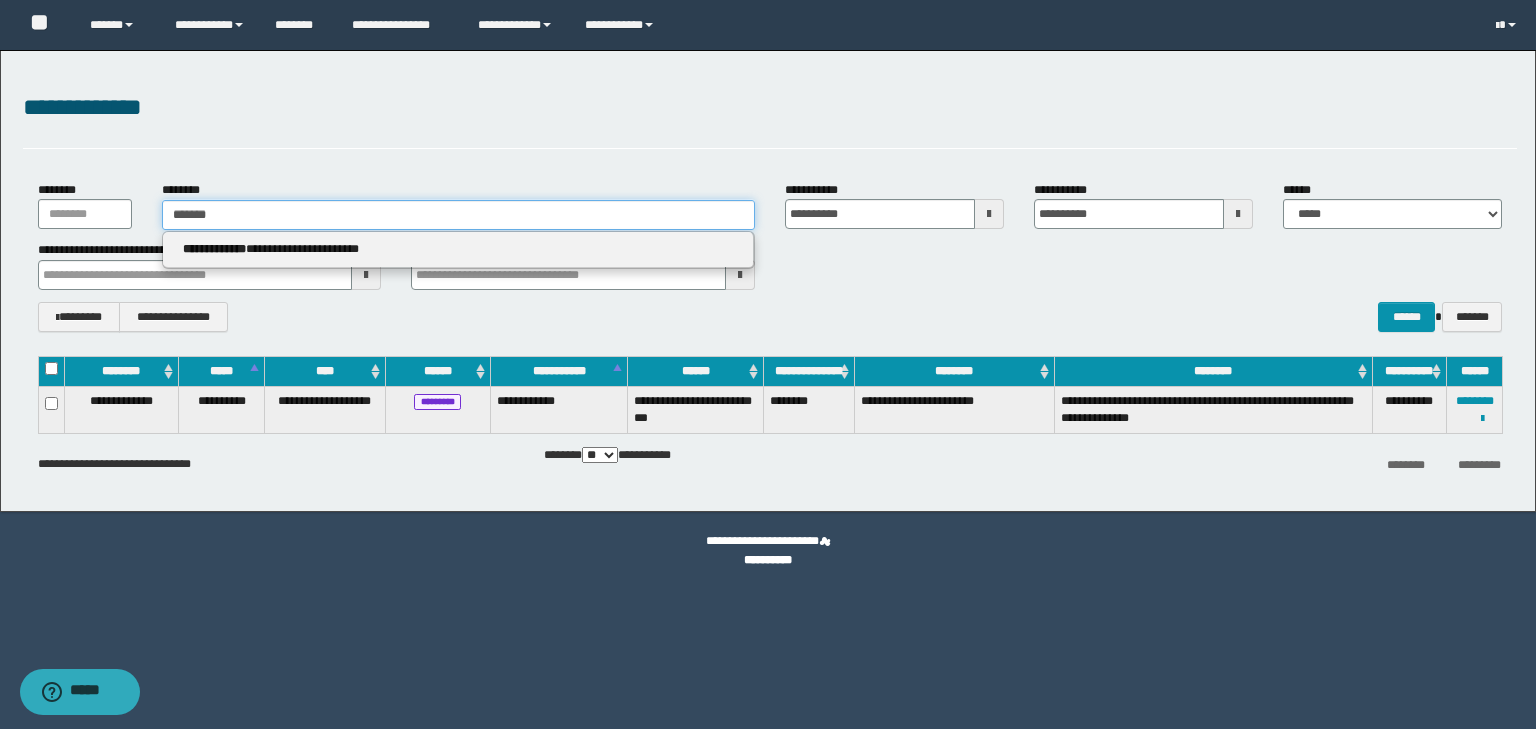 type on "*******" 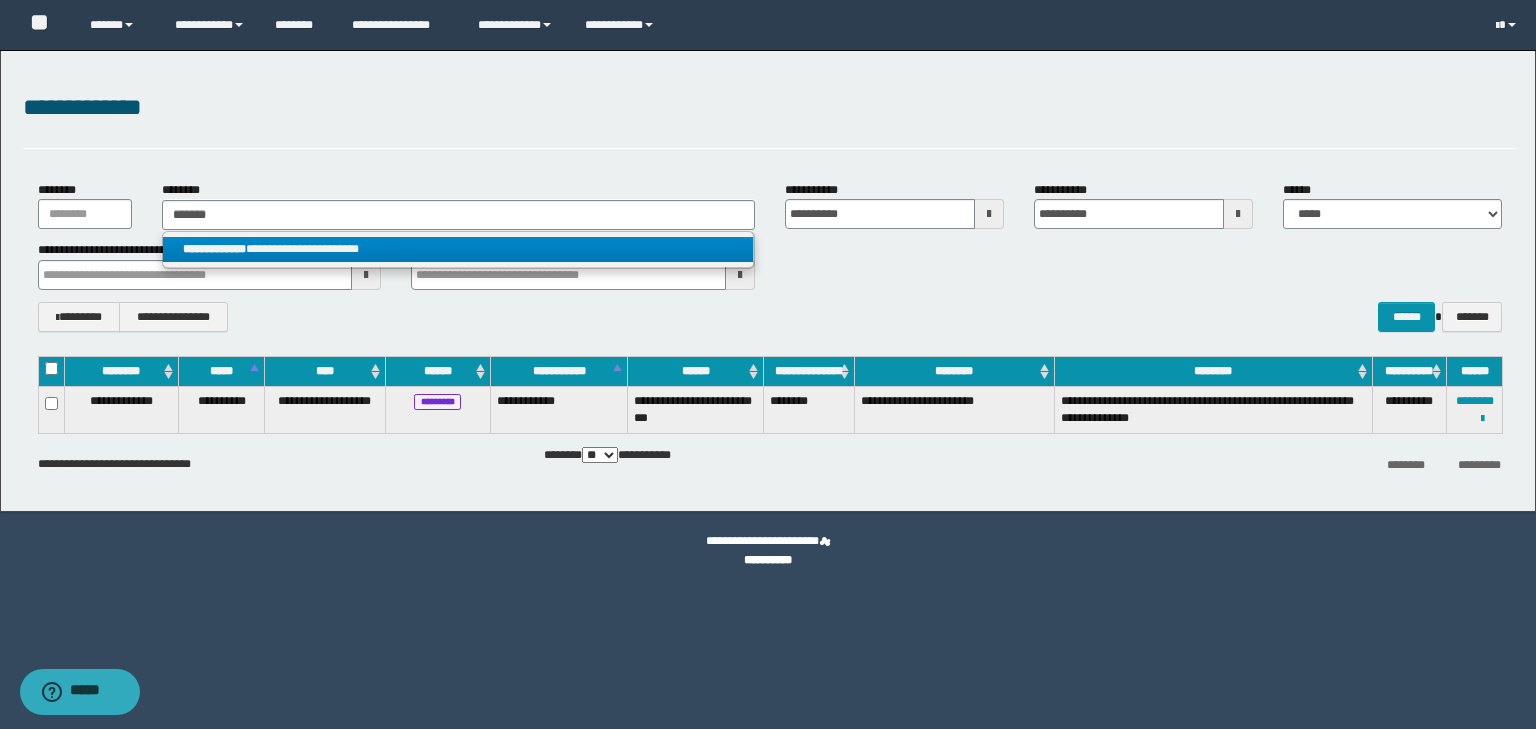 click on "**********" at bounding box center [458, 249] 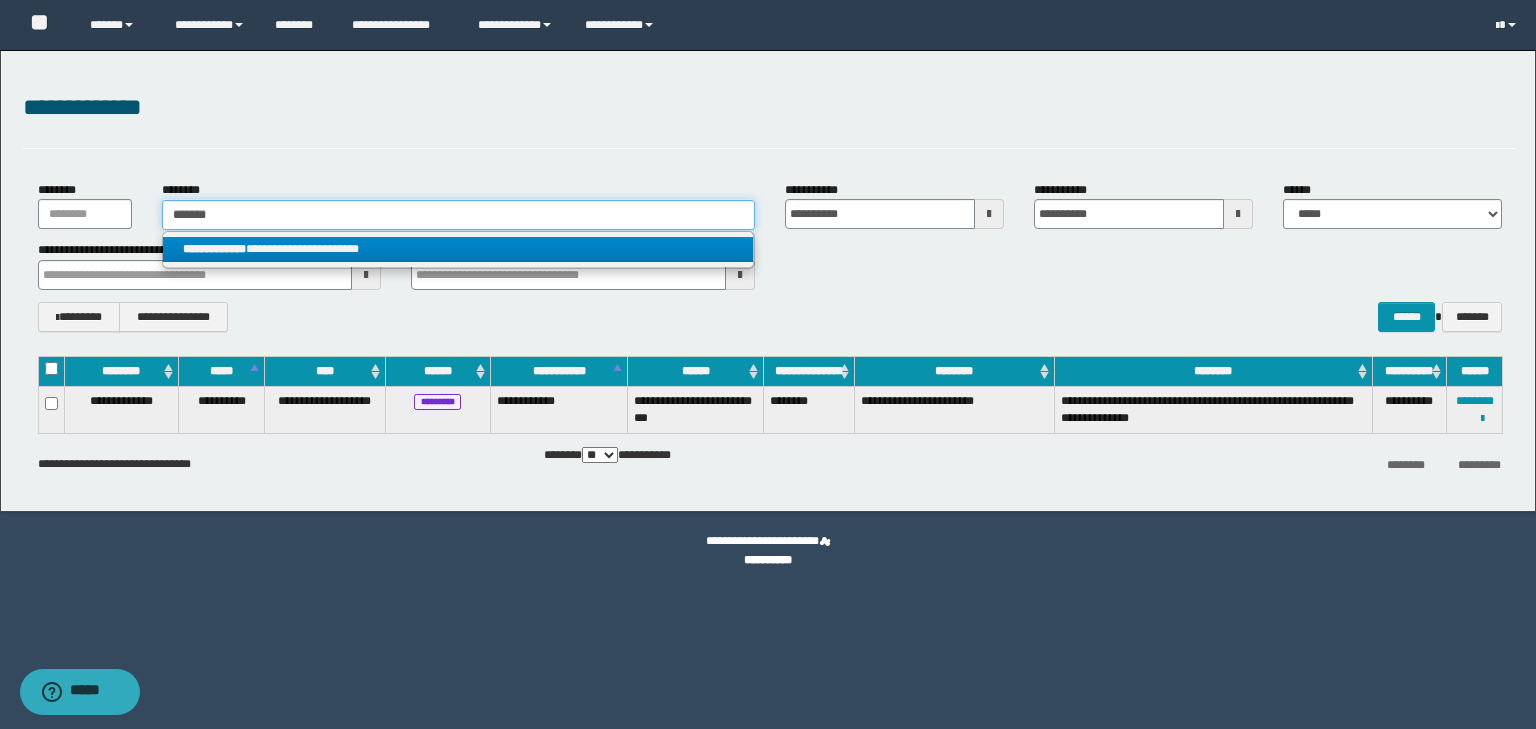 type 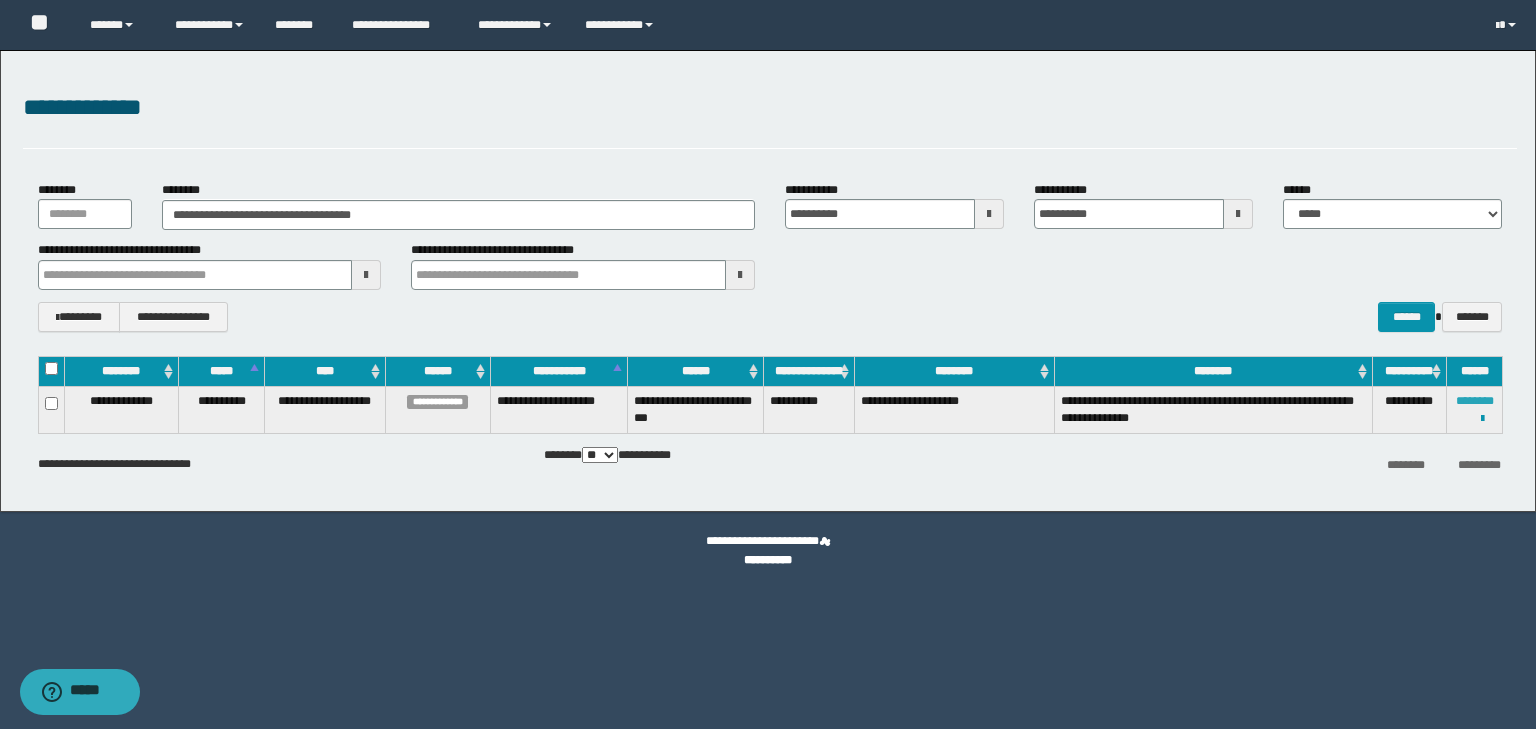 click on "********" at bounding box center [1475, 401] 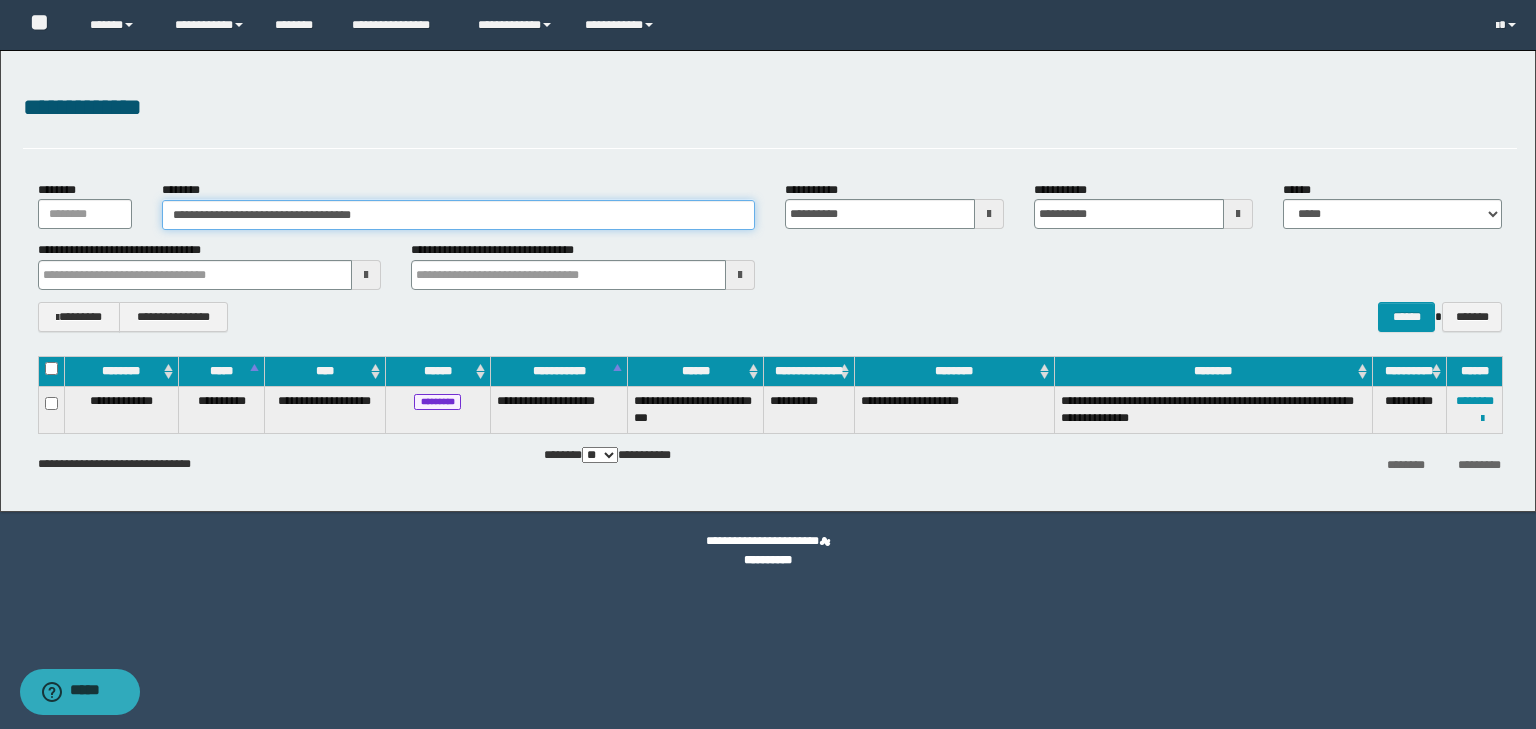 click on "**********" at bounding box center (458, 215) 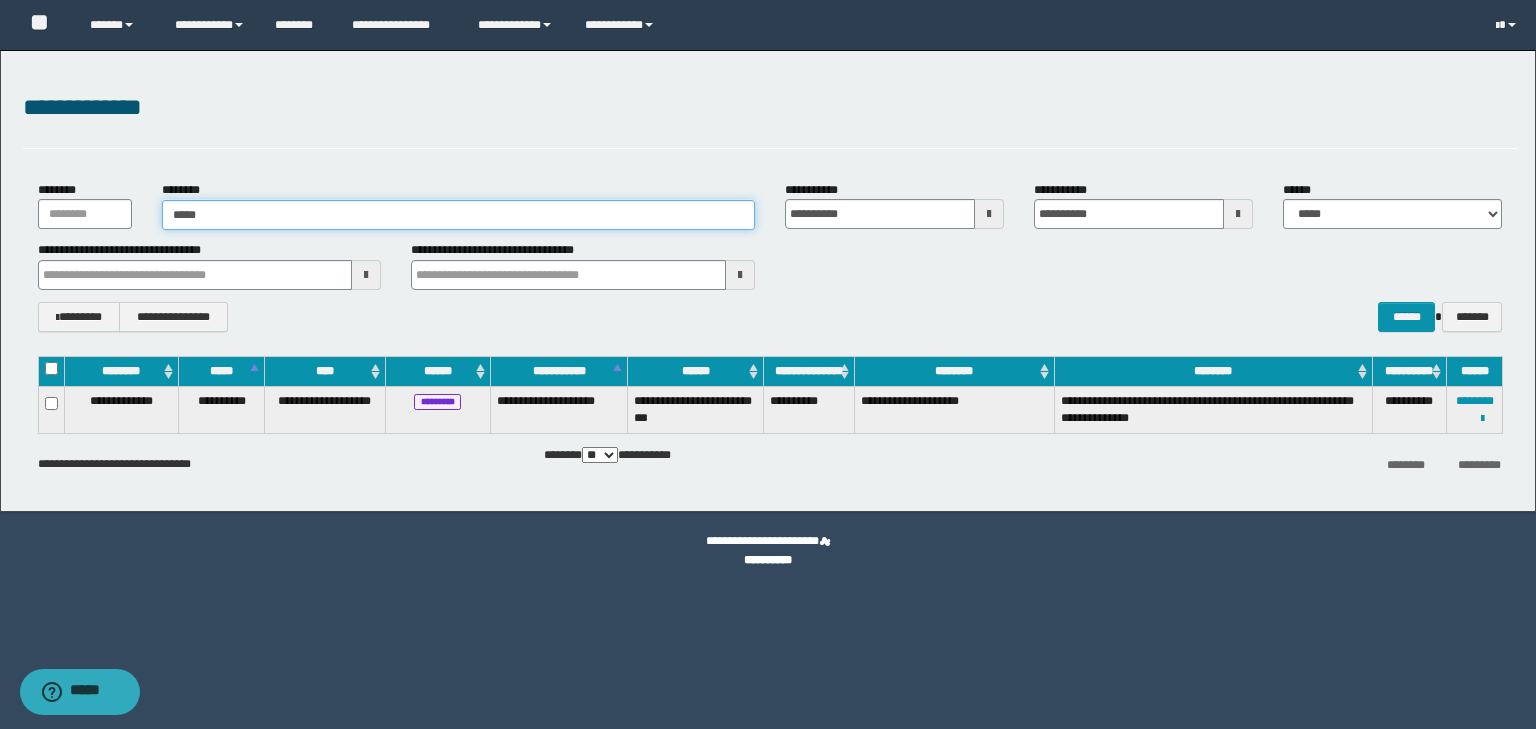 type on "******" 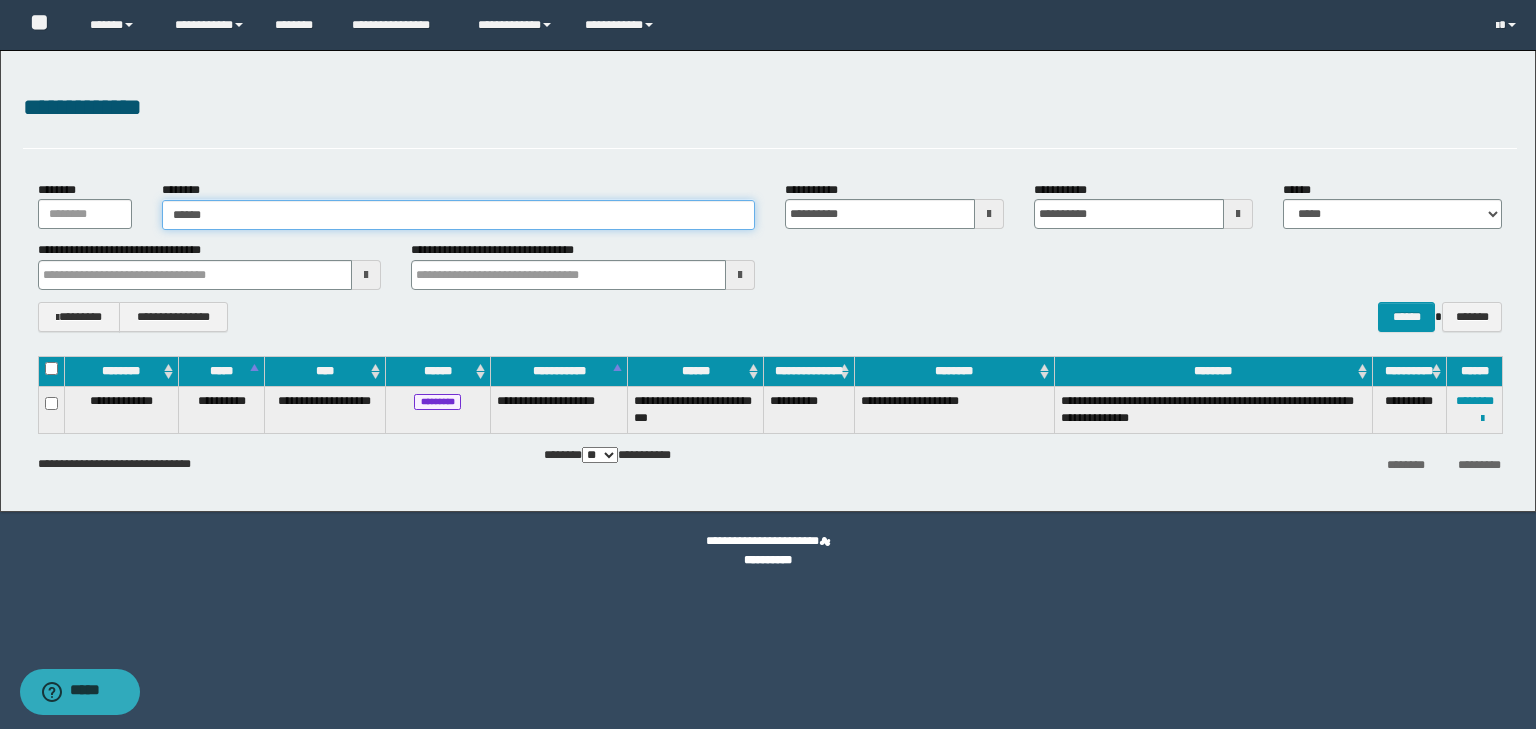 type on "******" 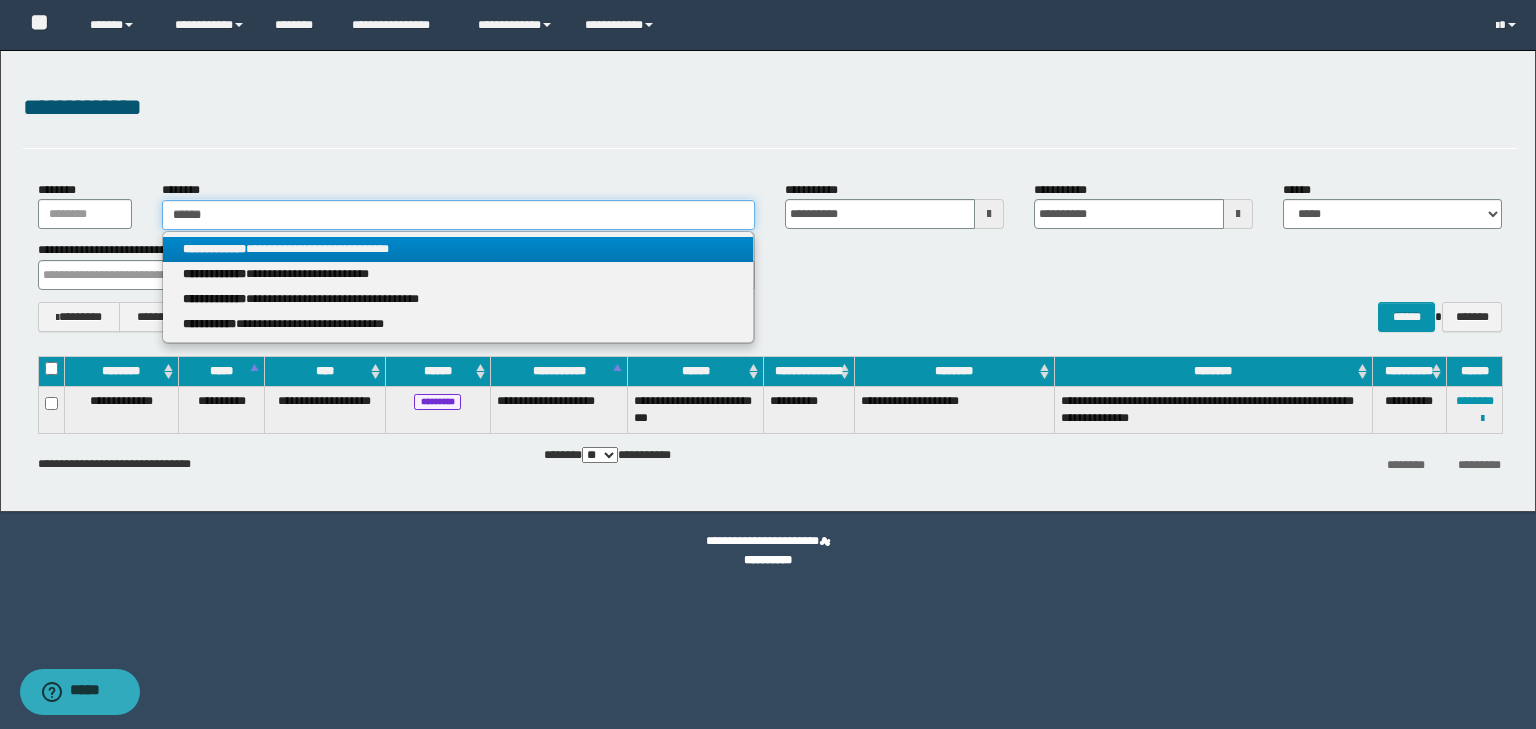 type on "******" 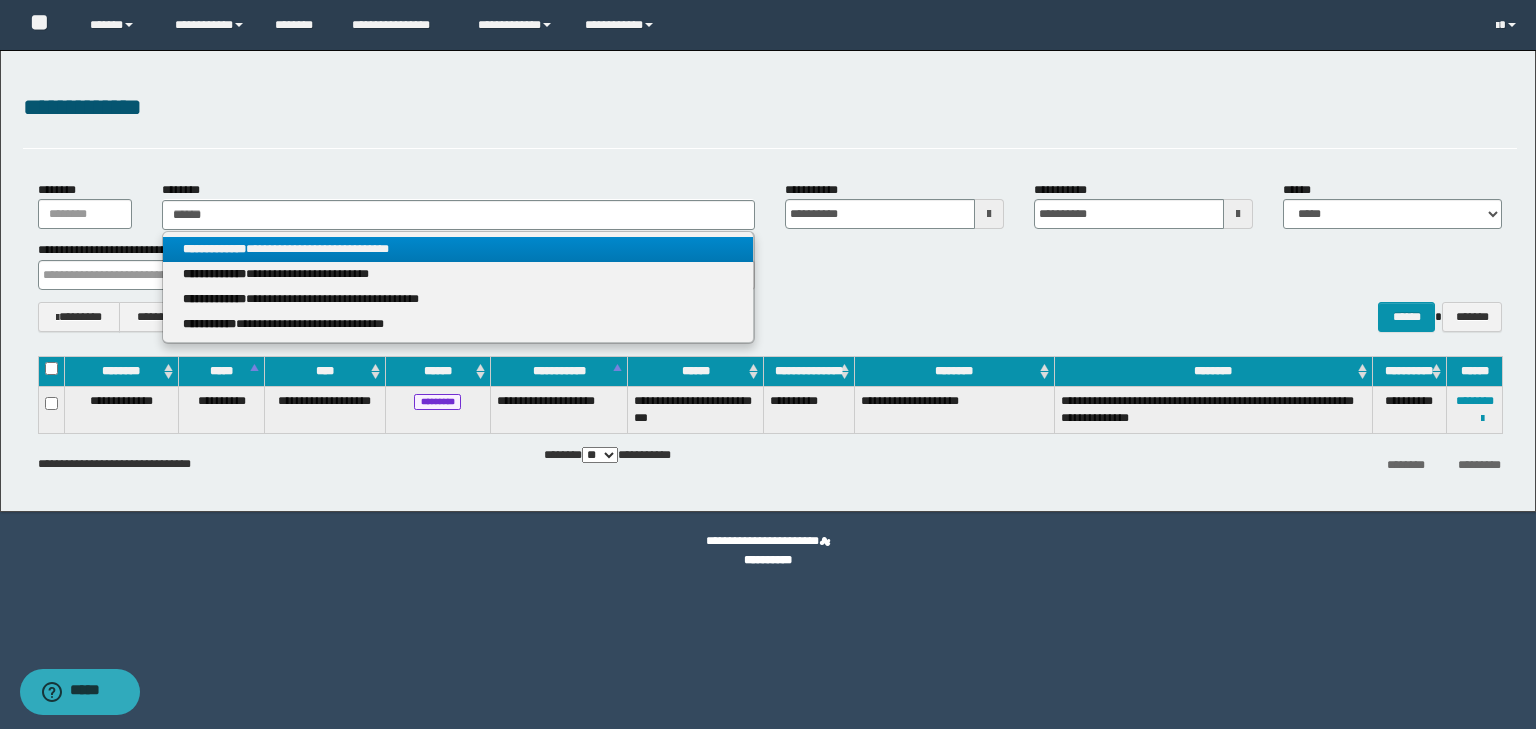 click on "**********" at bounding box center (458, 249) 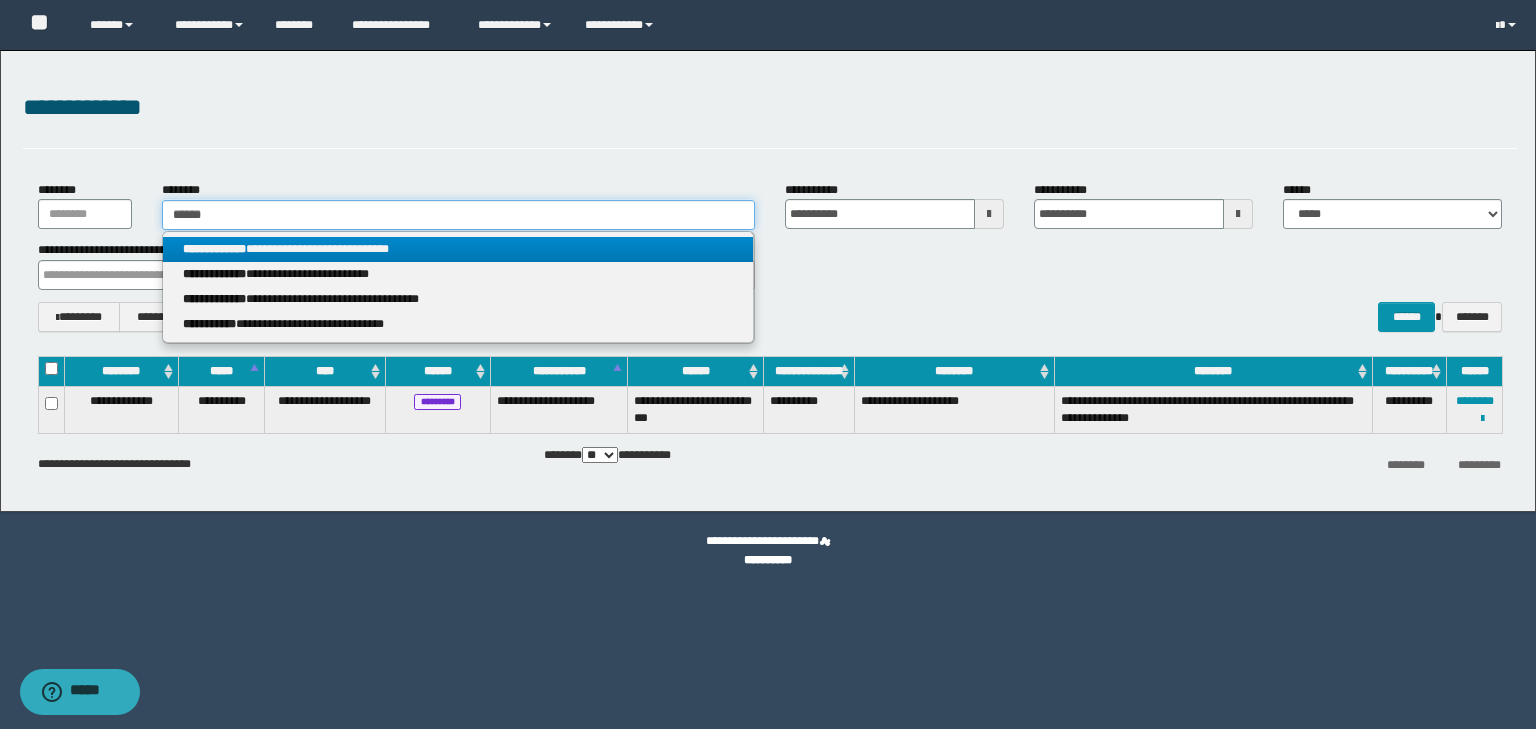 type 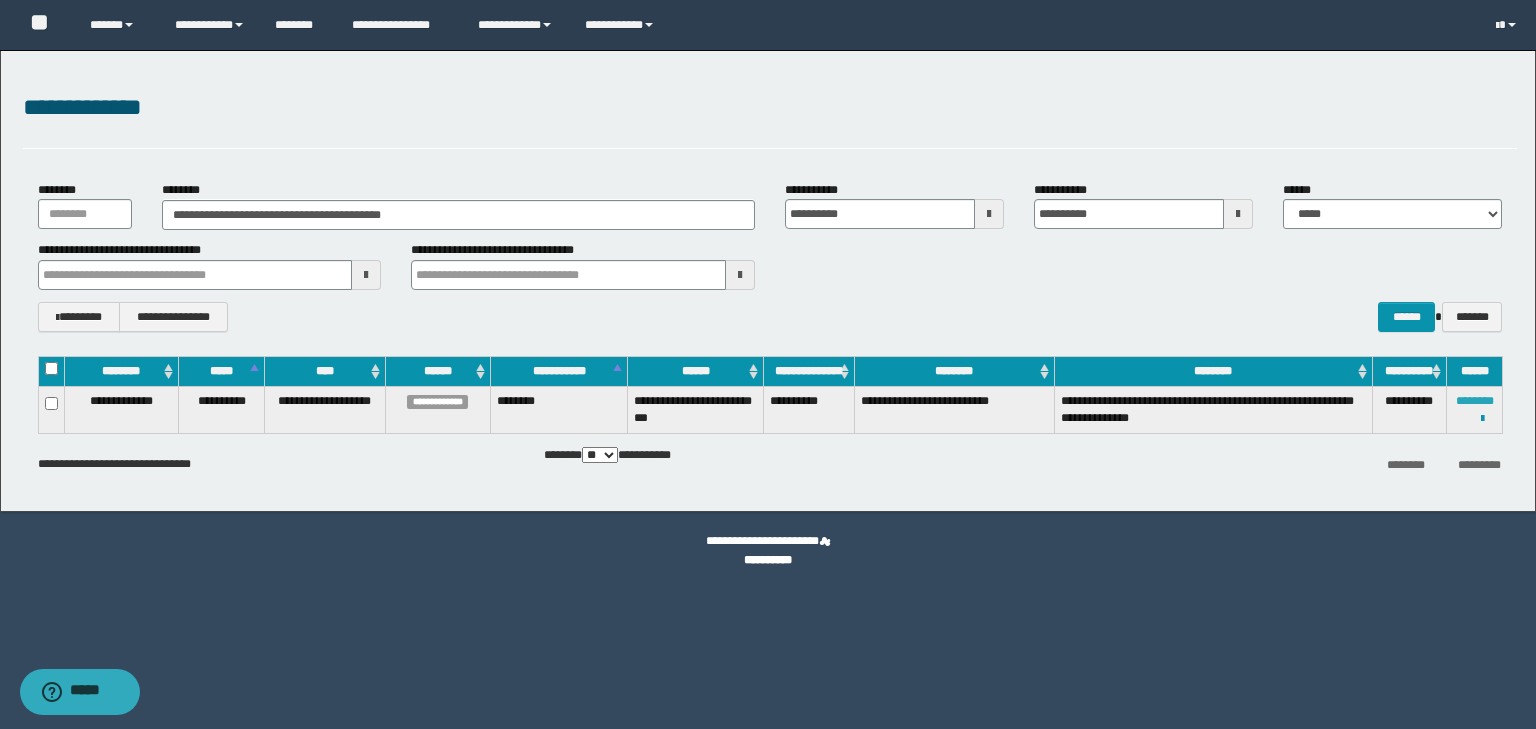 click on "********" at bounding box center [1475, 401] 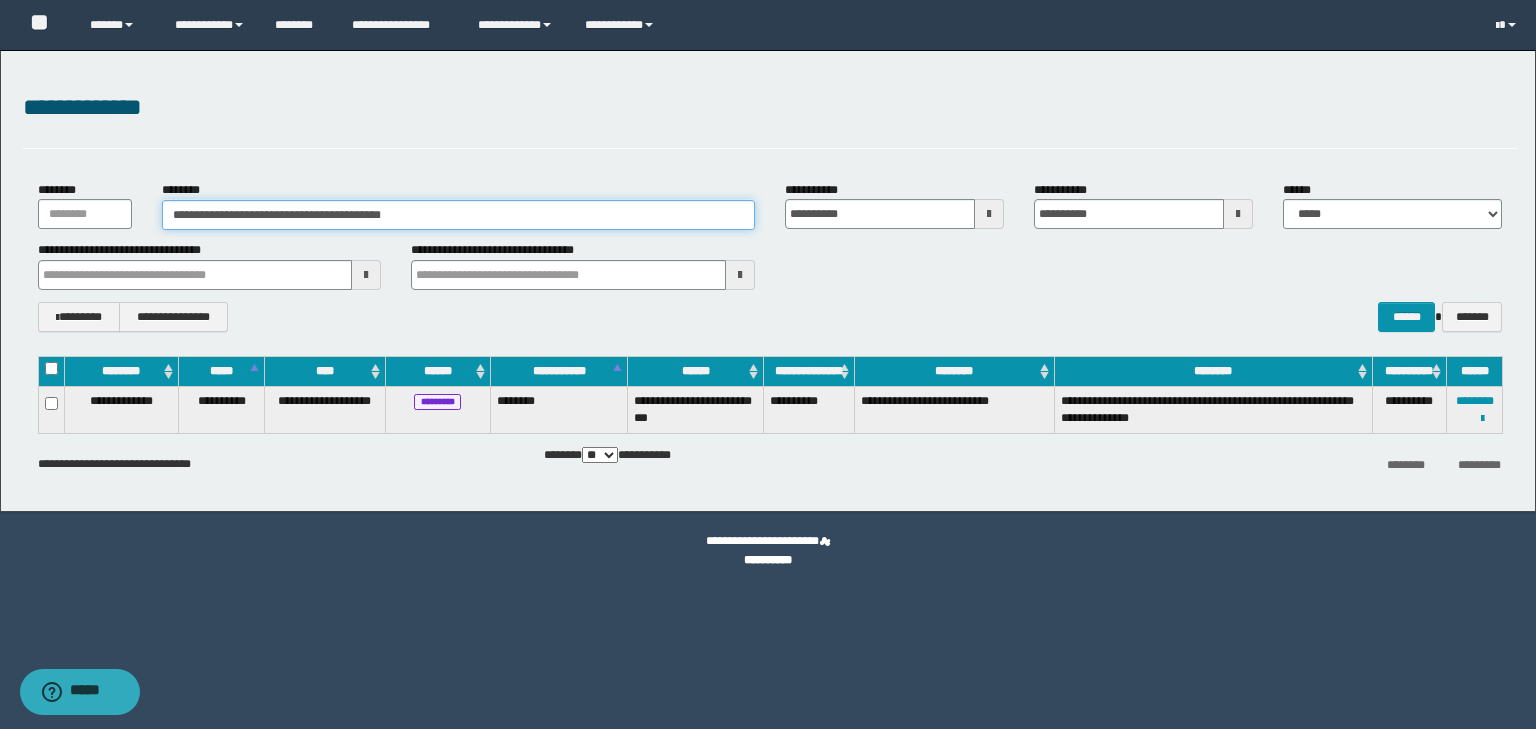click on "**********" at bounding box center (458, 215) 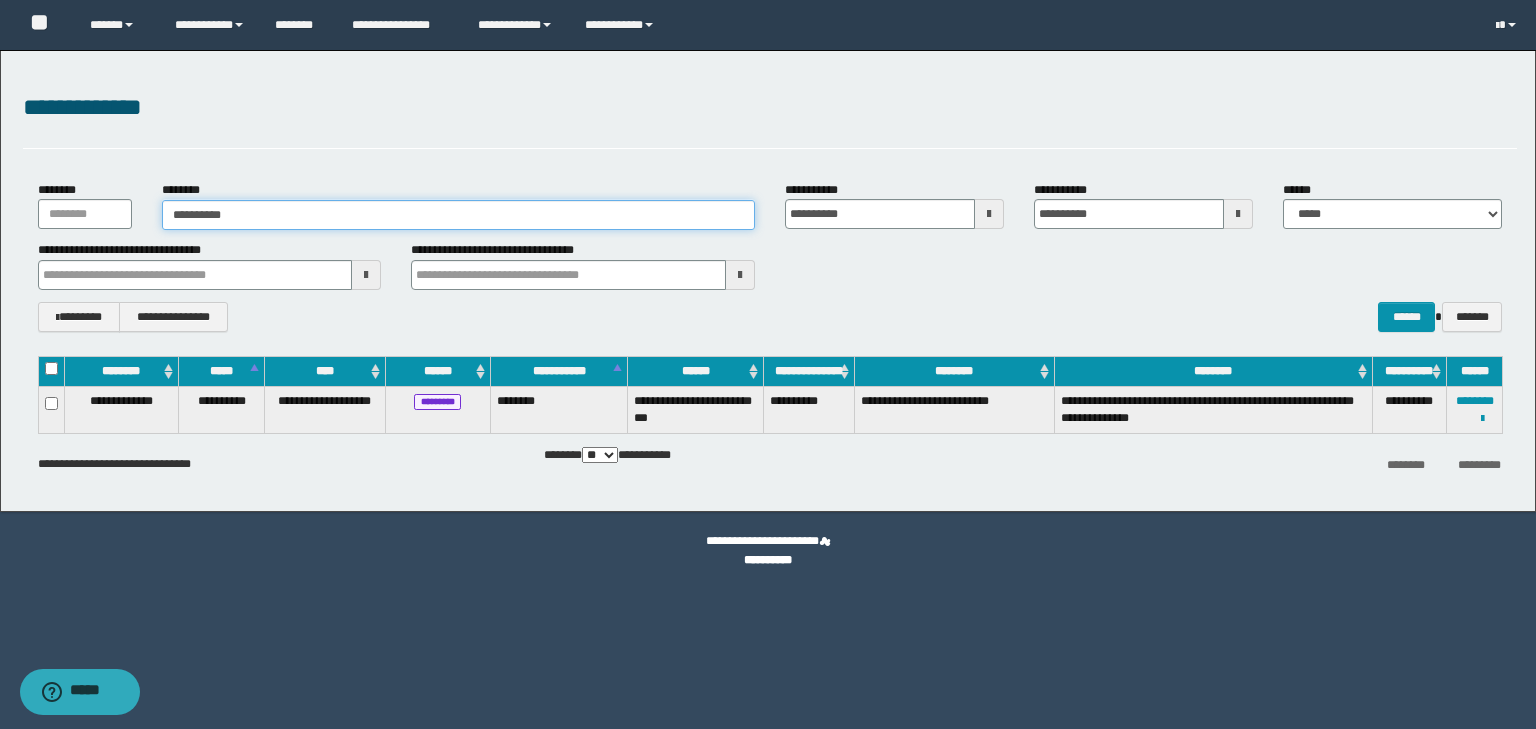type on "**********" 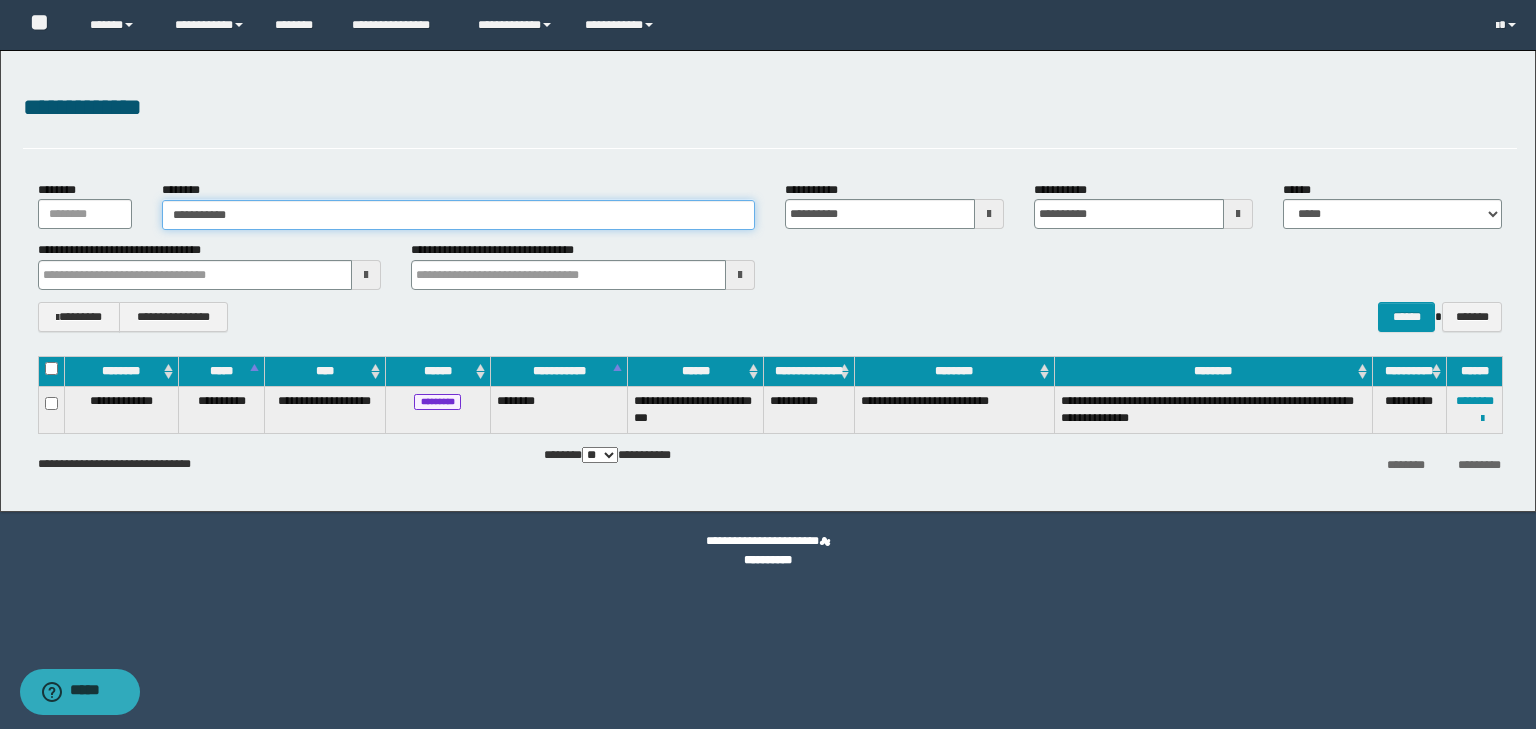 type on "**********" 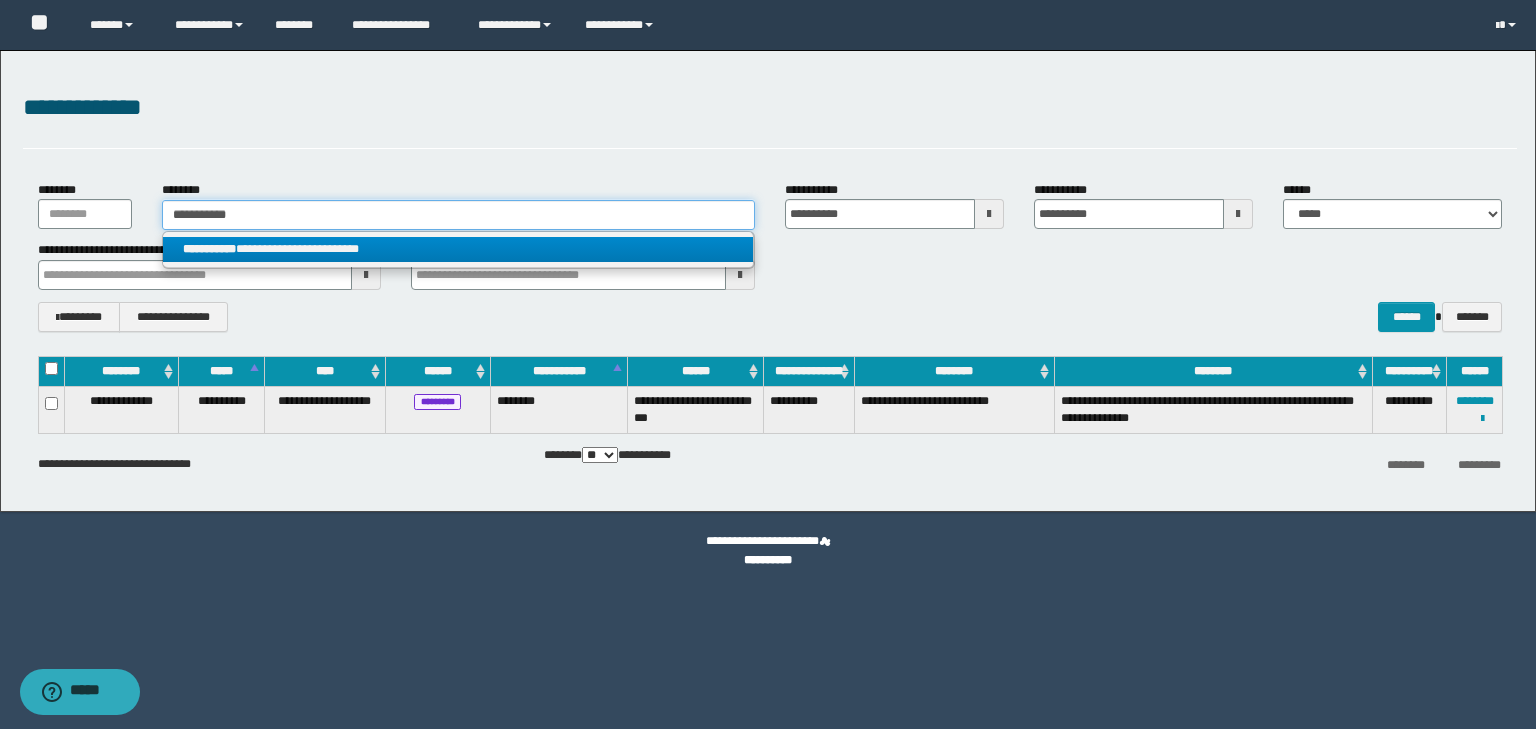 type on "**********" 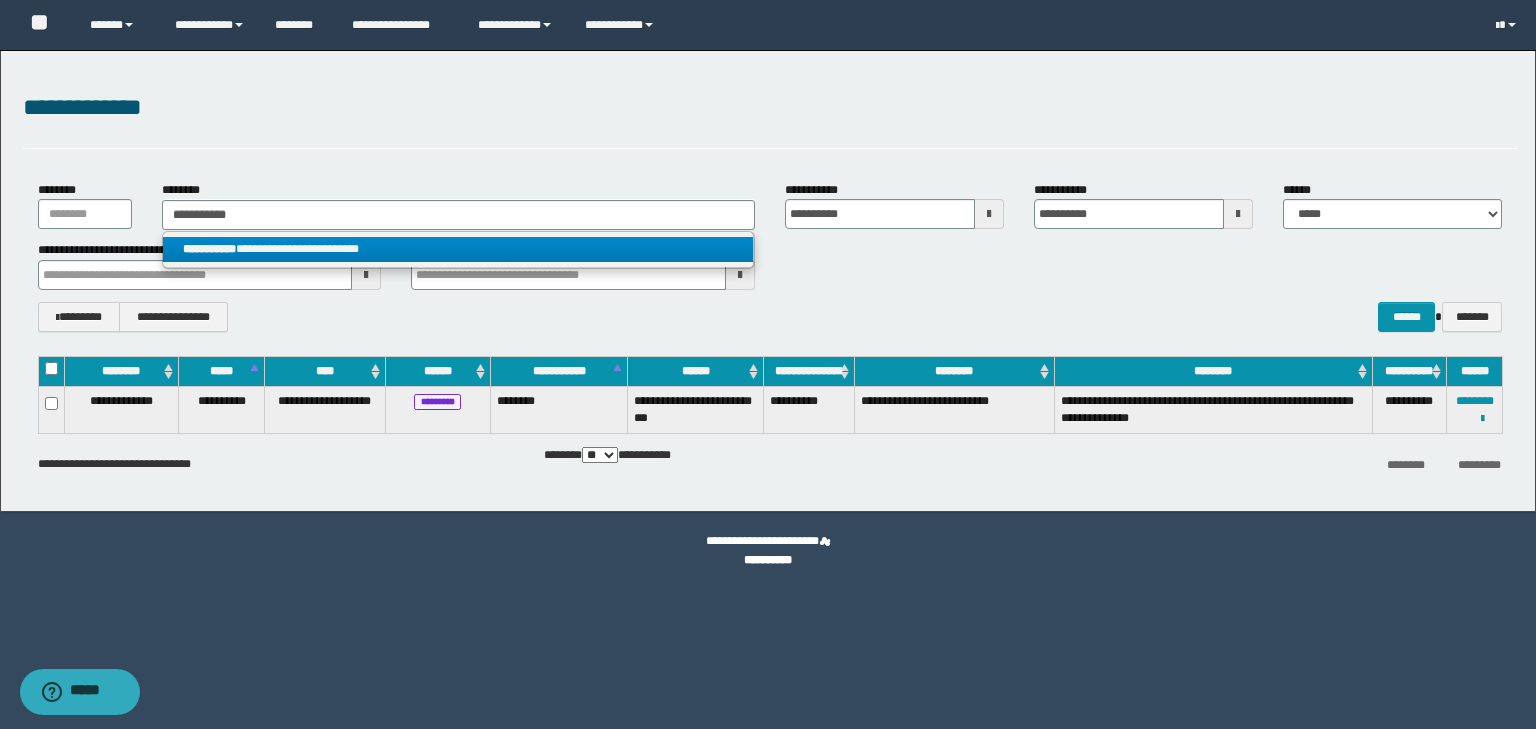 click on "**********" at bounding box center (458, 249) 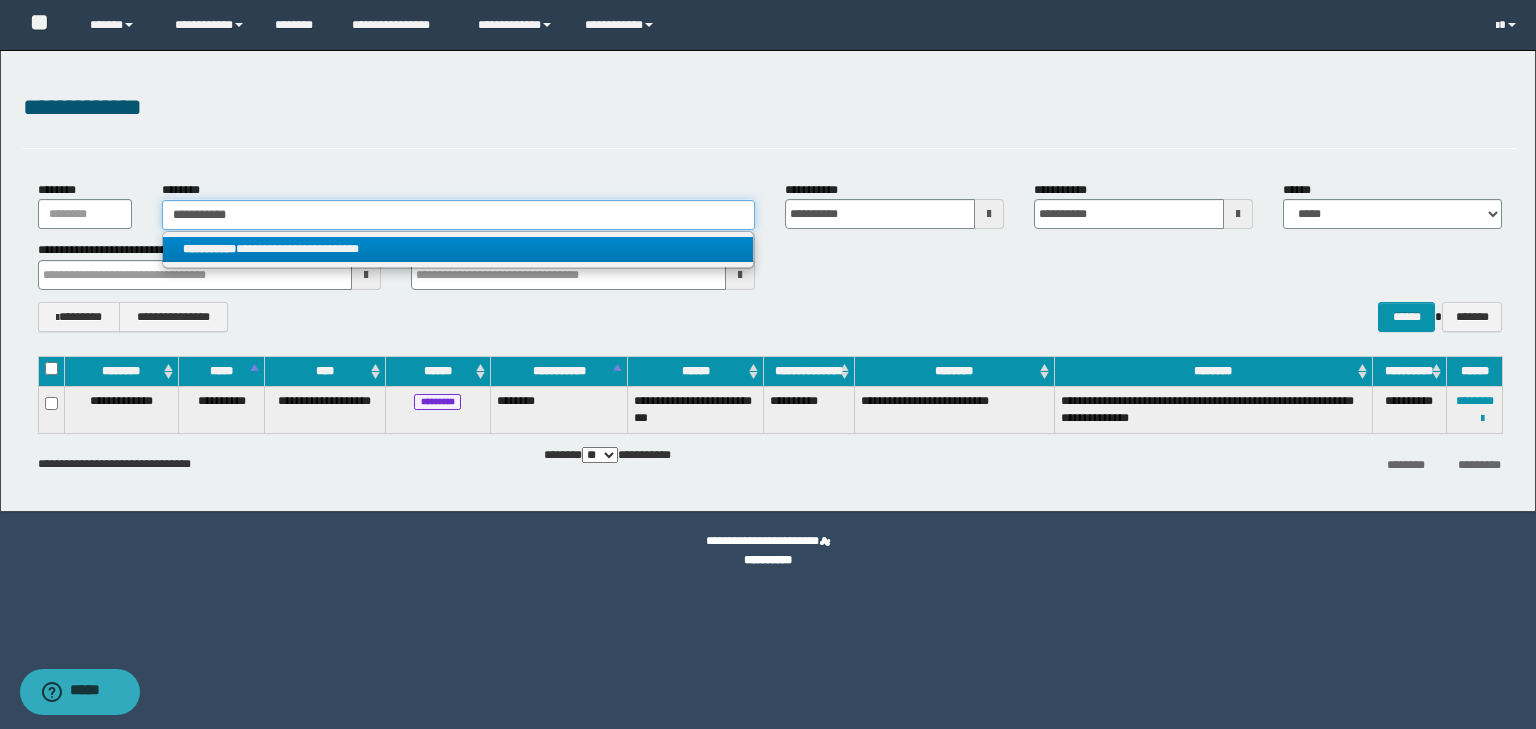 type 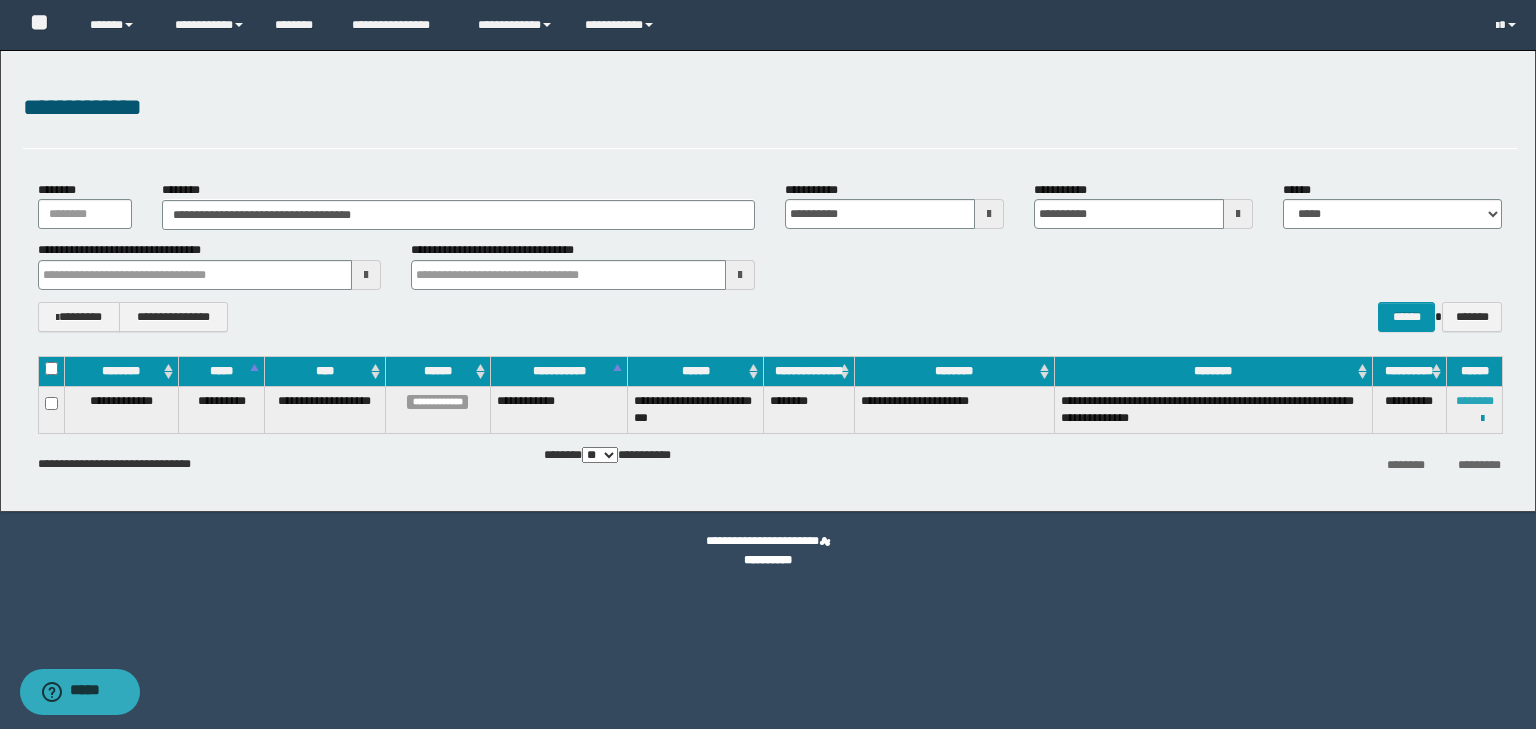 click on "********" at bounding box center [1475, 401] 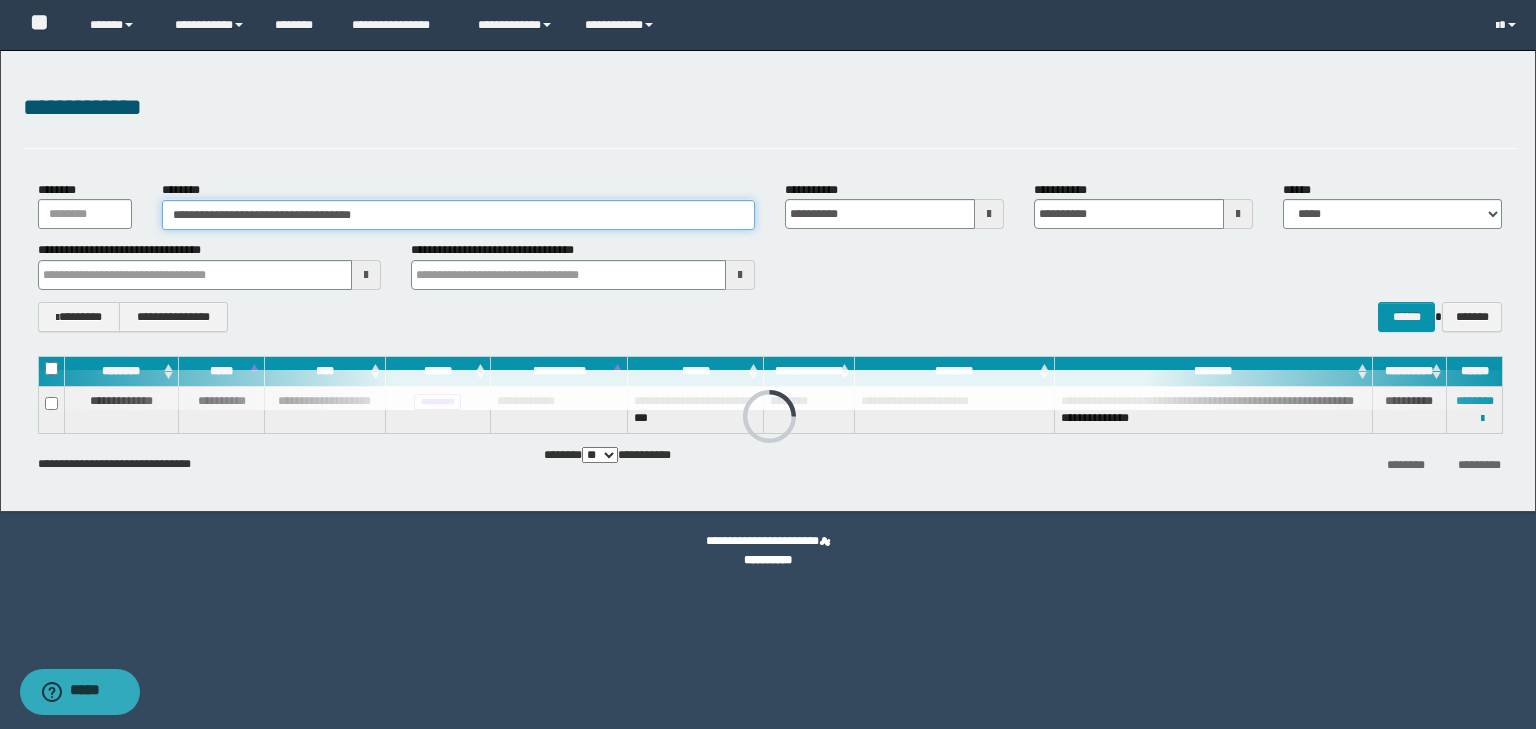 click on "**********" at bounding box center (458, 215) 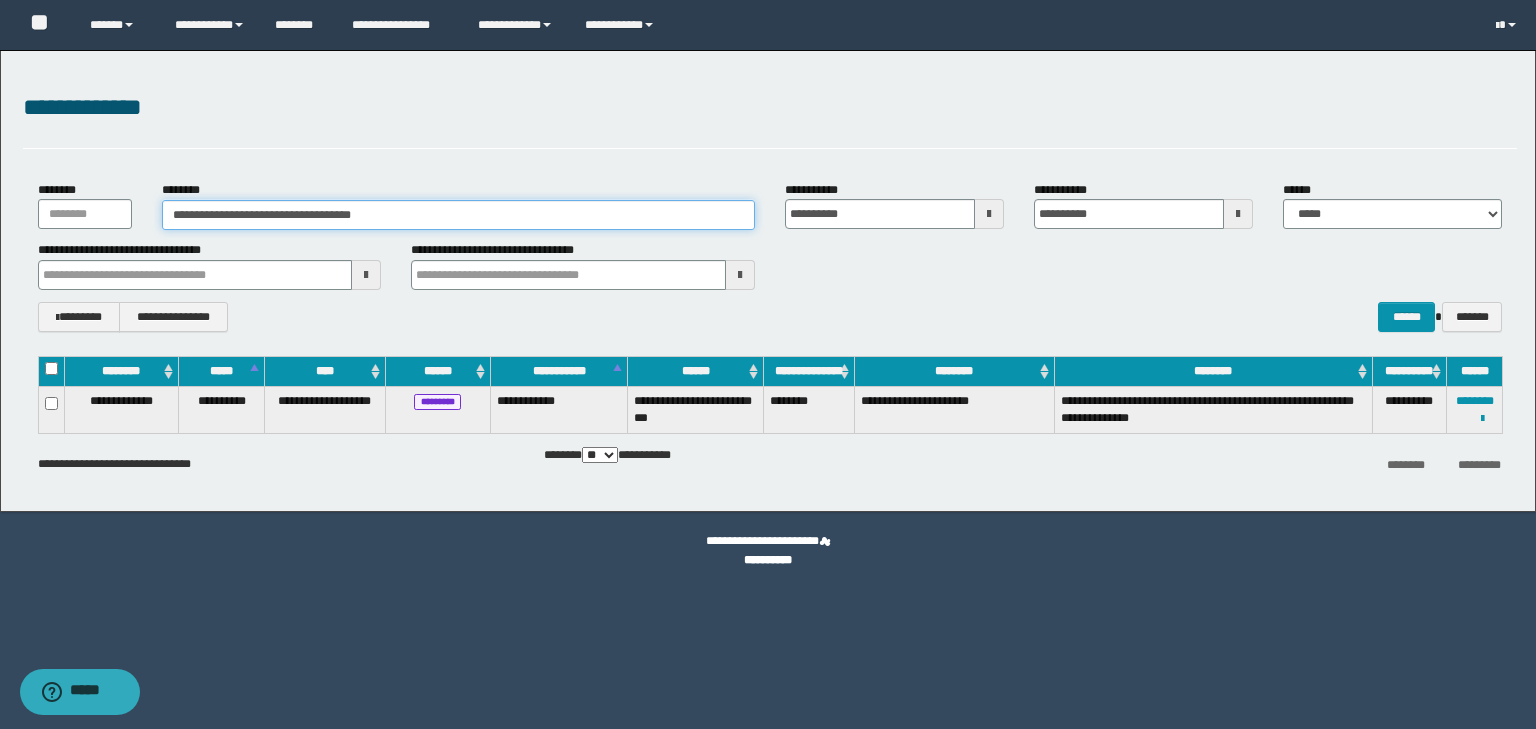 click on "**********" at bounding box center [458, 215] 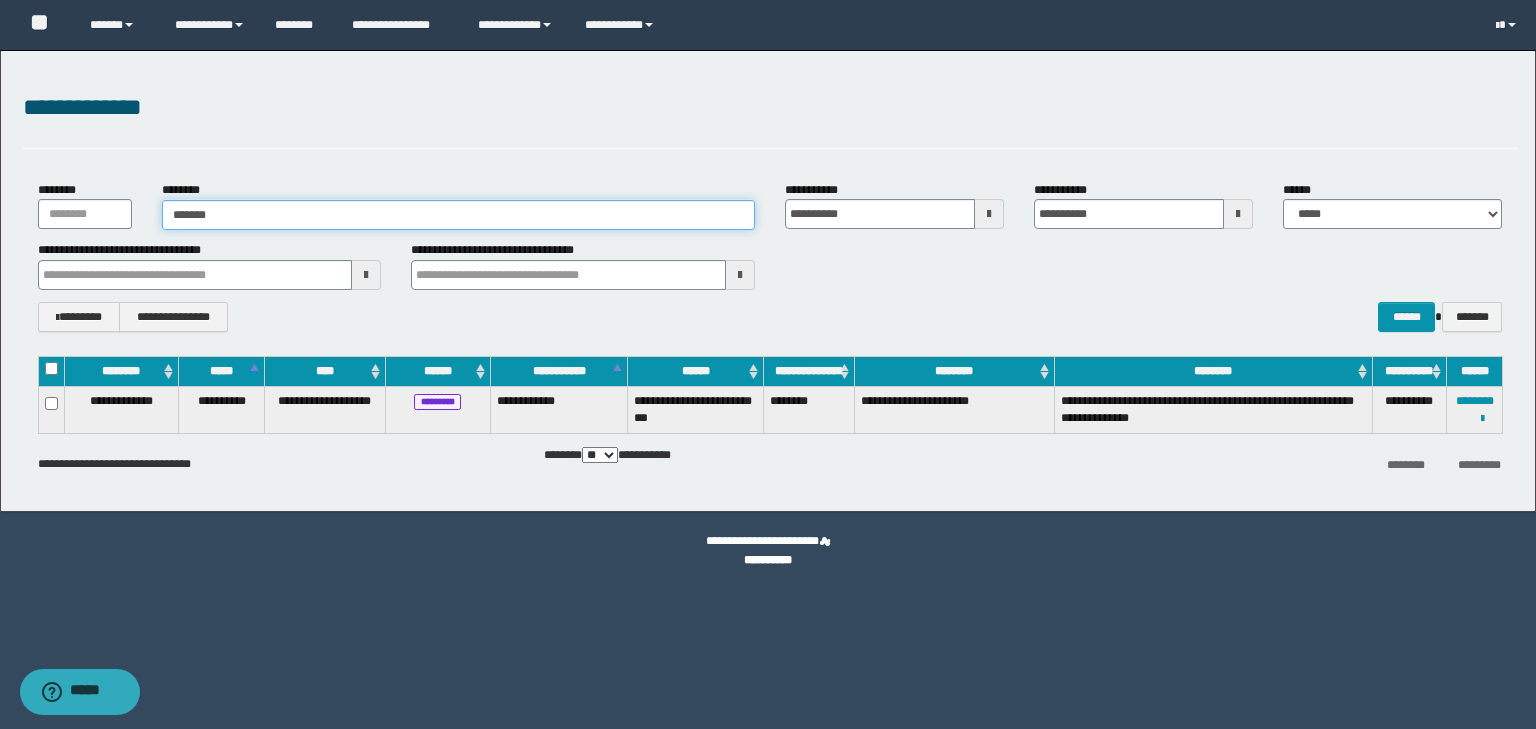 type 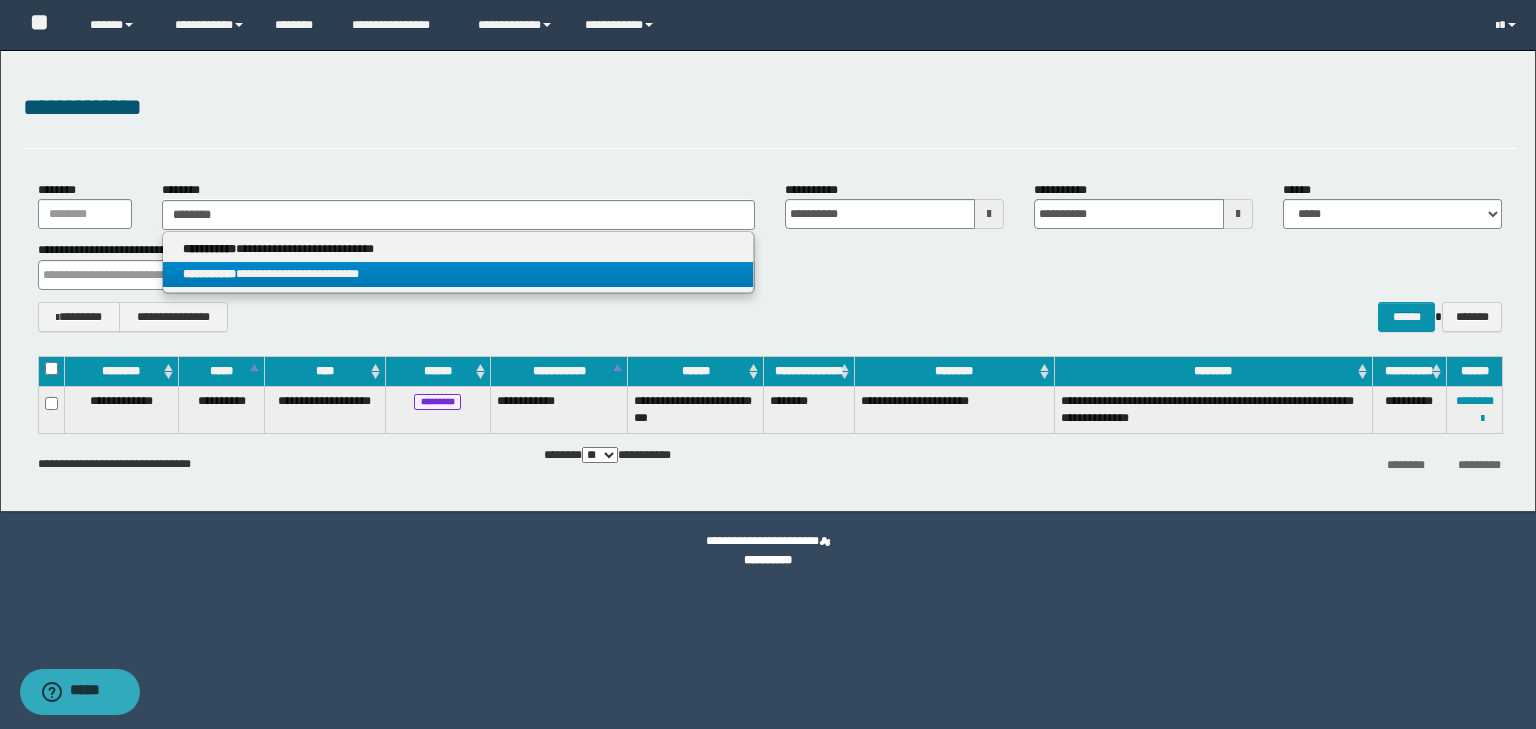 click on "**********" at bounding box center [458, 274] 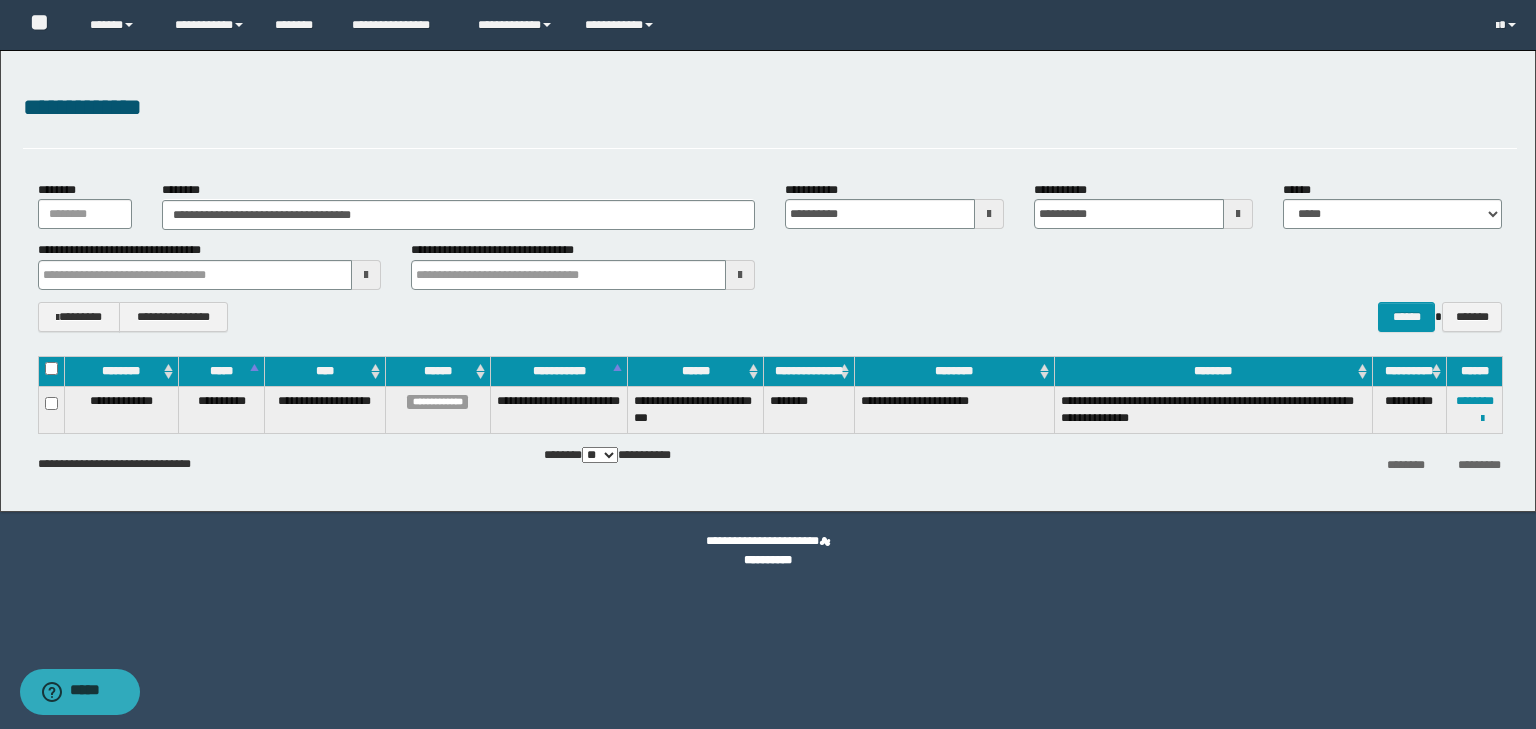 drag, startPoint x: 0, startPoint y: 249, endPoint x: 89, endPoint y: 228, distance: 91.44397 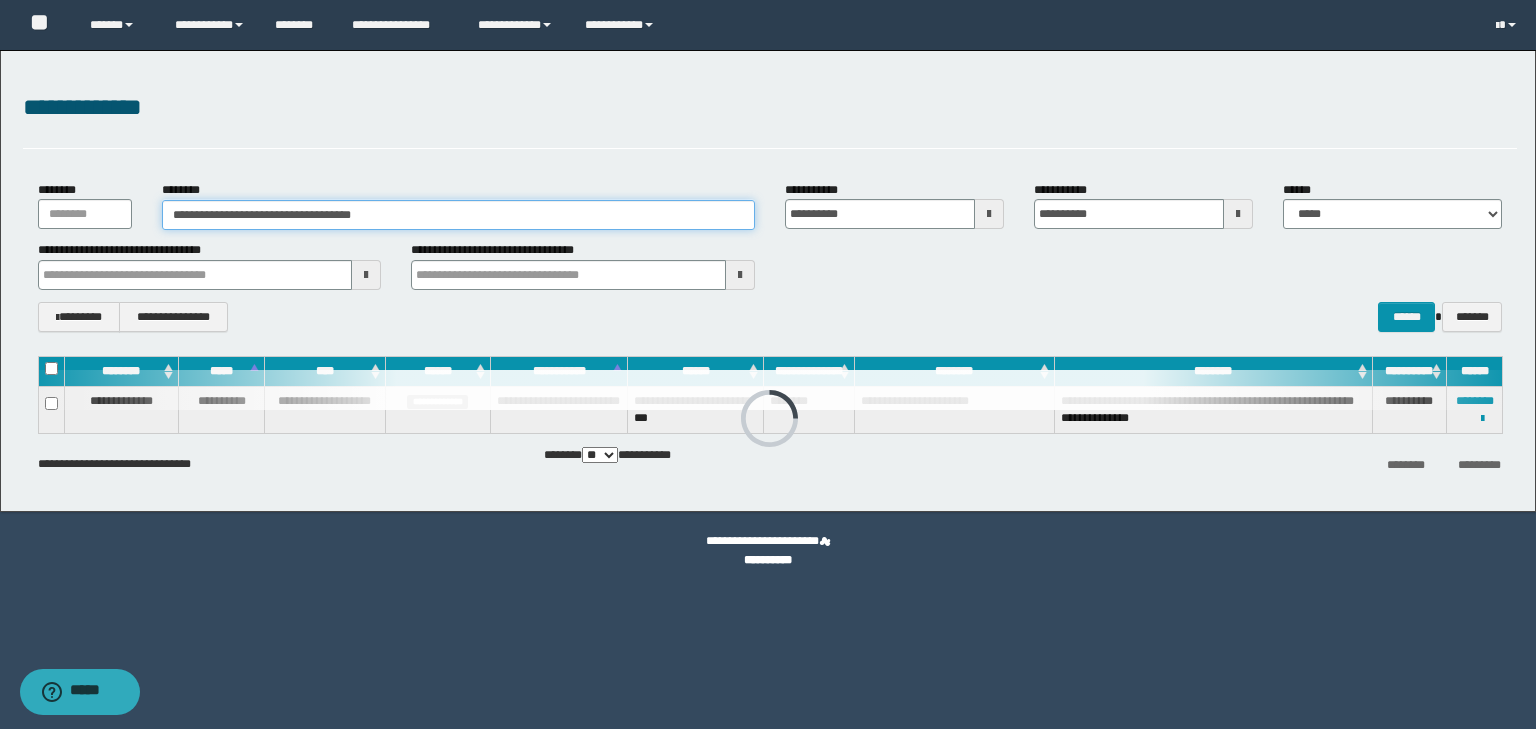 click on "**********" at bounding box center [458, 215] 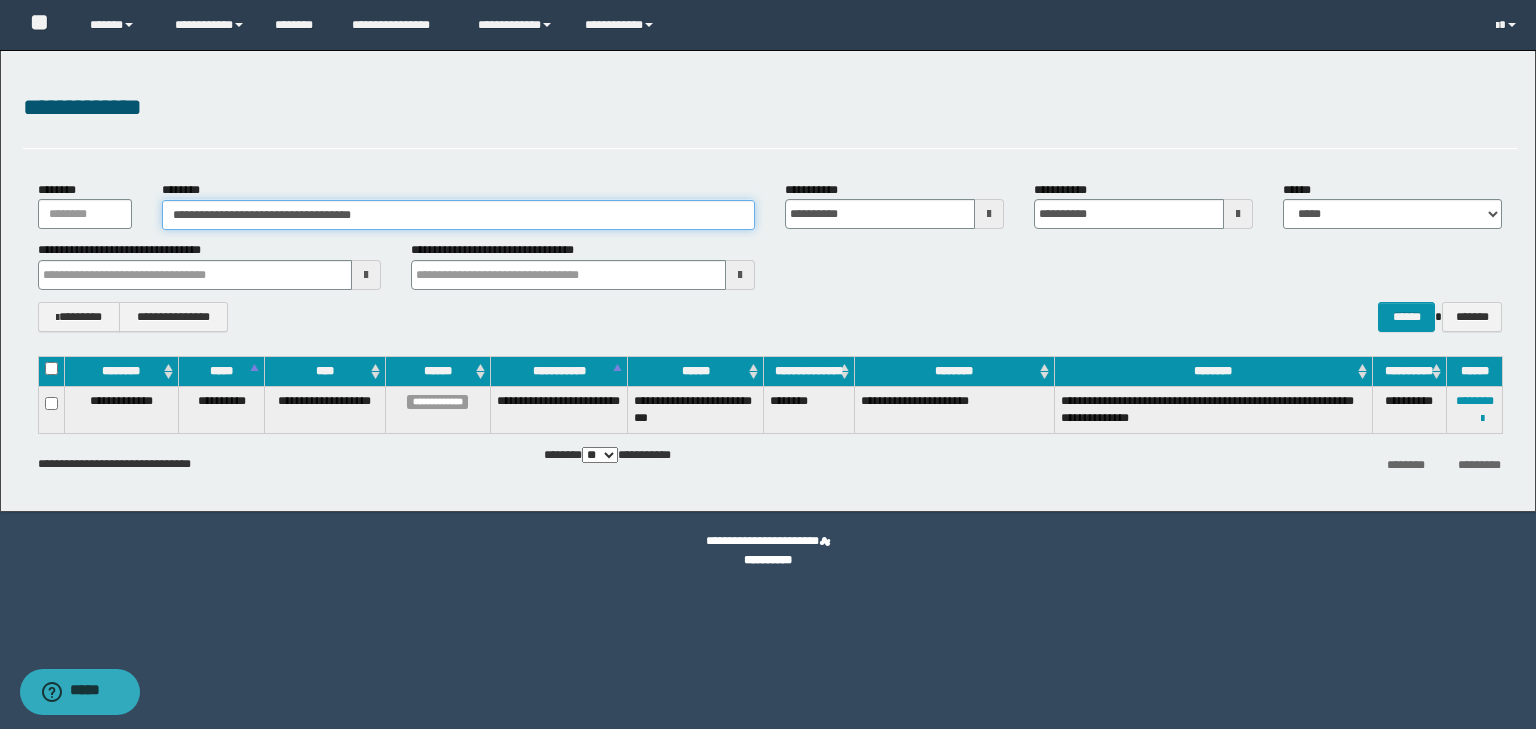 click on "**********" at bounding box center (458, 215) 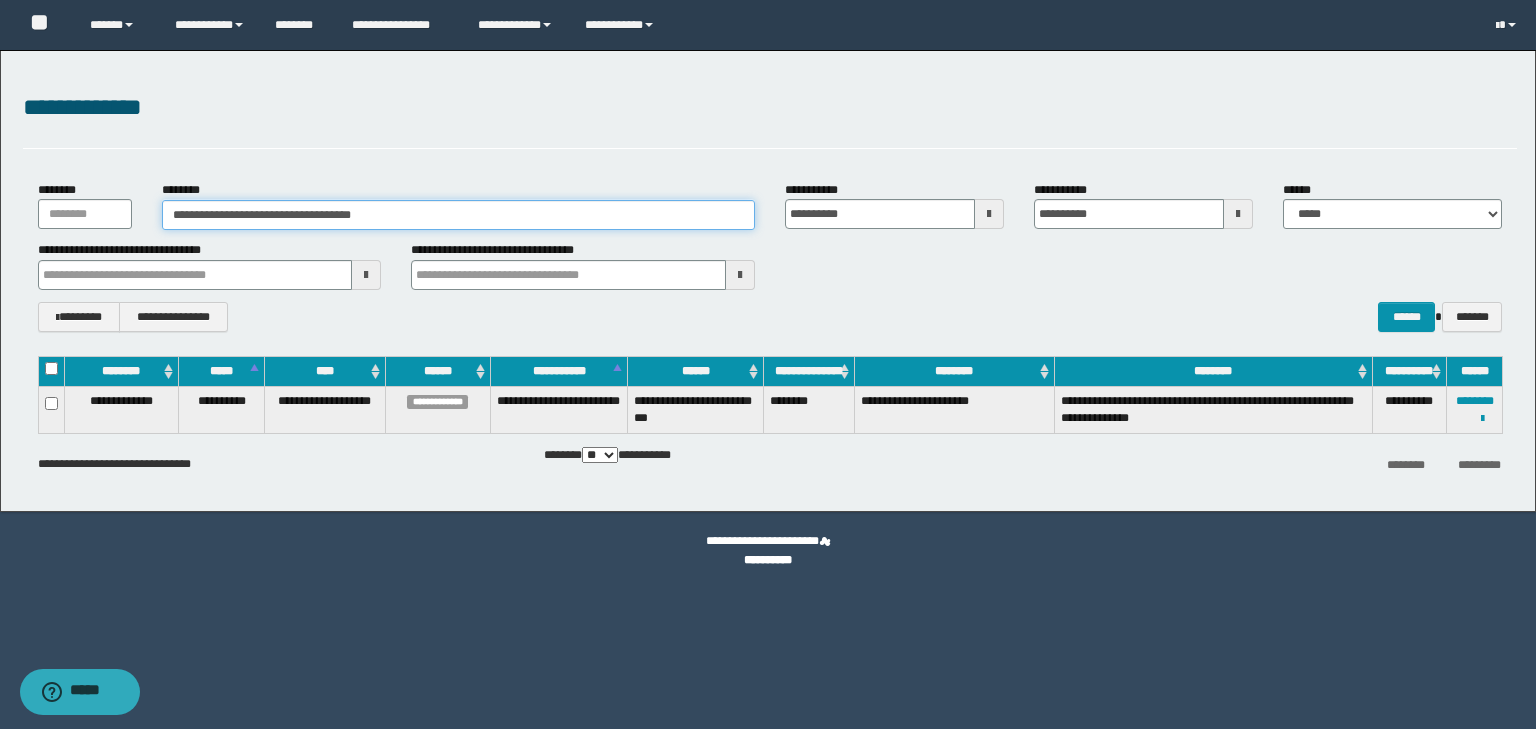 click on "**********" at bounding box center [458, 215] 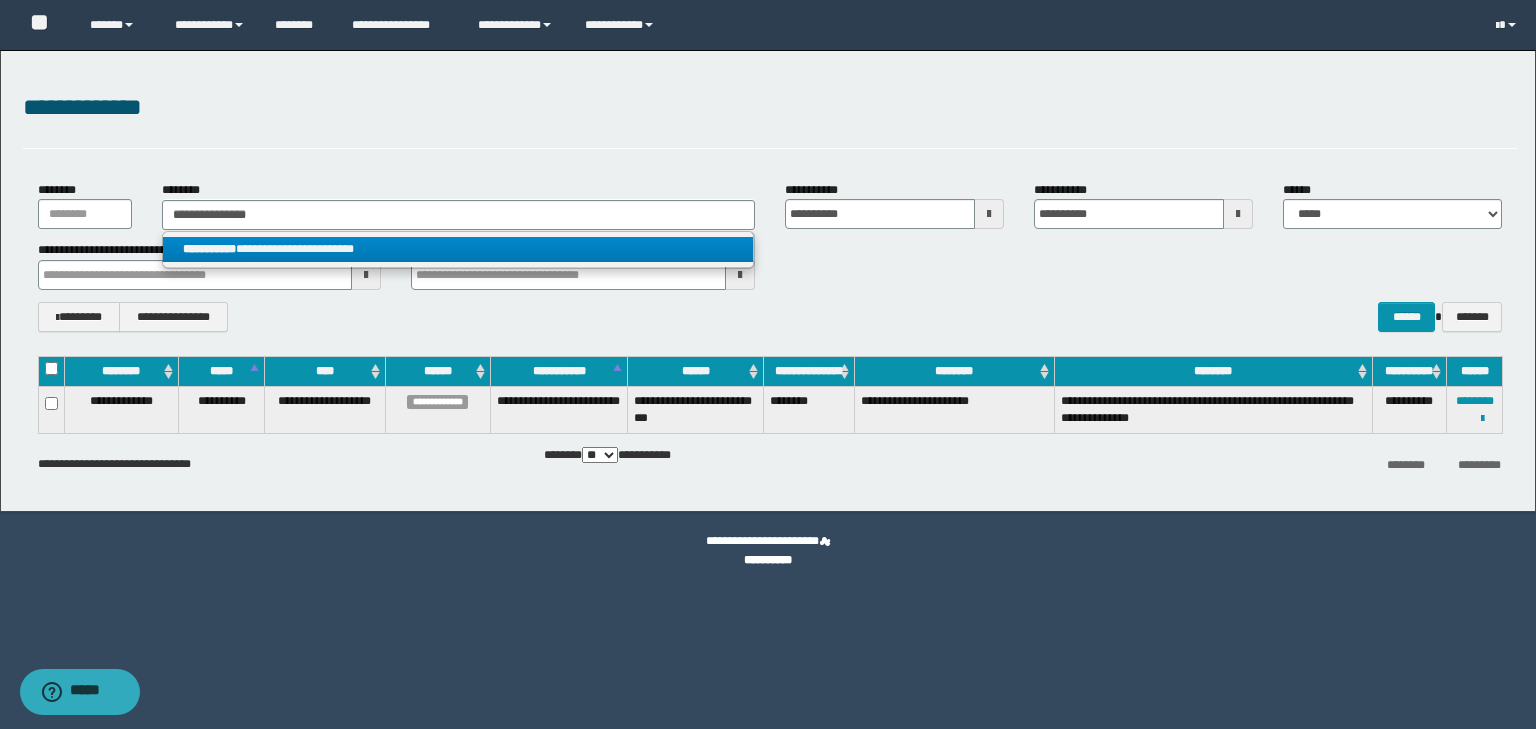 click on "**********" at bounding box center (458, 249) 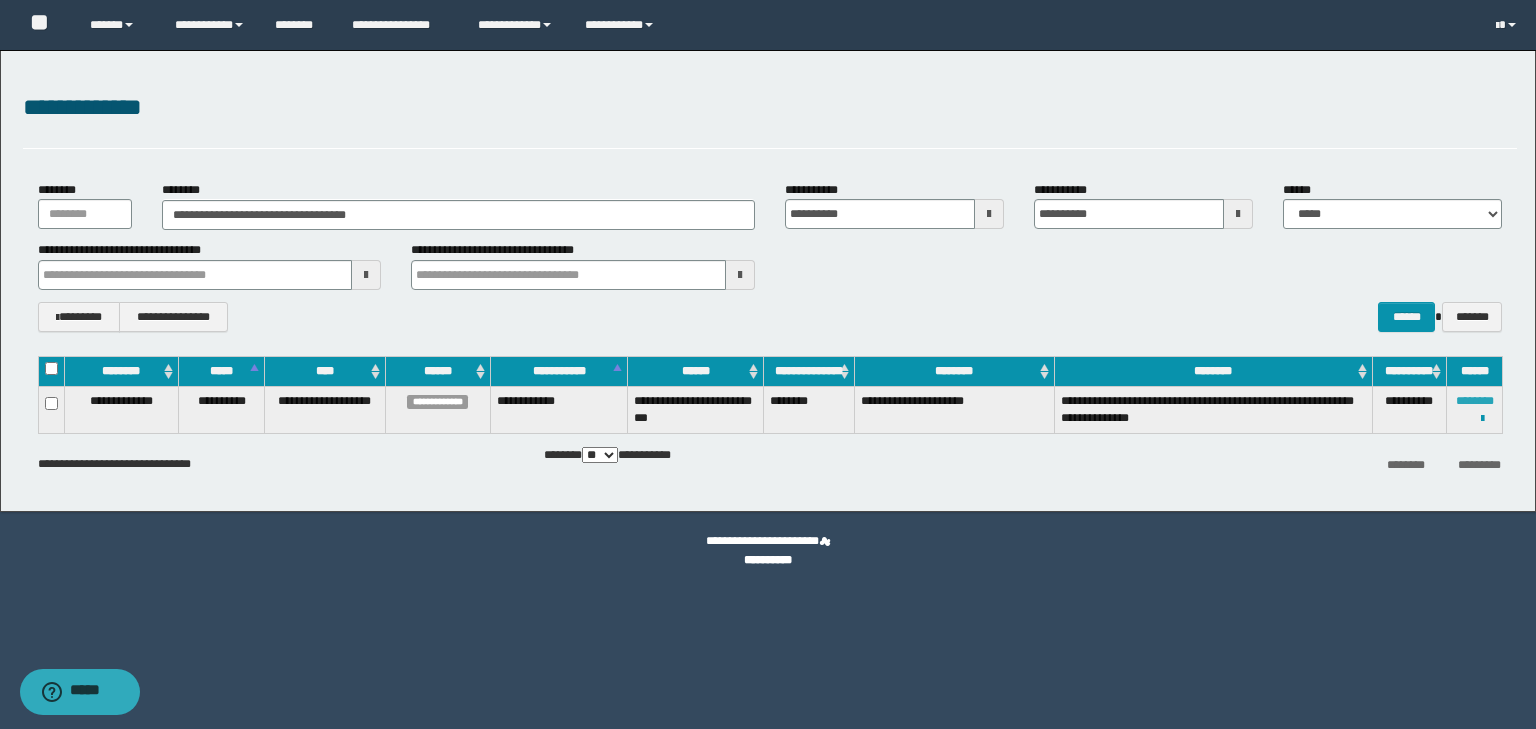click on "********" at bounding box center [1475, 401] 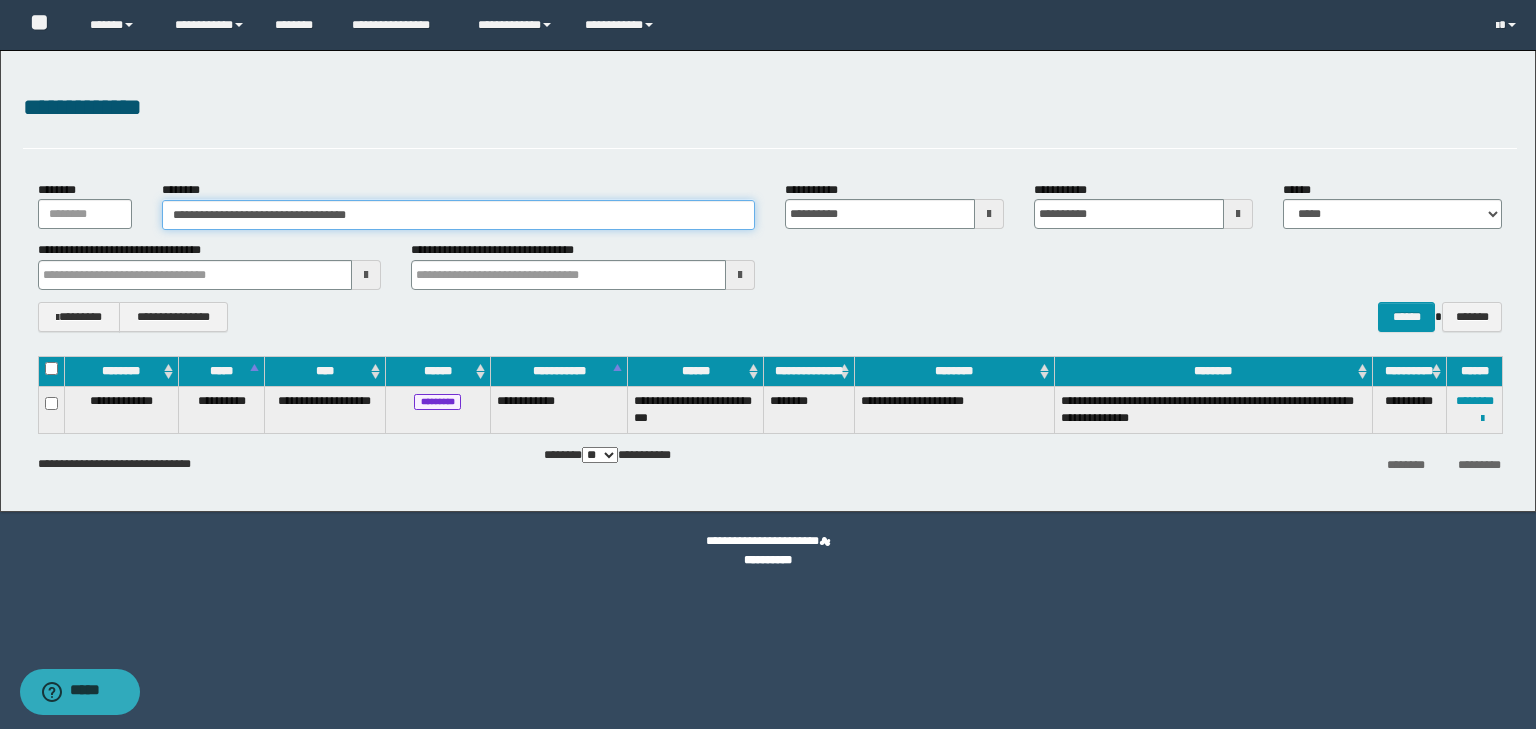 click on "**********" at bounding box center (458, 215) 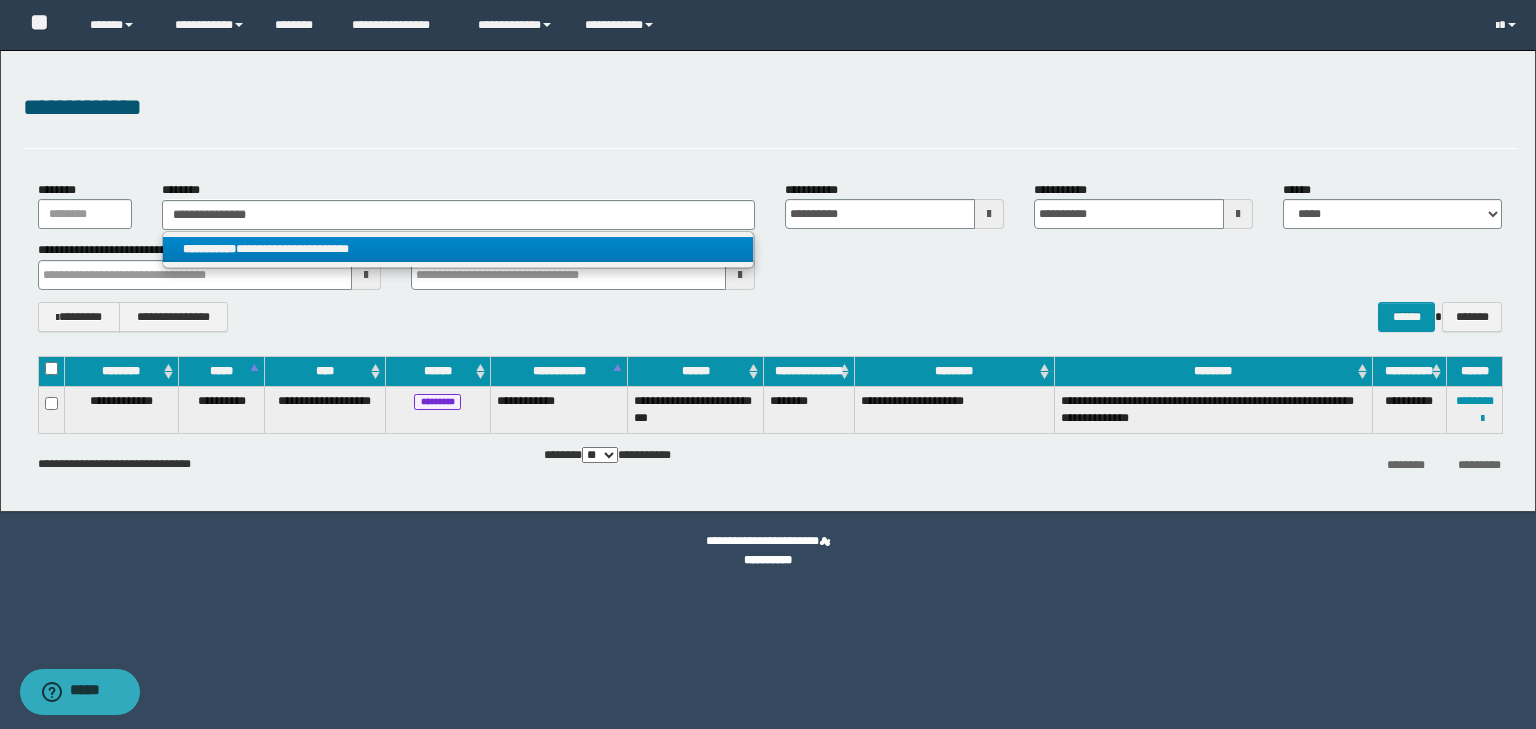 click on "**********" at bounding box center [458, 249] 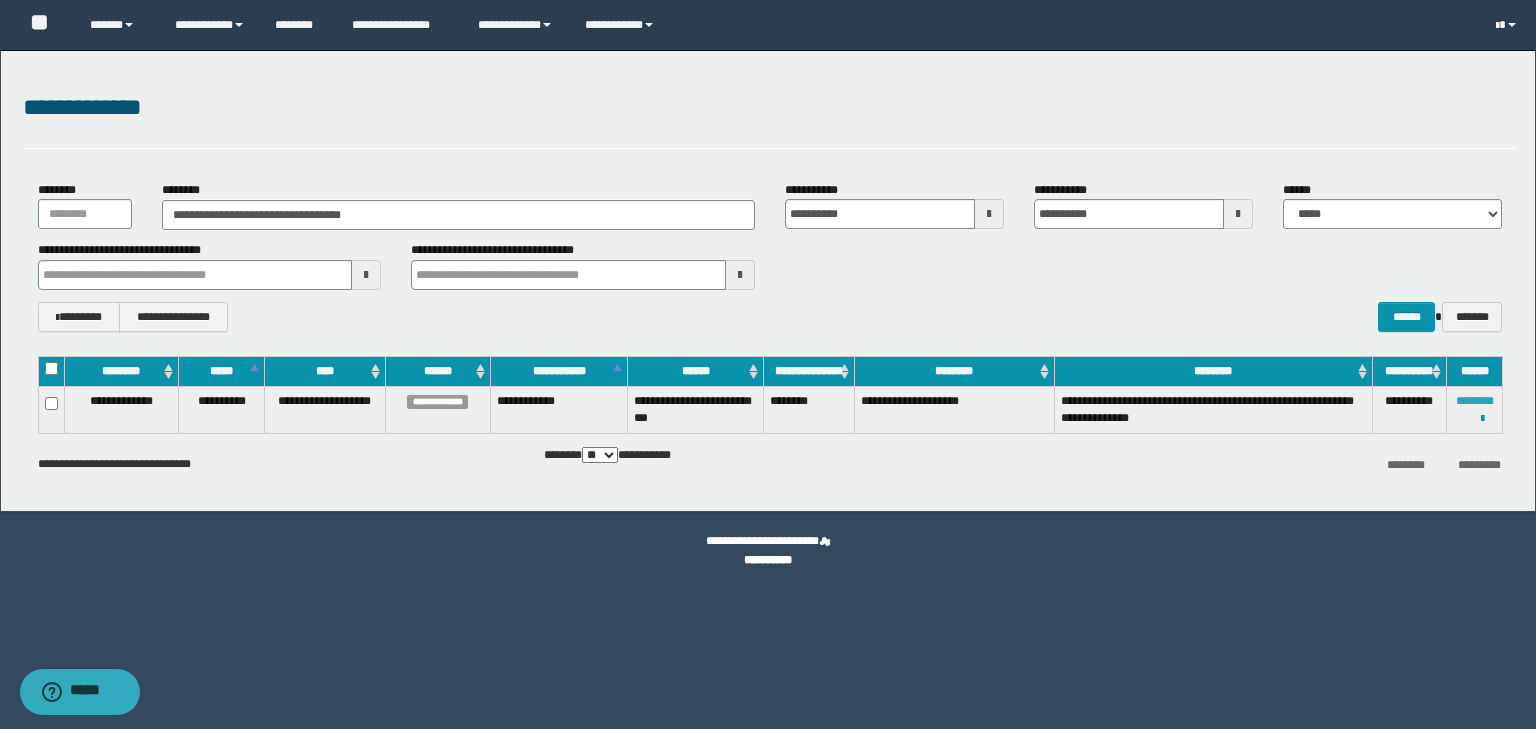 click on "********" at bounding box center (1475, 401) 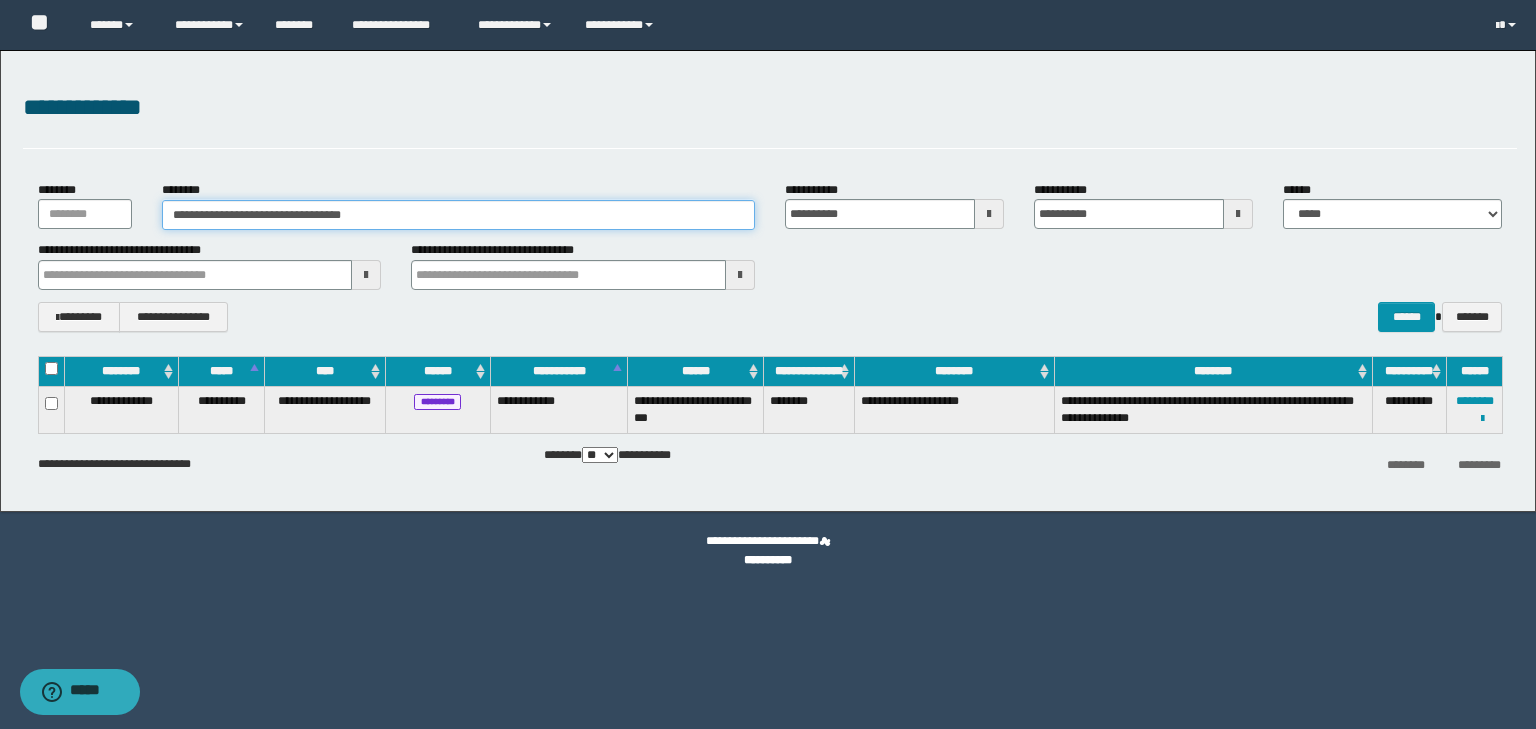click on "**********" at bounding box center [458, 215] 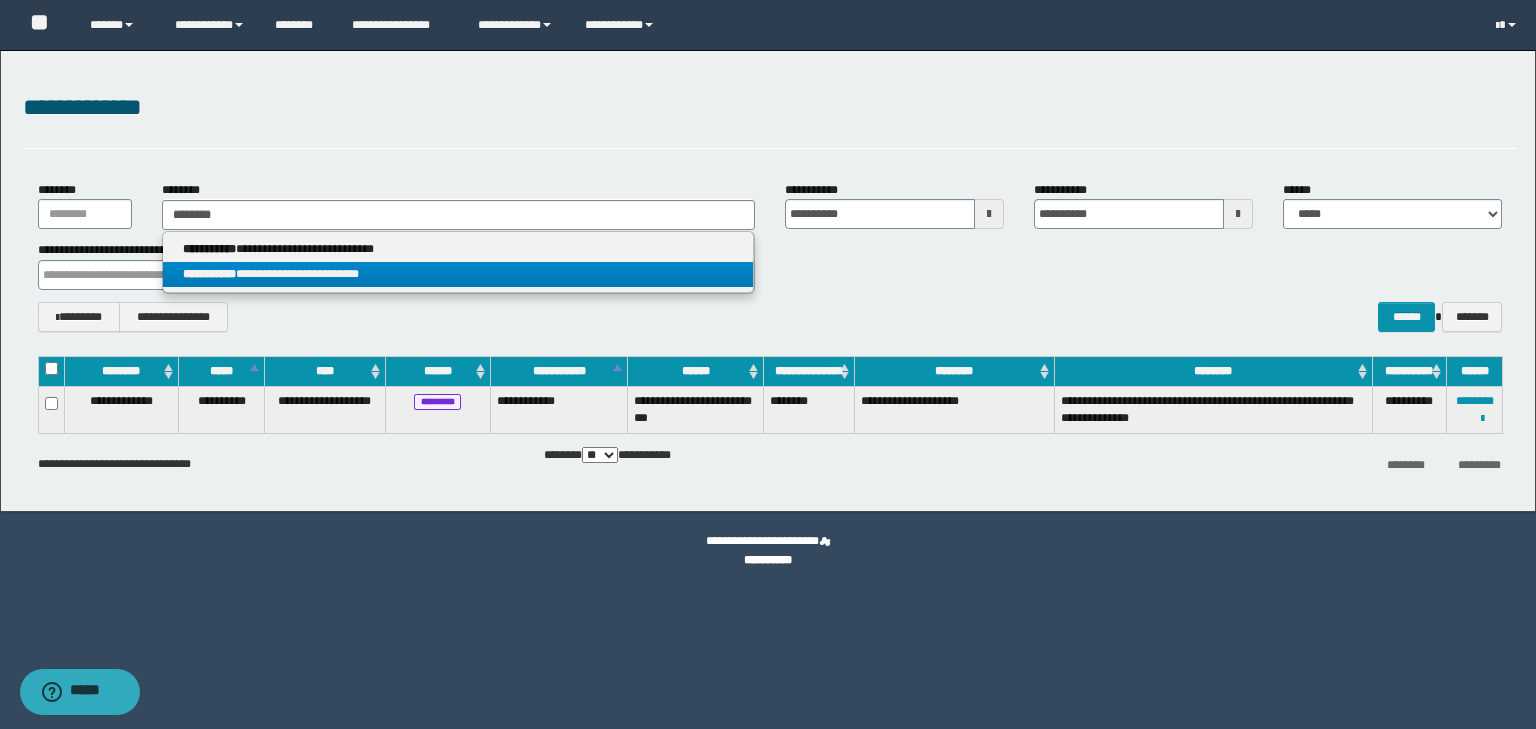 click on "**********" at bounding box center [458, 274] 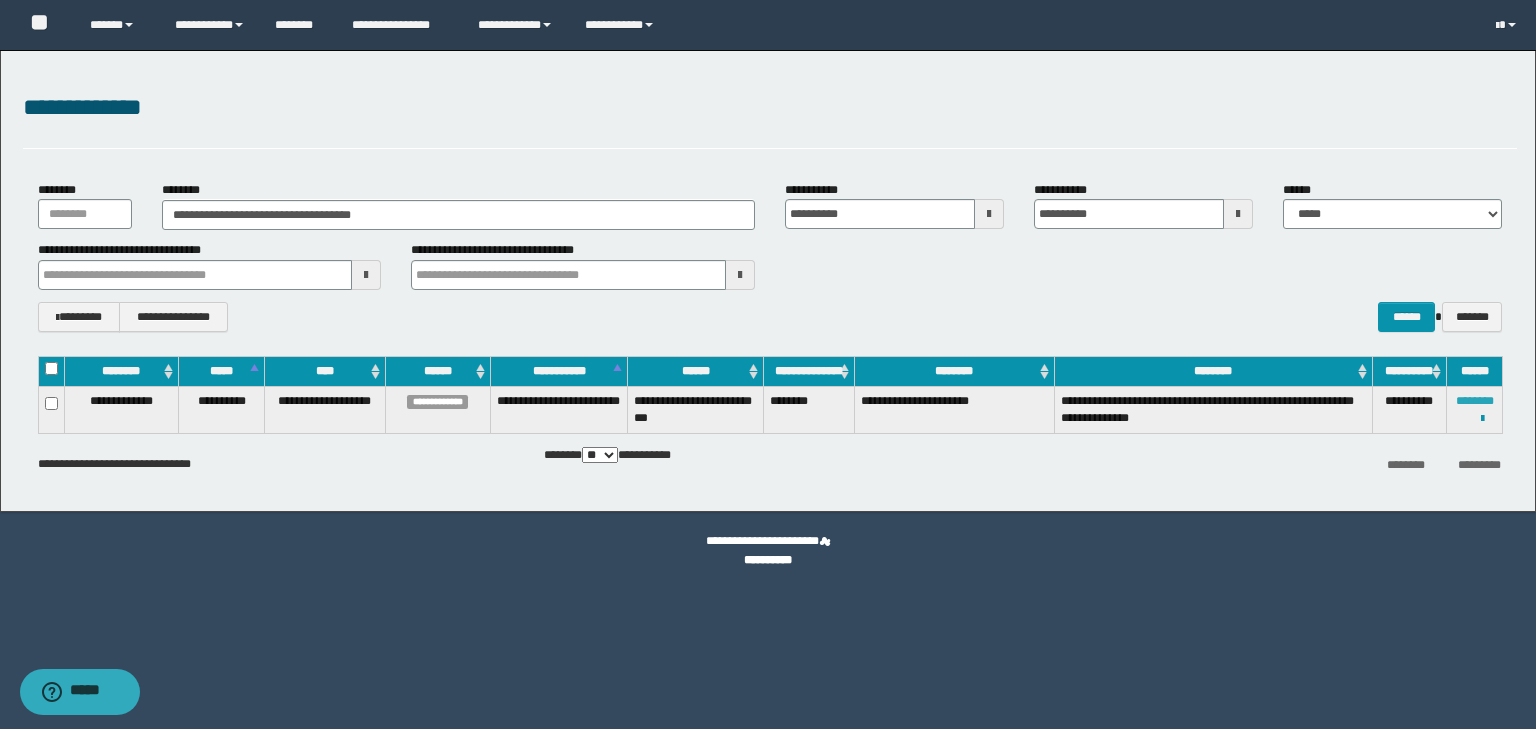 click on "********" at bounding box center (1475, 401) 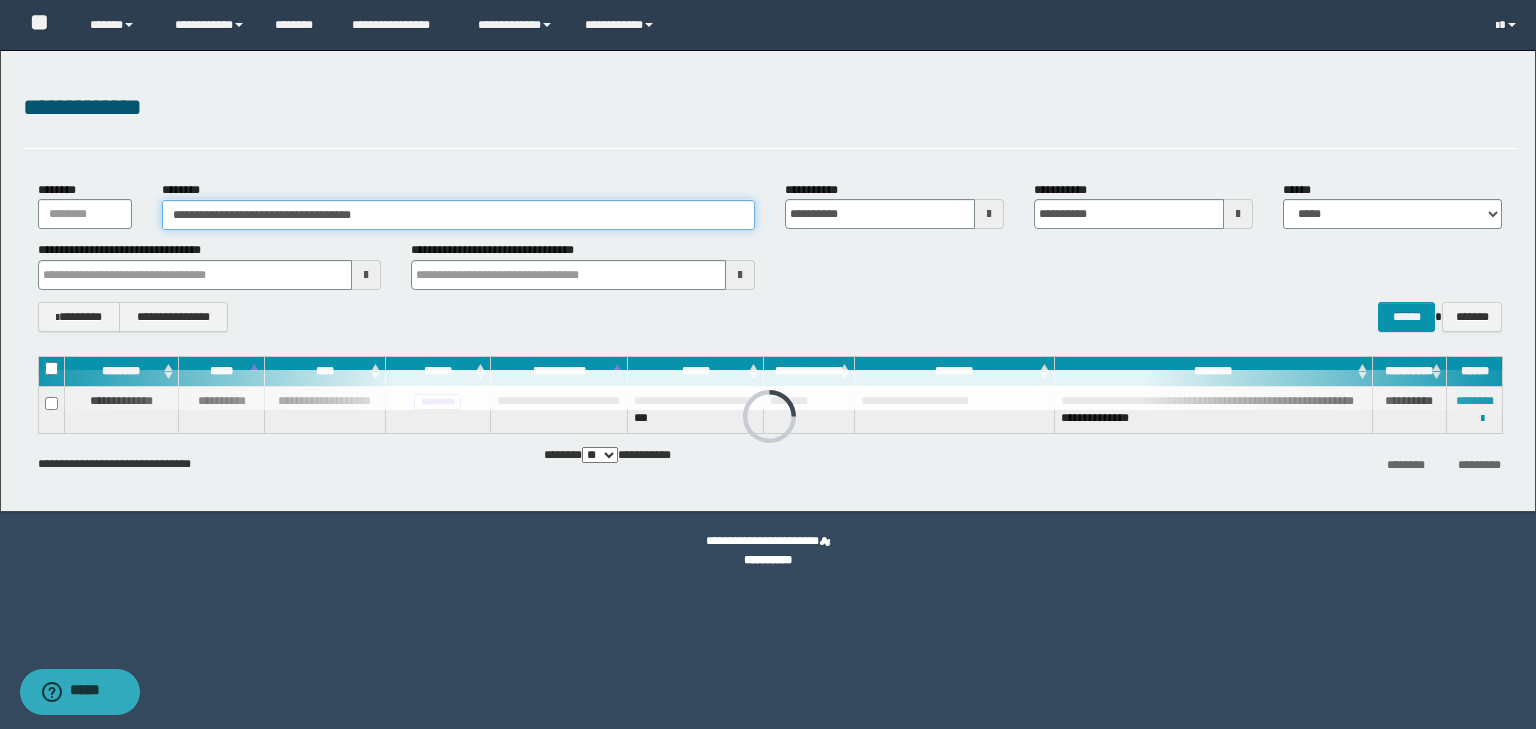 click on "**********" at bounding box center (458, 215) 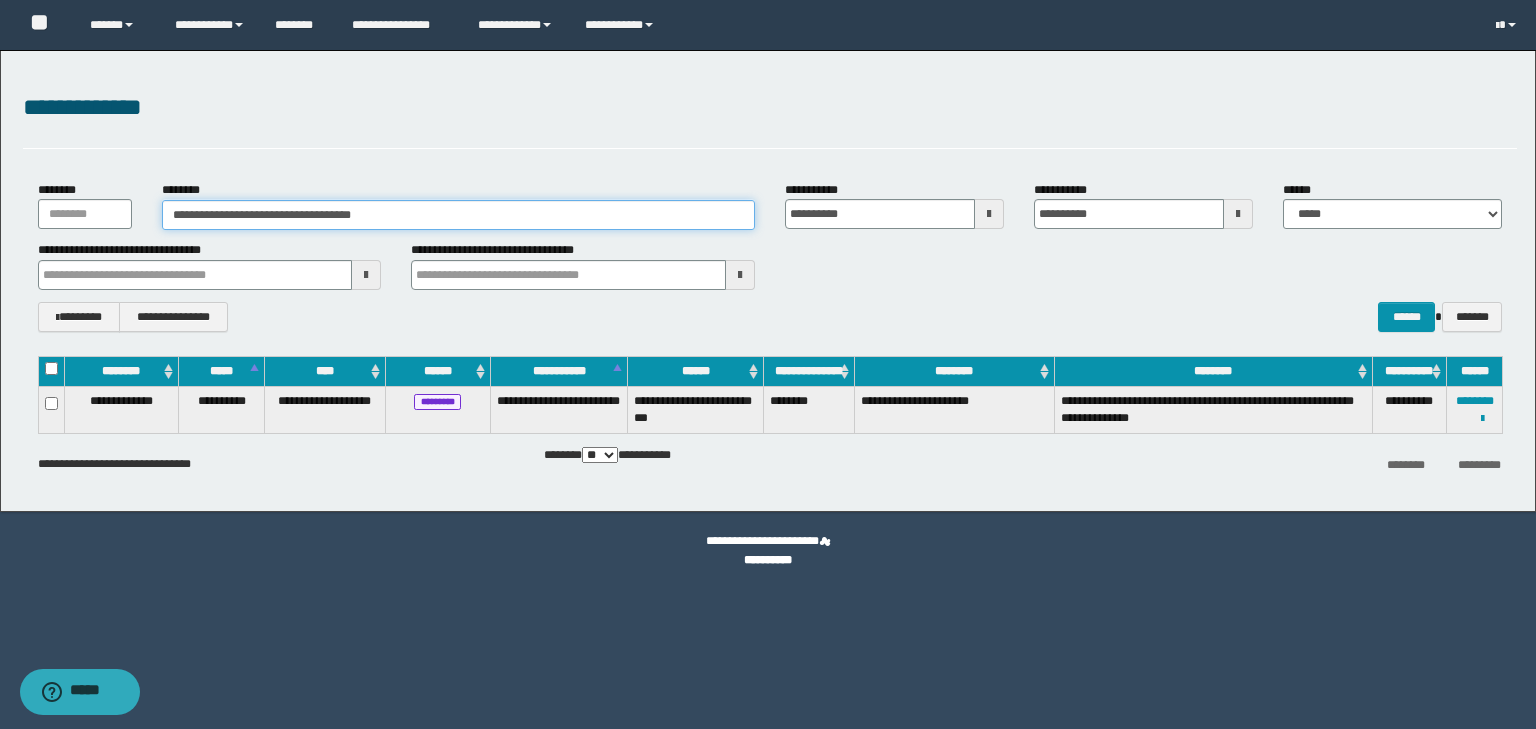 click on "**********" at bounding box center (458, 215) 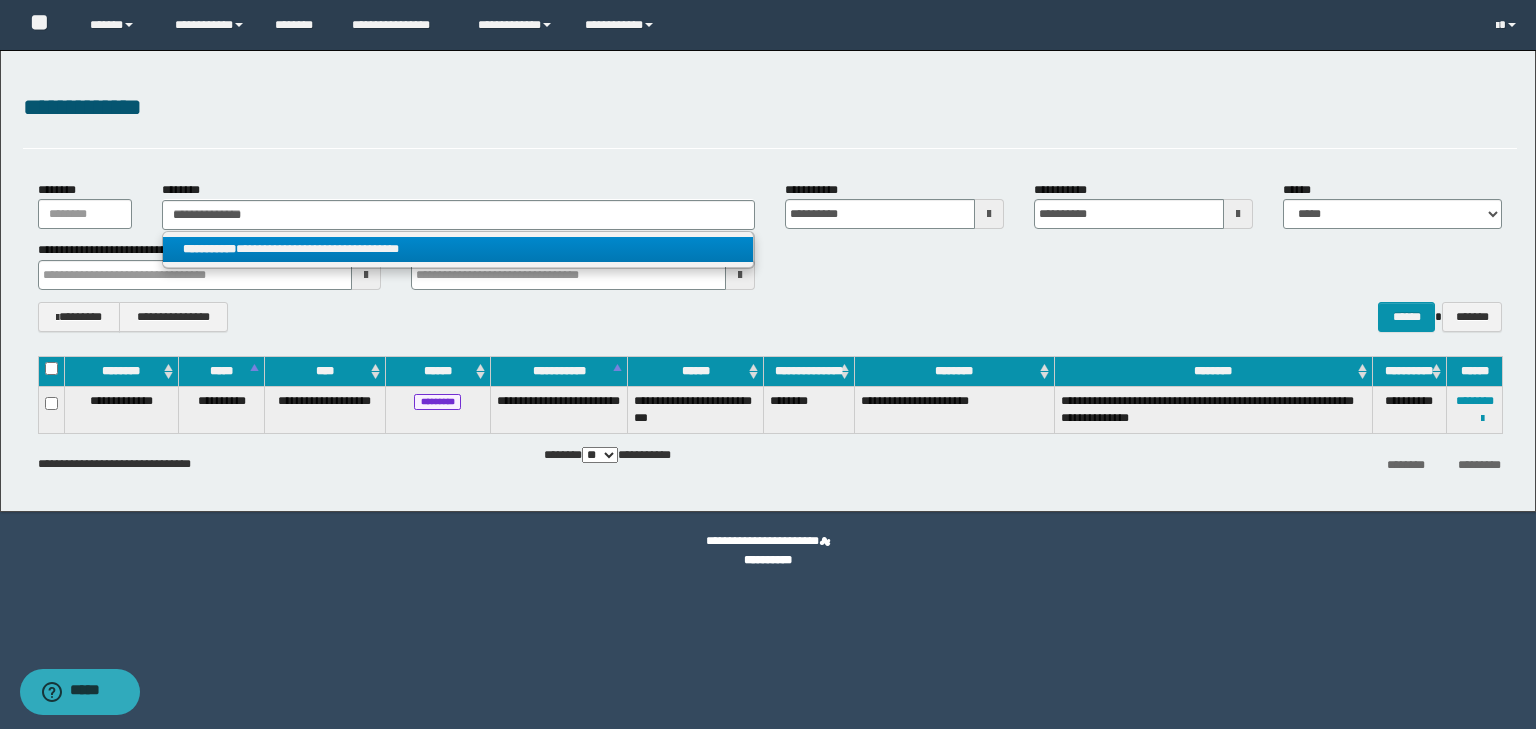 click on "**********" at bounding box center (458, 249) 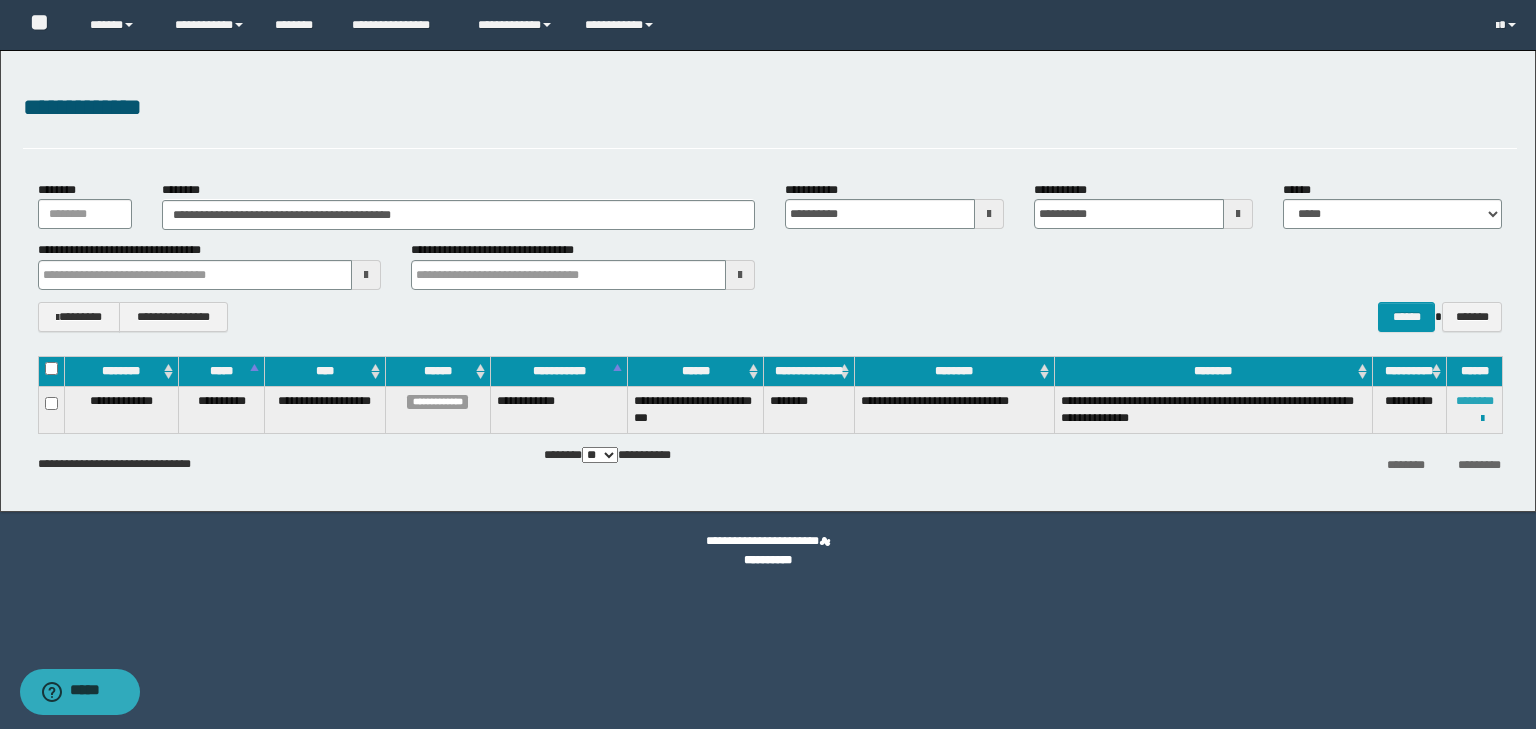 click on "********" at bounding box center (1475, 401) 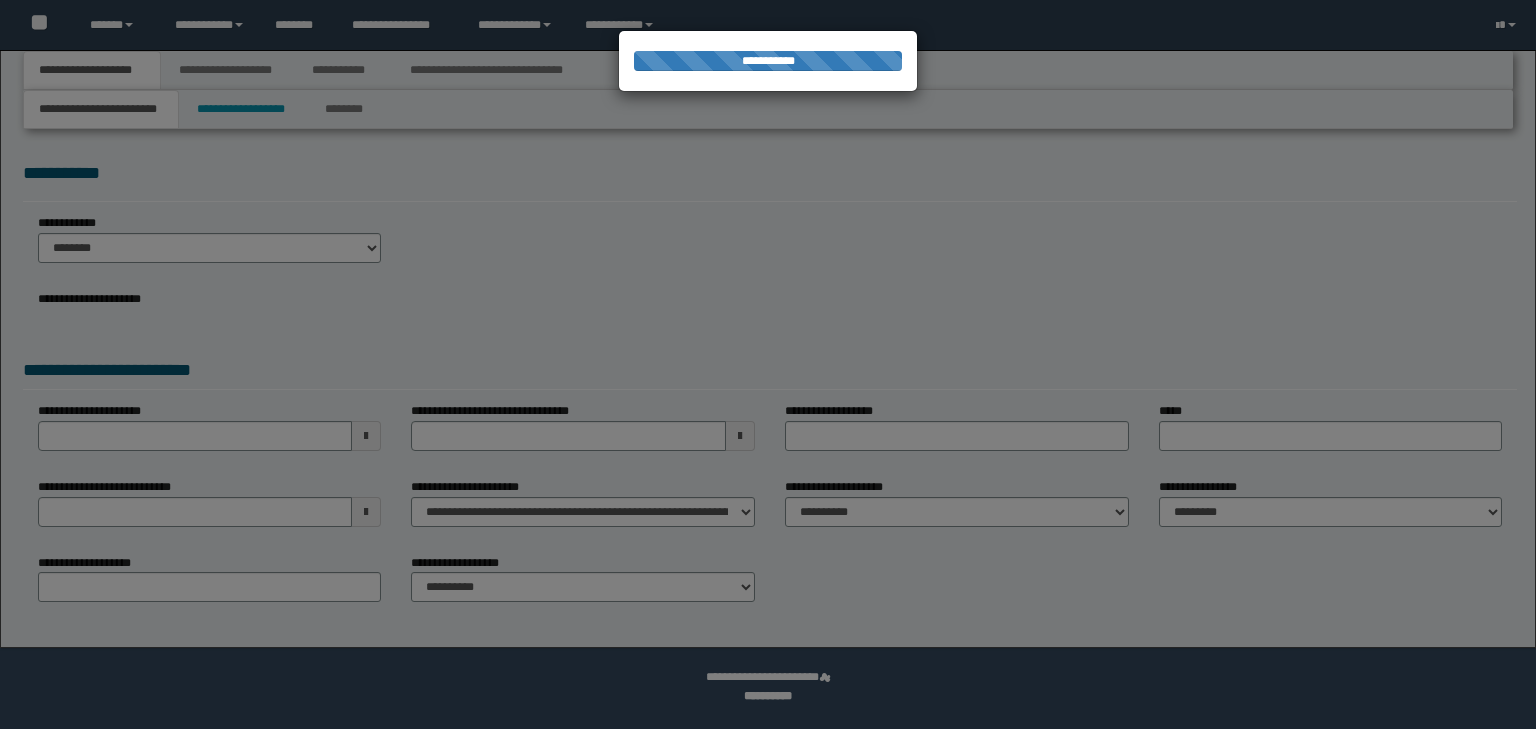 scroll, scrollTop: 0, scrollLeft: 0, axis: both 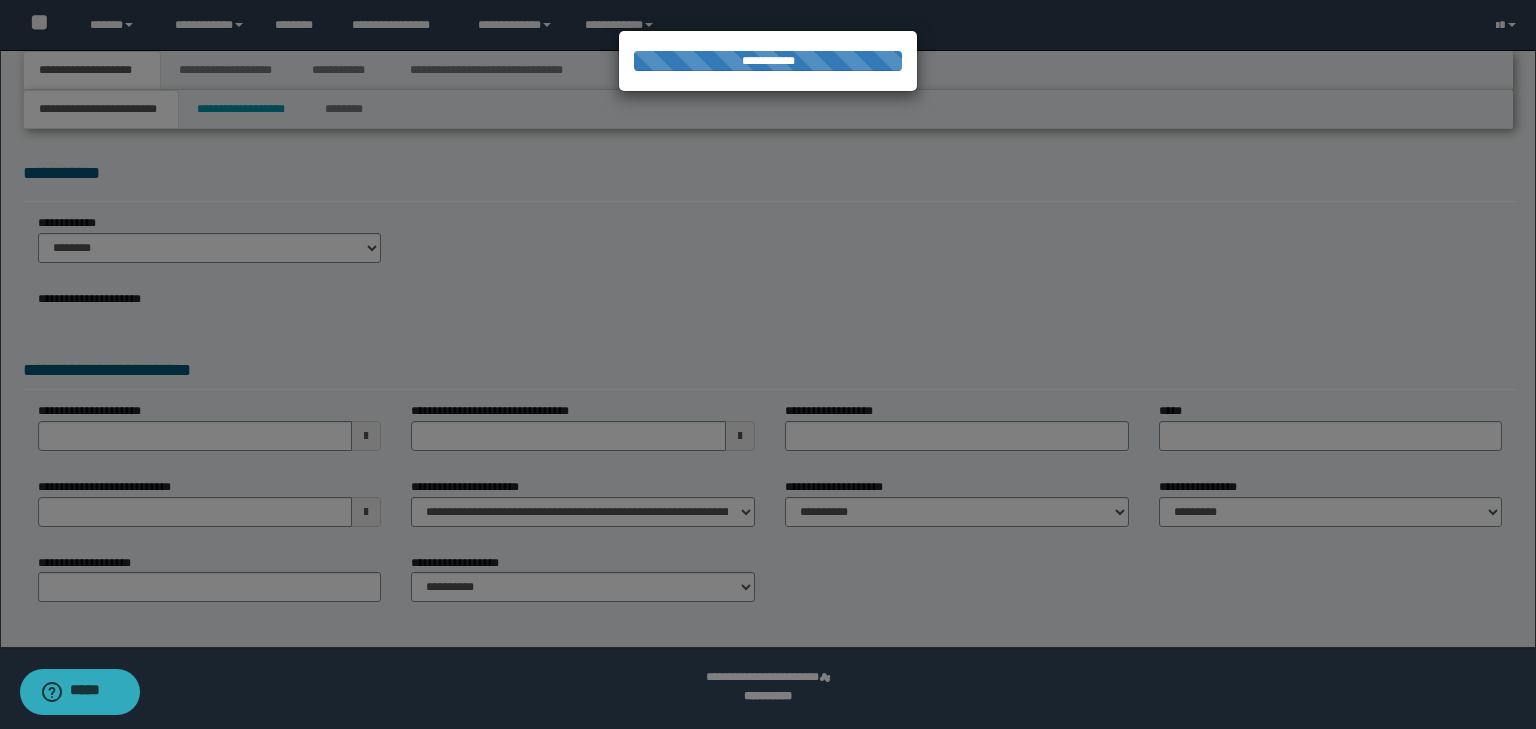 type on "**********" 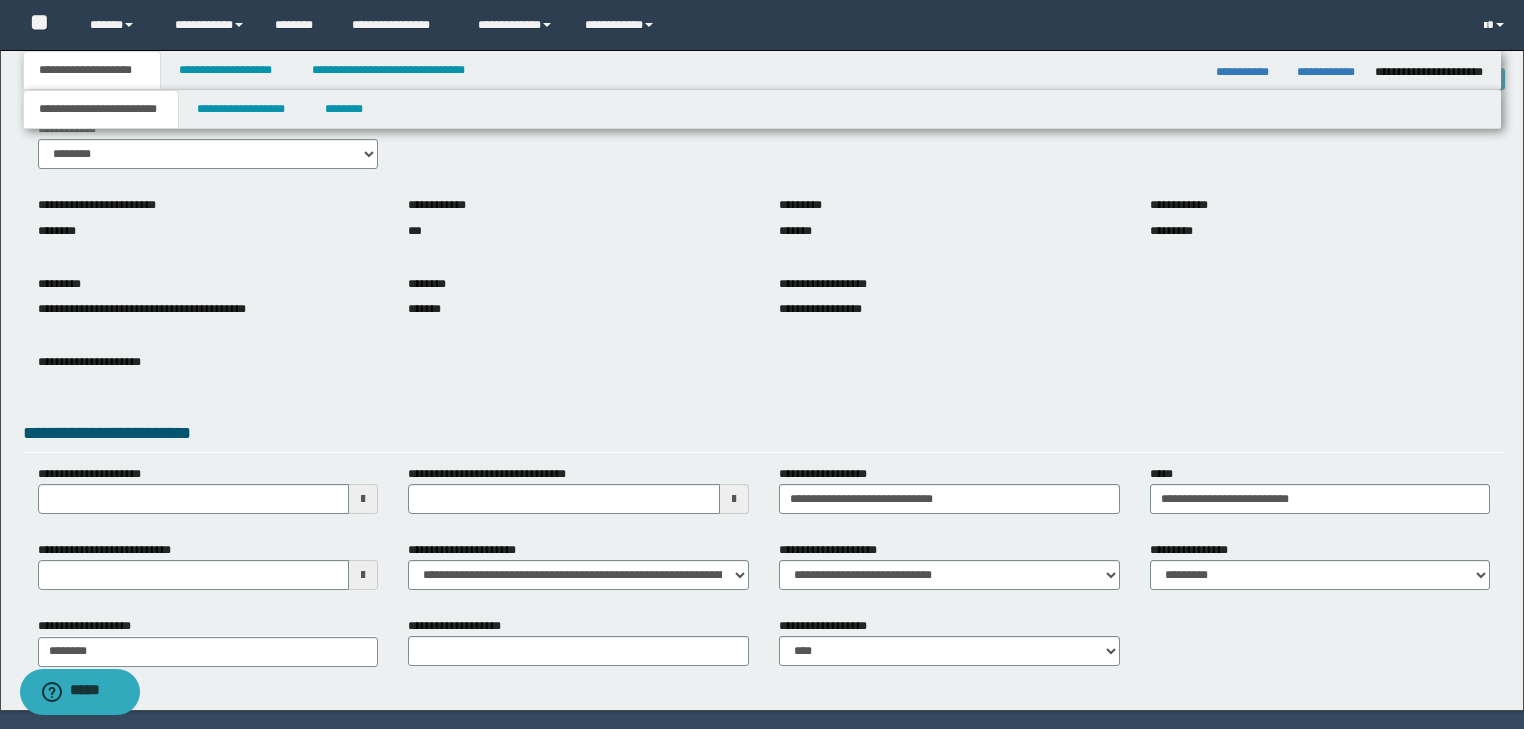 scroll, scrollTop: 133, scrollLeft: 0, axis: vertical 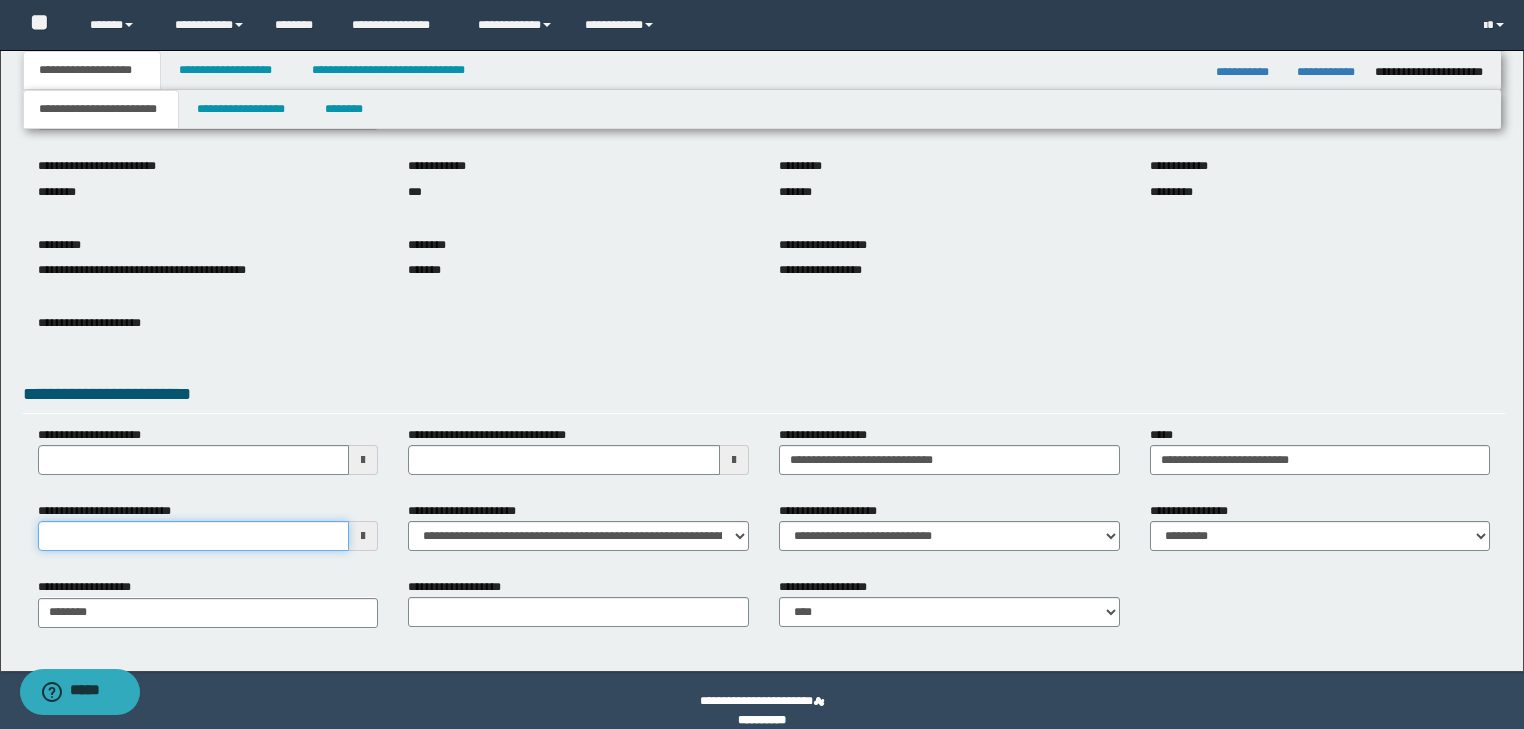 click on "**********" at bounding box center [194, 536] 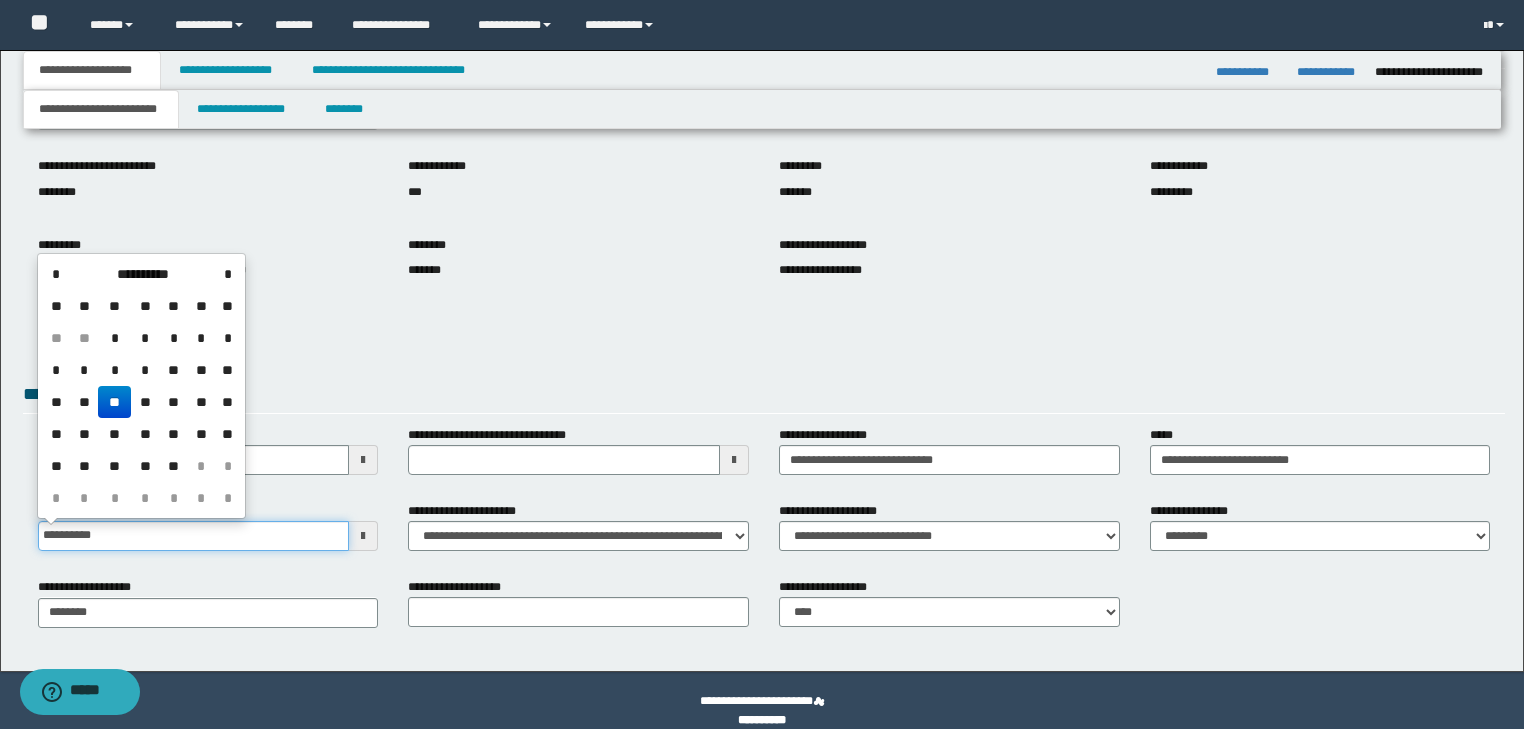 type on "**********" 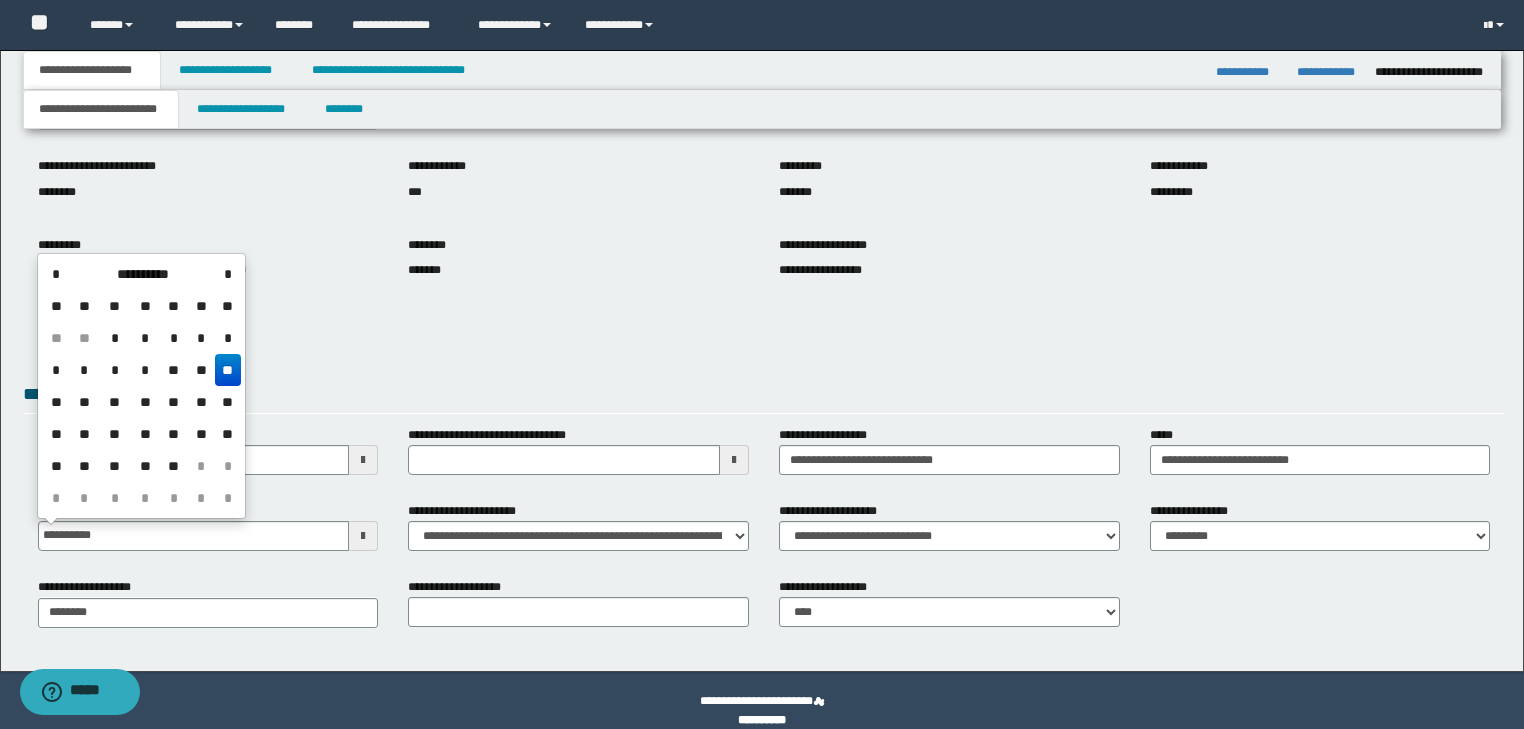 click on "**********" at bounding box center (764, 338) 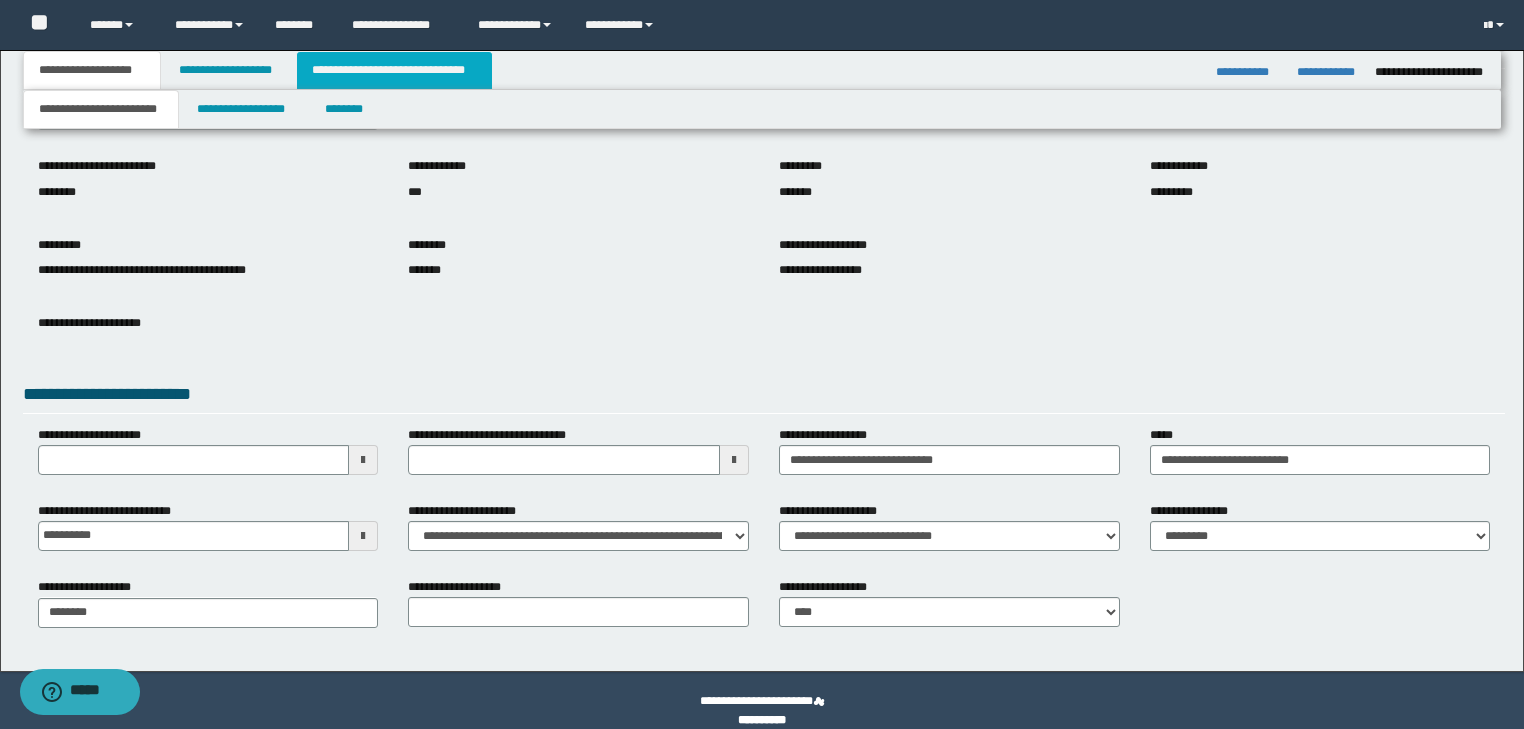 click on "**********" at bounding box center (394, 70) 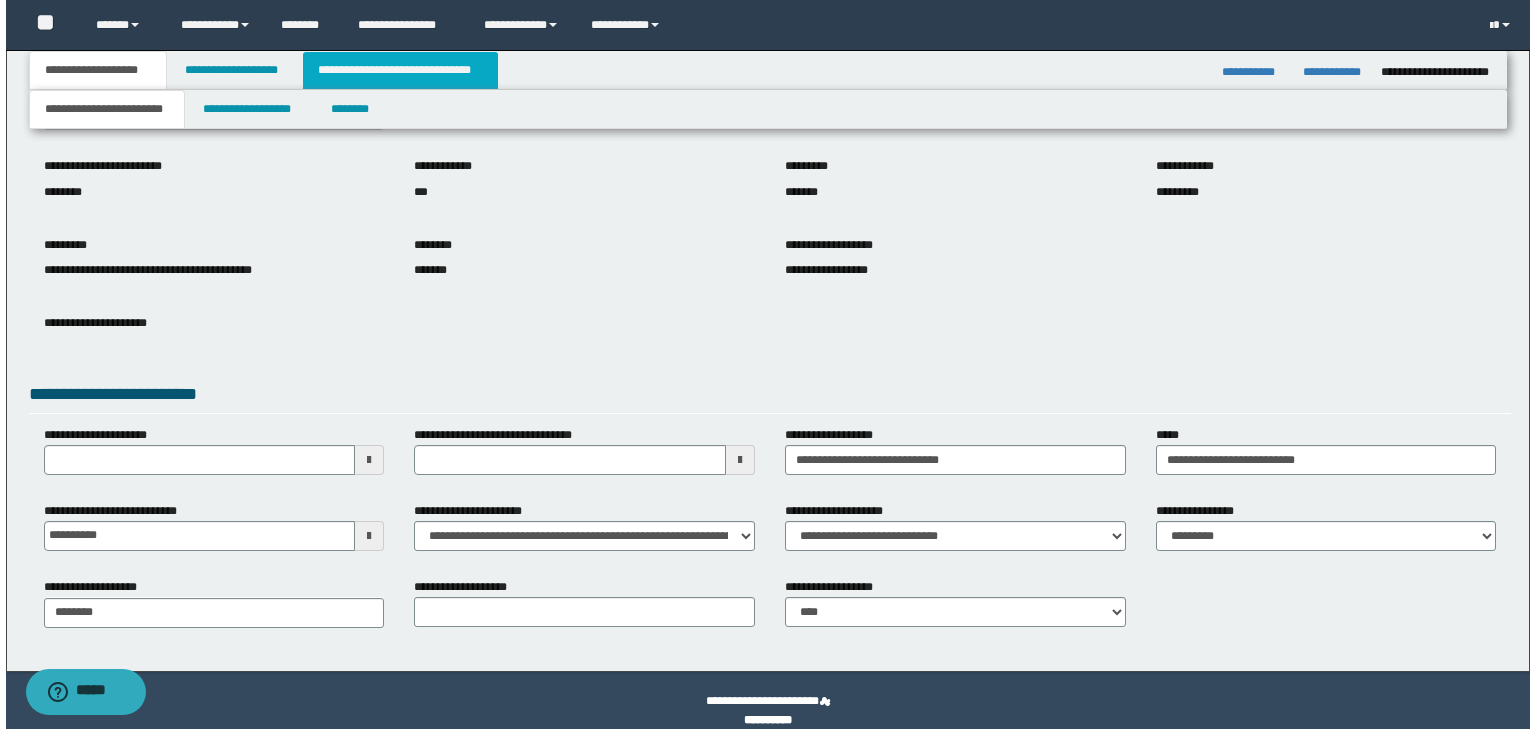 scroll, scrollTop: 0, scrollLeft: 0, axis: both 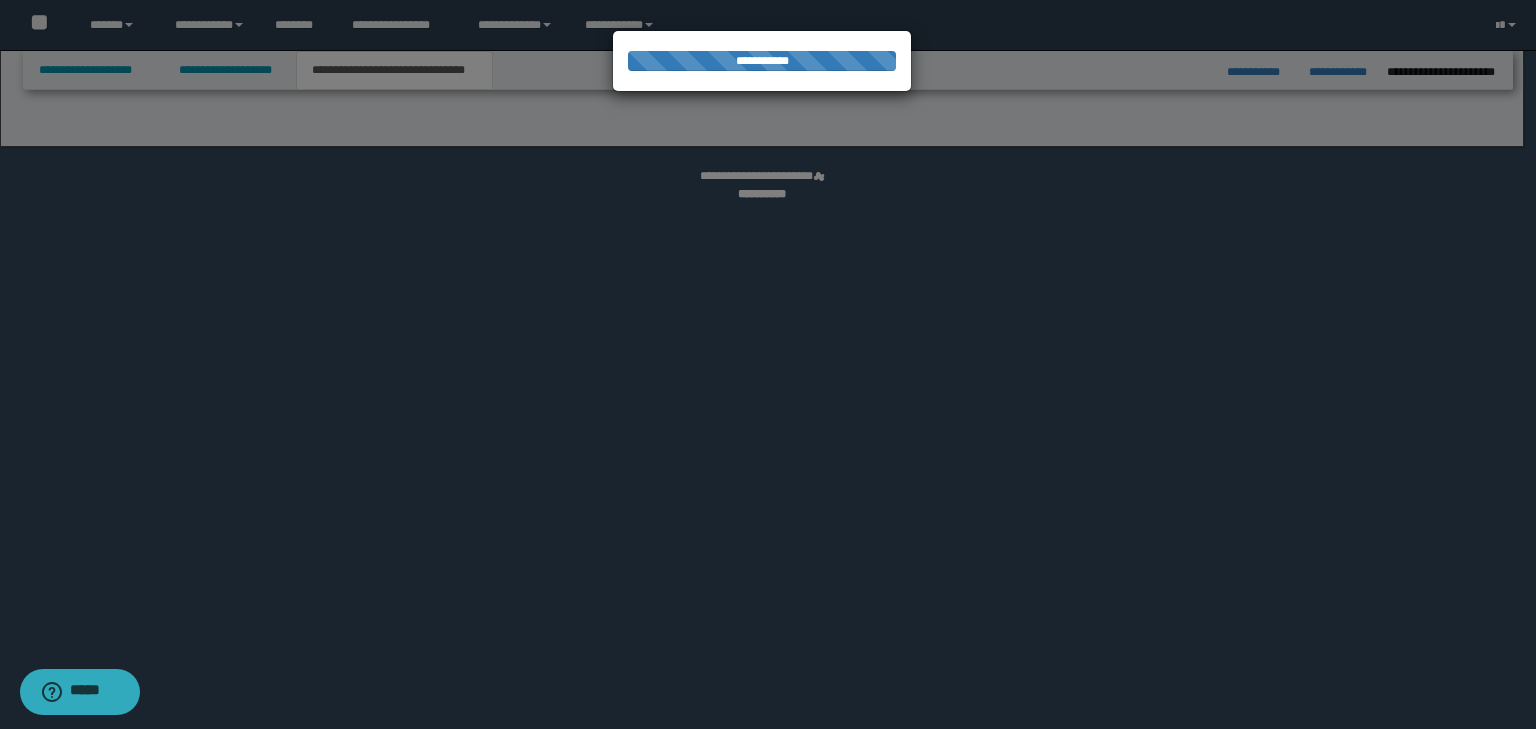 select on "*" 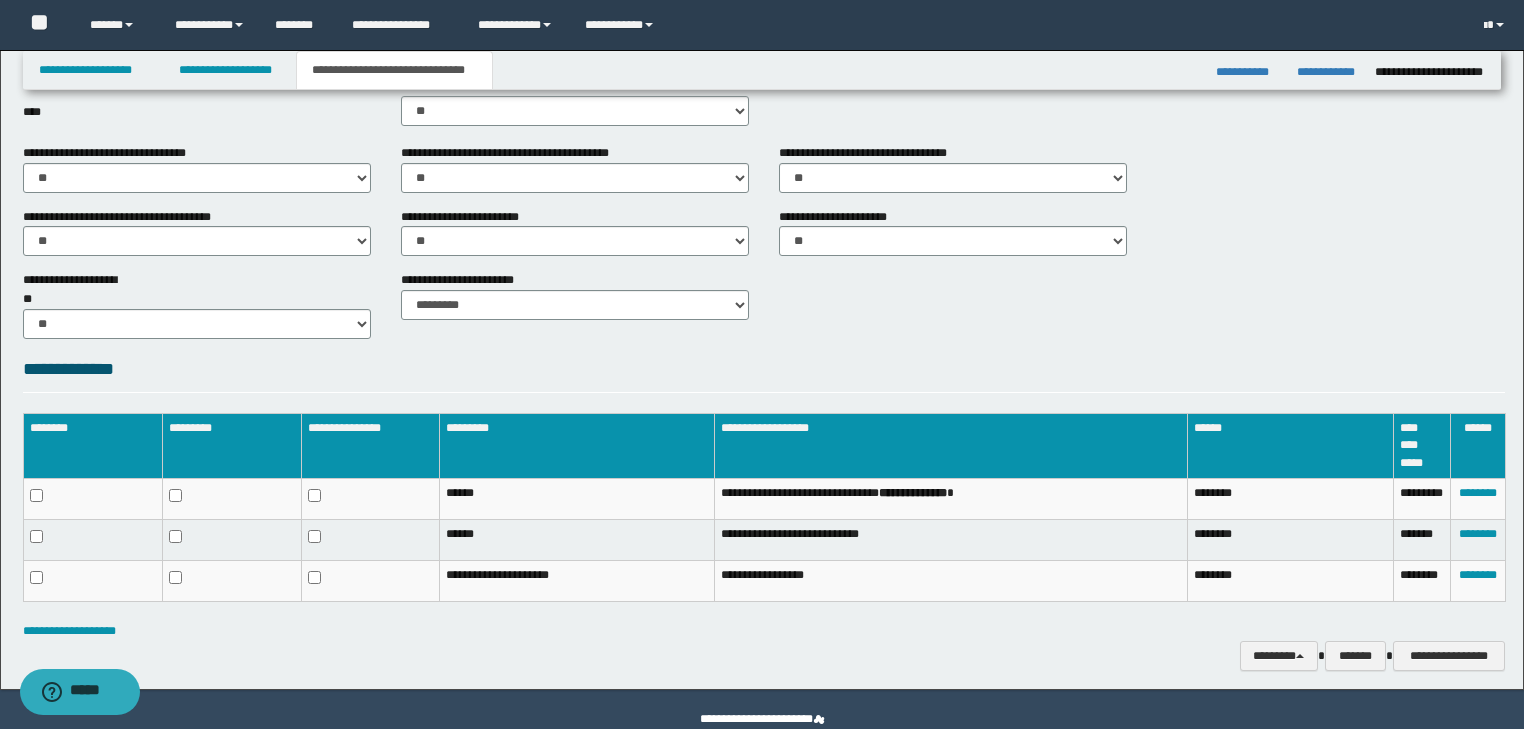scroll, scrollTop: 786, scrollLeft: 0, axis: vertical 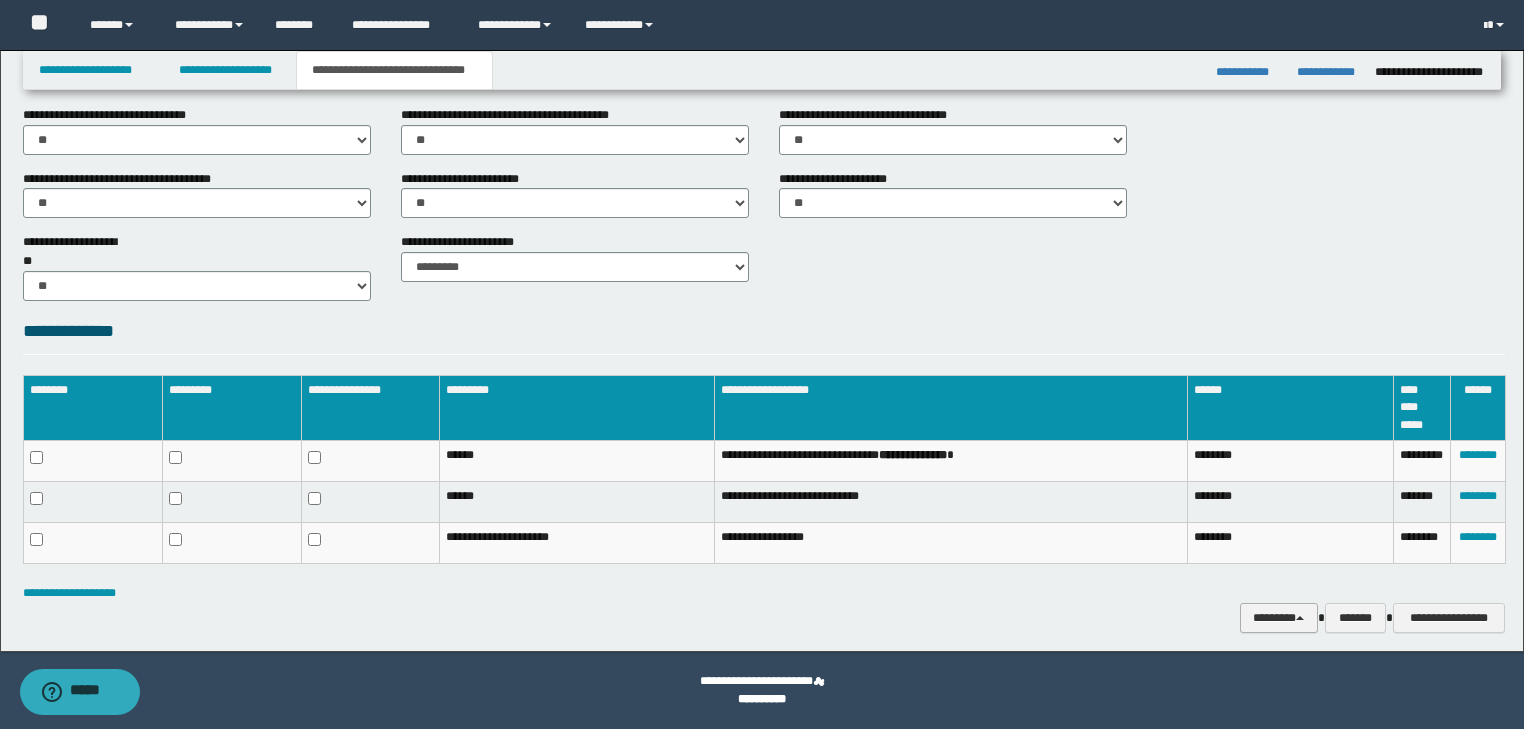 click on "********" at bounding box center (1279, 618) 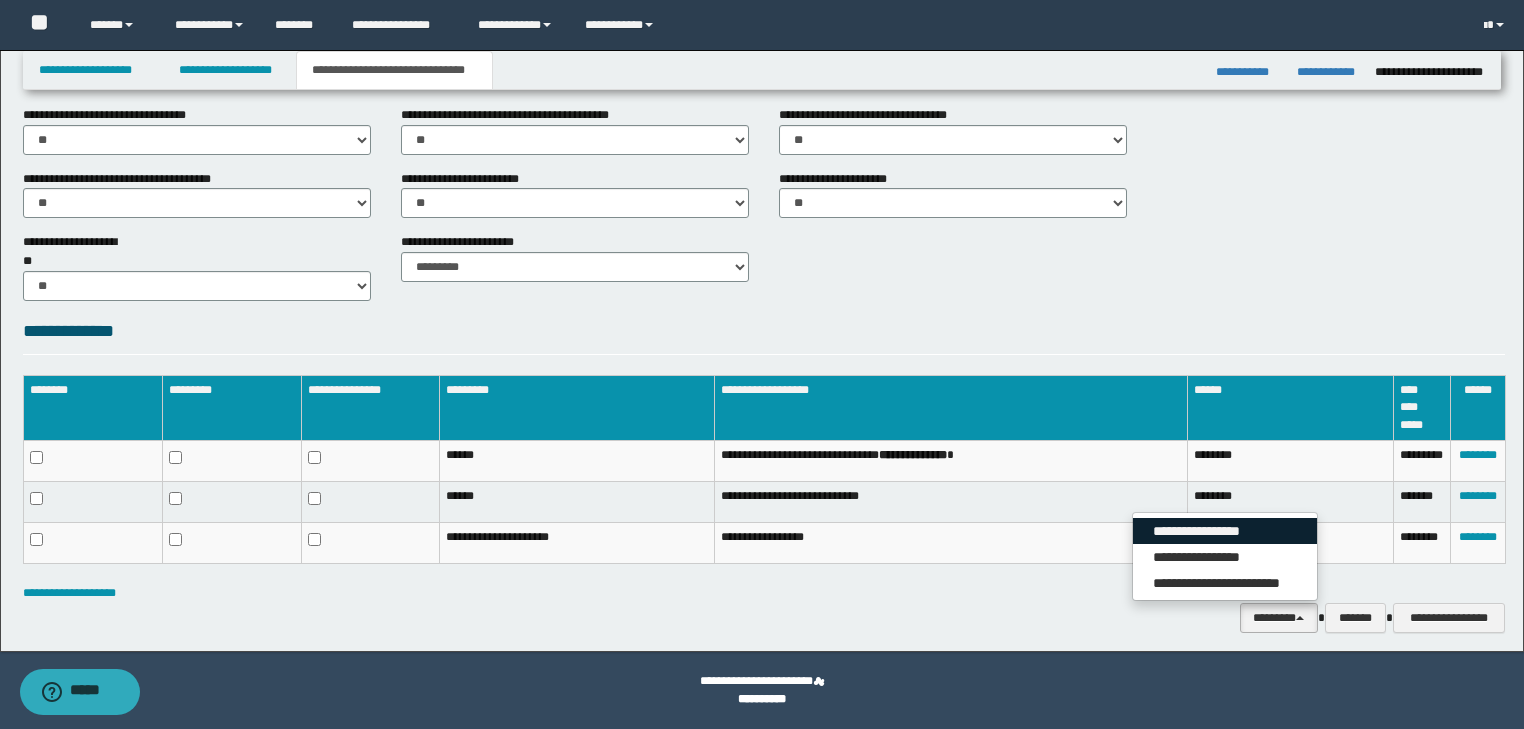 click on "**********" at bounding box center [1225, 531] 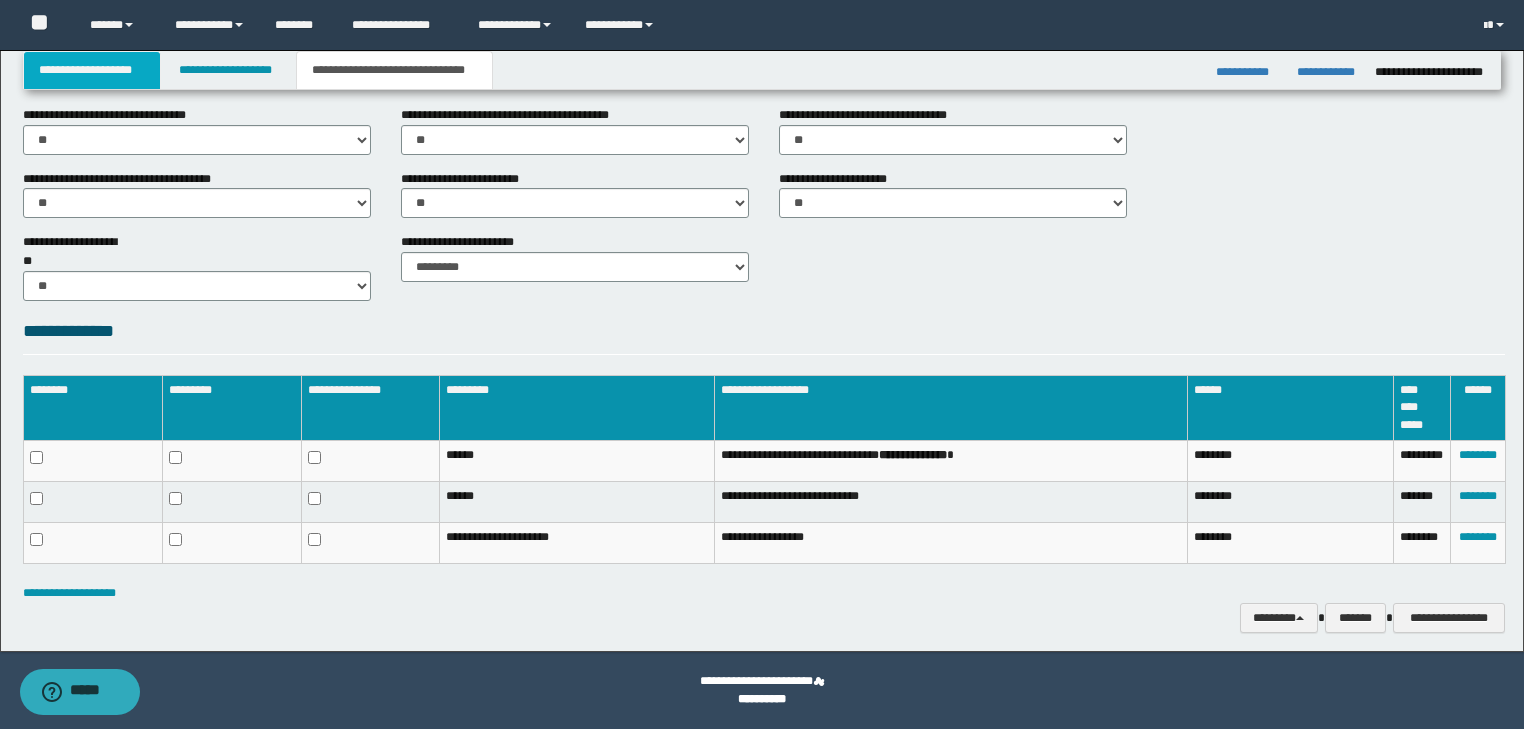 click on "**********" at bounding box center [92, 70] 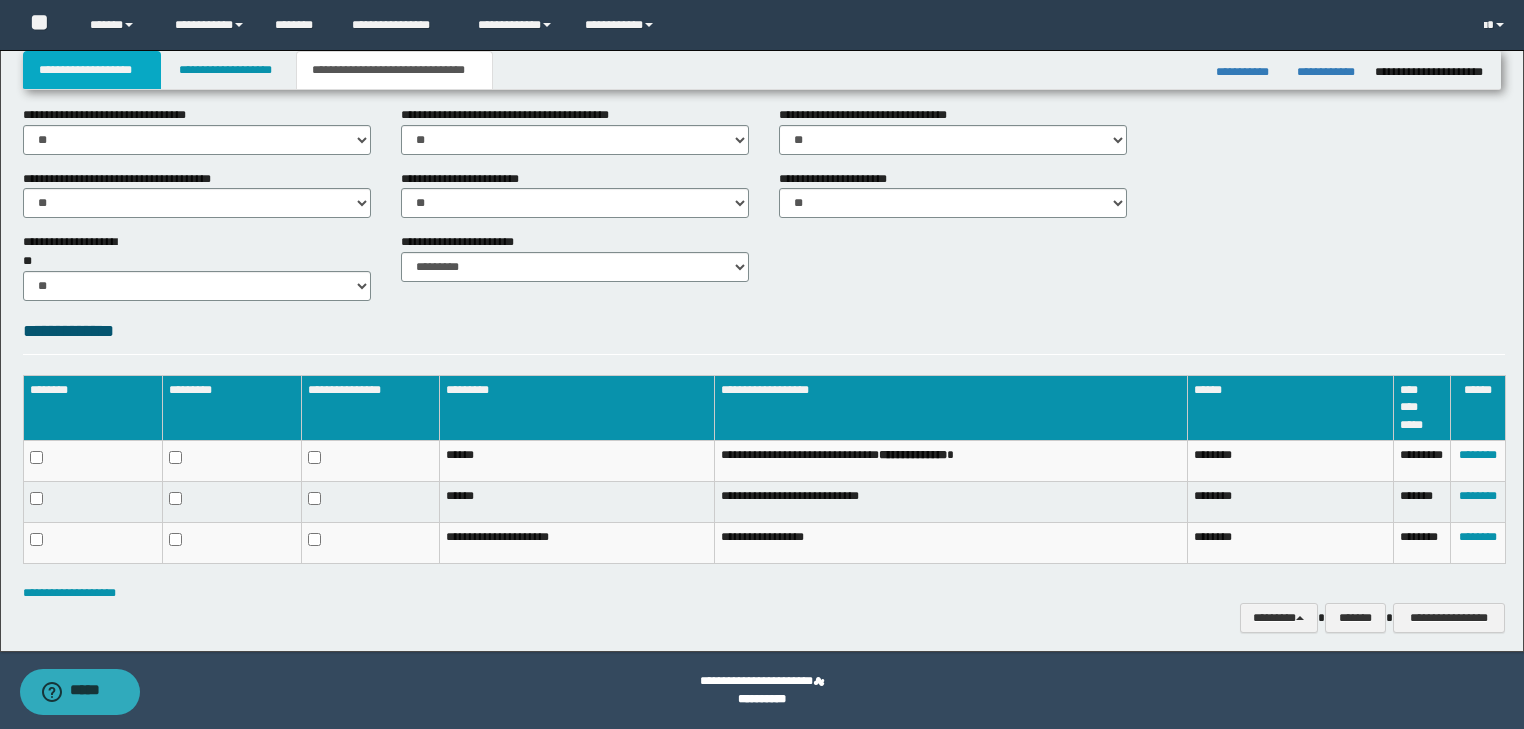scroll, scrollTop: 154, scrollLeft: 0, axis: vertical 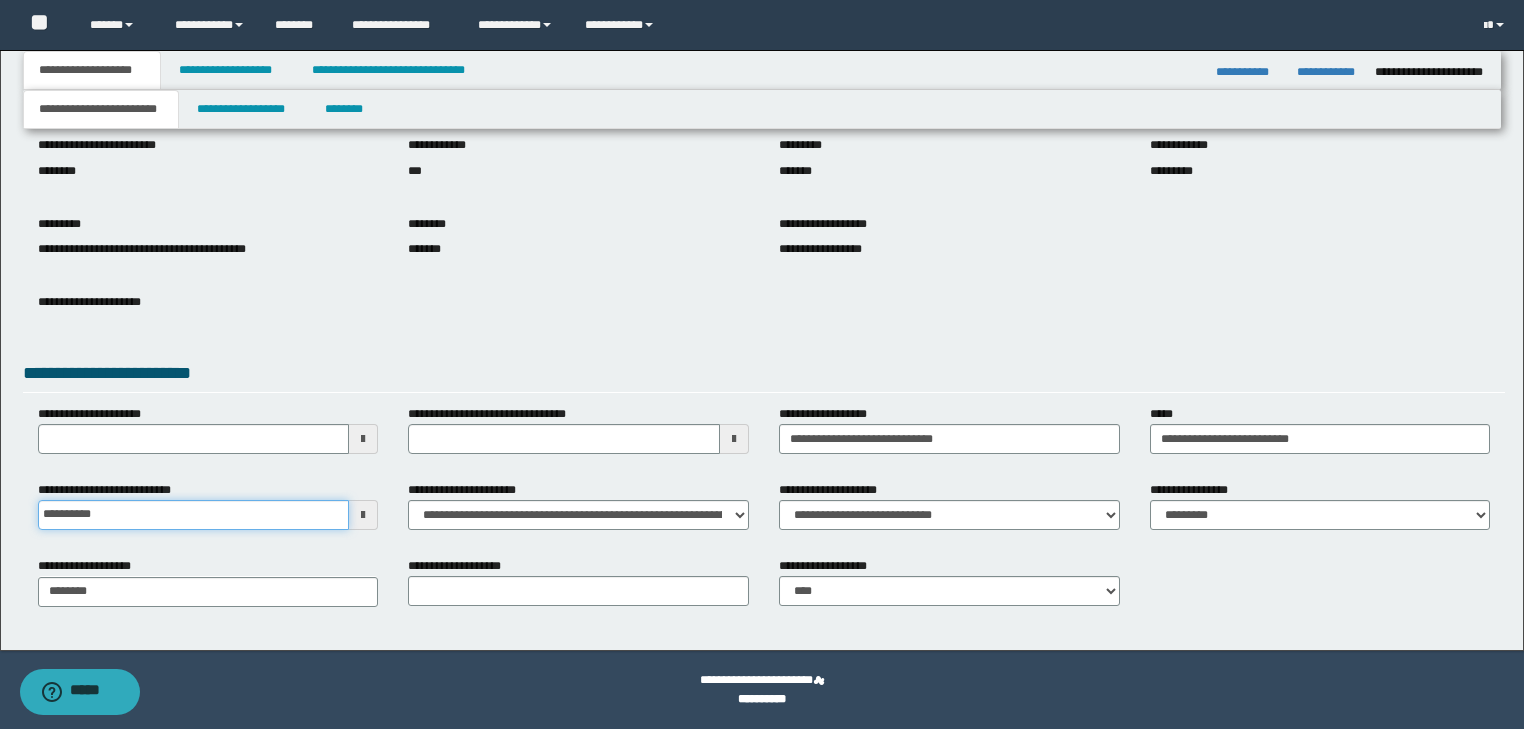 click on "**********" at bounding box center (194, 515) 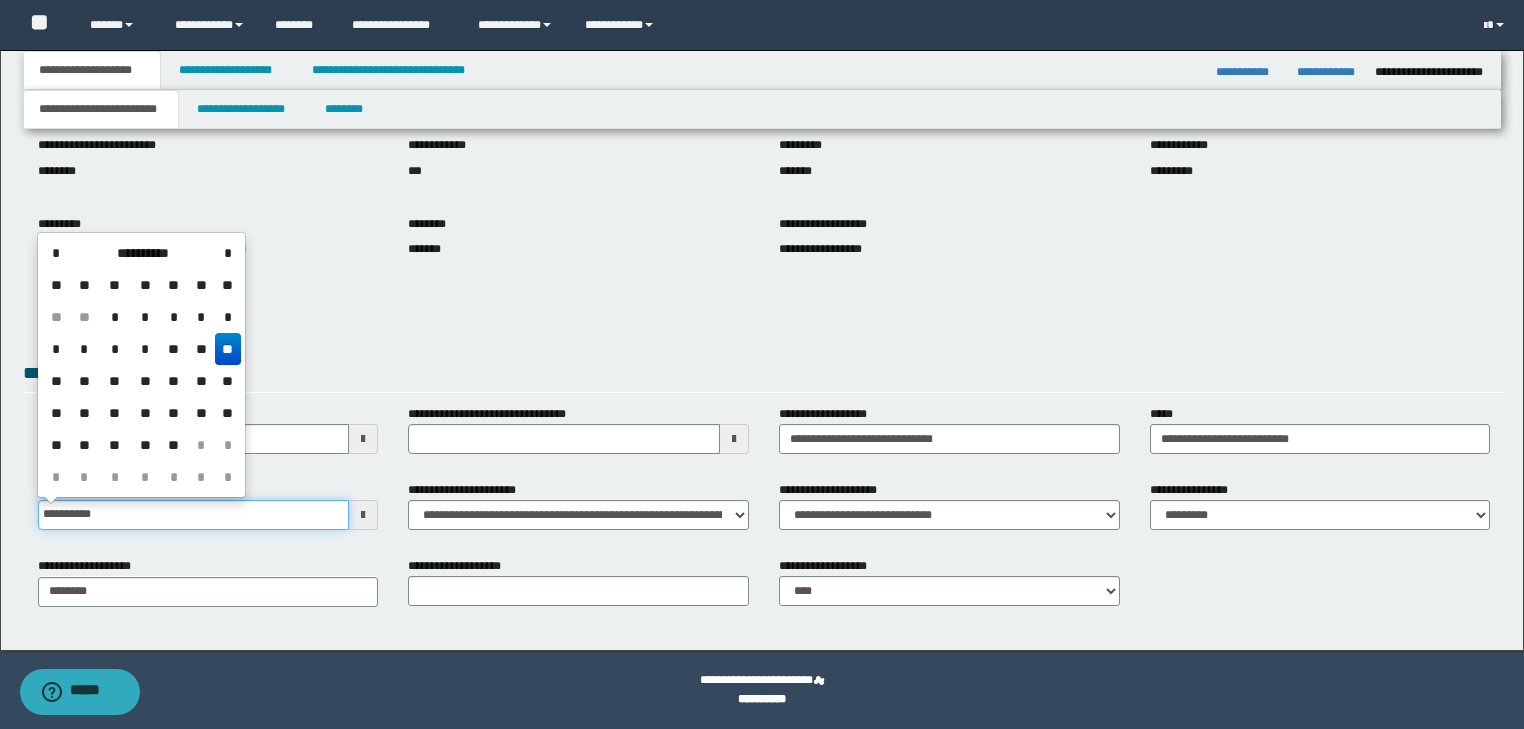 type on "**********" 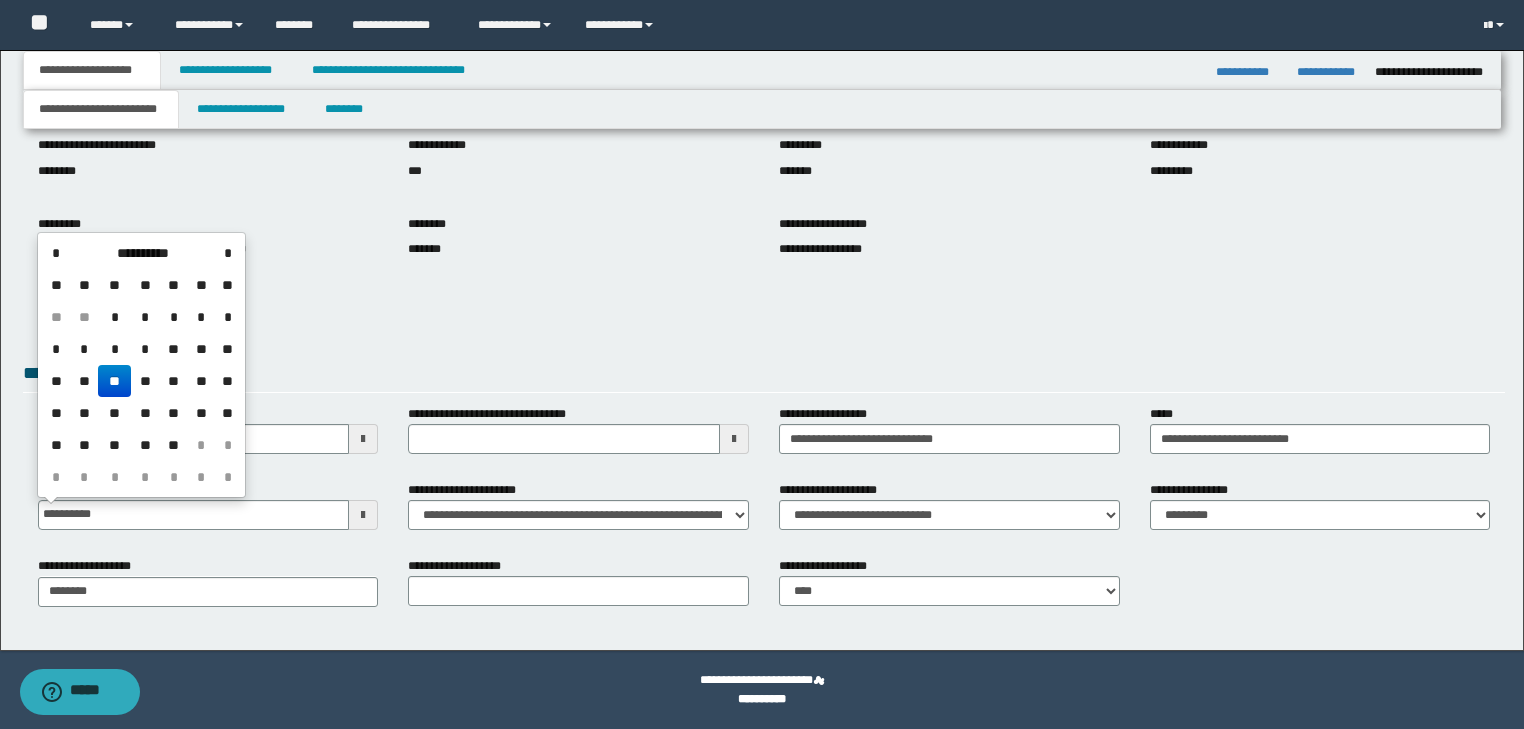click on "**********" at bounding box center [764, 376] 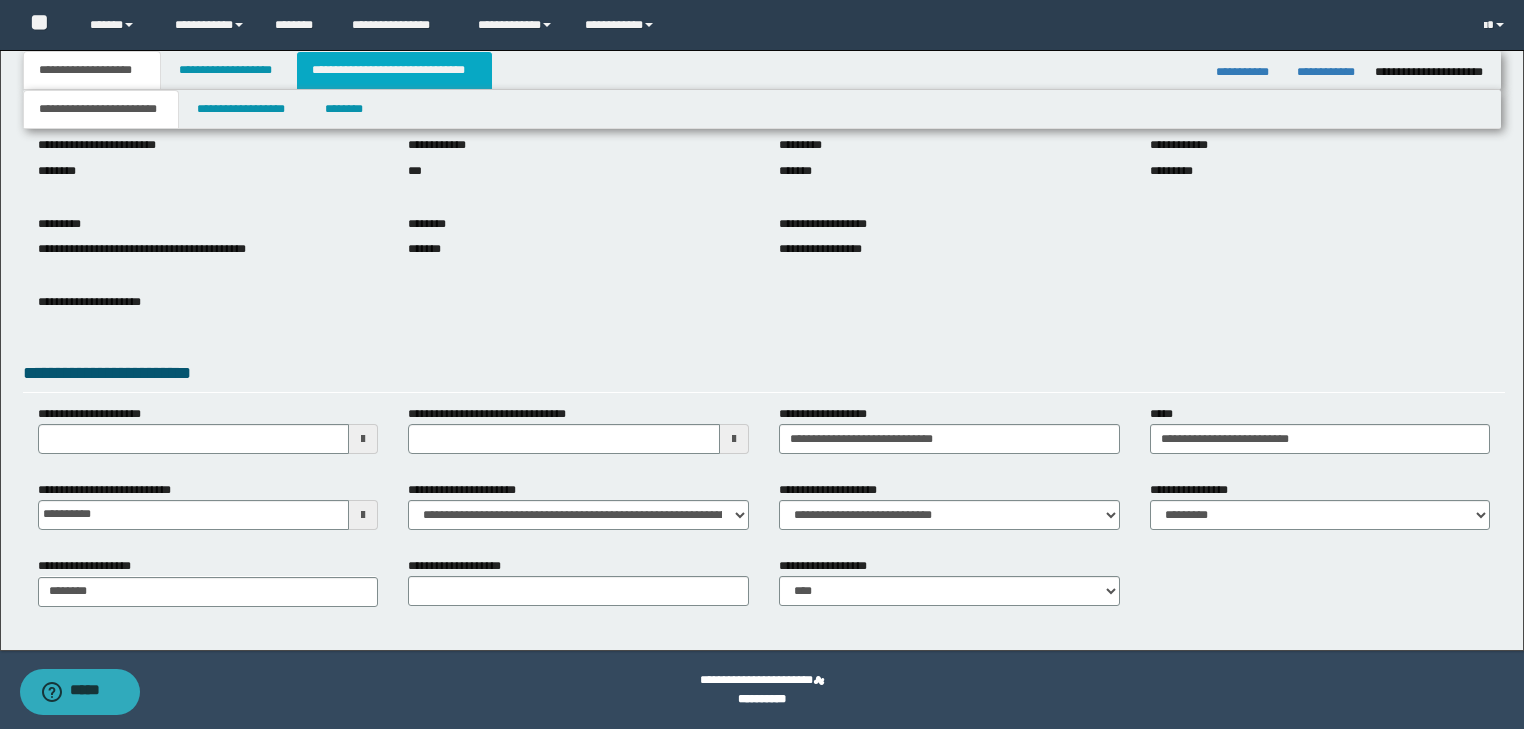 click on "**********" at bounding box center (394, 70) 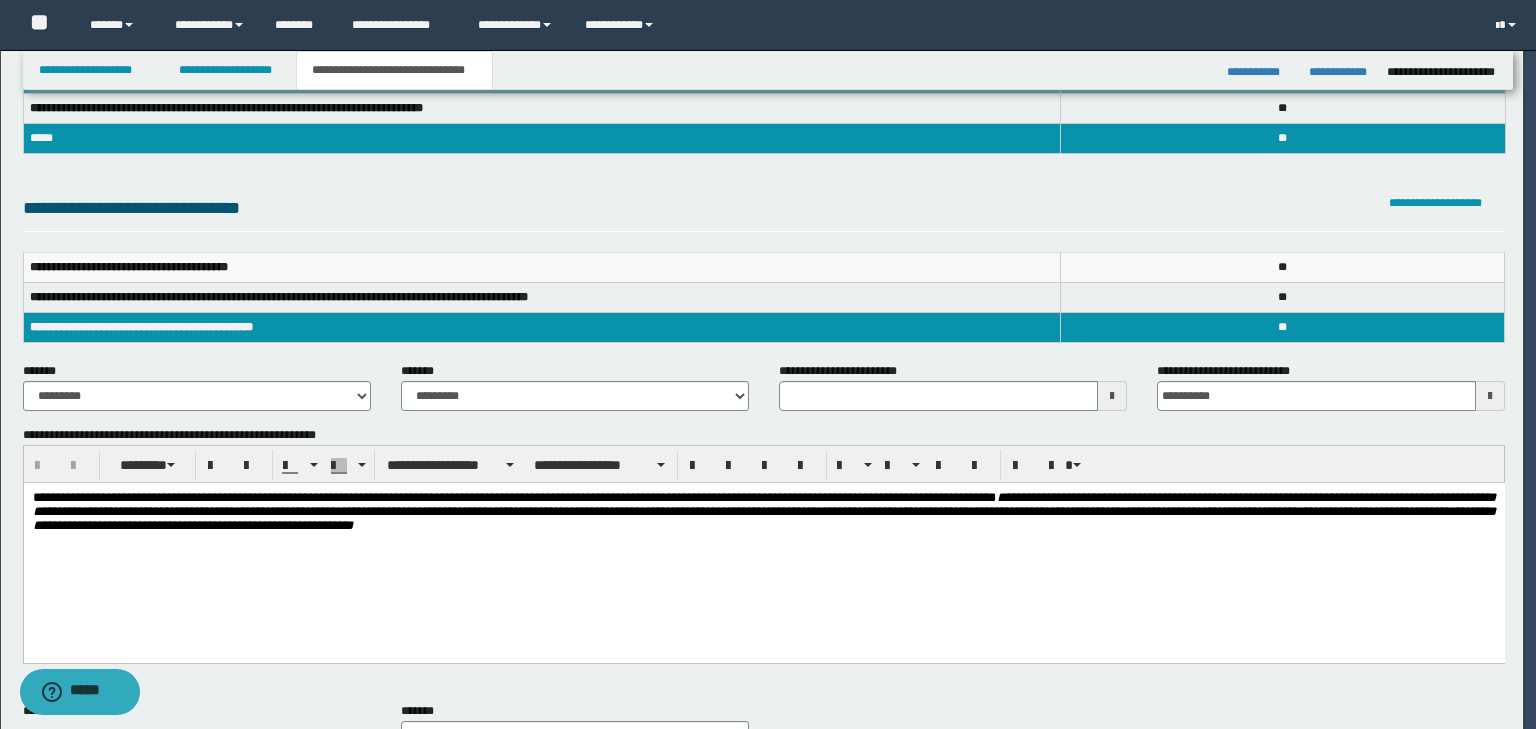type 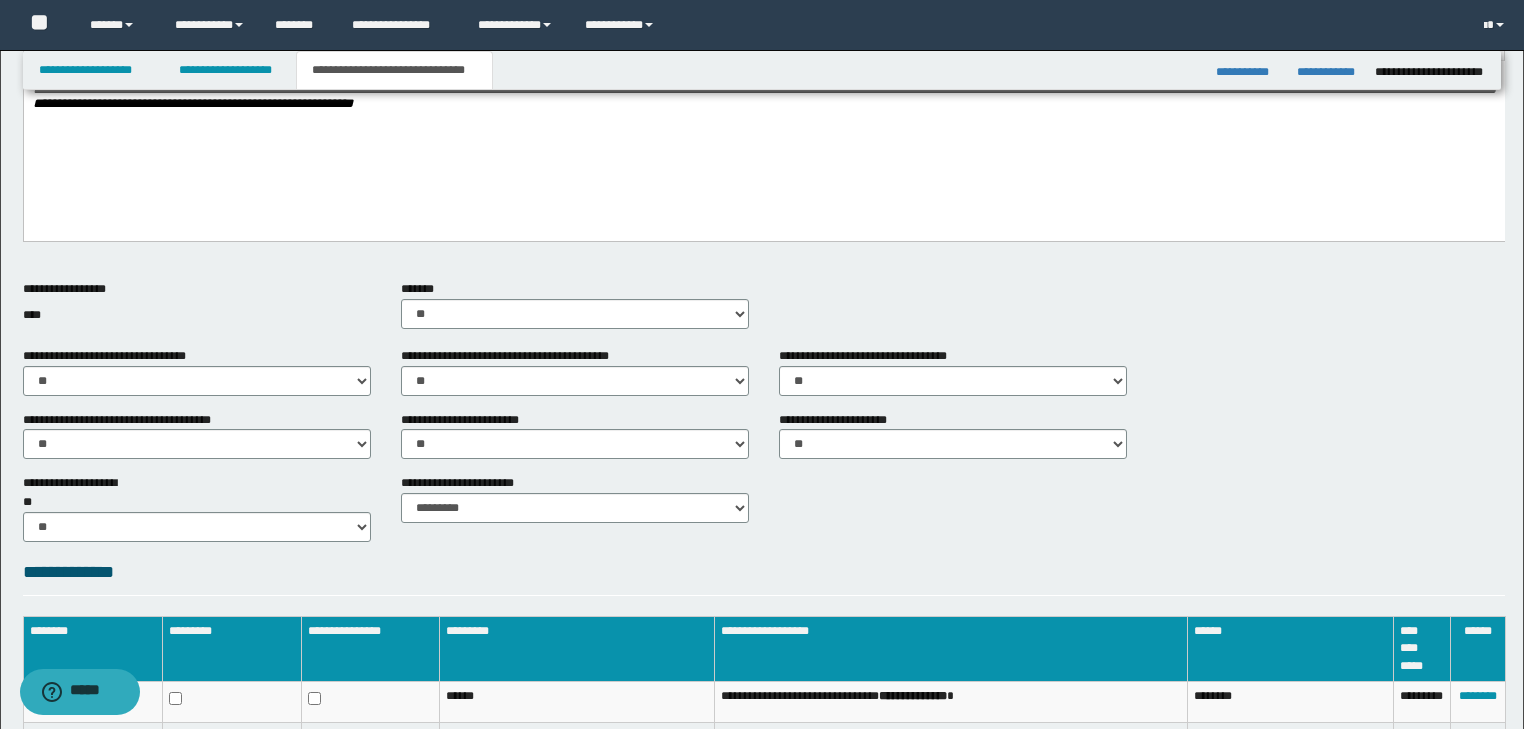 scroll, scrollTop: 786, scrollLeft: 0, axis: vertical 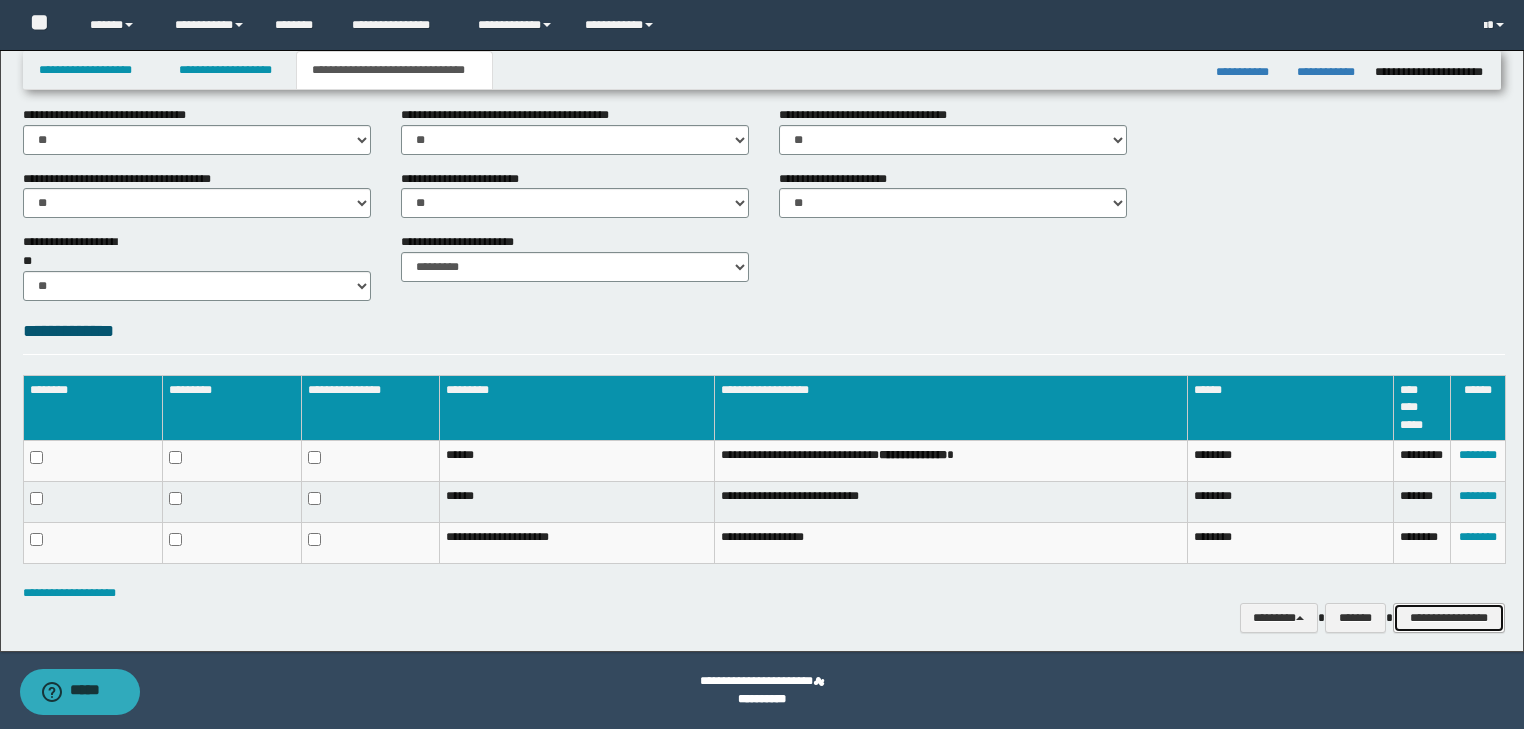 click on "**********" at bounding box center (1449, 618) 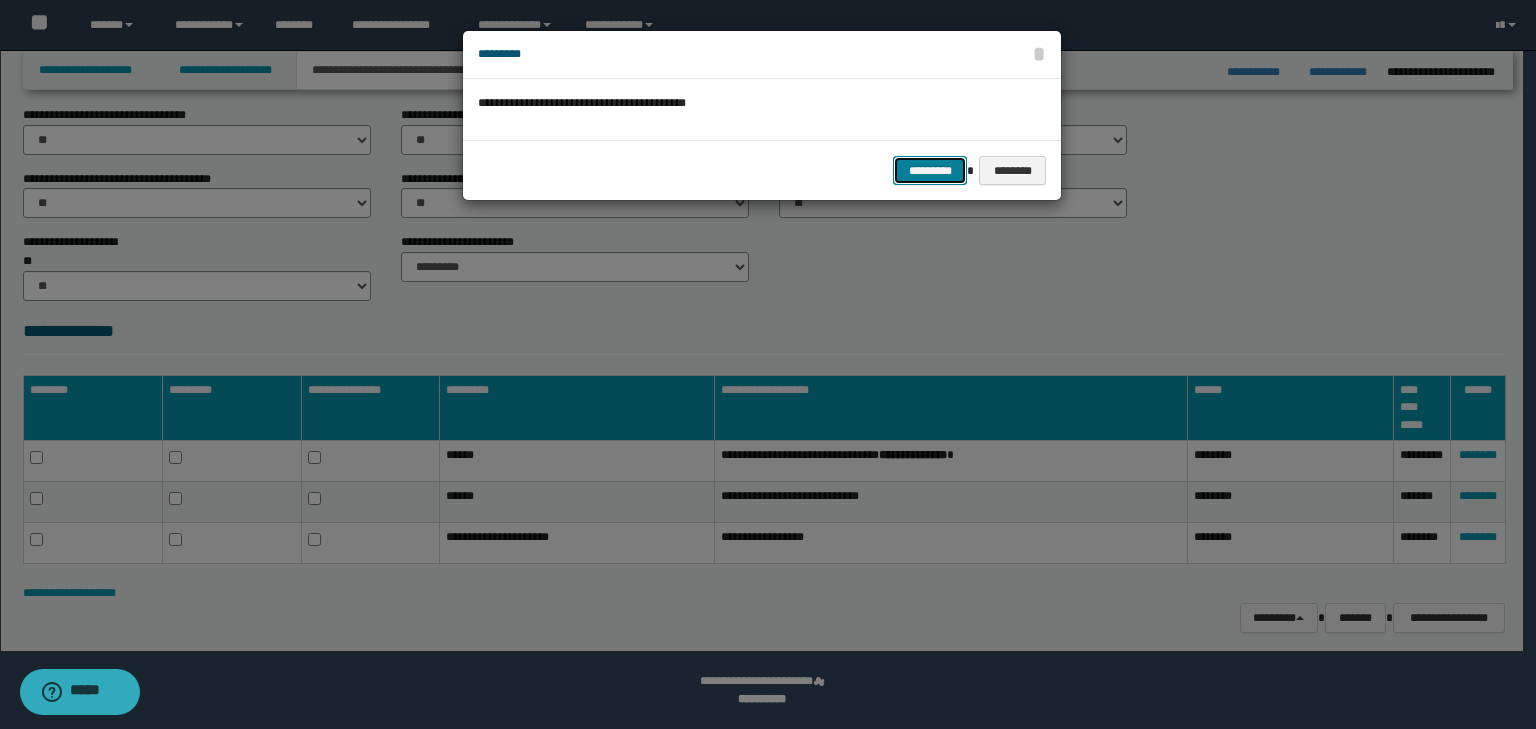click on "*********" at bounding box center (930, 171) 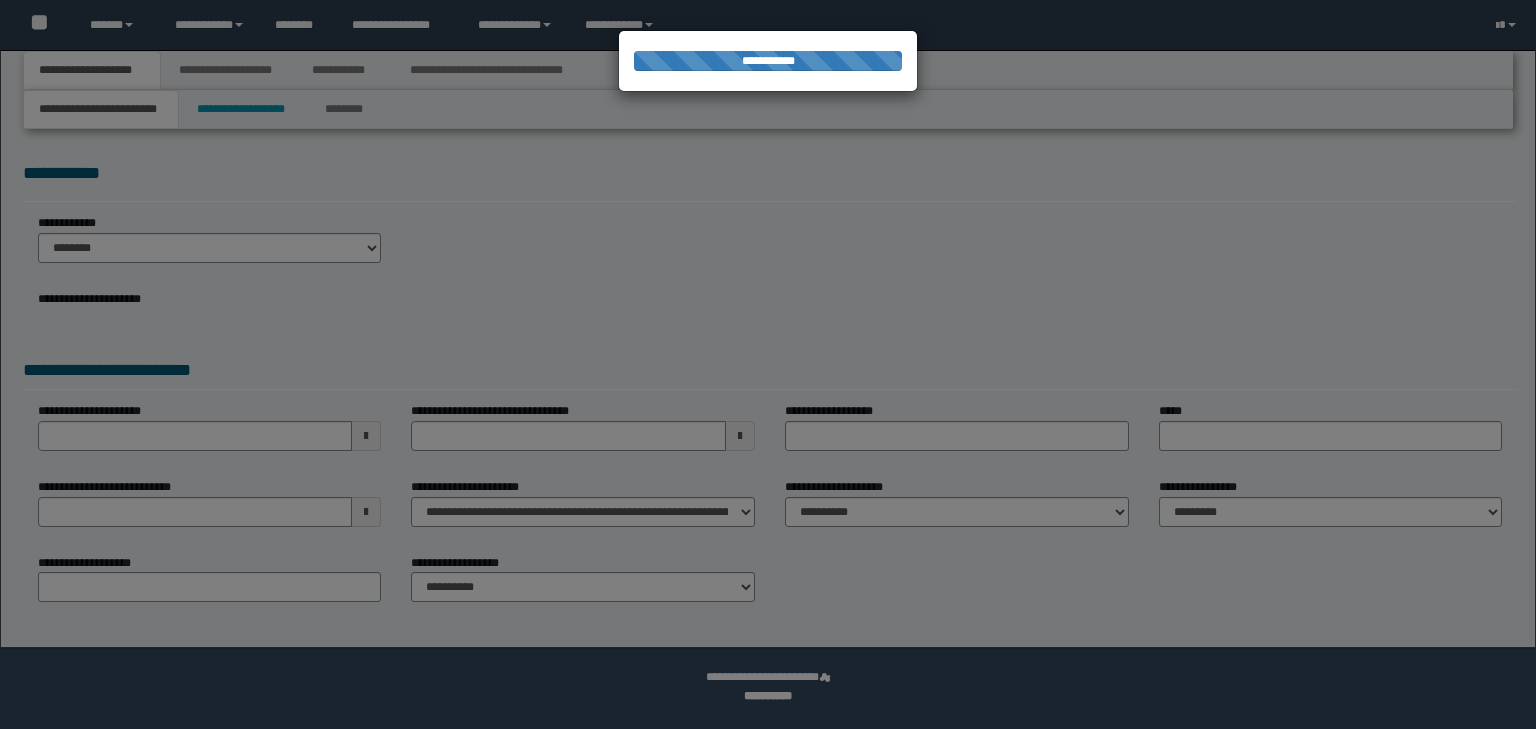 scroll, scrollTop: 0, scrollLeft: 0, axis: both 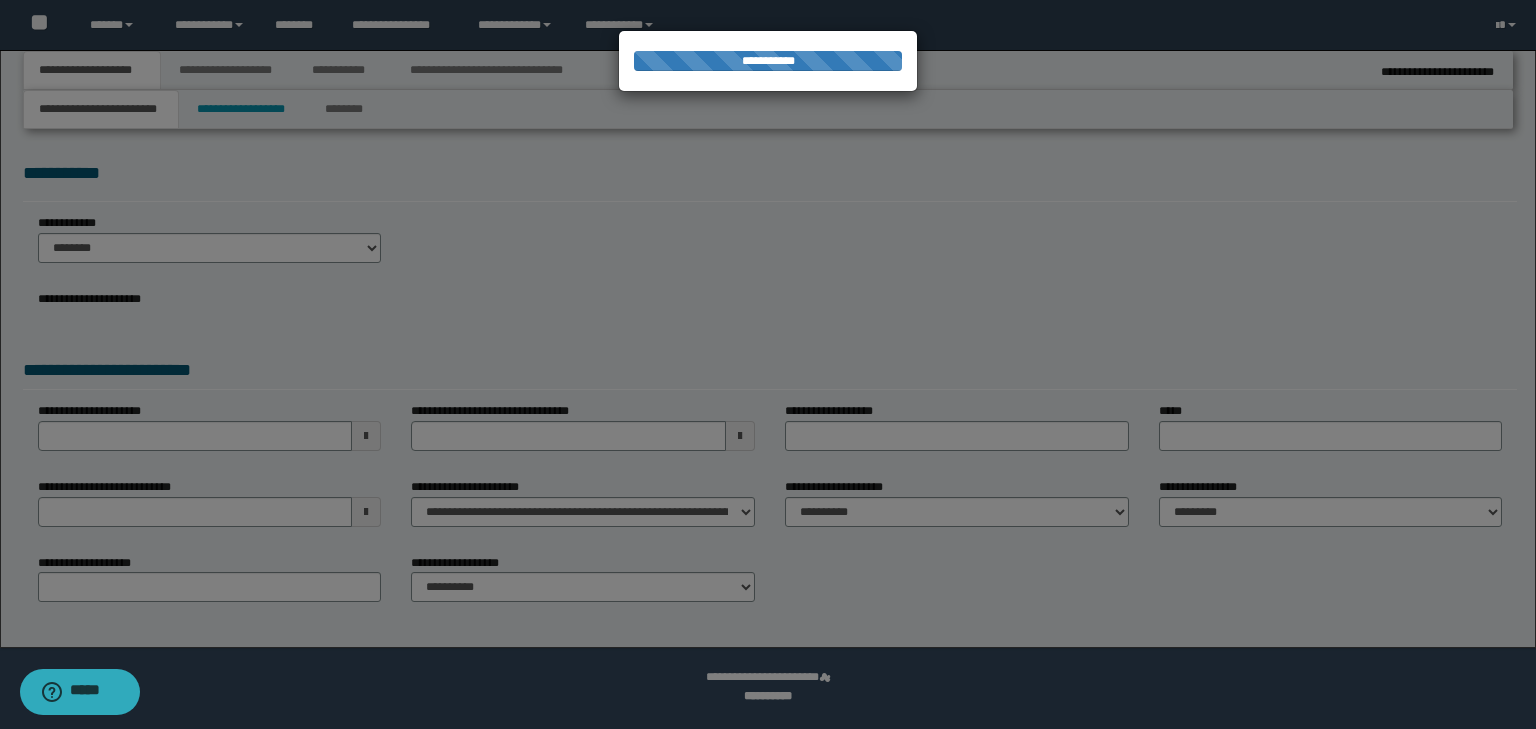 type on "***" 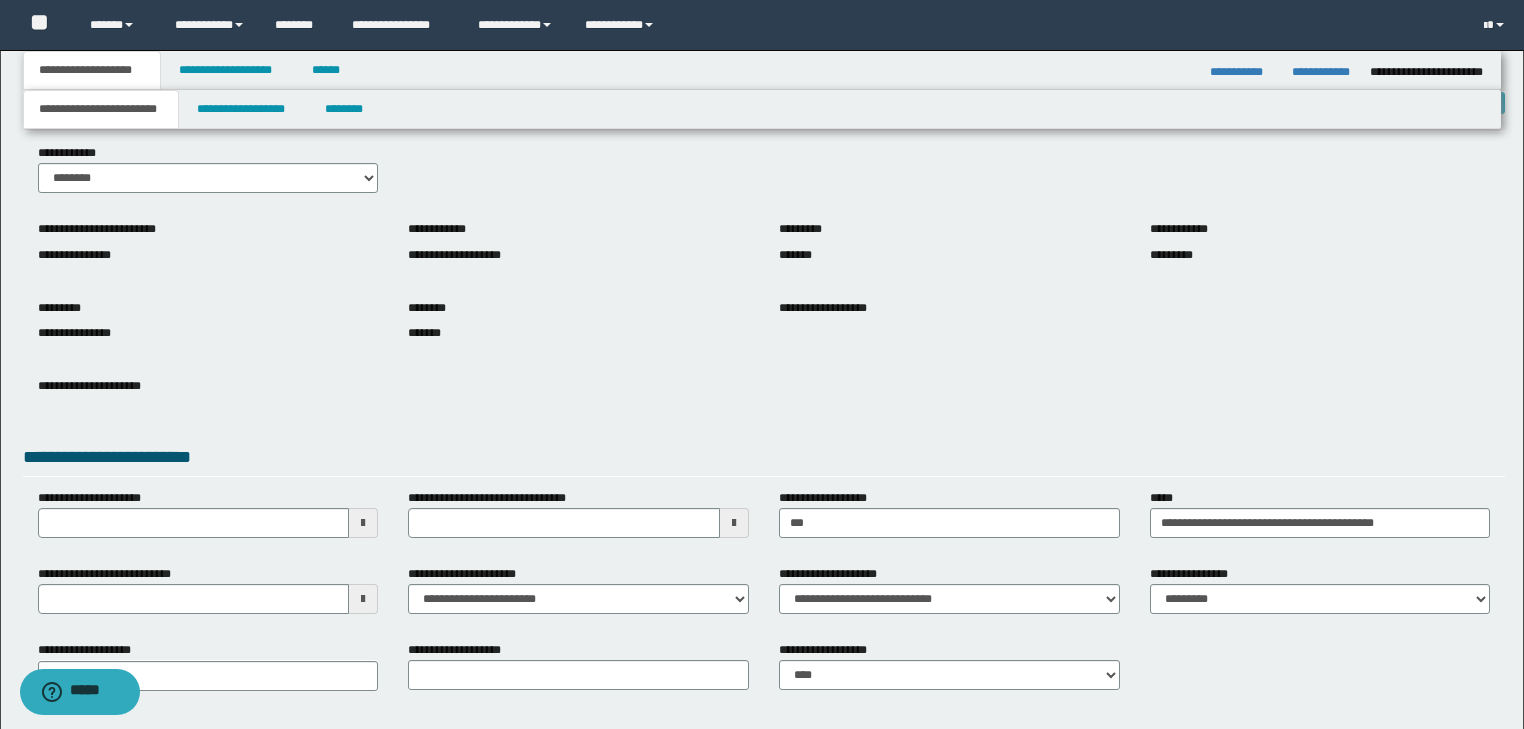 scroll, scrollTop: 154, scrollLeft: 0, axis: vertical 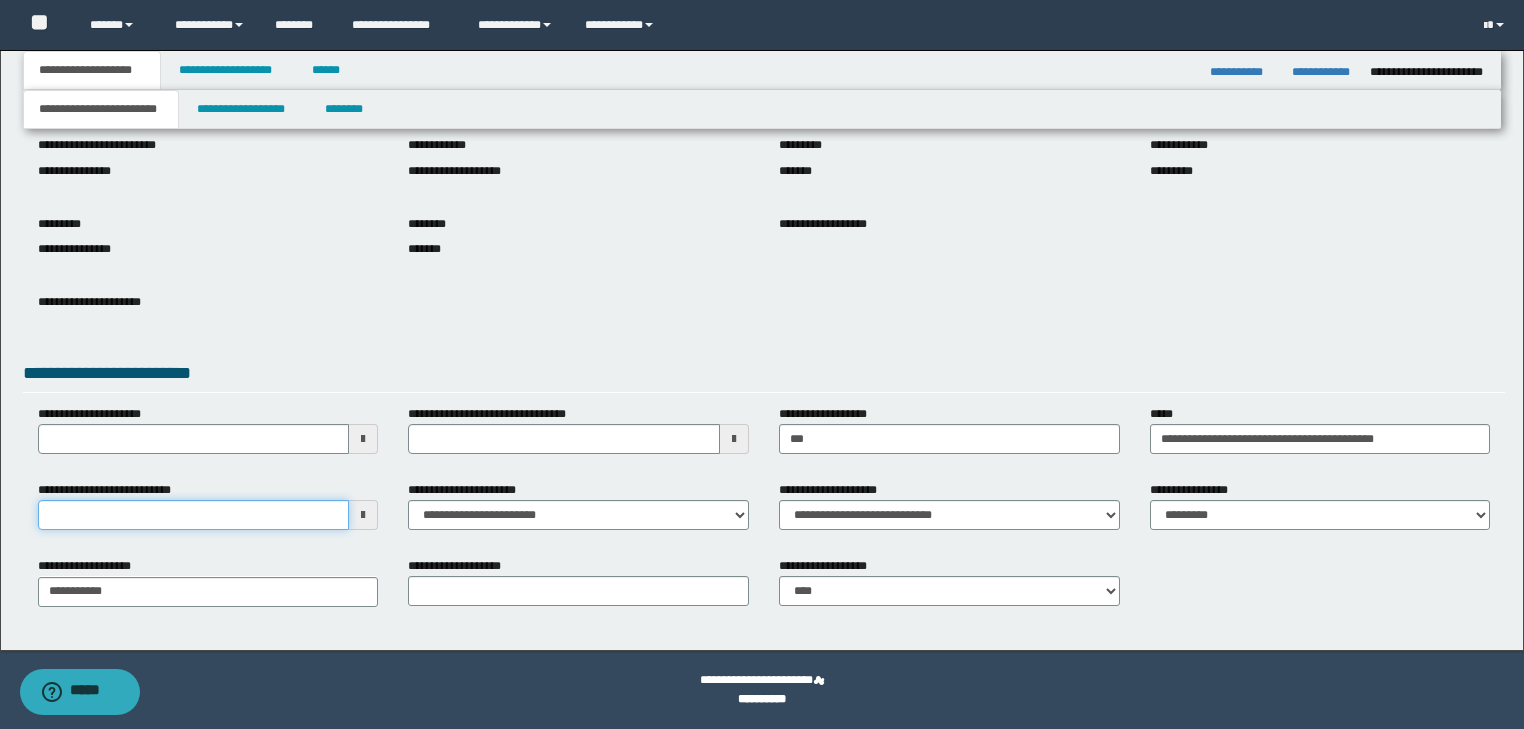 click on "**********" at bounding box center [194, 515] 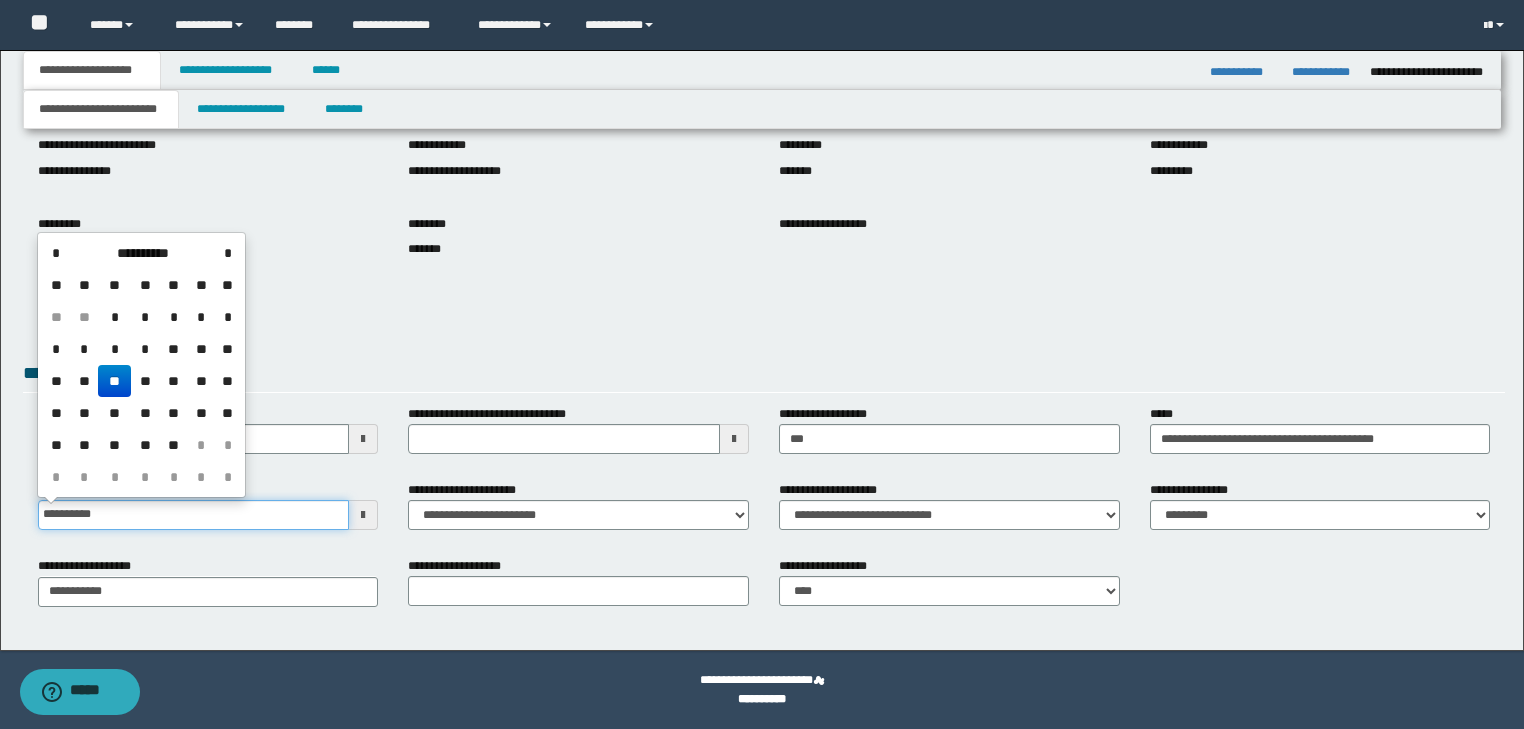 type on "**********" 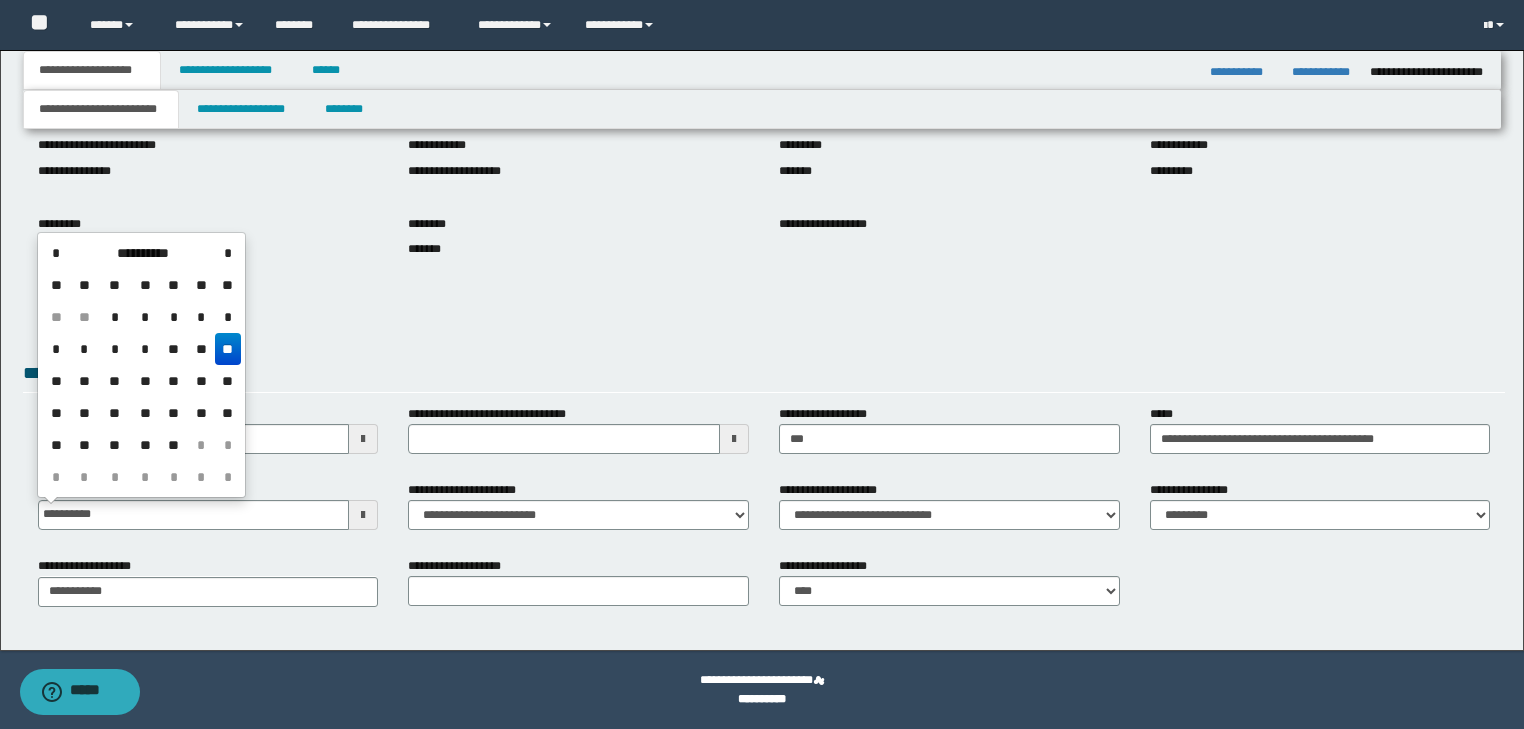 click on "**********" at bounding box center (764, 317) 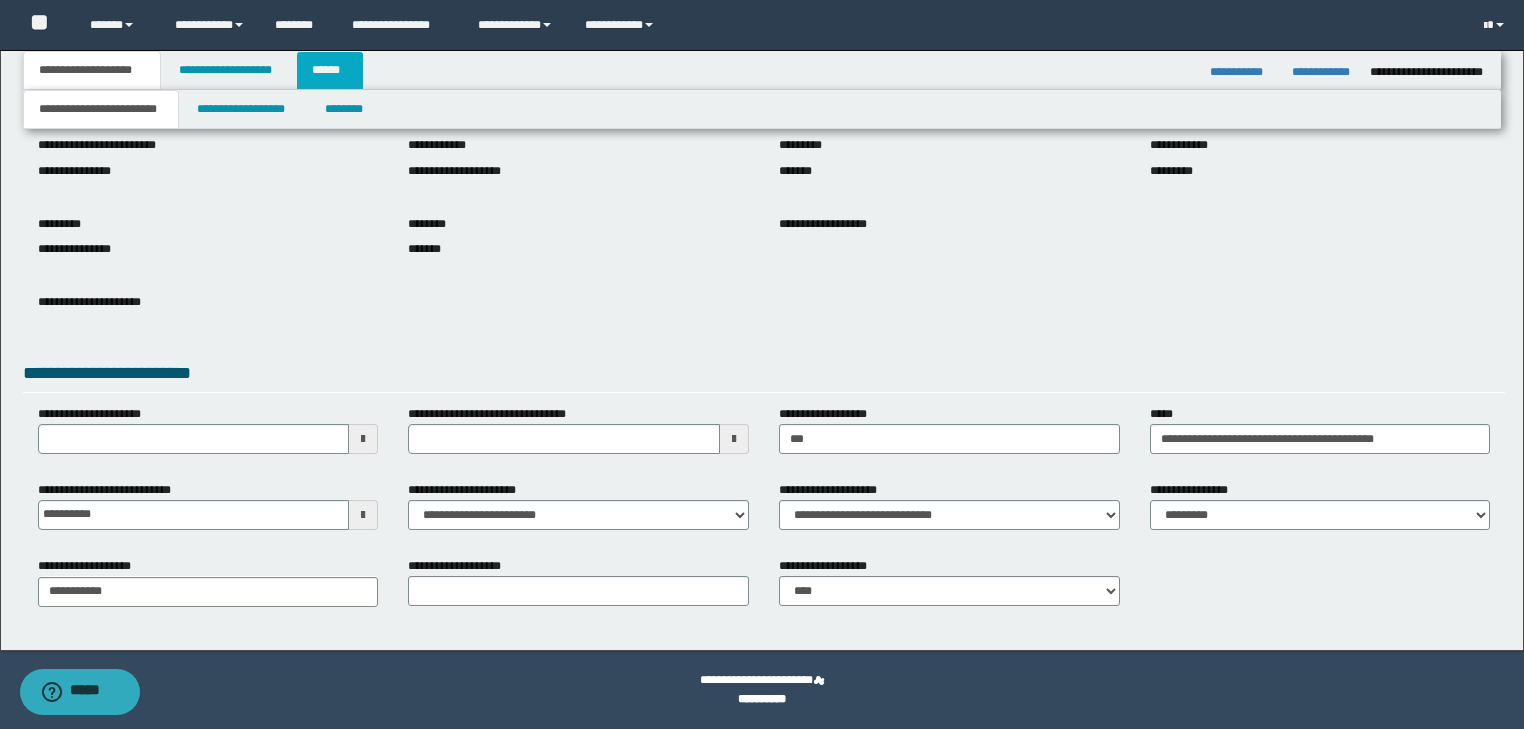 click on "******" at bounding box center (330, 70) 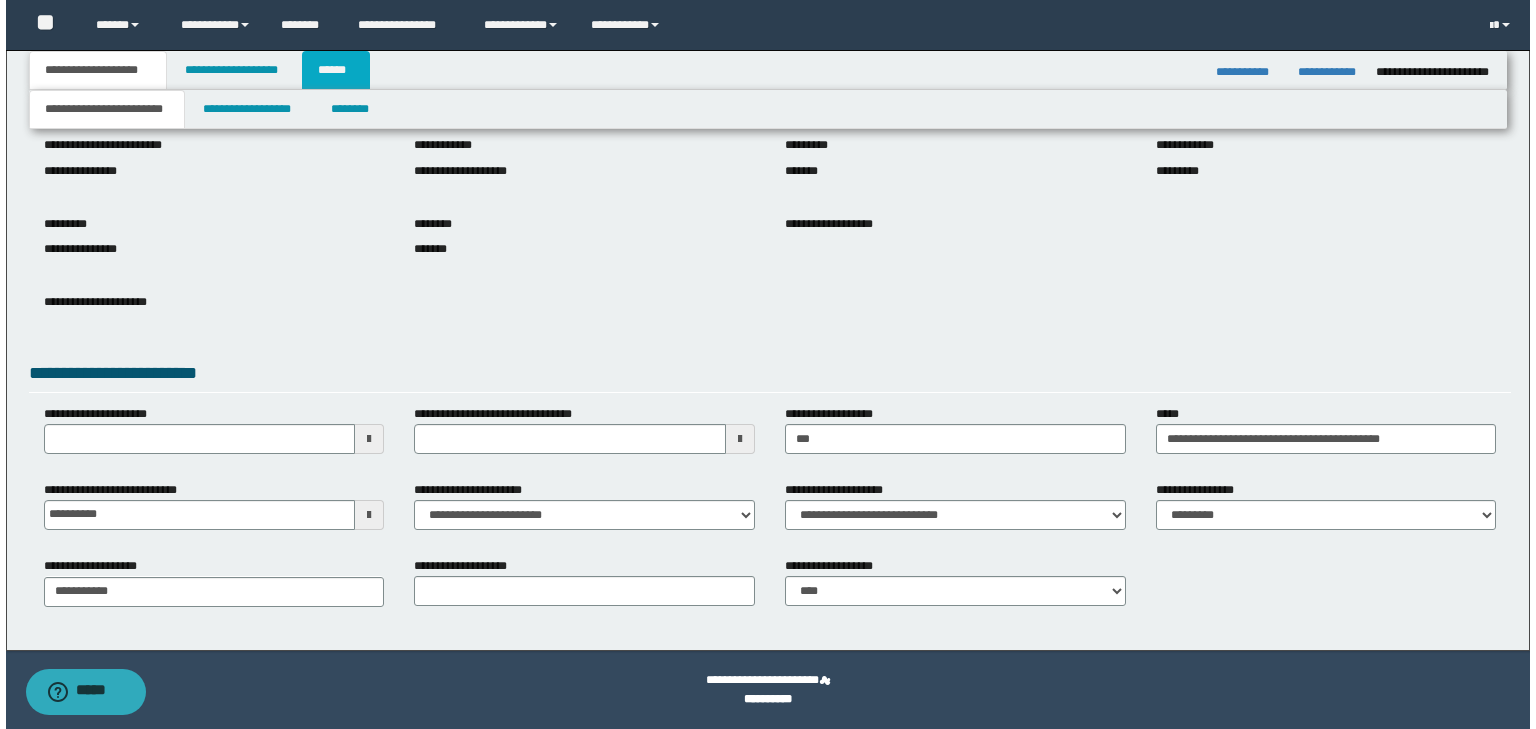 scroll, scrollTop: 0, scrollLeft: 0, axis: both 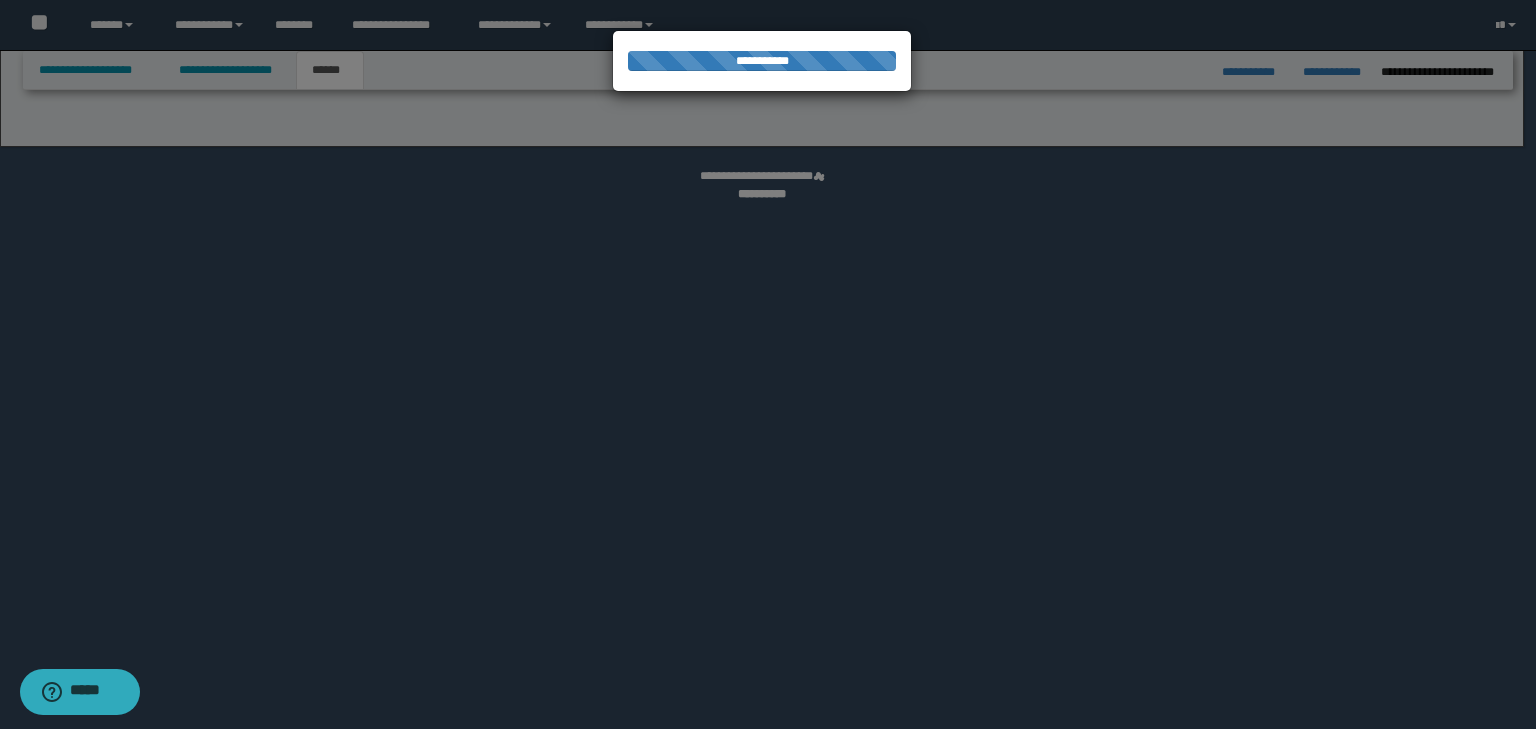 select on "*" 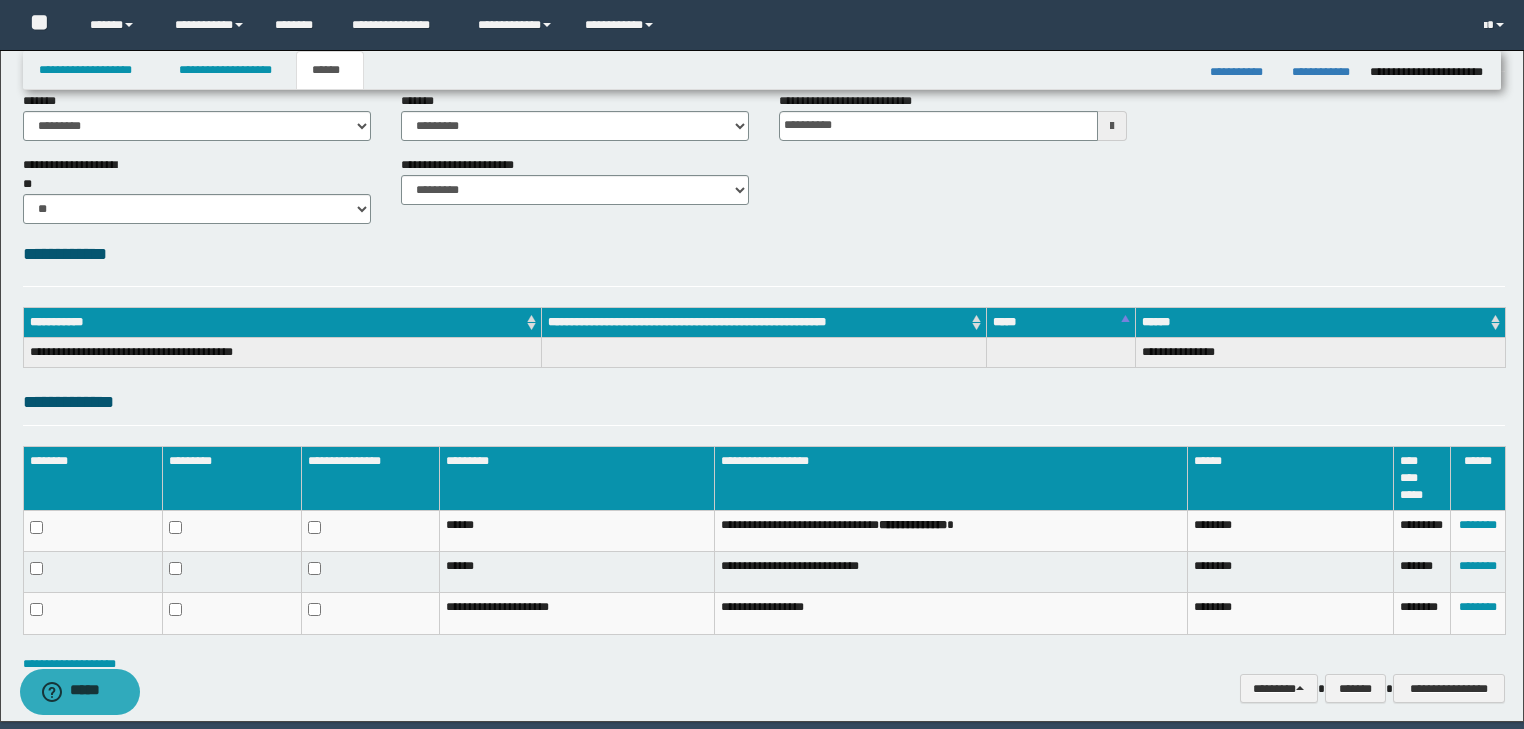 scroll, scrollTop: 173, scrollLeft: 0, axis: vertical 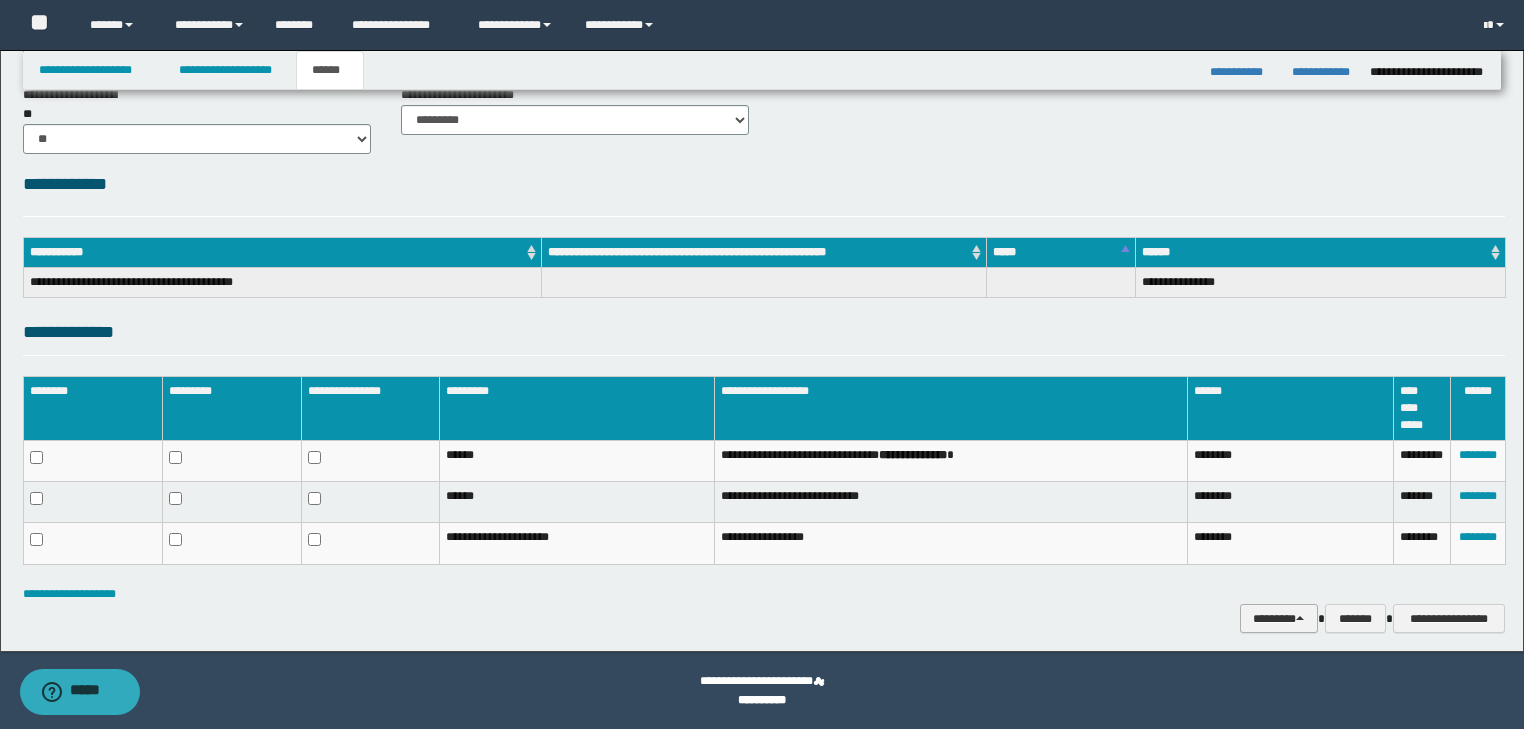 click on "********" at bounding box center (1279, 619) 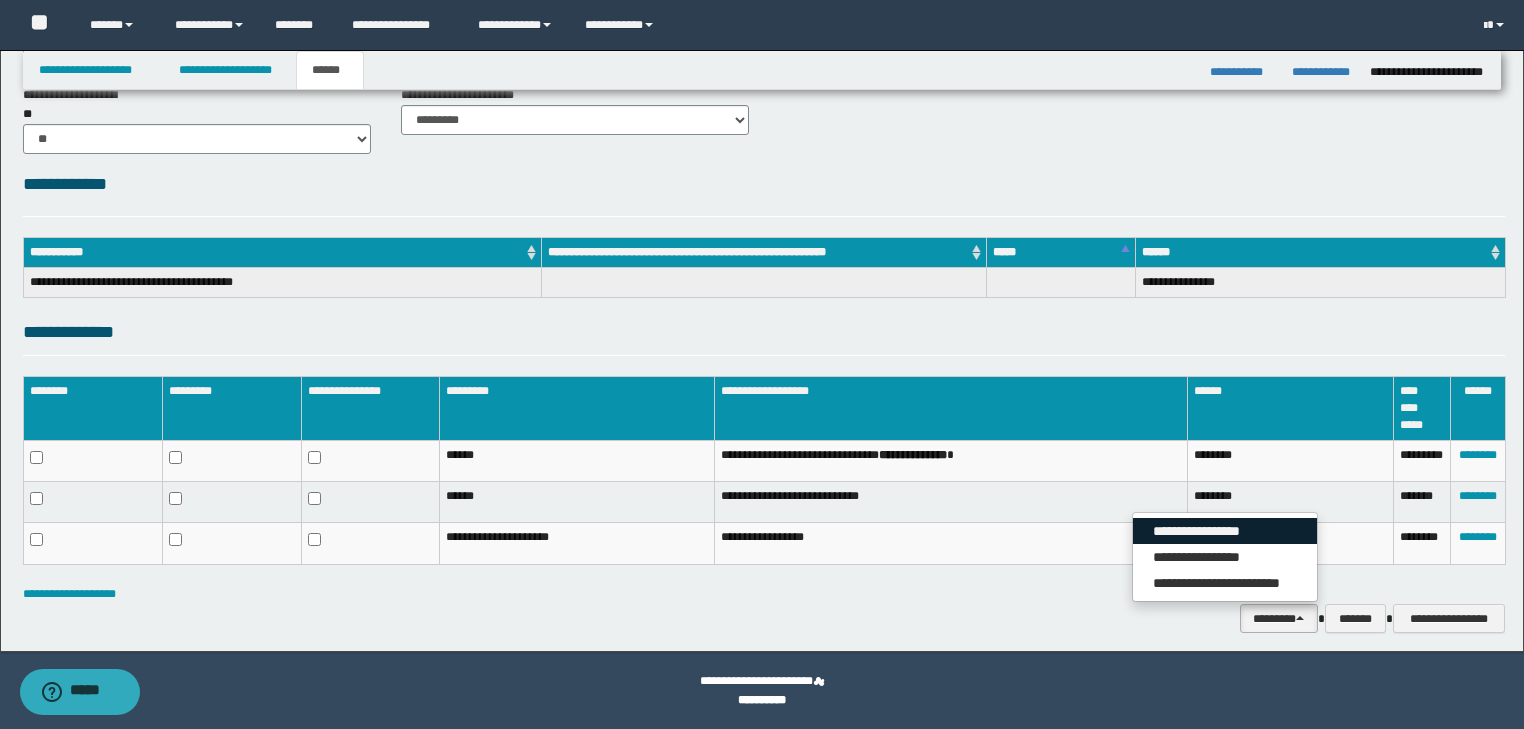 click on "**********" at bounding box center [1225, 531] 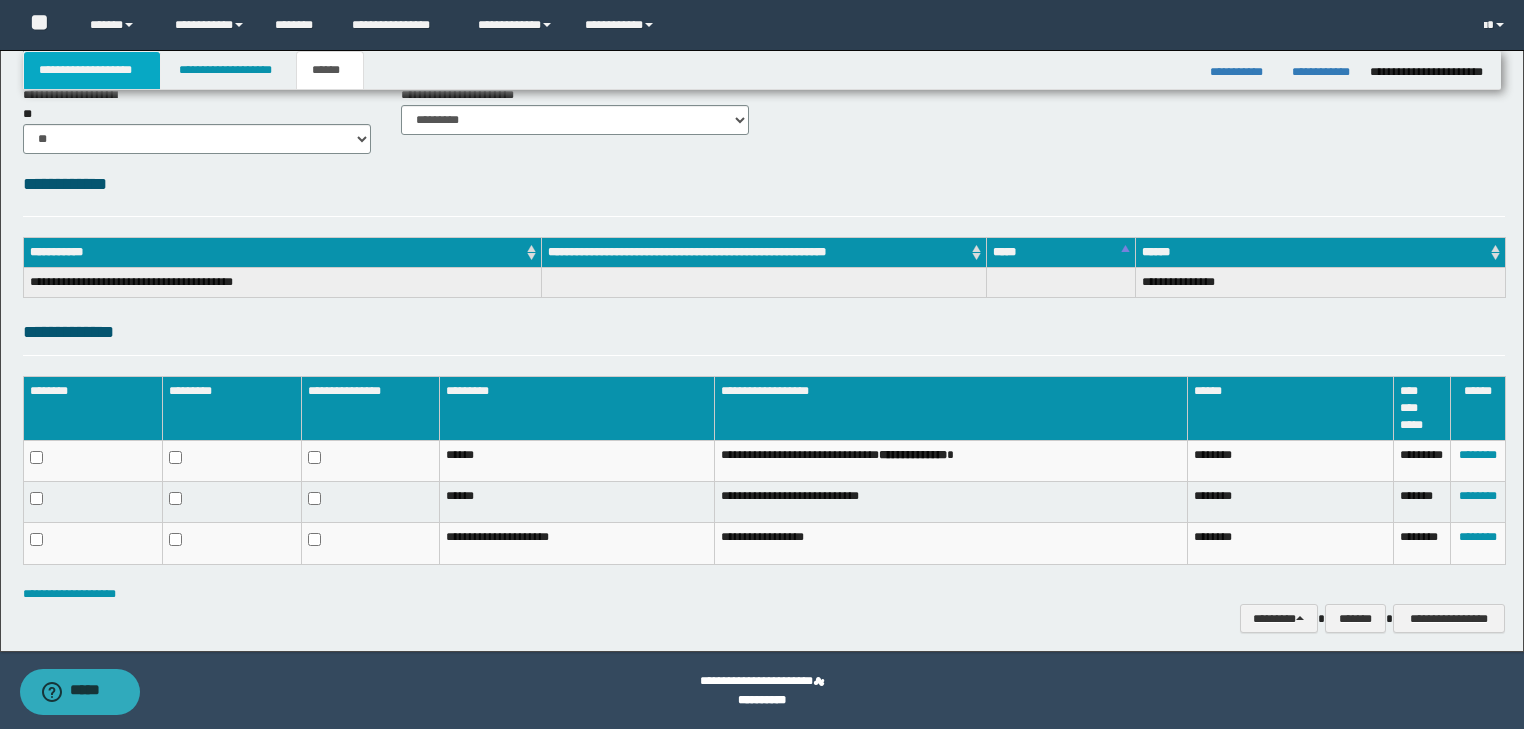 click on "**********" at bounding box center (92, 70) 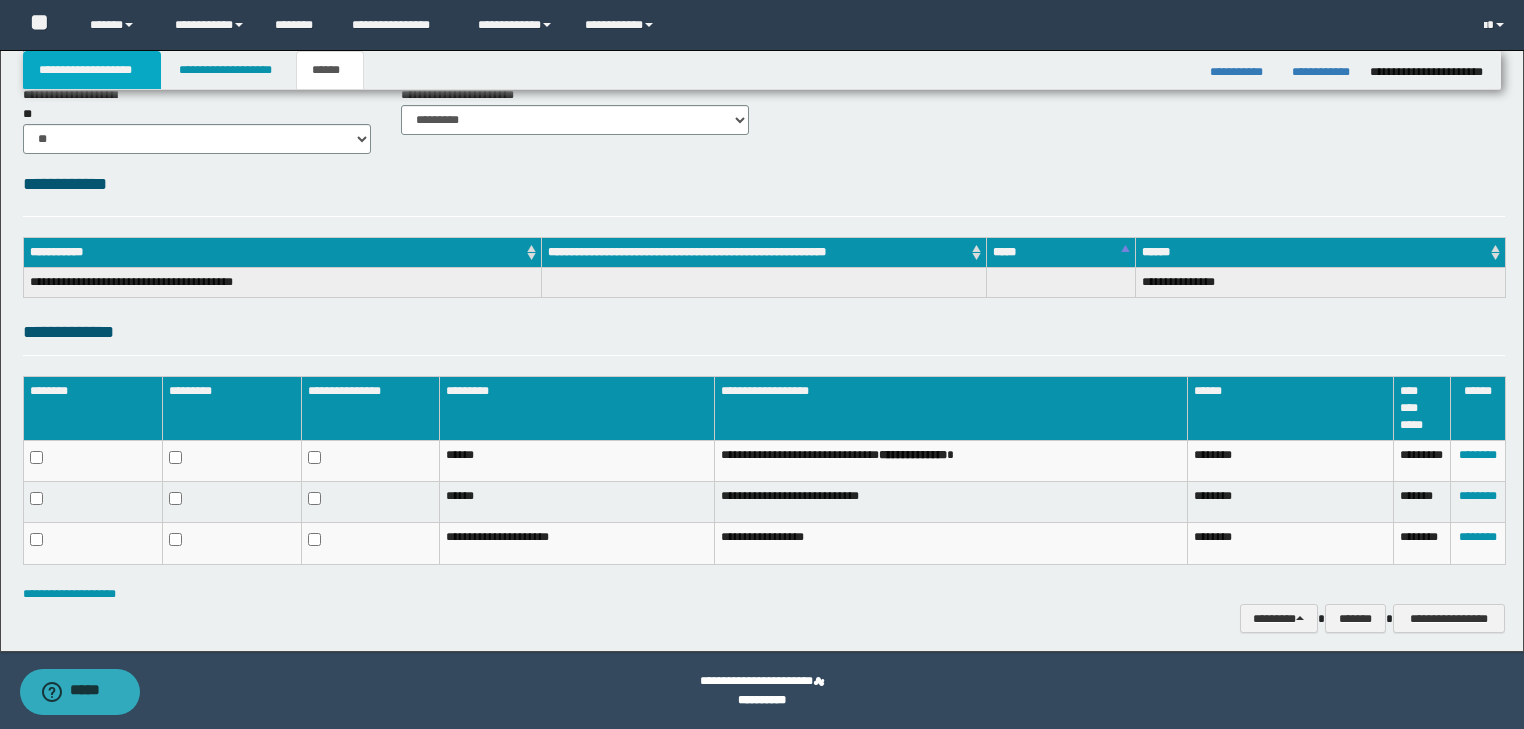 scroll, scrollTop: 154, scrollLeft: 0, axis: vertical 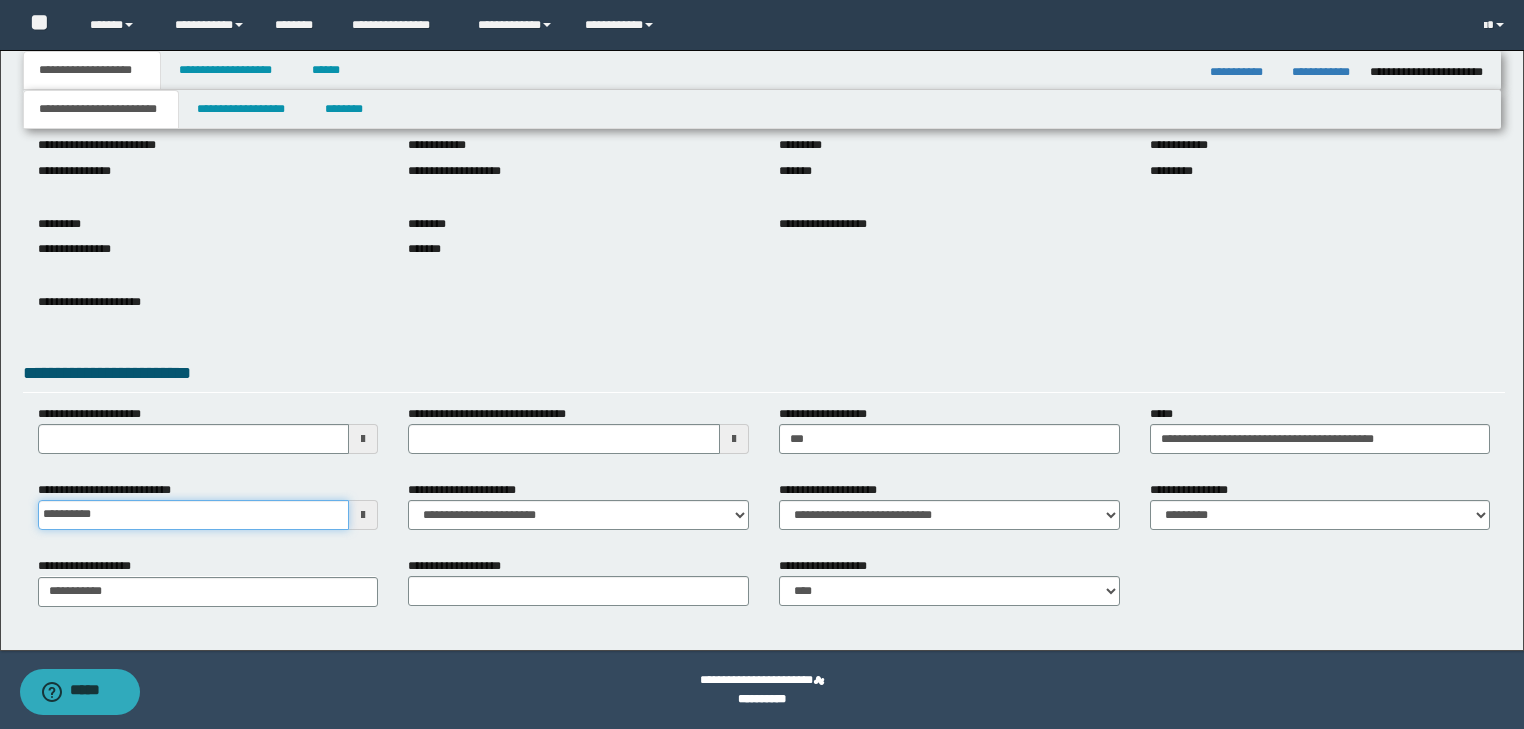 click on "**********" at bounding box center [194, 515] 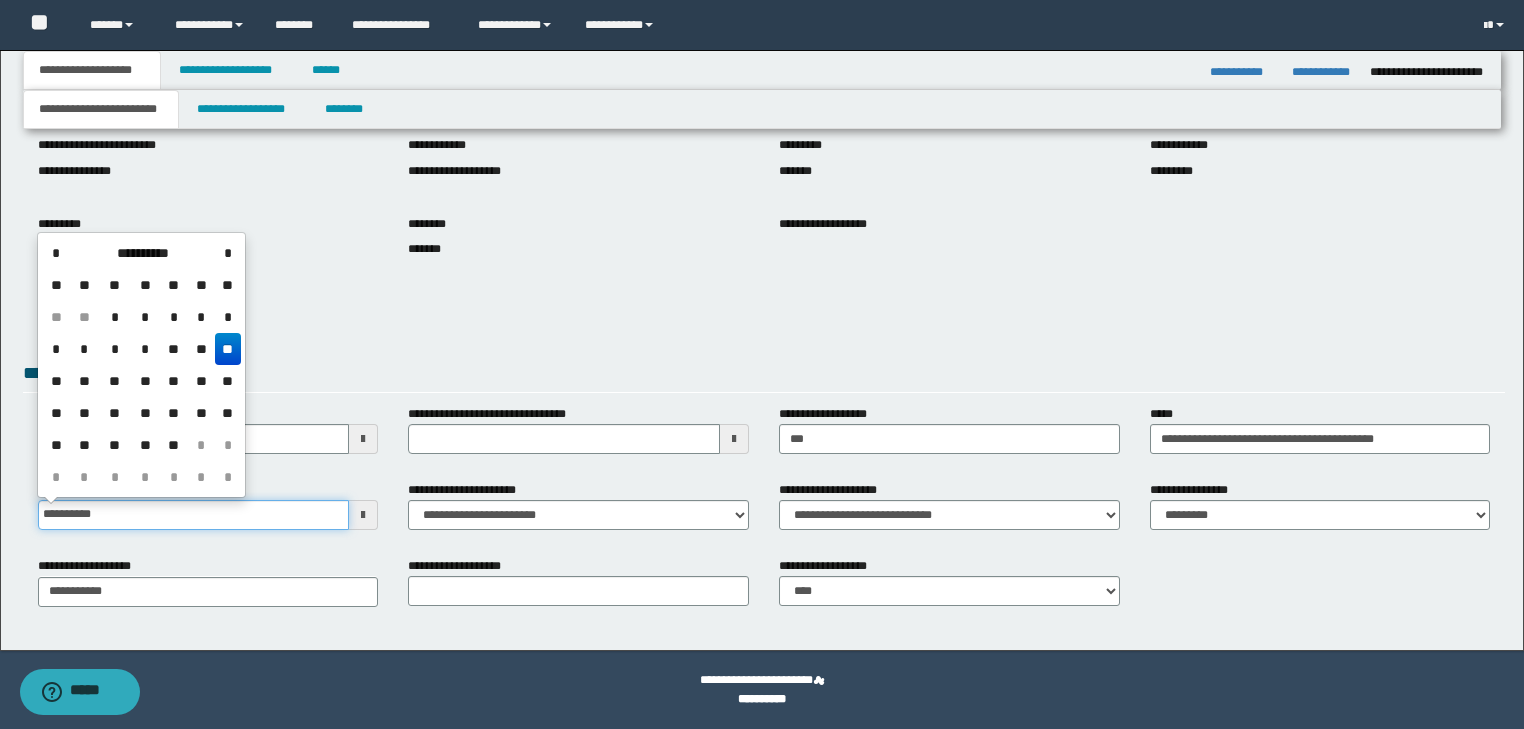 type on "**********" 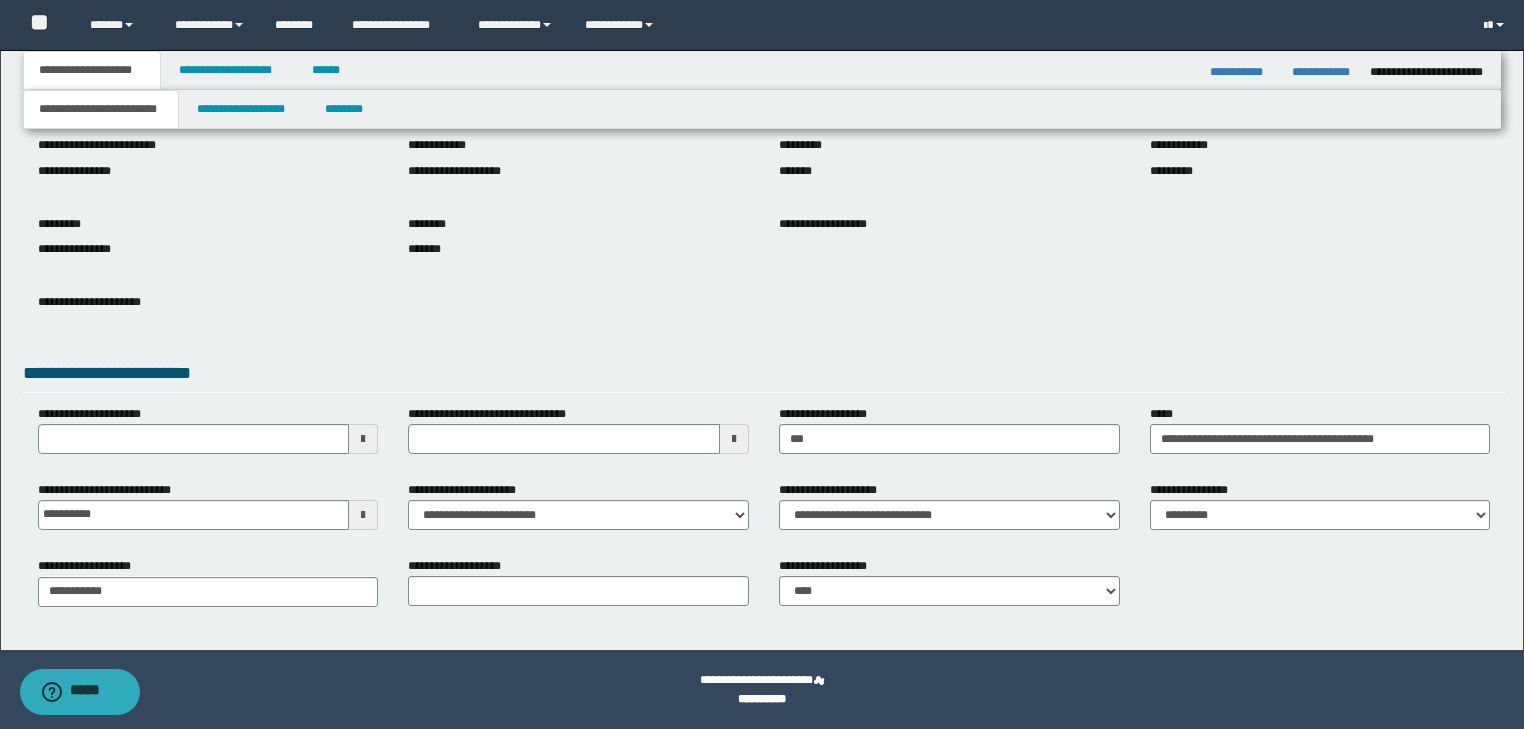 click on "**********" at bounding box center [502, 414] 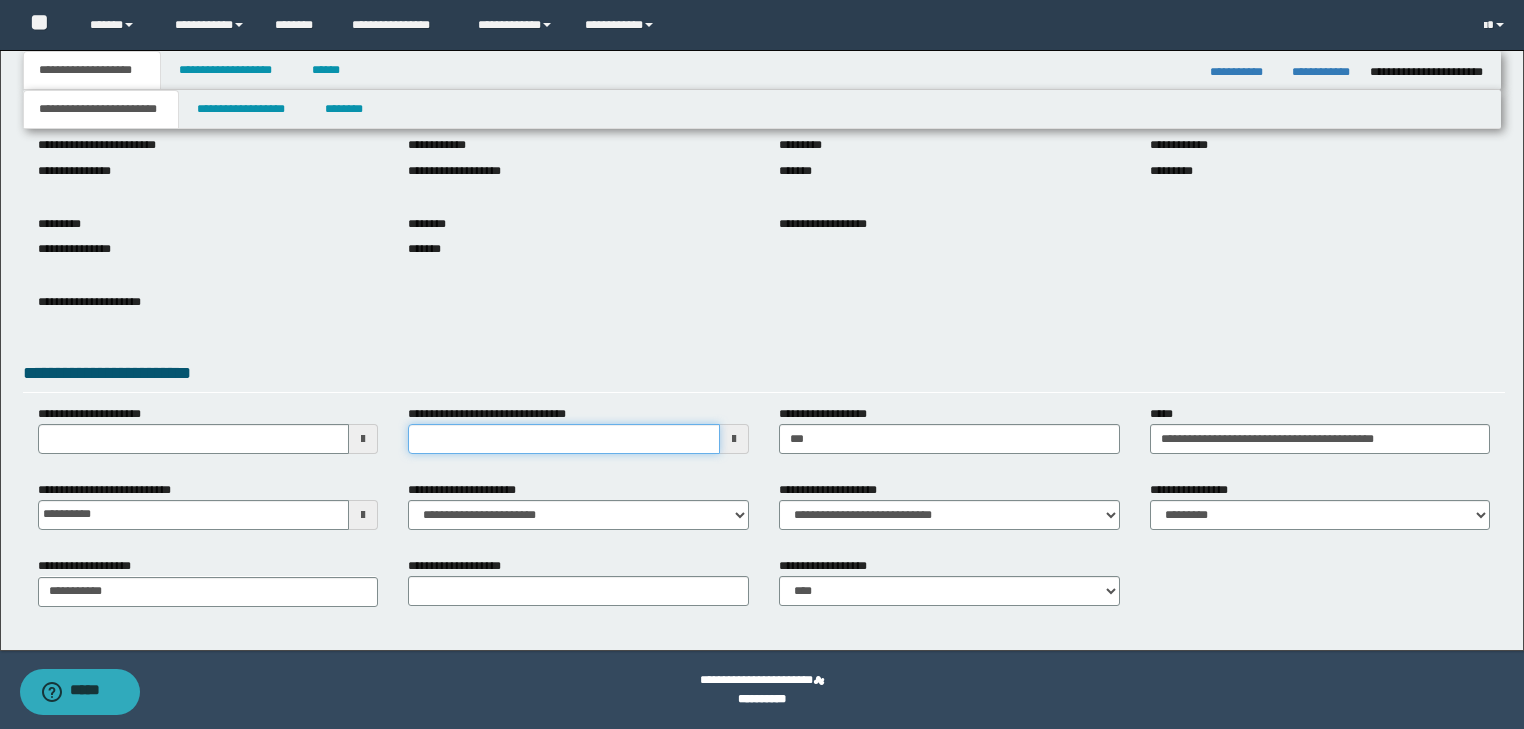 click on "**********" at bounding box center (564, 439) 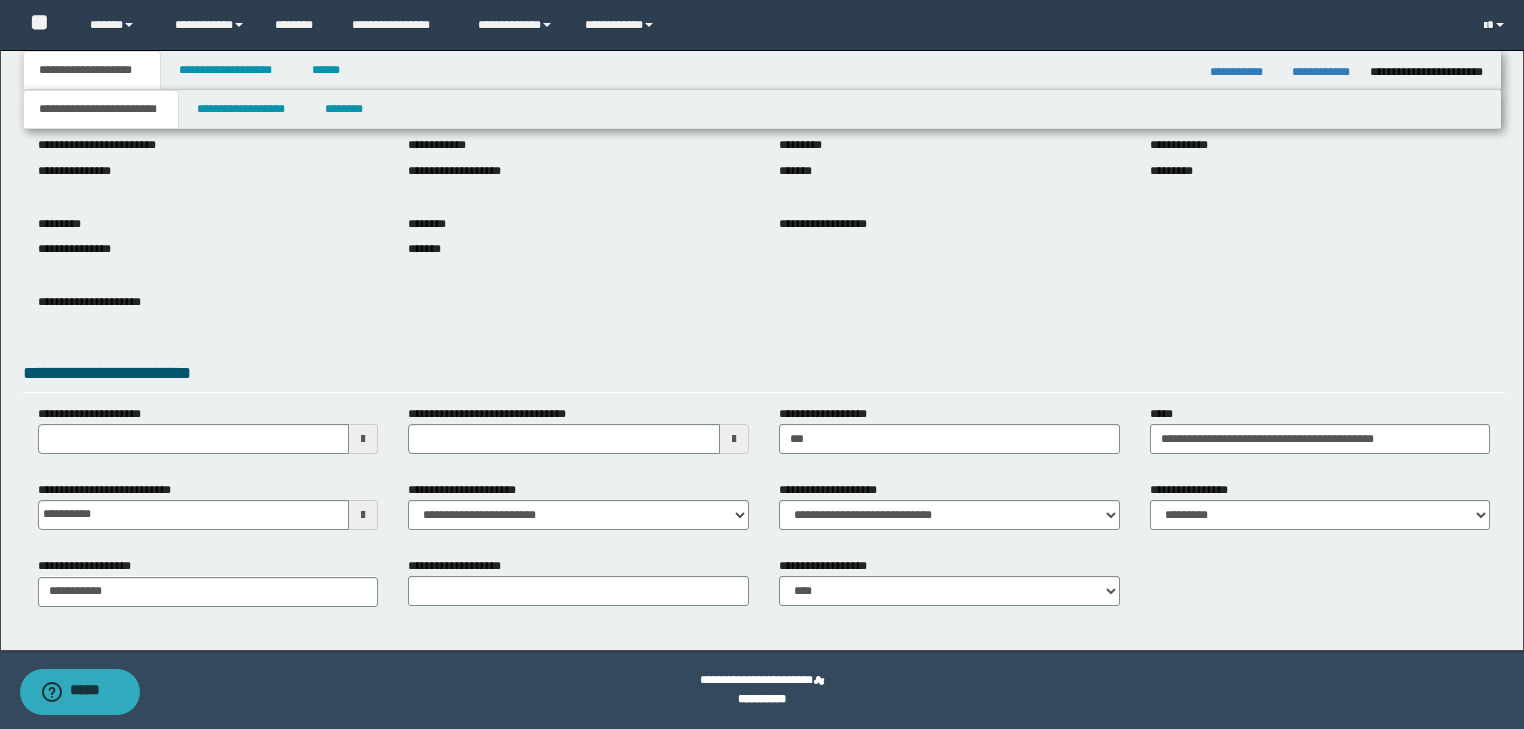 click on "**********" at bounding box center (764, 376) 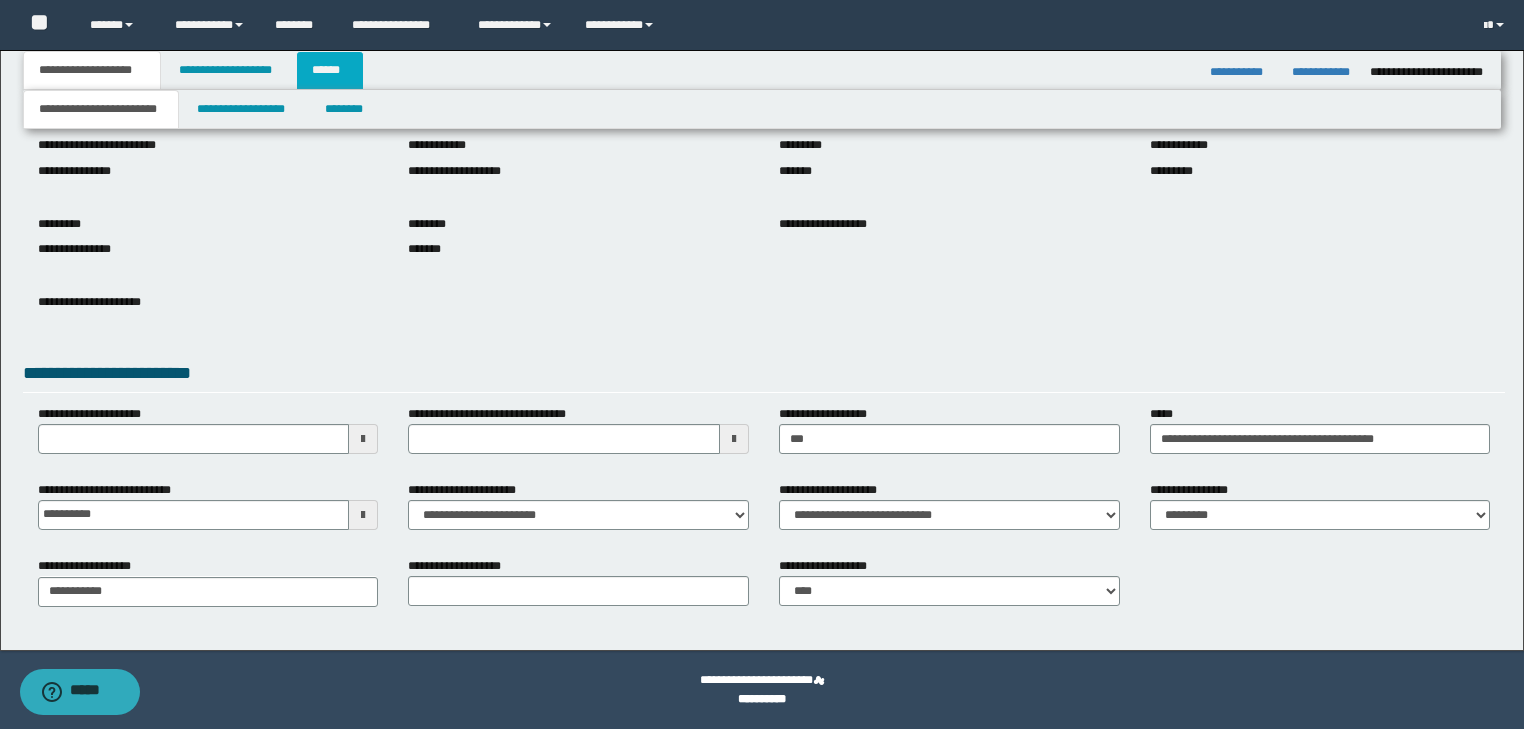 click on "******" at bounding box center [330, 70] 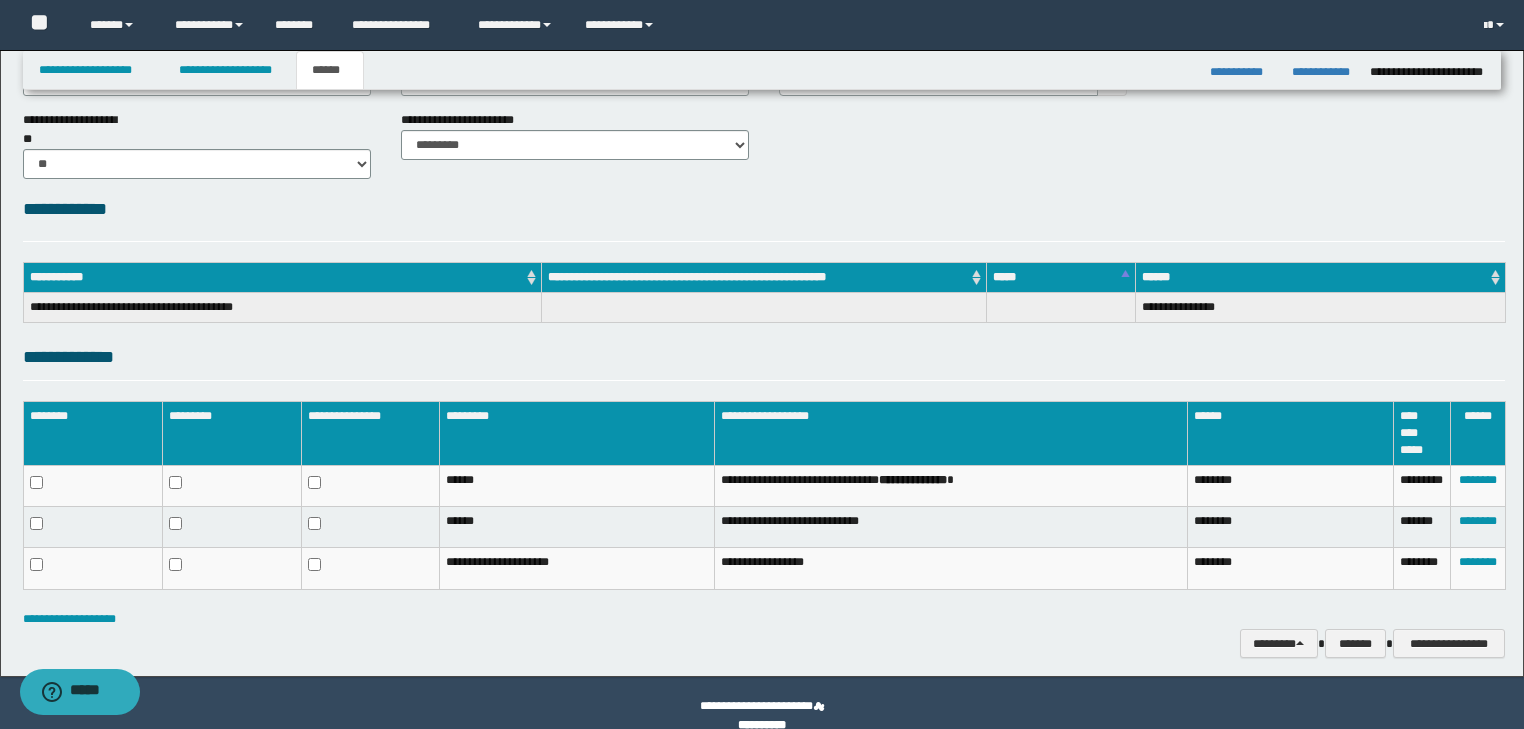scroll, scrollTop: 173, scrollLeft: 0, axis: vertical 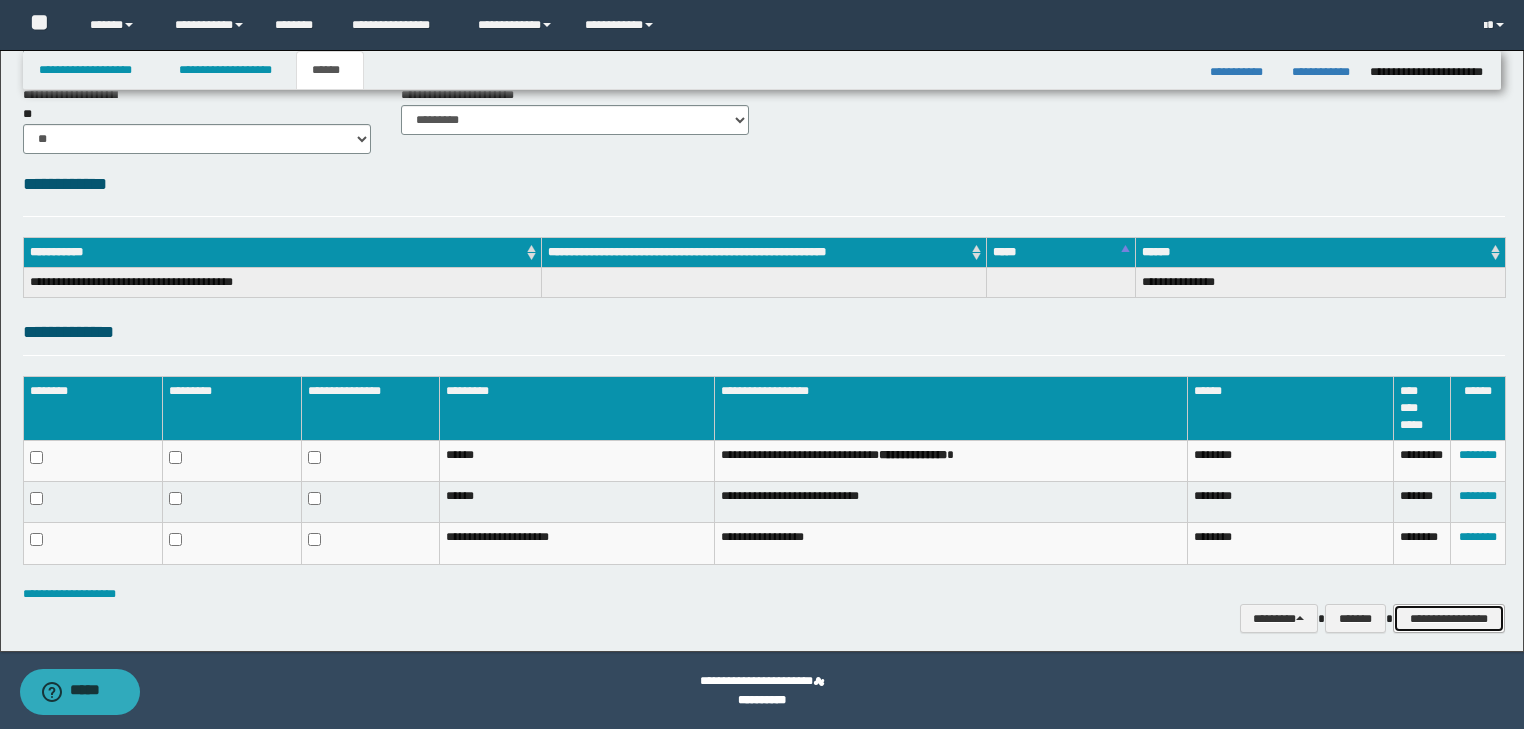 click on "**********" at bounding box center (1449, 619) 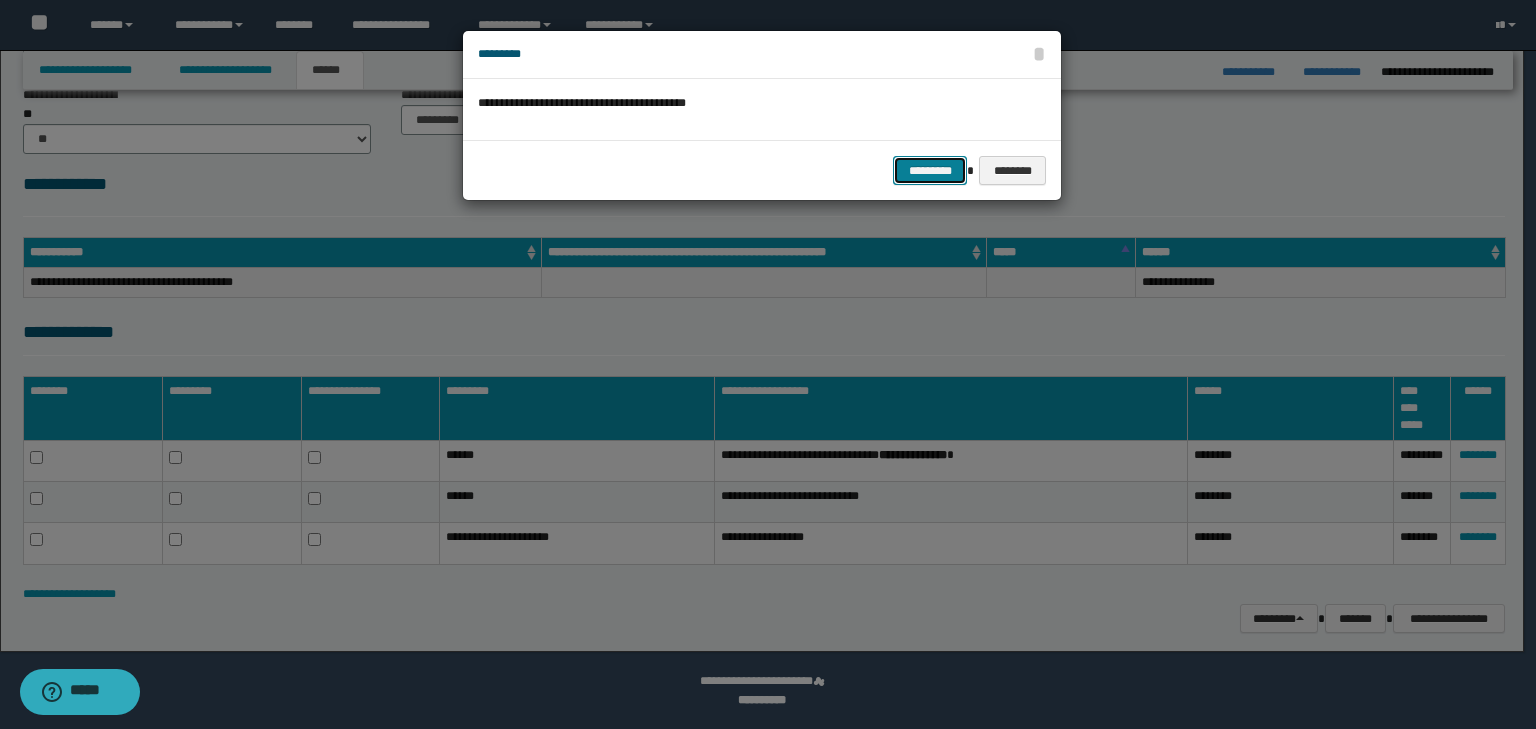 click on "*********" at bounding box center (930, 171) 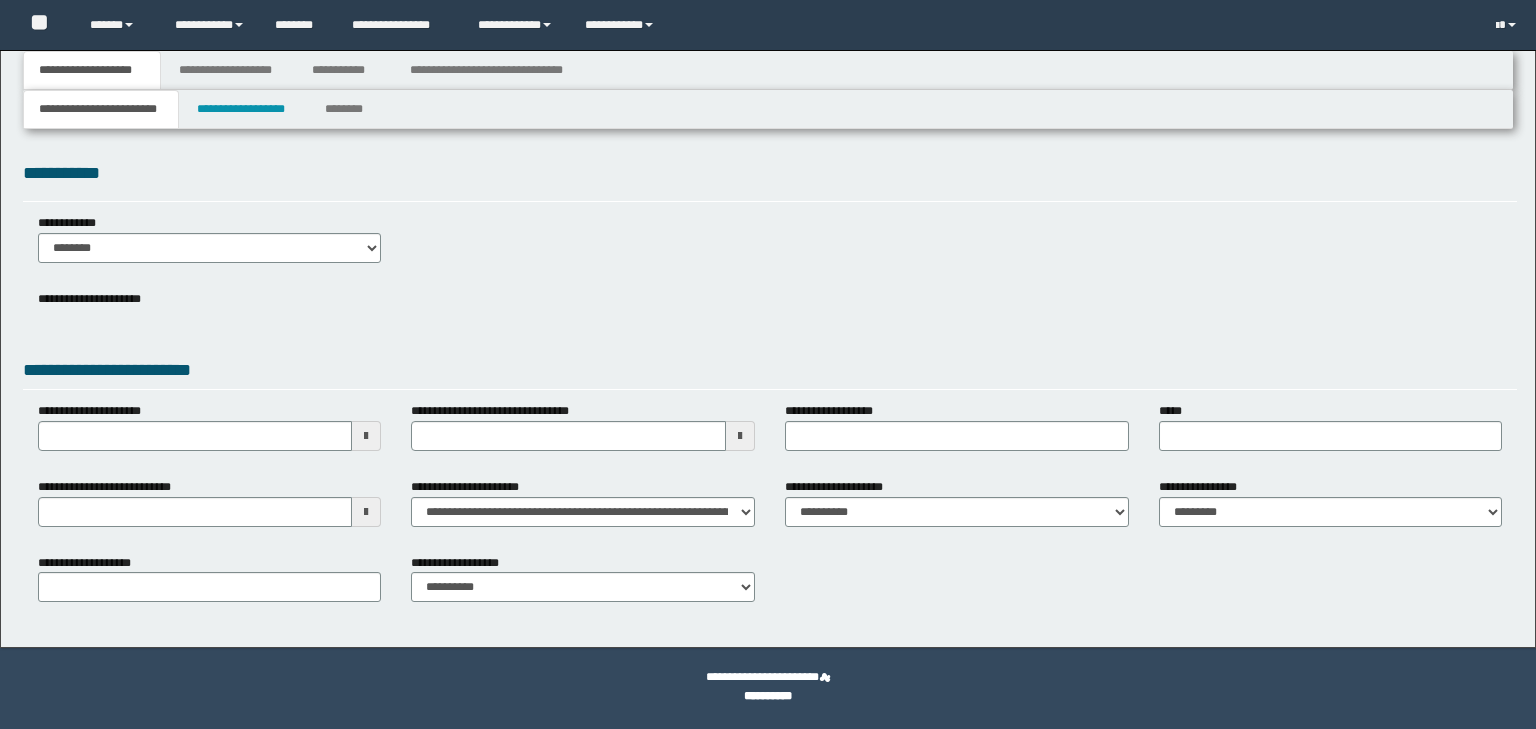 scroll, scrollTop: 0, scrollLeft: 0, axis: both 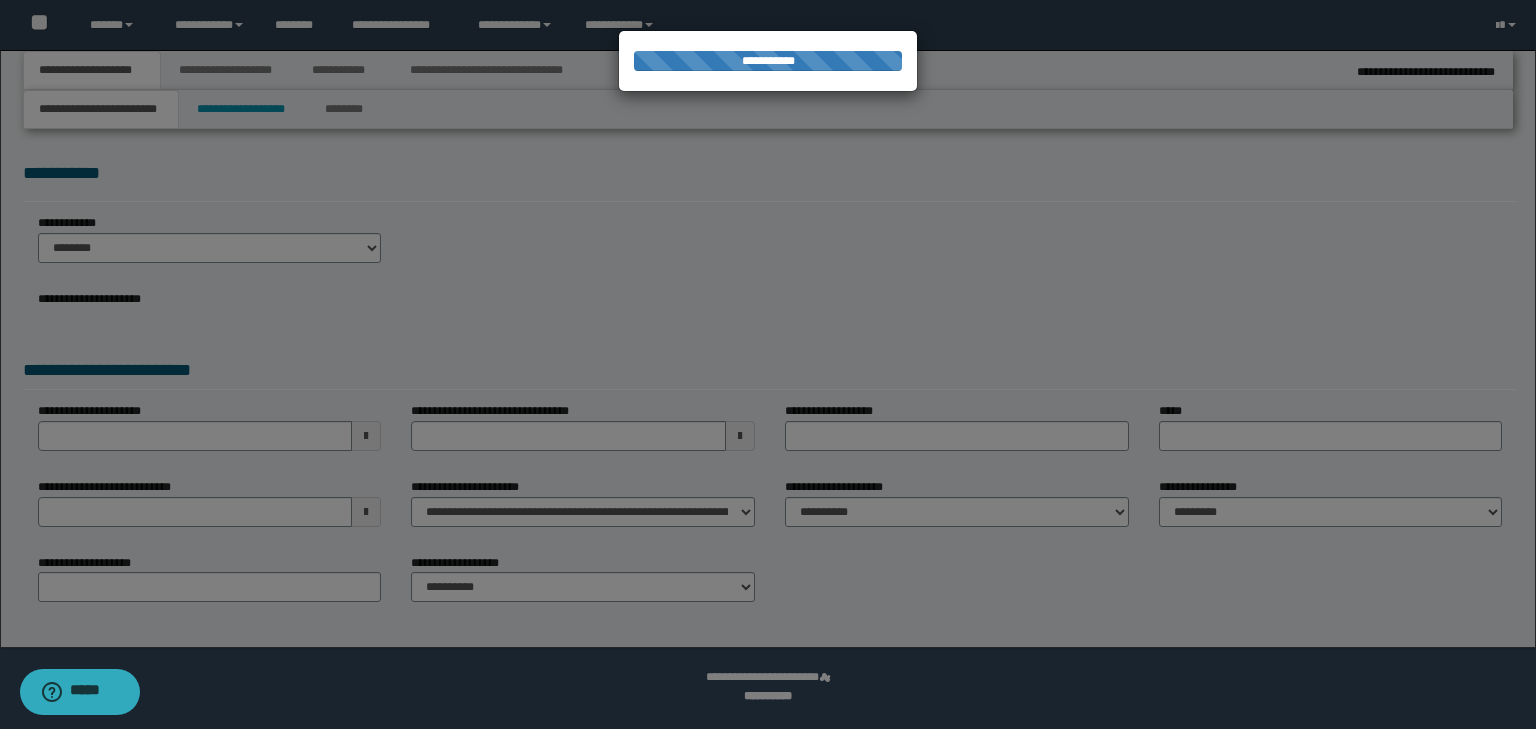 select on "*" 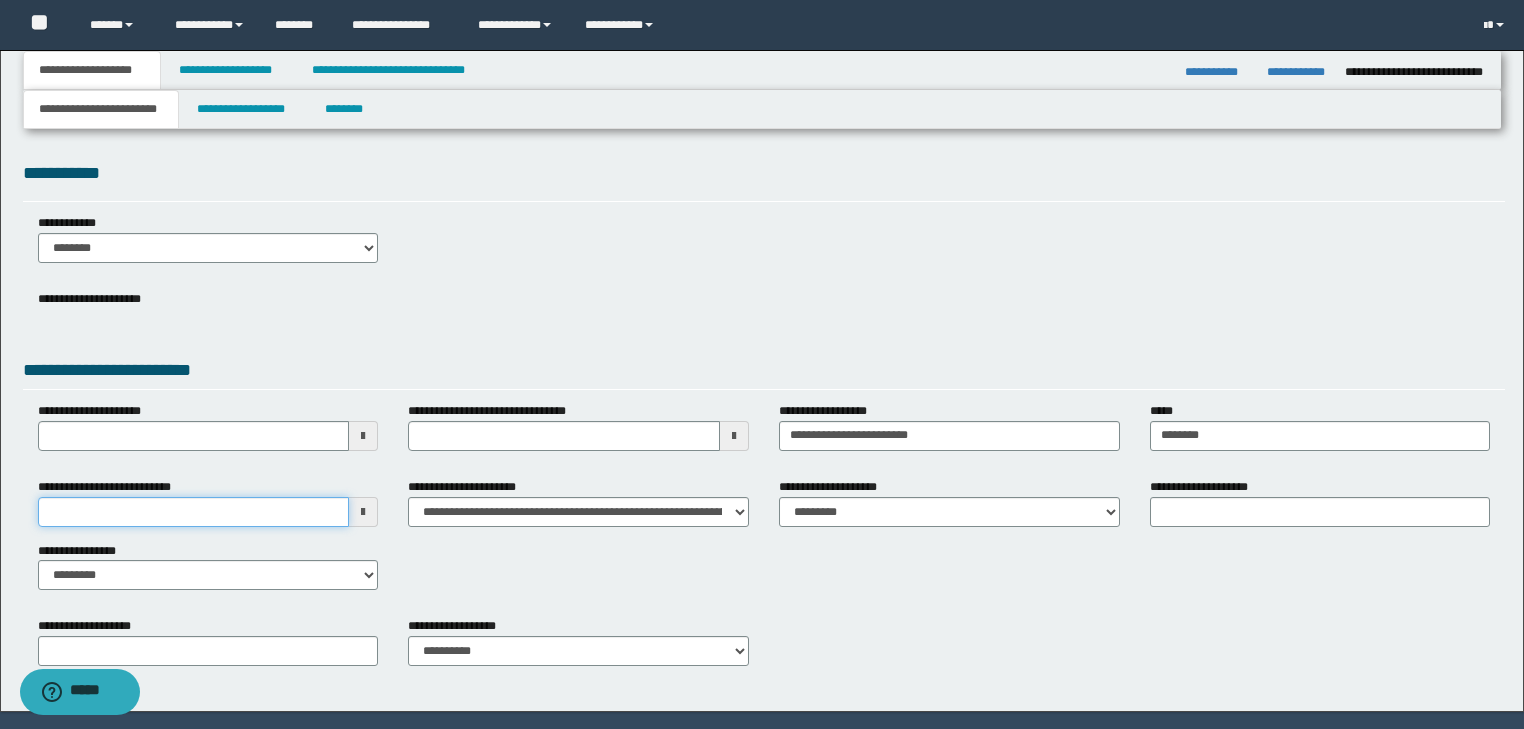 click on "**********" at bounding box center (194, 512) 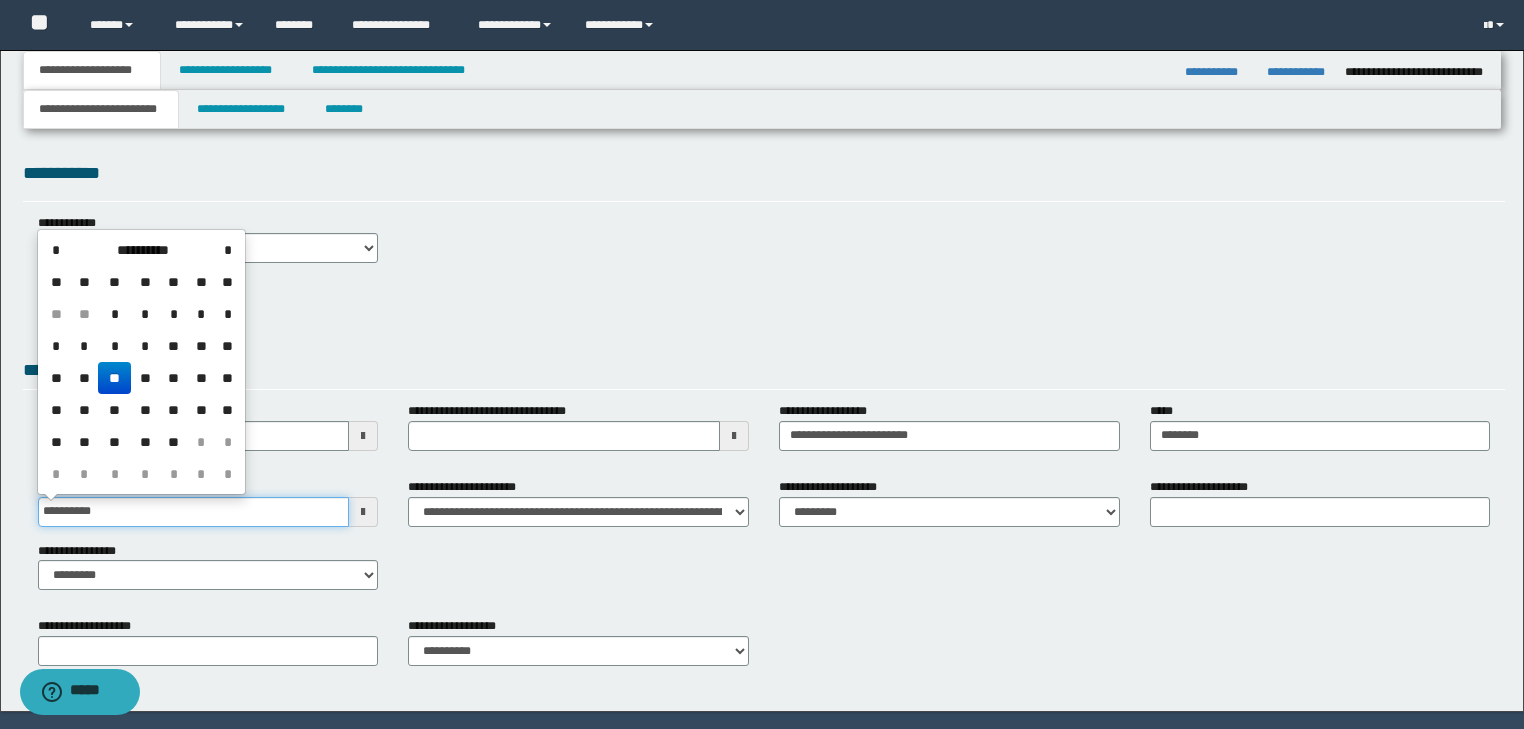 type on "**********" 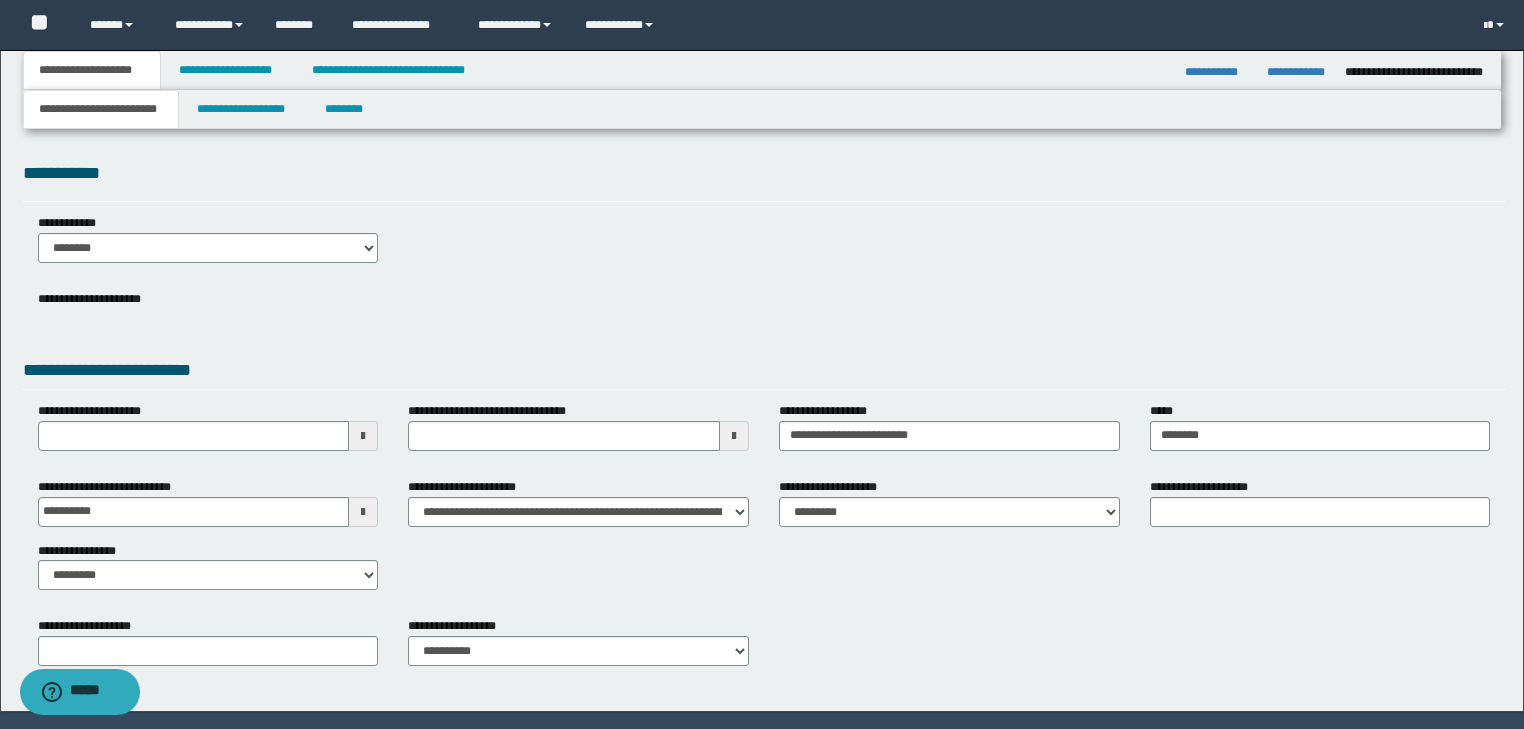 drag, startPoint x: 624, startPoint y: 389, endPoint x: 540, endPoint y: 332, distance: 101.51354 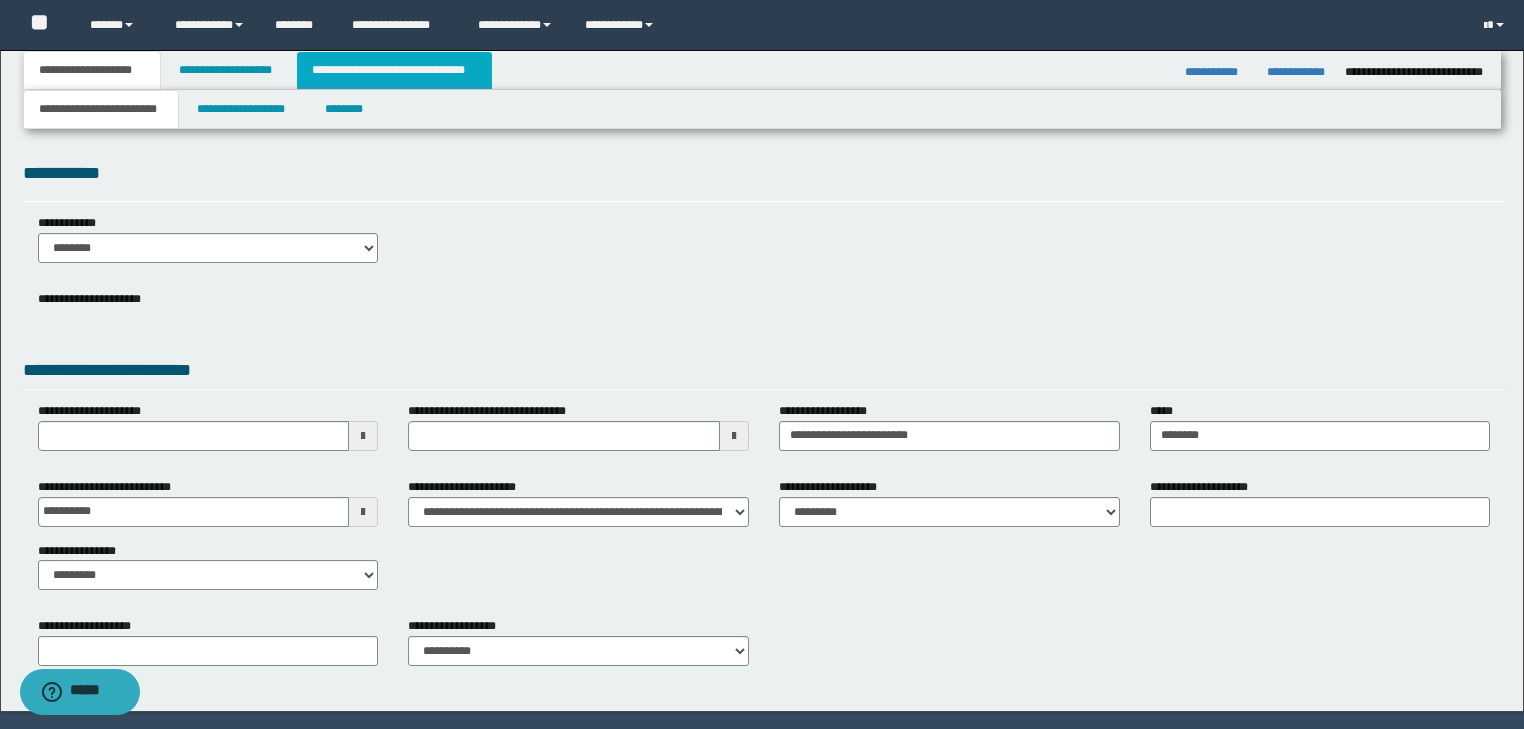 click on "**********" at bounding box center [394, 70] 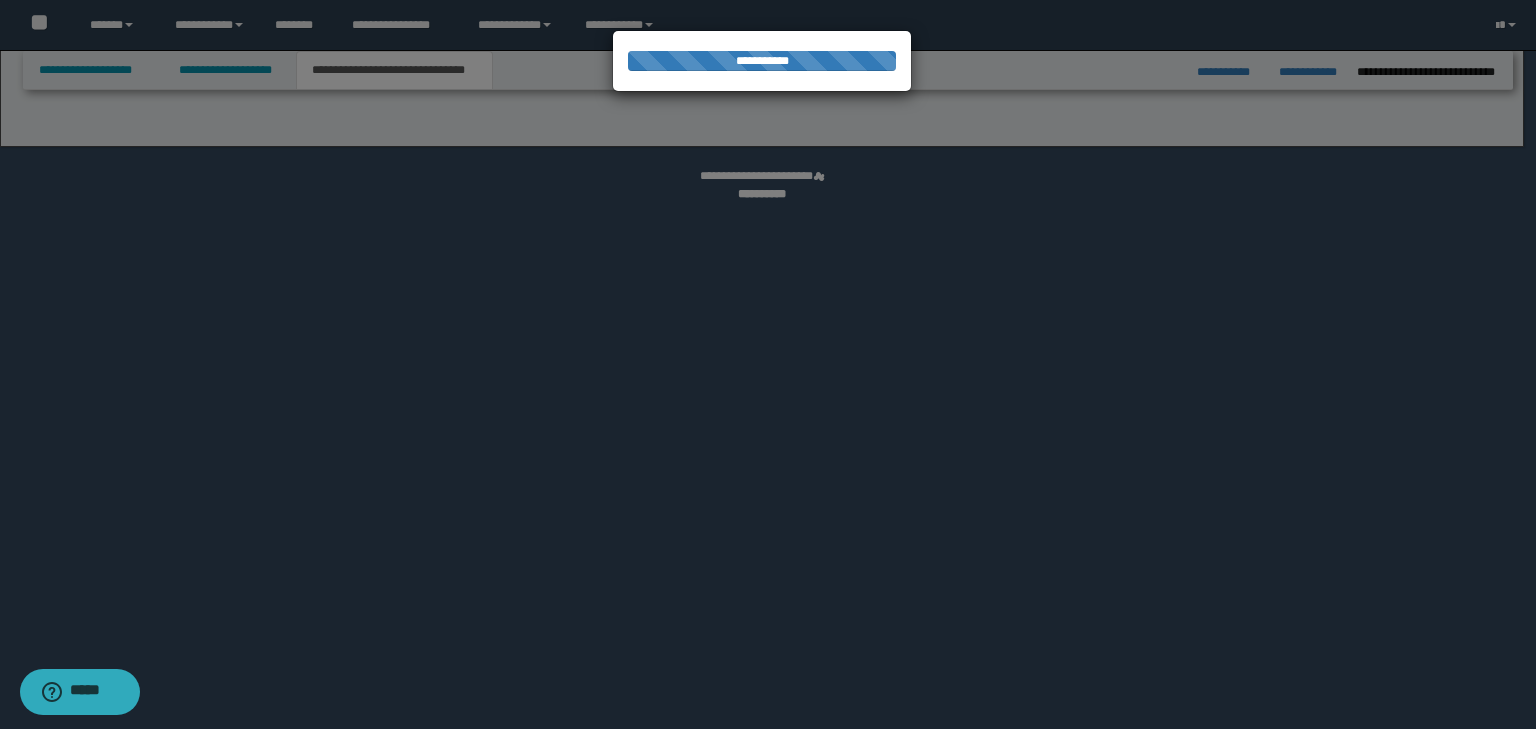 select on "*" 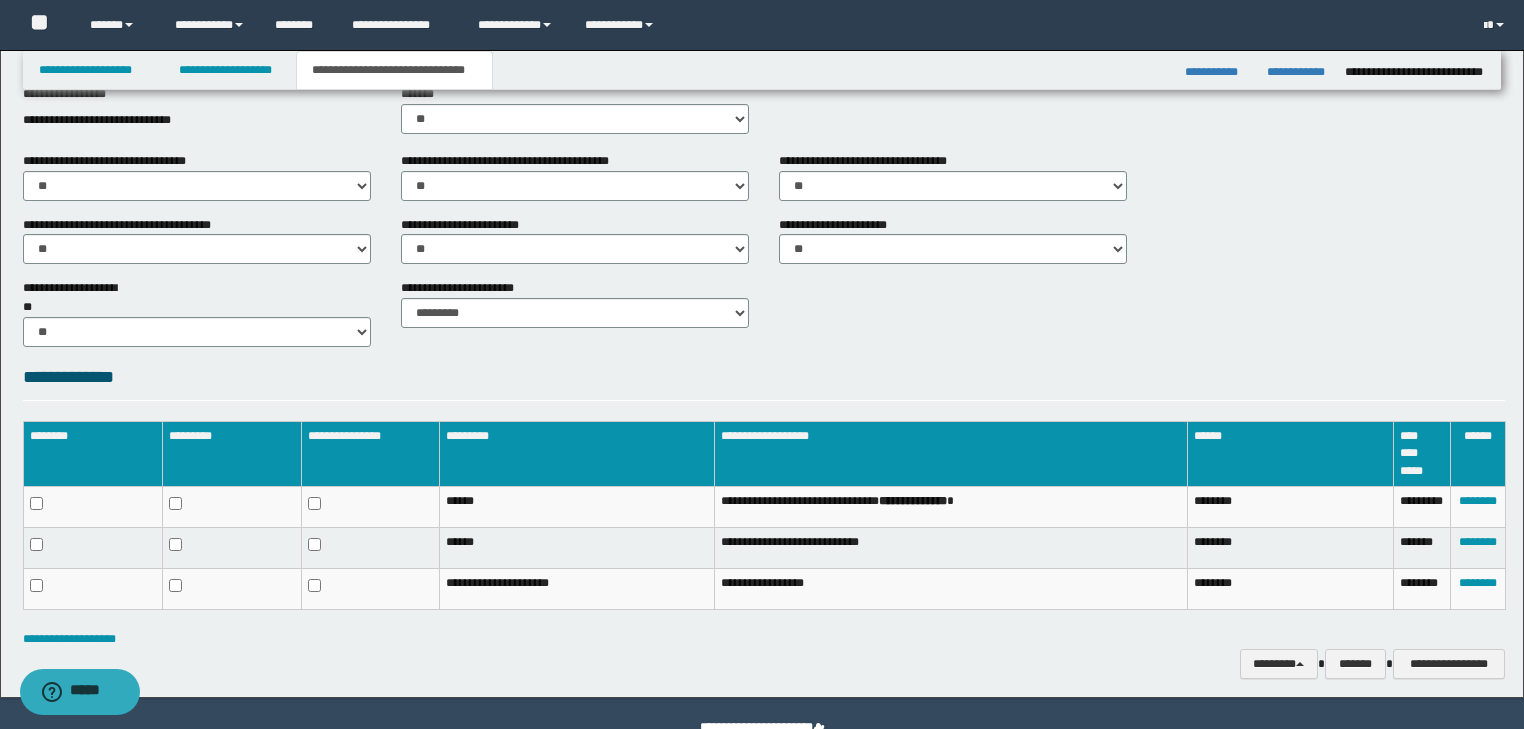 scroll, scrollTop: 738, scrollLeft: 0, axis: vertical 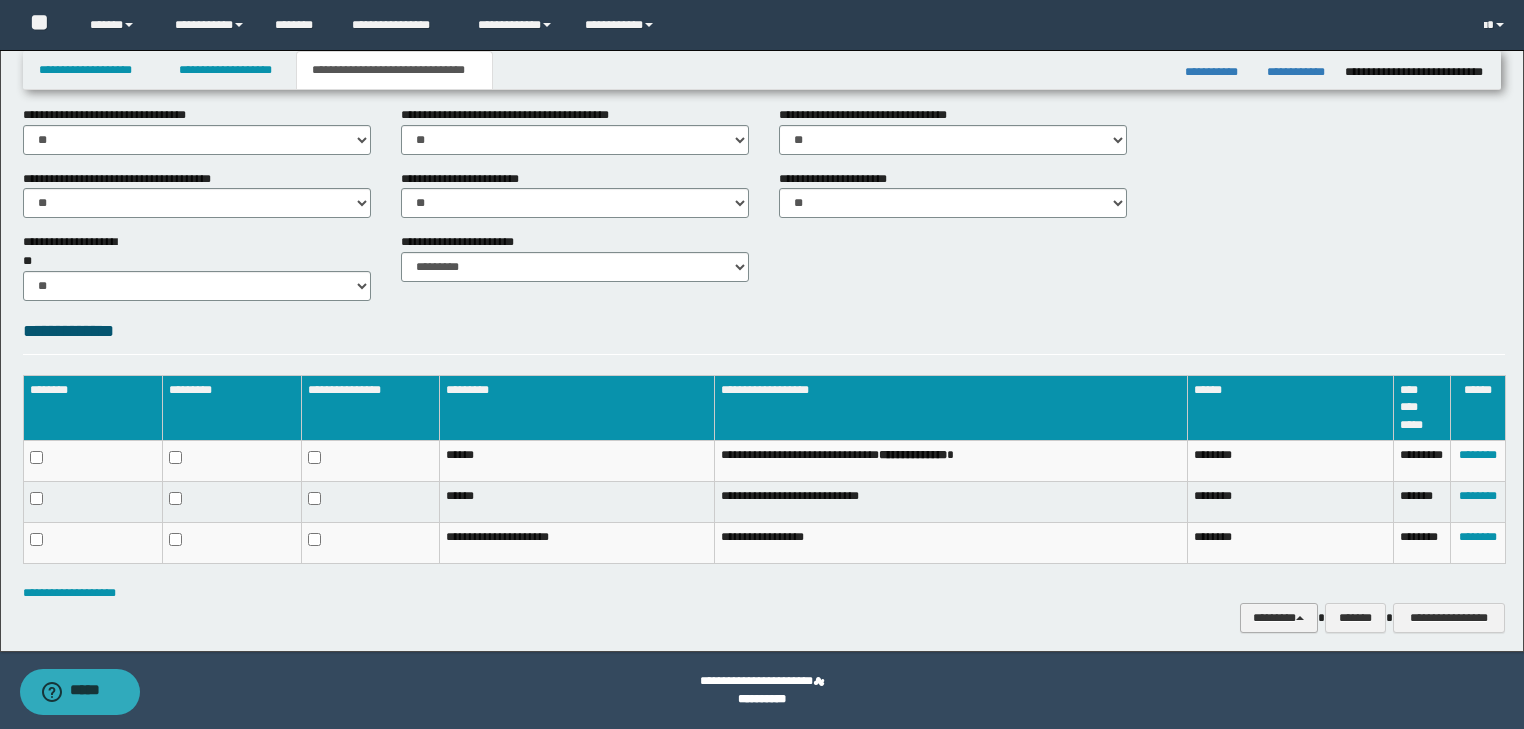 click on "********" at bounding box center [1279, 618] 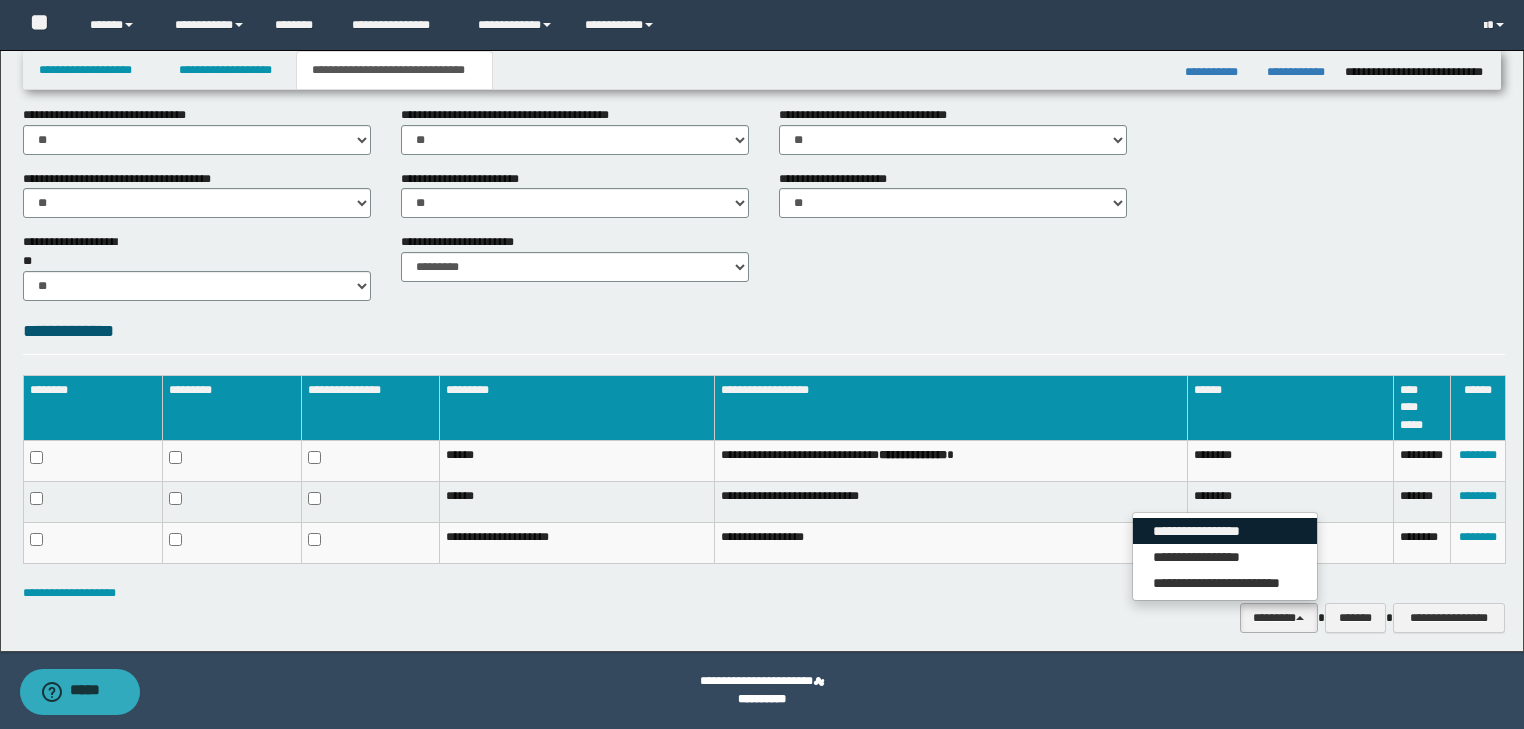 click on "**********" at bounding box center [1225, 531] 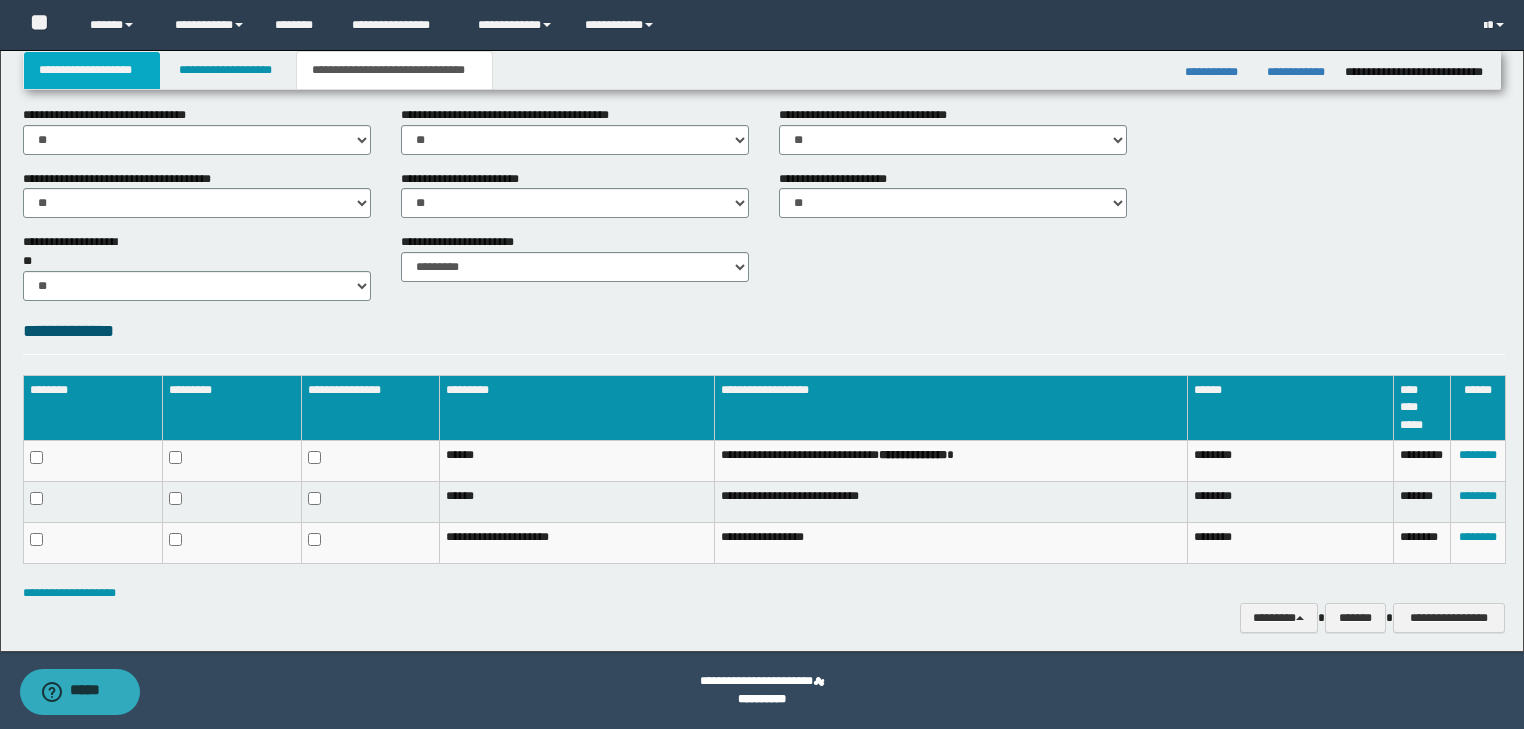 click on "**********" at bounding box center (92, 70) 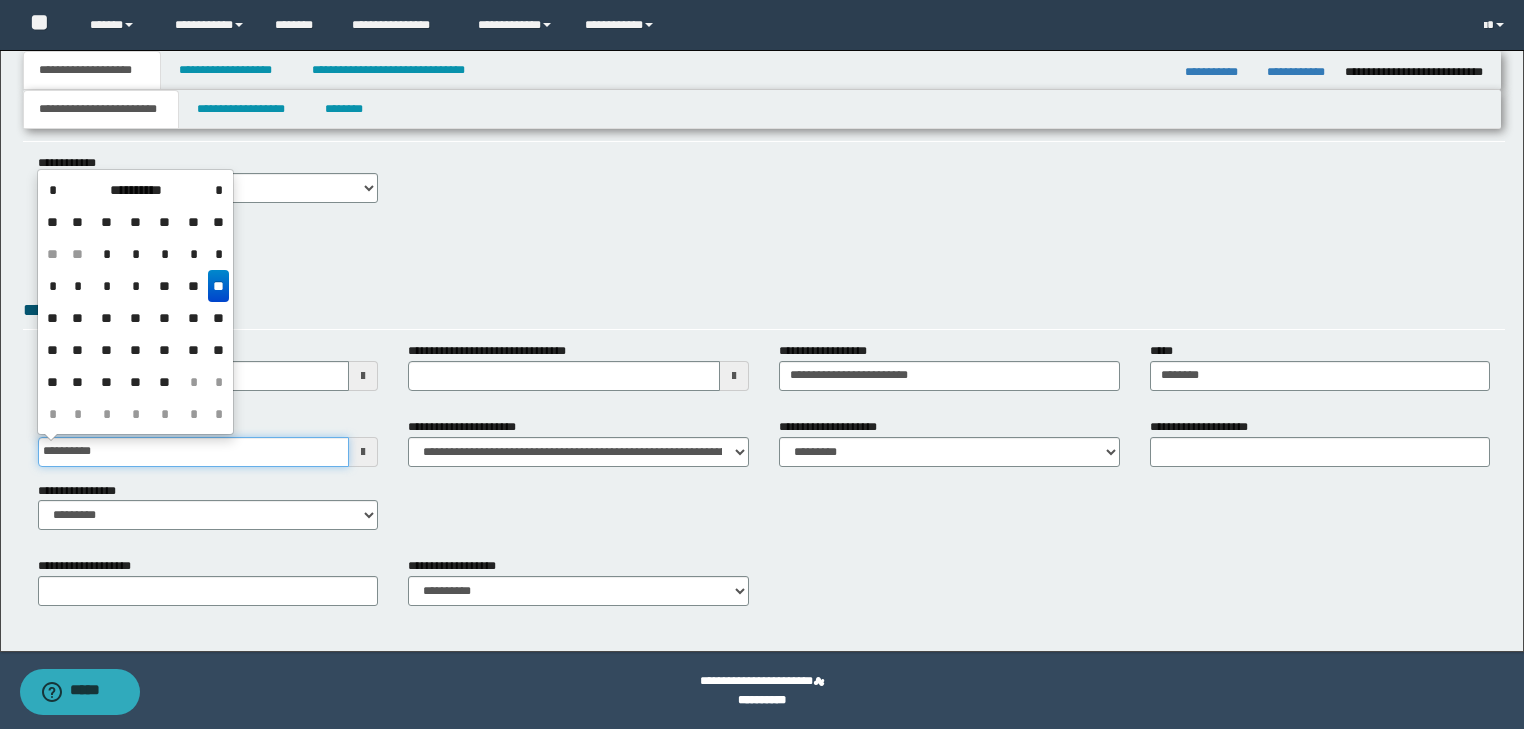 click on "**********" at bounding box center [194, 452] 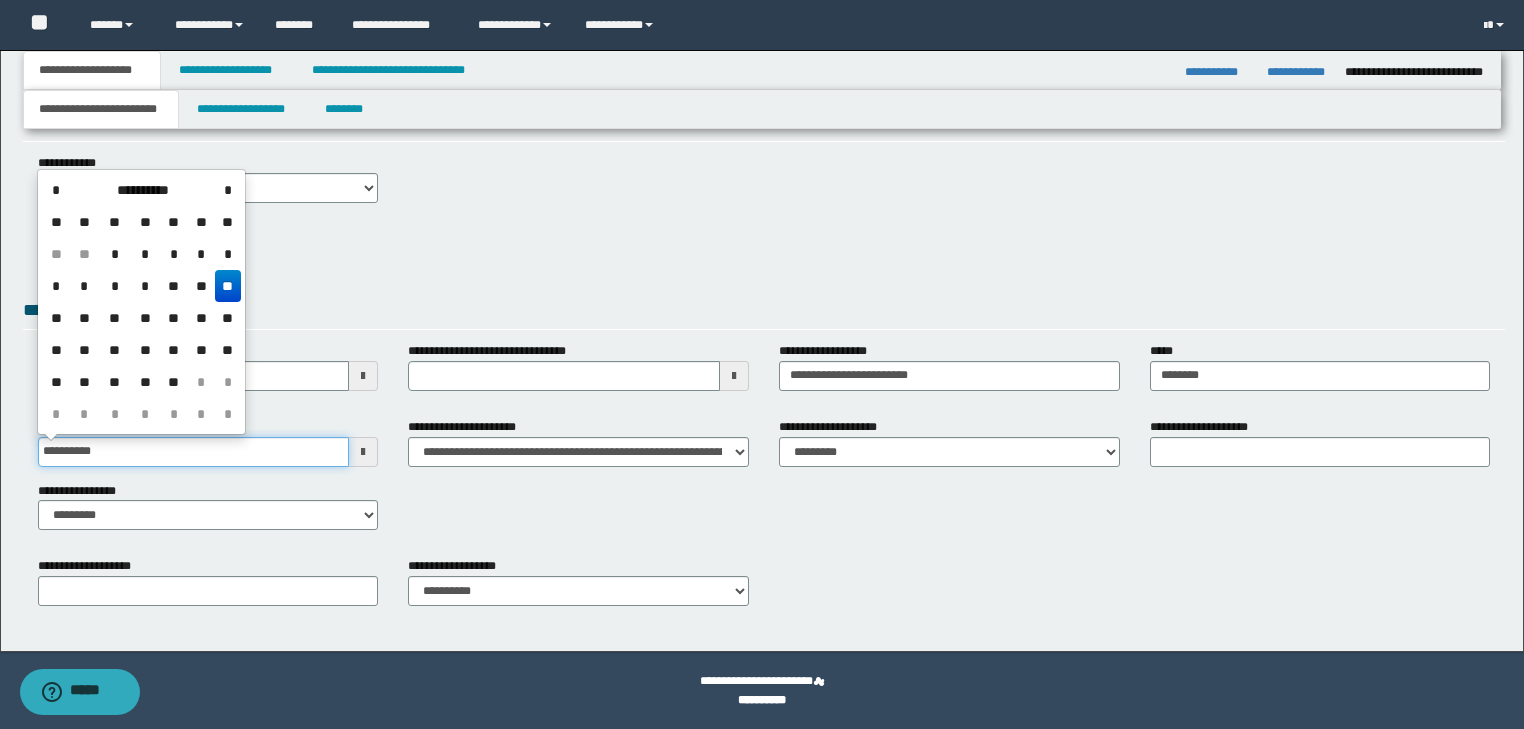 type on "**********" 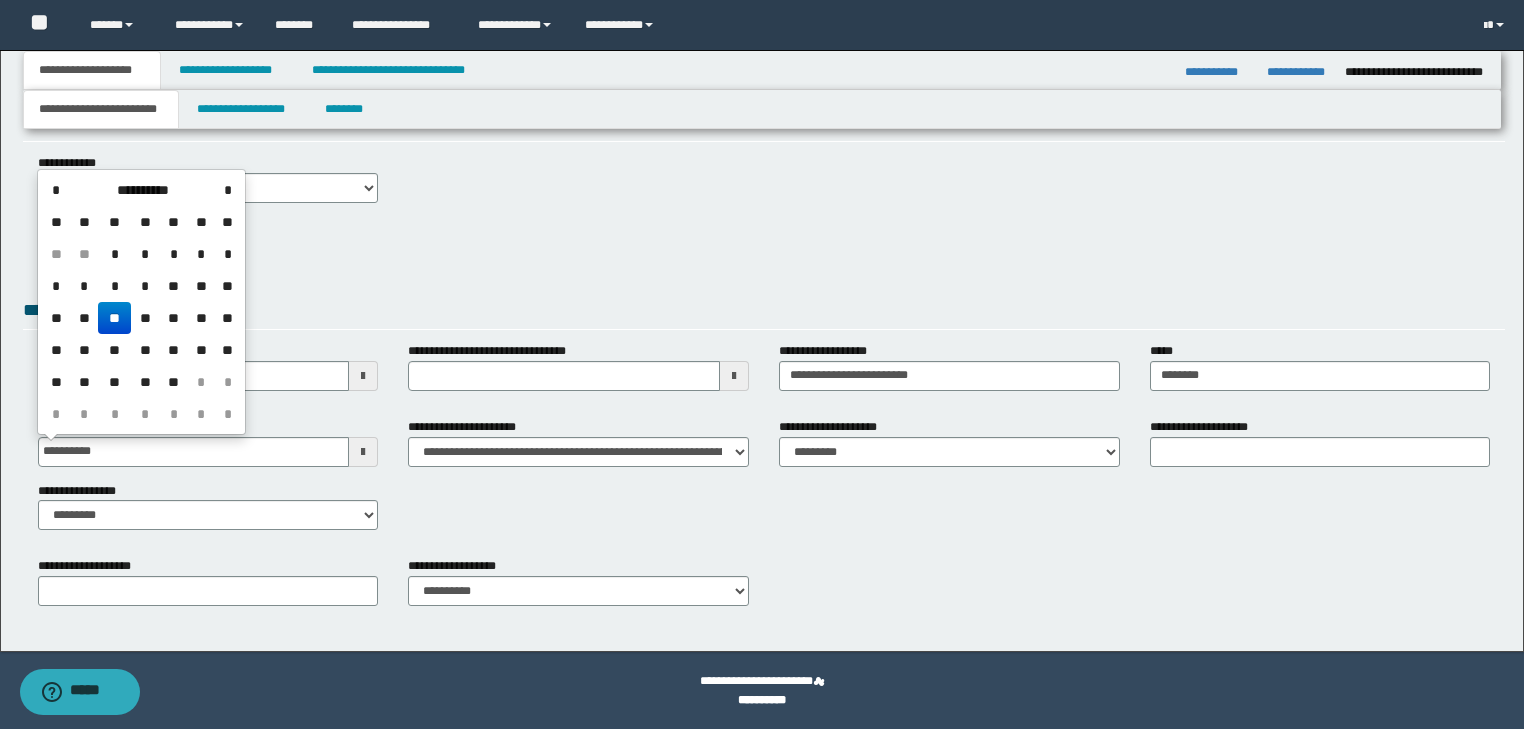 click on "**********" at bounding box center [764, 254] 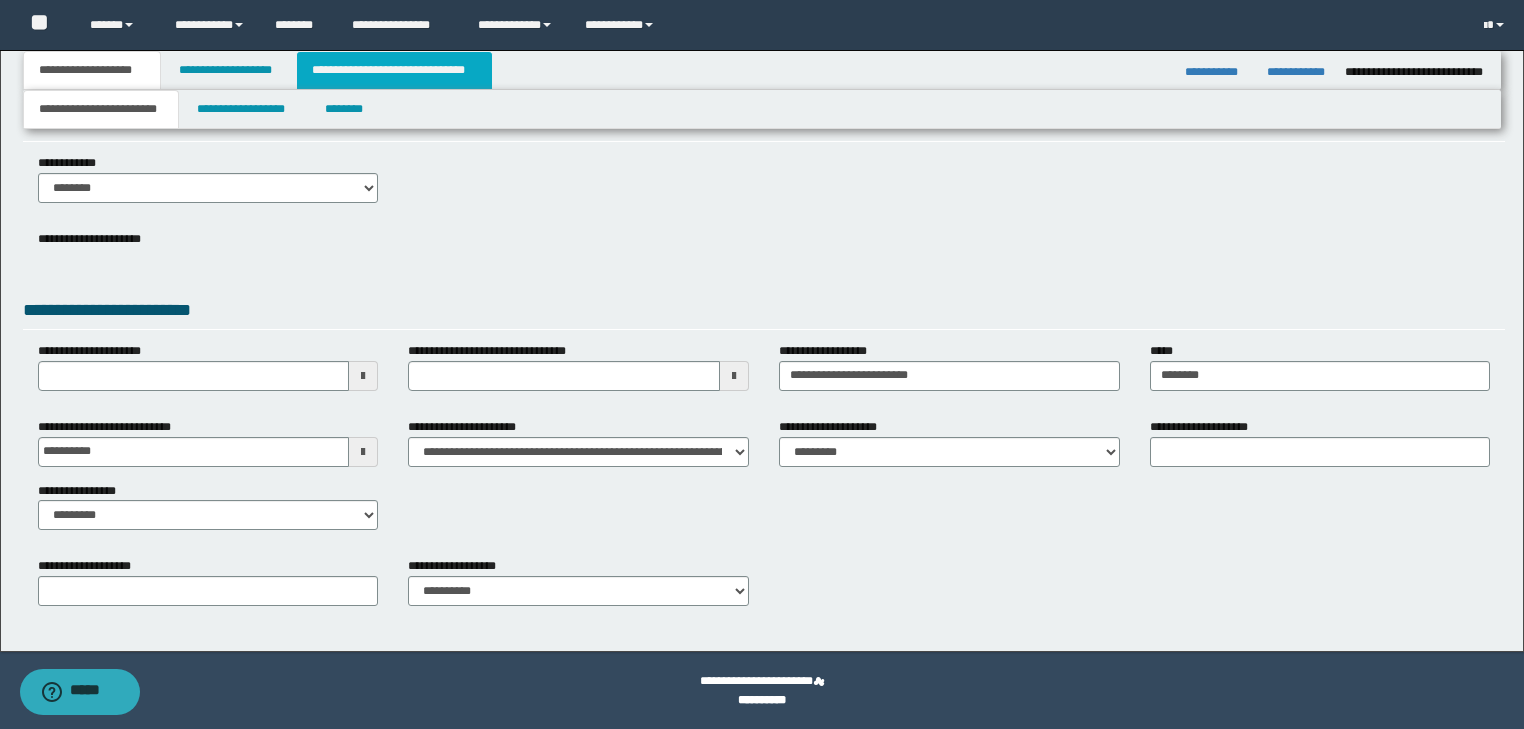 click on "**********" at bounding box center (394, 70) 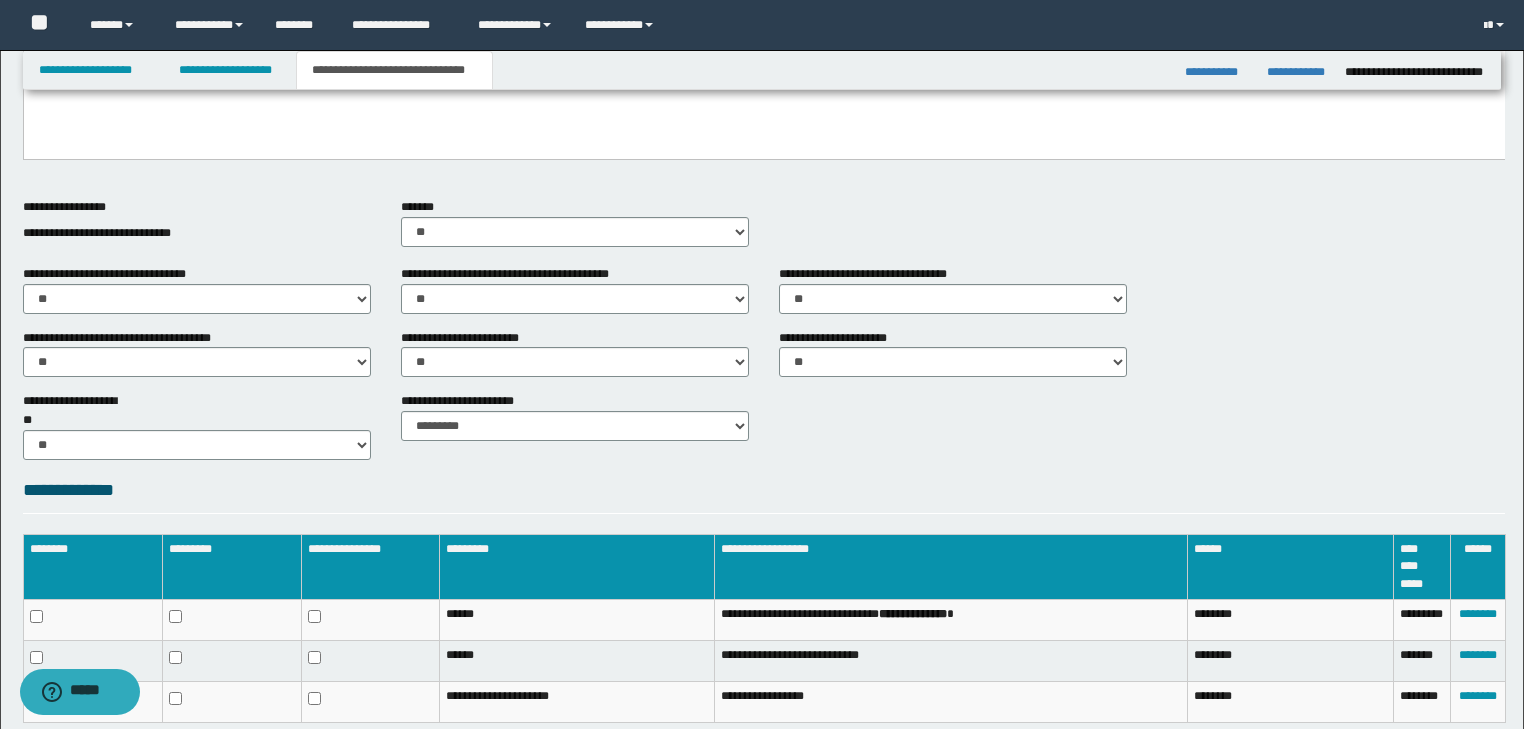scroll, scrollTop: 738, scrollLeft: 0, axis: vertical 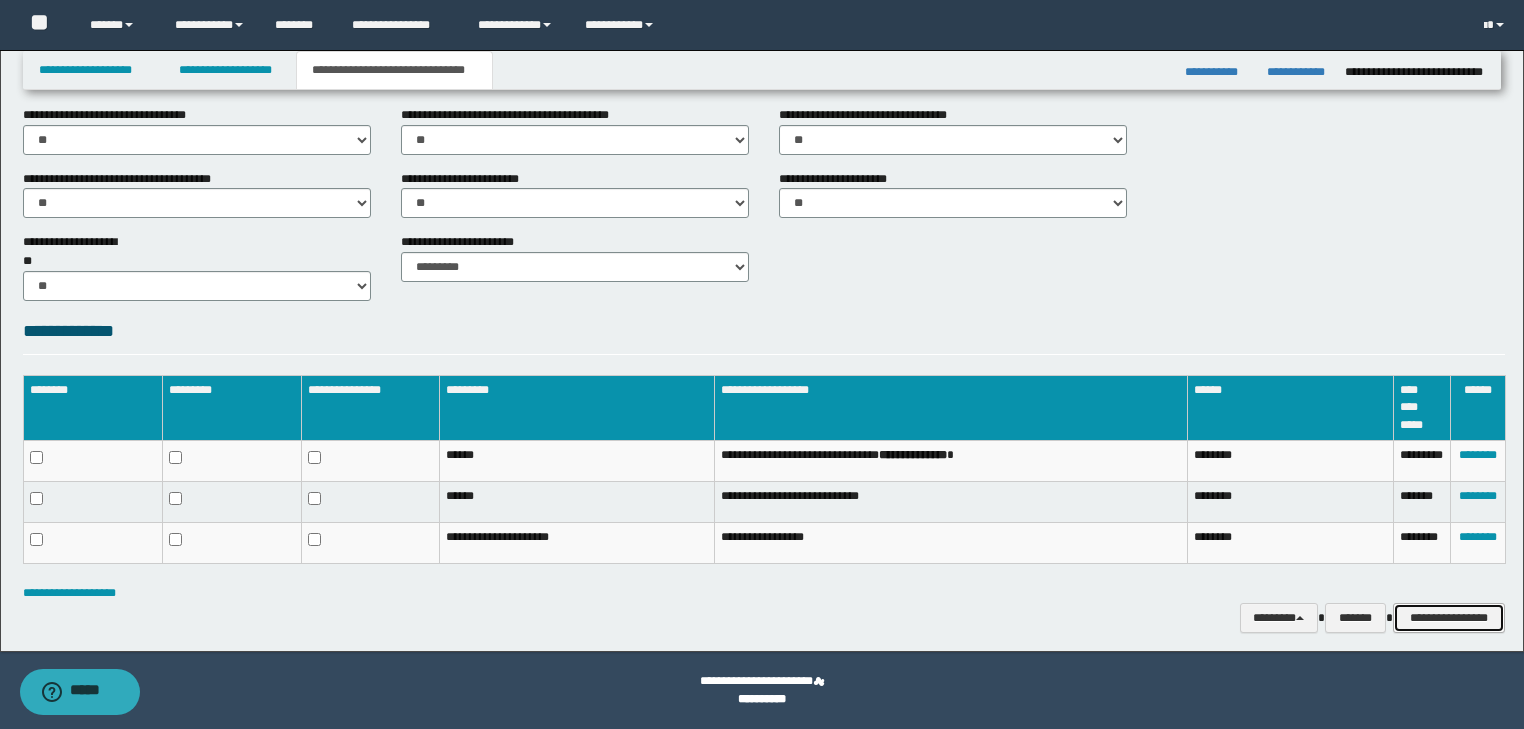click on "**********" at bounding box center [1449, 618] 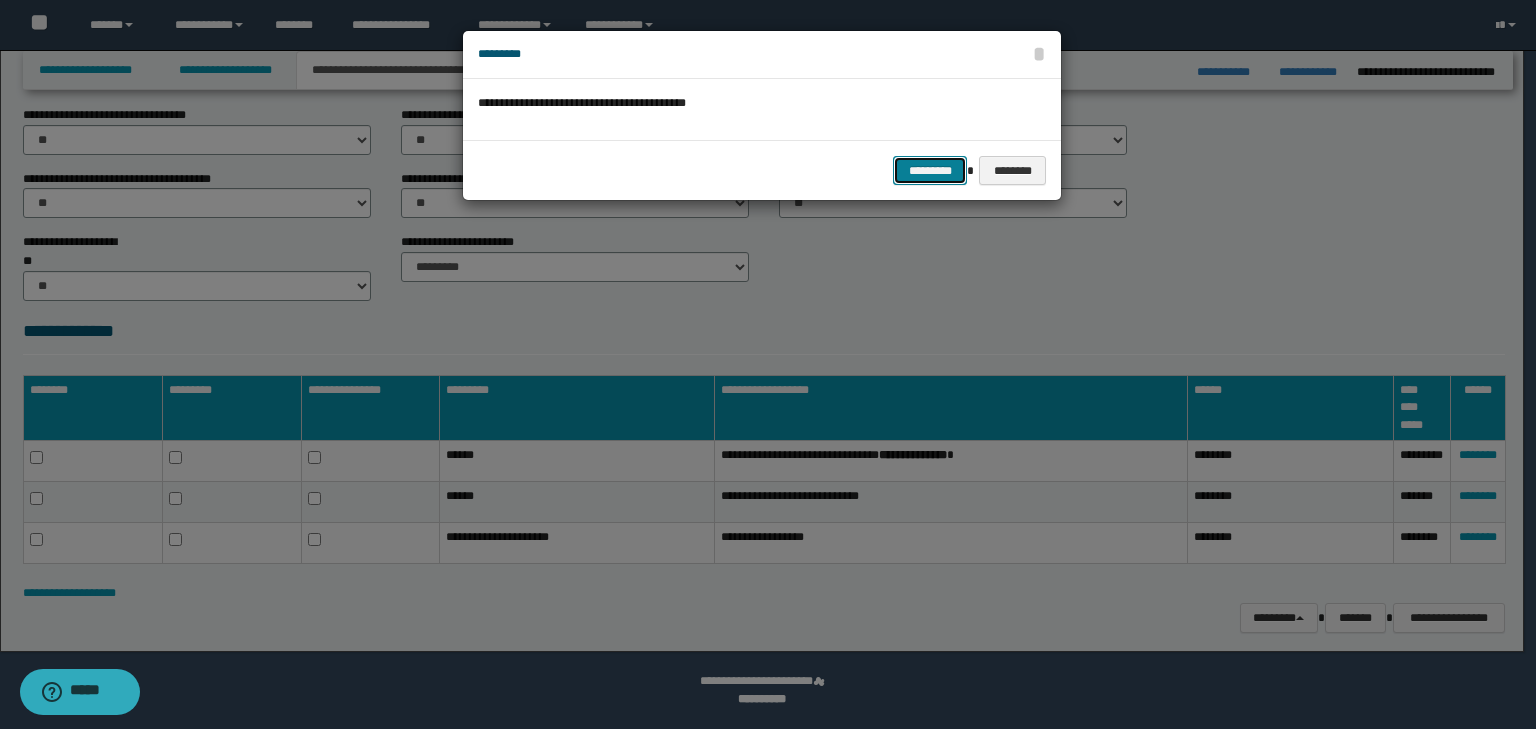 click on "*********" at bounding box center (930, 171) 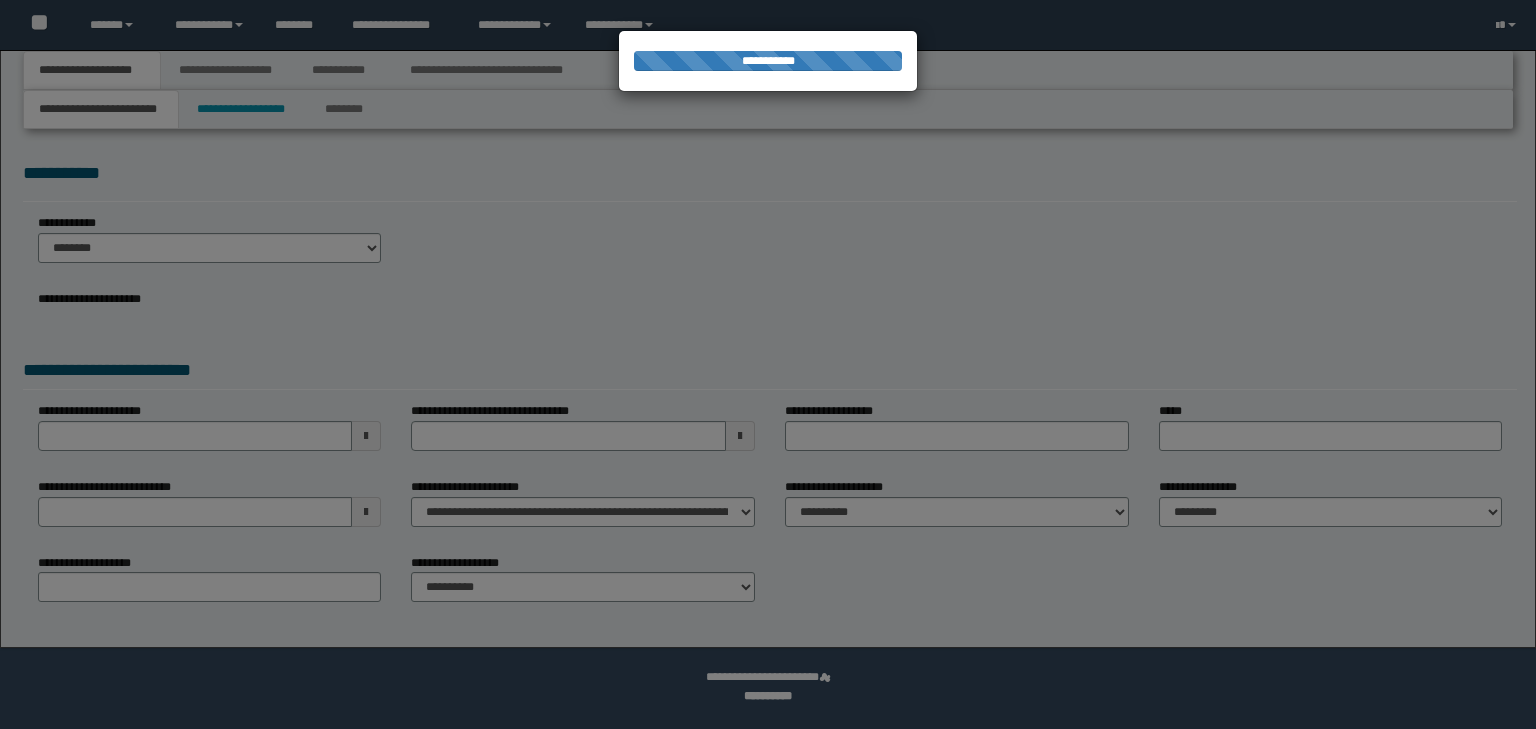 scroll, scrollTop: 0, scrollLeft: 0, axis: both 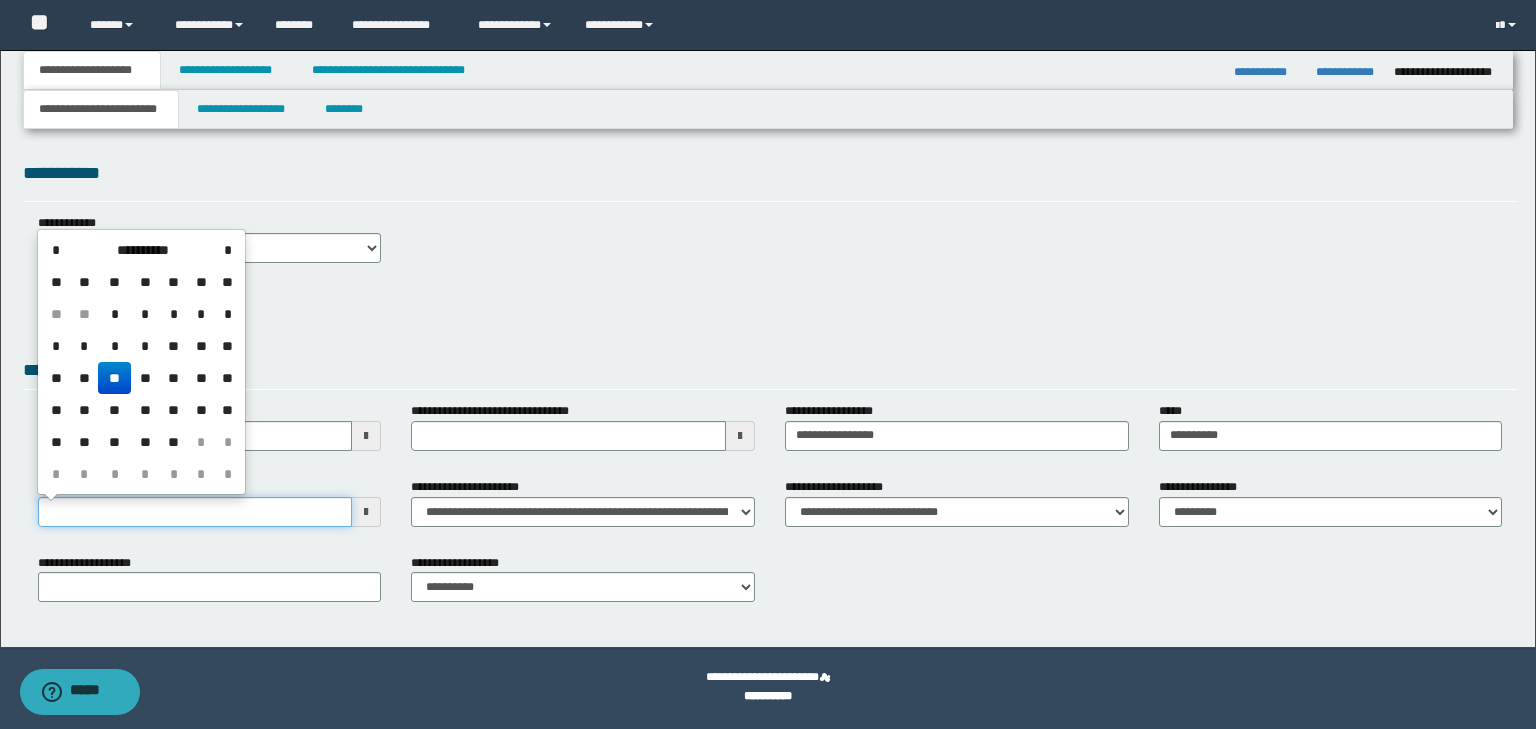 click on "**********" at bounding box center (195, 512) 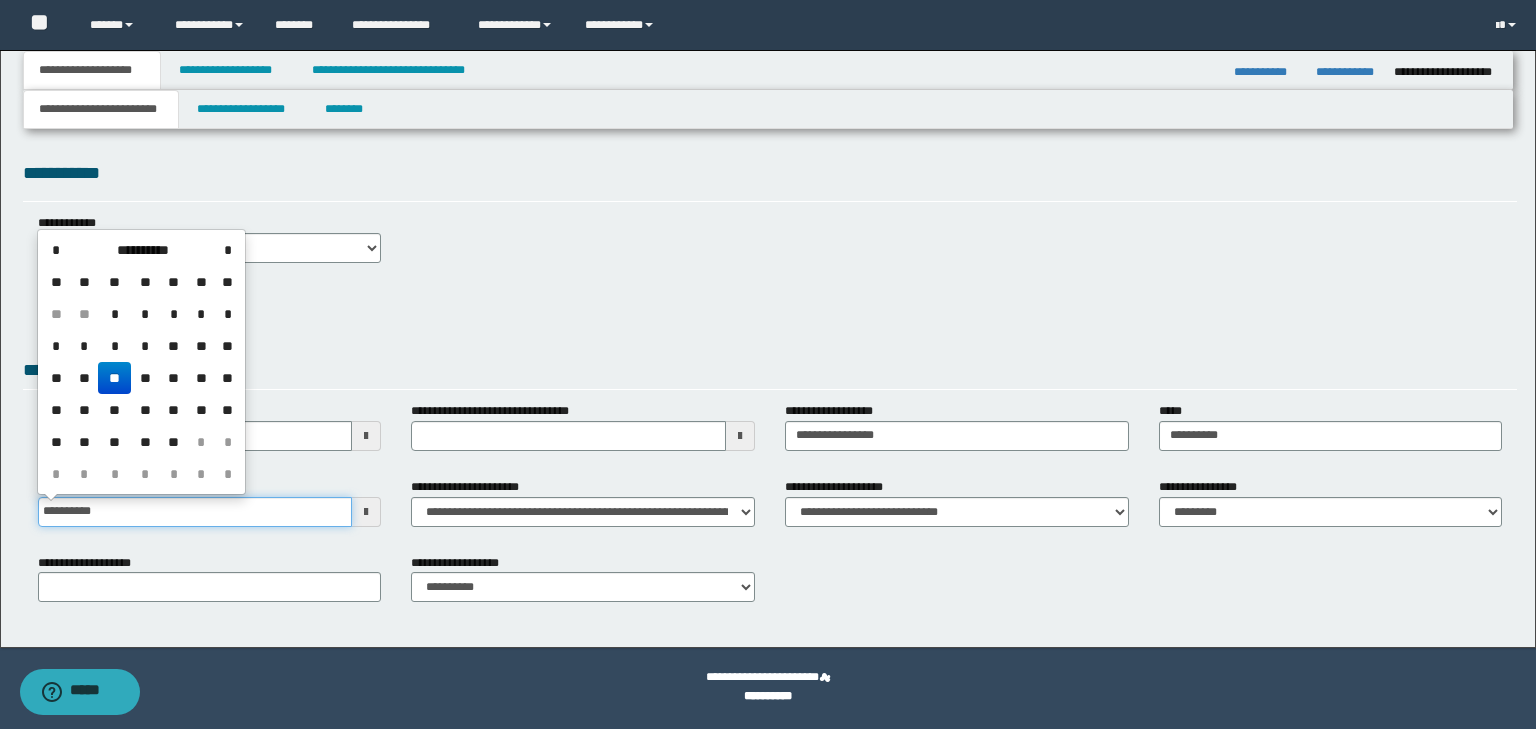 type on "**********" 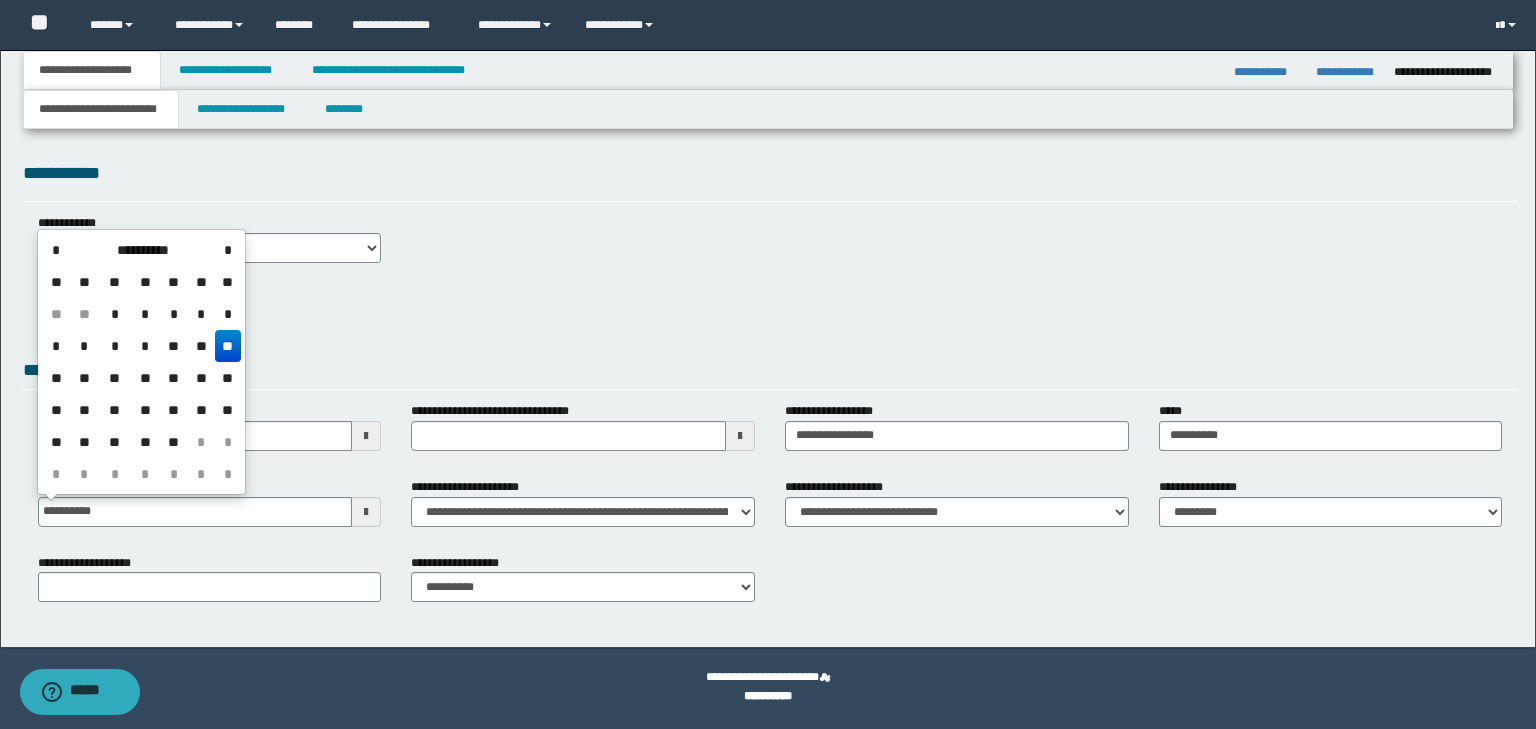 click on "**********" at bounding box center [770, 373] 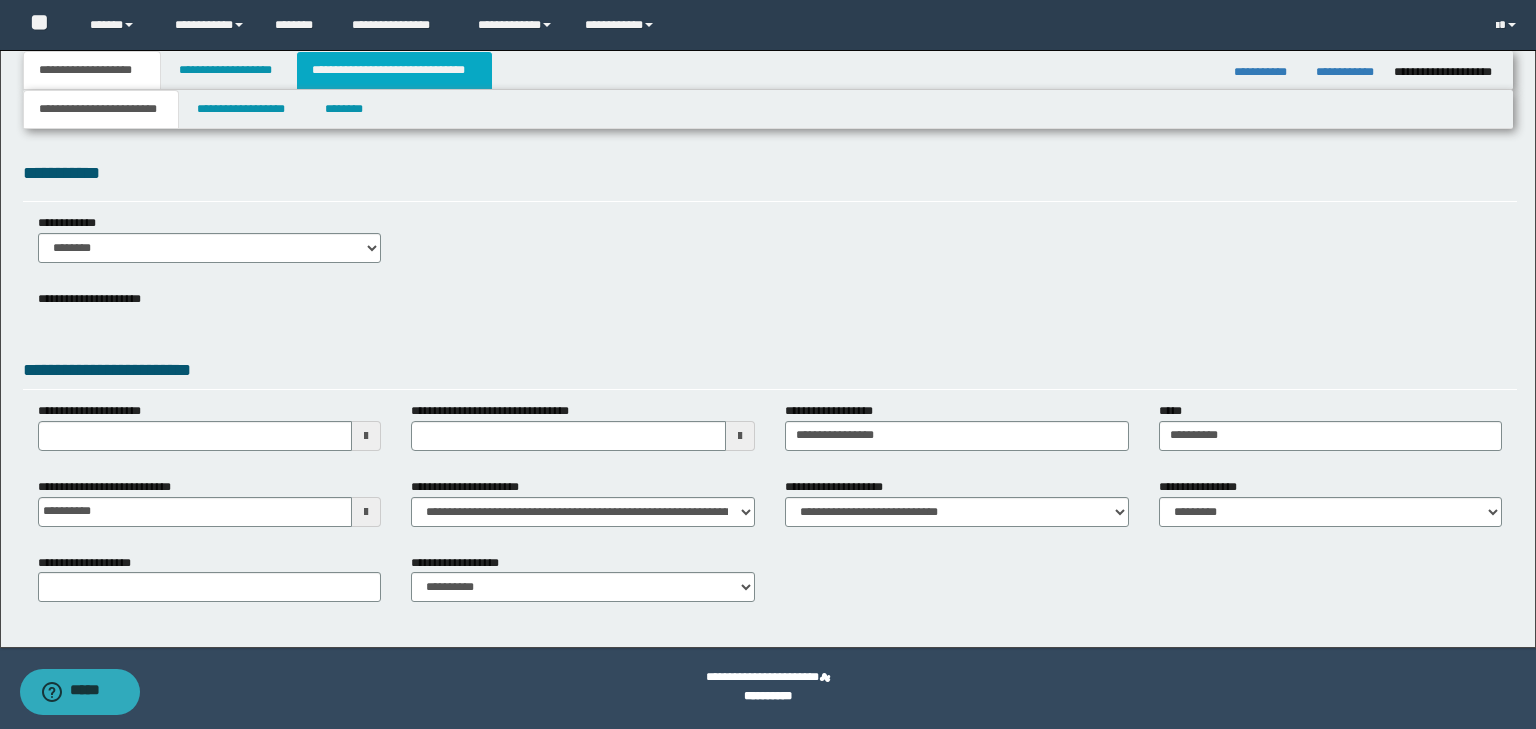 click on "**********" at bounding box center [394, 70] 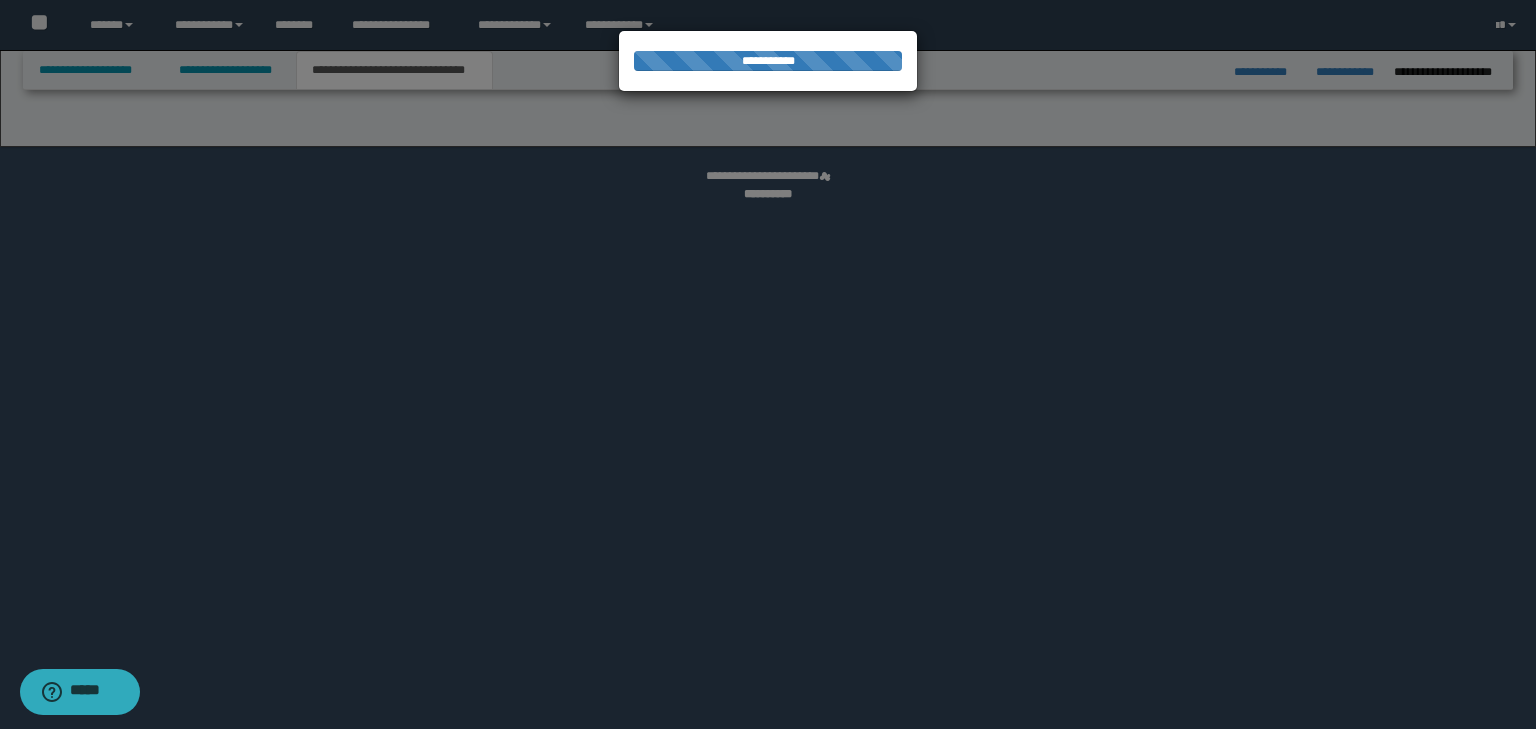 select on "*" 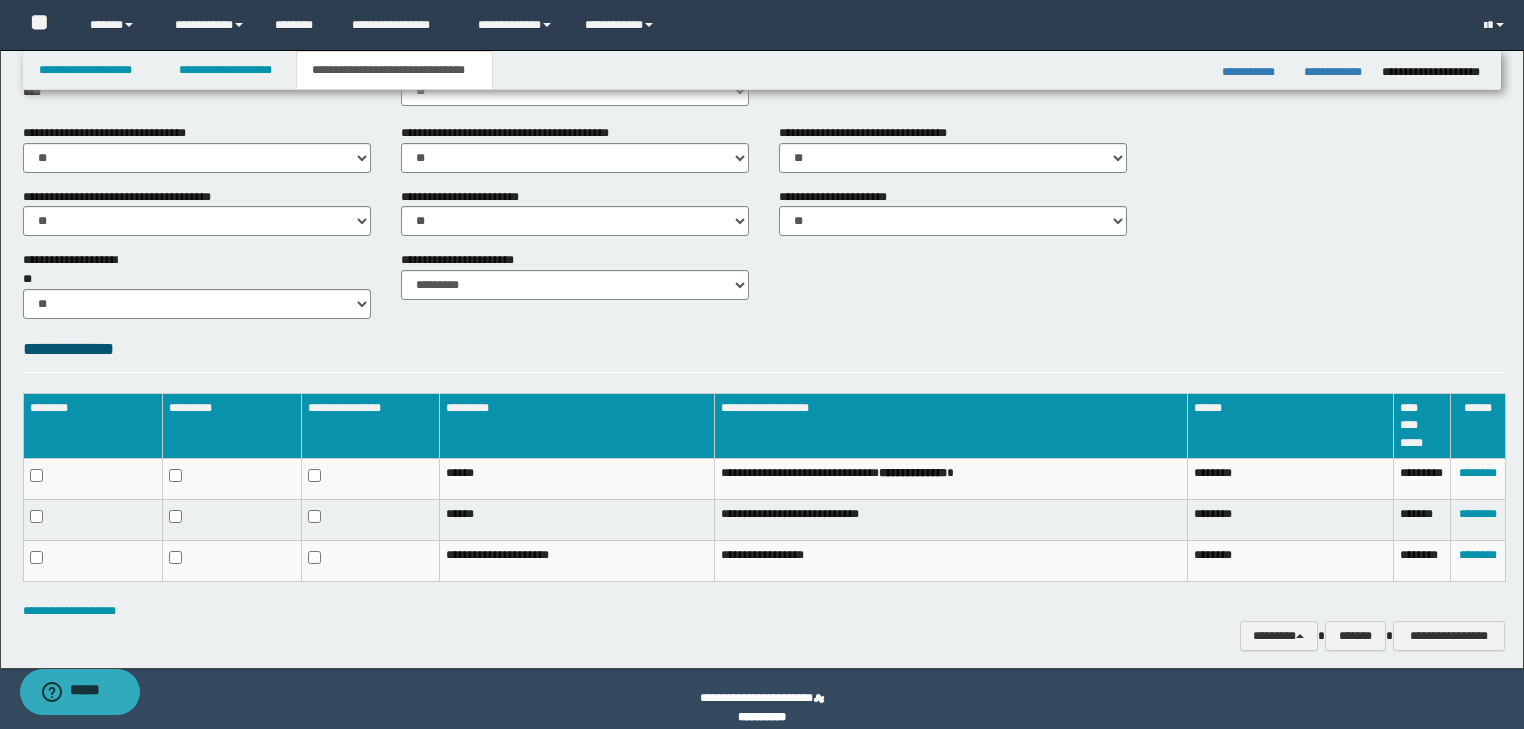 scroll, scrollTop: 768, scrollLeft: 0, axis: vertical 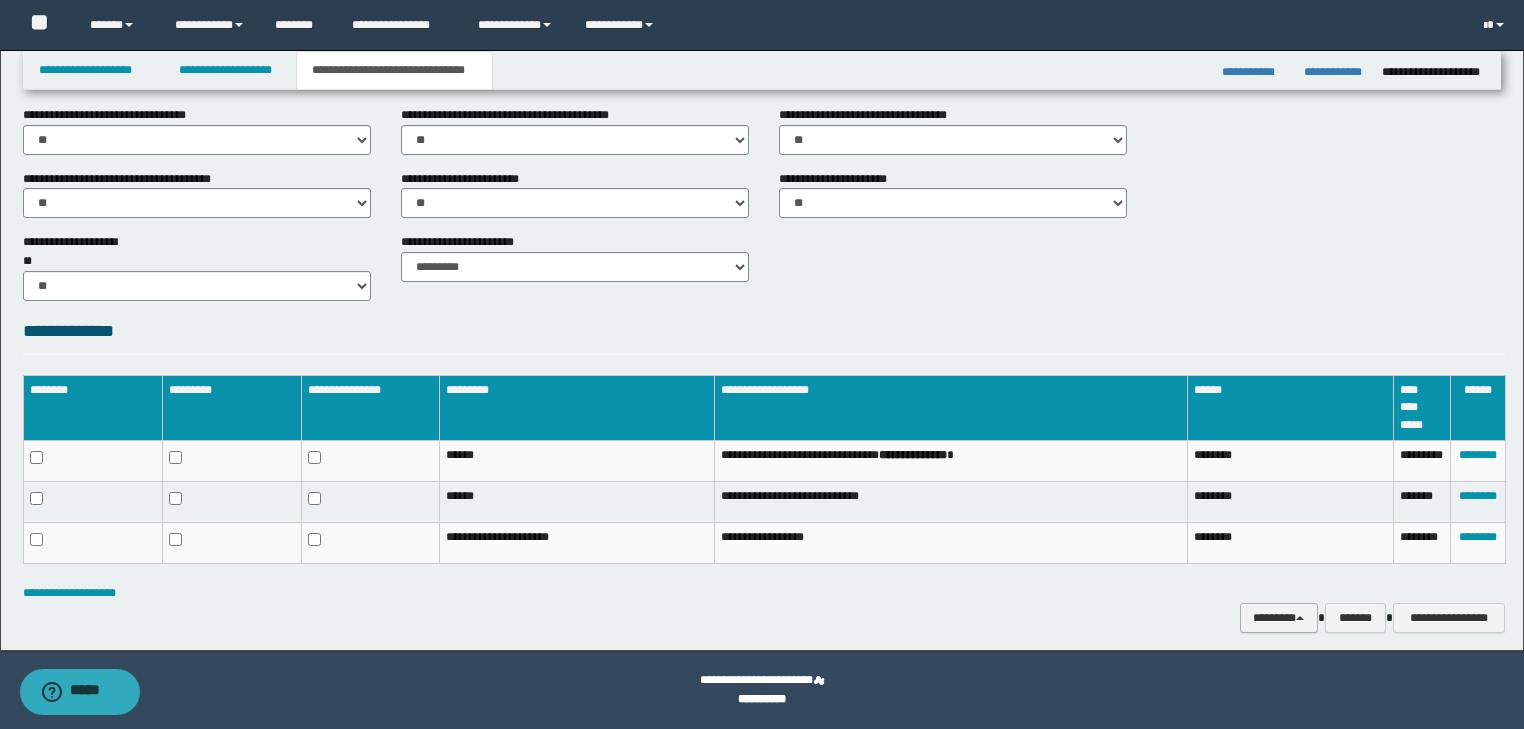 click on "********" at bounding box center [1279, 618] 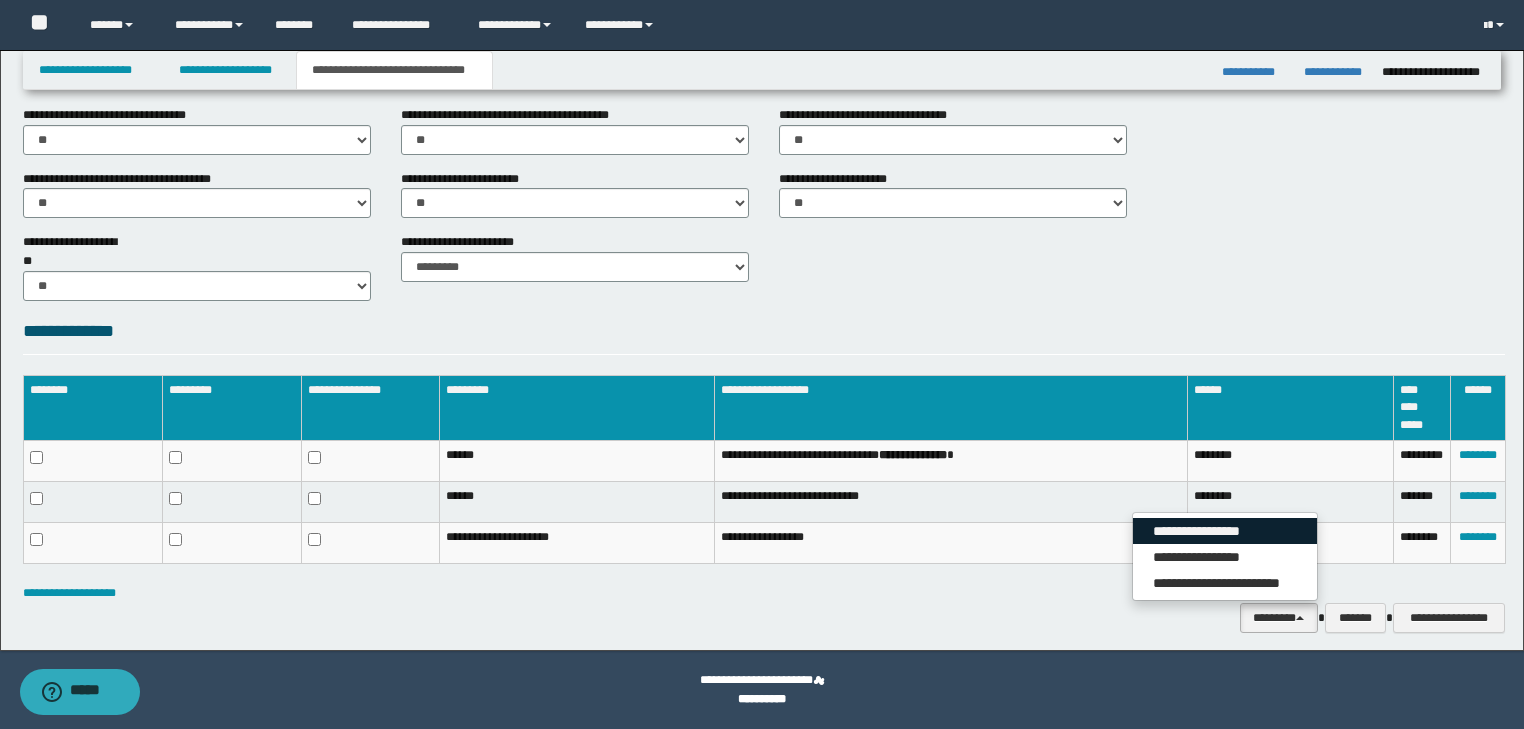 click on "**********" at bounding box center (1225, 531) 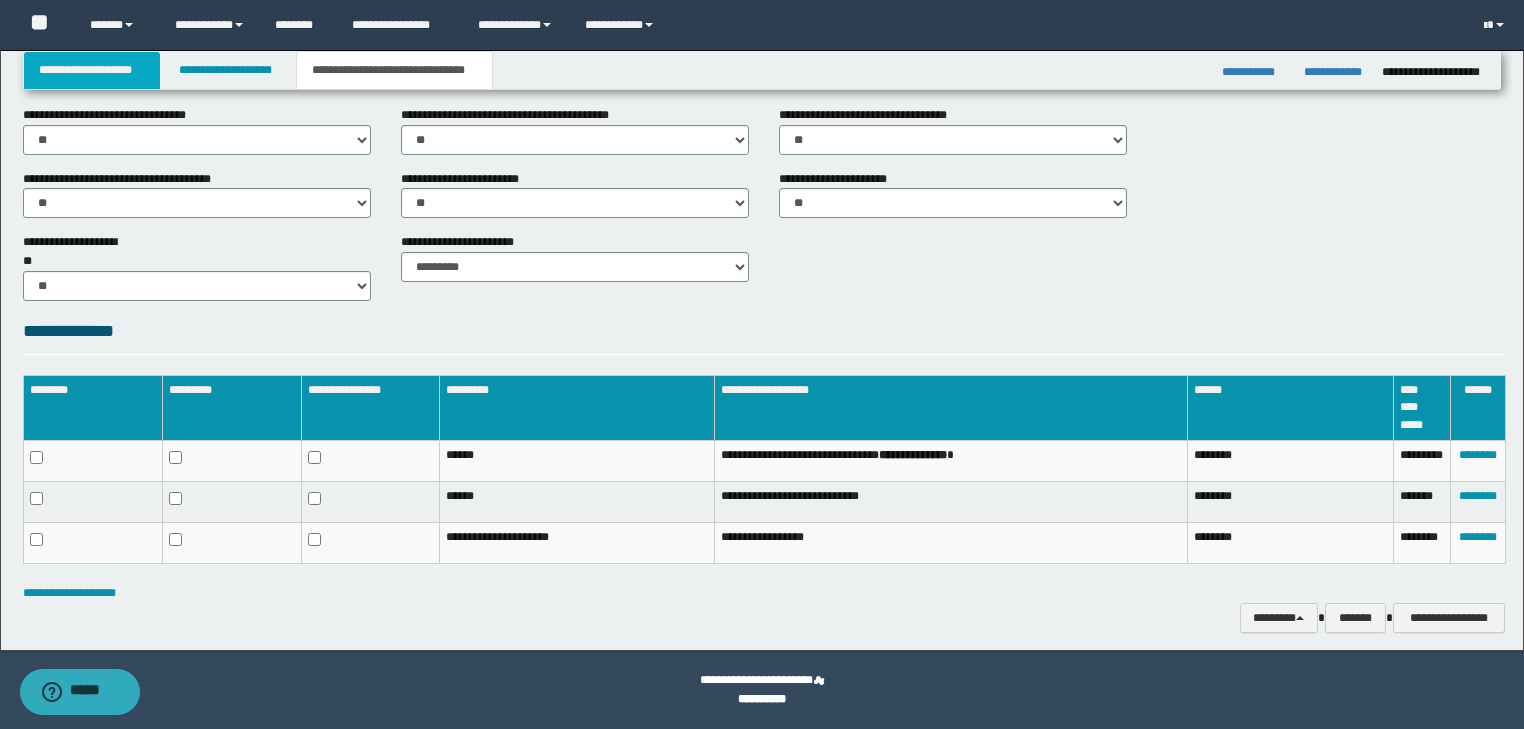 click on "**********" at bounding box center [92, 70] 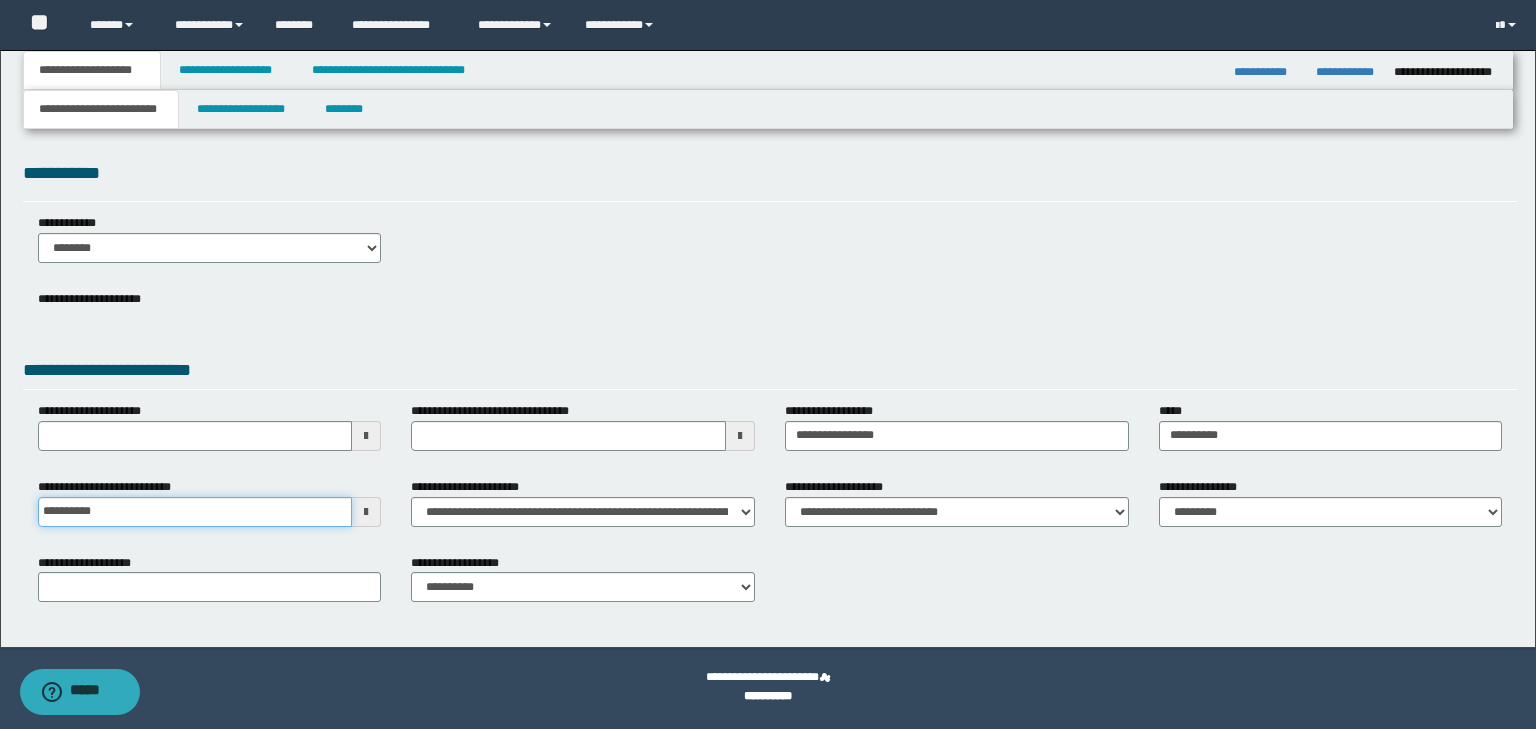 click on "**********" at bounding box center [195, 512] 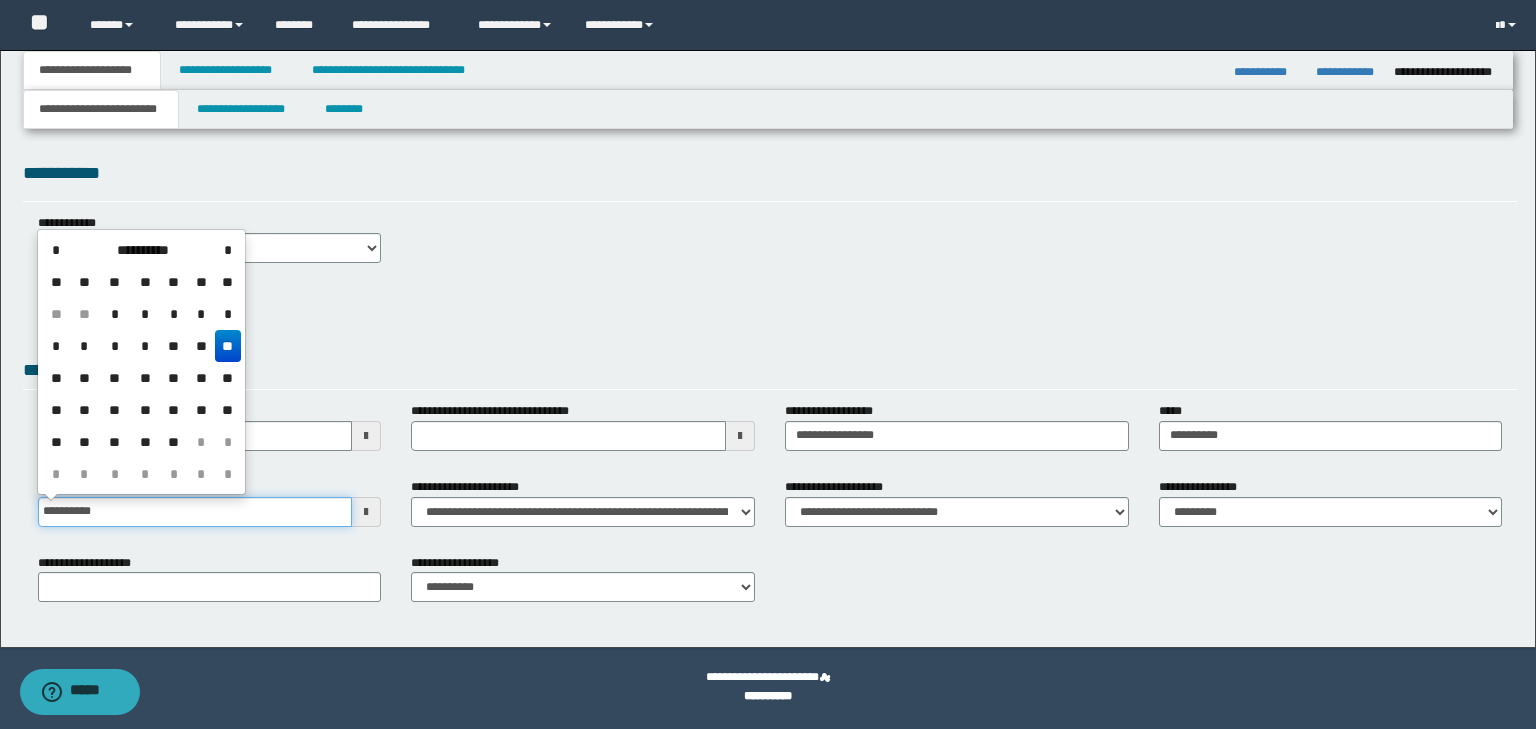type on "**********" 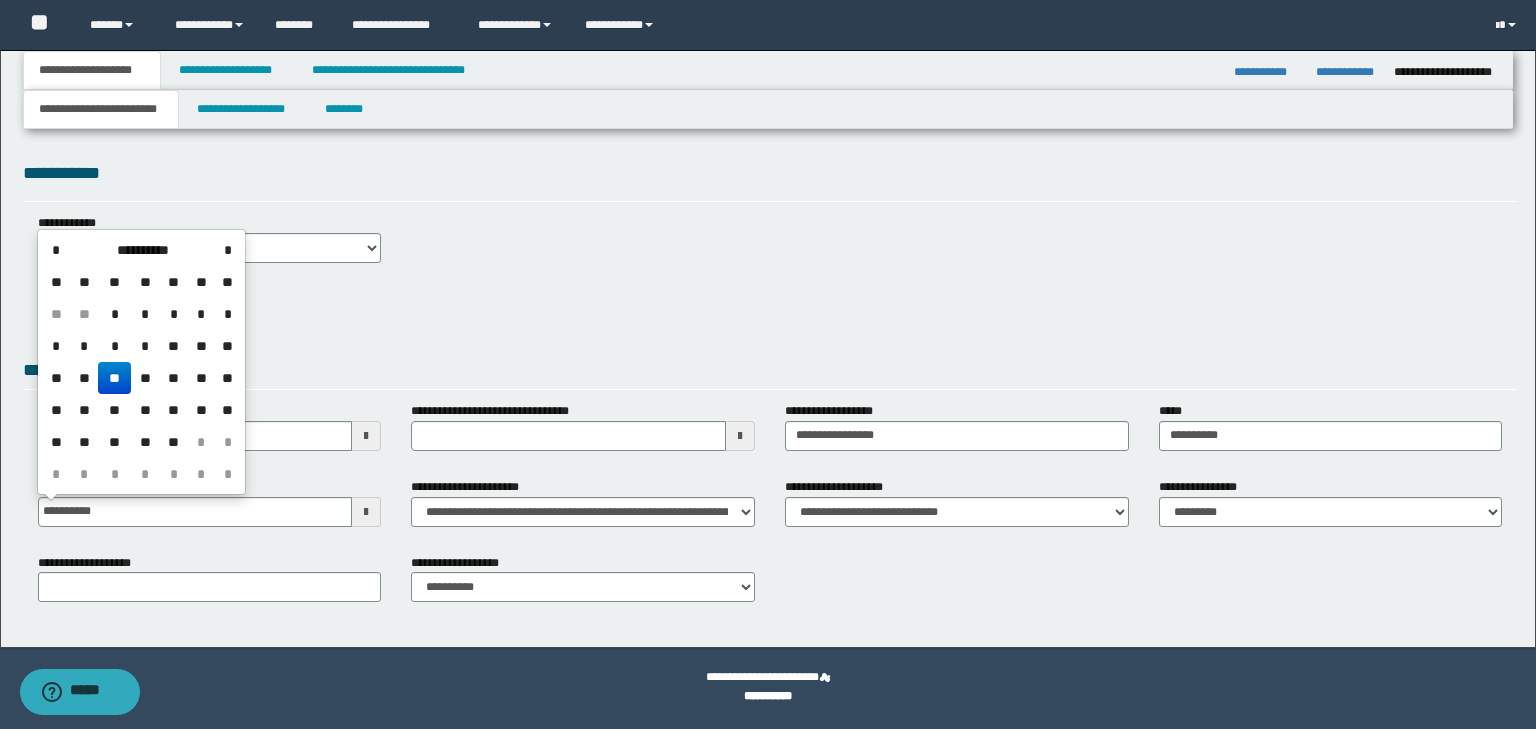click on "**********" at bounding box center (770, 373) 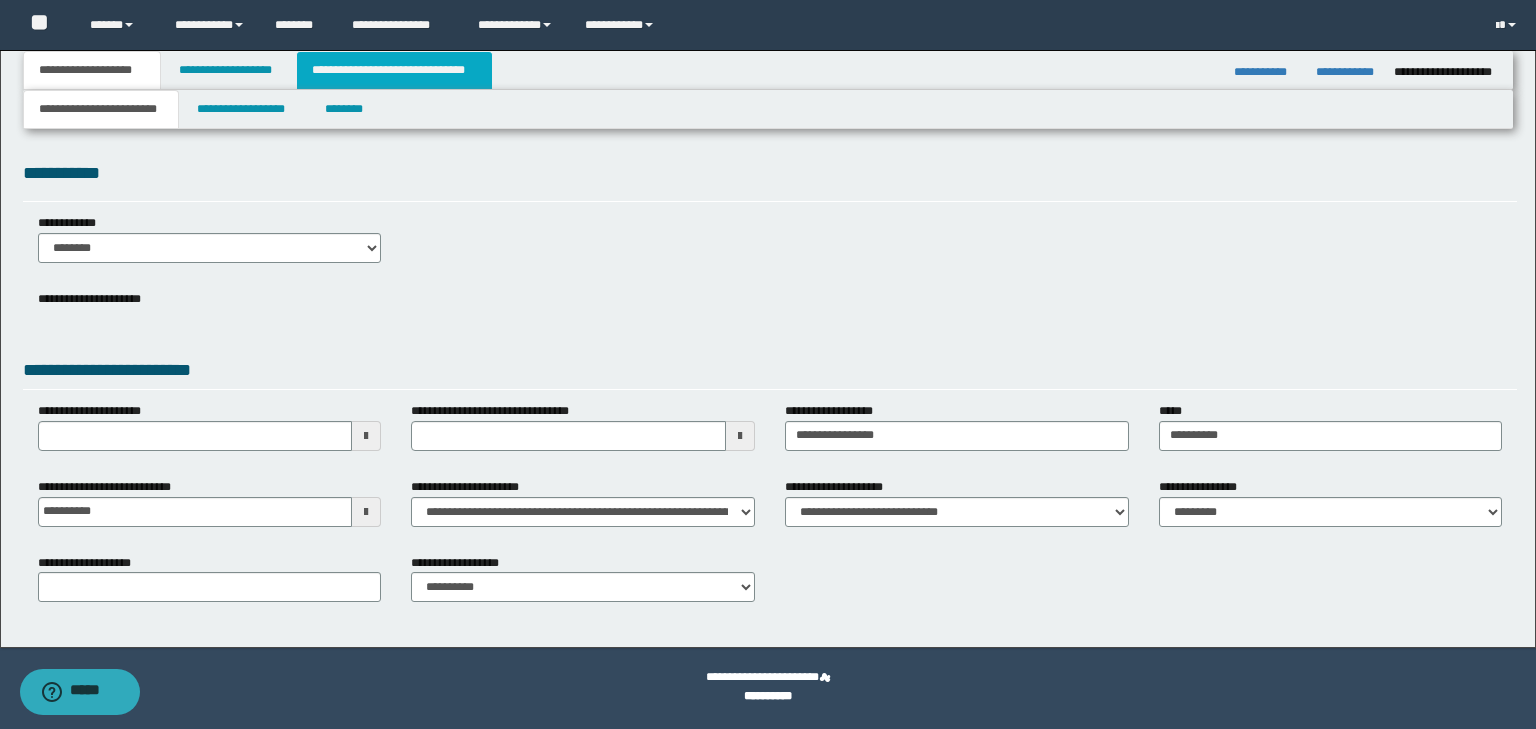 click on "**********" at bounding box center [394, 70] 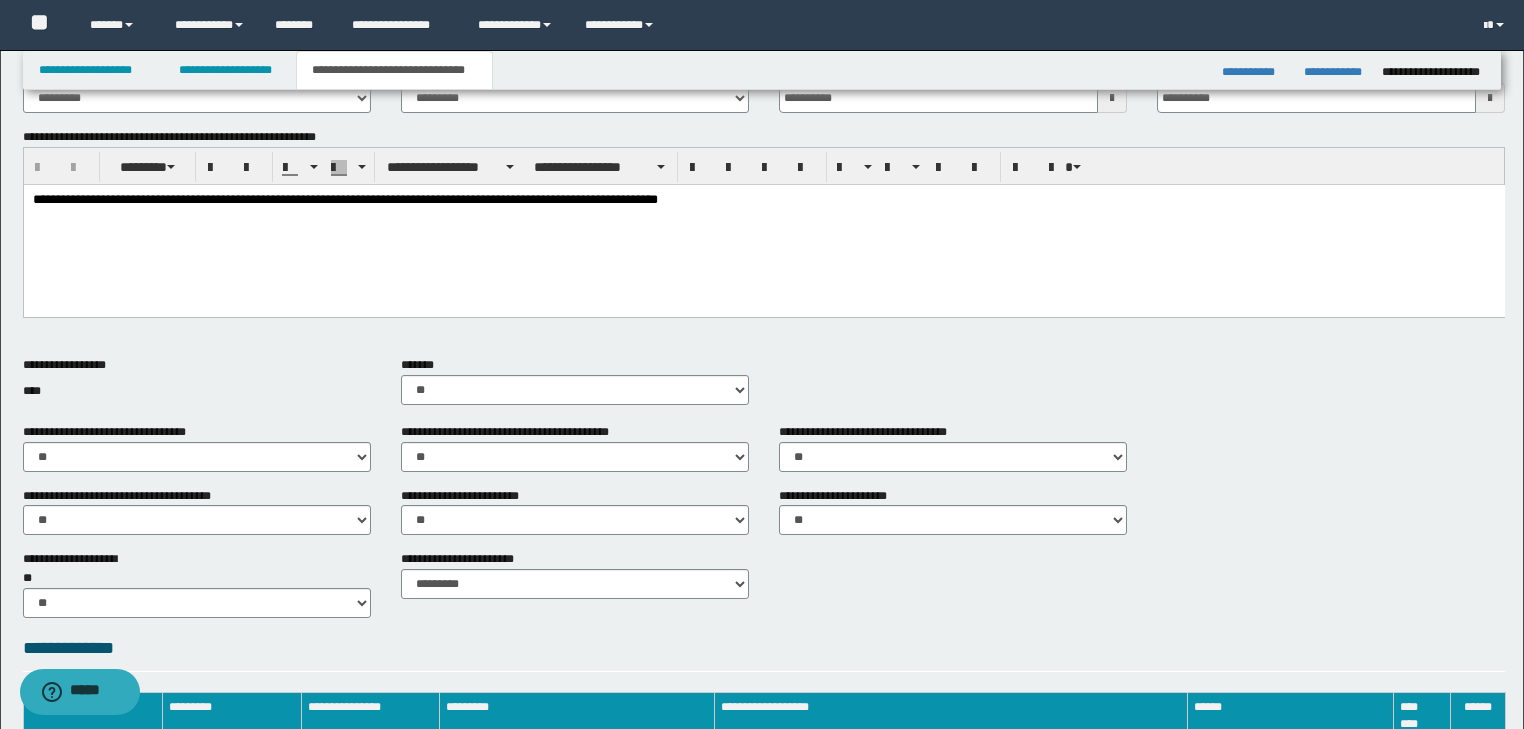 scroll, scrollTop: 768, scrollLeft: 0, axis: vertical 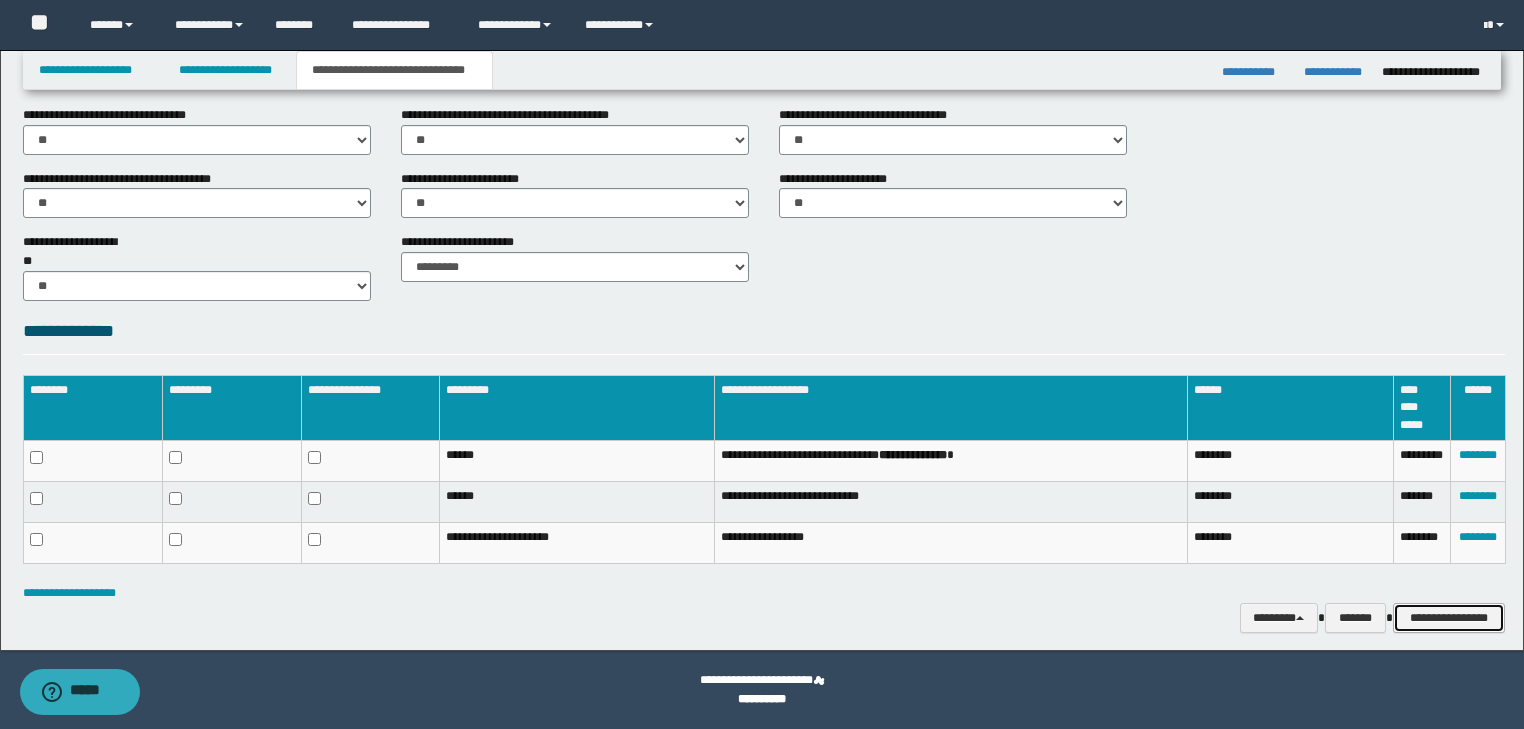click on "**********" at bounding box center (1449, 618) 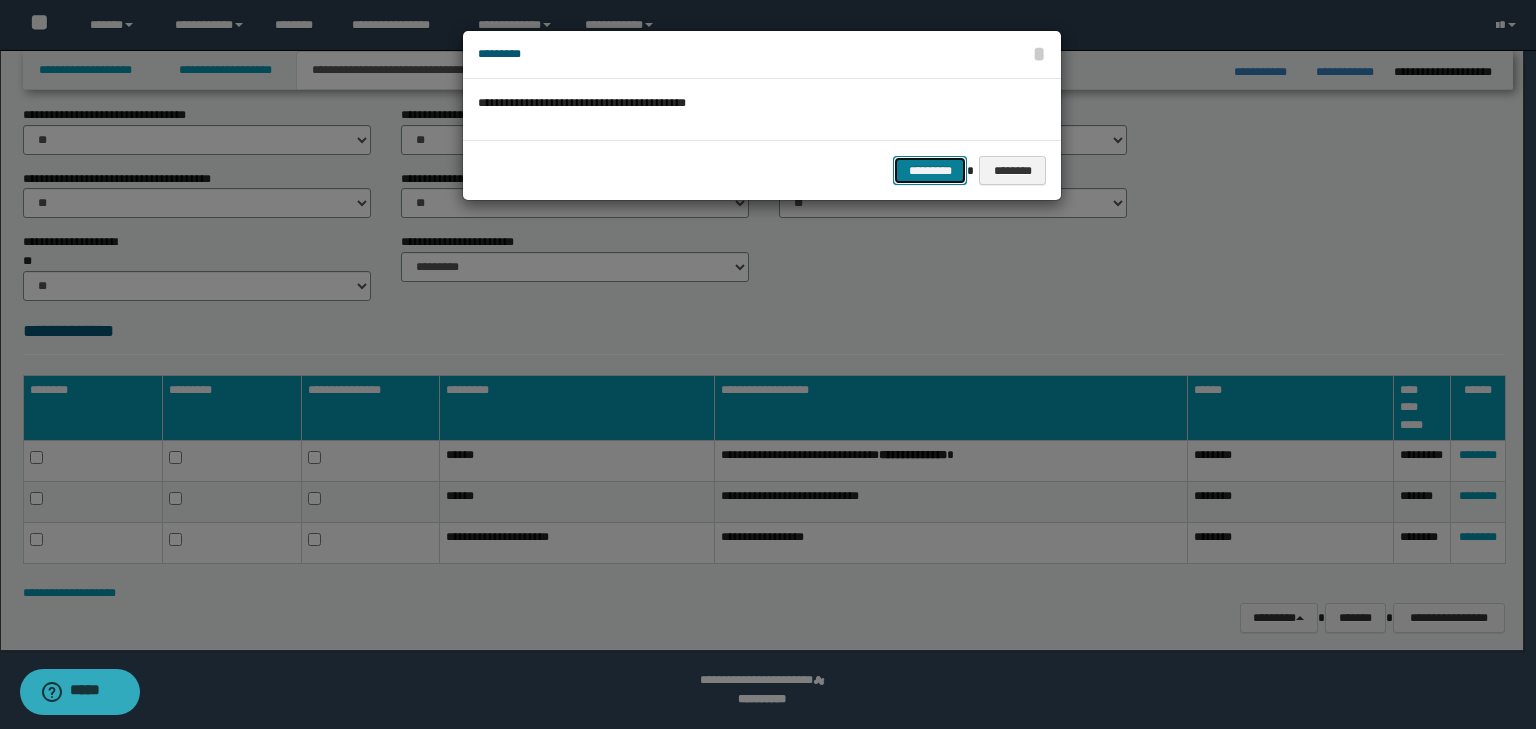 click on "*********" at bounding box center (930, 171) 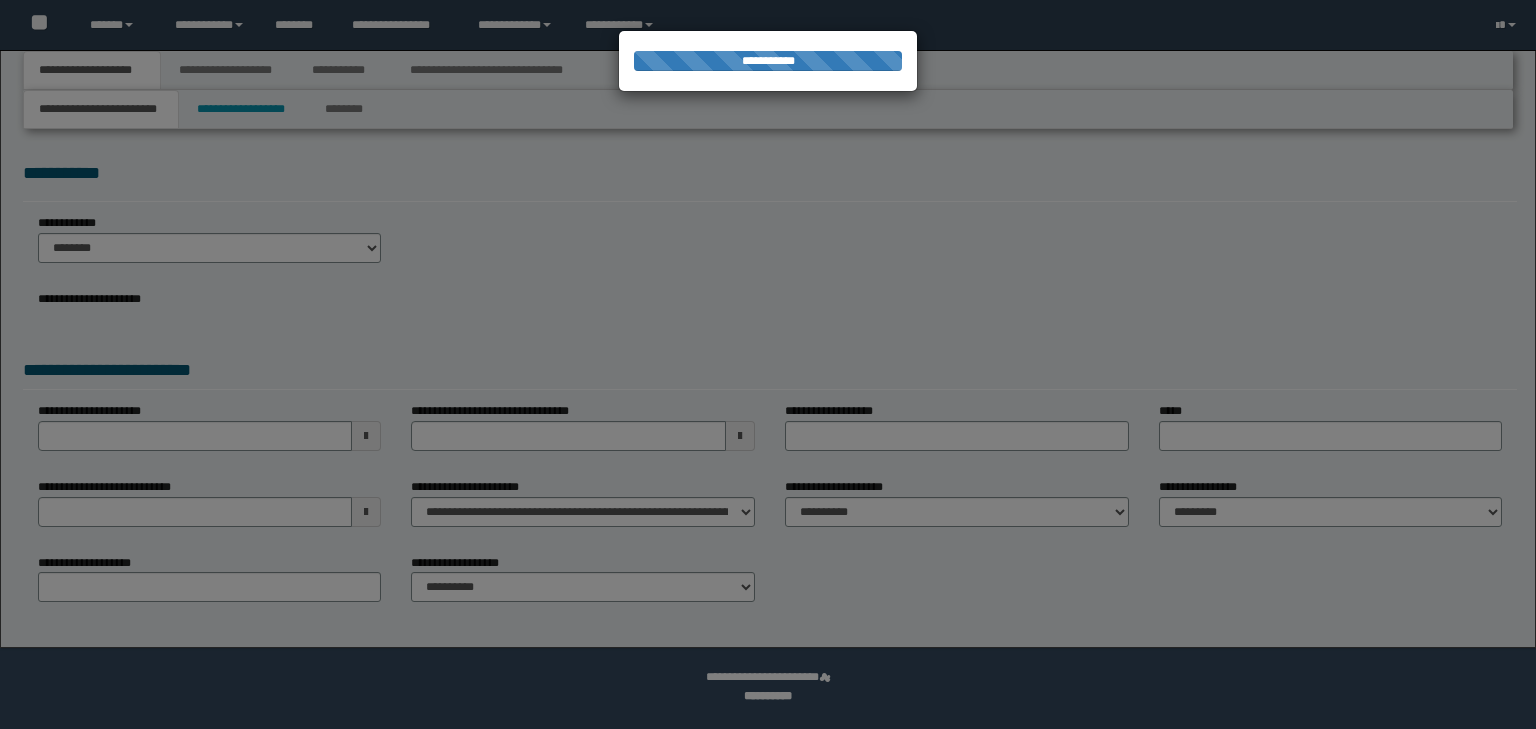 scroll, scrollTop: 0, scrollLeft: 0, axis: both 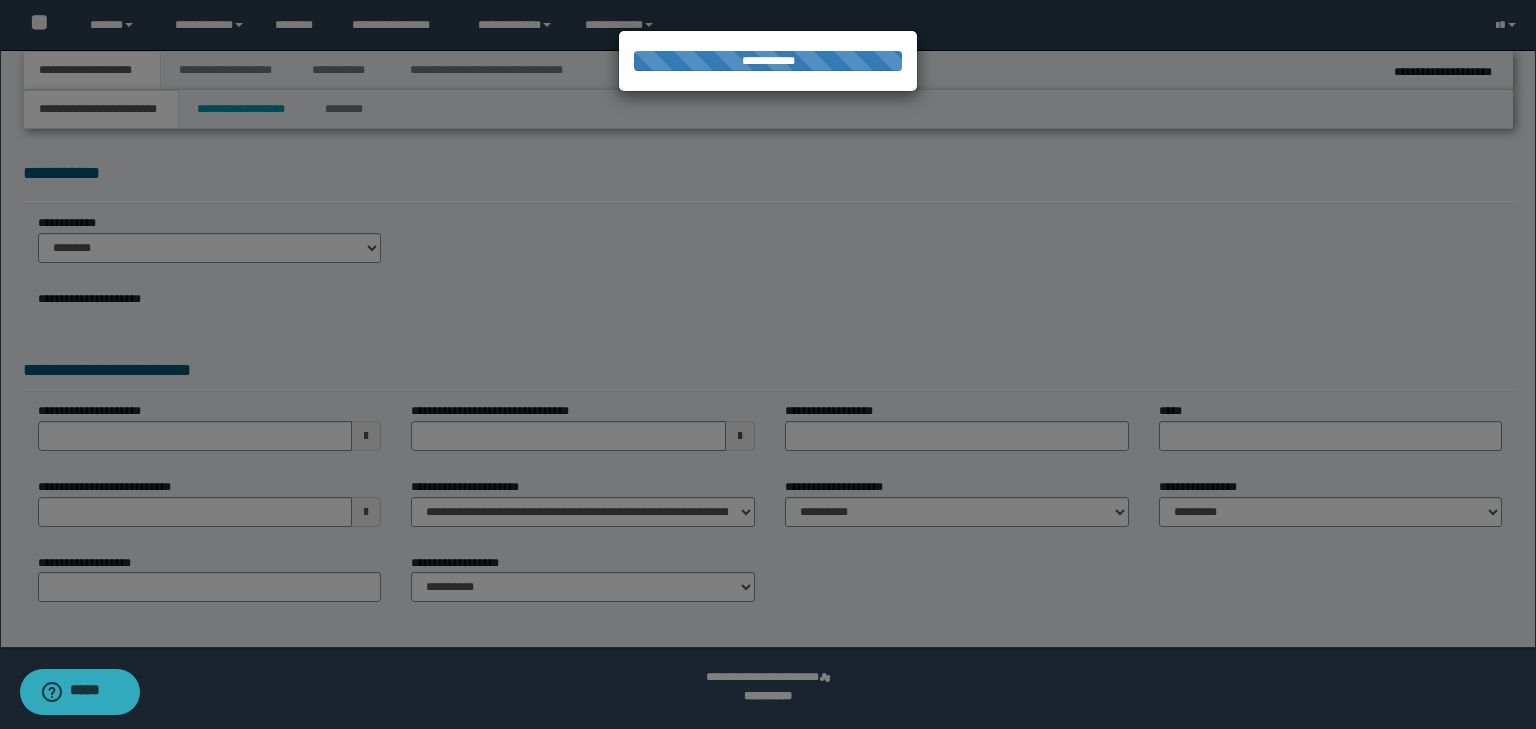 select on "*" 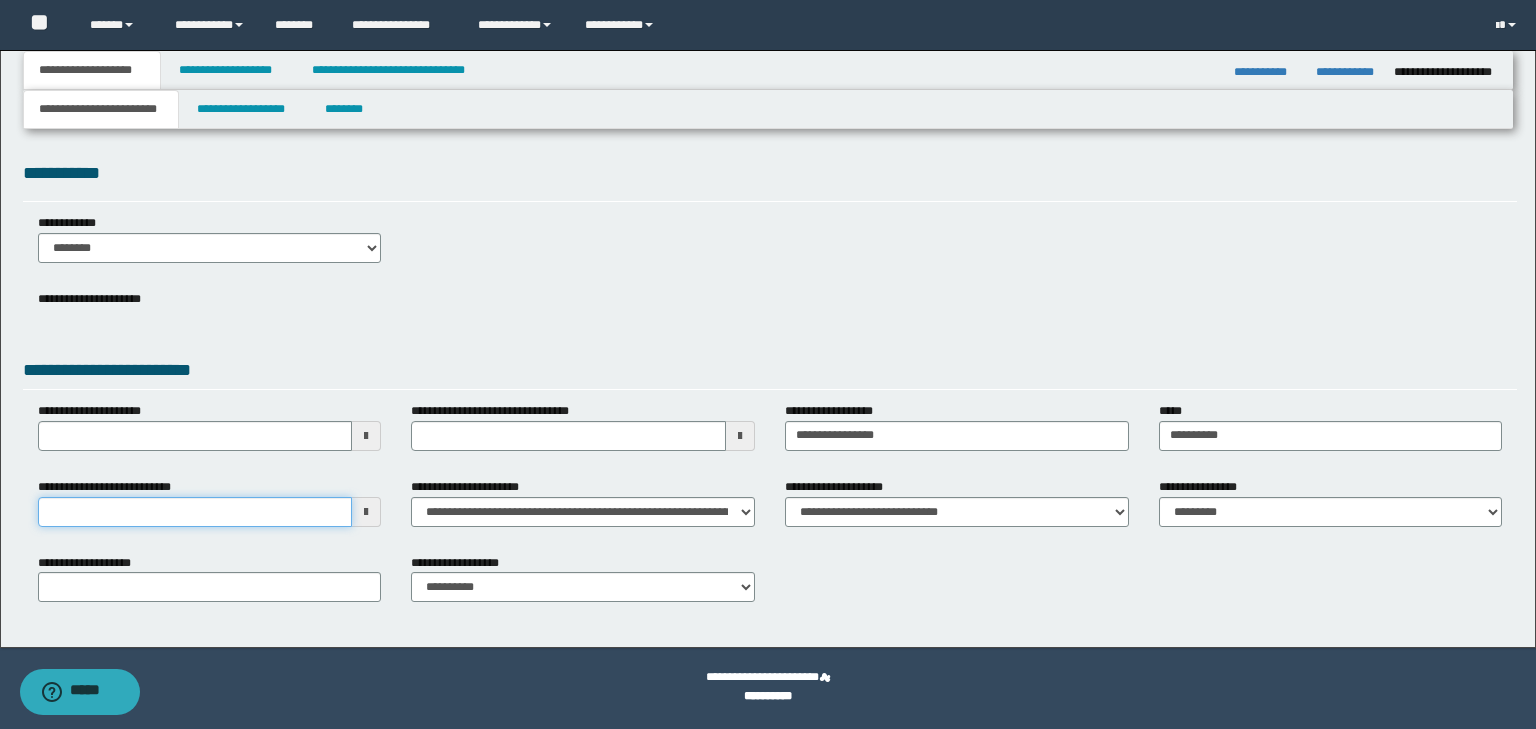 click on "**********" at bounding box center (195, 512) 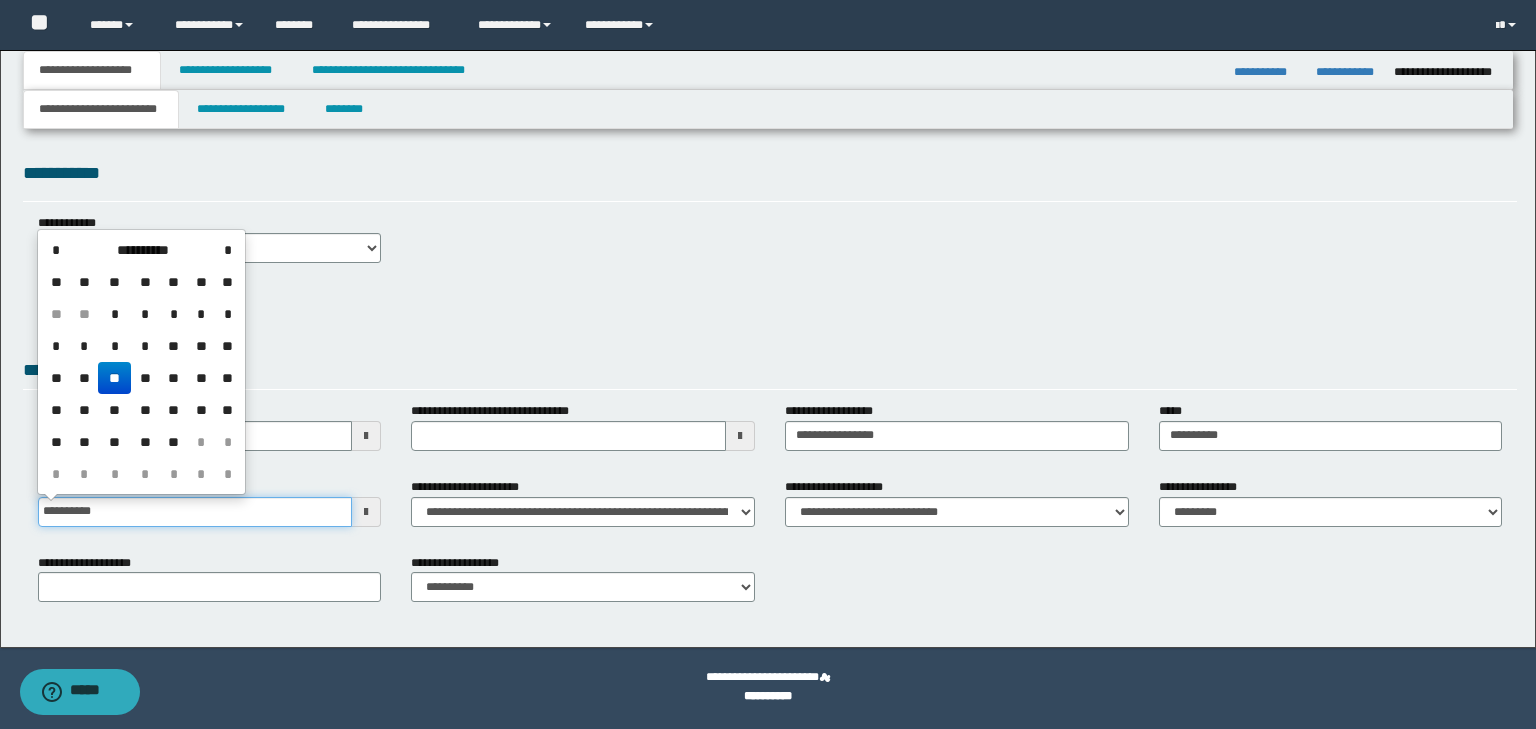 type on "**********" 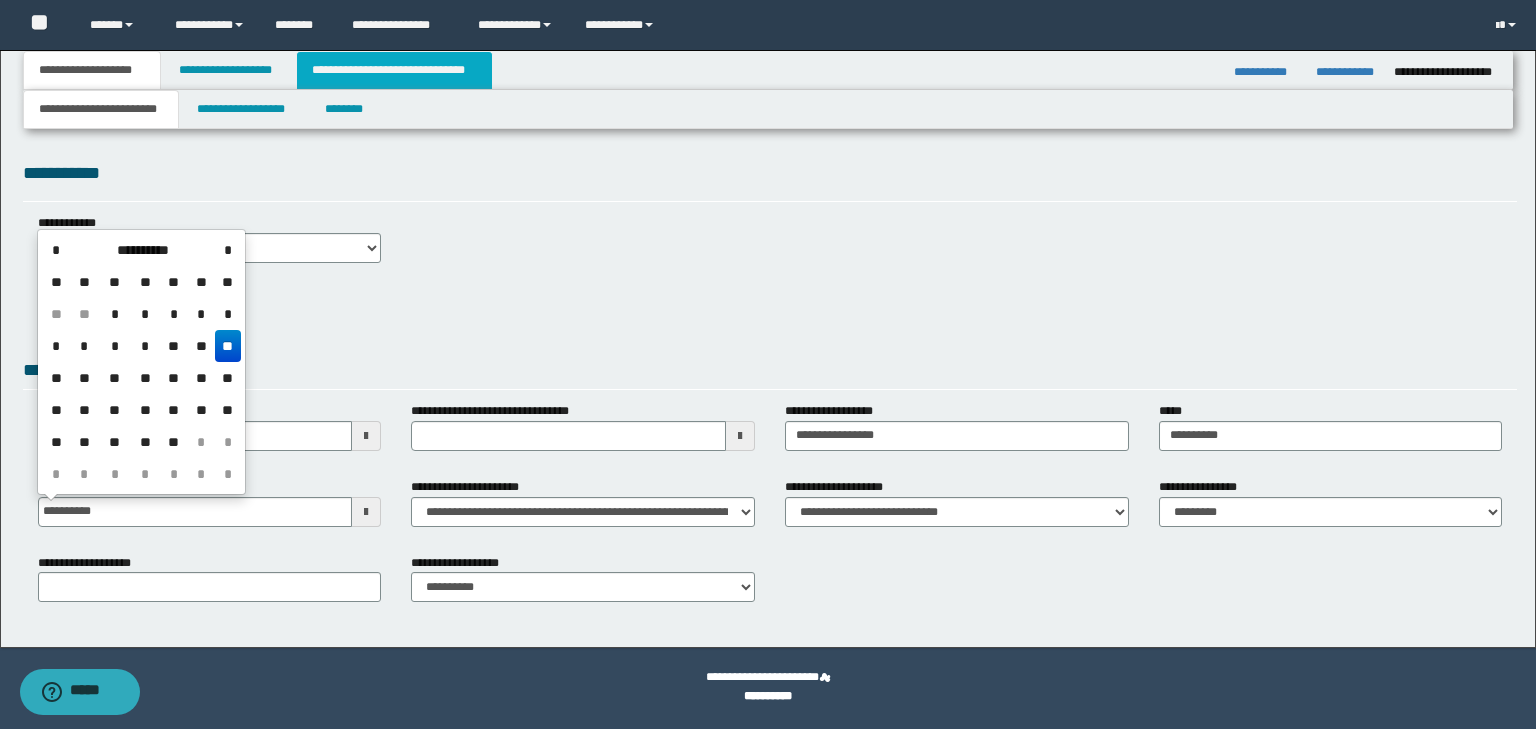 click on "**********" at bounding box center [394, 70] 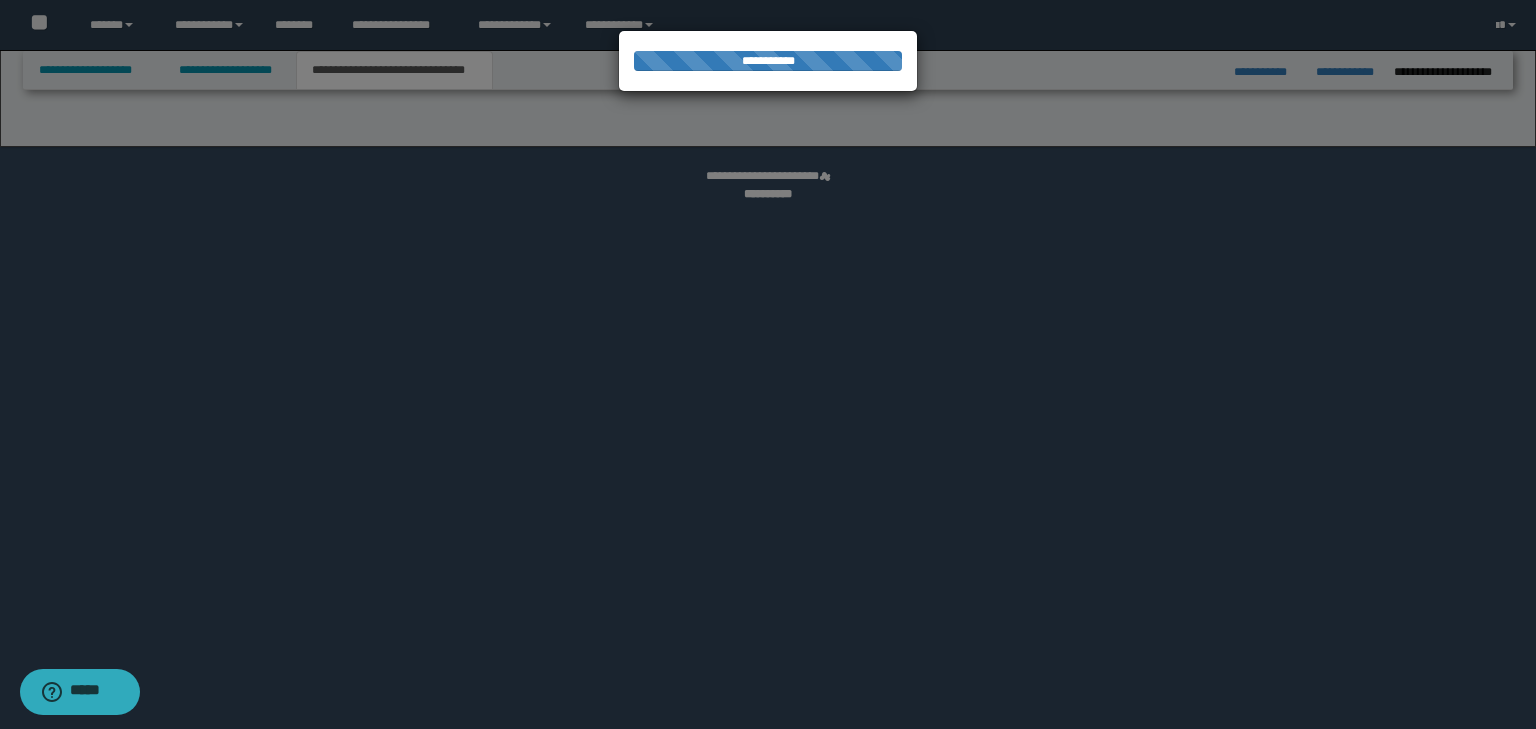 select on "*" 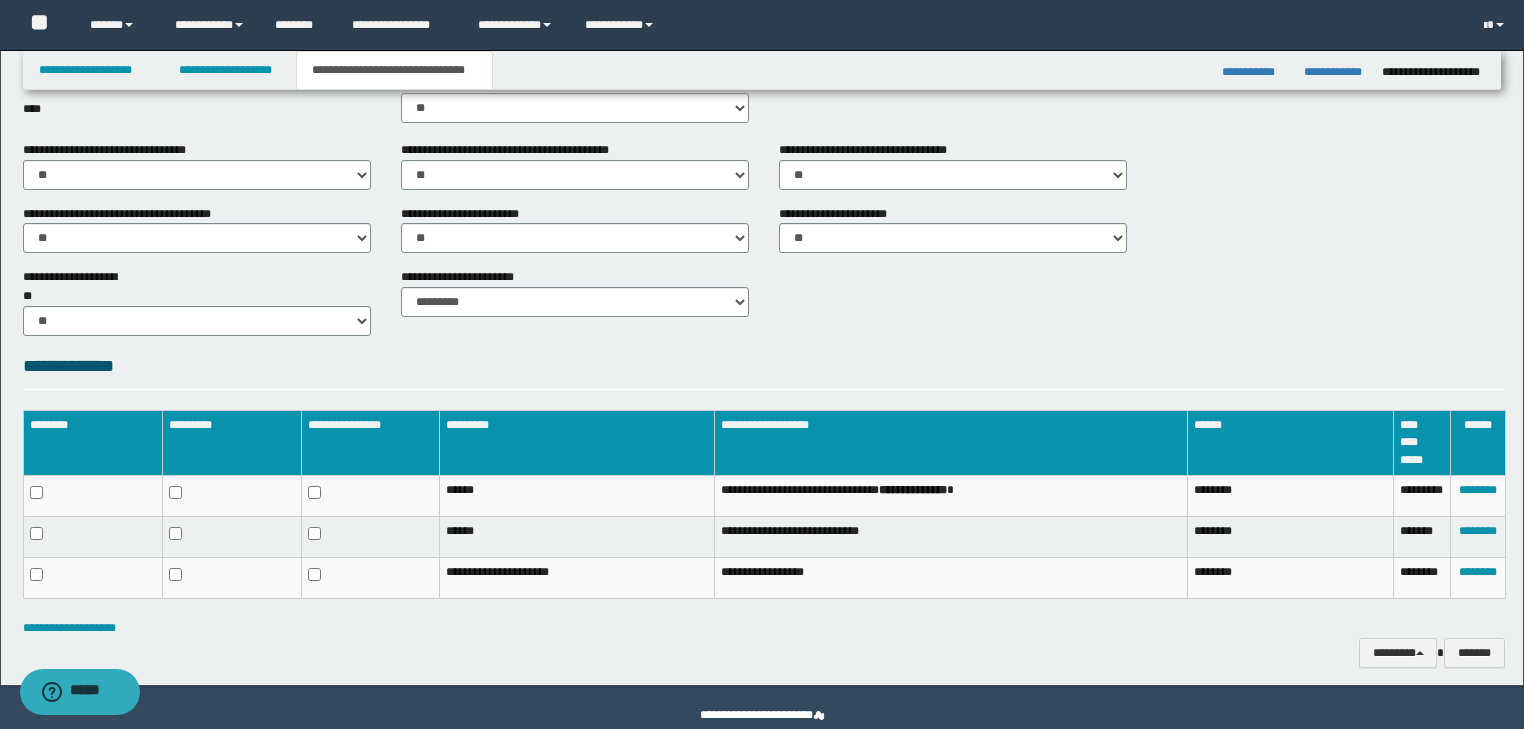 scroll, scrollTop: 768, scrollLeft: 0, axis: vertical 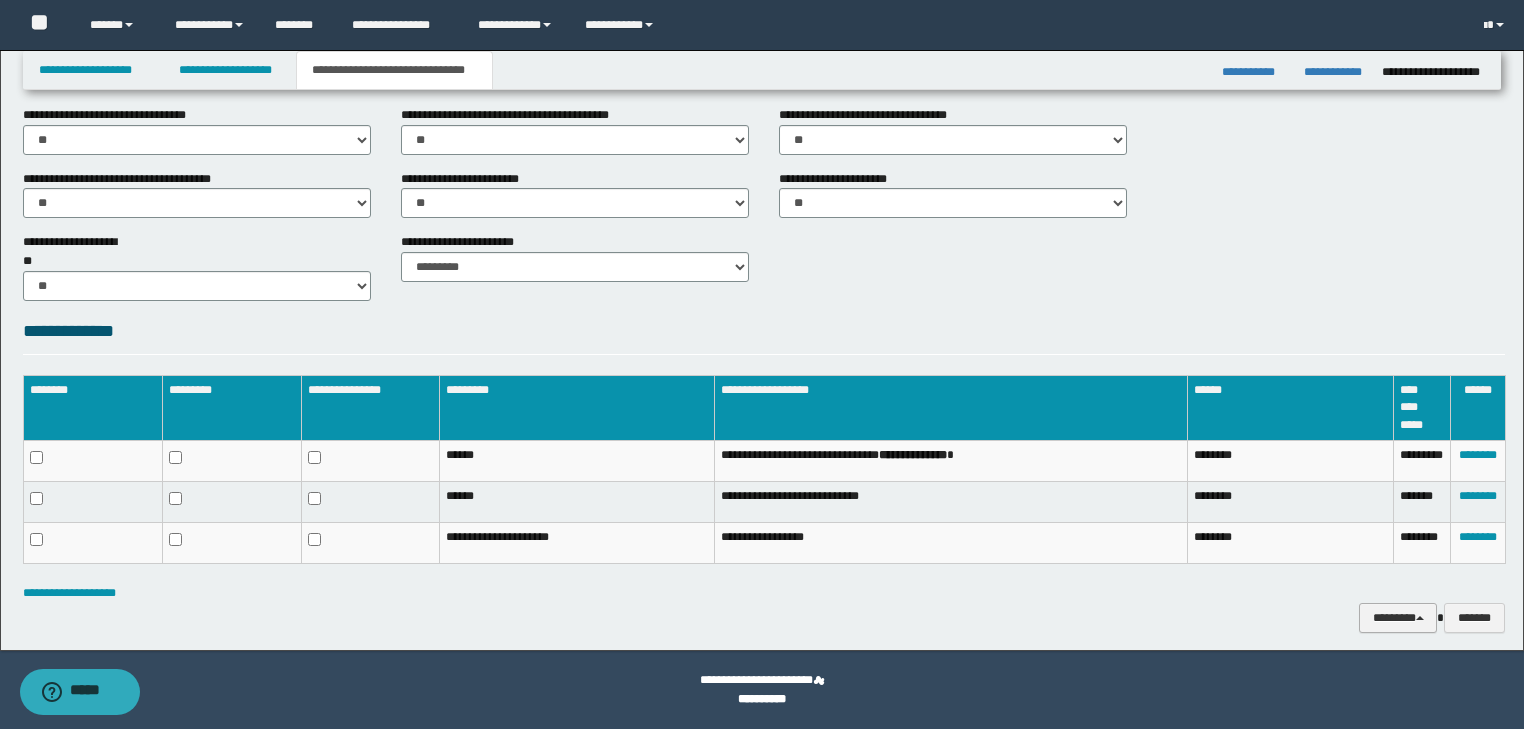 click on "********" at bounding box center [1398, 618] 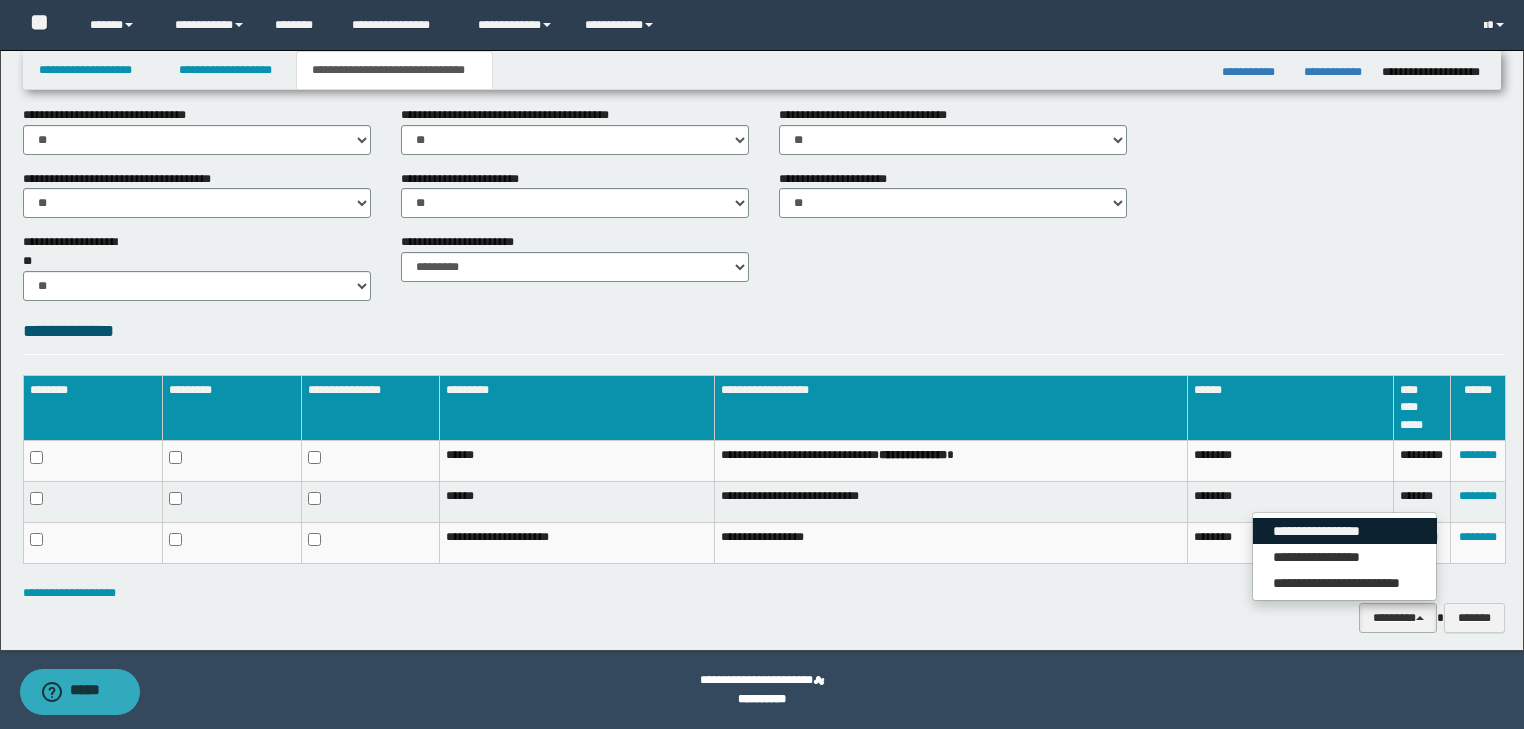 click on "**********" at bounding box center (1345, 531) 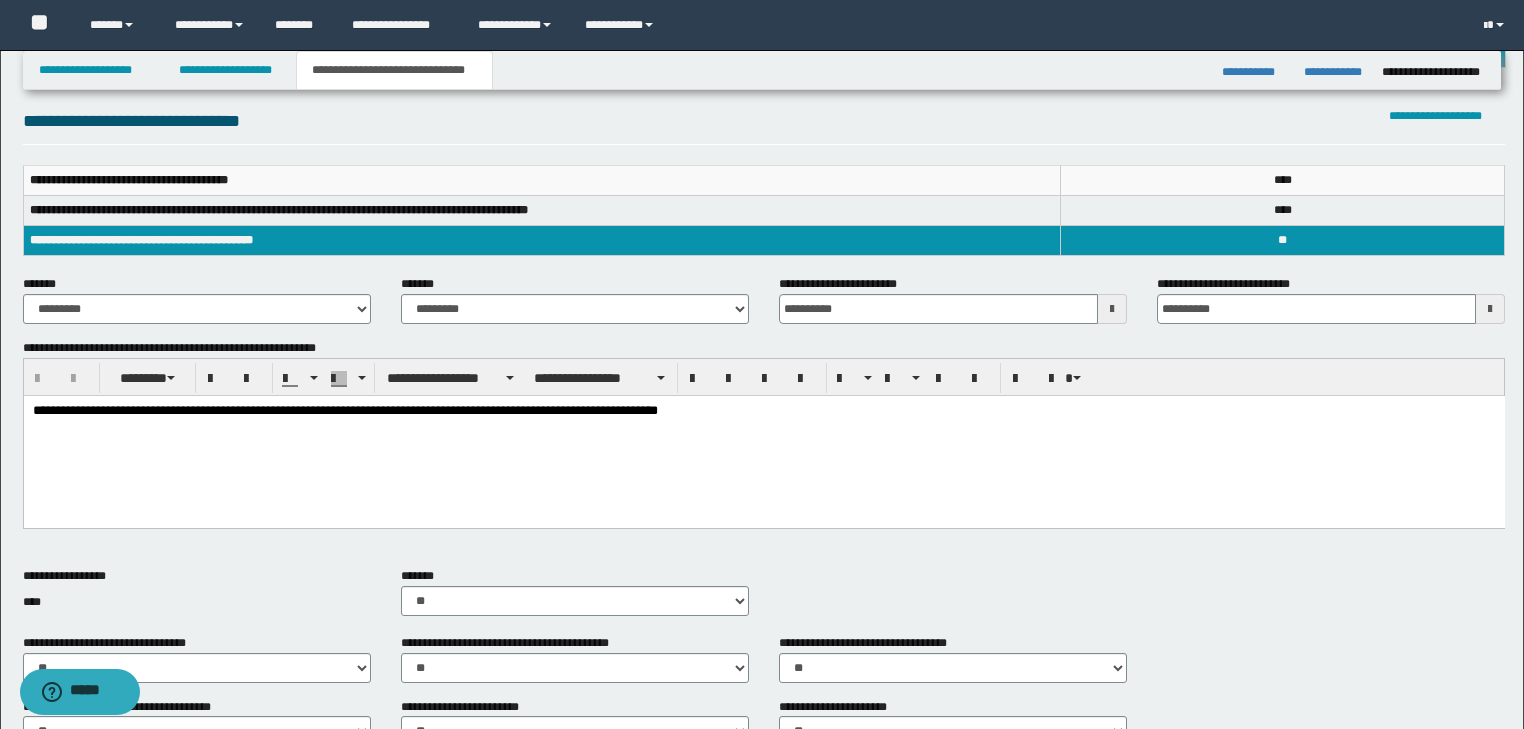 scroll, scrollTop: 234, scrollLeft: 0, axis: vertical 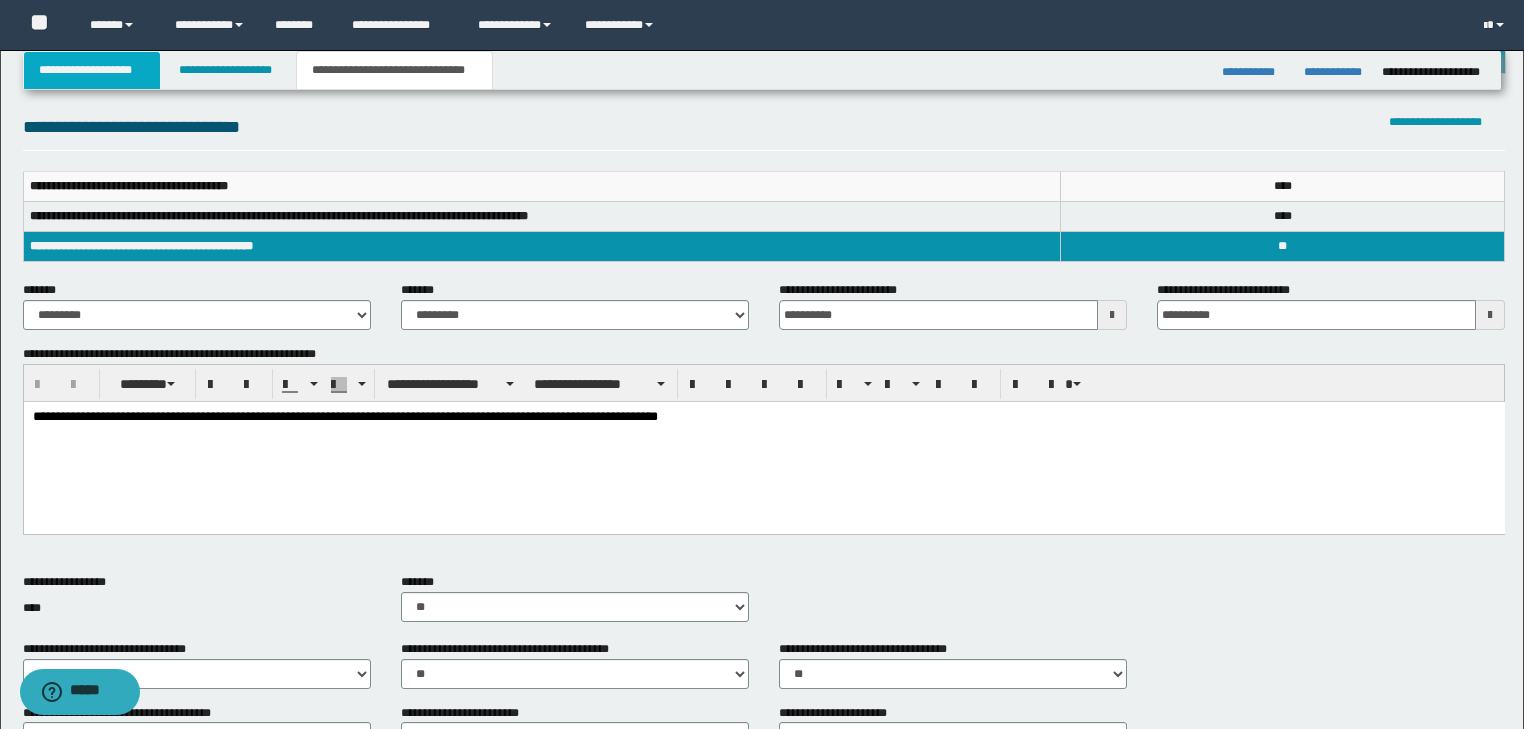 click on "**********" at bounding box center [92, 70] 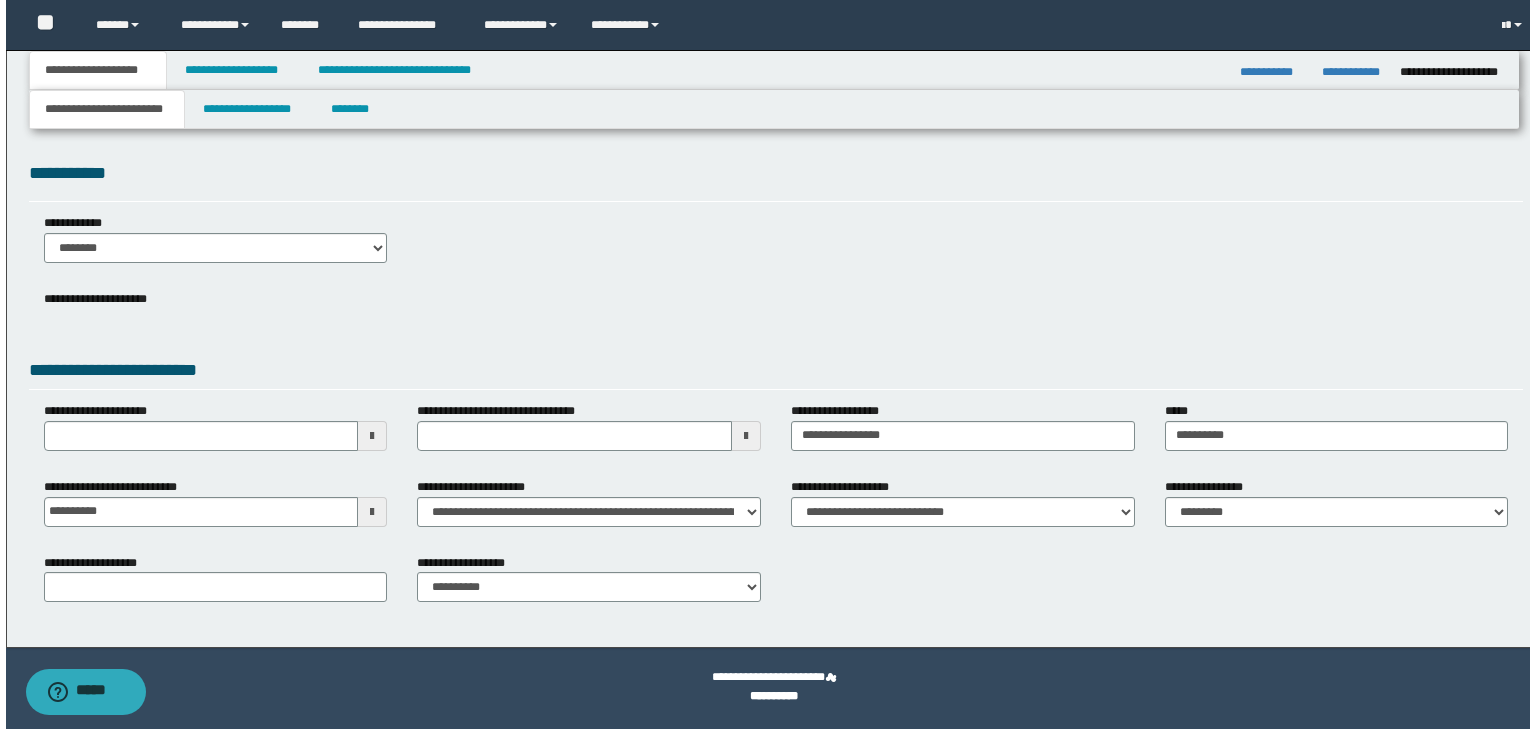 scroll, scrollTop: 0, scrollLeft: 0, axis: both 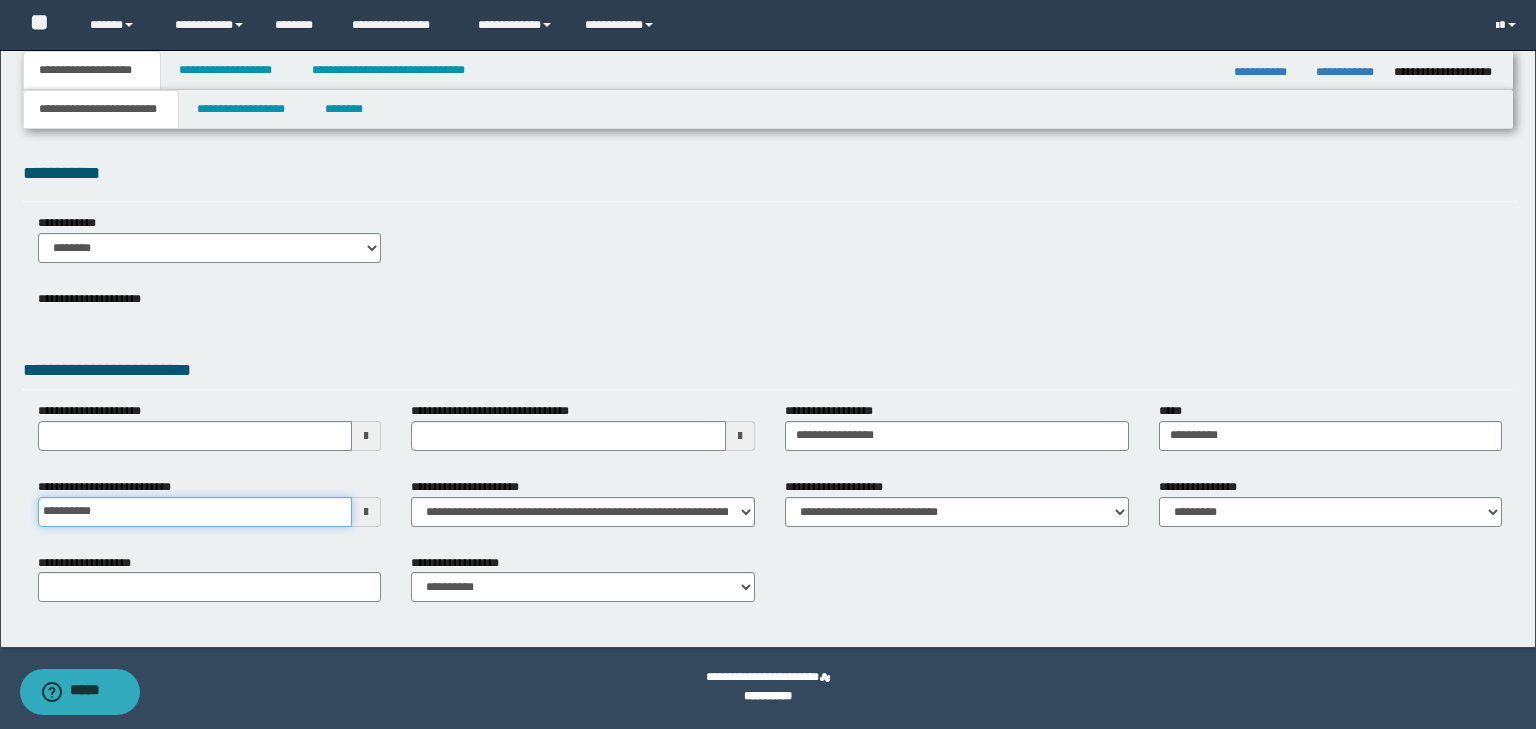 click on "**********" at bounding box center [195, 512] 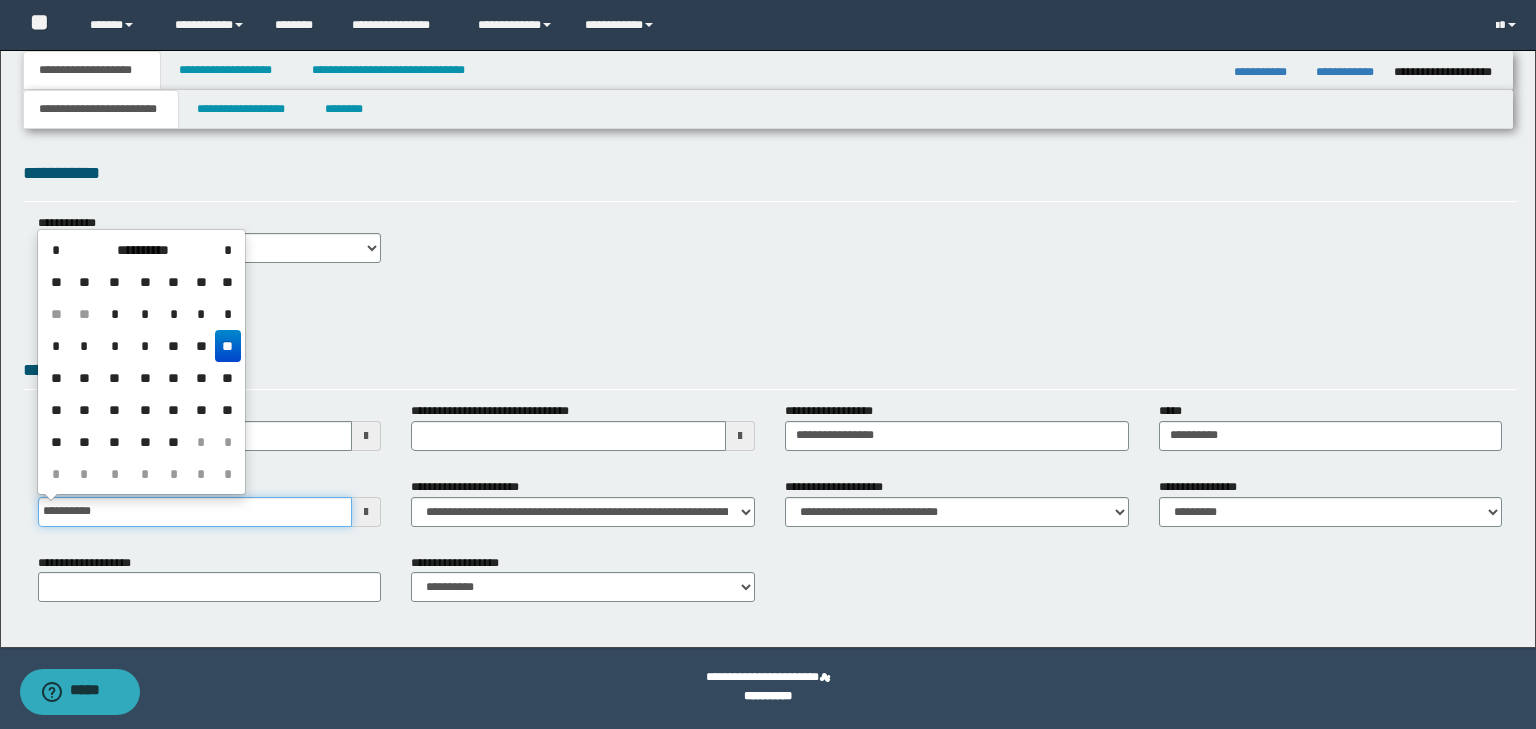 type on "**********" 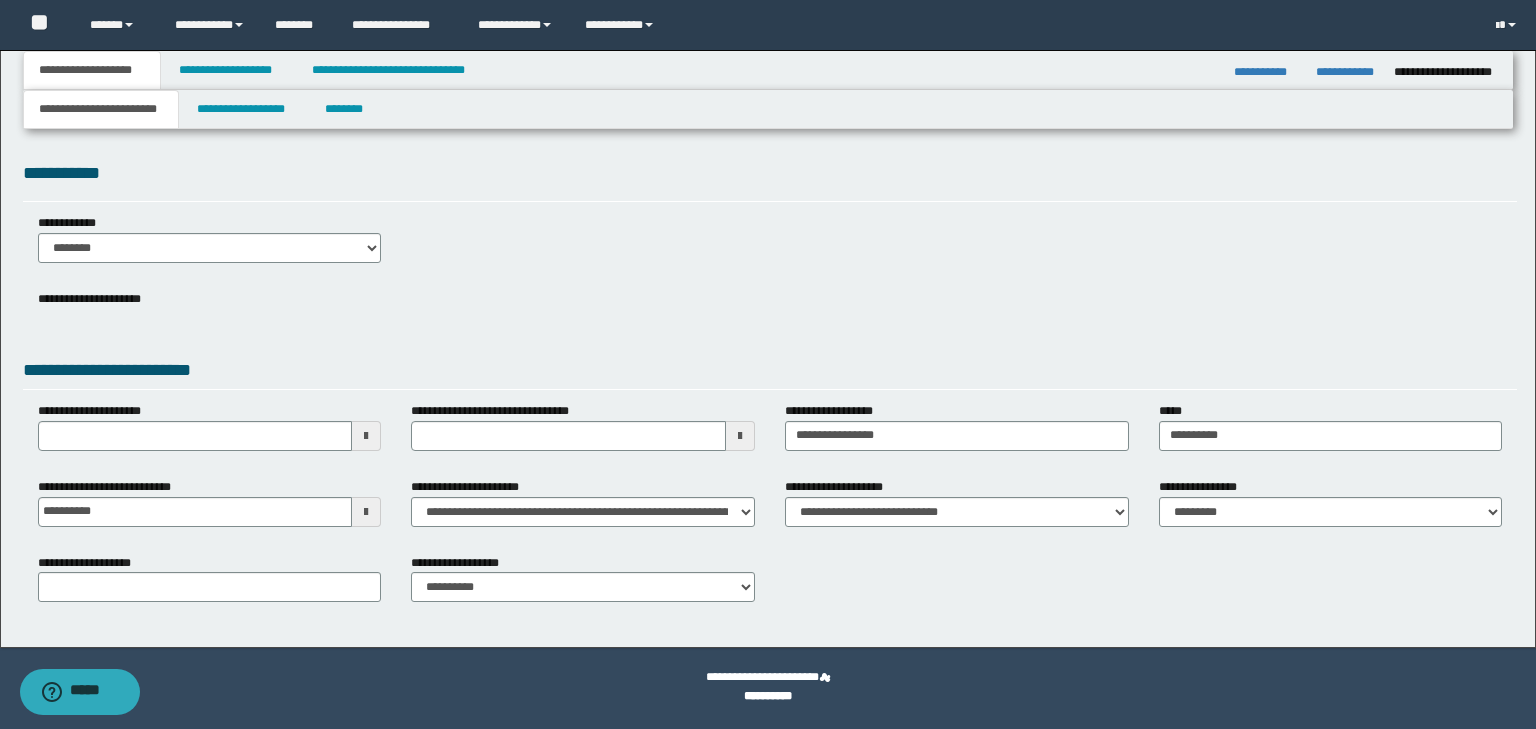 click on "**********" at bounding box center [770, 388] 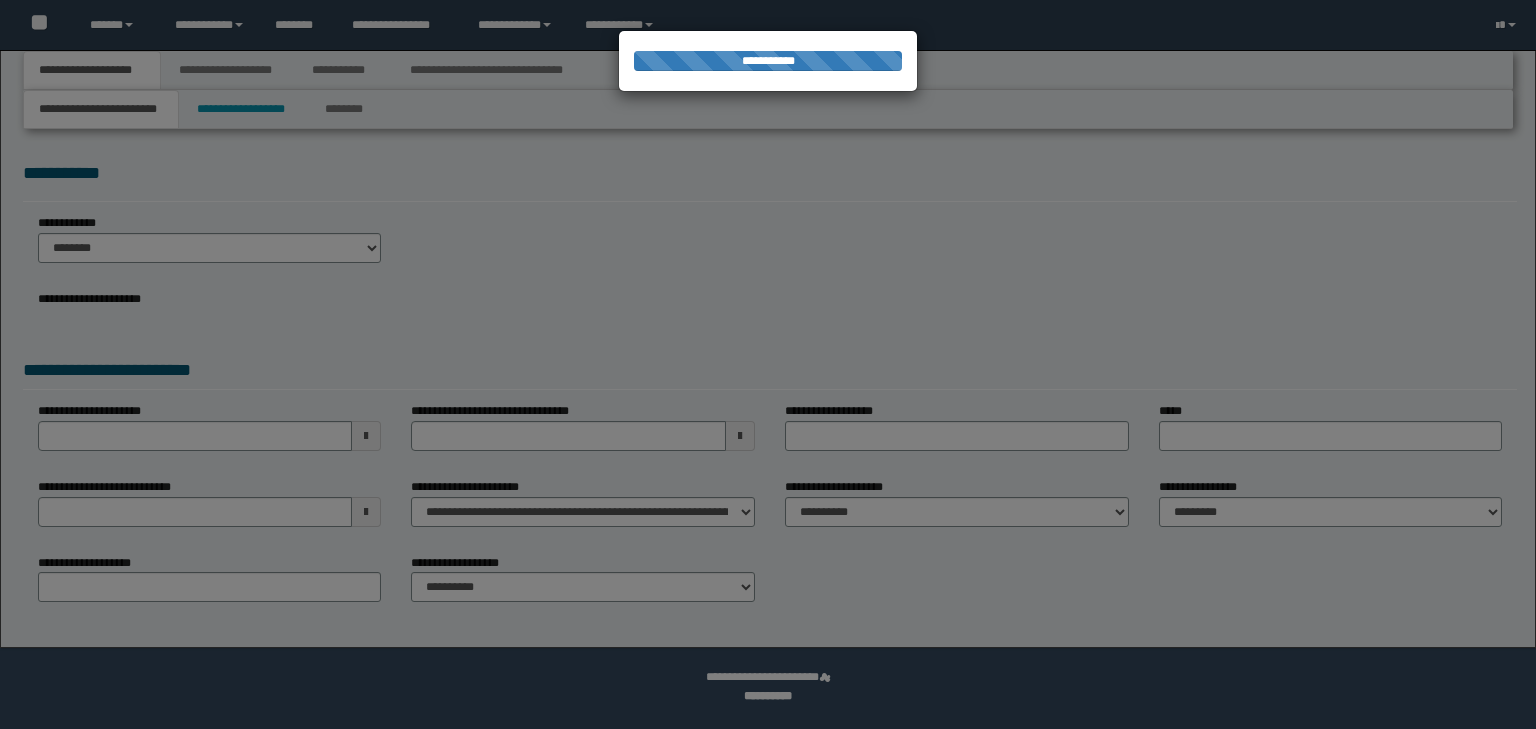 scroll, scrollTop: 0, scrollLeft: 0, axis: both 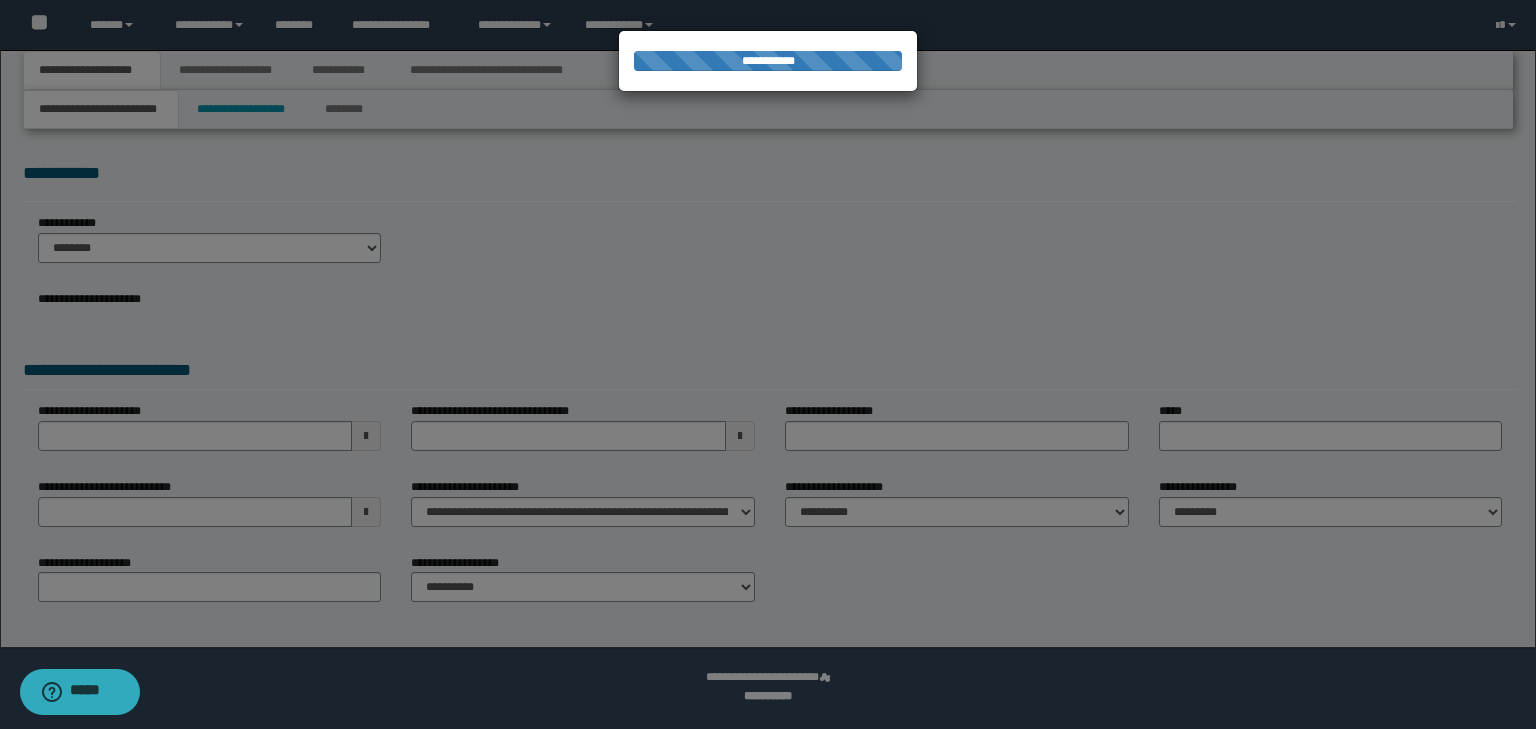 select on "*" 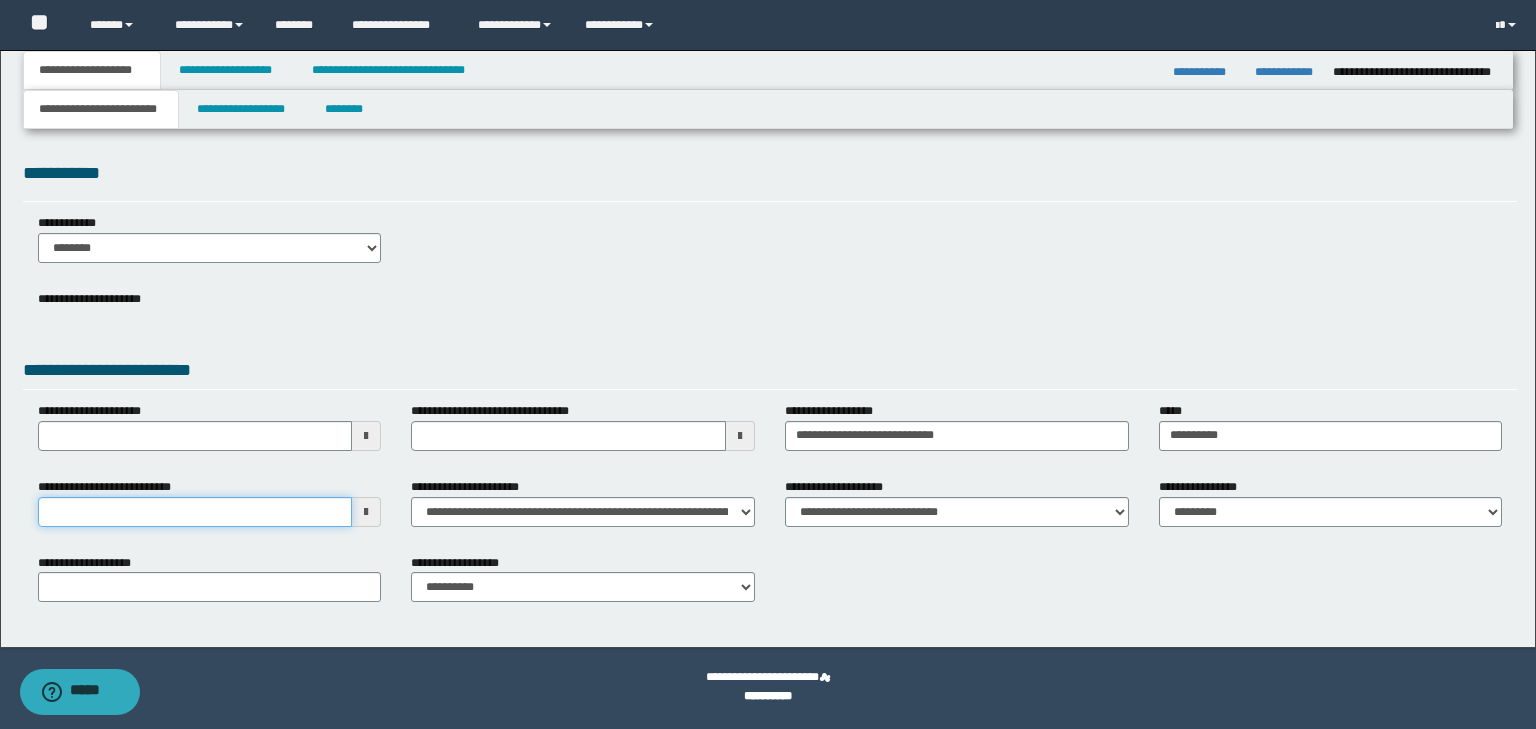 click on "**********" at bounding box center [195, 512] 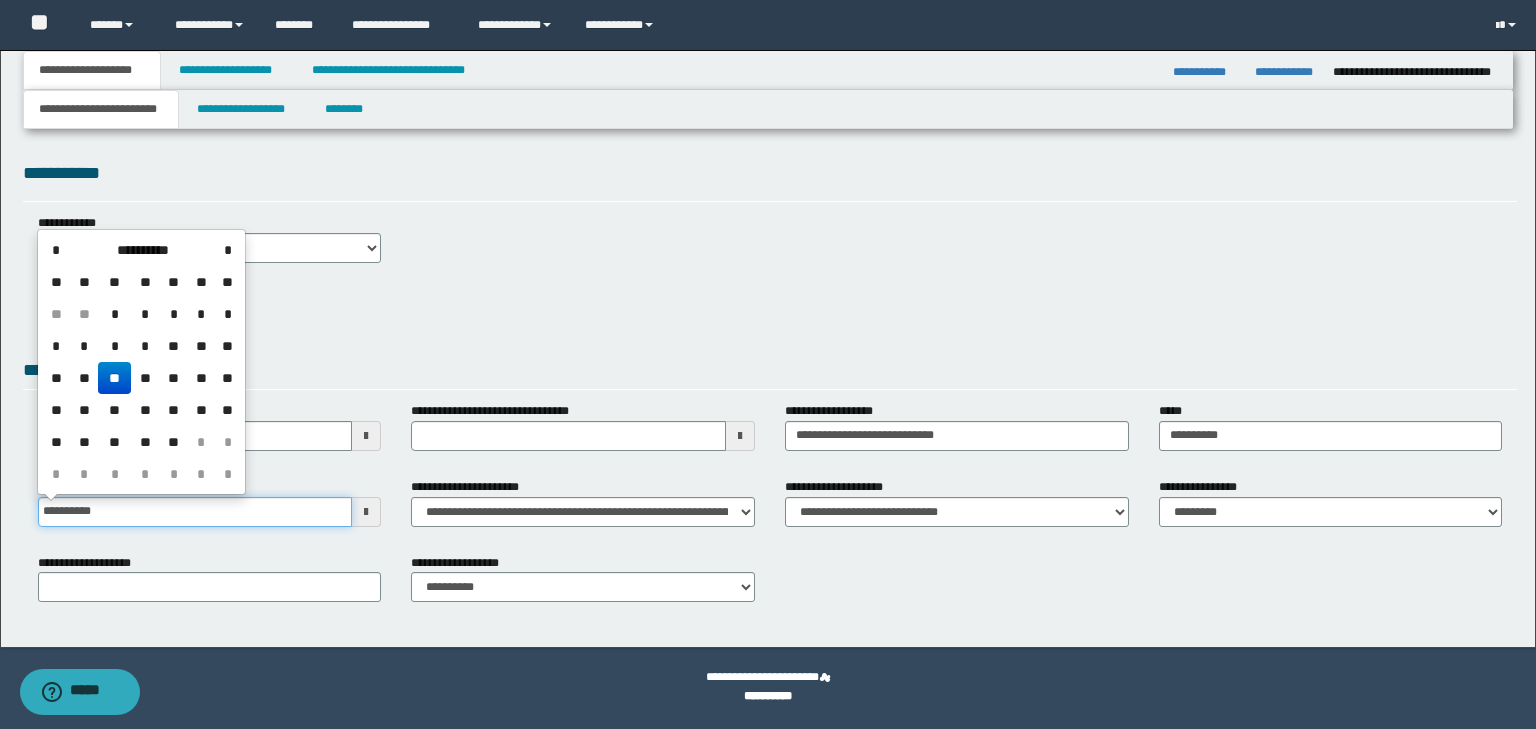 type on "**********" 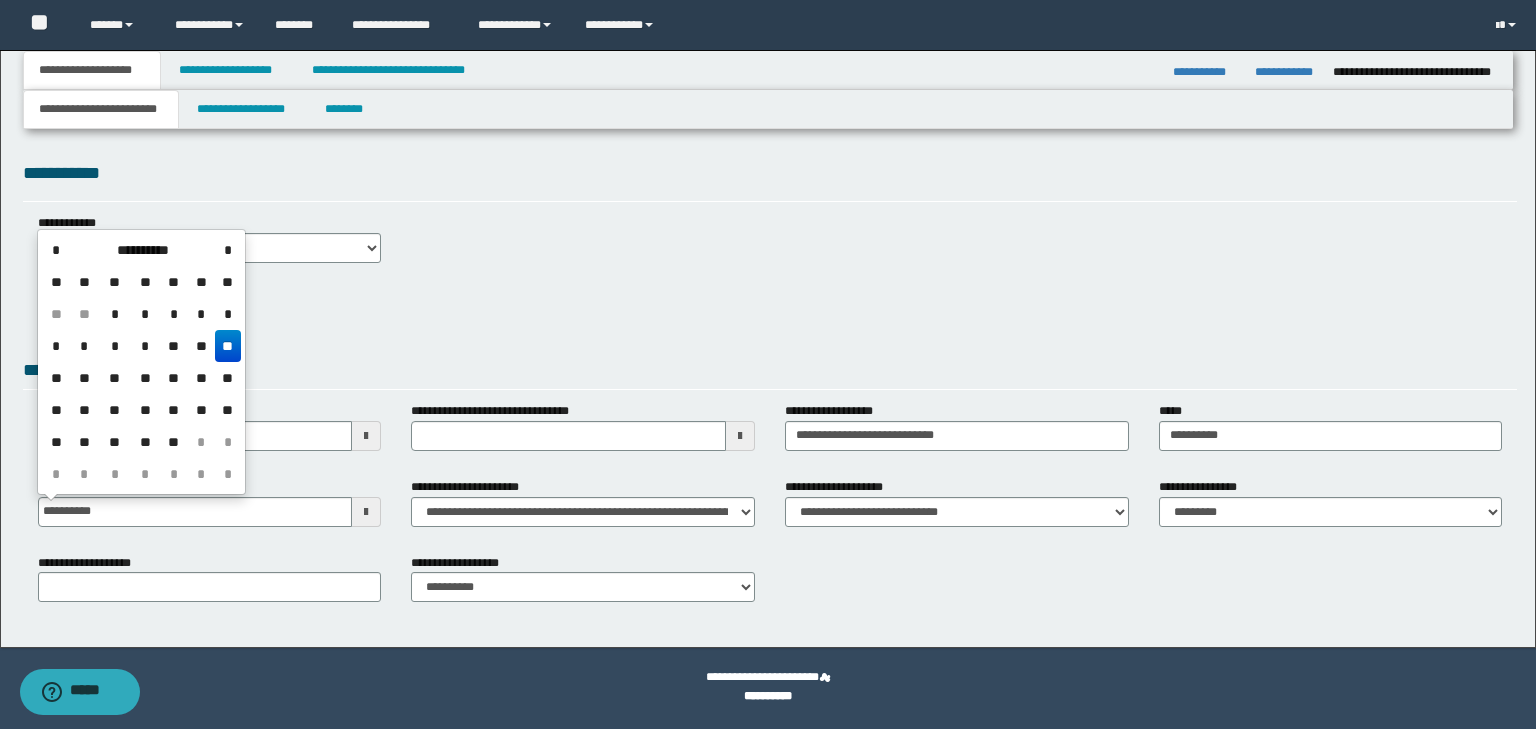 click on "**********" at bounding box center [505, 411] 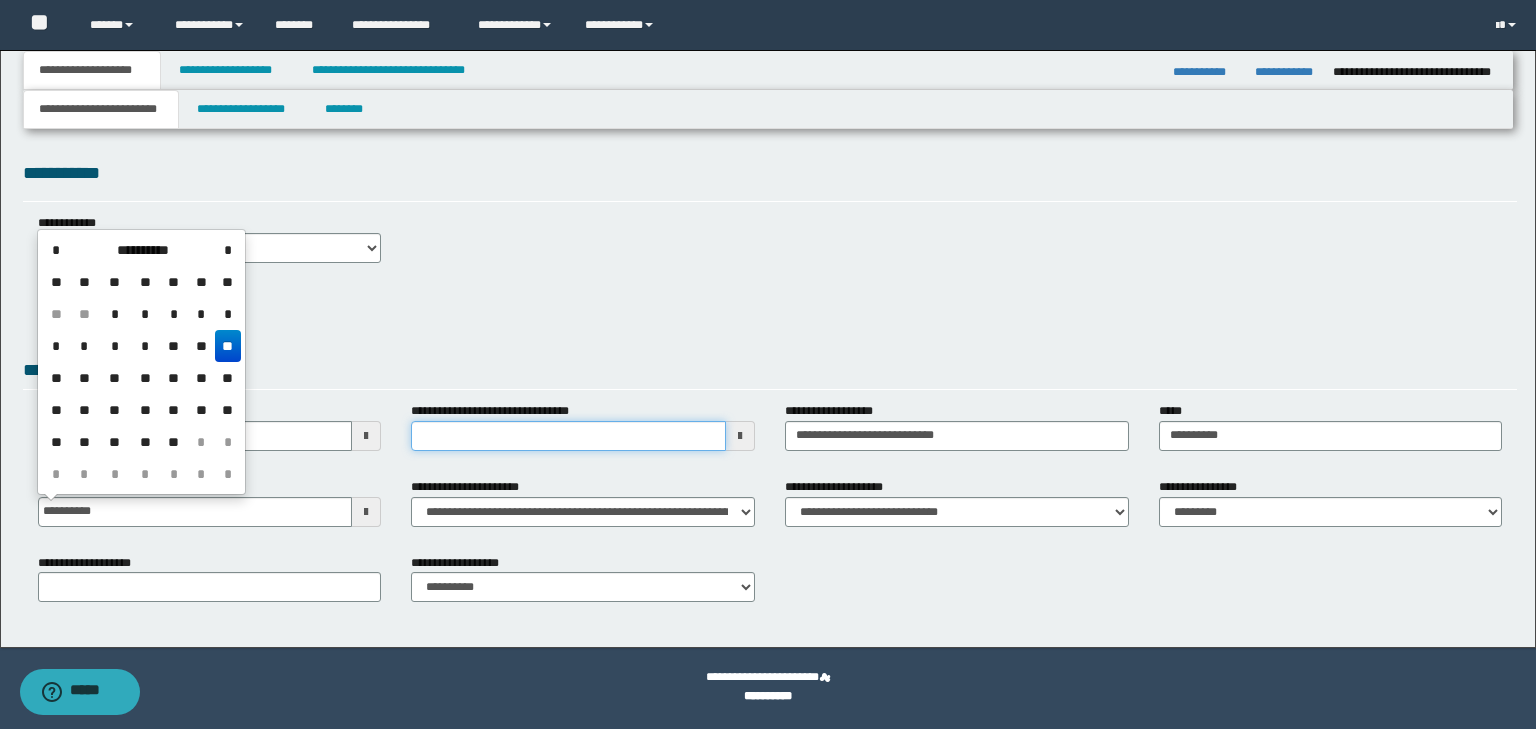 click on "**********" at bounding box center (568, 436) 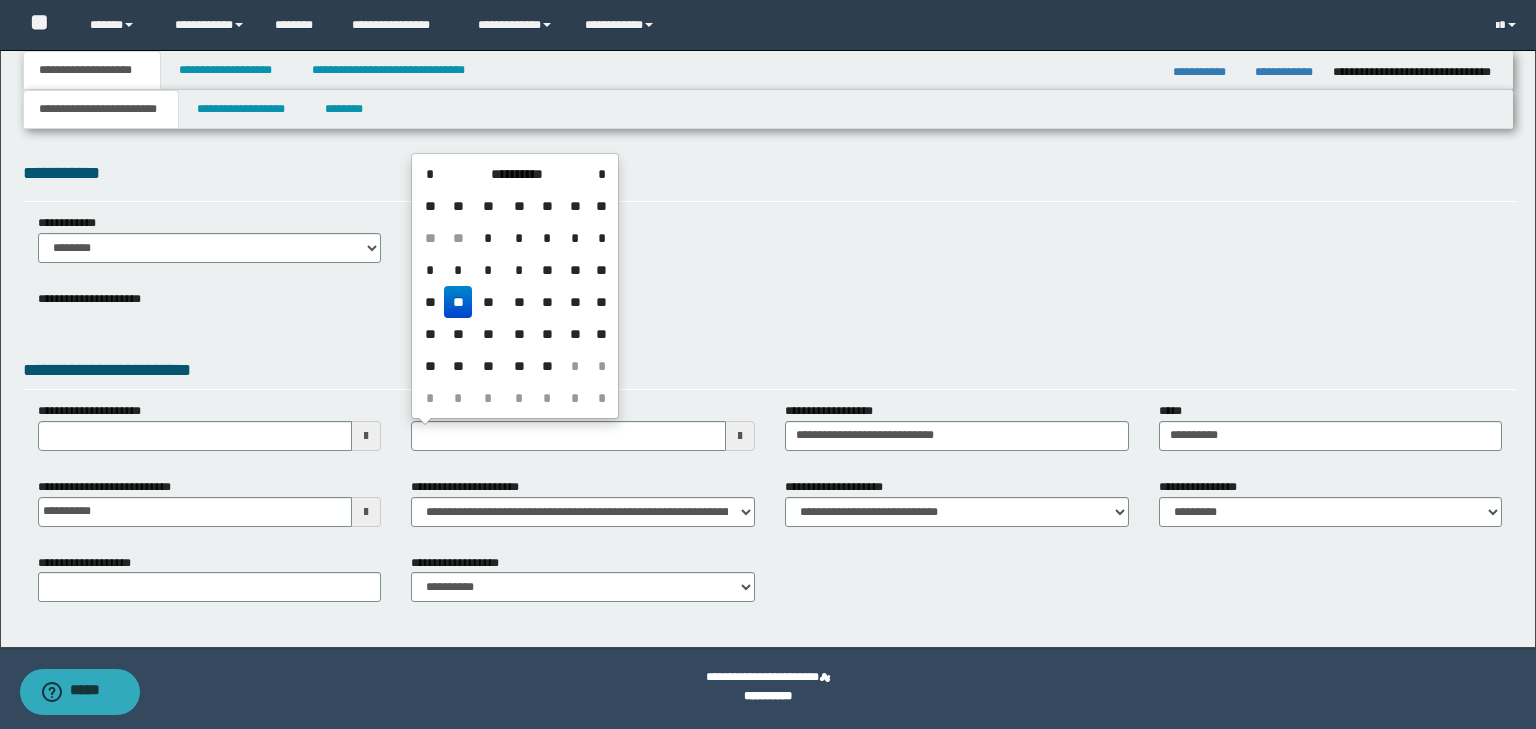 click on "**********" at bounding box center (770, 314) 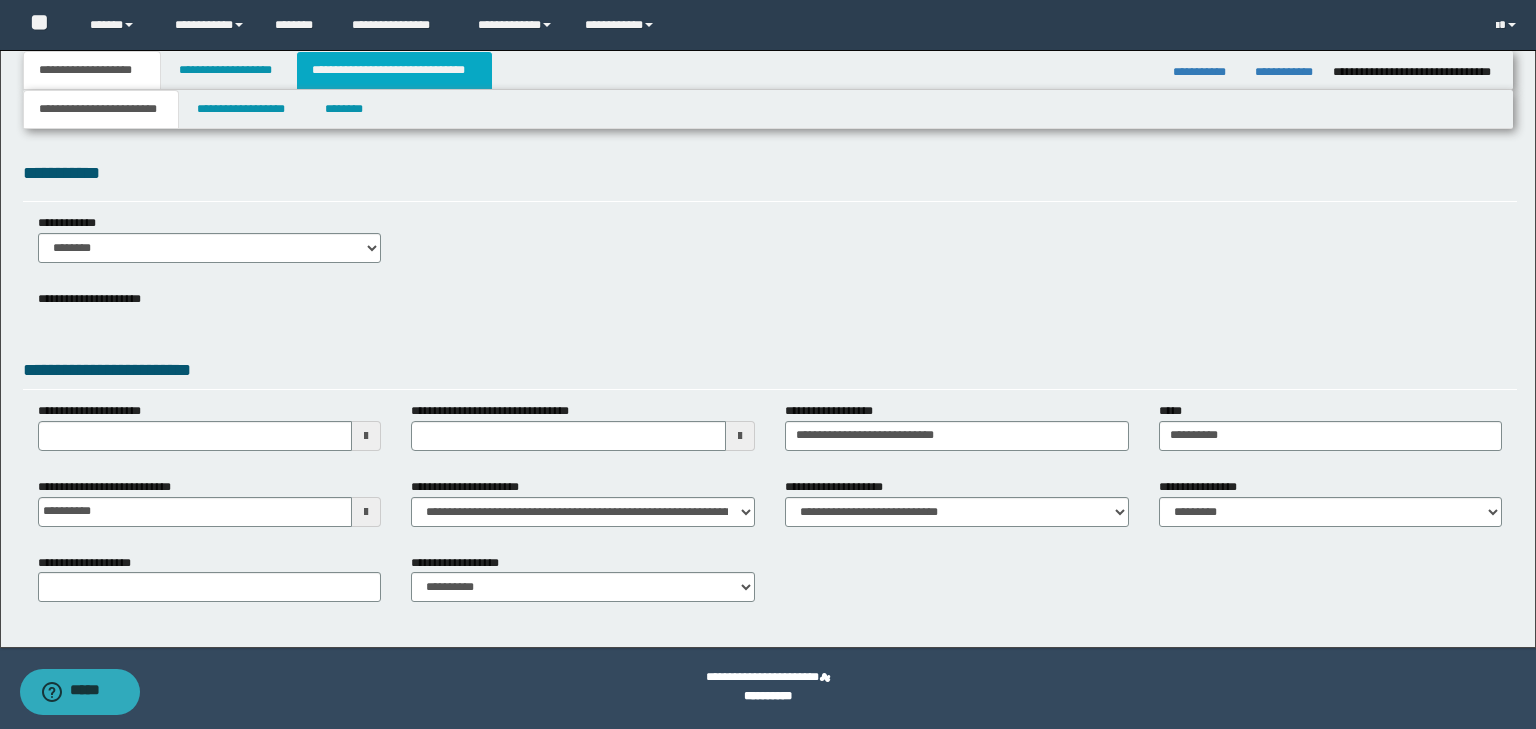 click on "**********" at bounding box center (394, 70) 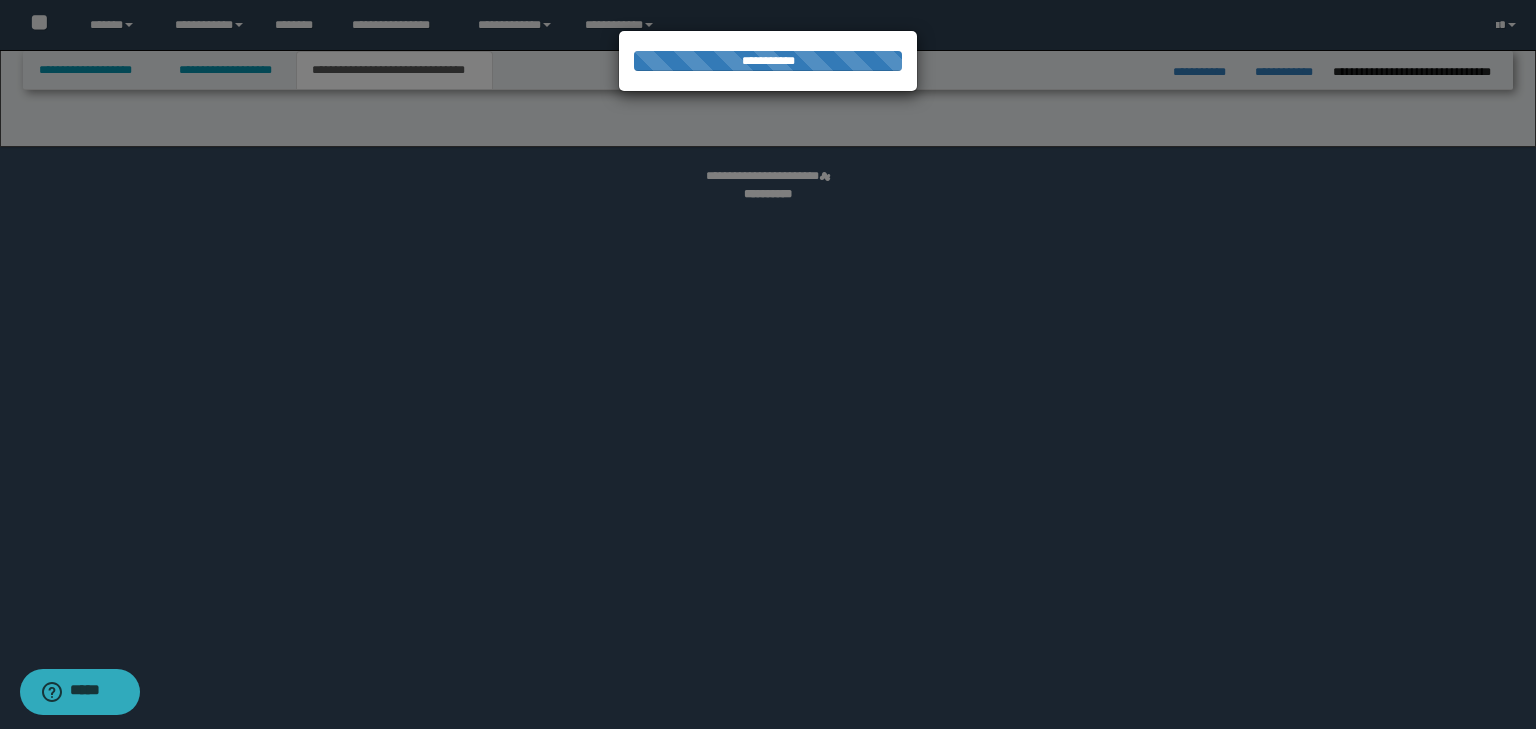 select on "*" 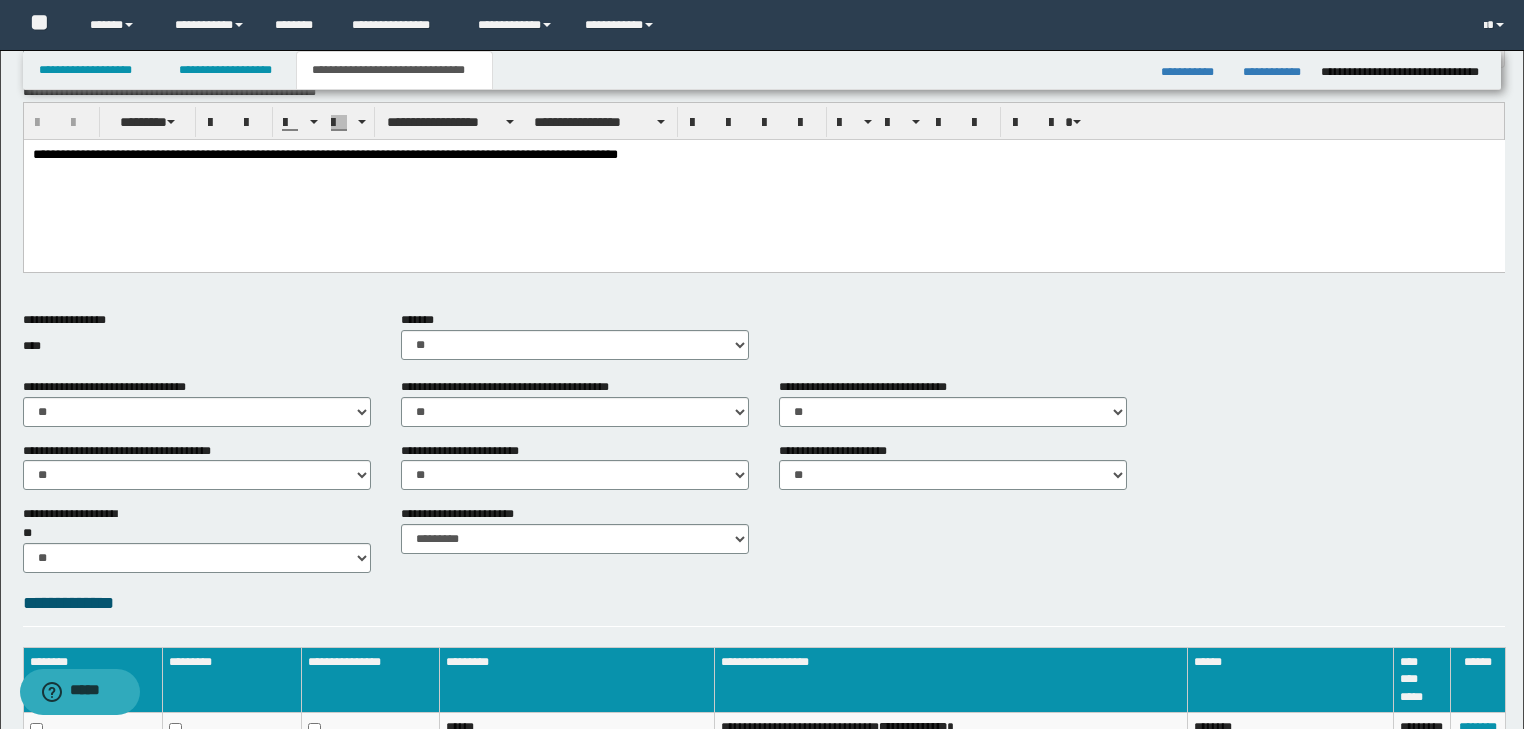 scroll, scrollTop: 738, scrollLeft: 0, axis: vertical 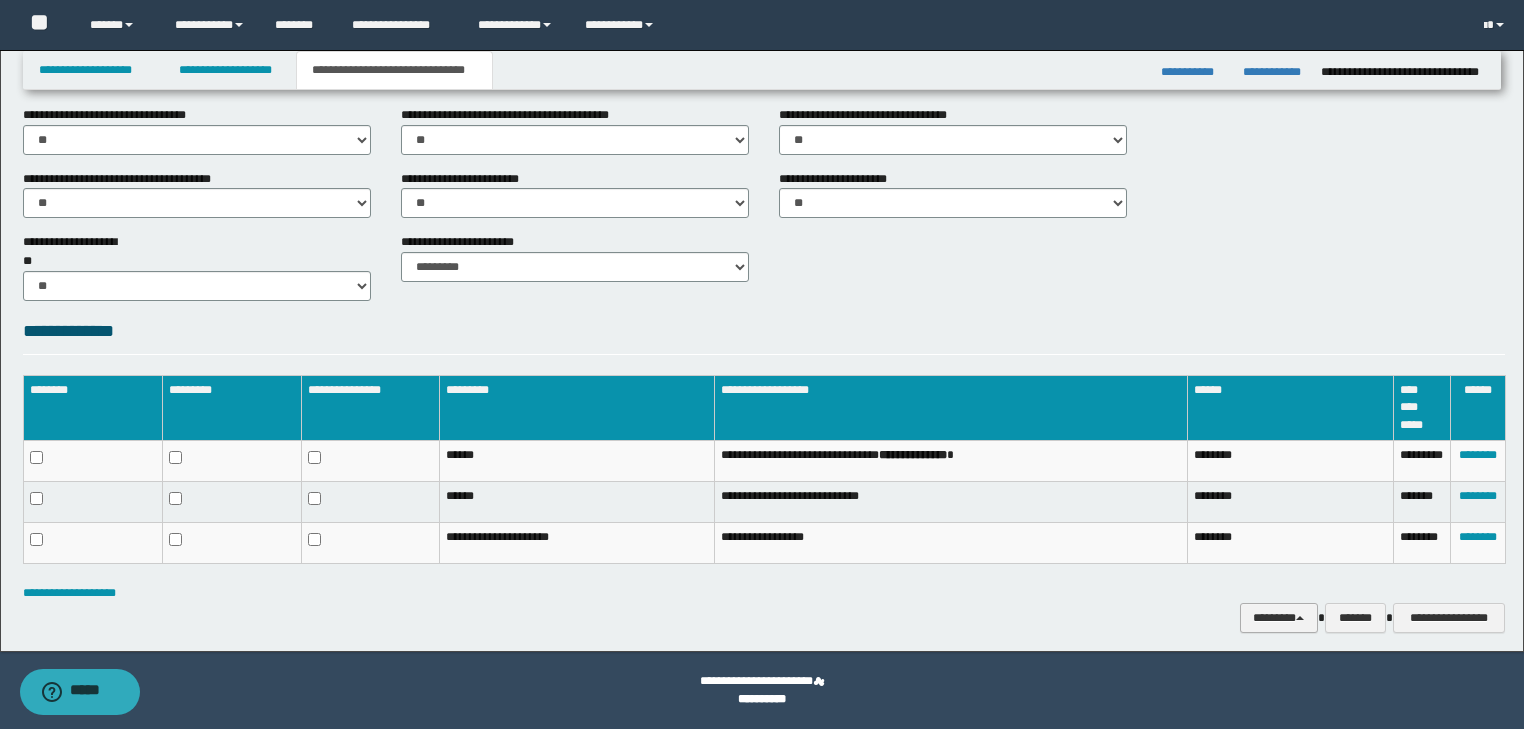 click on "********" at bounding box center [1279, 618] 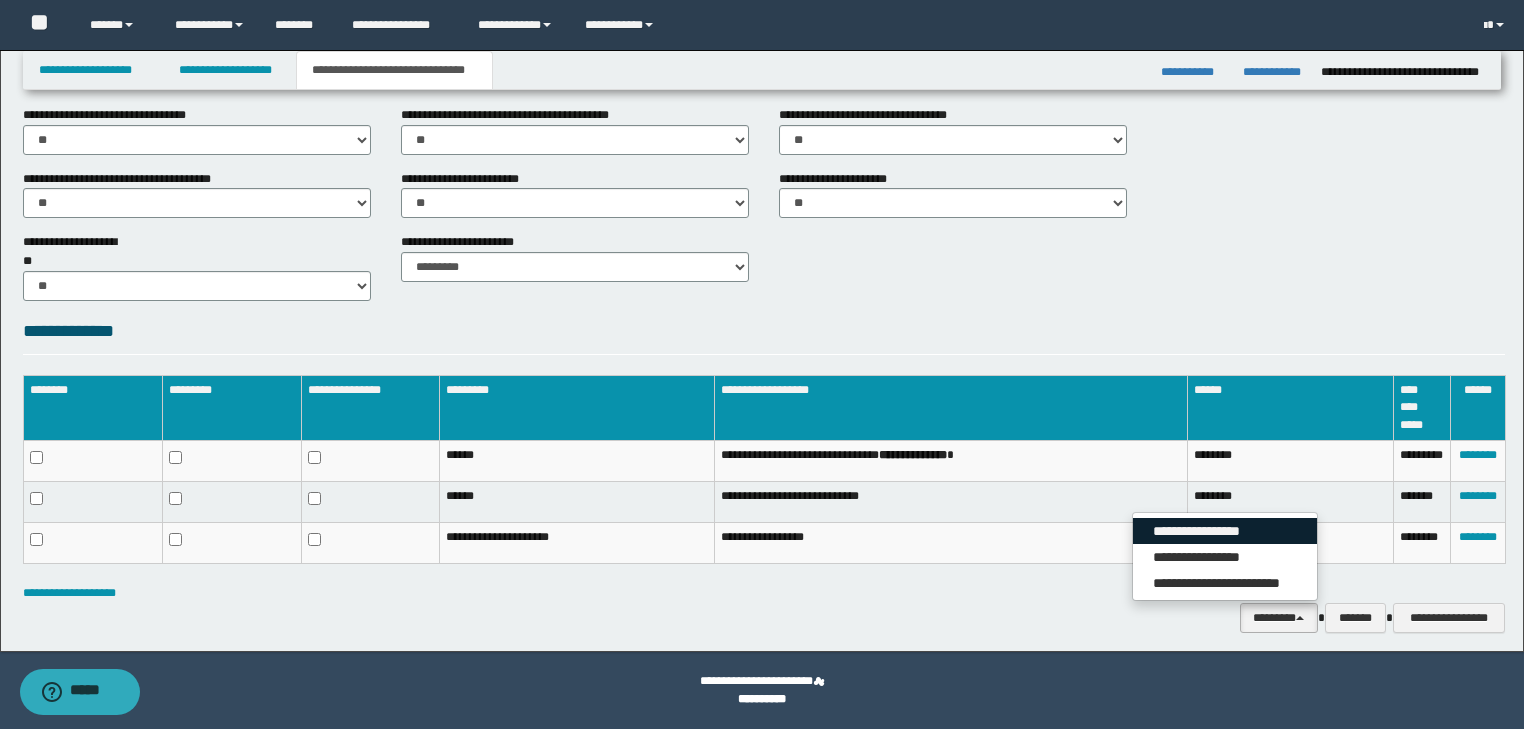 click on "**********" at bounding box center [1225, 531] 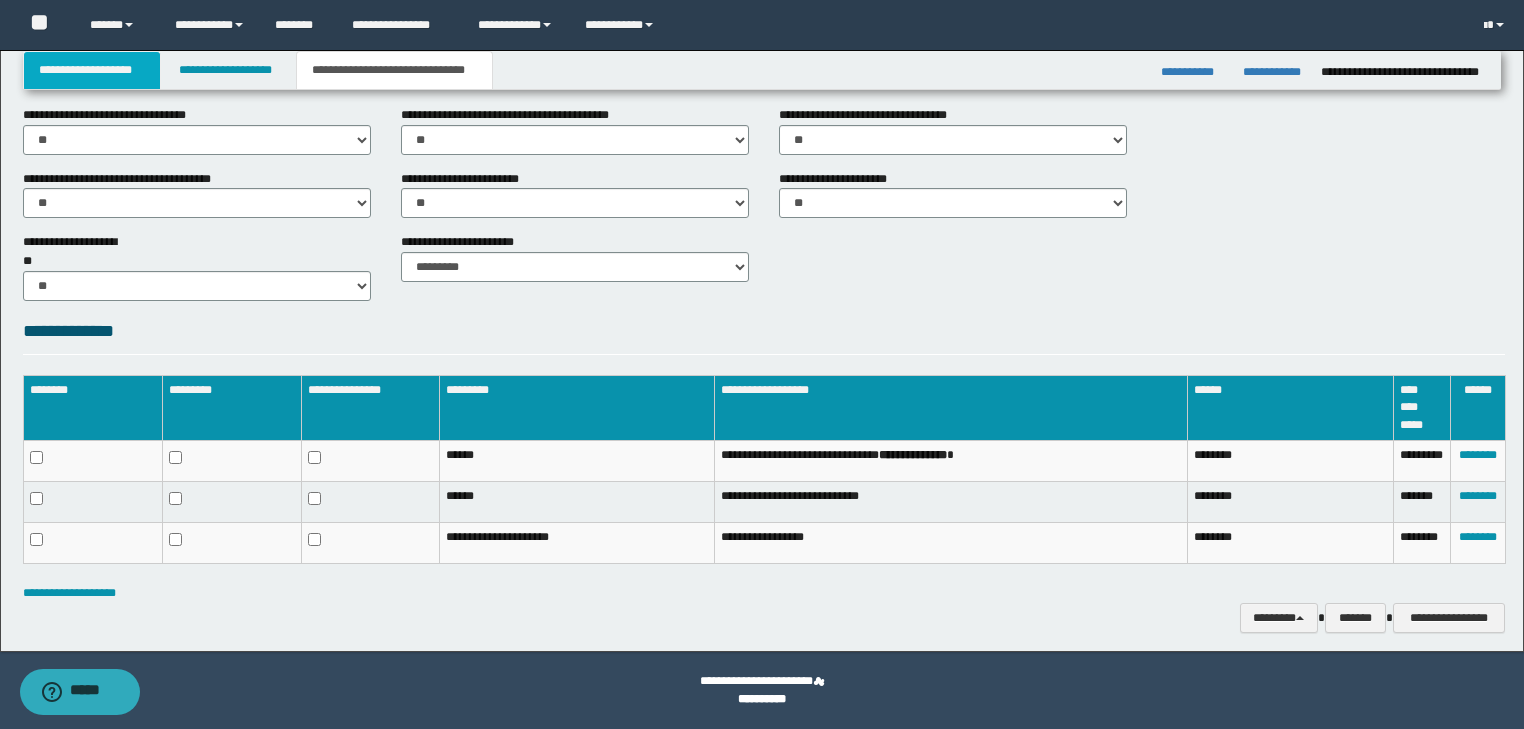 click on "**********" at bounding box center [92, 70] 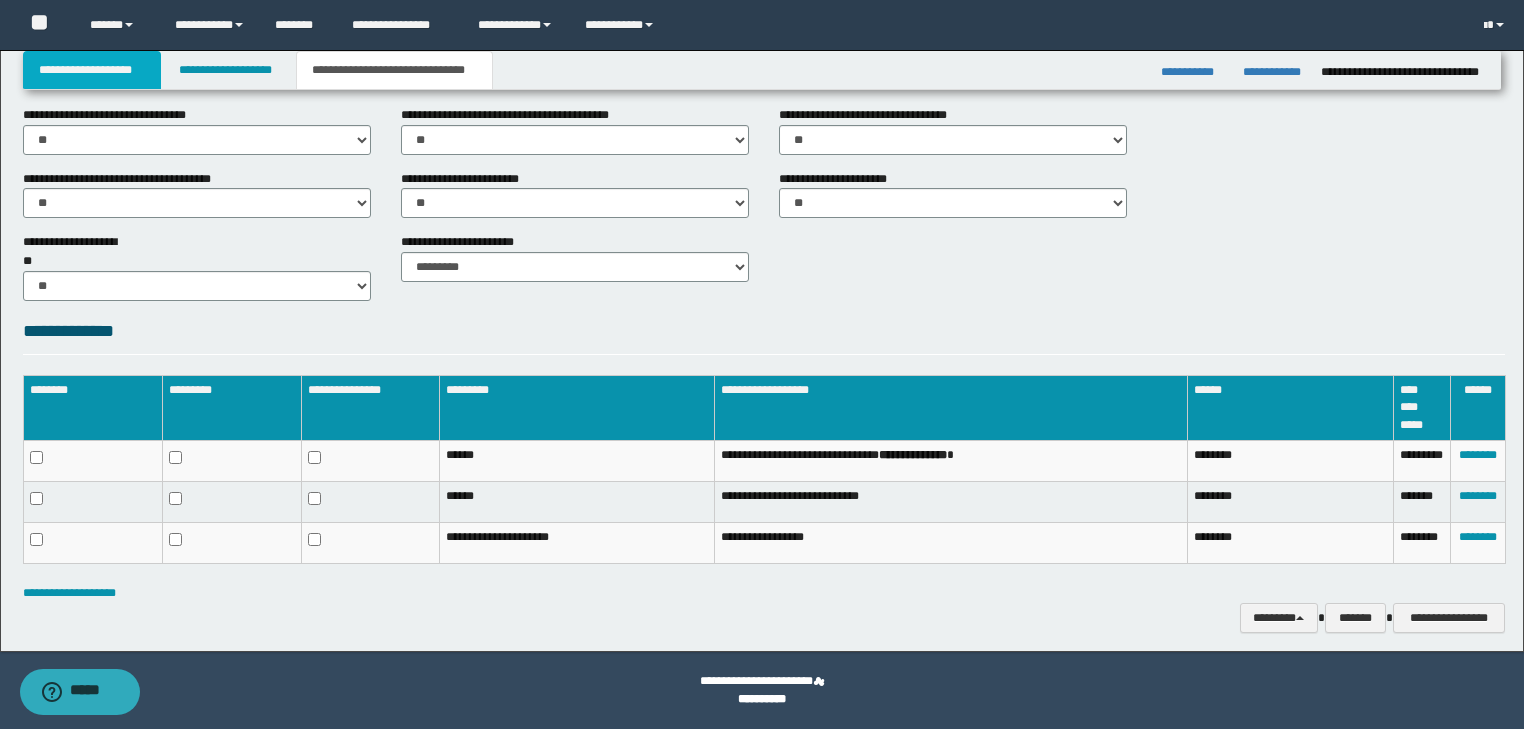 scroll, scrollTop: 0, scrollLeft: 0, axis: both 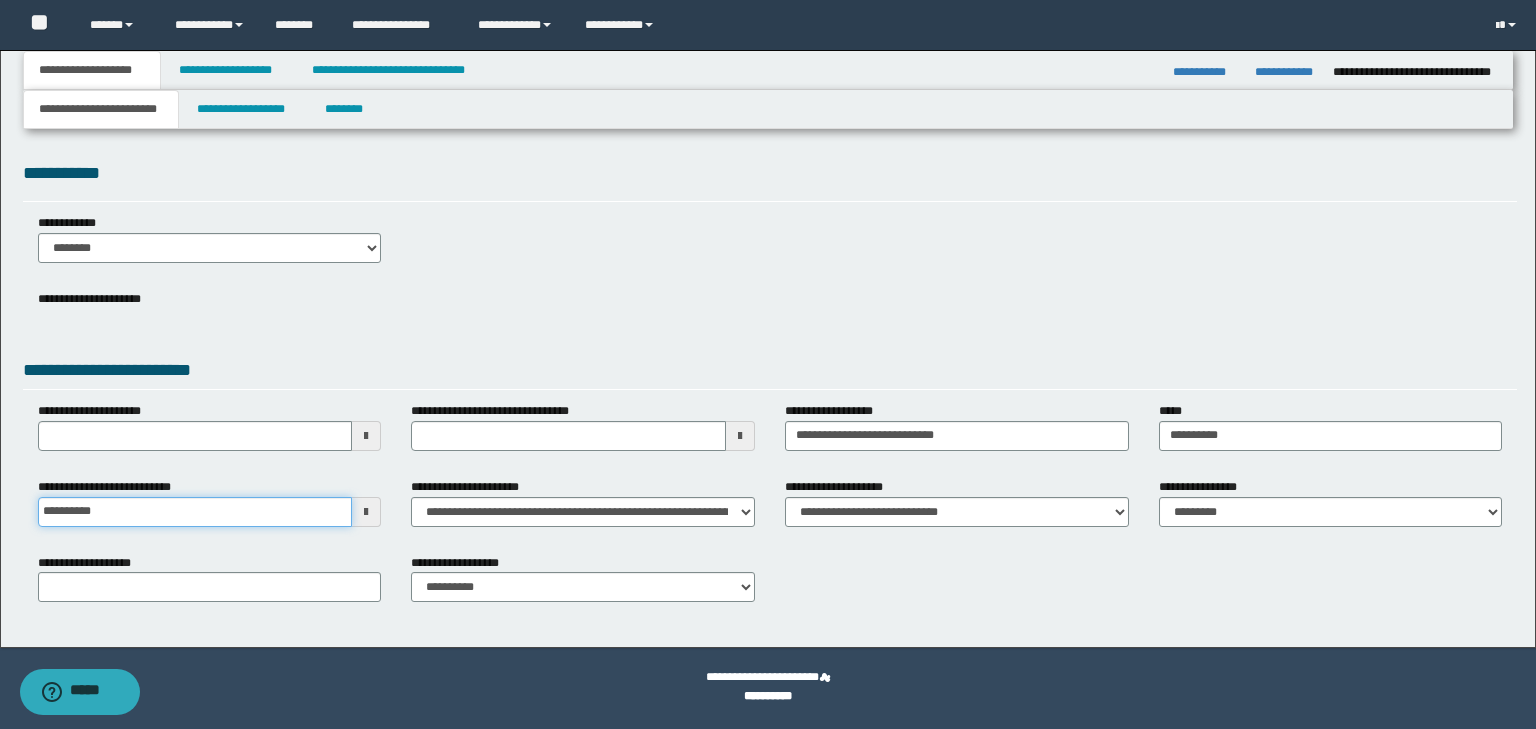 click on "**********" at bounding box center (195, 512) 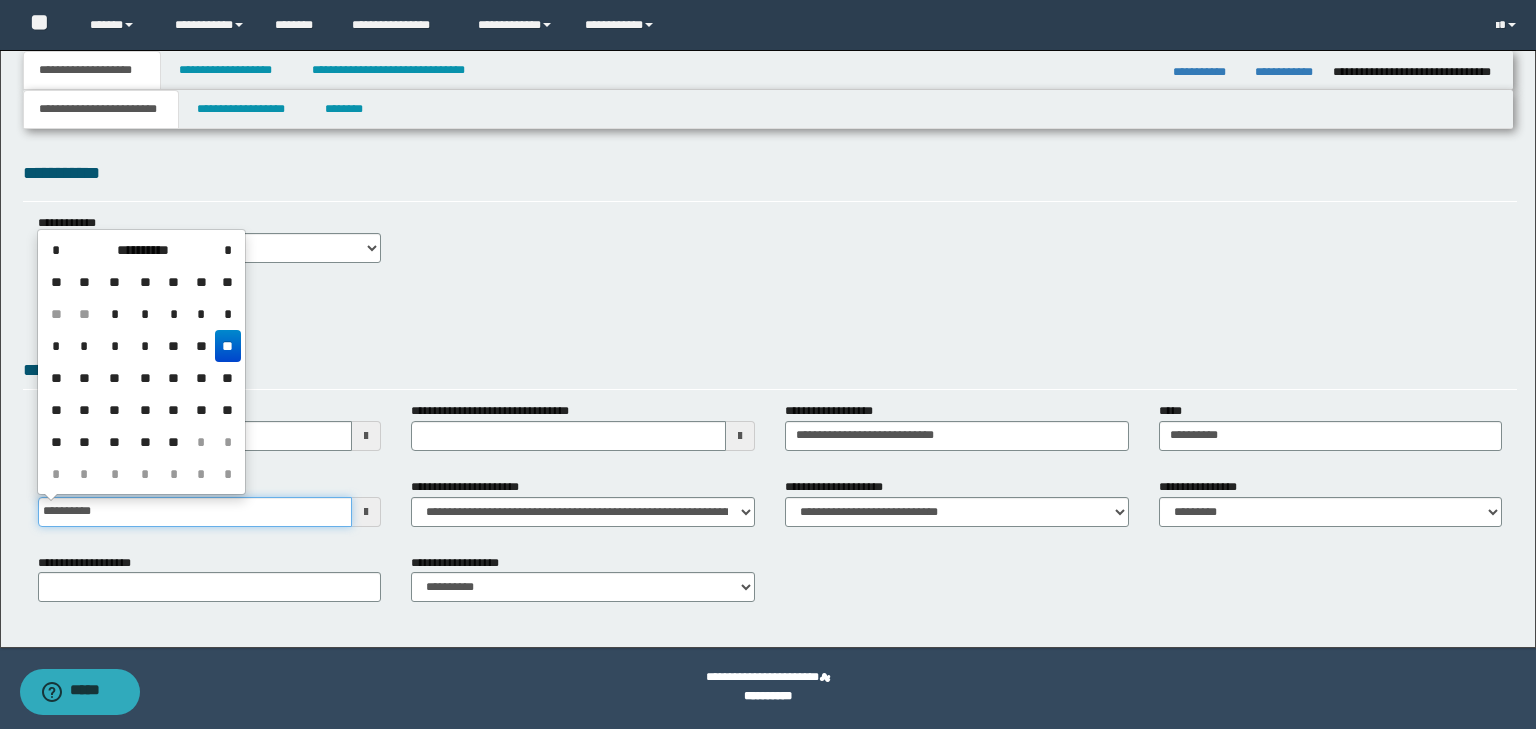 type on "**********" 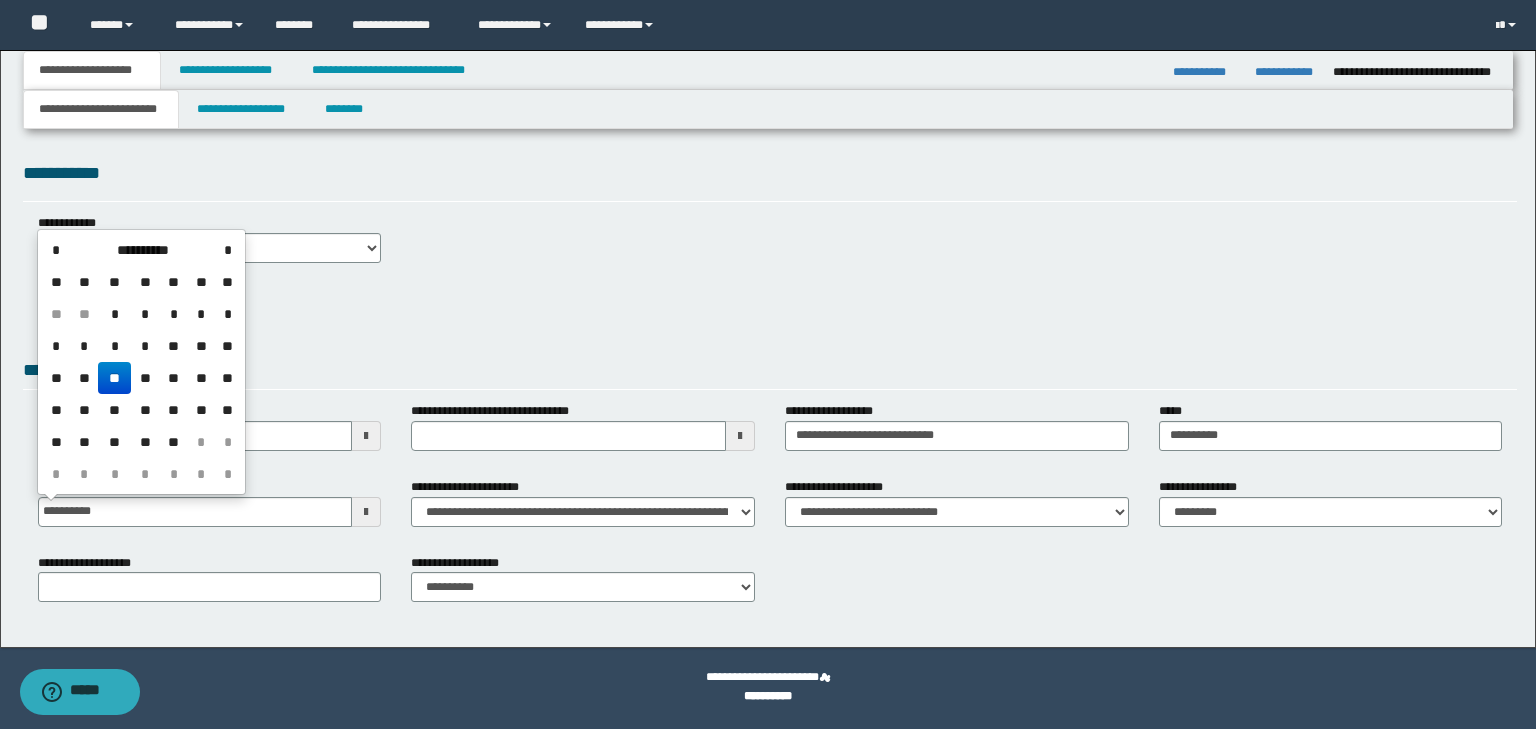 click on "**********" at bounding box center (770, 388) 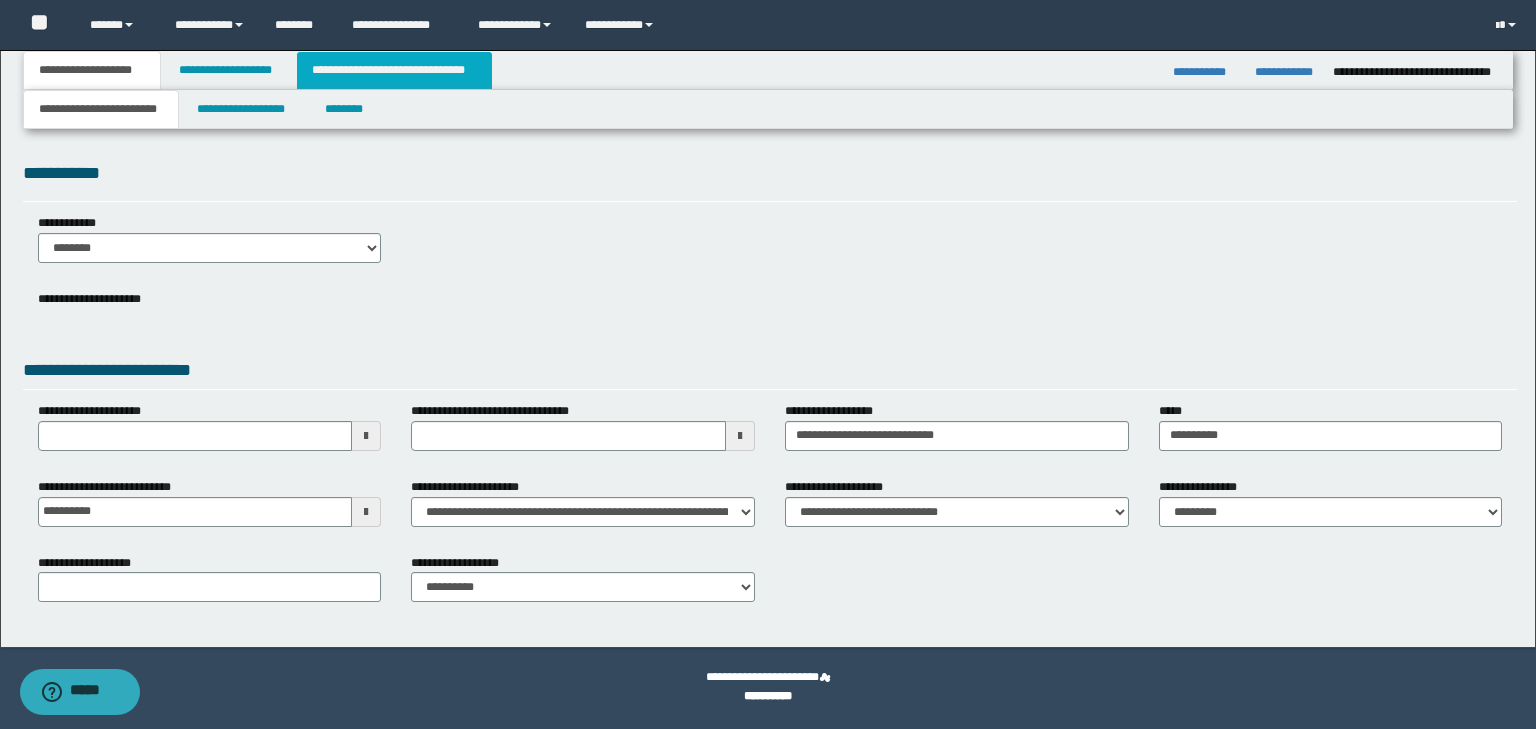 click on "**********" at bounding box center (394, 70) 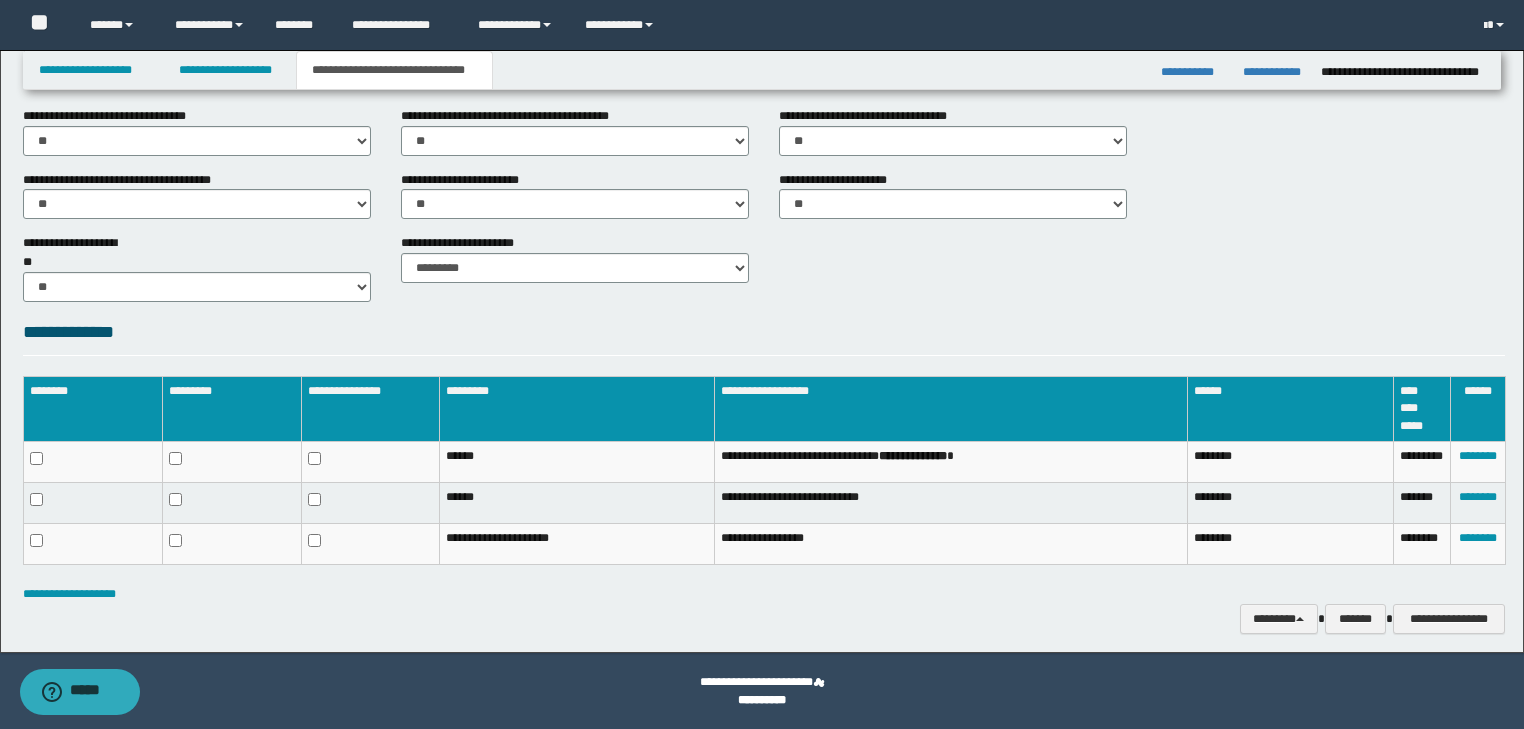 scroll, scrollTop: 738, scrollLeft: 0, axis: vertical 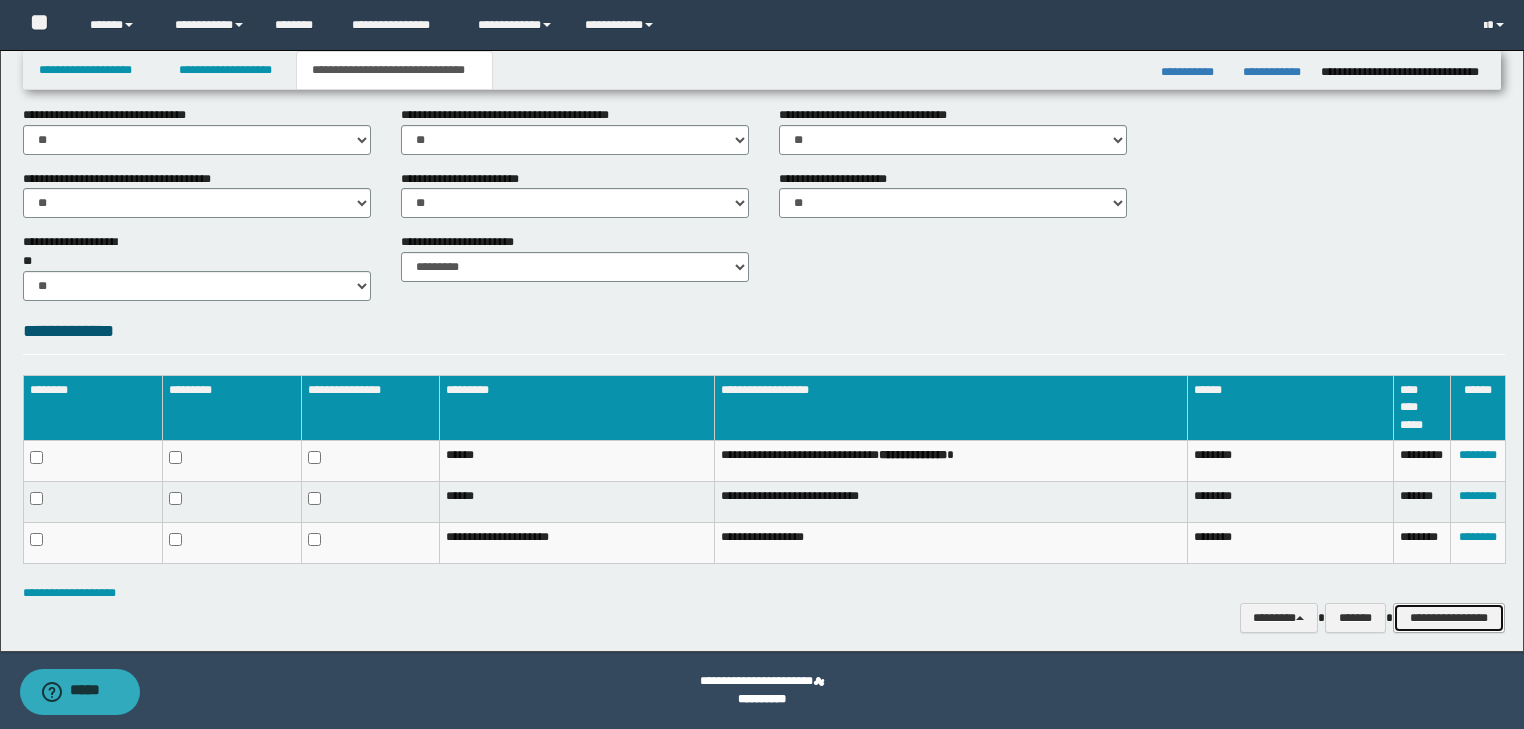 click on "**********" at bounding box center [1449, 618] 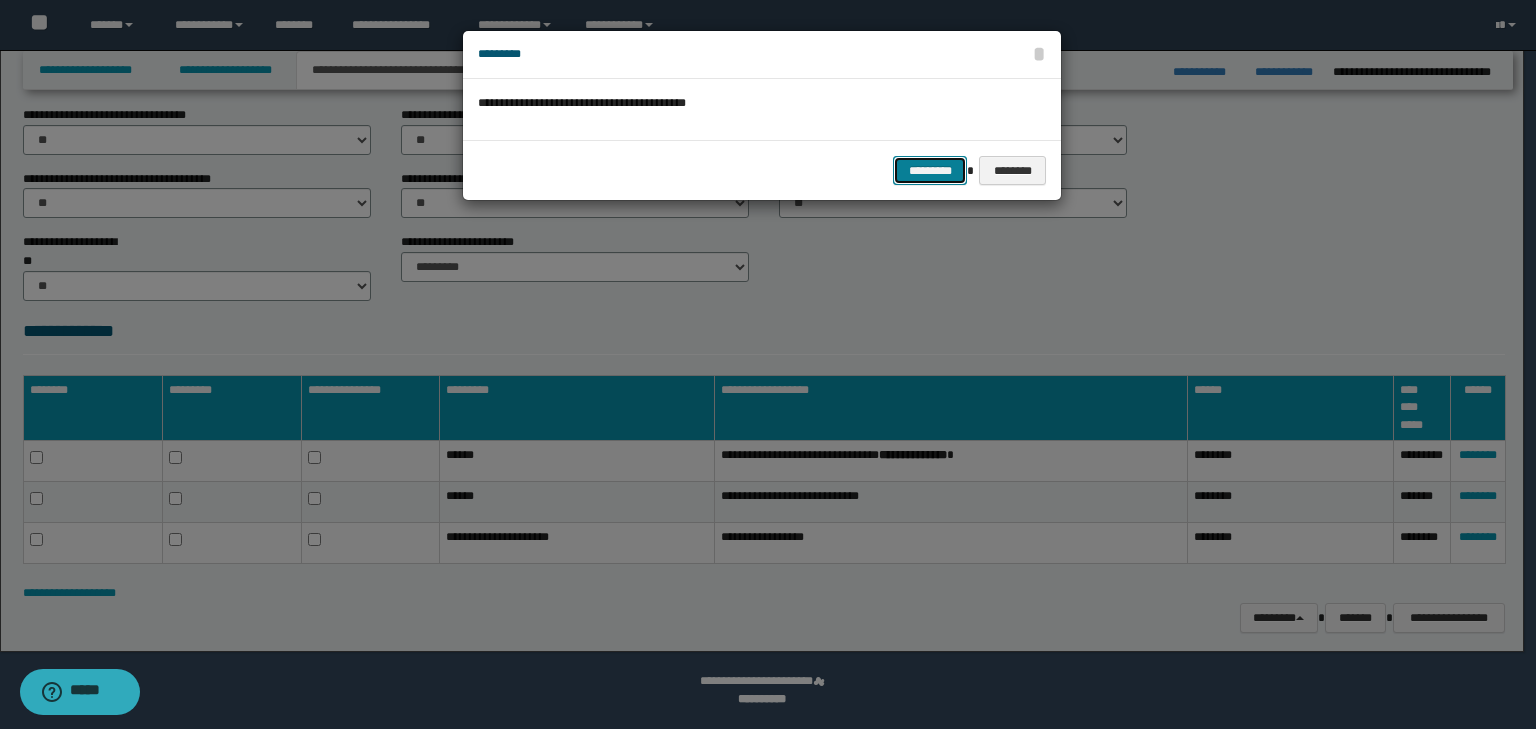 click on "*********" at bounding box center [930, 171] 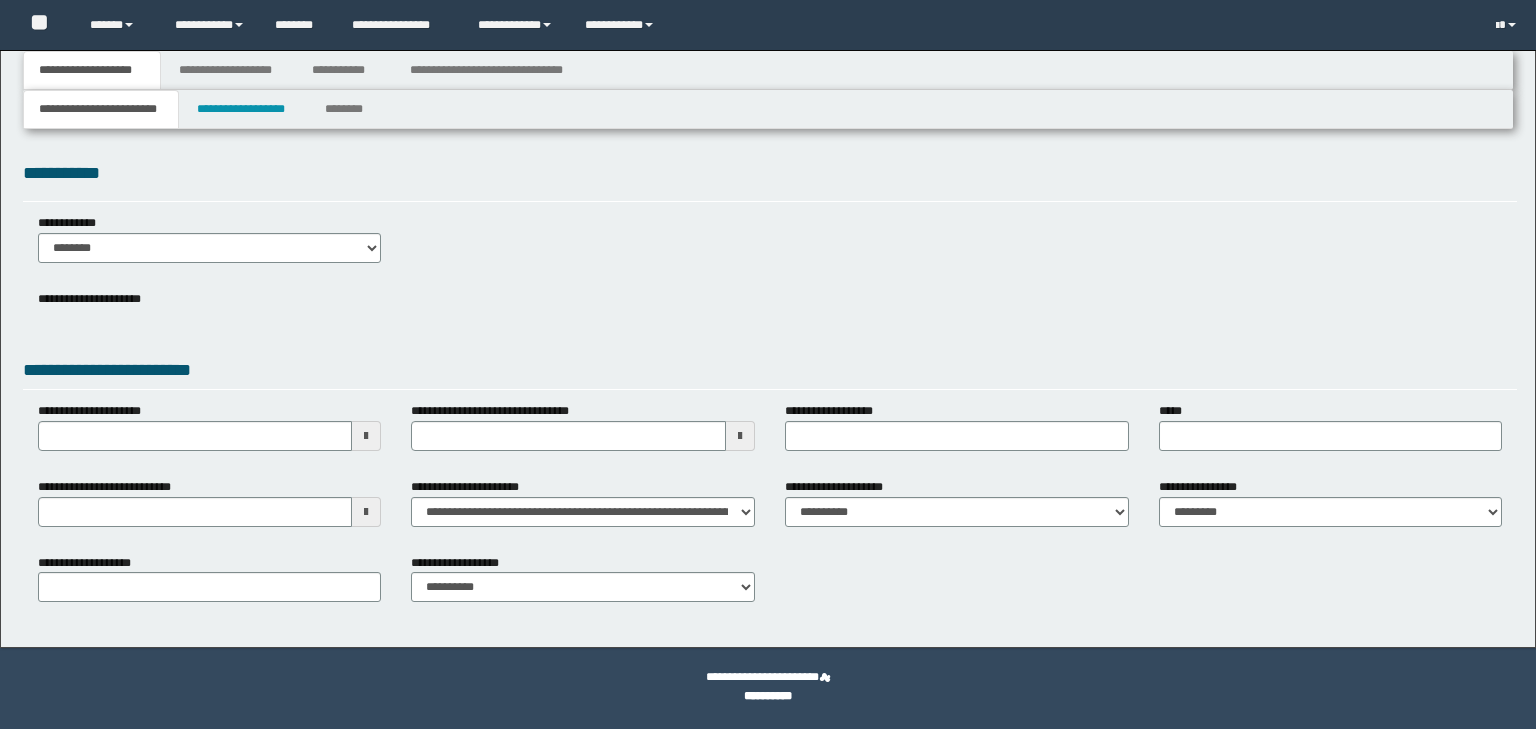 scroll, scrollTop: 0, scrollLeft: 0, axis: both 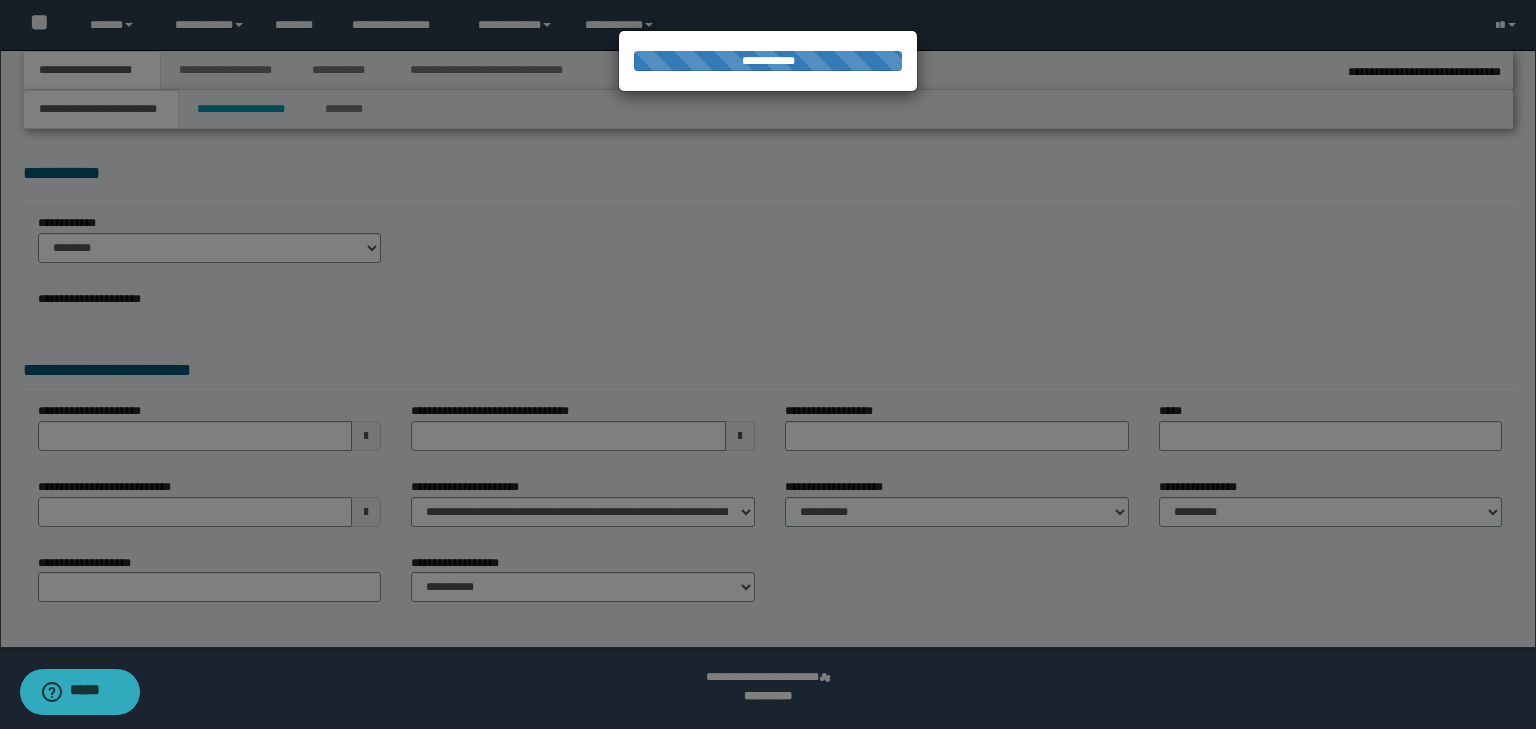 select on "*" 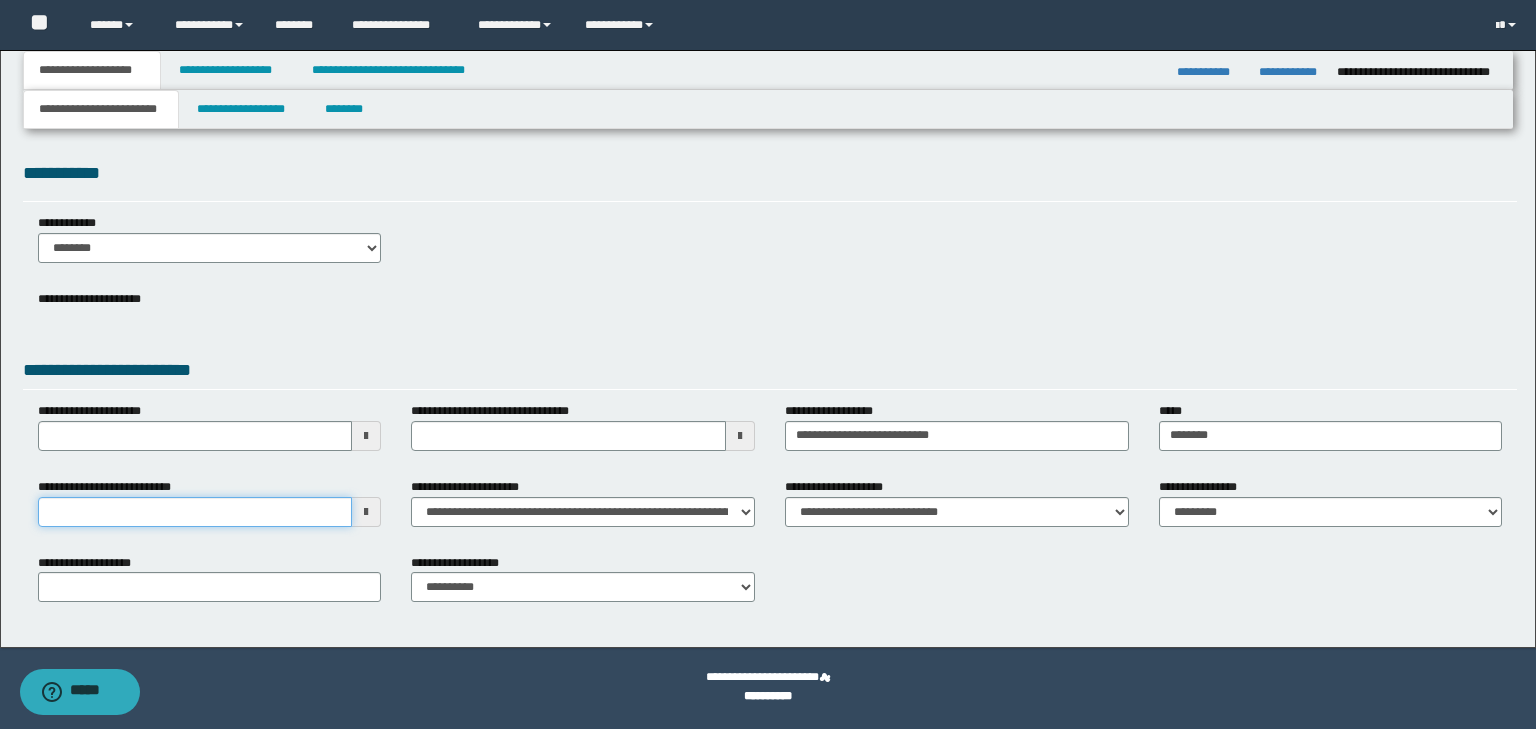 click on "**********" at bounding box center (195, 512) 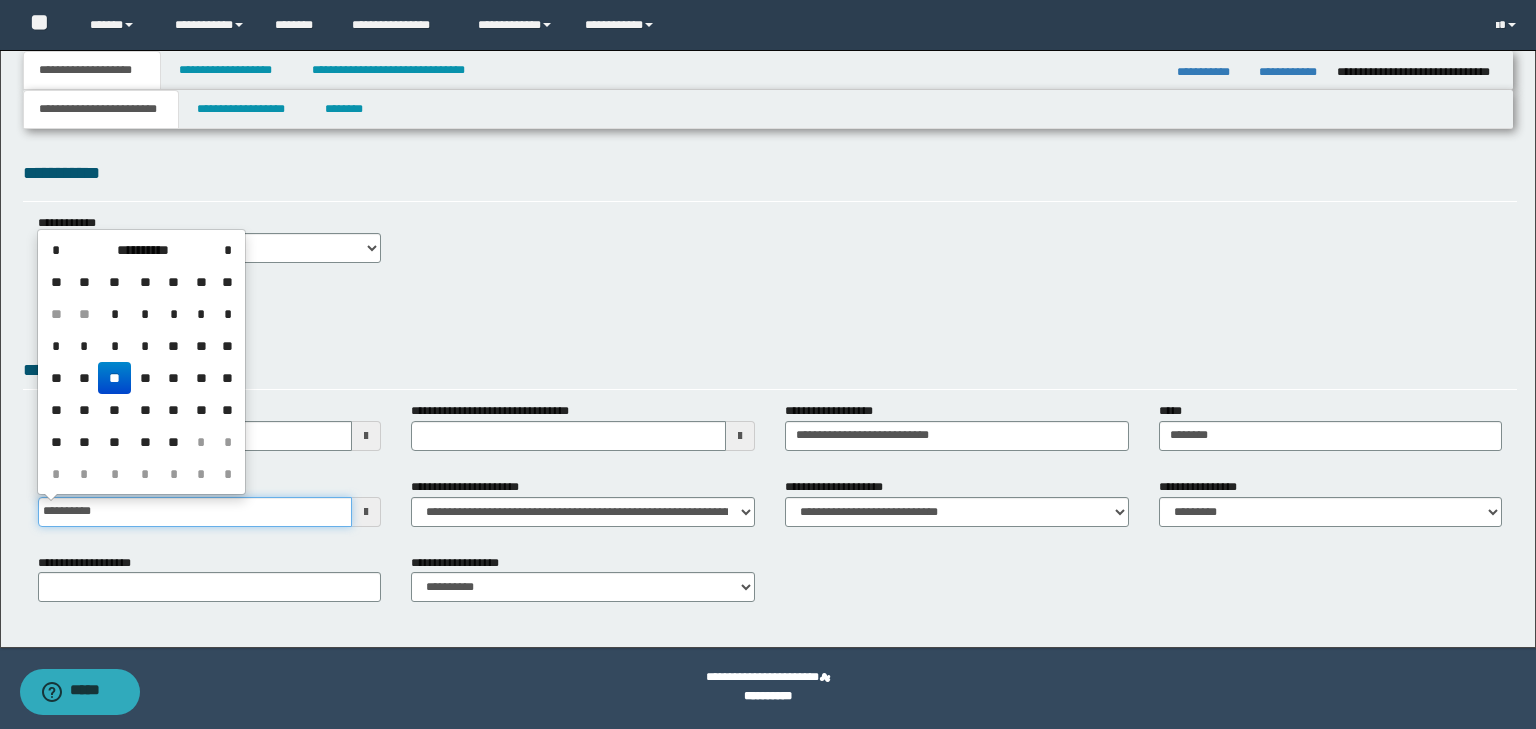 type on "**********" 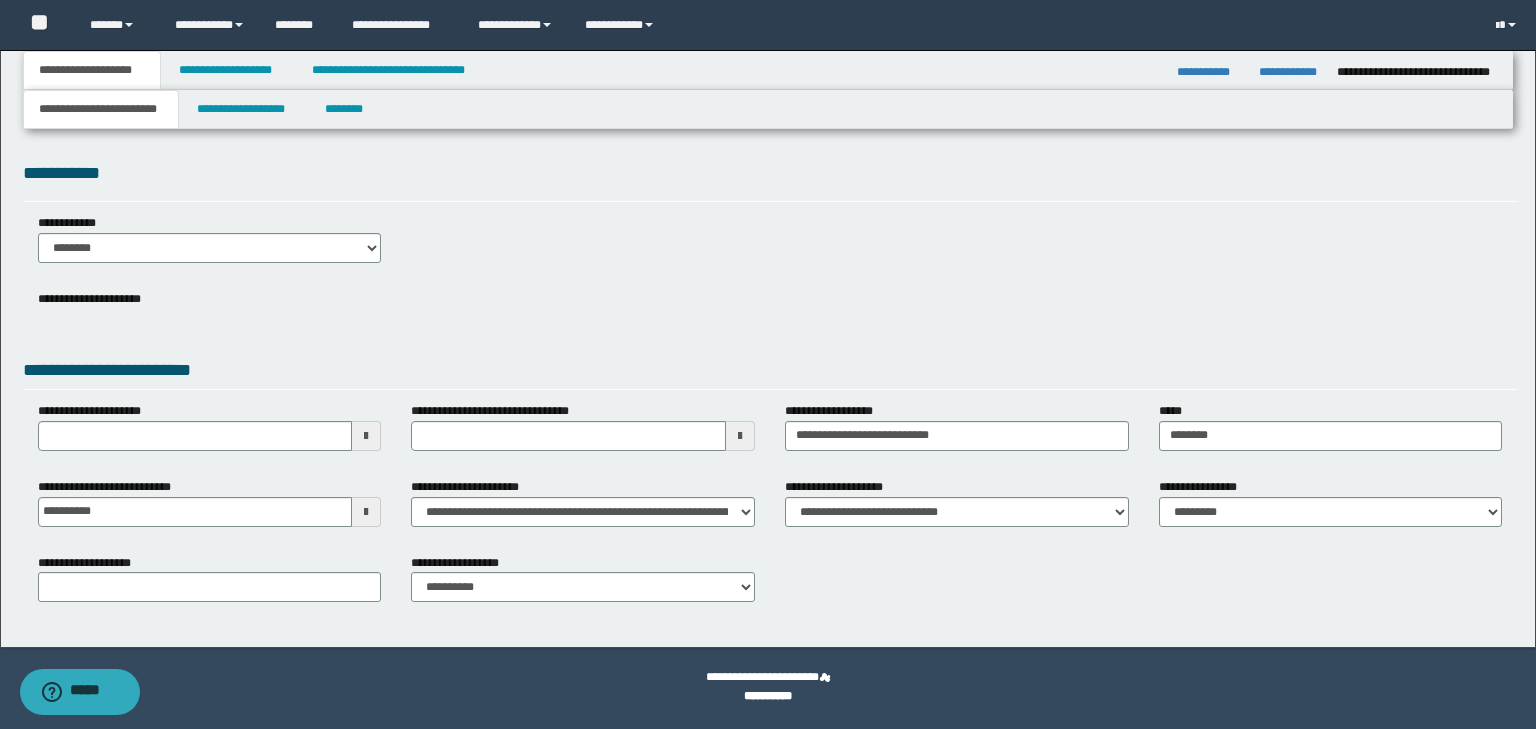 click on "**********" at bounding box center [770, 314] 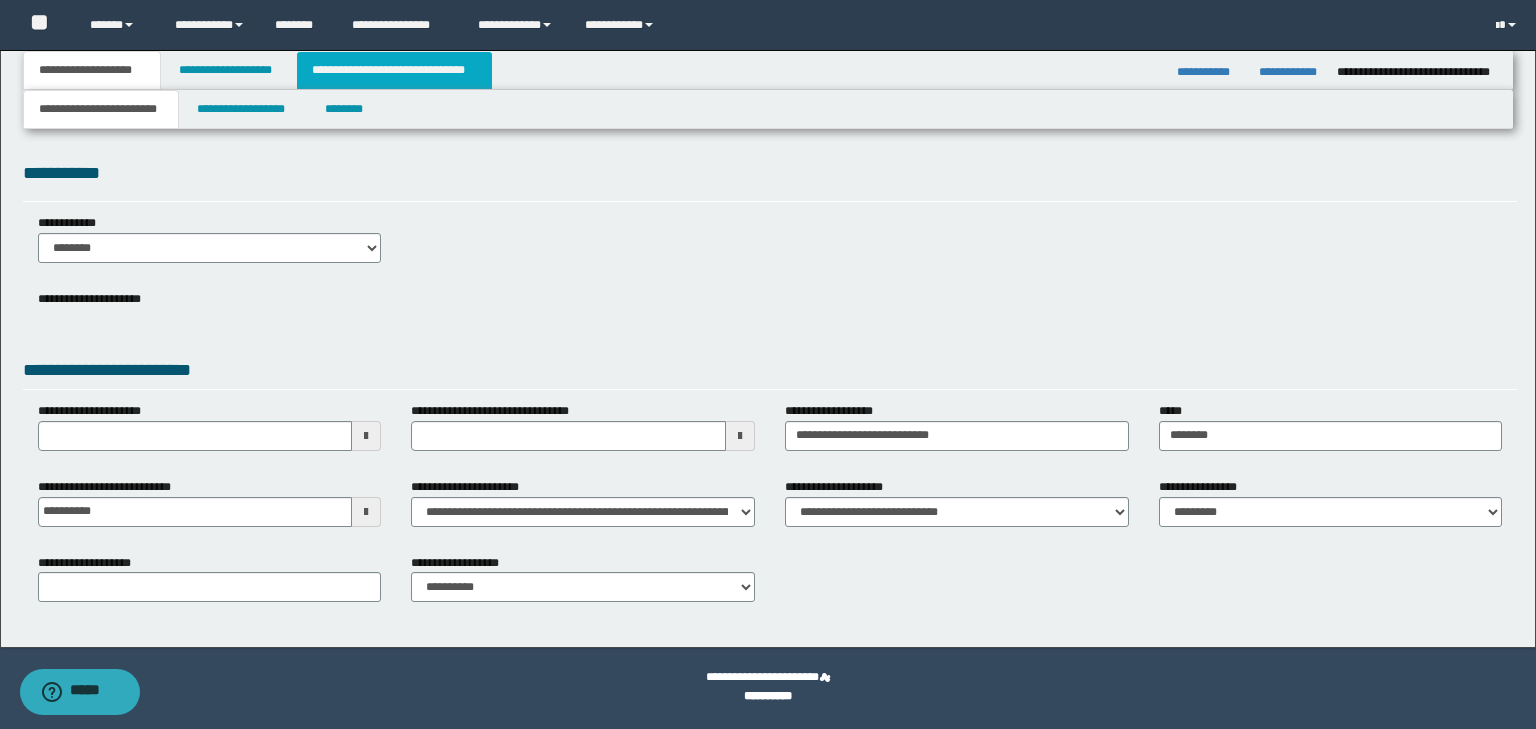 click on "**********" at bounding box center (394, 70) 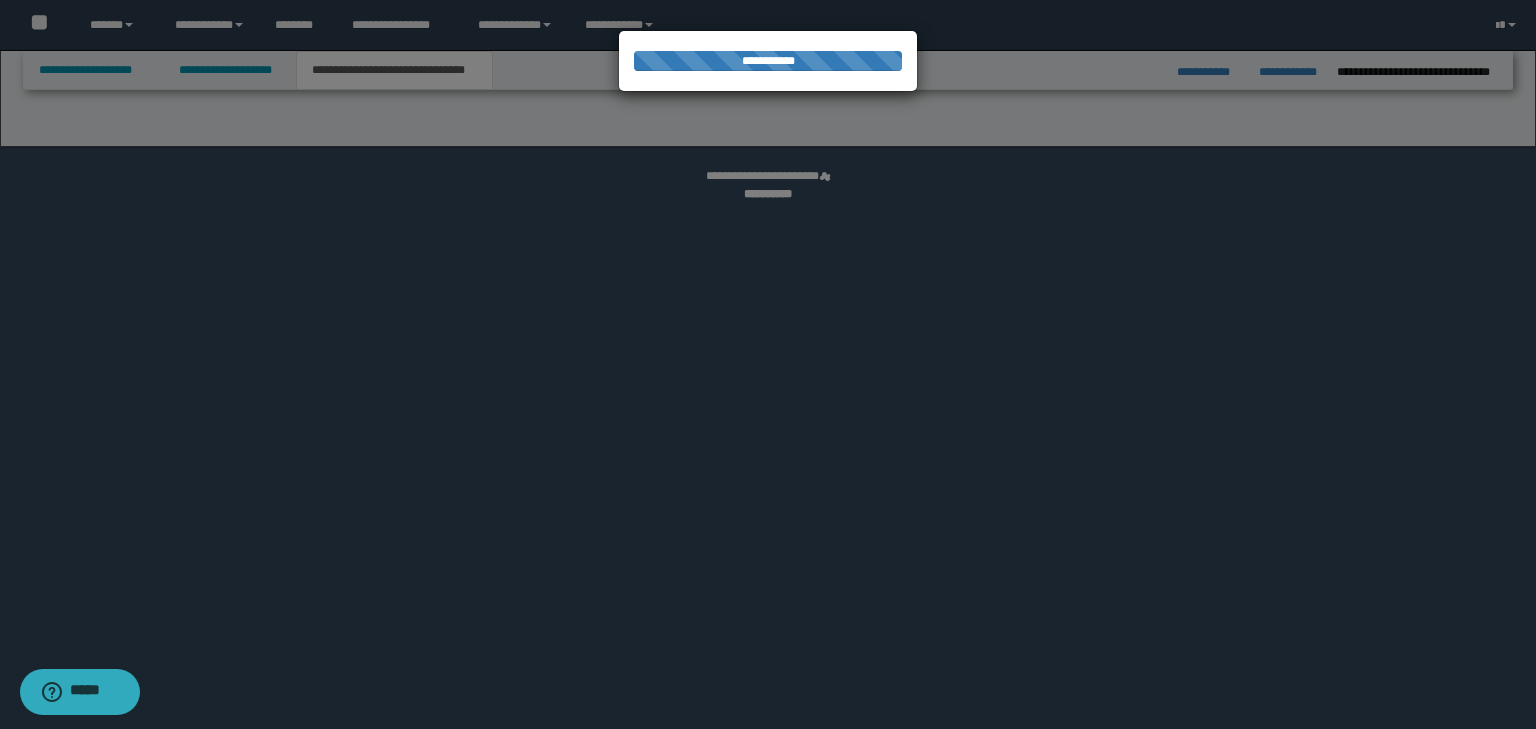 select on "*" 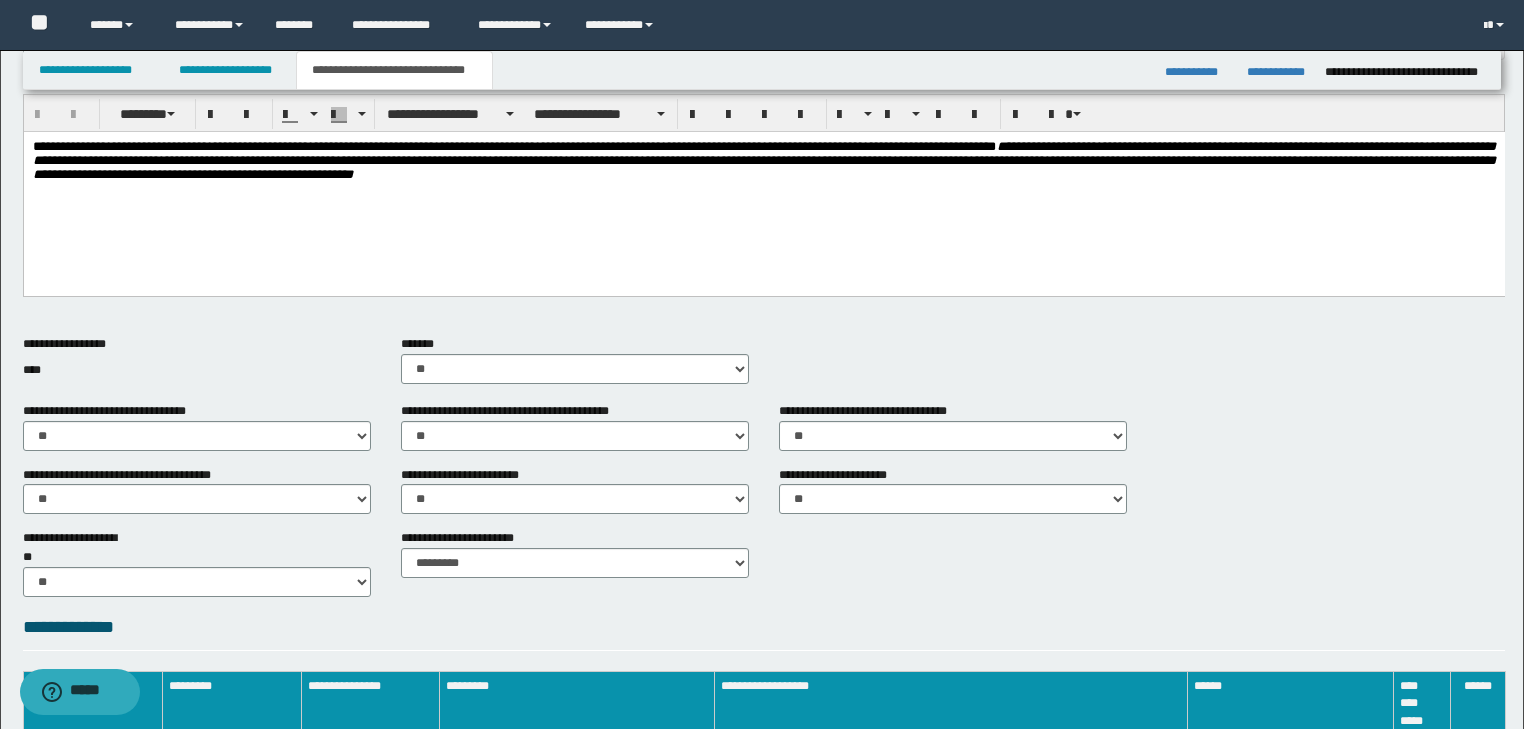 scroll, scrollTop: 770, scrollLeft: 0, axis: vertical 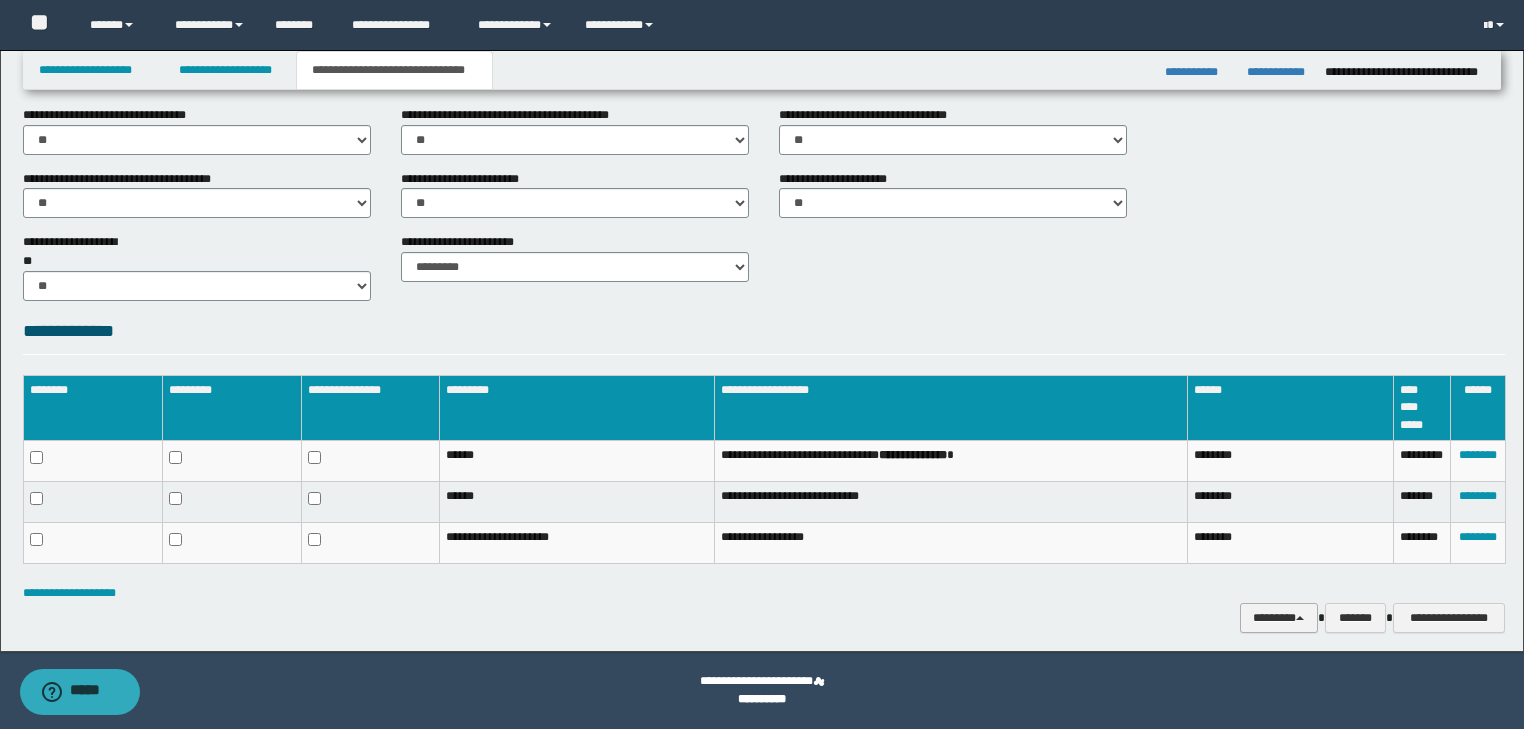 click on "********" at bounding box center [1279, 618] 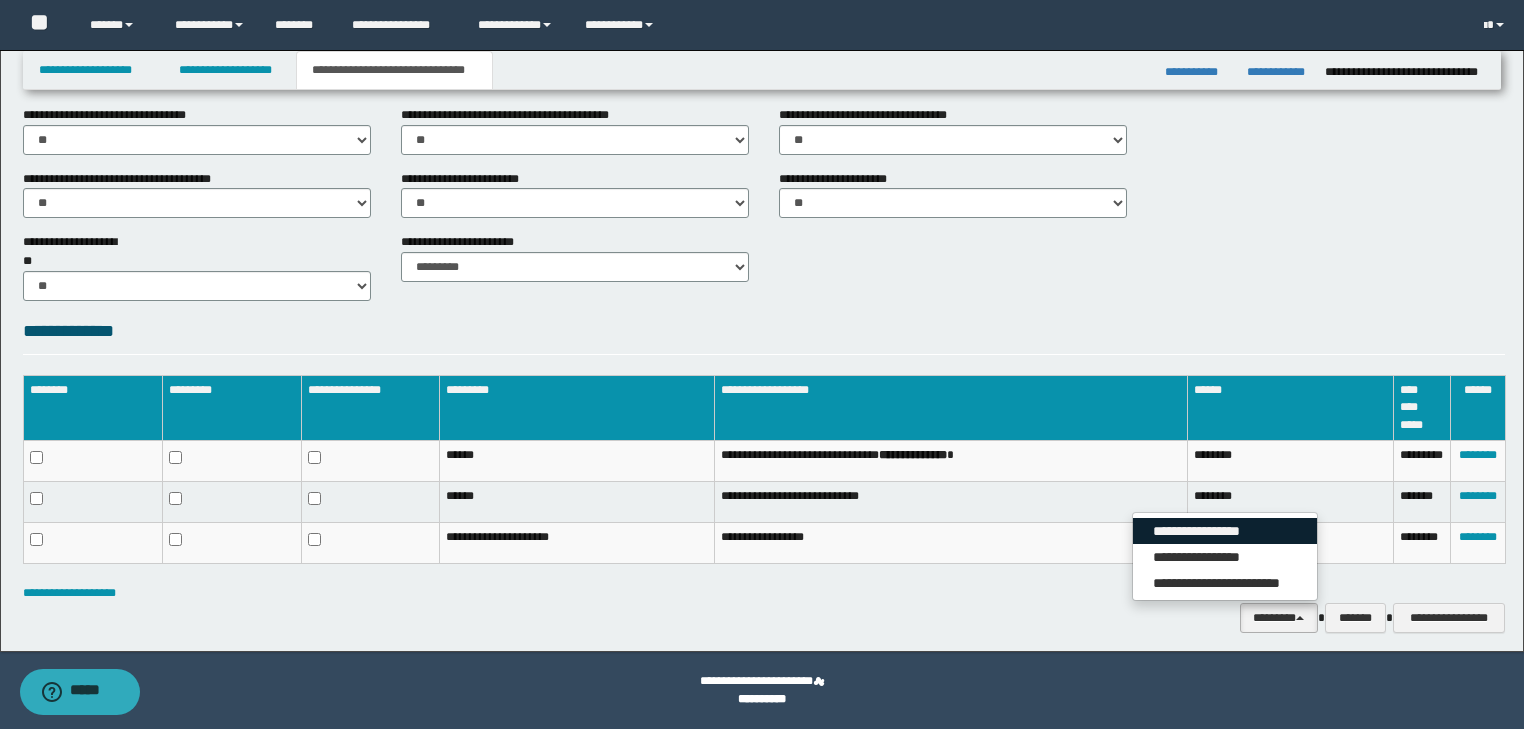 click on "**********" at bounding box center (1225, 531) 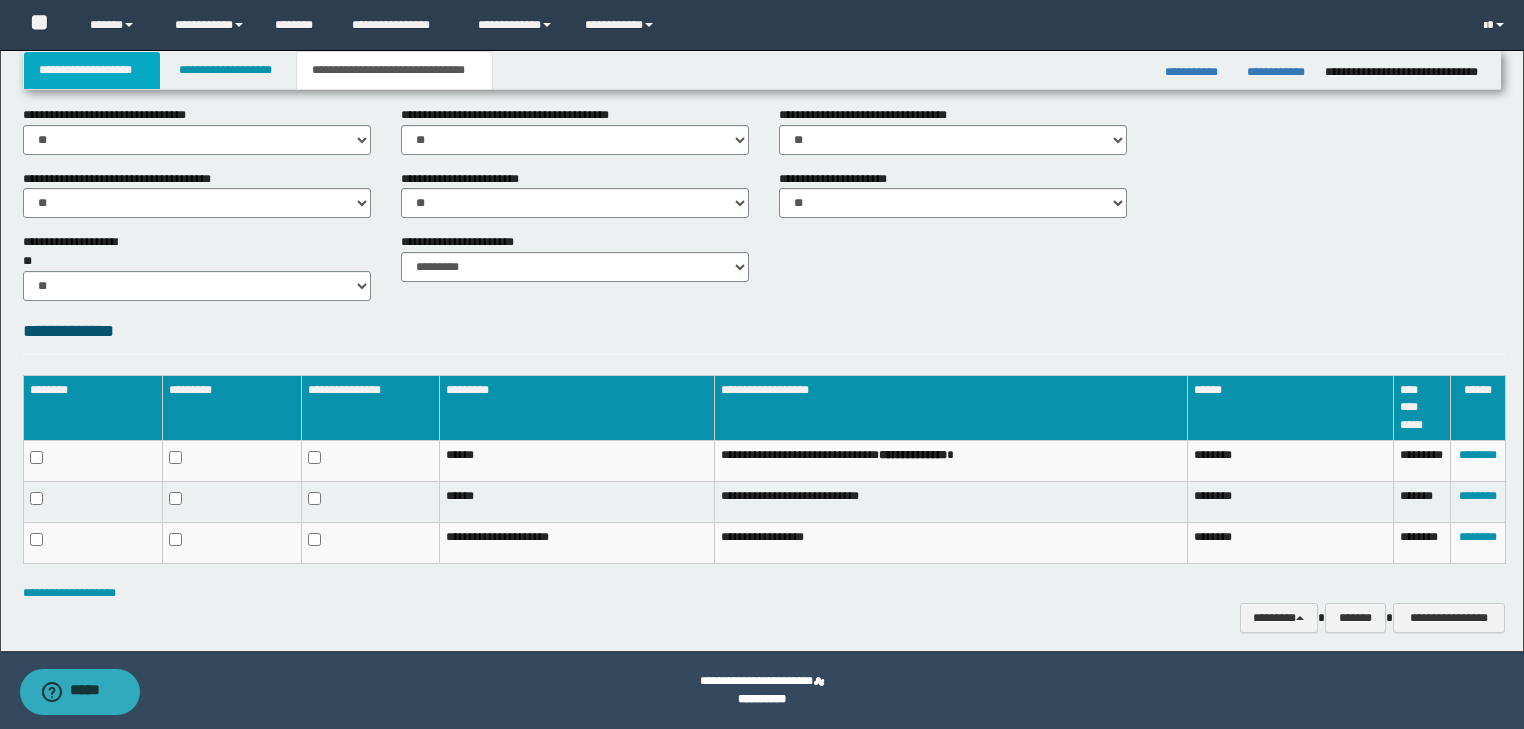 click on "**********" at bounding box center (92, 70) 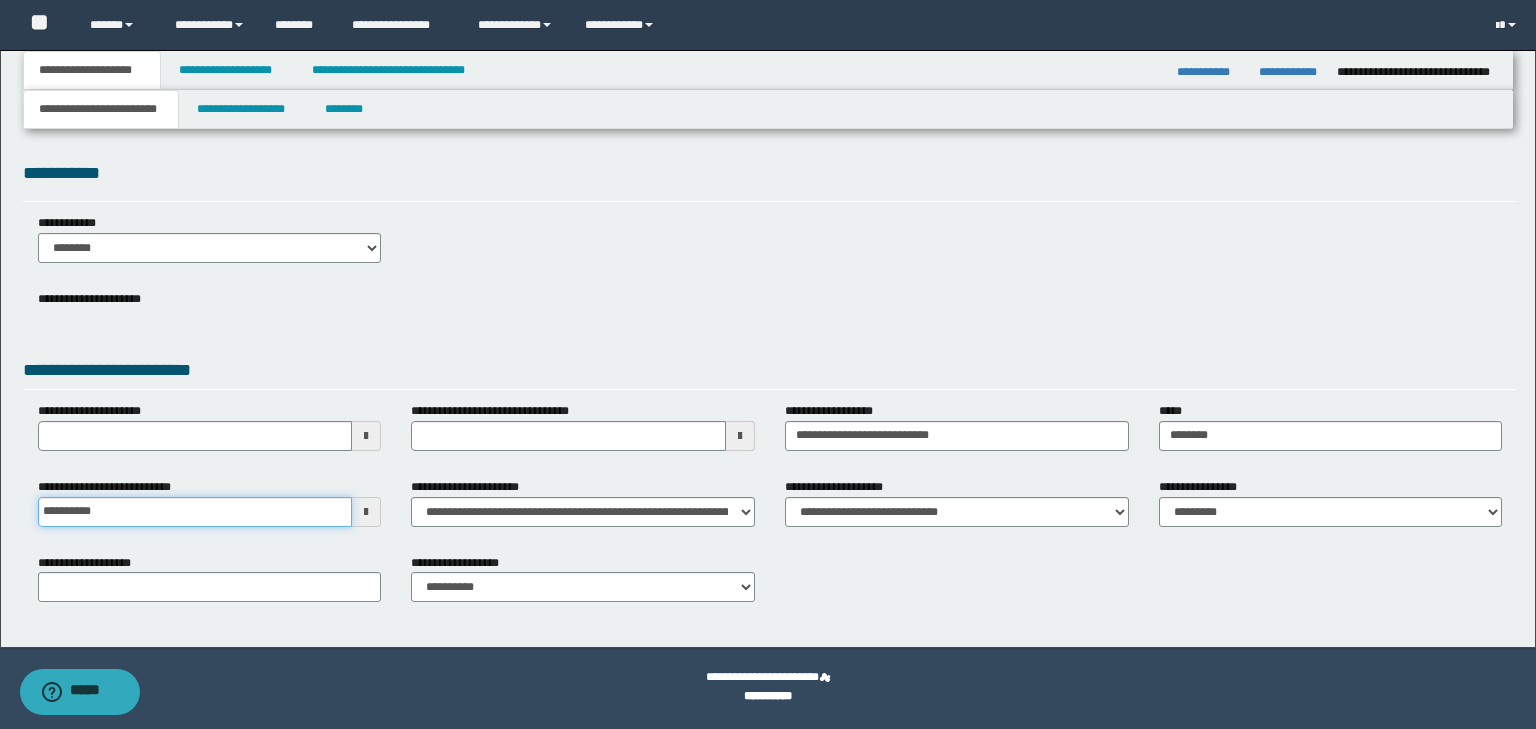 click on "**********" at bounding box center (195, 512) 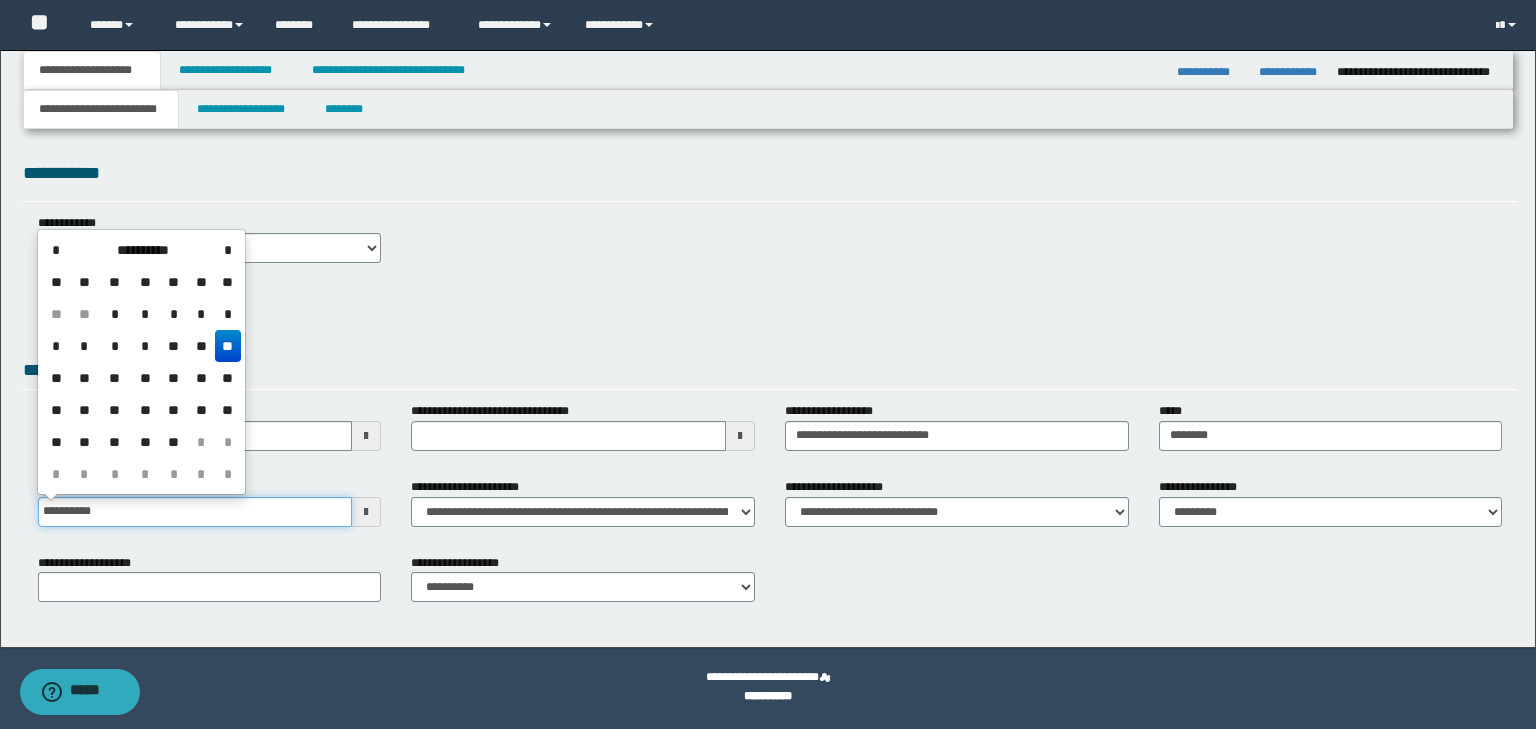 type on "**********" 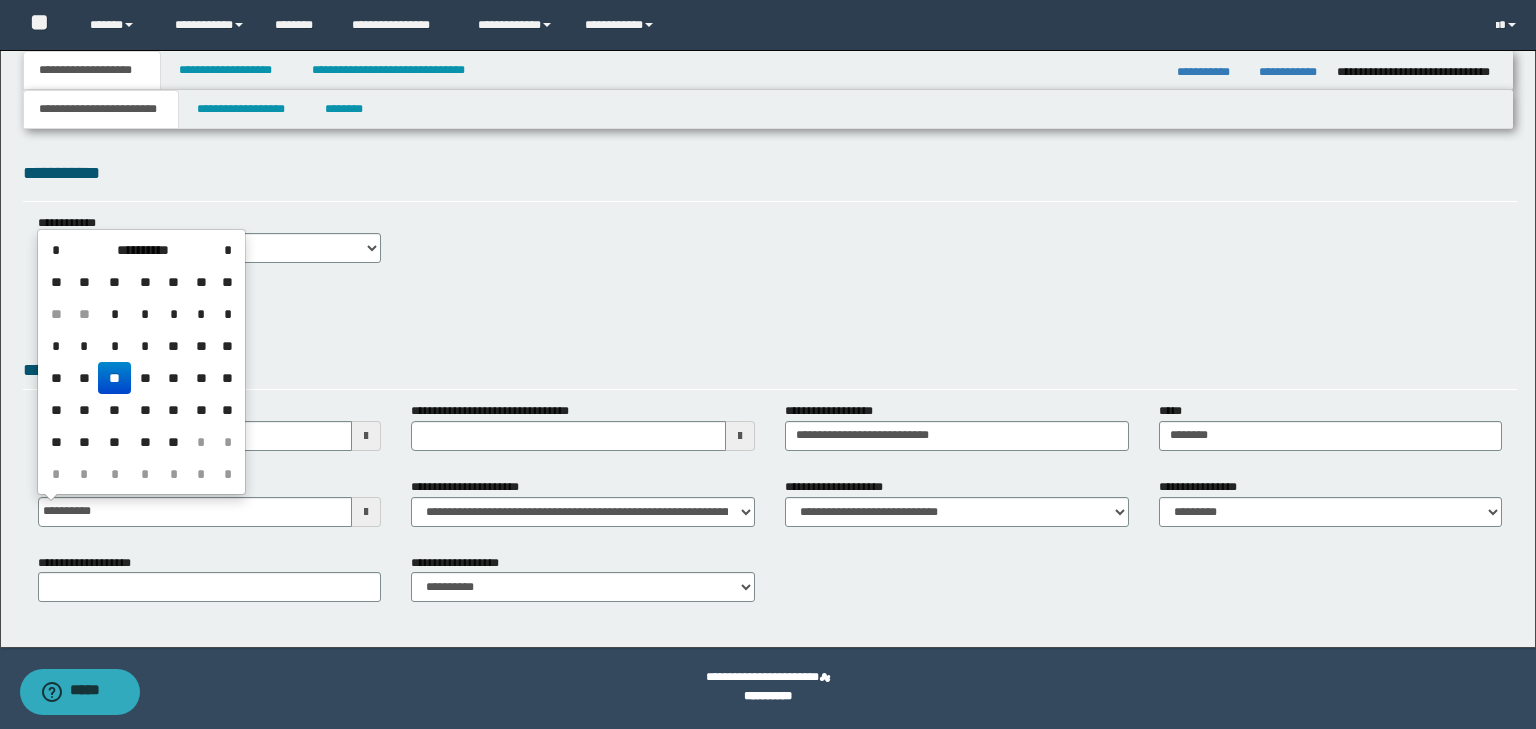 click on "**********" at bounding box center [770, 373] 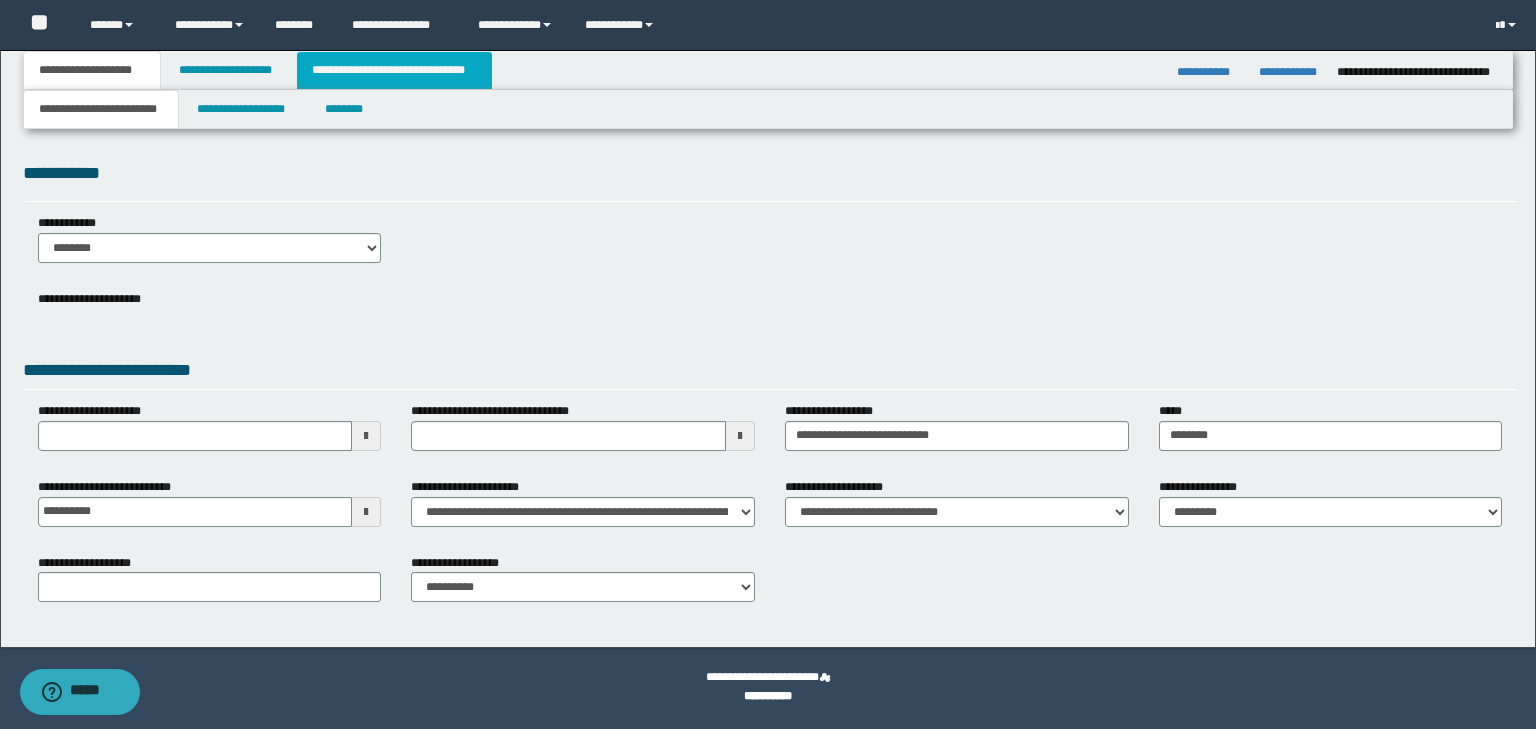 click on "**********" at bounding box center (394, 70) 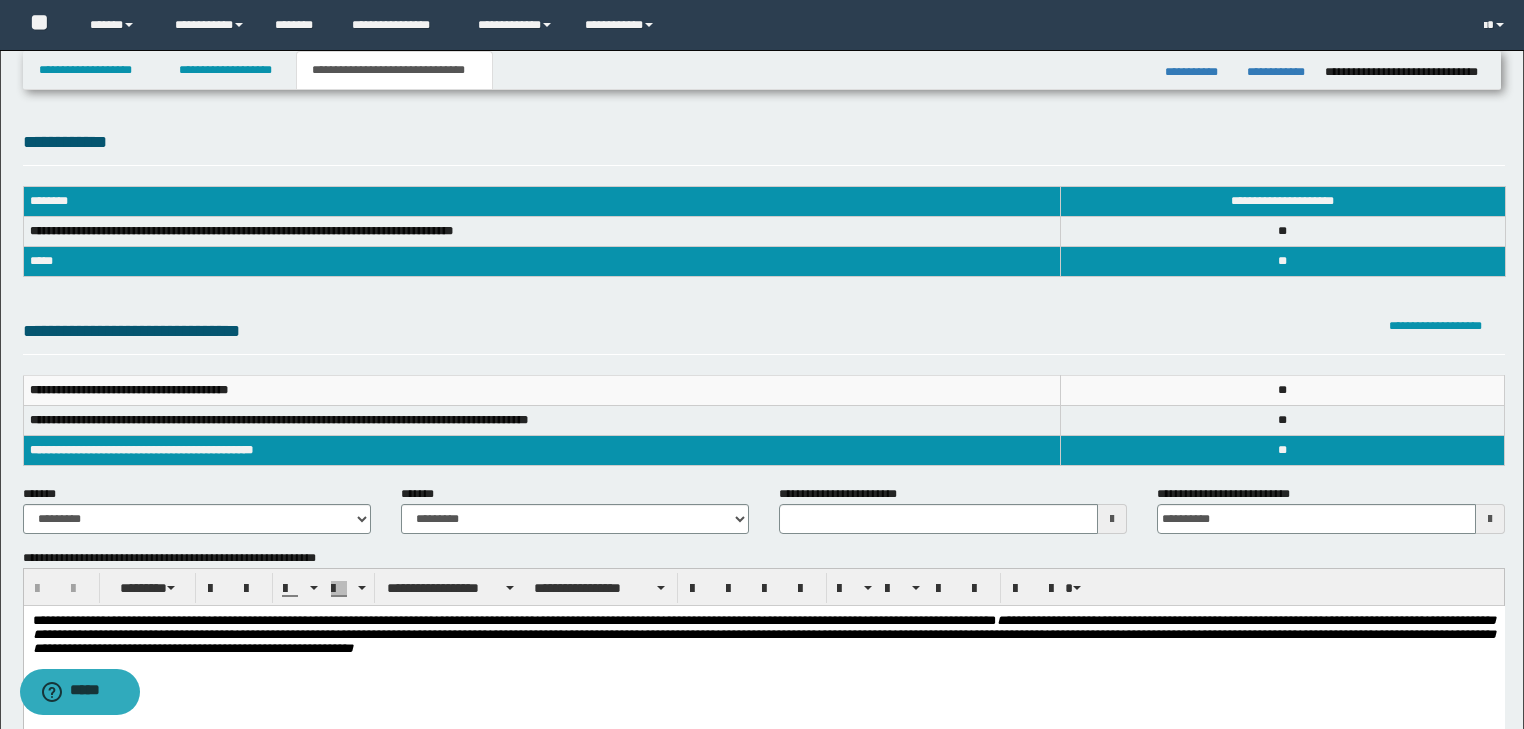 type 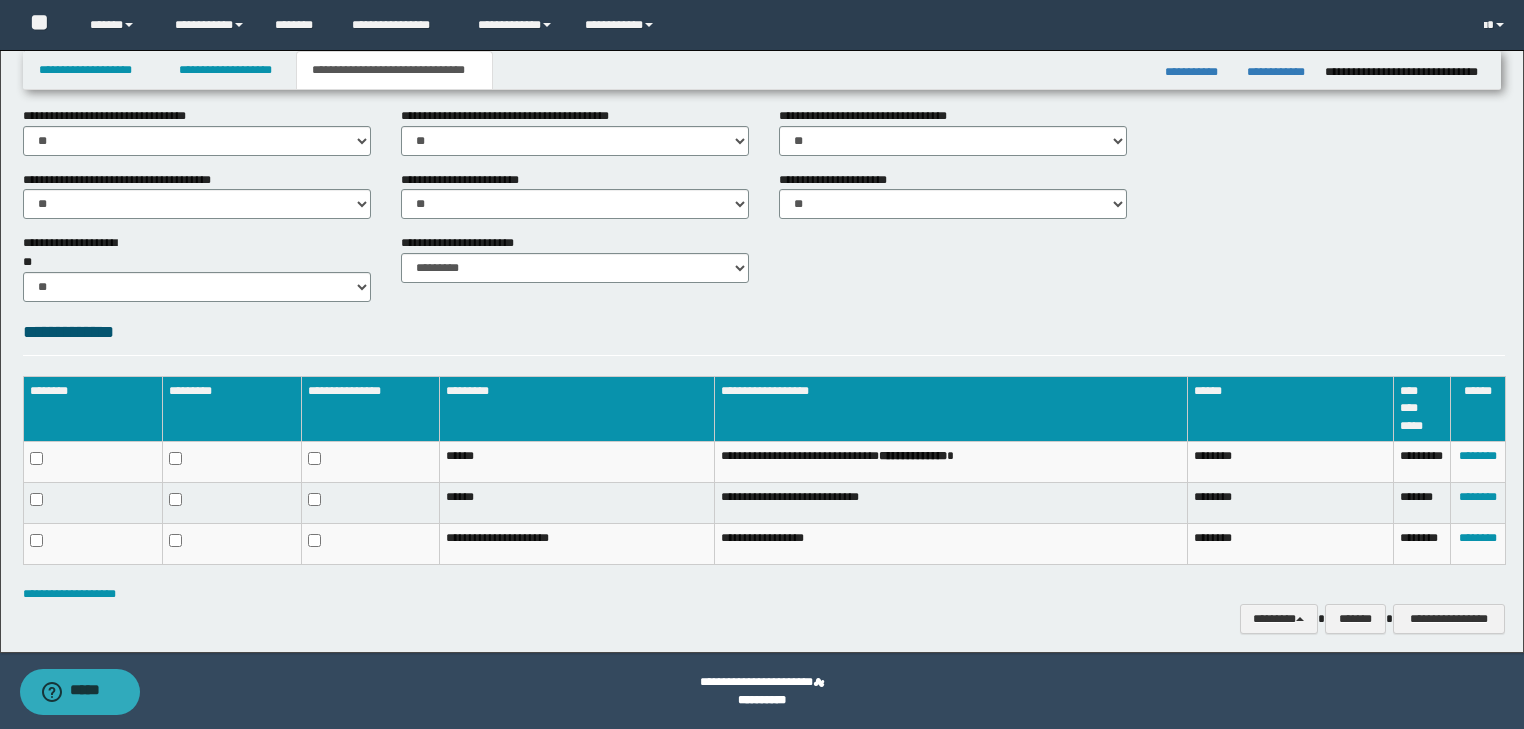 scroll, scrollTop: 770, scrollLeft: 0, axis: vertical 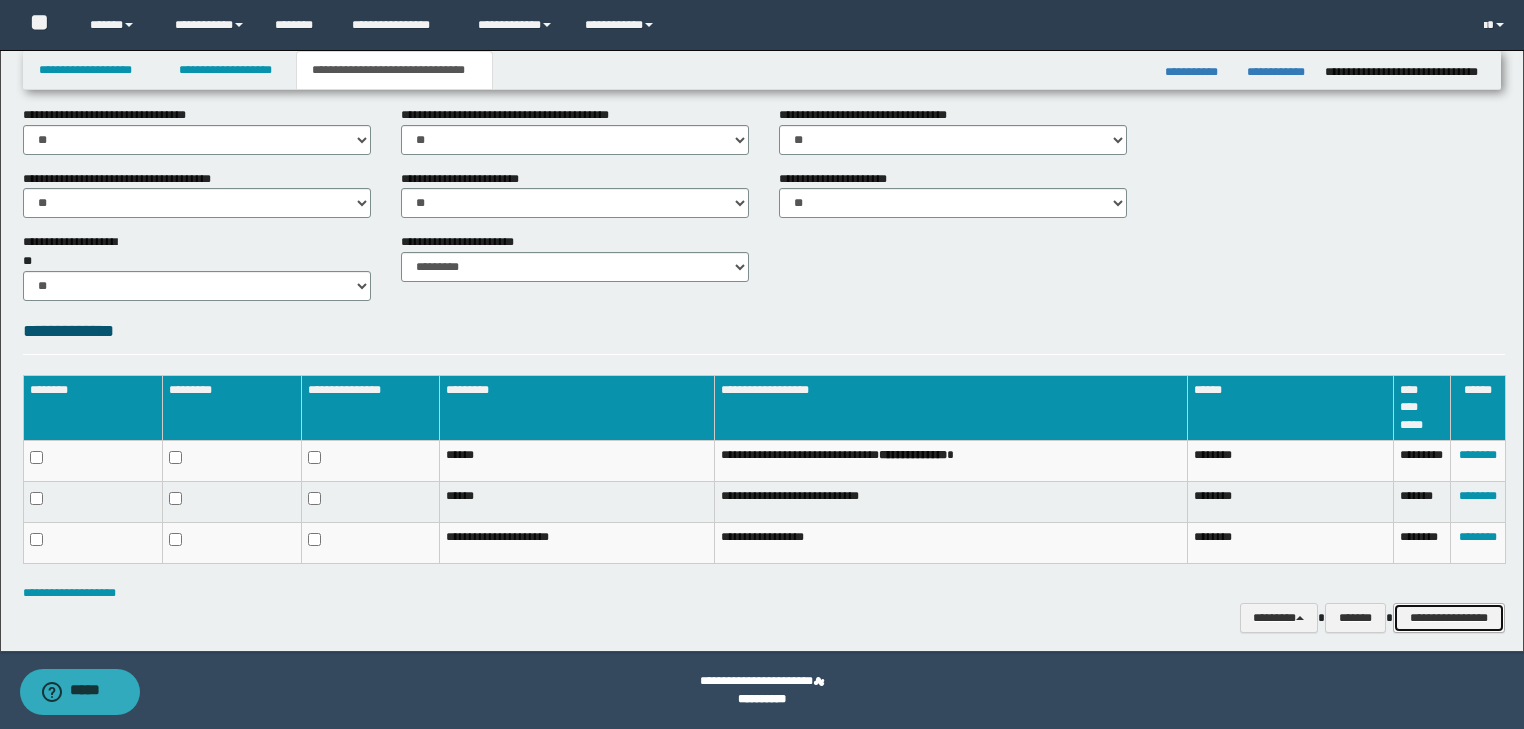 click on "**********" at bounding box center (1449, 618) 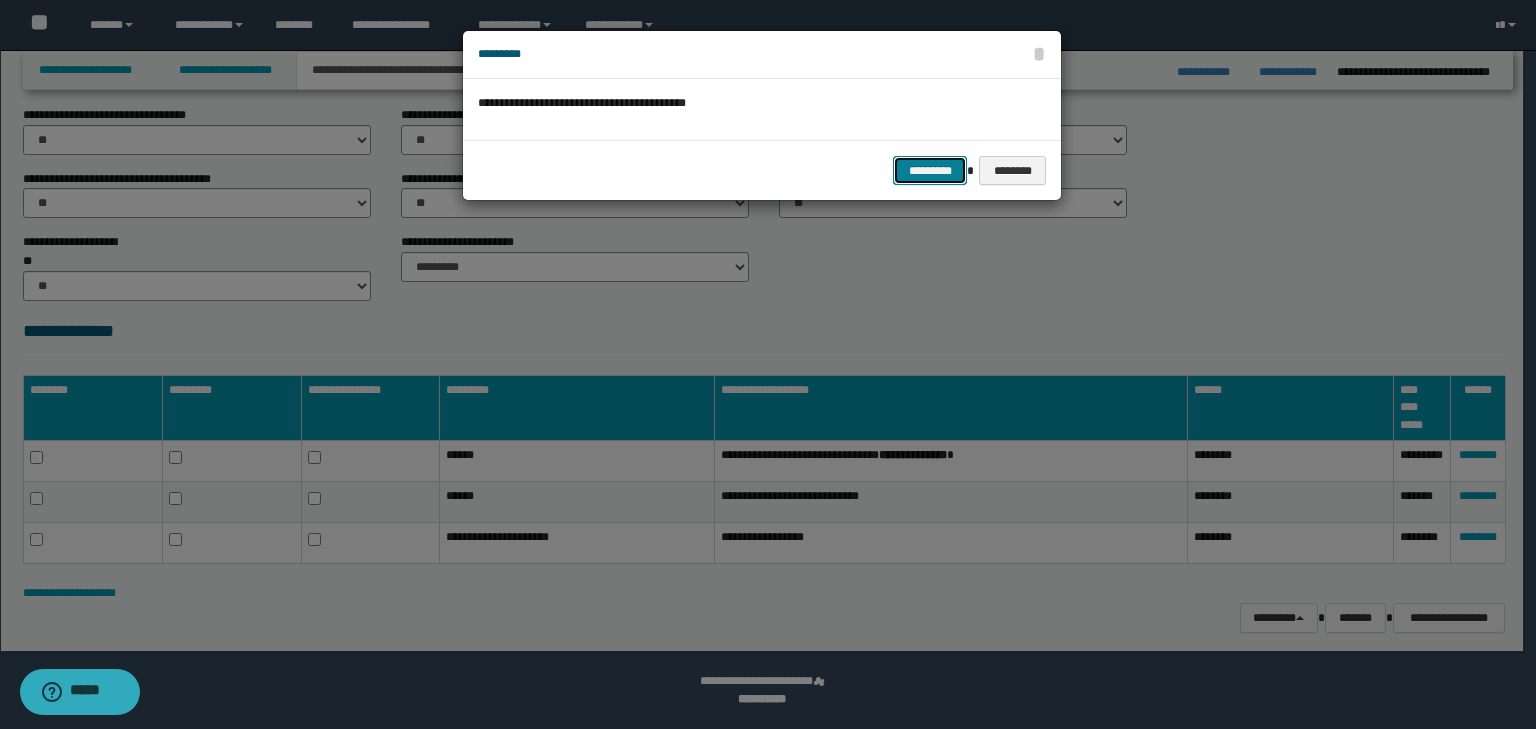 click on "*********" at bounding box center (930, 171) 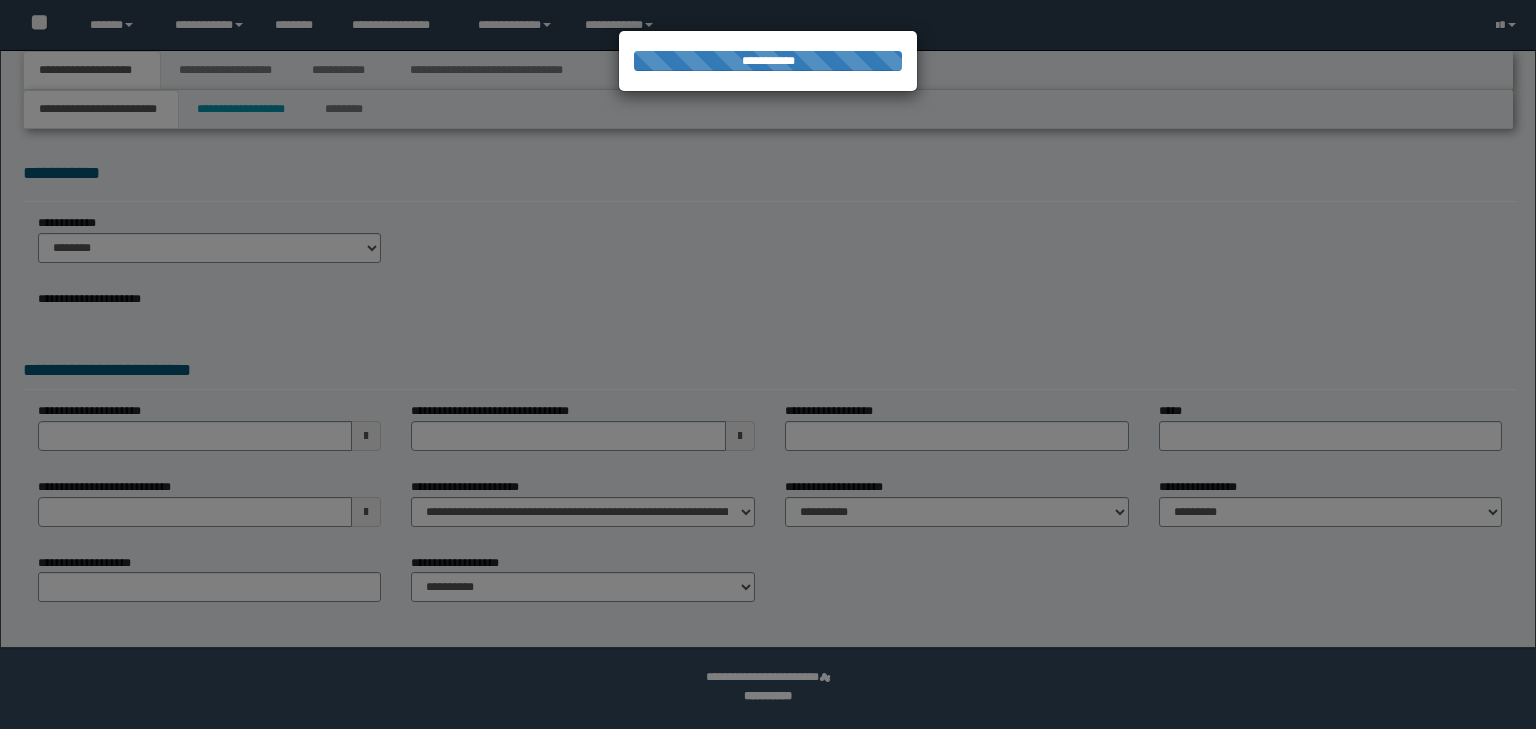 scroll, scrollTop: 0, scrollLeft: 0, axis: both 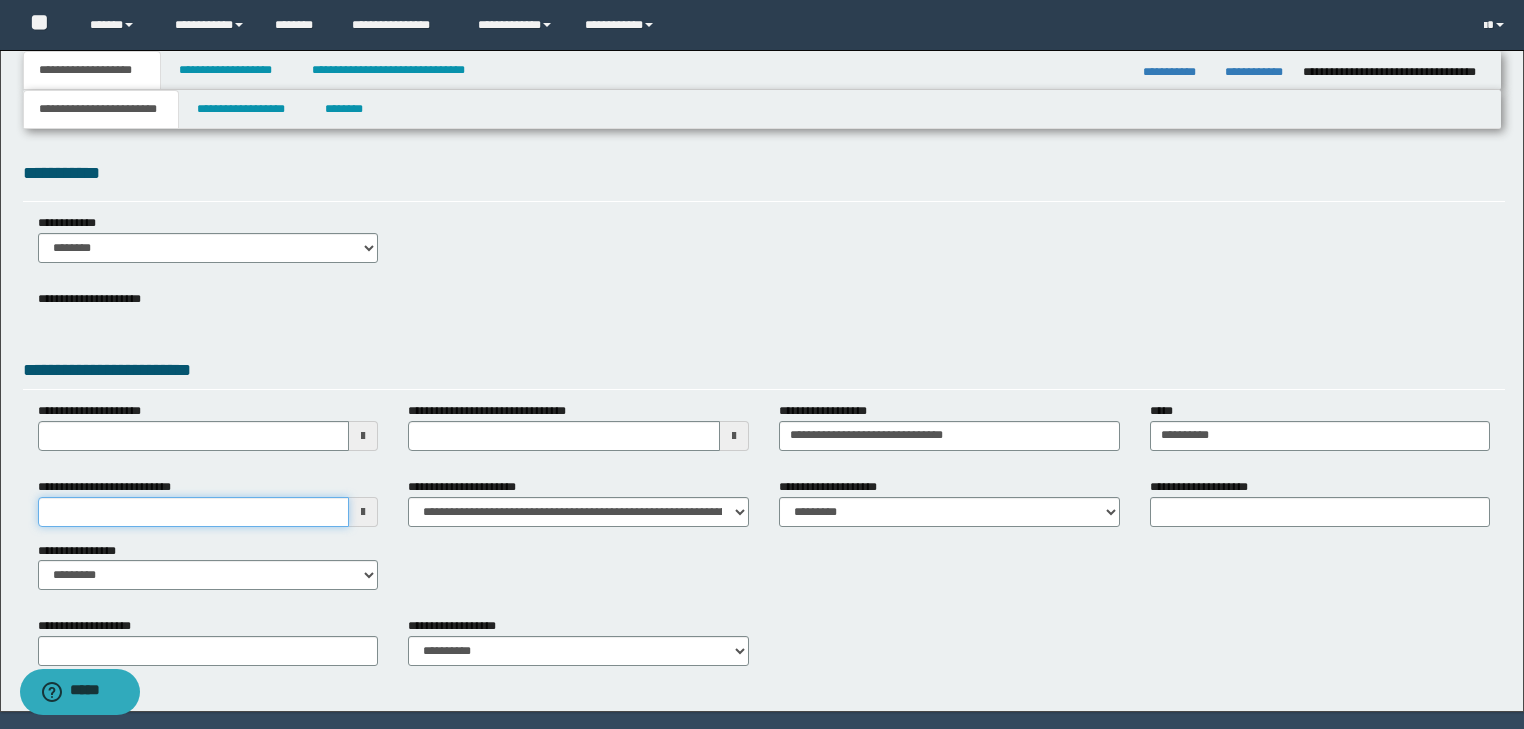 click on "**********" at bounding box center [194, 512] 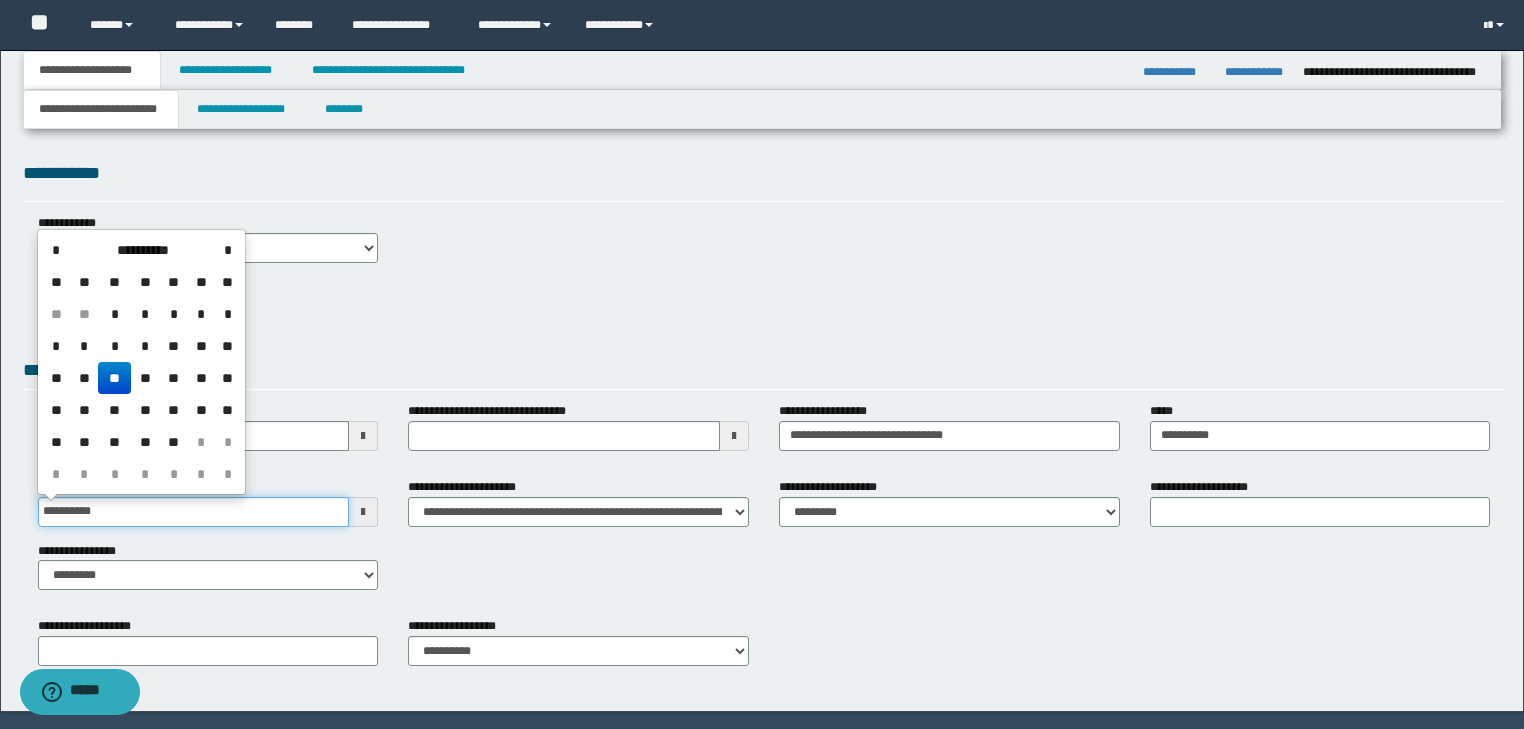 type on "**********" 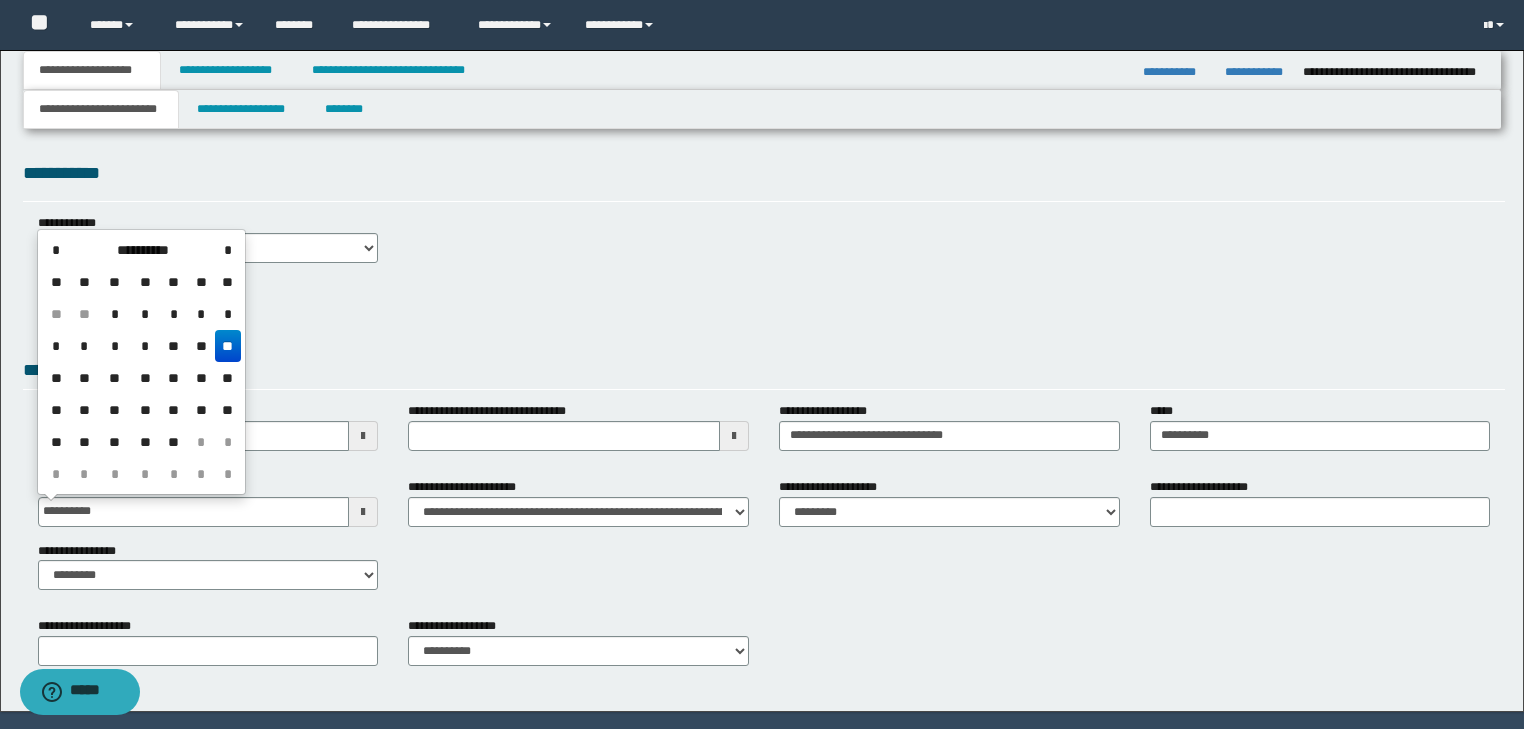 click on "**********" at bounding box center (764, 373) 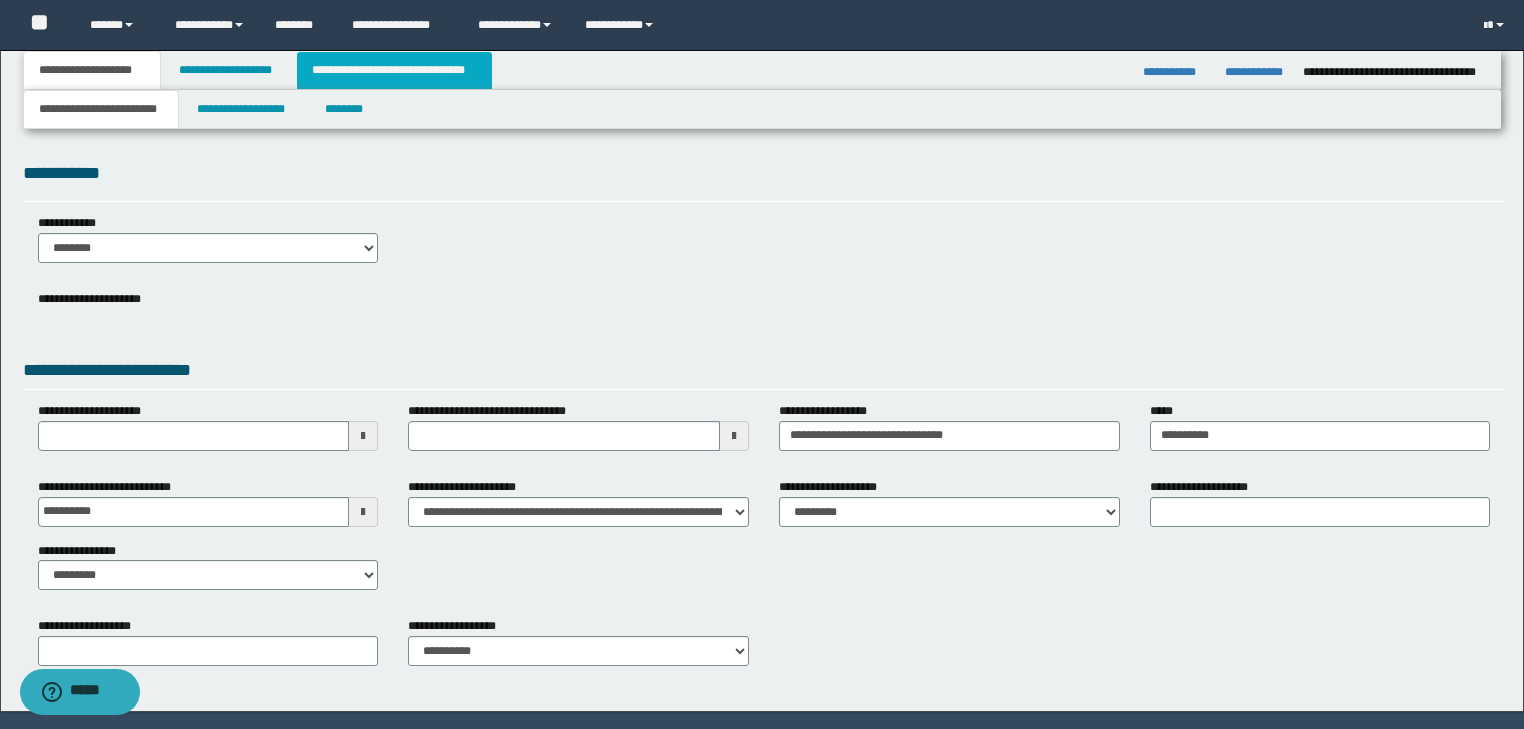 click on "**********" at bounding box center (394, 70) 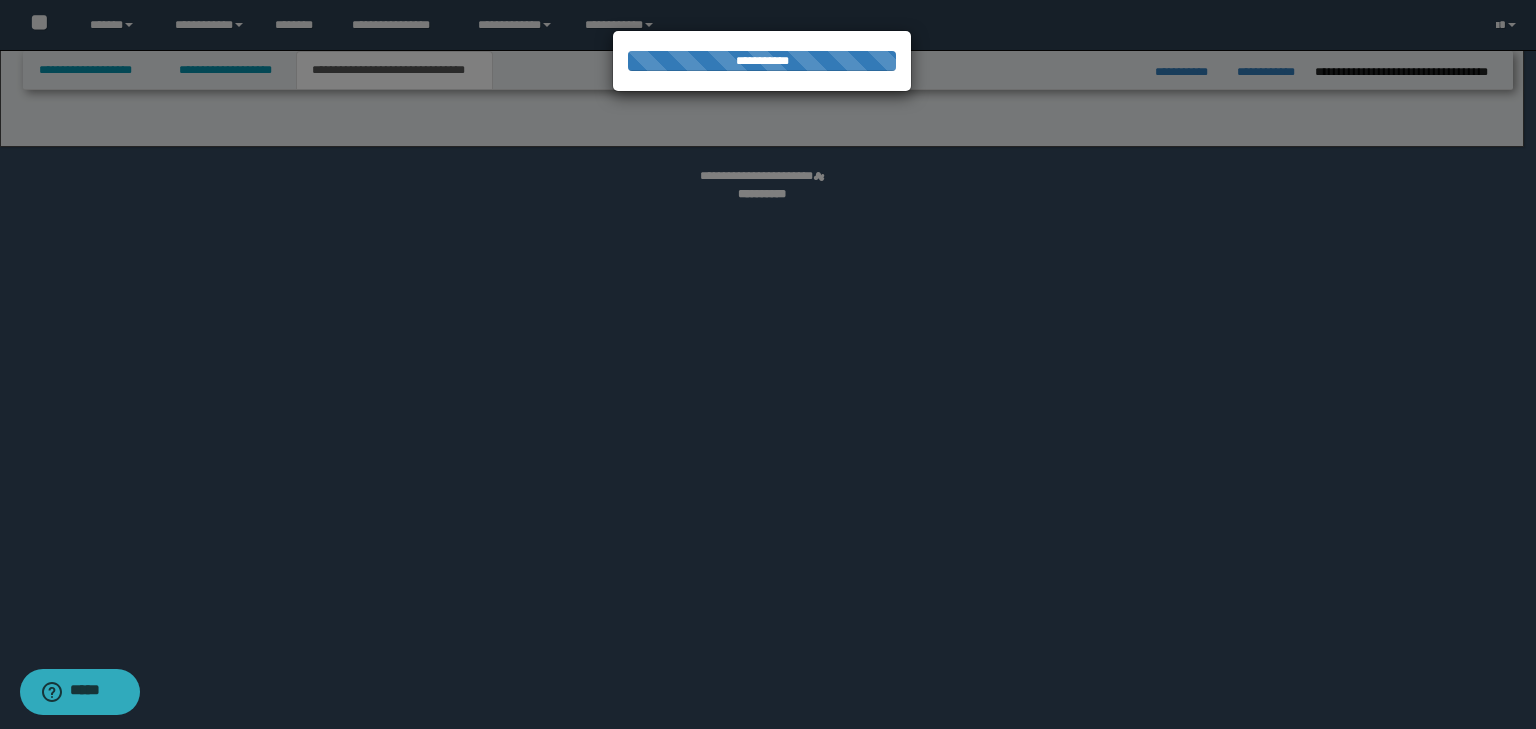 select on "*" 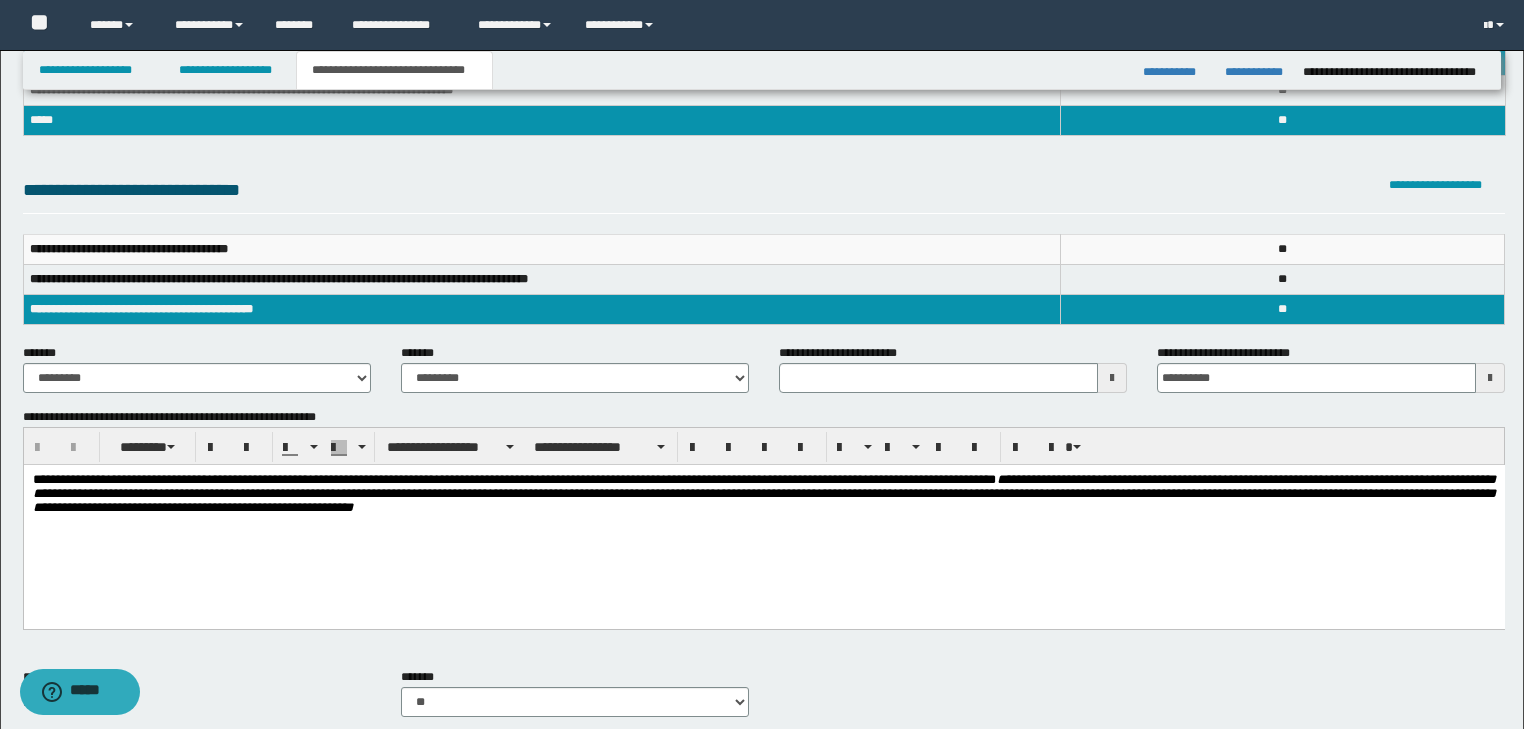 scroll, scrollTop: 770, scrollLeft: 0, axis: vertical 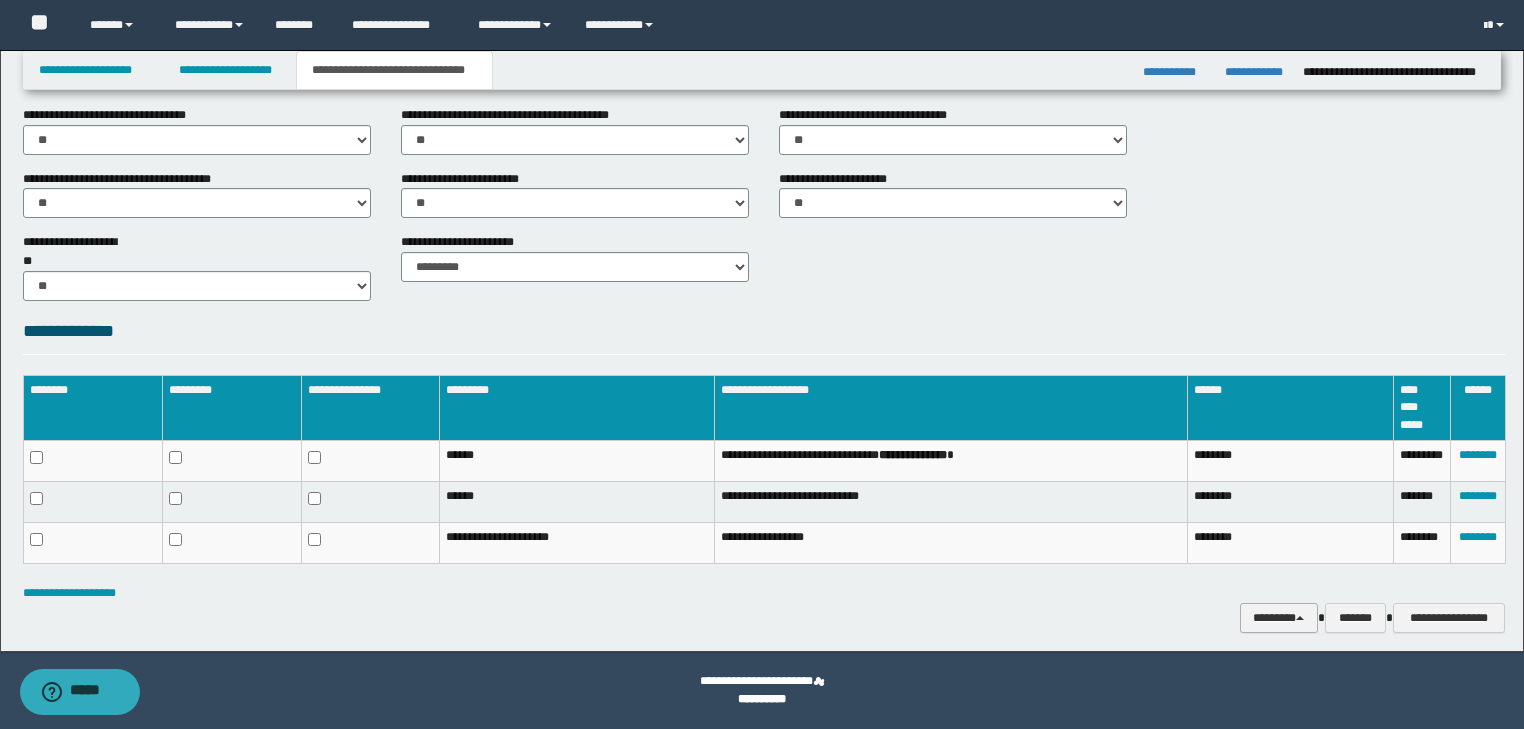 click on "********" at bounding box center (1279, 618) 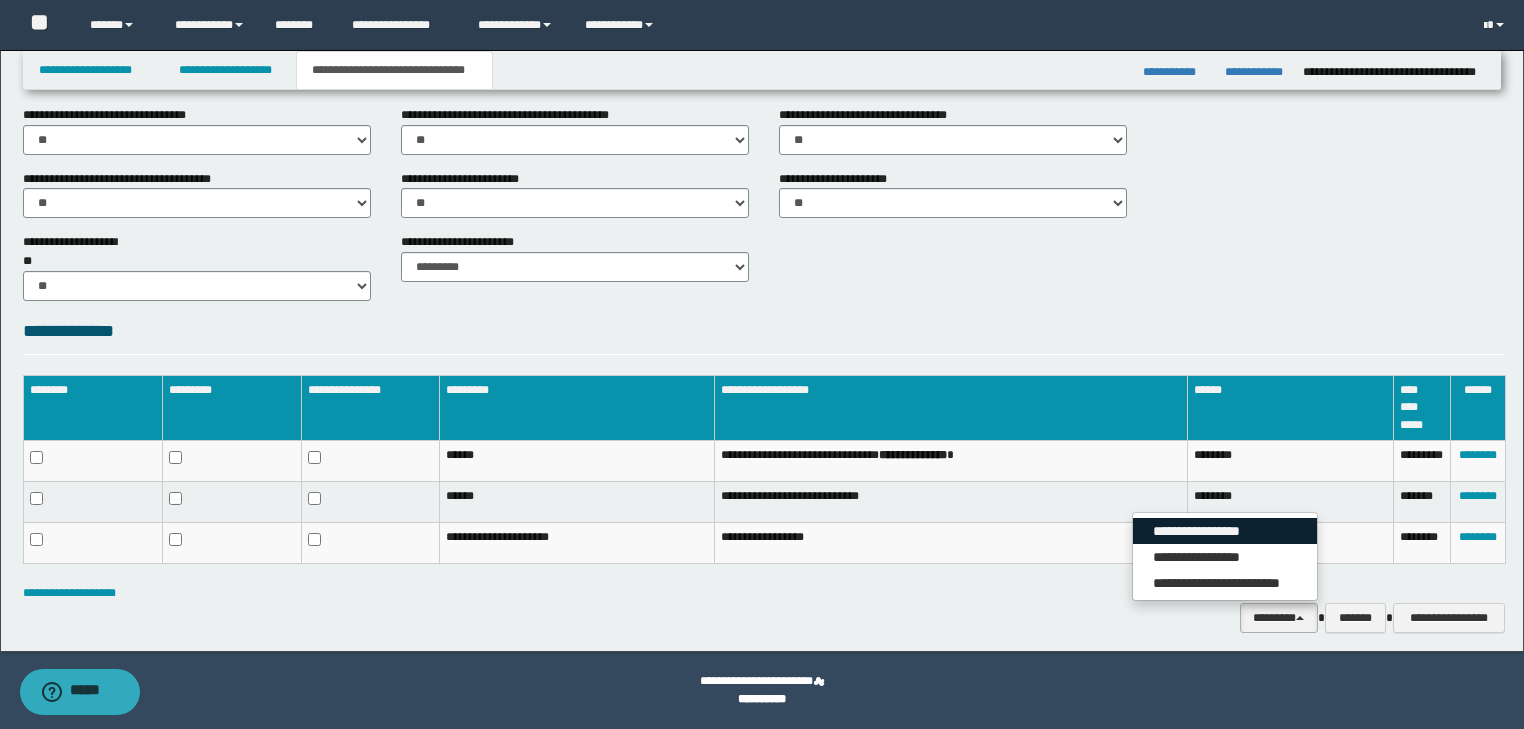 click on "**********" at bounding box center [1225, 531] 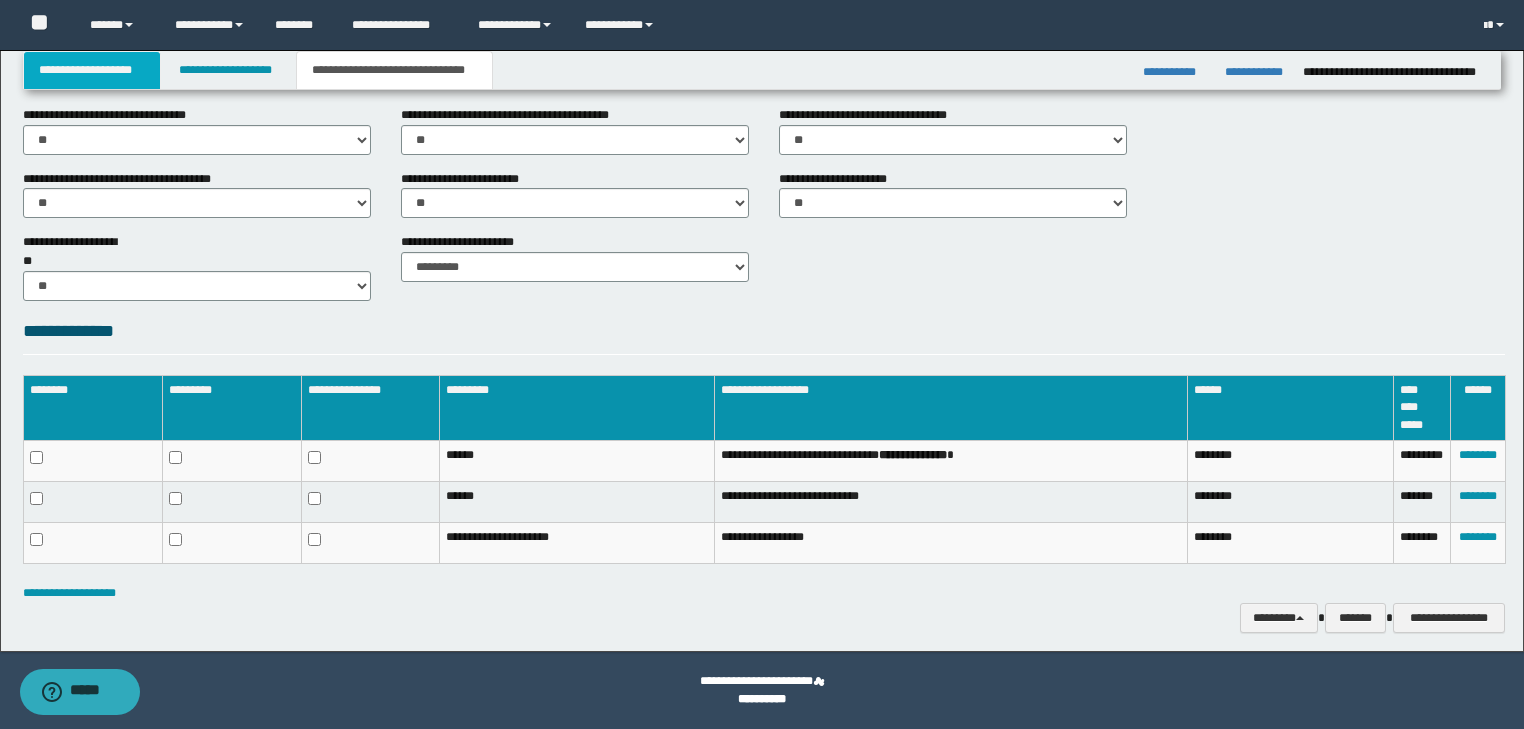 click on "**********" at bounding box center (92, 70) 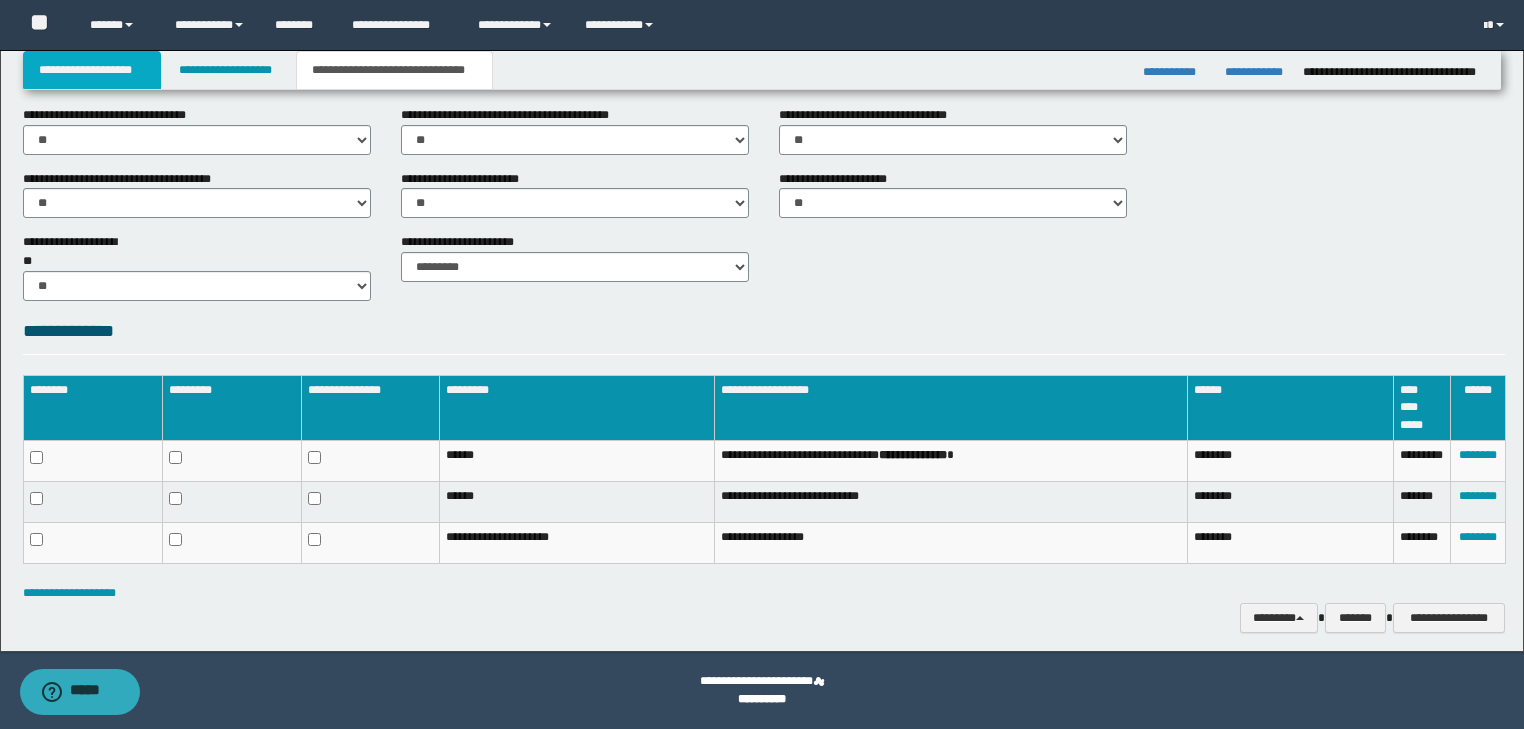 scroll, scrollTop: 60, scrollLeft: 0, axis: vertical 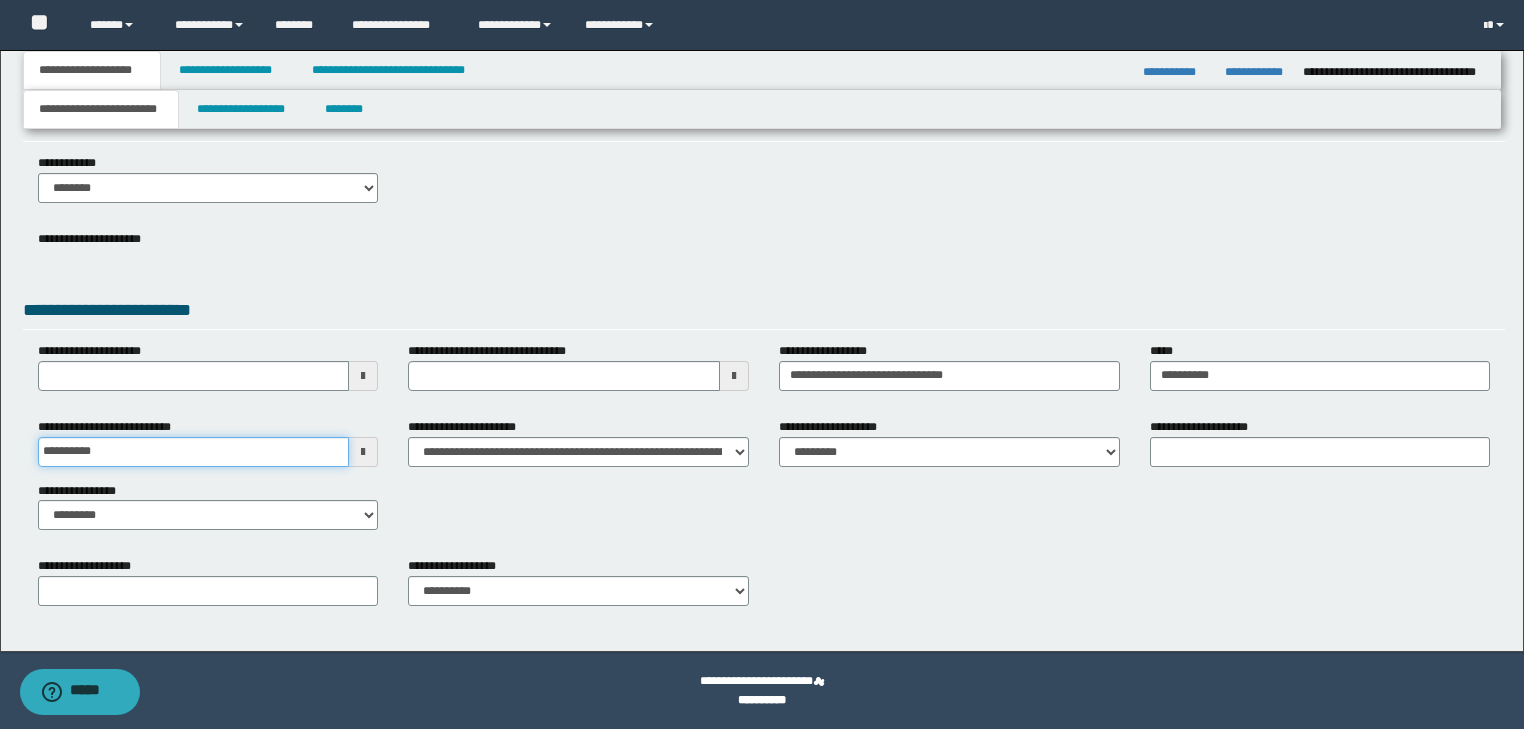 click on "**********" at bounding box center [194, 452] 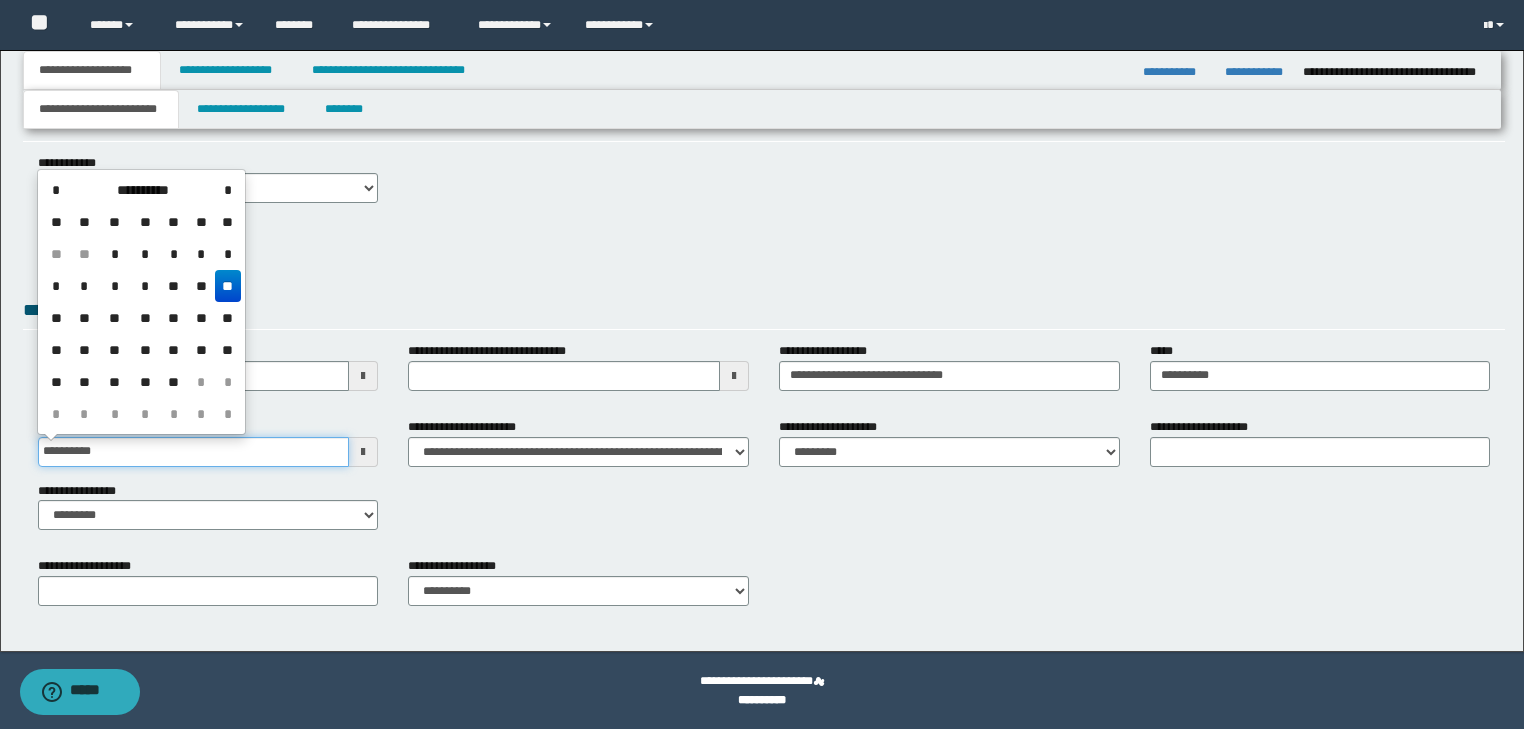type on "**********" 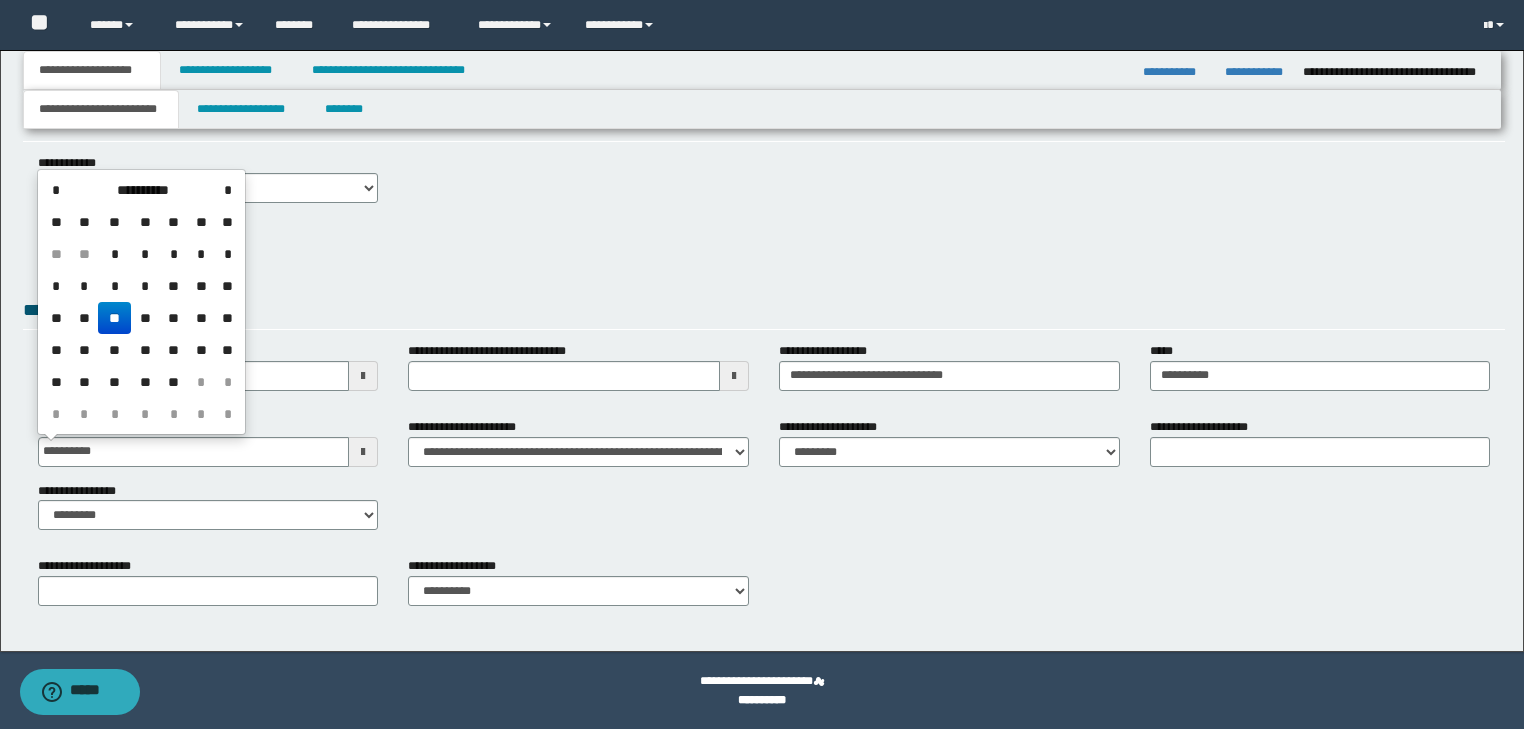 click on "**********" at bounding box center (208, 374) 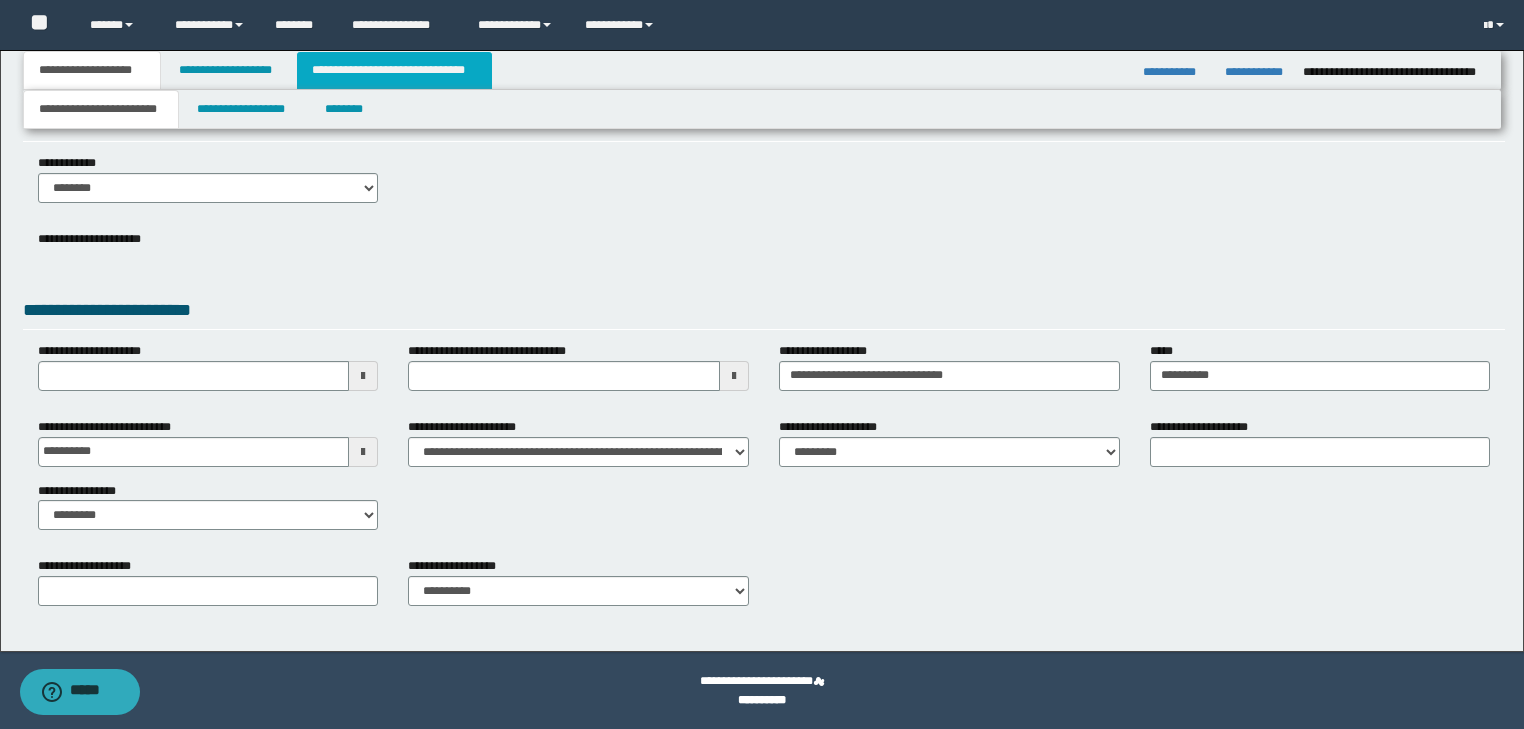 click on "**********" at bounding box center (394, 70) 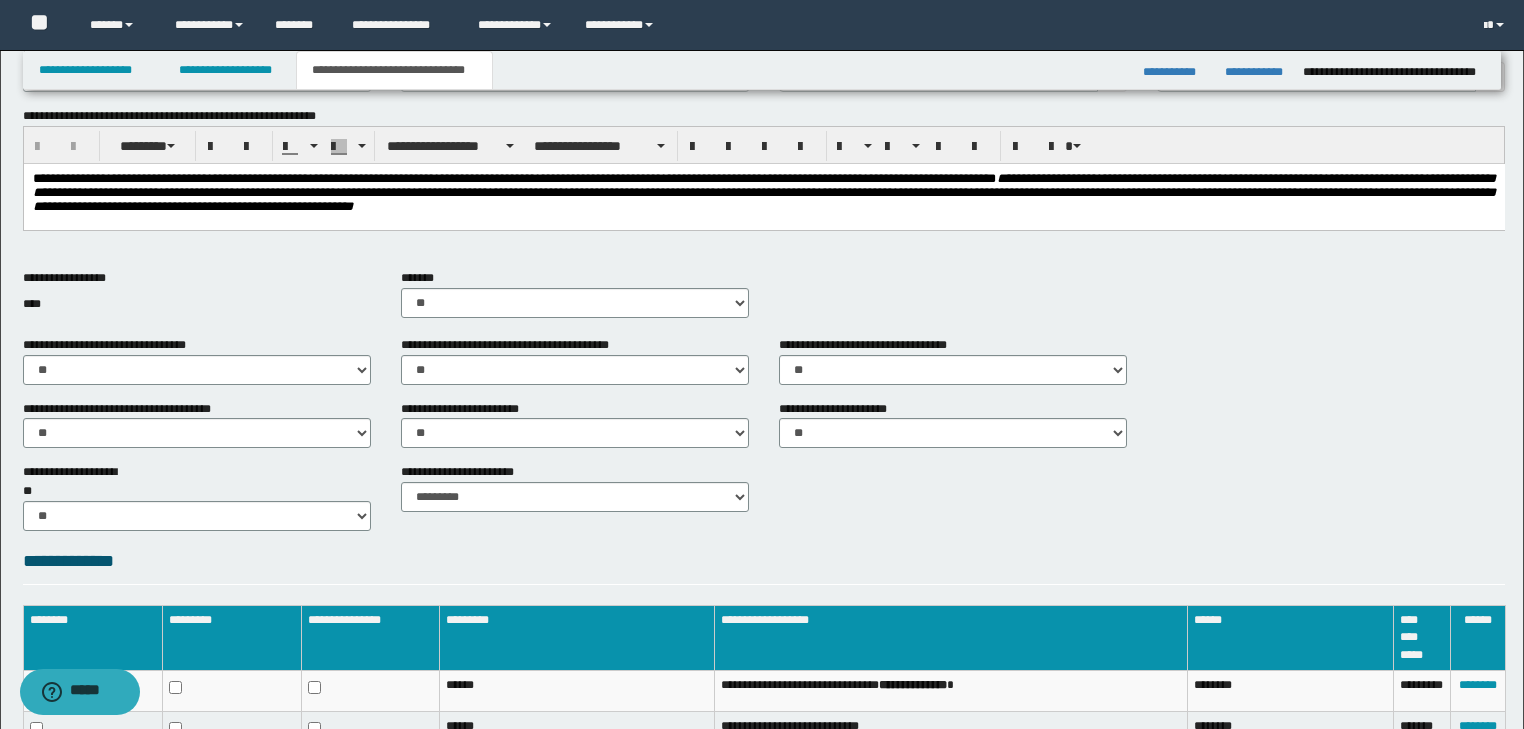 scroll, scrollTop: 672, scrollLeft: 0, axis: vertical 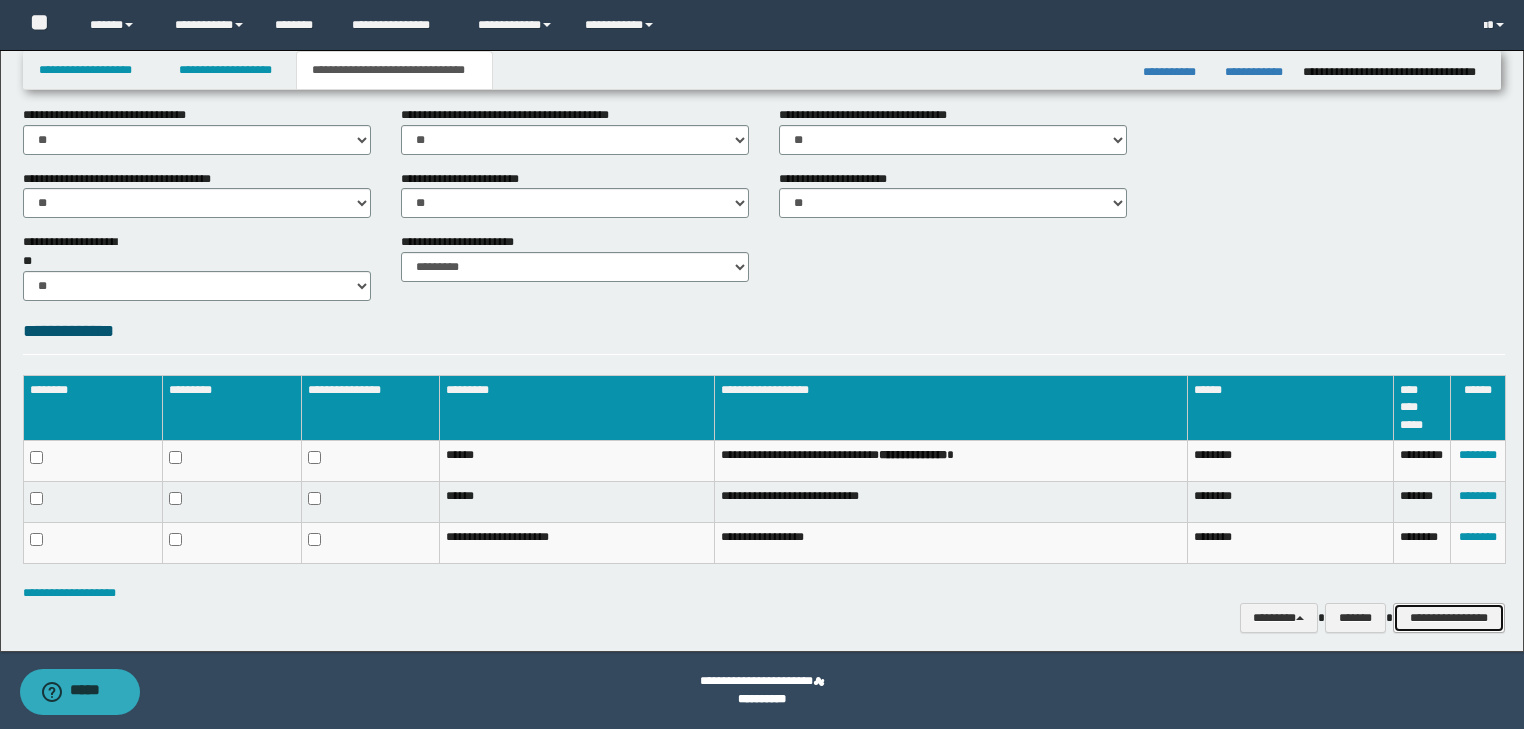 click on "**********" at bounding box center [1449, 618] 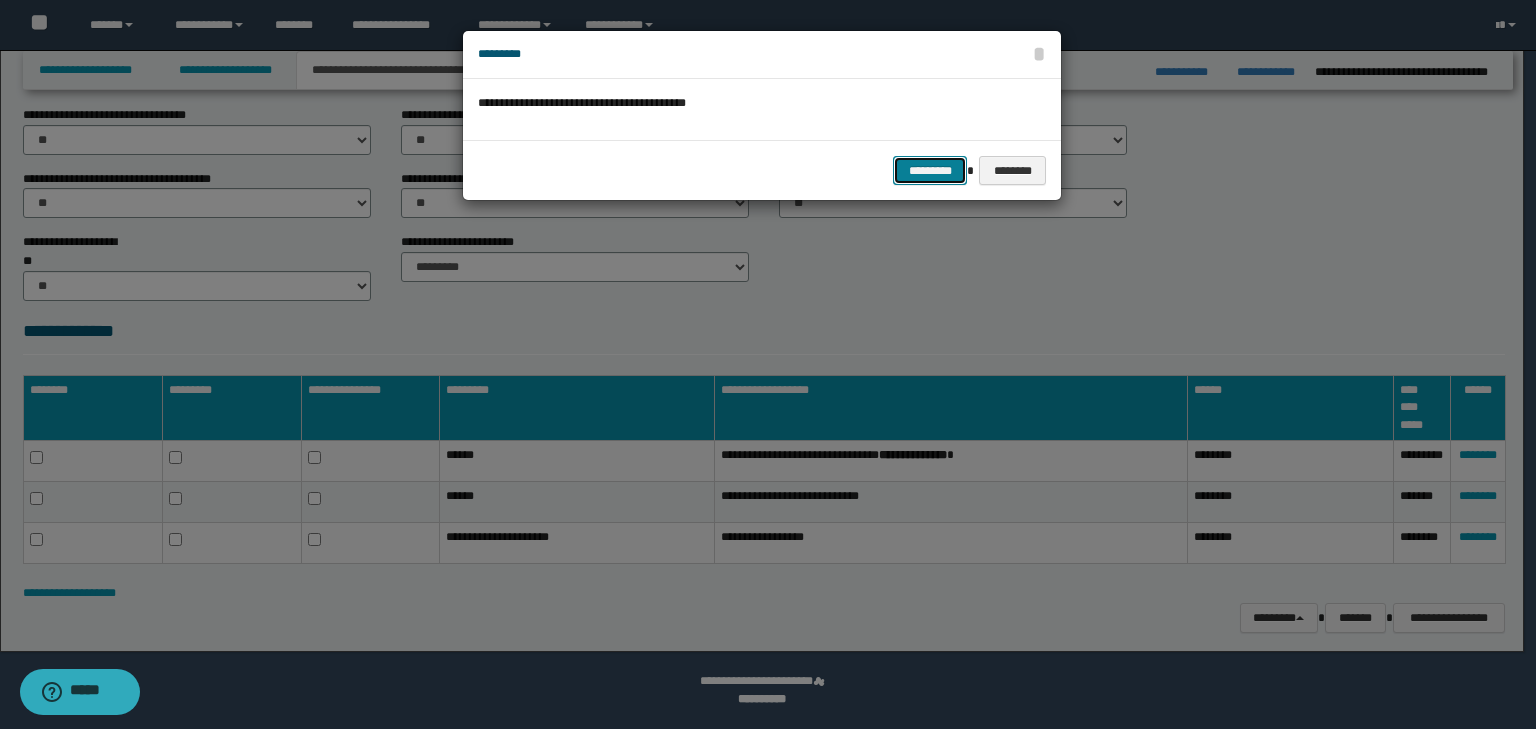 click on "*********" at bounding box center [930, 171] 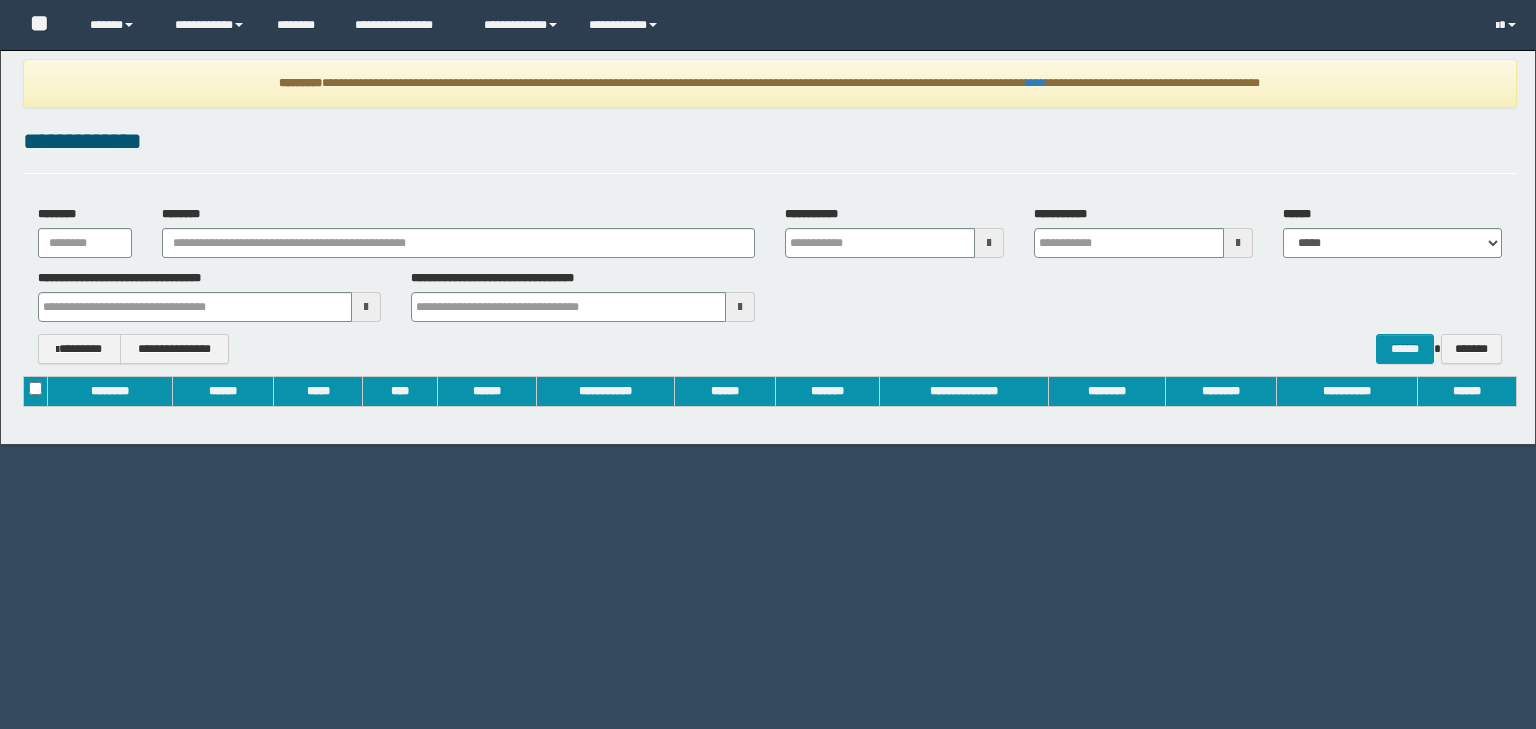 scroll, scrollTop: 0, scrollLeft: 0, axis: both 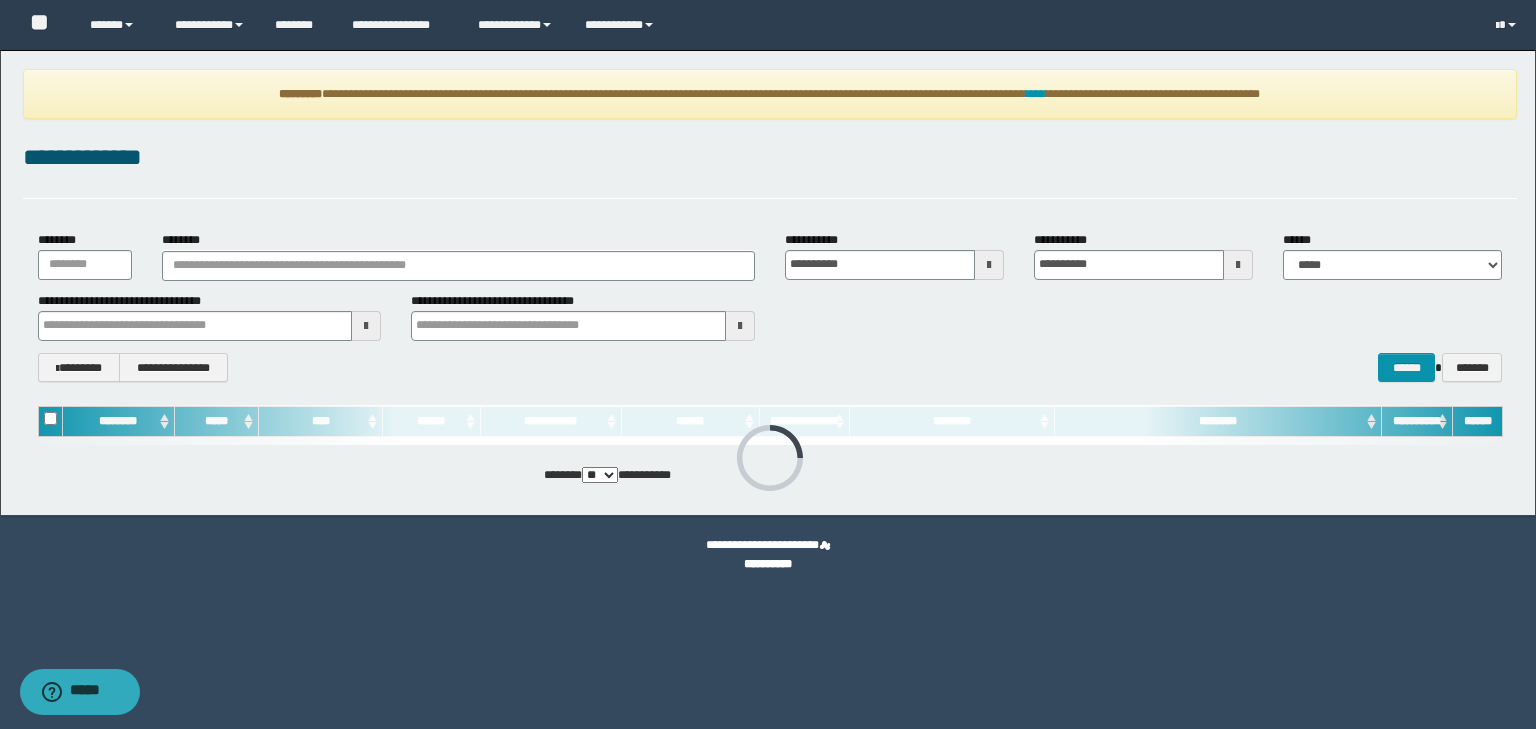 type 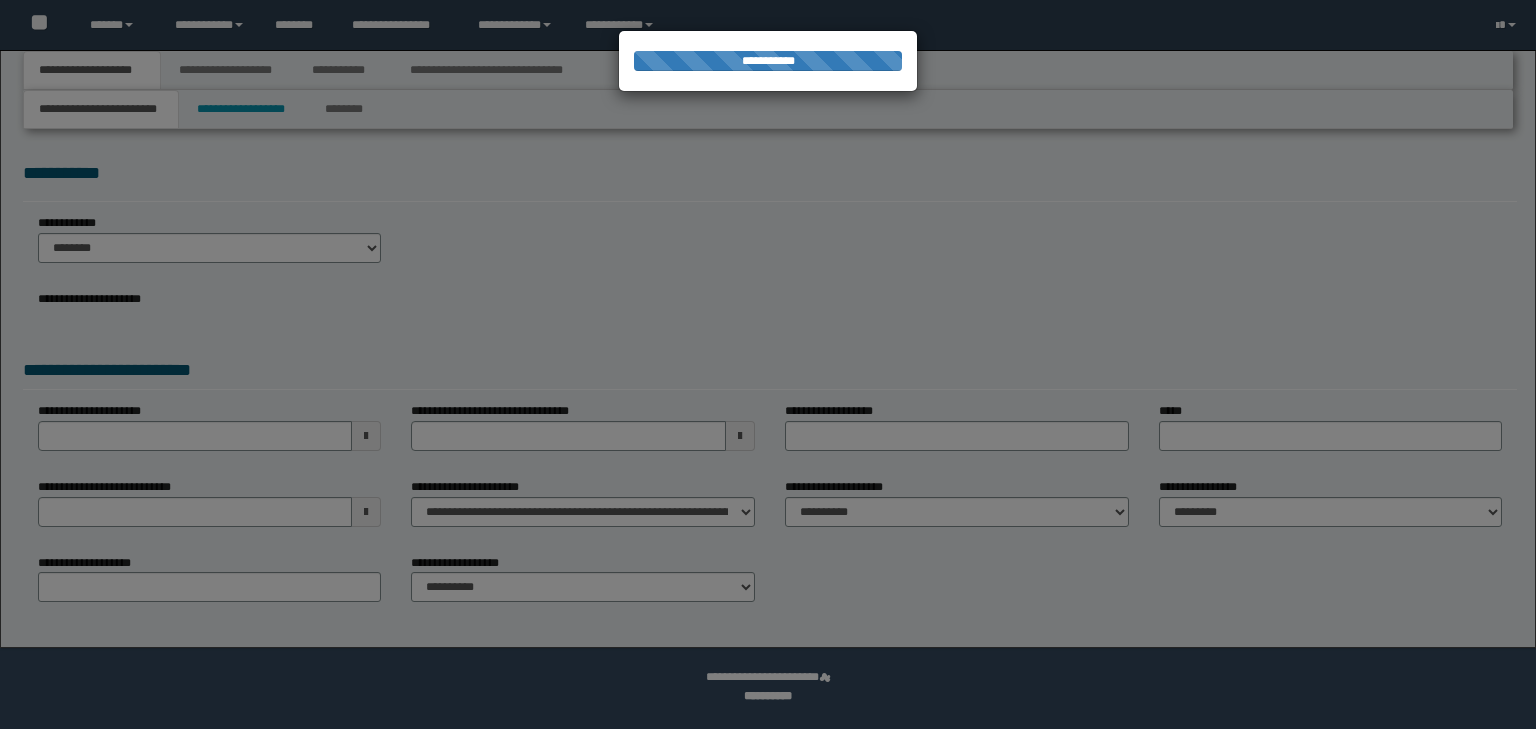 scroll, scrollTop: 0, scrollLeft: 0, axis: both 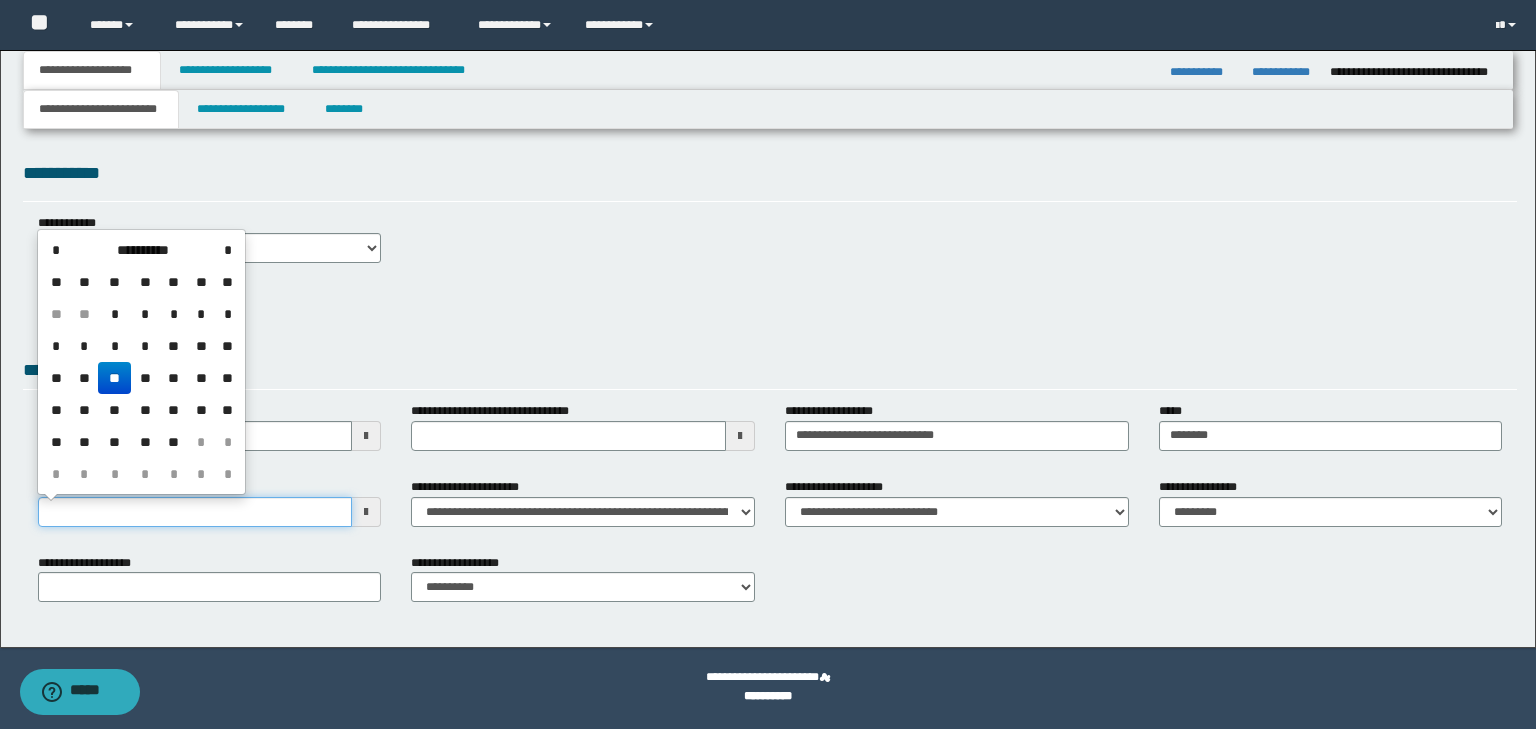 click on "**********" at bounding box center [195, 512] 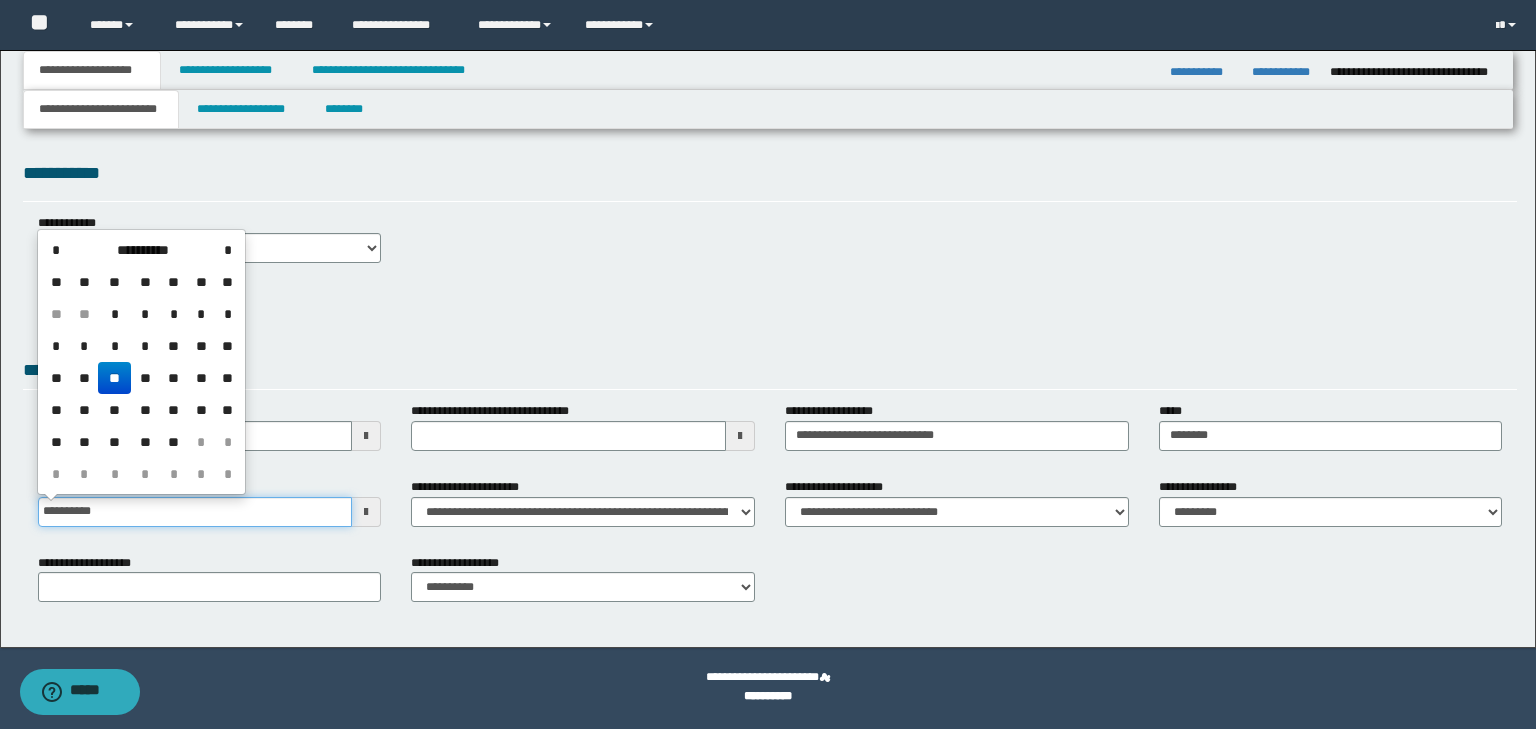 type on "**********" 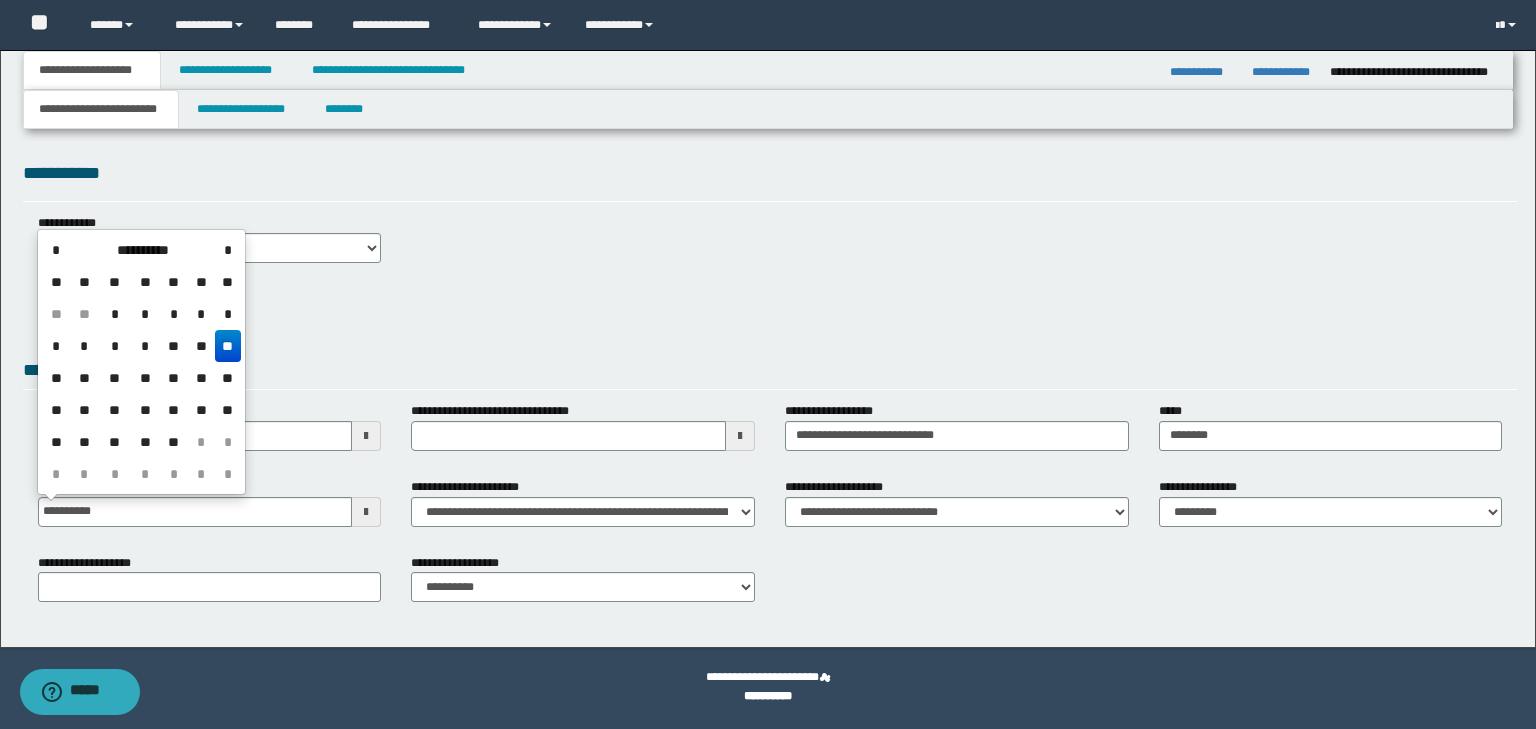 drag, startPoint x: 455, startPoint y: 340, endPoint x: 460, endPoint y: 205, distance: 135.09256 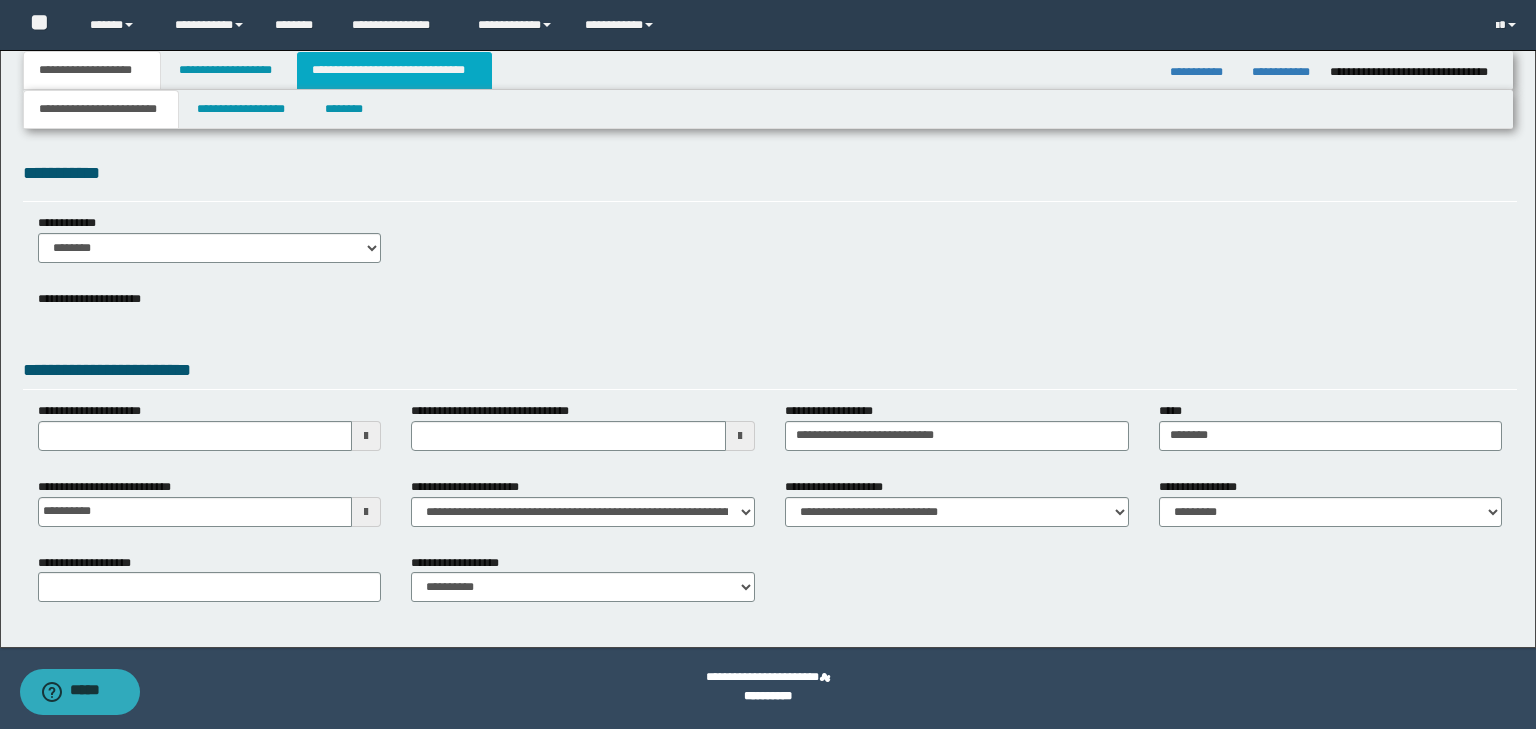 click on "**********" at bounding box center (394, 70) 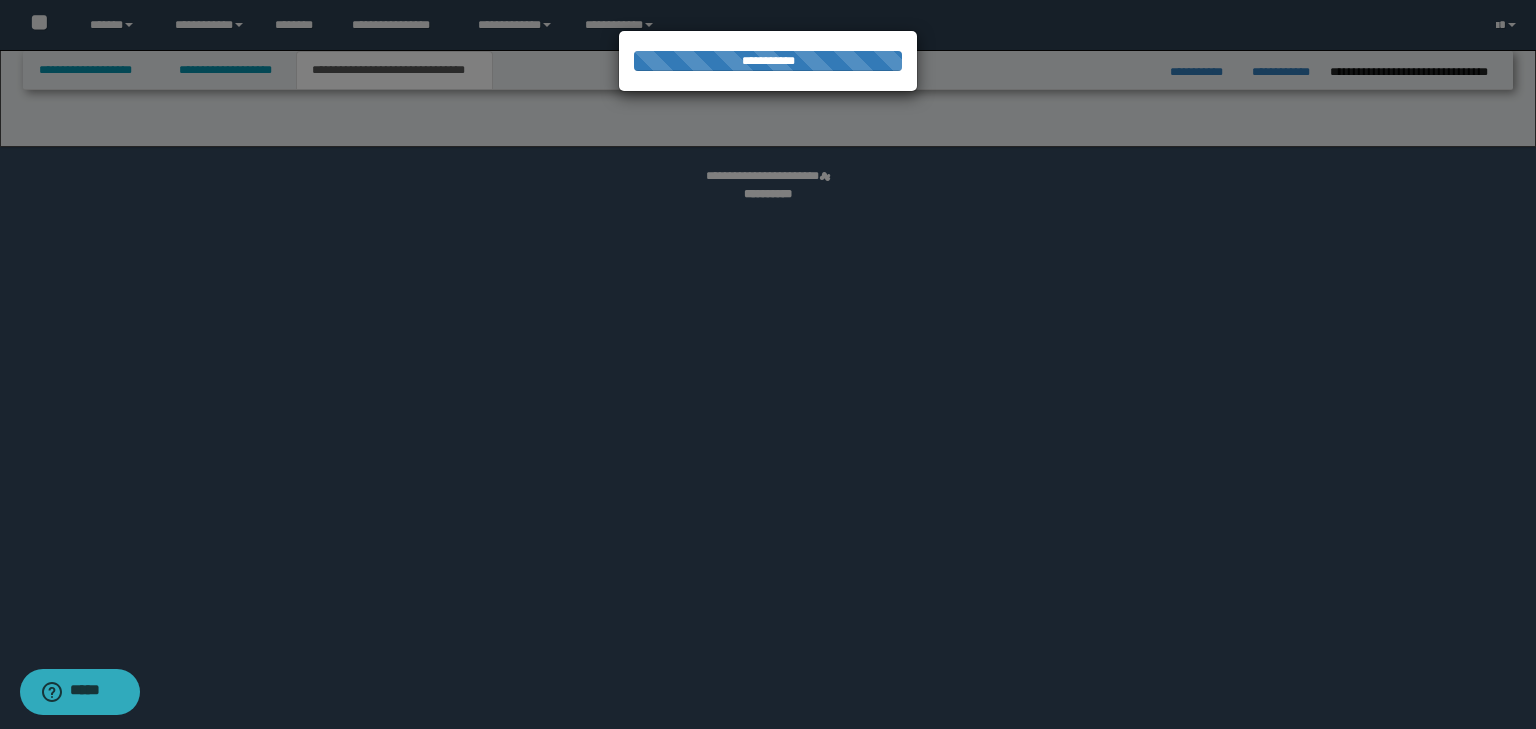 select on "*" 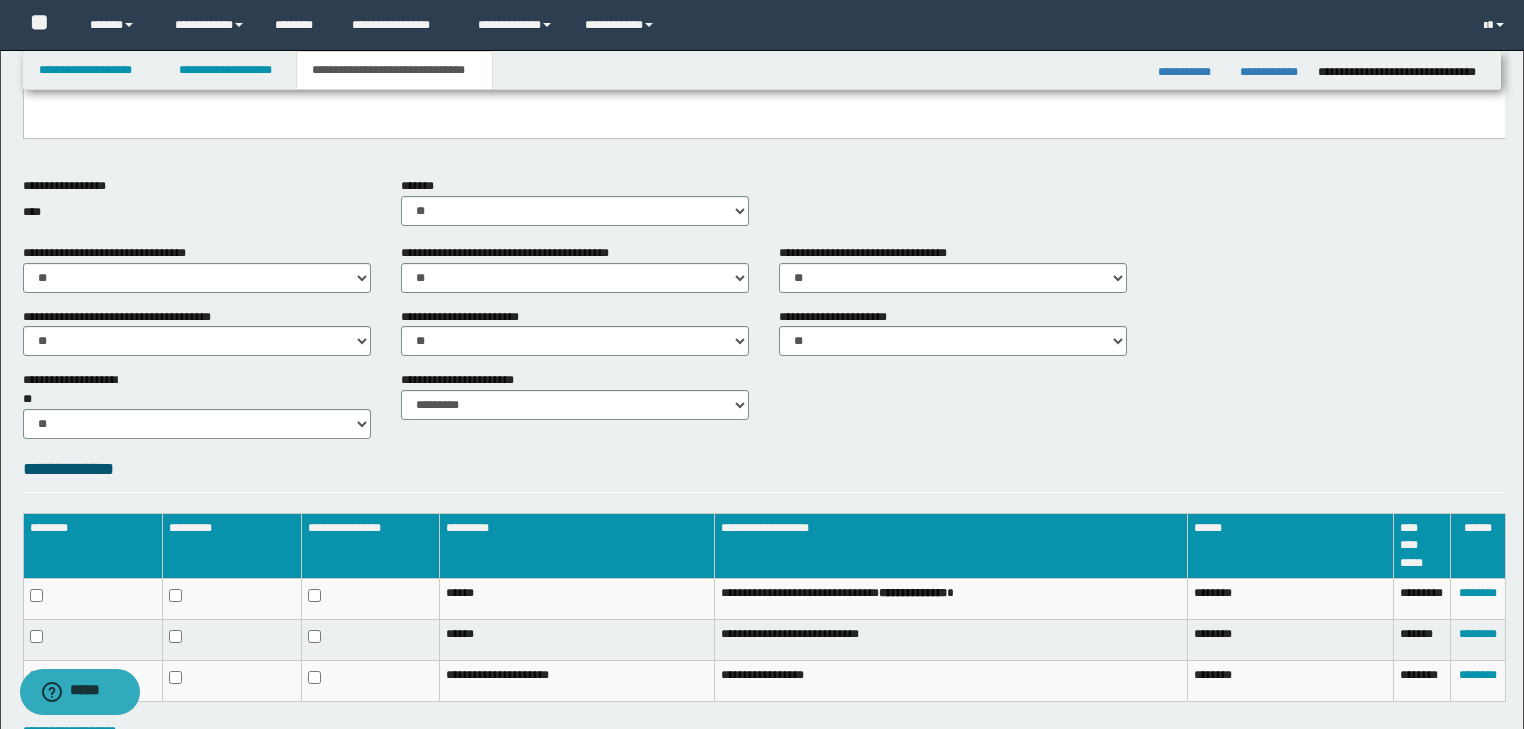 scroll, scrollTop: 770, scrollLeft: 0, axis: vertical 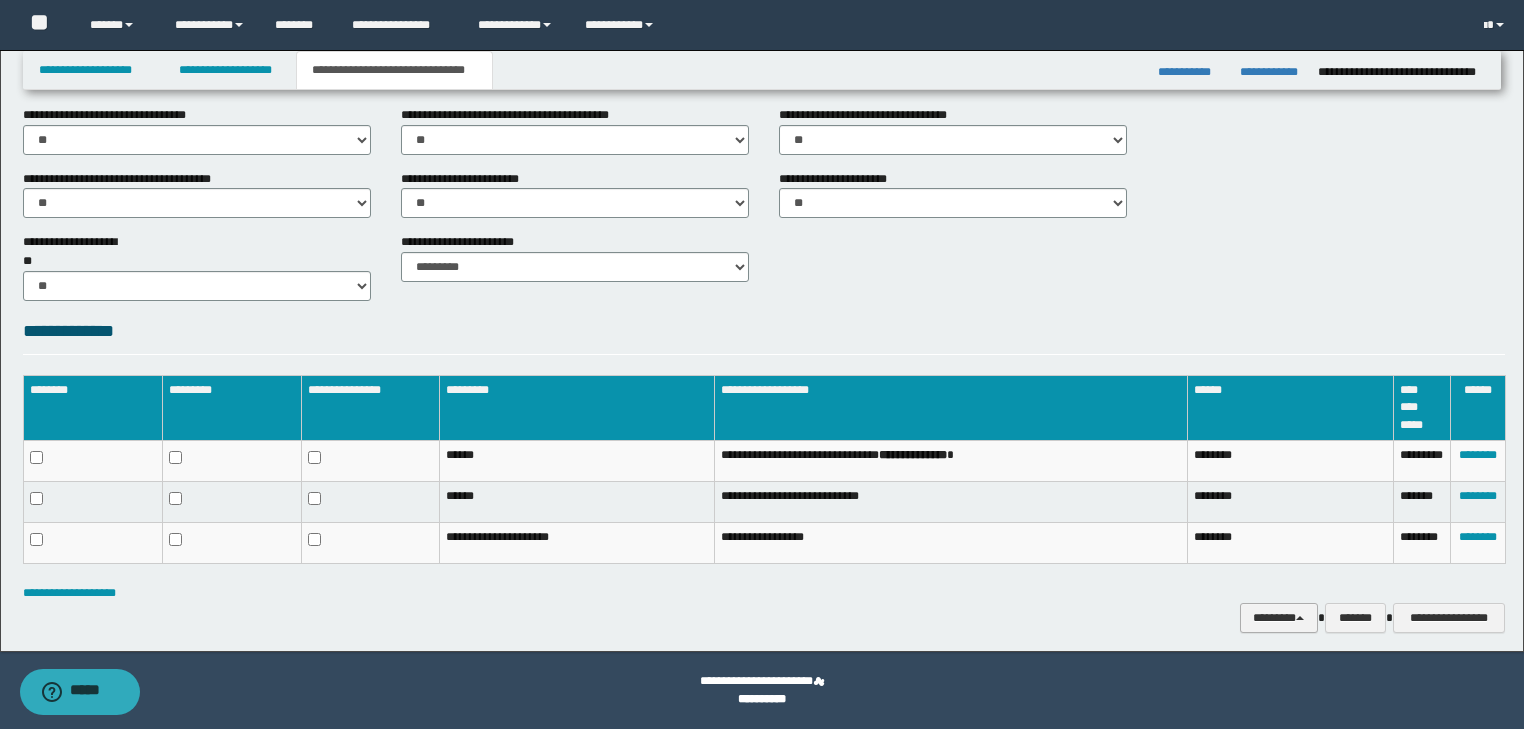 click on "********" at bounding box center (1279, 618) 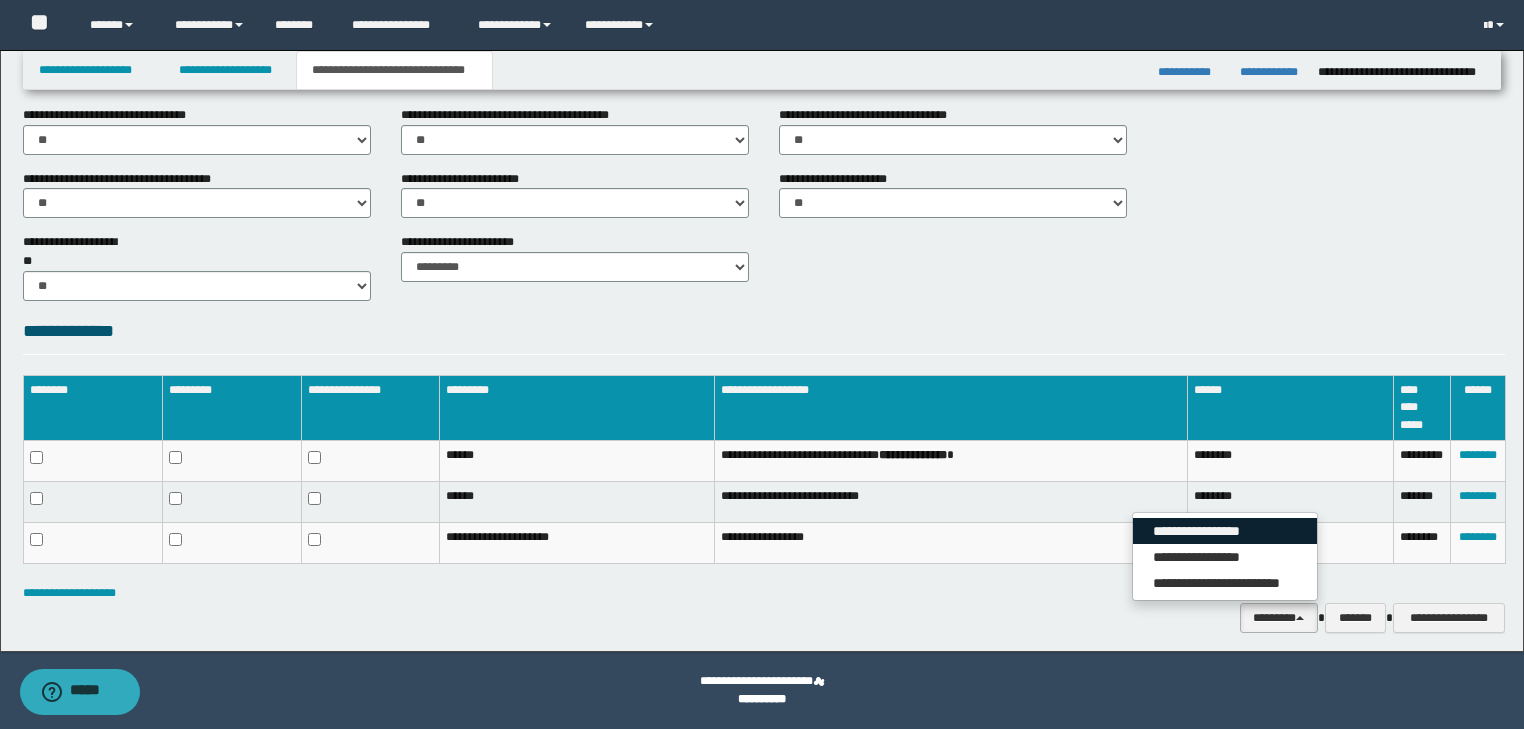 click on "**********" at bounding box center [1225, 531] 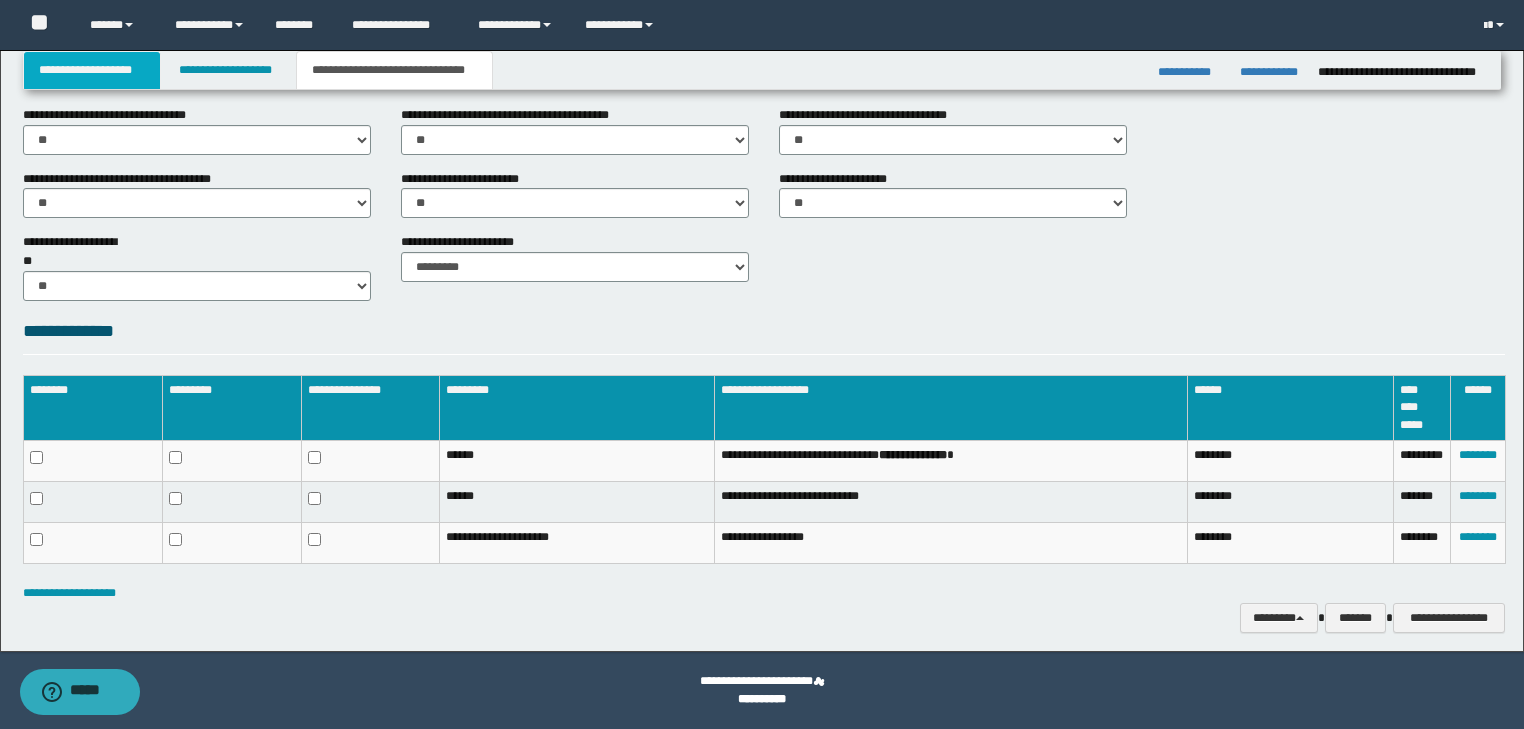click on "**********" at bounding box center [92, 70] 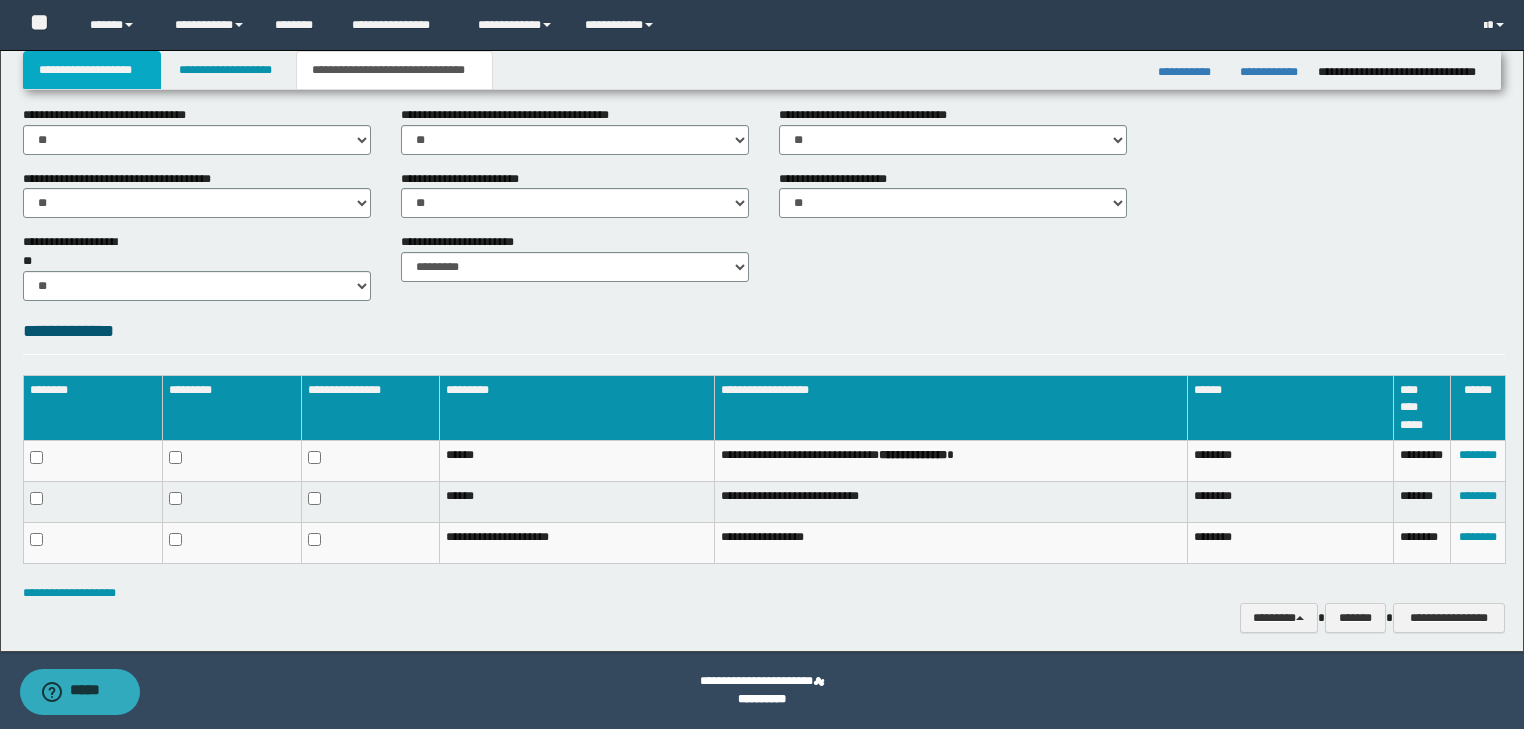 scroll, scrollTop: 0, scrollLeft: 0, axis: both 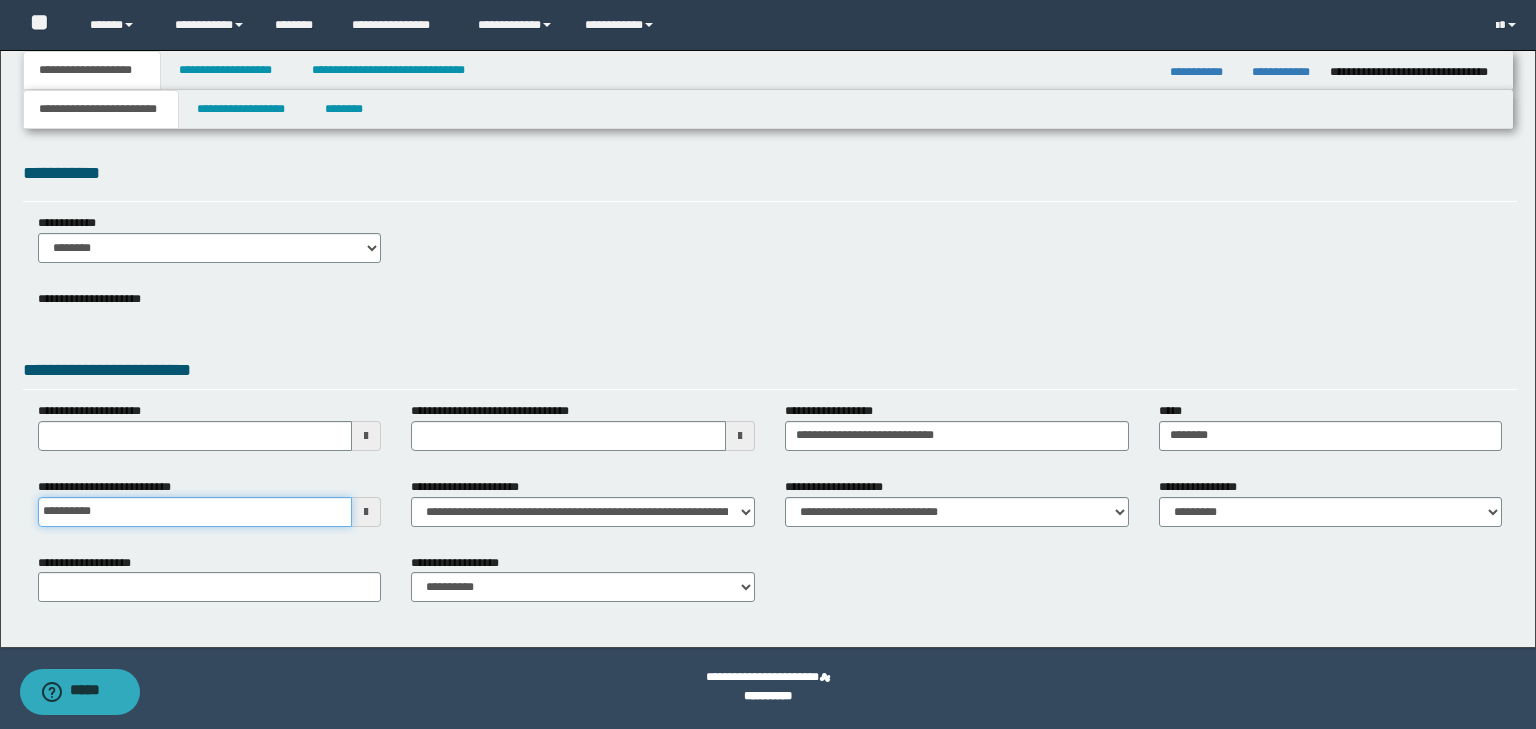 click on "**********" at bounding box center (195, 512) 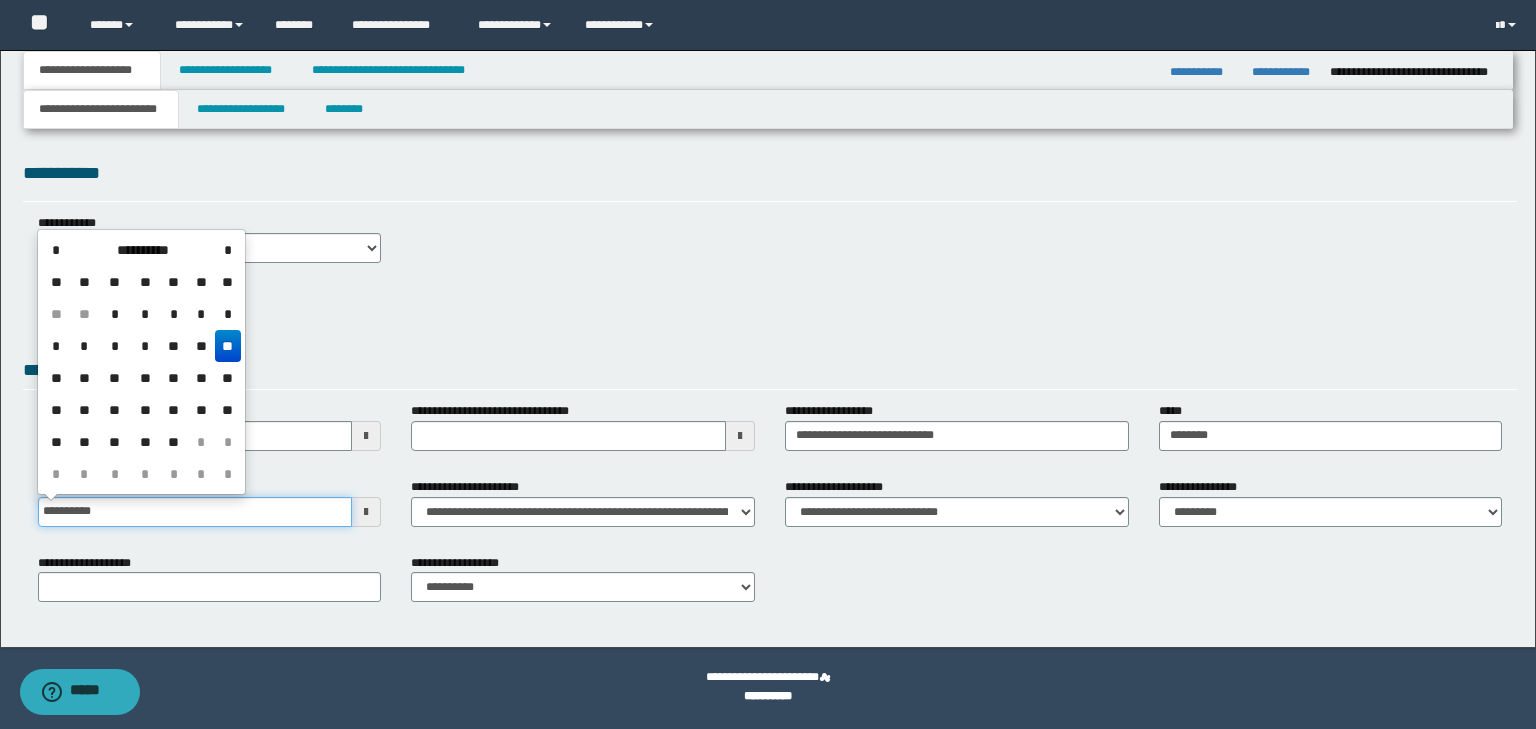 type on "**********" 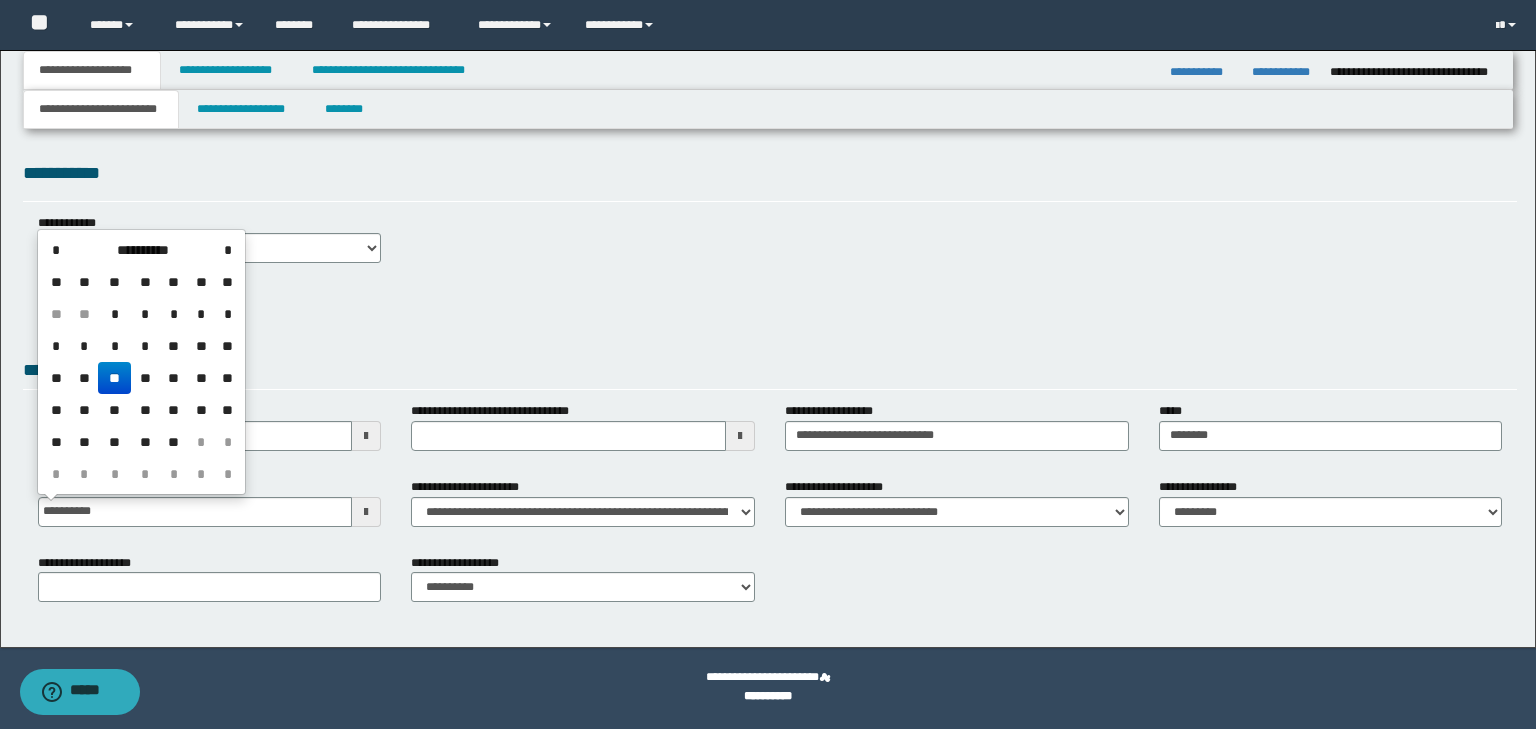 click on "**********" at bounding box center (770, 314) 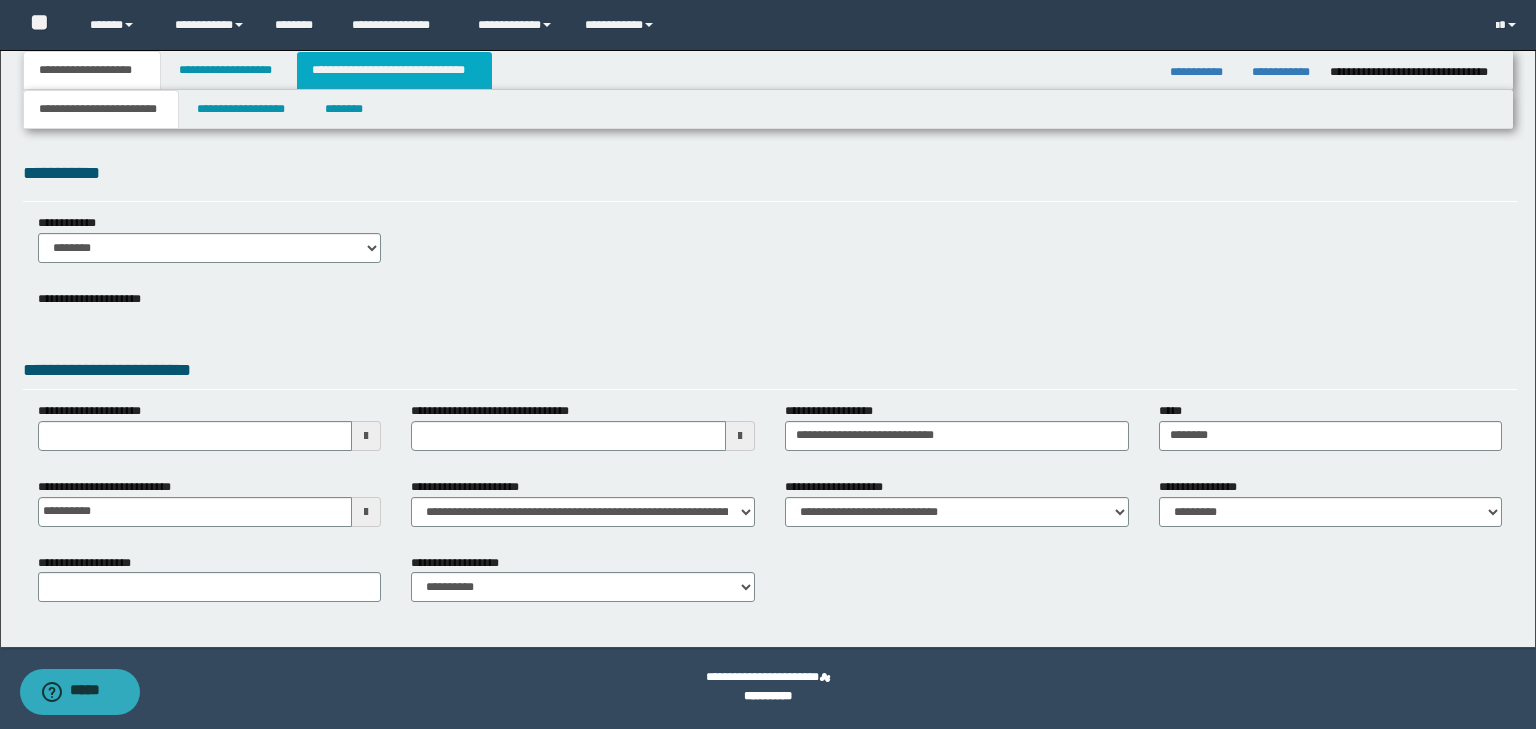 click on "**********" at bounding box center [394, 70] 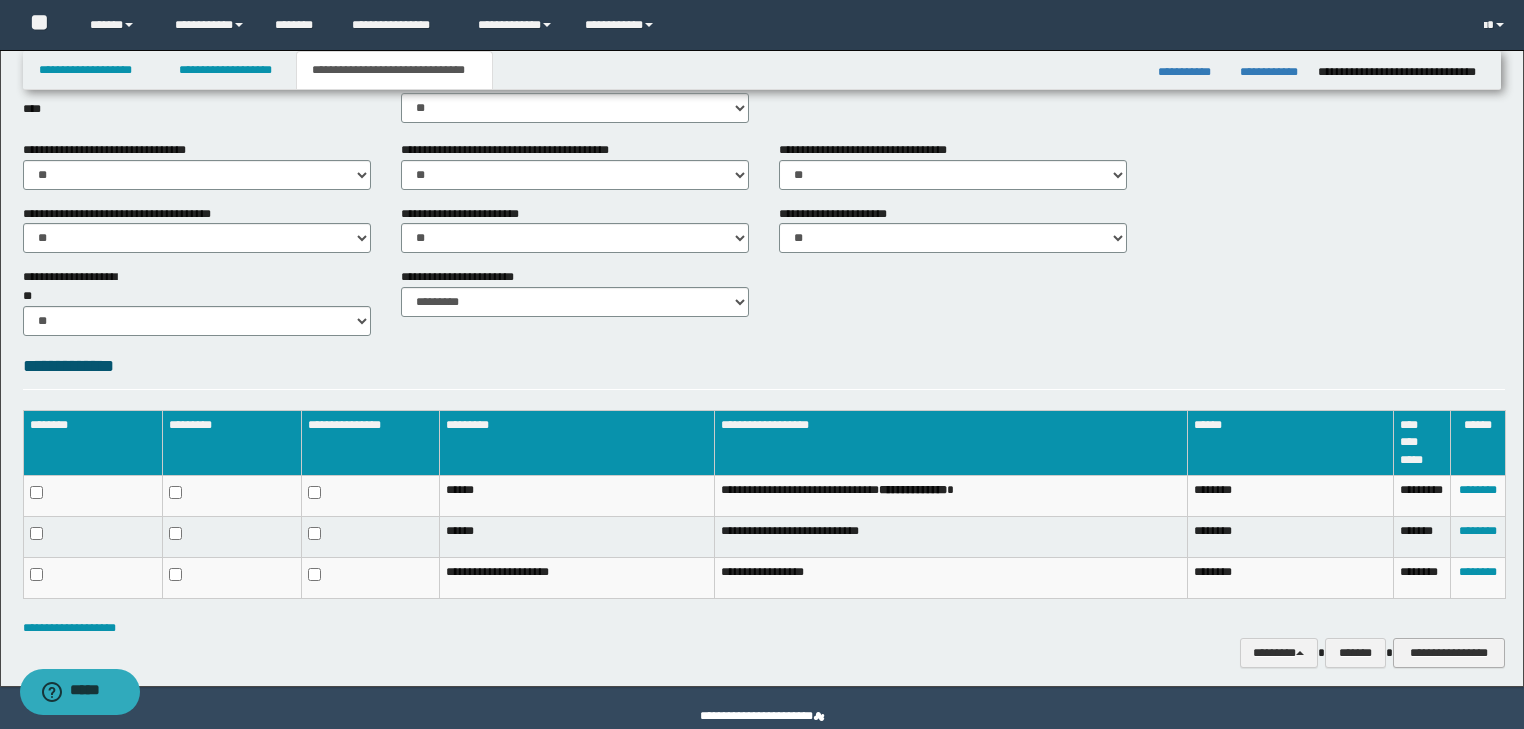scroll, scrollTop: 770, scrollLeft: 0, axis: vertical 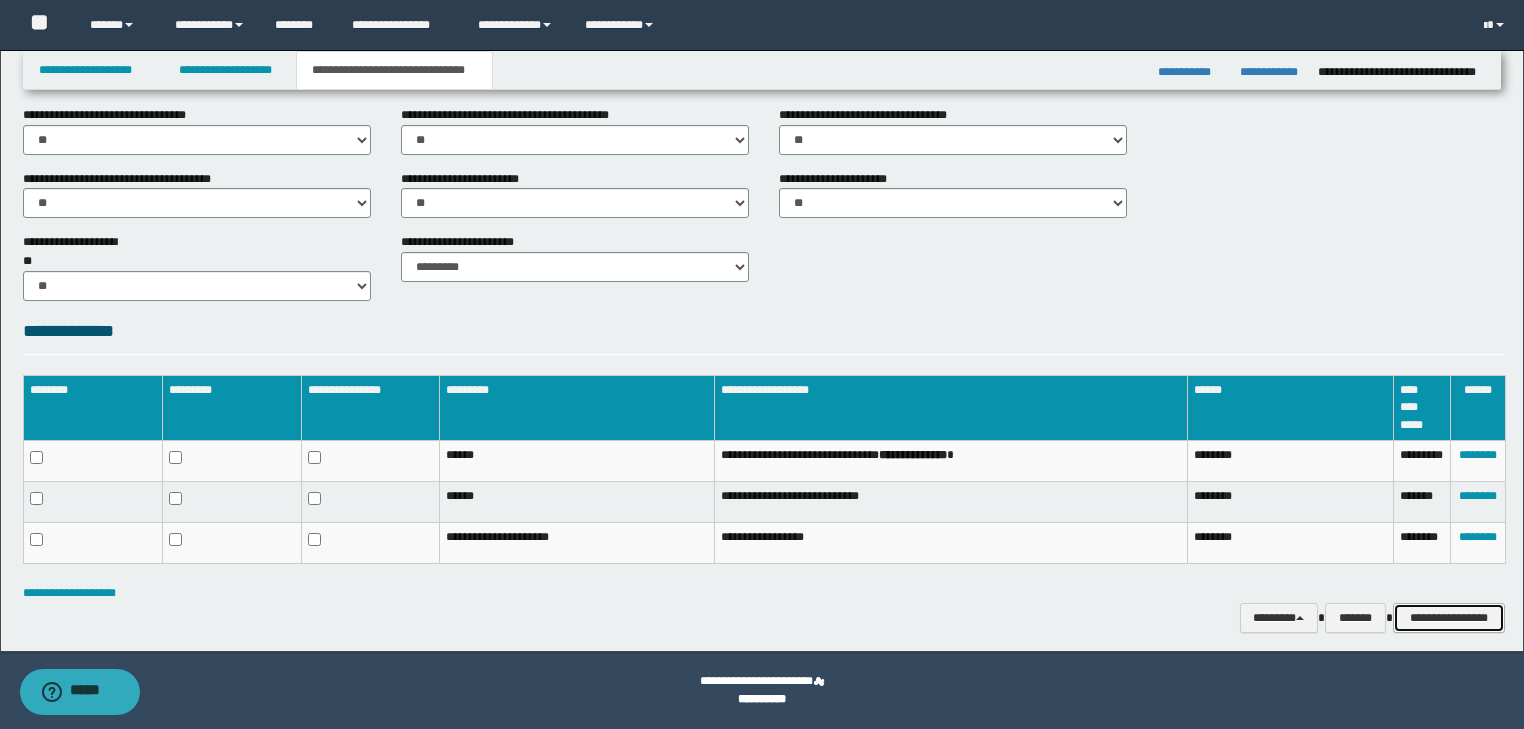 click on "**********" at bounding box center [1449, 618] 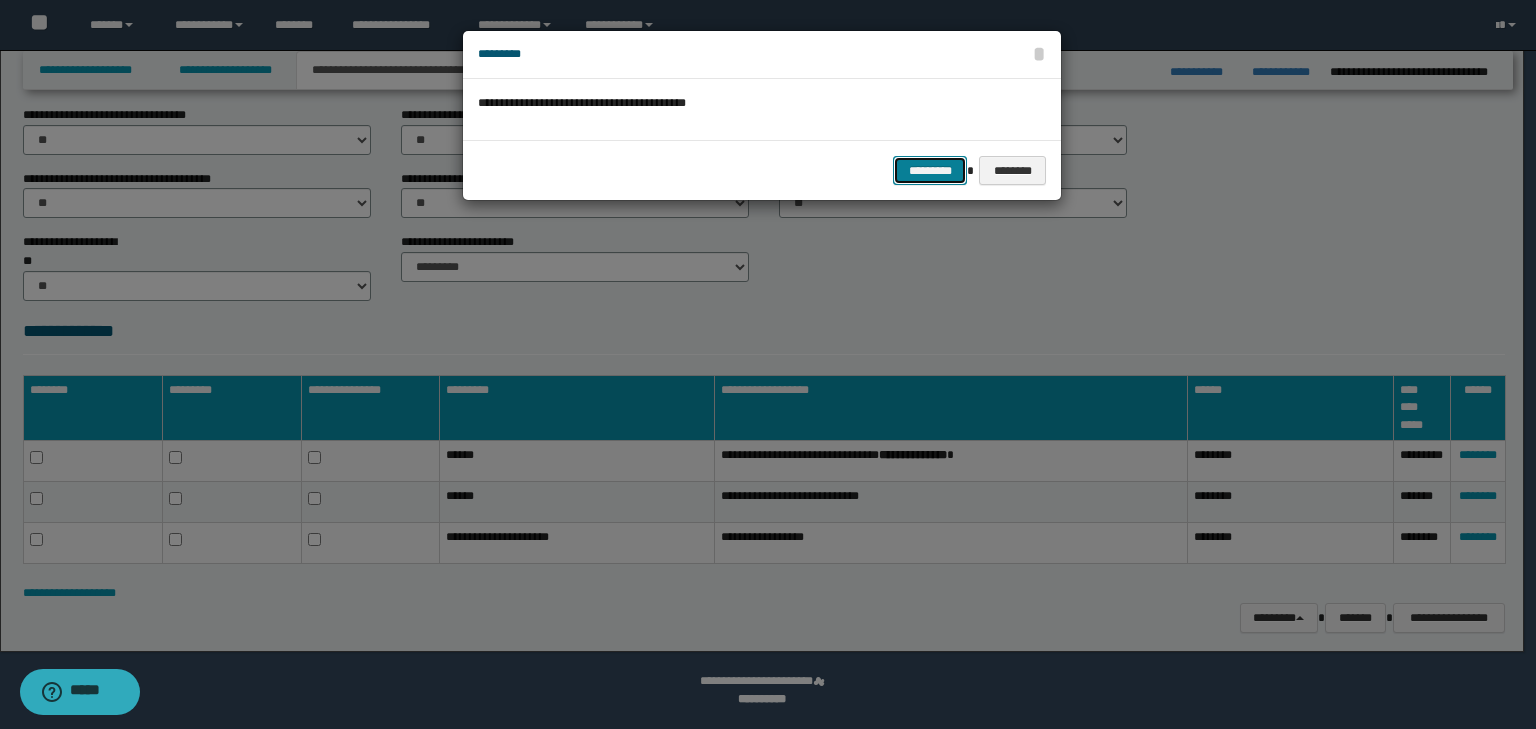 click on "*********" at bounding box center (930, 171) 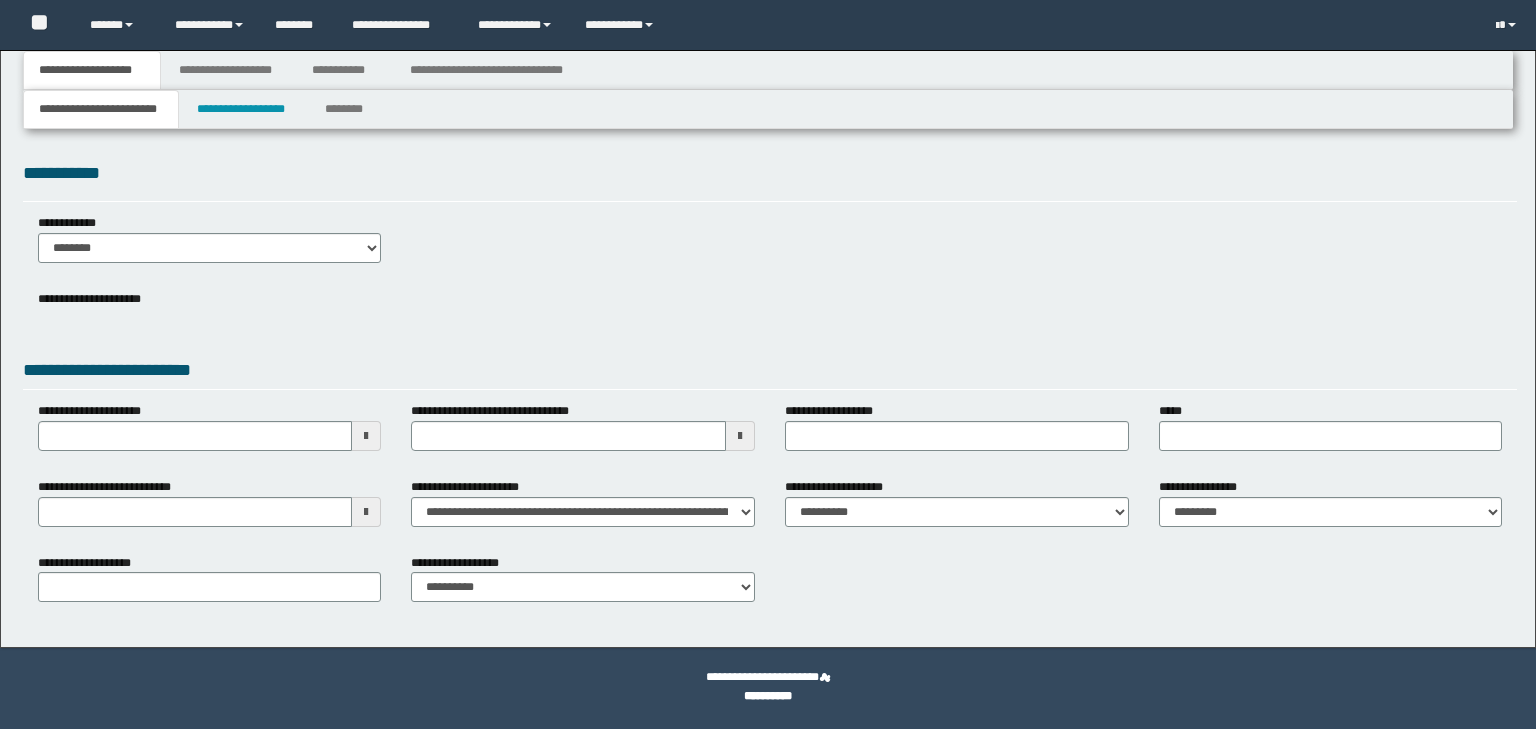 scroll, scrollTop: 0, scrollLeft: 0, axis: both 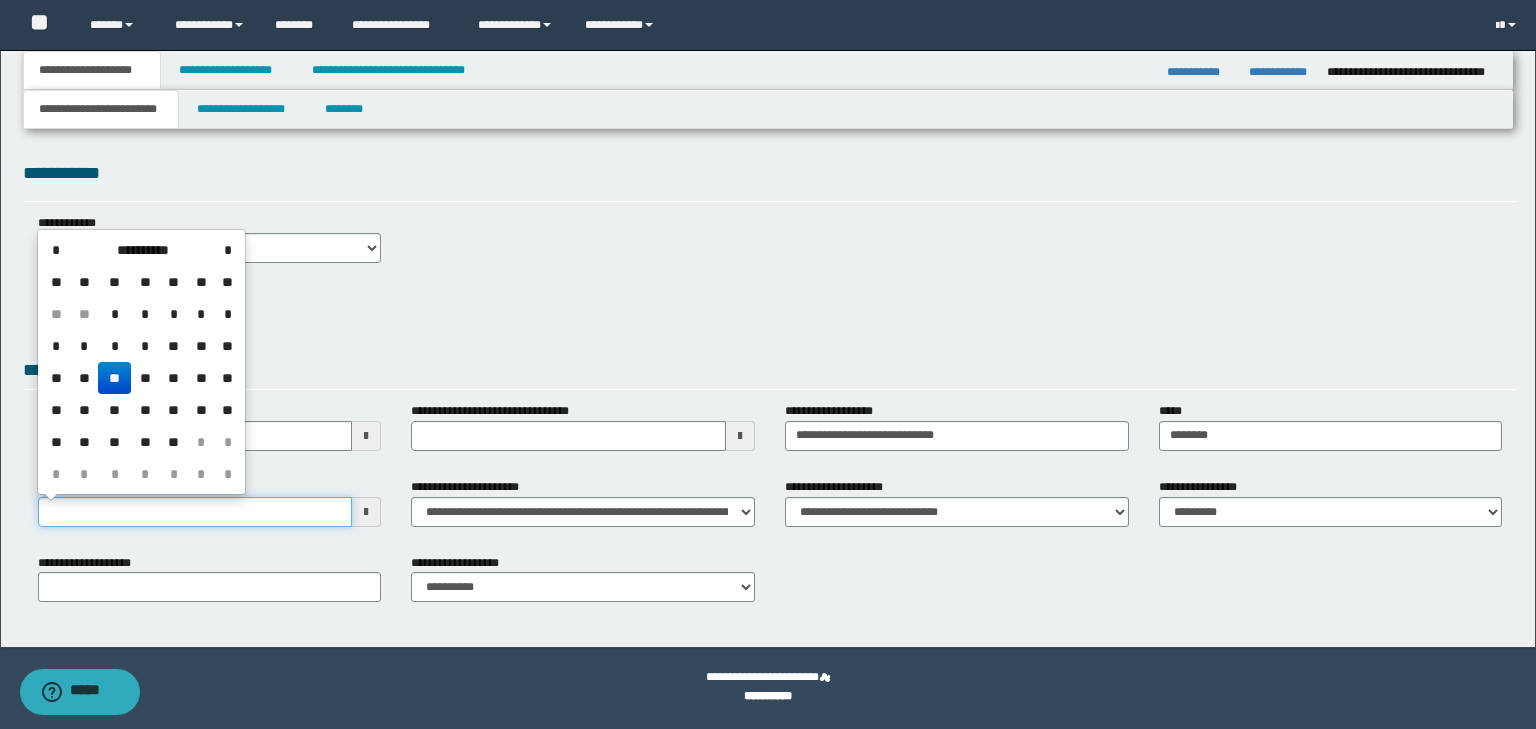 click on "**********" at bounding box center [195, 512] 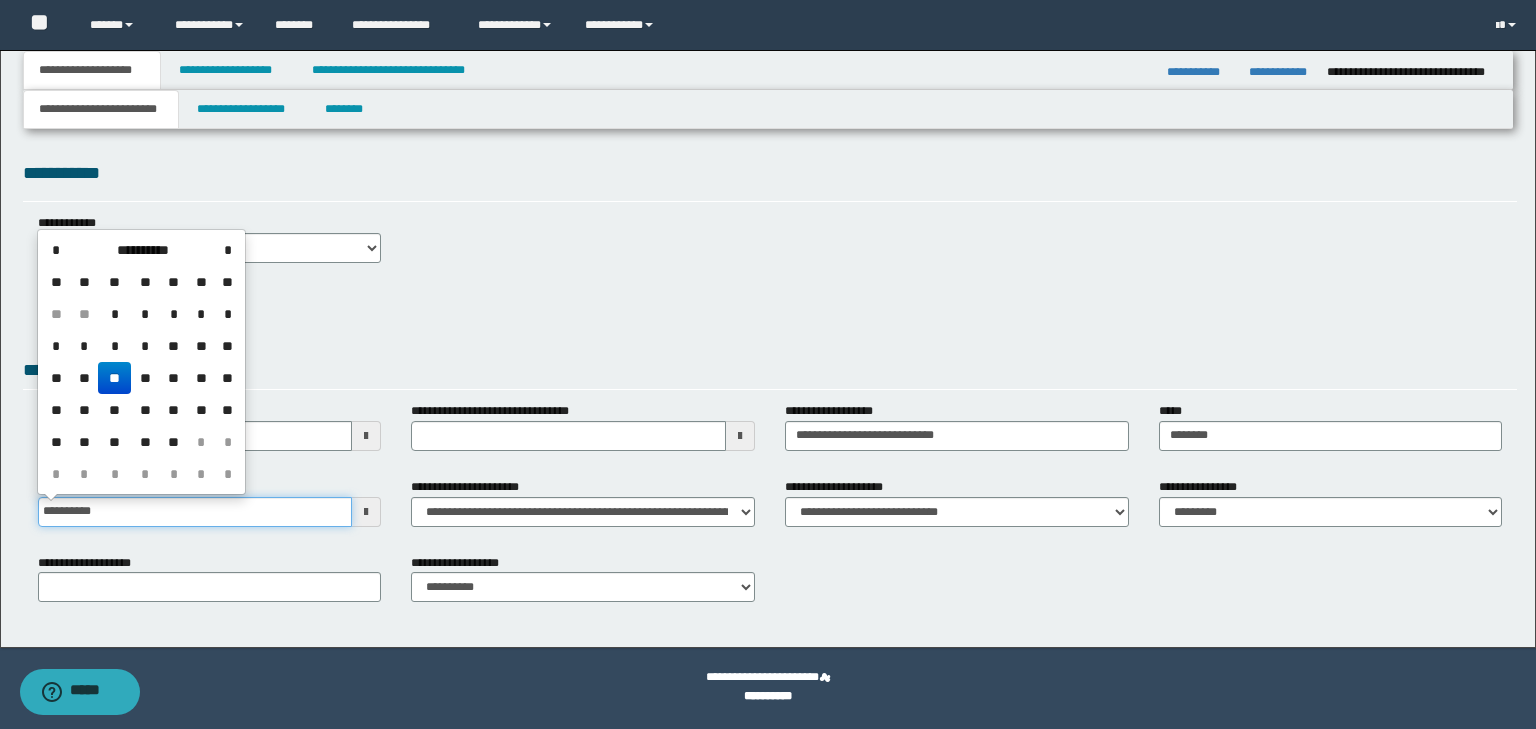 type on "**********" 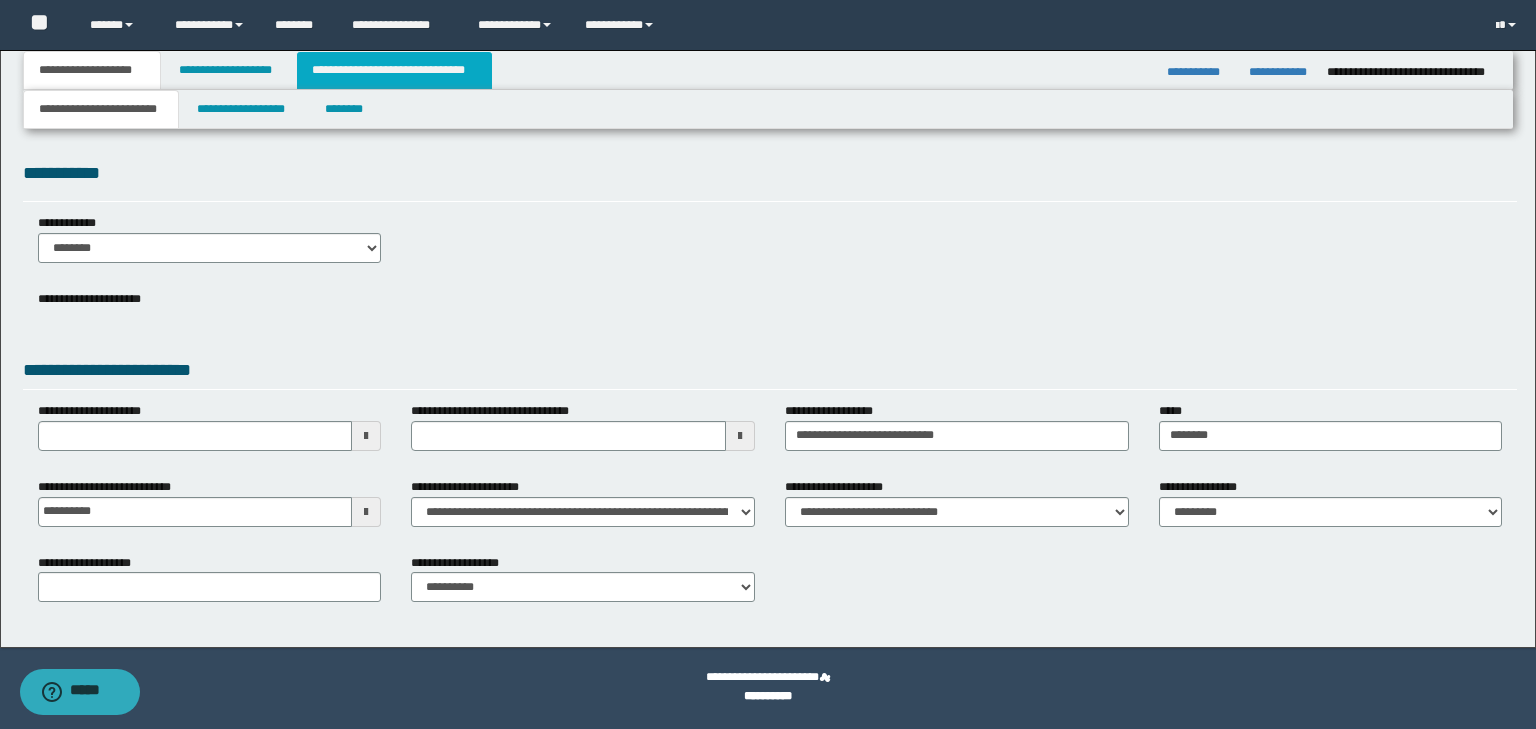 click on "**********" at bounding box center [394, 70] 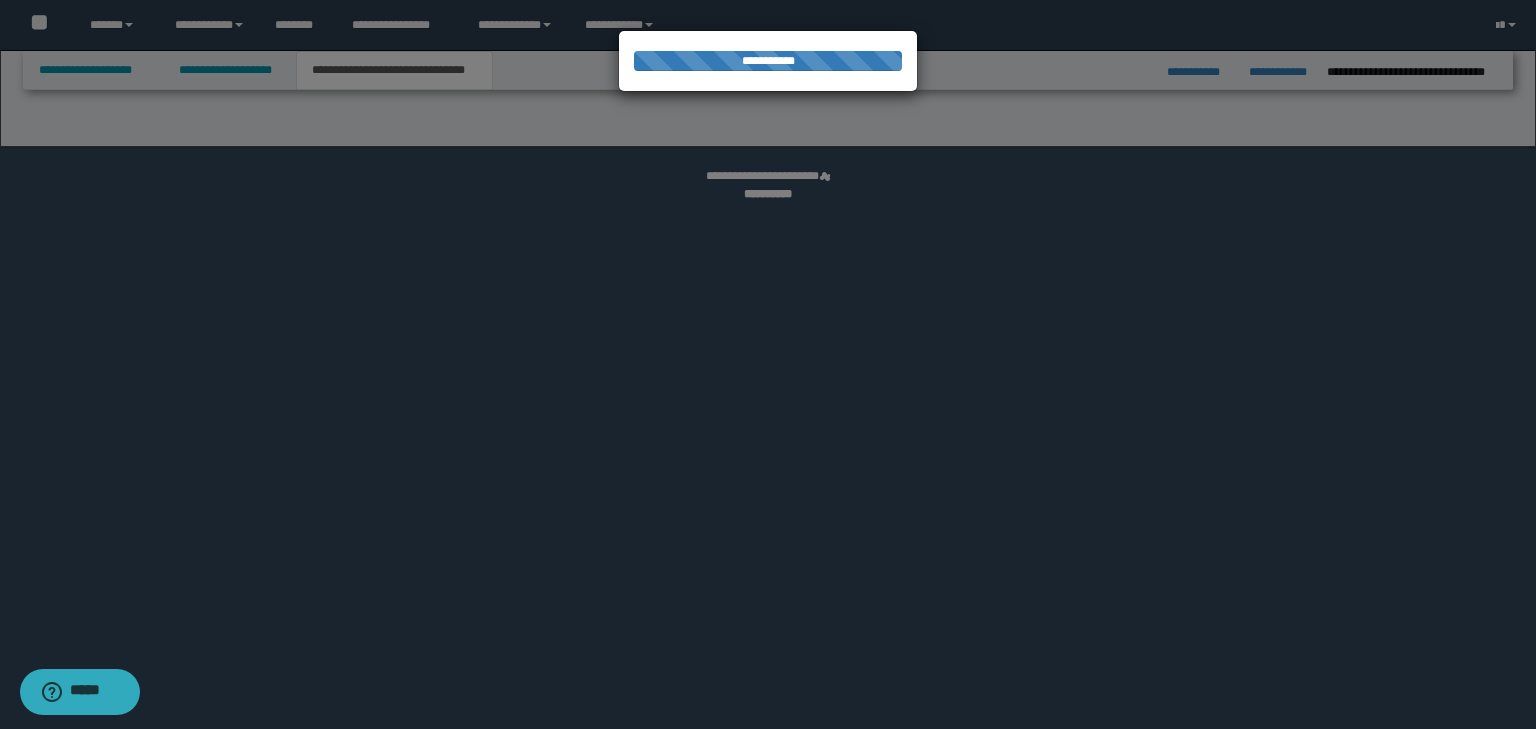 select on "*" 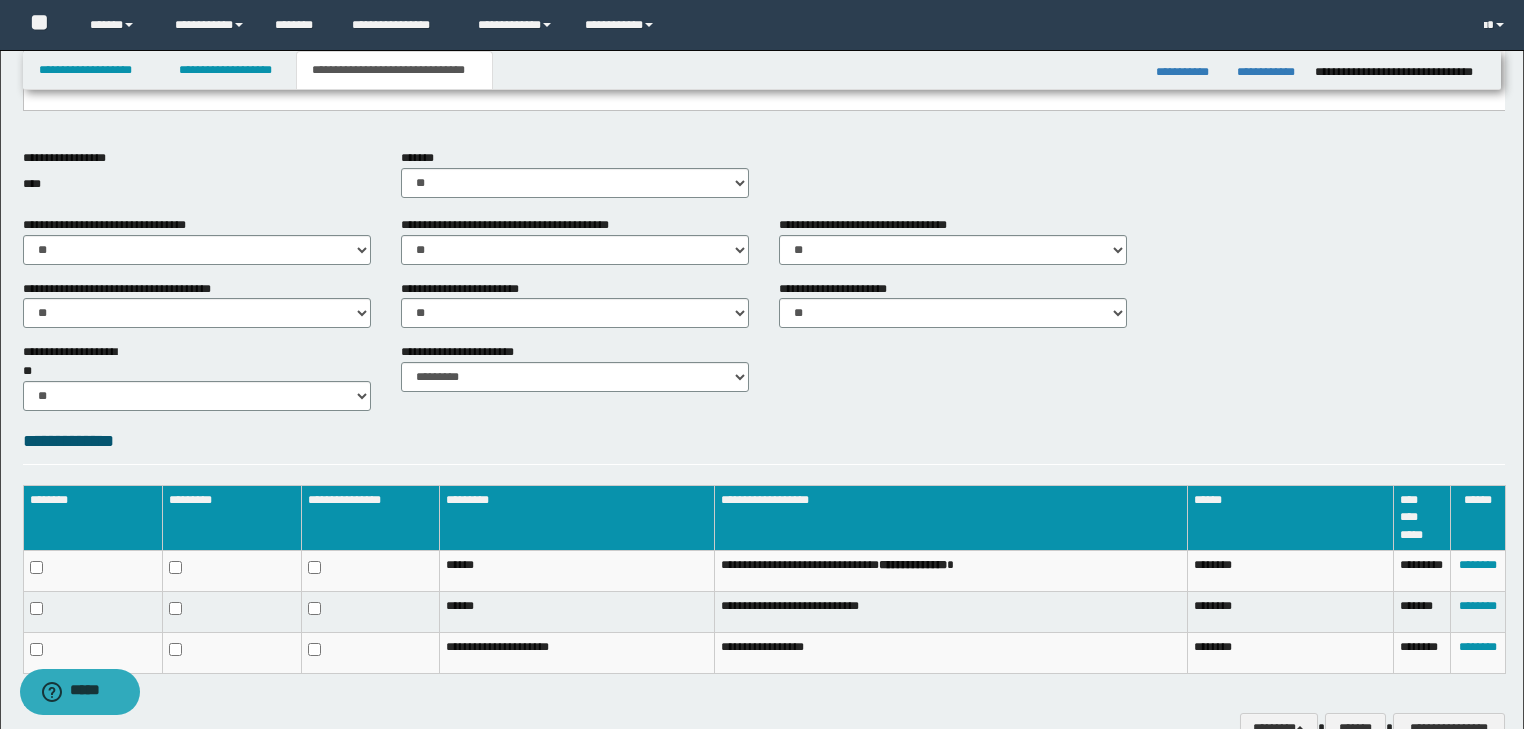 scroll, scrollTop: 770, scrollLeft: 0, axis: vertical 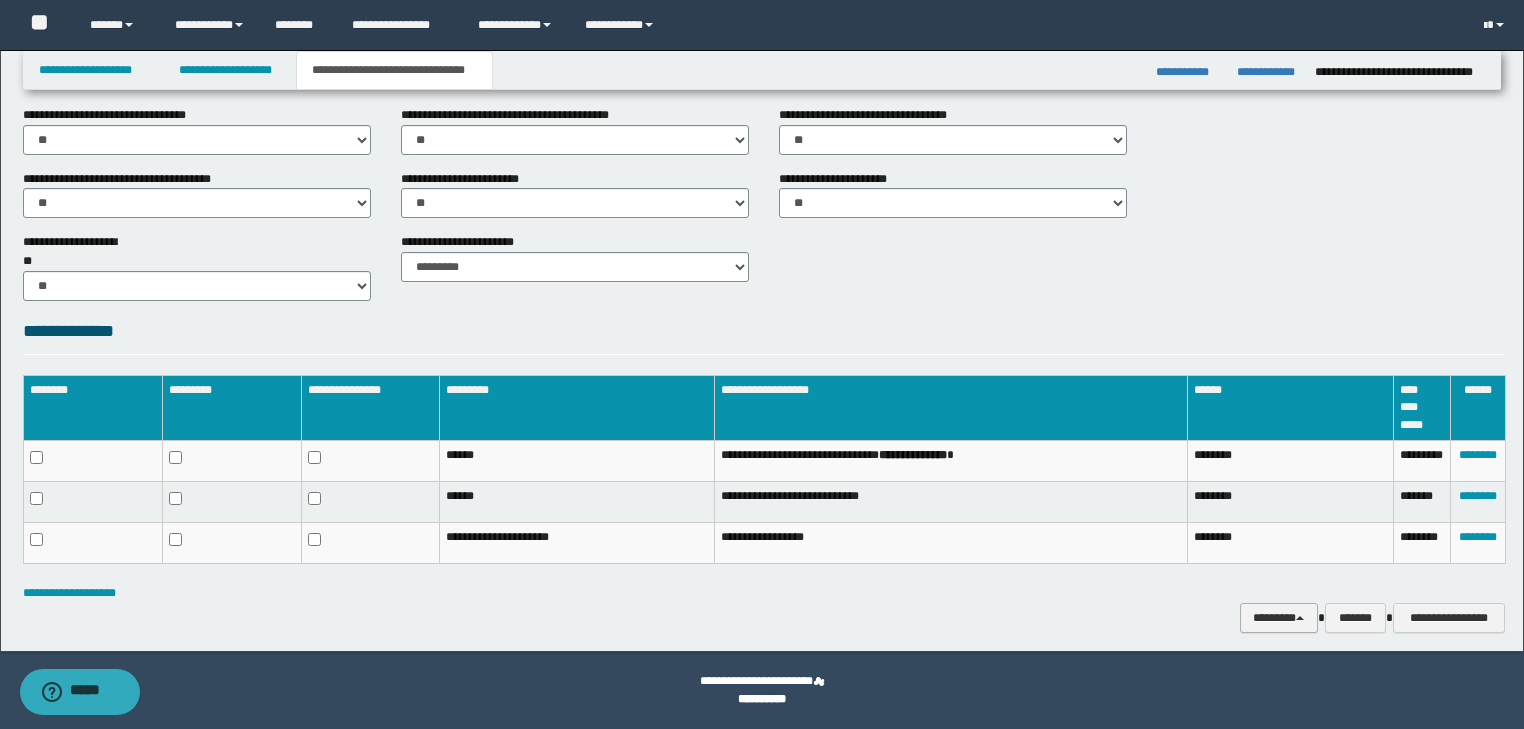 click on "********" at bounding box center (1279, 618) 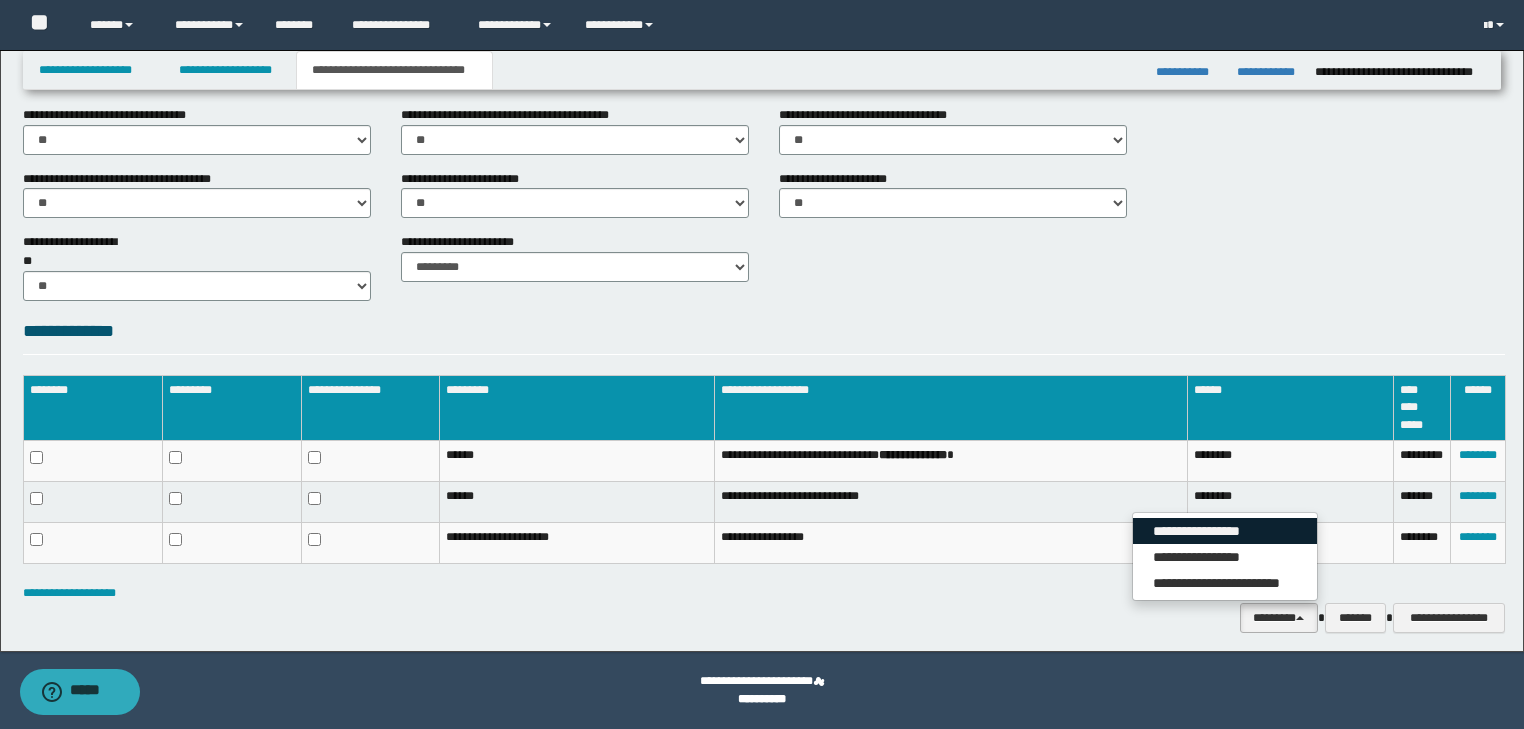 click on "**********" at bounding box center [1225, 531] 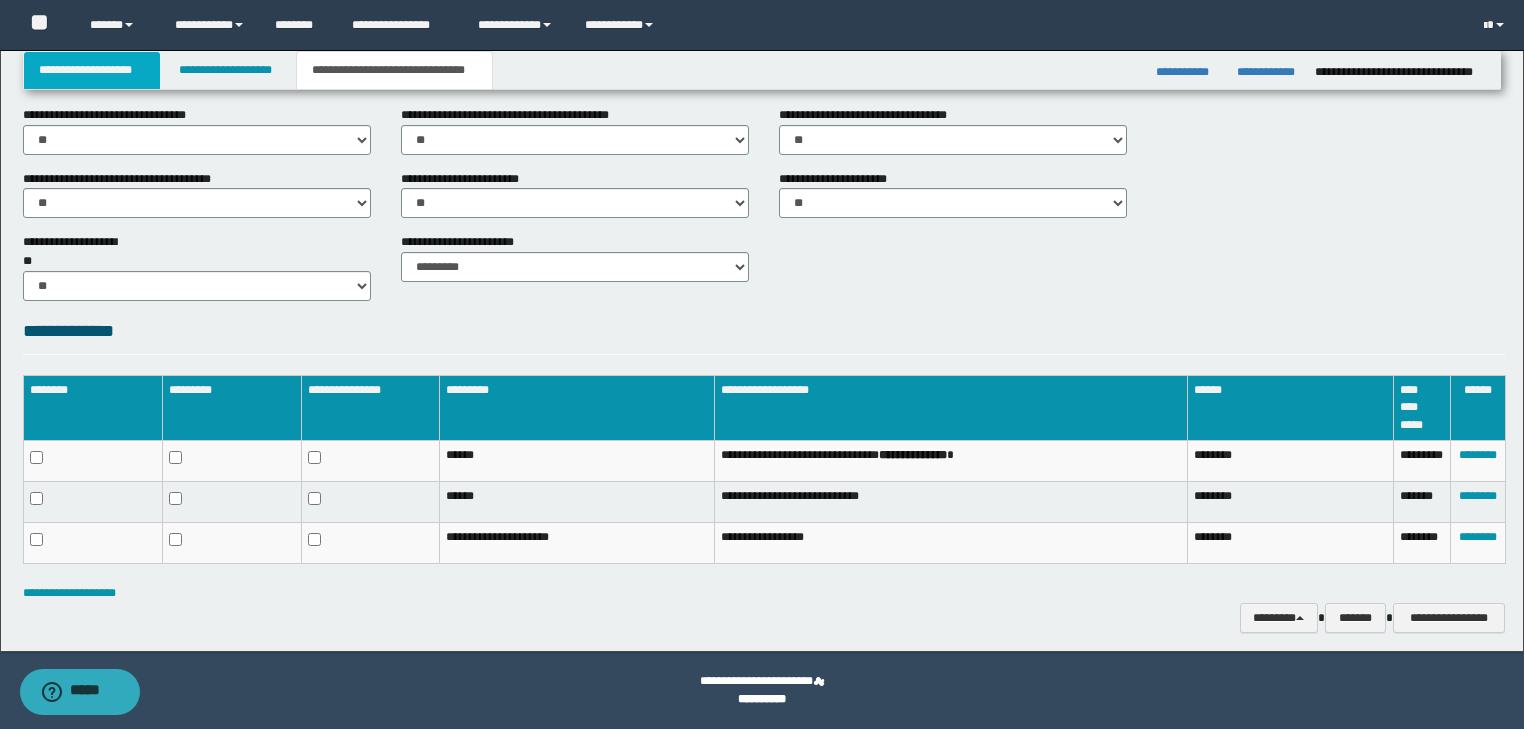 click on "**********" at bounding box center (92, 70) 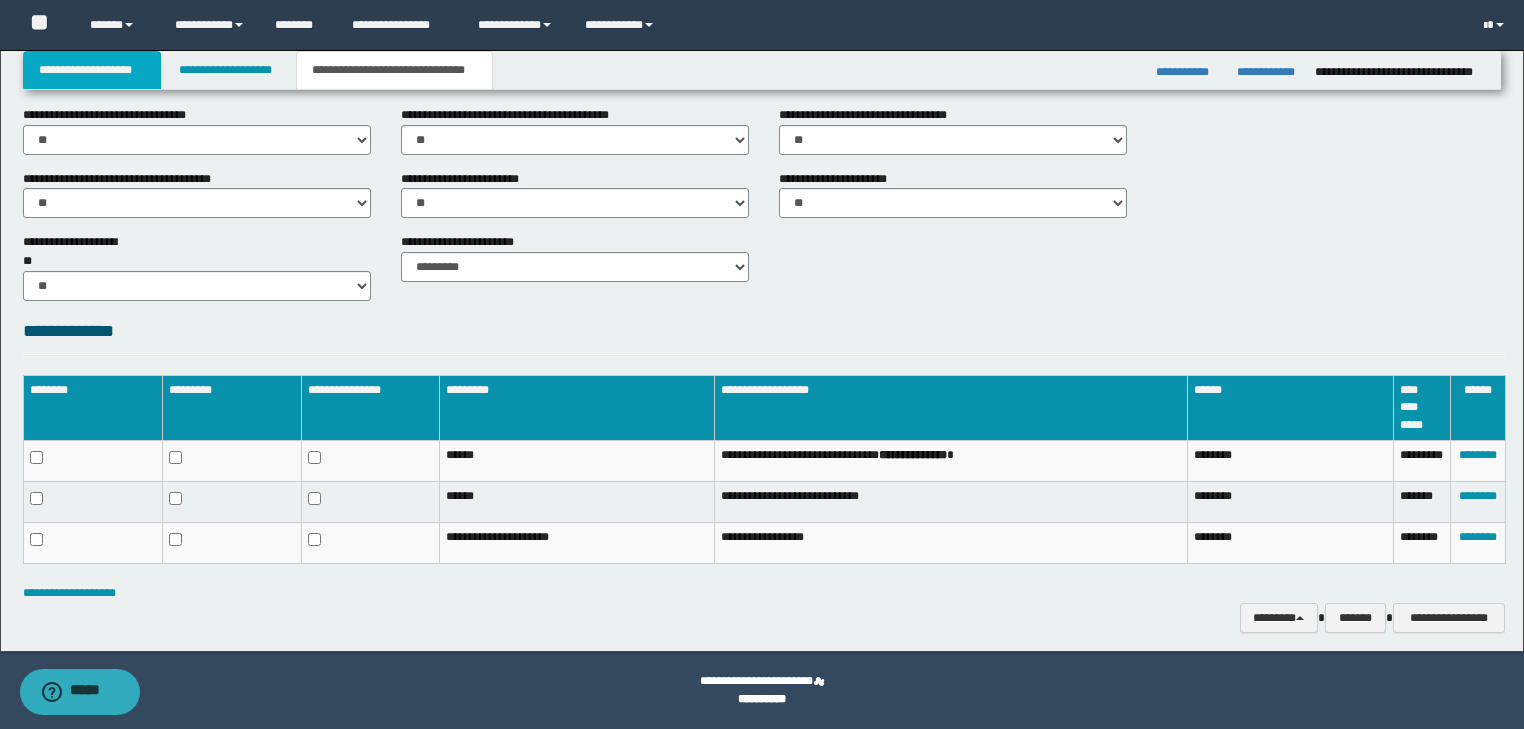 scroll, scrollTop: 0, scrollLeft: 0, axis: both 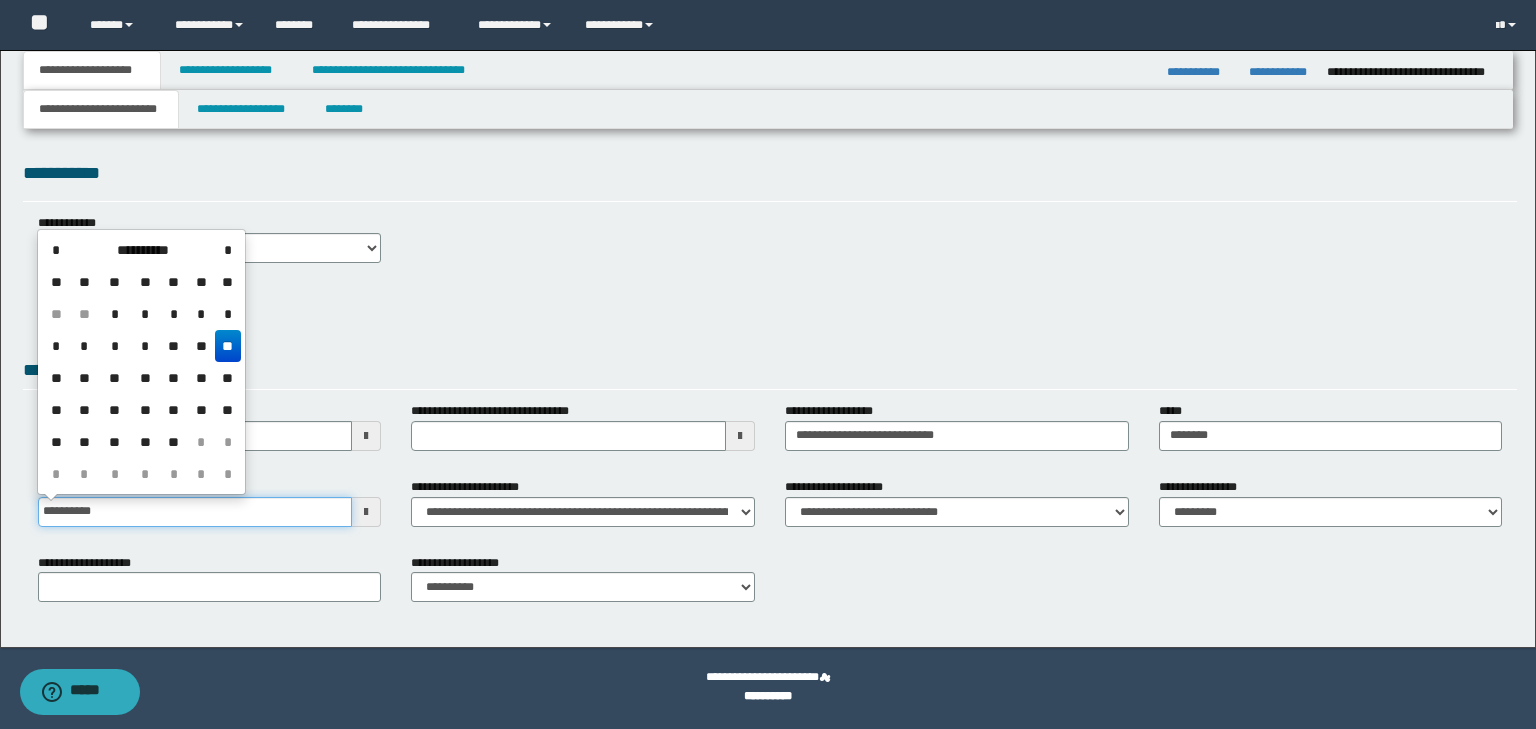 click on "**********" at bounding box center [195, 512] 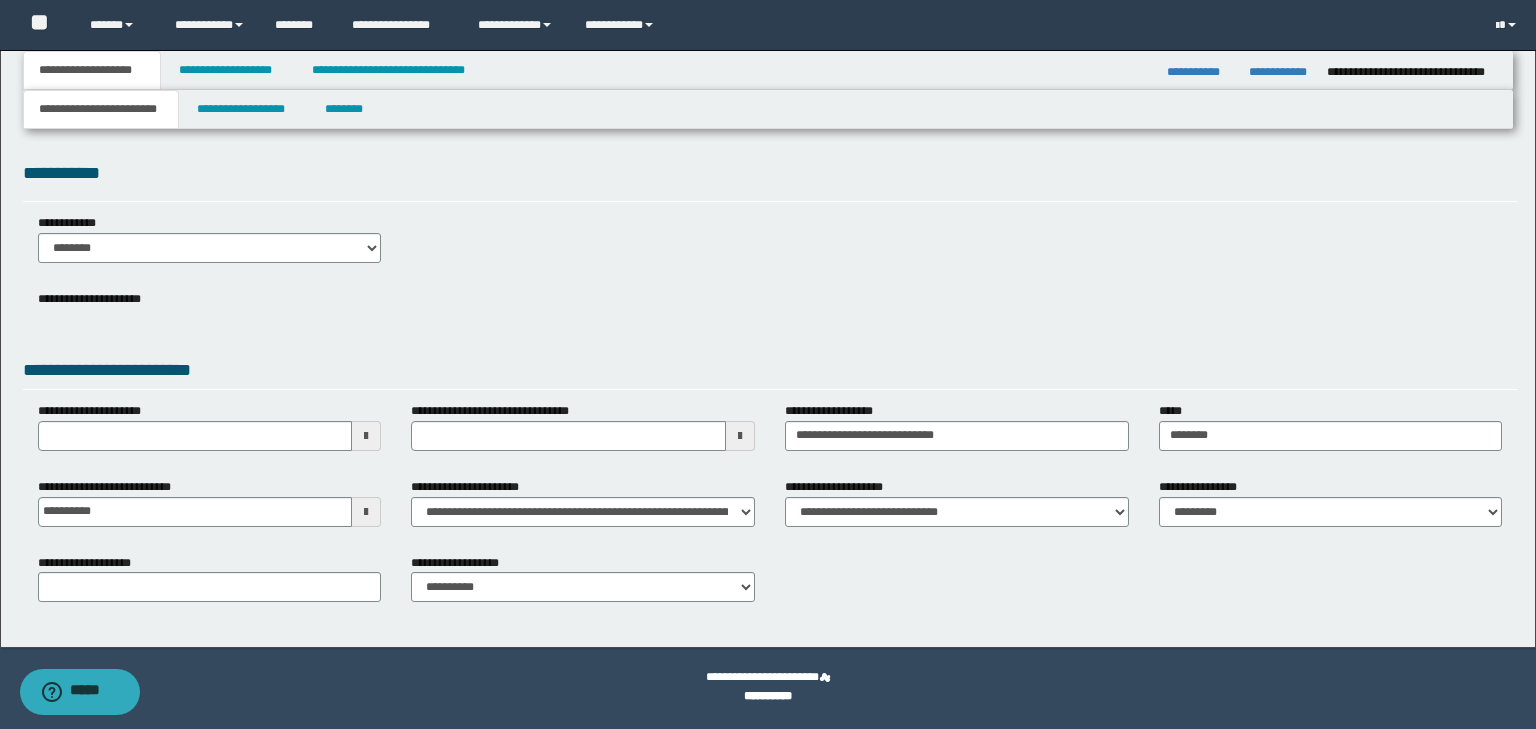 click on "**********" at bounding box center [770, 373] 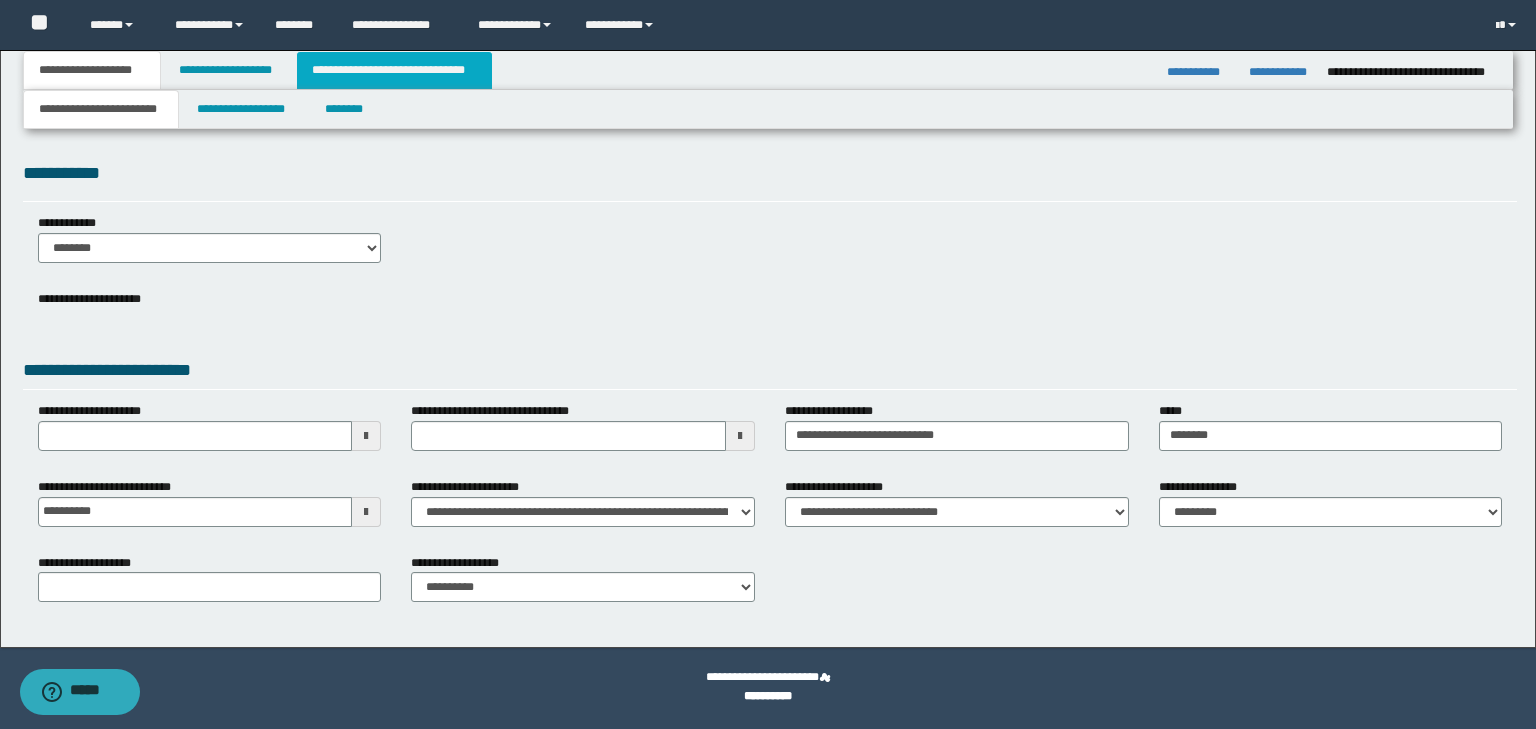 click on "**********" at bounding box center (394, 70) 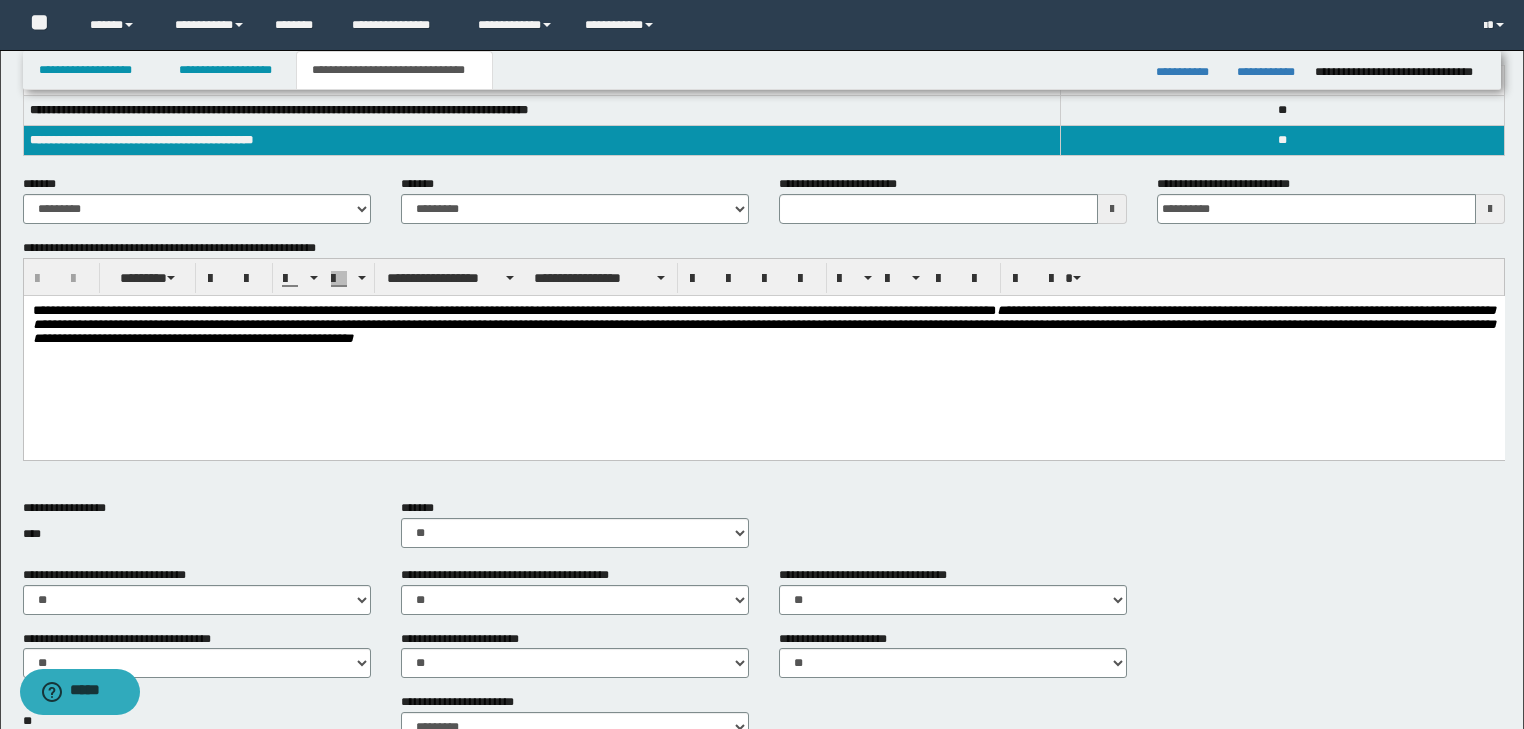 scroll, scrollTop: 770, scrollLeft: 0, axis: vertical 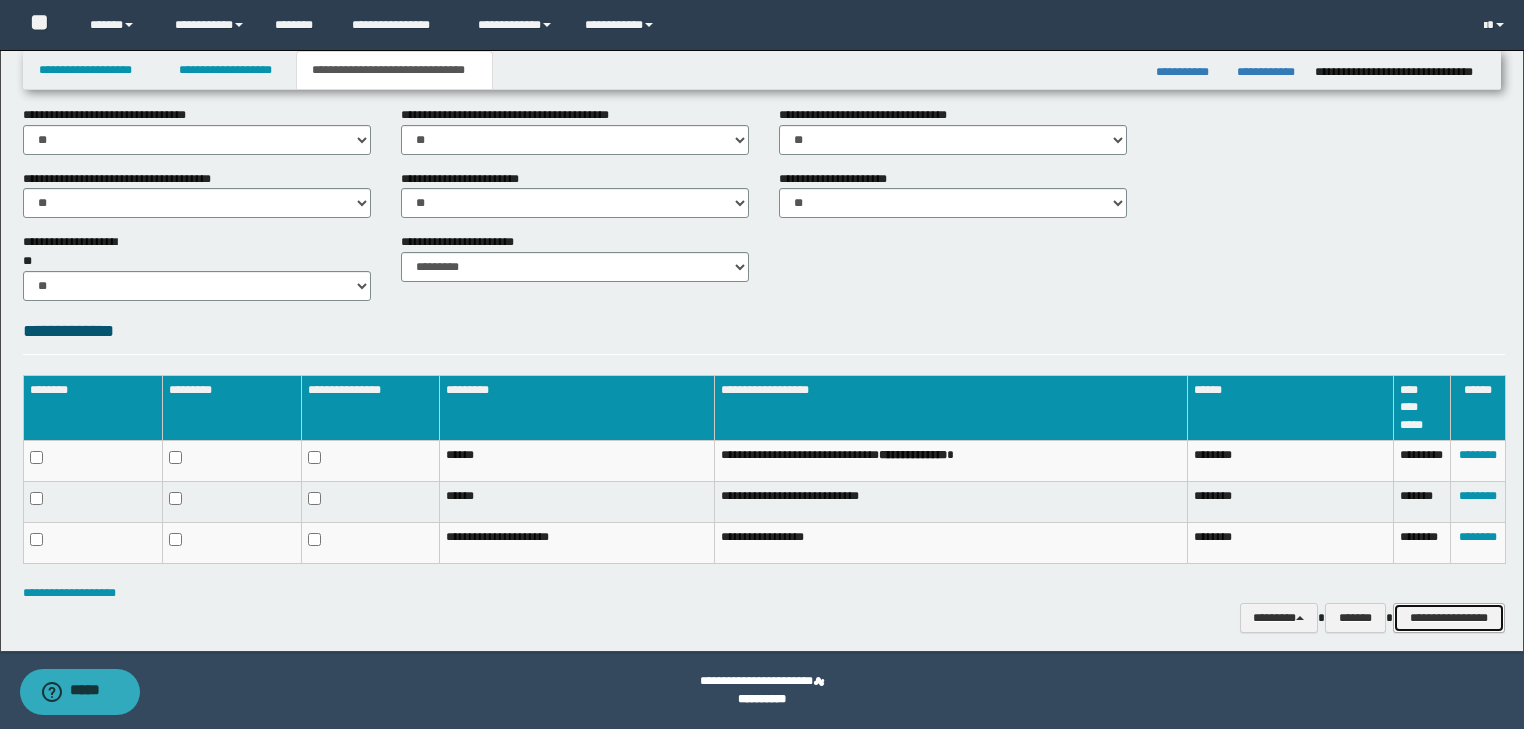 click on "**********" at bounding box center [1449, 618] 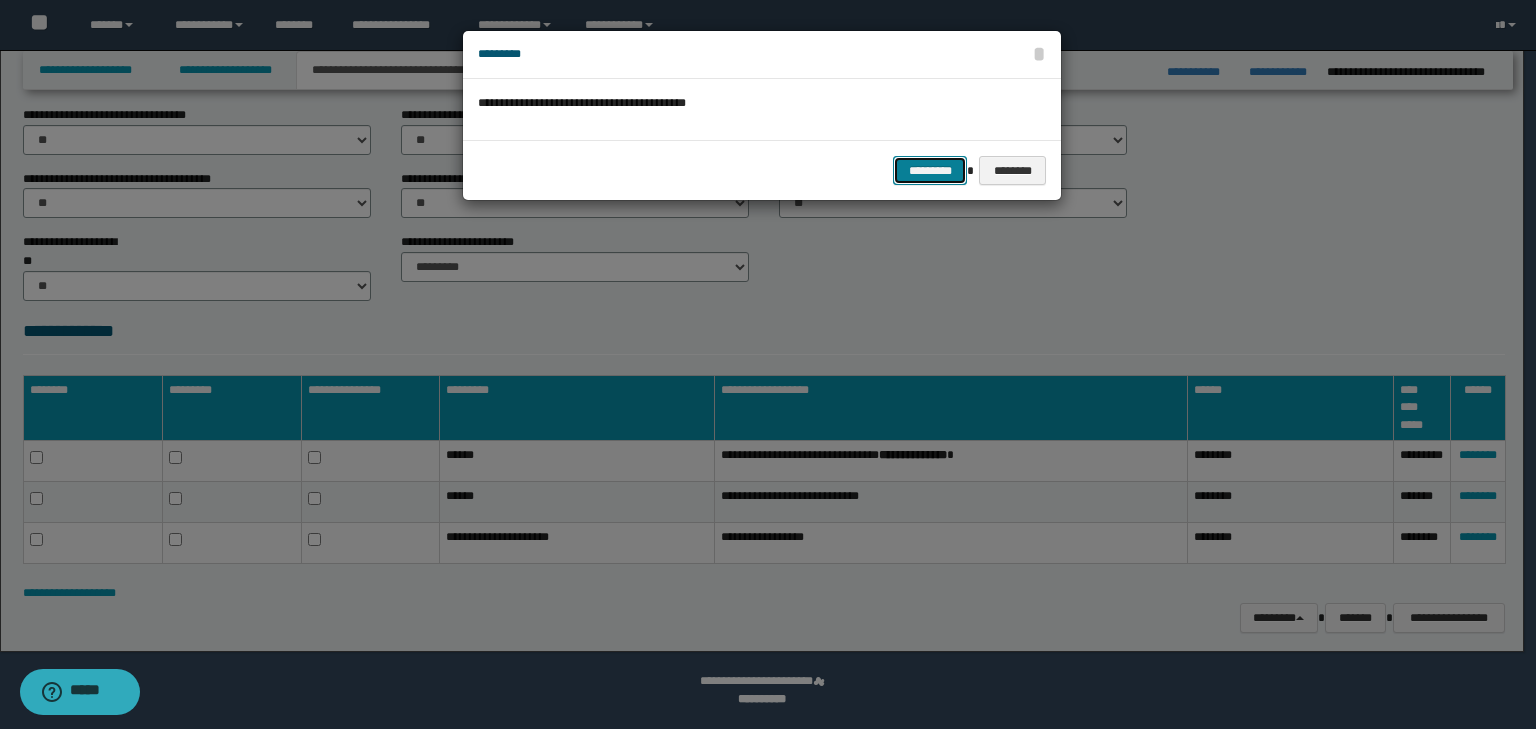 click on "*********" at bounding box center (930, 171) 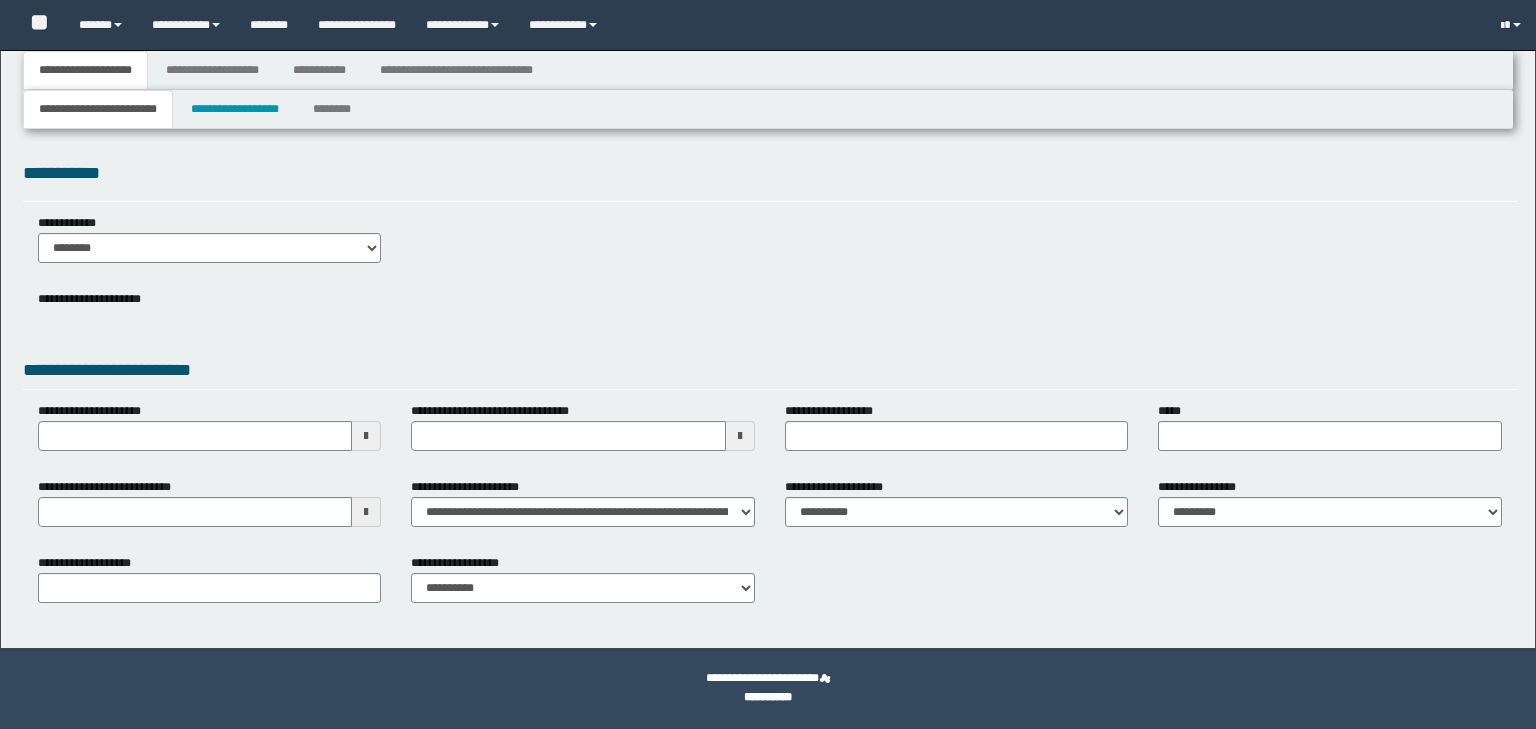 type 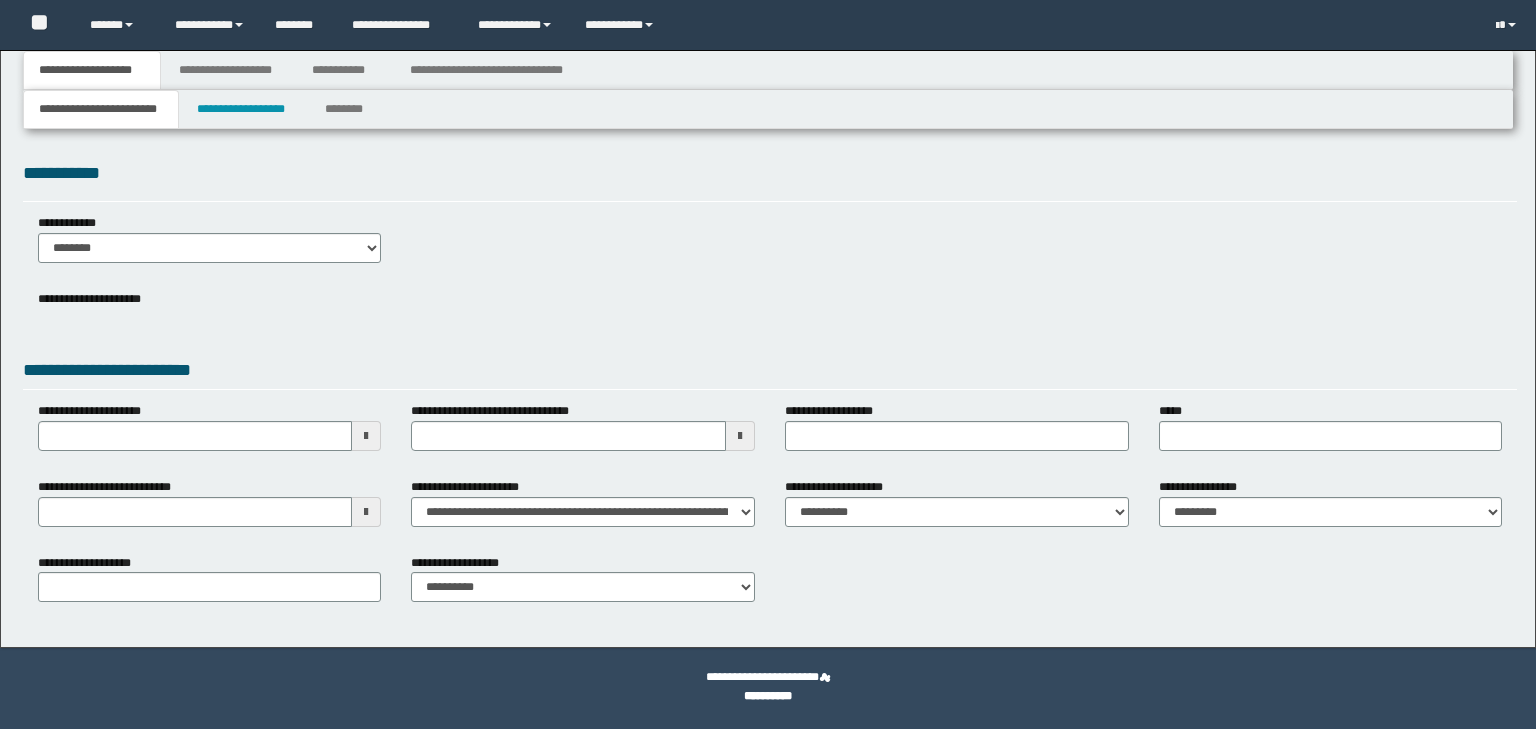 scroll, scrollTop: 0, scrollLeft: 0, axis: both 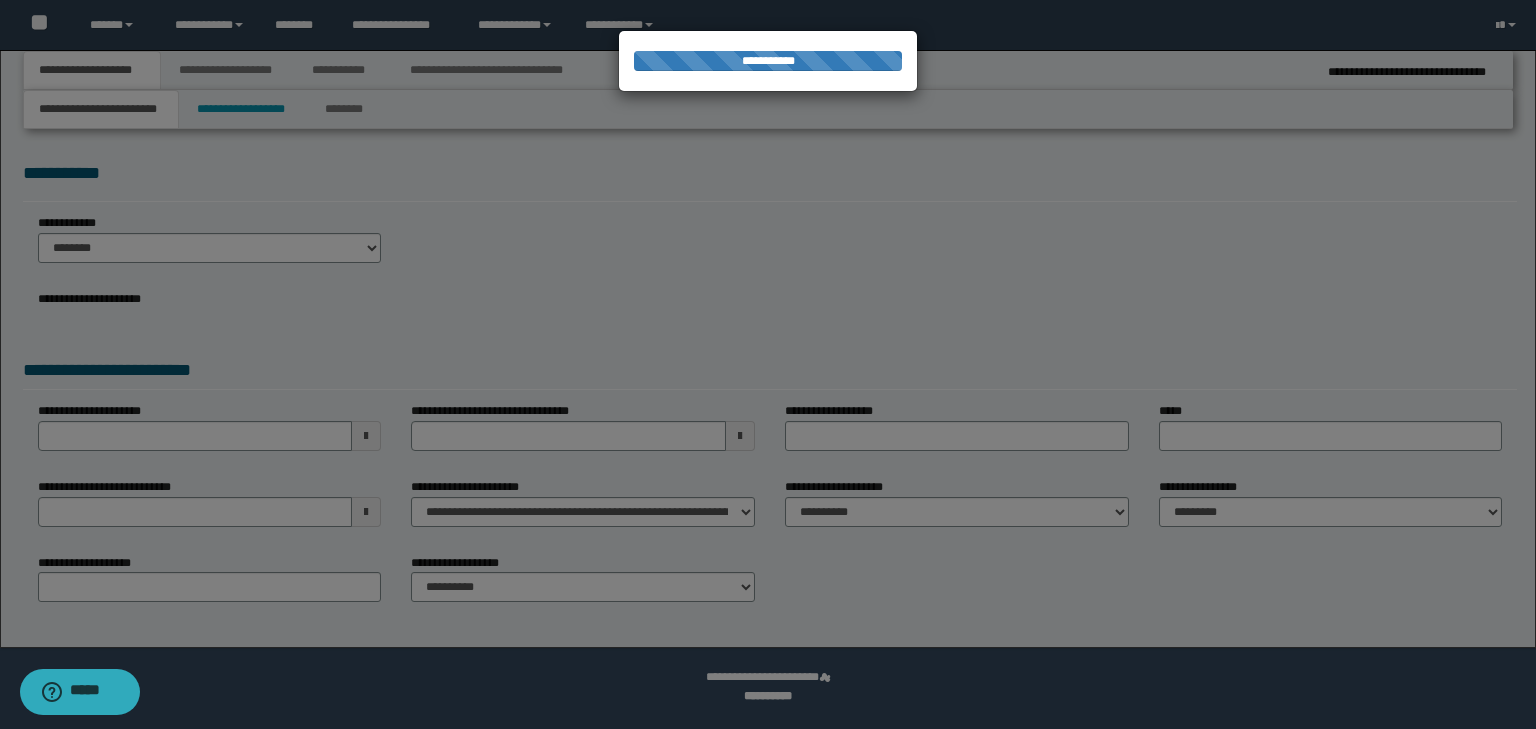 type on "**********" 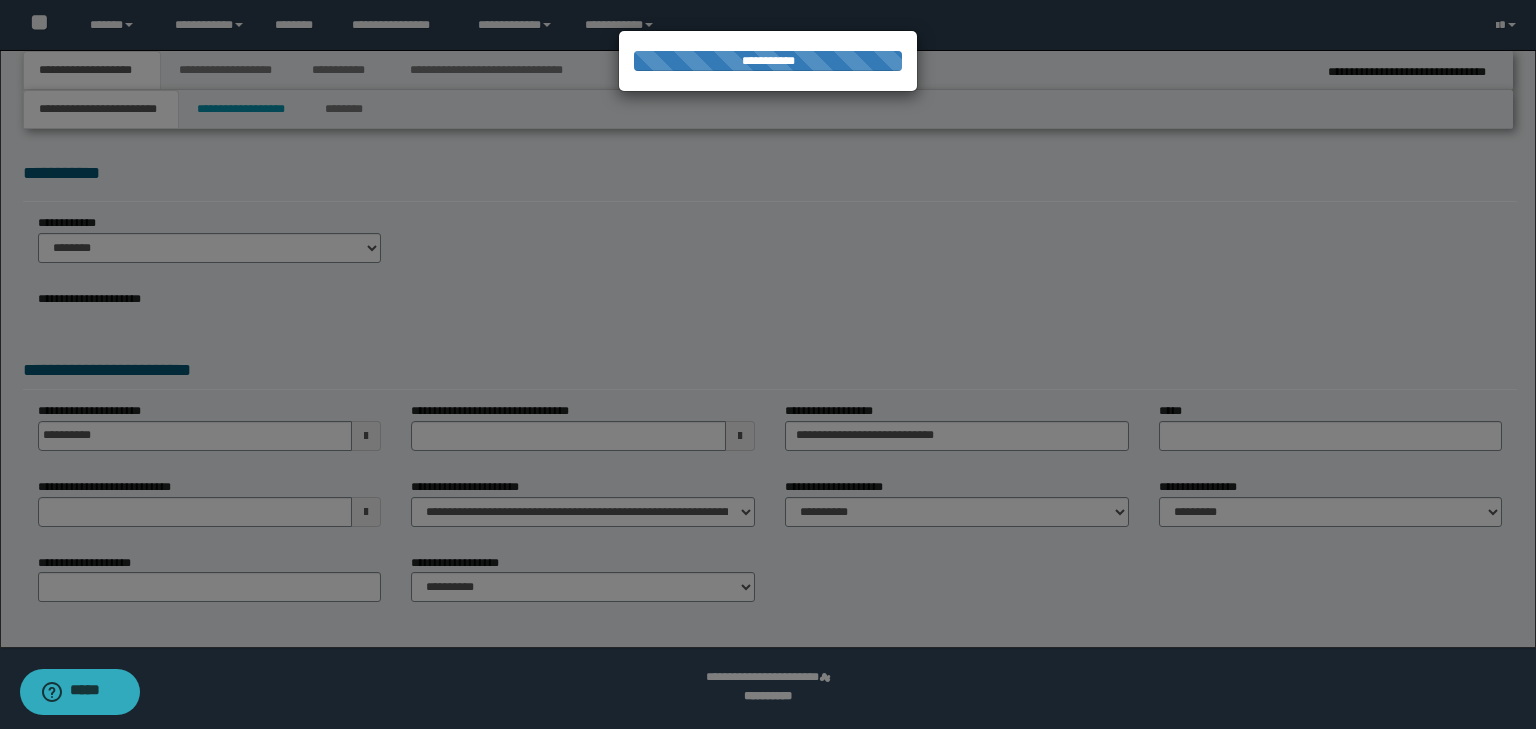 type on "**********" 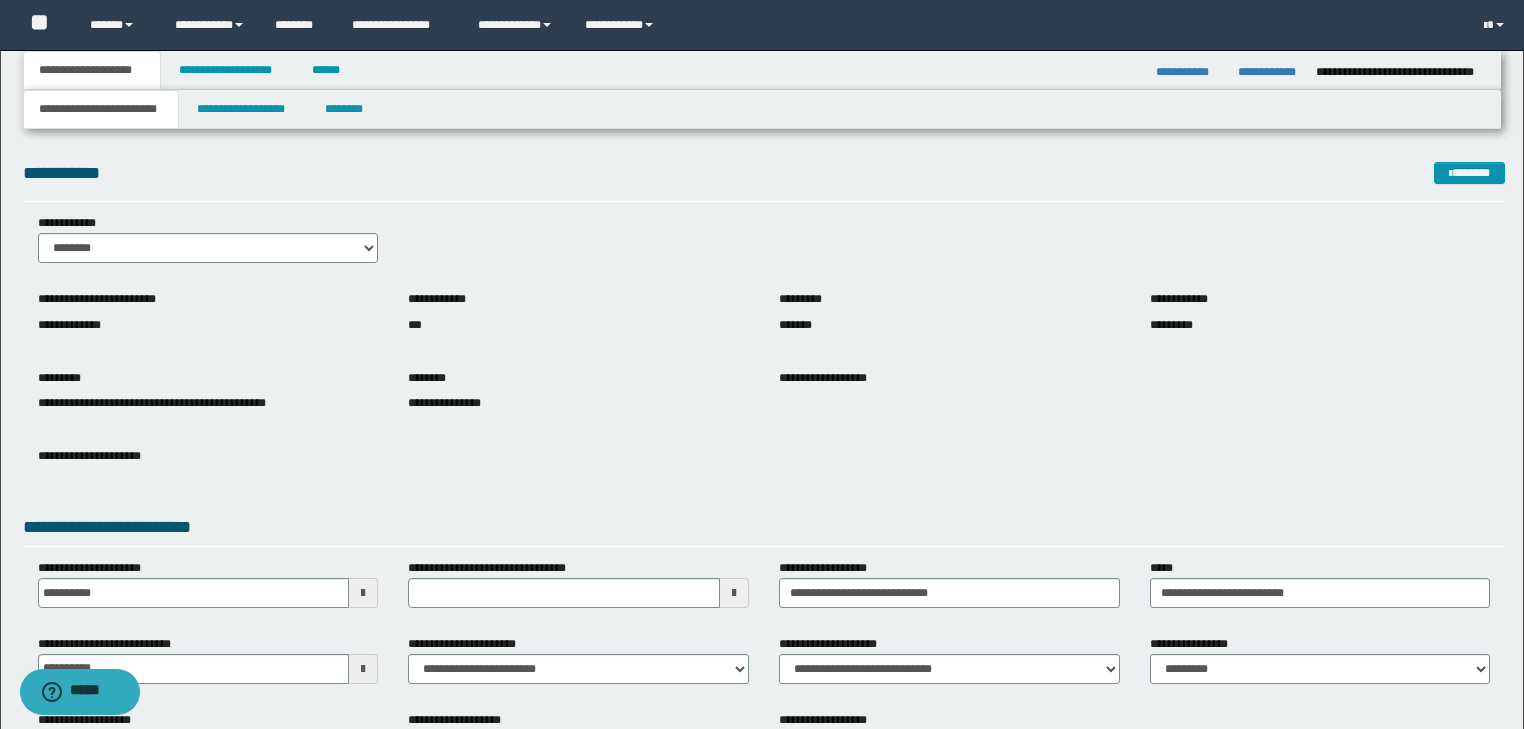 scroll, scrollTop: 154, scrollLeft: 0, axis: vertical 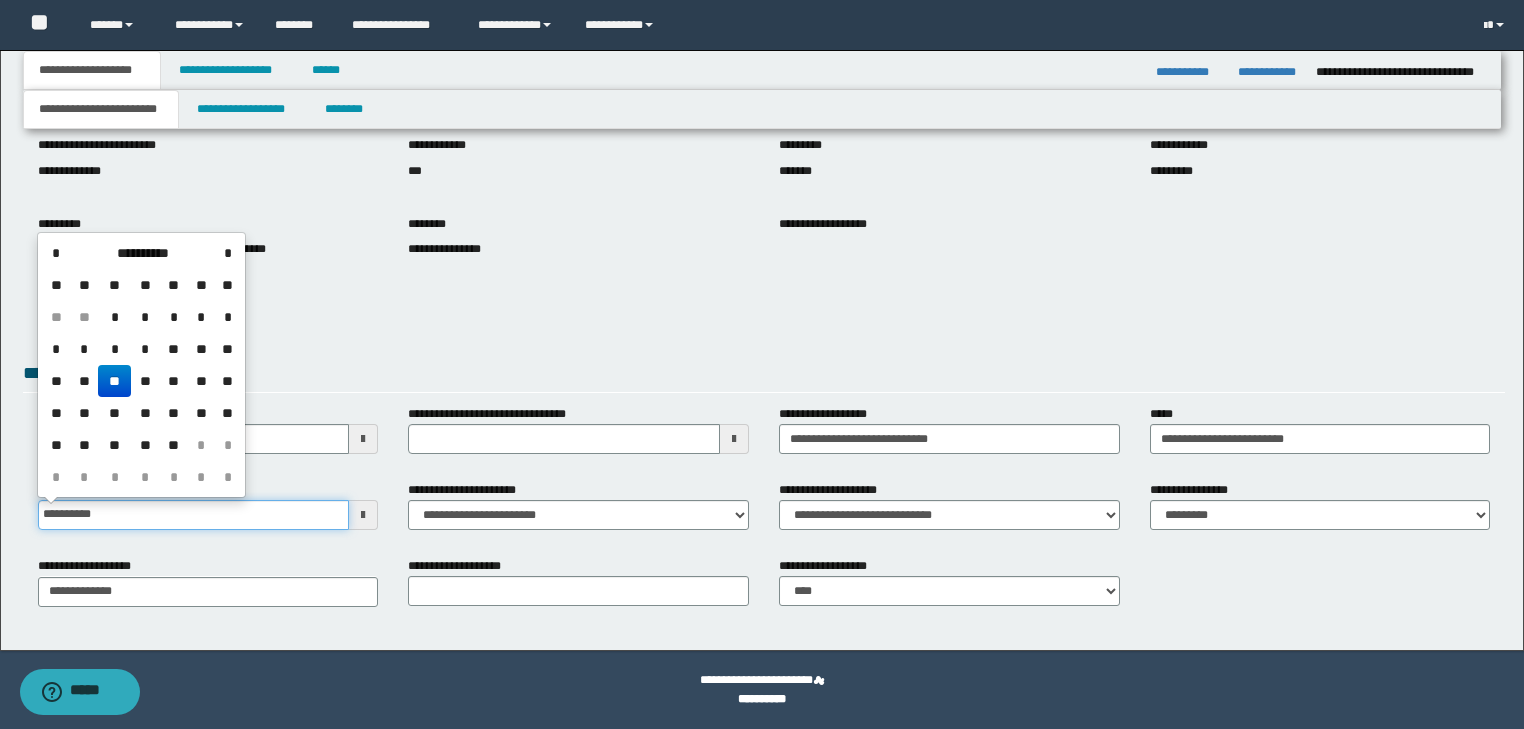 click on "**********" at bounding box center (194, 515) 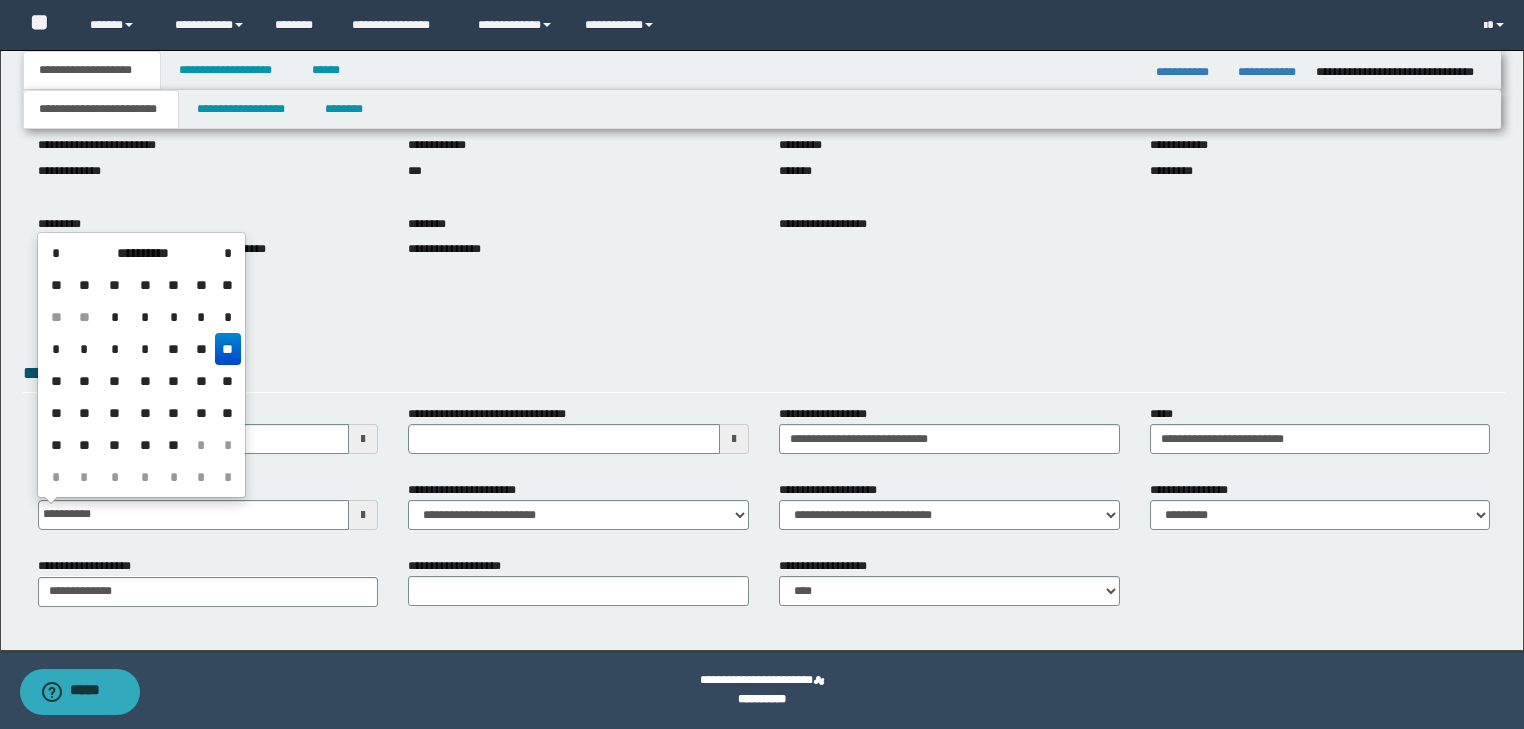 type on "**********" 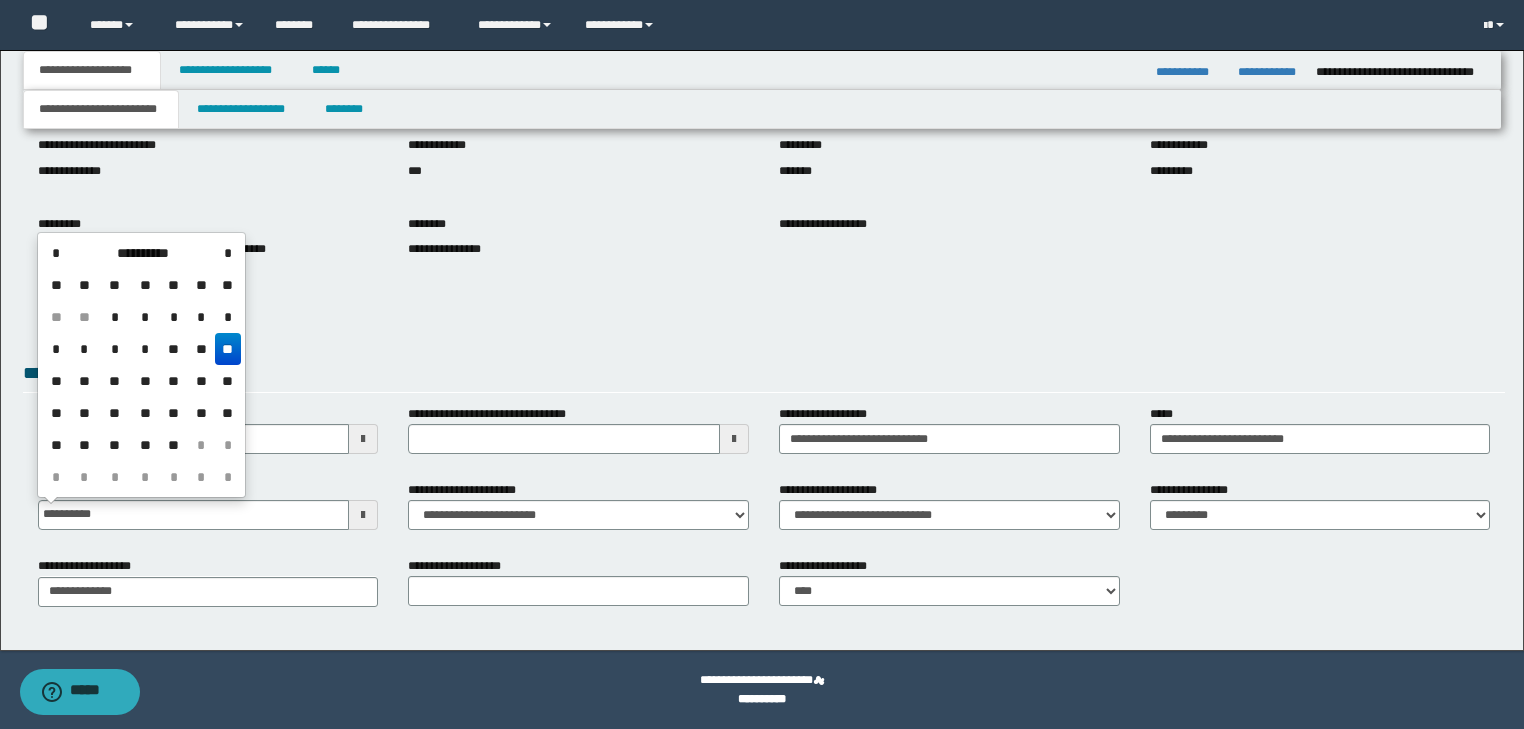 click on "**********" at bounding box center [764, 317] 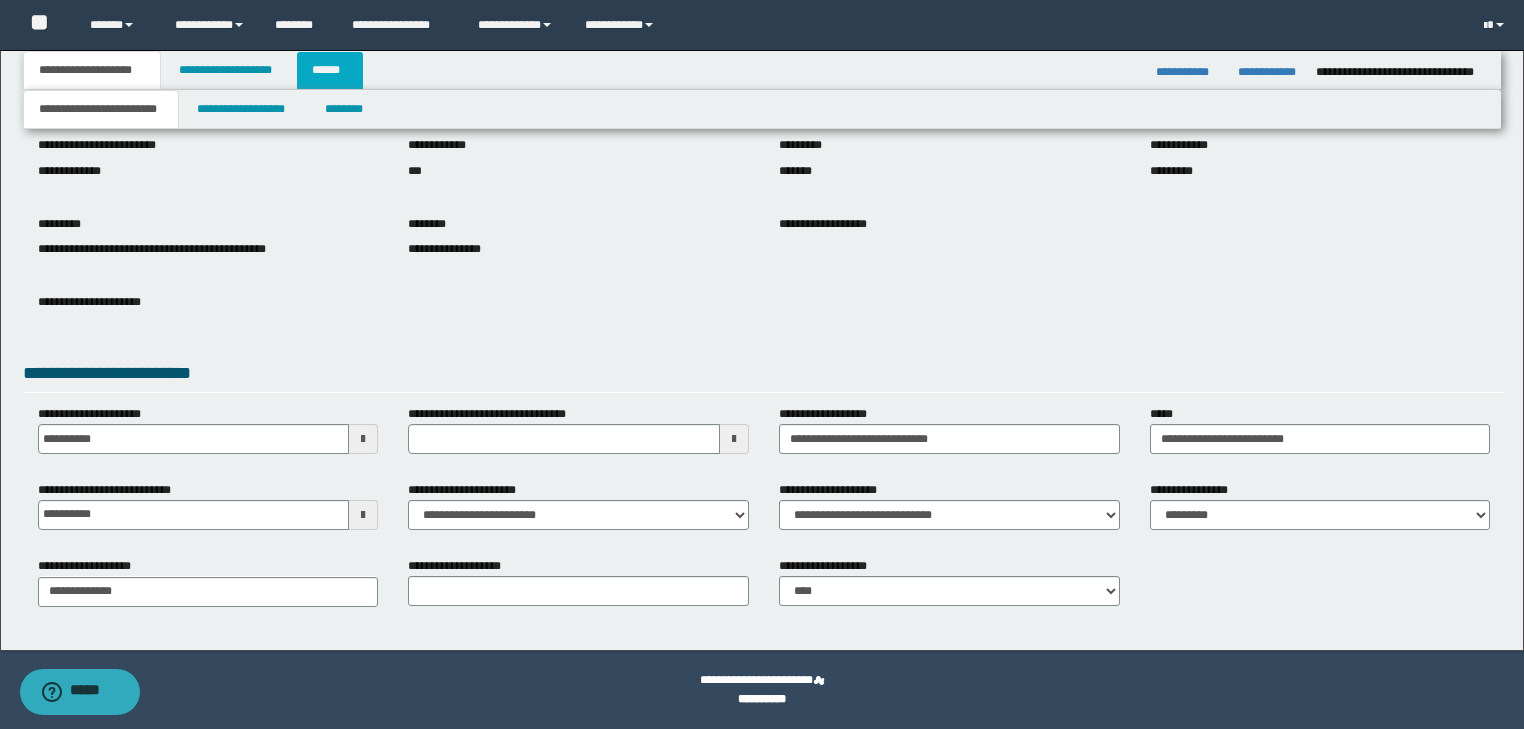 click on "******" at bounding box center (330, 70) 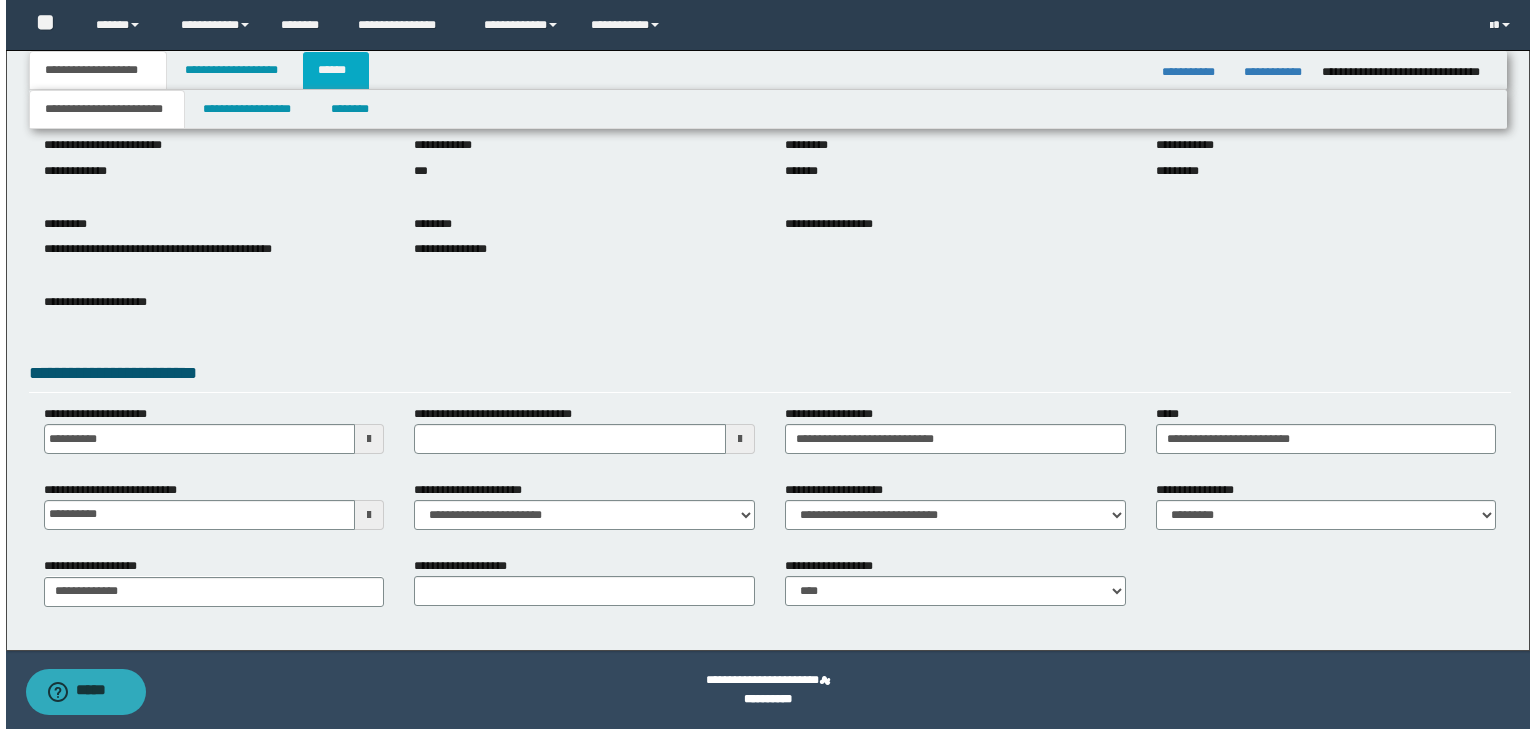 scroll, scrollTop: 0, scrollLeft: 0, axis: both 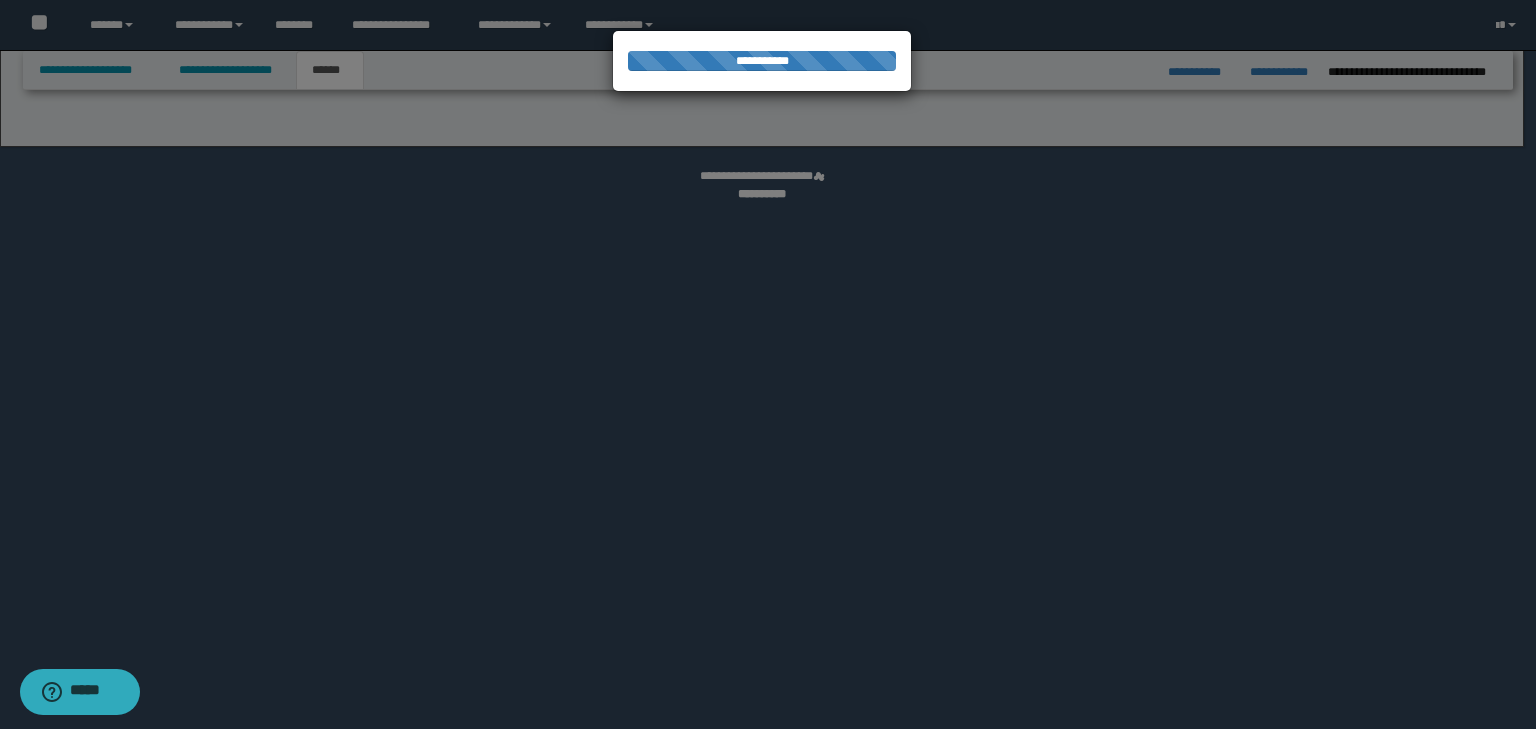 select on "*" 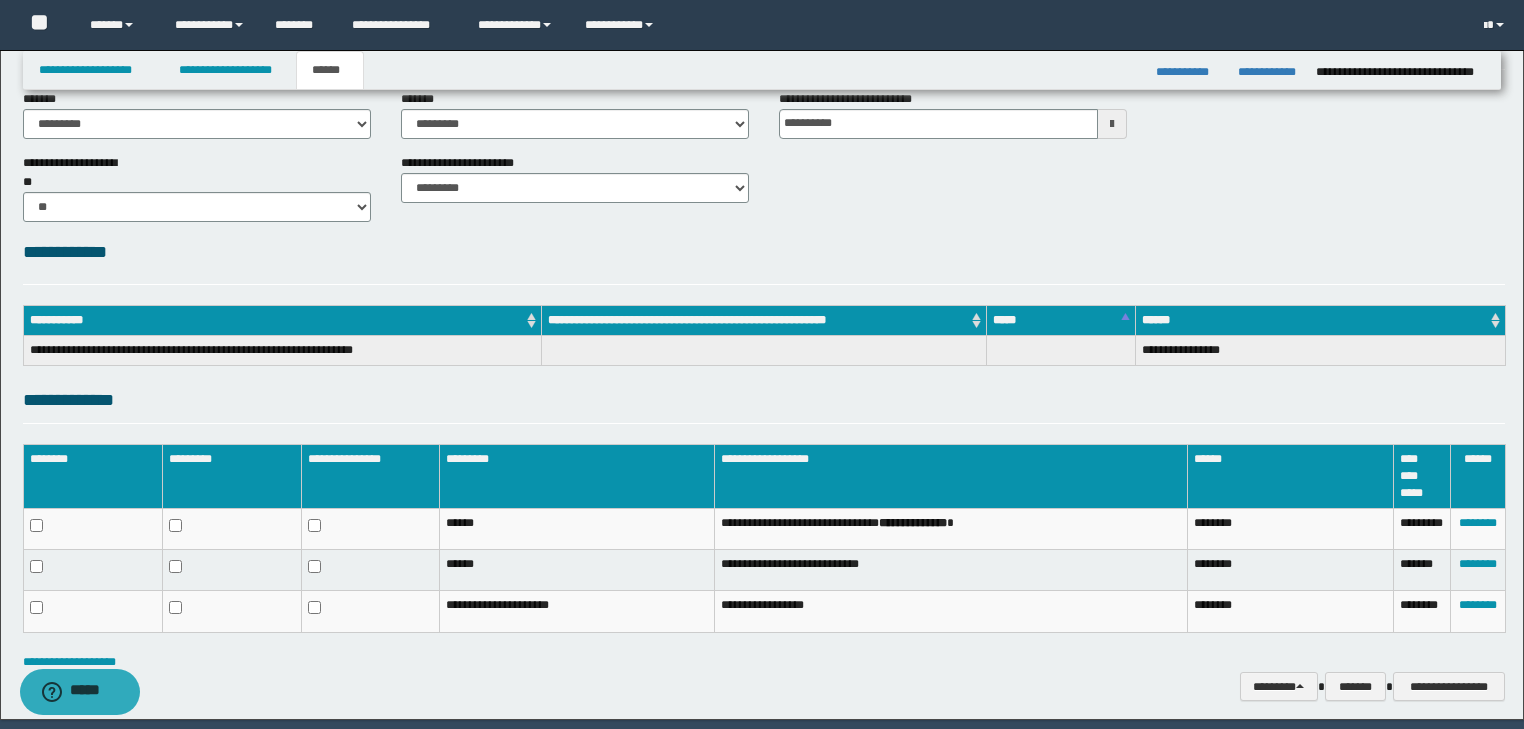 scroll, scrollTop: 173, scrollLeft: 0, axis: vertical 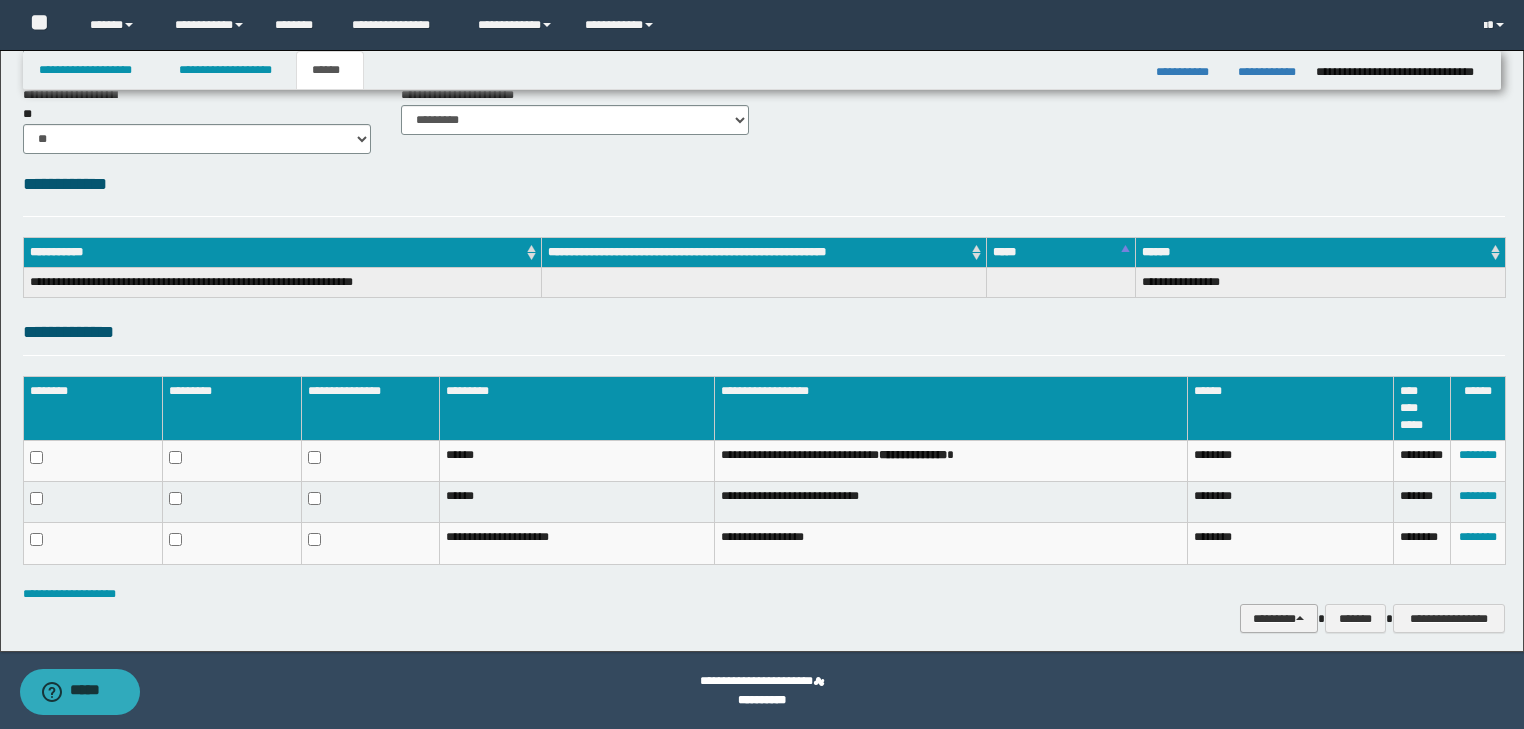 click on "********" at bounding box center (1279, 619) 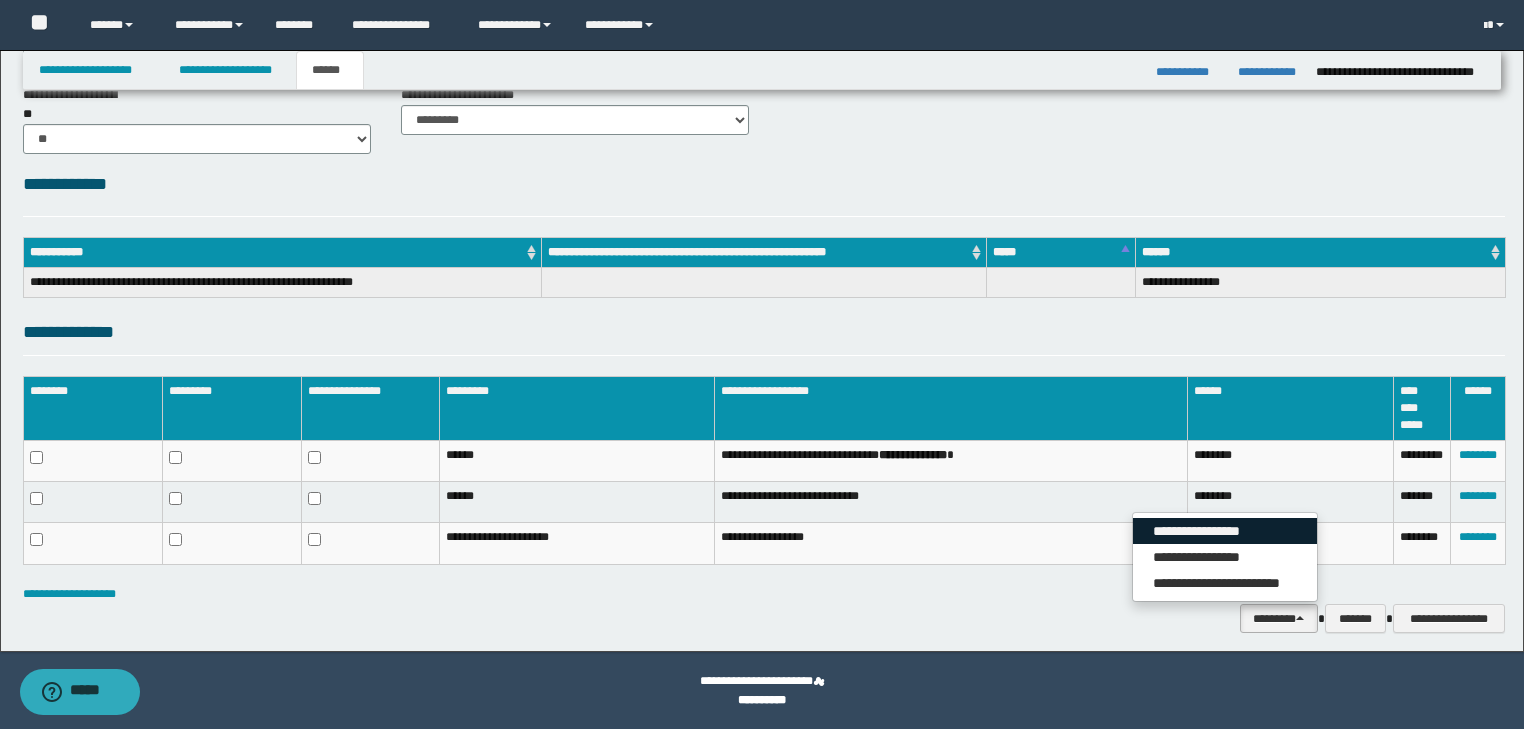 click on "**********" at bounding box center [1225, 531] 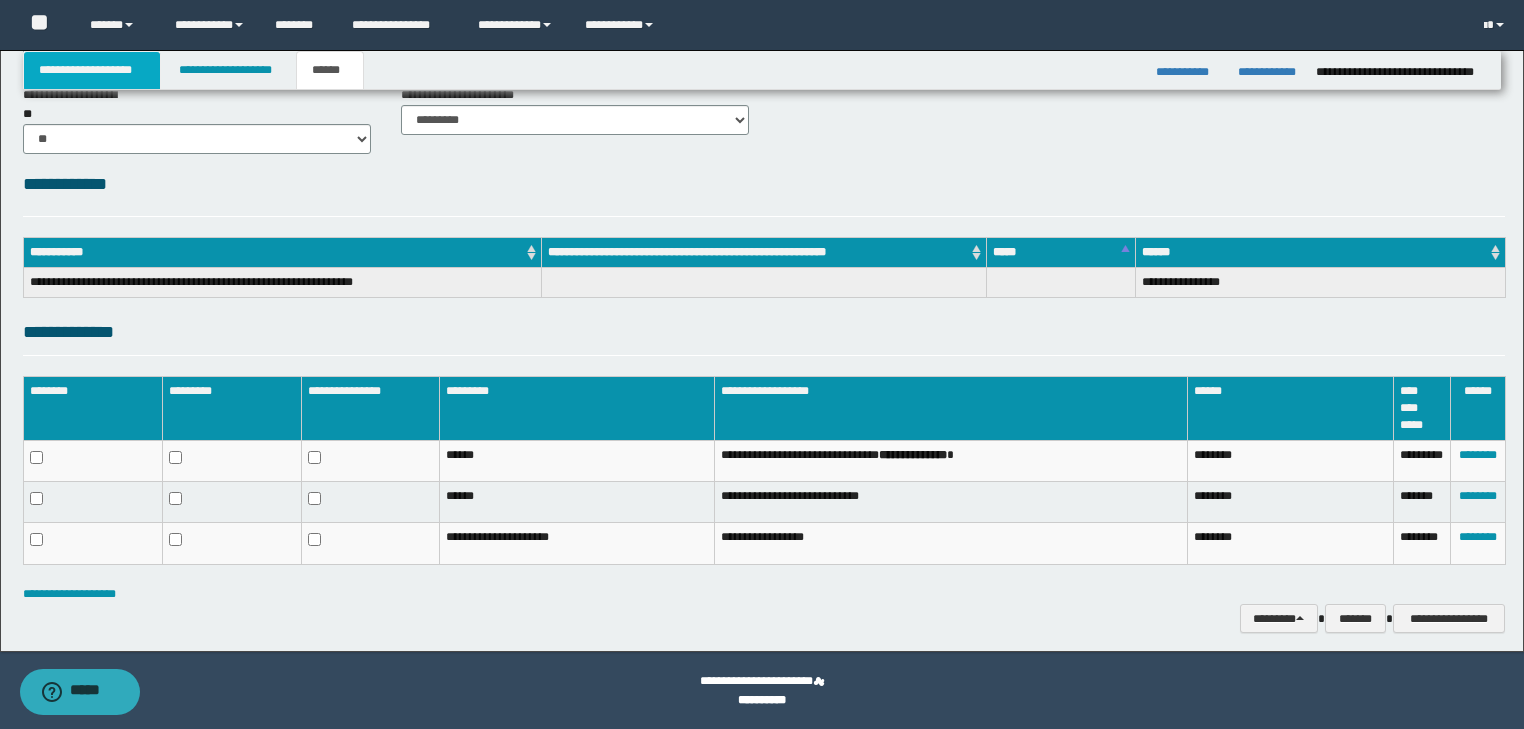 click on "**********" at bounding box center (92, 70) 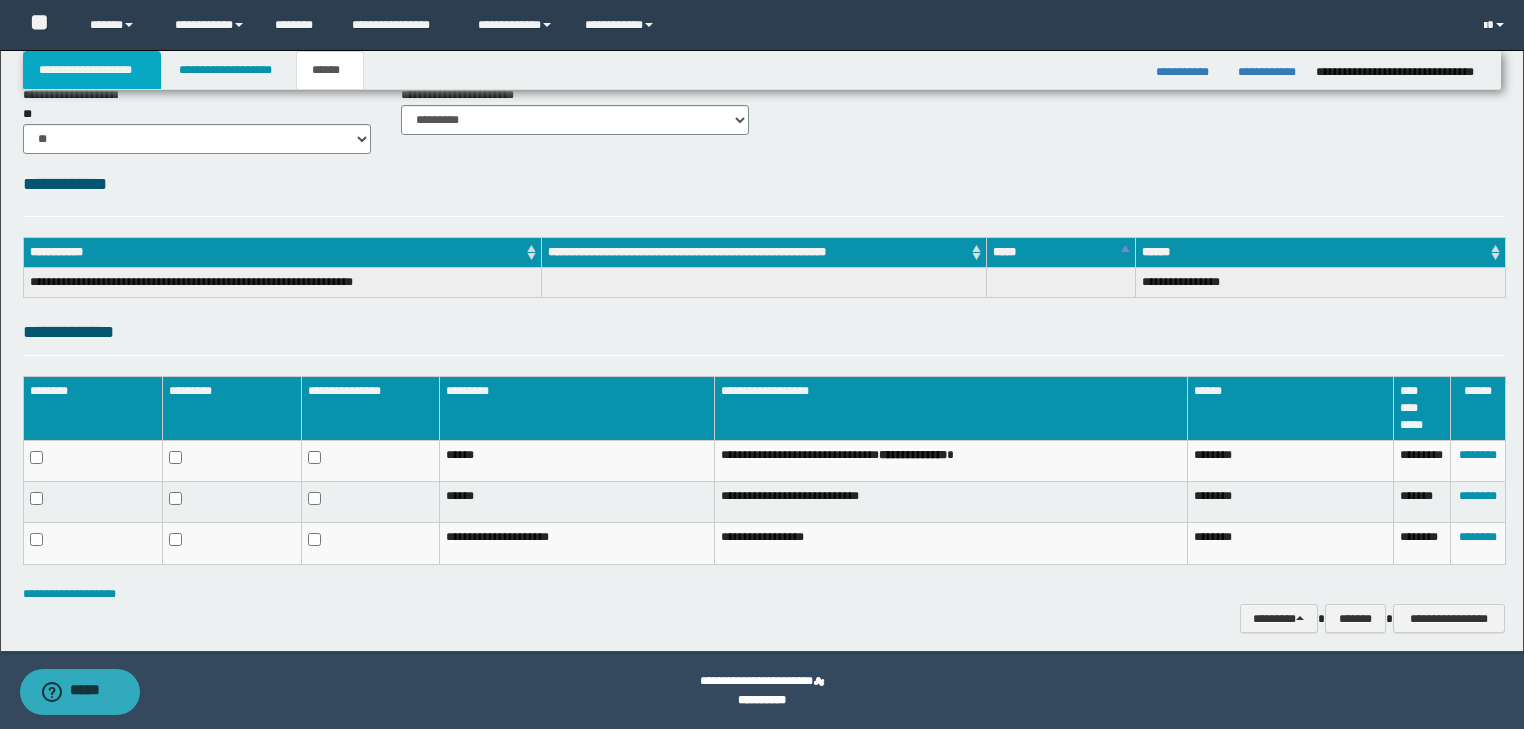 scroll, scrollTop: 154, scrollLeft: 0, axis: vertical 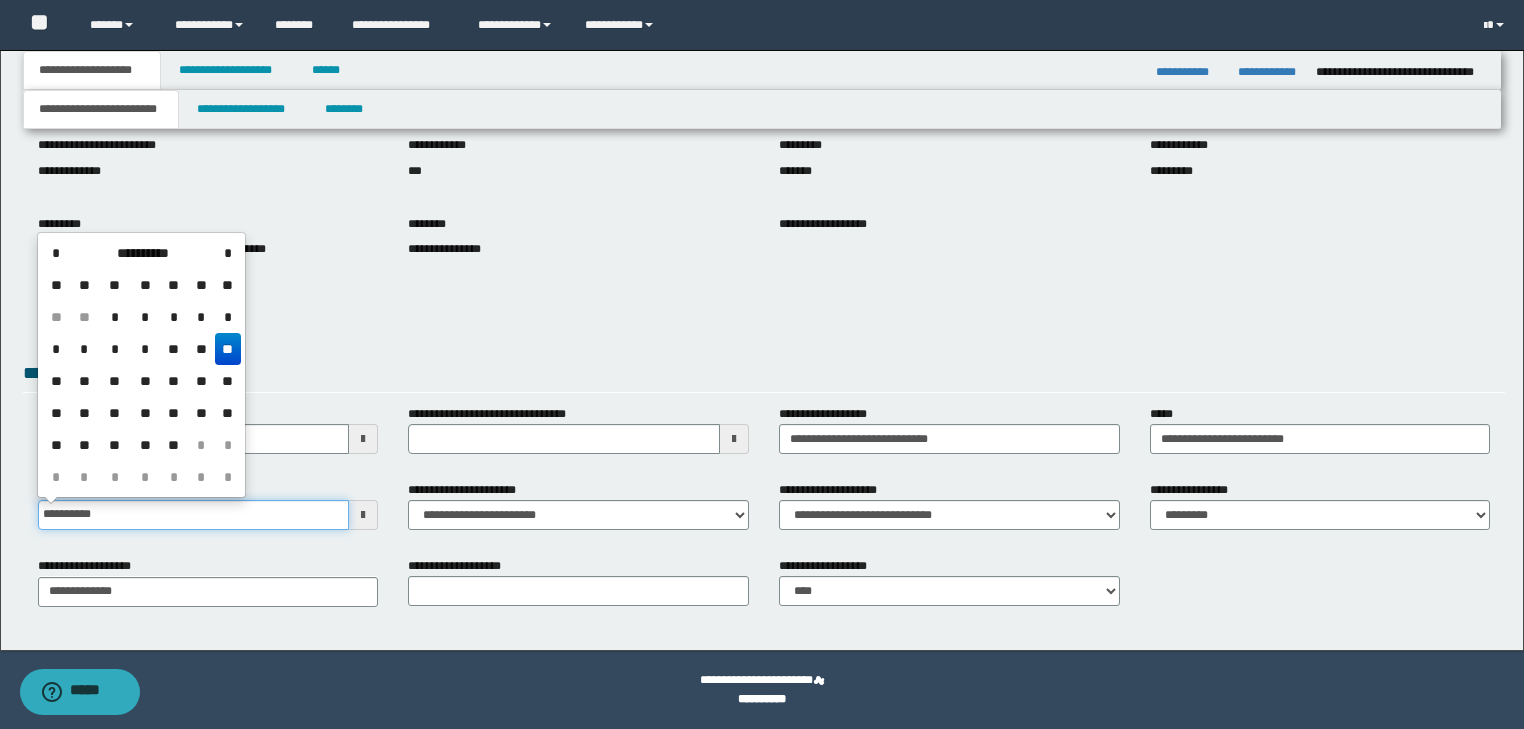 click on "**********" at bounding box center (194, 515) 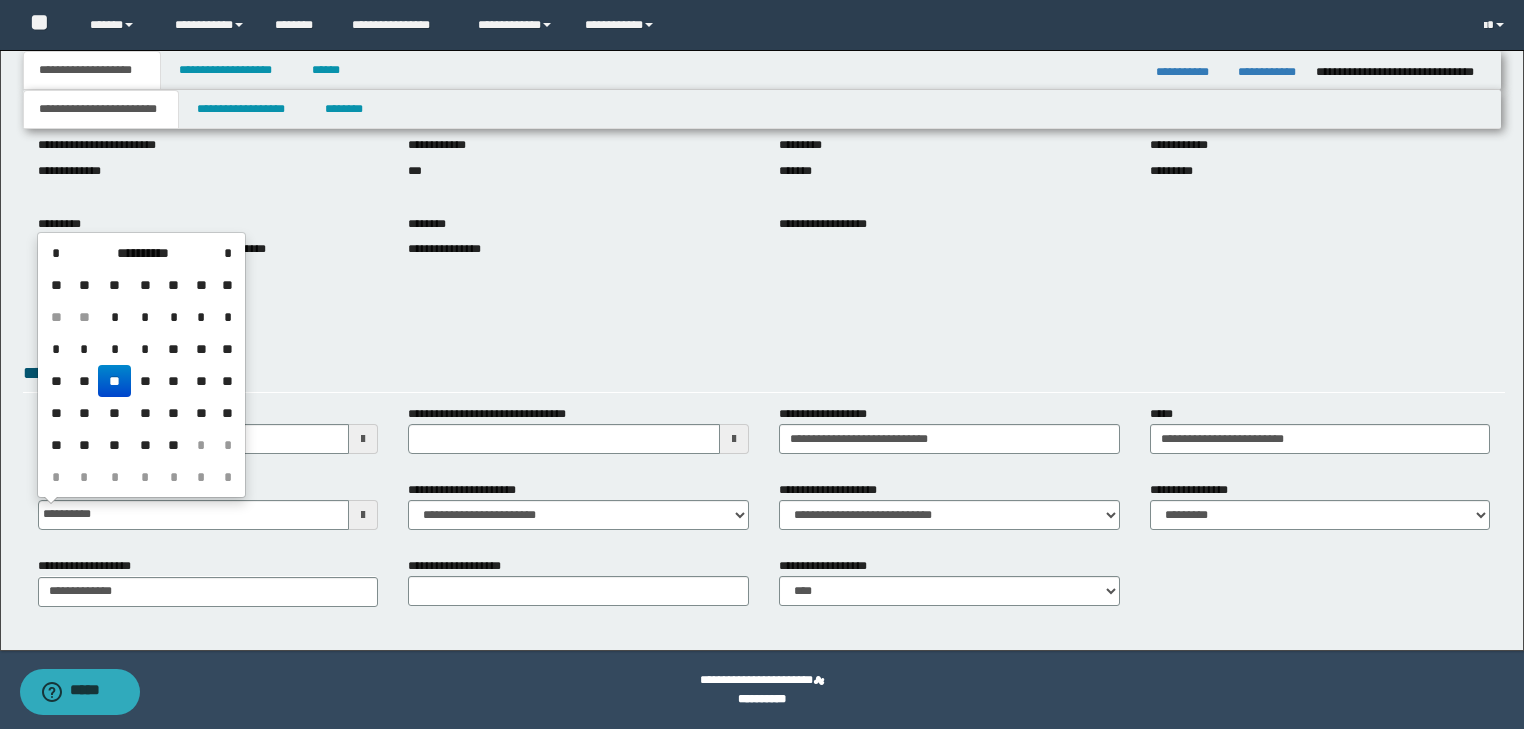 type on "**********" 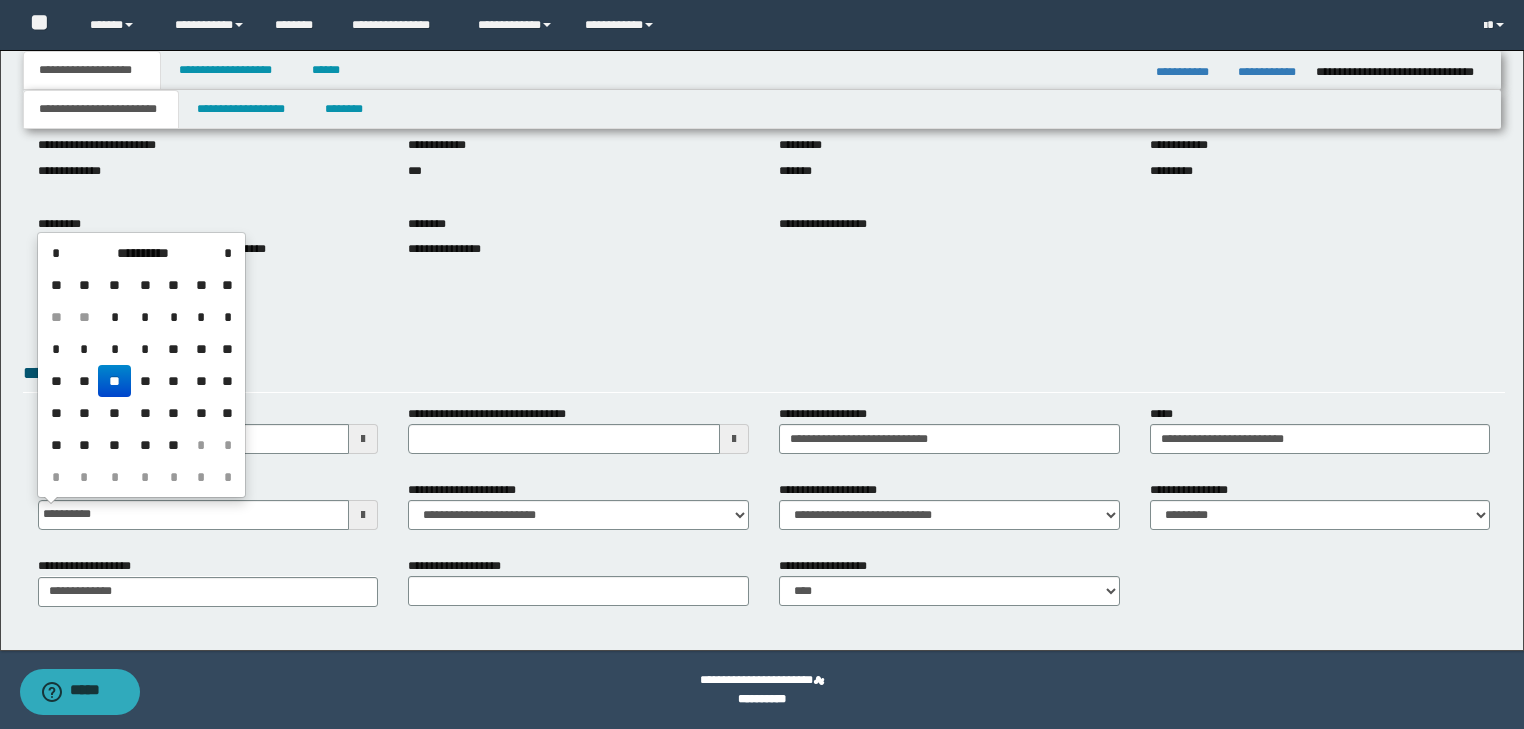 click on "**********" at bounding box center [764, 313] 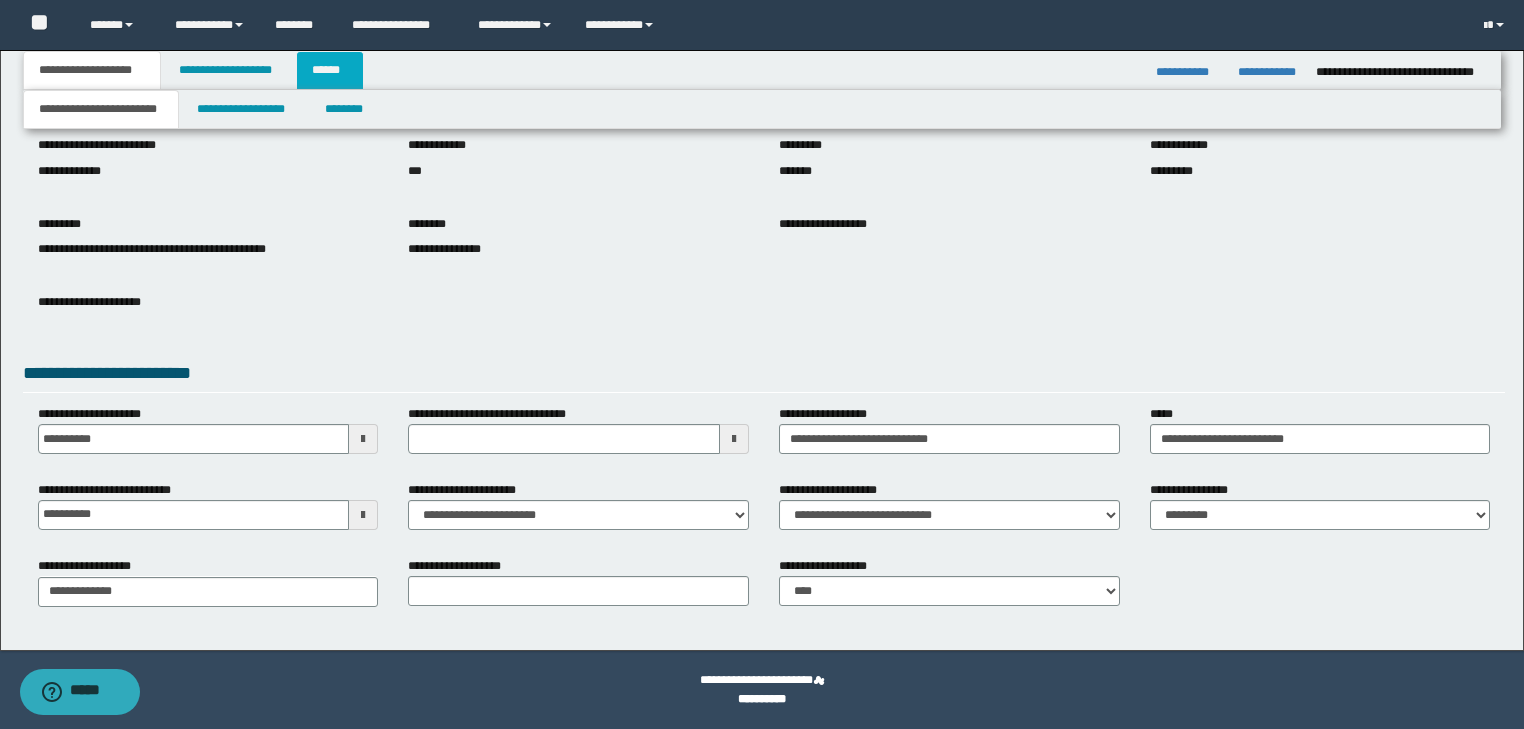click on "******" at bounding box center (330, 70) 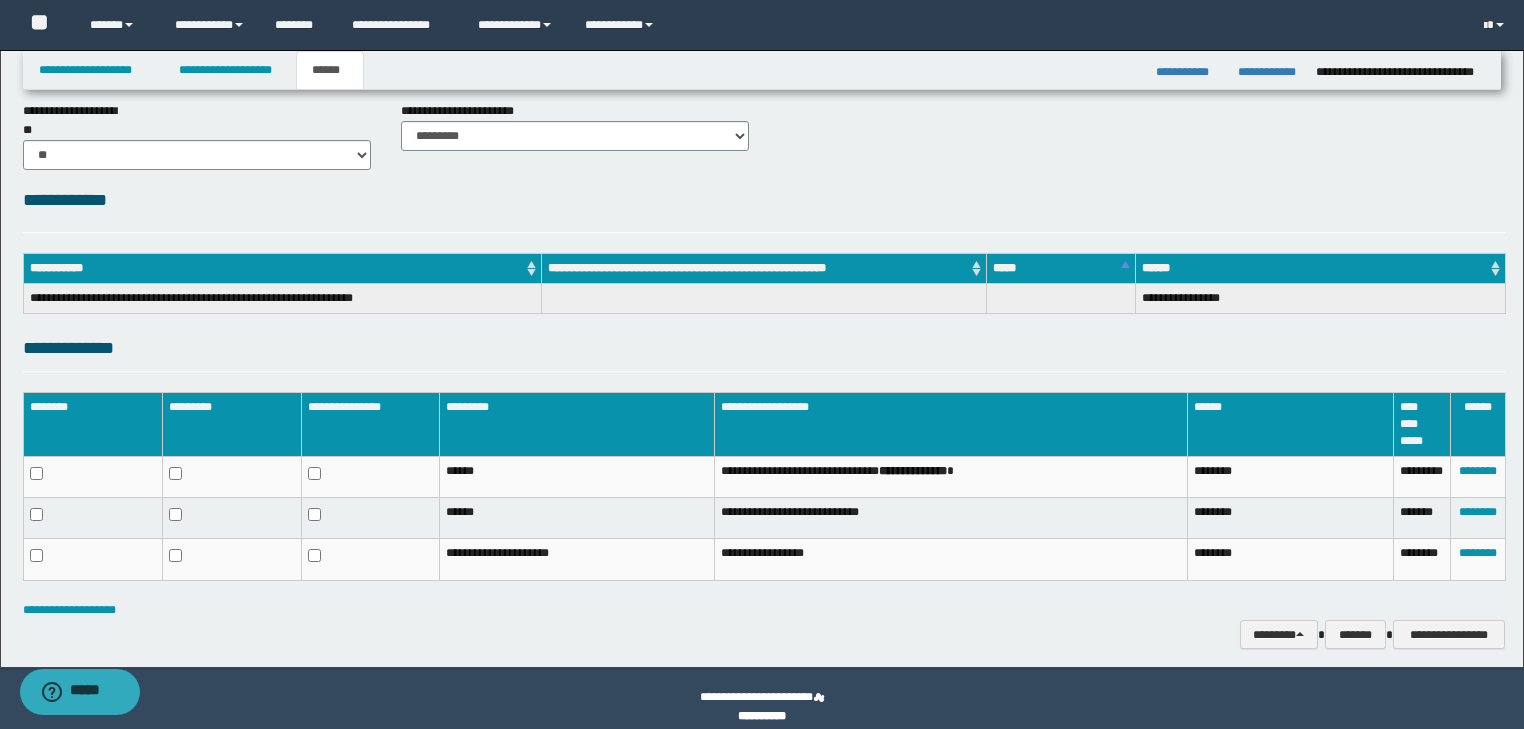 scroll, scrollTop: 173, scrollLeft: 0, axis: vertical 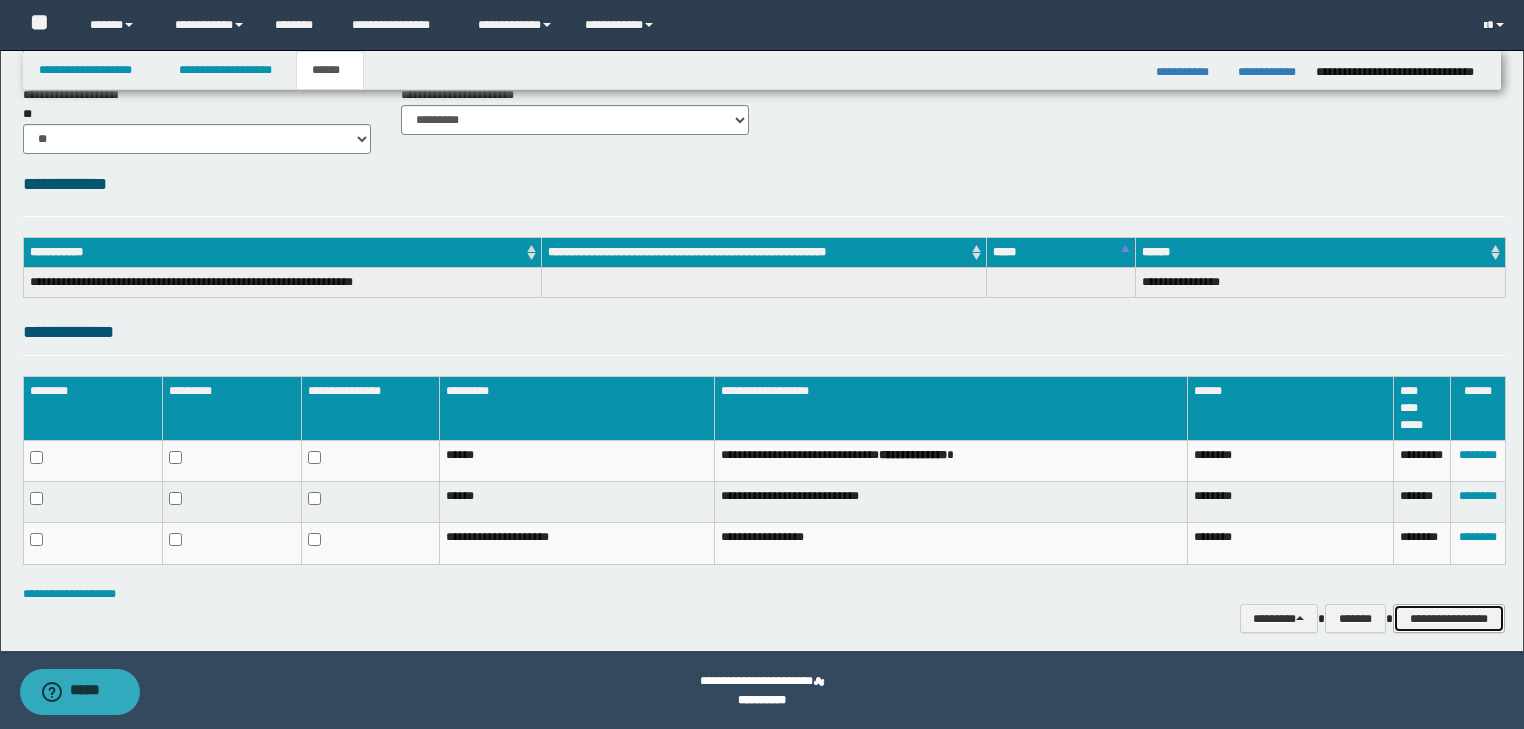 click on "**********" at bounding box center [1449, 619] 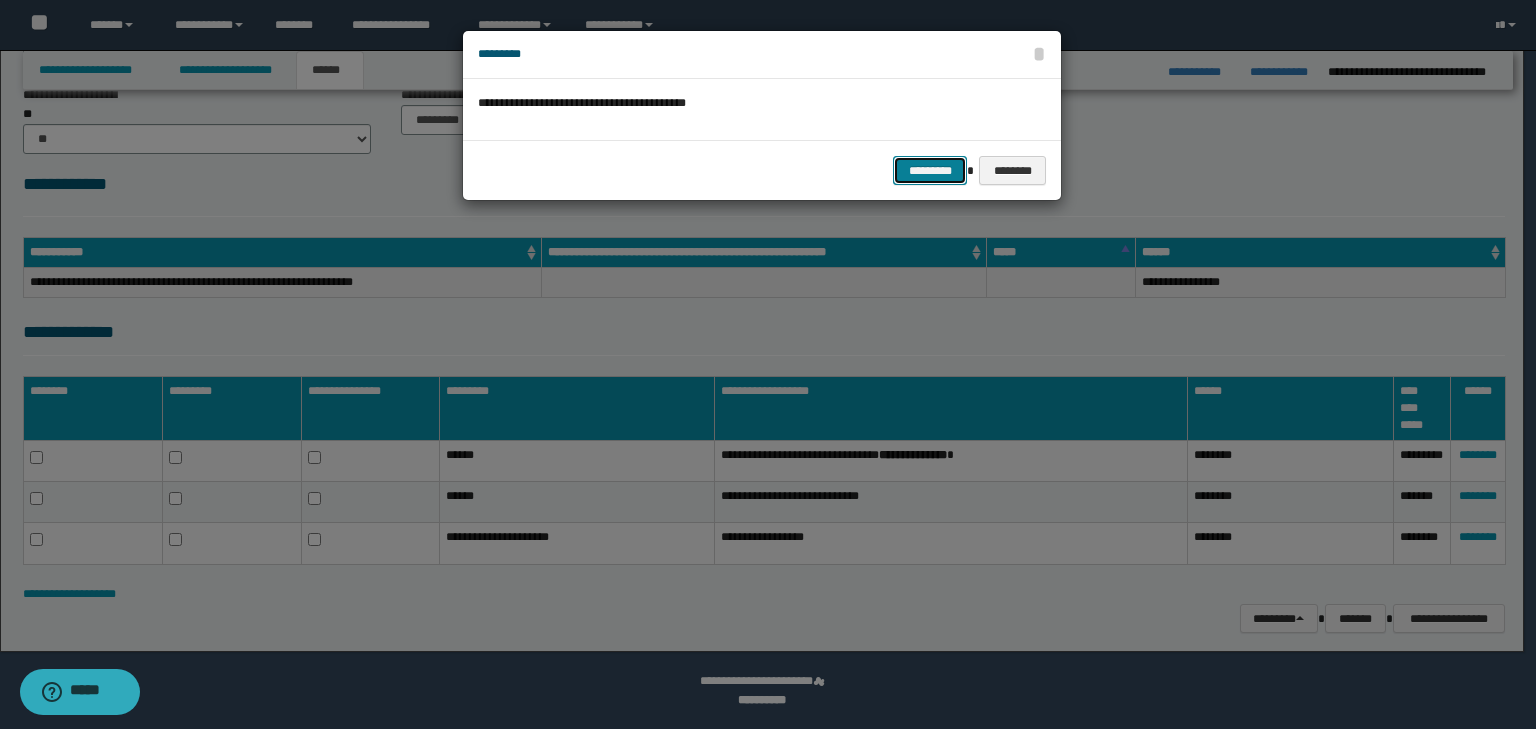 click on "*********" at bounding box center [930, 171] 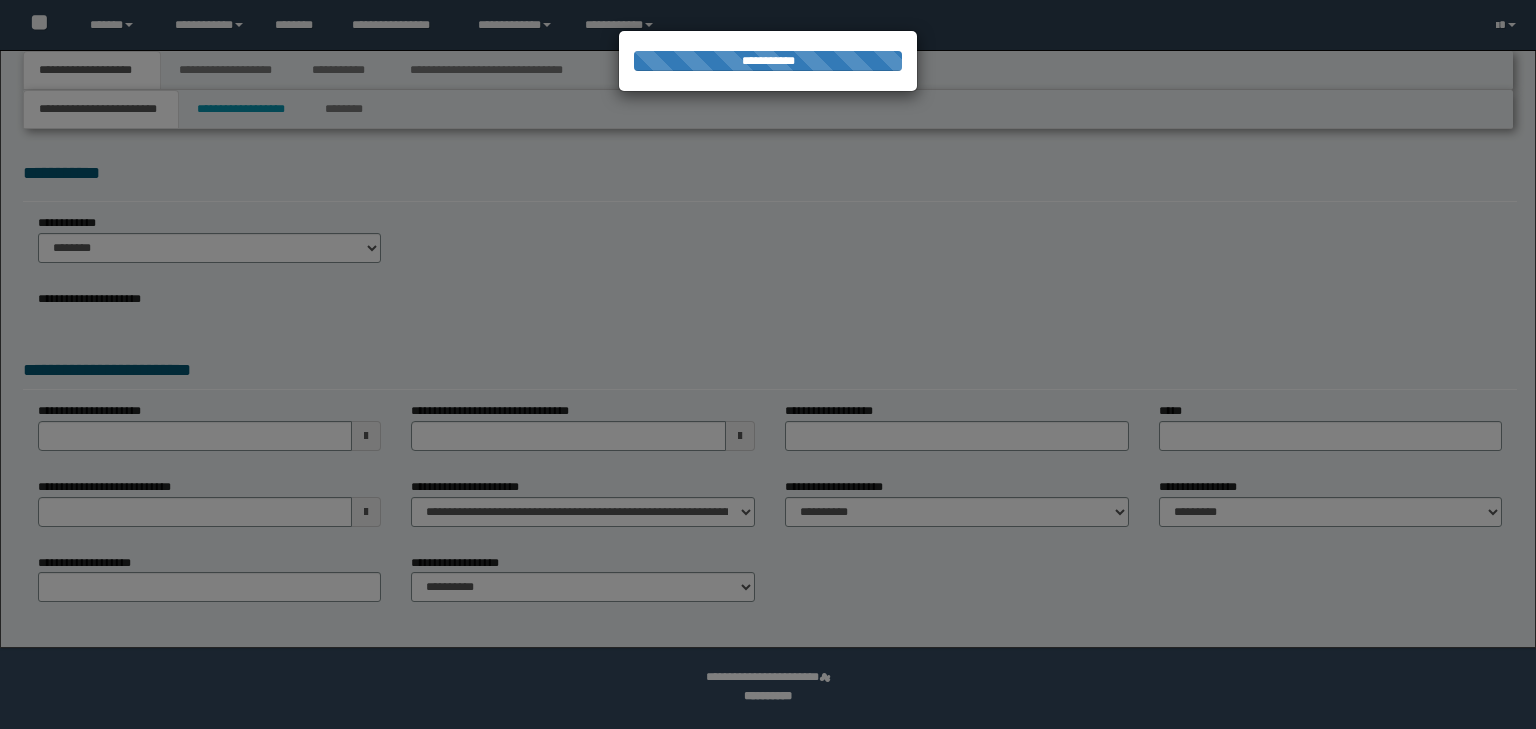 scroll, scrollTop: 0, scrollLeft: 0, axis: both 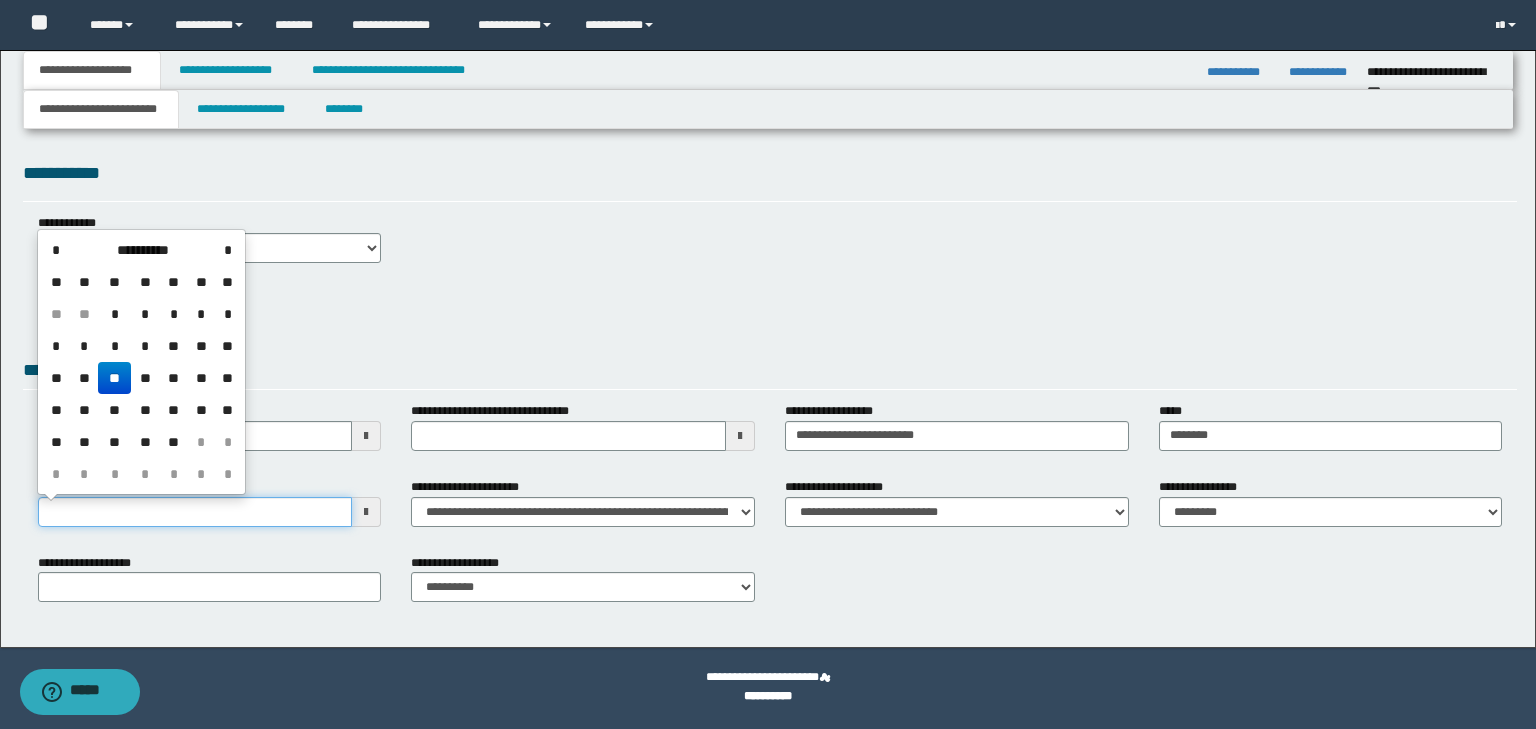 click on "**********" at bounding box center (195, 512) 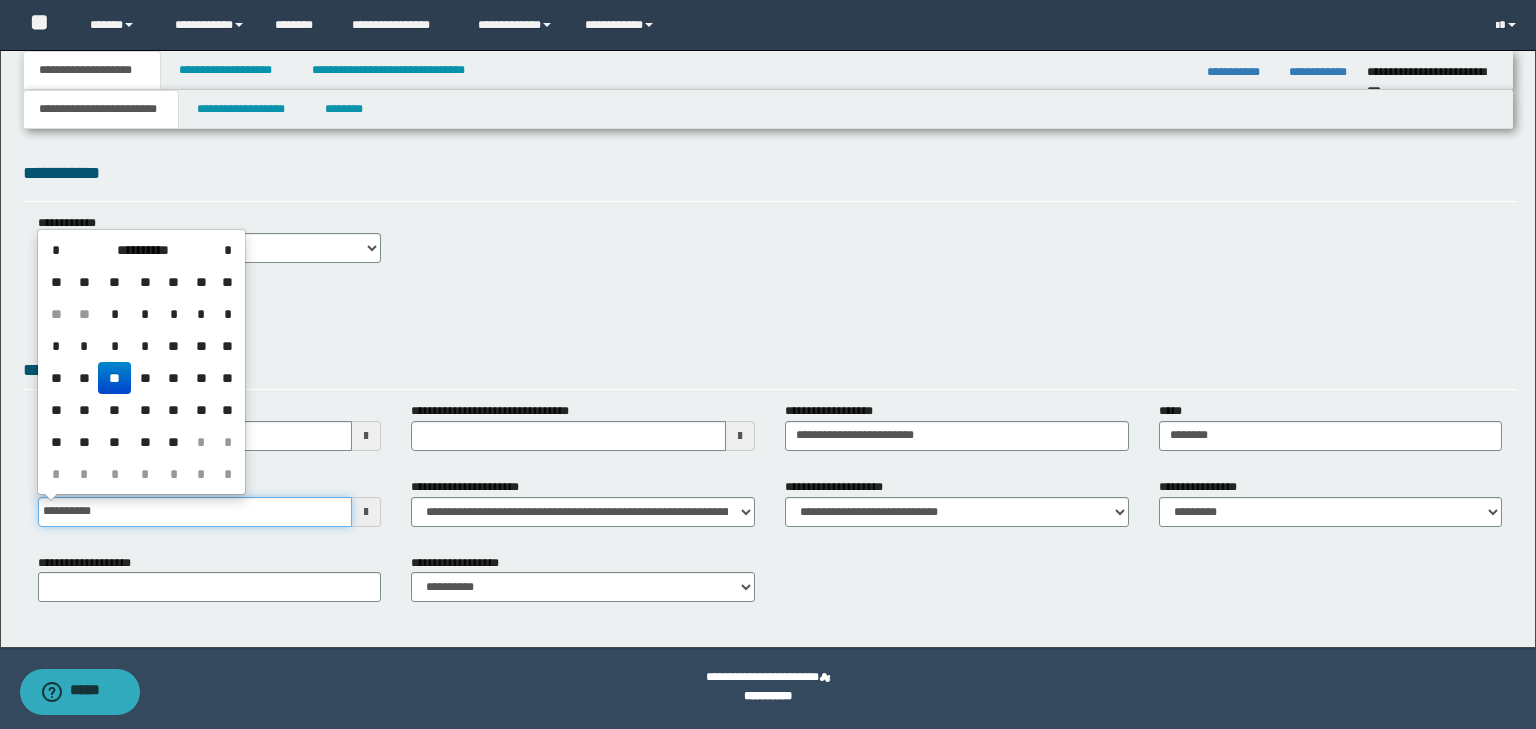 type on "**********" 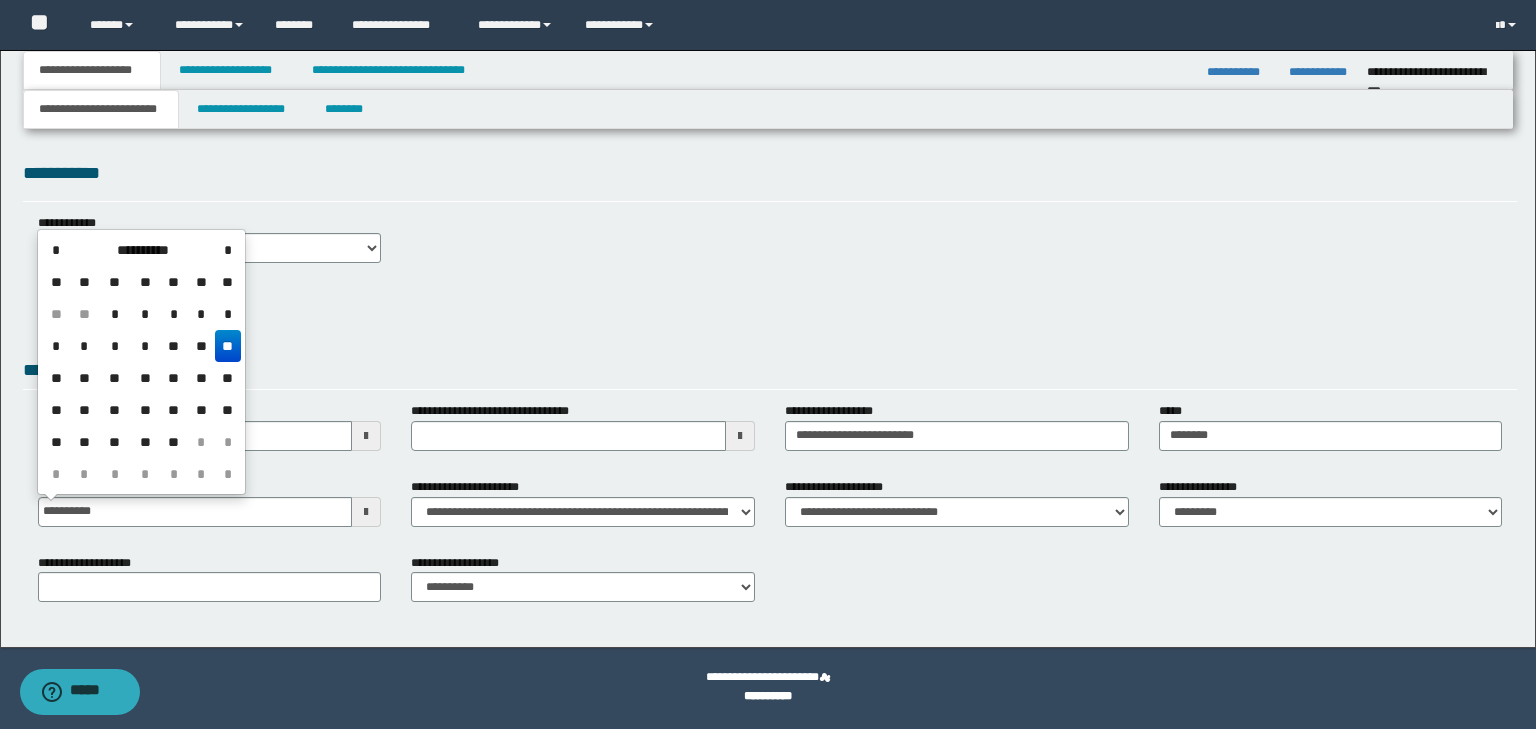 click on "**********" at bounding box center [770, 314] 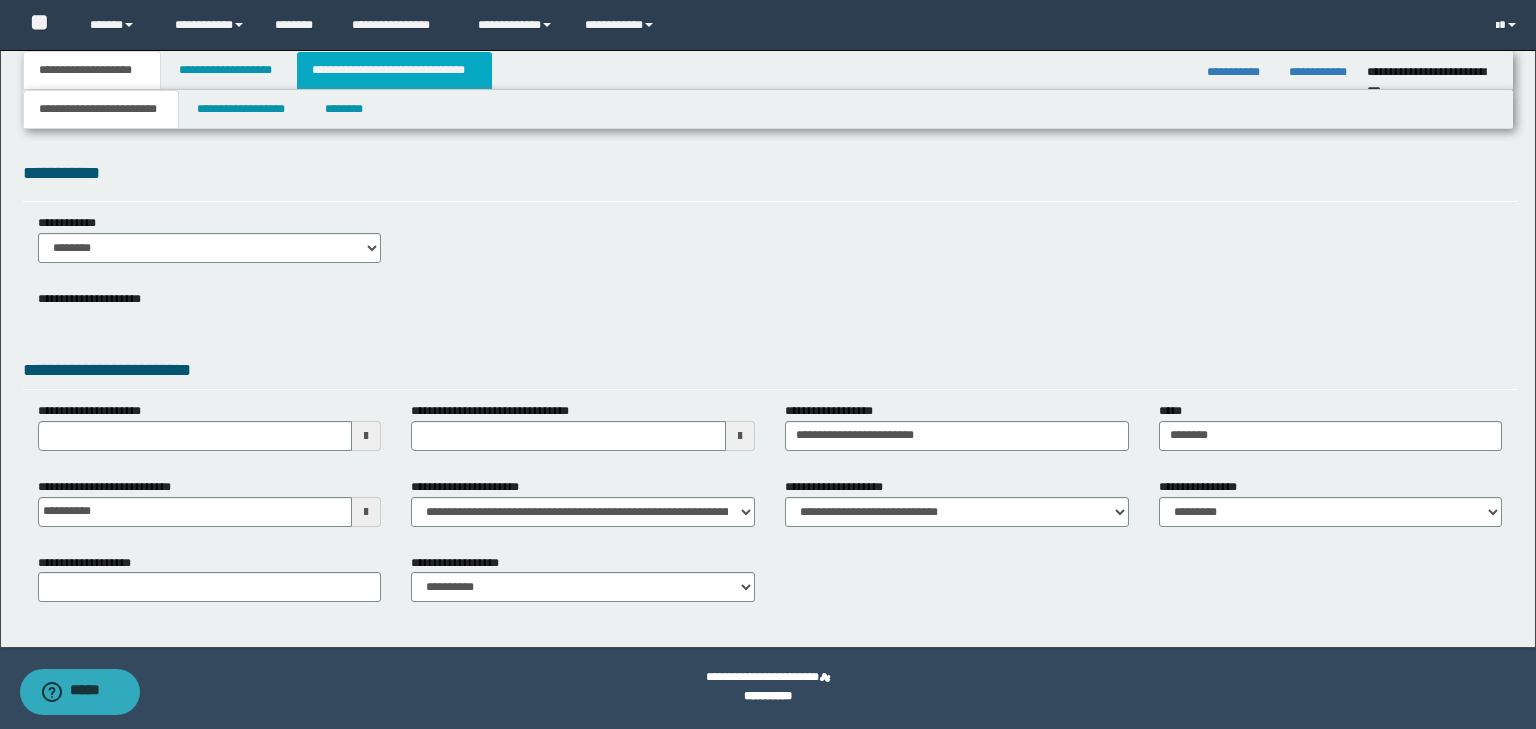 click on "**********" at bounding box center [394, 70] 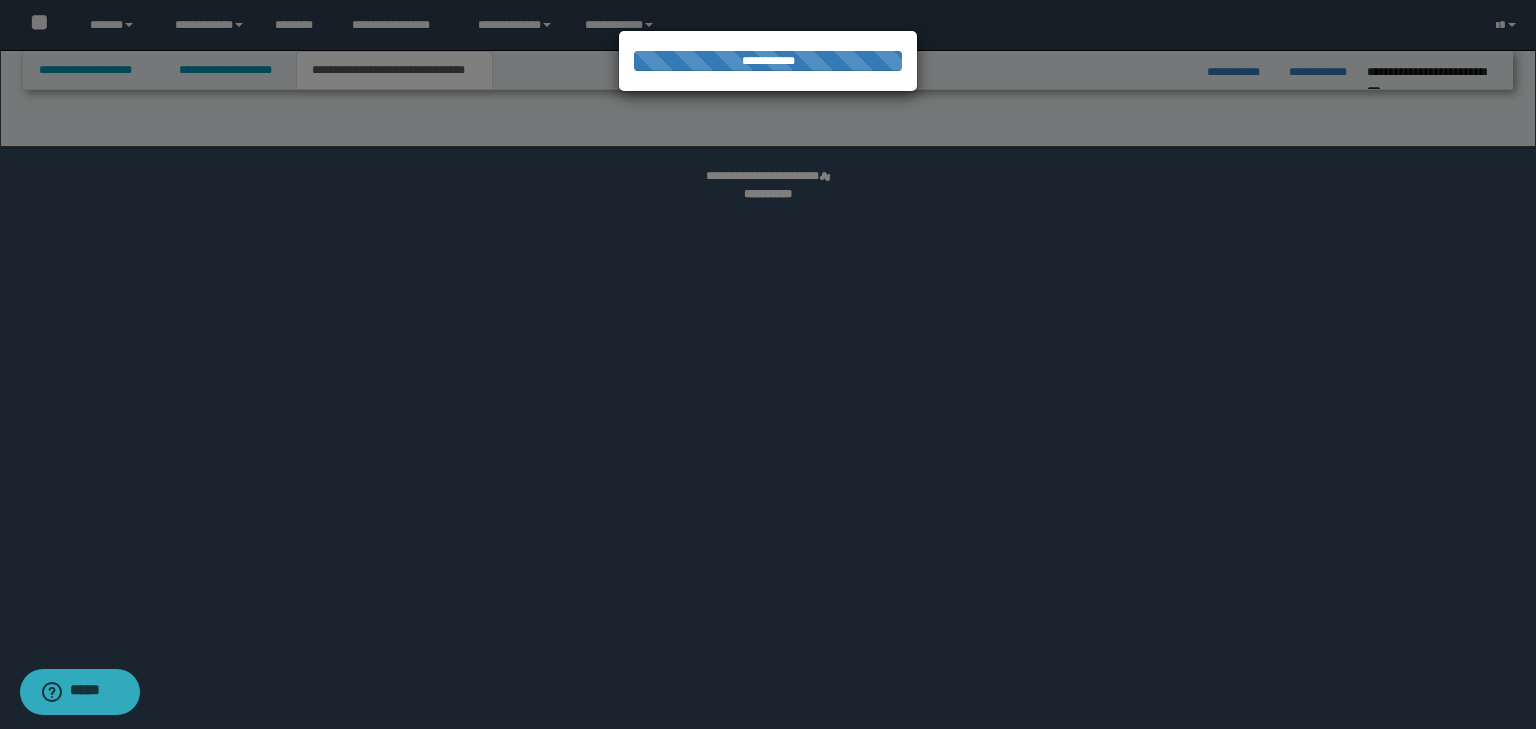 select on "*" 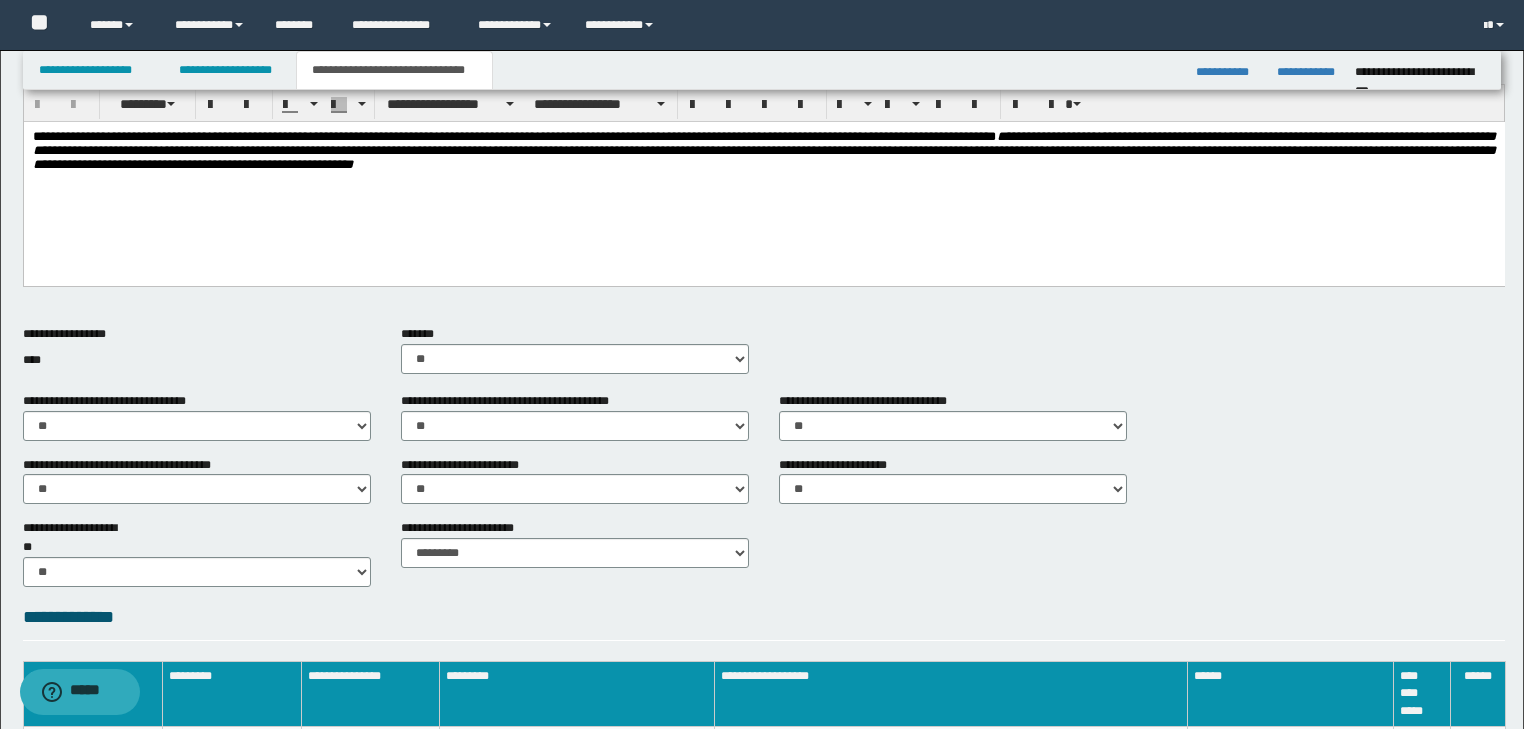 scroll, scrollTop: 770, scrollLeft: 0, axis: vertical 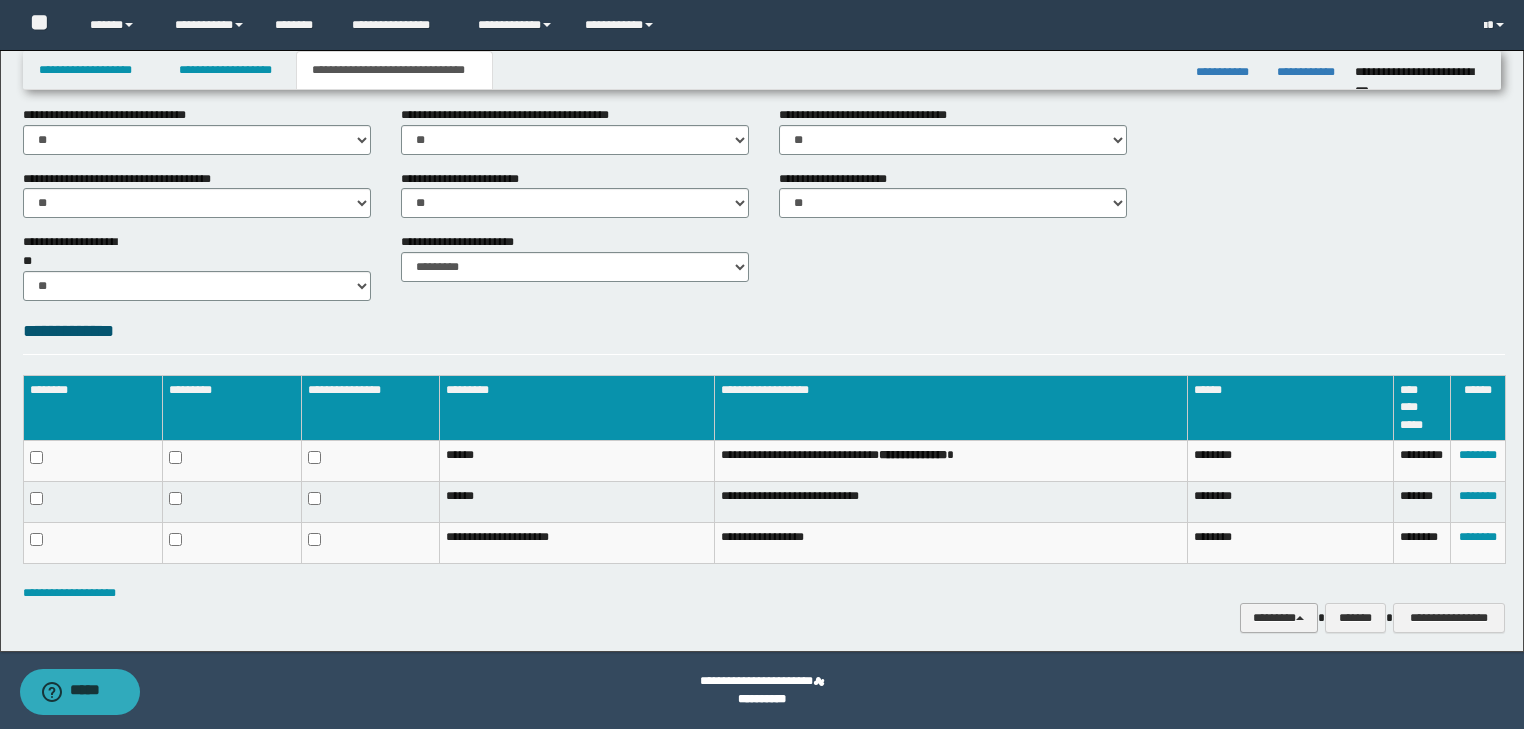 click on "********" at bounding box center (1279, 618) 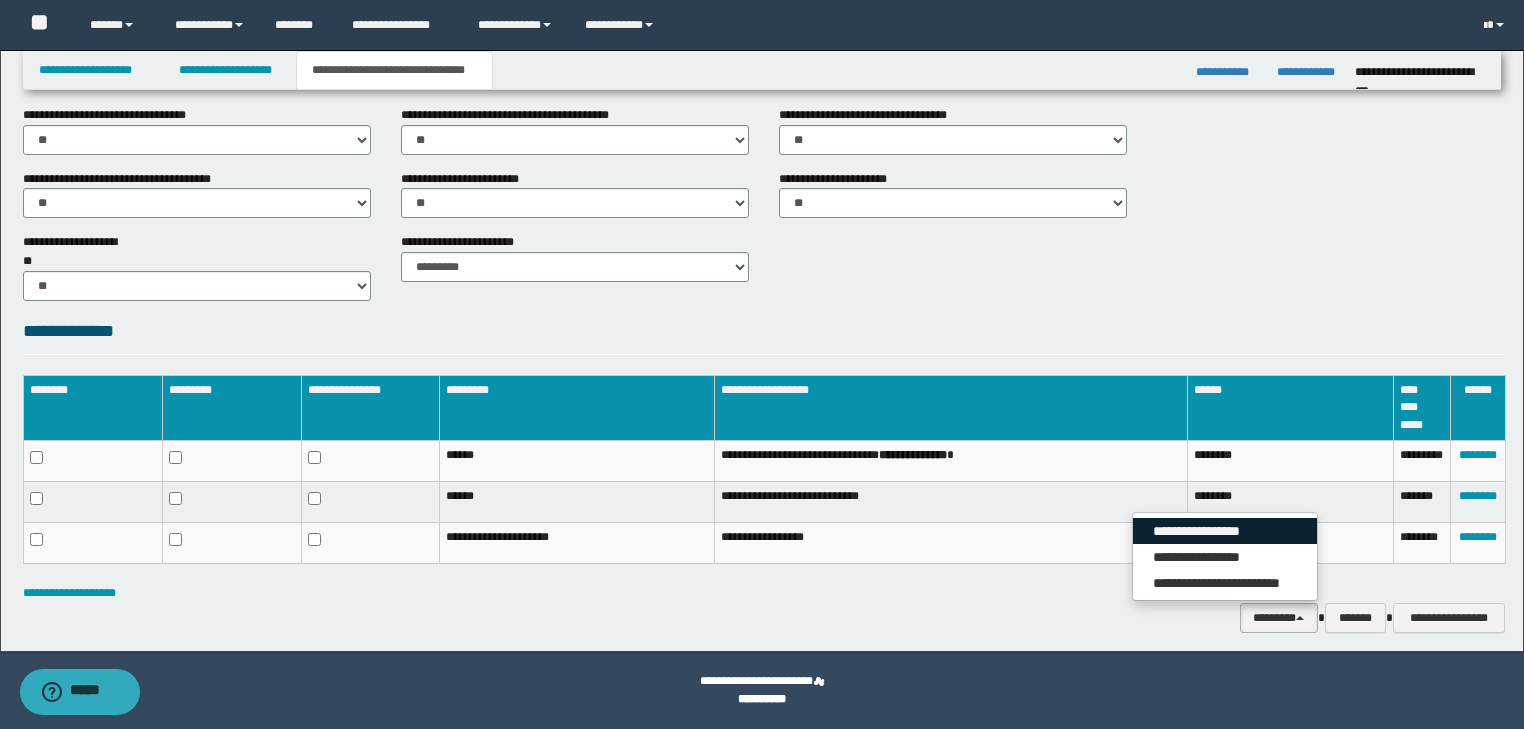 click on "**********" at bounding box center [1225, 531] 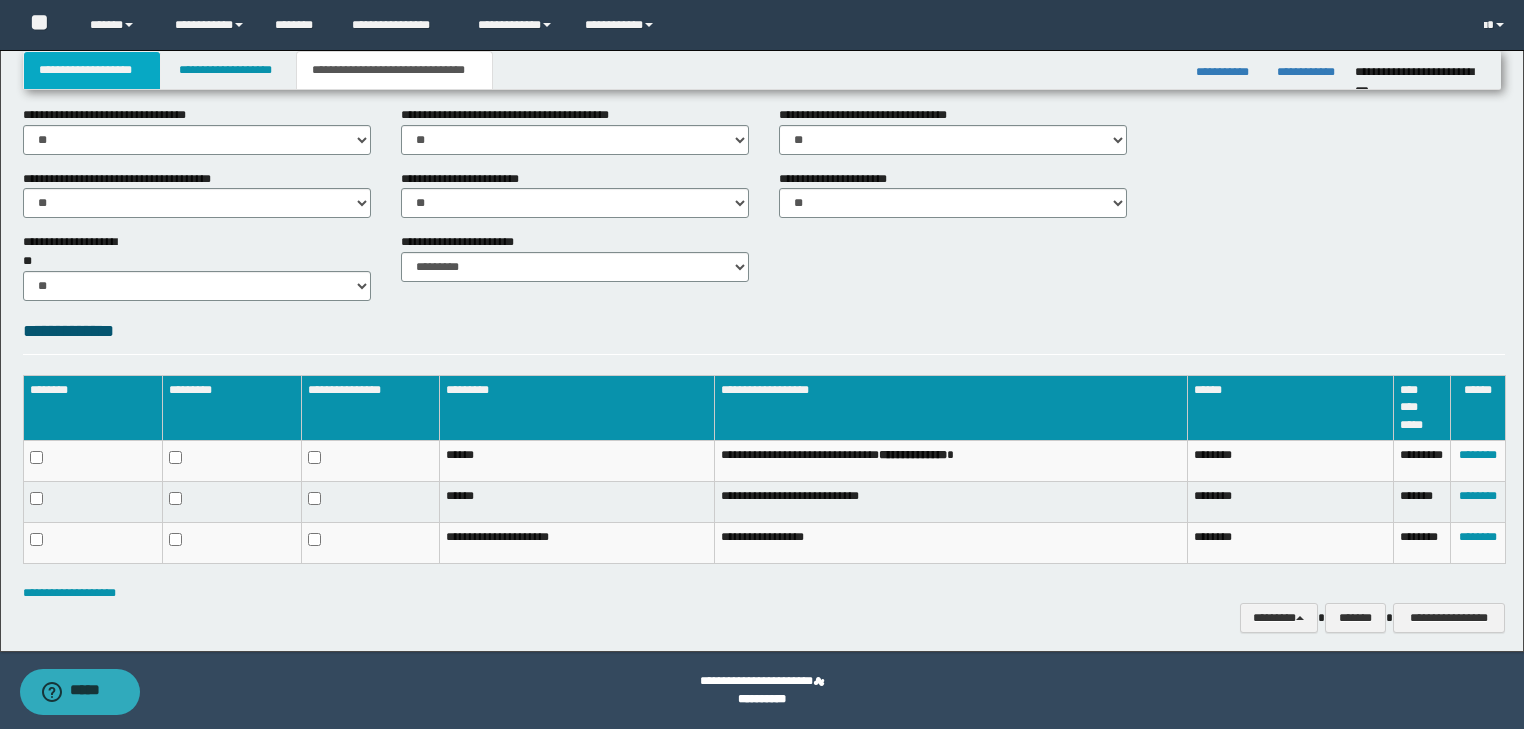 click on "**********" at bounding box center [92, 70] 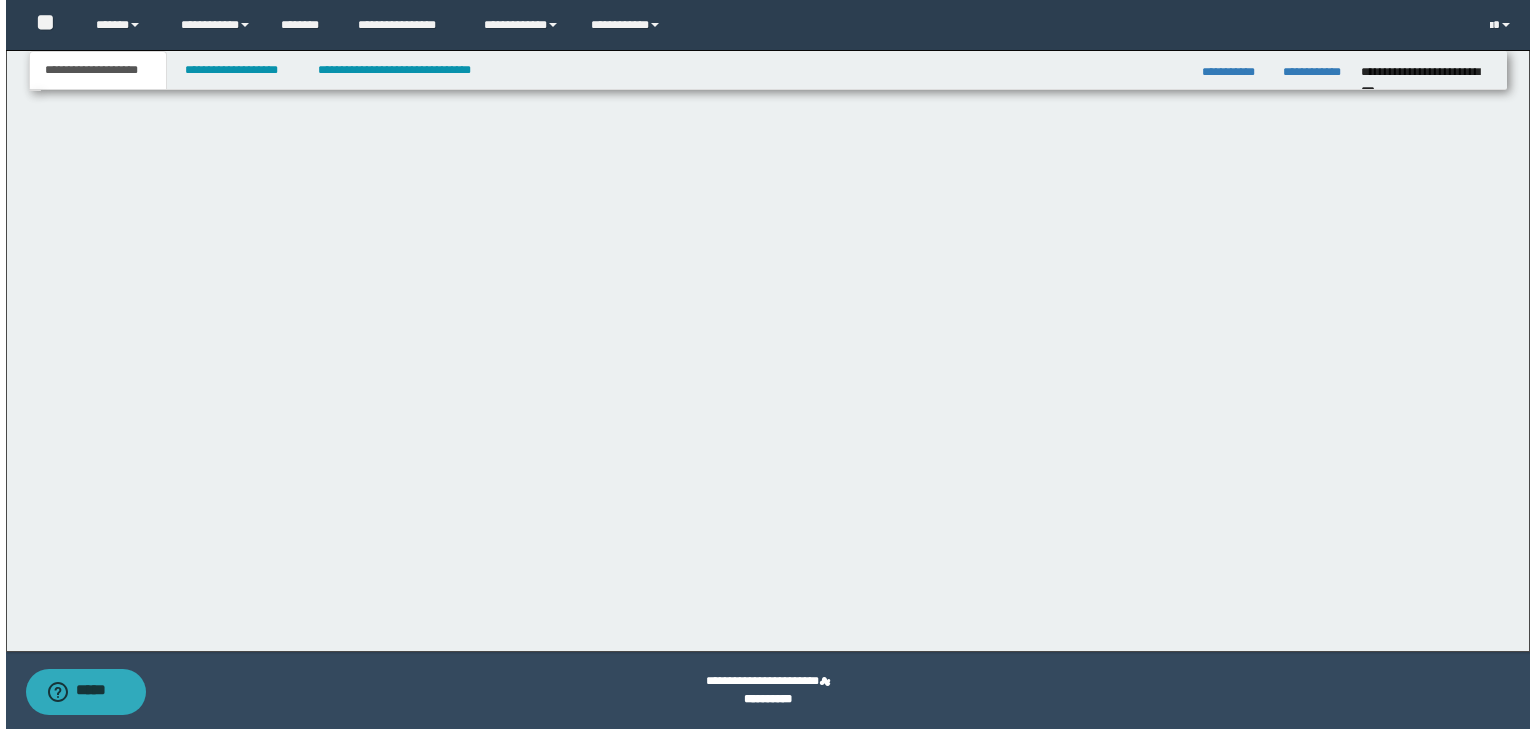scroll, scrollTop: 0, scrollLeft: 0, axis: both 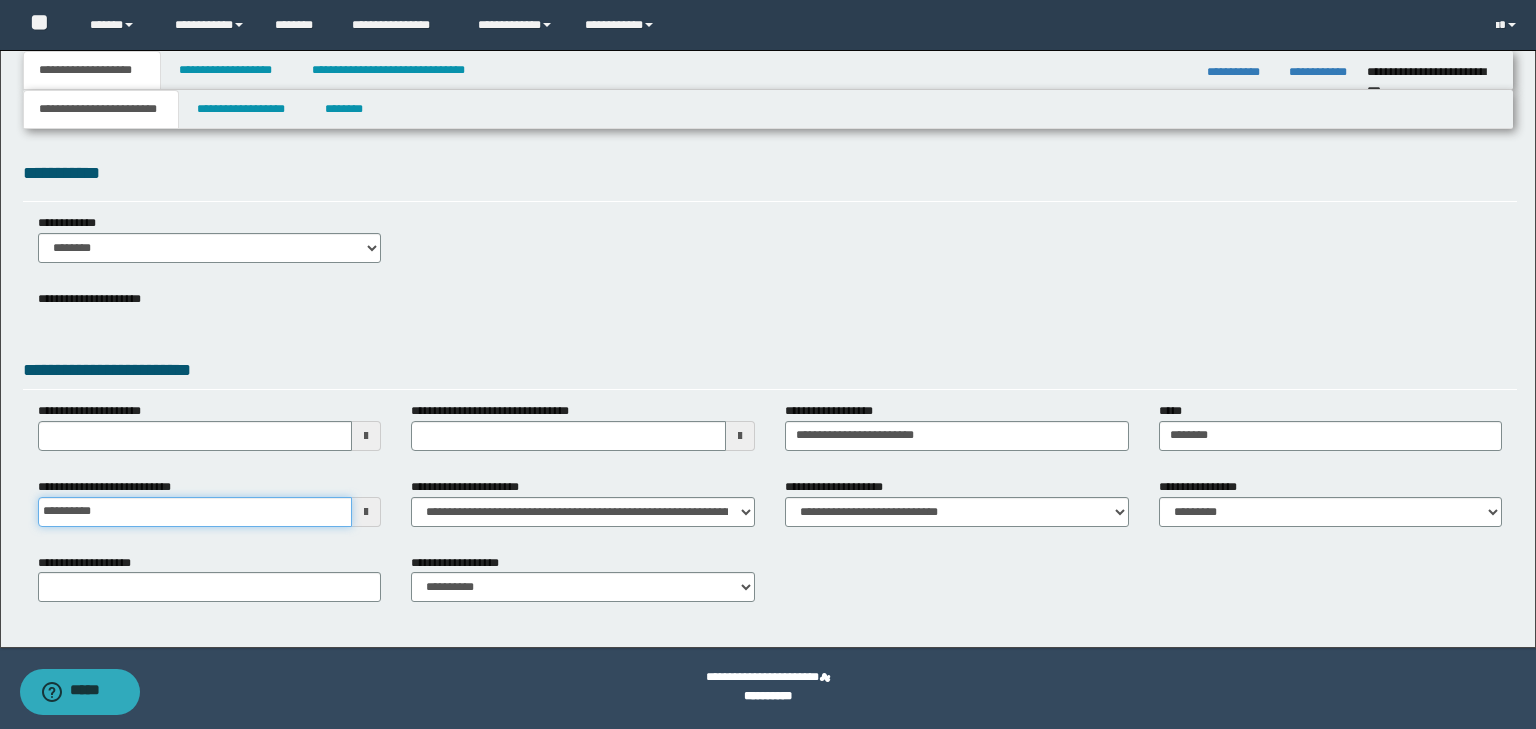 click on "**********" at bounding box center (195, 512) 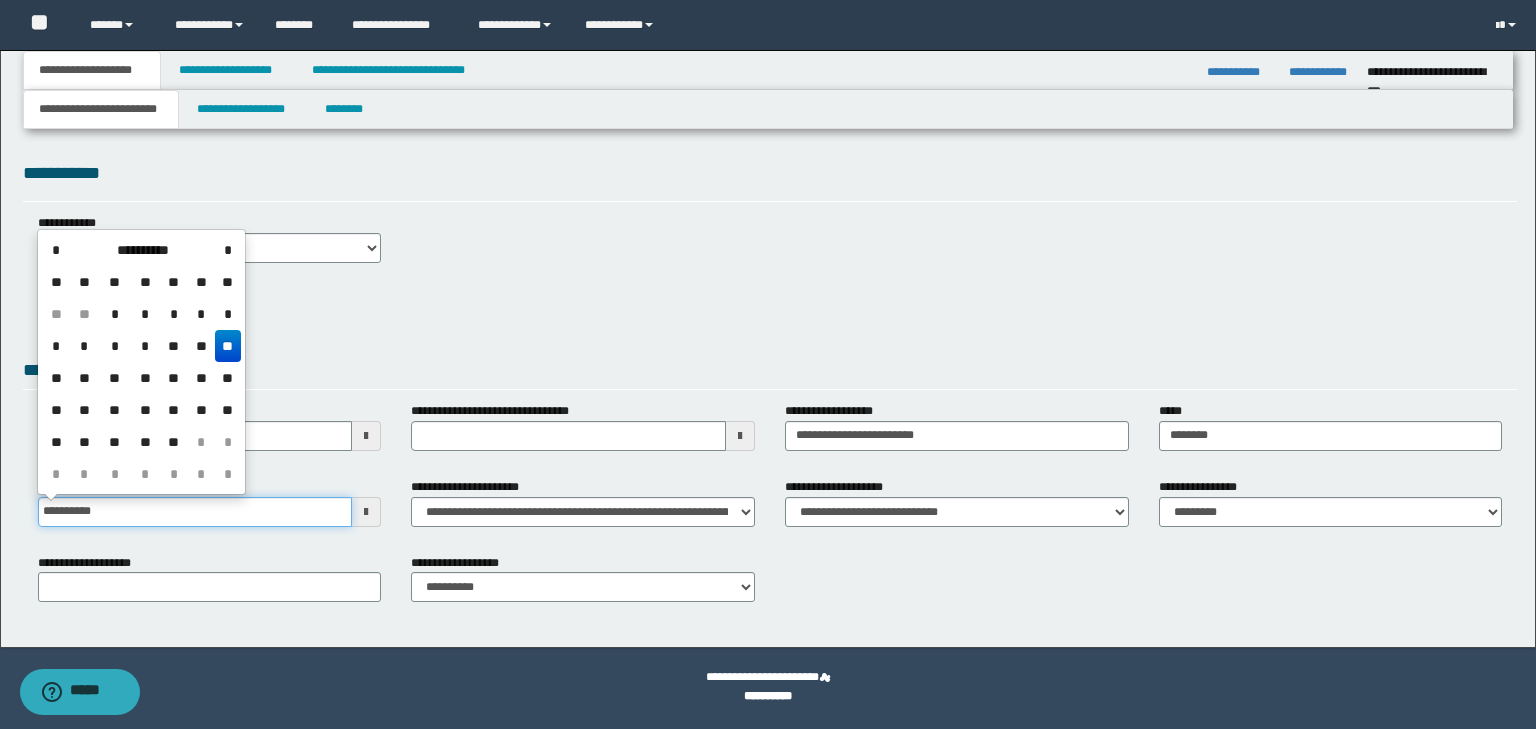 type on "**********" 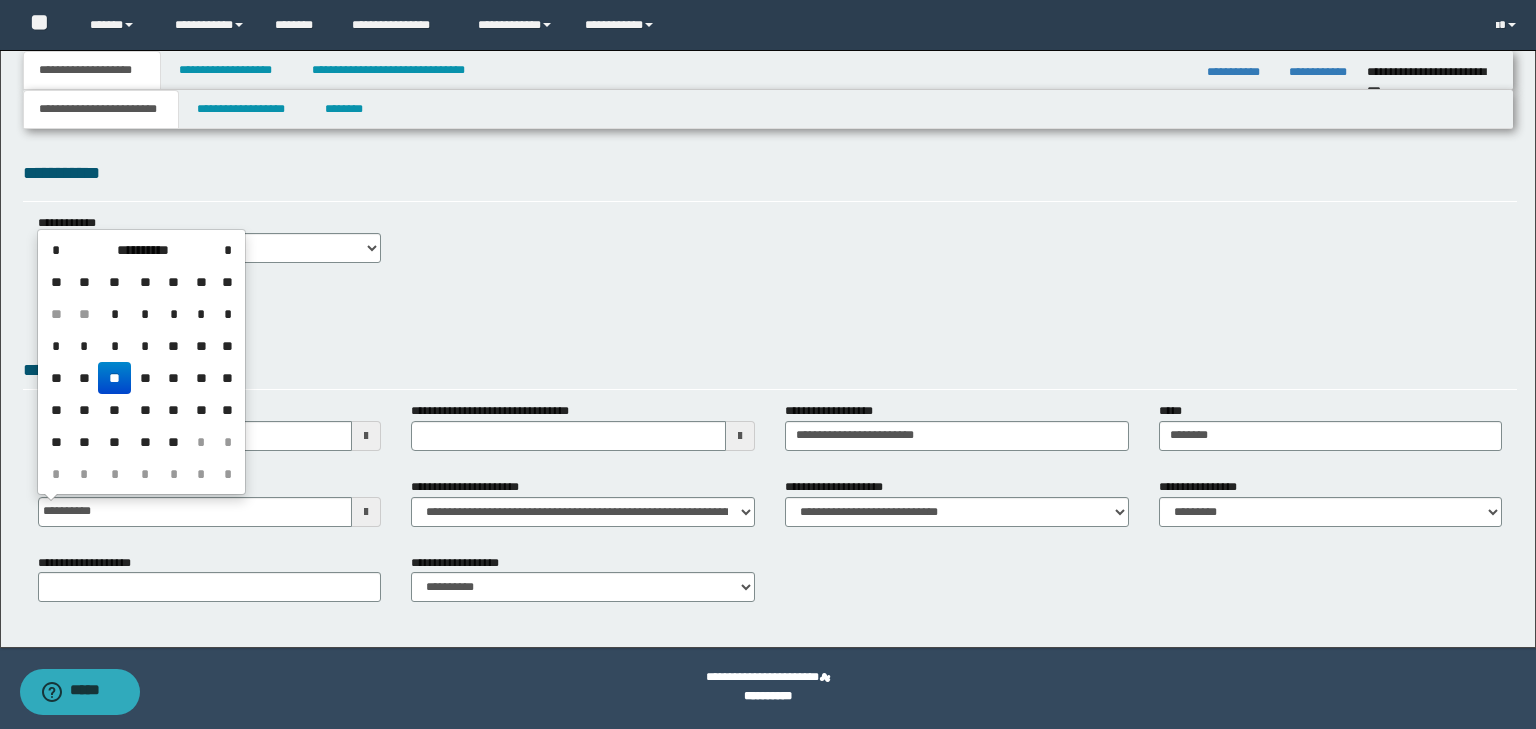 click on "**********" at bounding box center [770, 373] 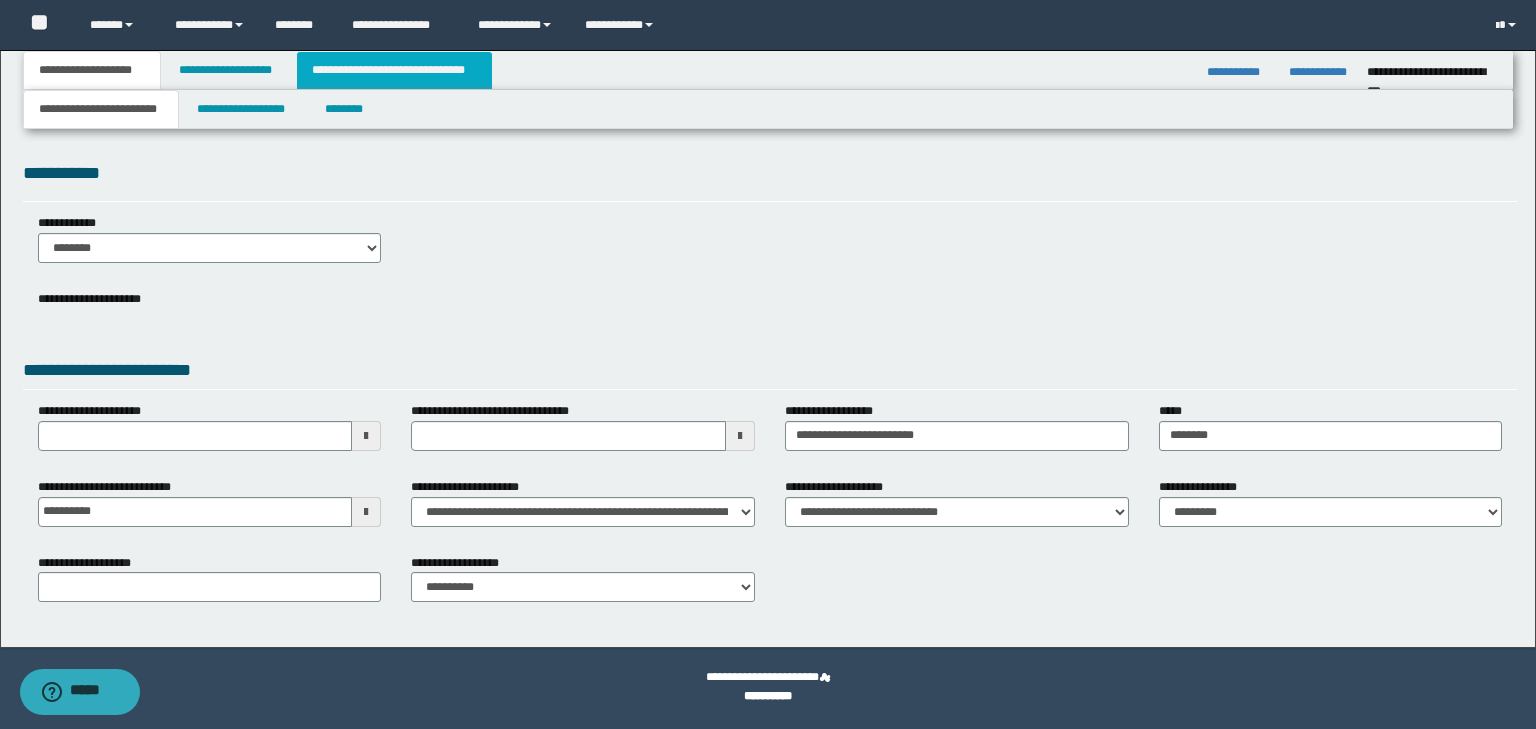 click on "**********" at bounding box center (394, 70) 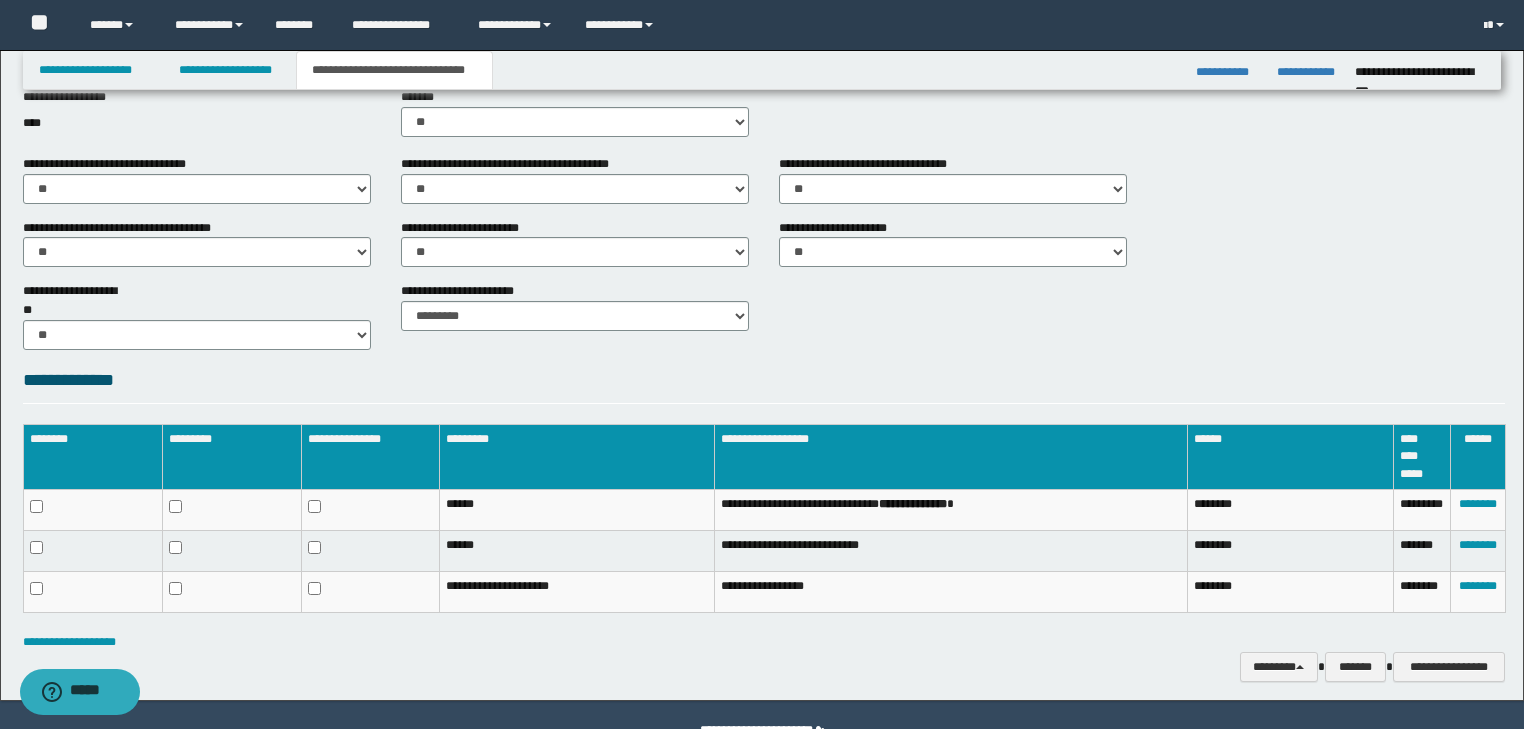 scroll, scrollTop: 770, scrollLeft: 0, axis: vertical 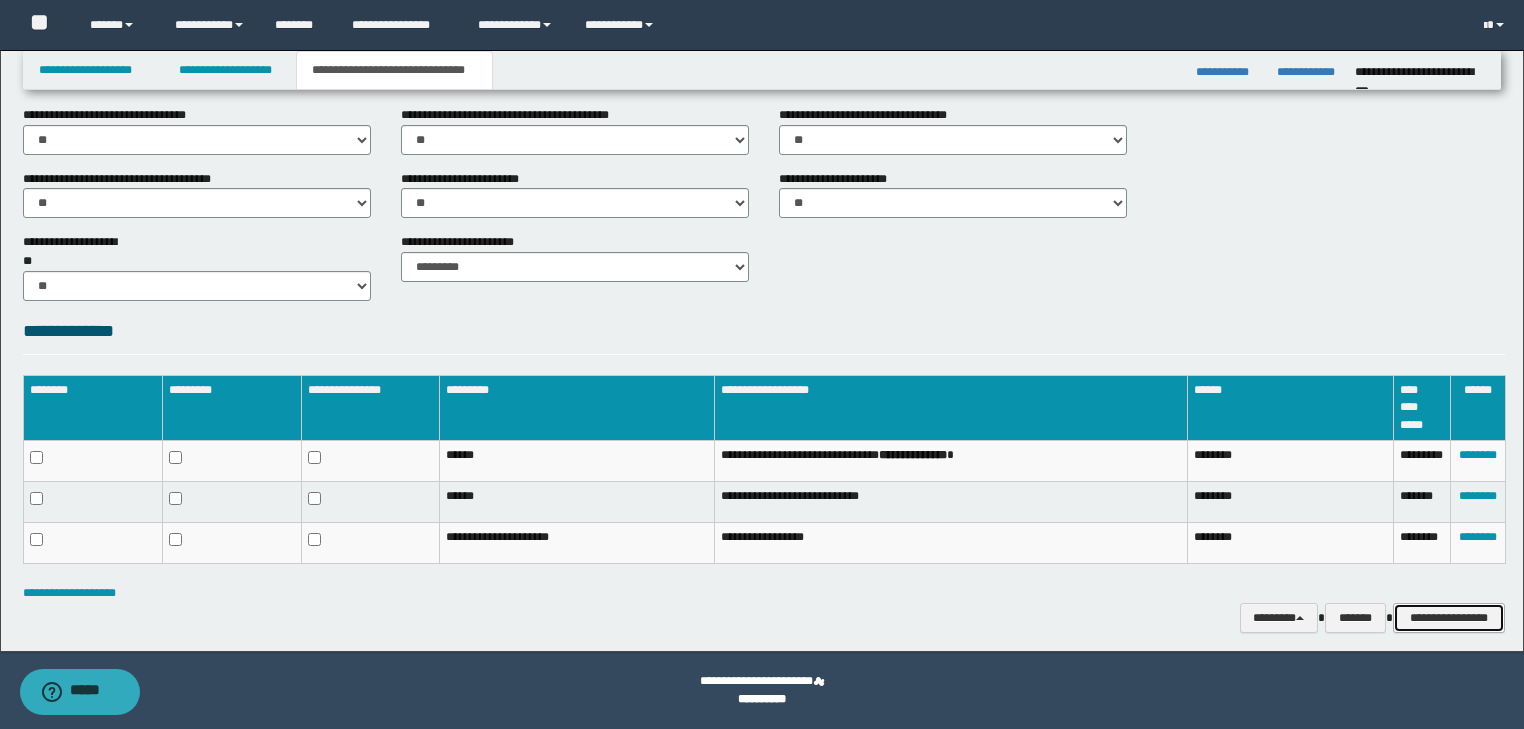 click on "**********" at bounding box center [1449, 618] 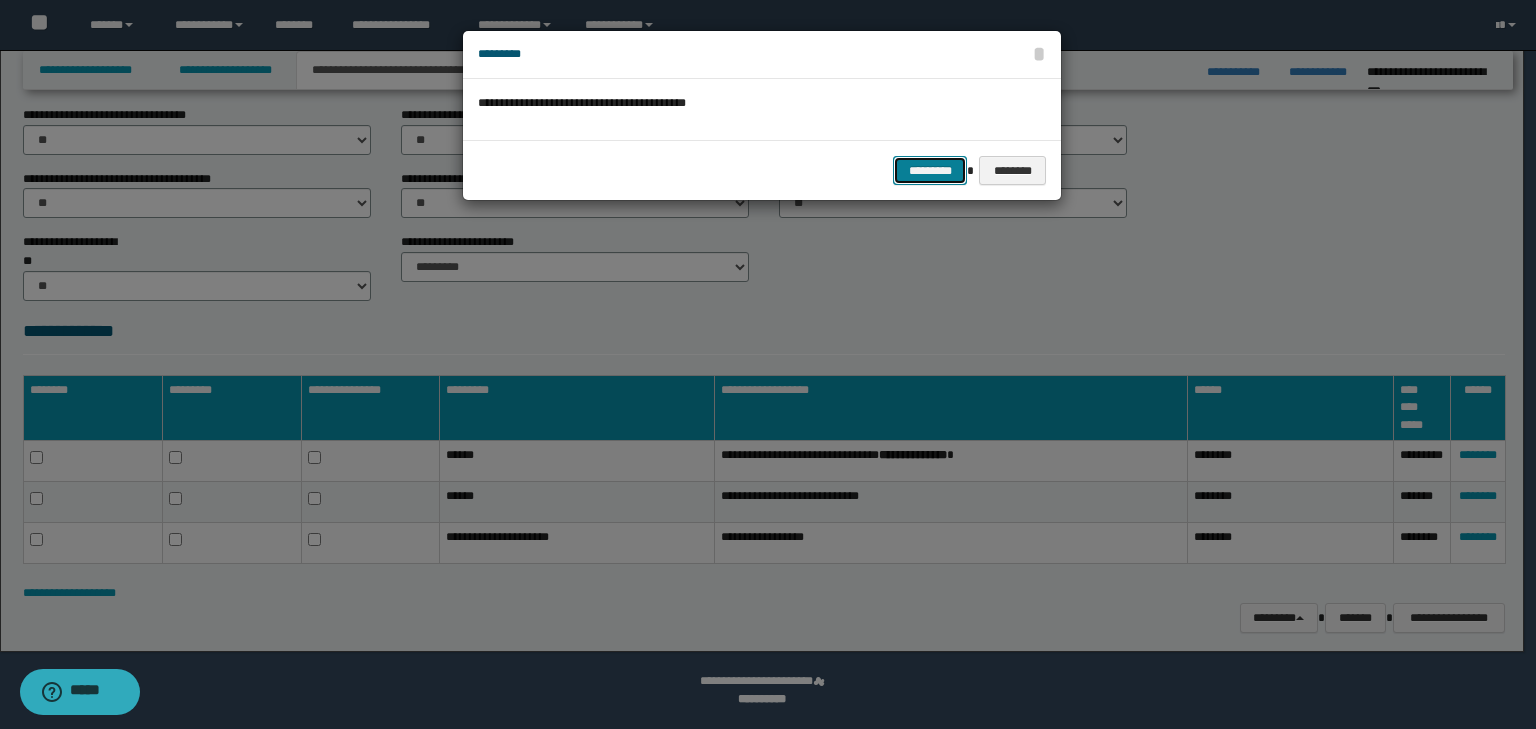 click on "*********" at bounding box center (930, 171) 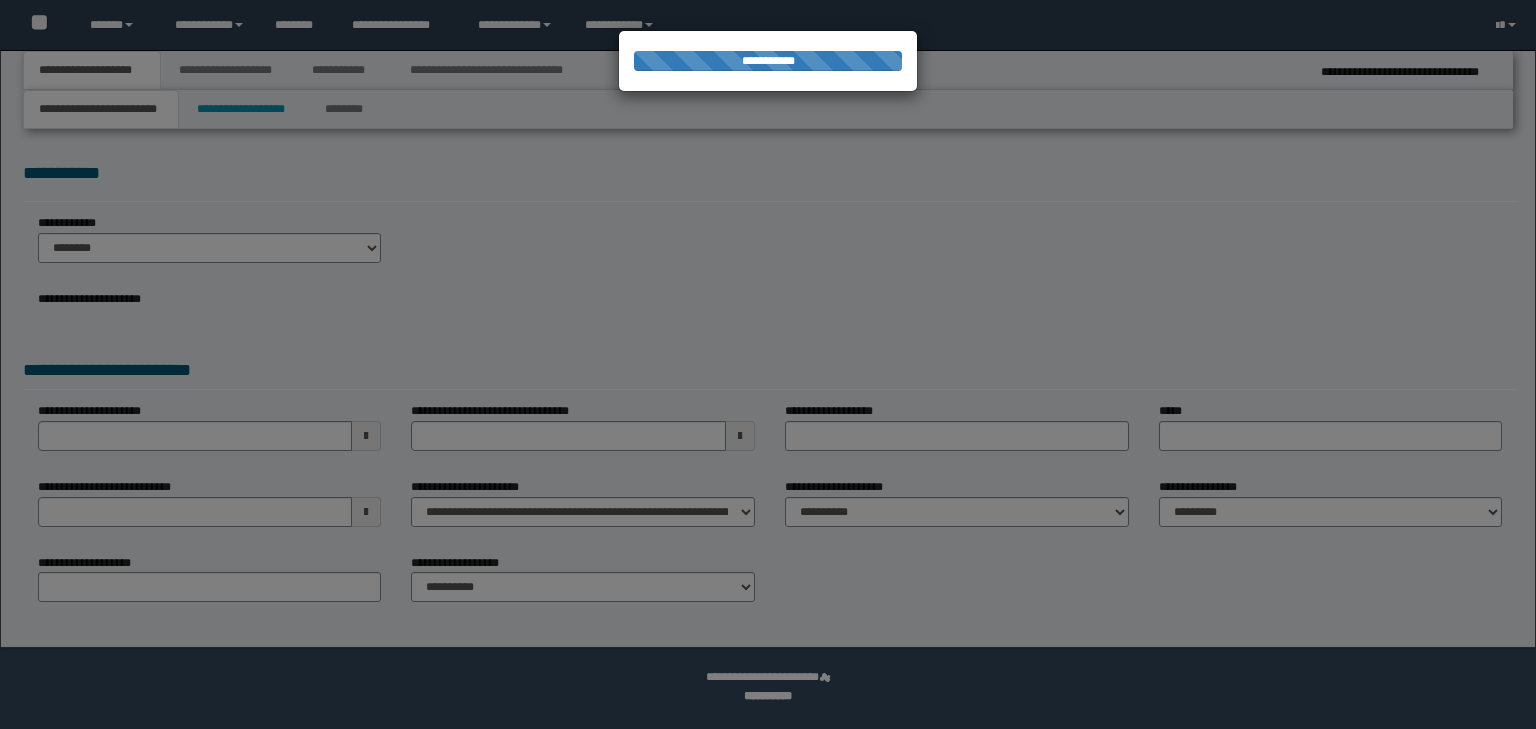 scroll, scrollTop: 0, scrollLeft: 0, axis: both 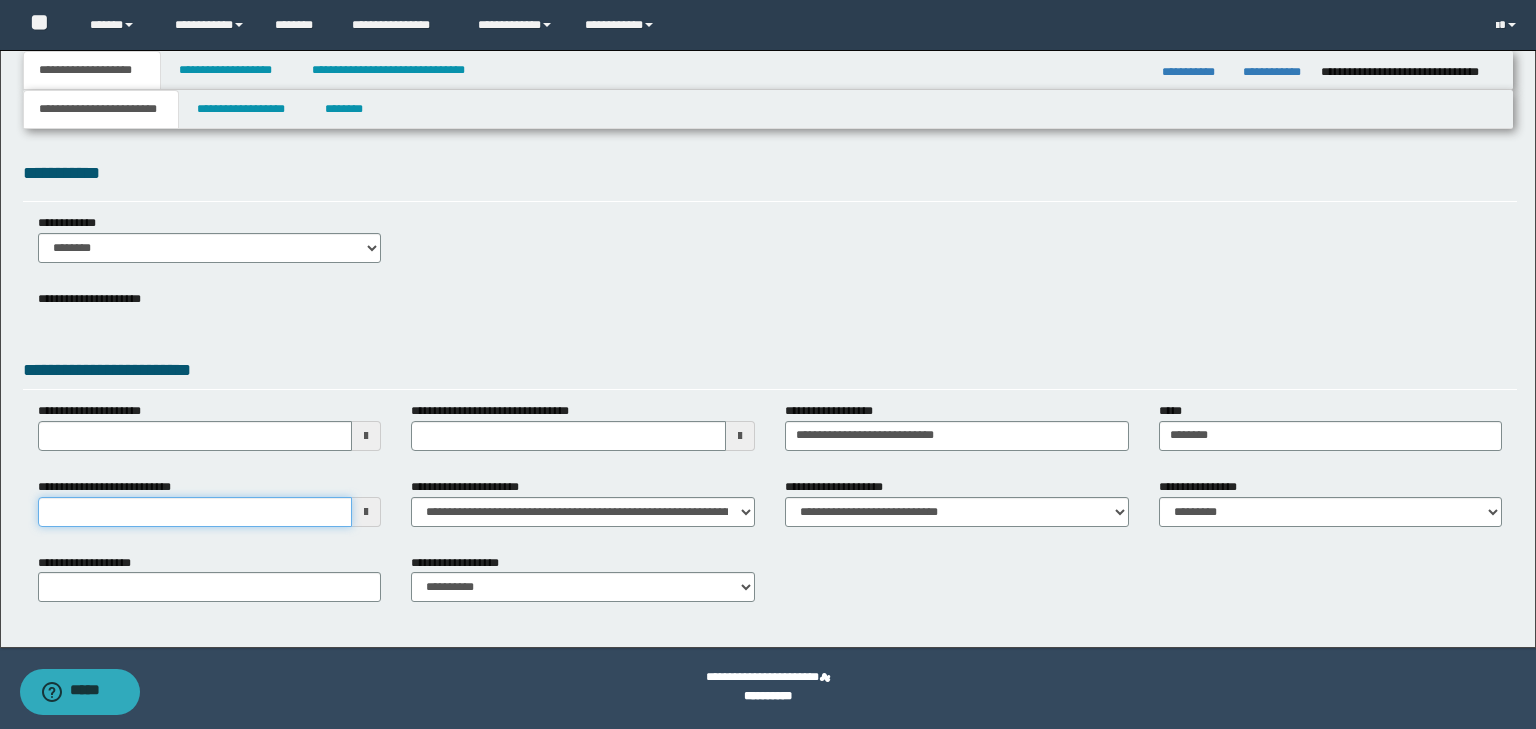 click on "**********" at bounding box center (195, 512) 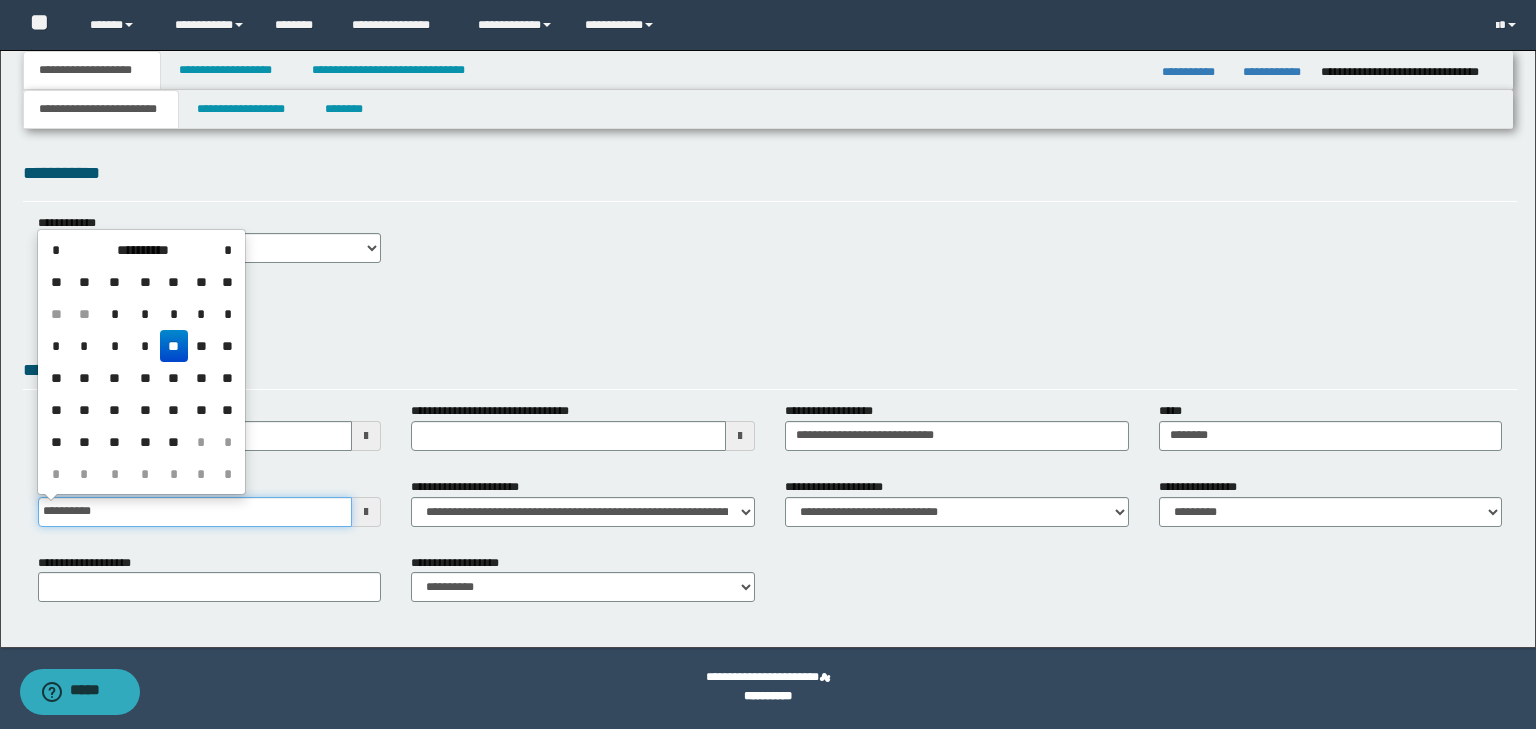 type on "**********" 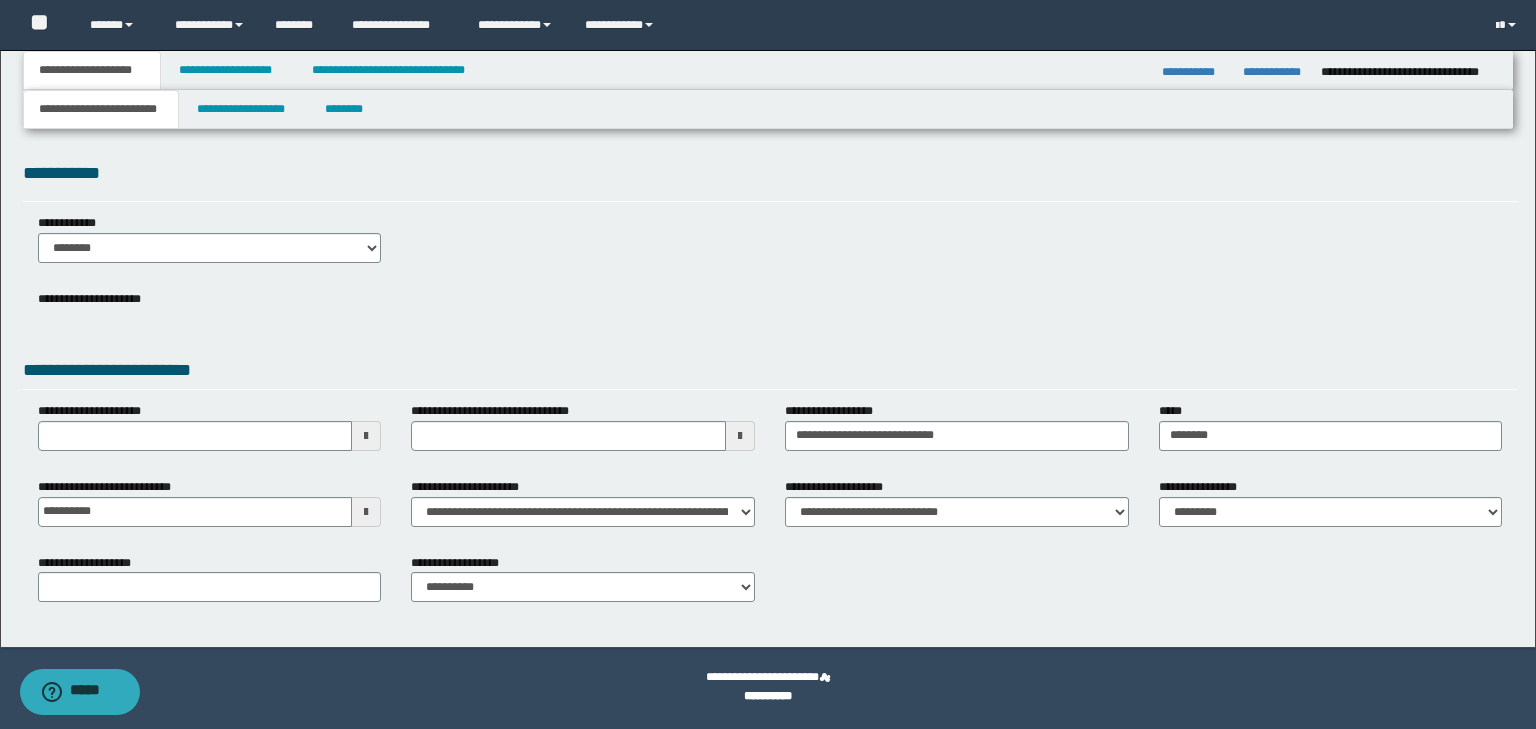 click on "**********" at bounding box center (770, 373) 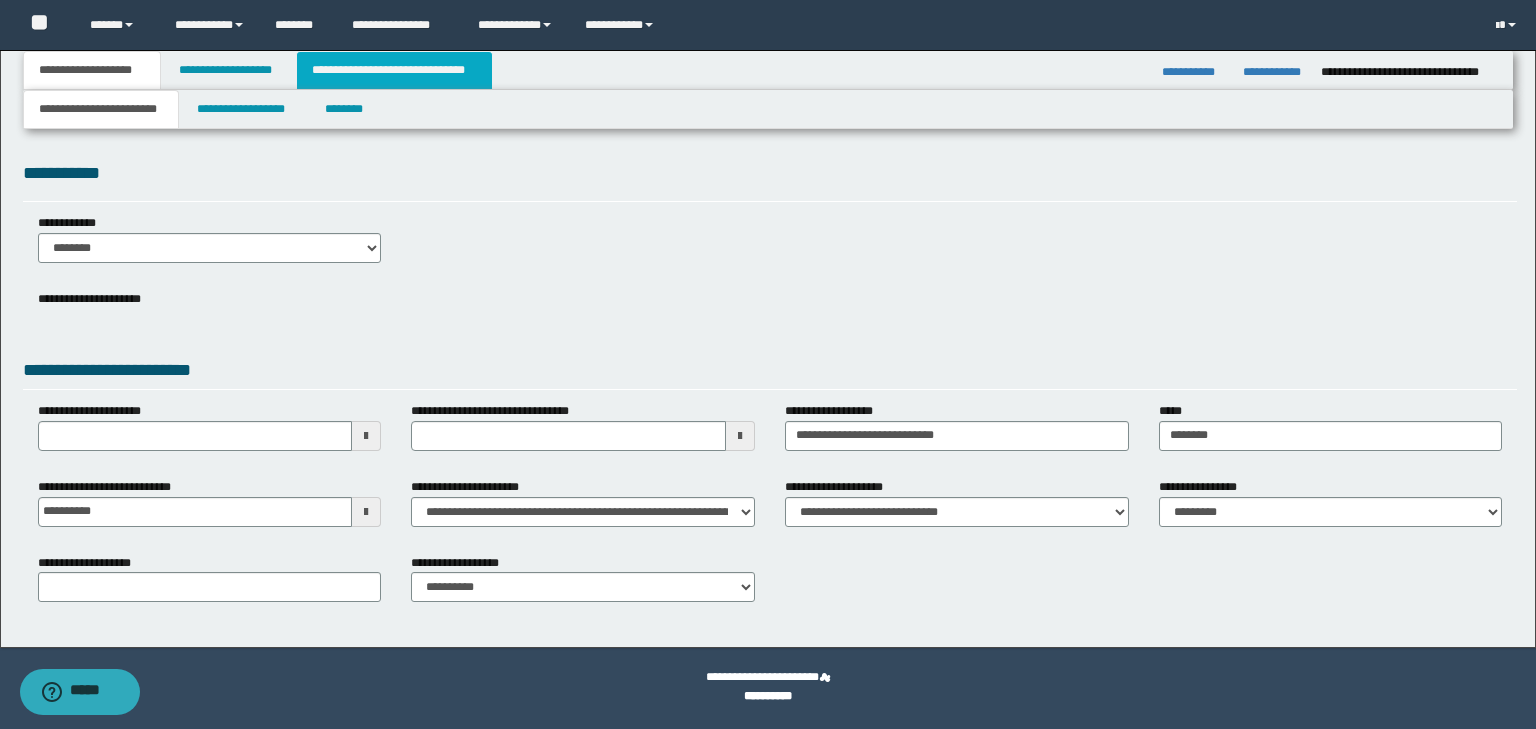click on "**********" at bounding box center [394, 70] 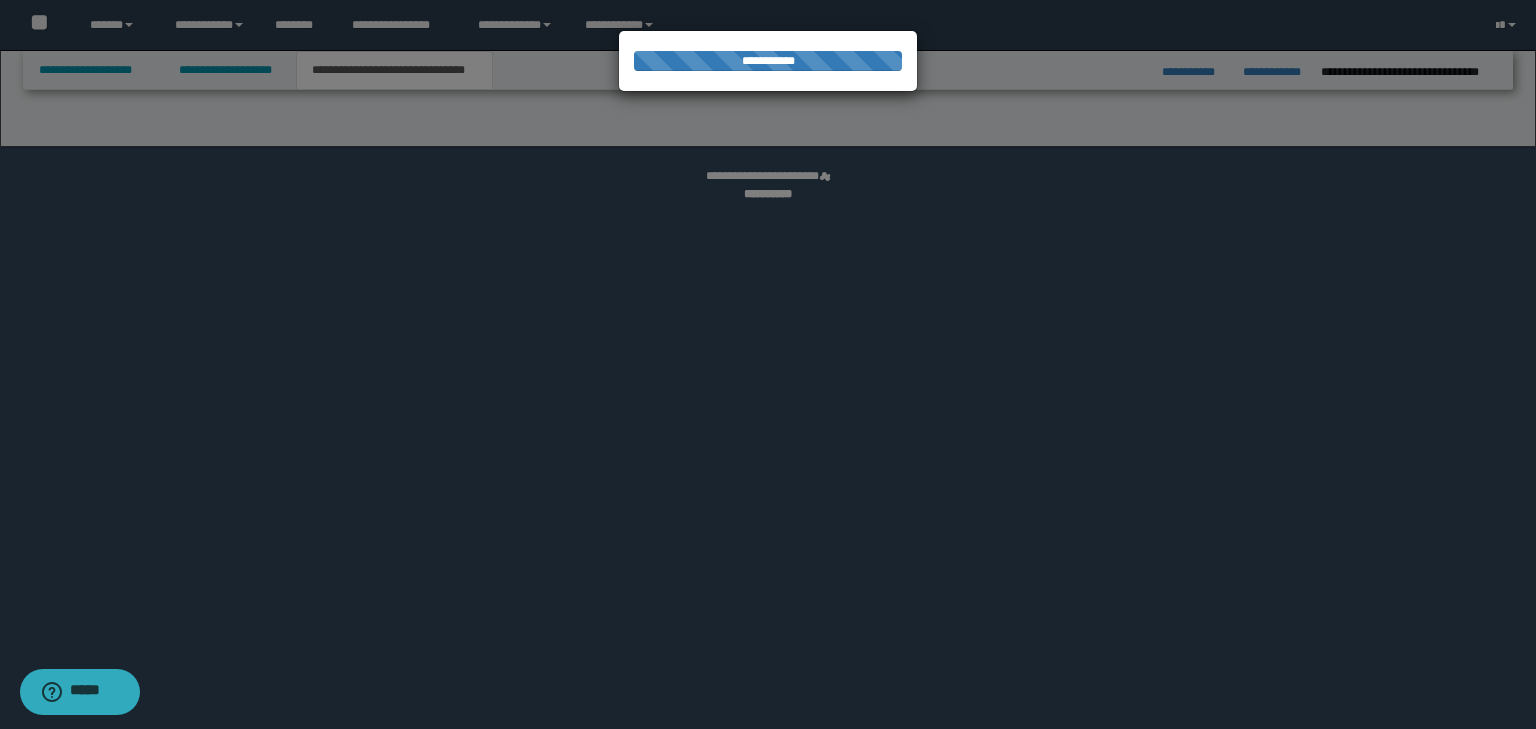 select on "*" 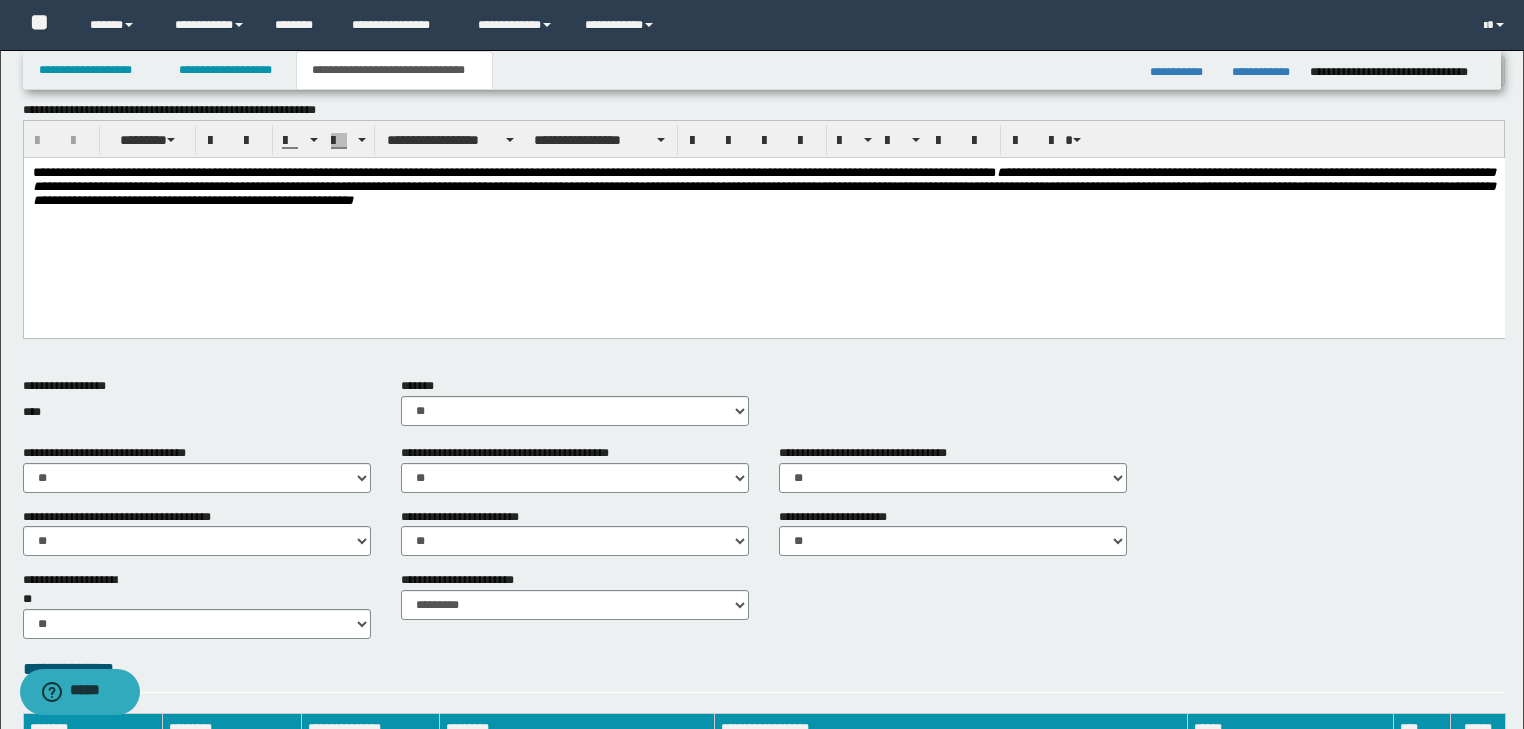 scroll, scrollTop: 786, scrollLeft: 0, axis: vertical 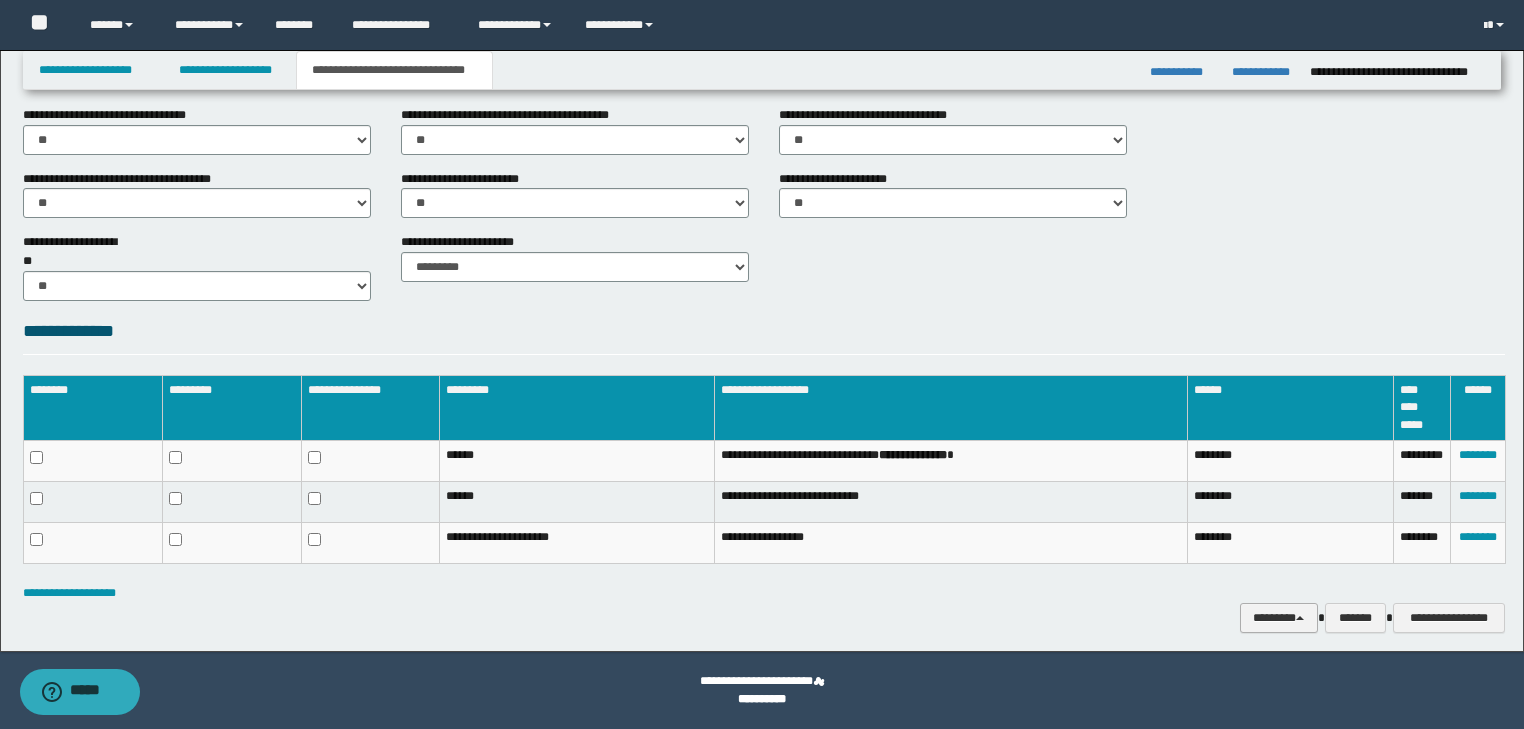 click on "********" at bounding box center (1279, 618) 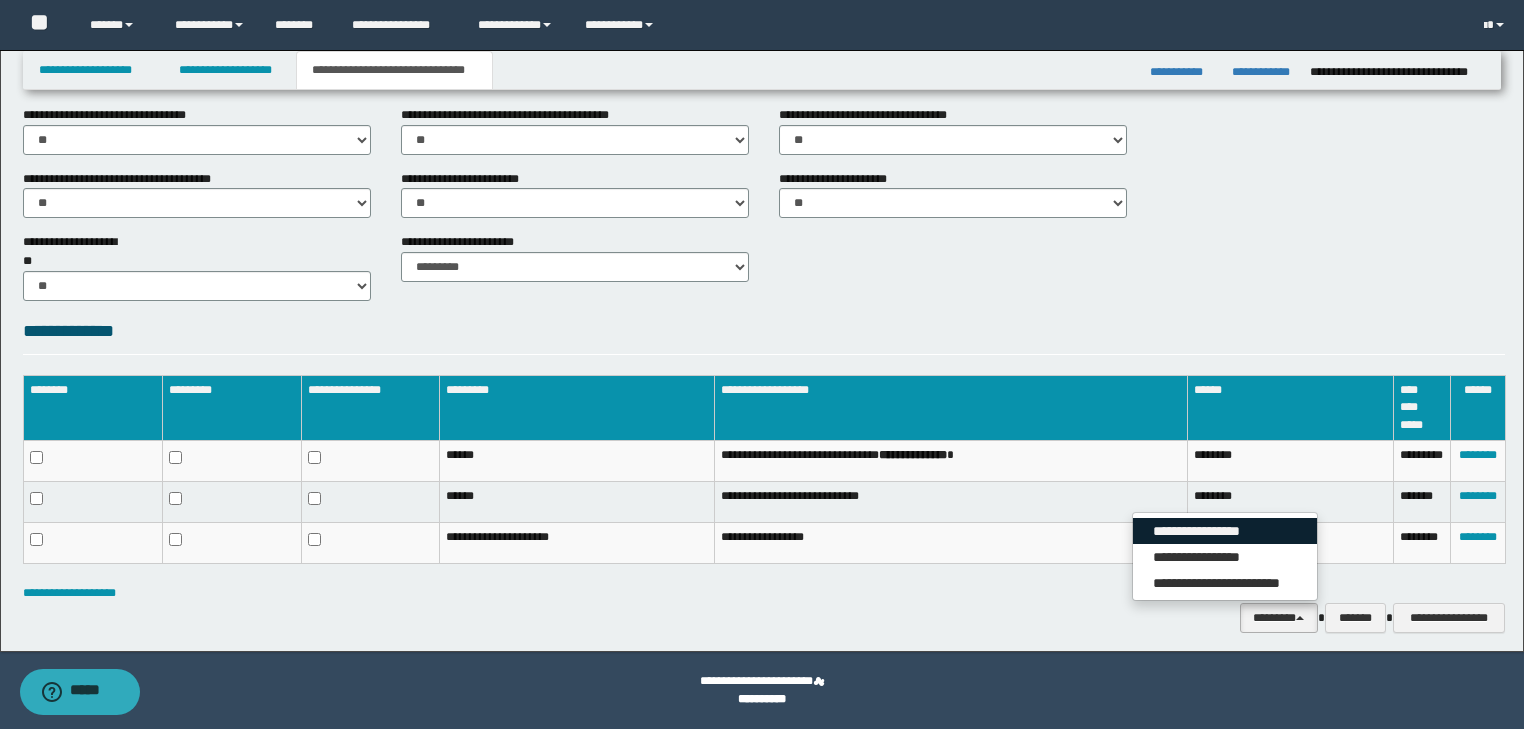 click on "**********" at bounding box center (1225, 531) 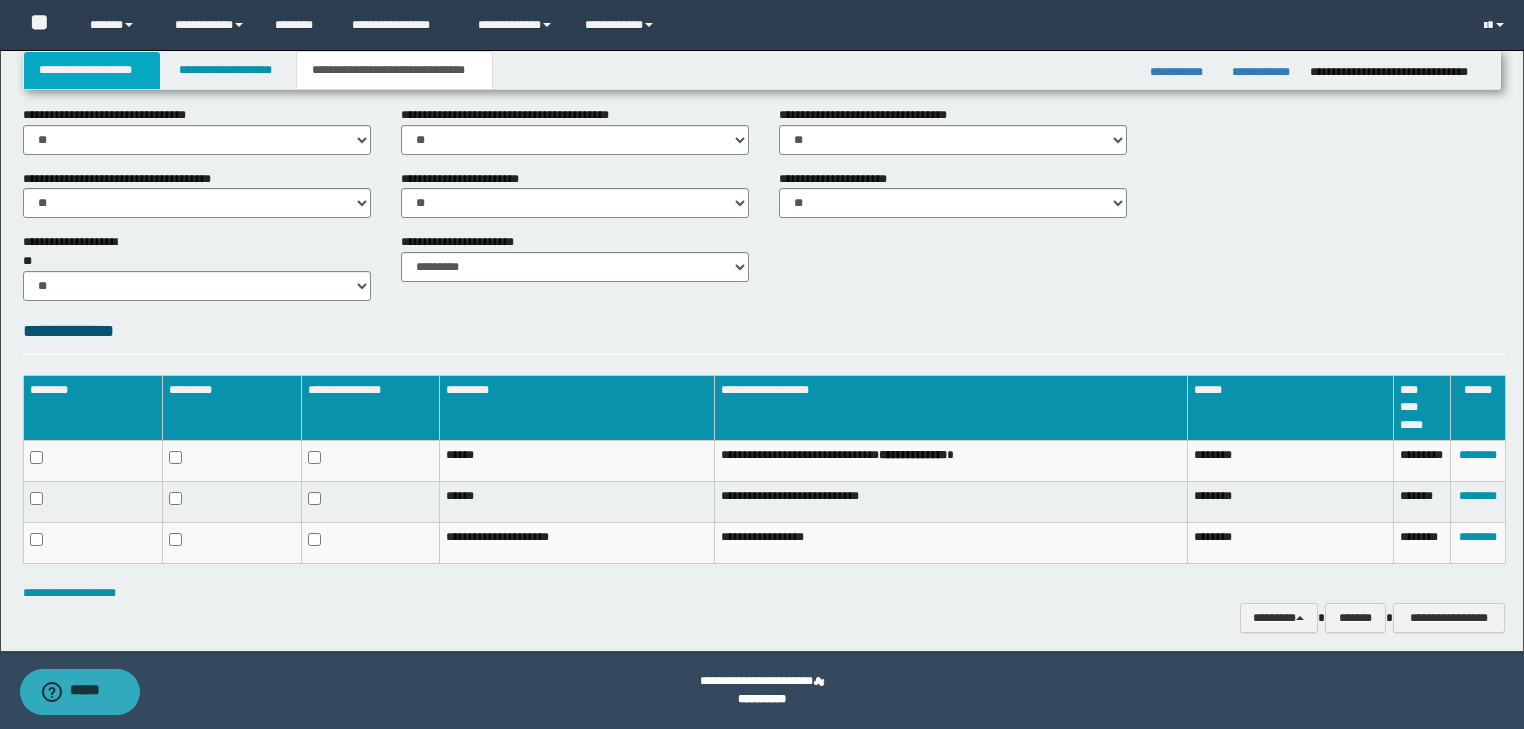 click on "**********" at bounding box center (92, 70) 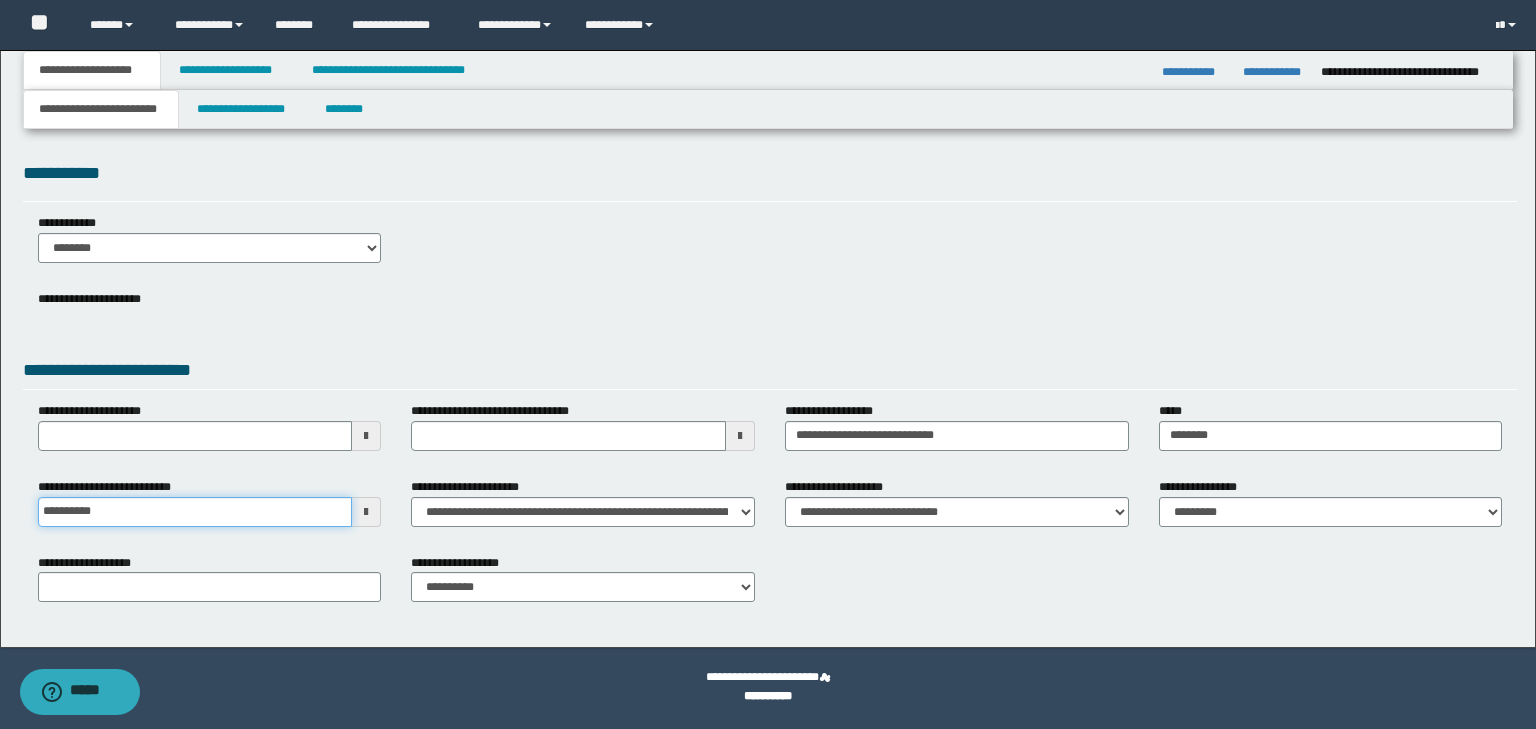 click on "**********" at bounding box center (195, 512) 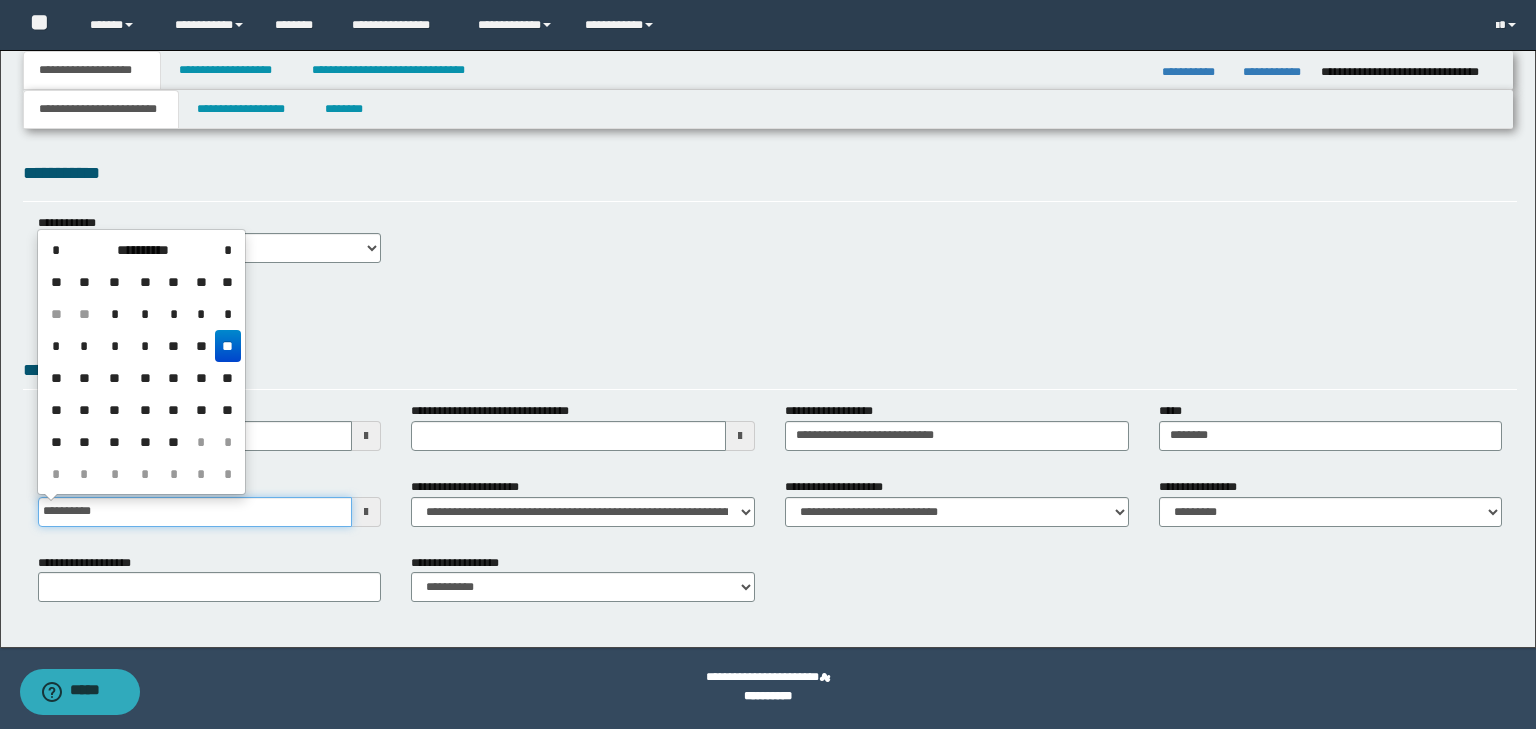 click on "**********" at bounding box center (195, 512) 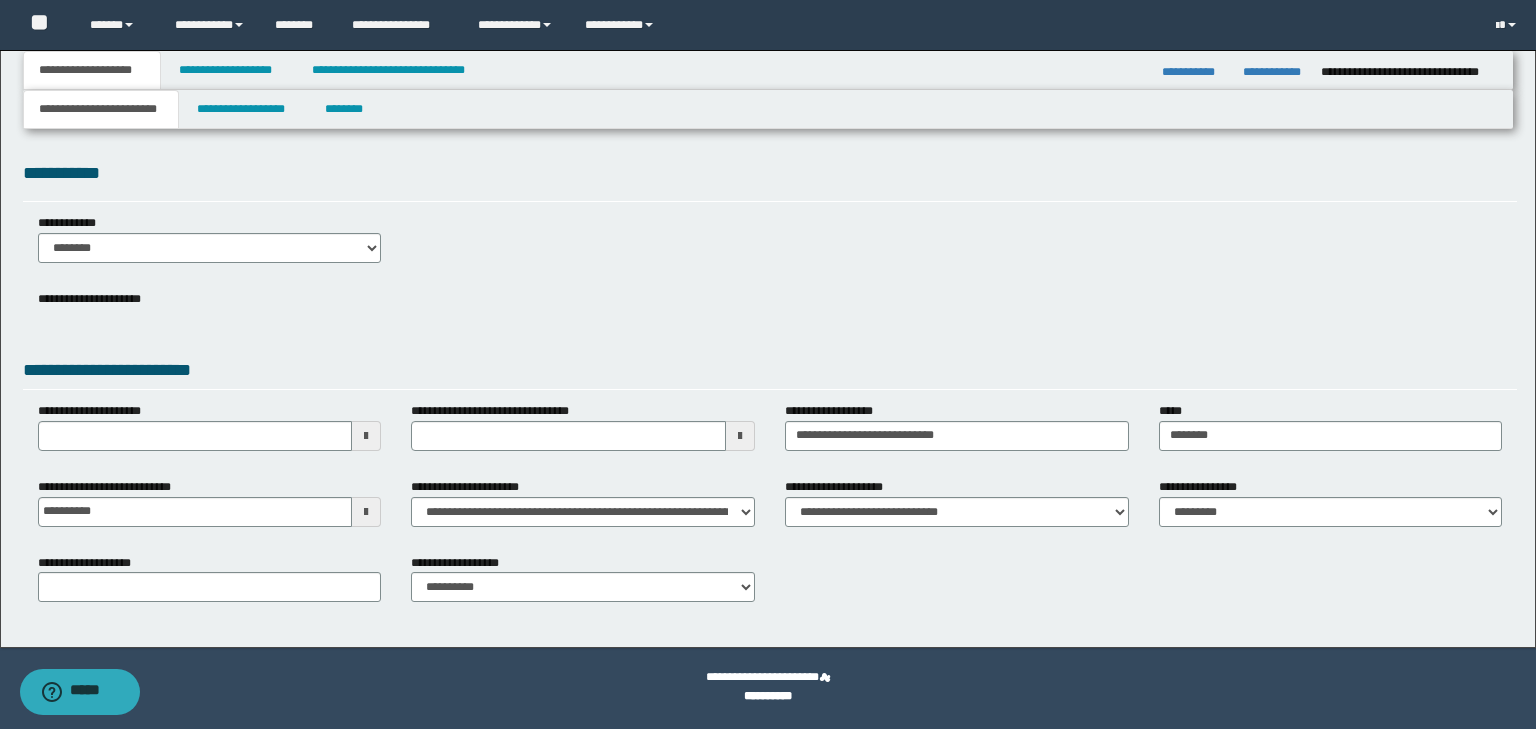 click on "**********" at bounding box center [770, 314] 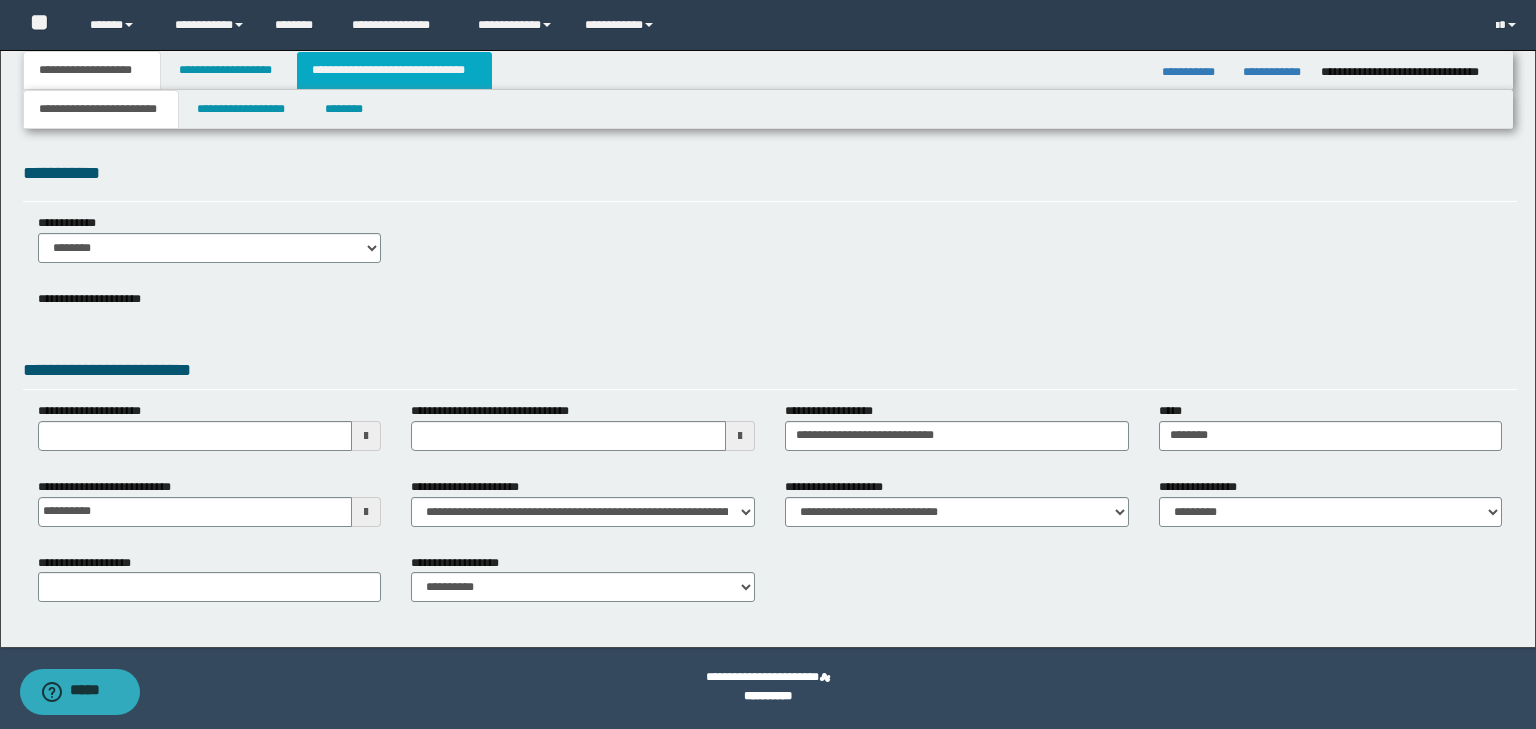 click on "**********" at bounding box center [394, 70] 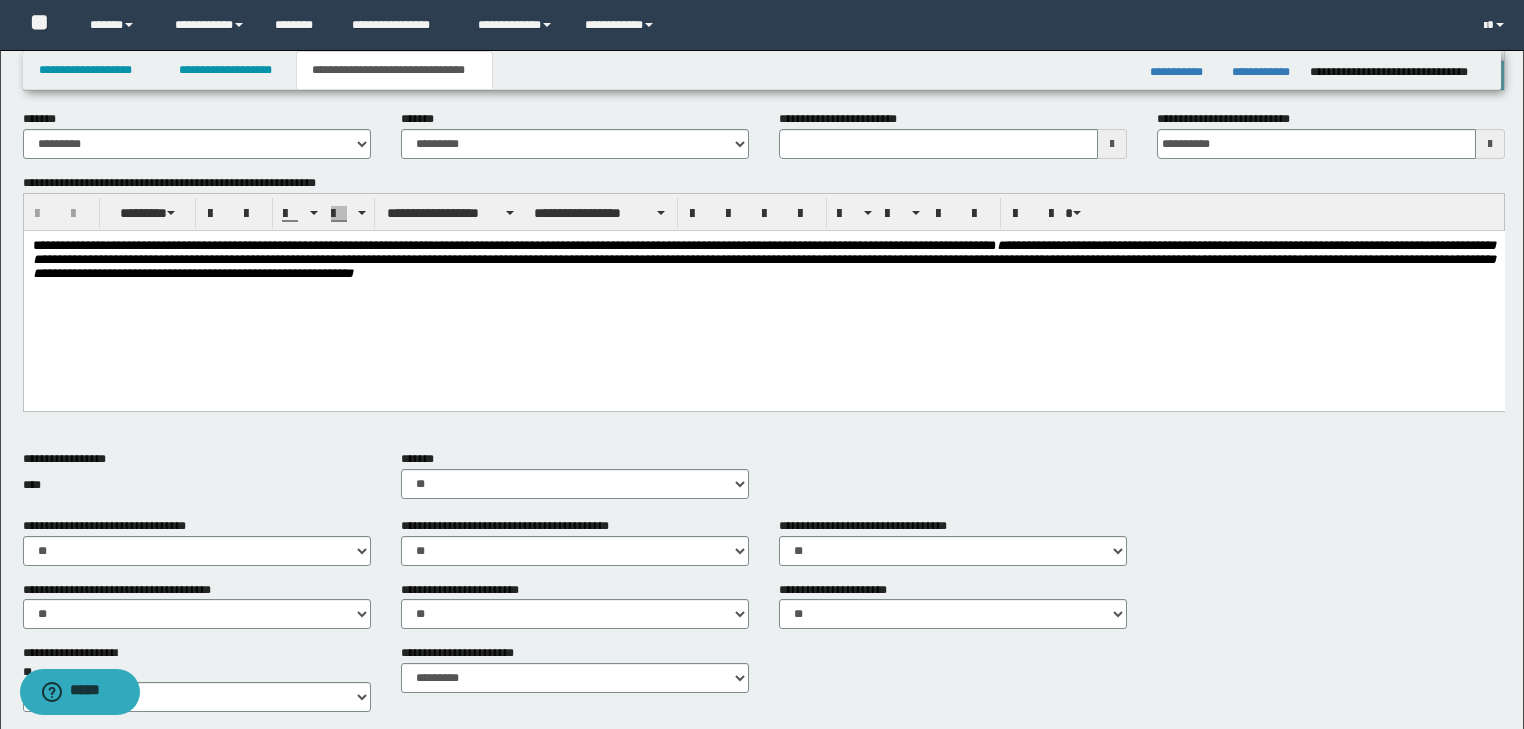 scroll, scrollTop: 786, scrollLeft: 0, axis: vertical 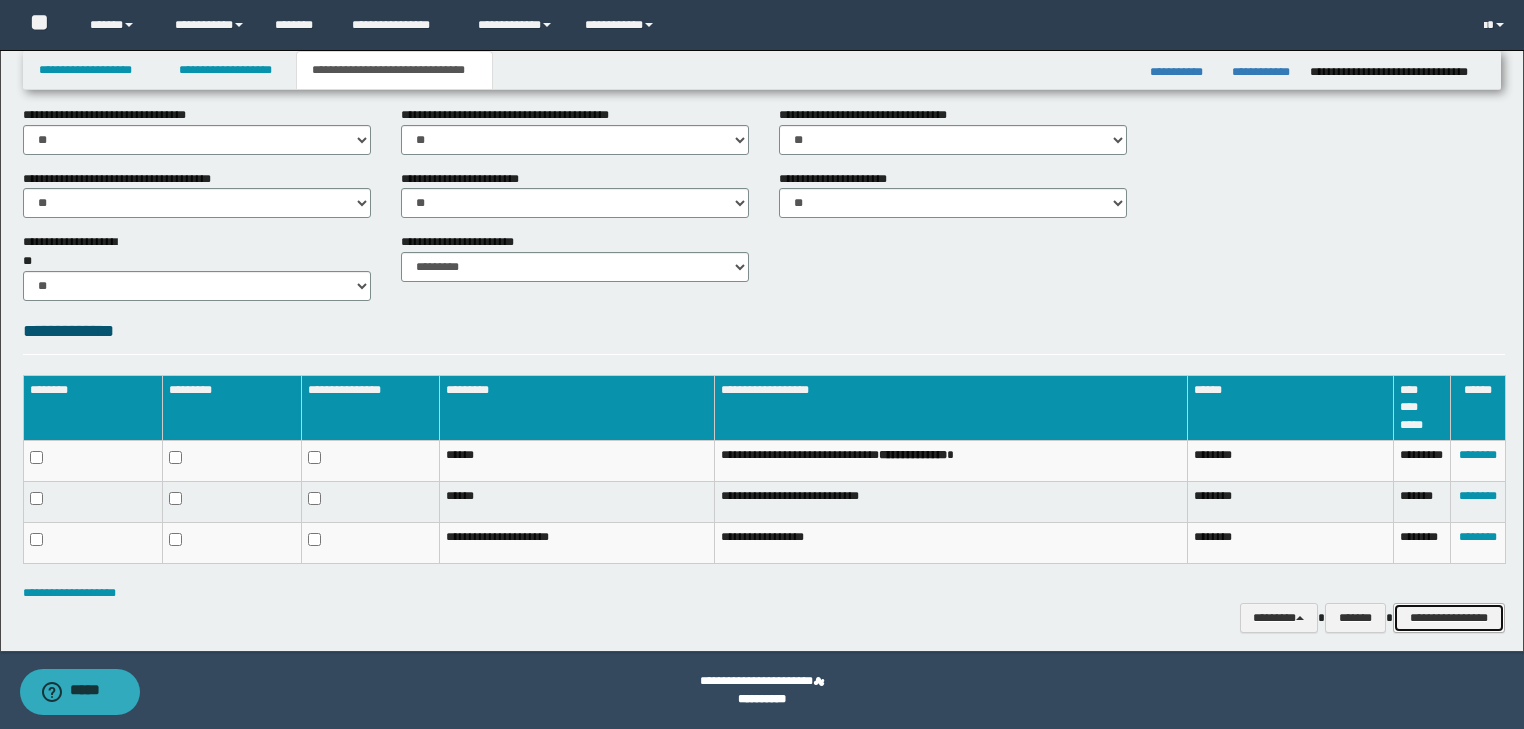 click on "**********" at bounding box center [1449, 618] 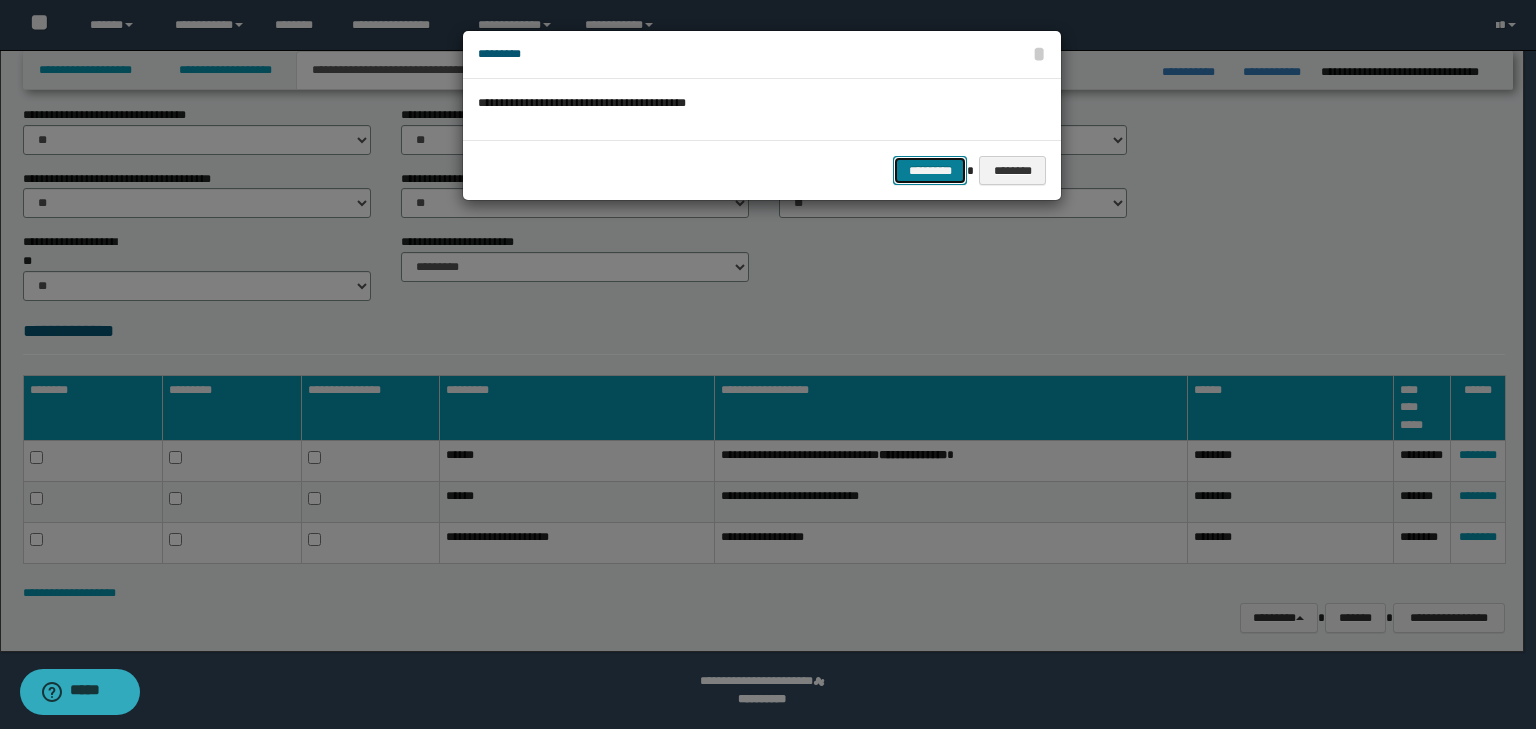 click on "*********" at bounding box center [930, 171] 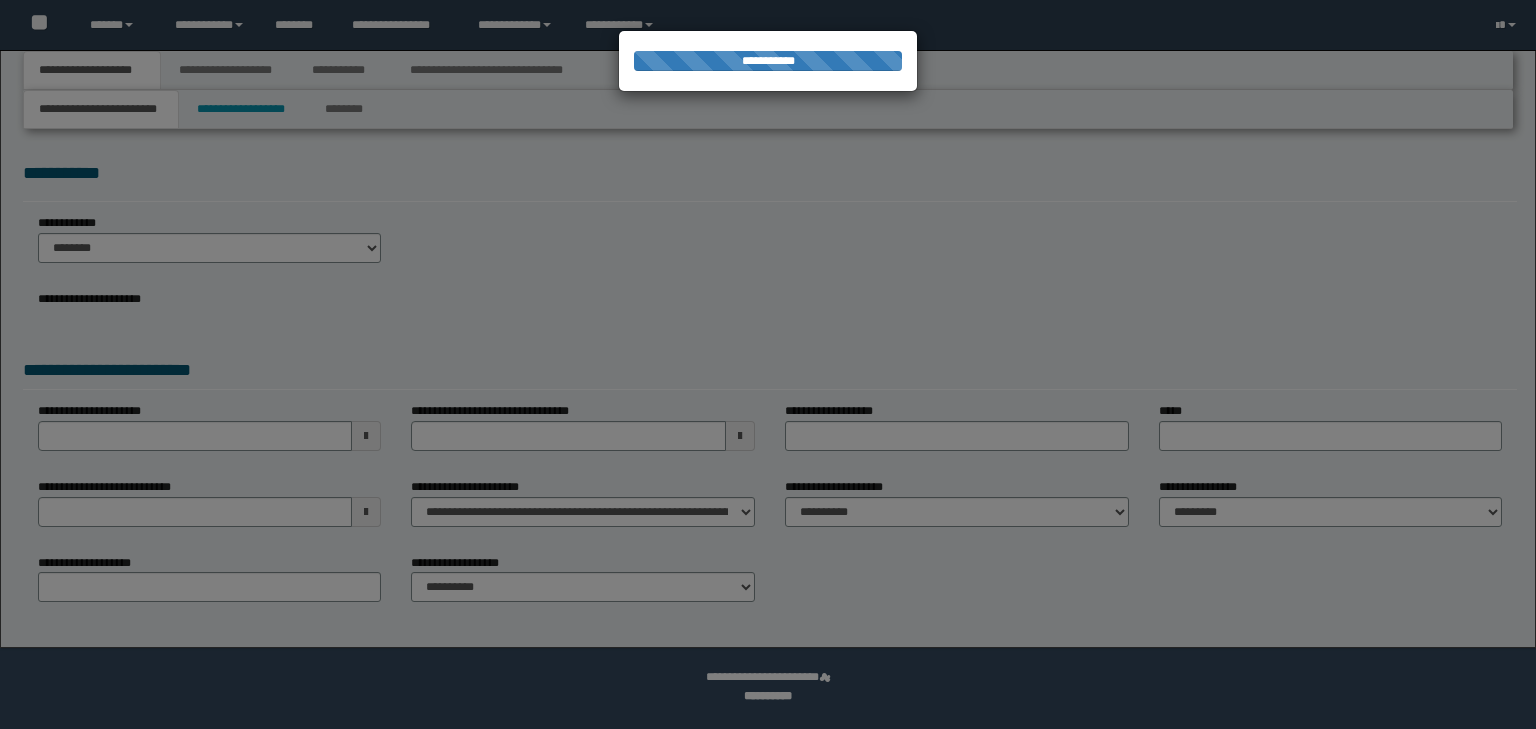 scroll, scrollTop: 0, scrollLeft: 0, axis: both 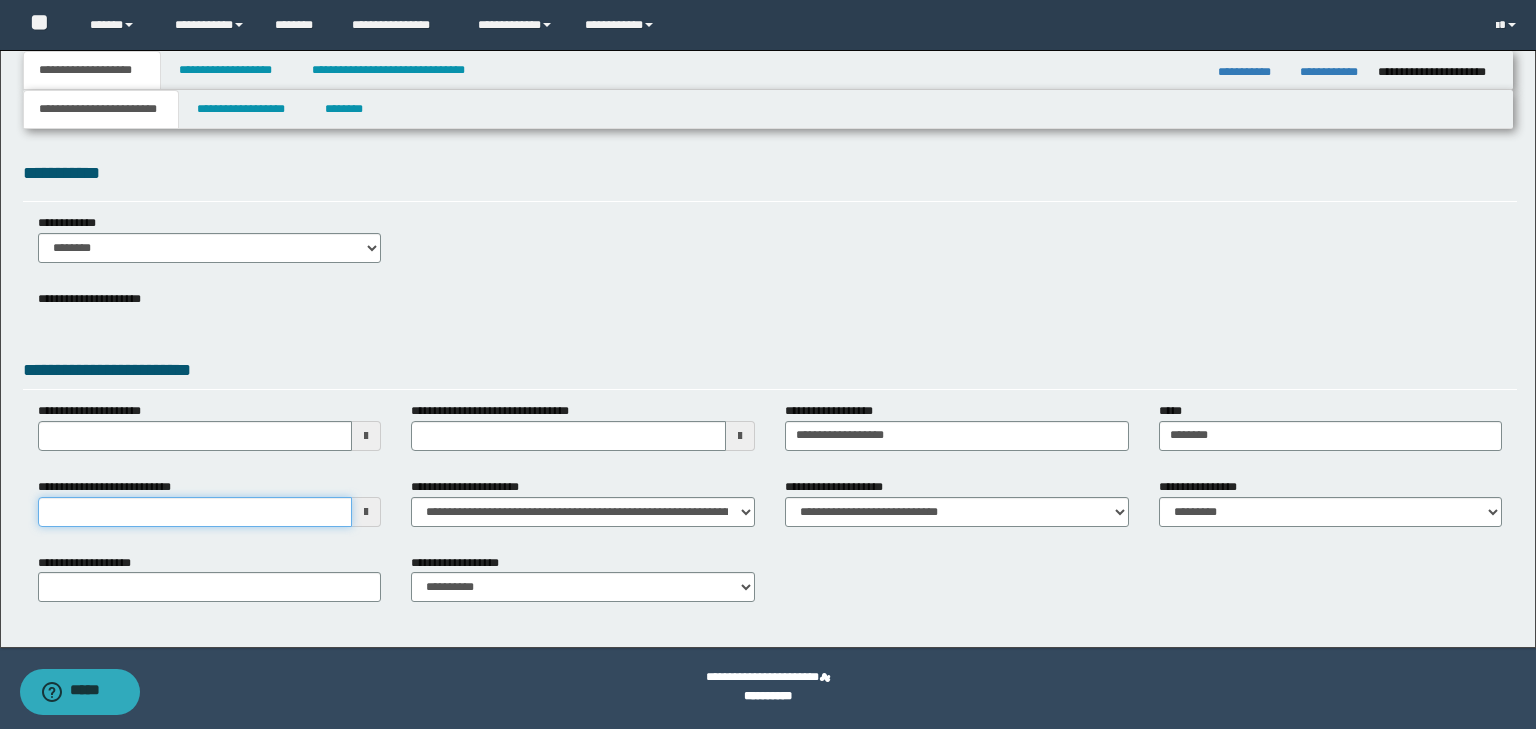 click on "**********" at bounding box center [195, 512] 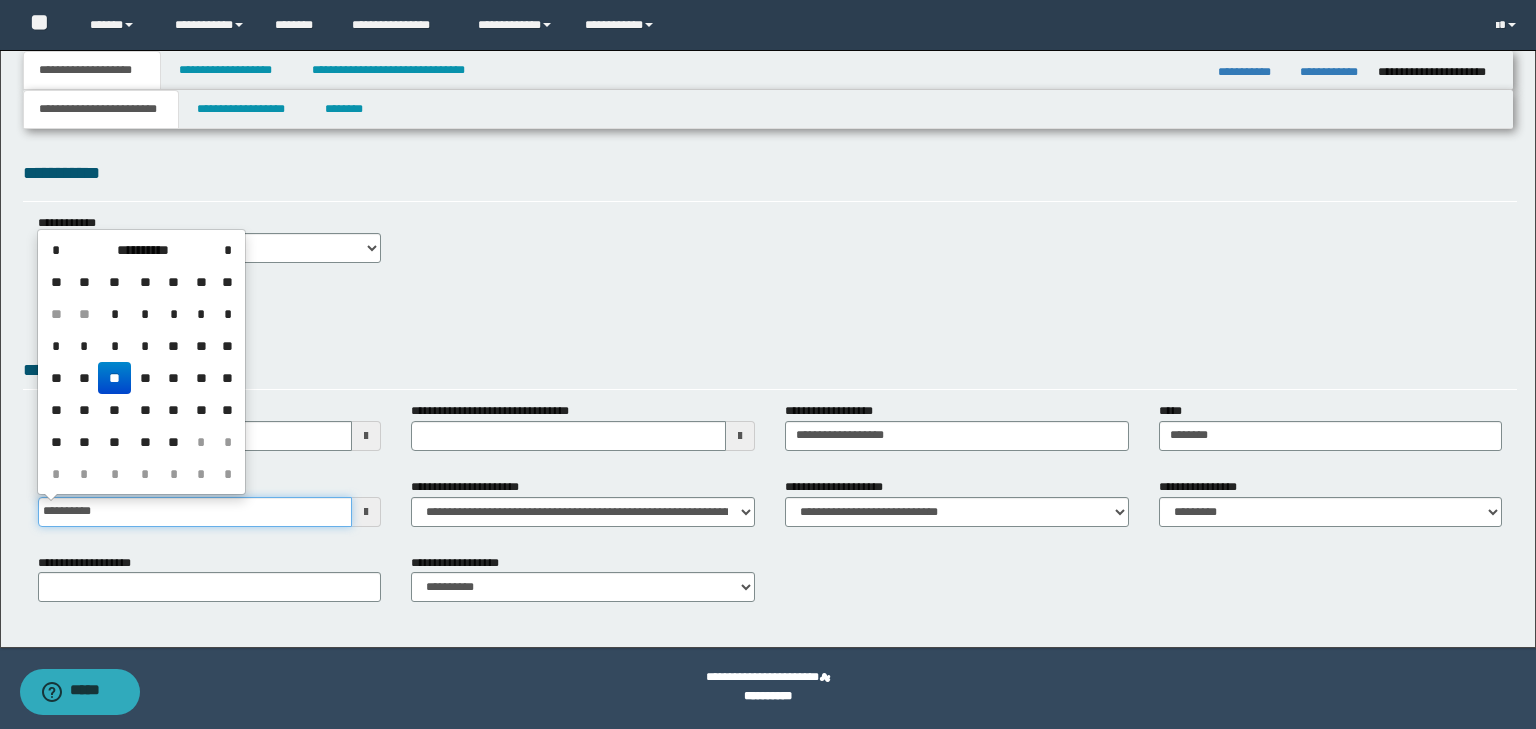 type on "**********" 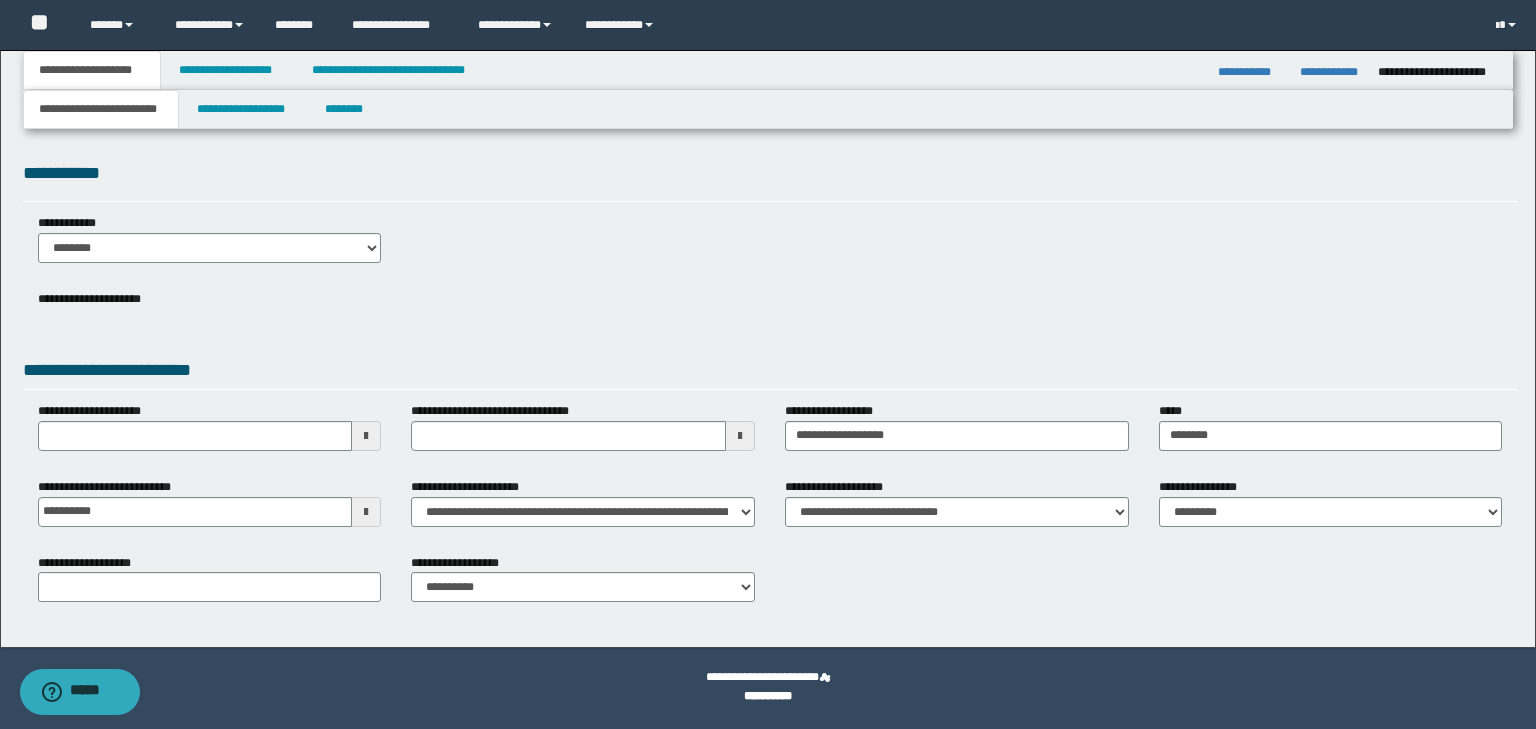 drag, startPoint x: 566, startPoint y: 366, endPoint x: 520, endPoint y: 179, distance: 192.57466 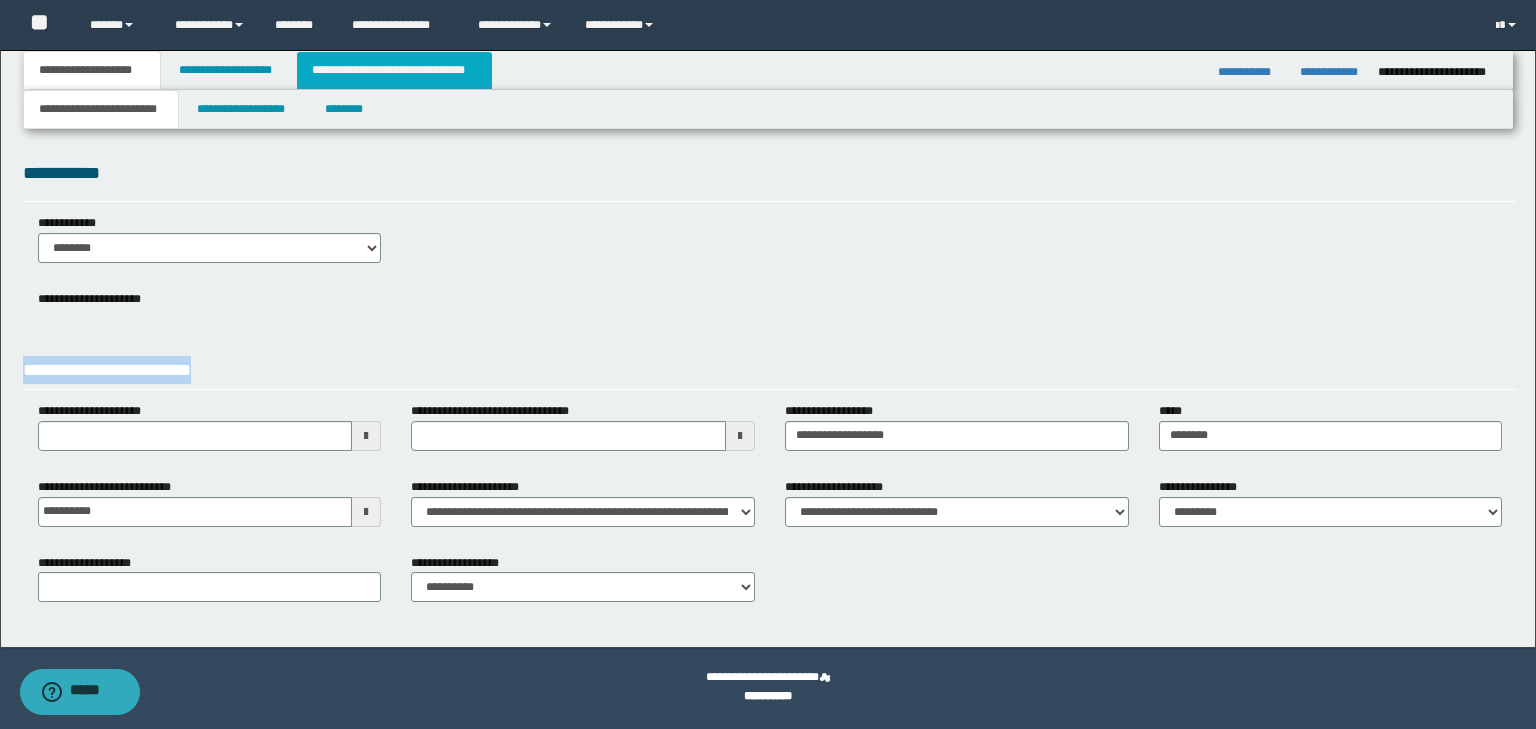 click on "**********" at bounding box center (394, 70) 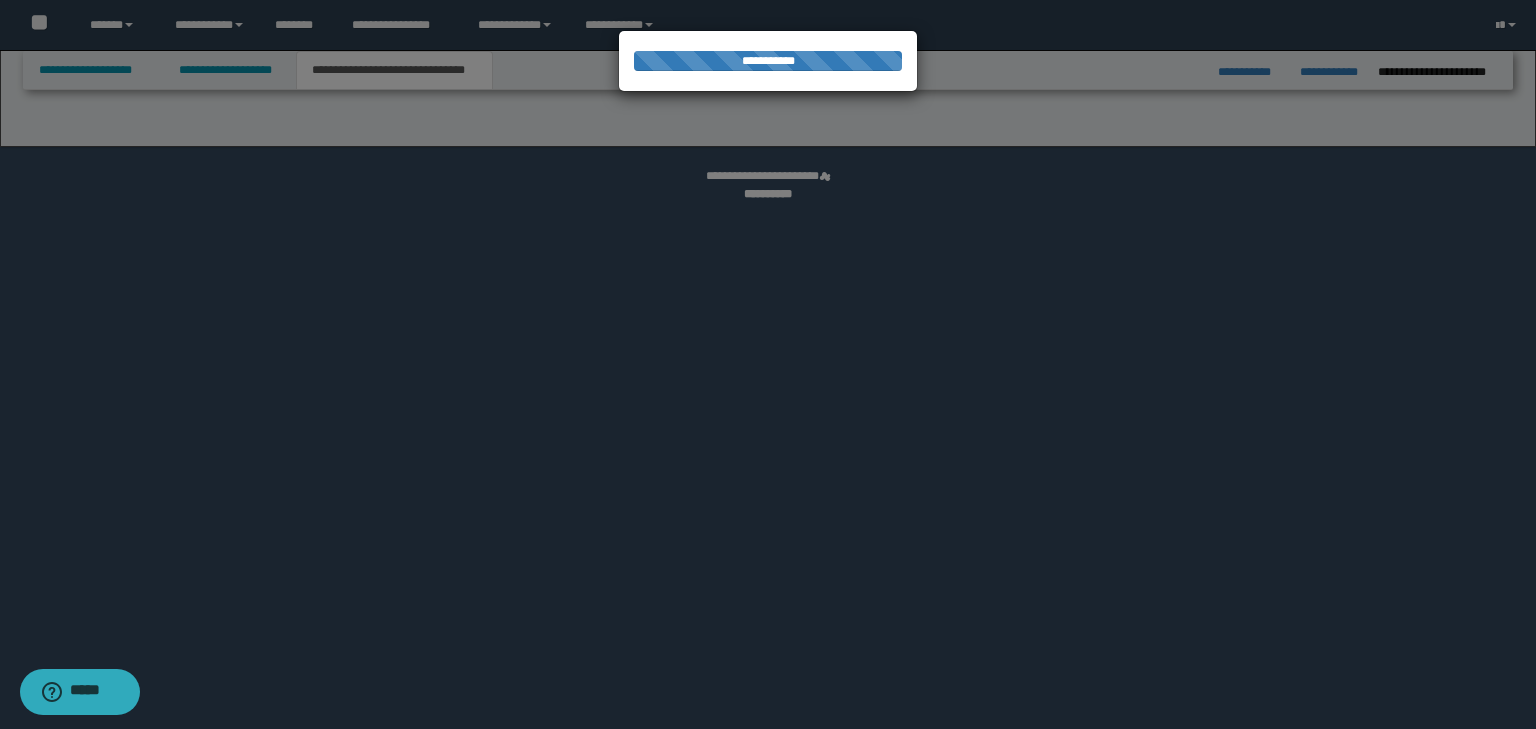 select on "*" 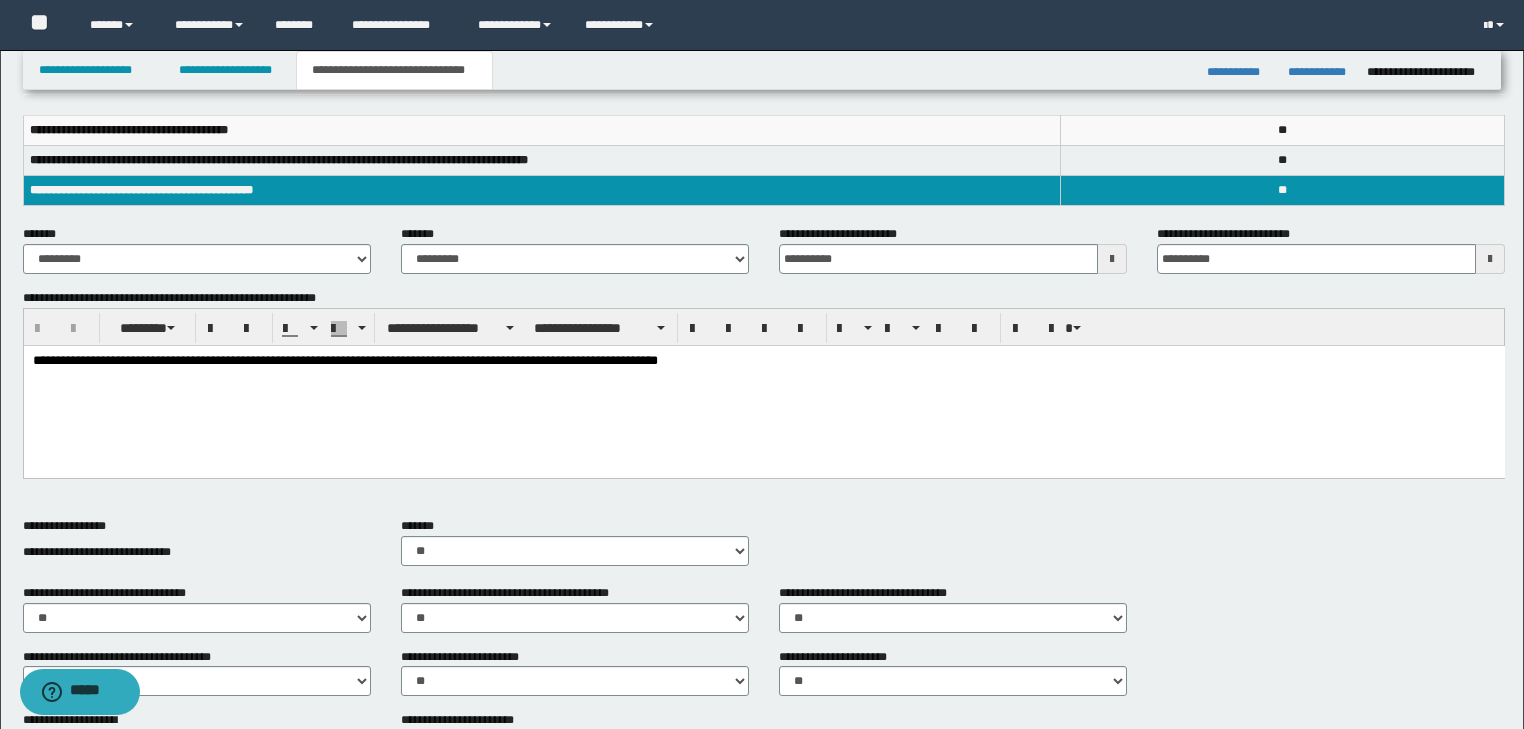 scroll, scrollTop: 738, scrollLeft: 0, axis: vertical 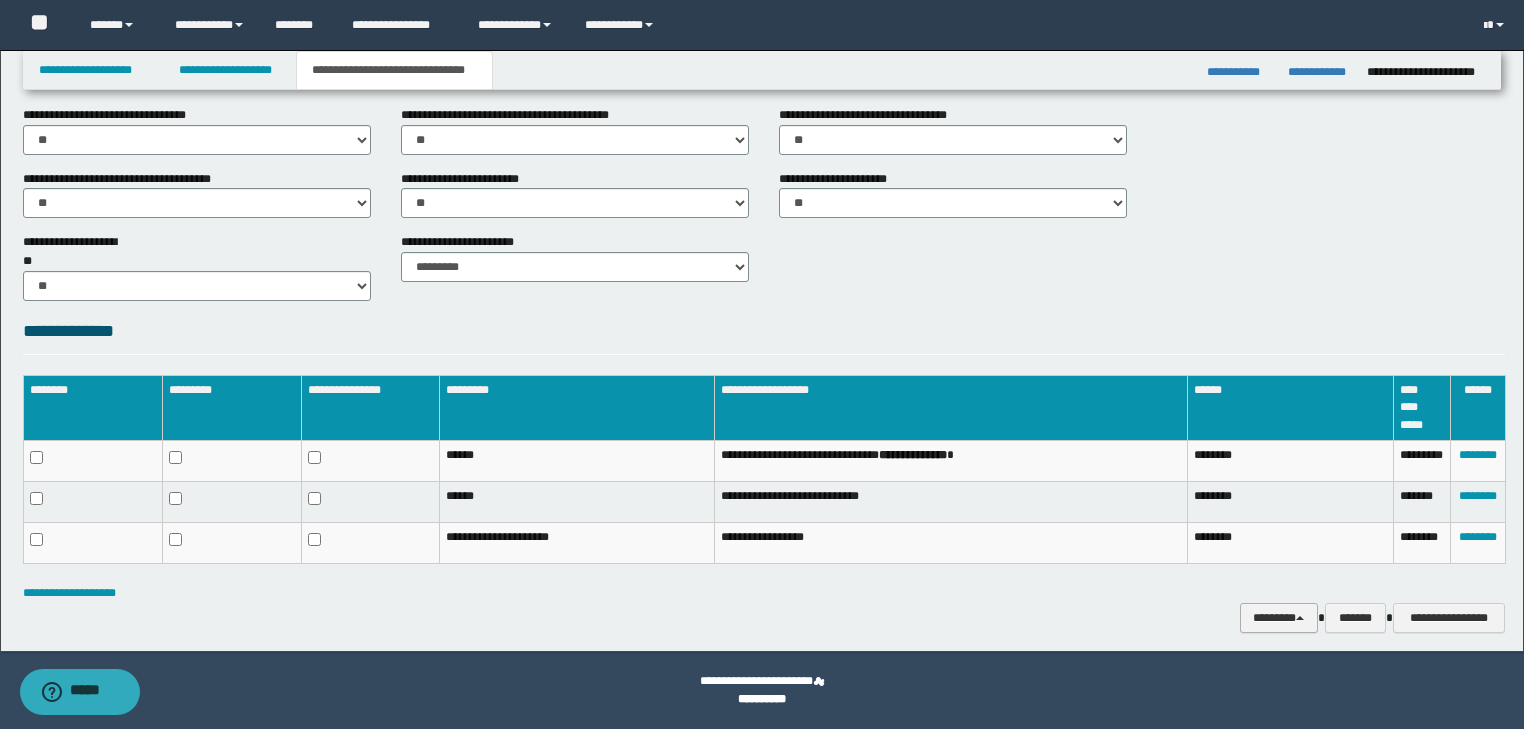 click on "********" at bounding box center [1279, 618] 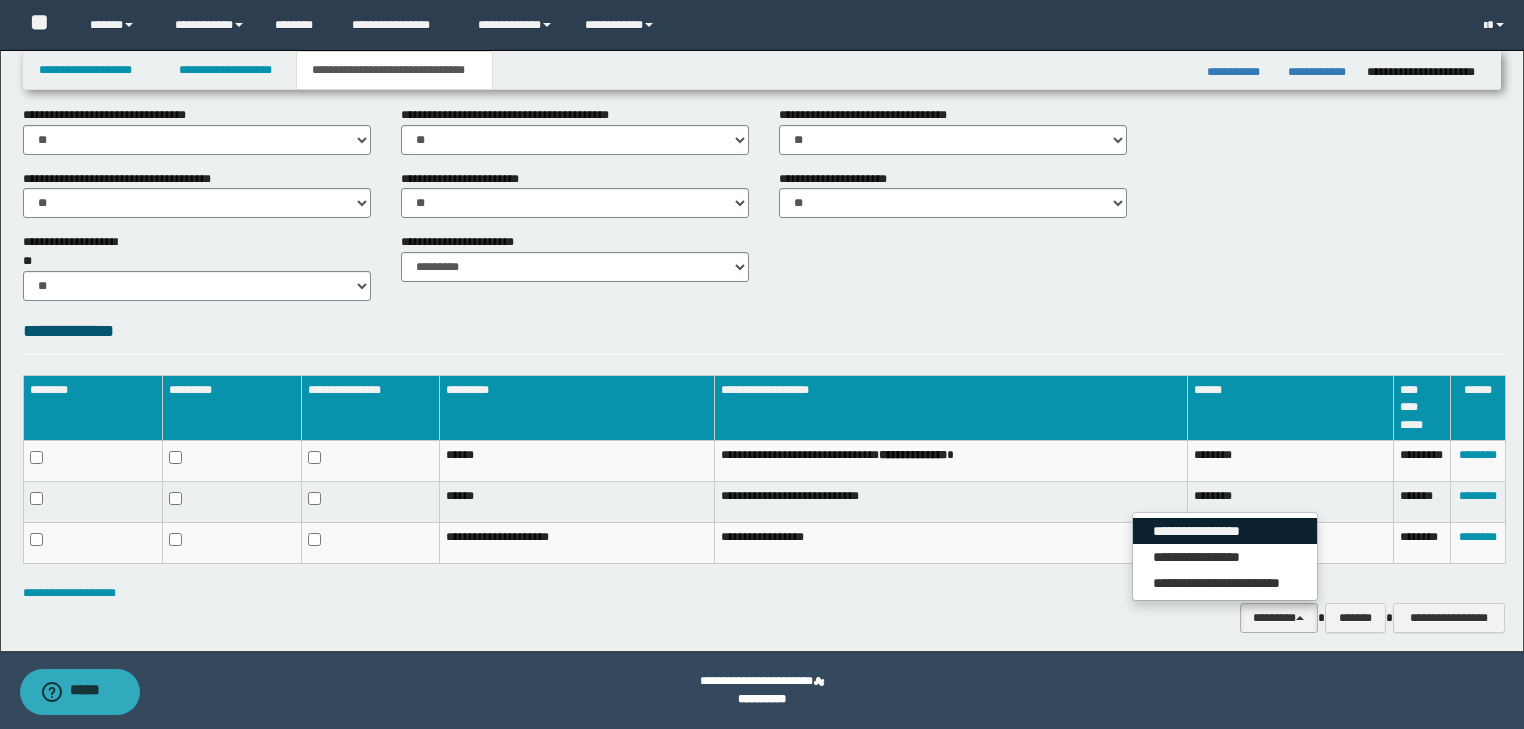 click on "**********" at bounding box center (1225, 531) 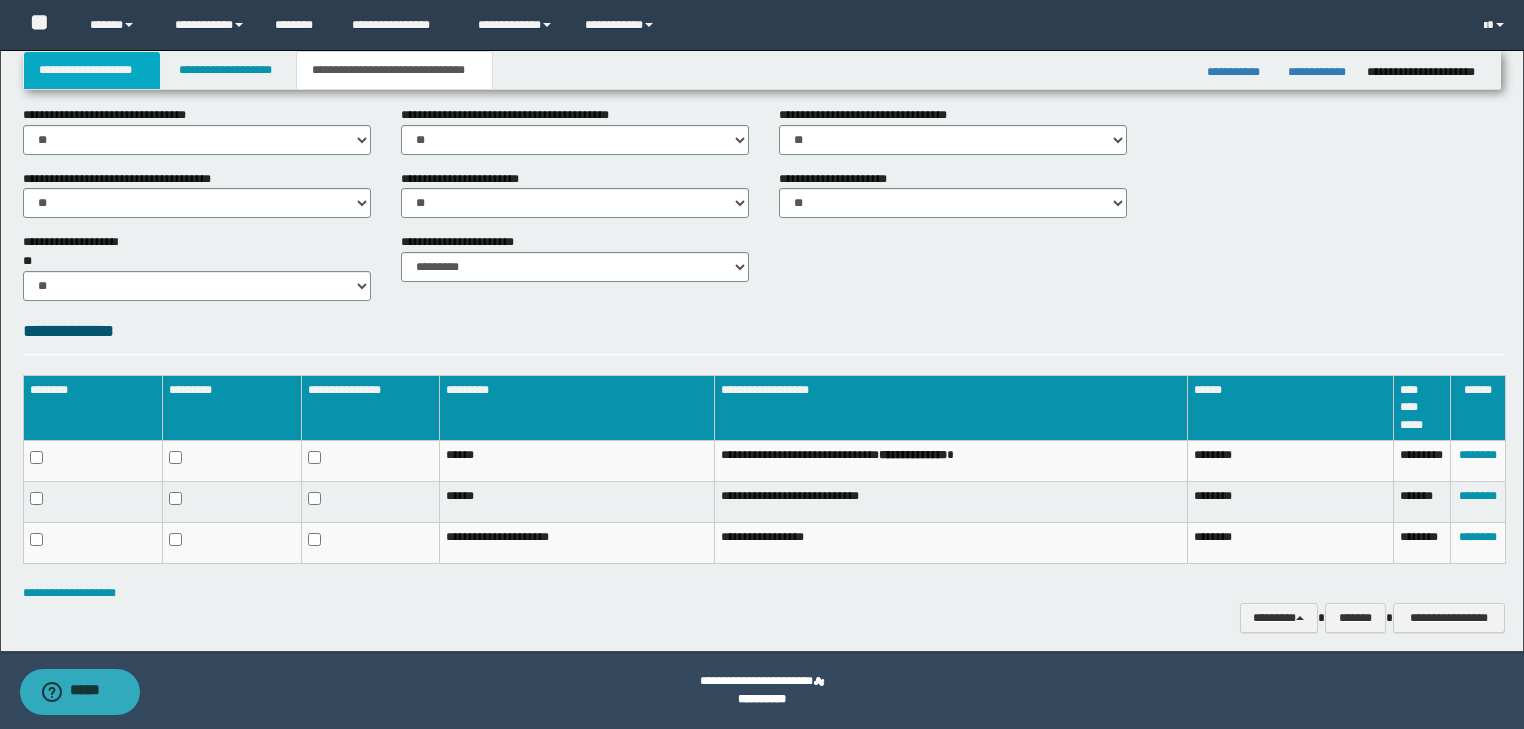 click on "**********" at bounding box center (92, 70) 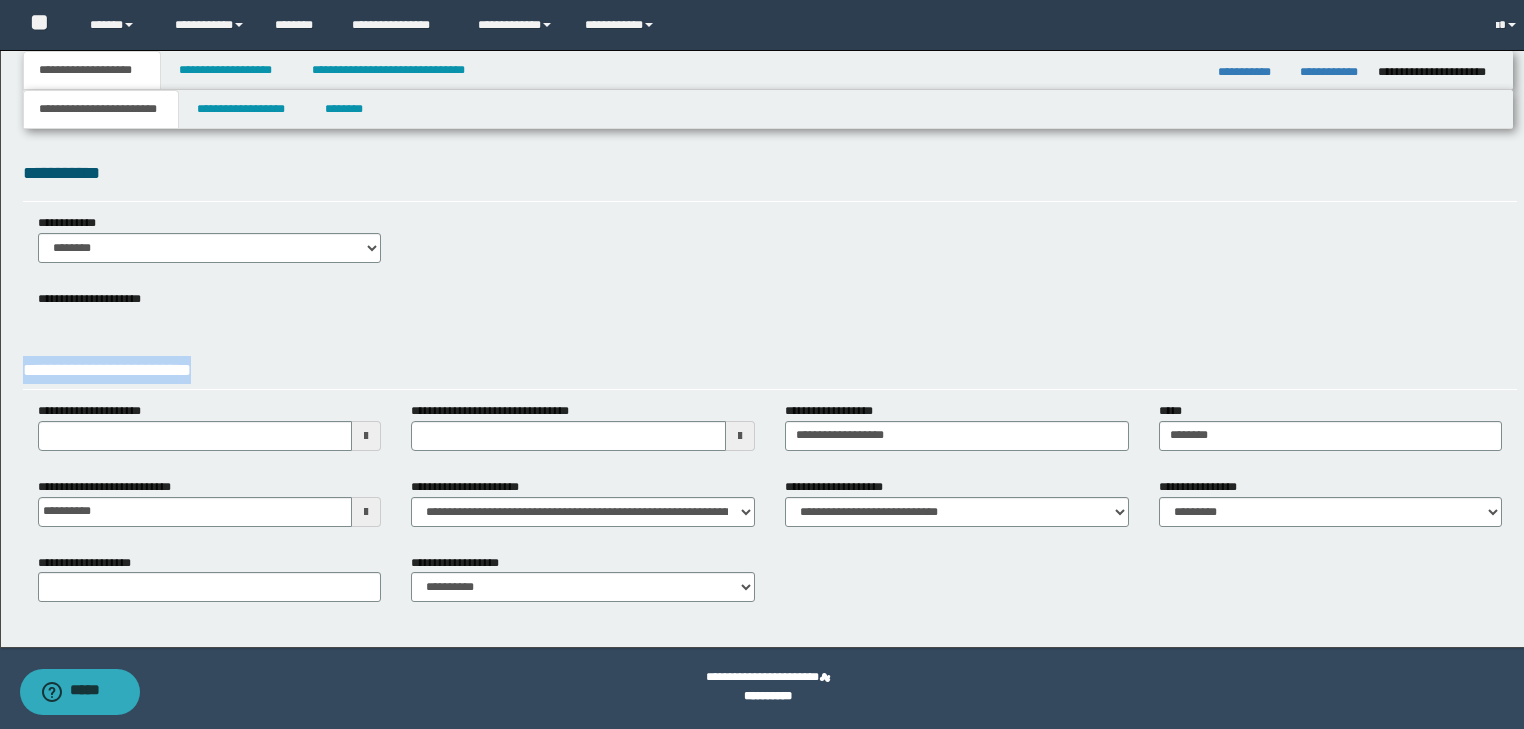 scroll, scrollTop: 0, scrollLeft: 0, axis: both 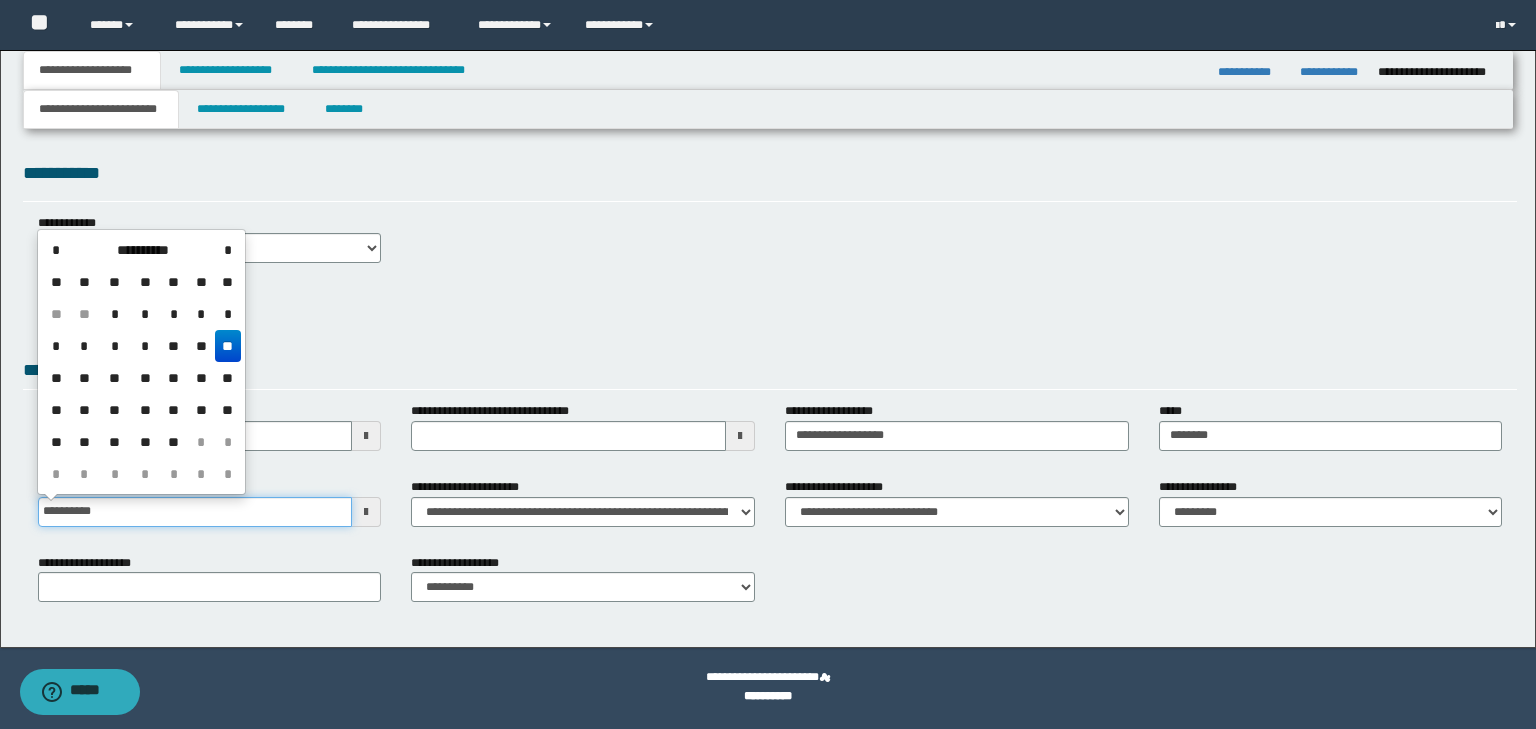 click on "**********" at bounding box center [195, 512] 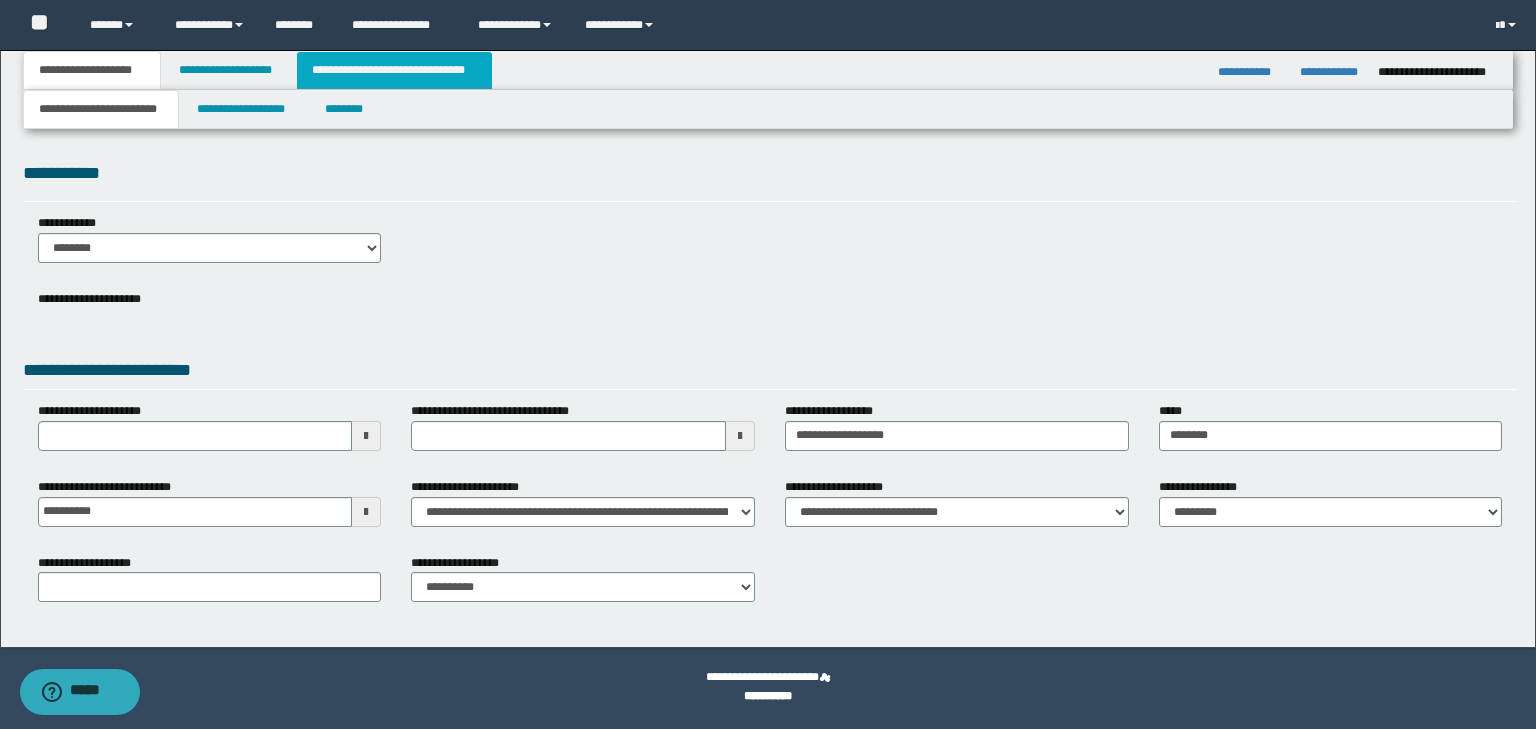 click on "**********" at bounding box center [394, 70] 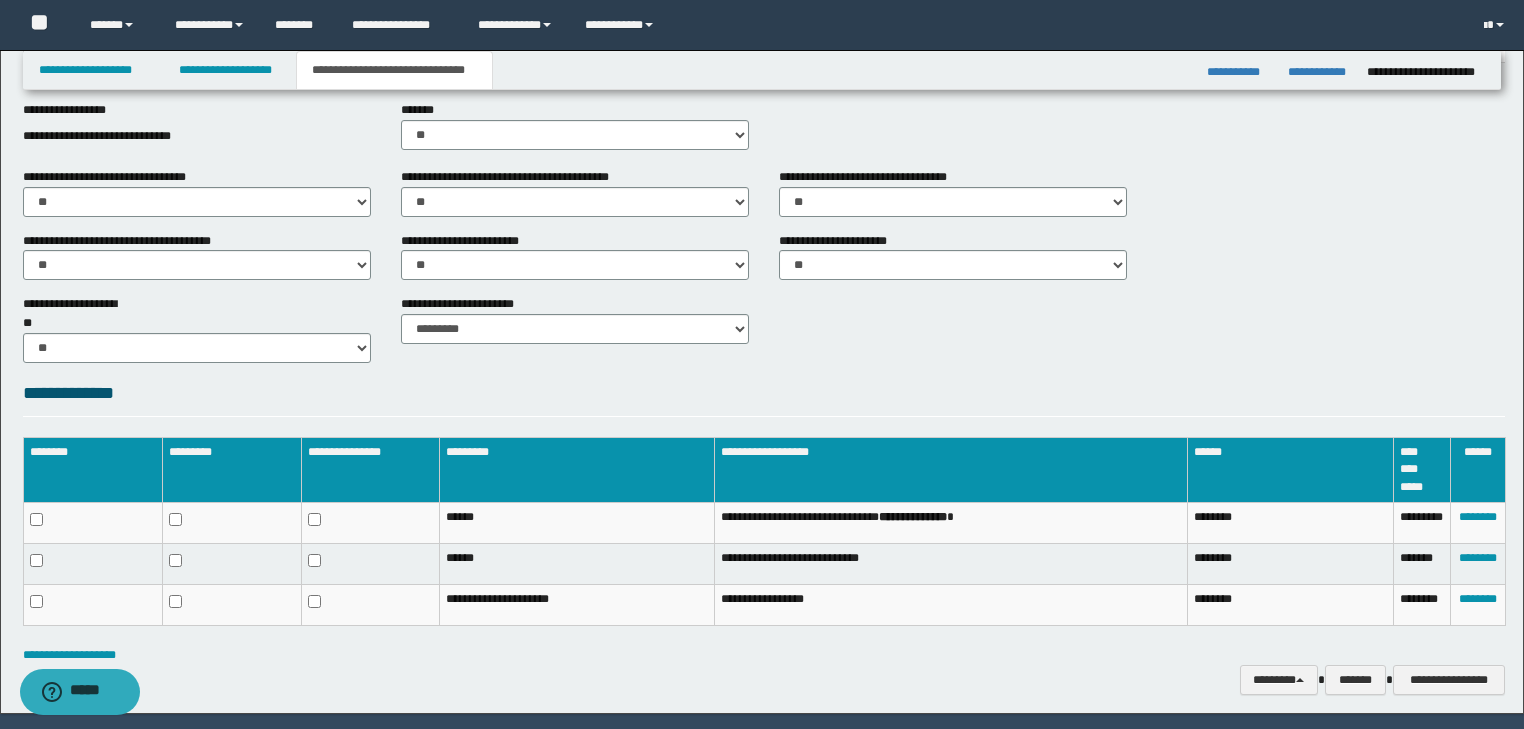 scroll, scrollTop: 738, scrollLeft: 0, axis: vertical 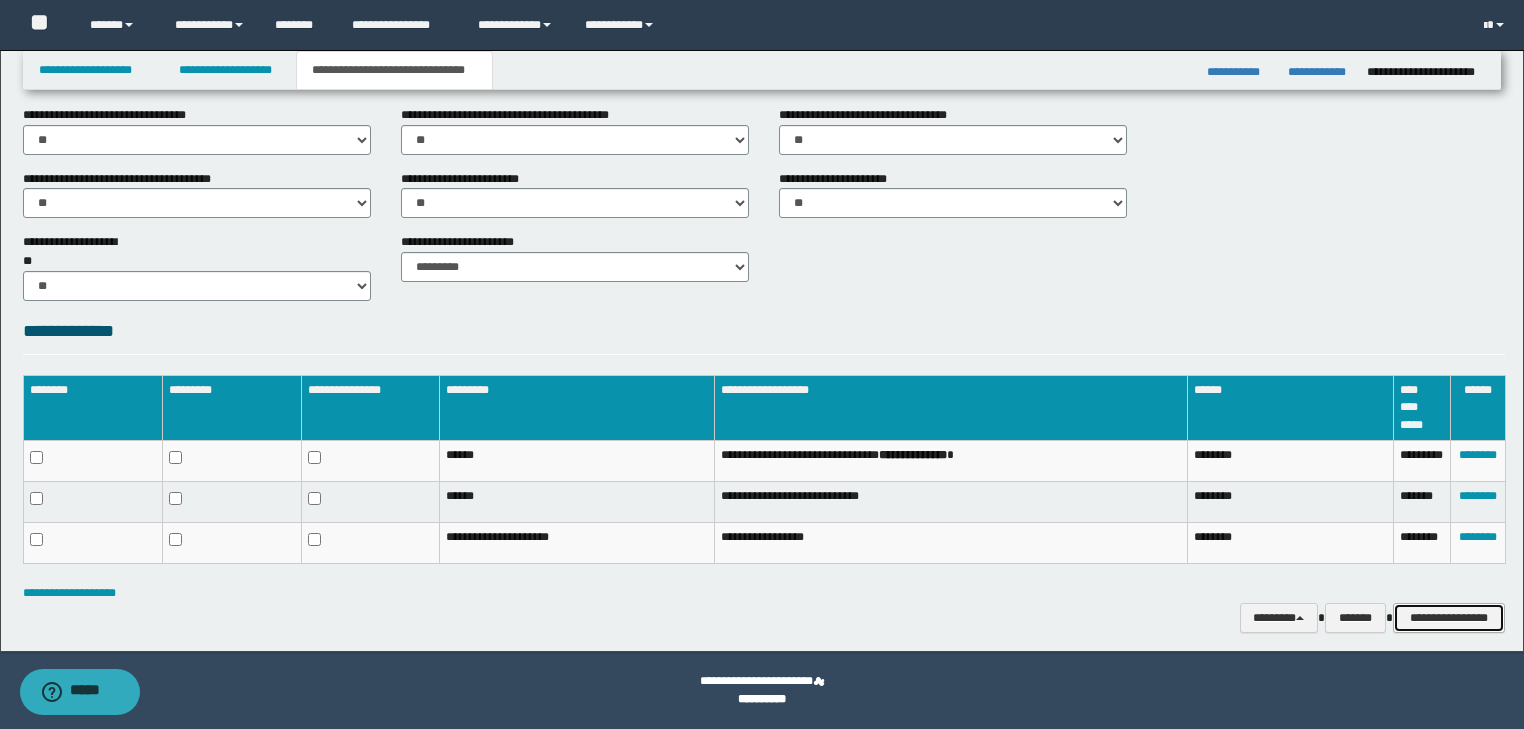 click on "**********" at bounding box center [1449, 618] 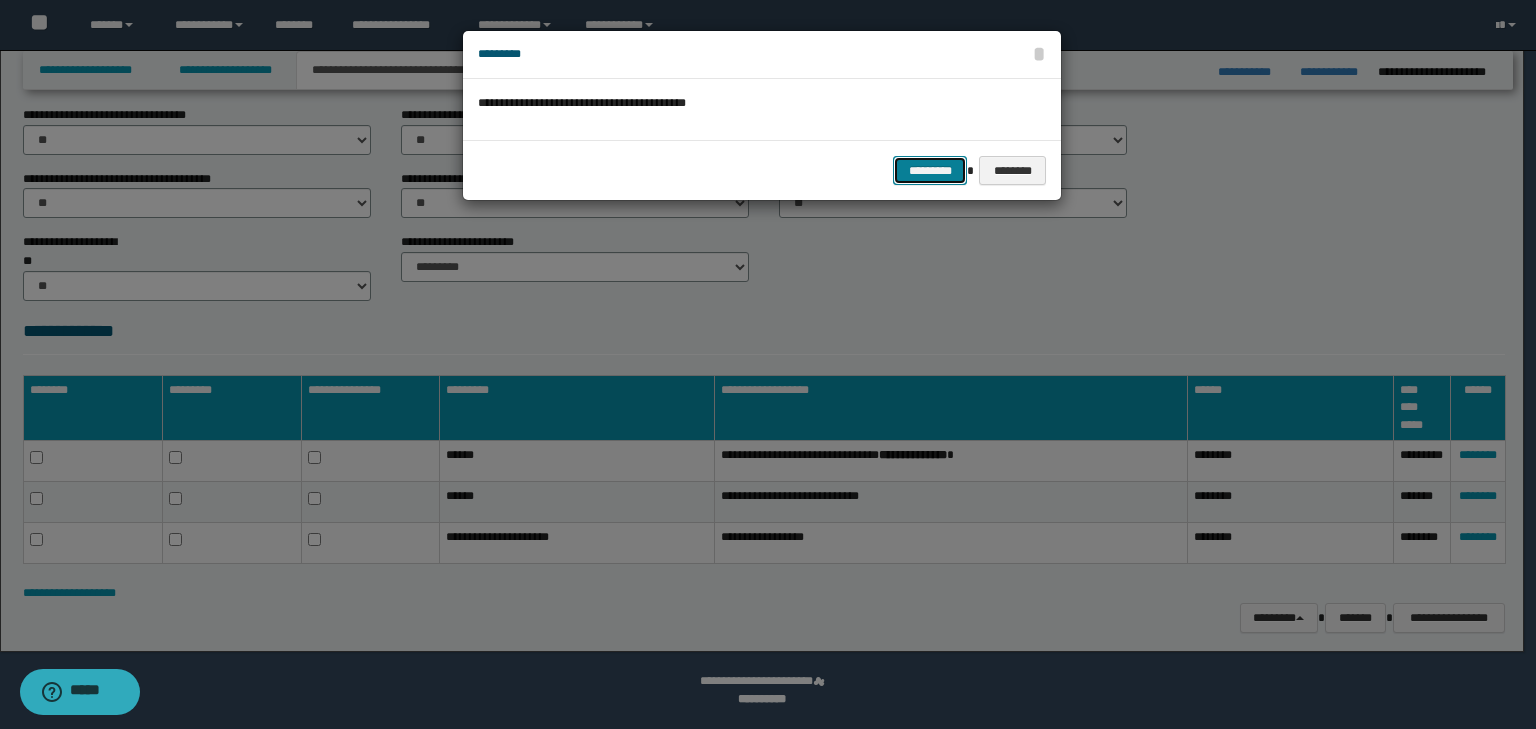 click on "*********" at bounding box center (930, 171) 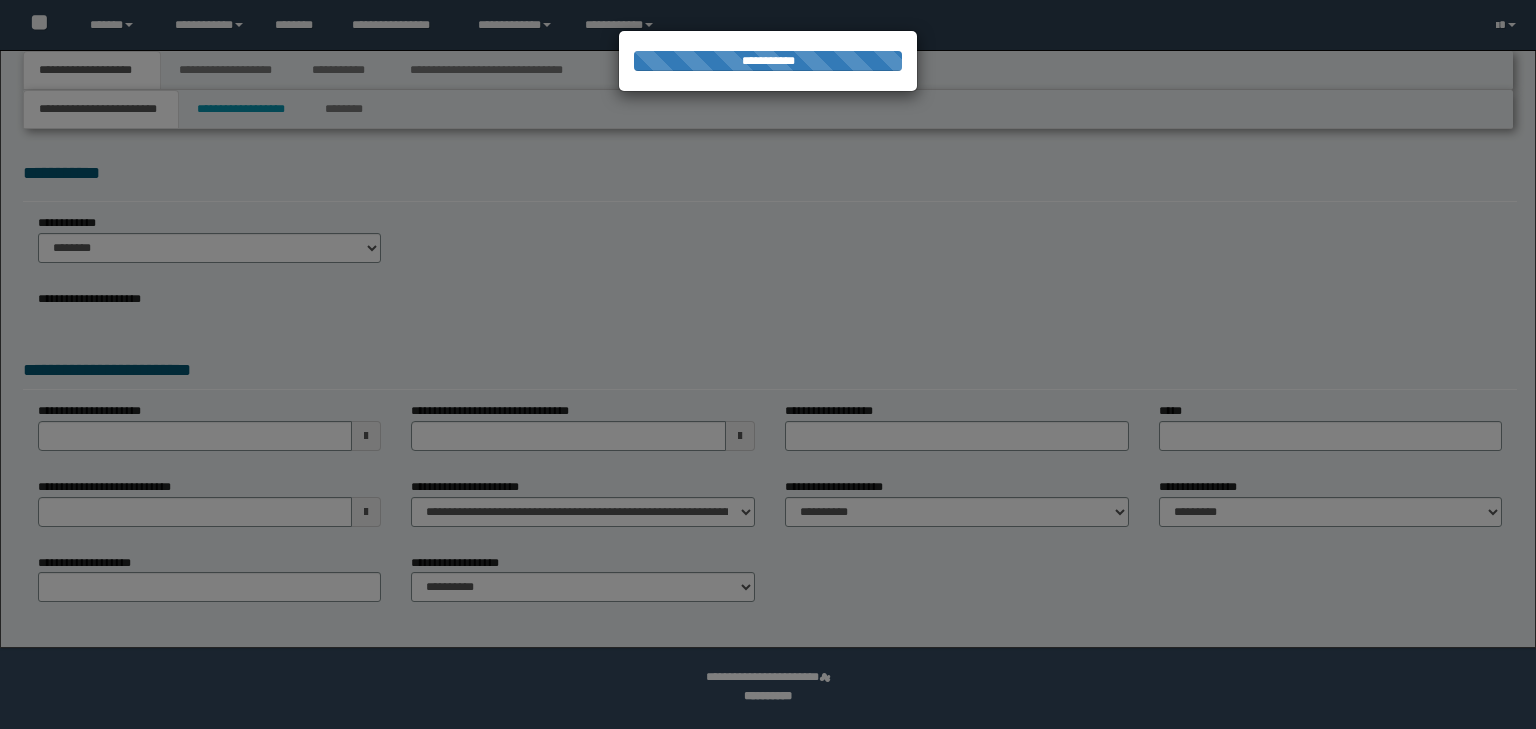 scroll, scrollTop: 0, scrollLeft: 0, axis: both 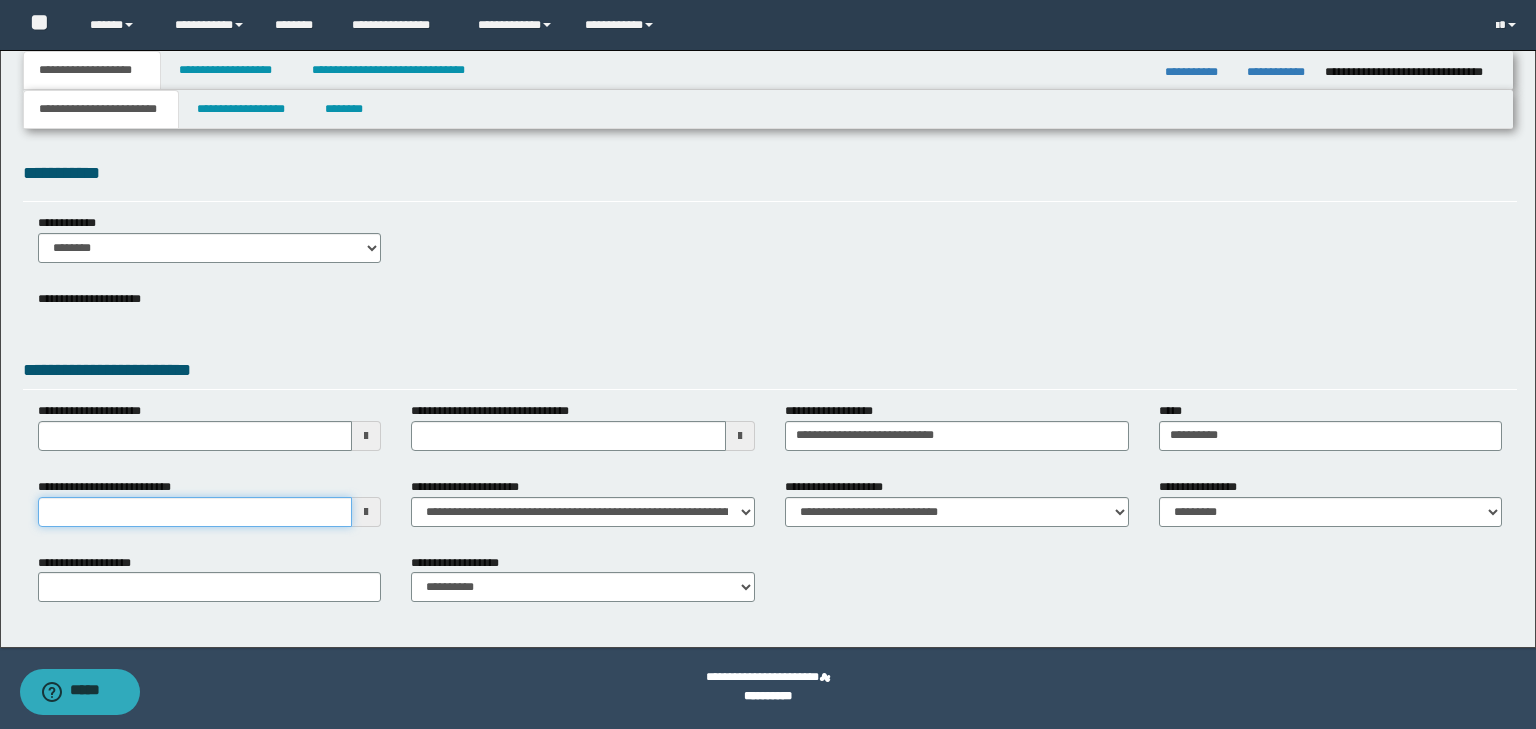 click on "**********" at bounding box center [195, 512] 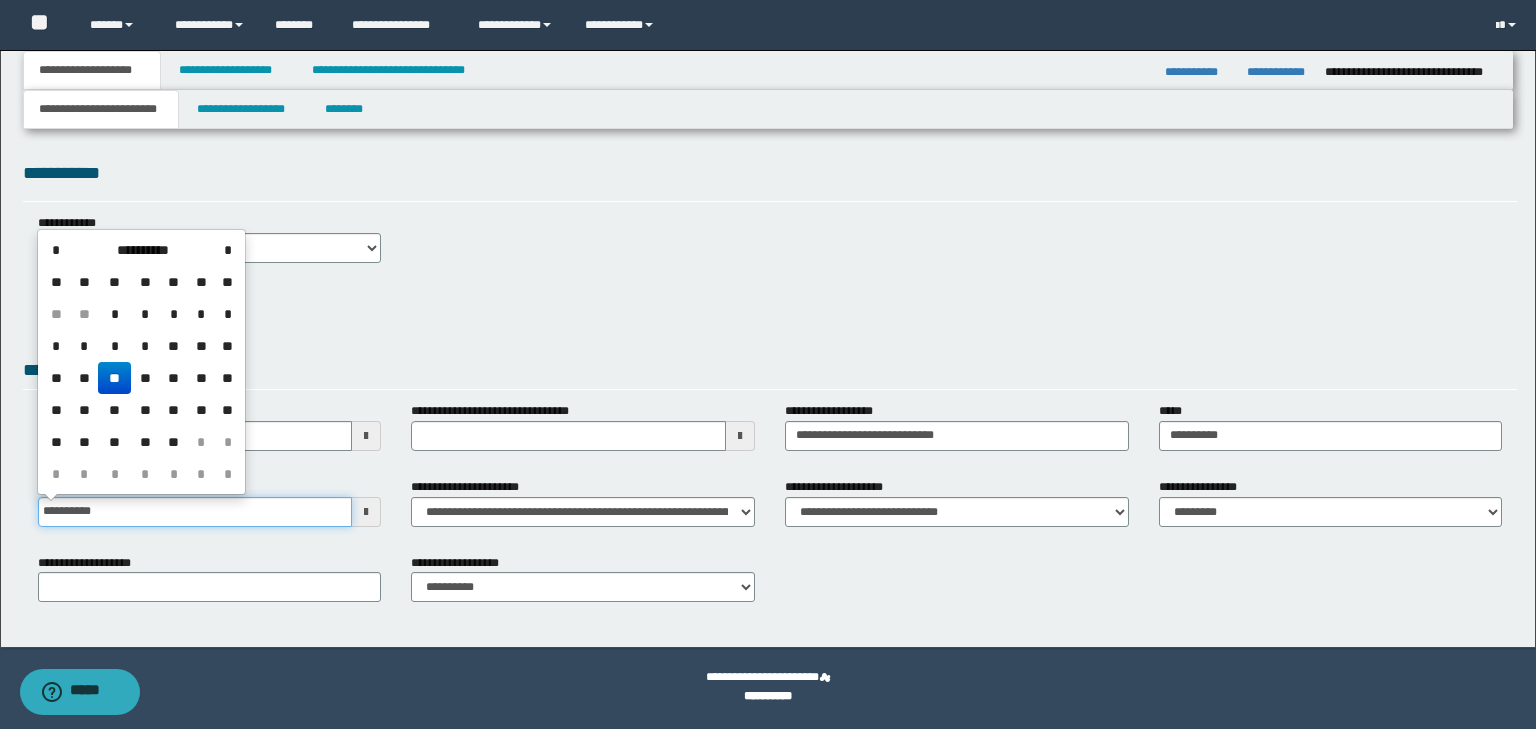 type on "**********" 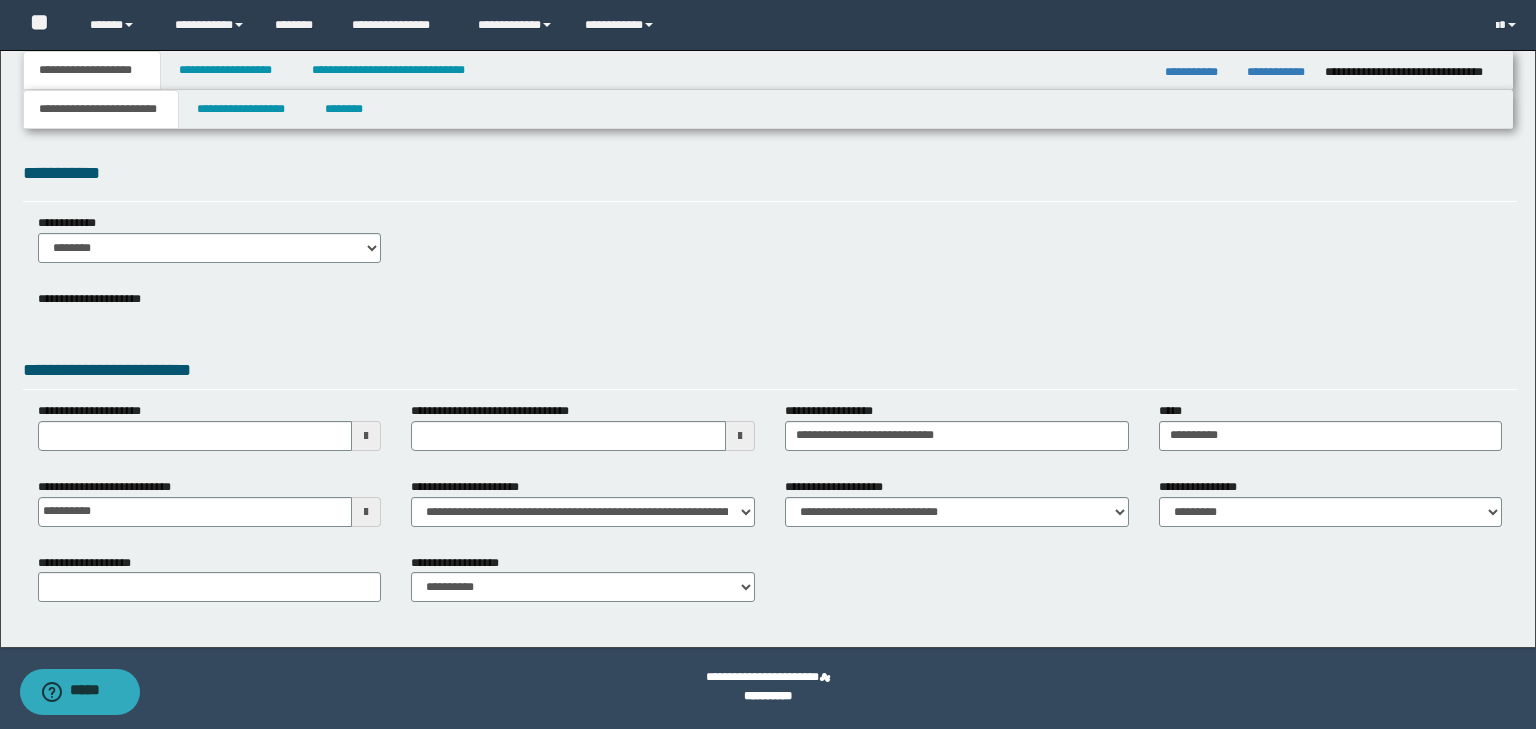 click on "**********" at bounding box center [770, 373] 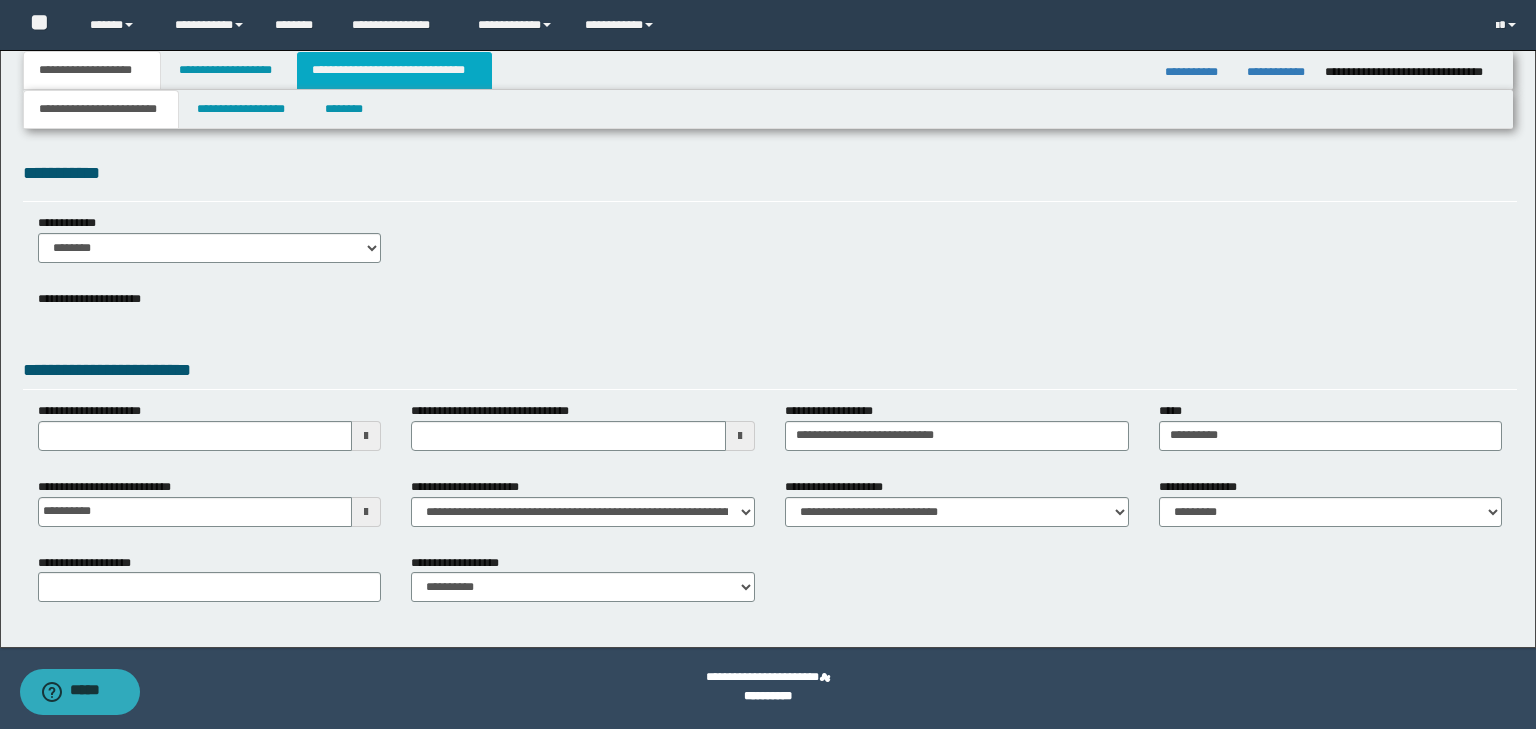 click on "**********" at bounding box center [394, 70] 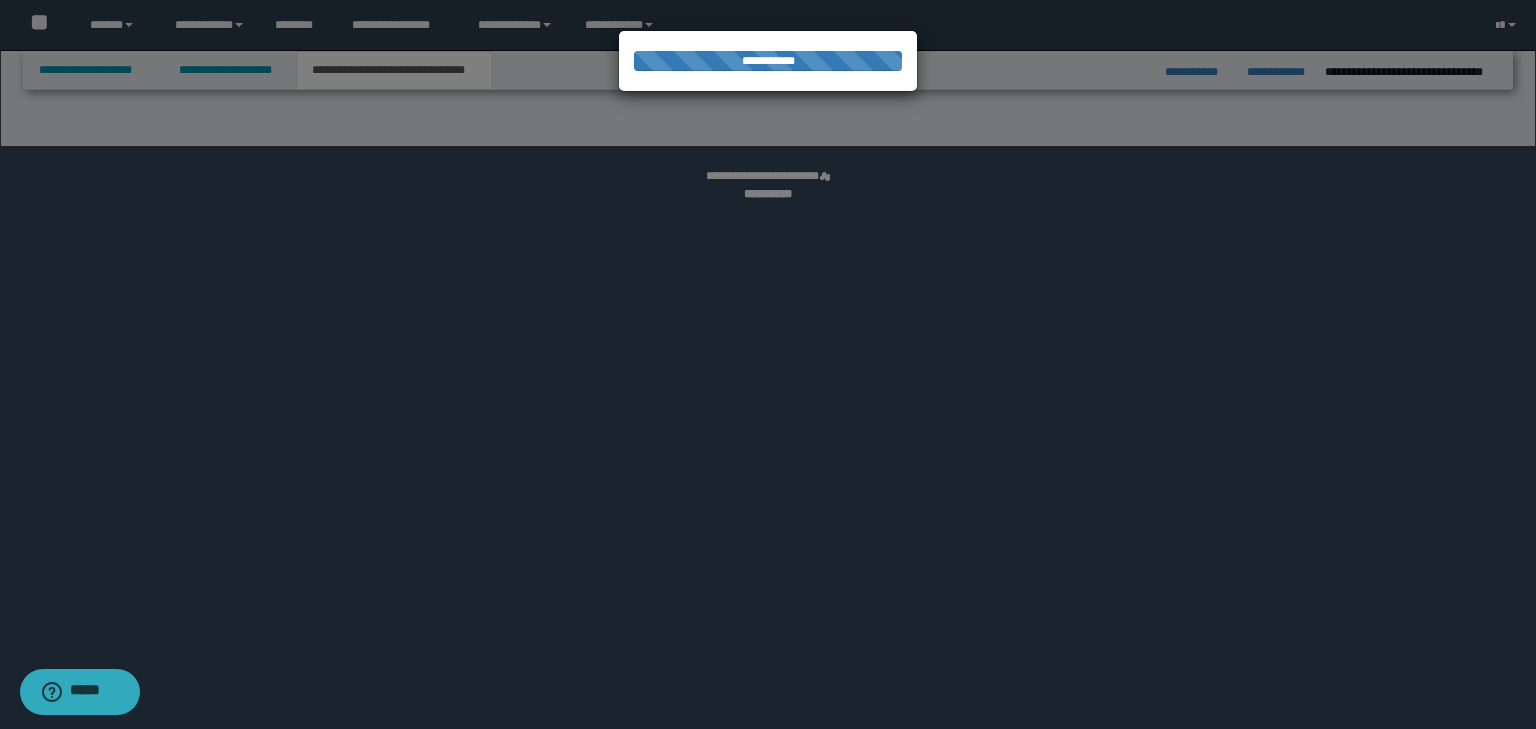 select on "*" 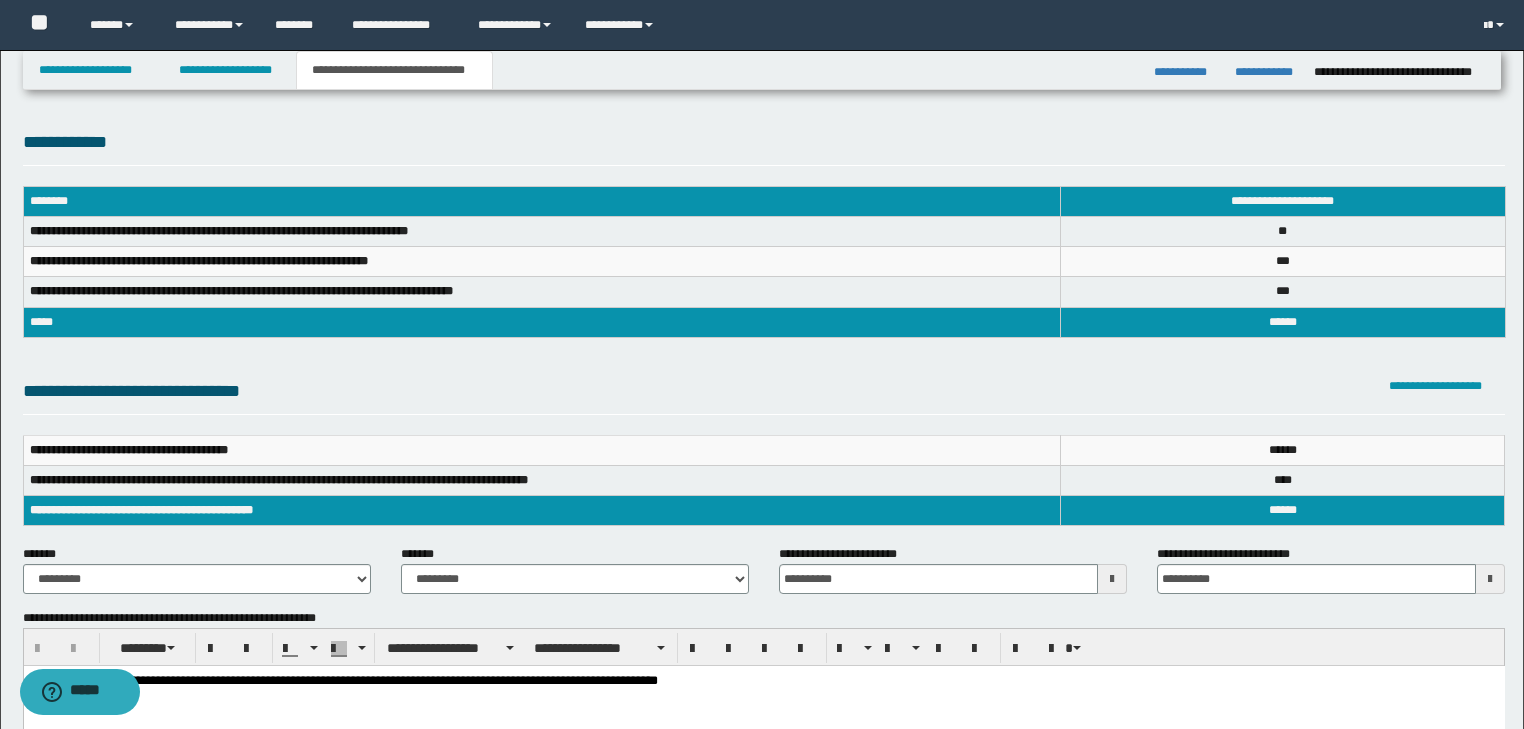 scroll, scrollTop: 798, scrollLeft: 0, axis: vertical 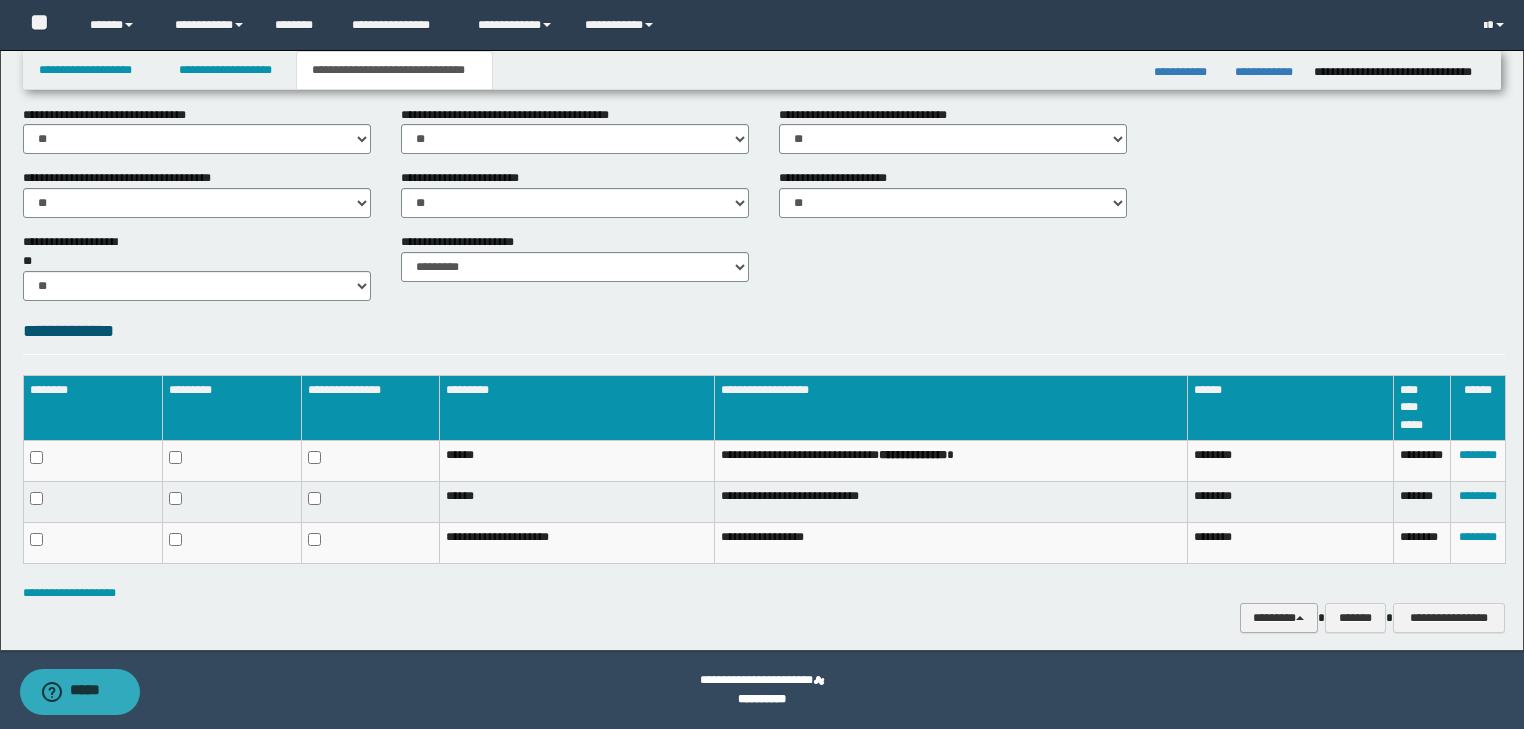 click on "********" at bounding box center [1279, 618] 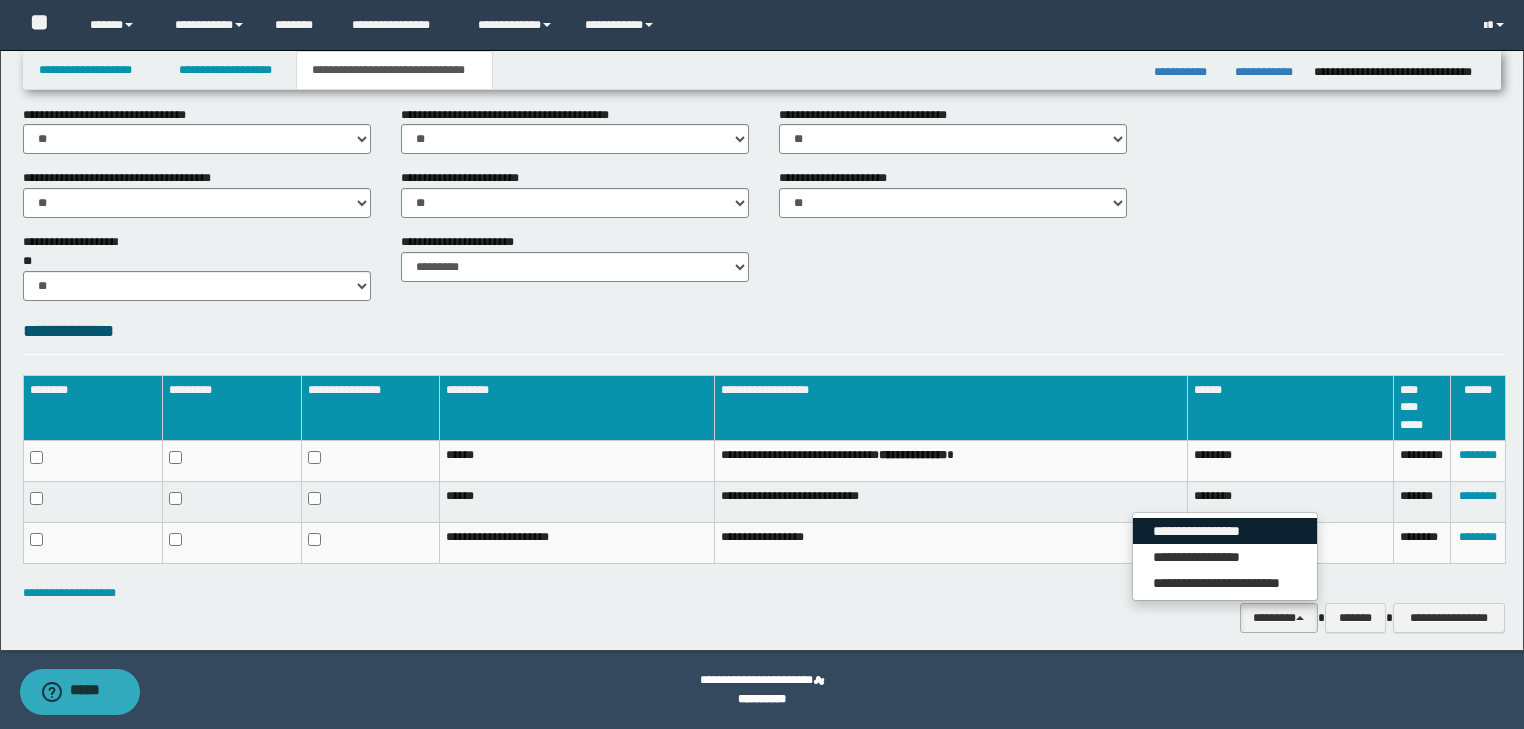 click on "**********" at bounding box center (1225, 531) 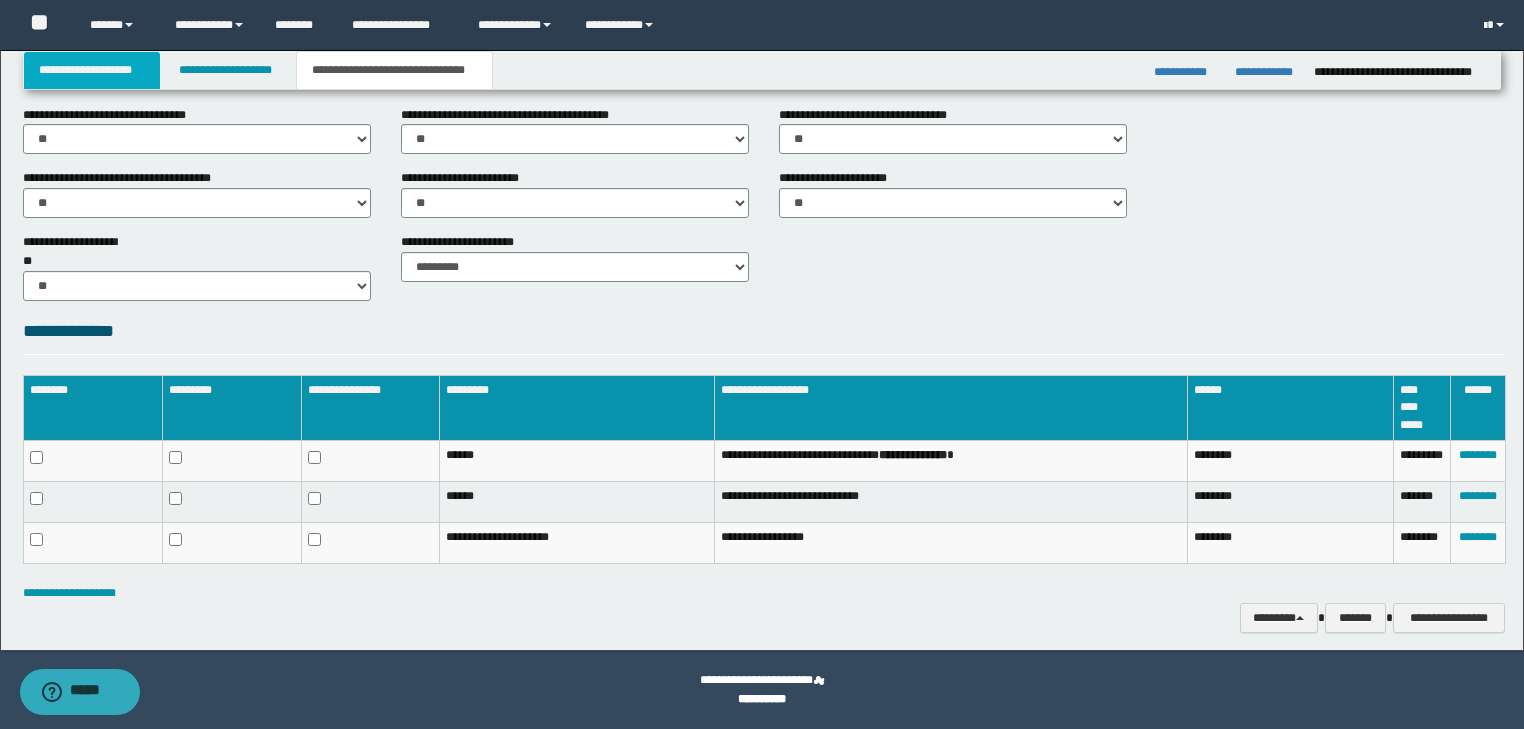 click on "**********" at bounding box center (92, 70) 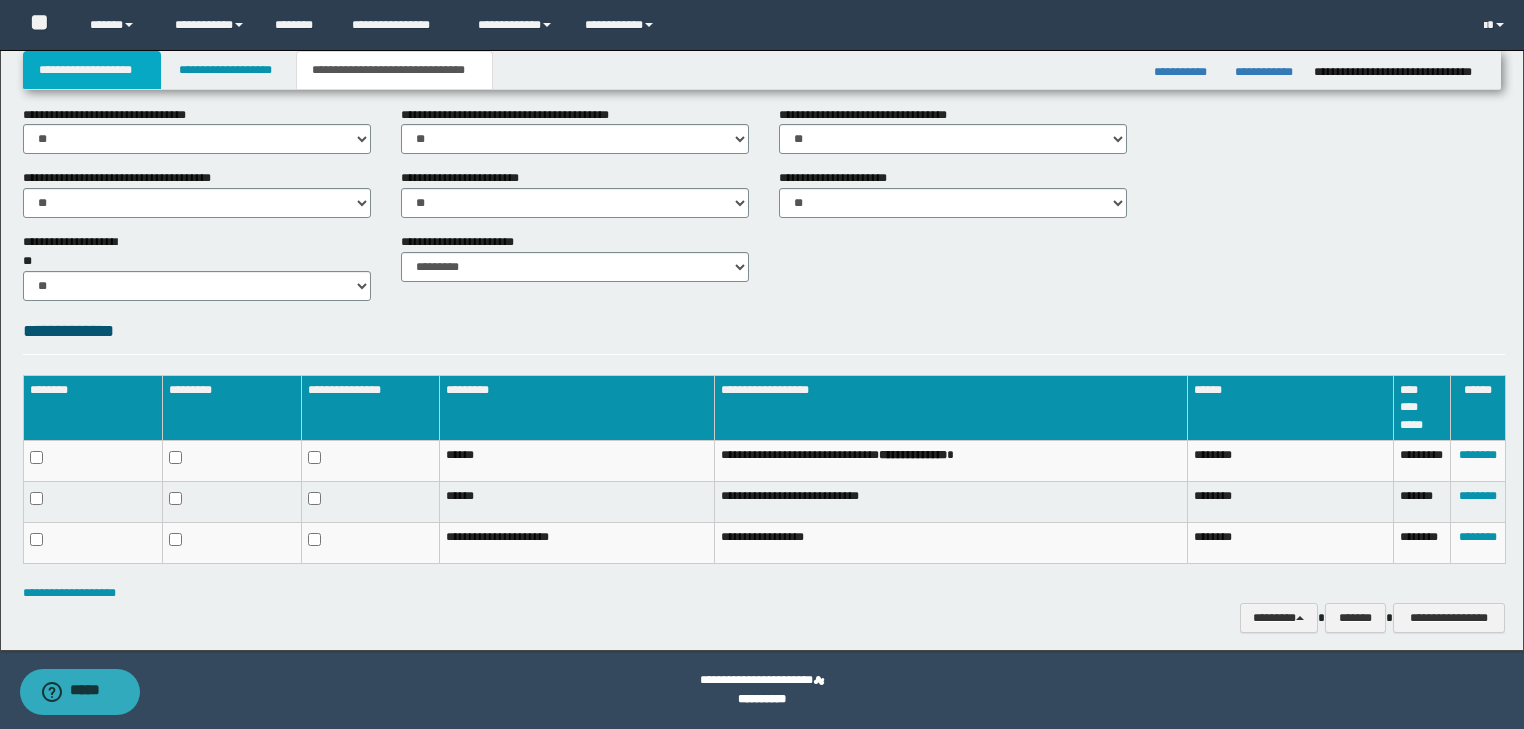 scroll, scrollTop: 0, scrollLeft: 0, axis: both 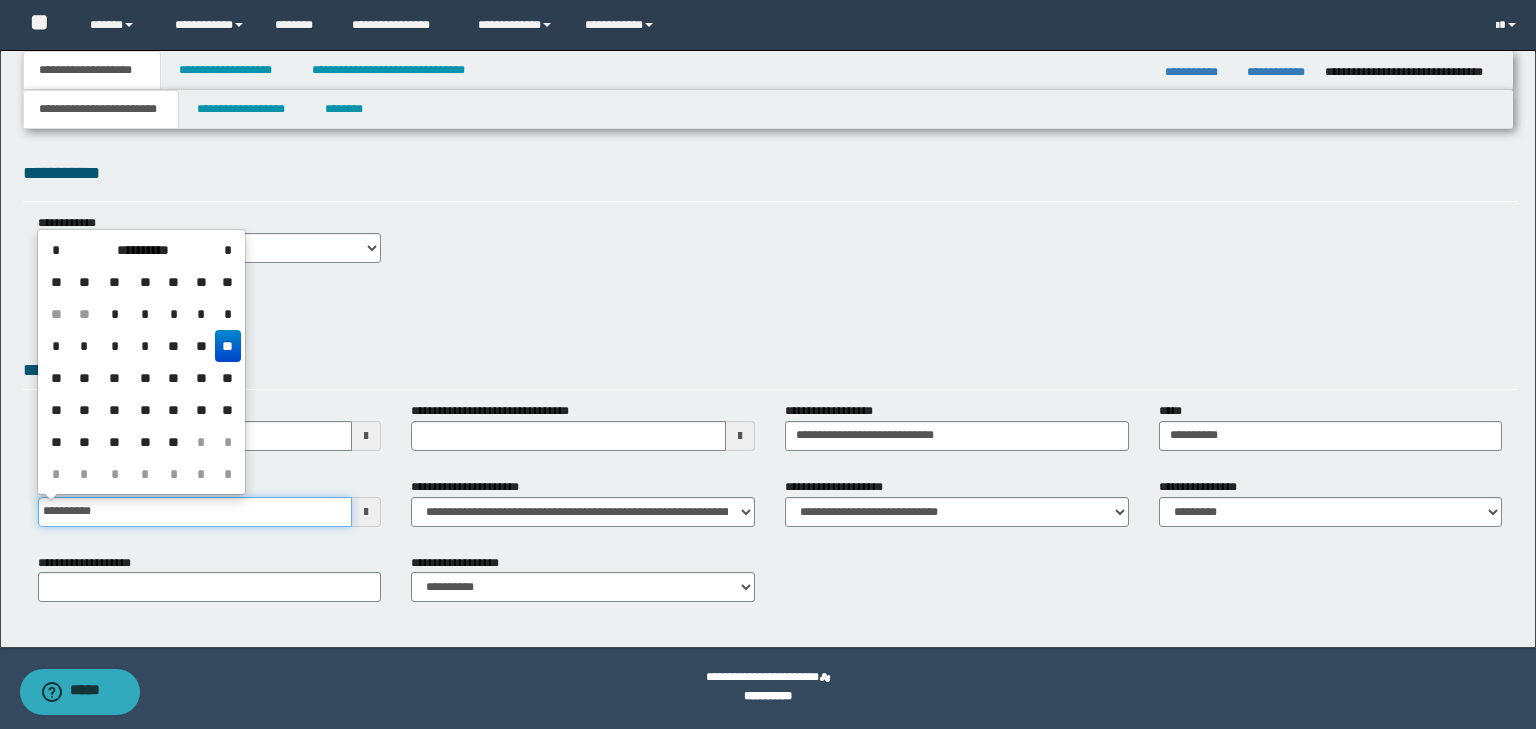 click on "**********" at bounding box center (195, 512) 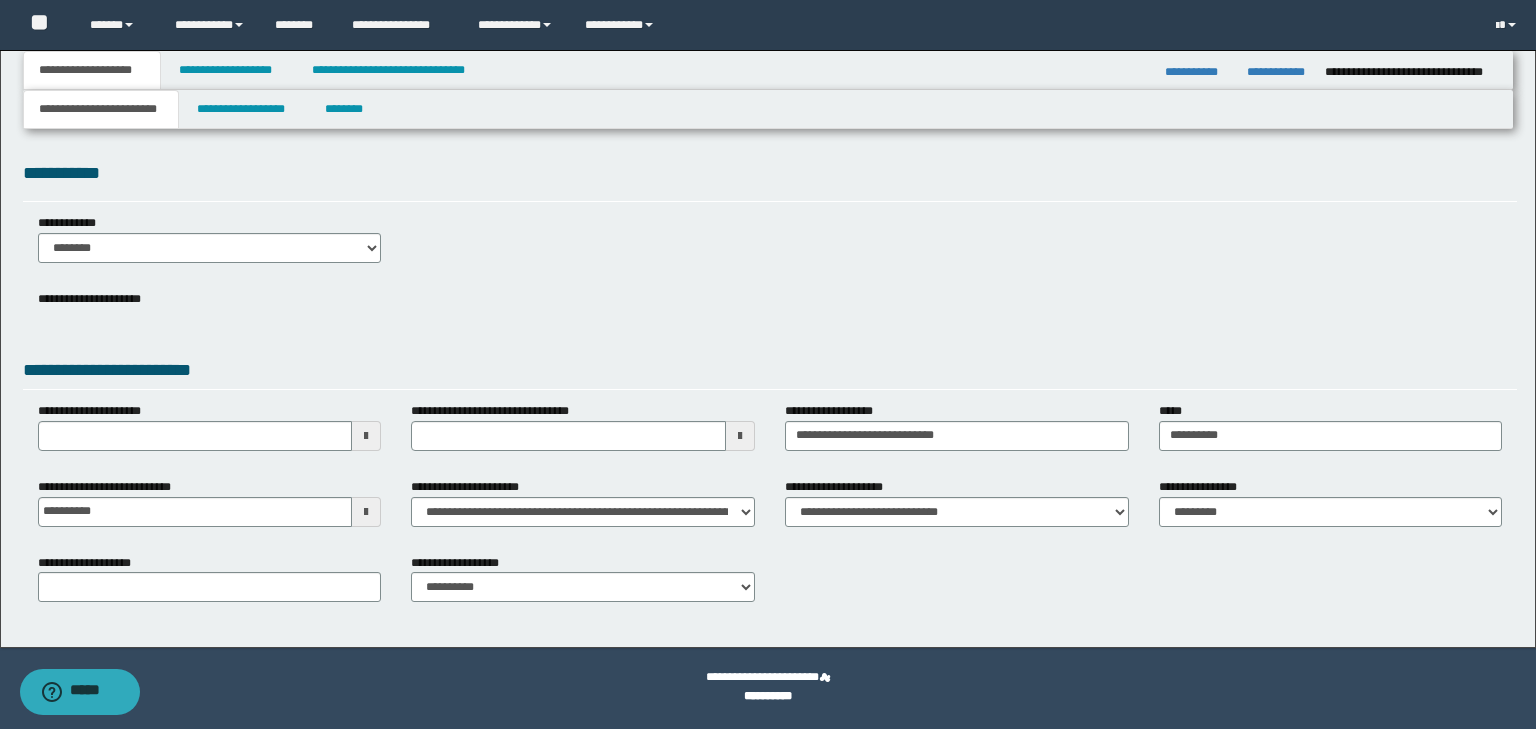click on "**********" at bounding box center (770, 314) 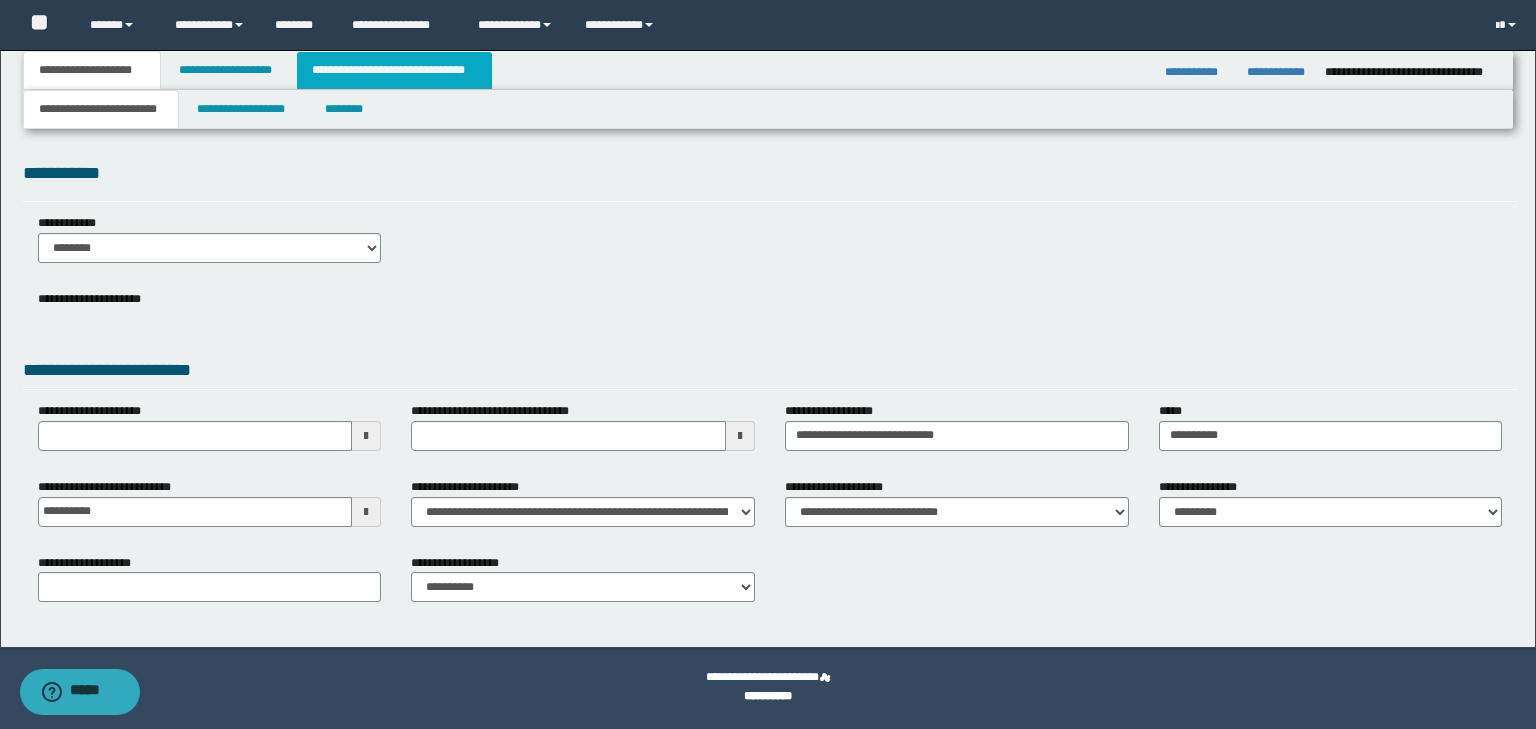 click on "**********" at bounding box center (394, 70) 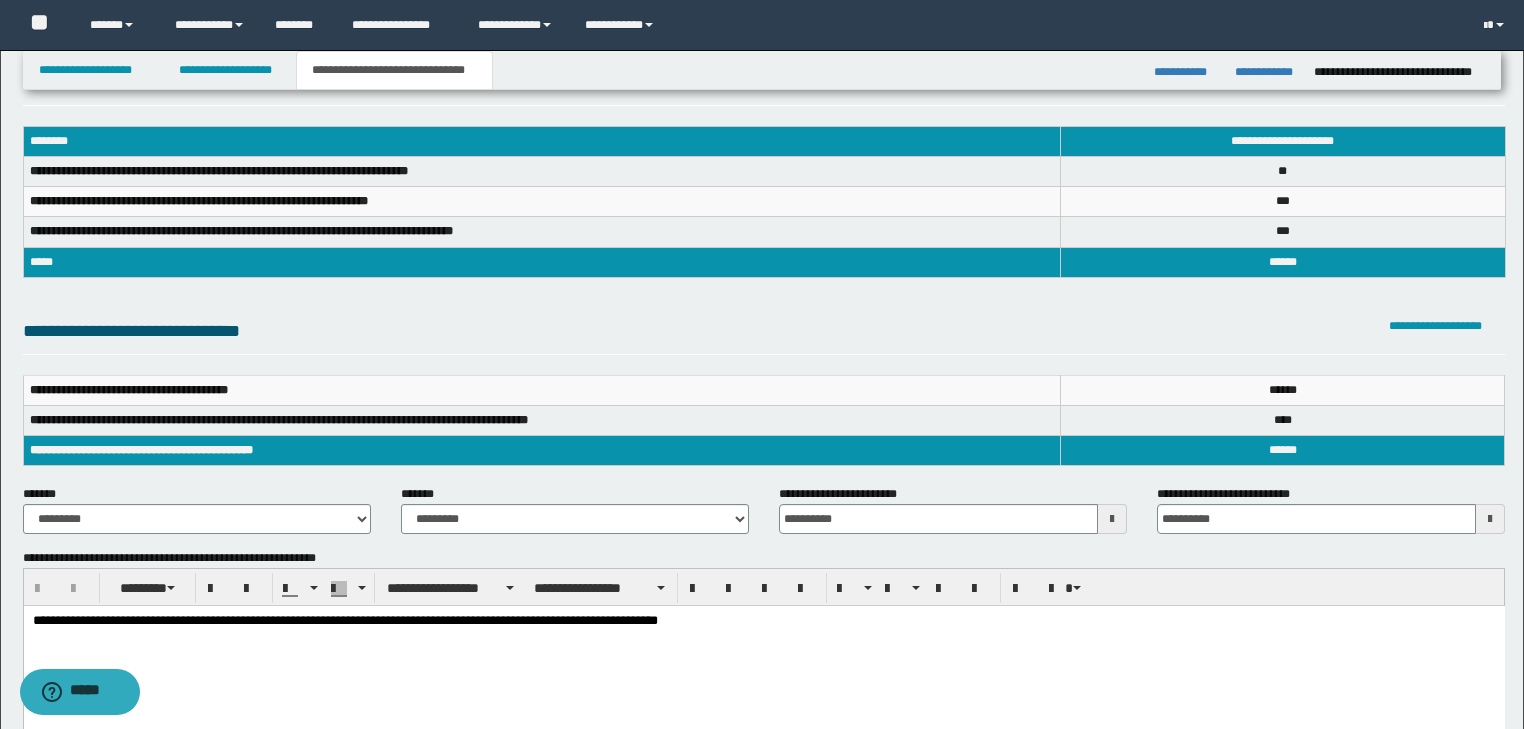 scroll, scrollTop: 798, scrollLeft: 0, axis: vertical 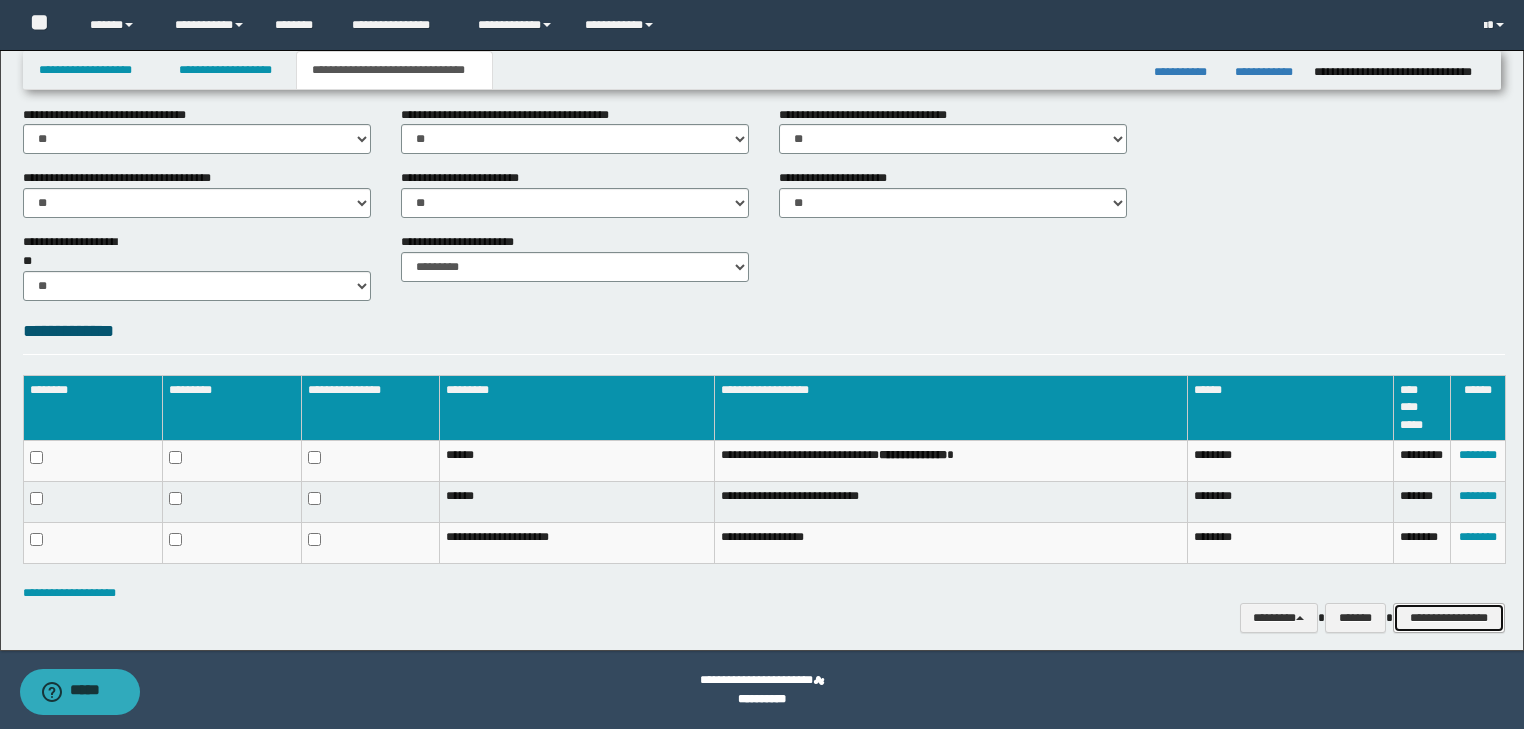 click on "**********" at bounding box center (1449, 618) 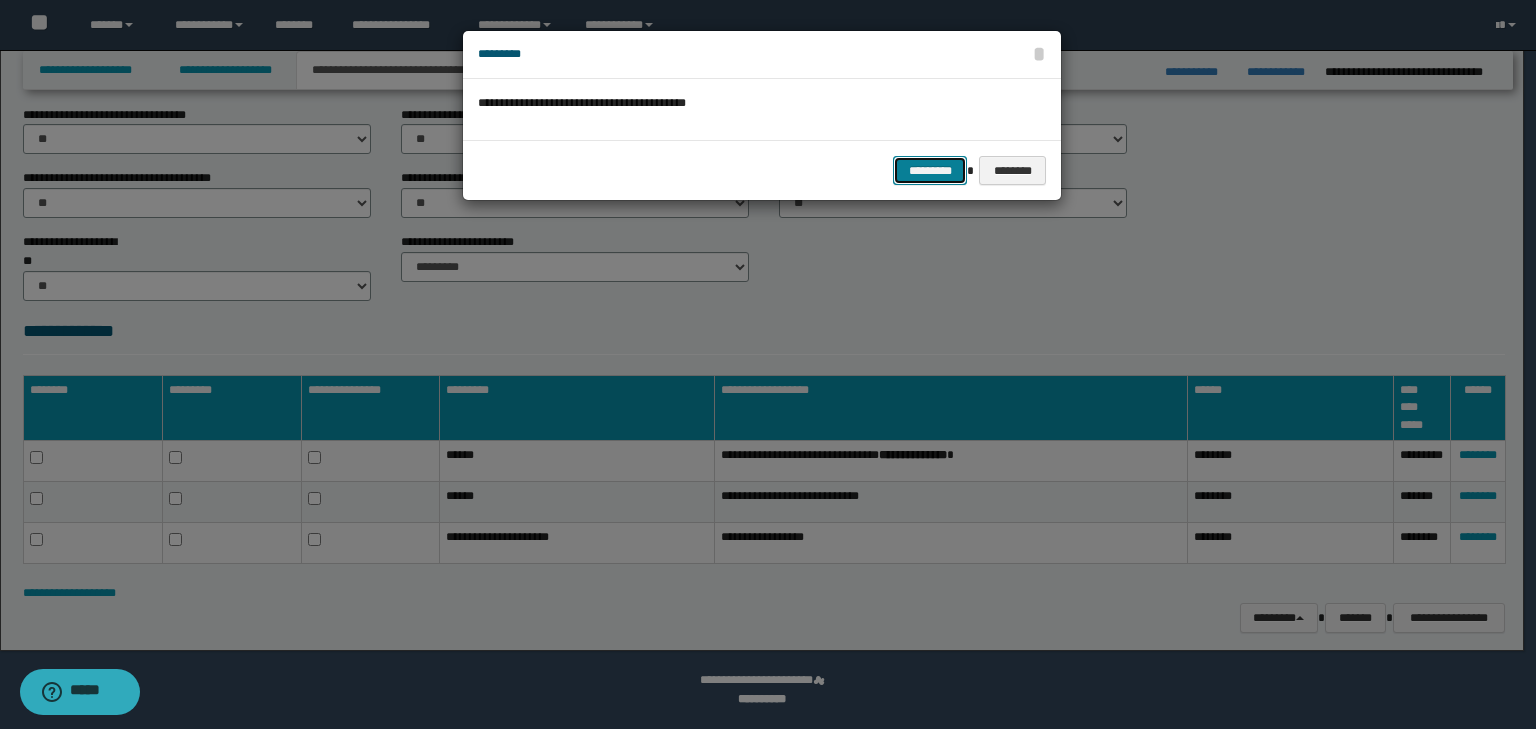 click on "*********" at bounding box center (930, 171) 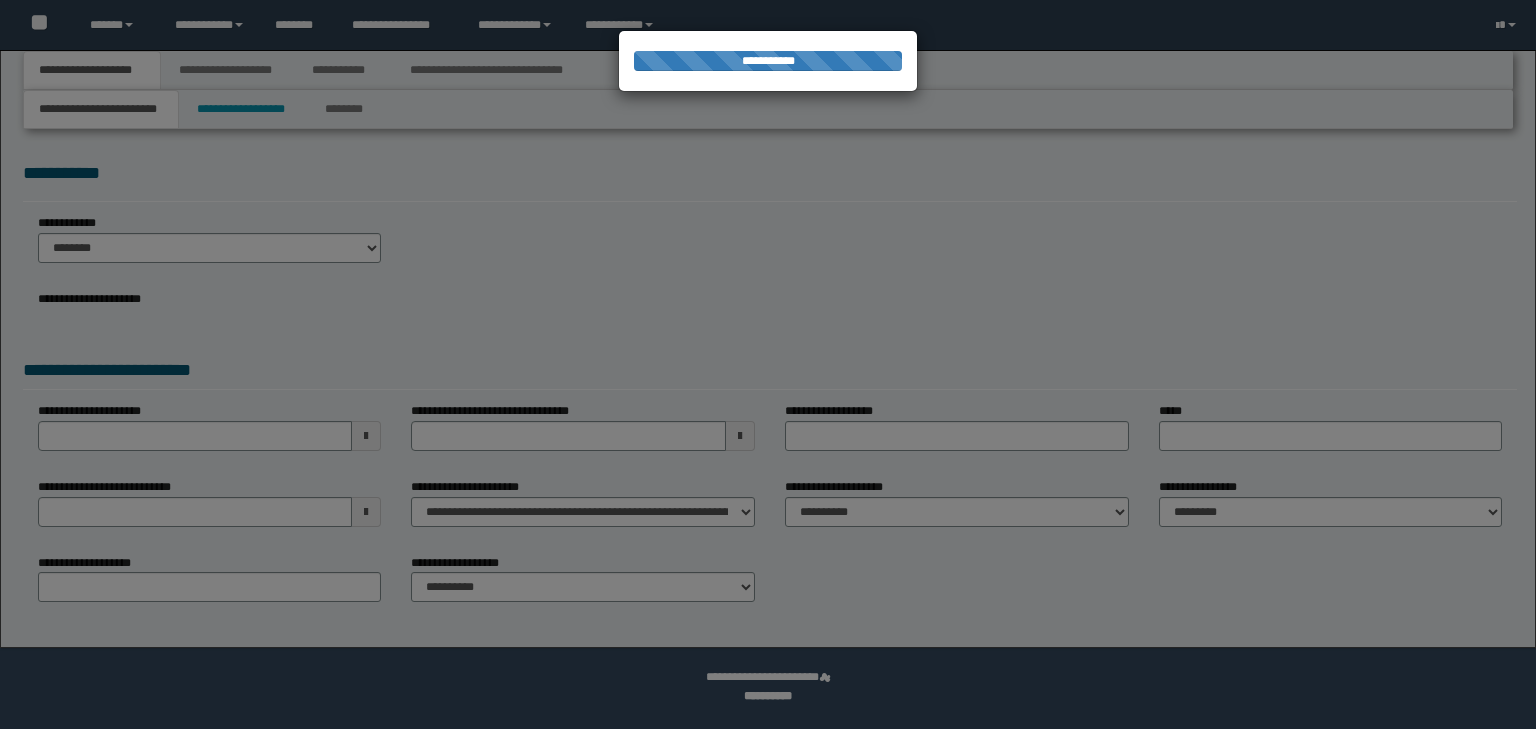 scroll, scrollTop: 0, scrollLeft: 0, axis: both 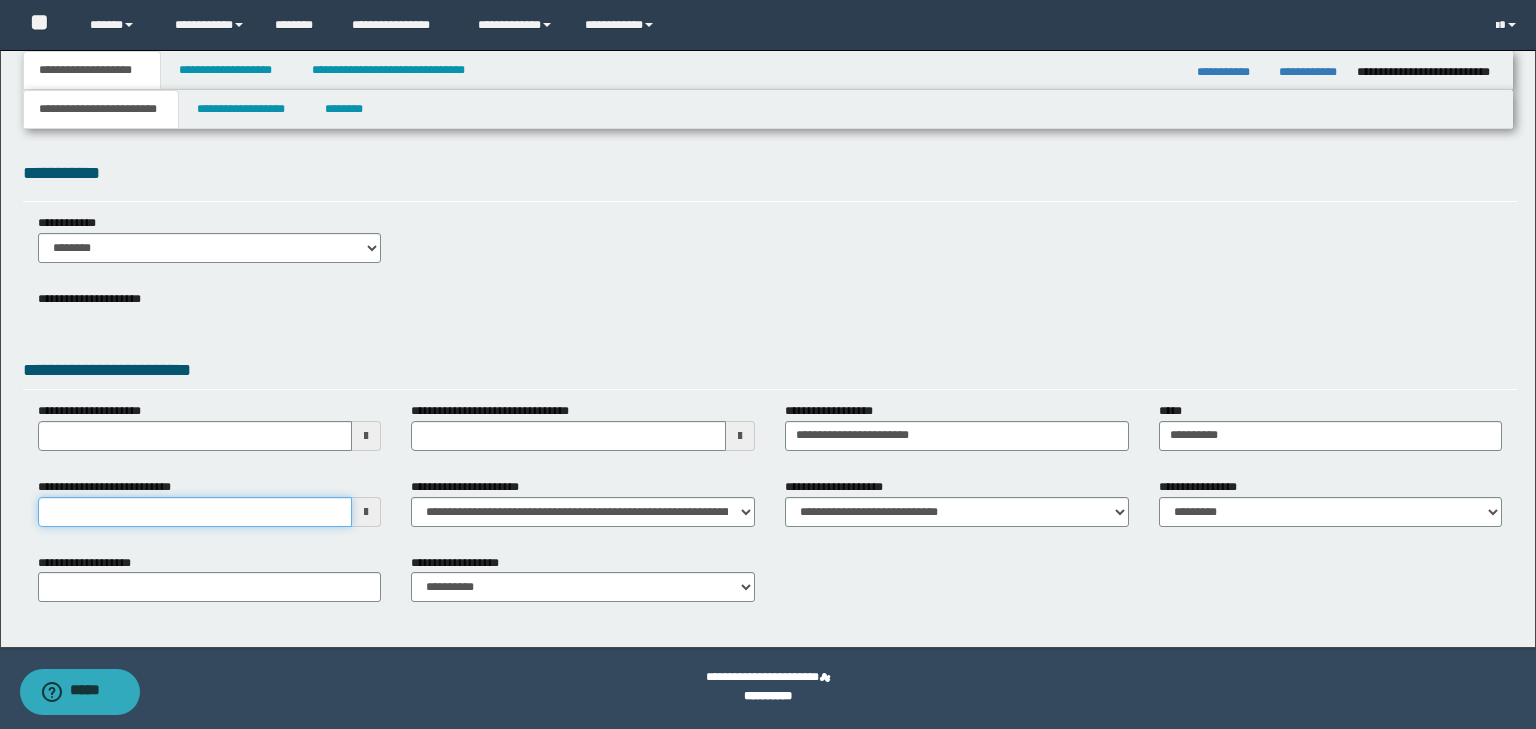 click on "**********" at bounding box center [195, 512] 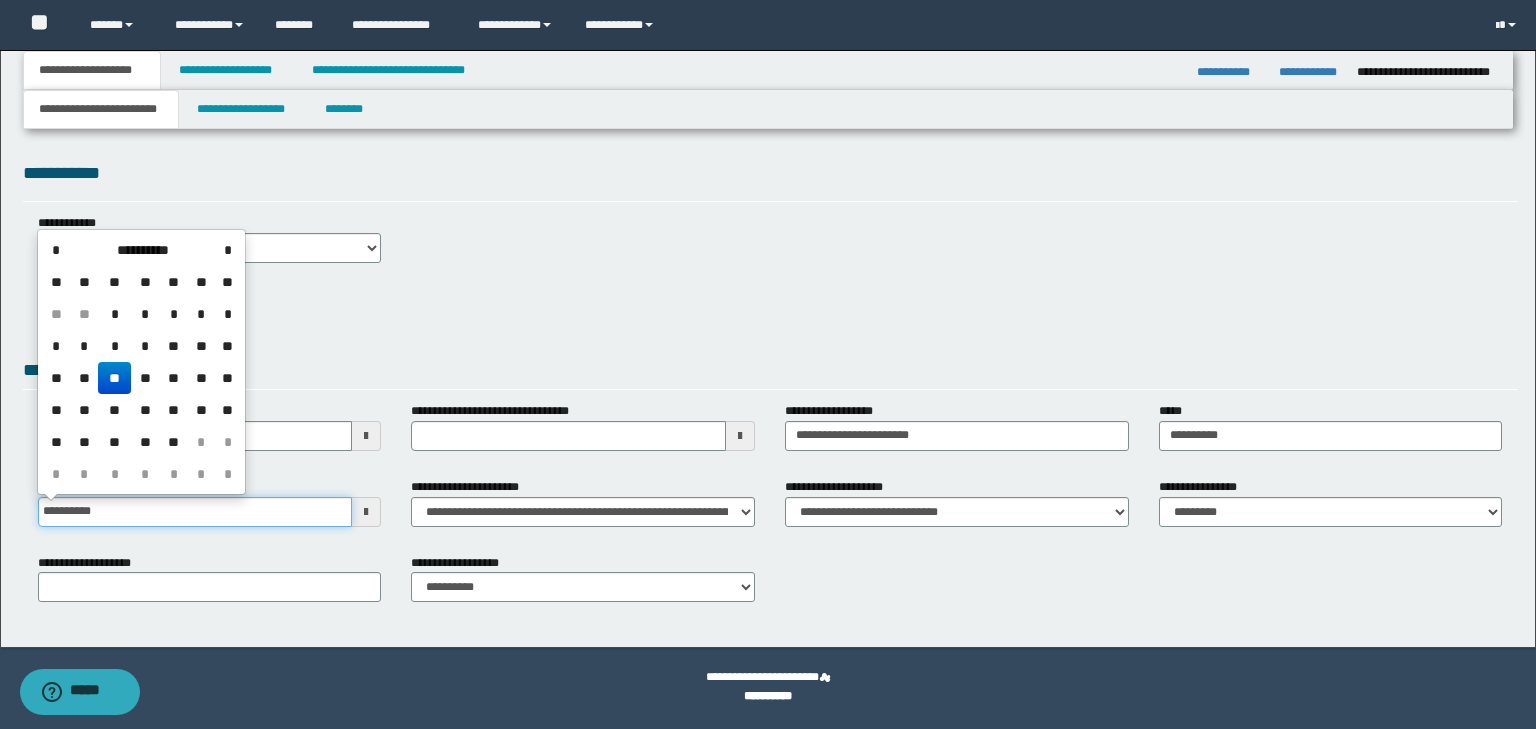 type on "**********" 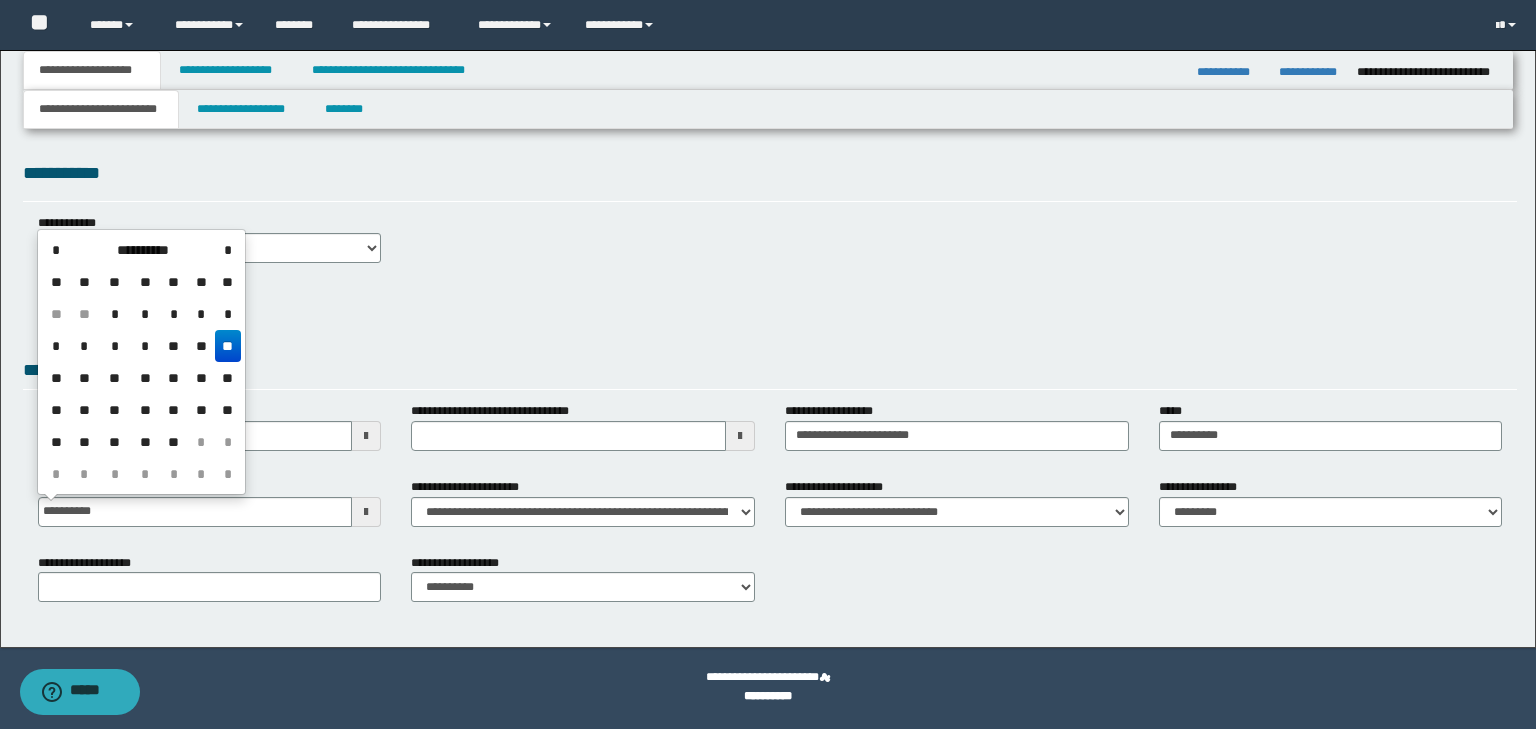 click on "**********" at bounding box center (770, 388) 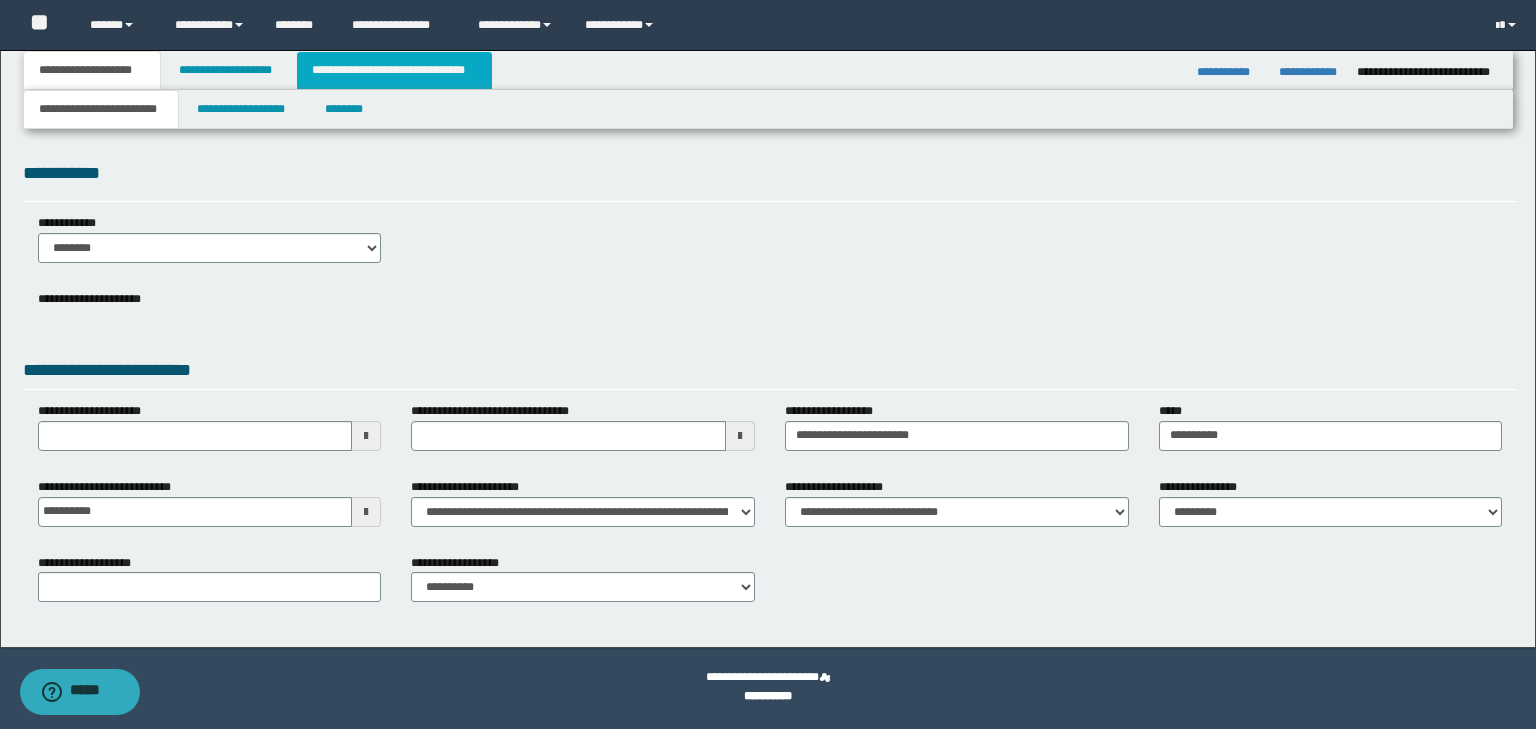 click on "**********" at bounding box center (394, 70) 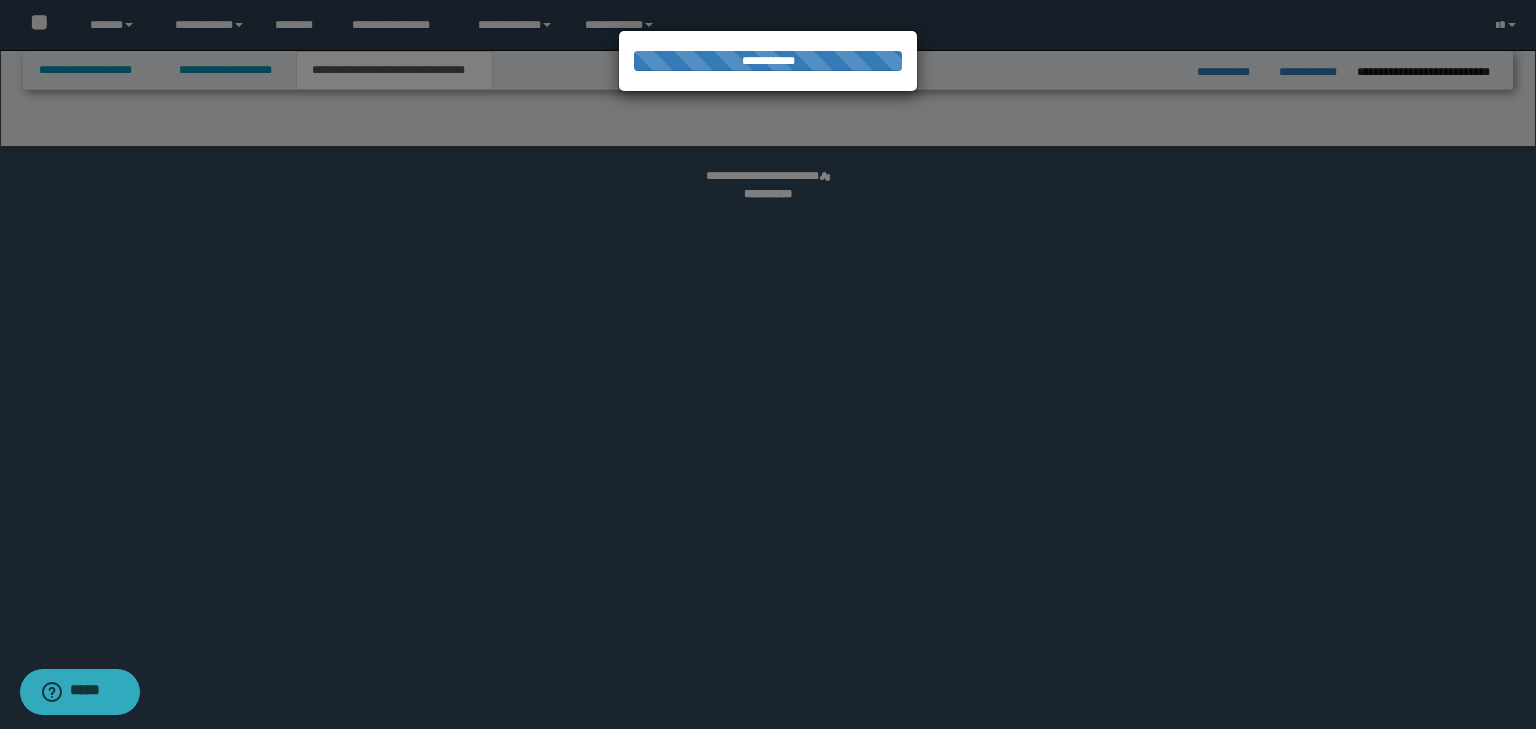 select on "*" 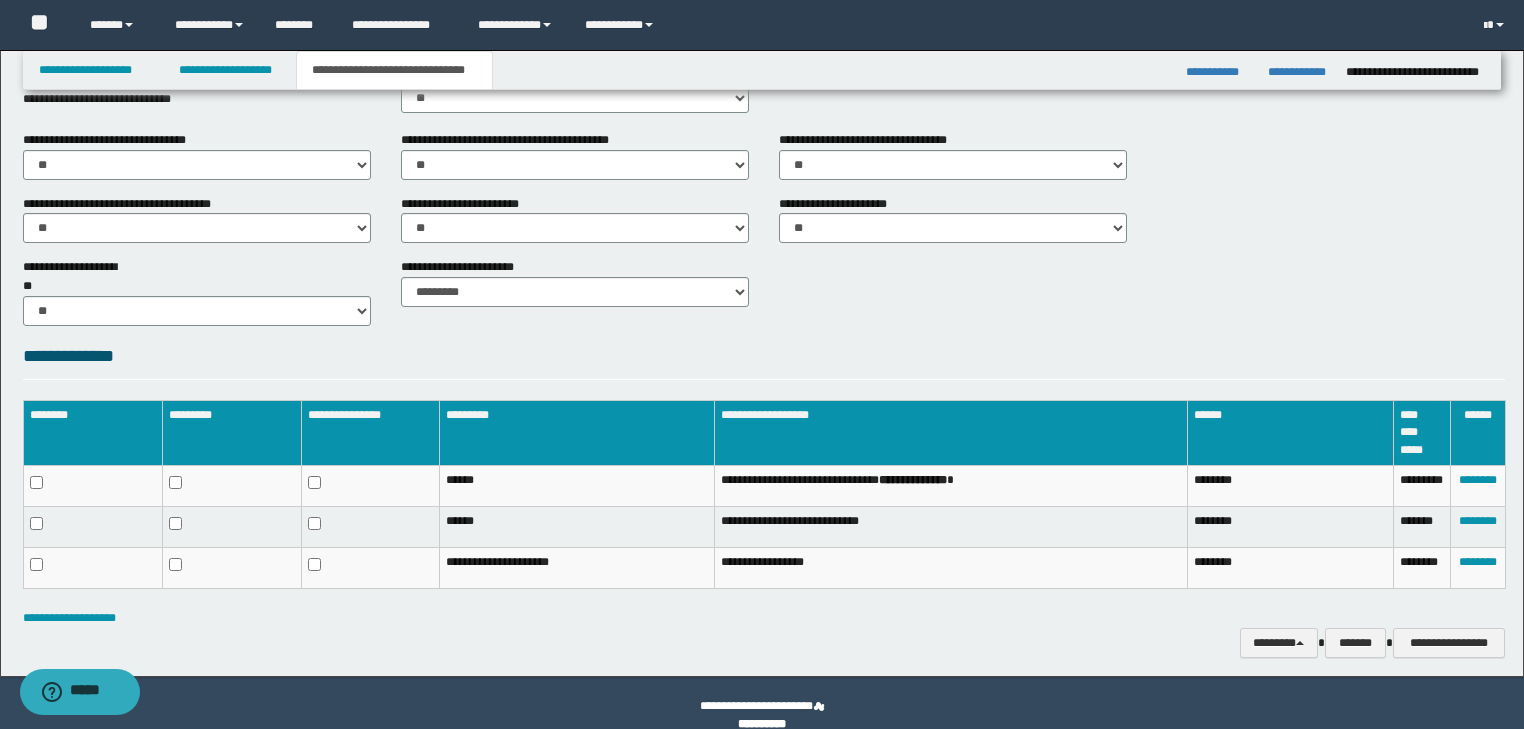 scroll, scrollTop: 738, scrollLeft: 0, axis: vertical 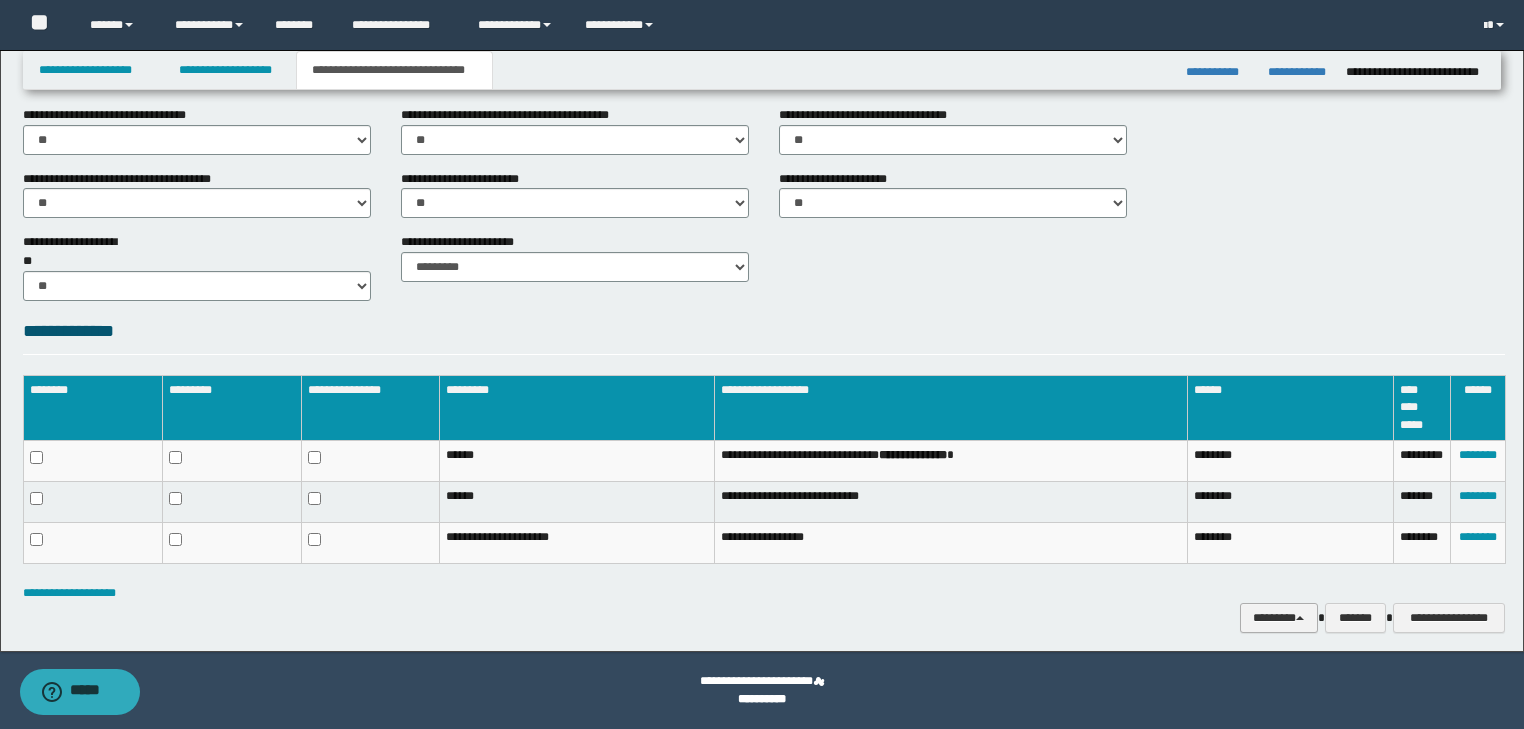 click on "********" at bounding box center [1279, 618] 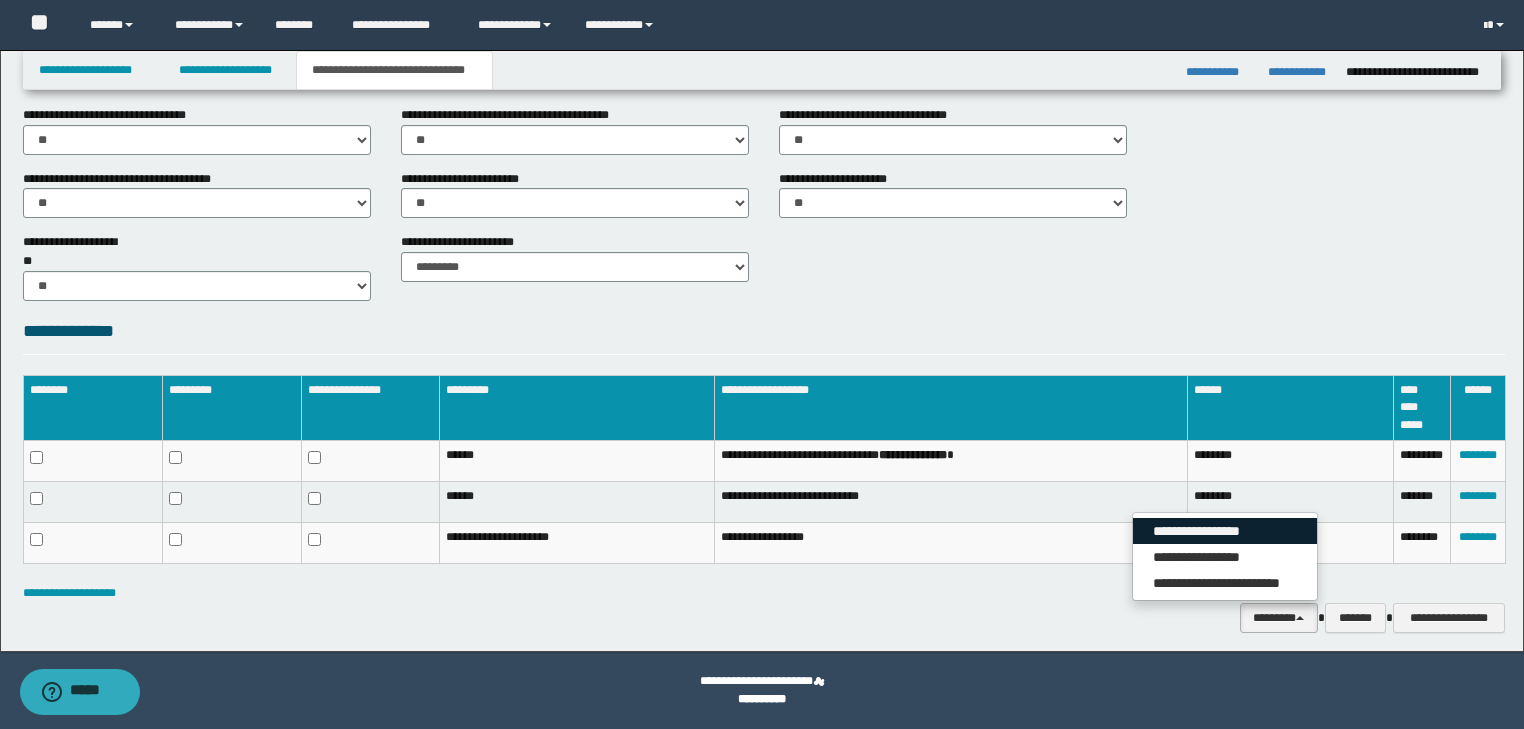 click on "**********" at bounding box center [1225, 531] 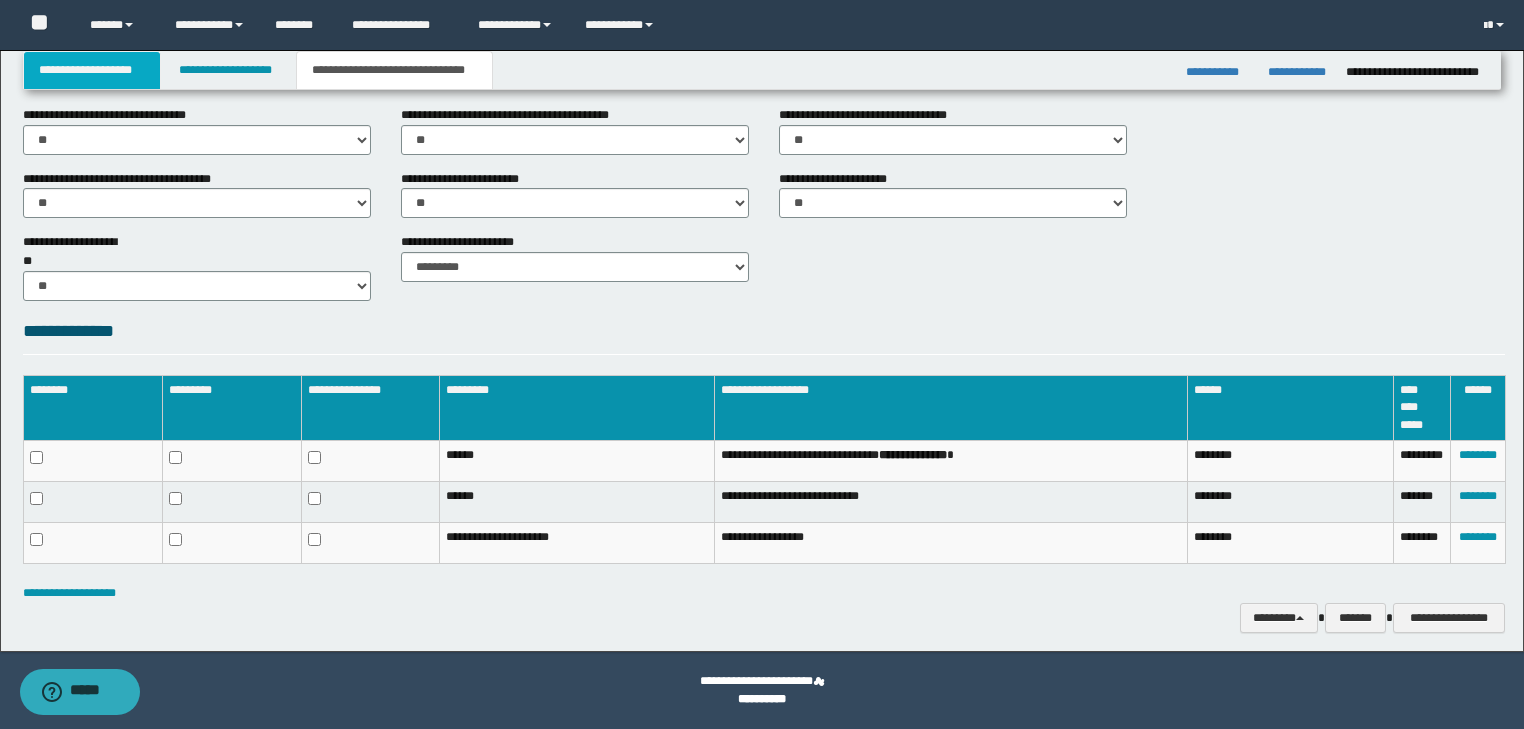 click on "**********" at bounding box center (92, 70) 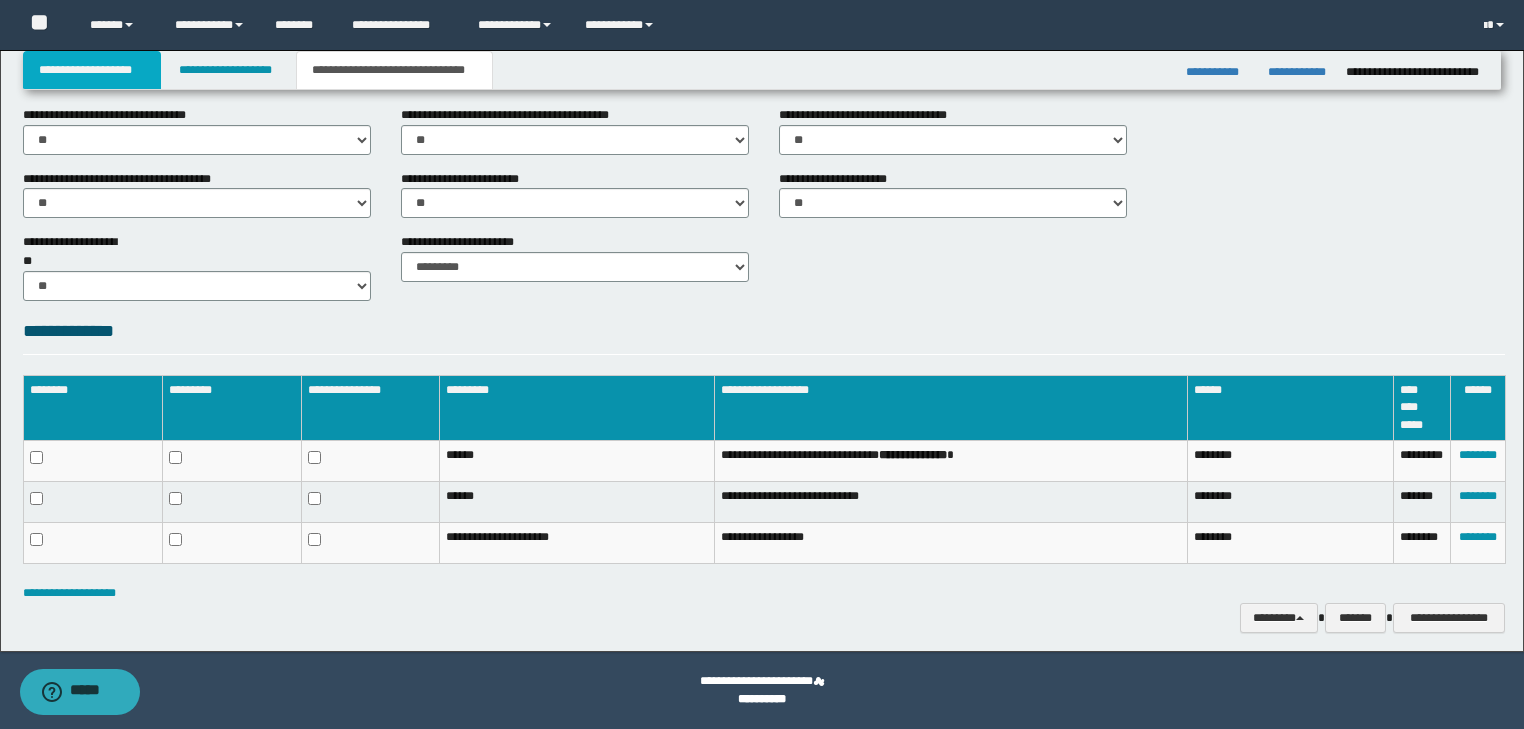 scroll, scrollTop: 0, scrollLeft: 0, axis: both 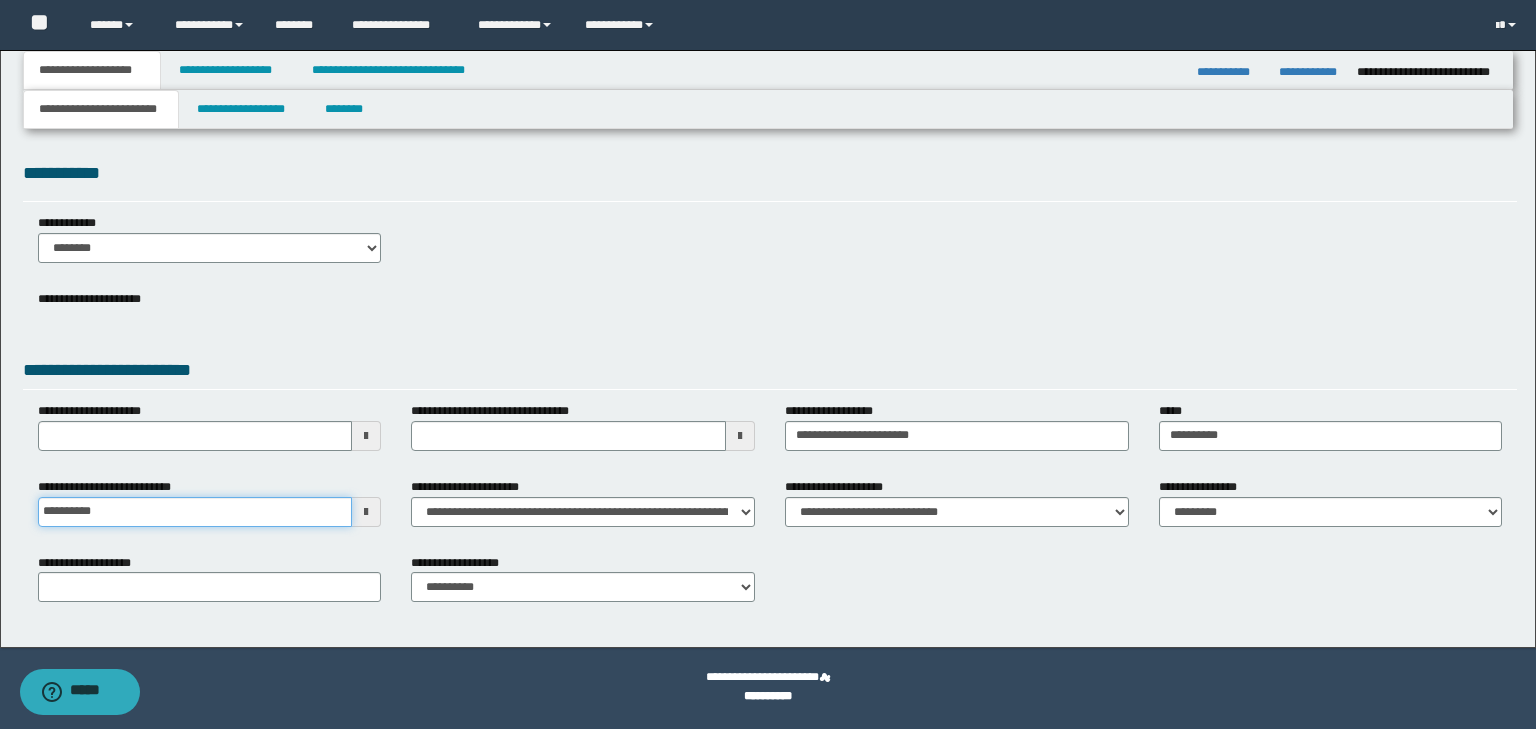 click on "**********" at bounding box center [195, 512] 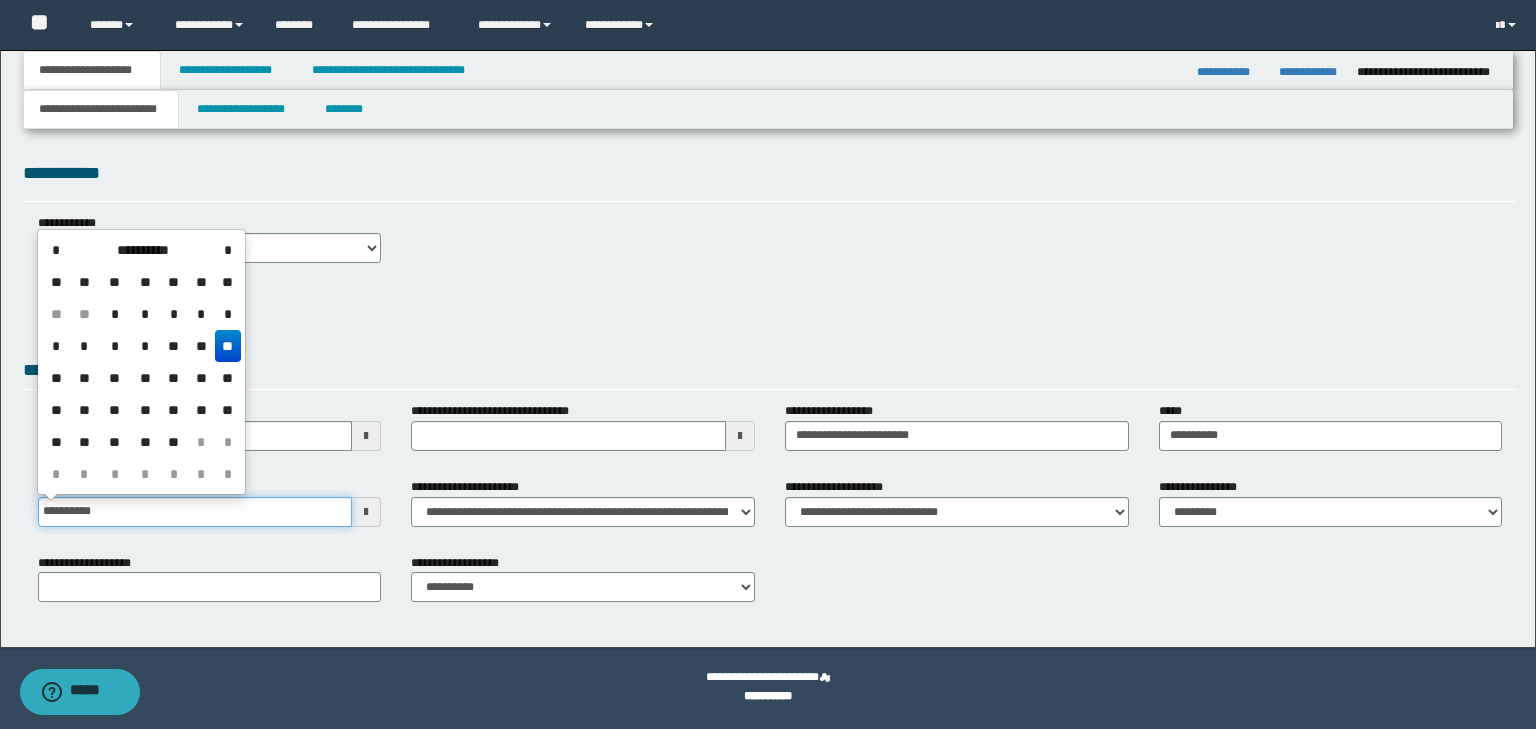 type on "**********" 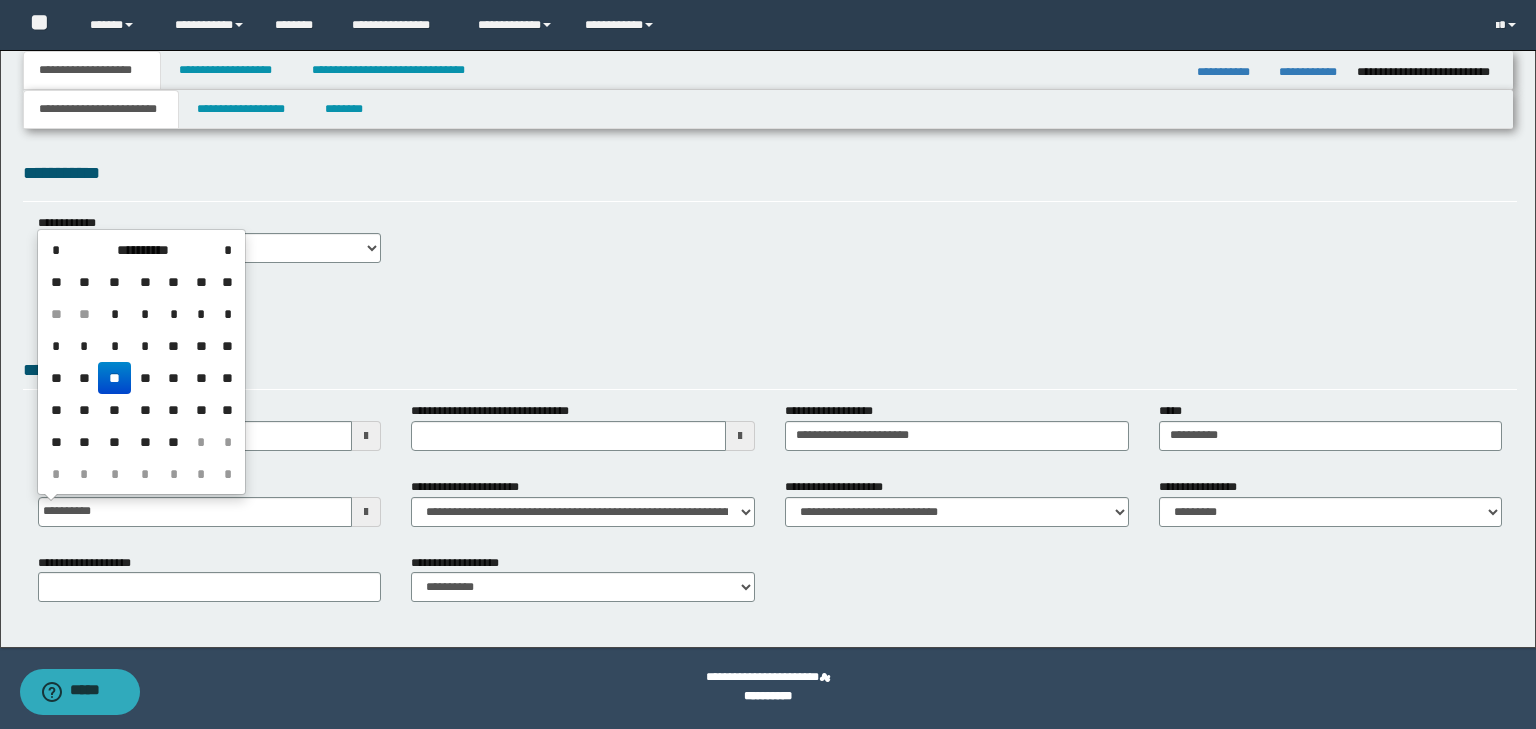 click on "**********" at bounding box center [770, 388] 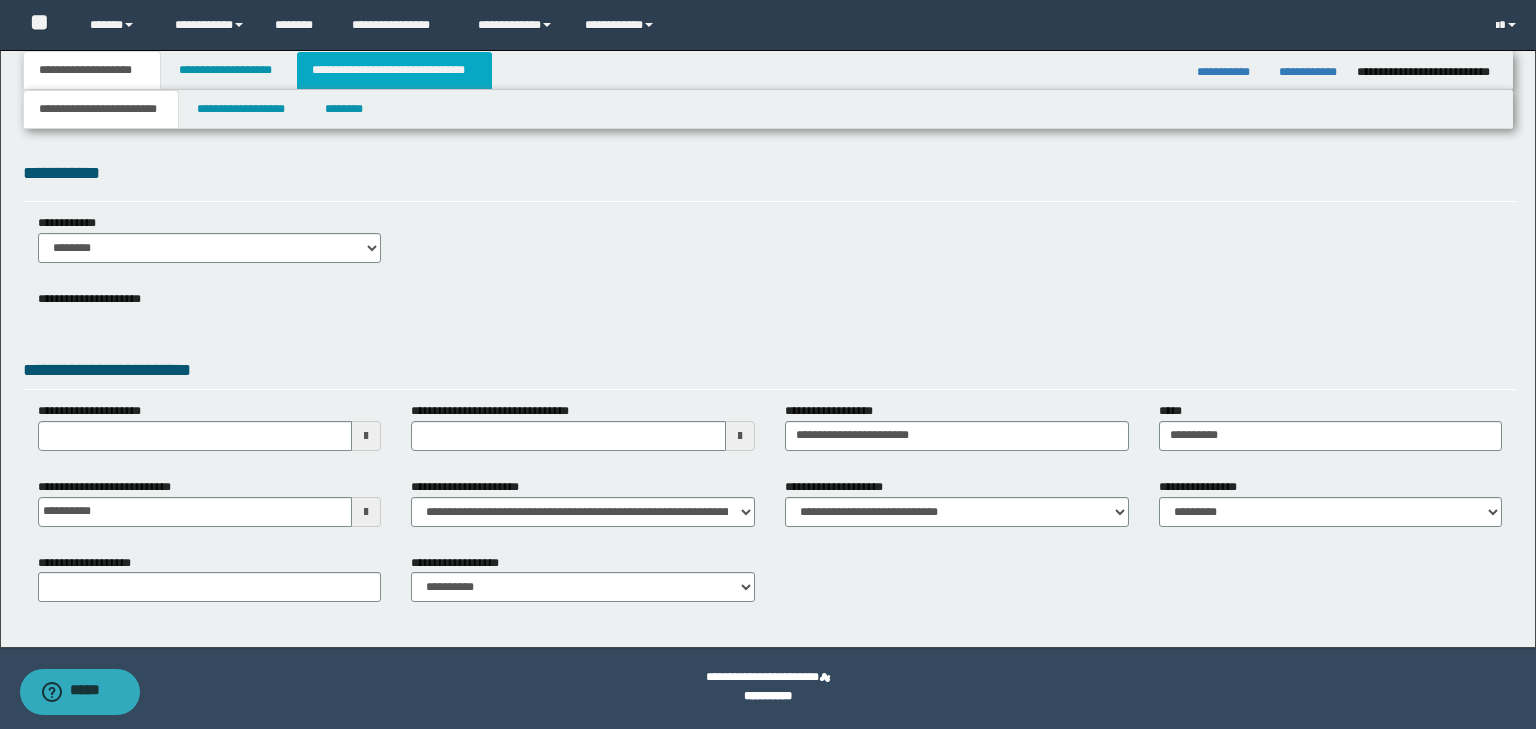 click on "**********" at bounding box center [394, 70] 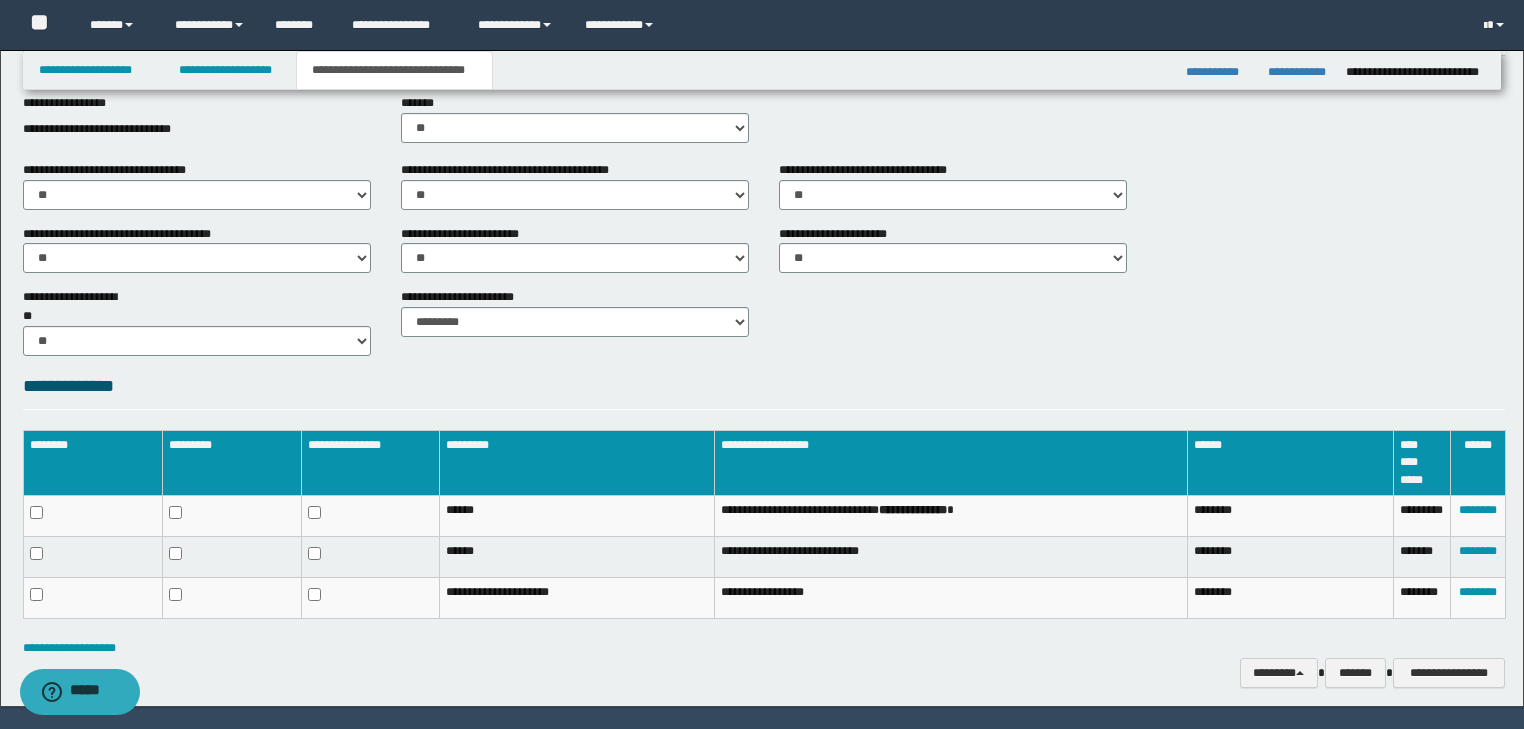 scroll, scrollTop: 738, scrollLeft: 0, axis: vertical 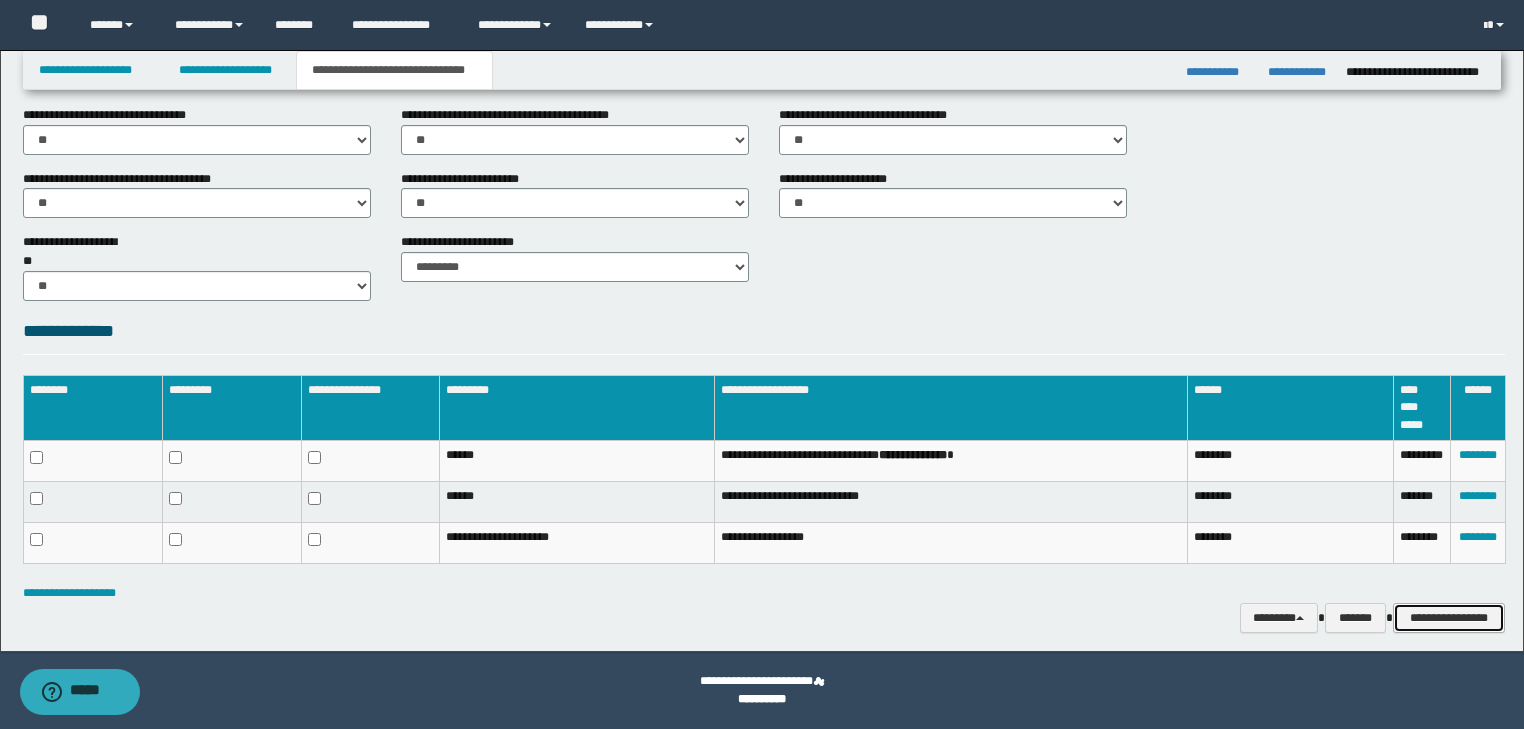 click on "**********" at bounding box center [1449, 618] 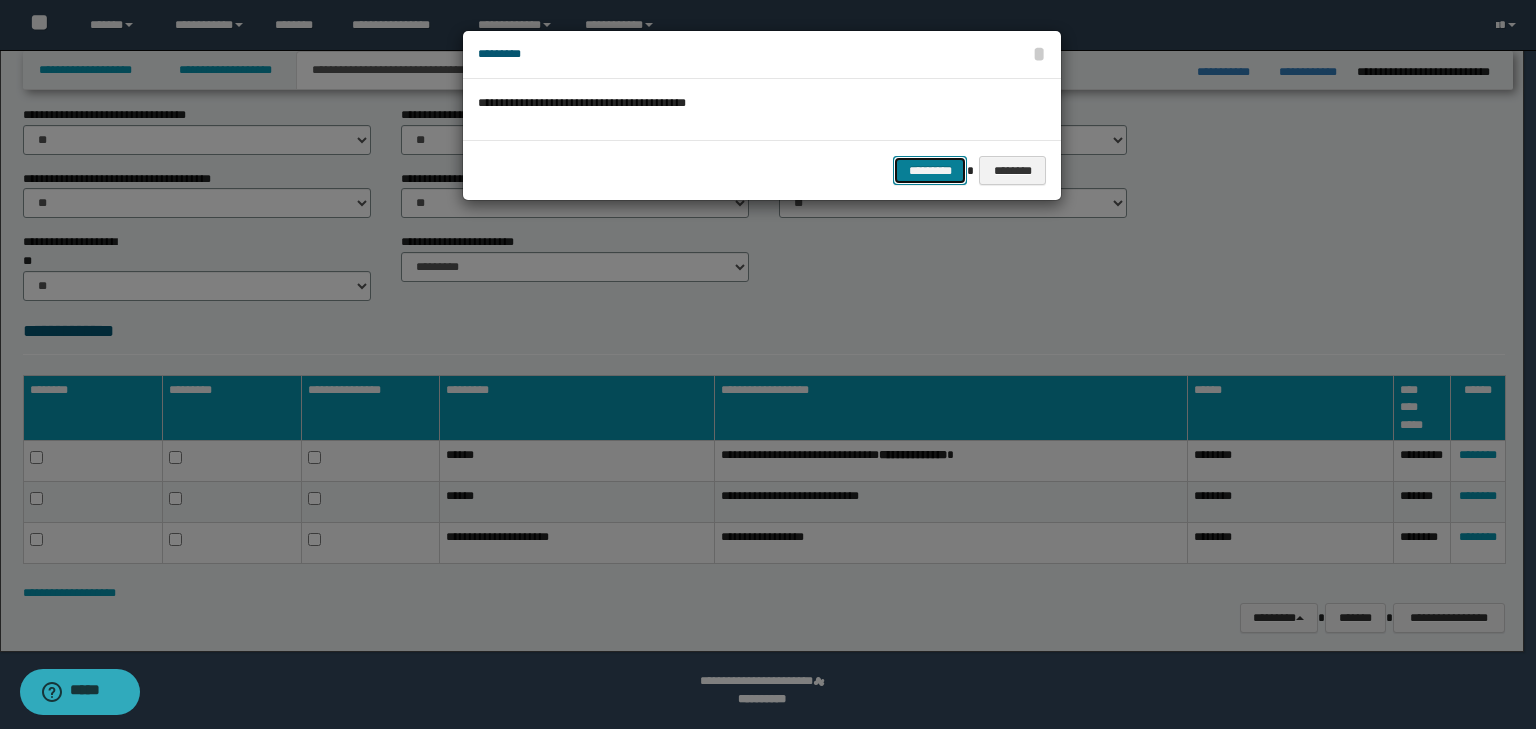 click on "*********" at bounding box center [930, 171] 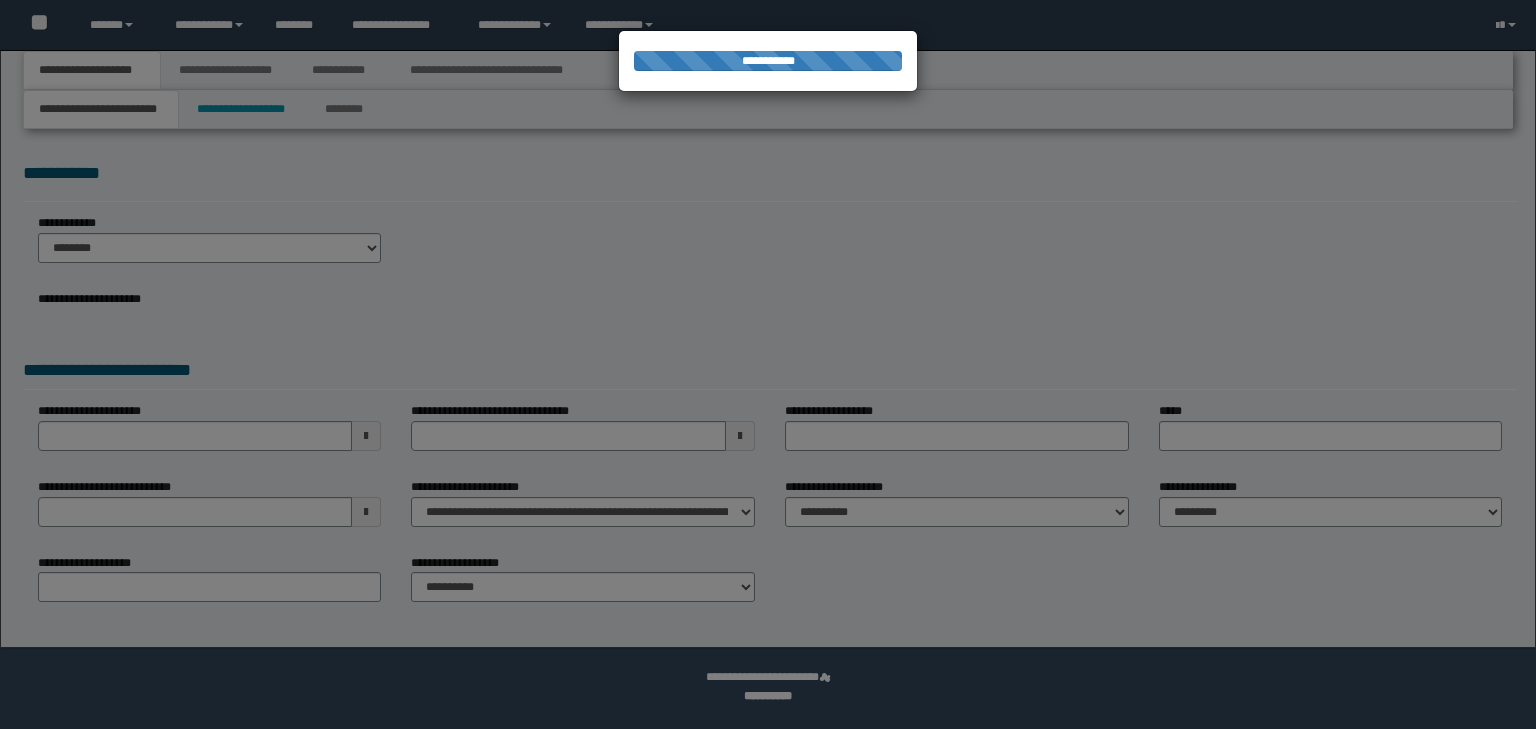 scroll, scrollTop: 0, scrollLeft: 0, axis: both 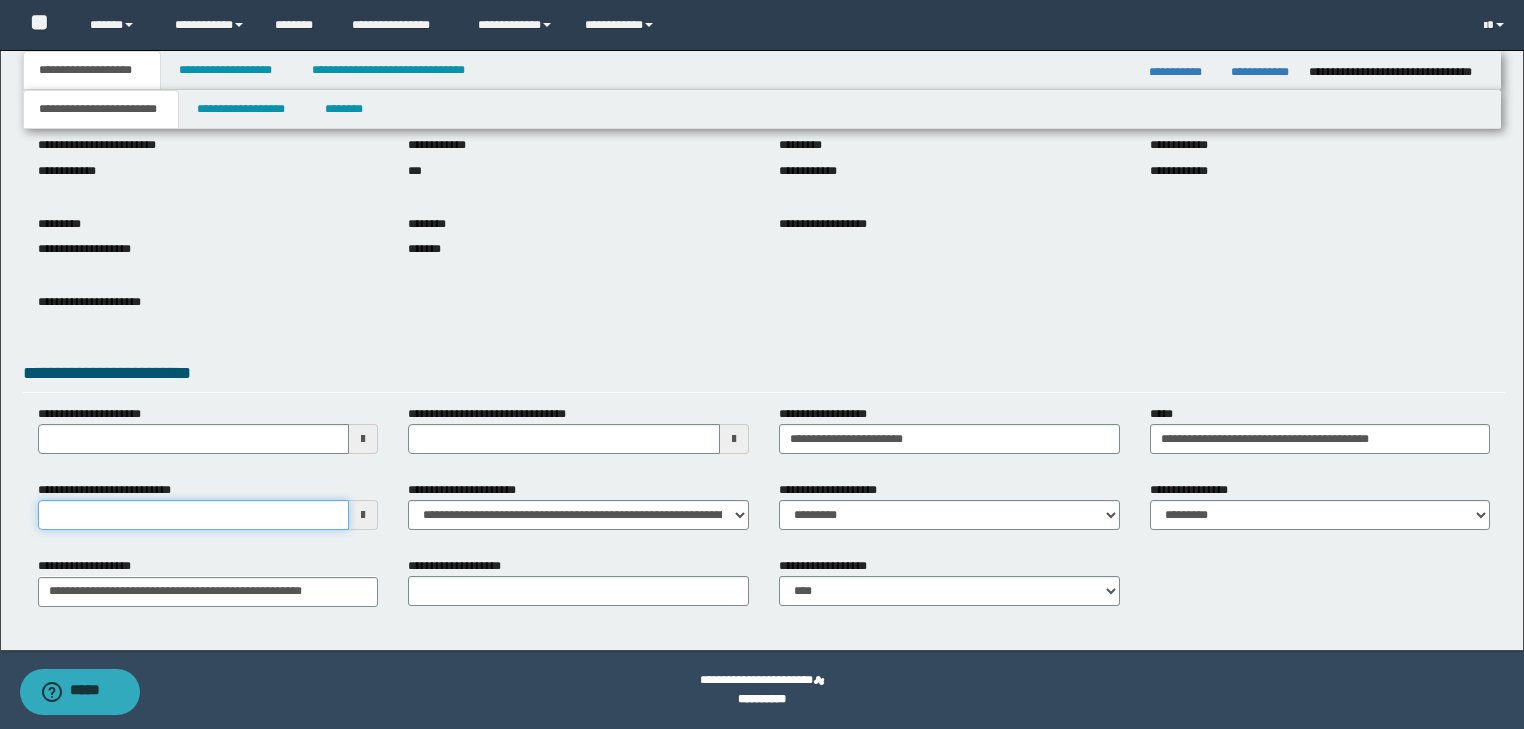 click on "**********" at bounding box center (194, 515) 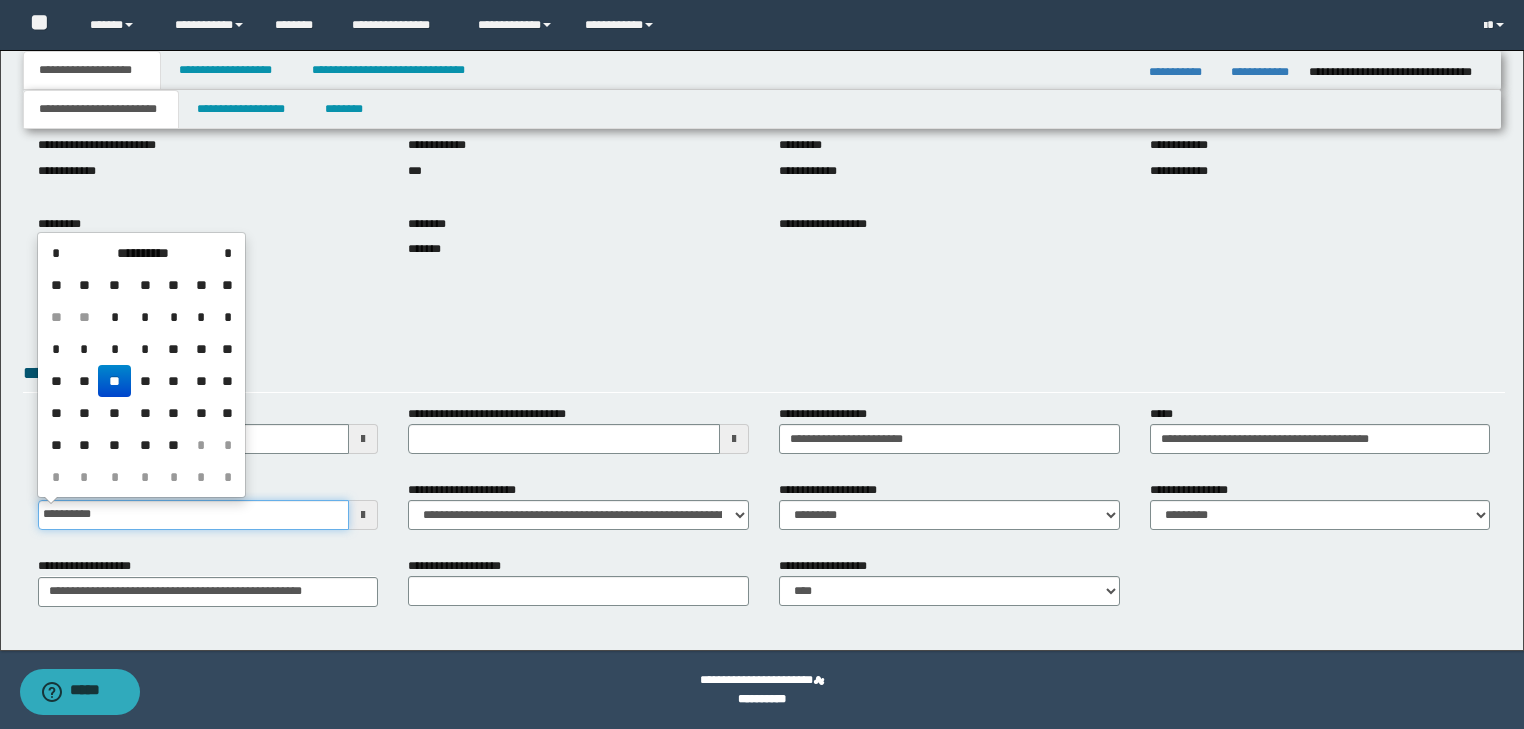 type on "**********" 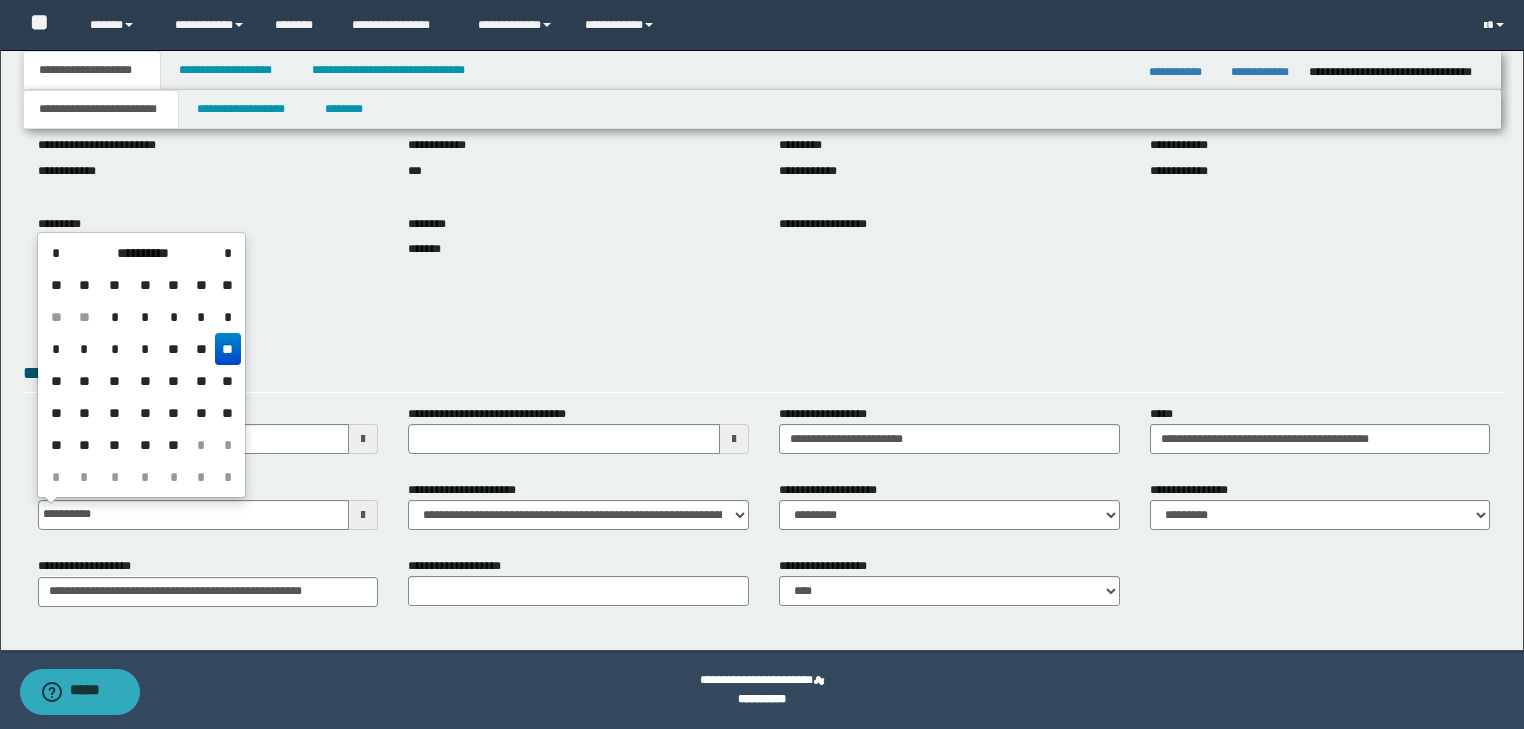 click on "**********" at bounding box center [208, 317] 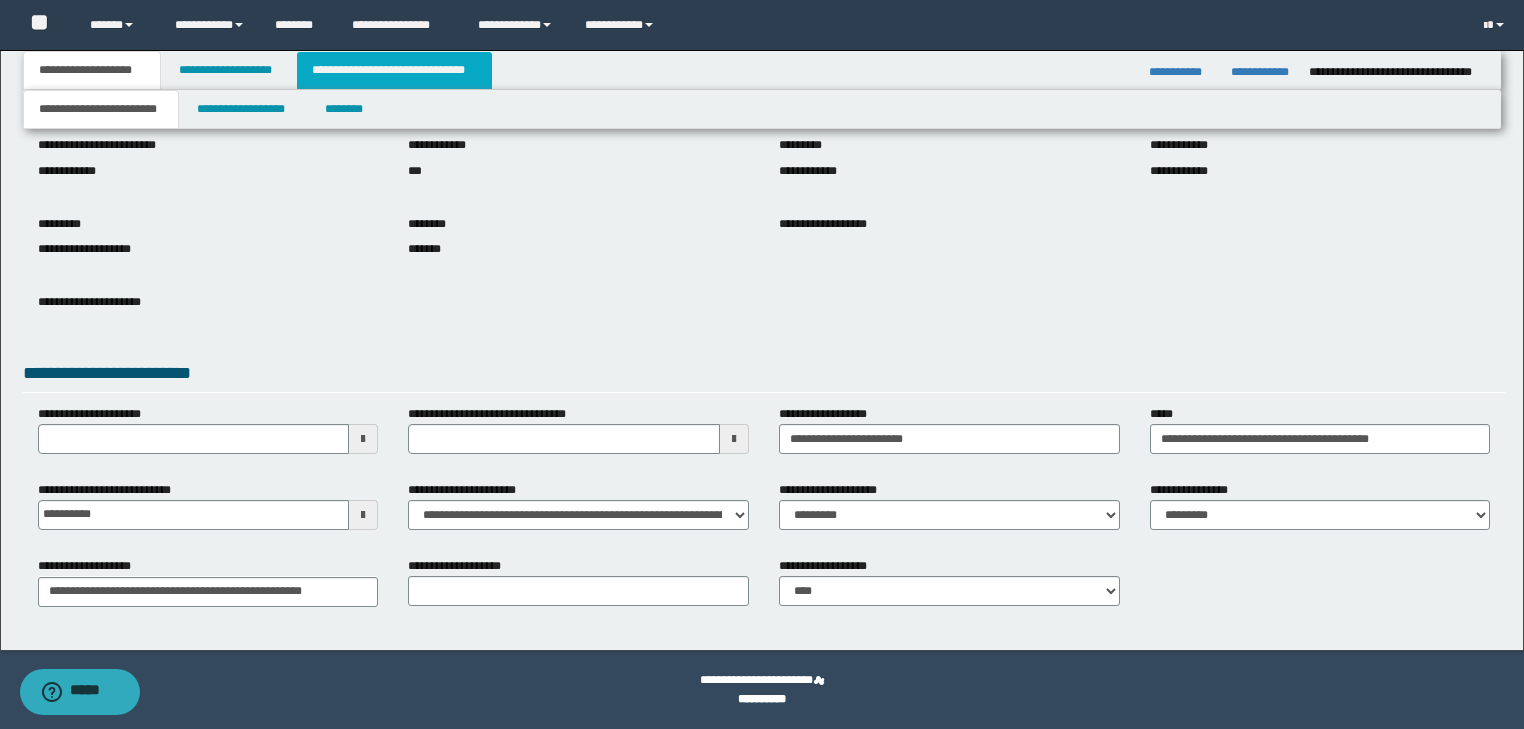 click on "**********" at bounding box center (394, 70) 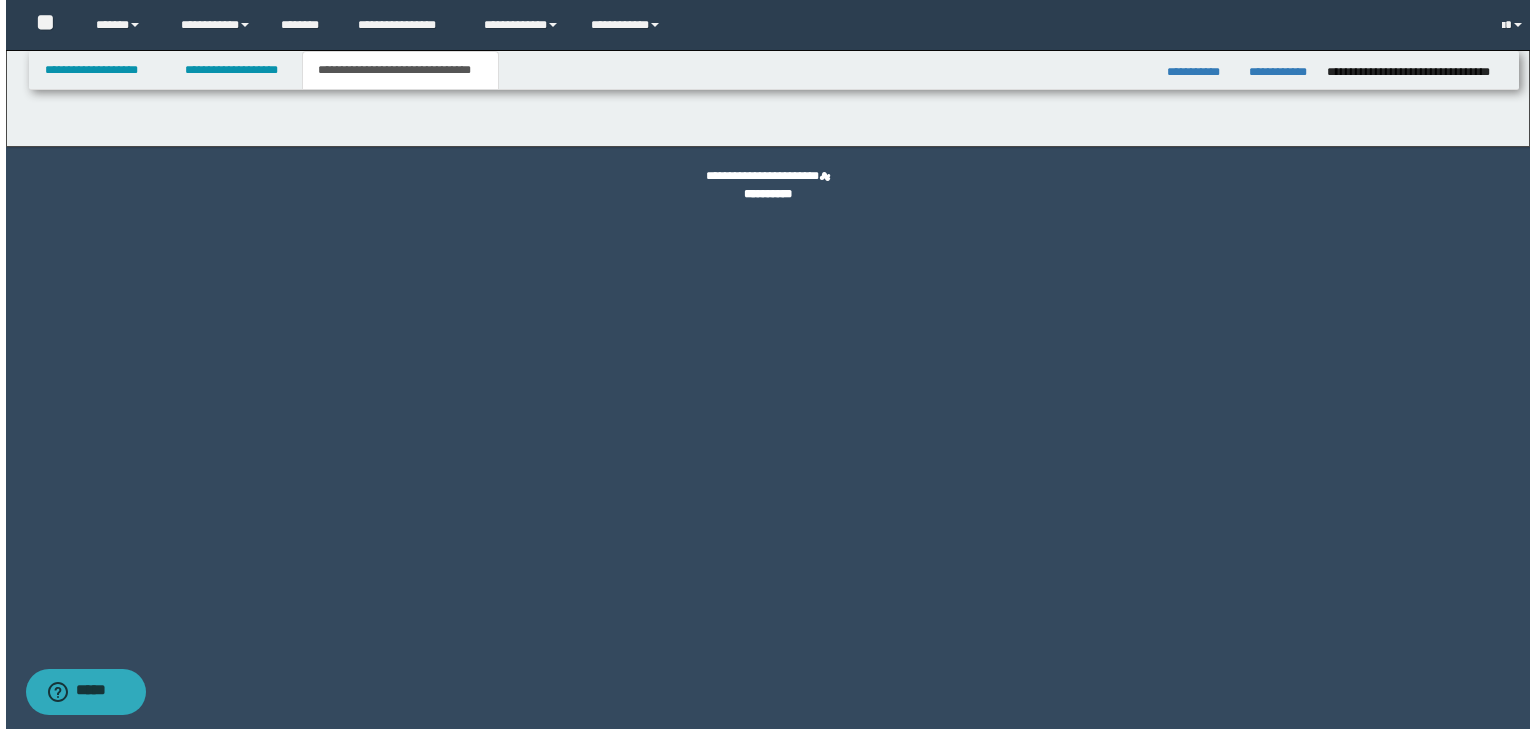 scroll, scrollTop: 0, scrollLeft: 0, axis: both 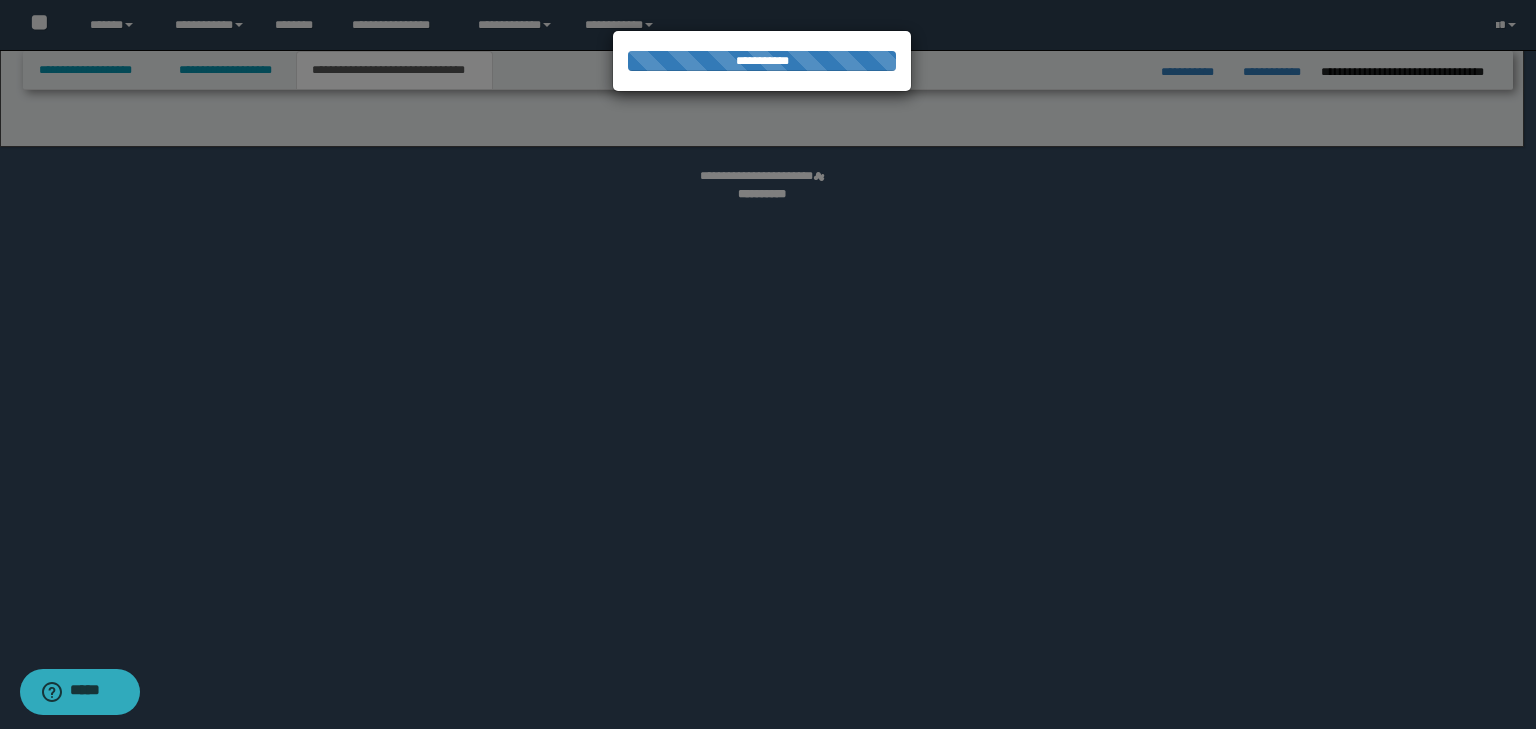 select on "*" 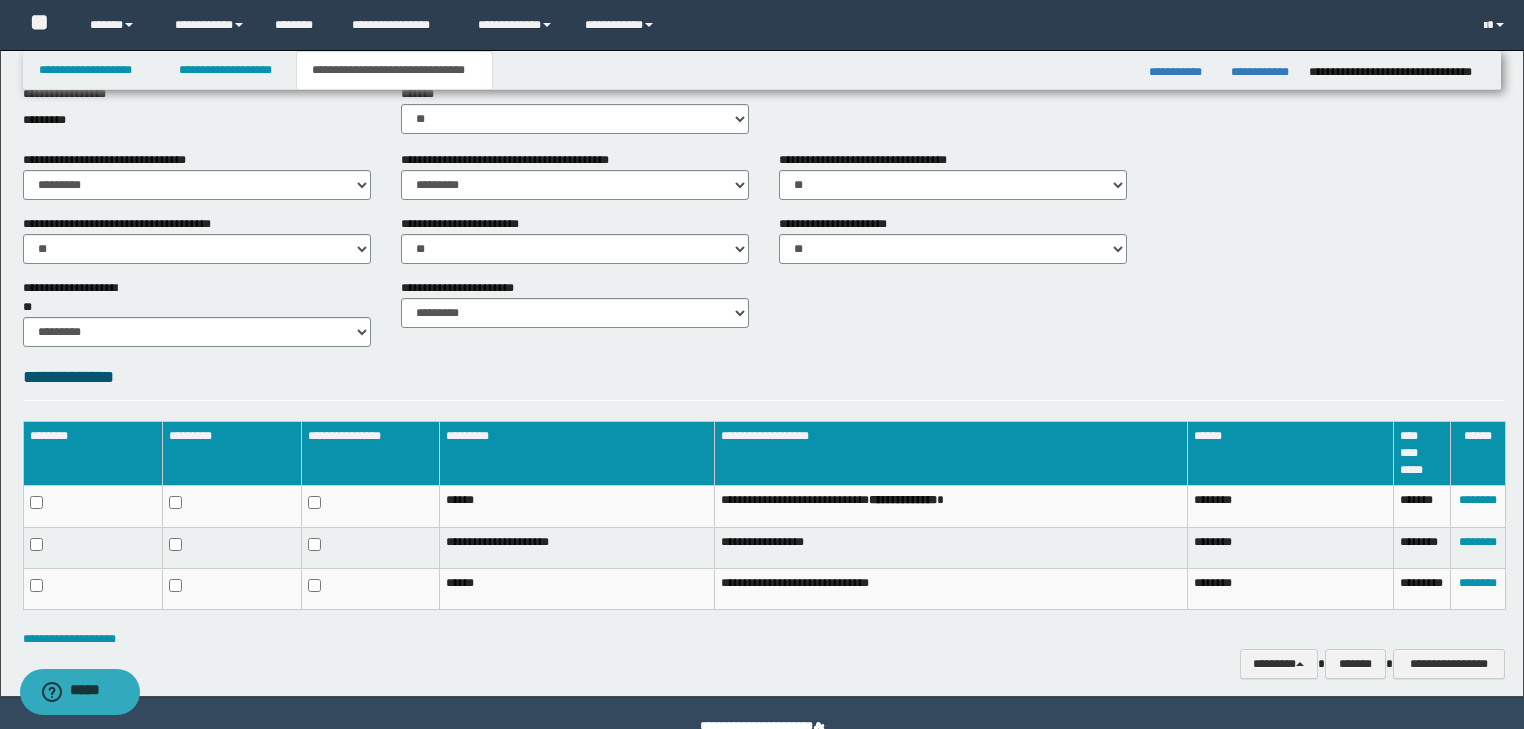 scroll, scrollTop: 904, scrollLeft: 0, axis: vertical 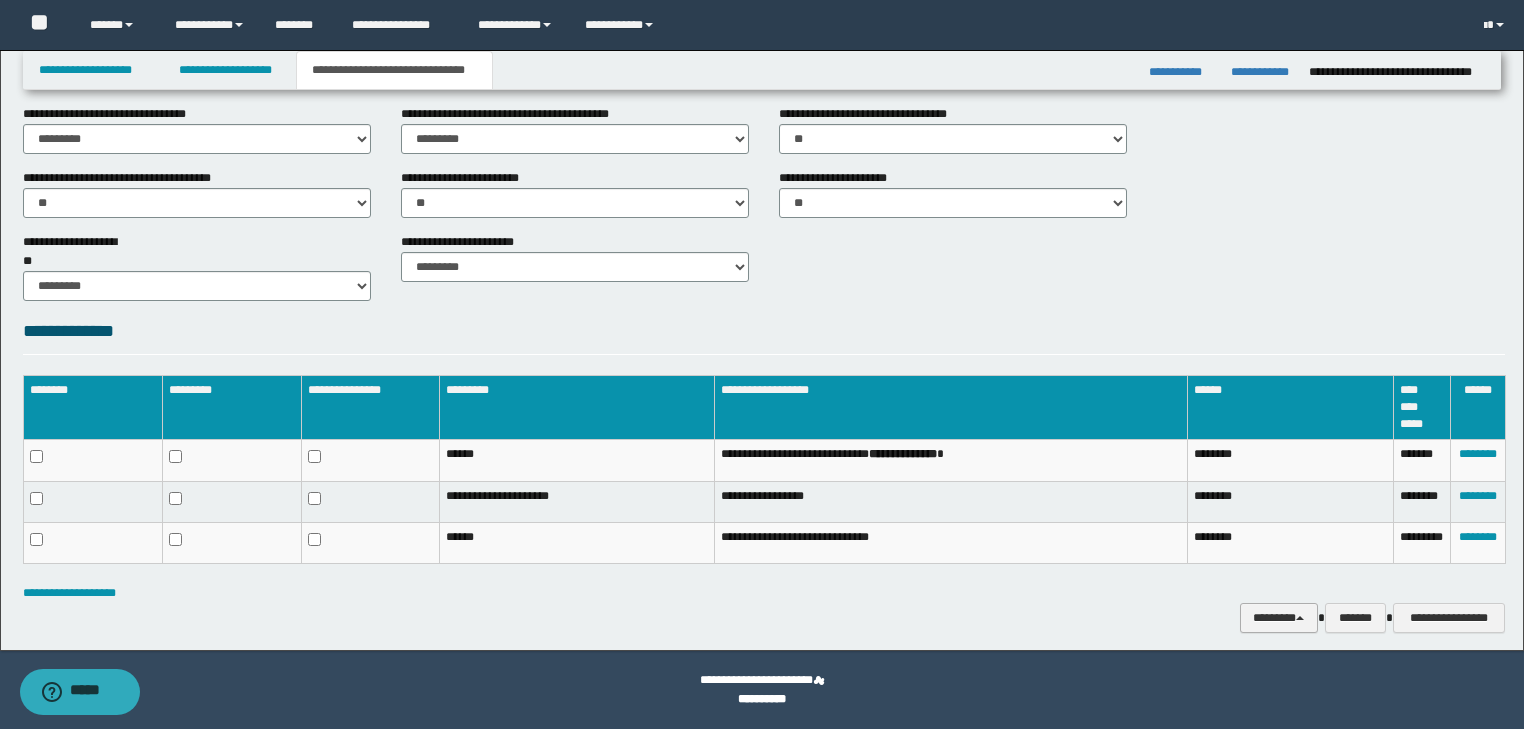 click on "********" at bounding box center [1279, 618] 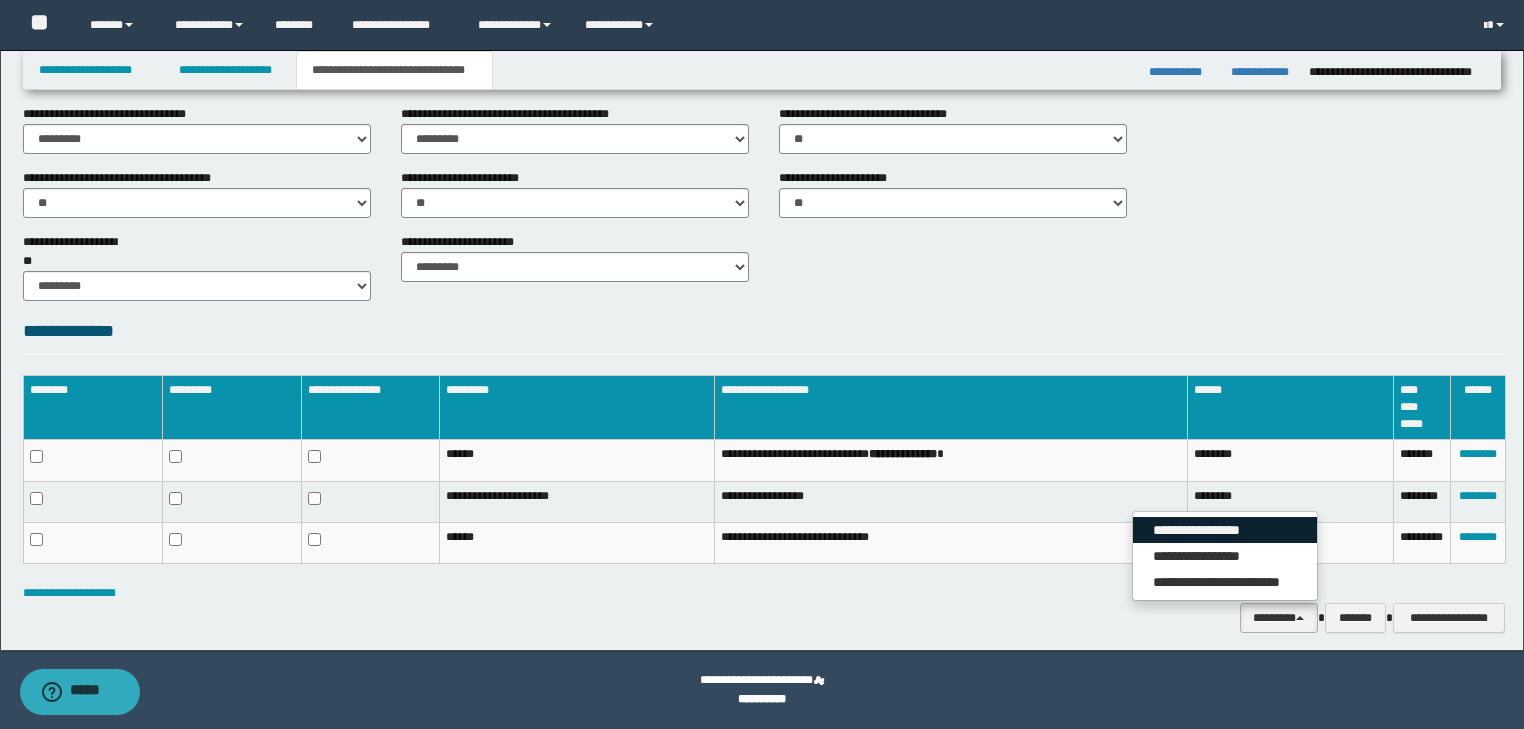 click on "**********" at bounding box center (1225, 530) 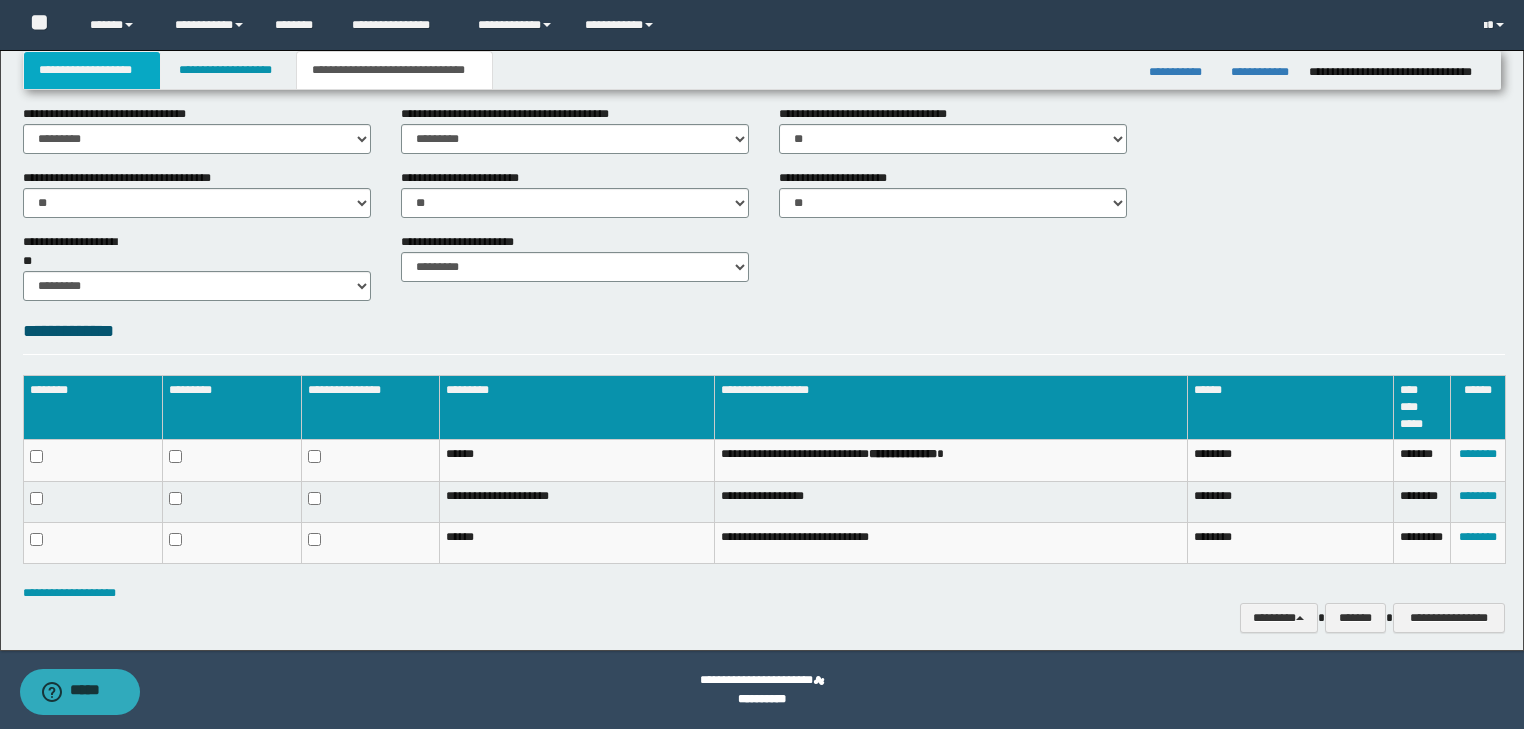 click on "**********" at bounding box center (92, 70) 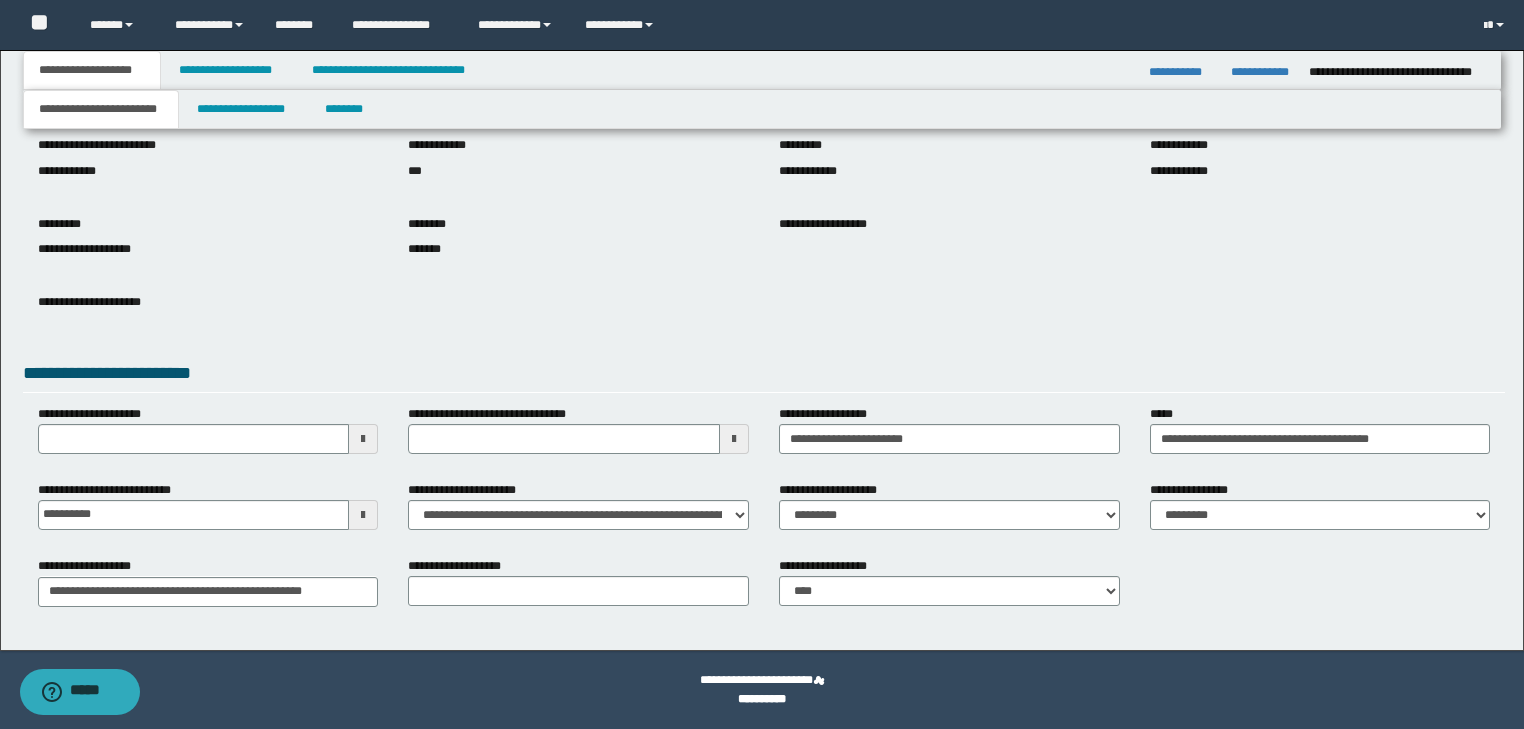 scroll, scrollTop: 154, scrollLeft: 0, axis: vertical 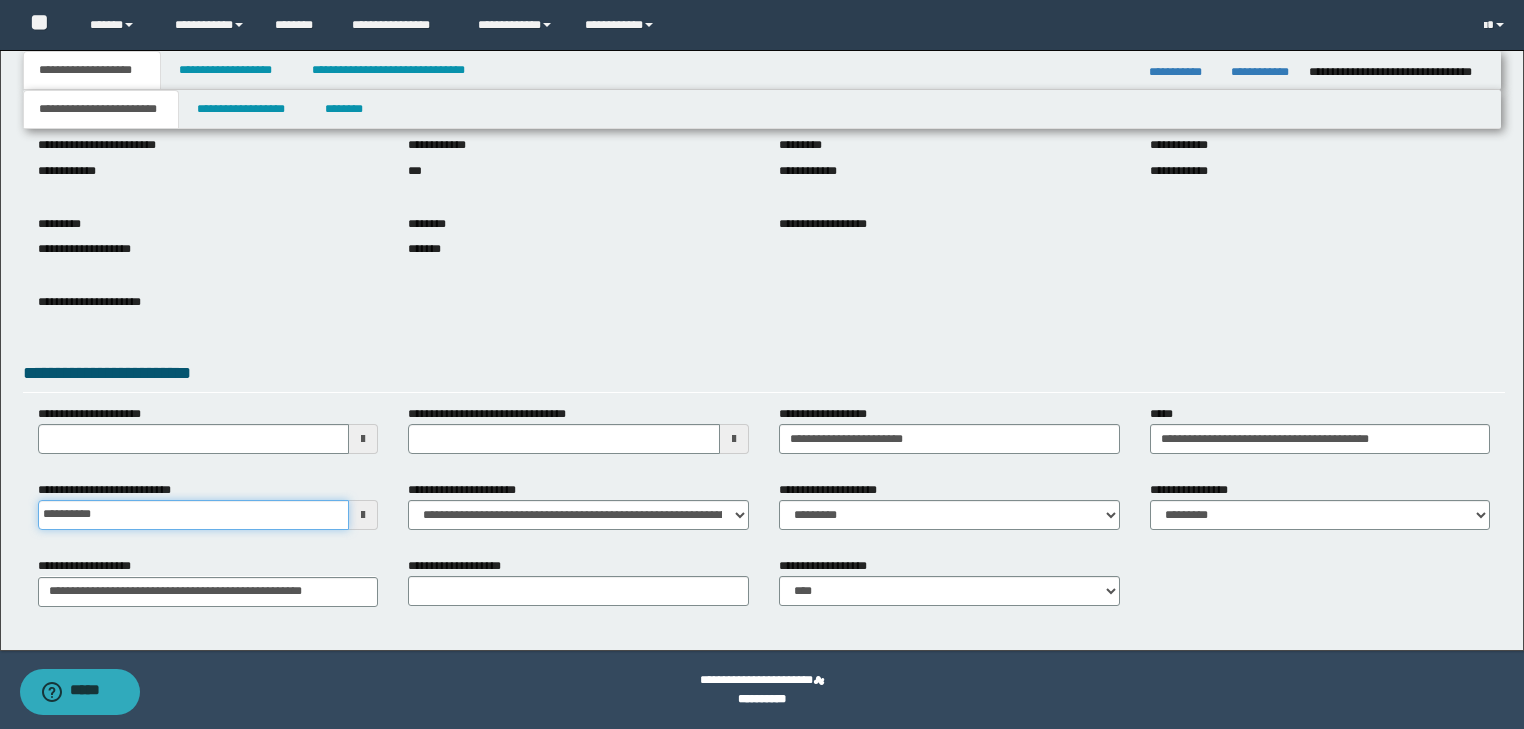 click on "**********" at bounding box center (194, 515) 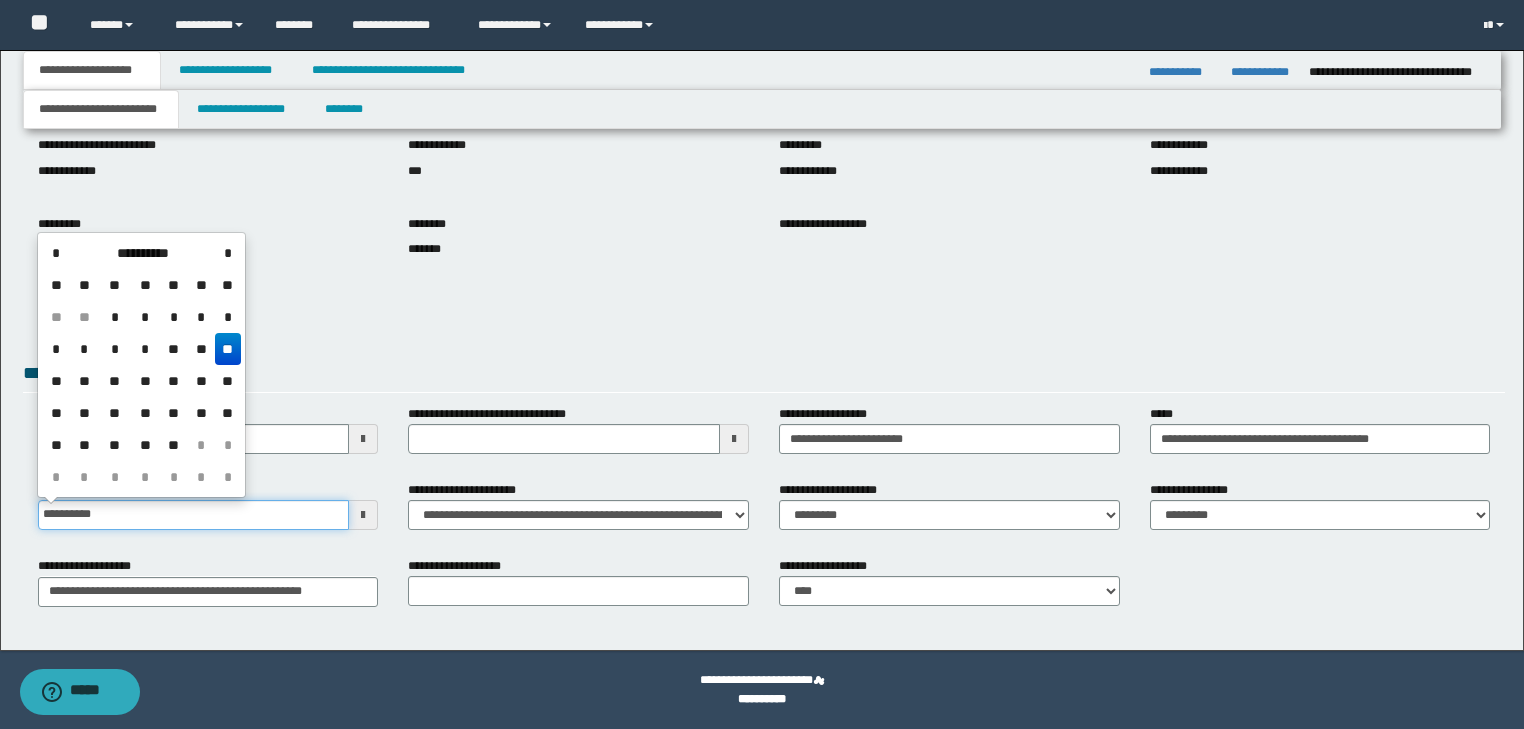 type on "**********" 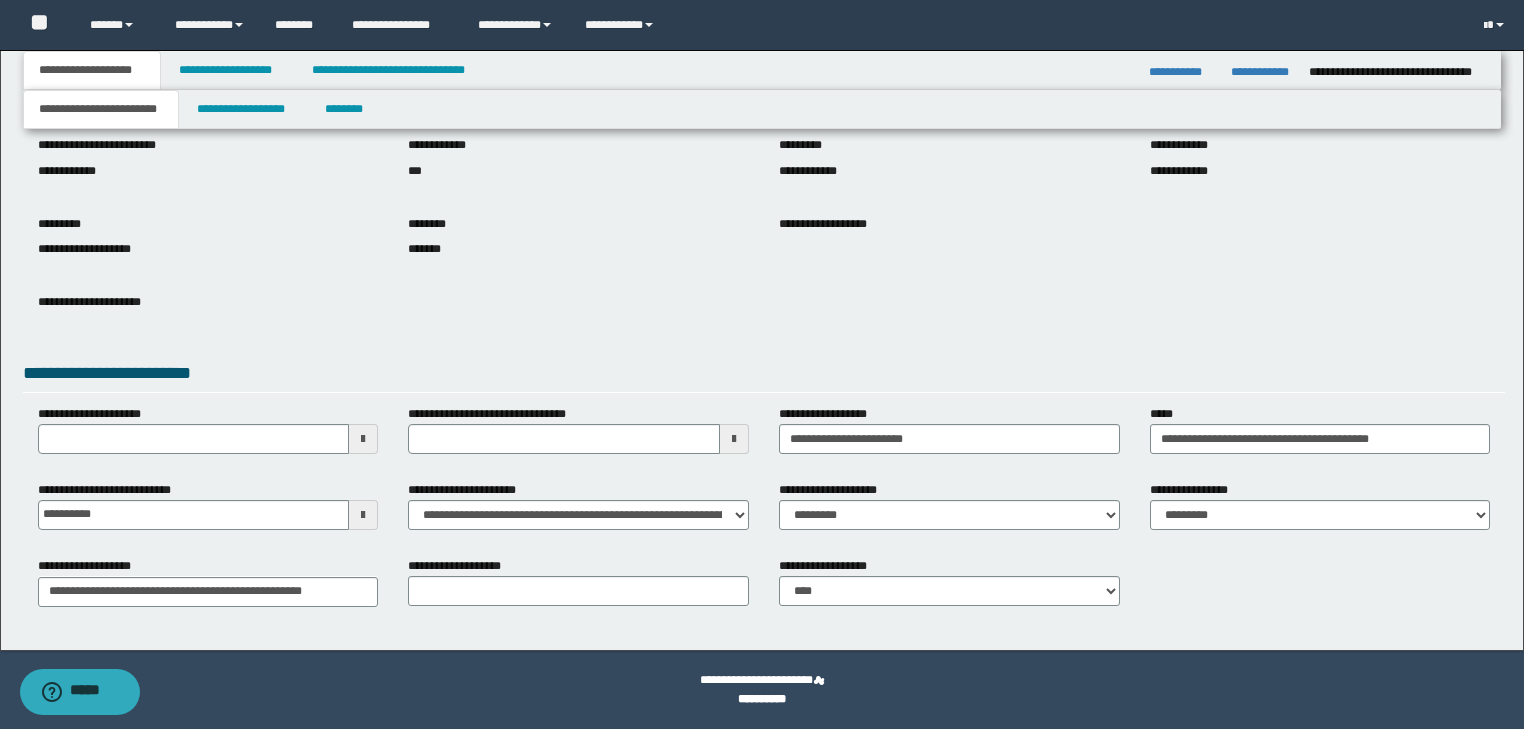click on "**********" at bounding box center [764, 376] 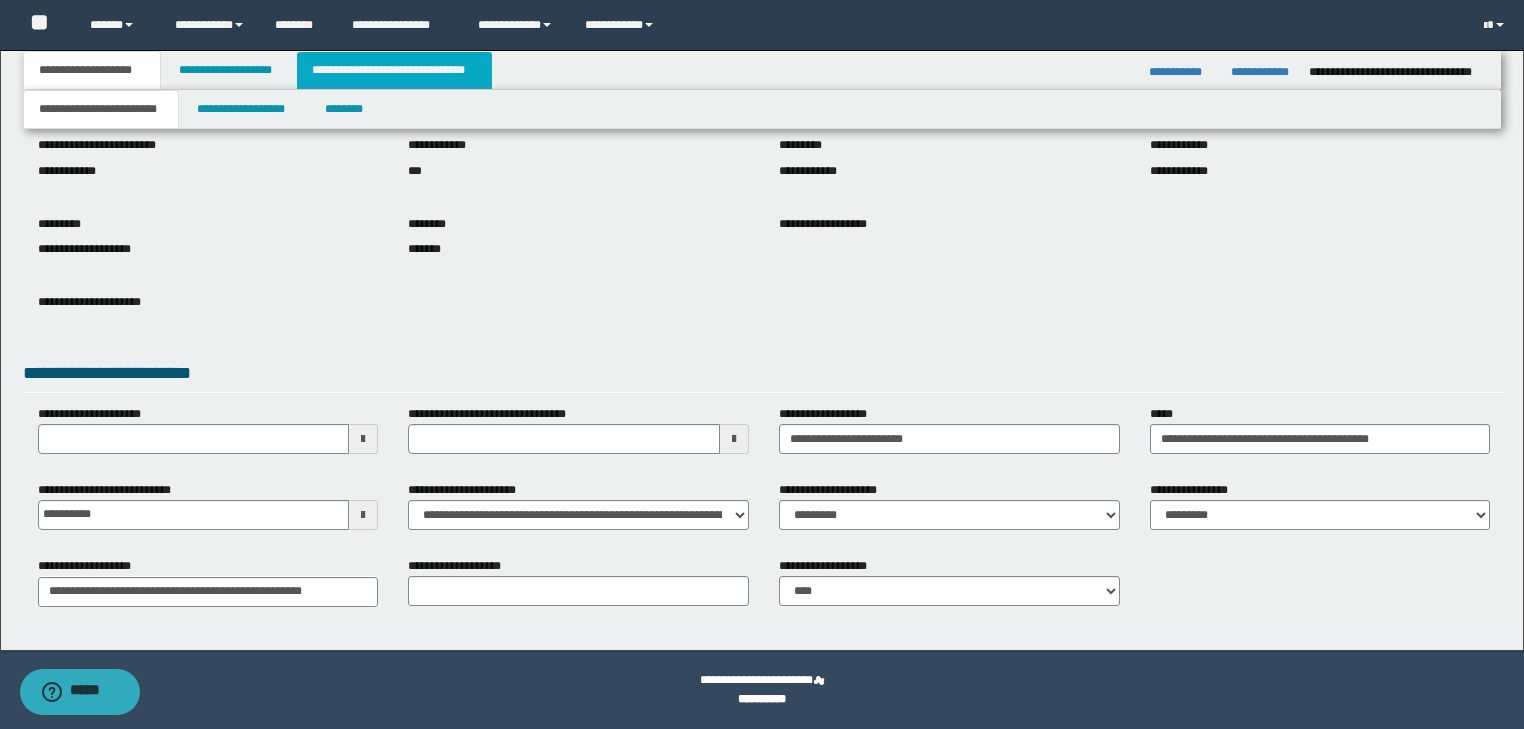 click on "**********" at bounding box center (394, 70) 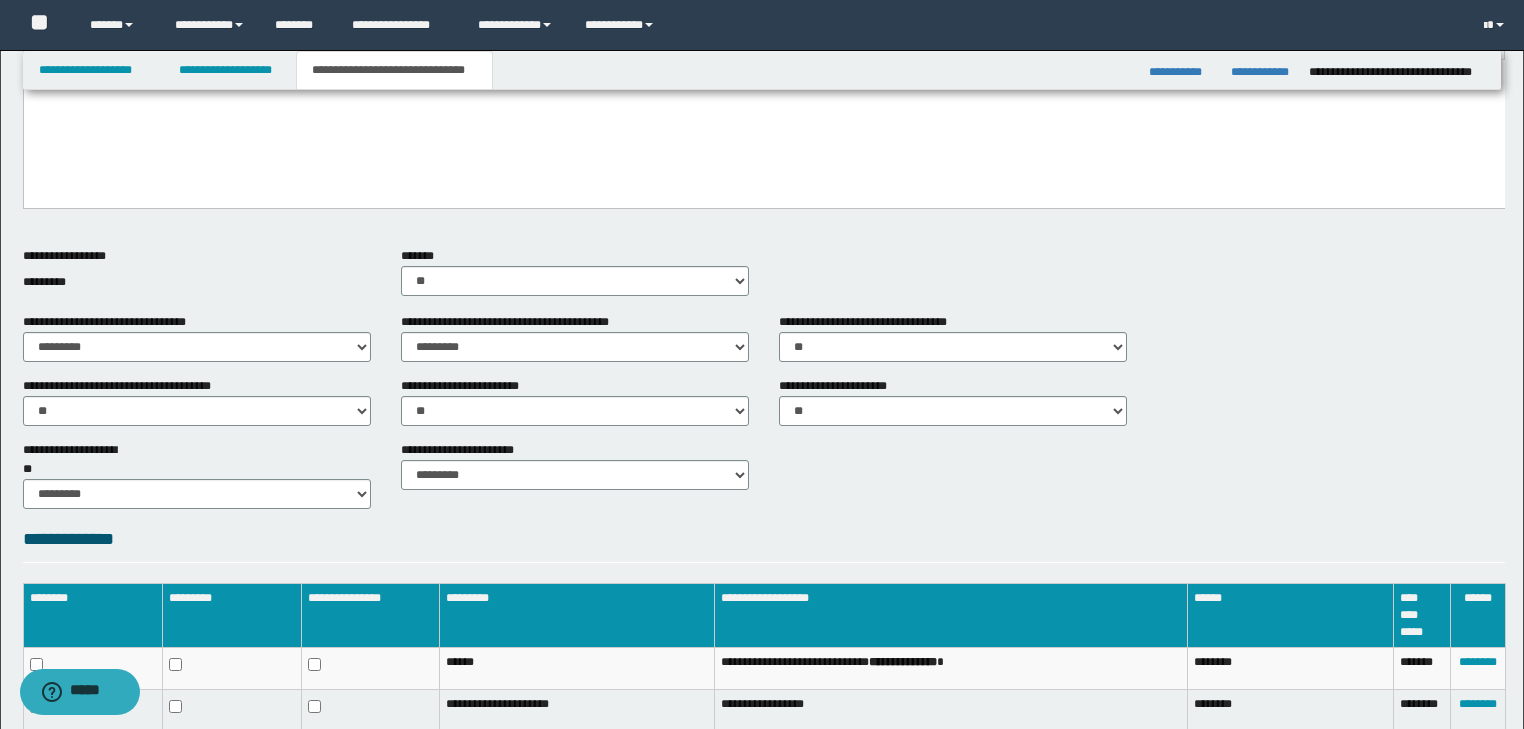 scroll, scrollTop: 904, scrollLeft: 0, axis: vertical 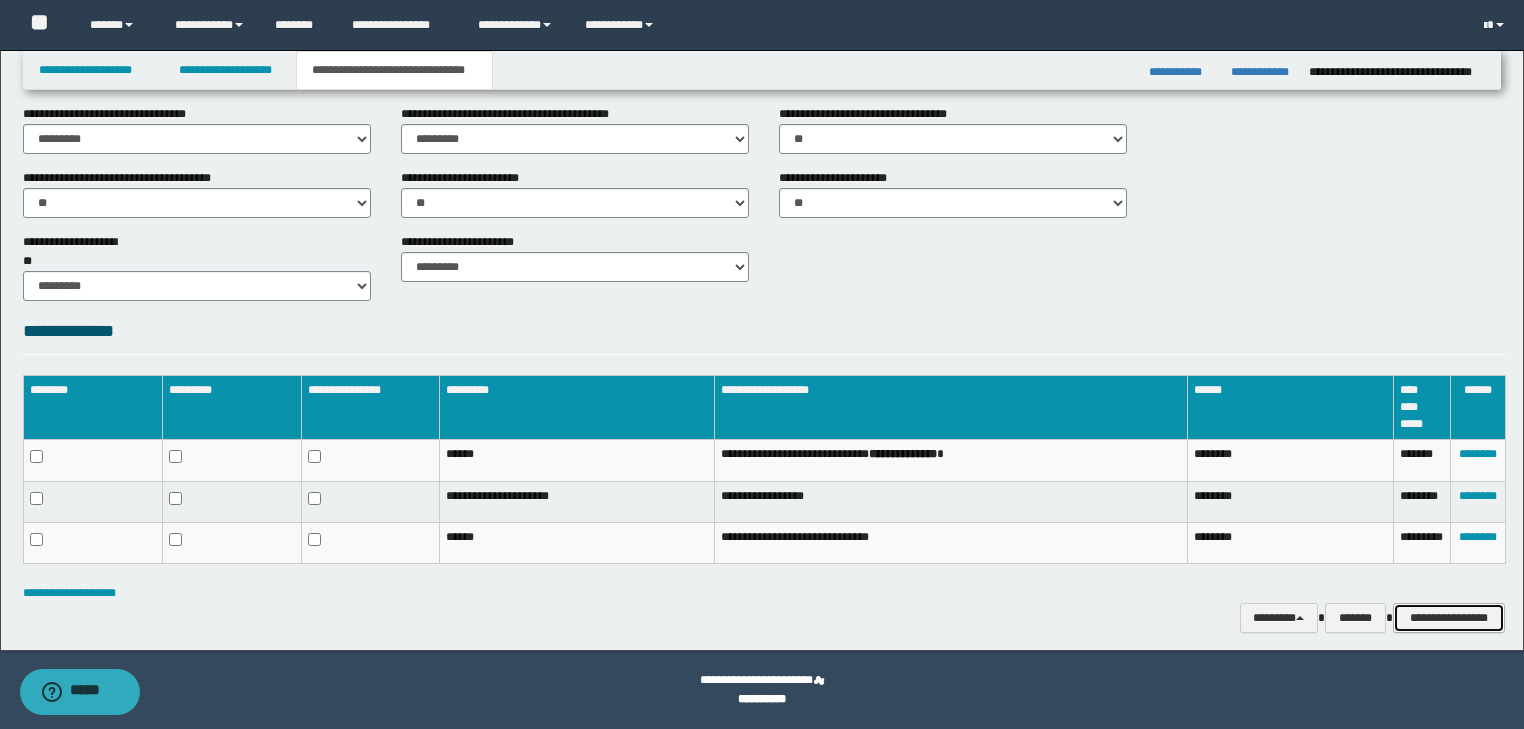 click on "**********" at bounding box center [1449, 618] 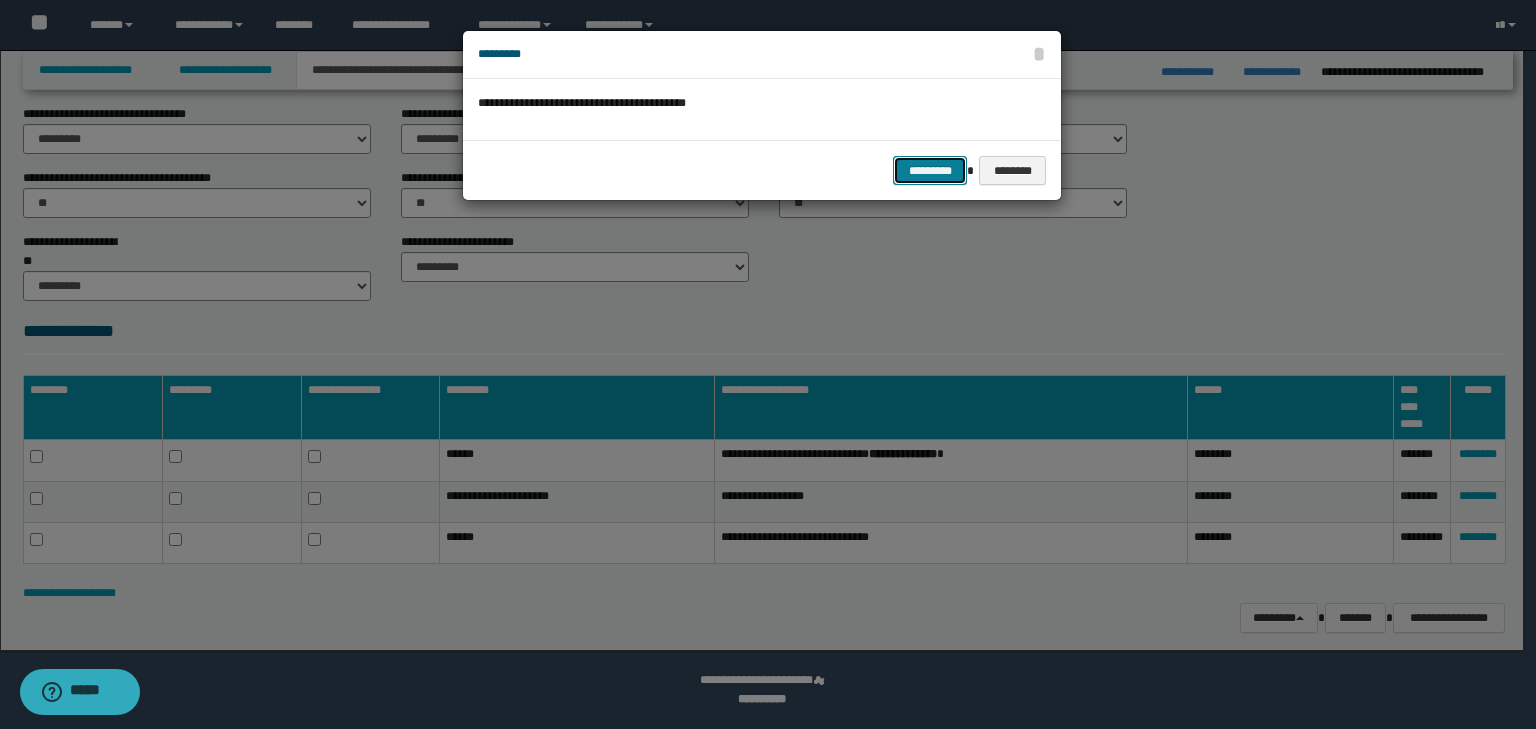 click on "*********" at bounding box center (930, 171) 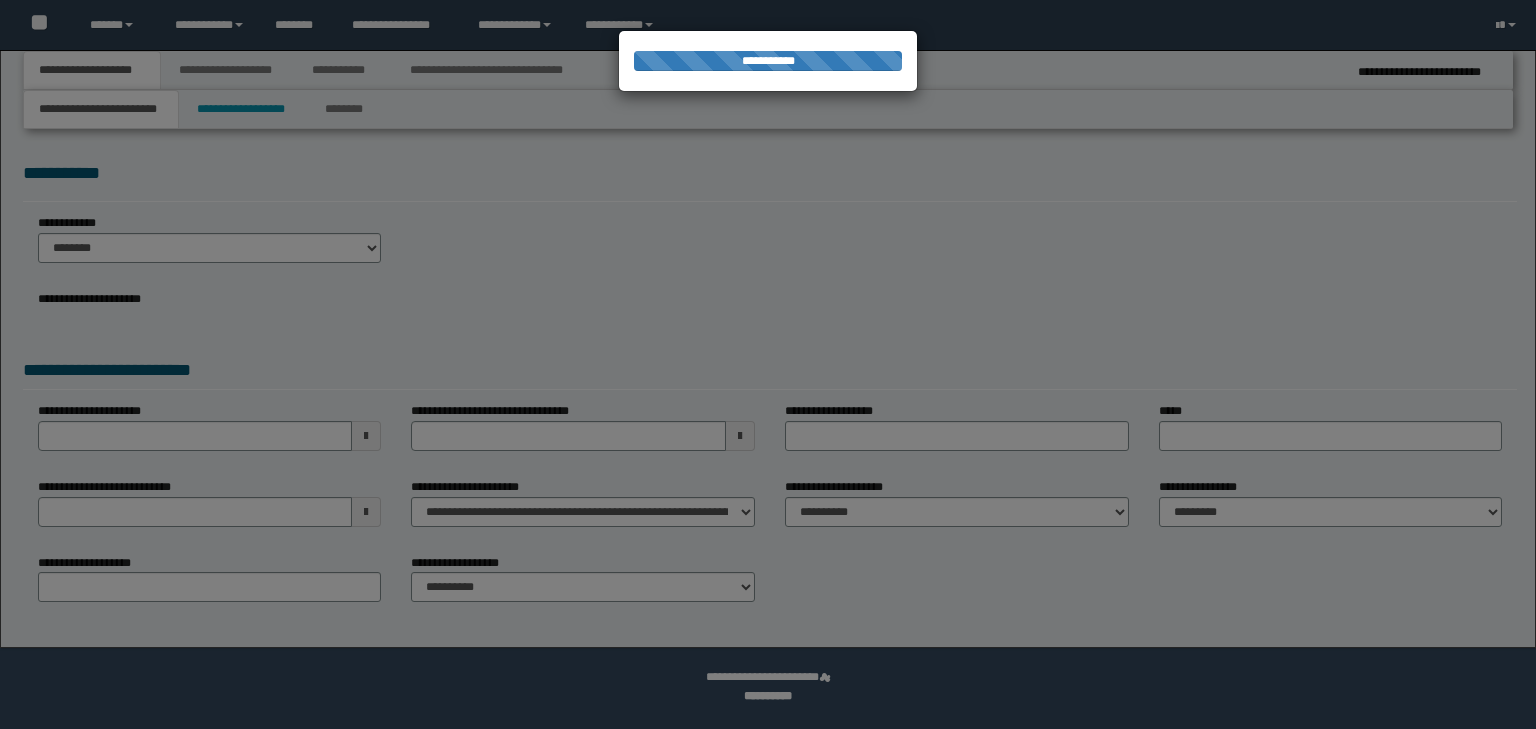 scroll, scrollTop: 0, scrollLeft: 0, axis: both 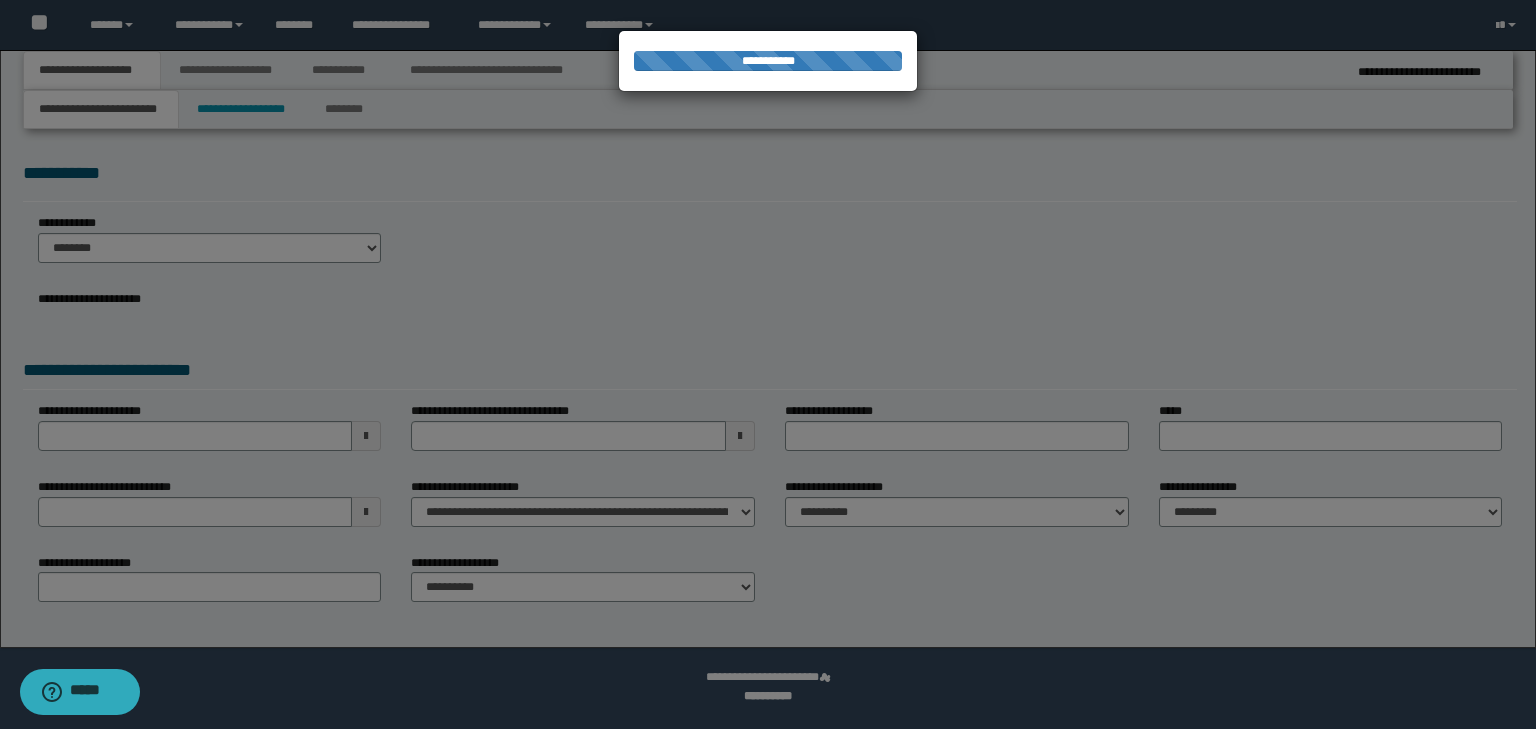 type on "**********" 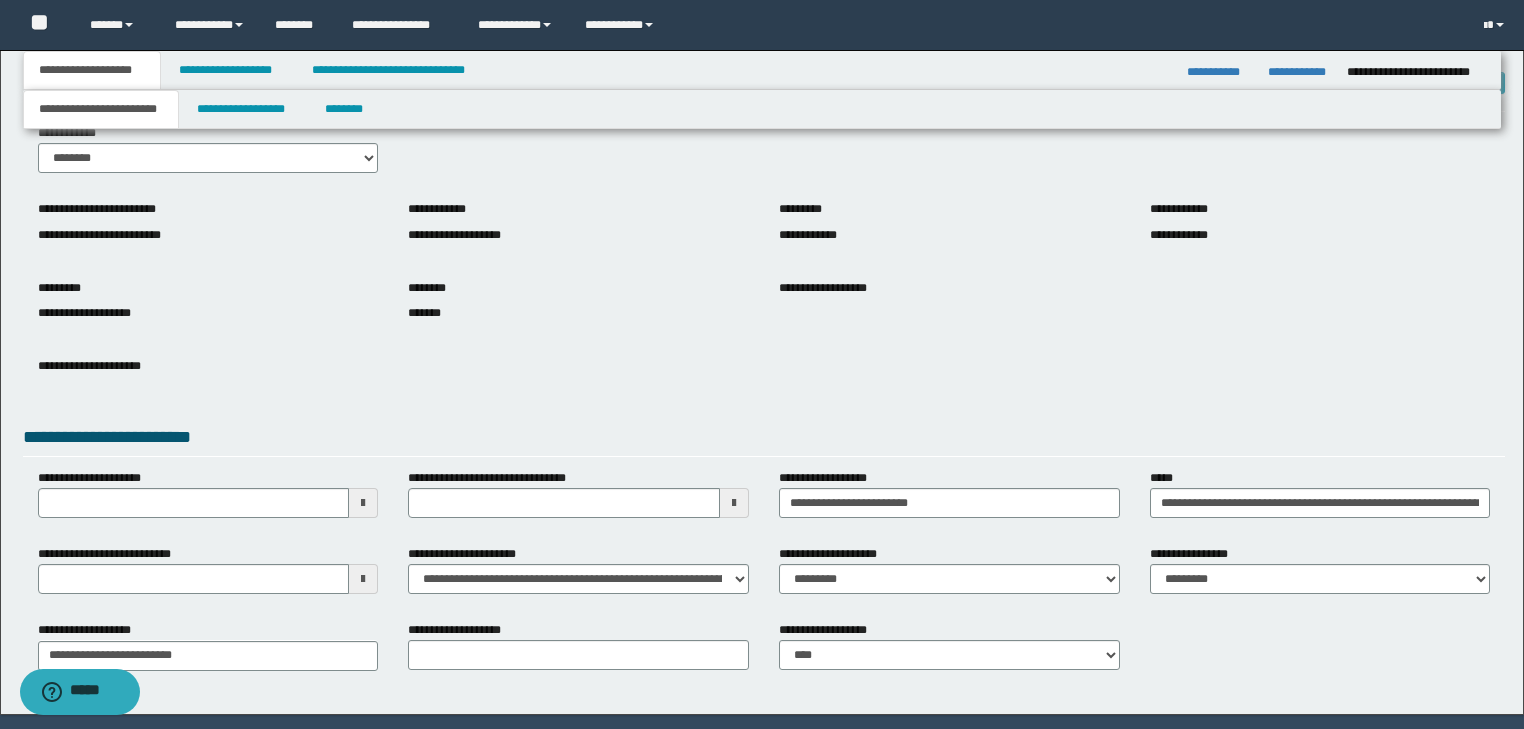 scroll, scrollTop: 154, scrollLeft: 0, axis: vertical 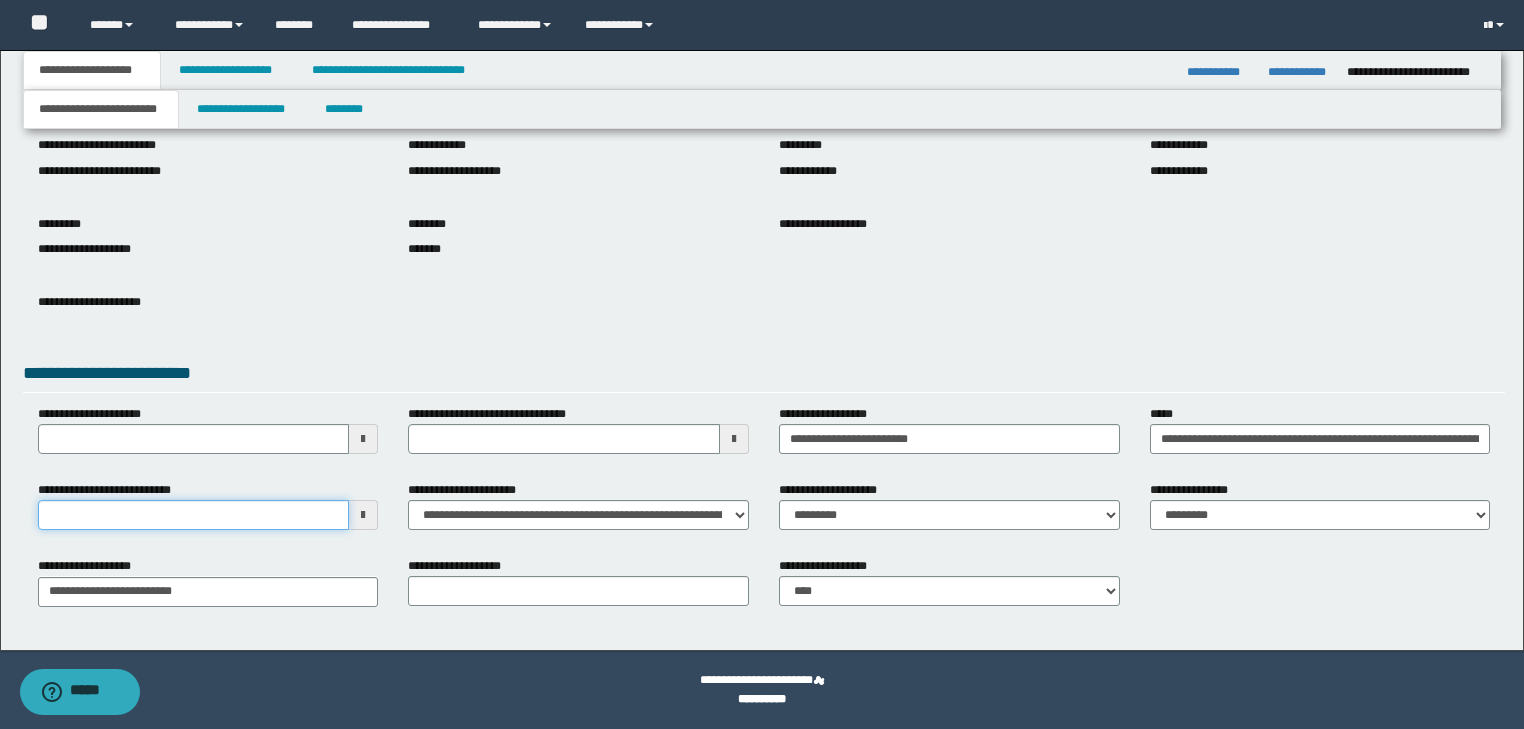 click on "**********" at bounding box center [194, 515] 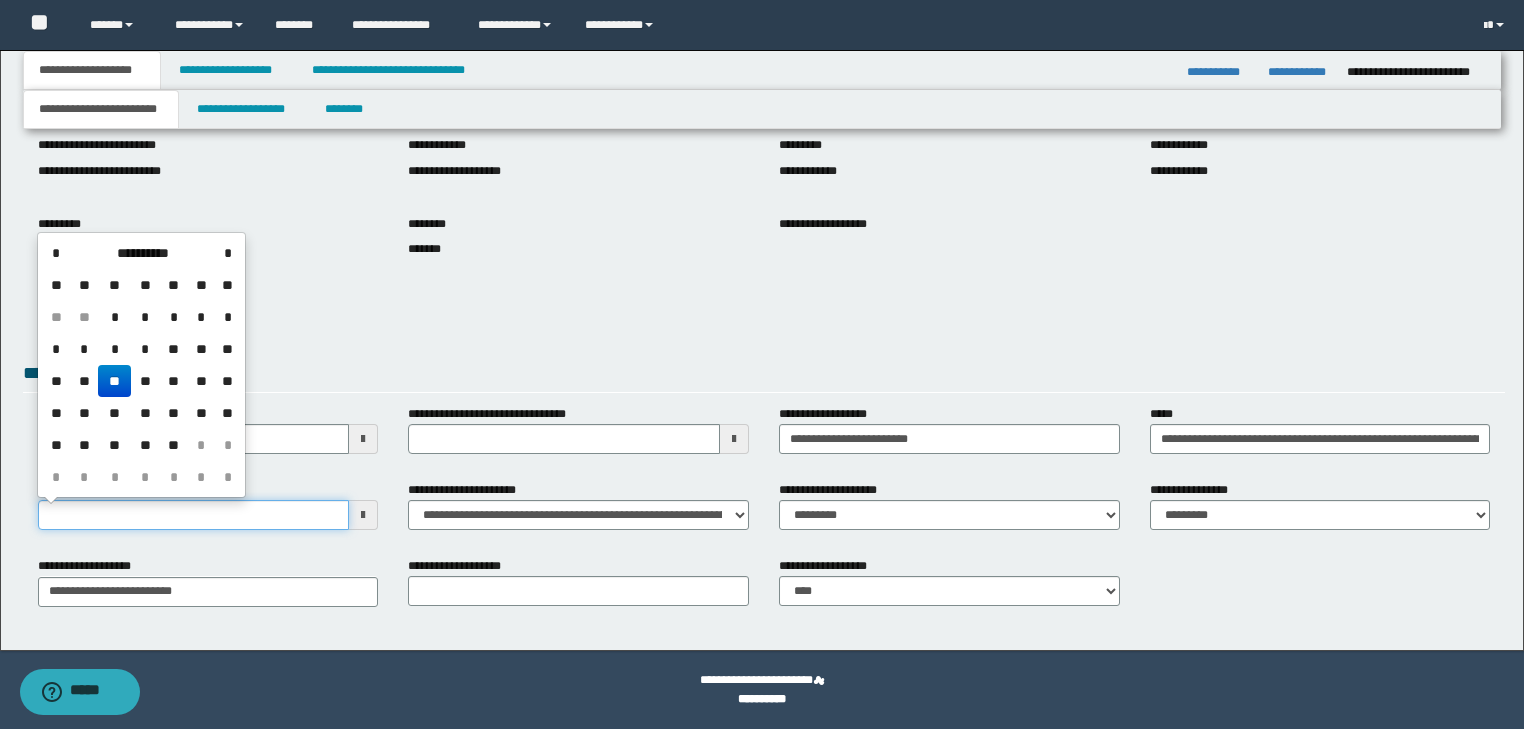 click on "**********" at bounding box center (194, 515) 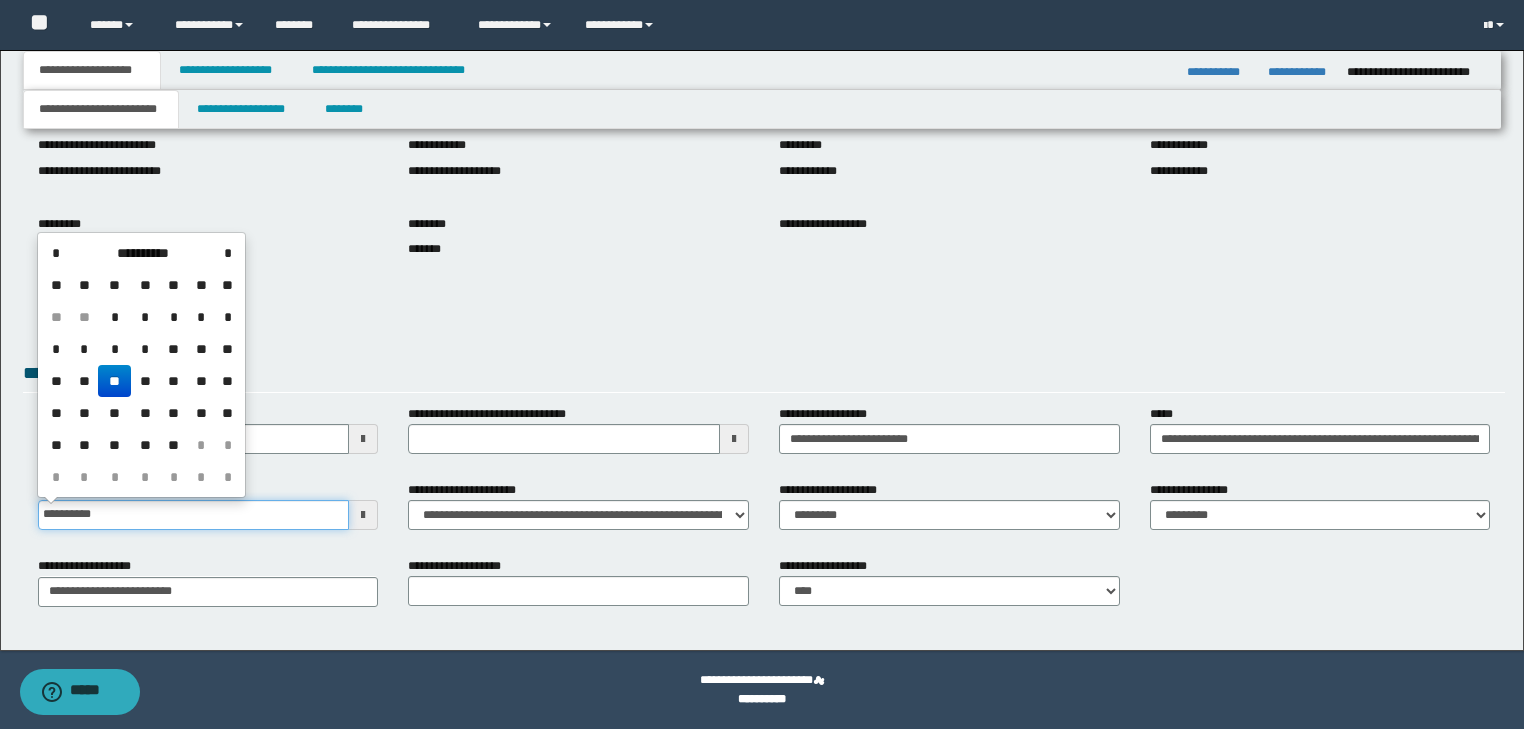type on "**********" 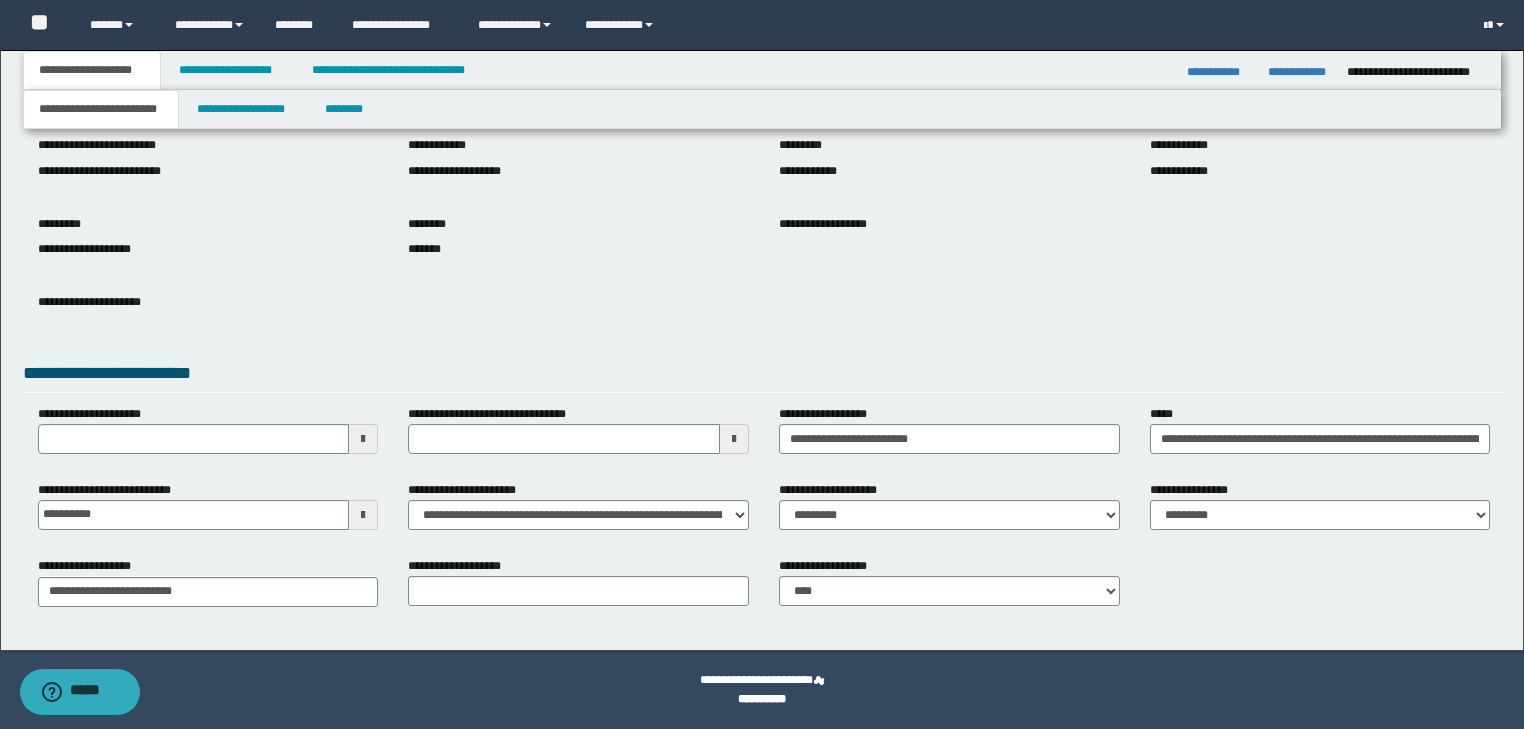 click on "**********" at bounding box center [208, 317] 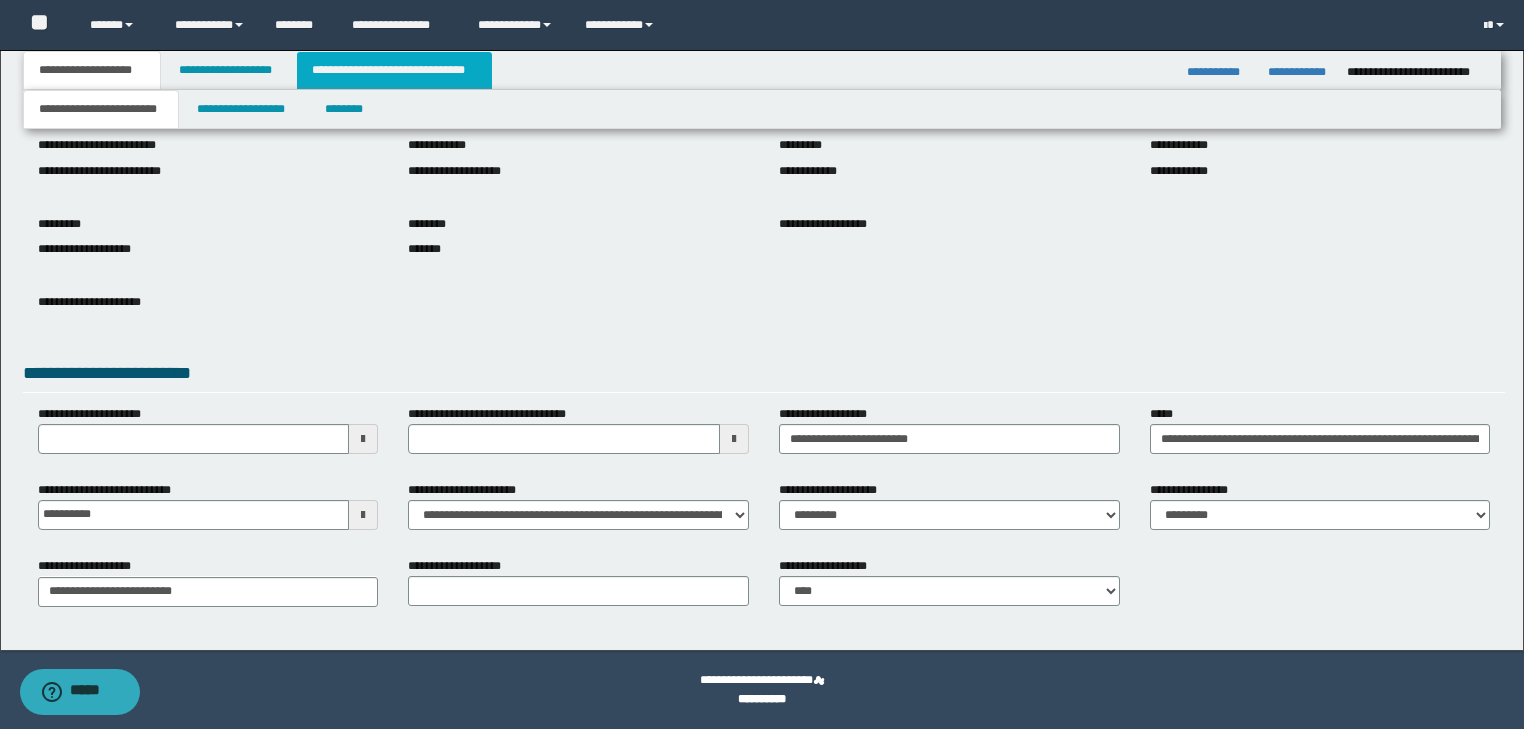 click on "**********" at bounding box center (394, 70) 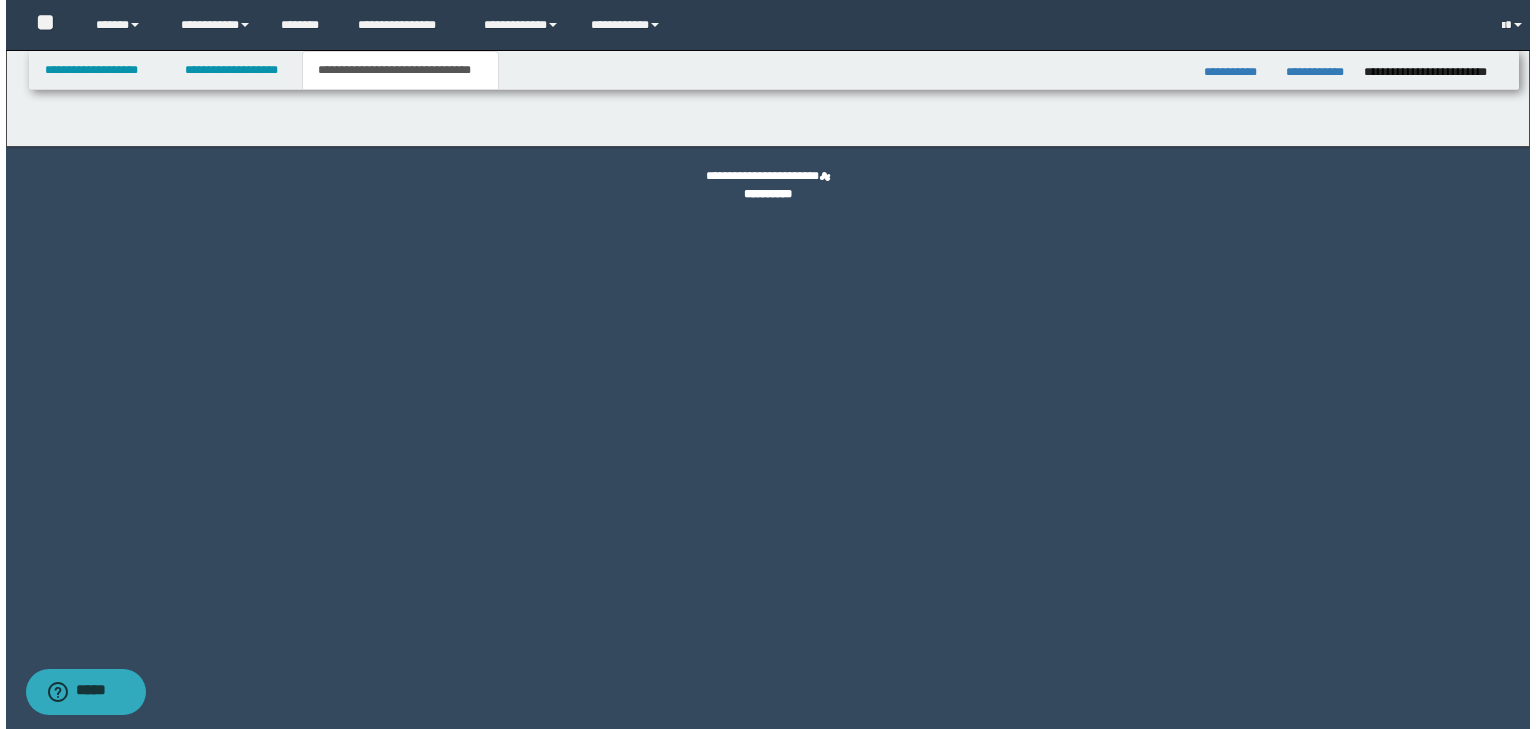 scroll, scrollTop: 0, scrollLeft: 0, axis: both 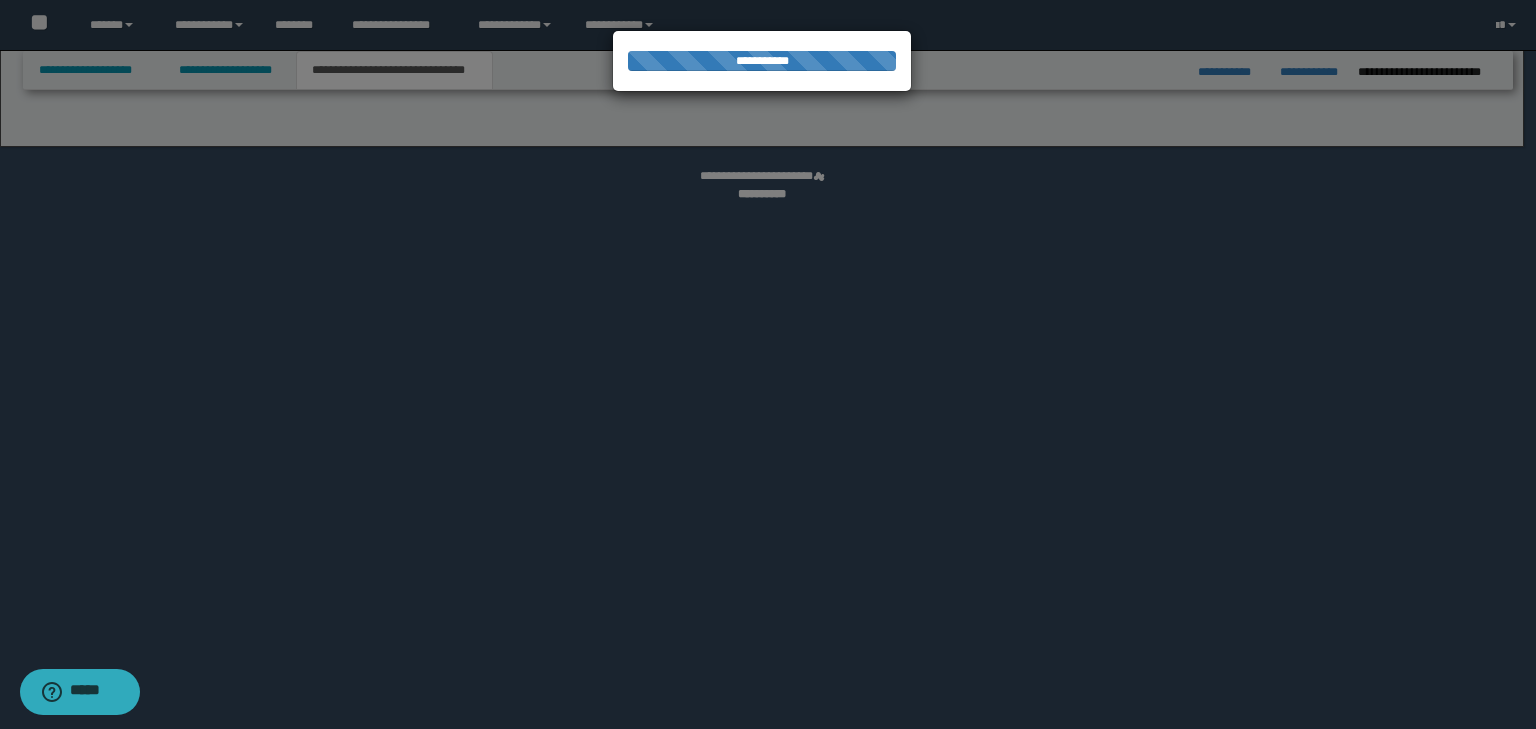 select on "*" 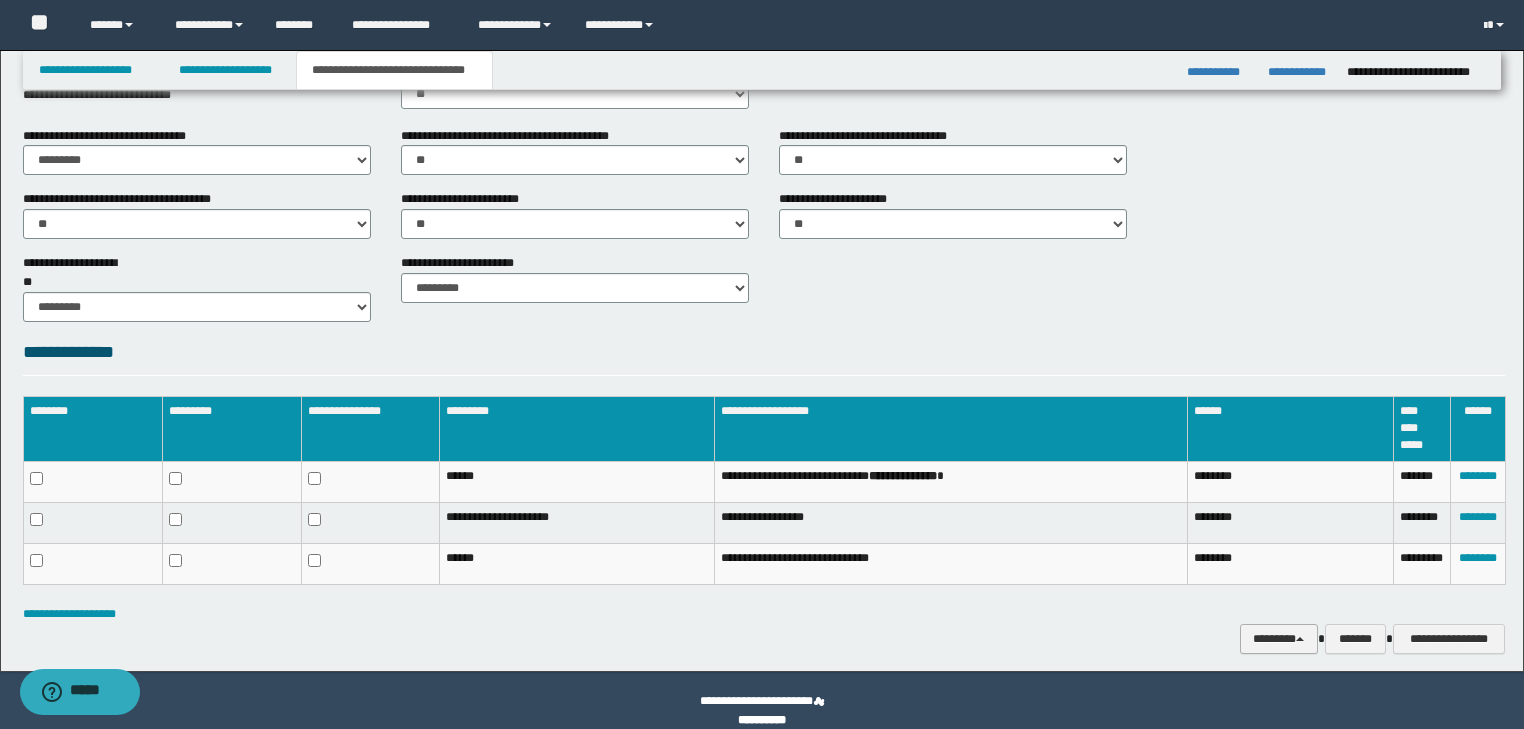 scroll, scrollTop: 858, scrollLeft: 0, axis: vertical 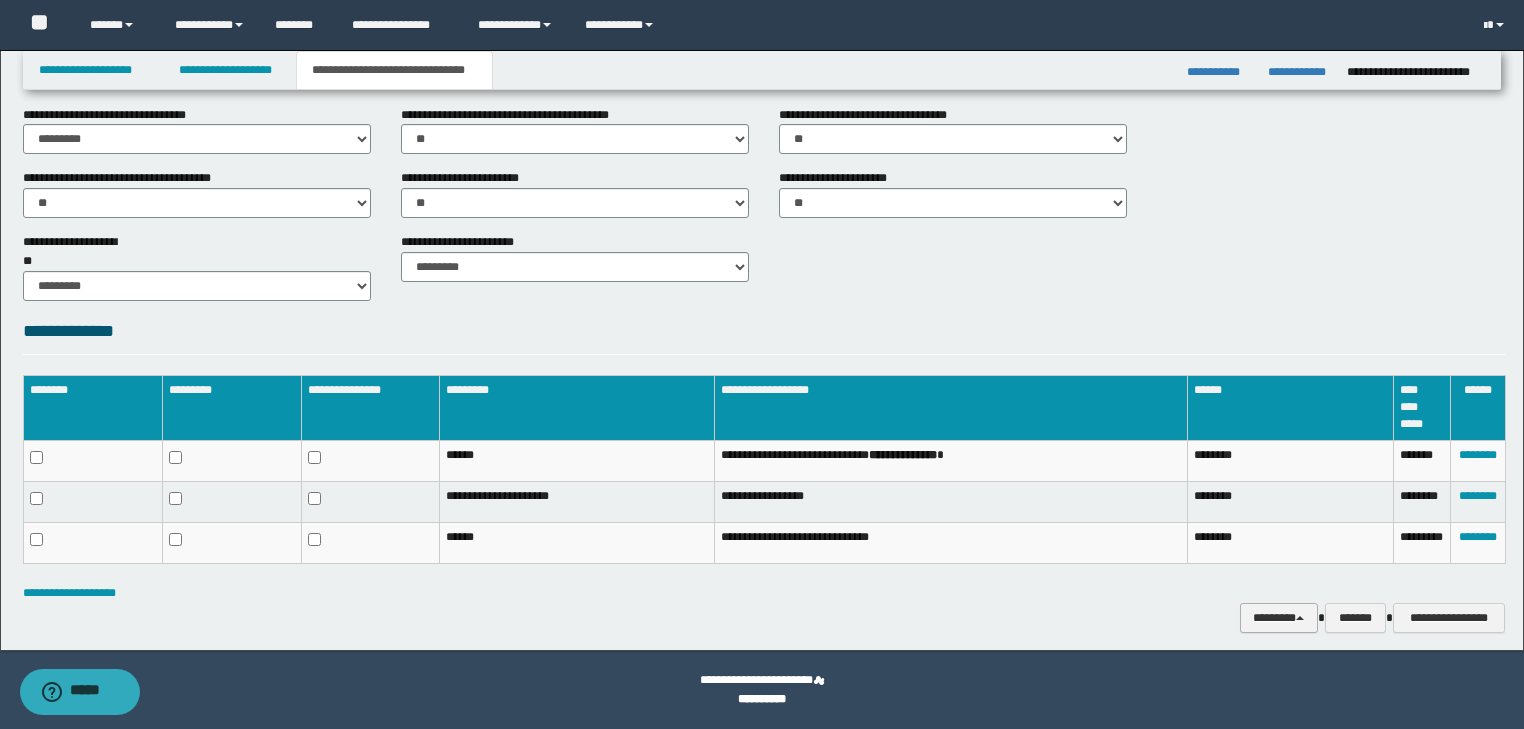 click on "********" at bounding box center [1279, 618] 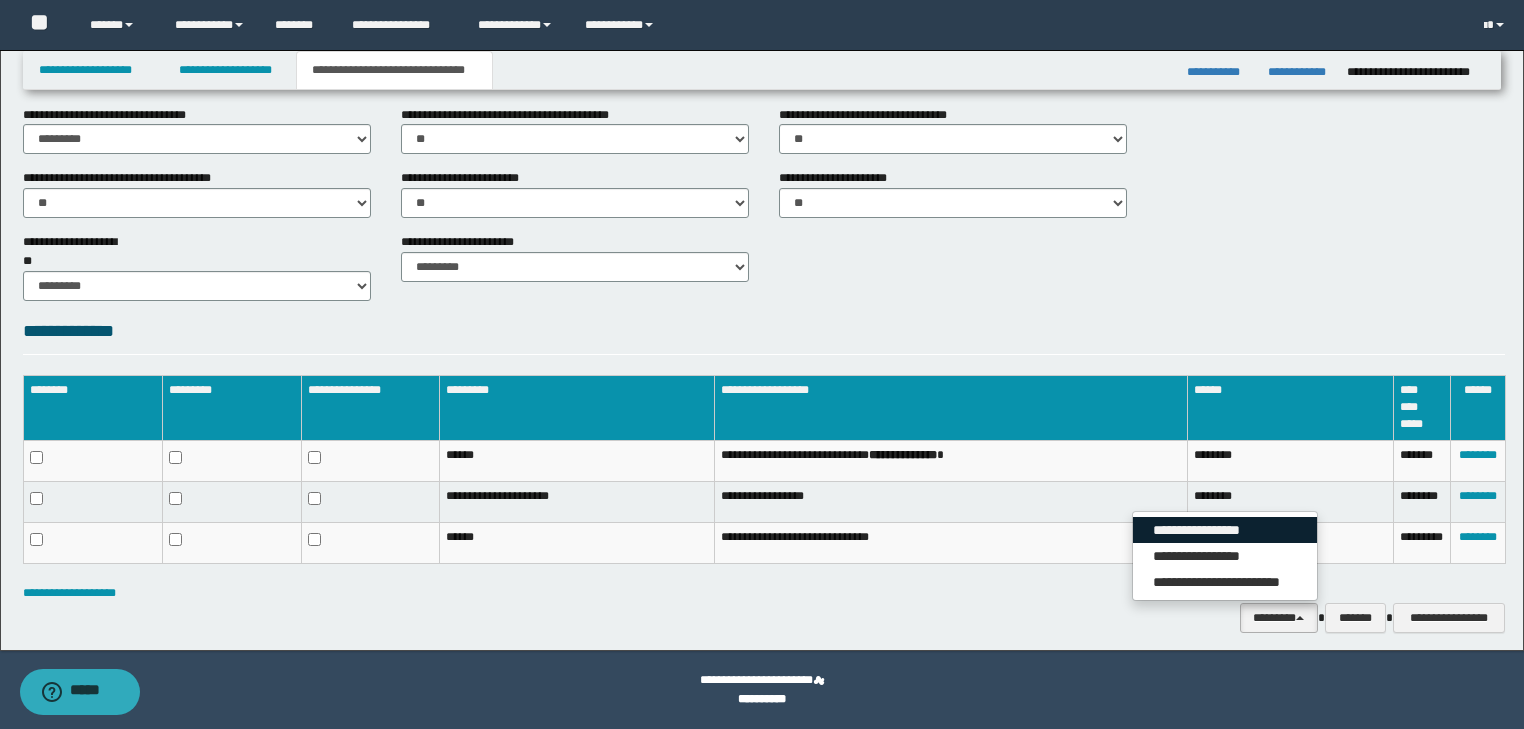 click on "**********" at bounding box center (1225, 530) 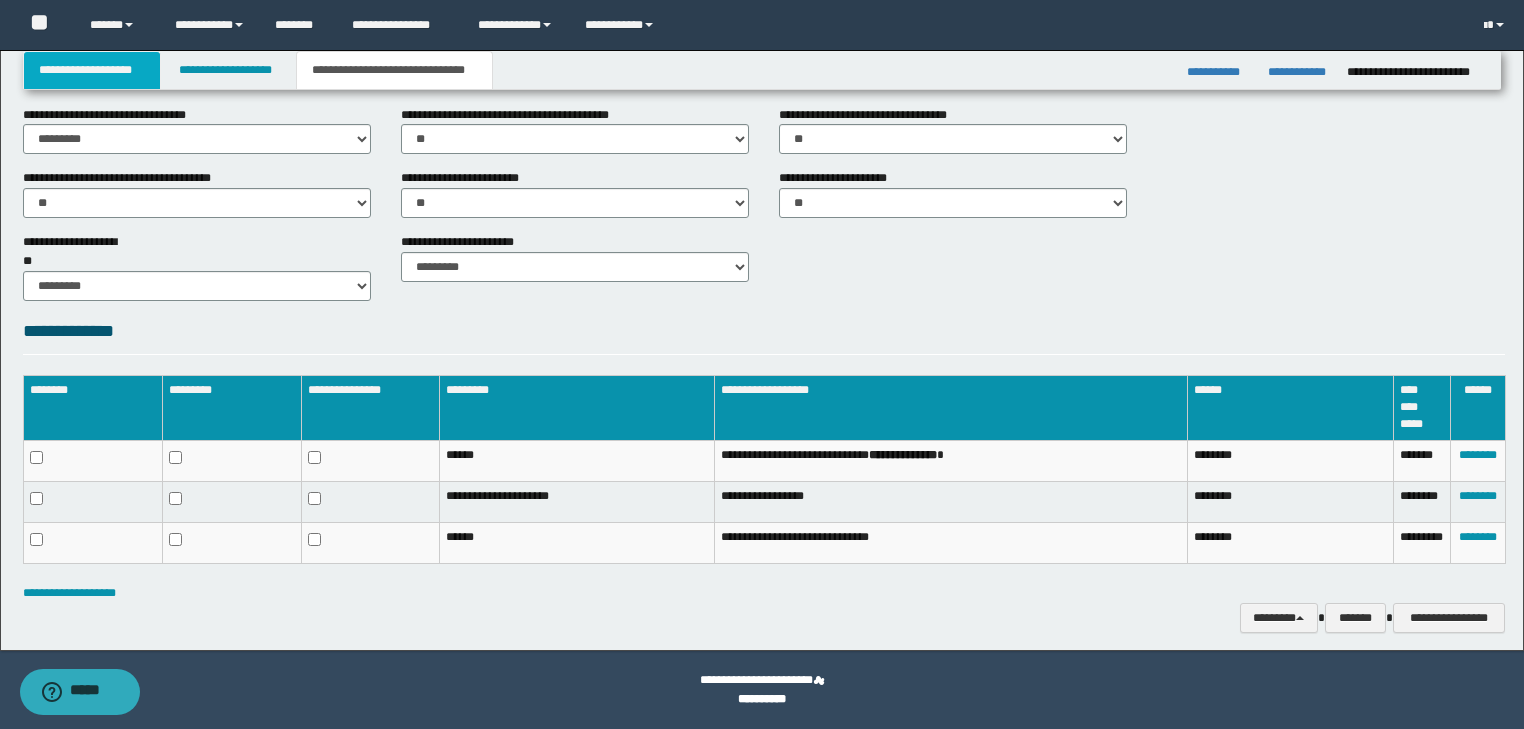 click on "**********" at bounding box center [92, 70] 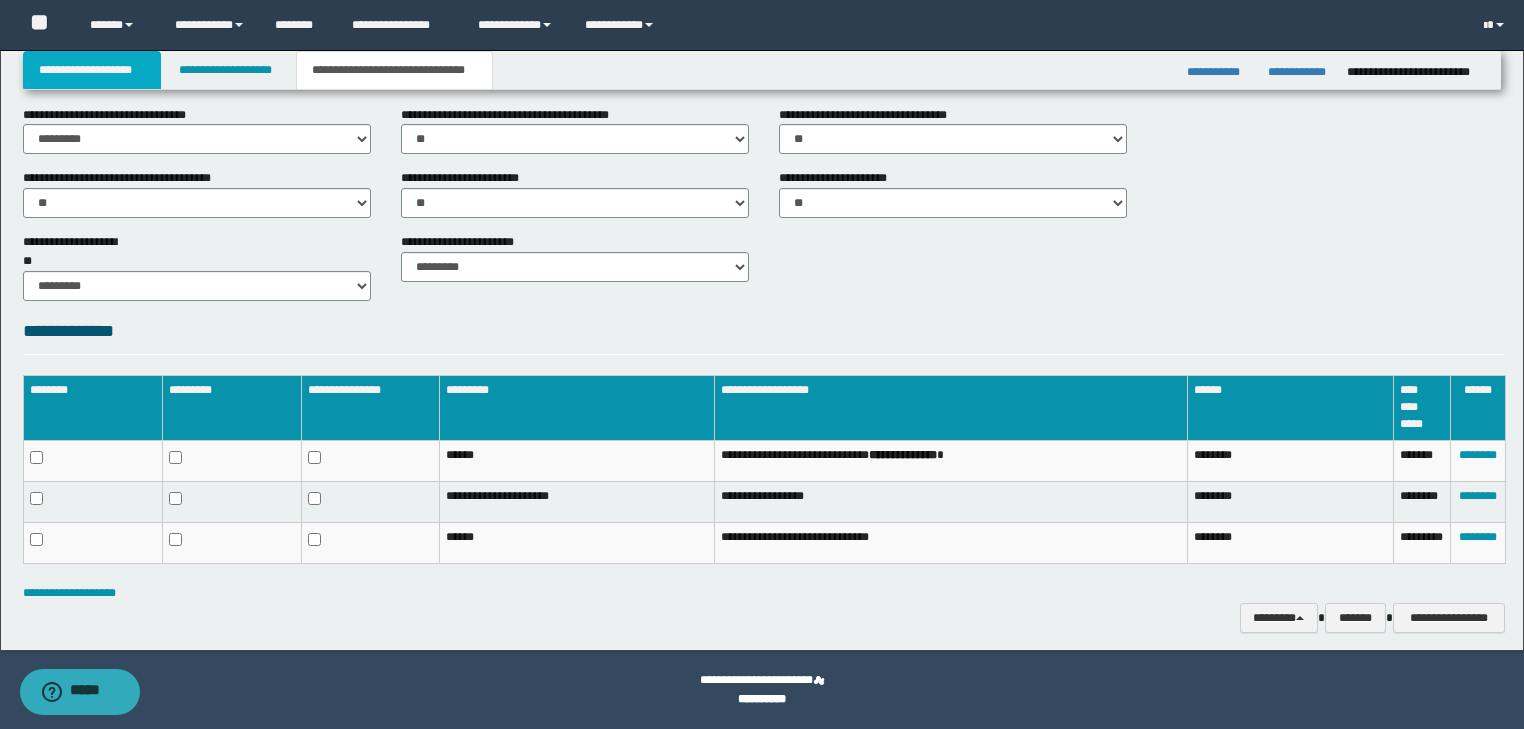 scroll, scrollTop: 154, scrollLeft: 0, axis: vertical 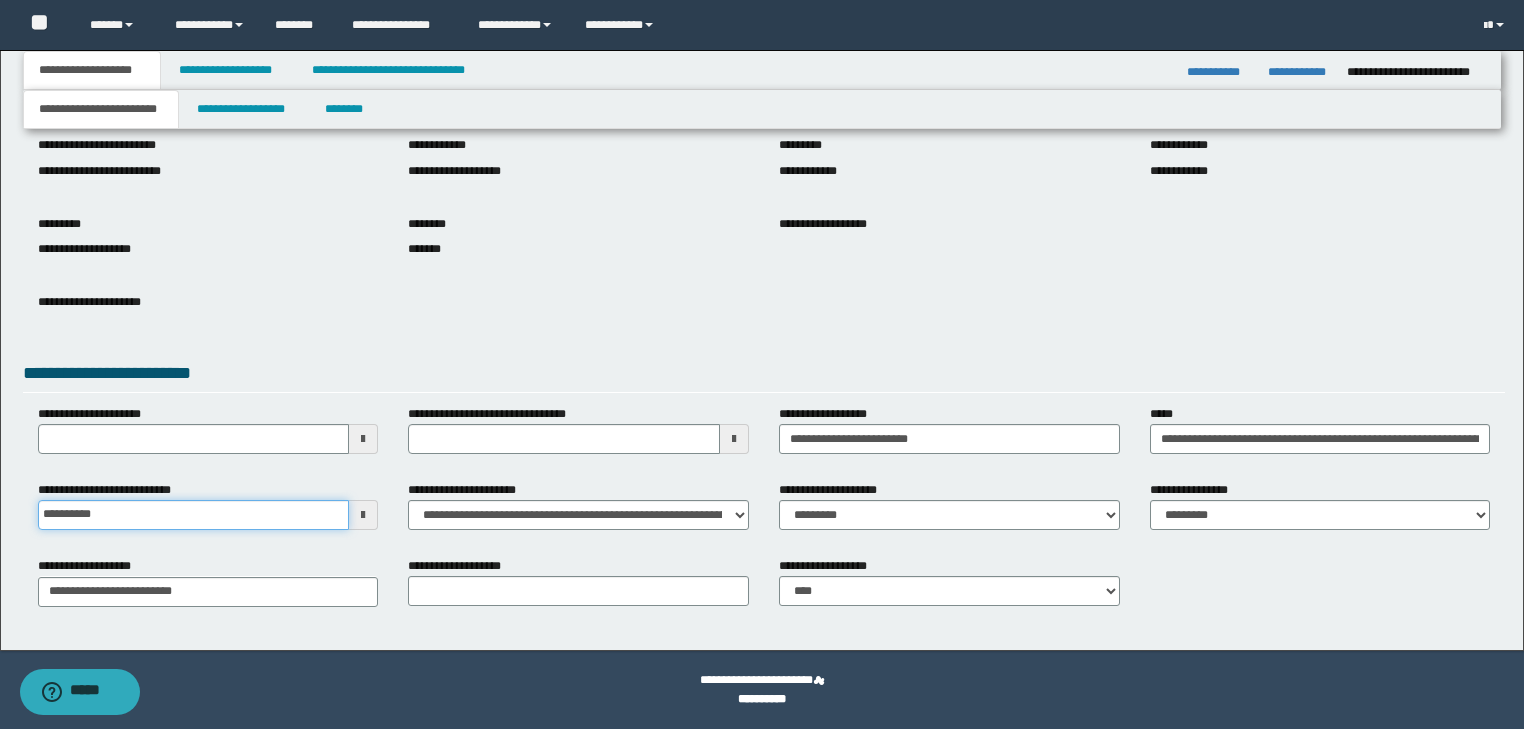 click on "**********" at bounding box center (194, 515) 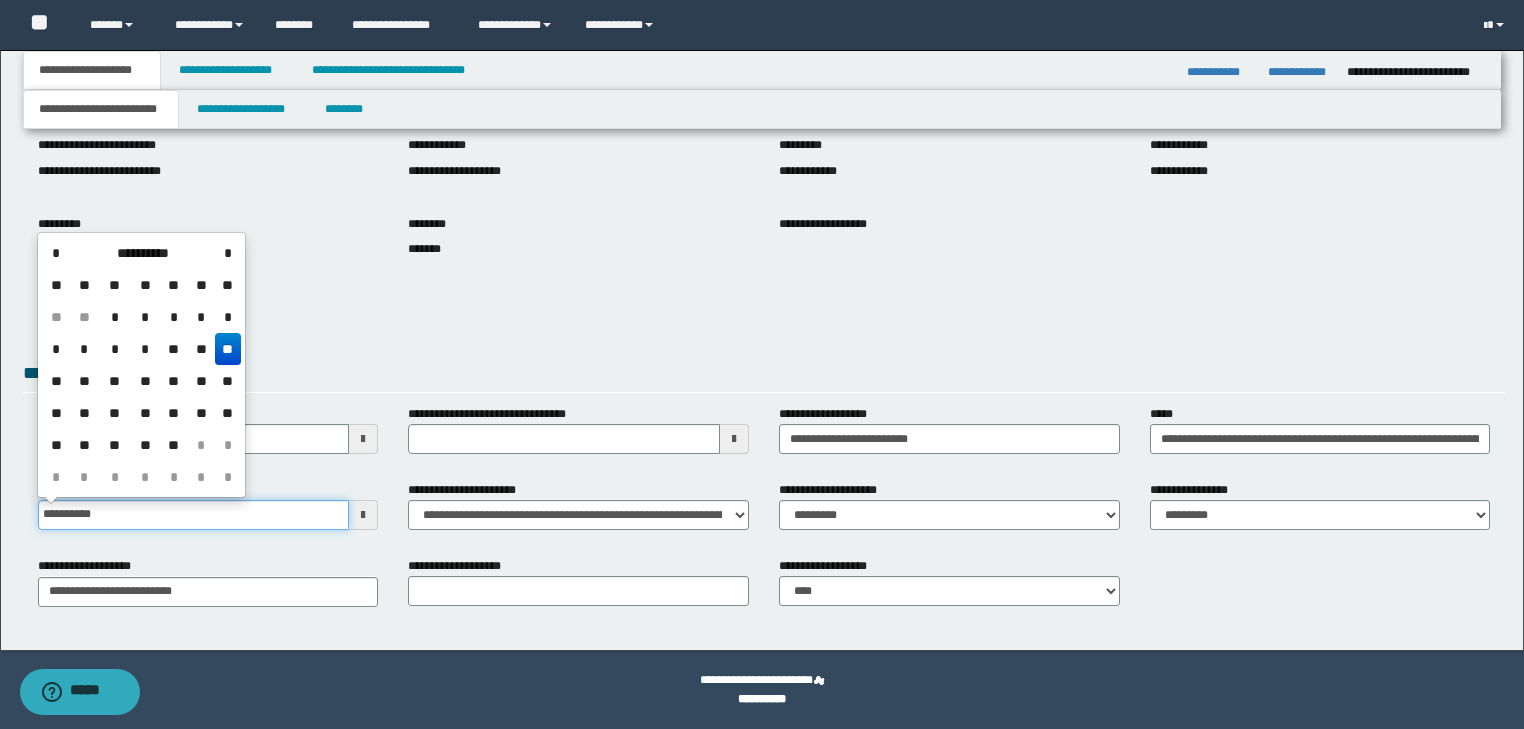 type on "**********" 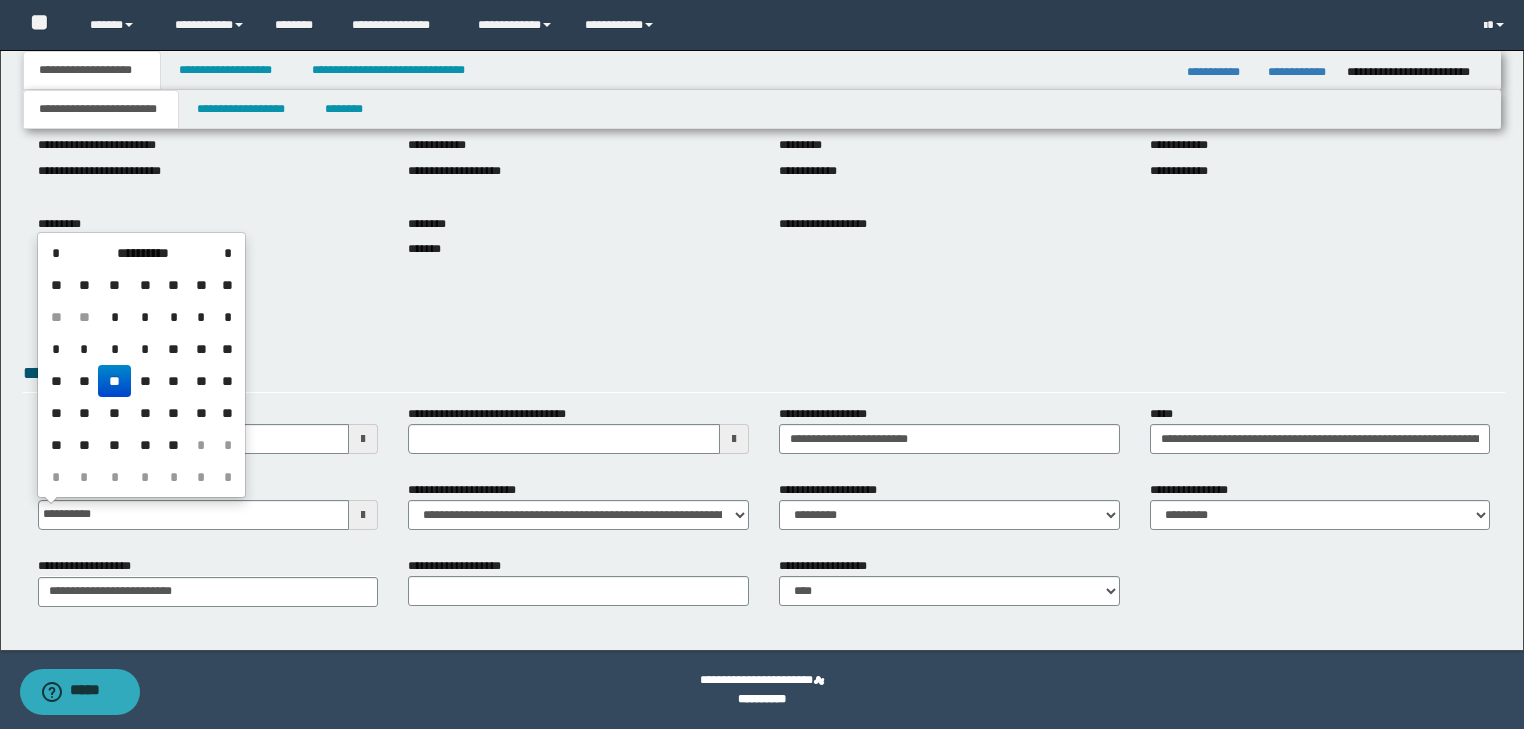click on "**********" at bounding box center (764, 313) 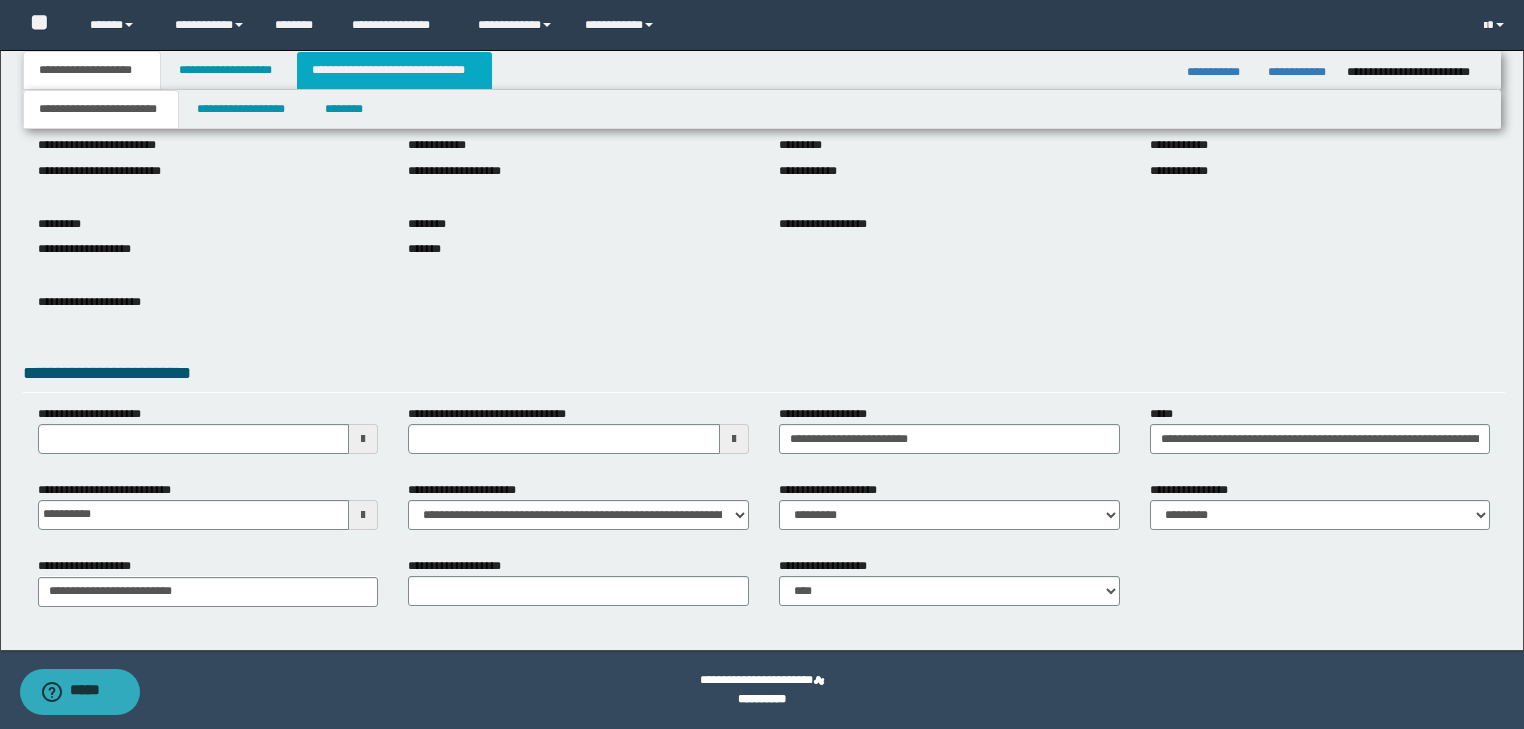 click on "**********" at bounding box center [394, 70] 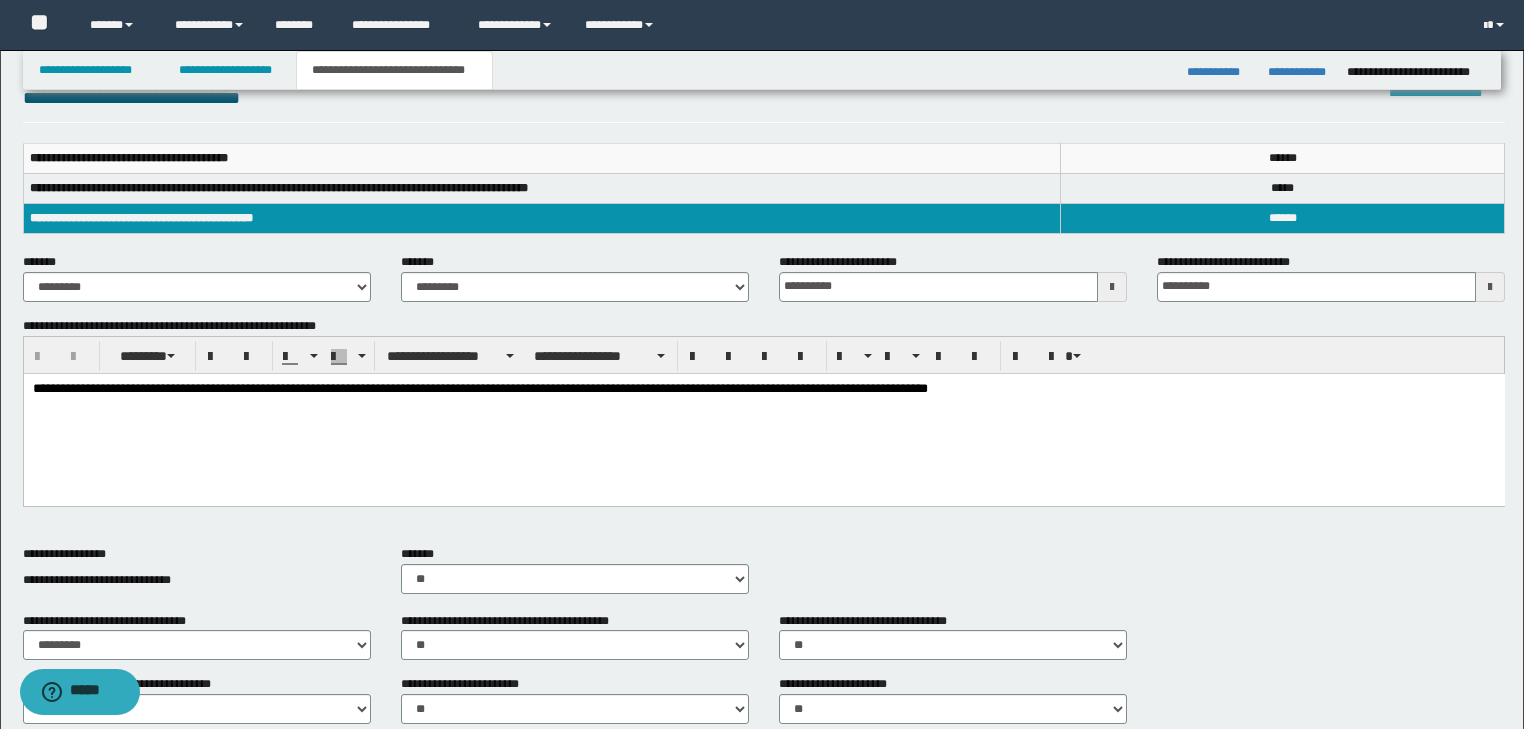 scroll, scrollTop: 789, scrollLeft: 0, axis: vertical 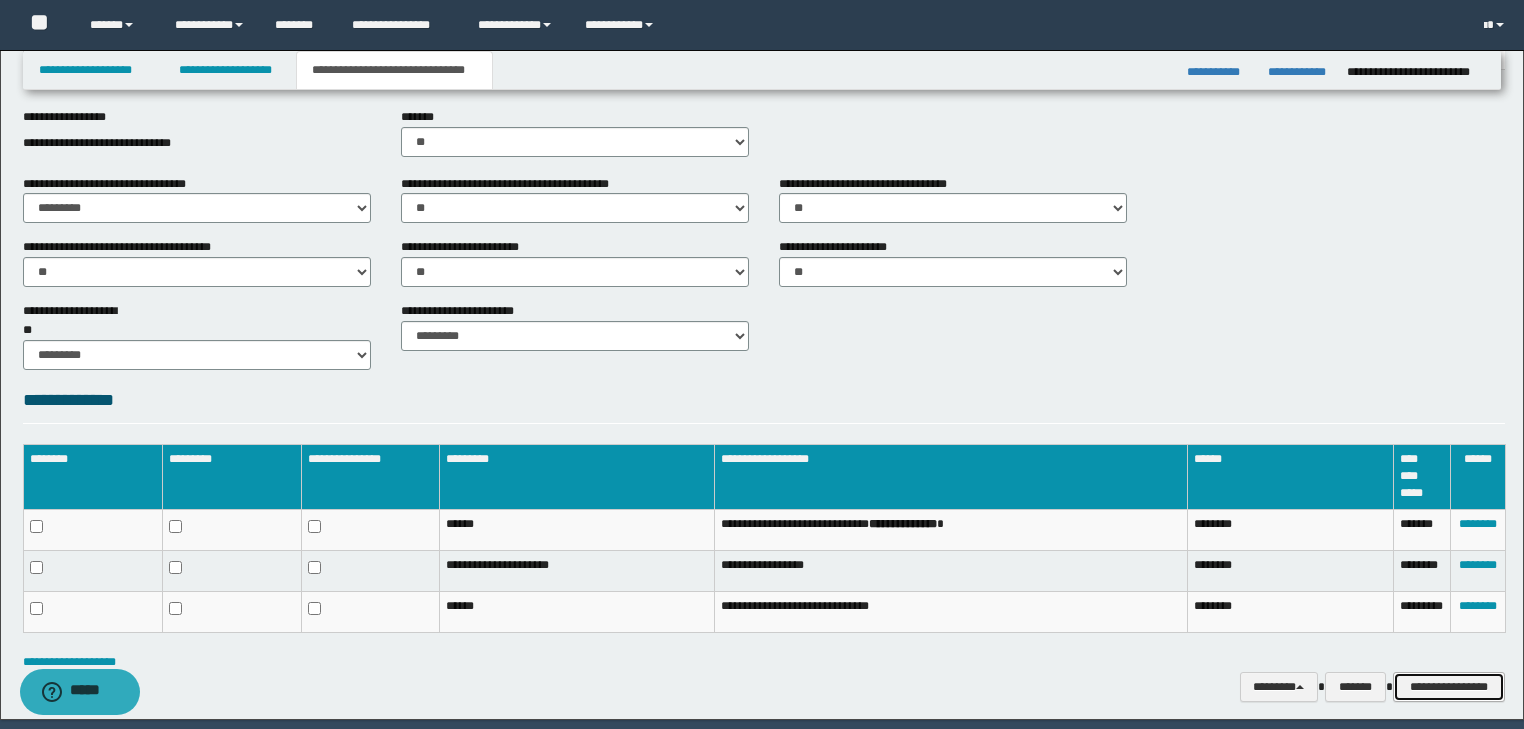 click on "**********" at bounding box center (1449, 687) 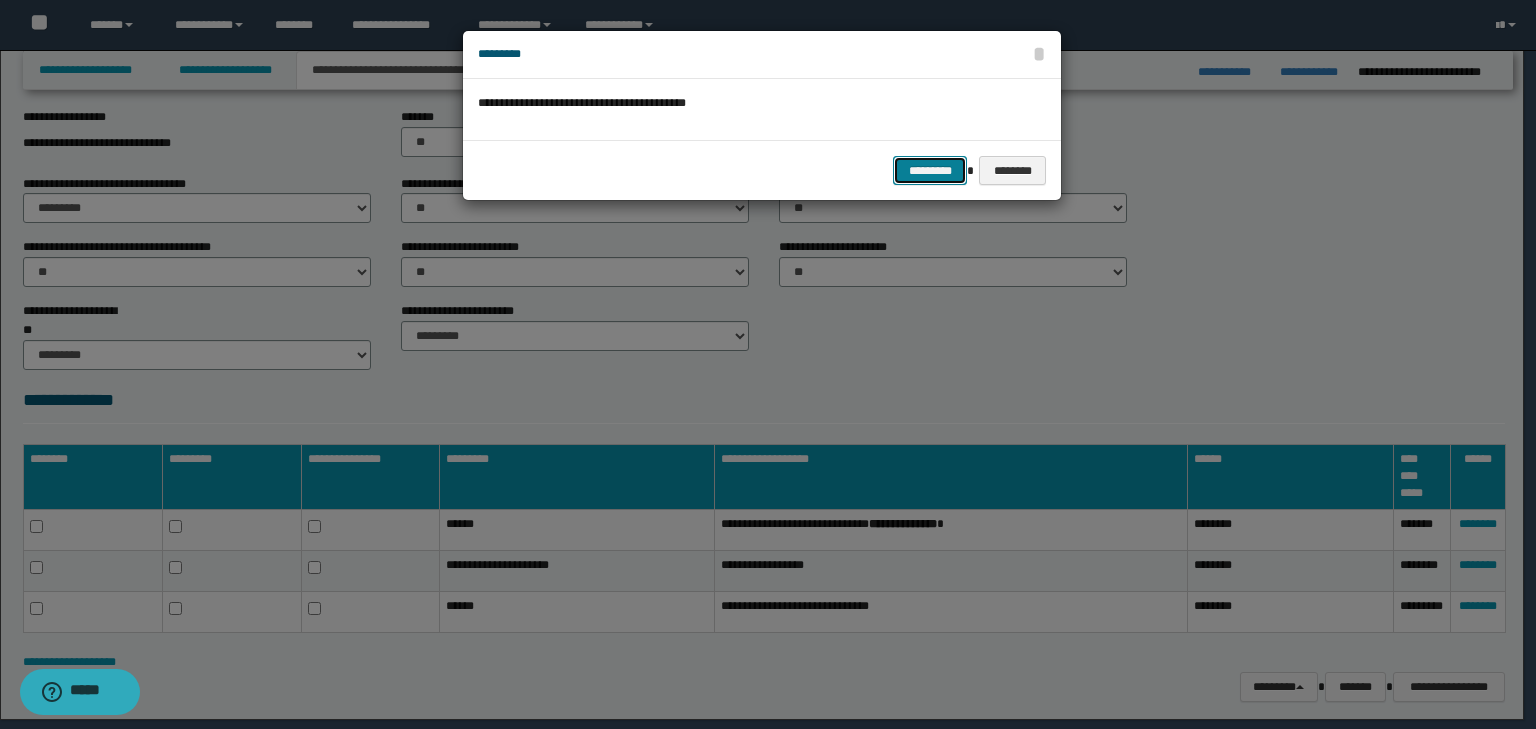 click on "*********" at bounding box center (930, 171) 